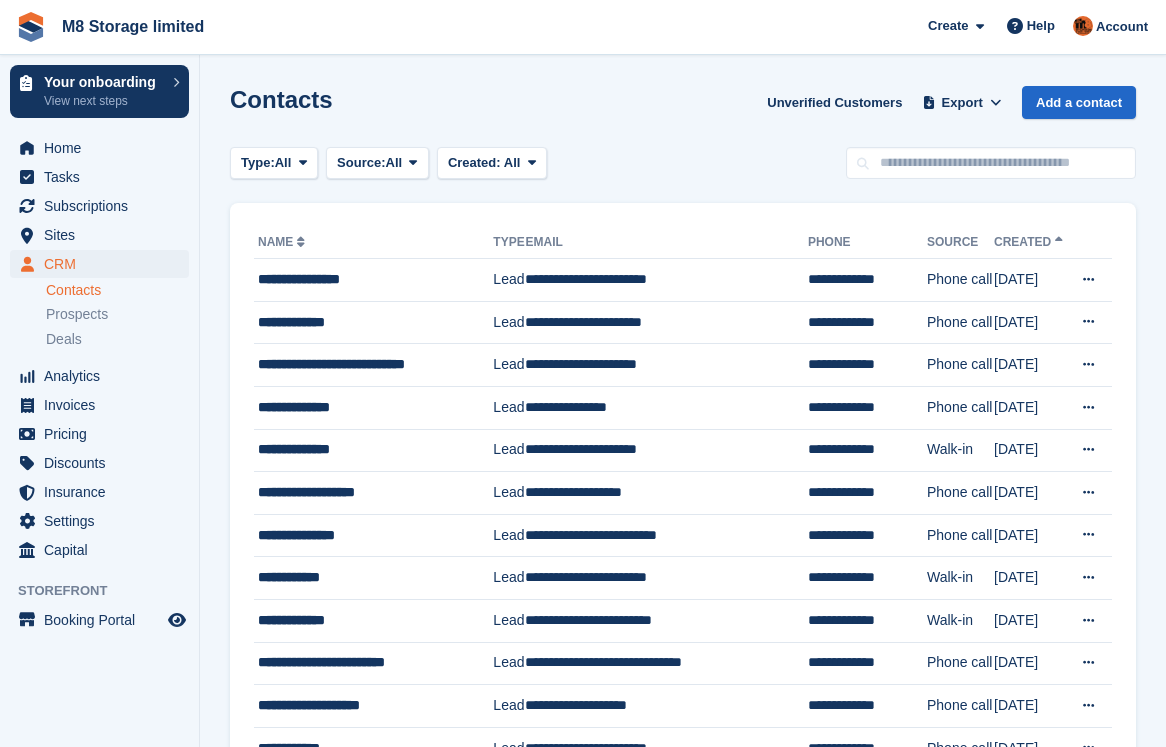 scroll, scrollTop: 0, scrollLeft: 0, axis: both 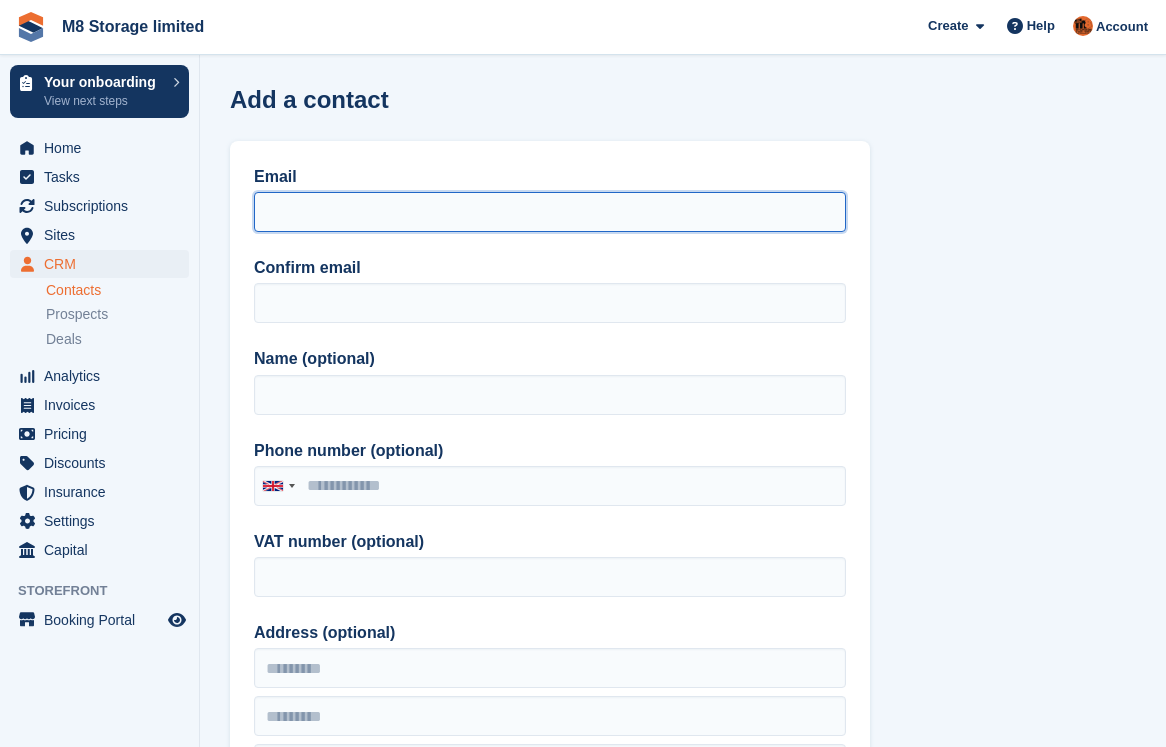 click on "Email" at bounding box center [550, 212] 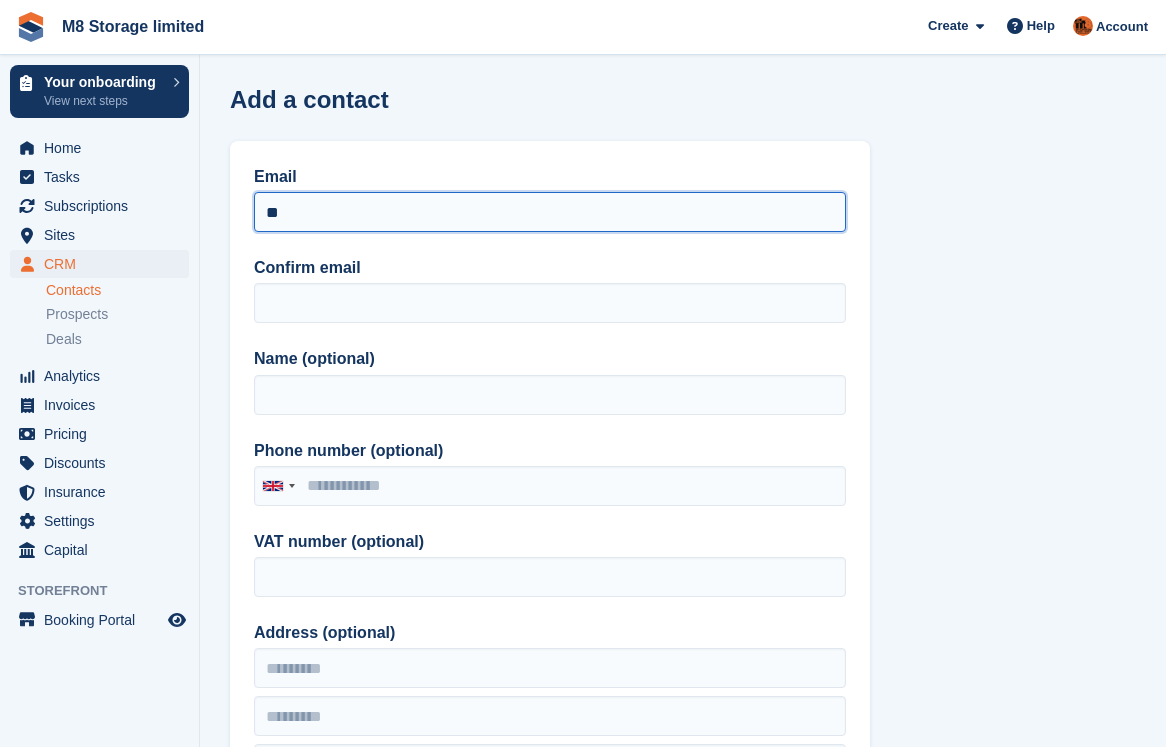 type on "*" 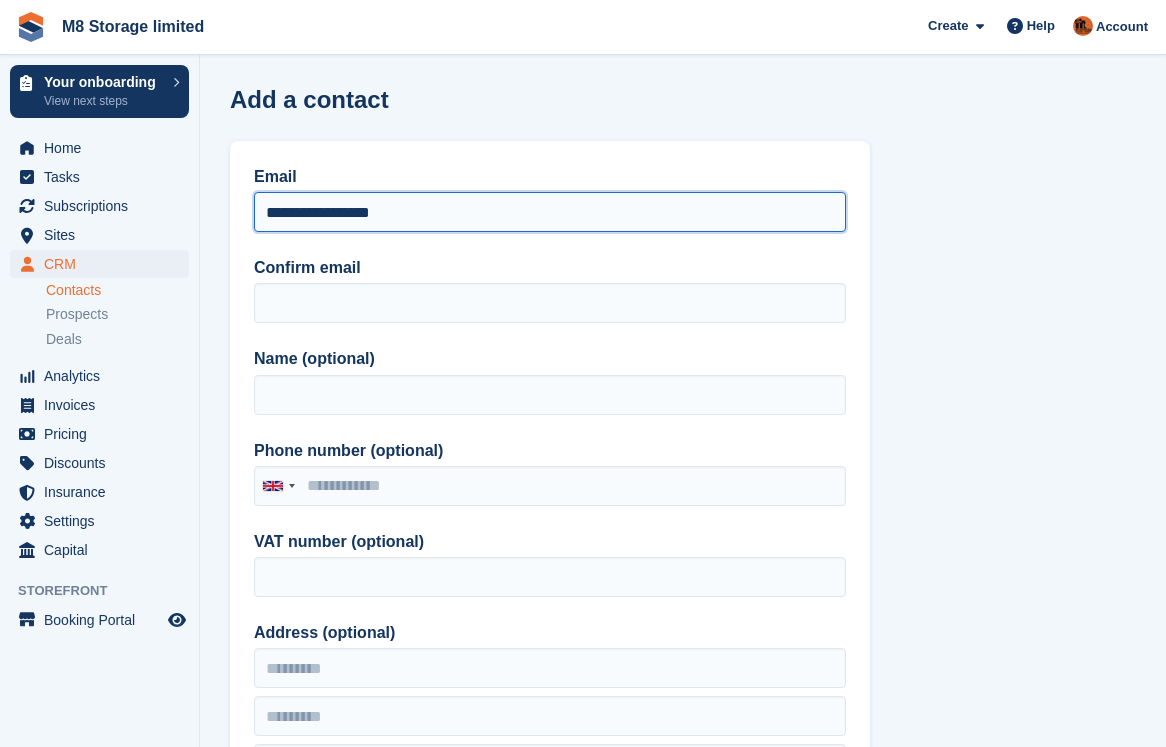 drag, startPoint x: 426, startPoint y: 205, endPoint x: 266, endPoint y: 212, distance: 160.15305 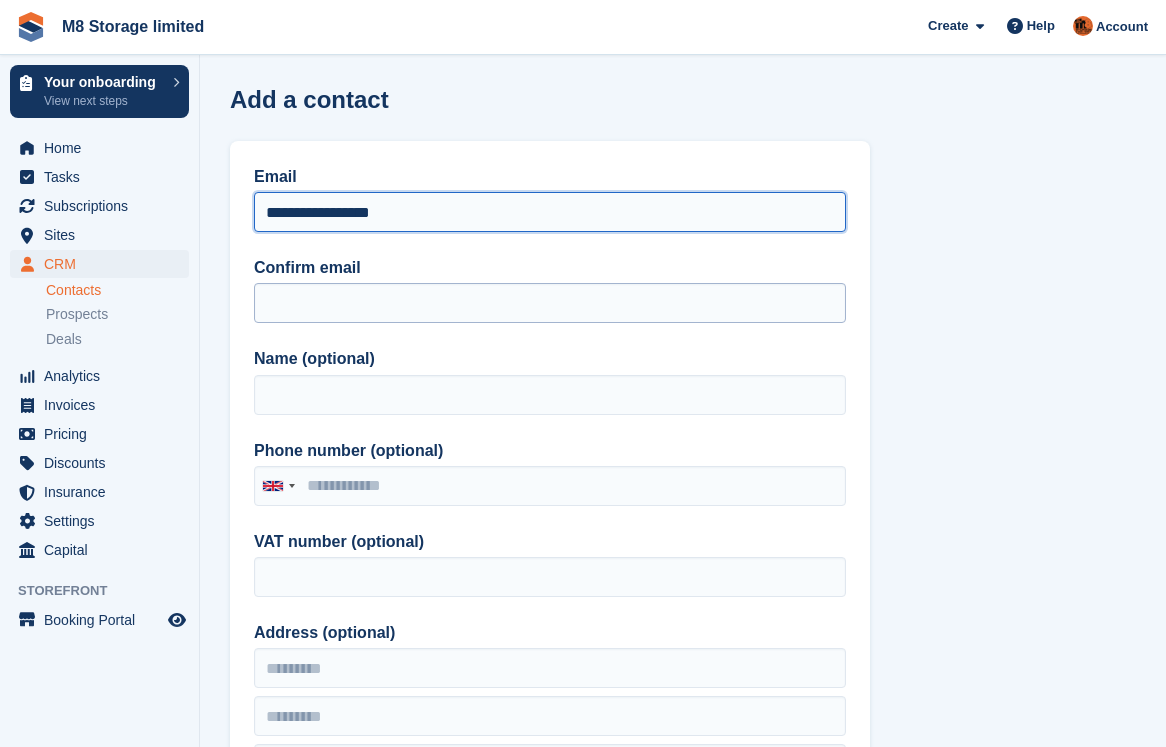 type on "**********" 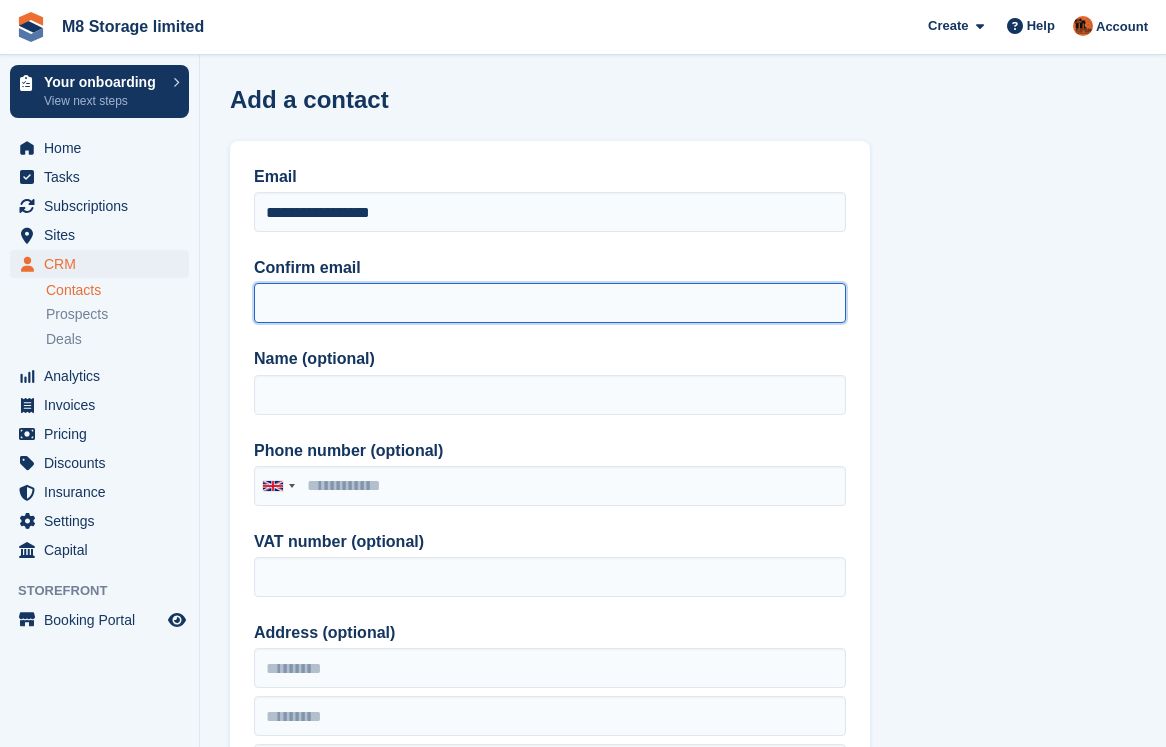 click on "Confirm email" at bounding box center [550, 303] 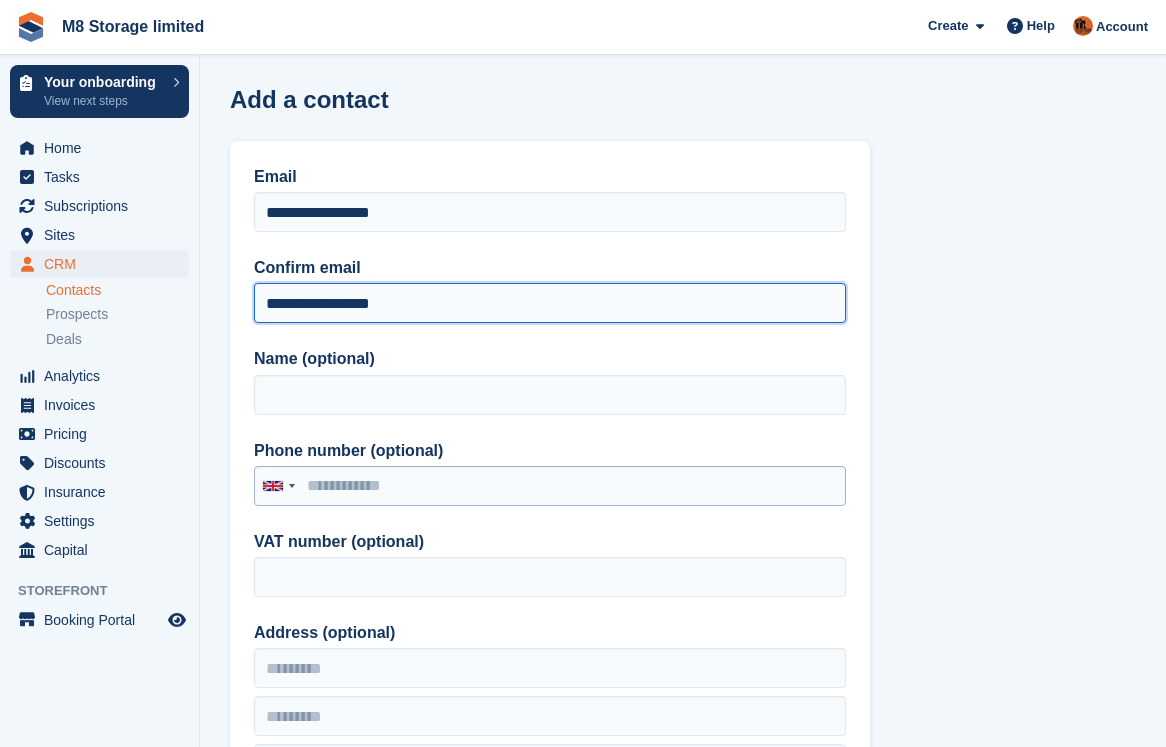 type on "**********" 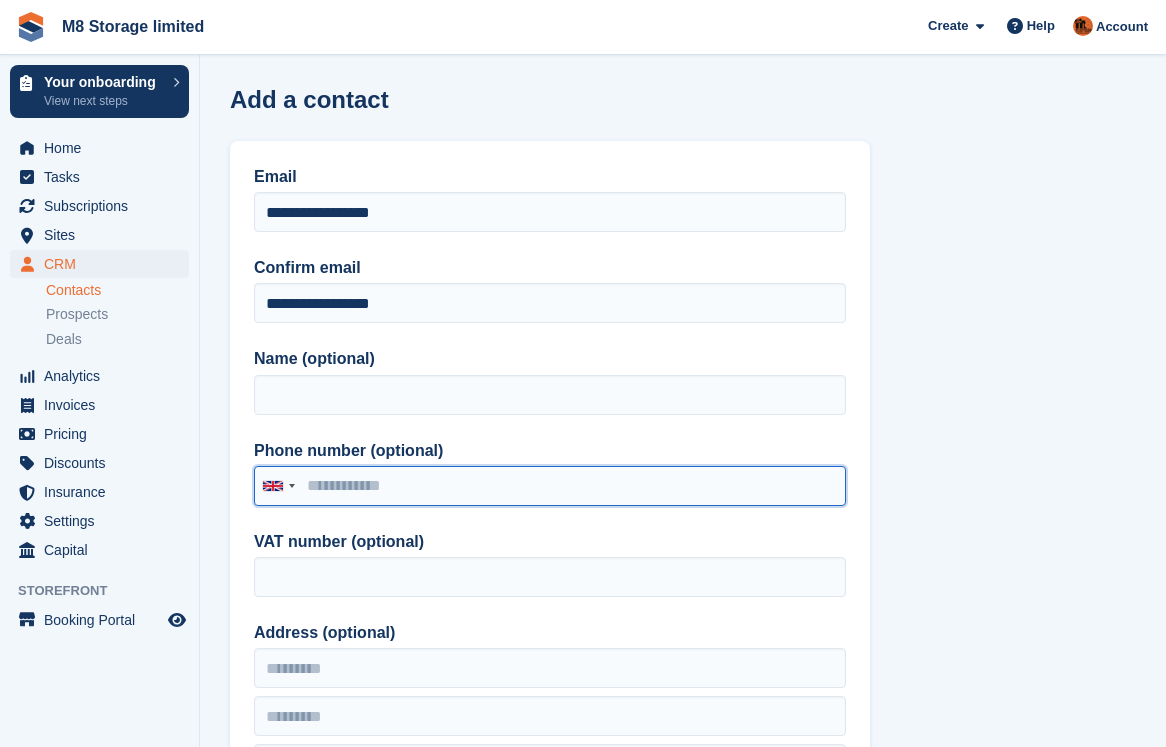click on "Phone number (optional)" at bounding box center [550, 486] 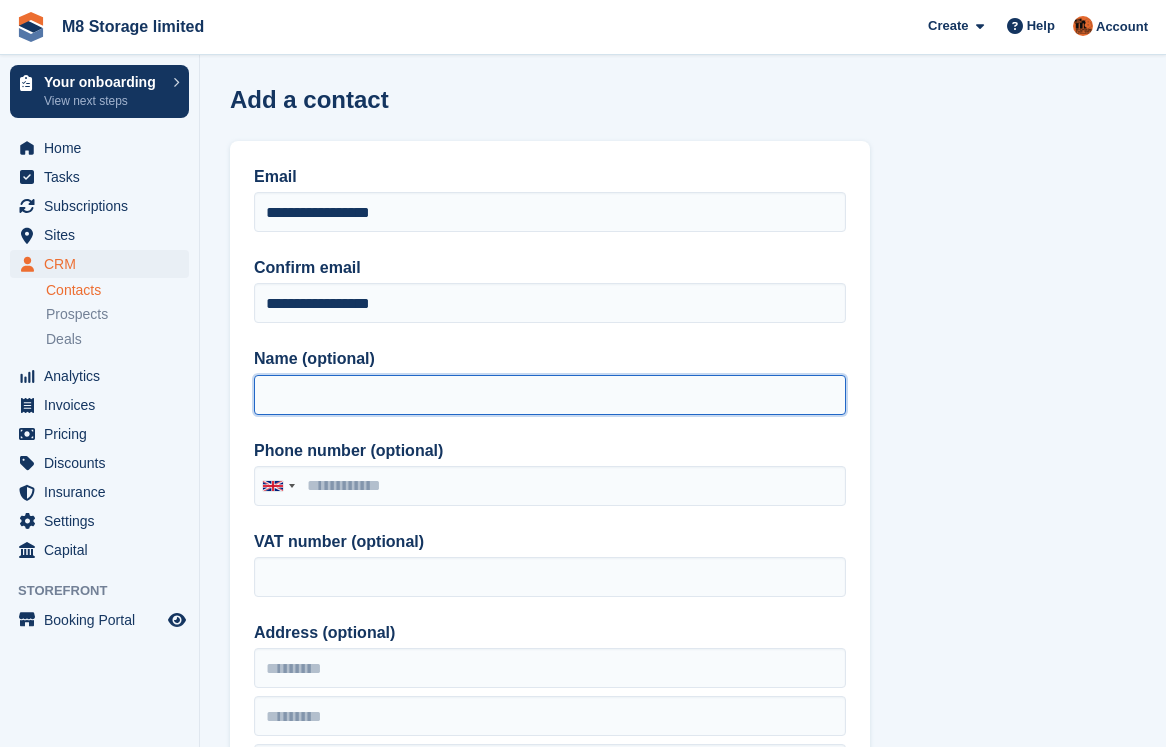 click on "Name (optional)" at bounding box center (550, 395) 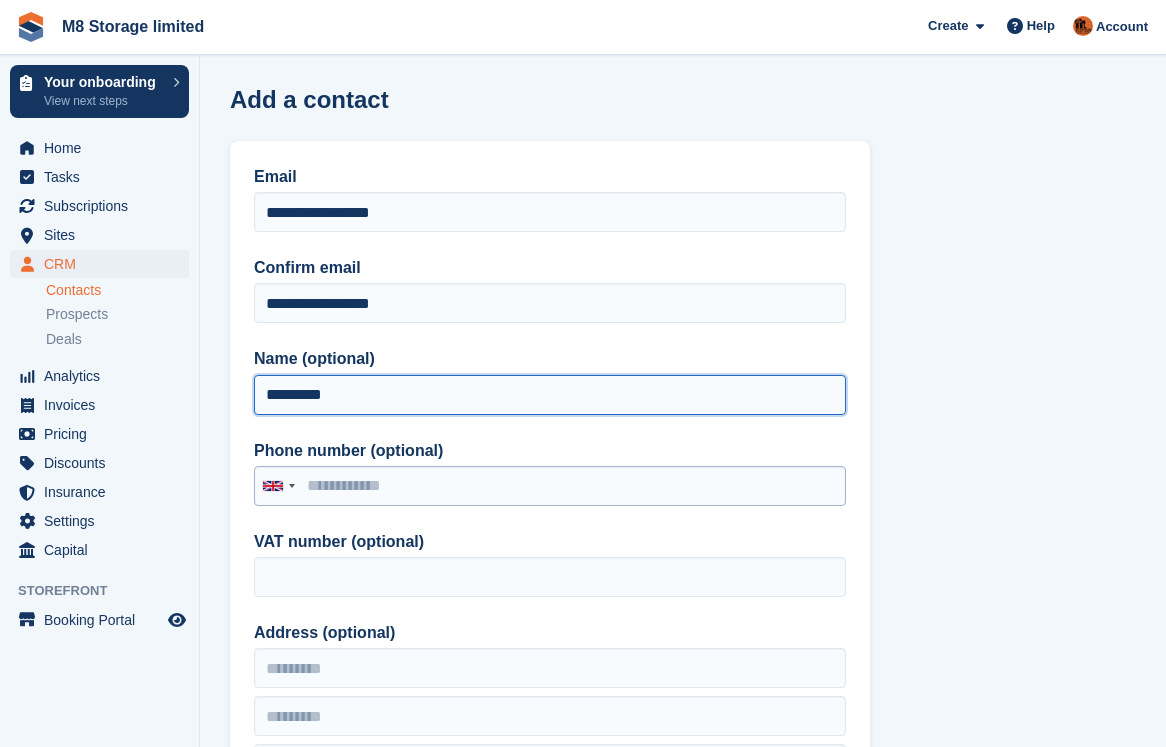 type on "*********" 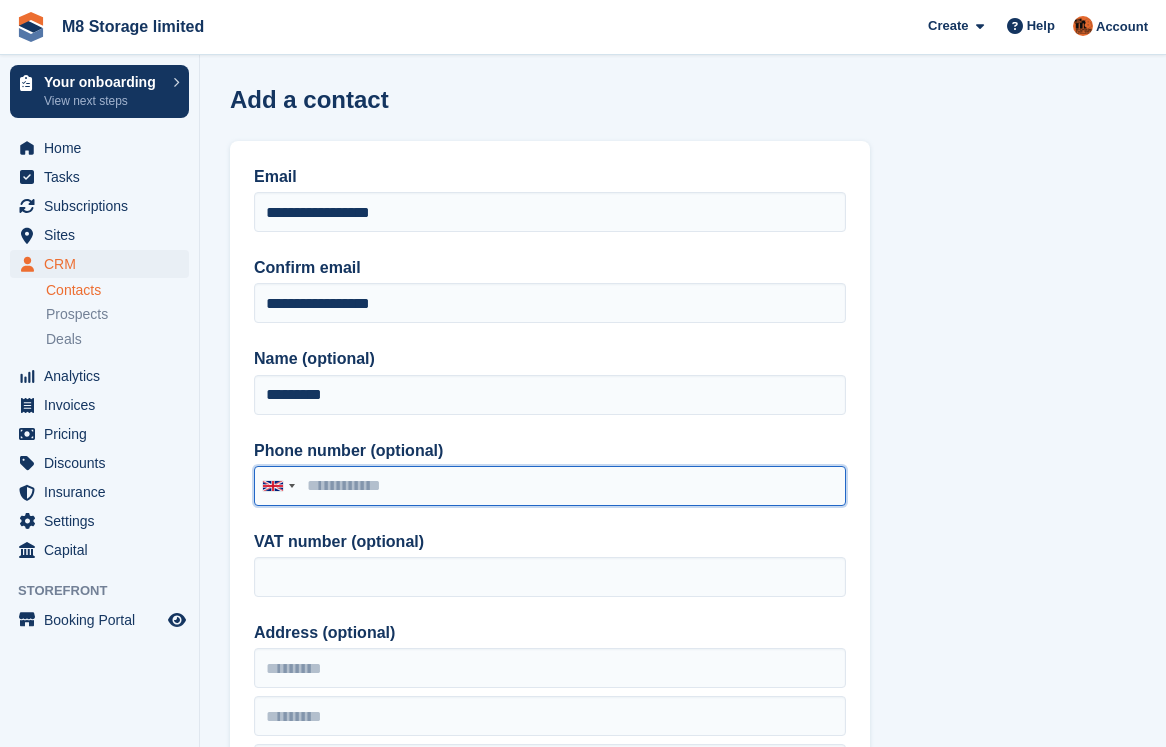 click on "Phone number (optional)" at bounding box center (550, 486) 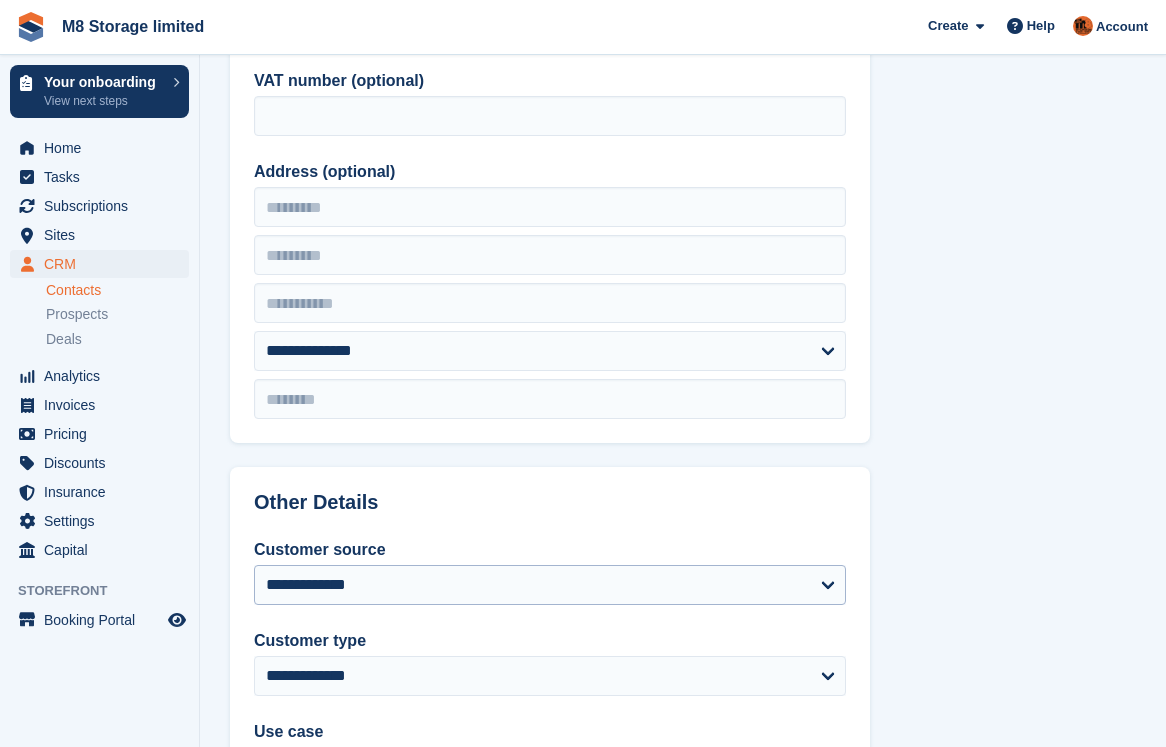 scroll, scrollTop: 500, scrollLeft: 0, axis: vertical 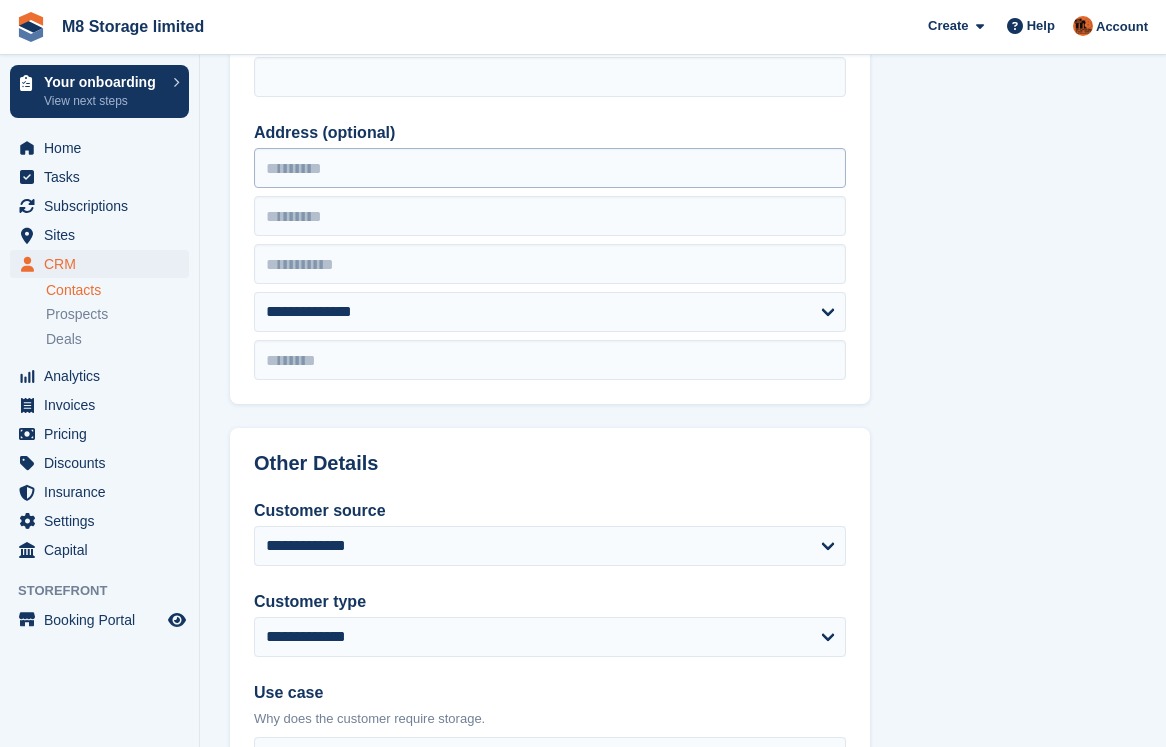 type on "**********" 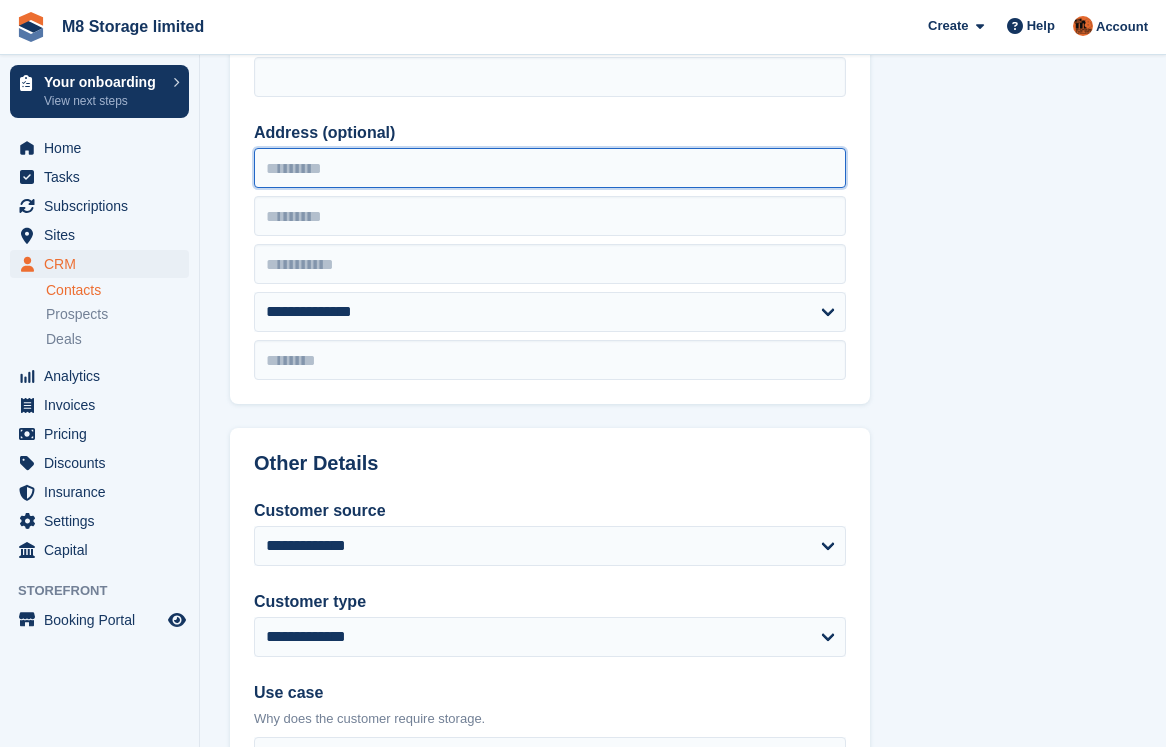 click on "Address (optional)" at bounding box center (550, 168) 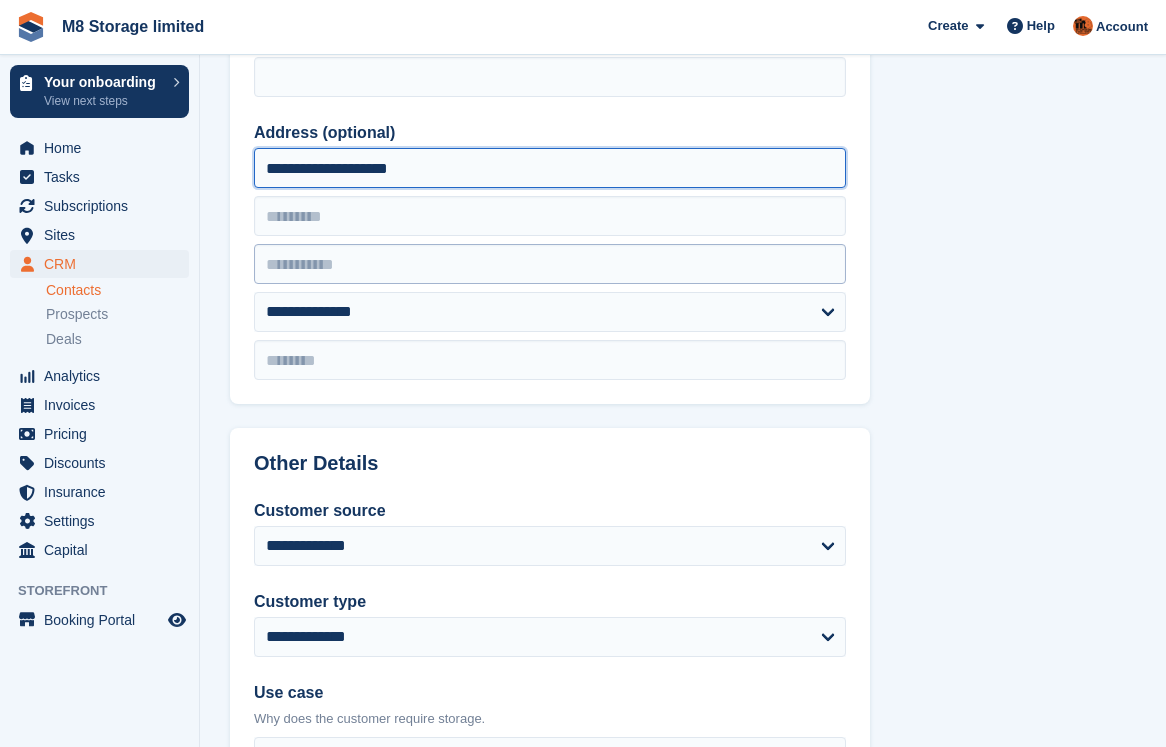 type on "**********" 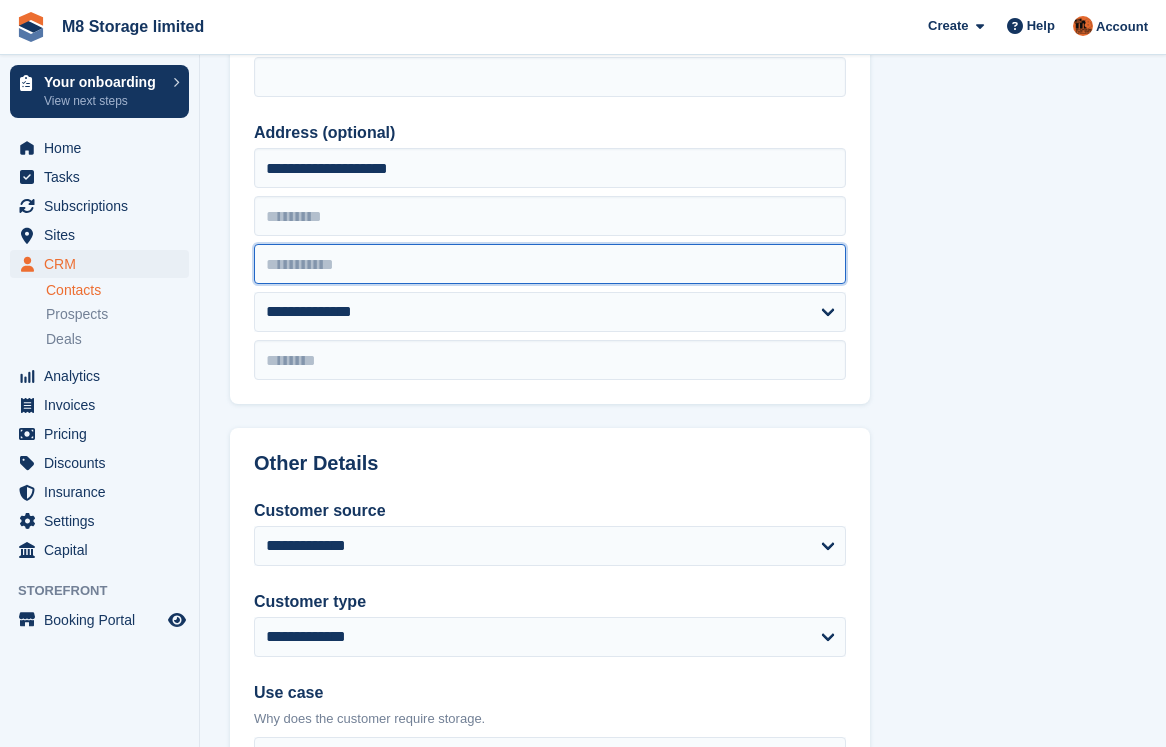click at bounding box center (550, 264) 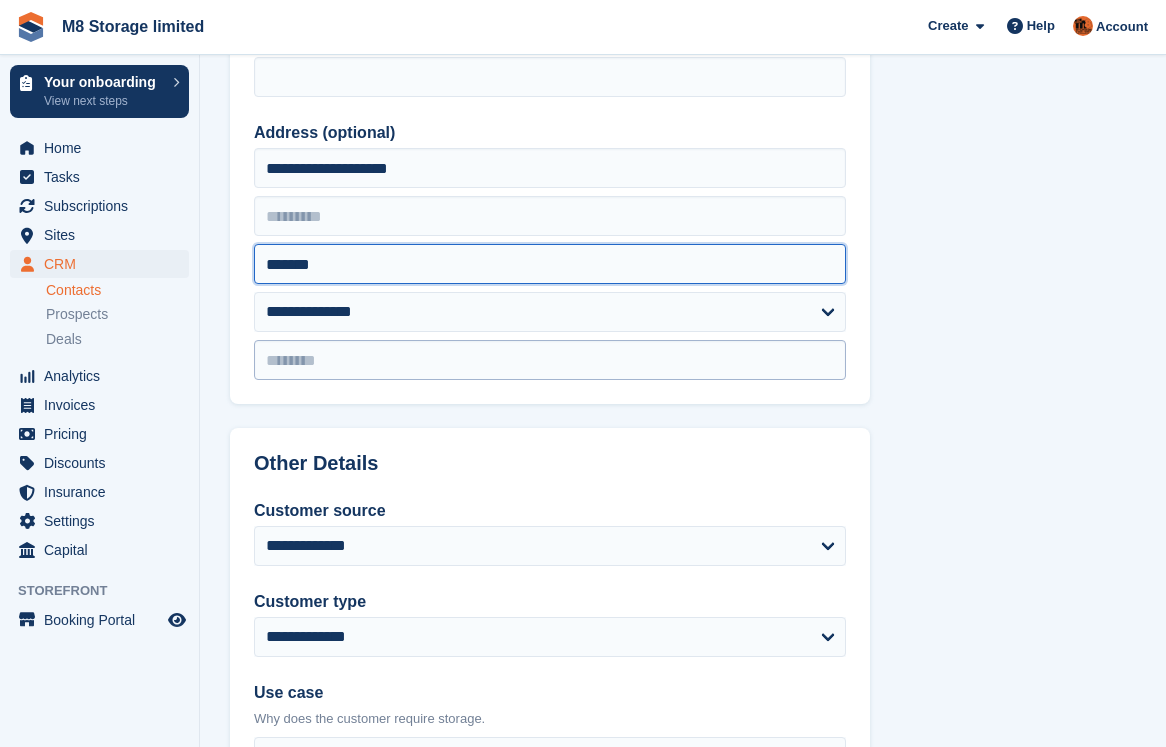 type on "*******" 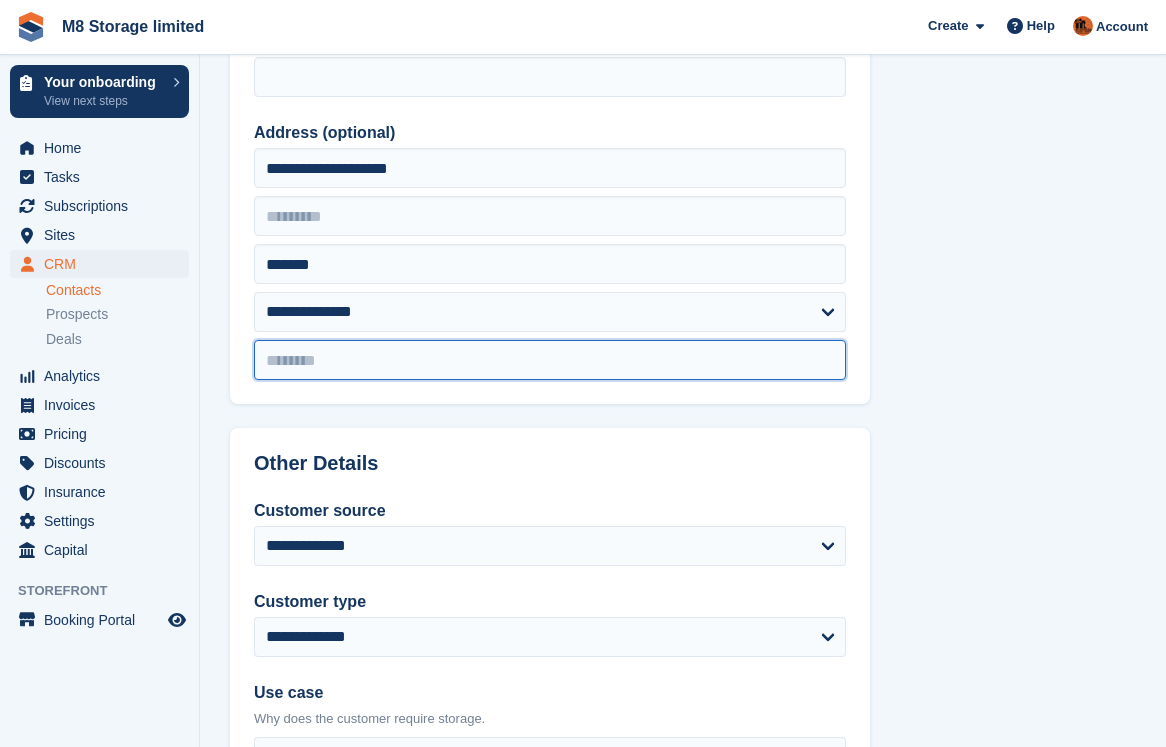 click at bounding box center (550, 360) 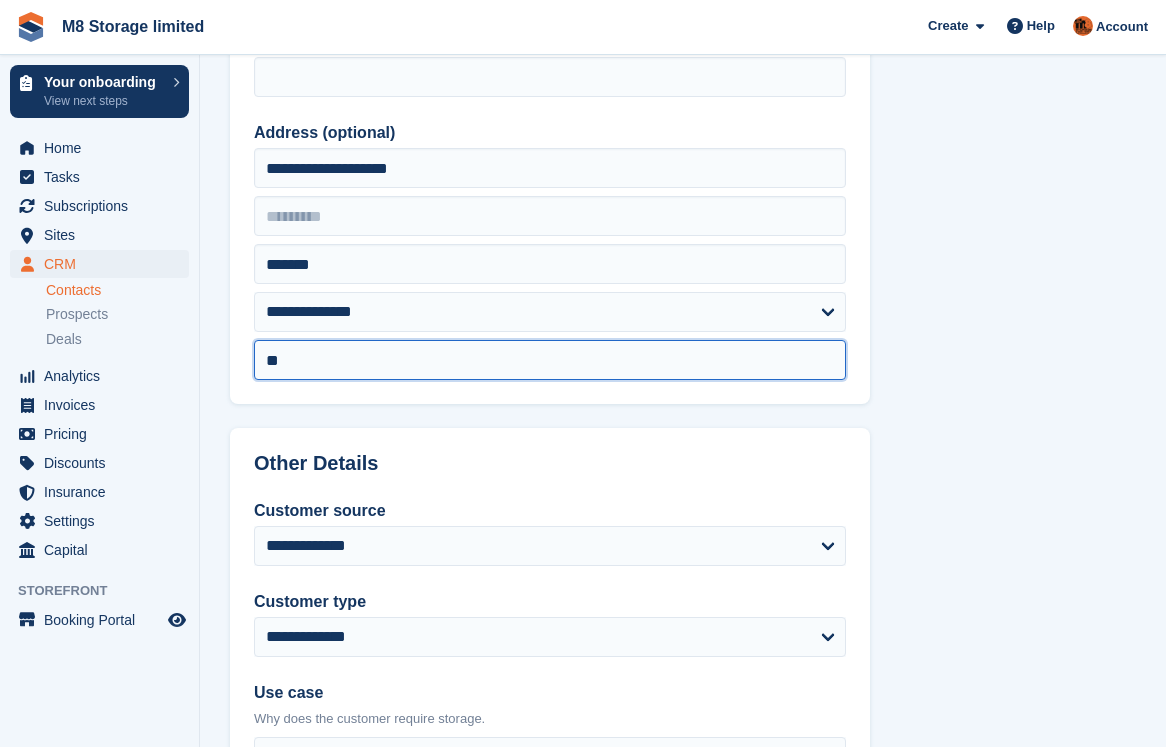 type on "*" 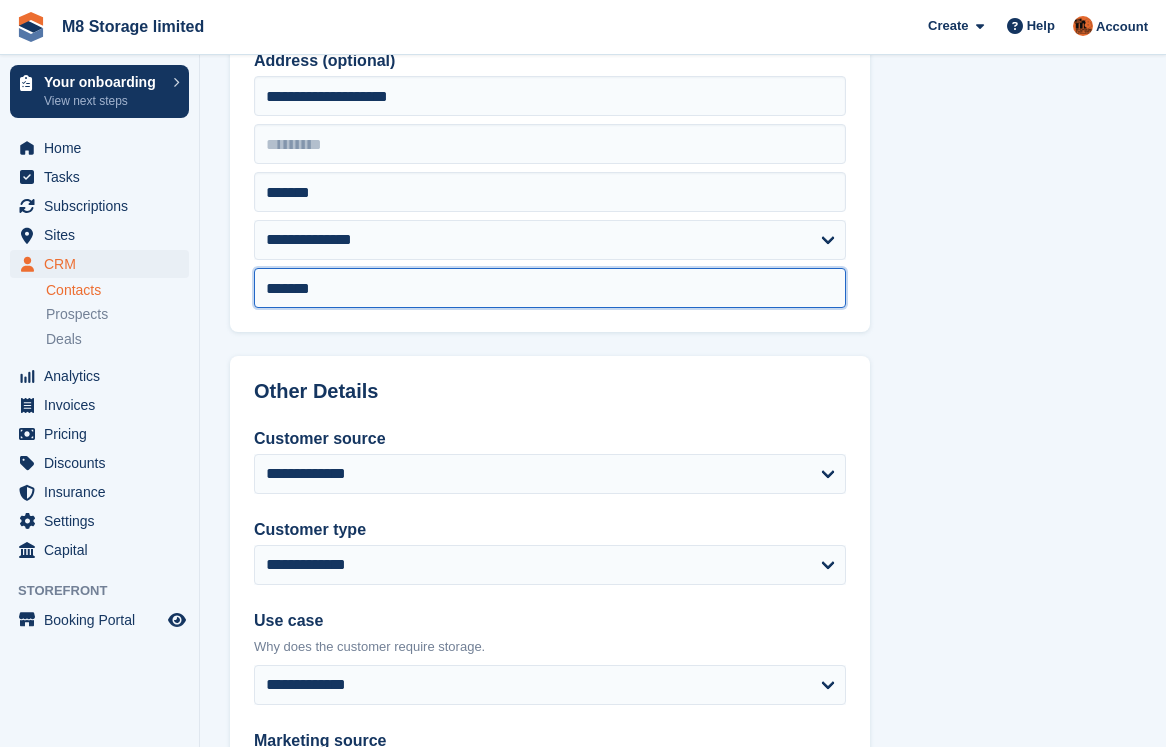 scroll, scrollTop: 900, scrollLeft: 0, axis: vertical 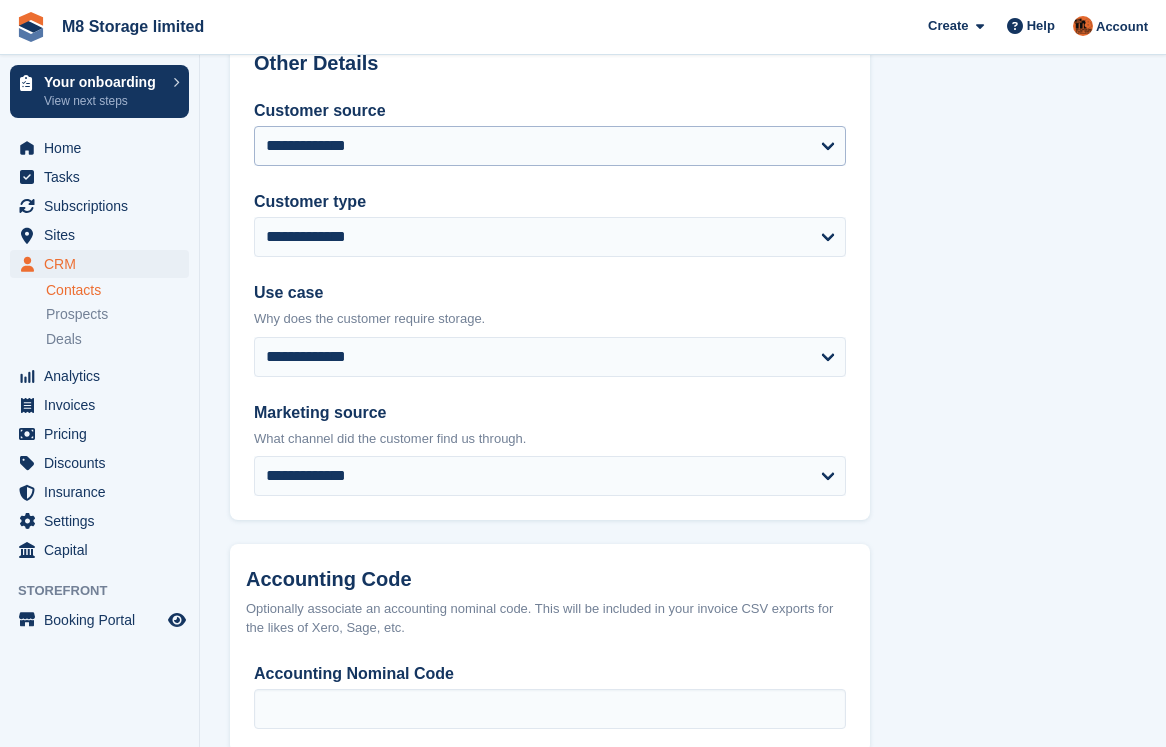 type on "*******" 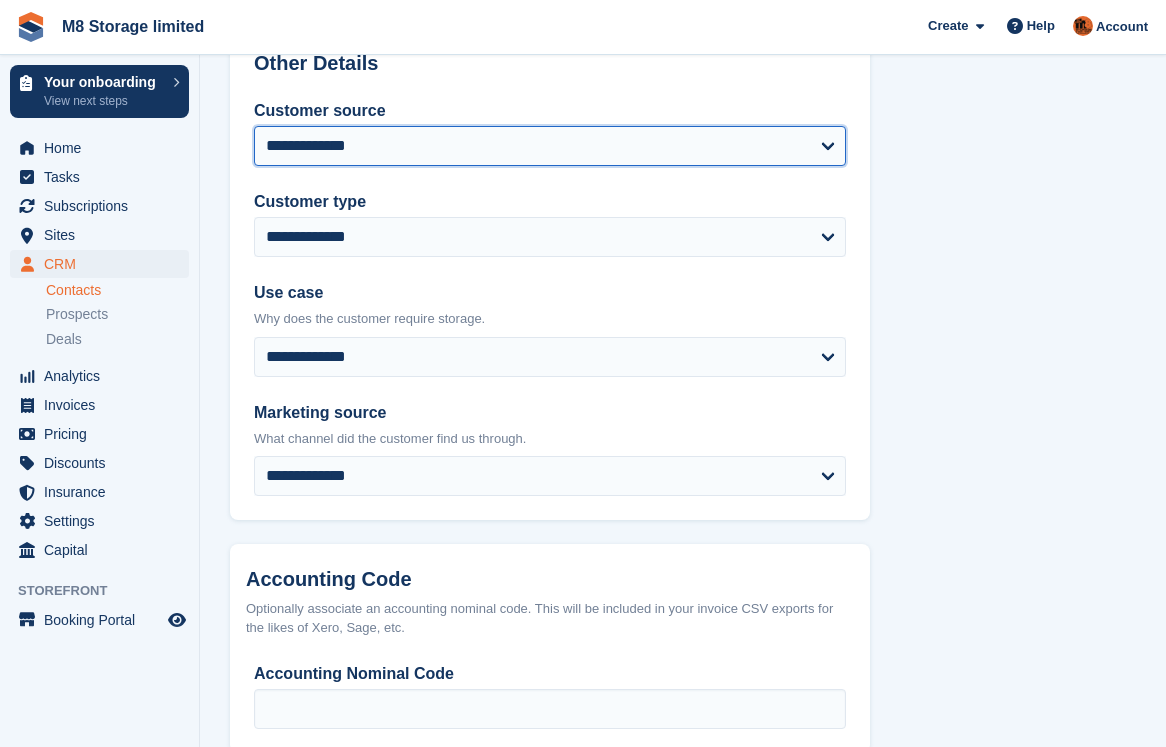 click on "**********" at bounding box center (550, 146) 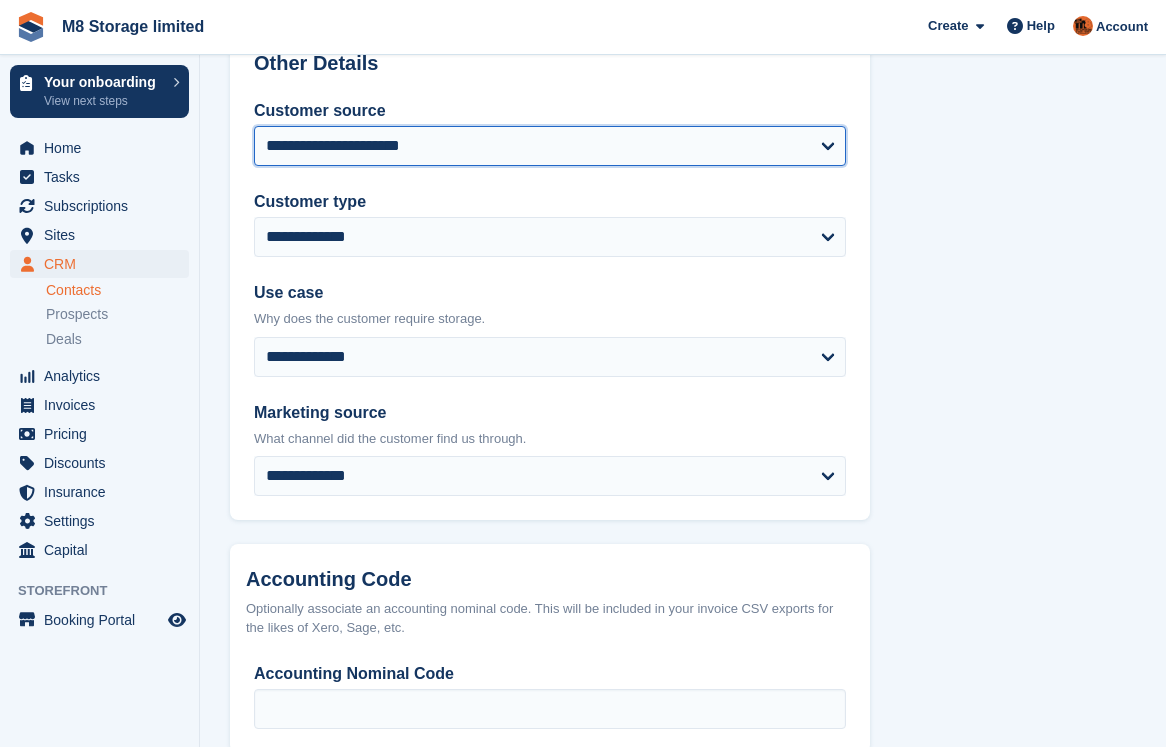 click on "**********" at bounding box center (550, 146) 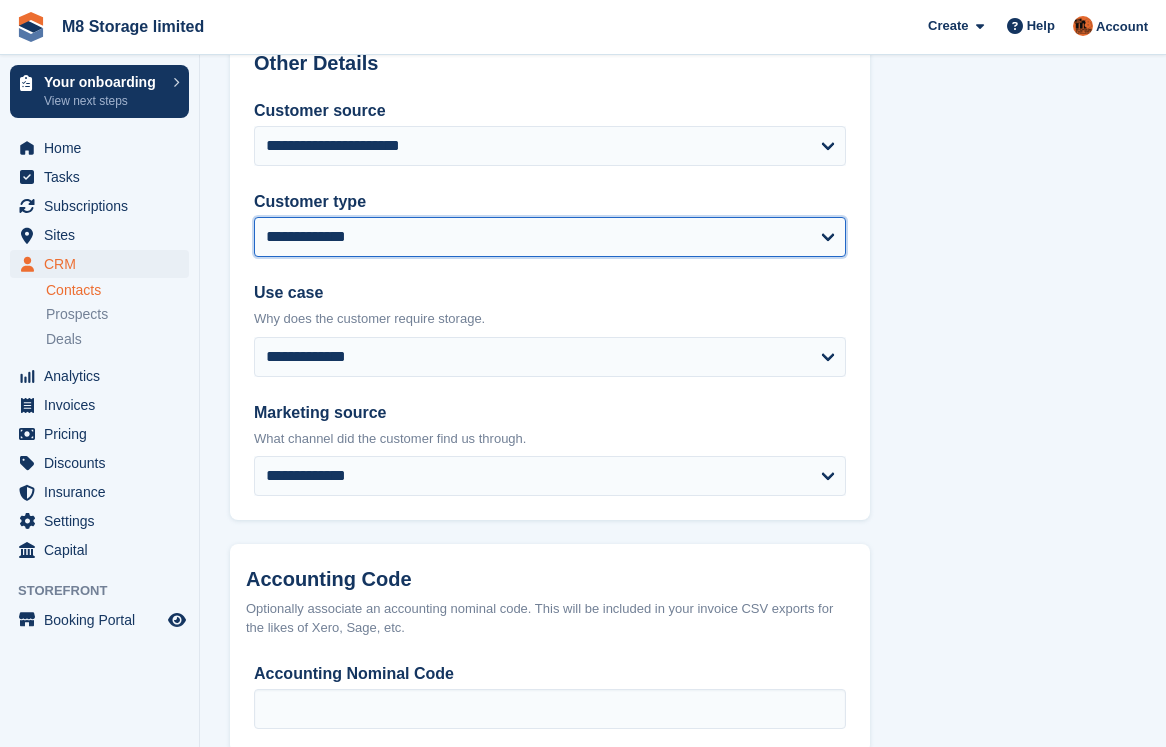 click on "**********" at bounding box center [550, 237] 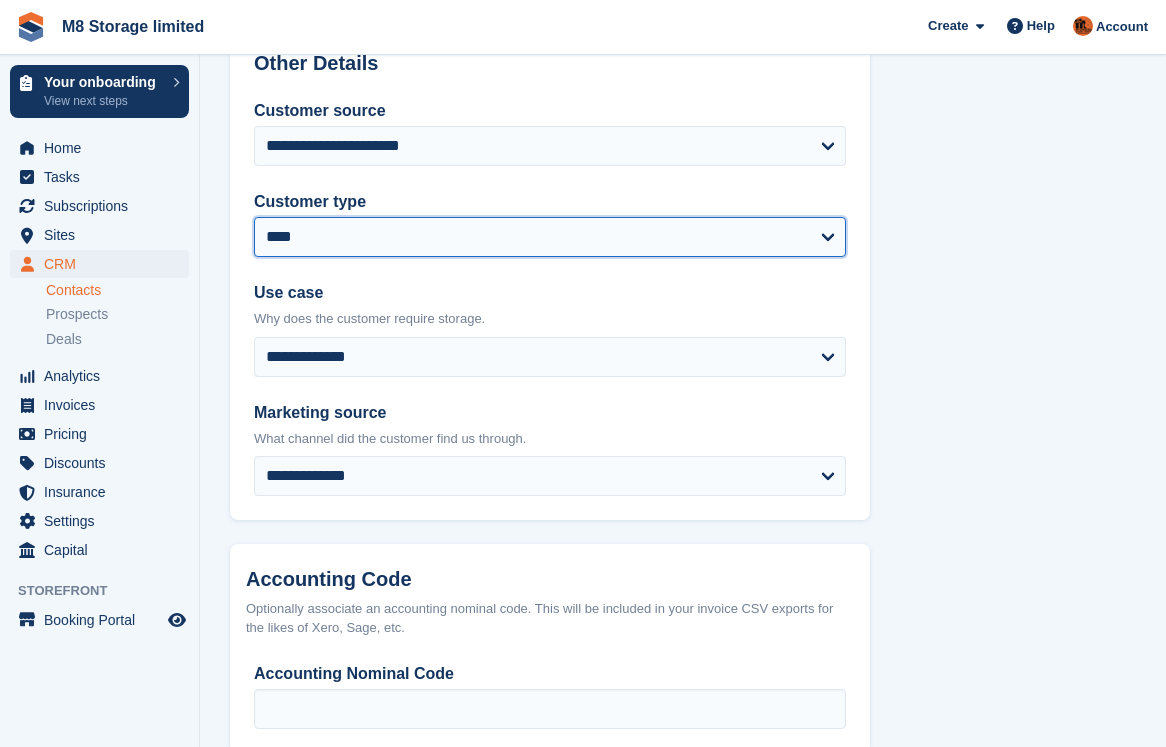 click on "**********" at bounding box center [550, 237] 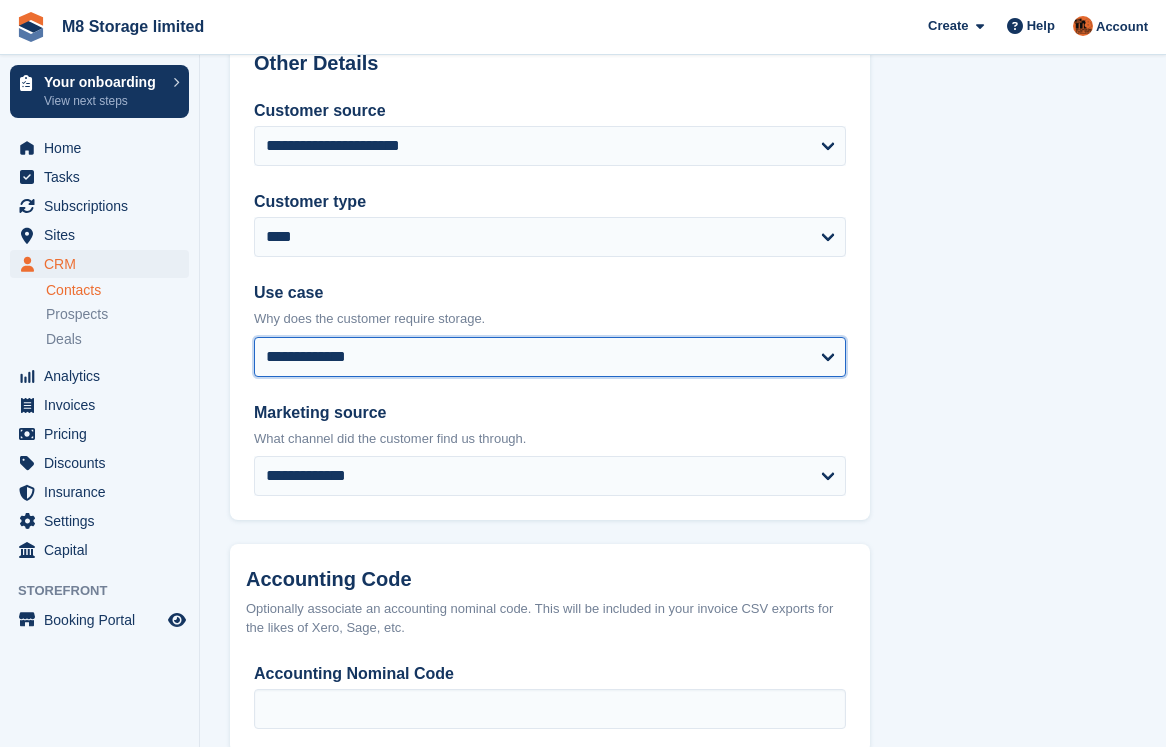 click on "**********" at bounding box center [550, 357] 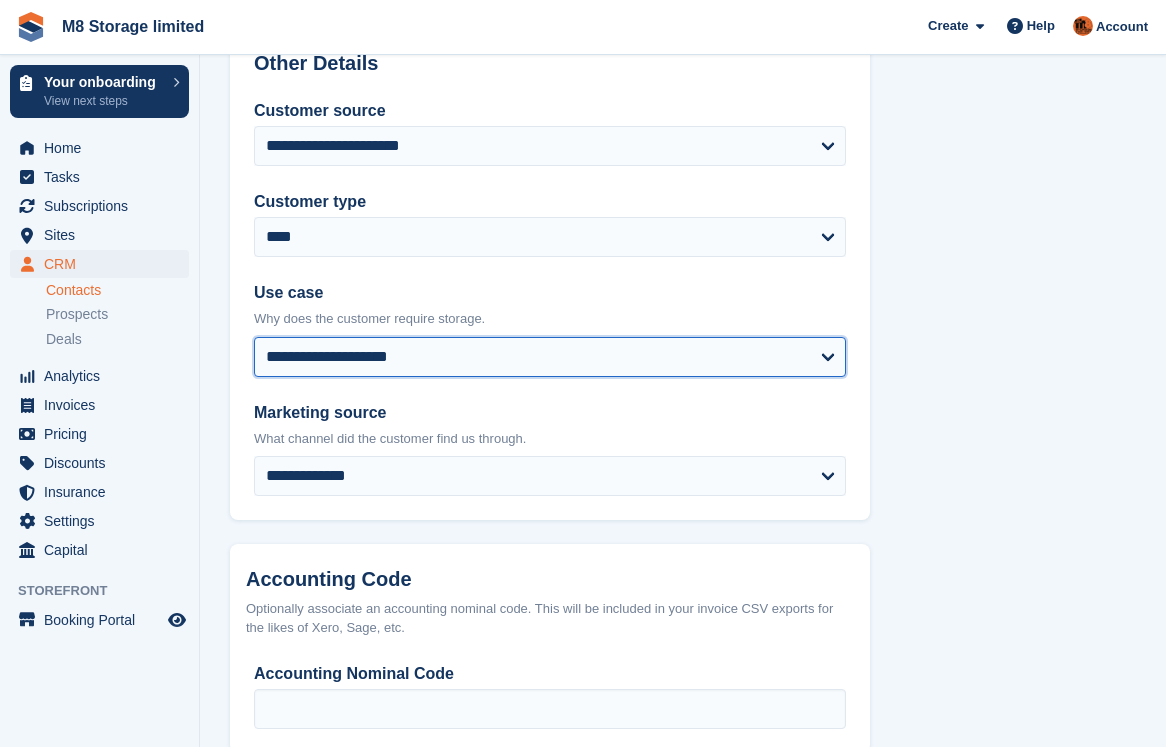 click on "**********" at bounding box center [550, 357] 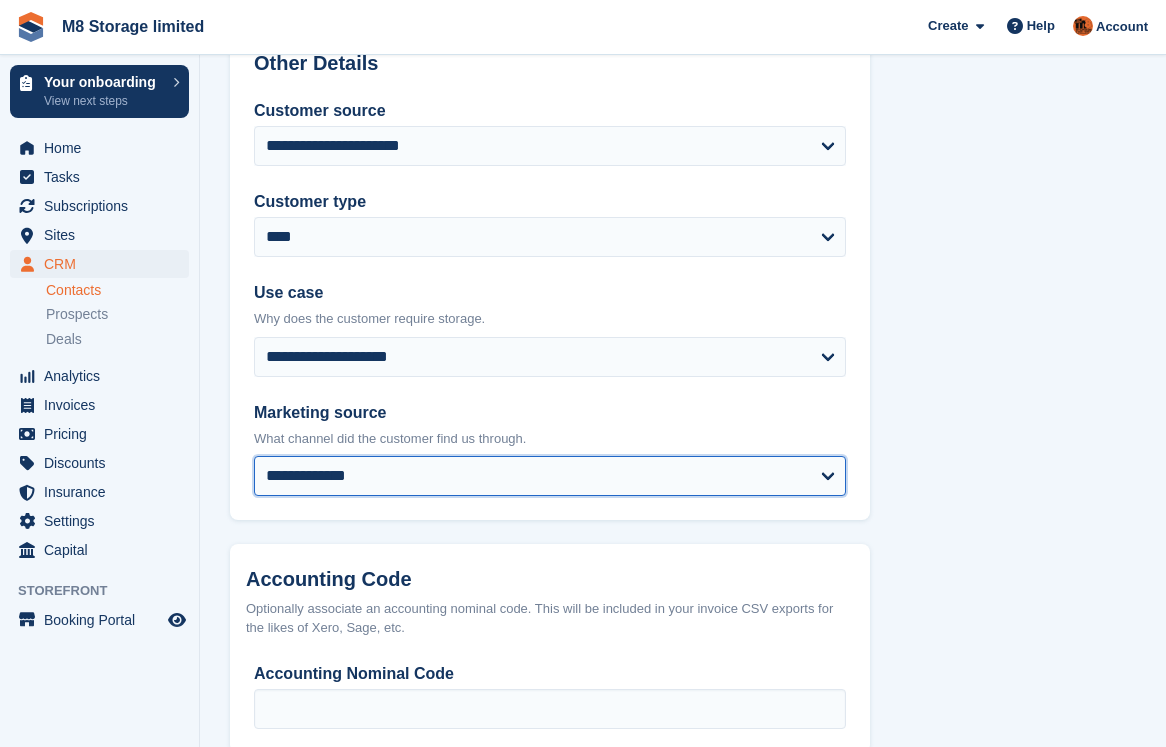 click on "**********" at bounding box center (550, 476) 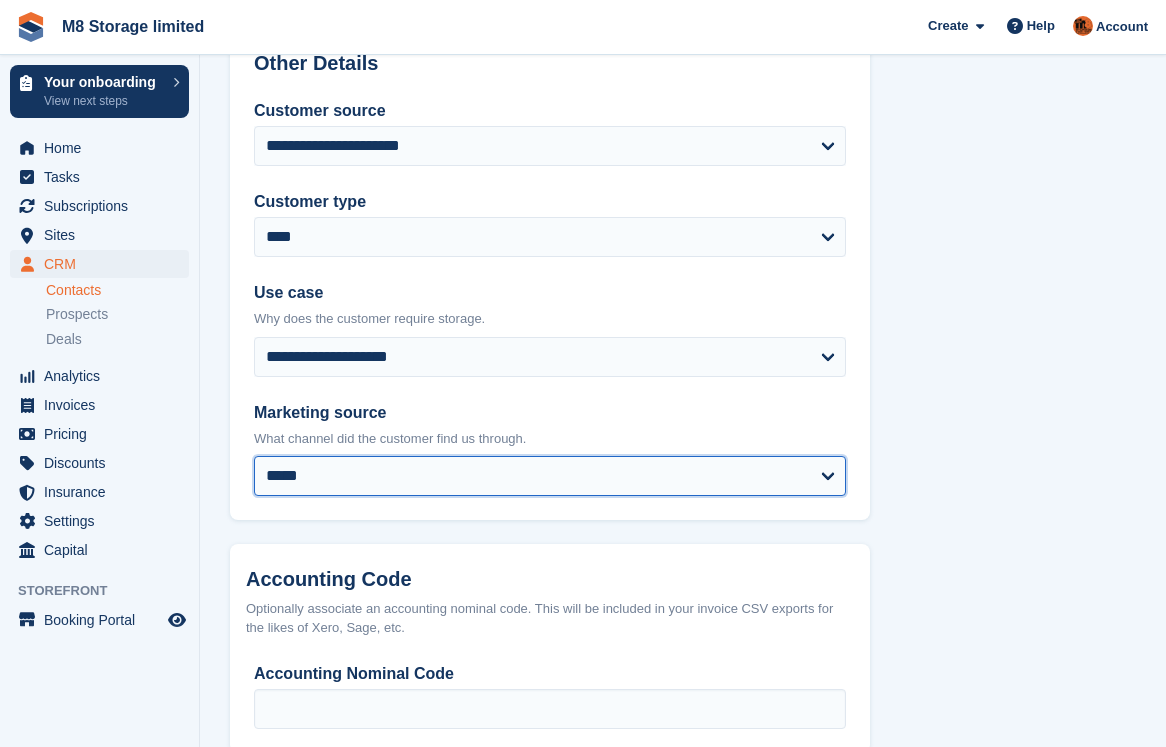 click on "**********" at bounding box center (550, 476) 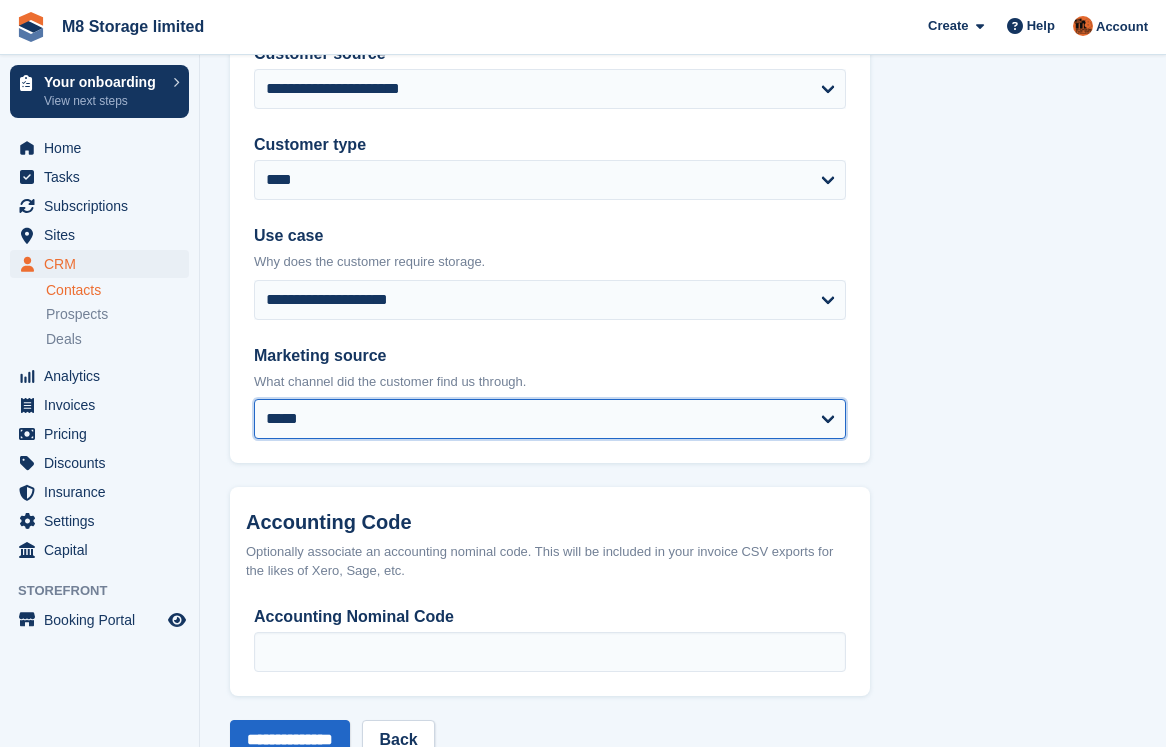 scroll, scrollTop: 1016, scrollLeft: 0, axis: vertical 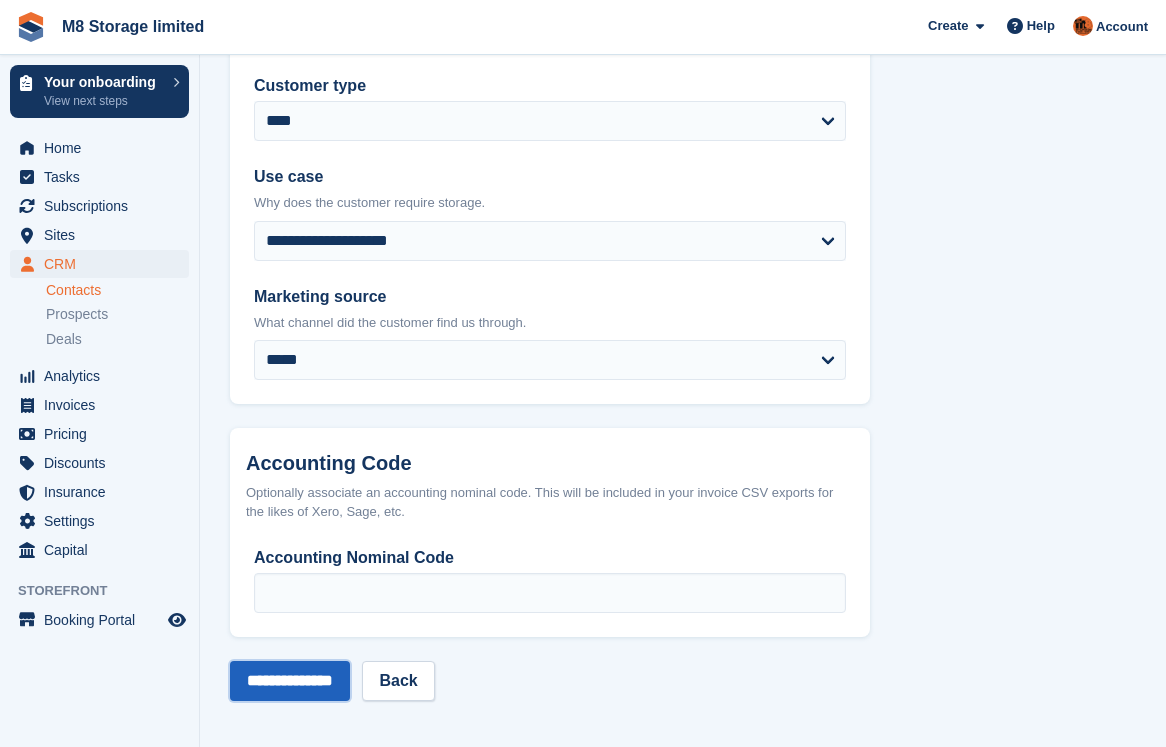 click on "**********" at bounding box center (290, 681) 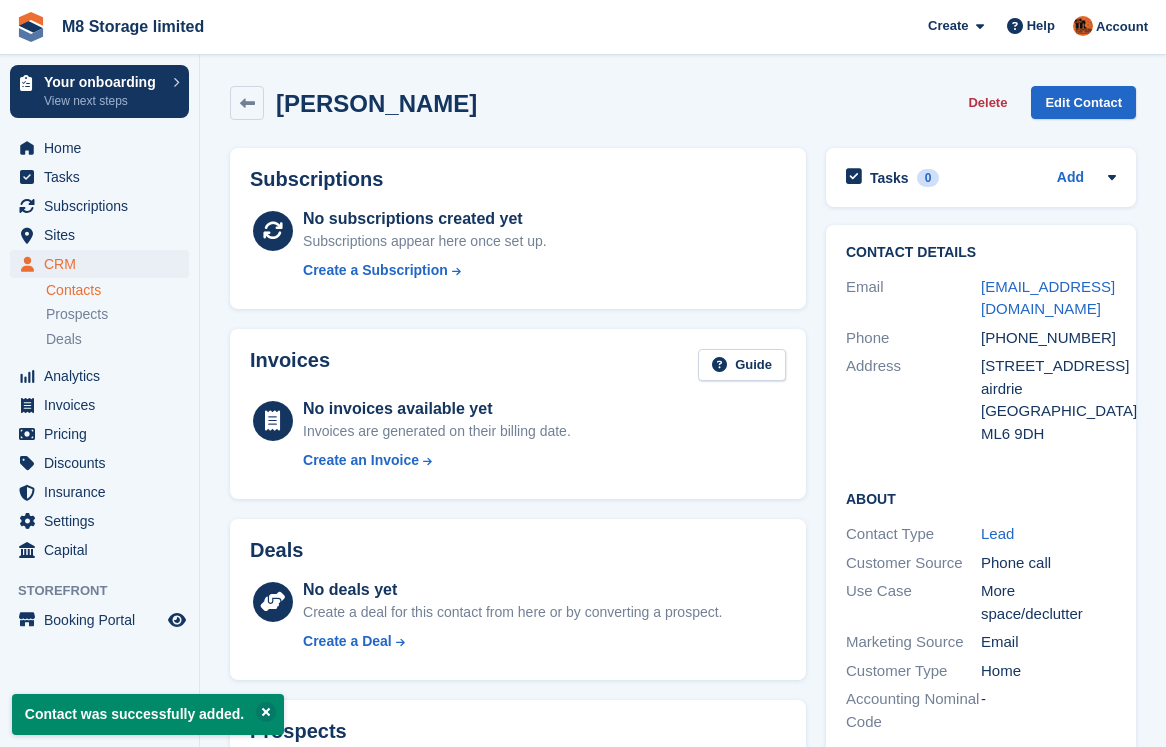 scroll, scrollTop: 0, scrollLeft: 0, axis: both 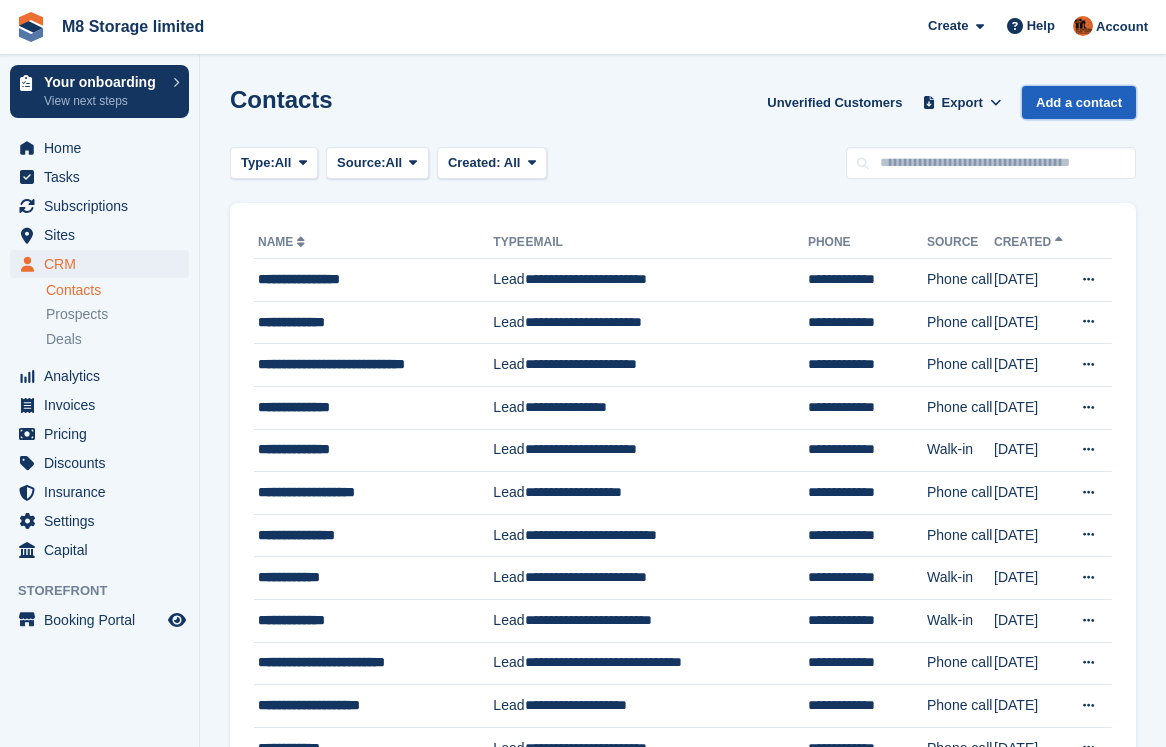 click on "Add a contact" at bounding box center (1079, 102) 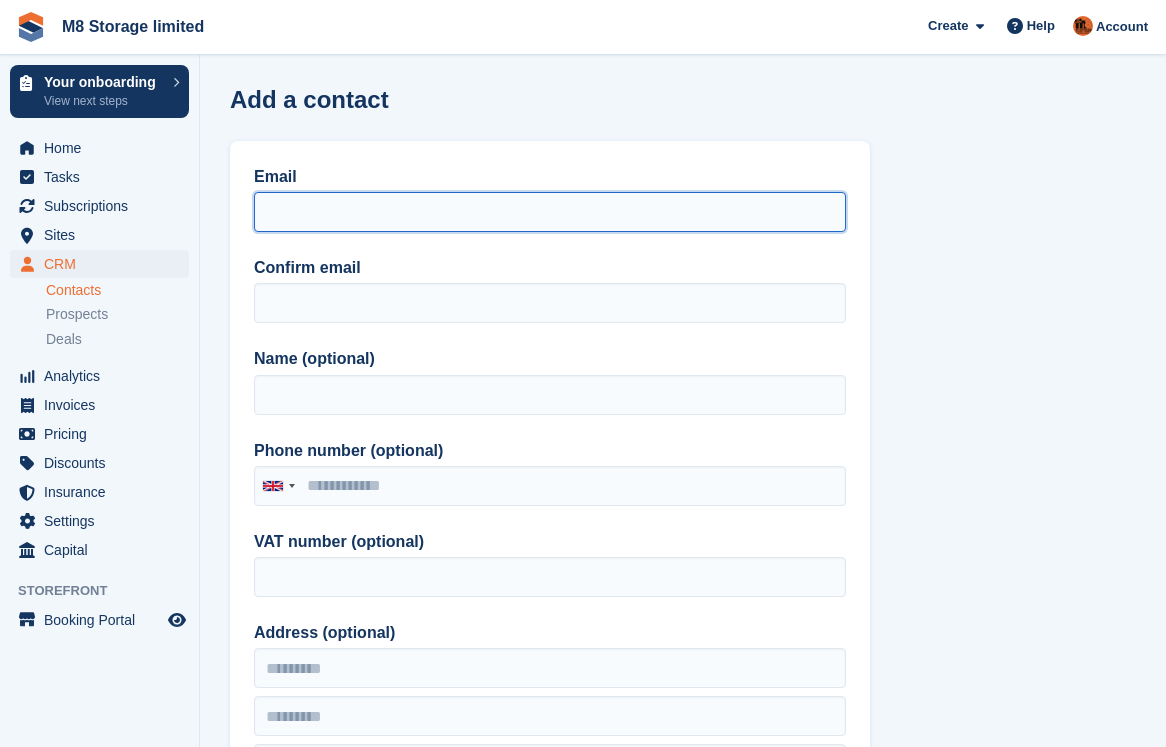 click on "Email" at bounding box center [550, 212] 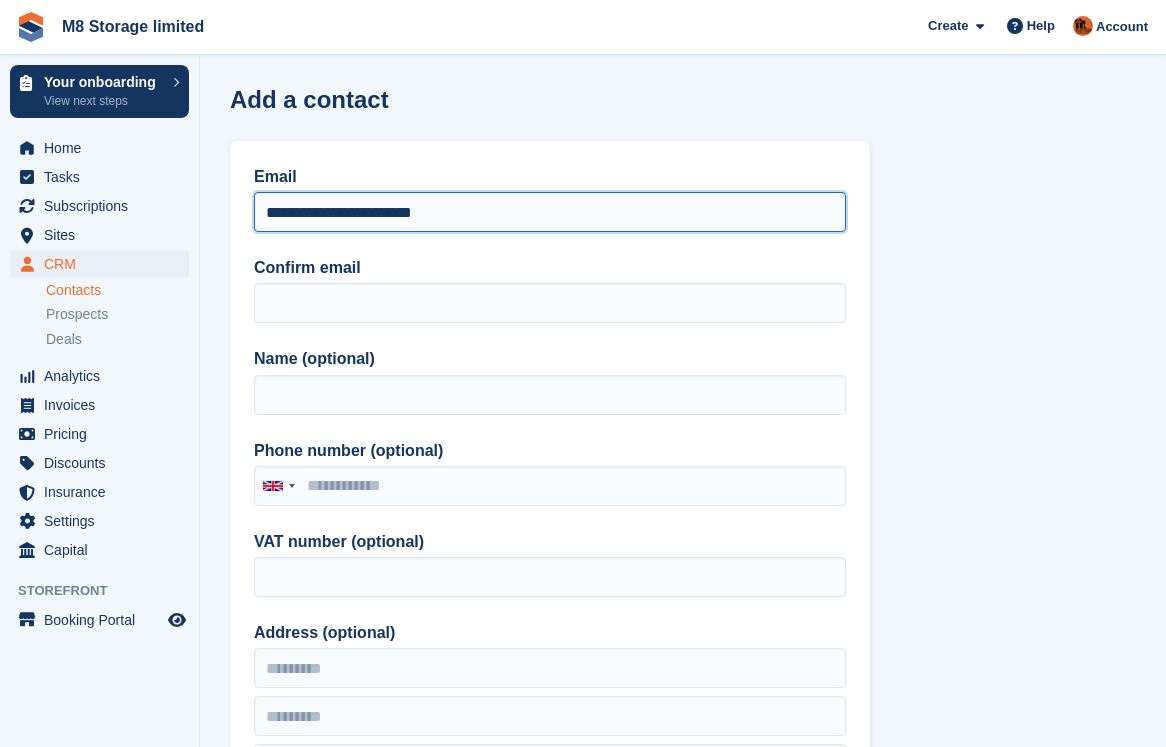 drag, startPoint x: 469, startPoint y: 215, endPoint x: 248, endPoint y: 216, distance: 221.00226 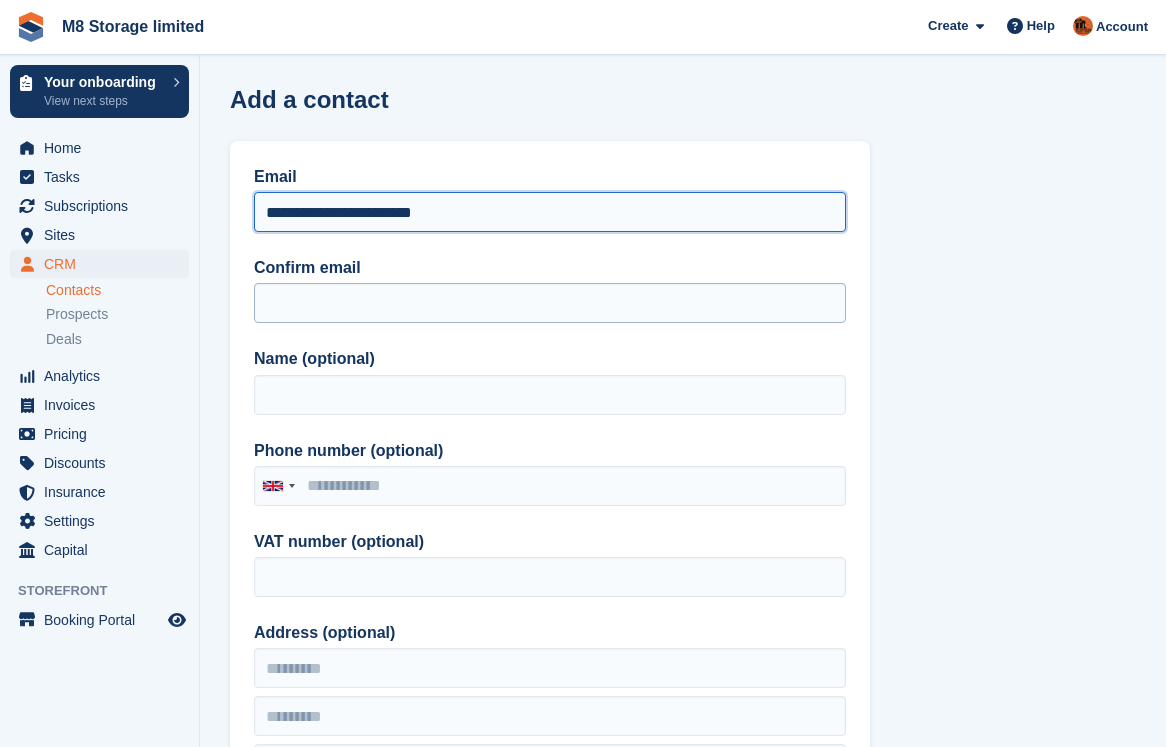 type on "**********" 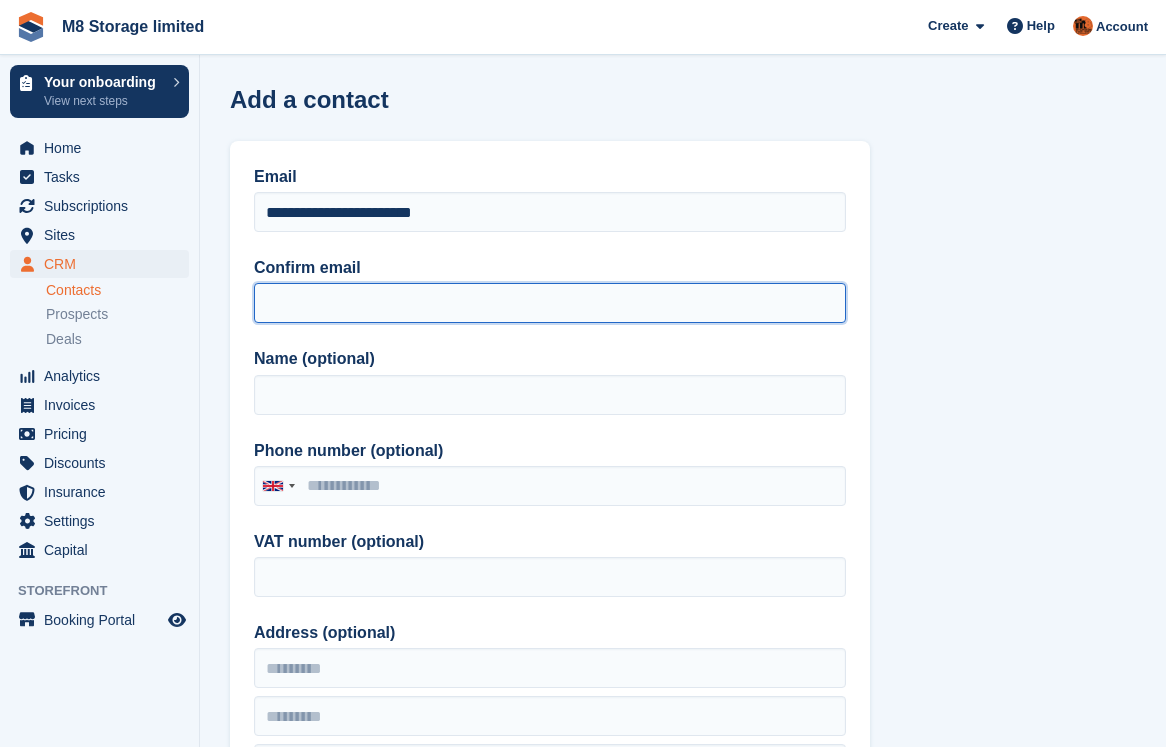 paste on "**********" 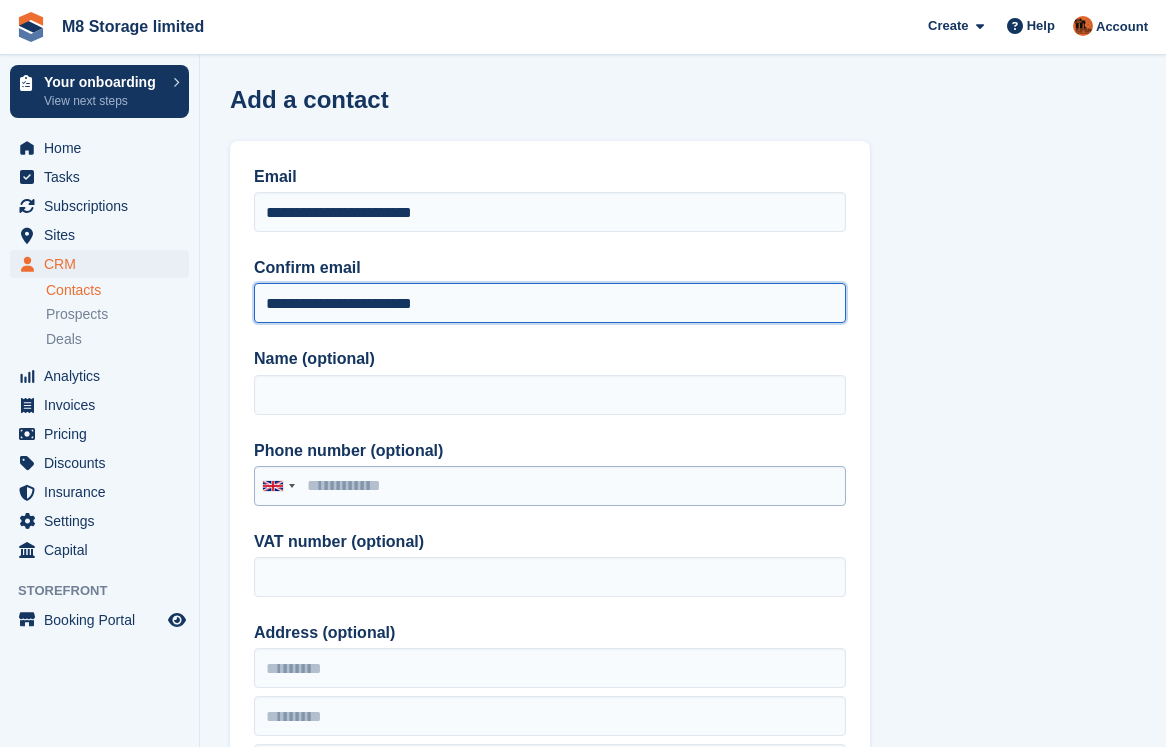 type on "**********" 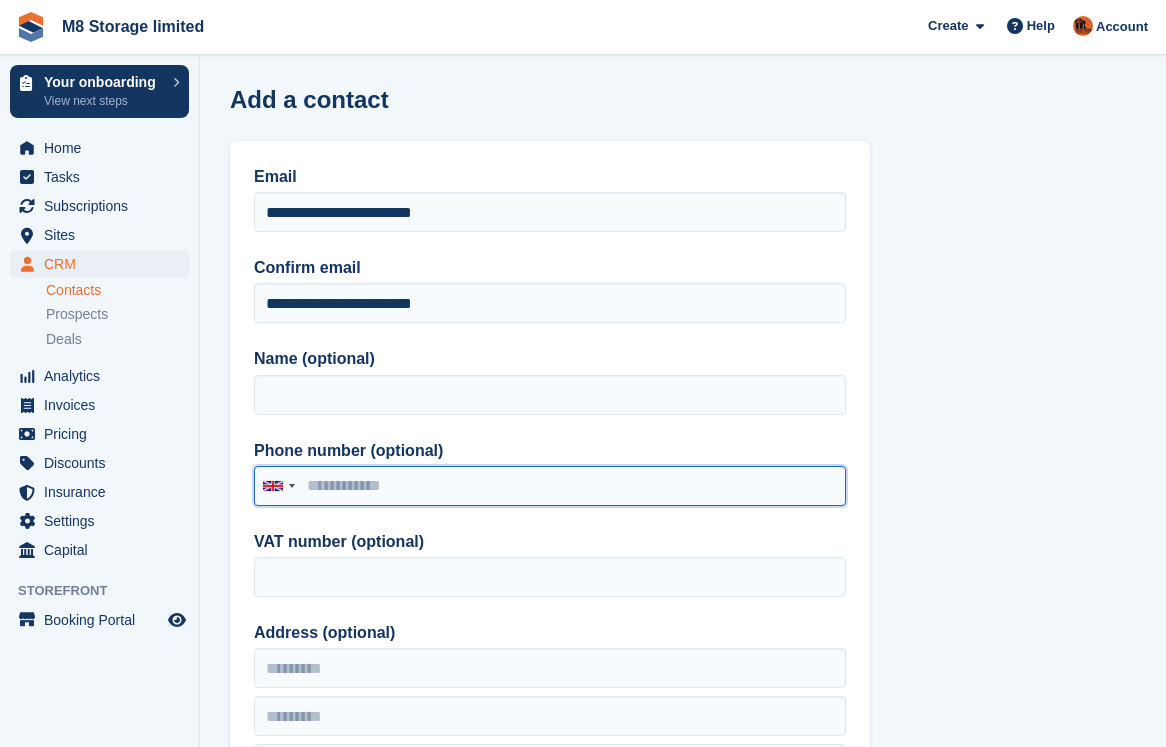 click on "Phone number (optional)" at bounding box center (550, 486) 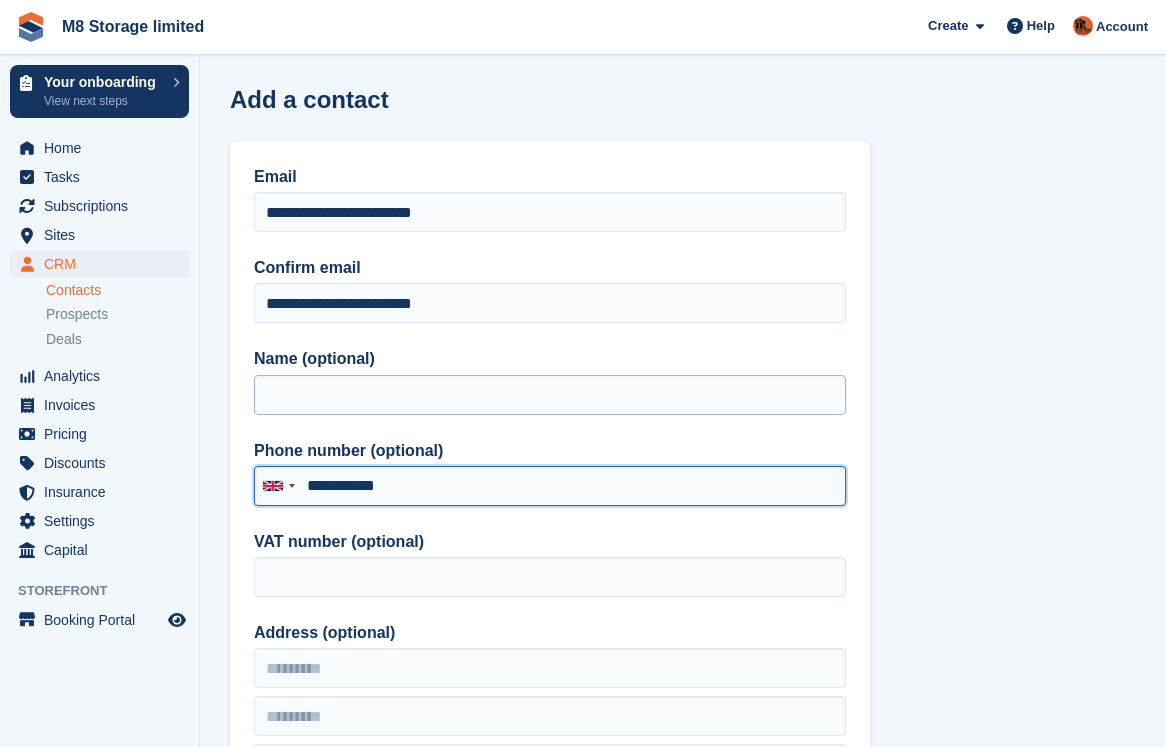 type on "**********" 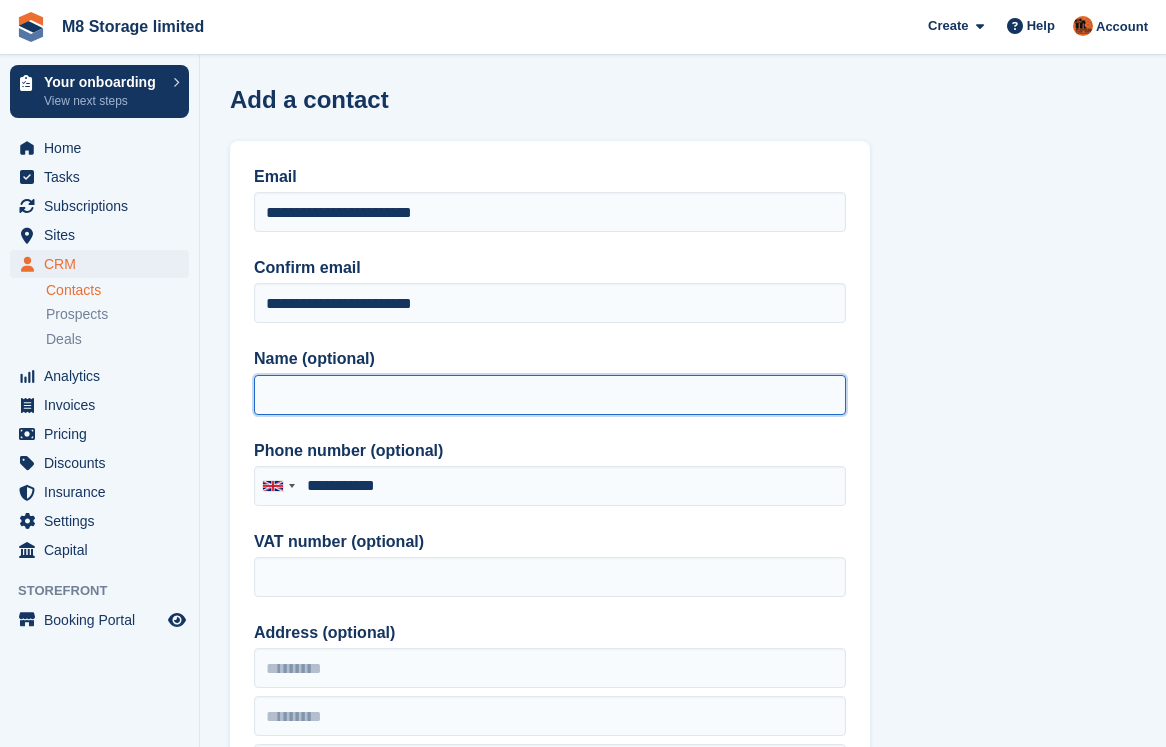 click on "Name (optional)" at bounding box center (550, 395) 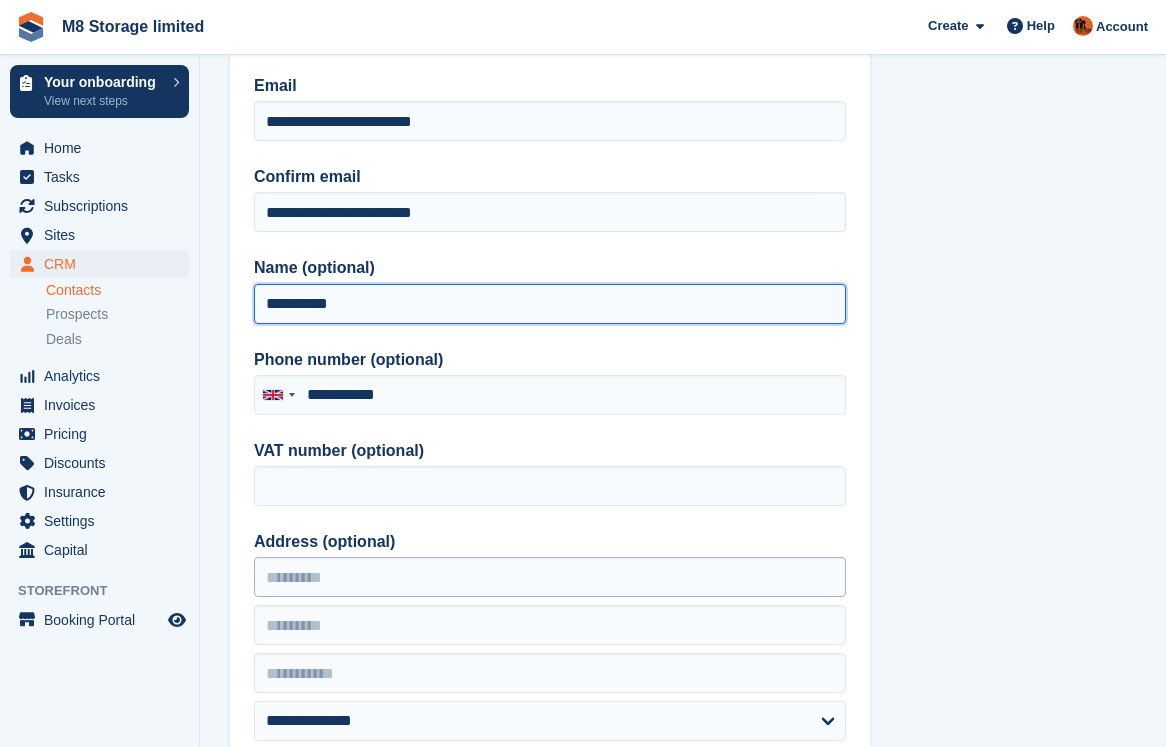 scroll, scrollTop: 200, scrollLeft: 0, axis: vertical 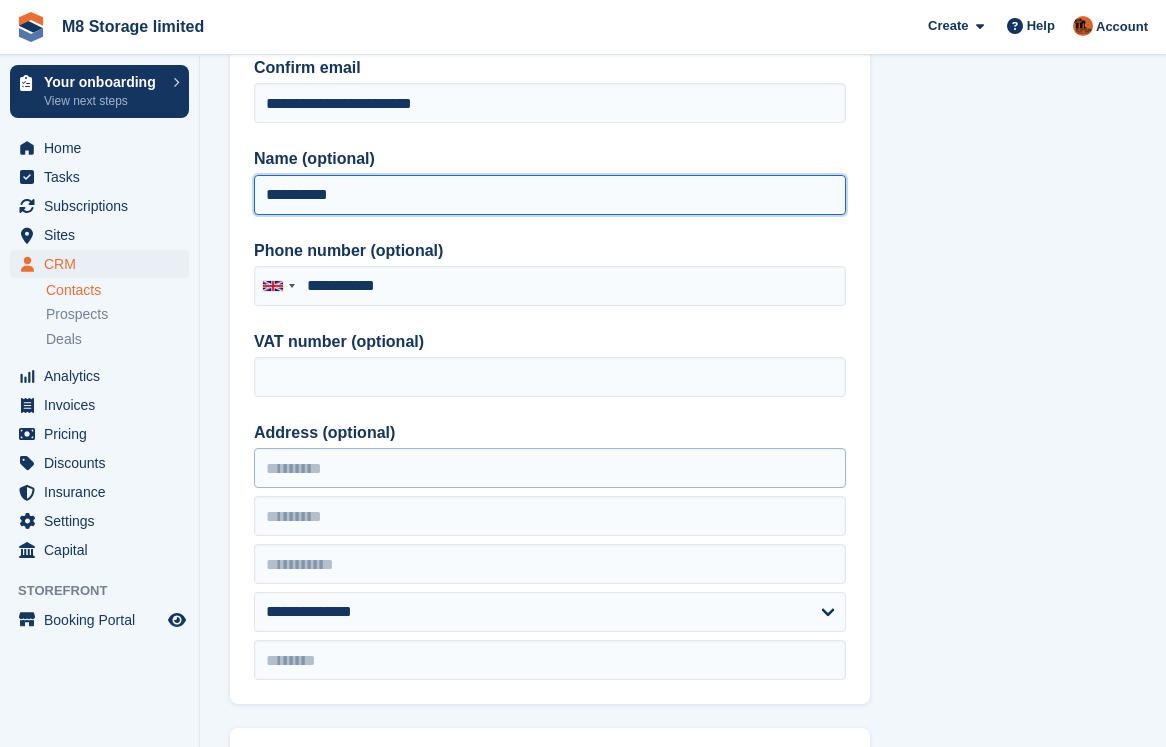 type on "**********" 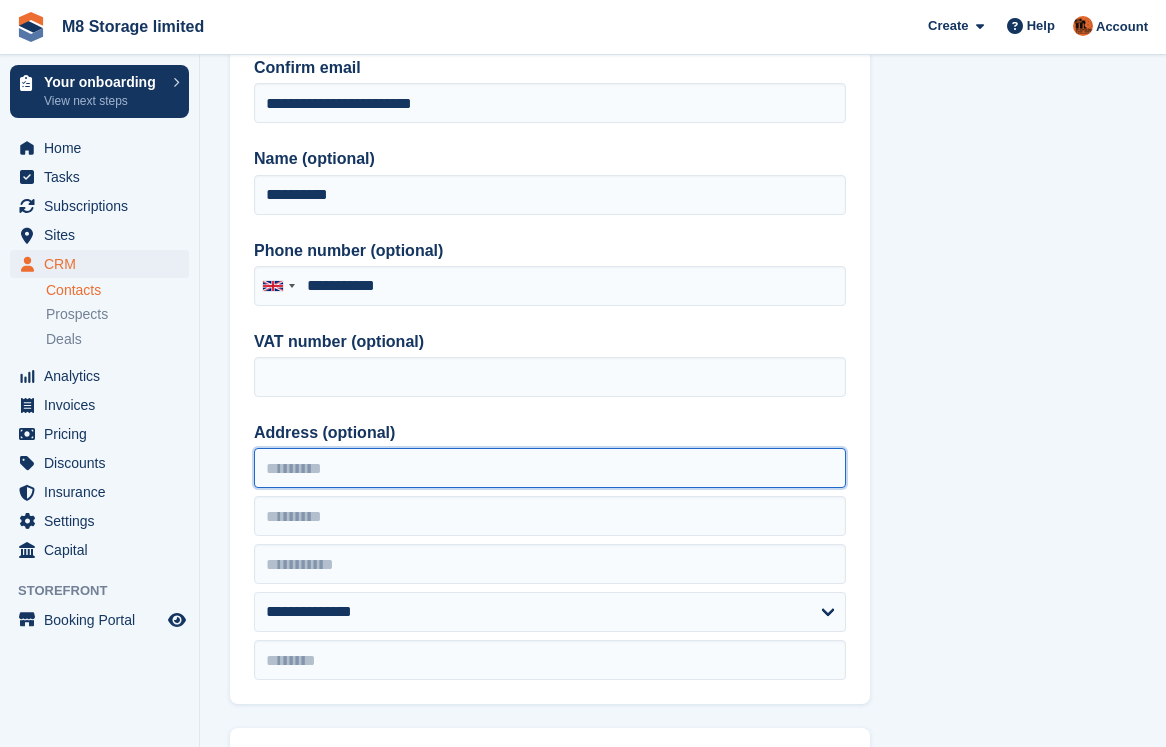 click on "Address (optional)" at bounding box center (550, 468) 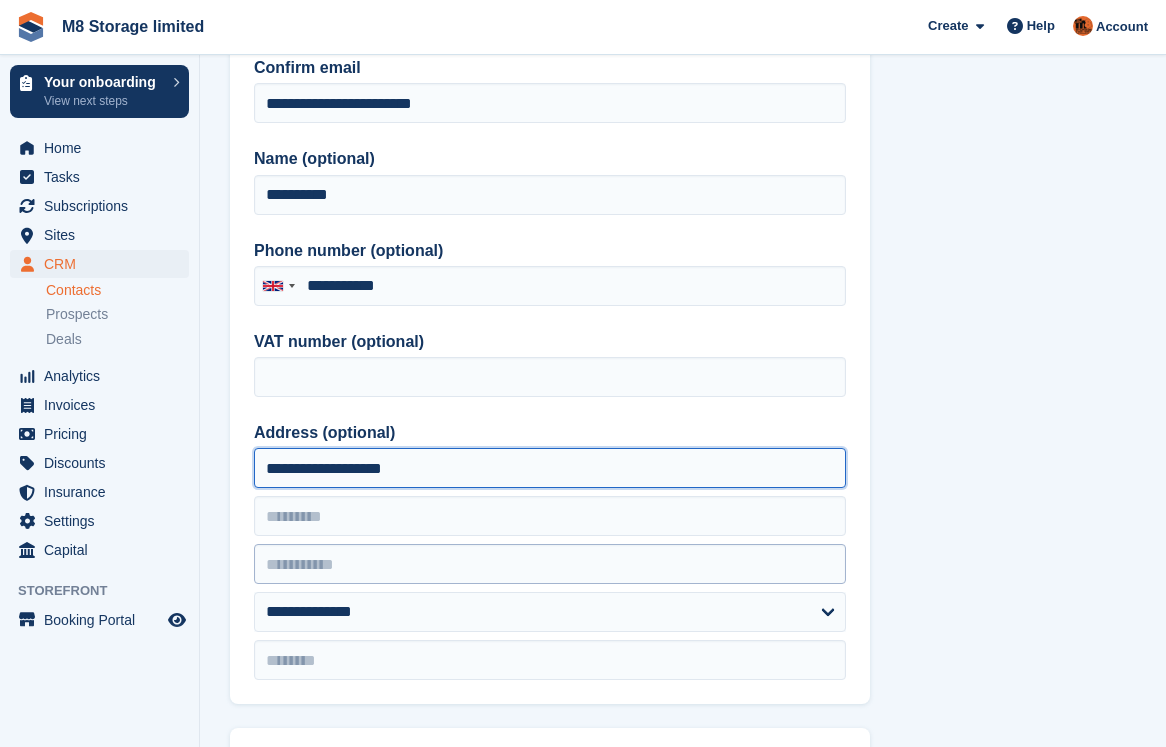 type on "**********" 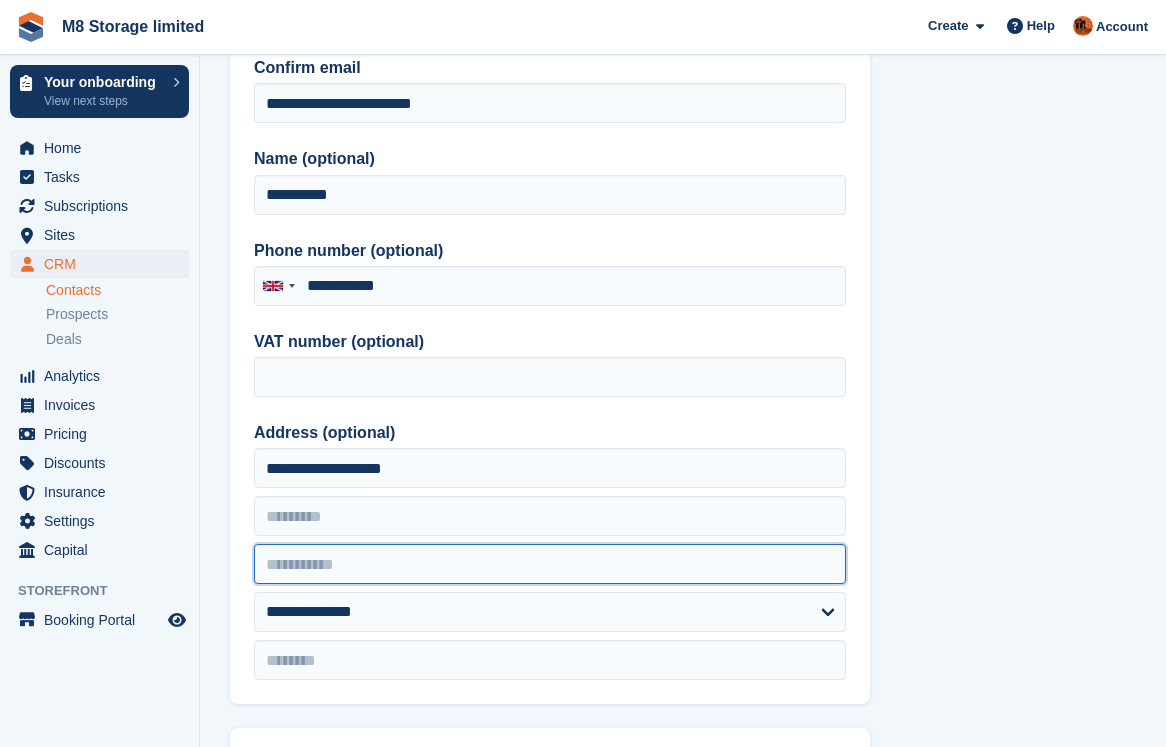 click at bounding box center [550, 564] 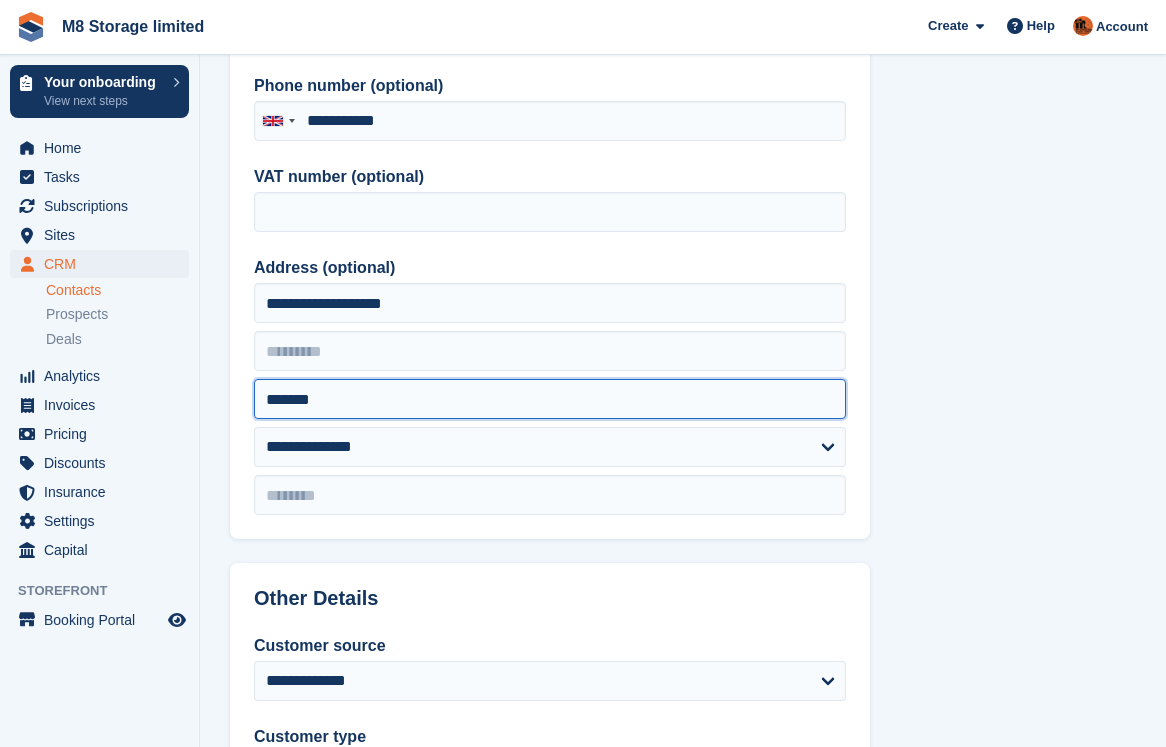 scroll, scrollTop: 400, scrollLeft: 0, axis: vertical 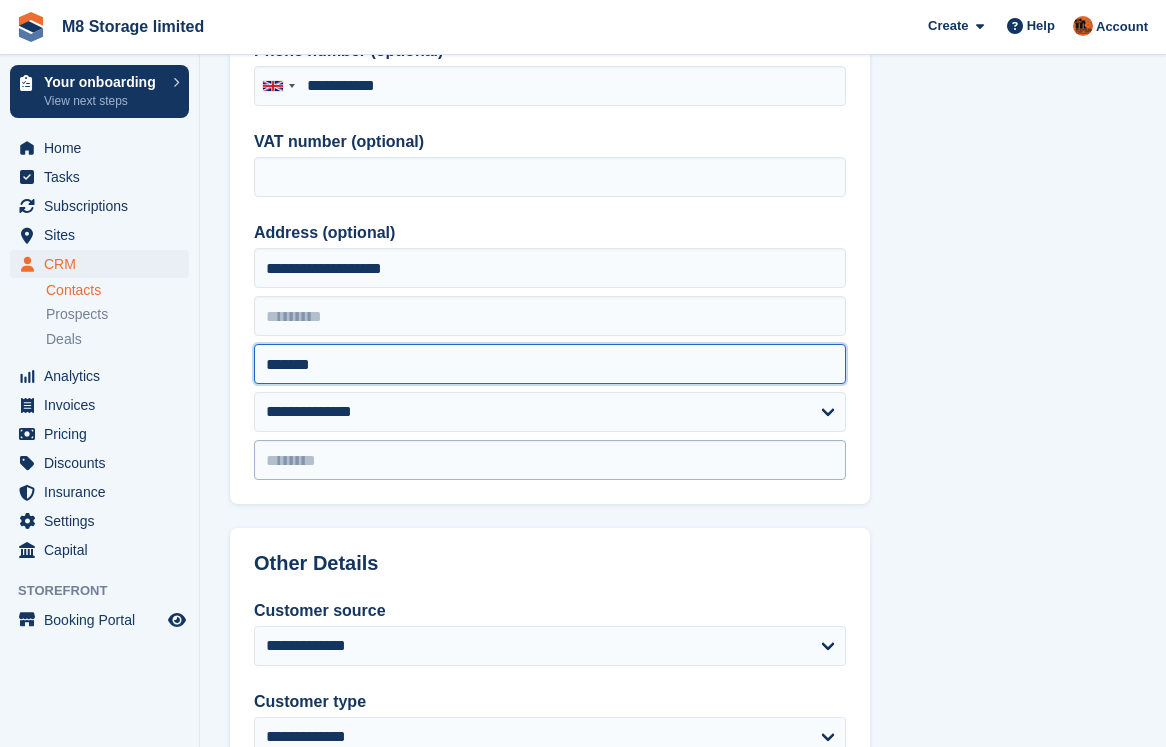 type on "*******" 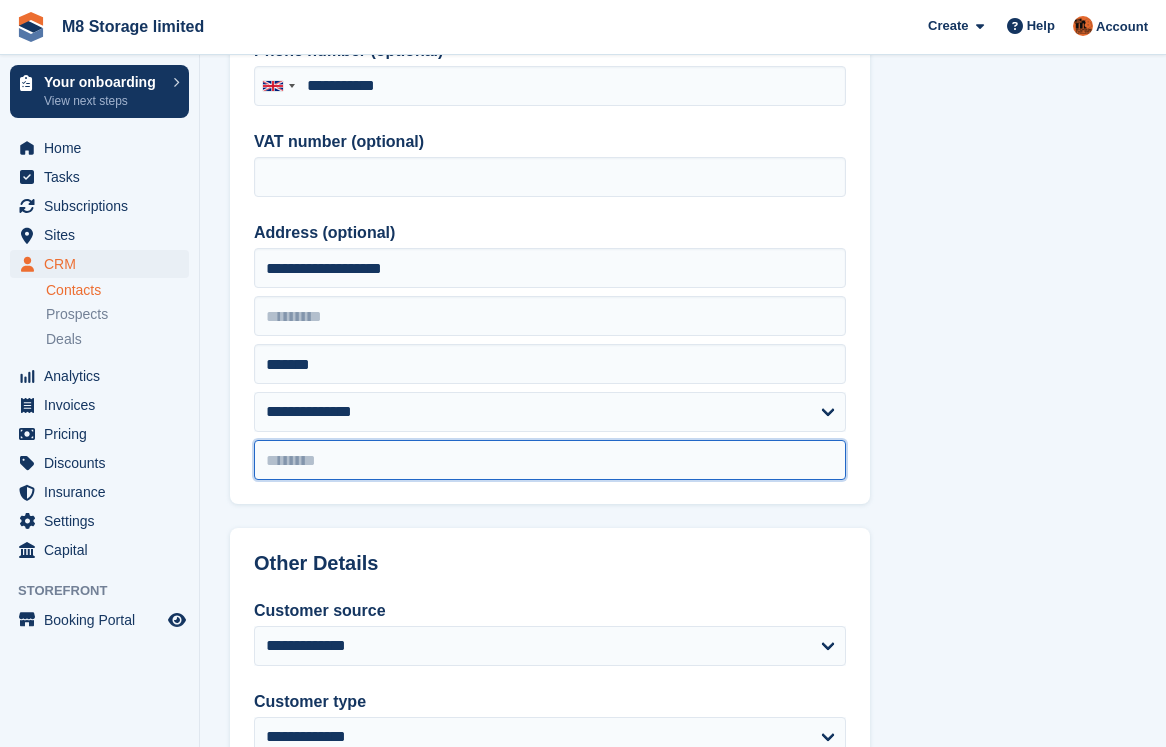 click at bounding box center [550, 460] 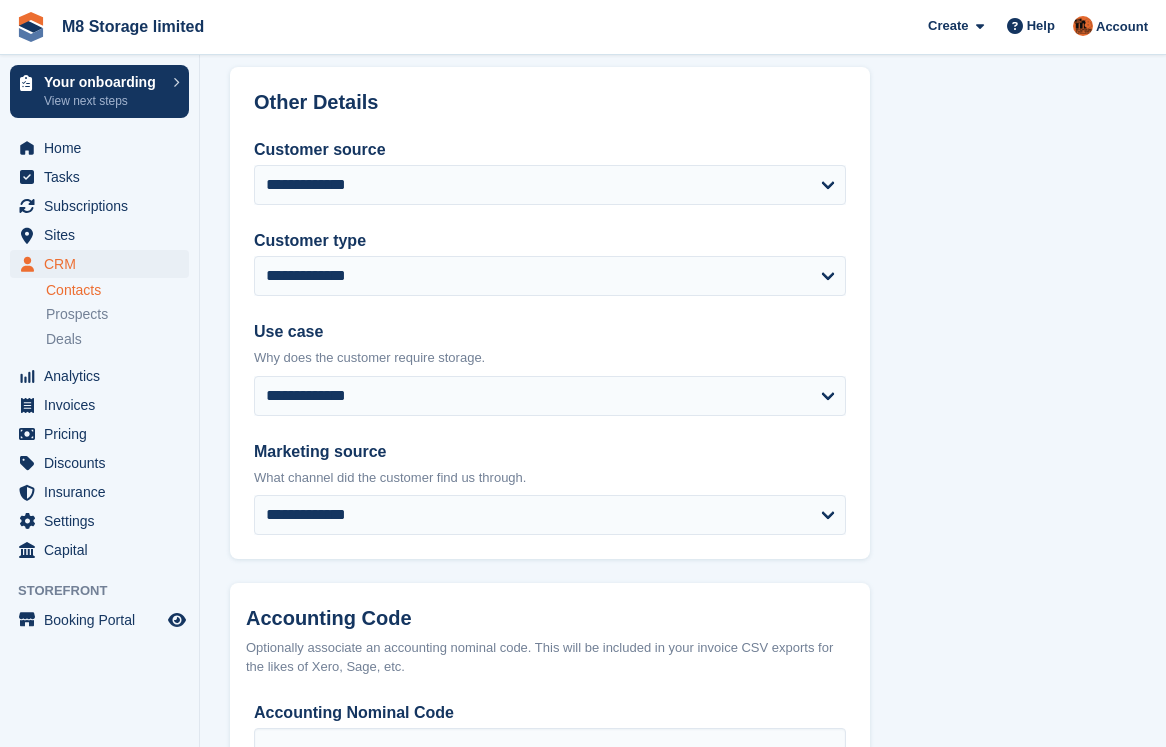 scroll, scrollTop: 900, scrollLeft: 0, axis: vertical 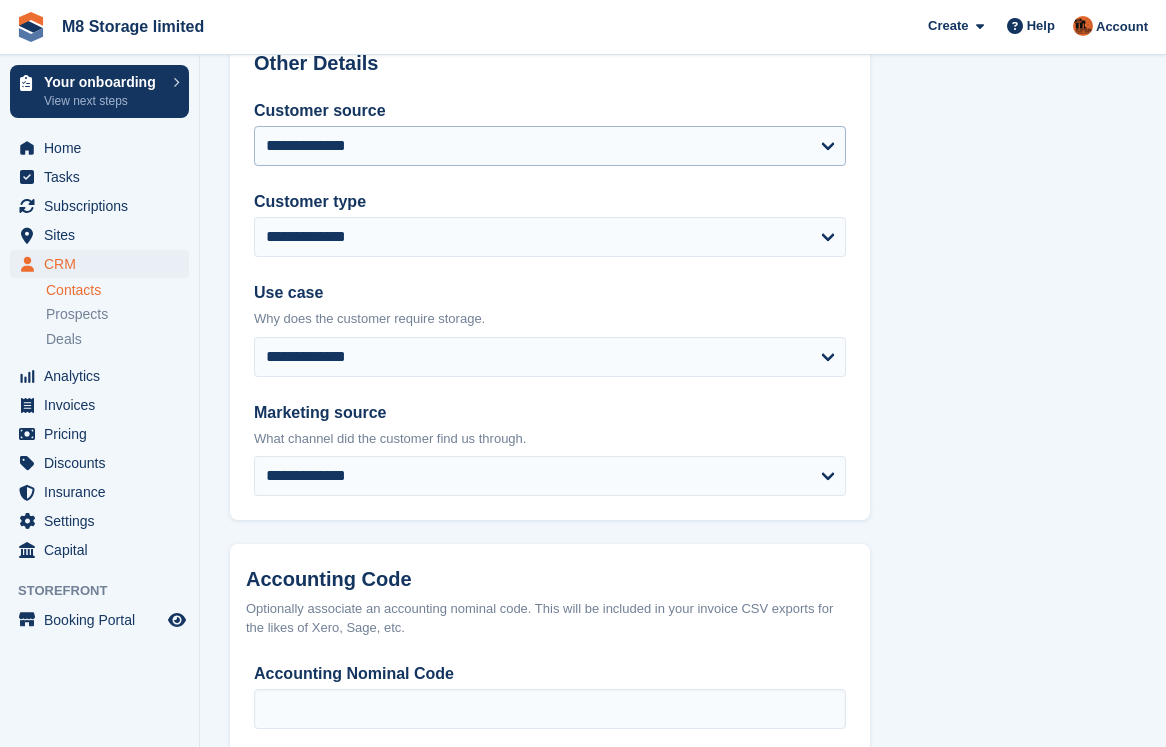 type on "*******" 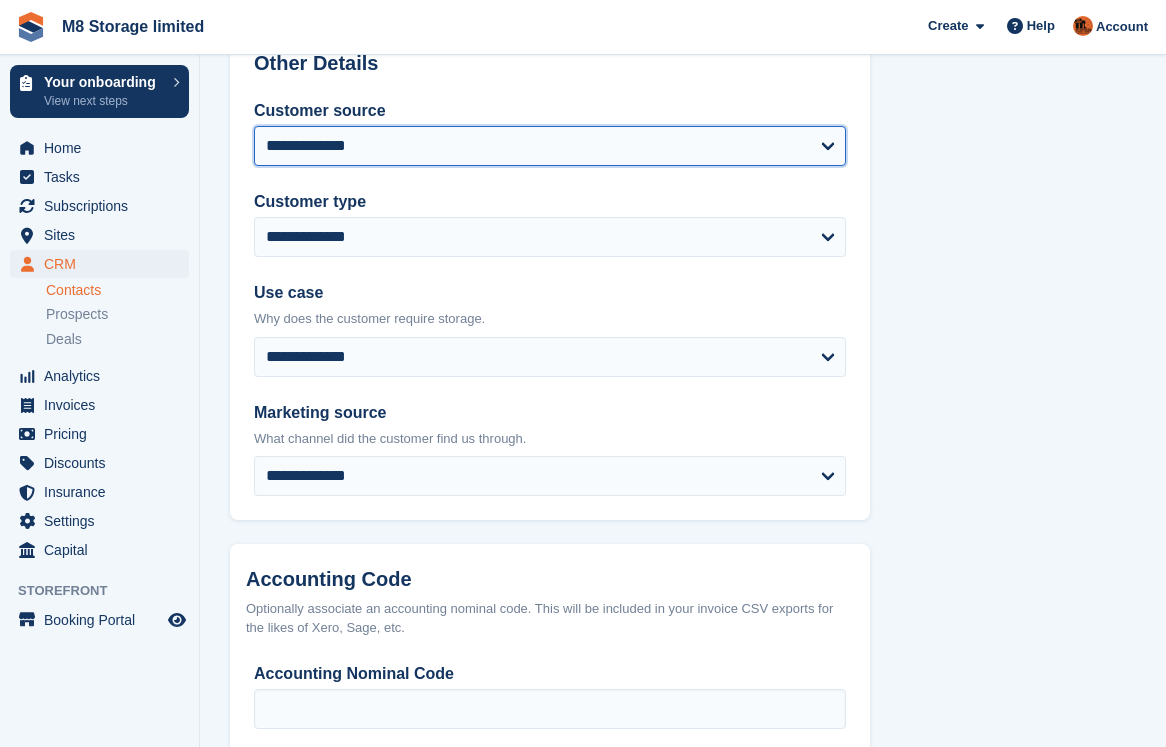 click on "**********" at bounding box center (550, 146) 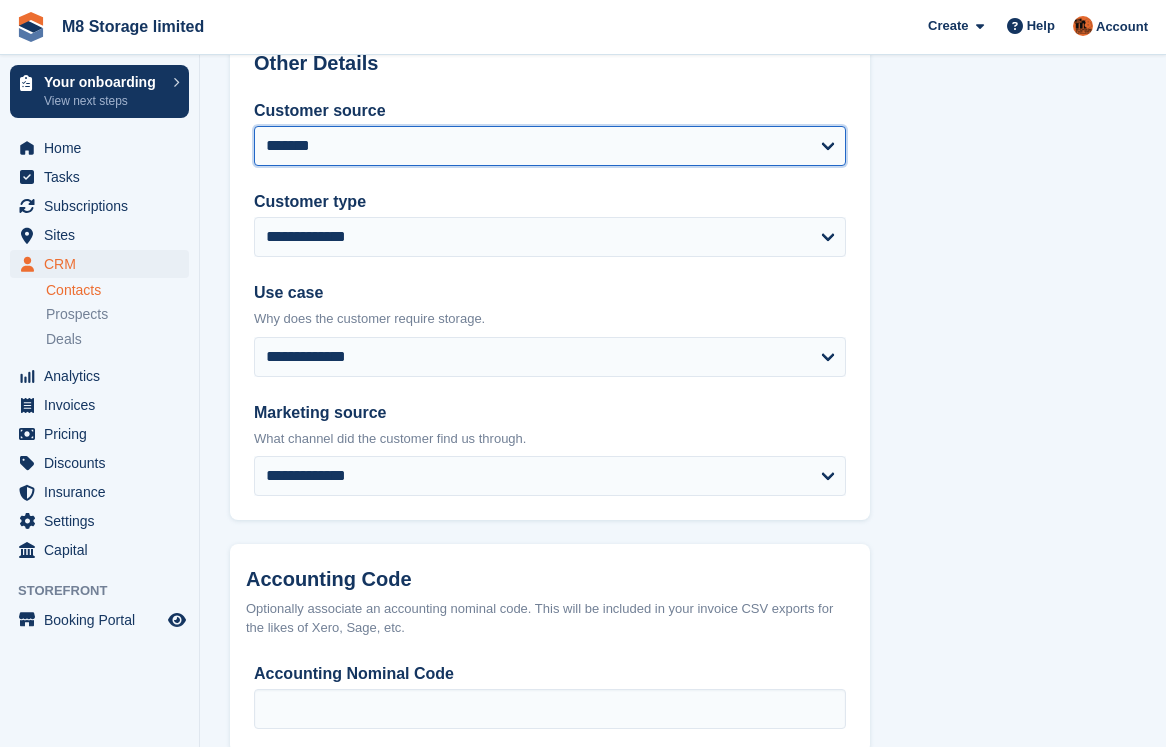 click on "**********" at bounding box center (550, 146) 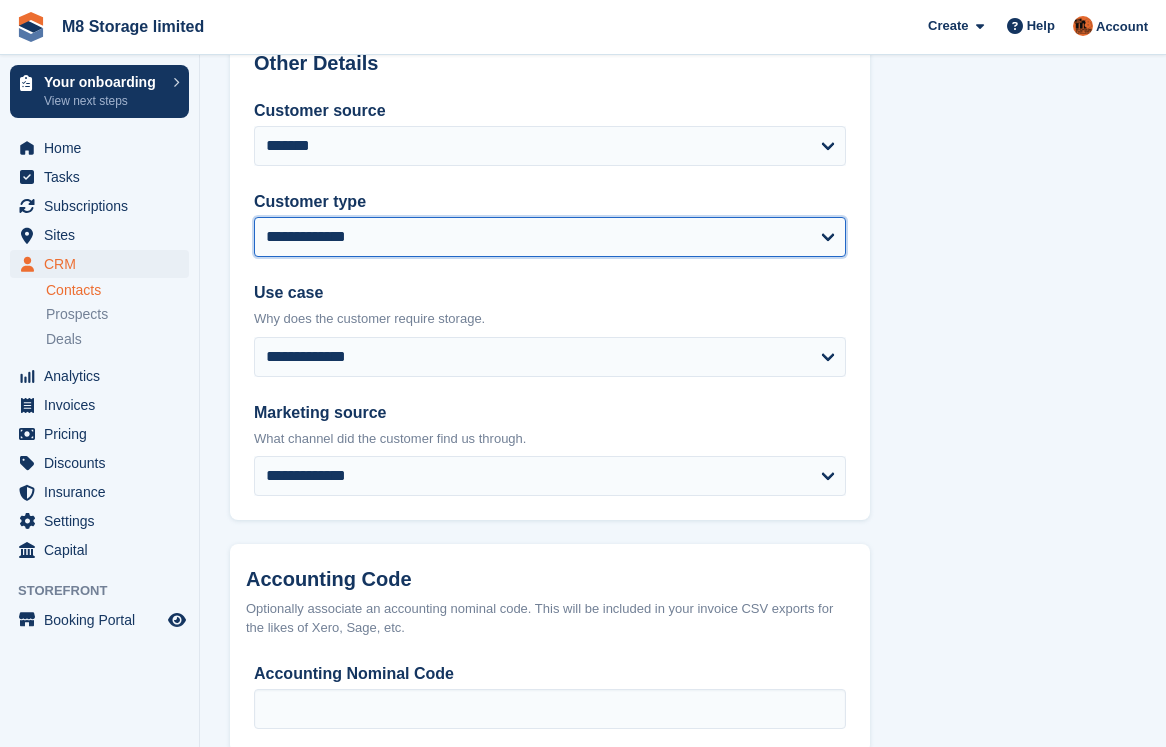 click on "**********" at bounding box center (550, 237) 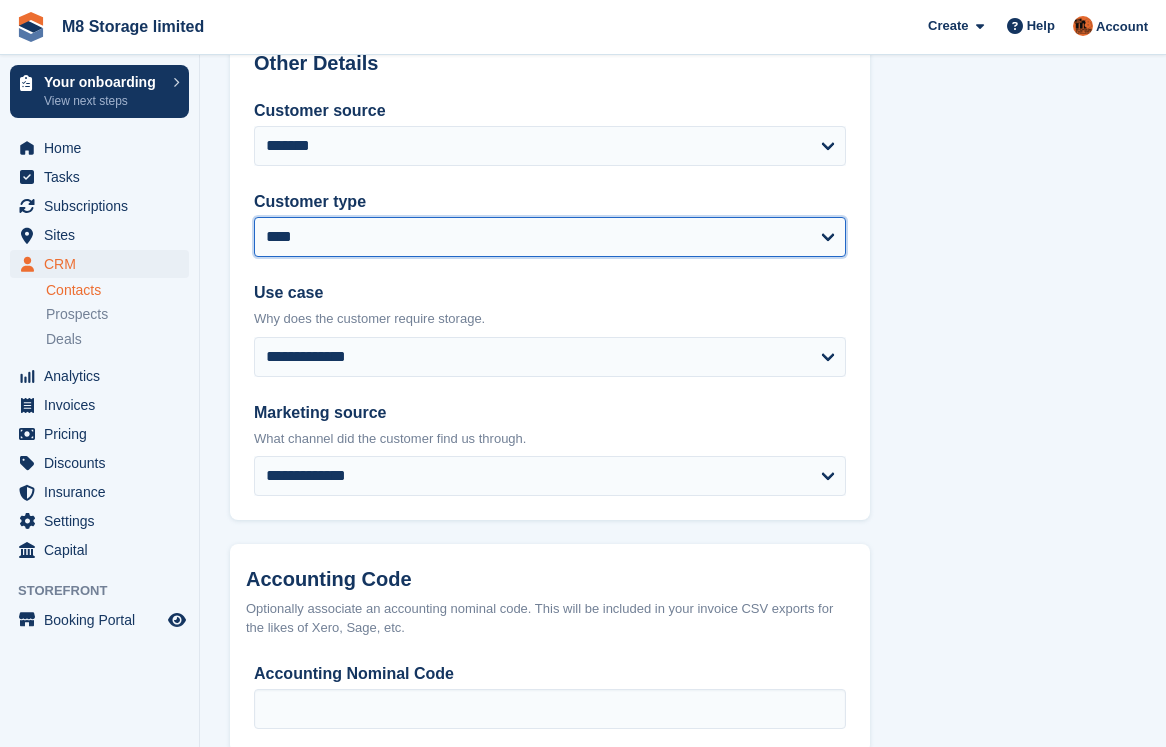 click on "**********" at bounding box center [550, 237] 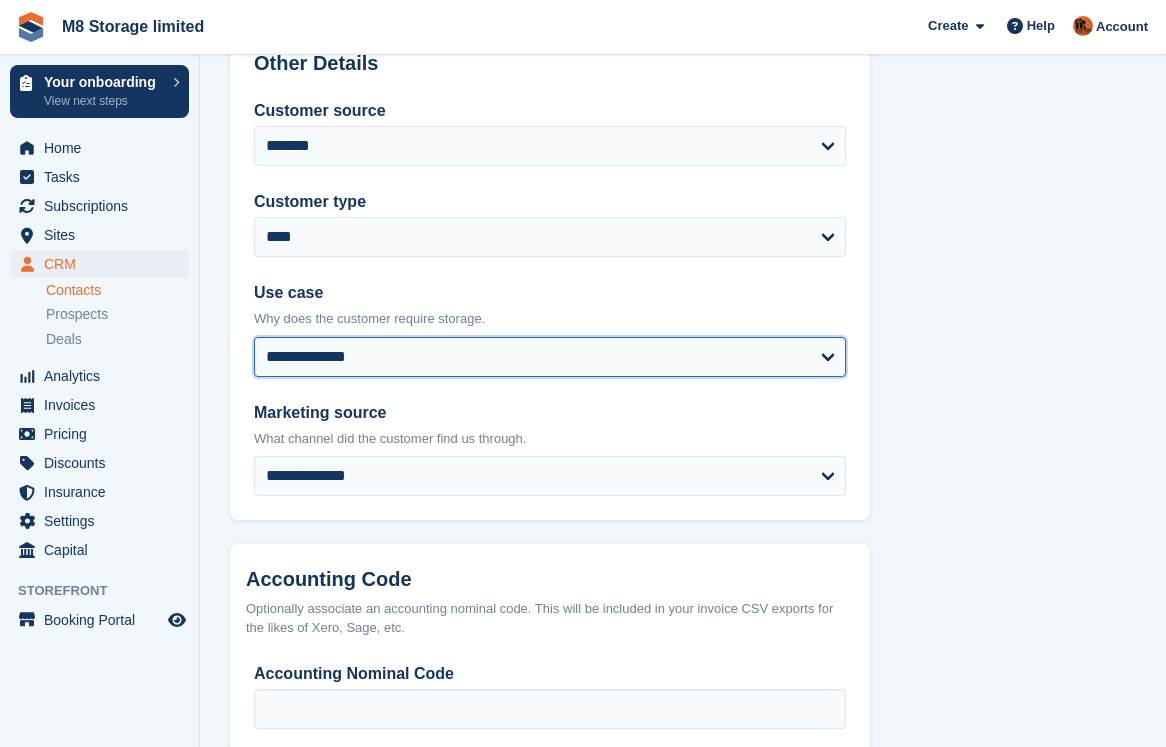 click on "**********" at bounding box center [550, 357] 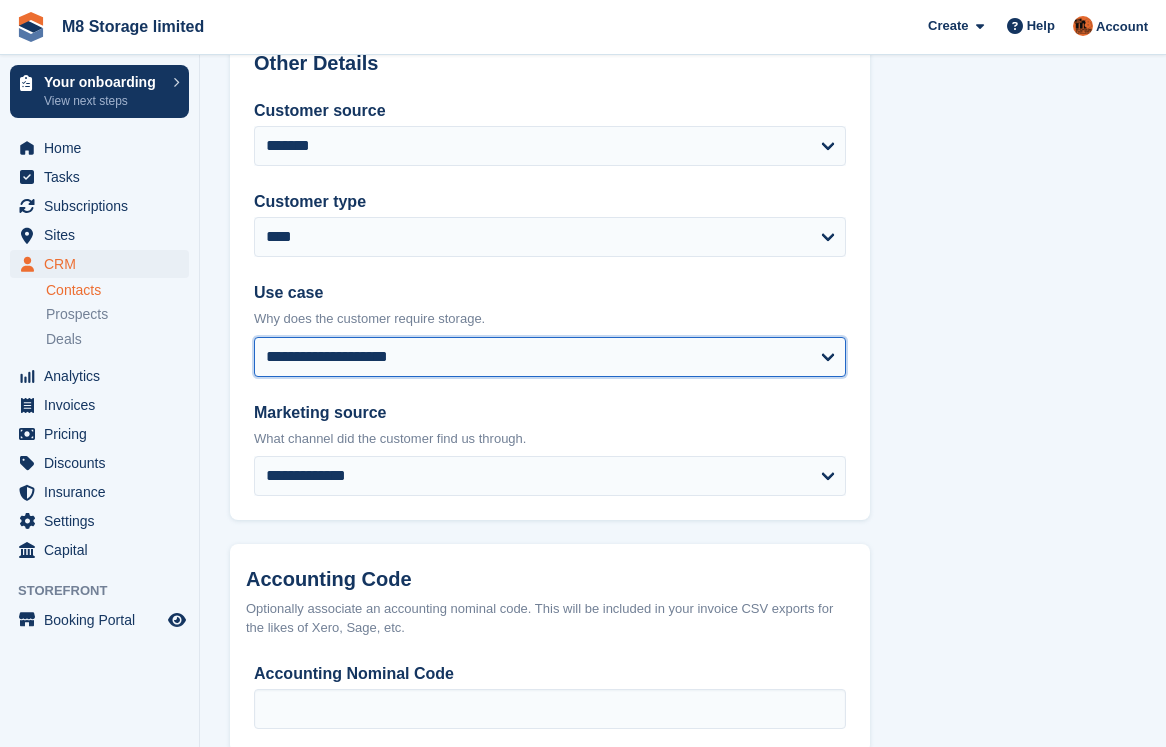 click on "**********" at bounding box center (550, 357) 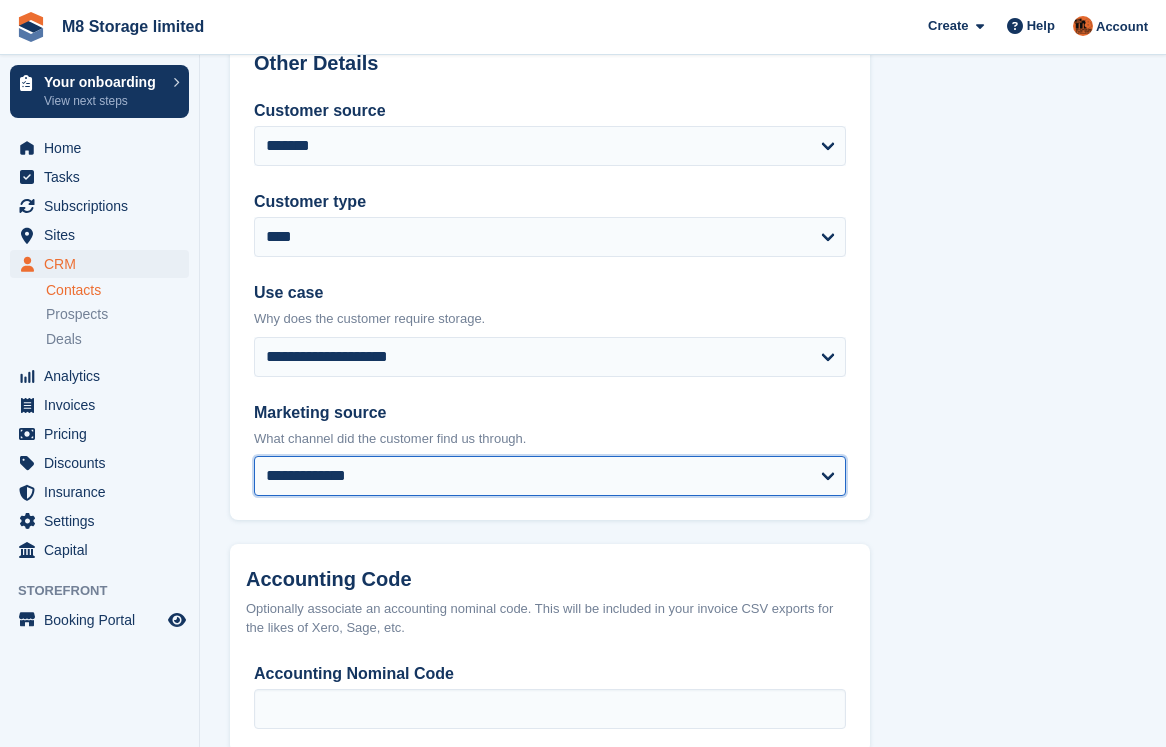 click on "**********" at bounding box center (550, 476) 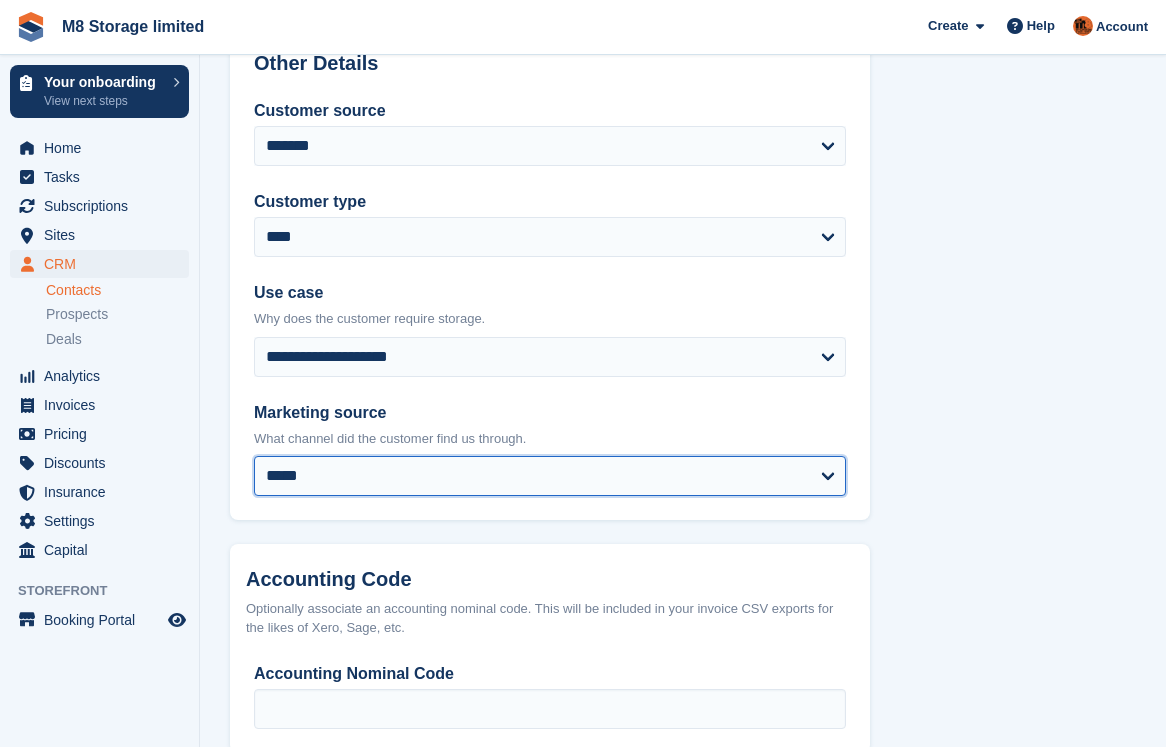 click on "**********" at bounding box center [550, 476] 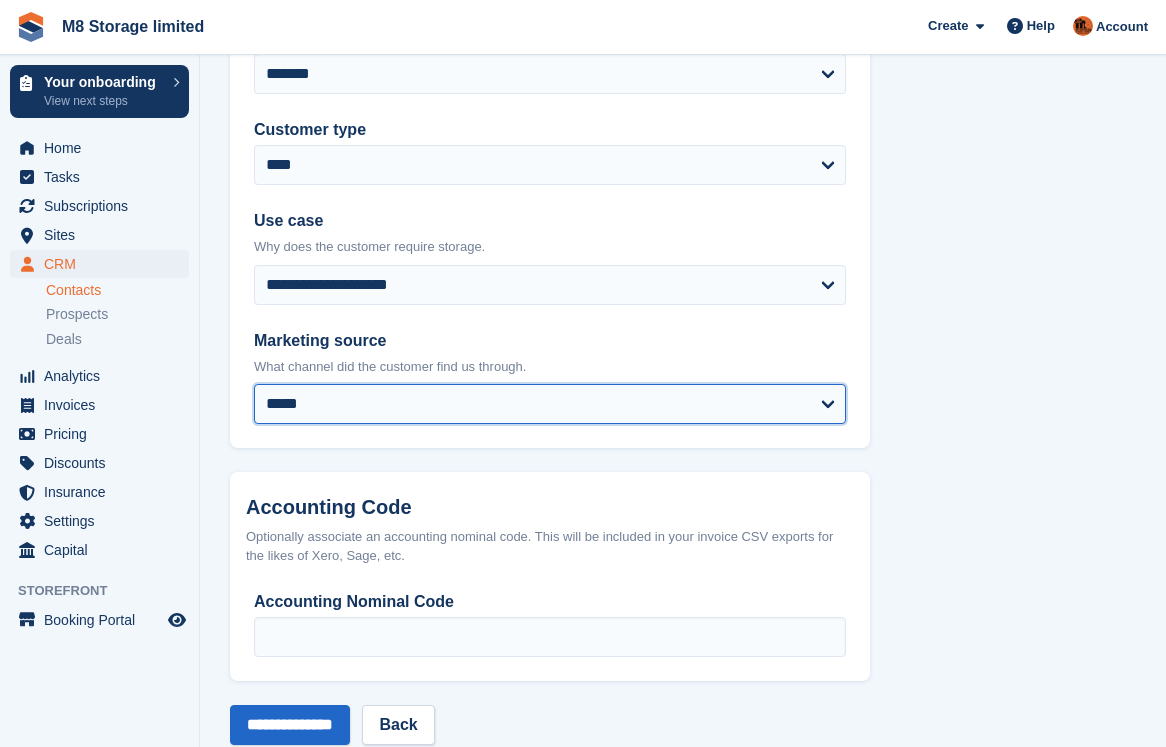 scroll, scrollTop: 1016, scrollLeft: 0, axis: vertical 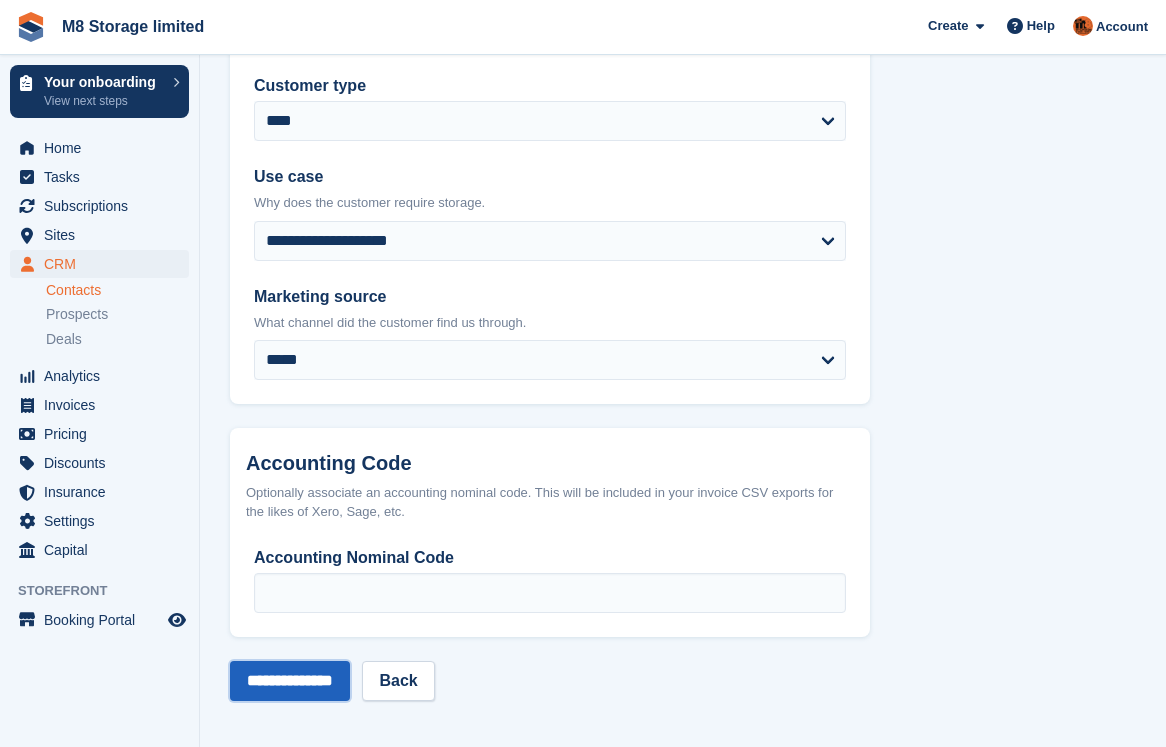 click on "**********" at bounding box center (290, 681) 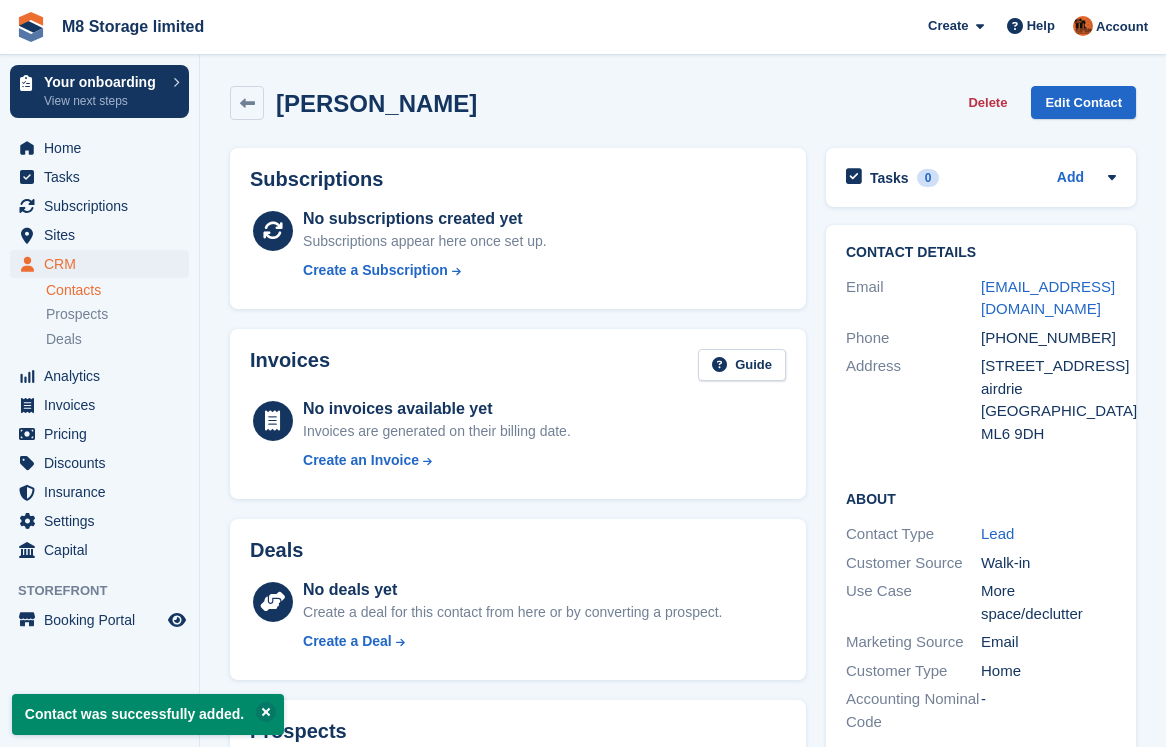 scroll, scrollTop: 0, scrollLeft: 0, axis: both 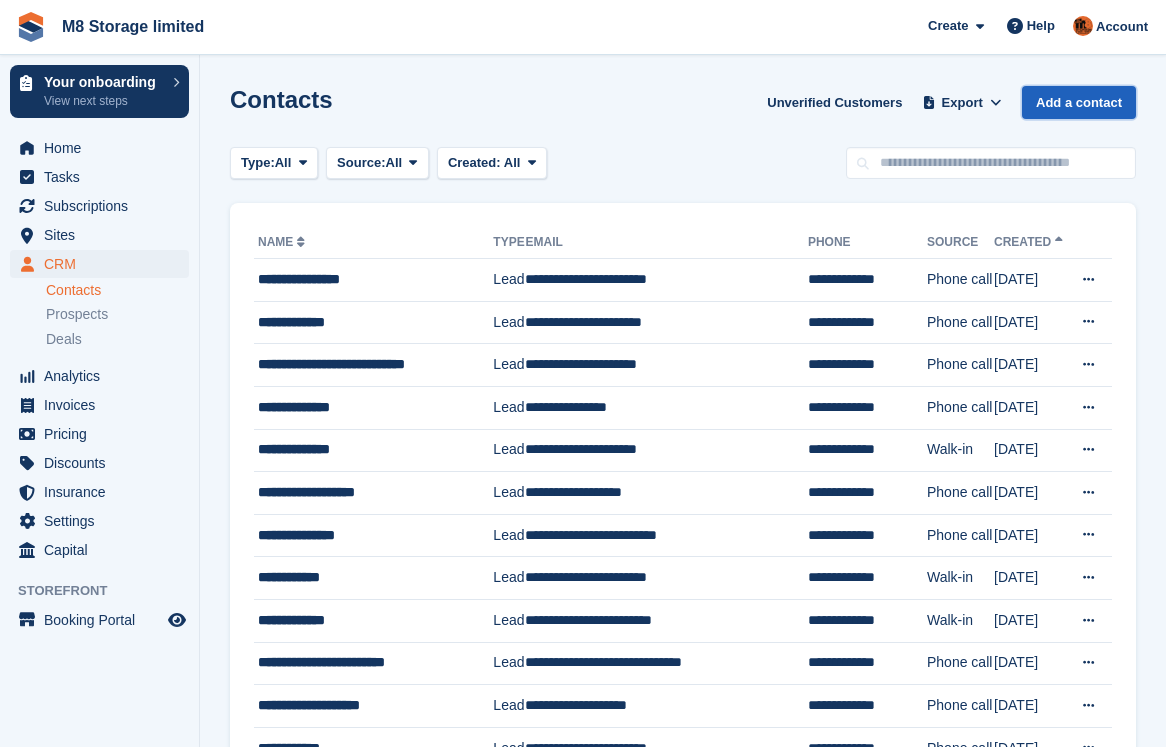 click on "Add a contact" at bounding box center (1079, 102) 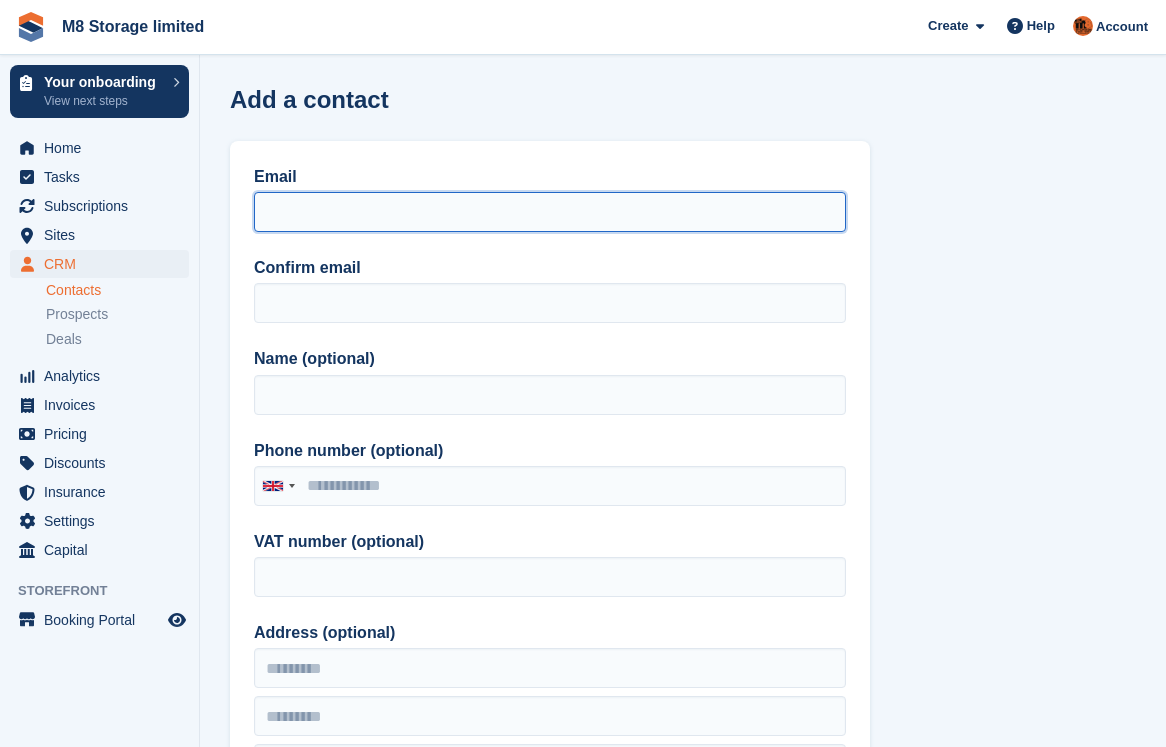 click on "Email" at bounding box center [550, 212] 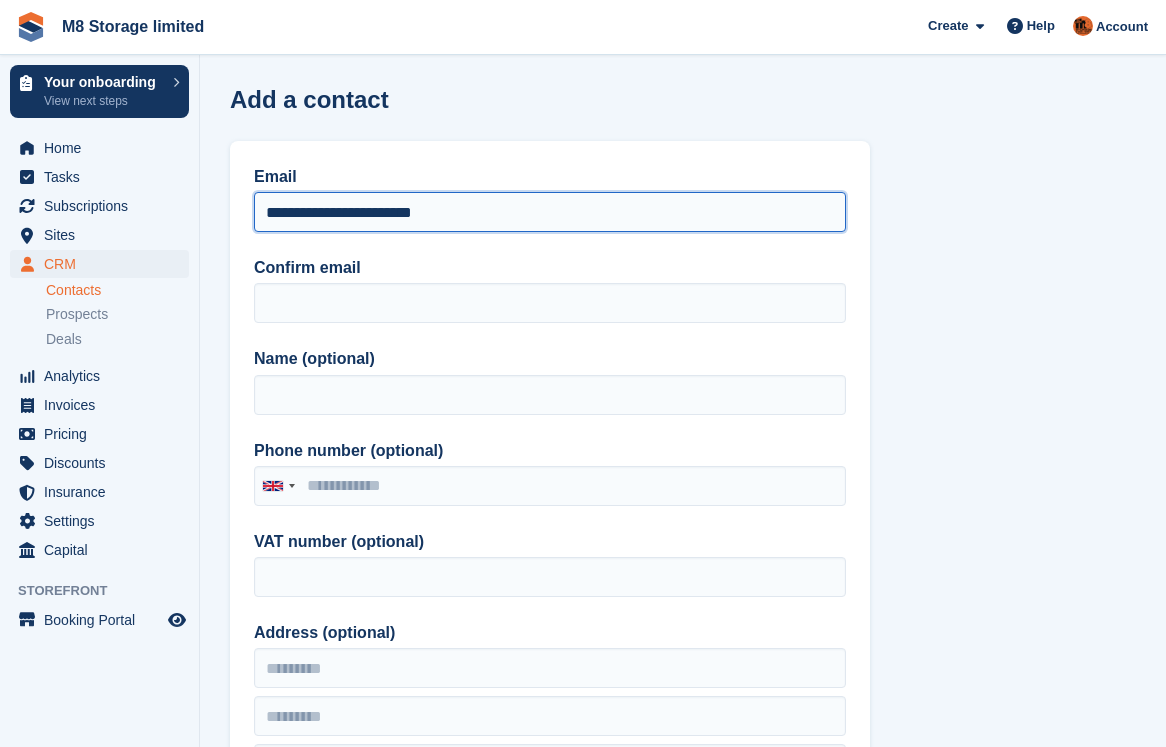 drag, startPoint x: 432, startPoint y: 217, endPoint x: 251, endPoint y: 217, distance: 181 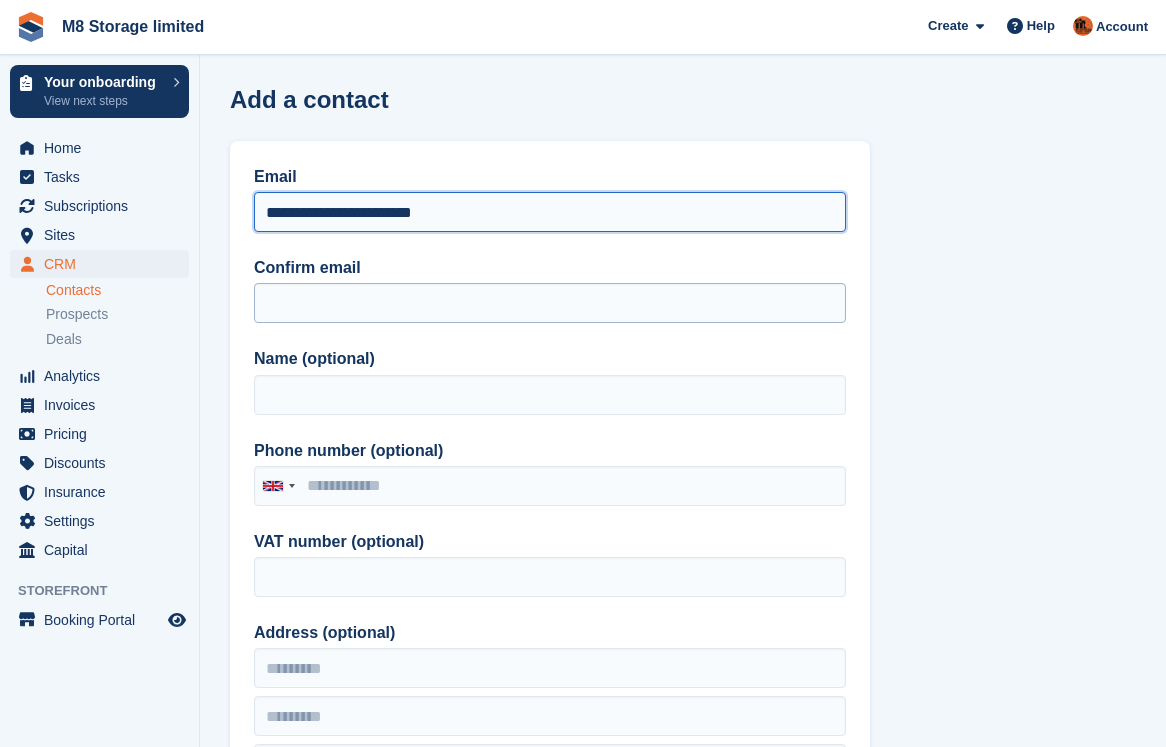 type on "**********" 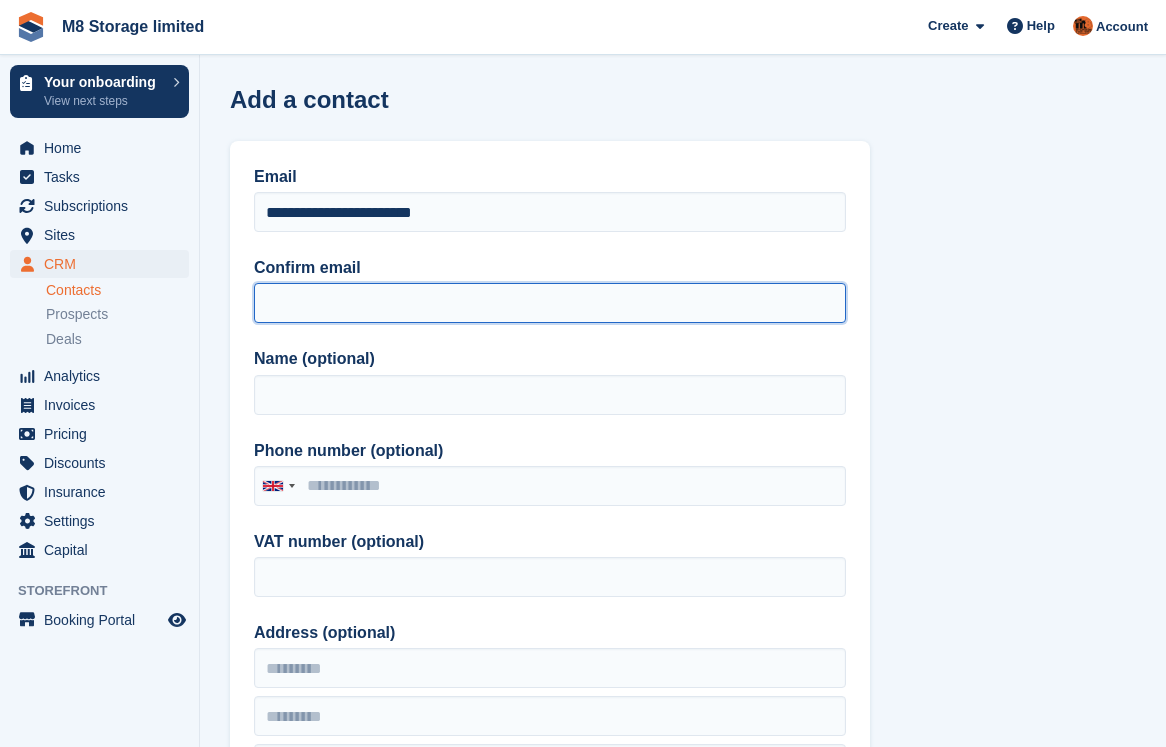 paste on "**********" 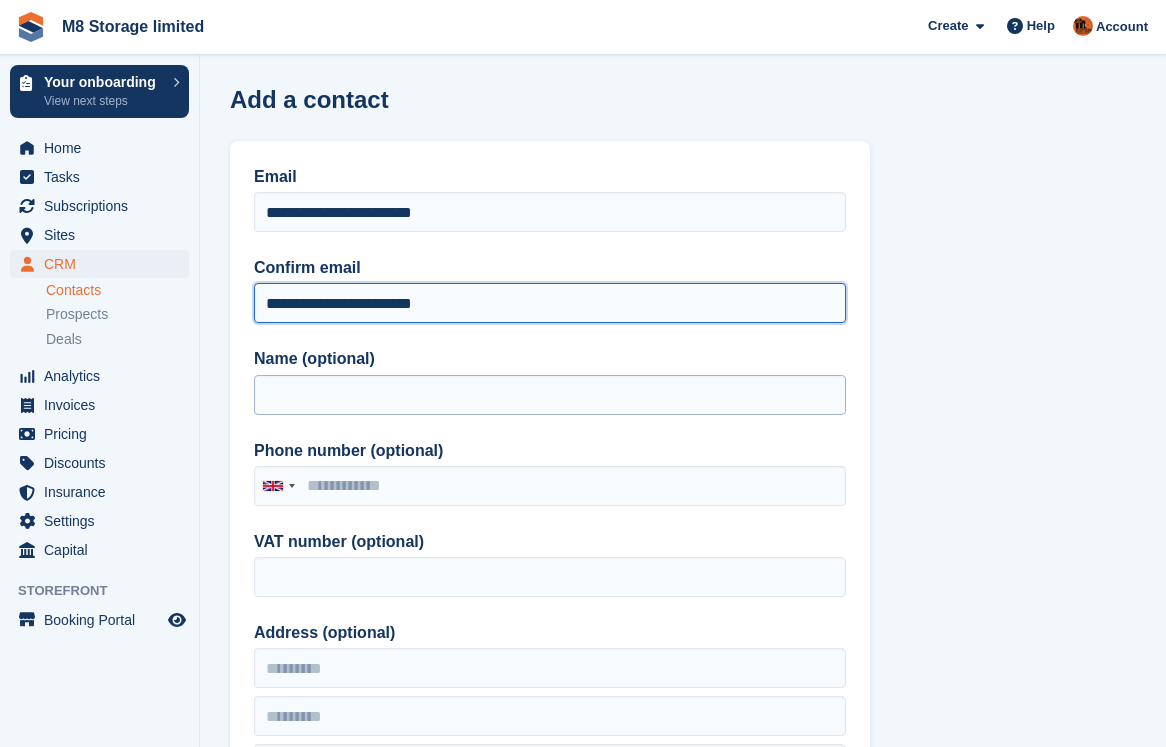 type on "**********" 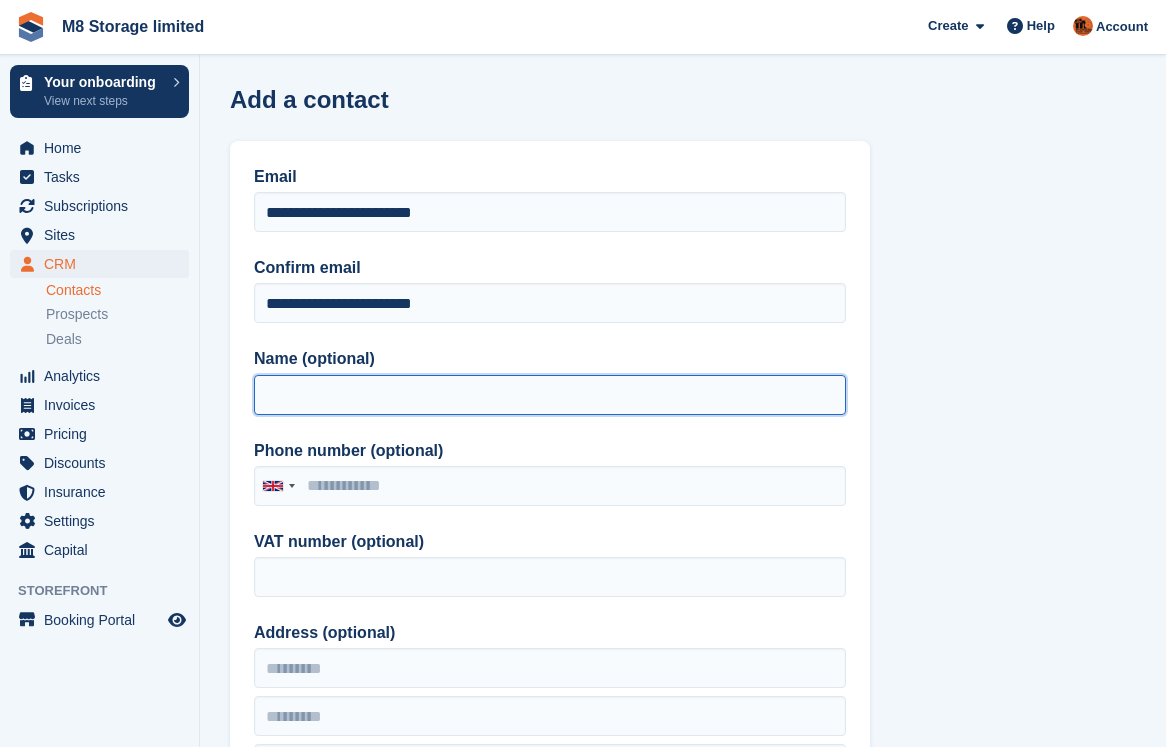 click on "Name (optional)" at bounding box center [550, 395] 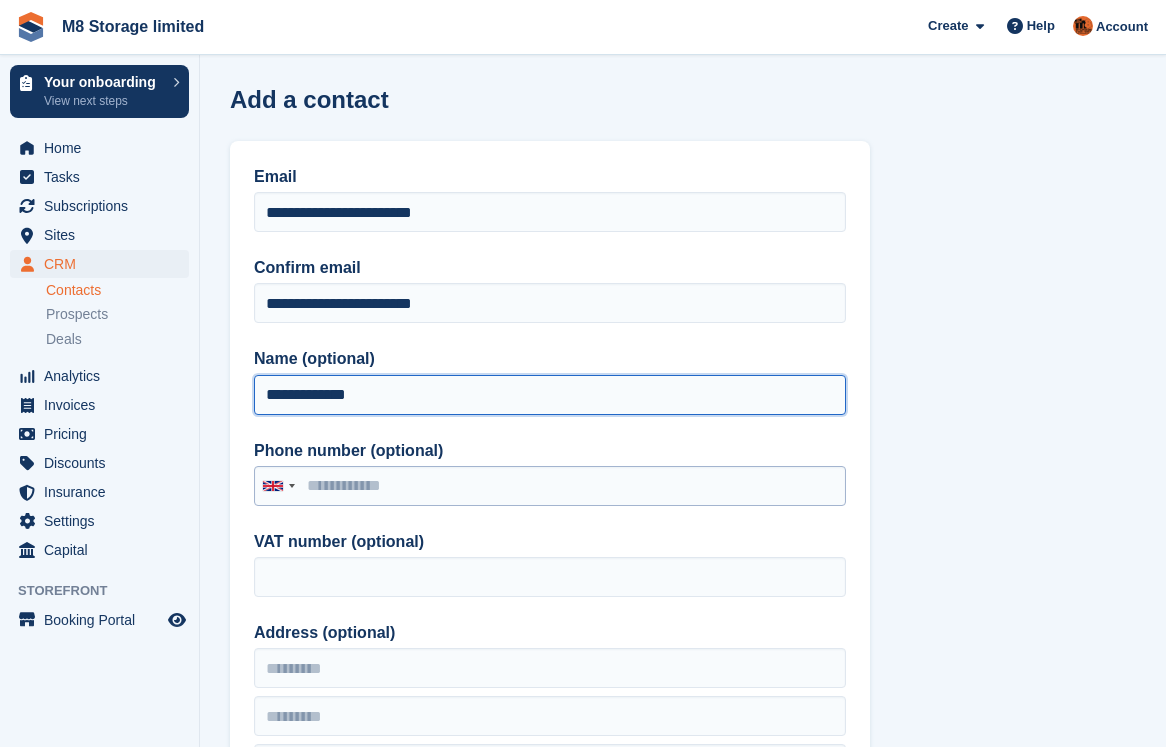 type on "**********" 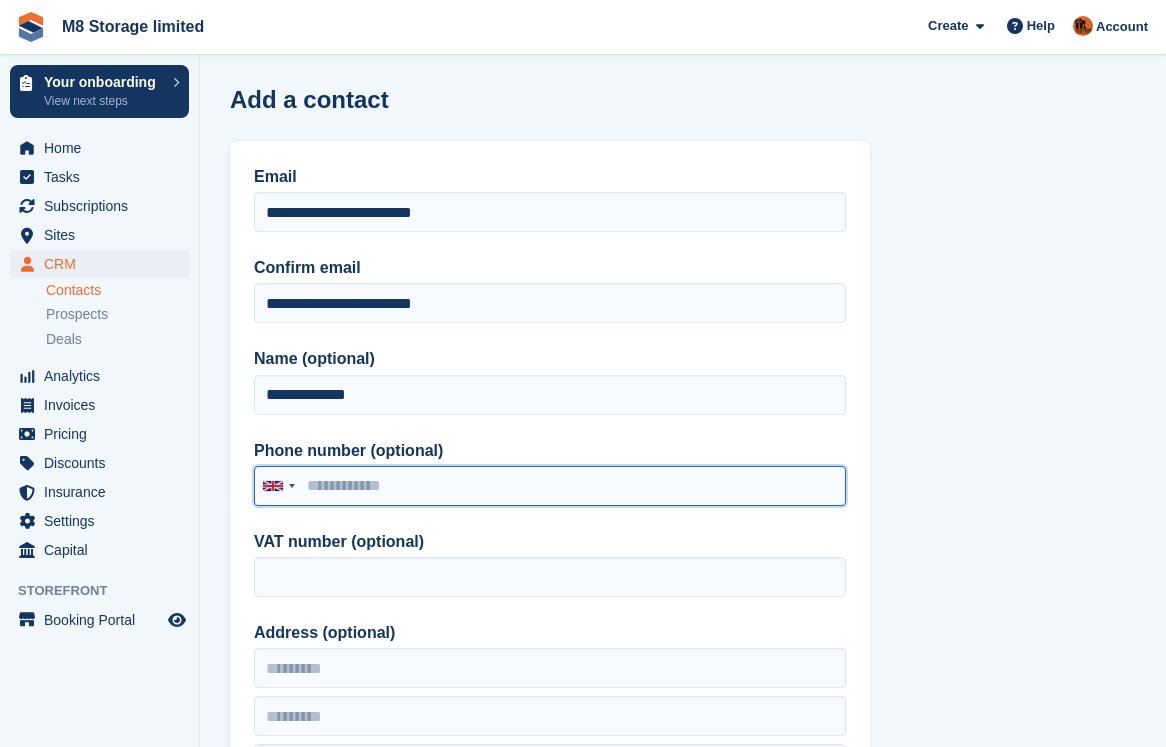 click on "Phone number (optional)" at bounding box center [550, 486] 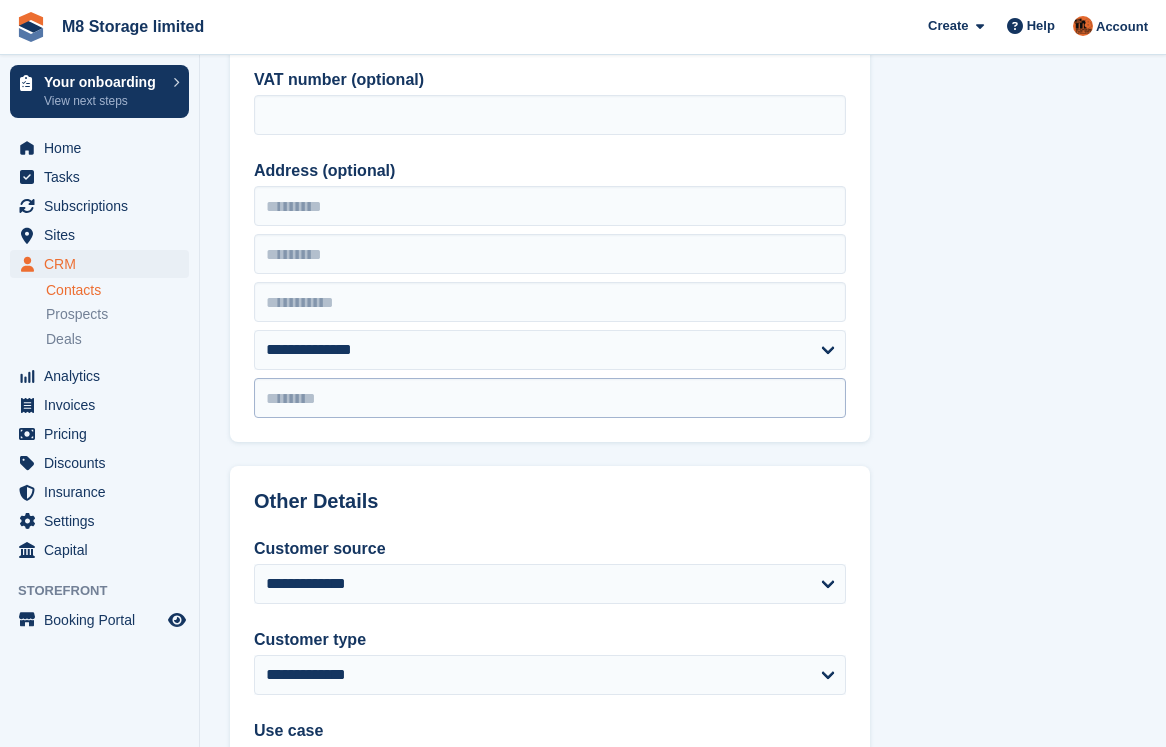 scroll, scrollTop: 500, scrollLeft: 0, axis: vertical 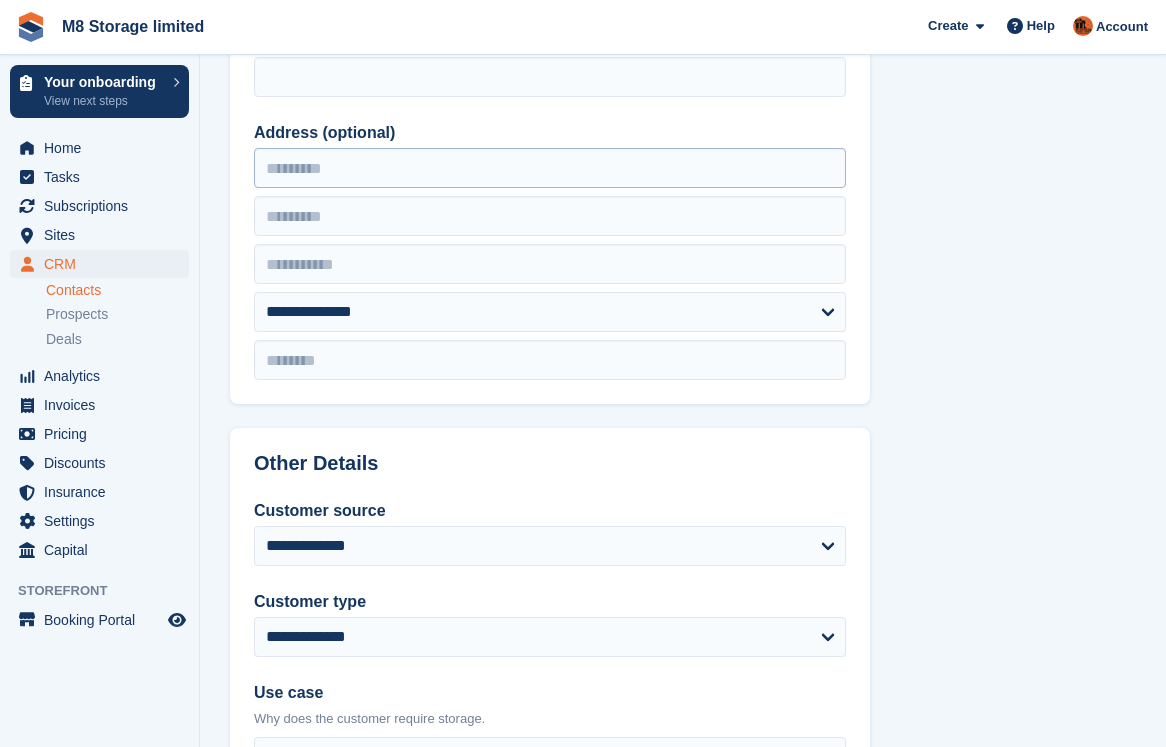 type on "**********" 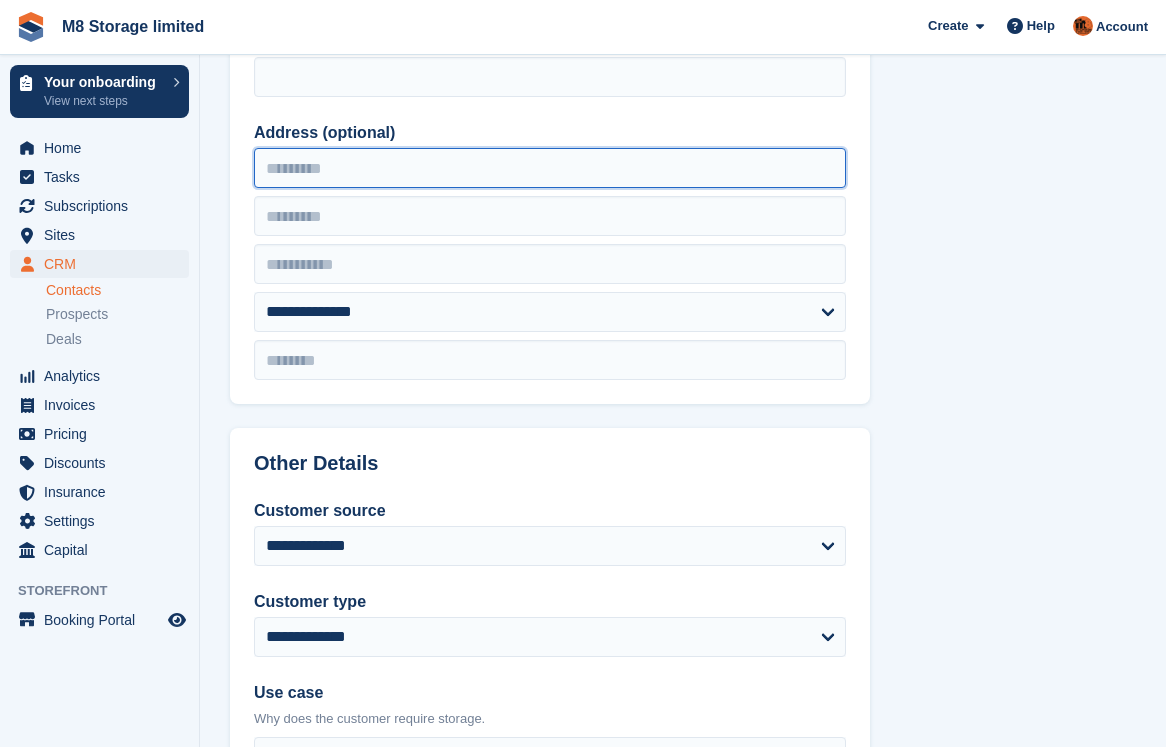 click on "Address (optional)" at bounding box center [550, 168] 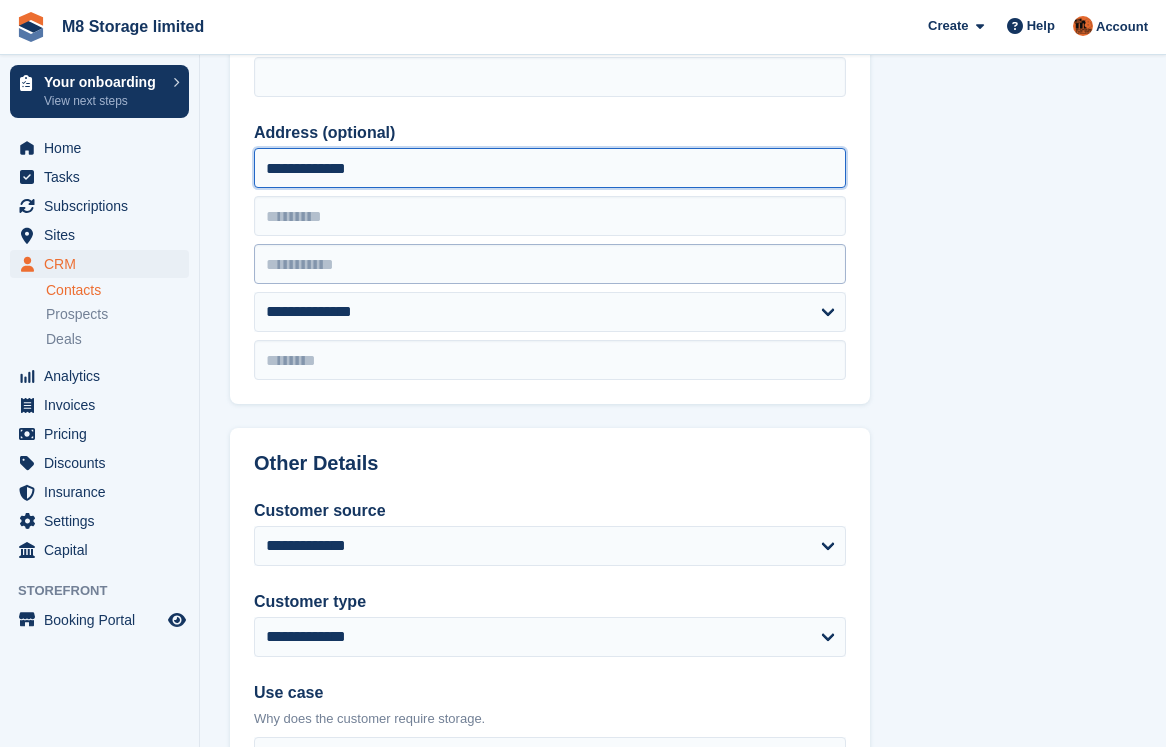type on "**********" 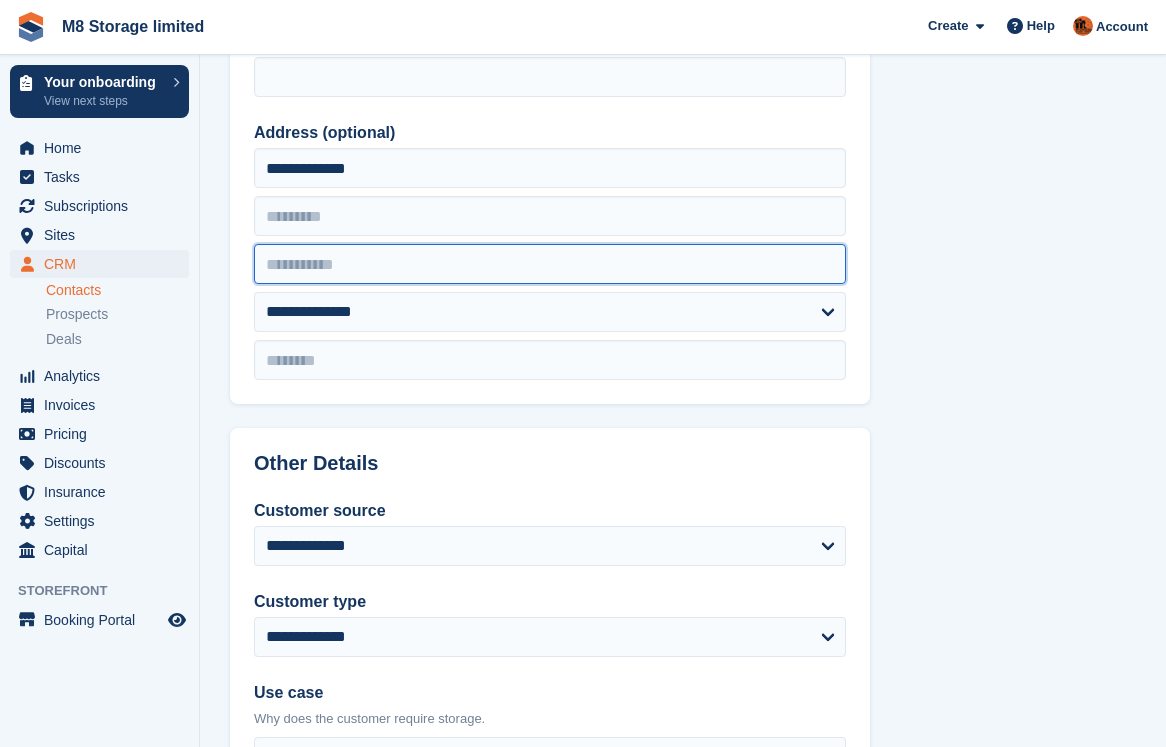 click at bounding box center [550, 264] 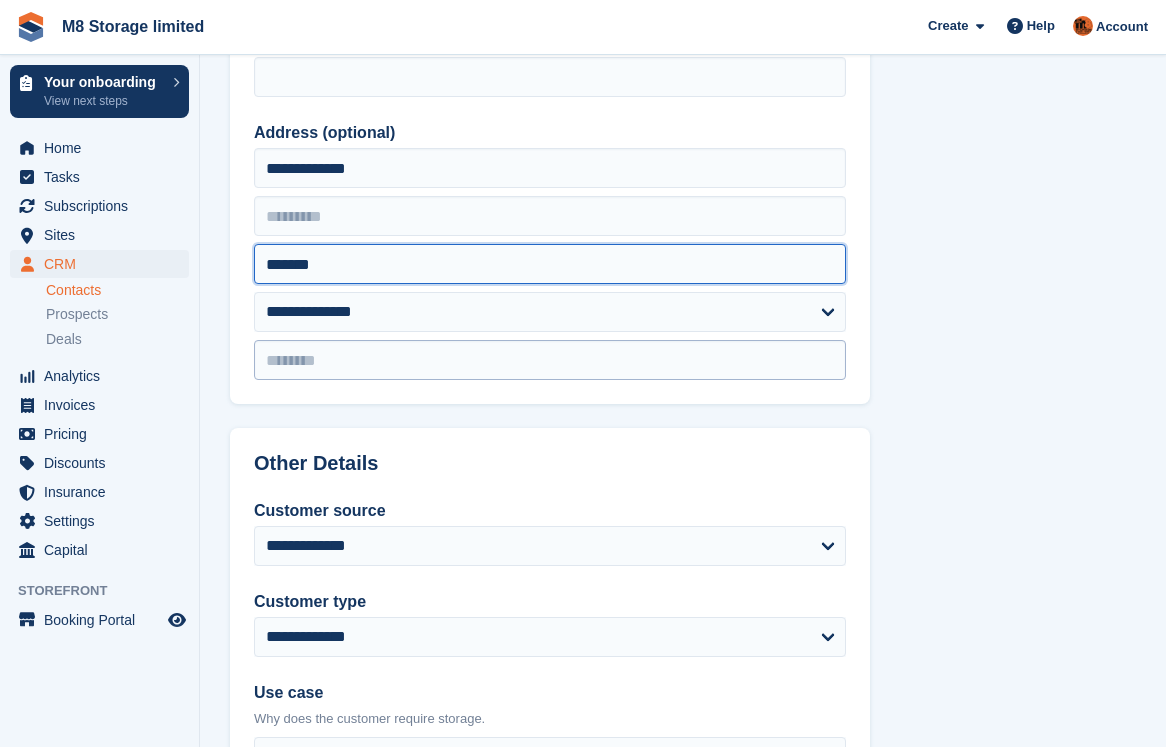 type on "*******" 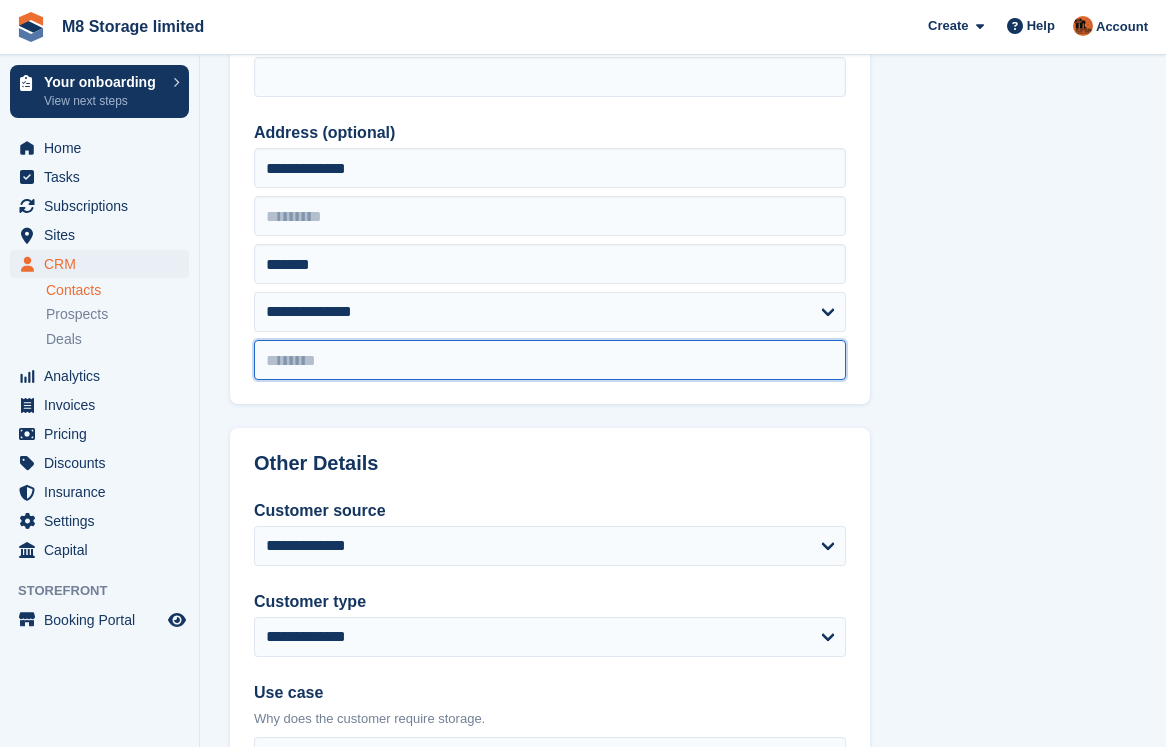 click at bounding box center (550, 360) 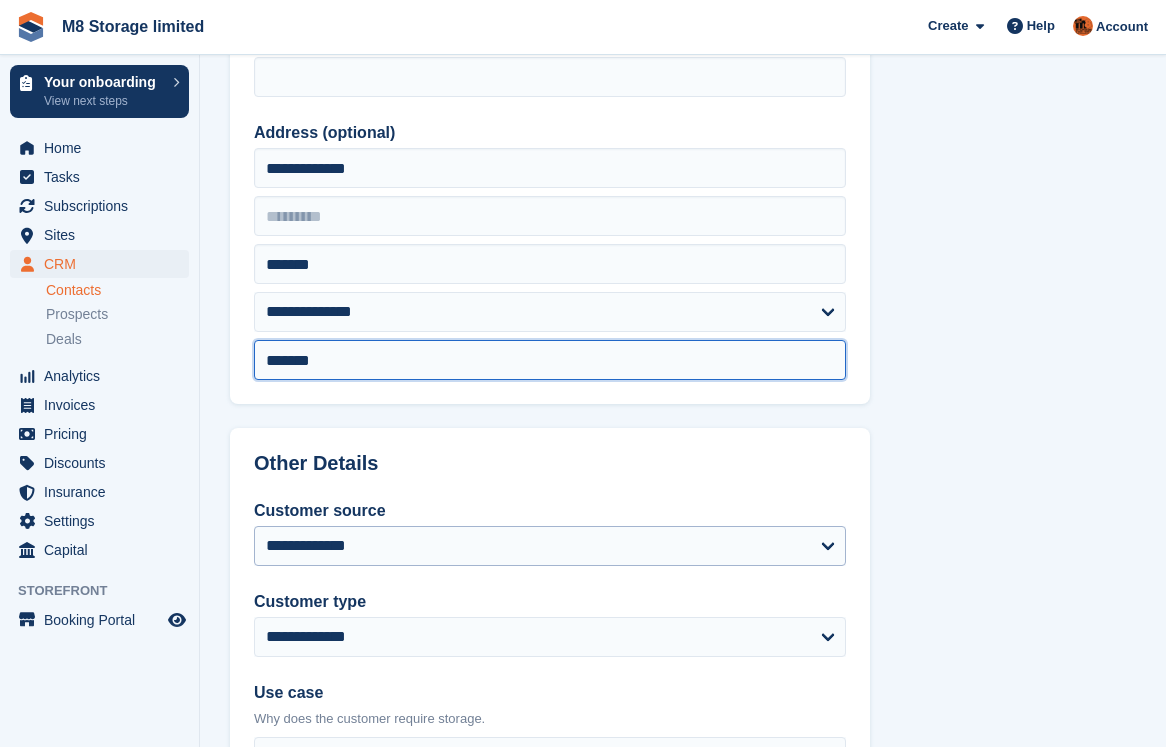 type on "*******" 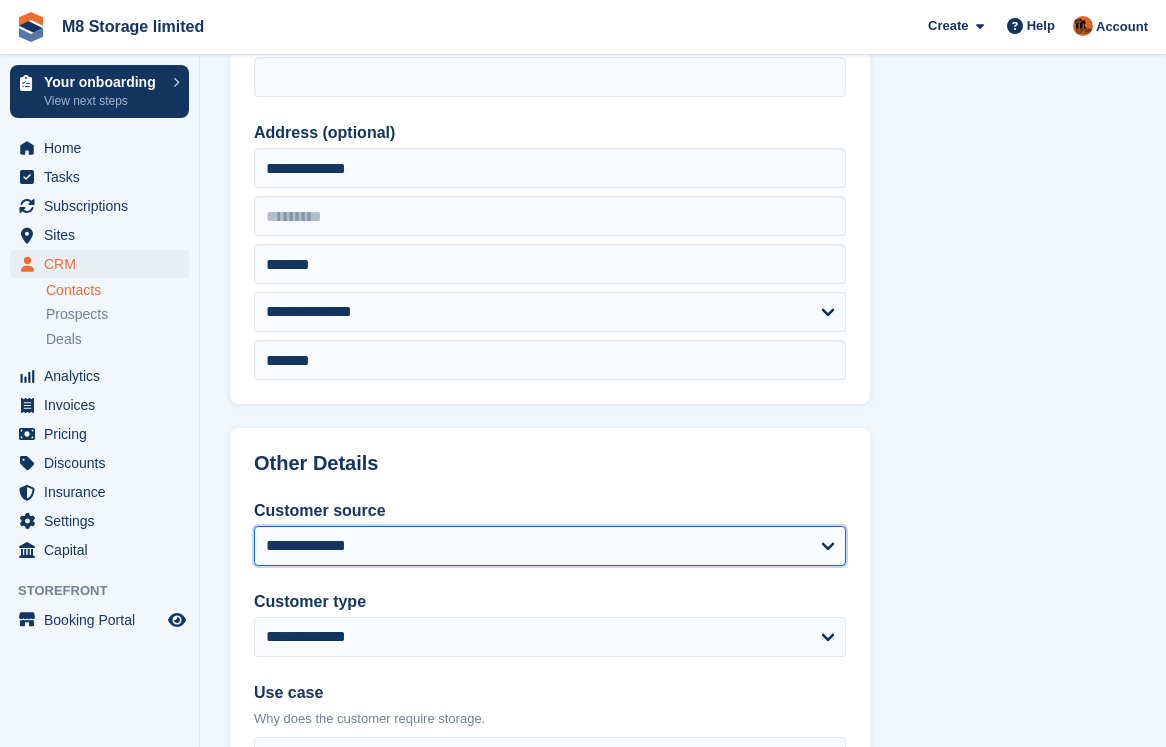 click on "**********" at bounding box center [550, 546] 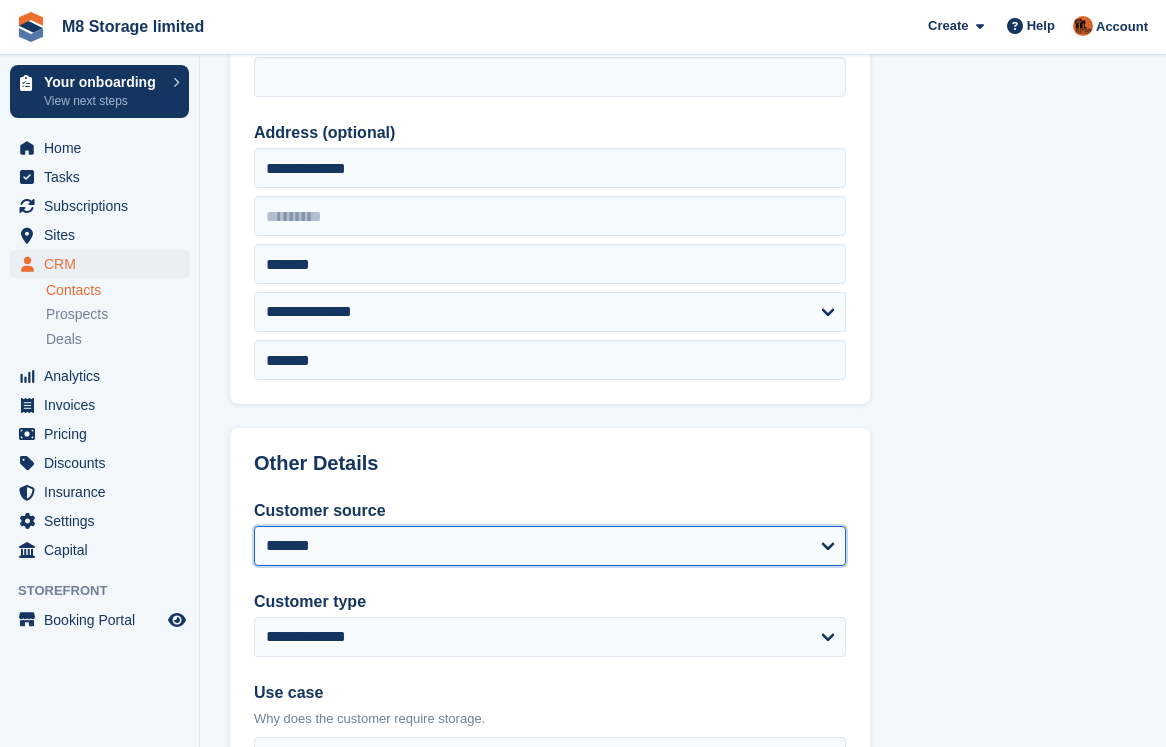 click on "**********" at bounding box center (550, 546) 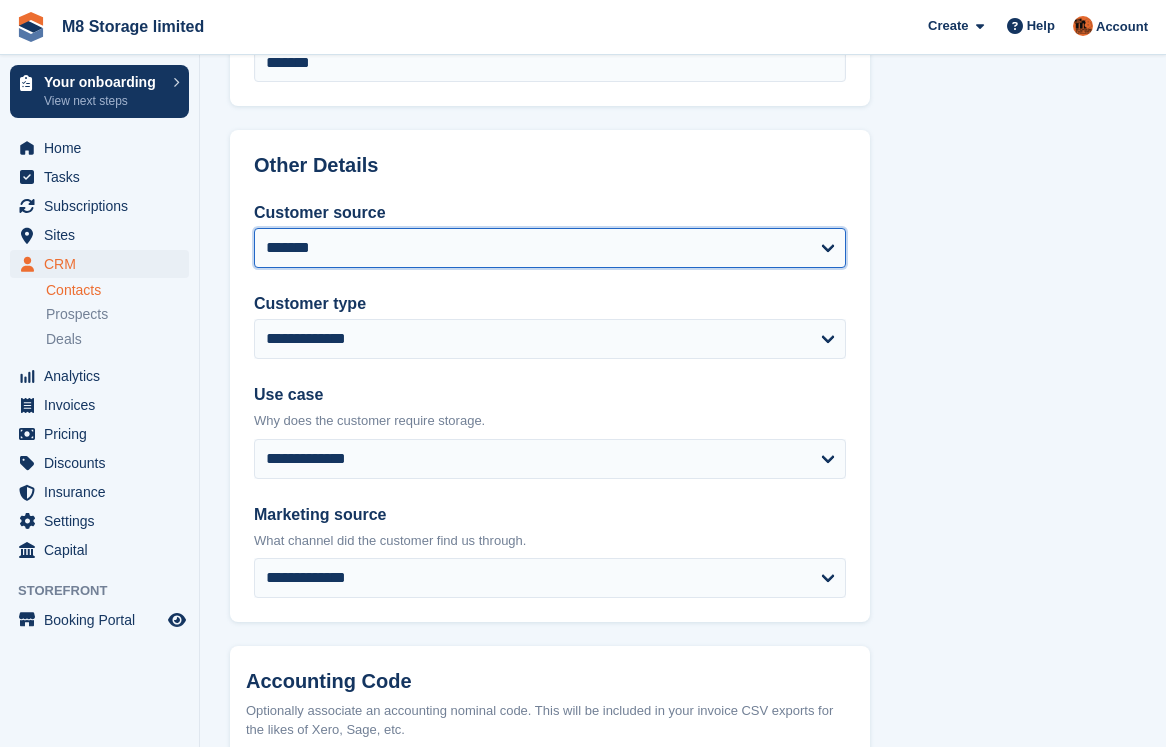scroll, scrollTop: 800, scrollLeft: 0, axis: vertical 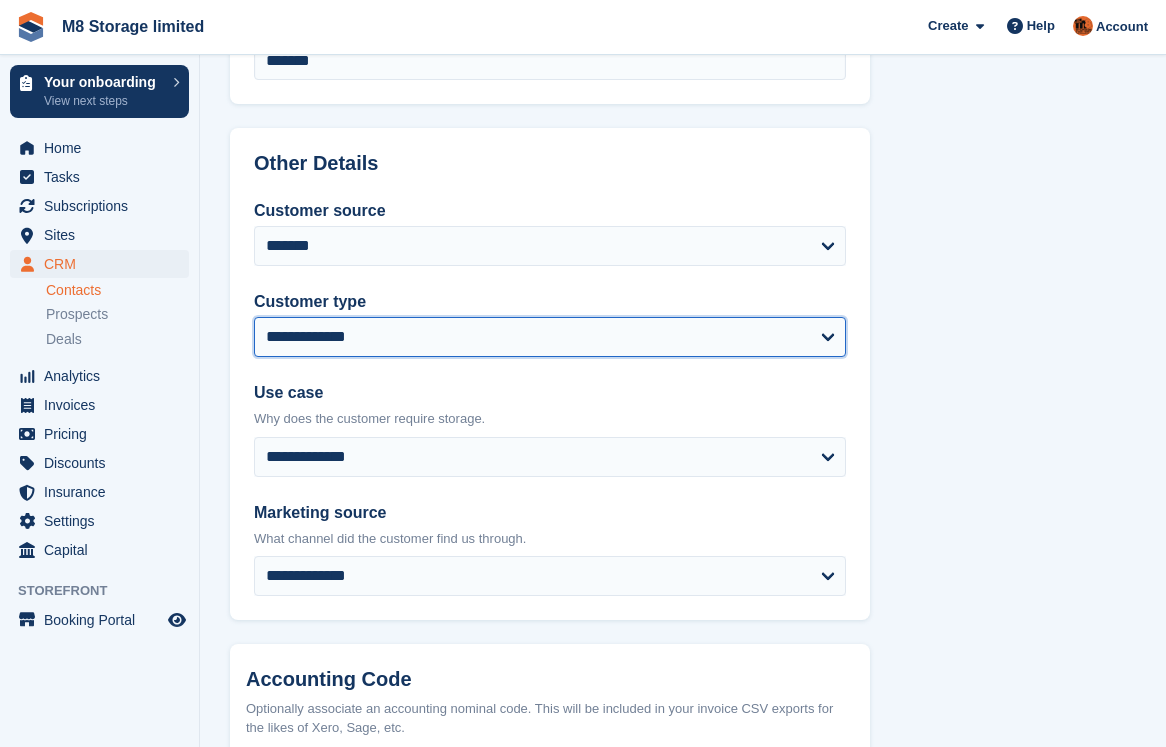 click on "**********" at bounding box center [550, 337] 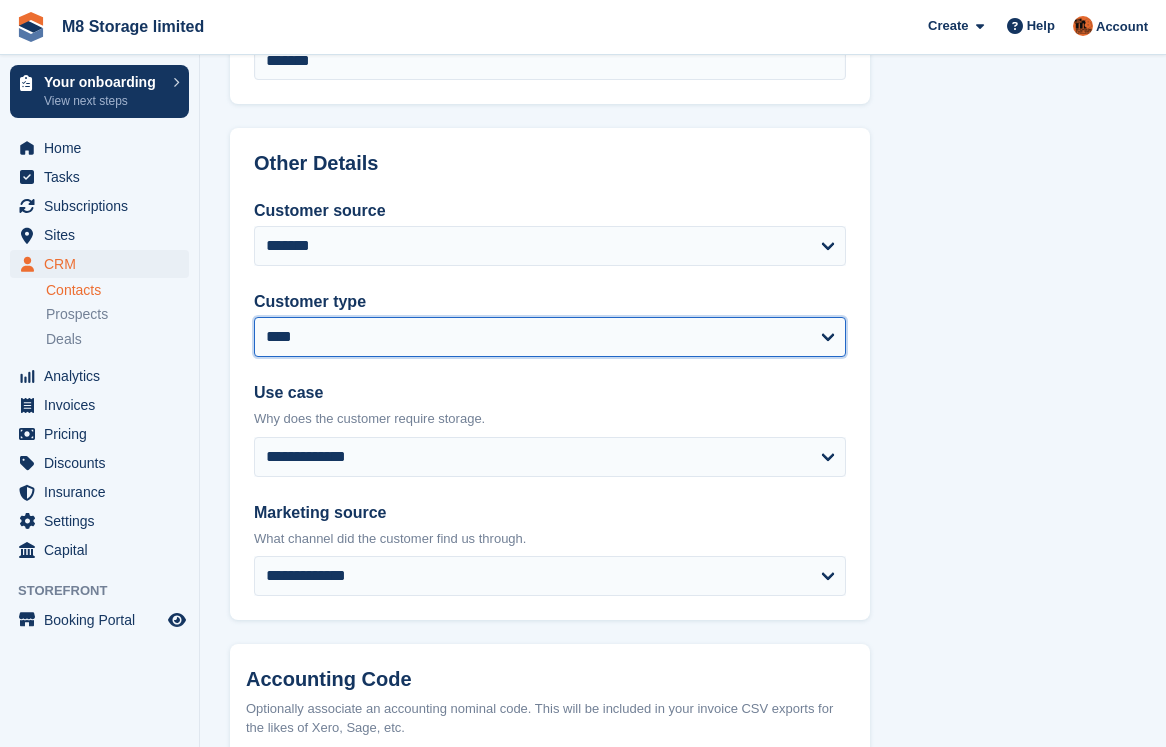 click on "**********" at bounding box center [550, 337] 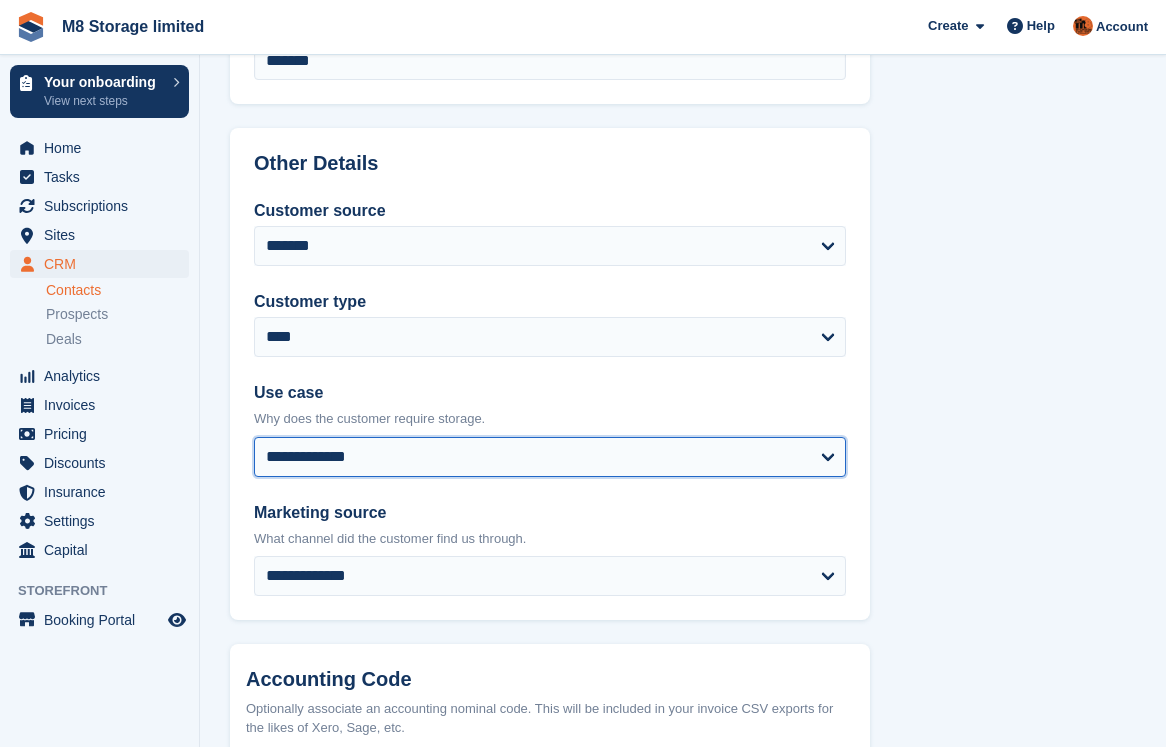 click on "**********" at bounding box center (550, 457) 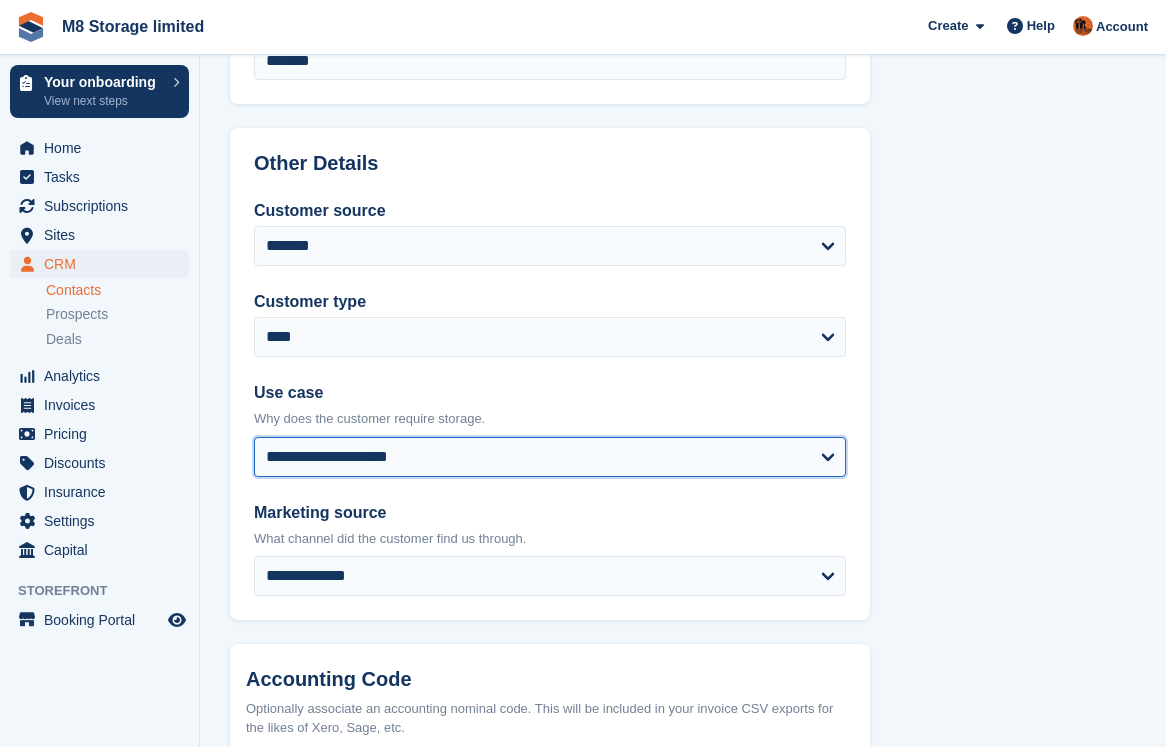 click on "**********" at bounding box center [550, 457] 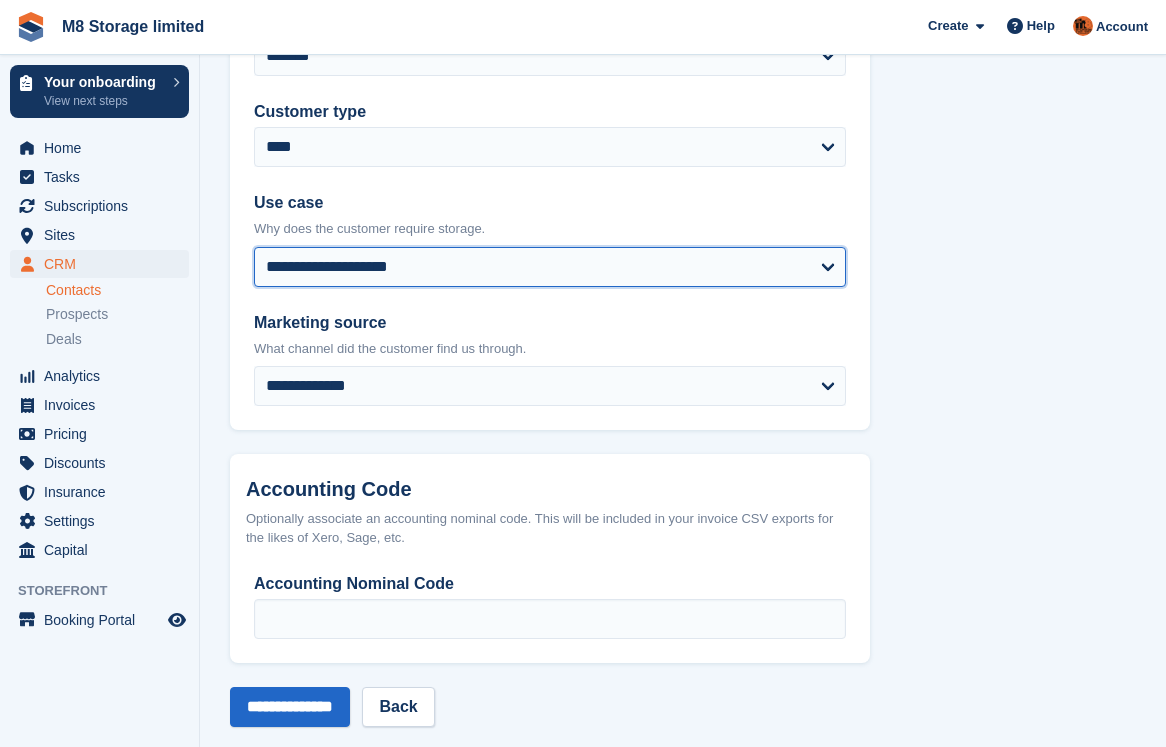 scroll, scrollTop: 1000, scrollLeft: 0, axis: vertical 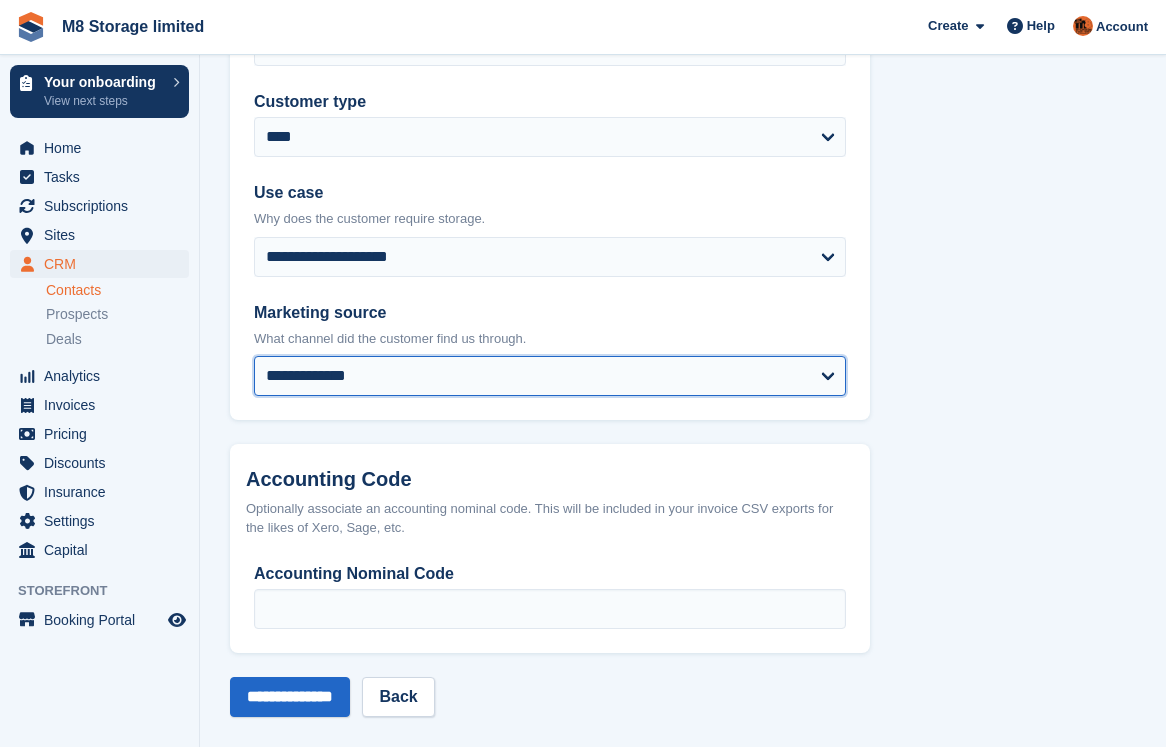 click on "**********" at bounding box center [550, 376] 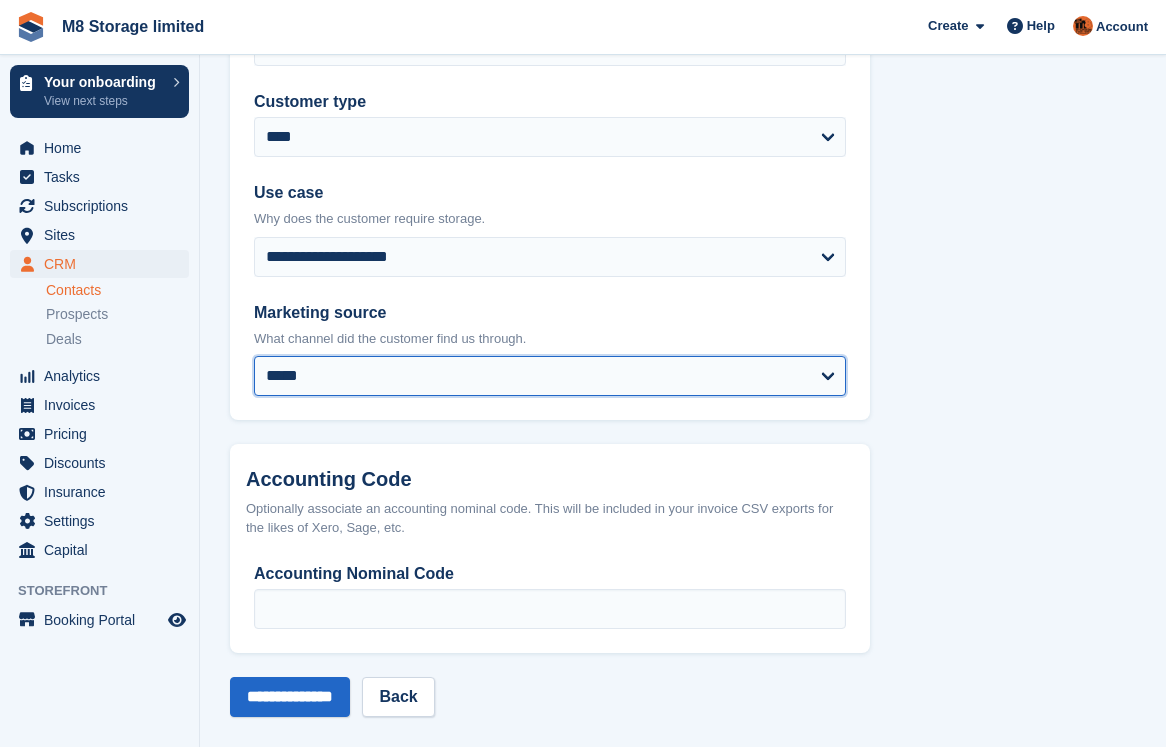 click on "**********" at bounding box center (550, 376) 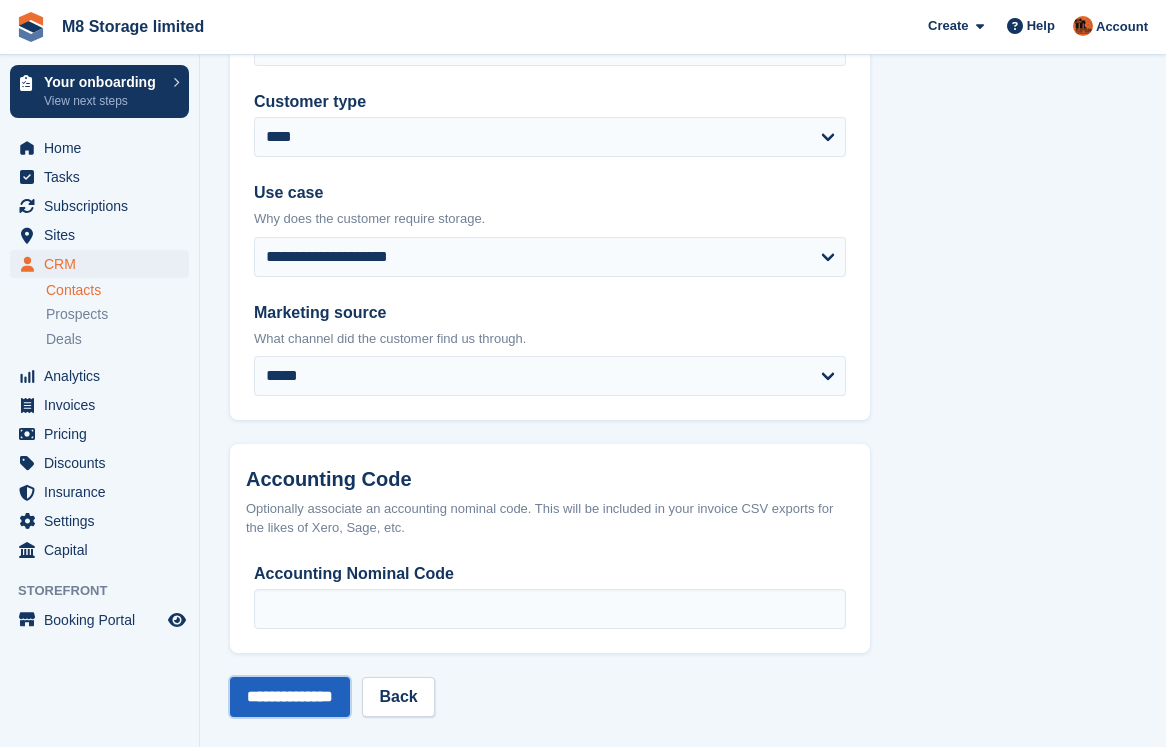 click on "**********" at bounding box center (290, 697) 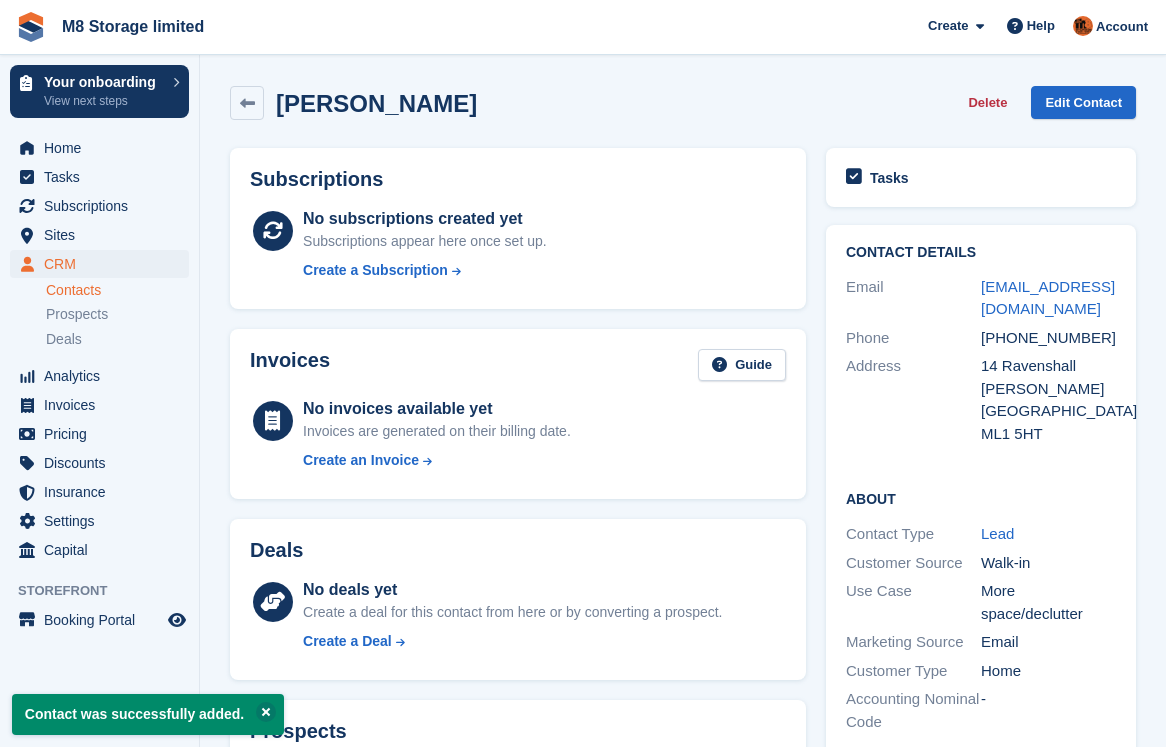 scroll, scrollTop: 0, scrollLeft: 0, axis: both 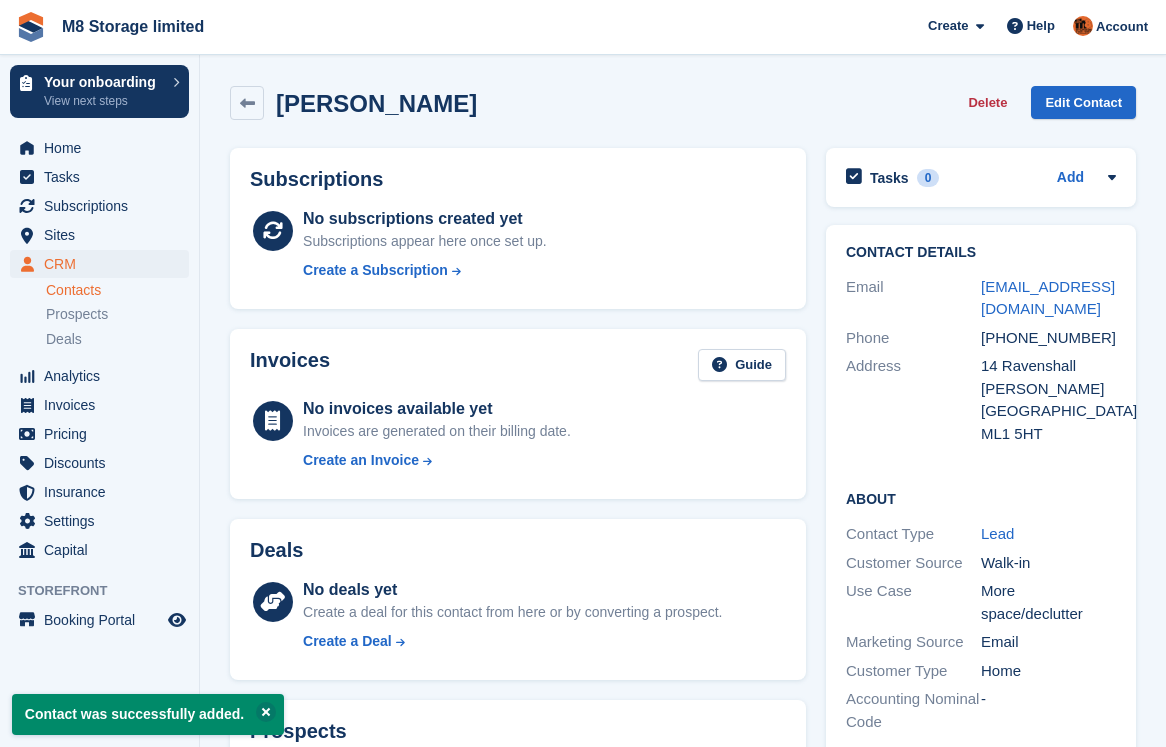 click on "Contacts" at bounding box center [117, 290] 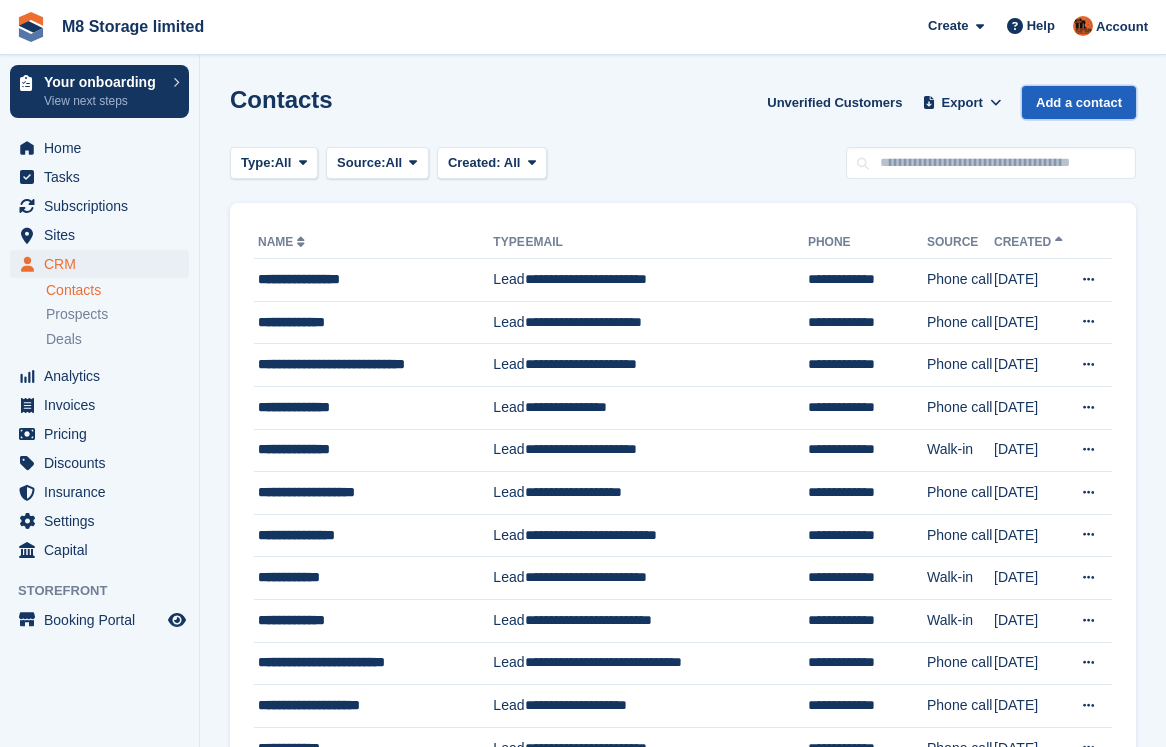 click on "Add a contact" at bounding box center [1079, 102] 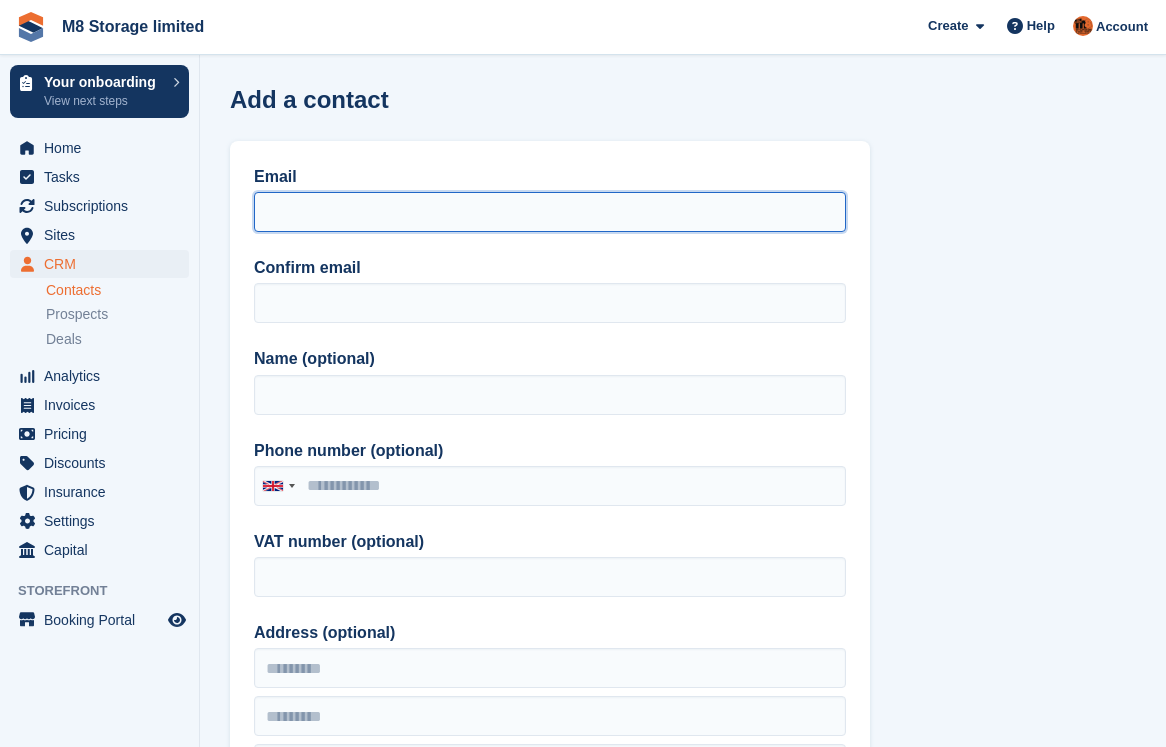 click on "Email" at bounding box center (550, 212) 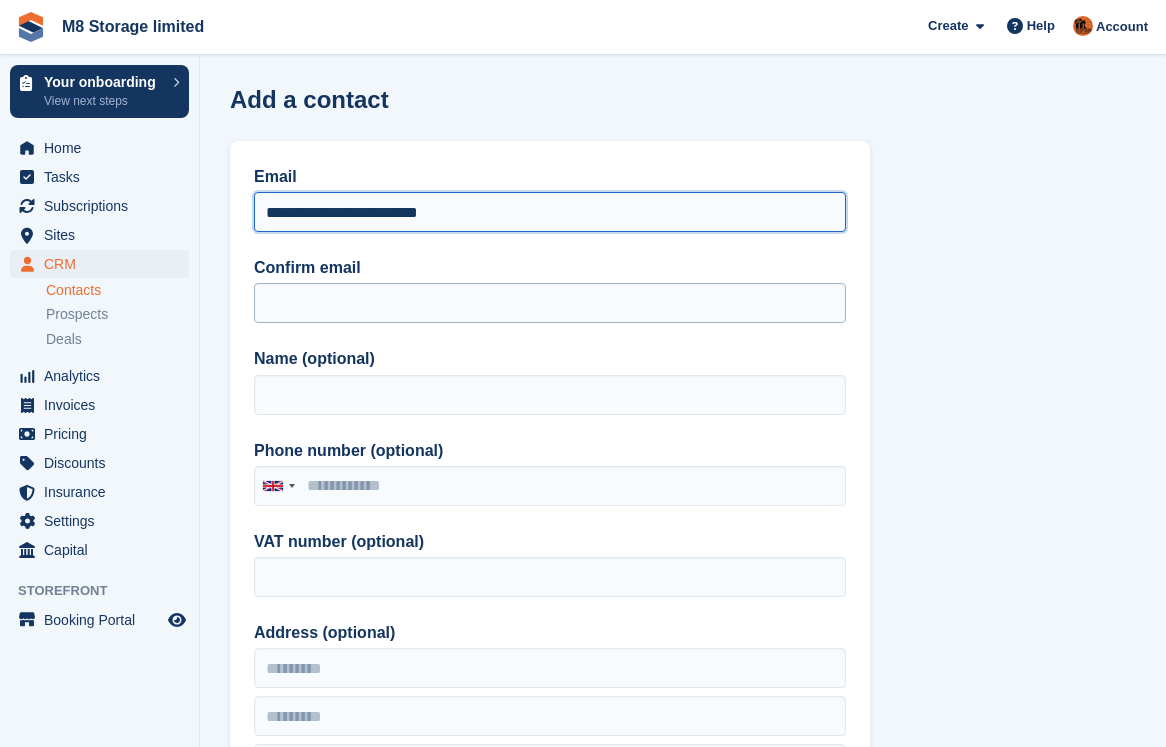 type on "**********" 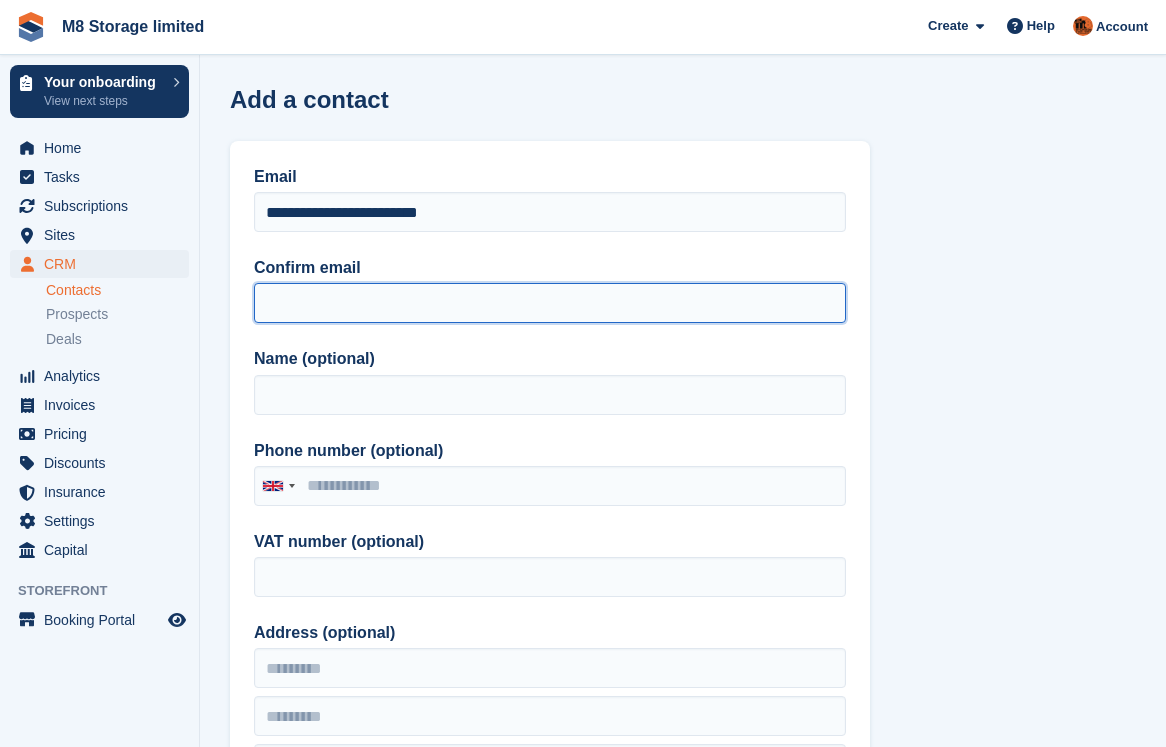 drag, startPoint x: 443, startPoint y: 313, endPoint x: 431, endPoint y: 278, distance: 37 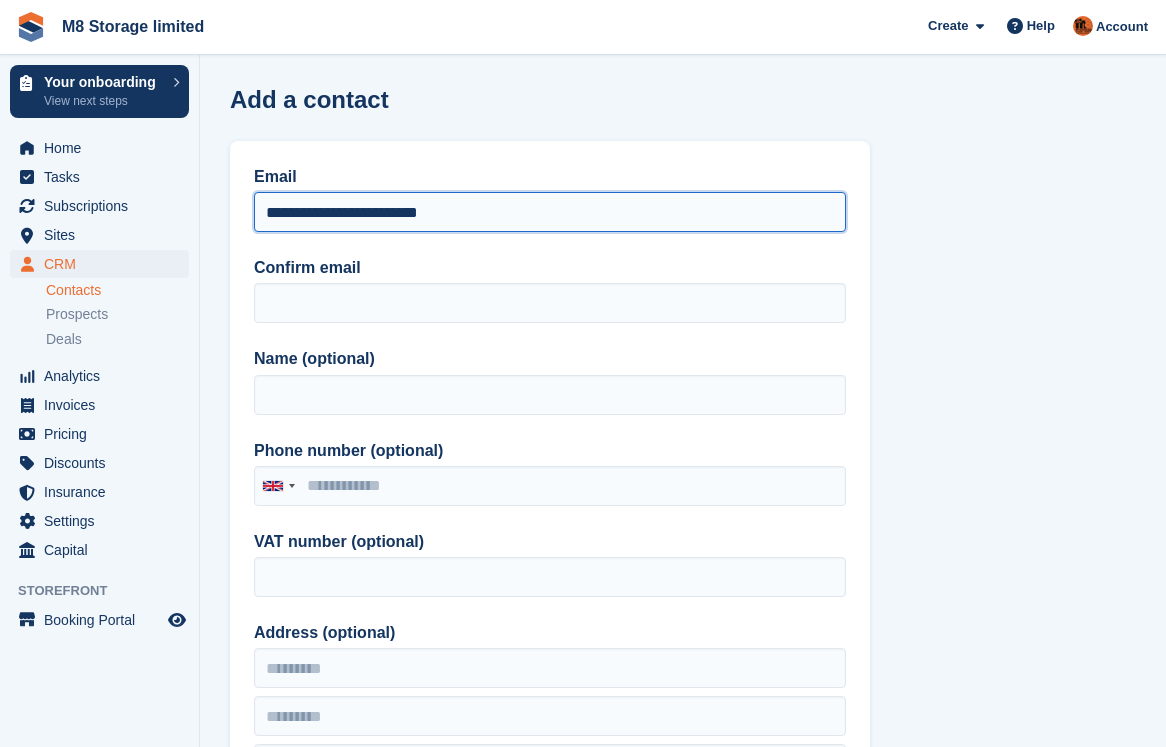 drag, startPoint x: 474, startPoint y: 210, endPoint x: 262, endPoint y: 220, distance: 212.23572 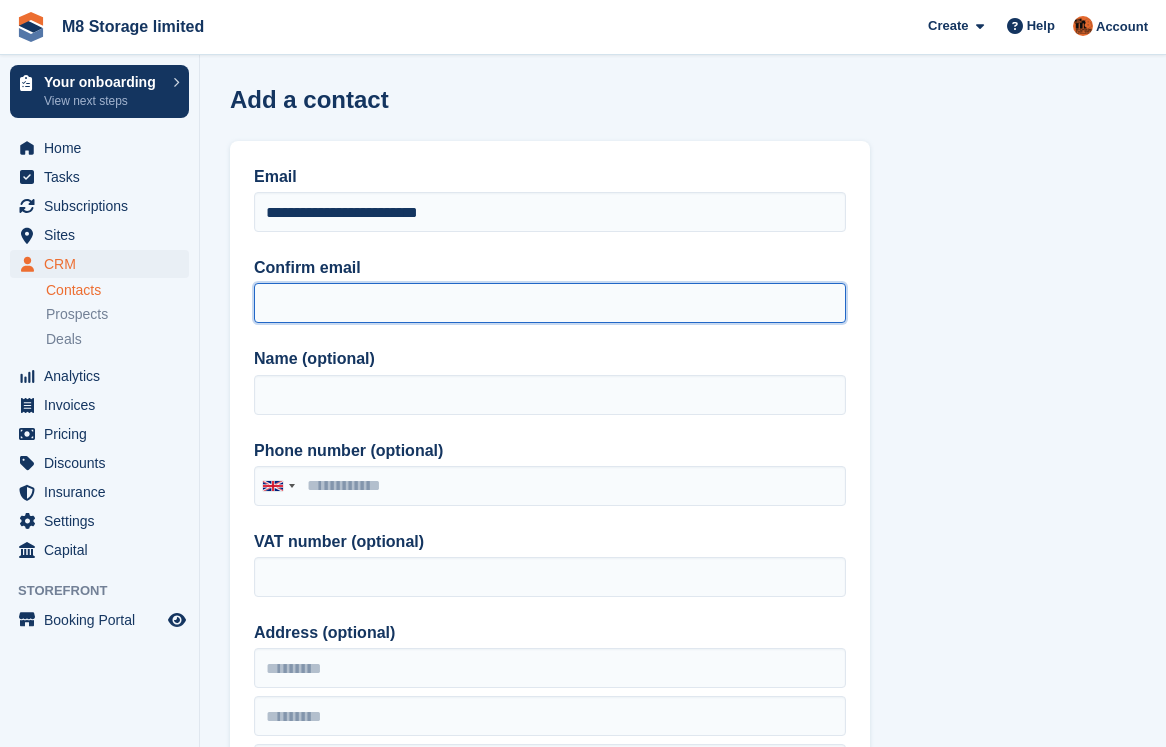 paste on "**********" 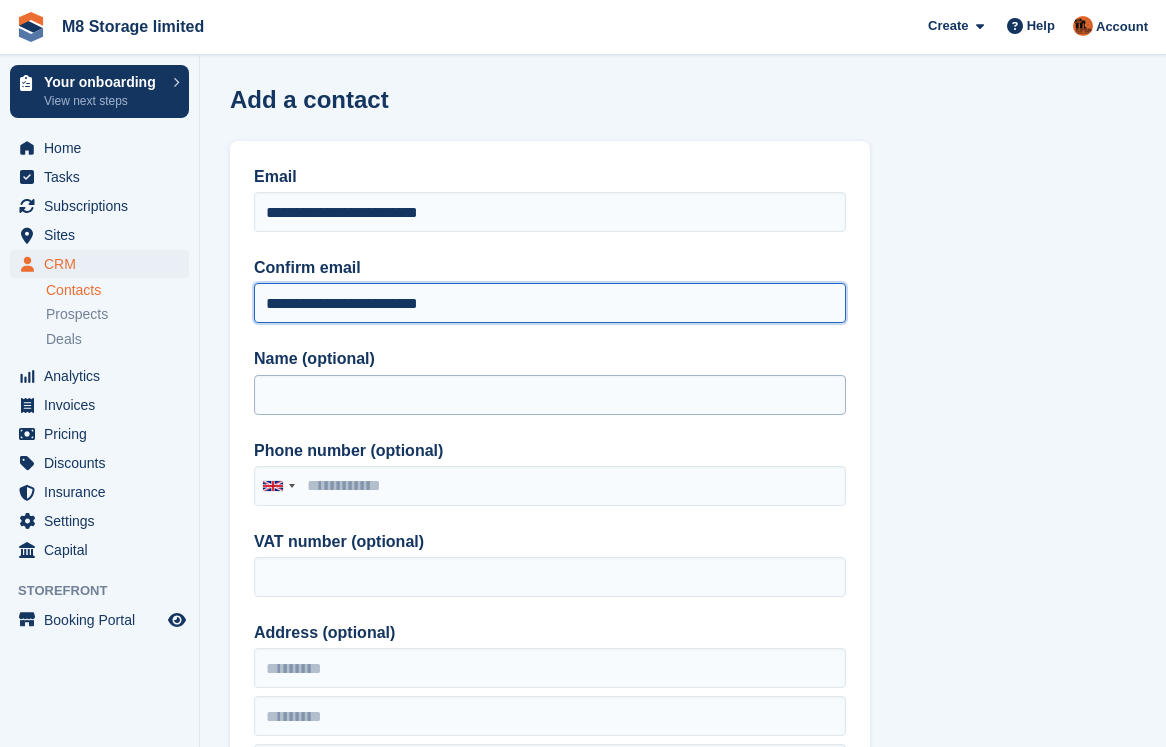 type on "**********" 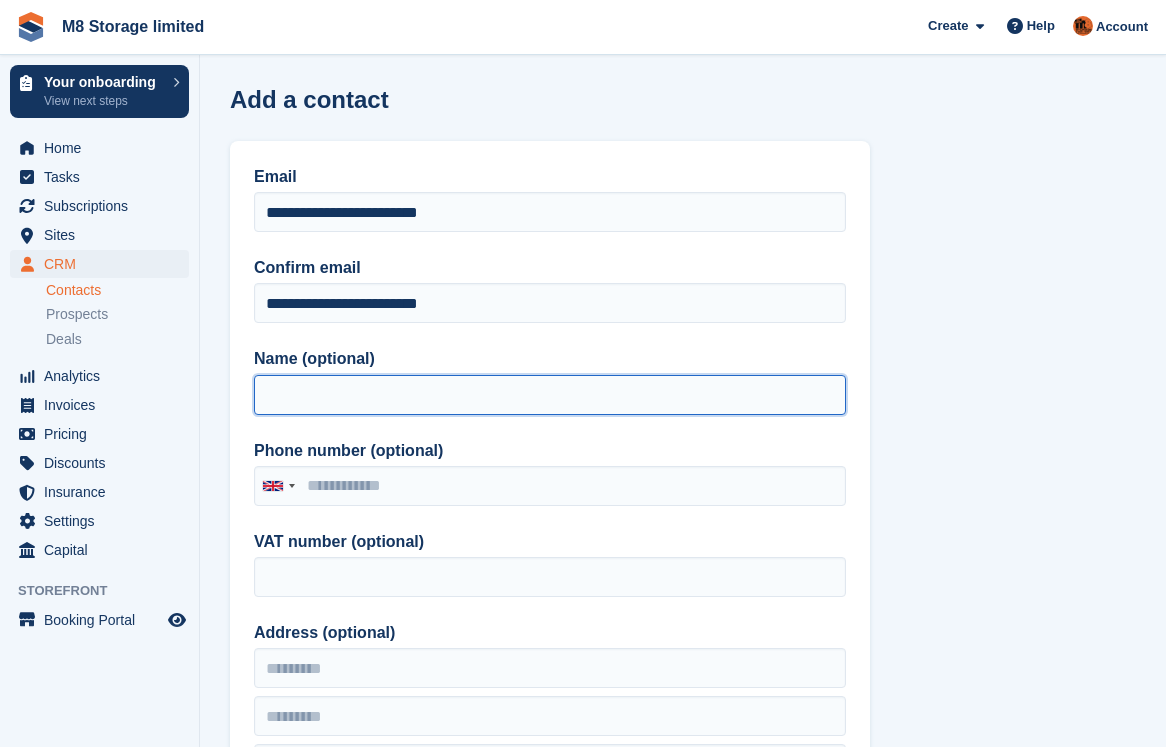 click on "Name (optional)" at bounding box center (550, 395) 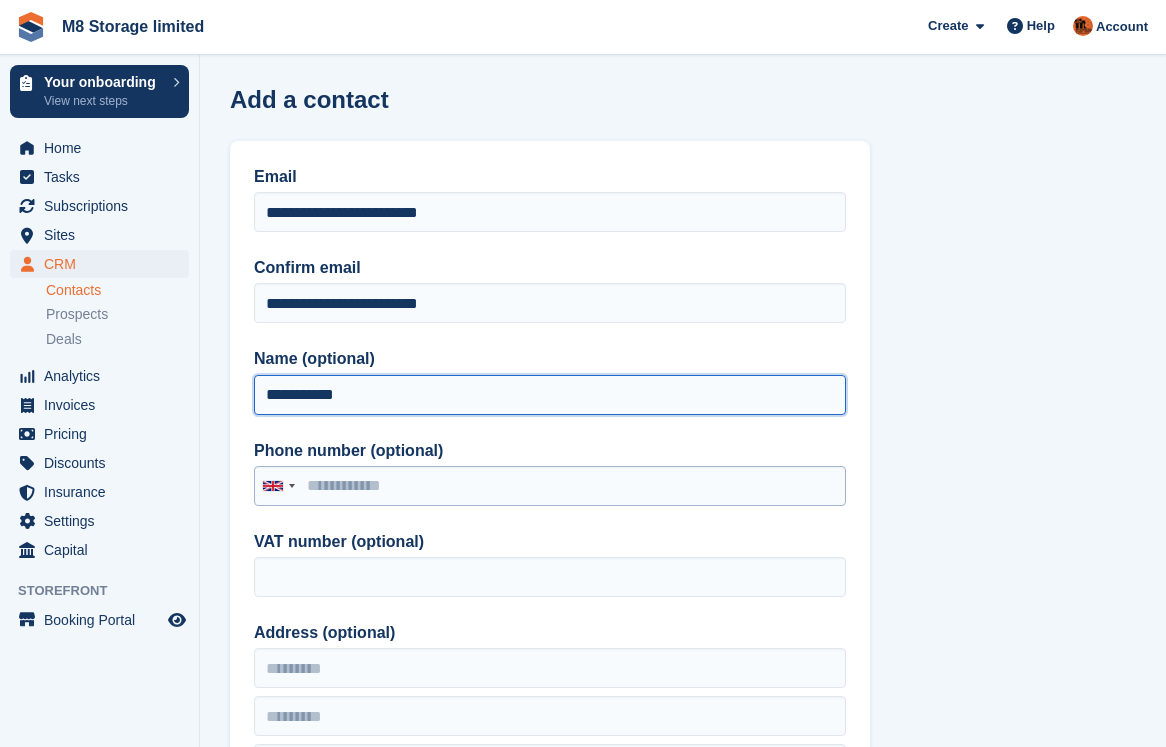 type on "**********" 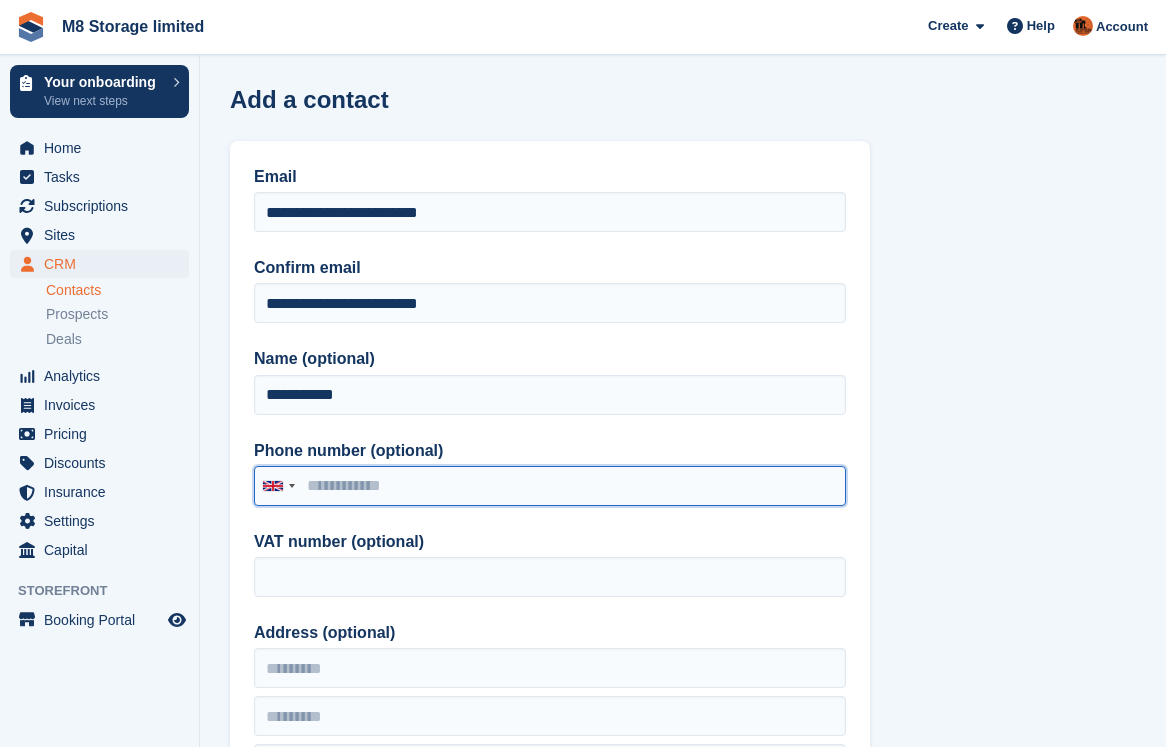 click on "Phone number (optional)" at bounding box center [550, 486] 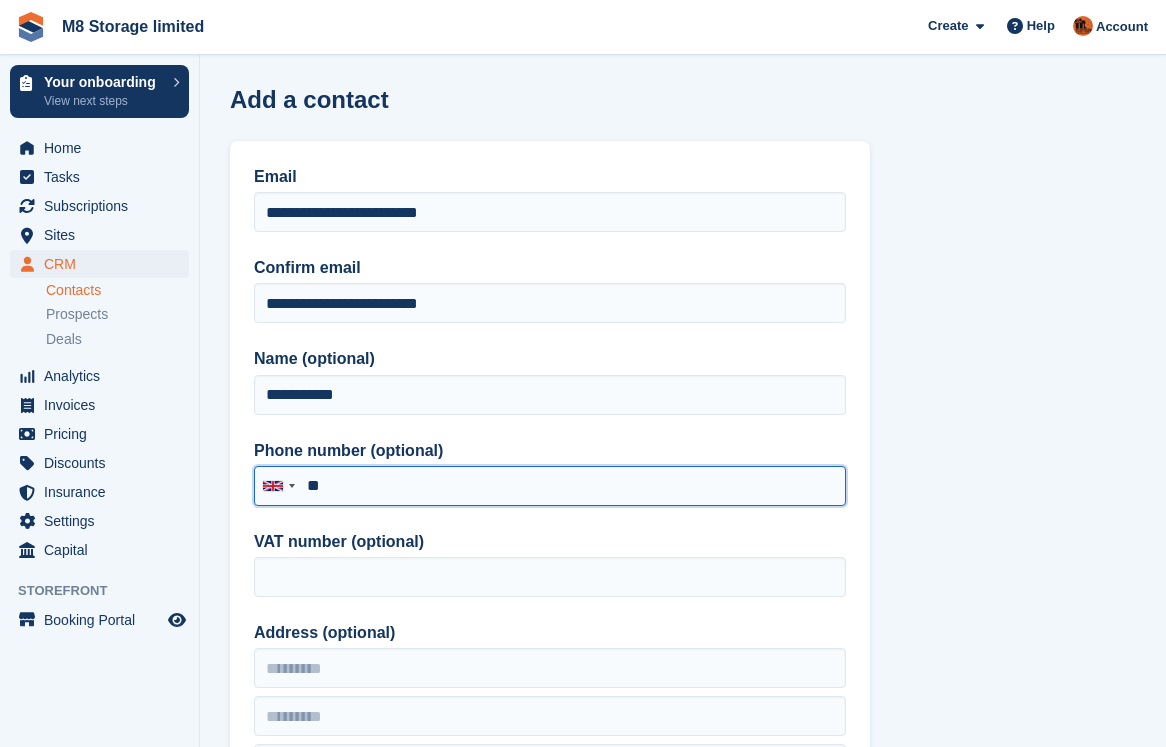 type on "*" 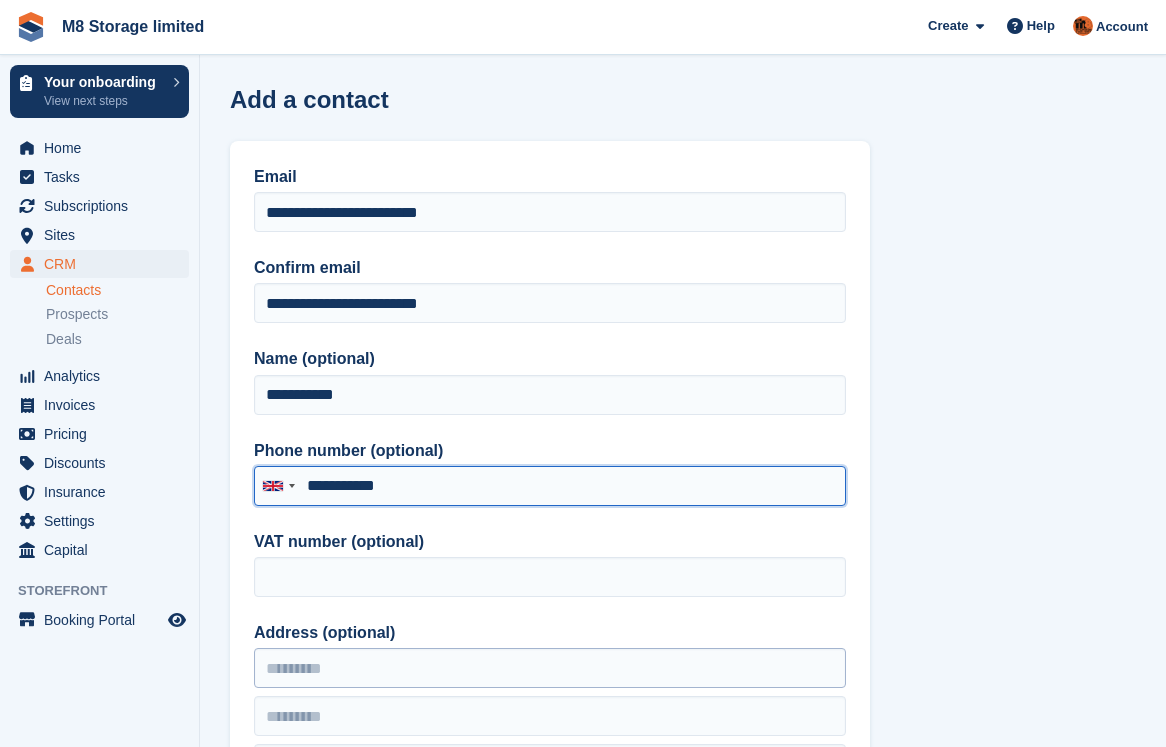 type on "**********" 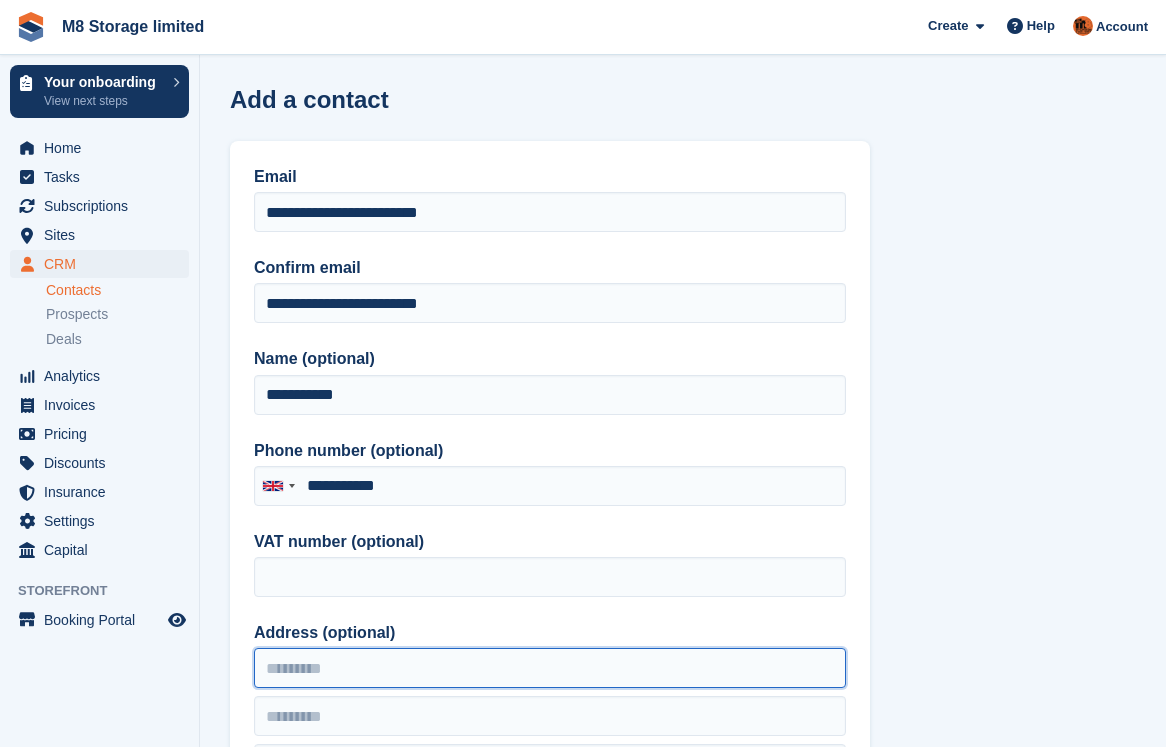 click on "Address (optional)" at bounding box center [550, 668] 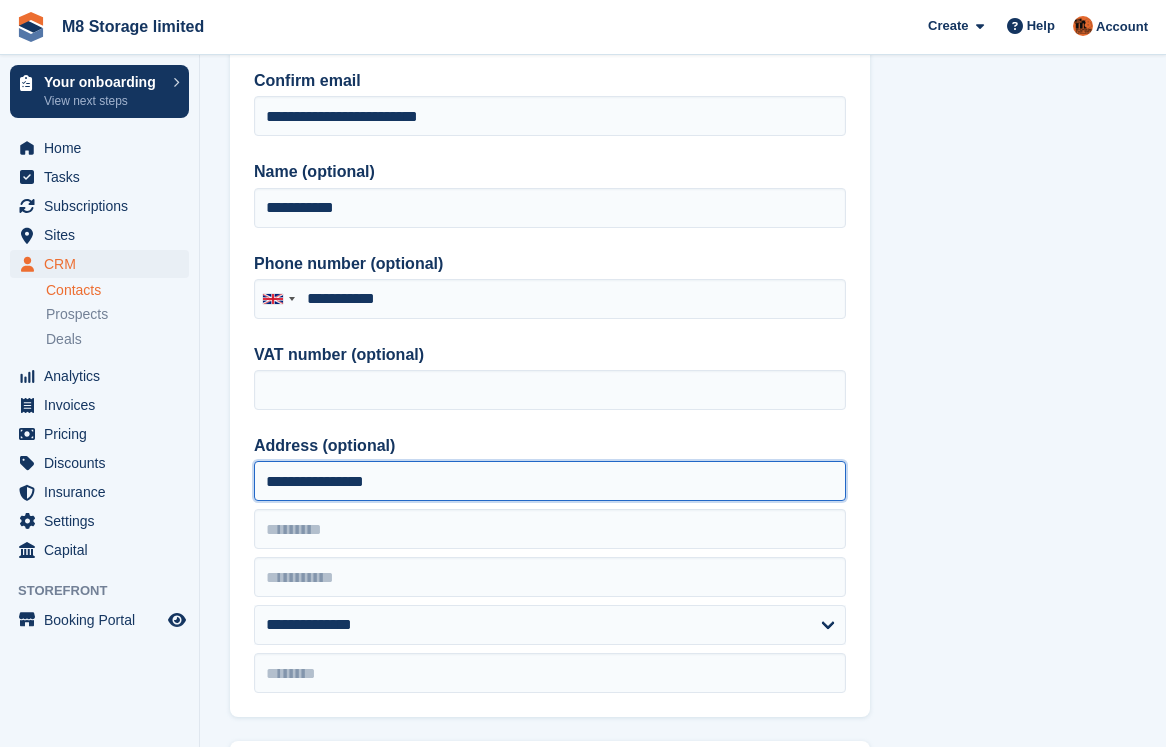 scroll, scrollTop: 400, scrollLeft: 0, axis: vertical 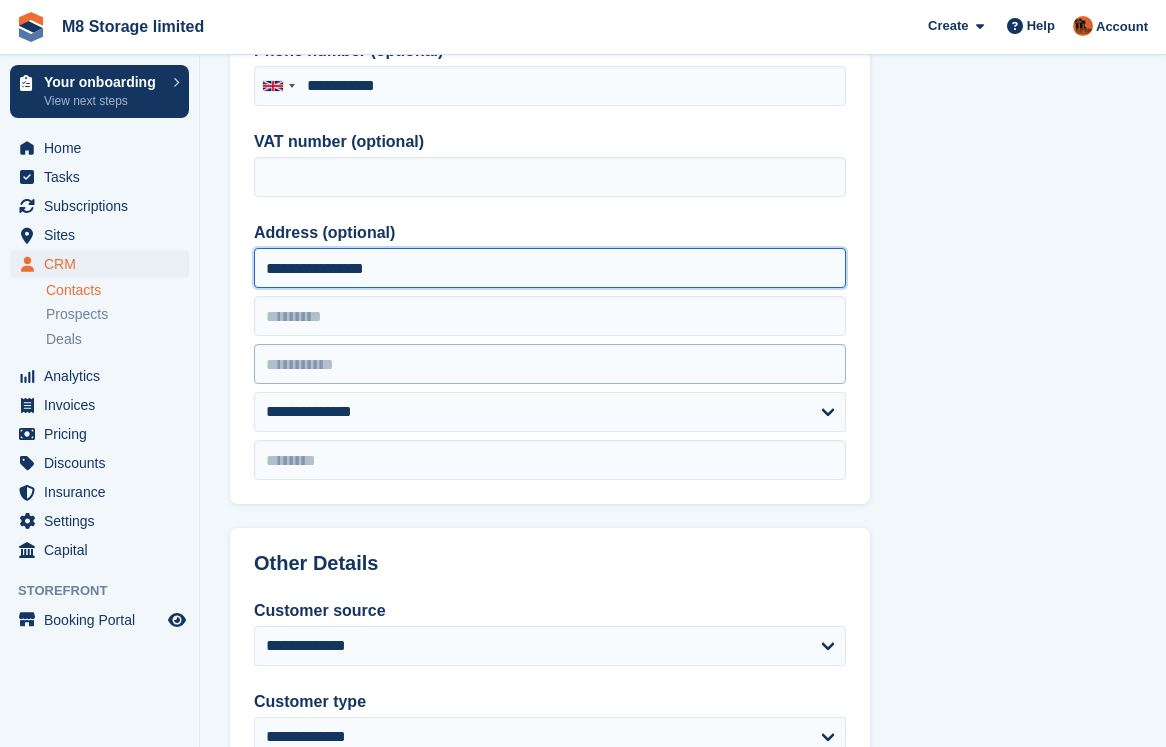 type on "**********" 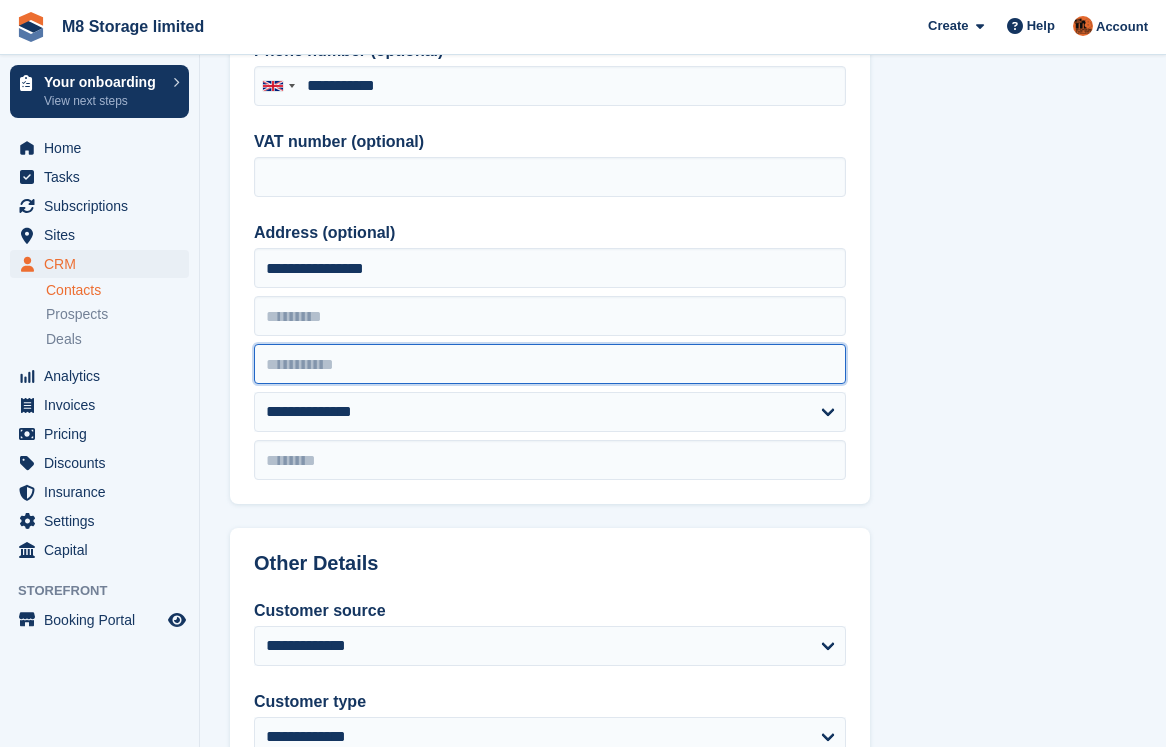 click at bounding box center (550, 364) 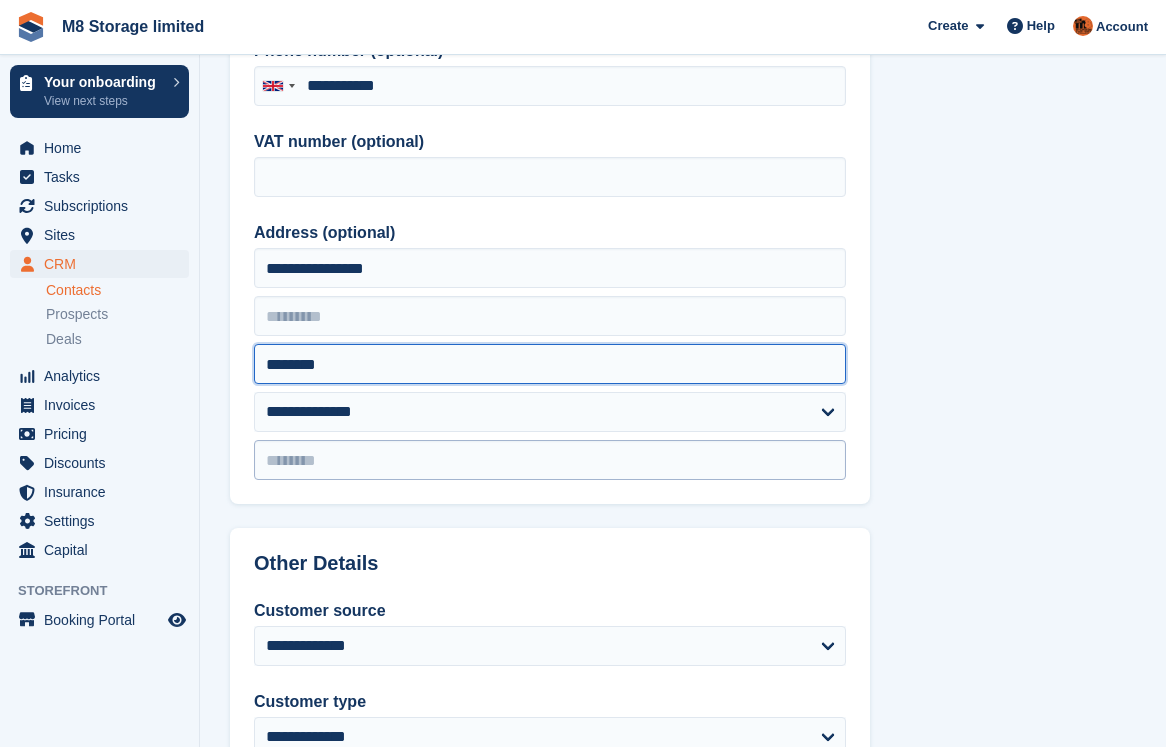 type on "********" 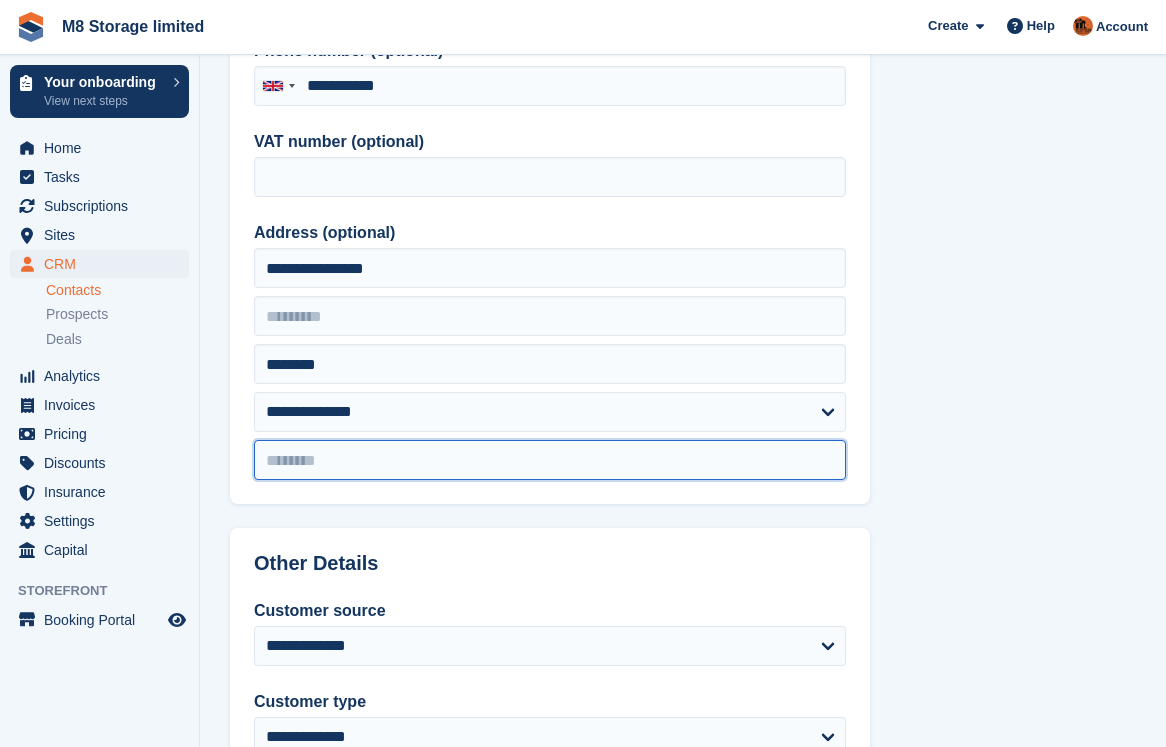 drag, startPoint x: 330, startPoint y: 469, endPoint x: 340, endPoint y: 471, distance: 10.198039 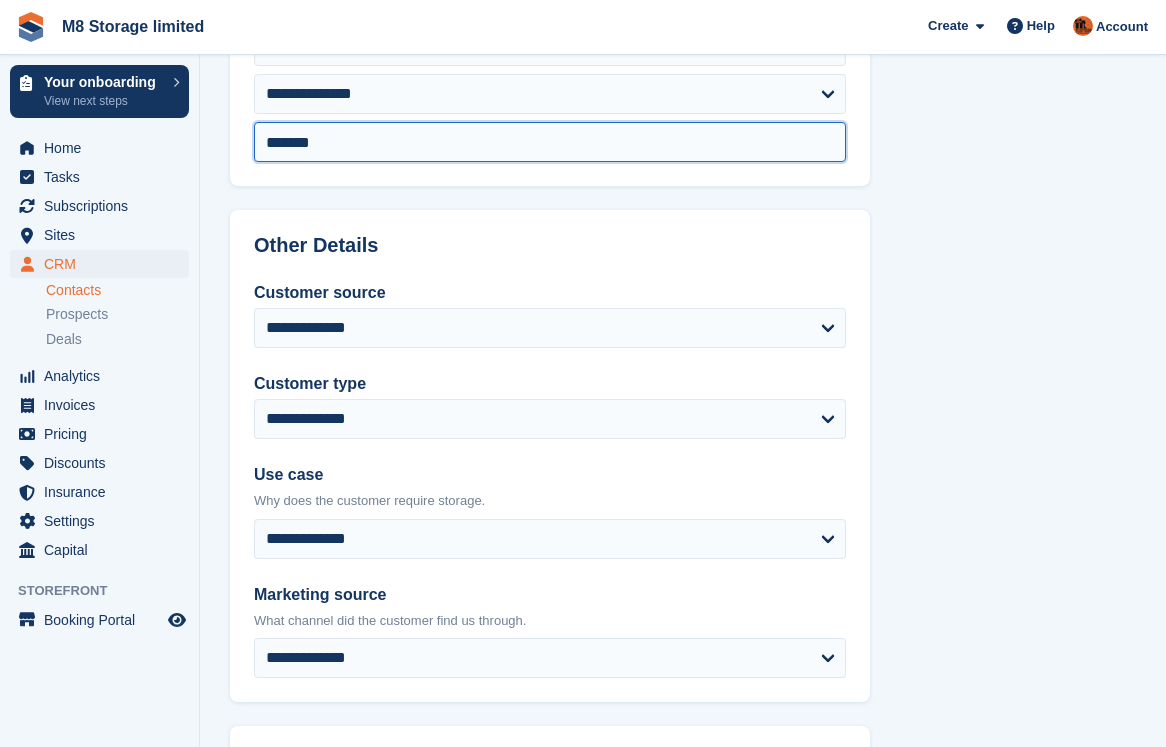 scroll, scrollTop: 800, scrollLeft: 0, axis: vertical 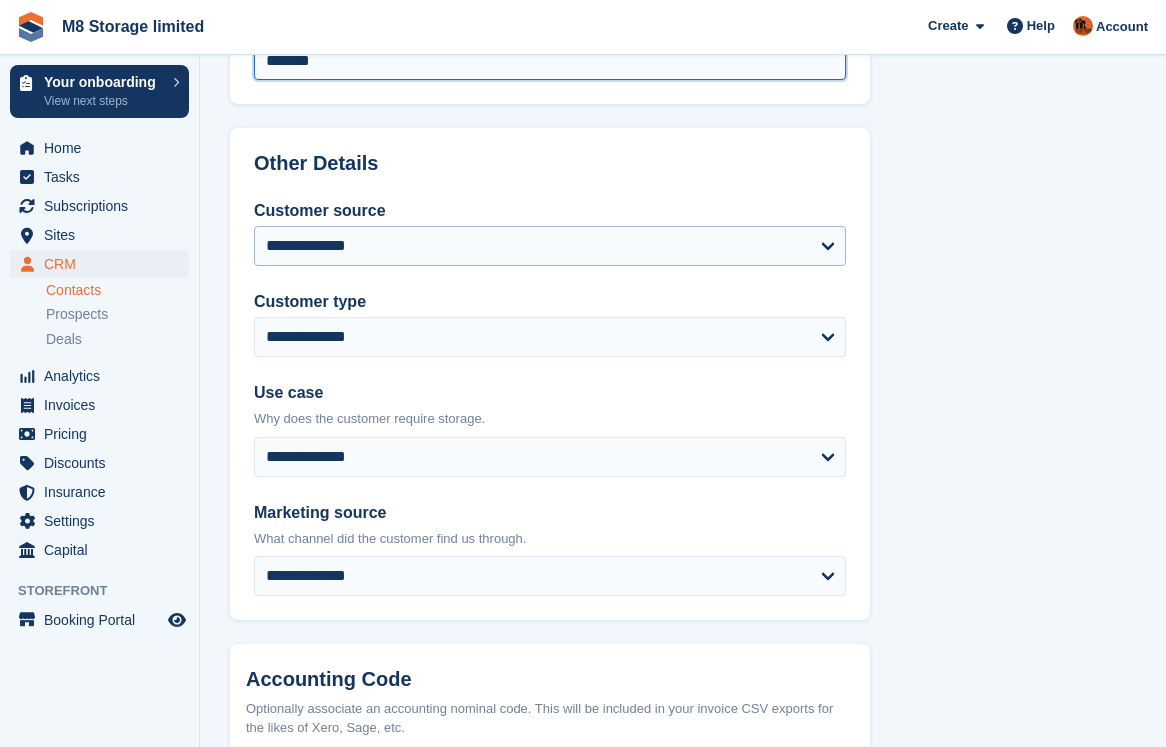 type on "*******" 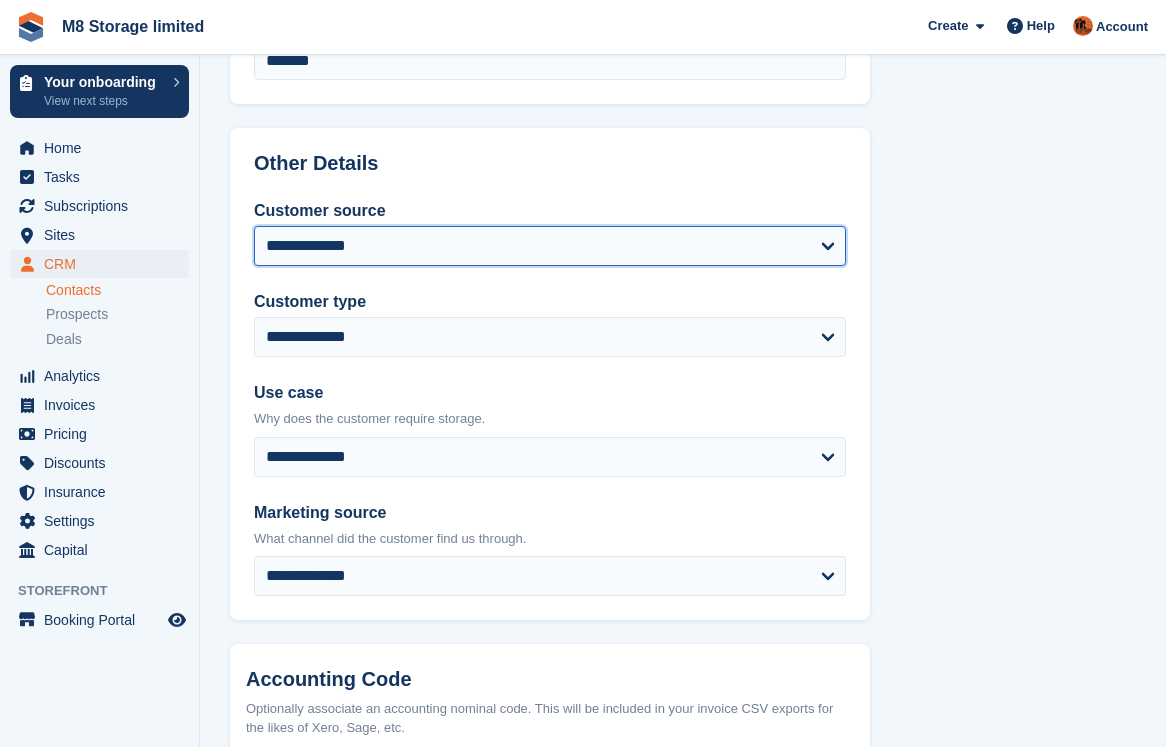 click on "**********" at bounding box center (550, 246) 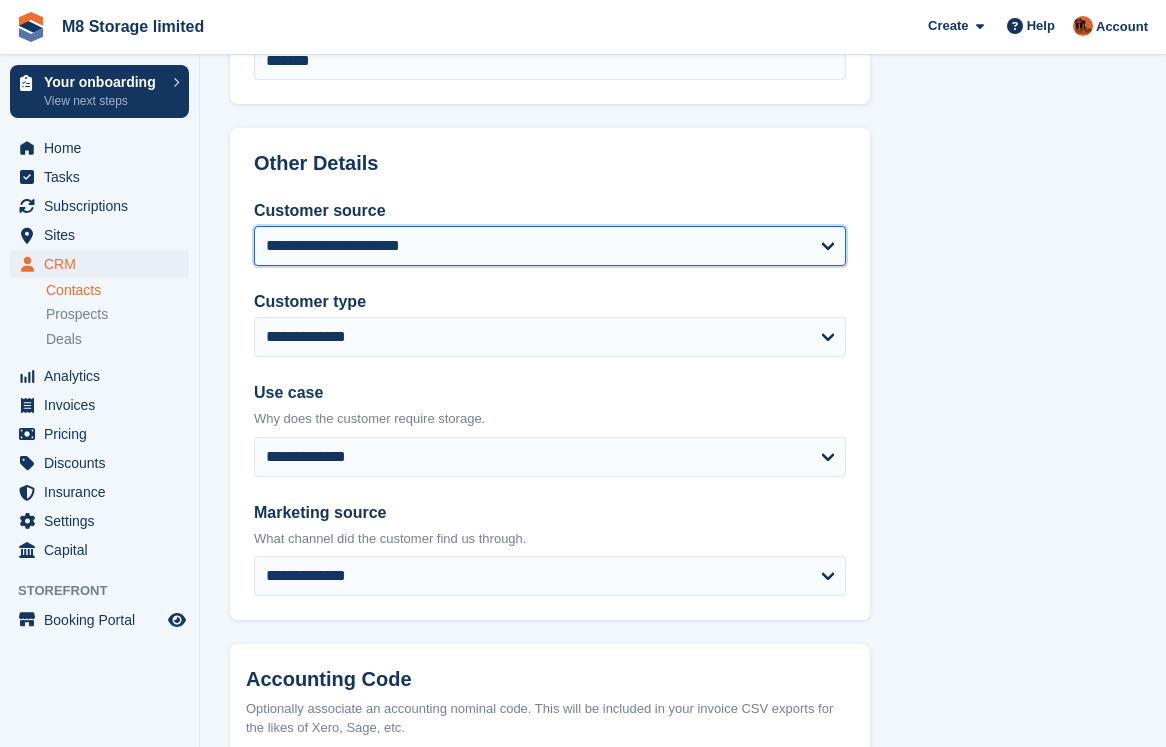 click on "**********" at bounding box center [550, 246] 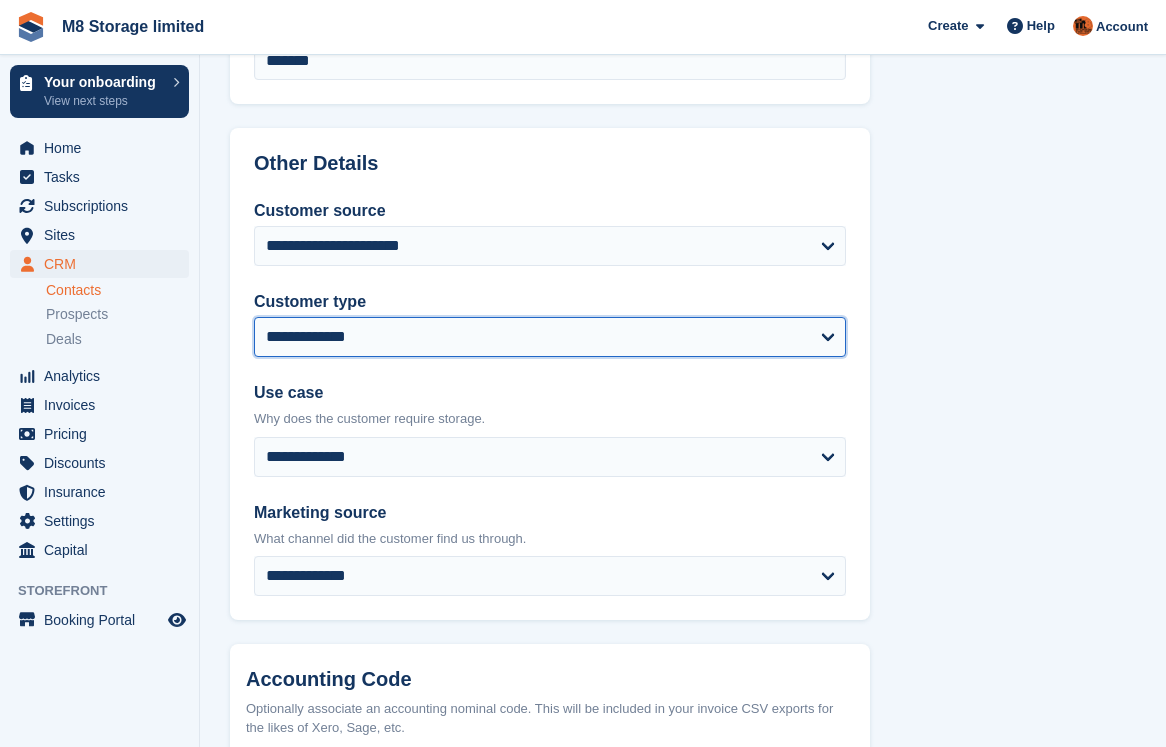 click on "**********" at bounding box center [550, 337] 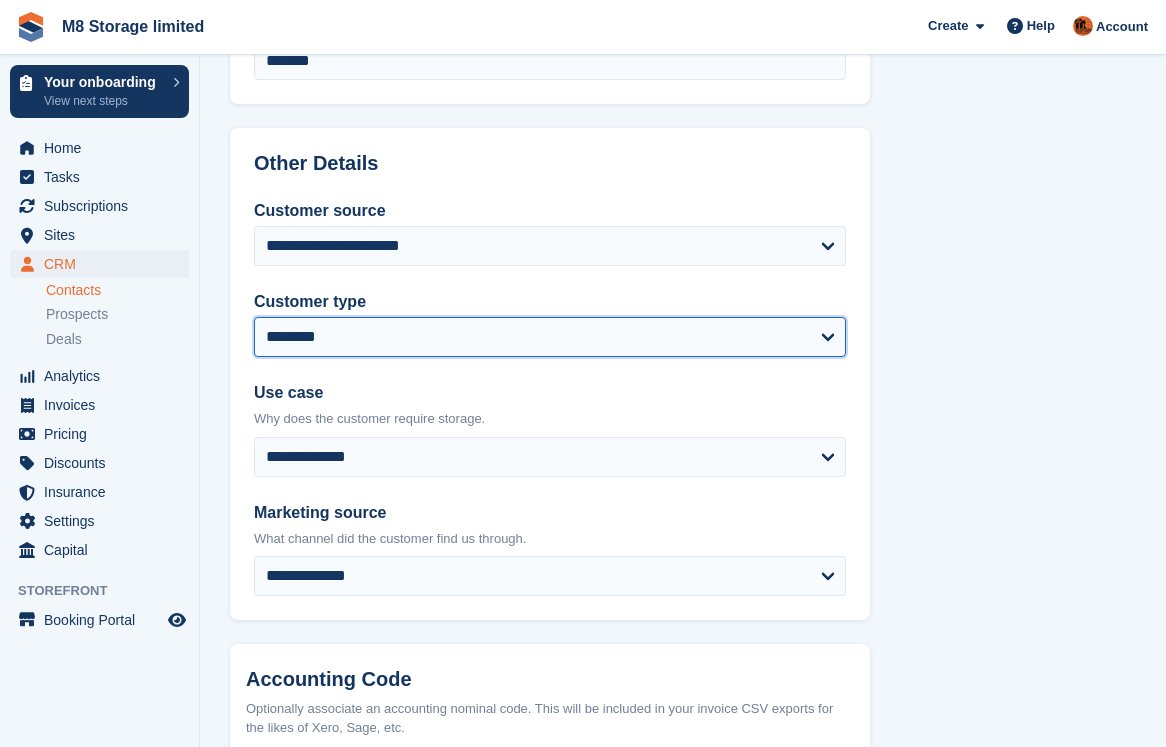 click on "**********" at bounding box center (550, 337) 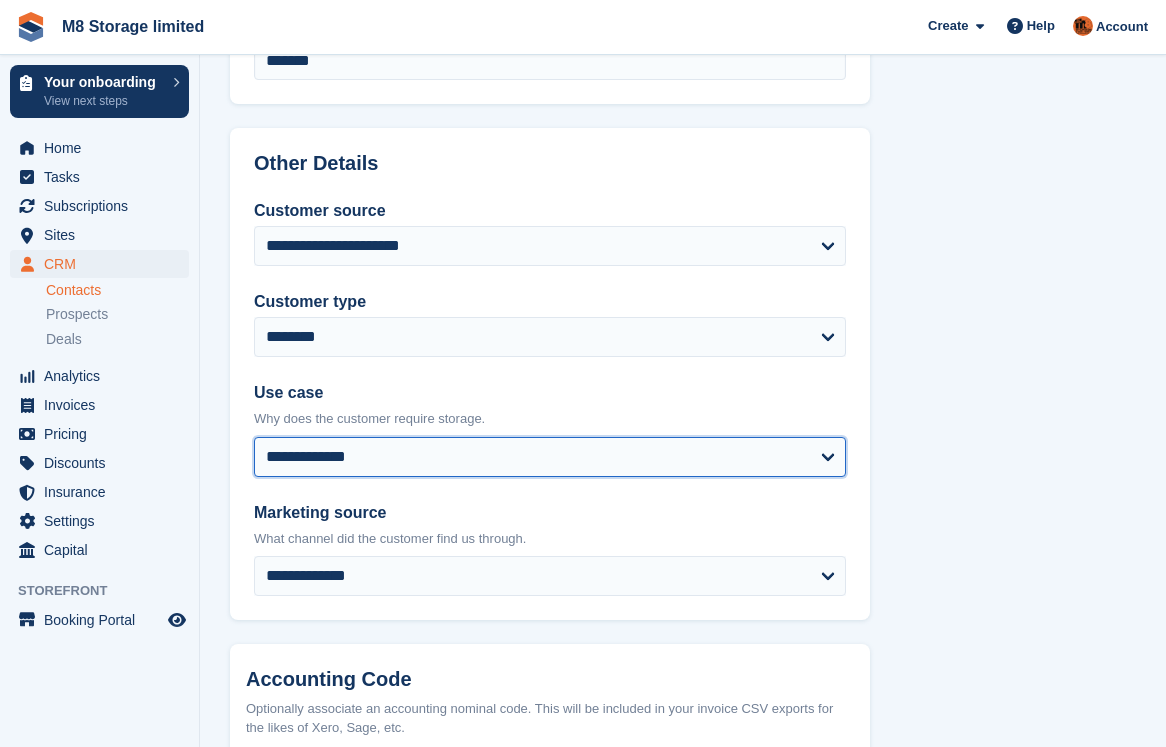 click on "**********" at bounding box center [550, 457] 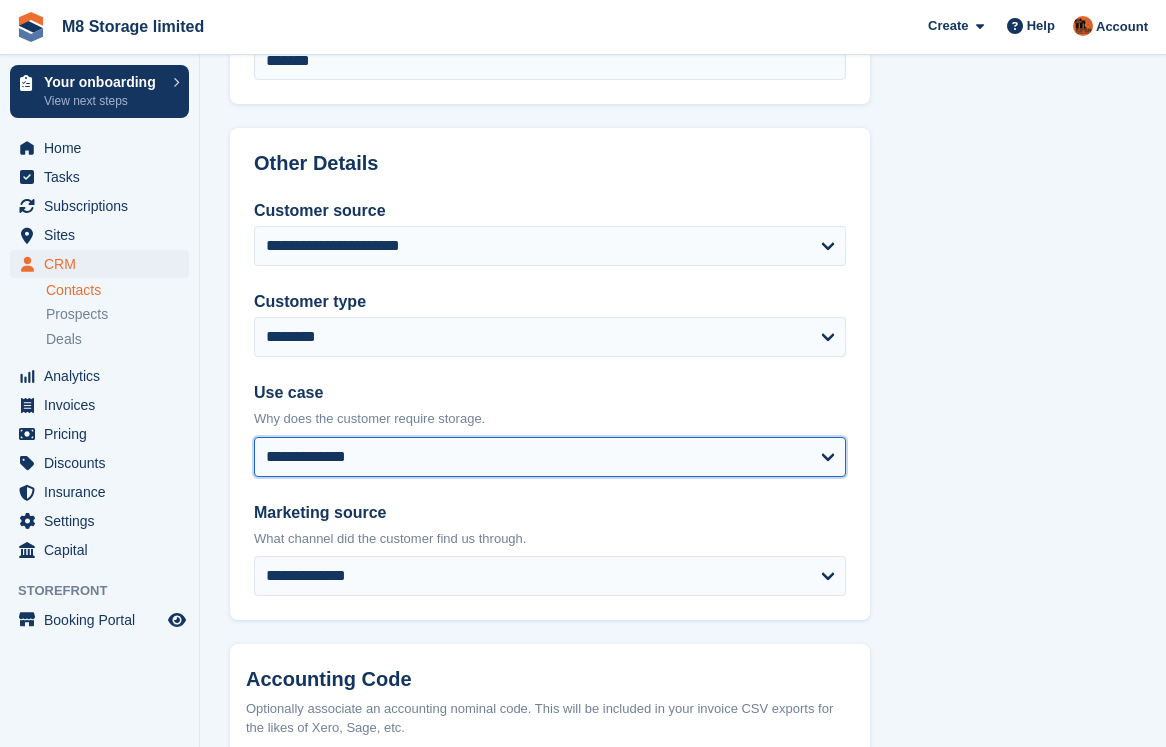 select on "**********" 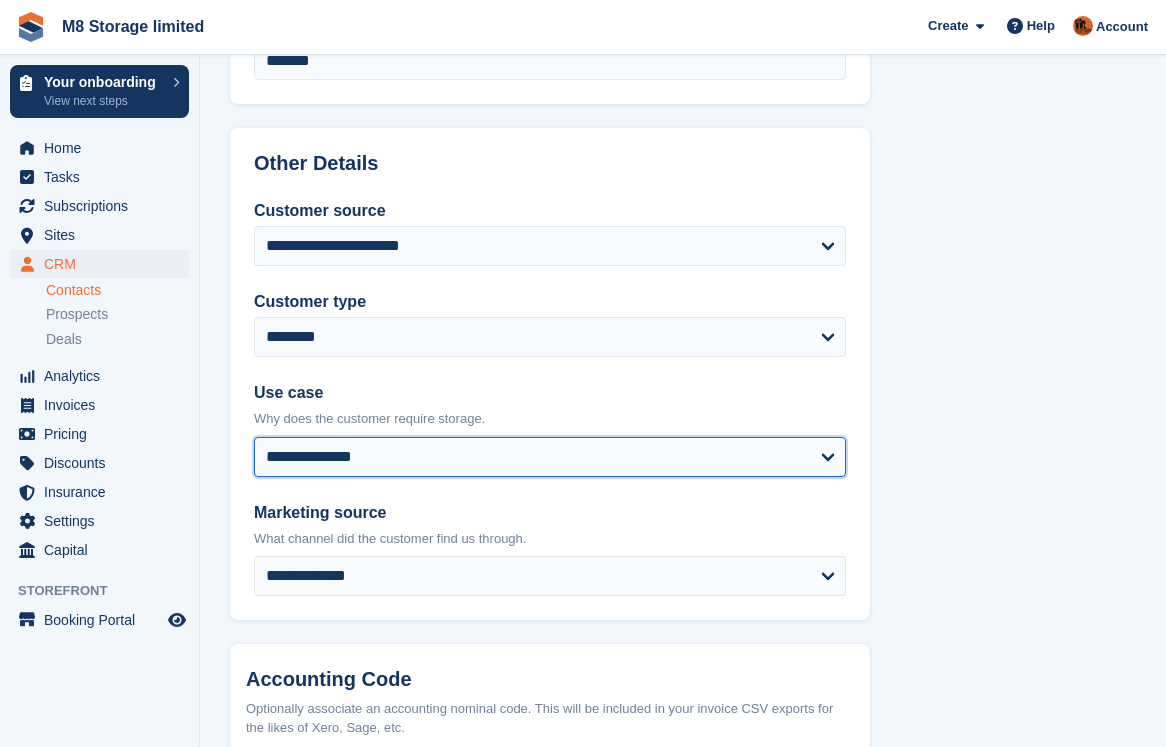 click on "**********" at bounding box center [550, 457] 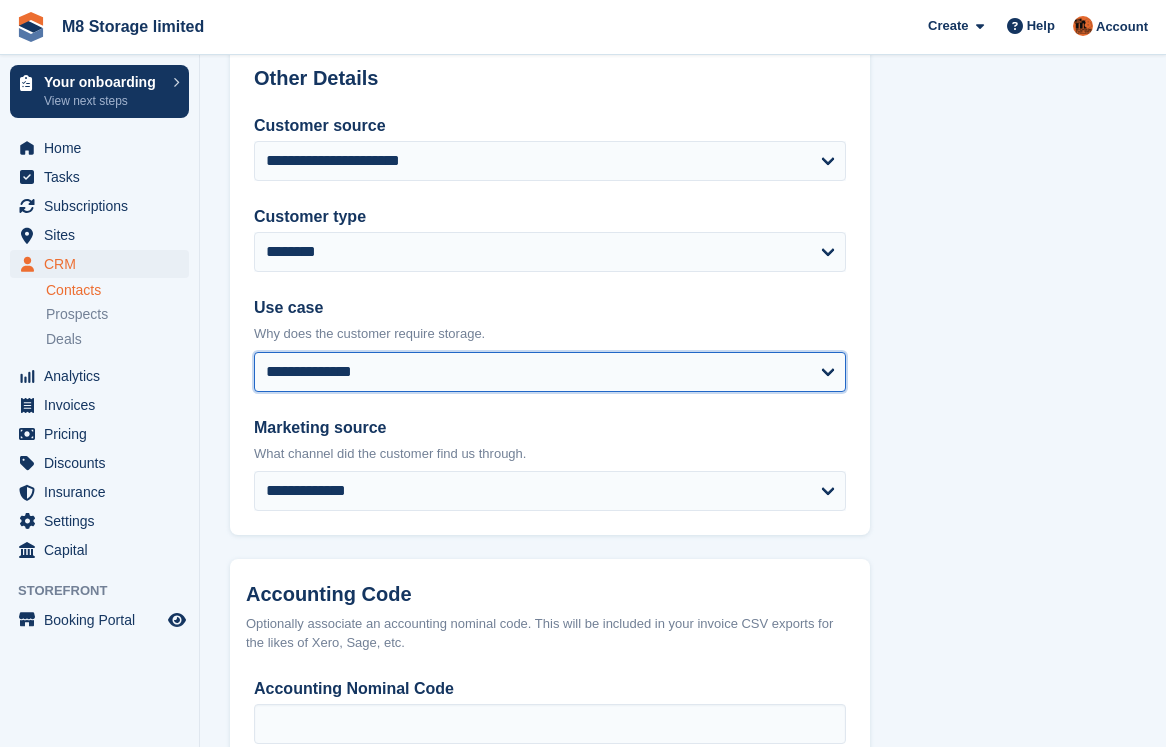 scroll, scrollTop: 1016, scrollLeft: 0, axis: vertical 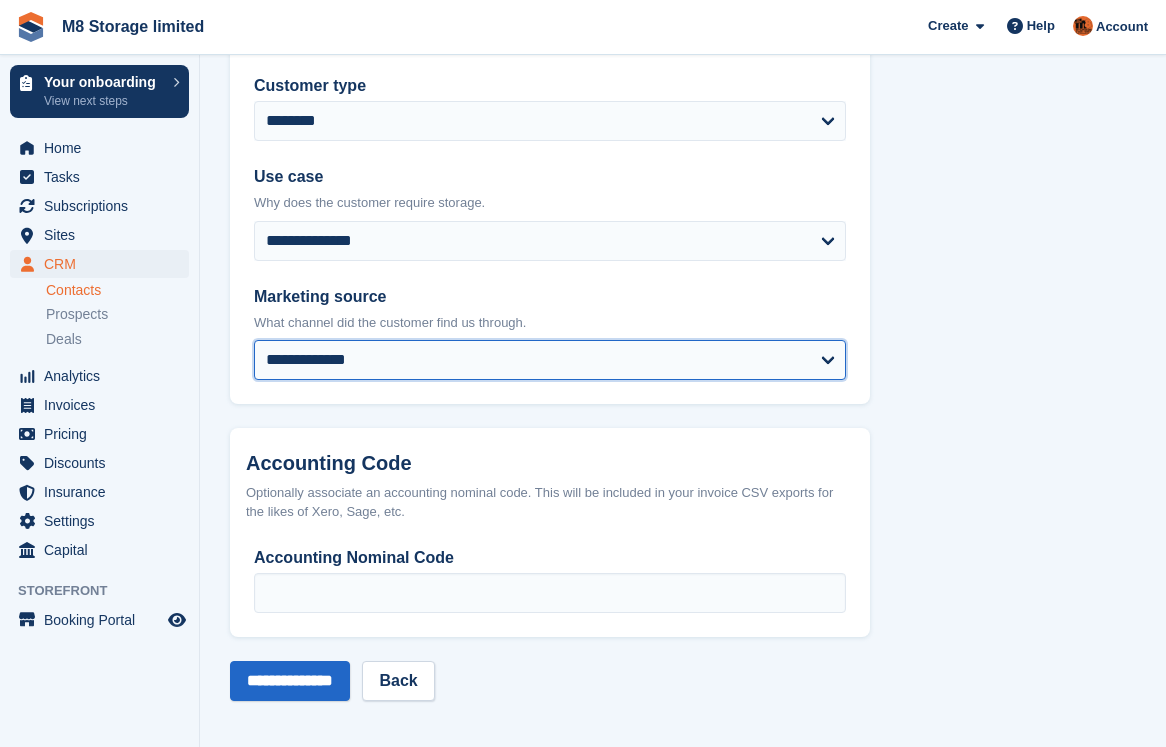 click on "**********" at bounding box center (550, 360) 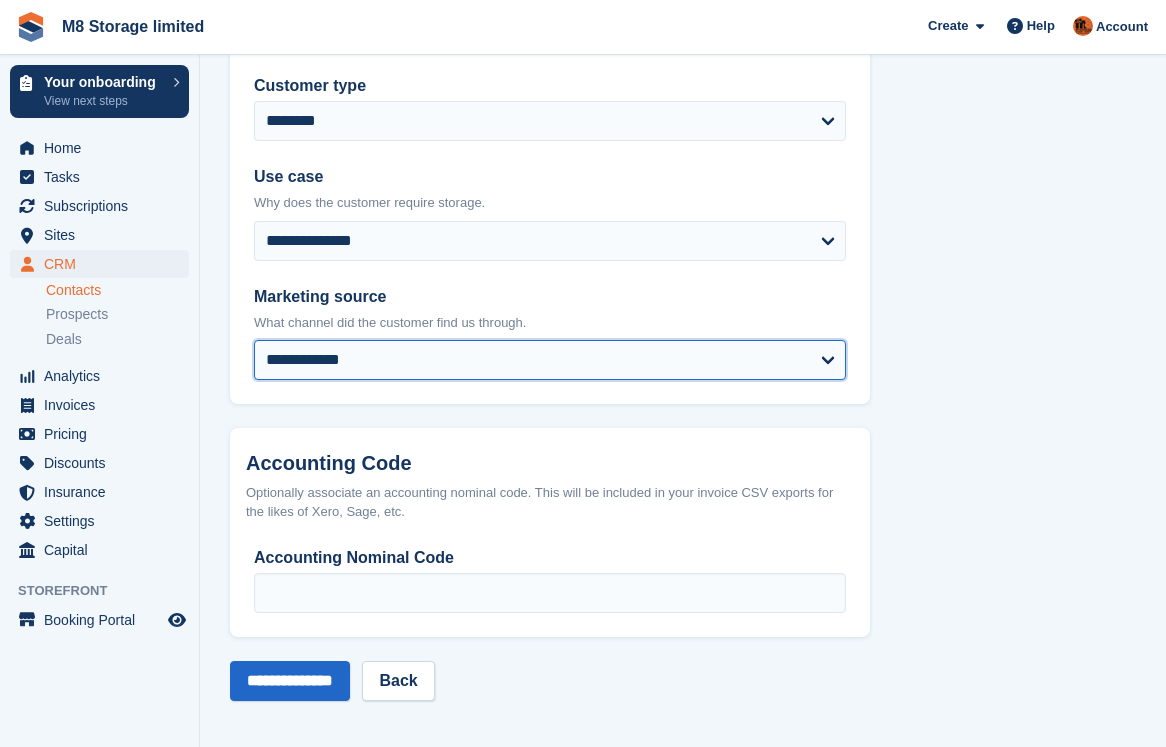 click on "**********" at bounding box center (550, 360) 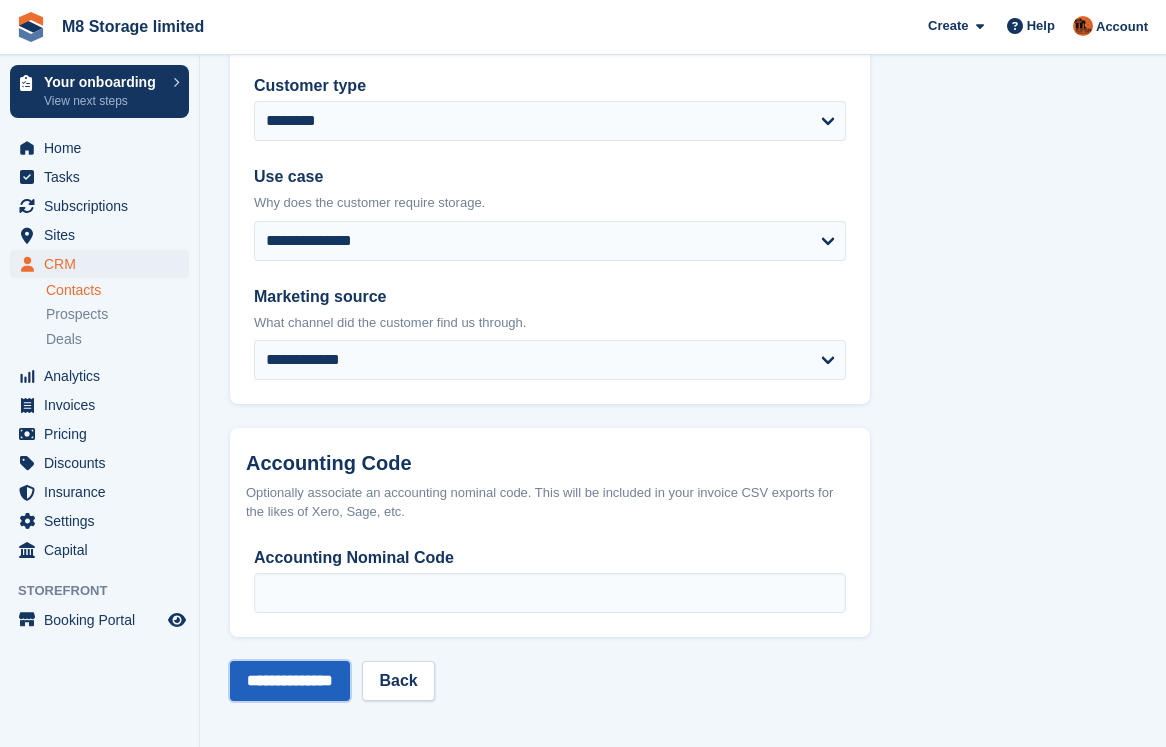 click on "**********" at bounding box center [290, 681] 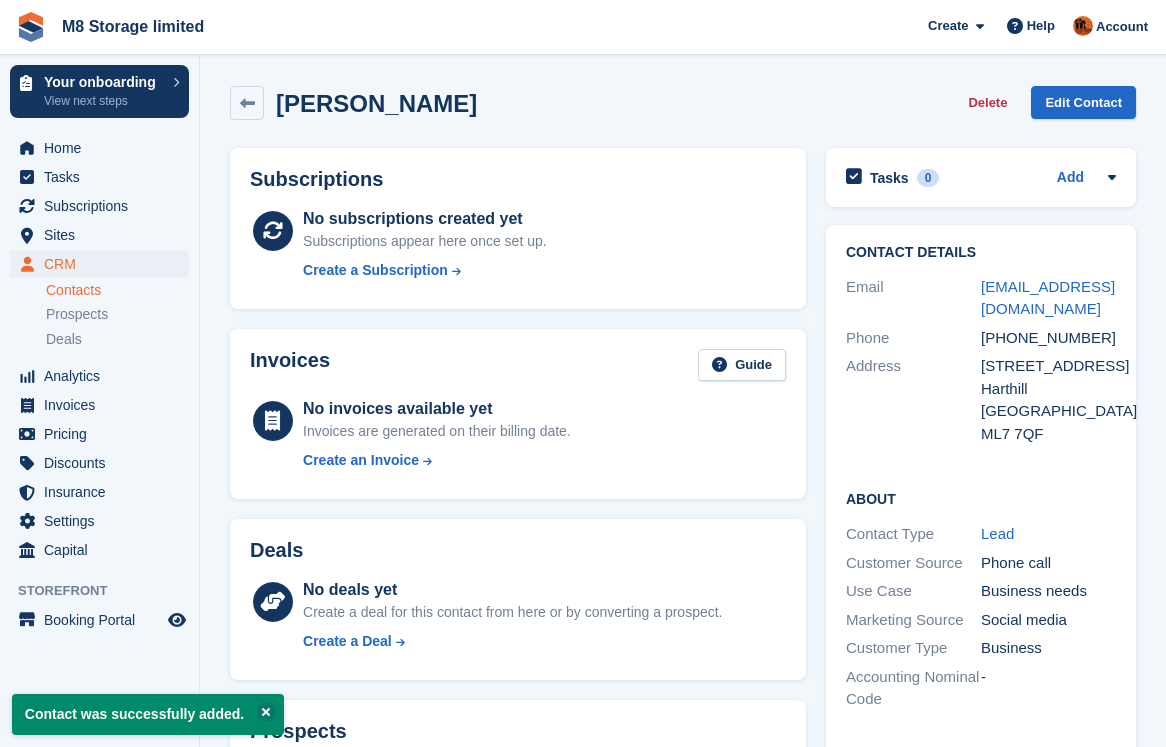 scroll, scrollTop: 100, scrollLeft: 0, axis: vertical 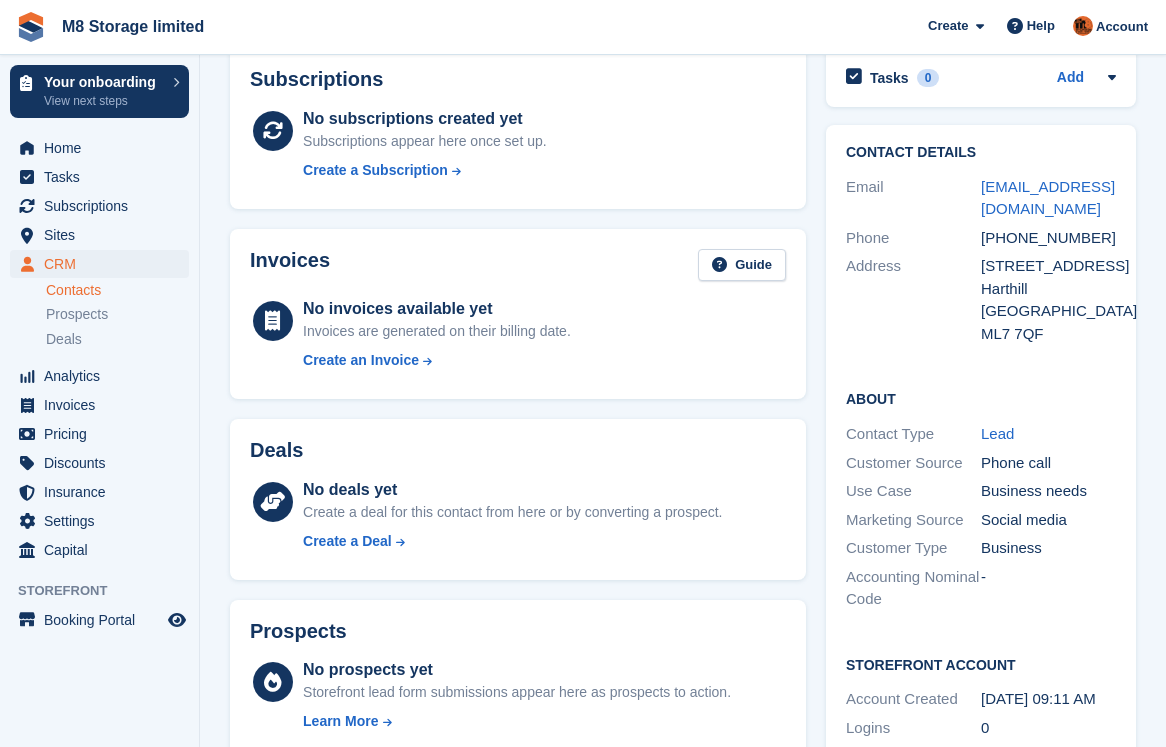 click on "Contacts" at bounding box center (117, 290) 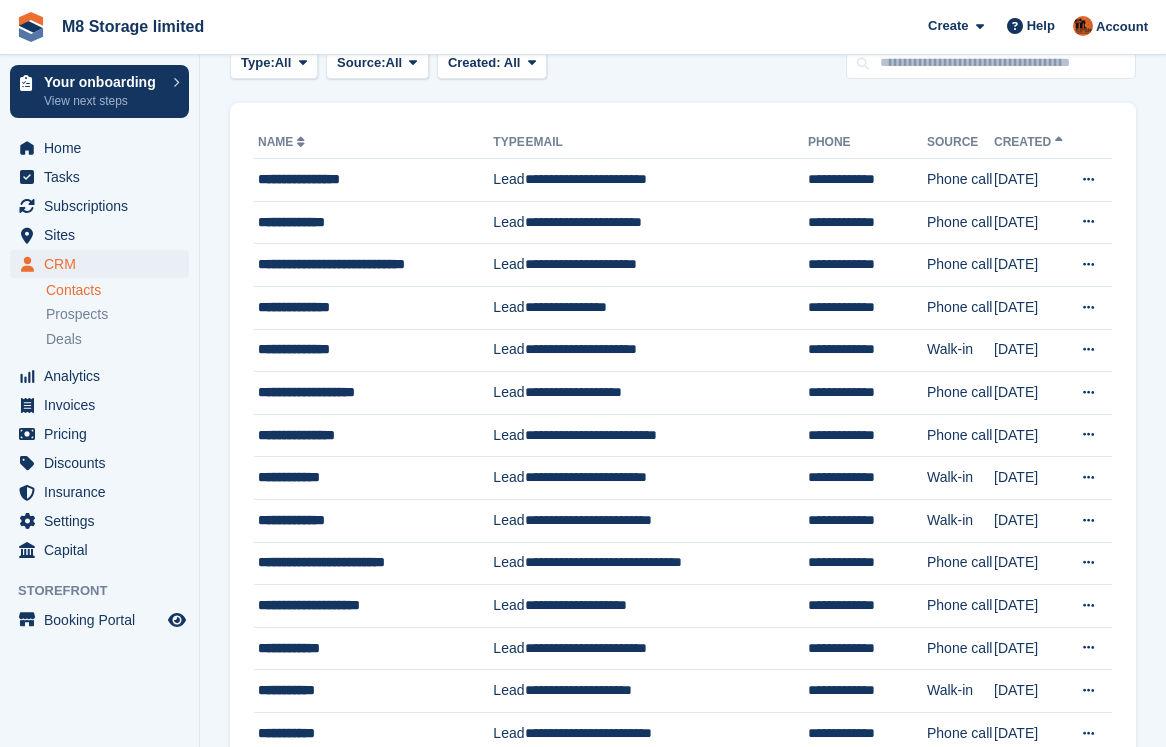 scroll, scrollTop: 0, scrollLeft: 0, axis: both 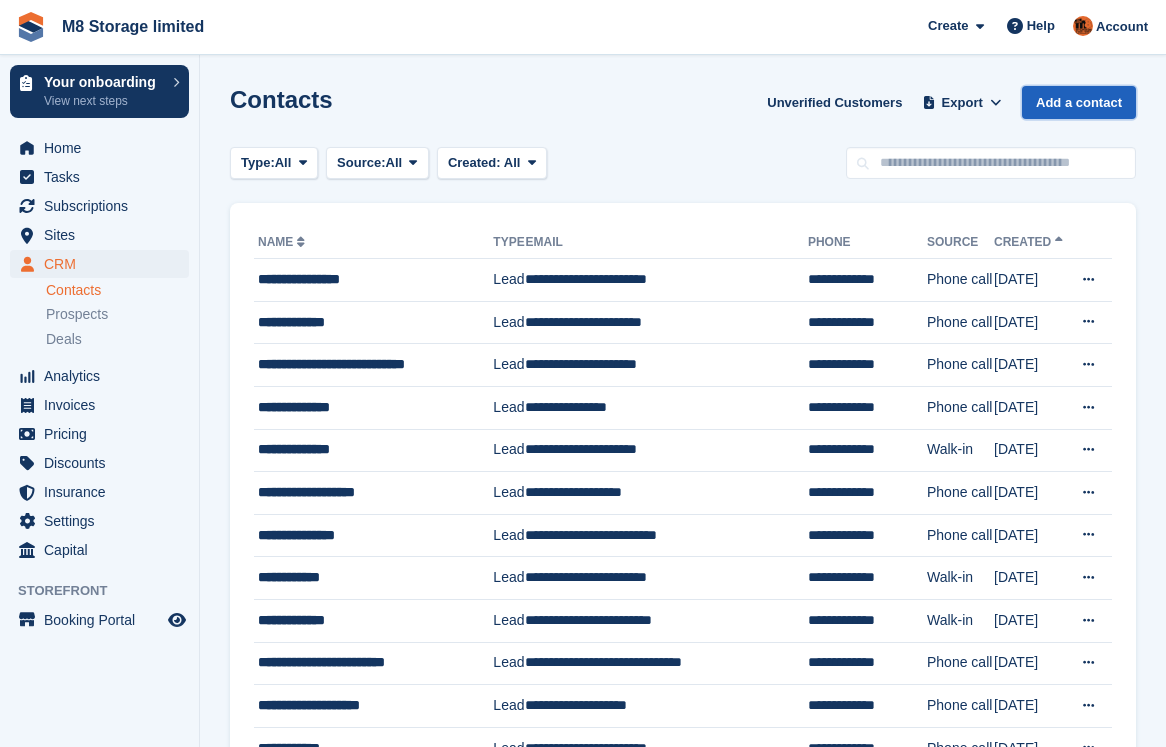 click on "Add a contact" at bounding box center [1079, 102] 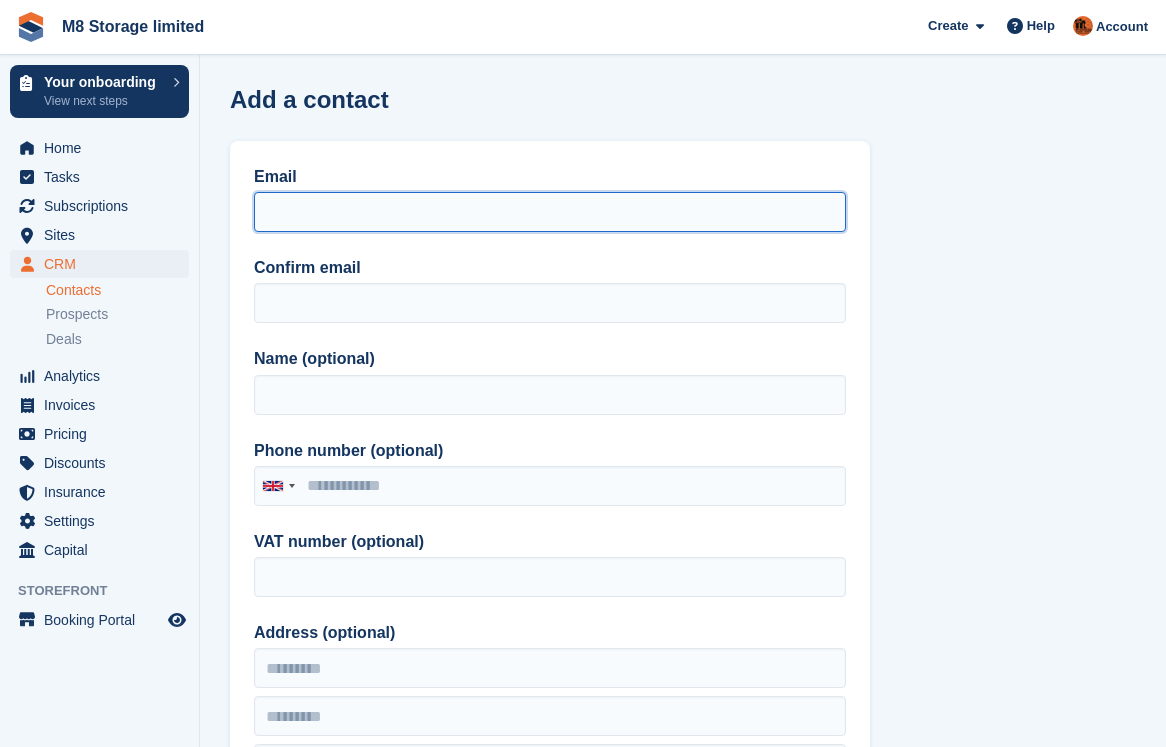 click on "Email" at bounding box center [550, 212] 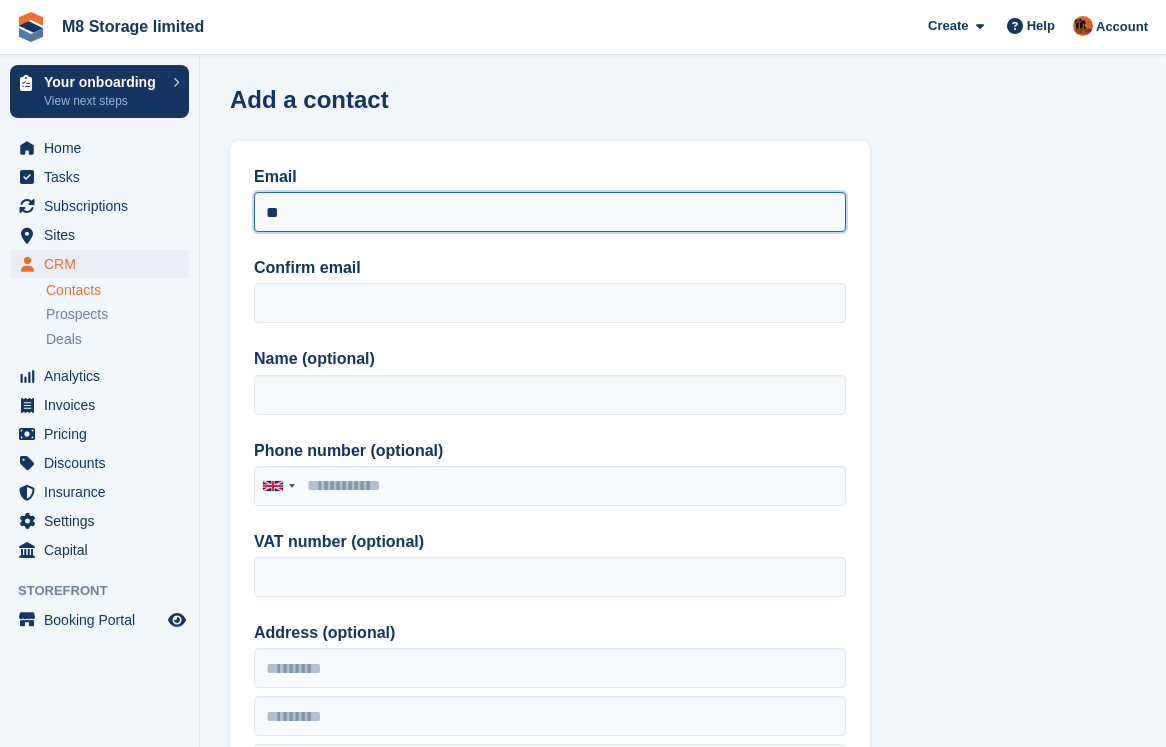type on "*" 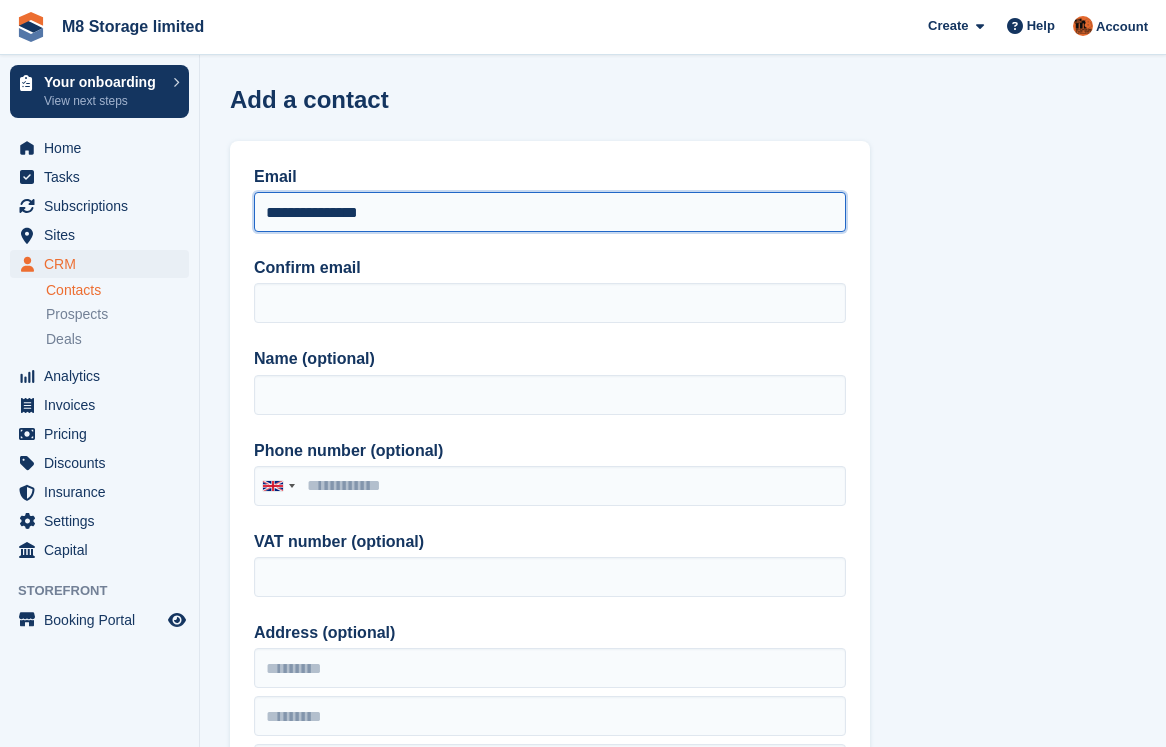 drag, startPoint x: 409, startPoint y: 216, endPoint x: 218, endPoint y: 214, distance: 191.01047 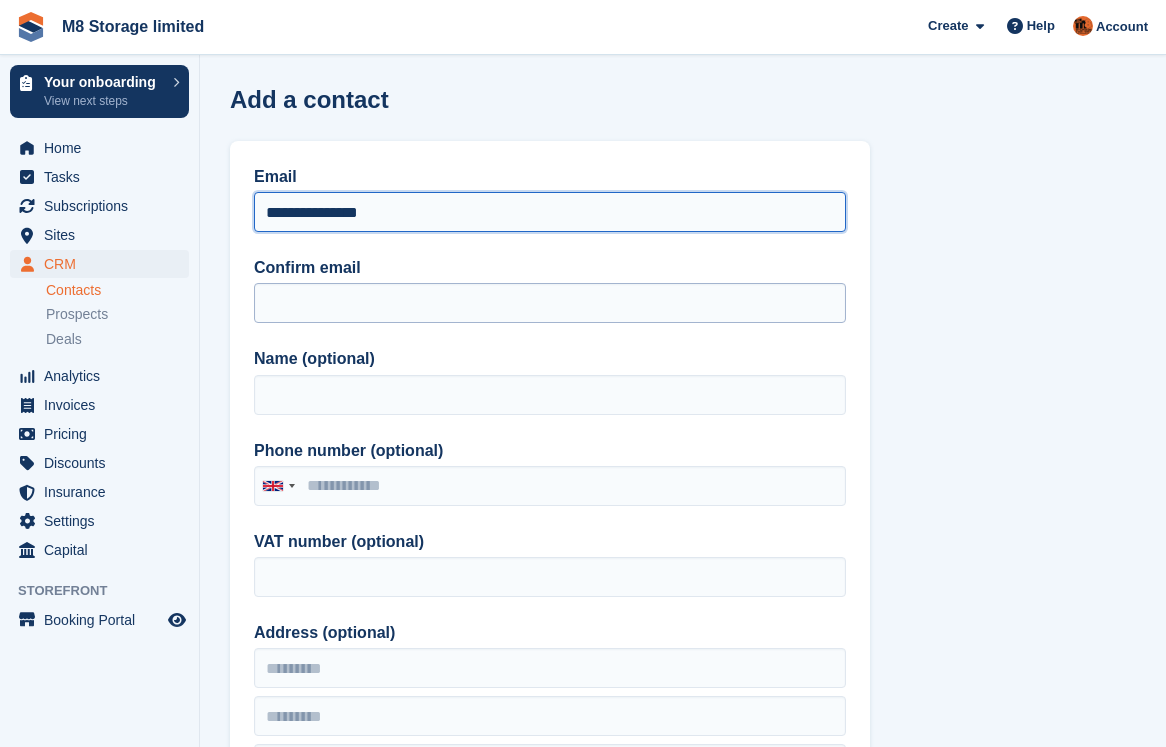 type on "**********" 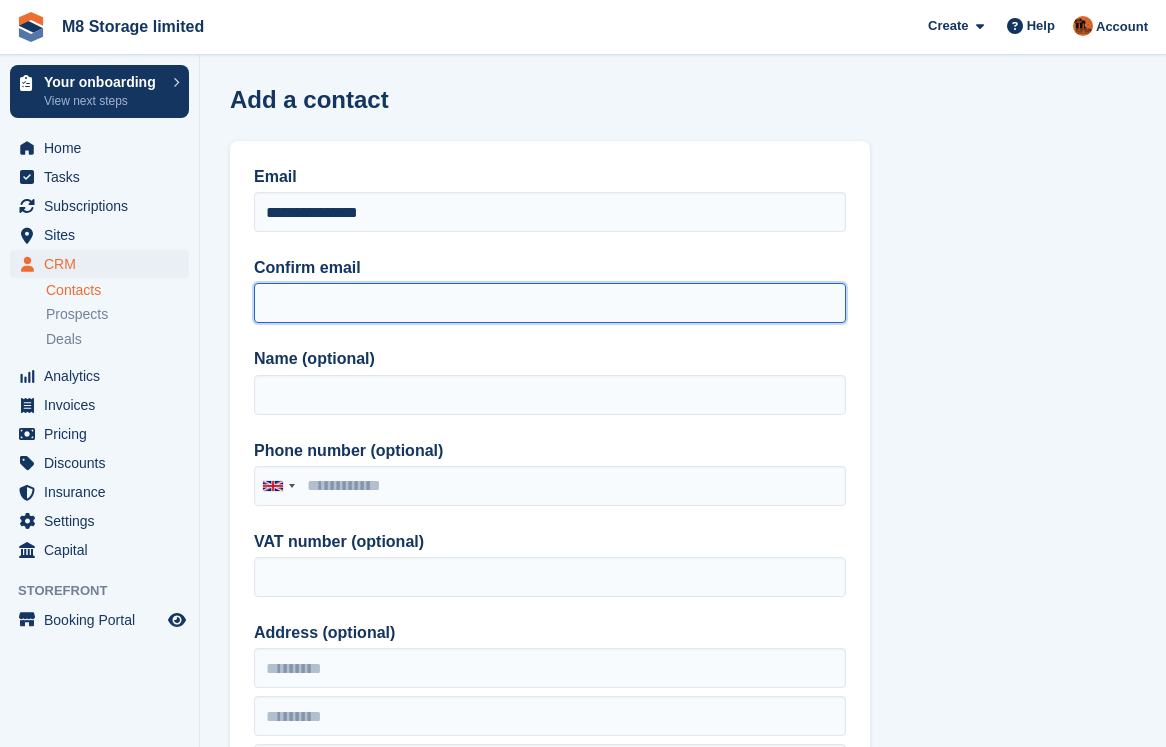 paste on "**********" 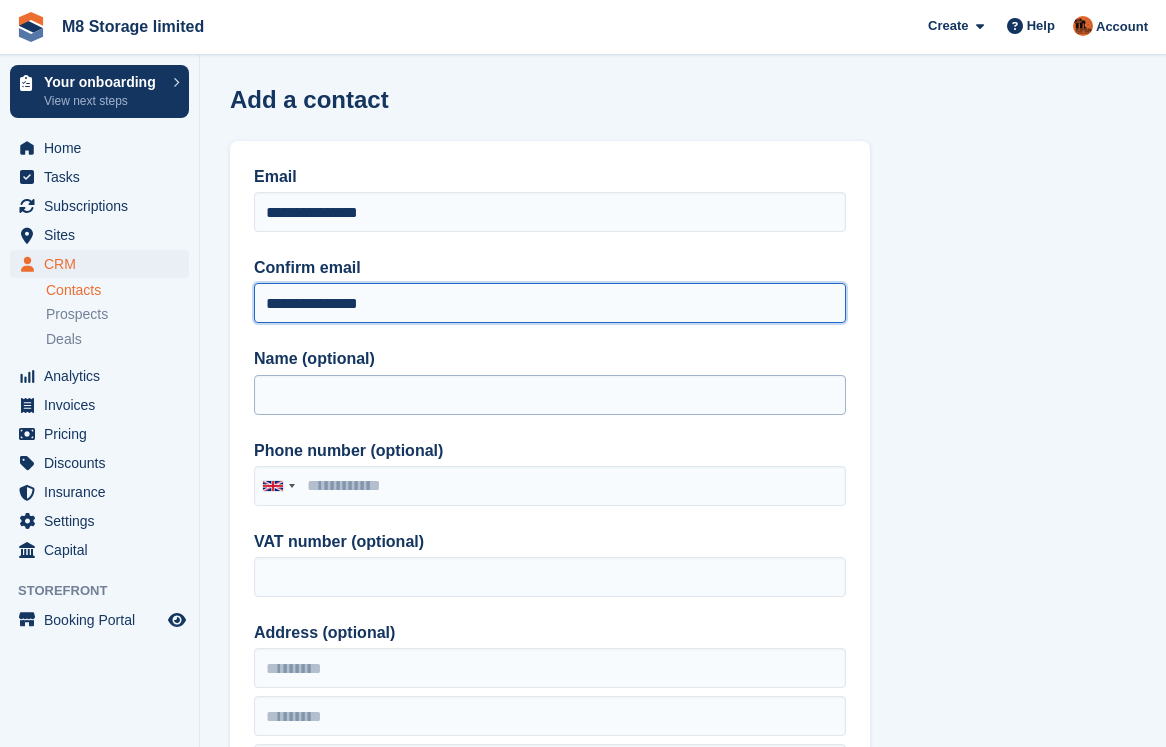 type on "**********" 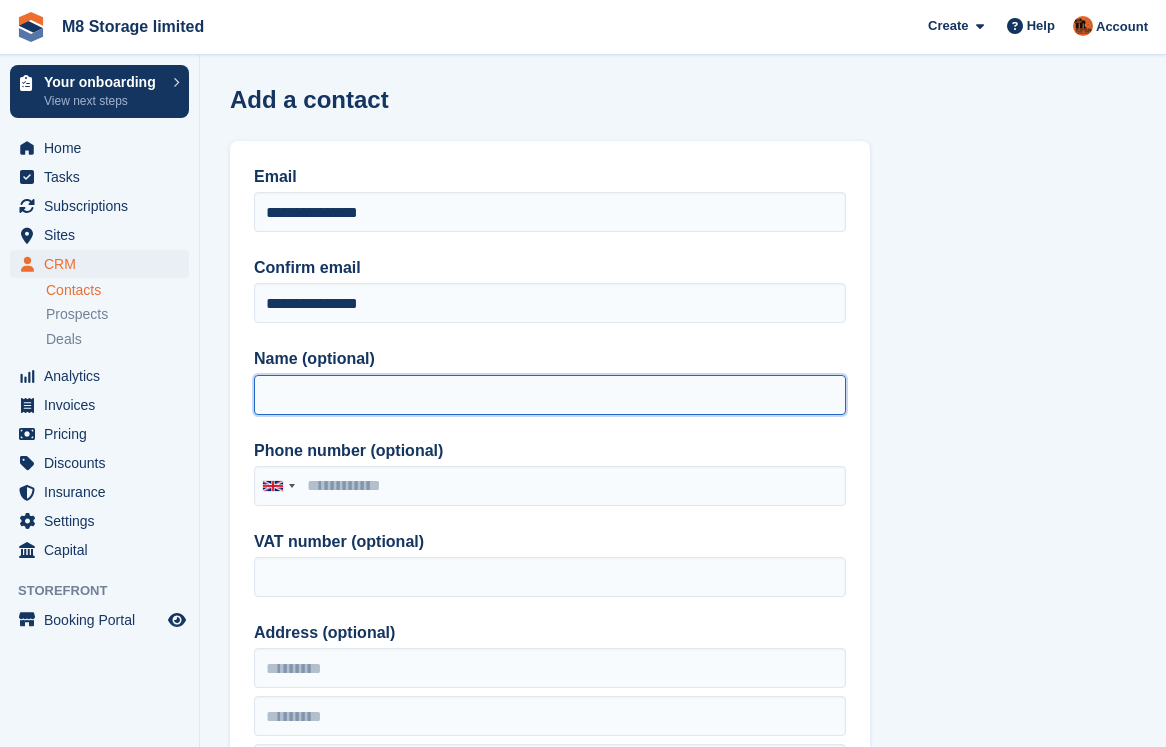 click on "Name (optional)" at bounding box center (550, 395) 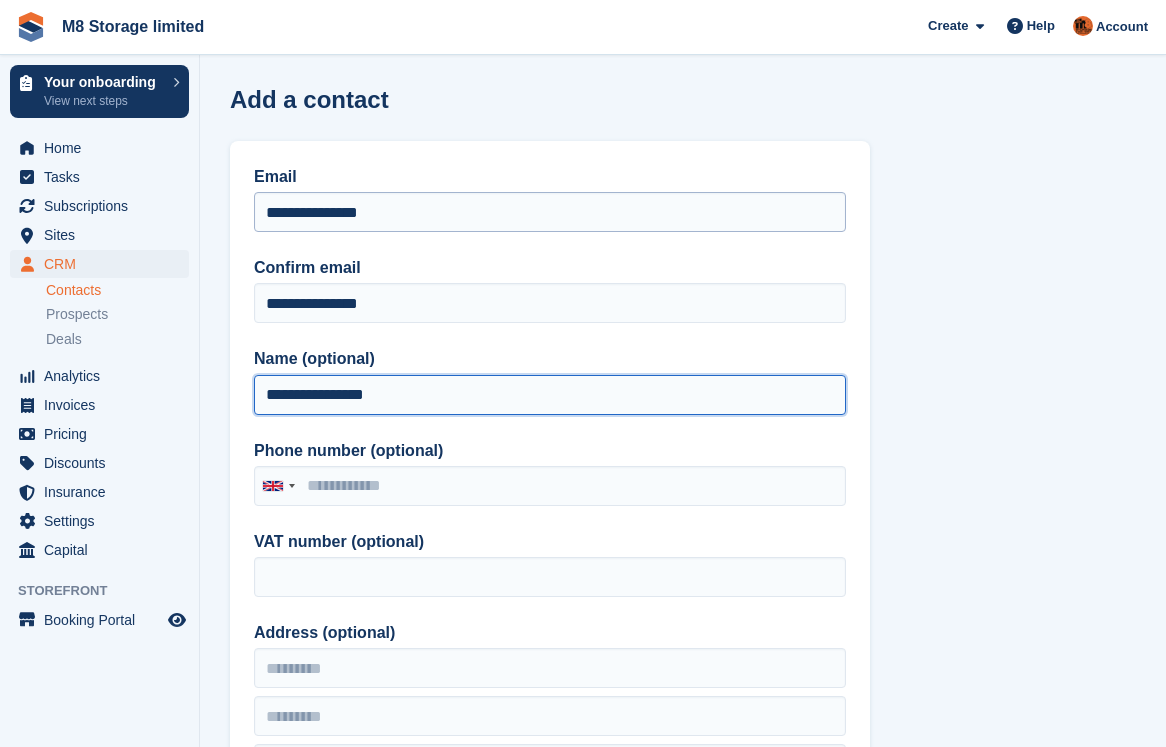 type on "**********" 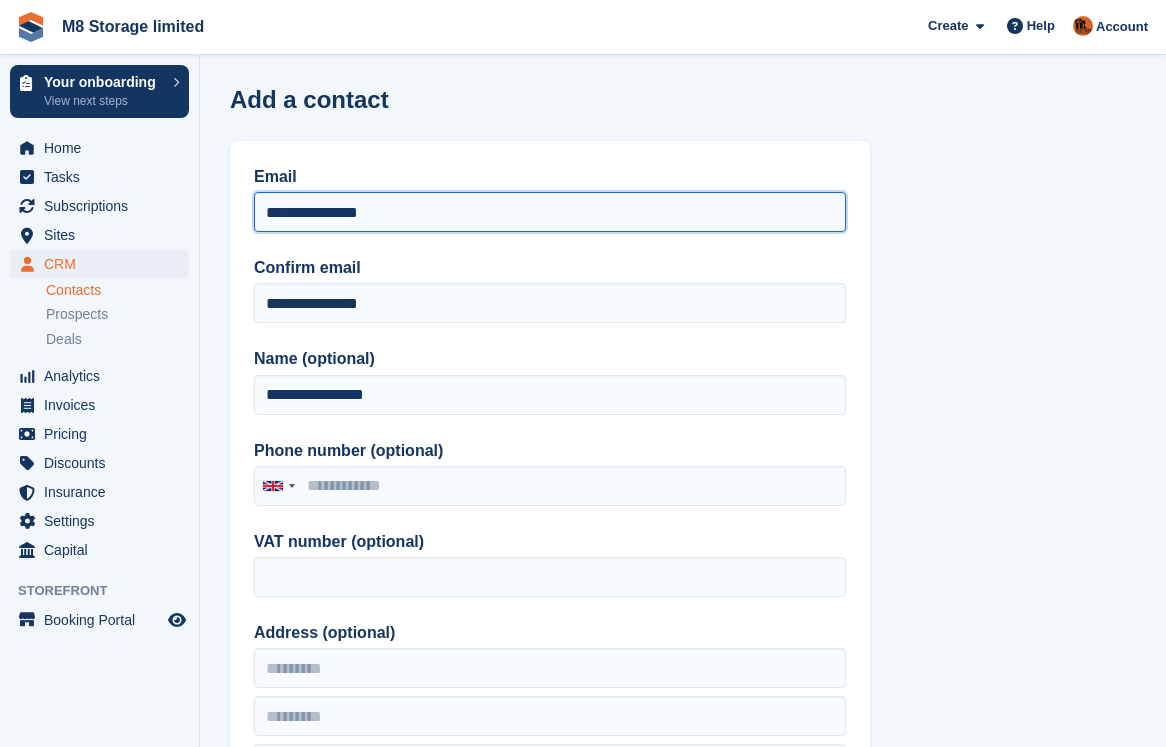 click on "**********" at bounding box center [550, 212] 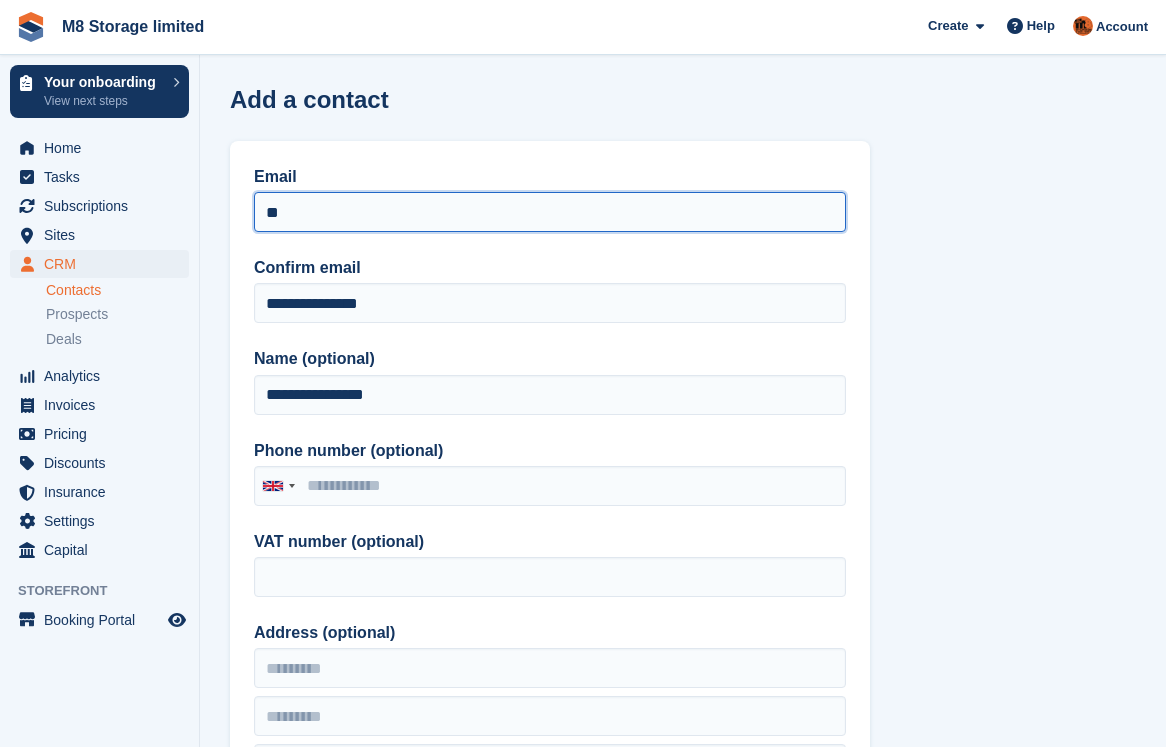 type on "*" 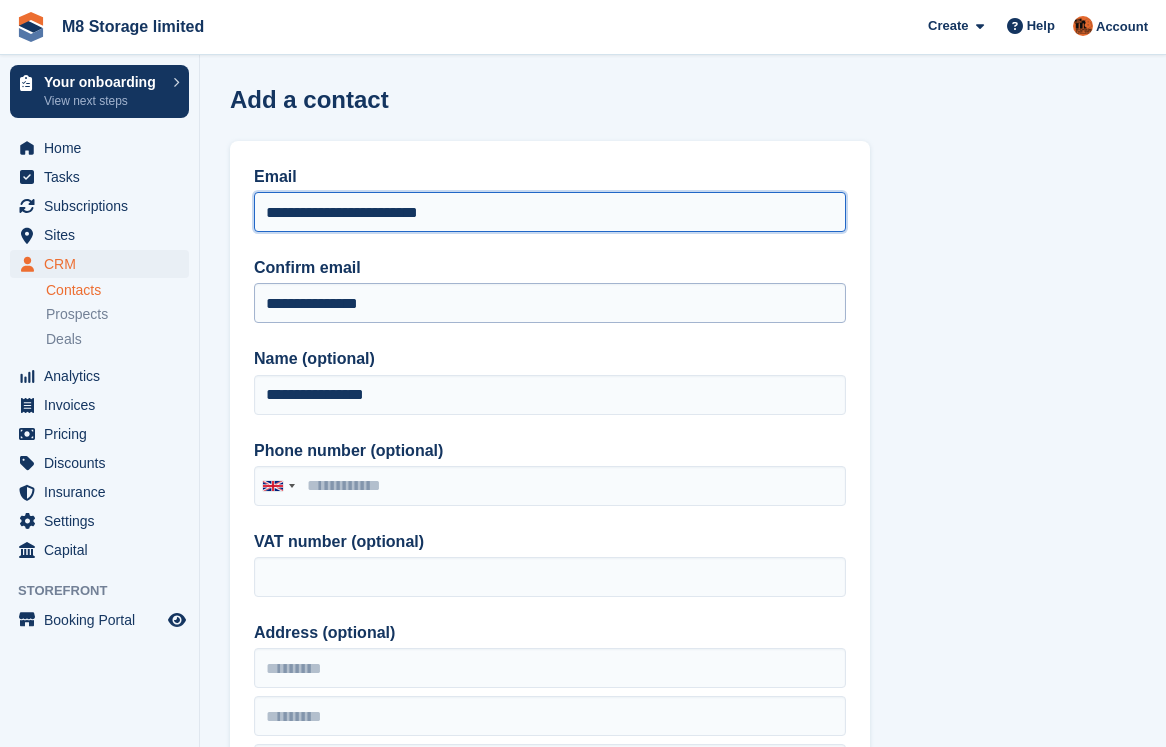 type on "**********" 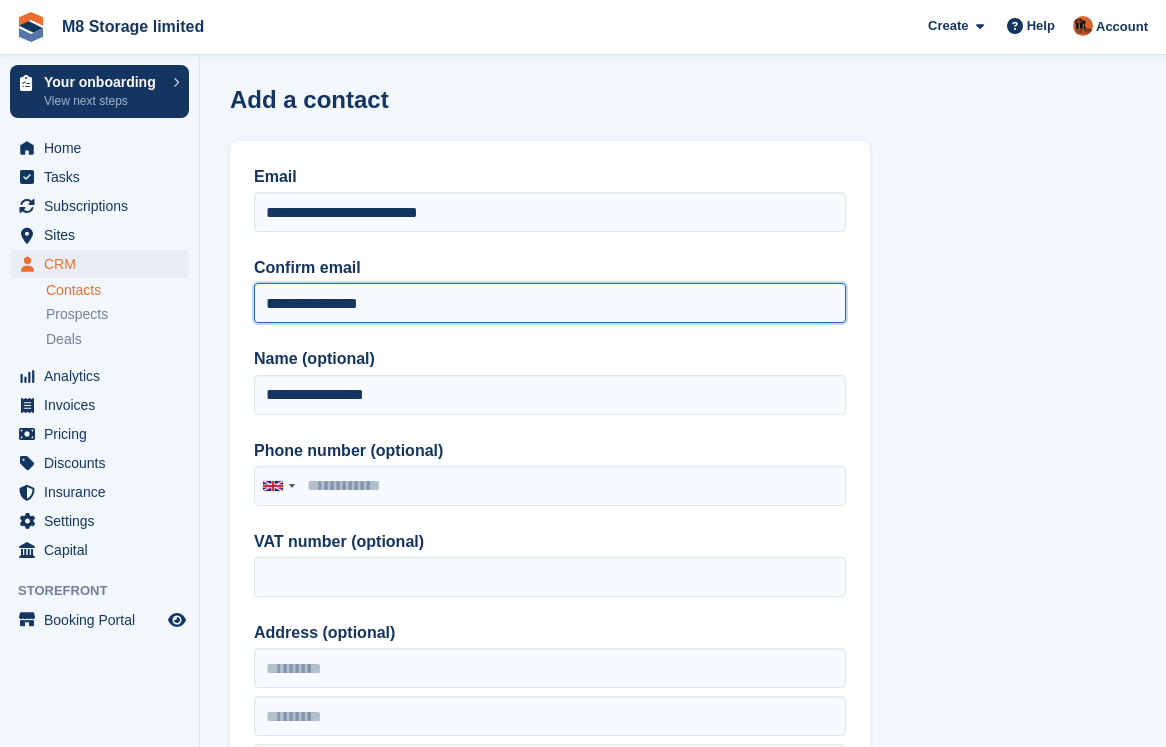 click on "**********" at bounding box center [550, 303] 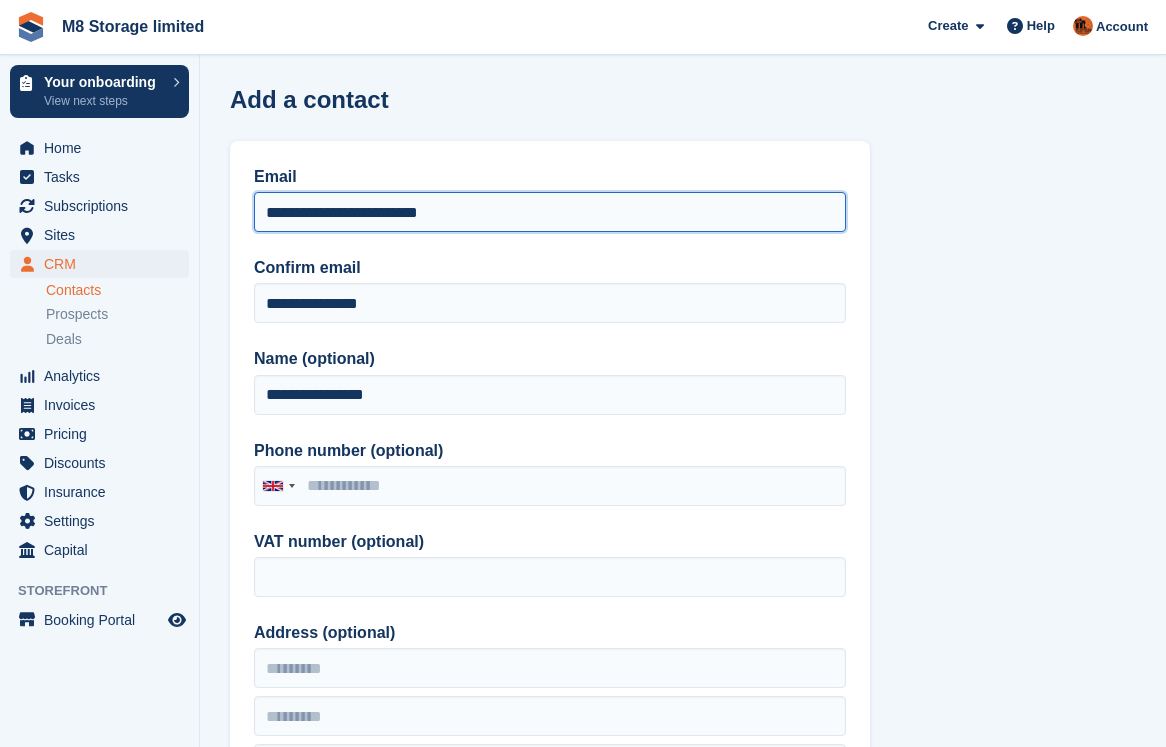 drag, startPoint x: 456, startPoint y: 204, endPoint x: 256, endPoint y: 216, distance: 200.35968 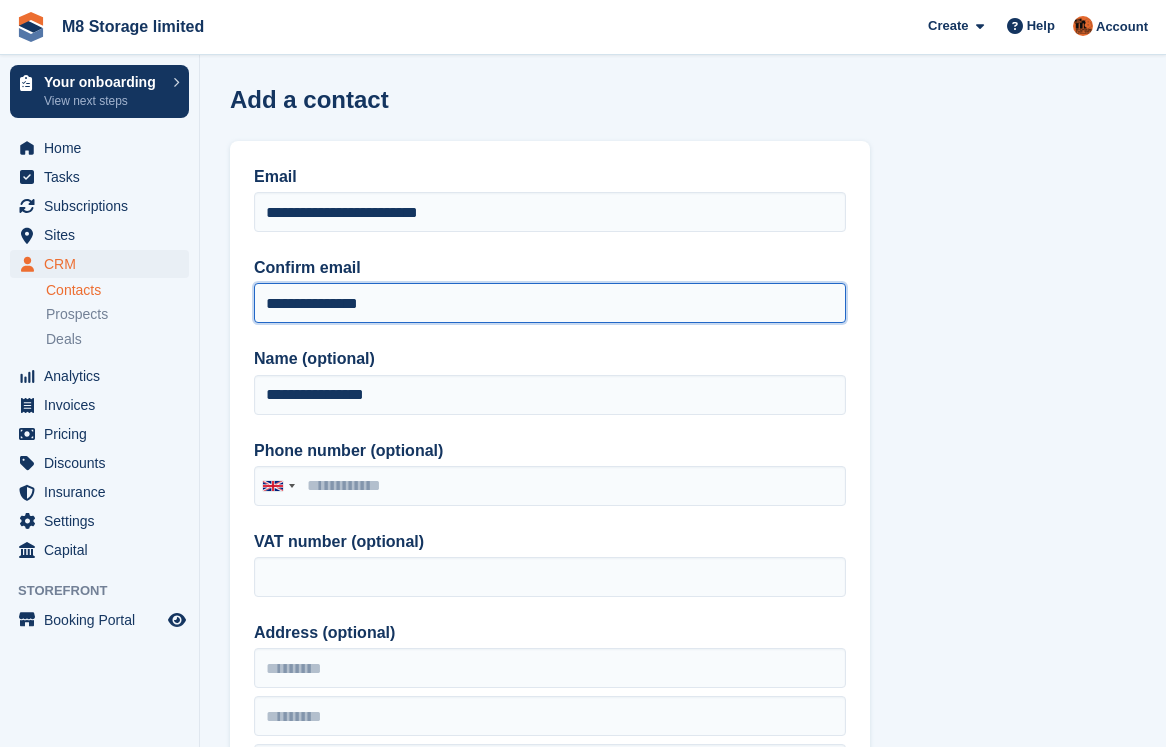 click on "**********" at bounding box center (550, 303) 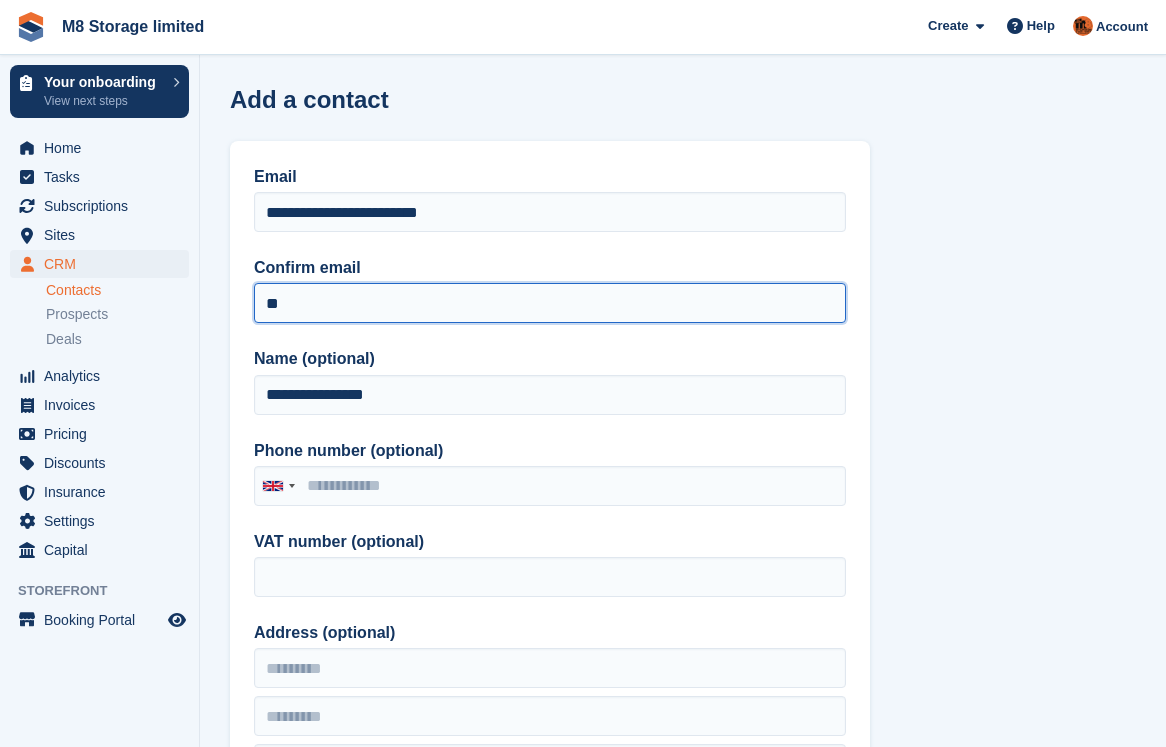 type on "*" 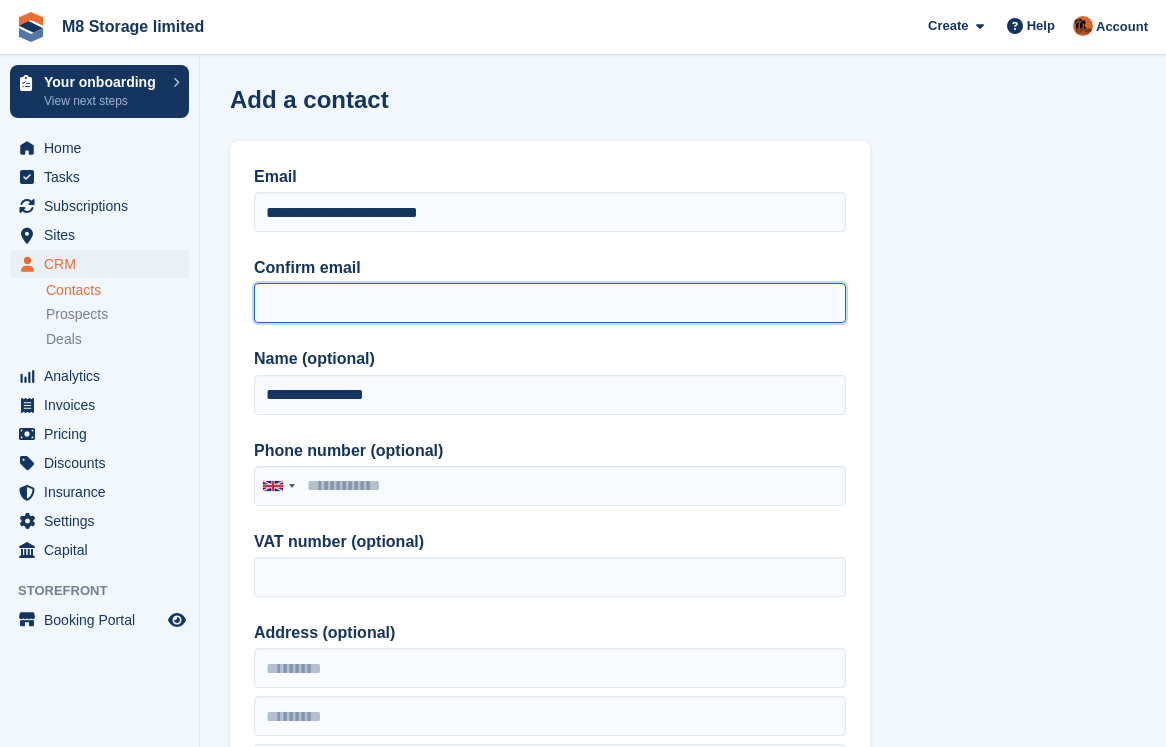 paste on "**********" 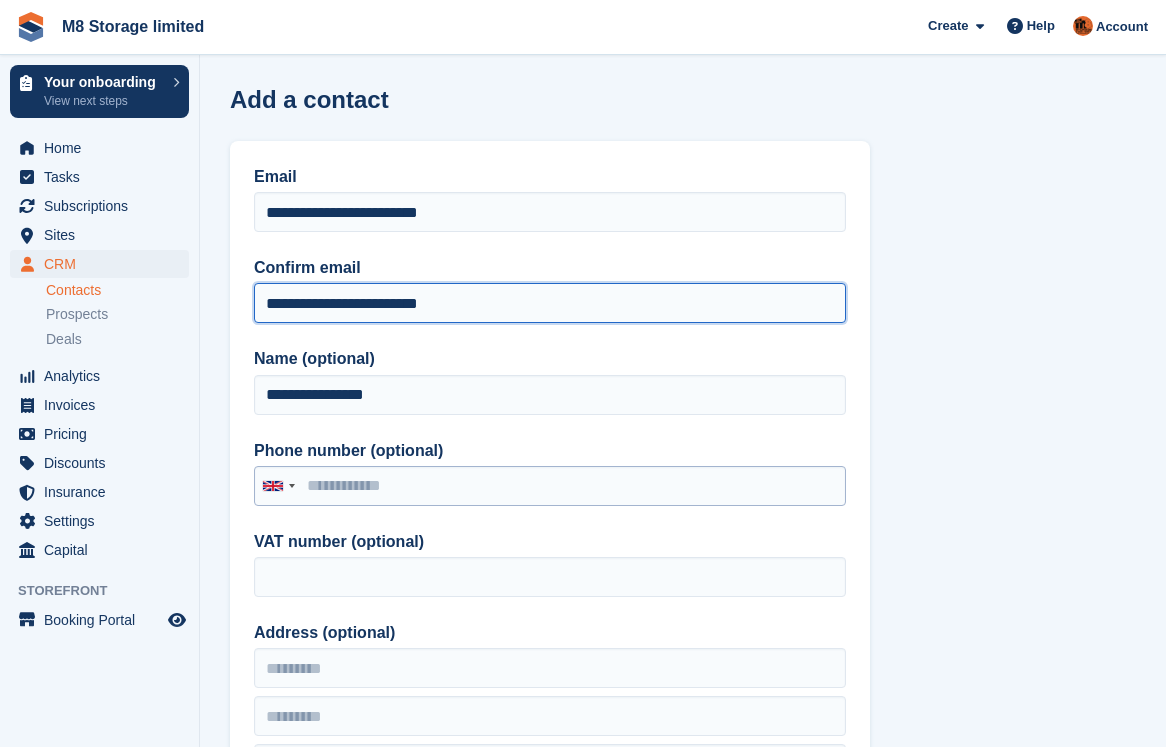 type on "**********" 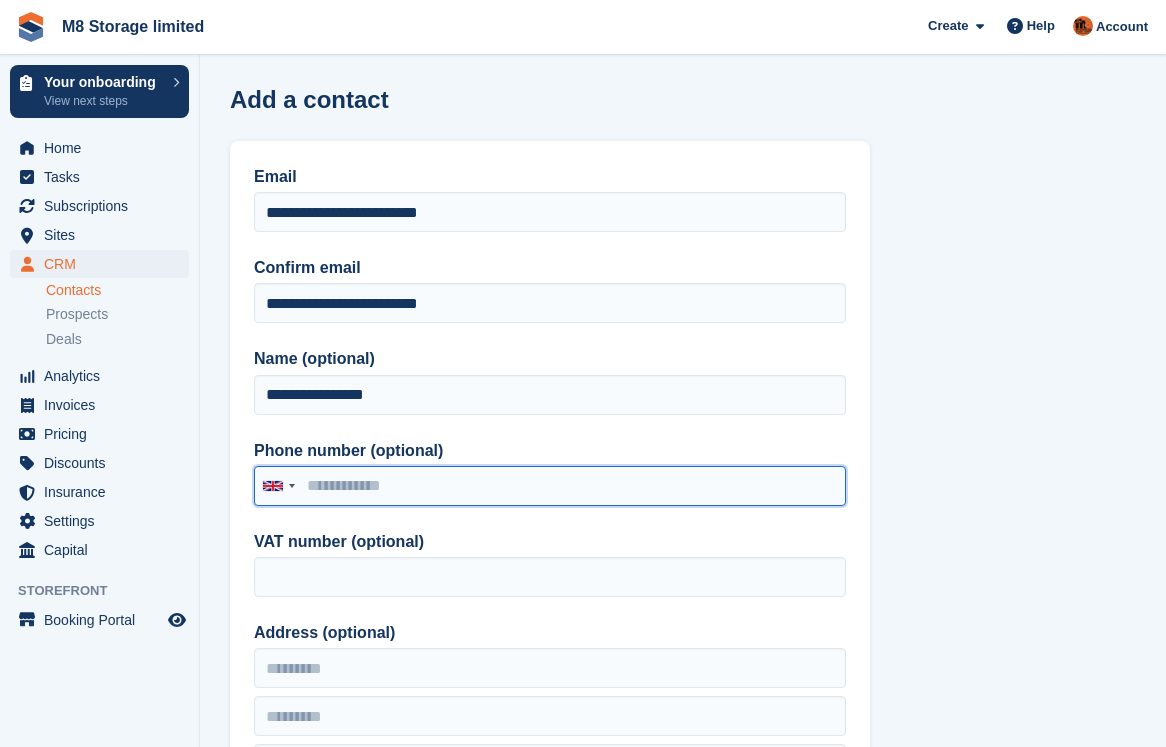 click on "Phone number (optional)" at bounding box center (550, 486) 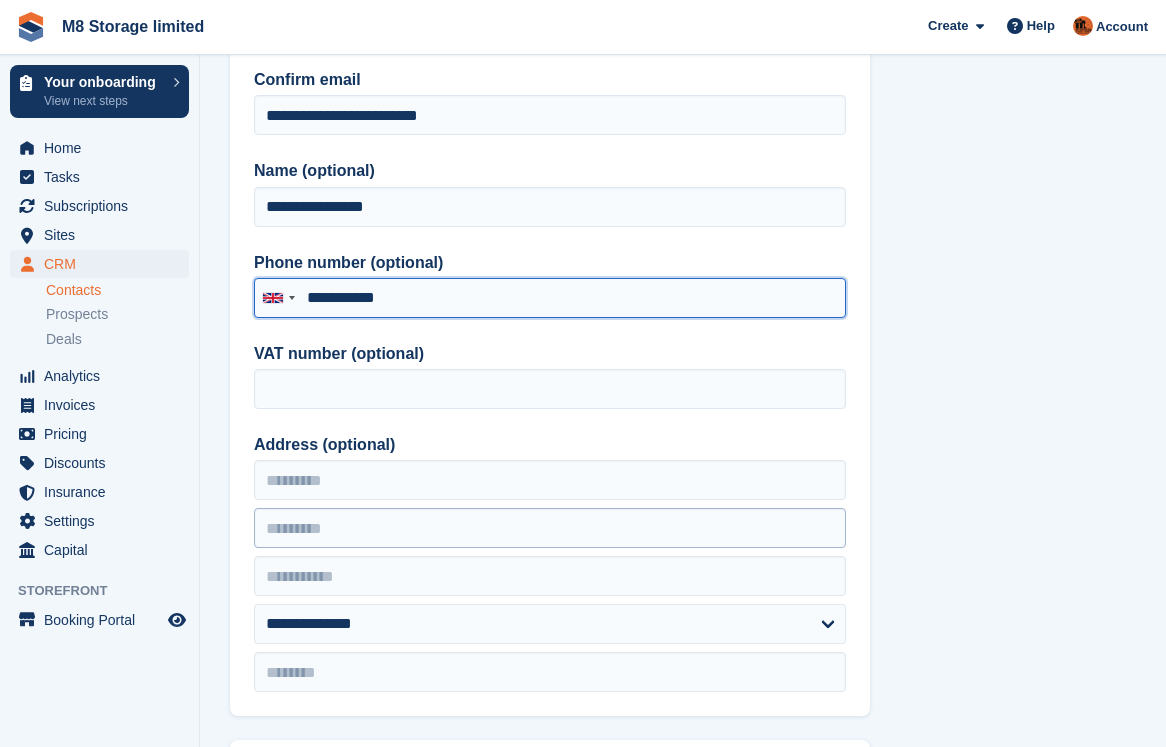 scroll, scrollTop: 200, scrollLeft: 0, axis: vertical 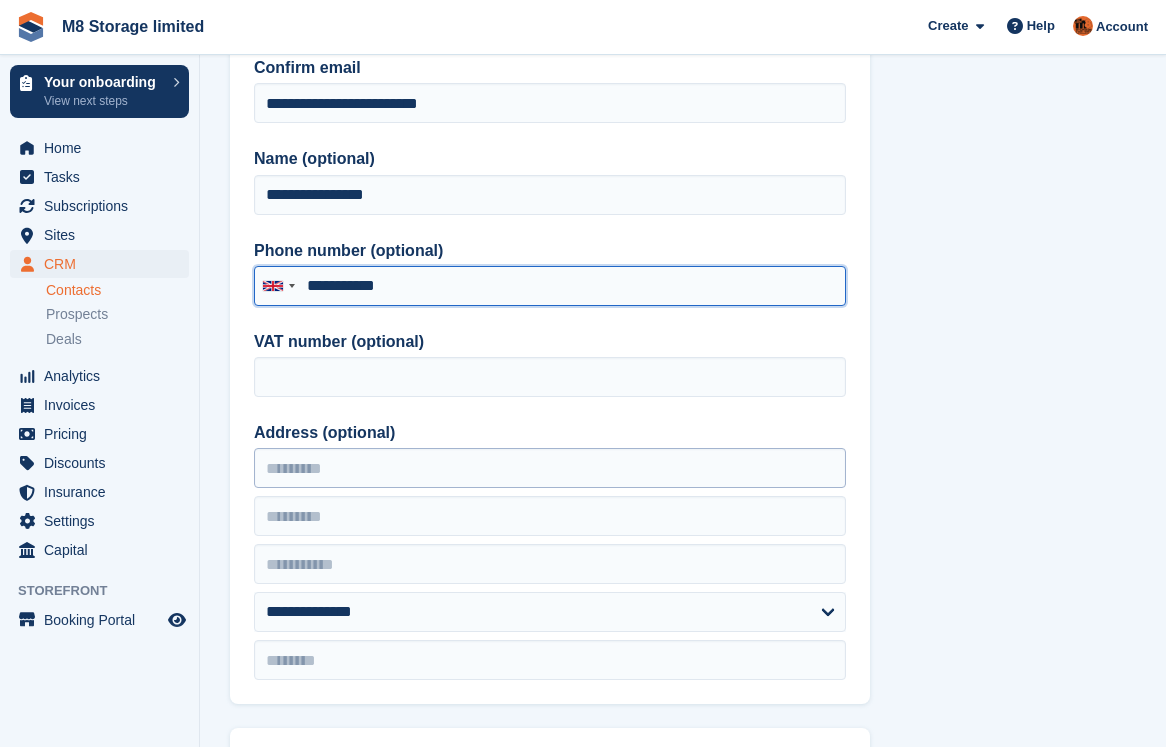 type on "**********" 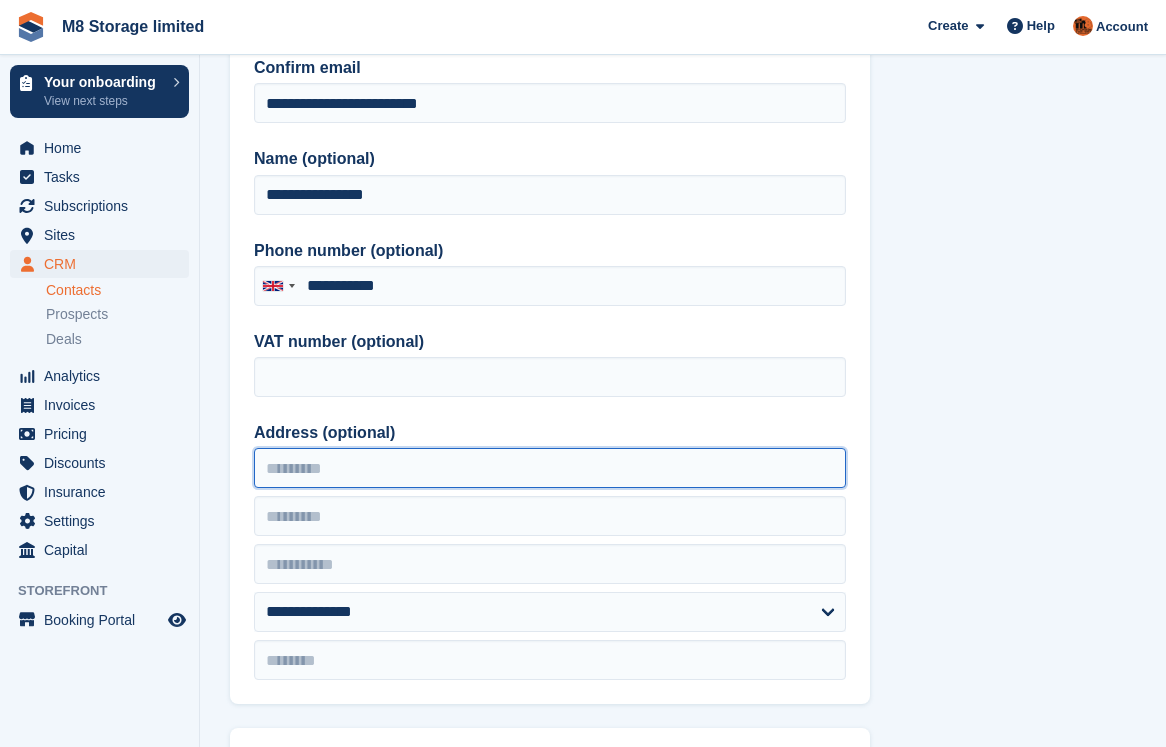 click on "Address (optional)" at bounding box center (550, 468) 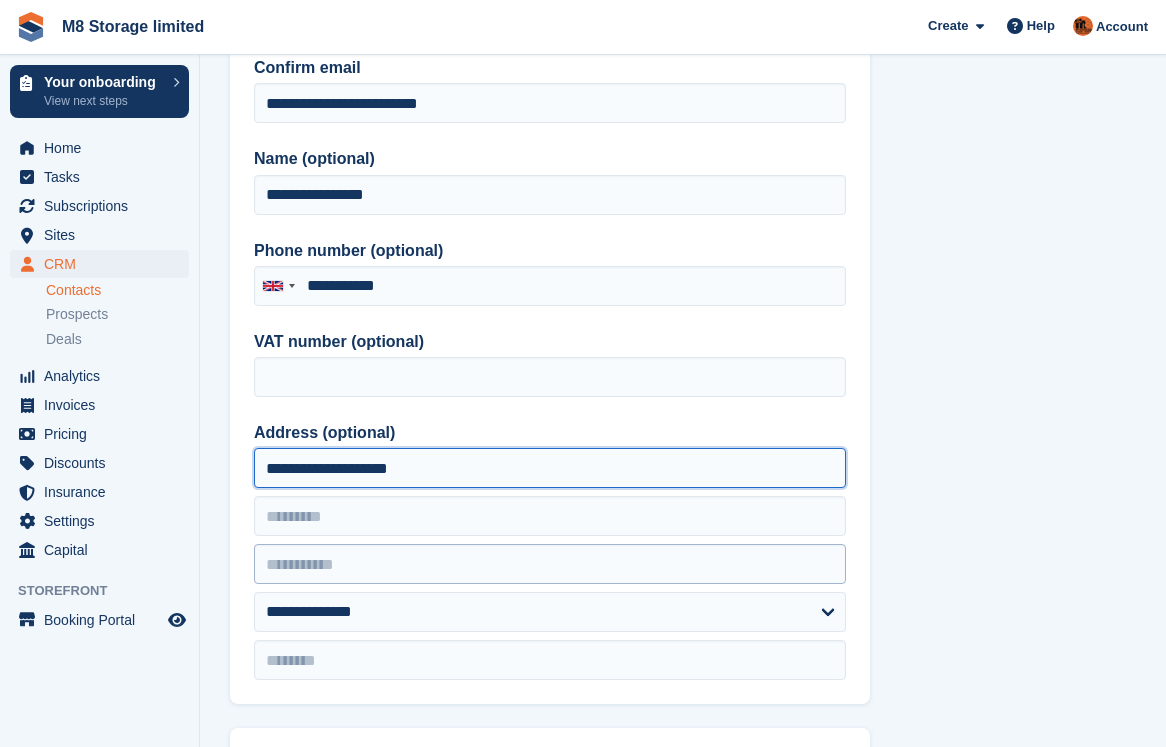 type on "**********" 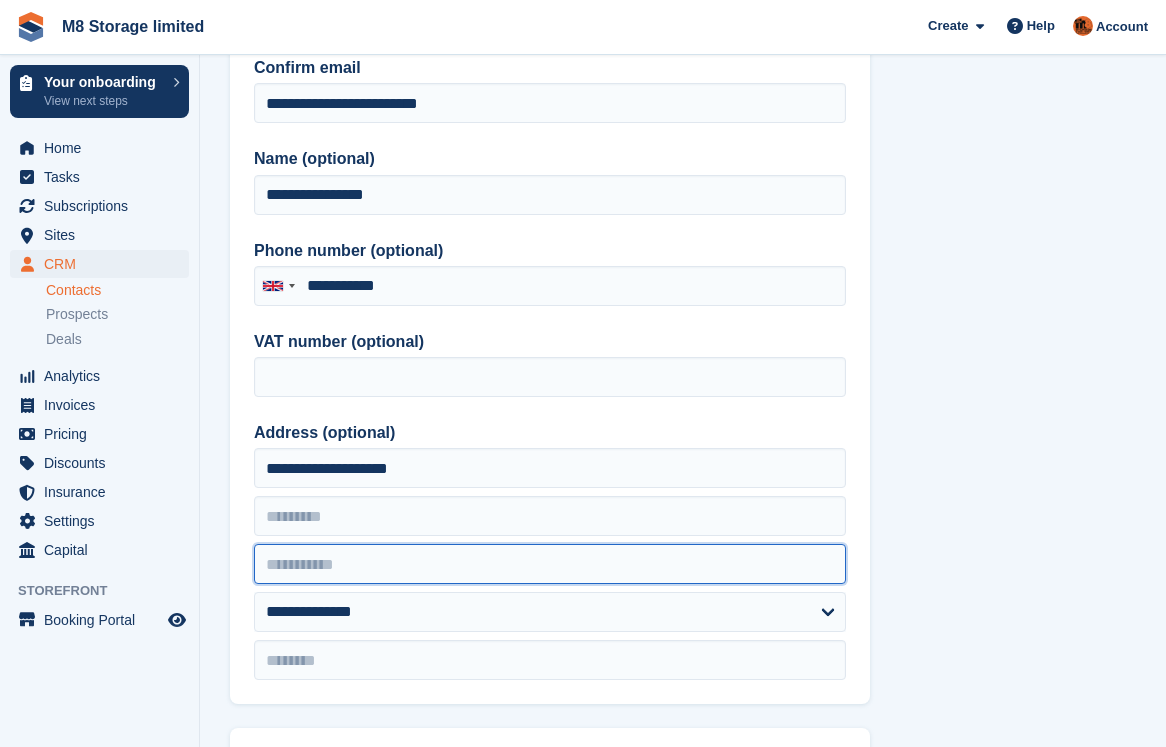 click at bounding box center (550, 564) 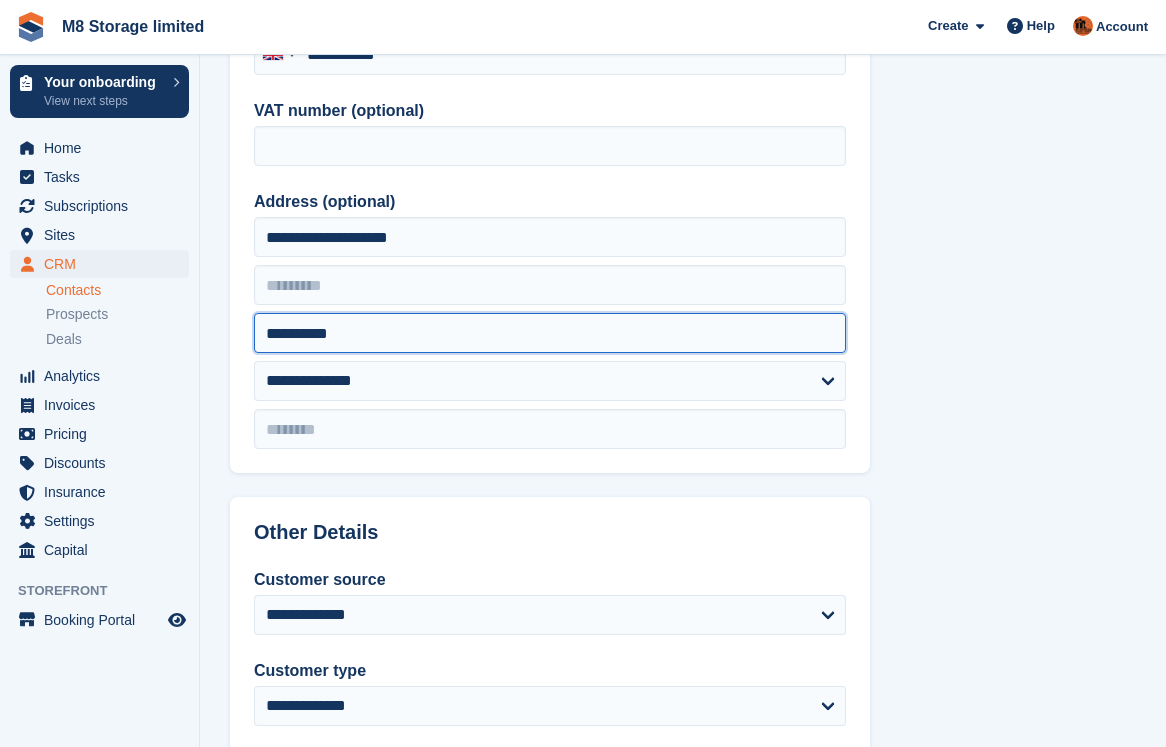 scroll, scrollTop: 500, scrollLeft: 0, axis: vertical 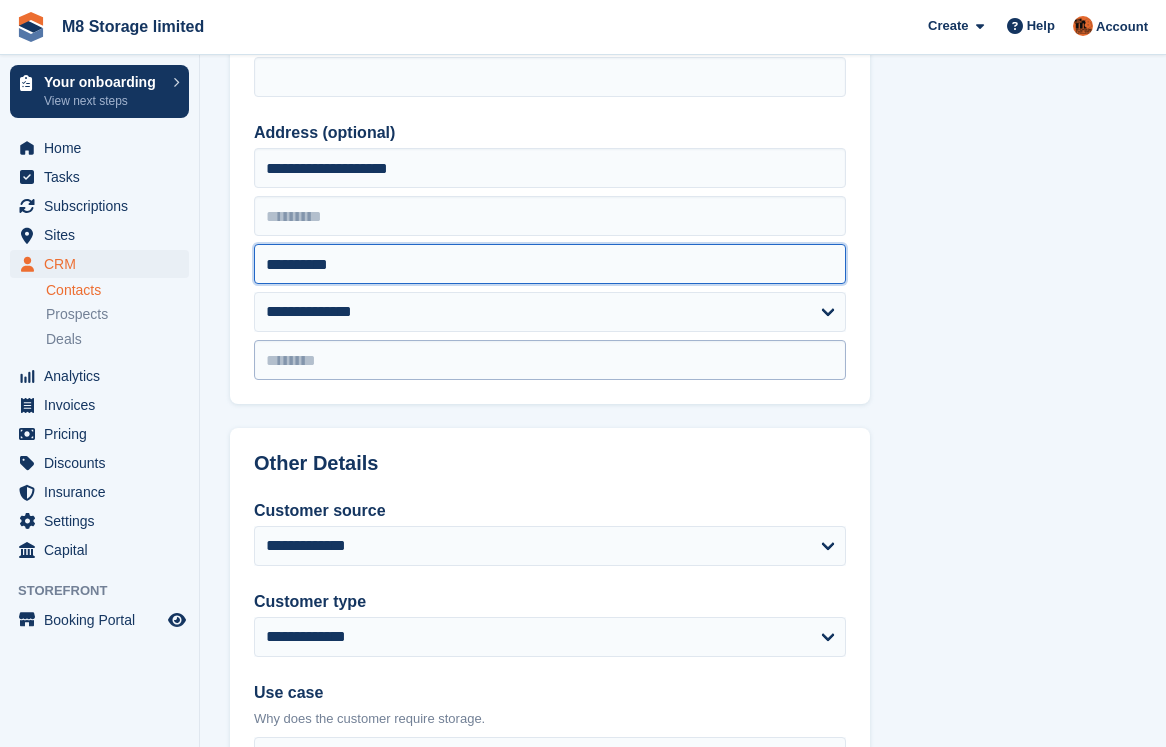 type on "**********" 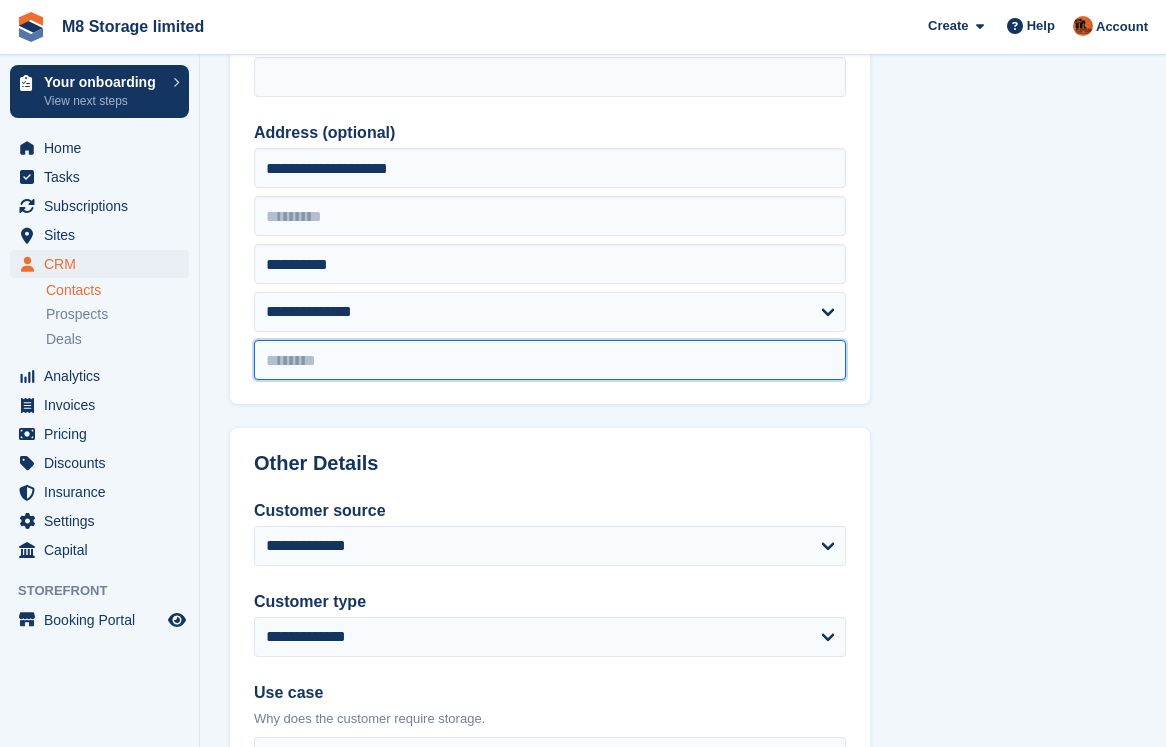 click at bounding box center (550, 360) 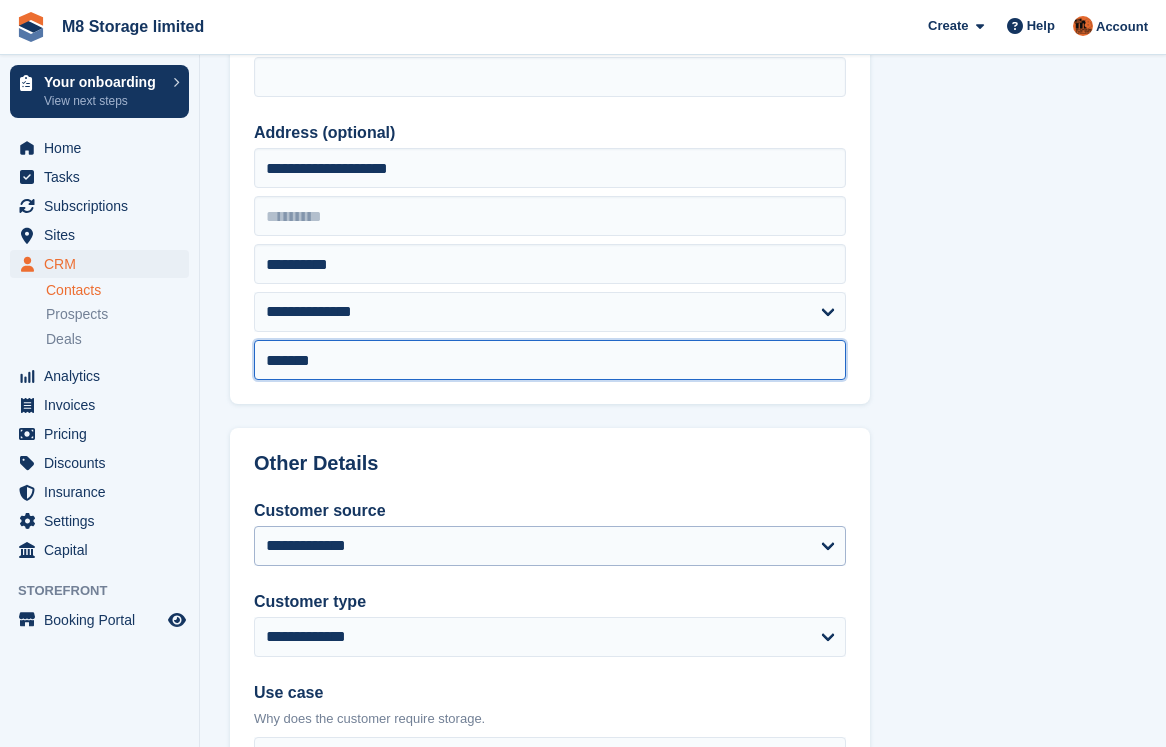 type on "*******" 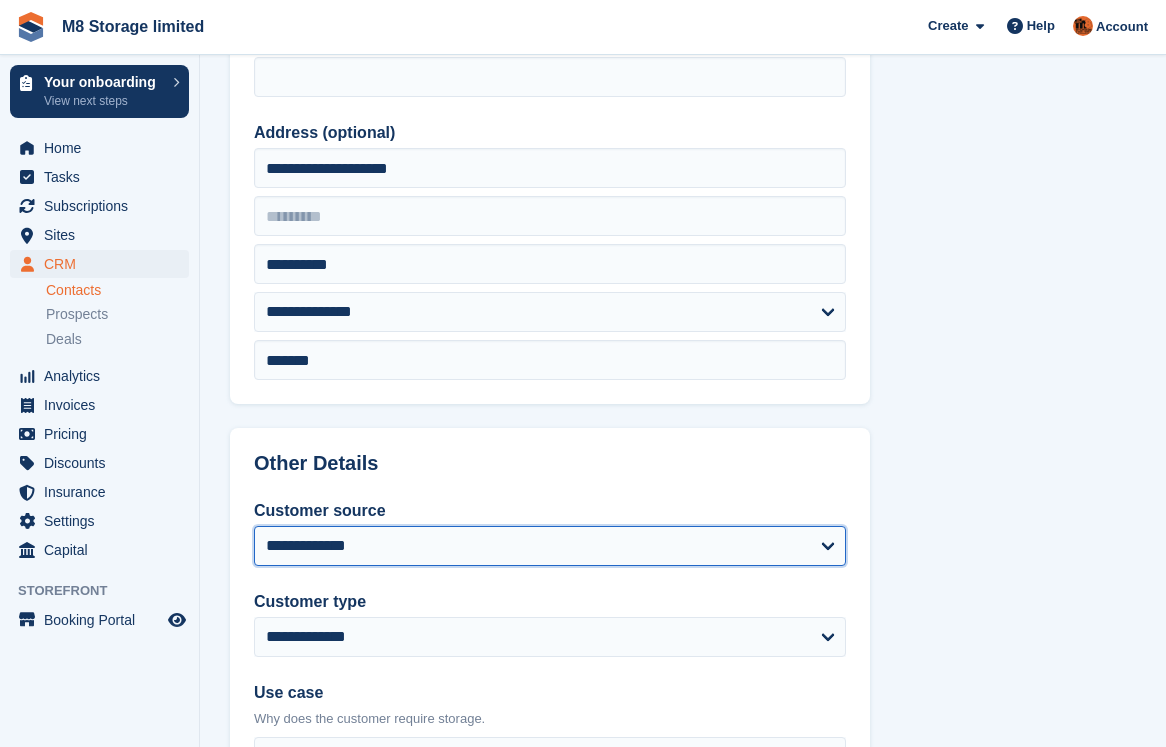 click on "**********" at bounding box center (550, 546) 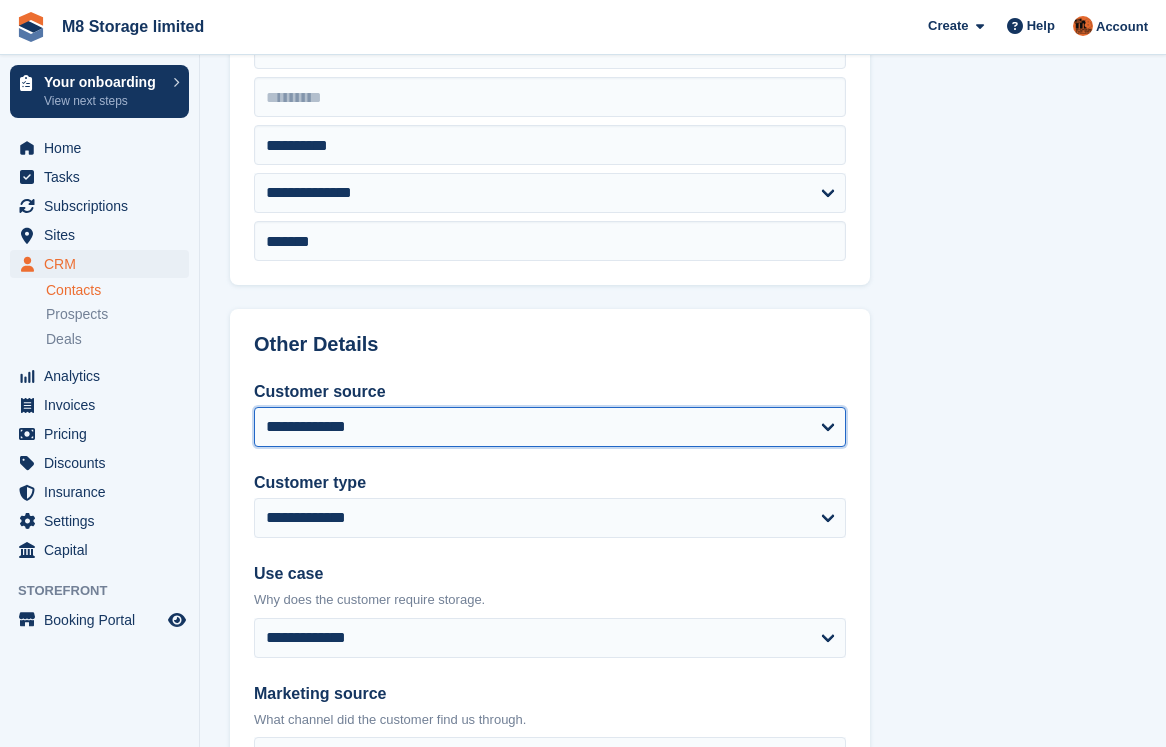 scroll, scrollTop: 600, scrollLeft: 0, axis: vertical 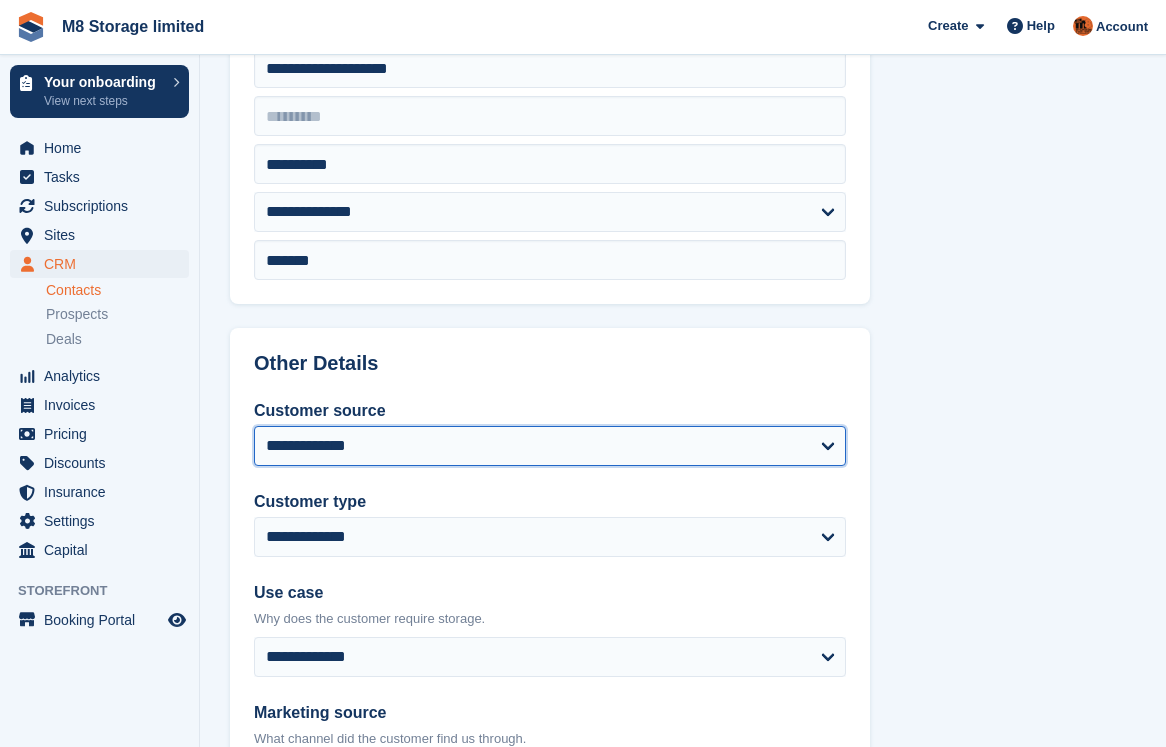 click on "**********" at bounding box center (550, 446) 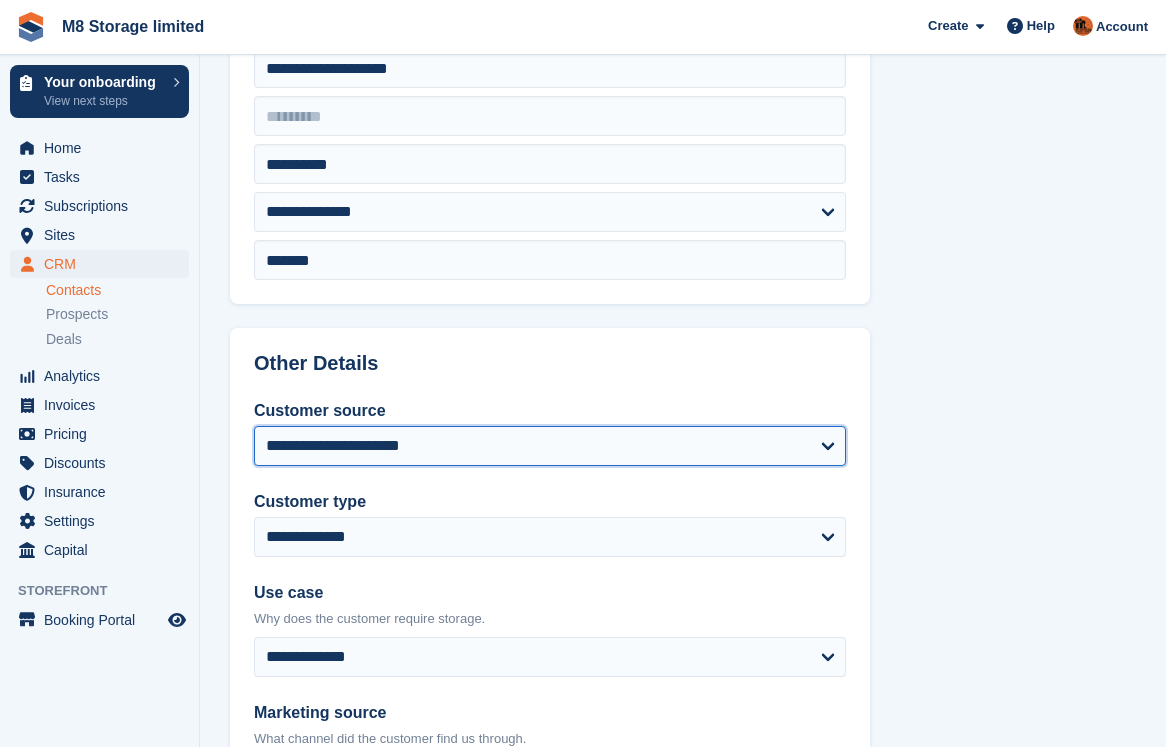 click on "**********" at bounding box center (550, 446) 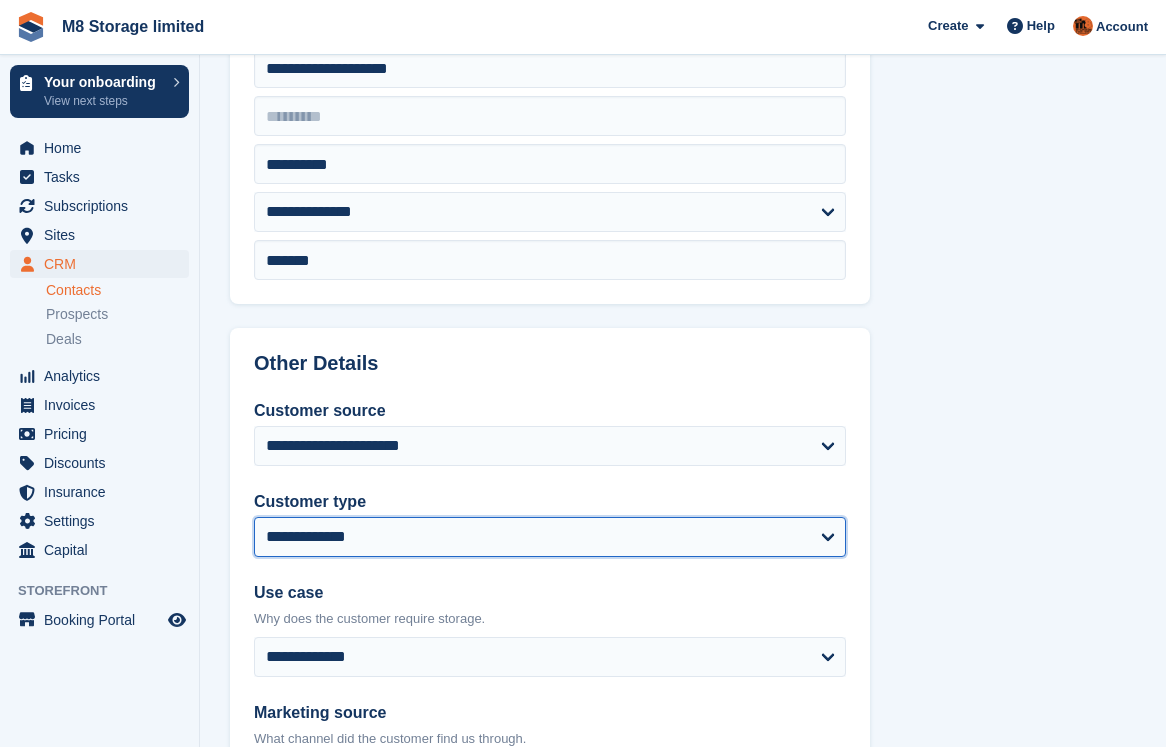 click on "**********" at bounding box center (550, 537) 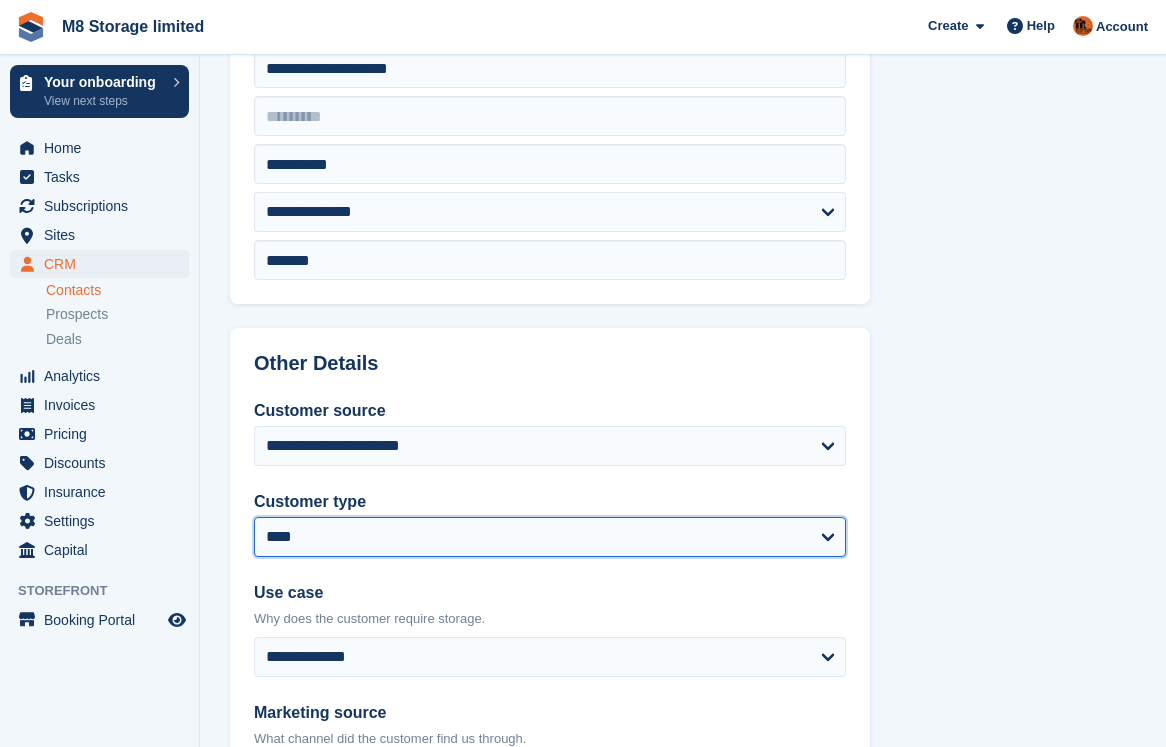 click on "**********" at bounding box center [550, 537] 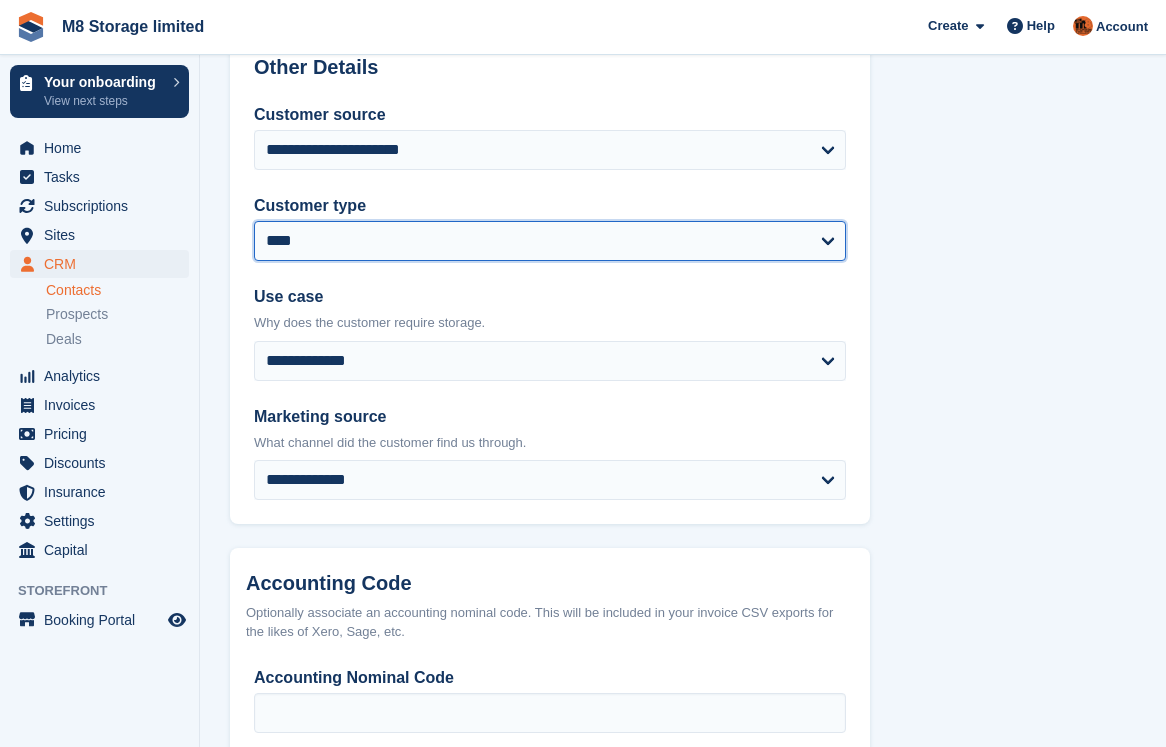 scroll, scrollTop: 900, scrollLeft: 0, axis: vertical 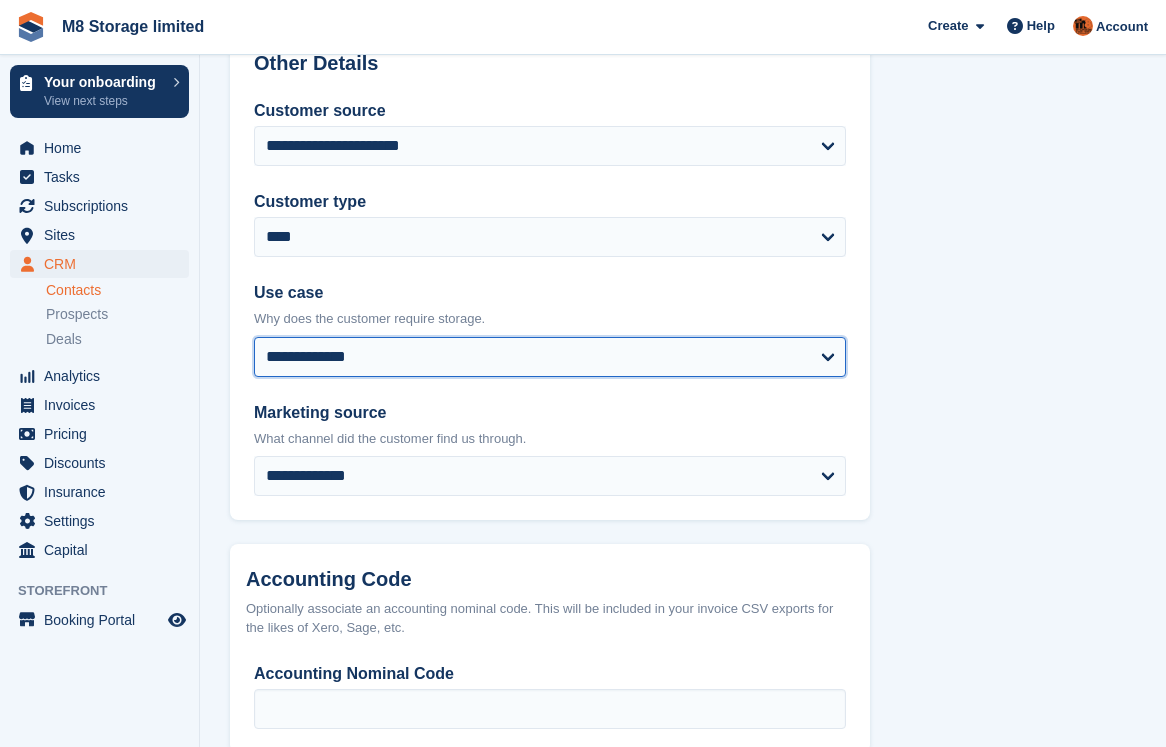 click on "**********" at bounding box center [550, 357] 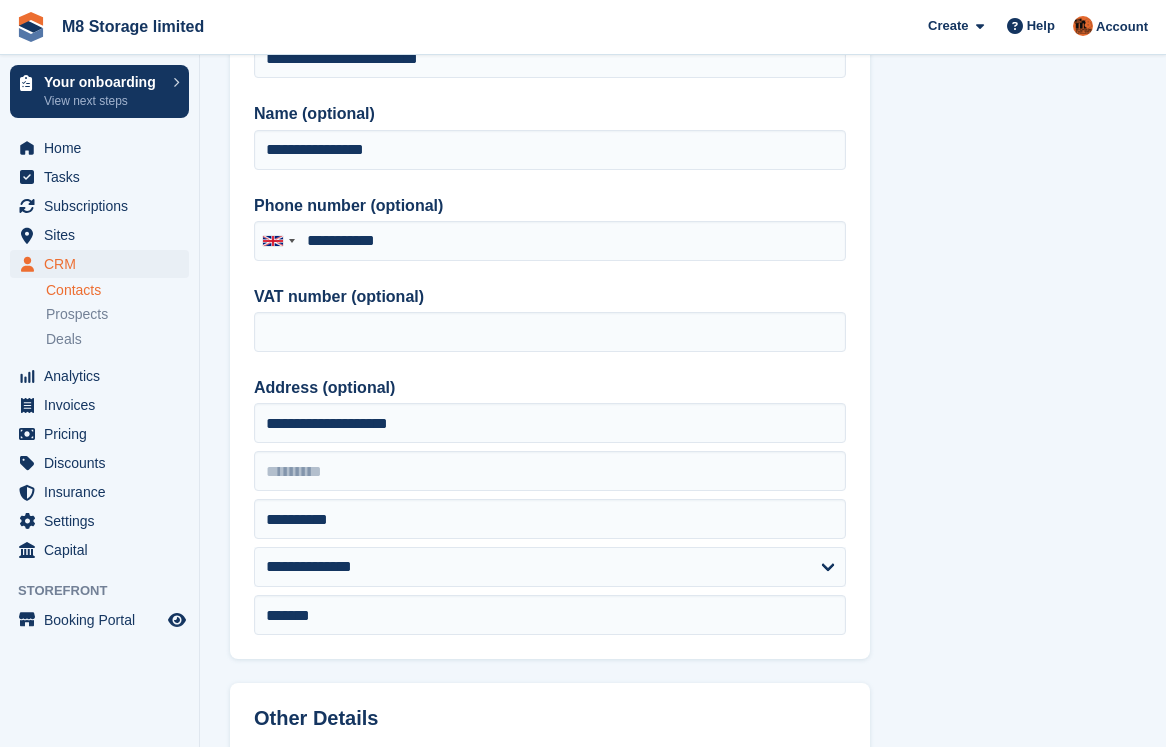 scroll, scrollTop: 200, scrollLeft: 0, axis: vertical 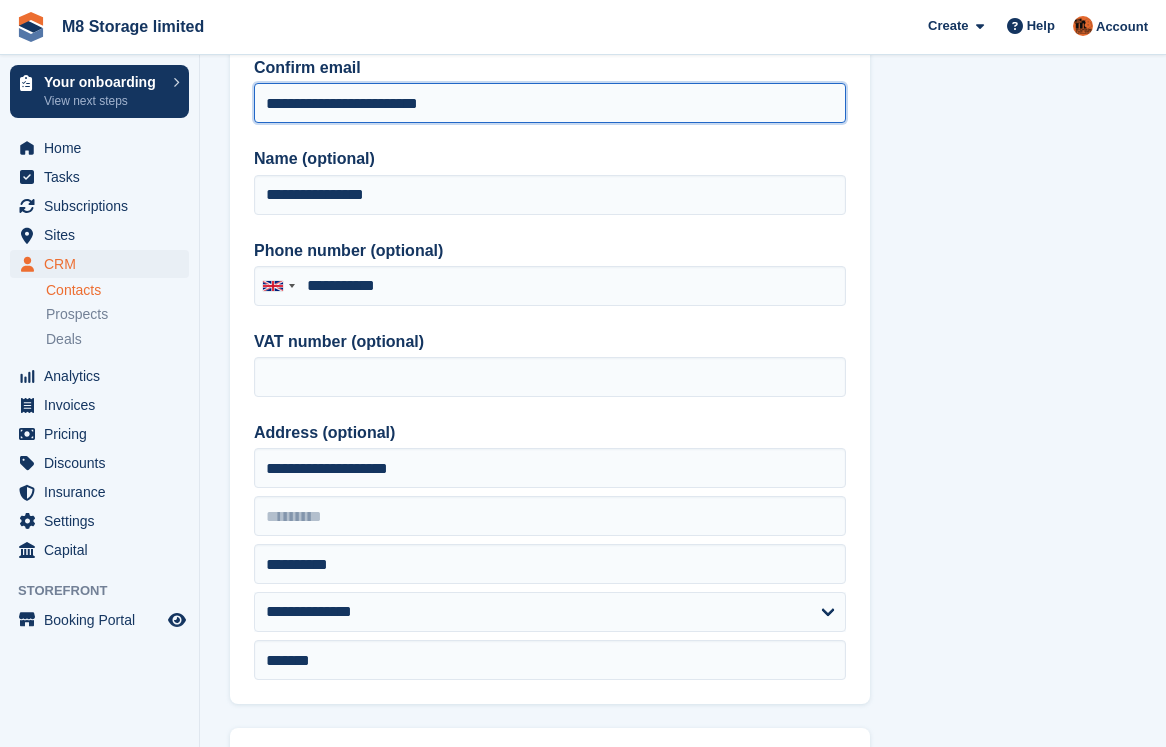 click on "**********" at bounding box center [550, 103] 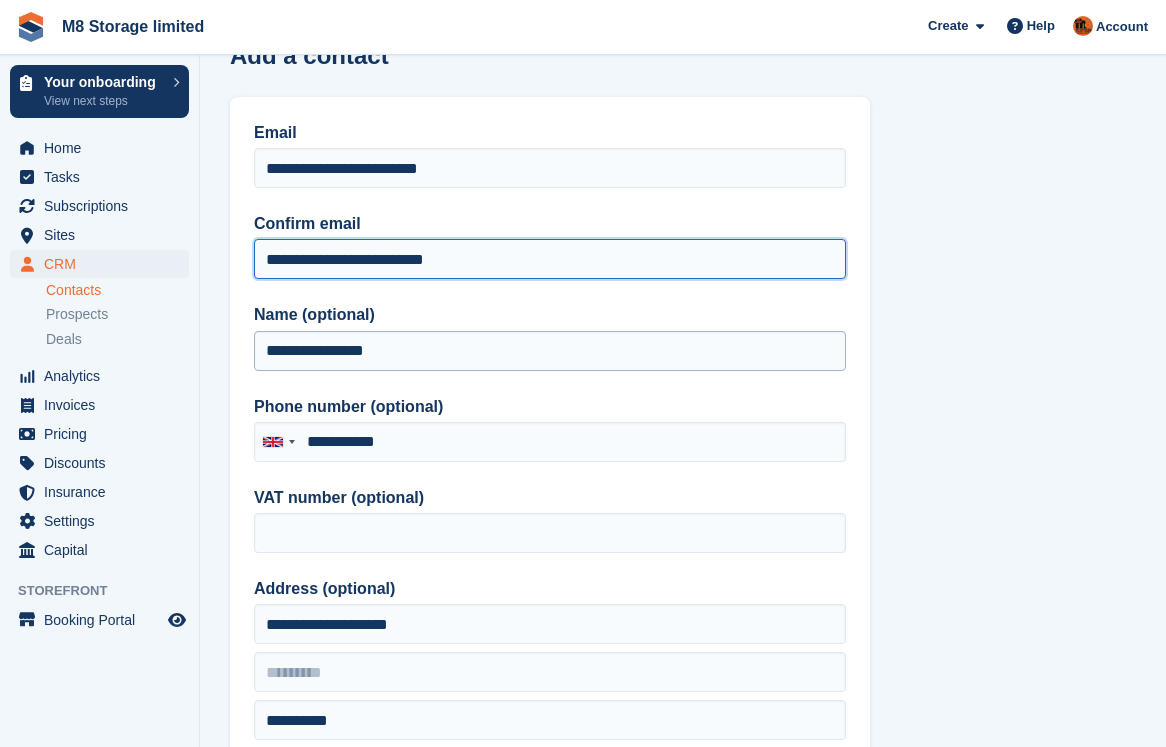 scroll, scrollTop: 0, scrollLeft: 0, axis: both 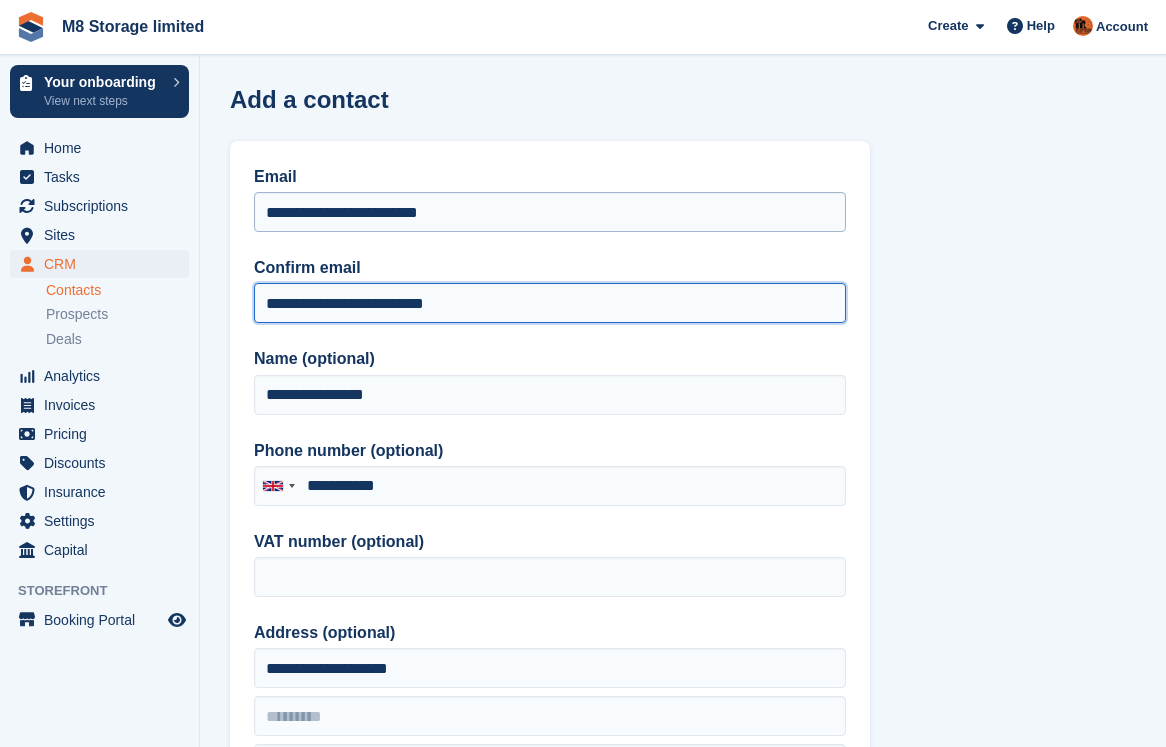 type on "**********" 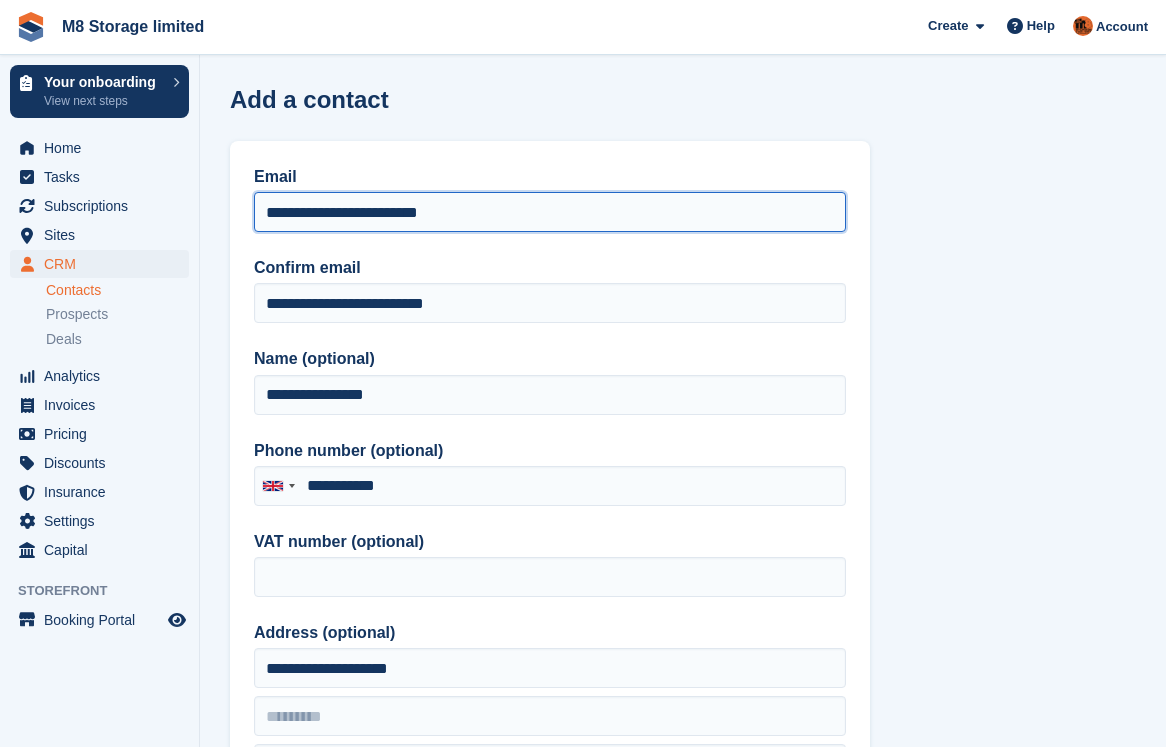click on "**********" at bounding box center [550, 212] 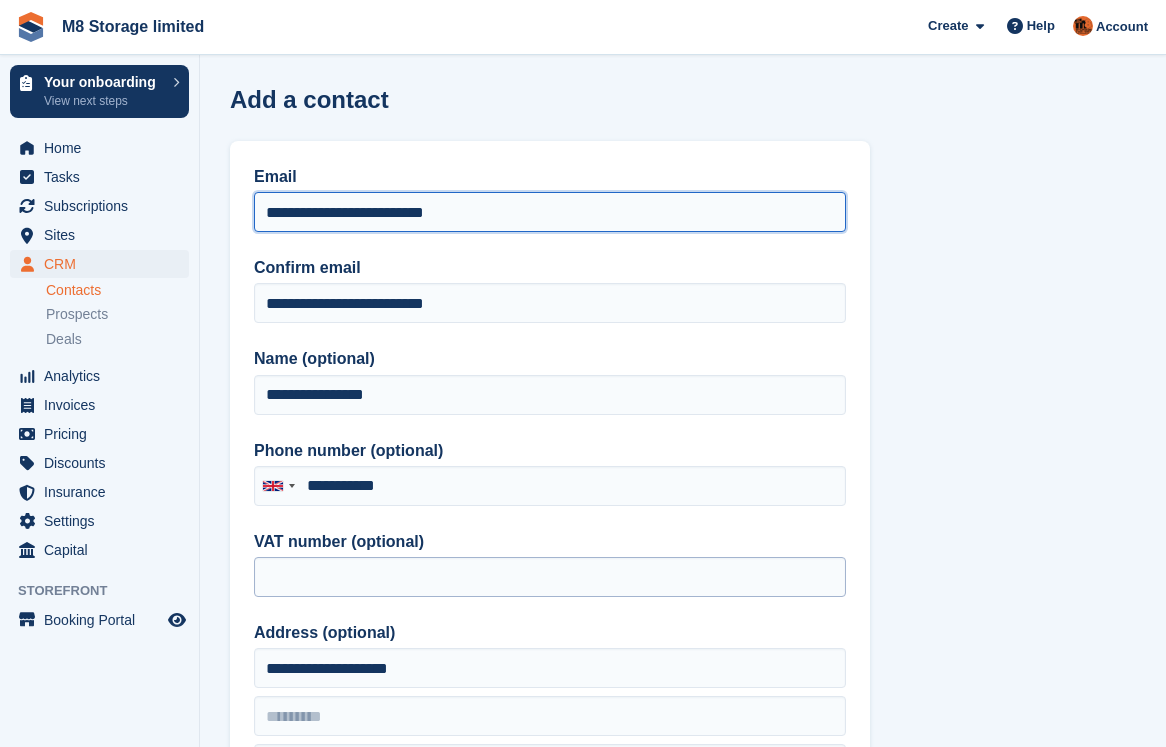 type on "**********" 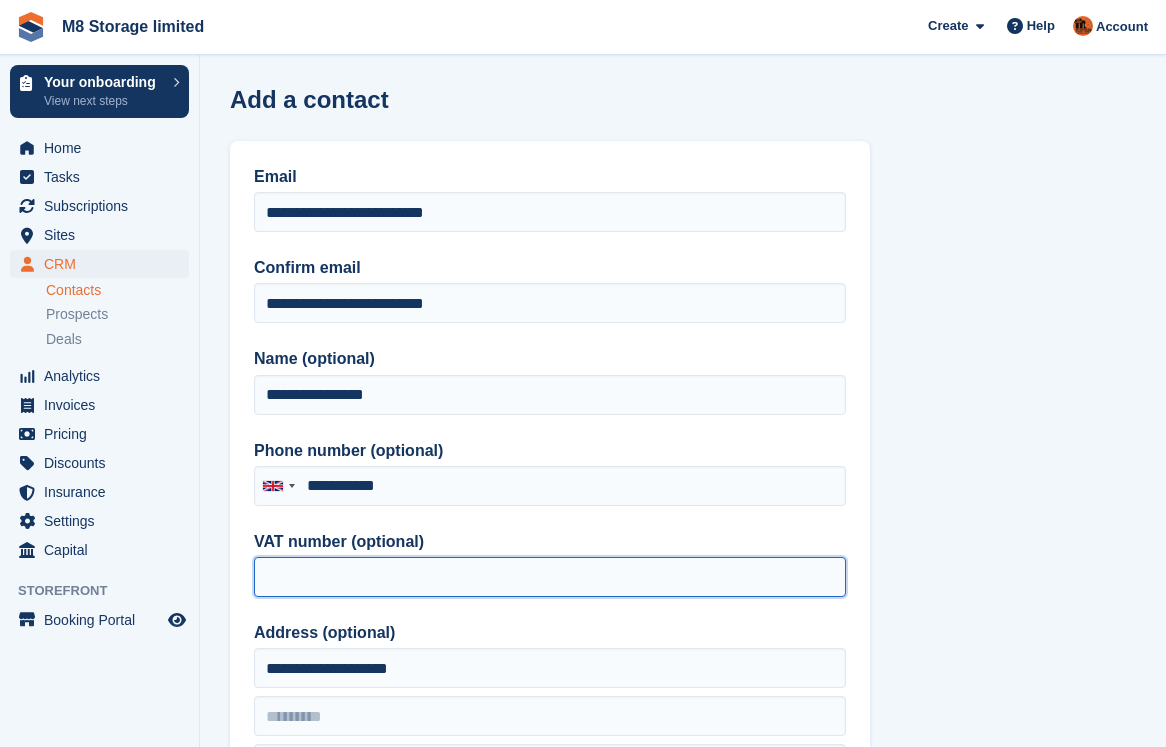 click on "VAT number (optional)" at bounding box center [550, 577] 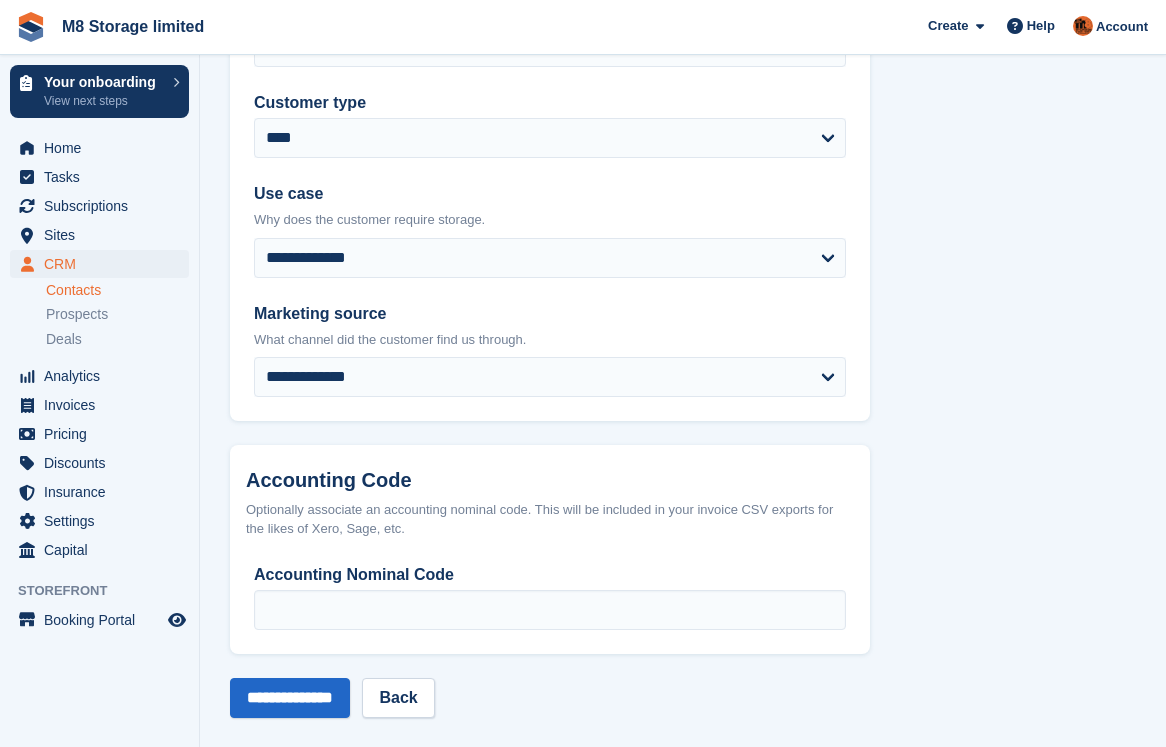 scroll, scrollTop: 1000, scrollLeft: 0, axis: vertical 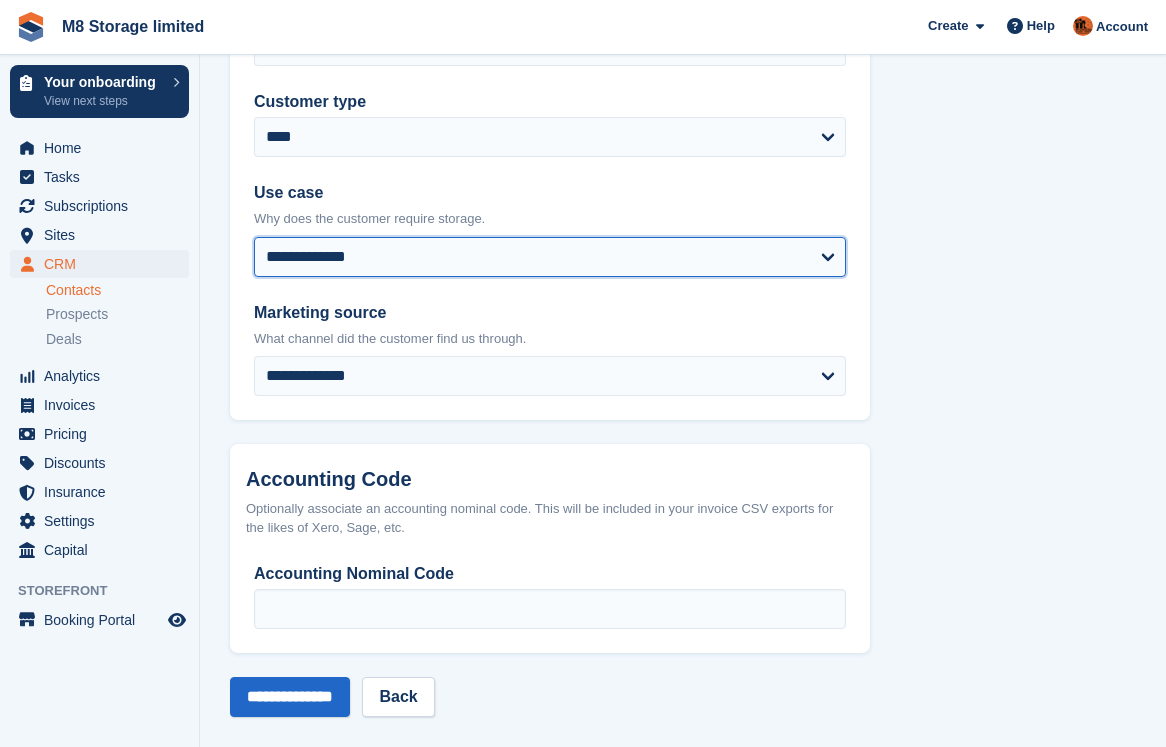 click on "**********" at bounding box center [550, 257] 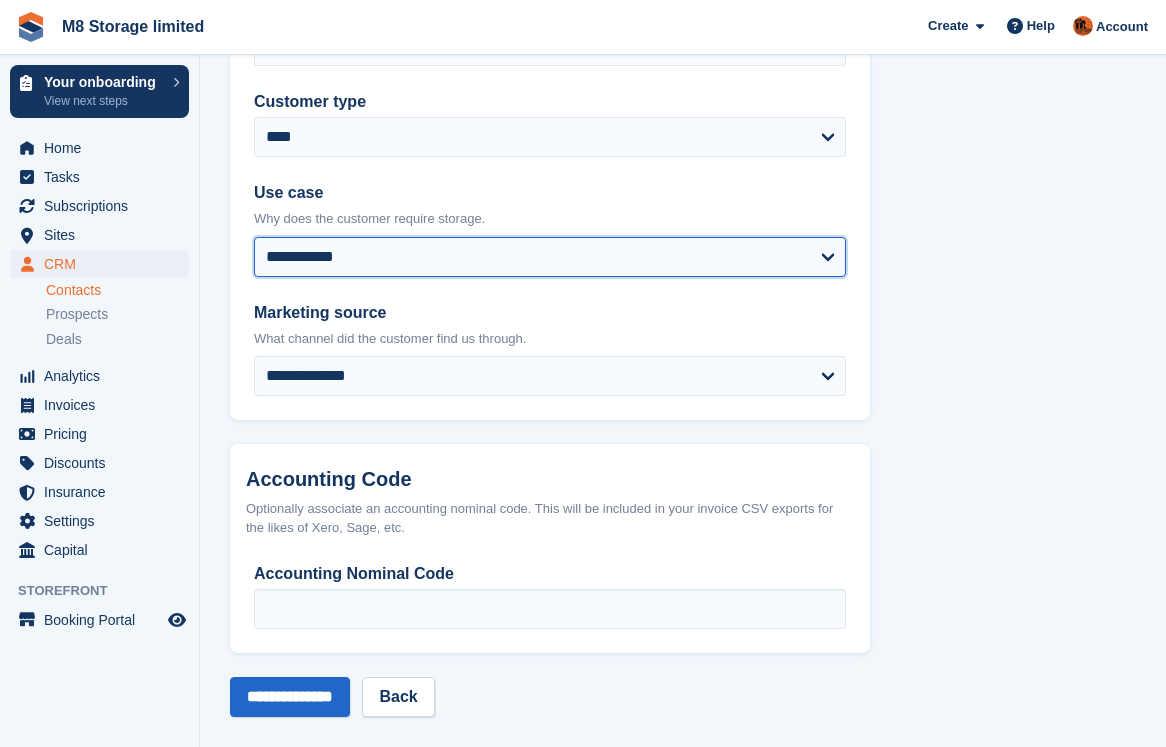 click on "**********" at bounding box center [550, 257] 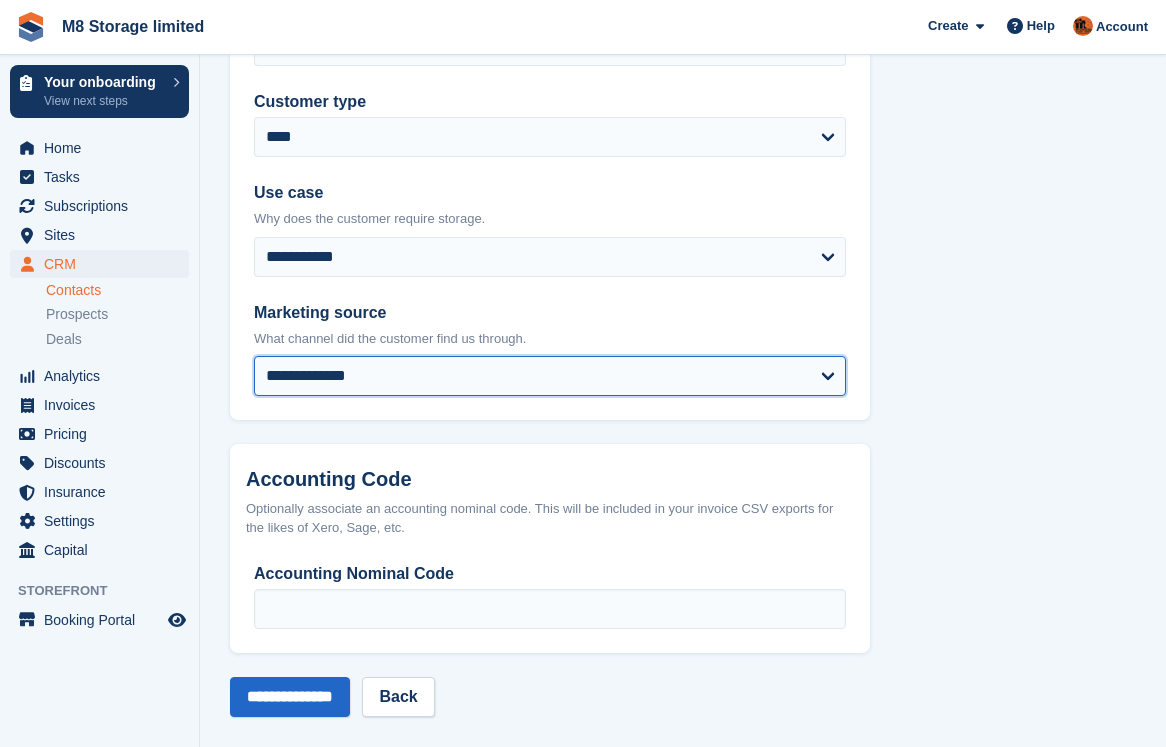click on "**********" at bounding box center [550, 376] 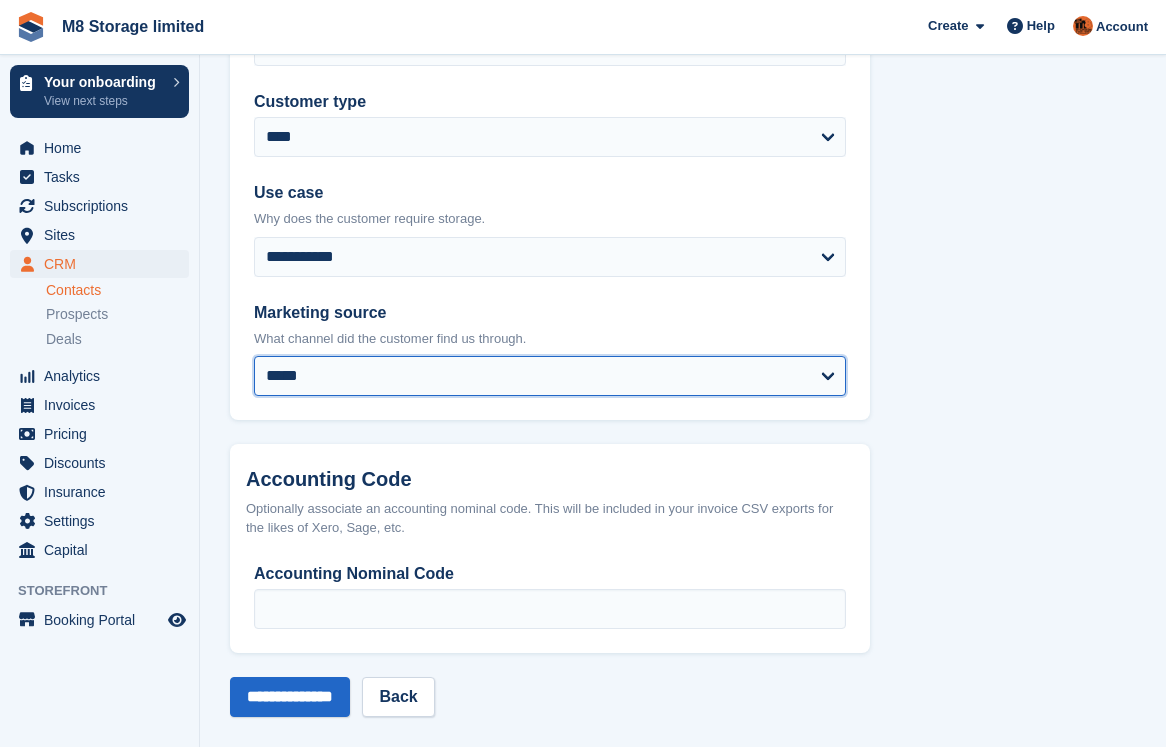 click on "**********" at bounding box center (550, 376) 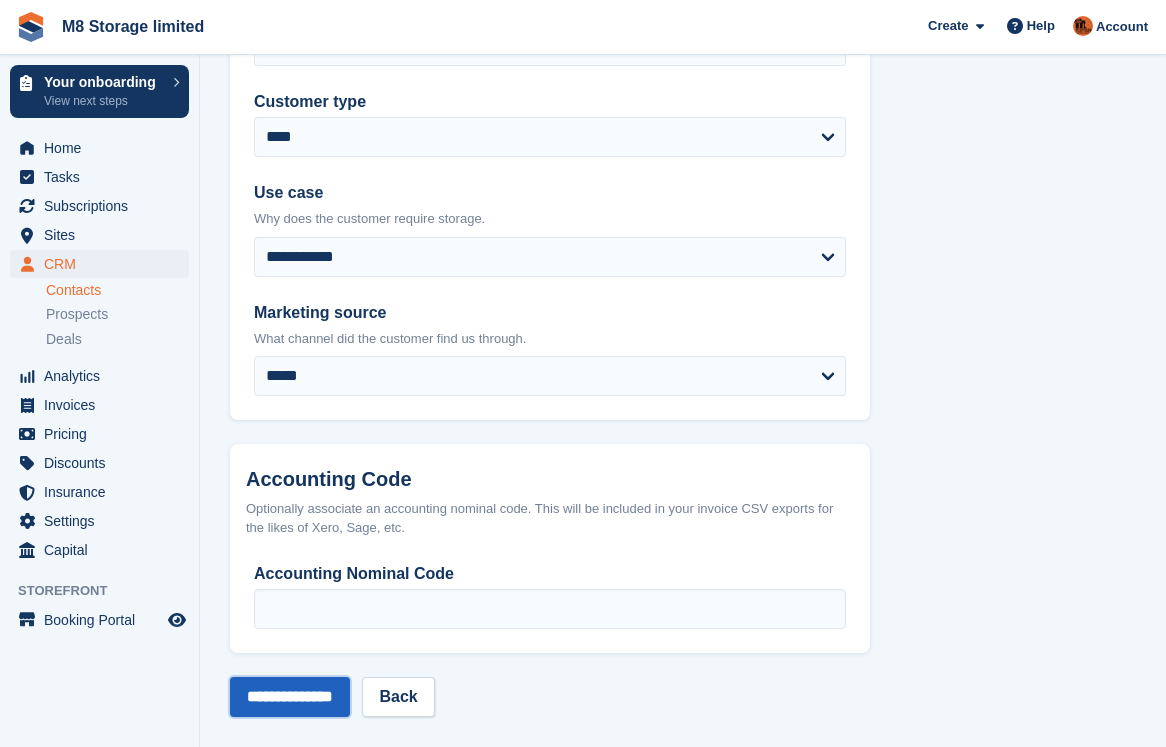 click on "**********" at bounding box center (290, 697) 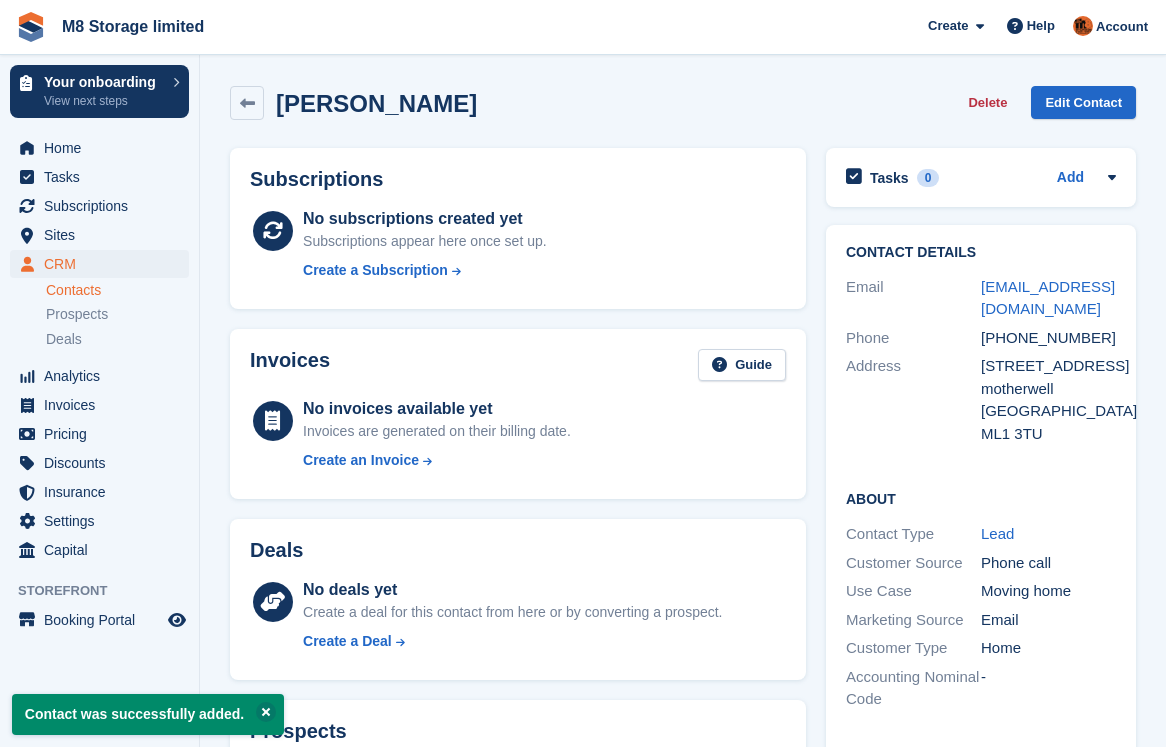 scroll, scrollTop: 0, scrollLeft: 0, axis: both 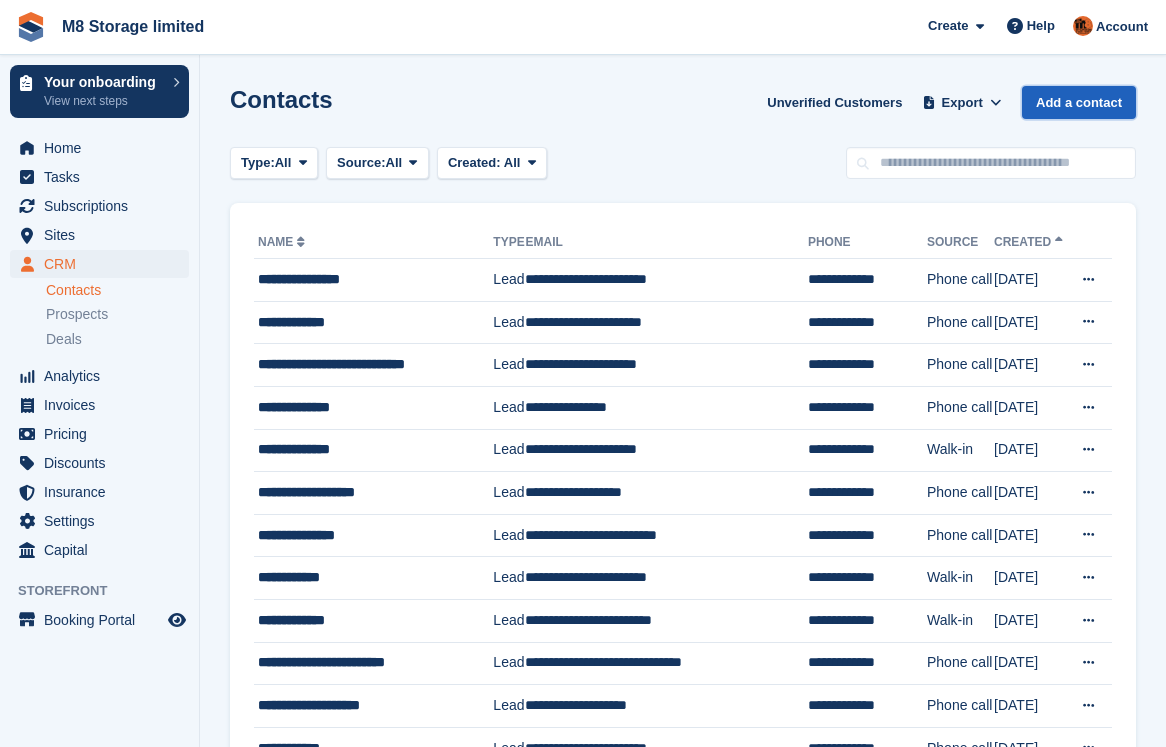 click on "Add a contact" at bounding box center (1079, 102) 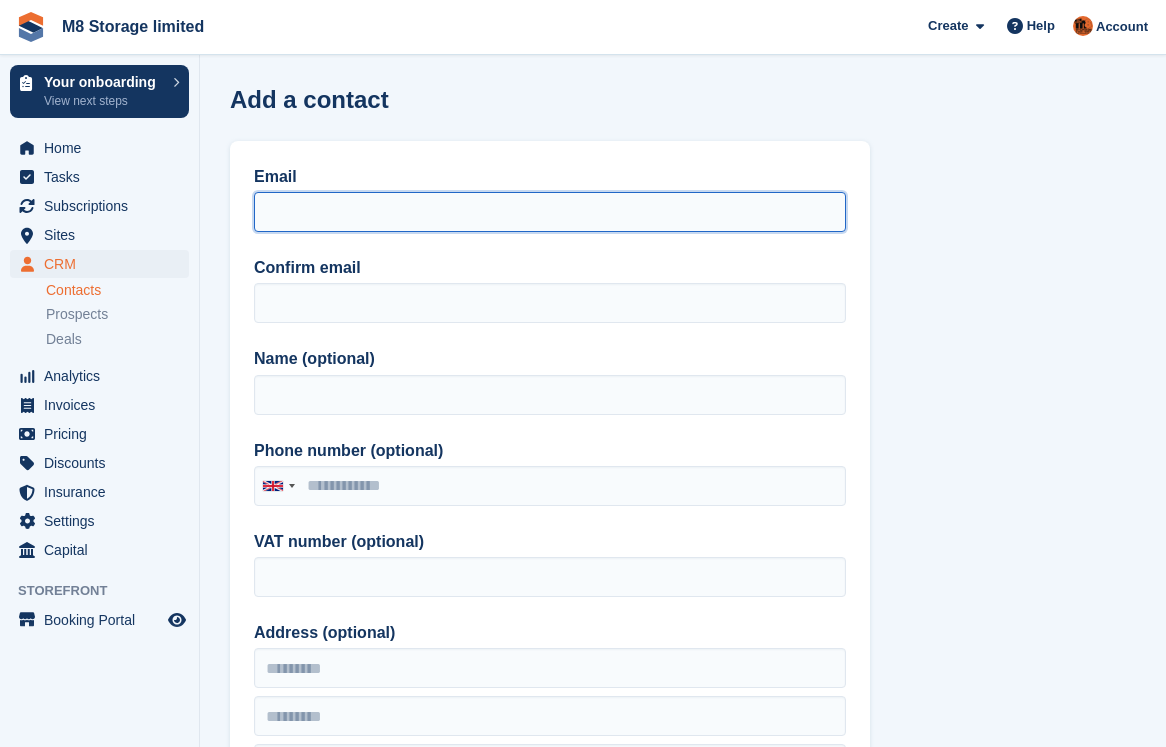 click on "Email" at bounding box center [550, 212] 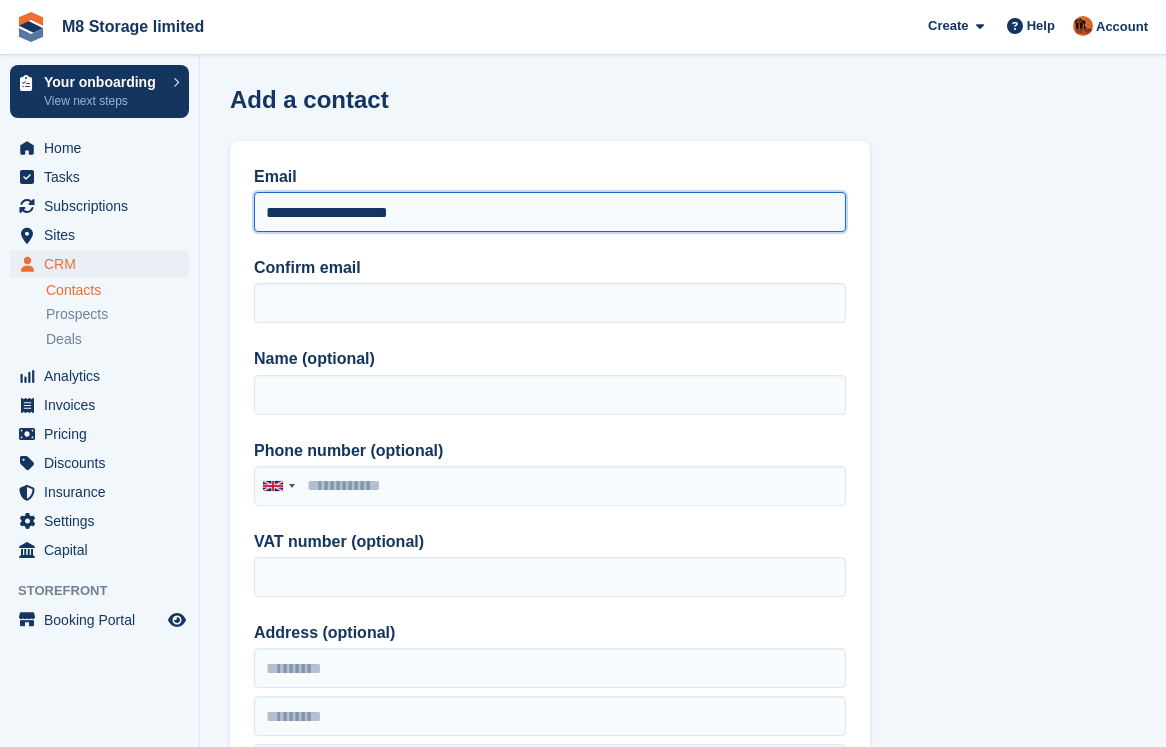 drag, startPoint x: 444, startPoint y: 214, endPoint x: 262, endPoint y: 217, distance: 182.02472 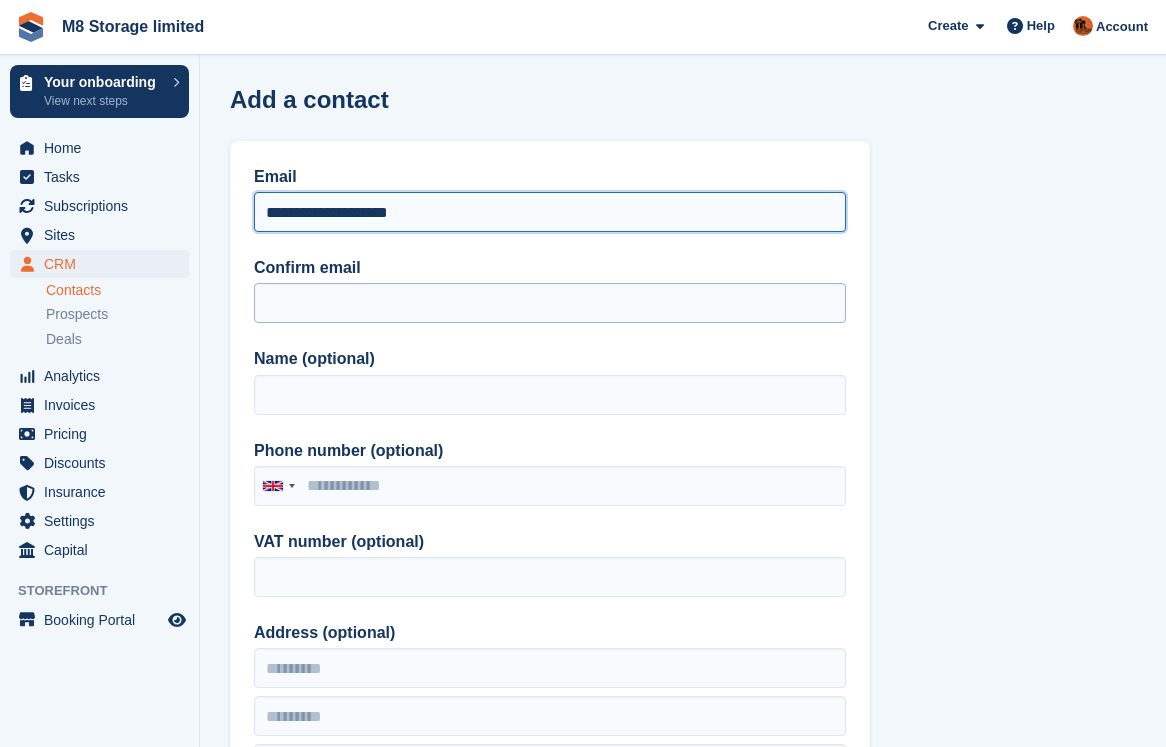 type on "**********" 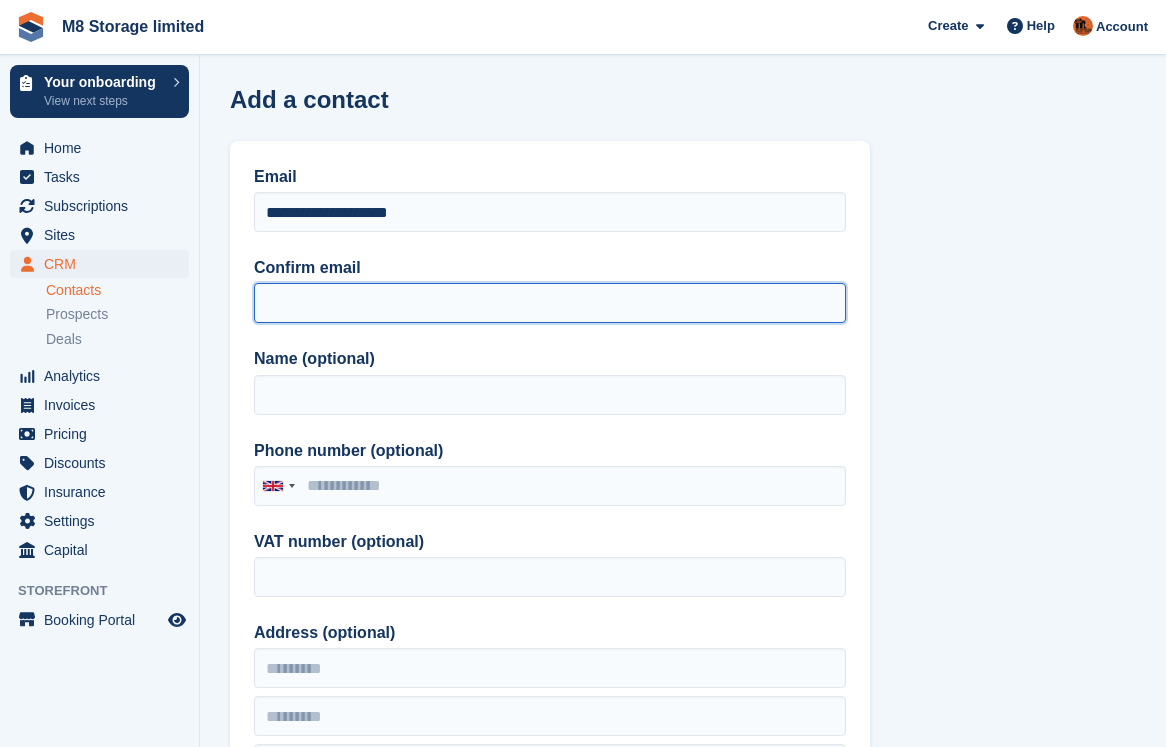 paste on "**********" 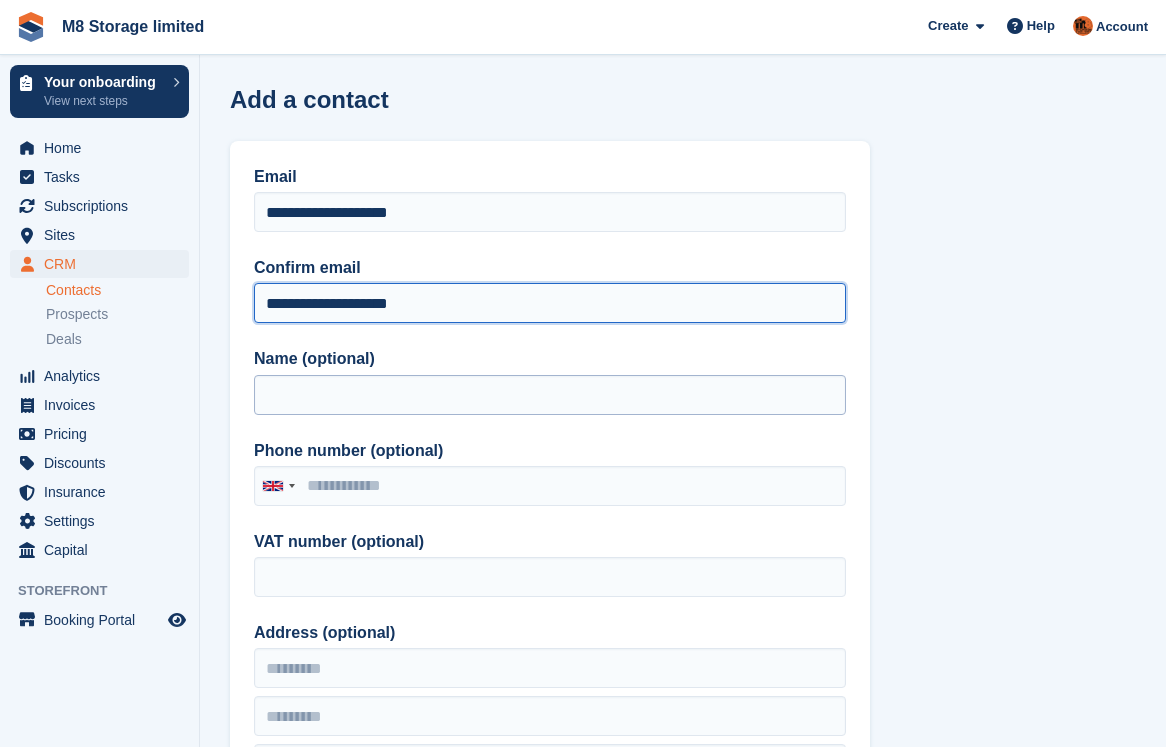 type on "**********" 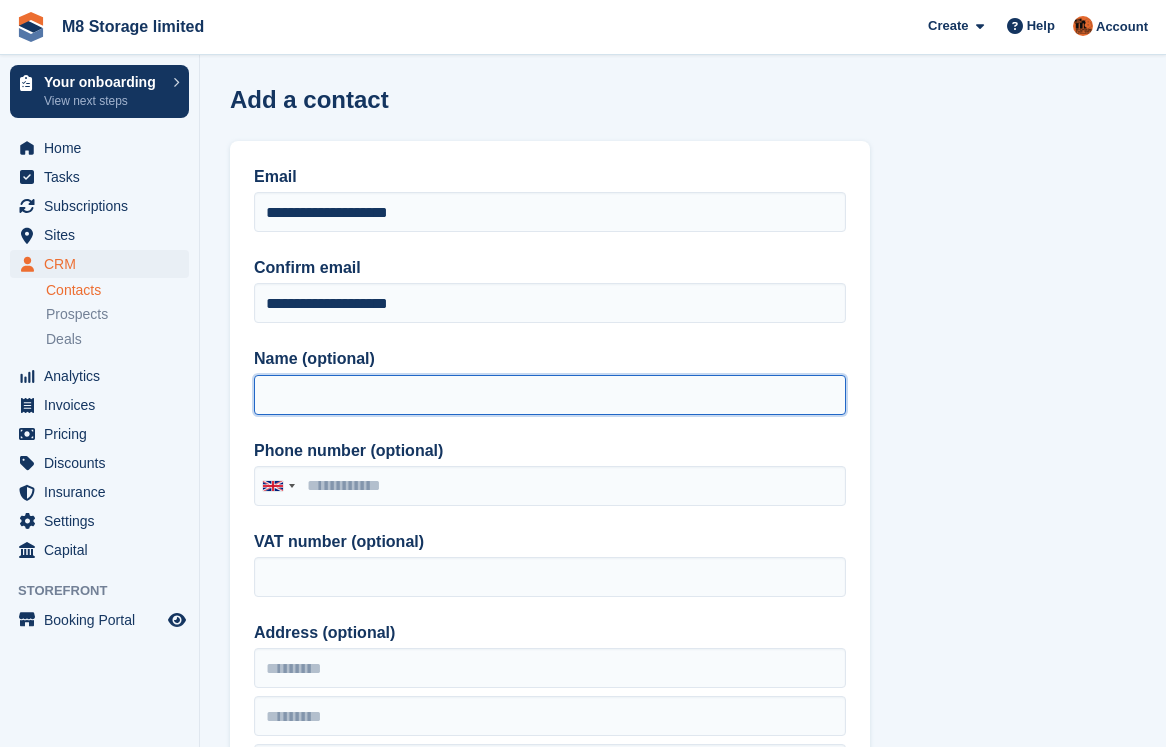 click on "Name (optional)" at bounding box center (550, 395) 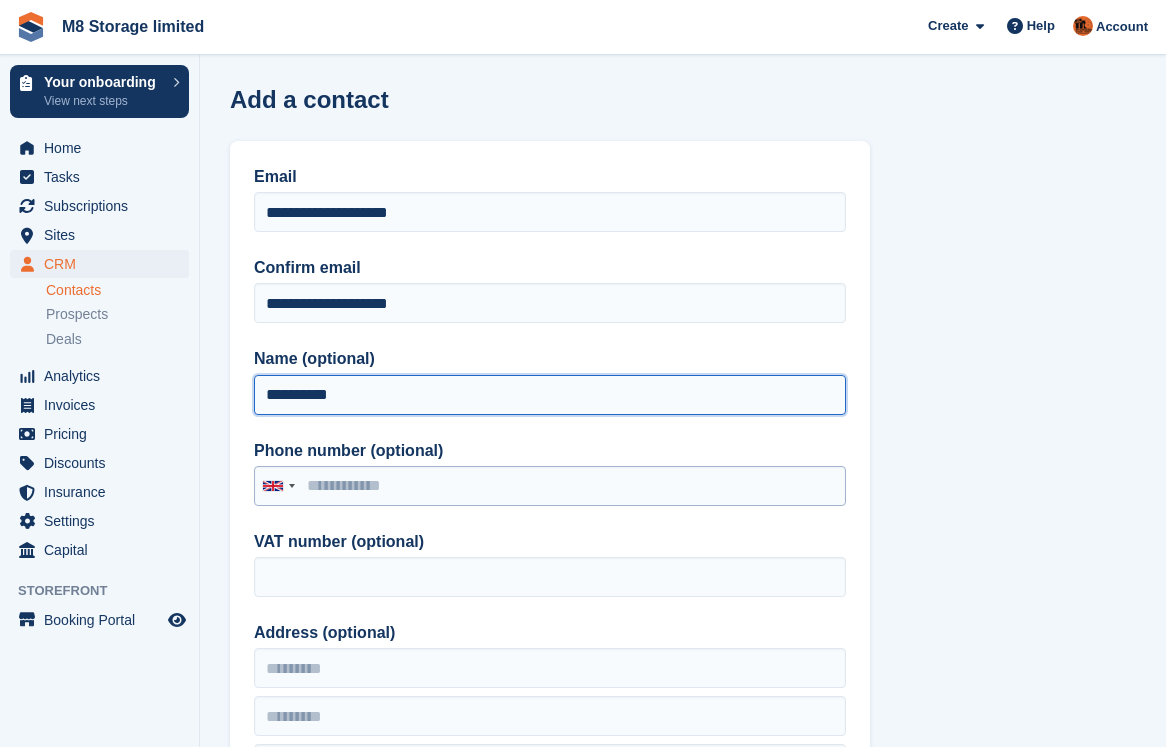 type on "**********" 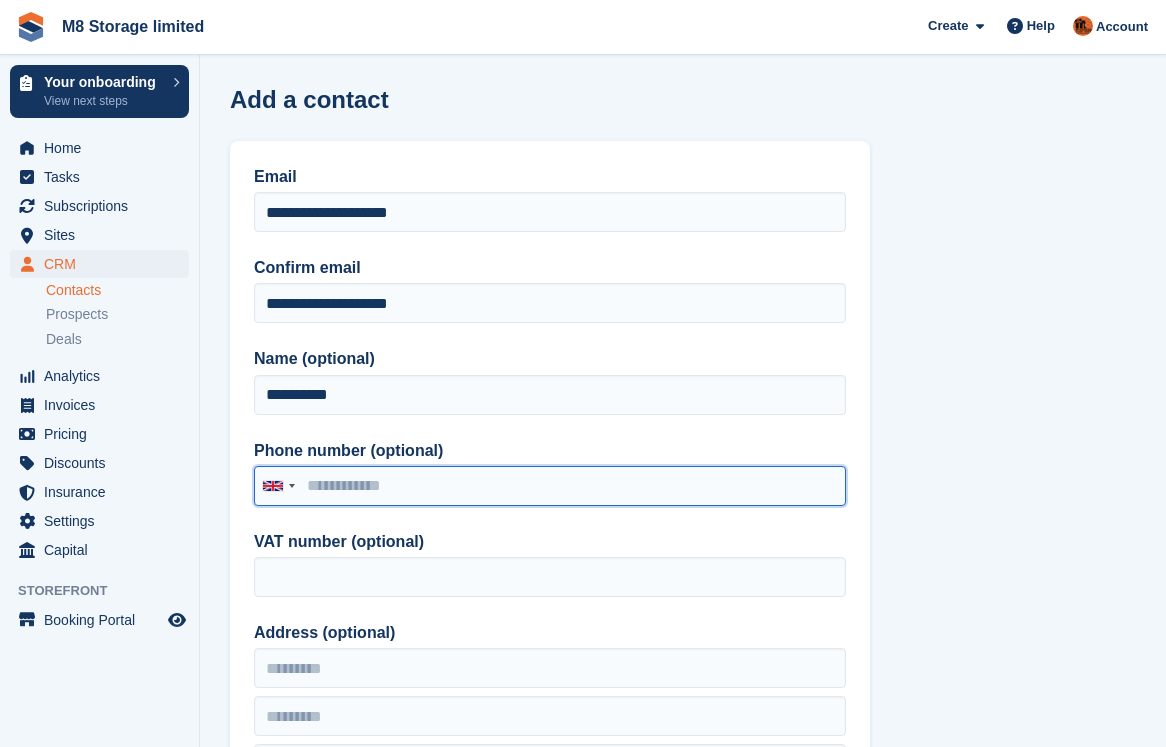 click on "Phone number (optional)" at bounding box center (550, 486) 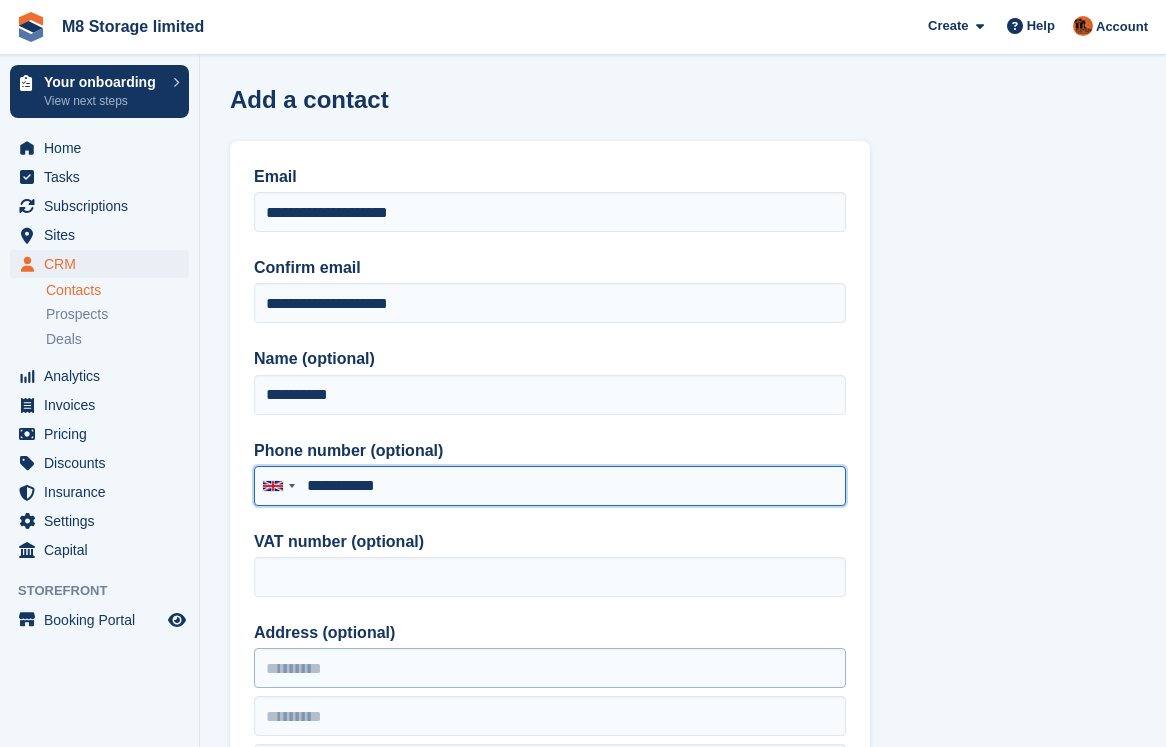 type on "**********" 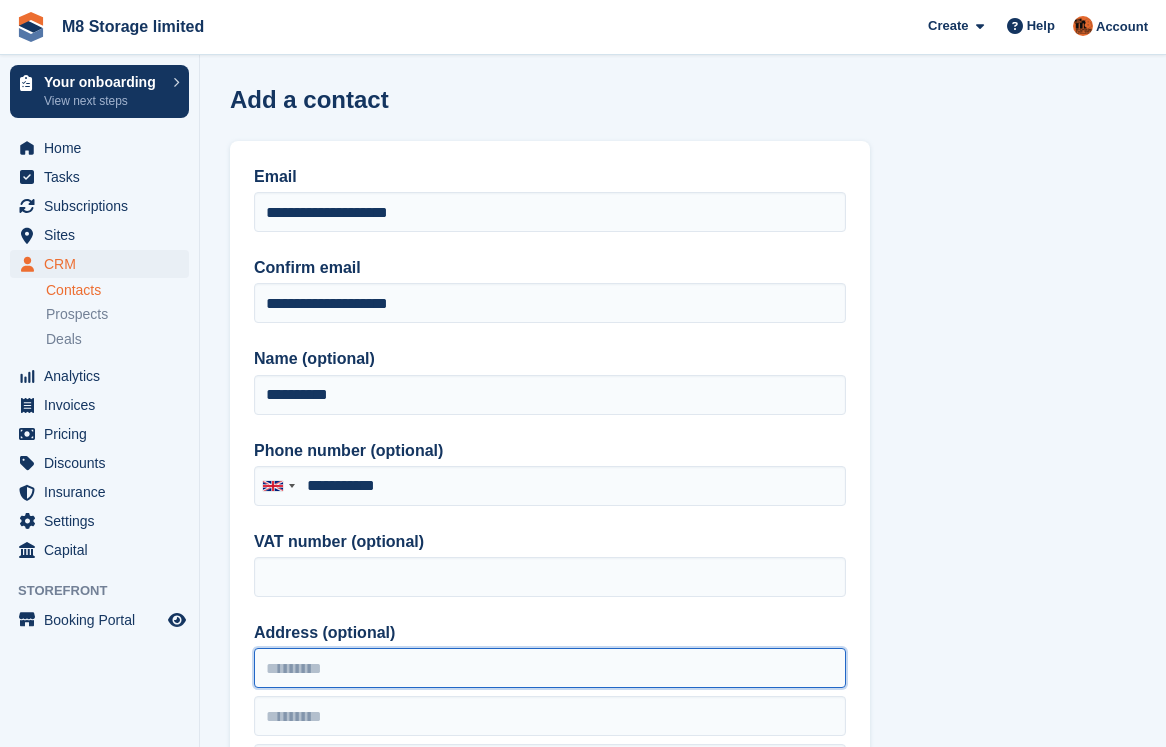click on "Address (optional)" at bounding box center (550, 668) 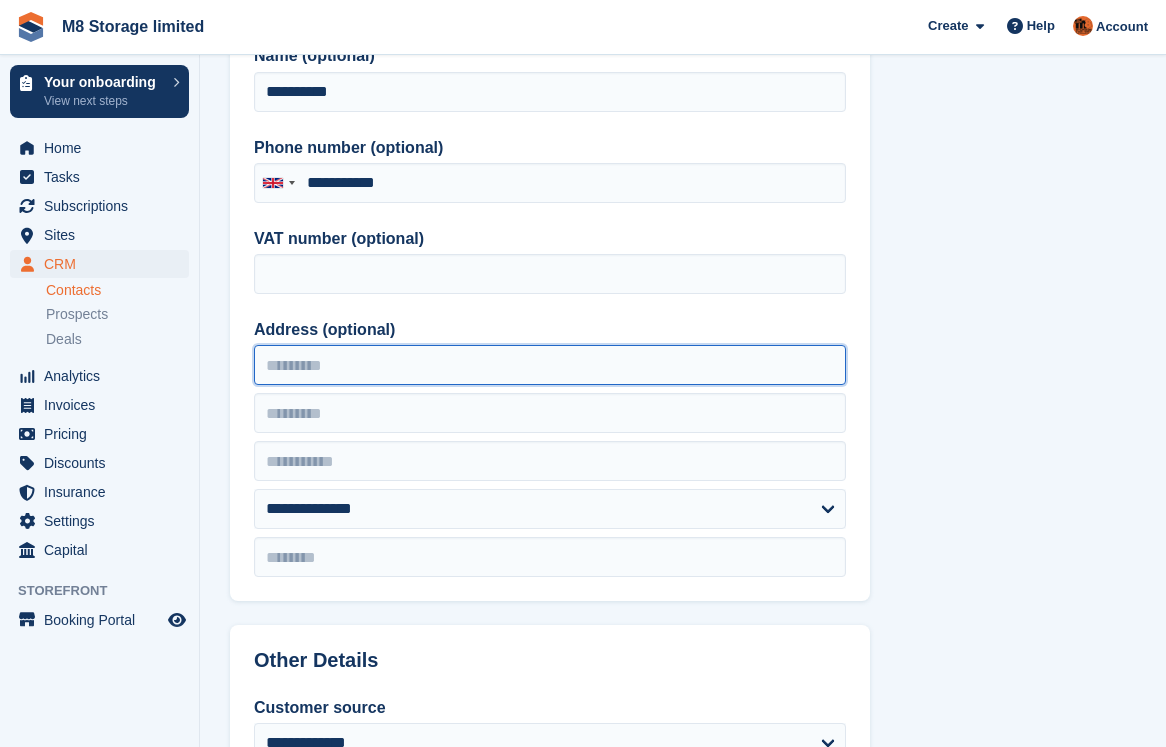 scroll, scrollTop: 400, scrollLeft: 0, axis: vertical 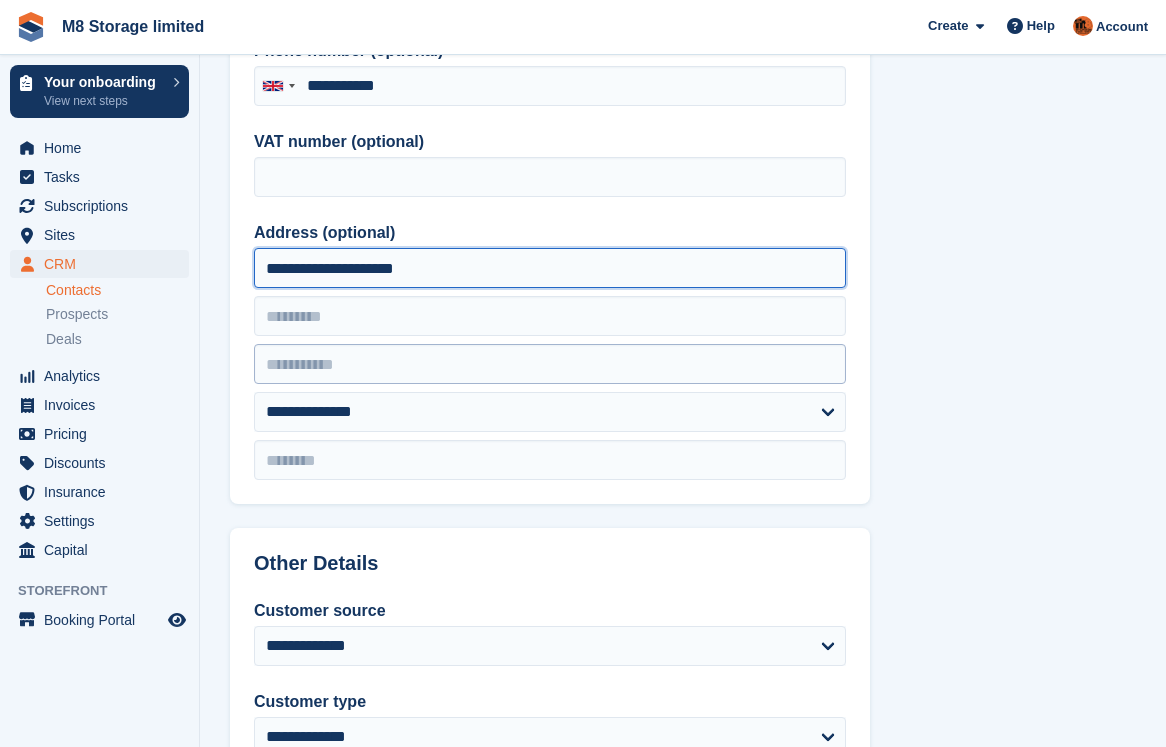 type on "**********" 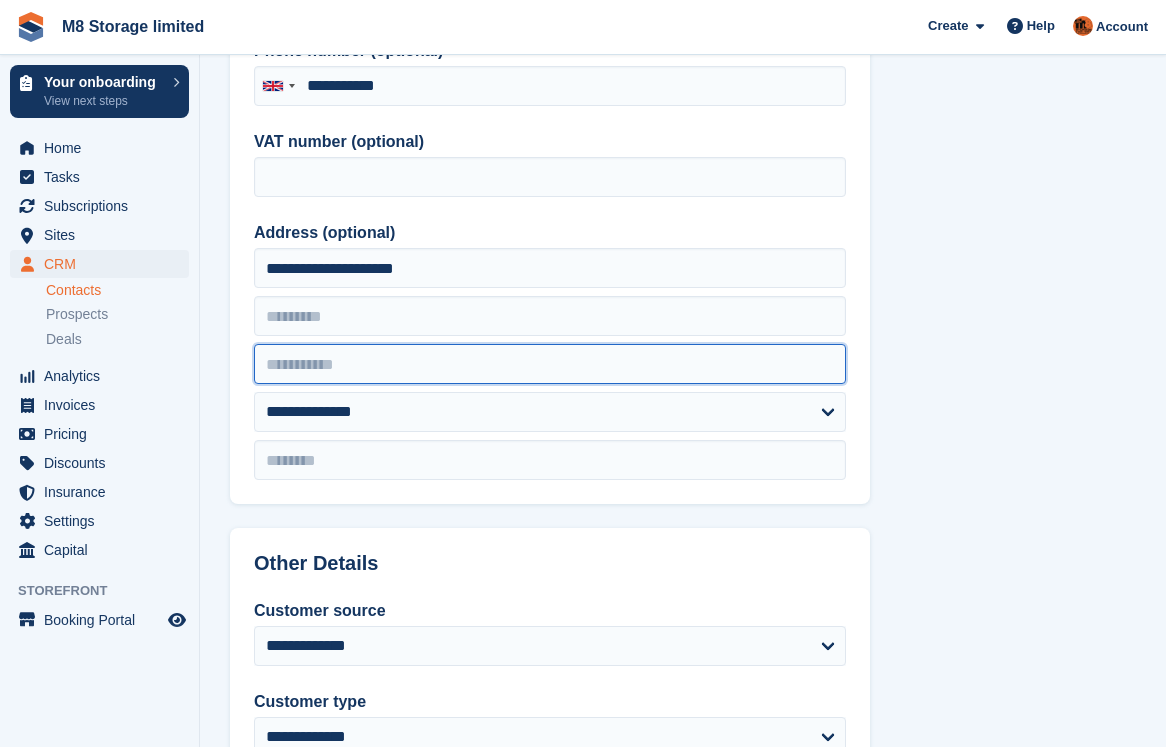 click at bounding box center [550, 364] 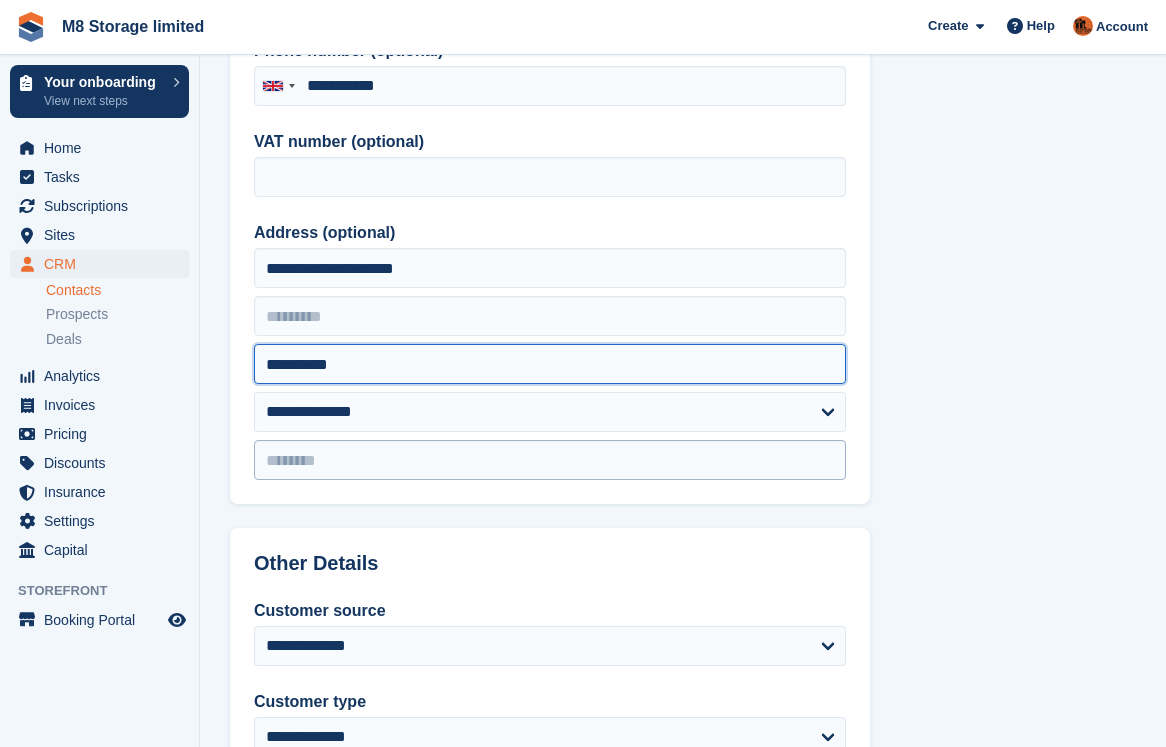 type on "**********" 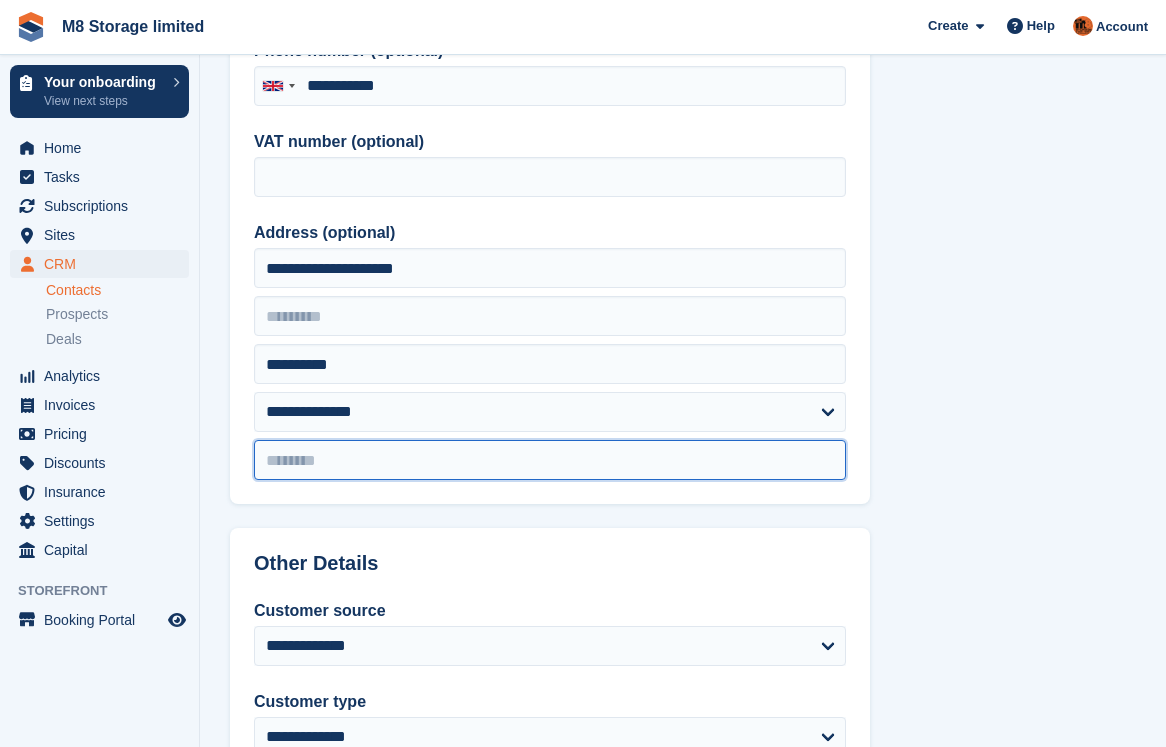 click at bounding box center (550, 460) 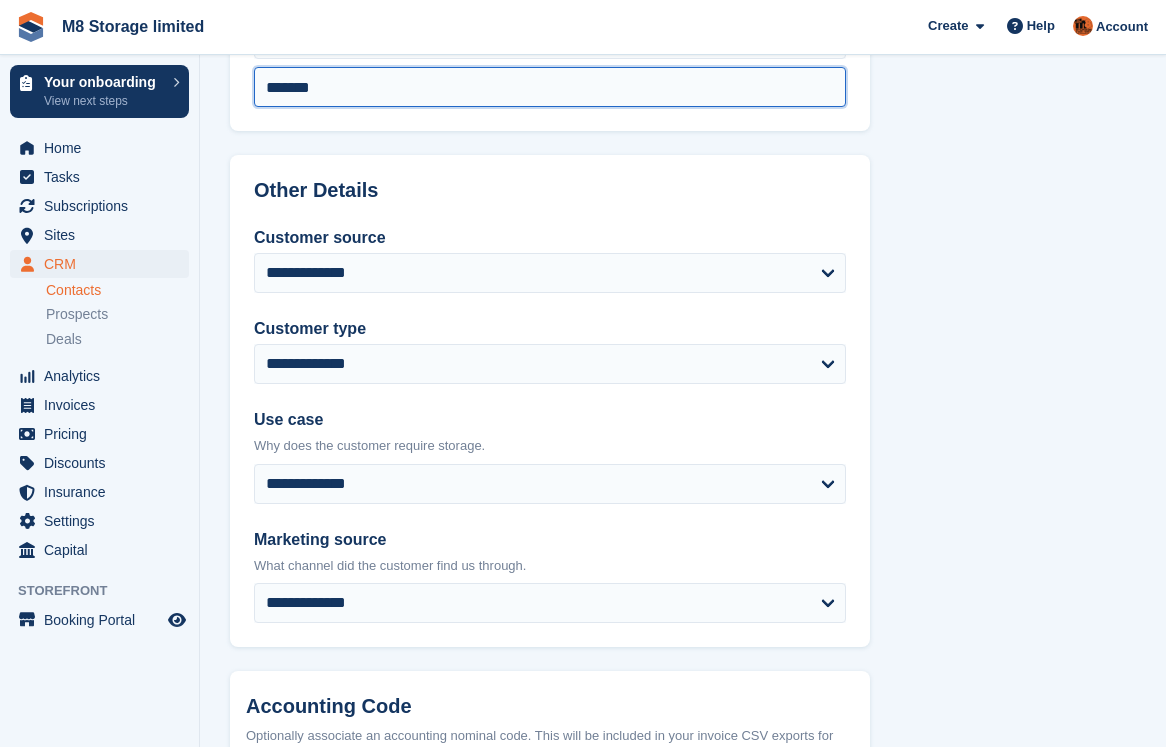 scroll, scrollTop: 800, scrollLeft: 0, axis: vertical 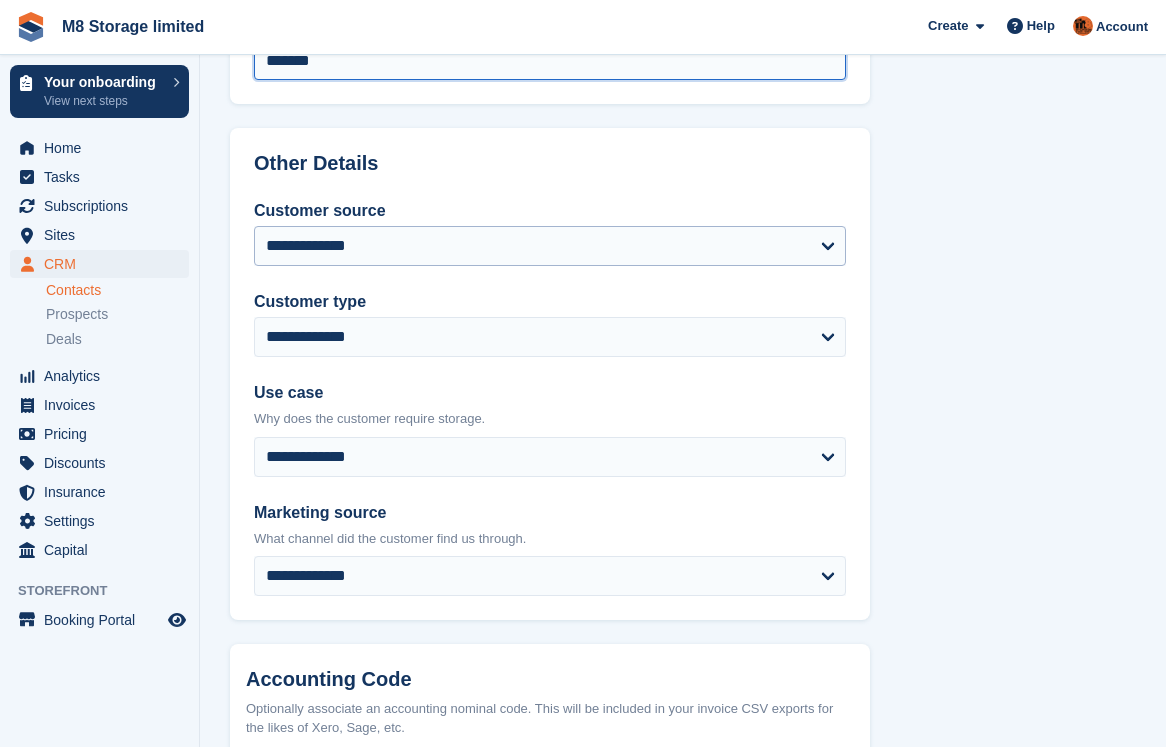 type on "*******" 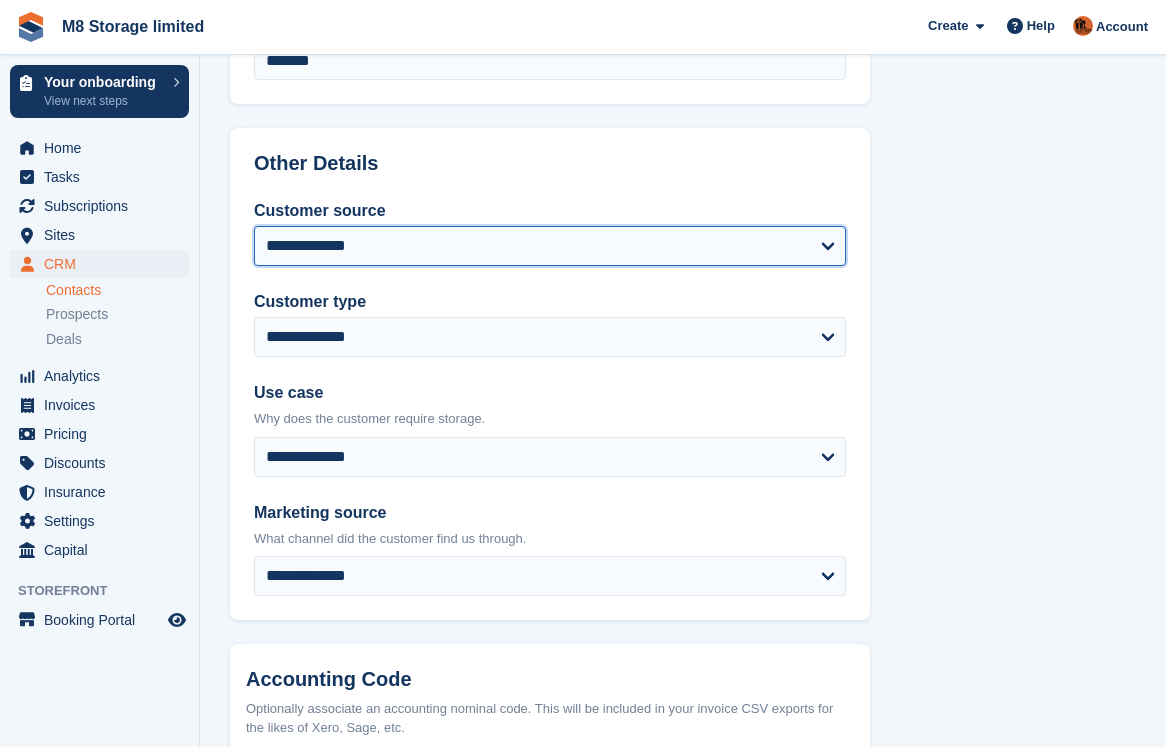 click on "**********" at bounding box center [550, 246] 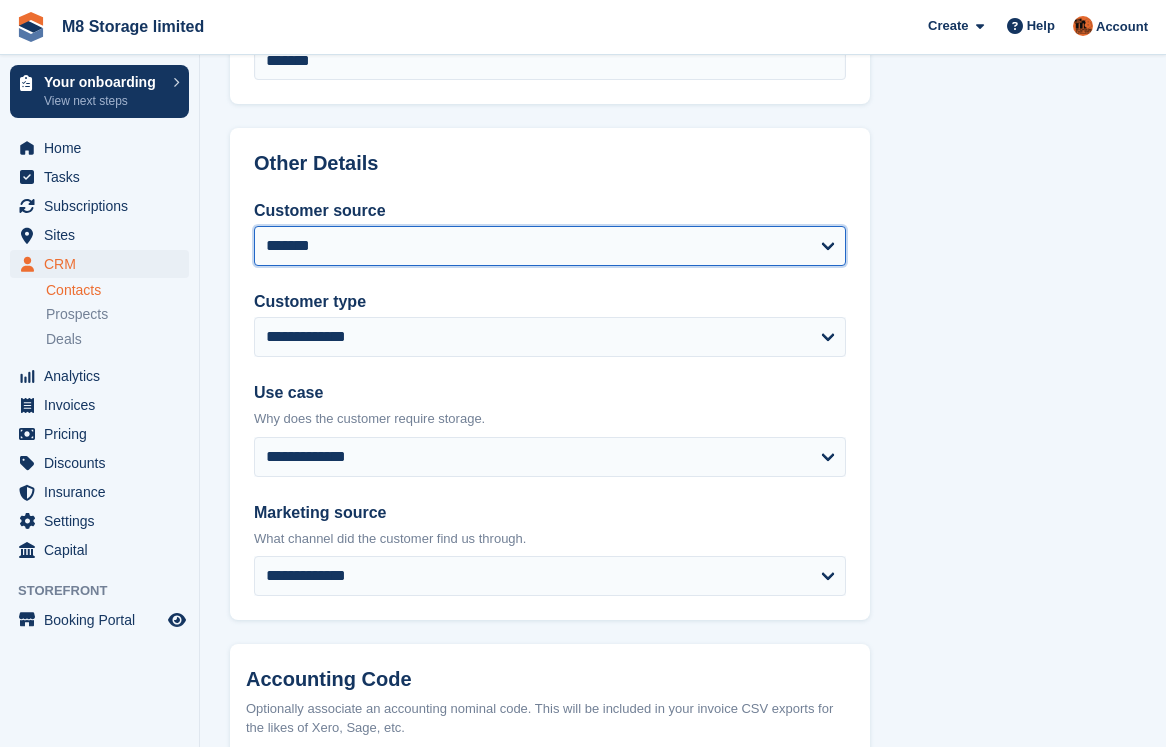 click on "**********" at bounding box center (550, 246) 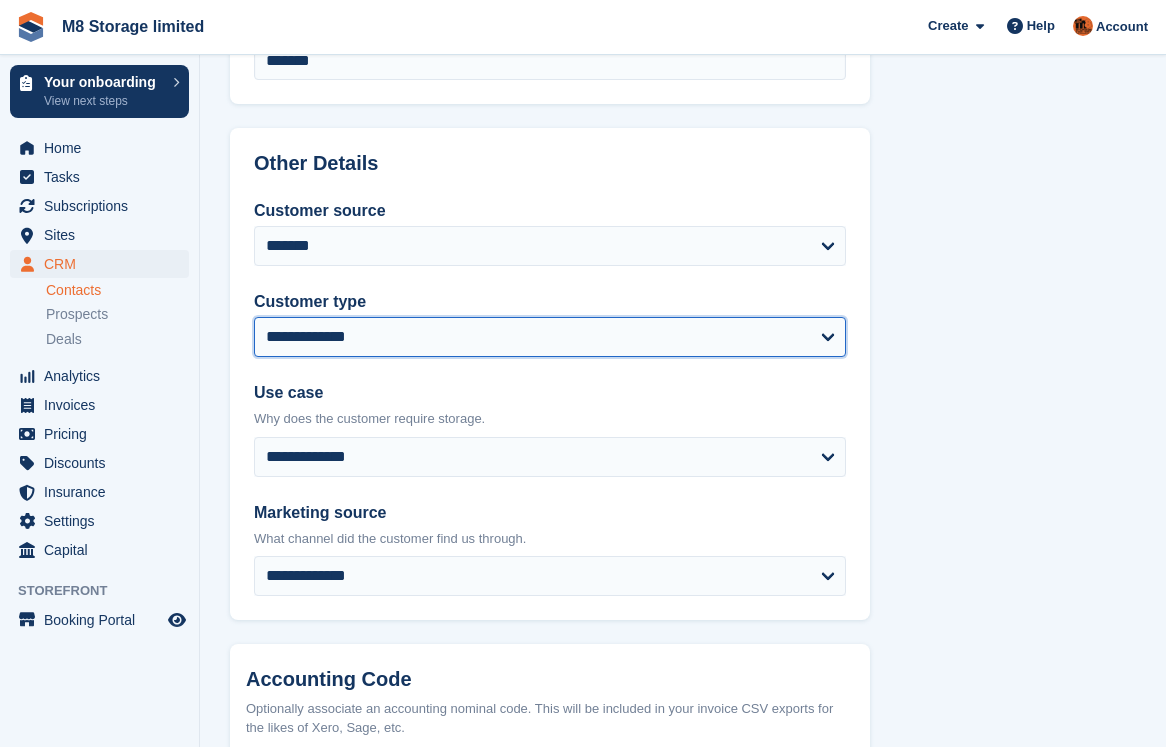 click on "**********" at bounding box center (550, 337) 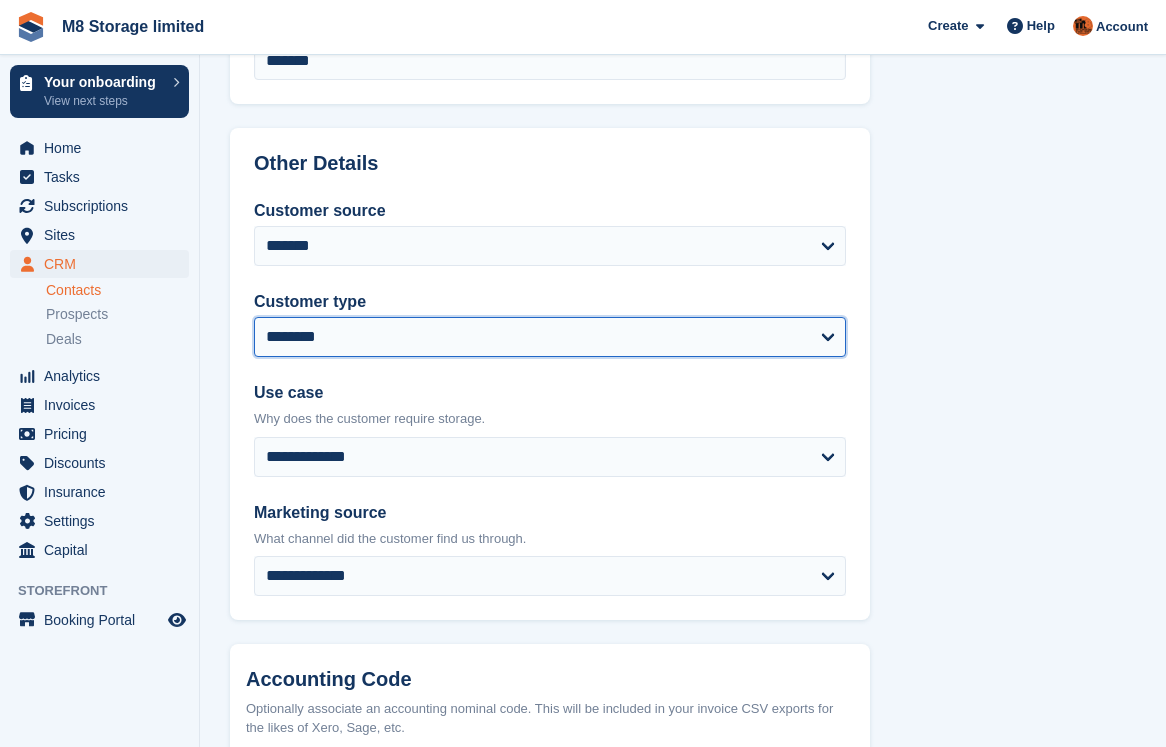click on "**********" at bounding box center (550, 337) 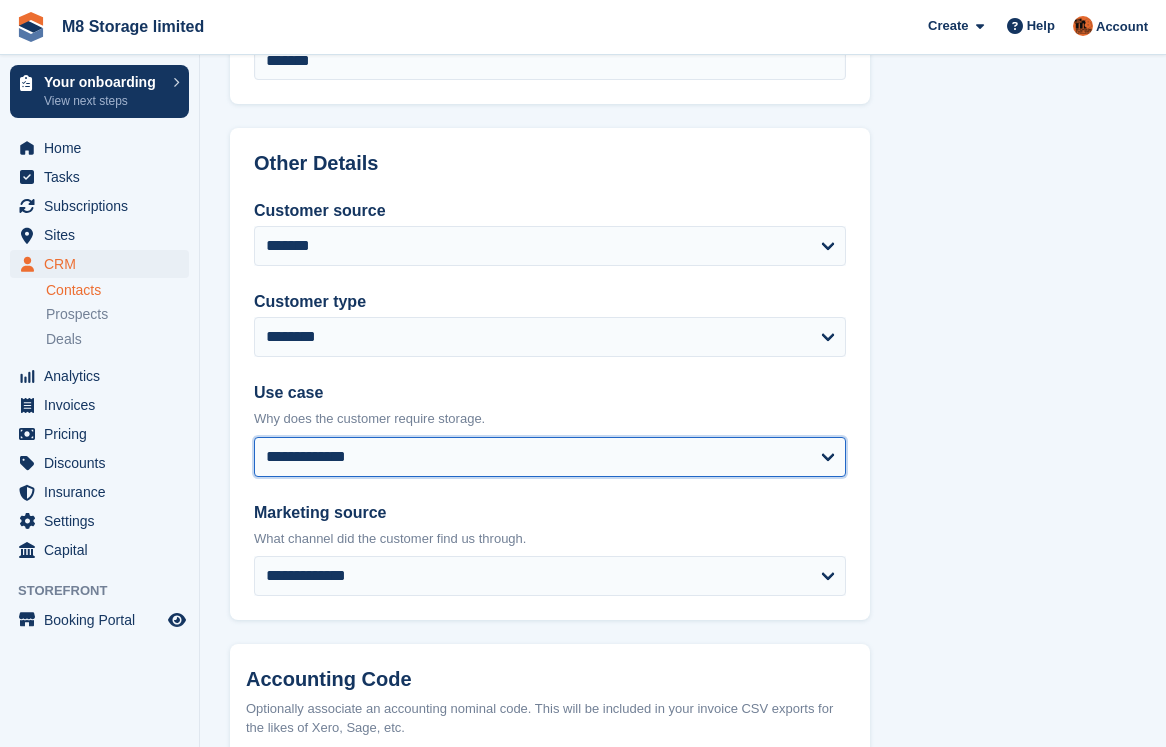 click on "**********" at bounding box center (550, 457) 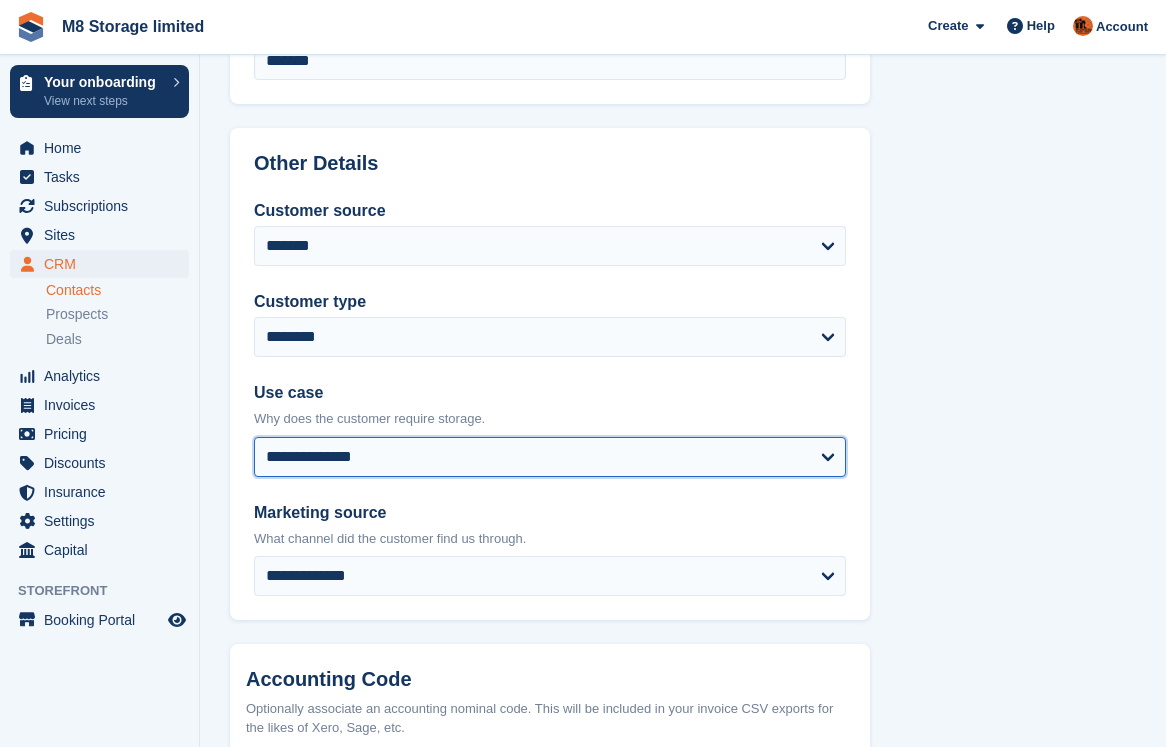 click on "**********" at bounding box center [550, 457] 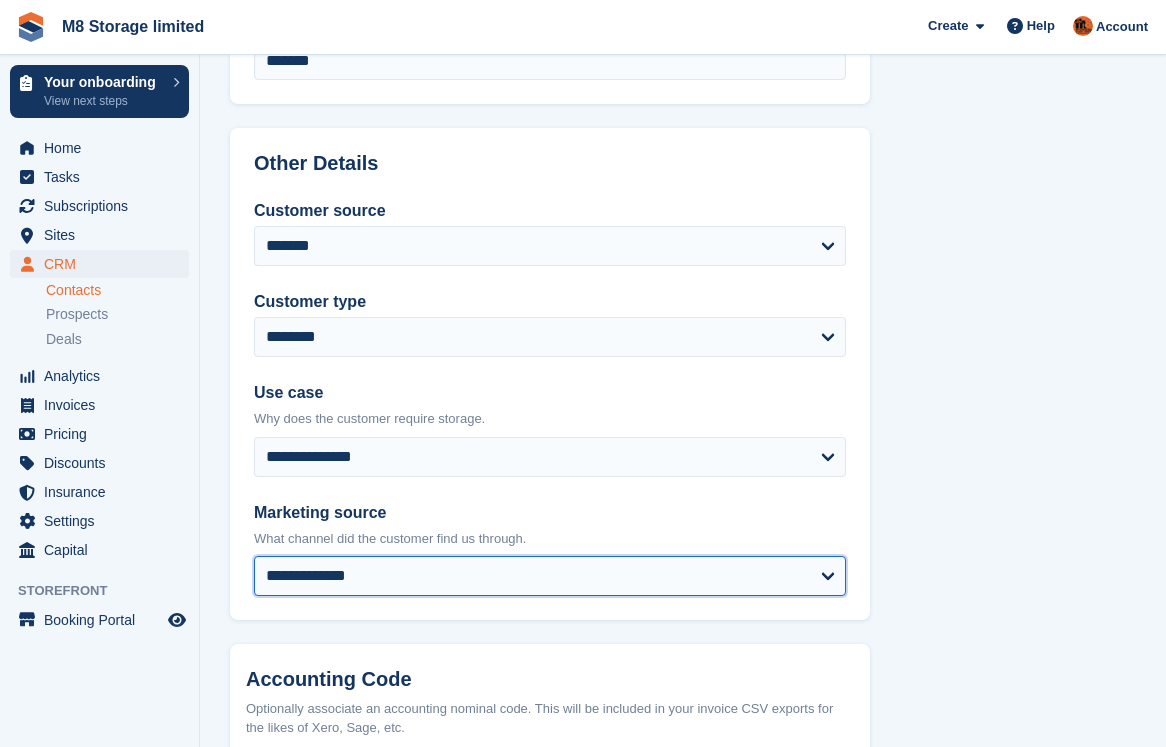 click on "**********" at bounding box center [550, 576] 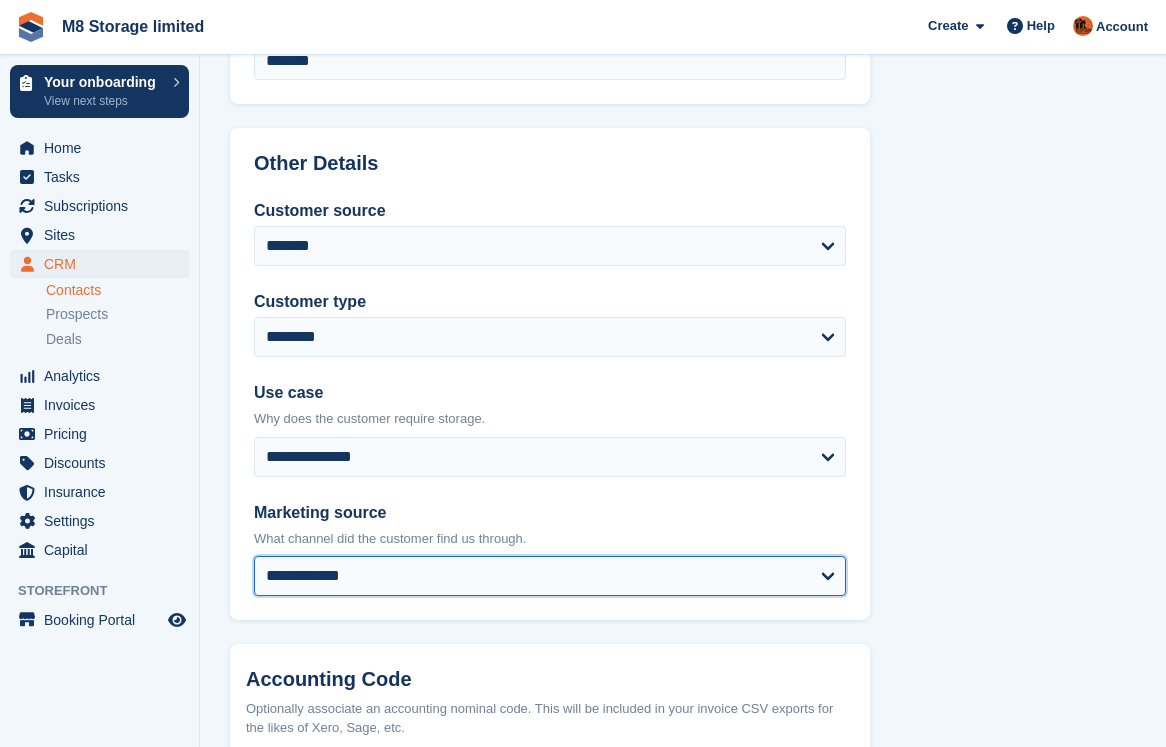click on "**********" at bounding box center [550, 576] 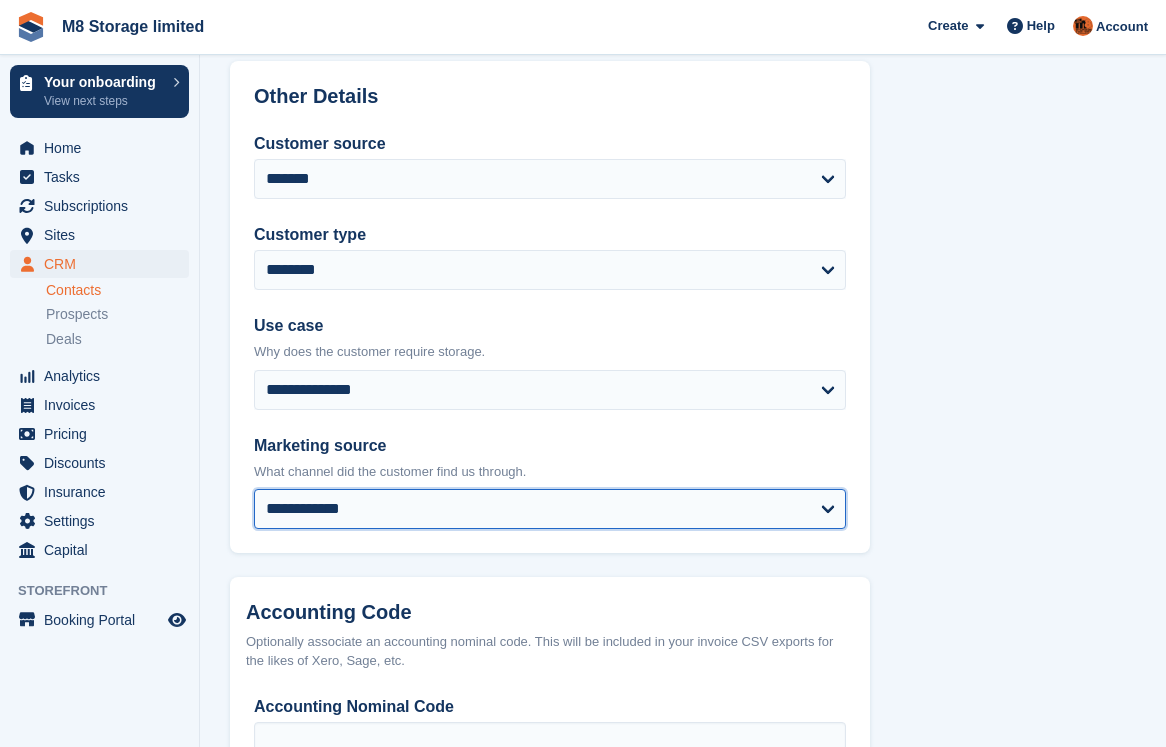 scroll, scrollTop: 1000, scrollLeft: 0, axis: vertical 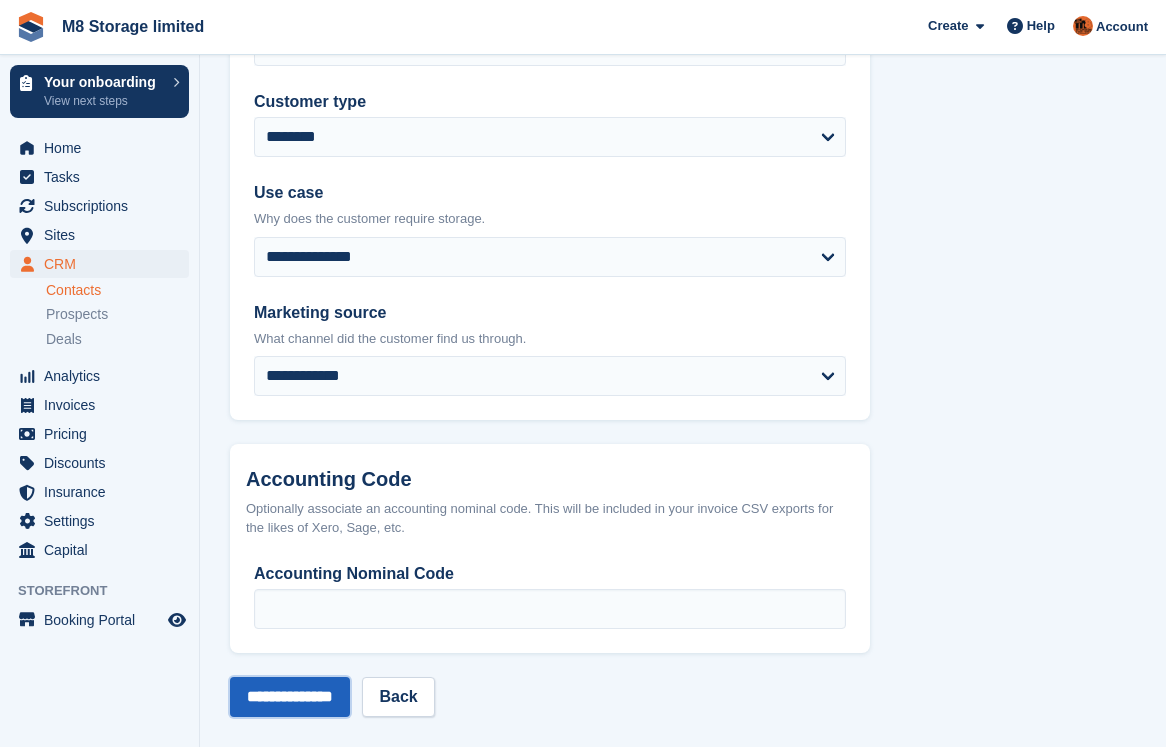click on "**********" at bounding box center (290, 697) 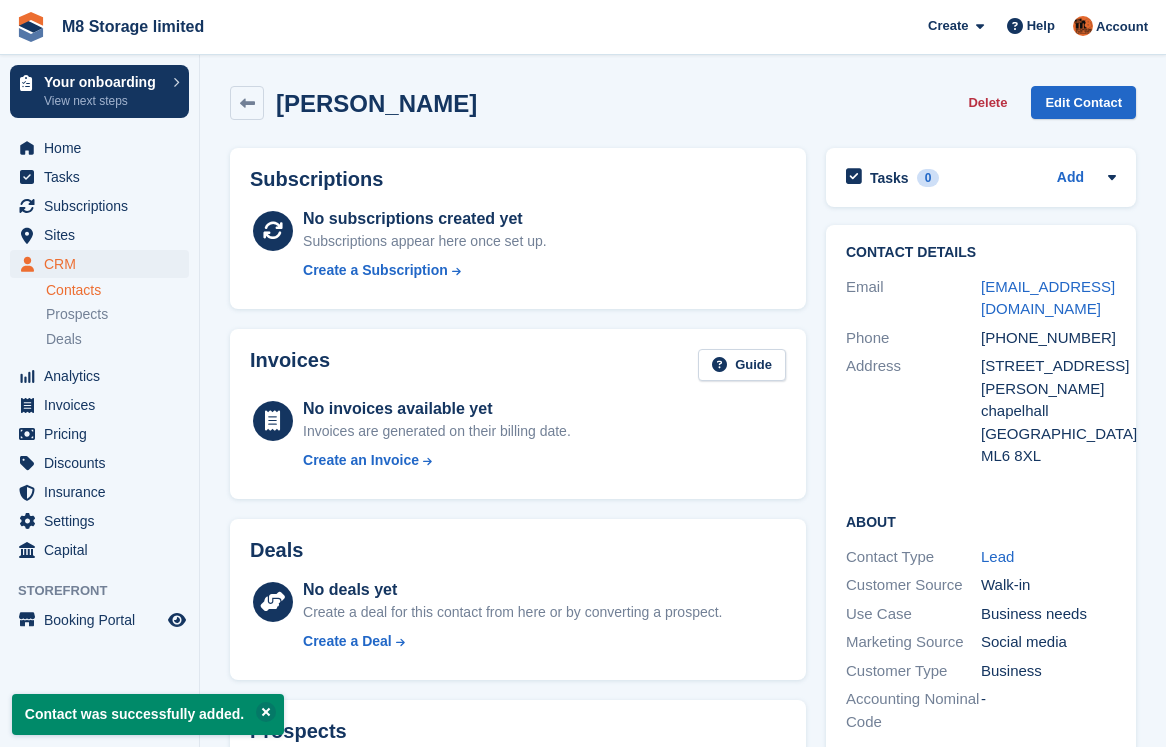 scroll, scrollTop: 0, scrollLeft: 0, axis: both 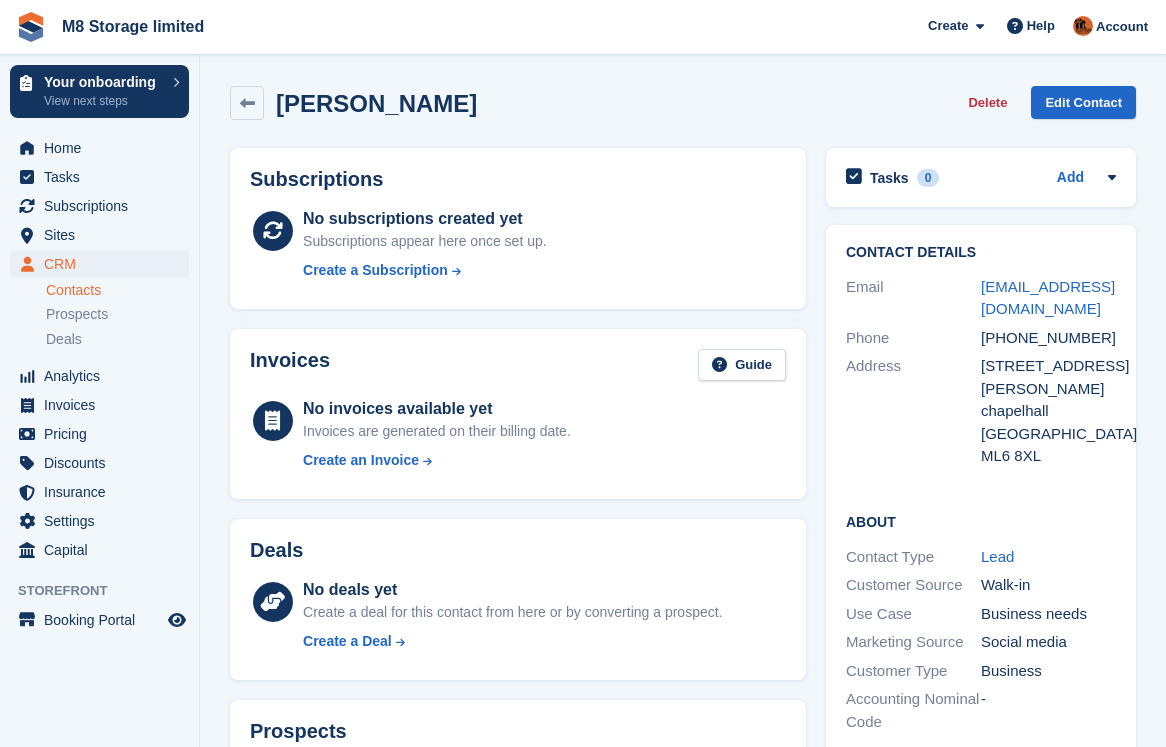 click on "Contacts" at bounding box center (117, 290) 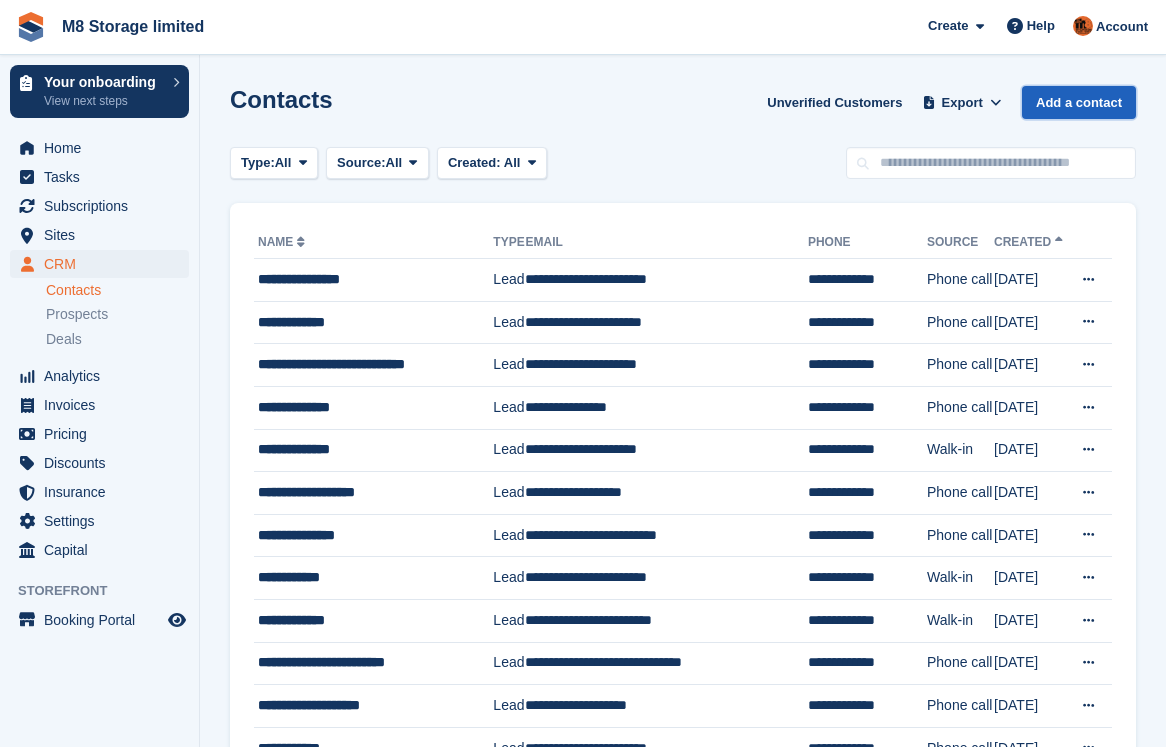 click on "Add a contact" at bounding box center (1079, 102) 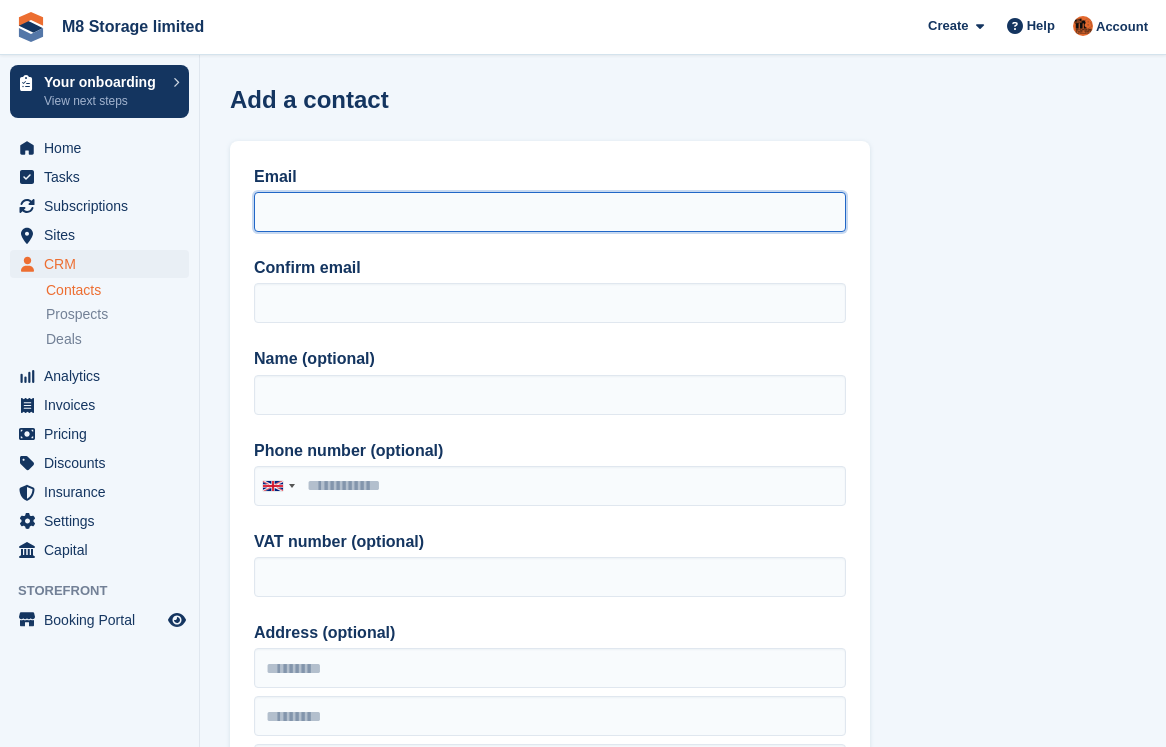 click on "Email" at bounding box center [550, 212] 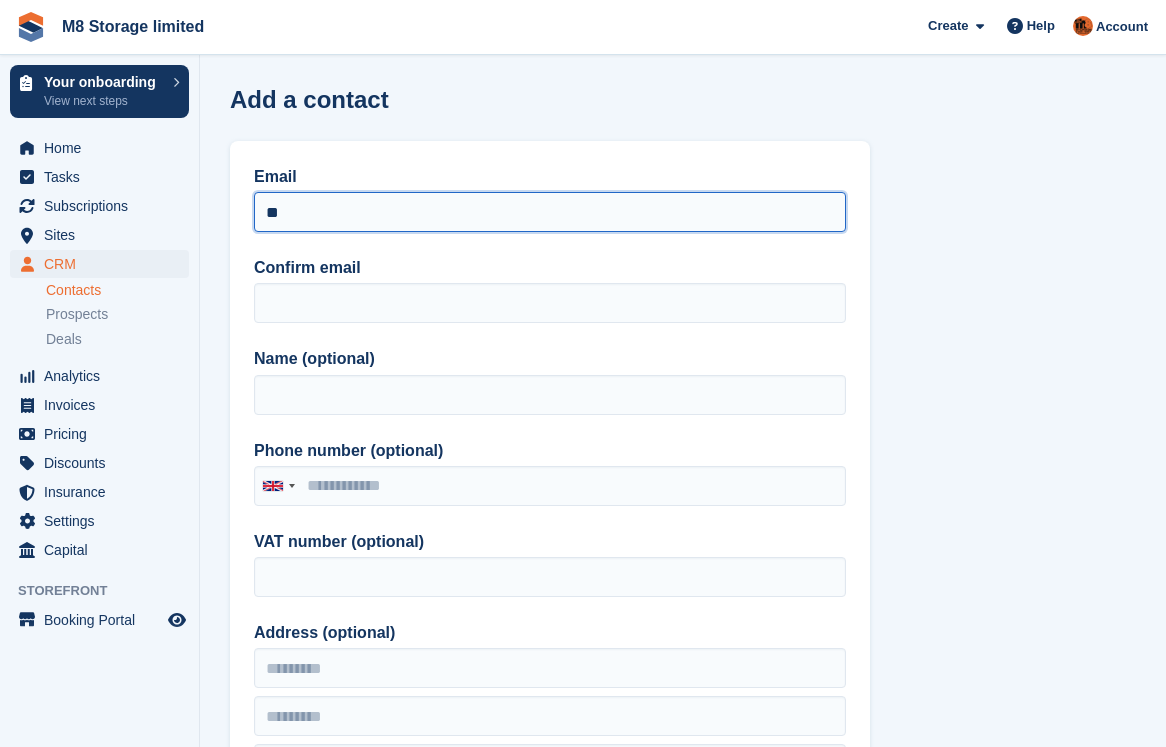 type on "*" 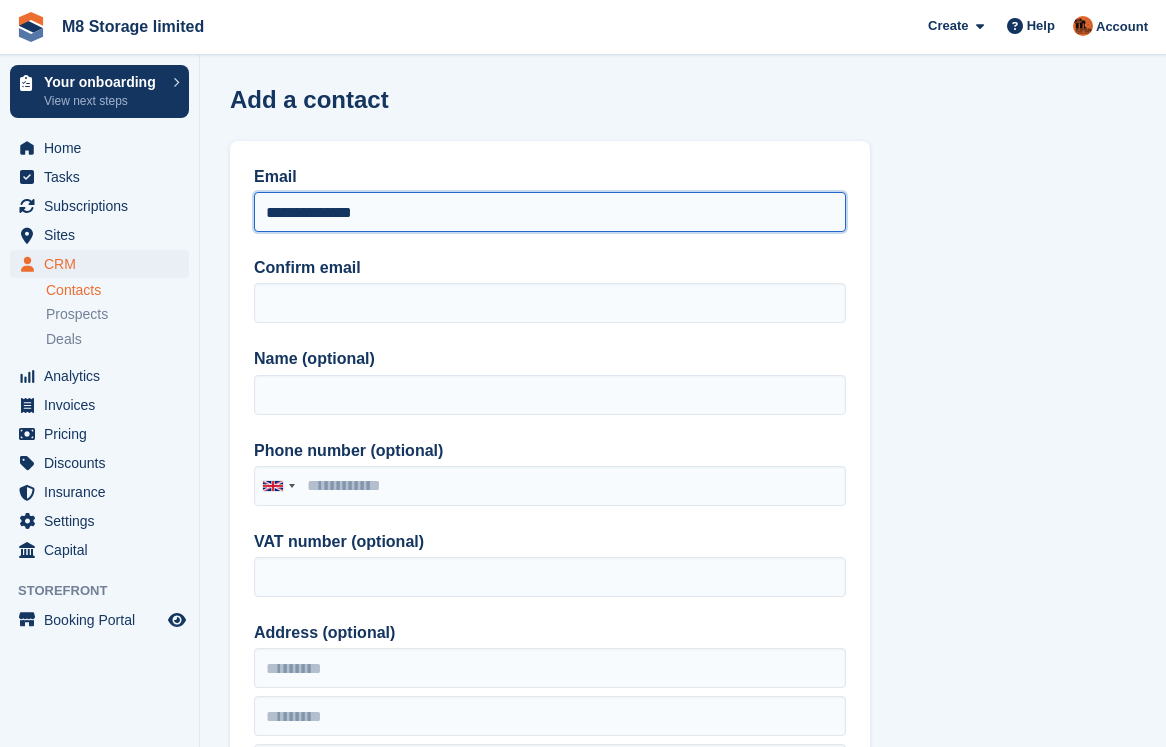 drag, startPoint x: 424, startPoint y: 220, endPoint x: 254, endPoint y: 223, distance: 170.02647 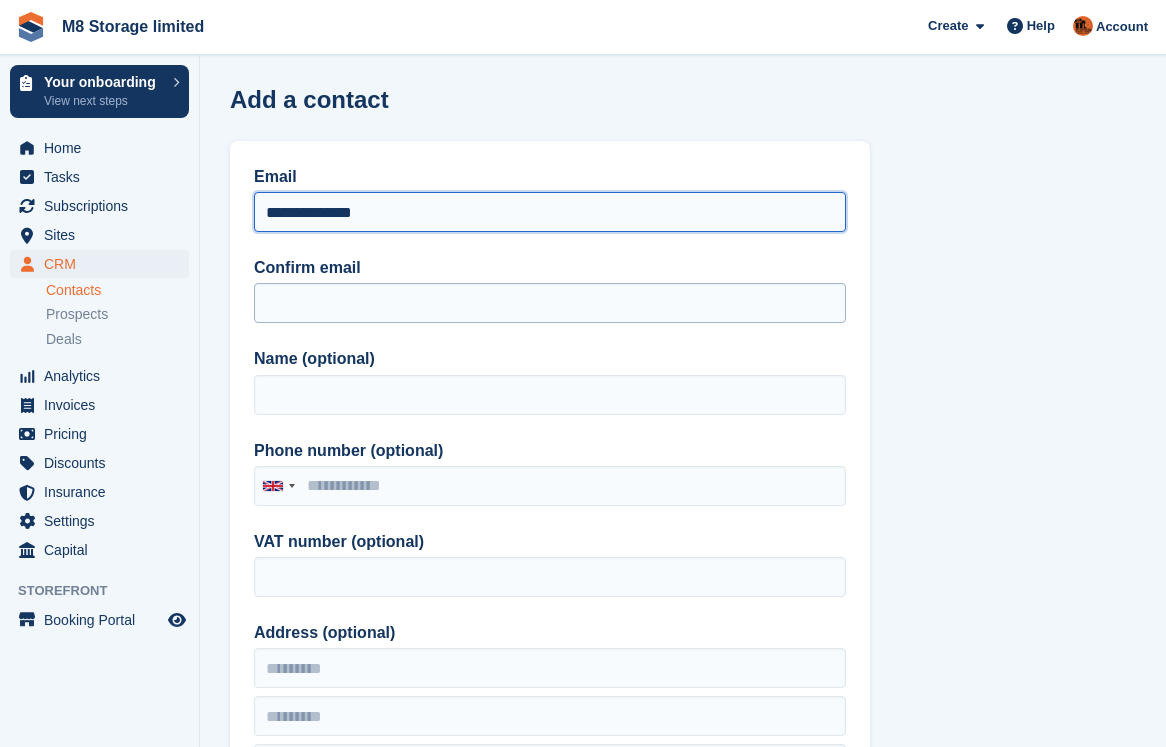 type on "**********" 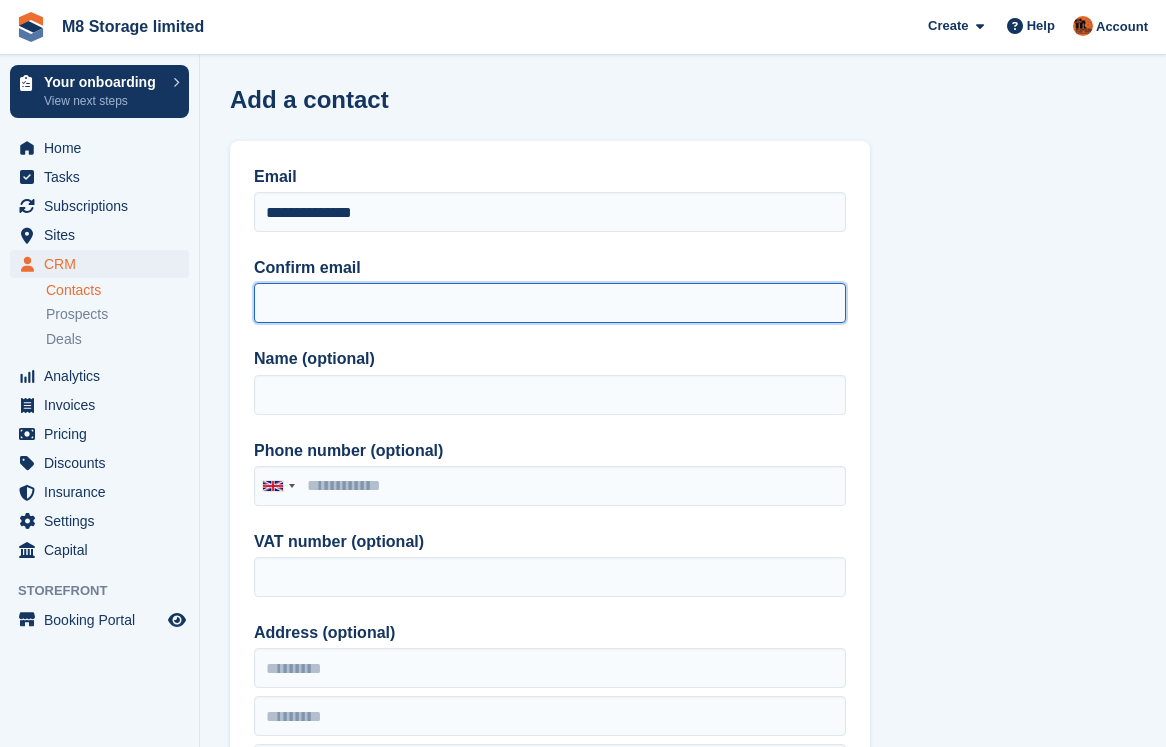 paste on "**********" 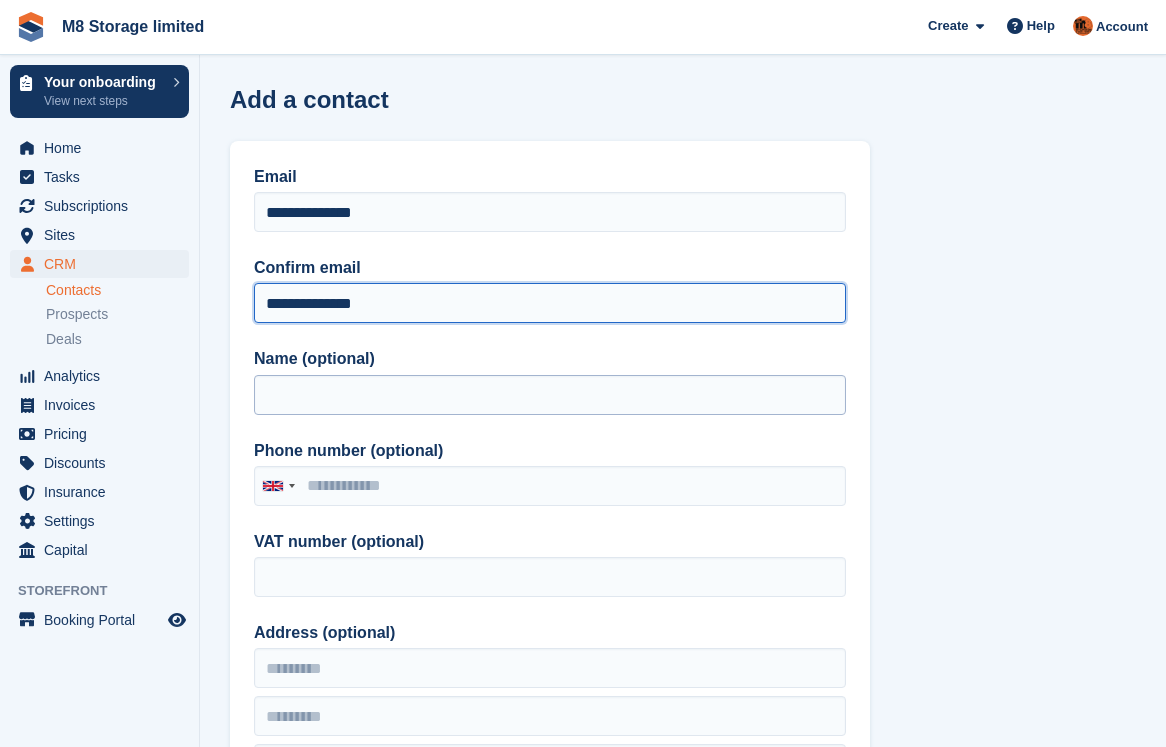 type on "**********" 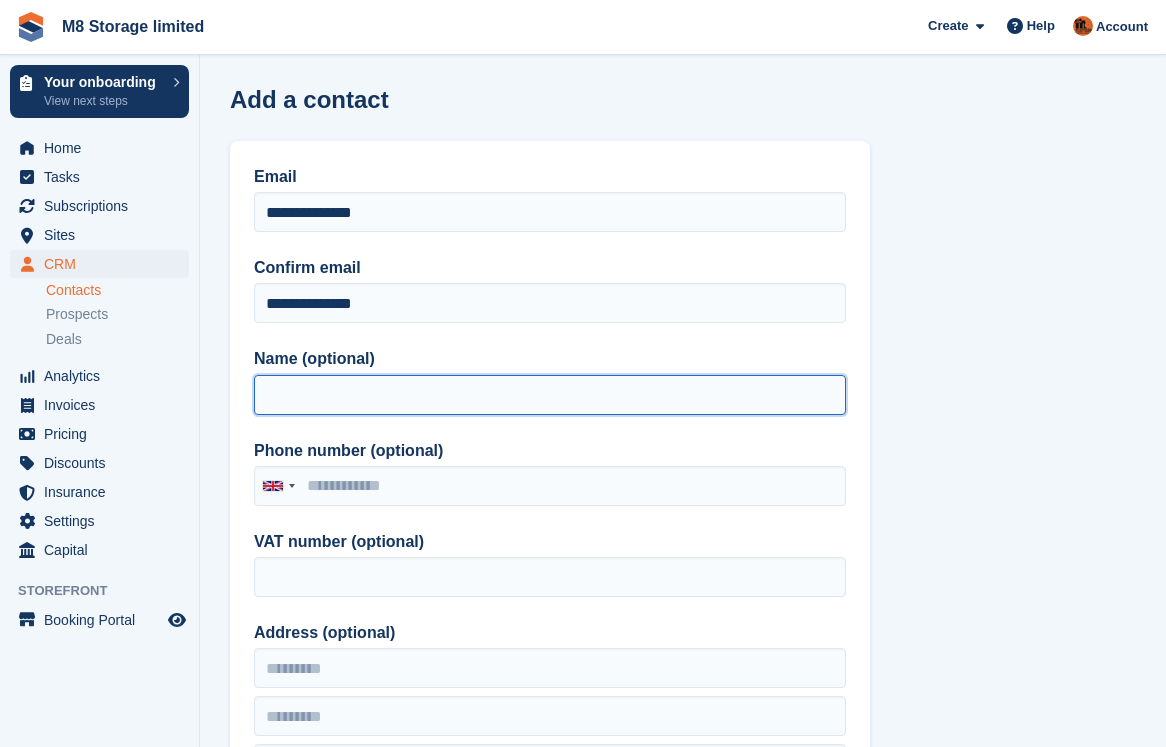 click on "Name (optional)" at bounding box center (550, 395) 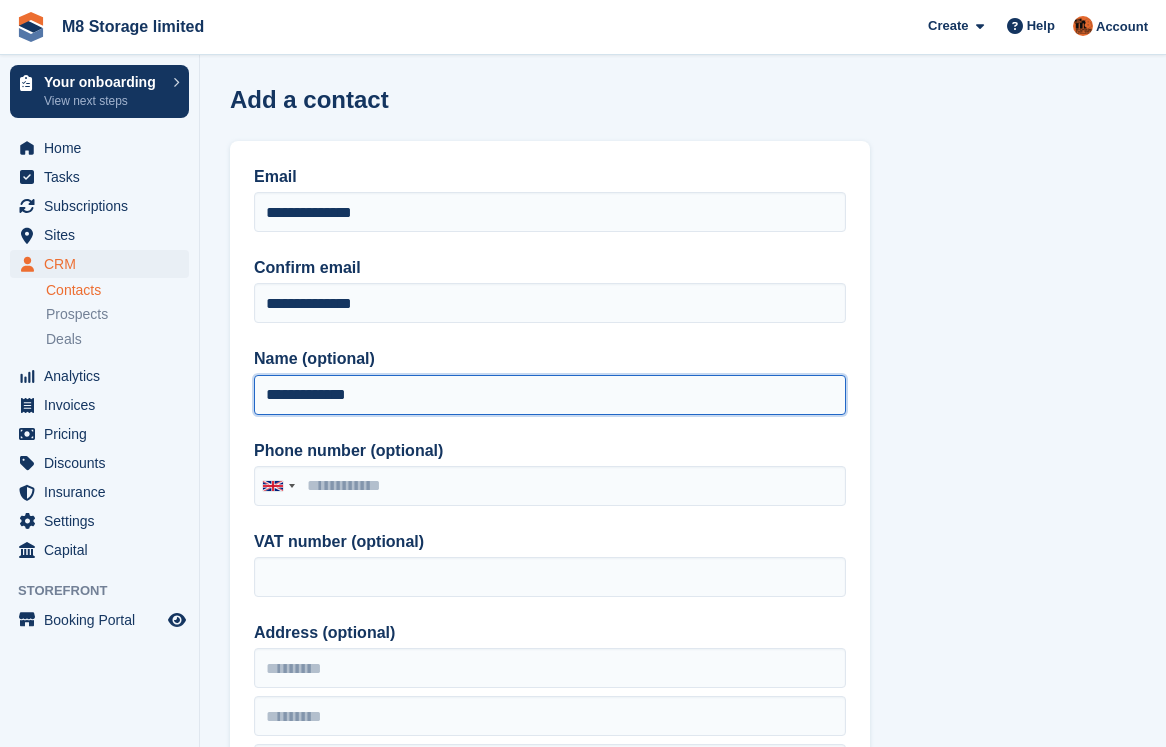 type on "**********" 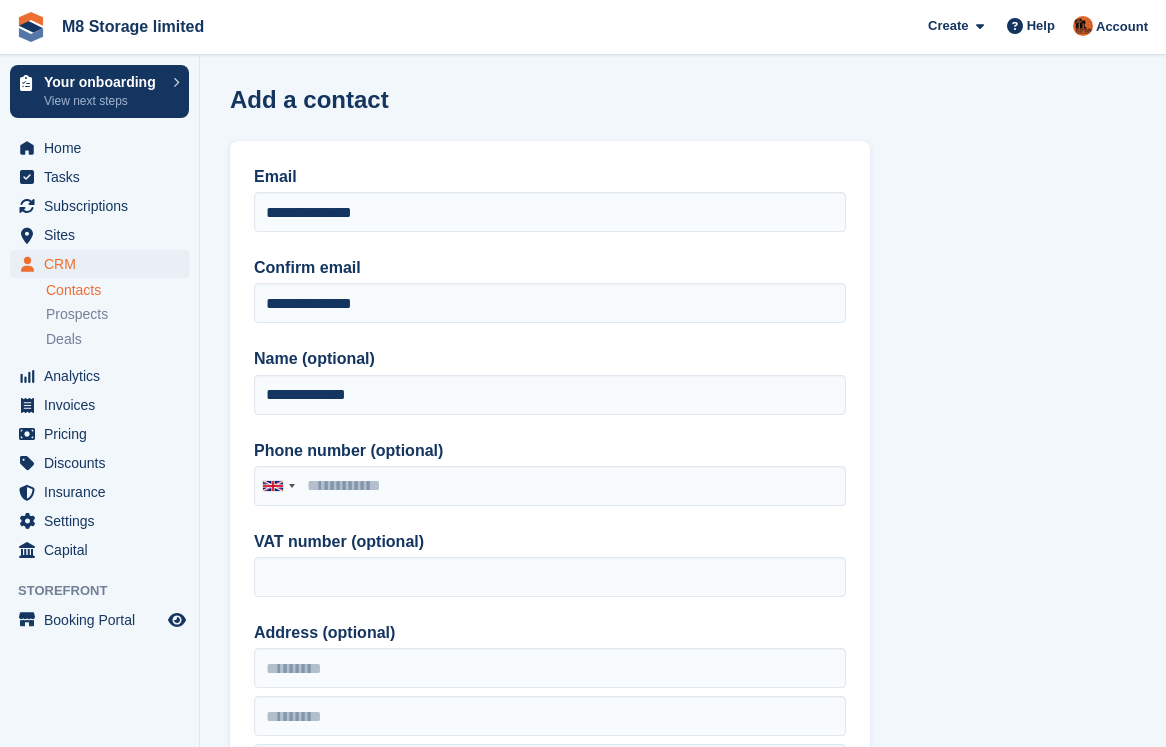click on "**********" at bounding box center (550, 522) 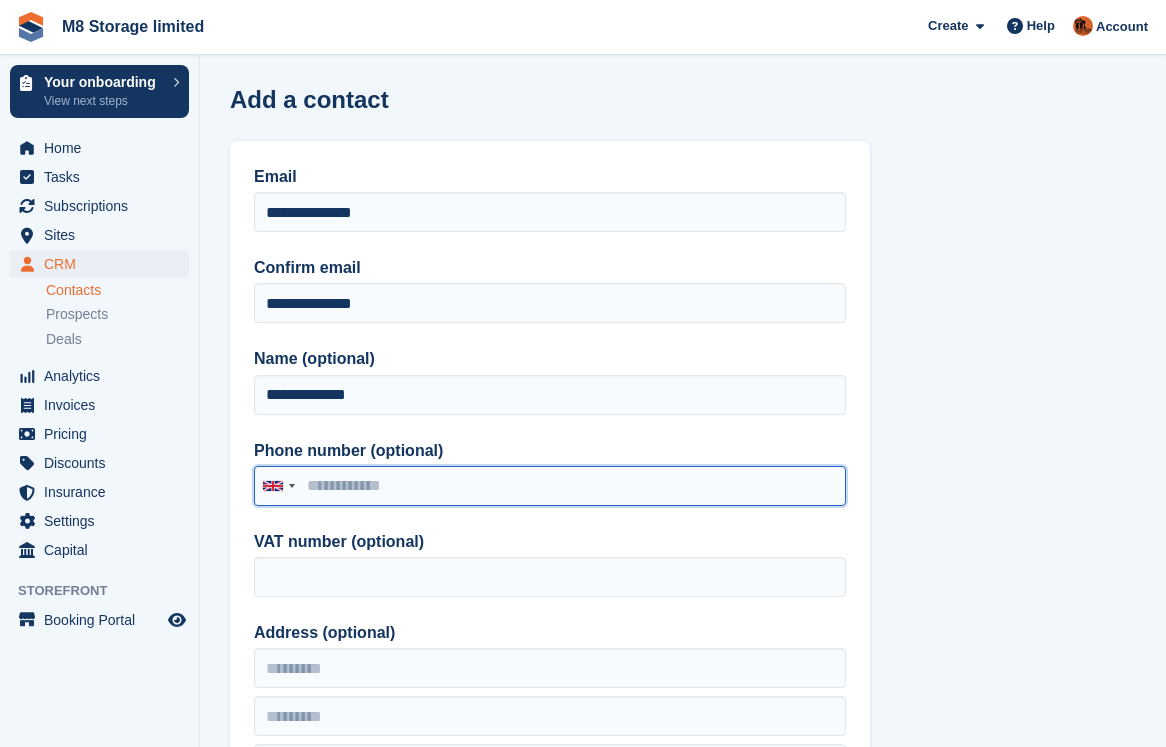 click on "Phone number (optional)" at bounding box center [550, 486] 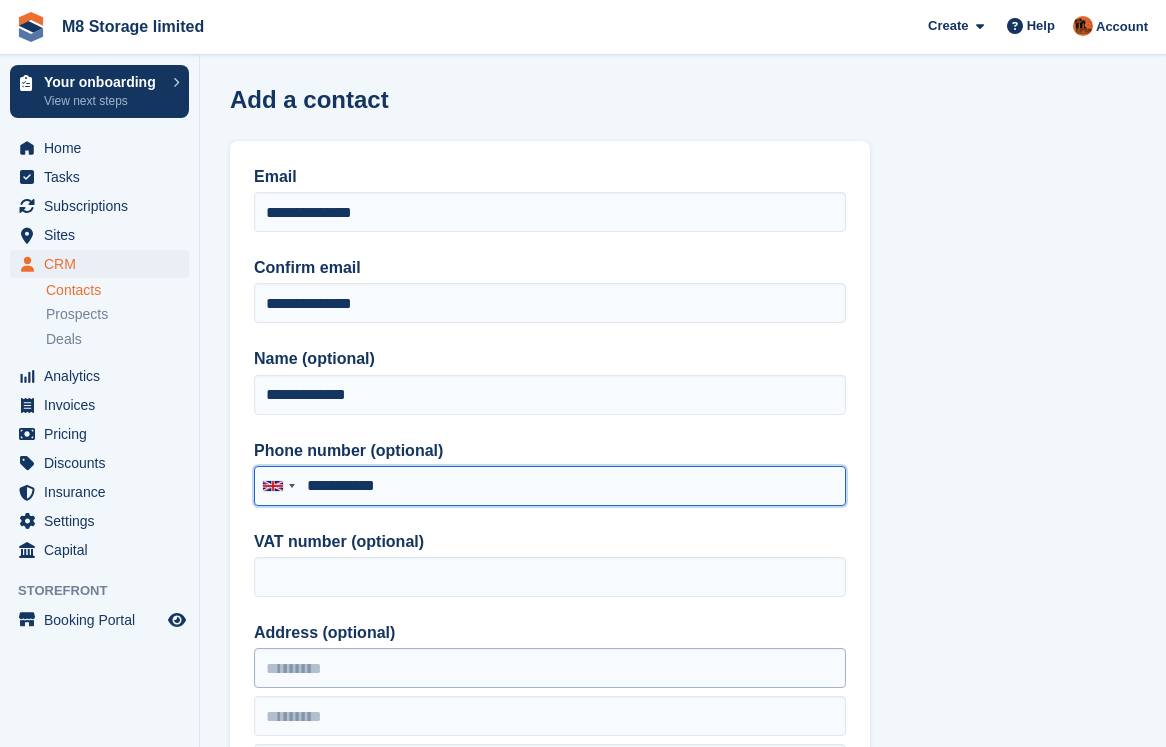 type on "**********" 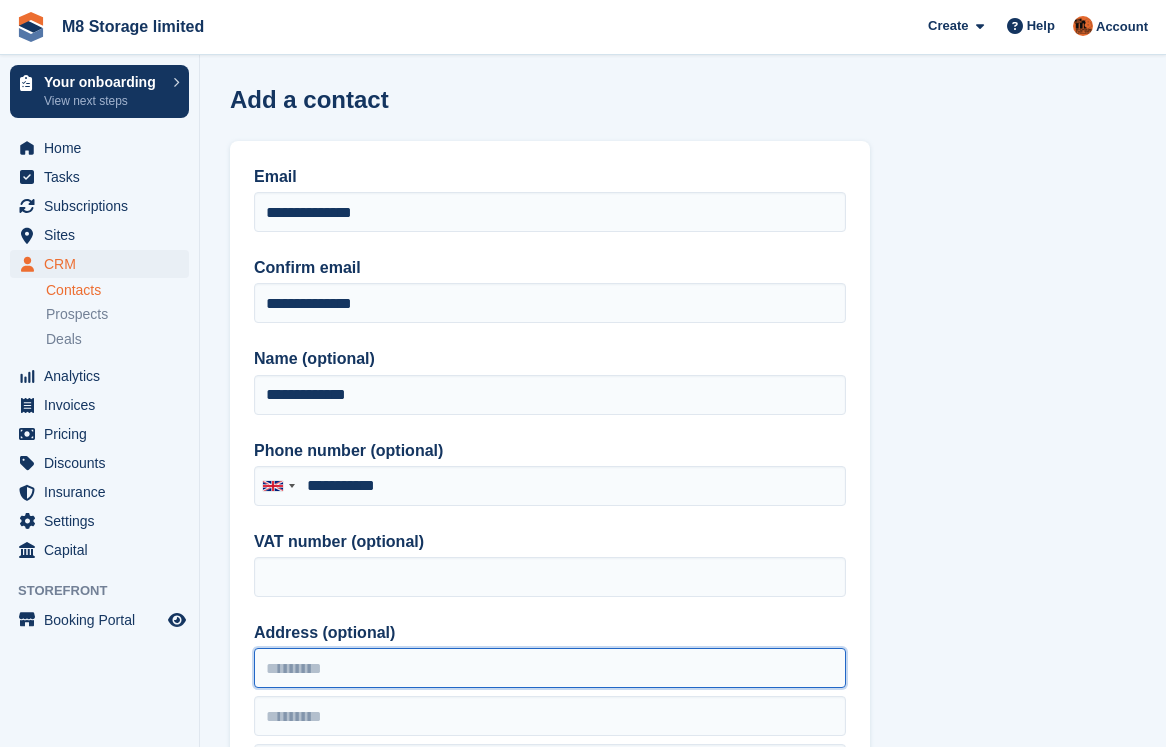 click on "Address (optional)" at bounding box center [550, 668] 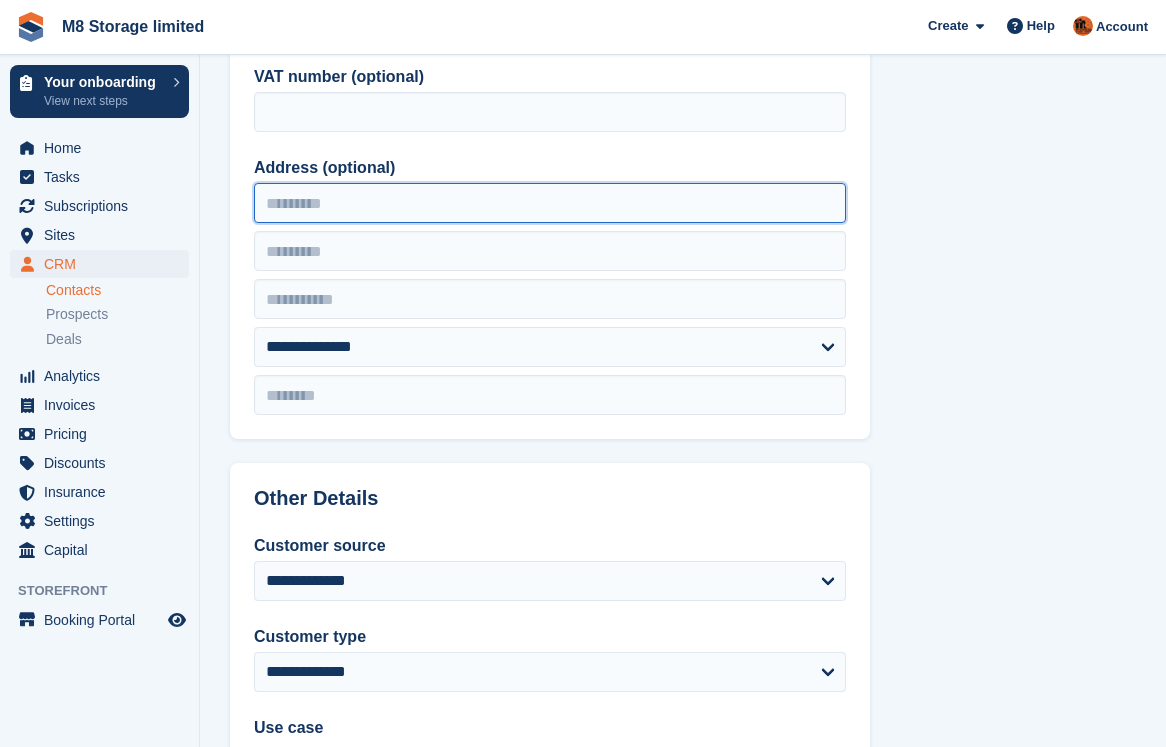 scroll, scrollTop: 500, scrollLeft: 0, axis: vertical 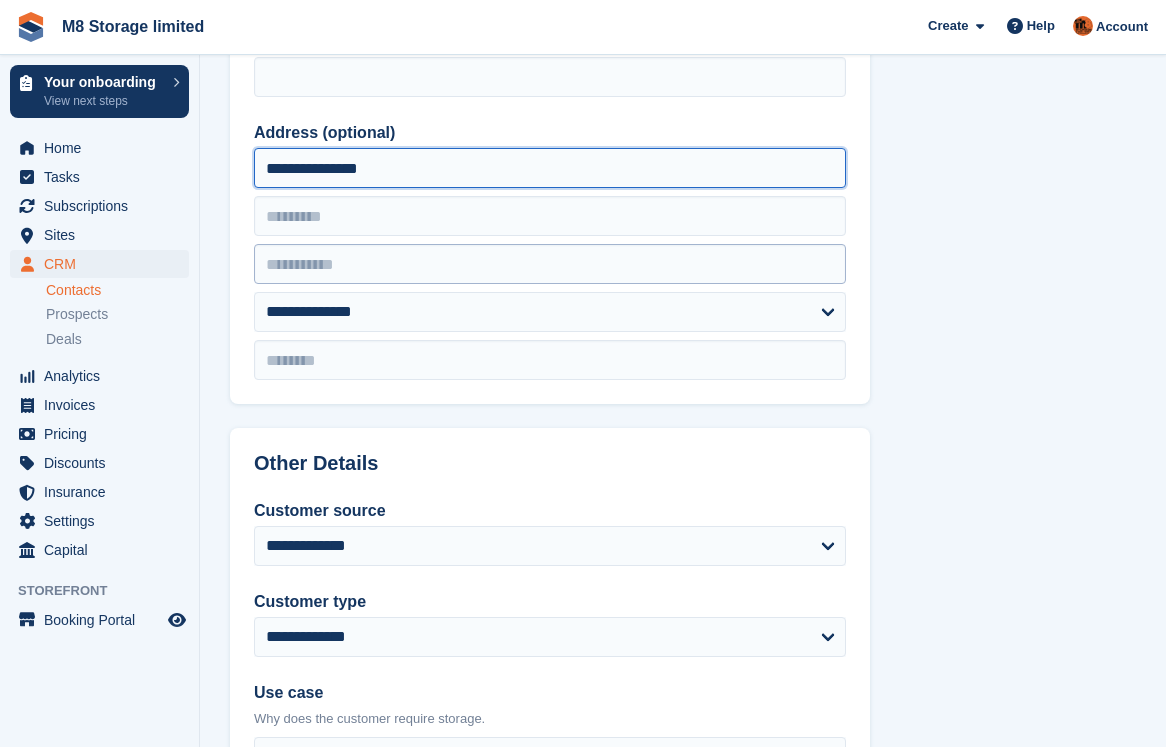 type on "**********" 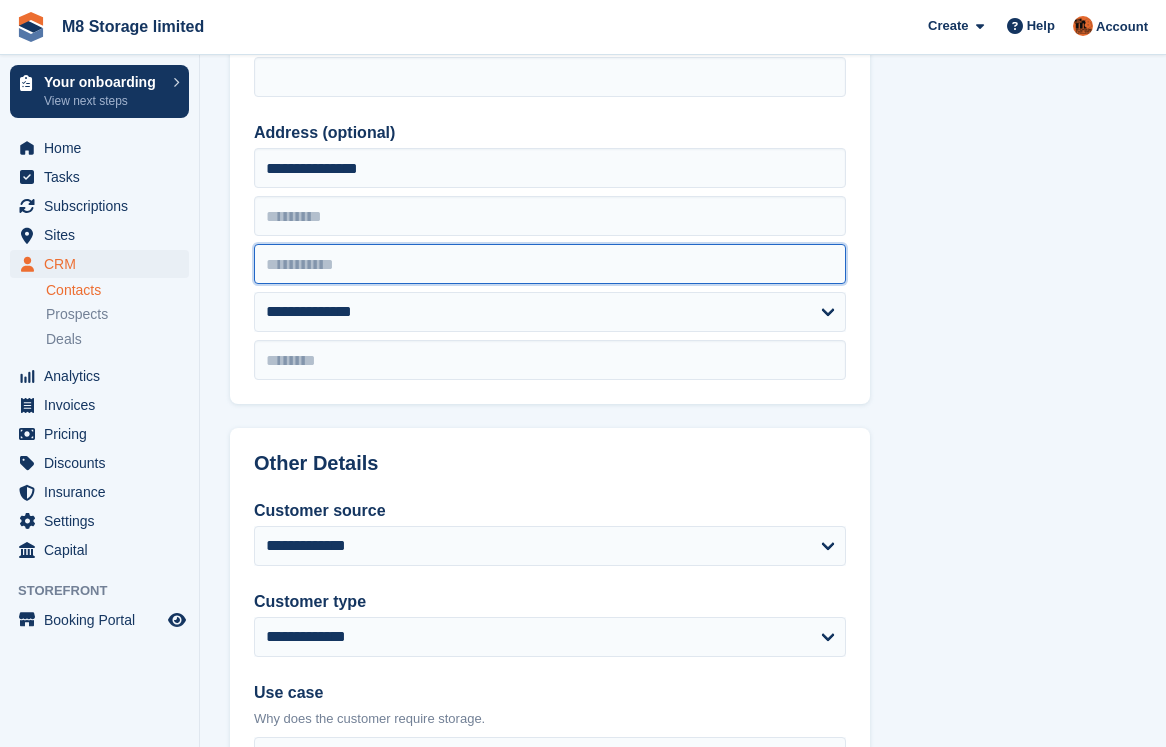 click at bounding box center [550, 264] 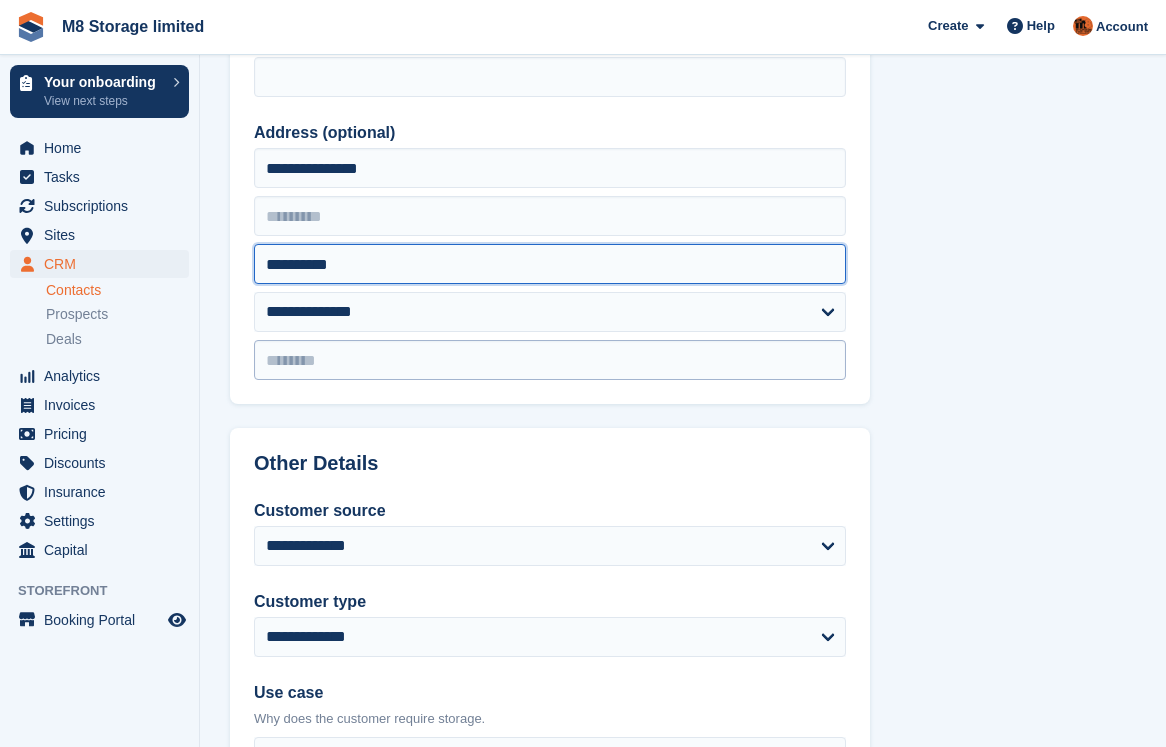 type on "**********" 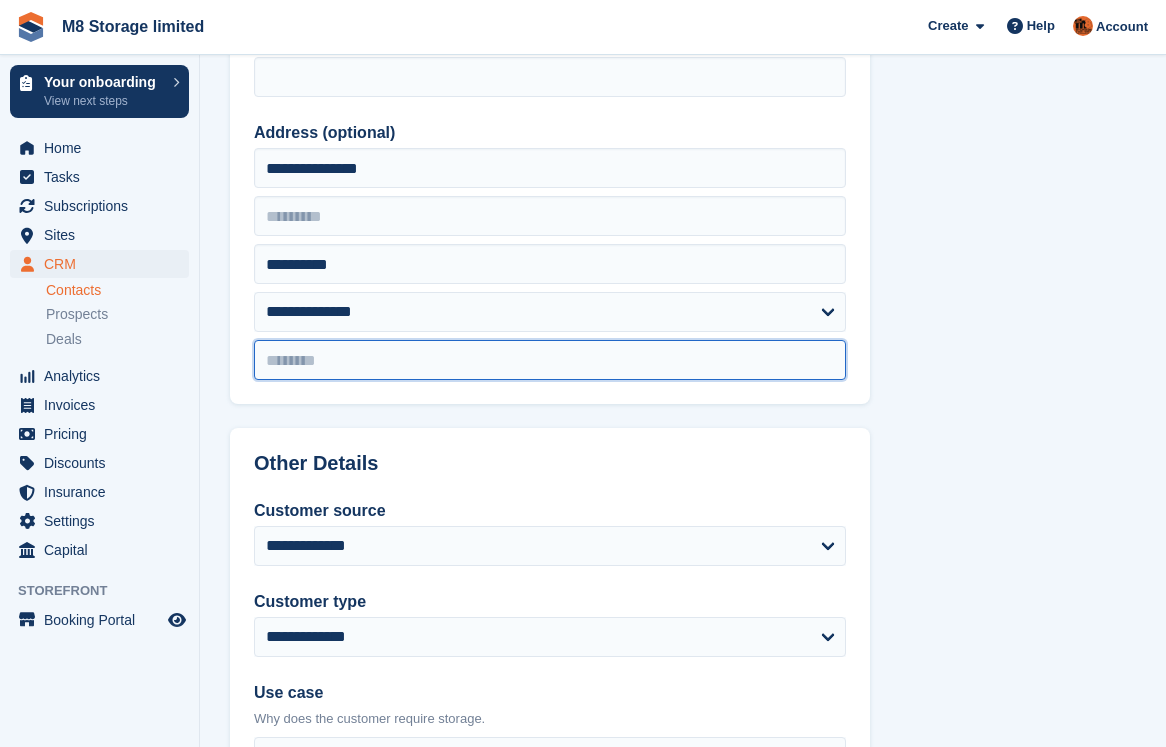 click at bounding box center [550, 360] 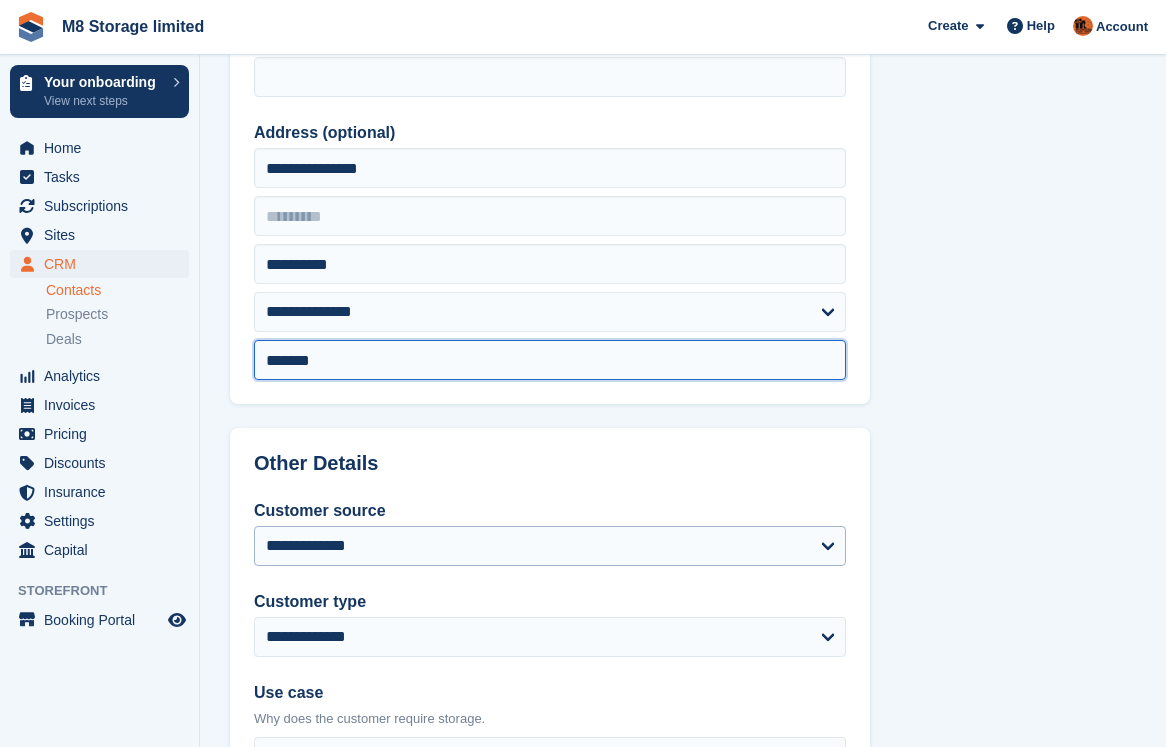 type on "*******" 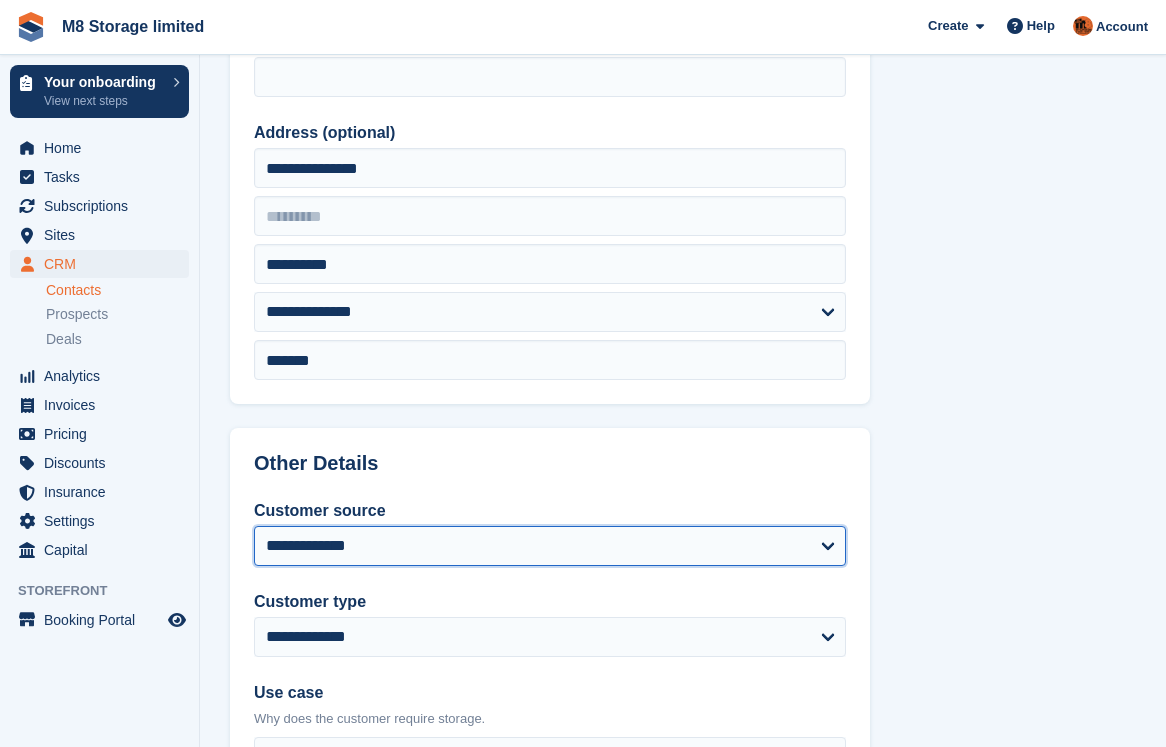 click on "**********" at bounding box center (550, 546) 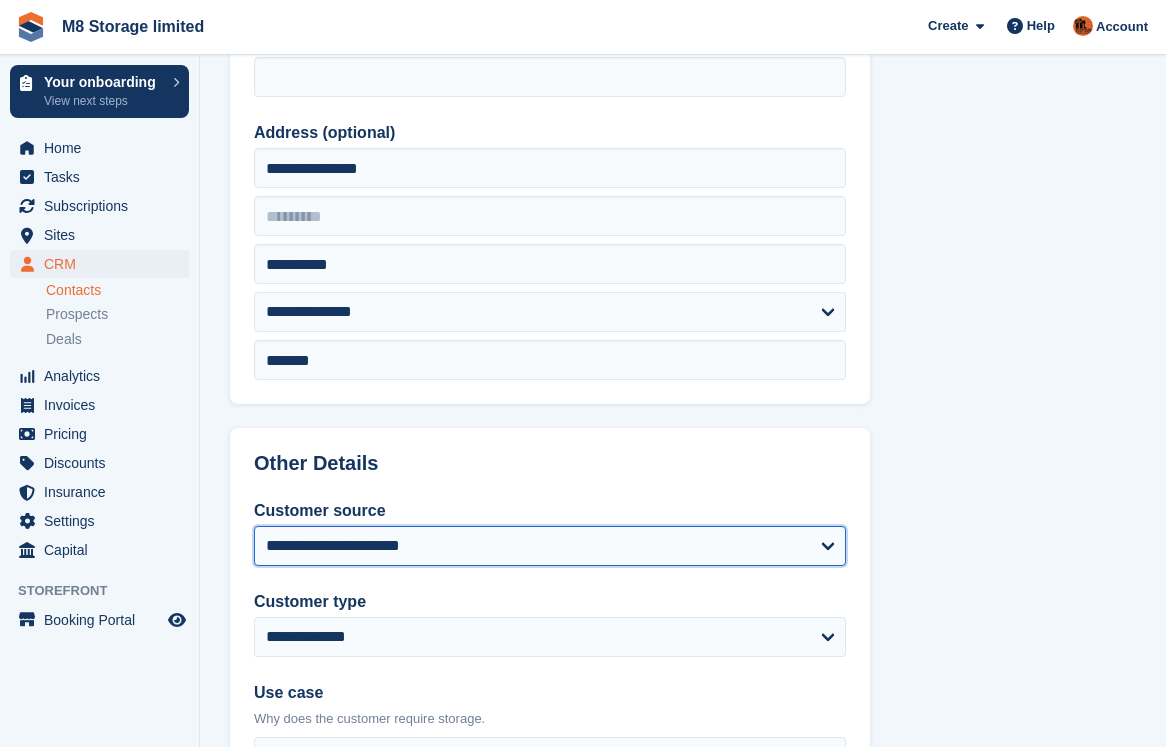 click on "**********" at bounding box center [550, 546] 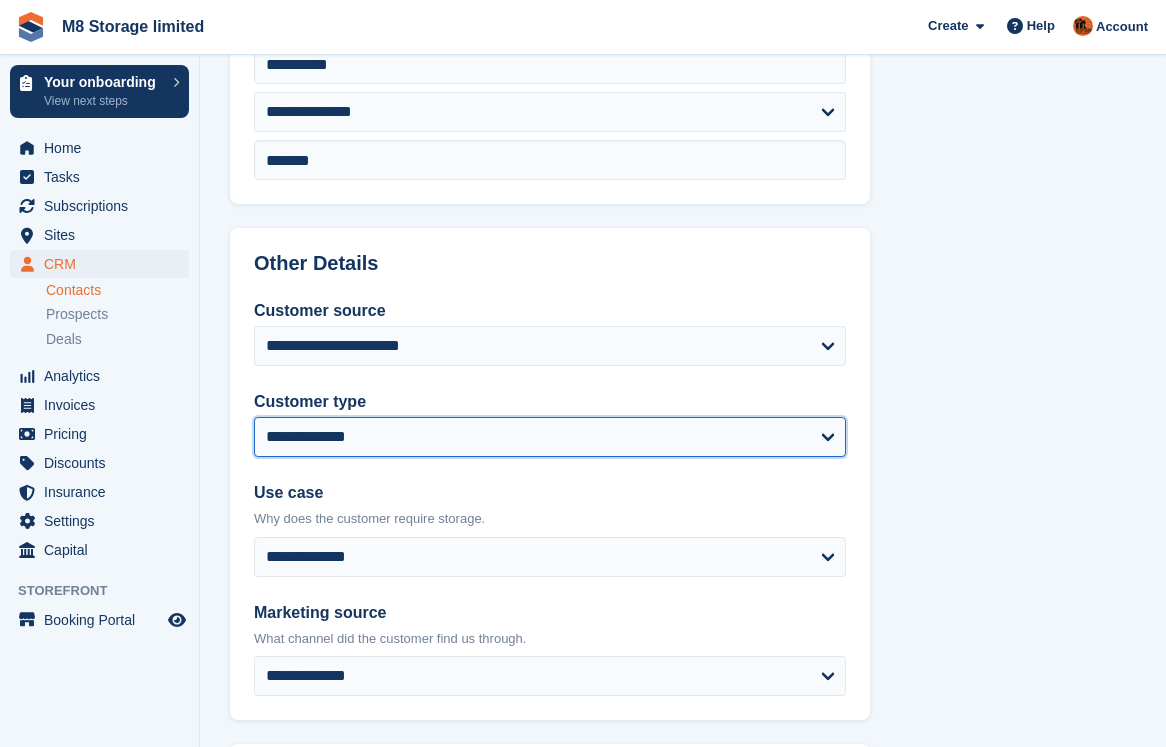 click on "**********" at bounding box center (550, 437) 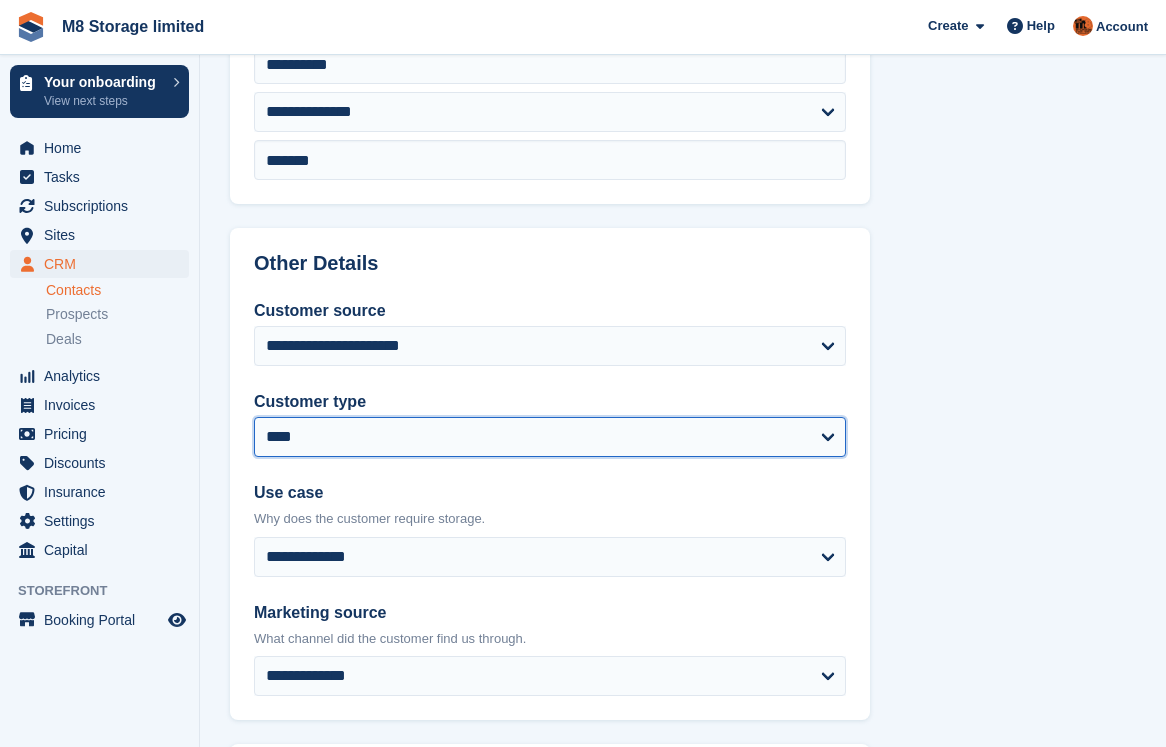 click on "**********" at bounding box center [550, 437] 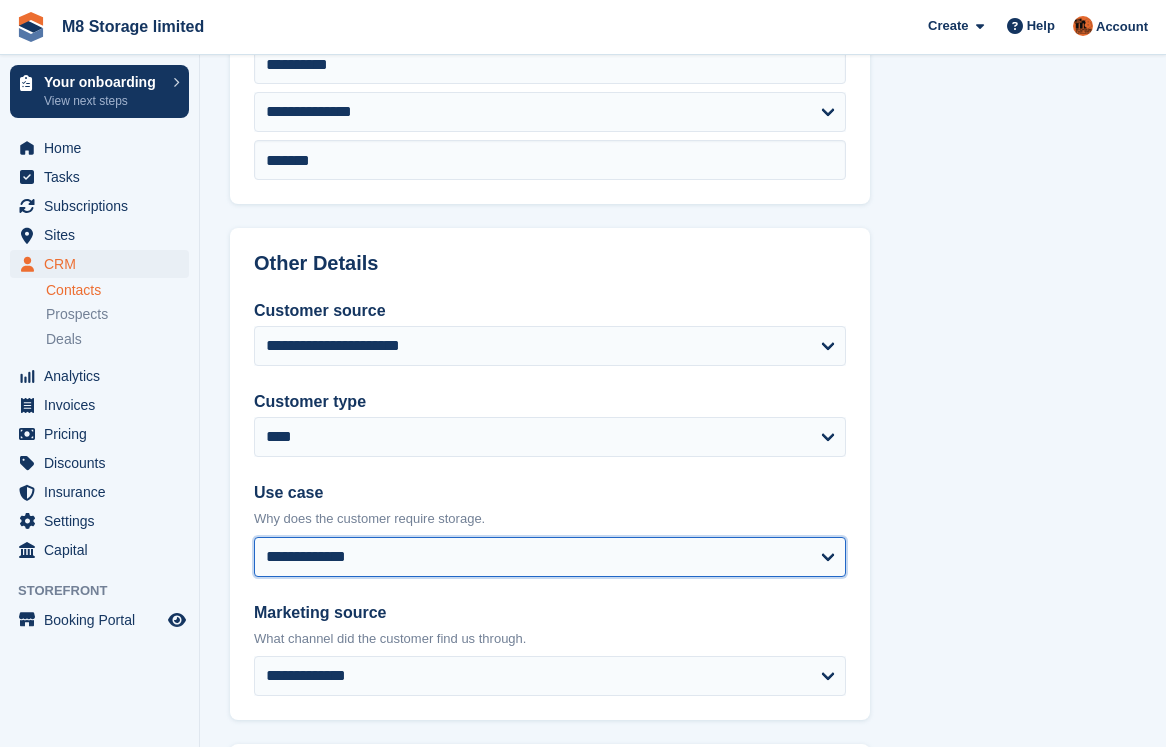click on "**********" at bounding box center (550, 557) 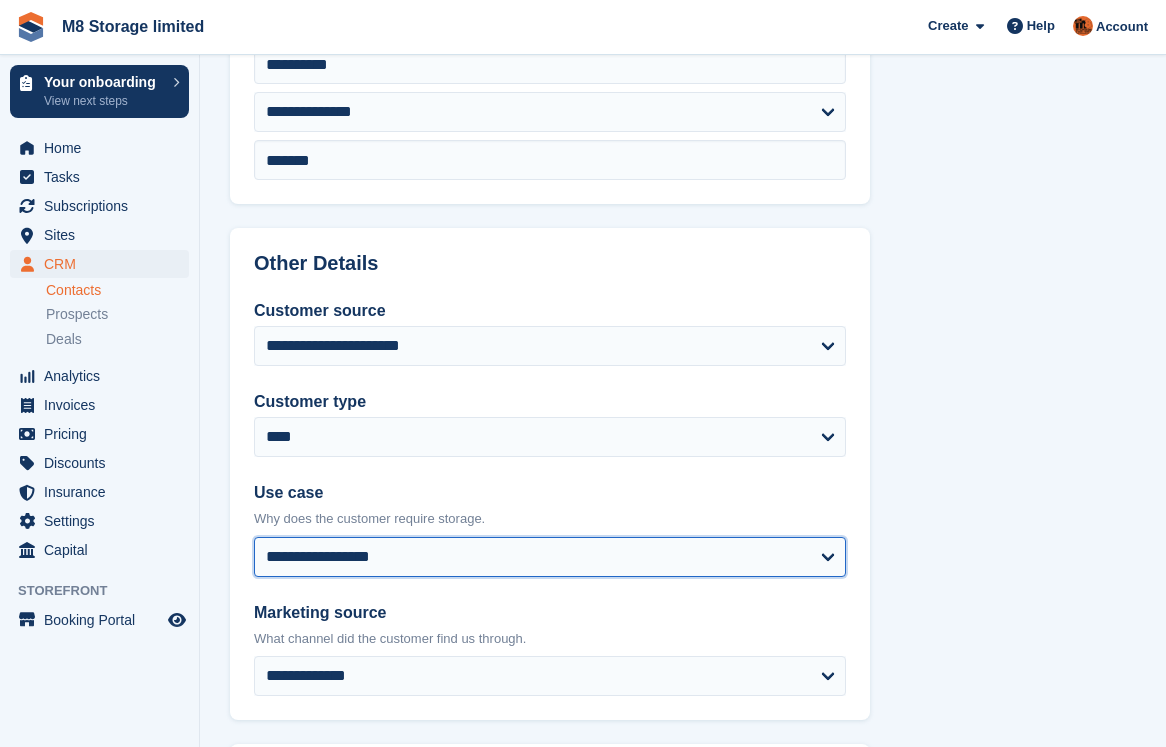 click on "**********" at bounding box center (550, 557) 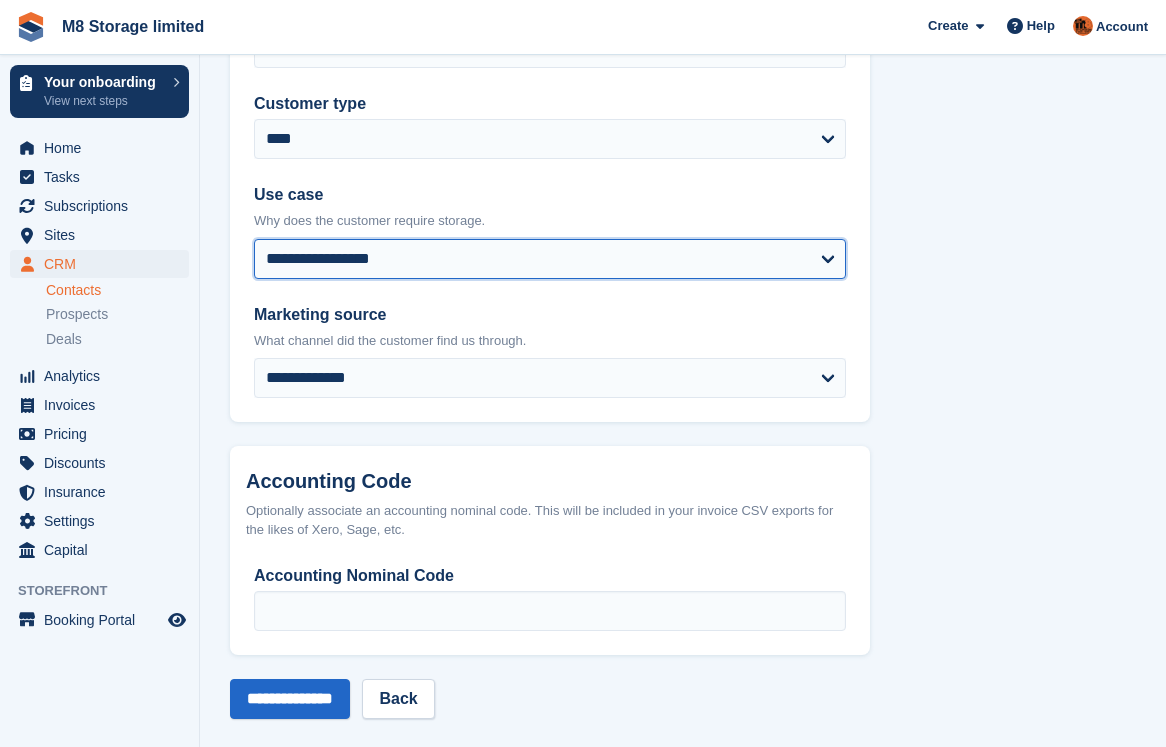 scroll, scrollTop: 1016, scrollLeft: 0, axis: vertical 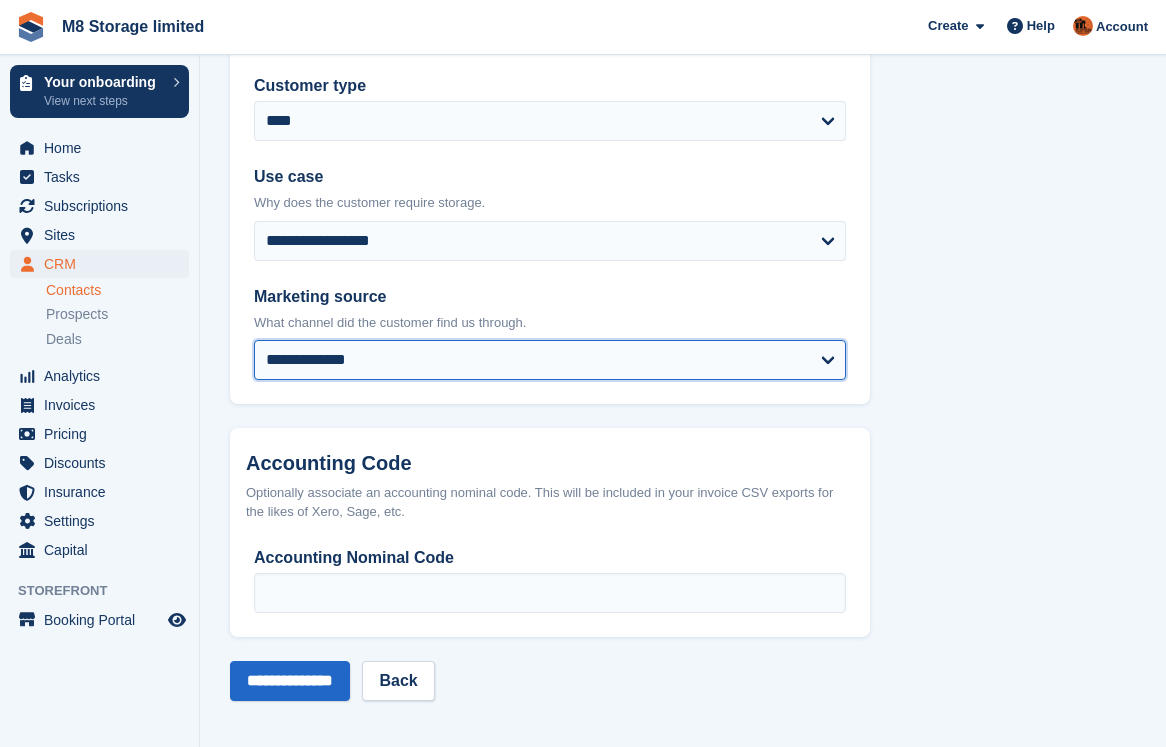 drag, startPoint x: 355, startPoint y: 345, endPoint x: 350, endPoint y: 355, distance: 11.18034 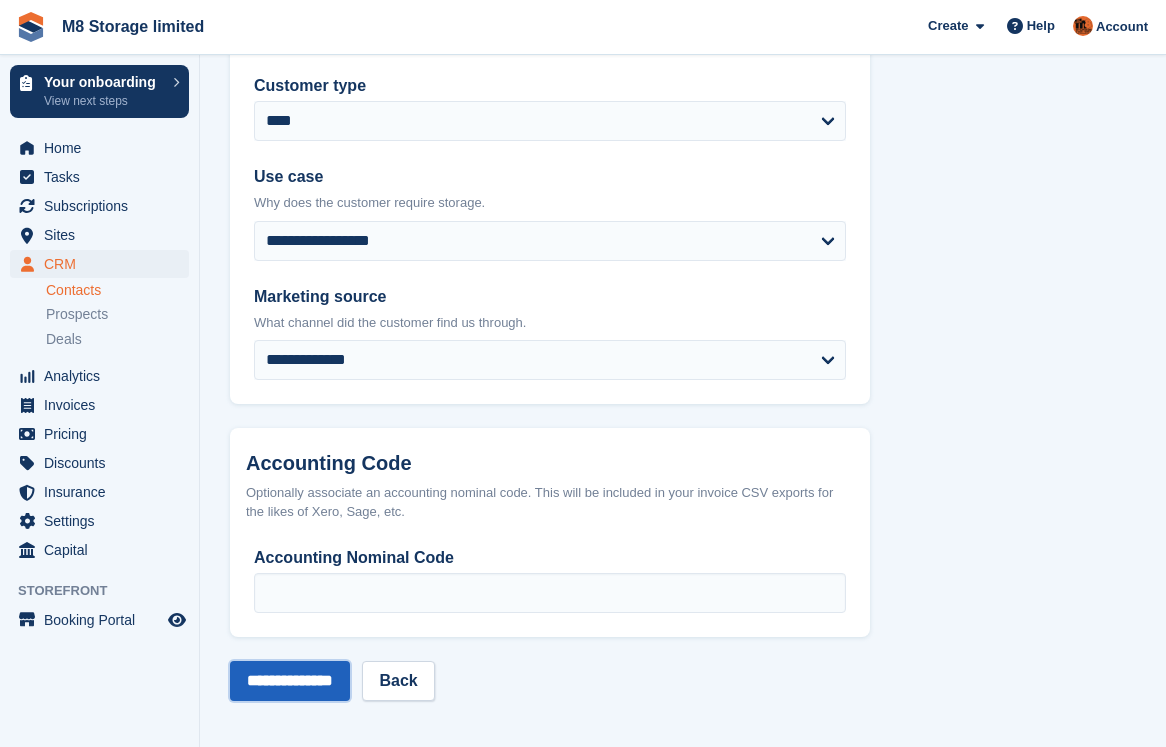 click on "**********" at bounding box center (290, 681) 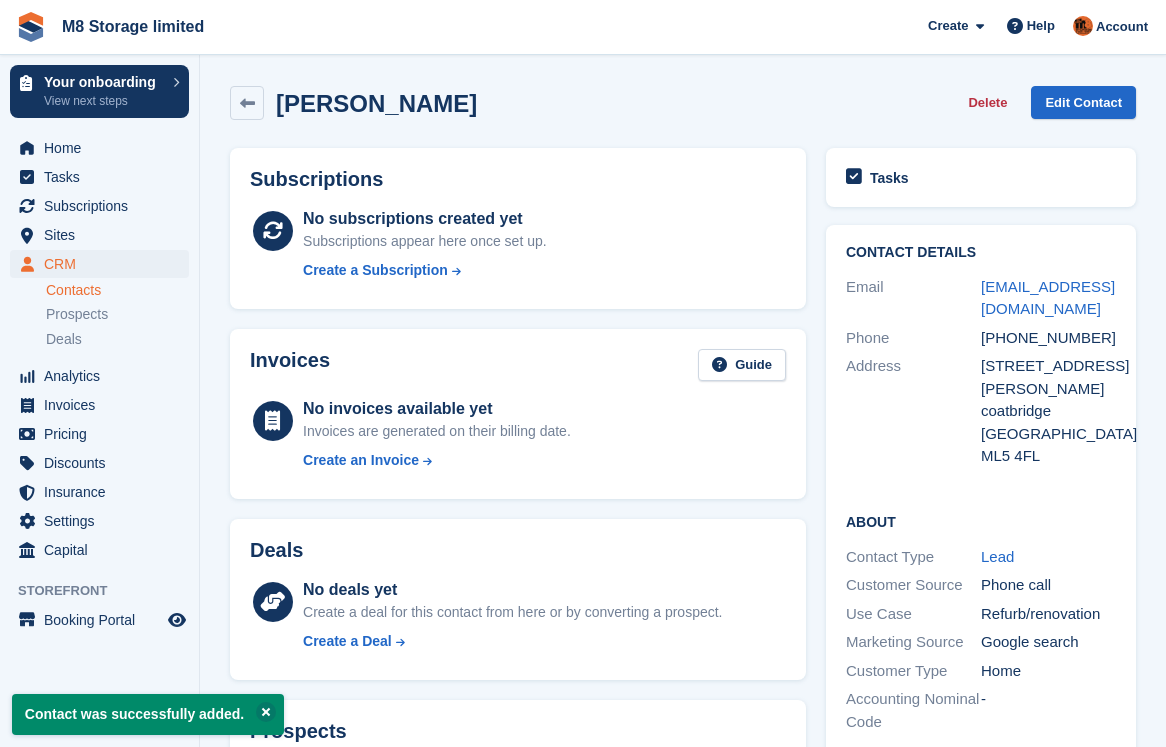 scroll, scrollTop: 0, scrollLeft: 0, axis: both 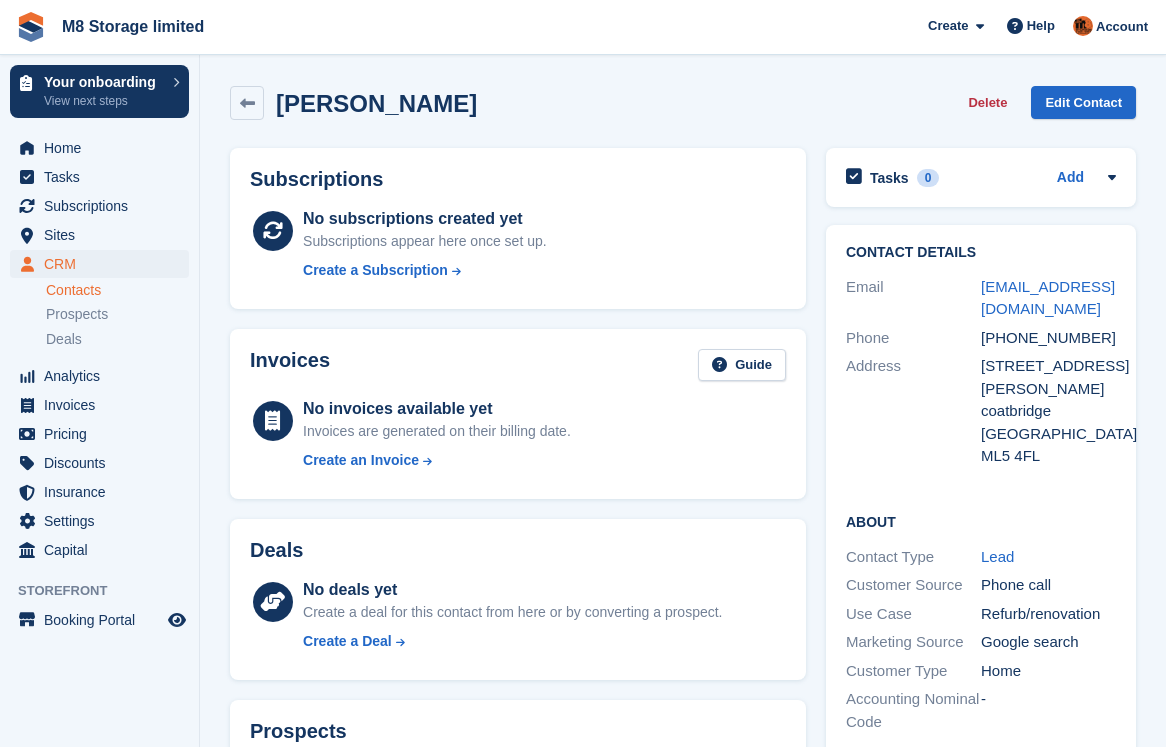 click on "Contacts" at bounding box center [117, 290] 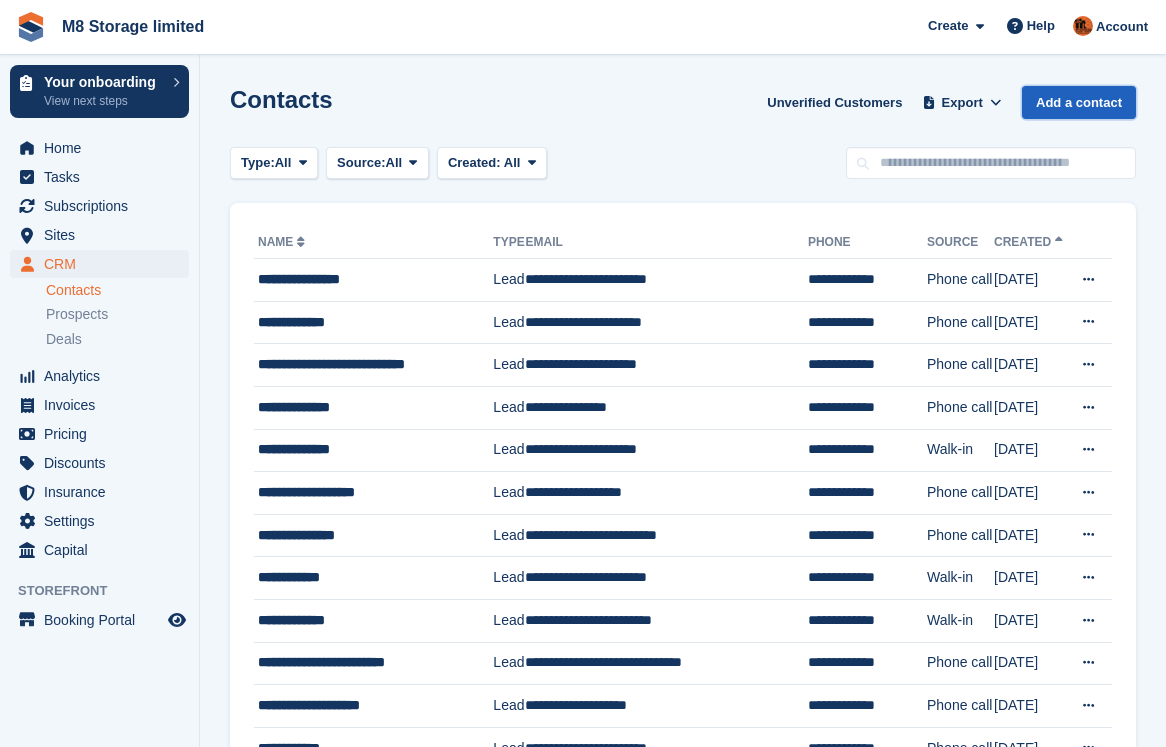 click on "Add a contact" at bounding box center (1079, 102) 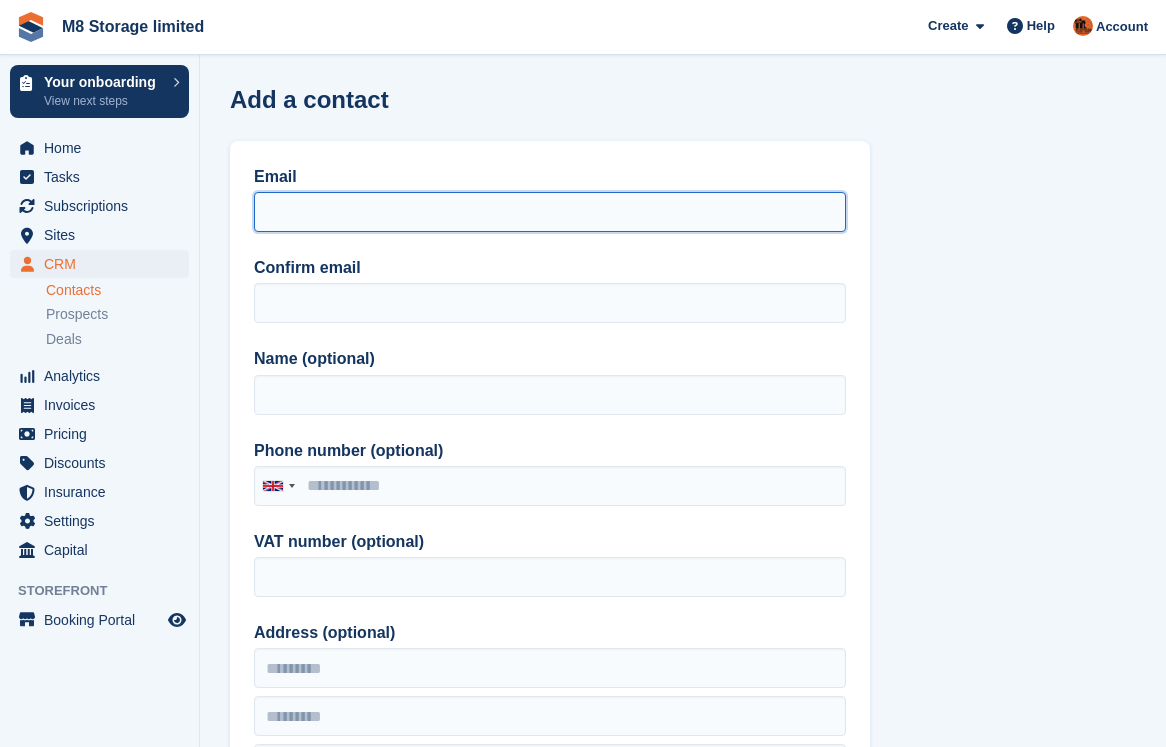 click on "Email" at bounding box center (550, 212) 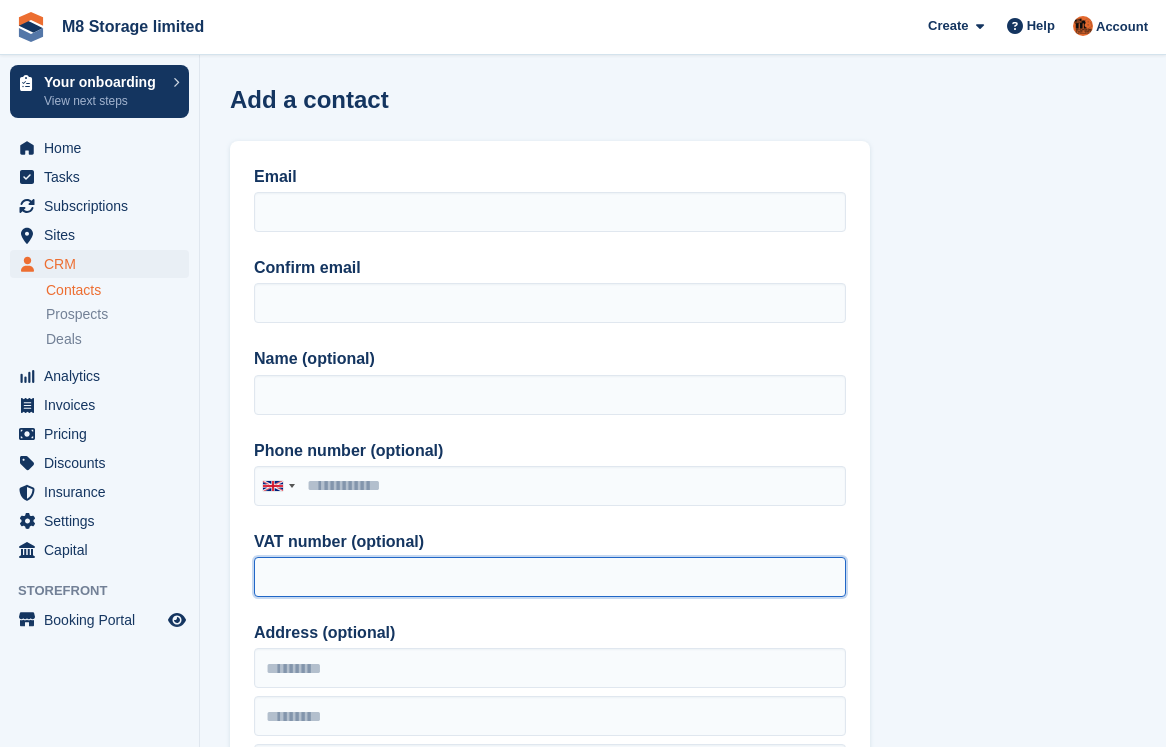 click on "VAT number (optional)" at bounding box center (550, 577) 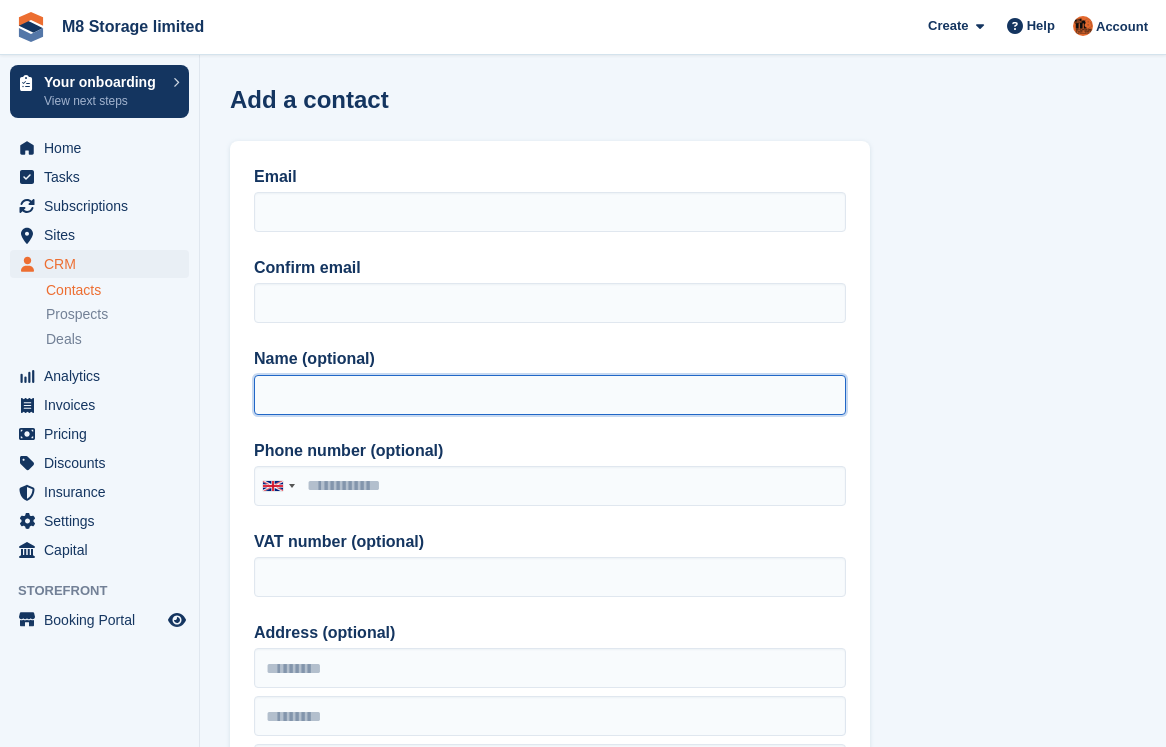 click on "Name (optional)" at bounding box center [550, 395] 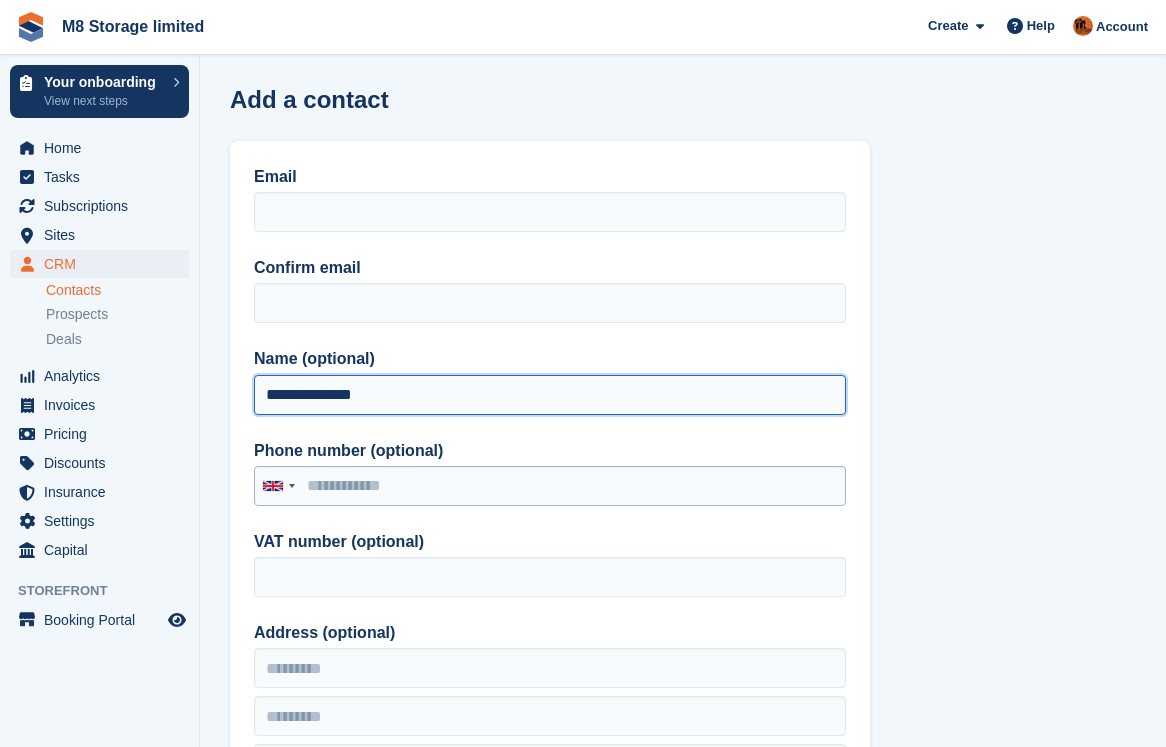 type on "**********" 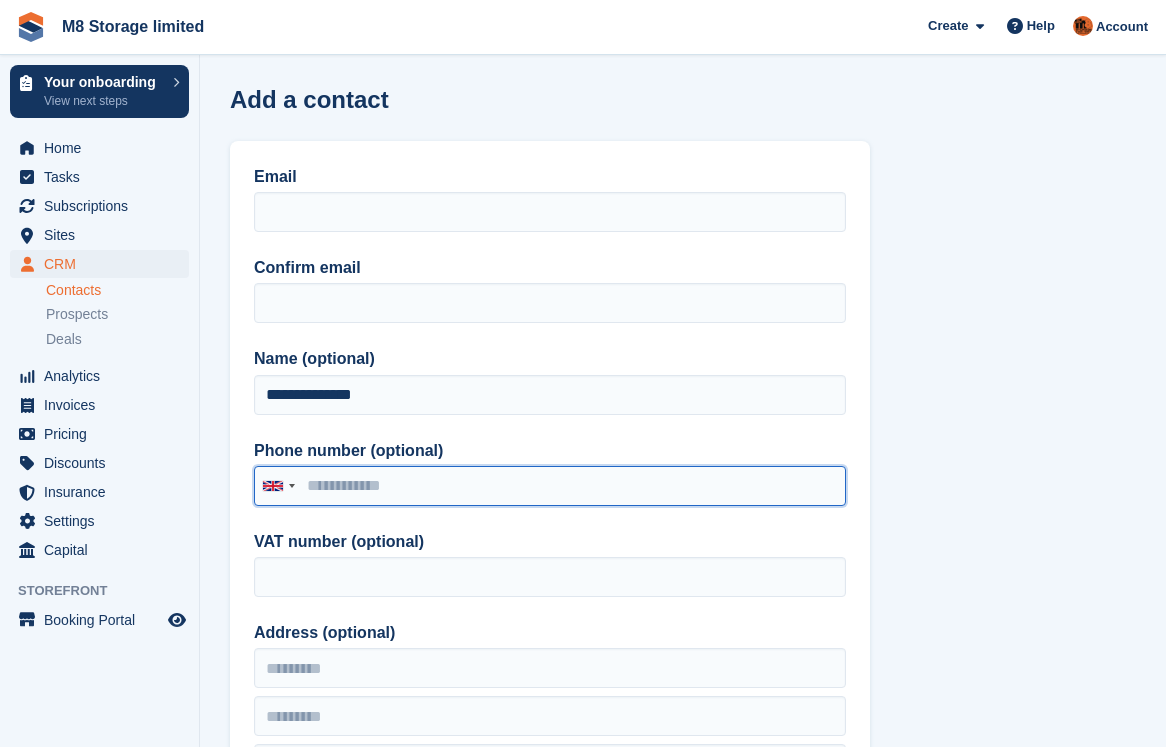 click on "Phone number (optional)" at bounding box center (550, 486) 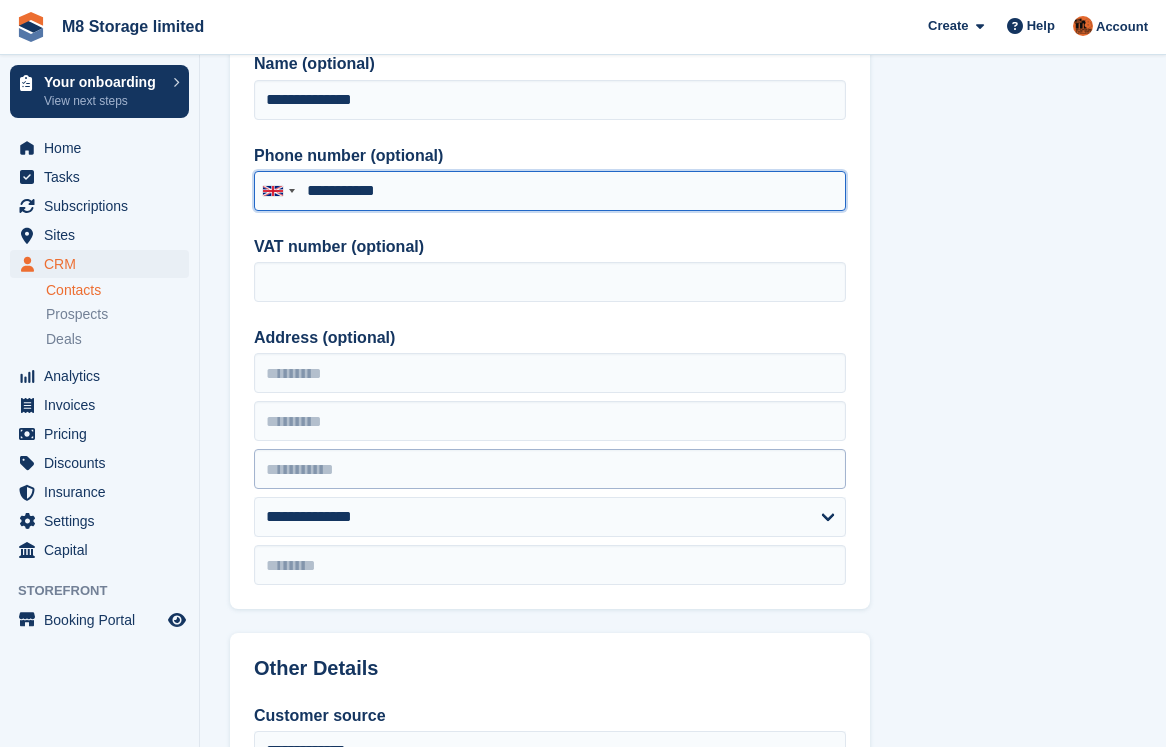 scroll, scrollTop: 300, scrollLeft: 0, axis: vertical 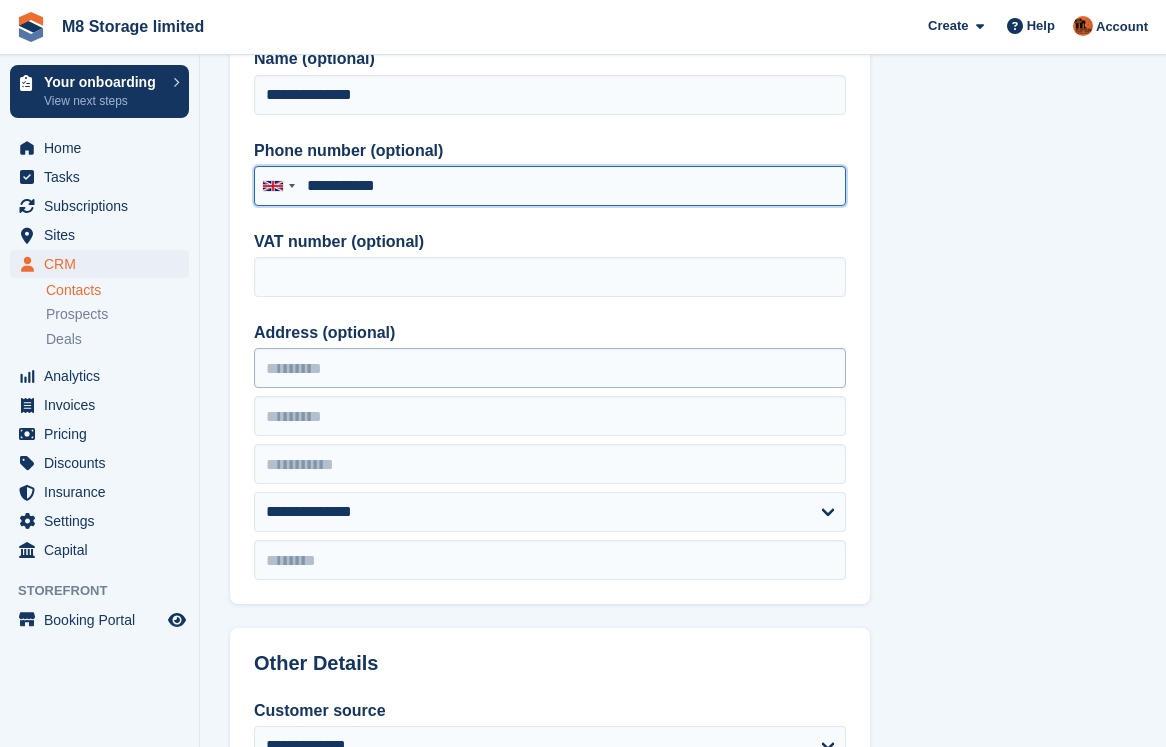 type on "**********" 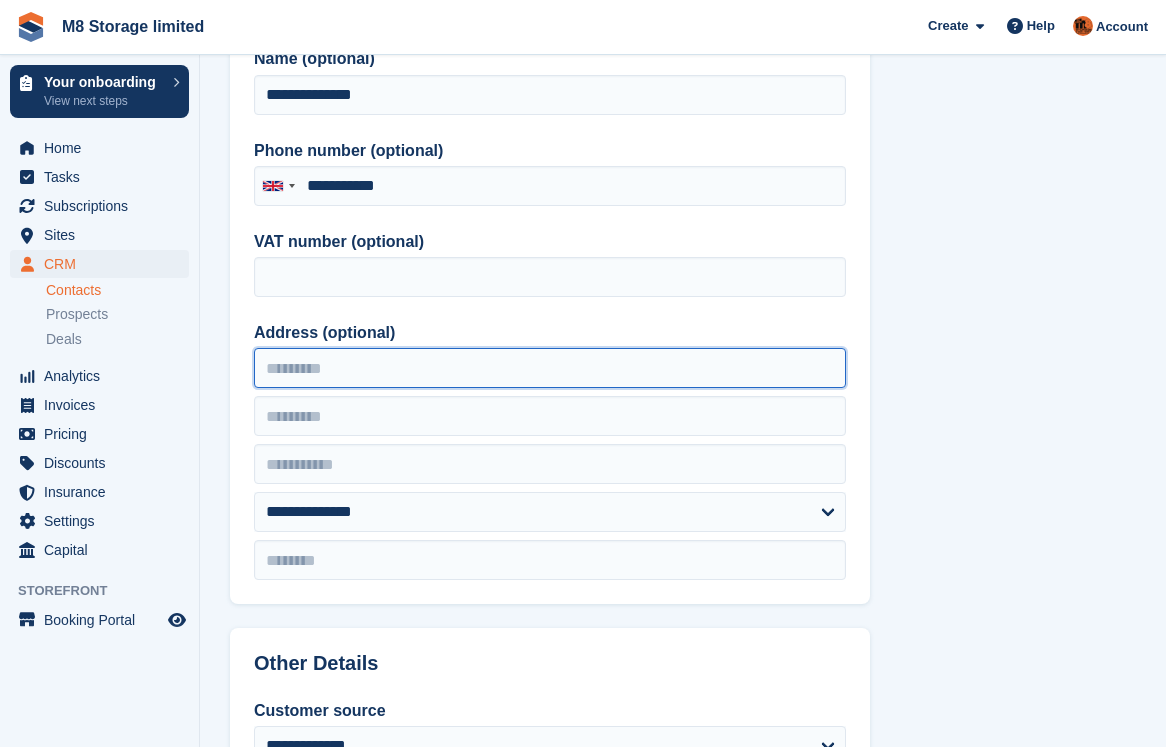 drag, startPoint x: 358, startPoint y: 368, endPoint x: 374, endPoint y: 370, distance: 16.124516 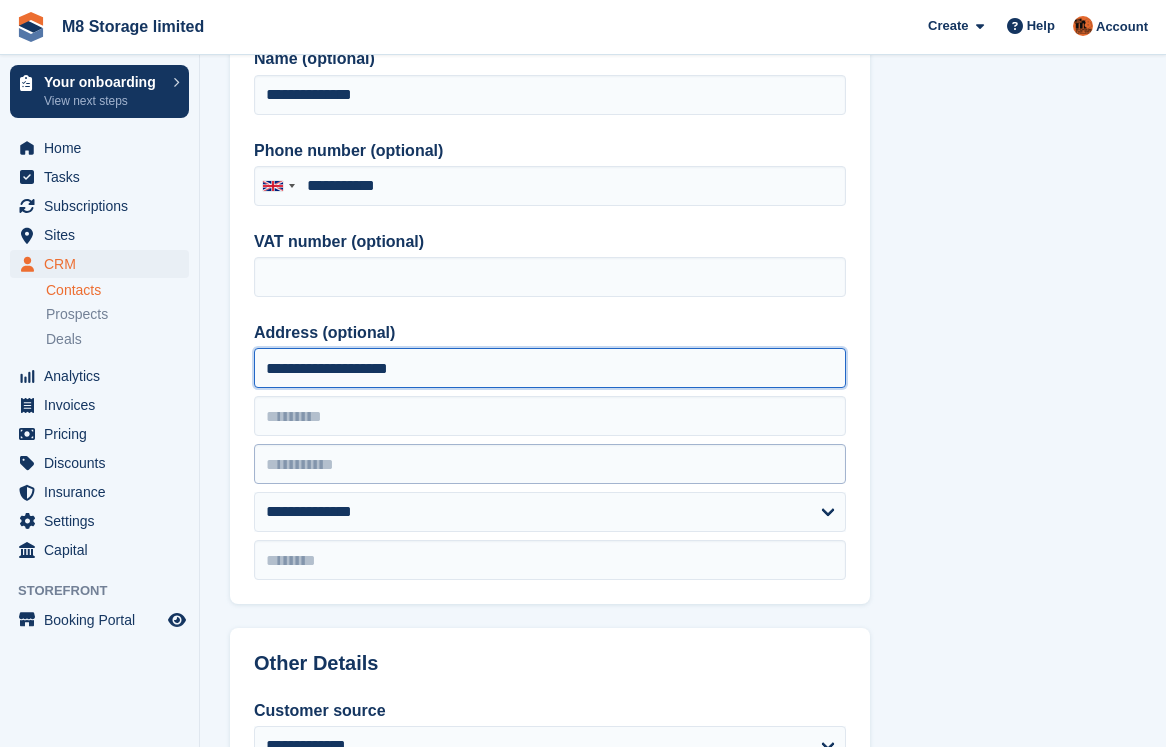 type on "**********" 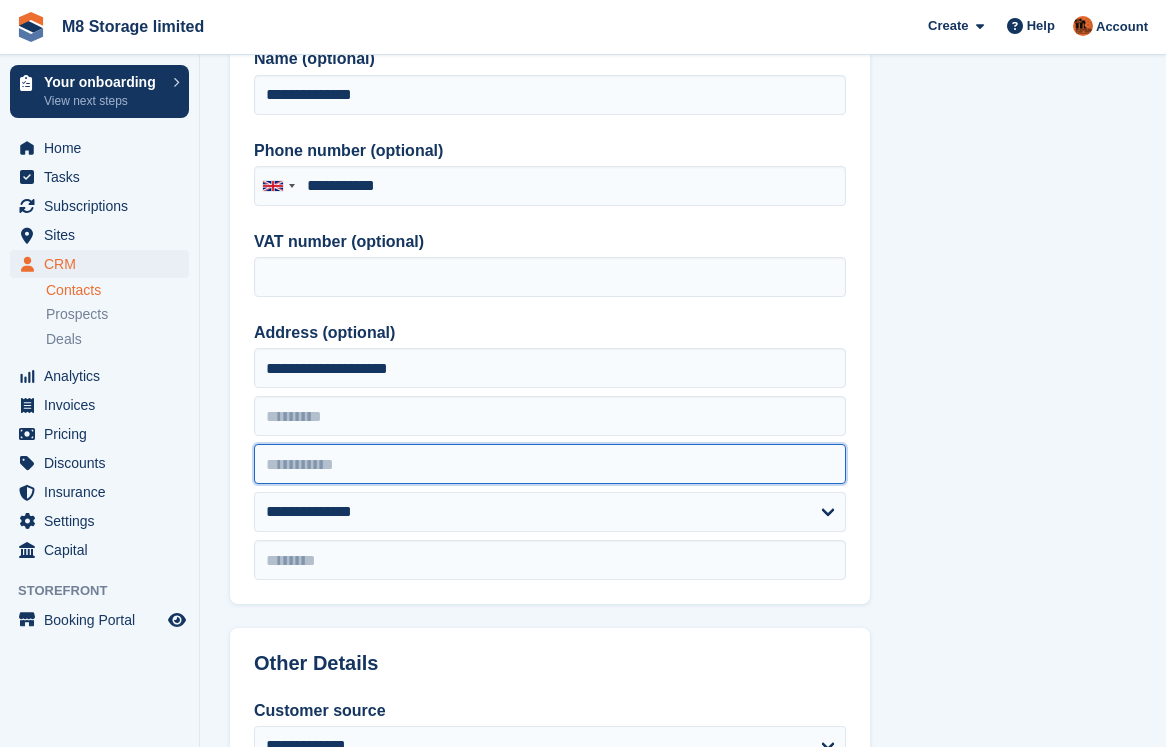 click at bounding box center [550, 464] 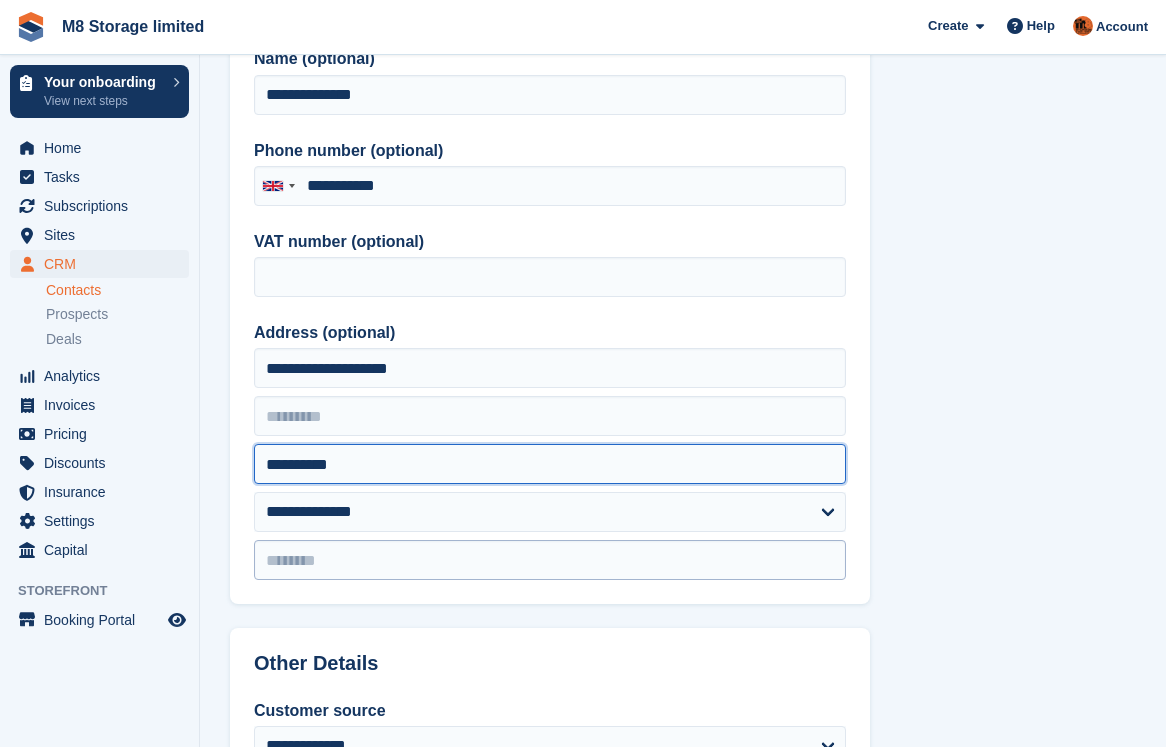 type on "**********" 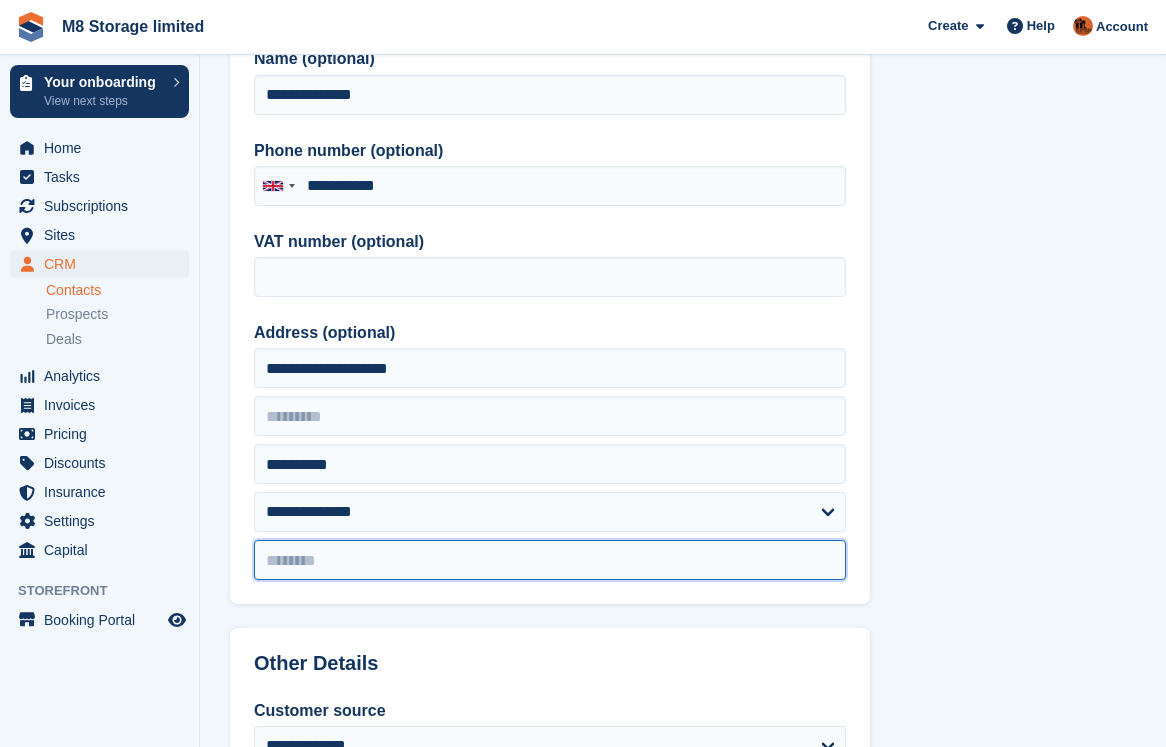 click at bounding box center (550, 560) 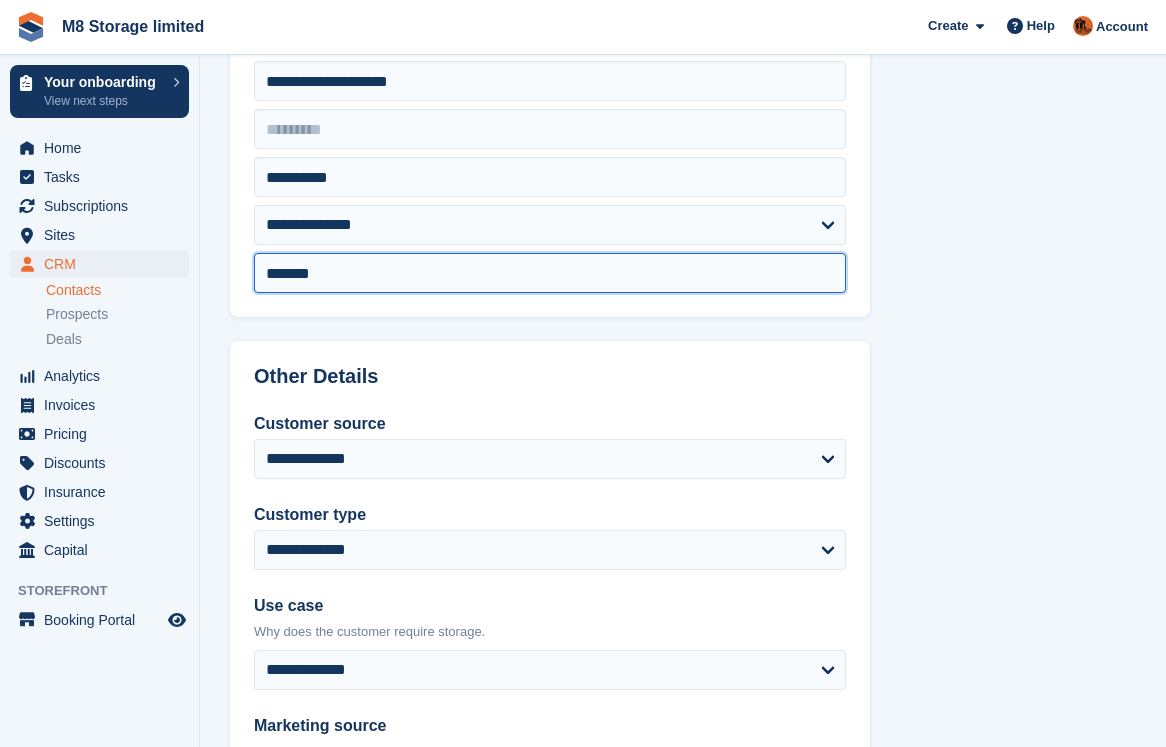 scroll, scrollTop: 600, scrollLeft: 0, axis: vertical 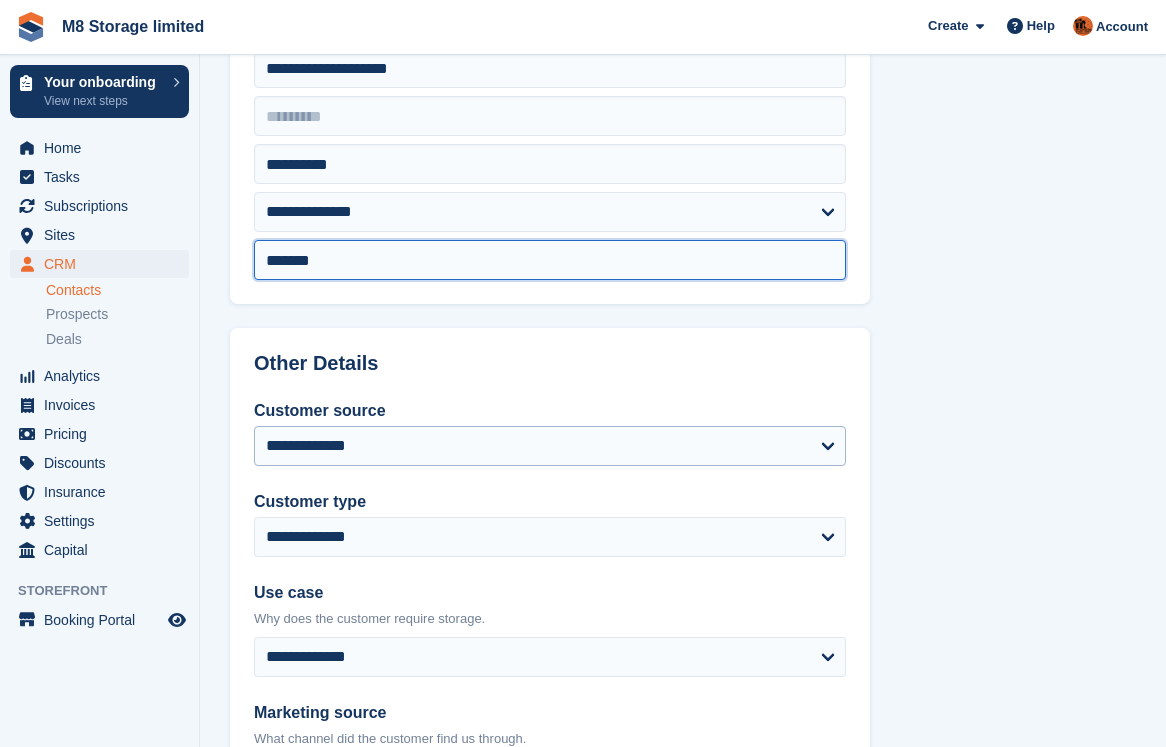 type on "*******" 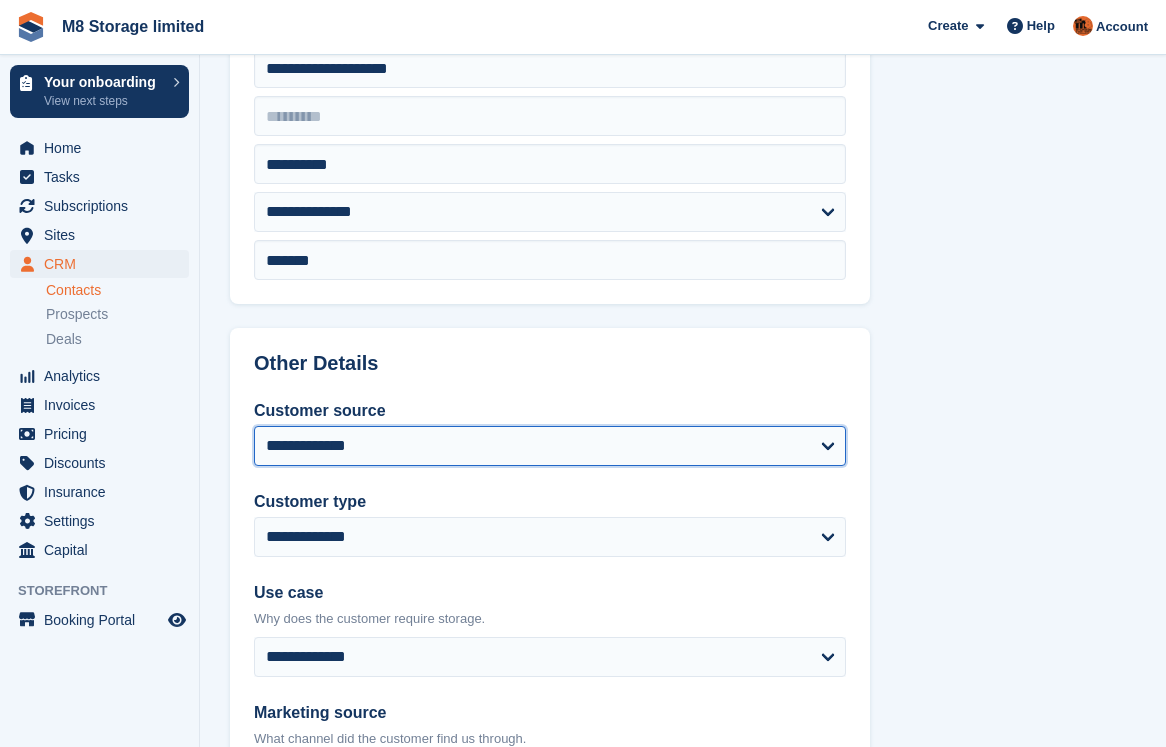 click on "**********" at bounding box center (550, 446) 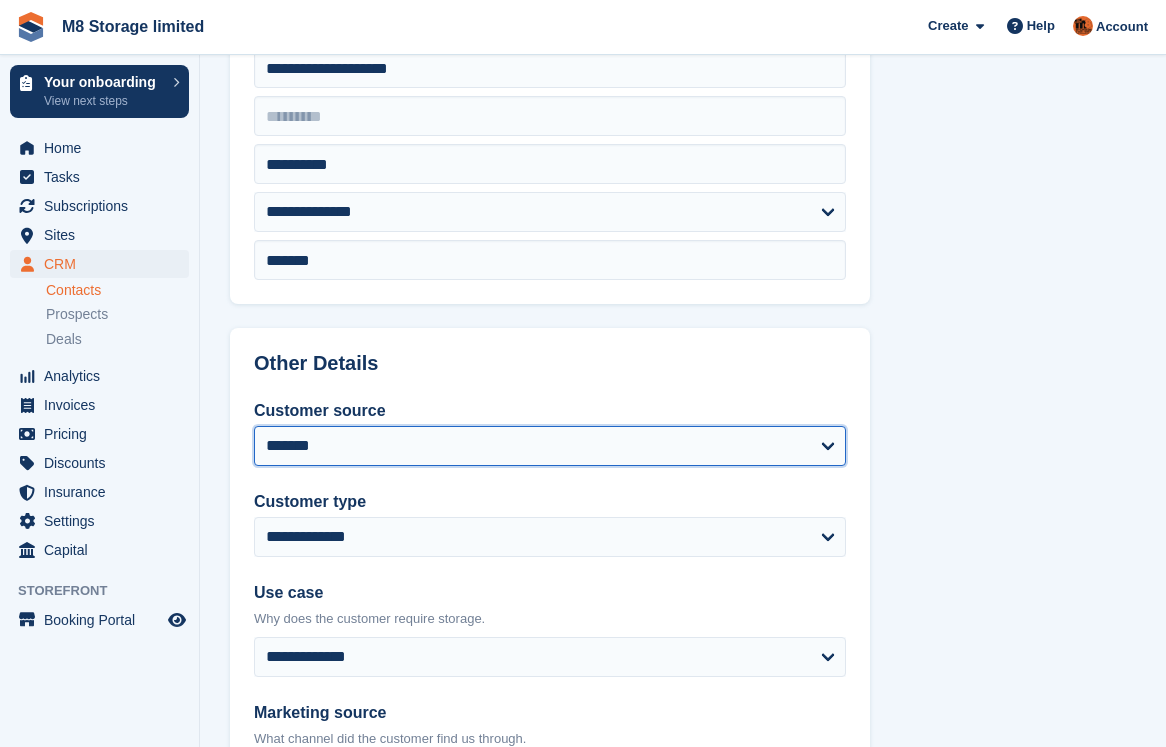 click on "**********" at bounding box center (550, 446) 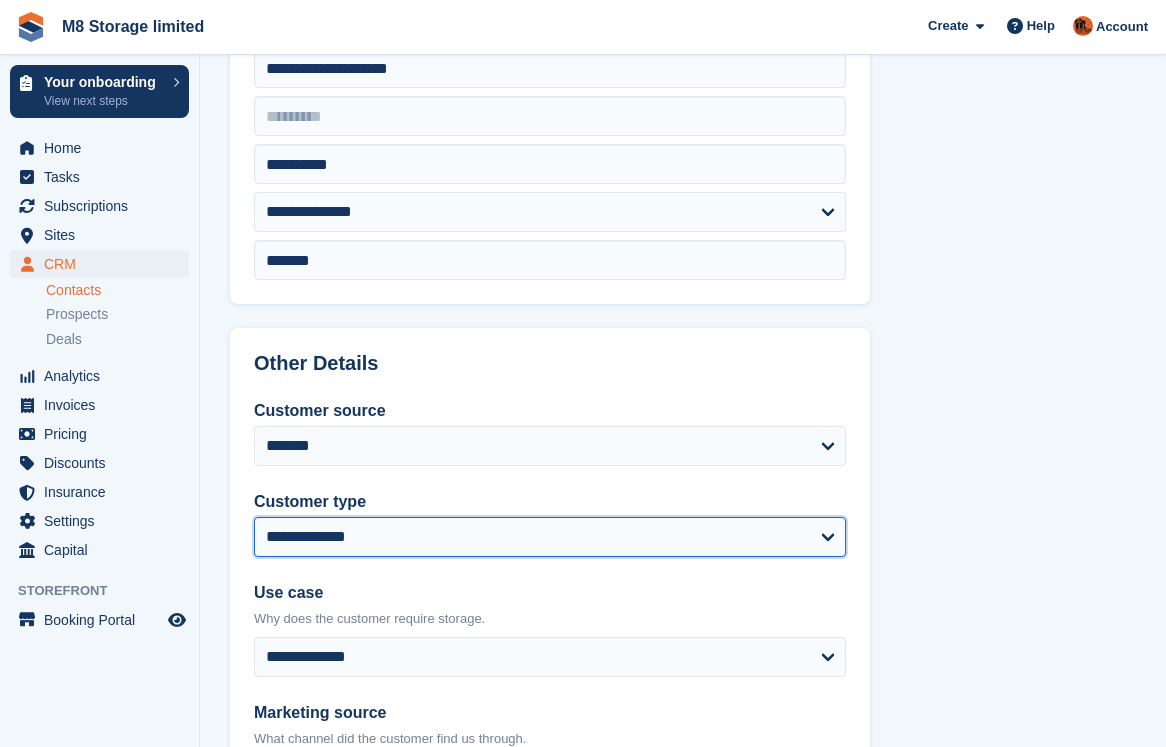 click on "**********" at bounding box center (550, 537) 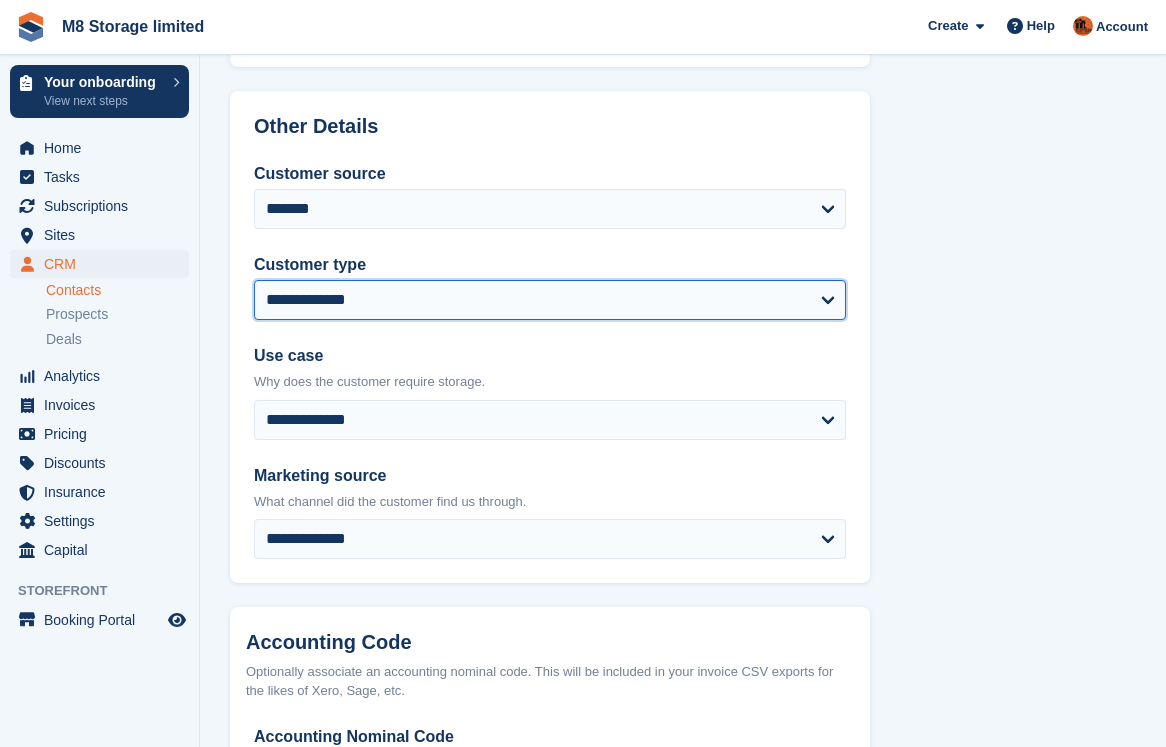scroll, scrollTop: 900, scrollLeft: 0, axis: vertical 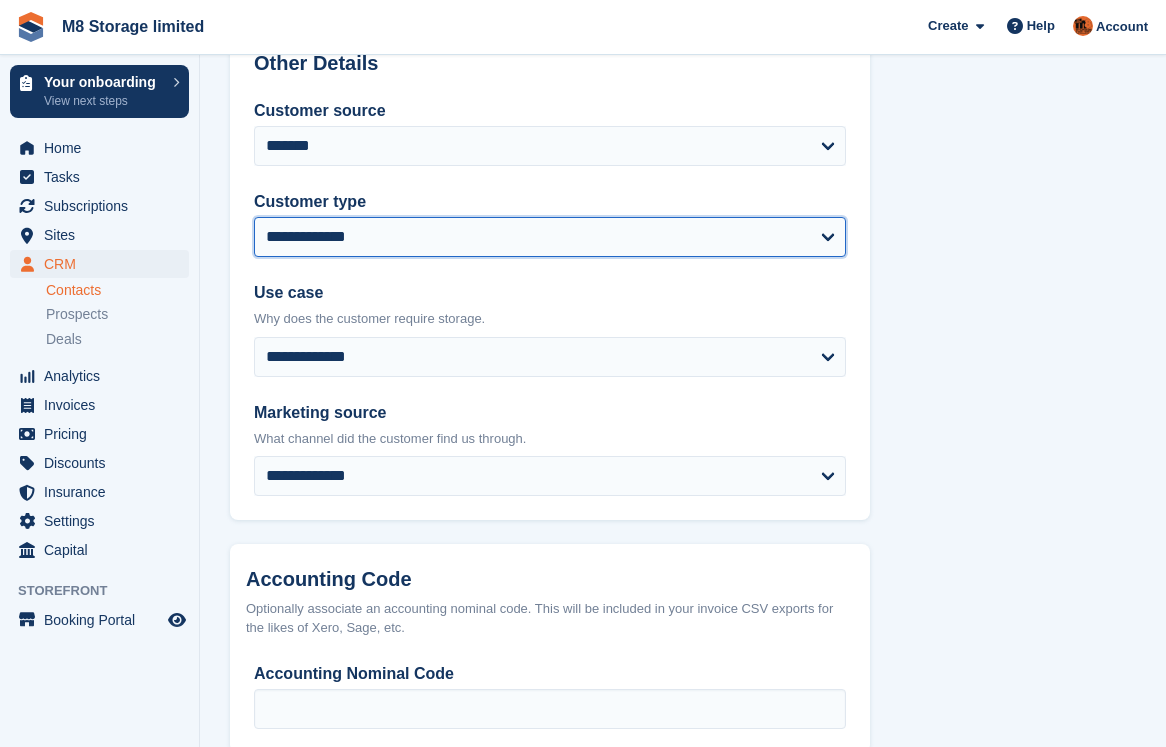 click on "**********" at bounding box center (550, 237) 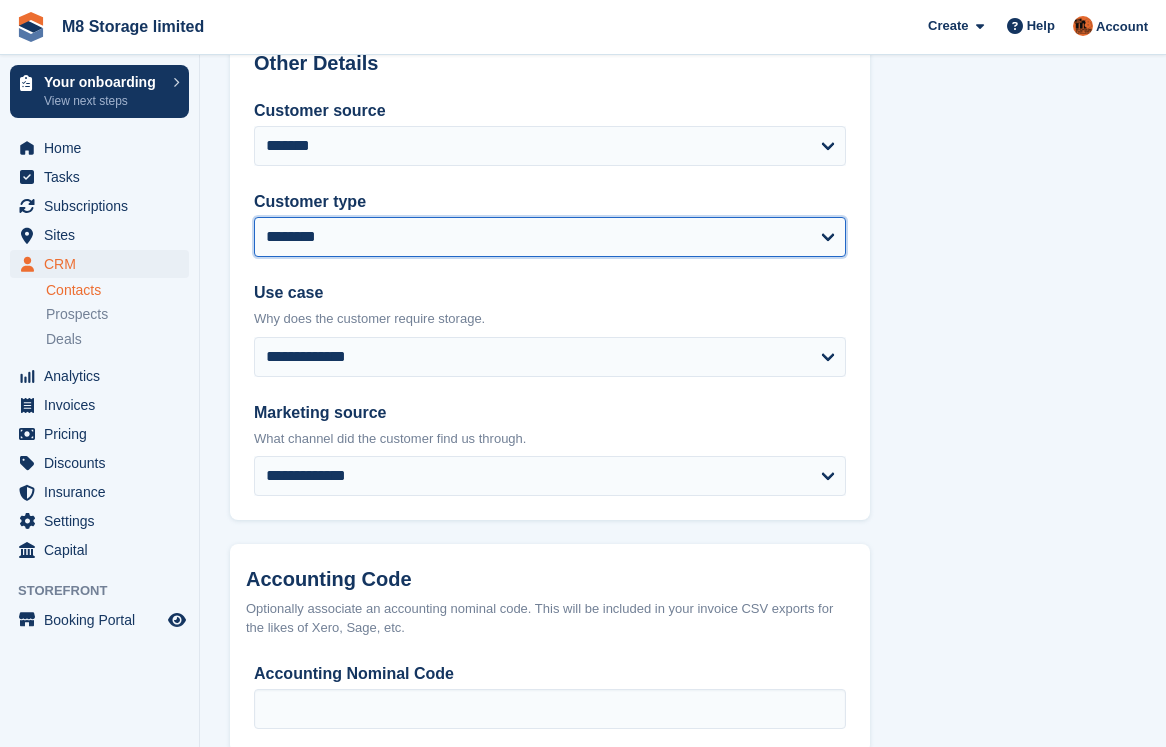click on "**********" at bounding box center (550, 237) 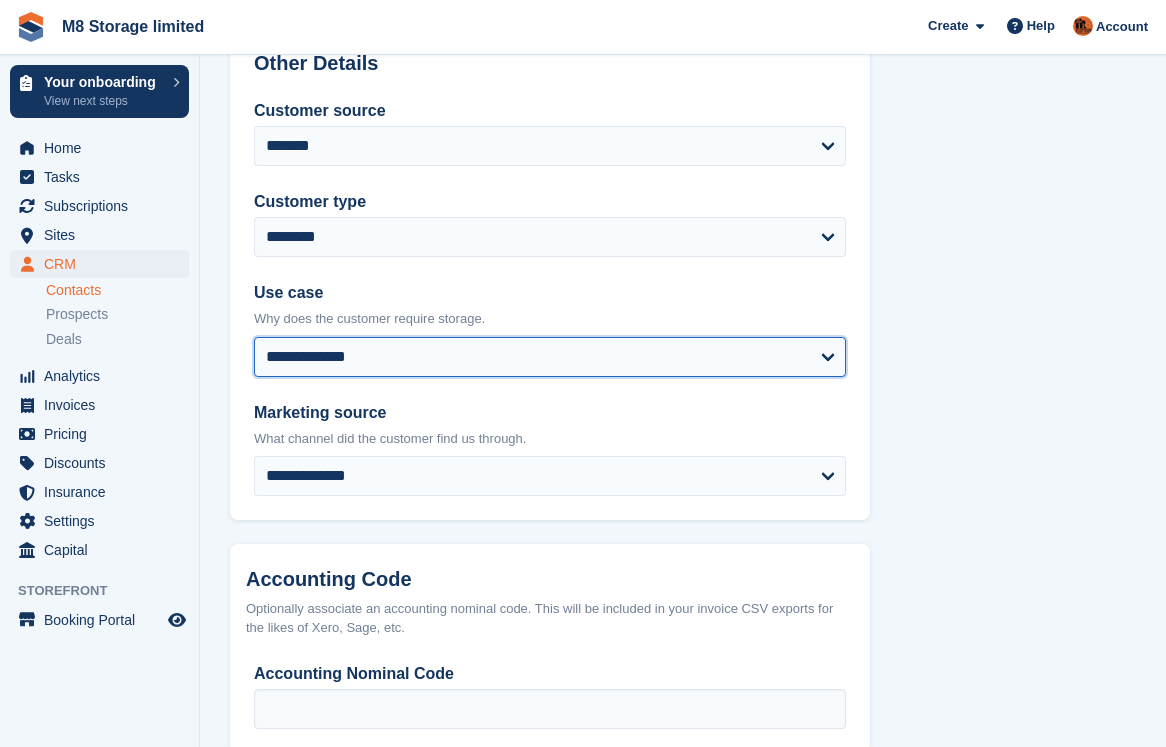 click on "**********" at bounding box center (550, 357) 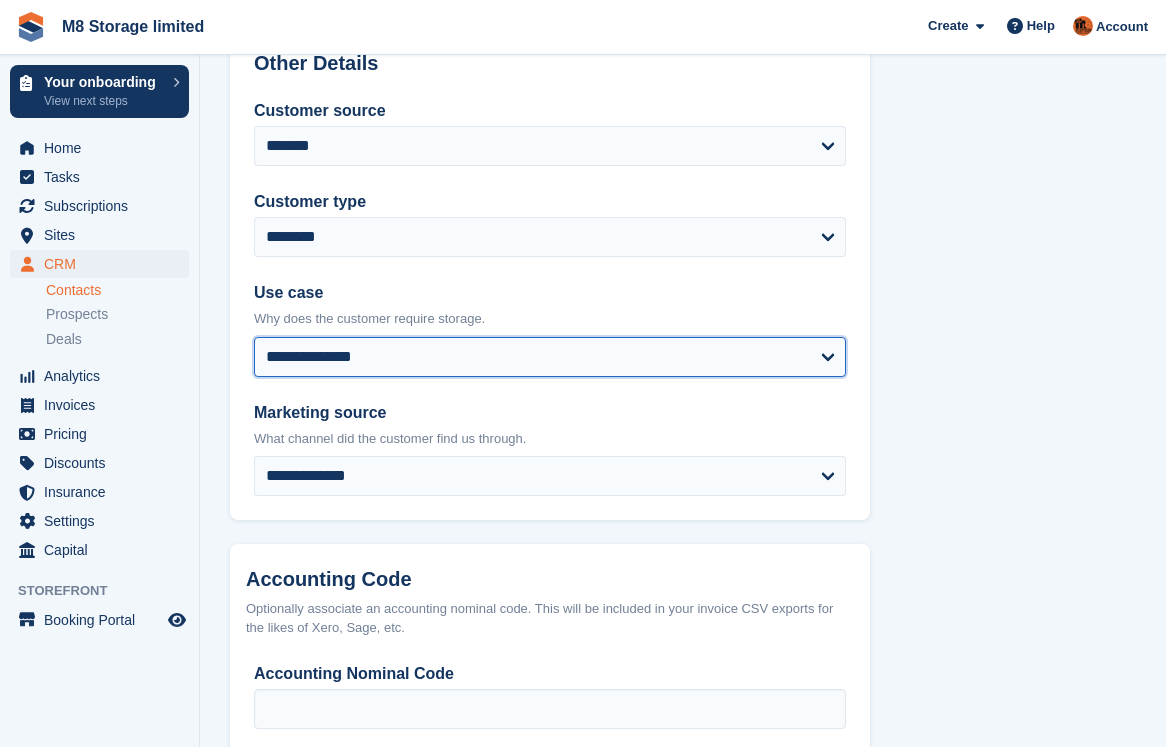 click on "**********" at bounding box center [550, 357] 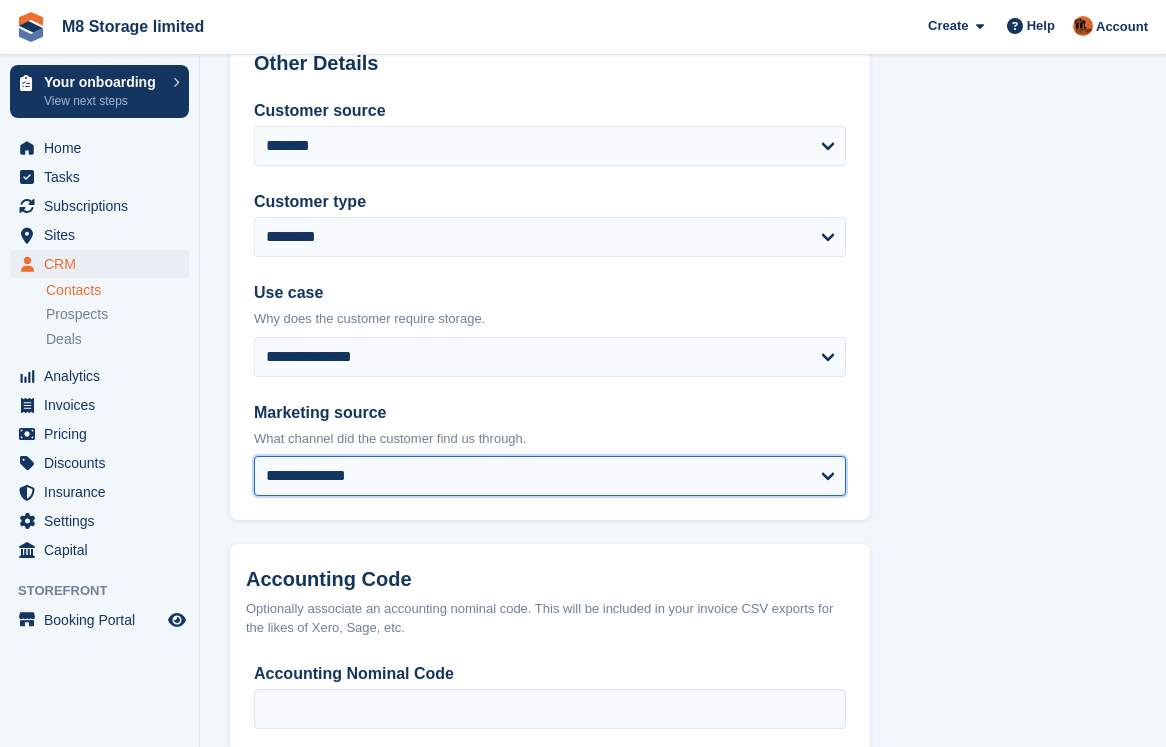 click on "**********" at bounding box center [550, 476] 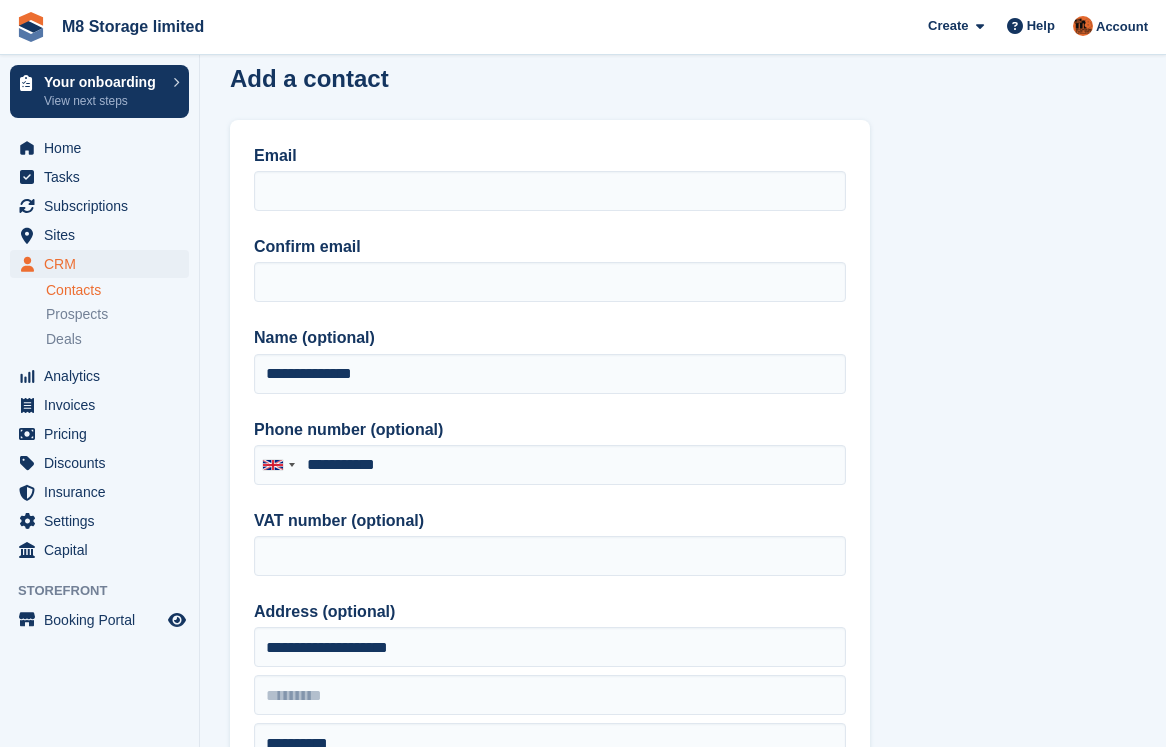 scroll, scrollTop: 16, scrollLeft: 0, axis: vertical 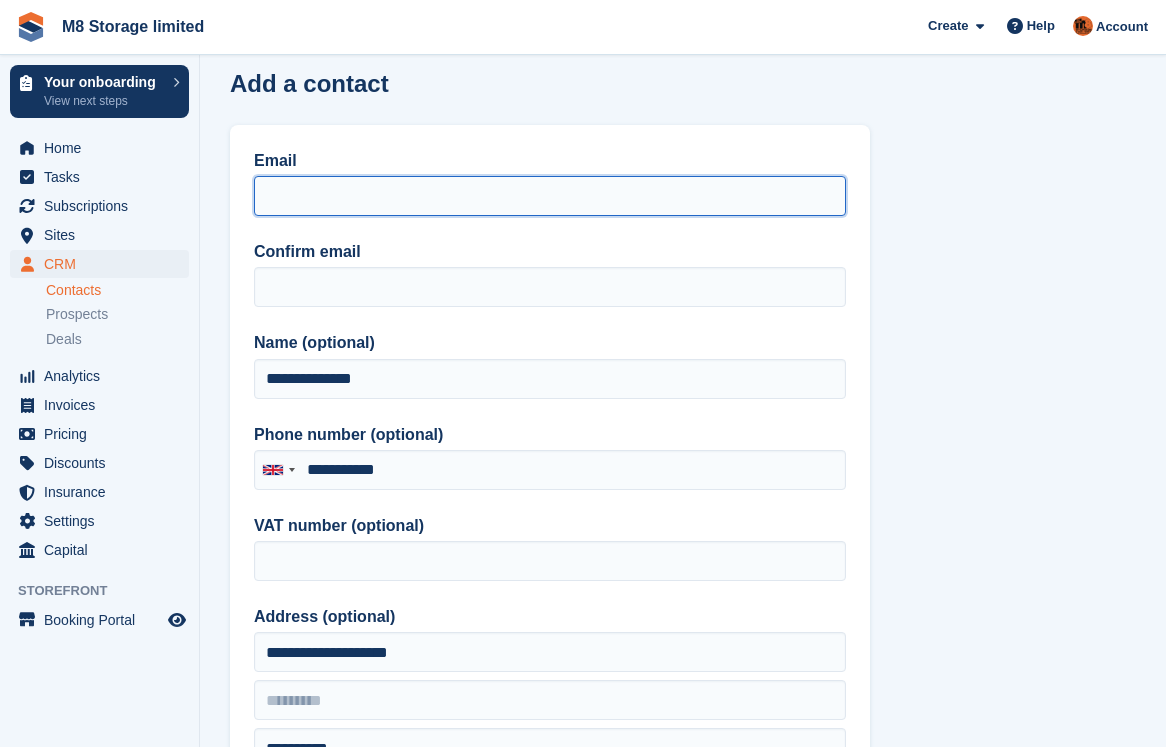 click on "Email" at bounding box center [550, 196] 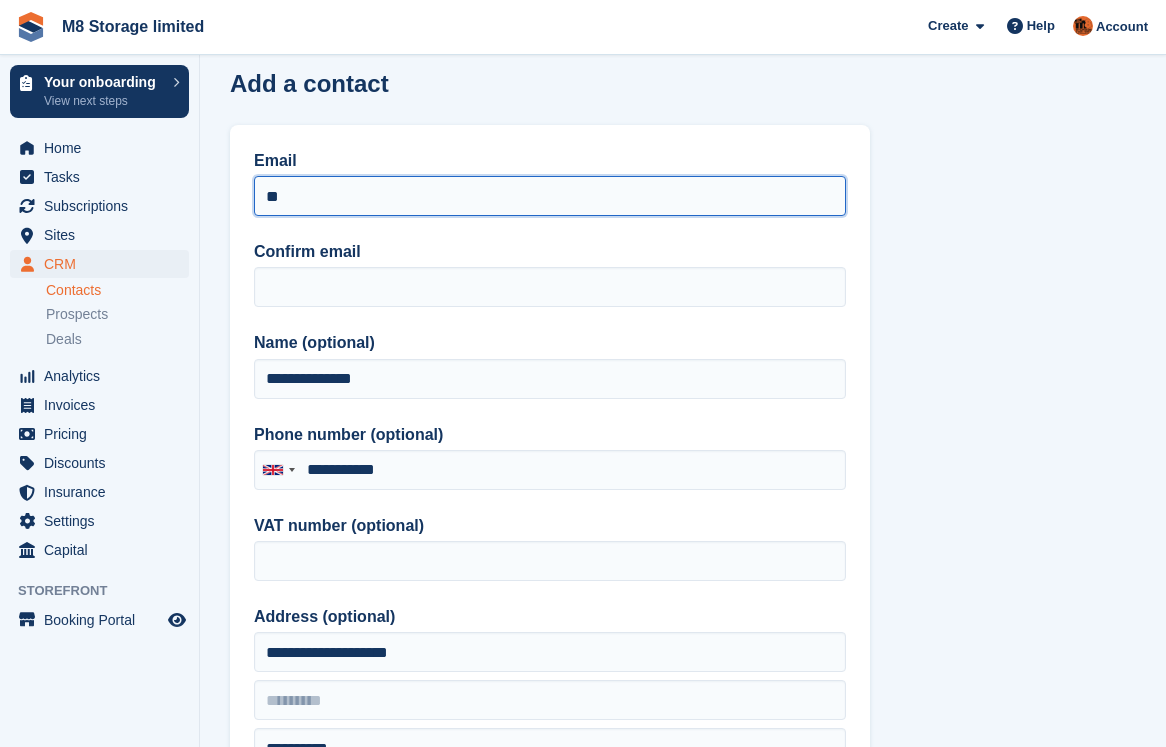 type on "*" 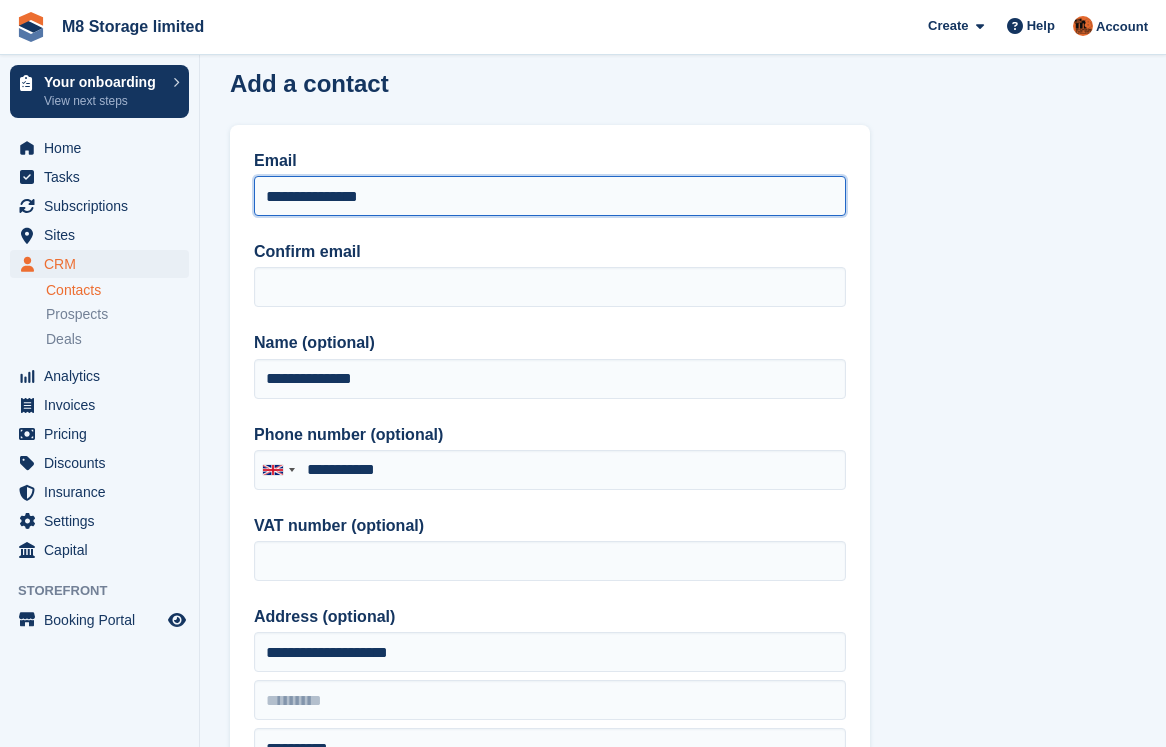 drag, startPoint x: 409, startPoint y: 190, endPoint x: 259, endPoint y: 193, distance: 150.03 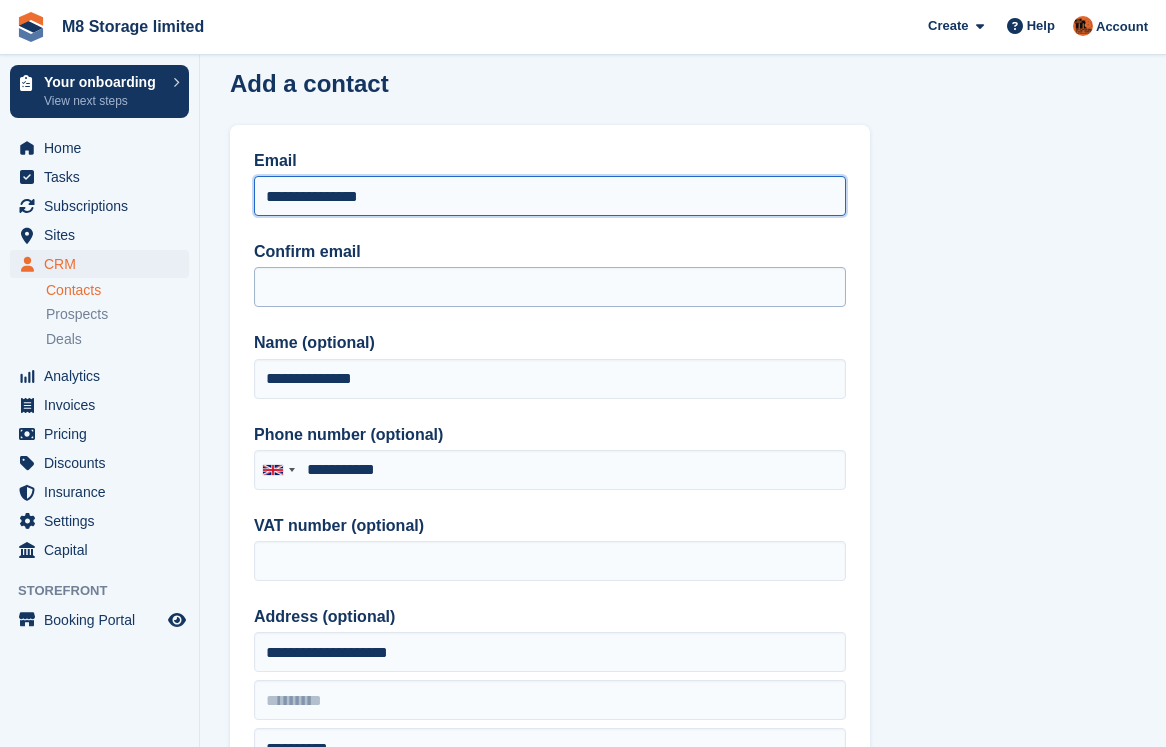 type on "**********" 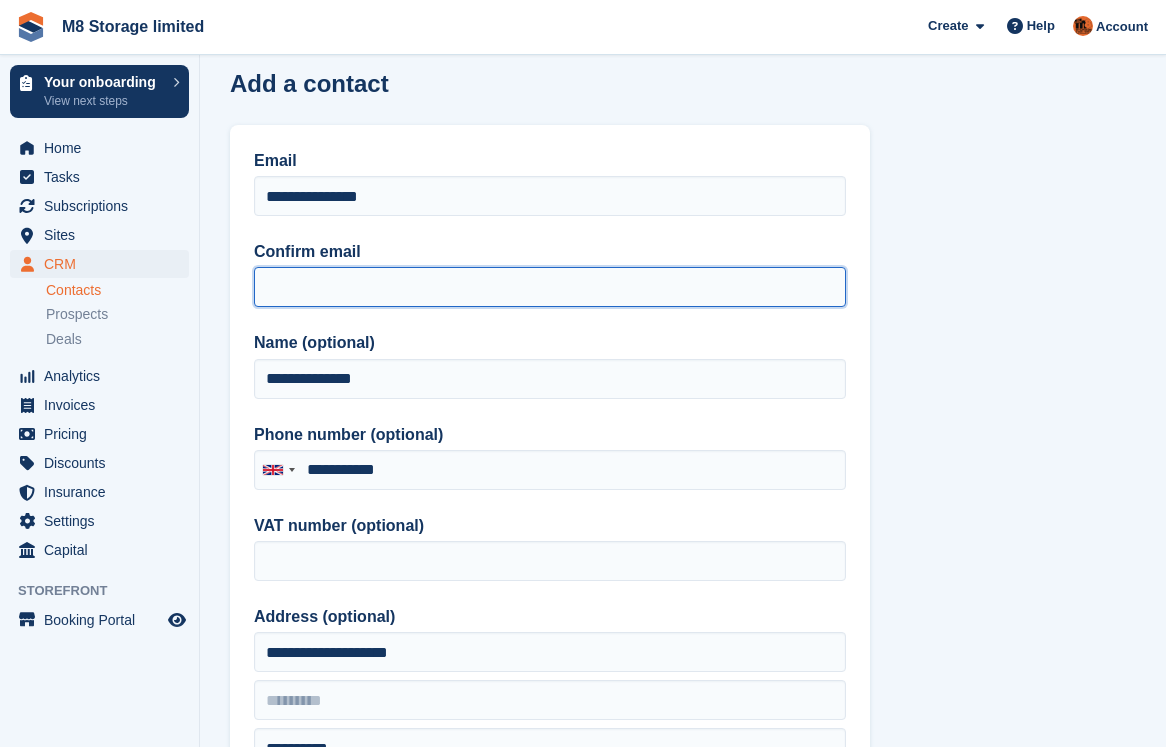 paste on "**********" 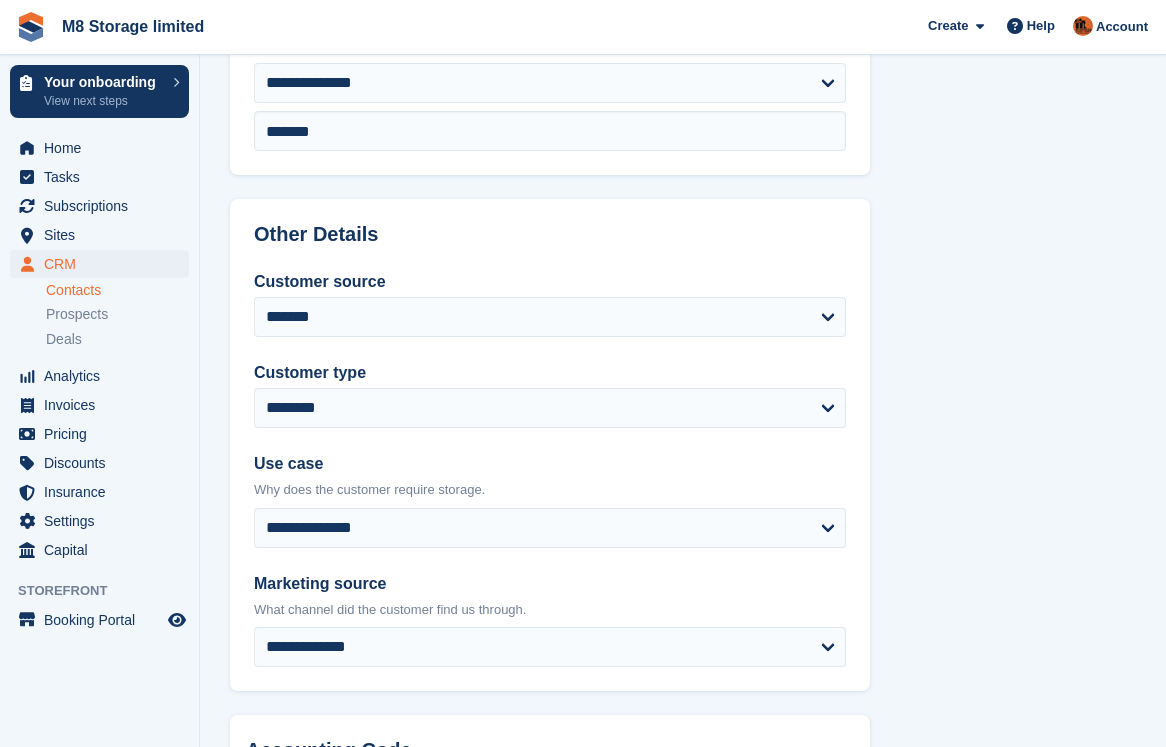 scroll, scrollTop: 1016, scrollLeft: 0, axis: vertical 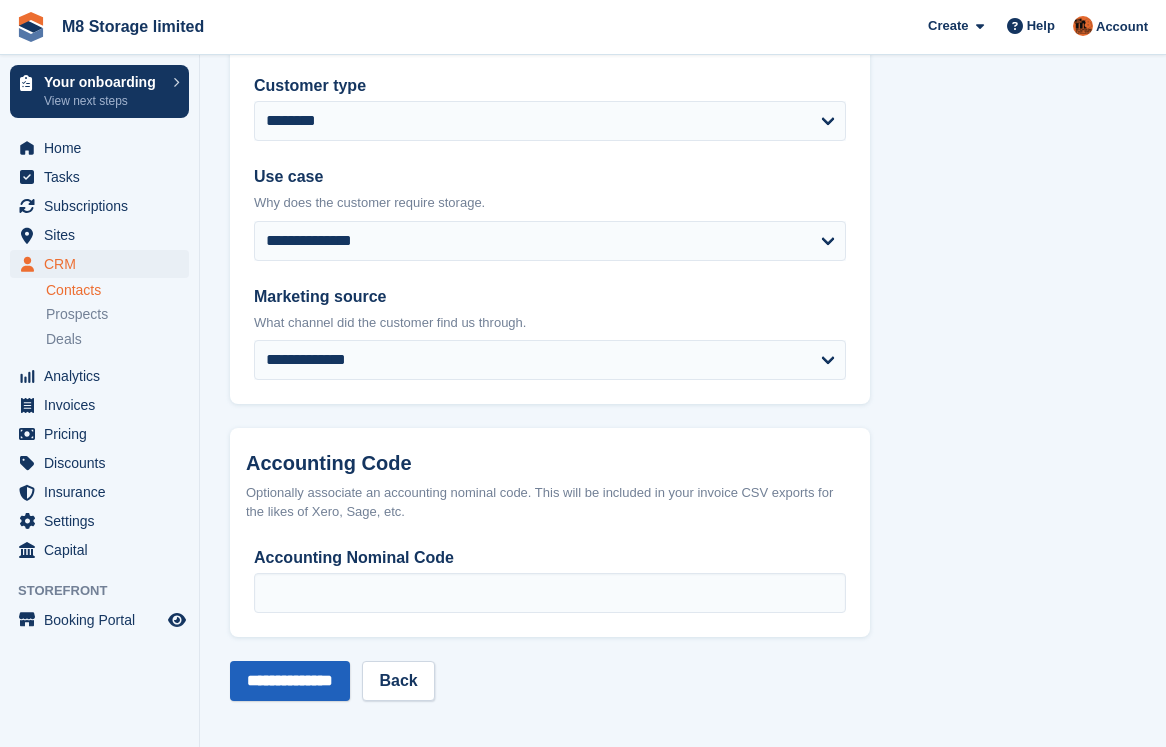 type on "**********" 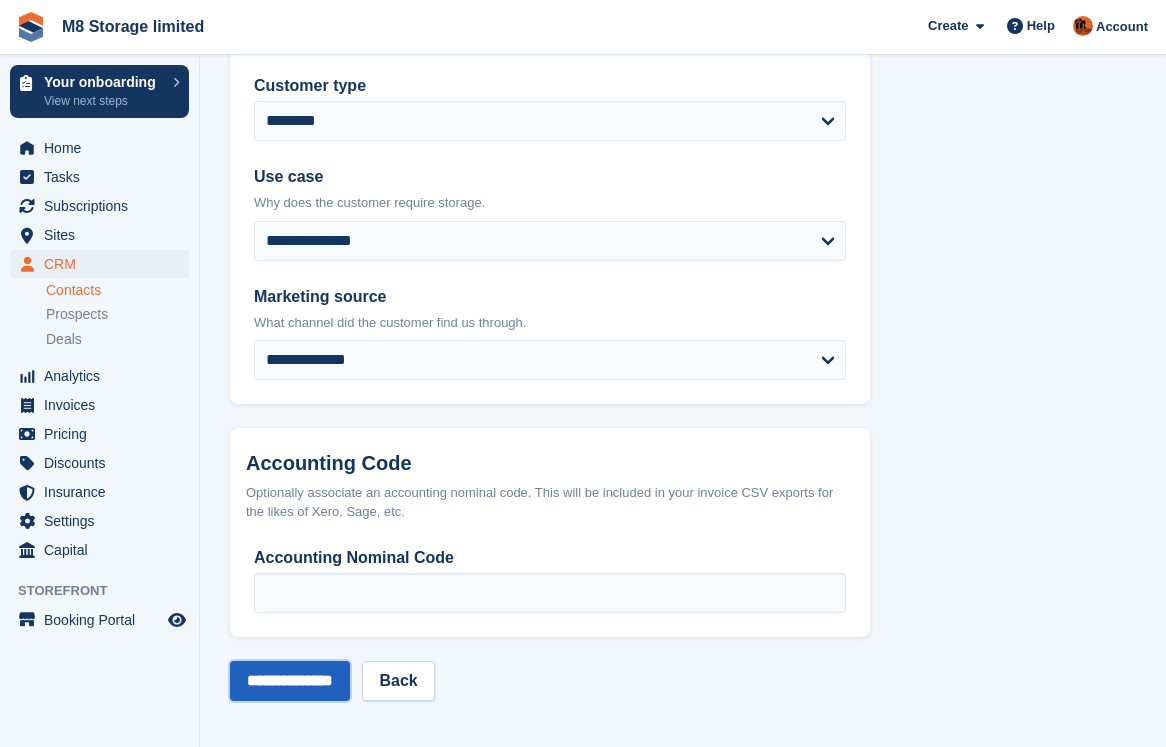 click on "**********" at bounding box center (290, 681) 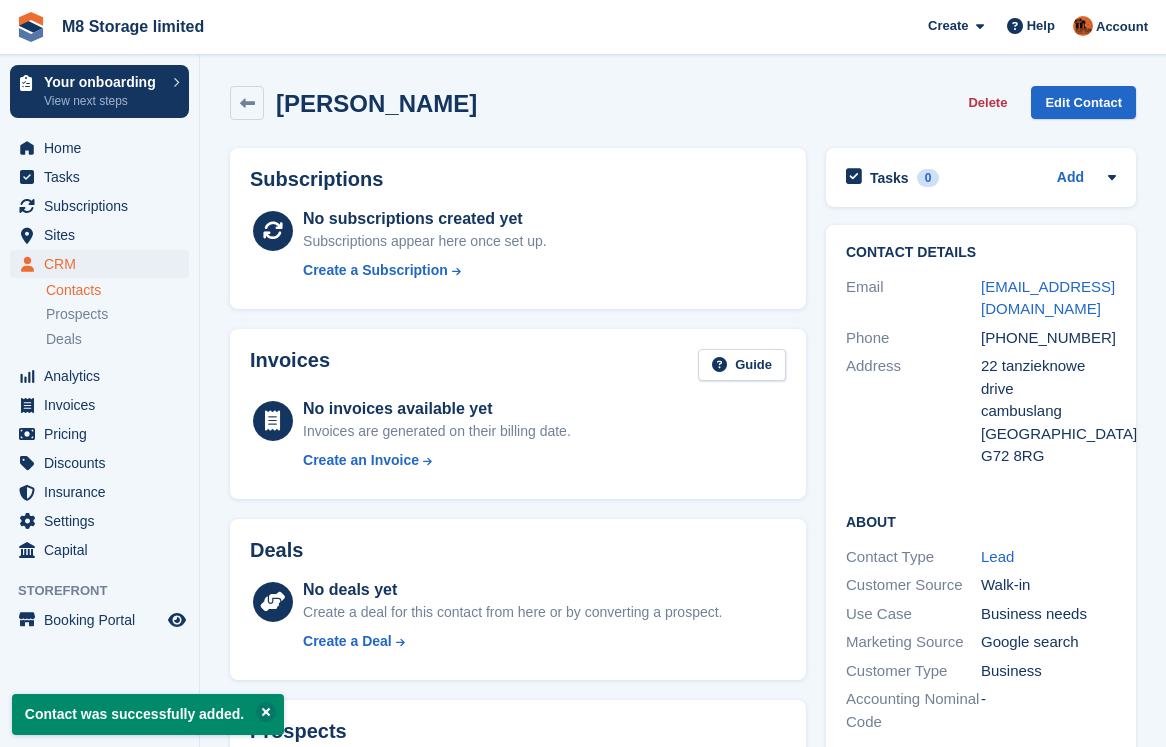 scroll, scrollTop: 0, scrollLeft: 0, axis: both 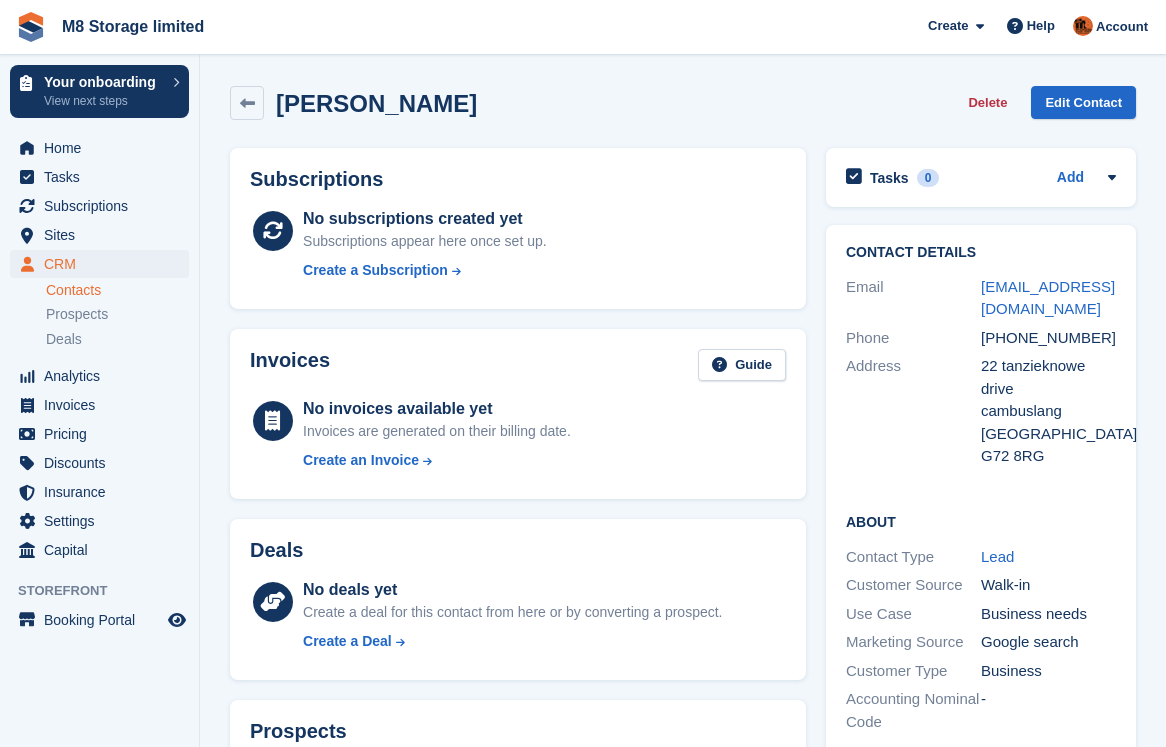click on "Contacts" at bounding box center (117, 290) 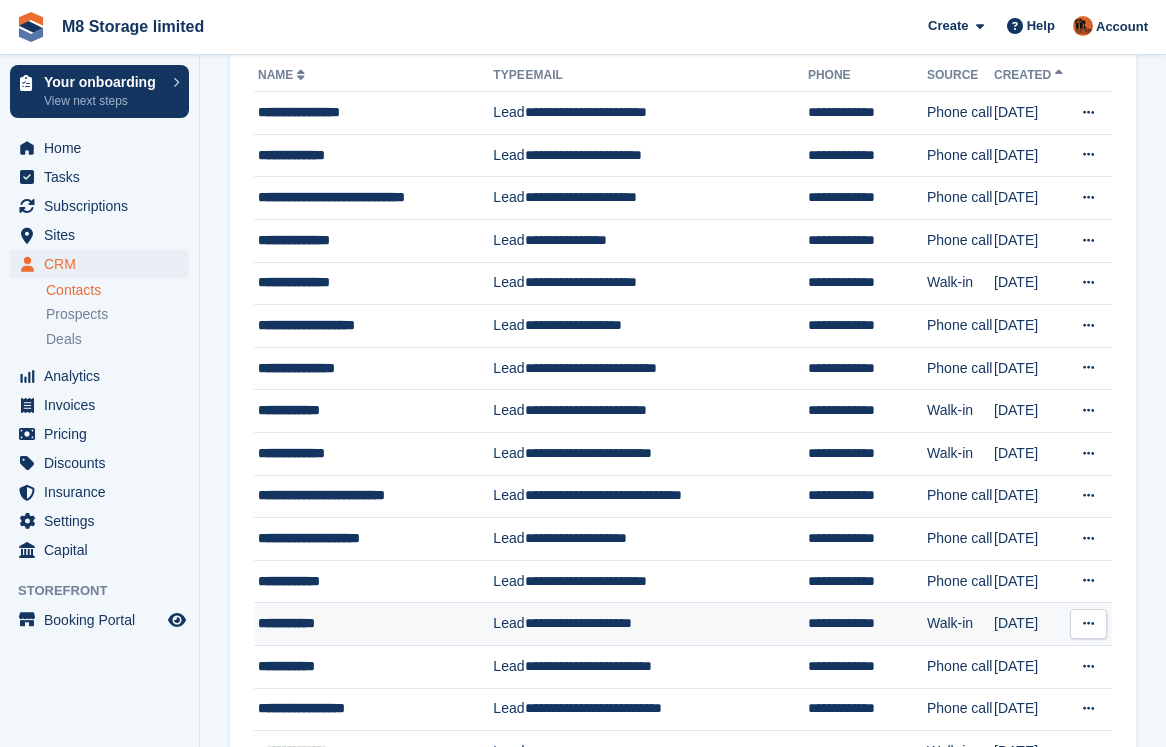 scroll, scrollTop: 0, scrollLeft: 0, axis: both 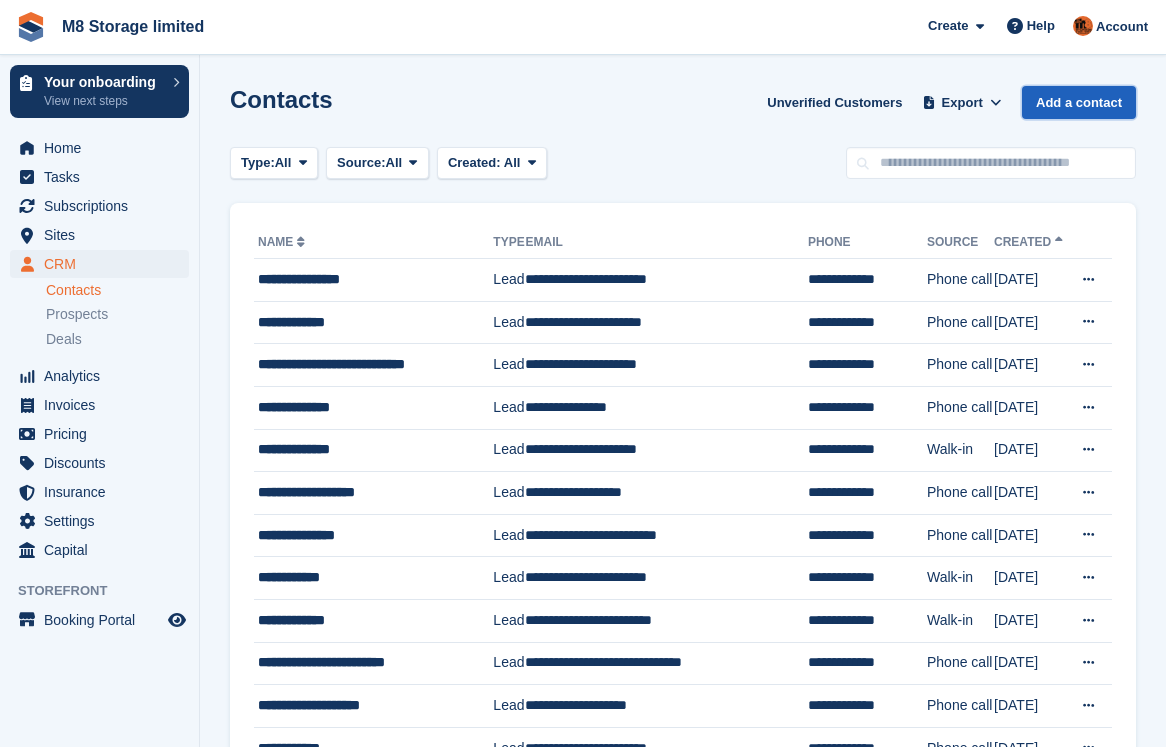 click on "Add a contact" at bounding box center [1079, 102] 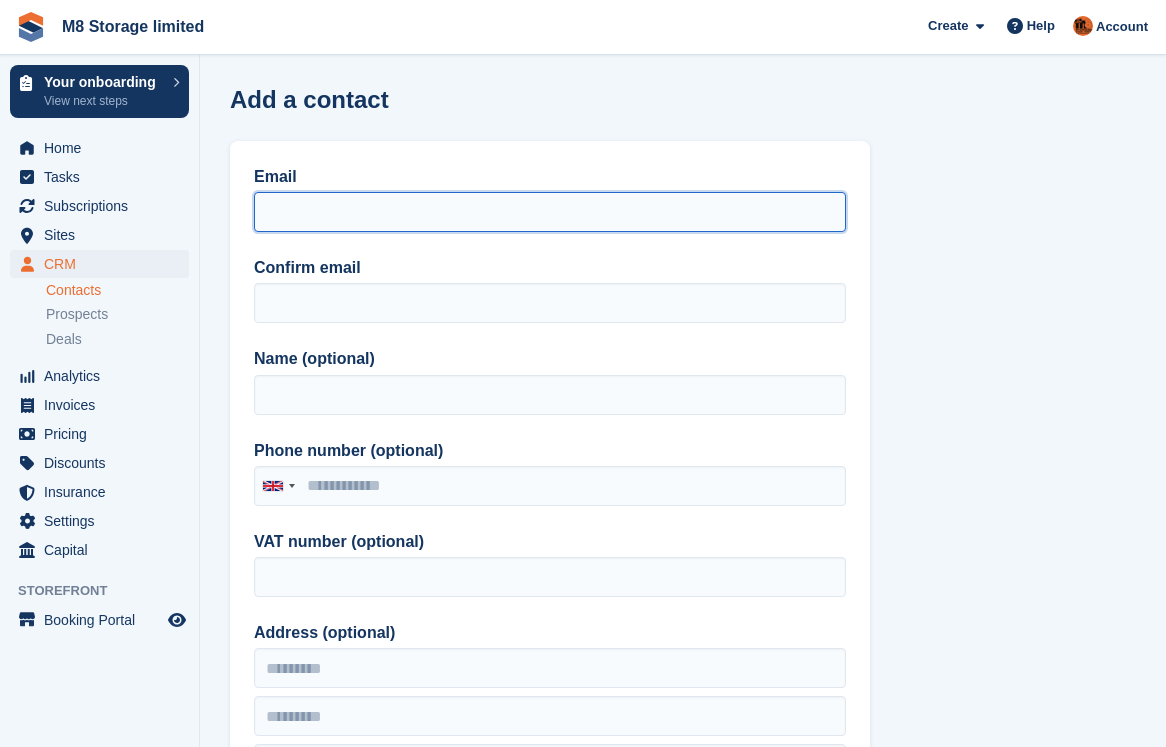 click on "Email" at bounding box center [550, 212] 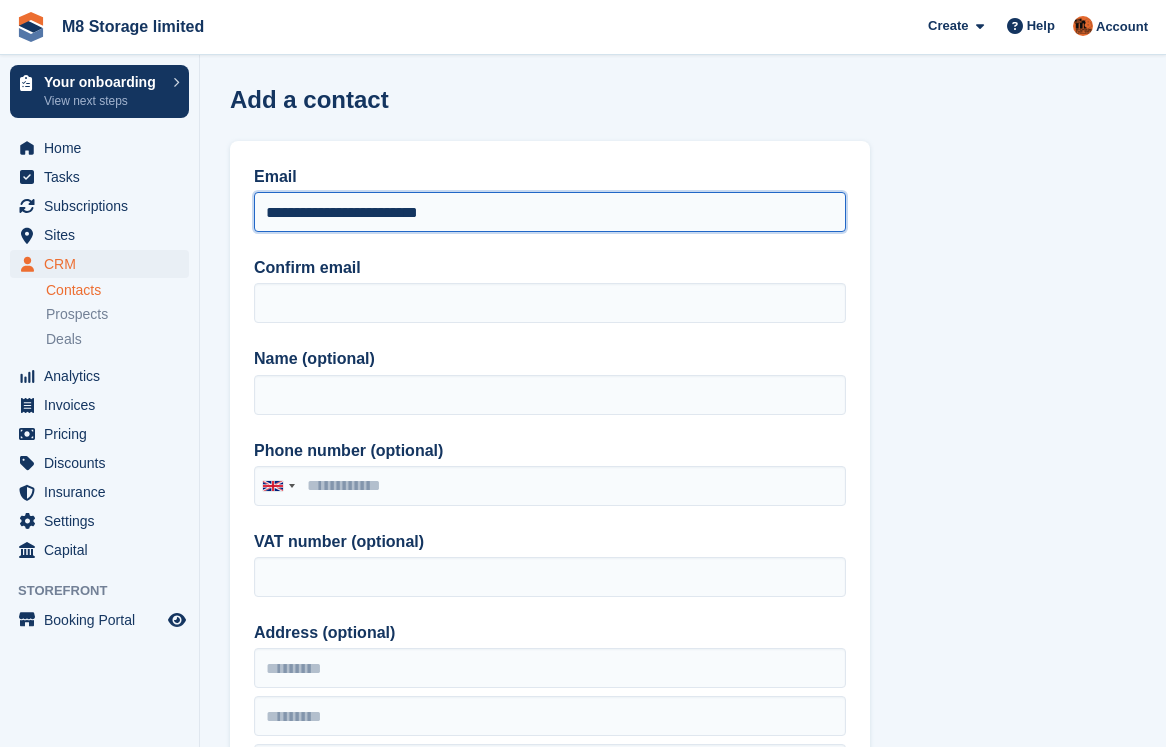 drag, startPoint x: 480, startPoint y: 210, endPoint x: 255, endPoint y: 209, distance: 225.00223 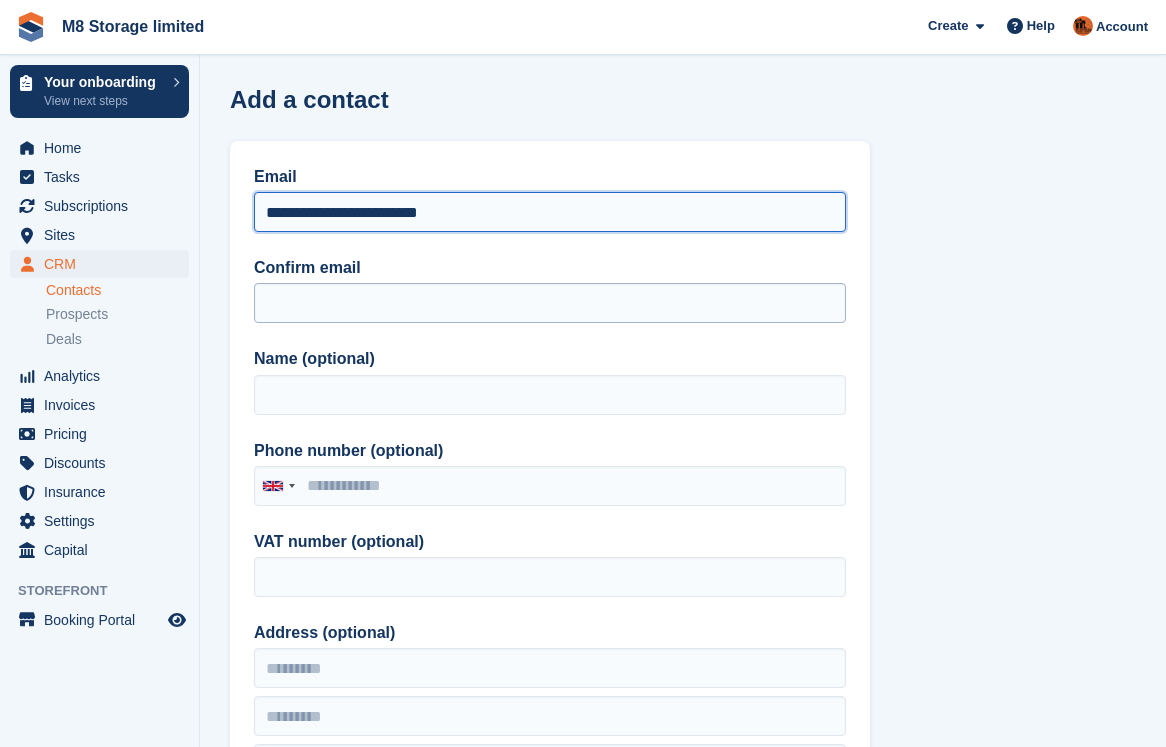 type on "**********" 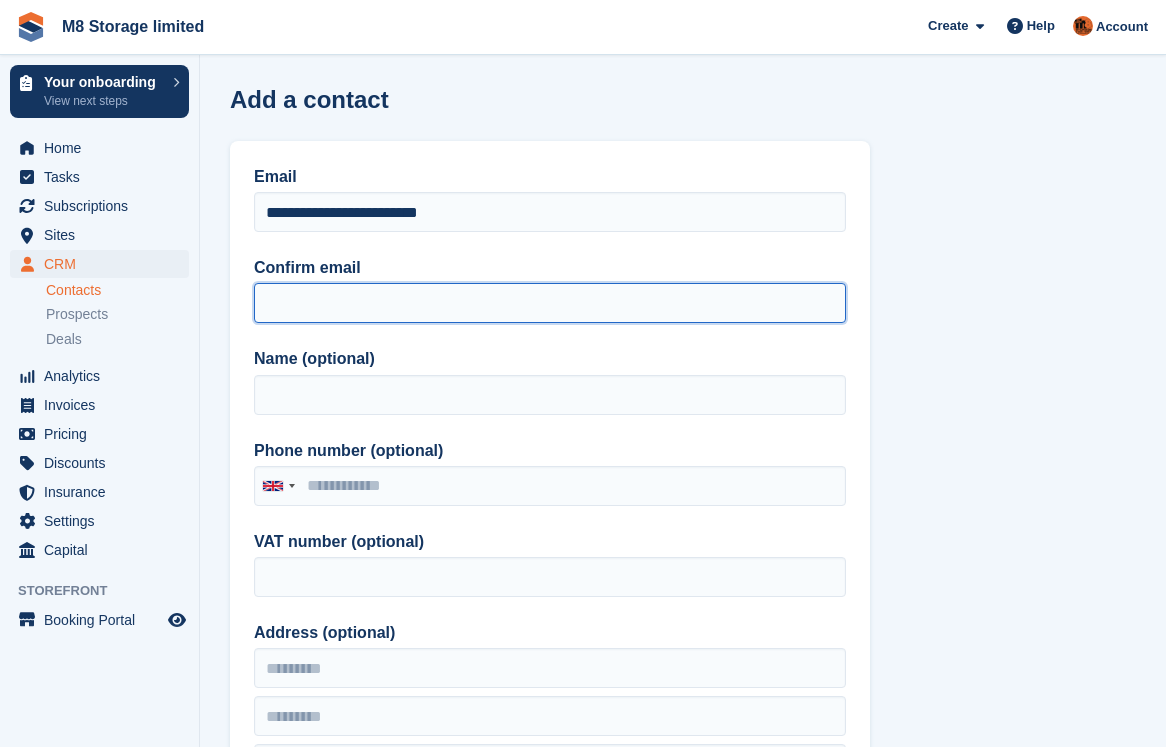 paste on "**********" 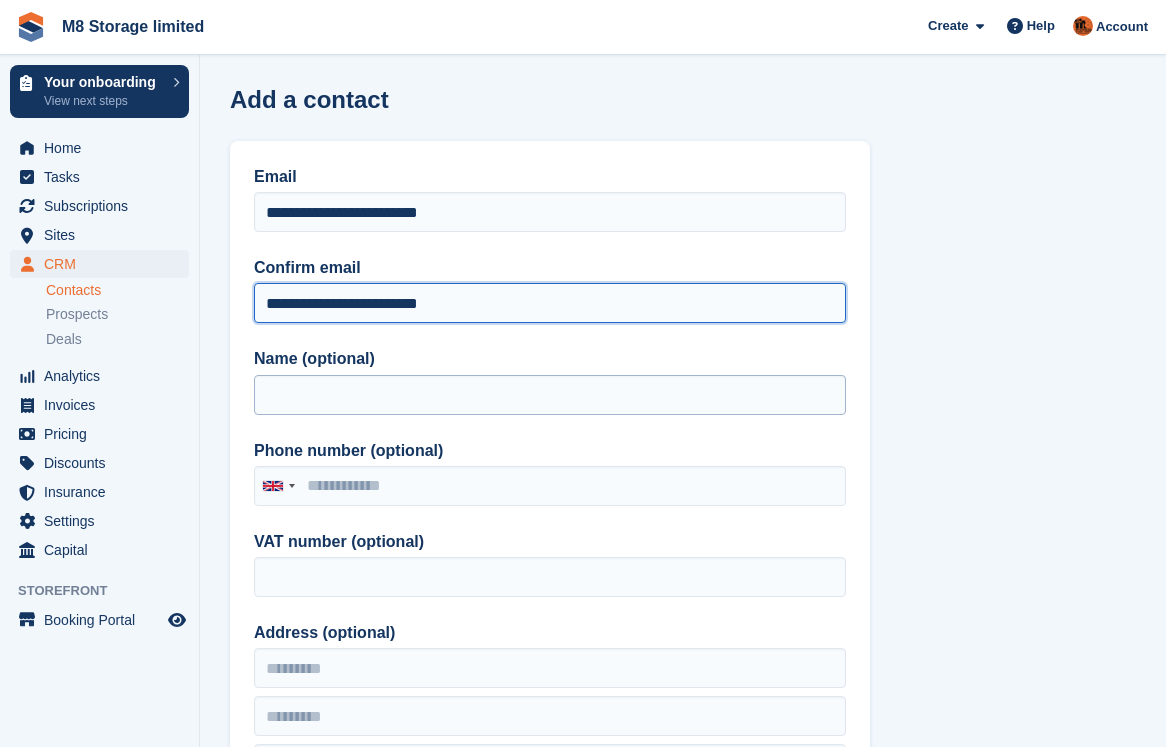 type on "**********" 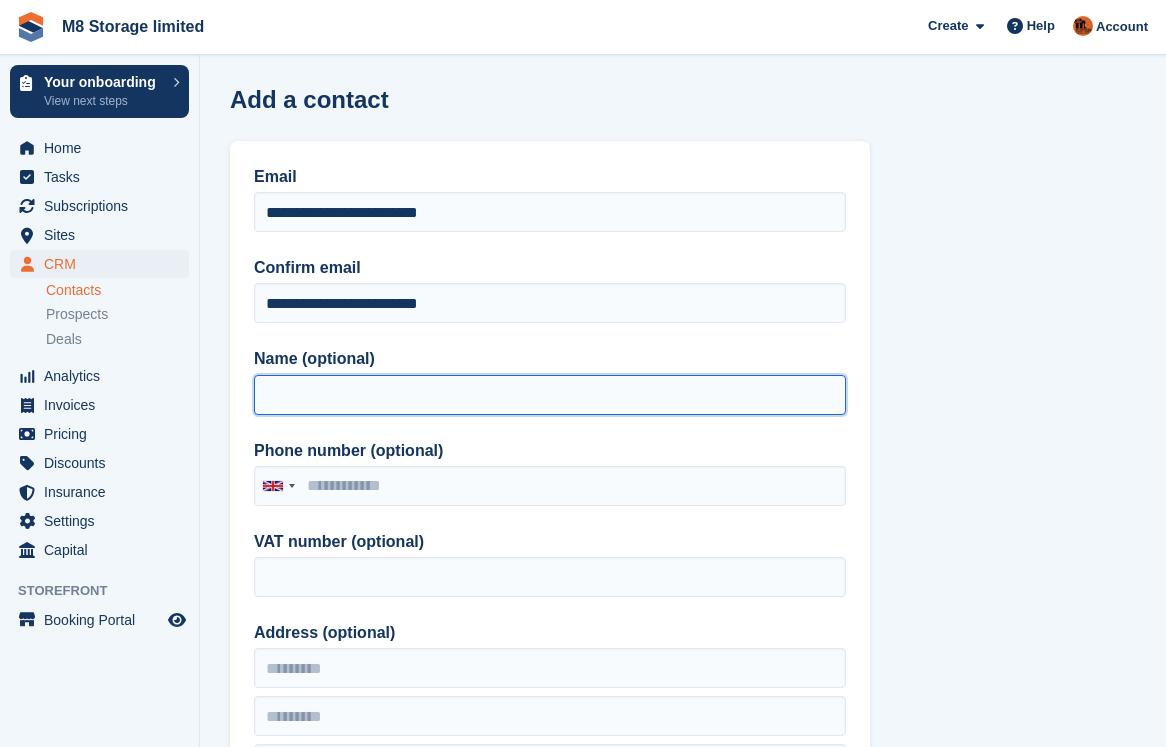 click on "Name (optional)" at bounding box center [550, 395] 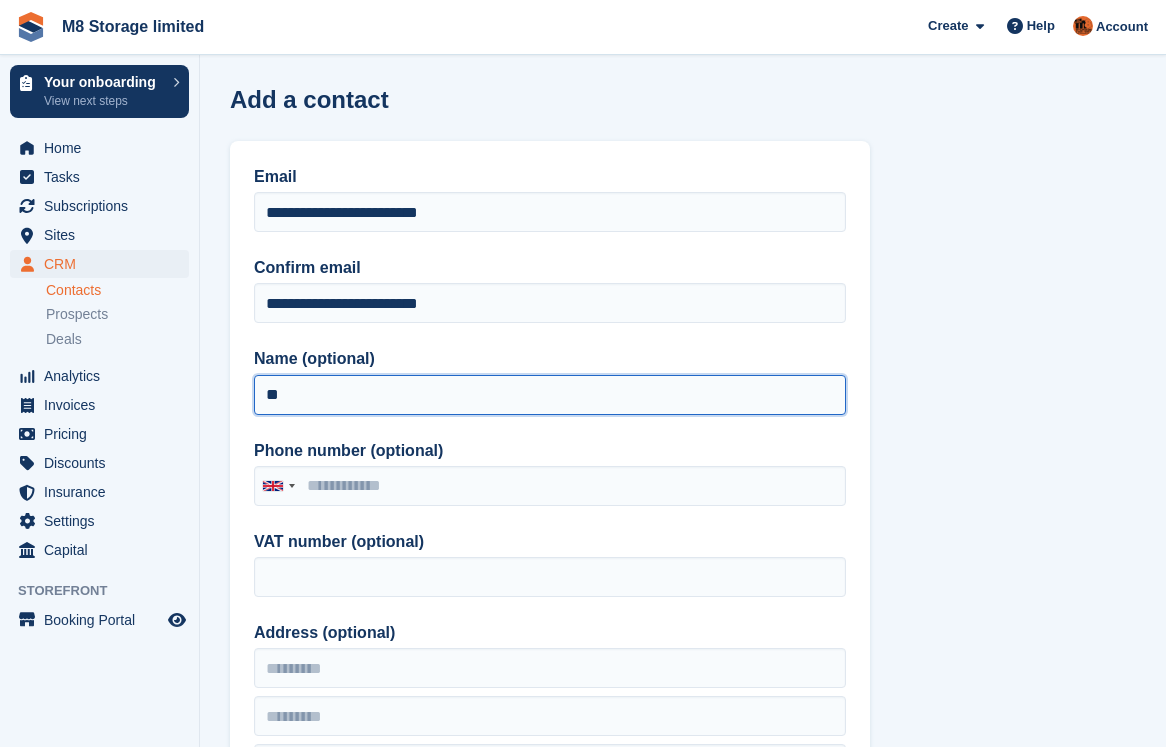 type on "*" 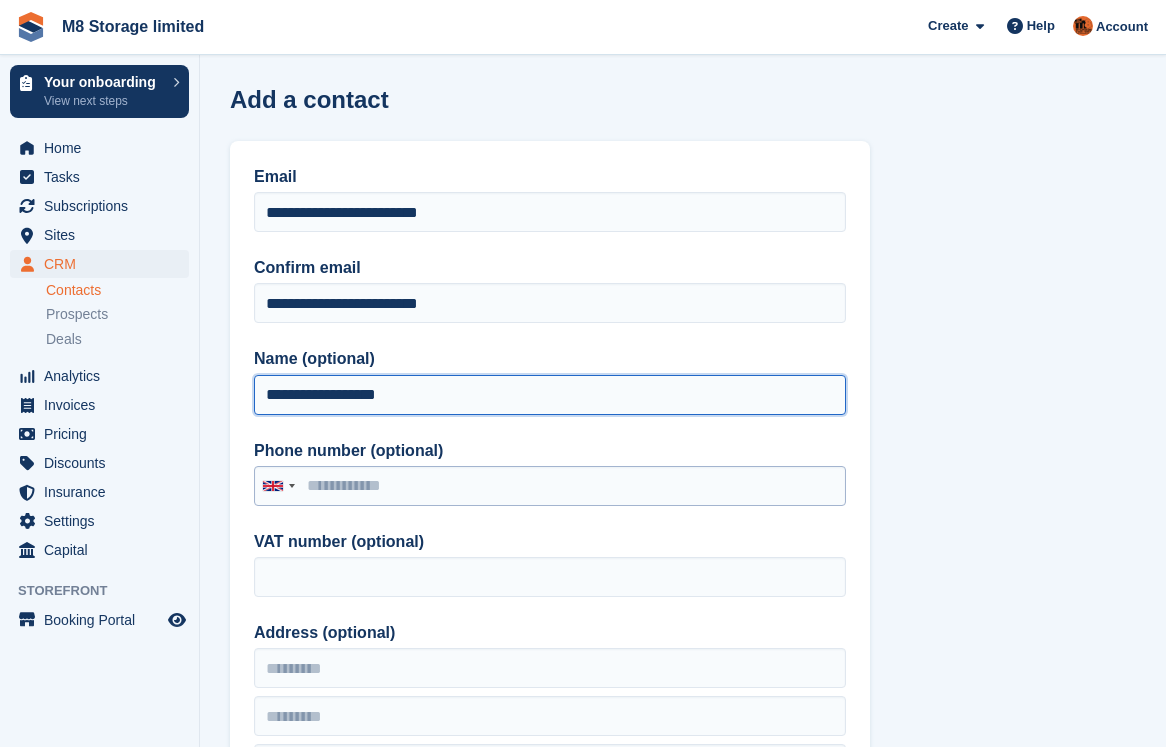 type on "**********" 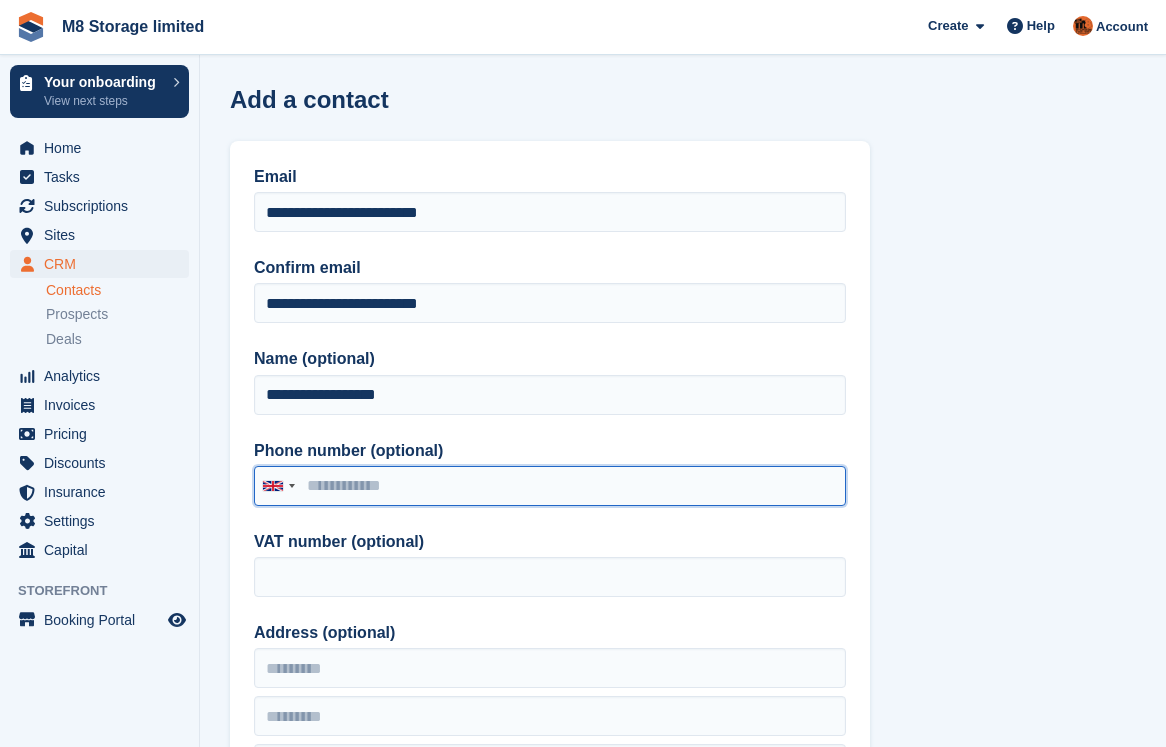 click on "Phone number (optional)" at bounding box center [550, 486] 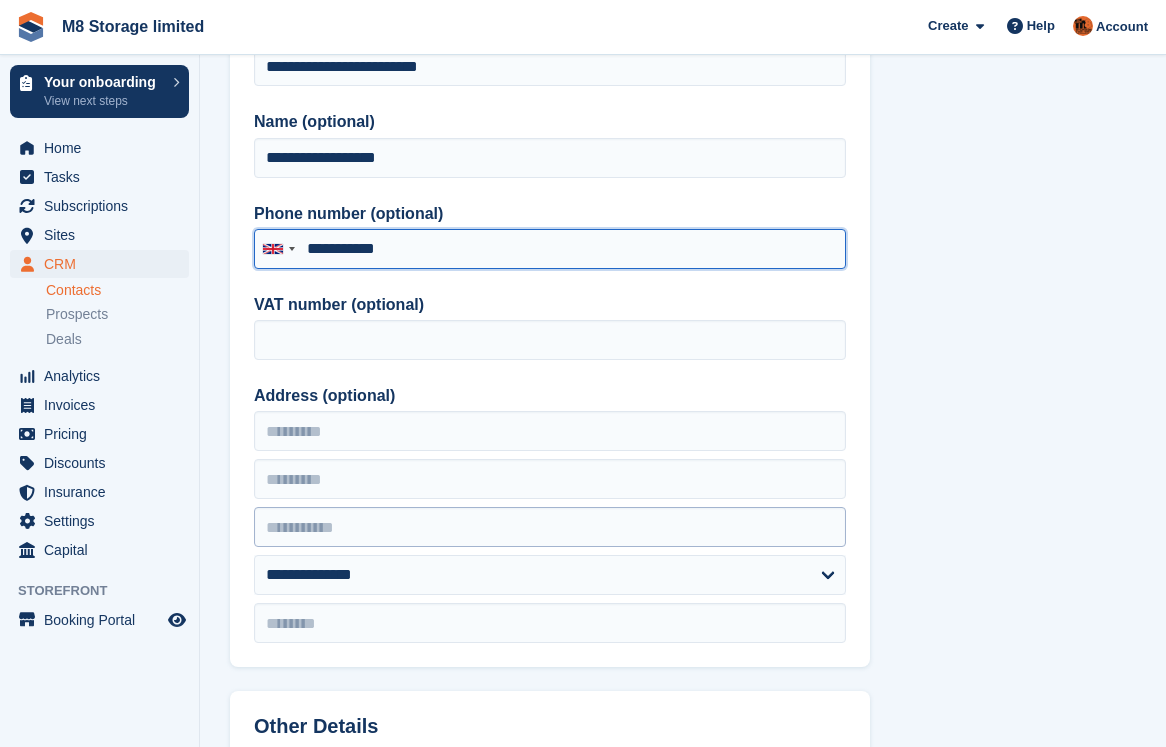 scroll, scrollTop: 300, scrollLeft: 0, axis: vertical 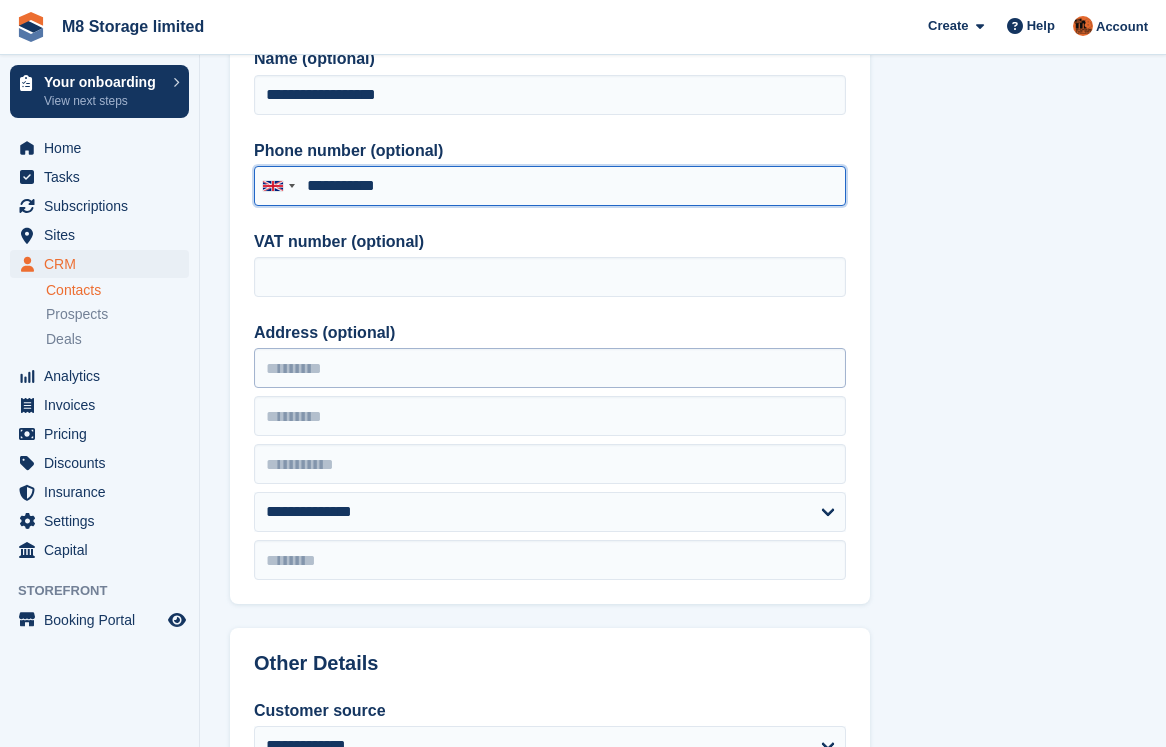 type on "**********" 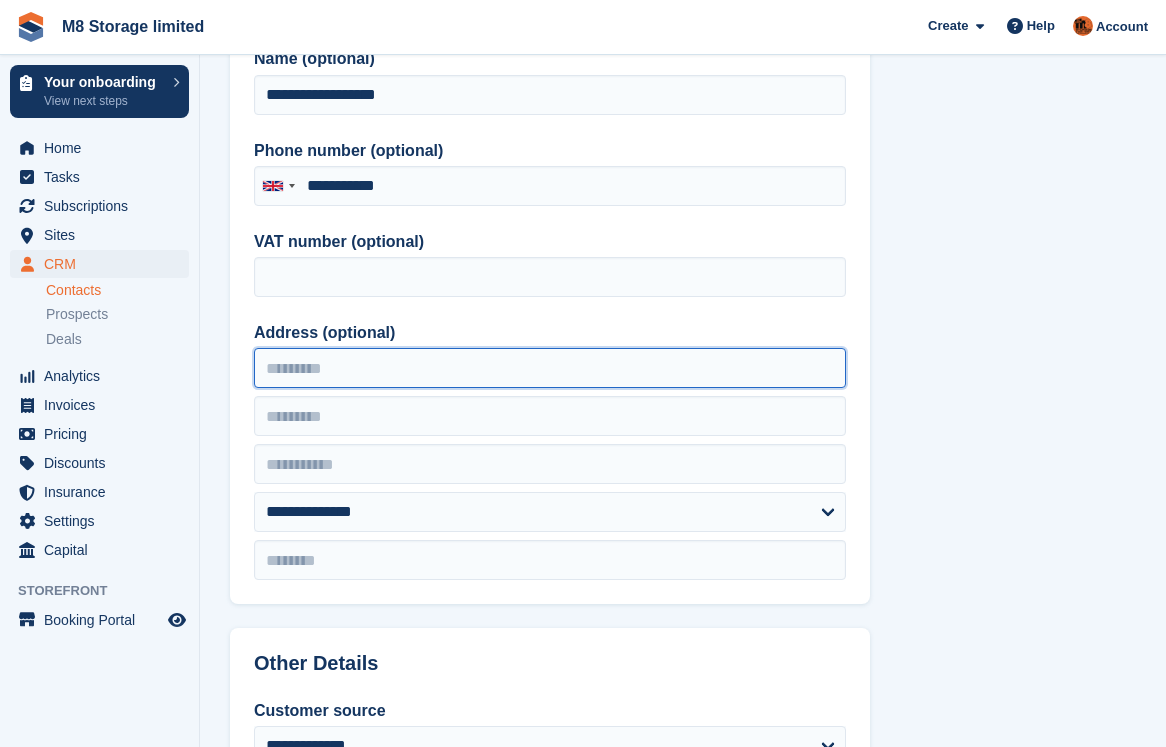 click on "Address (optional)" at bounding box center [550, 368] 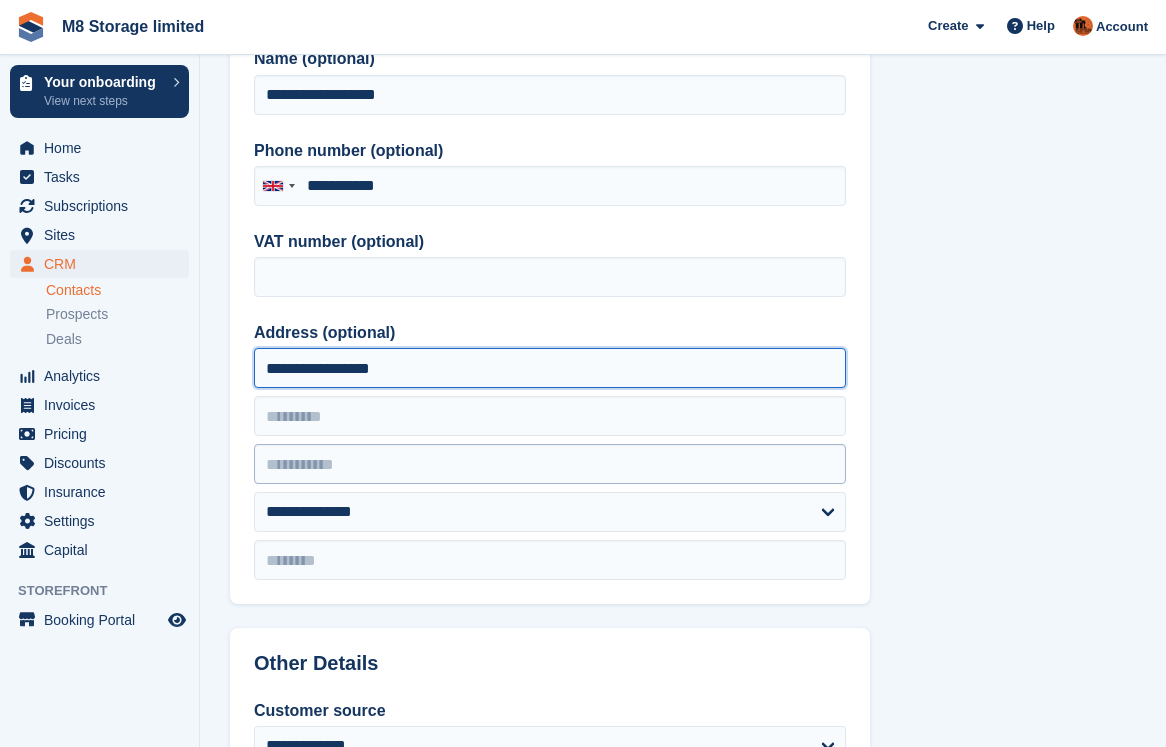 type on "**********" 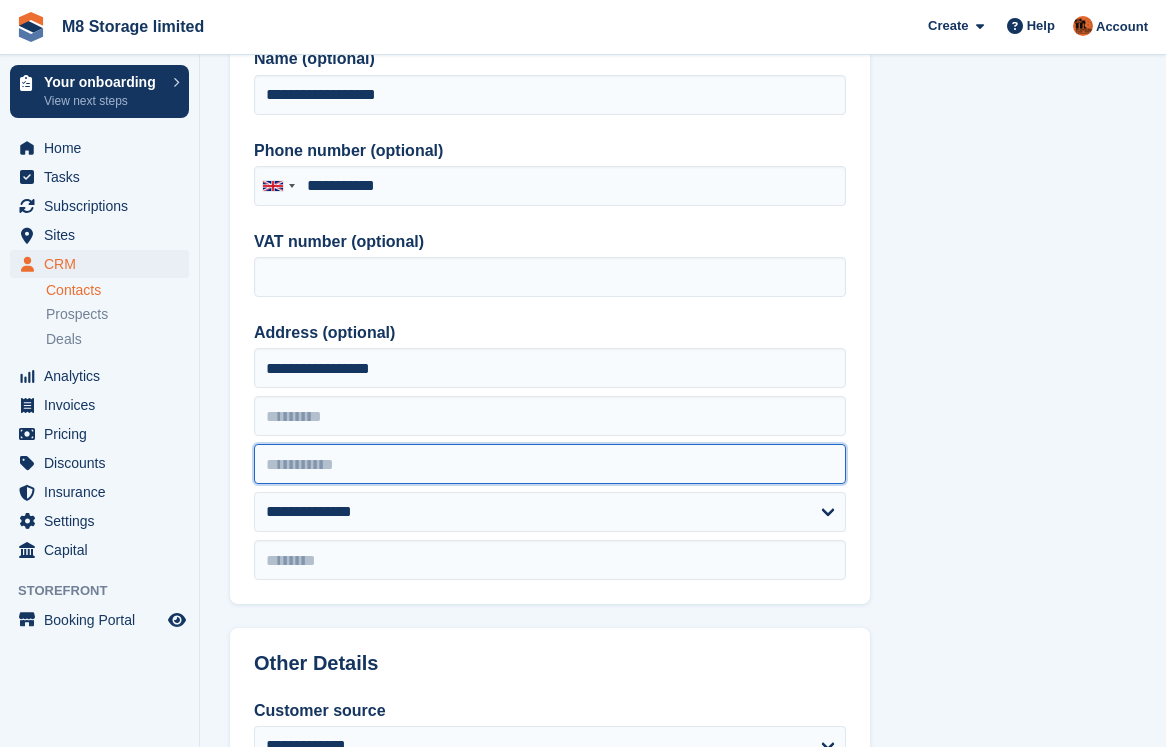 click at bounding box center (550, 464) 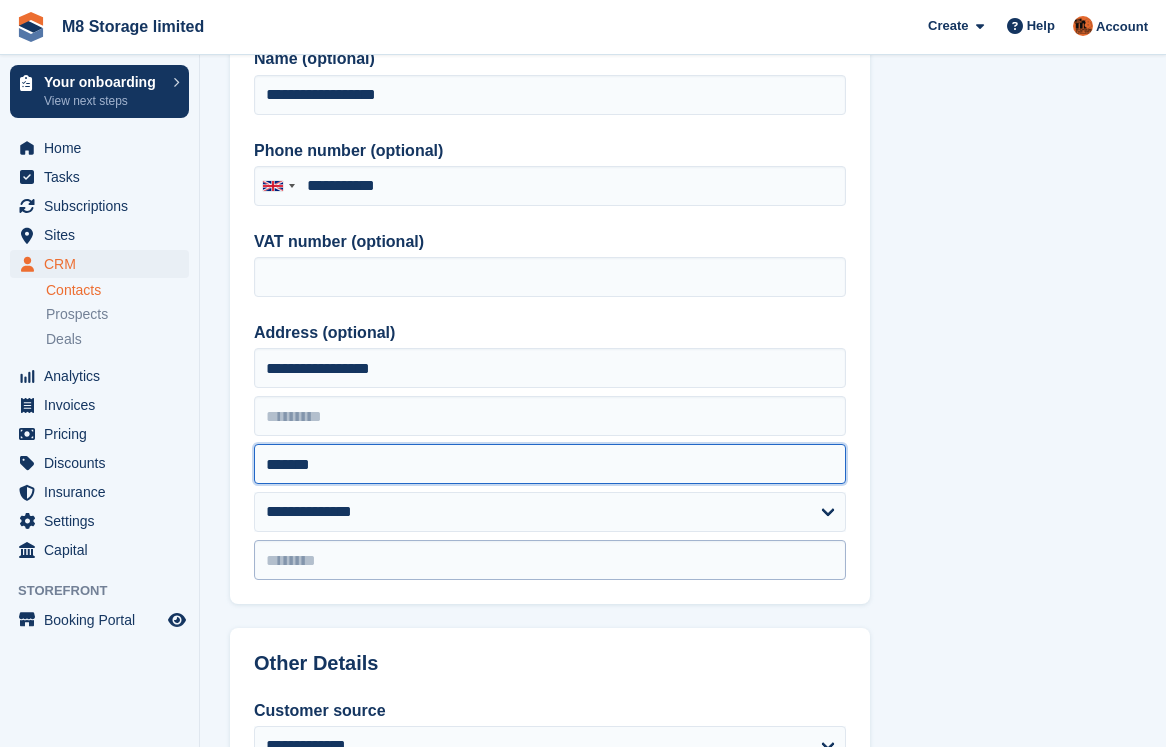 type on "*******" 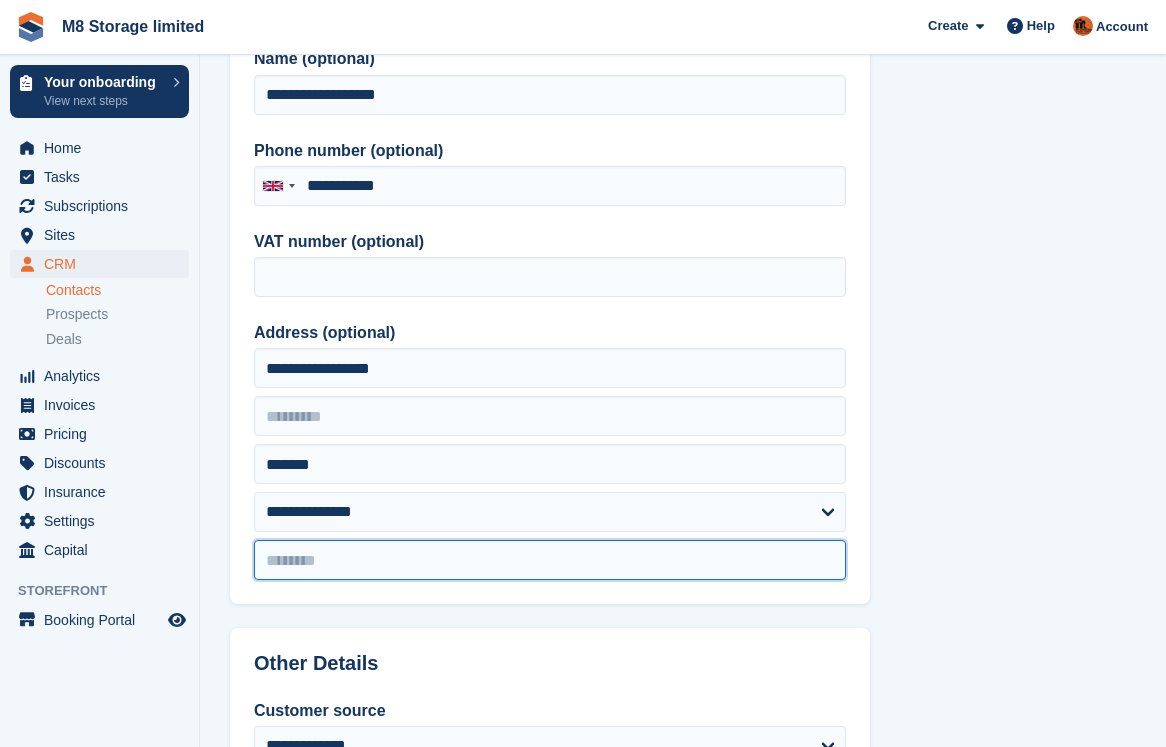 click at bounding box center (550, 560) 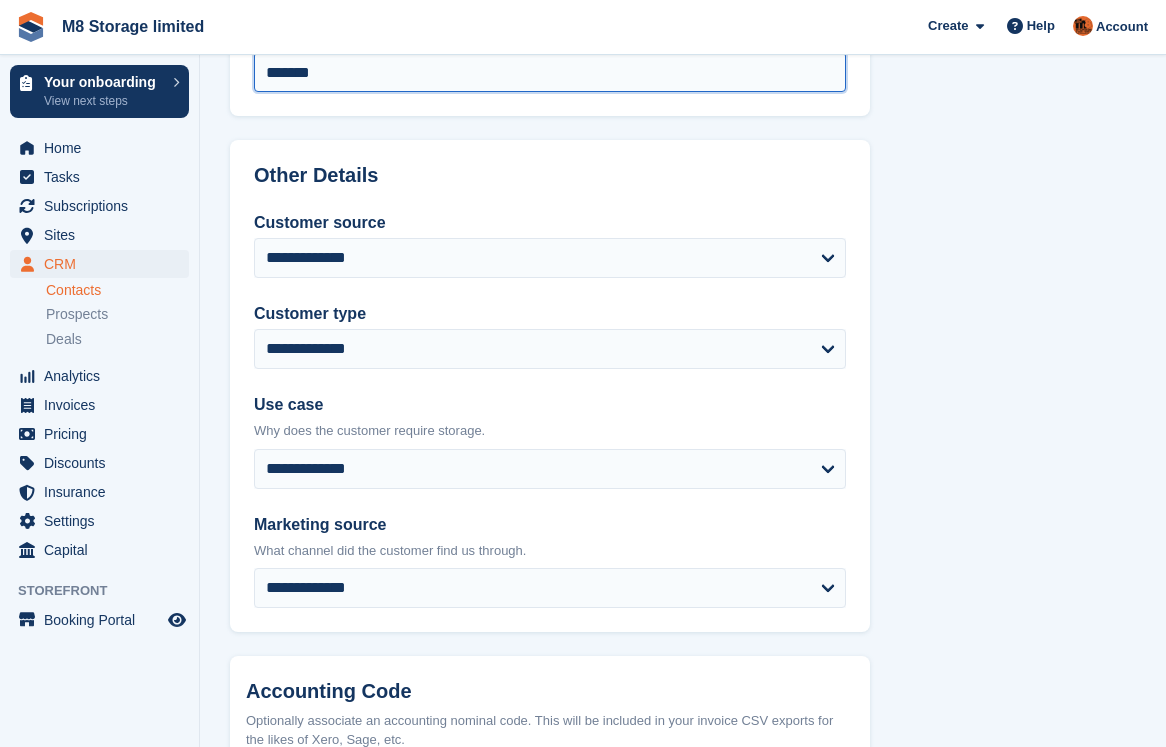 scroll, scrollTop: 800, scrollLeft: 0, axis: vertical 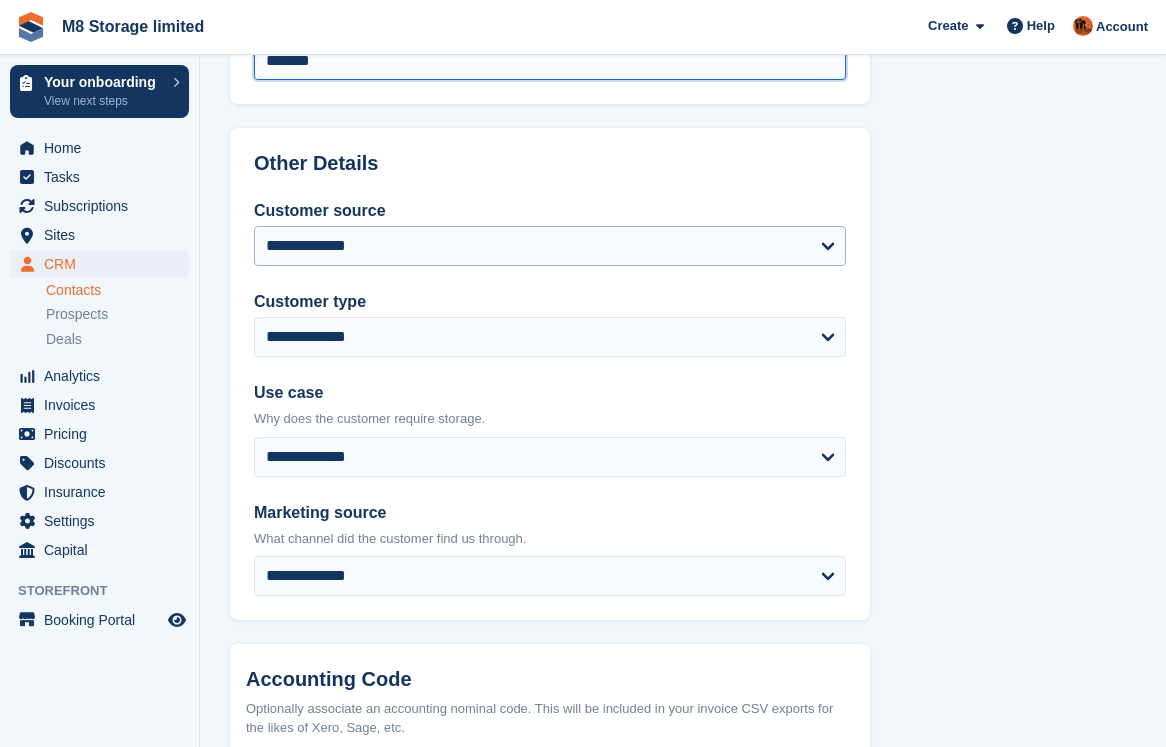 type on "*******" 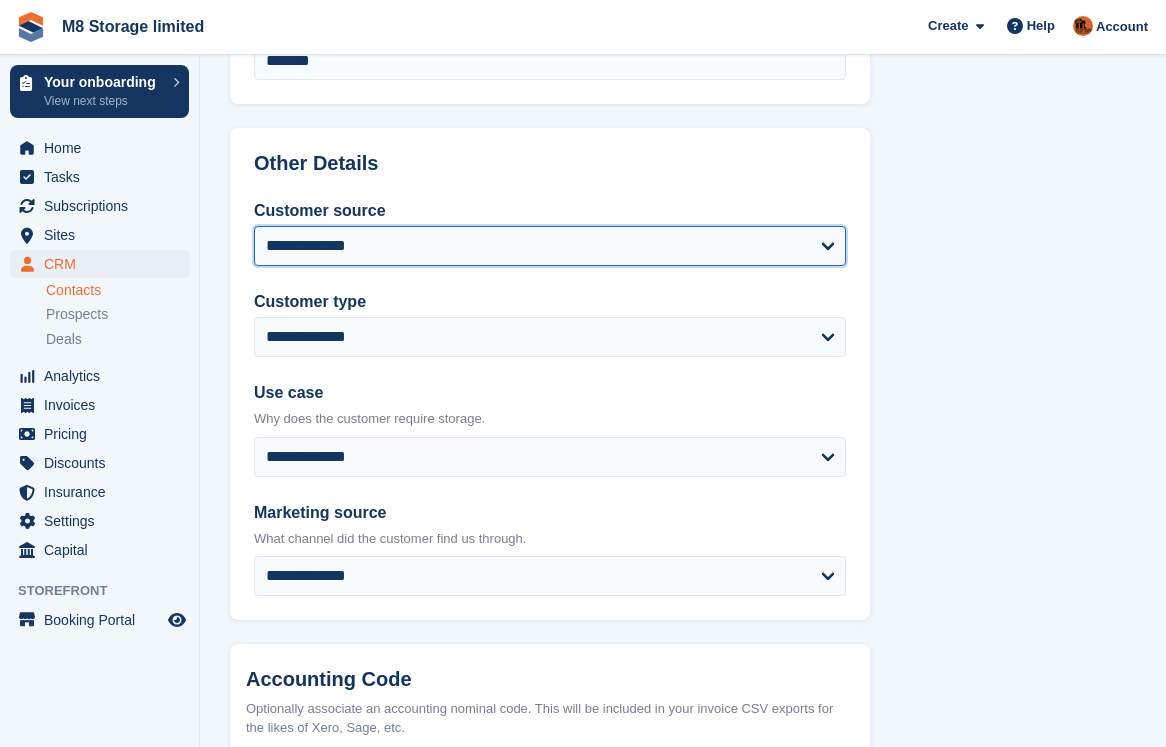 click on "**********" at bounding box center [550, 246] 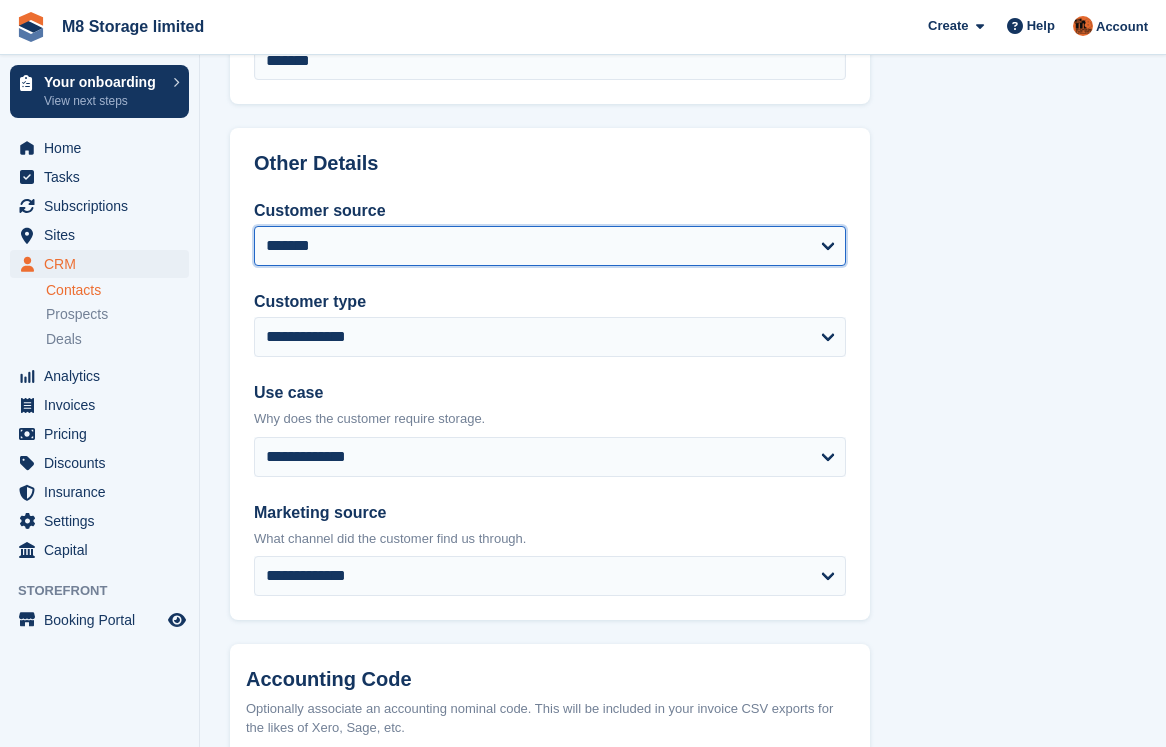 click on "**********" at bounding box center [550, 246] 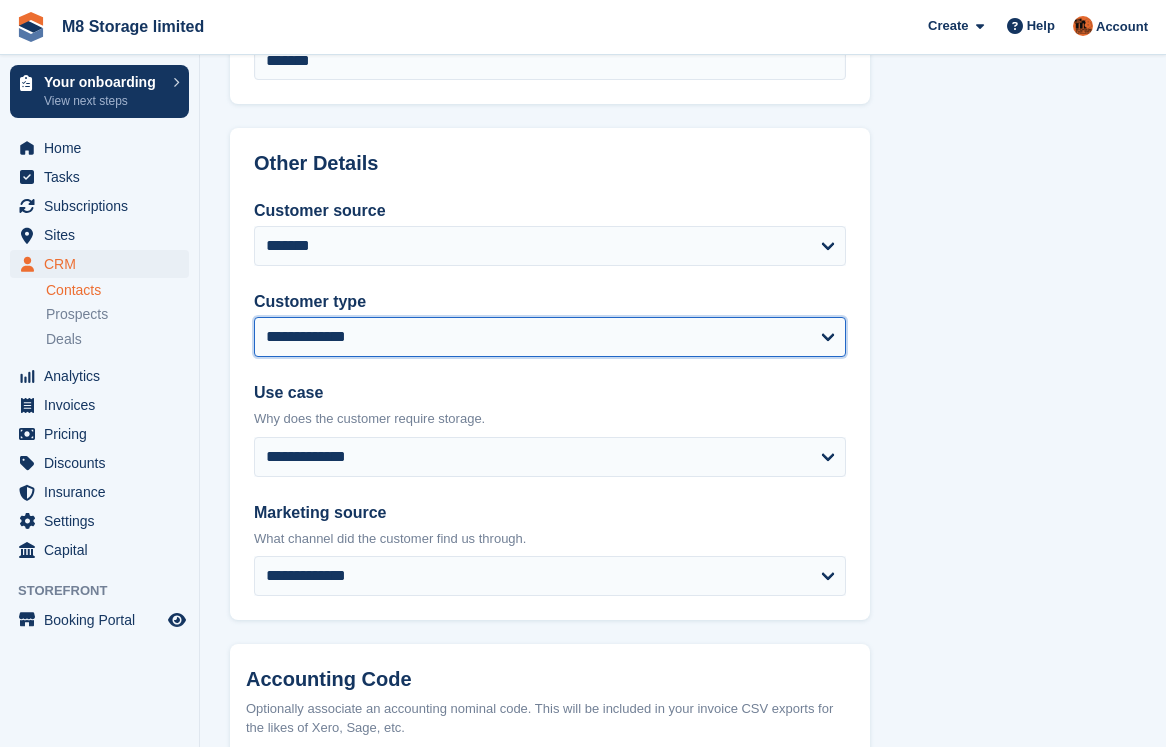 click on "**********" at bounding box center (550, 337) 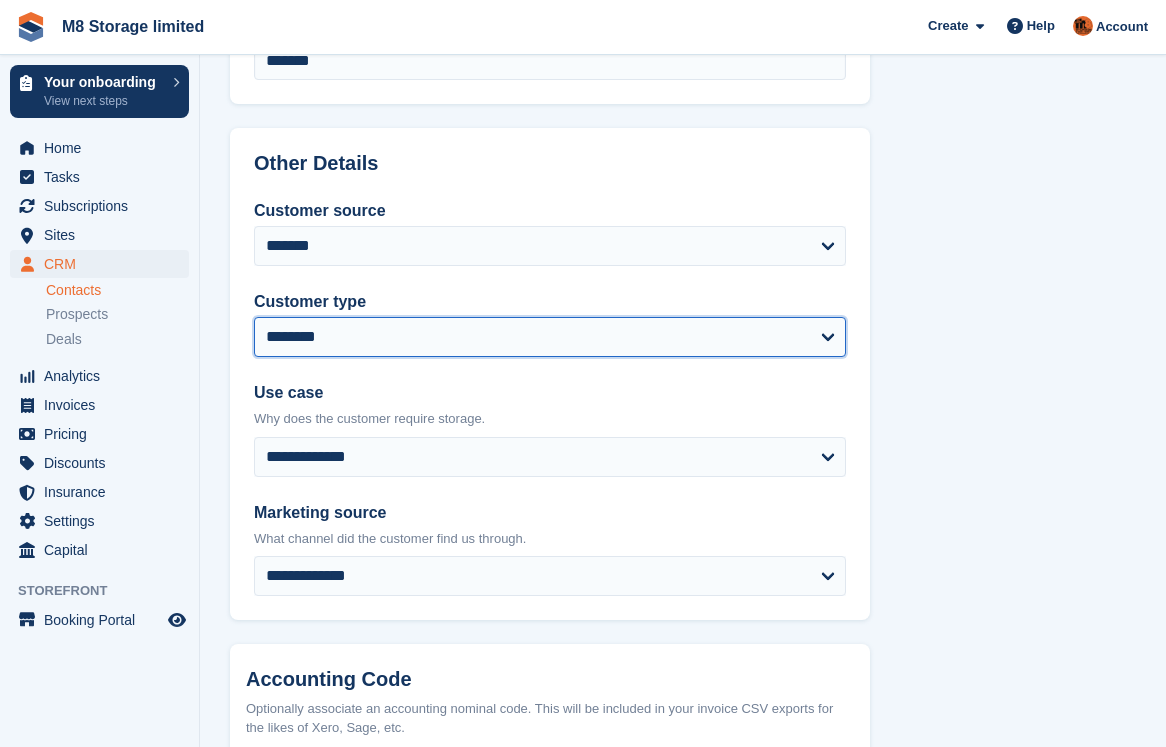 click on "**********" at bounding box center (550, 337) 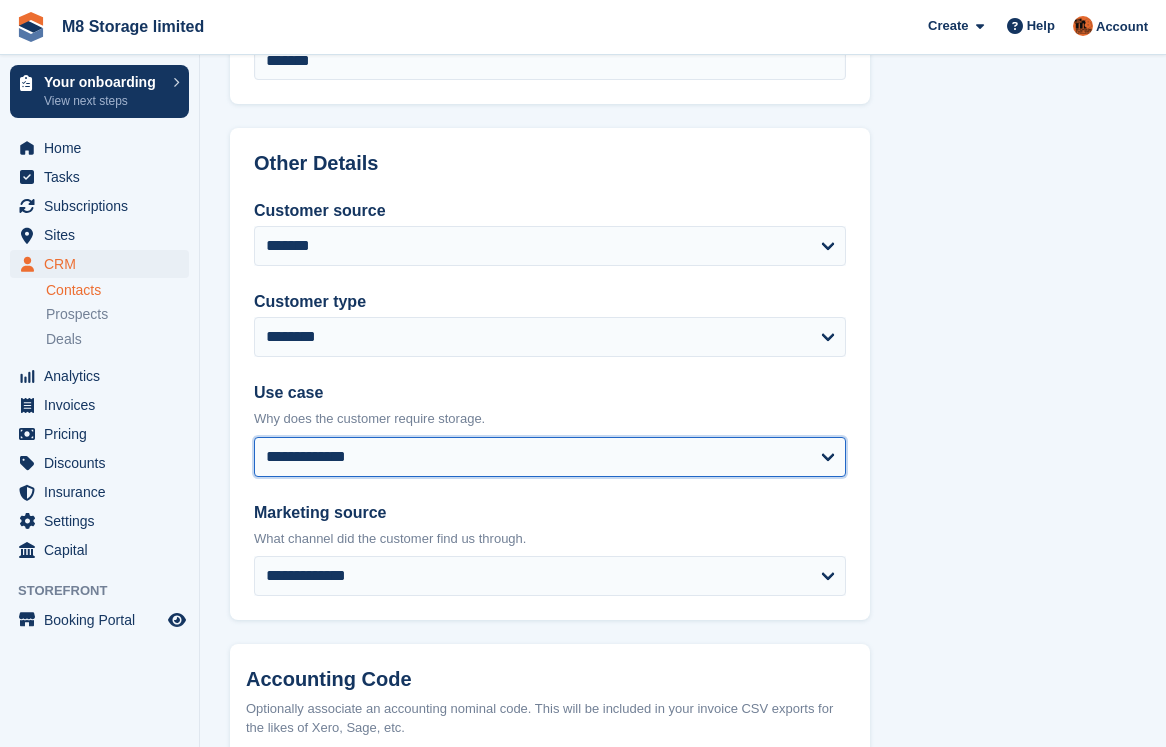 click on "**********" at bounding box center (550, 457) 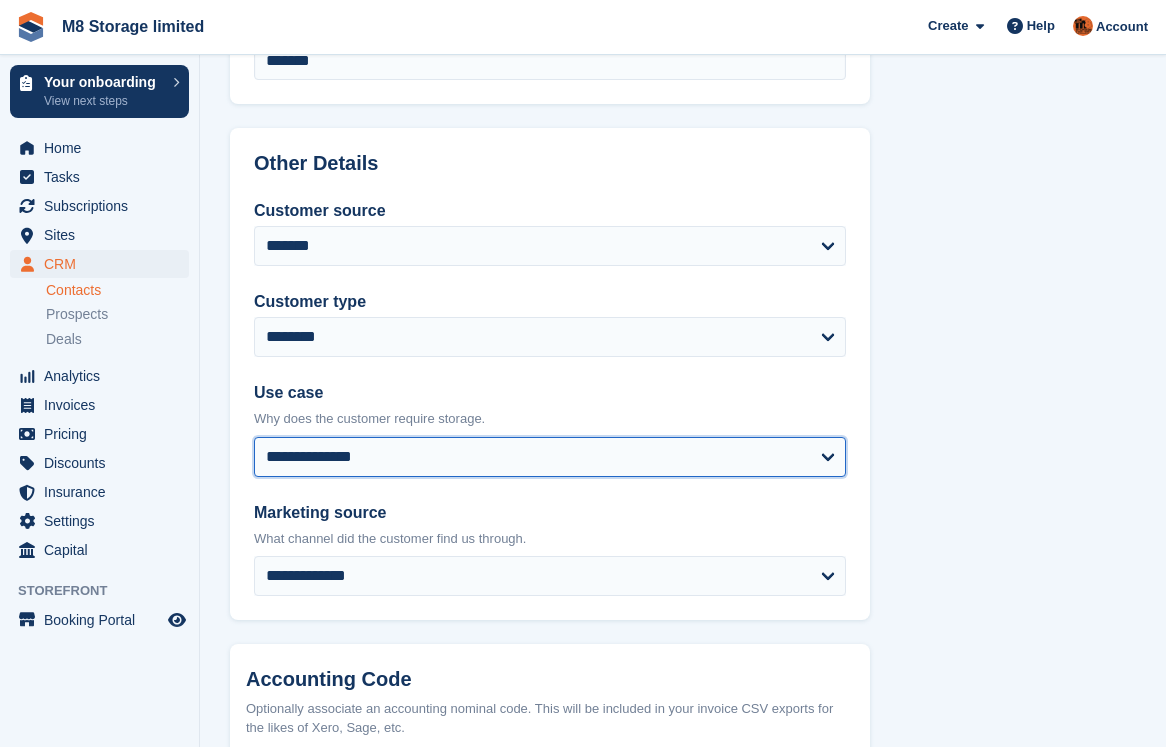 click on "**********" at bounding box center [550, 457] 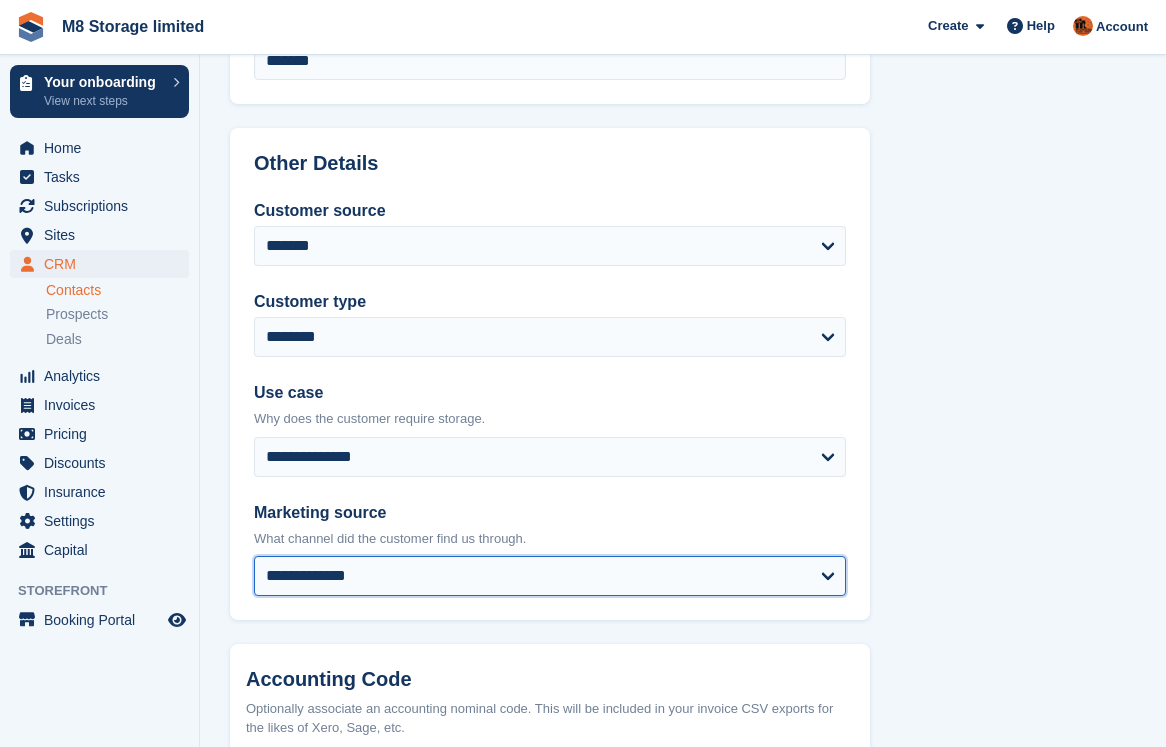 click on "**********" at bounding box center (550, 576) 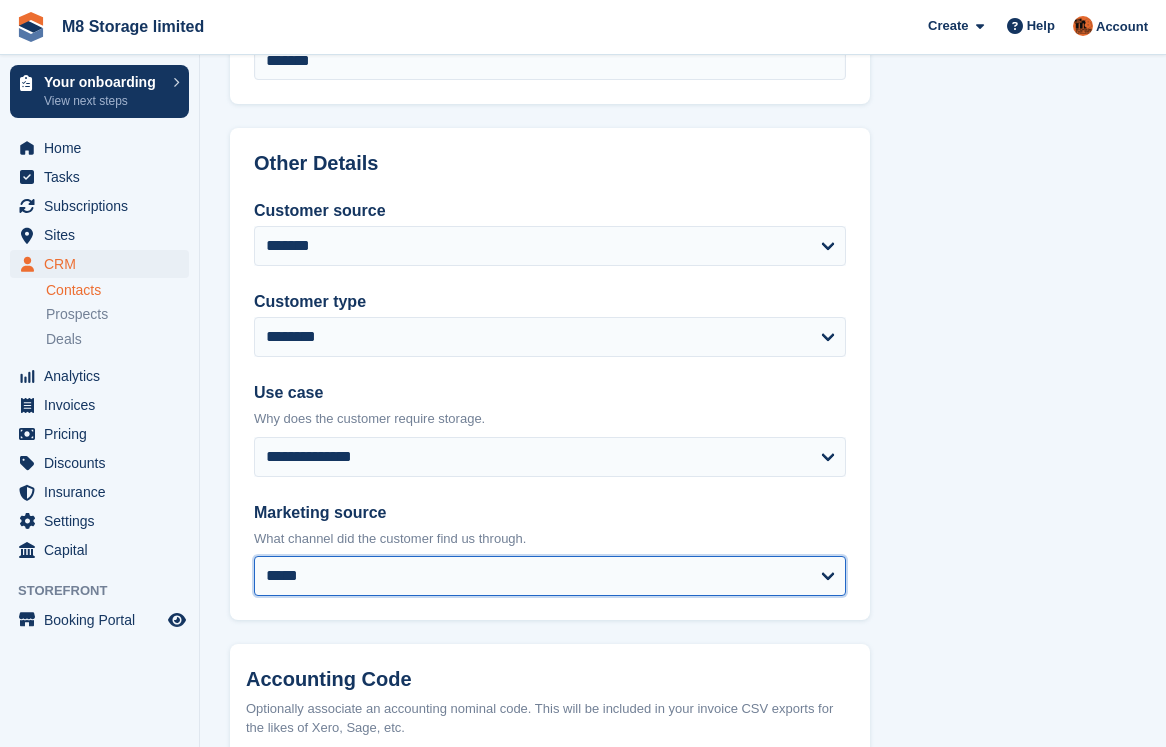 click on "**********" at bounding box center [550, 576] 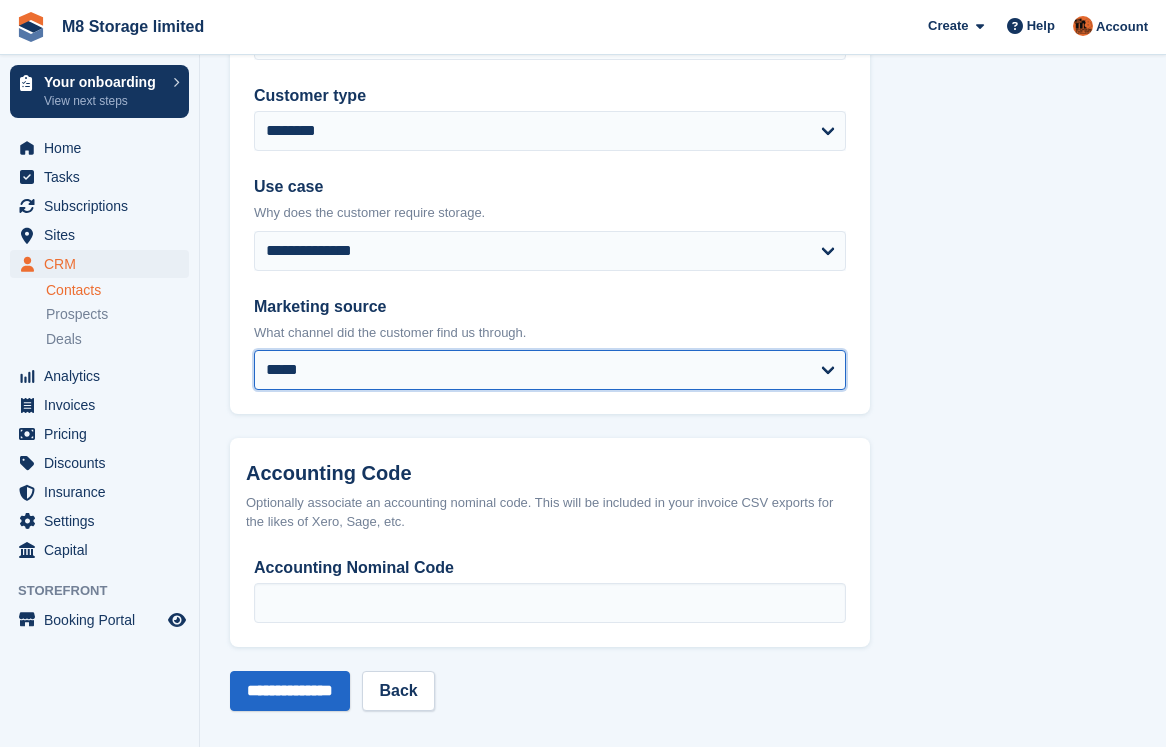 scroll, scrollTop: 1016, scrollLeft: 0, axis: vertical 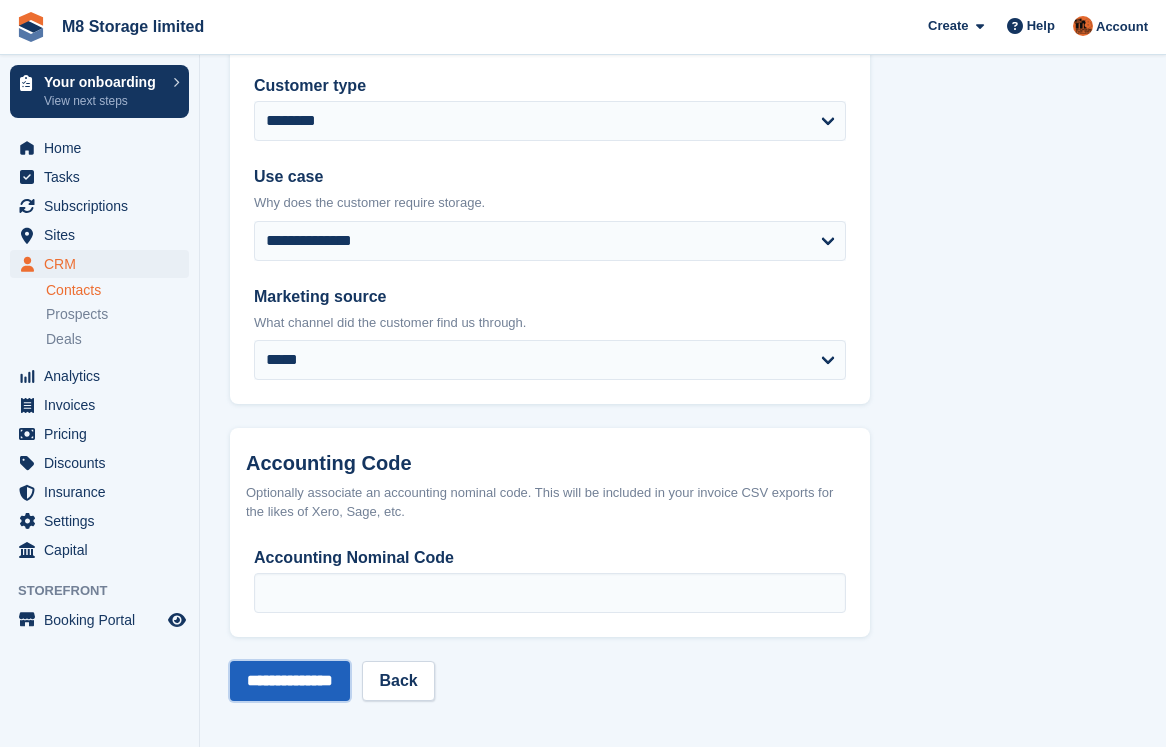 click on "**********" at bounding box center [290, 681] 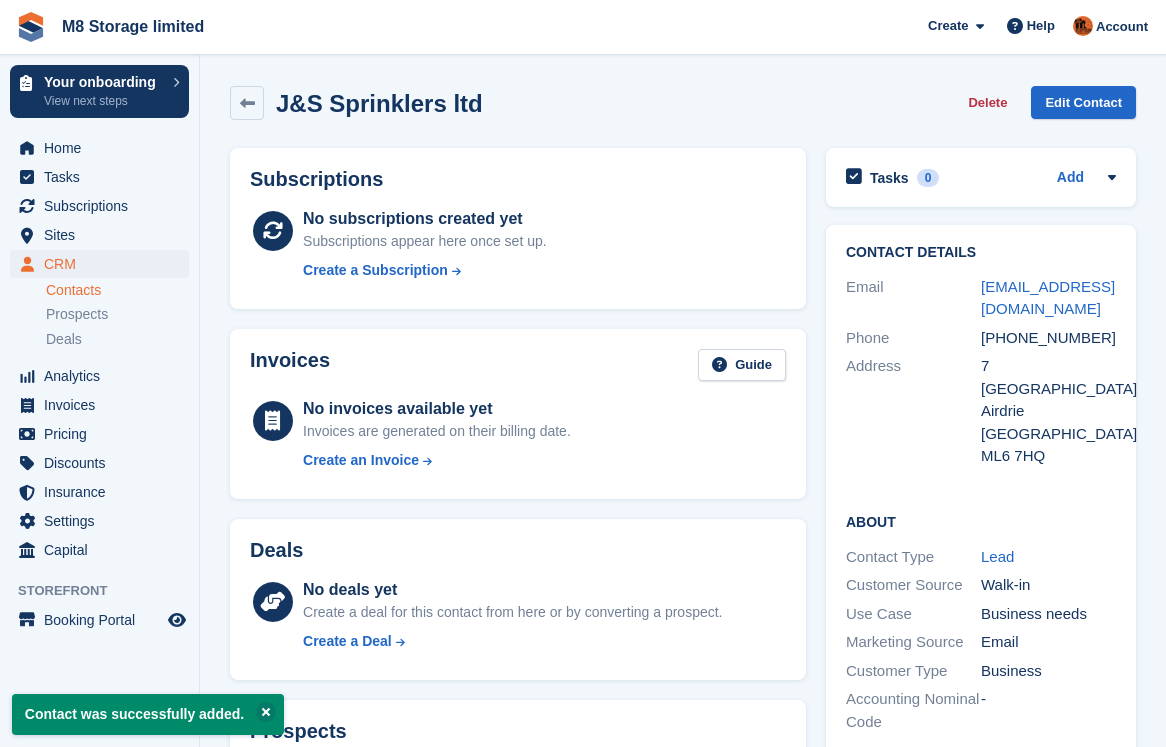 scroll, scrollTop: 0, scrollLeft: 0, axis: both 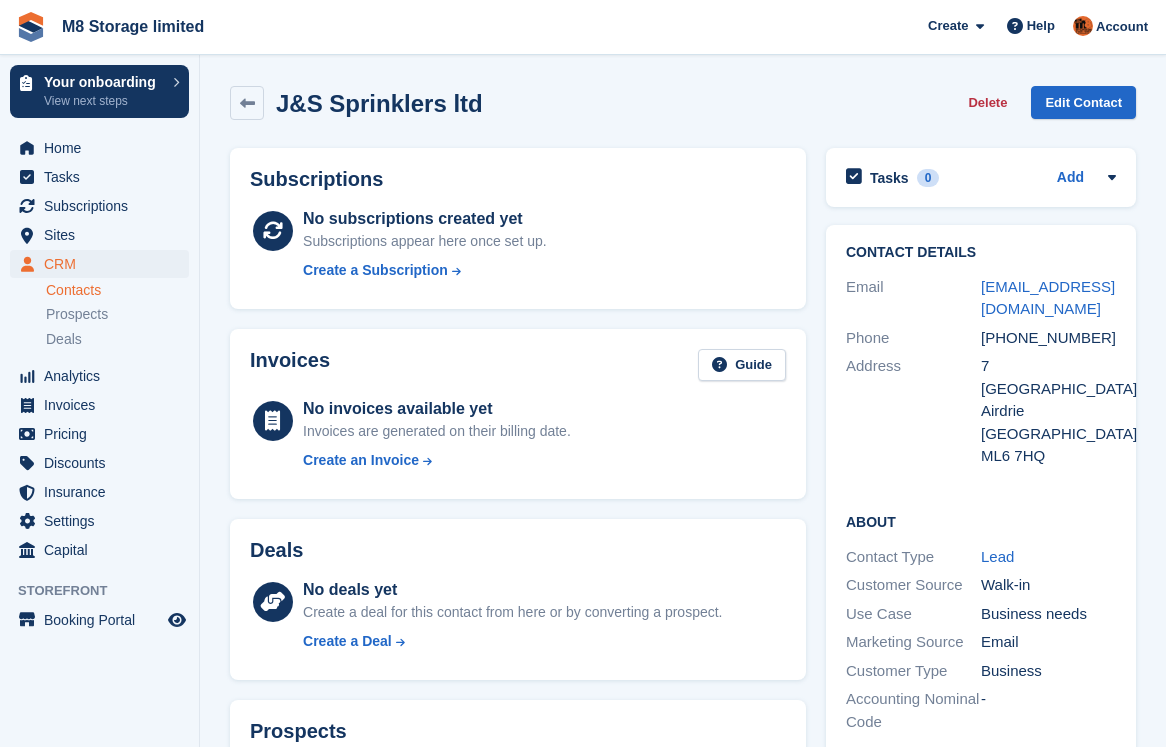 click on "Contacts" at bounding box center (117, 290) 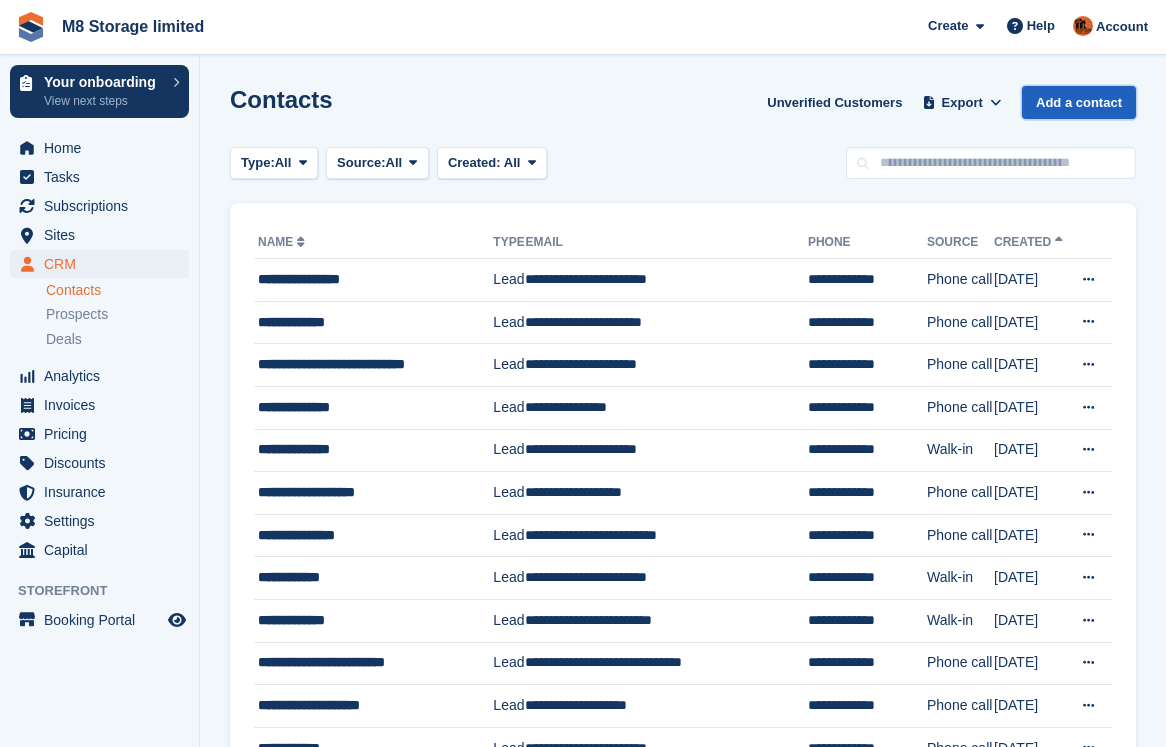 click on "Add a contact" at bounding box center (1079, 102) 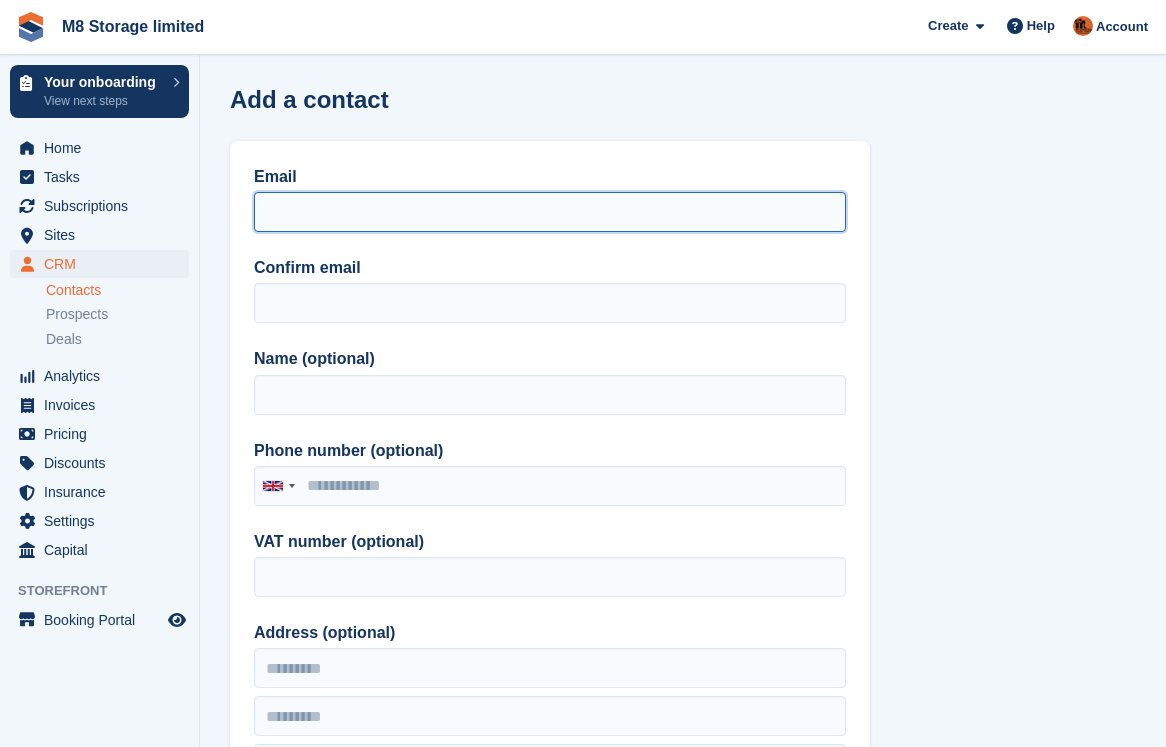 click on "Email" at bounding box center [550, 212] 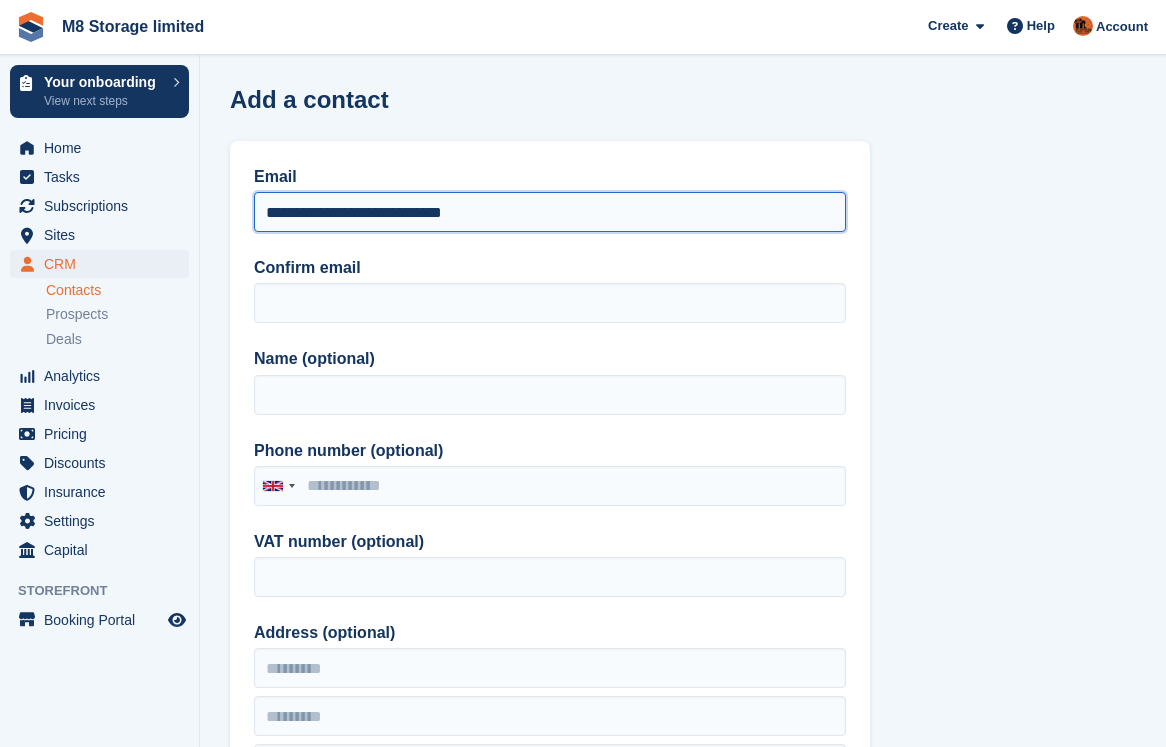 drag, startPoint x: 458, startPoint y: 215, endPoint x: 241, endPoint y: 213, distance: 217.00922 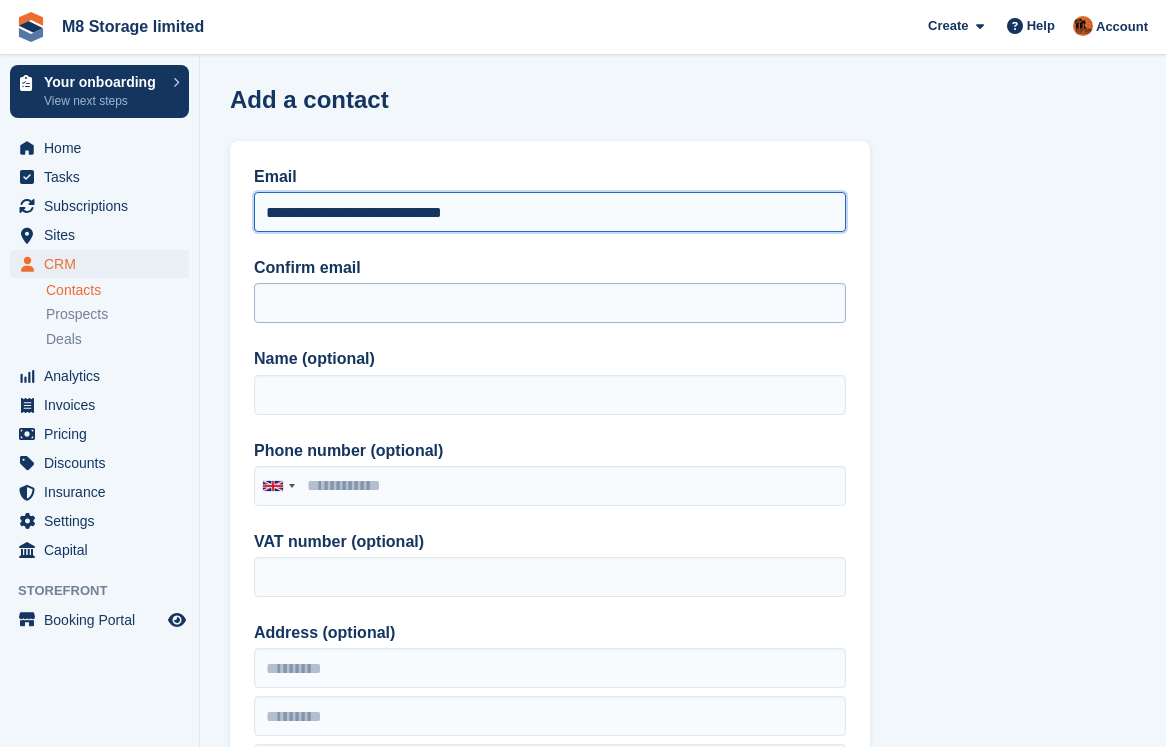type on "**********" 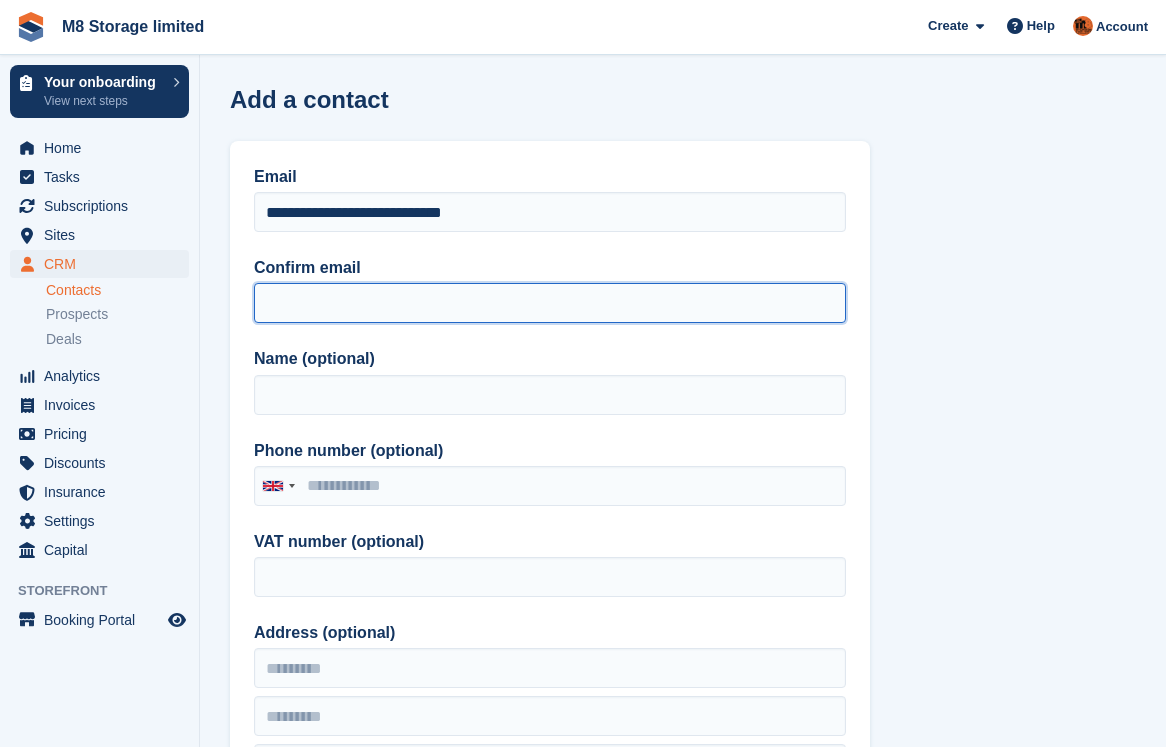 paste on "**********" 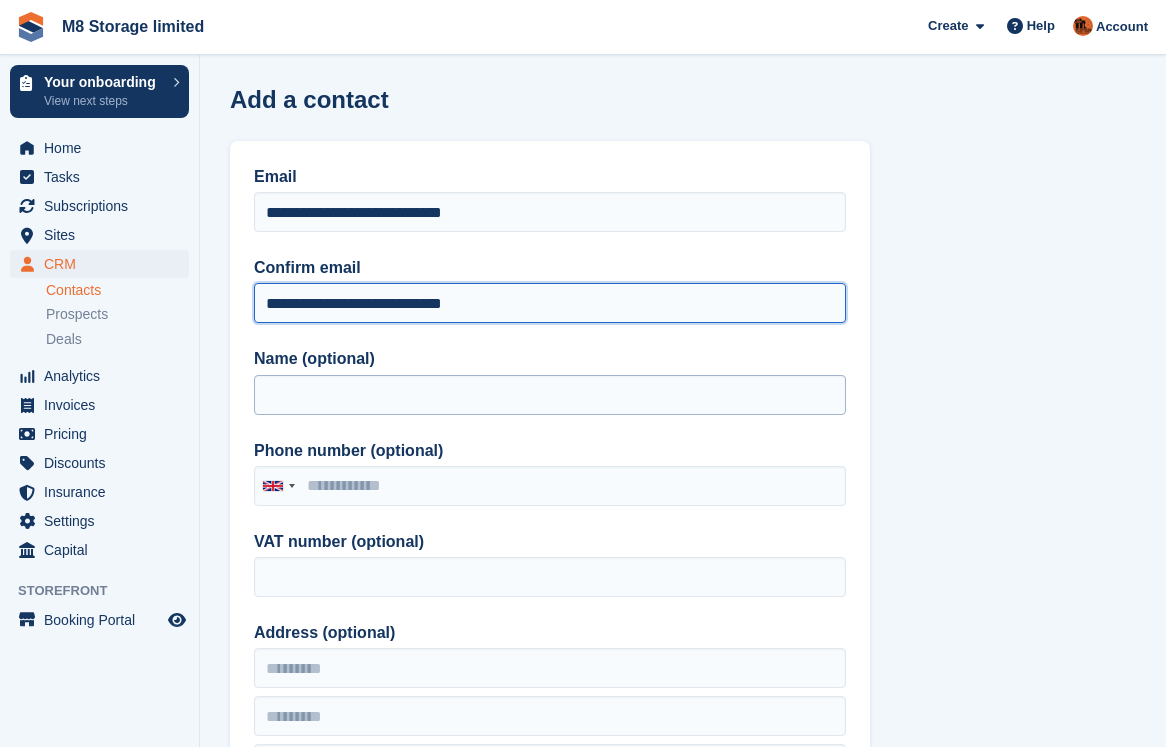 type on "**********" 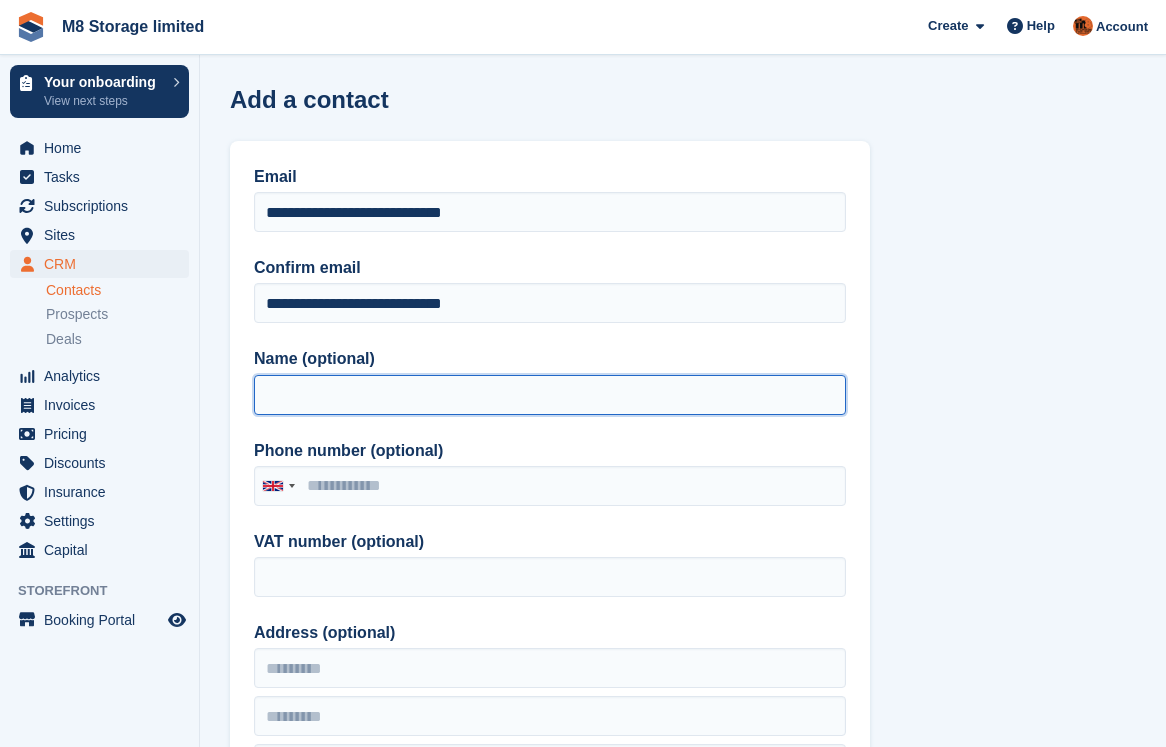 click on "Name (optional)" at bounding box center [550, 395] 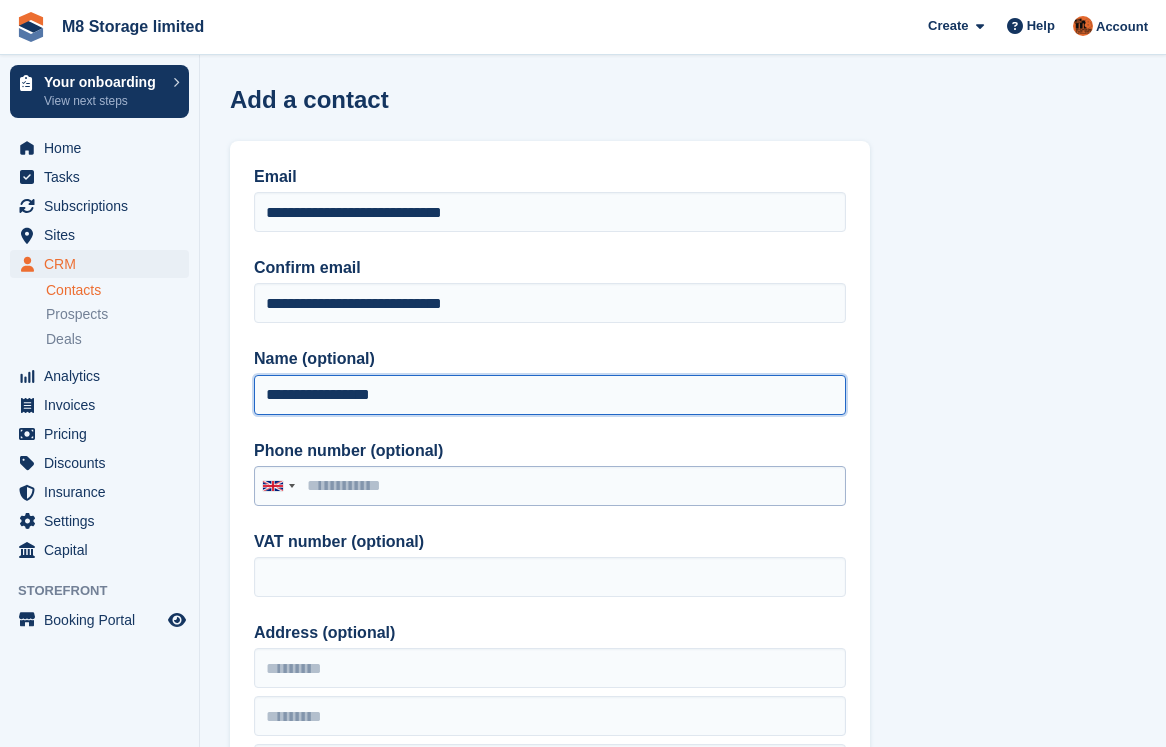 type on "**********" 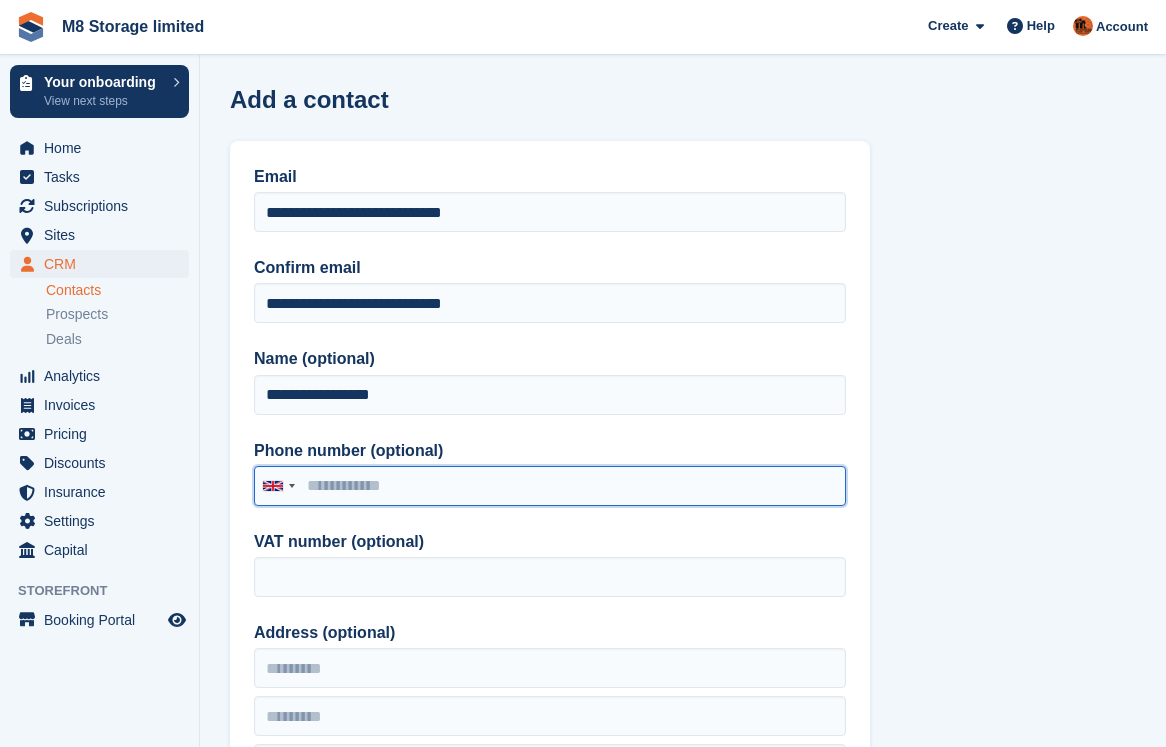 click on "Phone number (optional)" at bounding box center (550, 486) 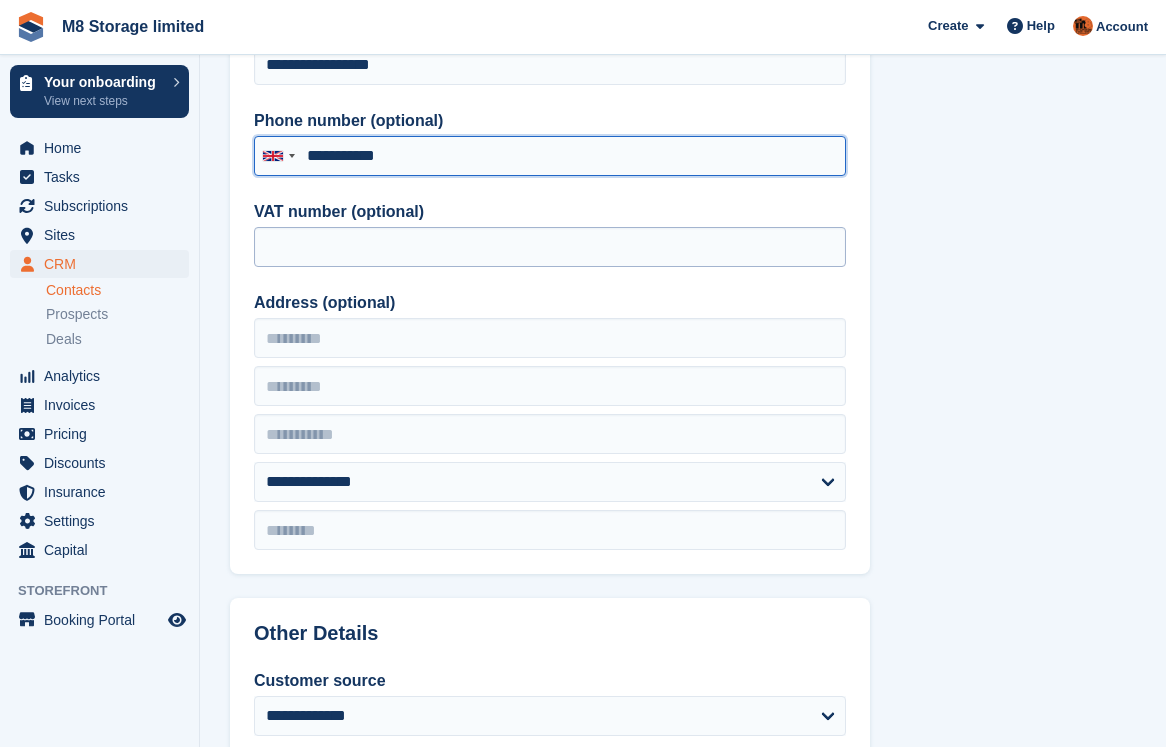 scroll, scrollTop: 400, scrollLeft: 0, axis: vertical 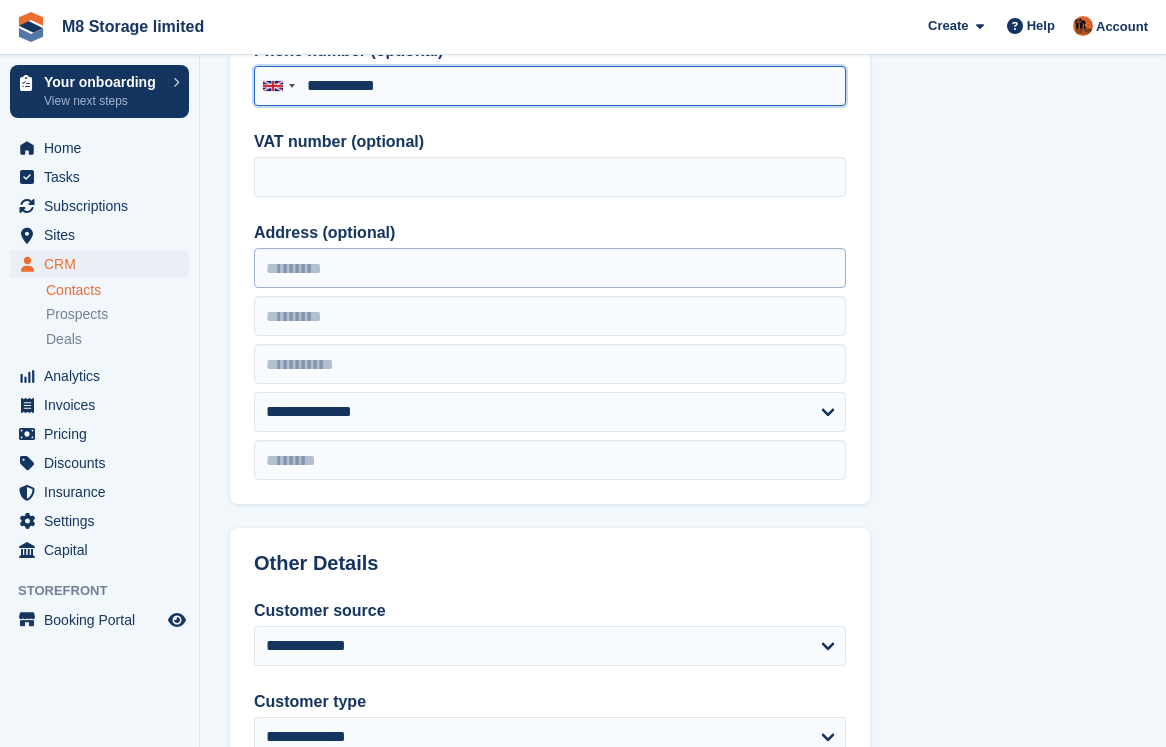 type on "**********" 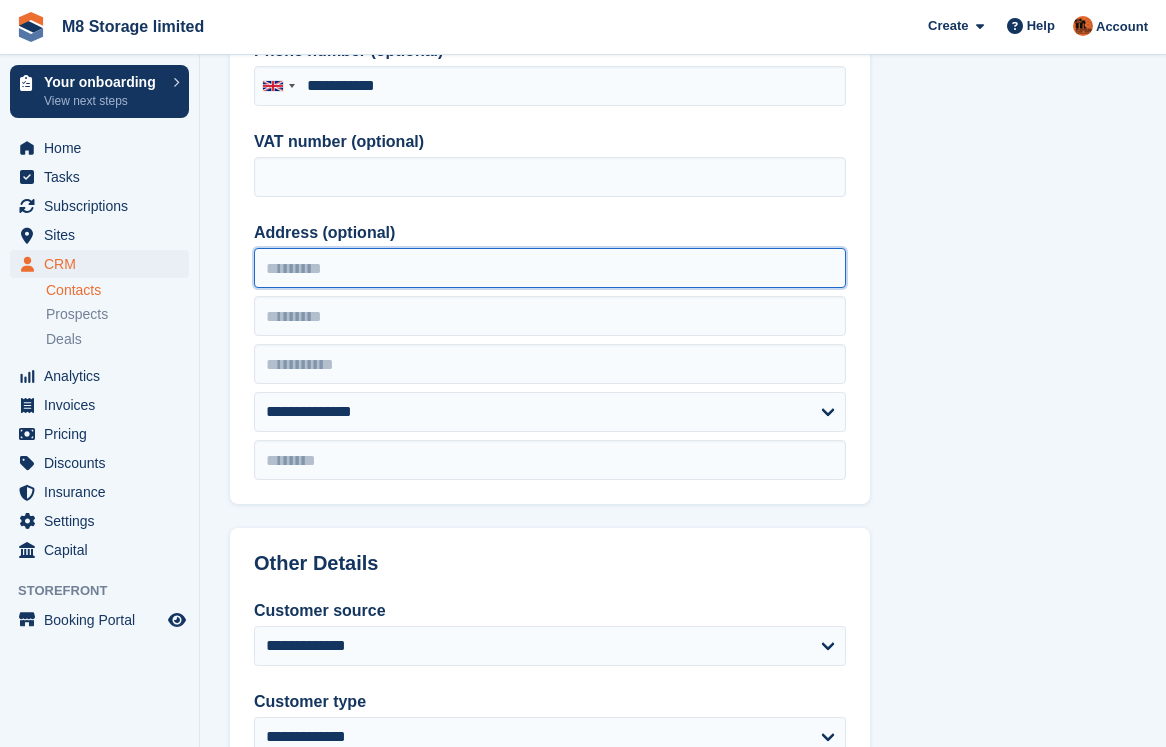 click on "Address (optional)" at bounding box center (550, 268) 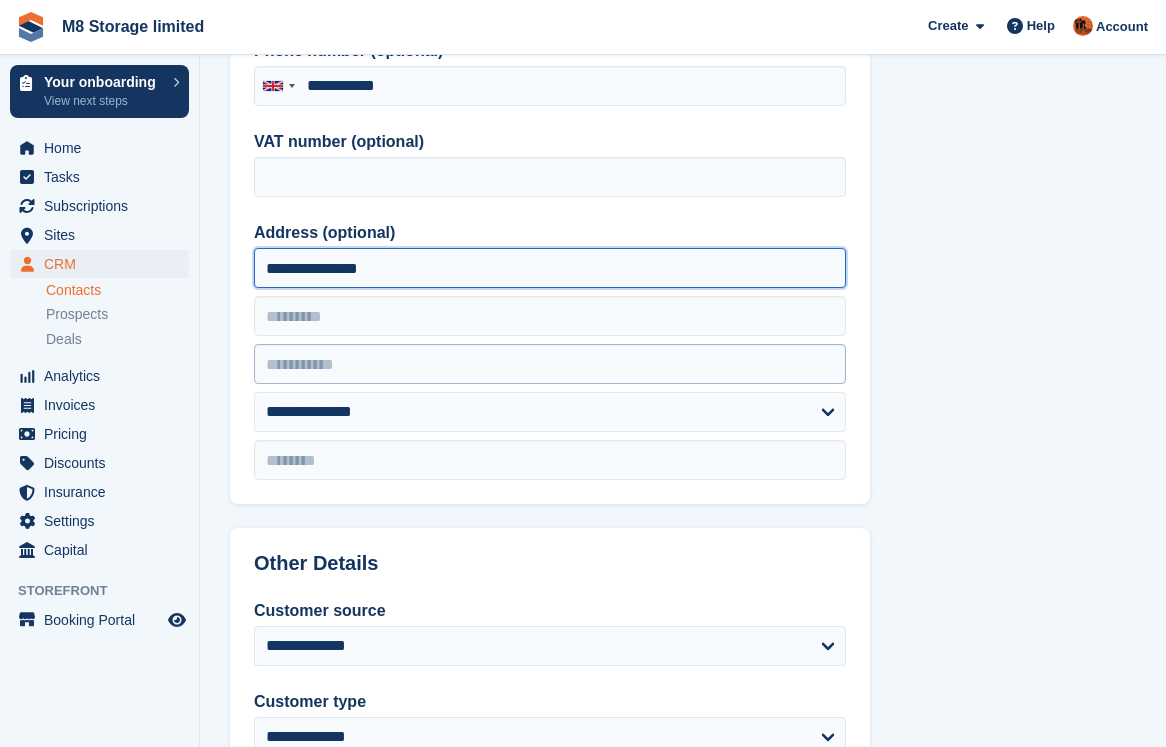 type on "**********" 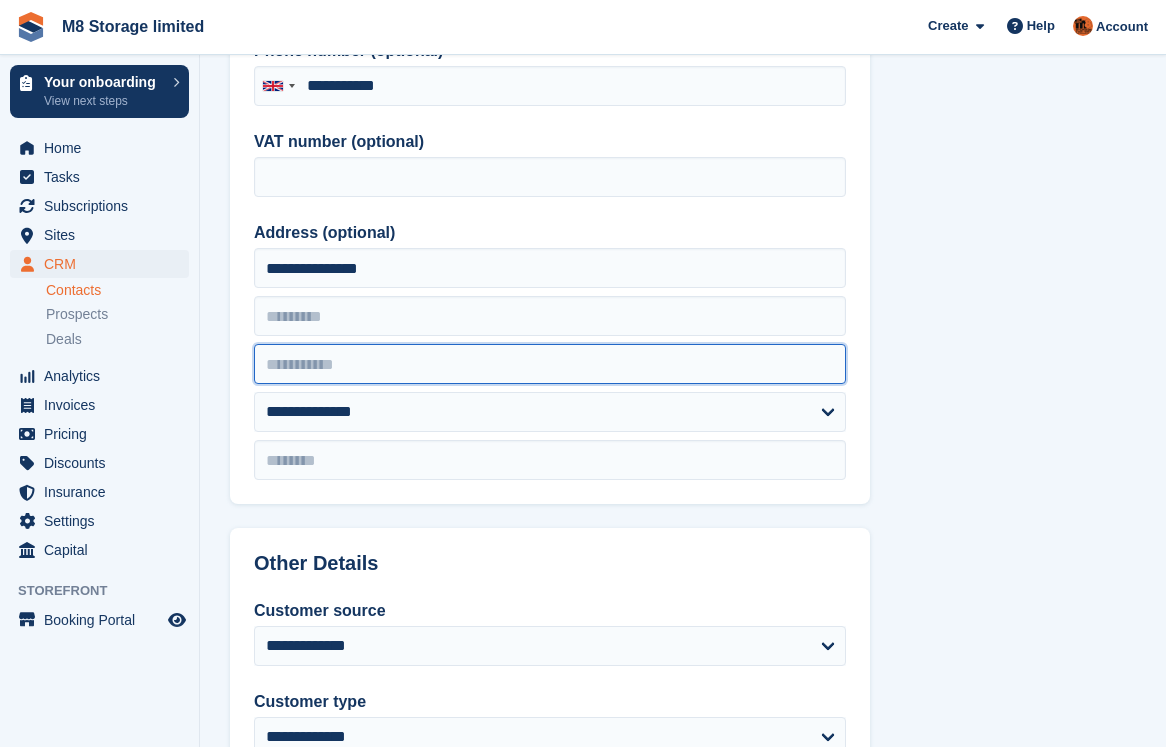 click at bounding box center [550, 364] 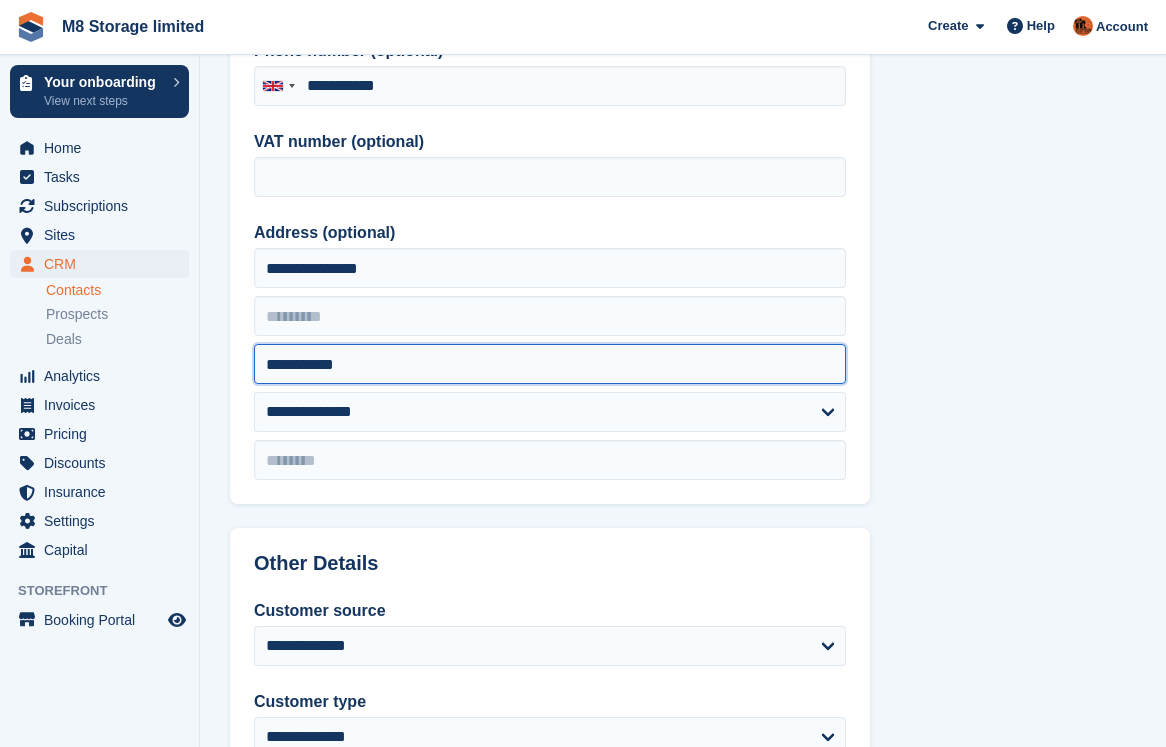 click on "**********" at bounding box center (550, 364) 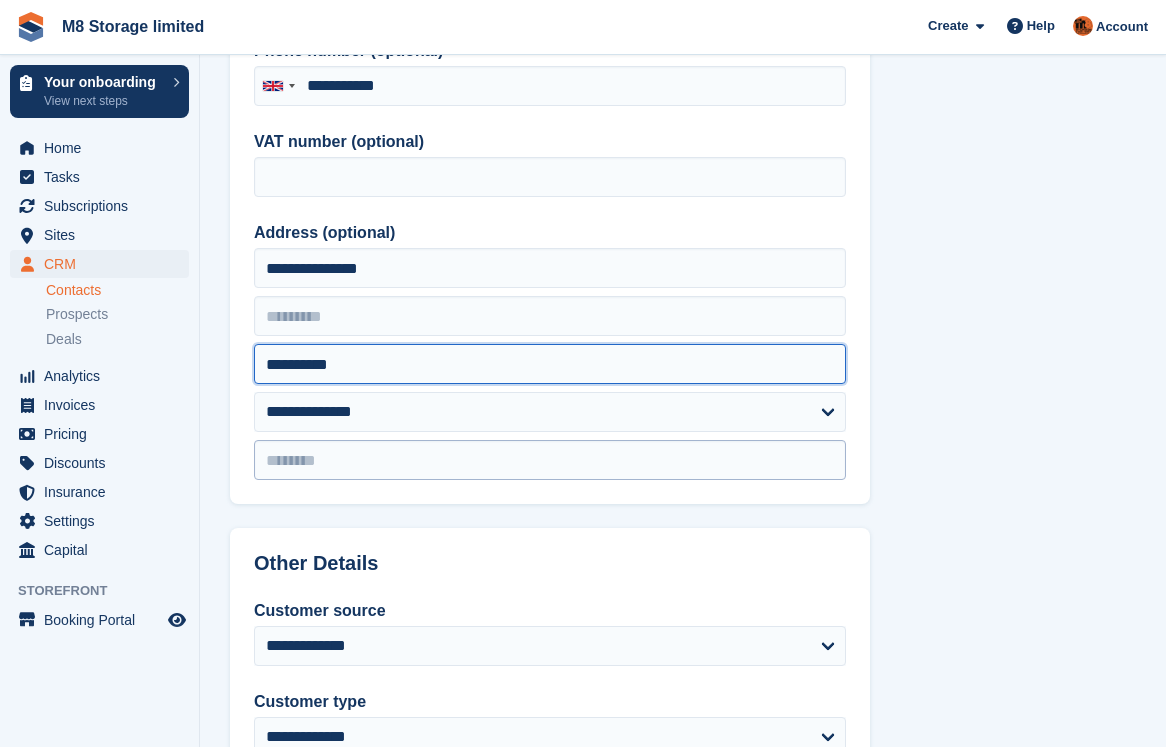 type on "**********" 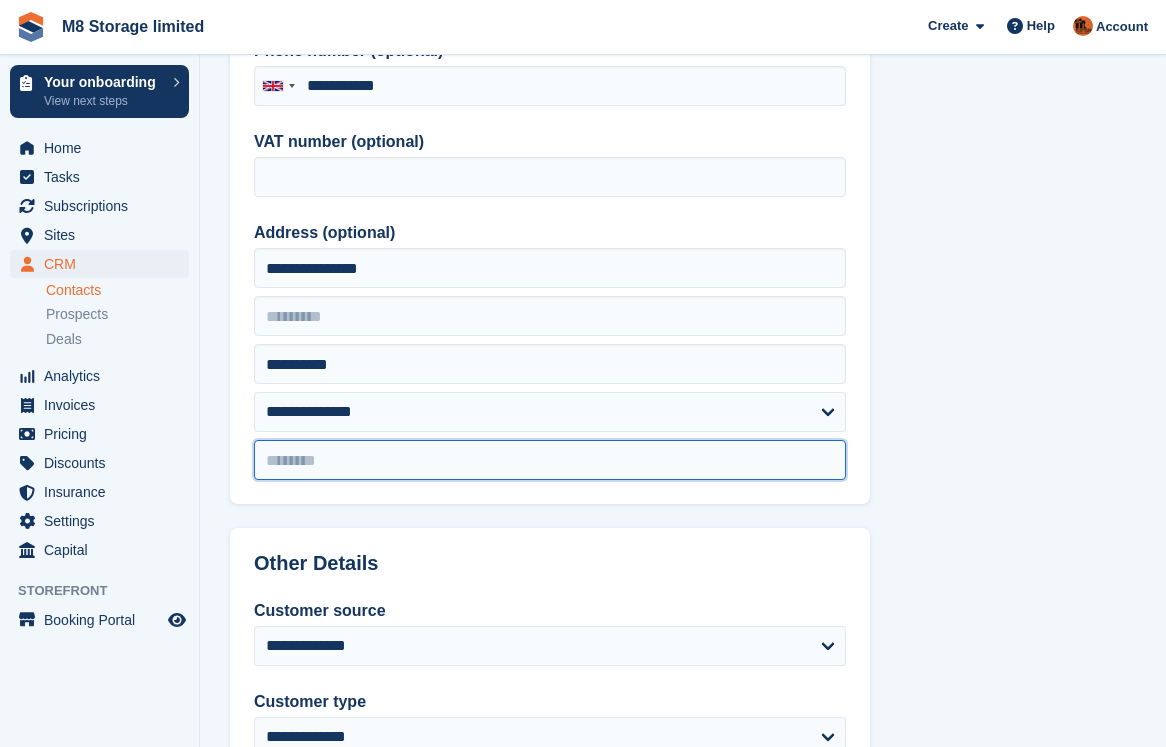 click at bounding box center [550, 460] 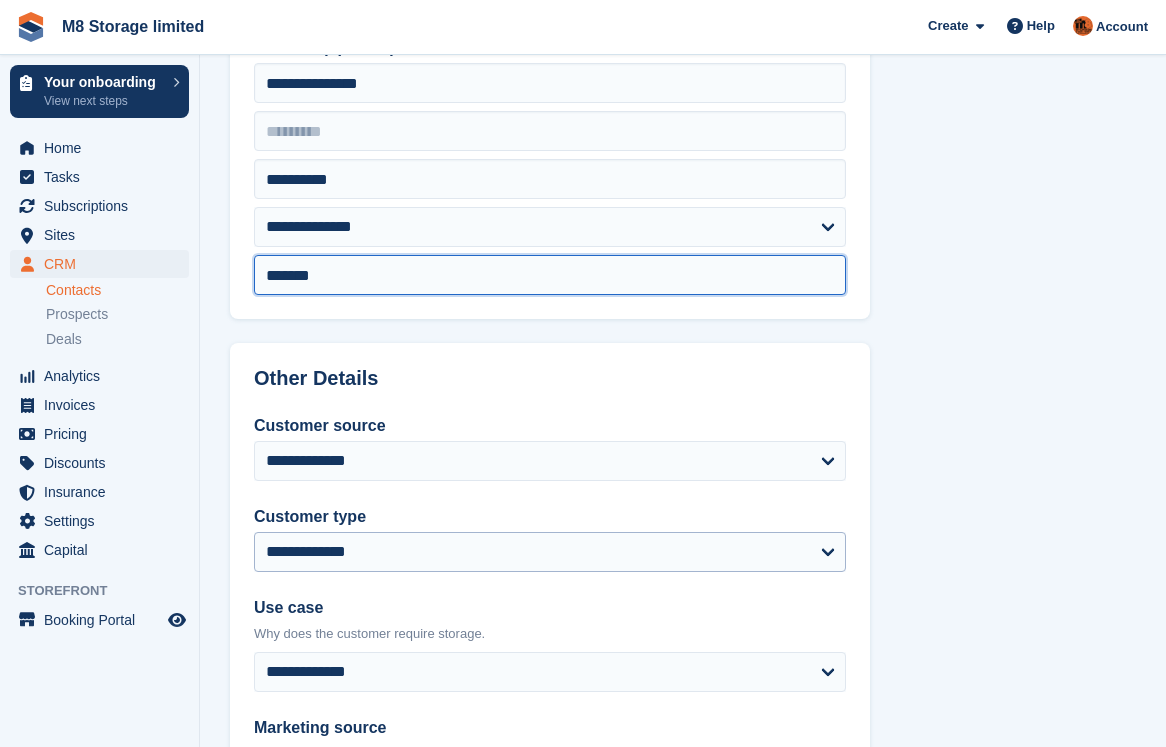 scroll, scrollTop: 600, scrollLeft: 0, axis: vertical 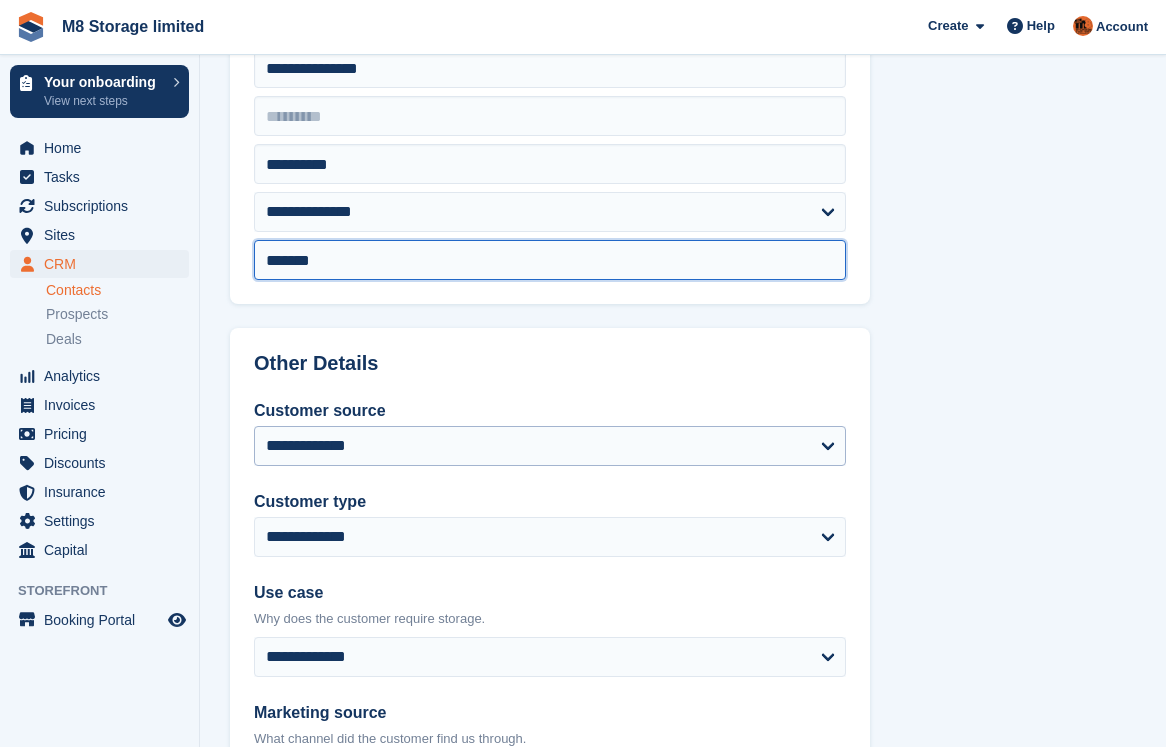 type on "*******" 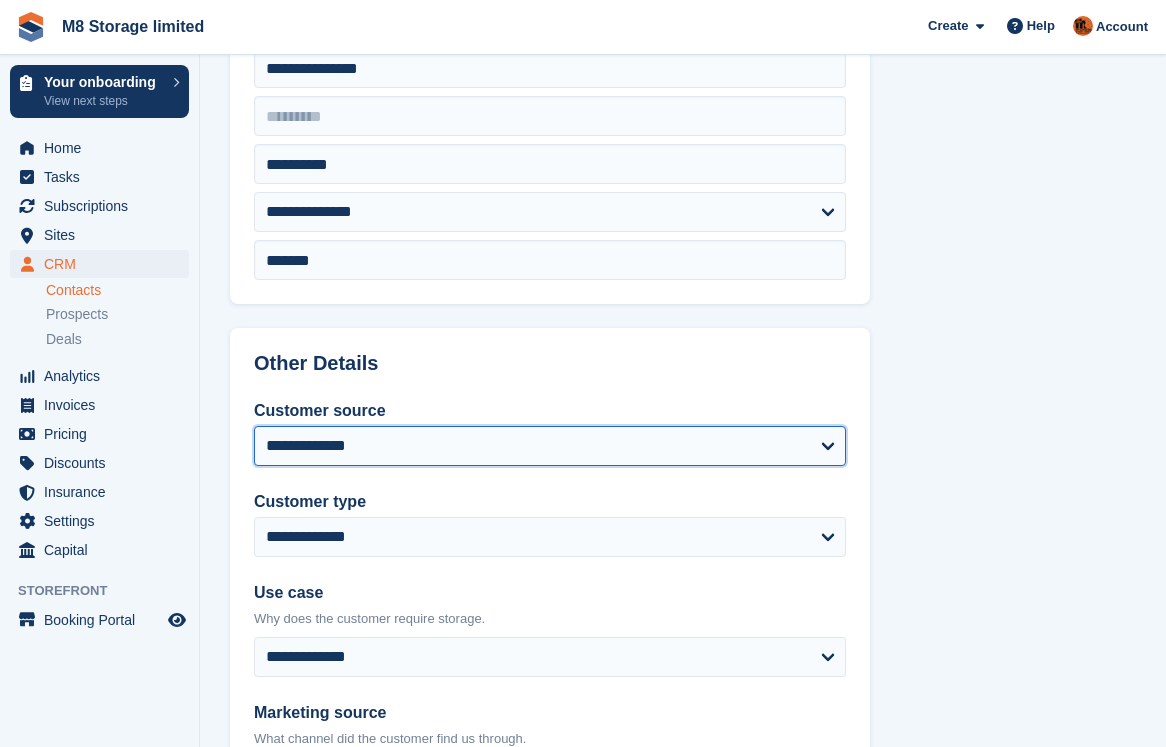 click on "**********" at bounding box center (550, 446) 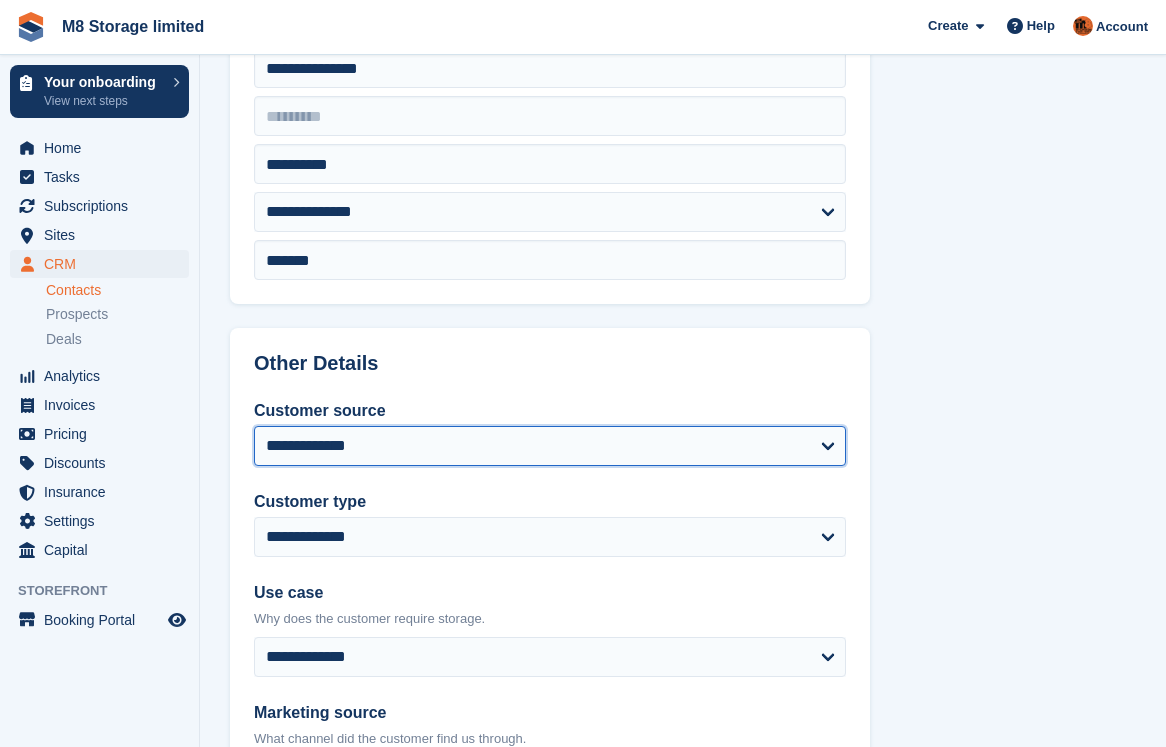 select on "******" 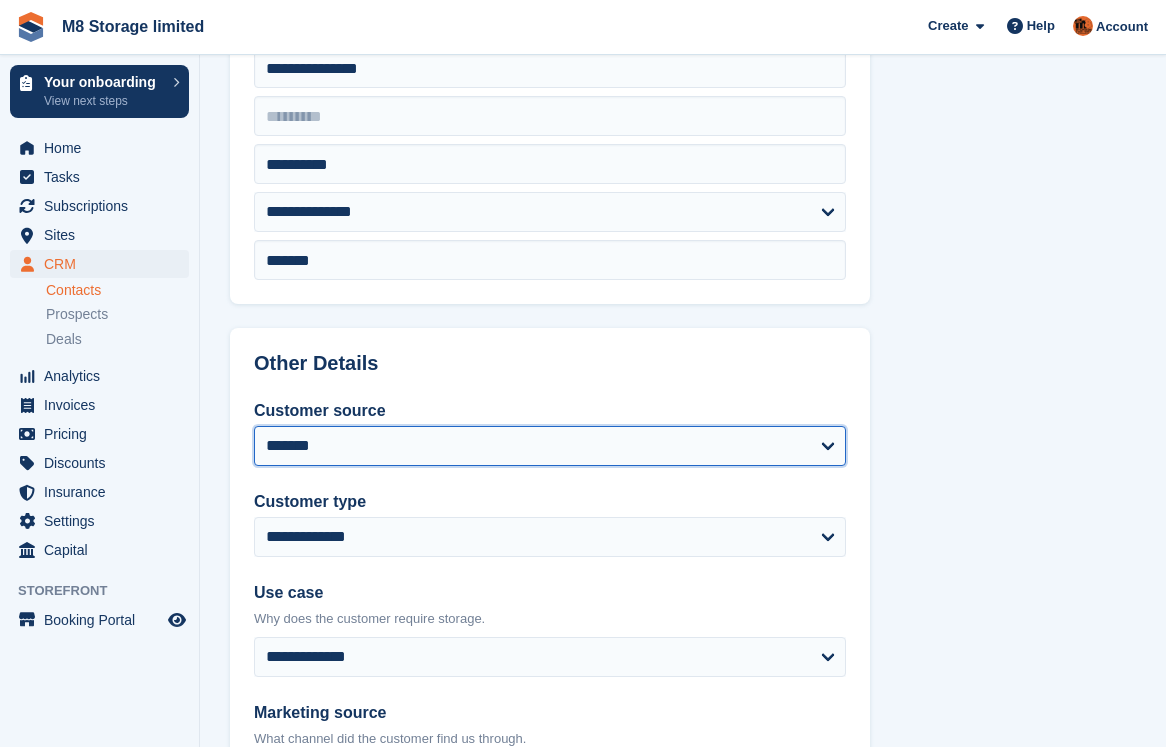 click on "**********" at bounding box center [550, 446] 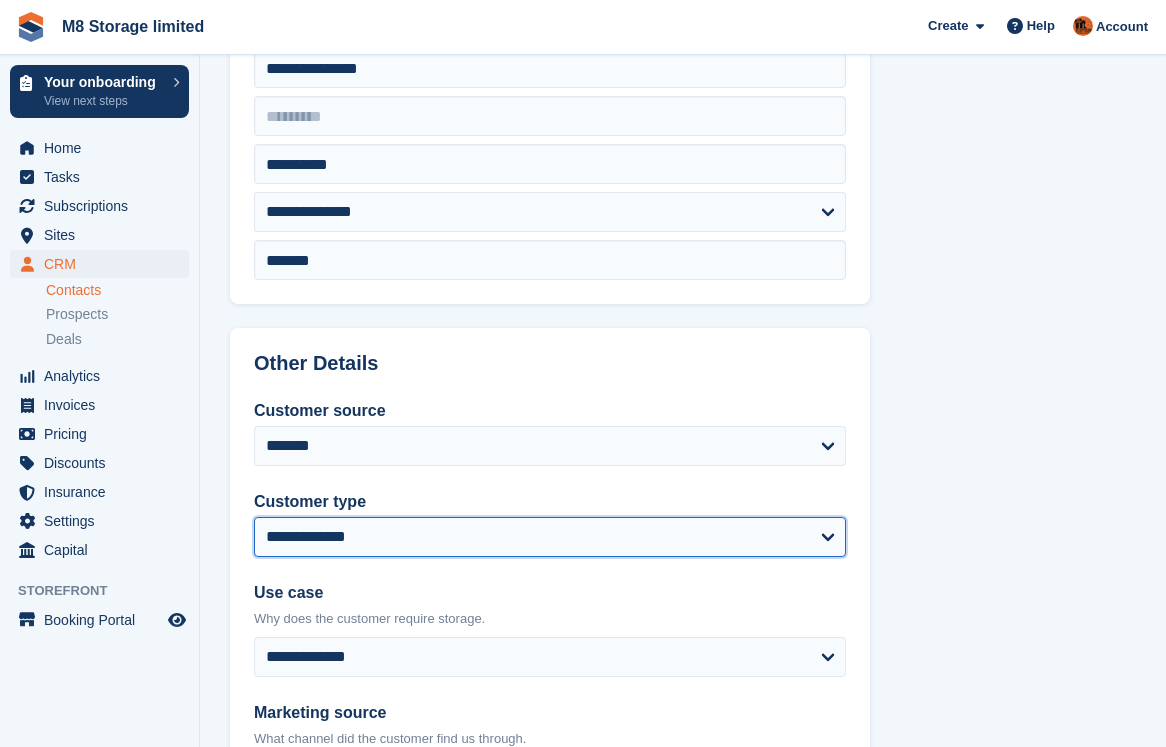 click on "**********" at bounding box center (550, 537) 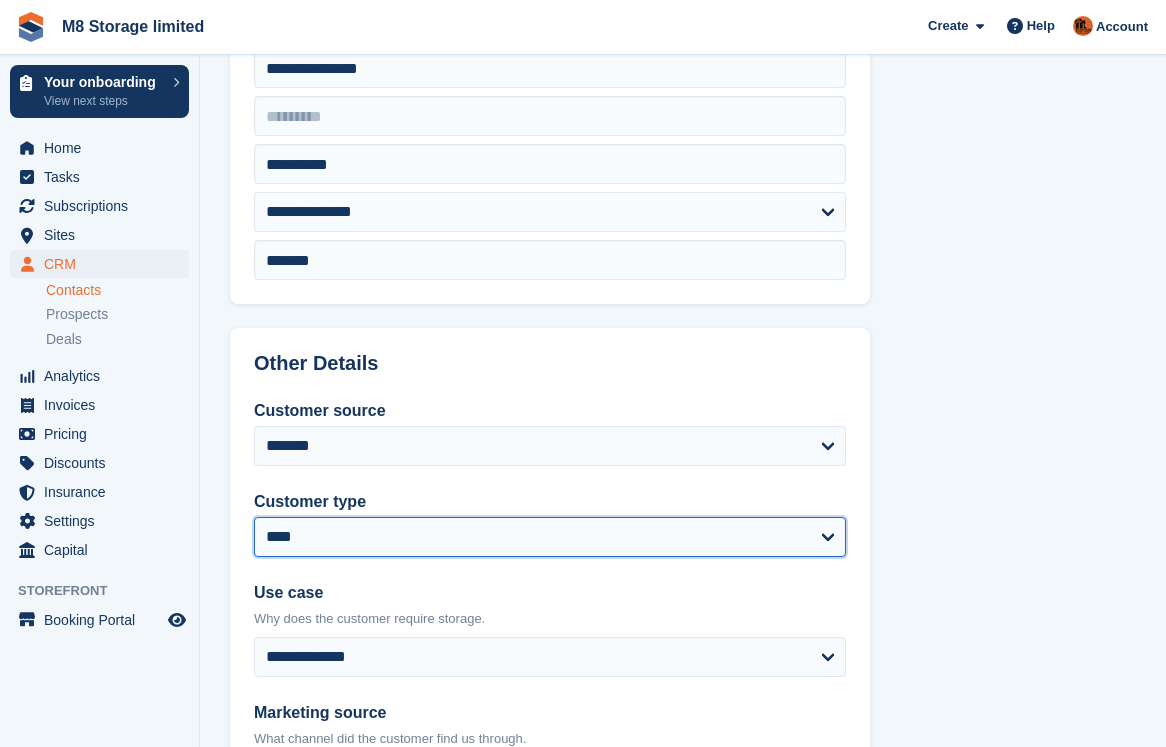 click on "**********" at bounding box center (550, 537) 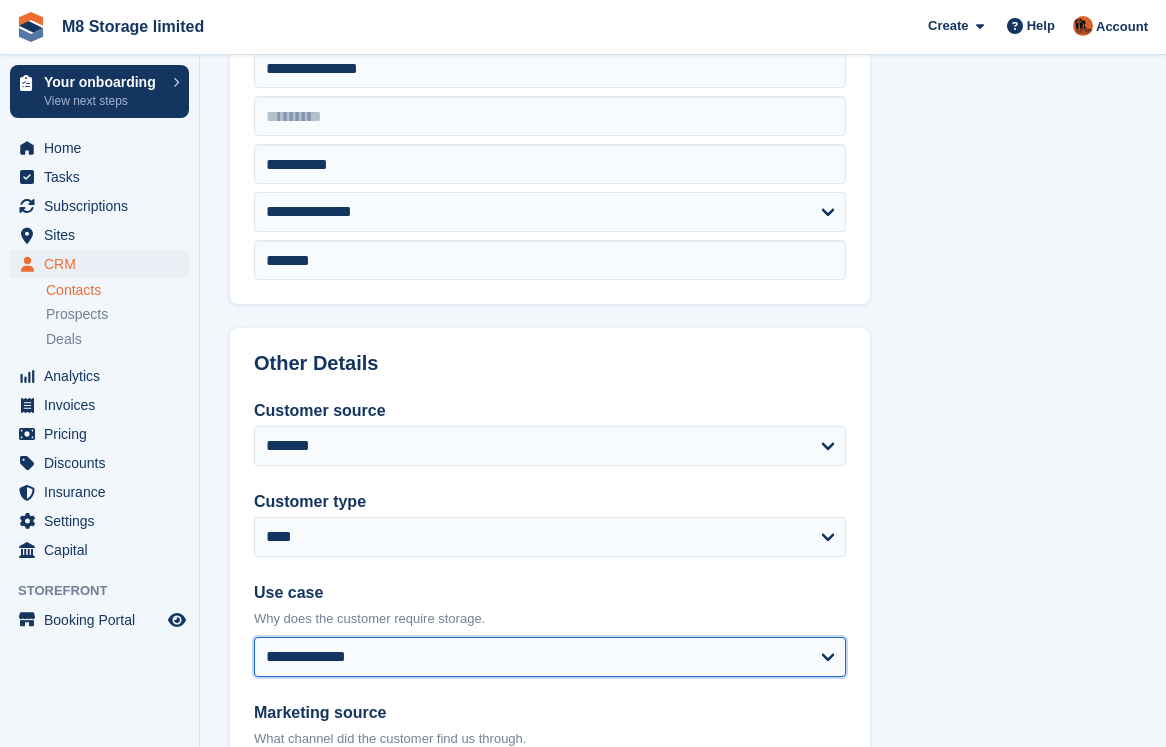 click on "**********" at bounding box center (550, 657) 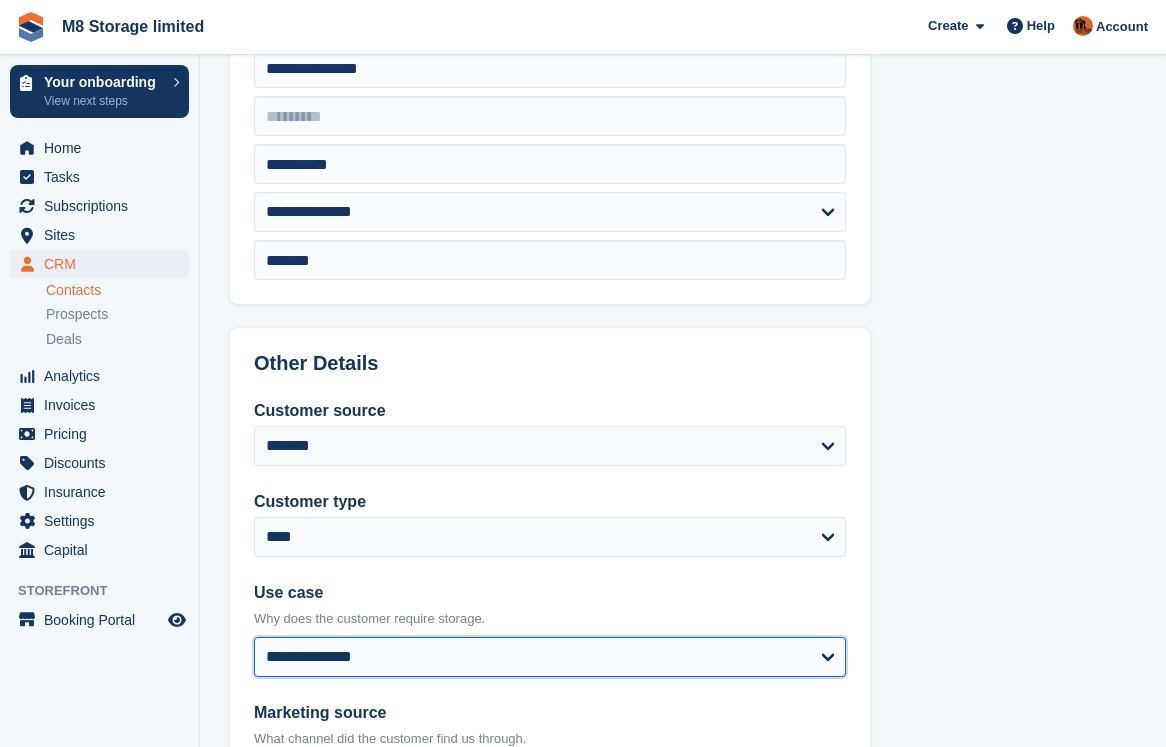 click on "**********" at bounding box center (550, 657) 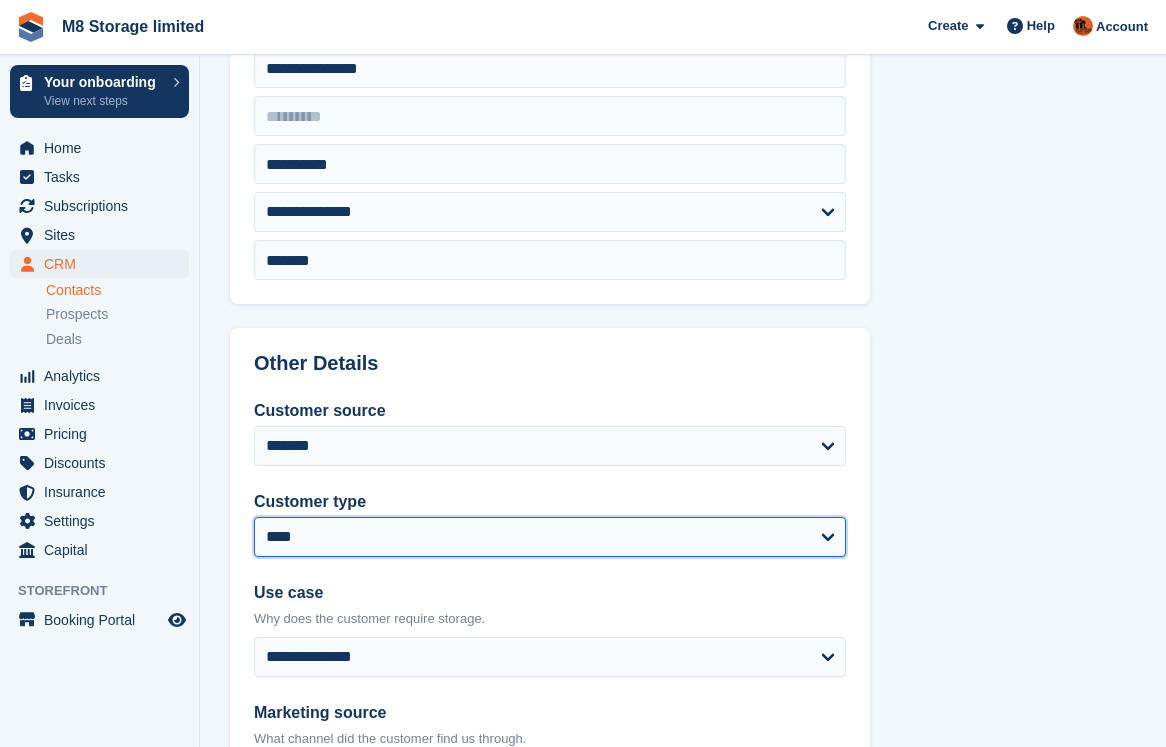 click on "**********" at bounding box center (550, 537) 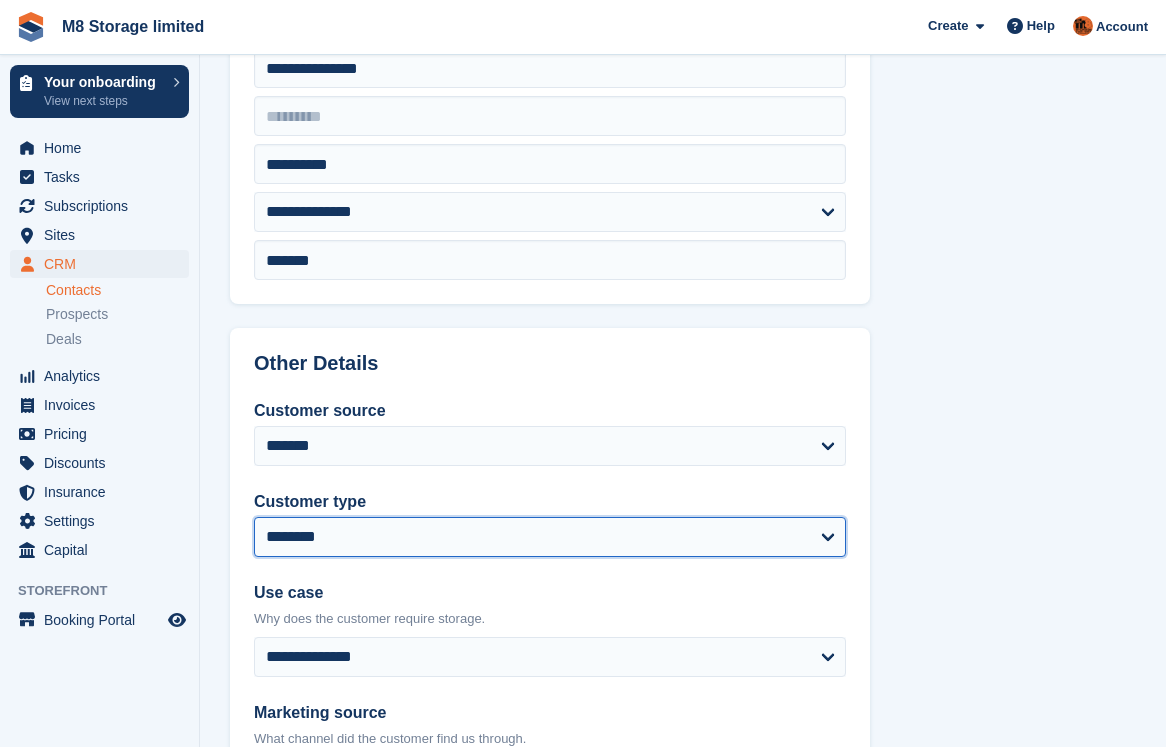 click on "**********" at bounding box center (550, 537) 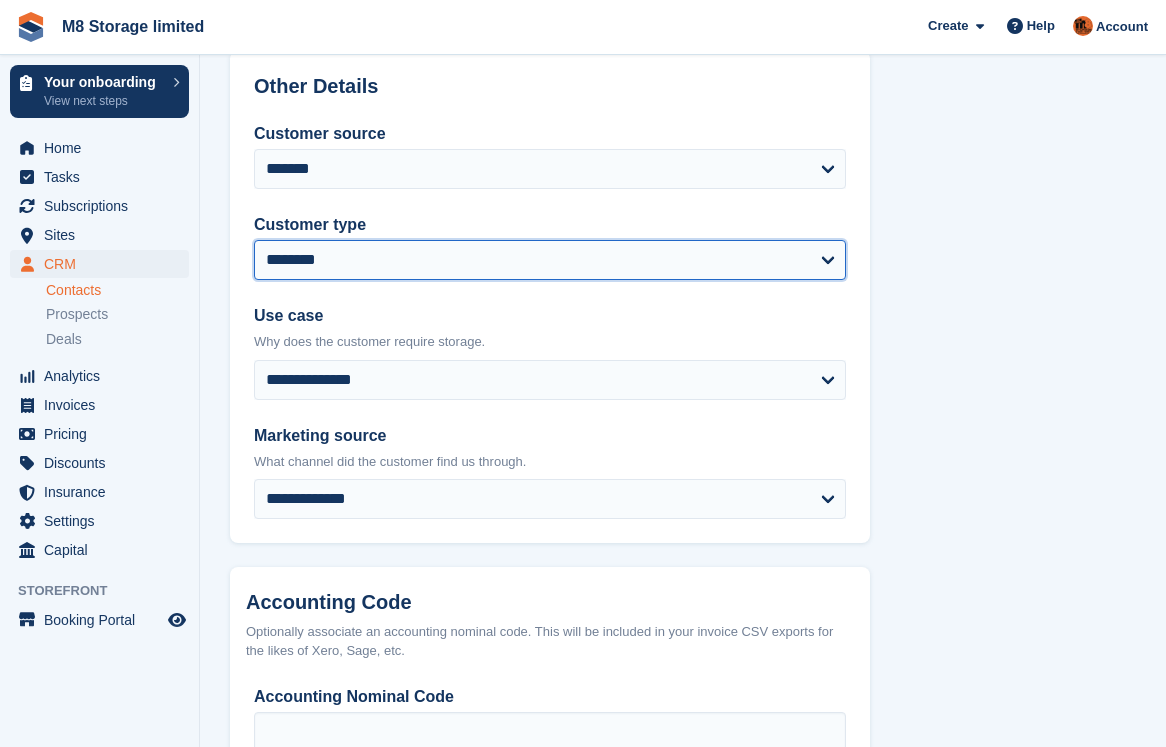 scroll, scrollTop: 900, scrollLeft: 0, axis: vertical 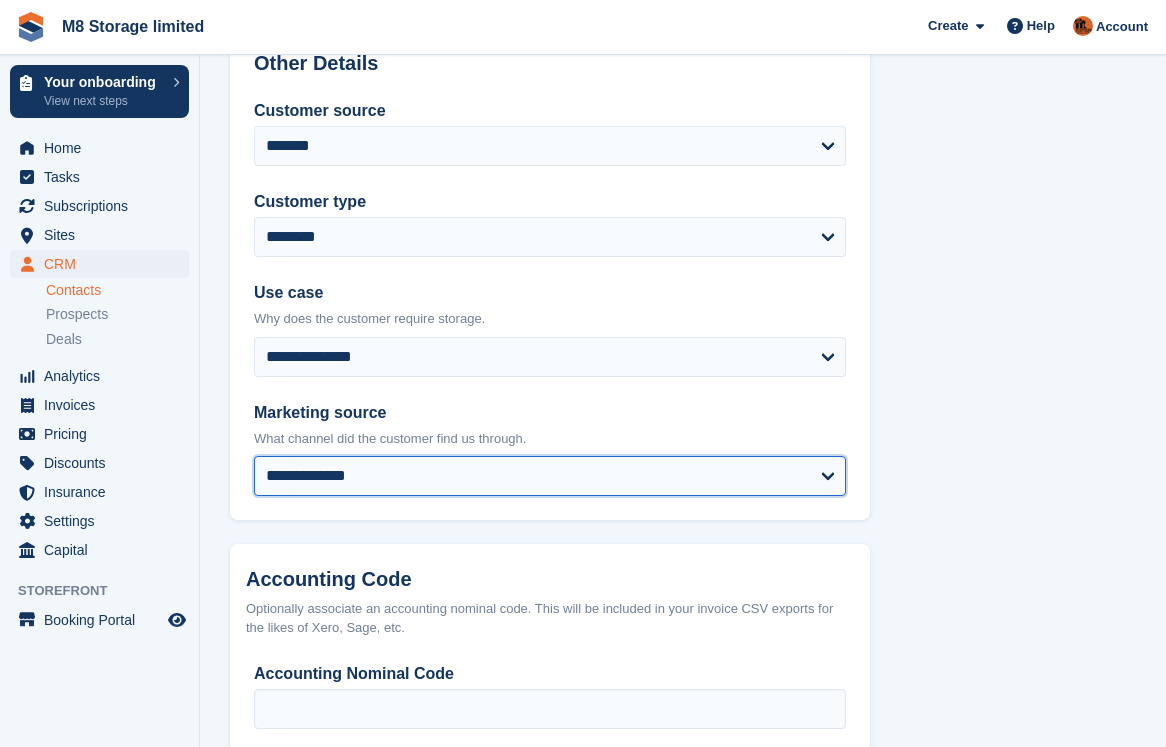 click on "**********" at bounding box center (550, 476) 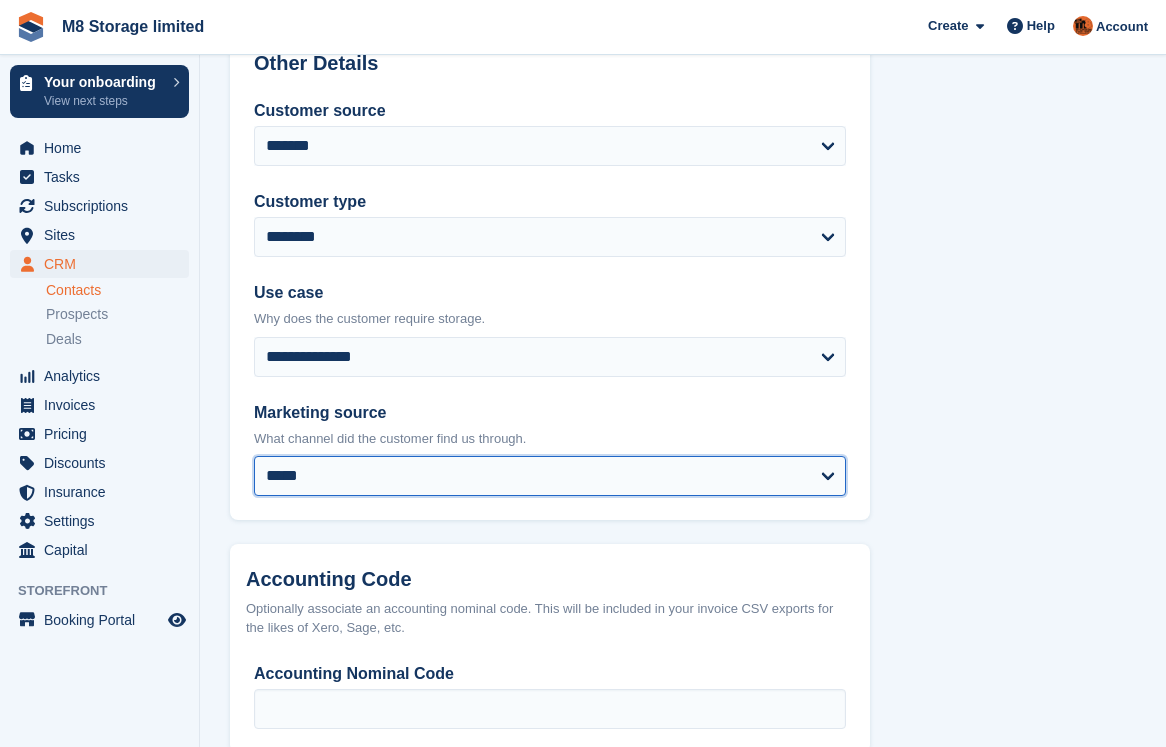 click on "**********" at bounding box center [550, 476] 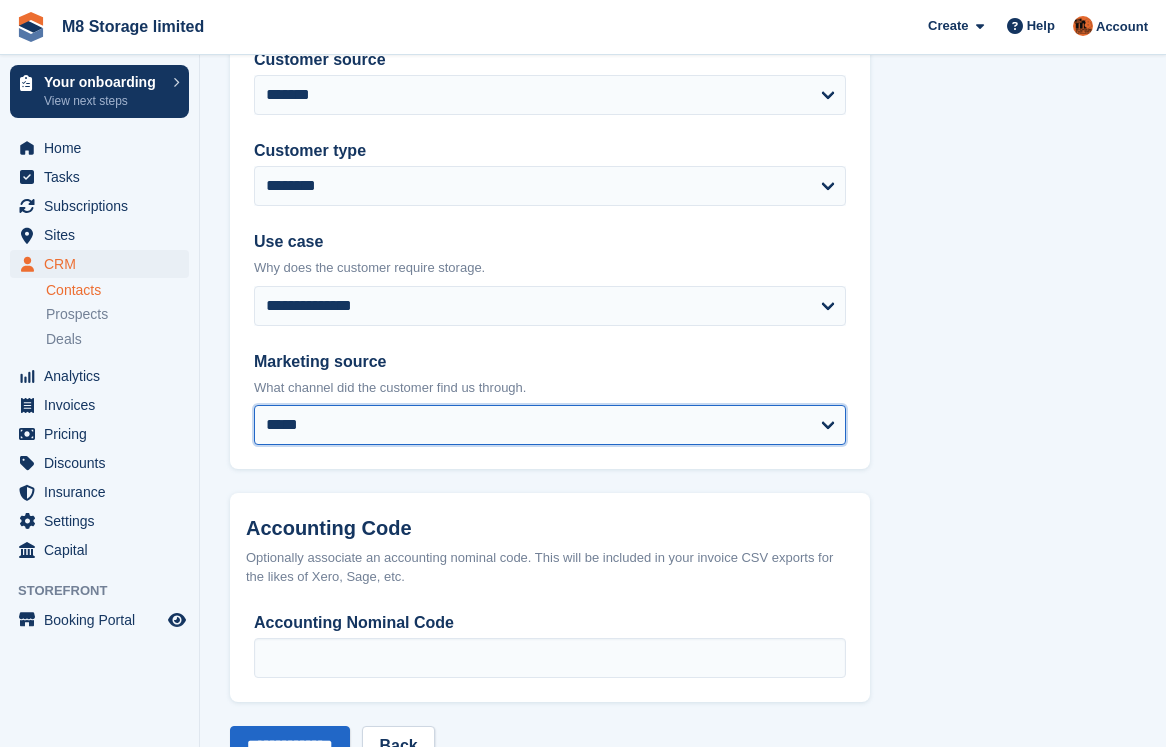 scroll, scrollTop: 1016, scrollLeft: 0, axis: vertical 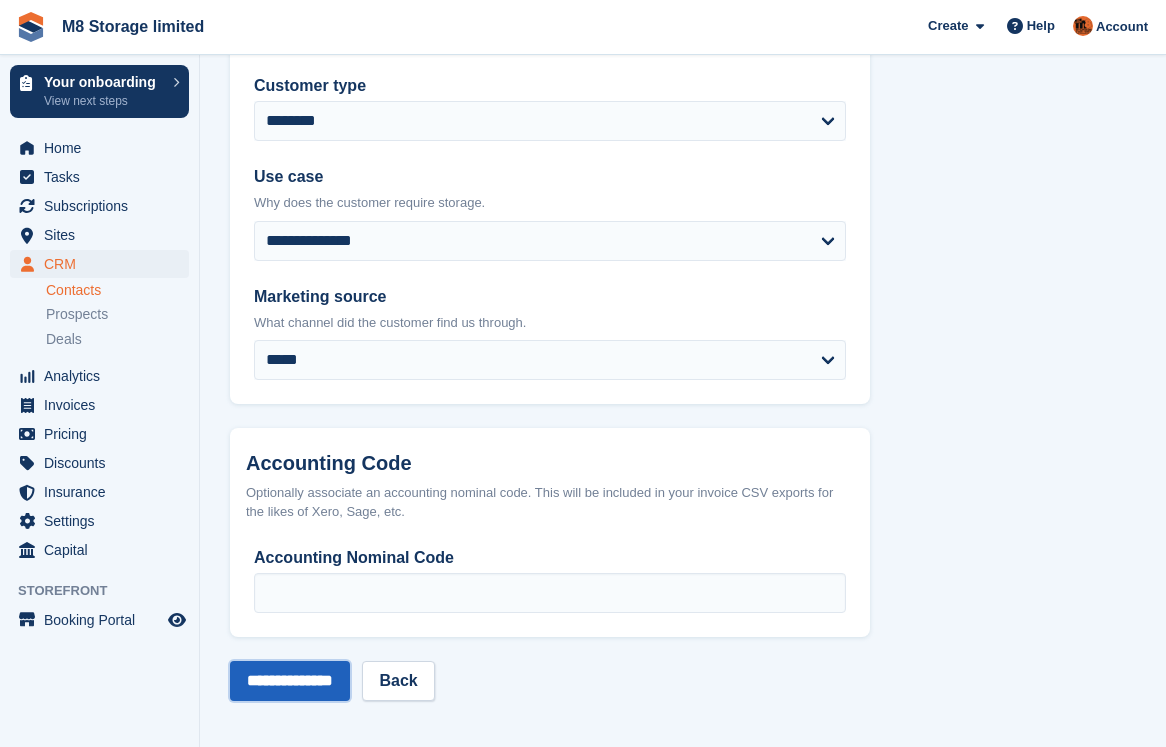 click on "**********" at bounding box center [290, 681] 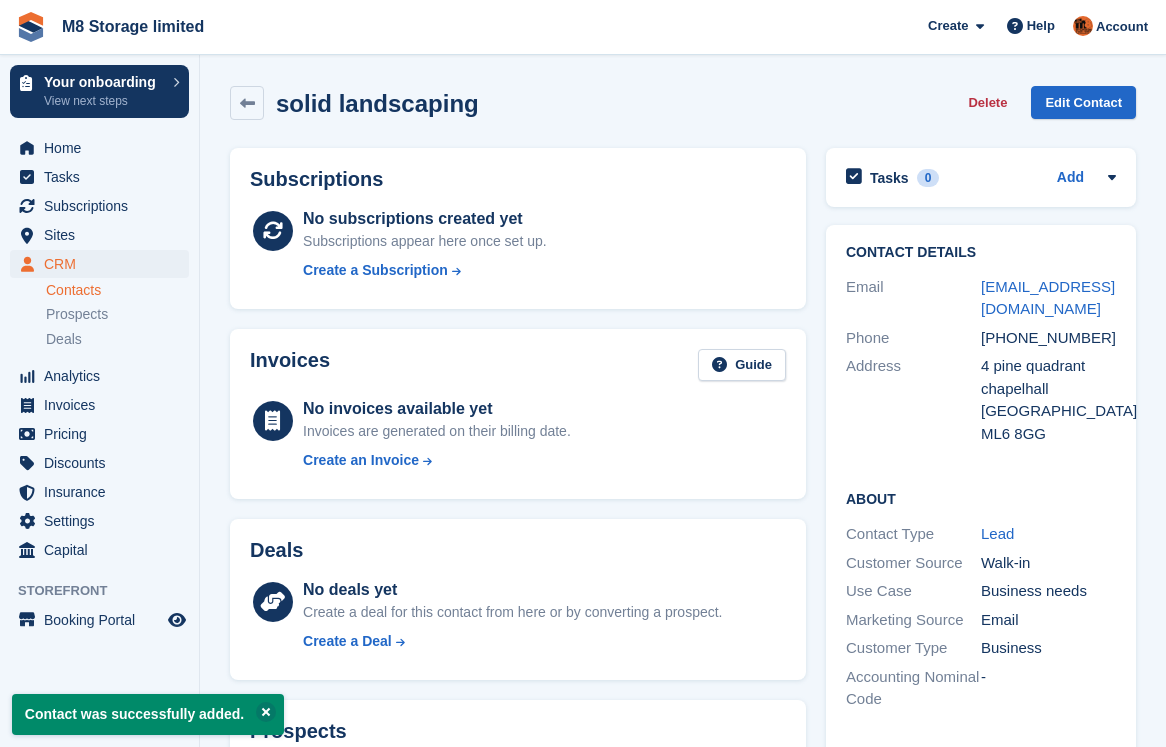 scroll, scrollTop: 0, scrollLeft: 0, axis: both 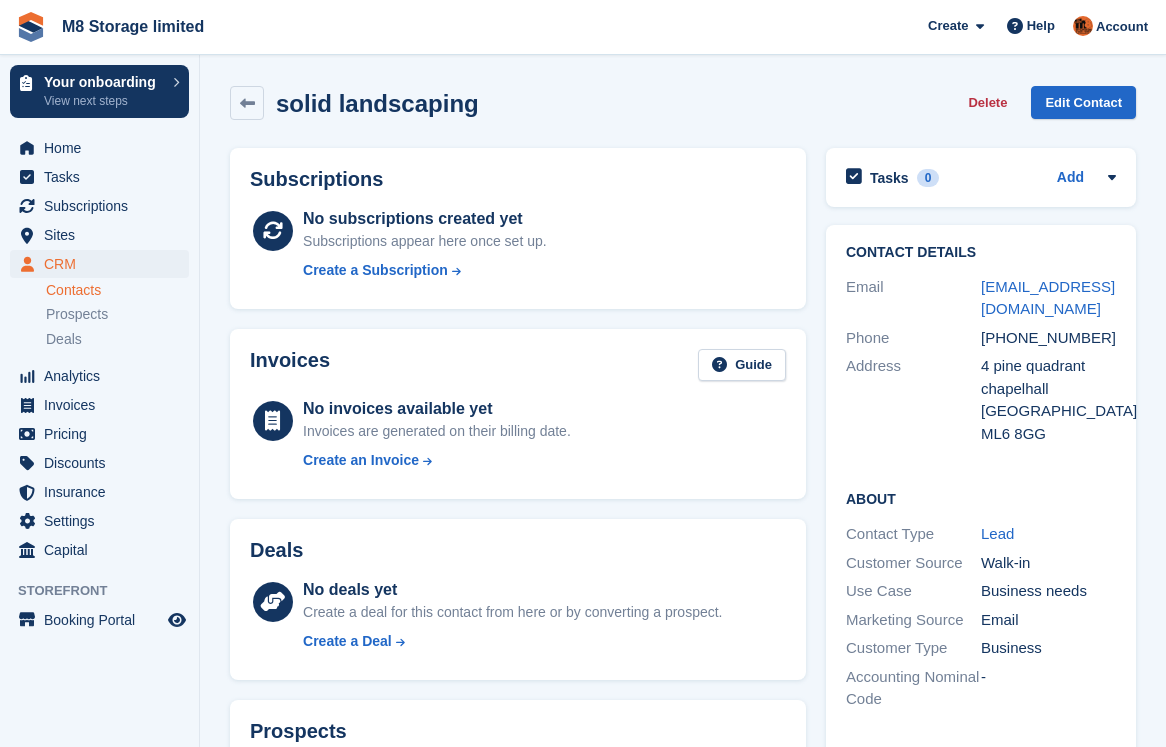 click on "Contacts" at bounding box center [117, 290] 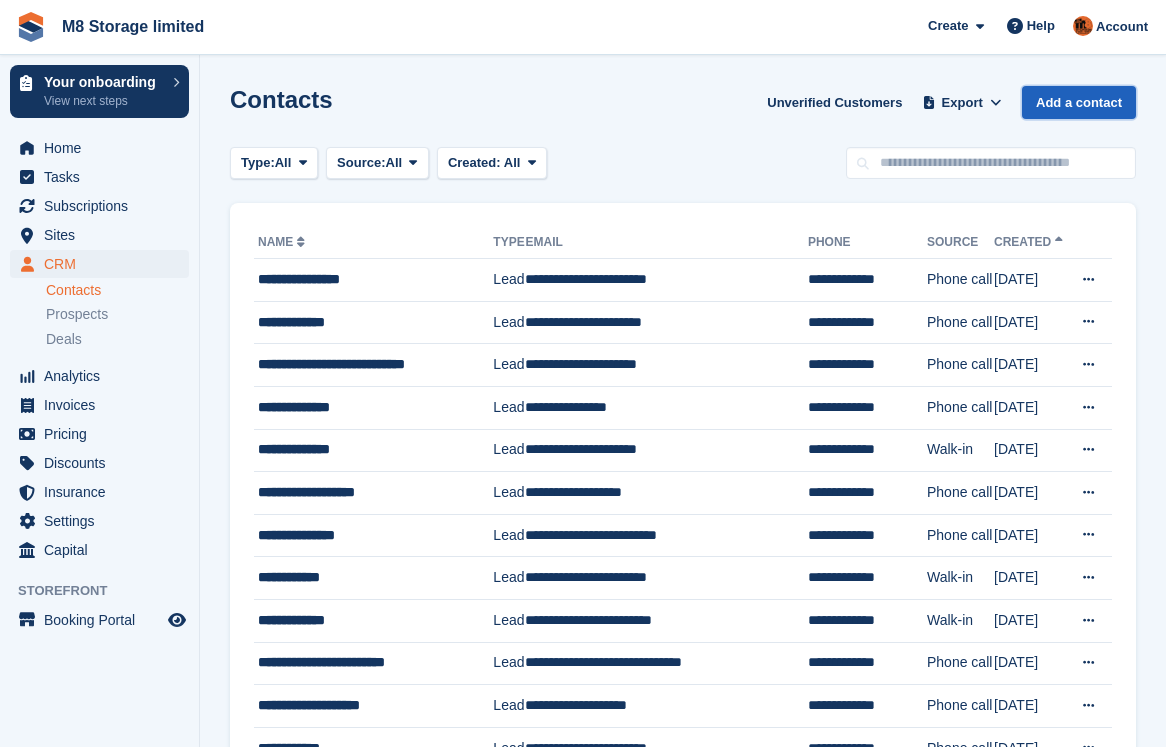 click on "Add a contact" at bounding box center [1079, 102] 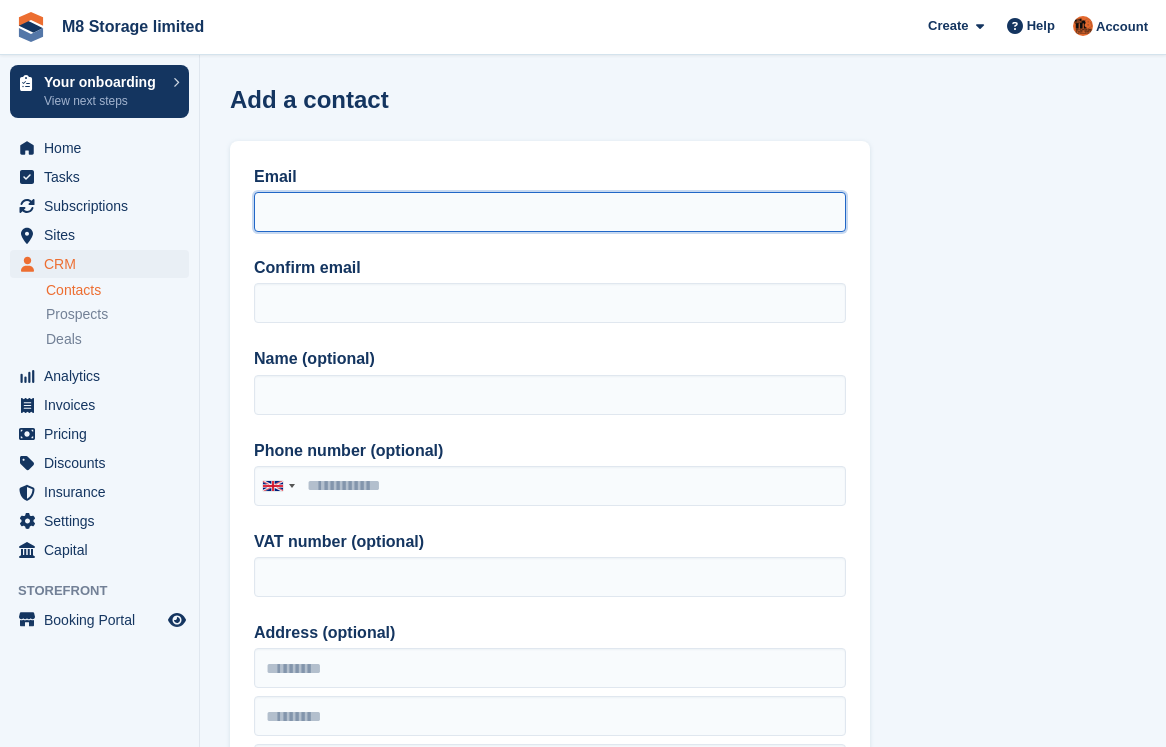 click on "Email" at bounding box center (550, 212) 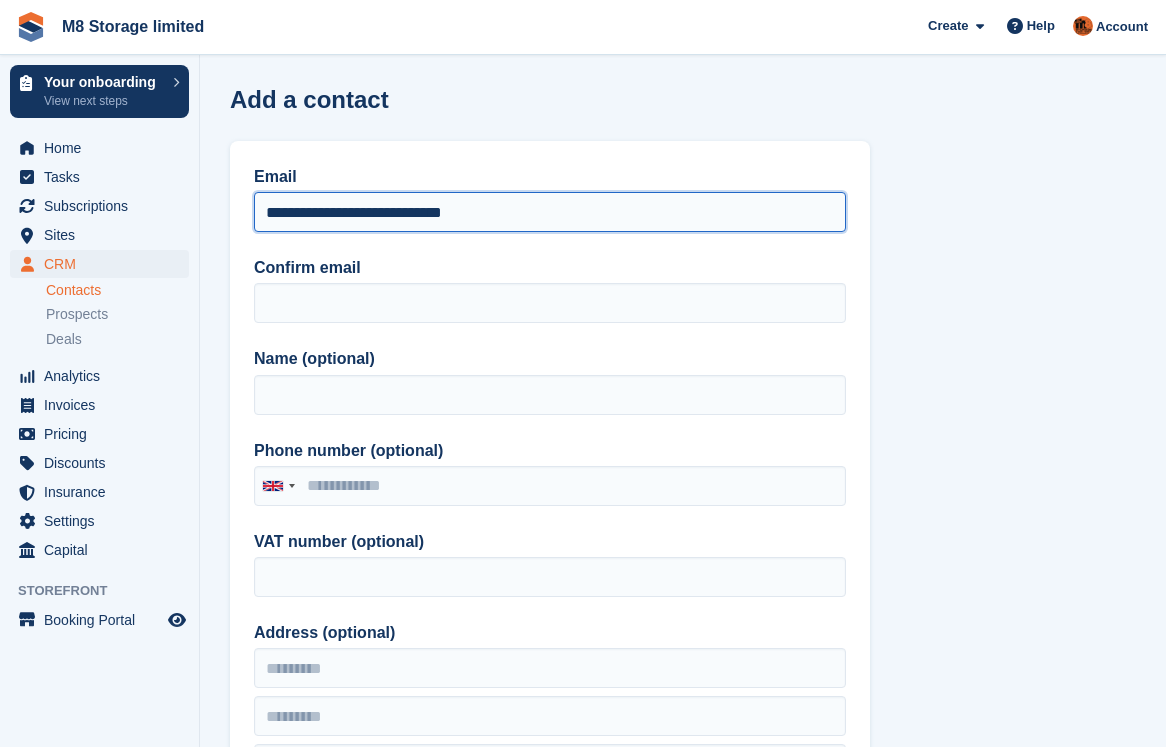 drag, startPoint x: 497, startPoint y: 217, endPoint x: 254, endPoint y: 213, distance: 243.03291 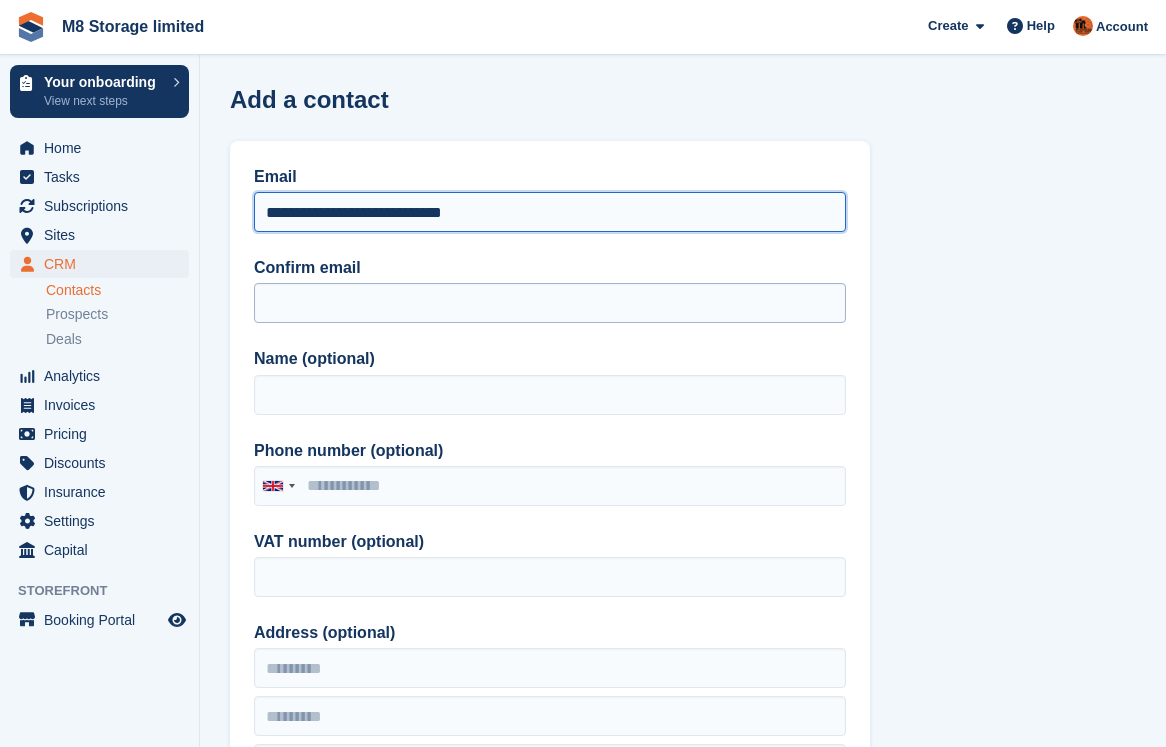 type on "**********" 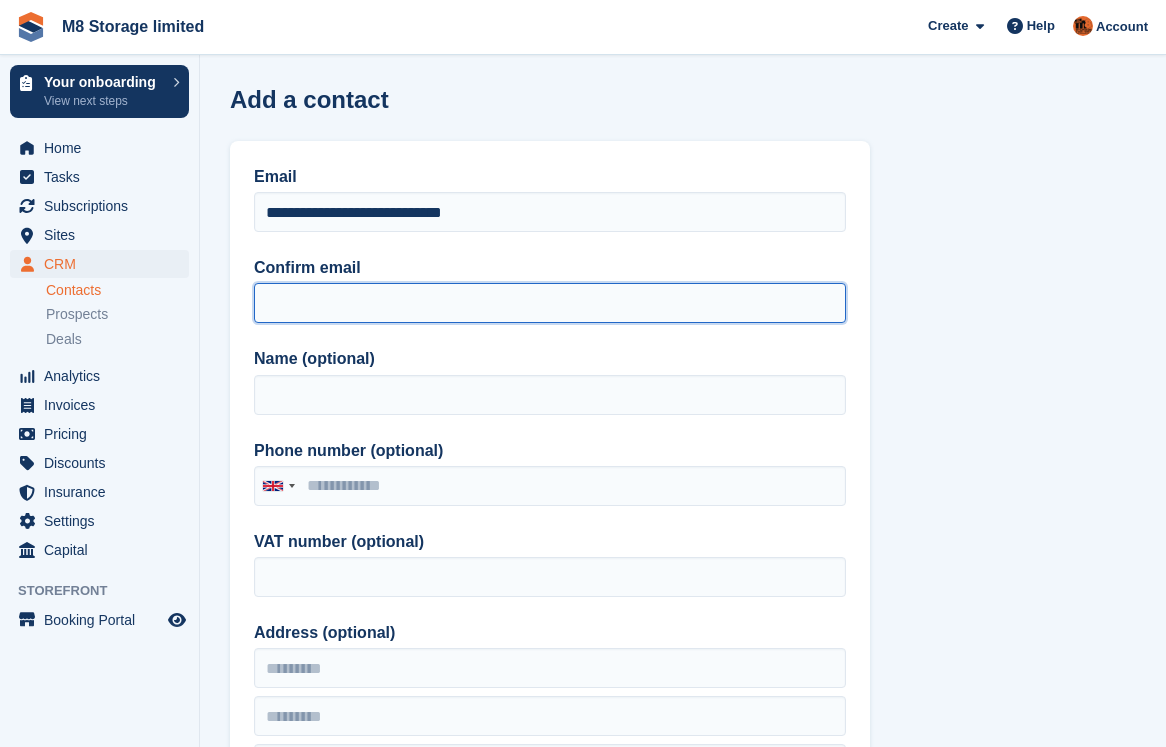 paste on "**********" 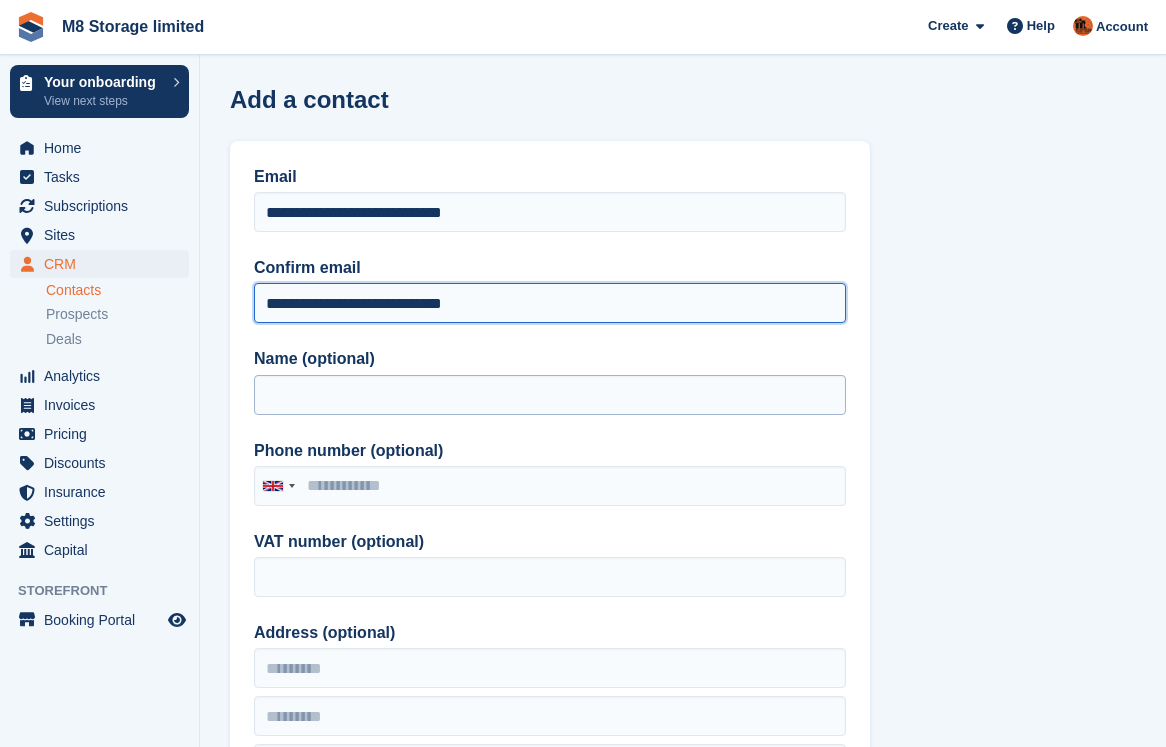 type on "**********" 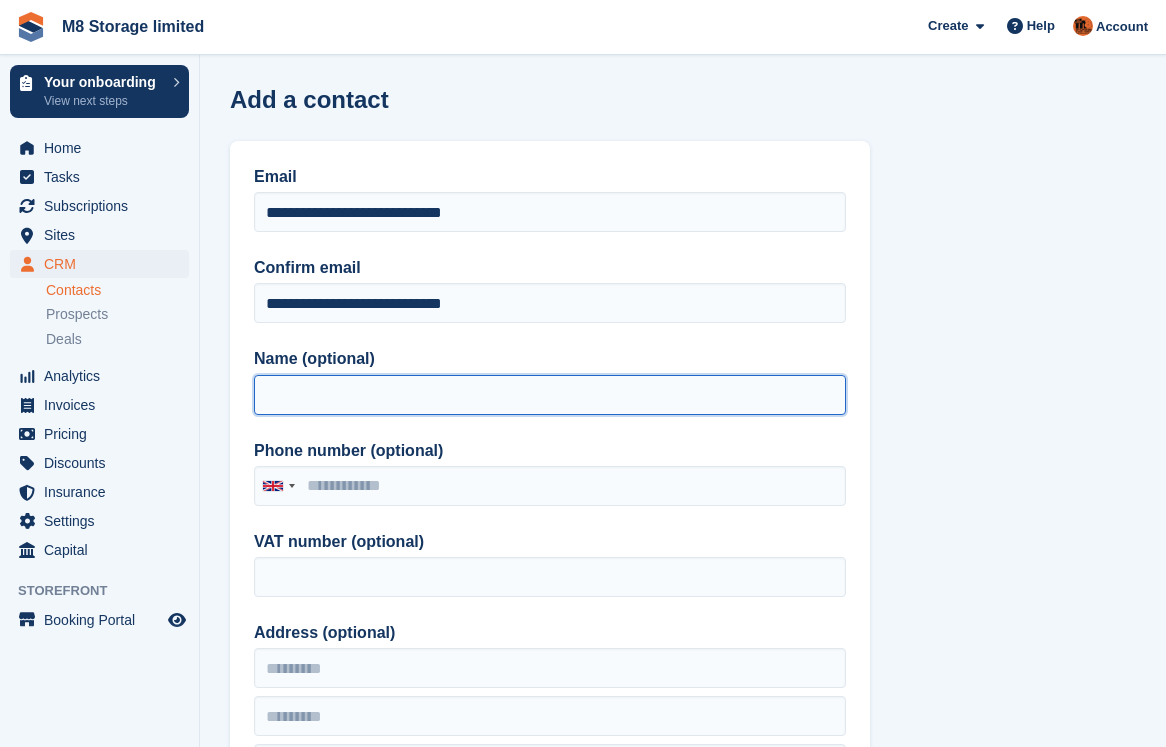 click on "Name (optional)" at bounding box center [550, 395] 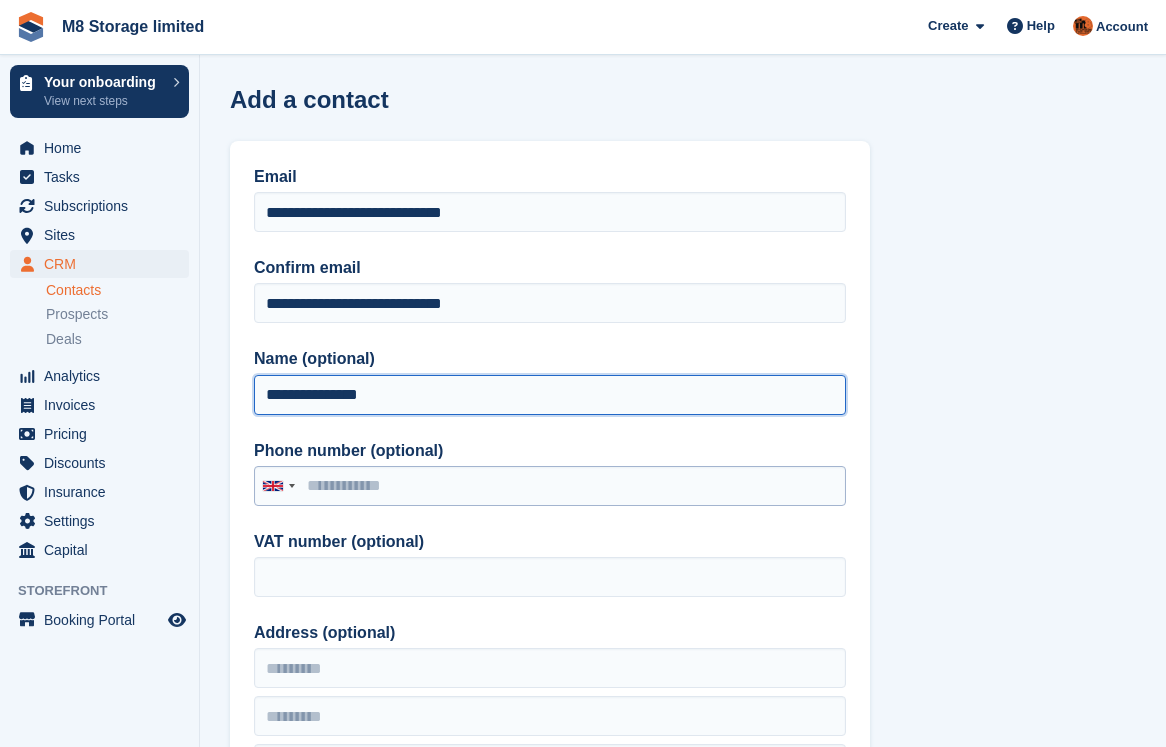 type on "**********" 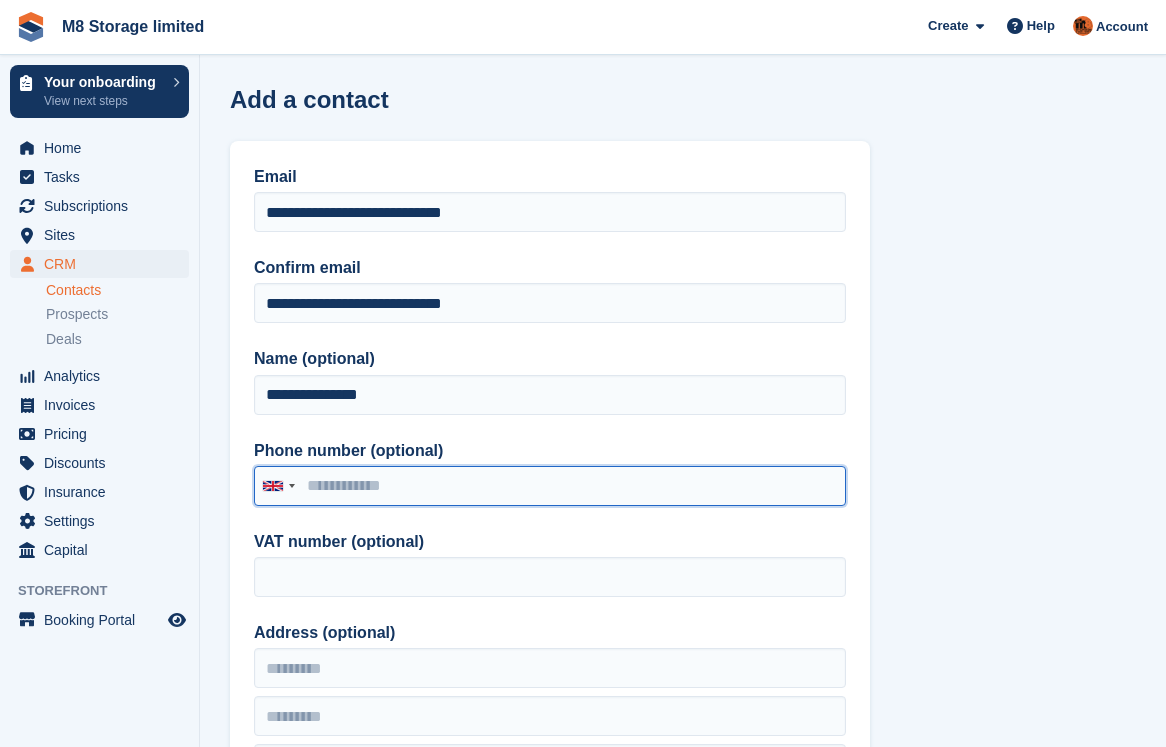 click on "Phone number (optional)" at bounding box center (550, 486) 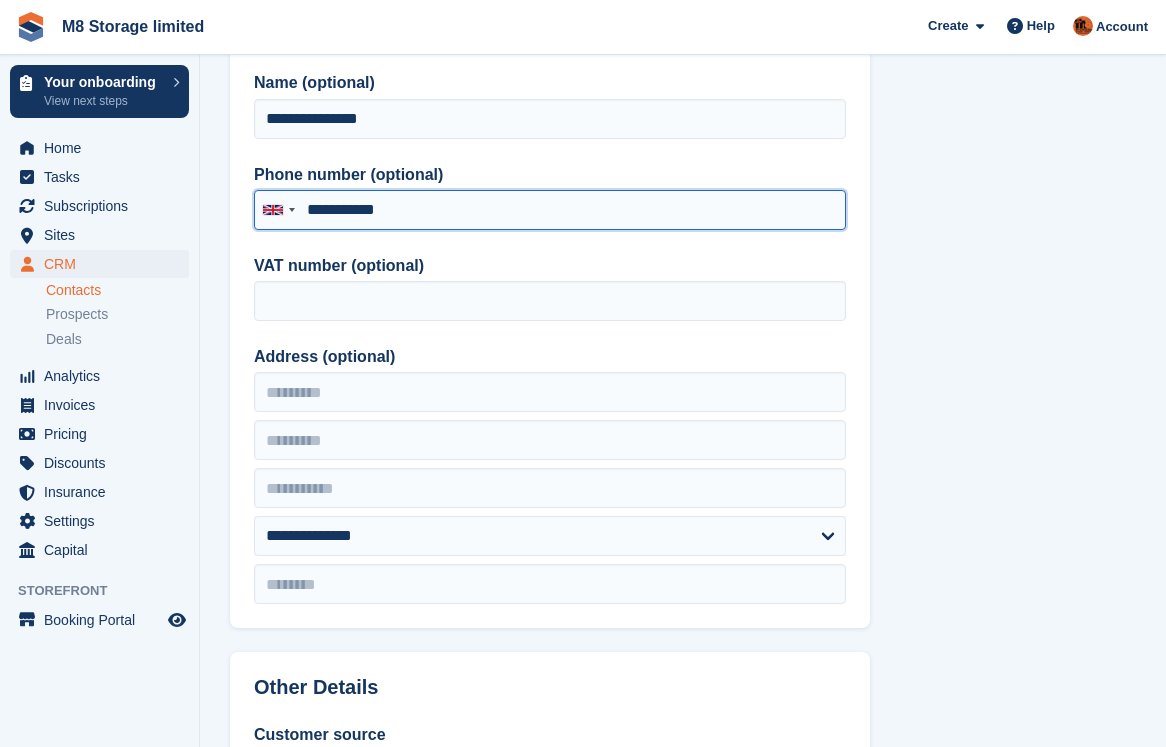 scroll, scrollTop: 300, scrollLeft: 0, axis: vertical 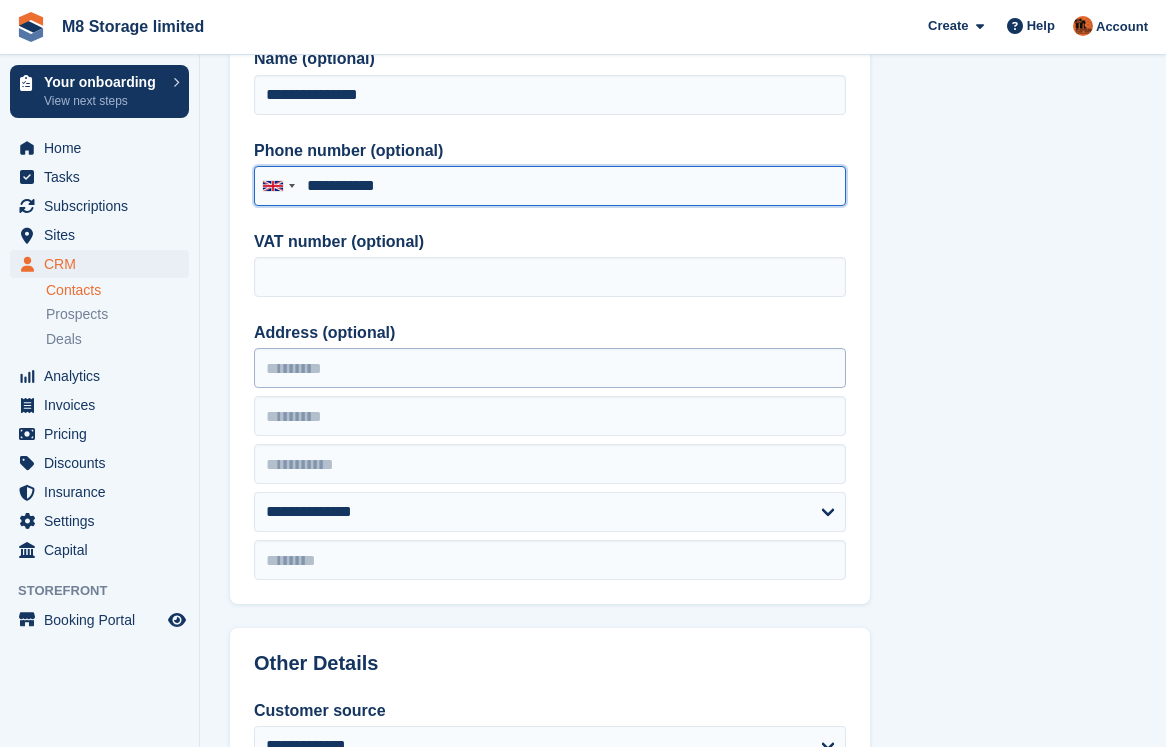 type on "**********" 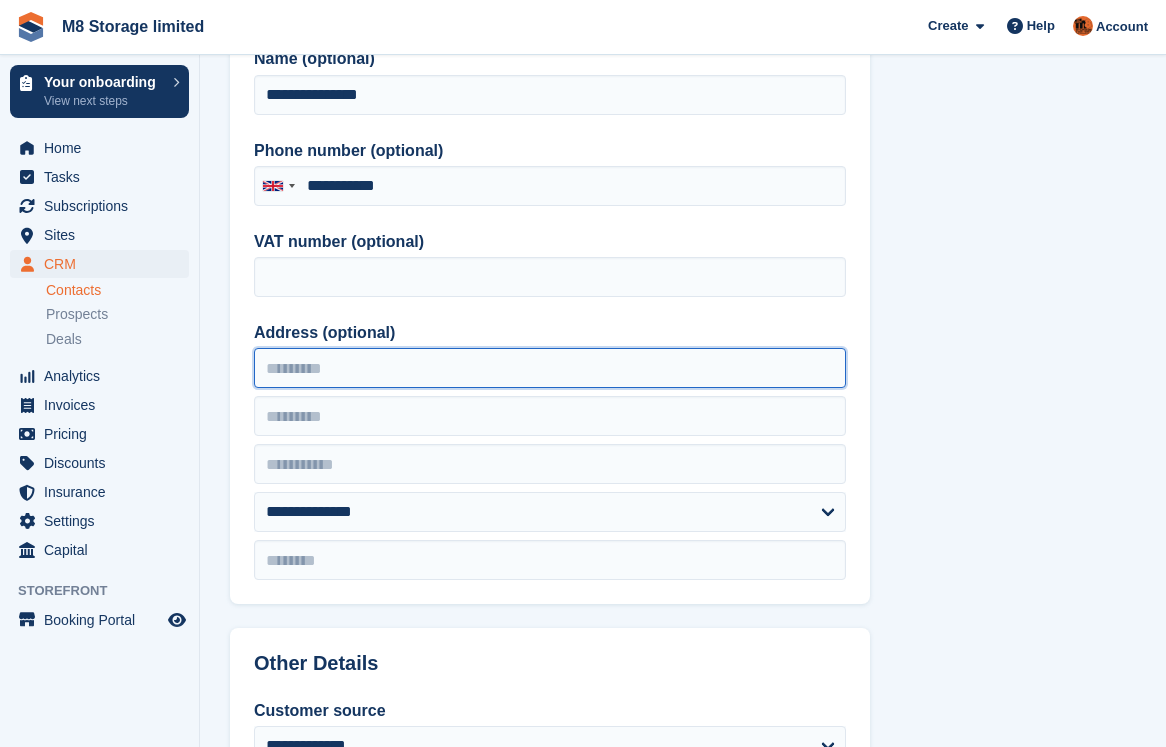click on "Address (optional)" at bounding box center [550, 368] 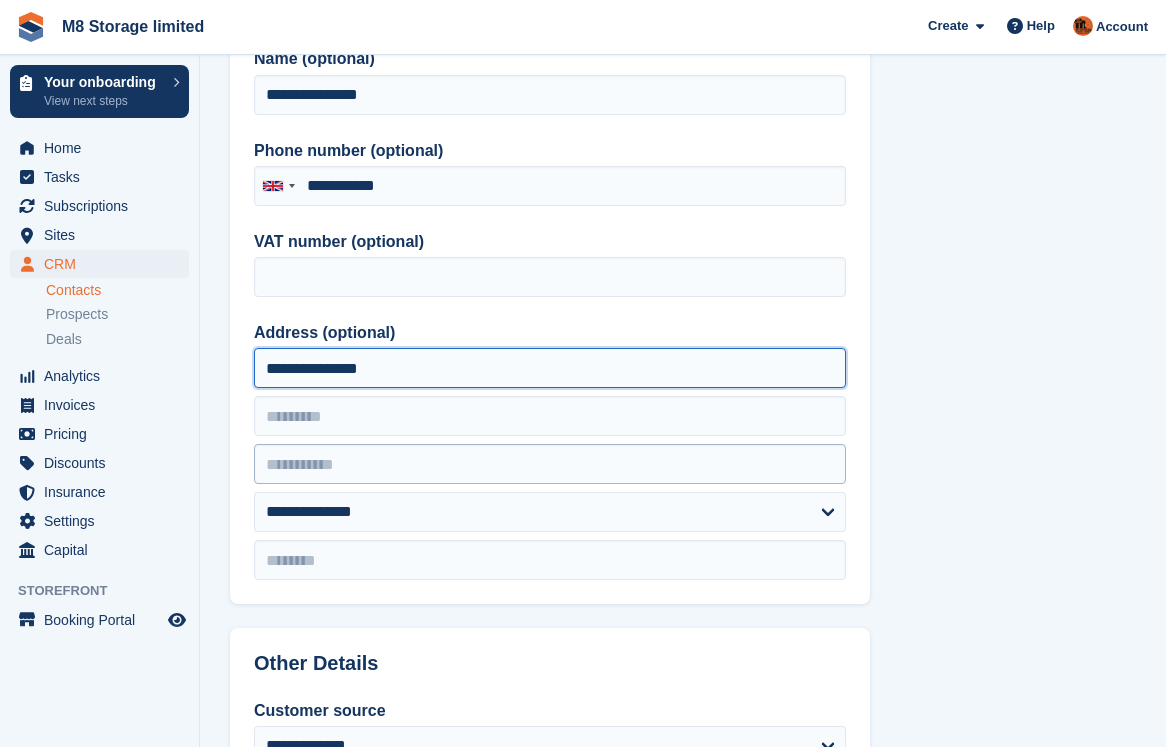 type on "**********" 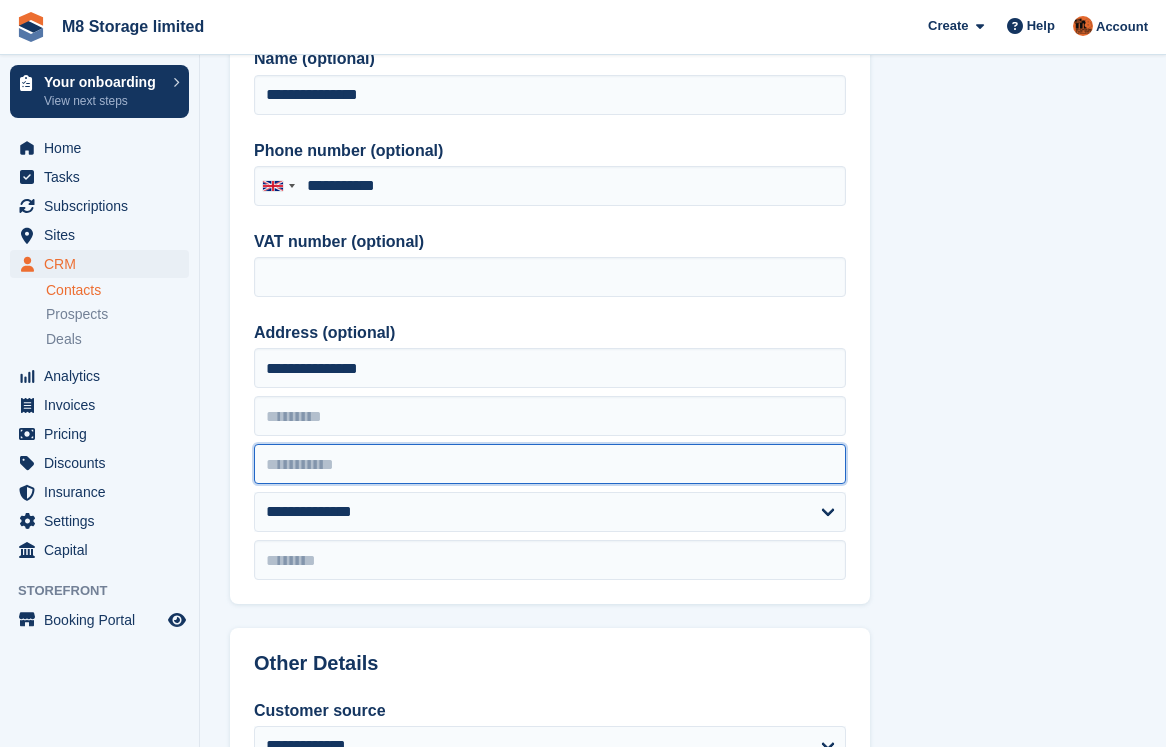 click at bounding box center (550, 464) 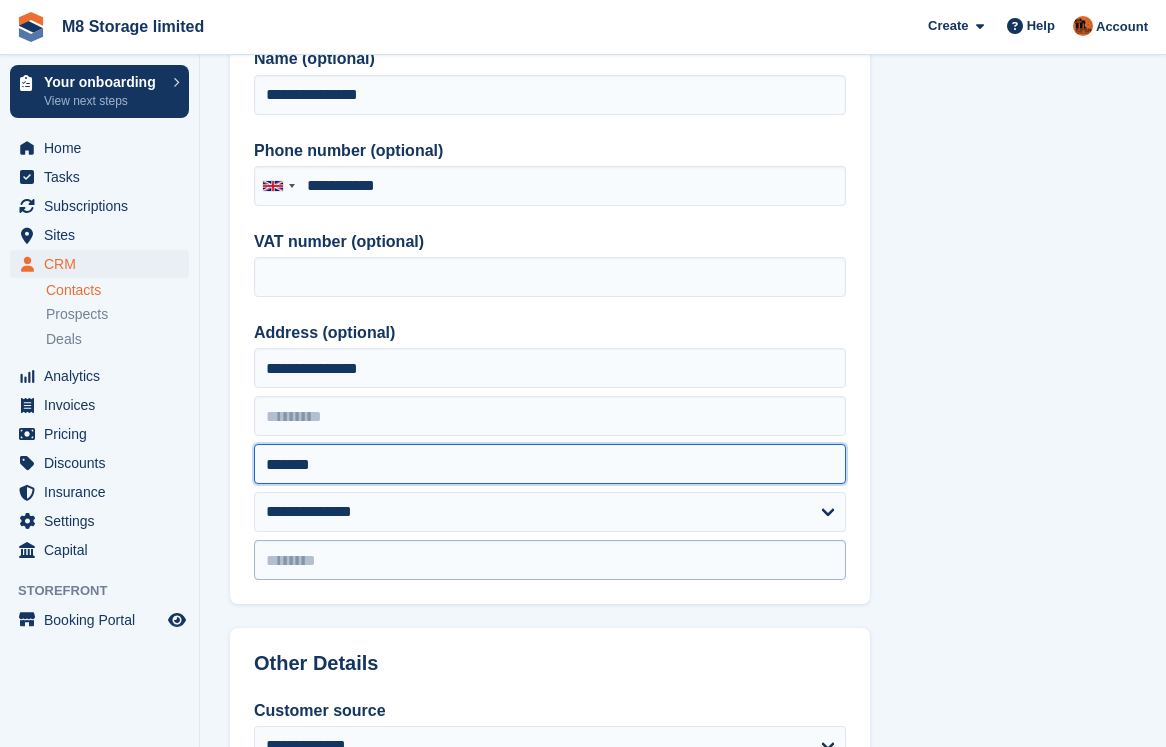 type on "*******" 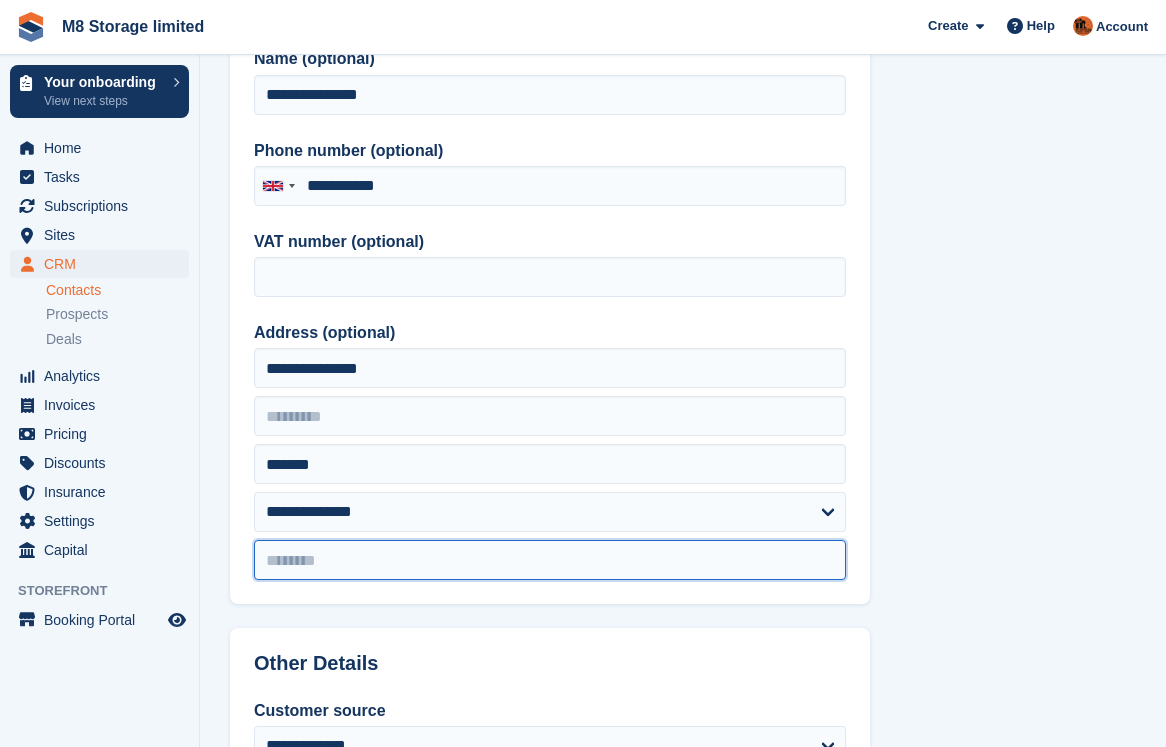 drag, startPoint x: 336, startPoint y: 562, endPoint x: 347, endPoint y: 560, distance: 11.18034 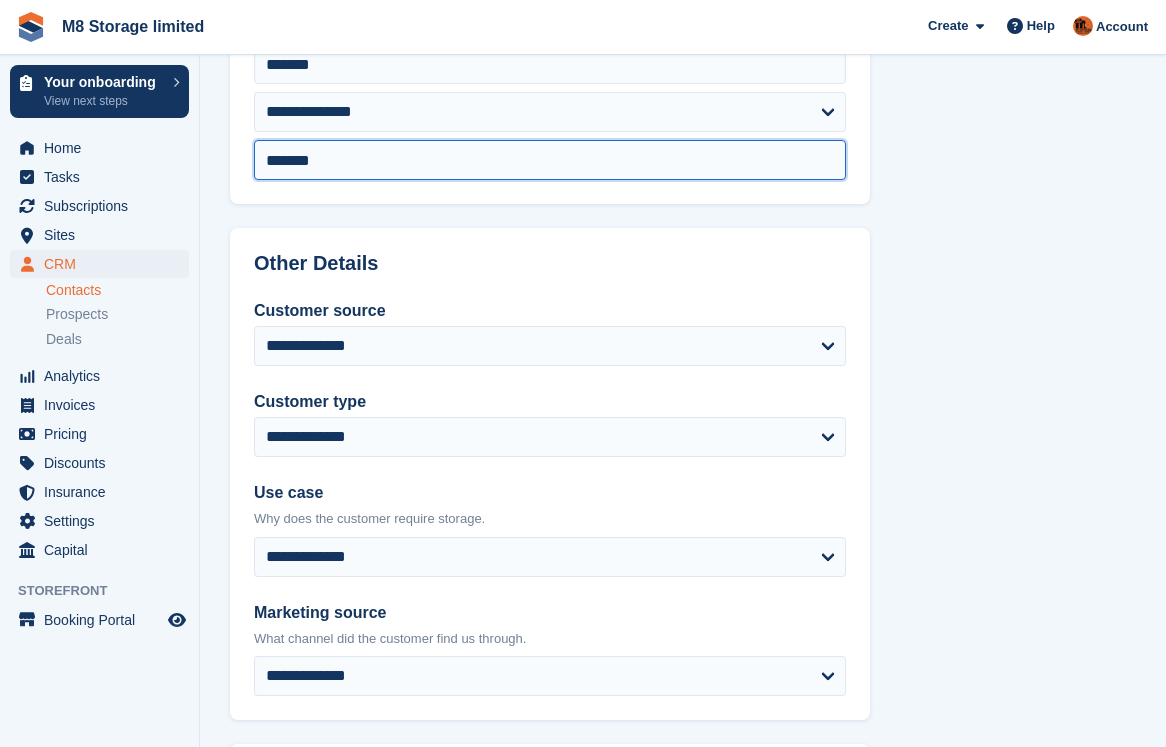 scroll, scrollTop: 900, scrollLeft: 0, axis: vertical 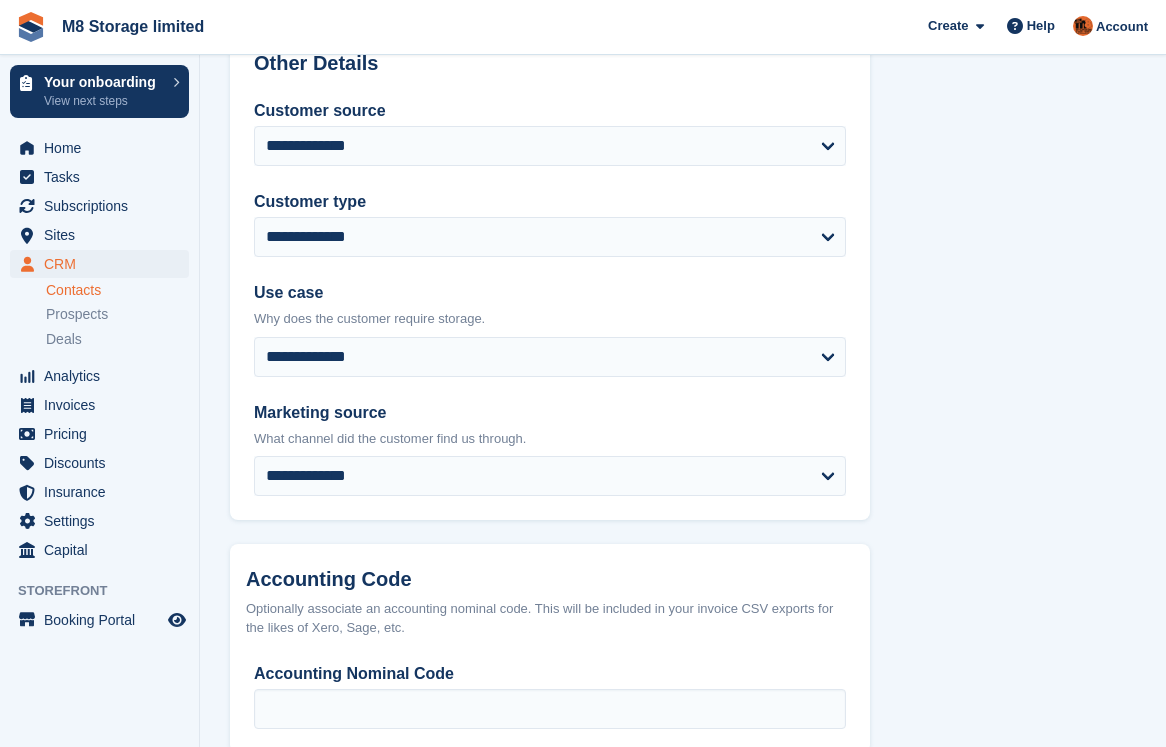 type on "*******" 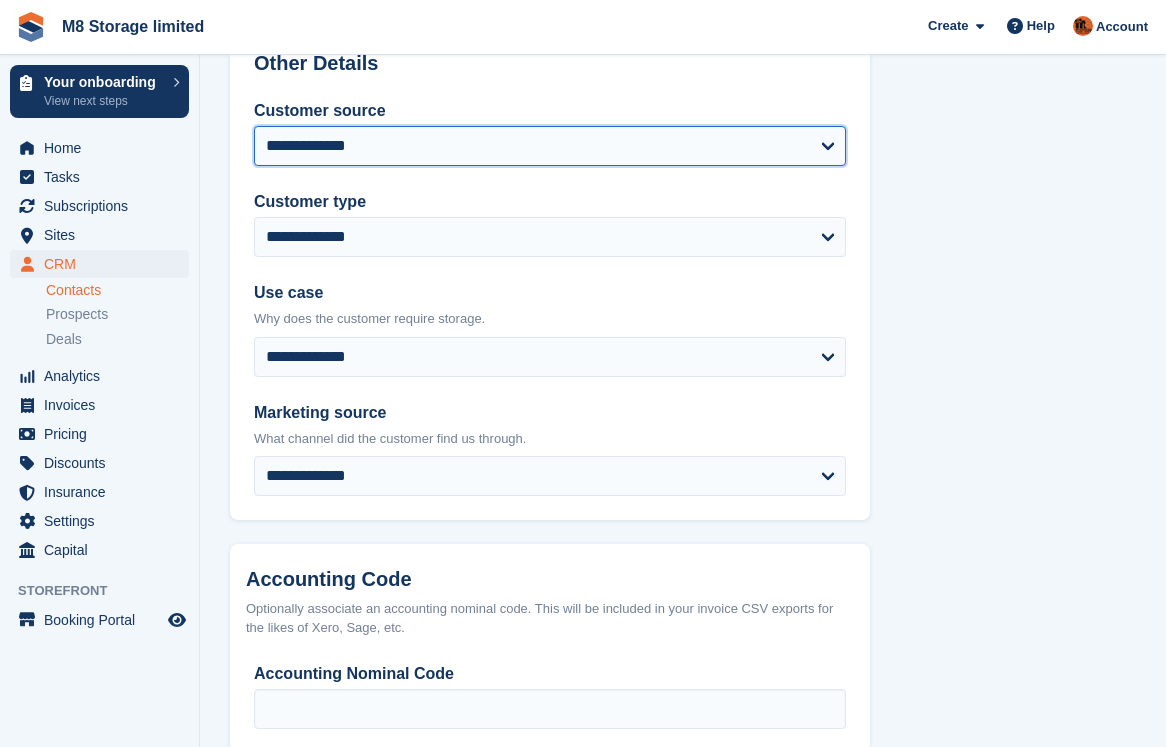 click on "**********" at bounding box center [550, 146] 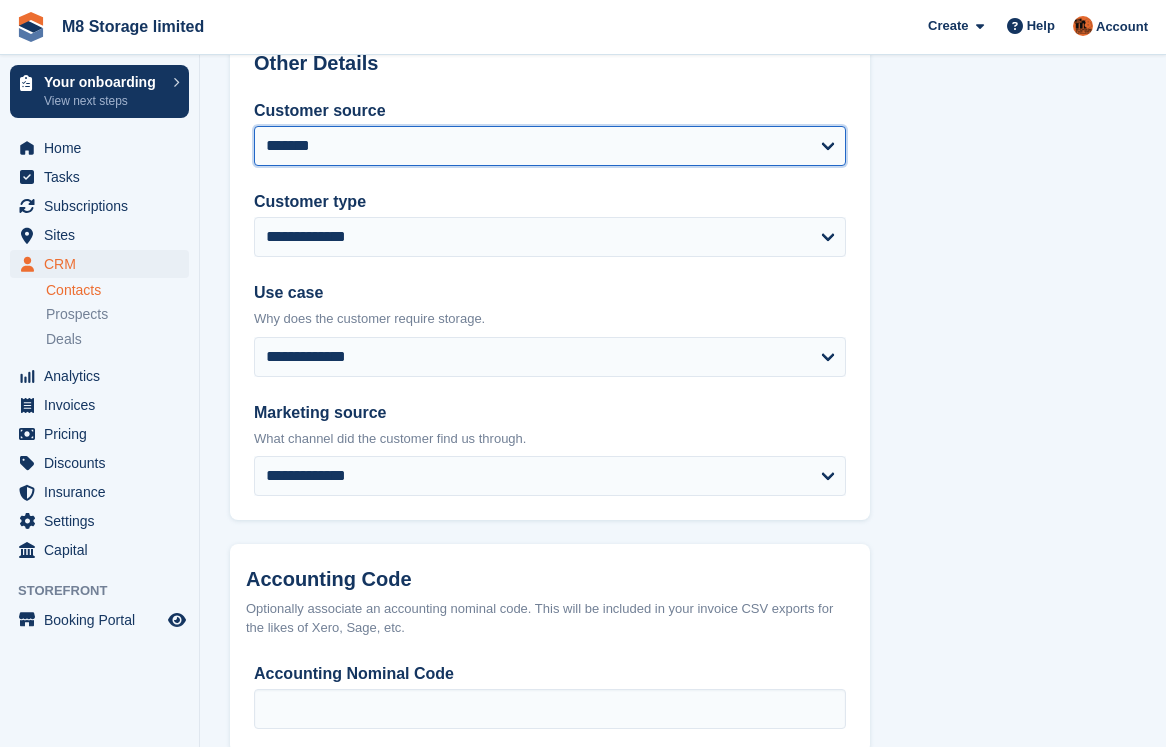 click on "**********" at bounding box center [550, 146] 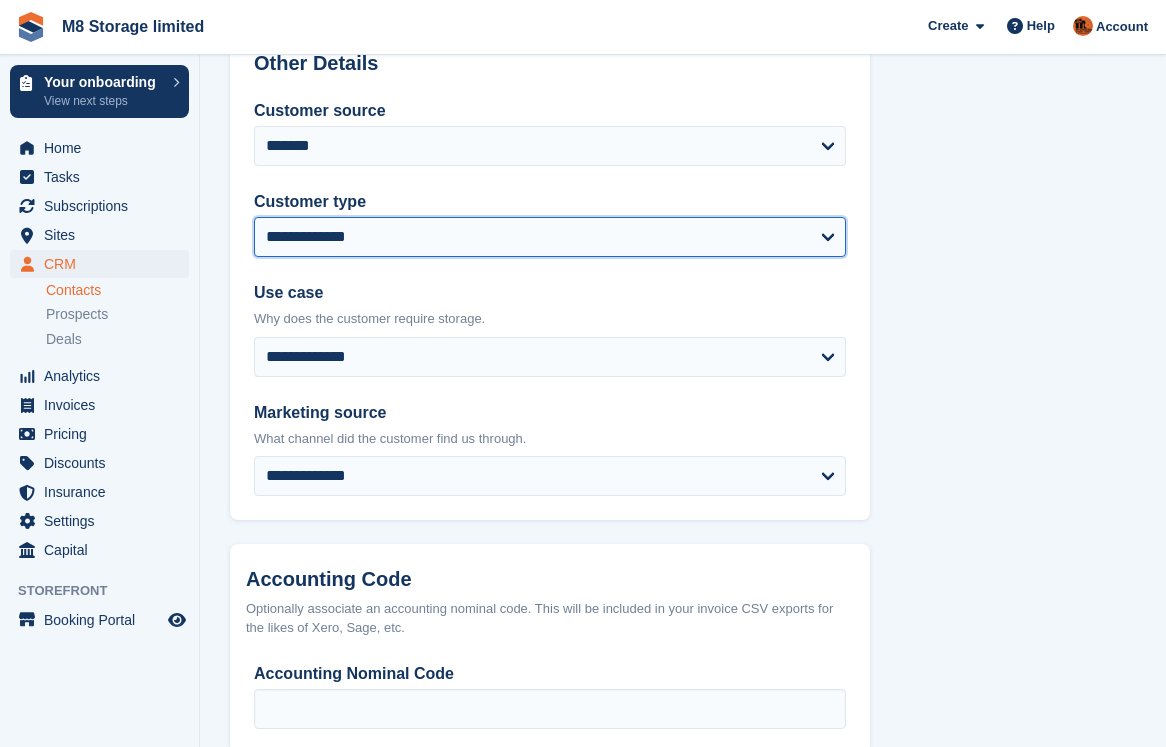 click on "**********" at bounding box center [550, 237] 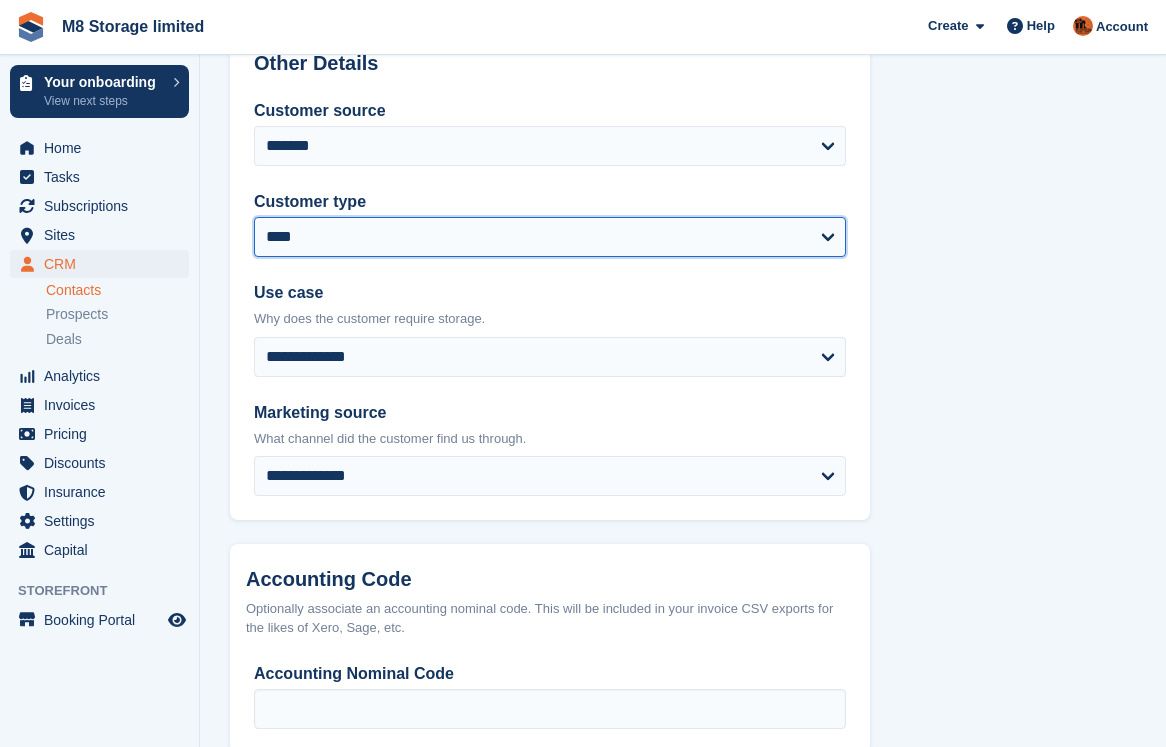 click on "**********" at bounding box center (550, 237) 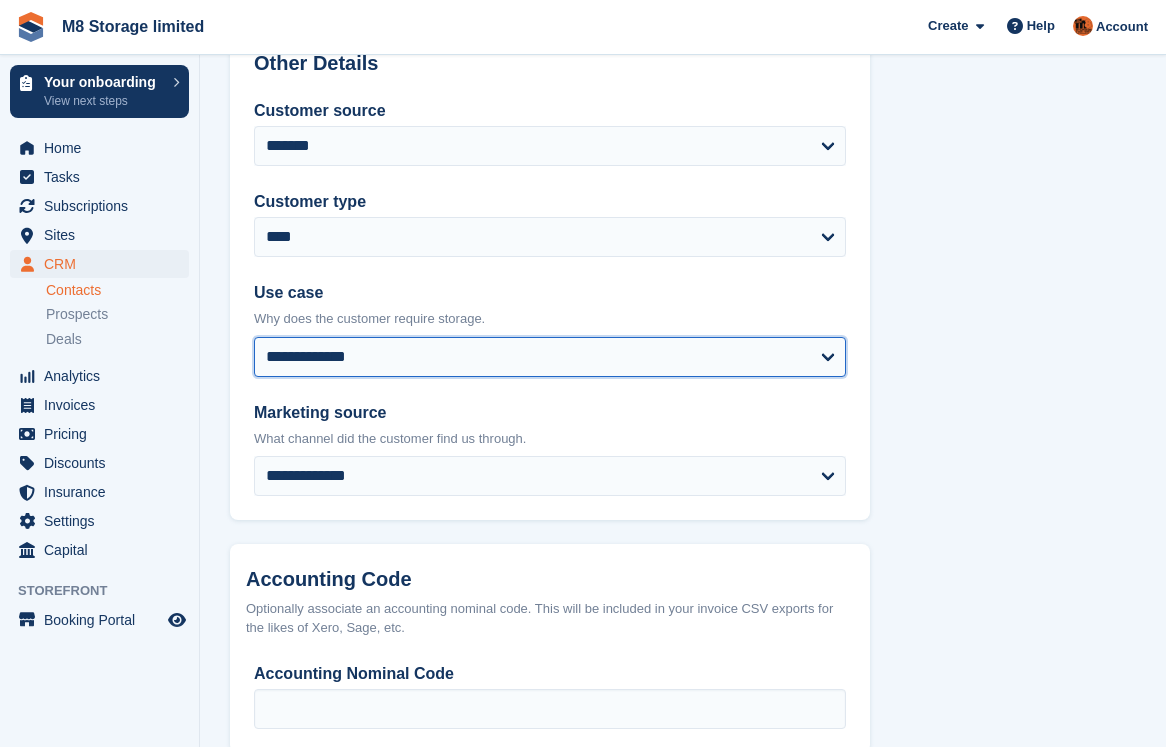click on "**********" at bounding box center (550, 357) 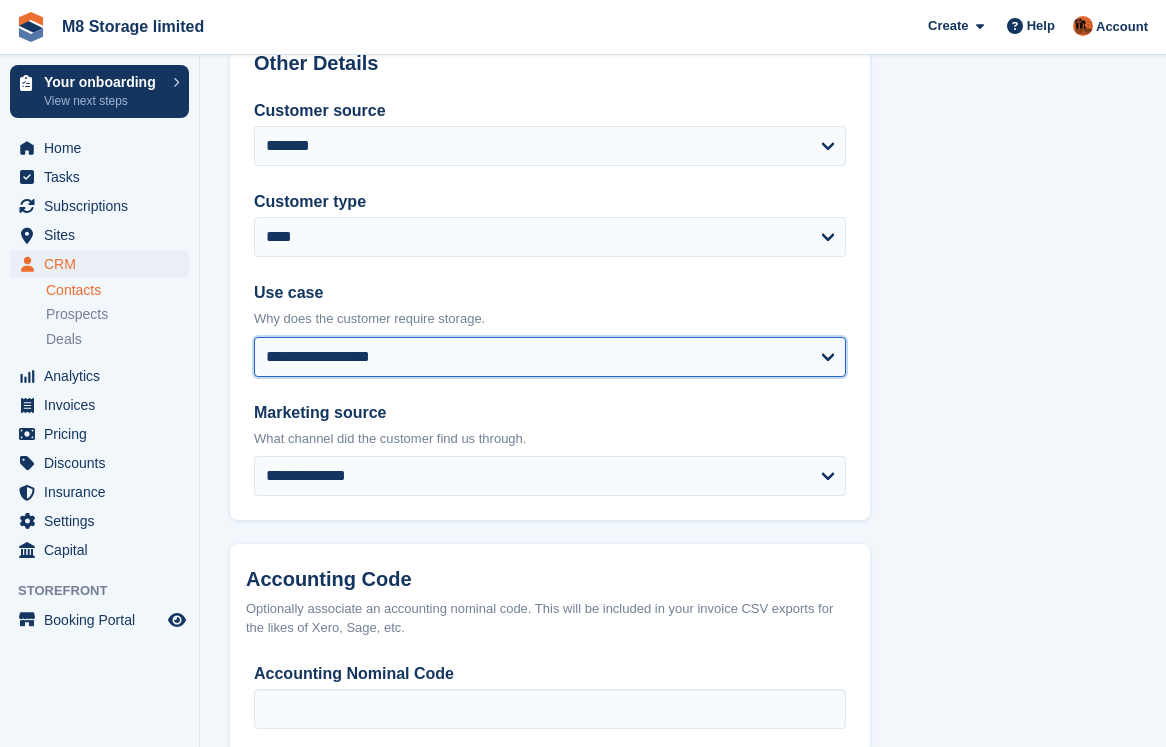click on "**********" at bounding box center (550, 357) 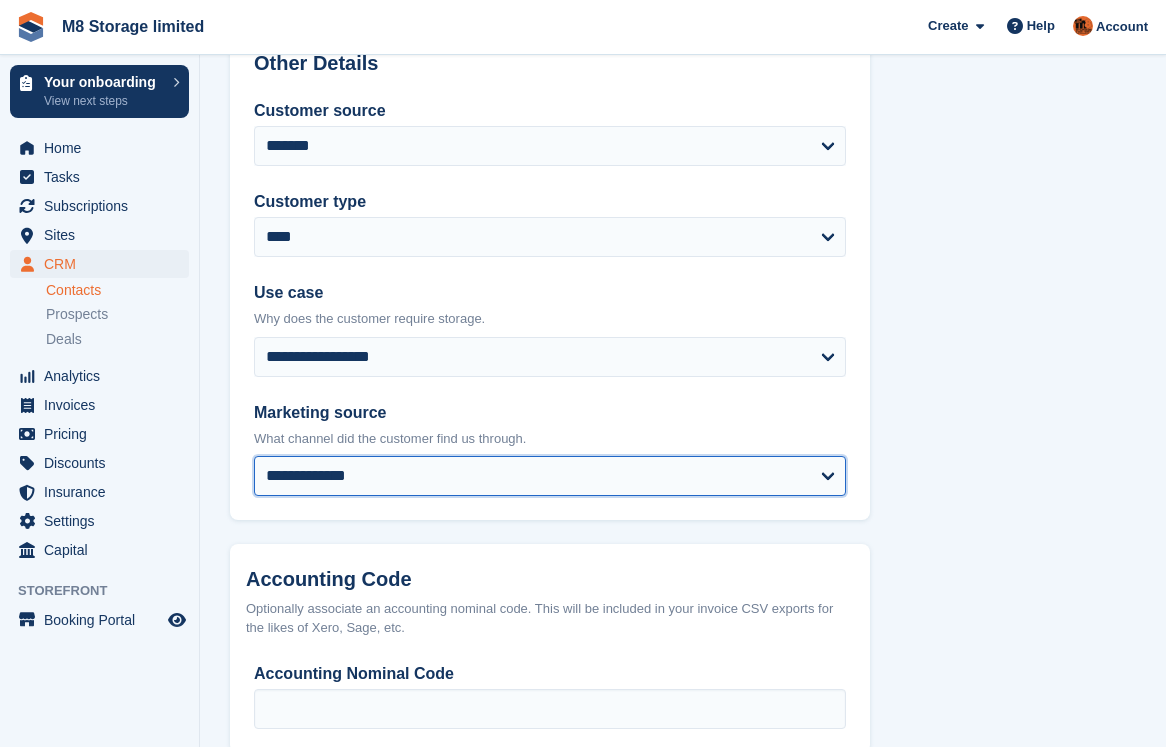 click on "**********" at bounding box center [550, 476] 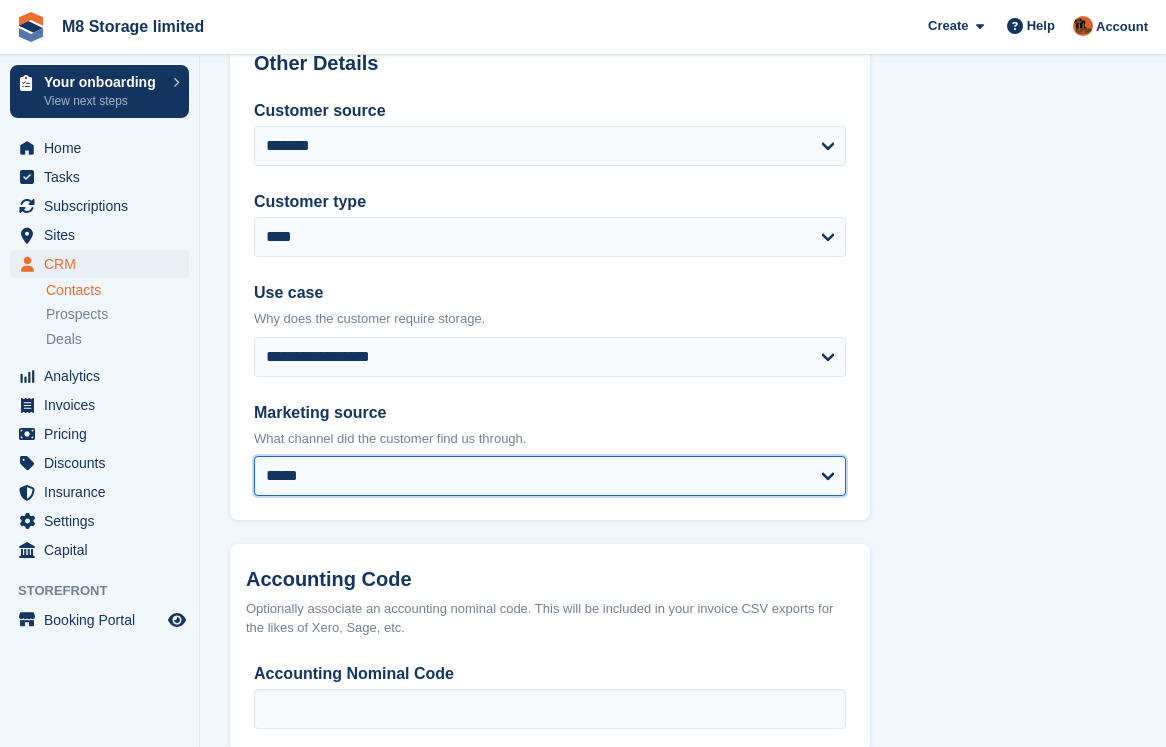 click on "**********" at bounding box center (550, 476) 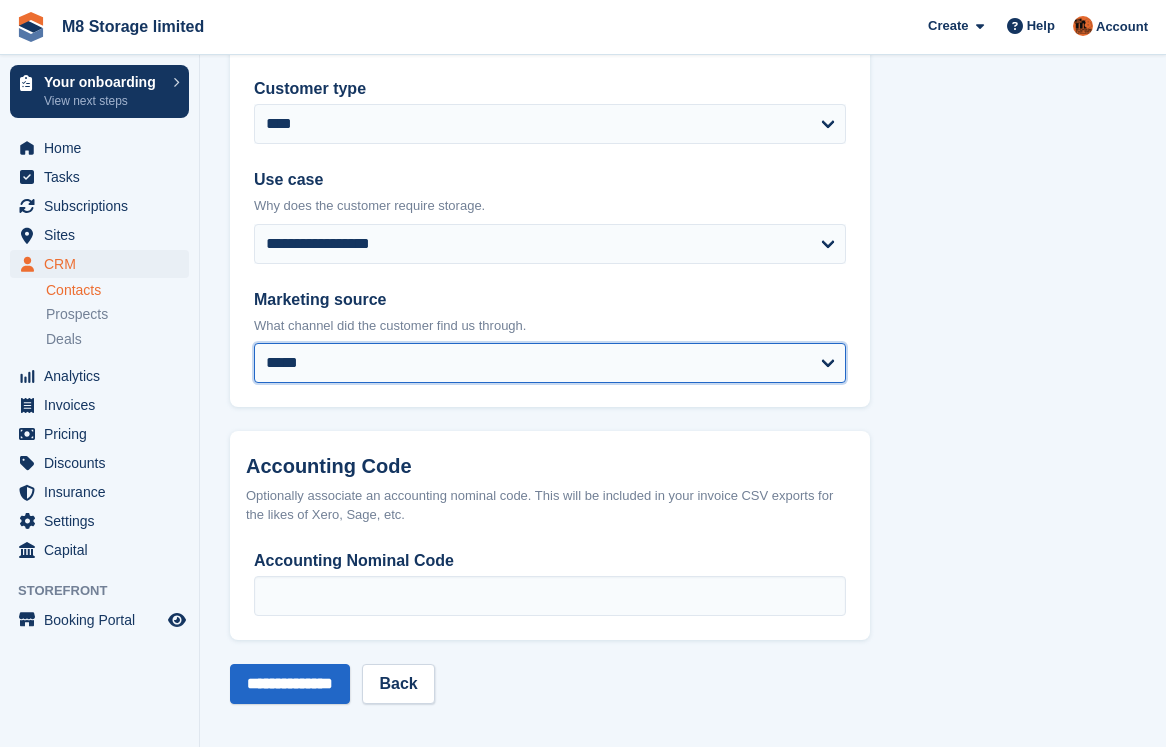 scroll, scrollTop: 1016, scrollLeft: 0, axis: vertical 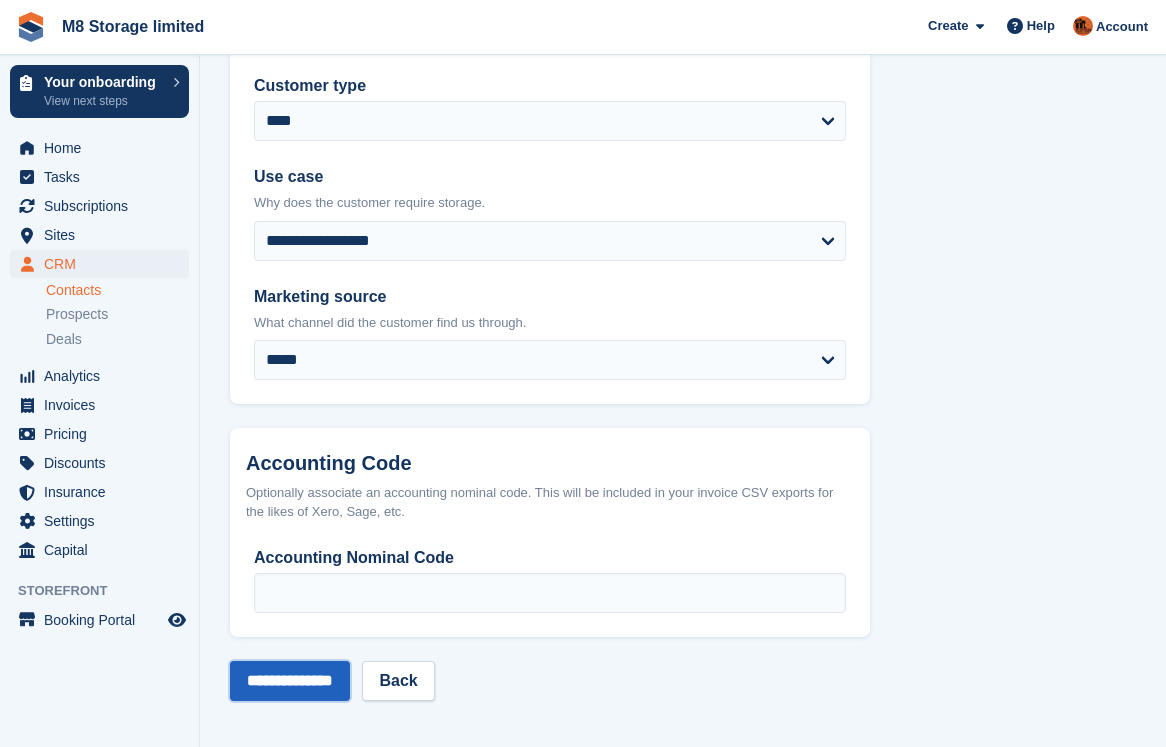 click on "**********" at bounding box center (290, 681) 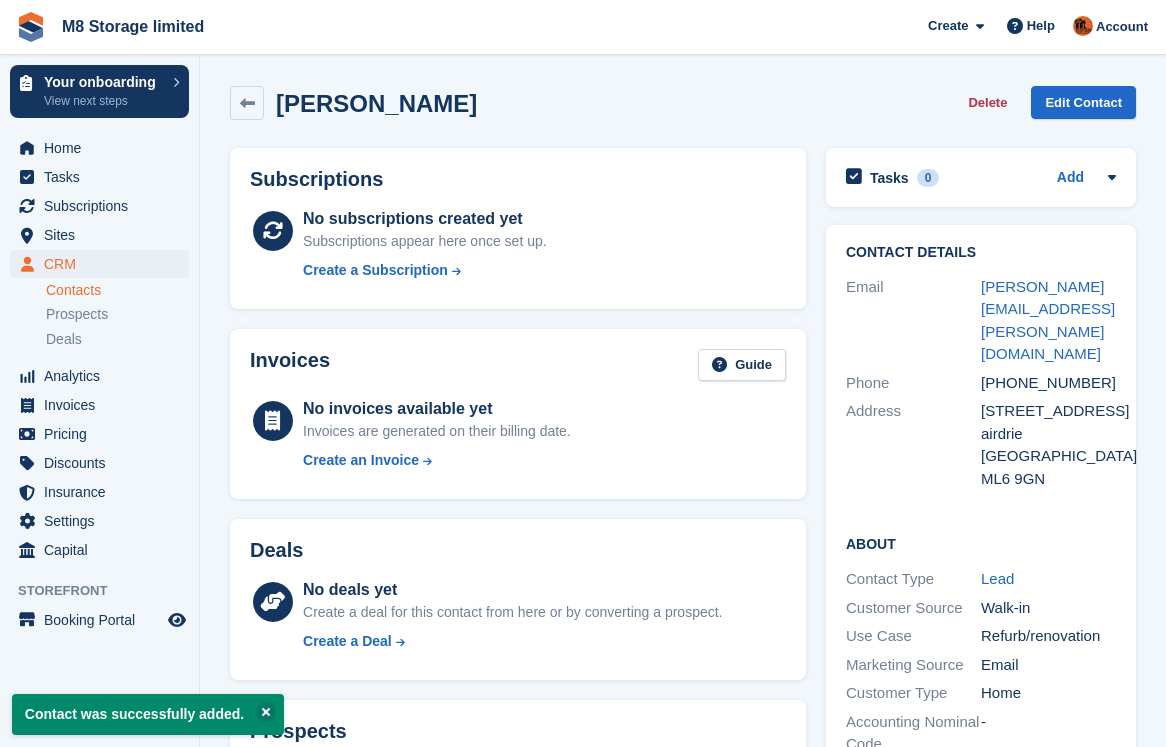 scroll, scrollTop: 0, scrollLeft: 0, axis: both 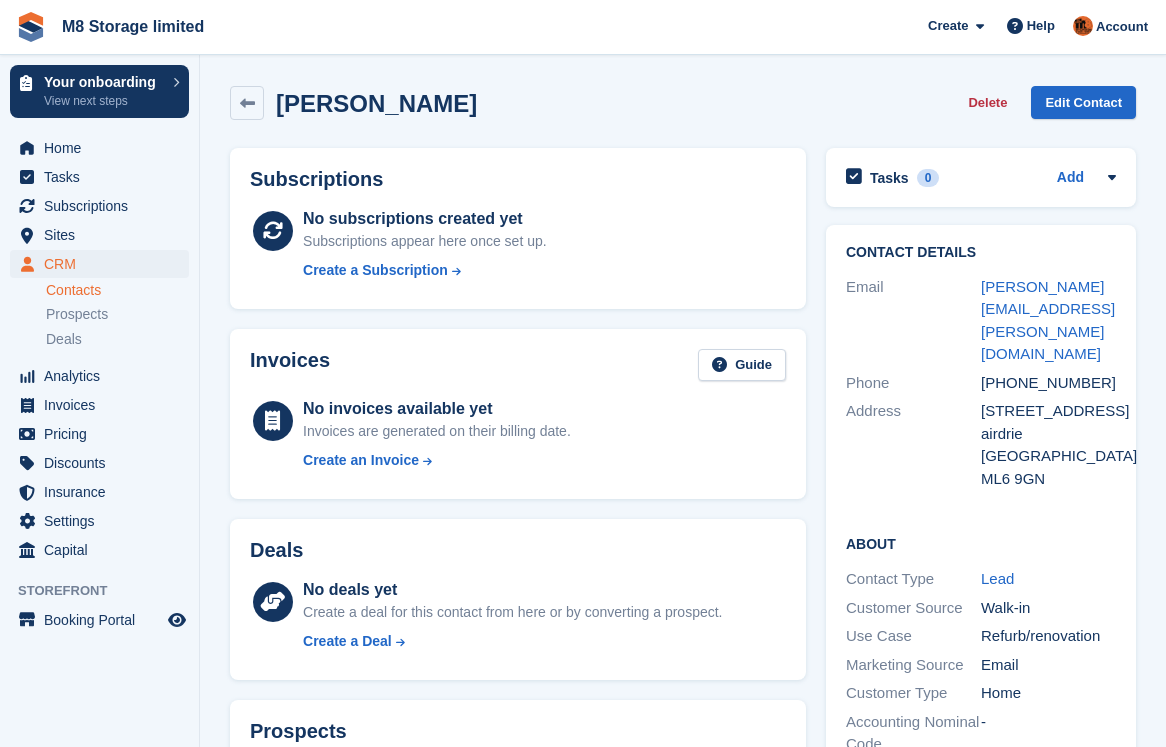 click on "Contacts" at bounding box center [117, 290] 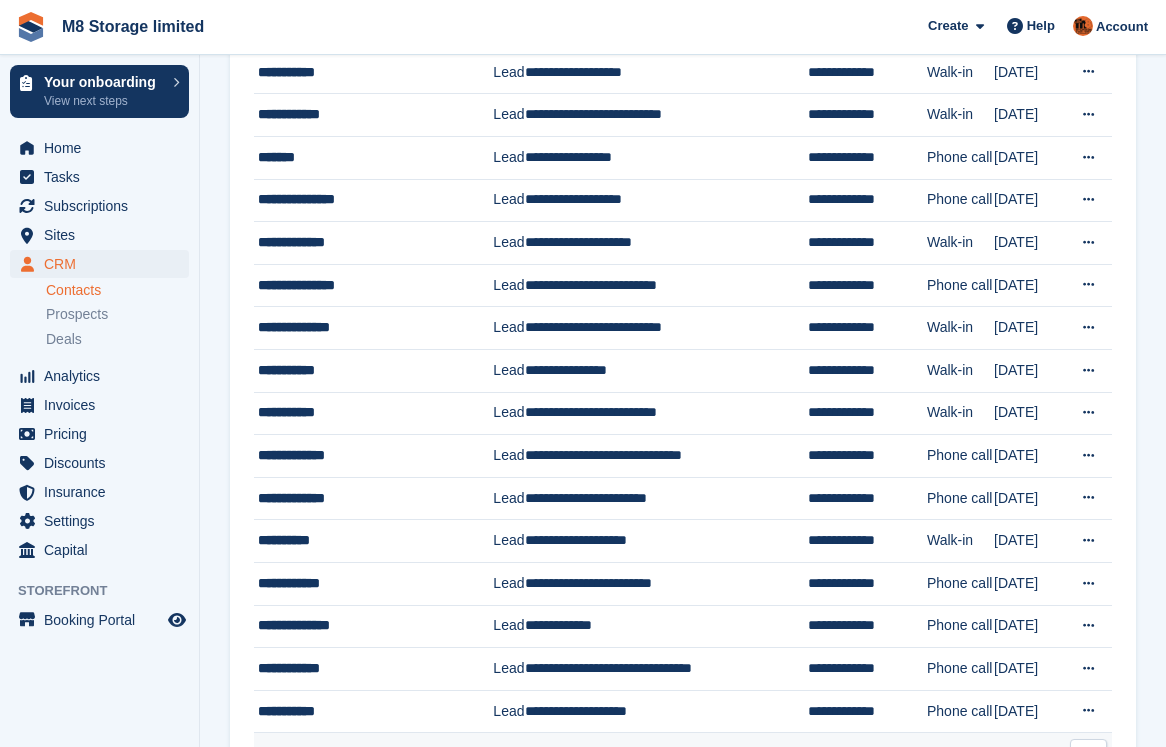 scroll, scrollTop: 1741, scrollLeft: 0, axis: vertical 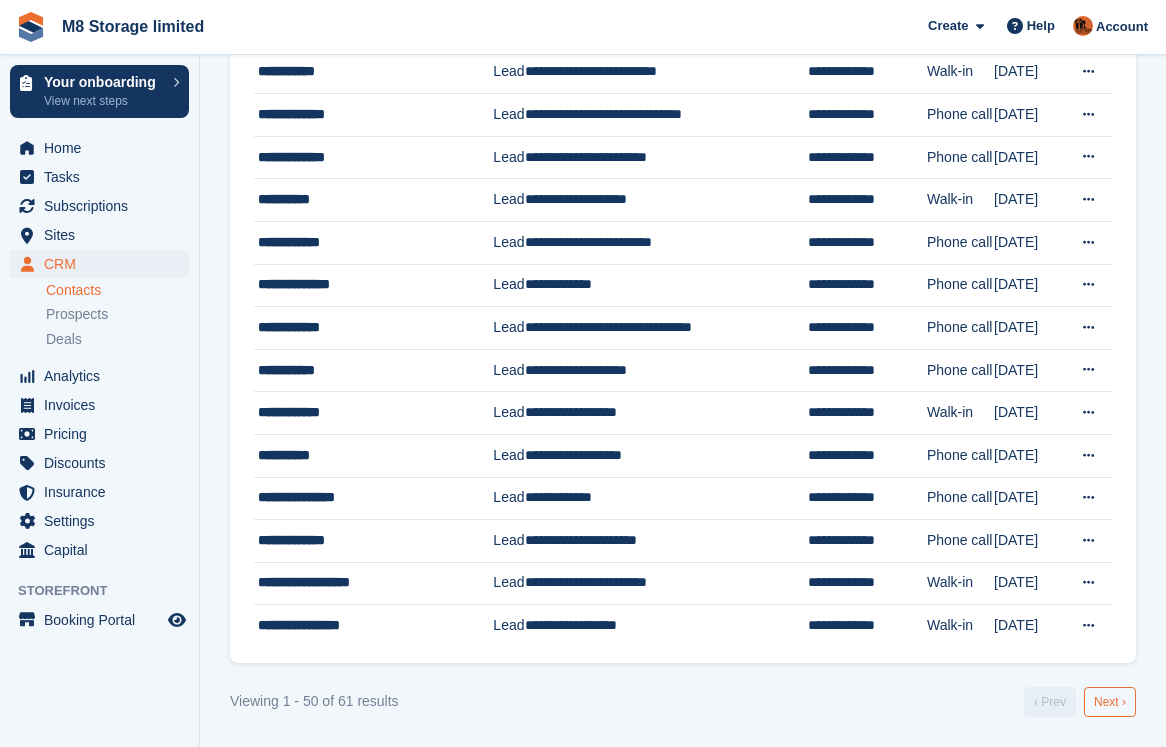 click on "Next ›" at bounding box center (1110, 702) 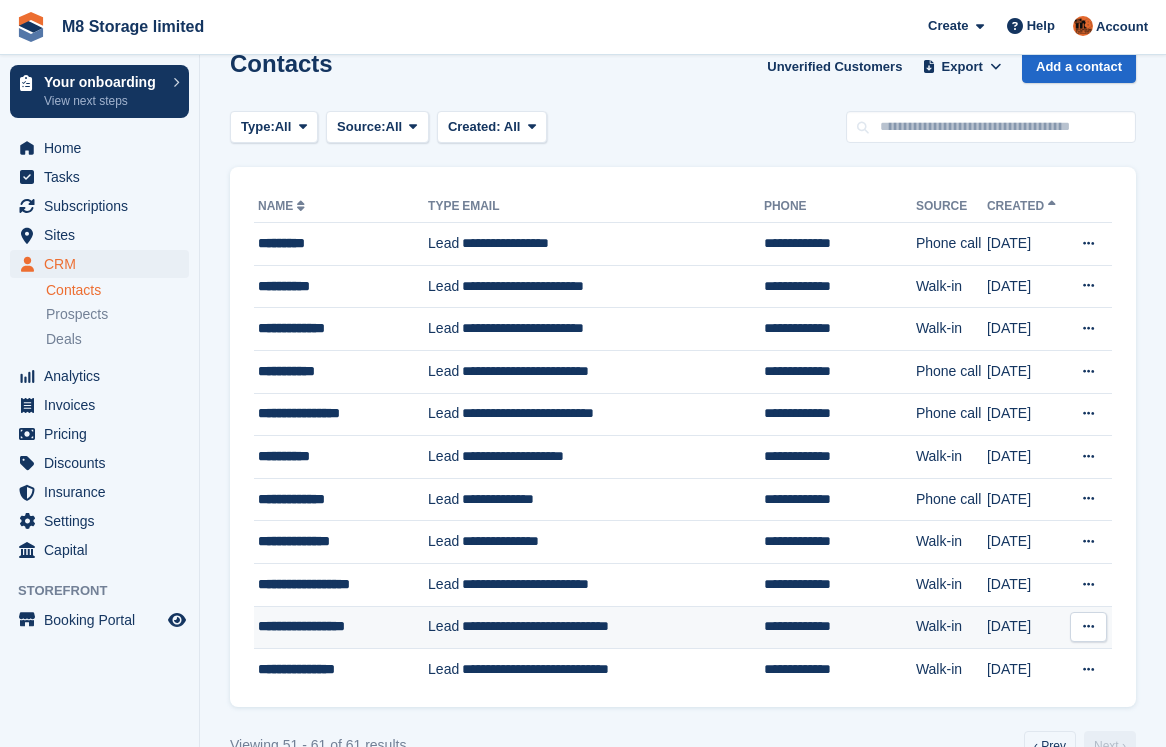 scroll, scrollTop: 0, scrollLeft: 0, axis: both 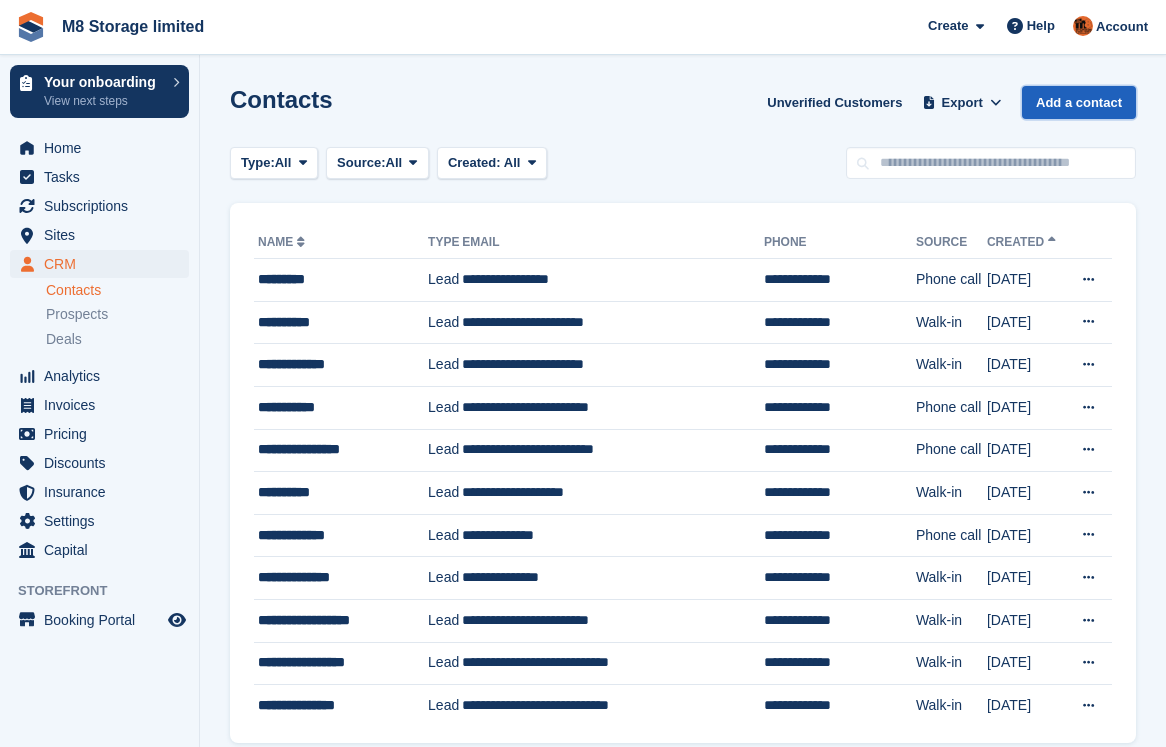 click on "Add a contact" at bounding box center (1079, 102) 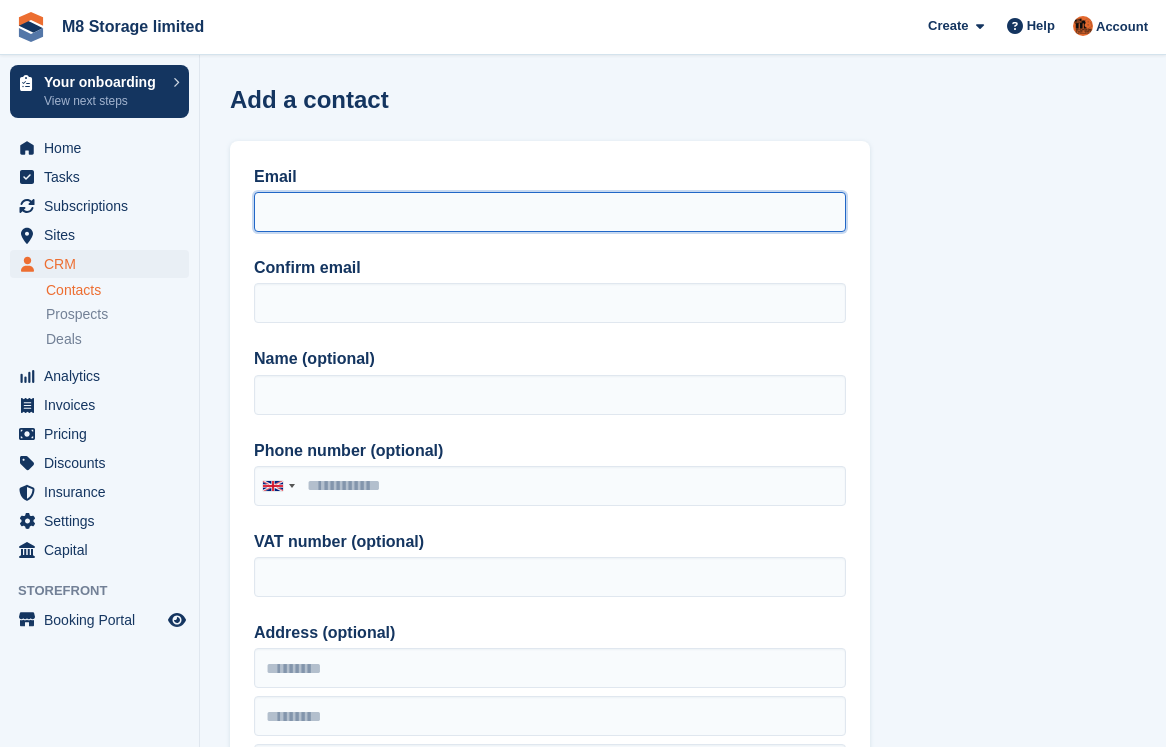 click on "Email" at bounding box center [550, 212] 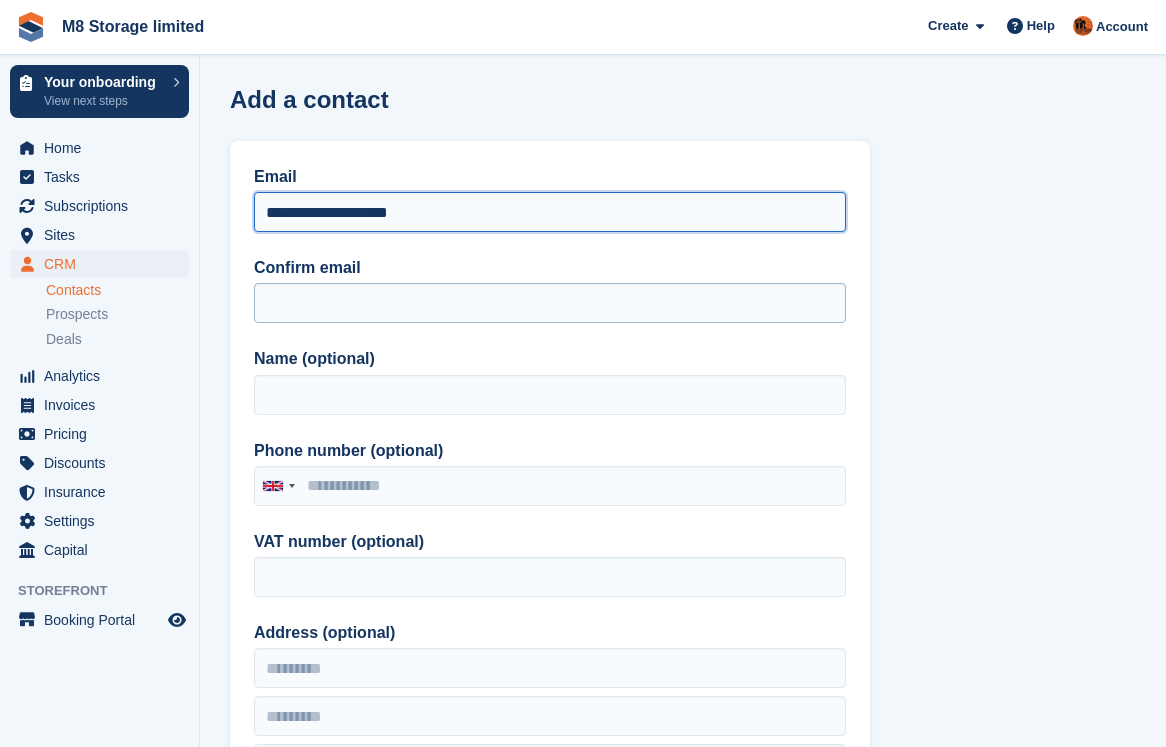 type on "**********" 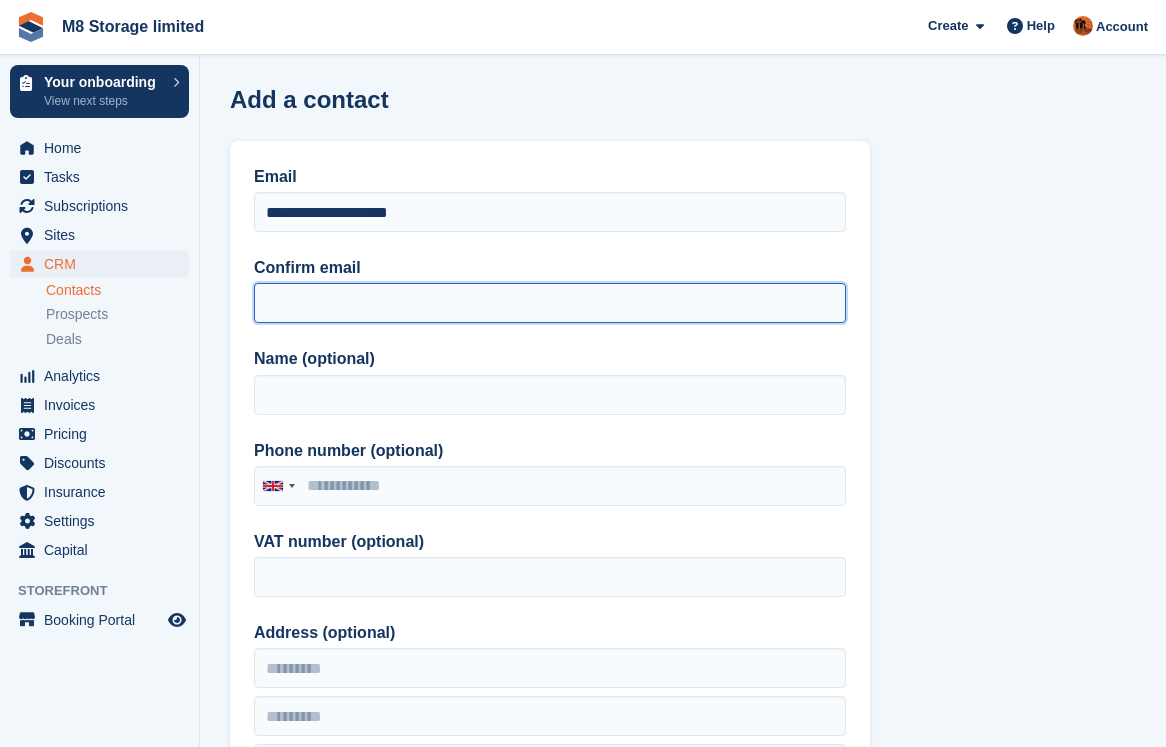click on "Confirm email" at bounding box center [550, 303] 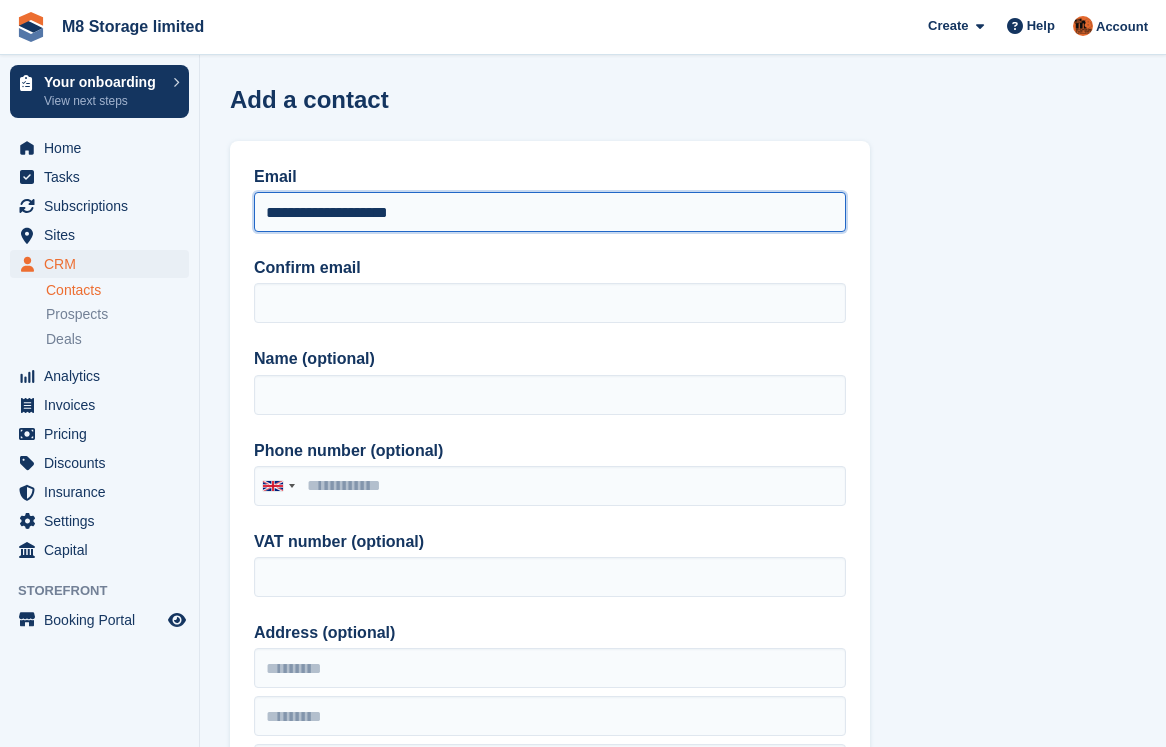 drag, startPoint x: 454, startPoint y: 210, endPoint x: 241, endPoint y: 212, distance: 213.00938 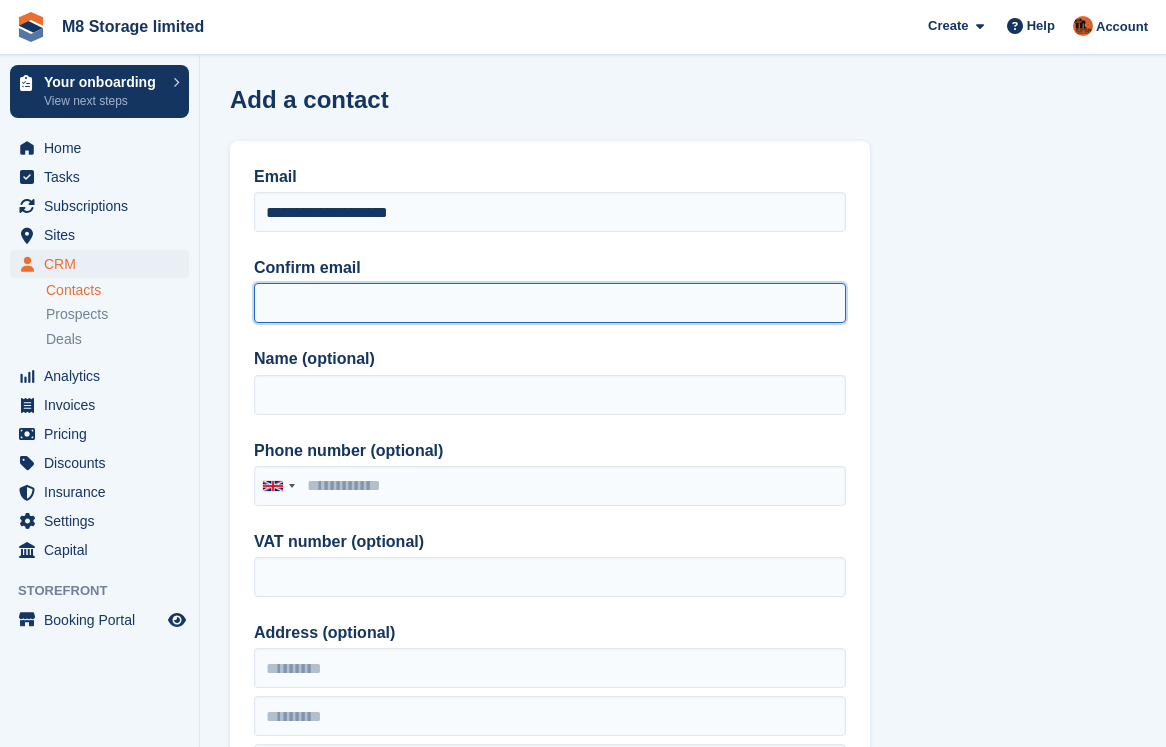 paste on "**********" 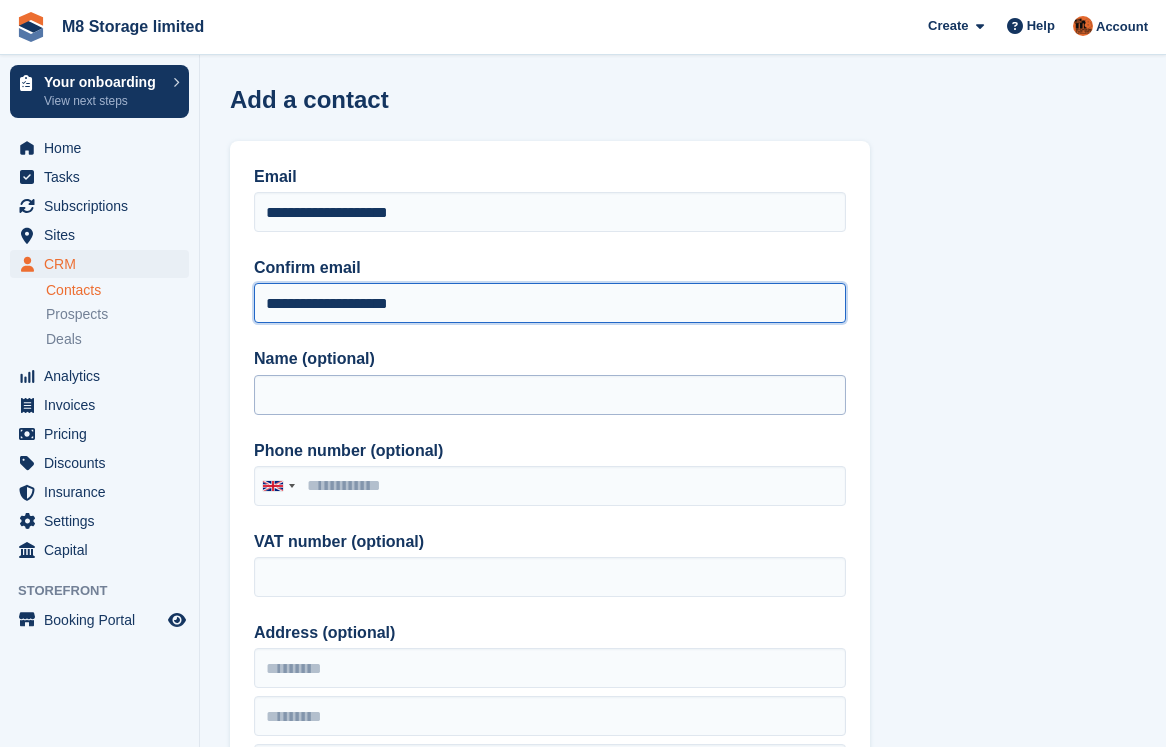 type on "**********" 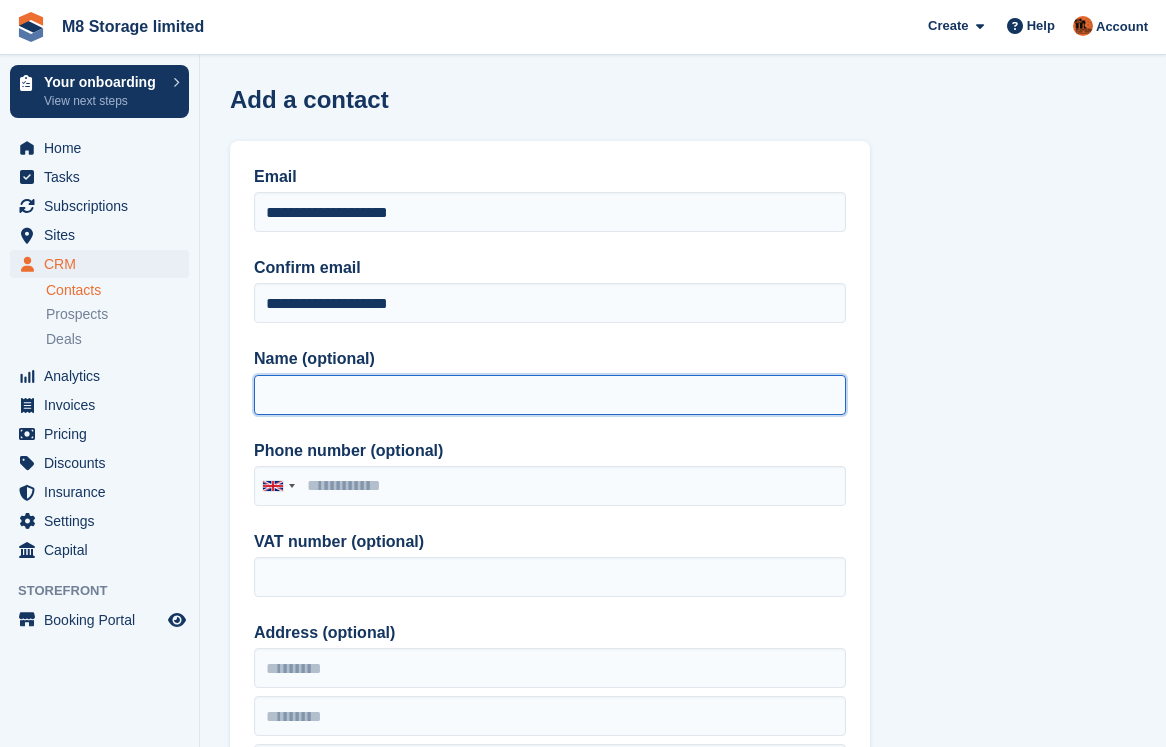click on "Name (optional)" at bounding box center [550, 395] 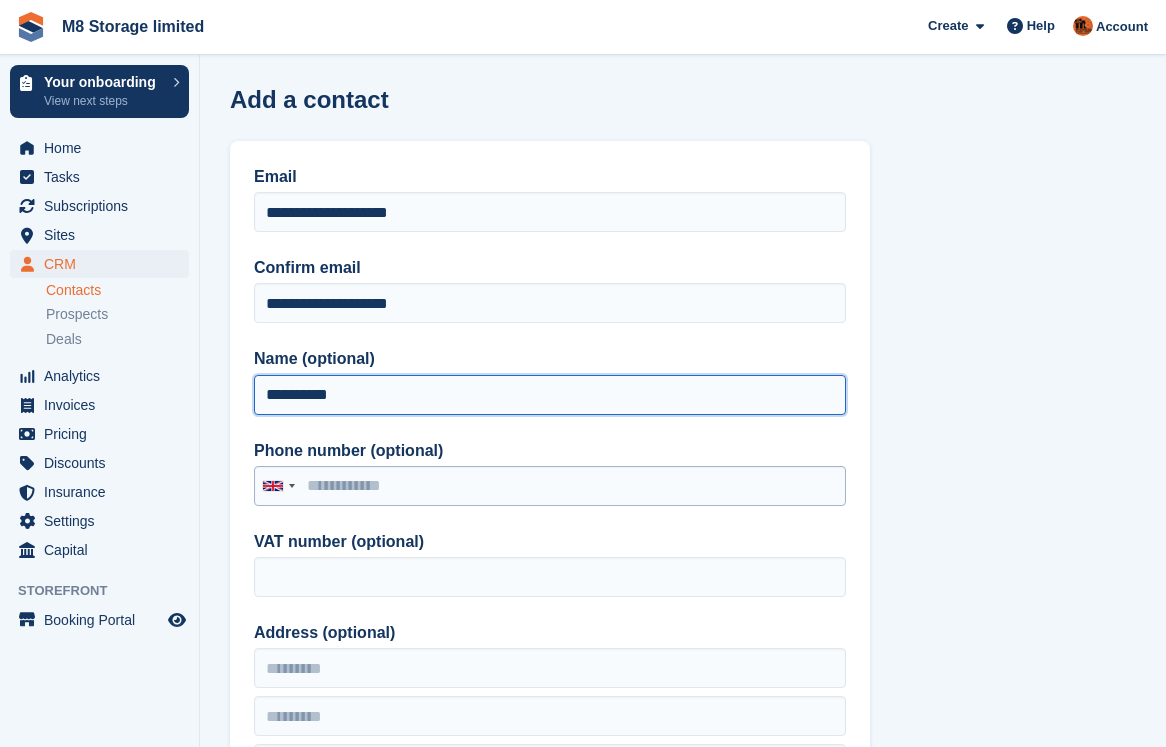 type on "**********" 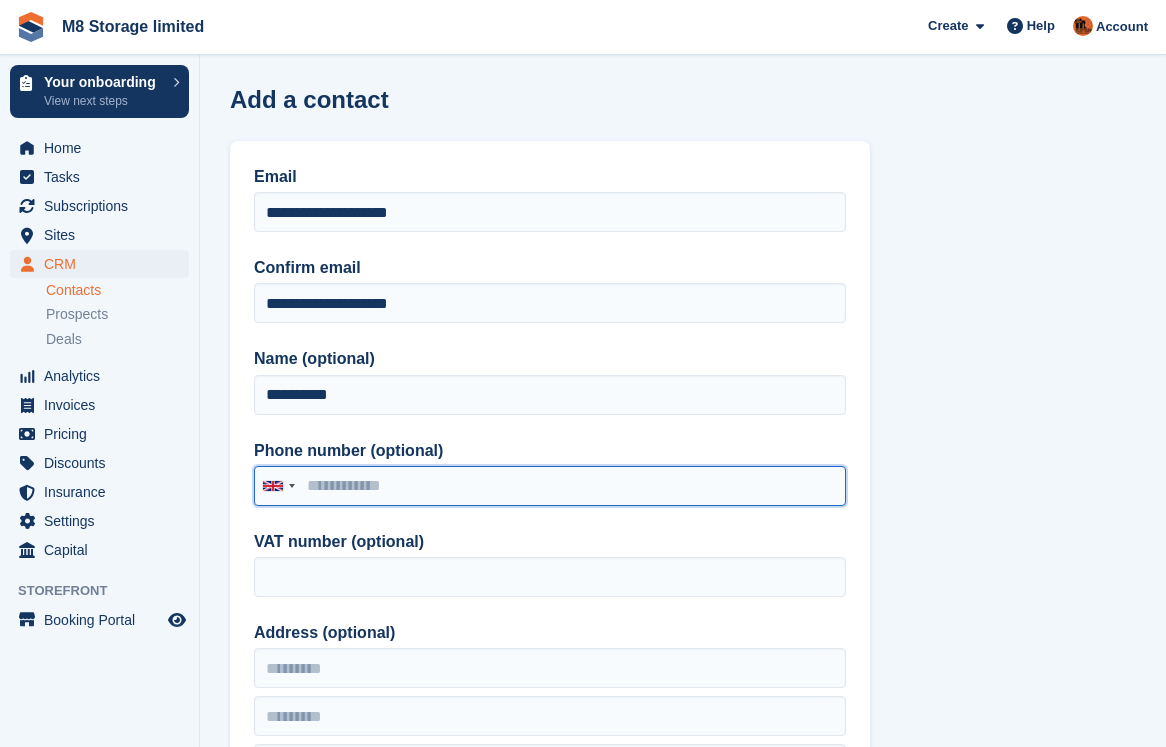 click on "Phone number (optional)" at bounding box center (550, 486) 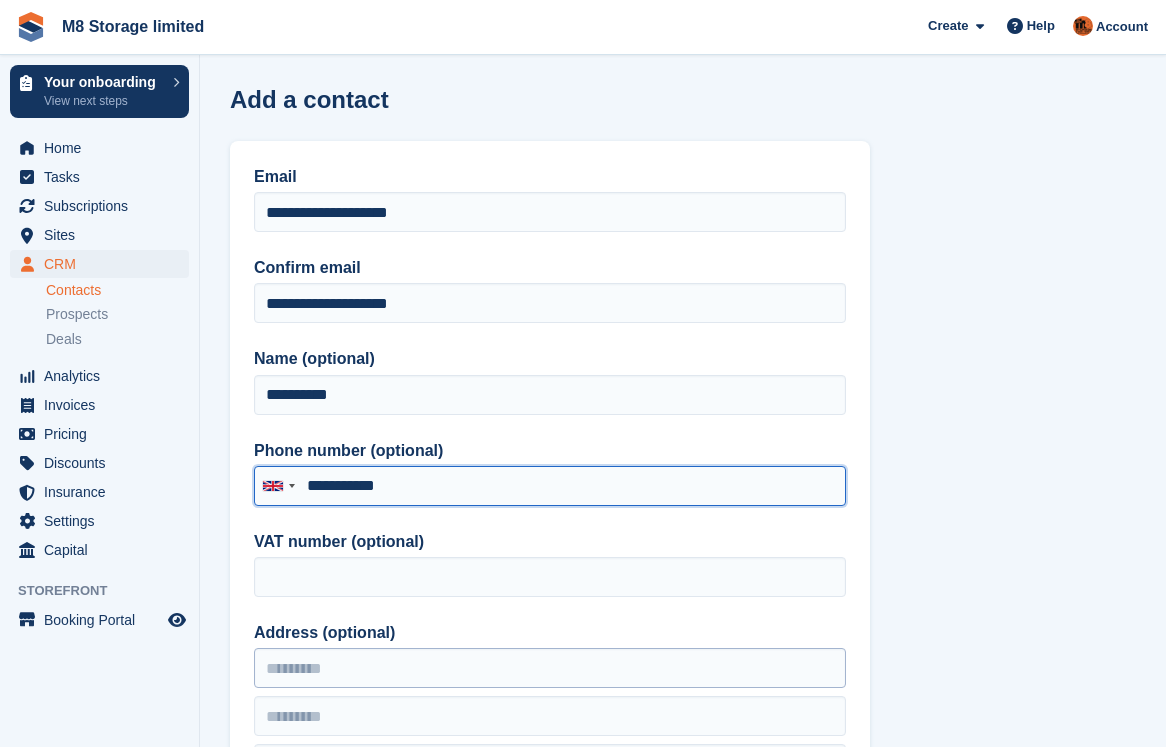type on "**********" 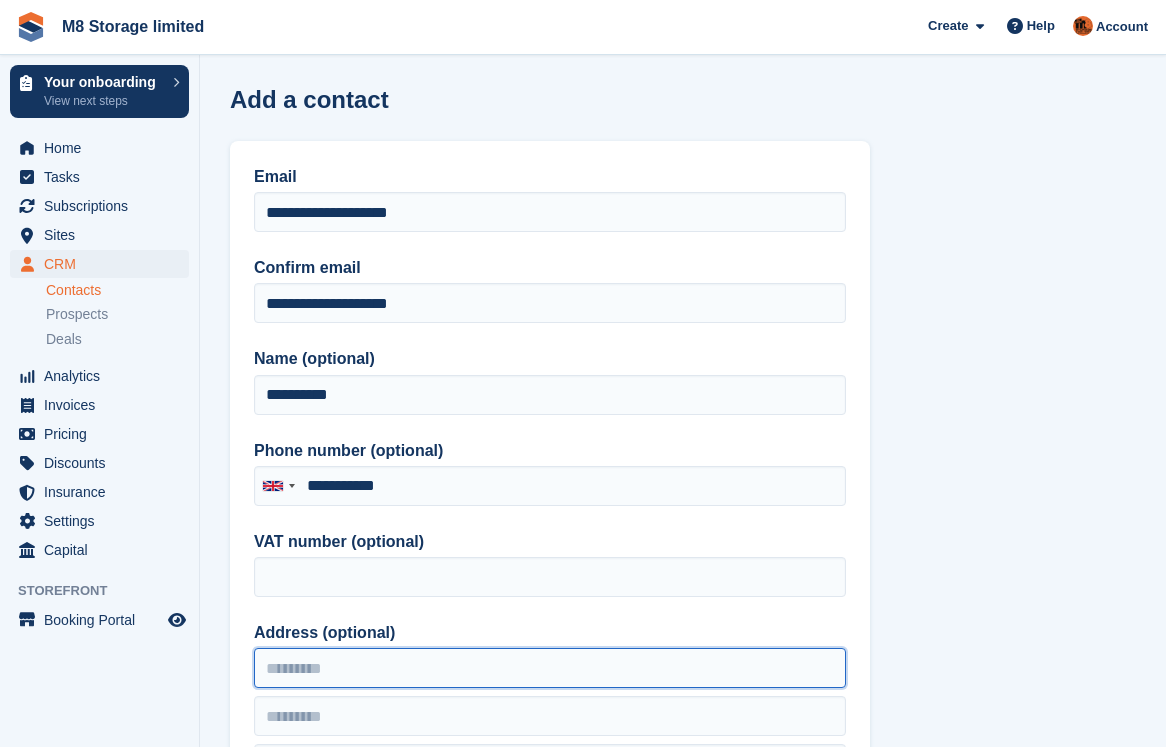 click on "Address (optional)" at bounding box center [550, 668] 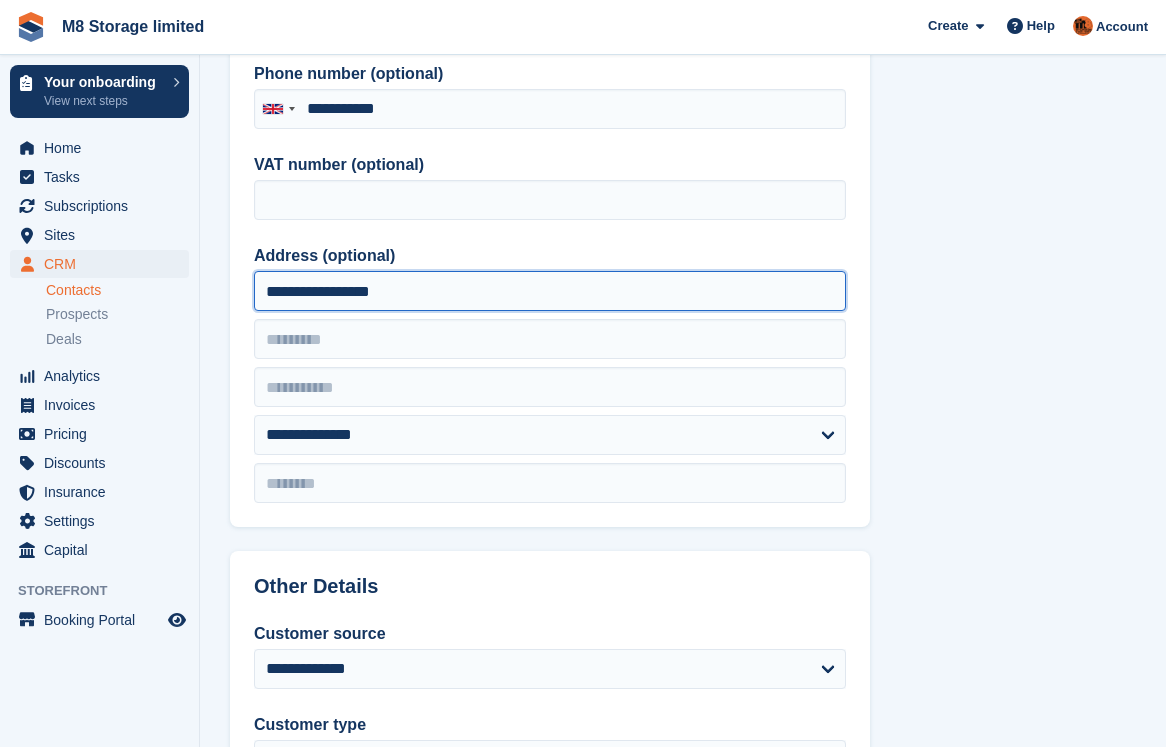 scroll, scrollTop: 400, scrollLeft: 0, axis: vertical 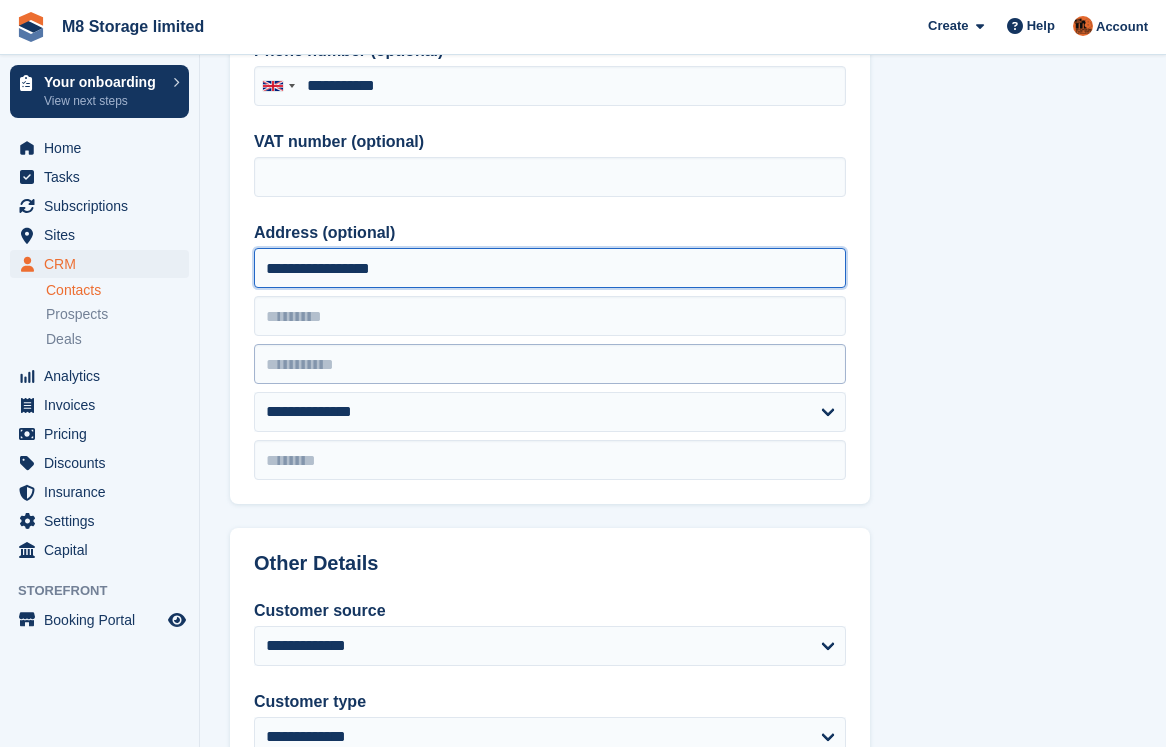 type on "**********" 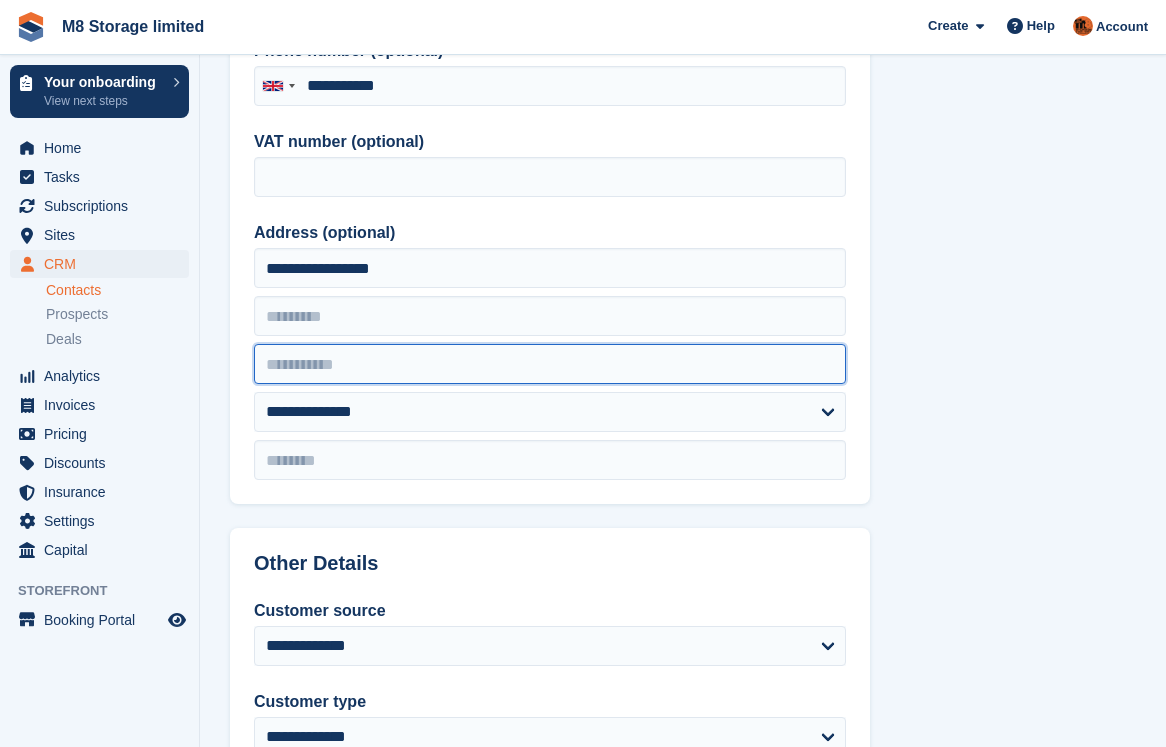 click at bounding box center [550, 364] 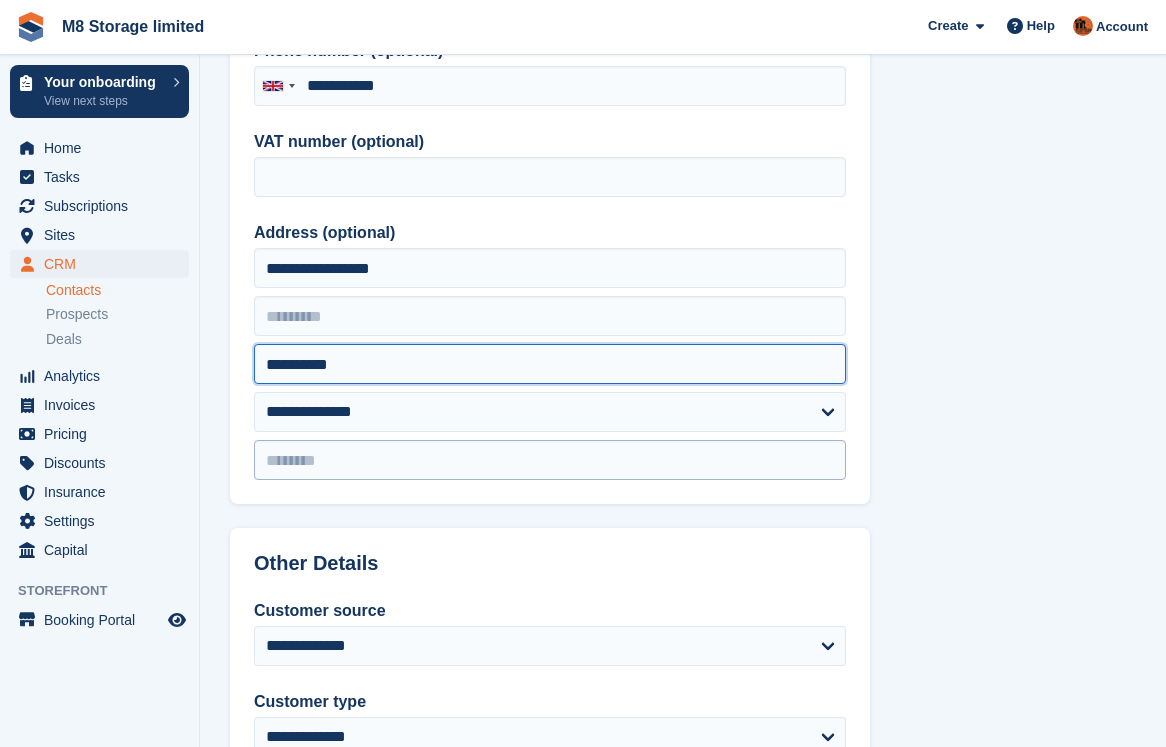 type on "**********" 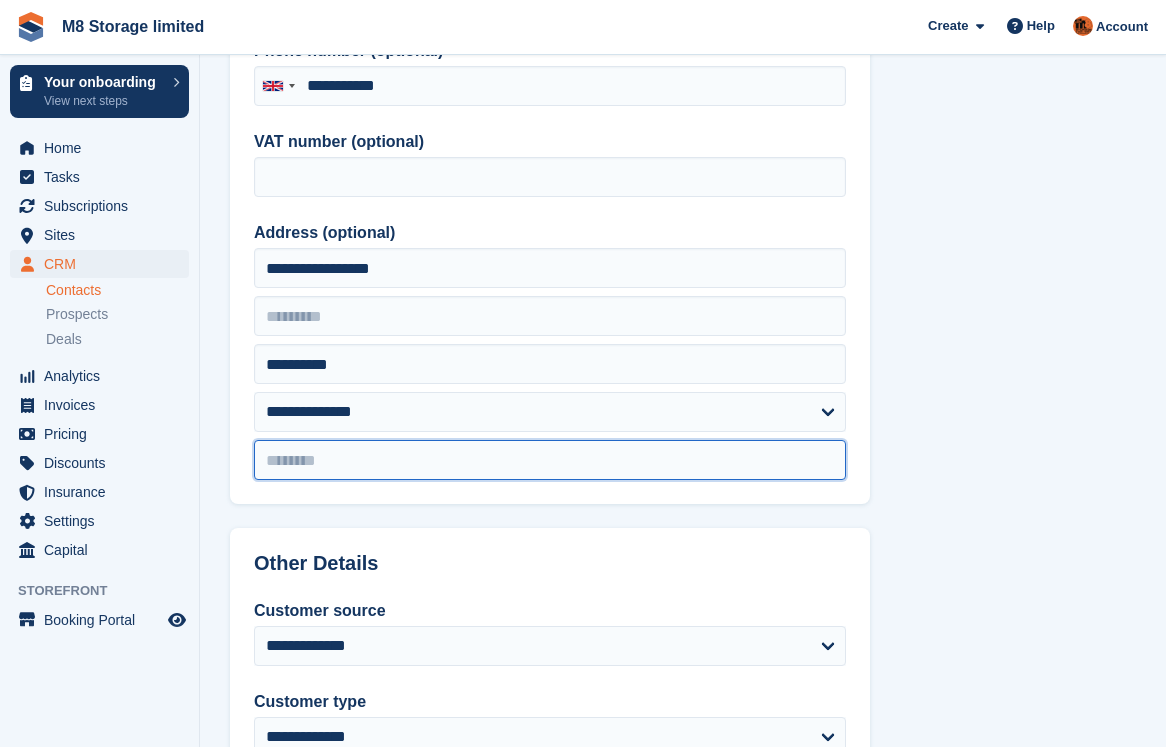 click at bounding box center (550, 460) 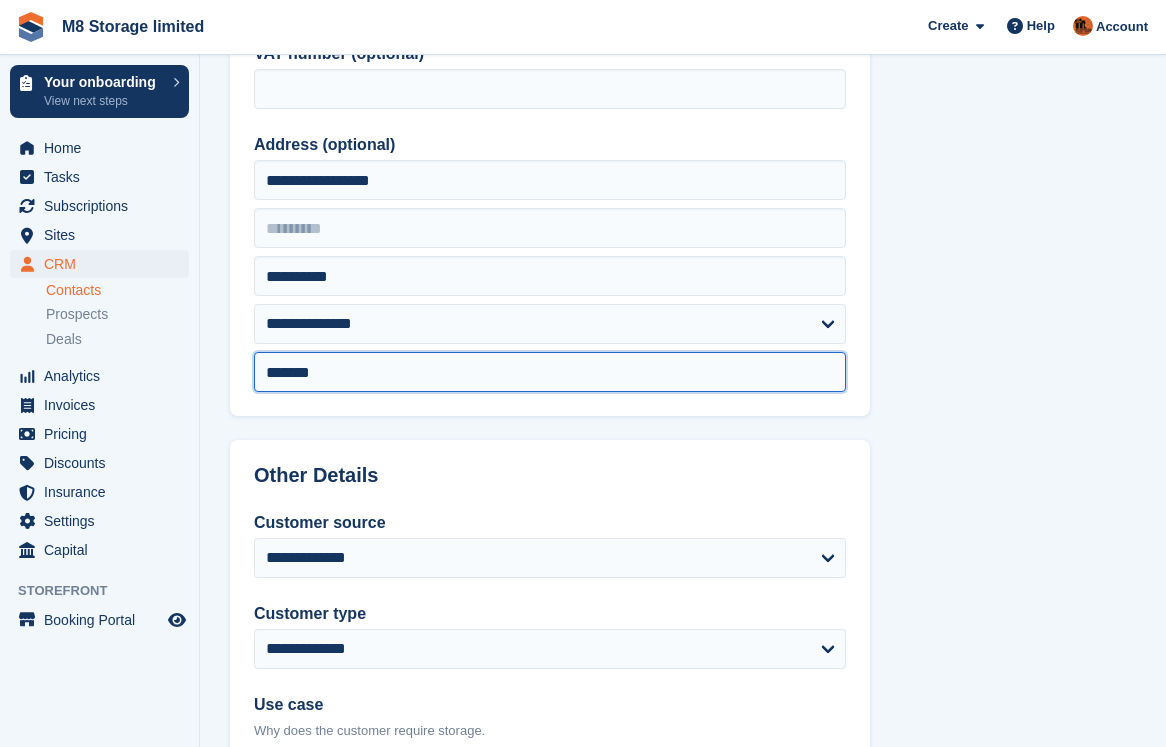 scroll, scrollTop: 600, scrollLeft: 0, axis: vertical 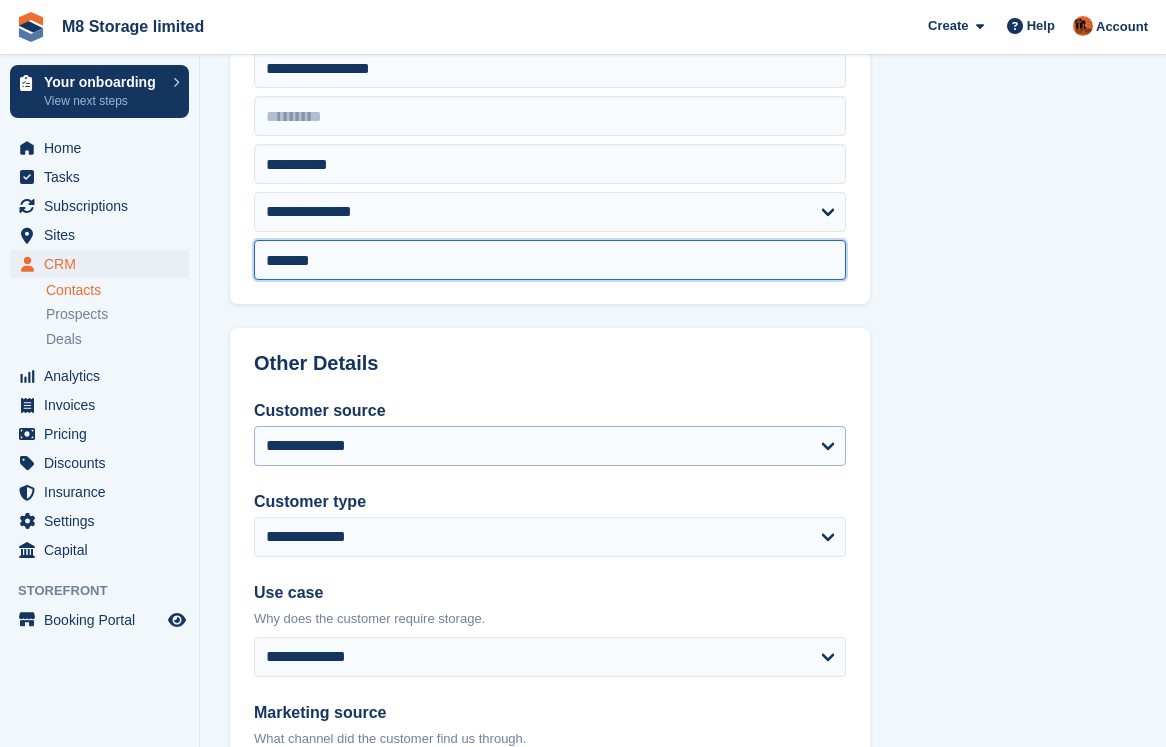 type on "*******" 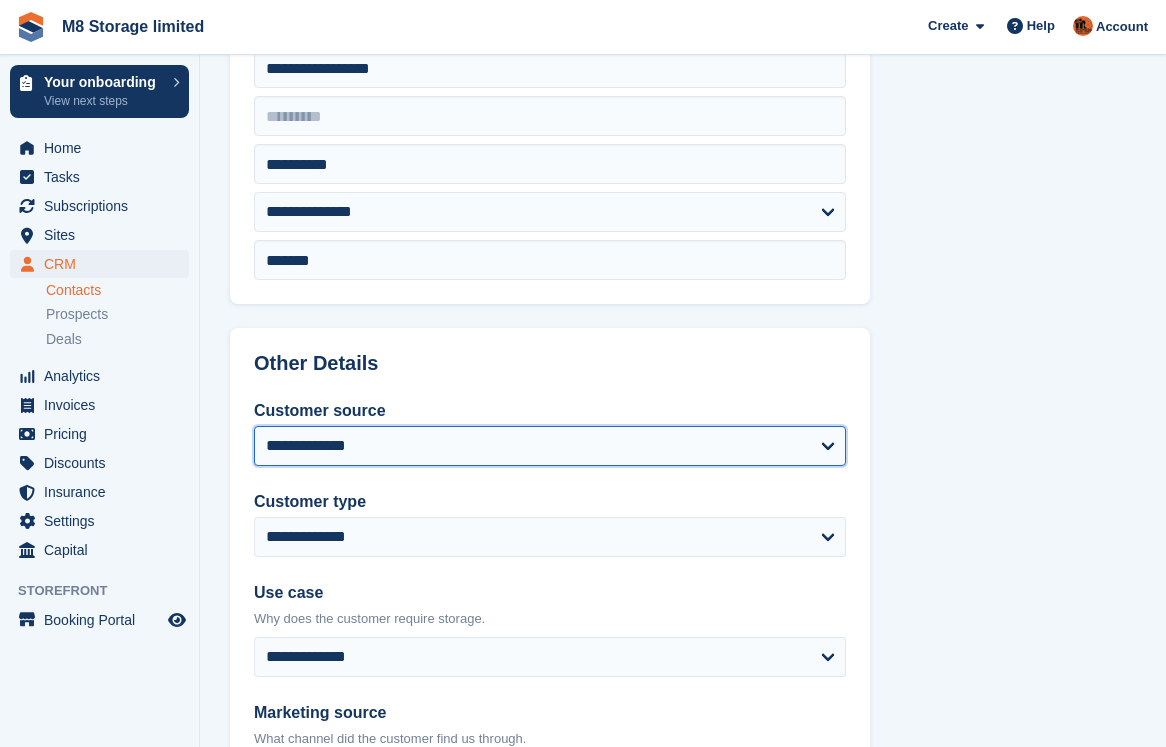 click on "**********" at bounding box center (550, 446) 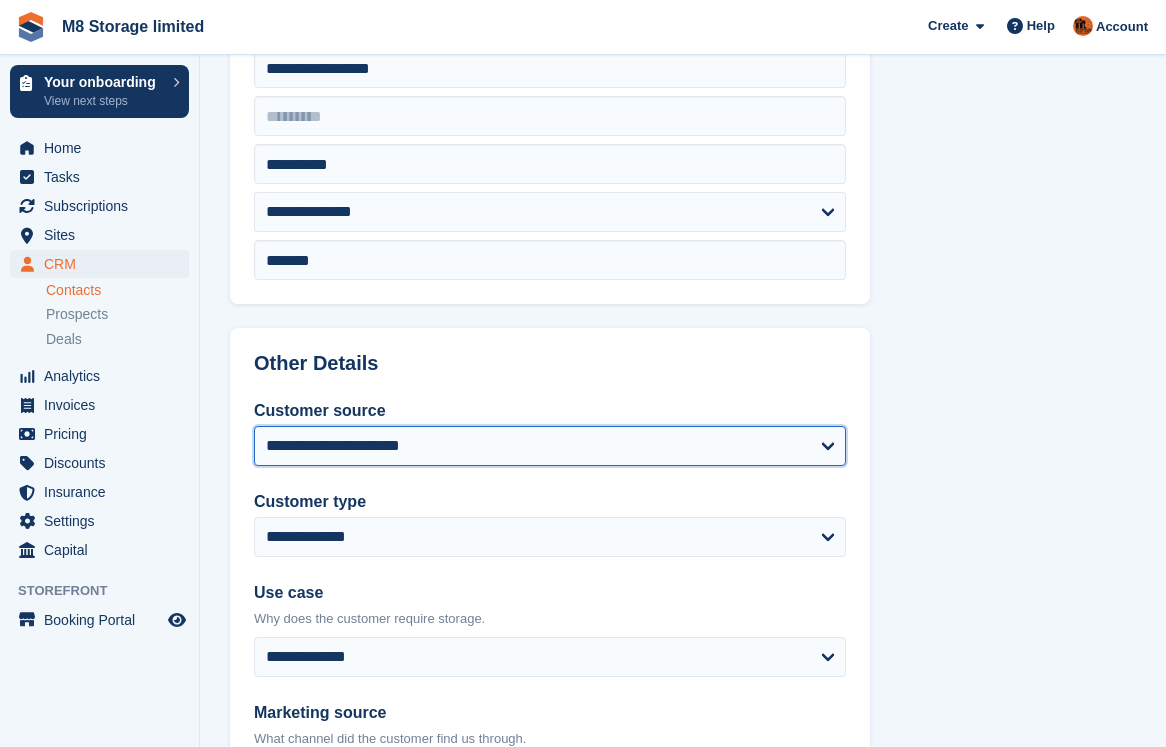 click on "**********" at bounding box center [550, 446] 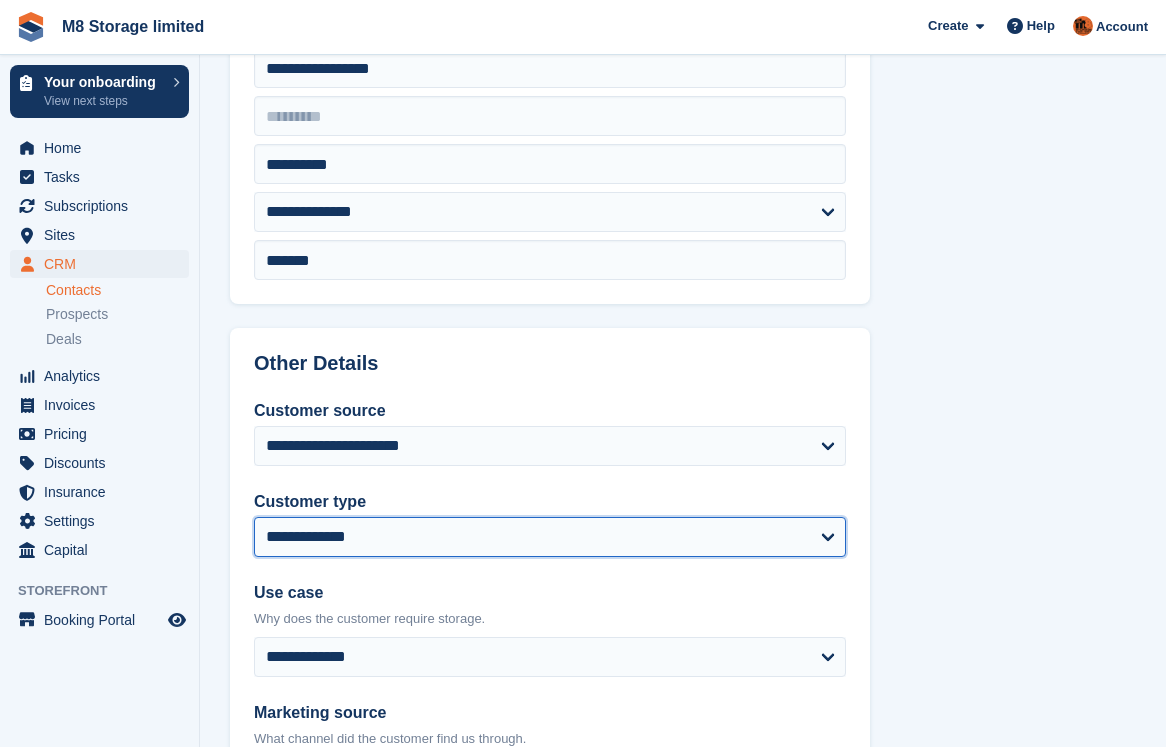 click on "**********" at bounding box center (550, 537) 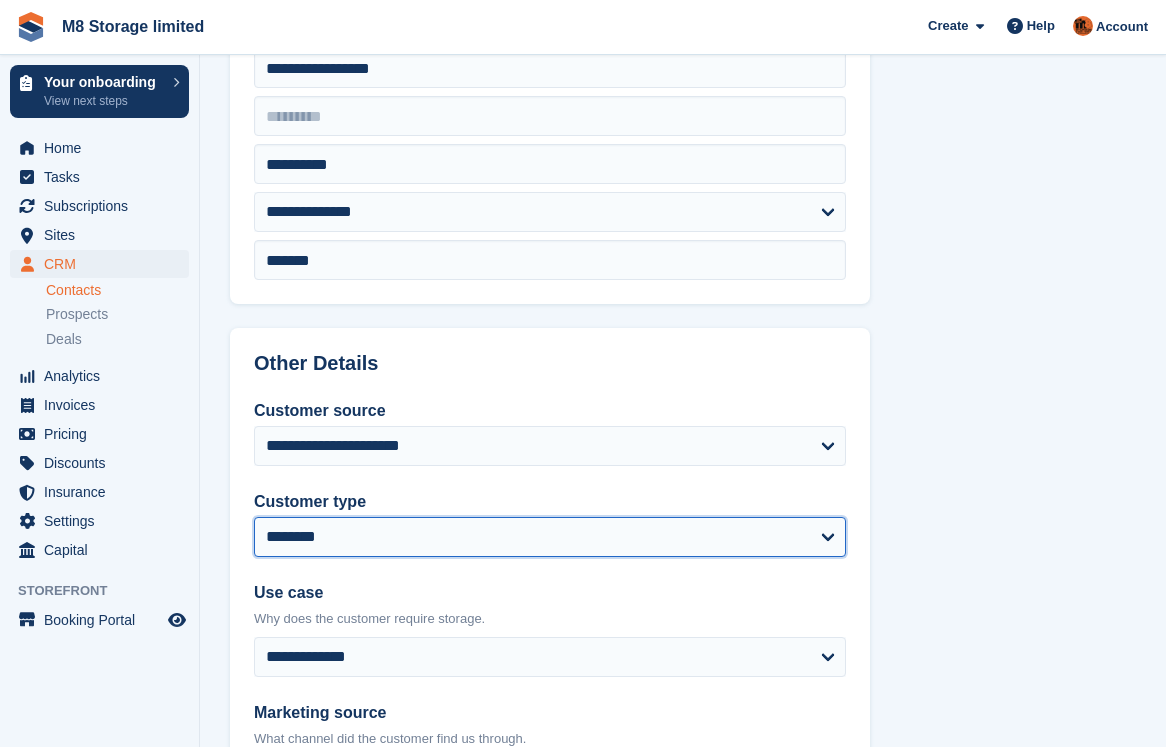 click on "**********" at bounding box center [550, 537] 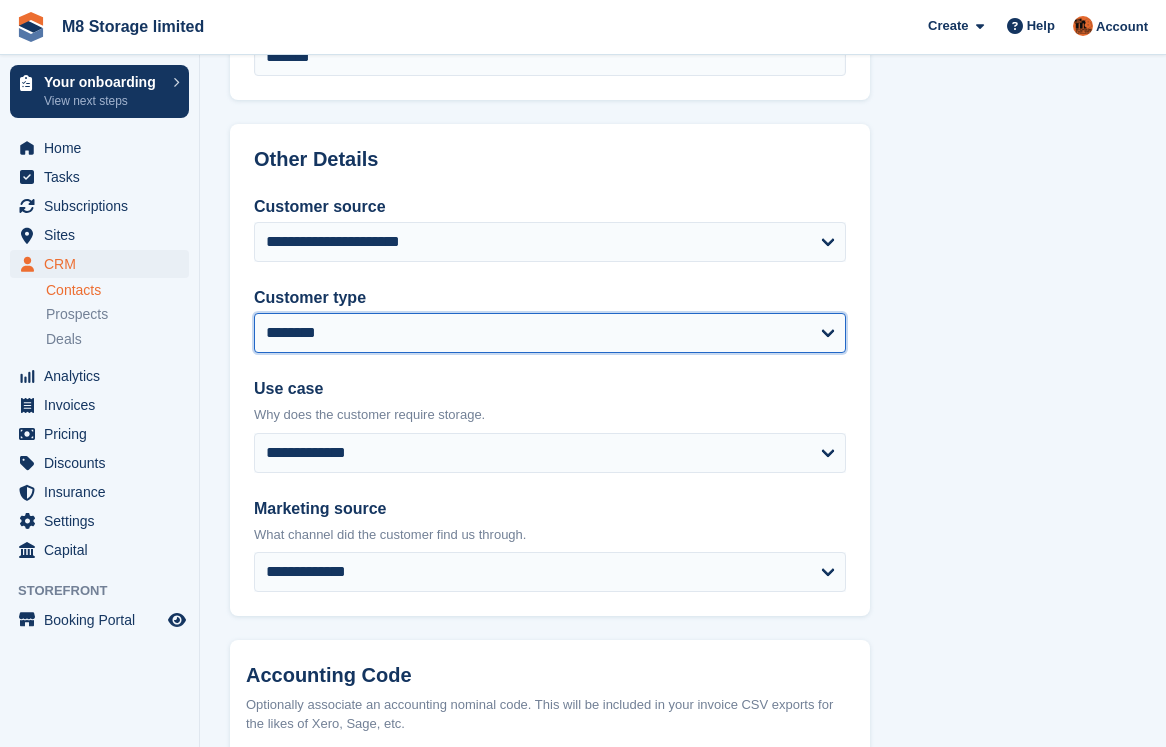 scroll, scrollTop: 900, scrollLeft: 0, axis: vertical 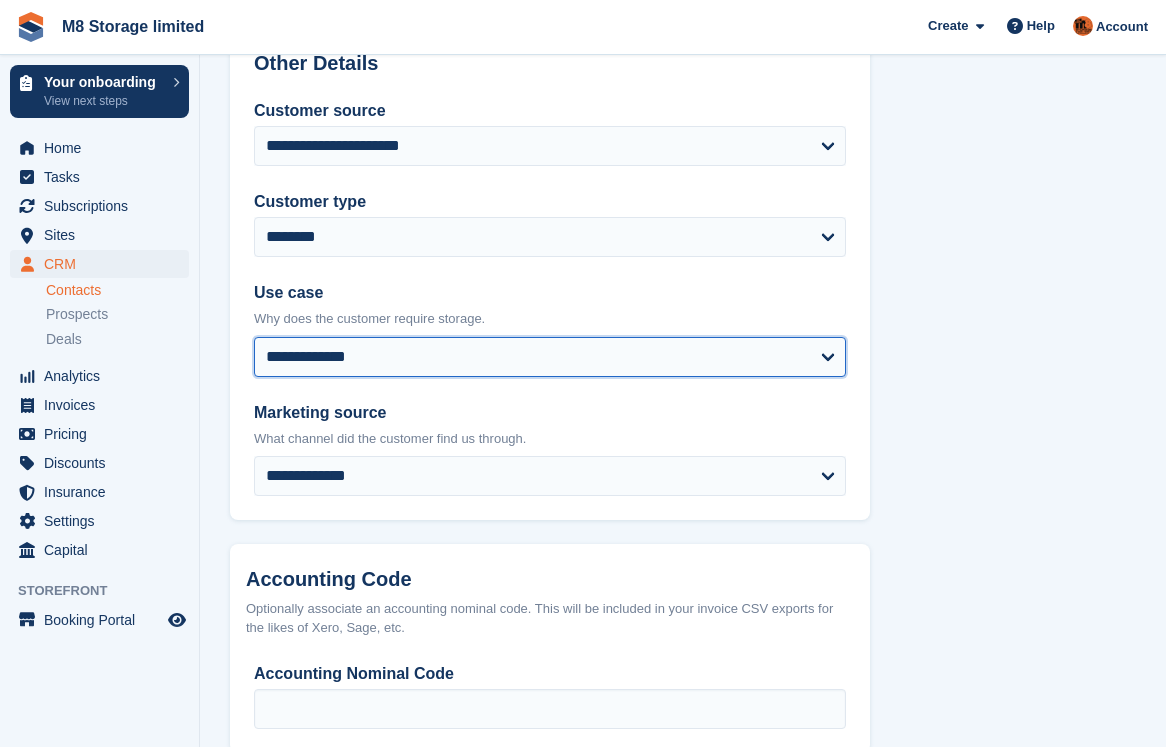 click on "**********" at bounding box center (550, 357) 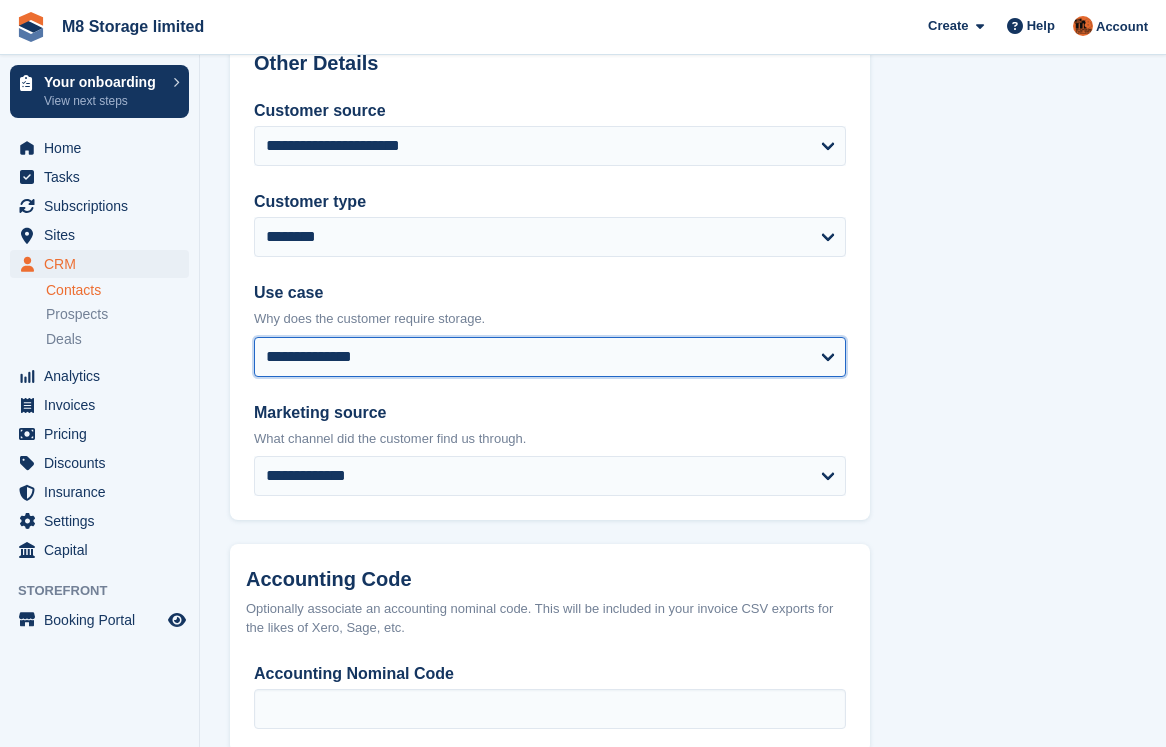 click on "**********" at bounding box center (550, 357) 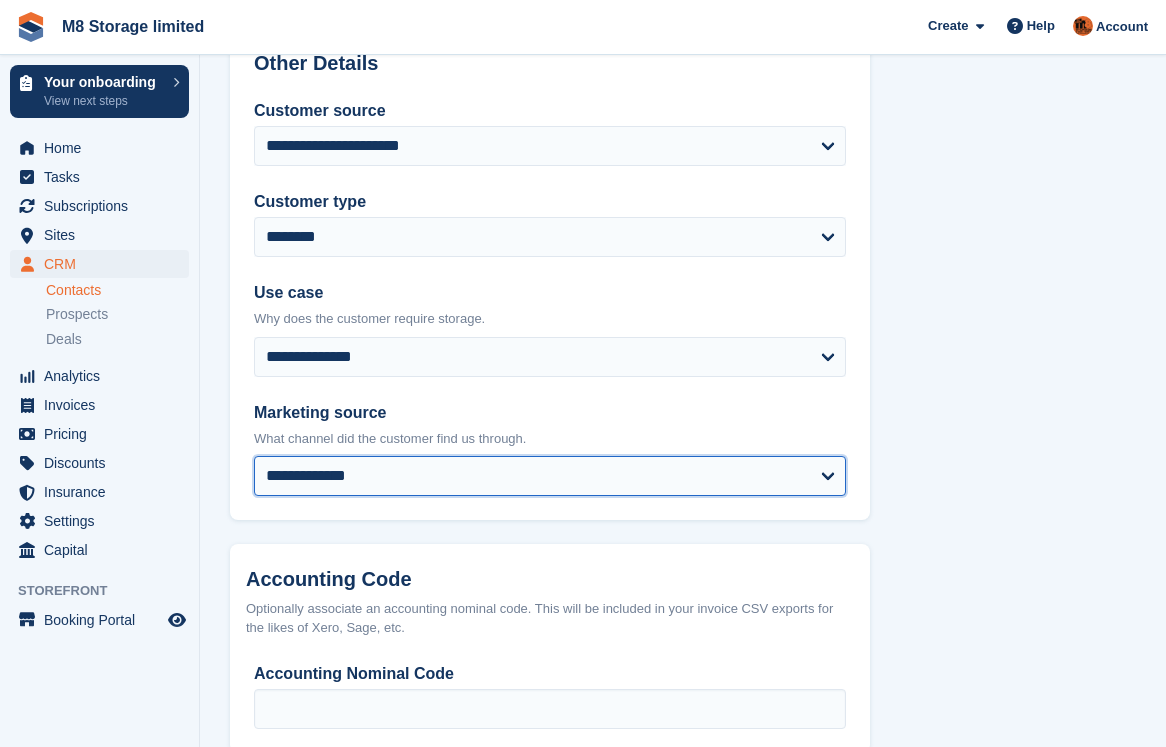 click on "**********" at bounding box center (550, 476) 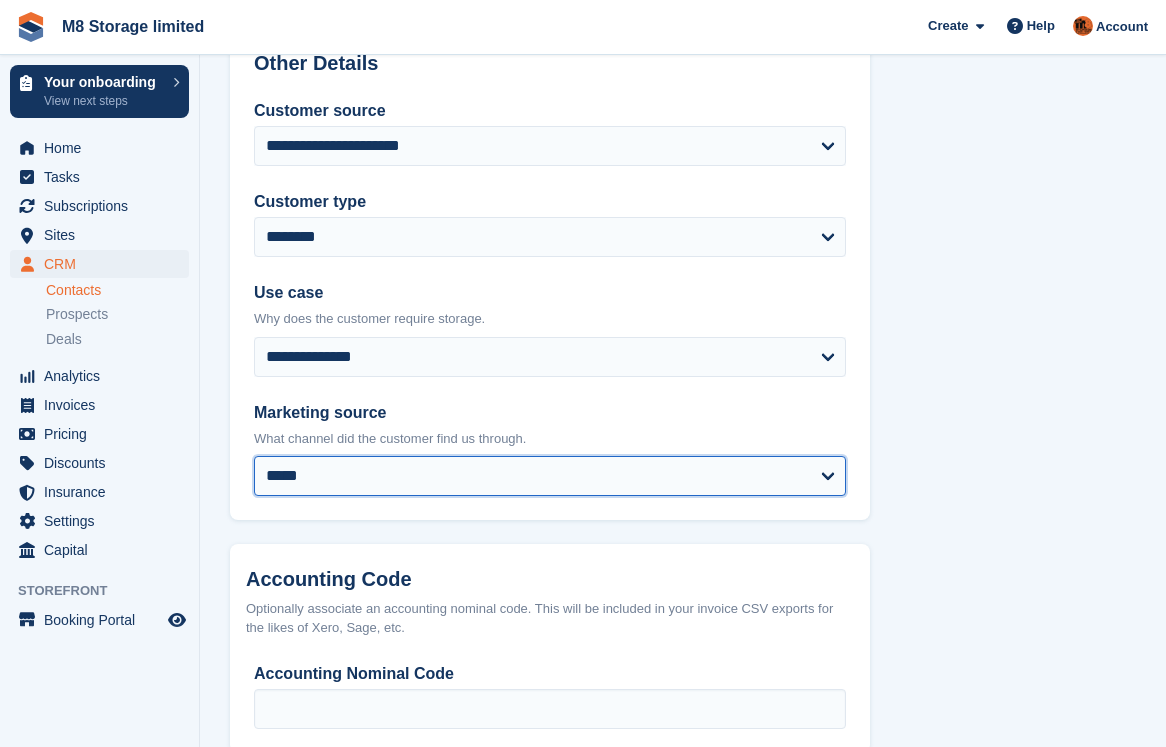click on "**********" at bounding box center (550, 476) 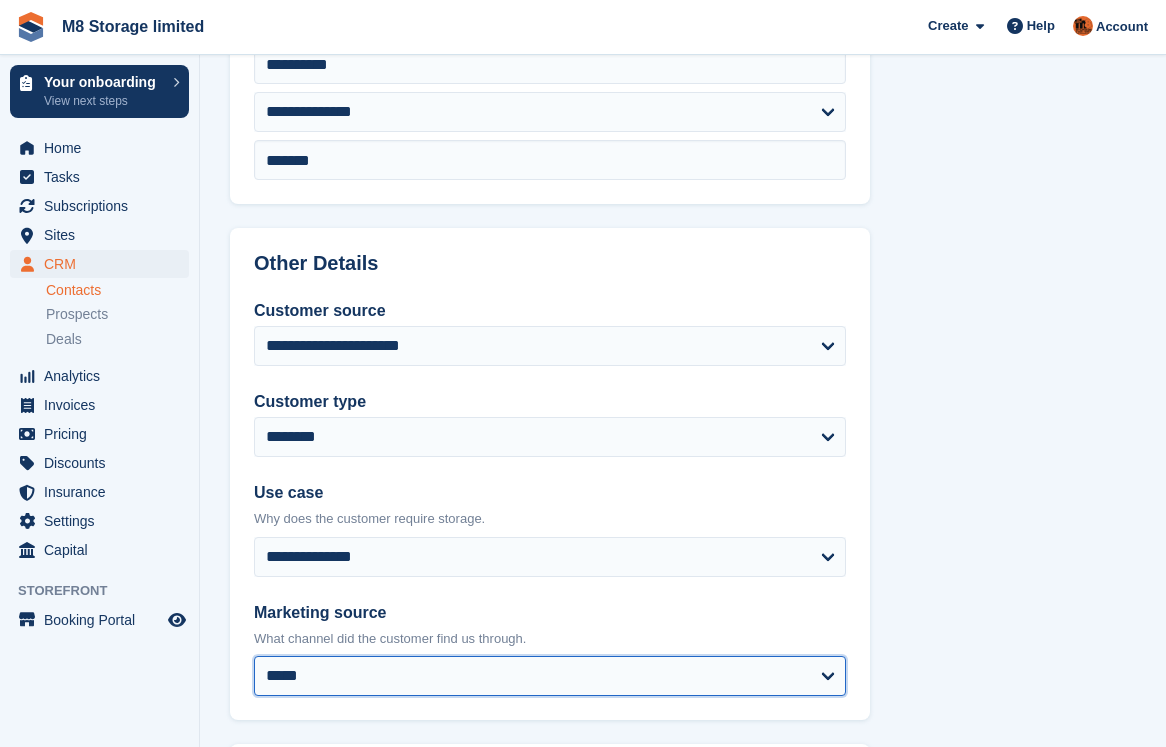 scroll, scrollTop: 1016, scrollLeft: 0, axis: vertical 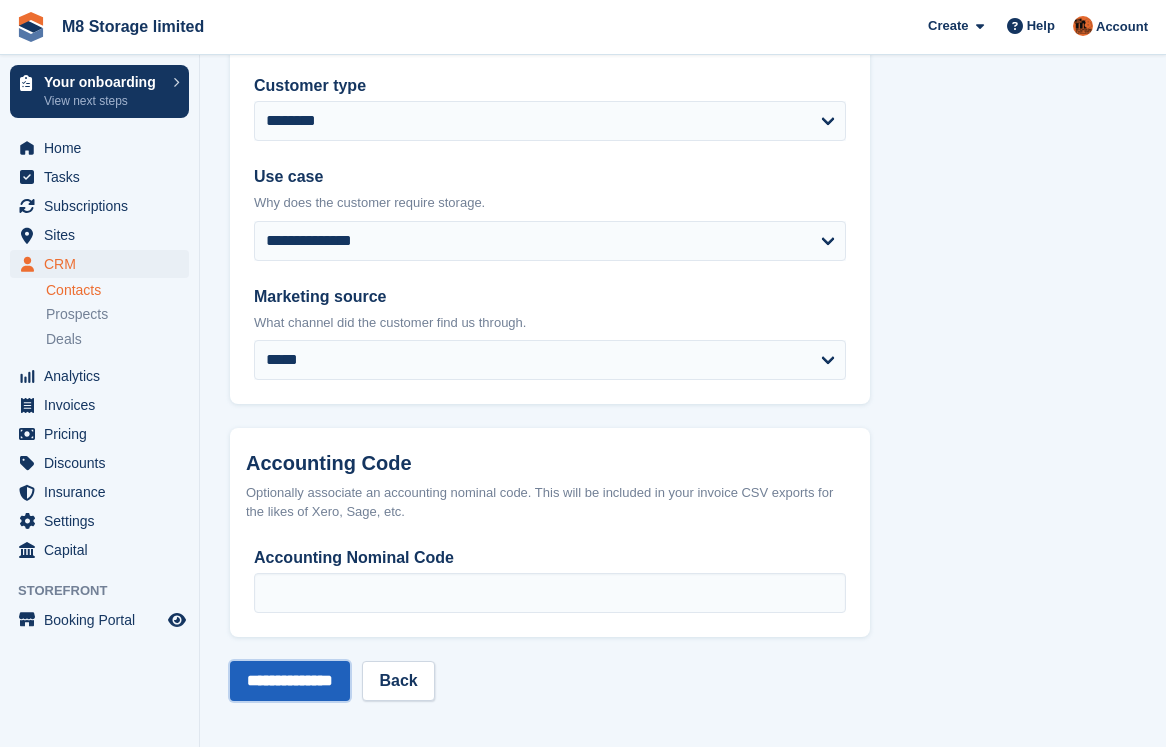 click on "**********" at bounding box center (290, 681) 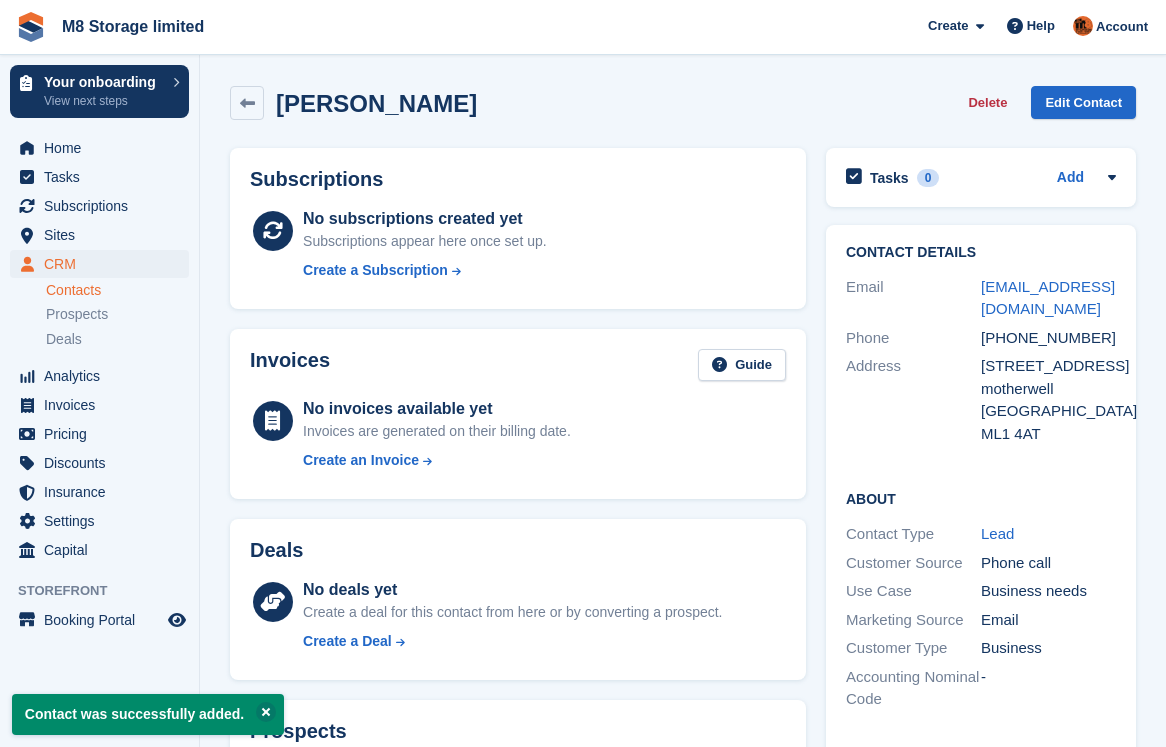 scroll, scrollTop: 0, scrollLeft: 0, axis: both 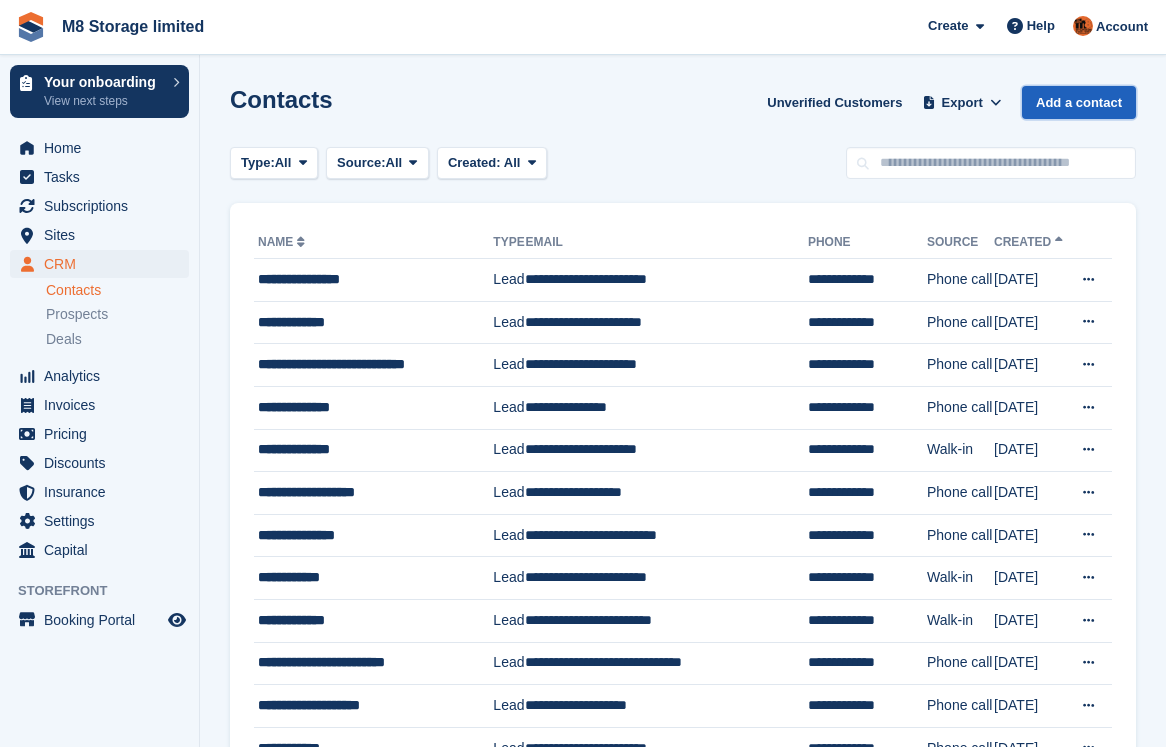 click on "Add a contact" at bounding box center (1079, 102) 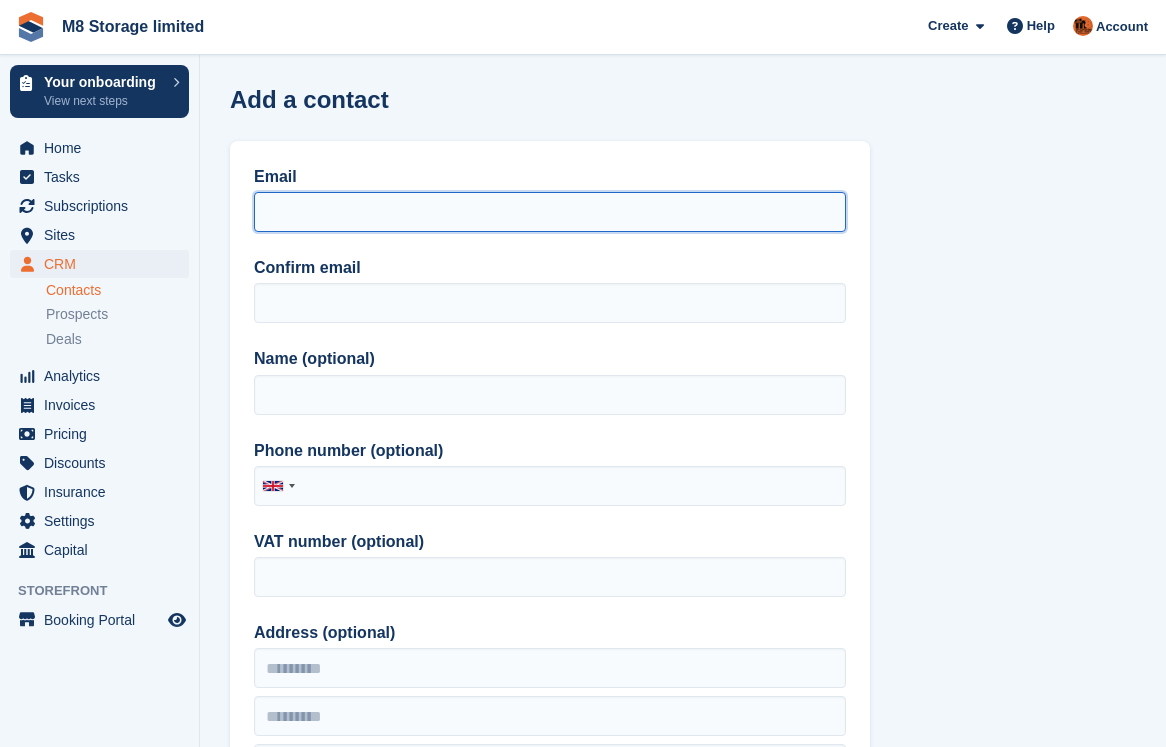 click on "Email" at bounding box center (550, 212) 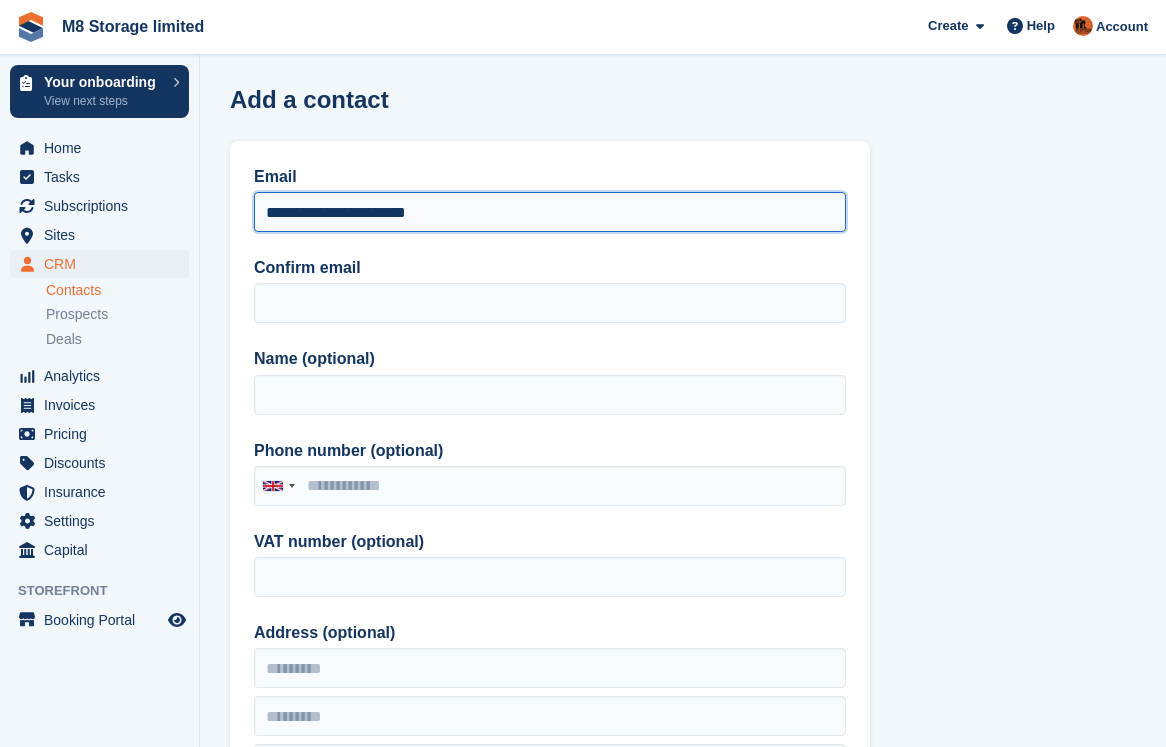 click on "**********" at bounding box center (550, 212) 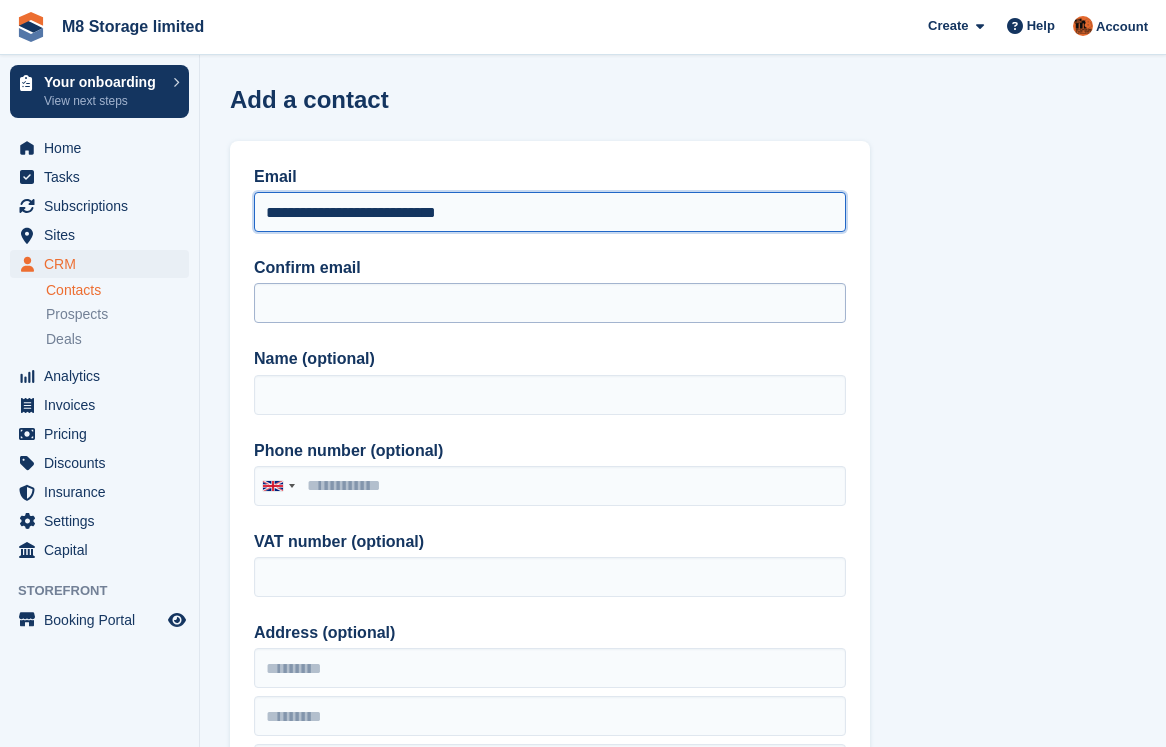type on "**********" 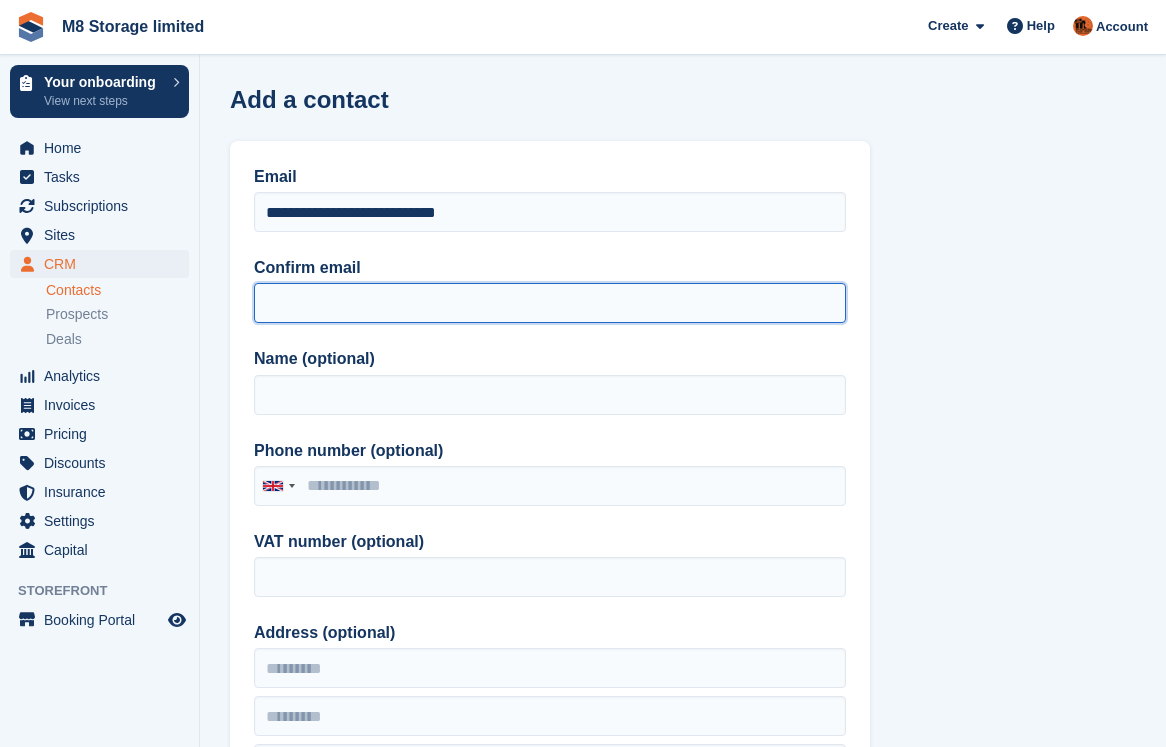 click on "Confirm email" at bounding box center [550, 303] 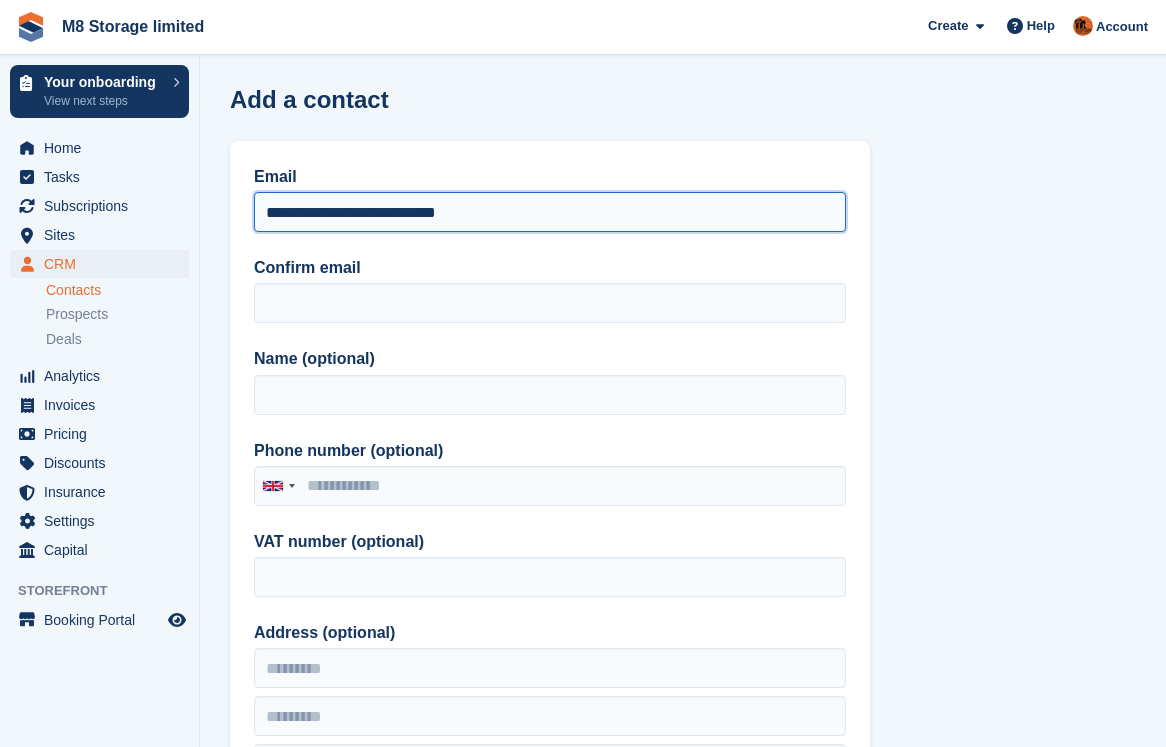 drag, startPoint x: 506, startPoint y: 218, endPoint x: 253, endPoint y: 225, distance: 253.09682 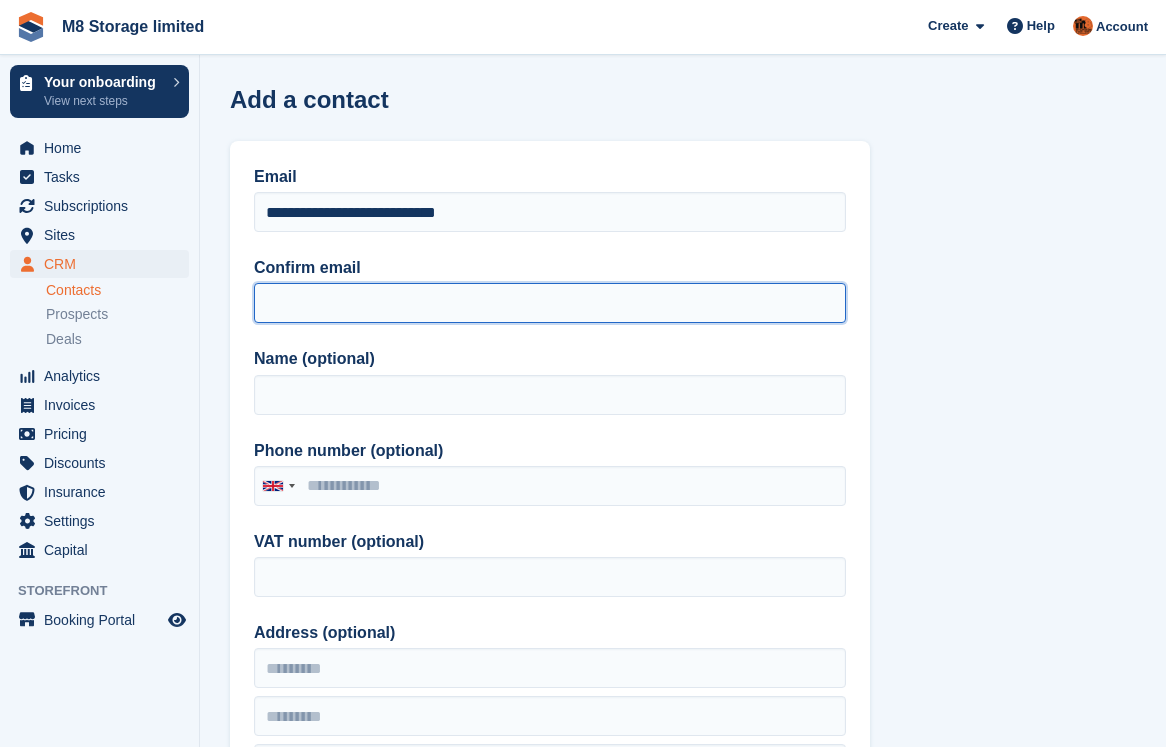 paste on "**********" 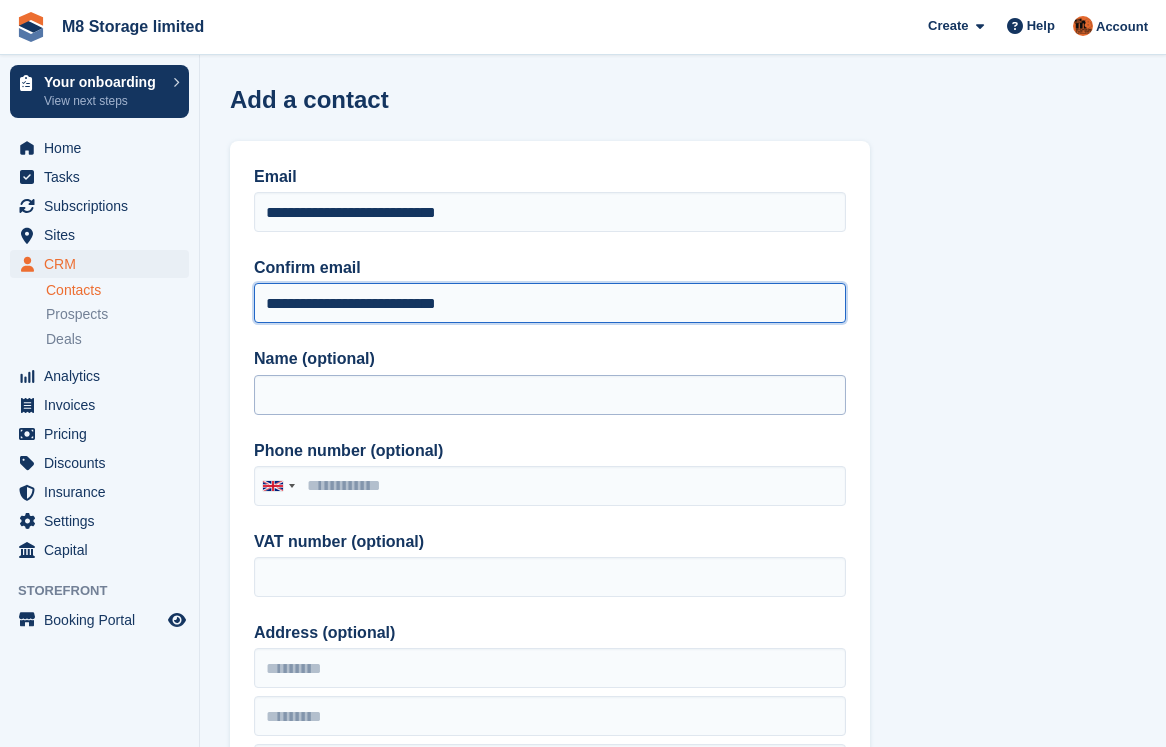 type on "**********" 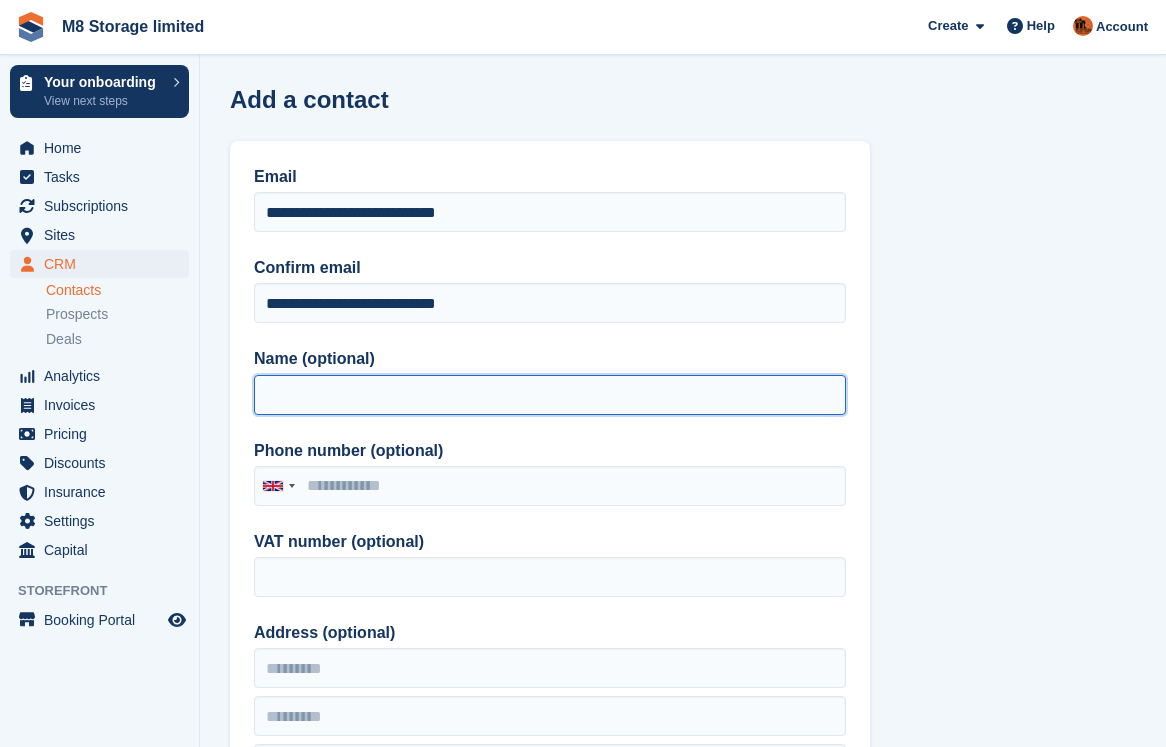 click on "Name (optional)" at bounding box center (550, 395) 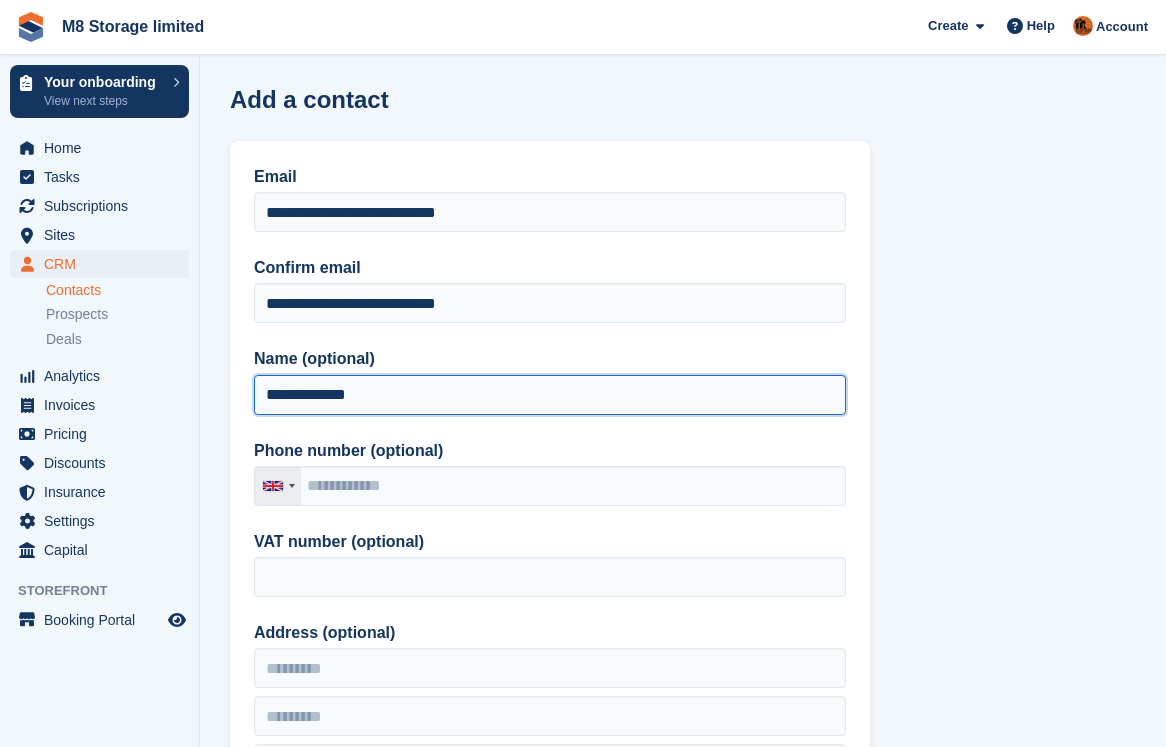 type on "**********" 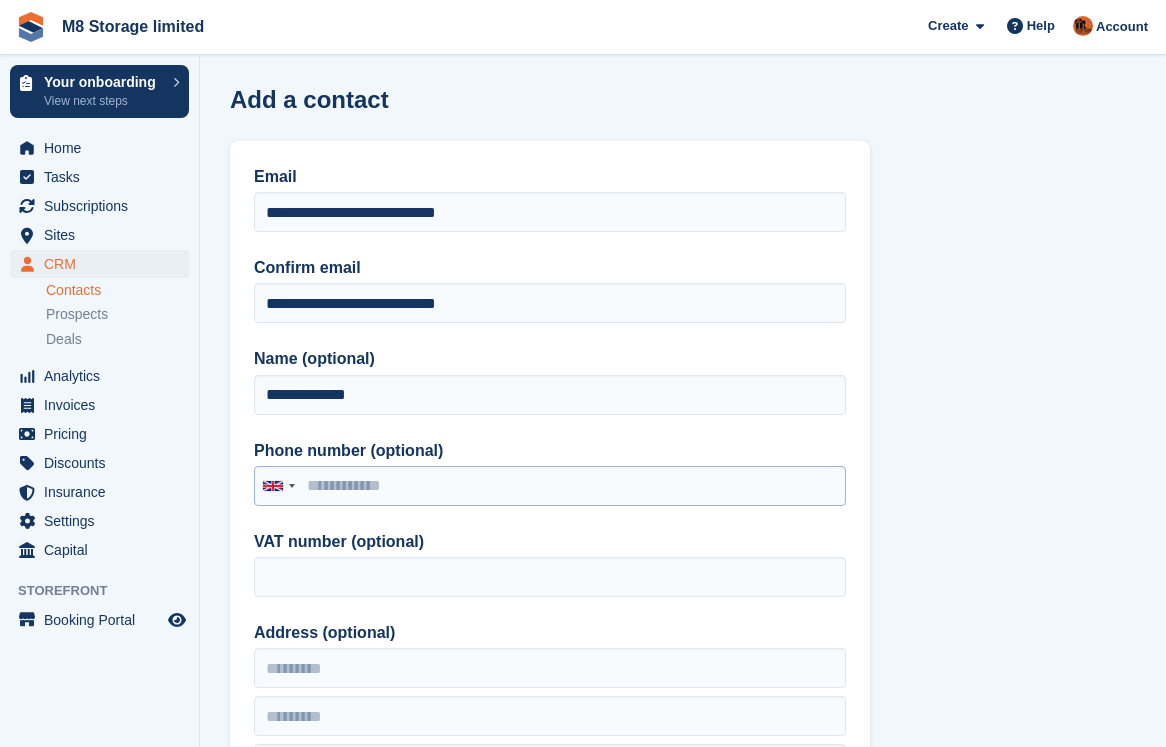 drag, startPoint x: 281, startPoint y: 500, endPoint x: 347, endPoint y: 488, distance: 67.08204 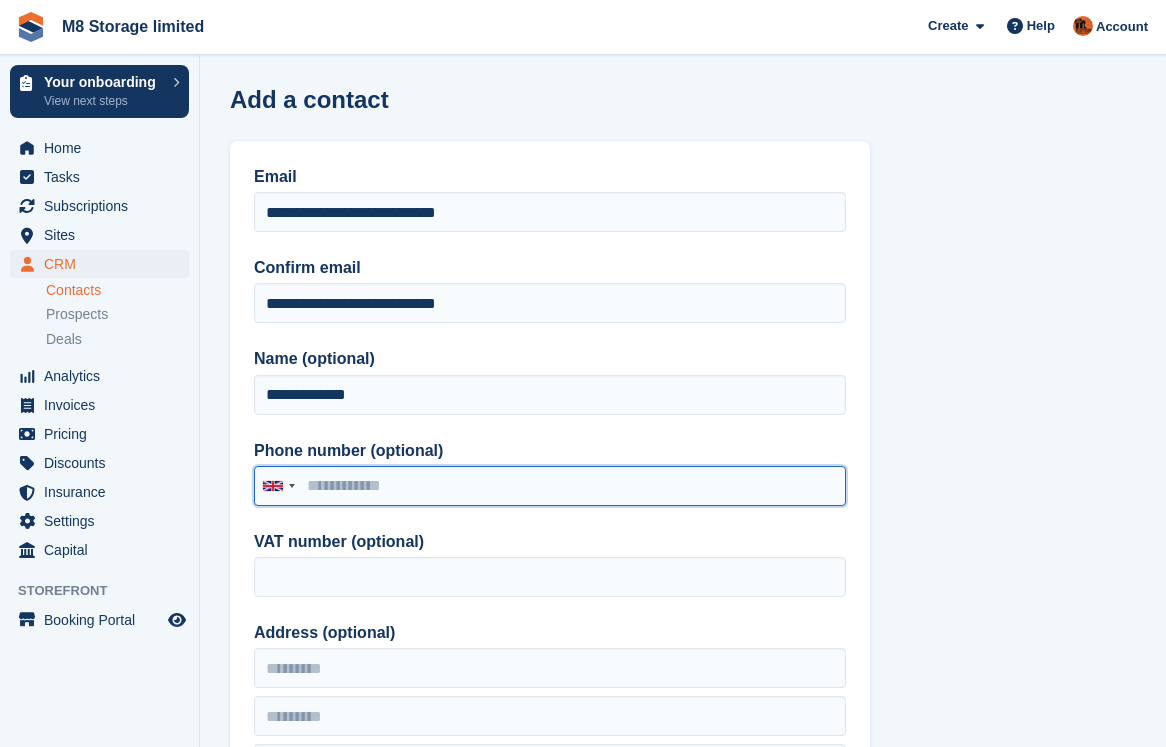 click on "Phone number (optional)" at bounding box center [550, 486] 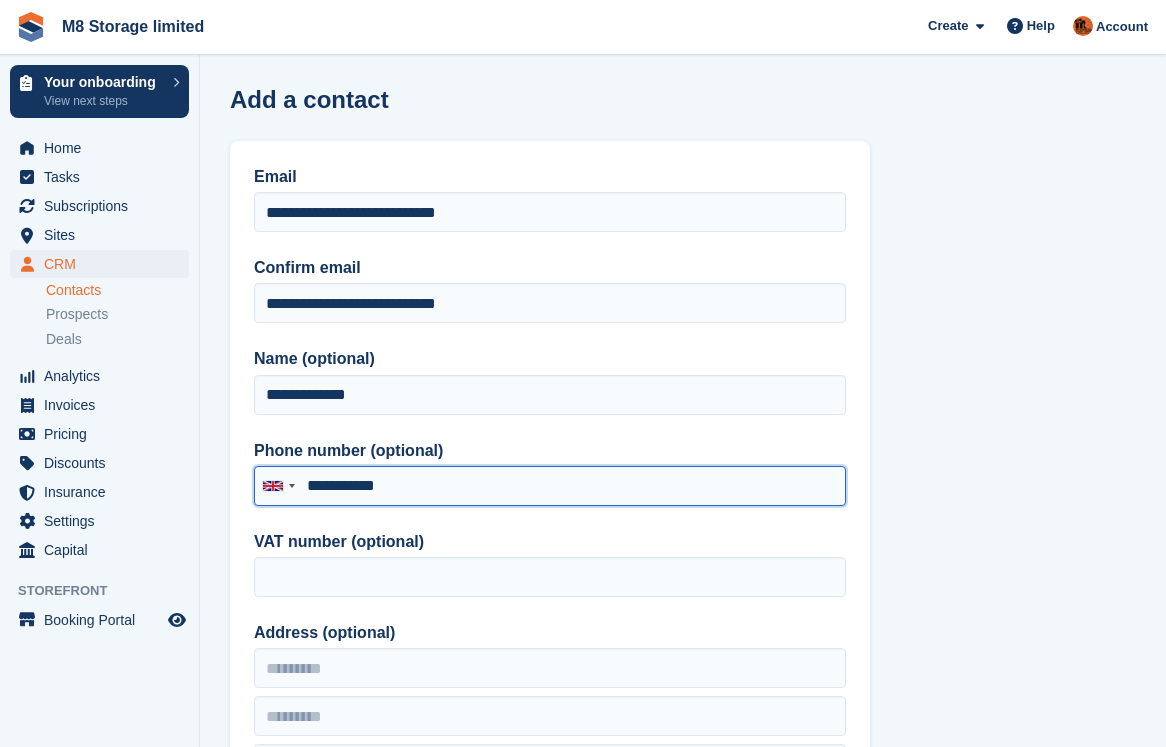 type on "**********" 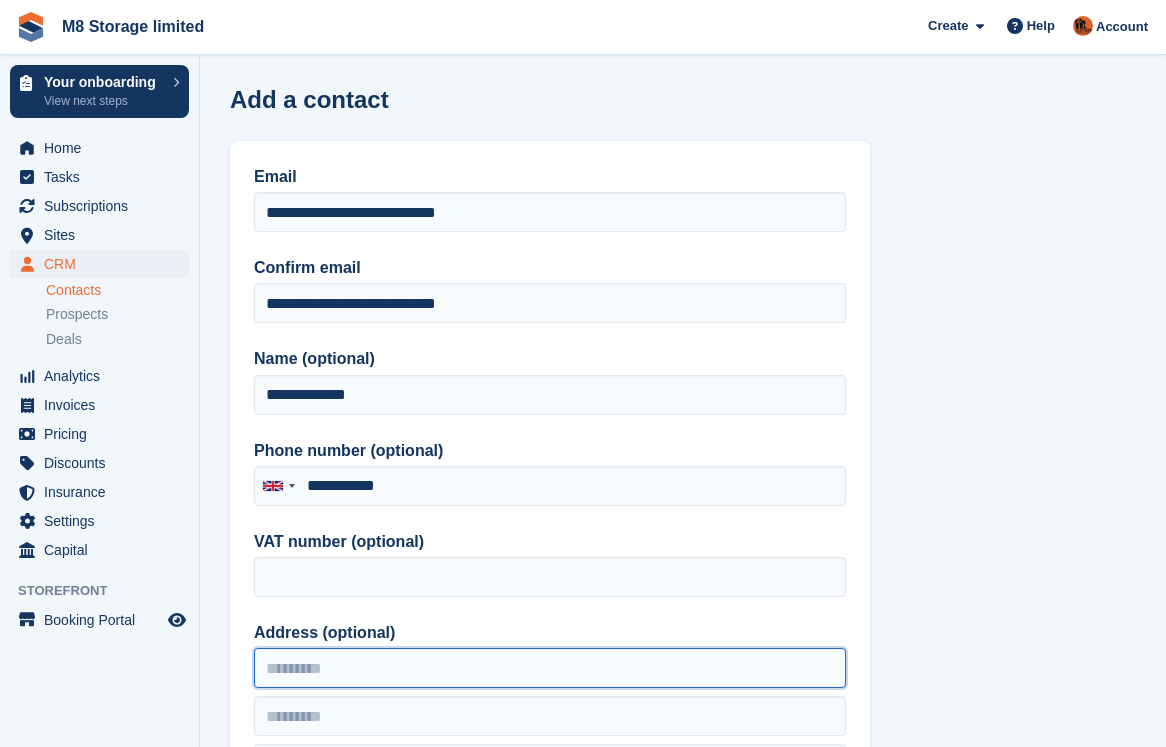 click on "Address (optional)" at bounding box center [550, 668] 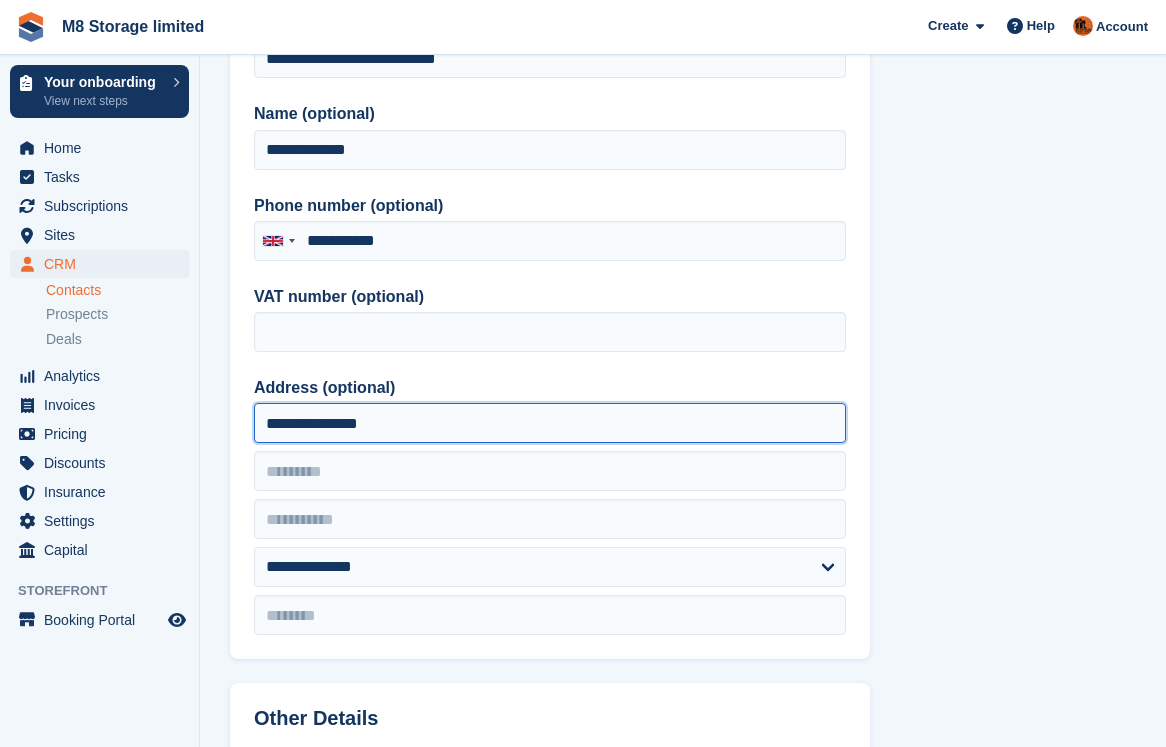 scroll, scrollTop: 400, scrollLeft: 0, axis: vertical 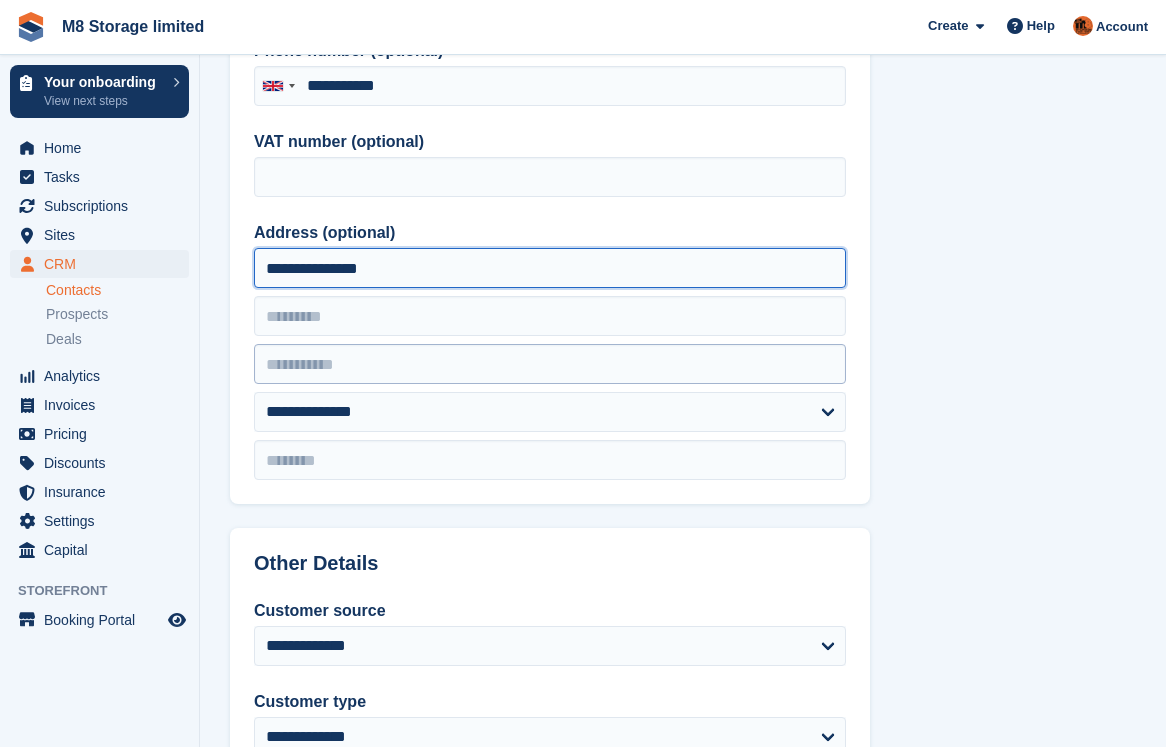 type on "**********" 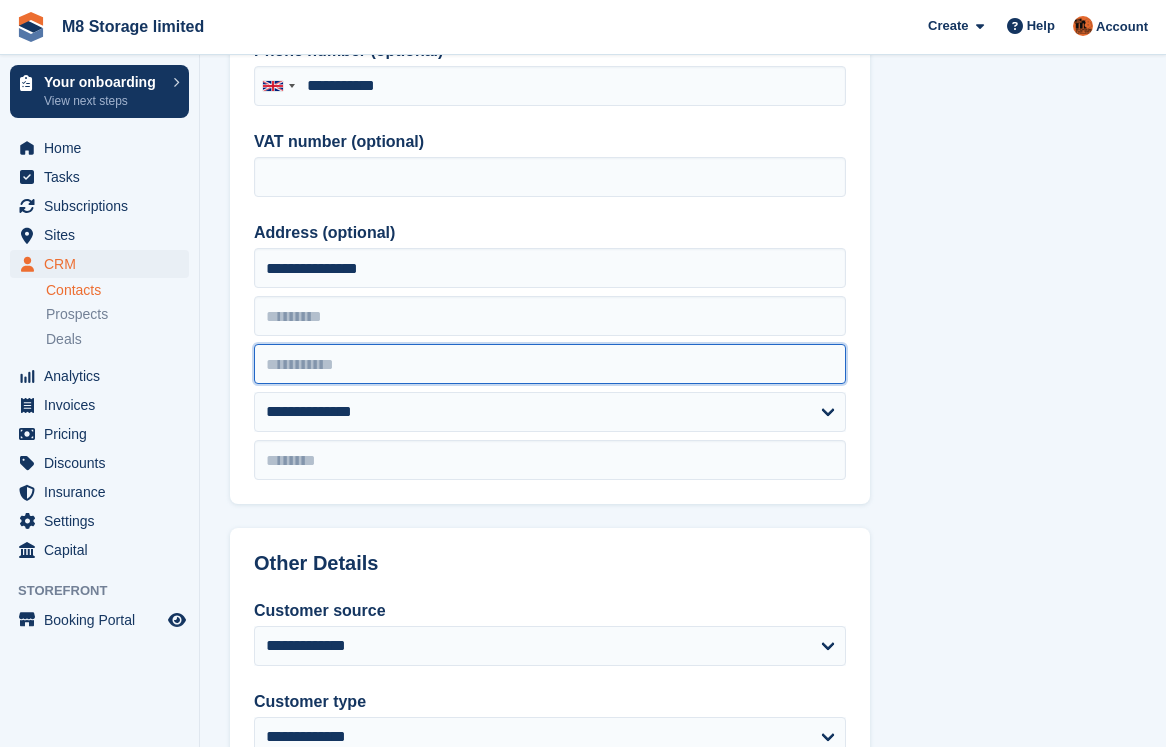 click at bounding box center [550, 364] 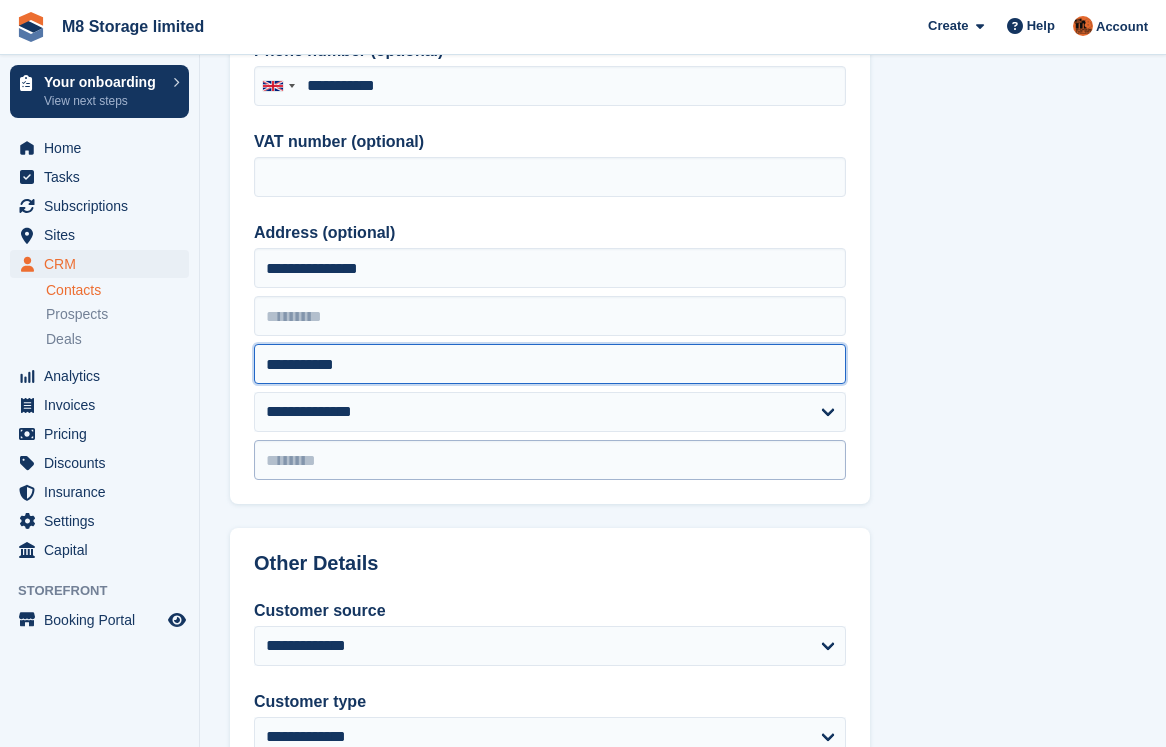 type on "**********" 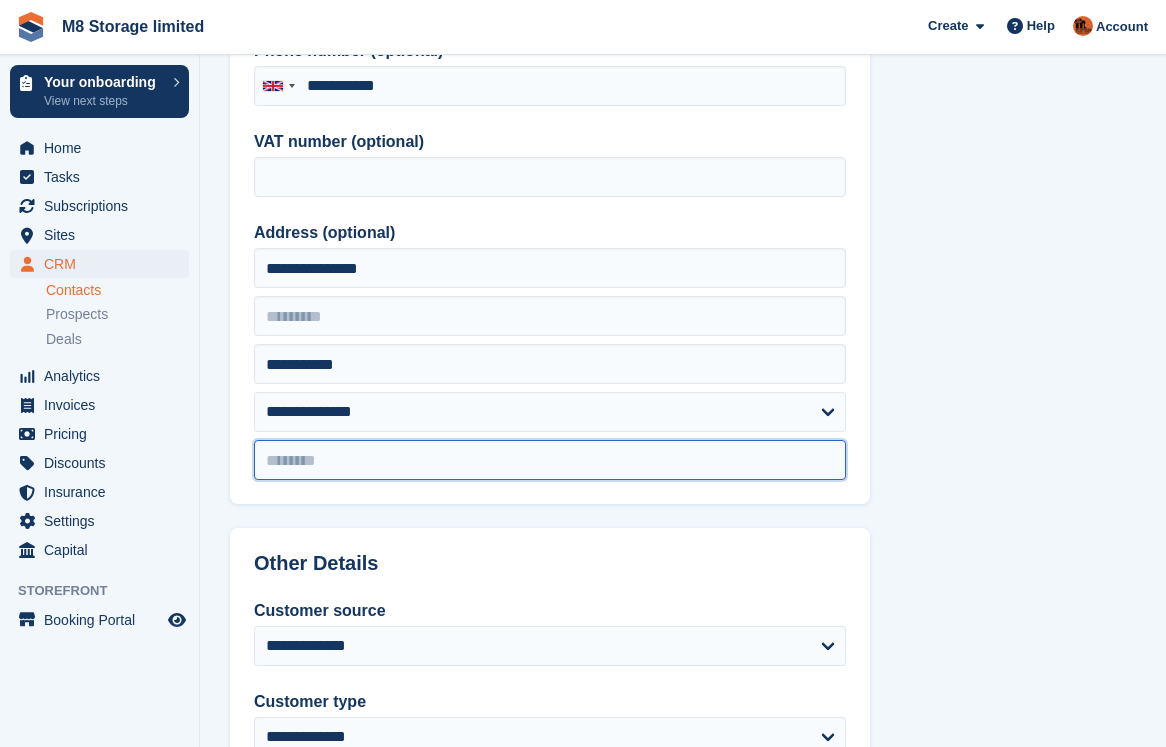 click at bounding box center (550, 460) 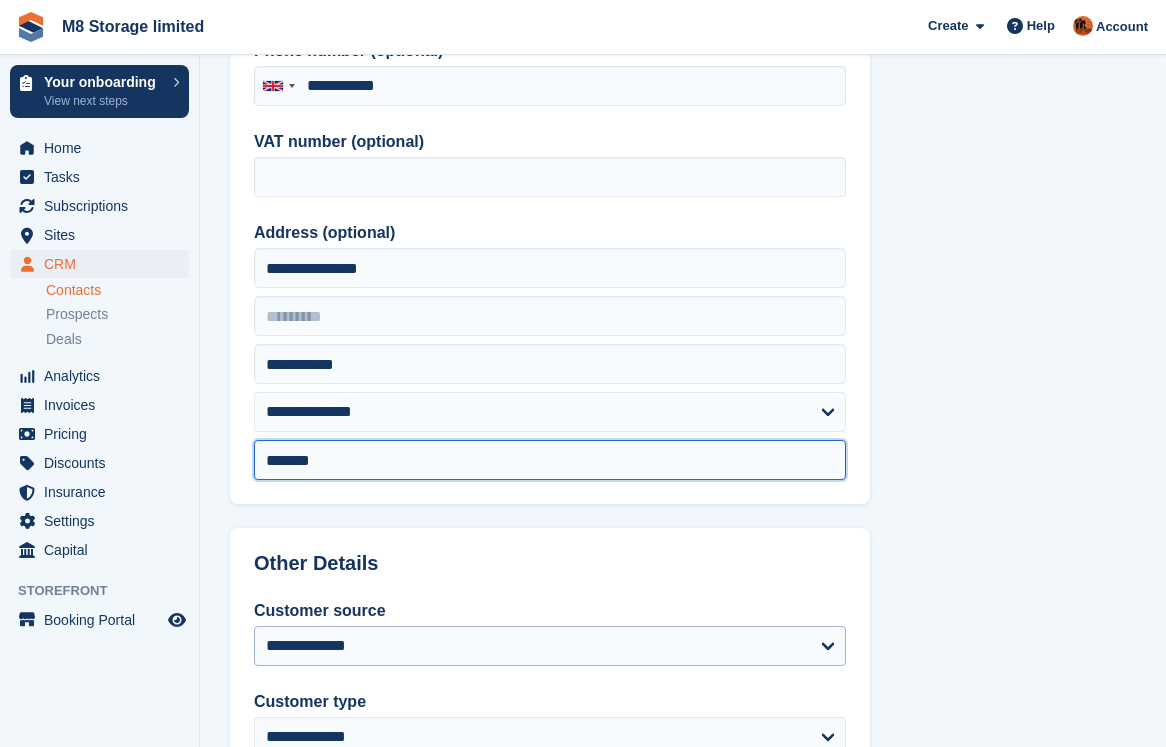 type on "*******" 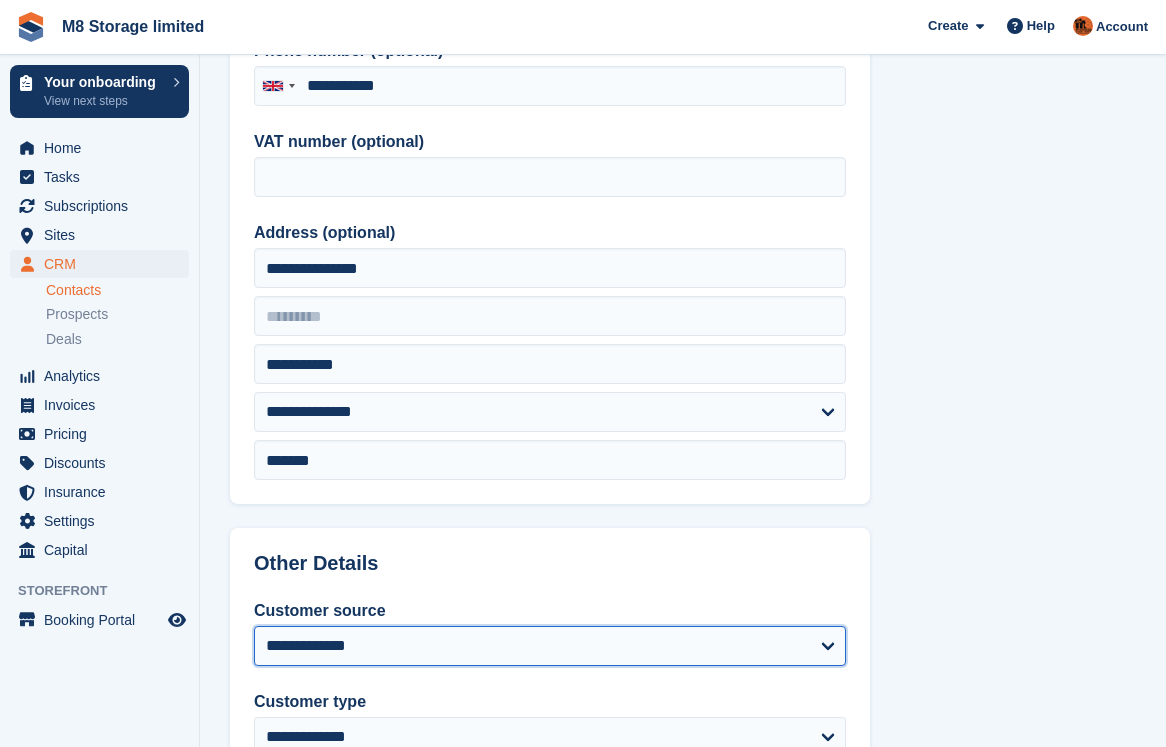click on "**********" at bounding box center (550, 646) 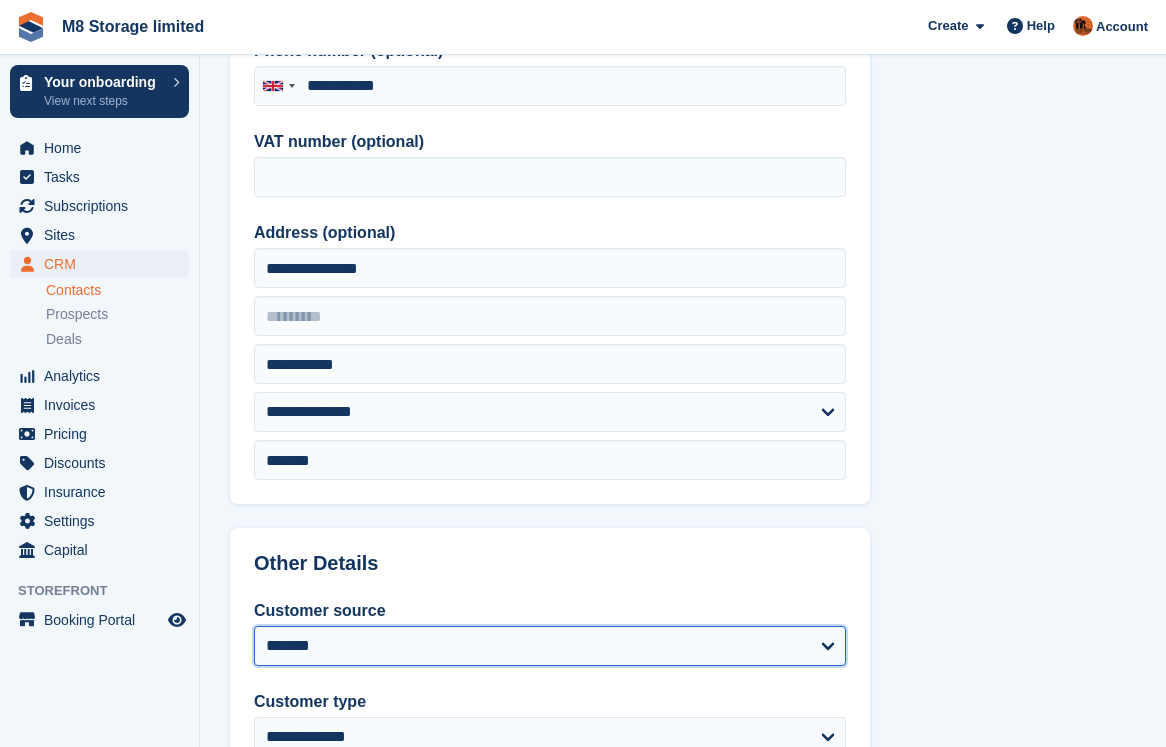 click on "**********" at bounding box center (550, 646) 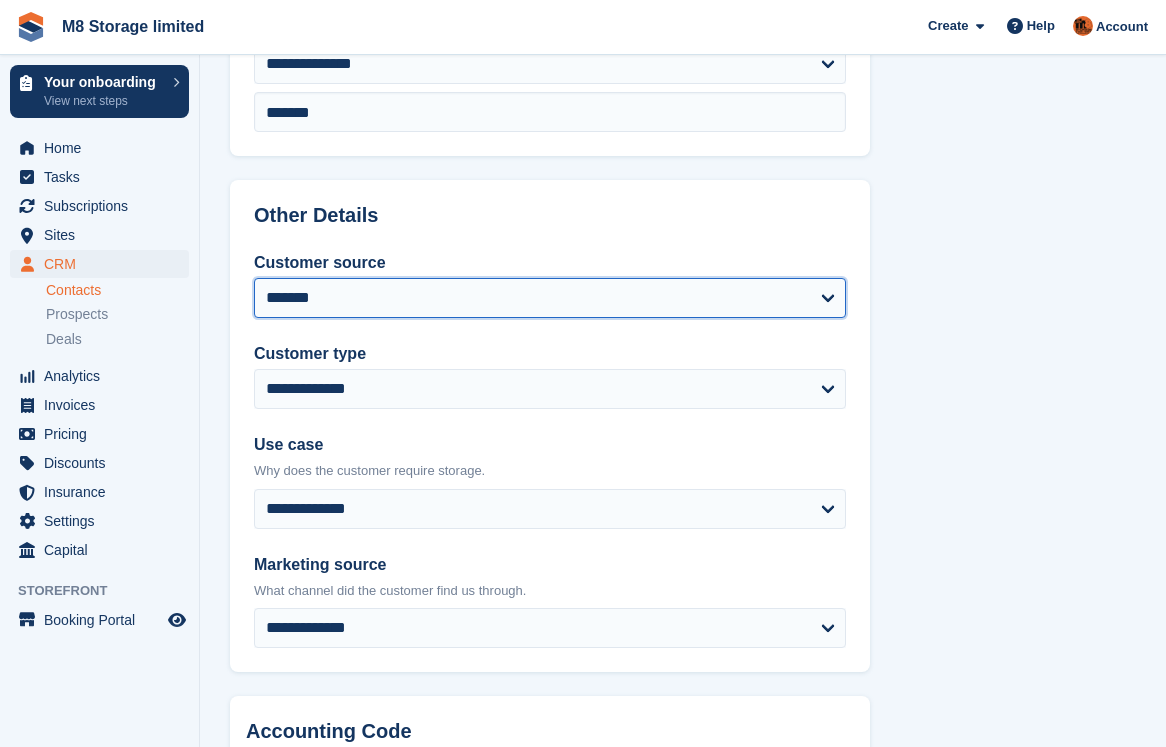 scroll, scrollTop: 800, scrollLeft: 0, axis: vertical 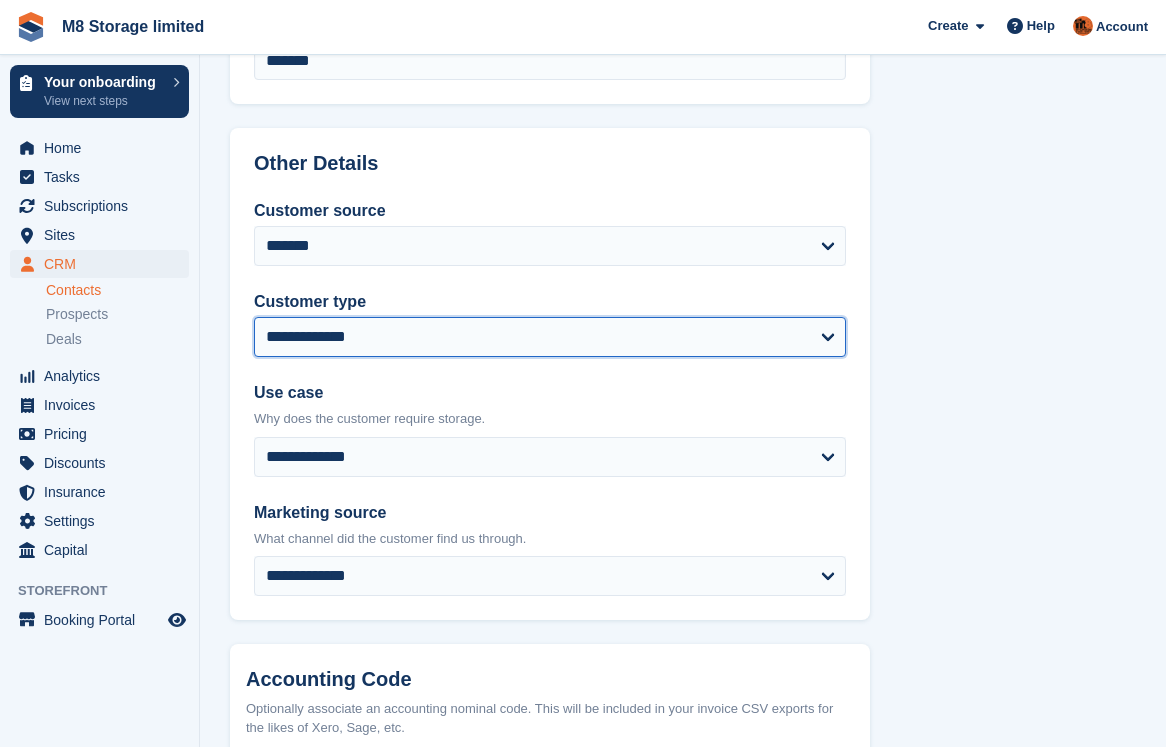 click on "**********" at bounding box center (550, 337) 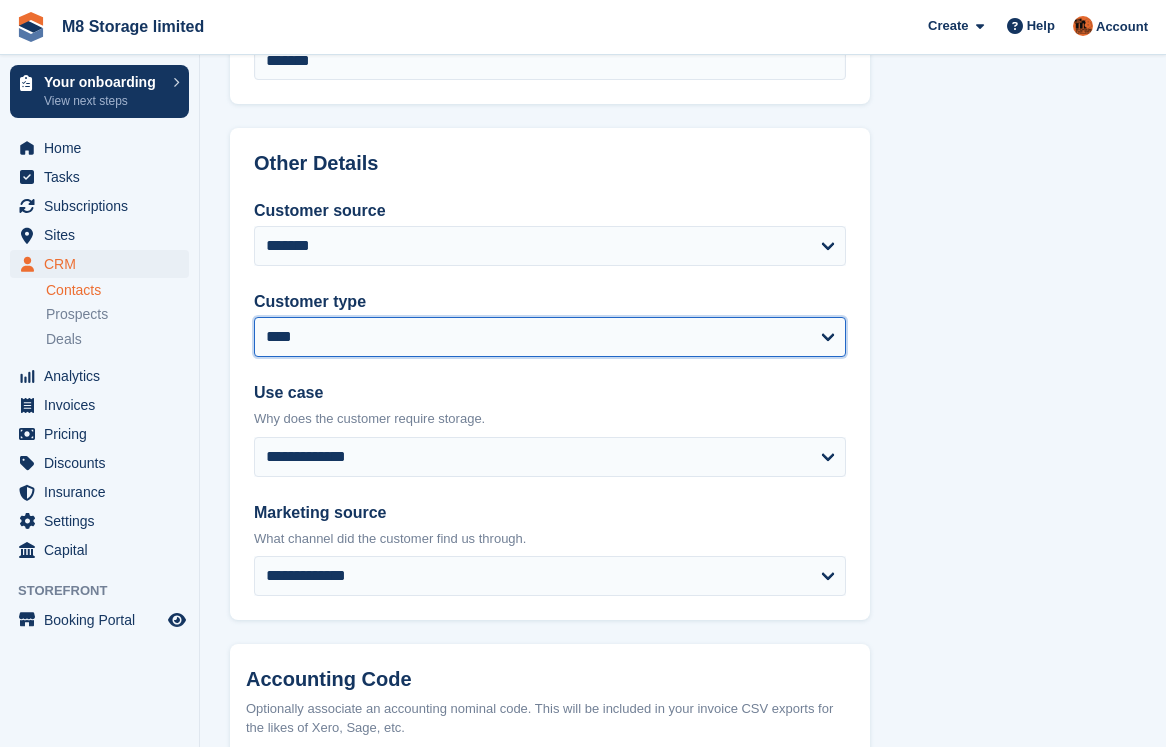 click on "**********" at bounding box center [550, 337] 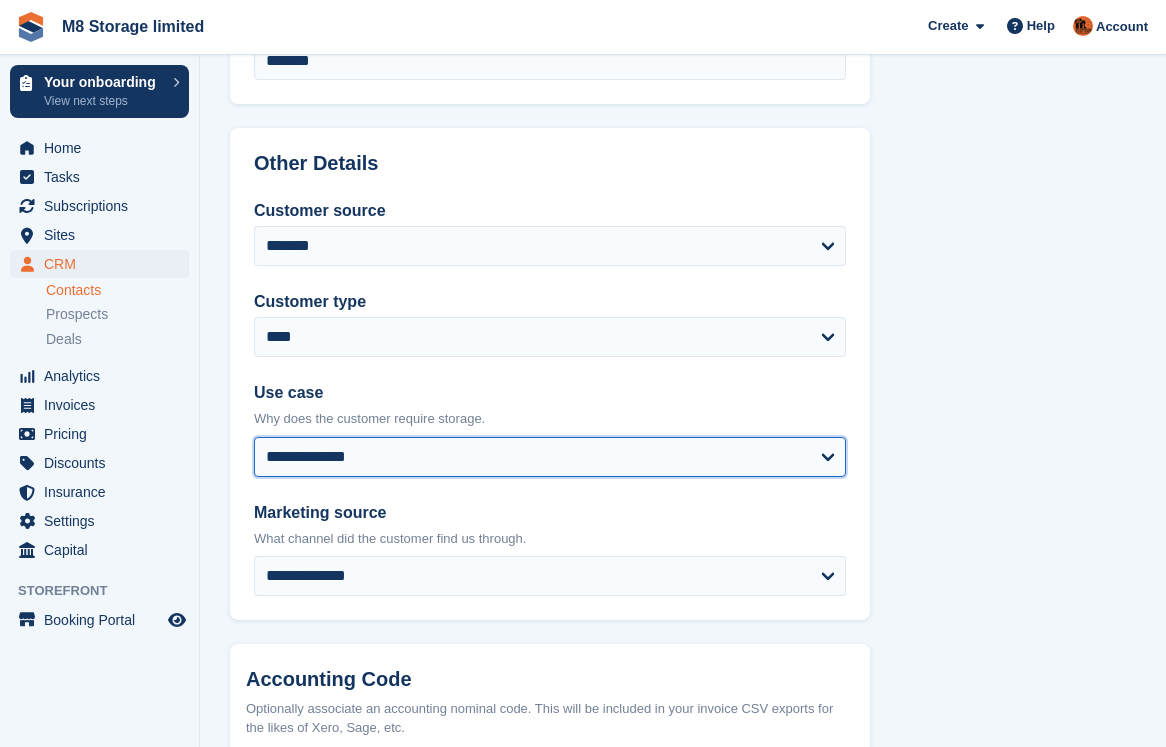 click on "**********" at bounding box center [550, 457] 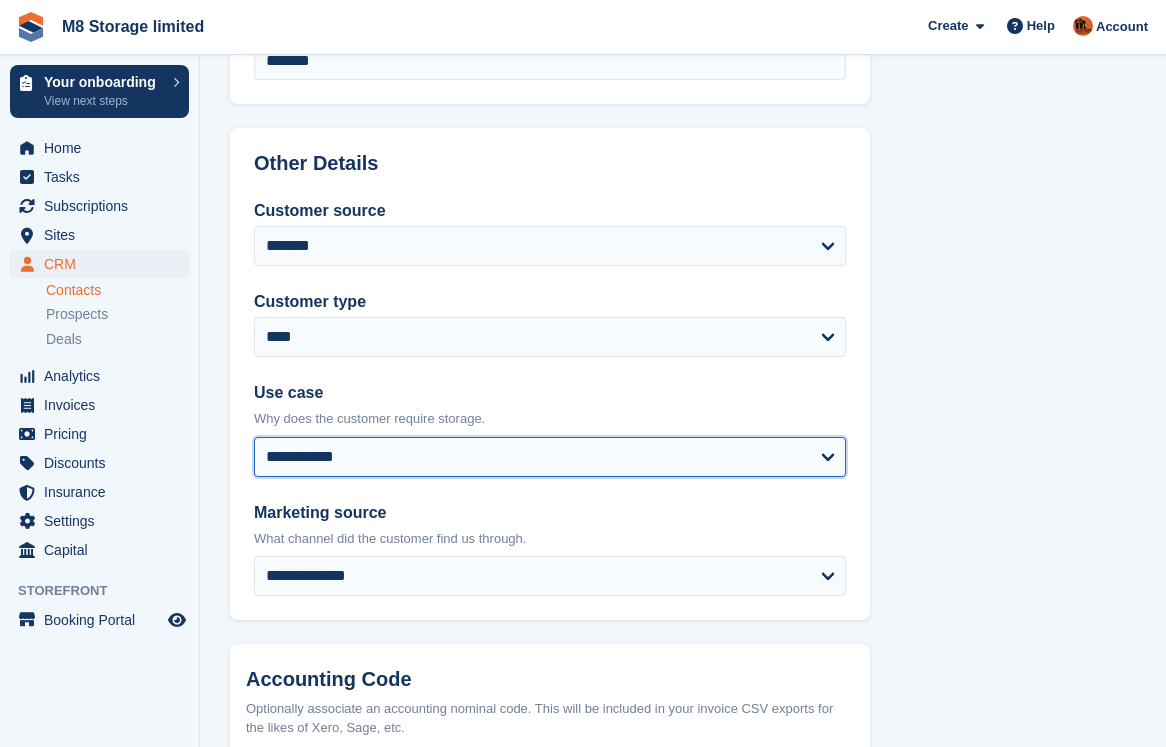 click on "**********" at bounding box center (550, 457) 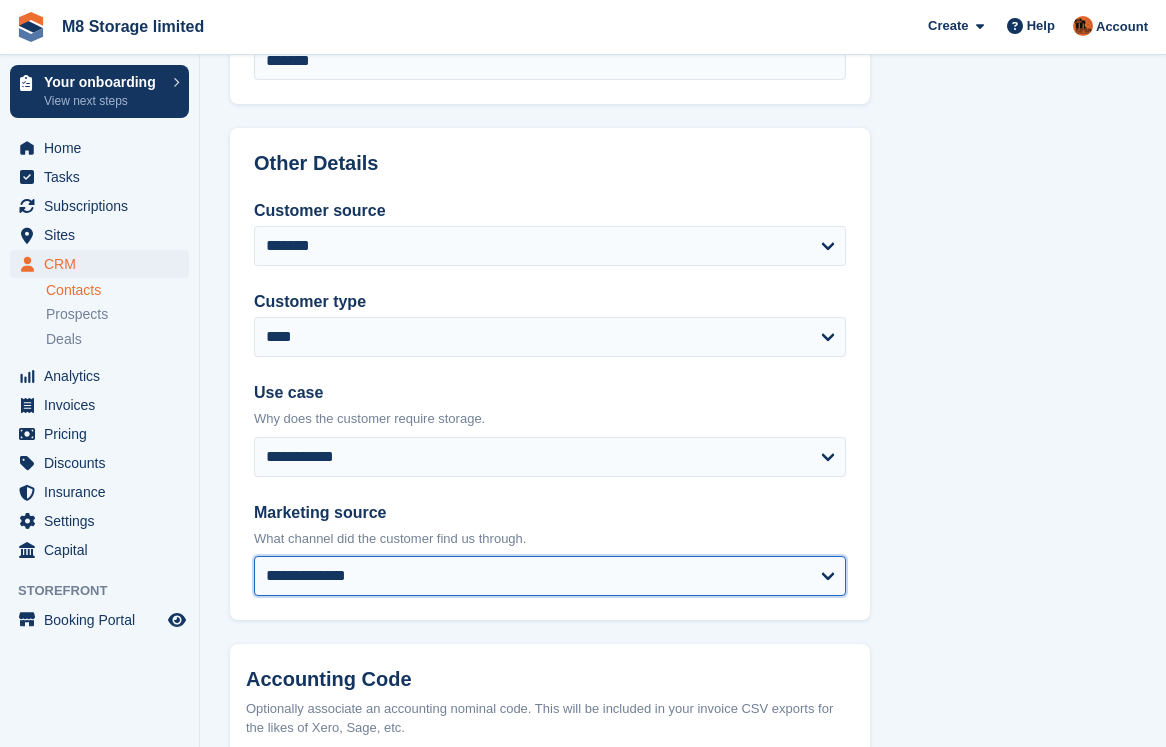 click on "**********" at bounding box center (550, 576) 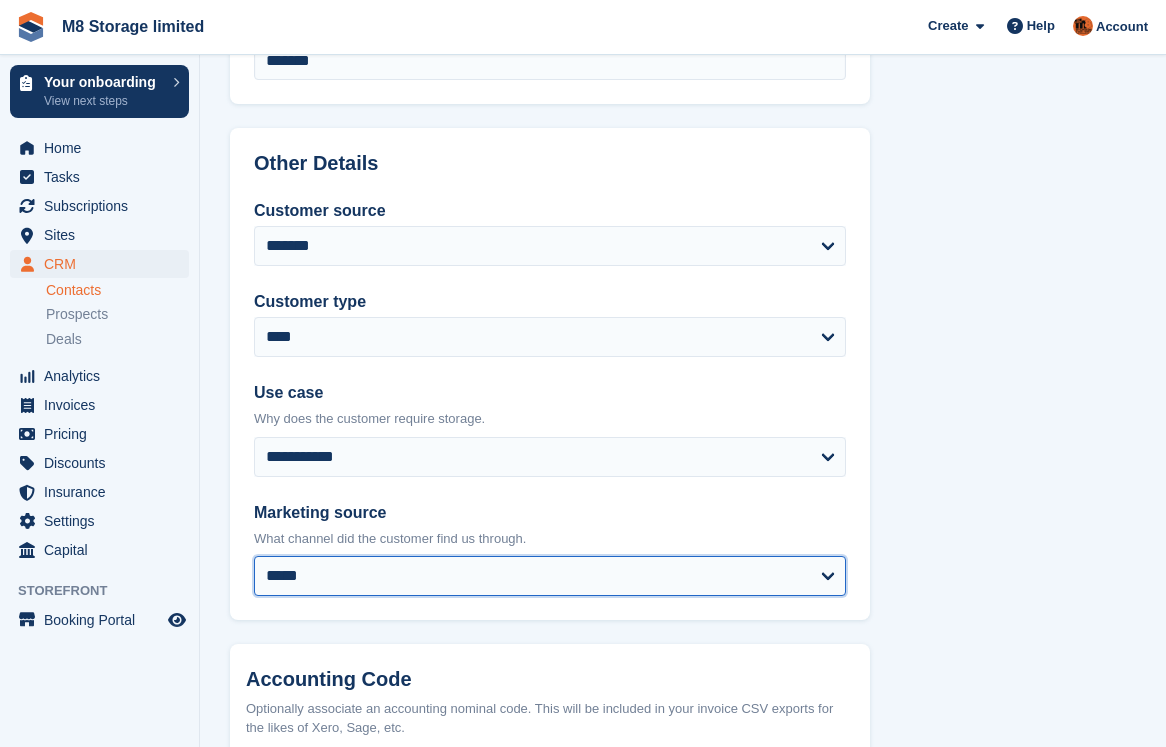 click on "**********" at bounding box center [550, 576] 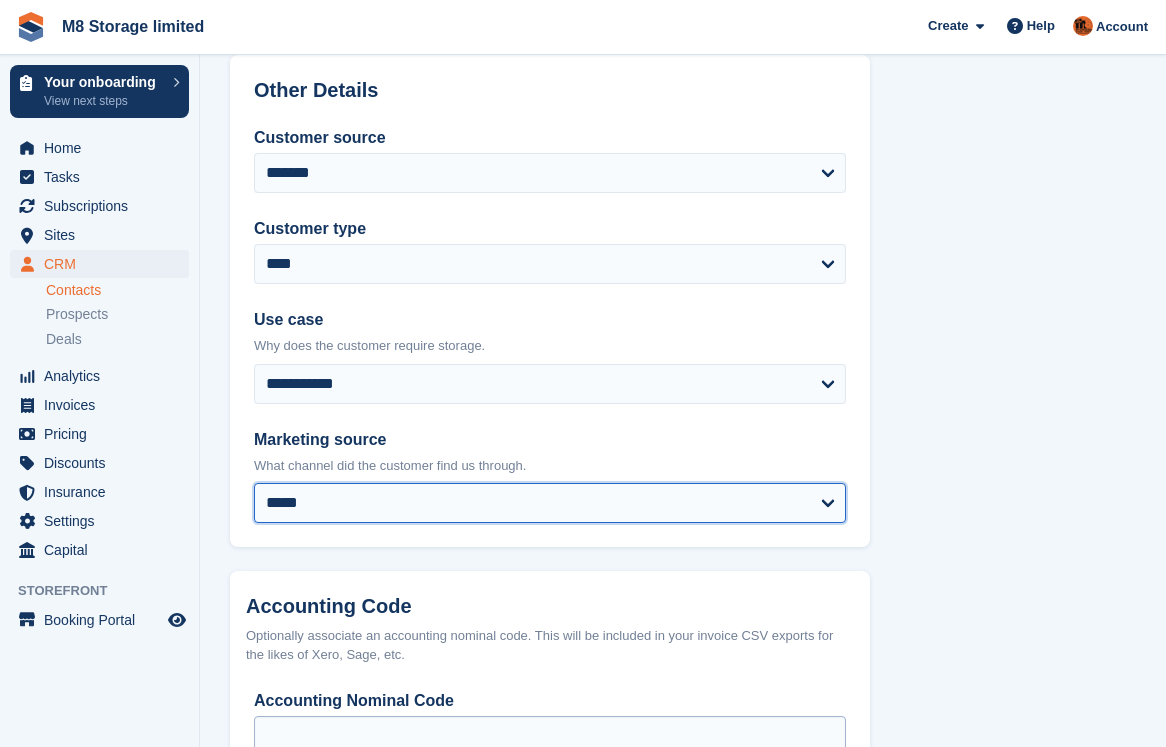 scroll, scrollTop: 1016, scrollLeft: 0, axis: vertical 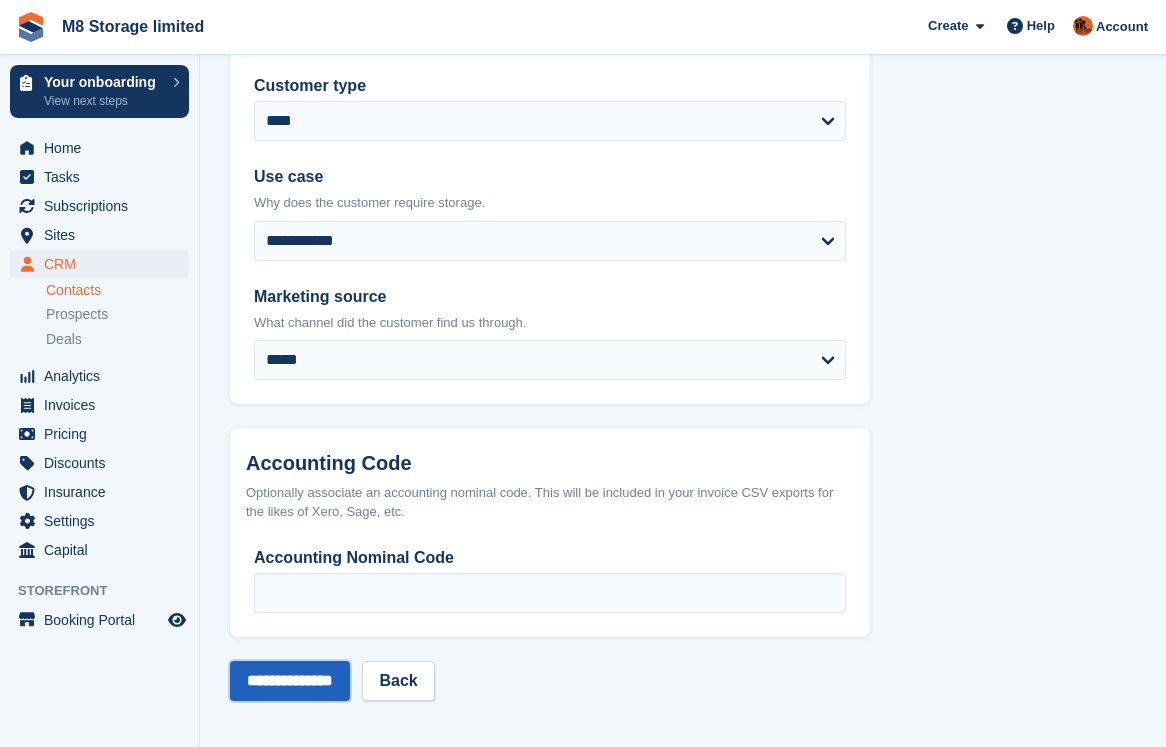 click on "**********" at bounding box center (290, 681) 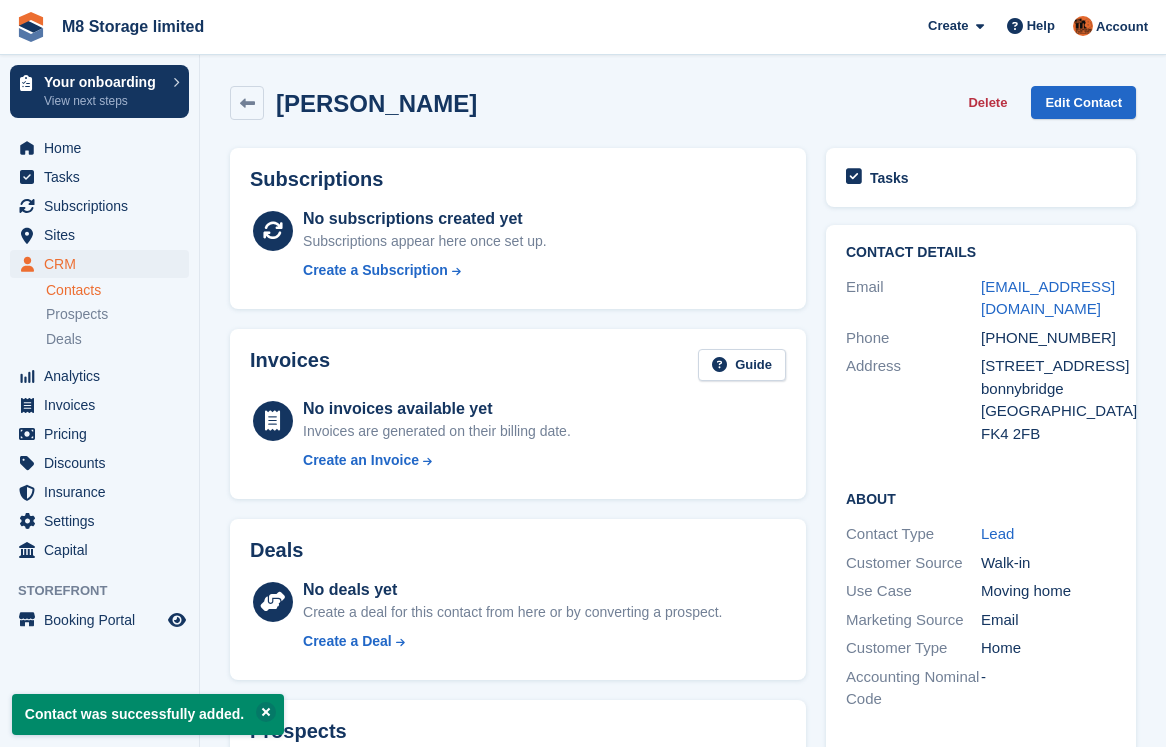 scroll, scrollTop: 0, scrollLeft: 0, axis: both 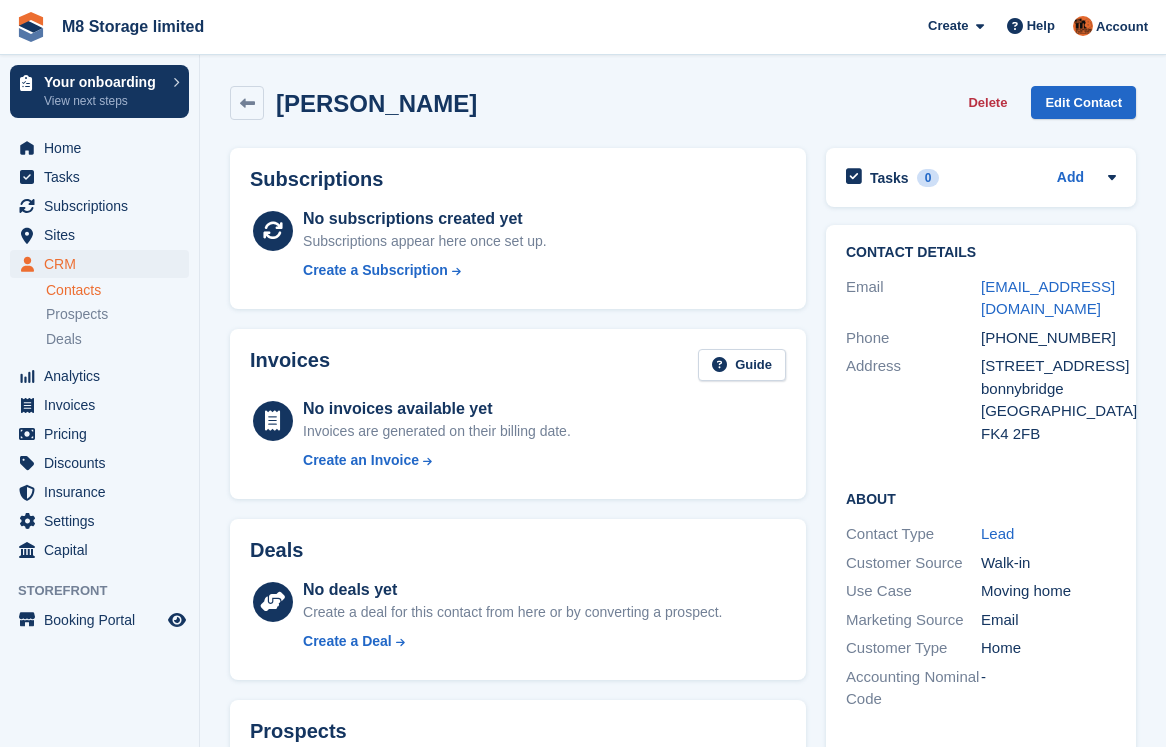 click on "Contacts" at bounding box center (117, 290) 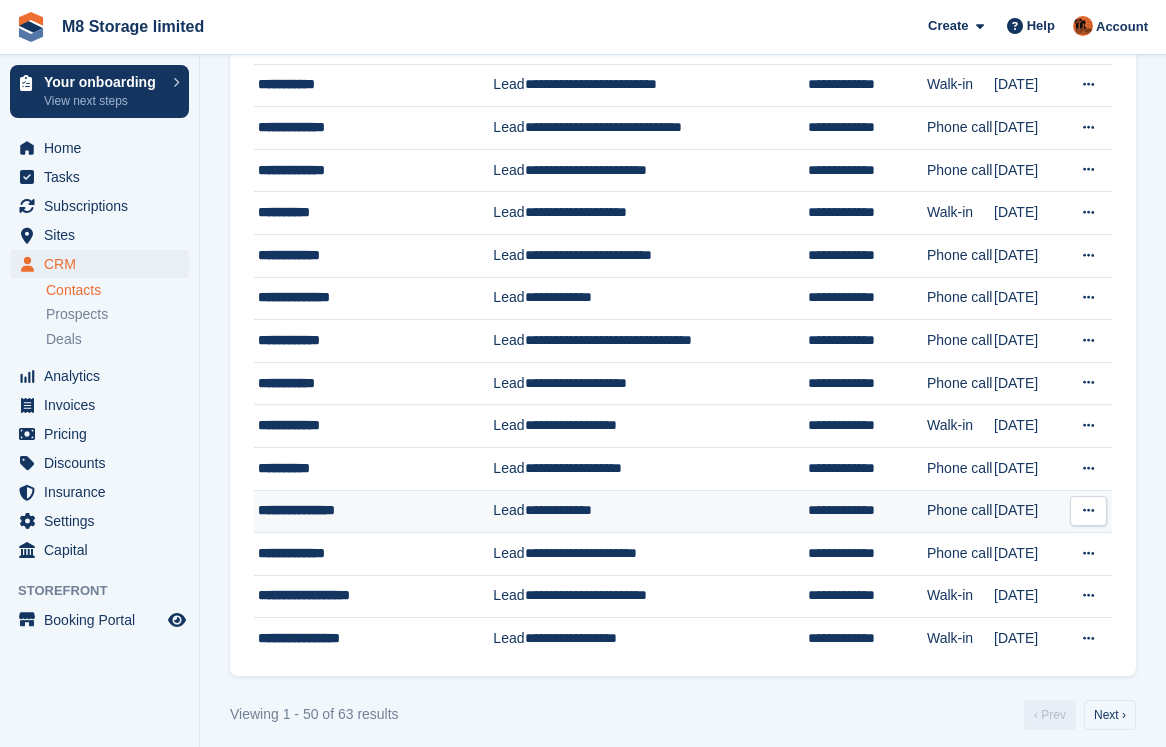 scroll, scrollTop: 1741, scrollLeft: 0, axis: vertical 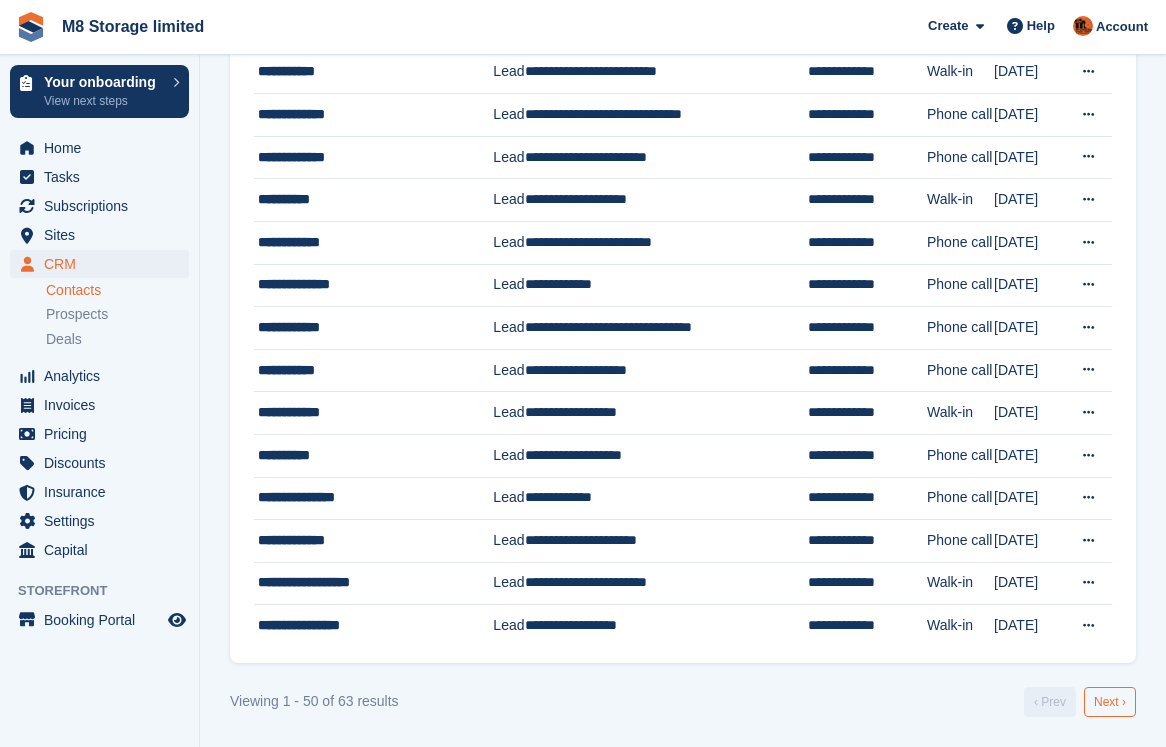 click on "Next ›" at bounding box center (1110, 702) 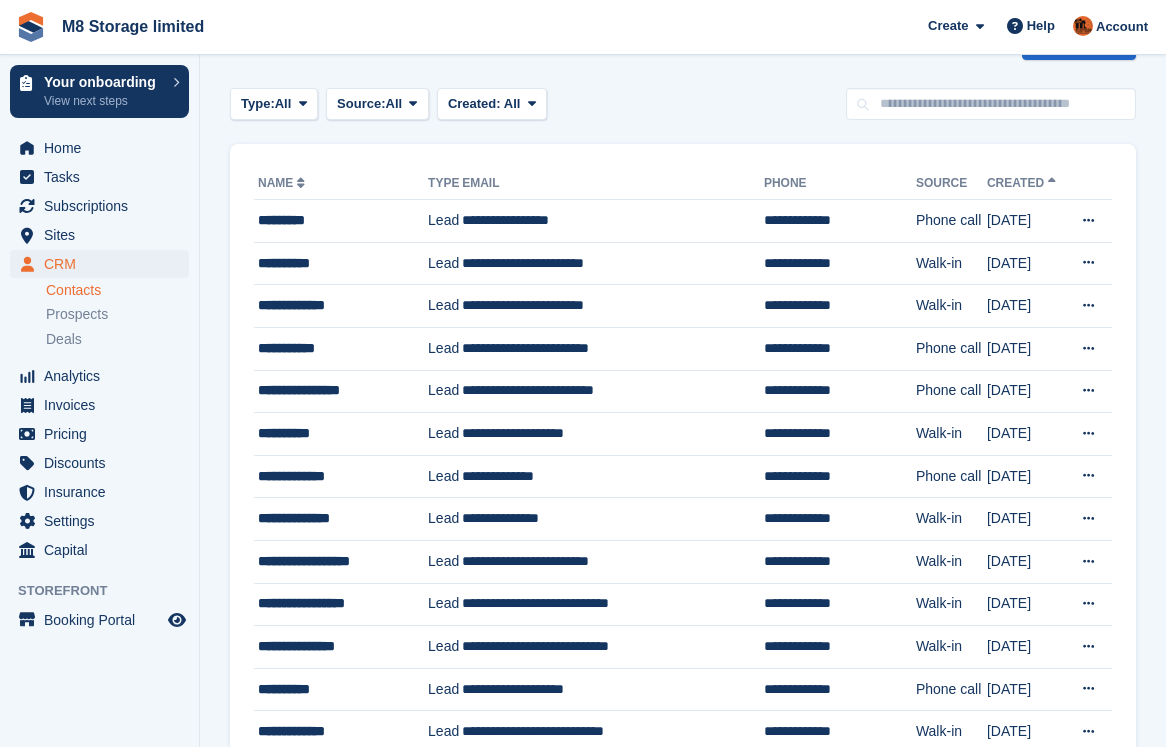 scroll, scrollTop: 0, scrollLeft: 0, axis: both 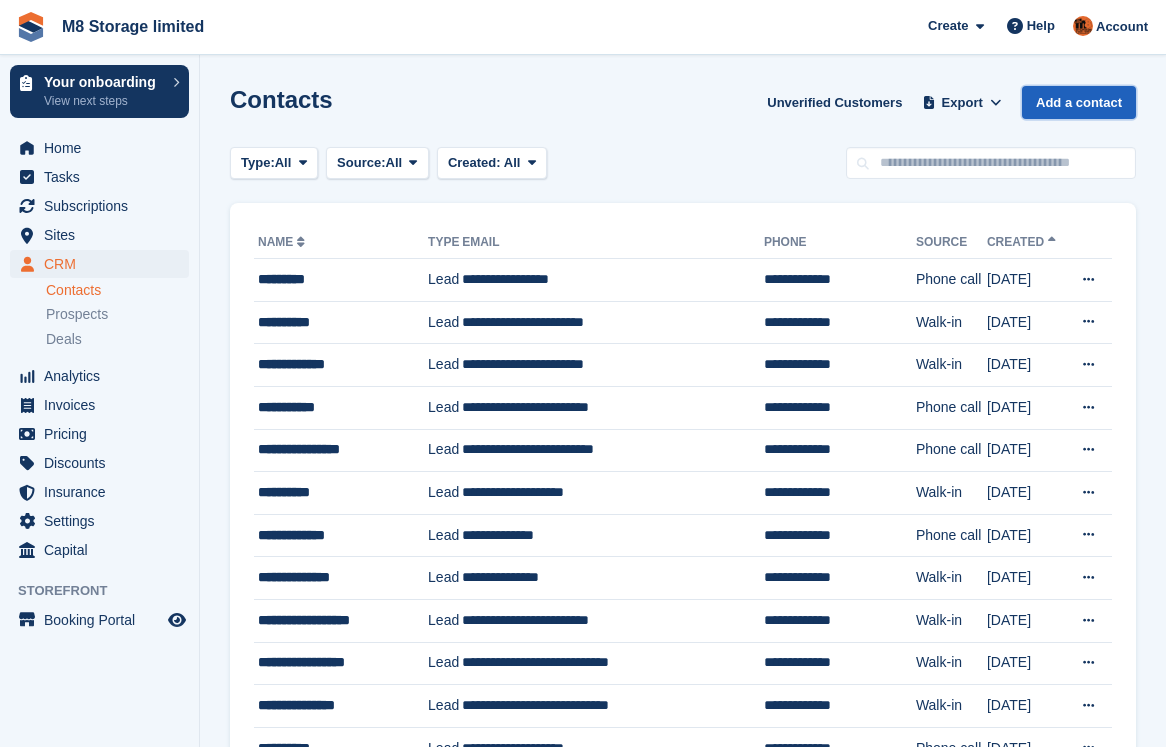 click on "Add a contact" at bounding box center [1079, 102] 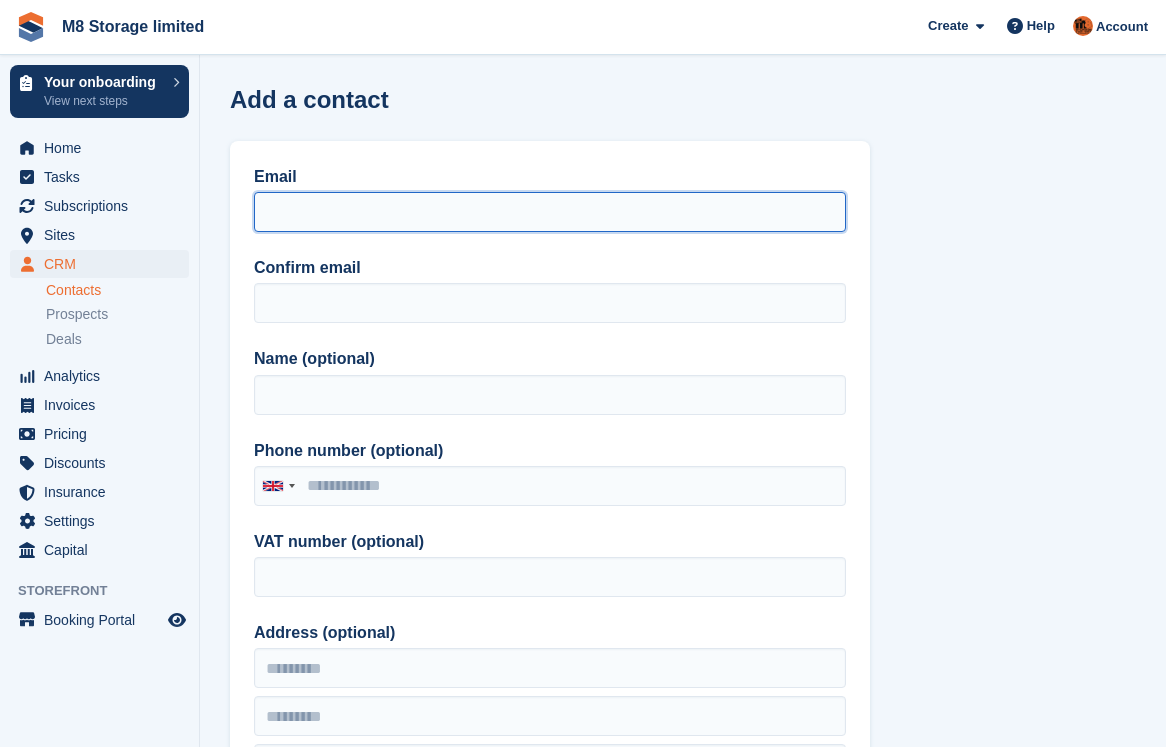 click on "Email" at bounding box center (550, 212) 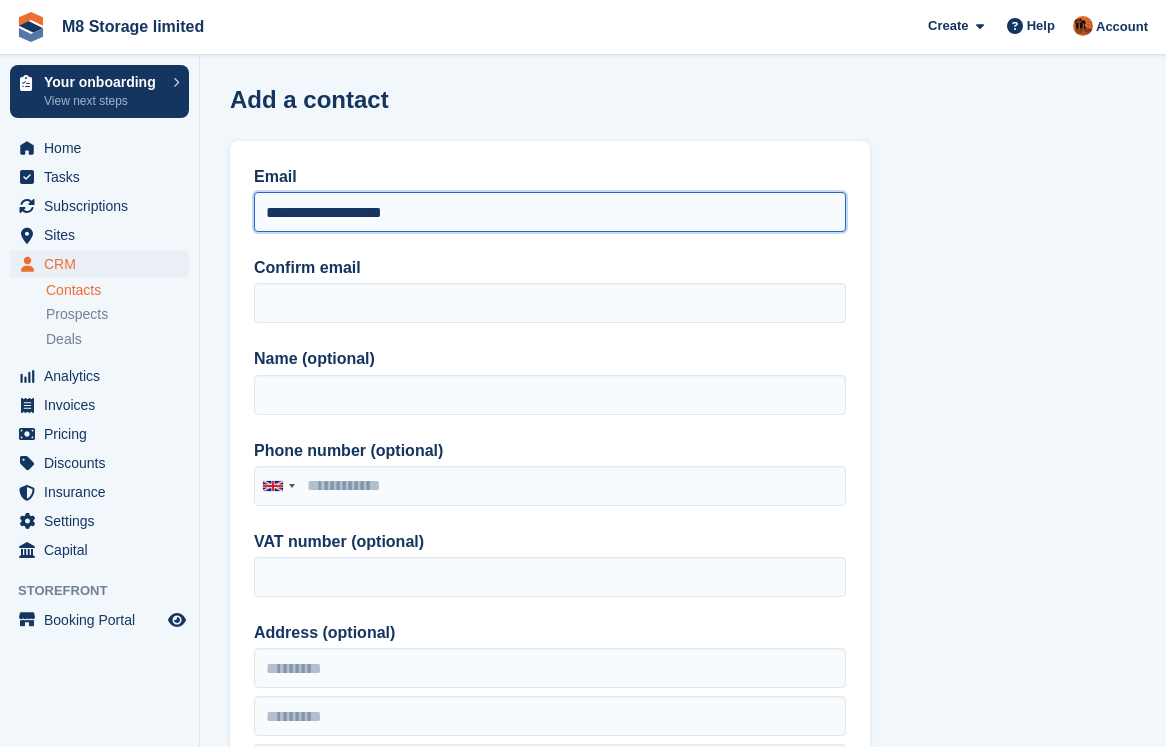 drag, startPoint x: 444, startPoint y: 213, endPoint x: 261, endPoint y: 213, distance: 183 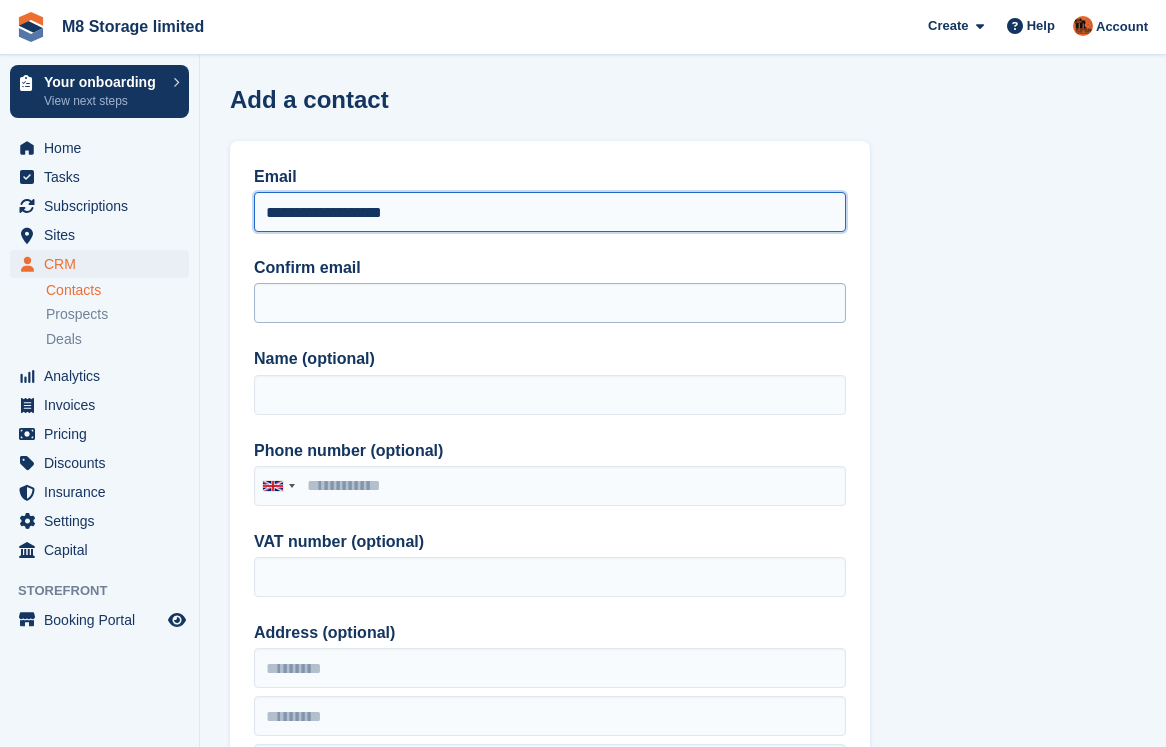 type on "**********" 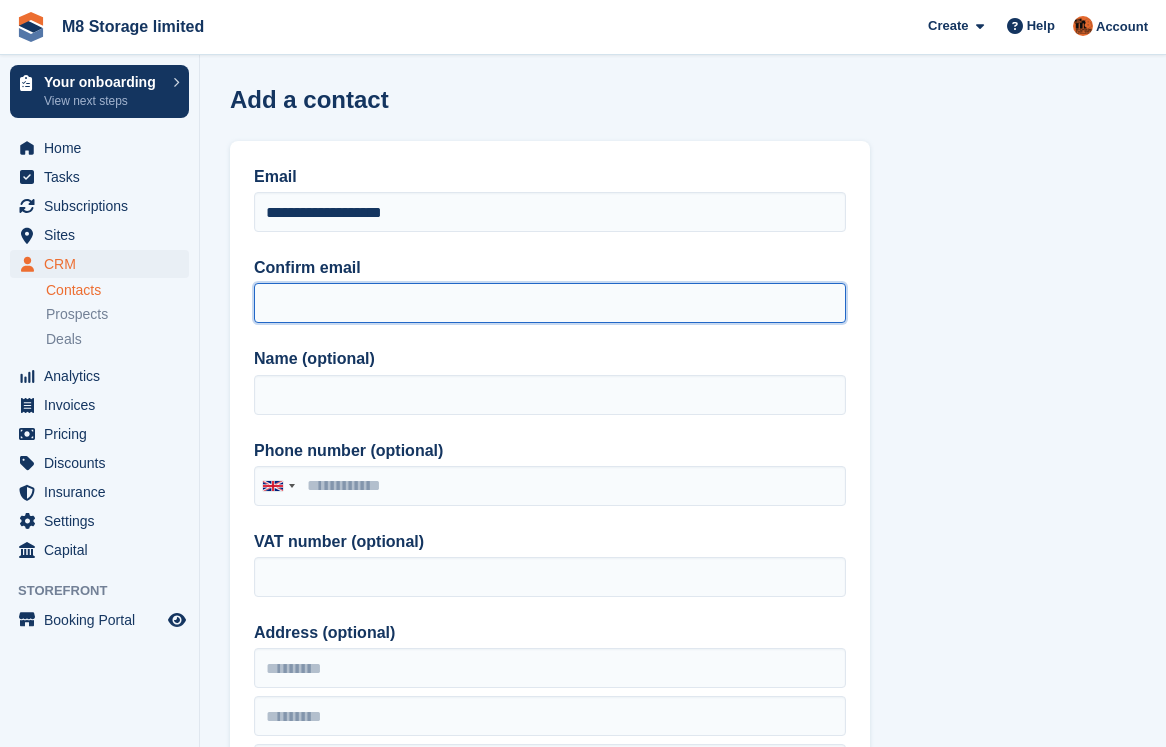 paste on "**********" 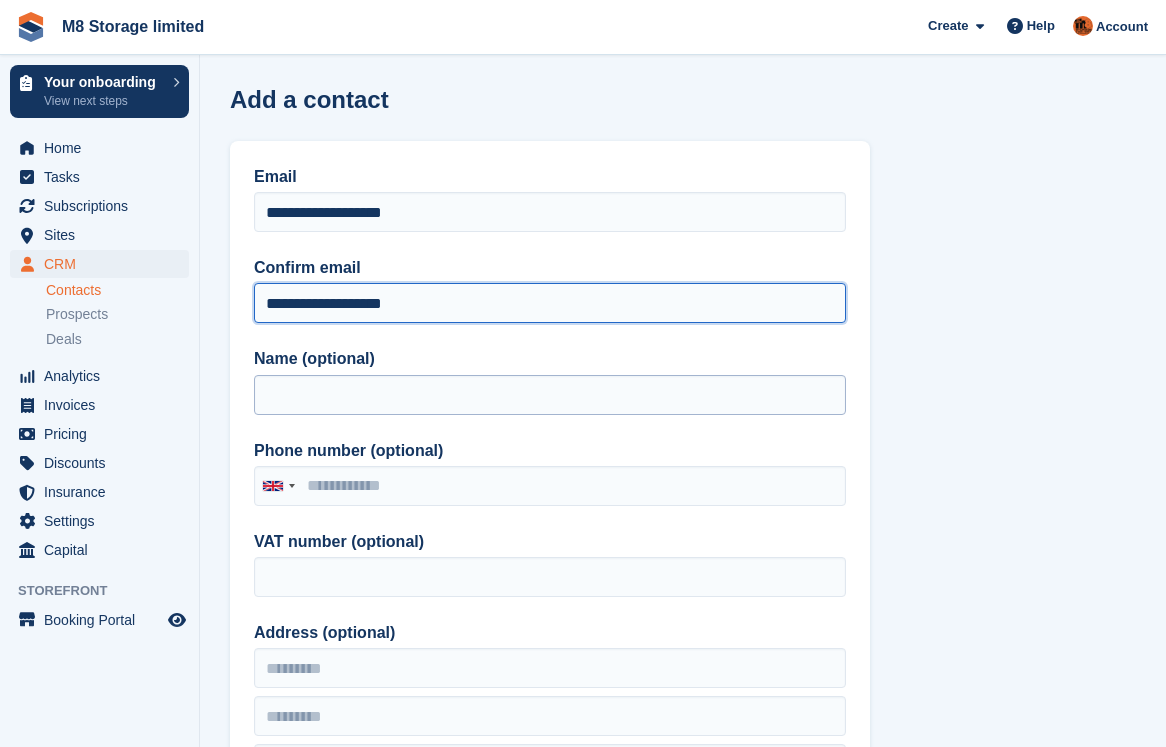 type on "**********" 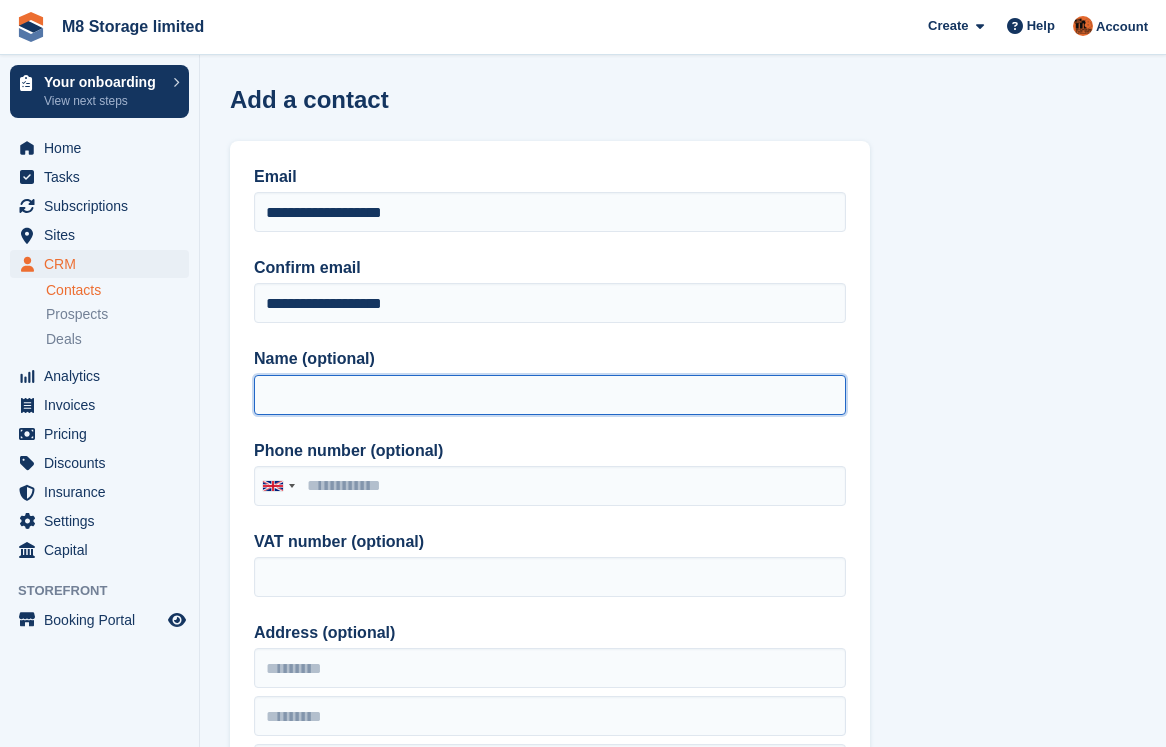 click on "Name (optional)" at bounding box center (550, 395) 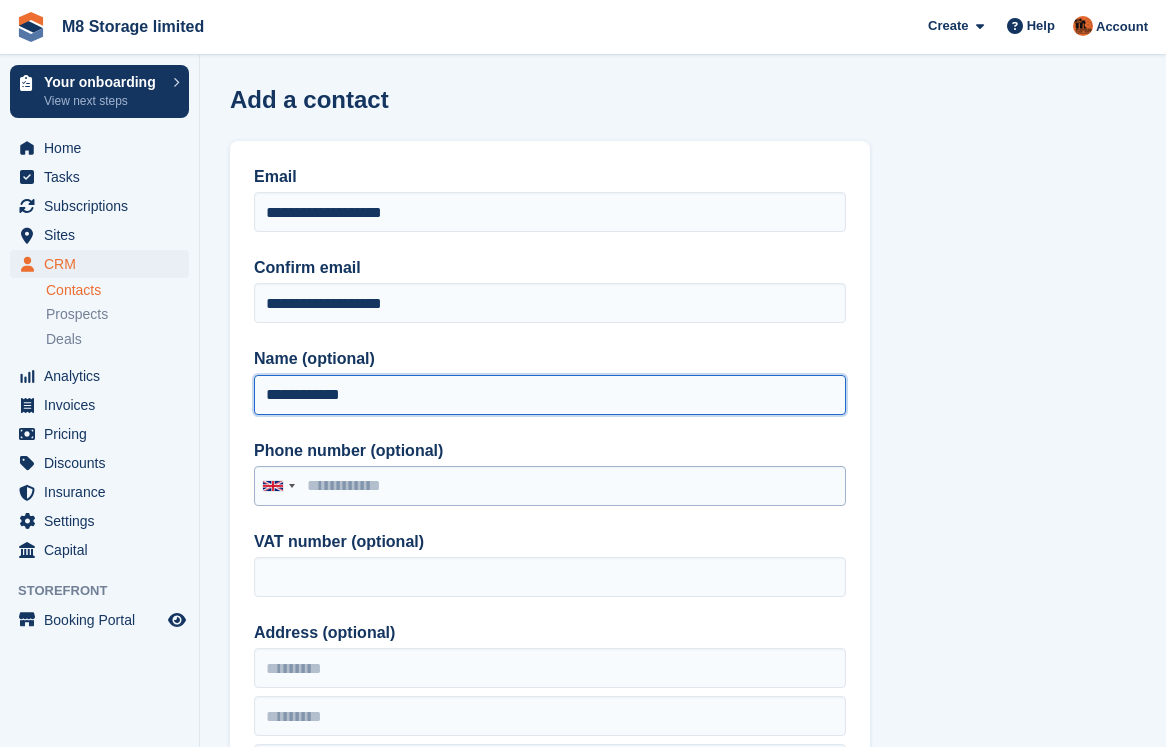 type on "**********" 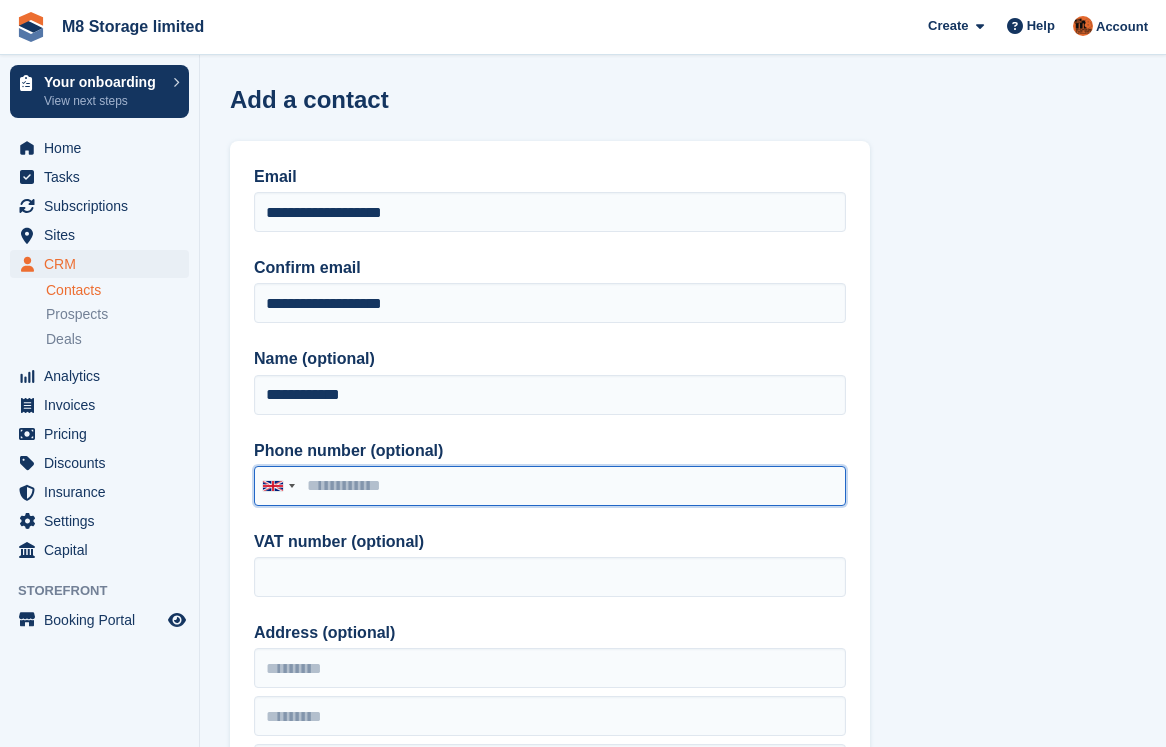 click on "Phone number (optional)" at bounding box center [550, 486] 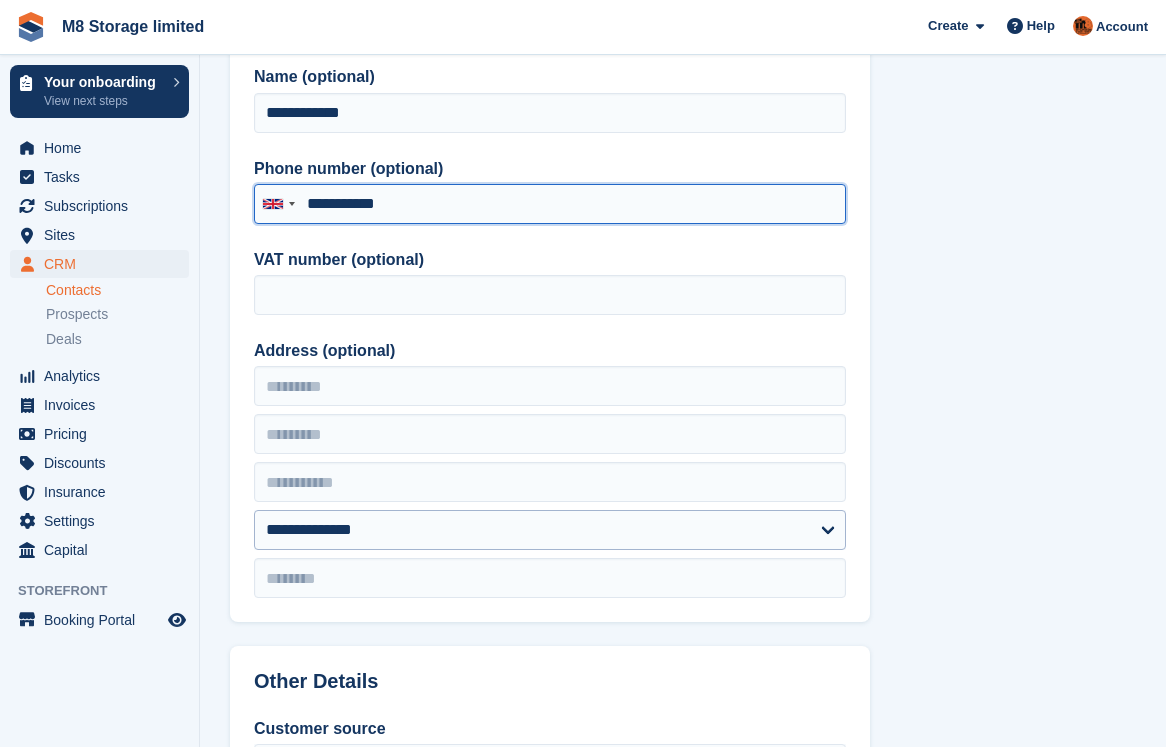 scroll, scrollTop: 300, scrollLeft: 0, axis: vertical 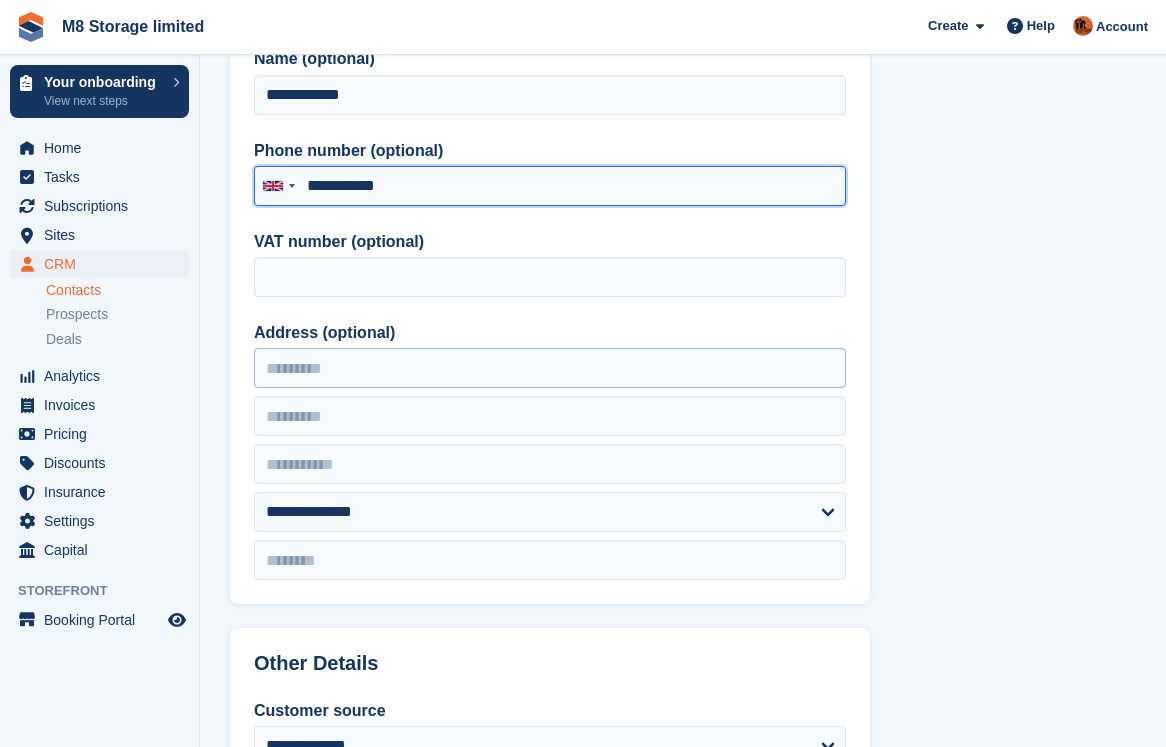 type on "**********" 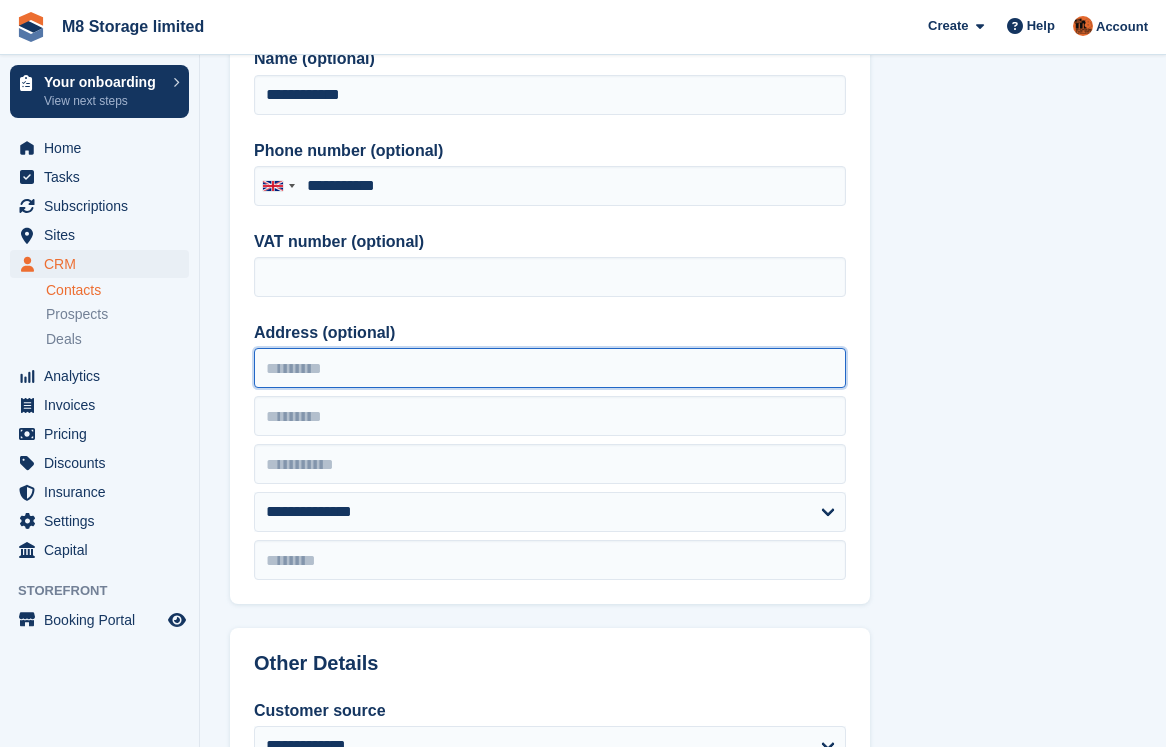 click on "Address (optional)" at bounding box center (550, 368) 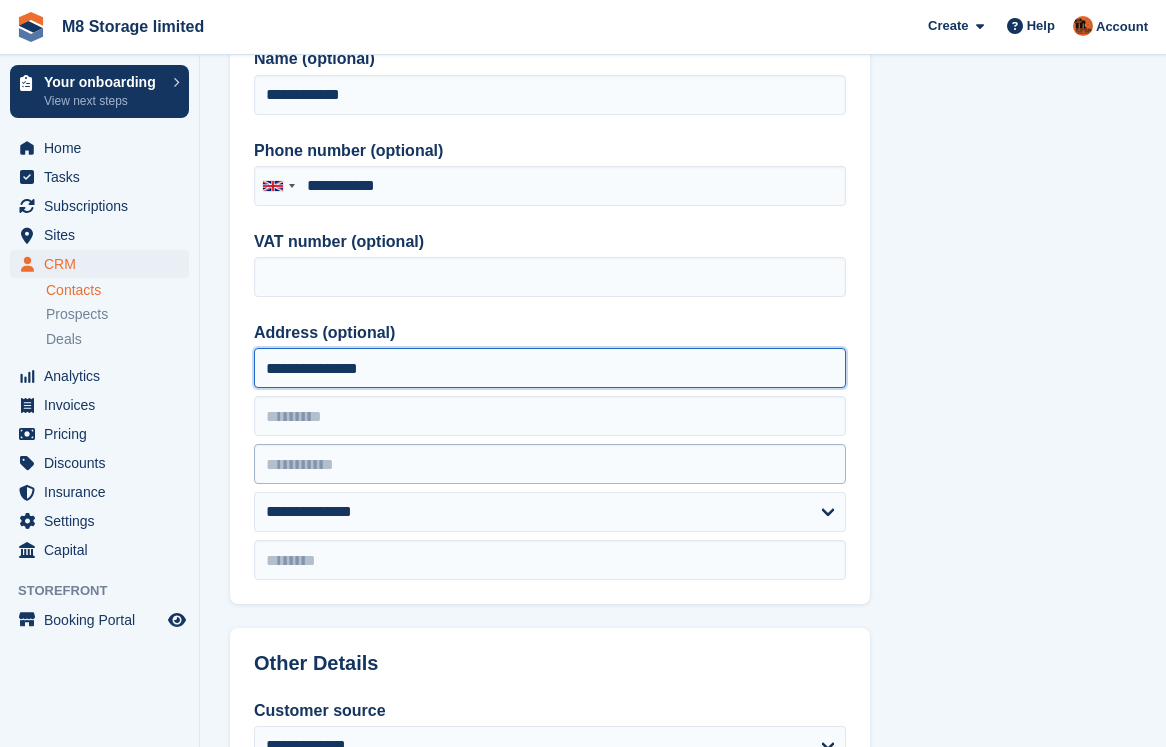 type on "**********" 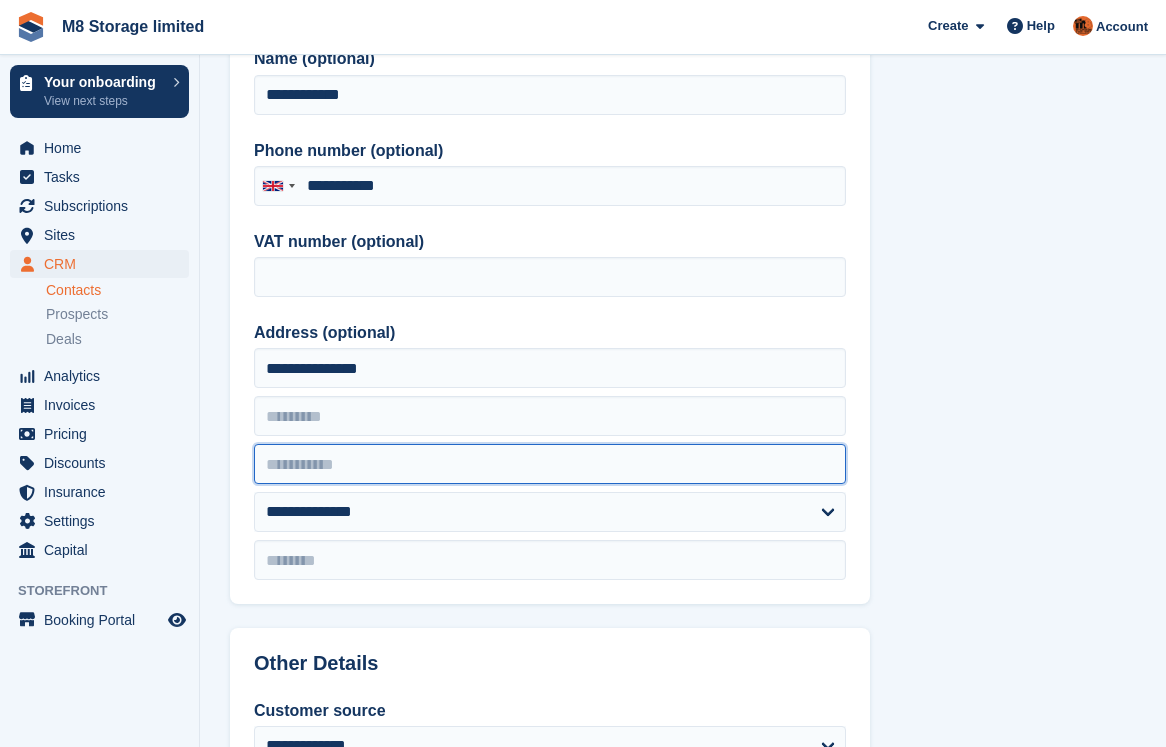 click at bounding box center (550, 464) 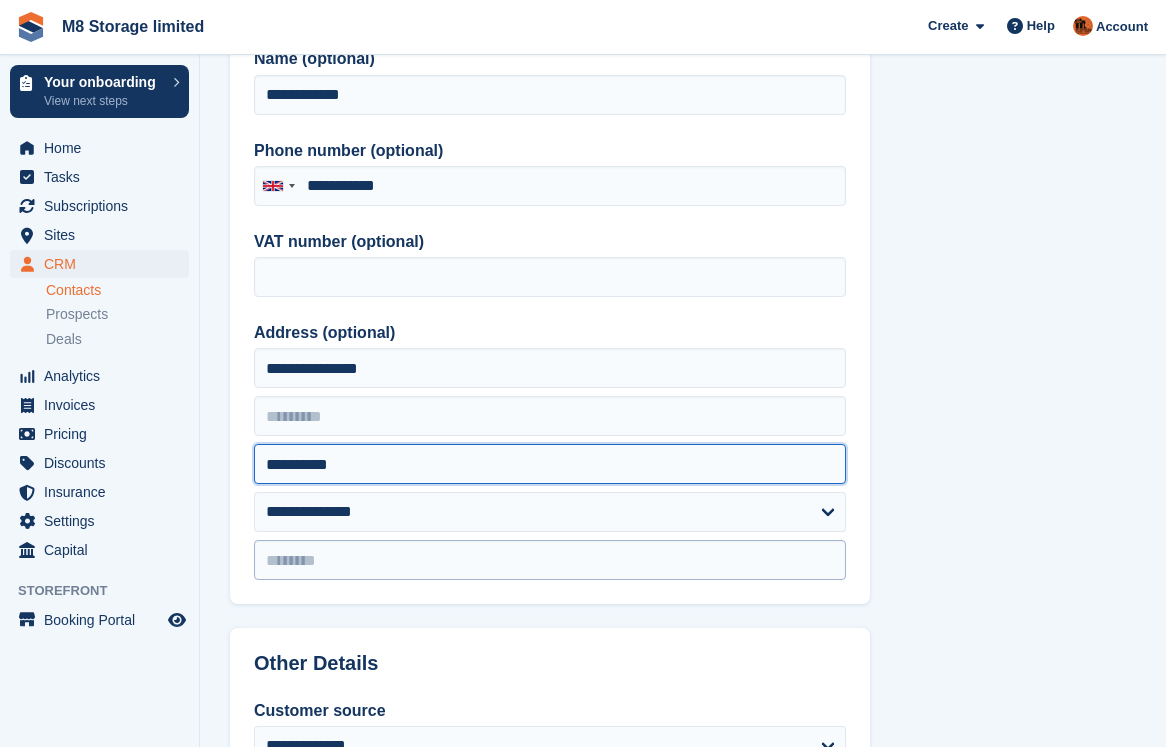 type on "**********" 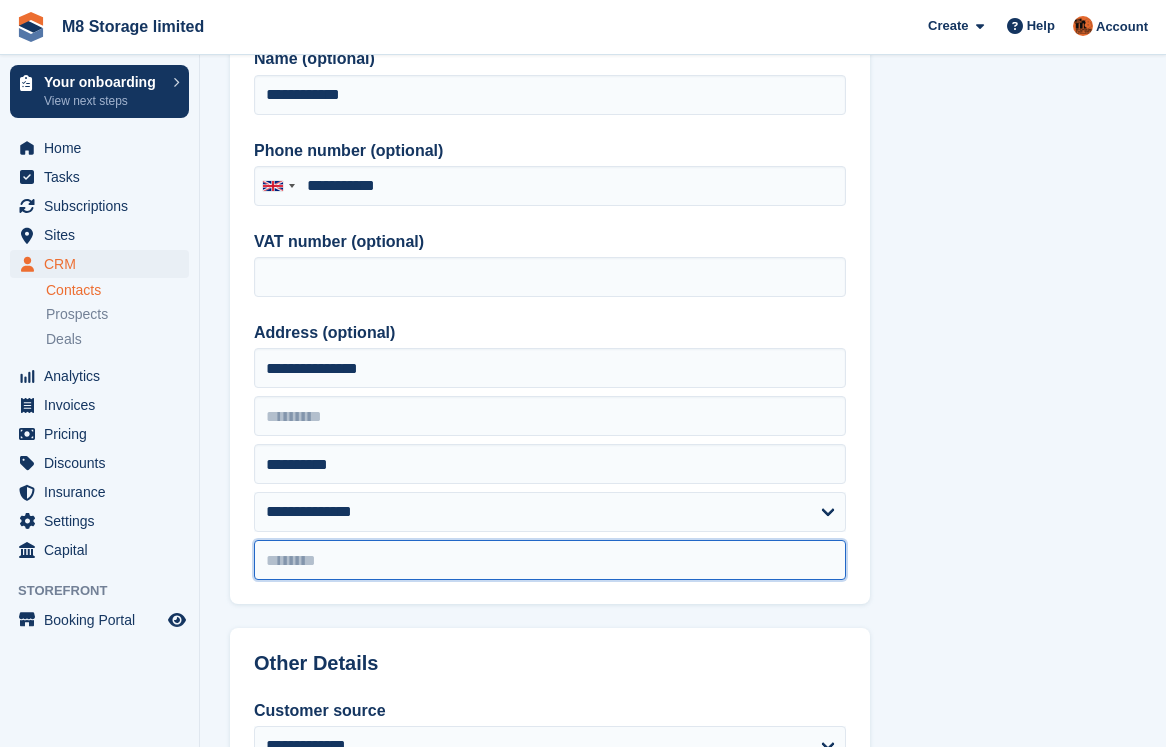 drag, startPoint x: 311, startPoint y: 568, endPoint x: 309, endPoint y: 580, distance: 12.165525 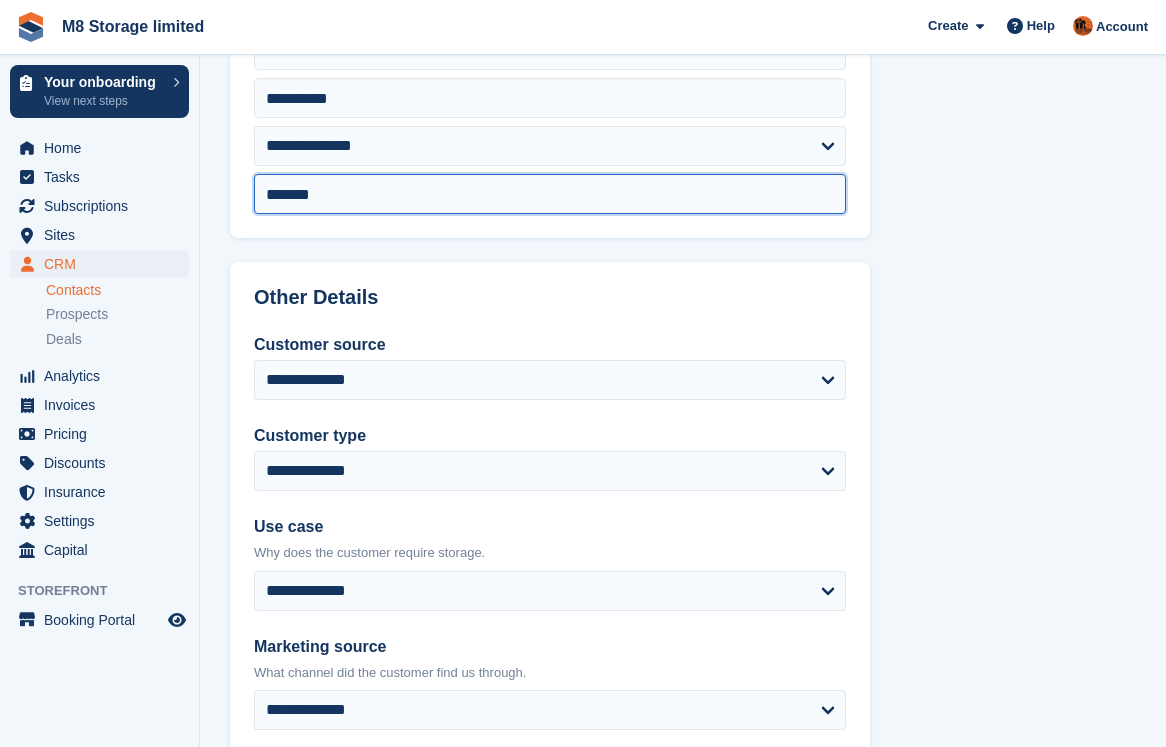 scroll, scrollTop: 700, scrollLeft: 0, axis: vertical 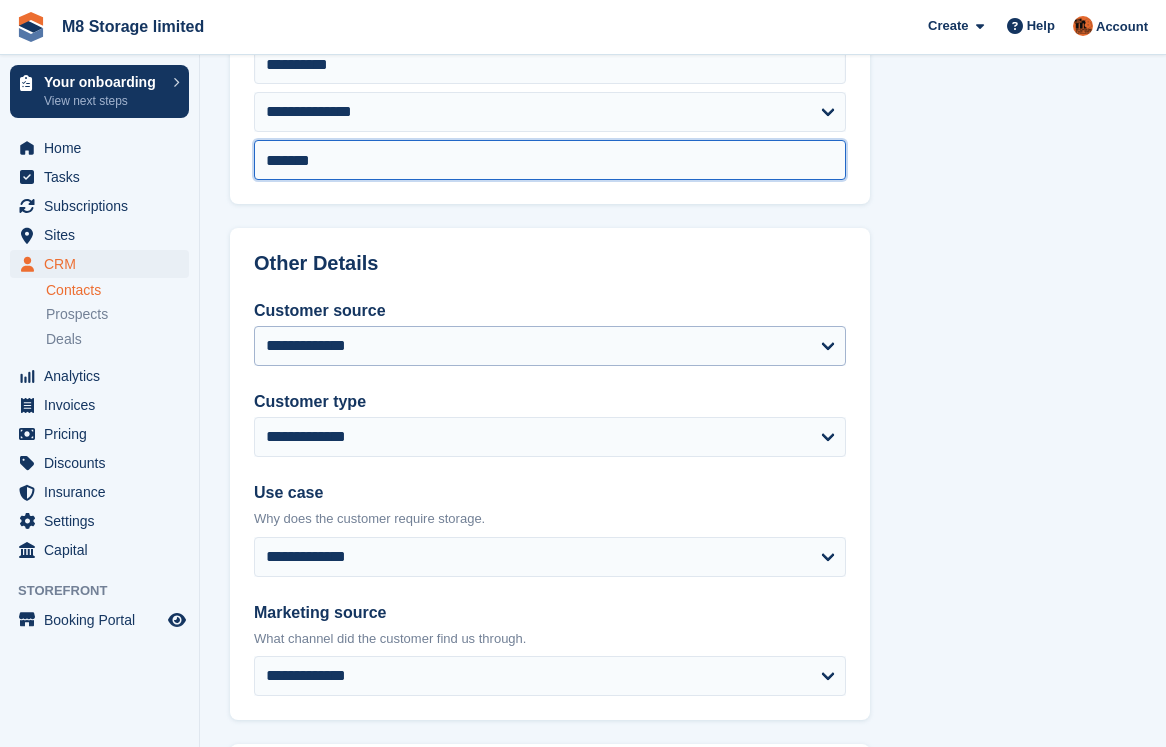 type on "*******" 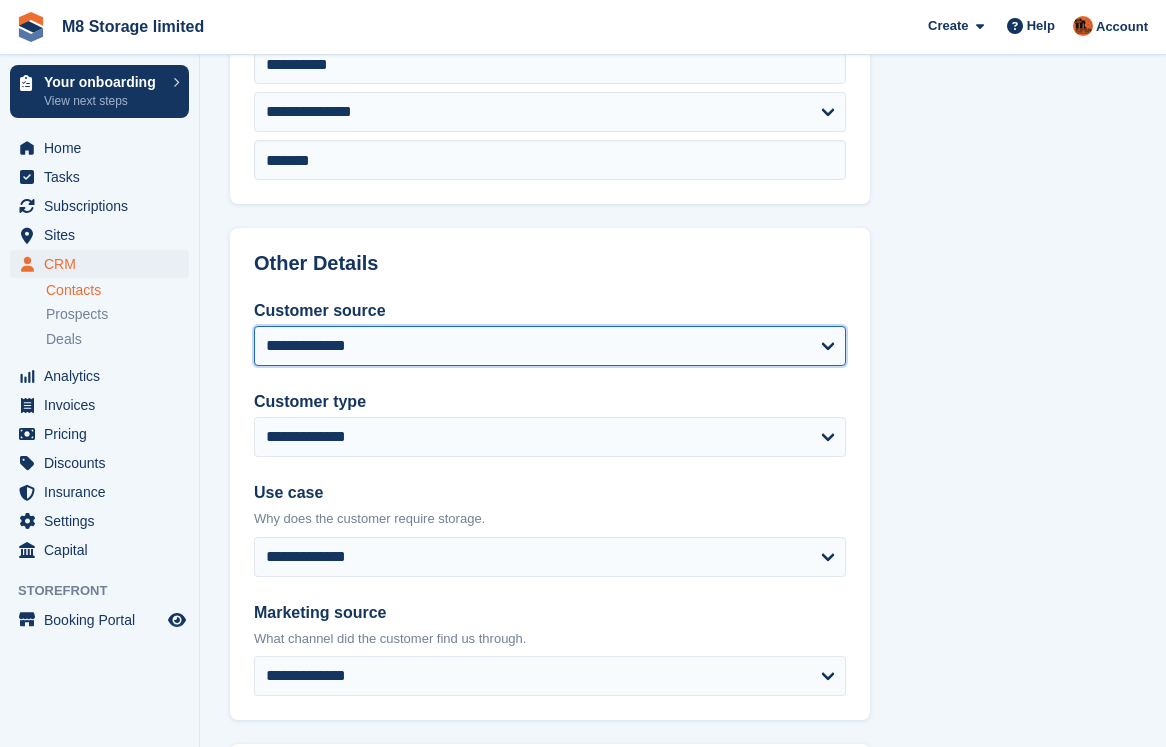 click on "**********" at bounding box center [550, 346] 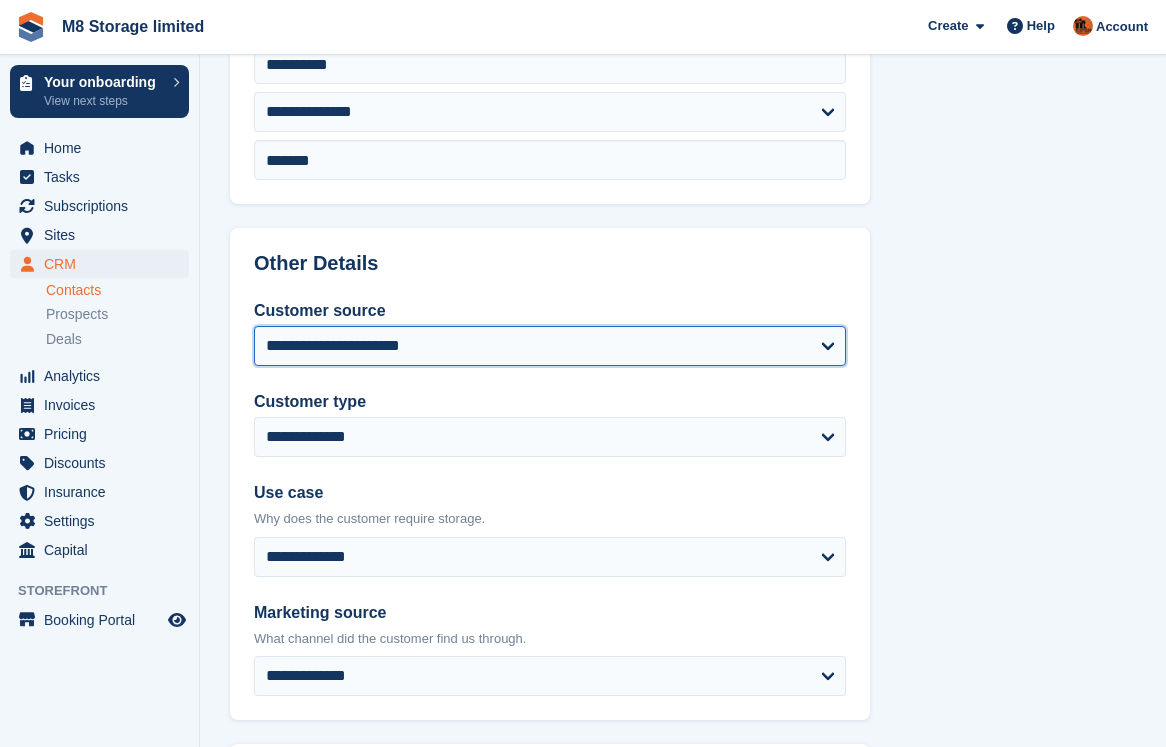 click on "**********" at bounding box center [550, 346] 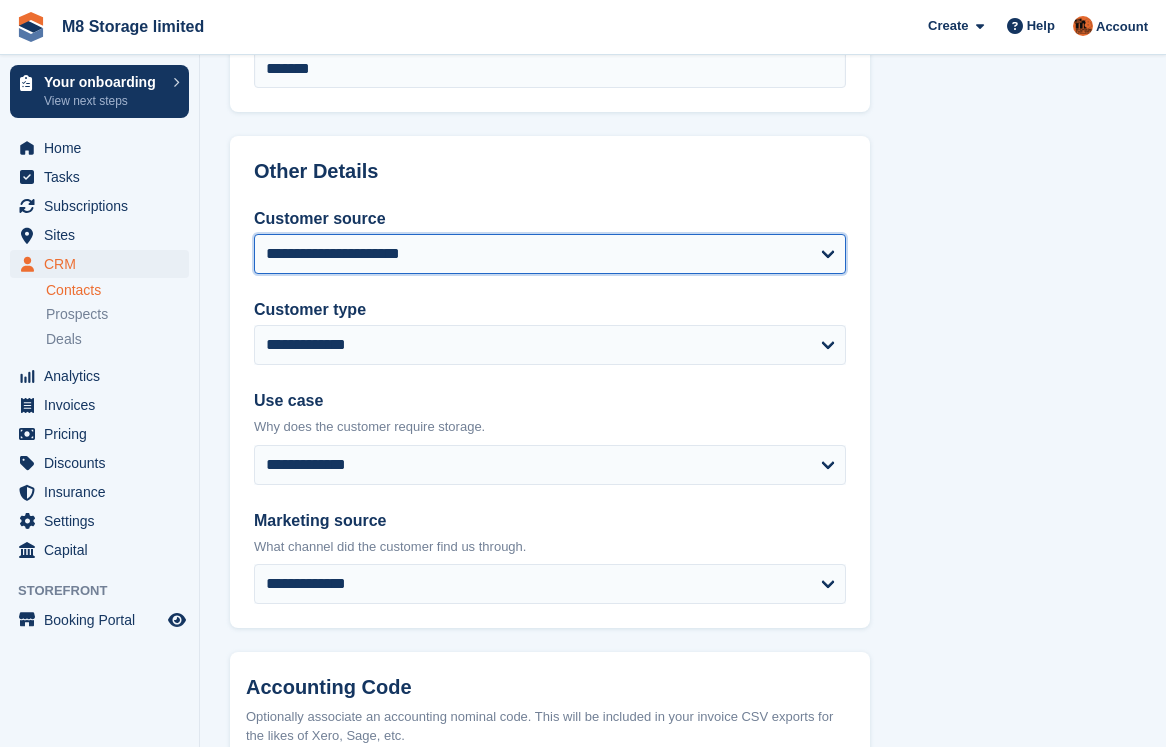 scroll, scrollTop: 900, scrollLeft: 0, axis: vertical 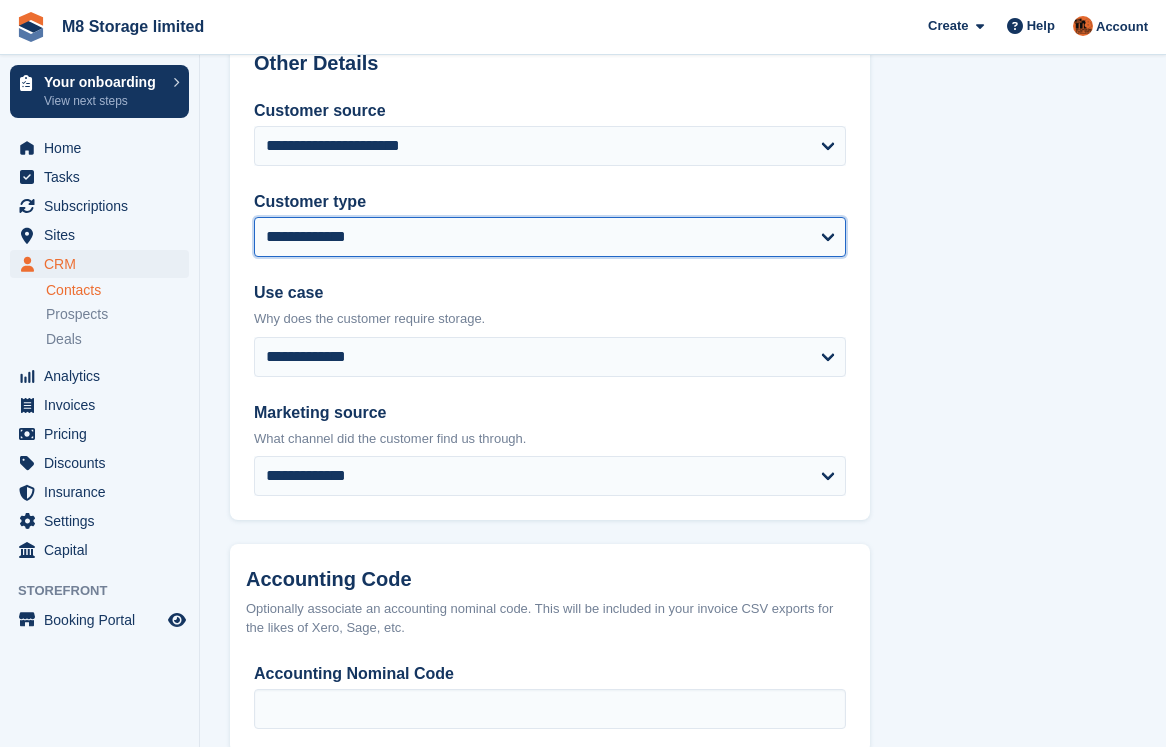 click on "**********" at bounding box center [550, 237] 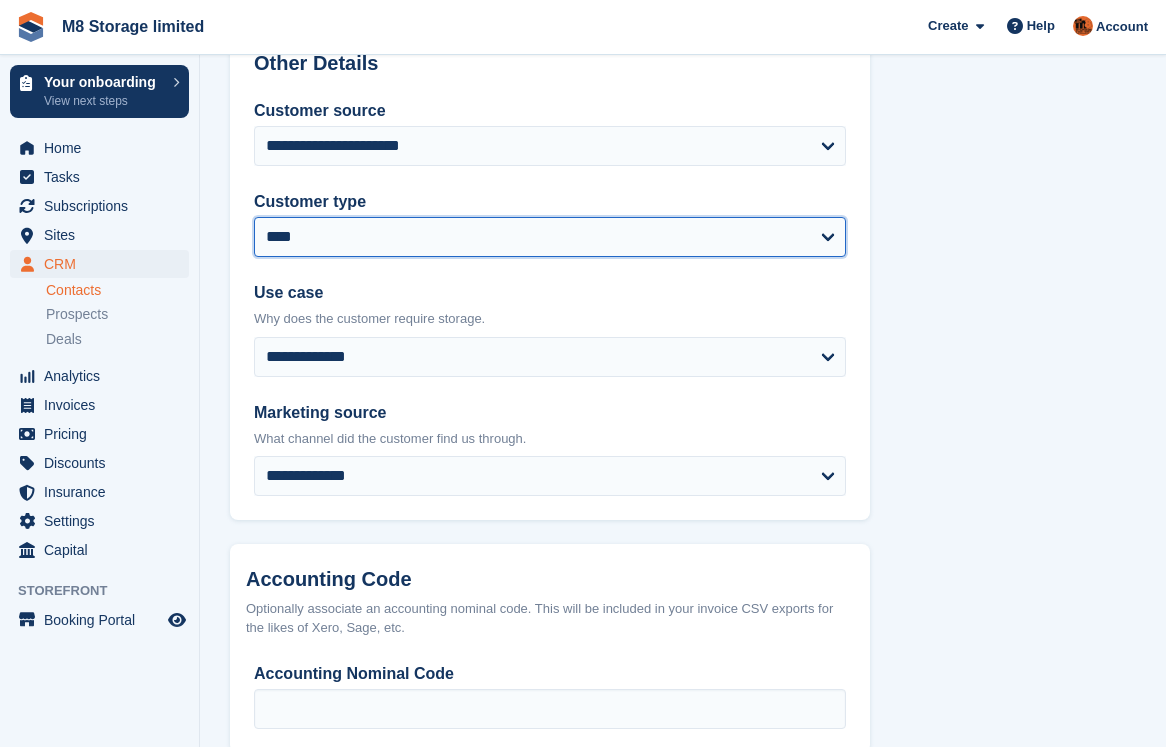 click on "**********" at bounding box center (550, 237) 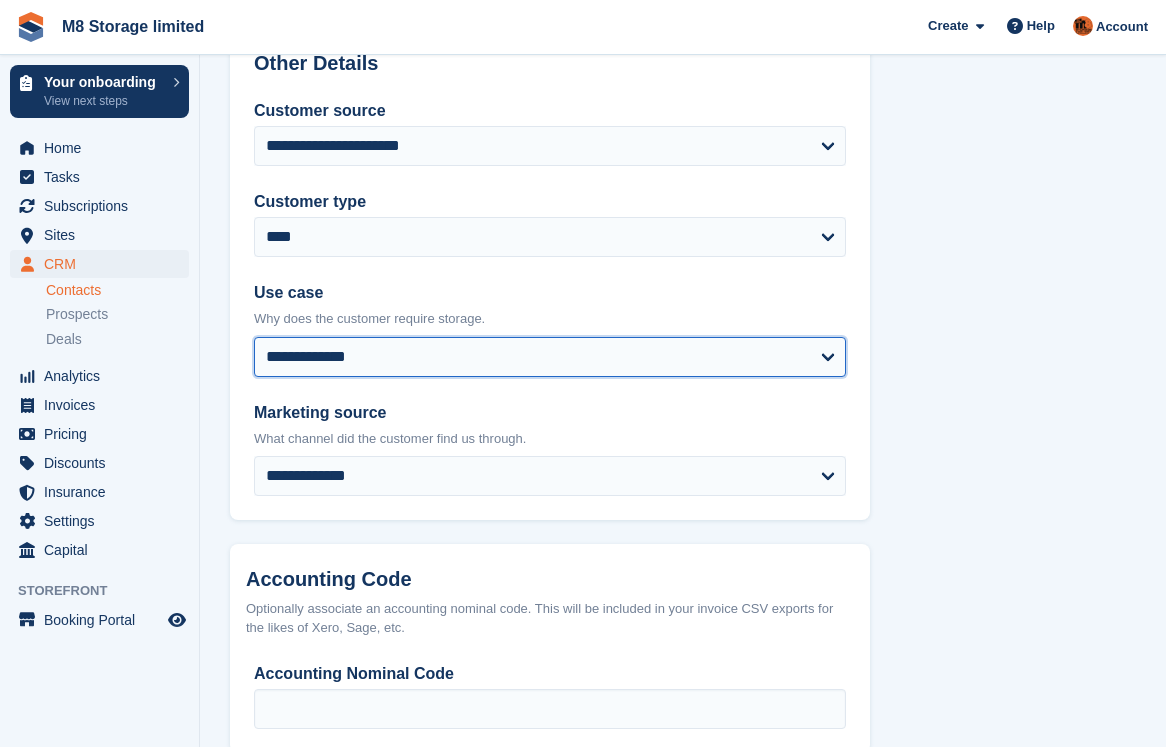 click on "**********" at bounding box center [550, 357] 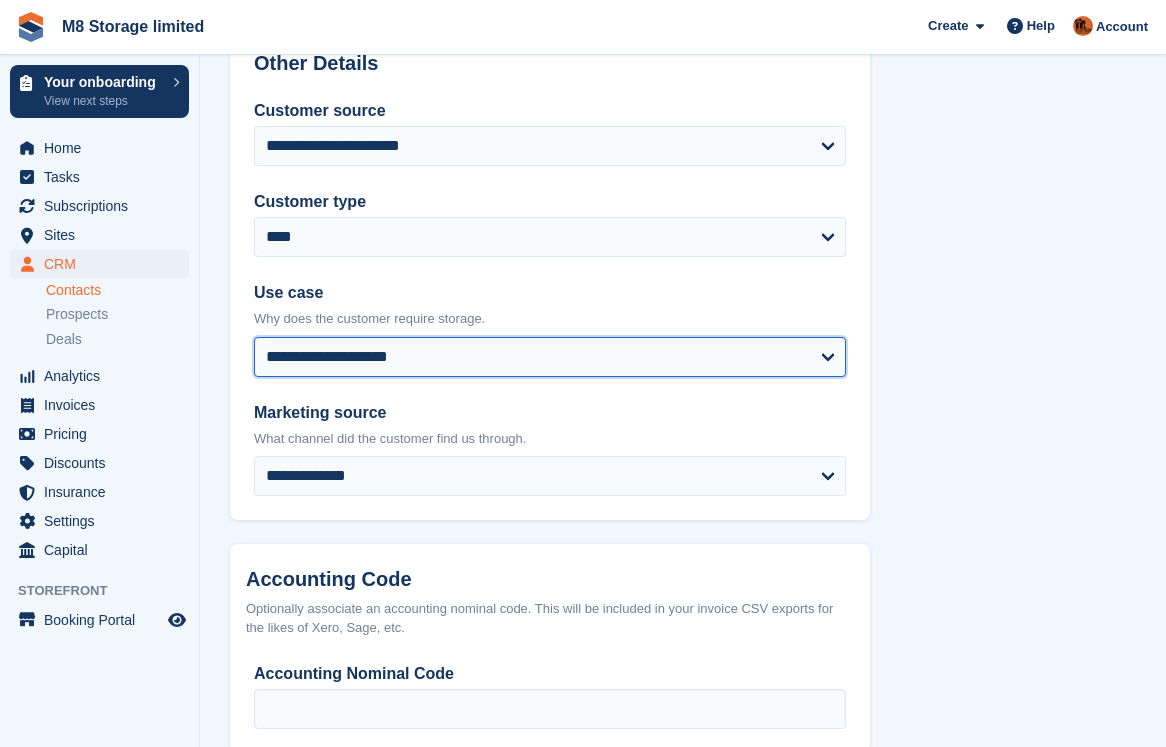click on "**********" at bounding box center [550, 357] 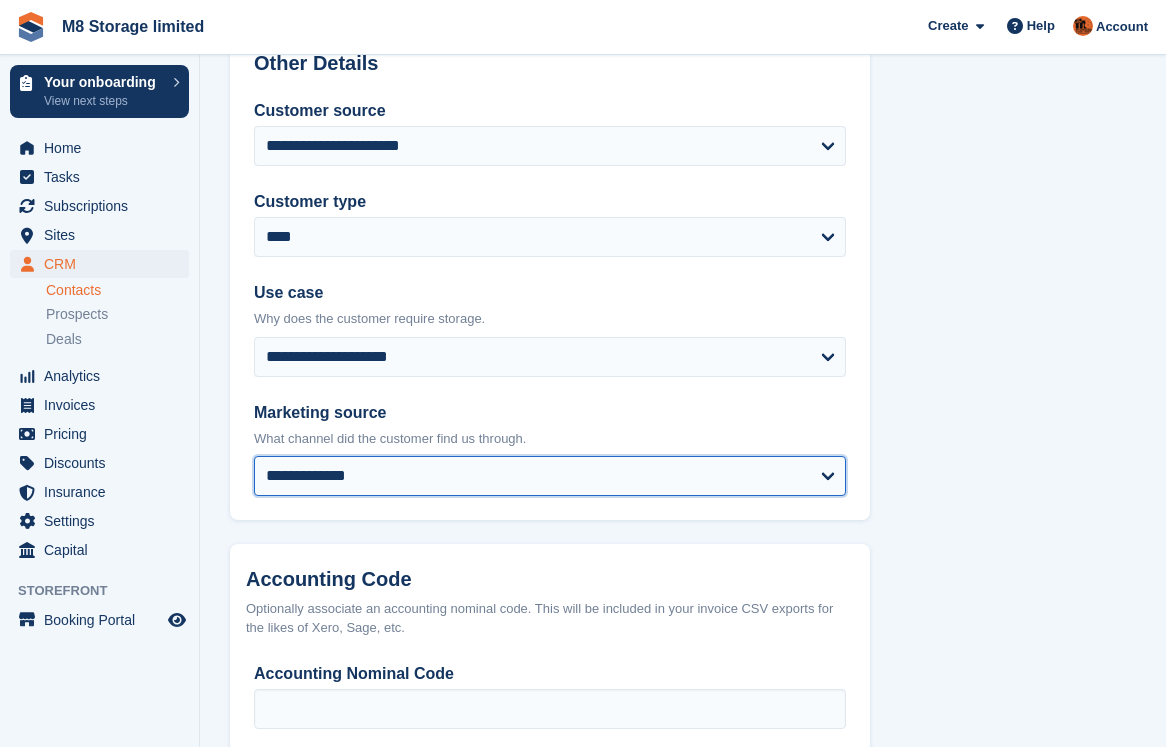 click on "**********" at bounding box center (550, 476) 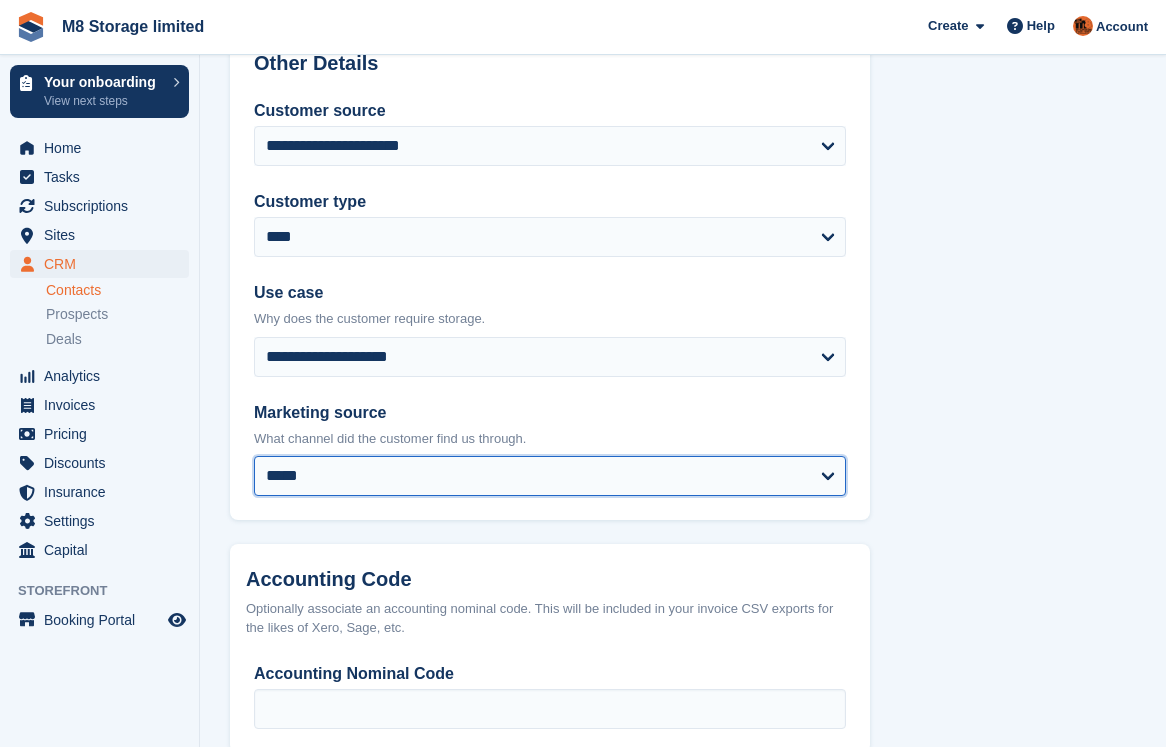click on "**********" at bounding box center (550, 476) 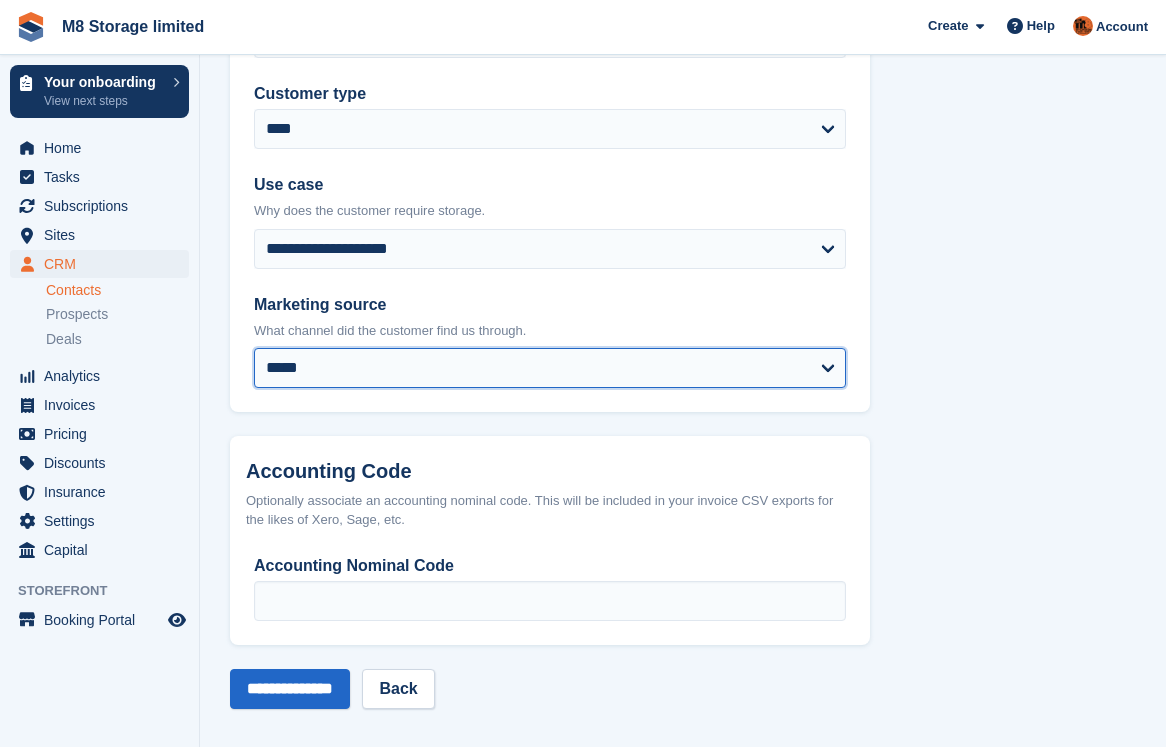 scroll, scrollTop: 1016, scrollLeft: 0, axis: vertical 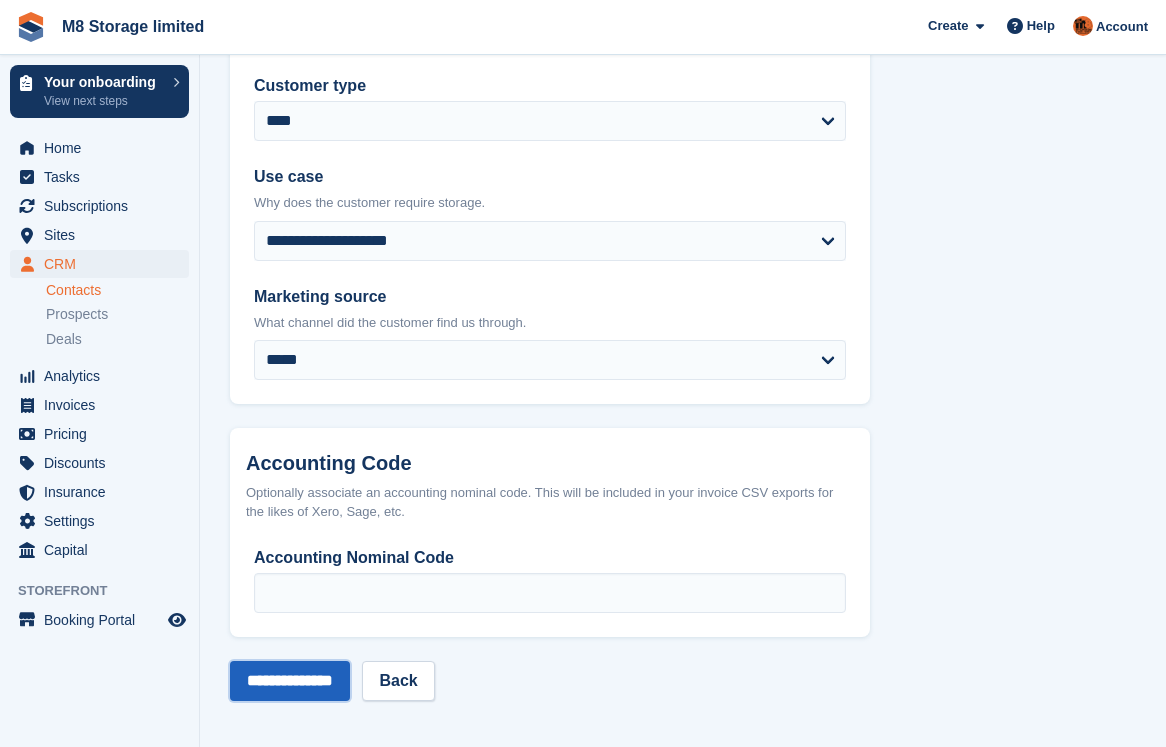 click on "**********" at bounding box center [290, 681] 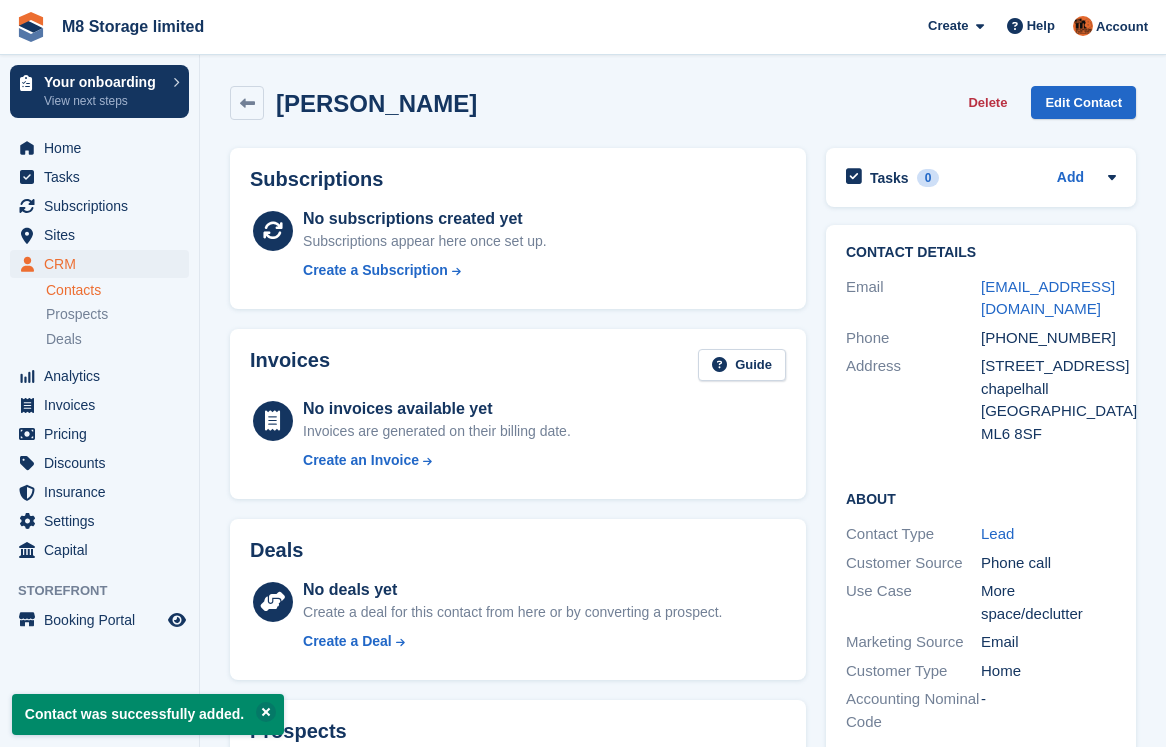 scroll, scrollTop: 0, scrollLeft: 0, axis: both 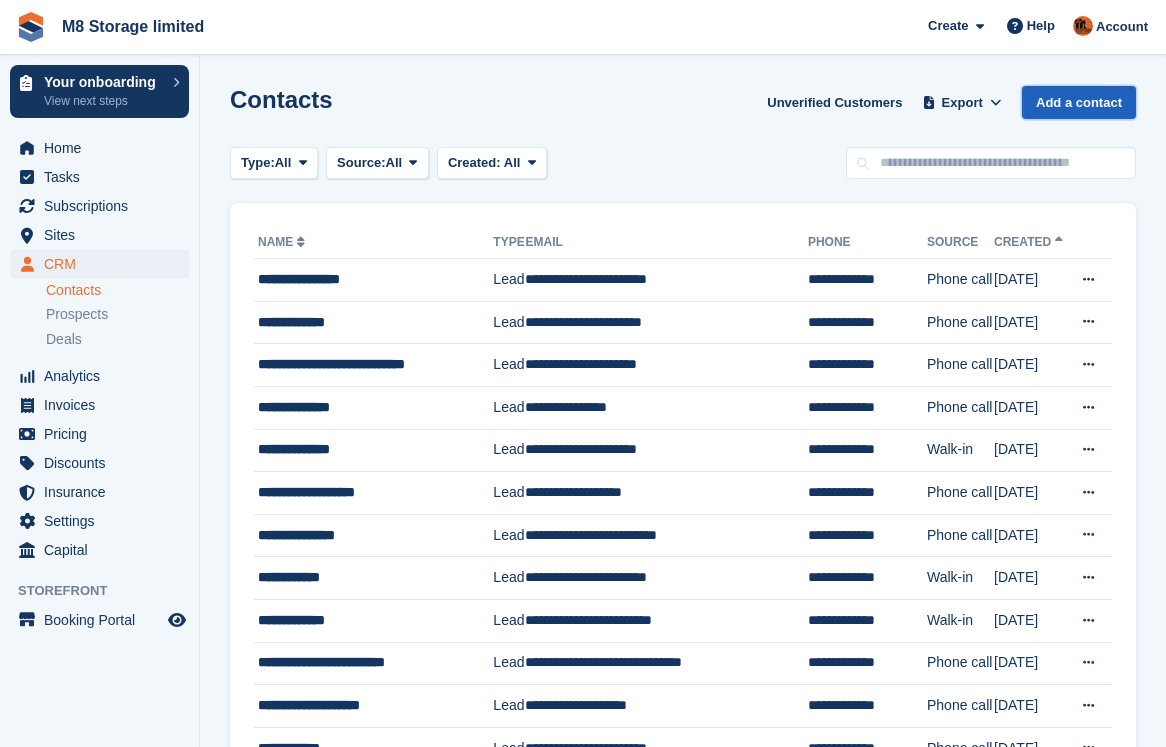 click on "Add a contact" at bounding box center (1079, 102) 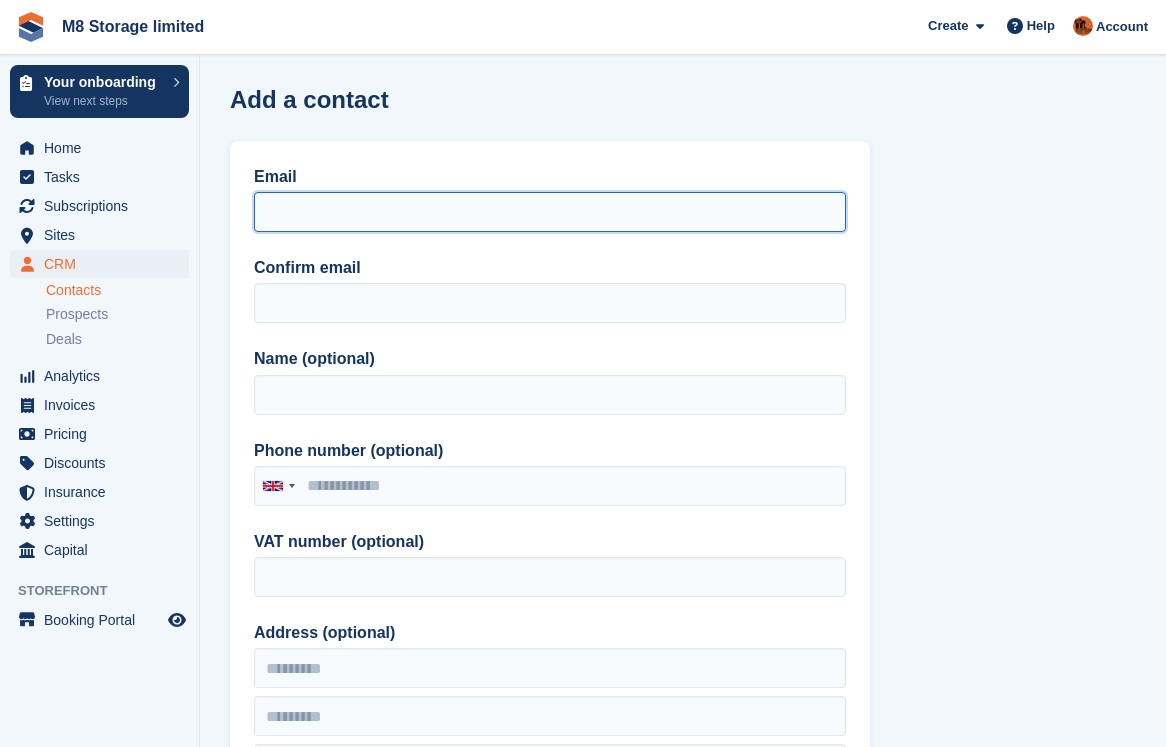 click on "Email" at bounding box center (550, 212) 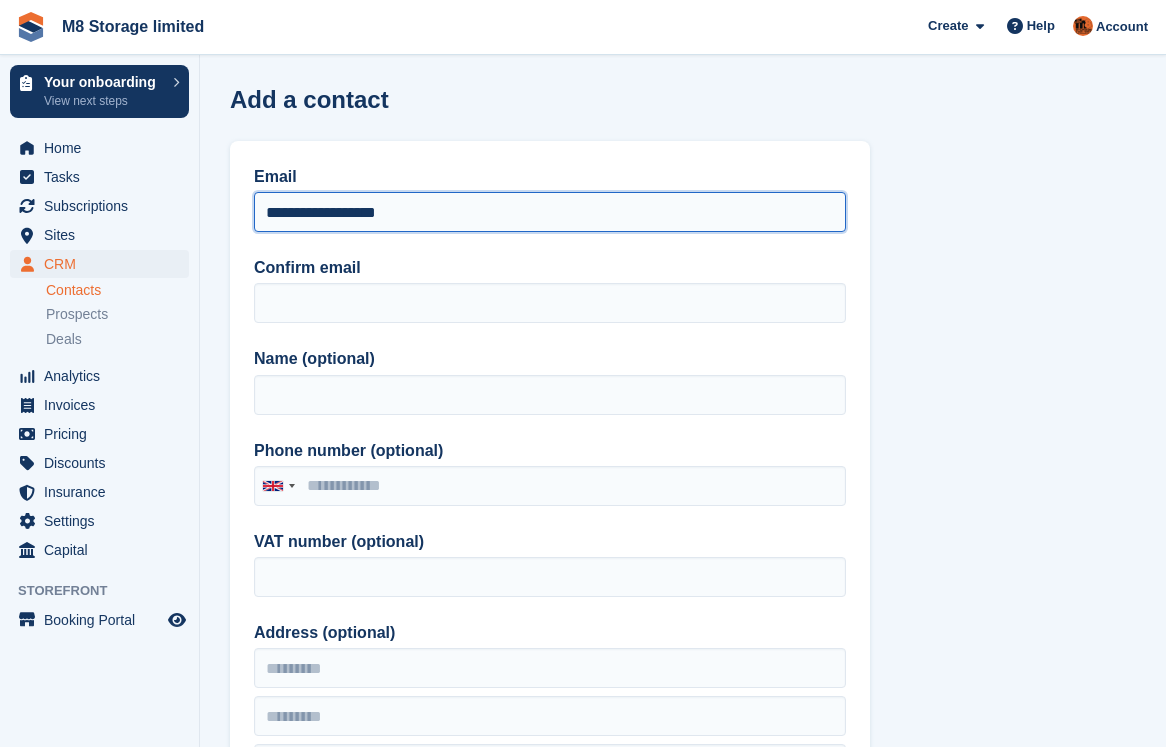 drag, startPoint x: 418, startPoint y: 215, endPoint x: 250, endPoint y: 216, distance: 168.00298 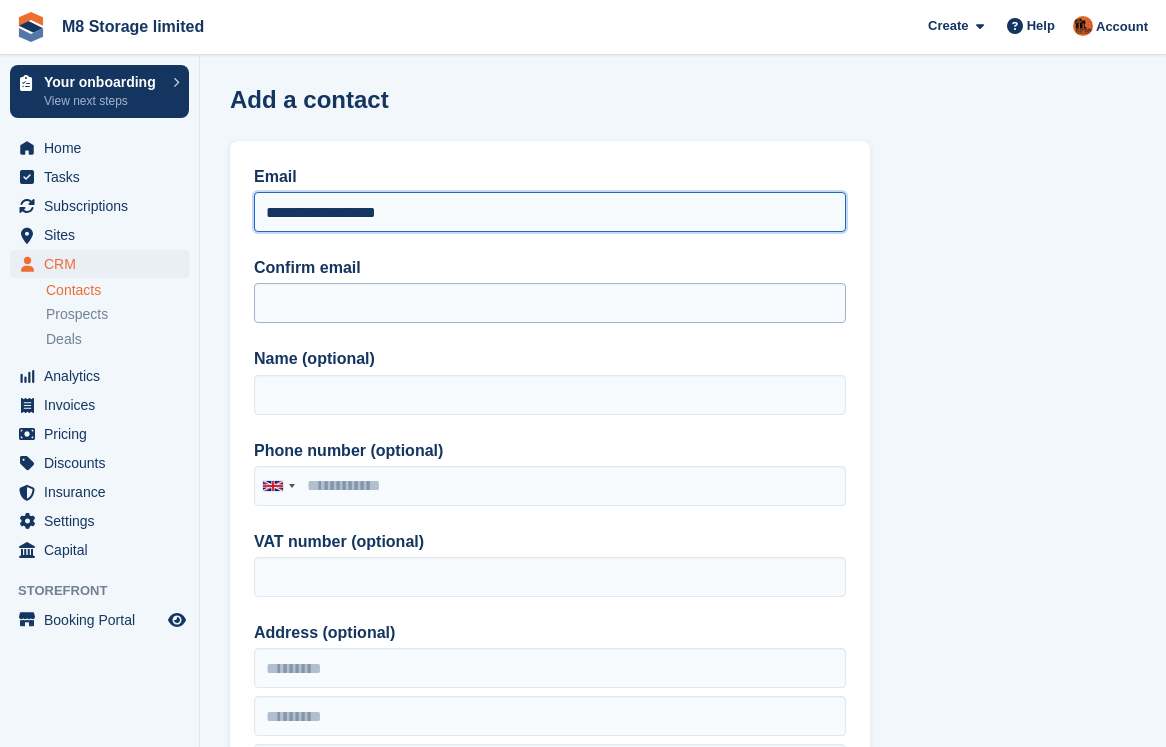 type on "**********" 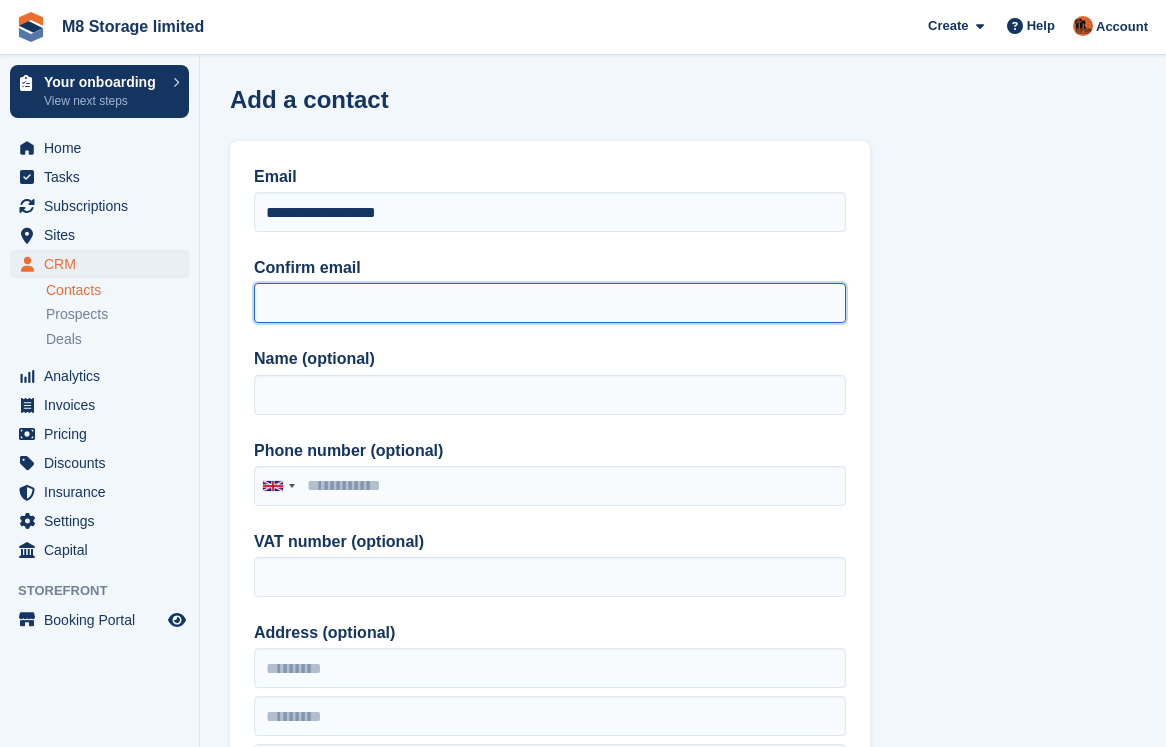 paste on "**********" 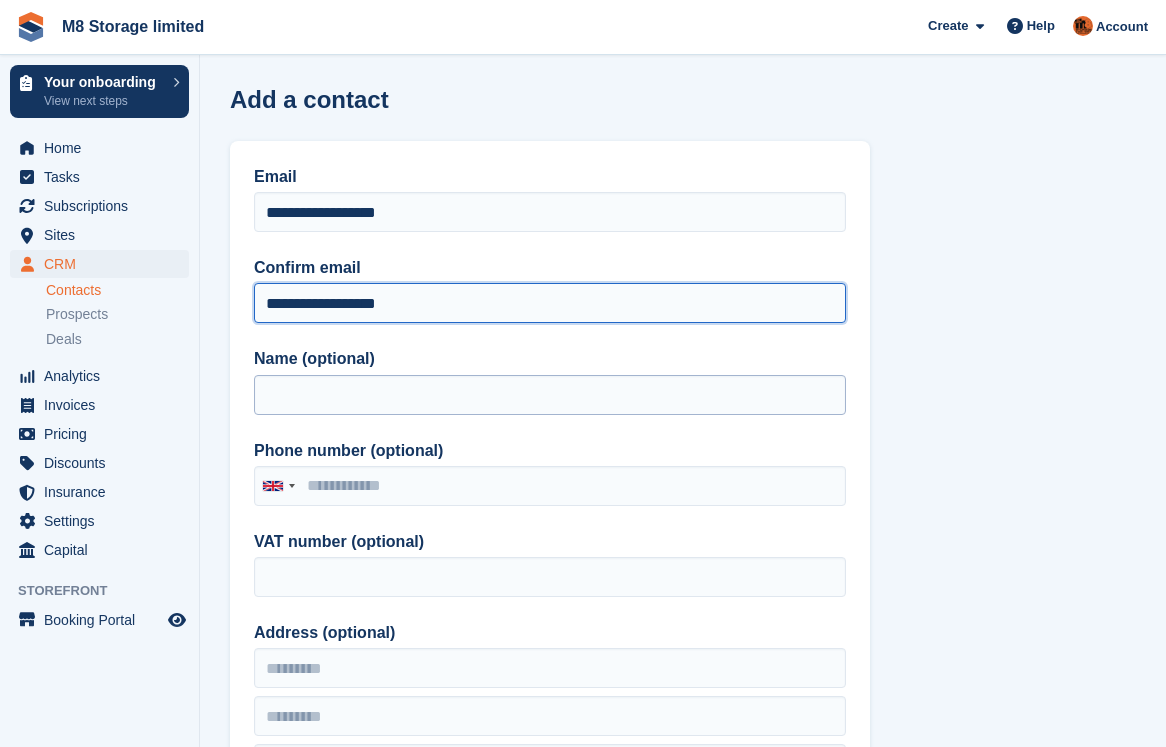type on "**********" 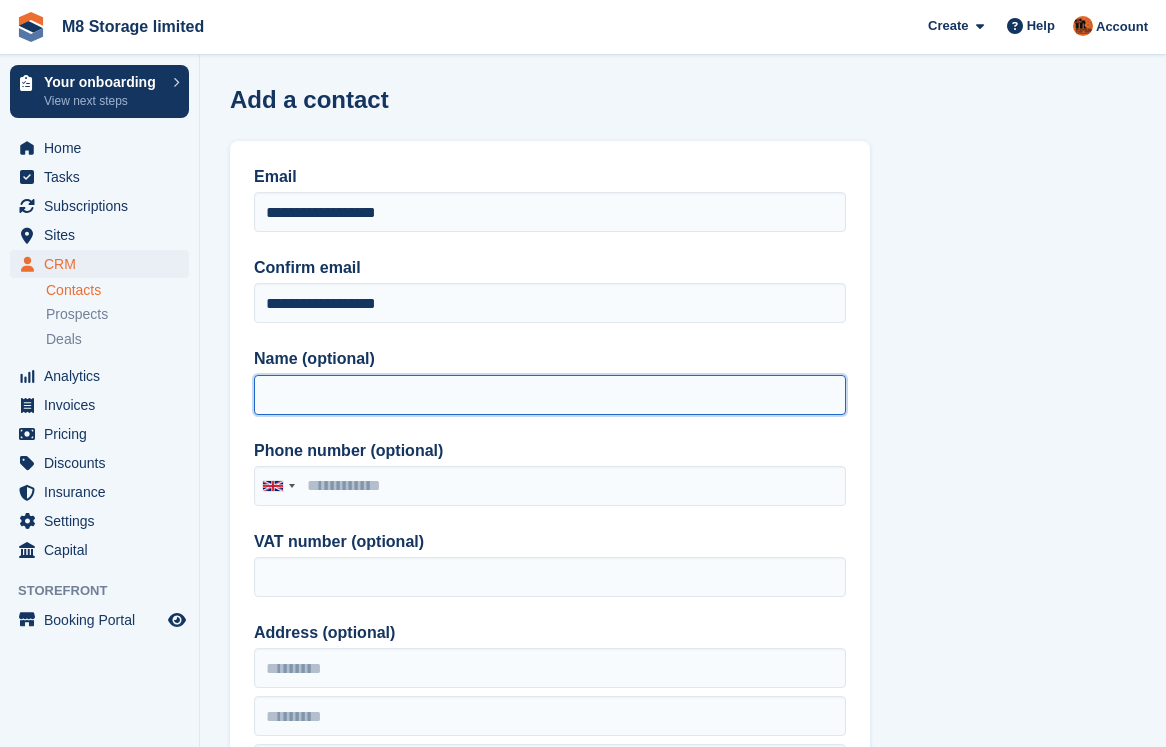 click on "Name (optional)" at bounding box center [550, 395] 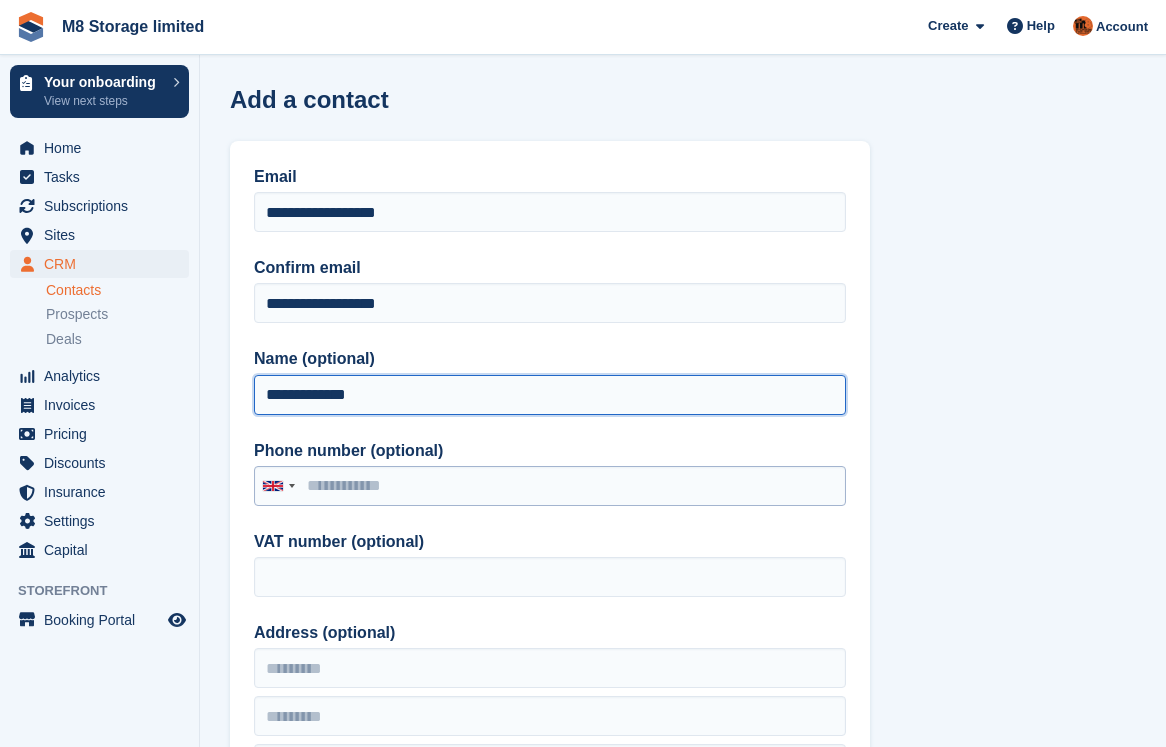 type on "**********" 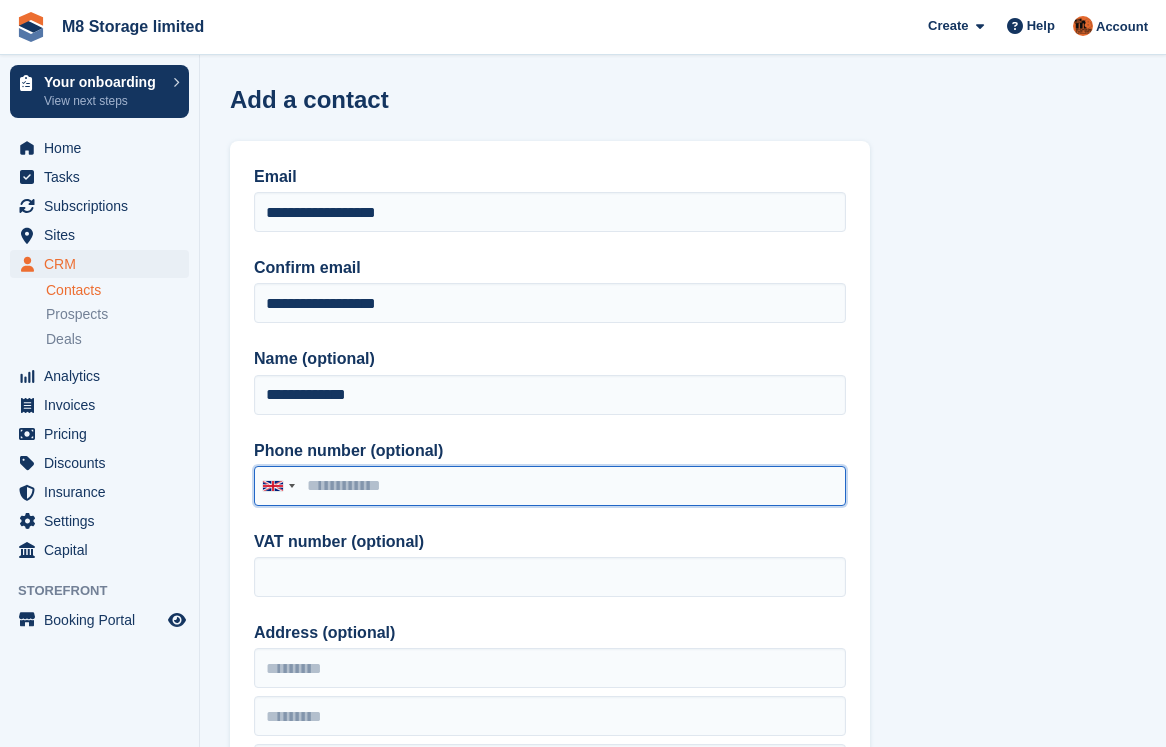 click on "Phone number (optional)" at bounding box center [550, 486] 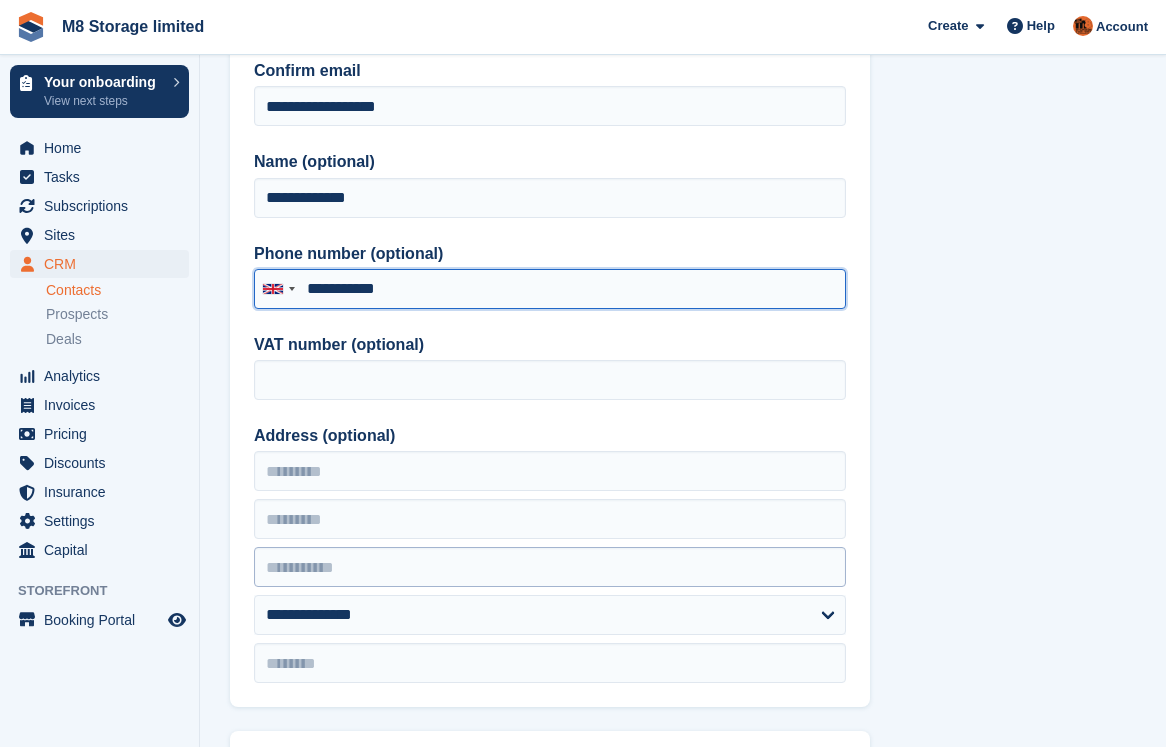 scroll, scrollTop: 200, scrollLeft: 0, axis: vertical 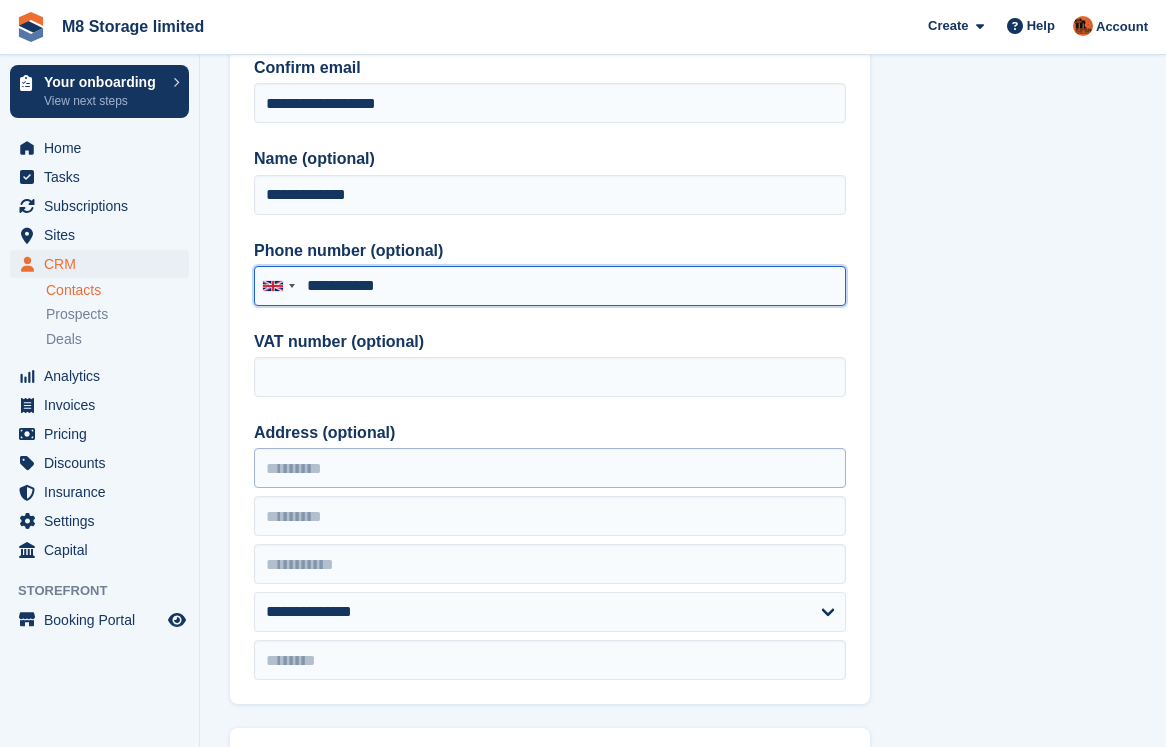 type on "**********" 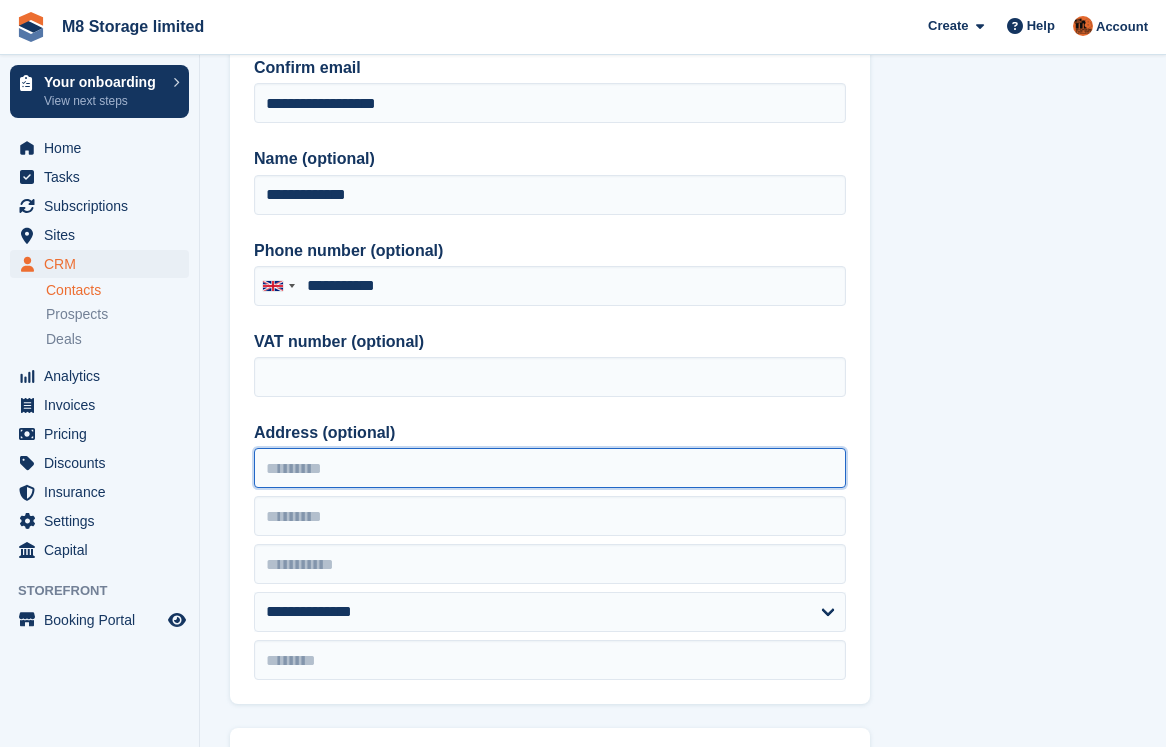 click on "Address (optional)" at bounding box center (550, 468) 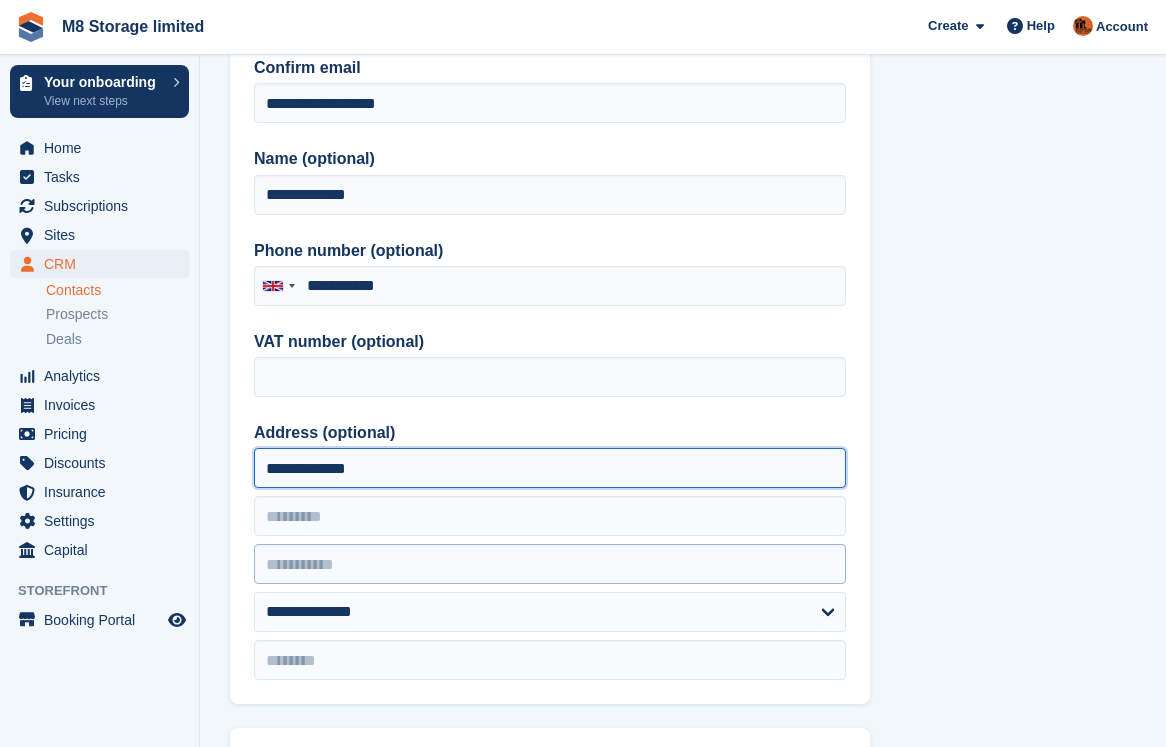 type on "**********" 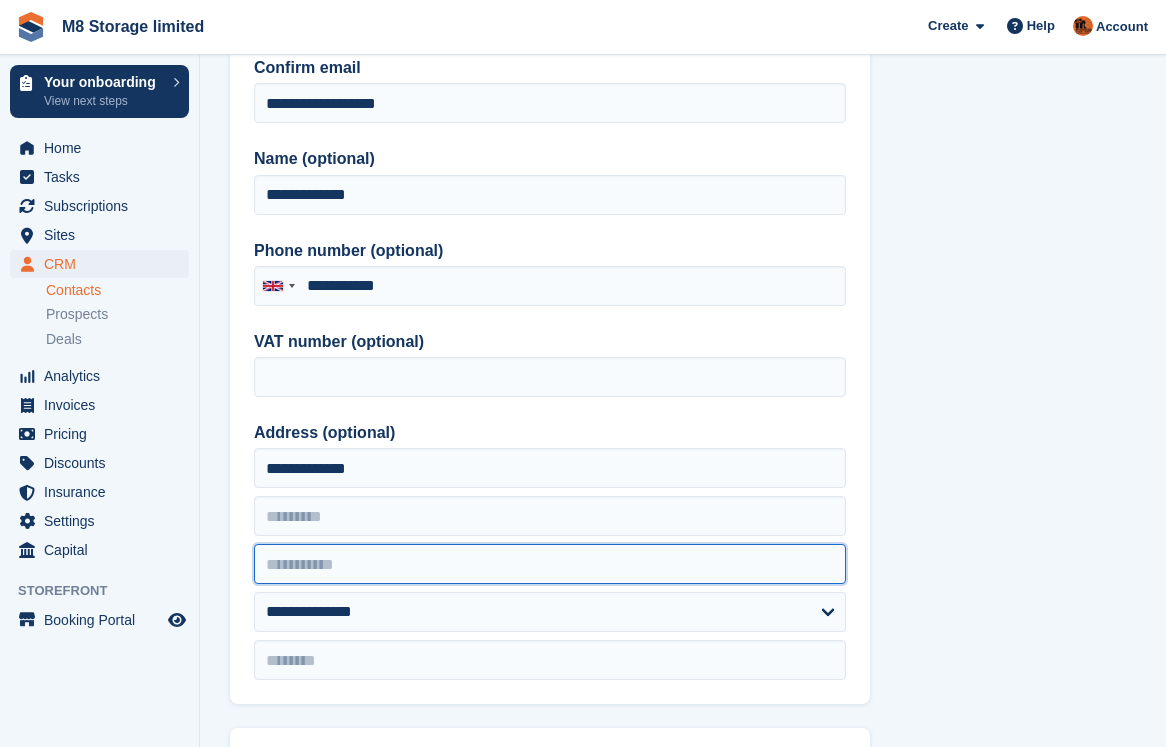 click at bounding box center (550, 564) 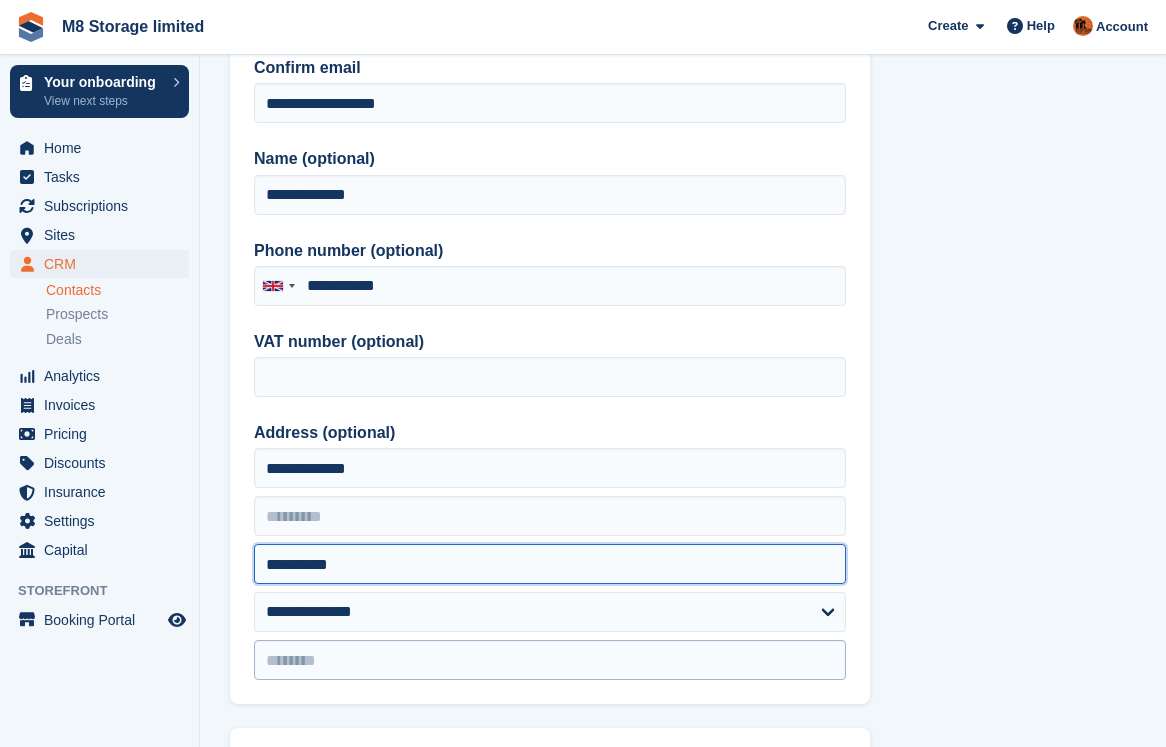 type on "**********" 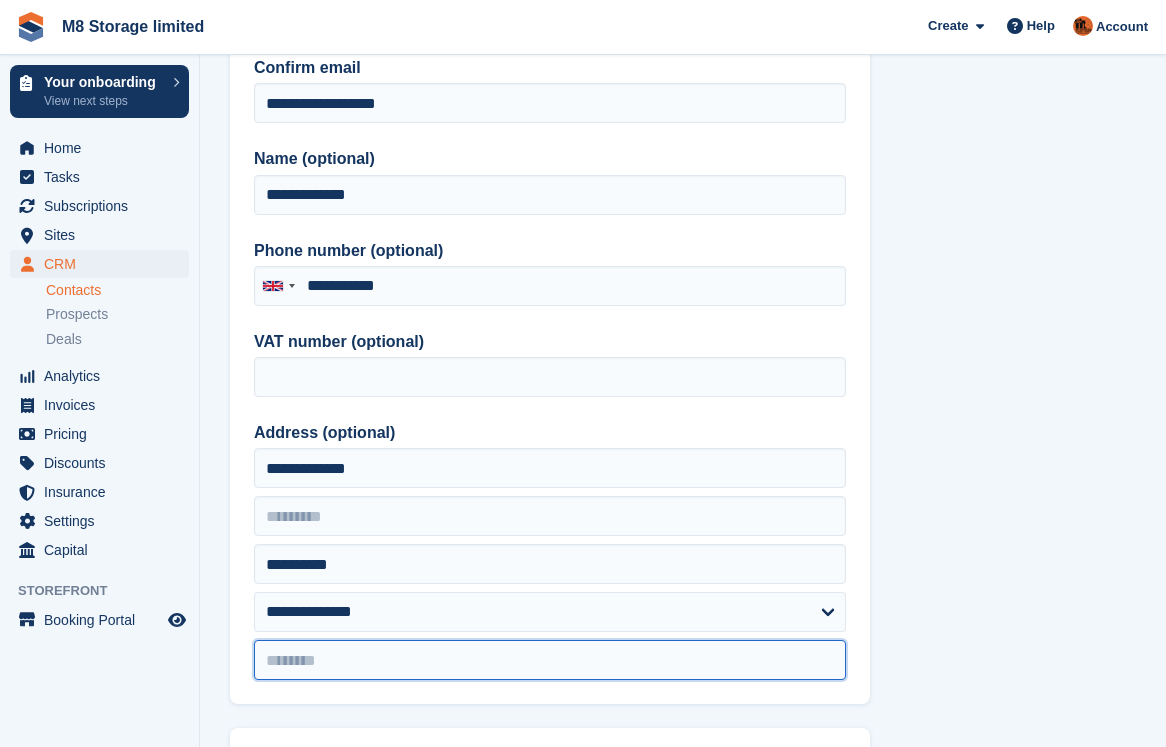 click at bounding box center (550, 660) 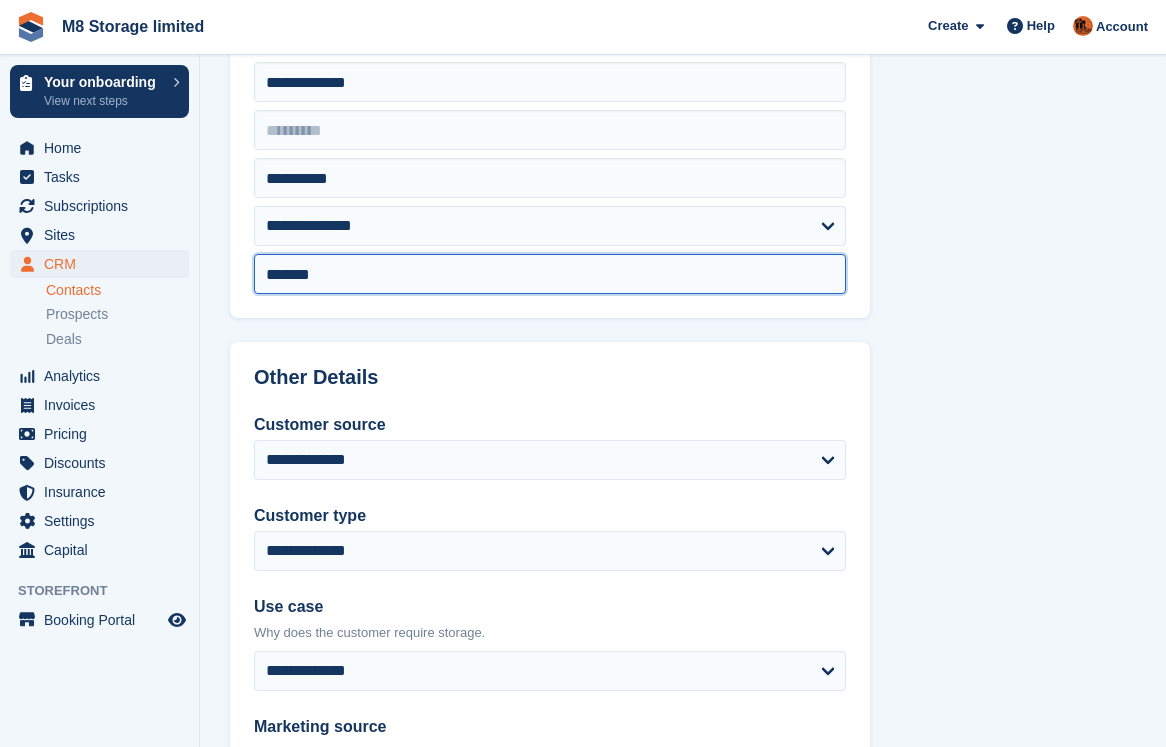 scroll, scrollTop: 716, scrollLeft: 0, axis: vertical 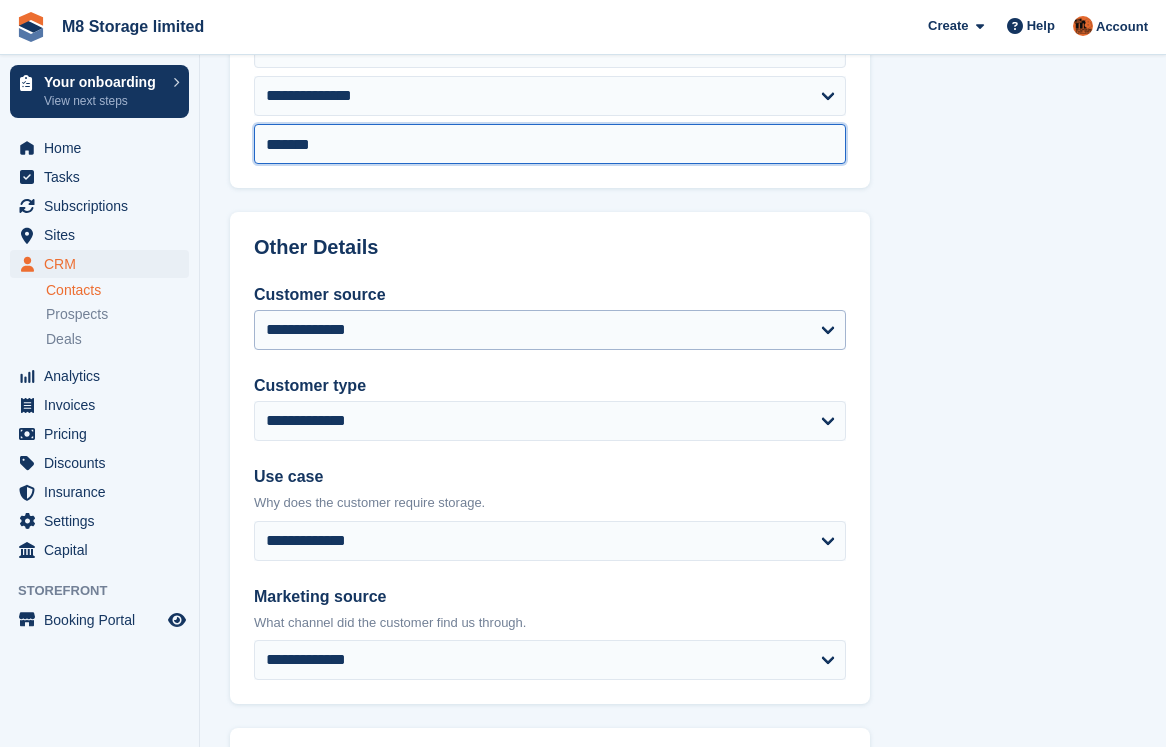 type on "*******" 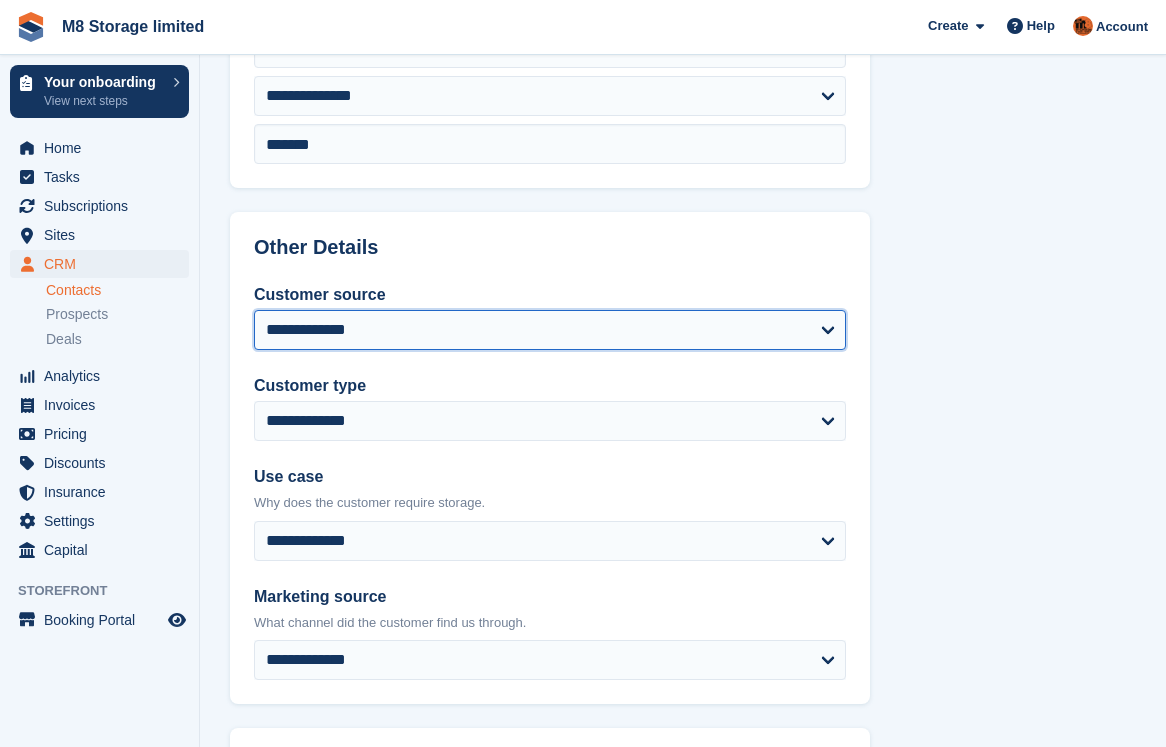 click on "**********" at bounding box center [550, 330] 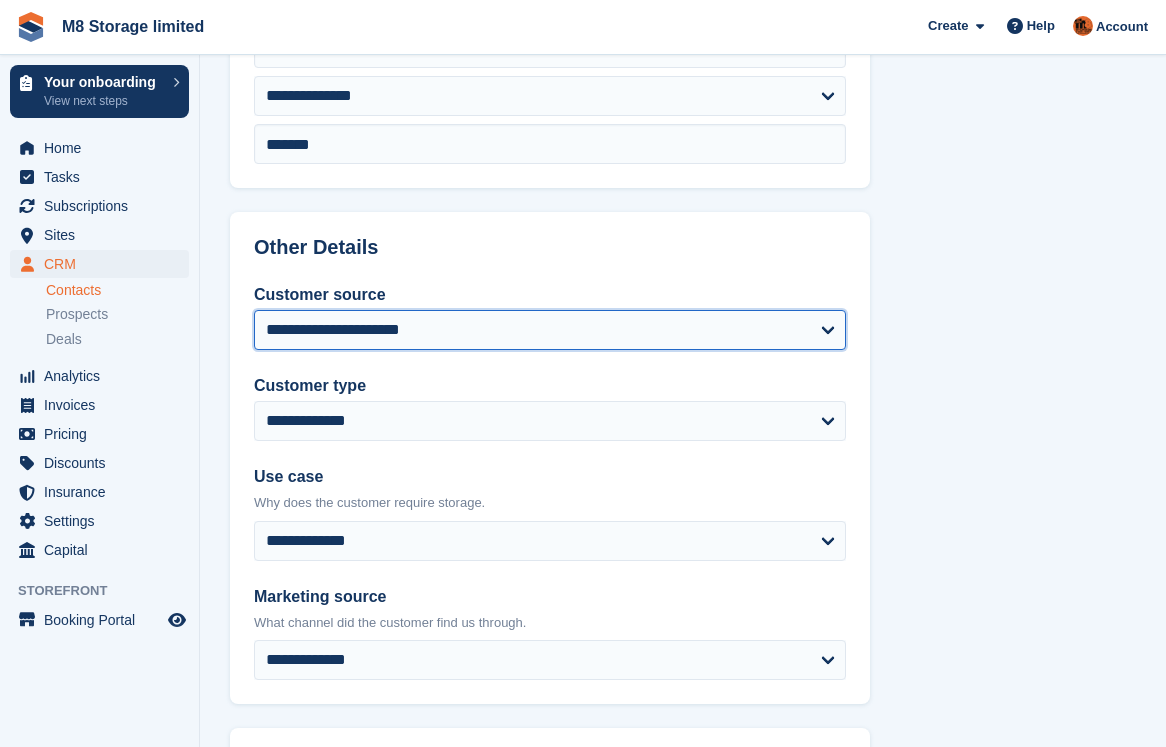 click on "**********" at bounding box center [550, 330] 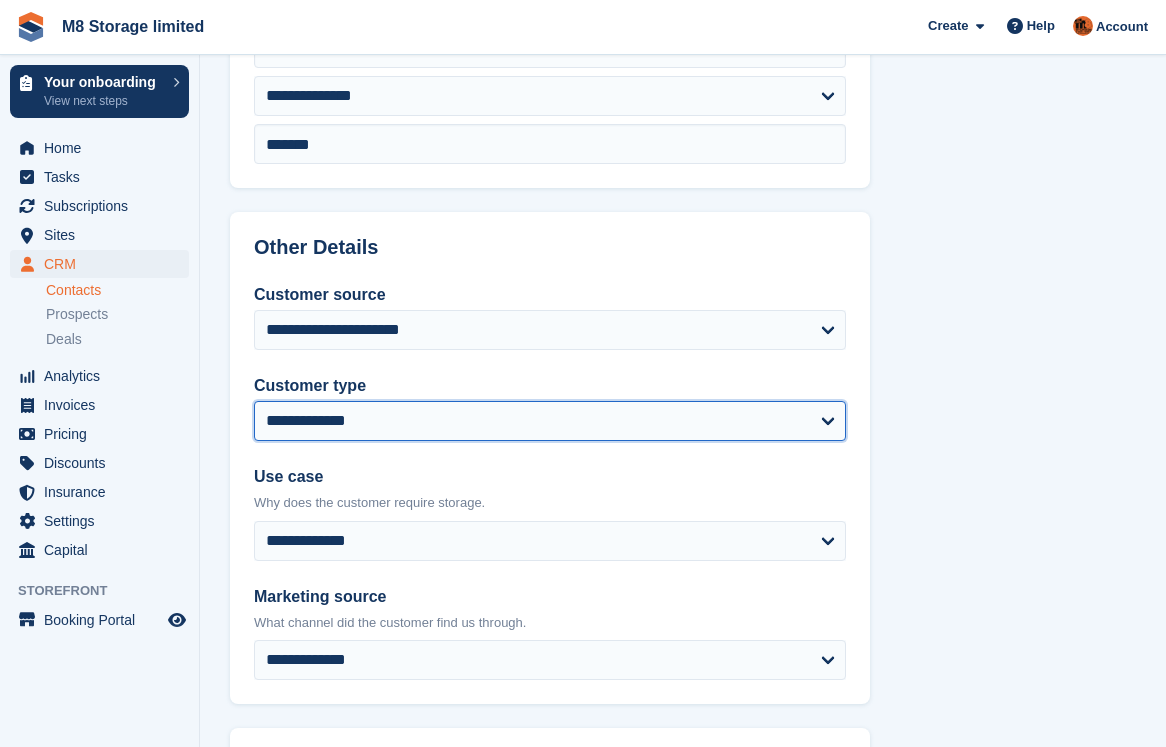 click on "**********" at bounding box center [550, 421] 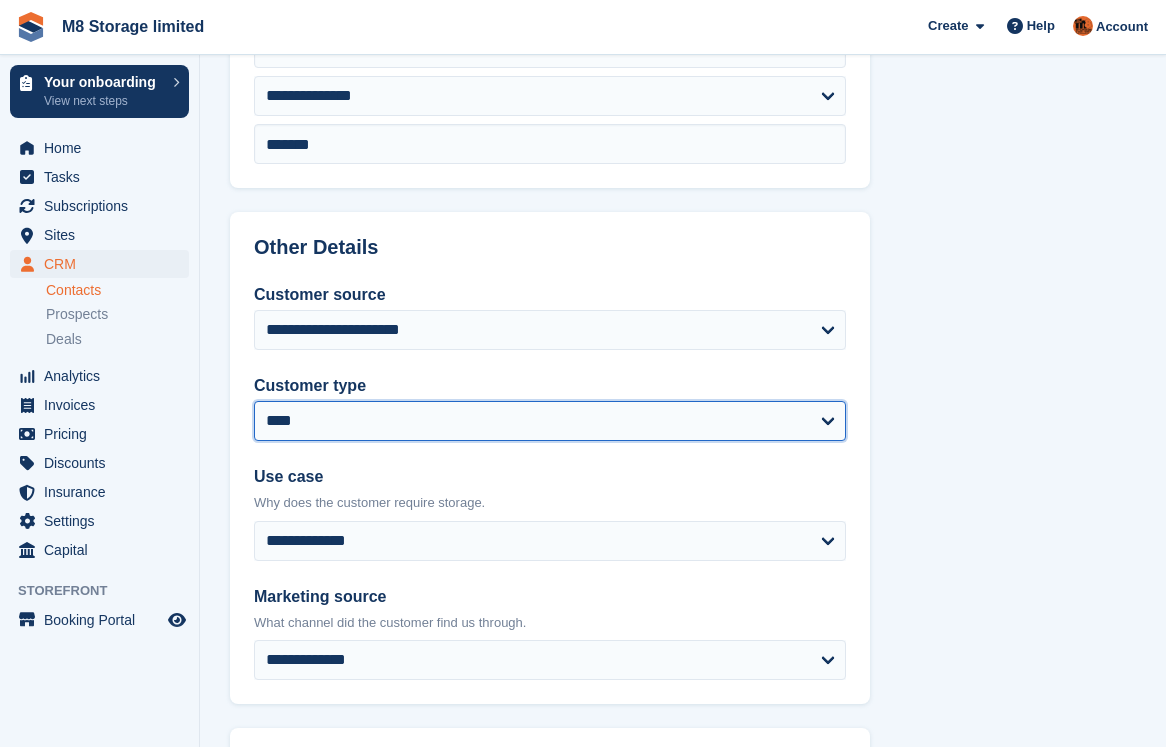 click on "**********" at bounding box center (550, 421) 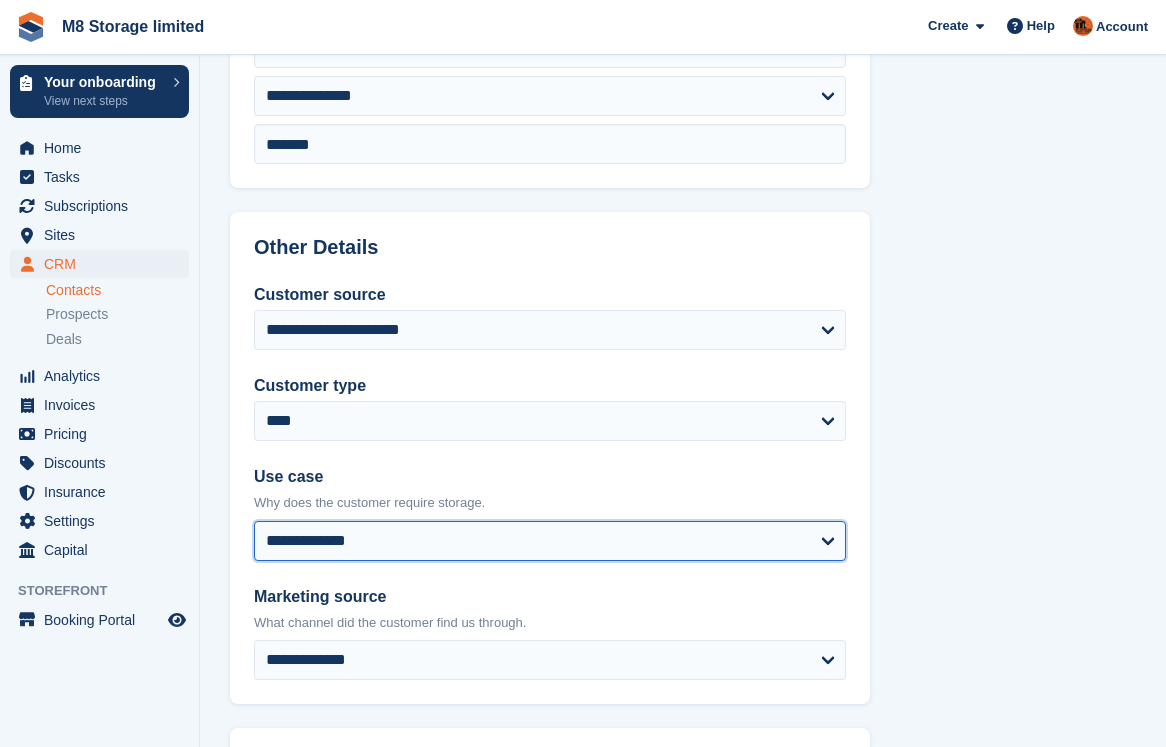 click on "**********" at bounding box center (550, 541) 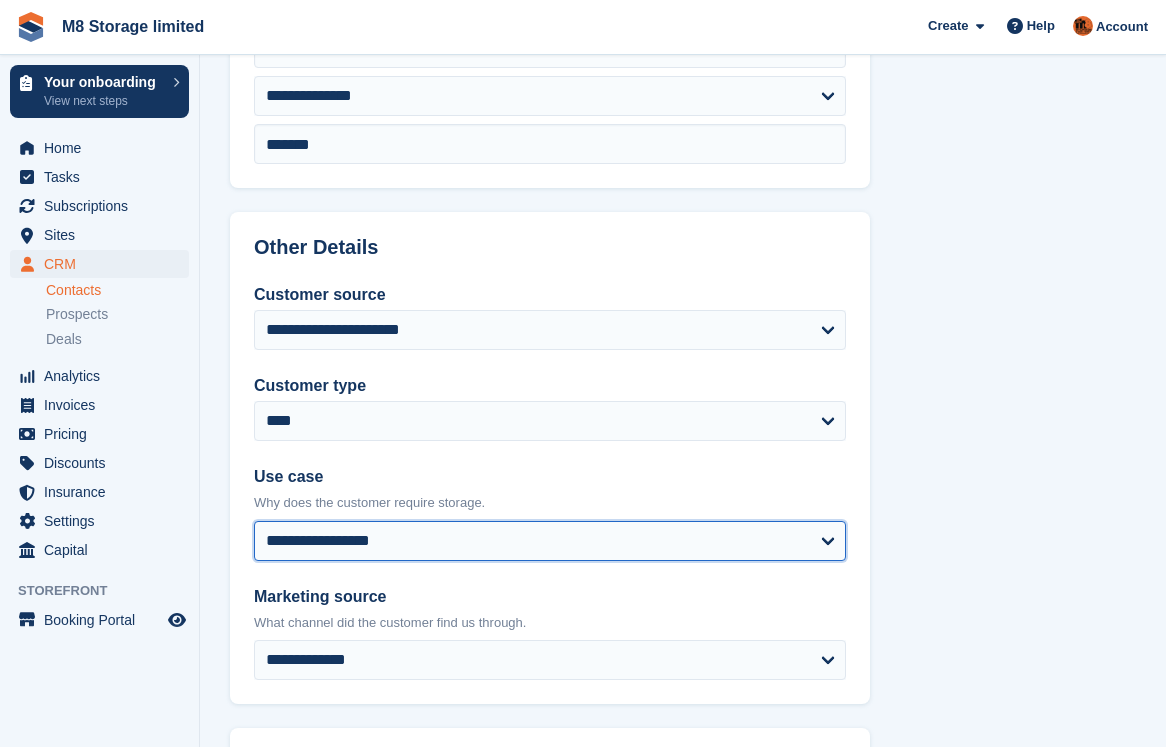 click on "**********" at bounding box center [550, 541] 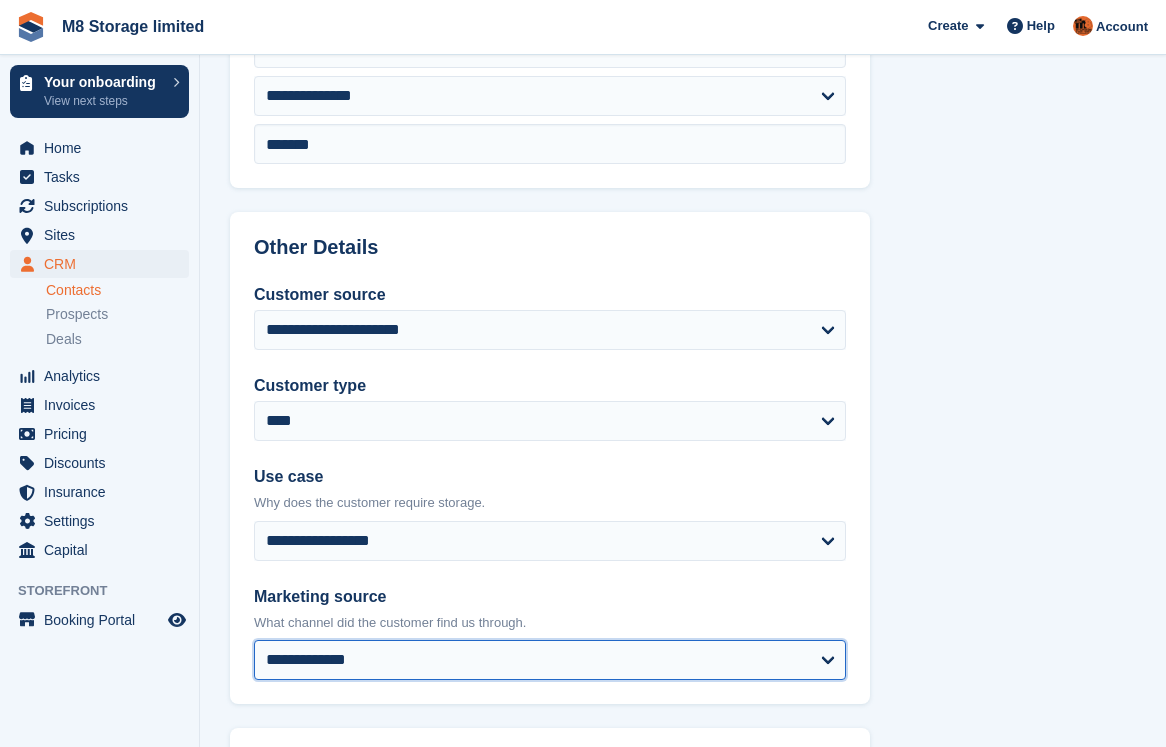 click on "**********" at bounding box center (550, 660) 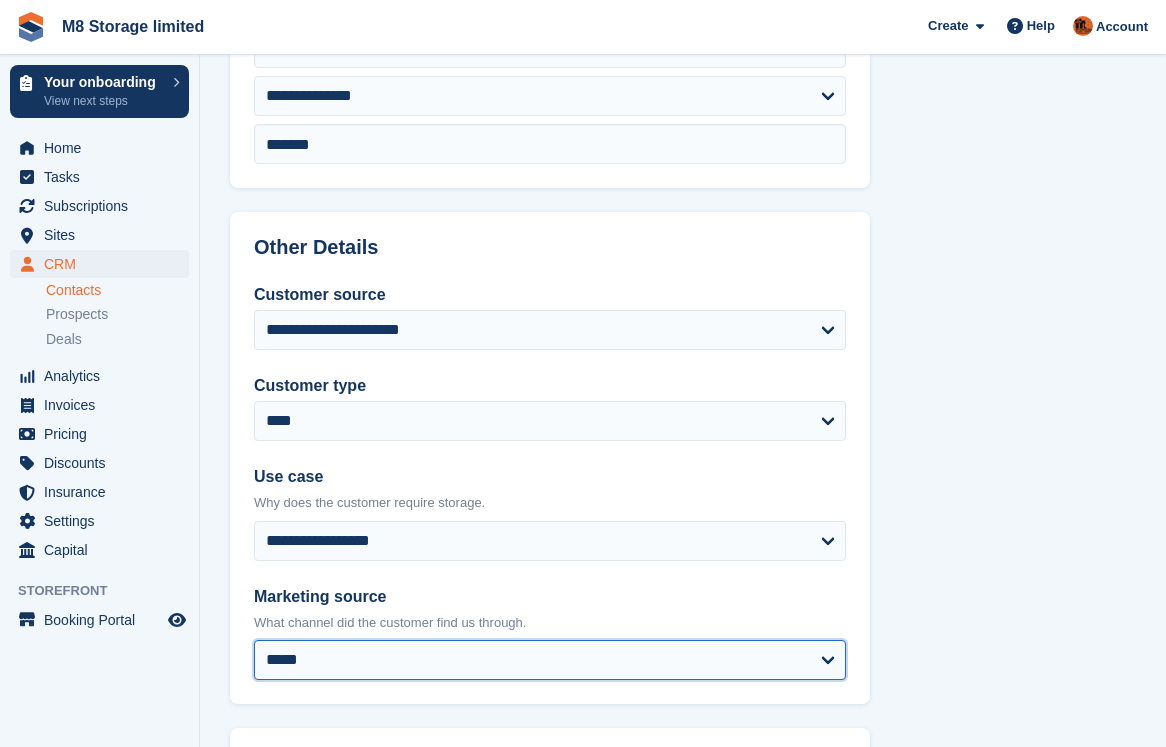 click on "**********" at bounding box center (550, 660) 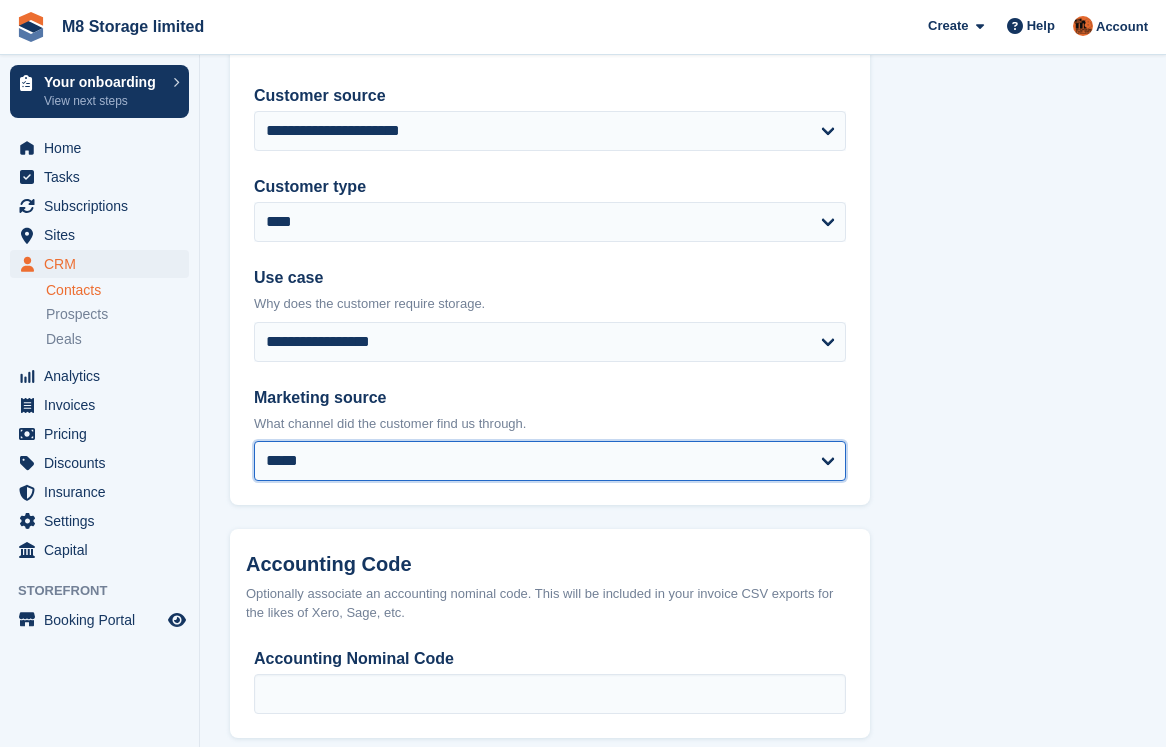 scroll, scrollTop: 1016, scrollLeft: 0, axis: vertical 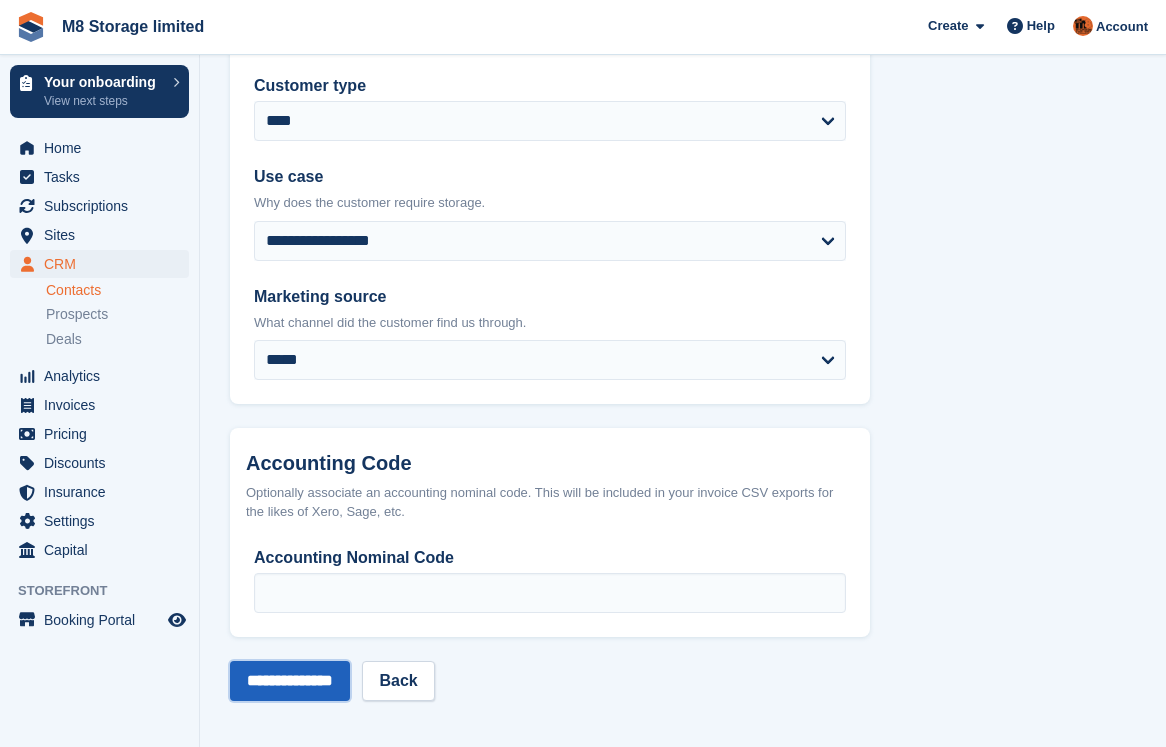 click on "**********" at bounding box center (290, 681) 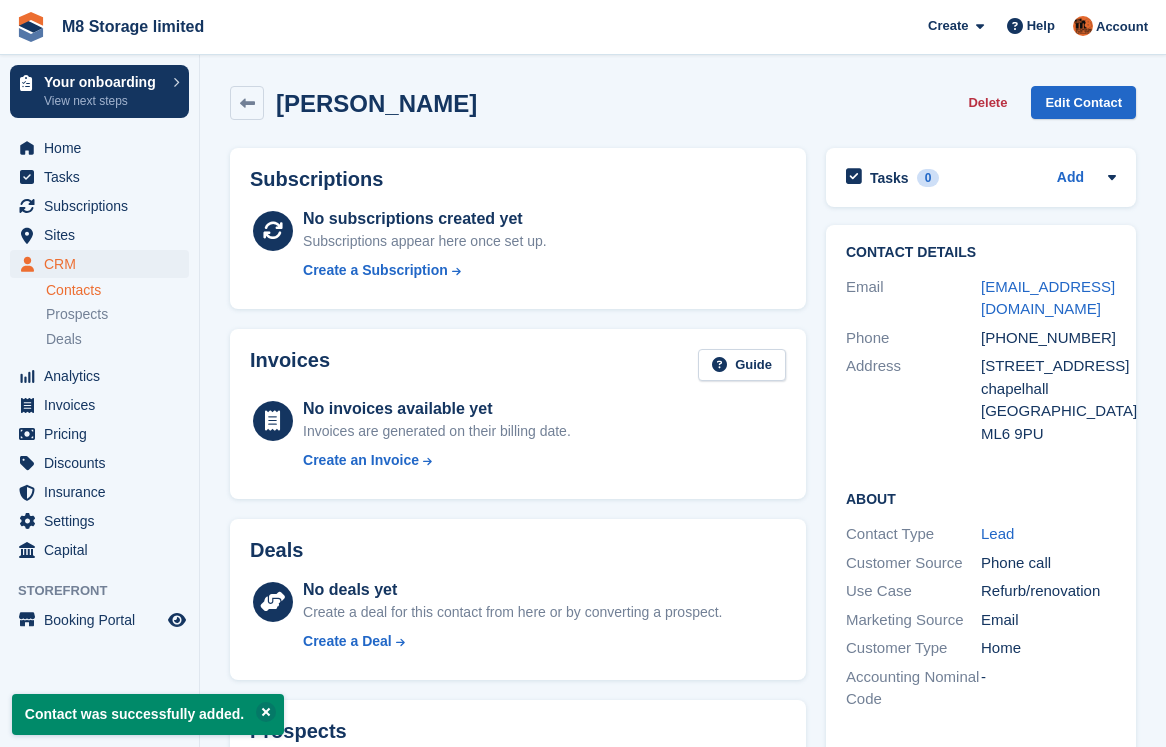 scroll, scrollTop: 0, scrollLeft: 0, axis: both 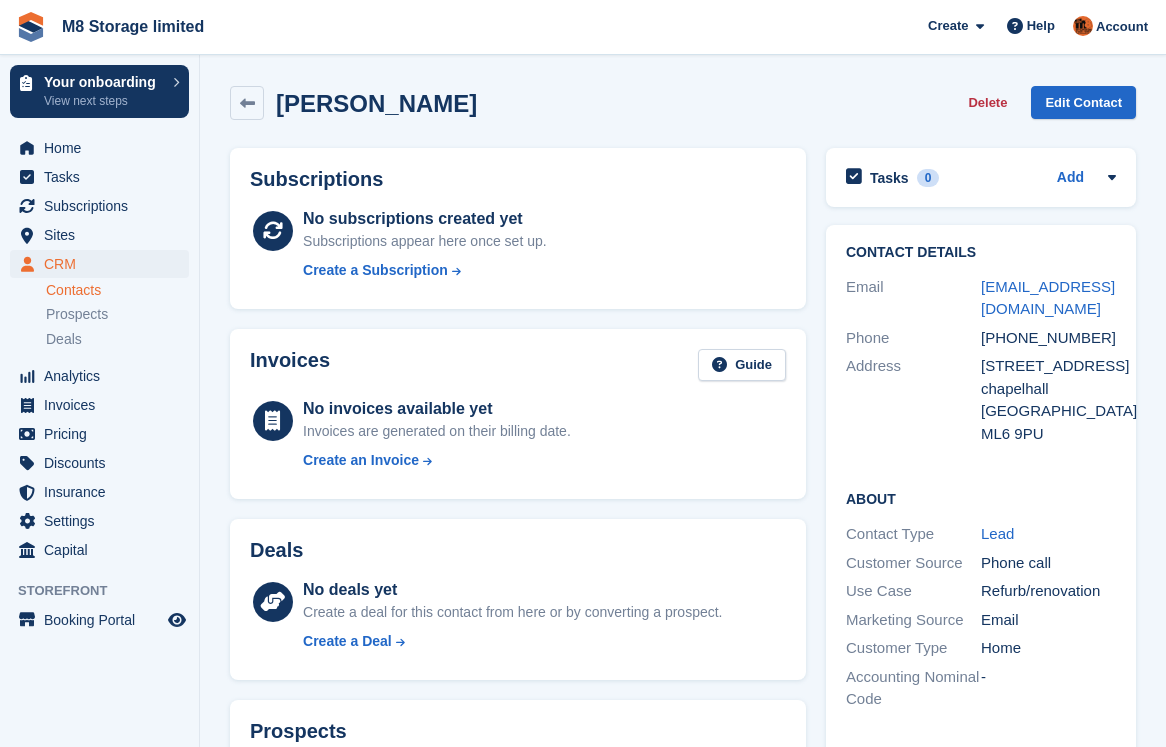 click on "Contacts" at bounding box center (117, 290) 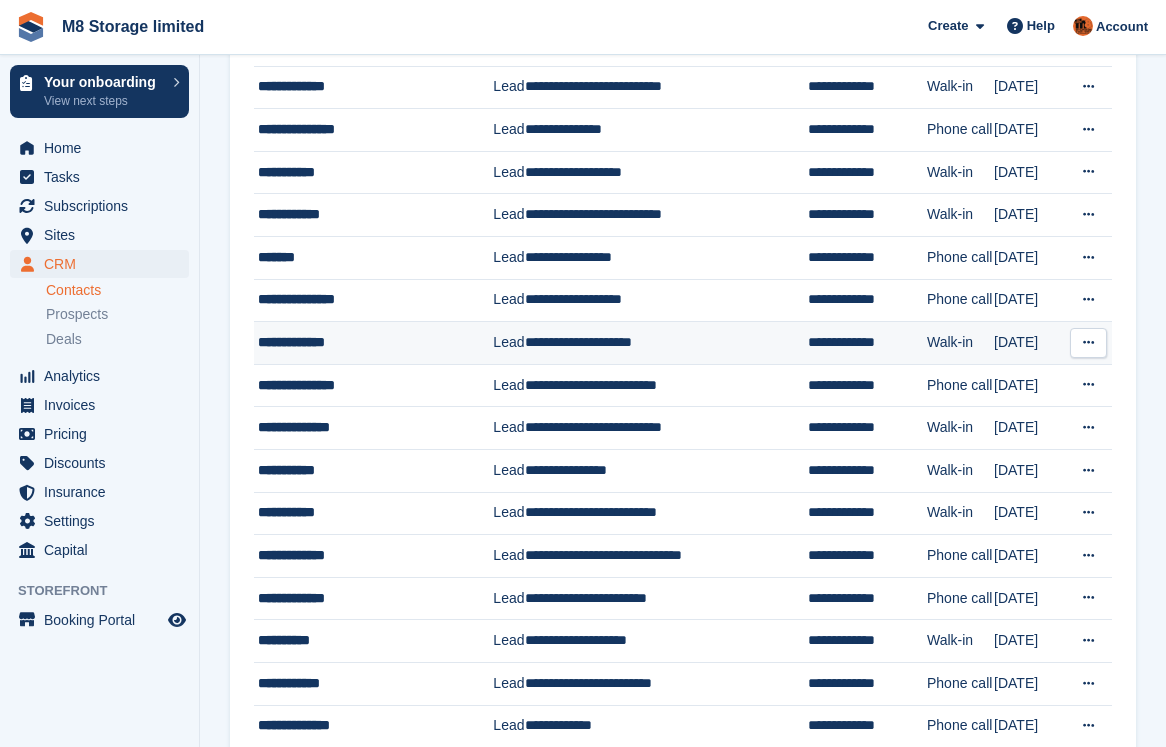 scroll, scrollTop: 1741, scrollLeft: 0, axis: vertical 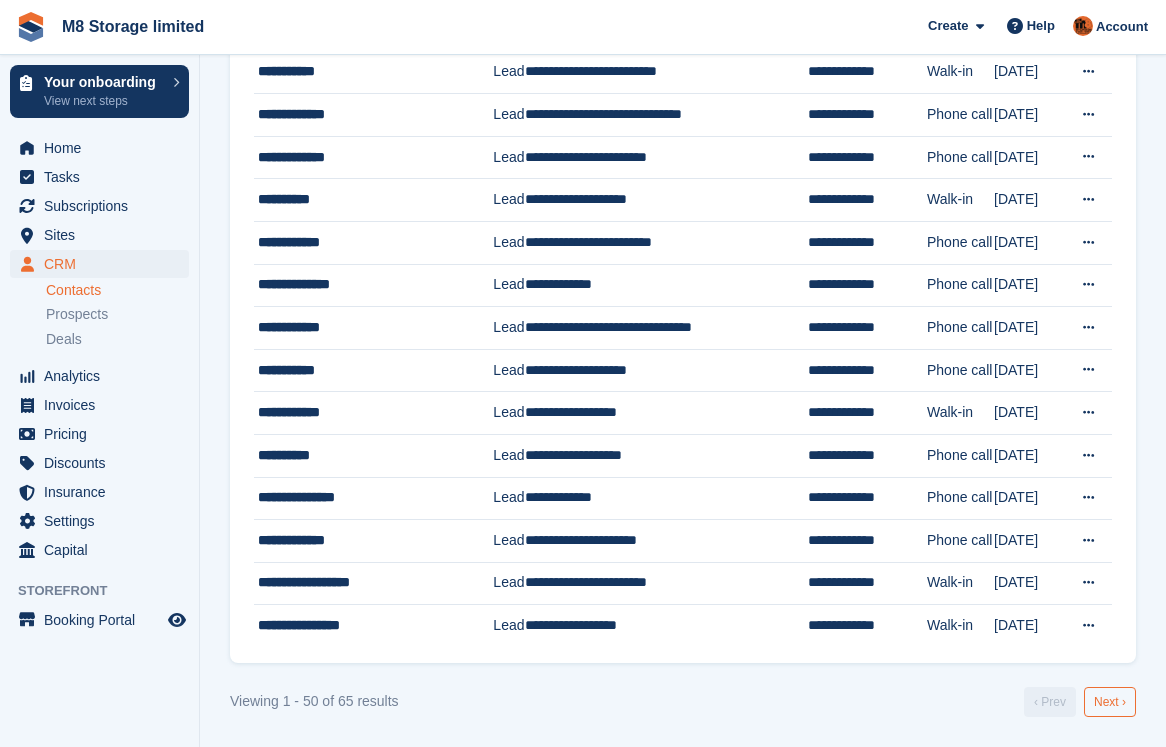 click on "Next ›" at bounding box center (1110, 702) 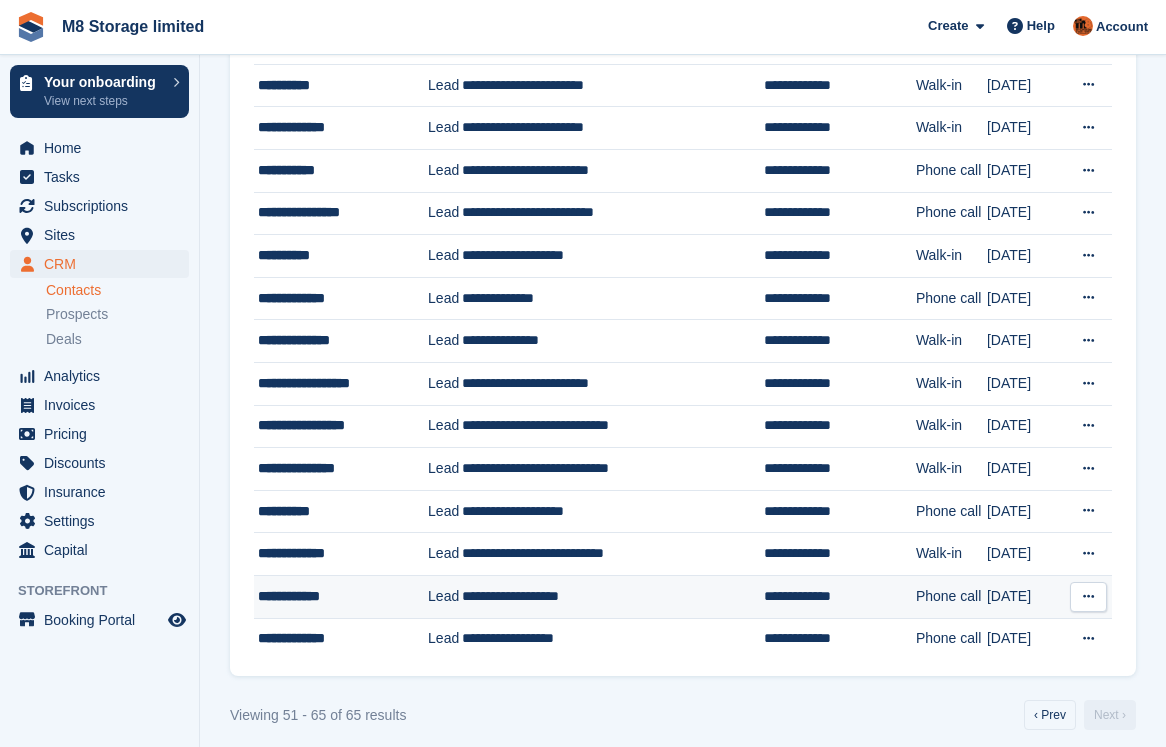 scroll, scrollTop: 250, scrollLeft: 0, axis: vertical 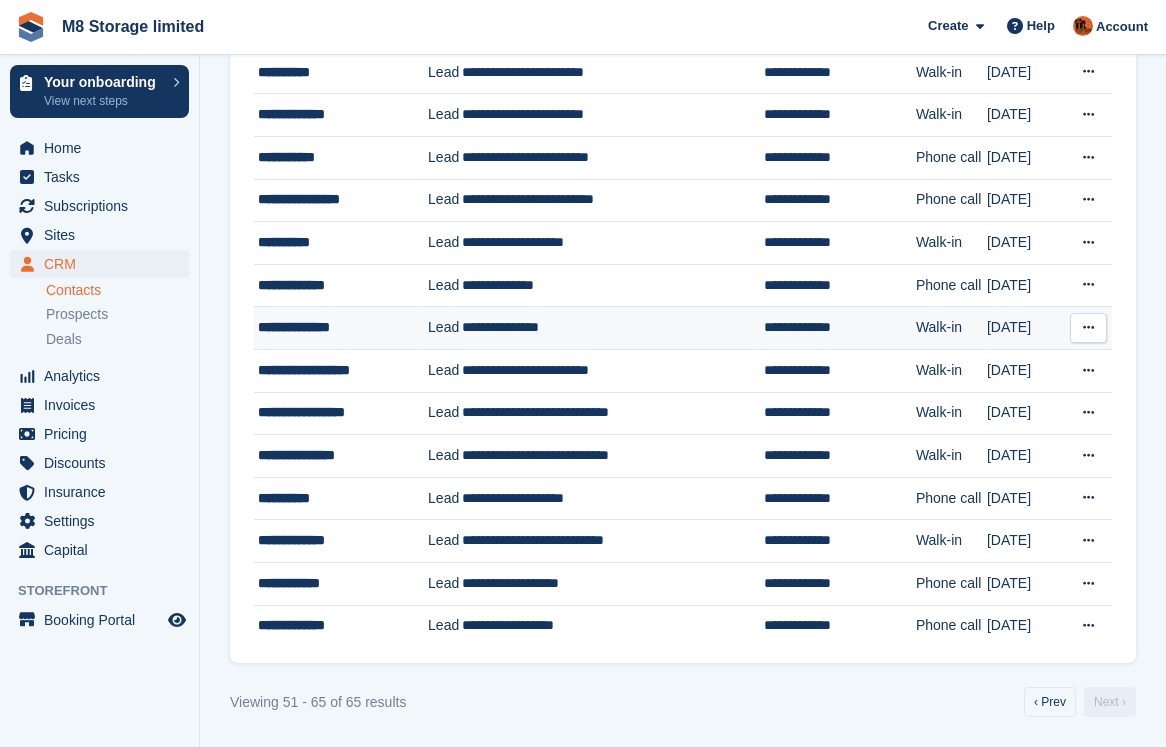 click at bounding box center [1088, 327] 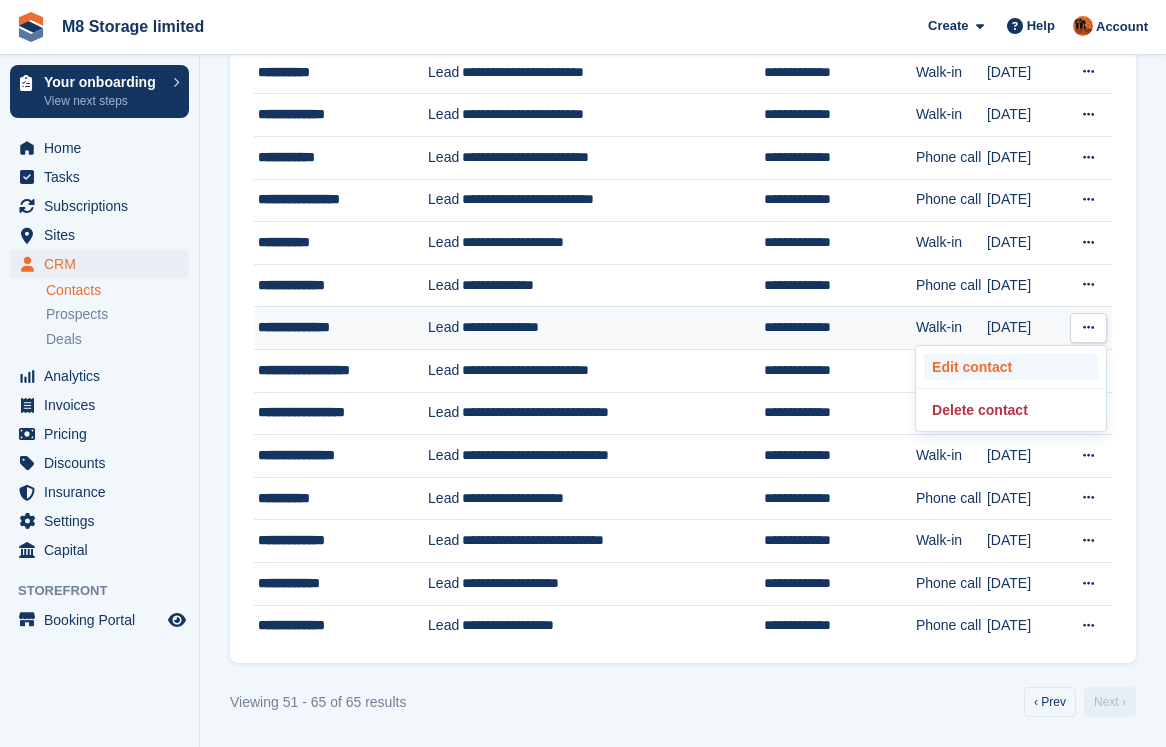 click on "Edit contact" at bounding box center [1011, 367] 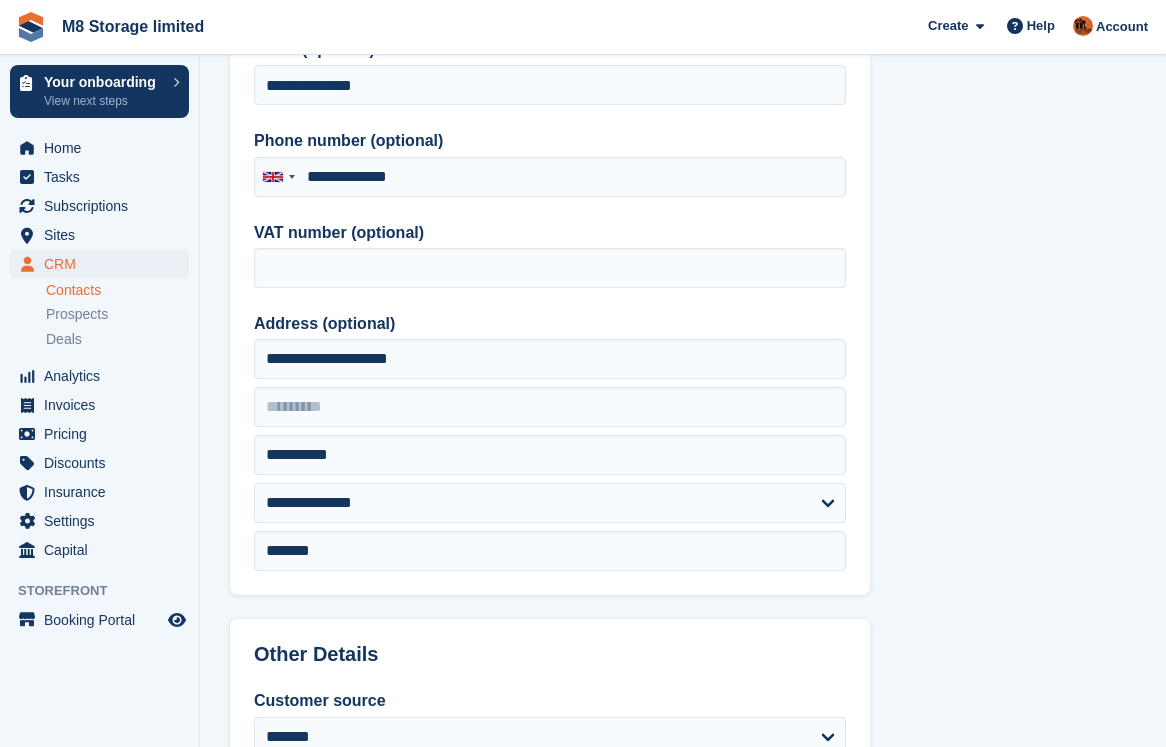 scroll, scrollTop: 0, scrollLeft: 0, axis: both 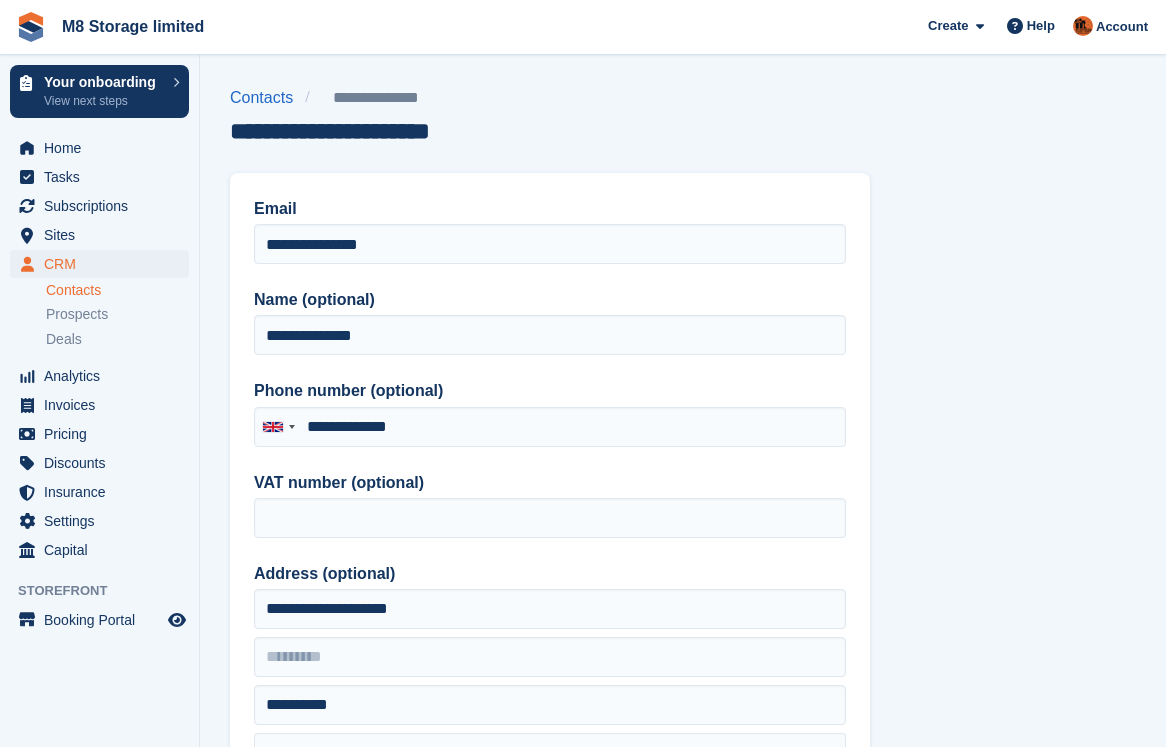 type on "**********" 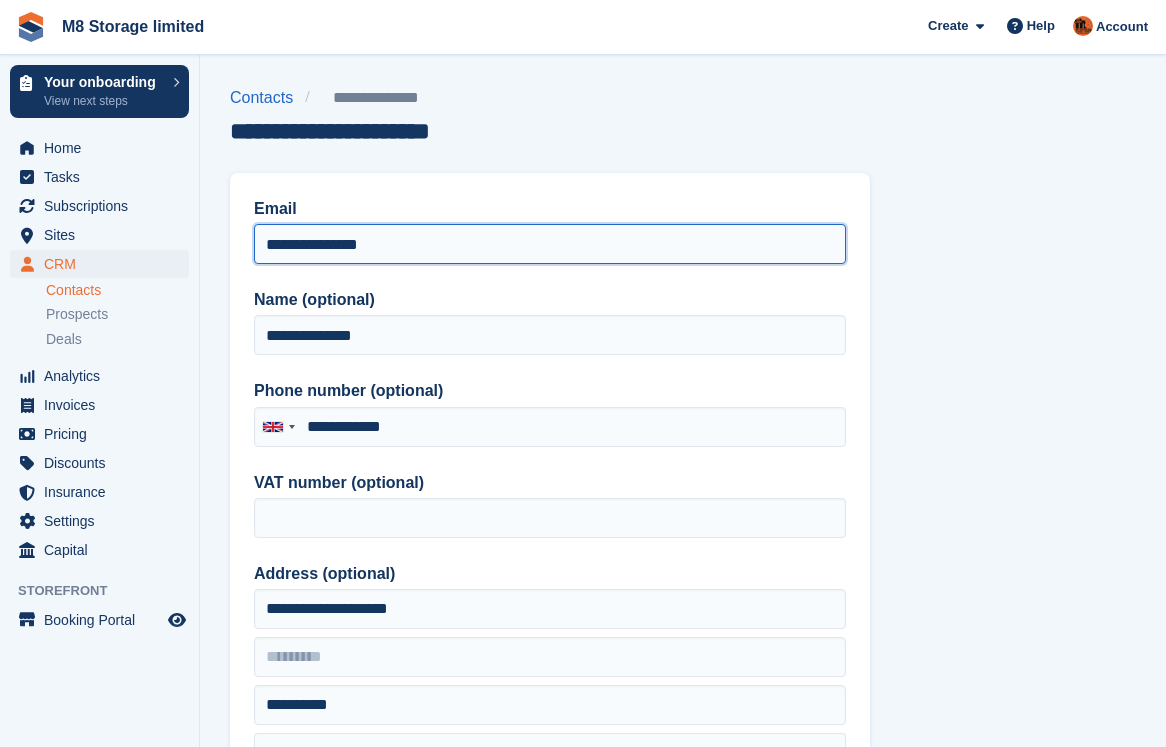 click on "**********" at bounding box center [550, 244] 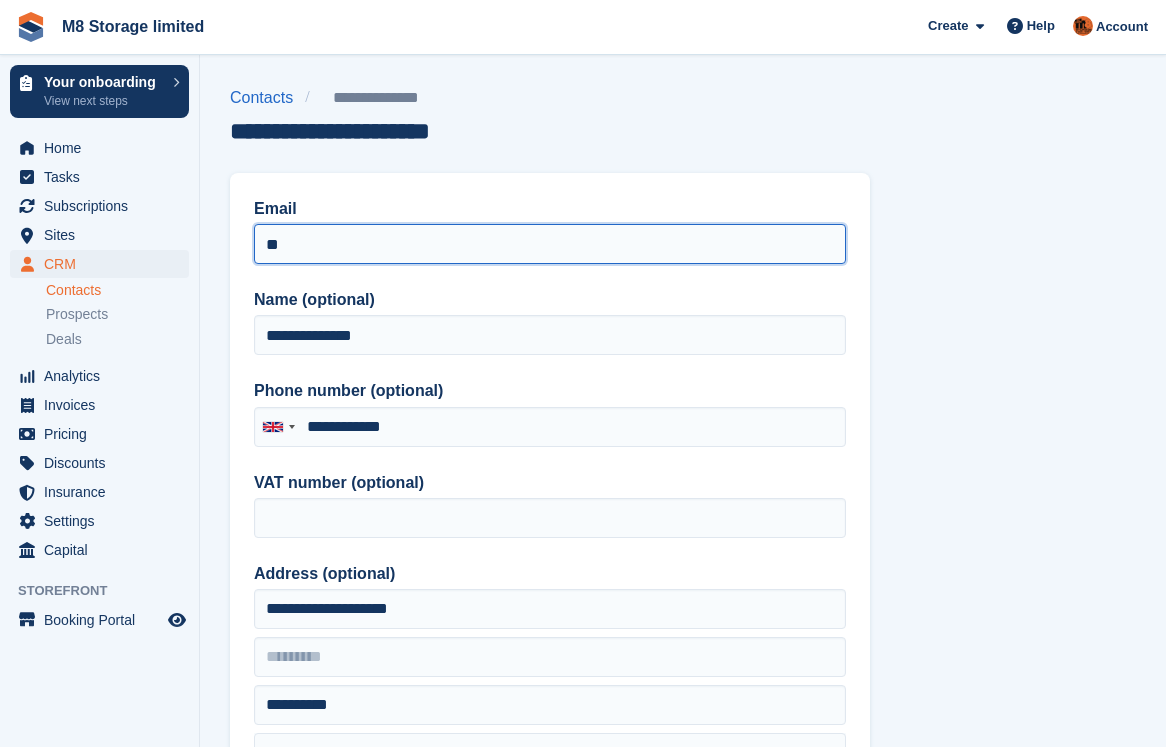 type on "*" 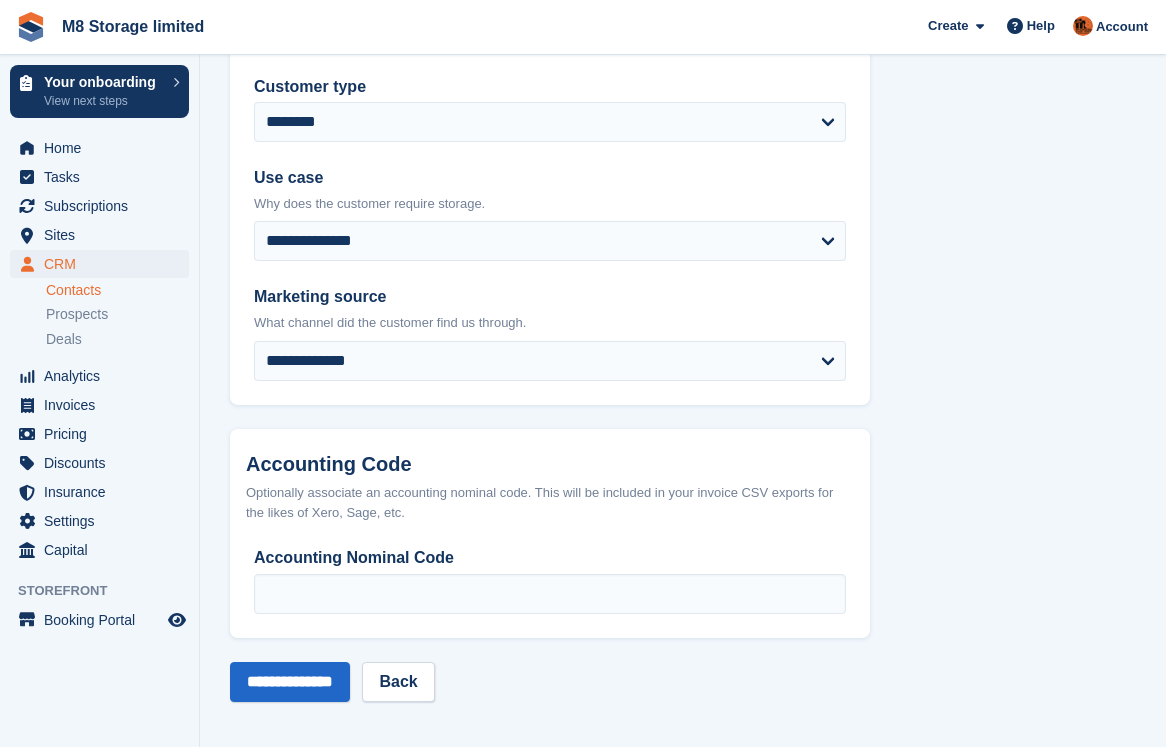 scroll, scrollTop: 957, scrollLeft: 0, axis: vertical 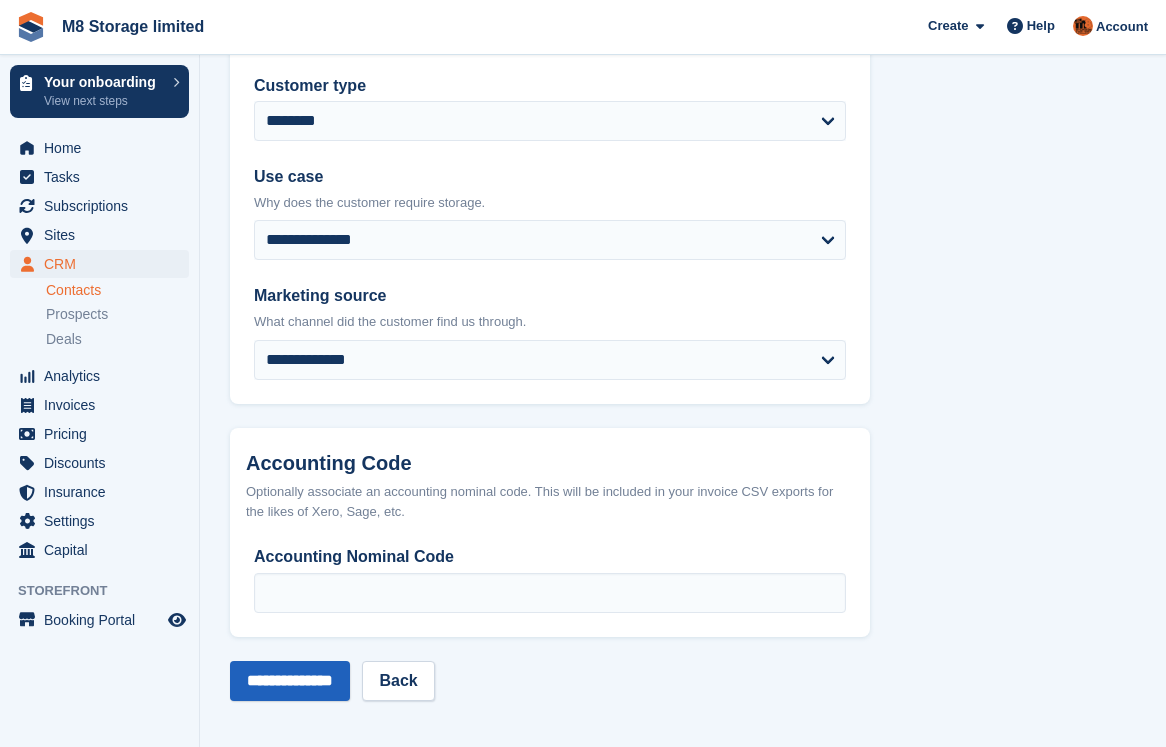 type on "**********" 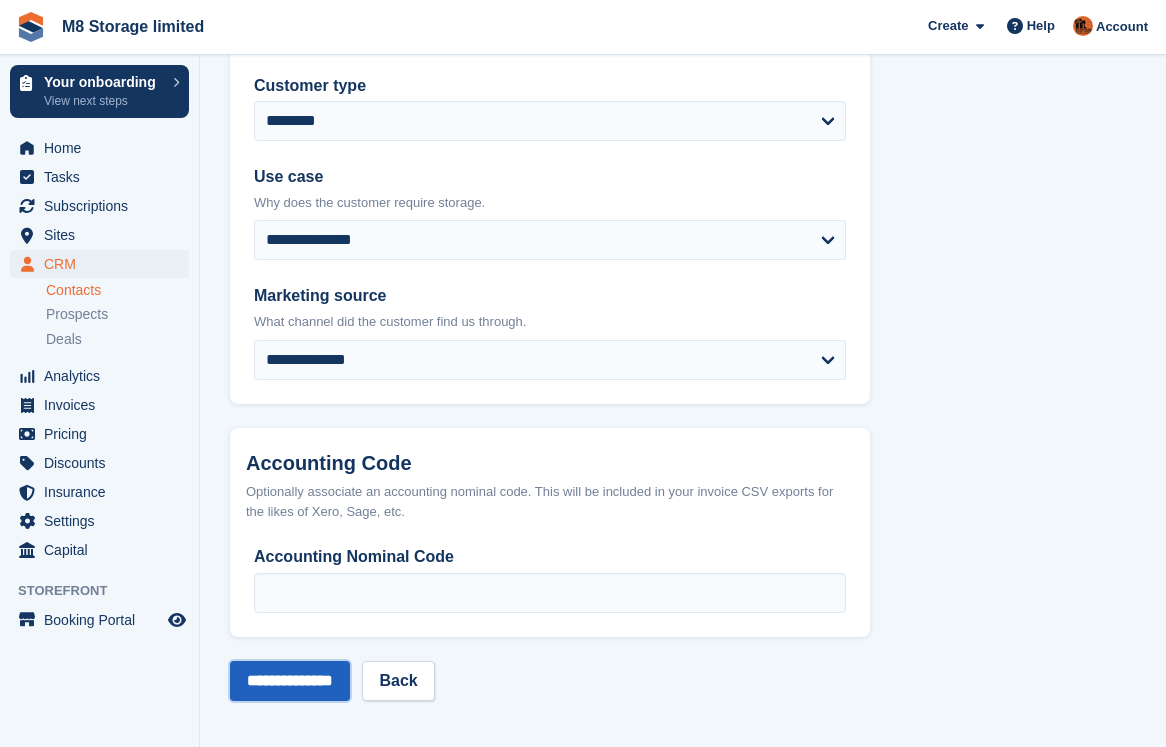 click on "**********" at bounding box center (290, 681) 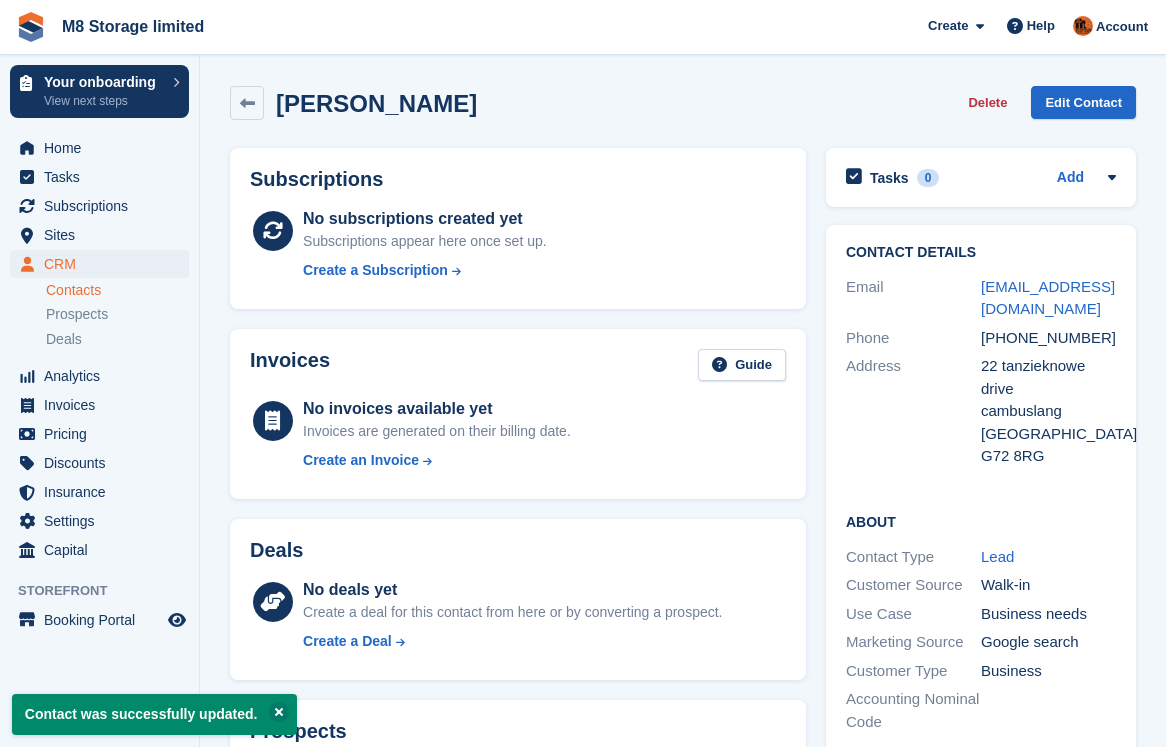 scroll, scrollTop: 0, scrollLeft: 0, axis: both 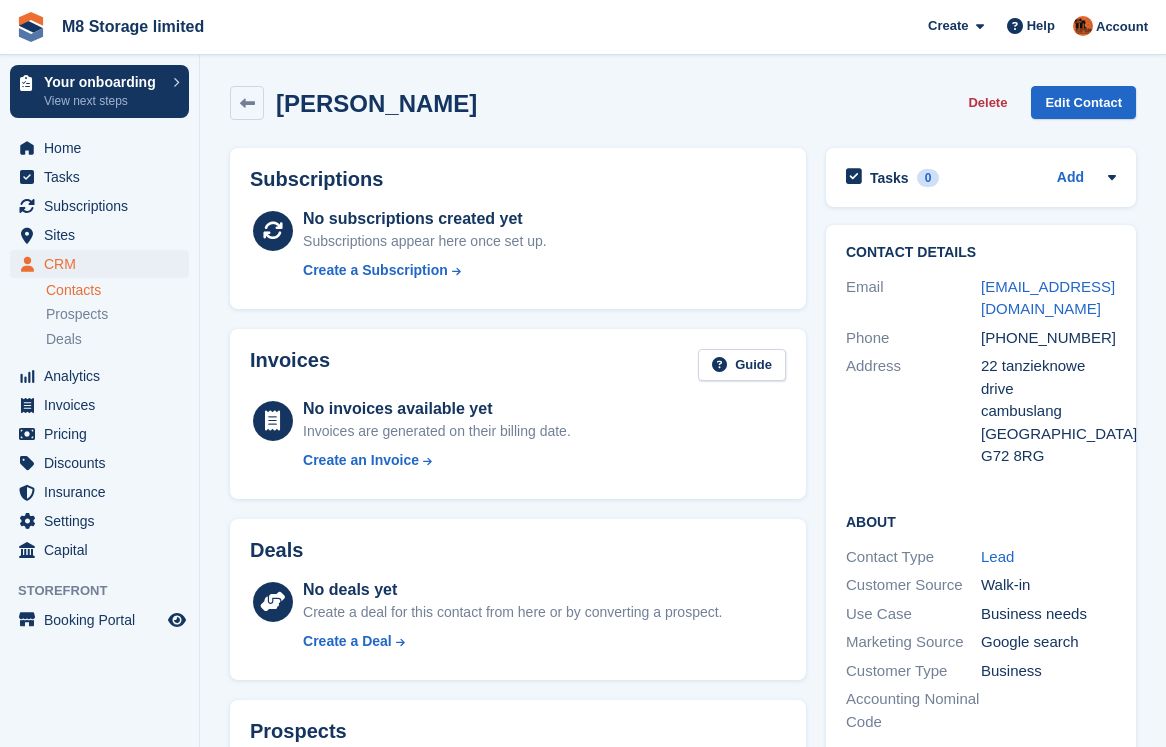 click on "Contacts" at bounding box center (117, 290) 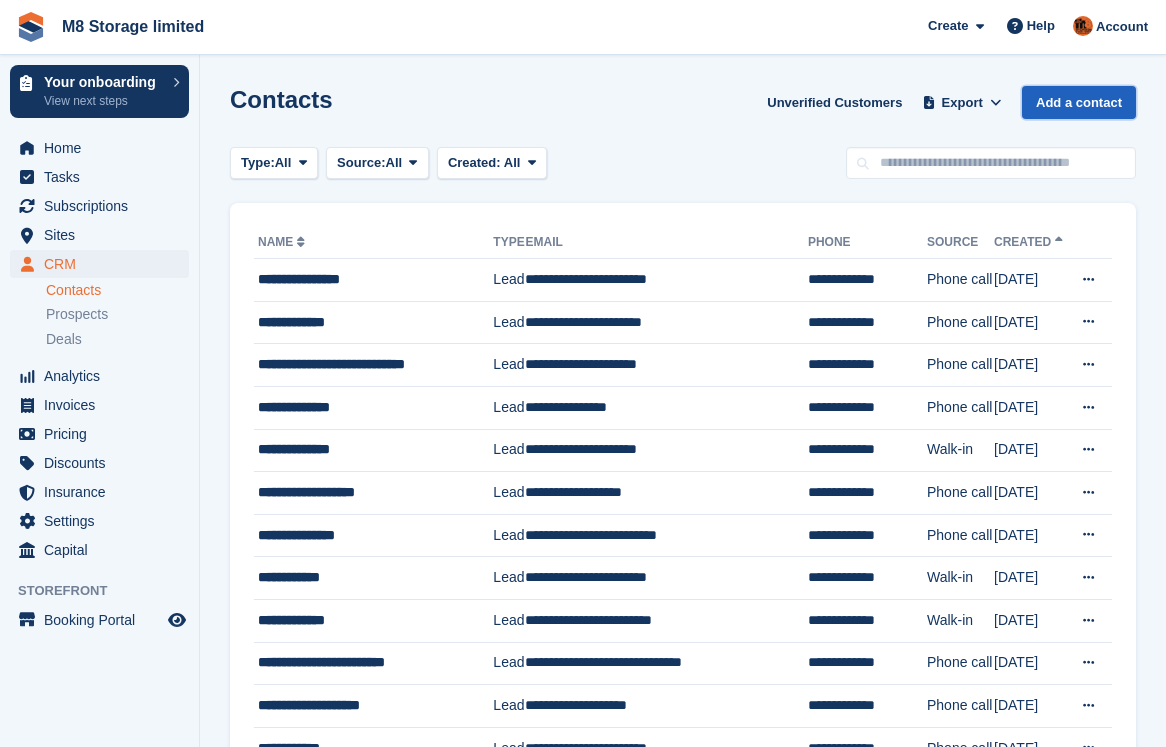 click on "Add a contact" at bounding box center [1079, 102] 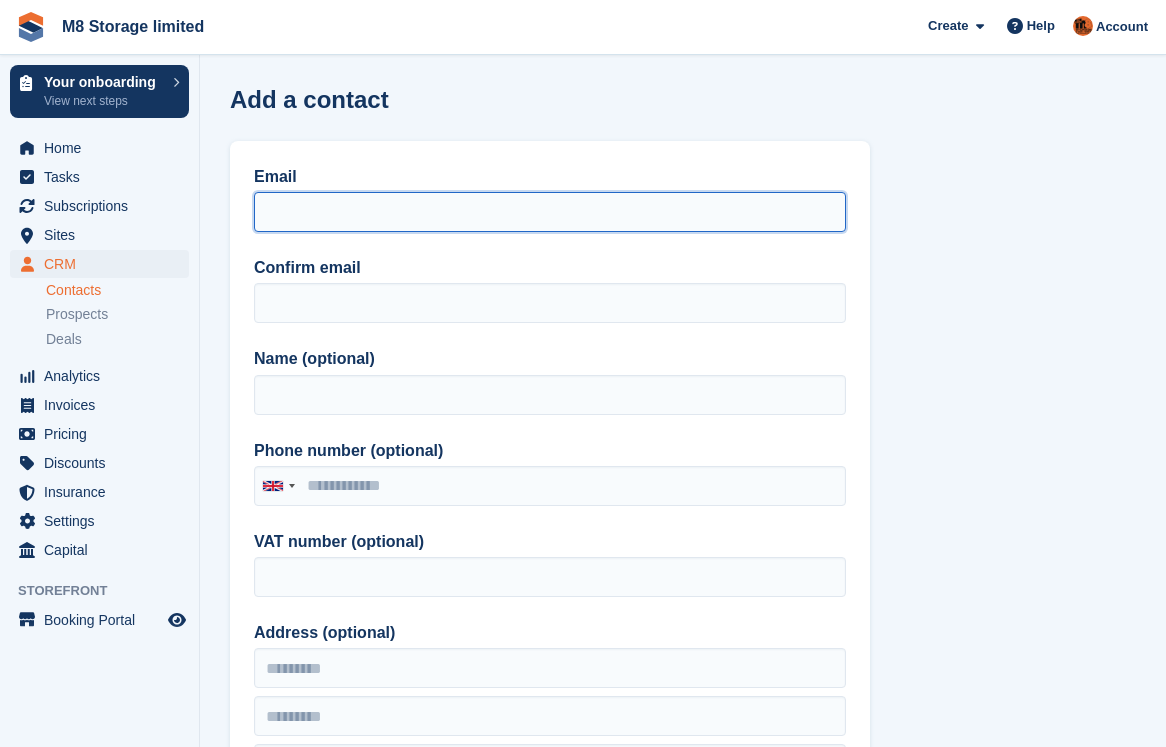 click on "Email" at bounding box center (550, 212) 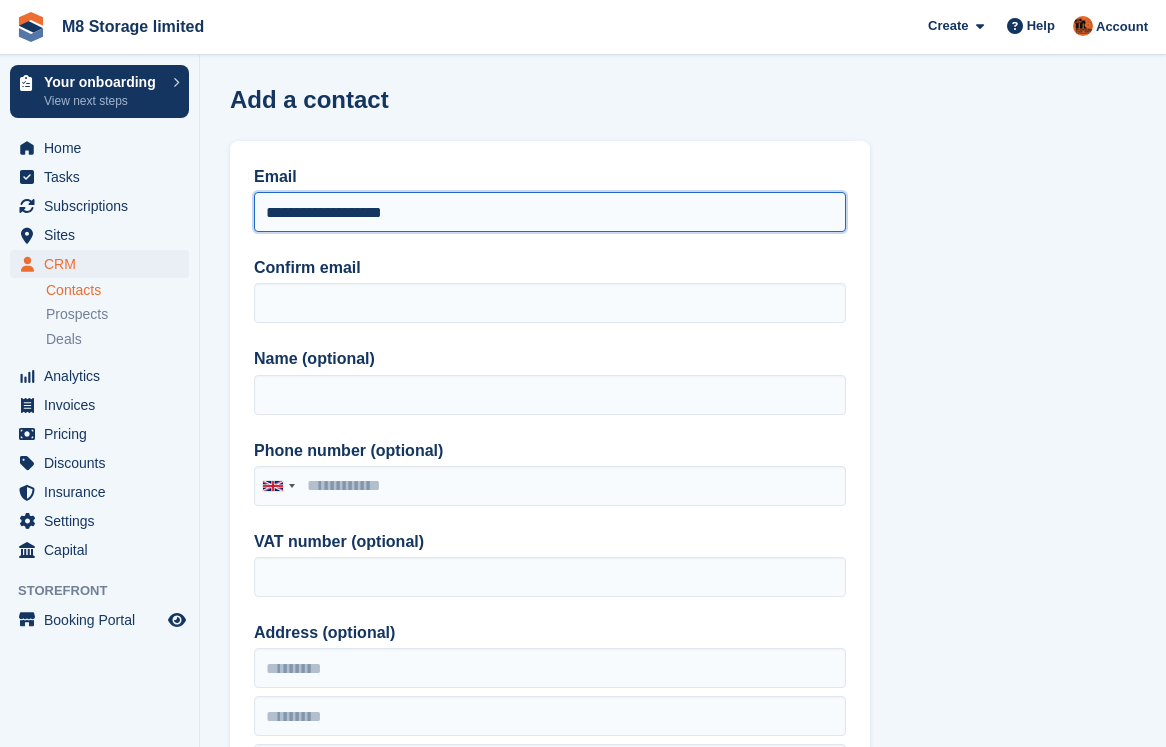 drag, startPoint x: 370, startPoint y: 217, endPoint x: 247, endPoint y: 224, distance: 123.19903 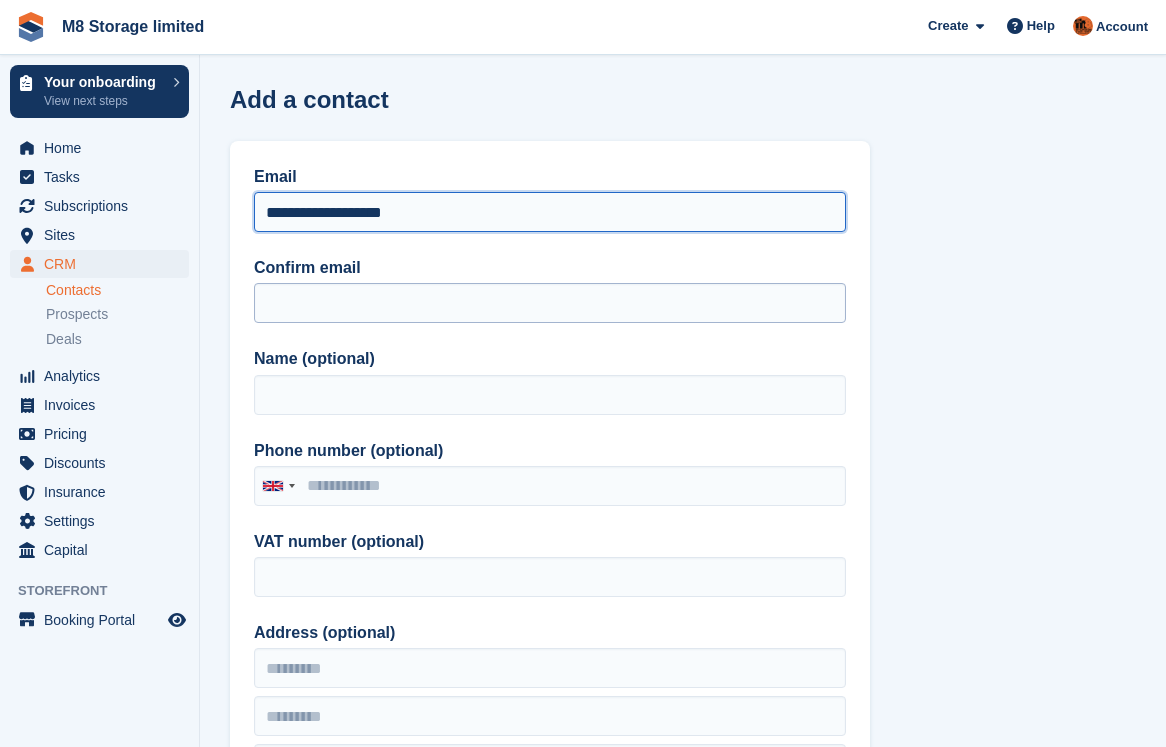 type on "**********" 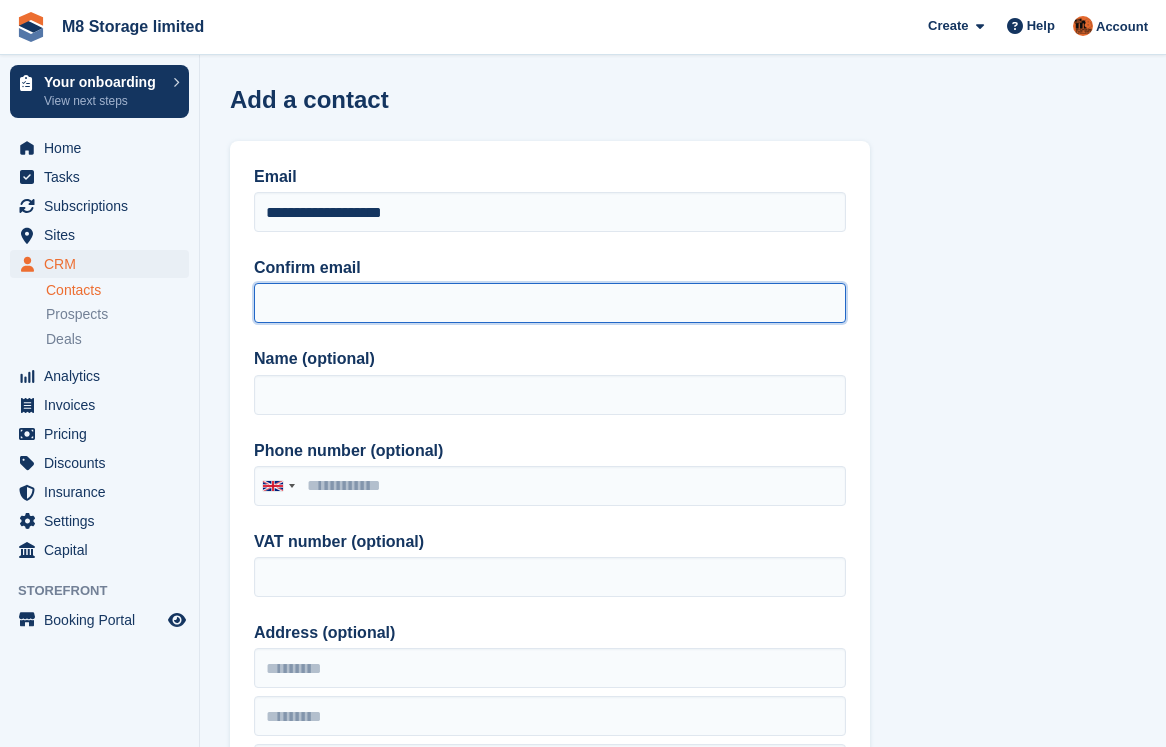 paste on "**********" 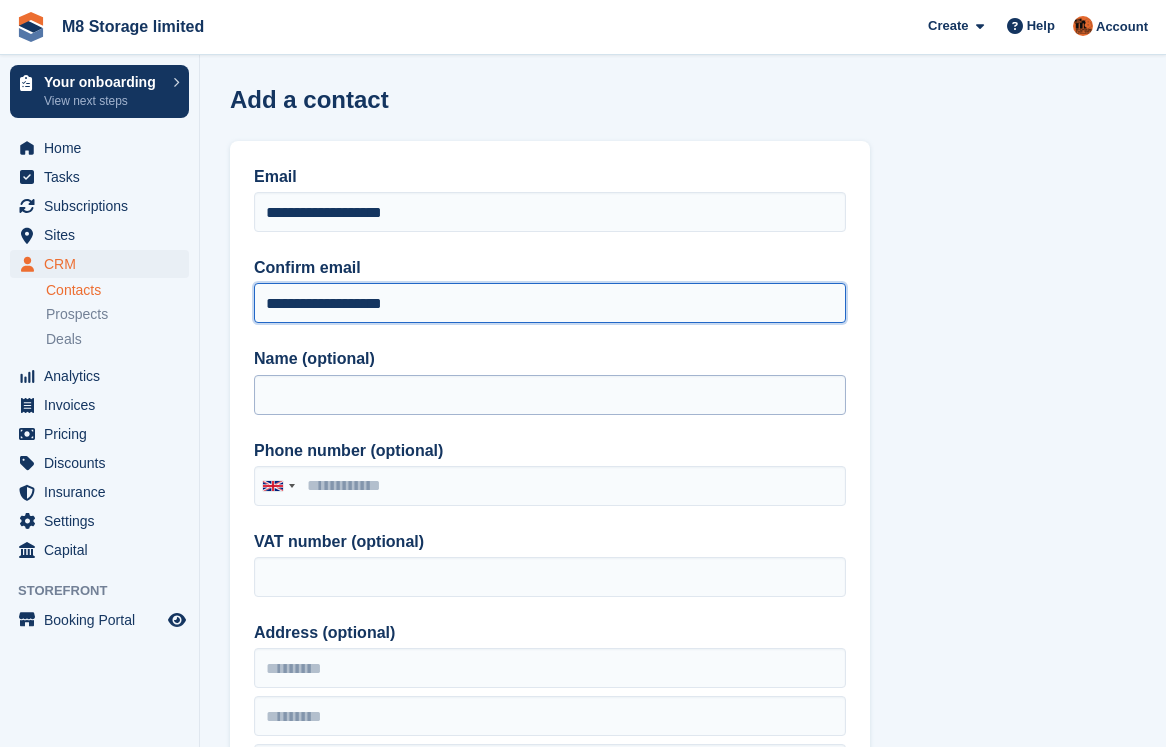 type on "**********" 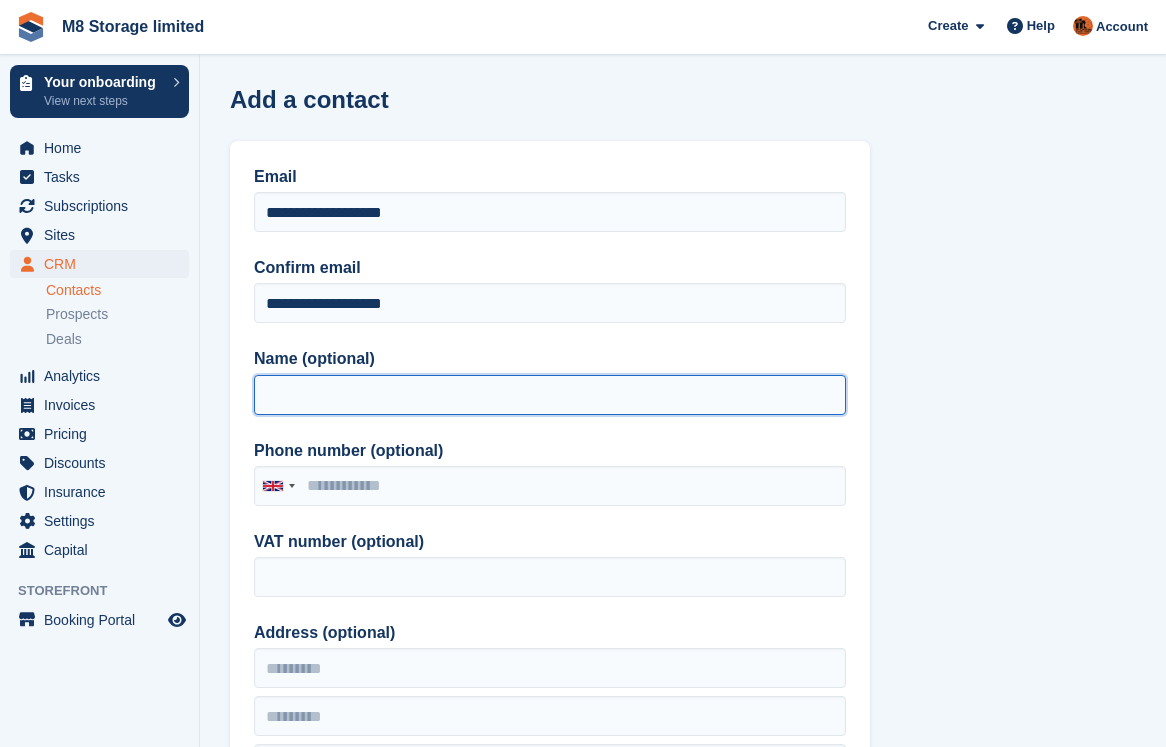 click on "Name (optional)" at bounding box center [550, 395] 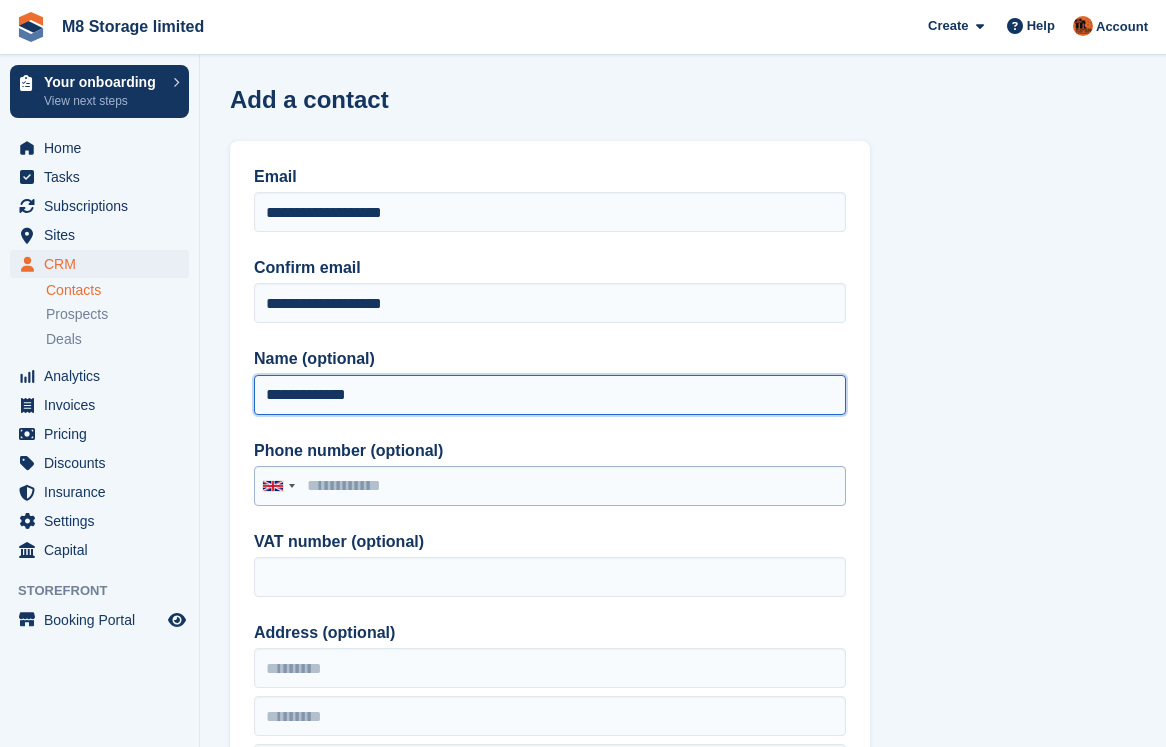 type on "**********" 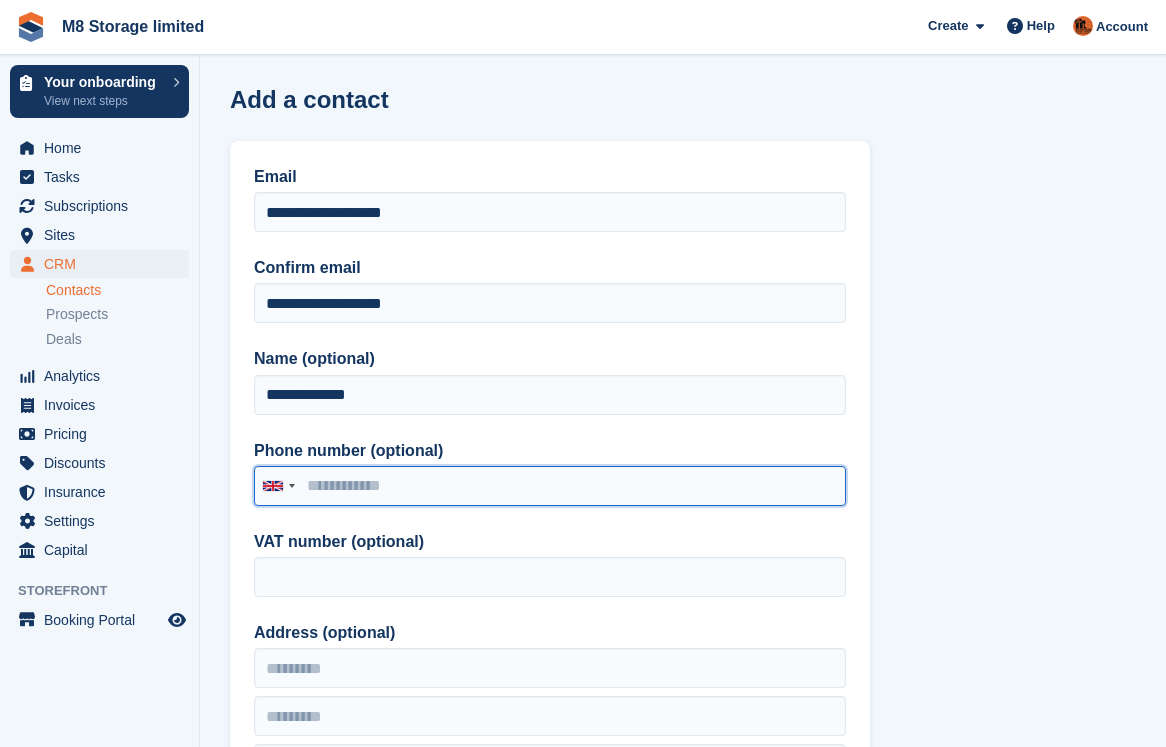 click on "Phone number (optional)" at bounding box center [550, 486] 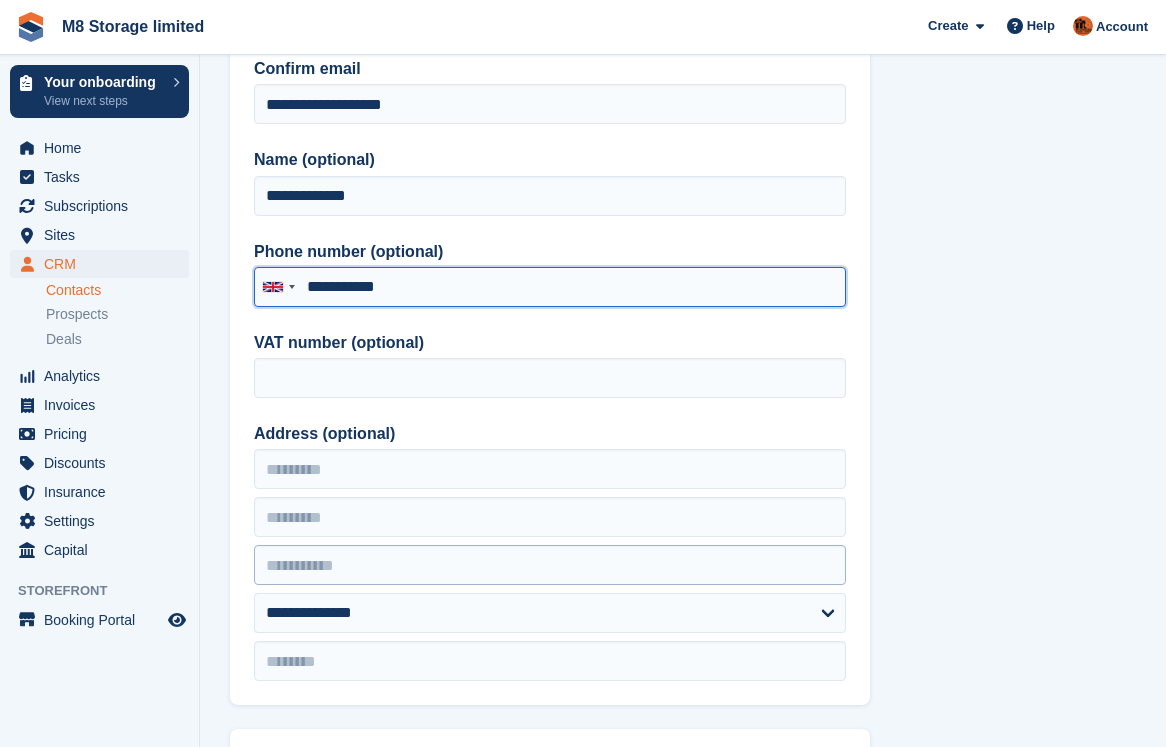 scroll, scrollTop: 200, scrollLeft: 0, axis: vertical 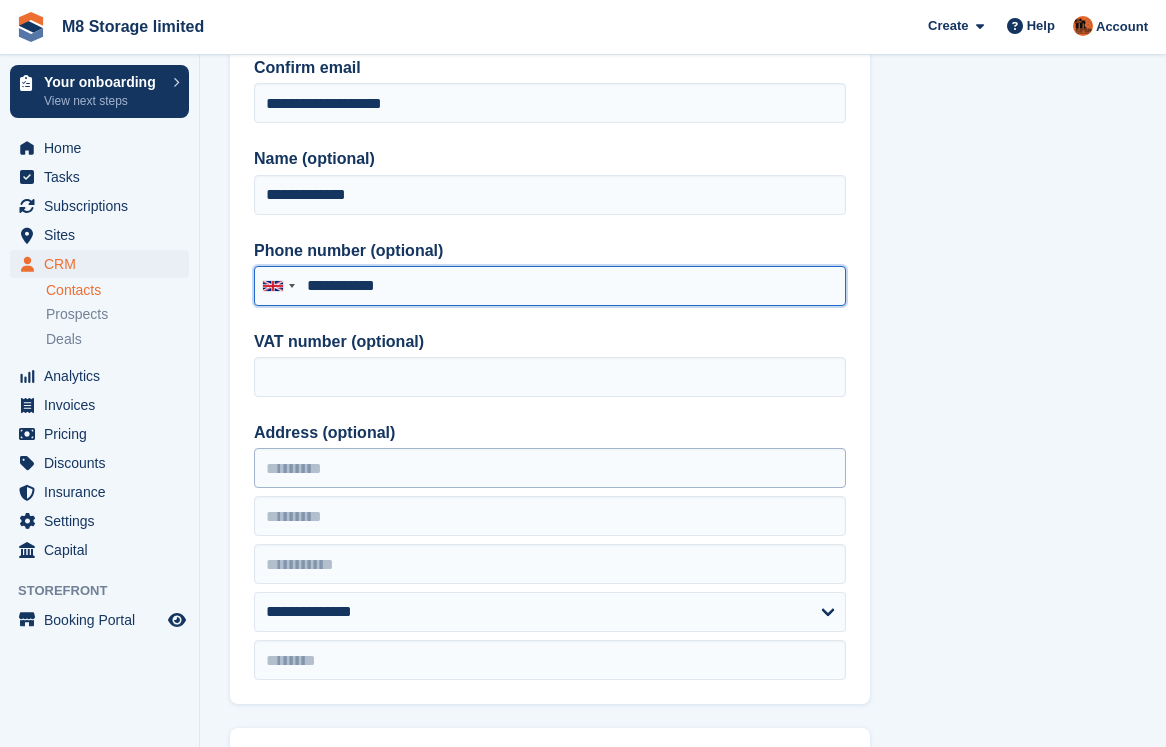 type on "**********" 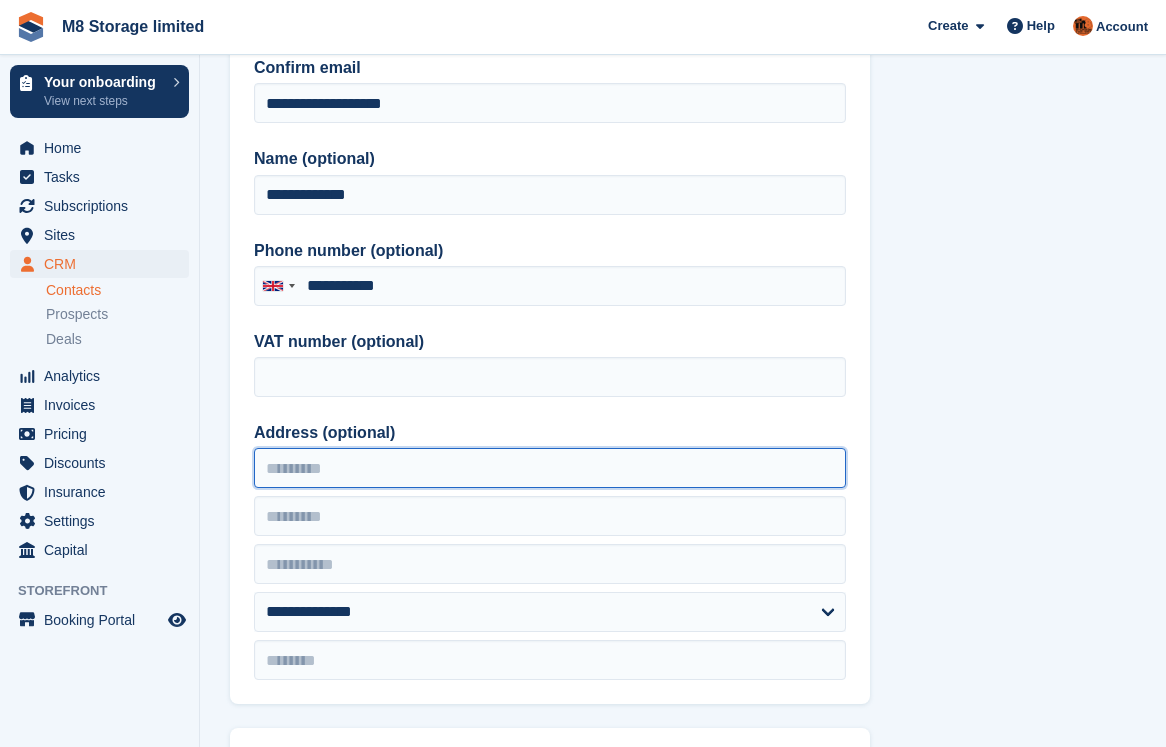 click on "Address (optional)" at bounding box center [550, 468] 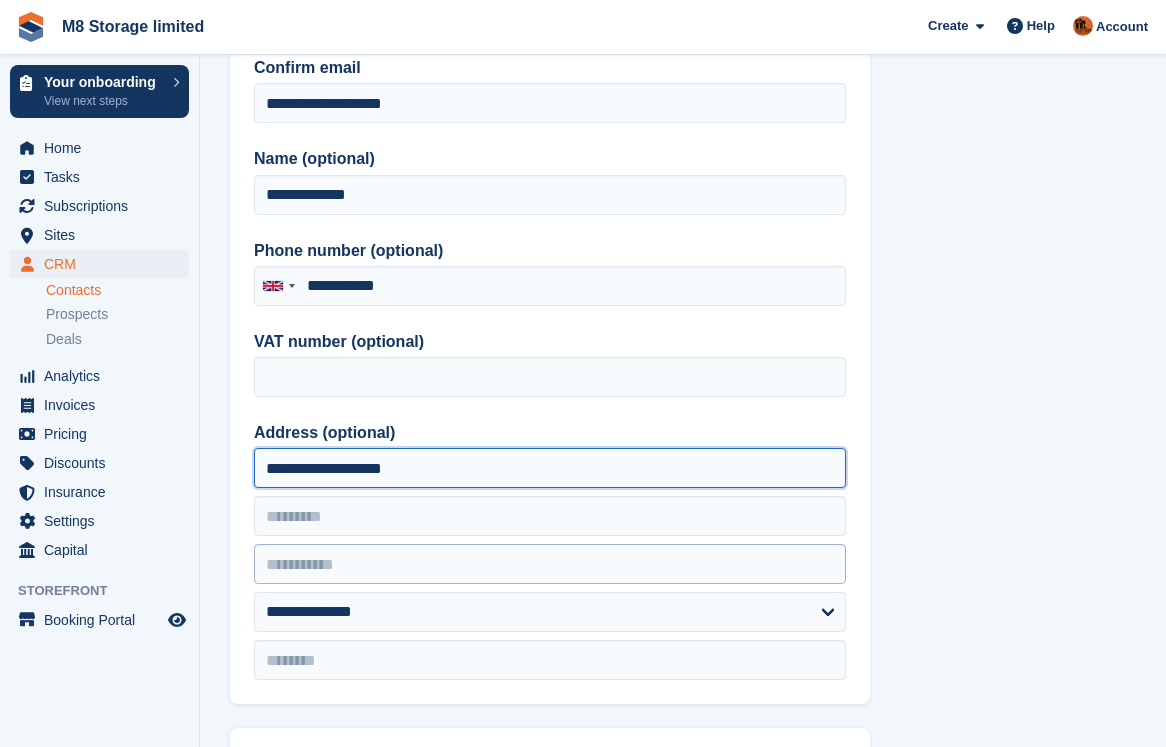 type on "**********" 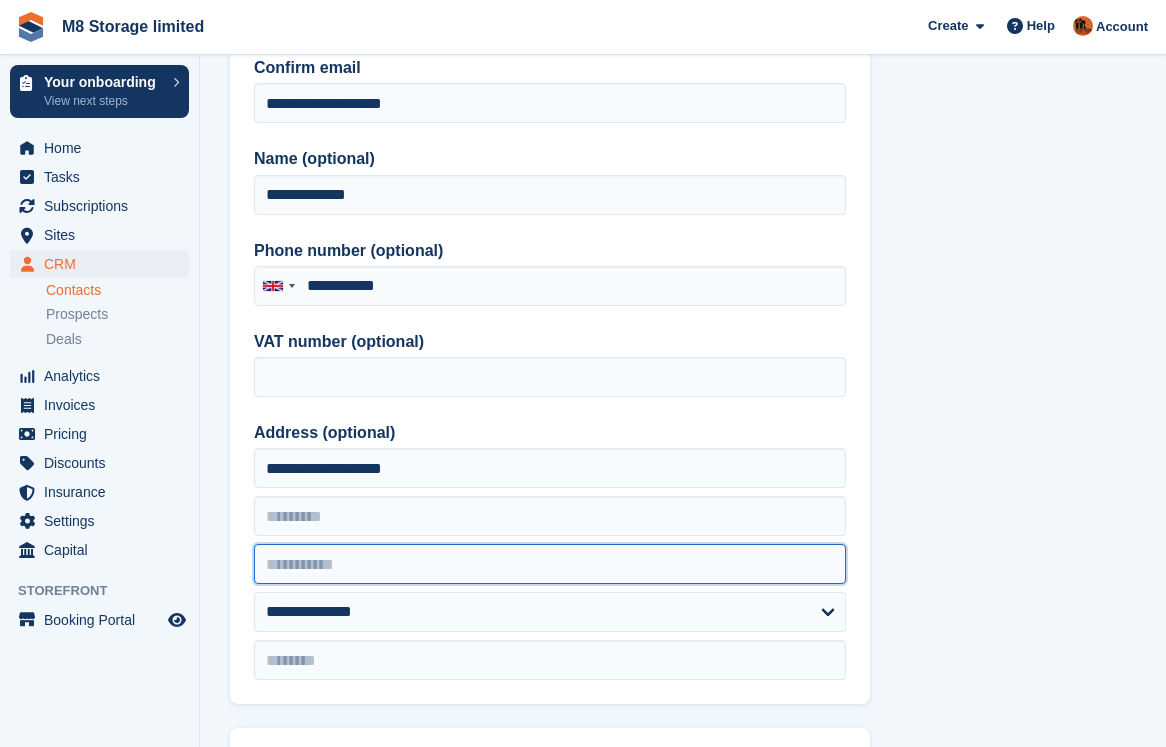 click at bounding box center (550, 564) 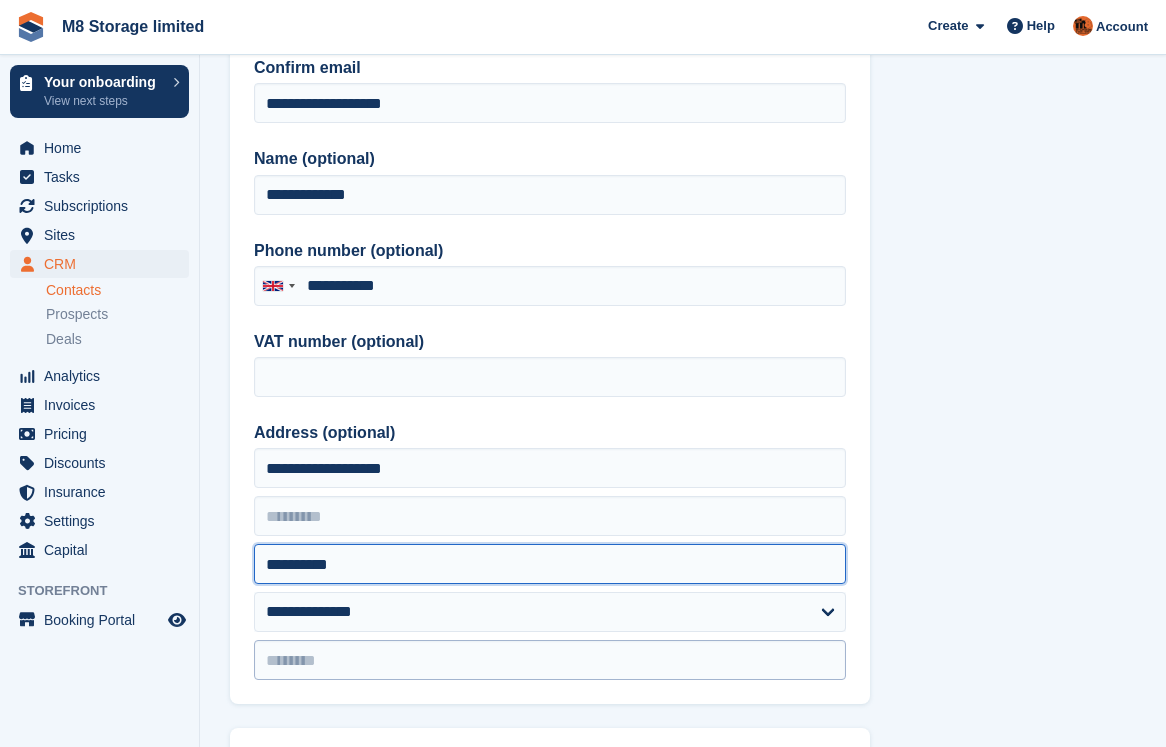 type on "**********" 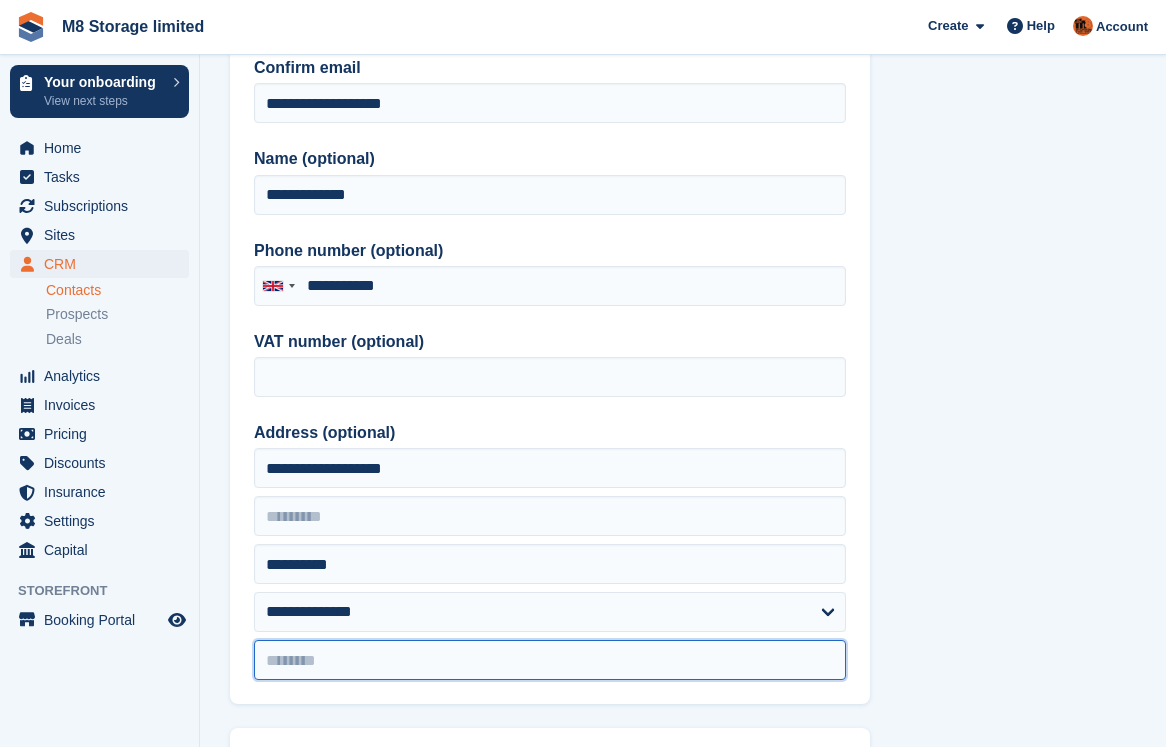 click at bounding box center (550, 660) 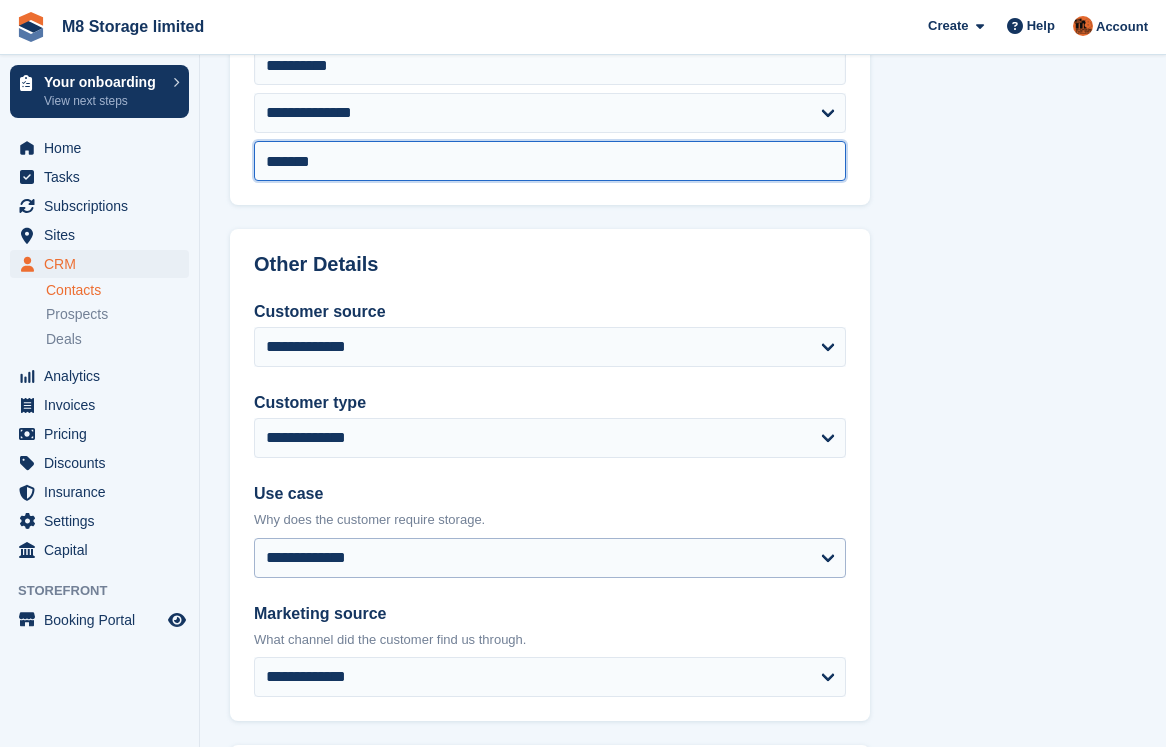 scroll, scrollTop: 700, scrollLeft: 0, axis: vertical 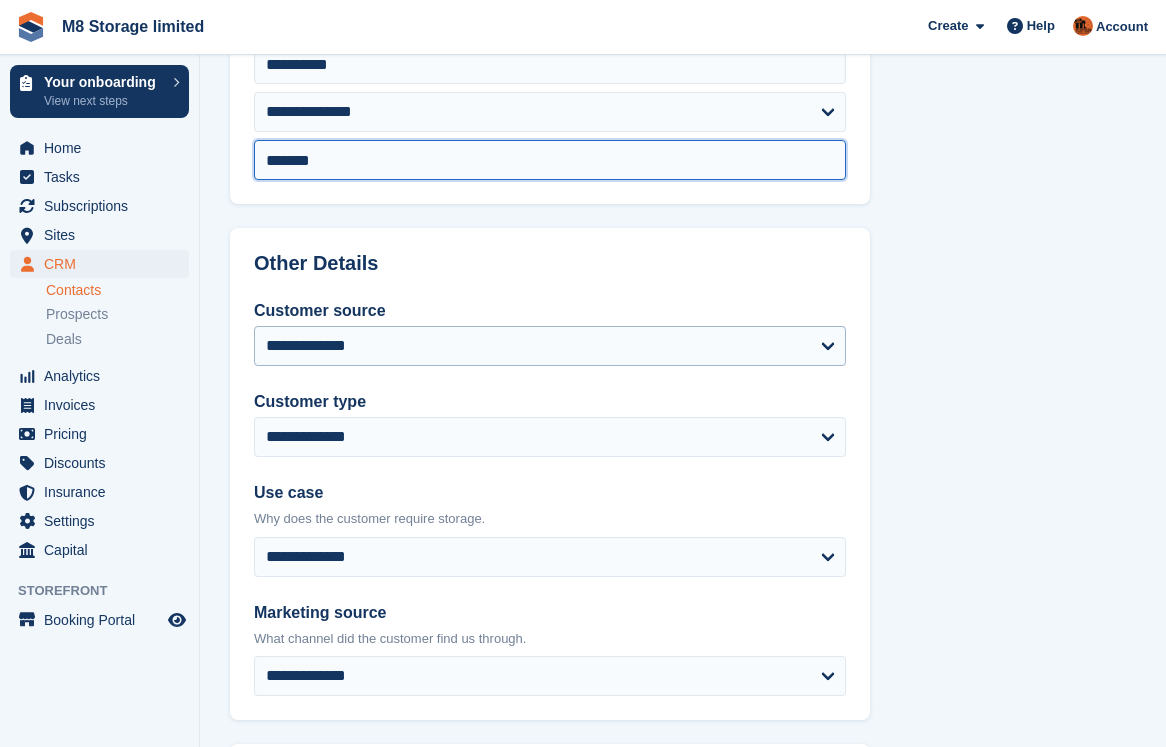 type on "*******" 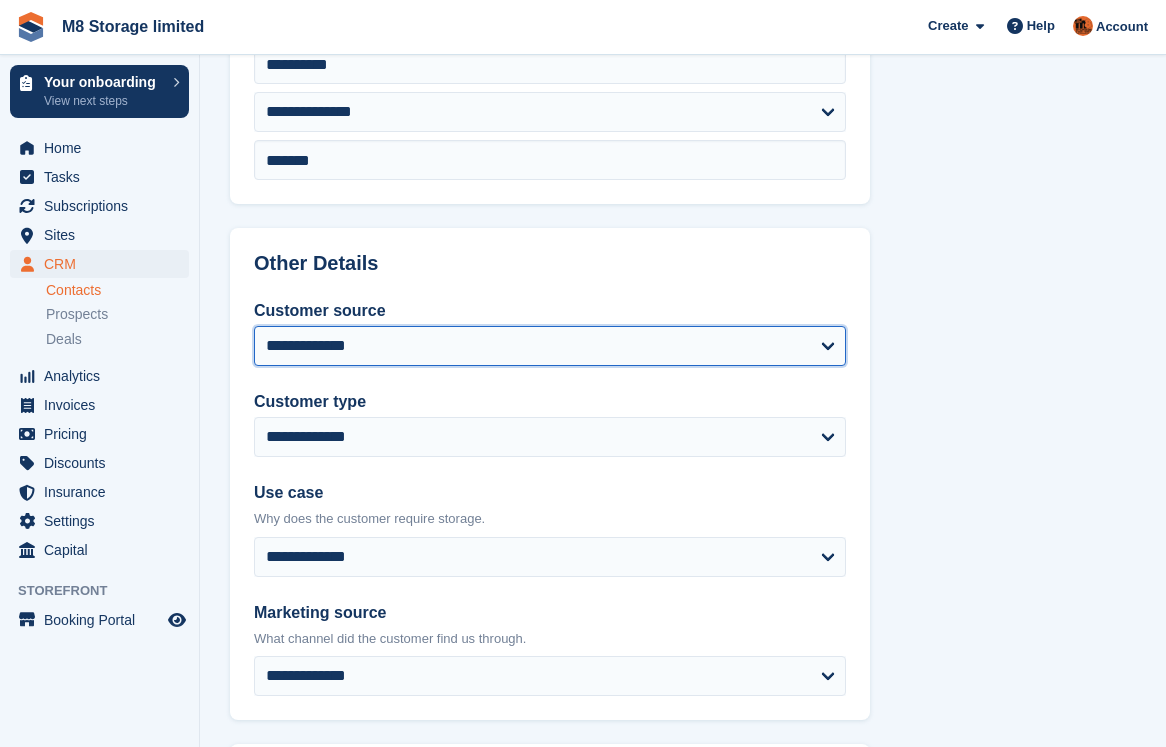 click on "**********" at bounding box center (550, 346) 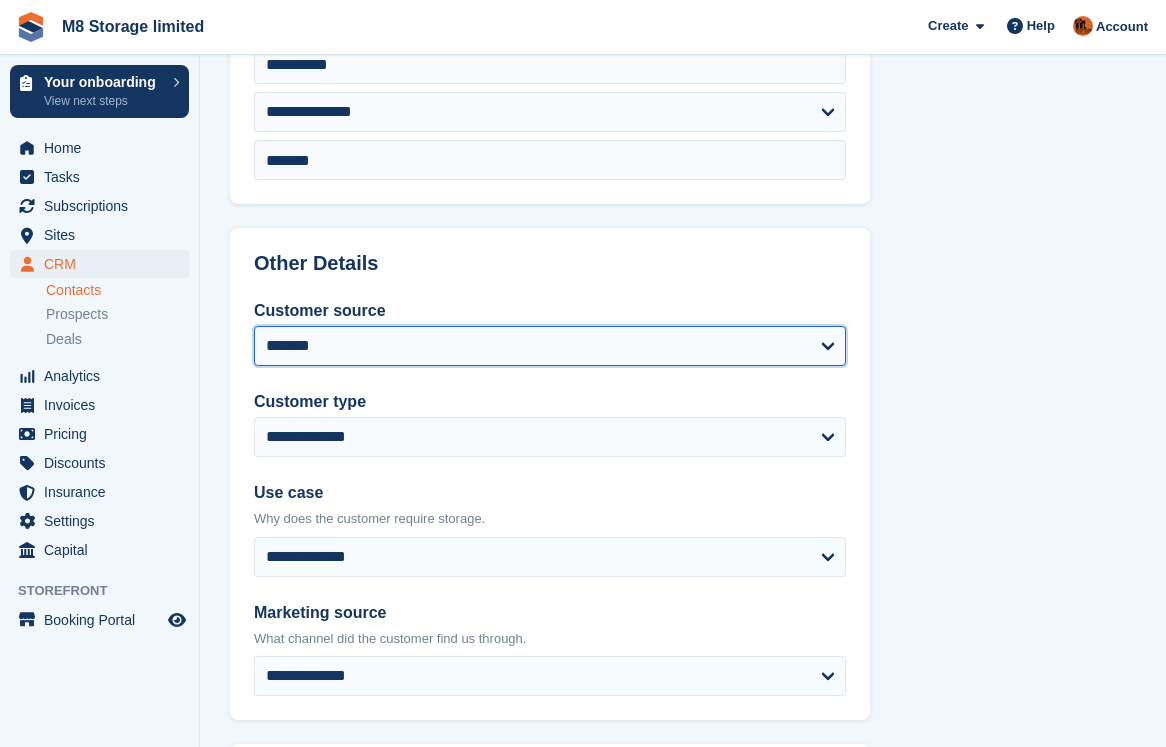 click on "**********" at bounding box center (550, 346) 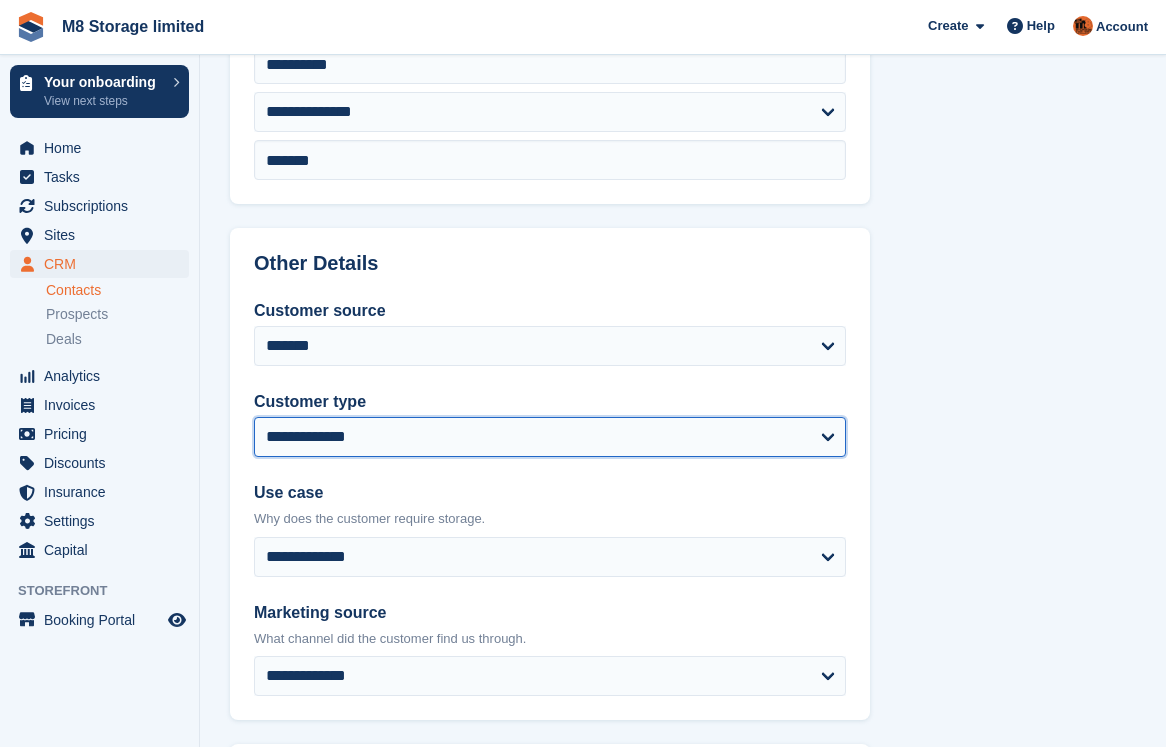 click on "**********" at bounding box center [550, 437] 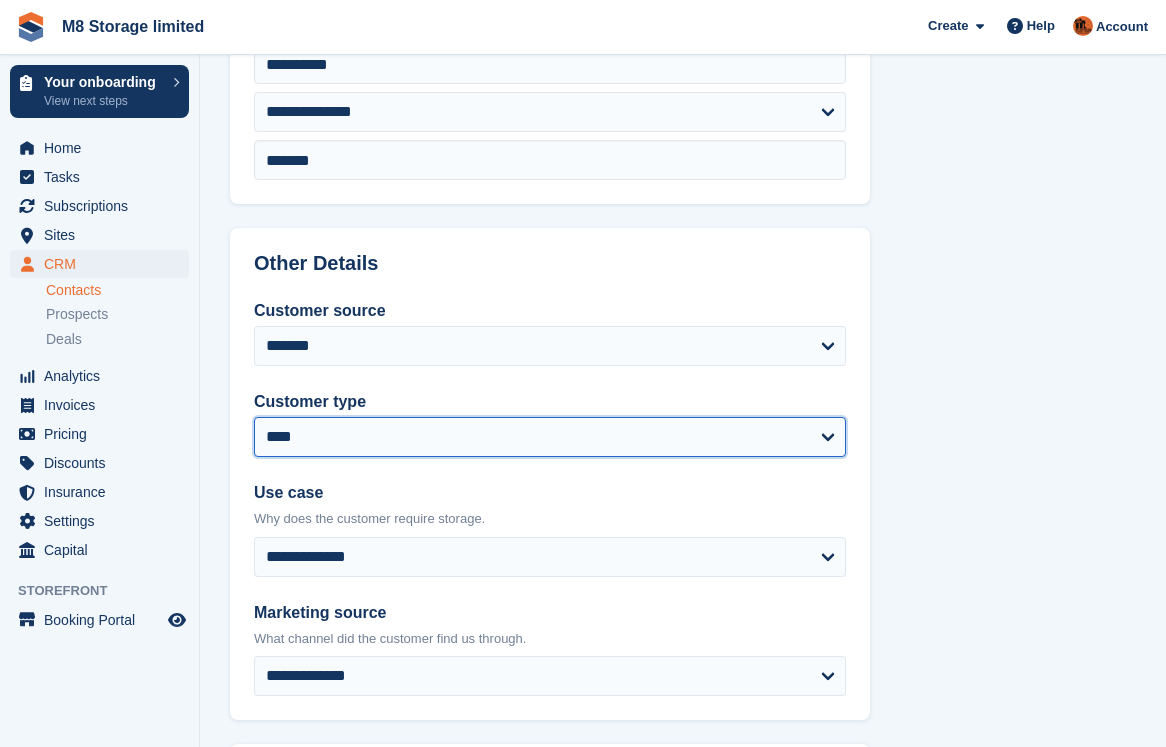 click on "**********" at bounding box center [550, 437] 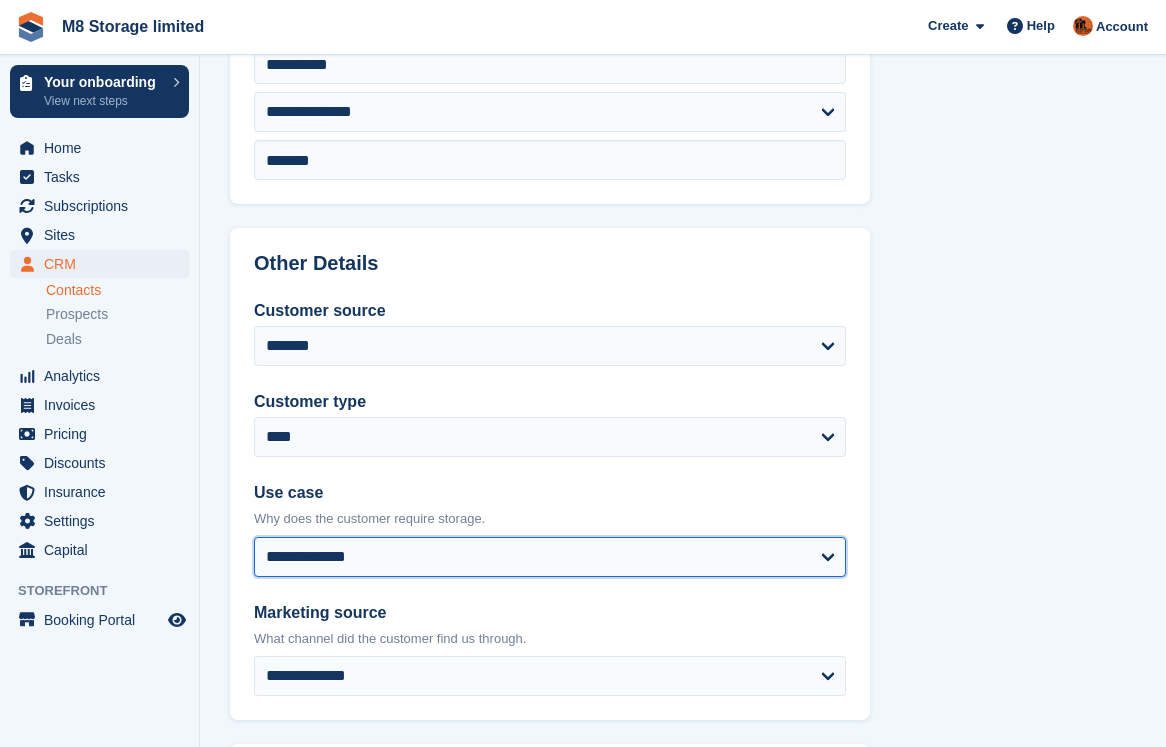 click on "**********" at bounding box center (550, 557) 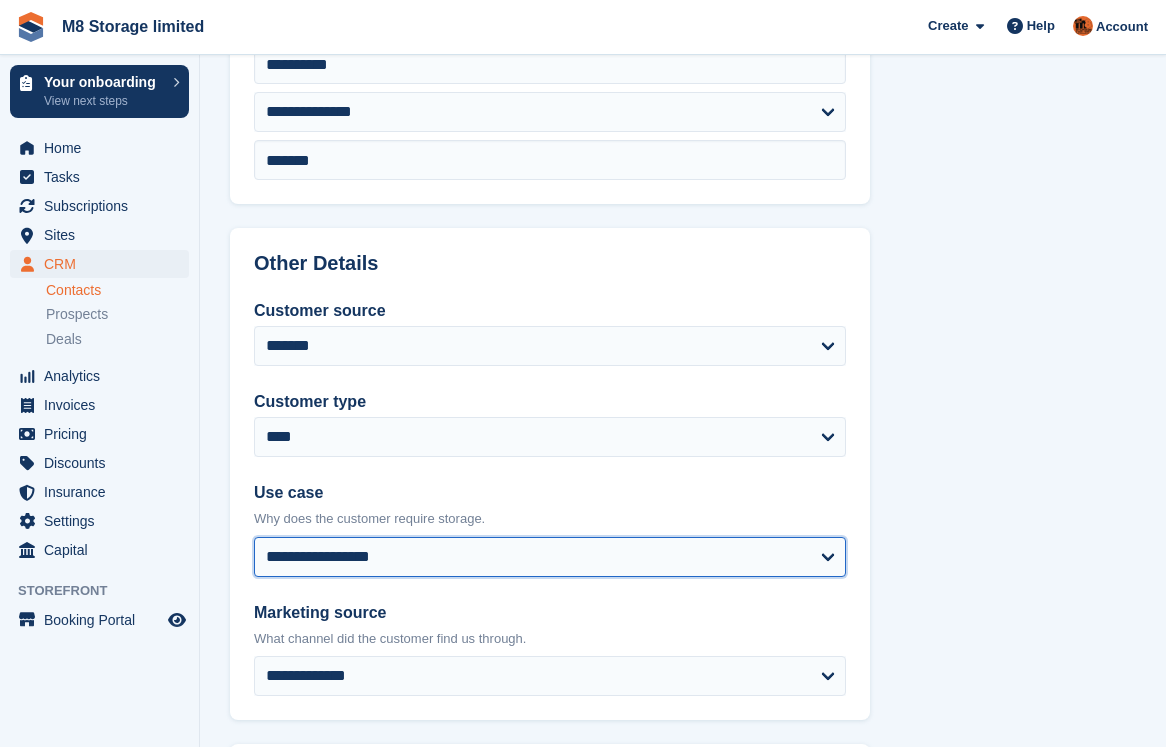 click on "**********" at bounding box center (550, 557) 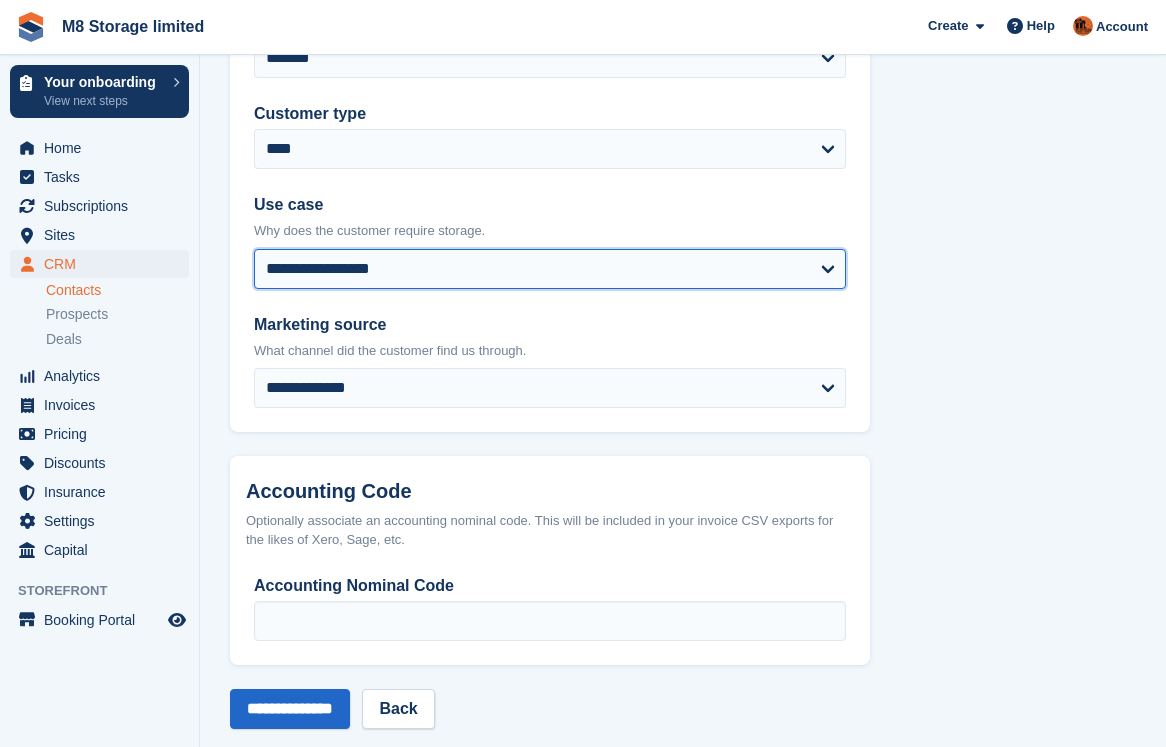 scroll, scrollTop: 1000, scrollLeft: 0, axis: vertical 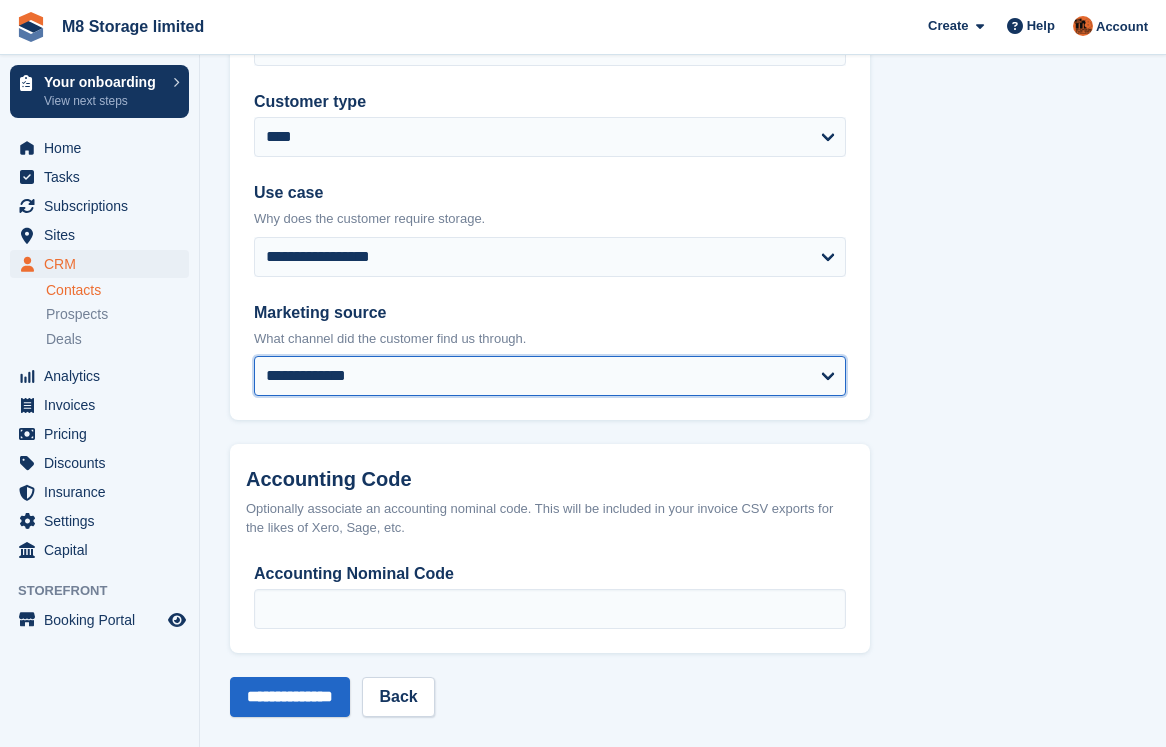 click on "**********" at bounding box center (550, 376) 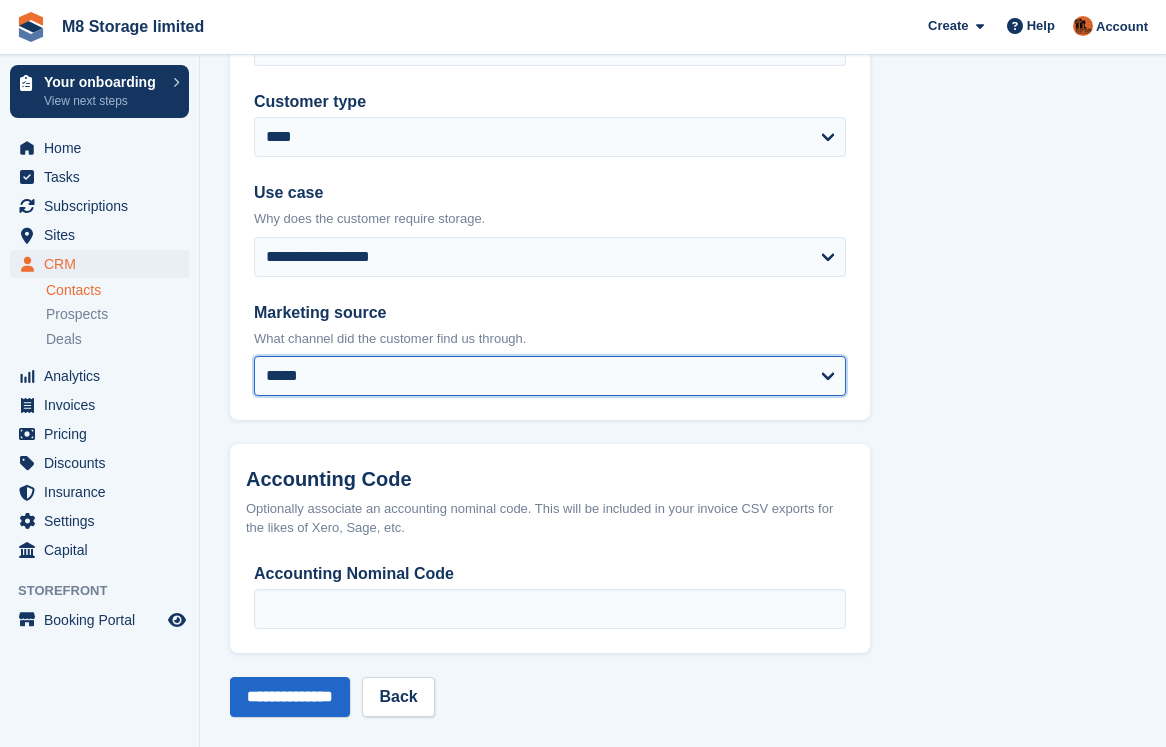 click on "**********" at bounding box center (550, 376) 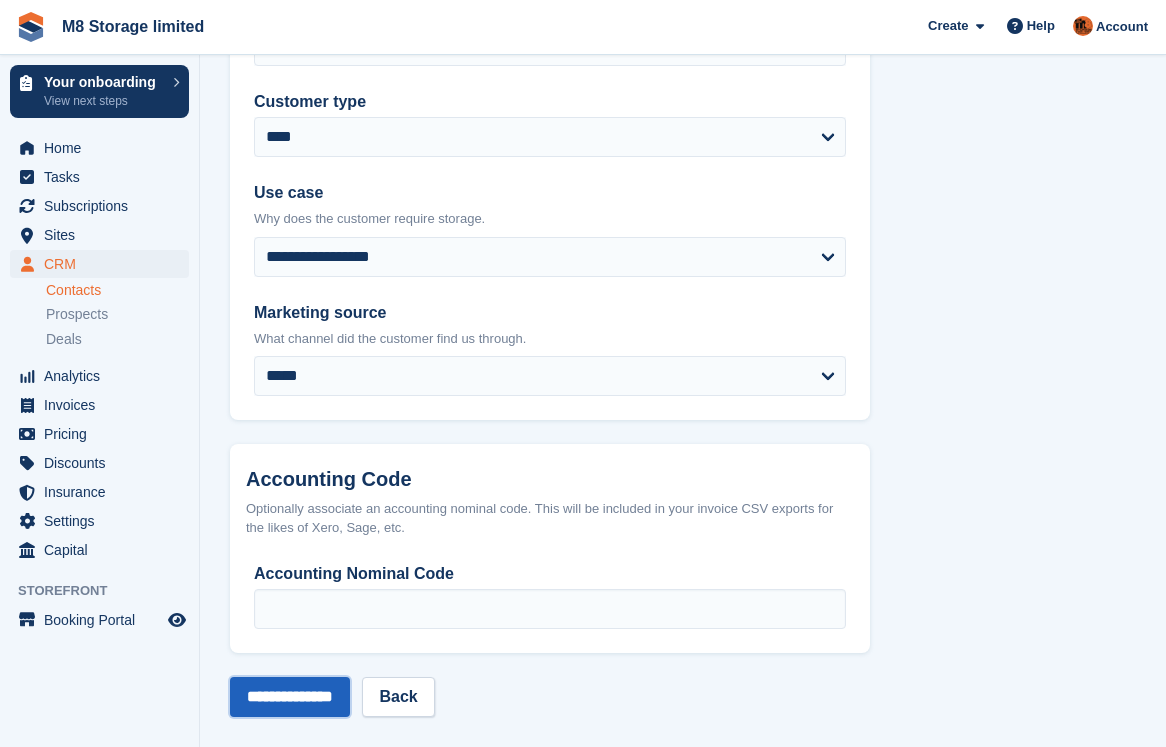 click on "**********" at bounding box center [290, 697] 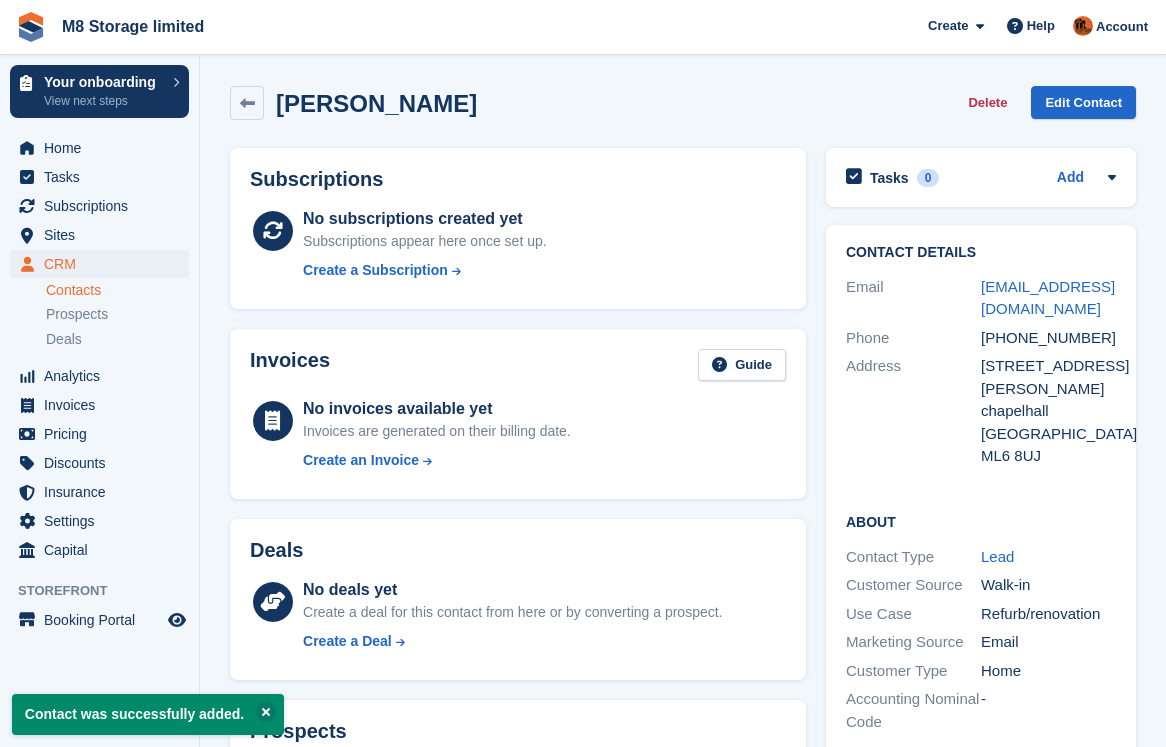 scroll, scrollTop: 0, scrollLeft: 0, axis: both 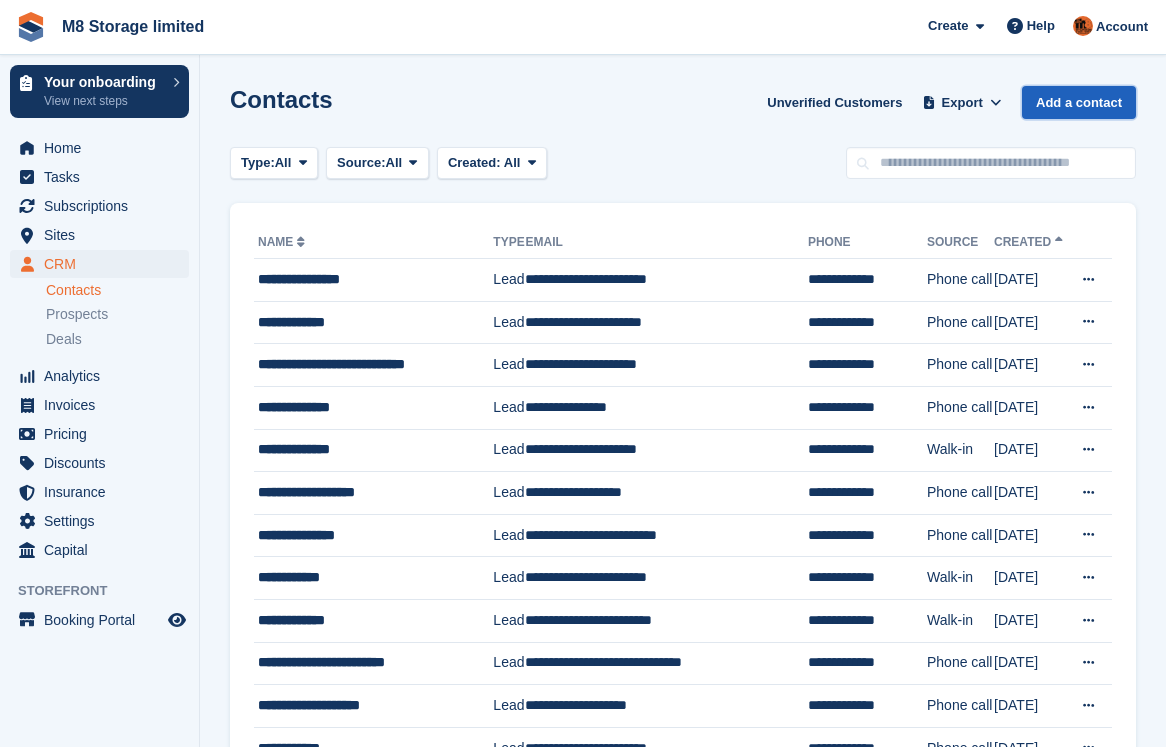 click on "Add a contact" at bounding box center [1079, 102] 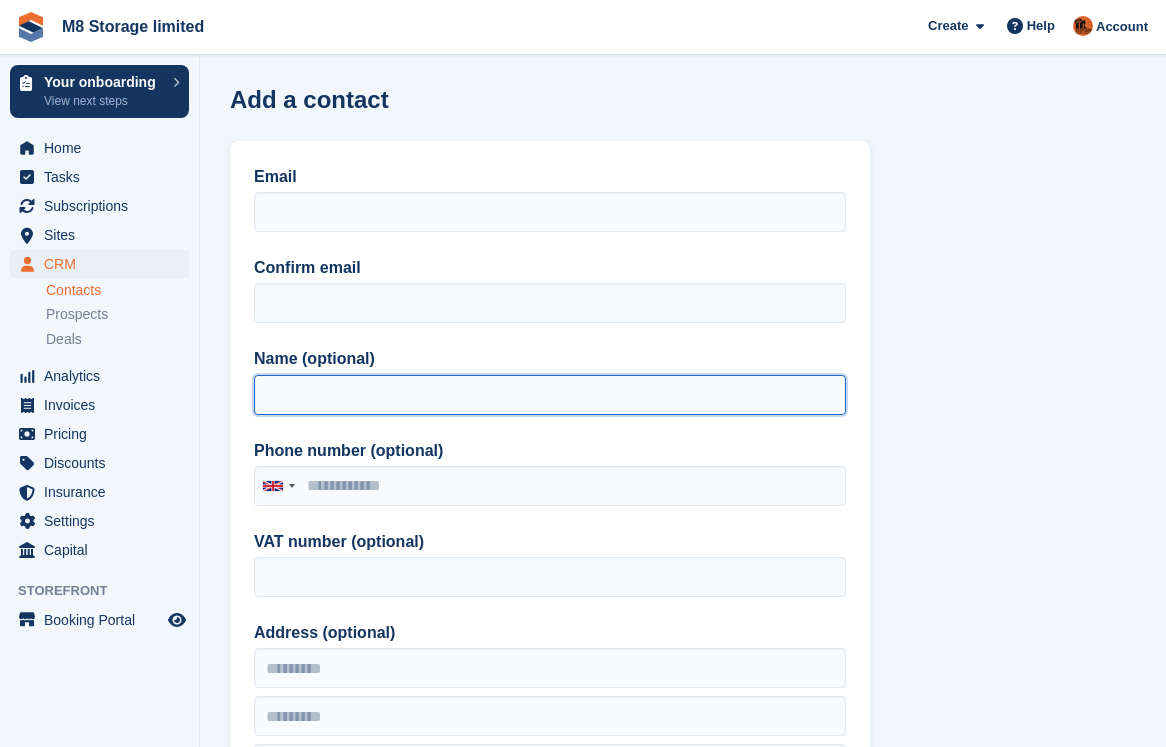 click on "Name (optional)" at bounding box center [550, 395] 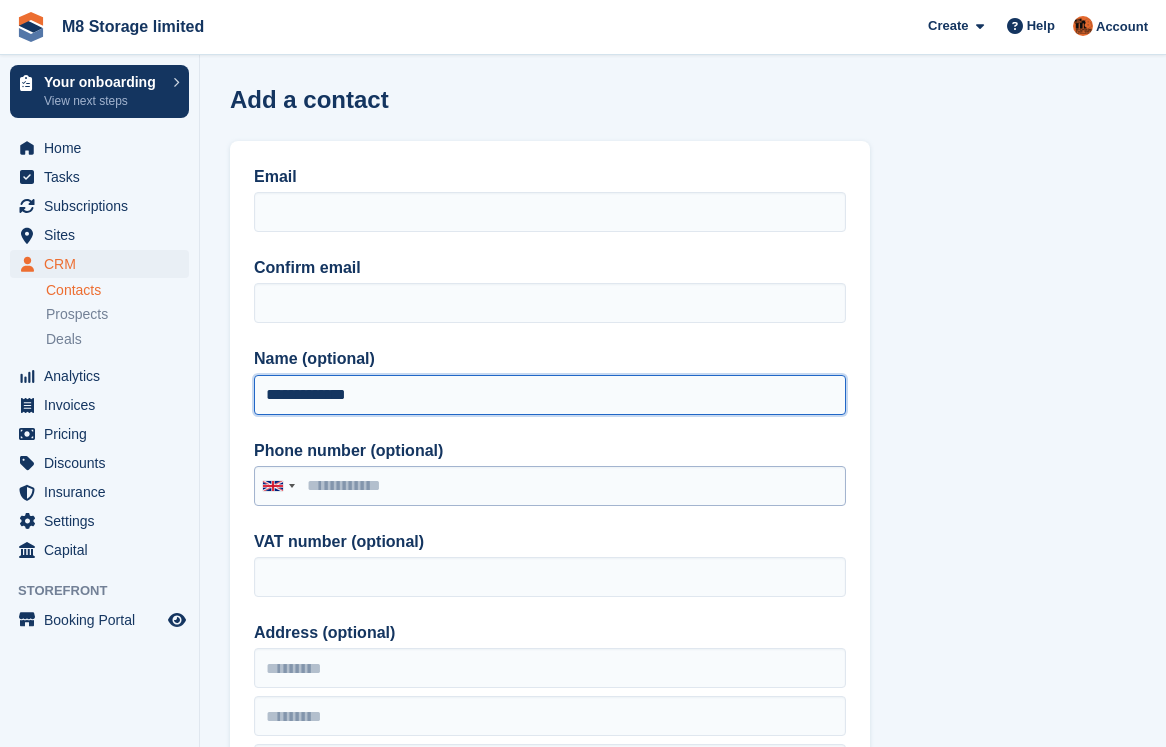 type on "**********" 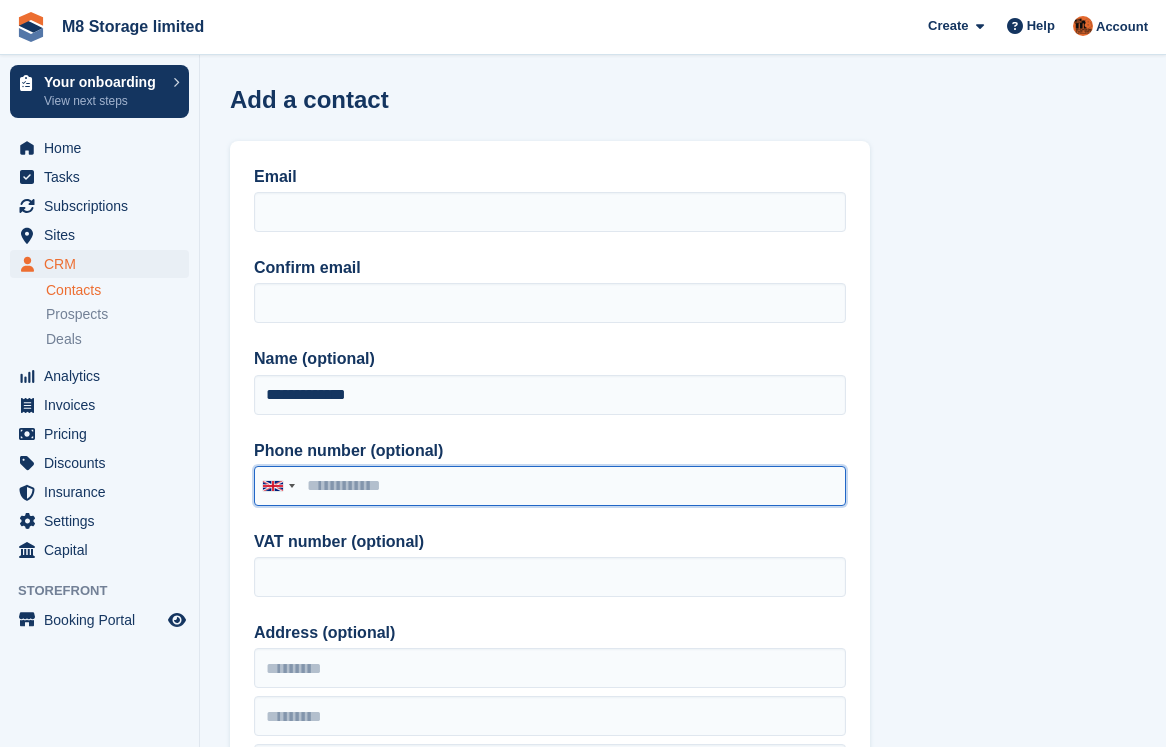 click on "Phone number (optional)" at bounding box center [550, 486] 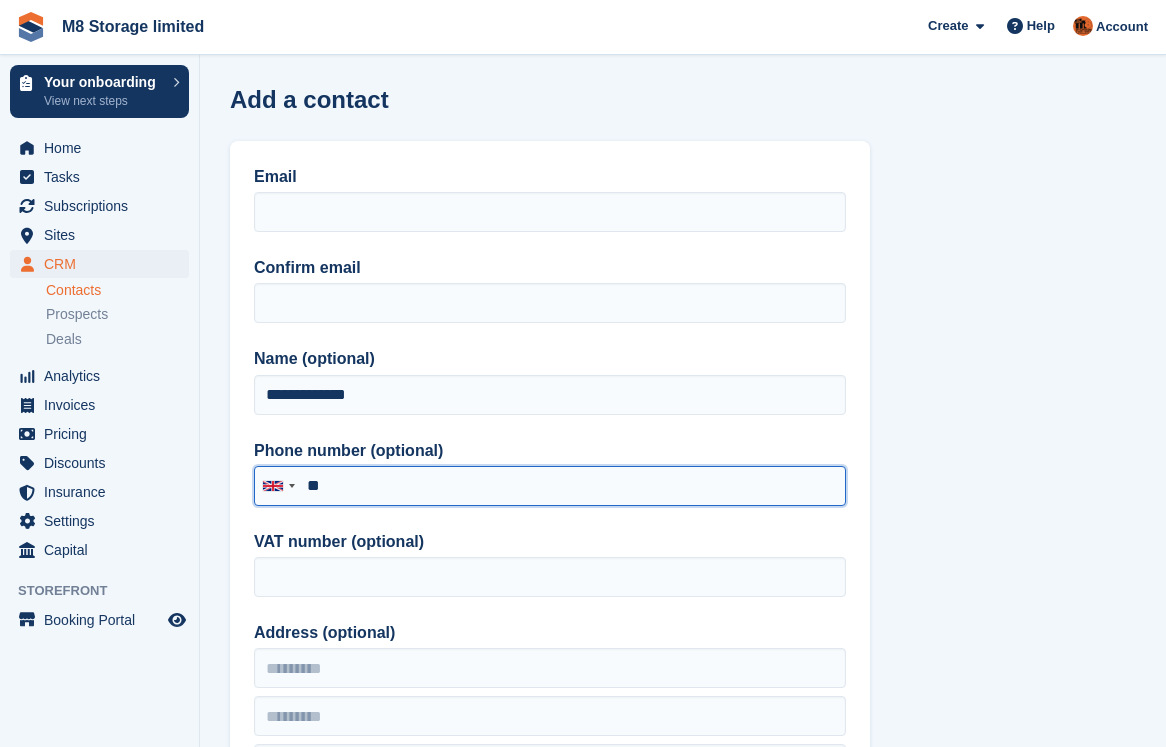 type on "*" 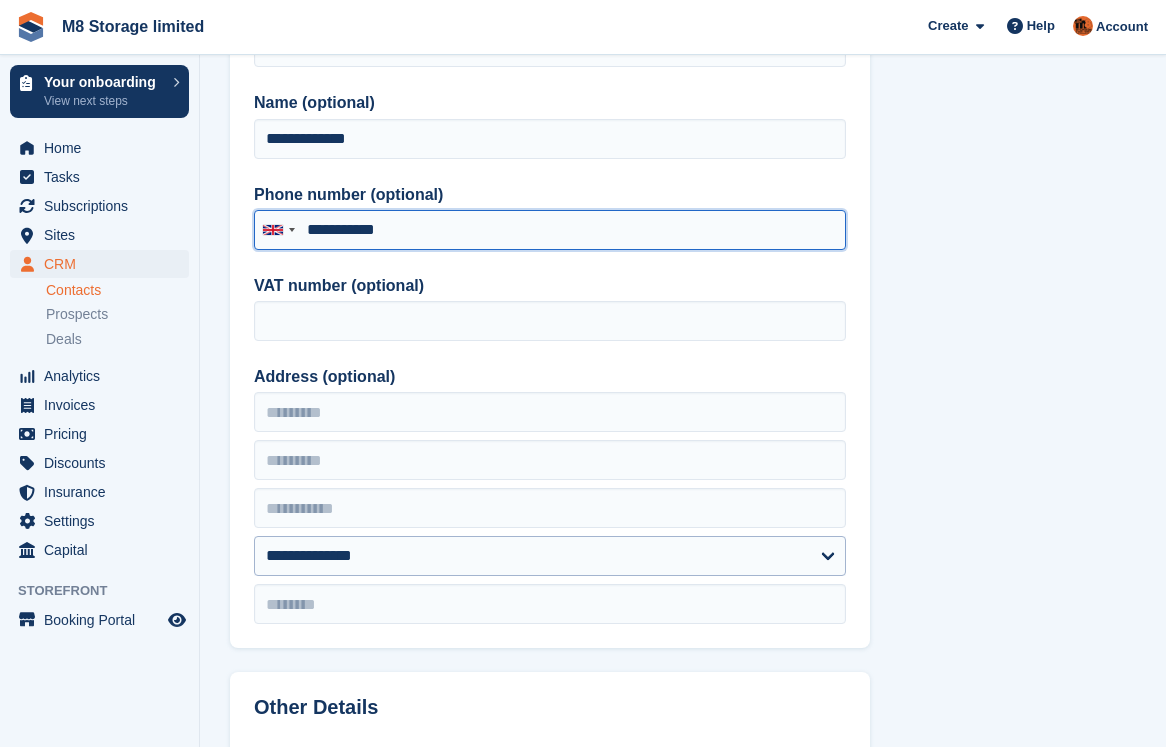 scroll, scrollTop: 300, scrollLeft: 0, axis: vertical 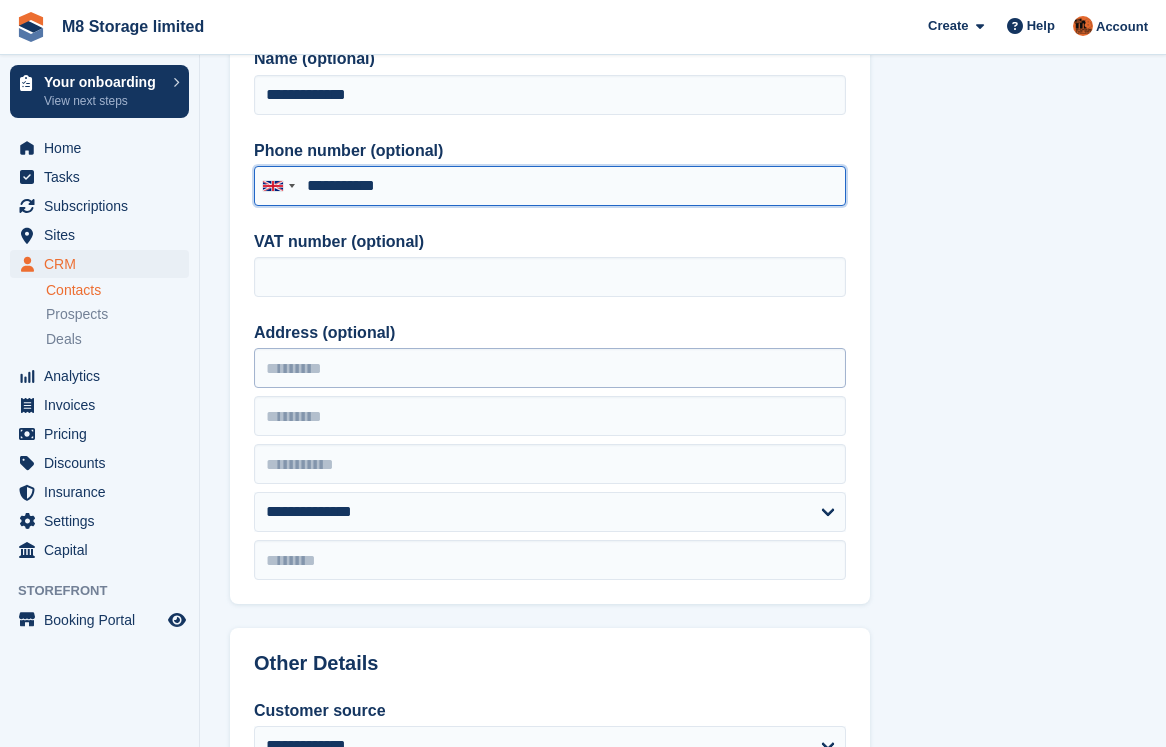 type on "**********" 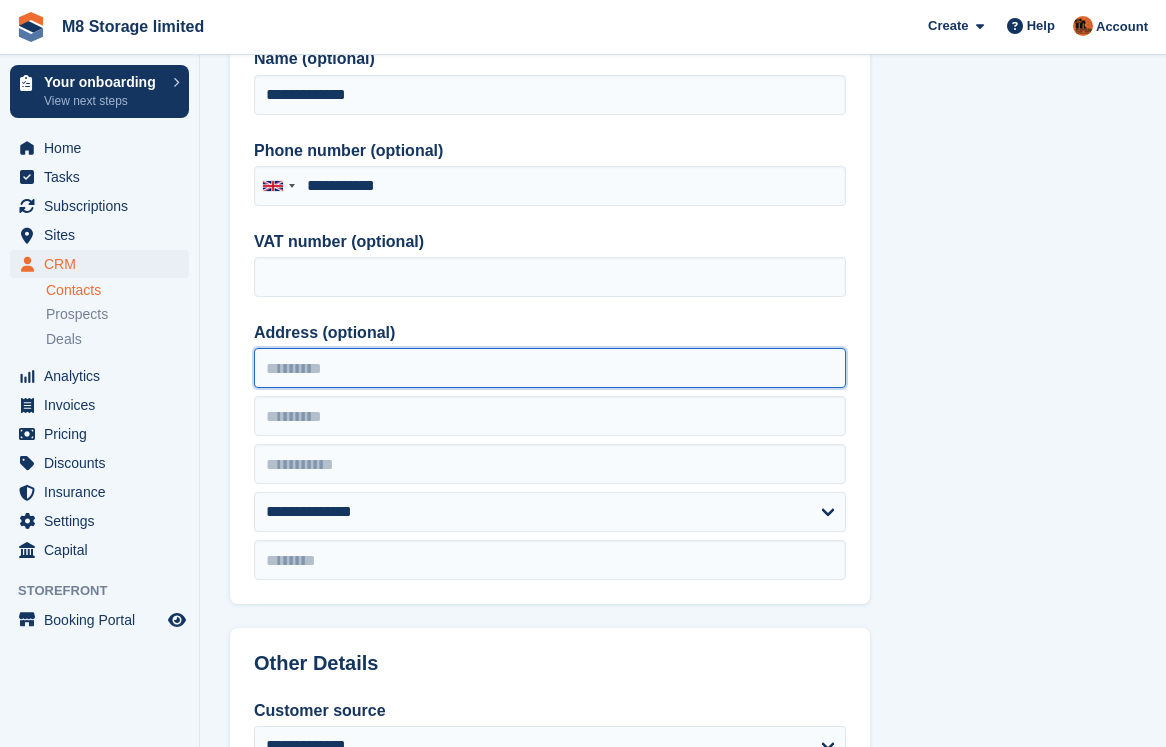 click on "Address (optional)" at bounding box center [550, 368] 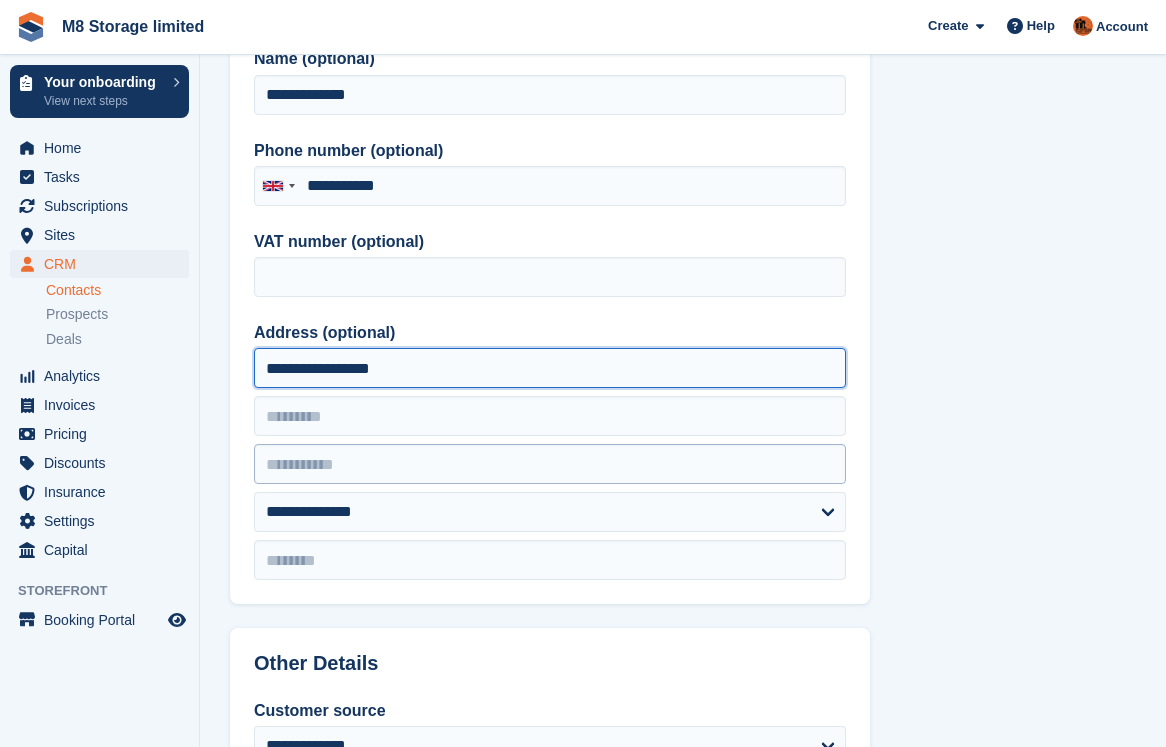 type on "**********" 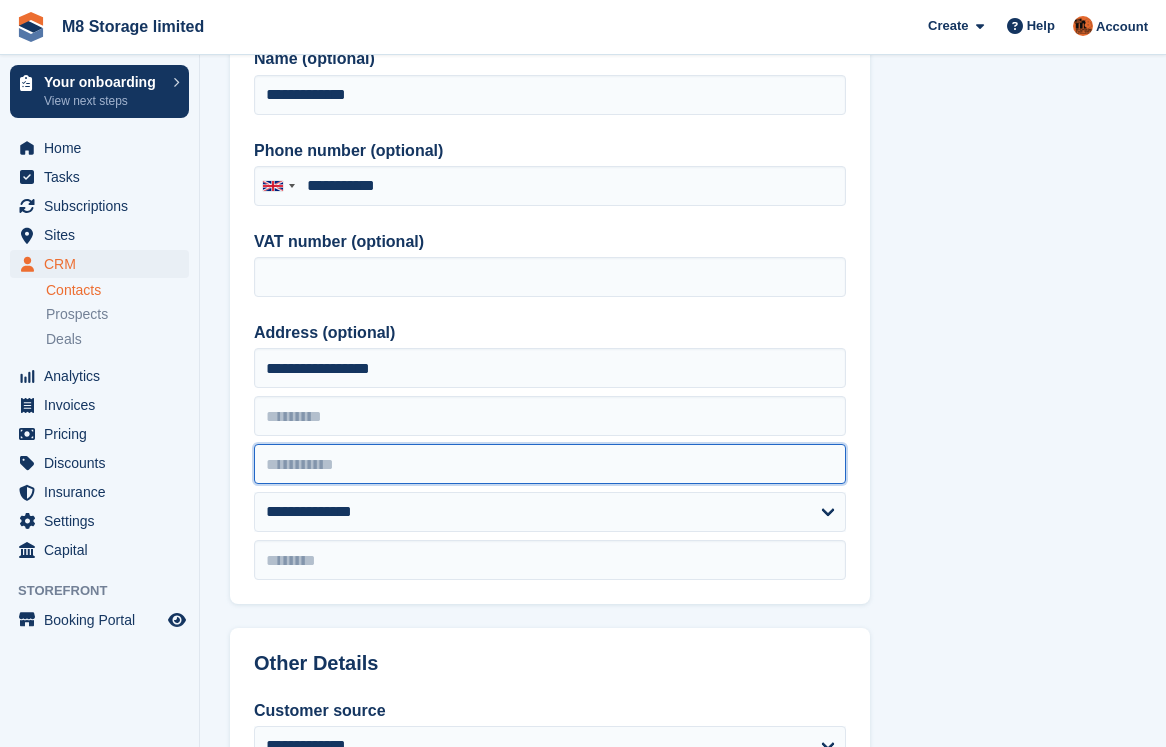 click at bounding box center [550, 464] 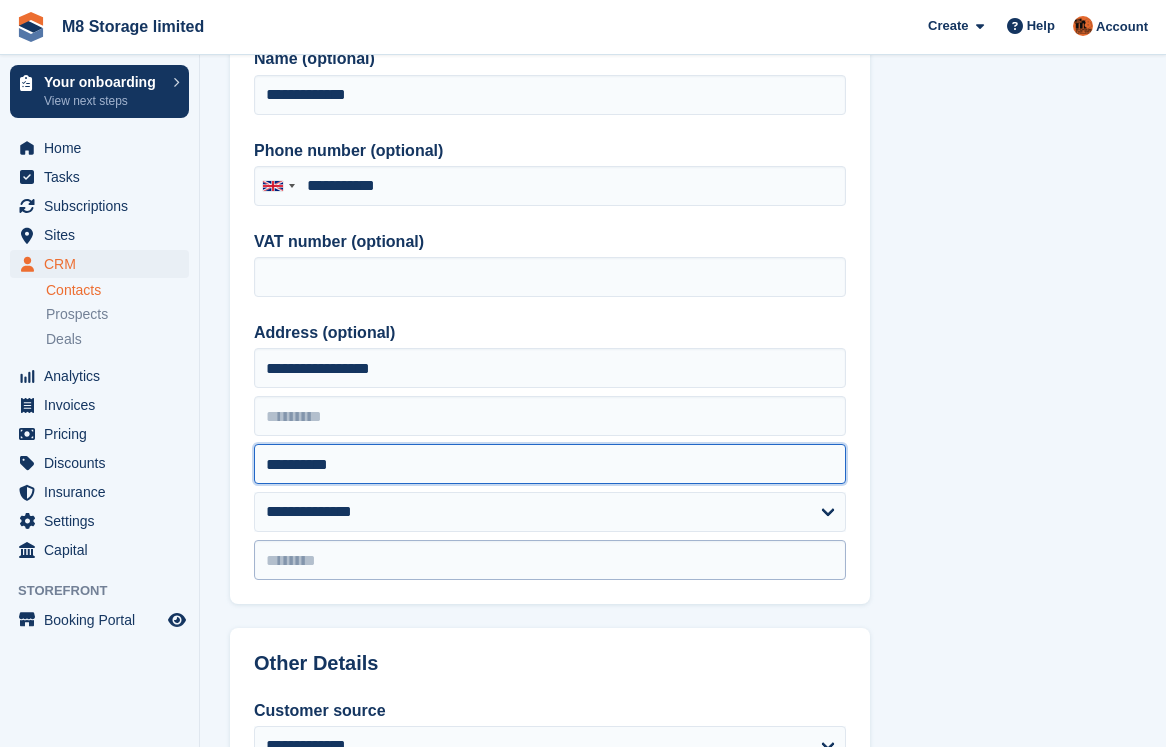 type on "**********" 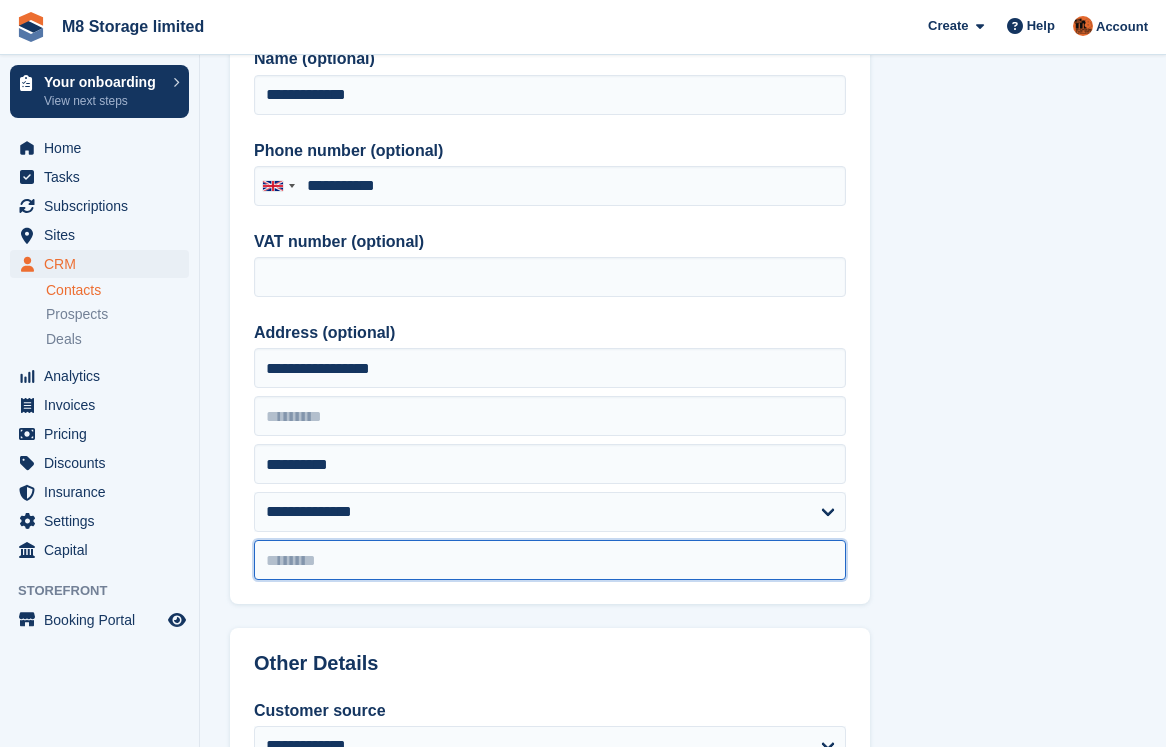 drag, startPoint x: 428, startPoint y: 559, endPoint x: 470, endPoint y: 549, distance: 43.174065 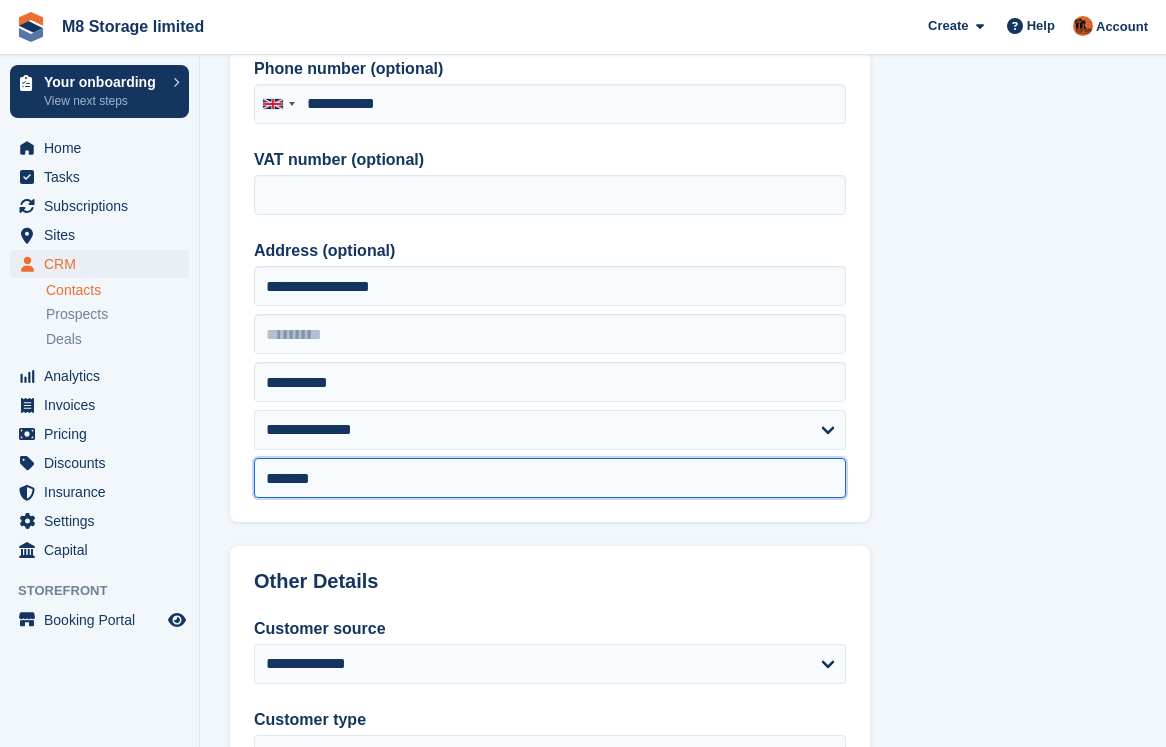 scroll, scrollTop: 700, scrollLeft: 0, axis: vertical 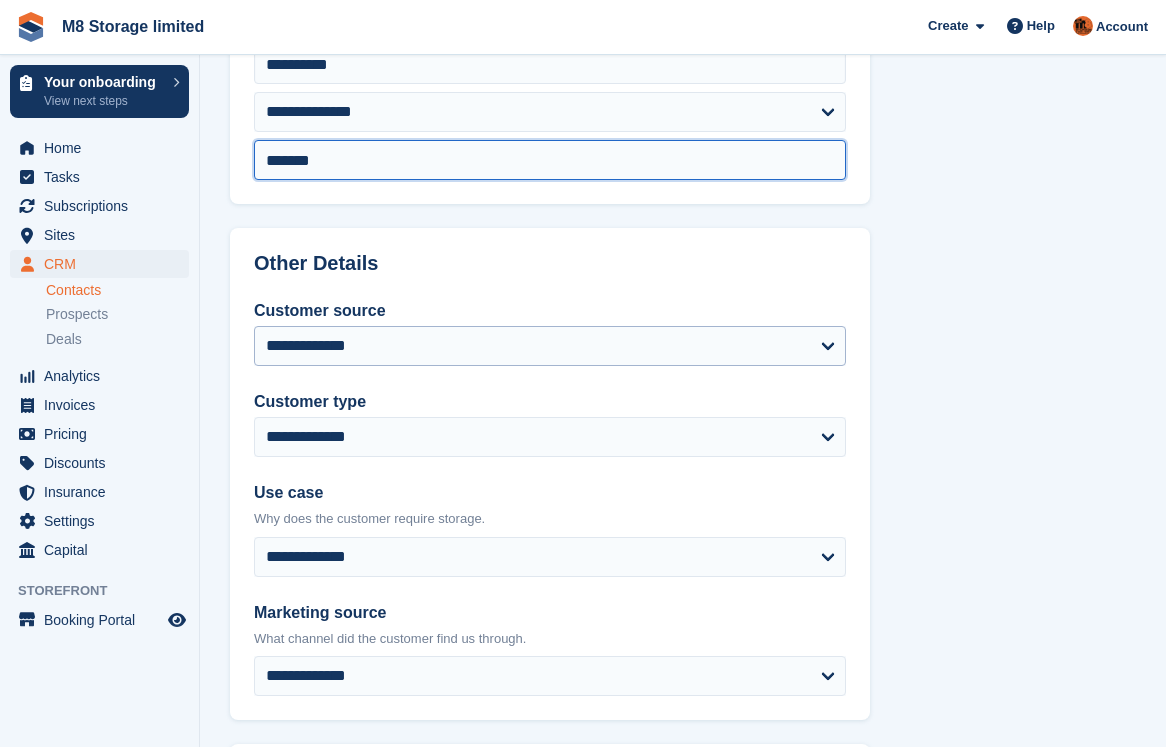 type on "*******" 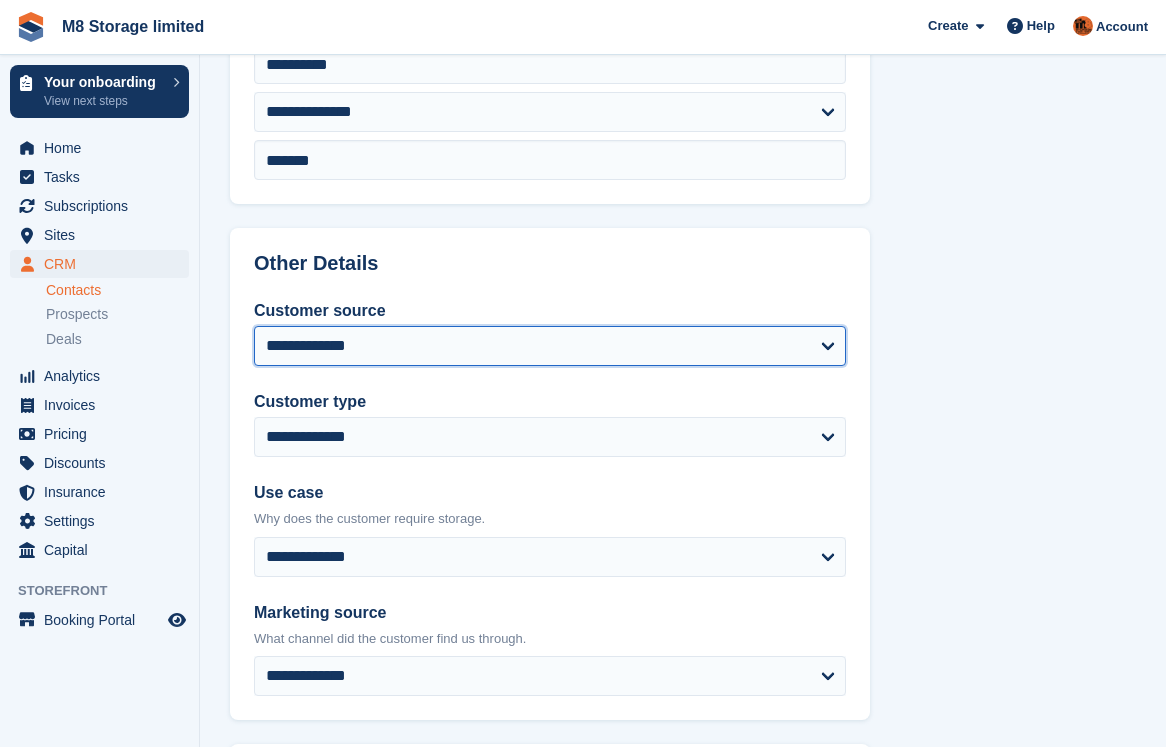 click on "**********" at bounding box center [550, 346] 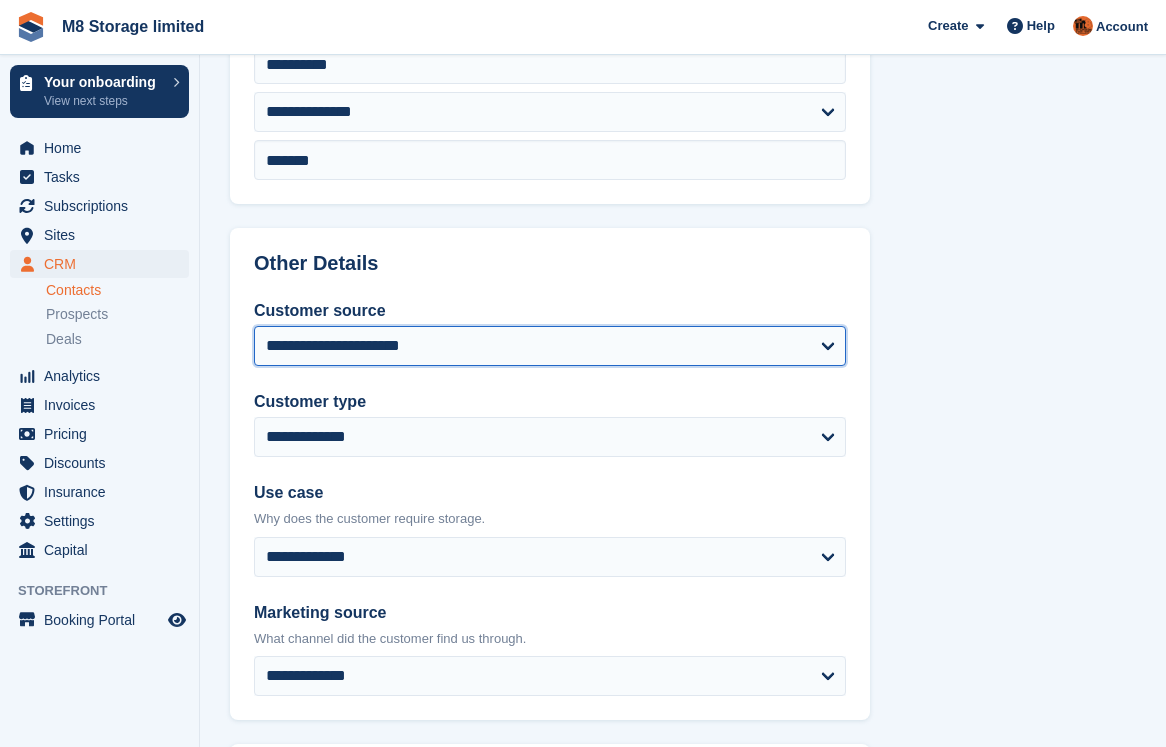 click on "**********" at bounding box center (550, 346) 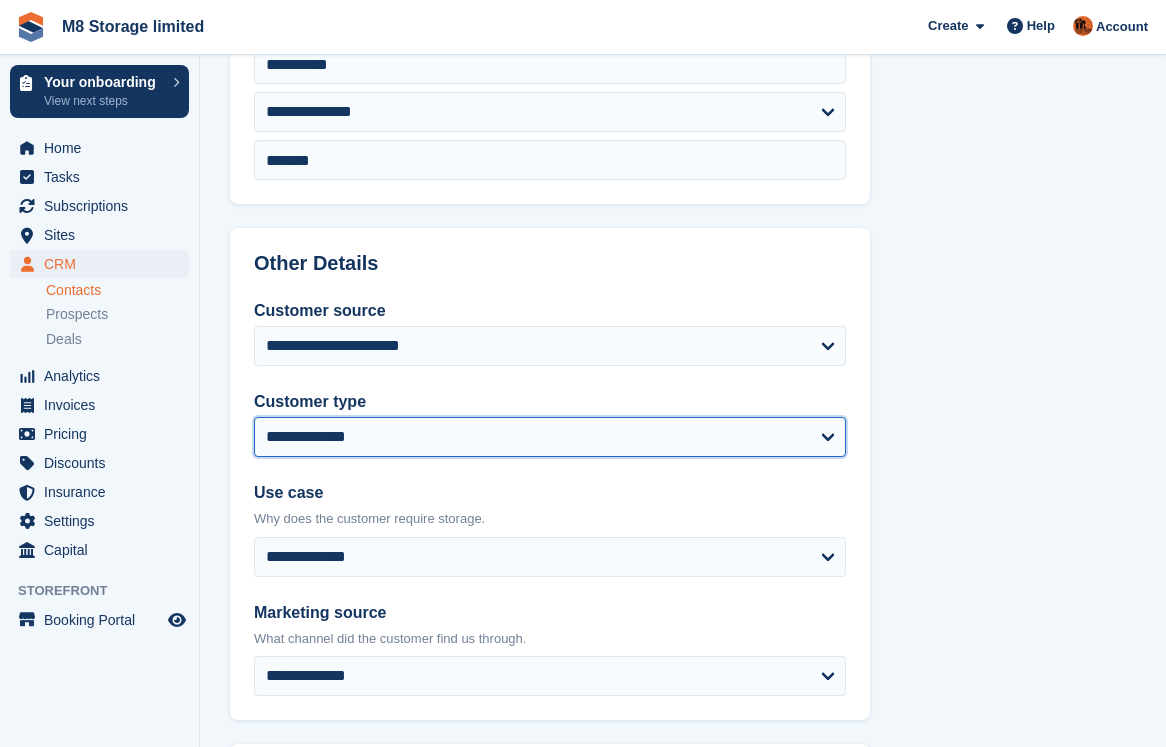 click on "**********" at bounding box center (550, 437) 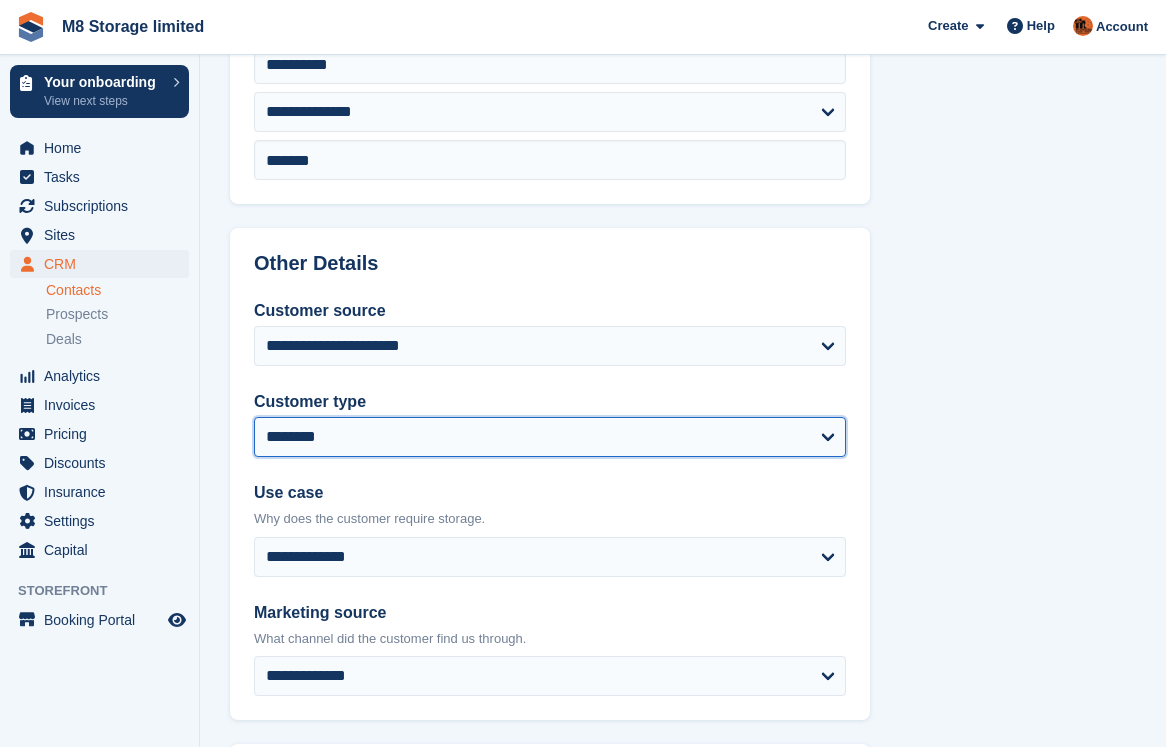 click on "**********" at bounding box center [550, 437] 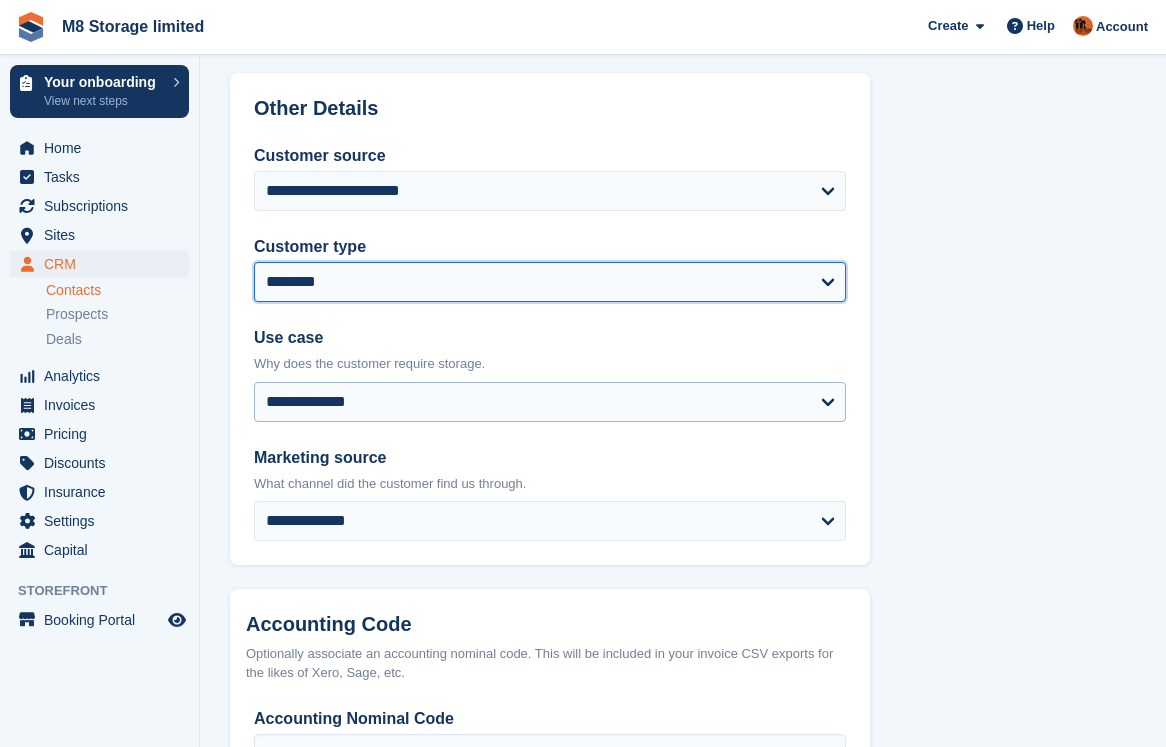 scroll, scrollTop: 900, scrollLeft: 0, axis: vertical 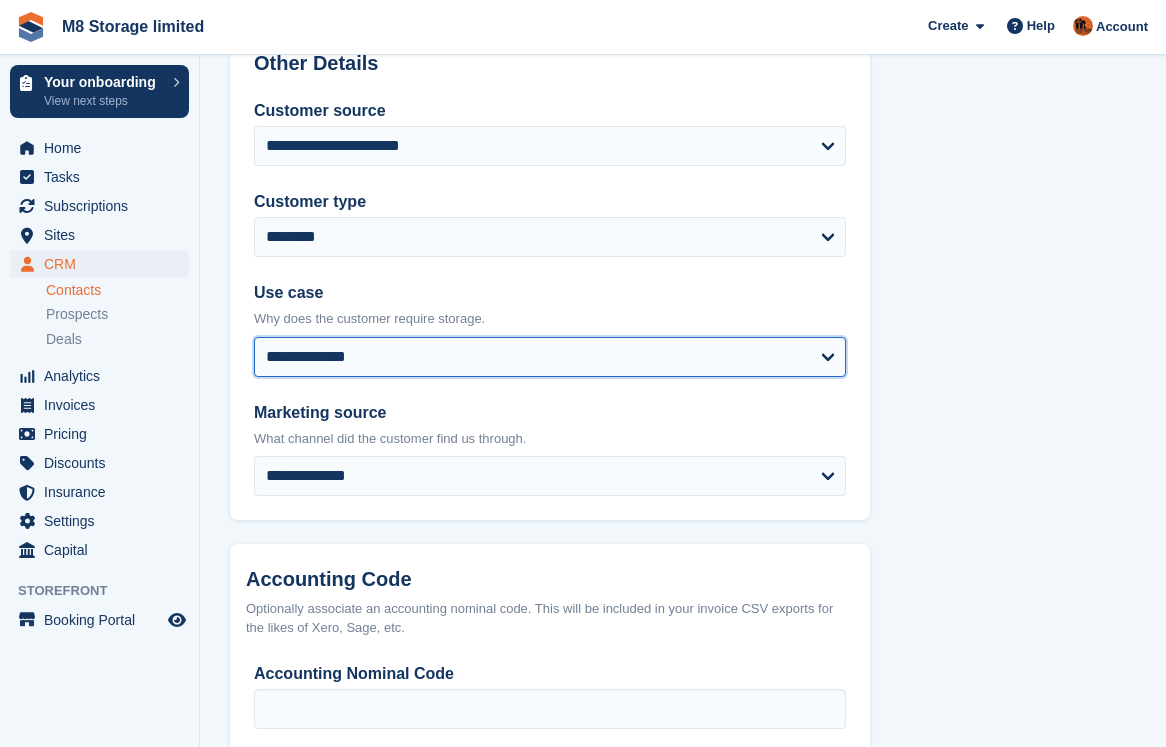 click on "**********" at bounding box center [550, 357] 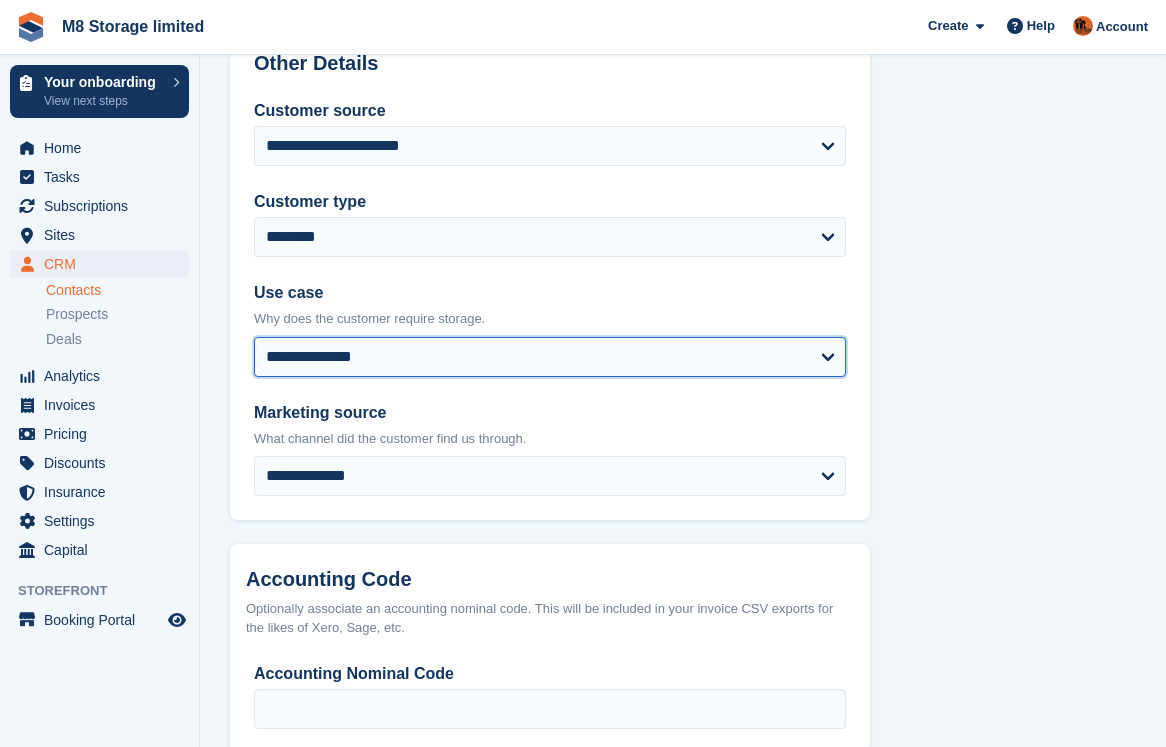 click on "**********" at bounding box center [550, 357] 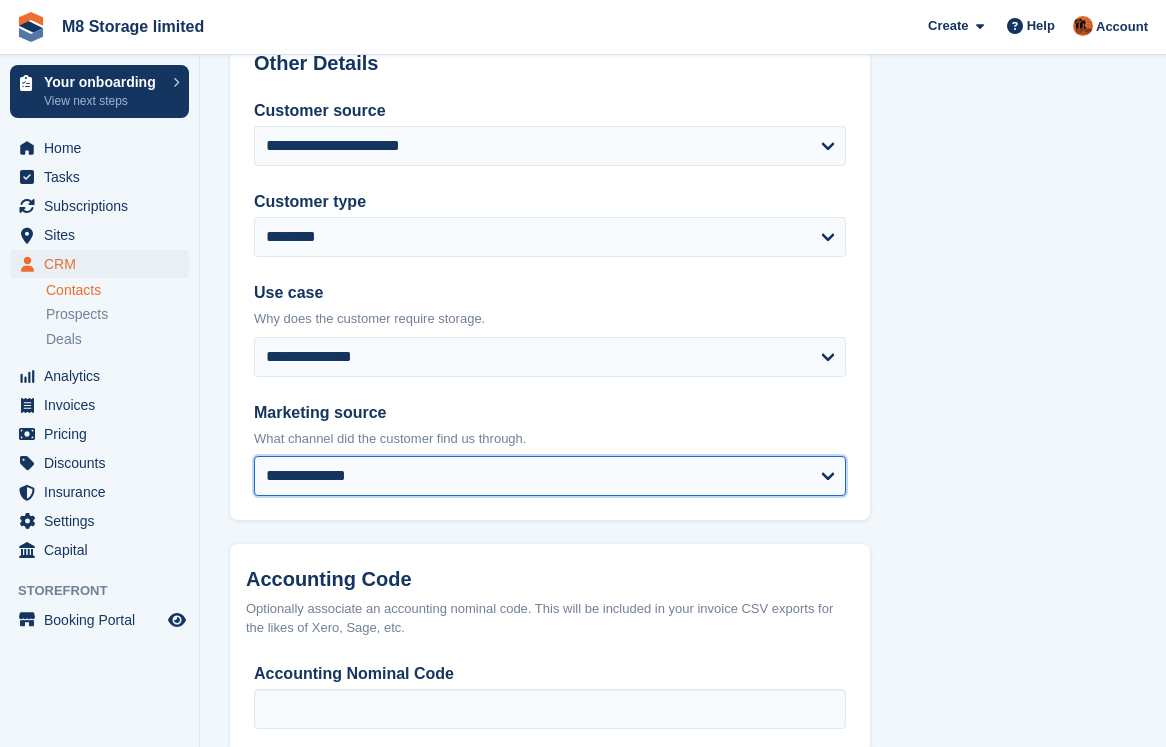 click on "**********" at bounding box center (550, 476) 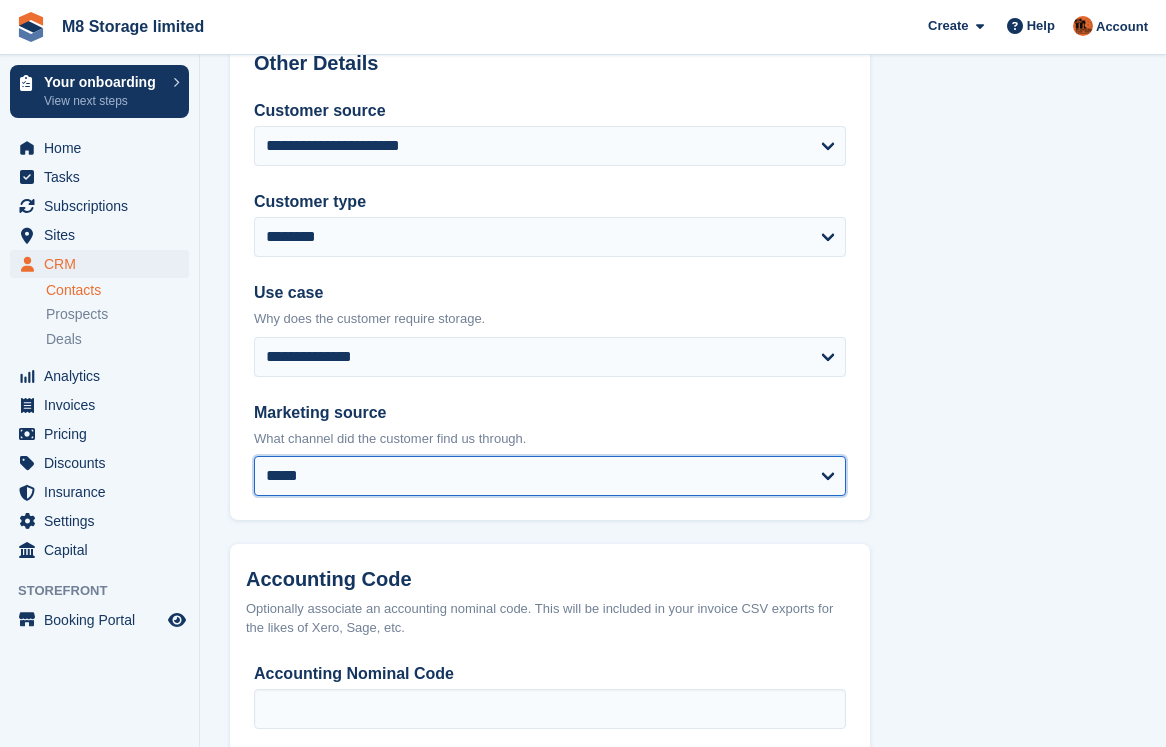 click on "**********" at bounding box center [550, 476] 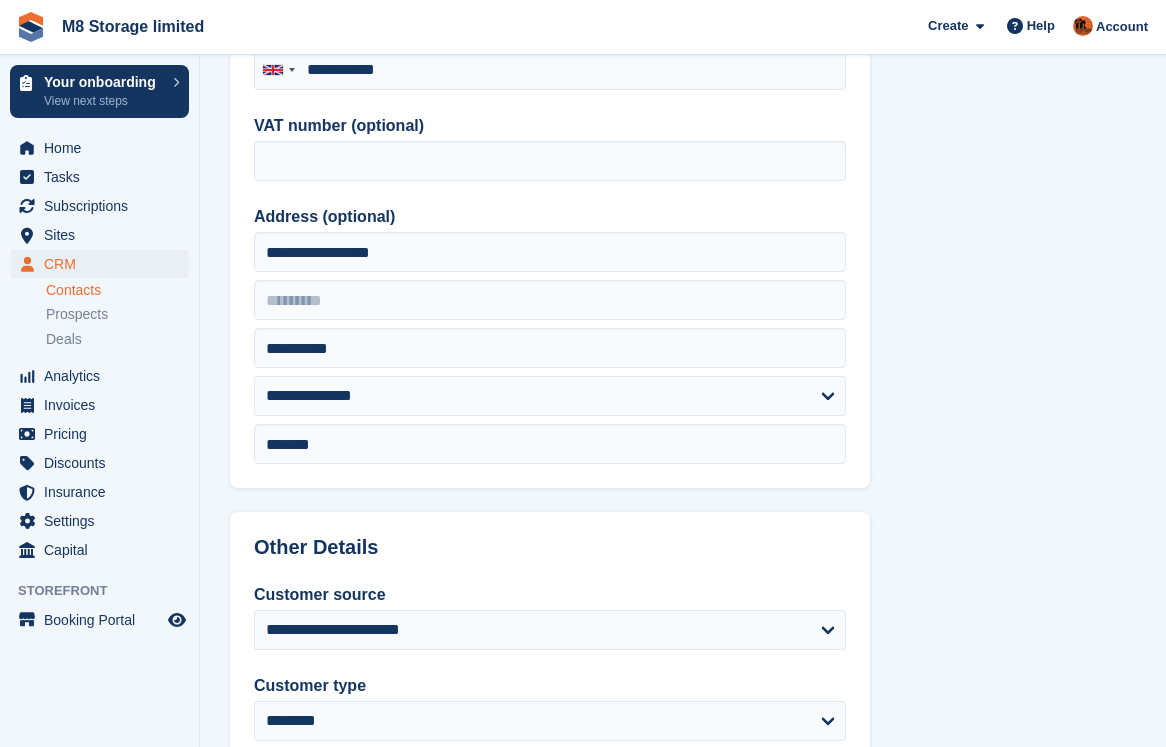 scroll, scrollTop: 0, scrollLeft: 0, axis: both 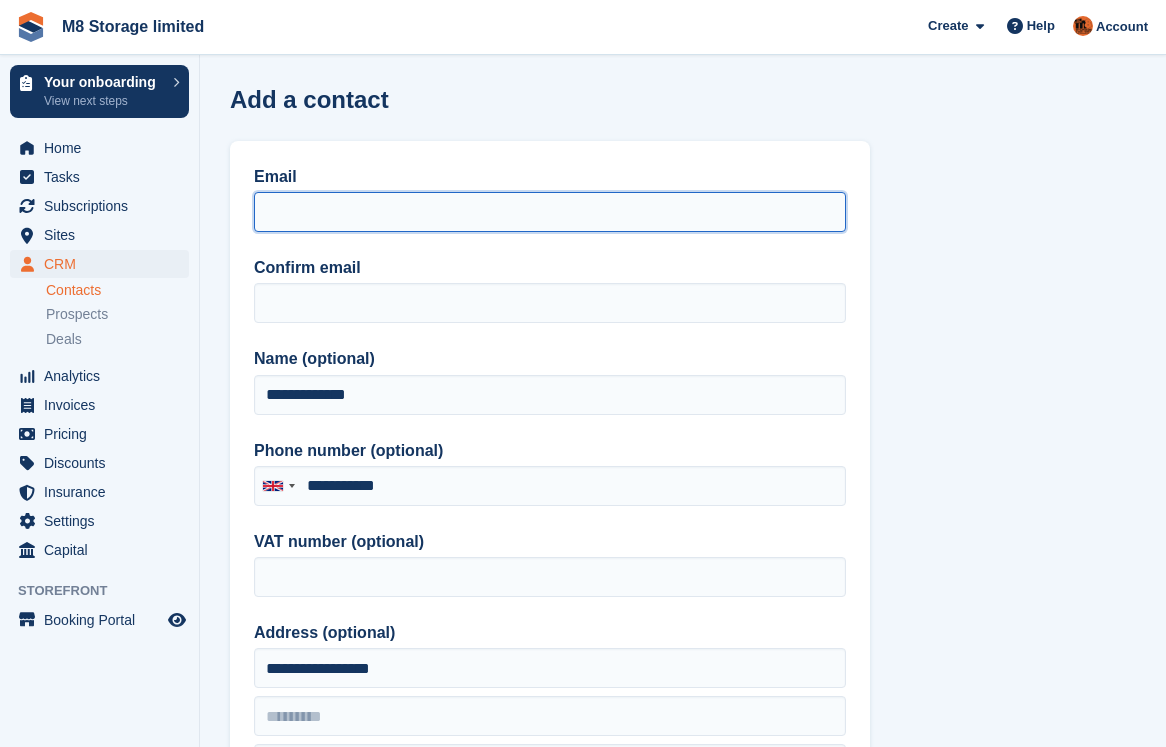 click on "Email" at bounding box center [550, 212] 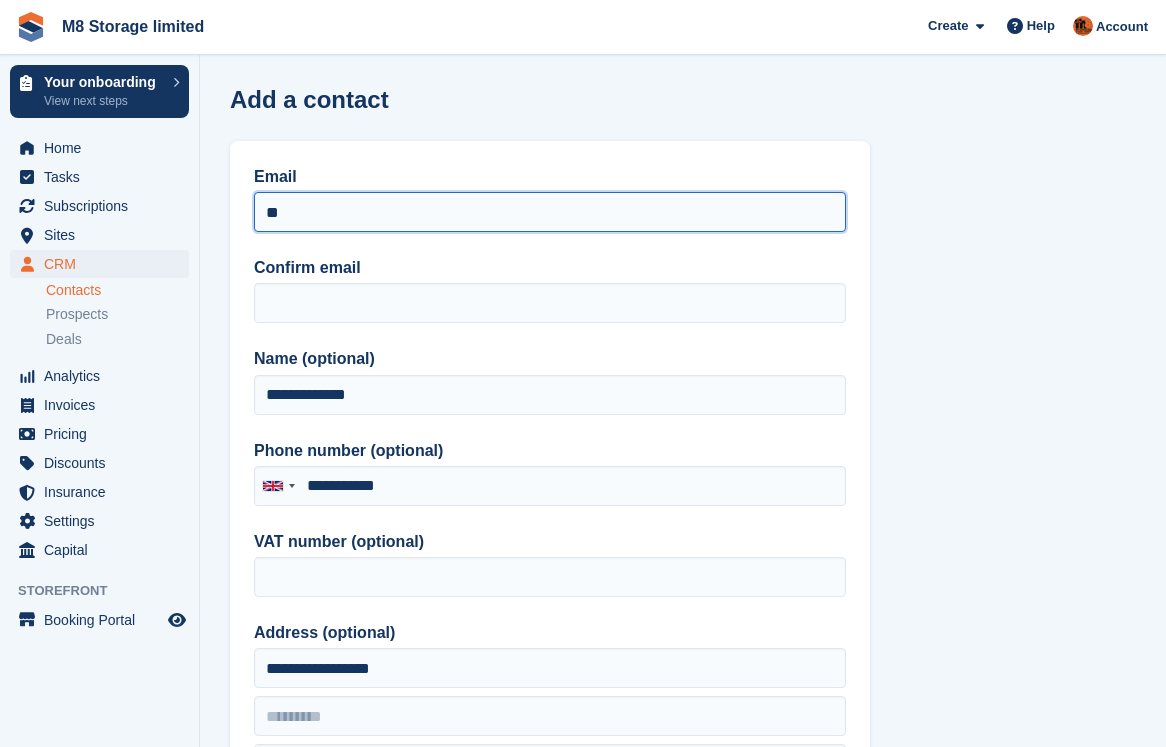 type on "*" 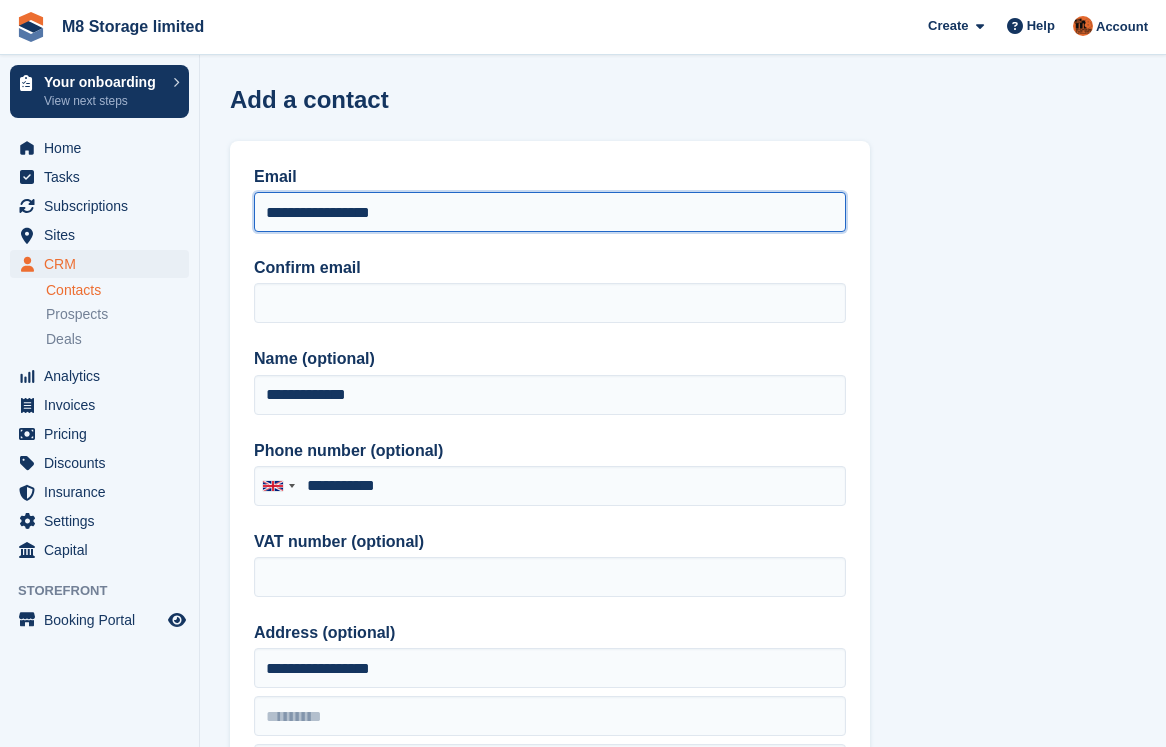 drag, startPoint x: 414, startPoint y: 211, endPoint x: 246, endPoint y: 212, distance: 168.00298 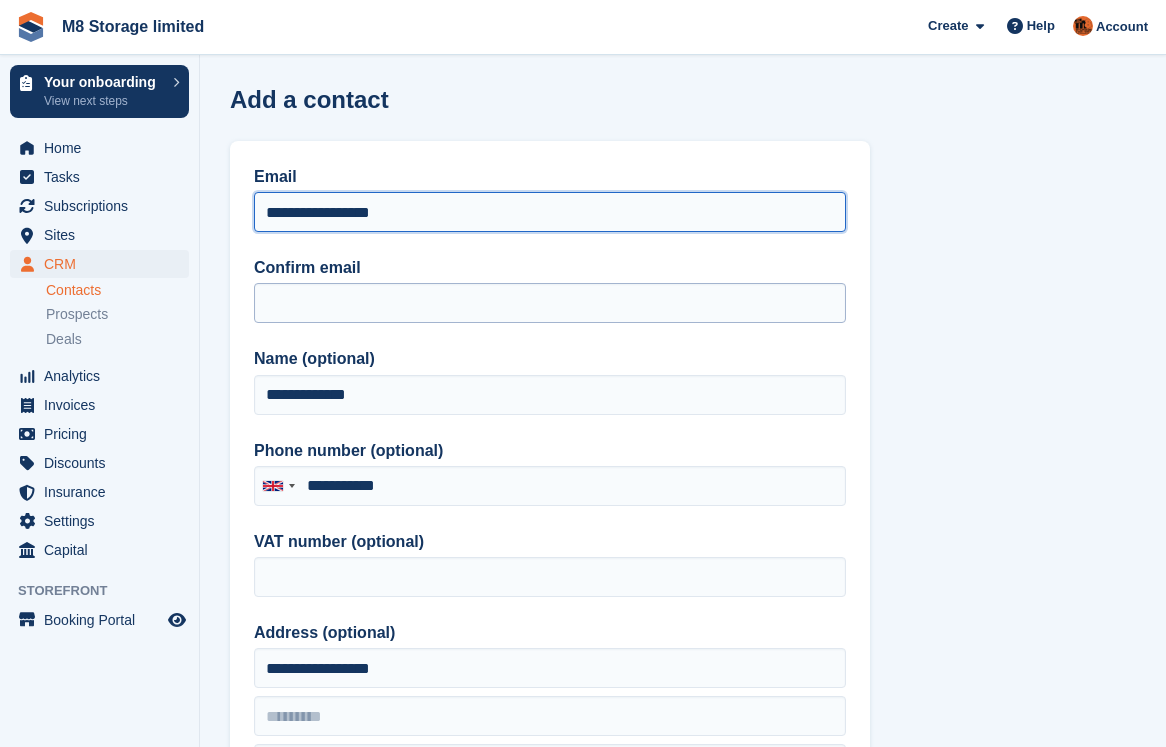 type on "**********" 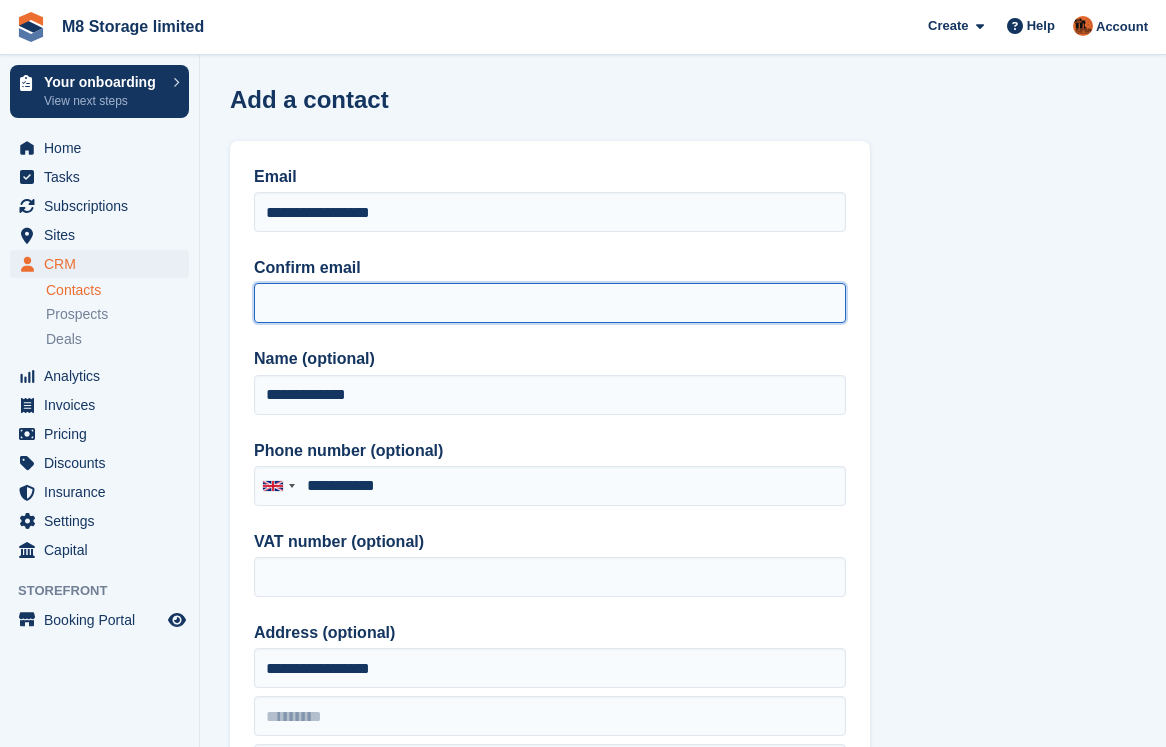 paste on "**********" 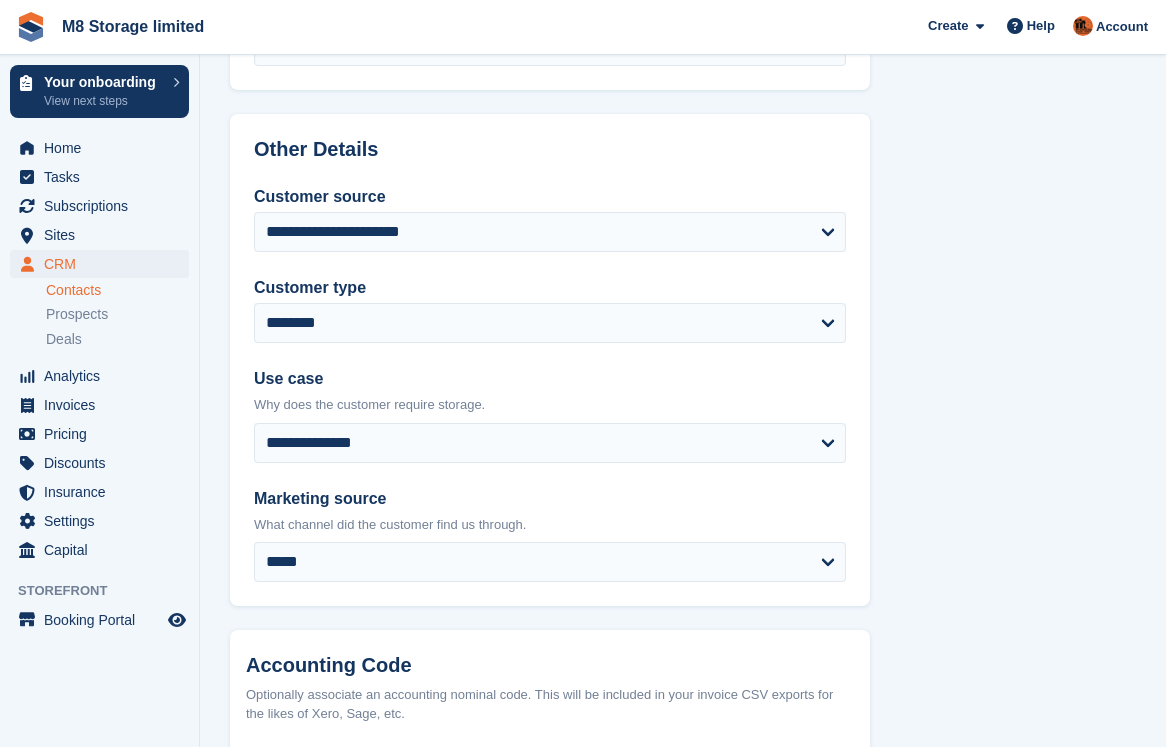 scroll, scrollTop: 1016, scrollLeft: 0, axis: vertical 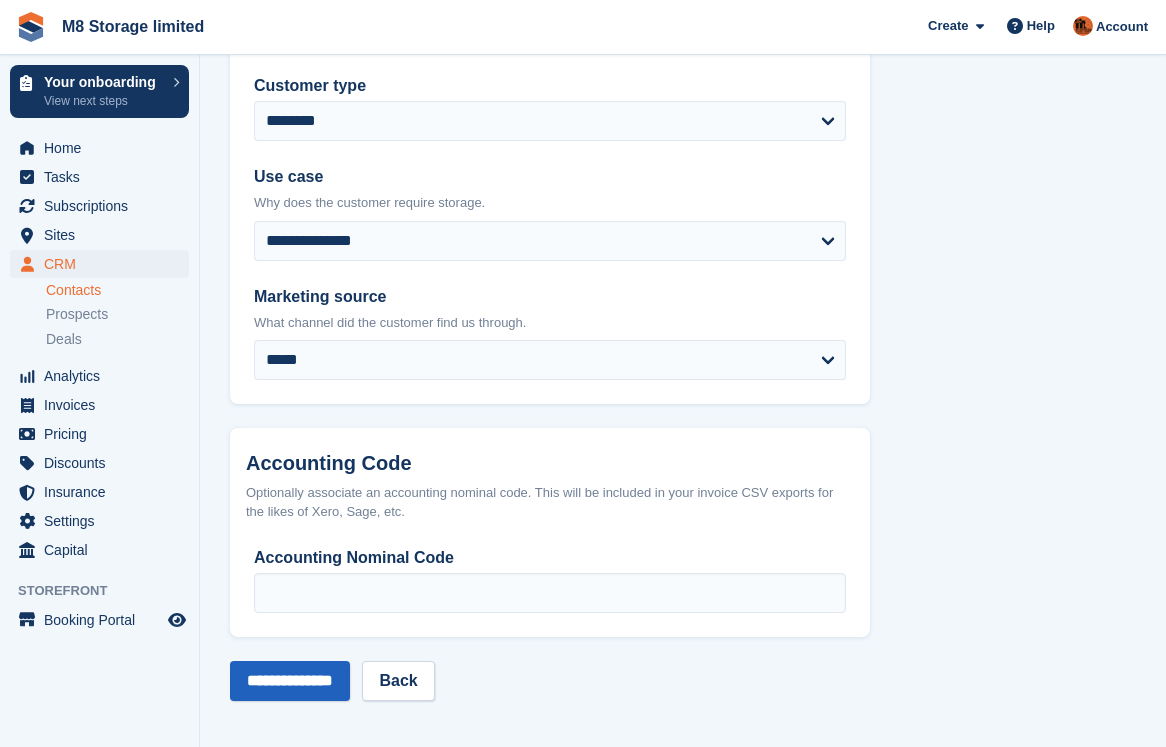 type on "**********" 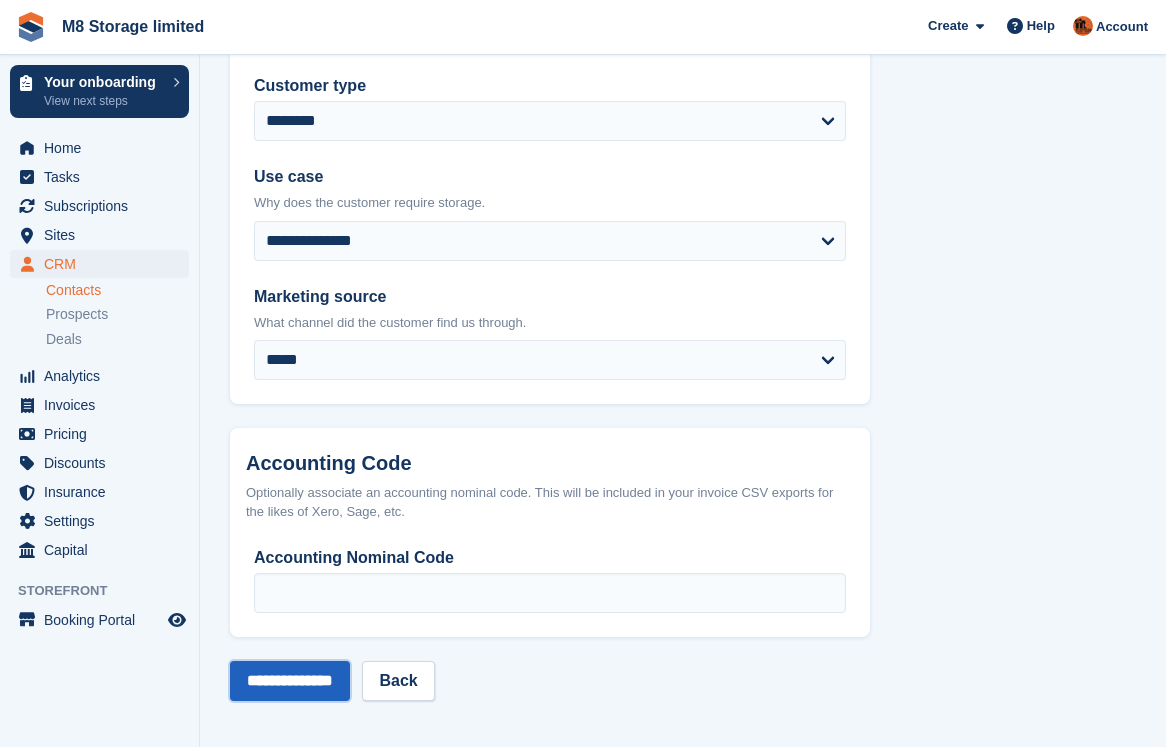 click on "**********" at bounding box center [290, 681] 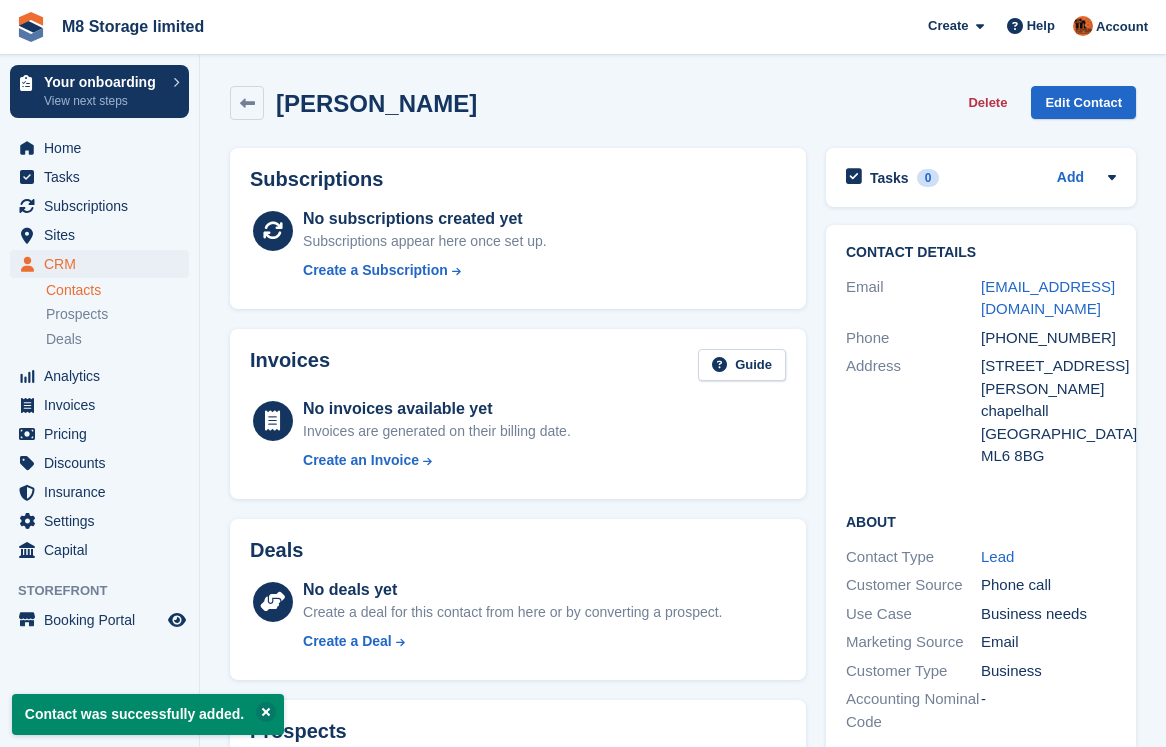 scroll, scrollTop: 0, scrollLeft: 0, axis: both 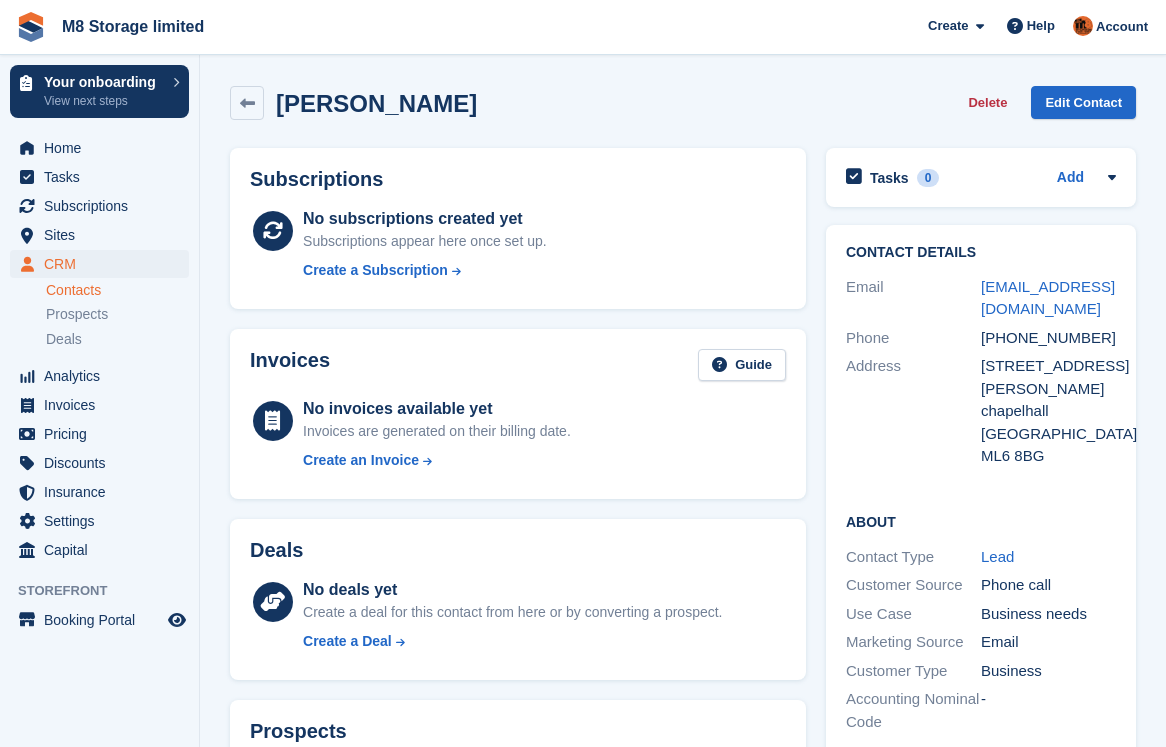 click on "Contacts" at bounding box center [117, 290] 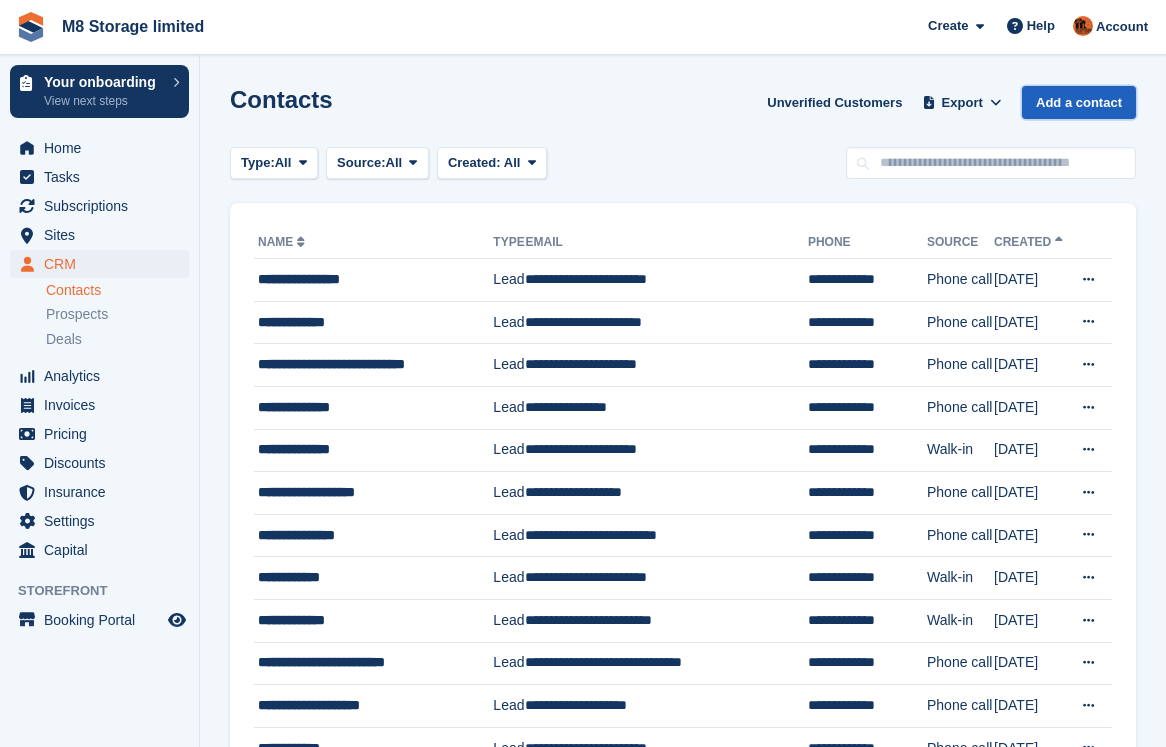 click on "Add a contact" at bounding box center (1079, 102) 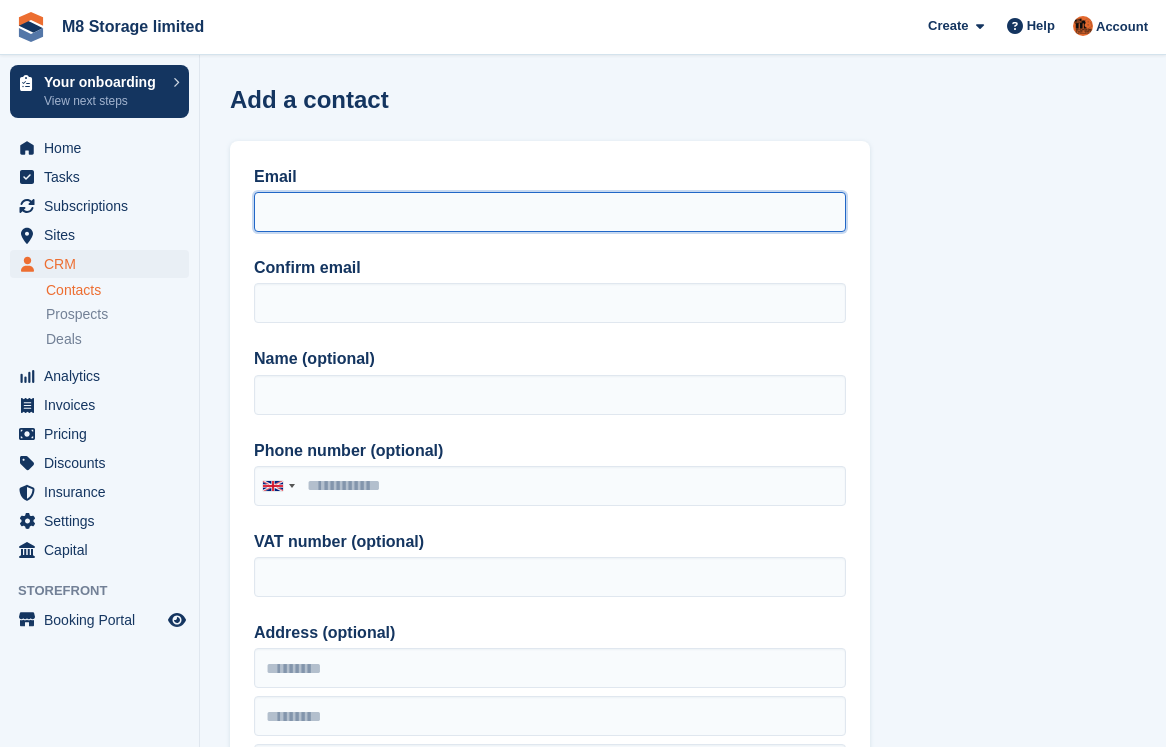 click on "Email" at bounding box center [550, 212] 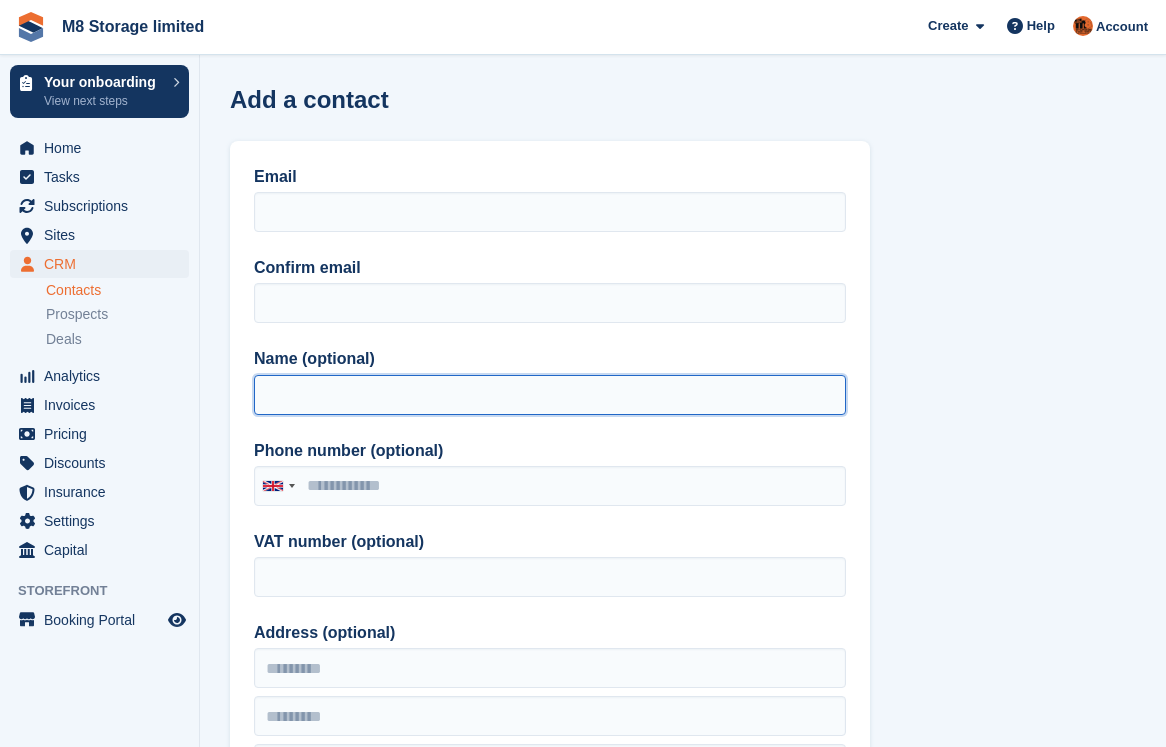 click on "Name (optional)" at bounding box center (550, 395) 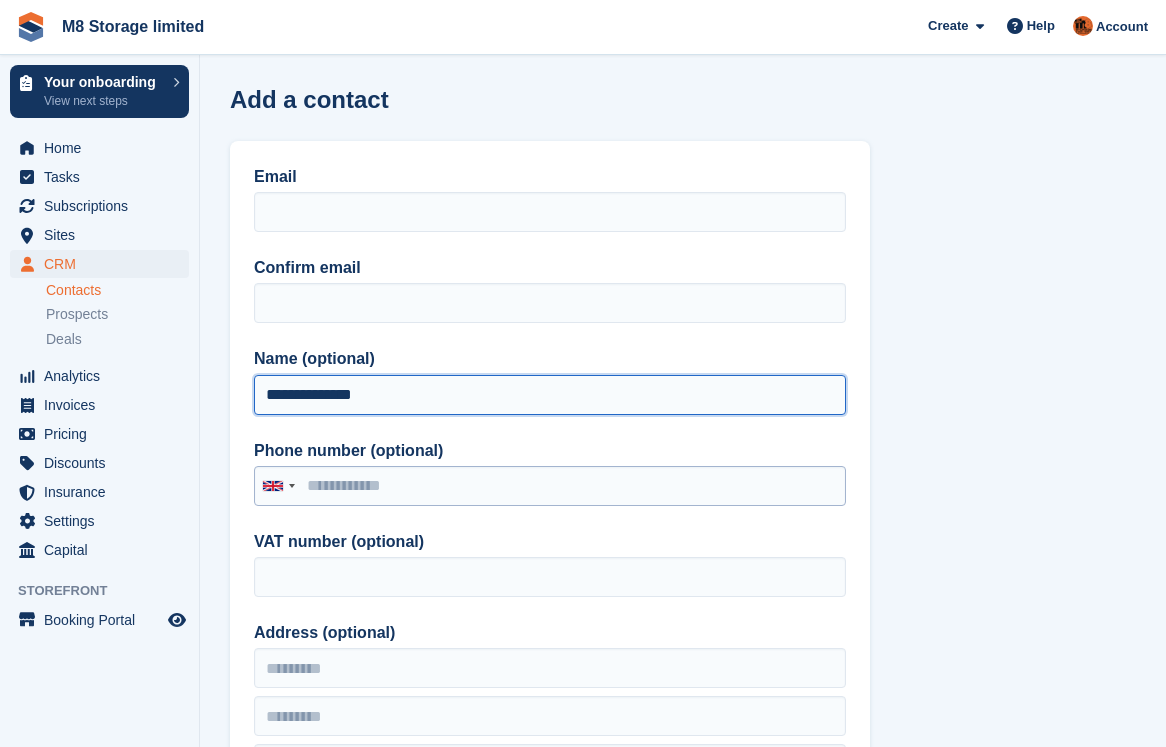 type on "**********" 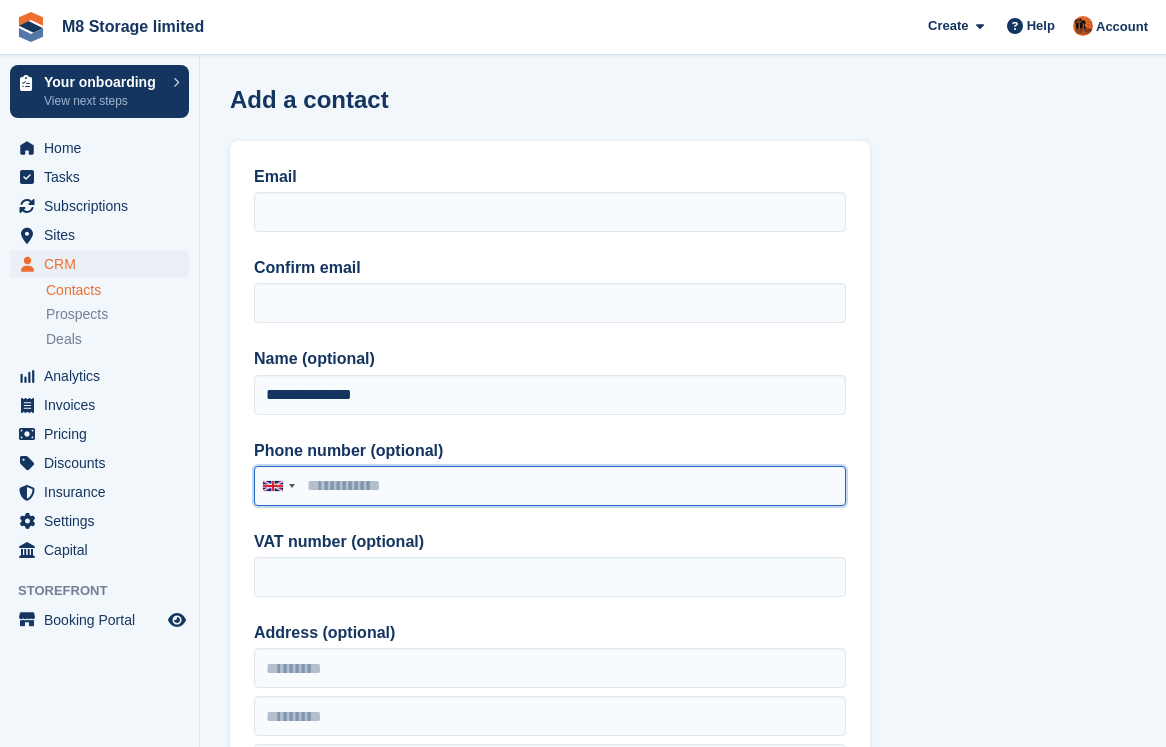 click on "Phone number (optional)" at bounding box center (550, 486) 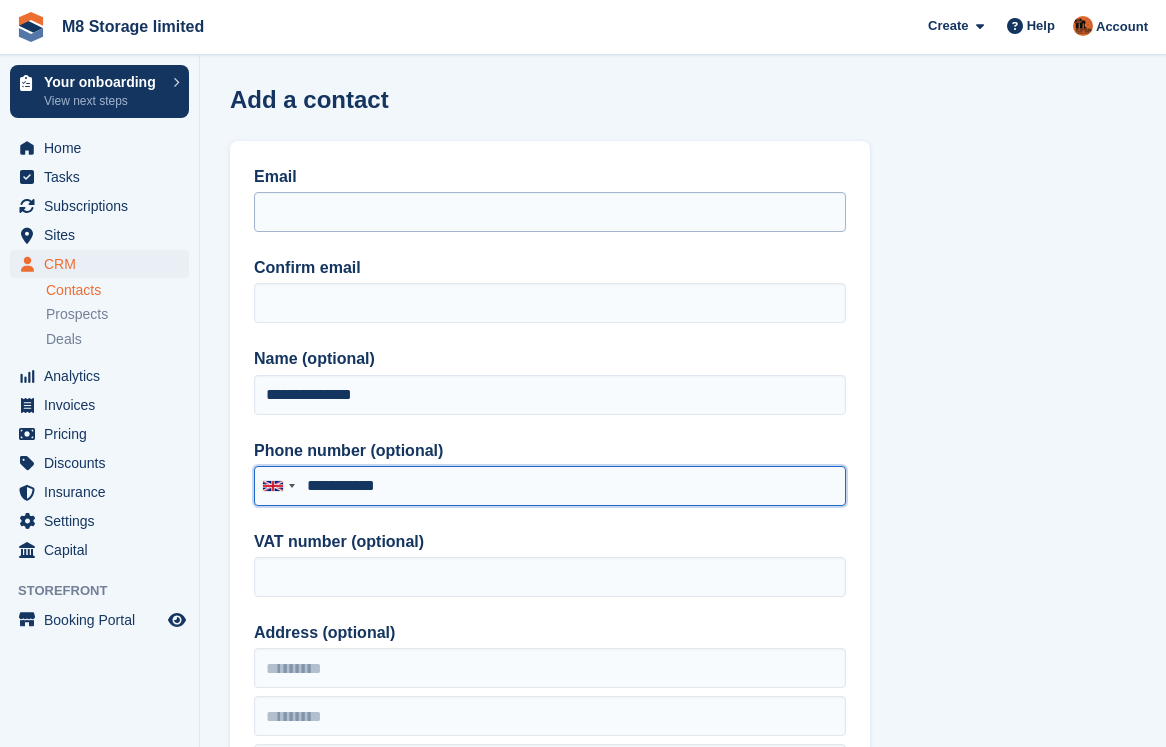 type on "**********" 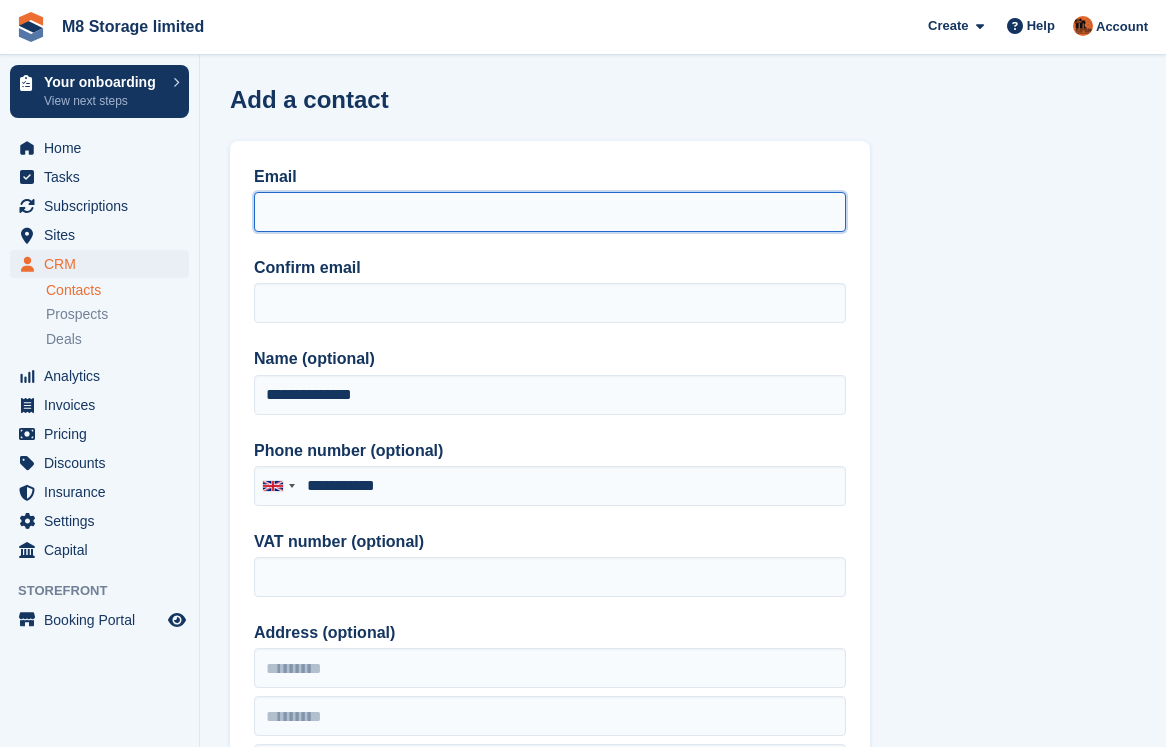 click on "Email" at bounding box center [550, 212] 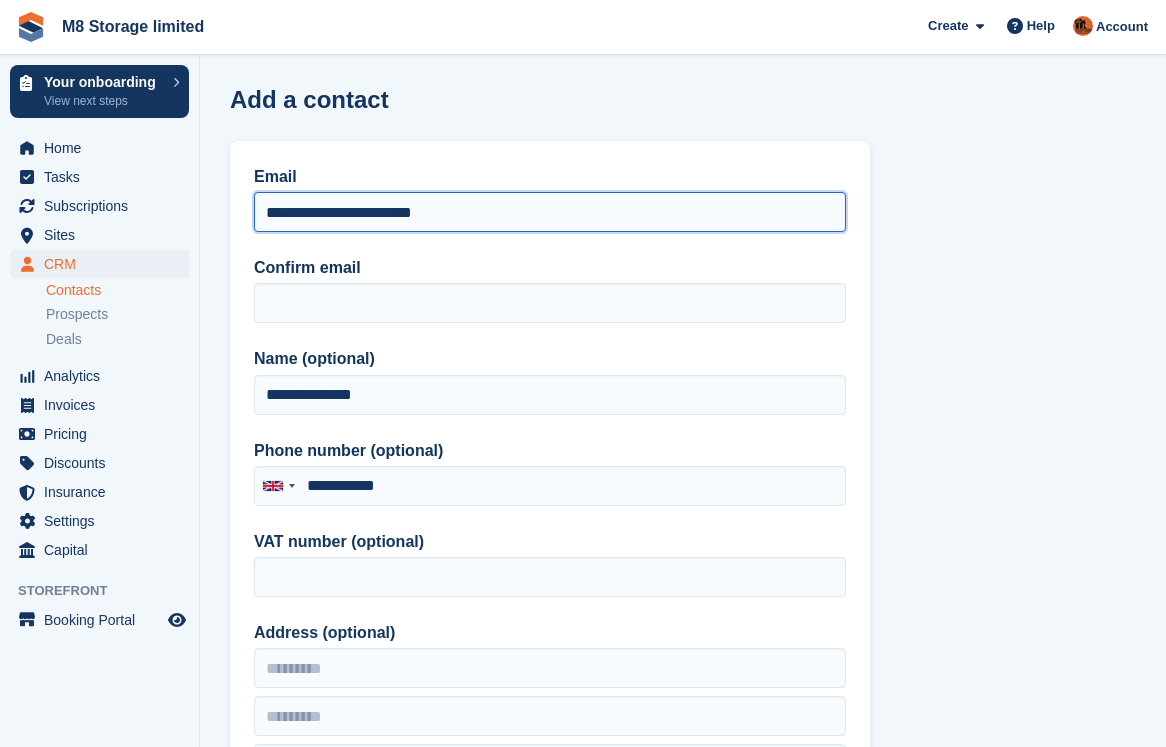 drag, startPoint x: 459, startPoint y: 215, endPoint x: 254, endPoint y: 218, distance: 205.02196 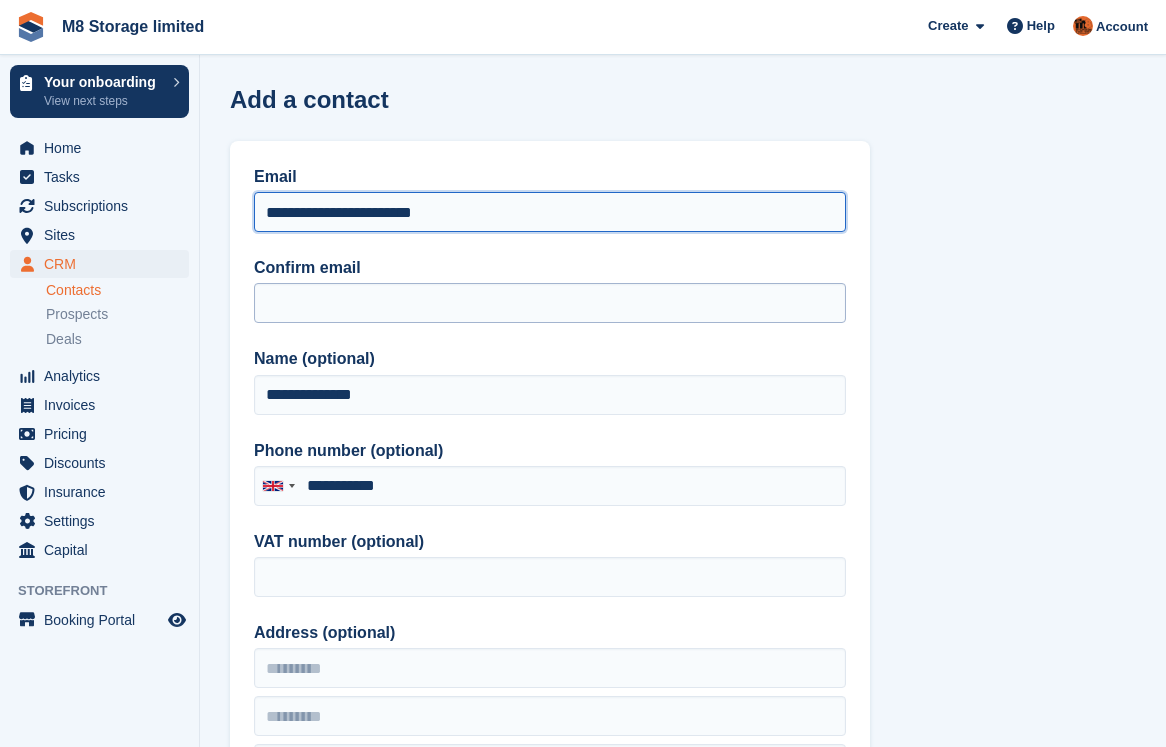 type on "**********" 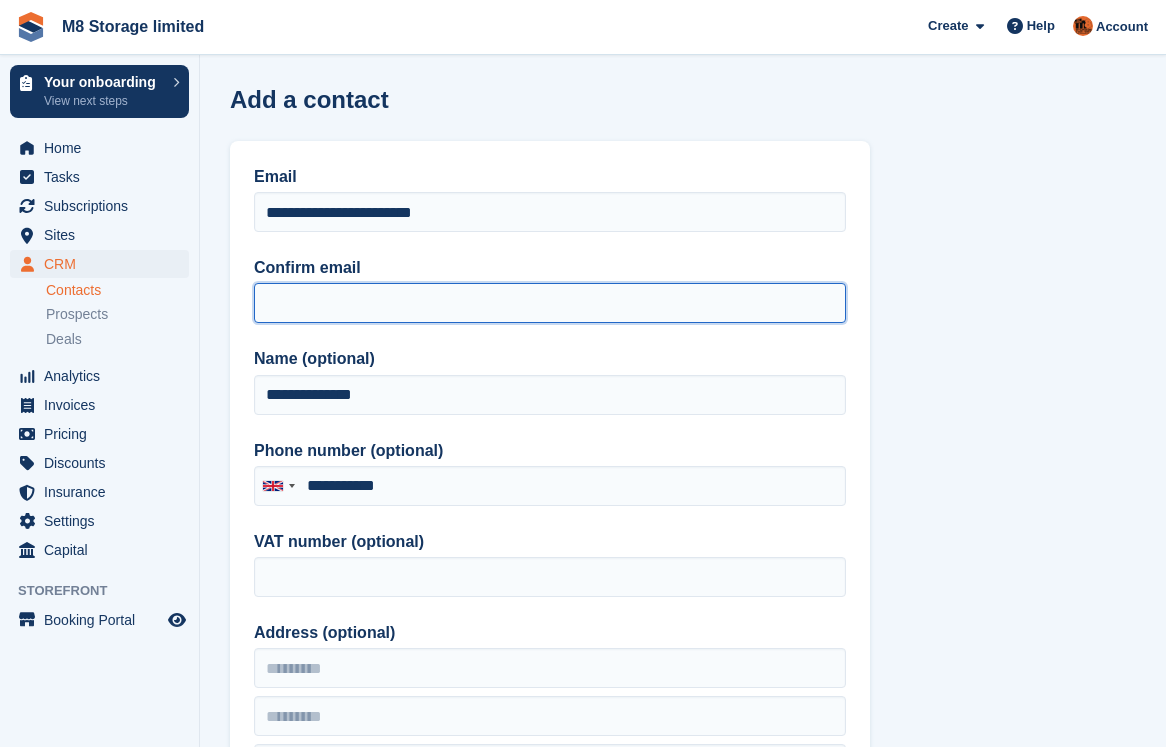 paste on "**********" 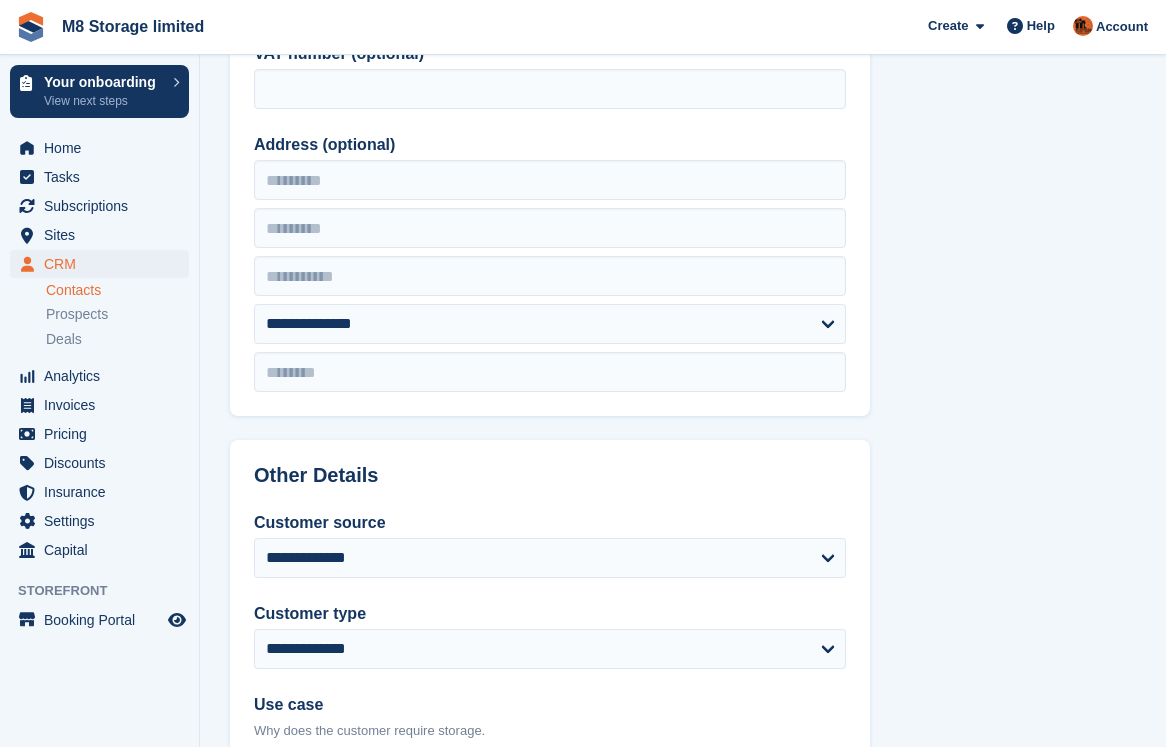 scroll, scrollTop: 500, scrollLeft: 0, axis: vertical 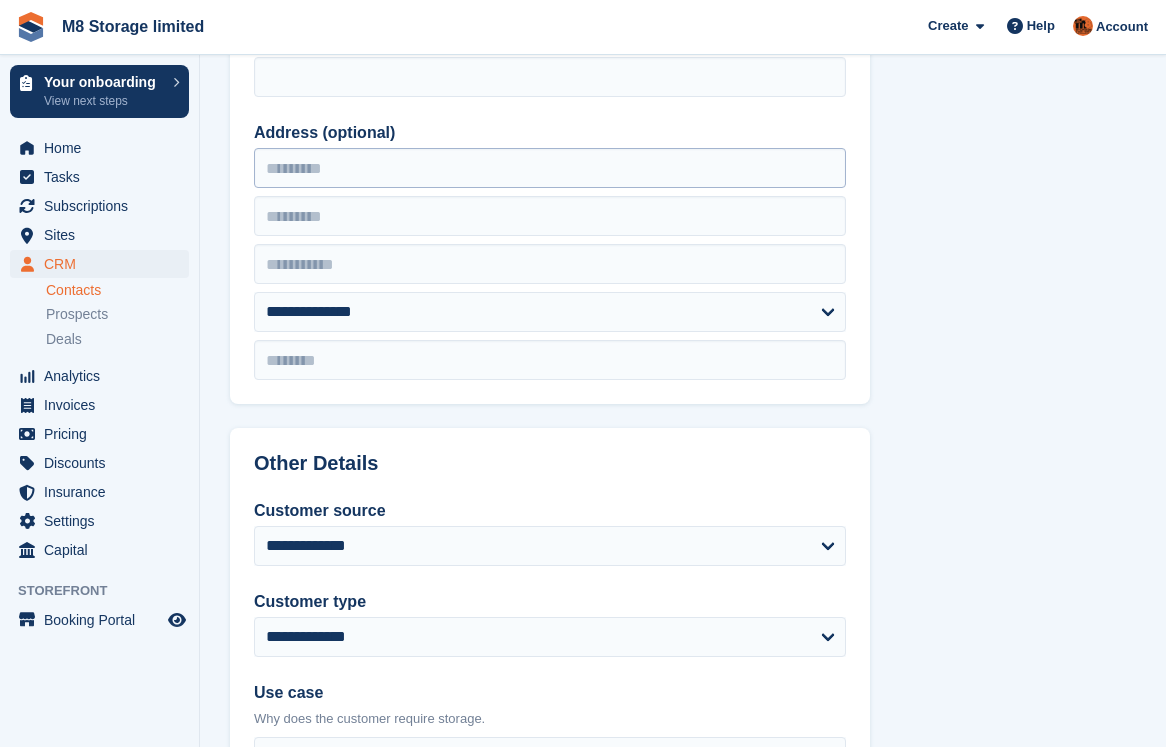 type on "**********" 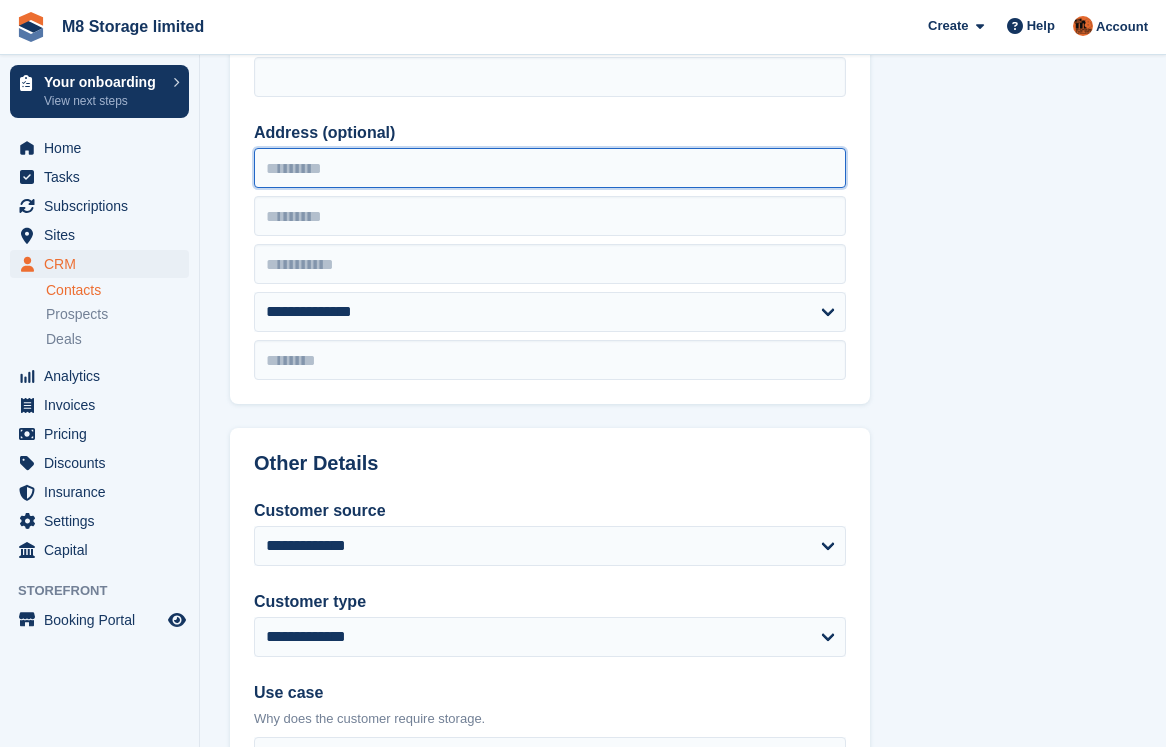 click on "Address (optional)" at bounding box center (550, 168) 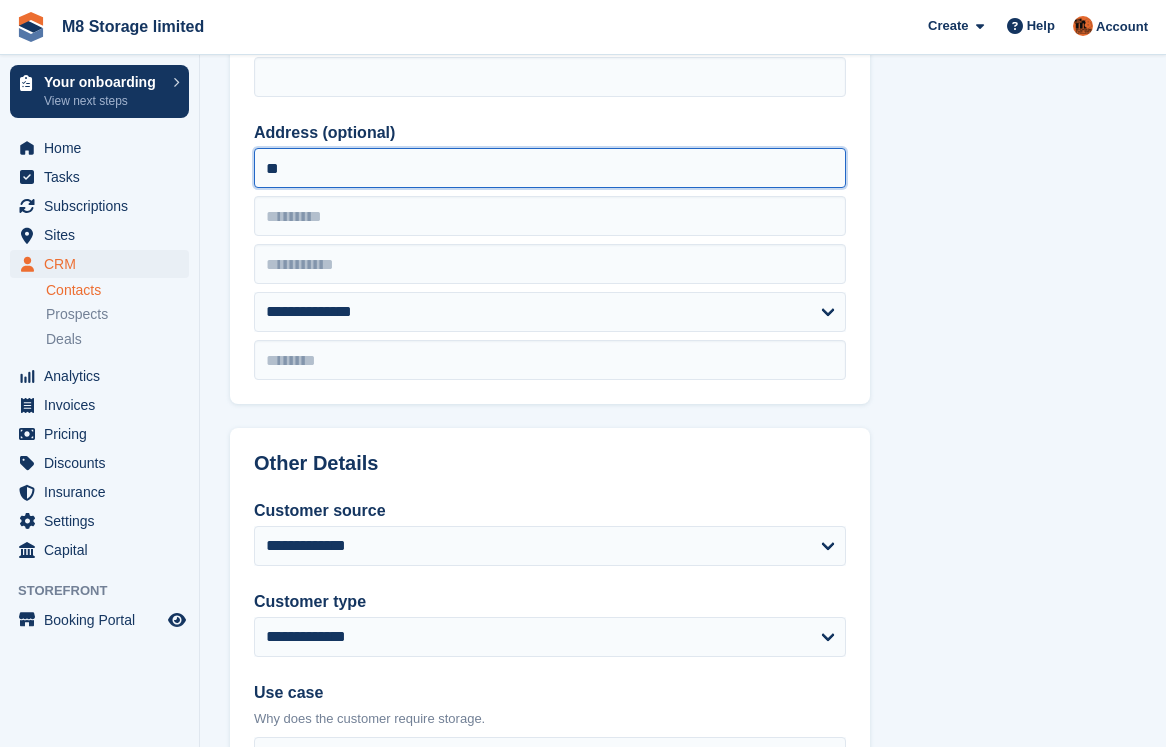 type on "*" 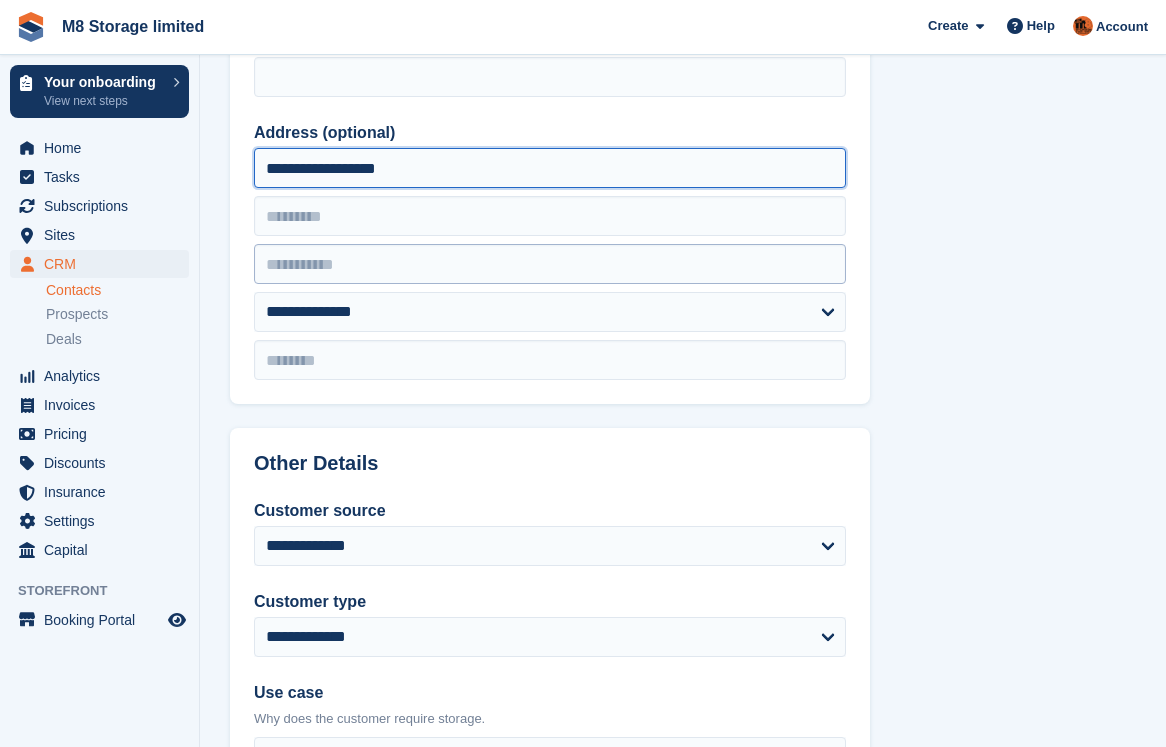 type on "**********" 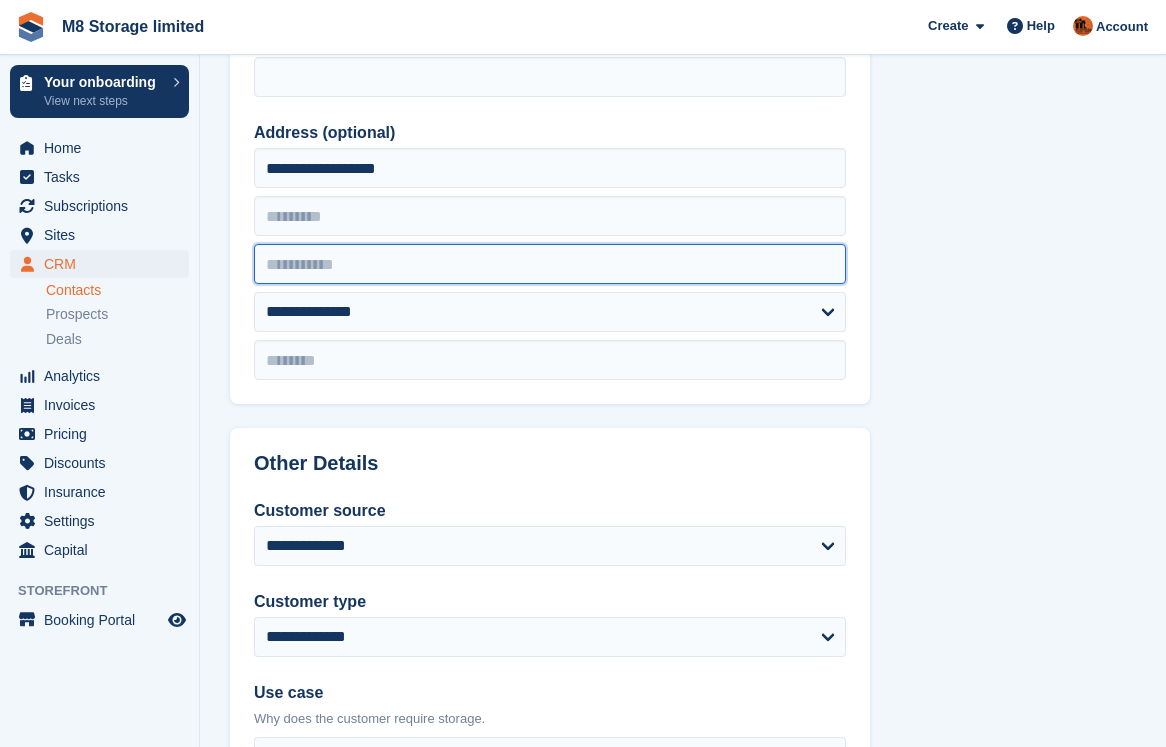 click at bounding box center (550, 264) 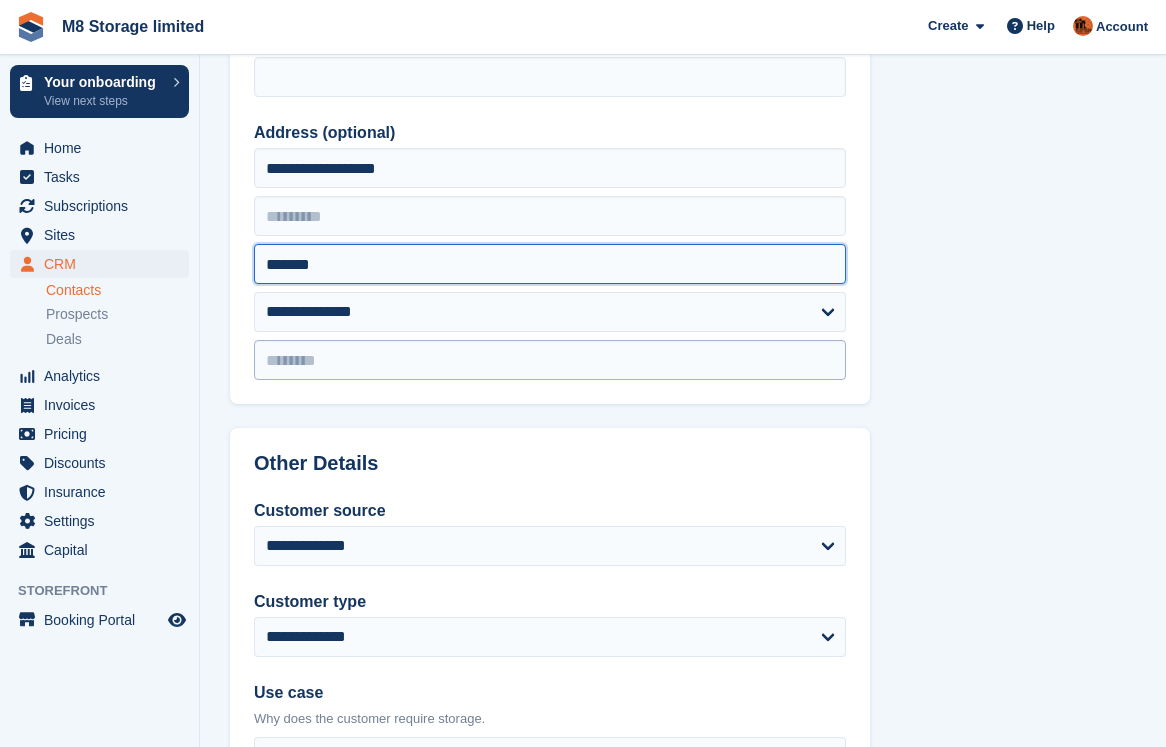 type on "*******" 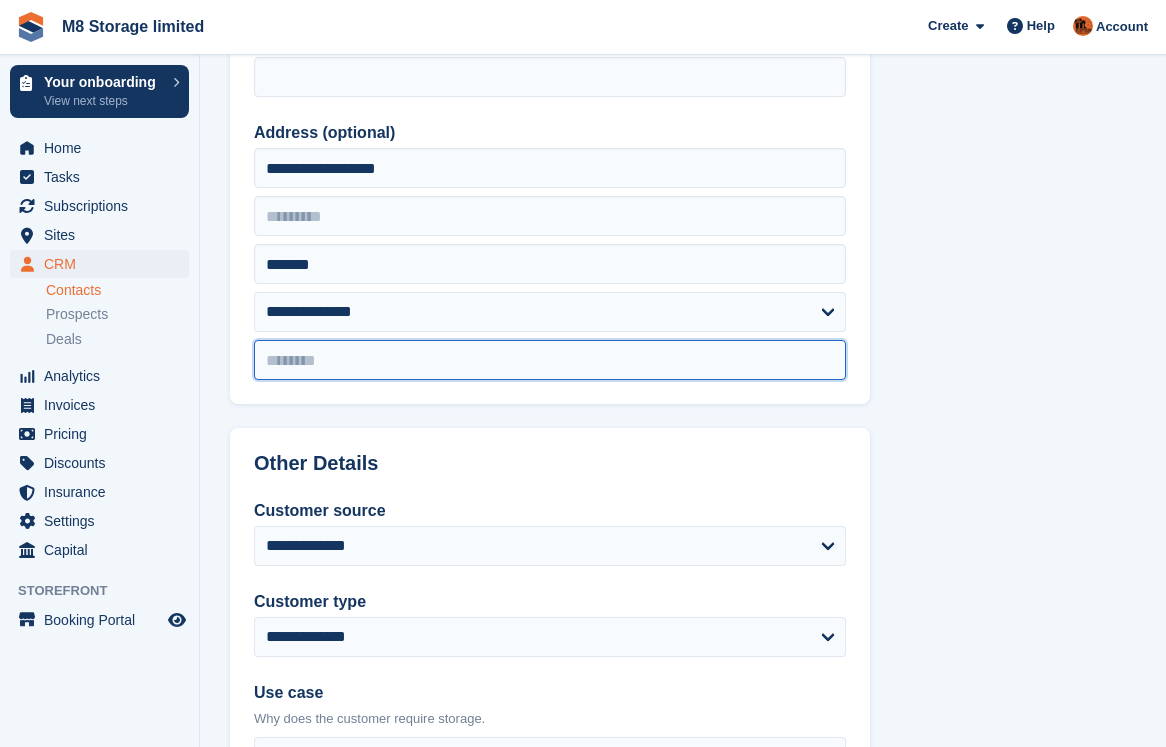 click at bounding box center [550, 360] 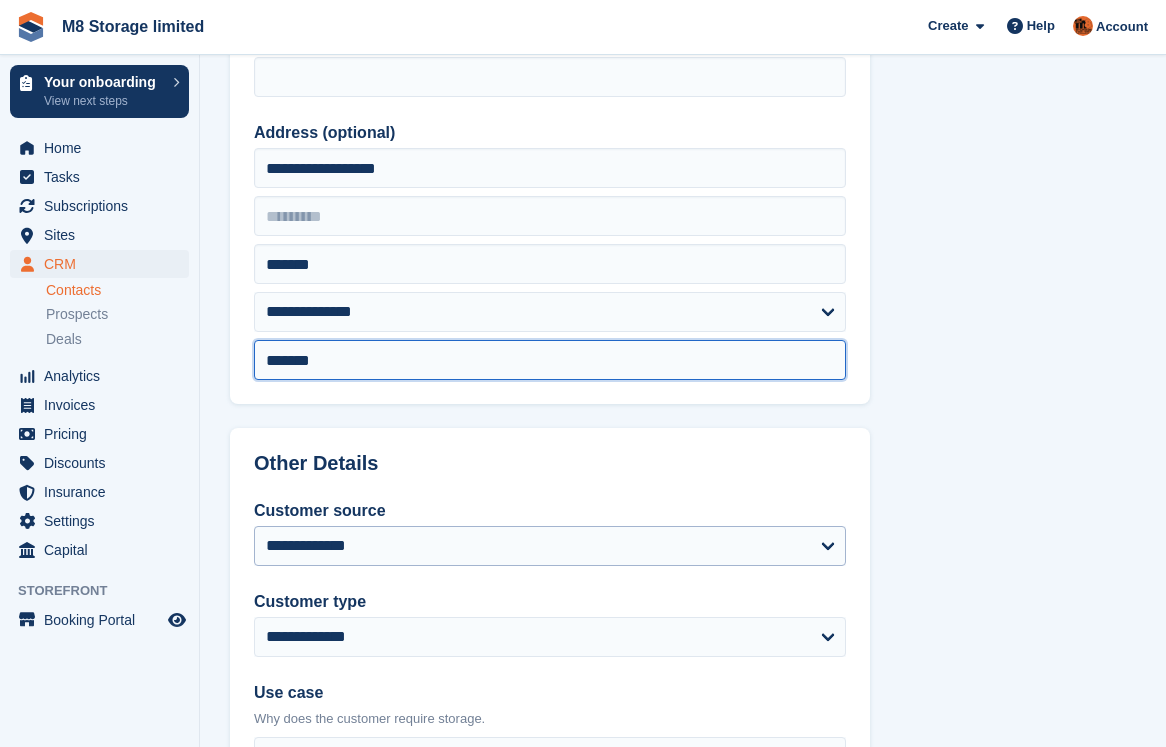 type on "*******" 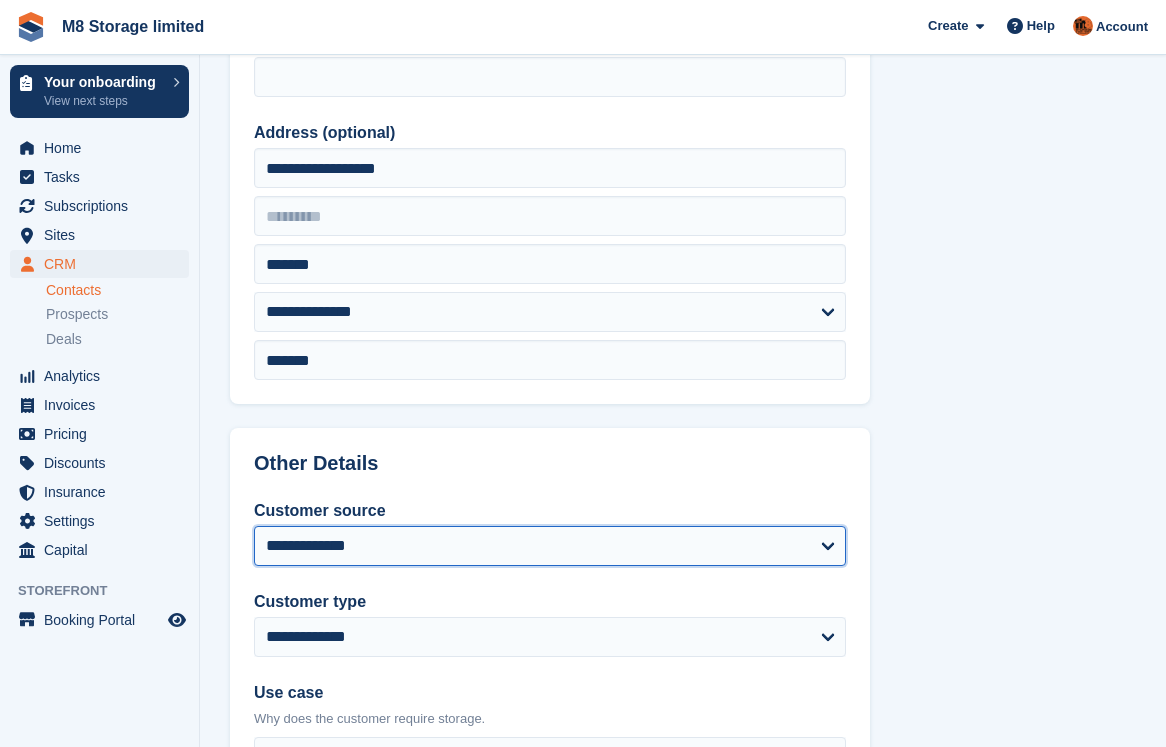 click on "**********" at bounding box center [550, 546] 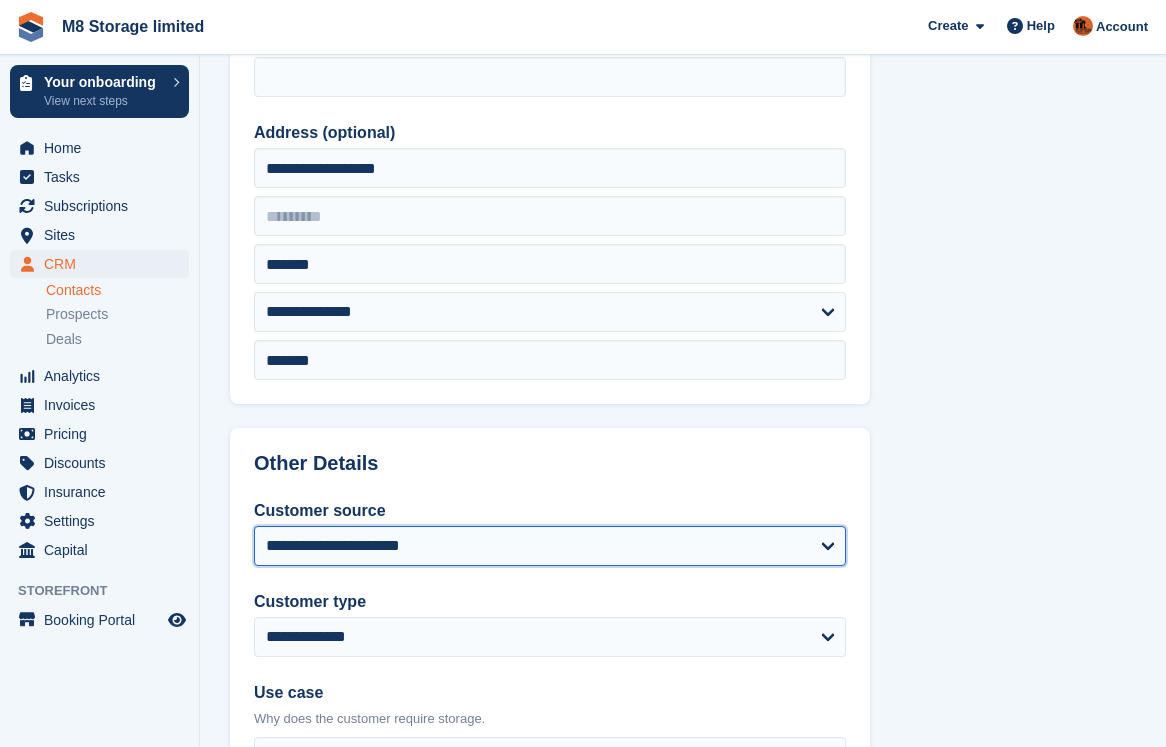 click on "**********" at bounding box center (550, 546) 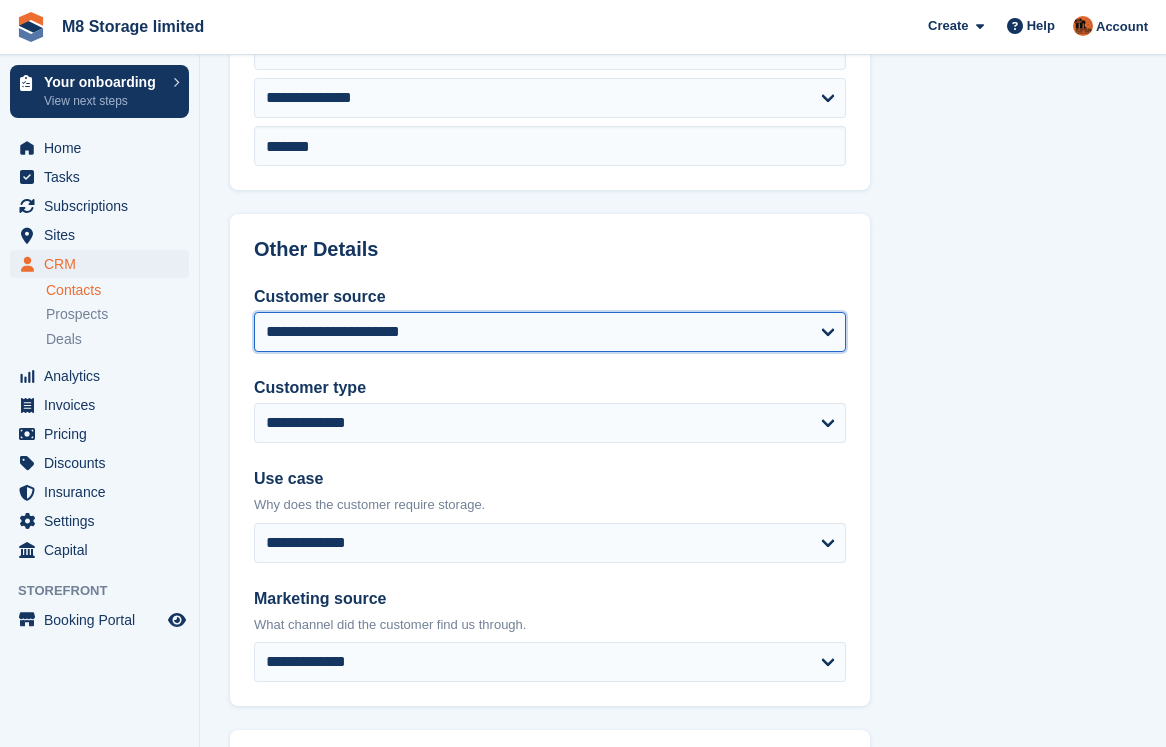 scroll, scrollTop: 800, scrollLeft: 0, axis: vertical 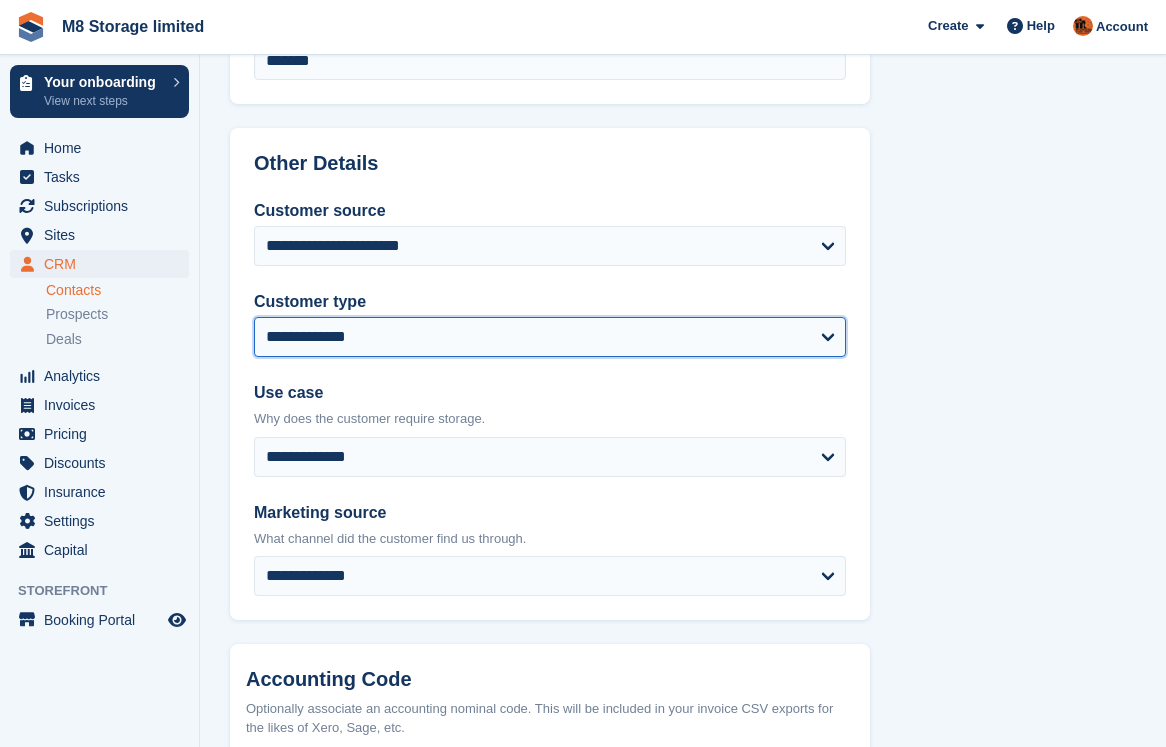 click on "**********" at bounding box center [550, 337] 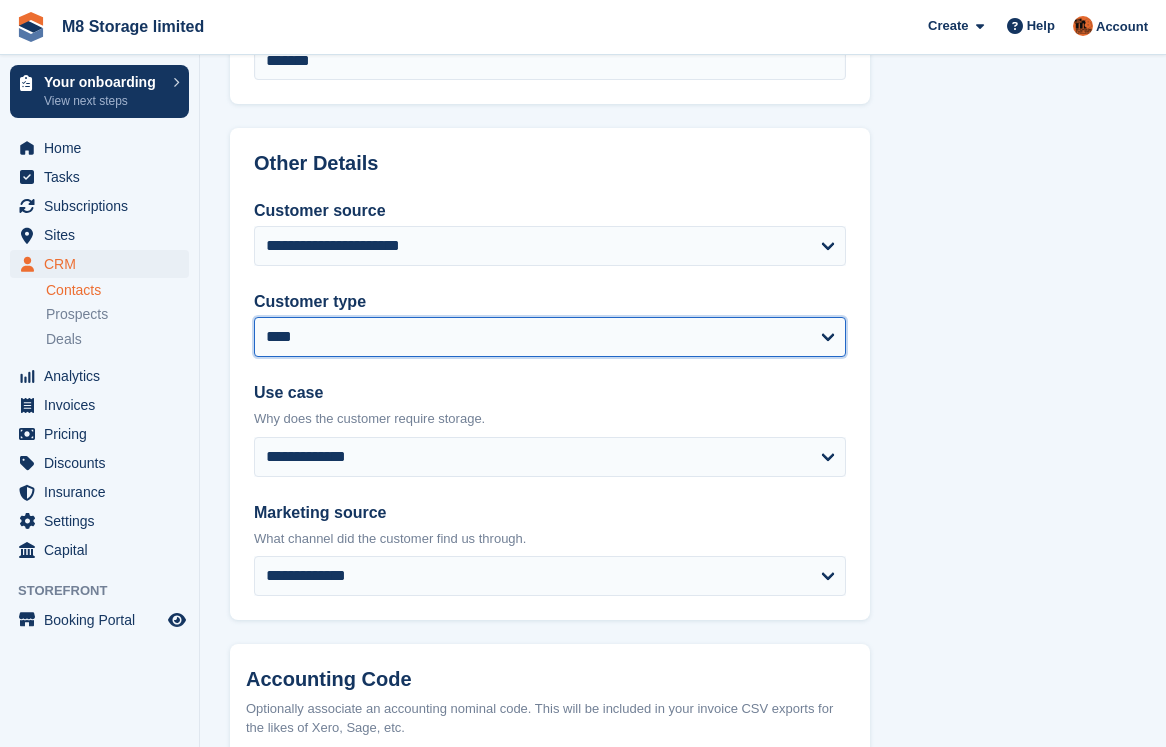 click on "**********" at bounding box center [550, 337] 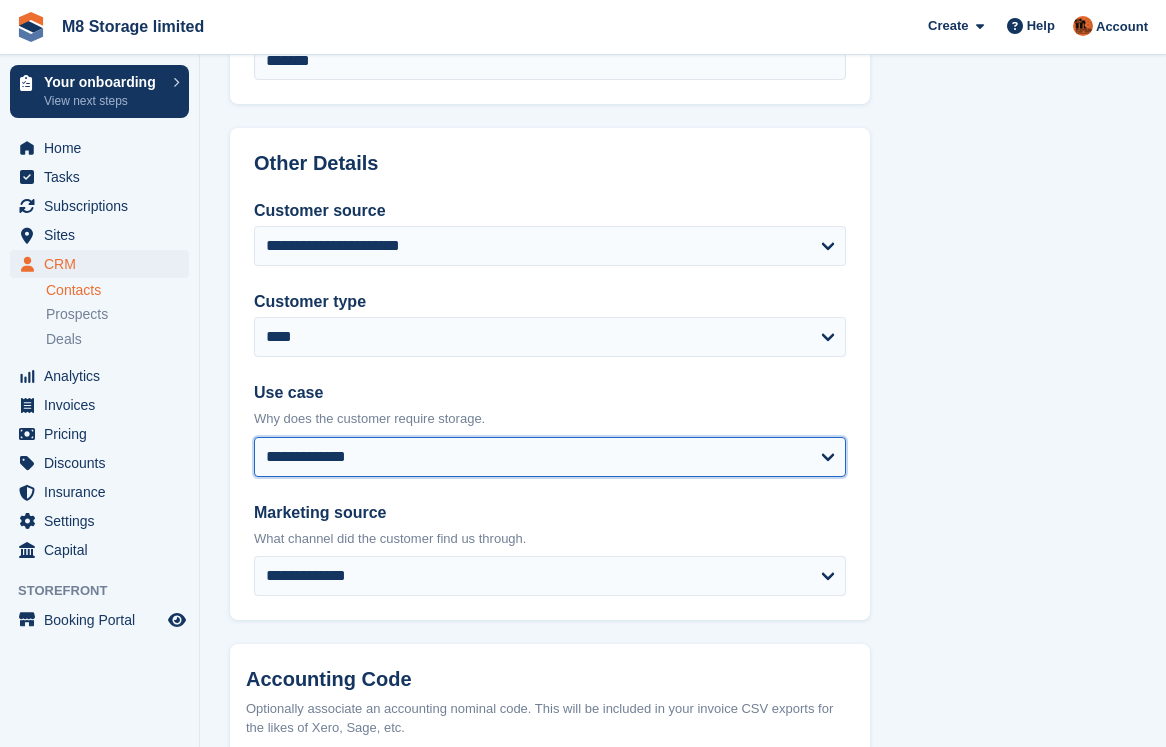 click on "**********" at bounding box center [550, 457] 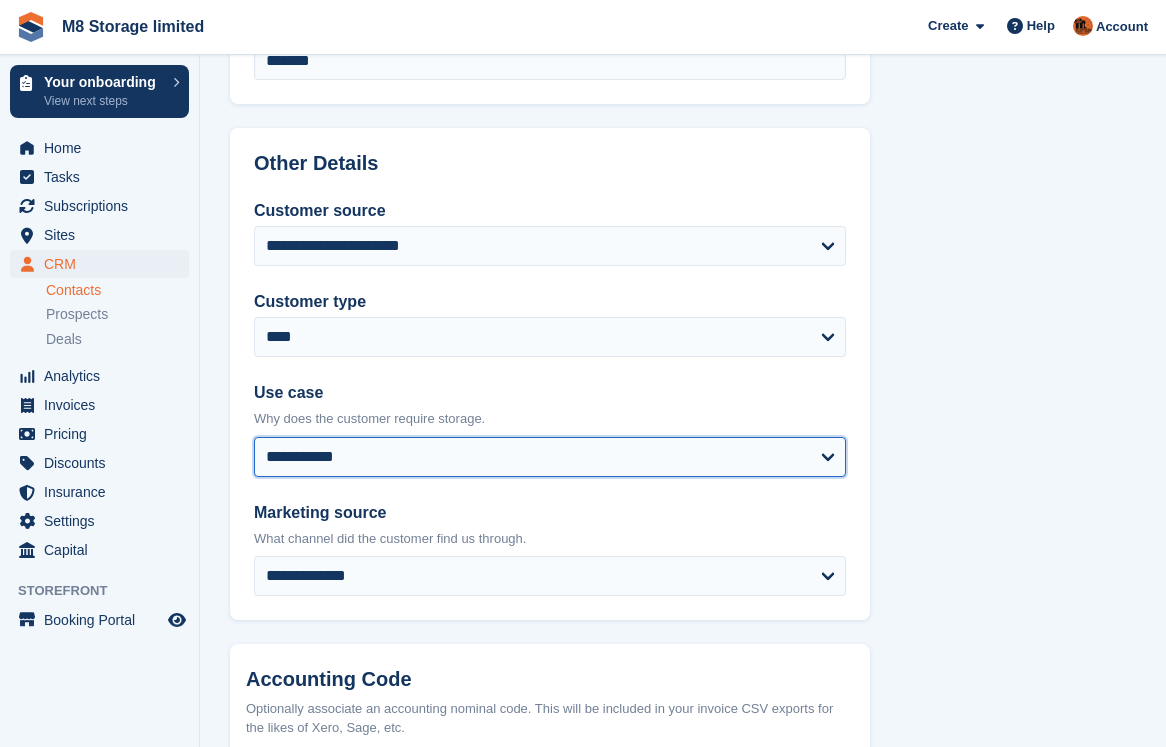 click on "**********" at bounding box center [550, 457] 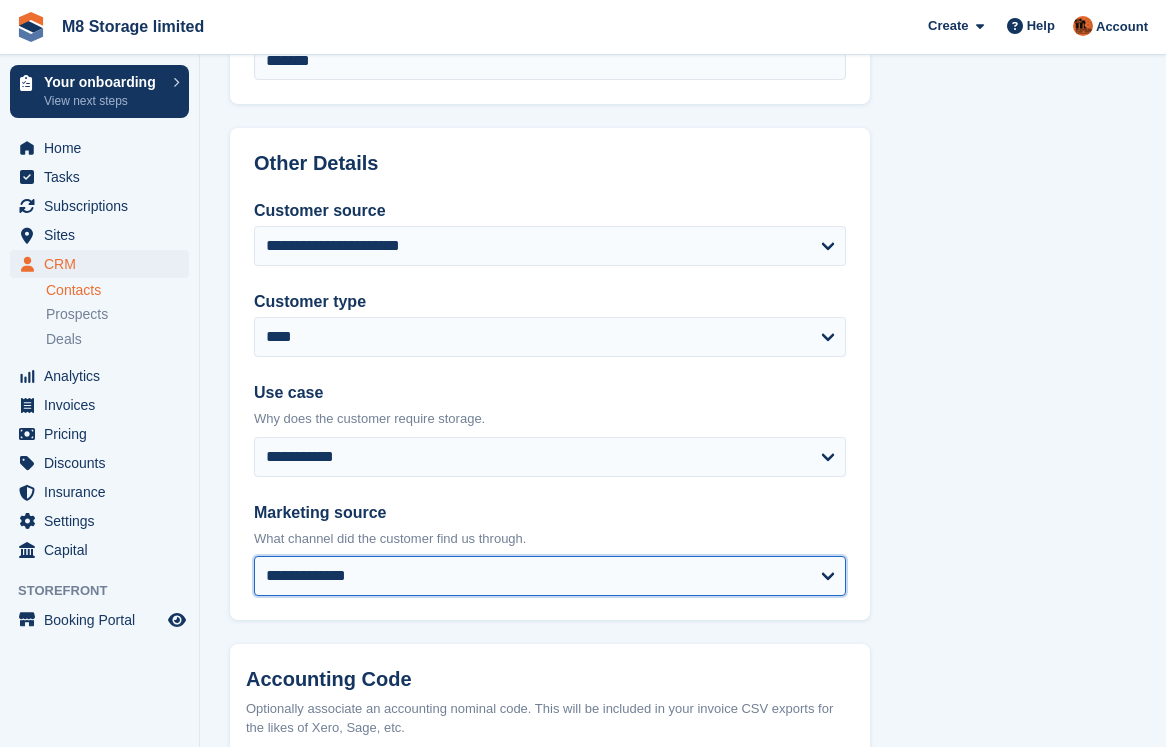 click on "**********" at bounding box center [550, 576] 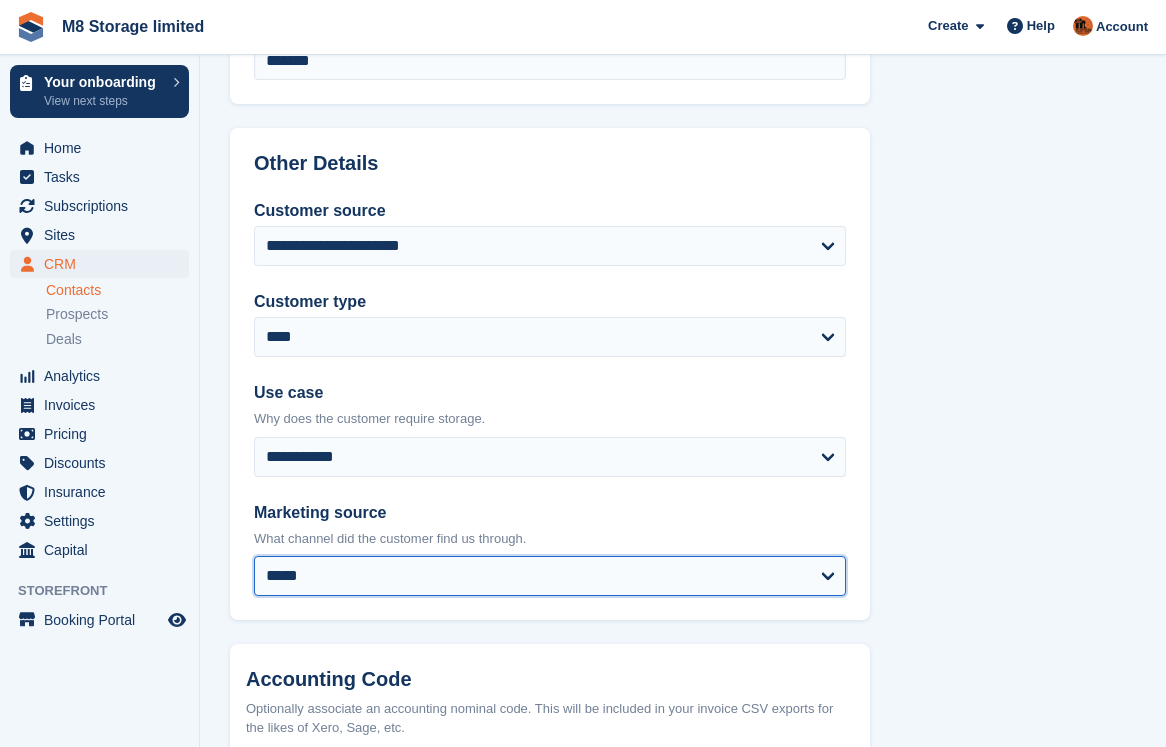 click on "**********" at bounding box center (550, 576) 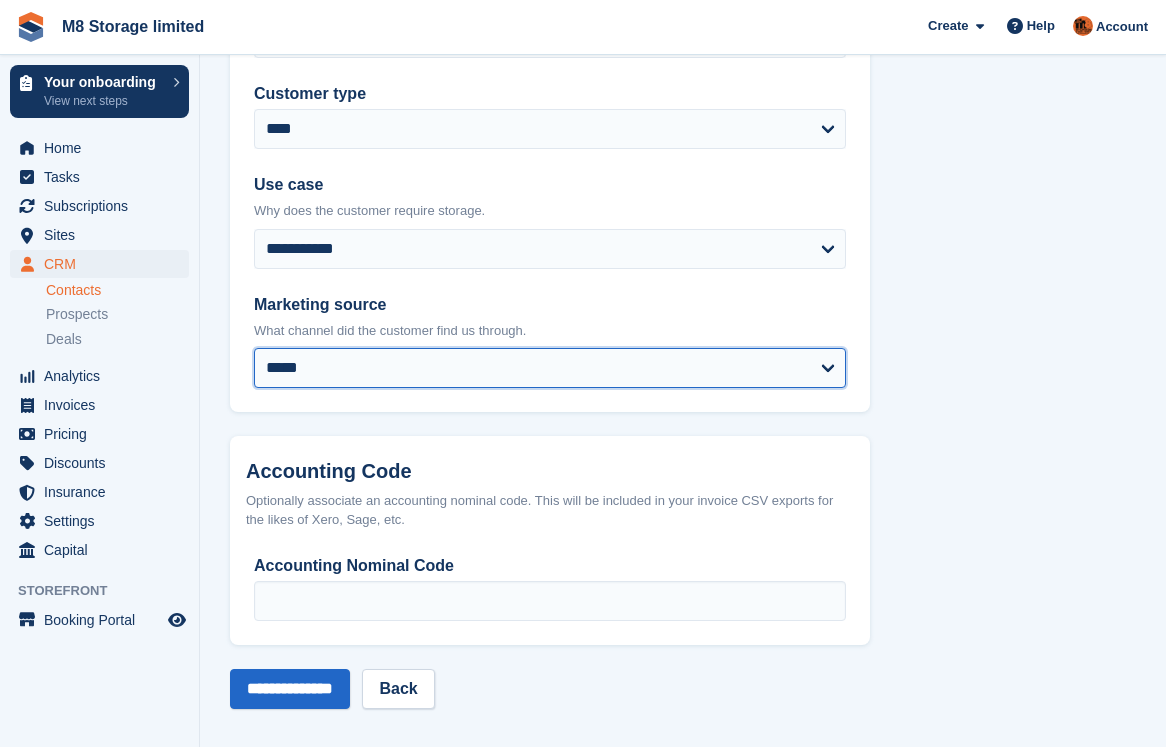scroll, scrollTop: 1016, scrollLeft: 0, axis: vertical 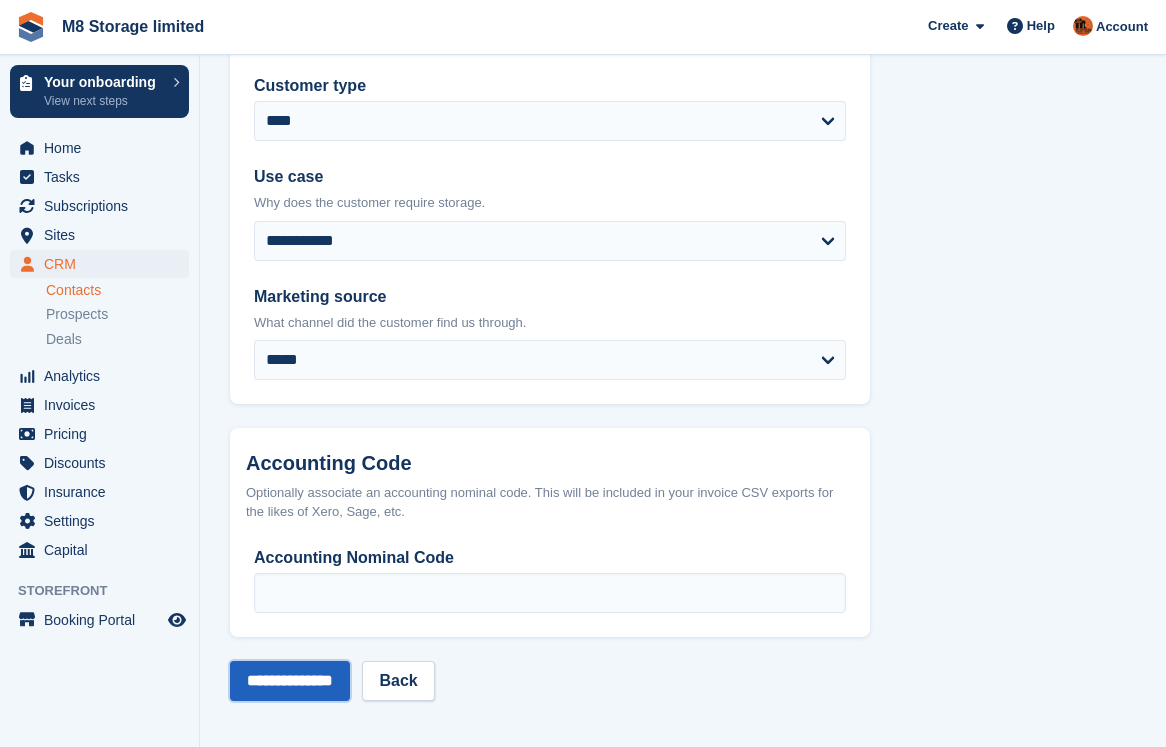 click on "**********" at bounding box center [290, 681] 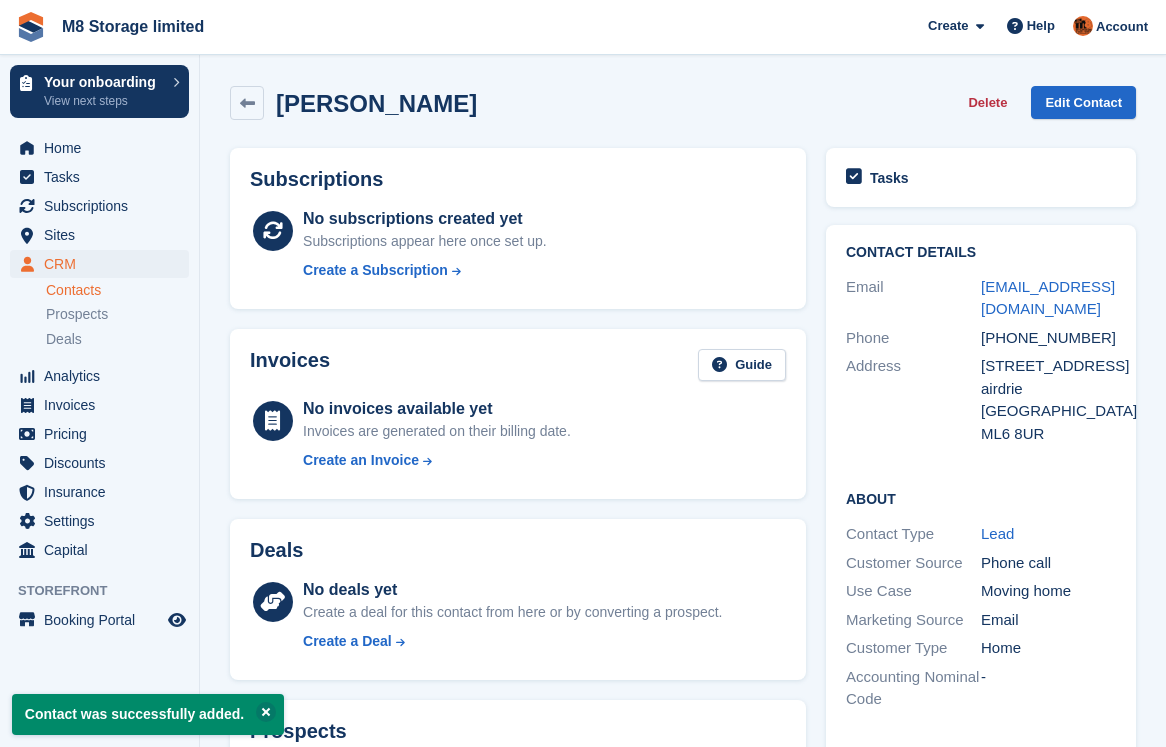 scroll, scrollTop: 0, scrollLeft: 0, axis: both 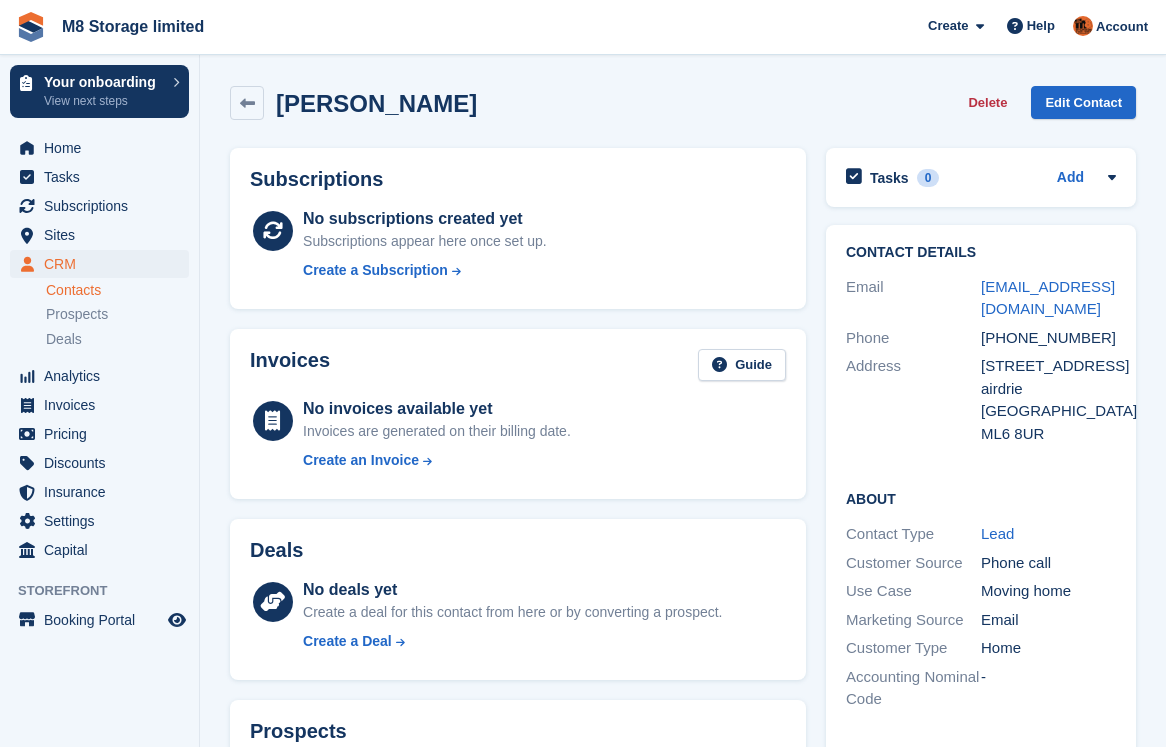 click on "Contacts" at bounding box center (117, 290) 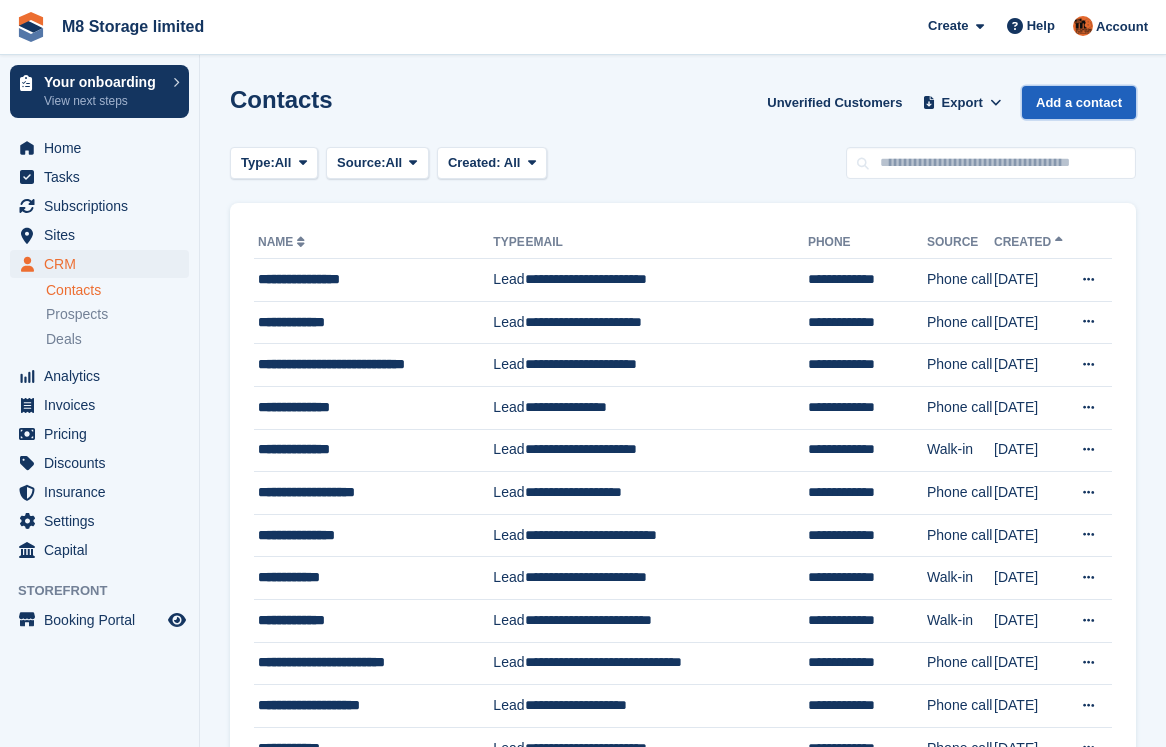 click on "Add a contact" at bounding box center [1079, 102] 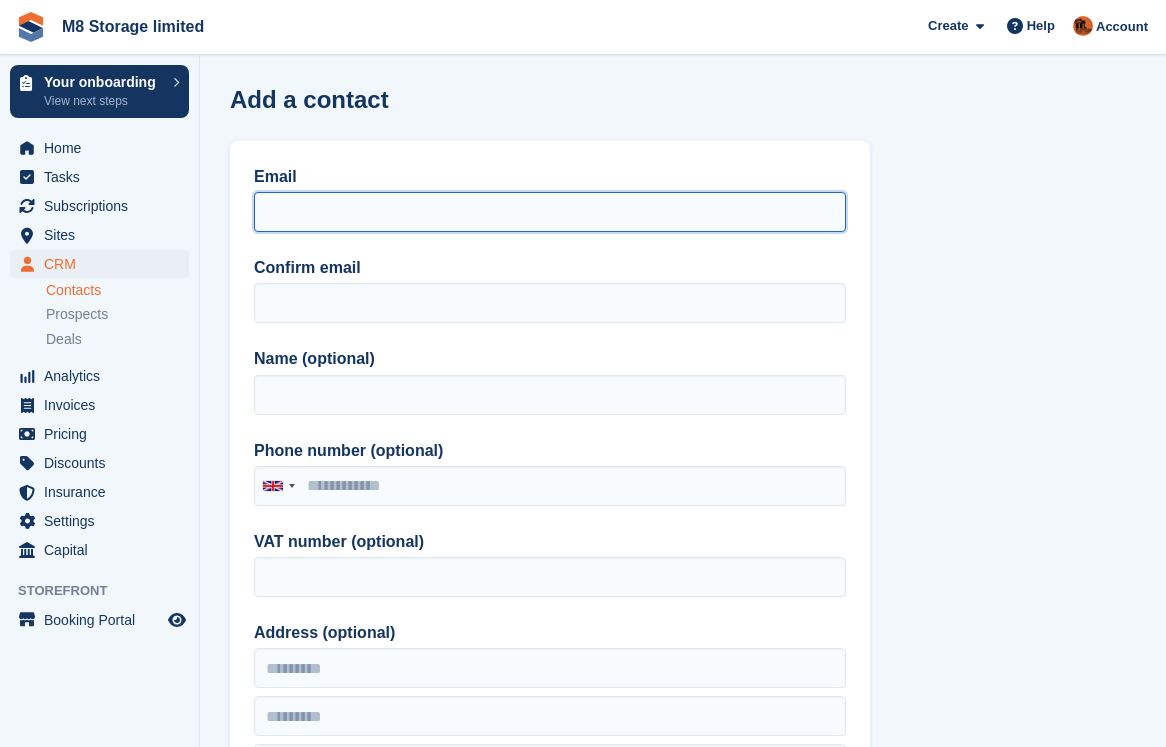 click on "Email" at bounding box center [550, 212] 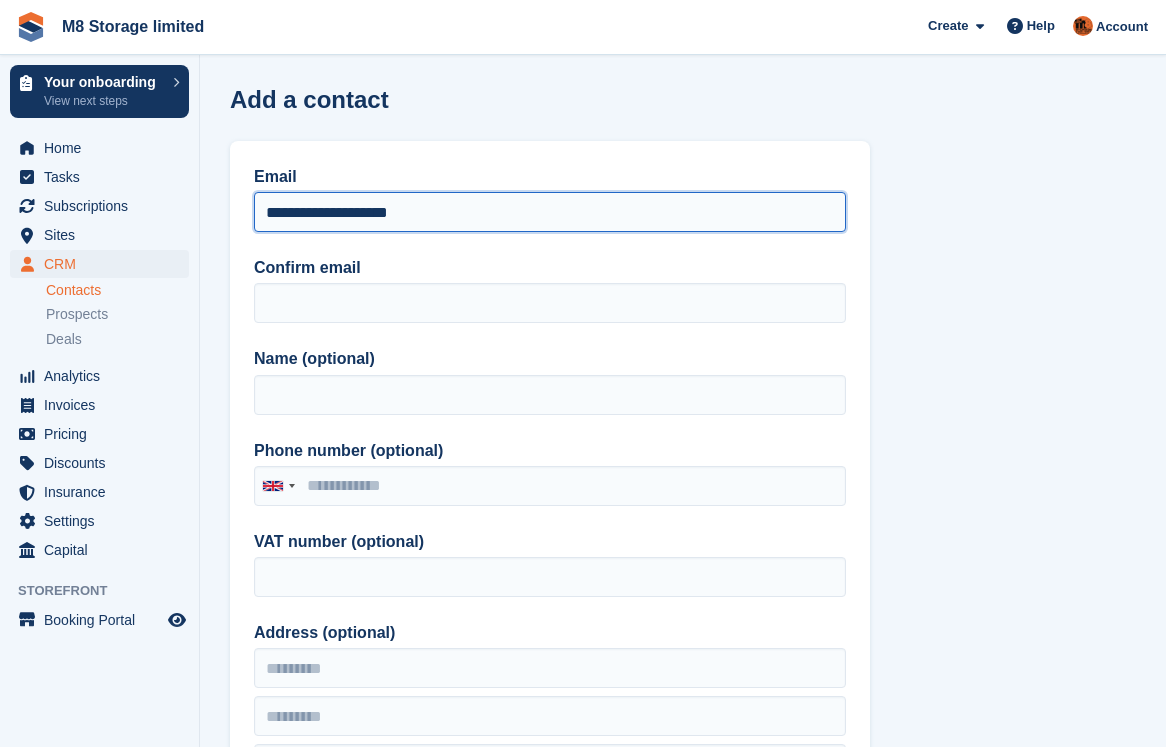 drag, startPoint x: 442, startPoint y: 206, endPoint x: 255, endPoint y: 214, distance: 187.17105 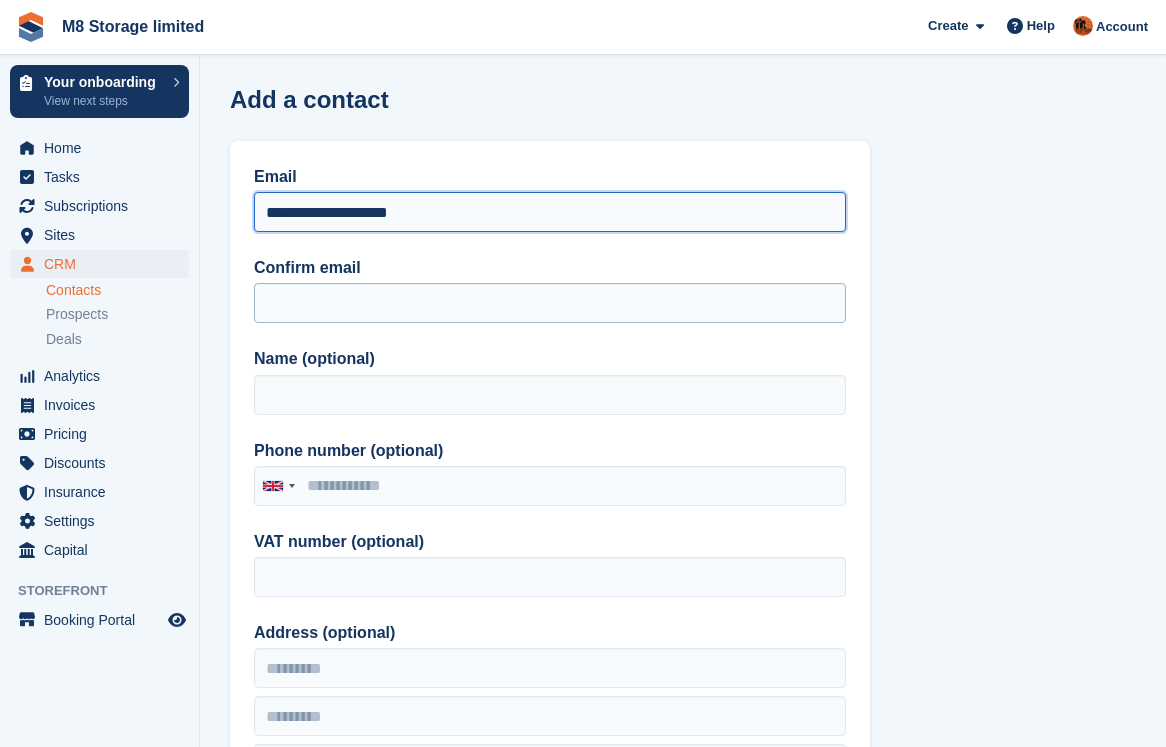 type on "**********" 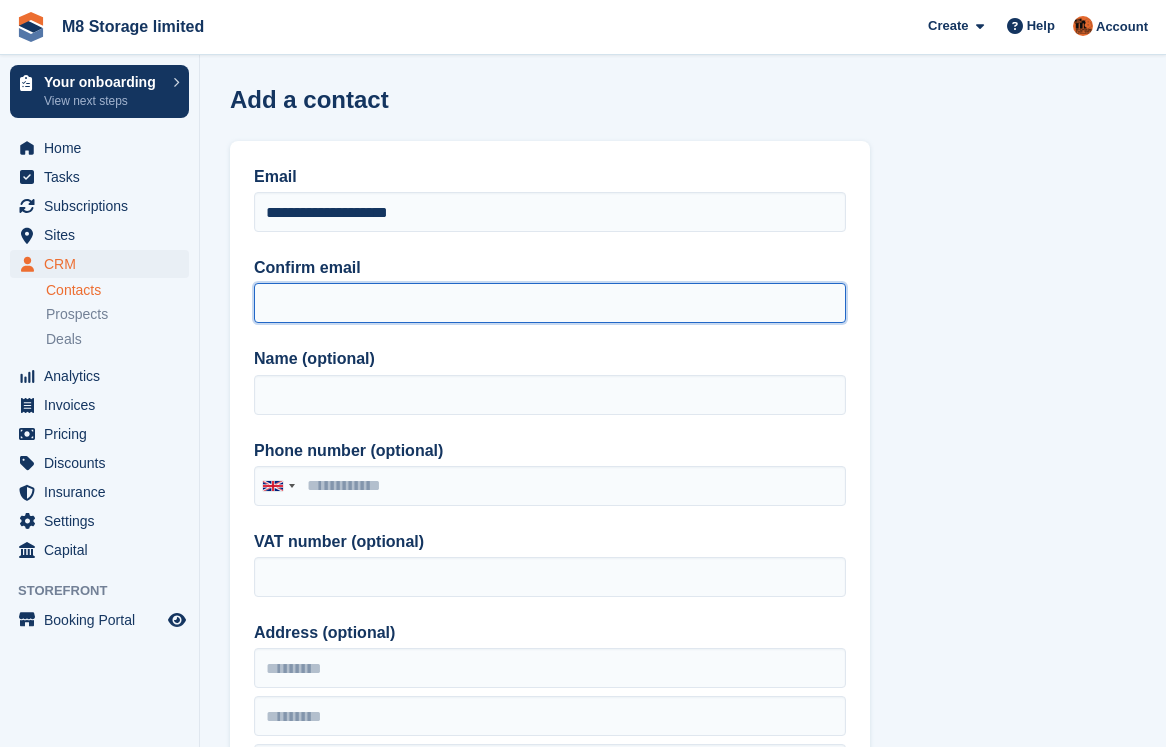 paste on "**********" 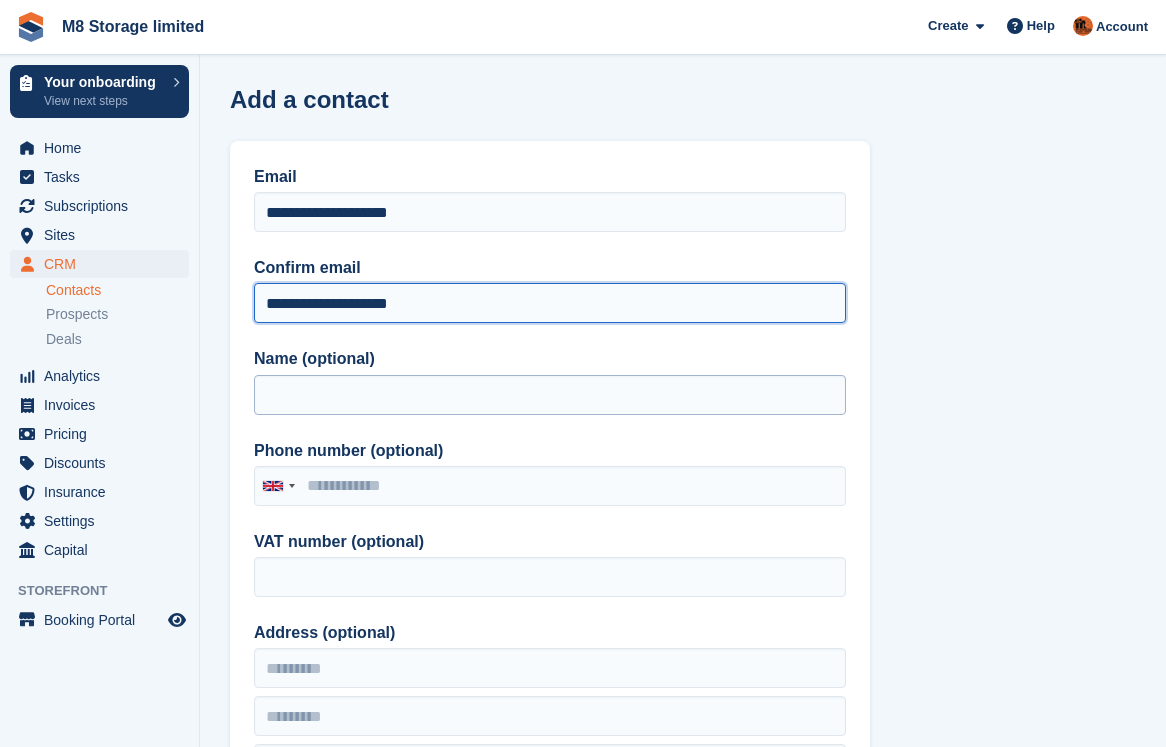 type on "**********" 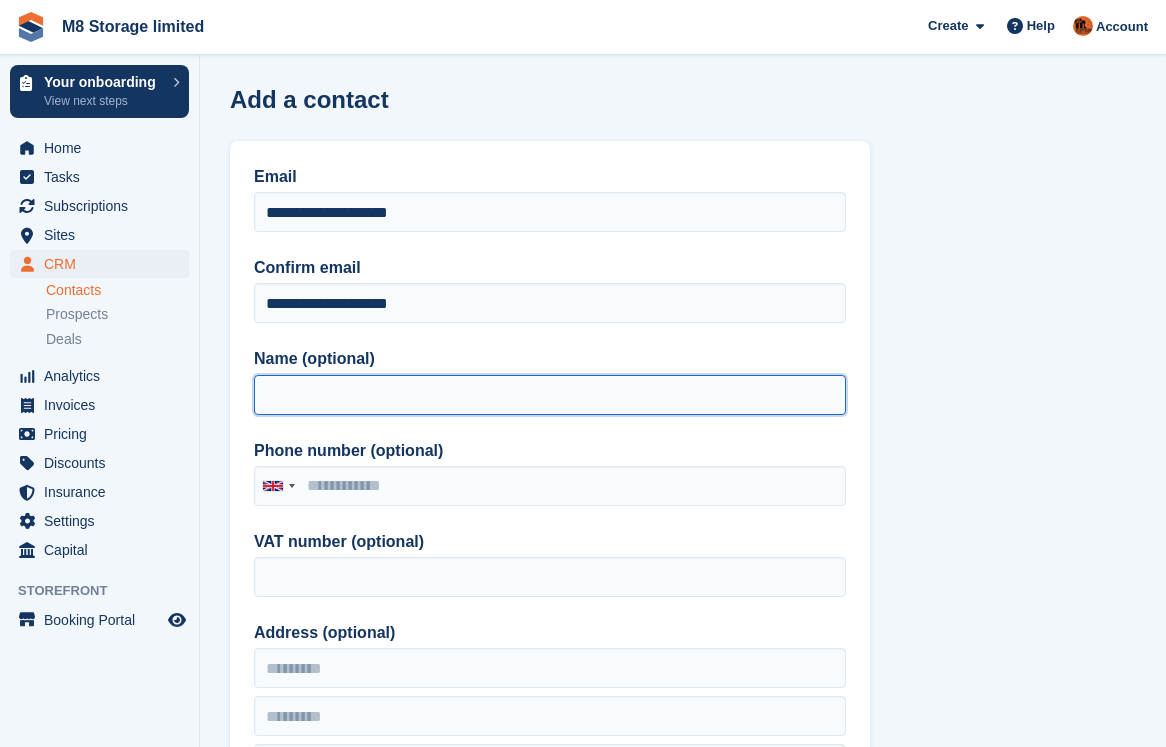 drag, startPoint x: 341, startPoint y: 398, endPoint x: 407, endPoint y: 389, distance: 66.61081 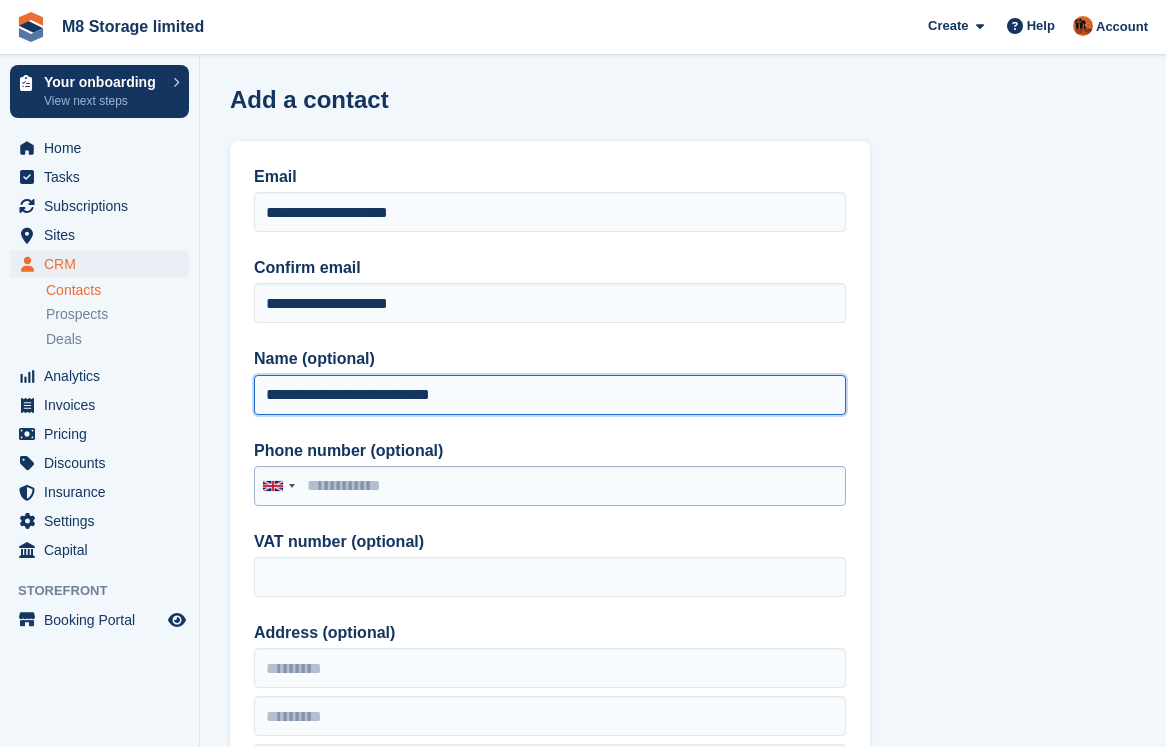 type on "**********" 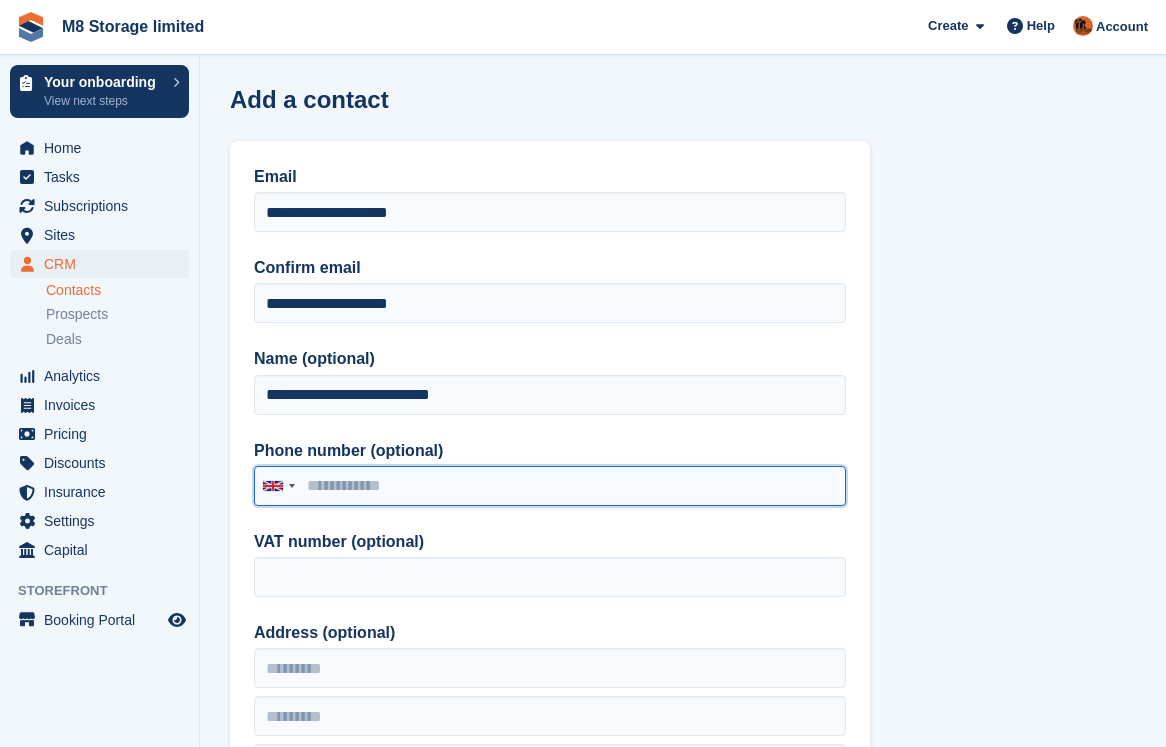 click on "Phone number (optional)" at bounding box center [550, 486] 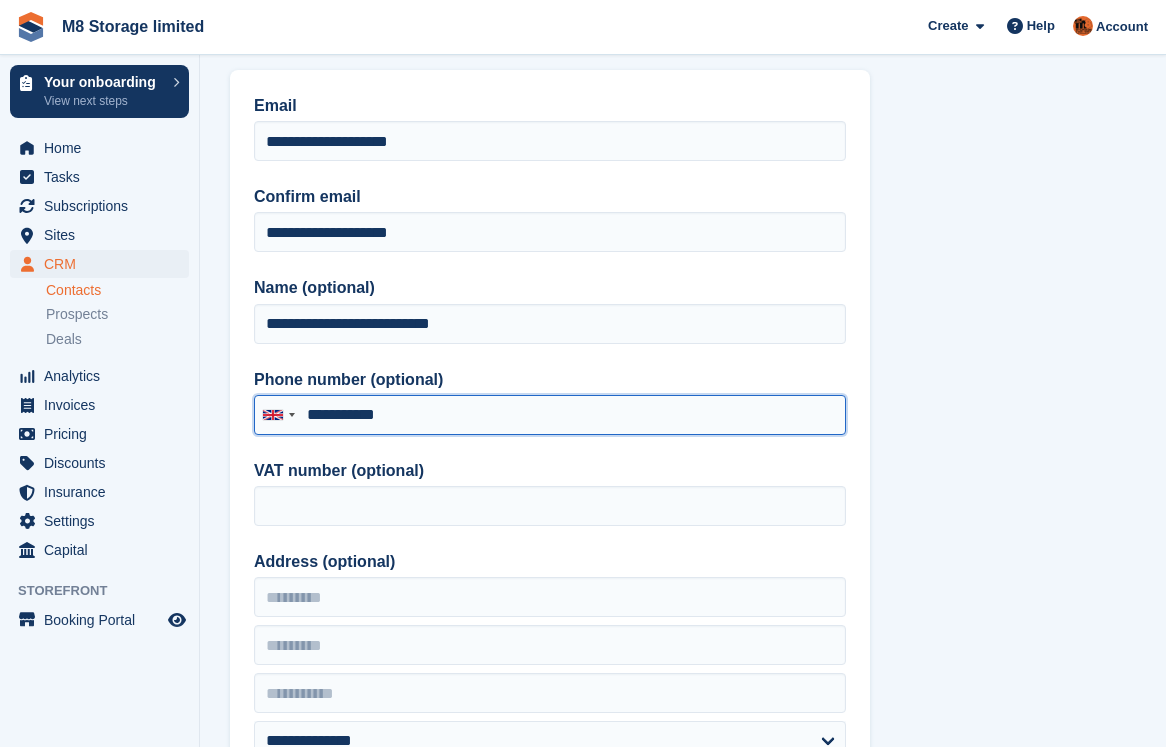 scroll, scrollTop: 400, scrollLeft: 0, axis: vertical 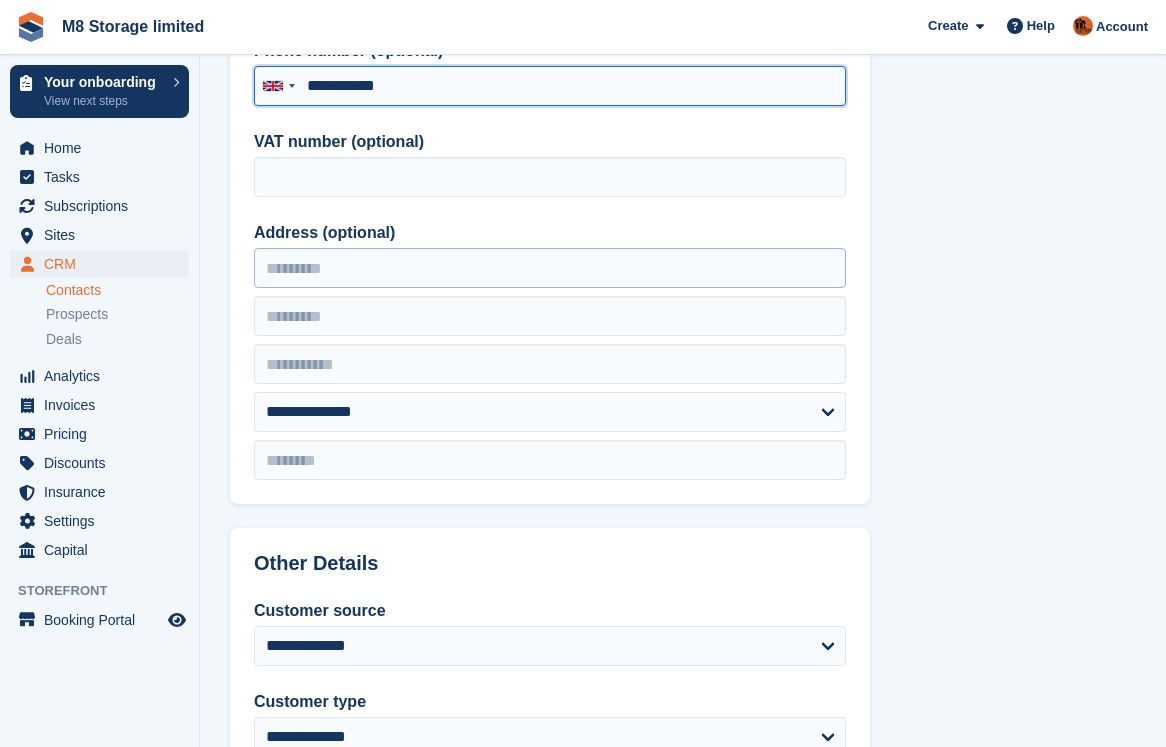 type on "**********" 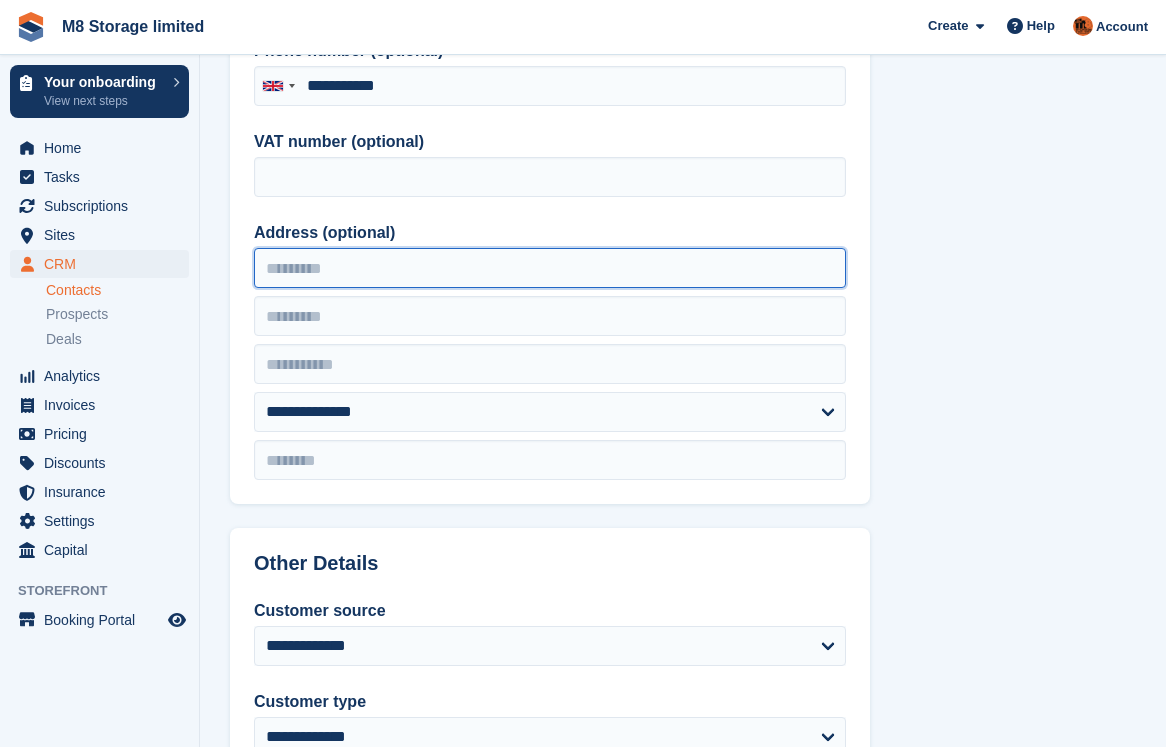 click on "Address (optional)" at bounding box center (550, 268) 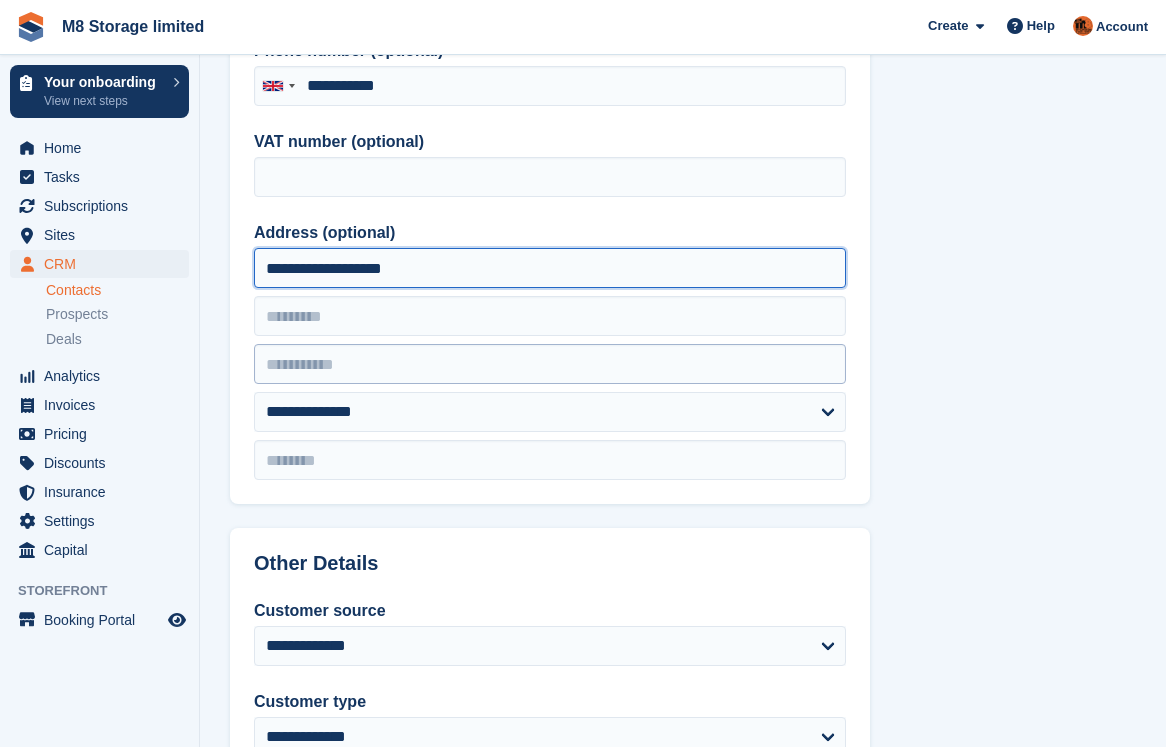 type on "**********" 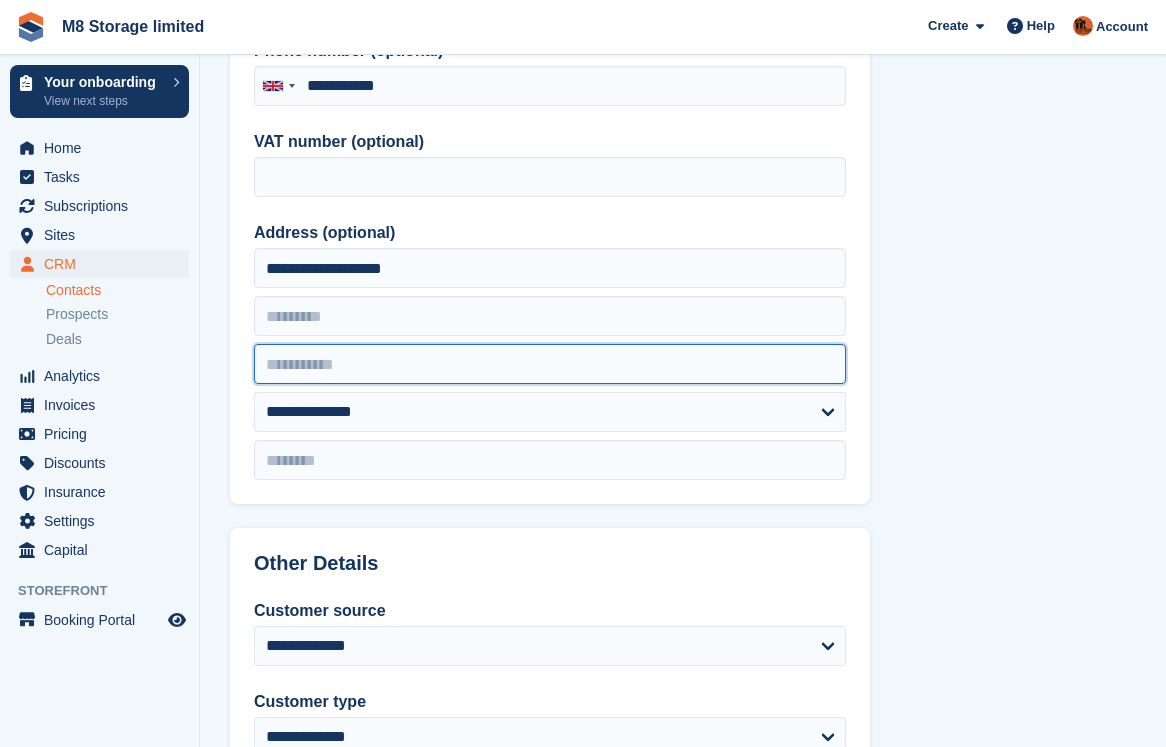 drag, startPoint x: 301, startPoint y: 369, endPoint x: 312, endPoint y: 373, distance: 11.7046995 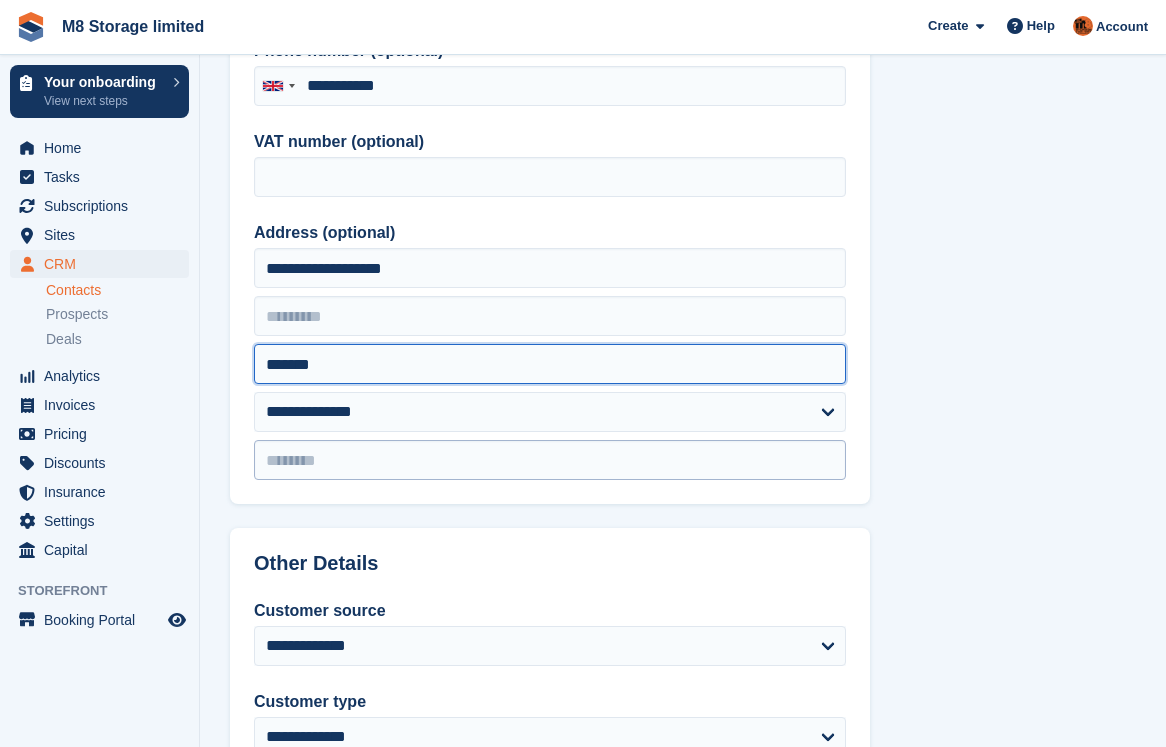 type on "*******" 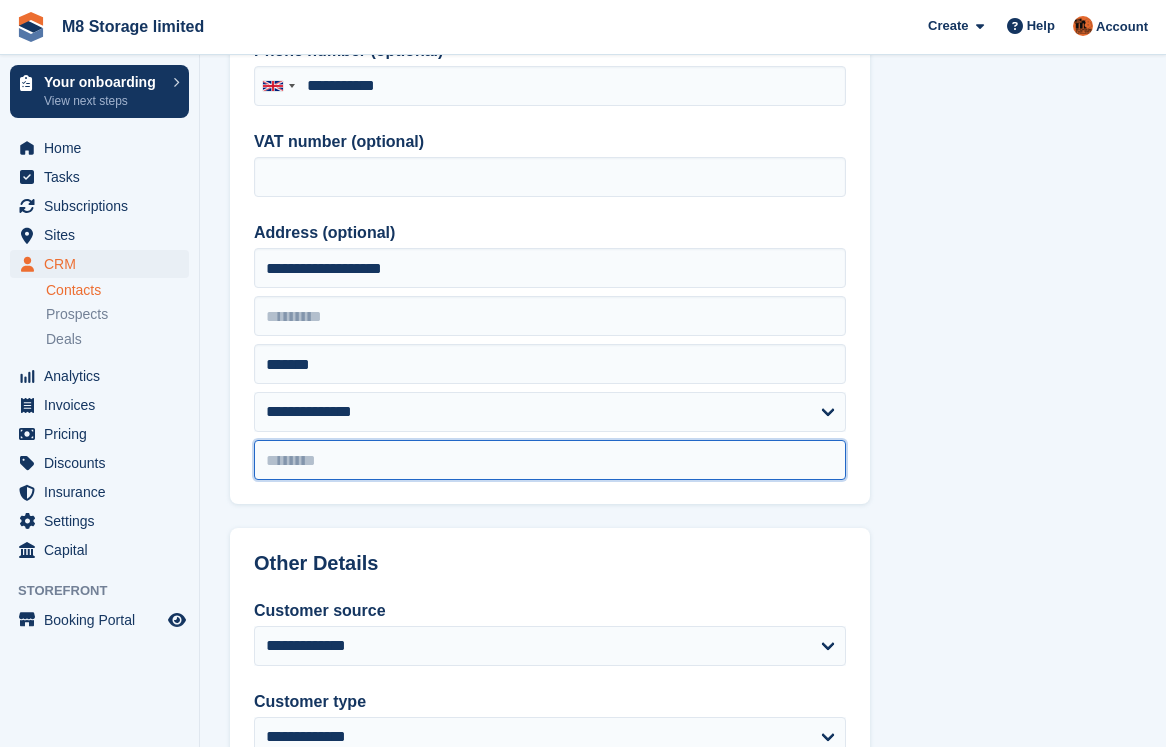 drag, startPoint x: 282, startPoint y: 469, endPoint x: 310, endPoint y: 467, distance: 28.071337 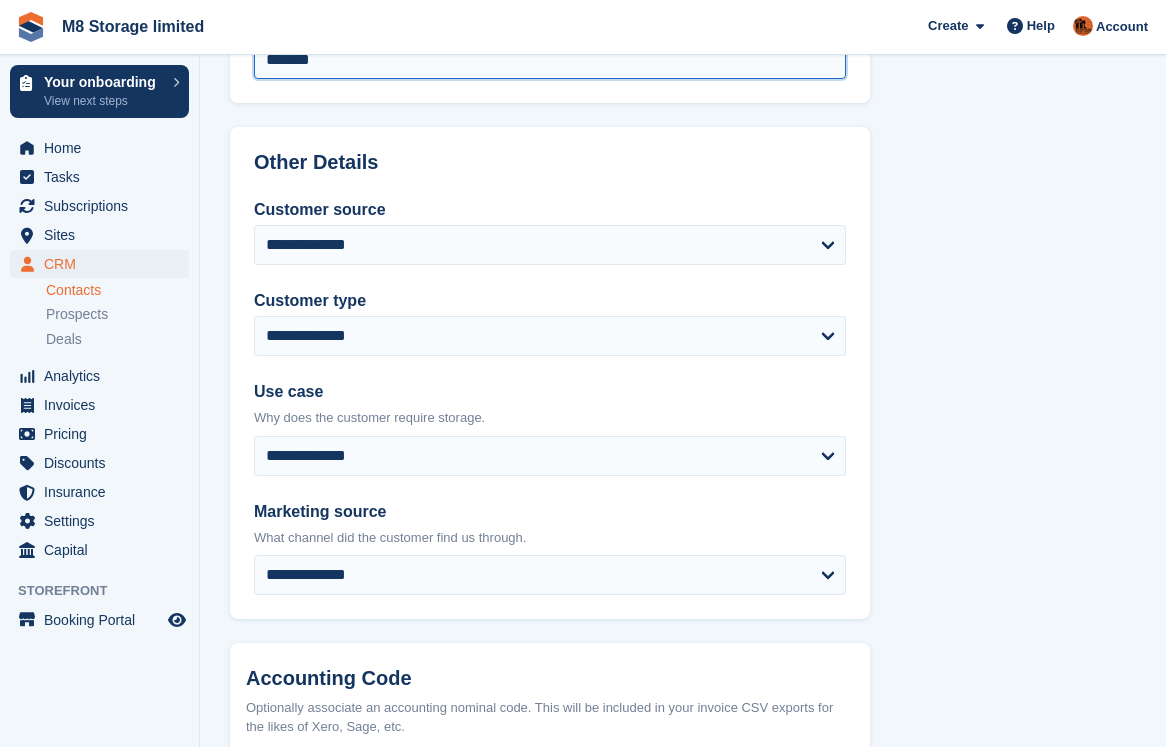 scroll, scrollTop: 800, scrollLeft: 0, axis: vertical 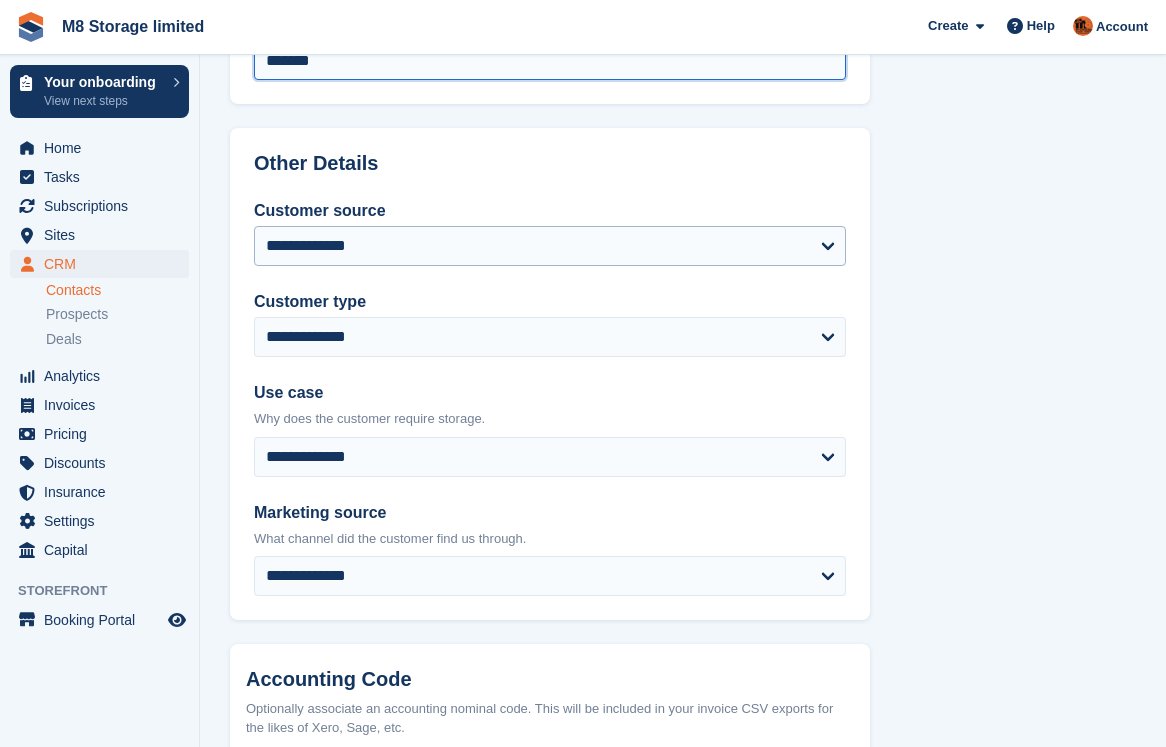 type on "*******" 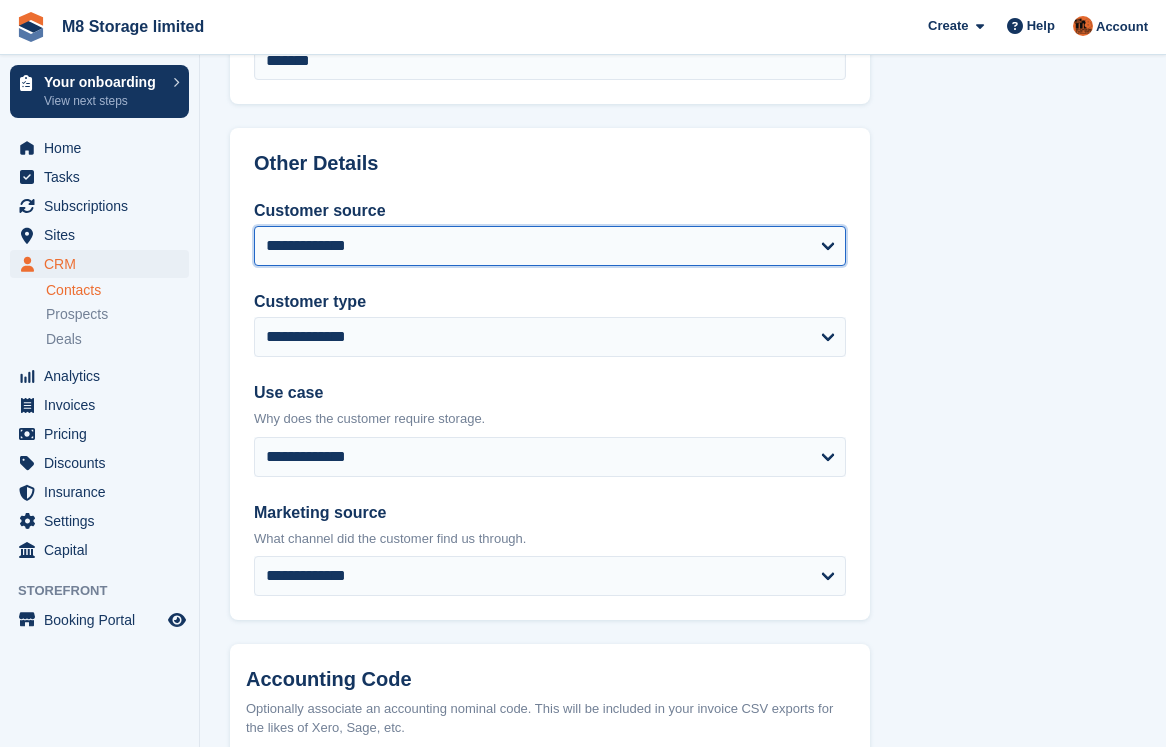click on "**********" at bounding box center [550, 246] 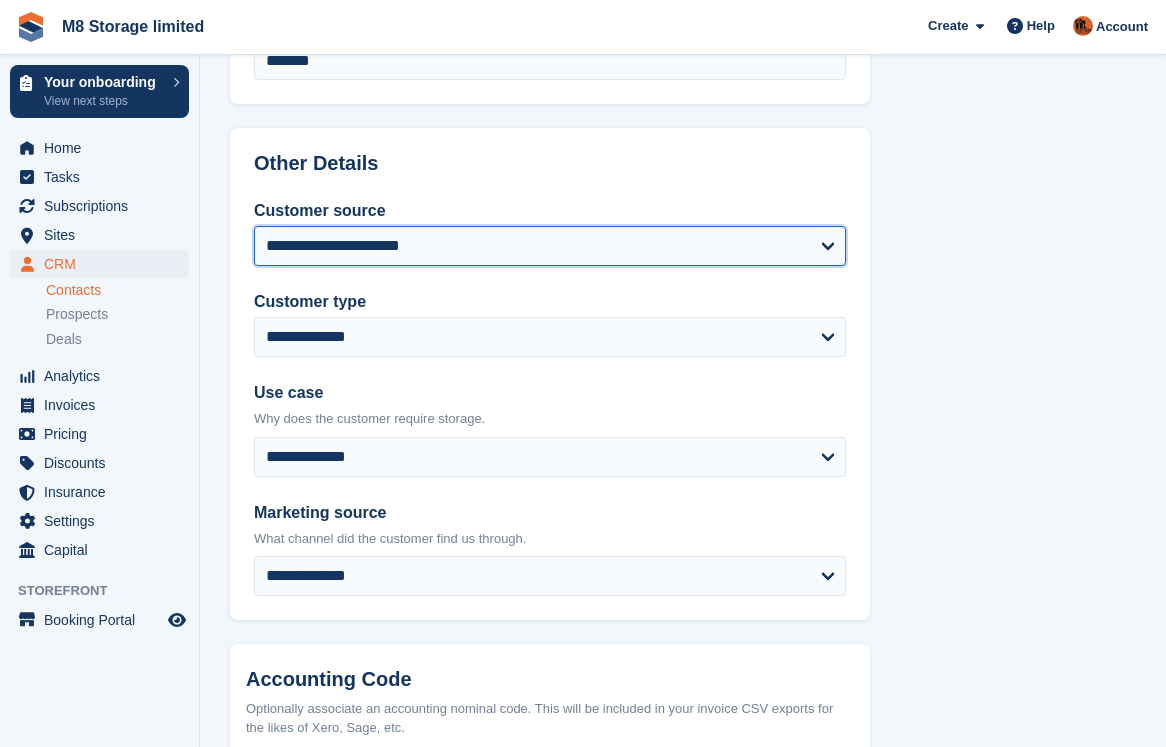 click on "**********" at bounding box center [550, 246] 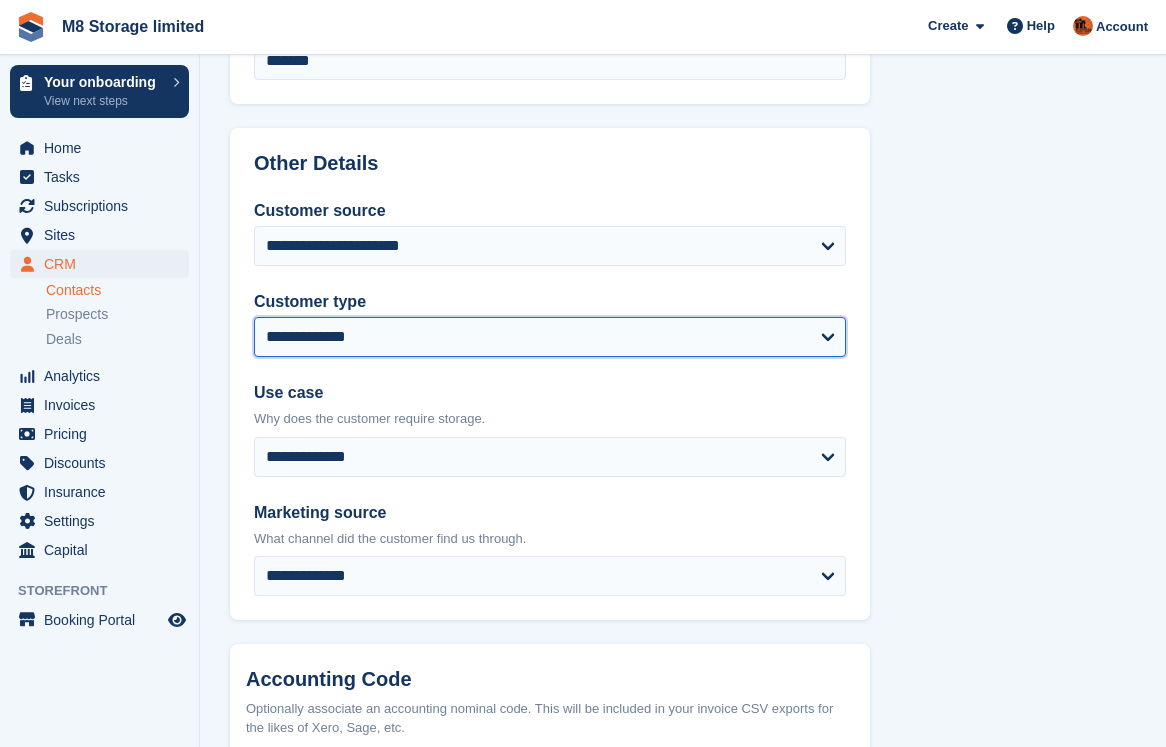 click on "**********" at bounding box center (550, 337) 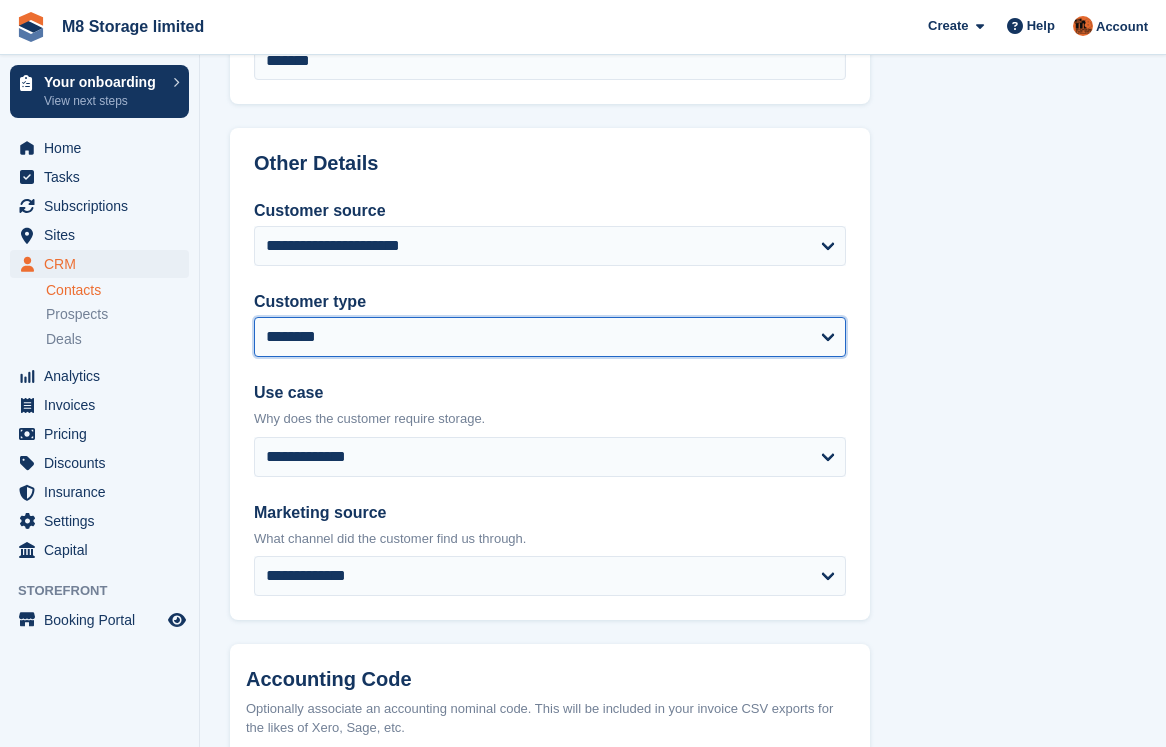 click on "**********" at bounding box center [550, 337] 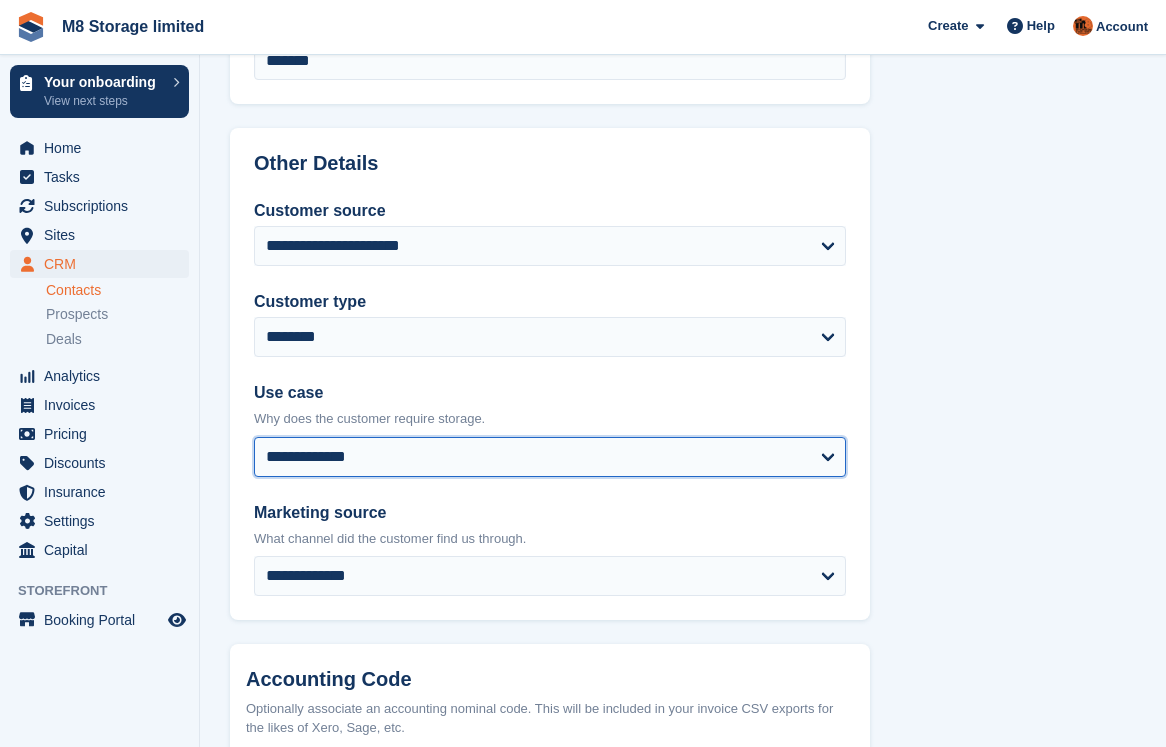 click on "**********" at bounding box center [550, 457] 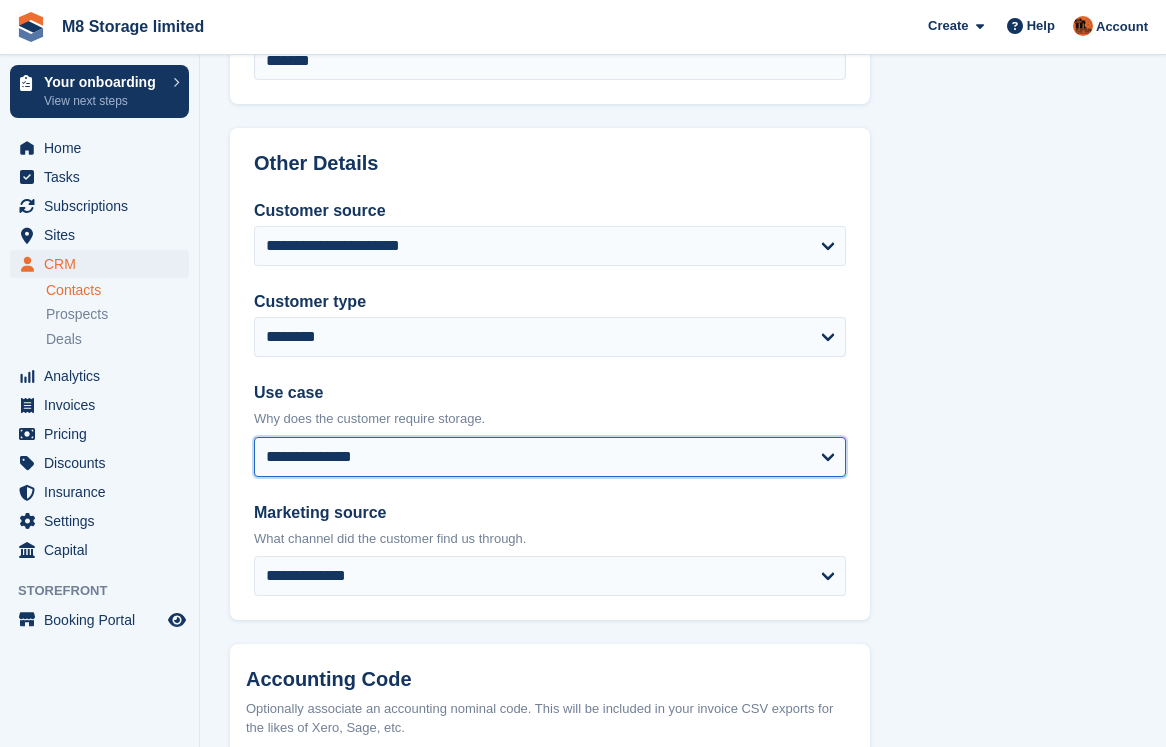 click on "**********" at bounding box center (550, 457) 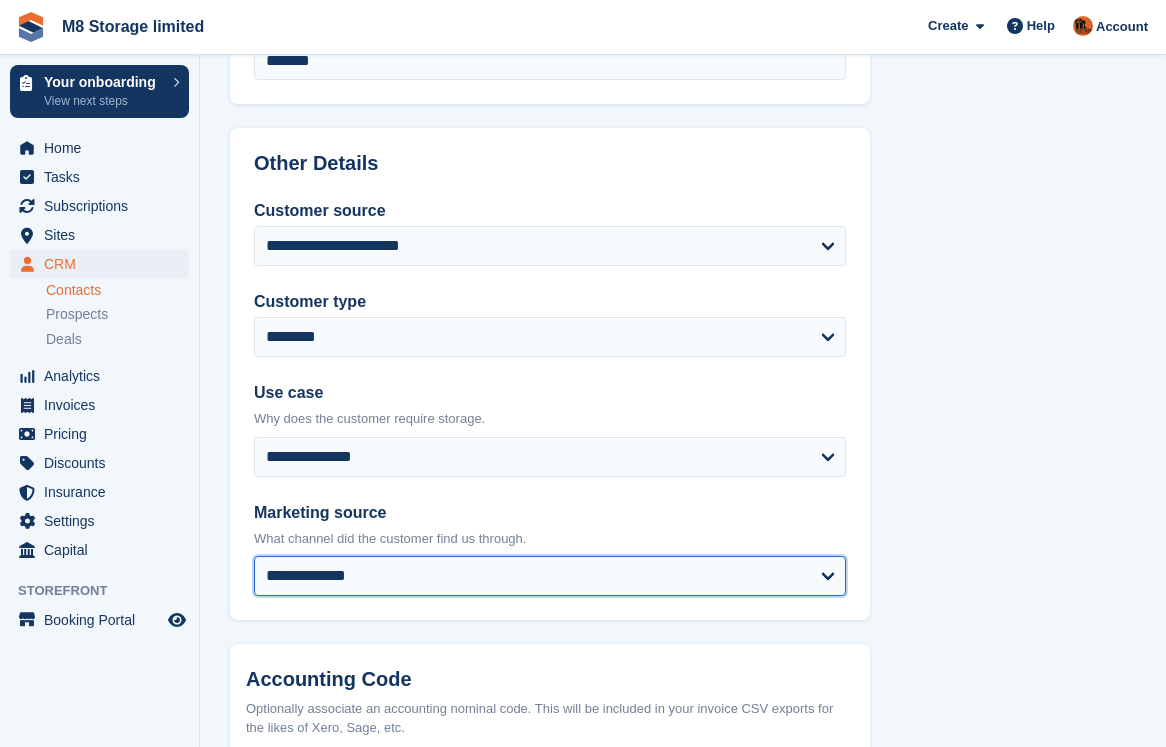 click on "**********" at bounding box center (550, 576) 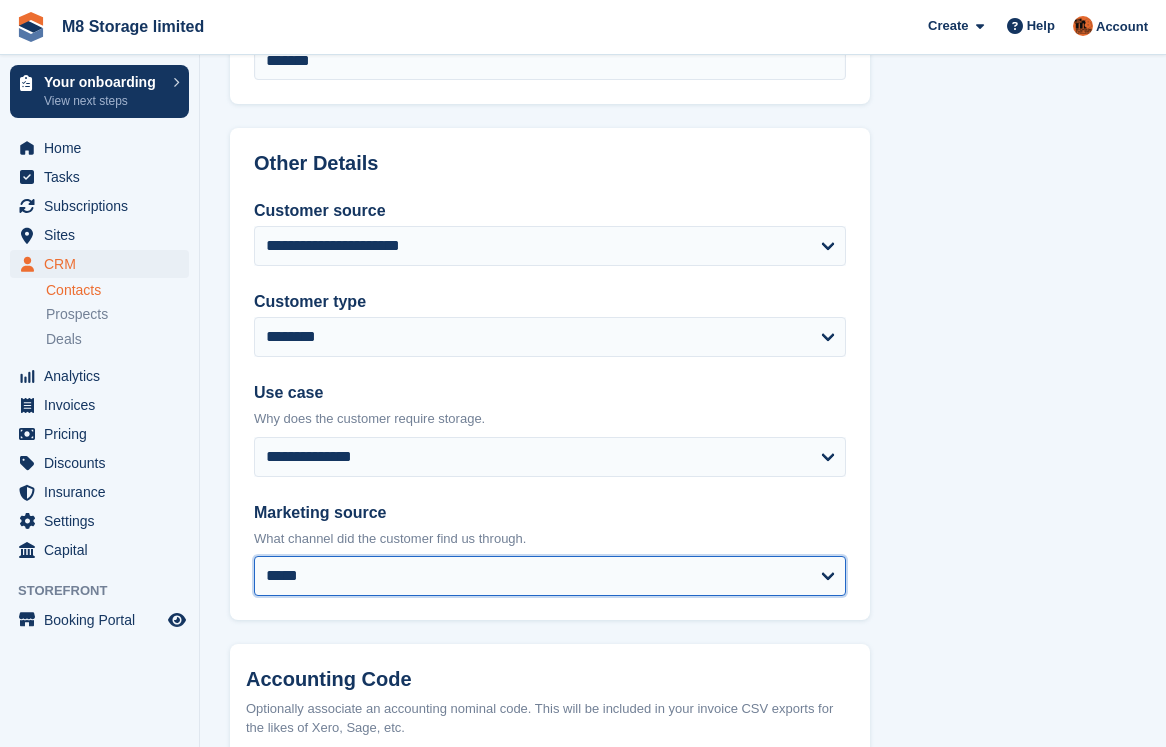 click on "**********" at bounding box center [550, 576] 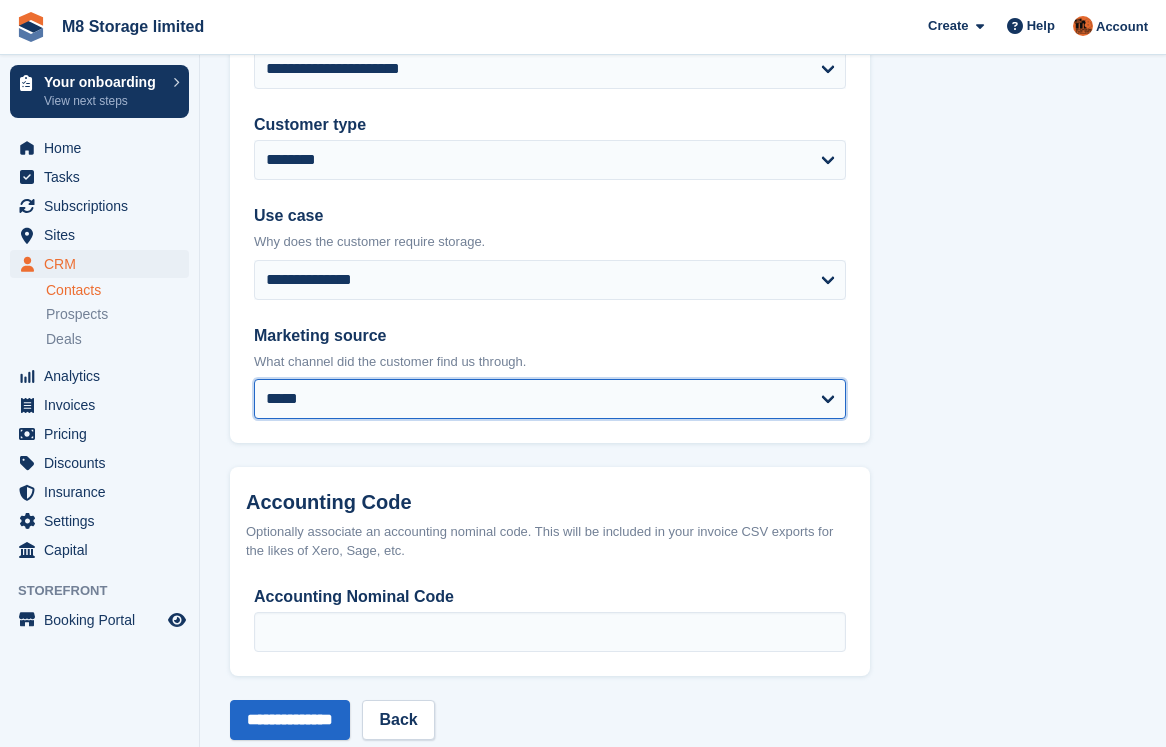 scroll, scrollTop: 1000, scrollLeft: 0, axis: vertical 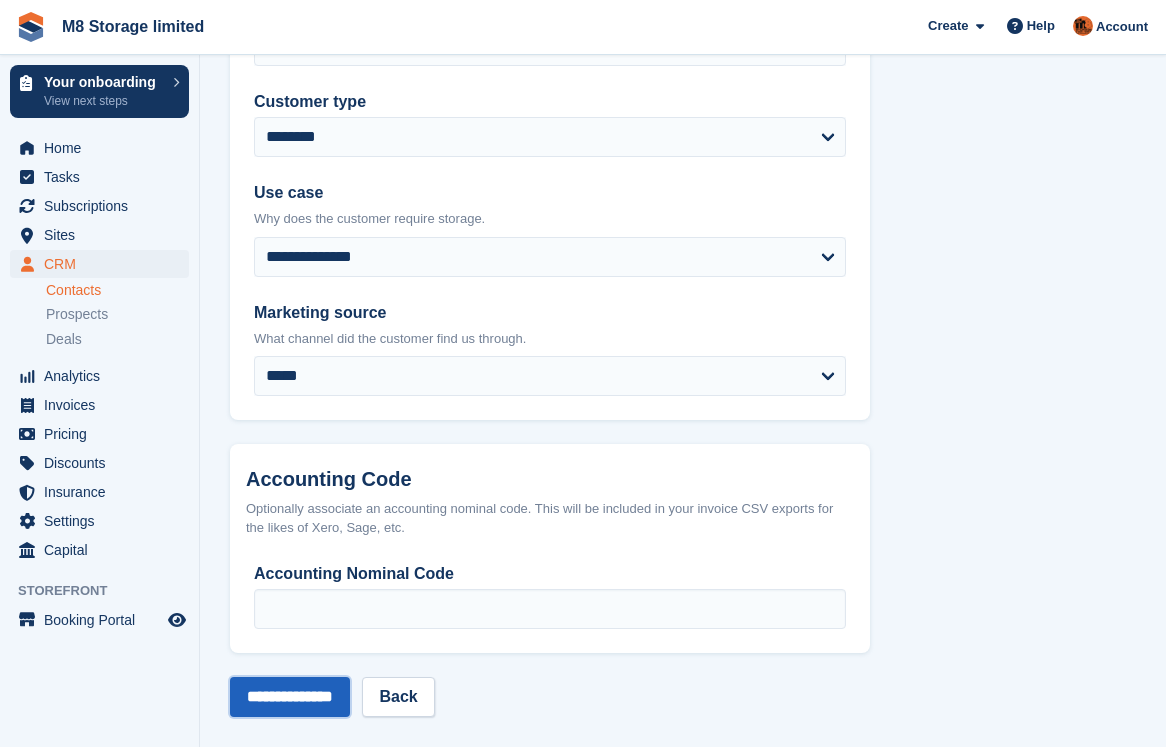 click on "**********" at bounding box center (290, 697) 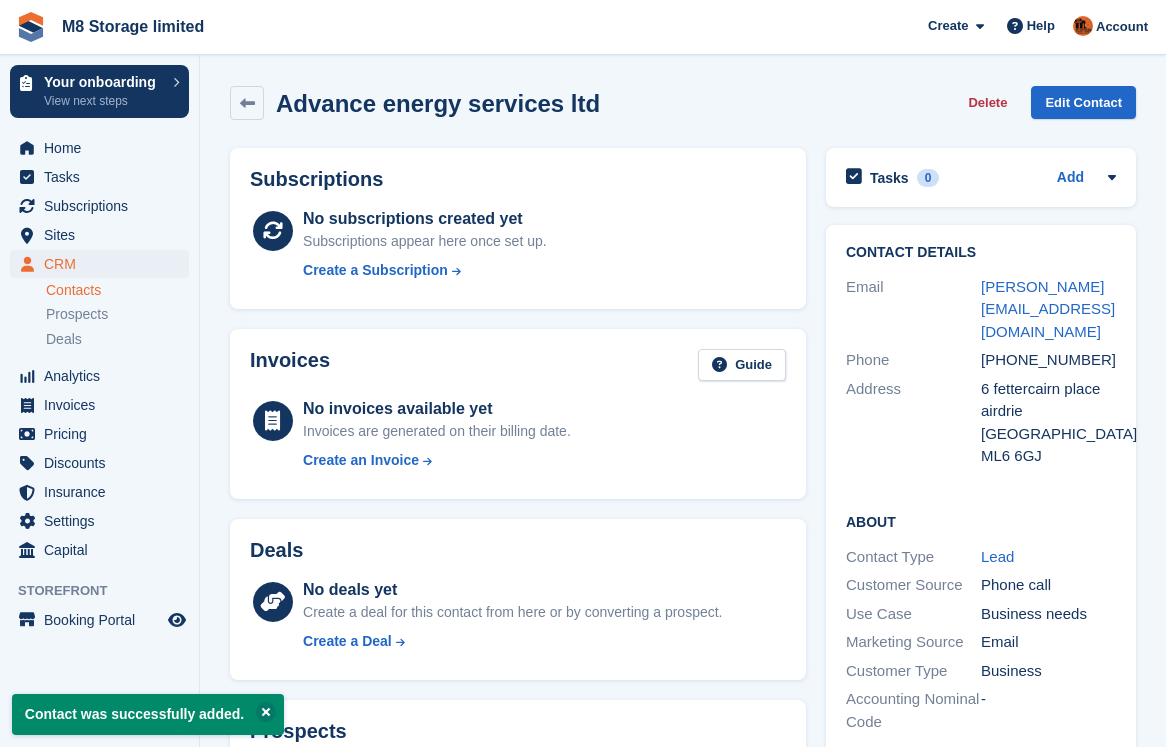 scroll, scrollTop: 0, scrollLeft: 0, axis: both 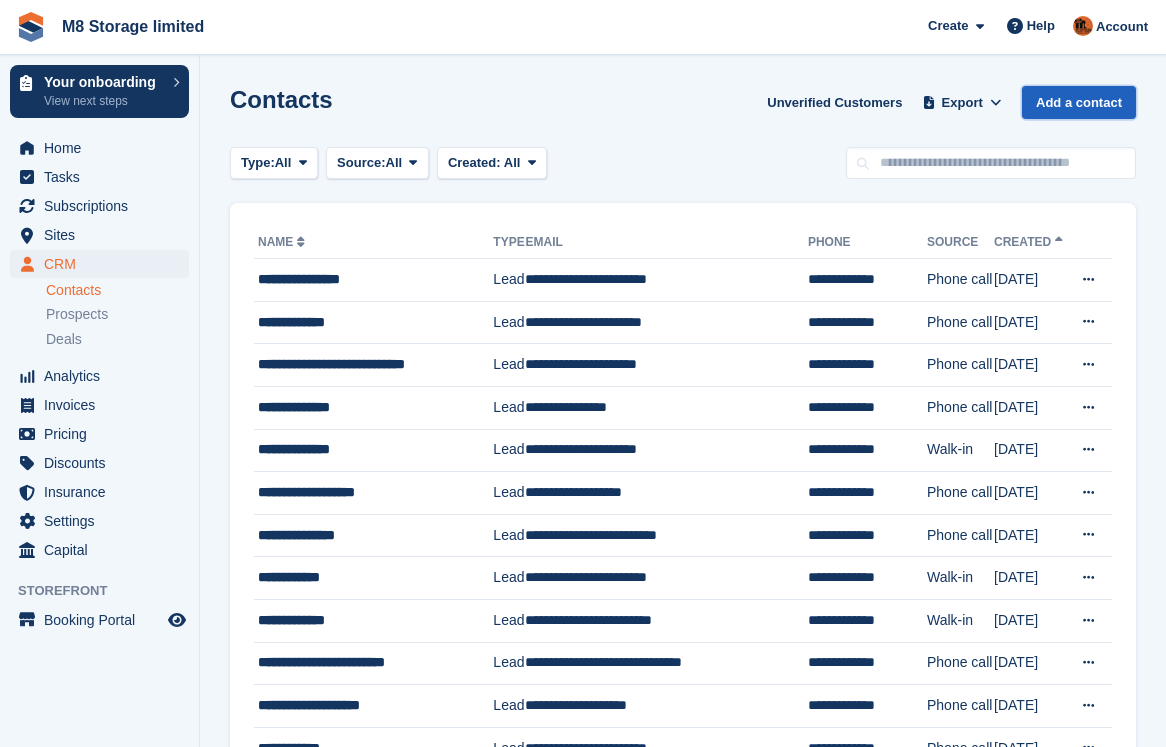 click on "Add a contact" at bounding box center [1079, 102] 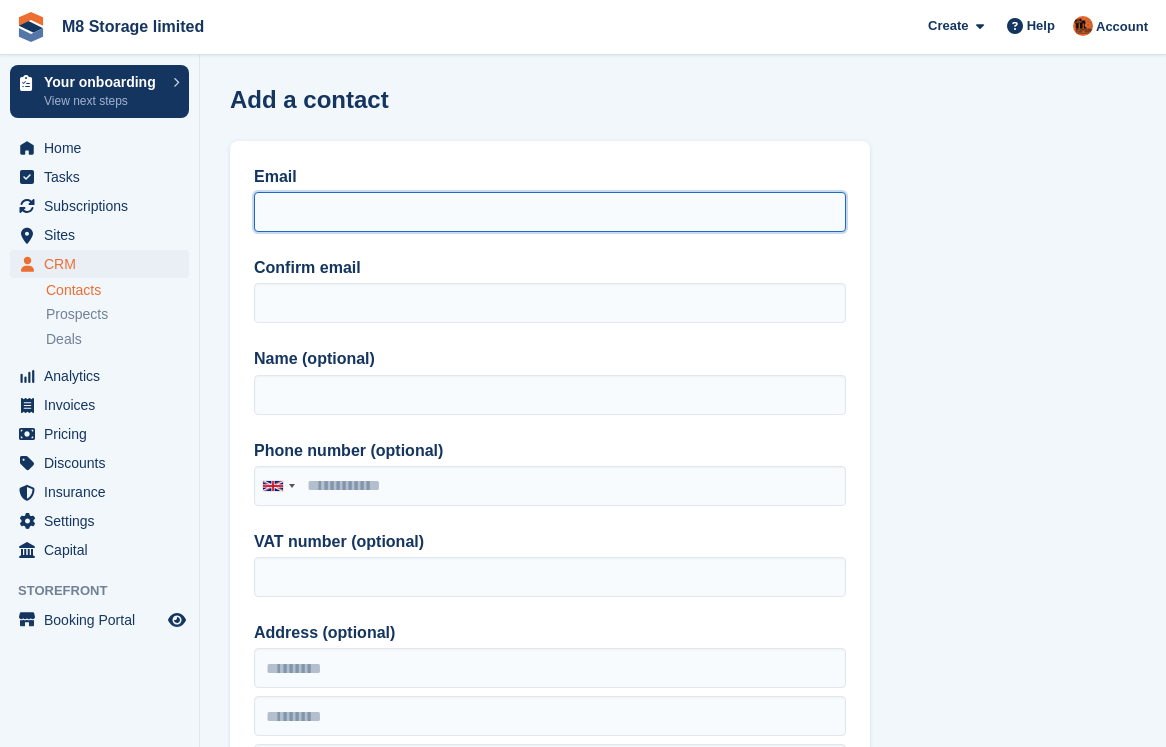 click on "Email" at bounding box center [550, 212] 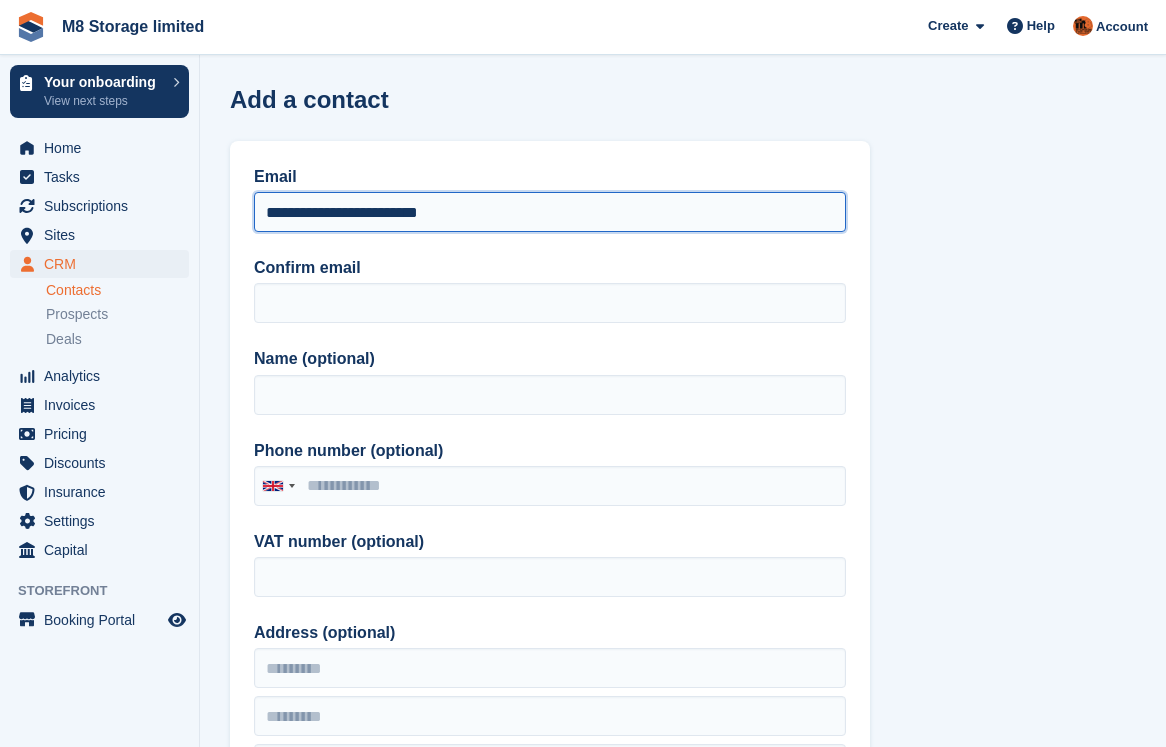 drag, startPoint x: 481, startPoint y: 213, endPoint x: 251, endPoint y: 218, distance: 230.05434 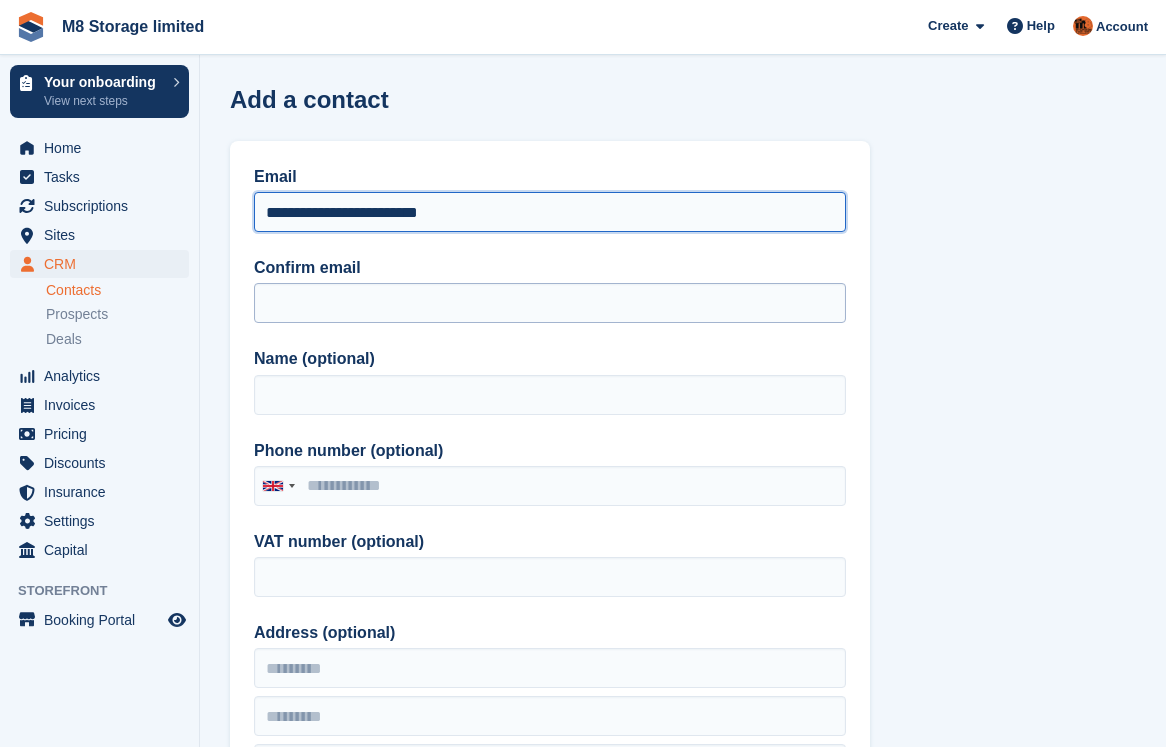 type on "**********" 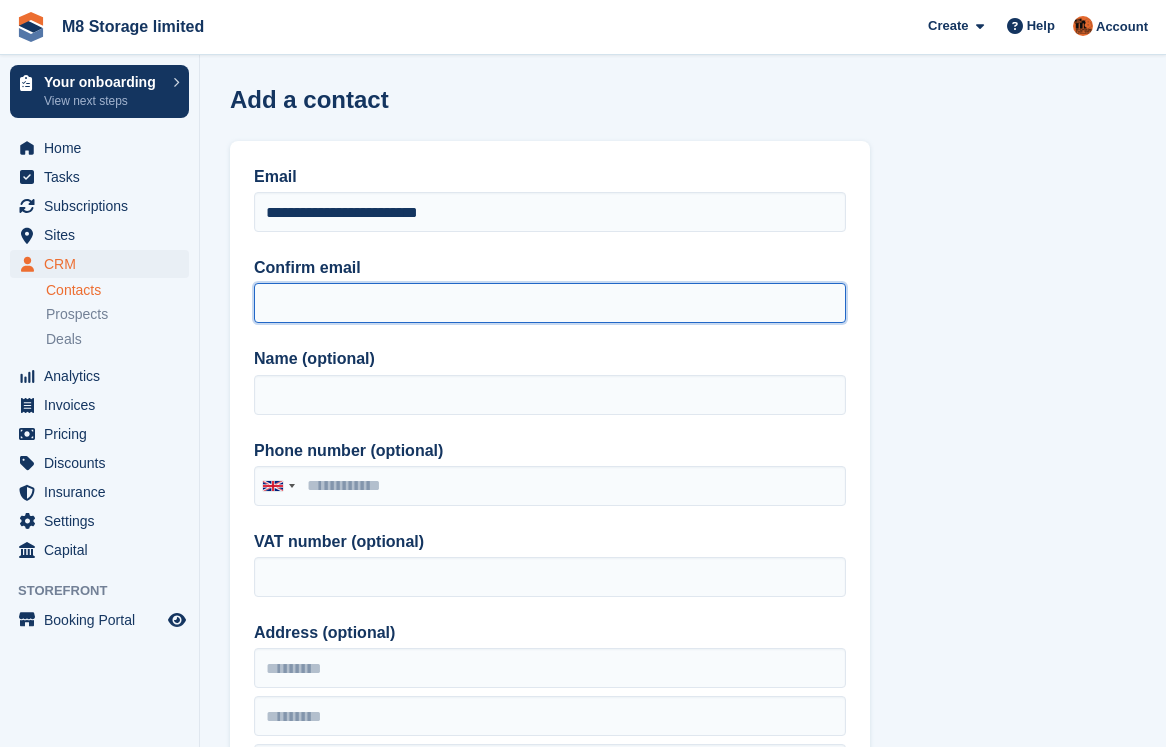 paste on "**********" 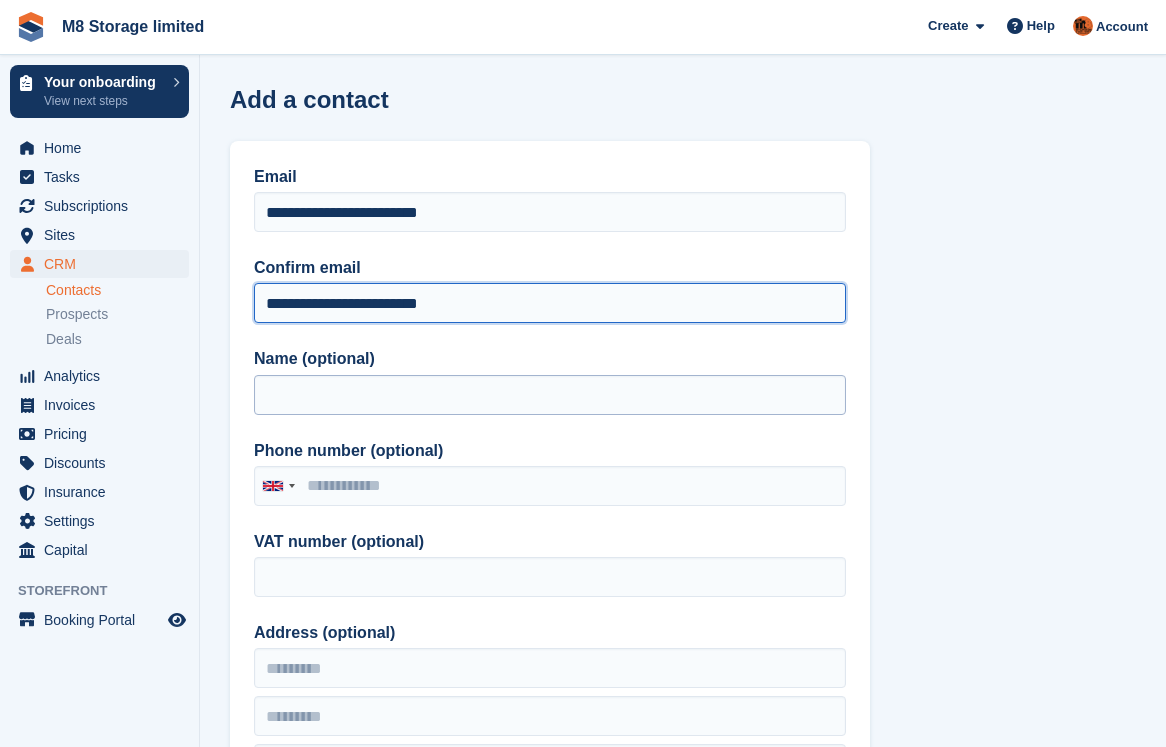 type on "**********" 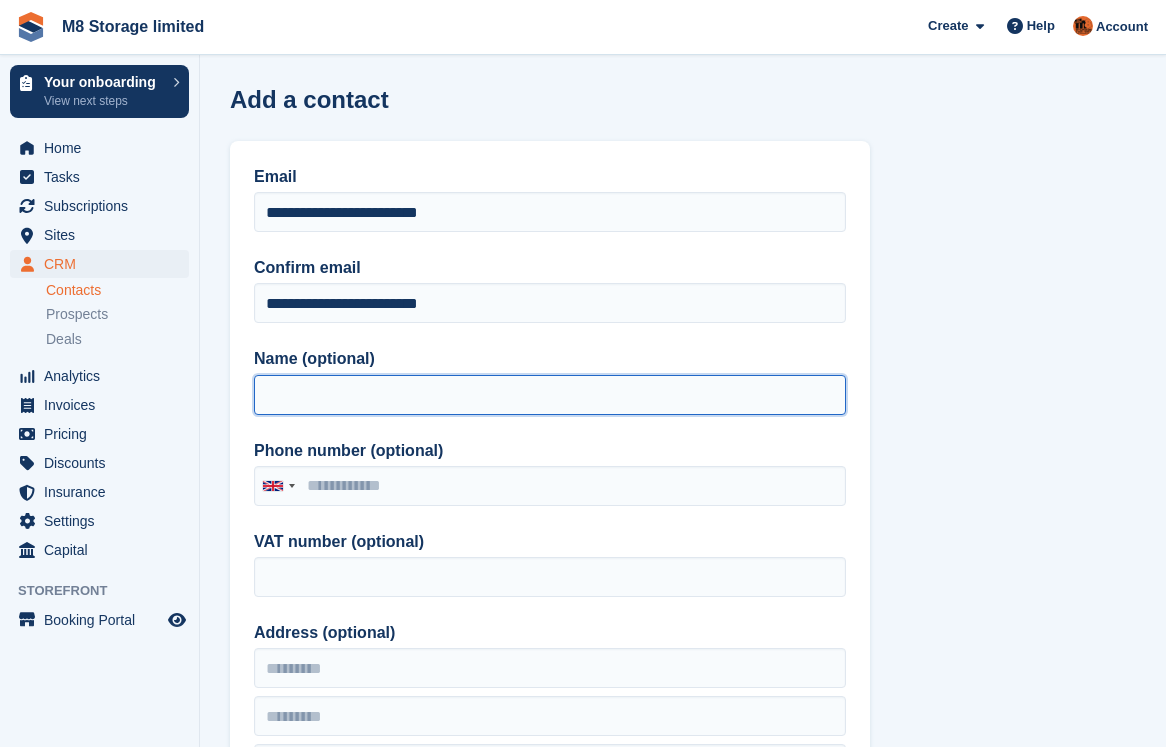 click on "Name (optional)" at bounding box center [550, 395] 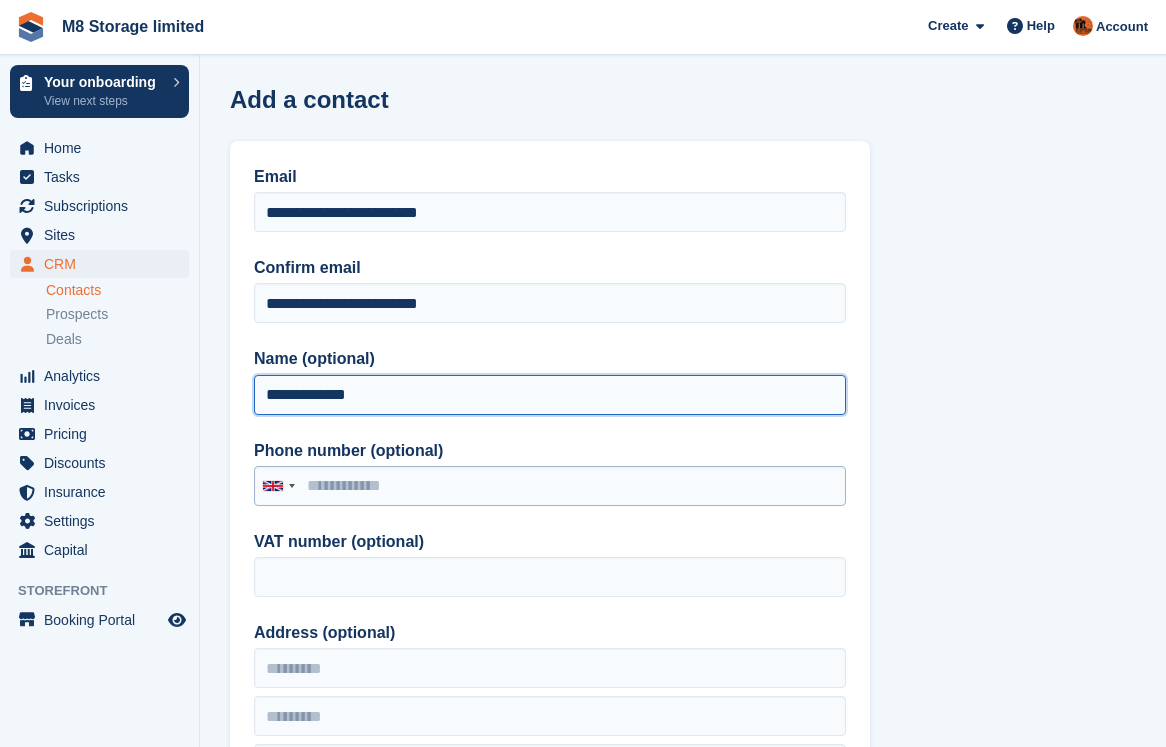 type on "**********" 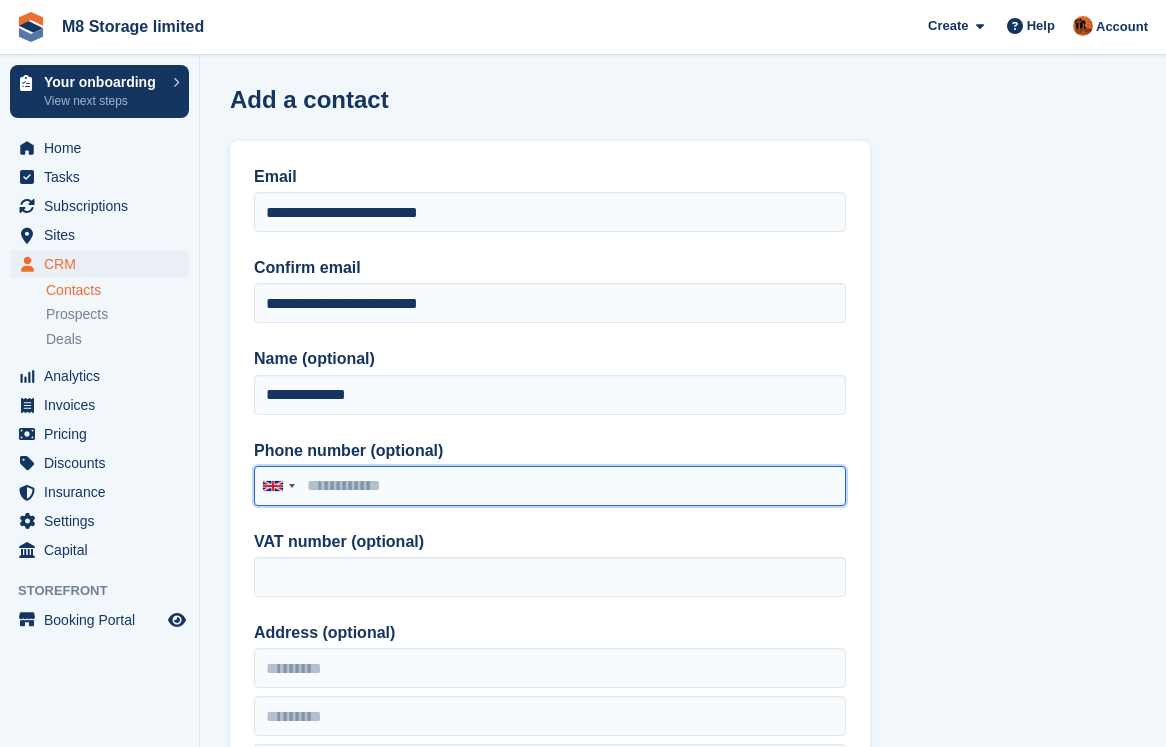 click on "Phone number (optional)" at bounding box center [550, 486] 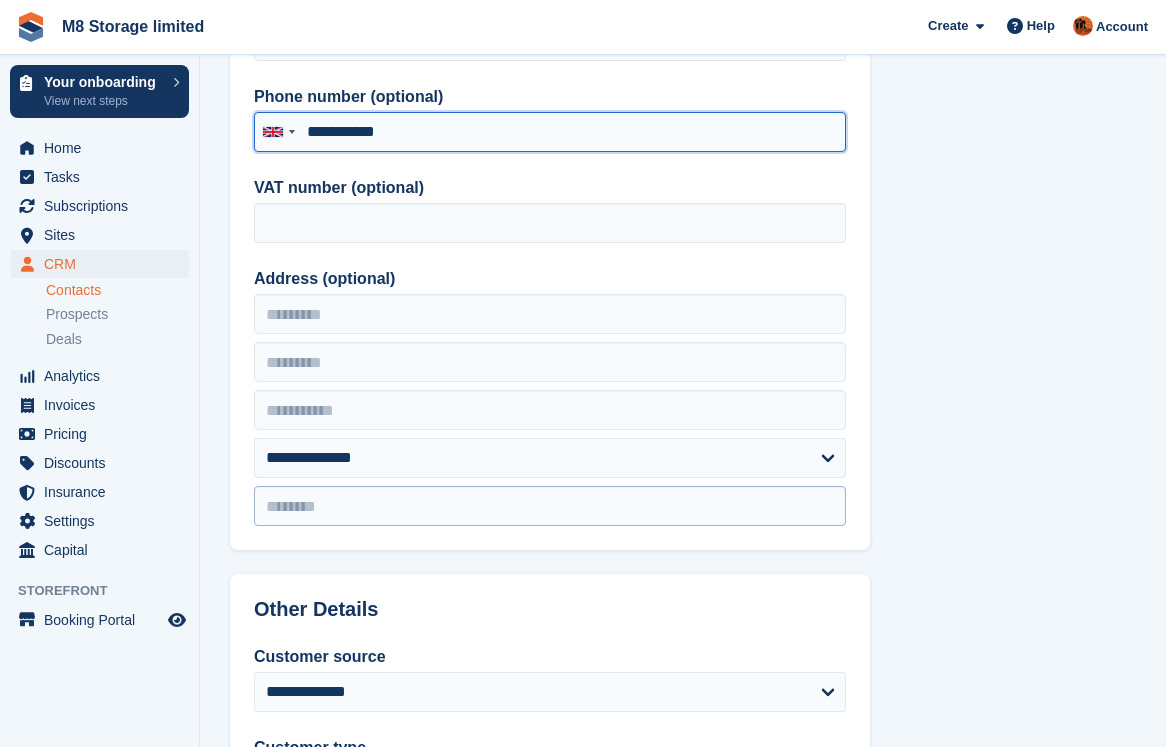 scroll, scrollTop: 400, scrollLeft: 0, axis: vertical 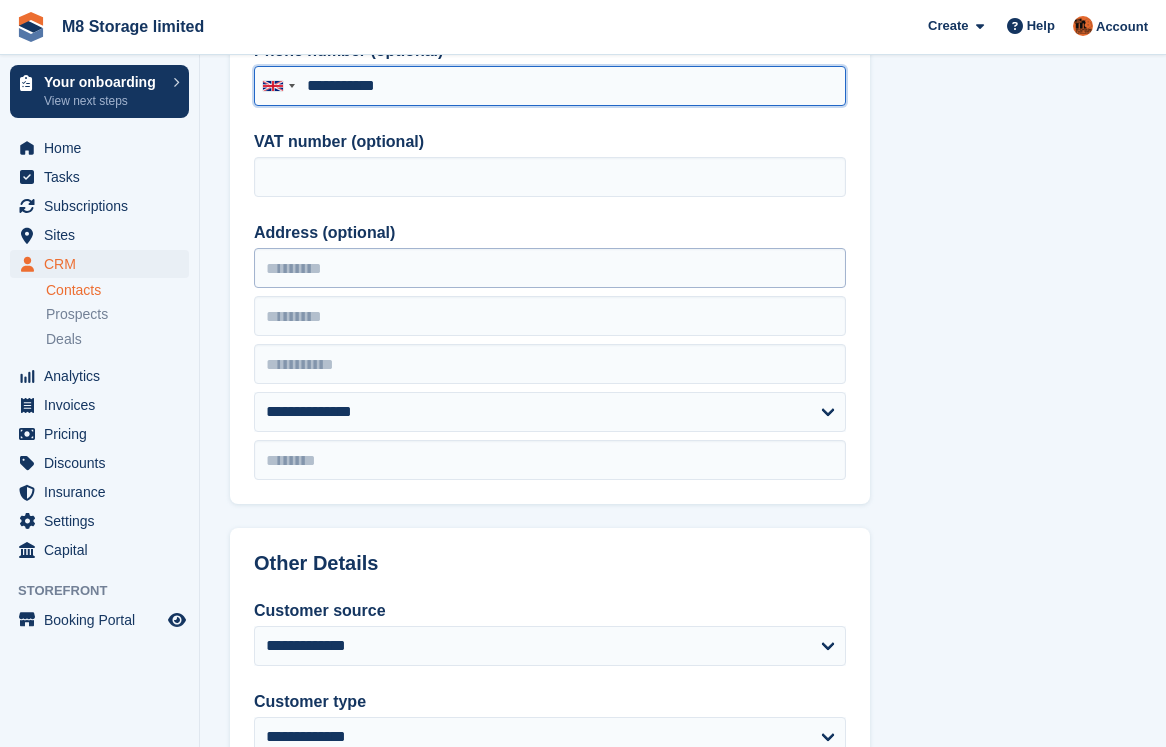 type on "**********" 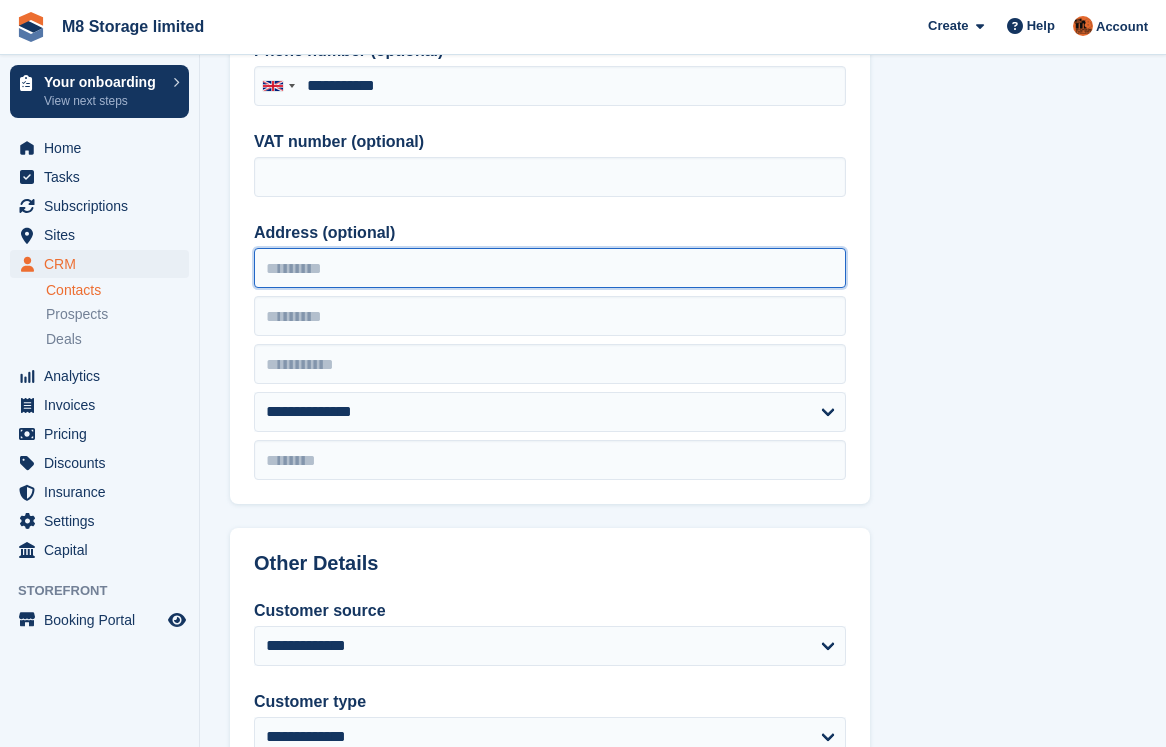 click on "Address (optional)" at bounding box center [550, 268] 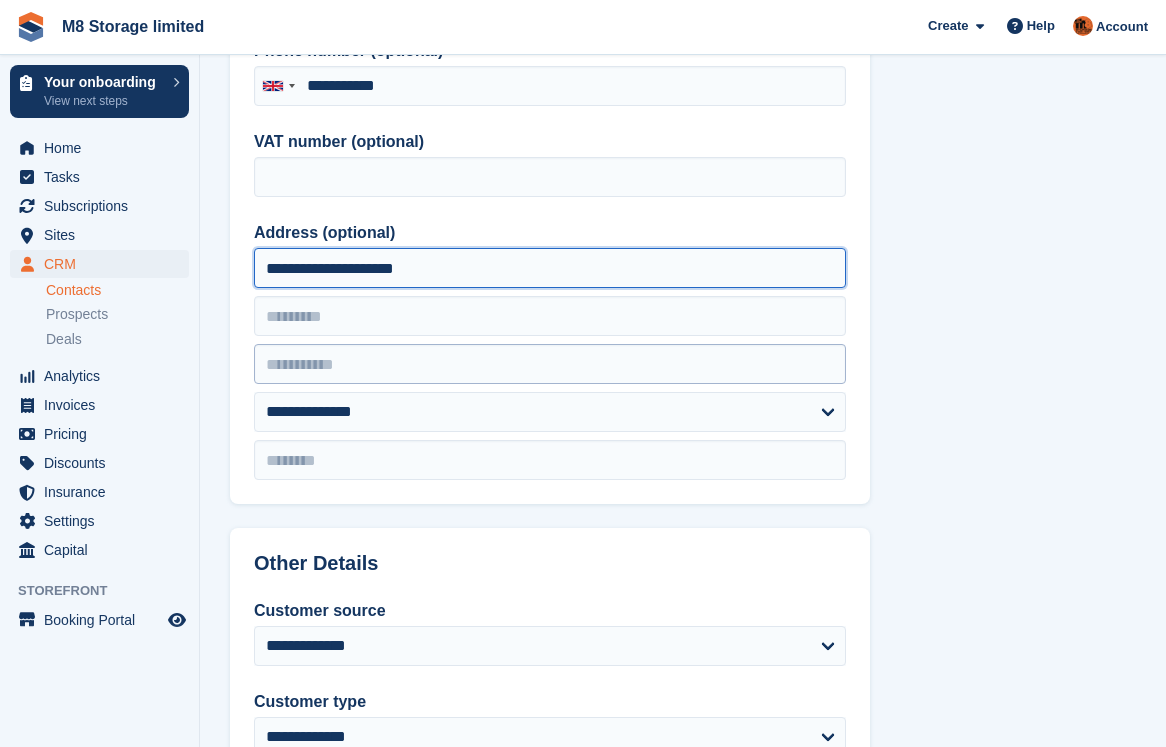 type on "**********" 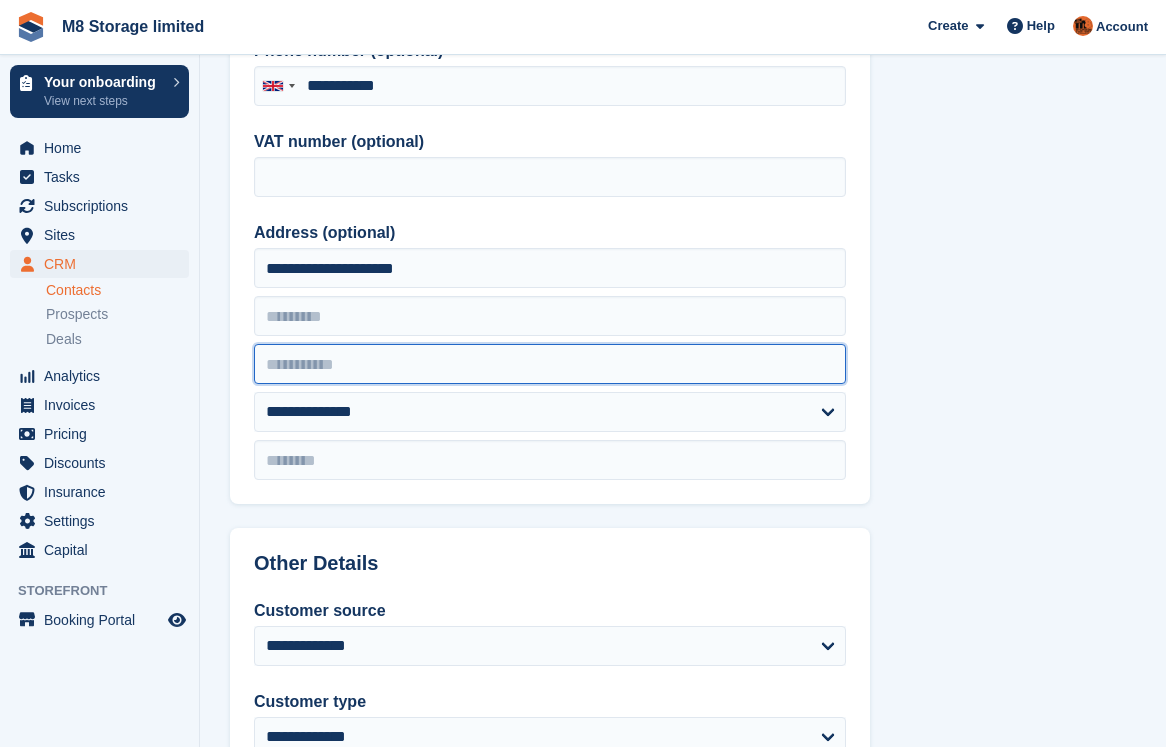 click at bounding box center (550, 364) 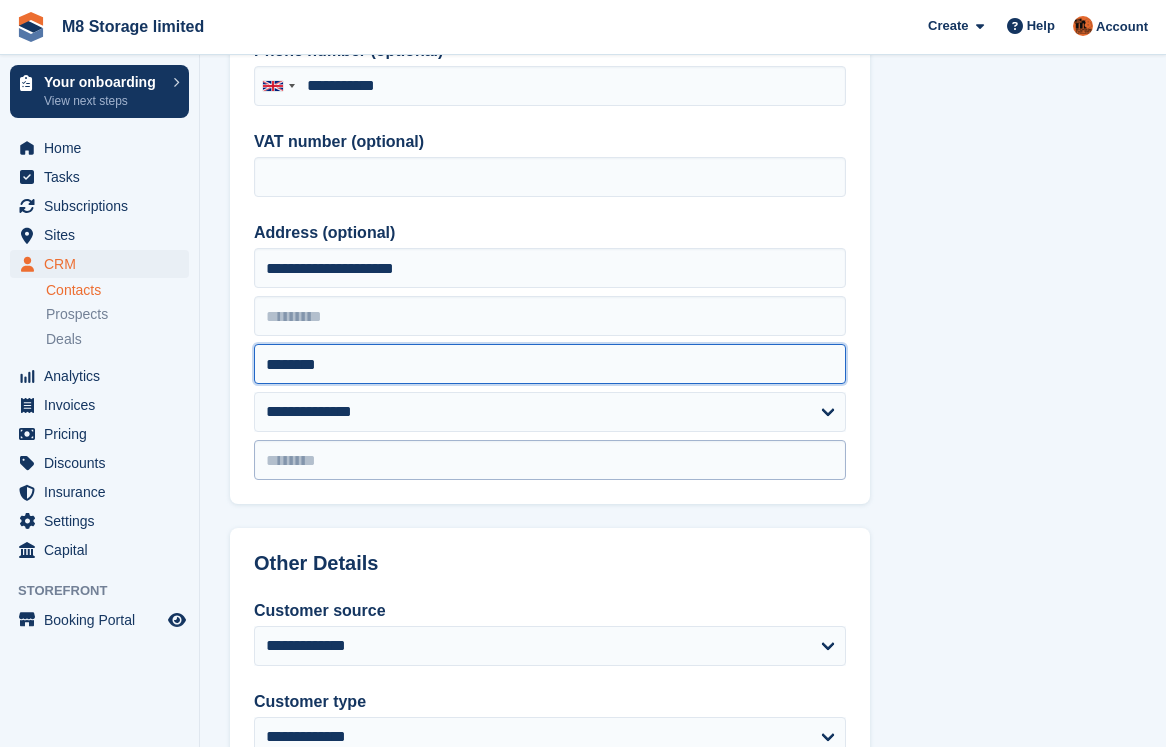 type on "********" 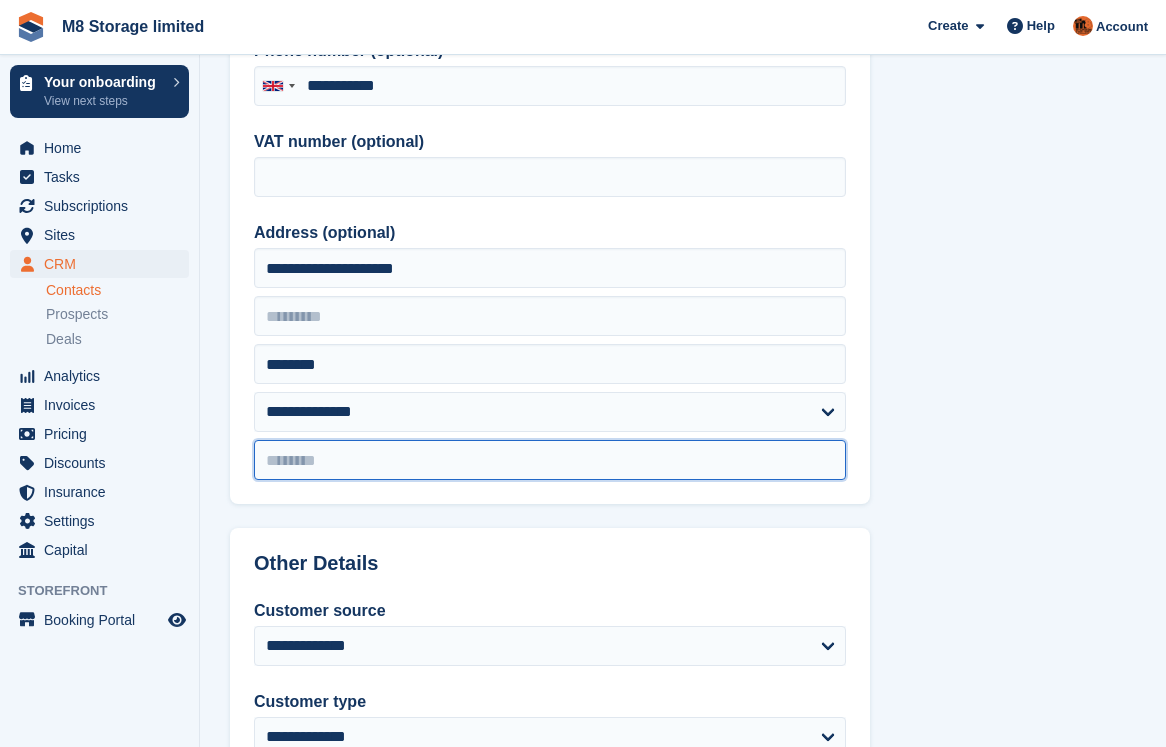 click at bounding box center (550, 460) 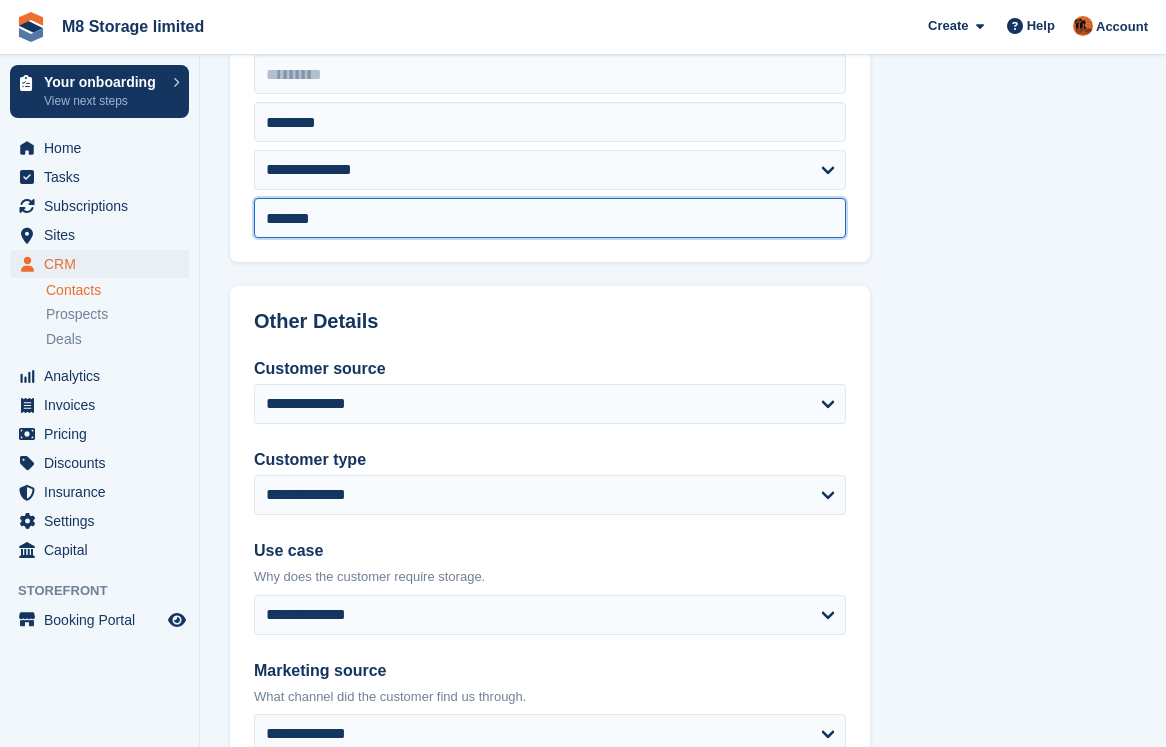 scroll, scrollTop: 700, scrollLeft: 0, axis: vertical 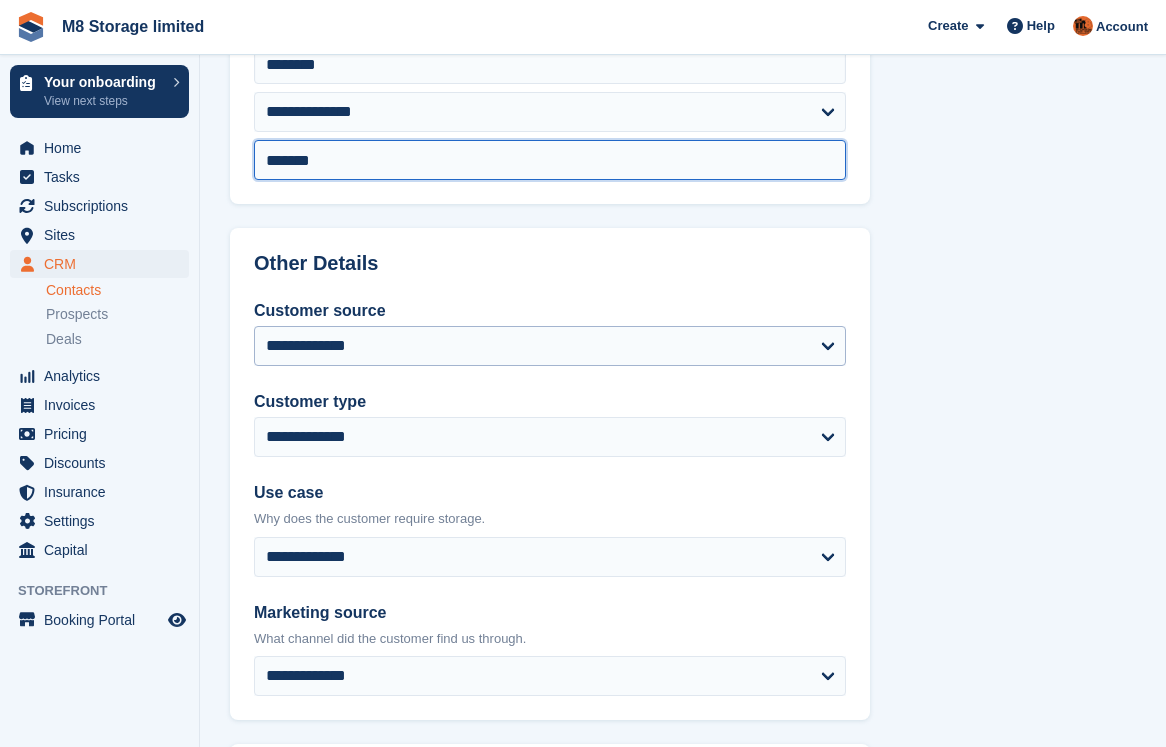 type on "*******" 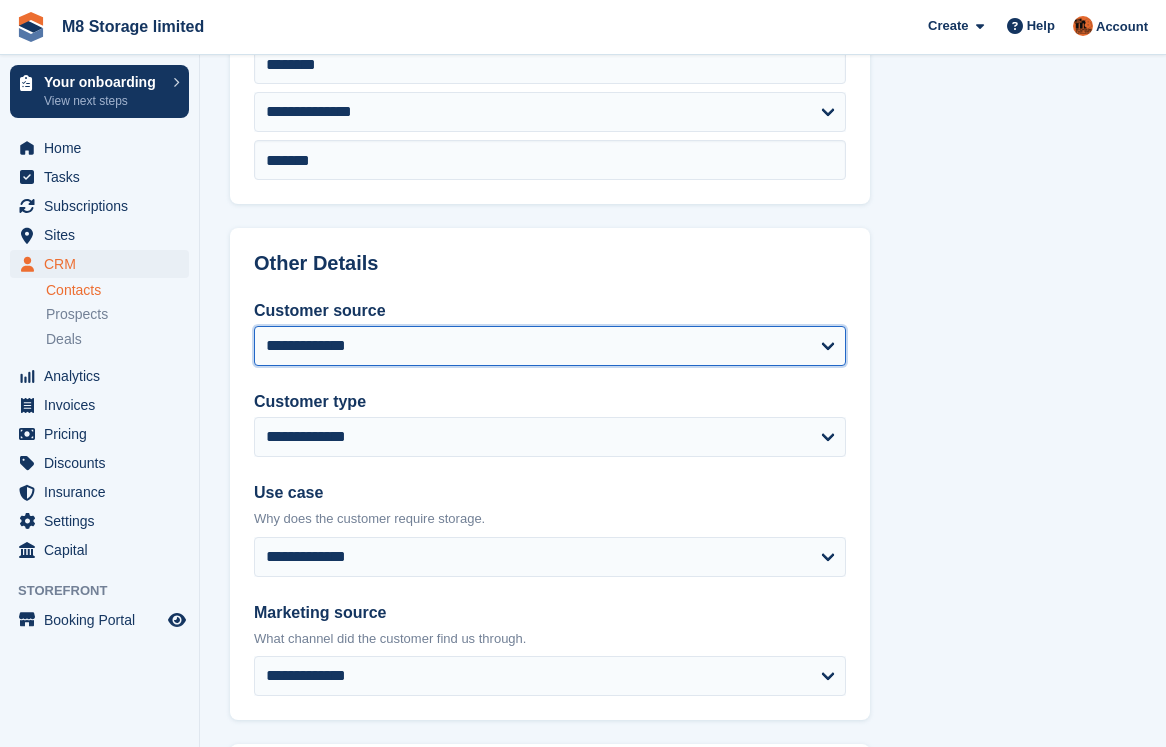 click on "**********" at bounding box center [550, 346] 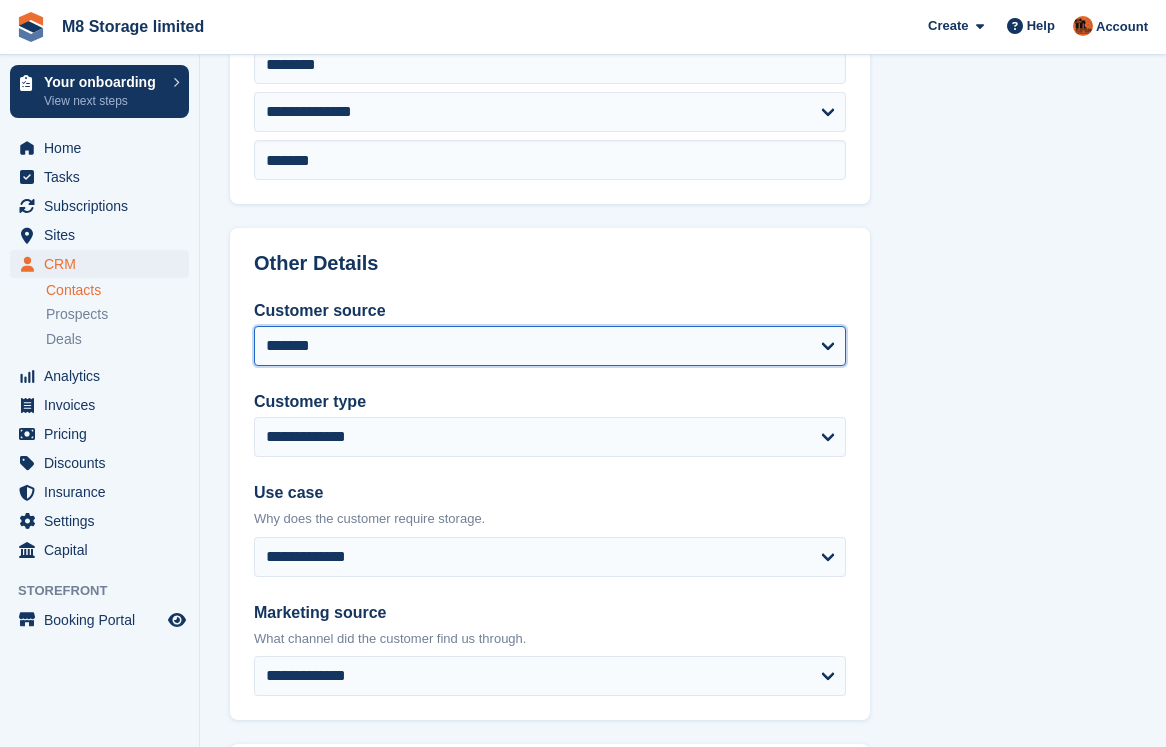click on "**********" at bounding box center [550, 346] 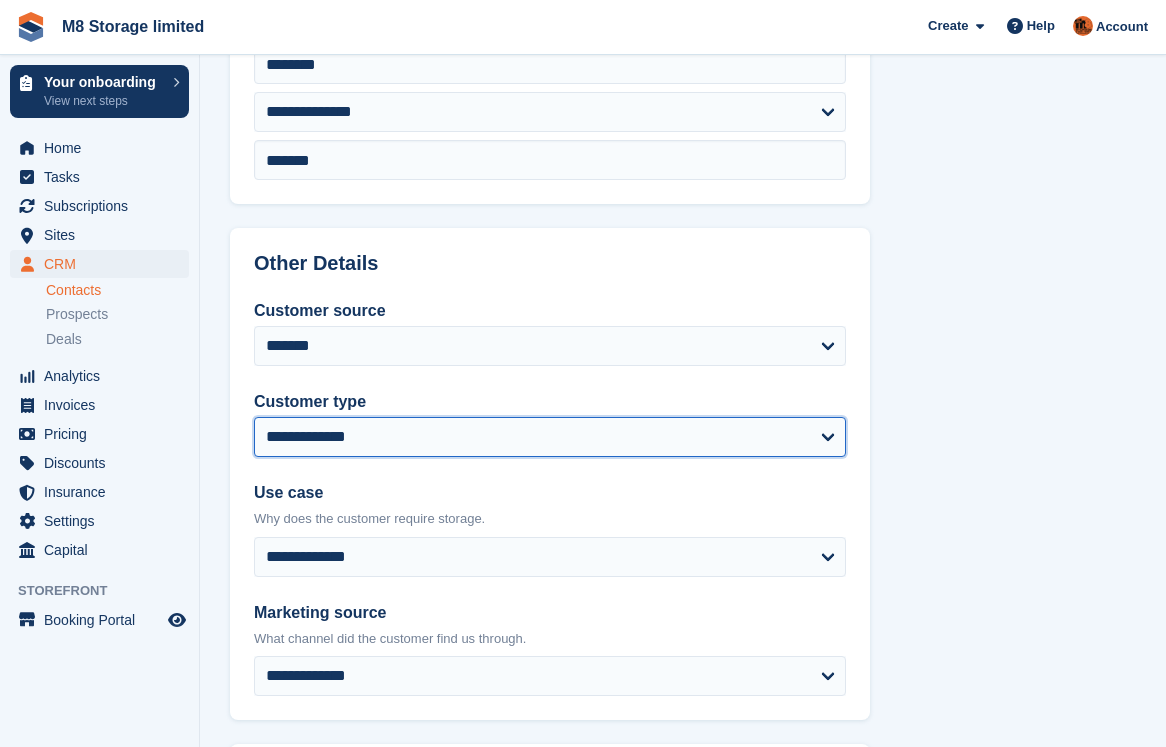 click on "**********" at bounding box center (550, 437) 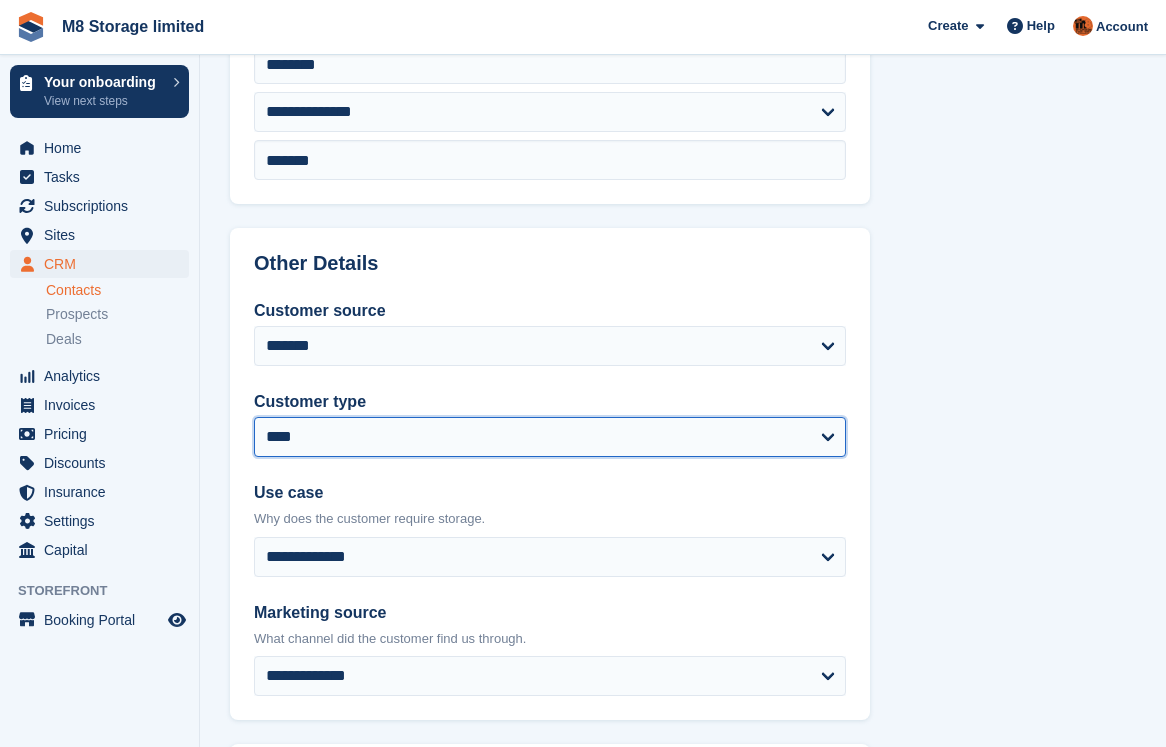 click on "**********" at bounding box center (550, 437) 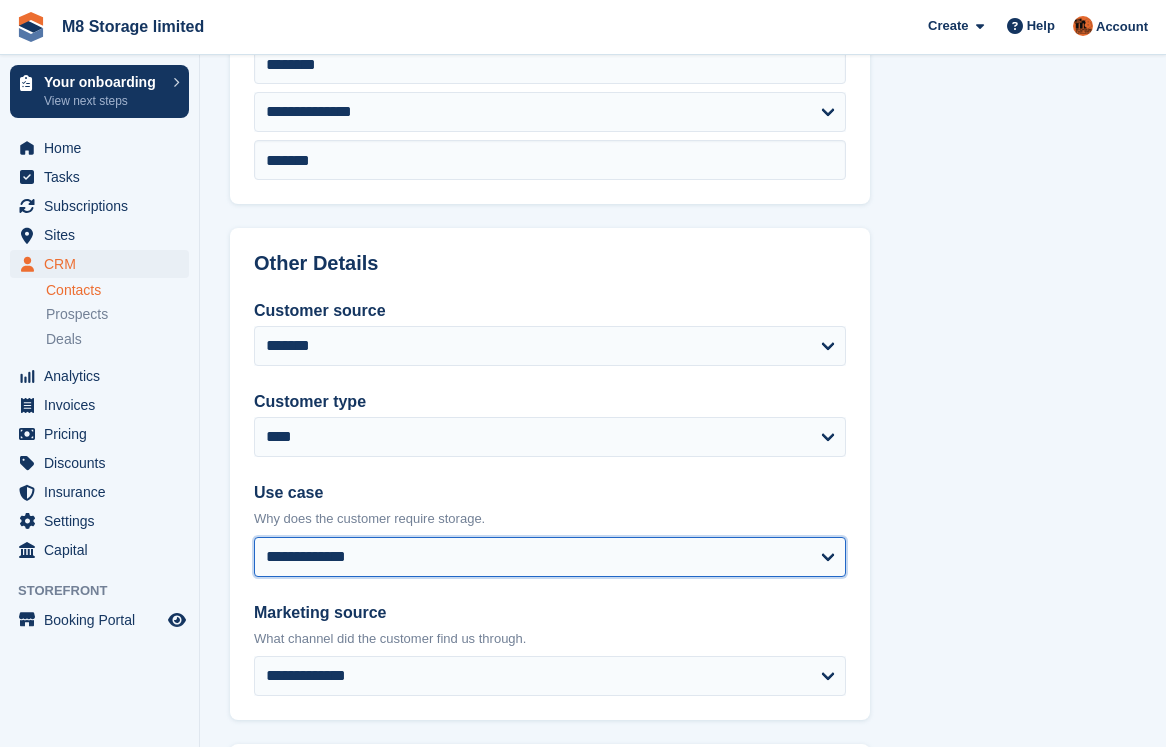 click on "**********" at bounding box center (550, 557) 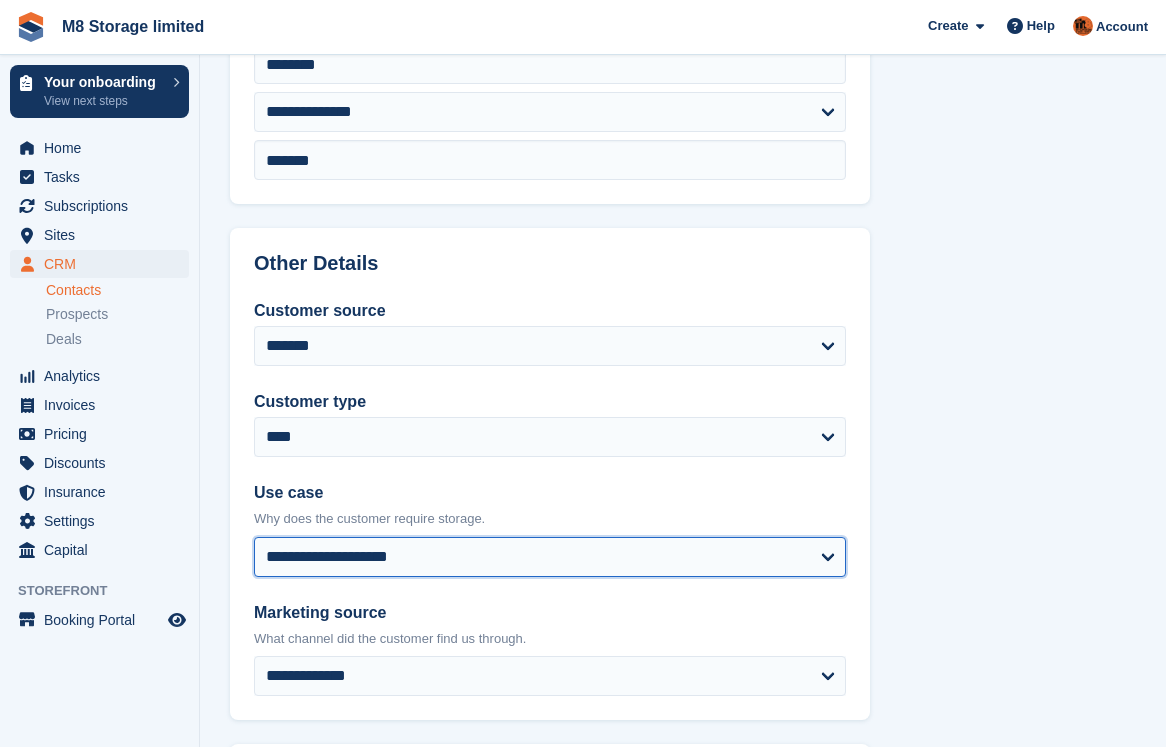 click on "**********" at bounding box center (550, 557) 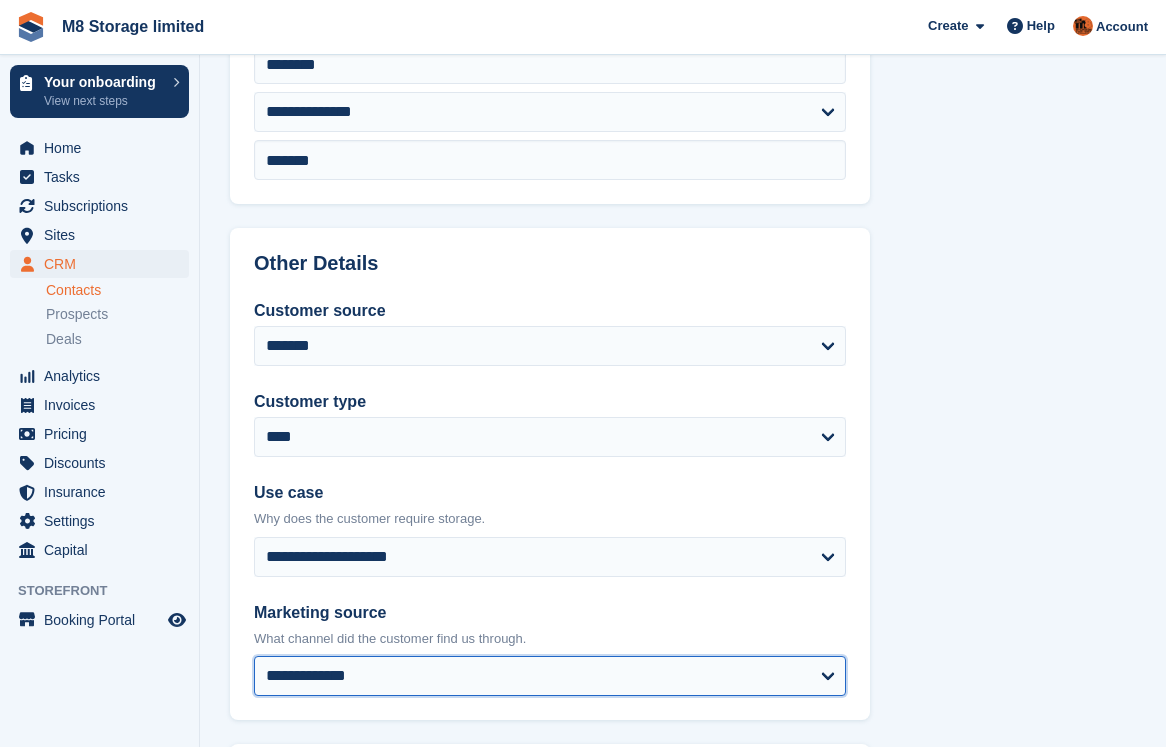 click on "**********" at bounding box center [550, 676] 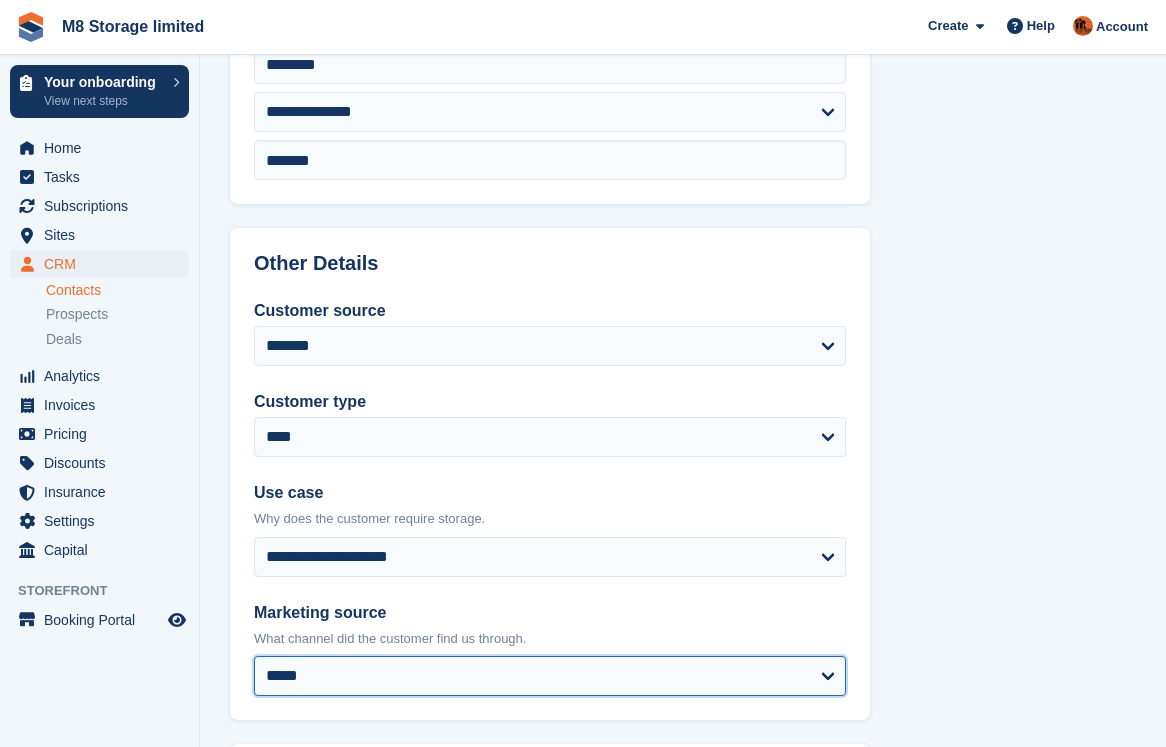 click on "**********" at bounding box center [550, 676] 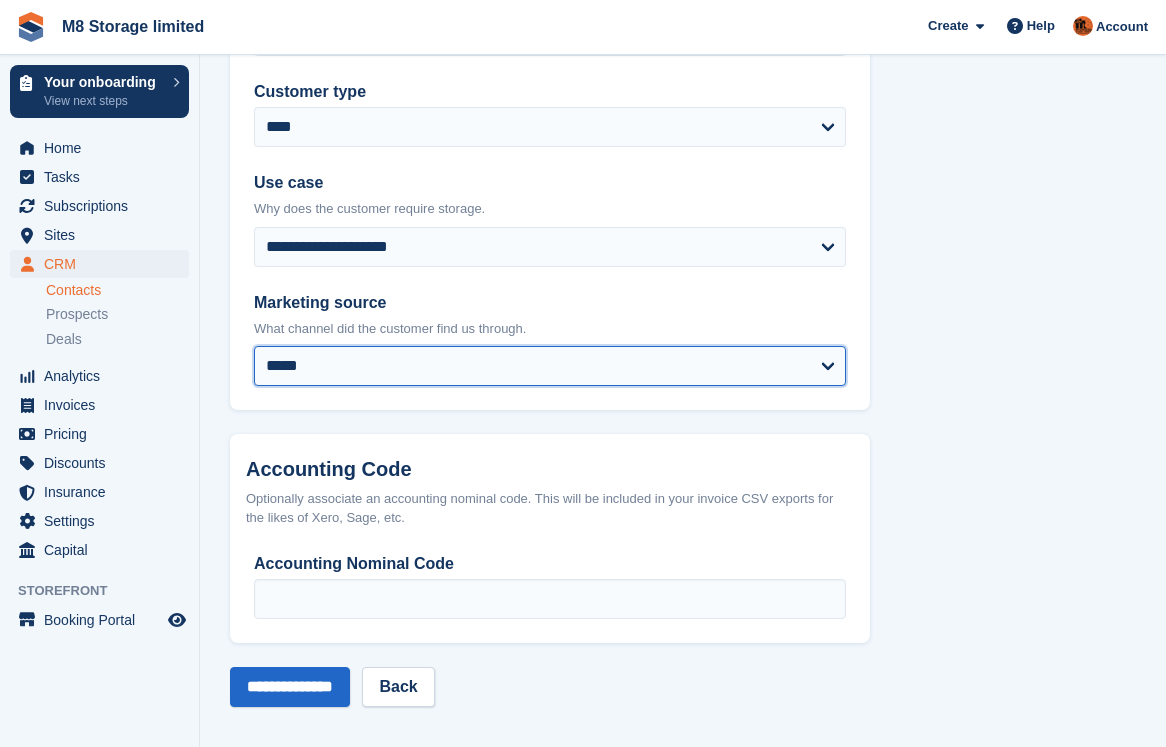 scroll, scrollTop: 1016, scrollLeft: 0, axis: vertical 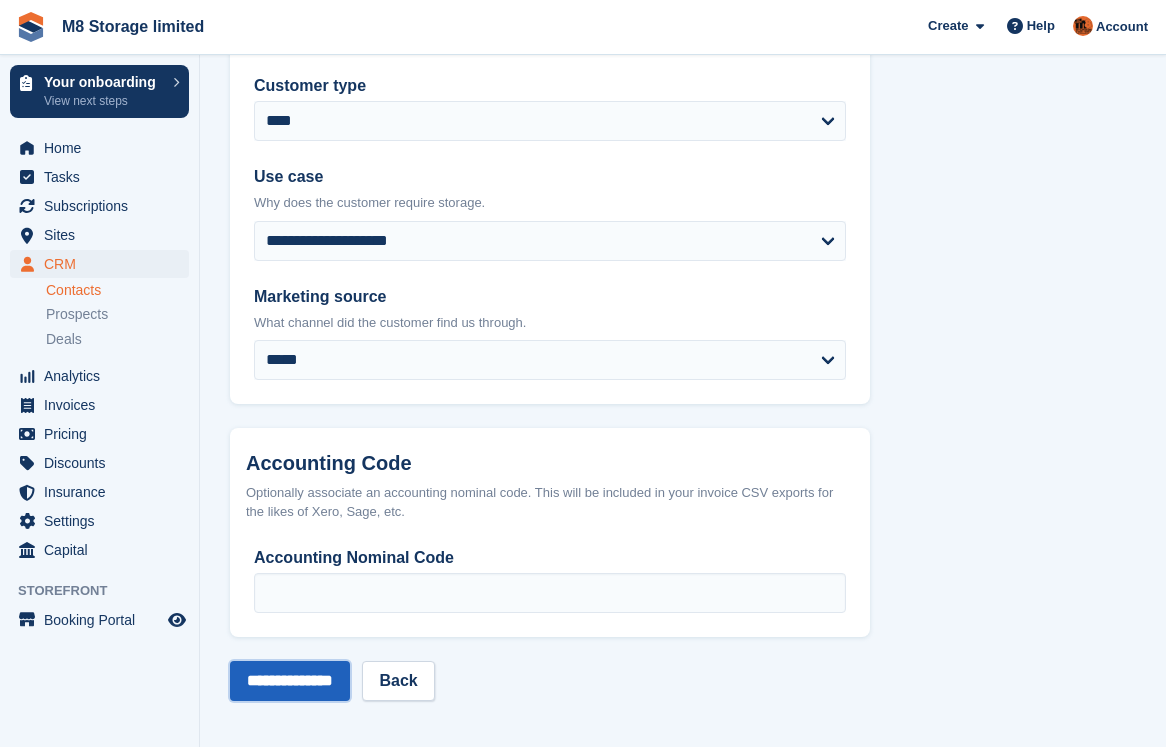 click on "**********" at bounding box center (290, 681) 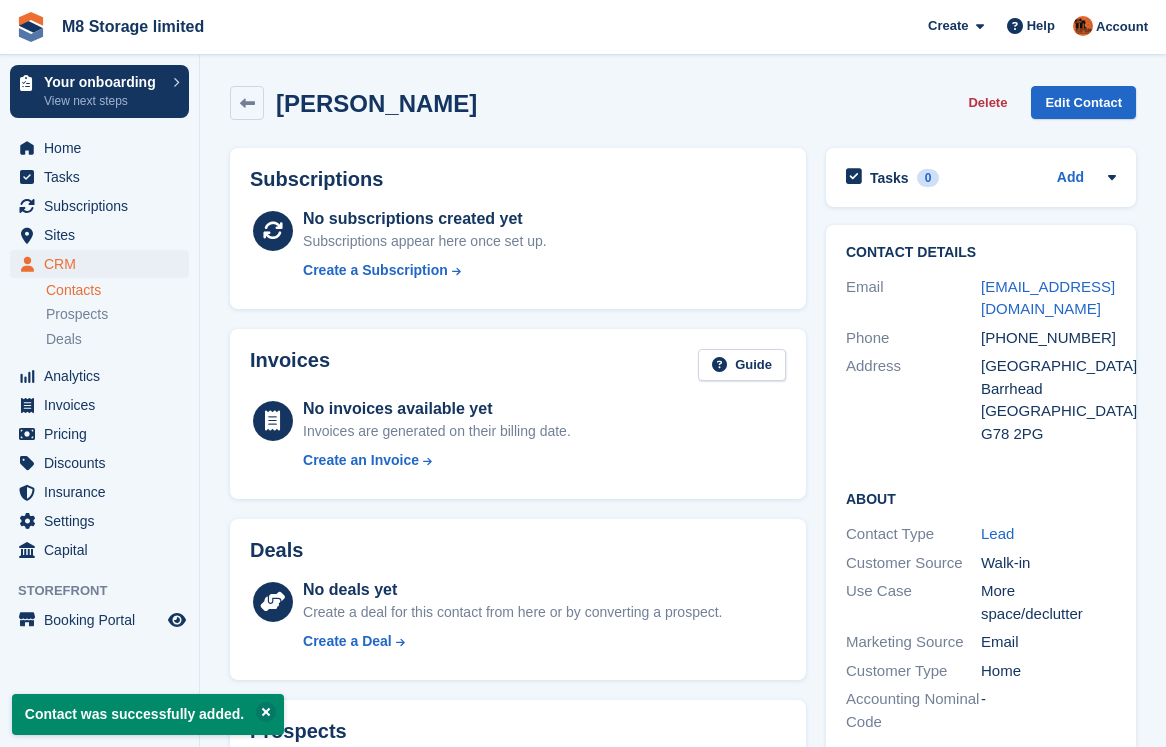 scroll, scrollTop: 0, scrollLeft: 0, axis: both 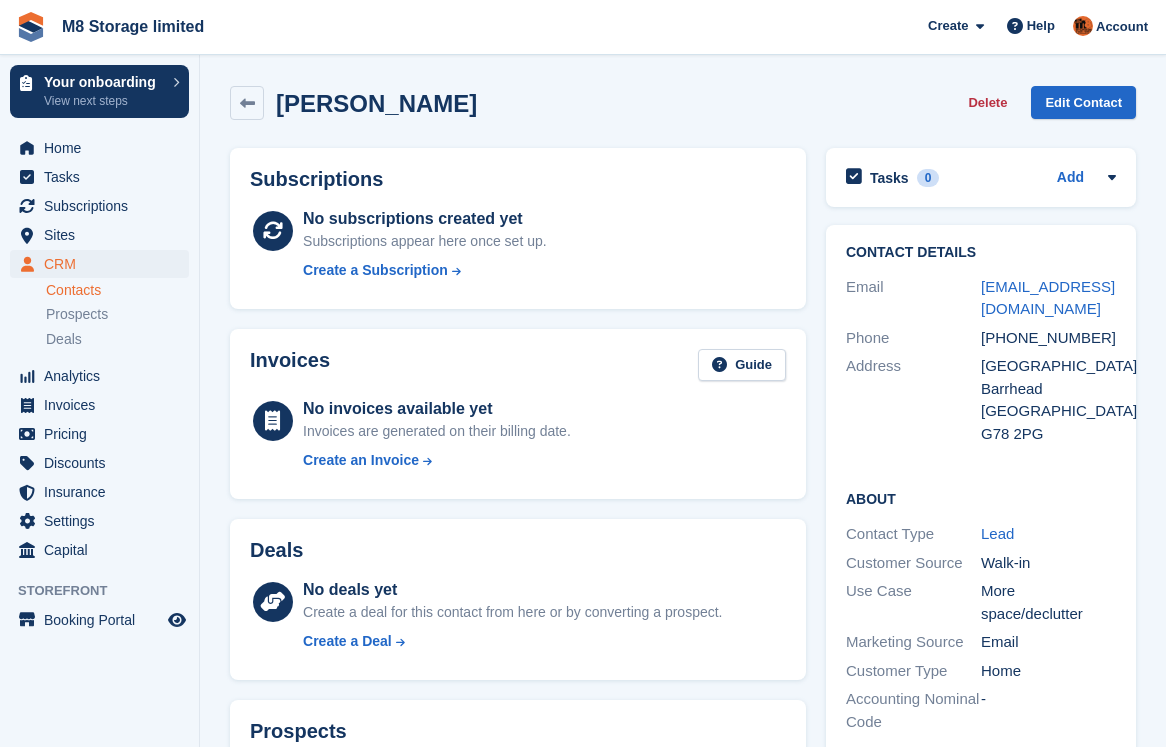 click on "Contacts" at bounding box center [117, 290] 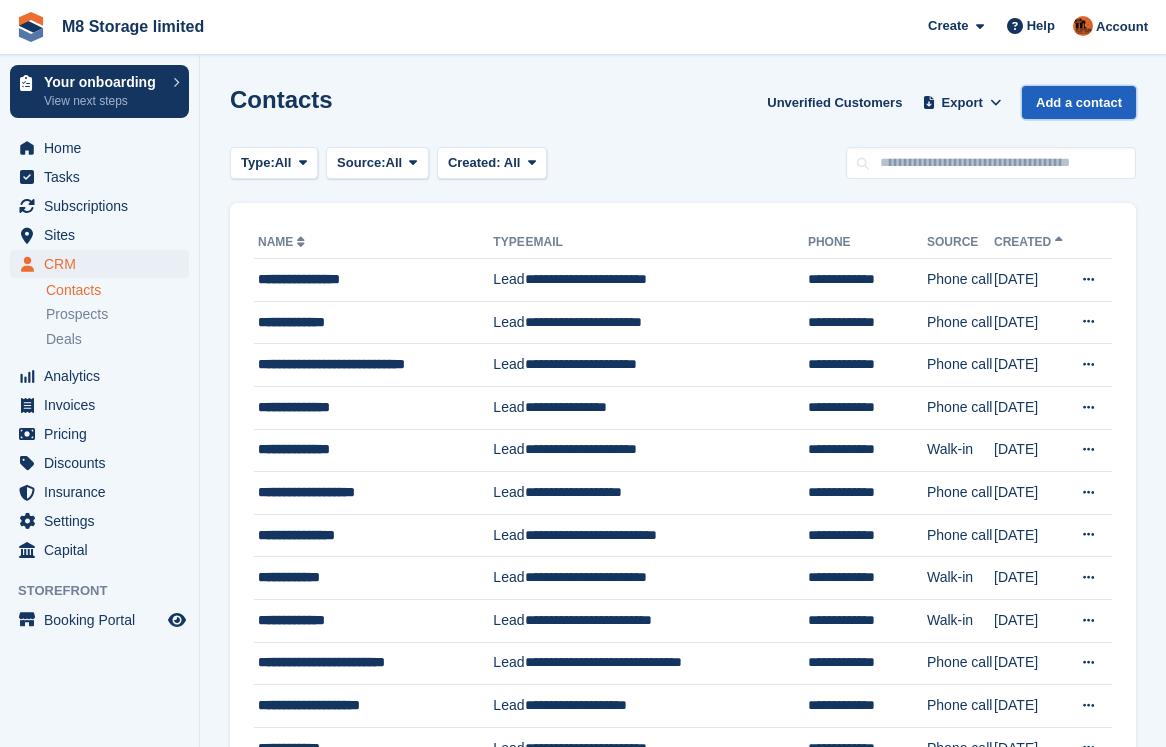 click on "Add a contact" at bounding box center (1079, 102) 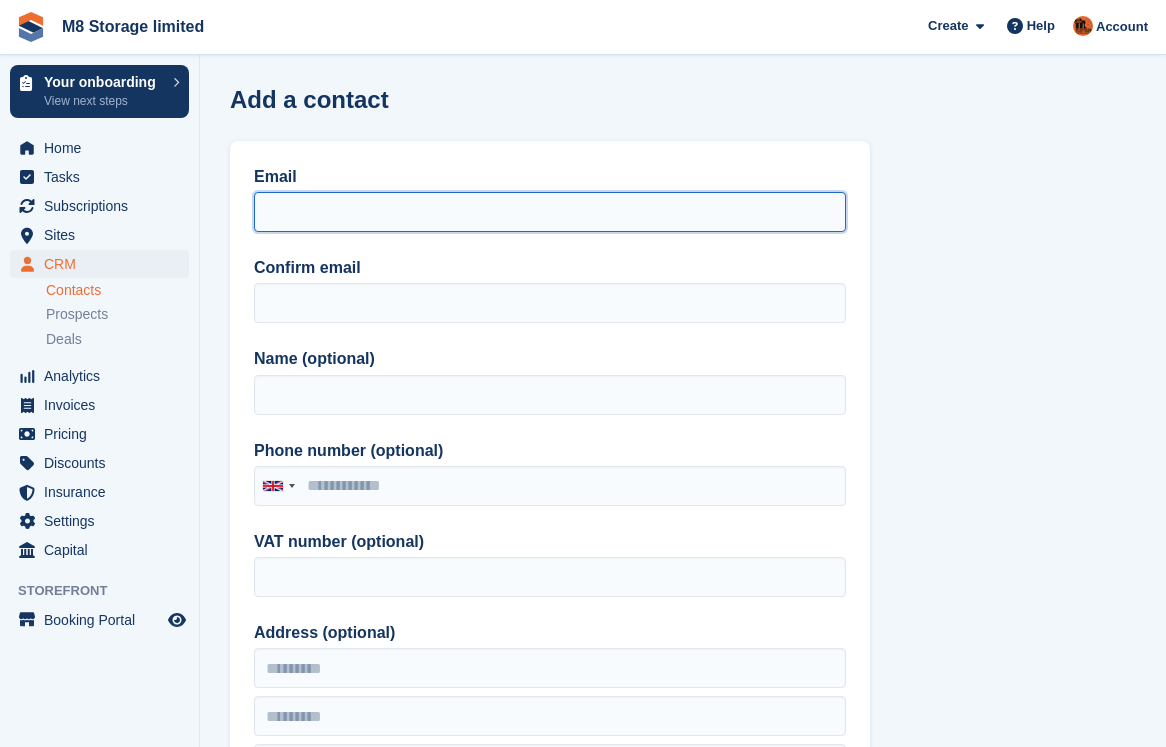 click on "Email" at bounding box center (550, 212) 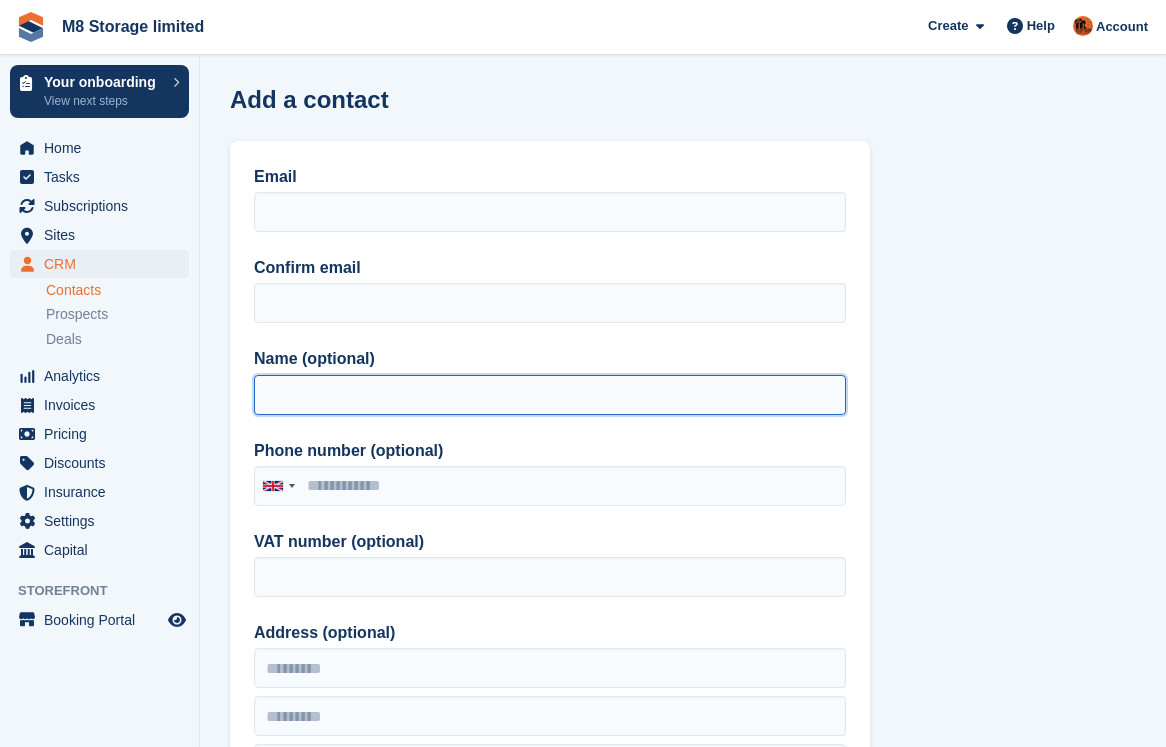 click on "Name (optional)" at bounding box center [550, 395] 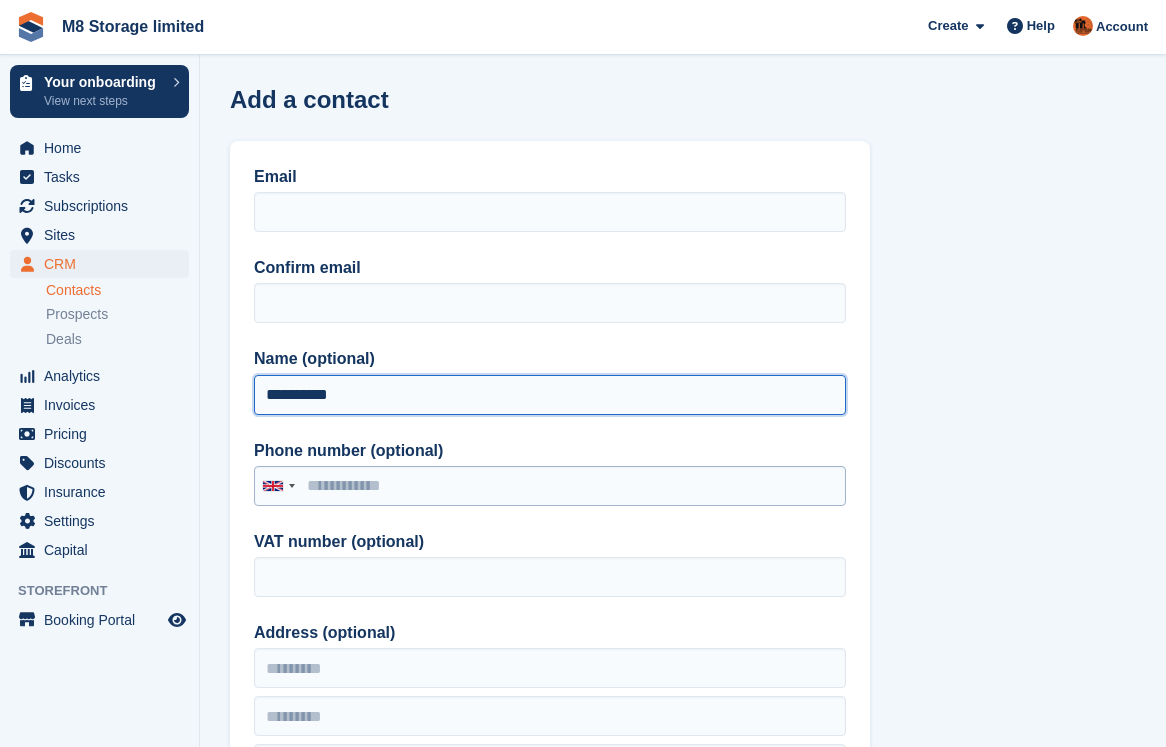 type on "**********" 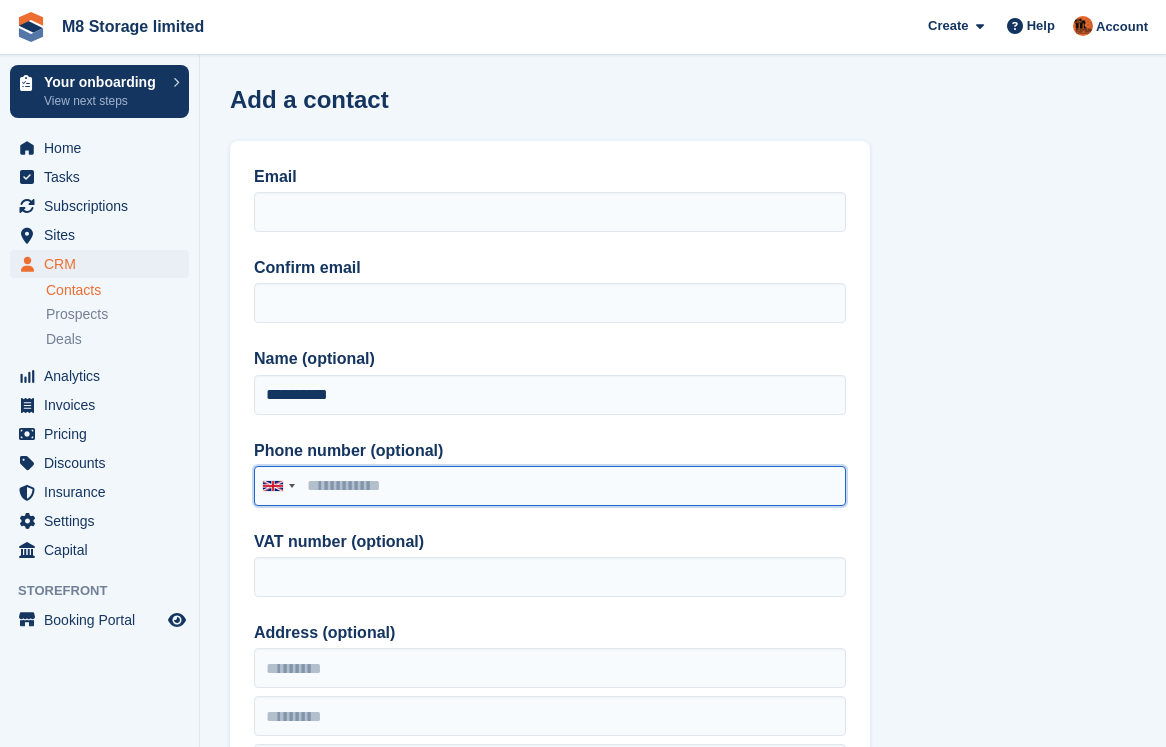 click on "Phone number (optional)" at bounding box center (550, 486) 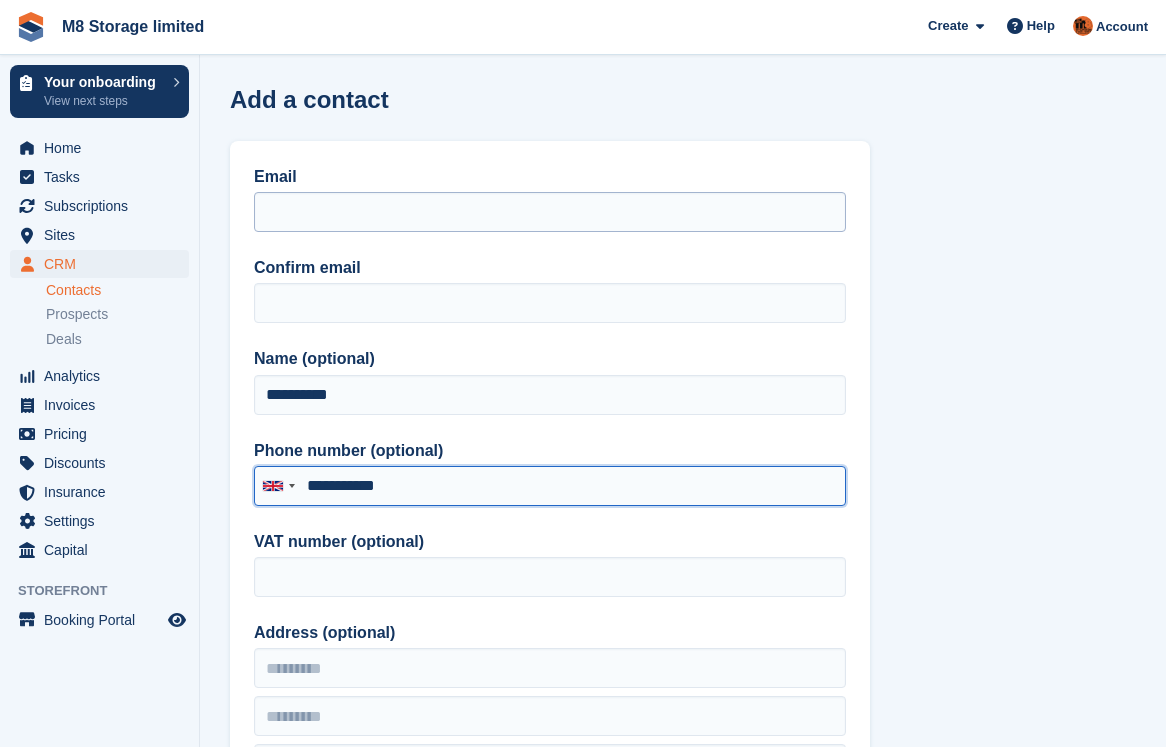 type on "**********" 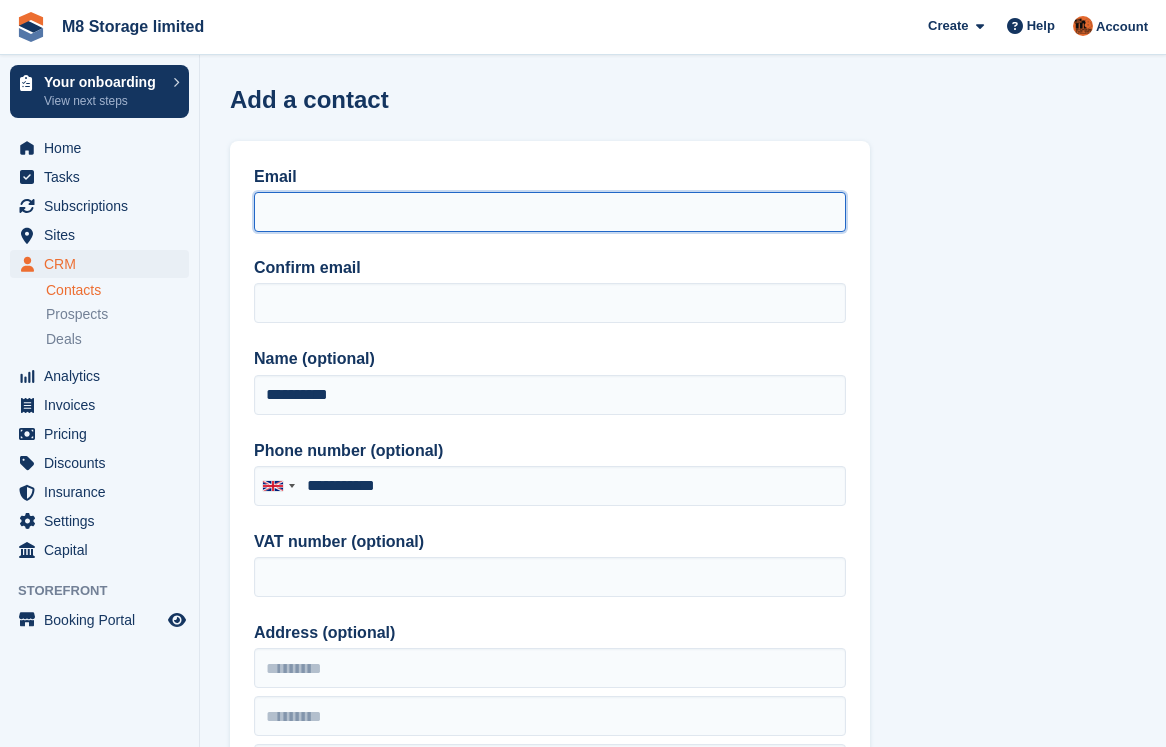 click on "Email" at bounding box center [550, 212] 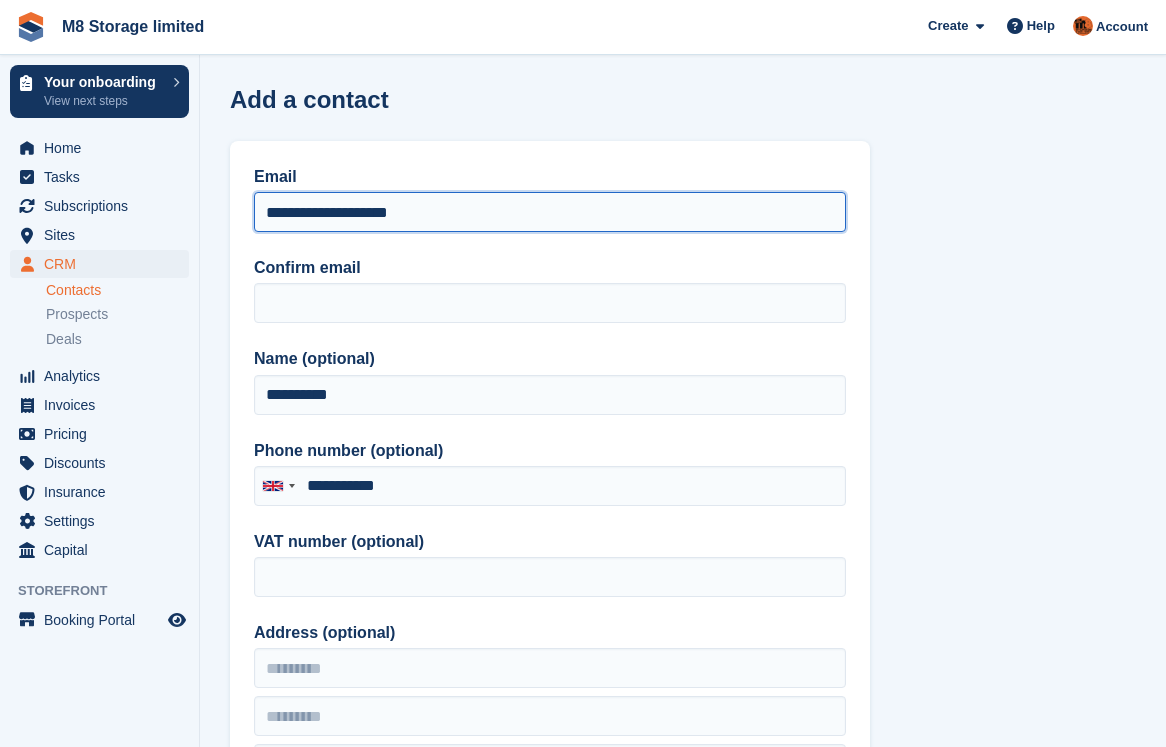 drag, startPoint x: 442, startPoint y: 213, endPoint x: 236, endPoint y: 223, distance: 206.24257 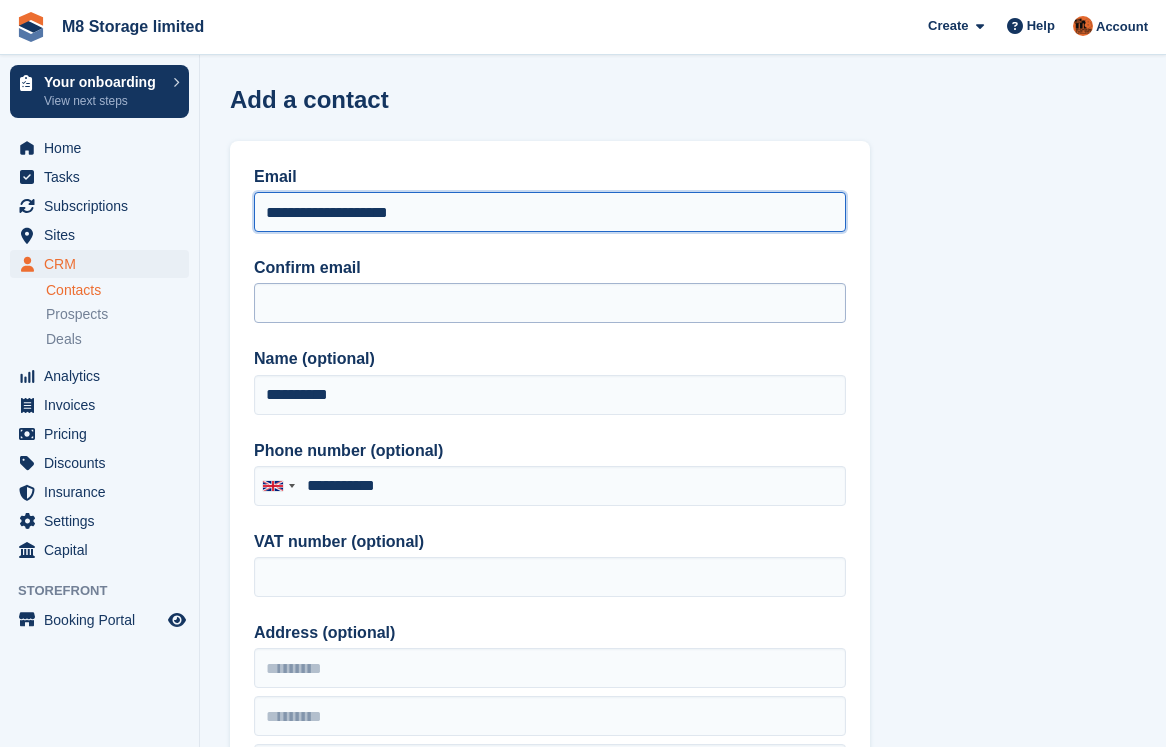 type on "**********" 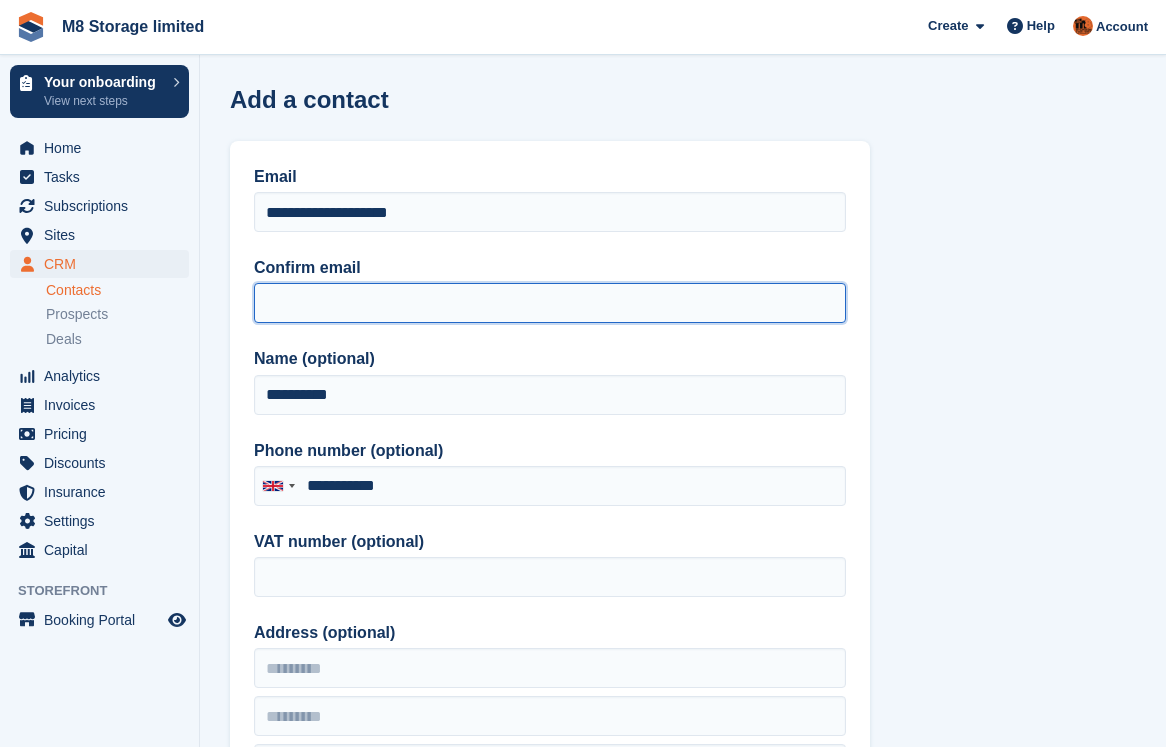 paste on "**********" 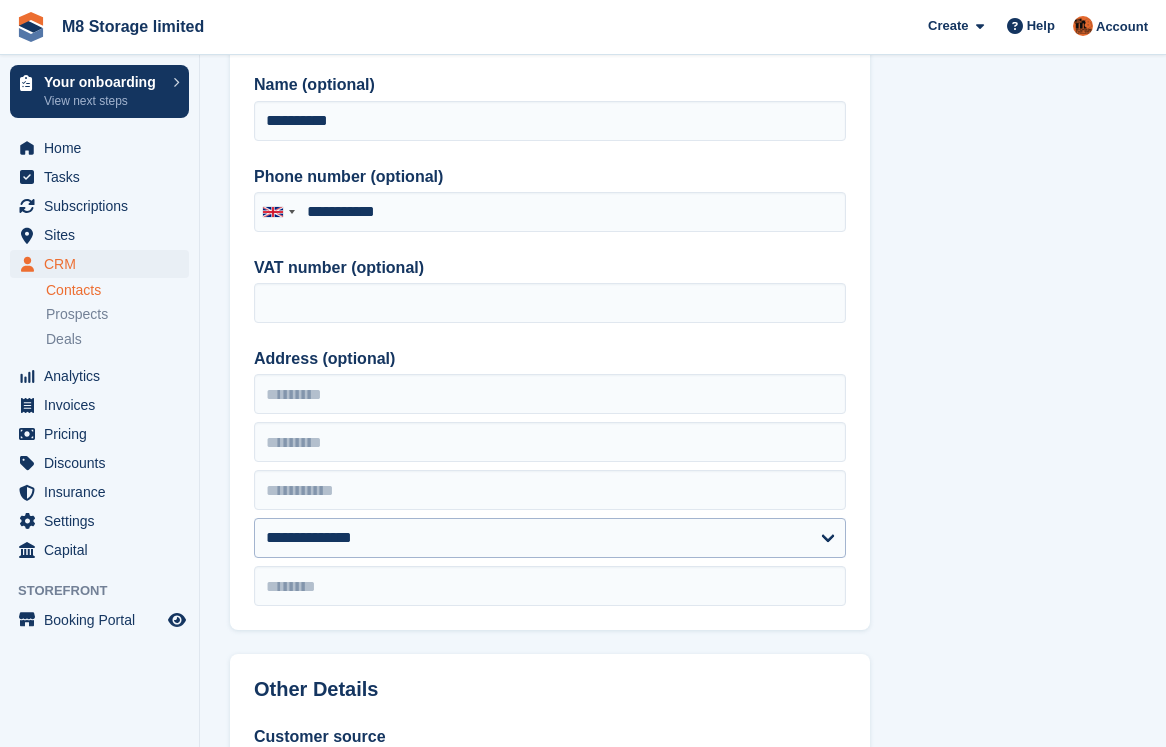 scroll, scrollTop: 300, scrollLeft: 0, axis: vertical 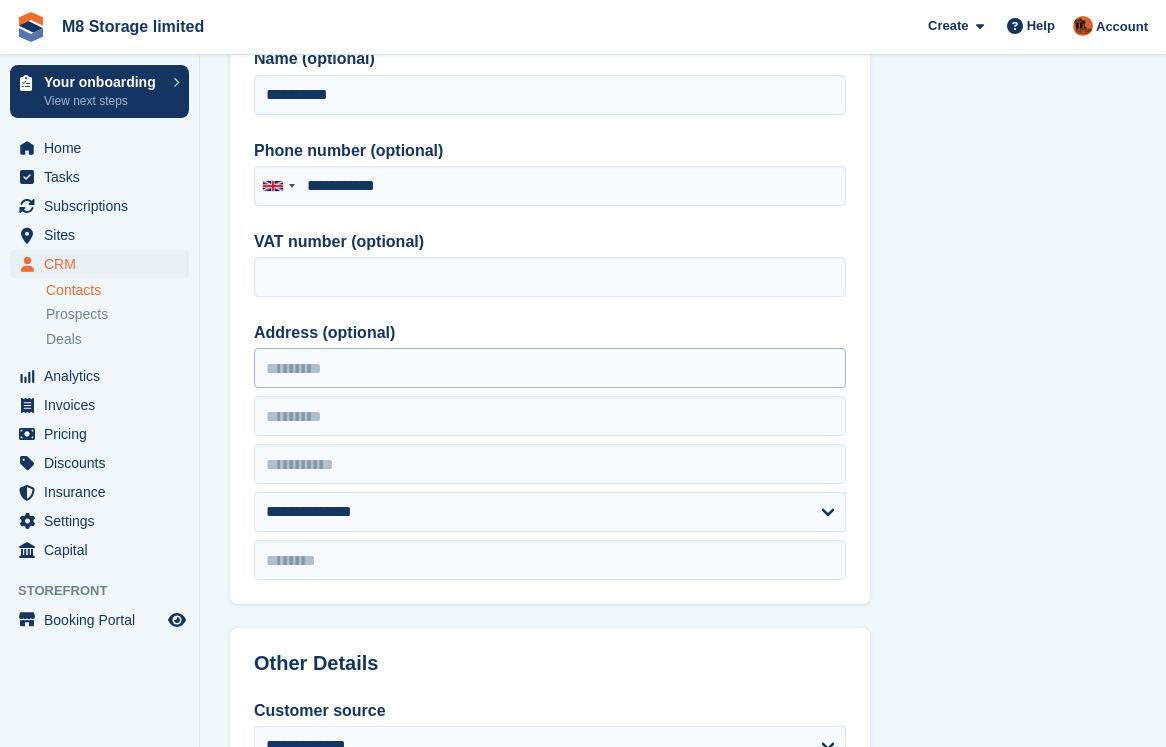 type on "**********" 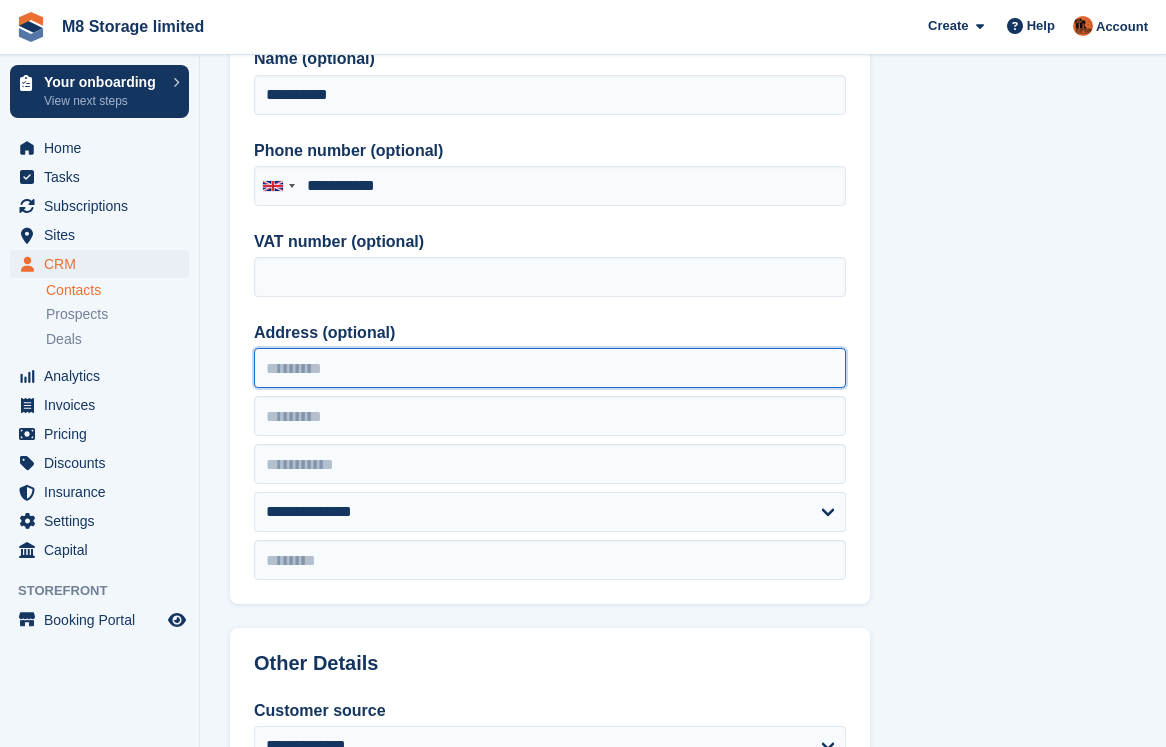 click on "Address (optional)" at bounding box center (550, 368) 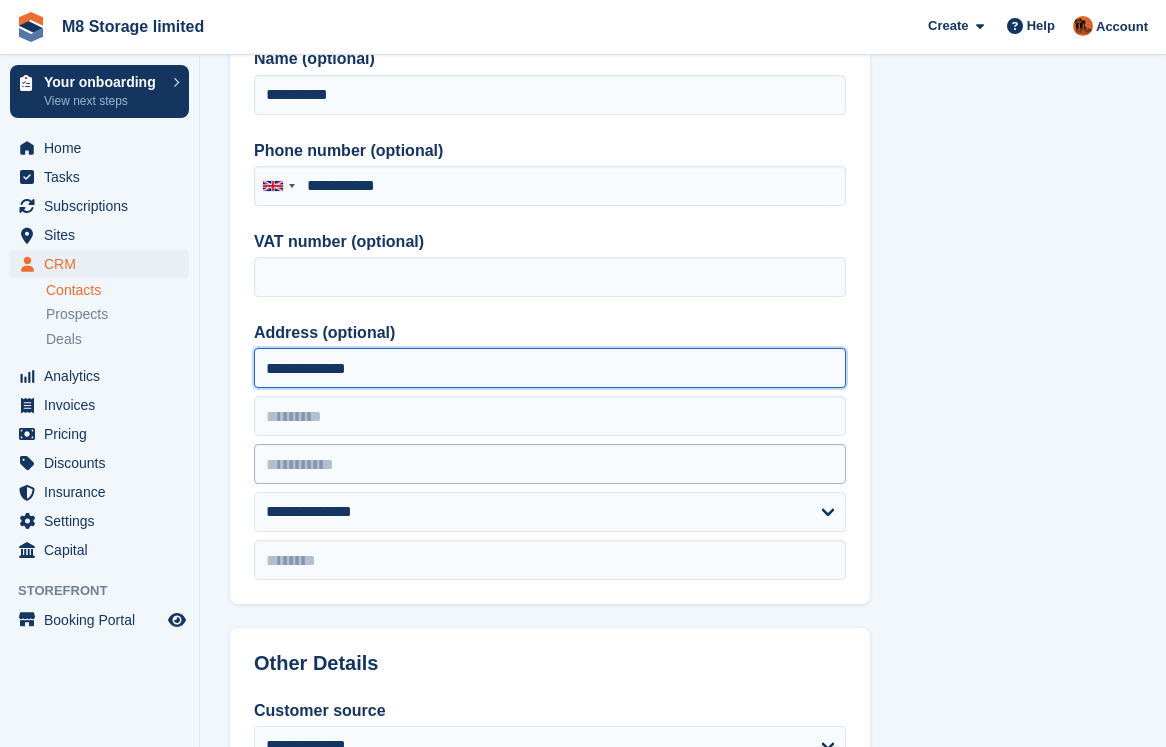 type on "**********" 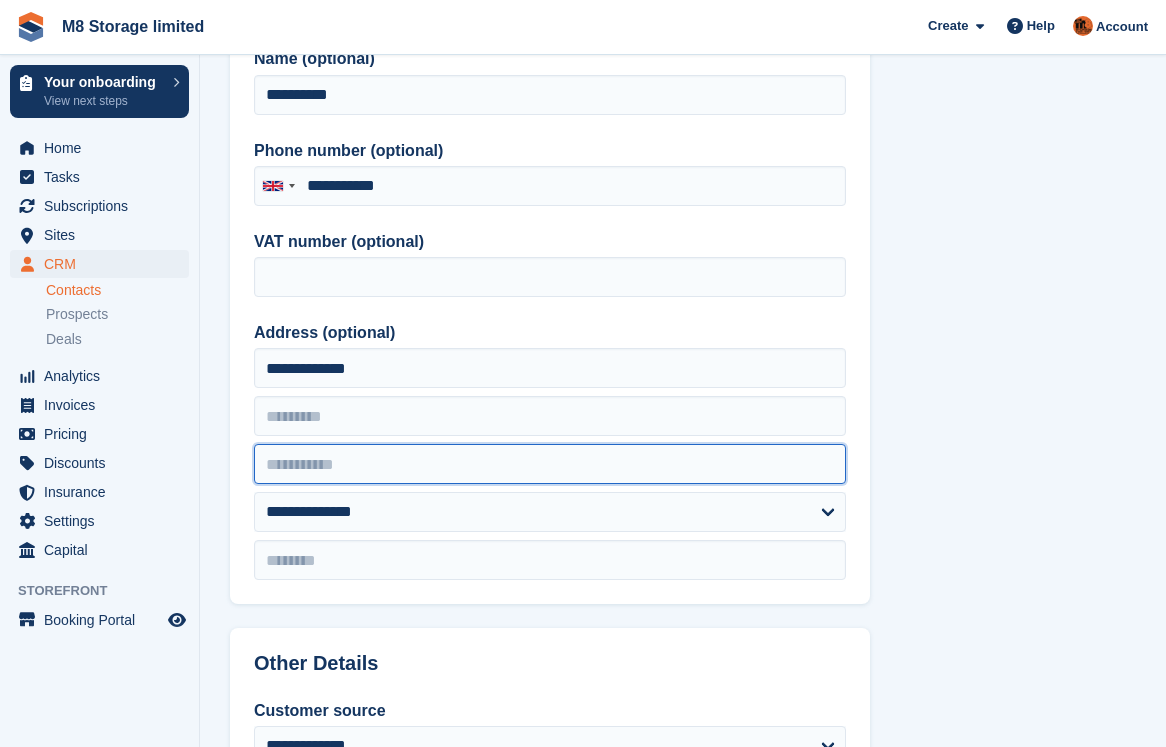 click at bounding box center (550, 464) 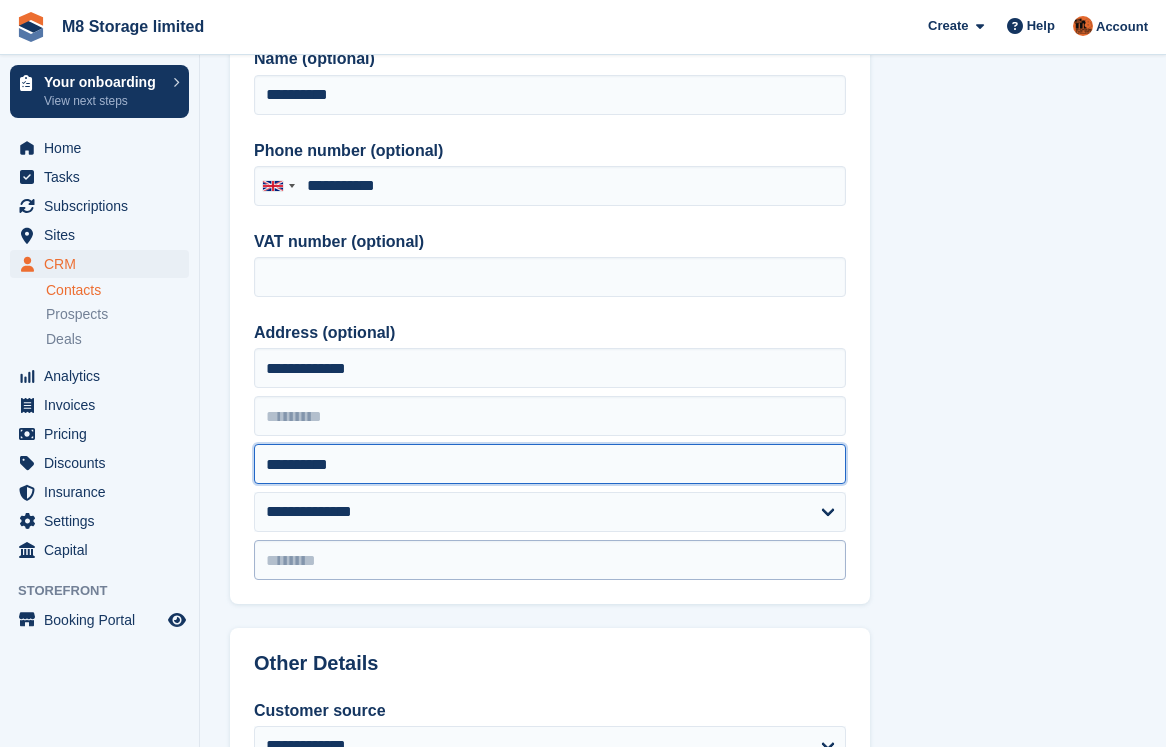 type on "**********" 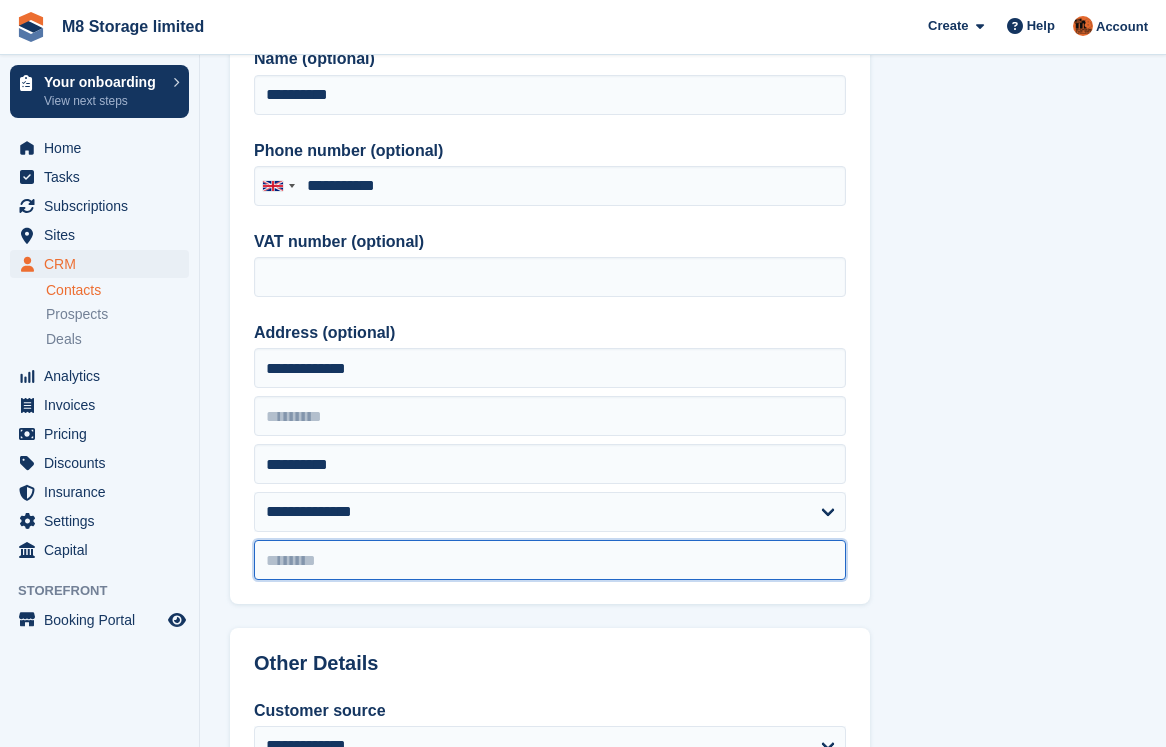 click at bounding box center (550, 560) 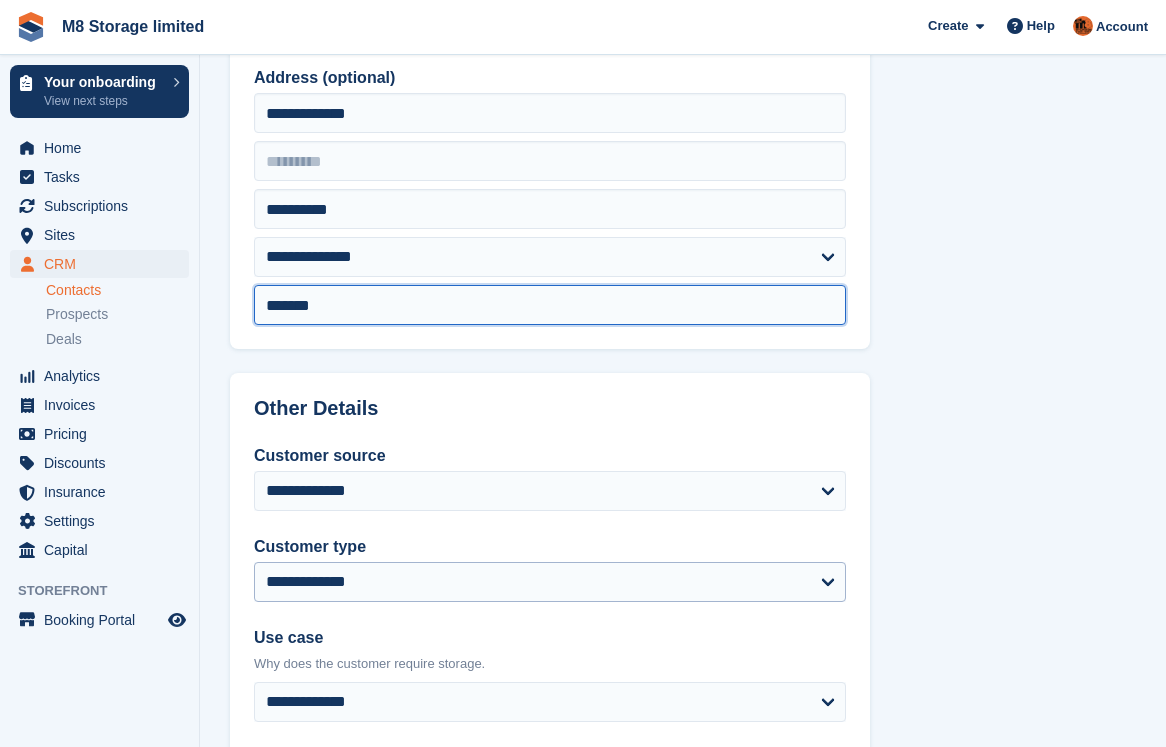 scroll, scrollTop: 600, scrollLeft: 0, axis: vertical 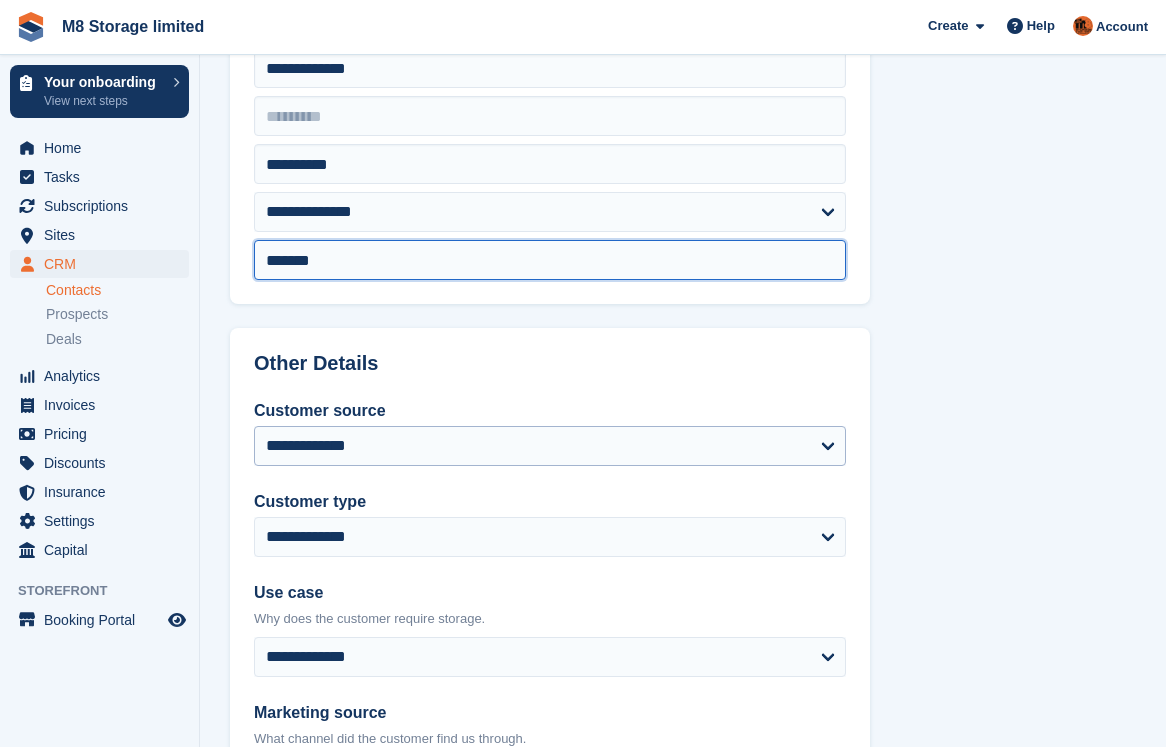 type on "*******" 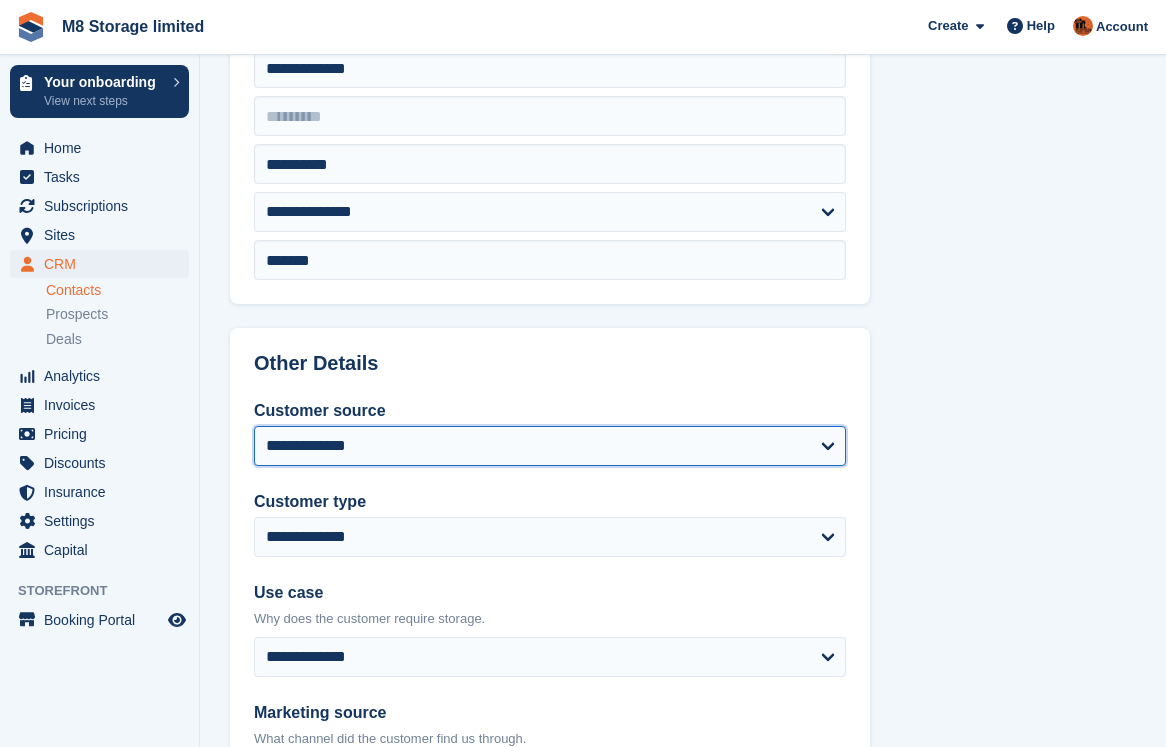 click on "**********" at bounding box center (550, 446) 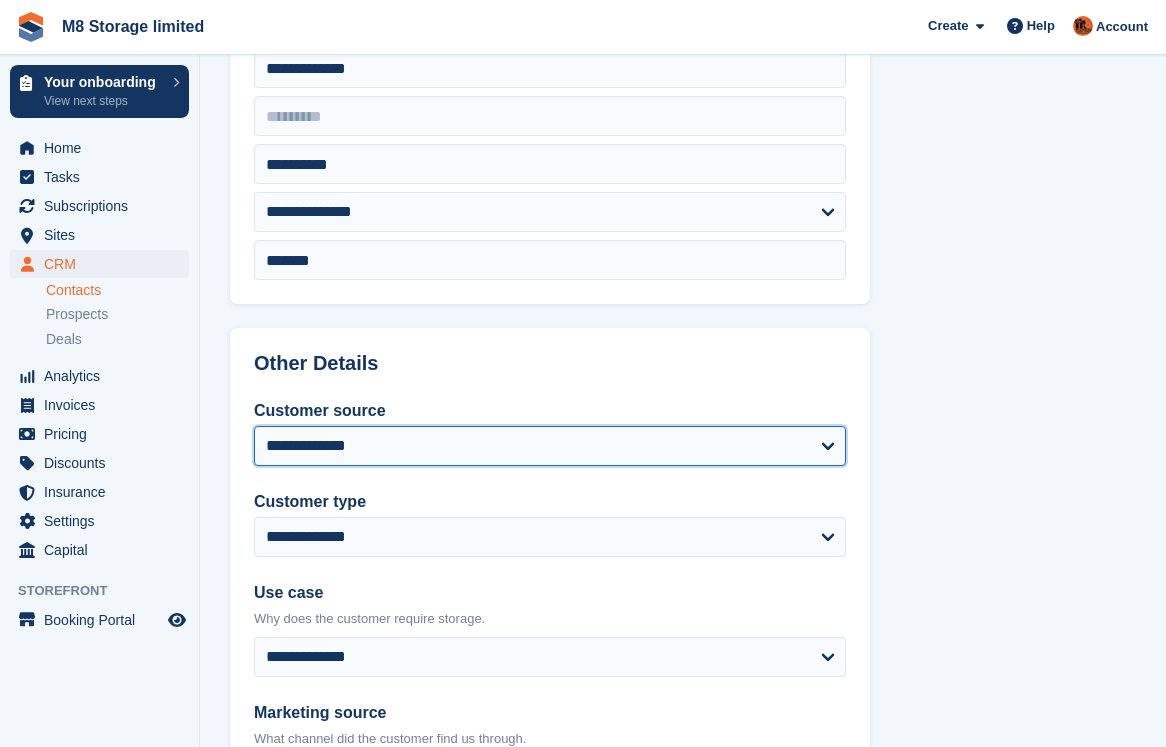 select on "******" 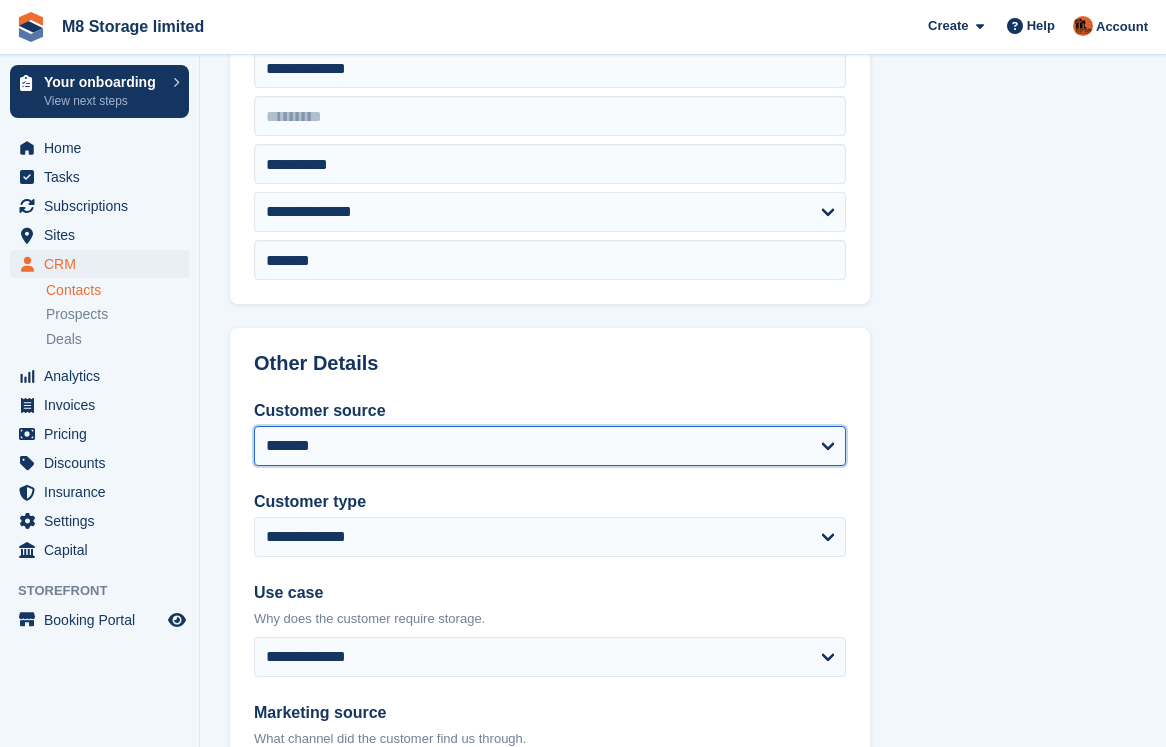 click on "**********" at bounding box center (550, 446) 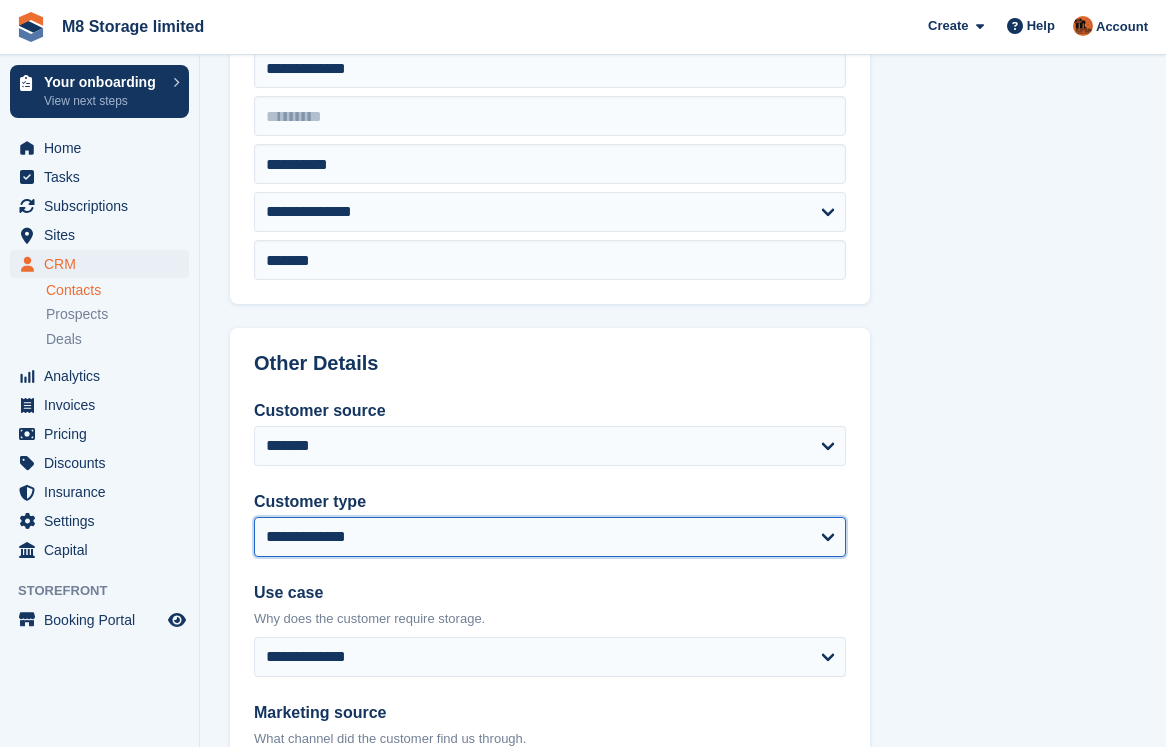 click on "**********" at bounding box center [550, 537] 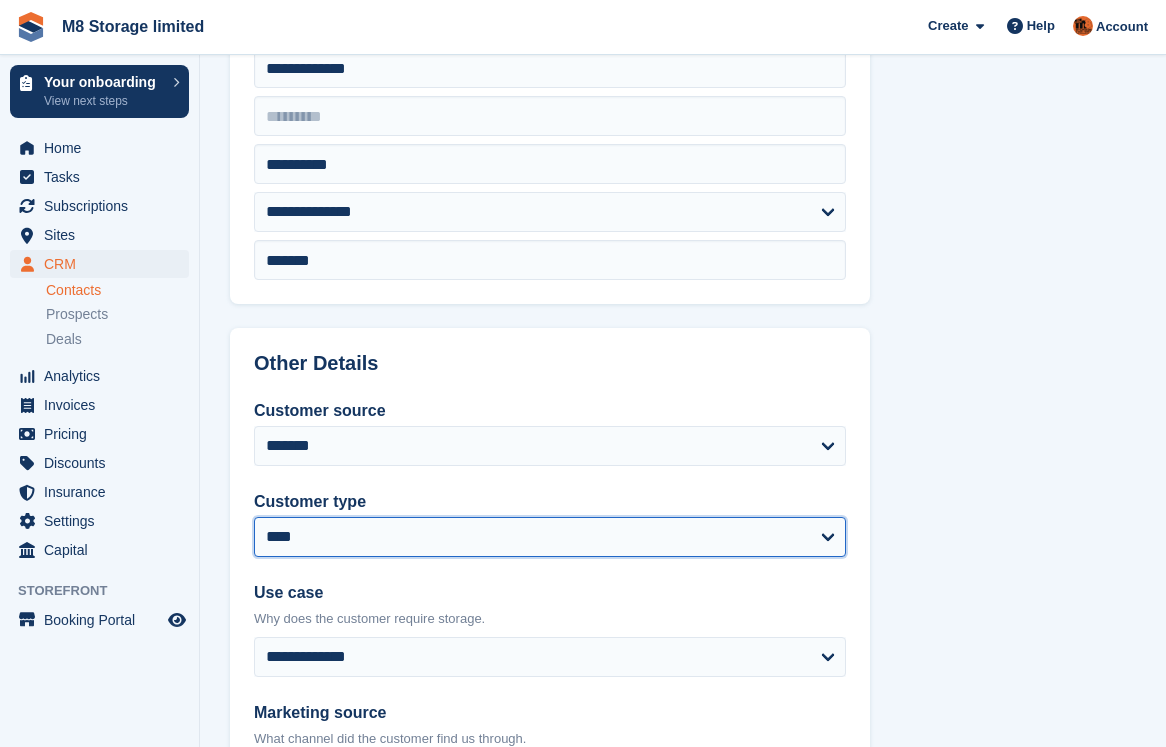 click on "**********" at bounding box center (550, 537) 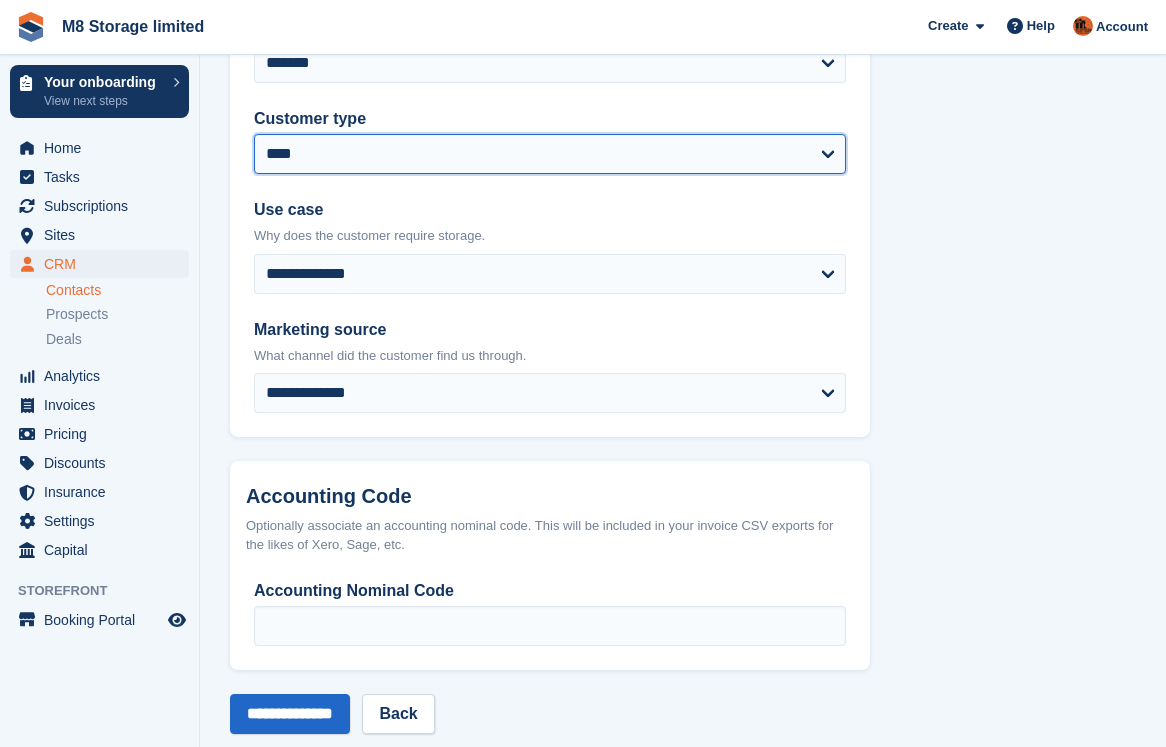 scroll, scrollTop: 1000, scrollLeft: 0, axis: vertical 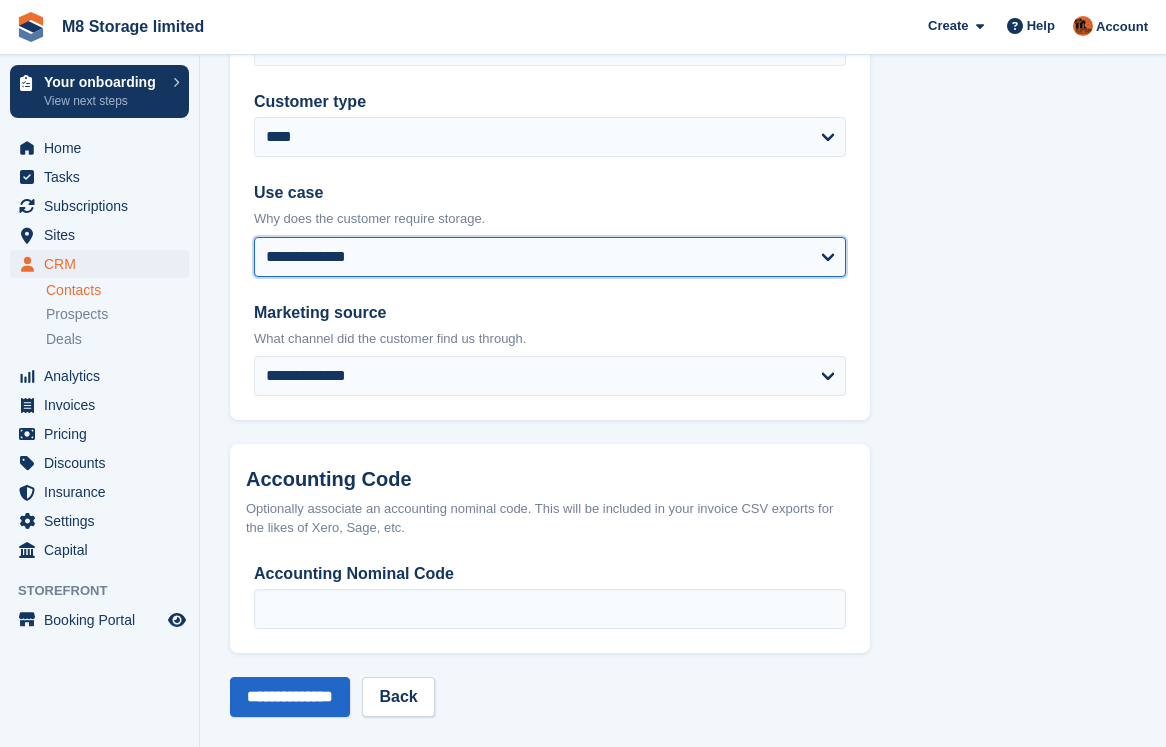 click on "**********" at bounding box center [550, 257] 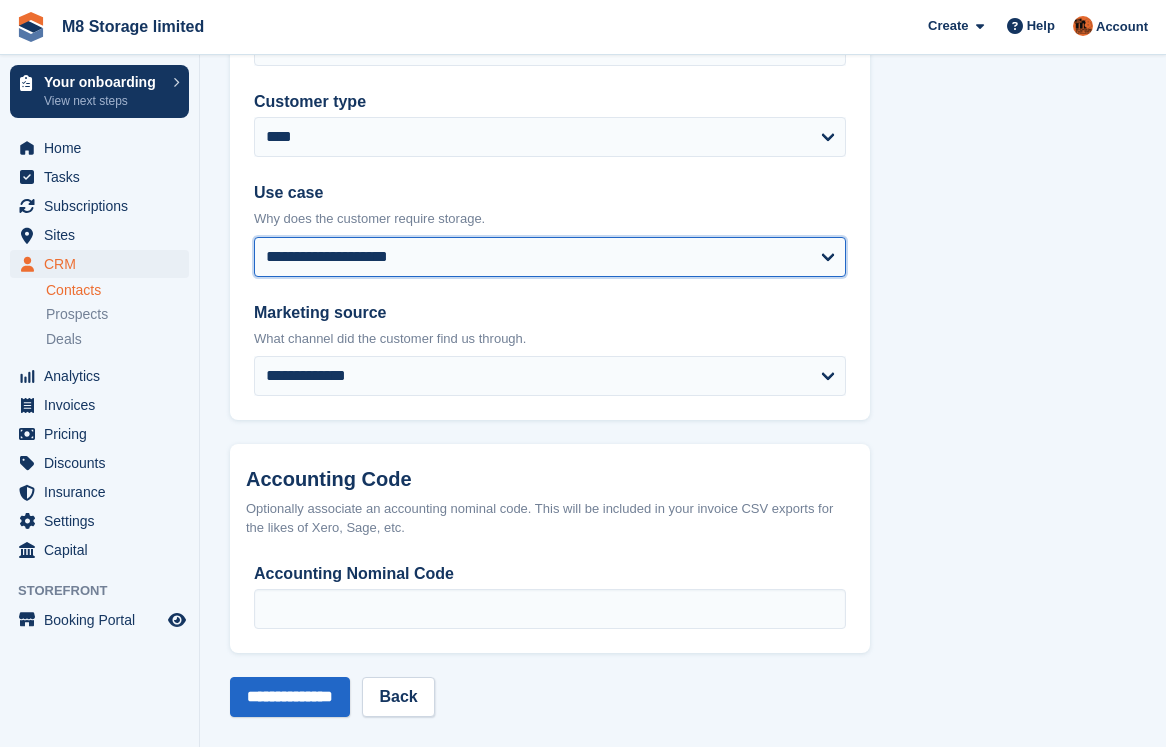 click on "**********" at bounding box center [550, 257] 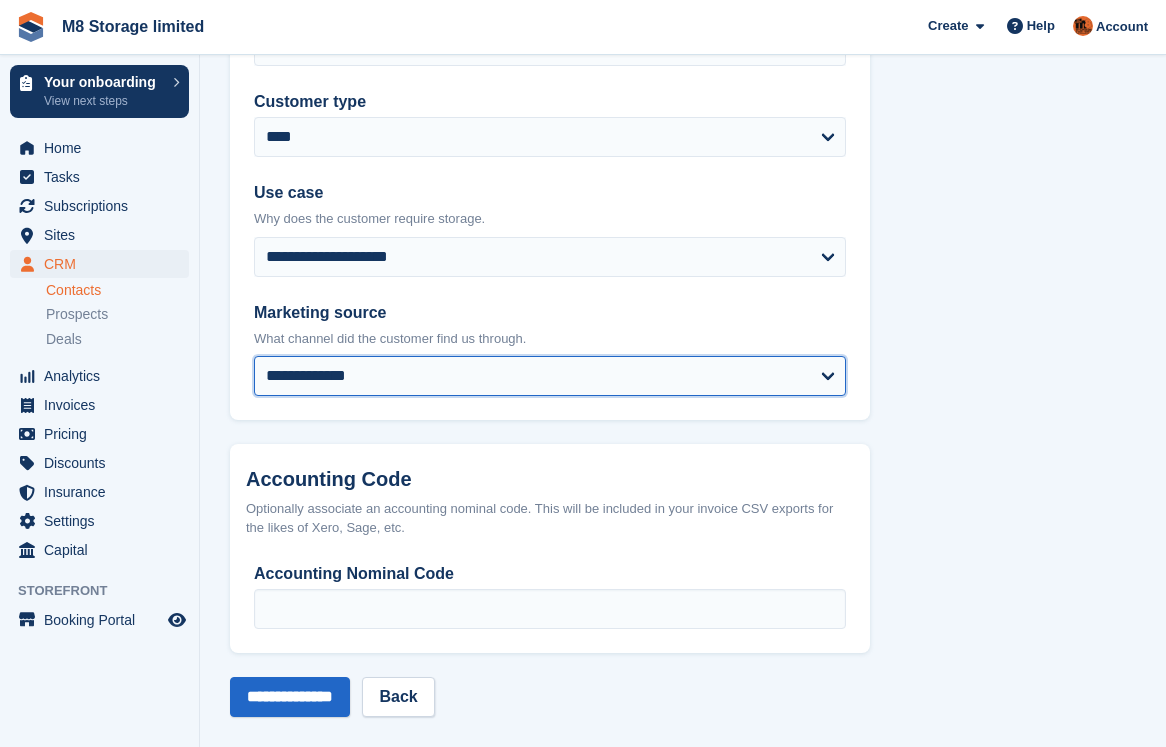 click on "**********" at bounding box center (550, 376) 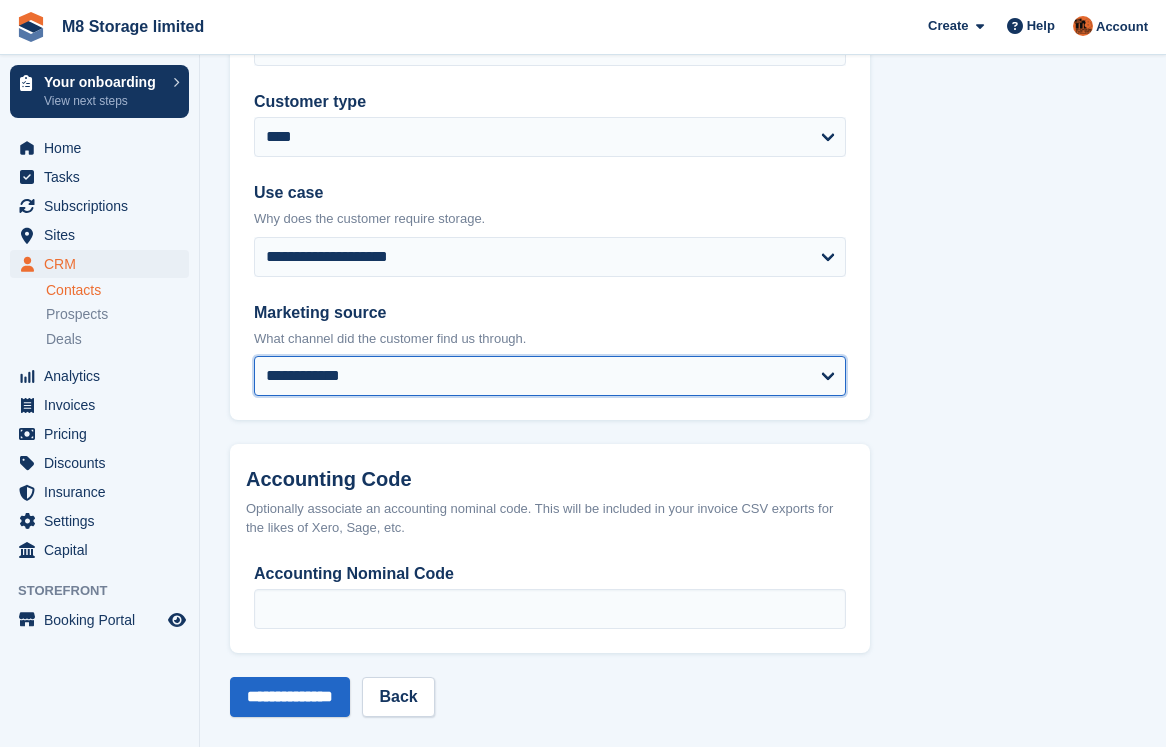 click on "**********" at bounding box center (550, 376) 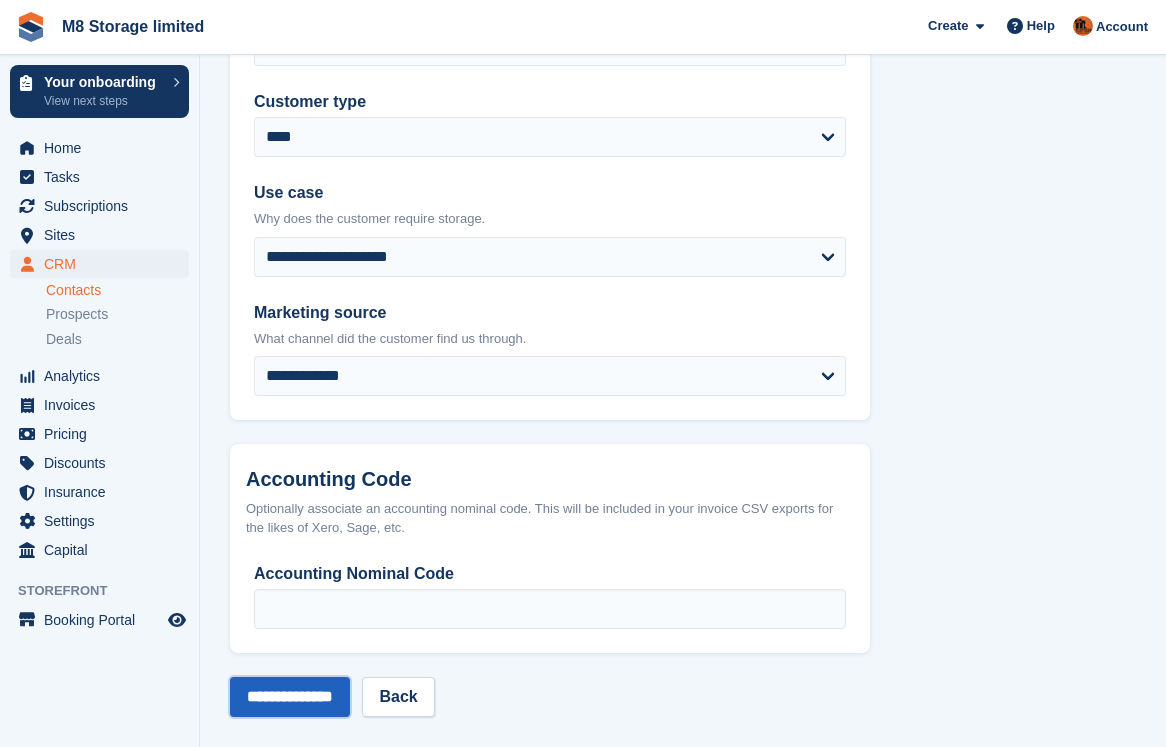 click on "**********" at bounding box center (290, 697) 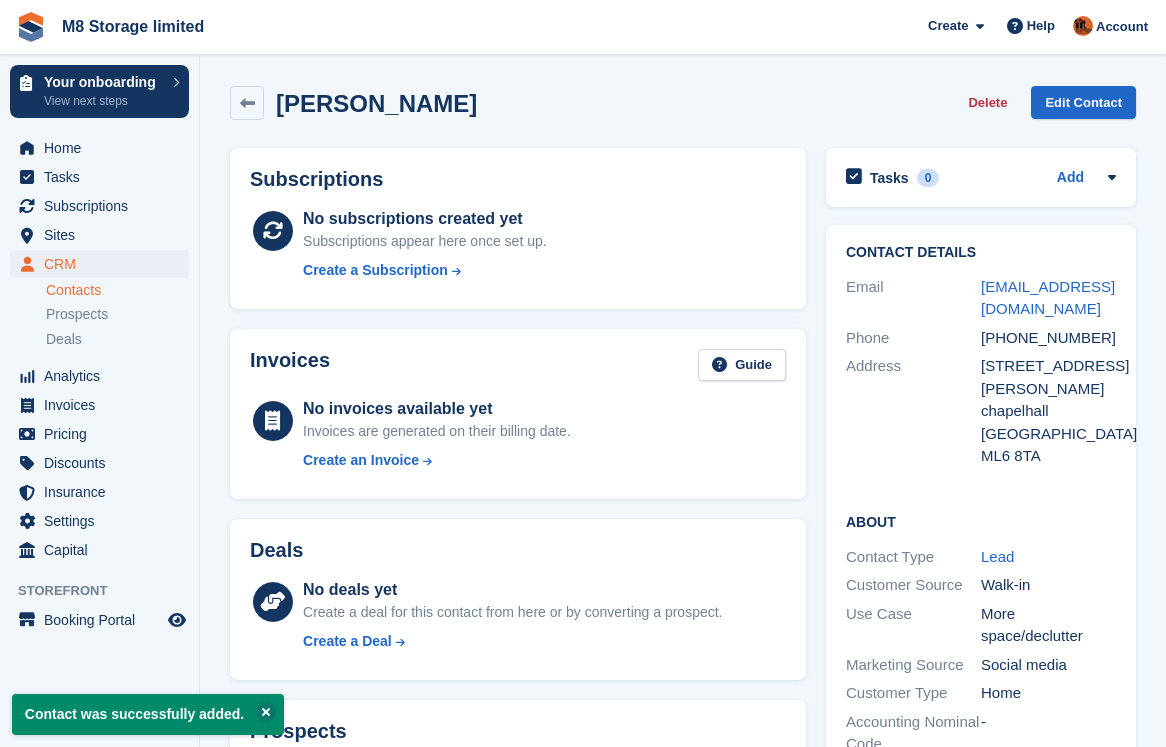 scroll, scrollTop: 0, scrollLeft: 0, axis: both 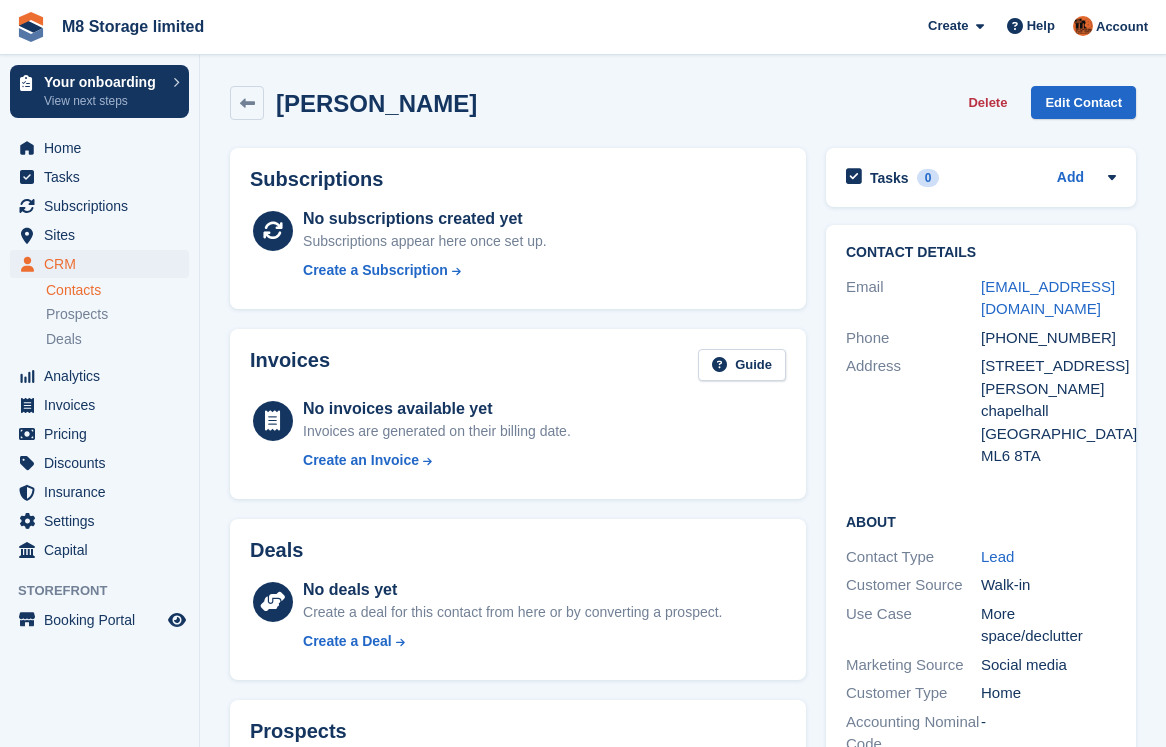 click on "Contacts" at bounding box center (117, 290) 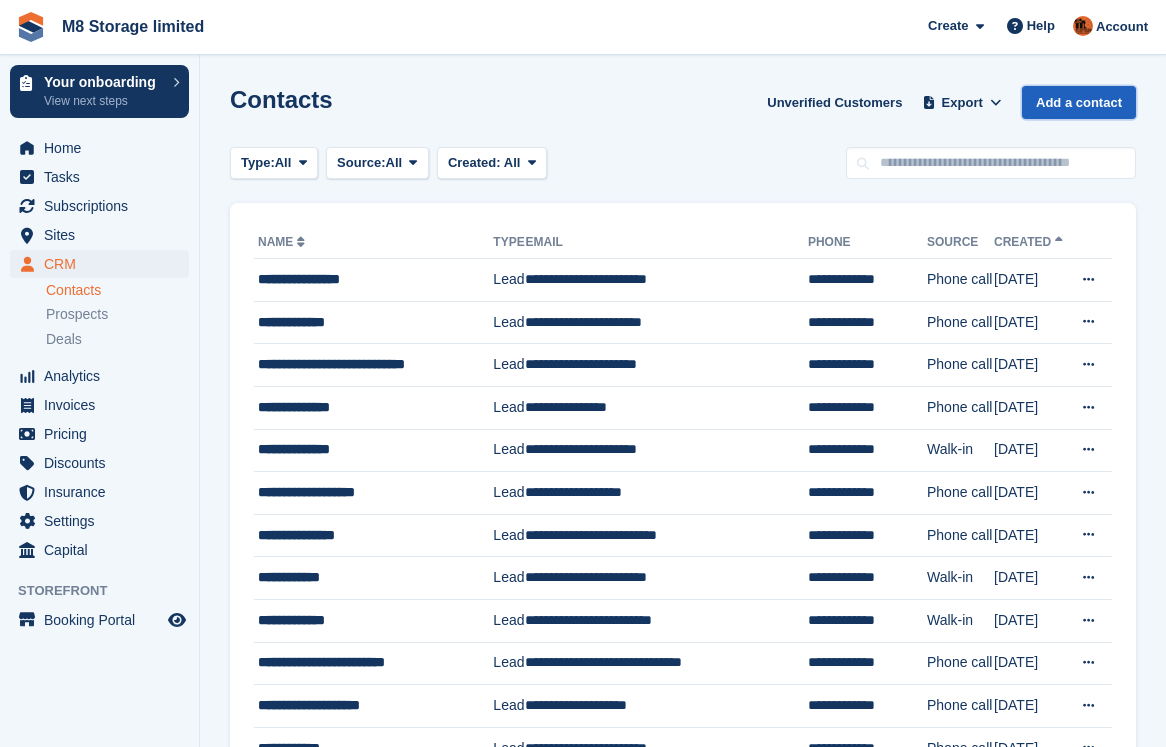 click on "Add a contact" at bounding box center (1079, 102) 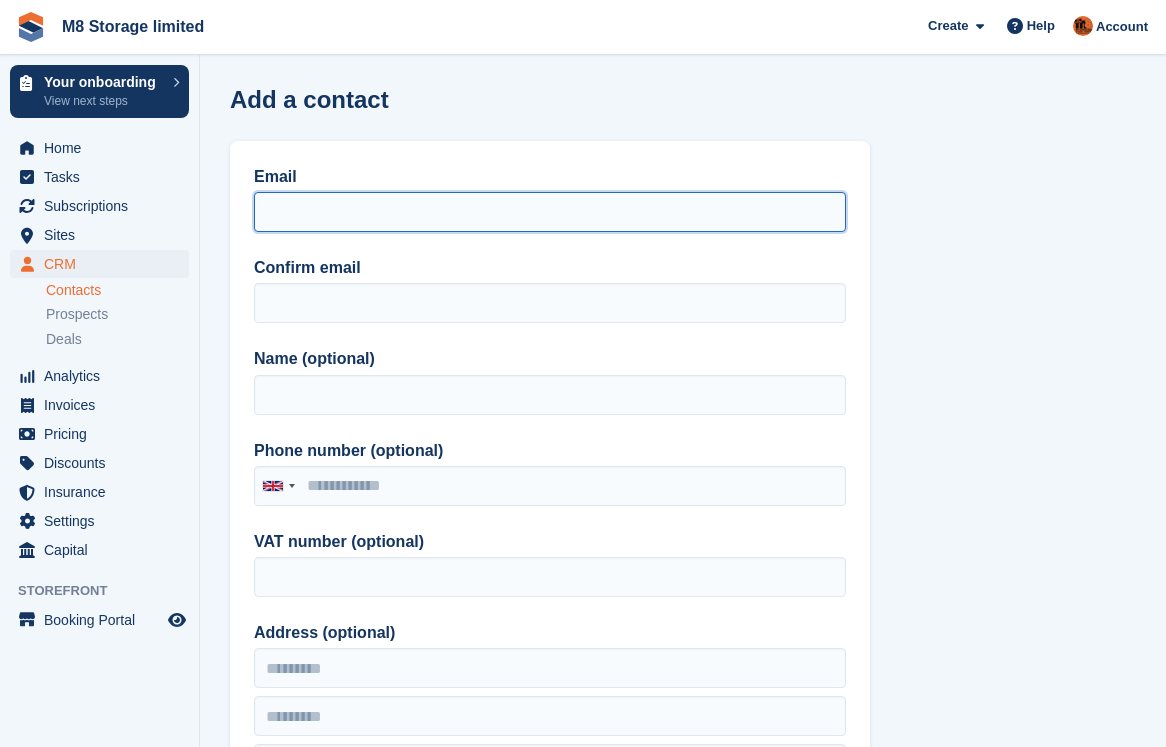 click on "Email" at bounding box center (550, 212) 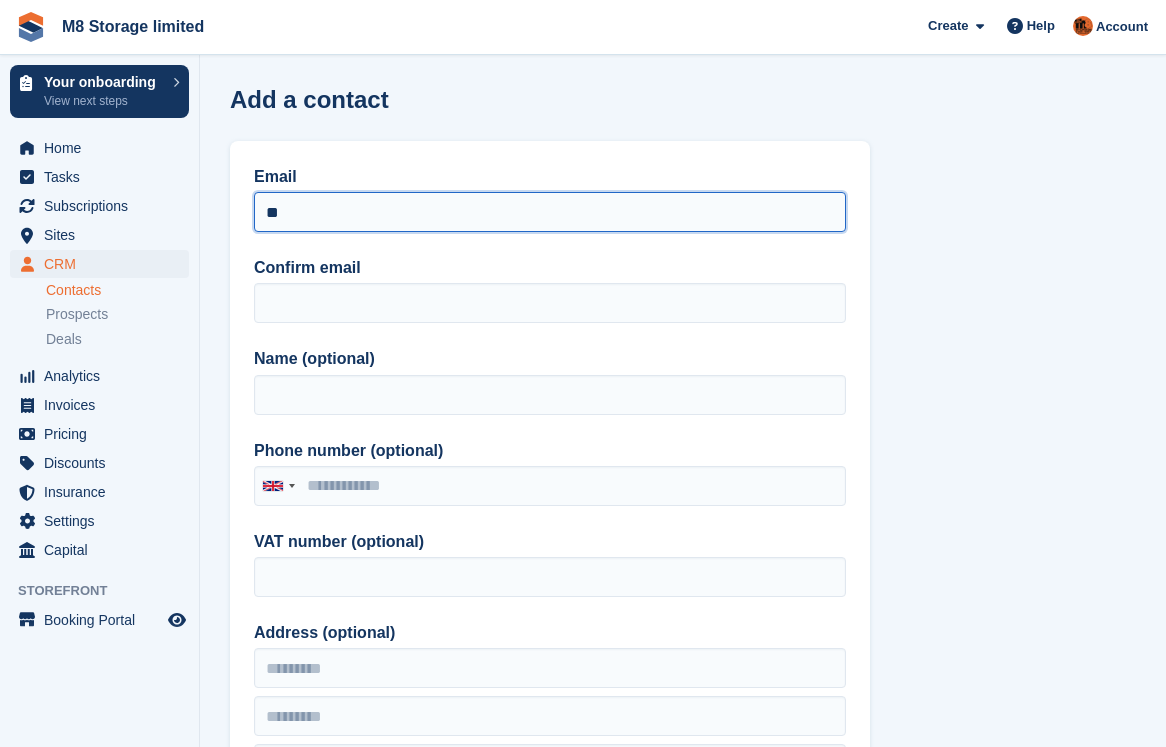 type on "*" 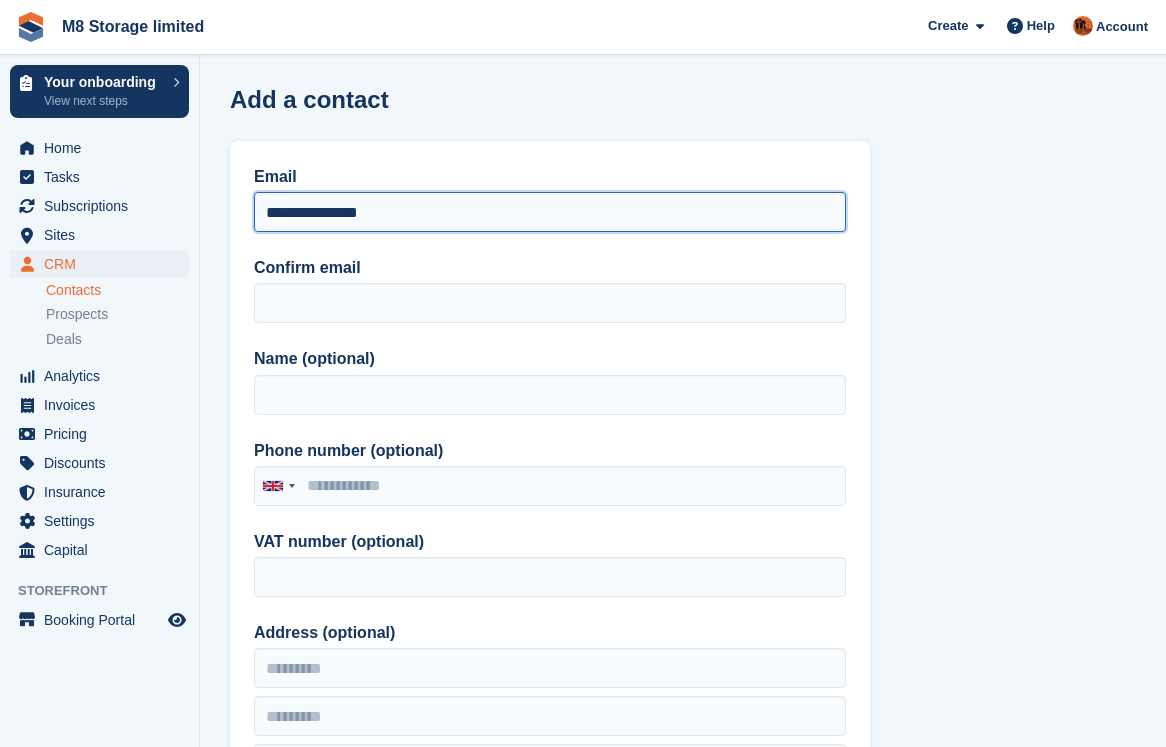 drag, startPoint x: 393, startPoint y: 211, endPoint x: 260, endPoint y: 216, distance: 133.09395 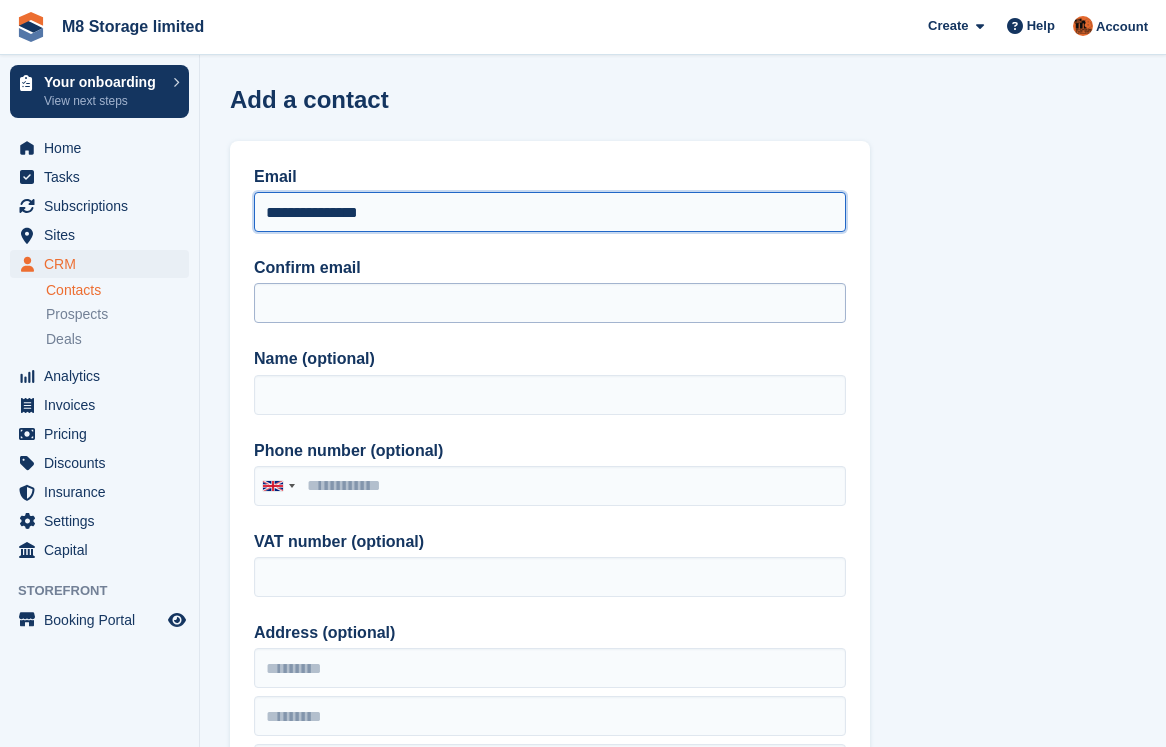 type on "**********" 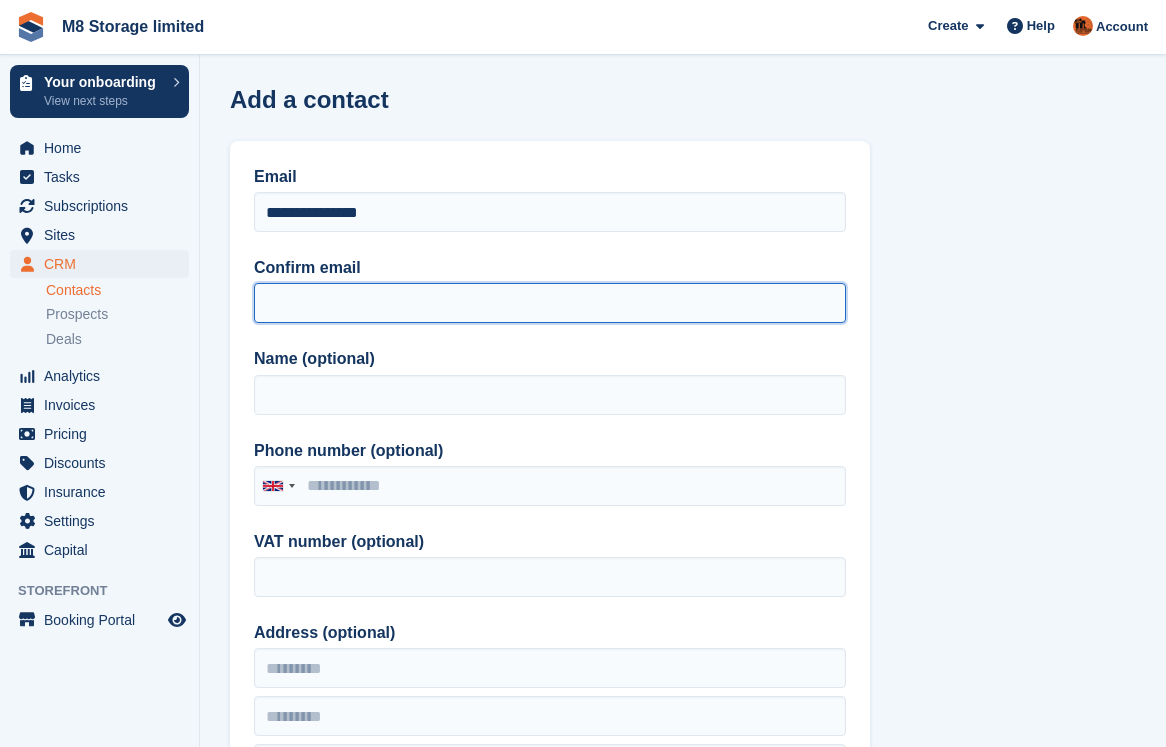 paste on "**********" 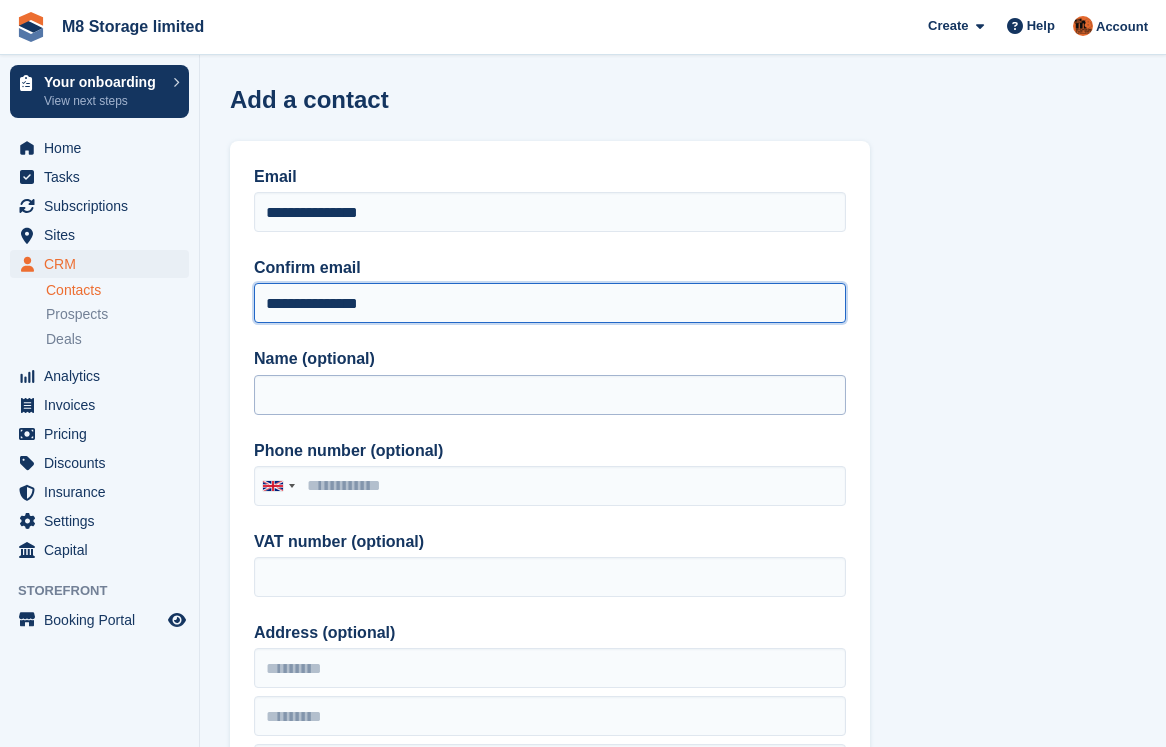 type on "**********" 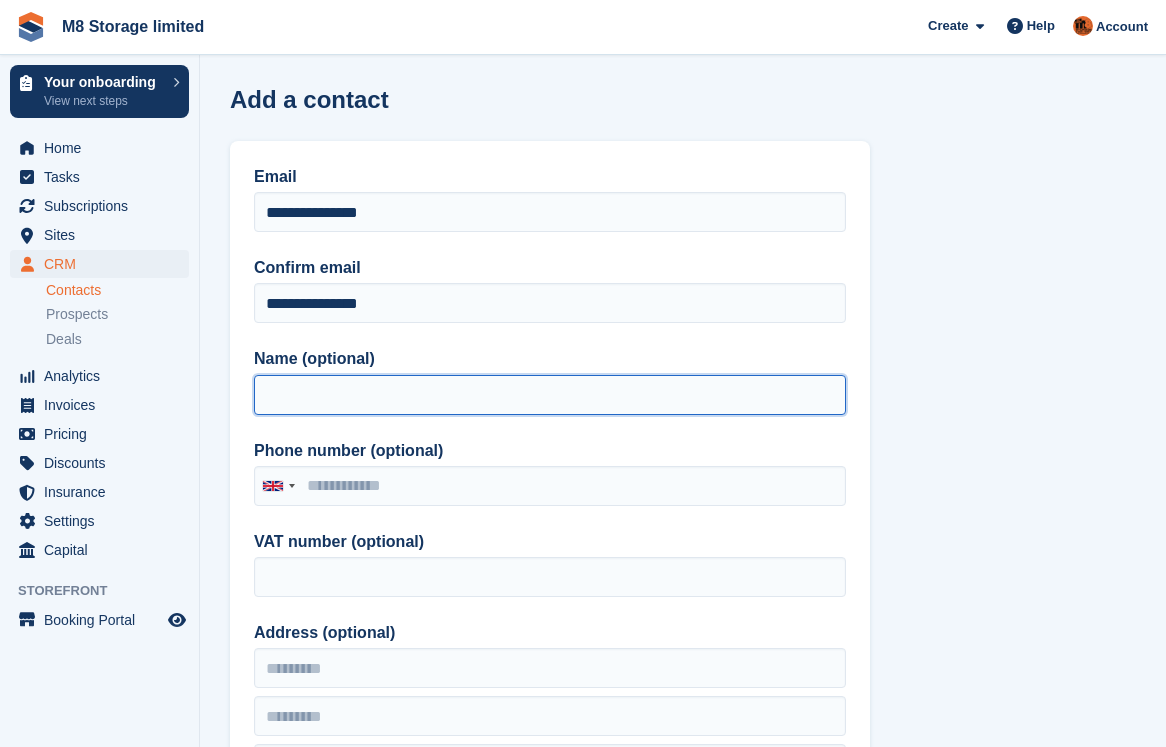 click on "Name (optional)" at bounding box center (550, 395) 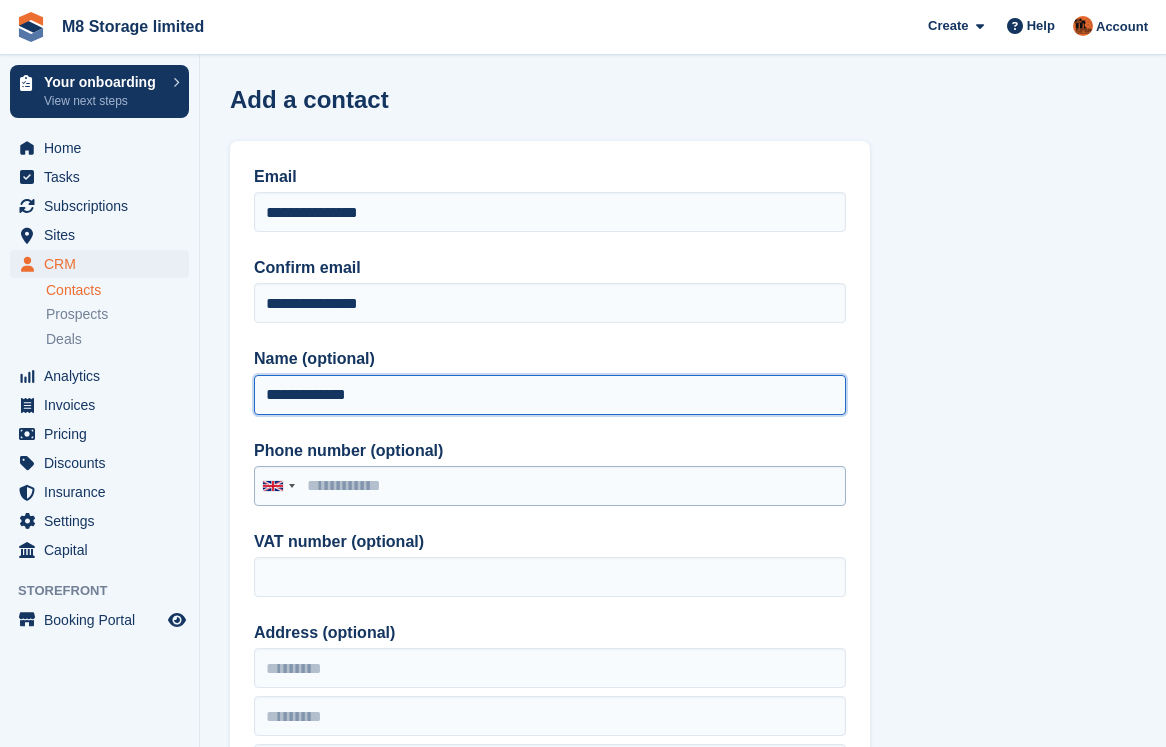 type on "**********" 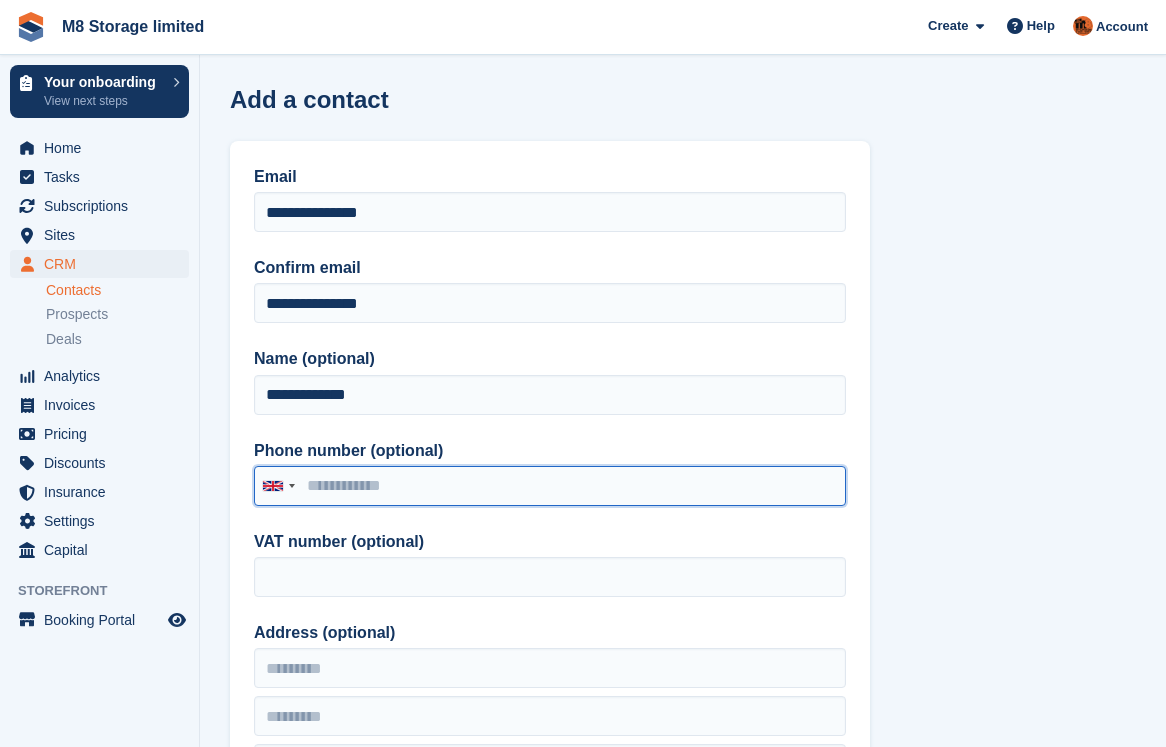 click on "Phone number (optional)" at bounding box center (550, 486) 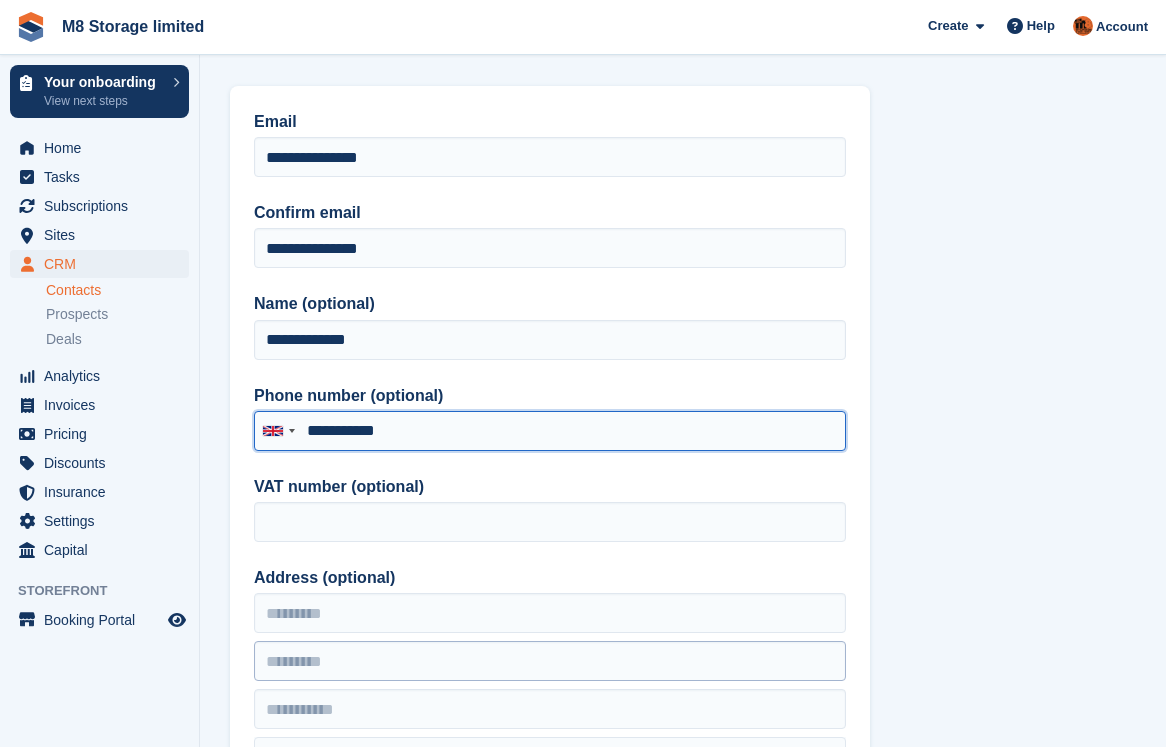 scroll, scrollTop: 100, scrollLeft: 0, axis: vertical 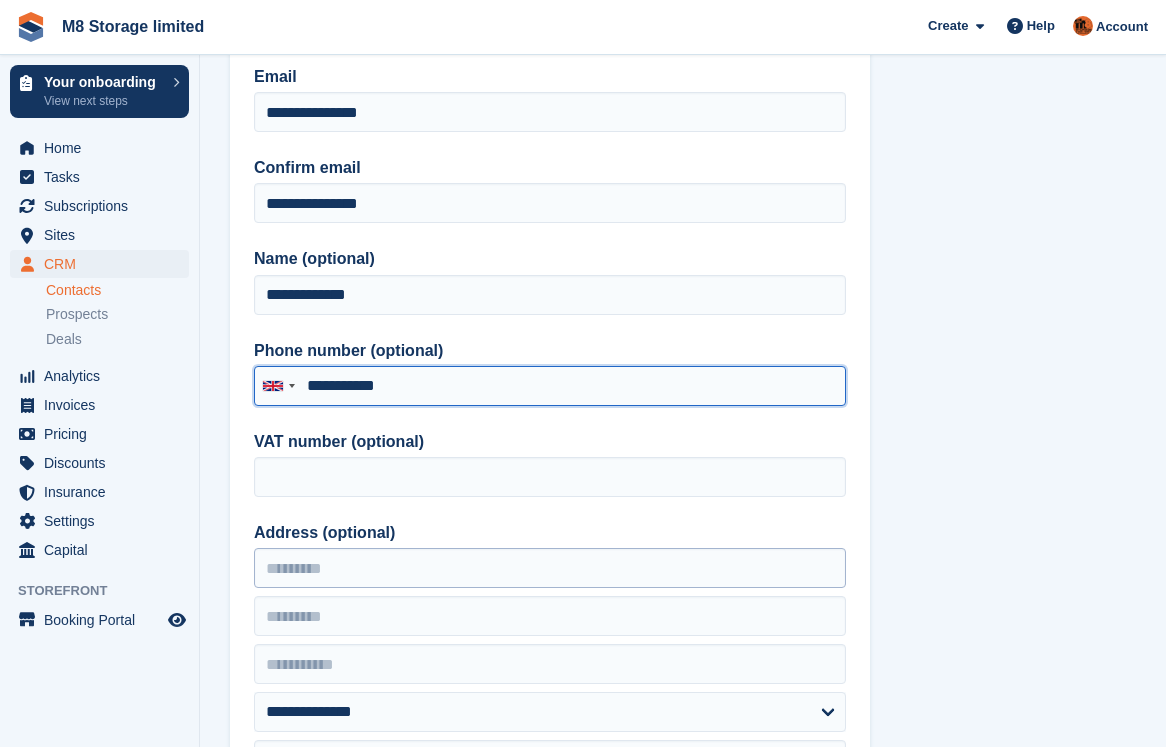 type on "**********" 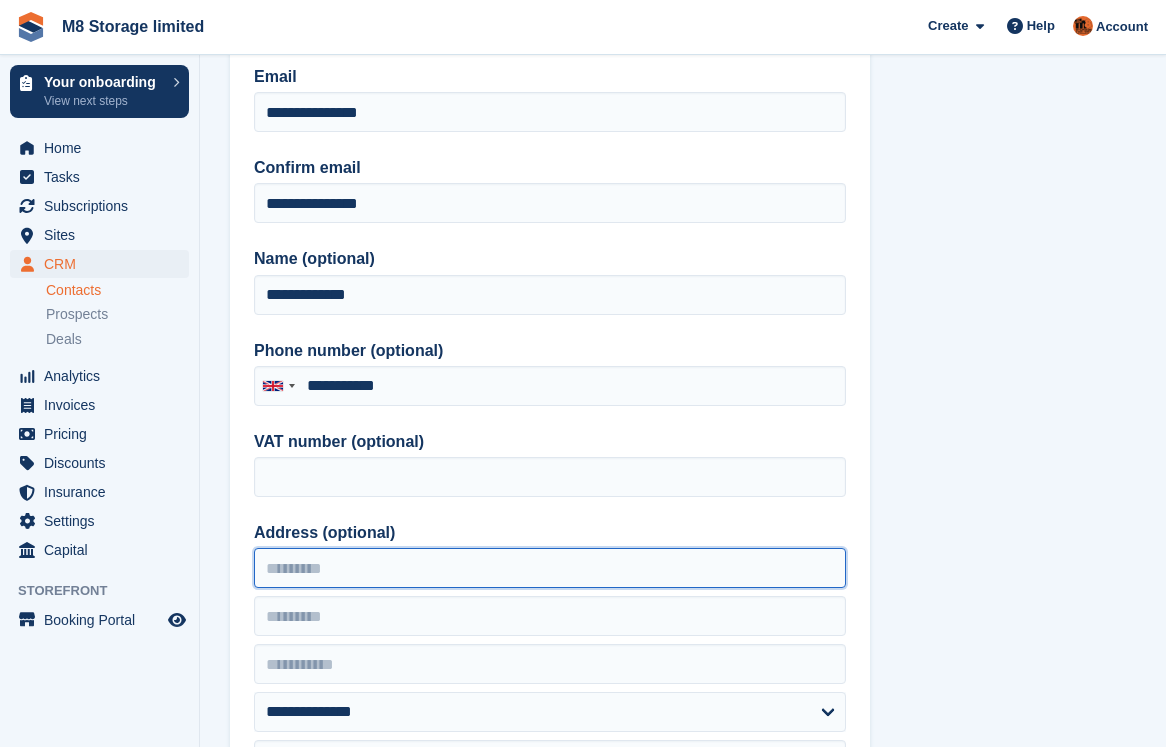 click on "Address (optional)" at bounding box center [550, 568] 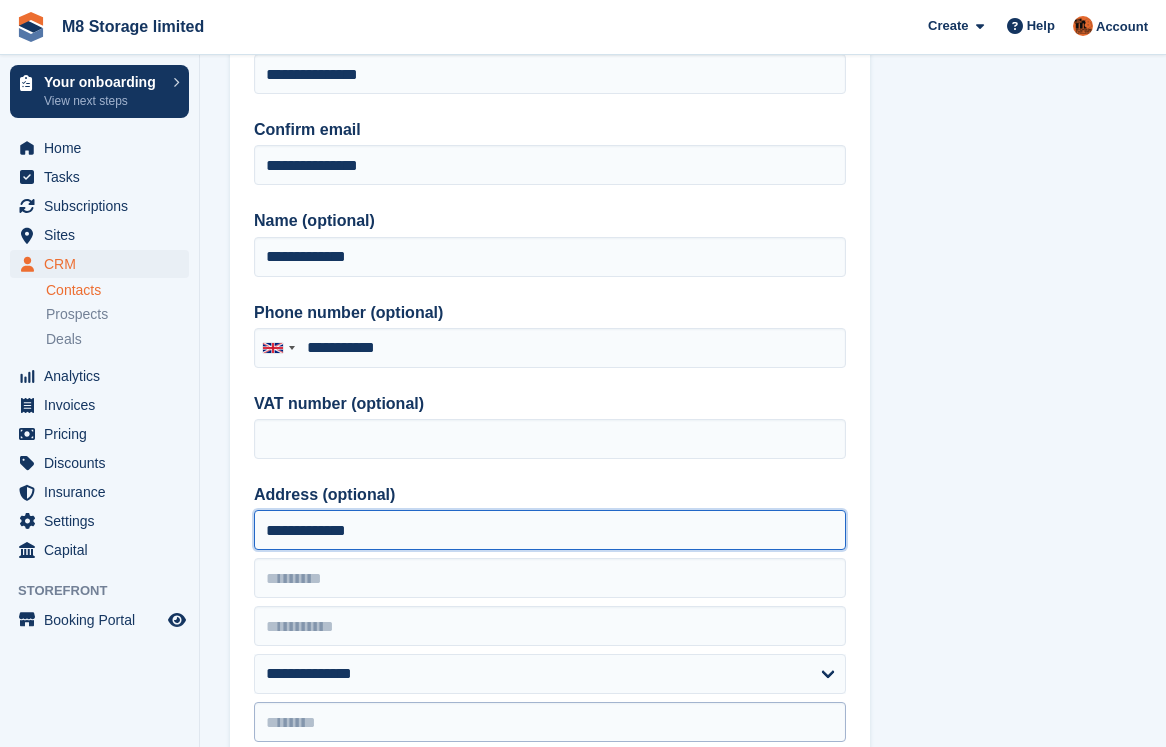 scroll, scrollTop: 200, scrollLeft: 0, axis: vertical 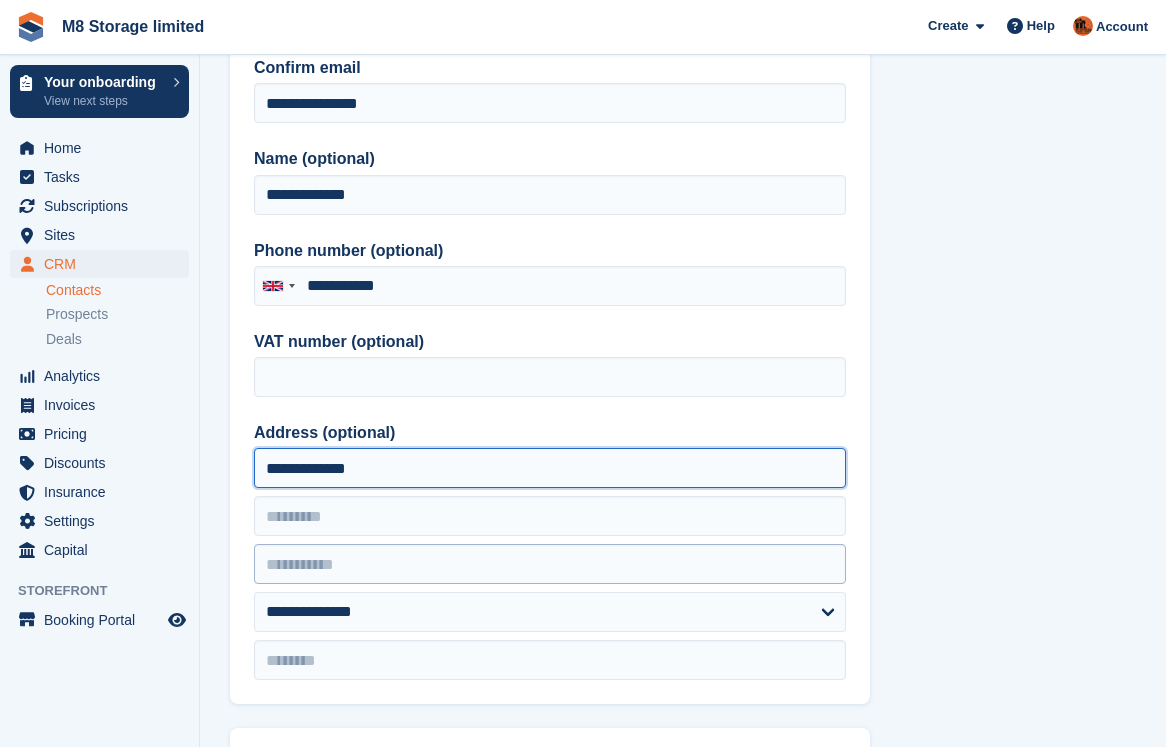 type on "**********" 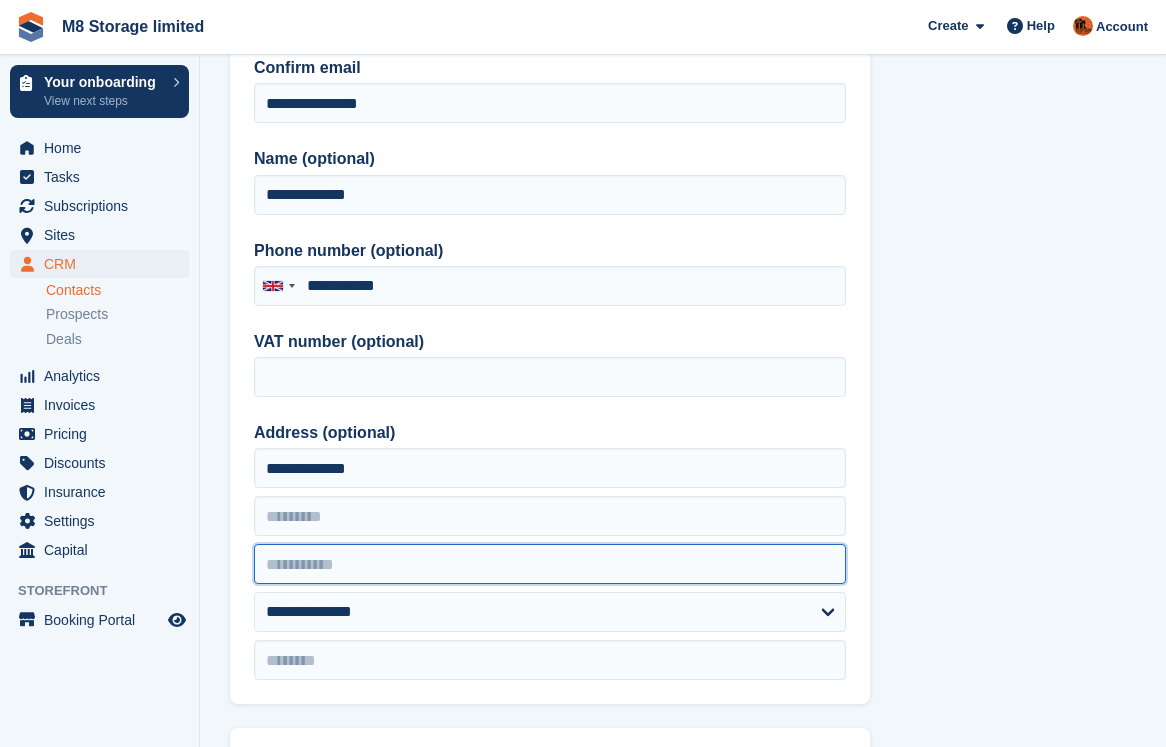 click at bounding box center [550, 564] 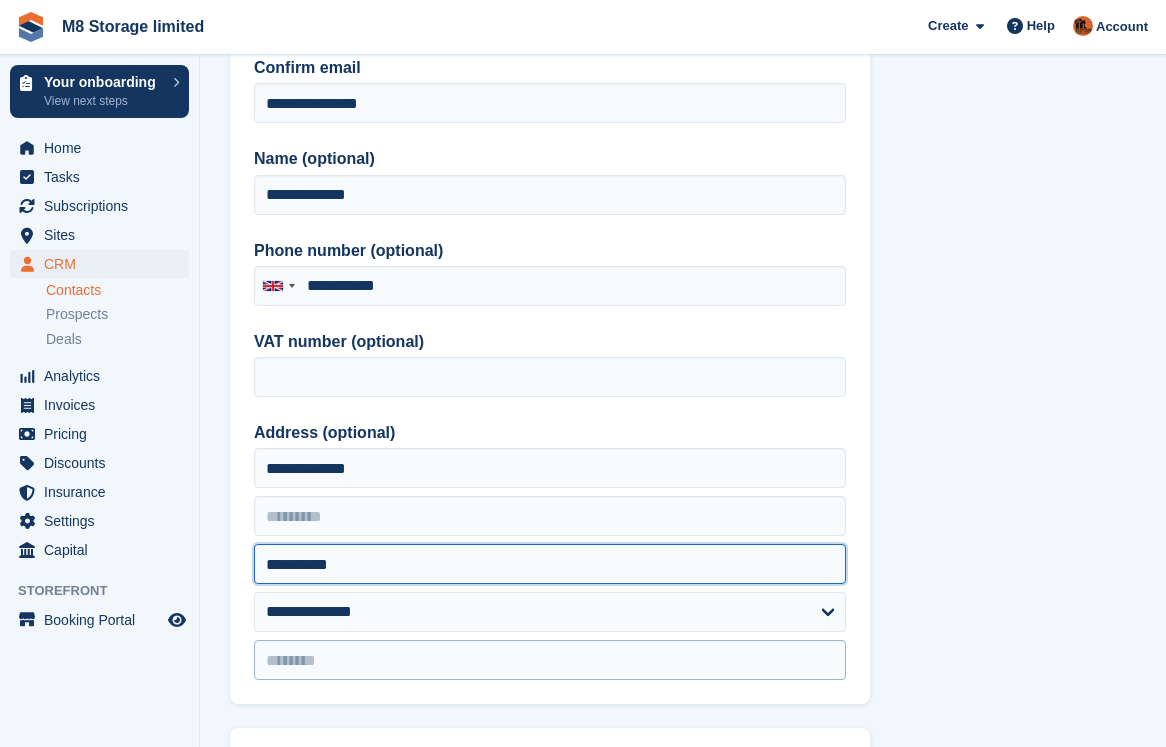 type on "**********" 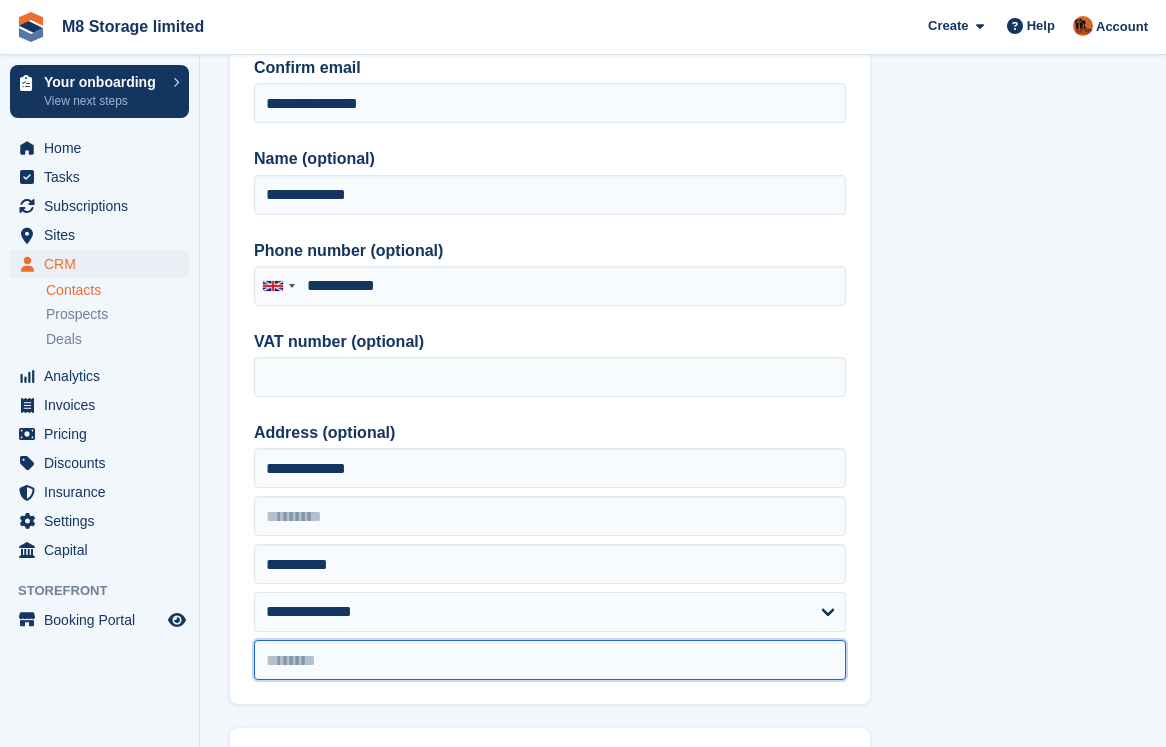 click at bounding box center [550, 660] 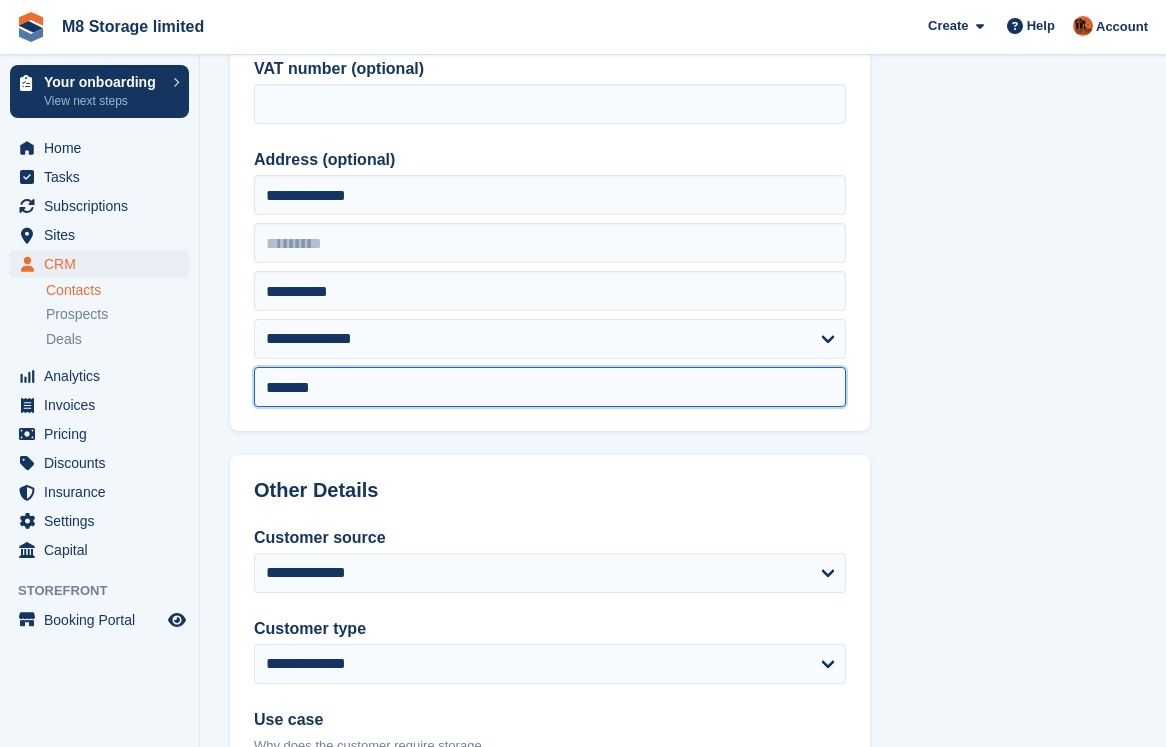scroll, scrollTop: 500, scrollLeft: 0, axis: vertical 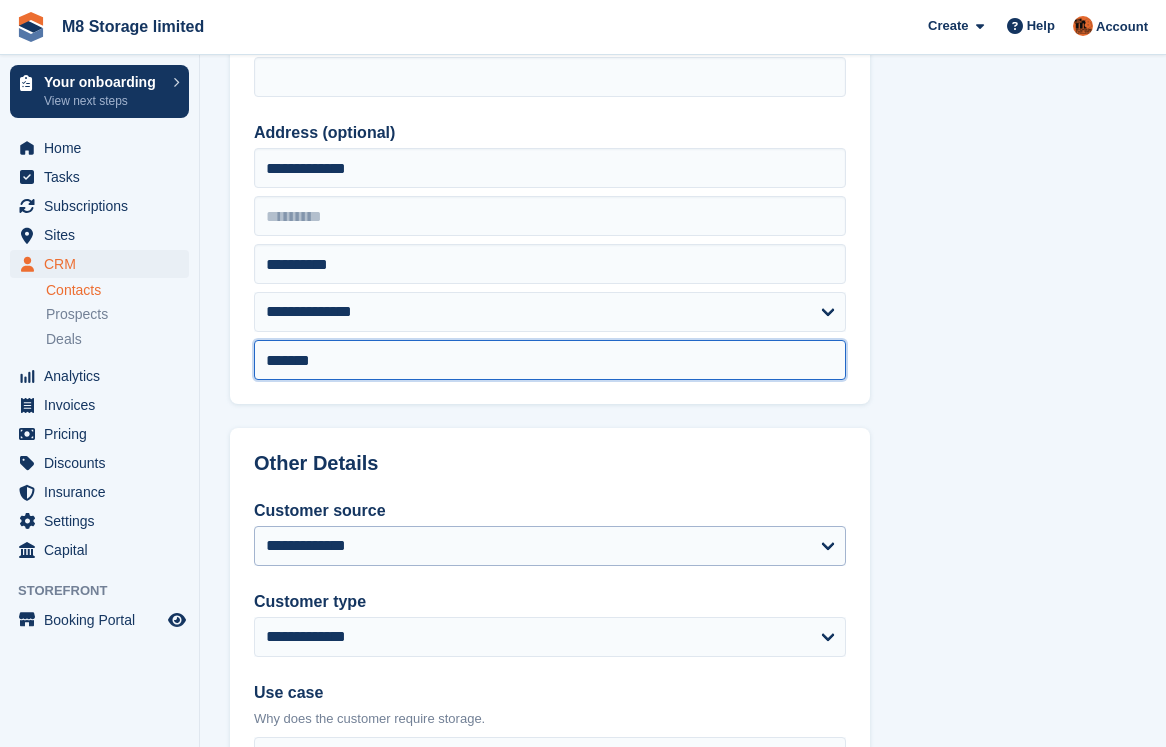 type on "*******" 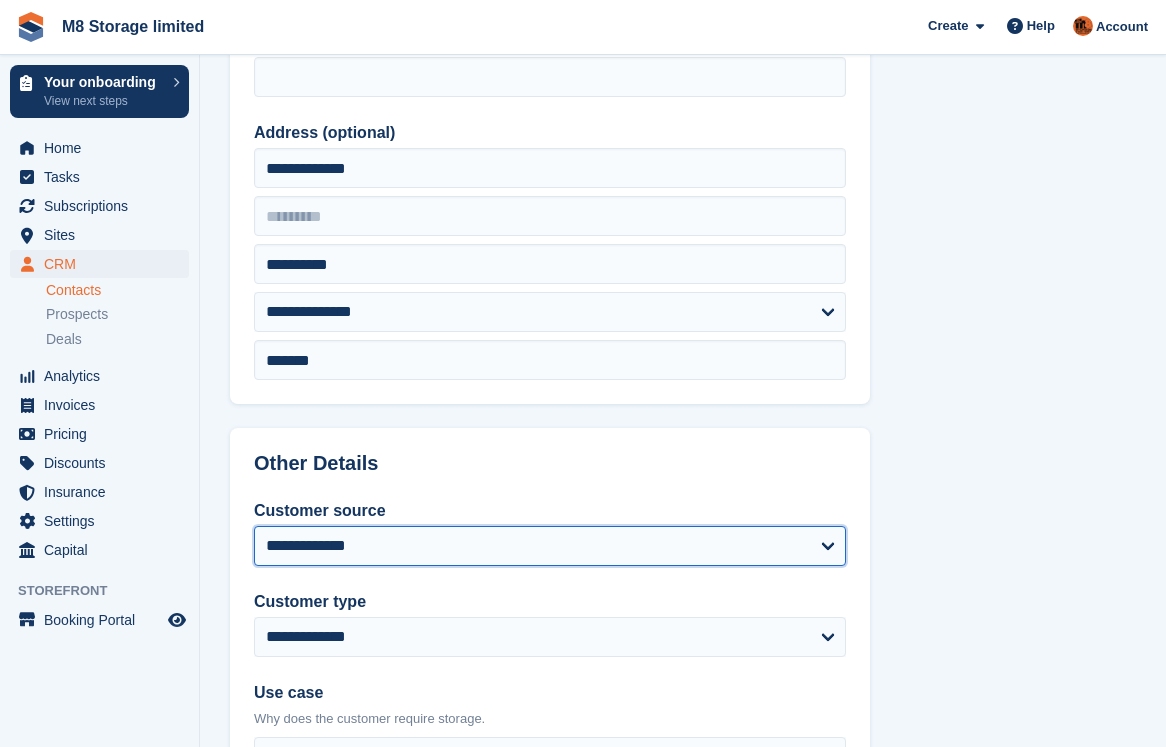 click on "**********" at bounding box center (550, 546) 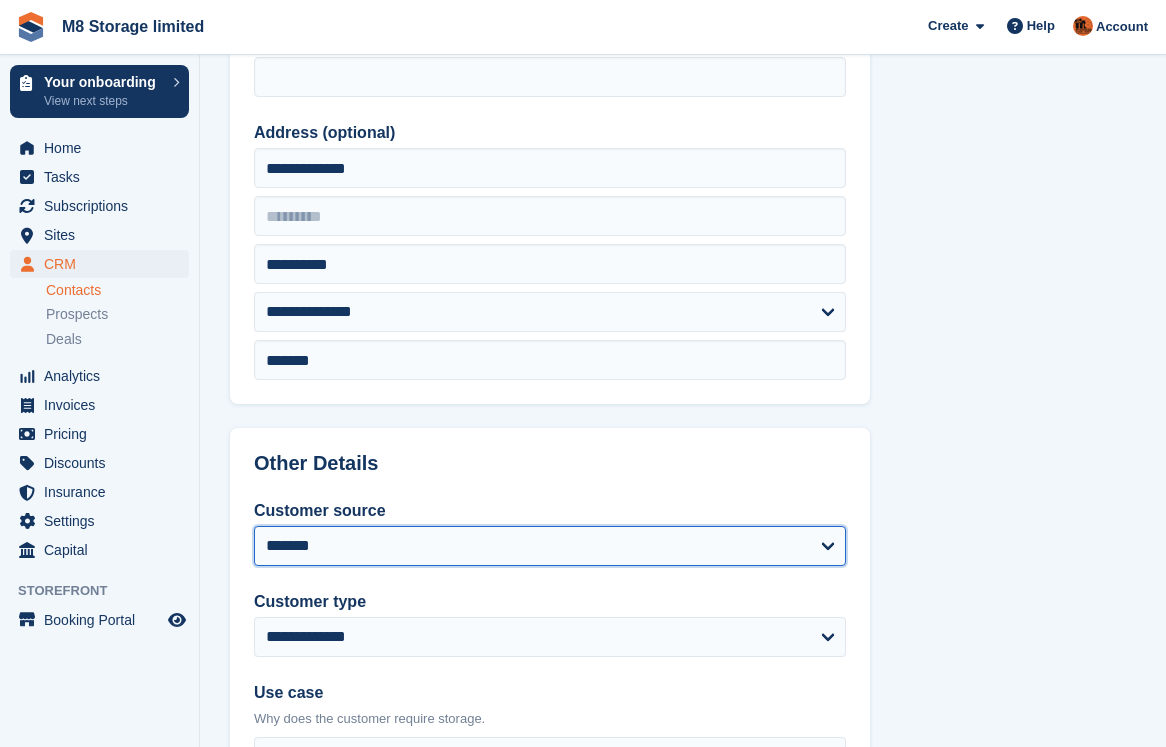 click on "**********" at bounding box center [550, 546] 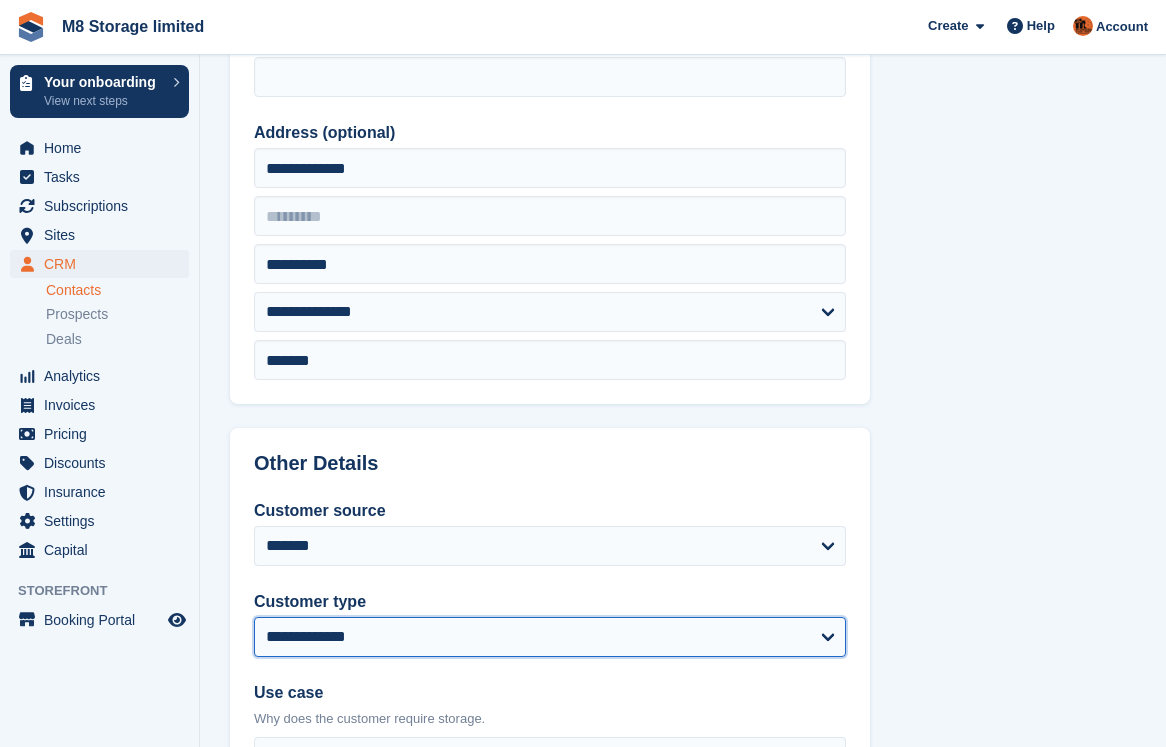 click on "**********" at bounding box center [550, 637] 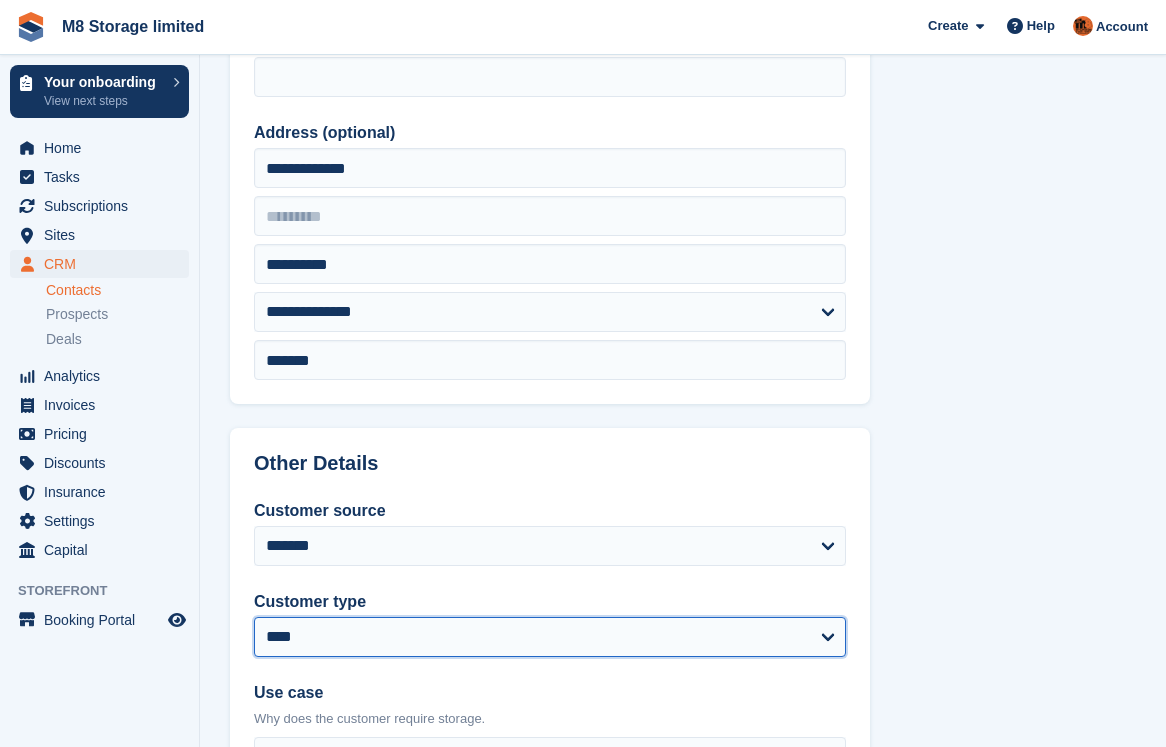 click on "**********" at bounding box center [550, 637] 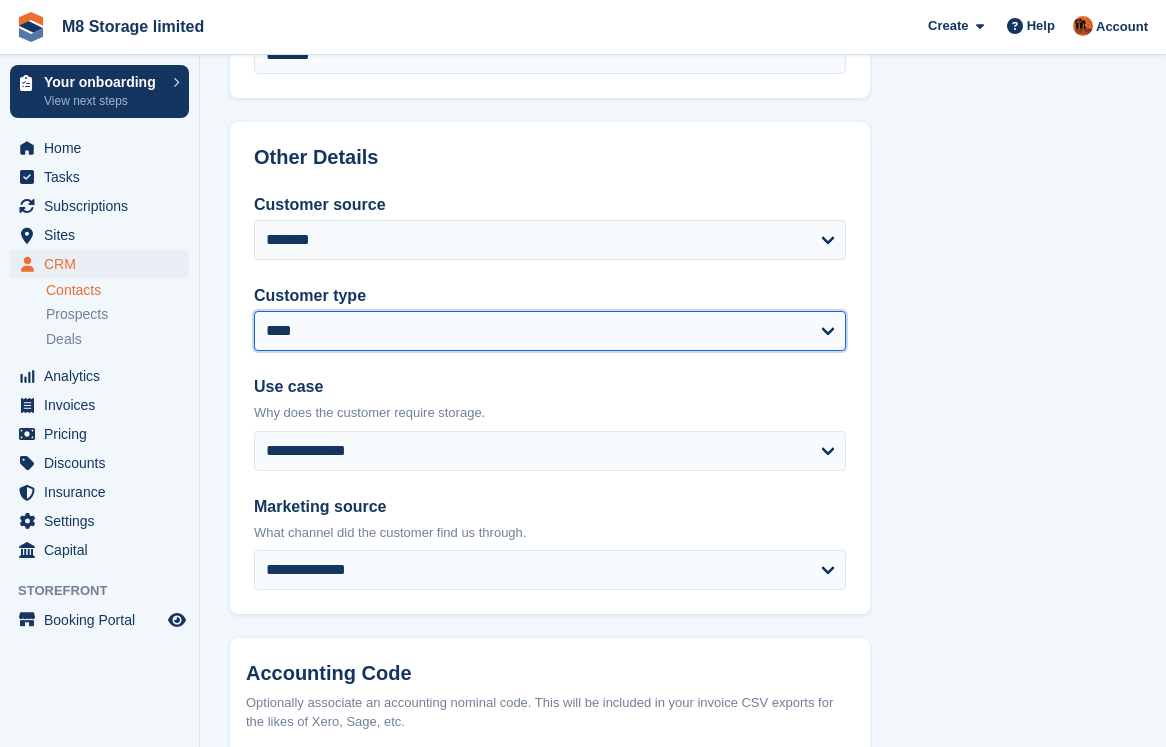 scroll, scrollTop: 900, scrollLeft: 0, axis: vertical 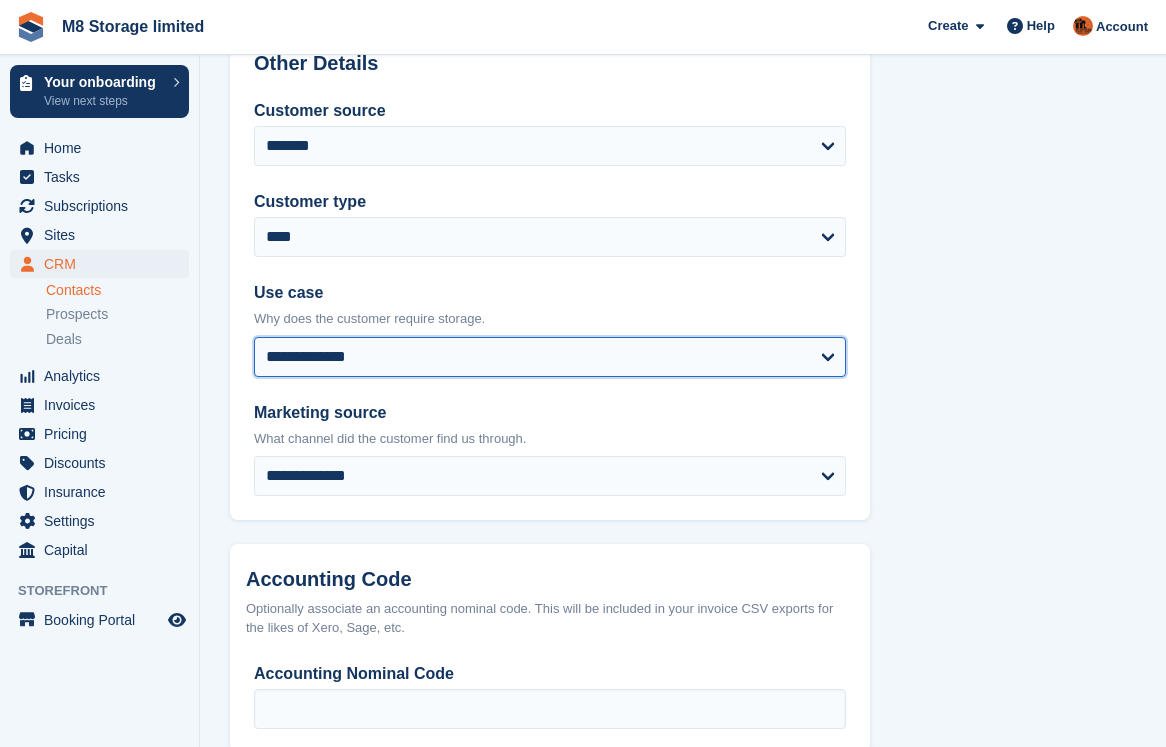 click on "**********" at bounding box center [550, 357] 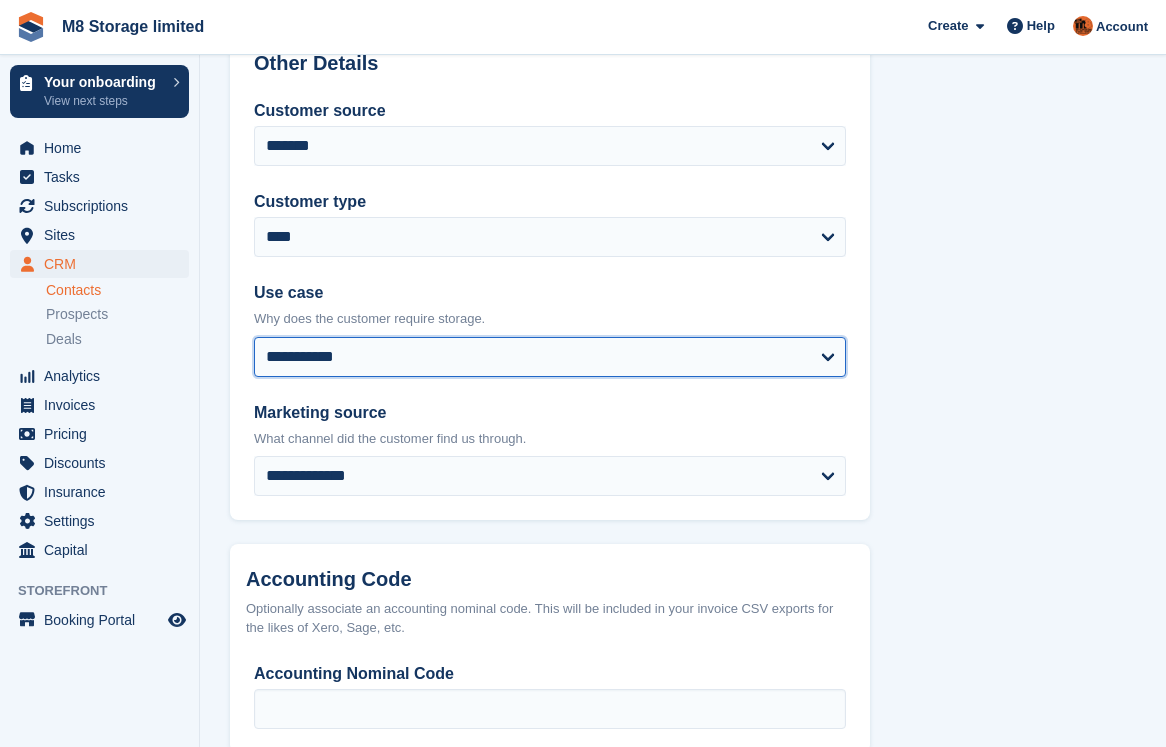 click on "**********" at bounding box center [550, 357] 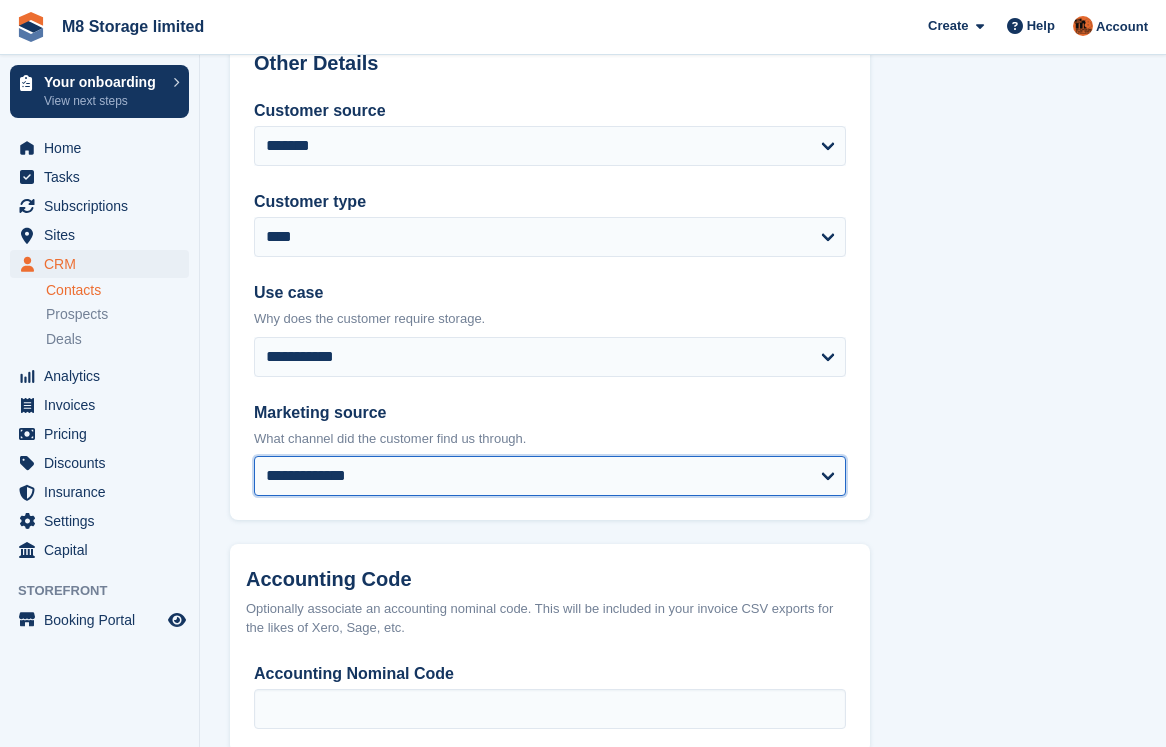 click on "**********" at bounding box center [550, 476] 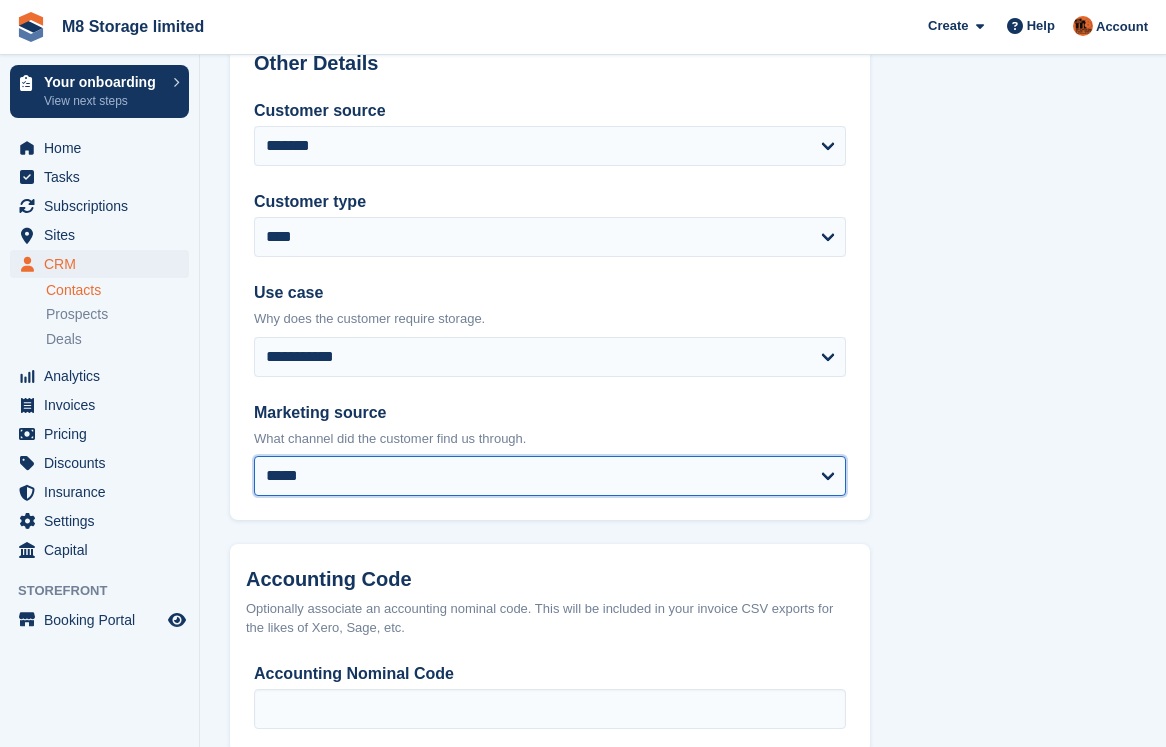 click on "**********" at bounding box center [550, 476] 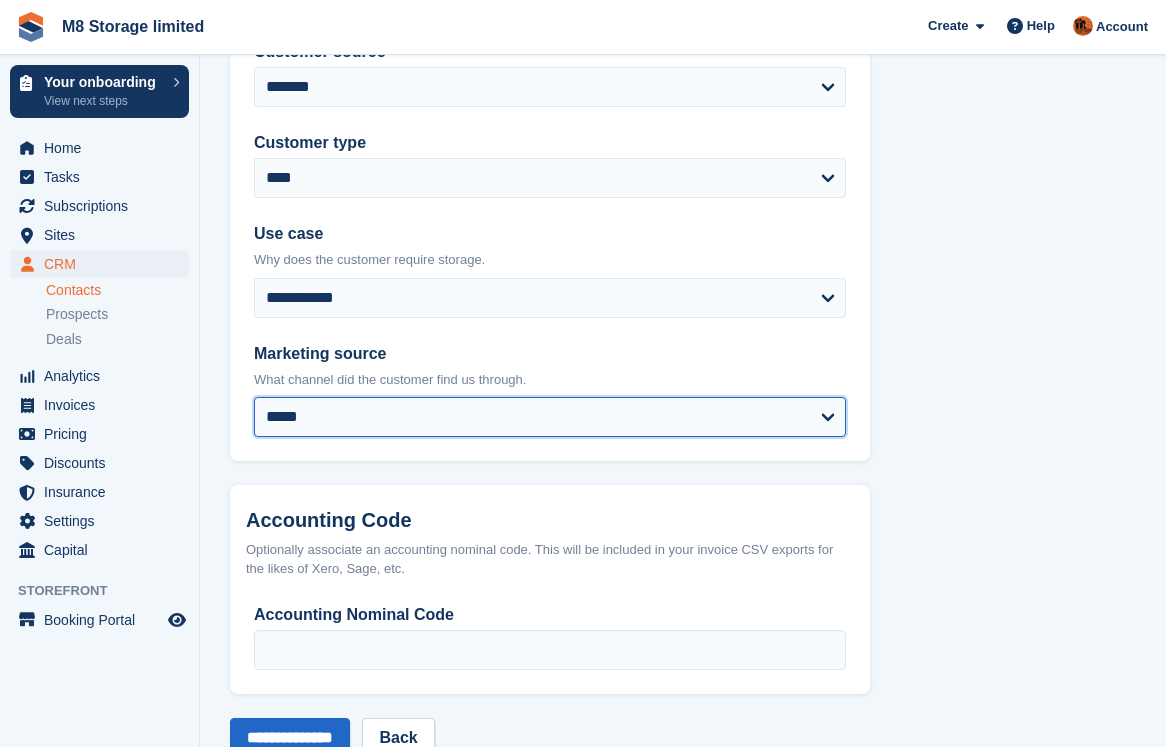 scroll, scrollTop: 1016, scrollLeft: 0, axis: vertical 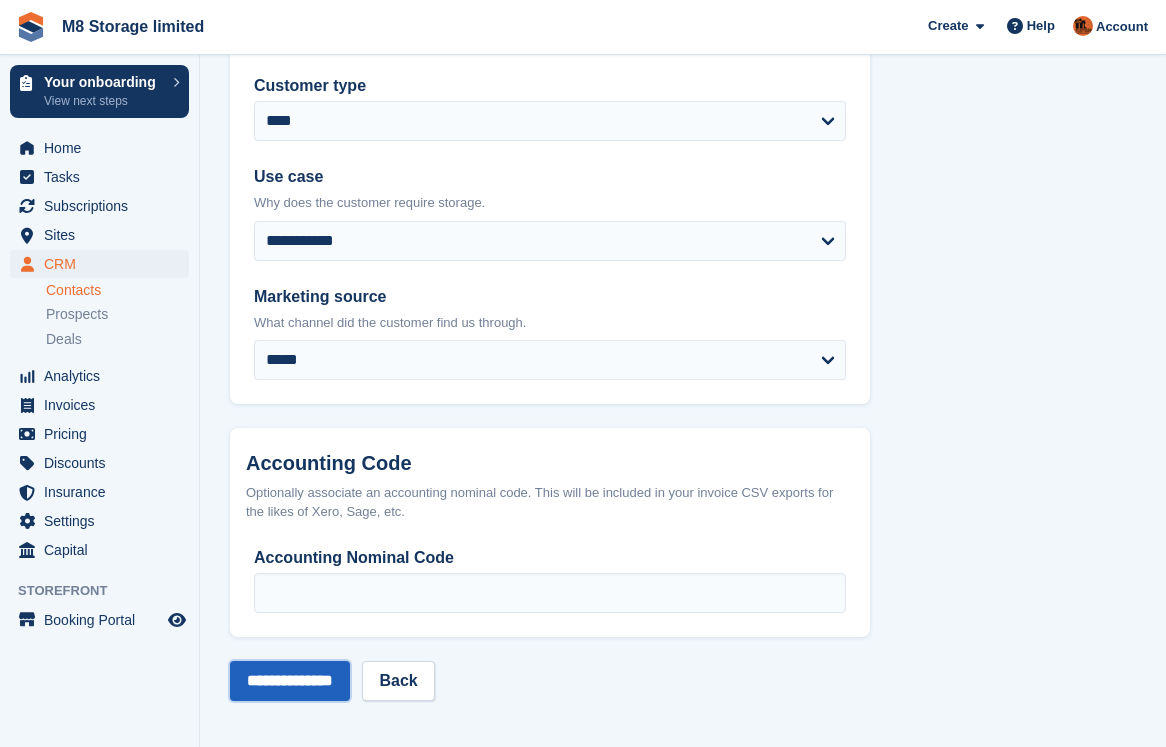 click on "**********" at bounding box center [290, 681] 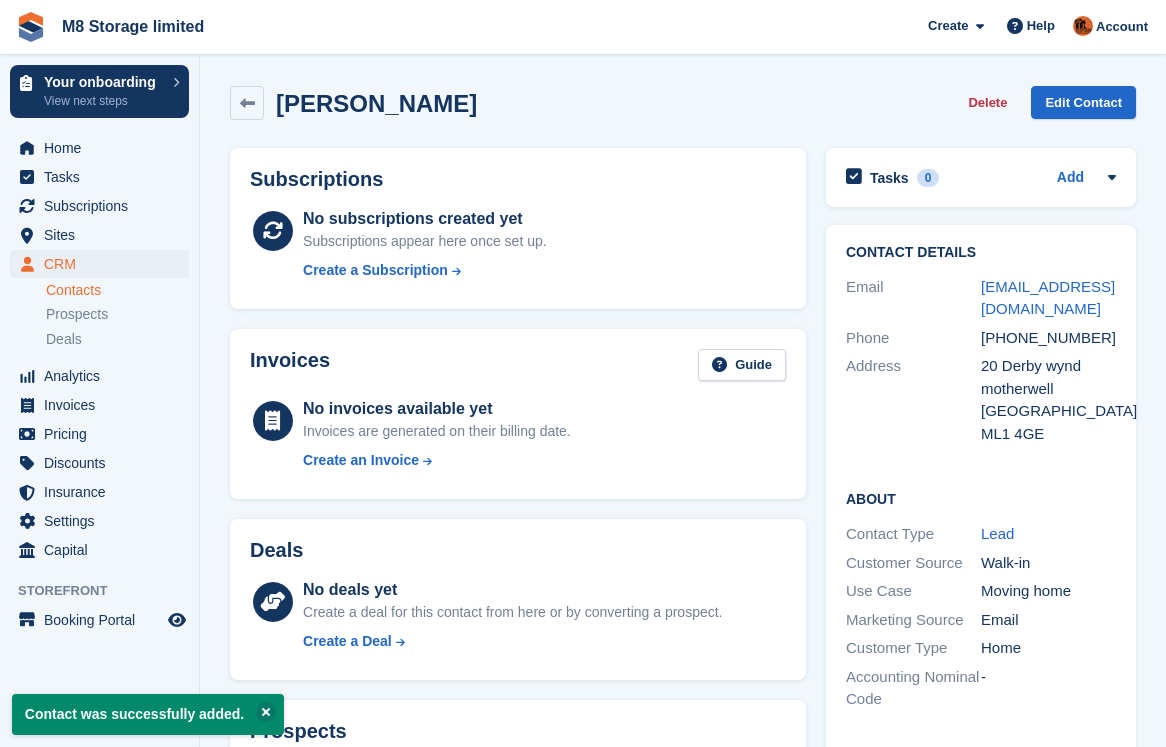 scroll, scrollTop: 0, scrollLeft: 0, axis: both 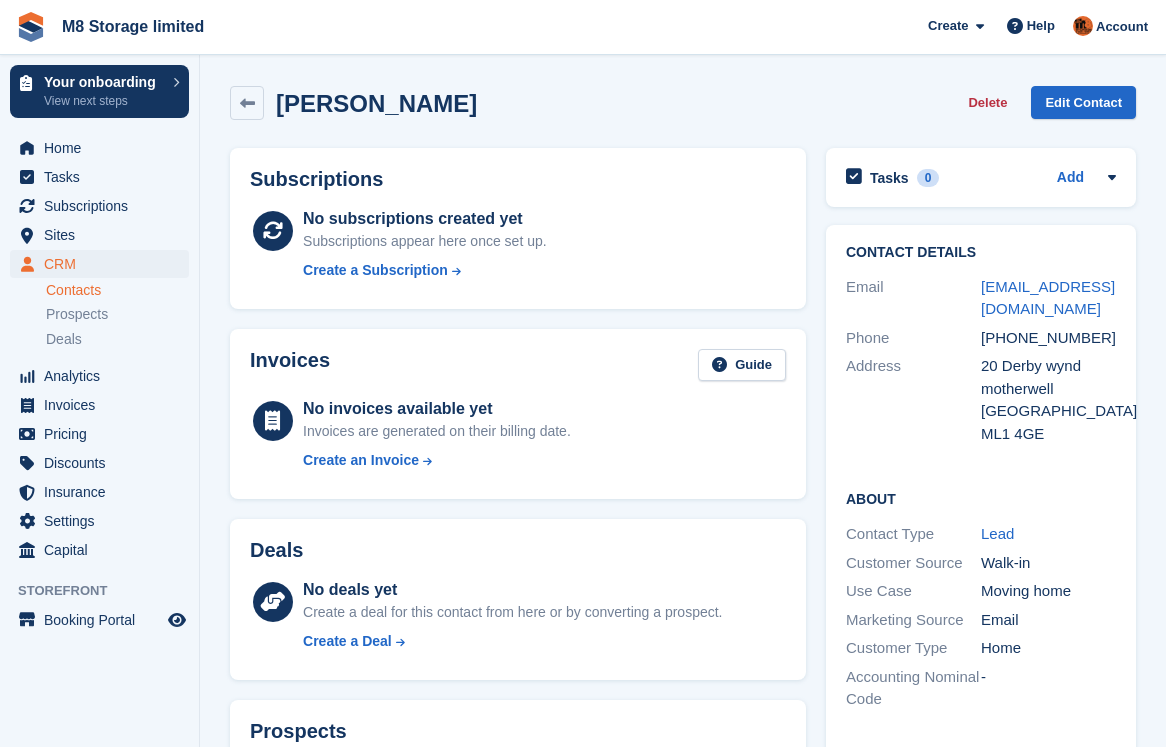 click on "Contacts" at bounding box center (117, 290) 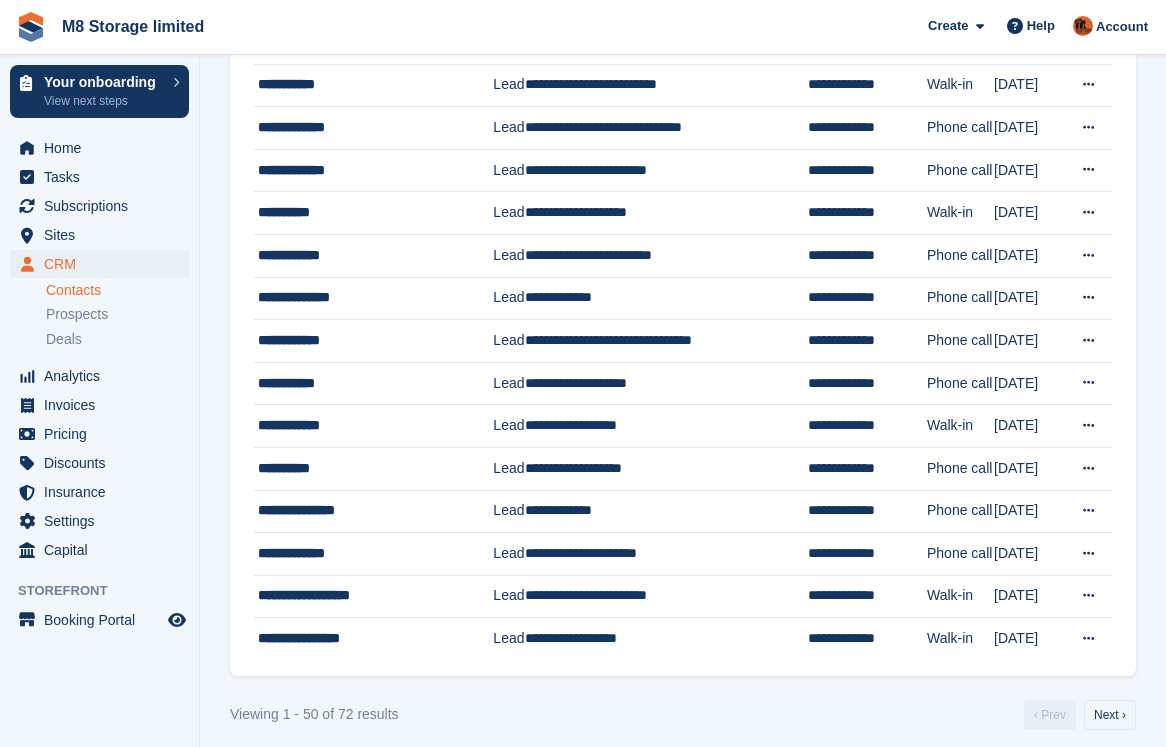 scroll, scrollTop: 1741, scrollLeft: 0, axis: vertical 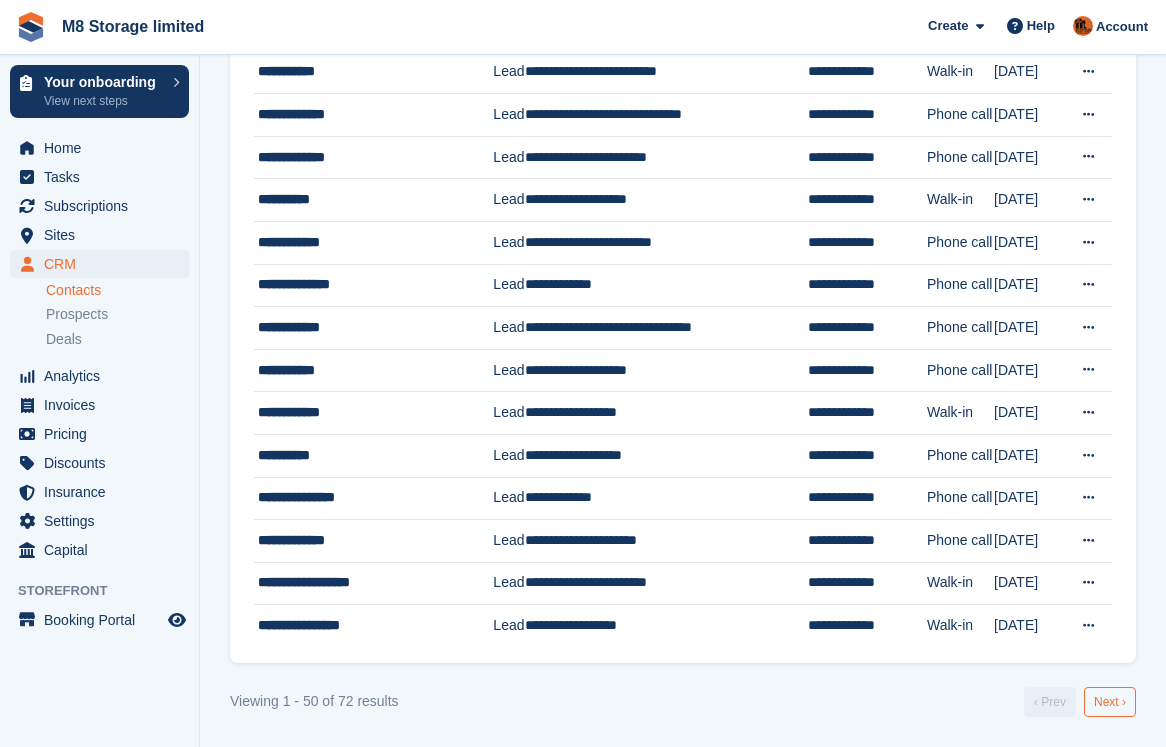 click on "Next ›" at bounding box center (1110, 702) 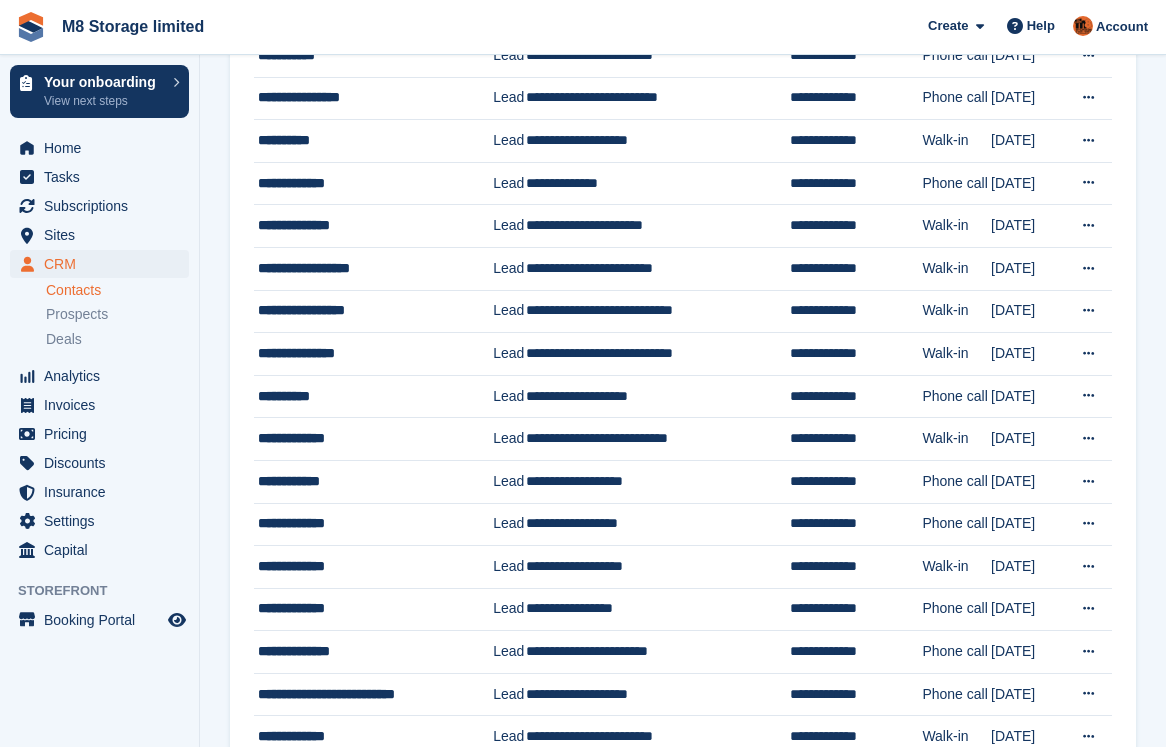 scroll, scrollTop: 548, scrollLeft: 0, axis: vertical 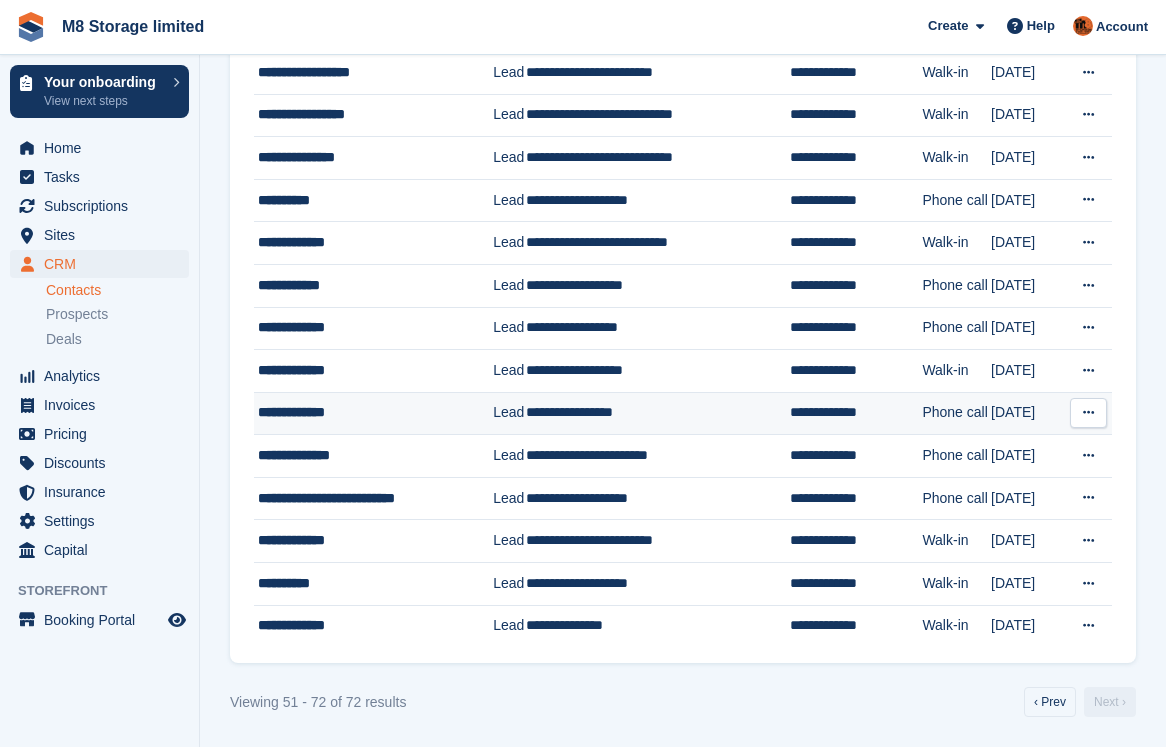 click at bounding box center (1088, 412) 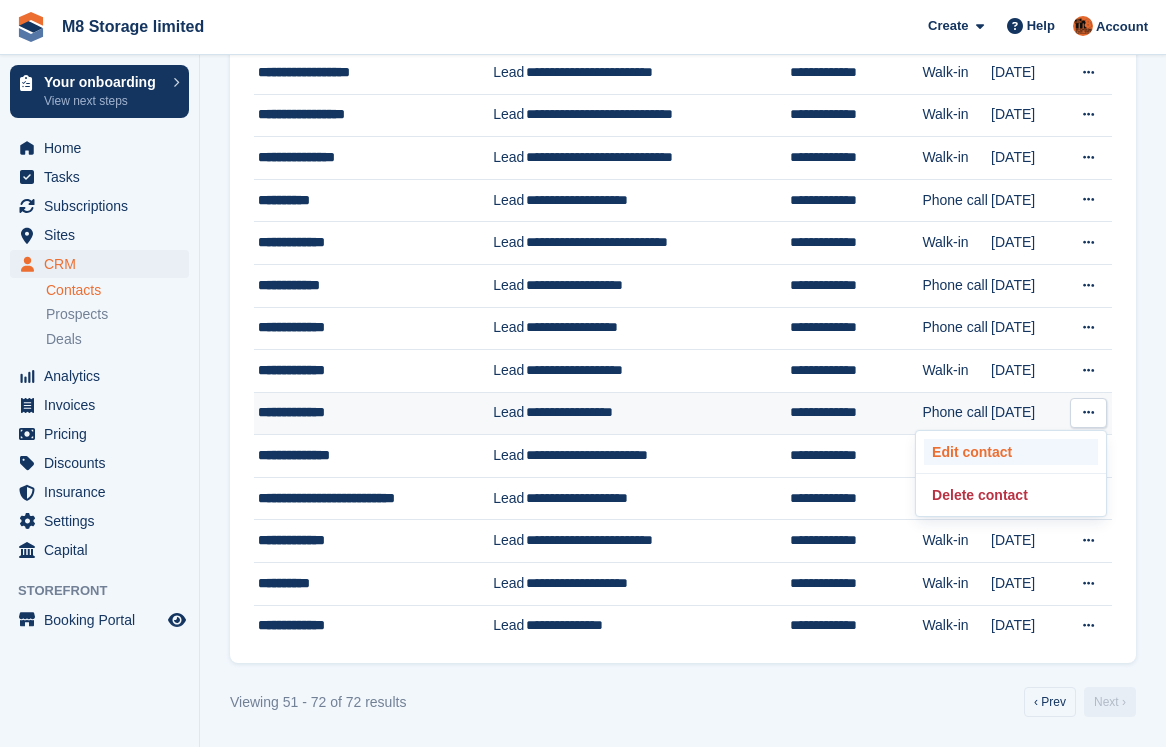 click on "Edit contact" at bounding box center [1011, 452] 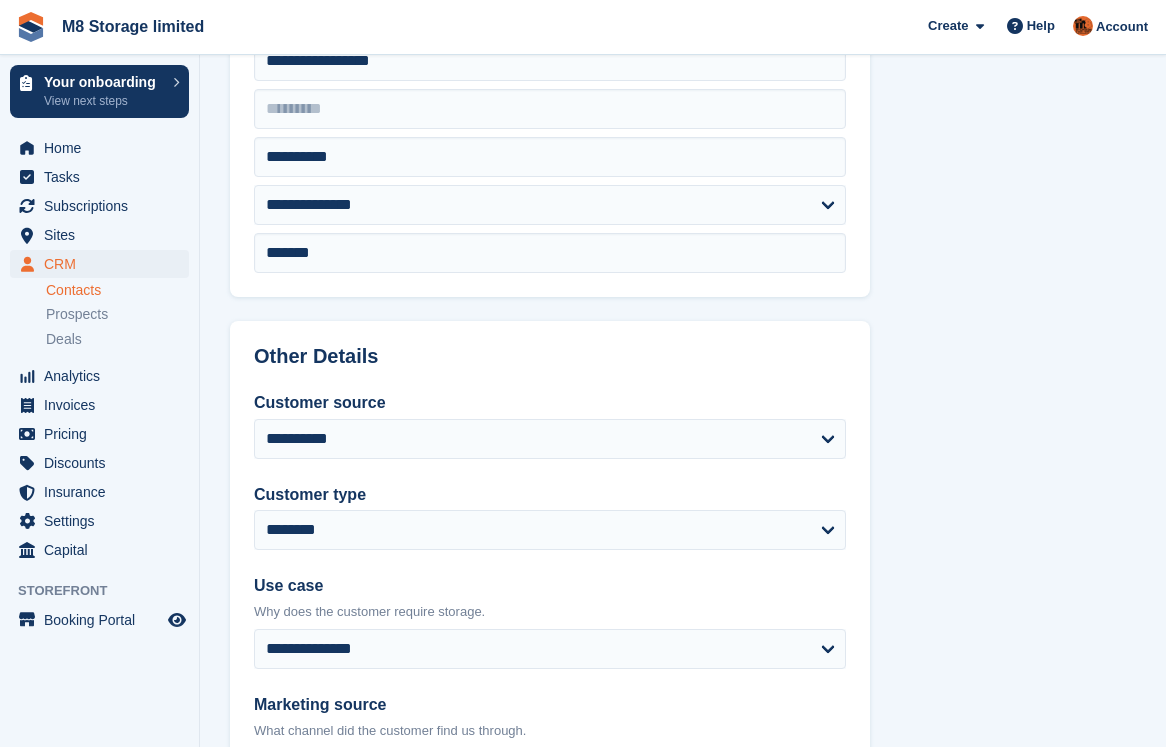 scroll, scrollTop: 0, scrollLeft: 0, axis: both 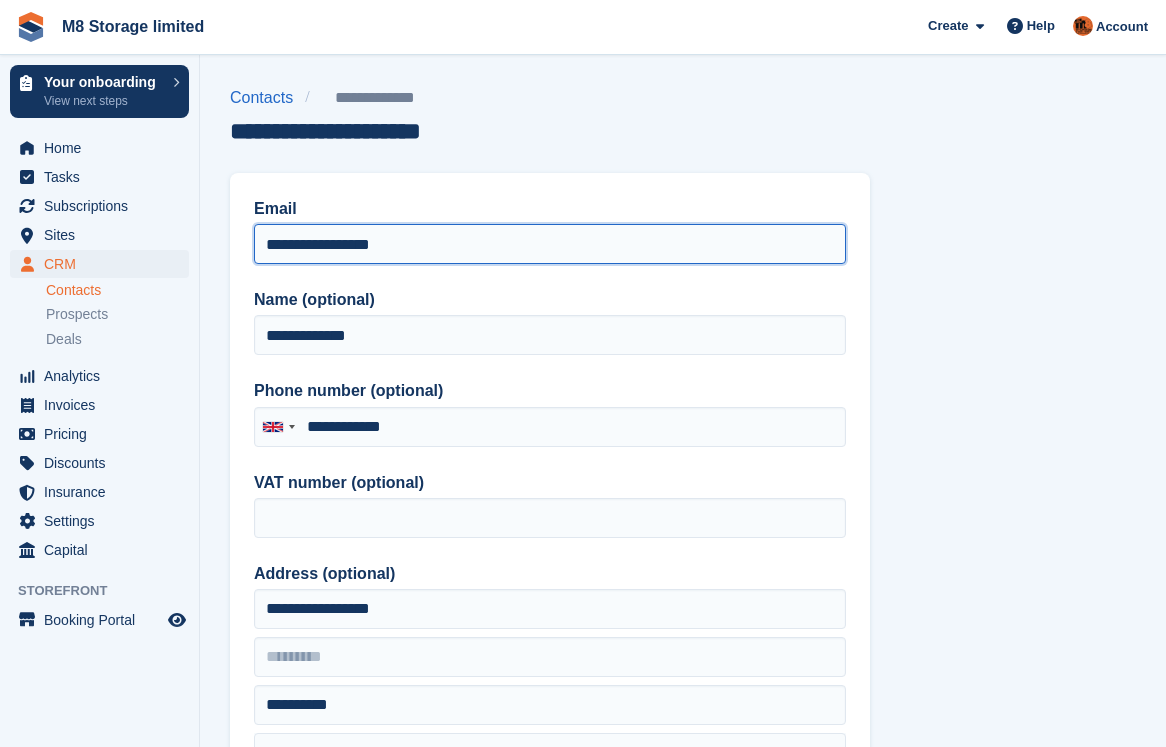 click on "**********" at bounding box center [550, 244] 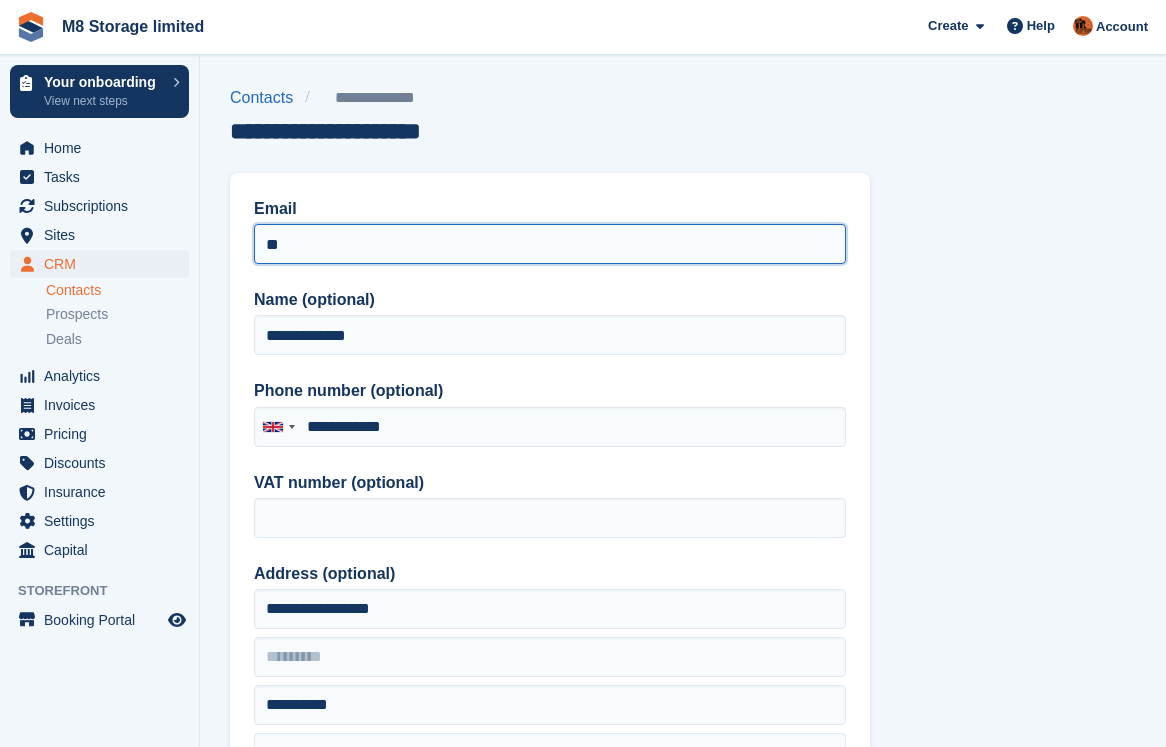 type on "*" 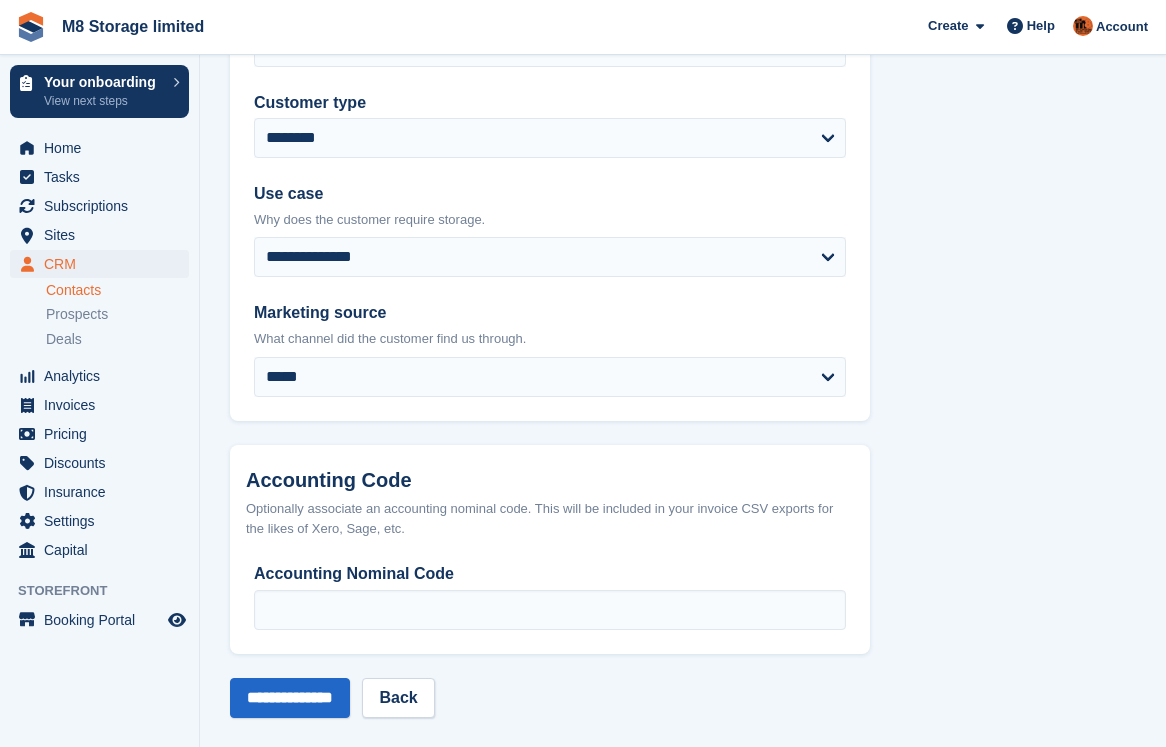 scroll, scrollTop: 957, scrollLeft: 0, axis: vertical 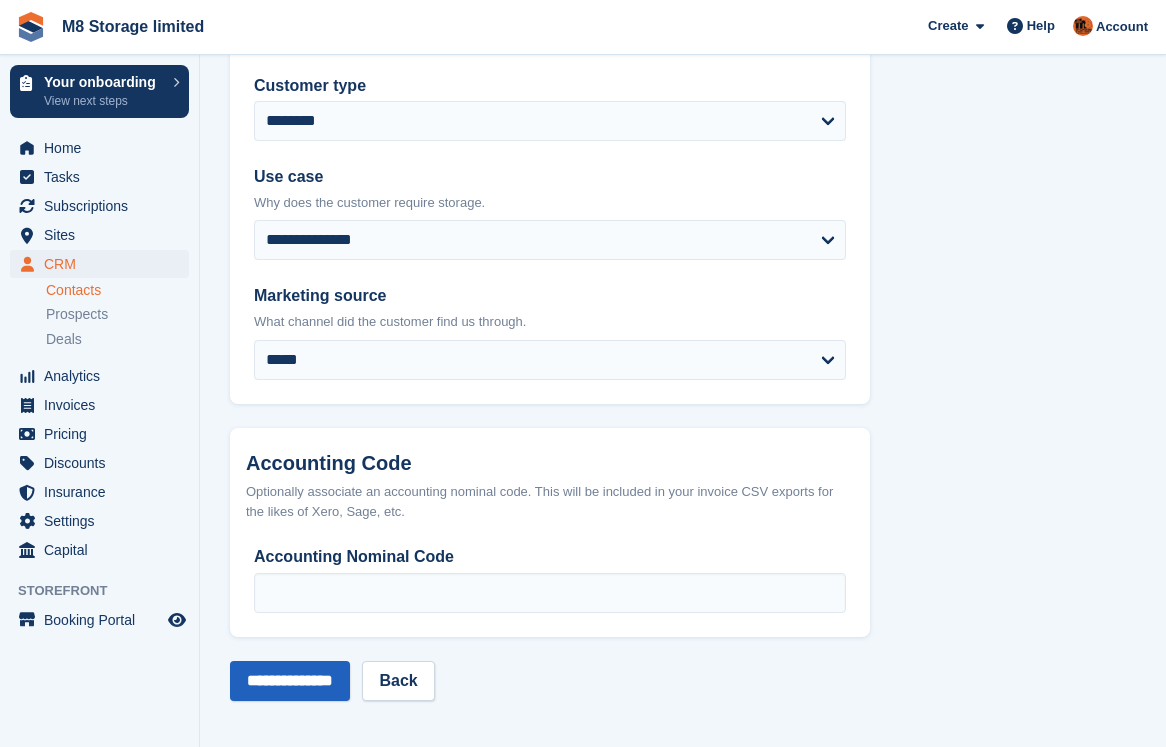 type on "**********" 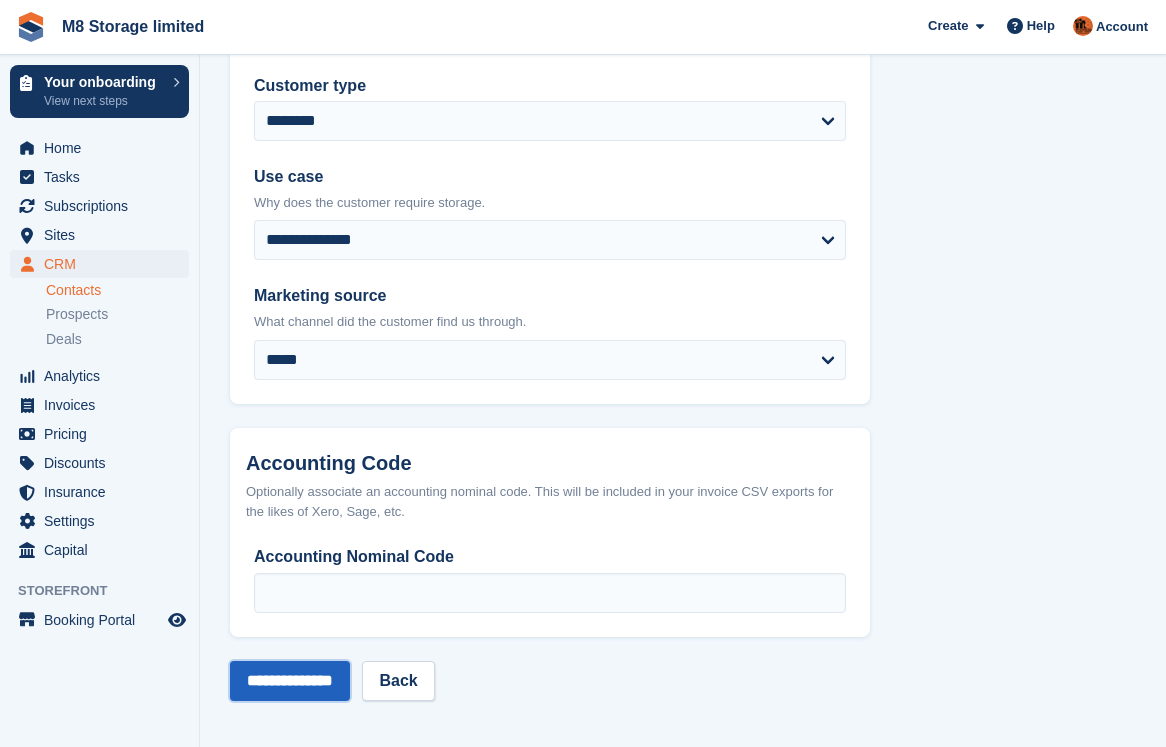 click on "**********" at bounding box center (290, 681) 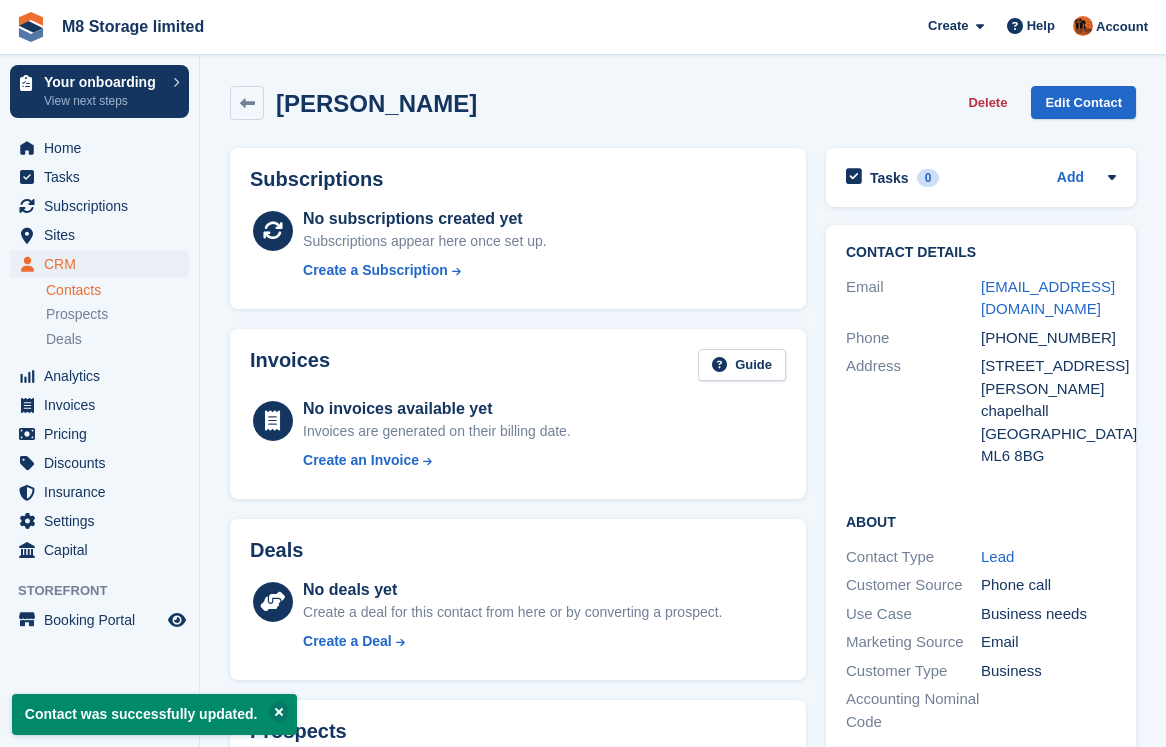 scroll, scrollTop: 0, scrollLeft: 0, axis: both 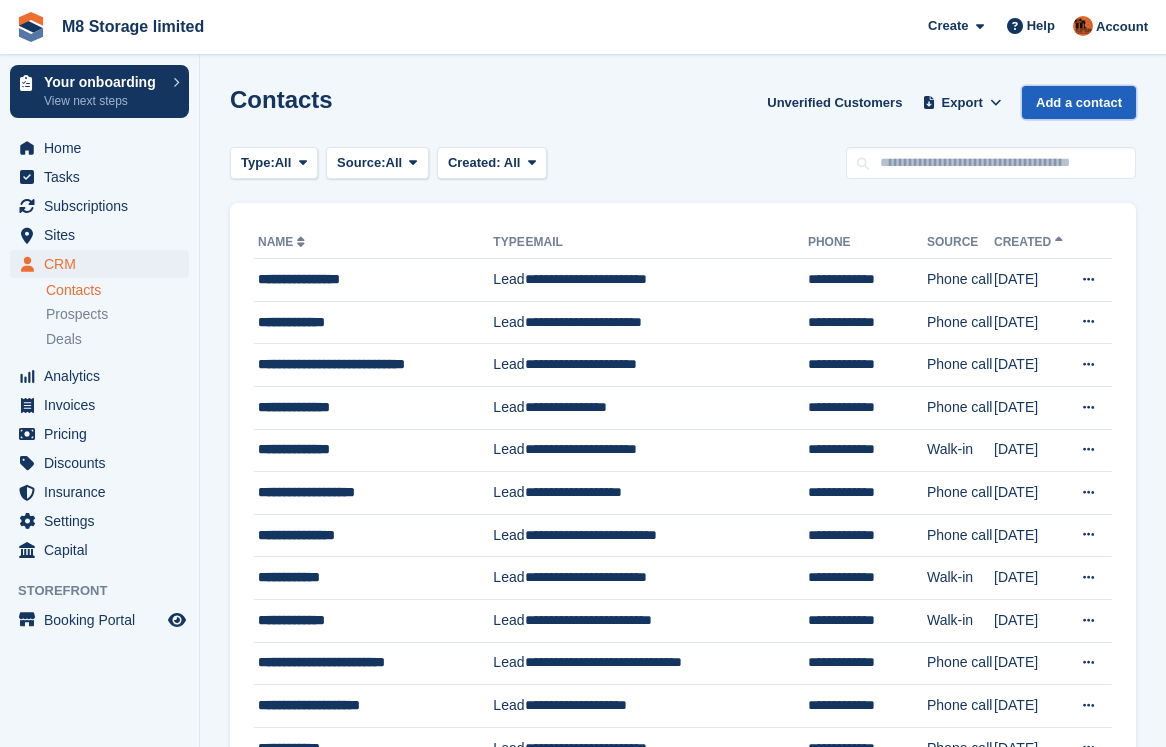 click on "Add a contact" at bounding box center (1079, 102) 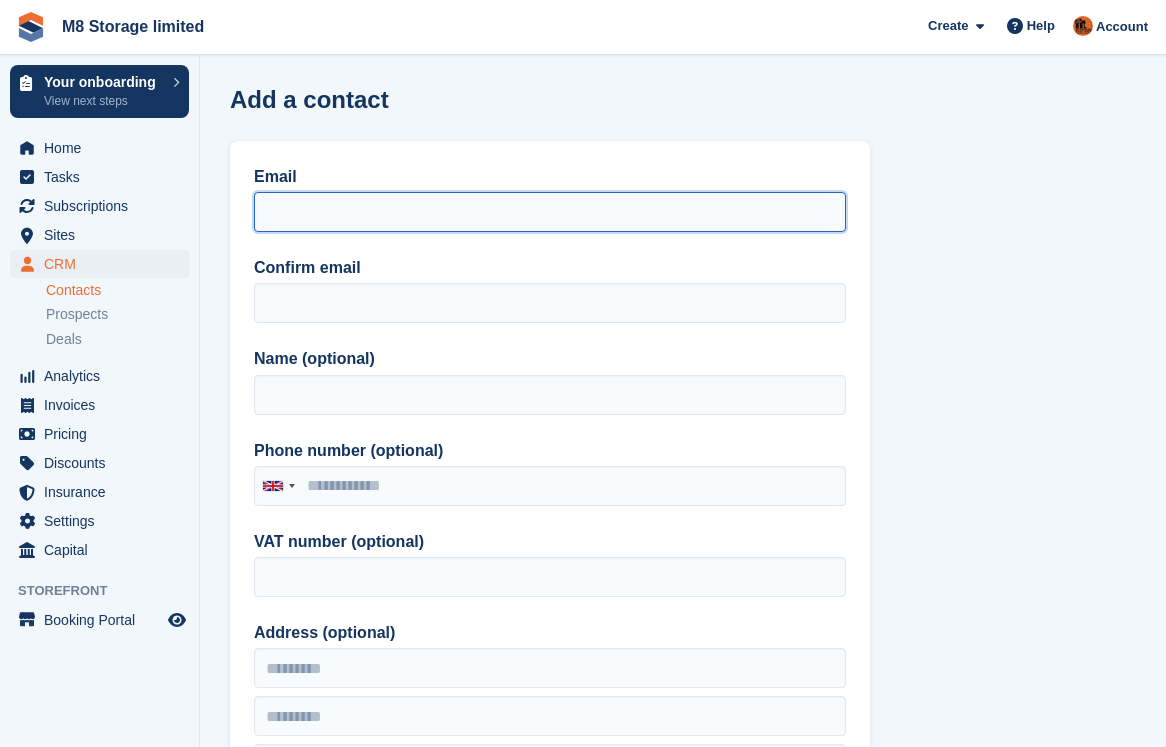click on "Email" at bounding box center (550, 212) 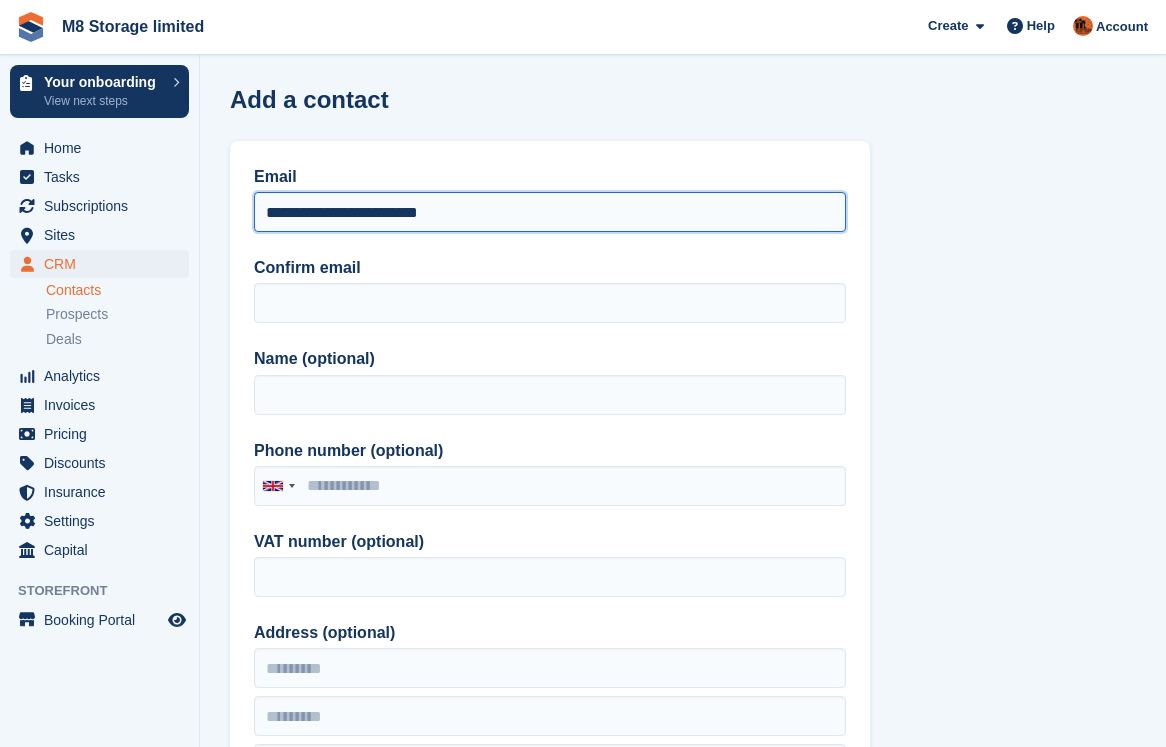 drag, startPoint x: 454, startPoint y: 214, endPoint x: 247, endPoint y: 217, distance: 207.02174 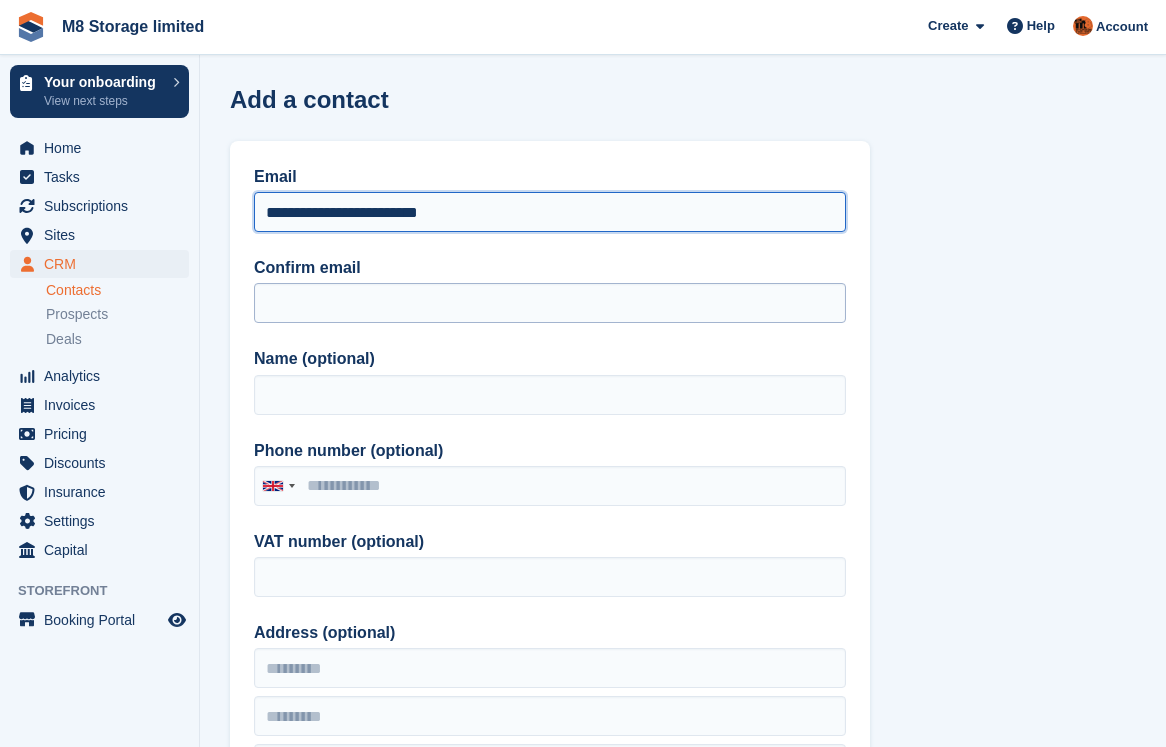 type on "**********" 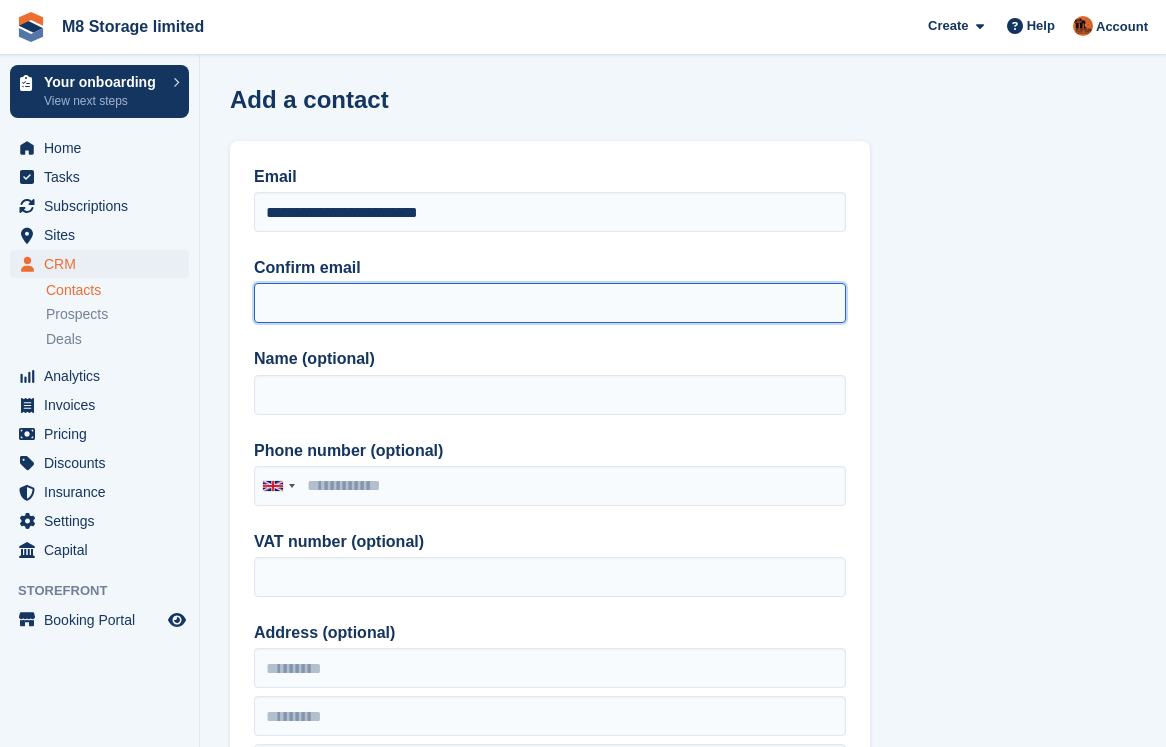paste on "**********" 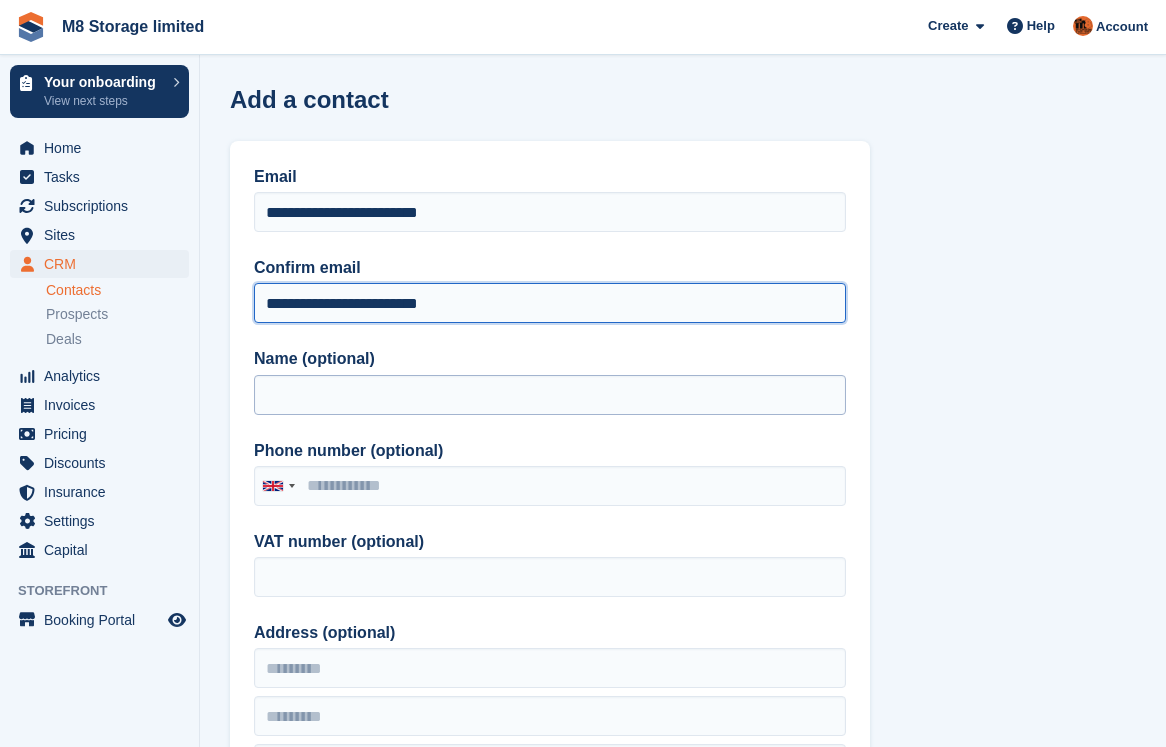 type on "**********" 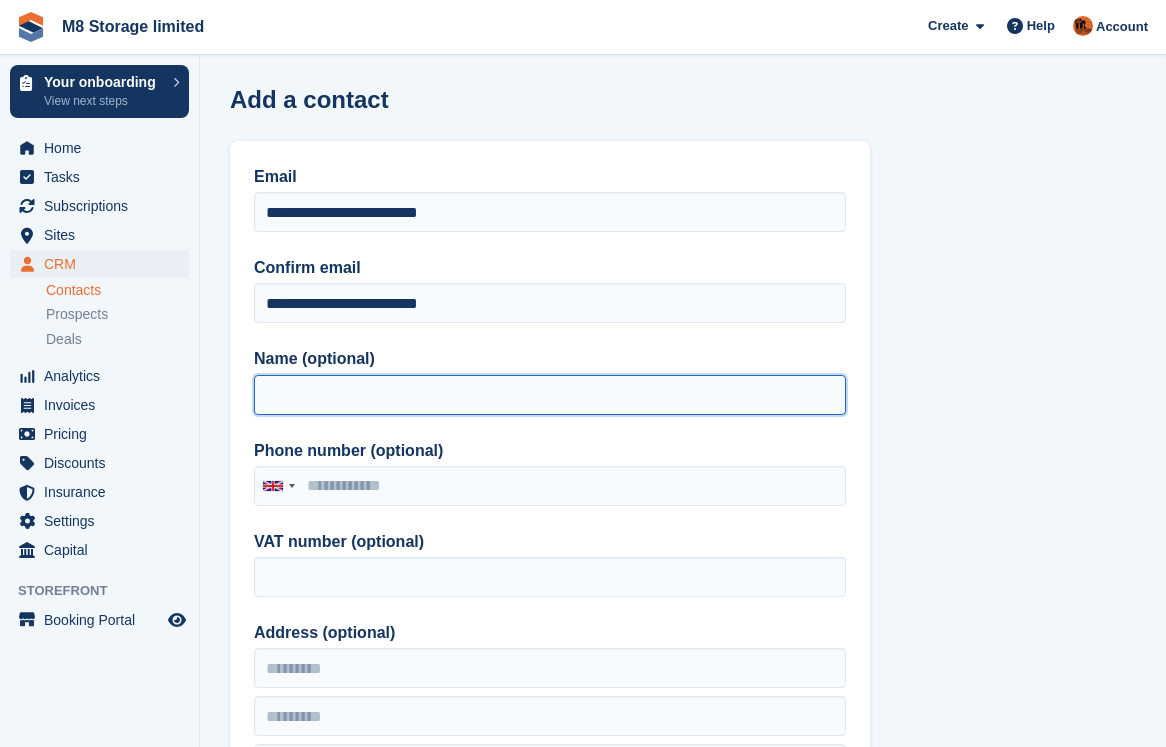 click on "Name (optional)" at bounding box center (550, 395) 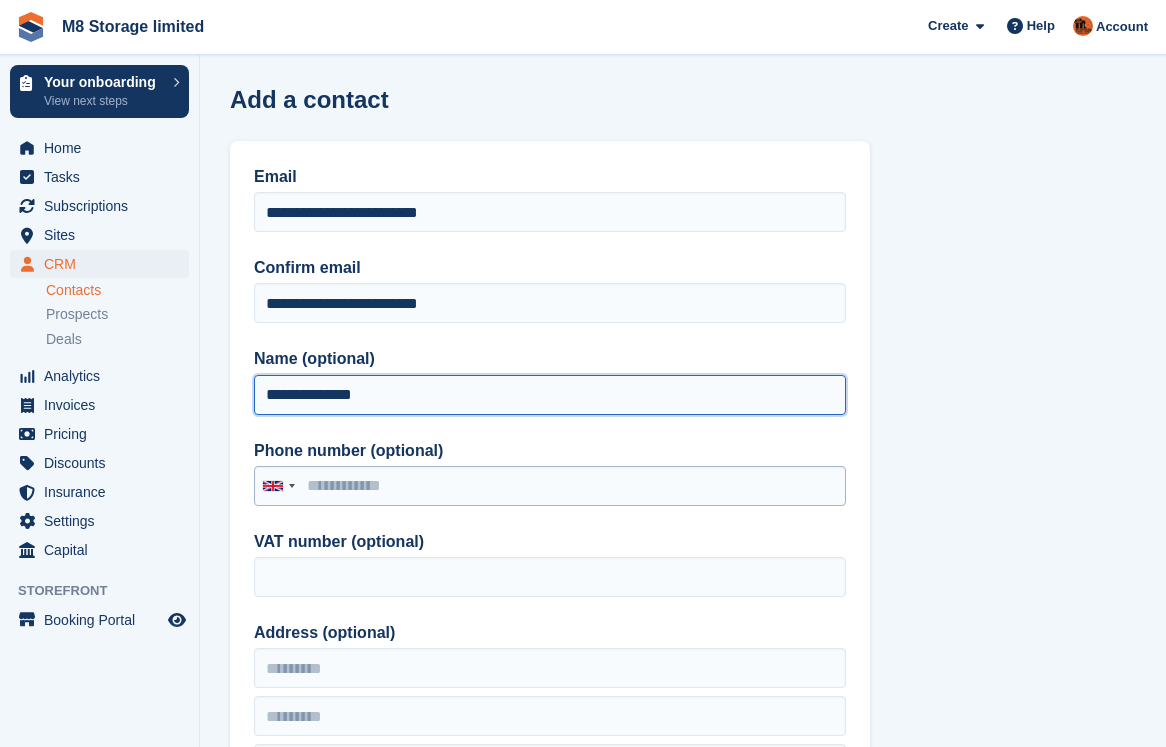 type on "**********" 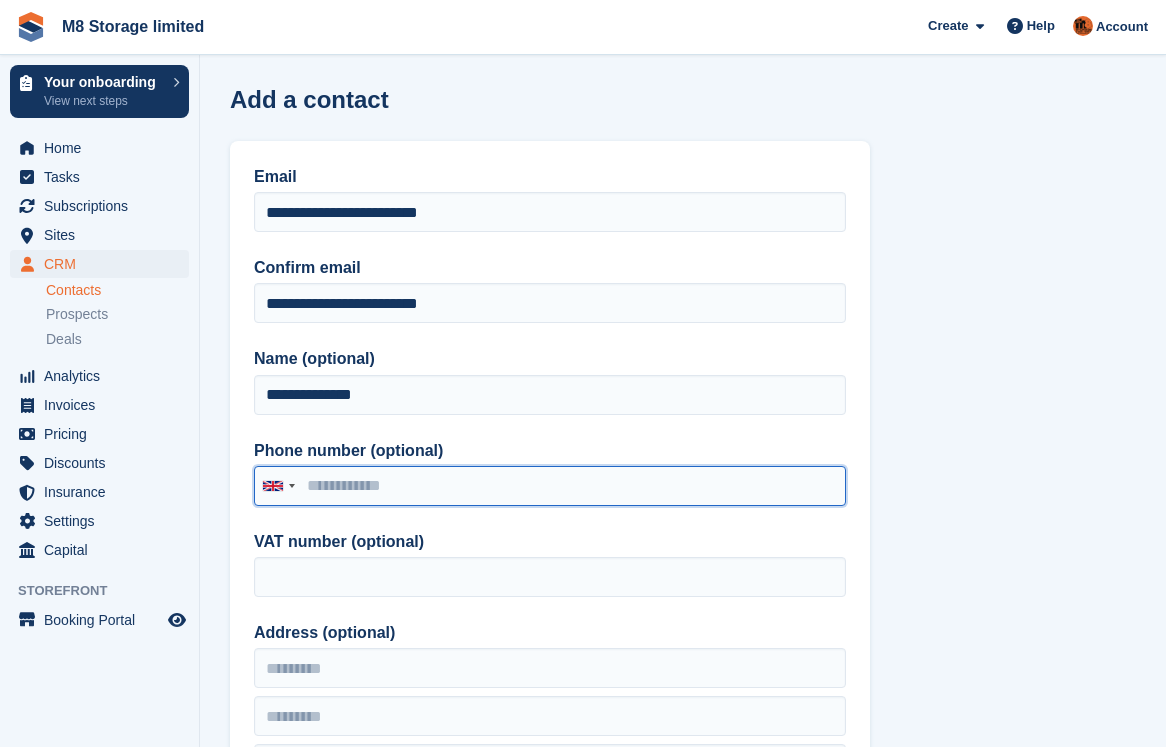 click on "Phone number (optional)" at bounding box center [550, 486] 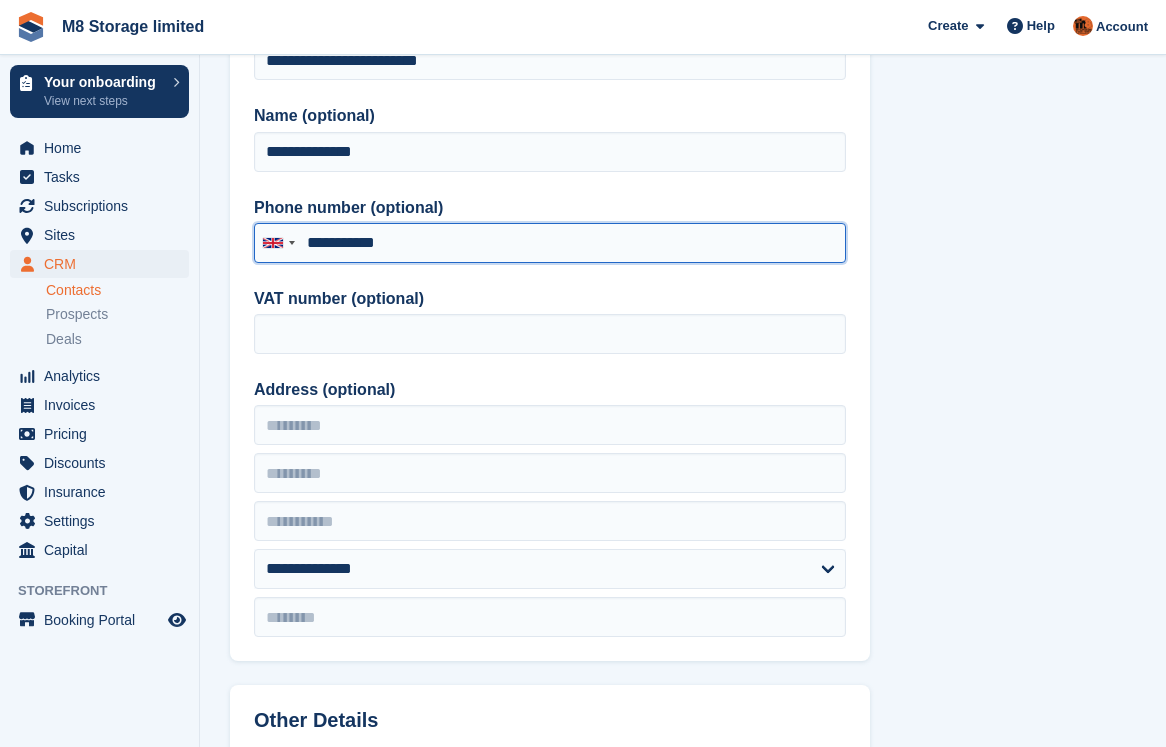 scroll, scrollTop: 300, scrollLeft: 0, axis: vertical 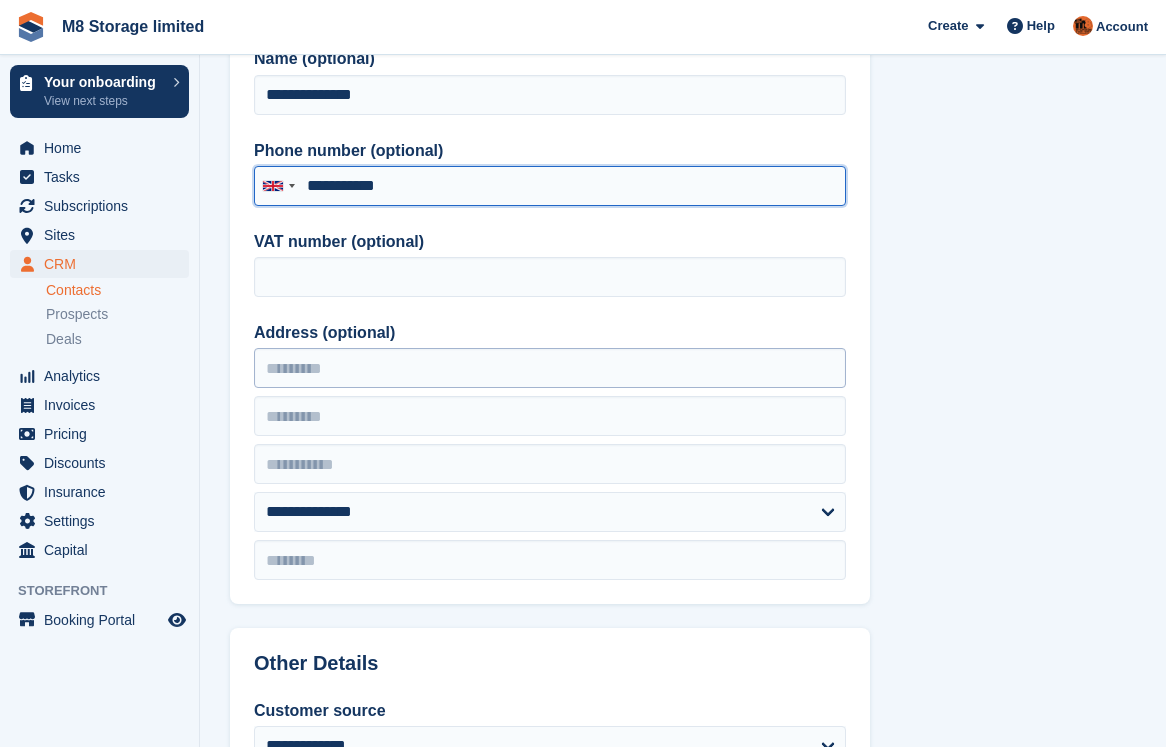 type on "**********" 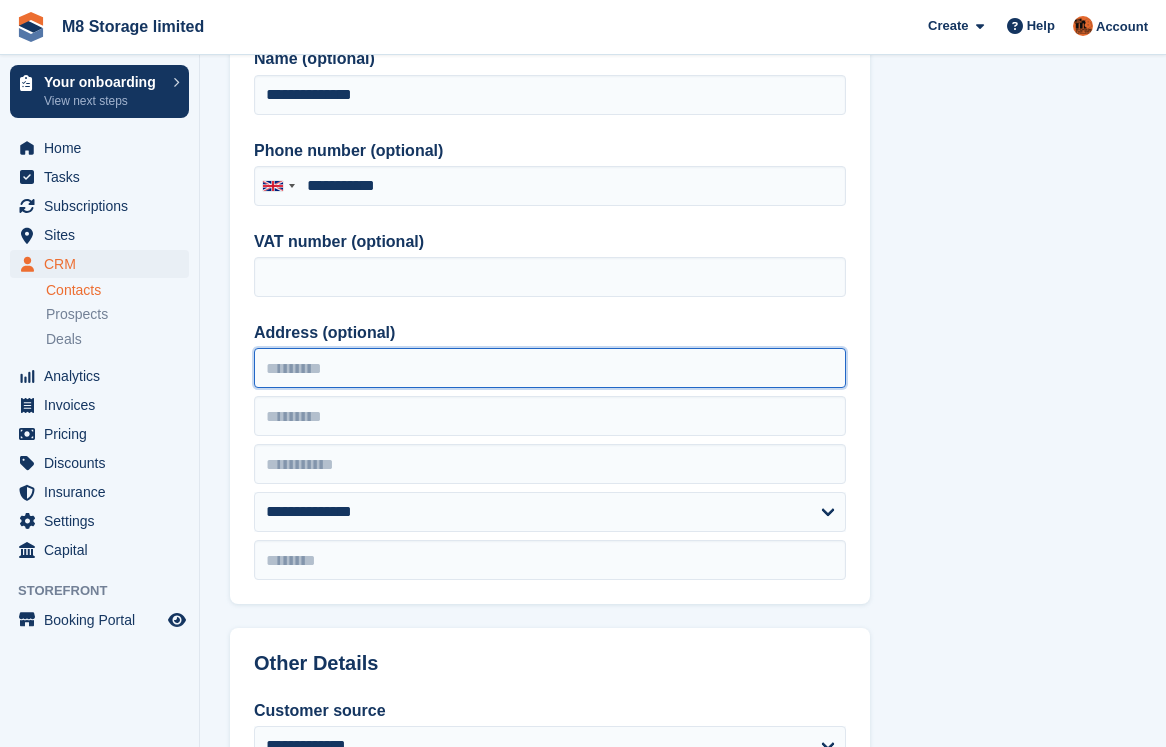 click on "Address (optional)" at bounding box center [550, 368] 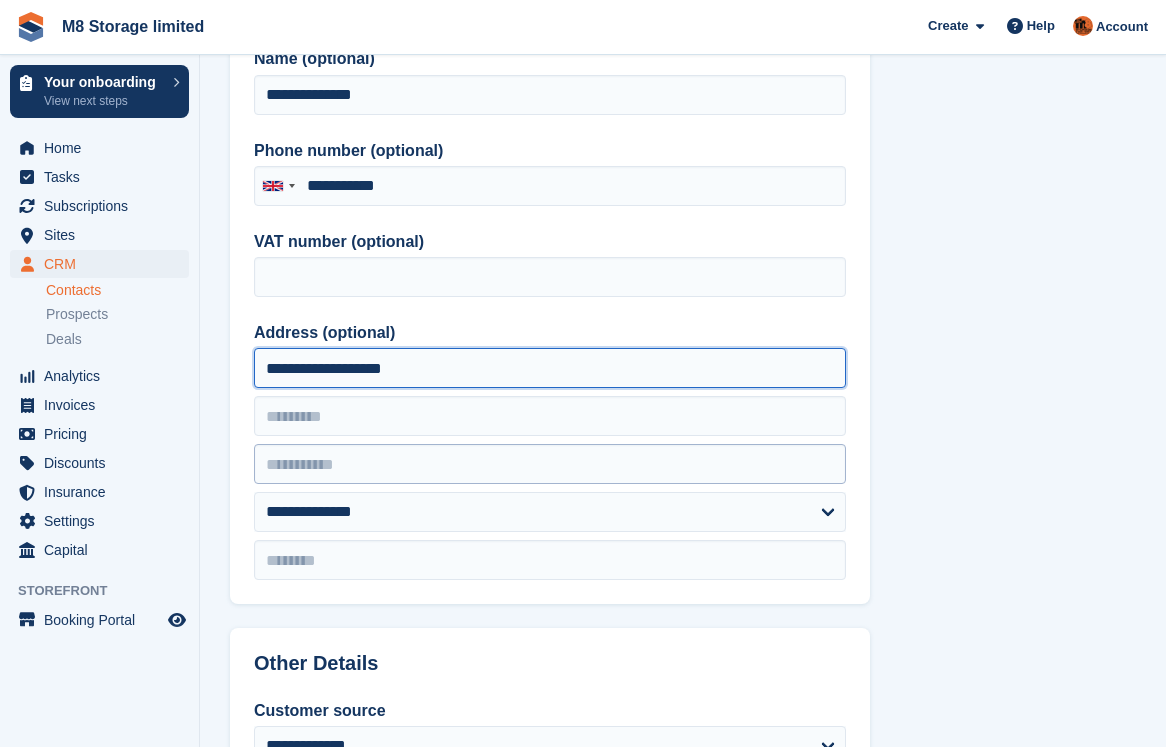 type on "**********" 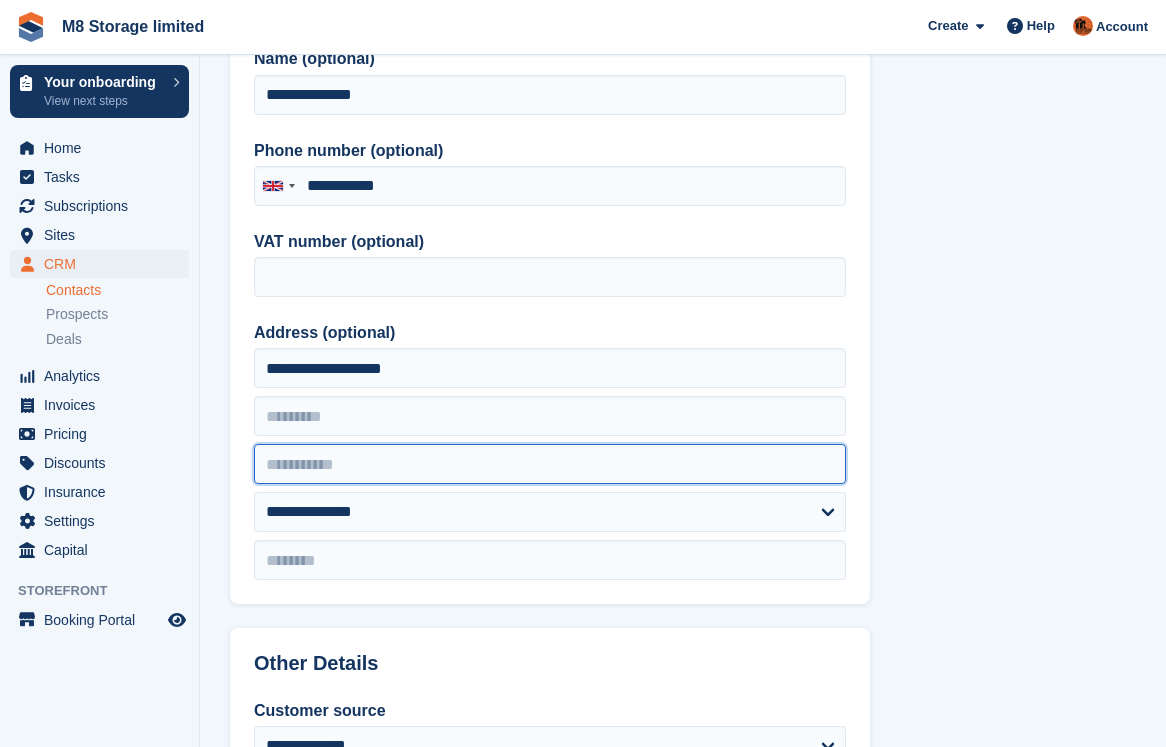 click at bounding box center (550, 464) 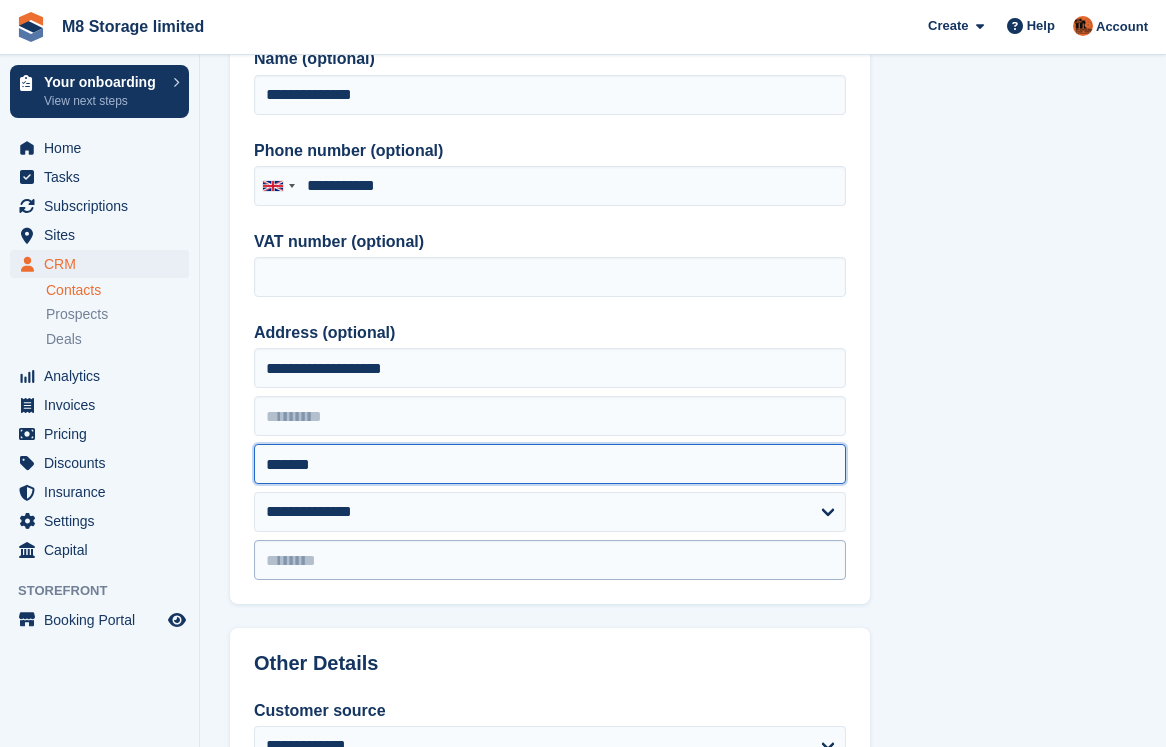 type on "*******" 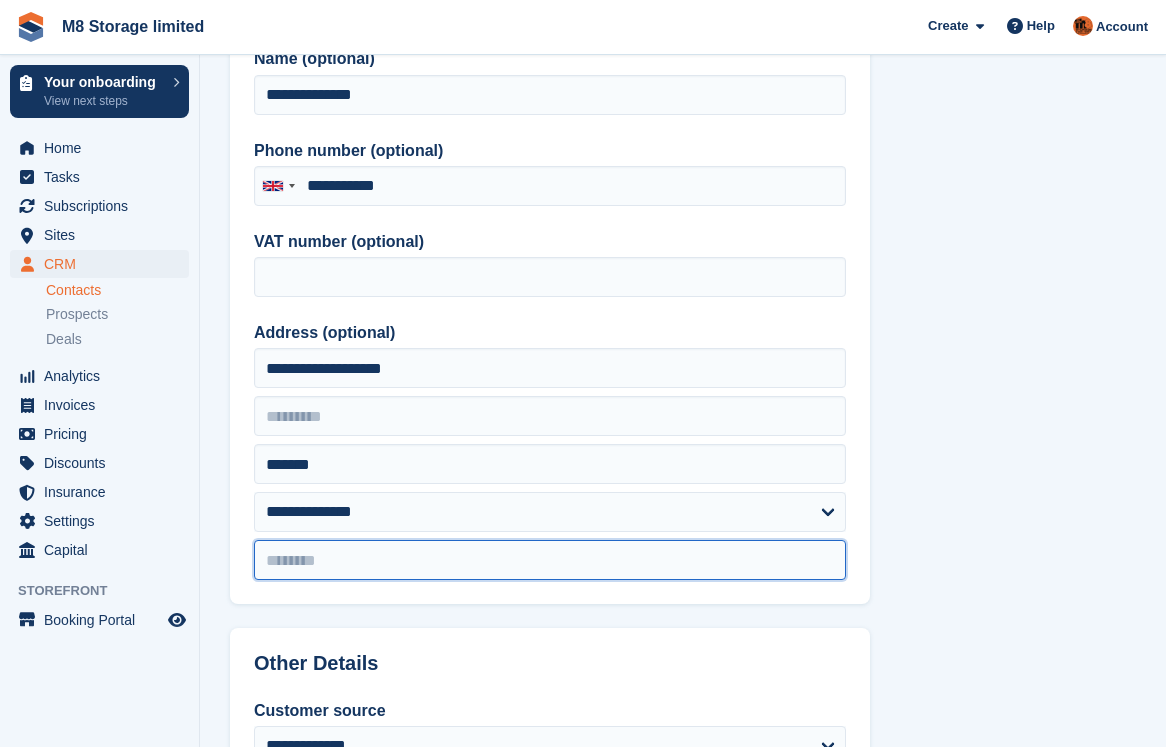 click at bounding box center [550, 560] 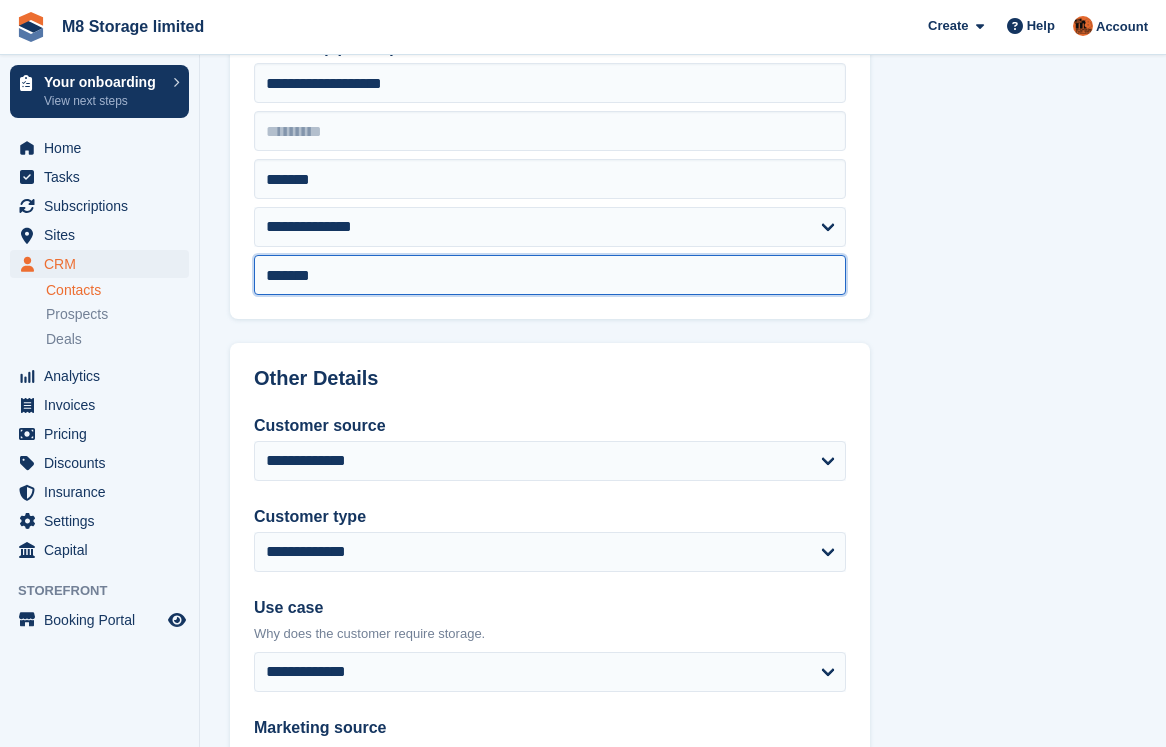 scroll, scrollTop: 600, scrollLeft: 0, axis: vertical 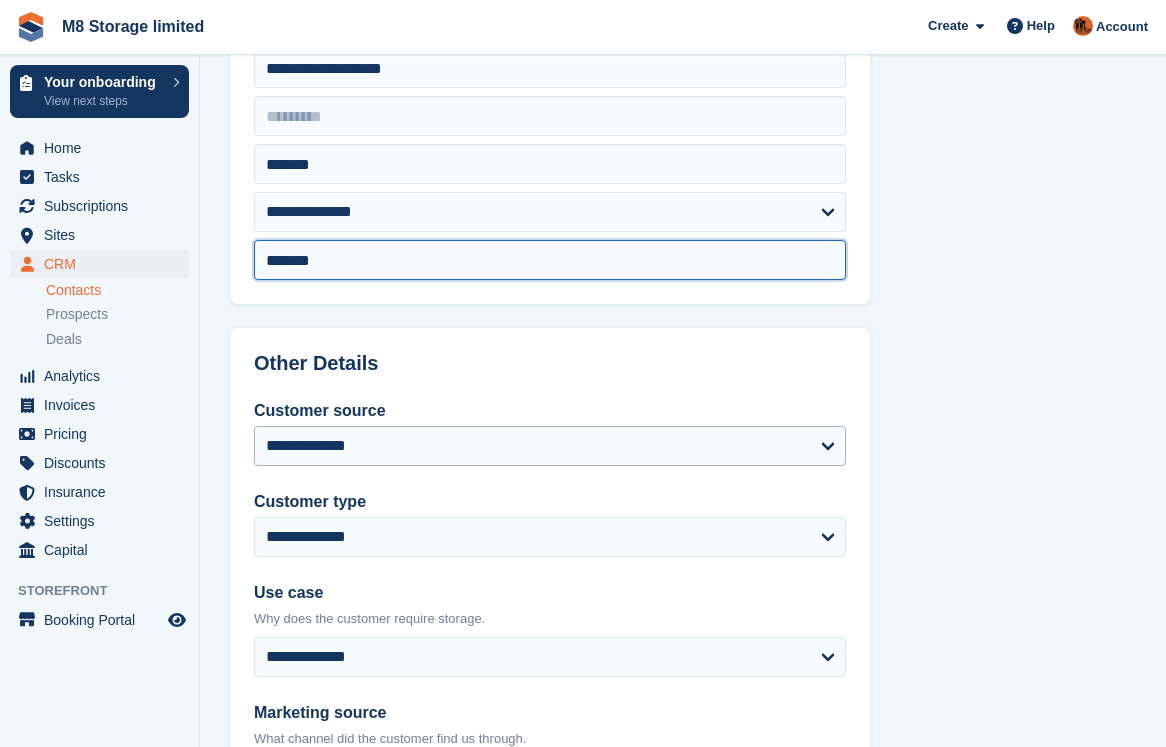 type on "*******" 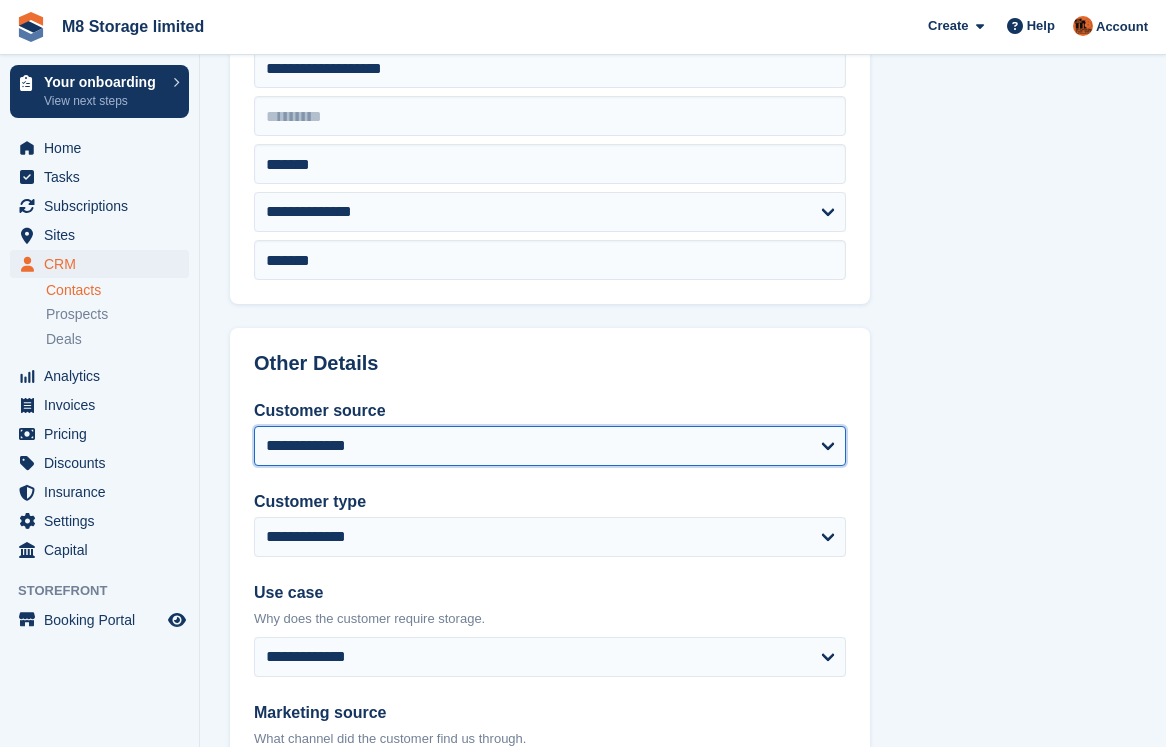 click on "**********" at bounding box center (550, 446) 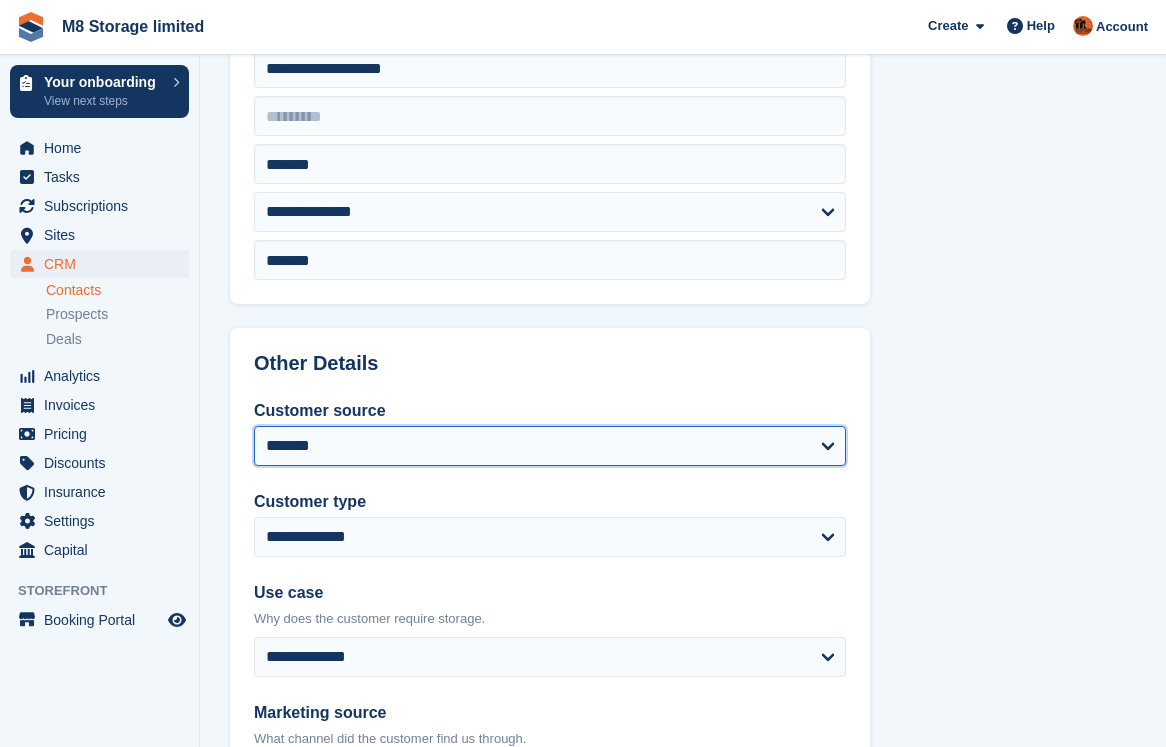 click on "**********" at bounding box center [550, 446] 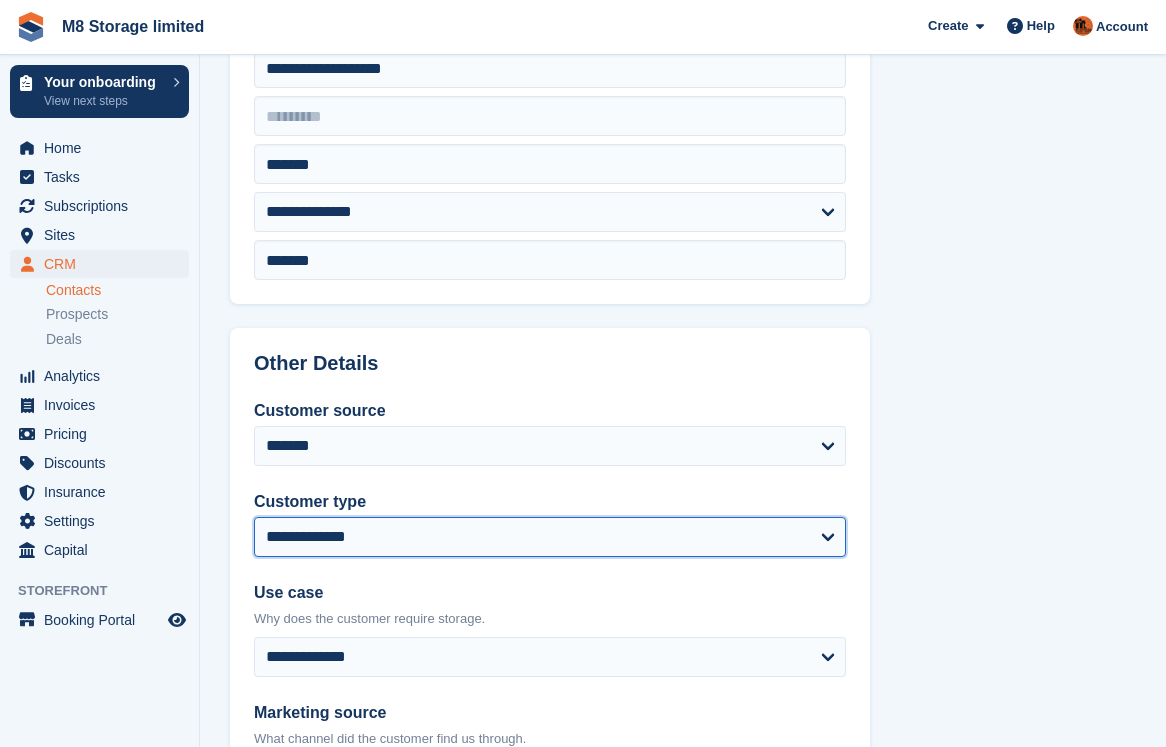 click on "**********" at bounding box center (550, 537) 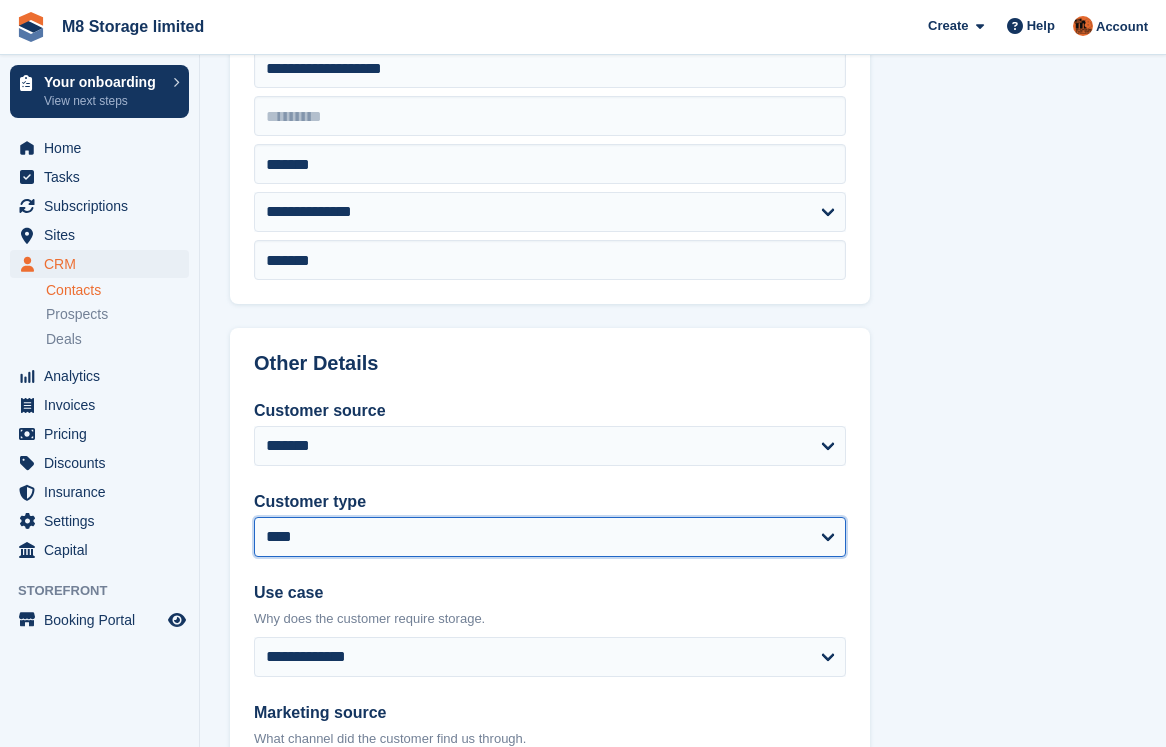 click on "**********" at bounding box center [550, 537] 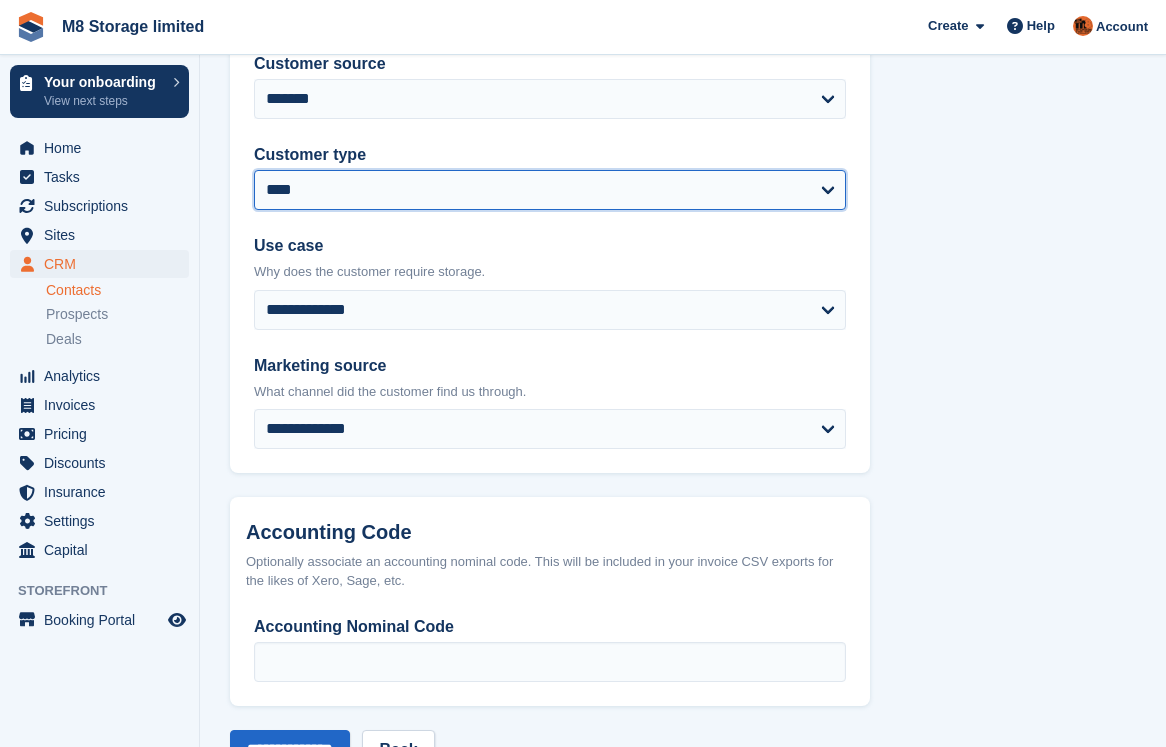 scroll, scrollTop: 1000, scrollLeft: 0, axis: vertical 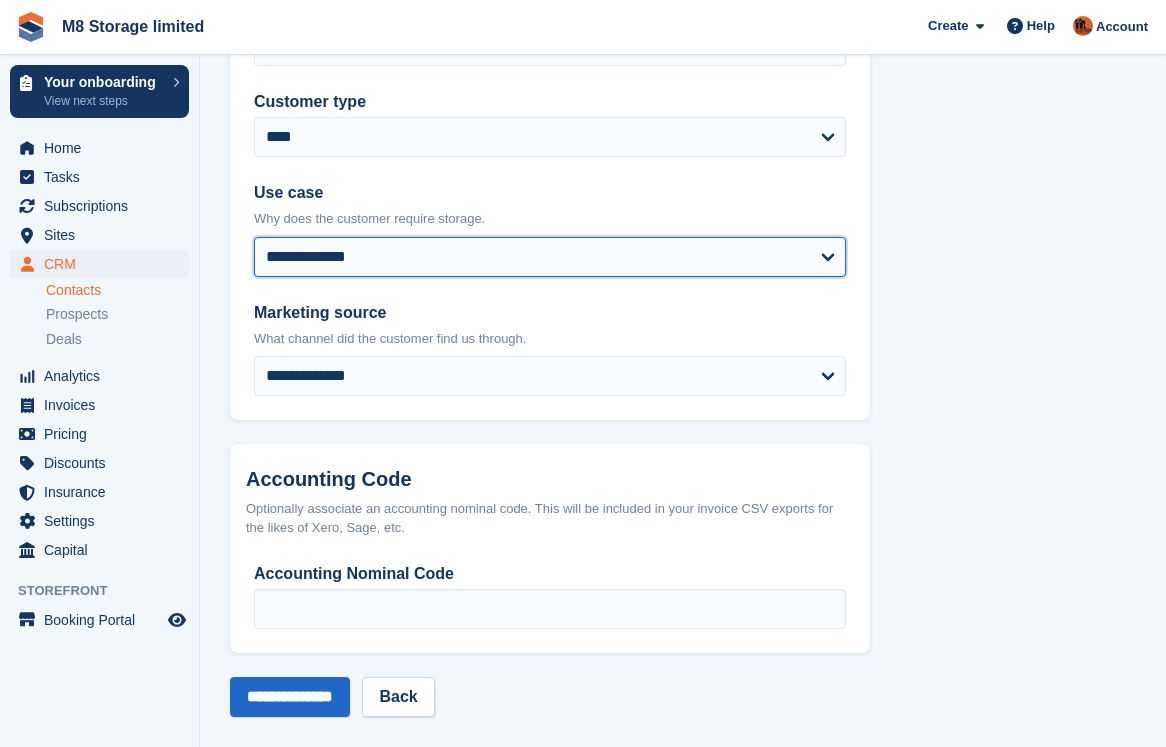 click on "**********" at bounding box center [550, 257] 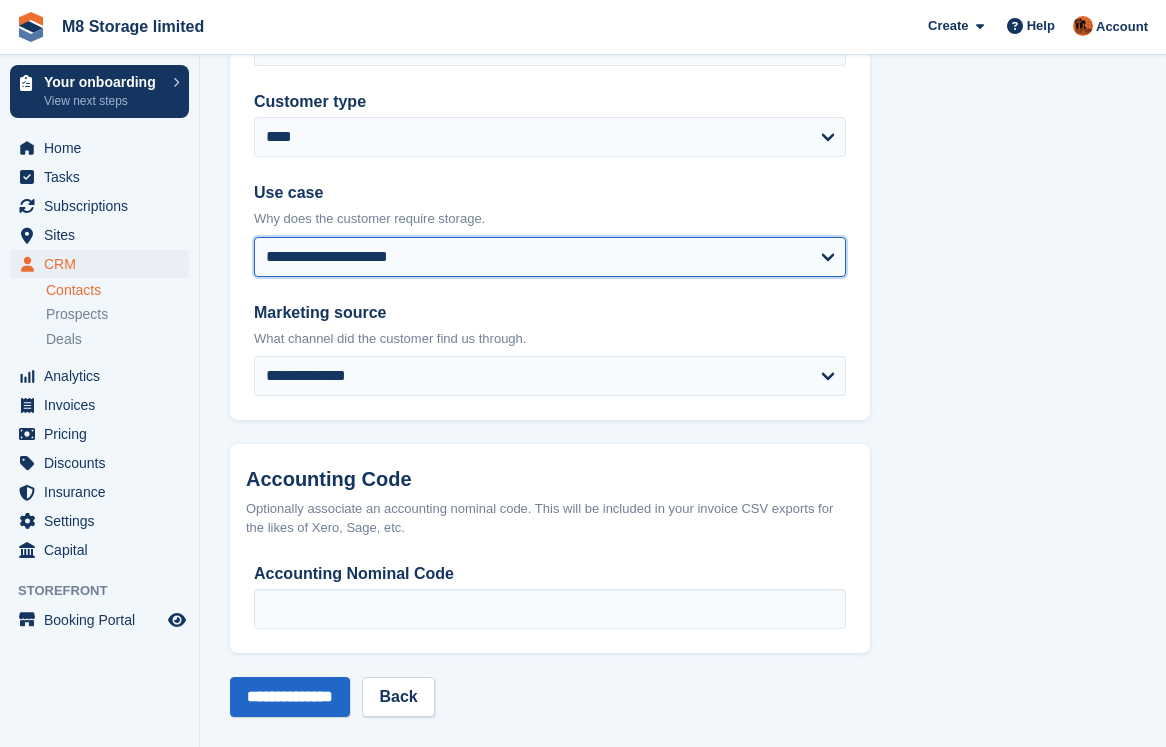 click on "**********" at bounding box center (550, 257) 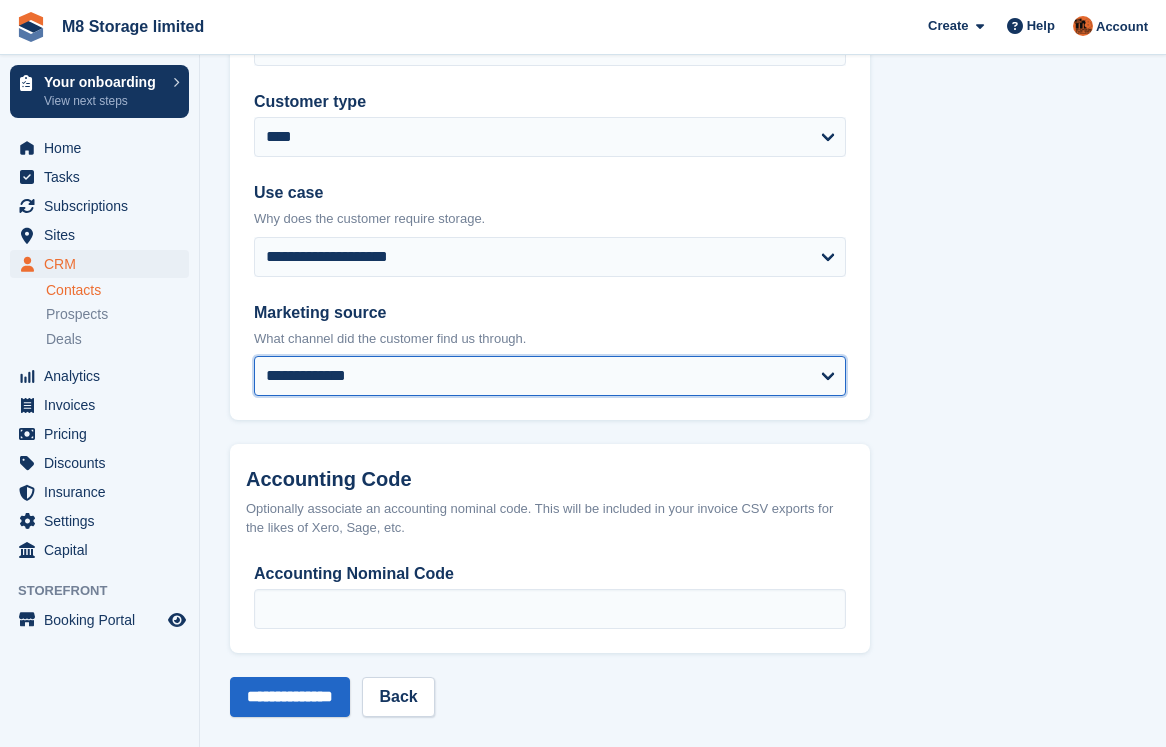 click on "**********" at bounding box center [550, 376] 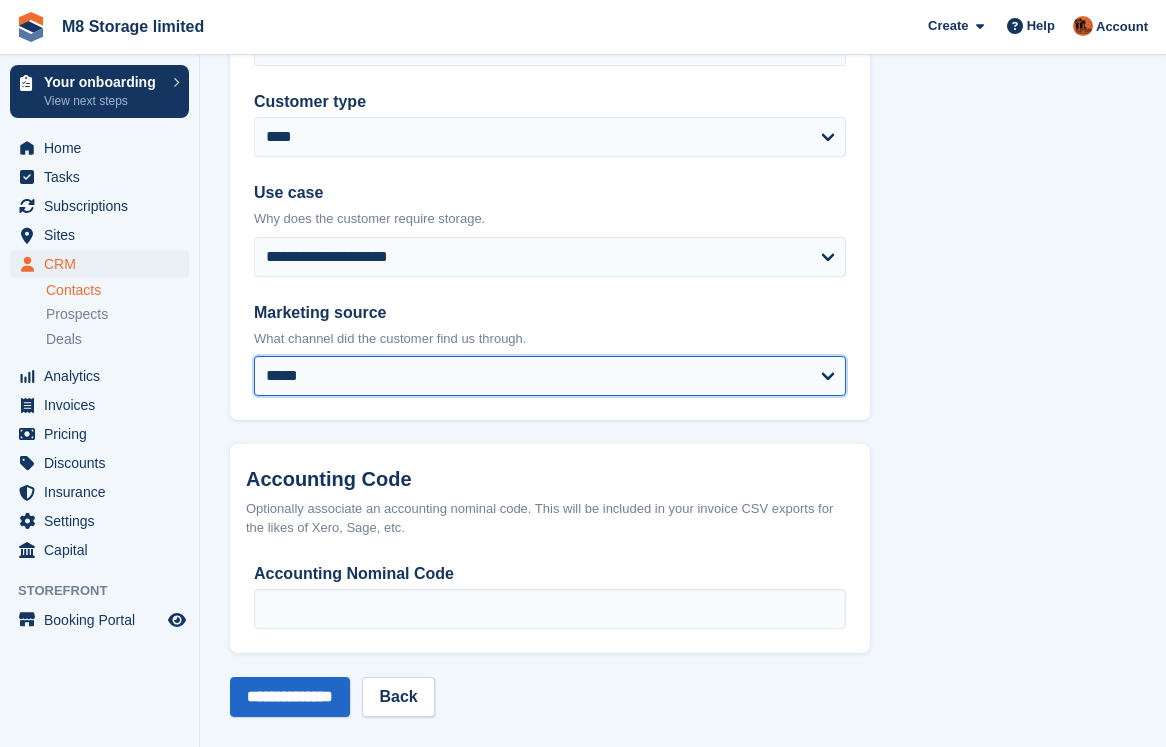 click on "**********" at bounding box center [550, 376] 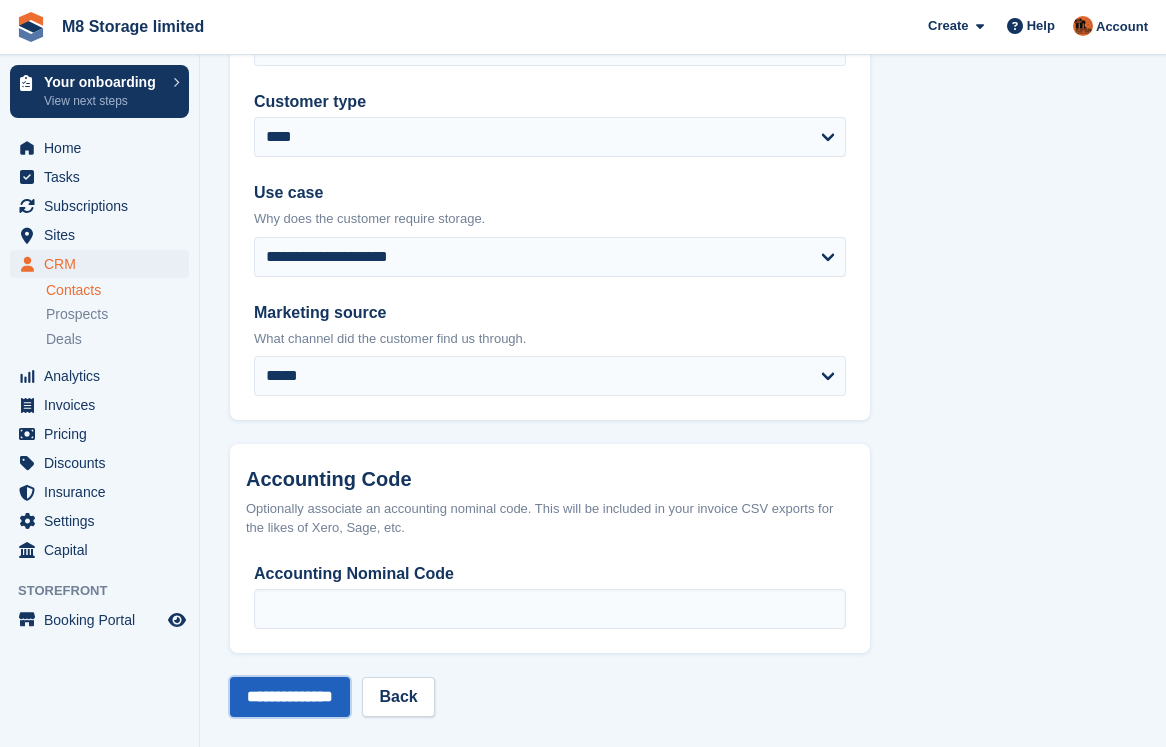 click on "**********" at bounding box center (290, 697) 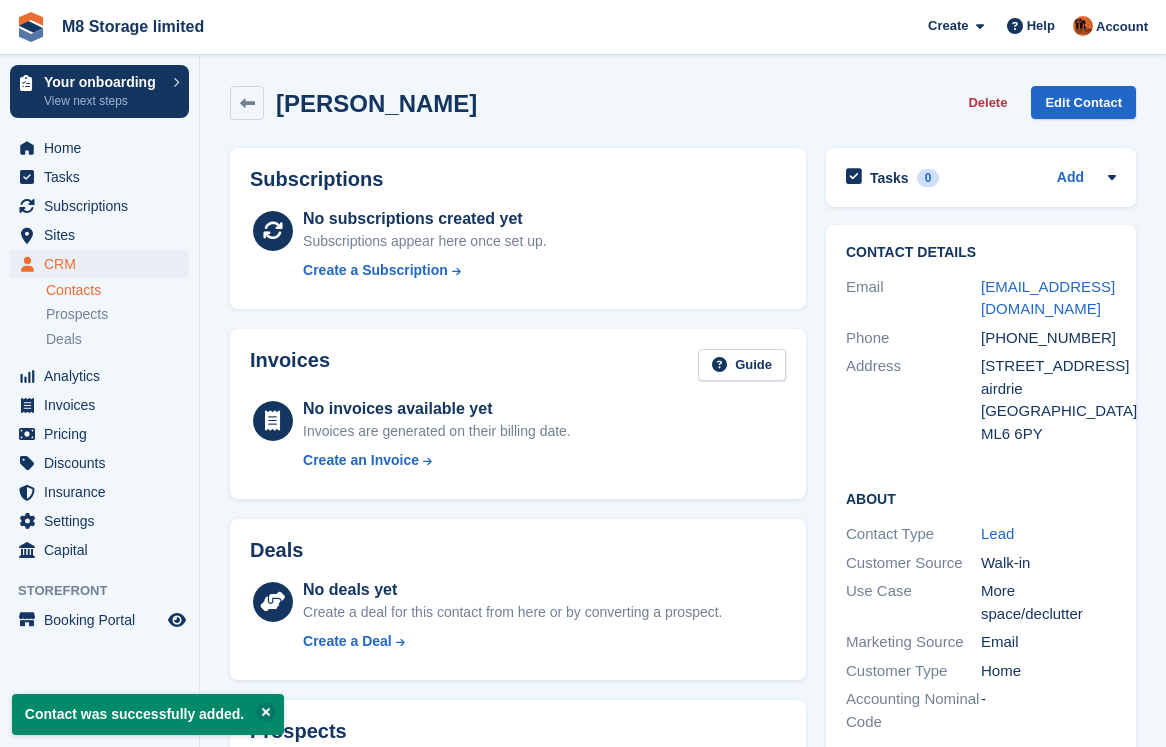 scroll, scrollTop: 0, scrollLeft: 0, axis: both 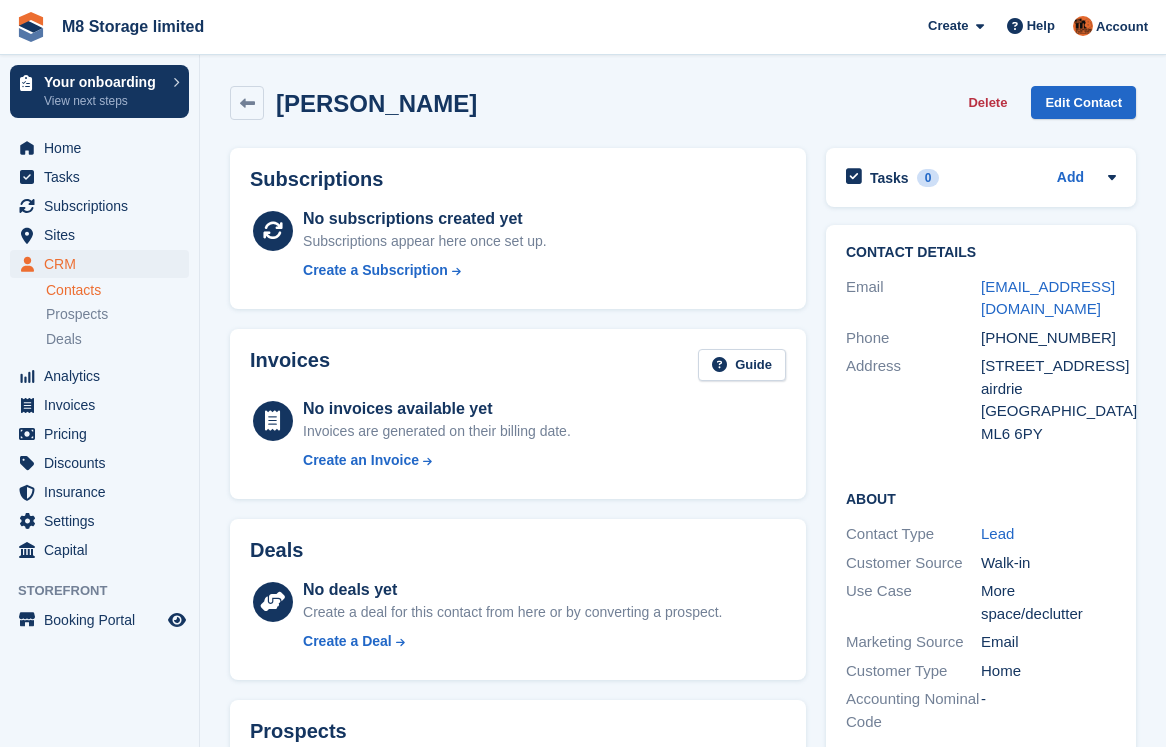 click on "Contacts" at bounding box center (117, 290) 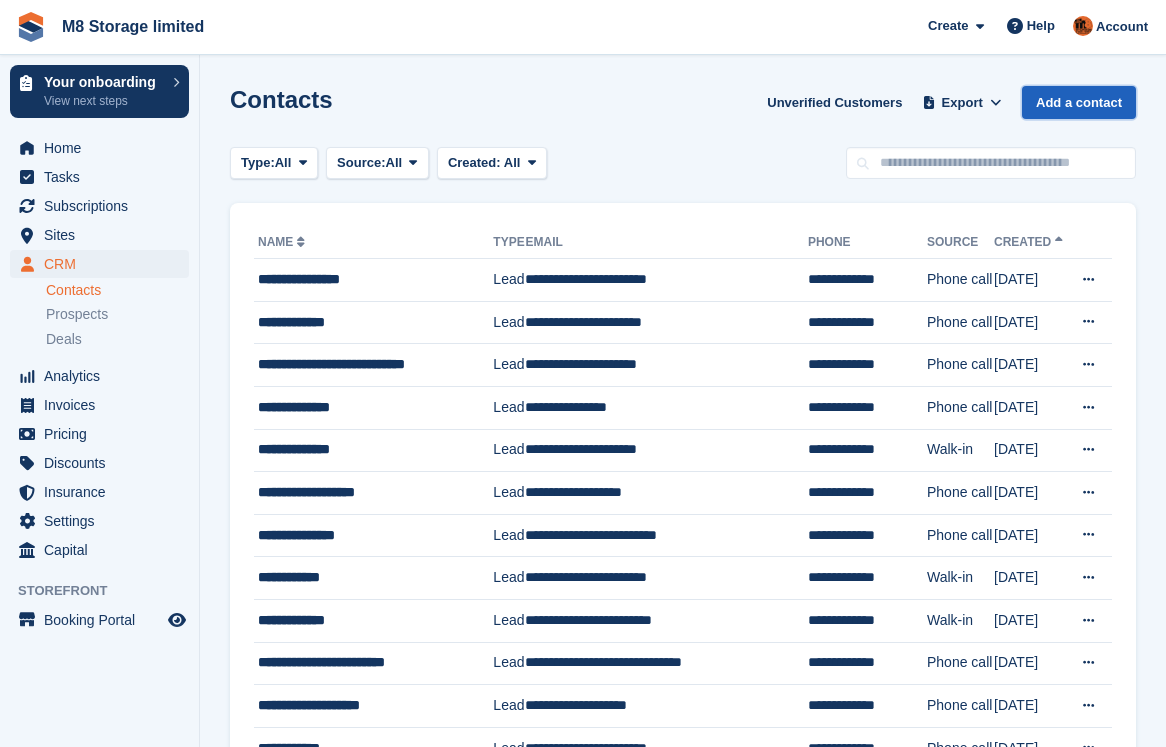 click on "Add a contact" at bounding box center [1079, 102] 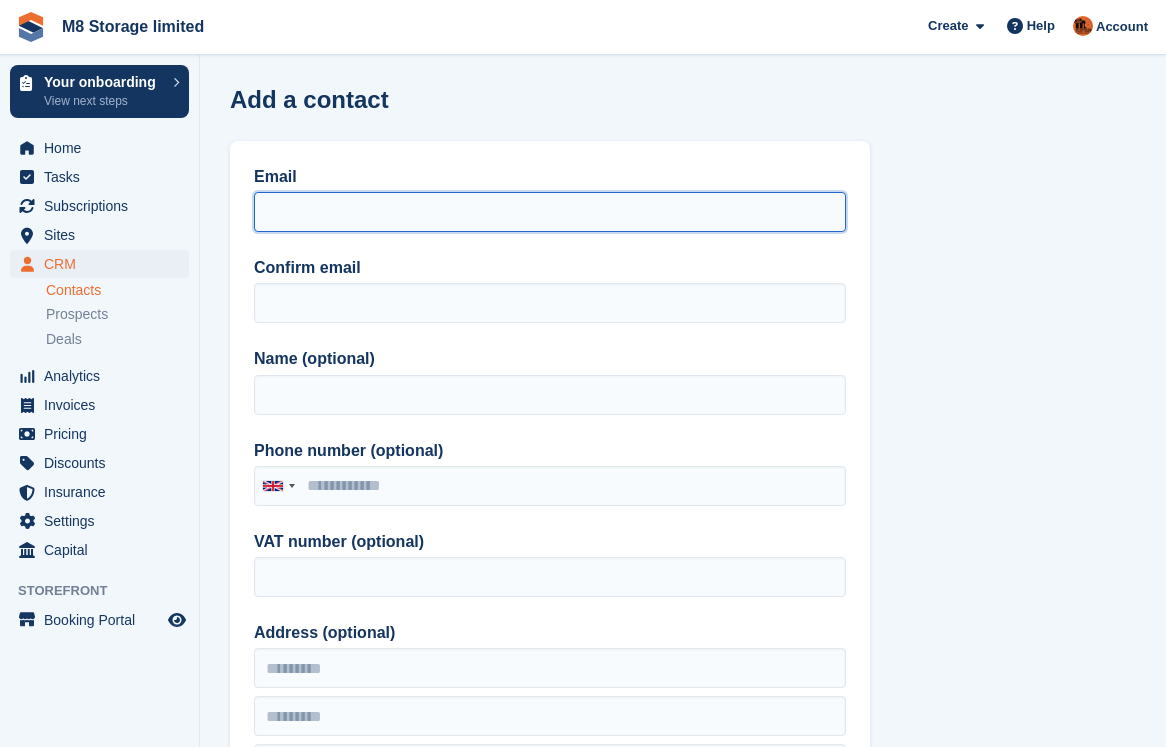 click on "Email" at bounding box center (550, 212) 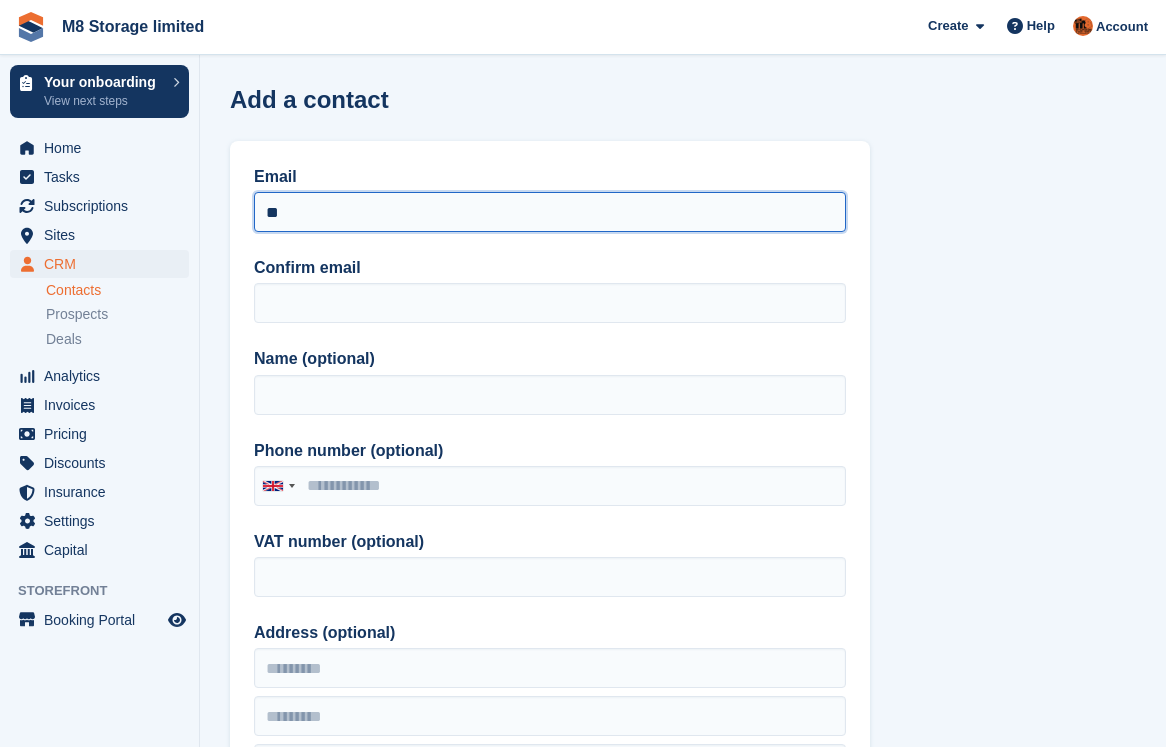 type on "*" 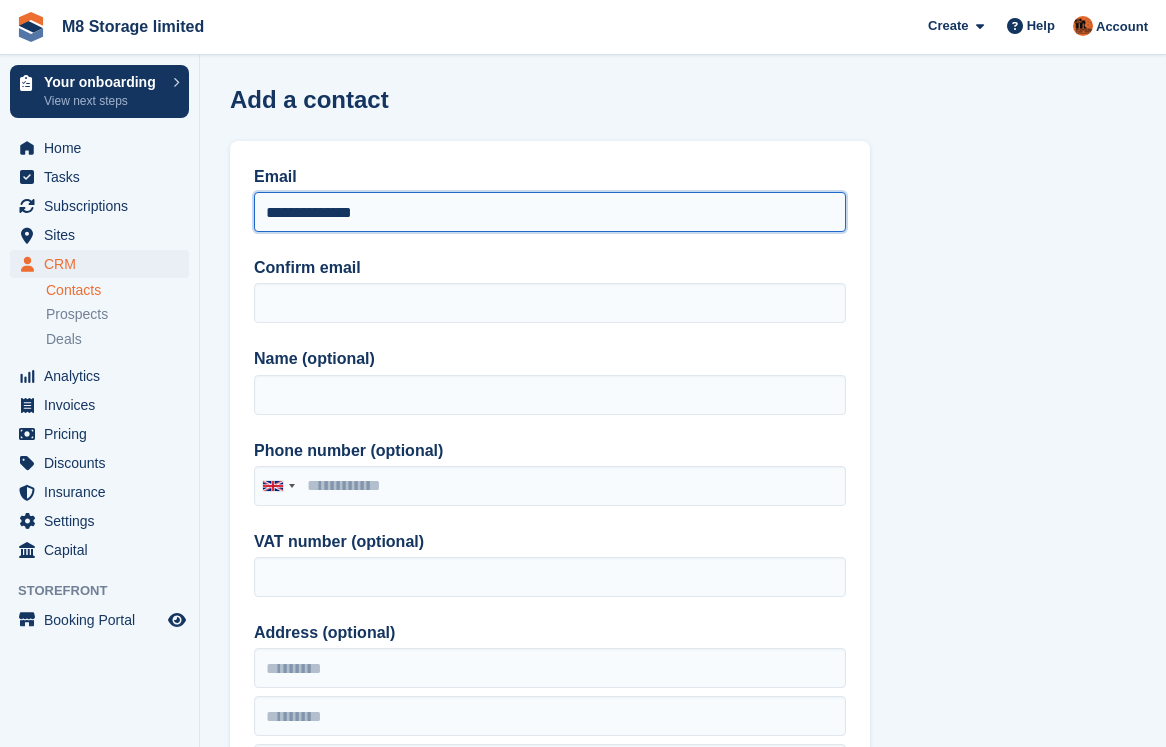 drag, startPoint x: 370, startPoint y: 208, endPoint x: 262, endPoint y: 209, distance: 108.00463 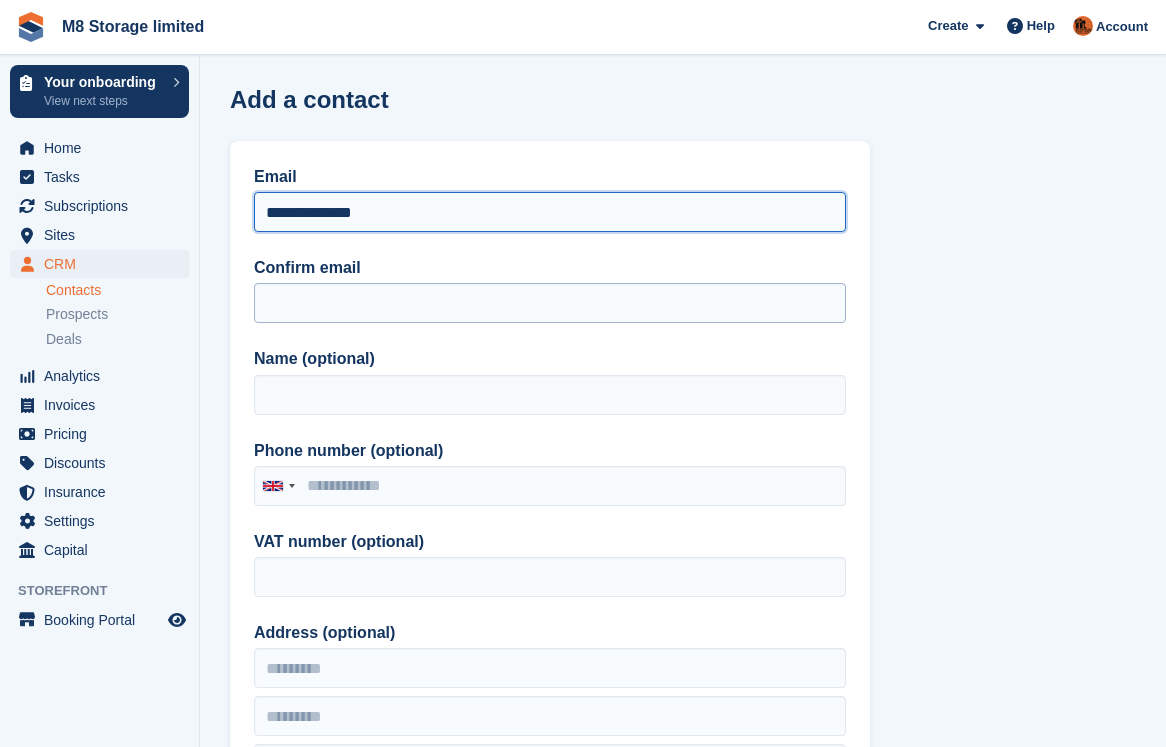 type on "**********" 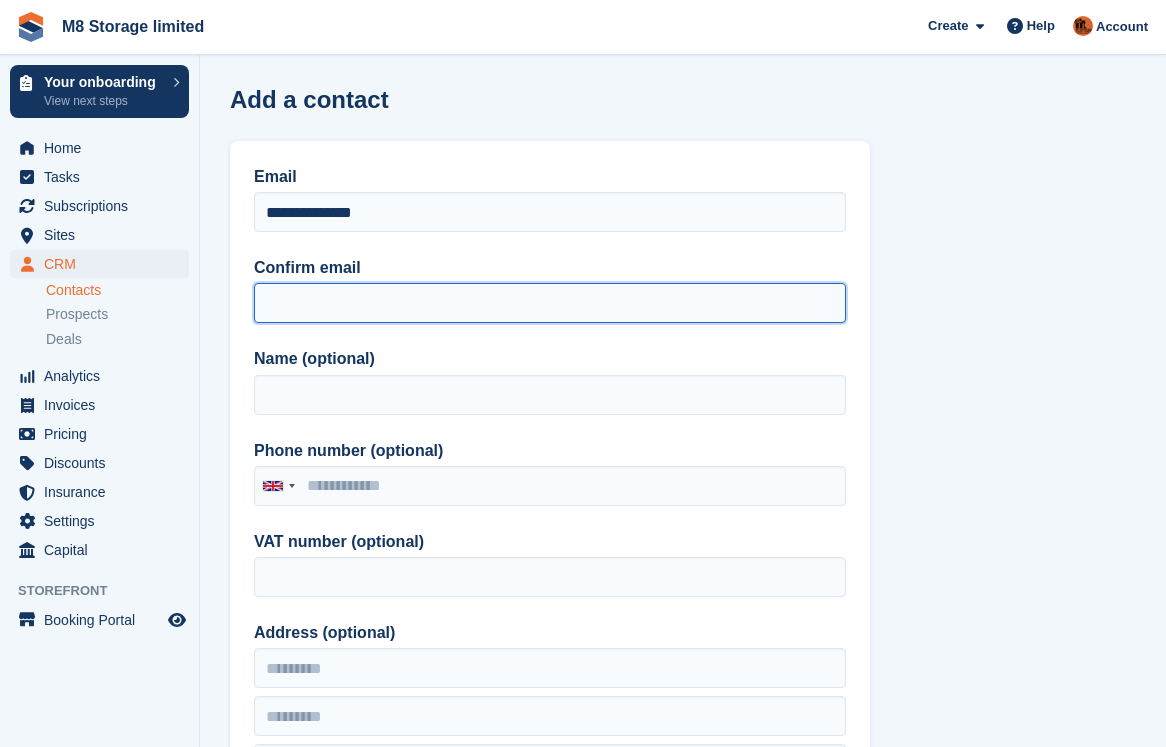 paste on "**********" 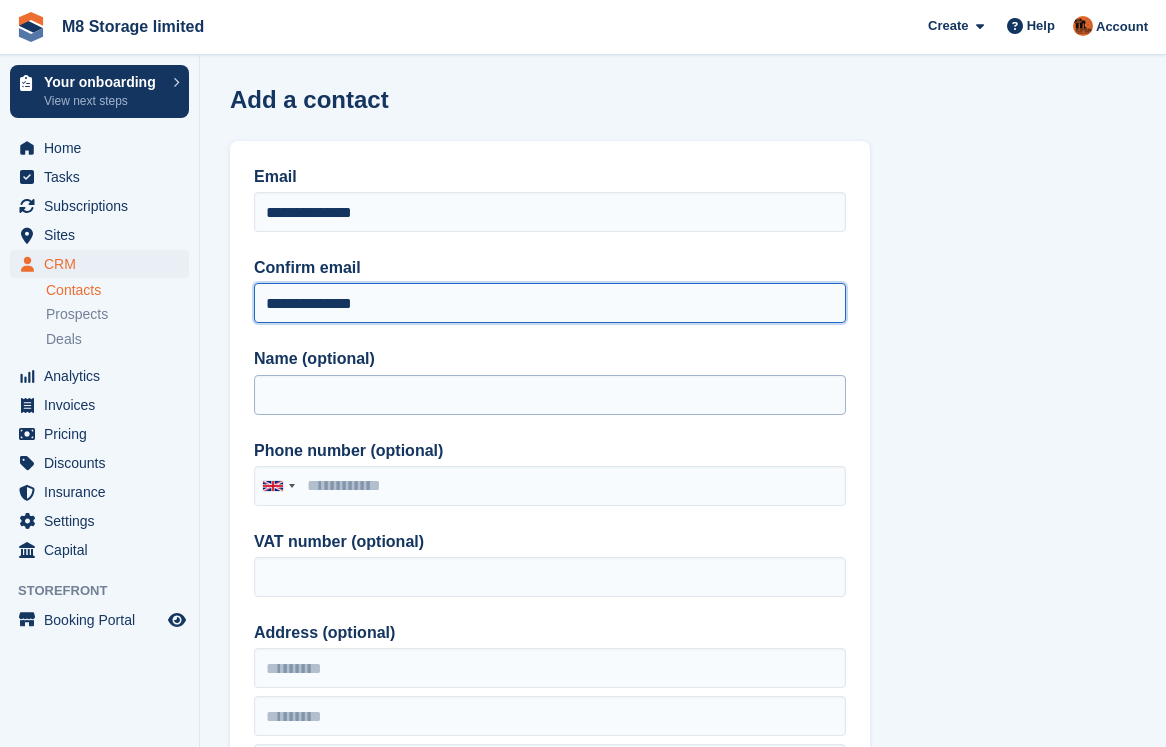 type on "**********" 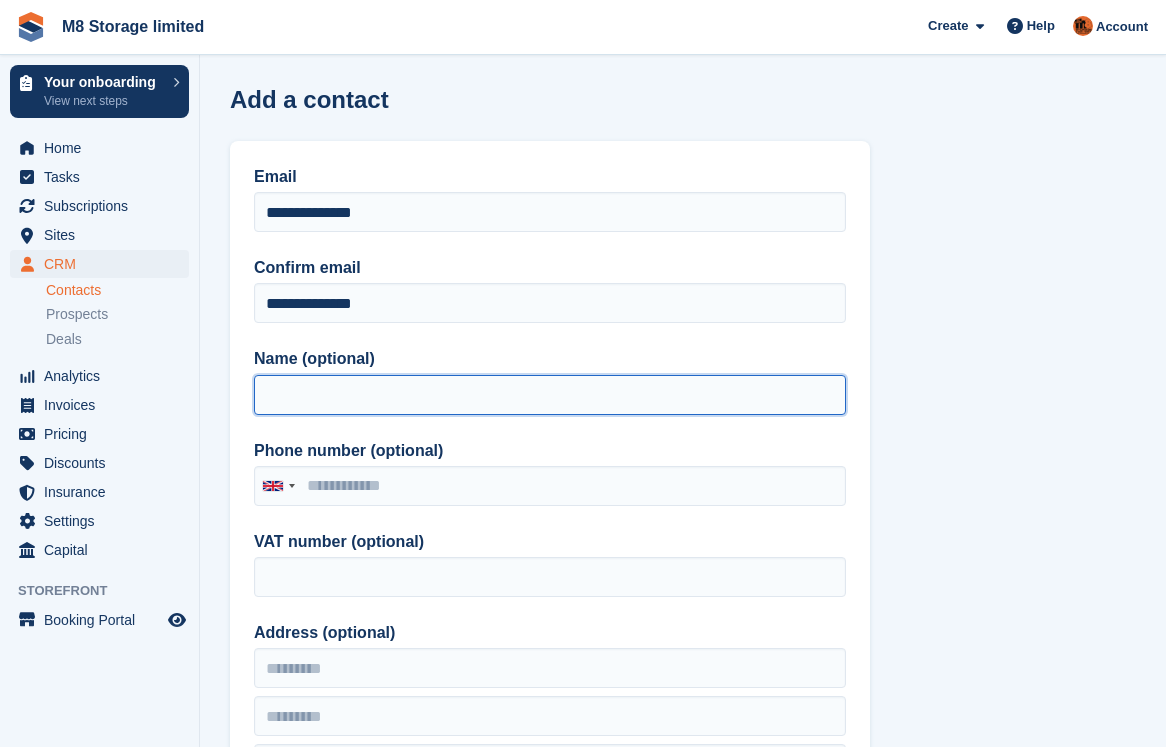 click on "Name (optional)" at bounding box center [550, 395] 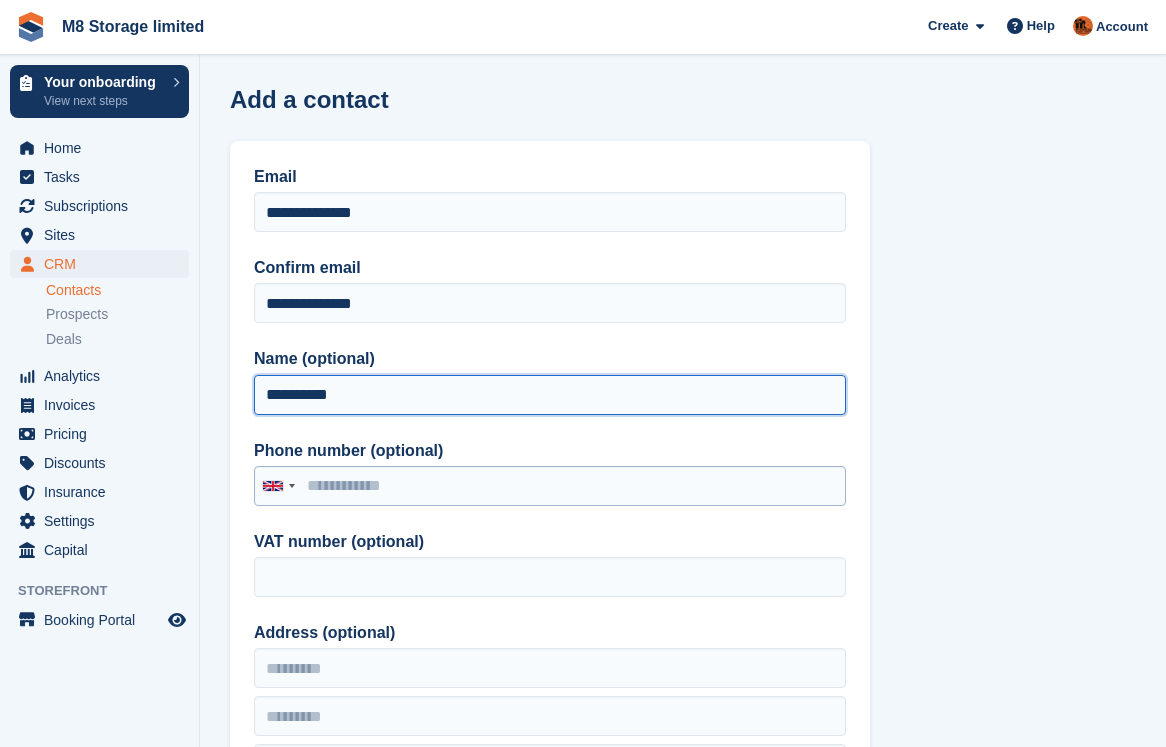 type on "**********" 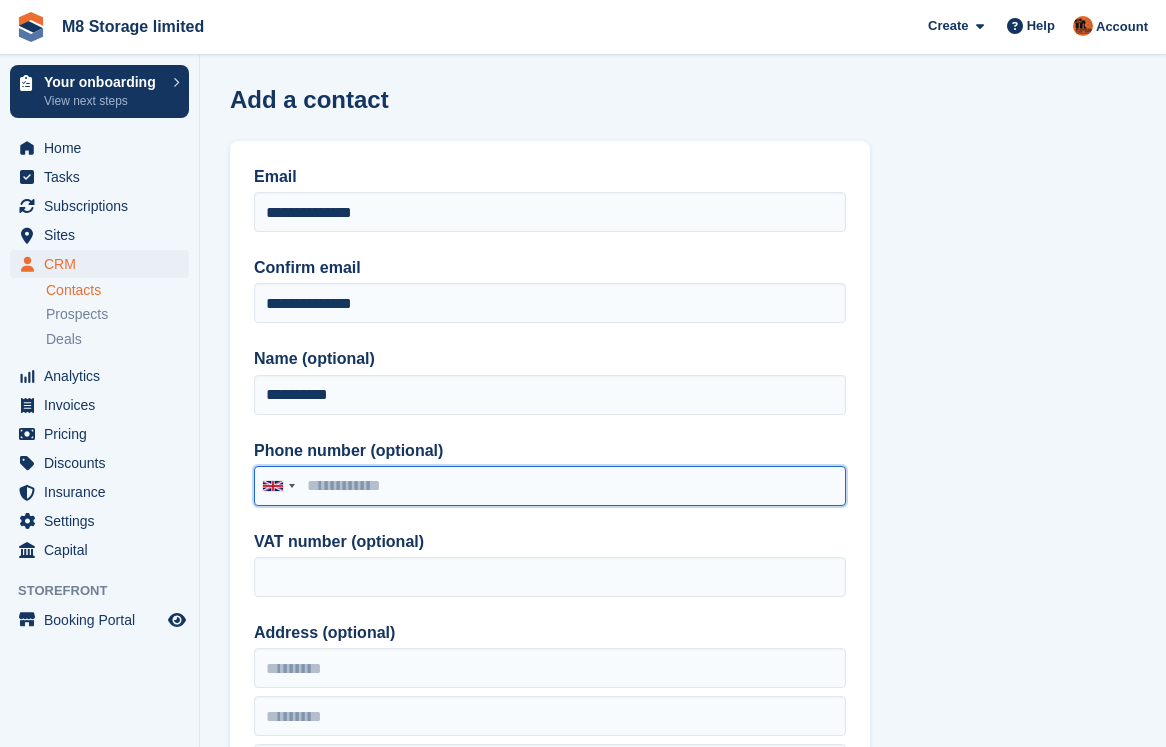 click on "Phone number (optional)" at bounding box center [550, 486] 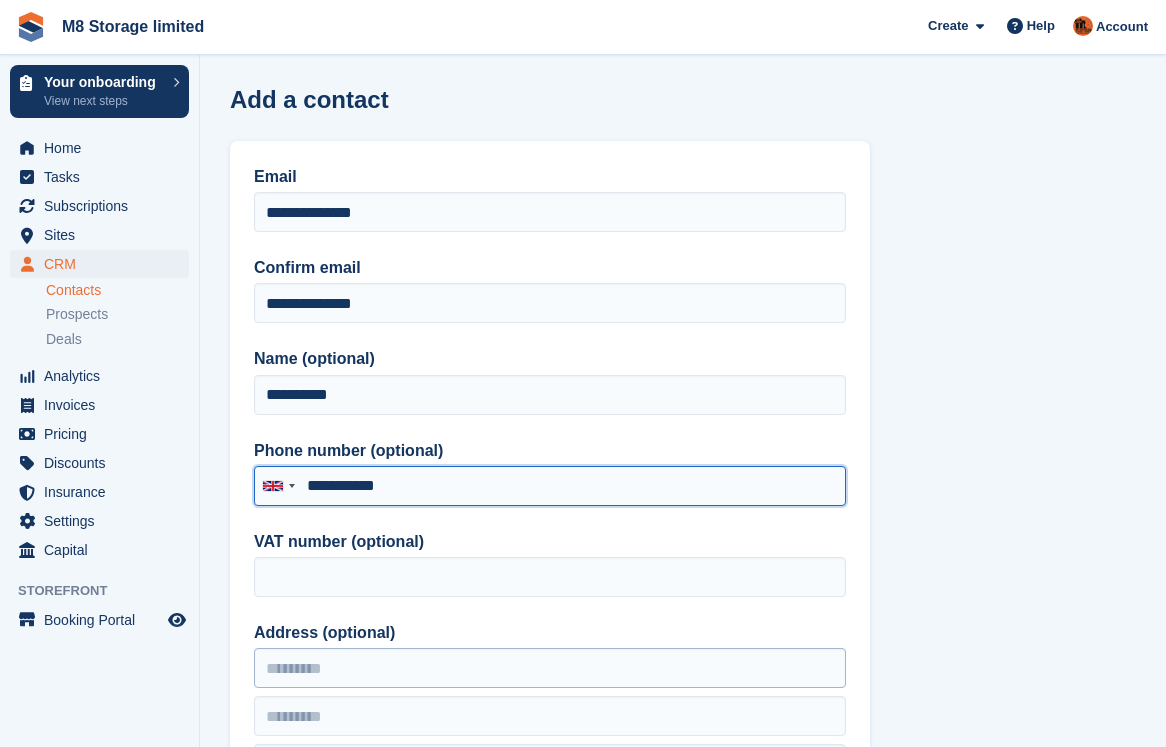 type on "**********" 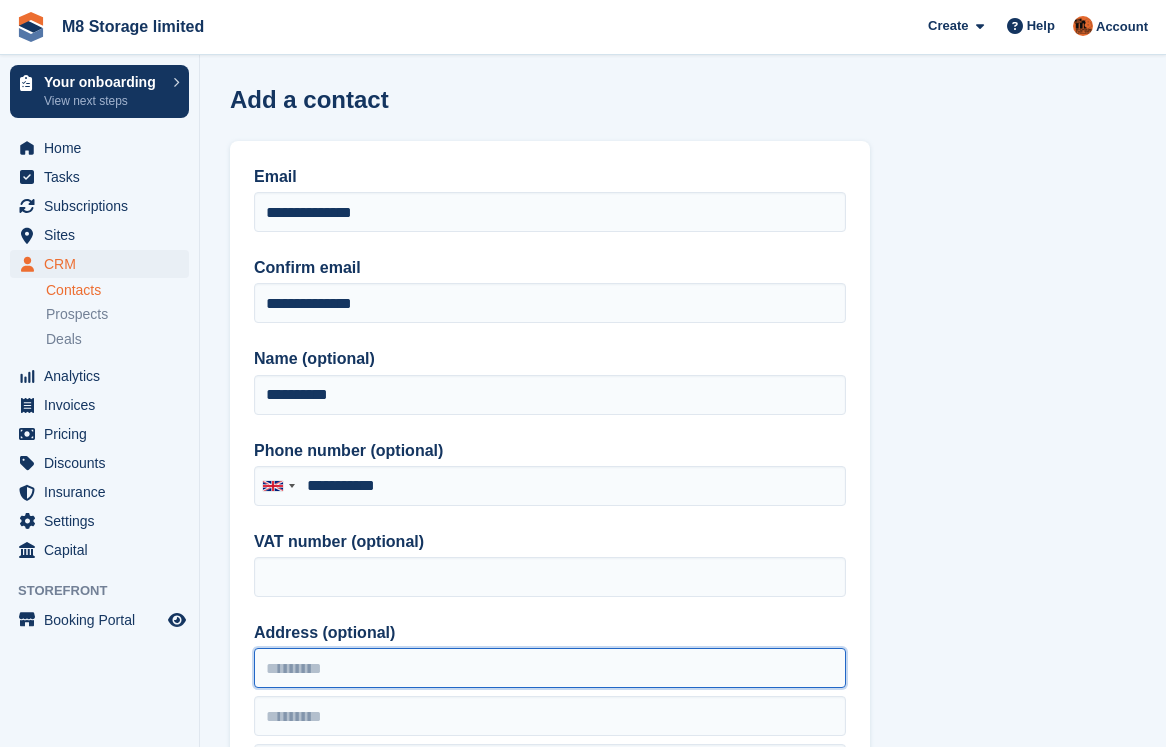 click on "Address (optional)" at bounding box center (550, 668) 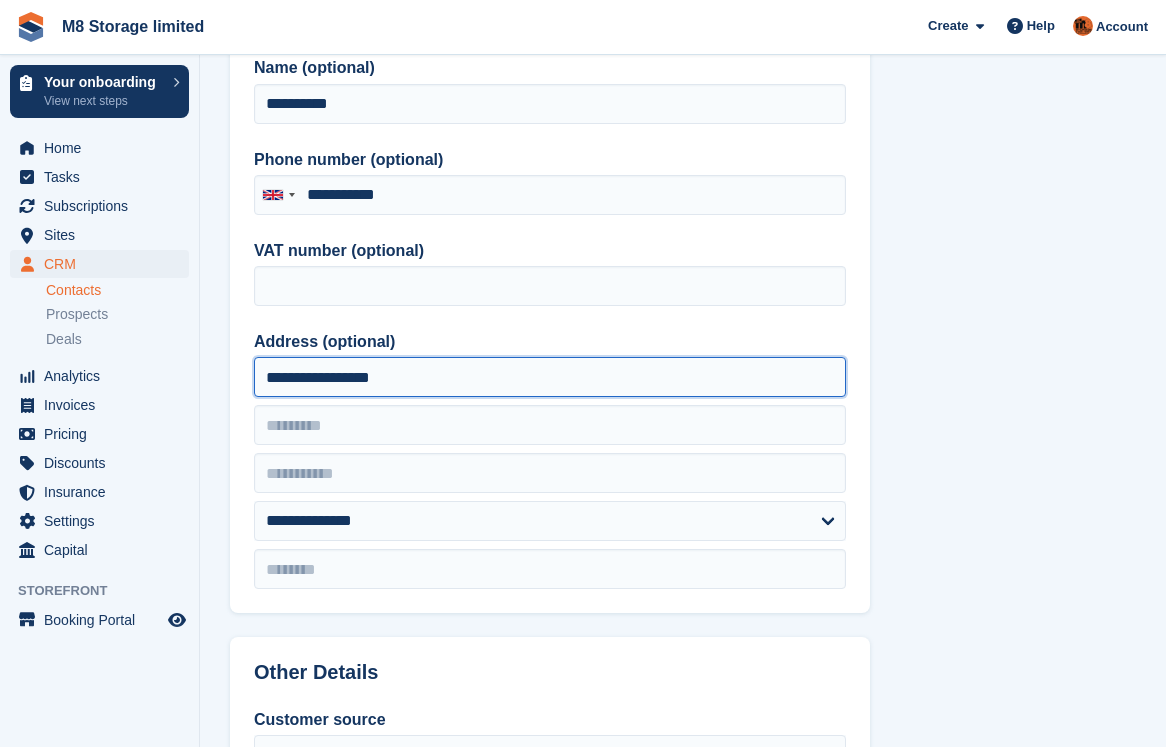 scroll, scrollTop: 300, scrollLeft: 0, axis: vertical 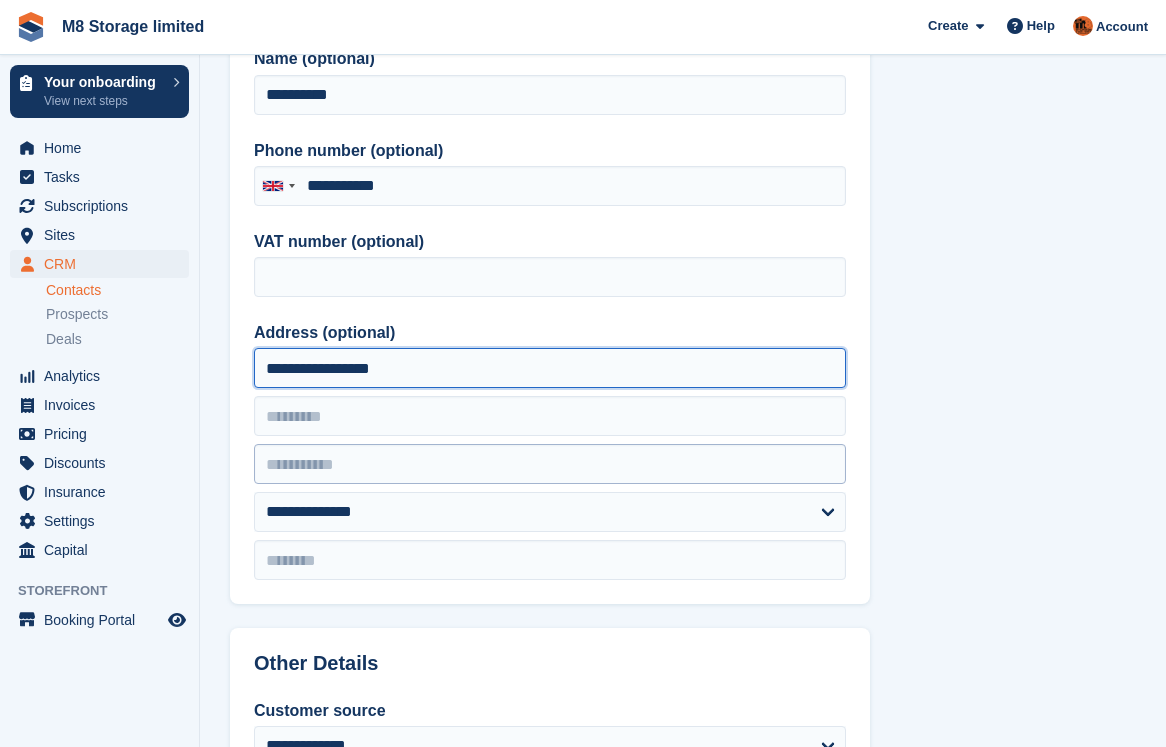 type on "**********" 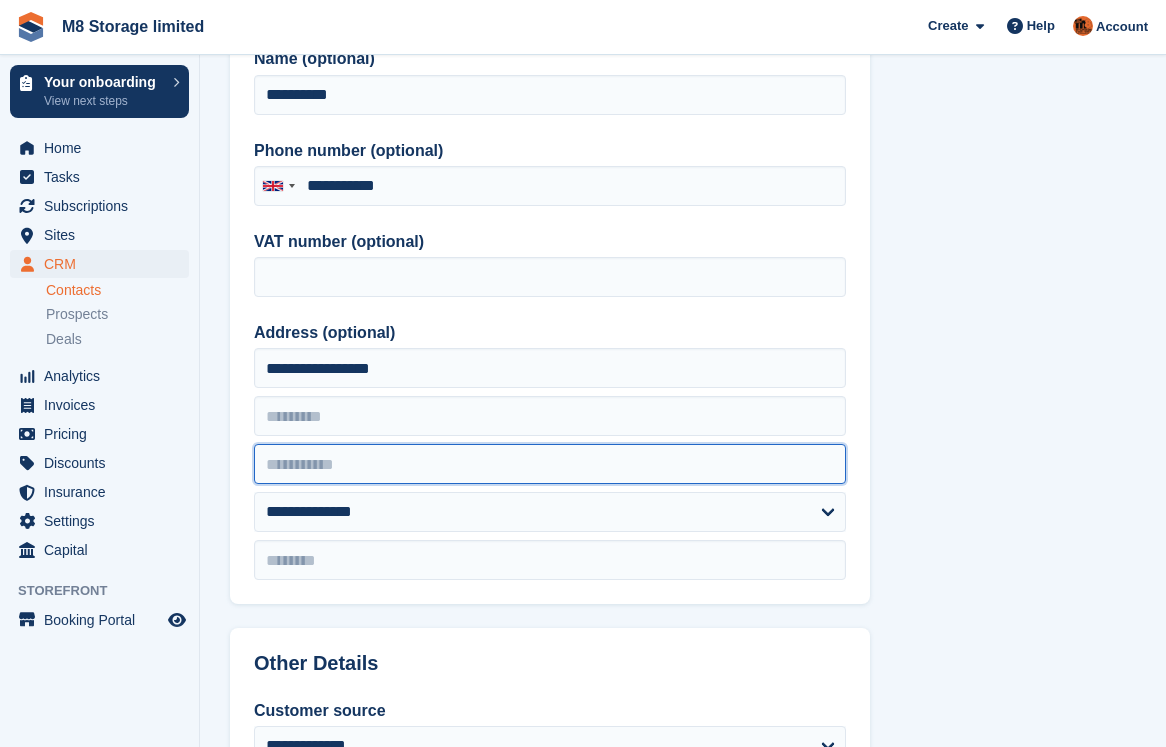 click at bounding box center (550, 464) 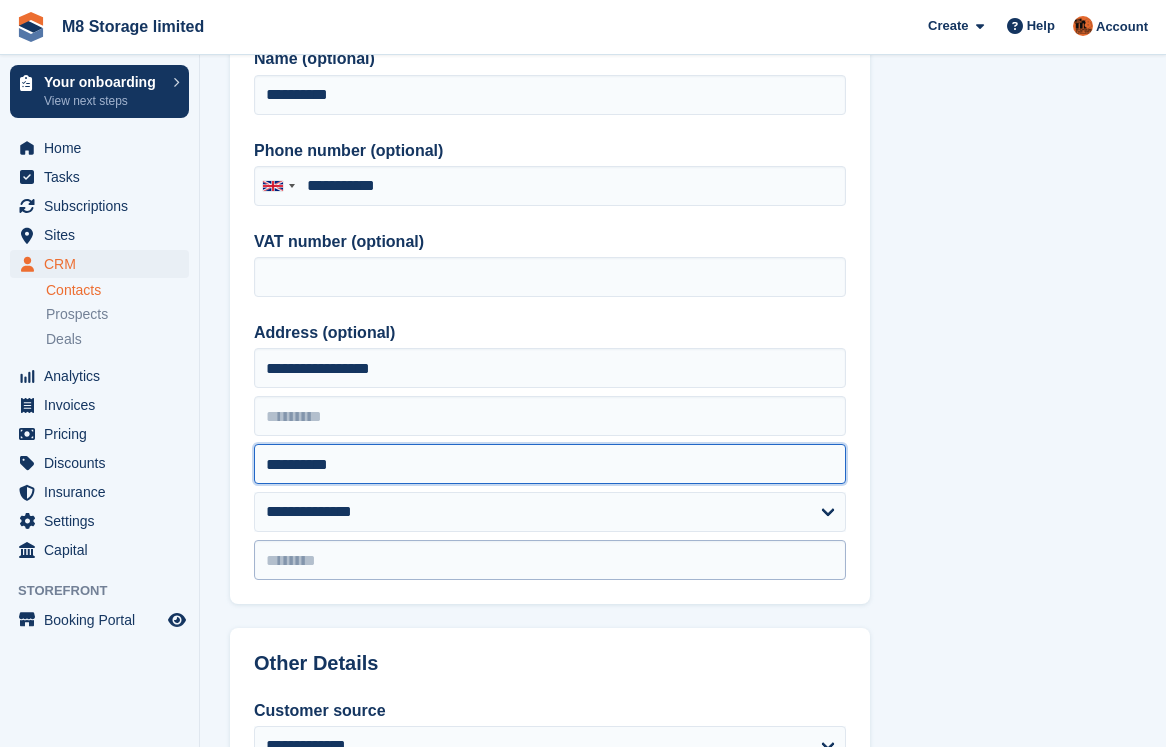 type on "**********" 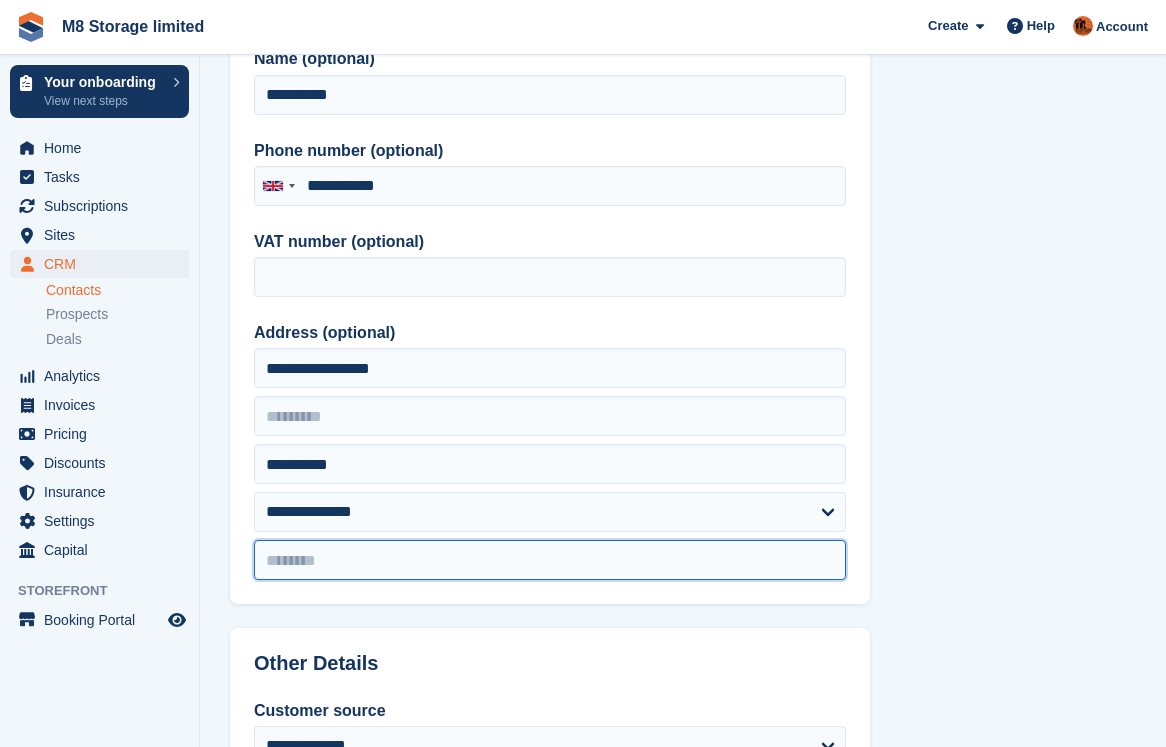 click at bounding box center (550, 560) 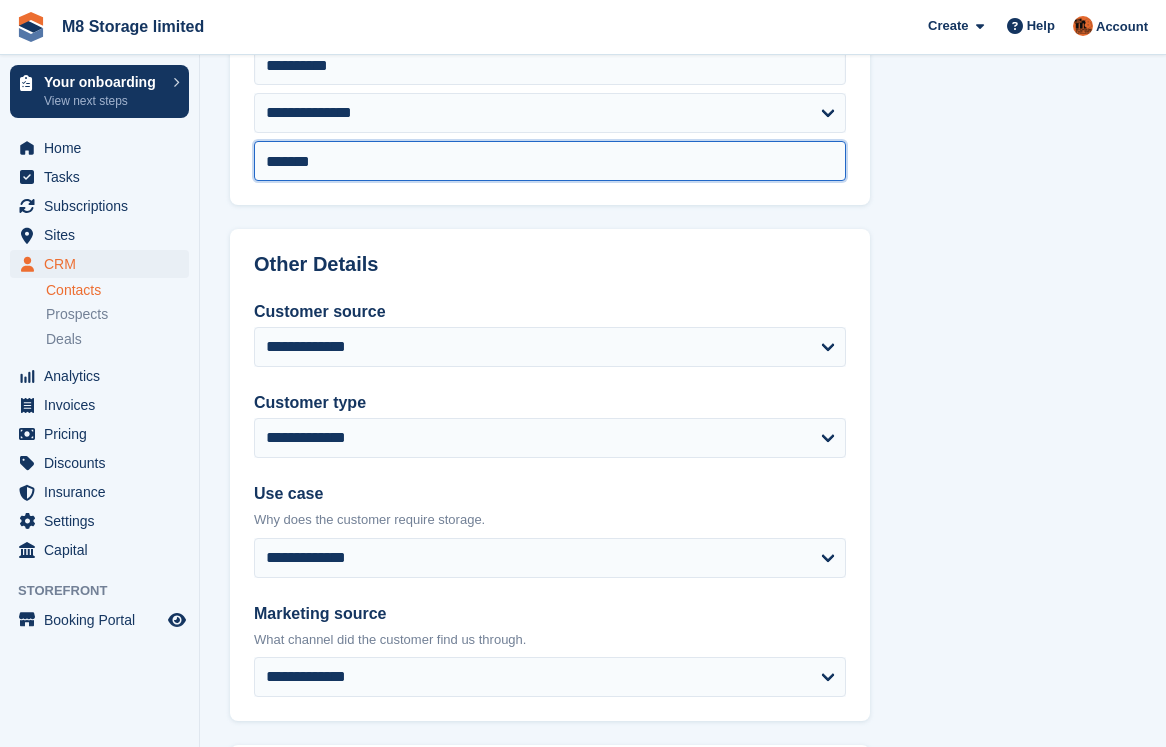 scroll, scrollTop: 700, scrollLeft: 0, axis: vertical 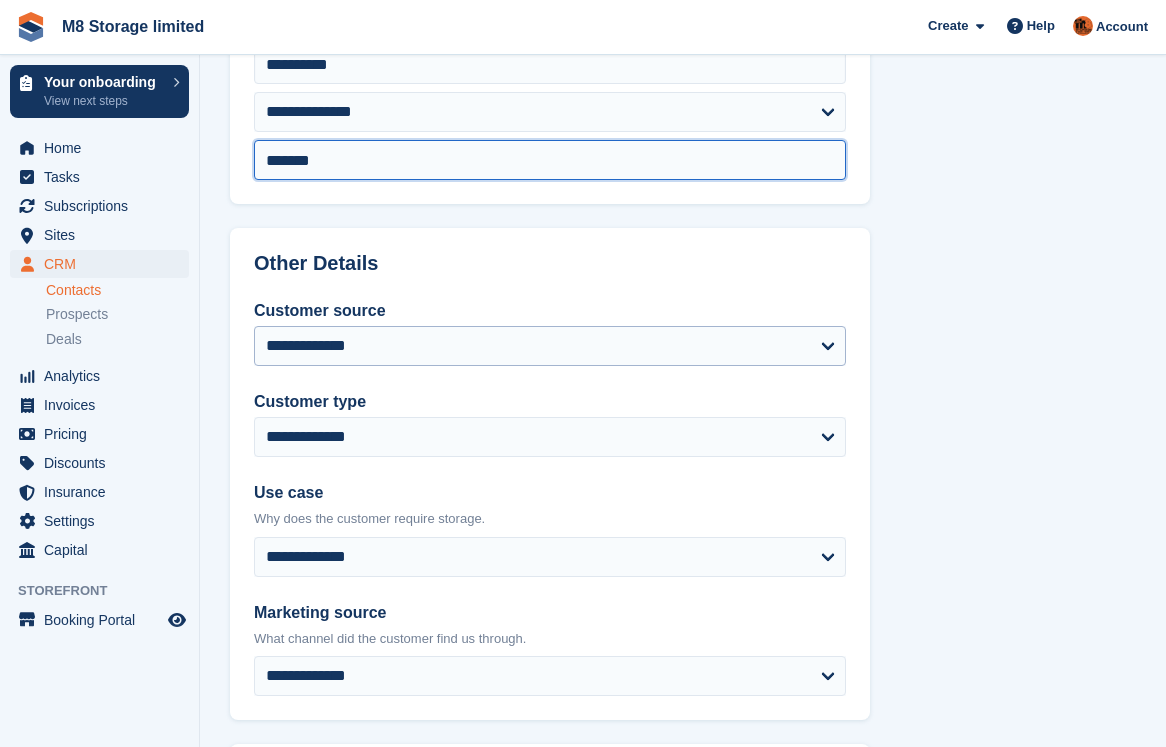 type on "*******" 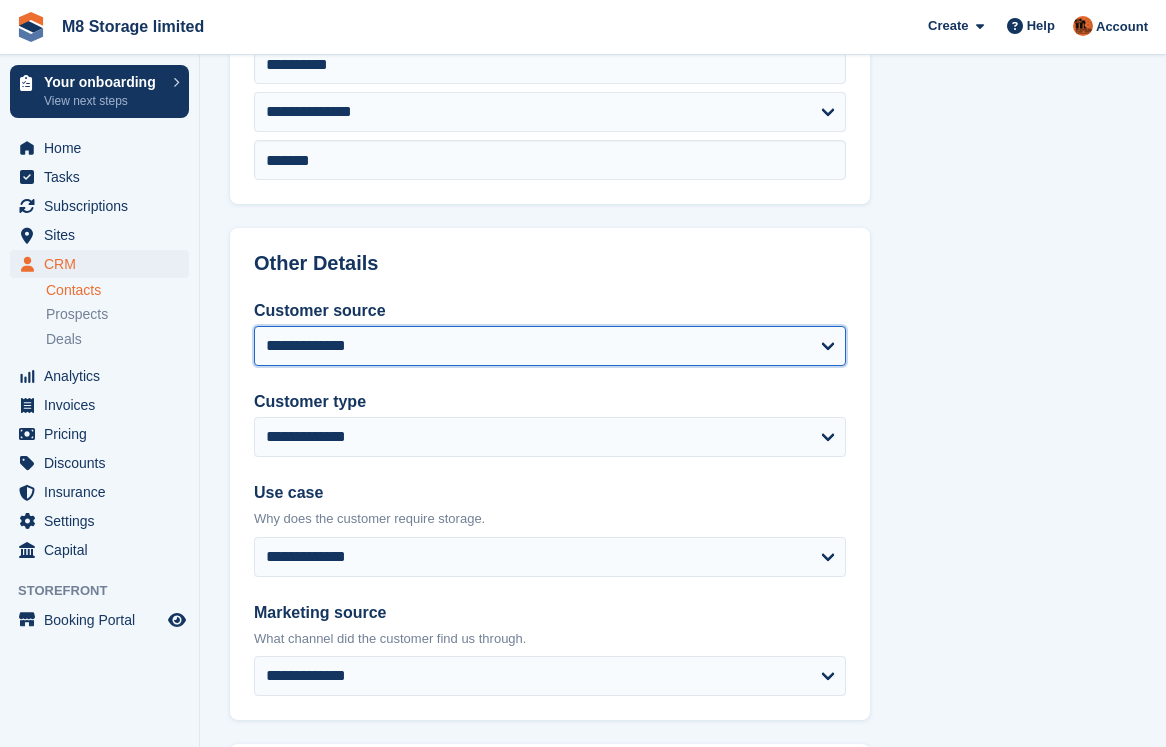 click on "**********" at bounding box center [550, 346] 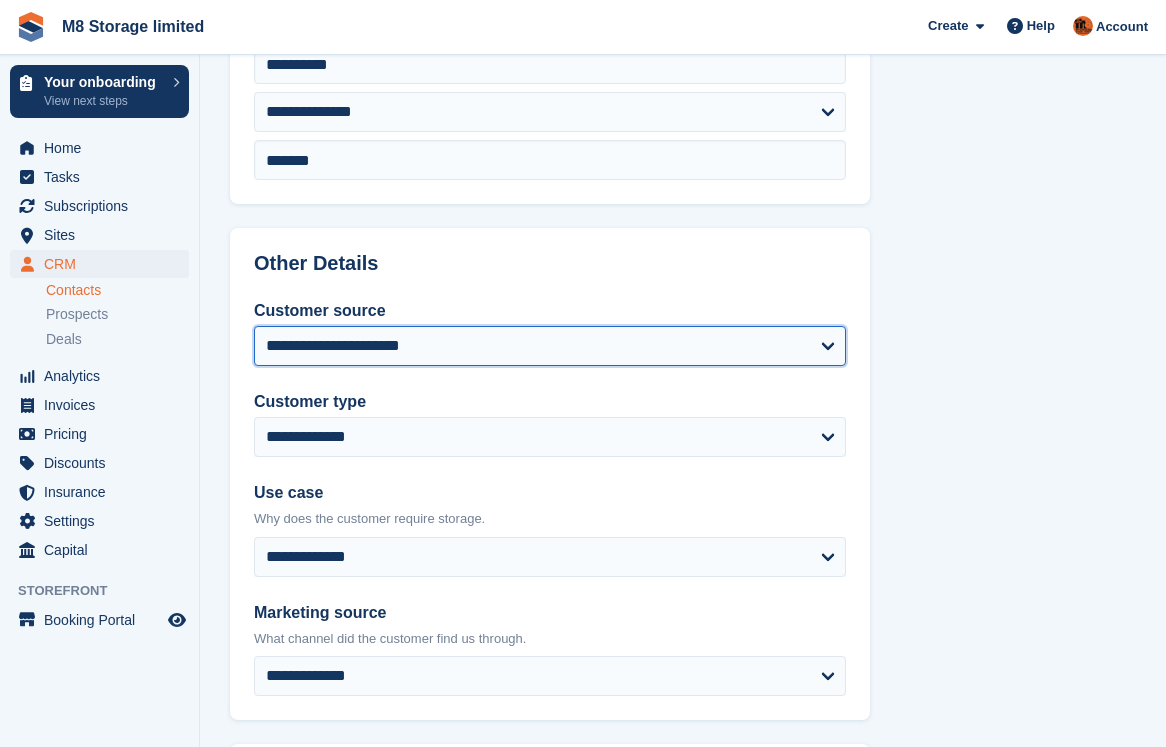 click on "**********" at bounding box center [550, 346] 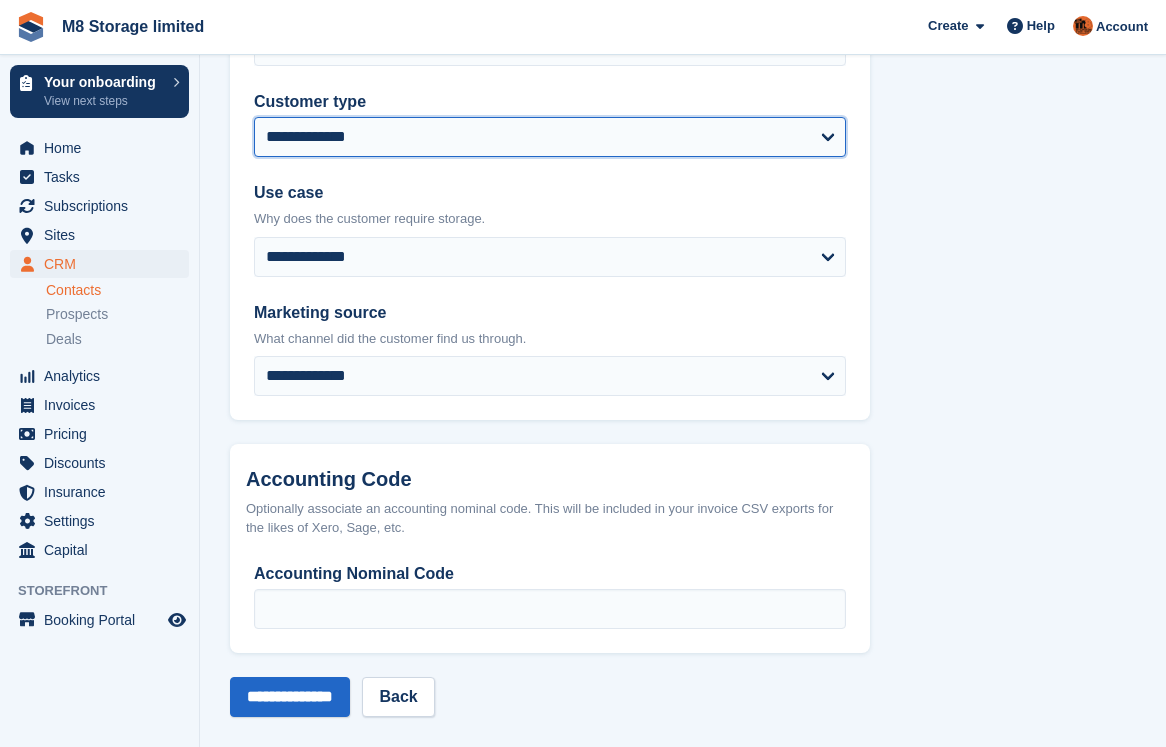 click on "**********" at bounding box center [550, 137] 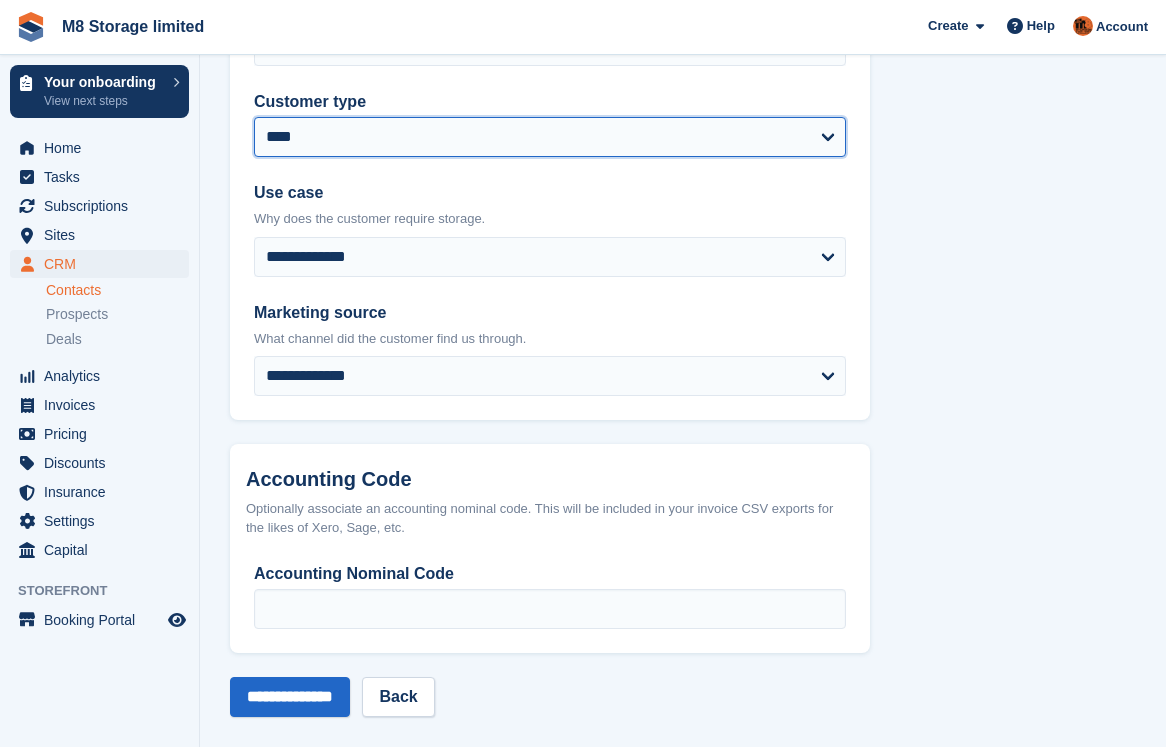 click on "**********" at bounding box center [550, 137] 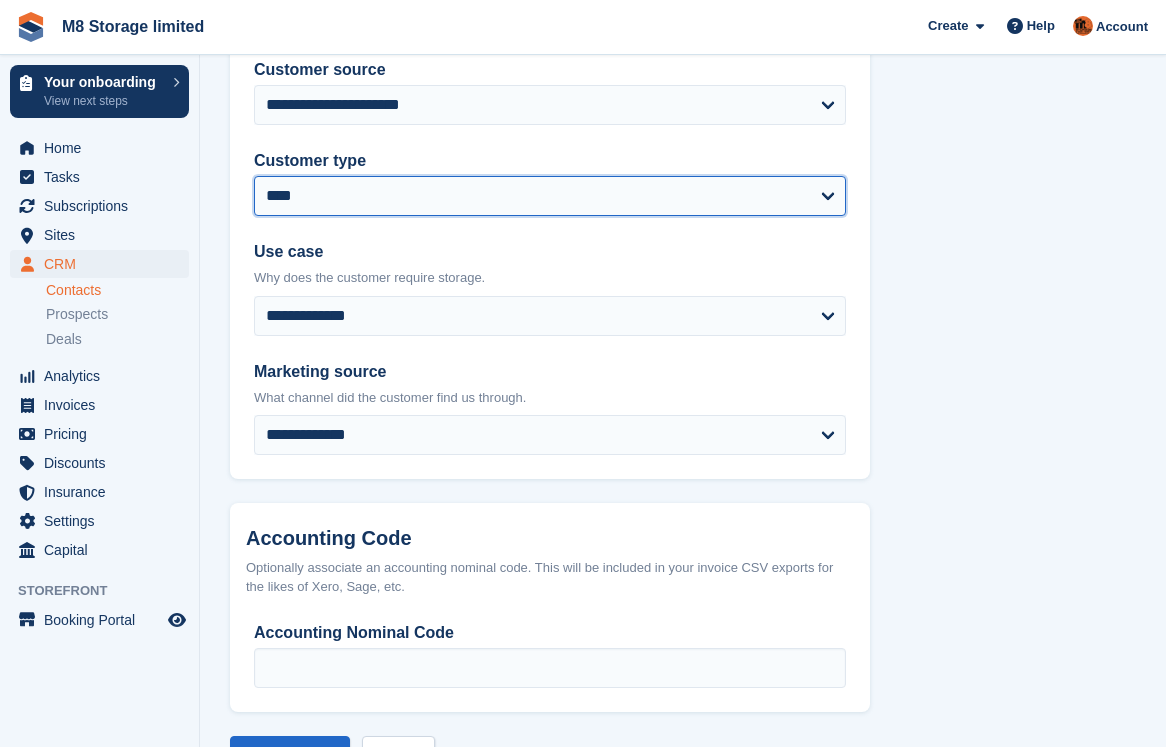 scroll, scrollTop: 900, scrollLeft: 0, axis: vertical 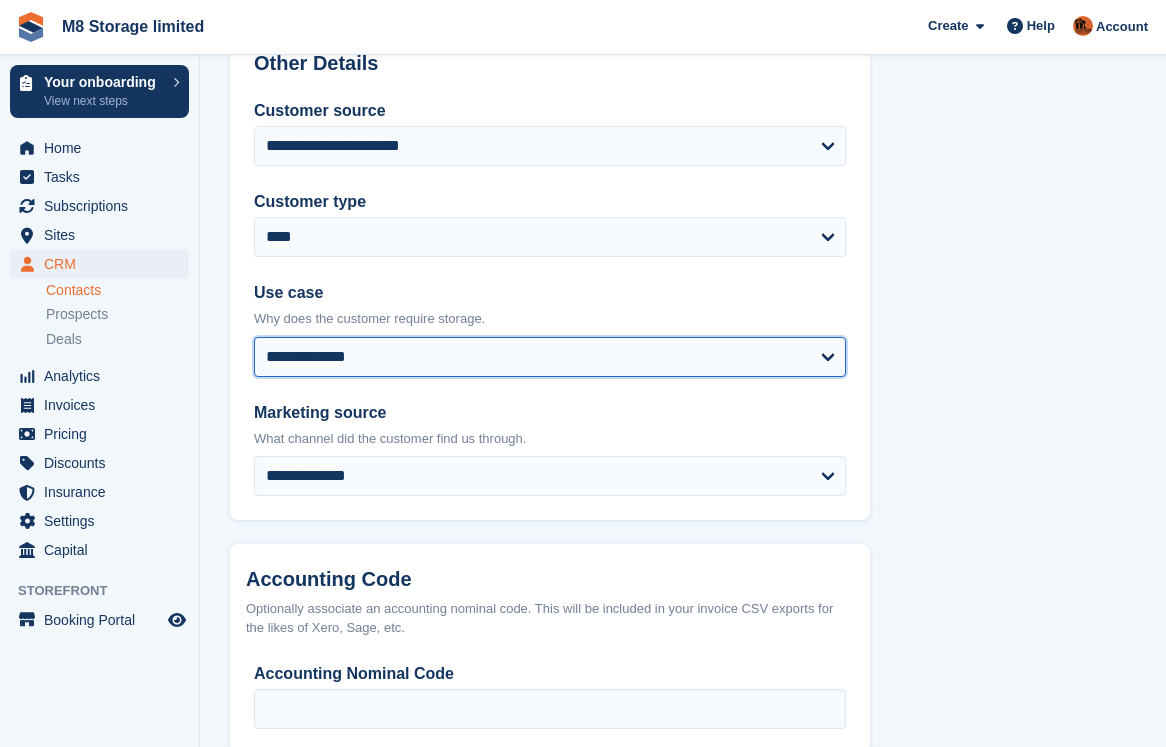 click on "**********" at bounding box center [550, 357] 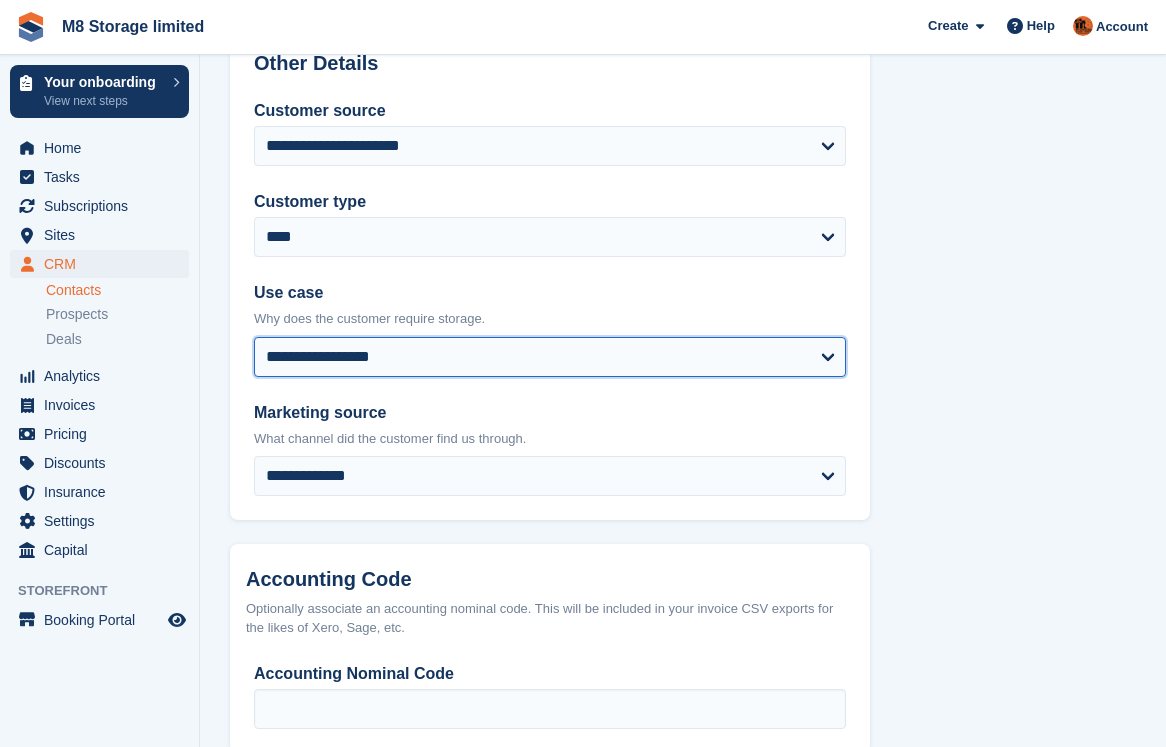 click on "**********" at bounding box center (550, 357) 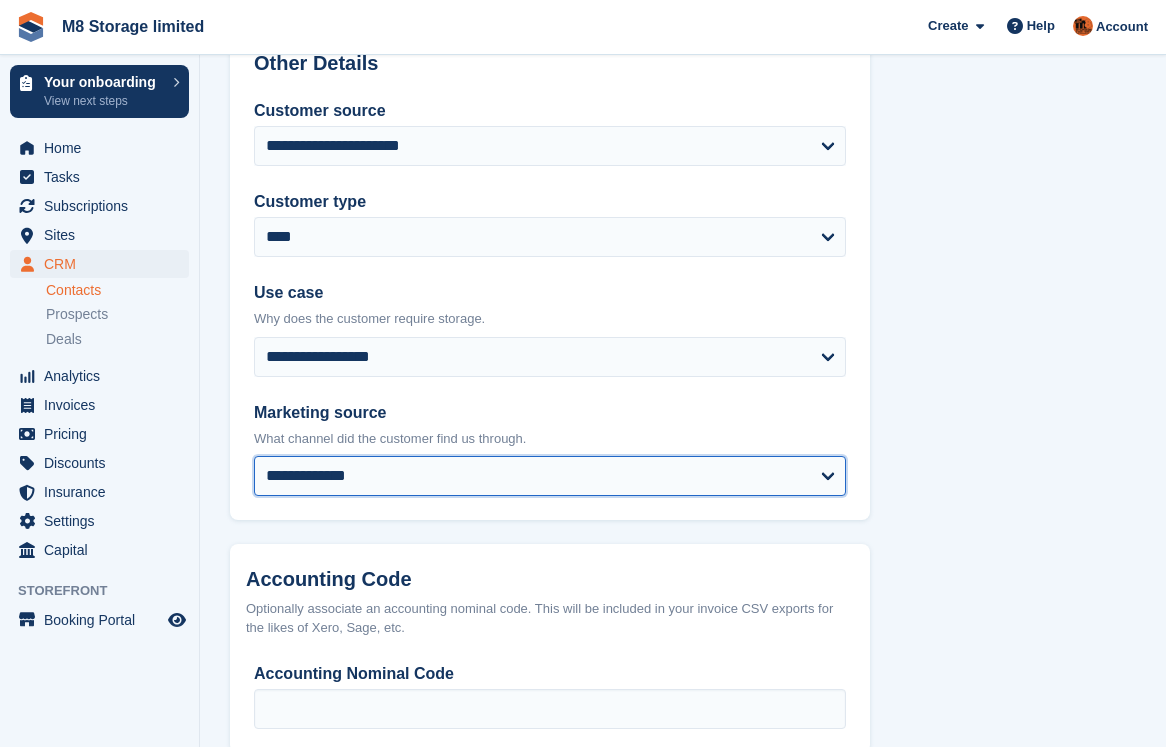 click on "**********" at bounding box center (550, 476) 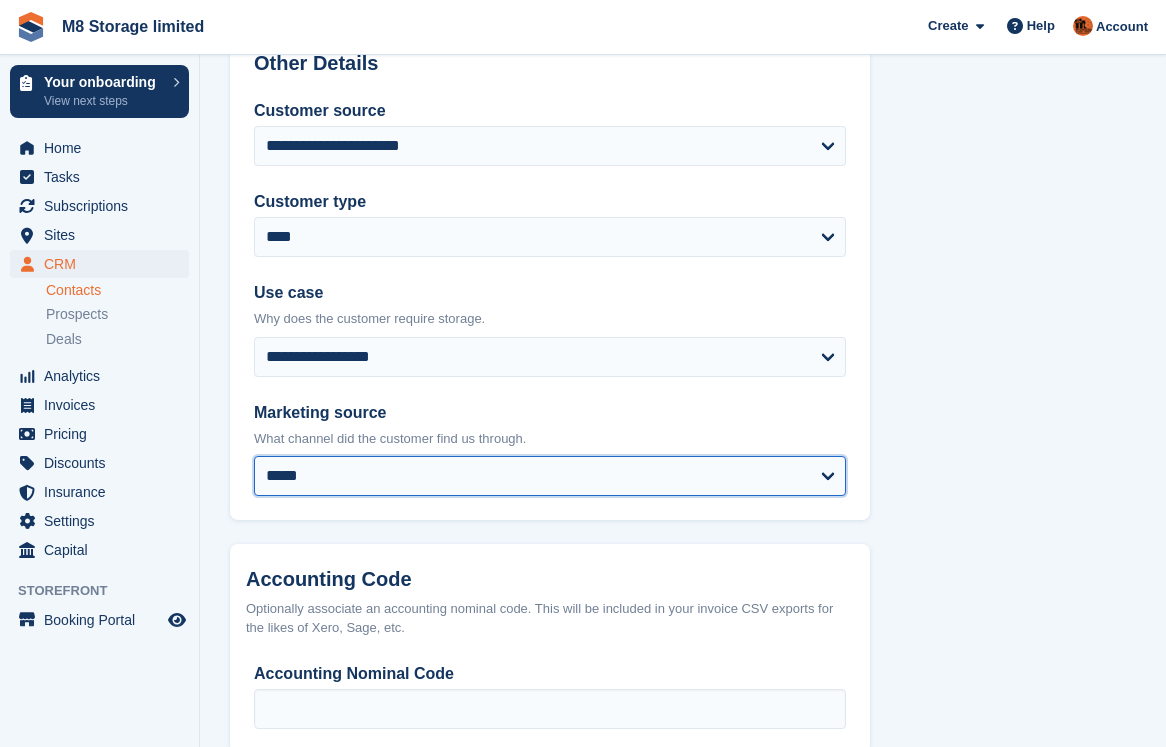 click on "**********" at bounding box center [550, 476] 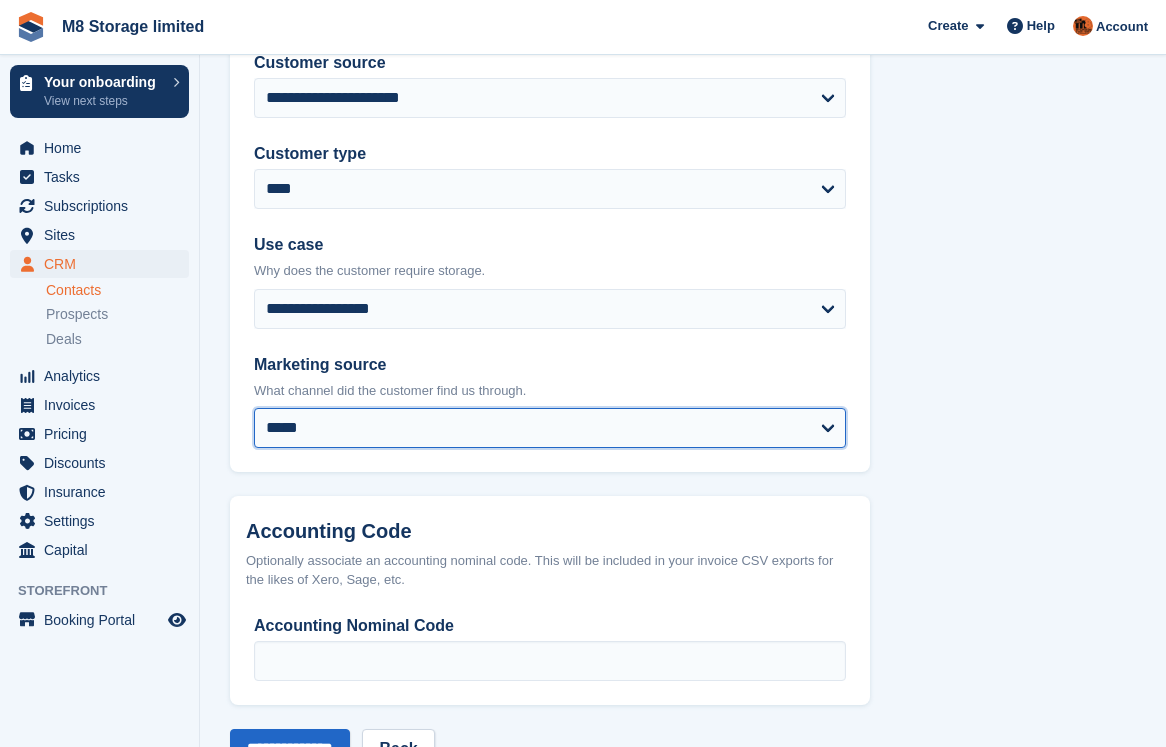 scroll, scrollTop: 1016, scrollLeft: 0, axis: vertical 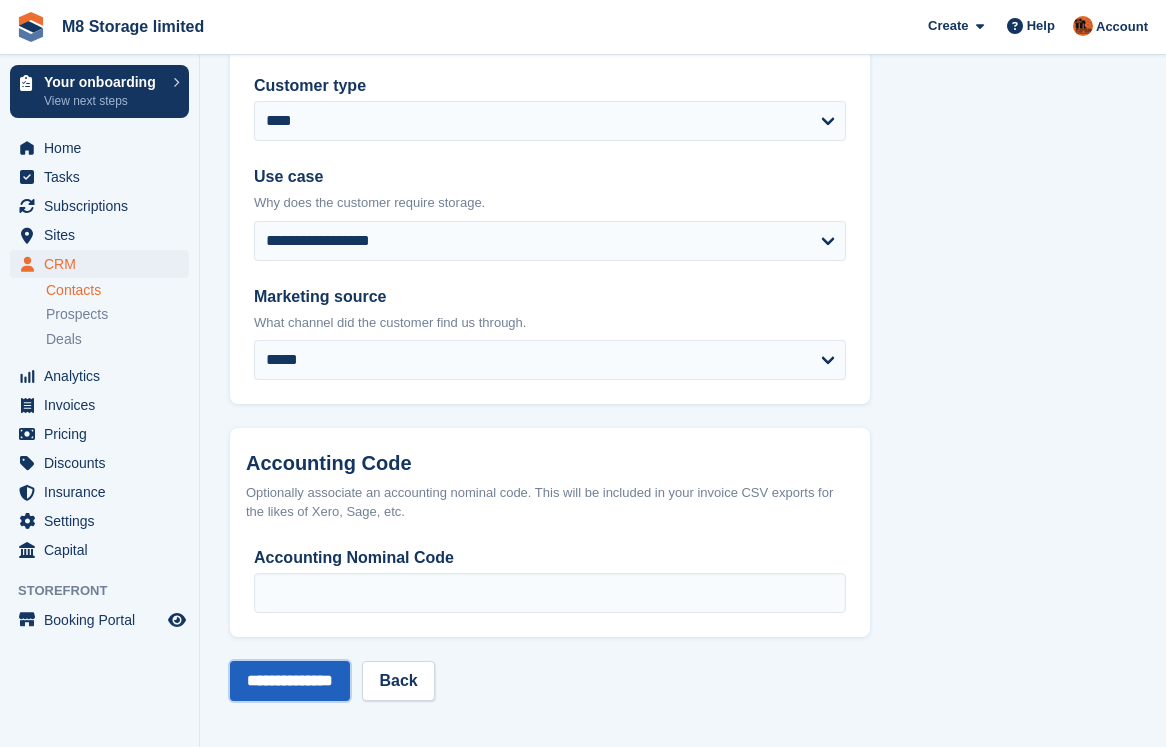 click on "**********" at bounding box center (290, 681) 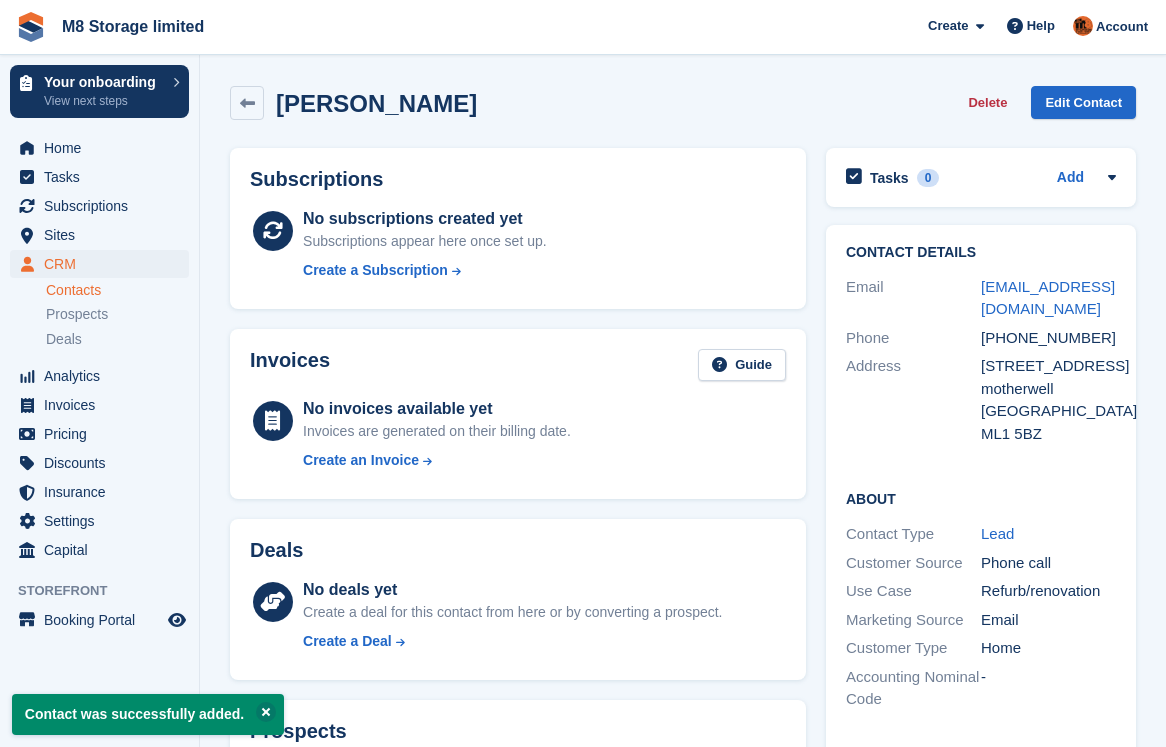 scroll, scrollTop: 0, scrollLeft: 0, axis: both 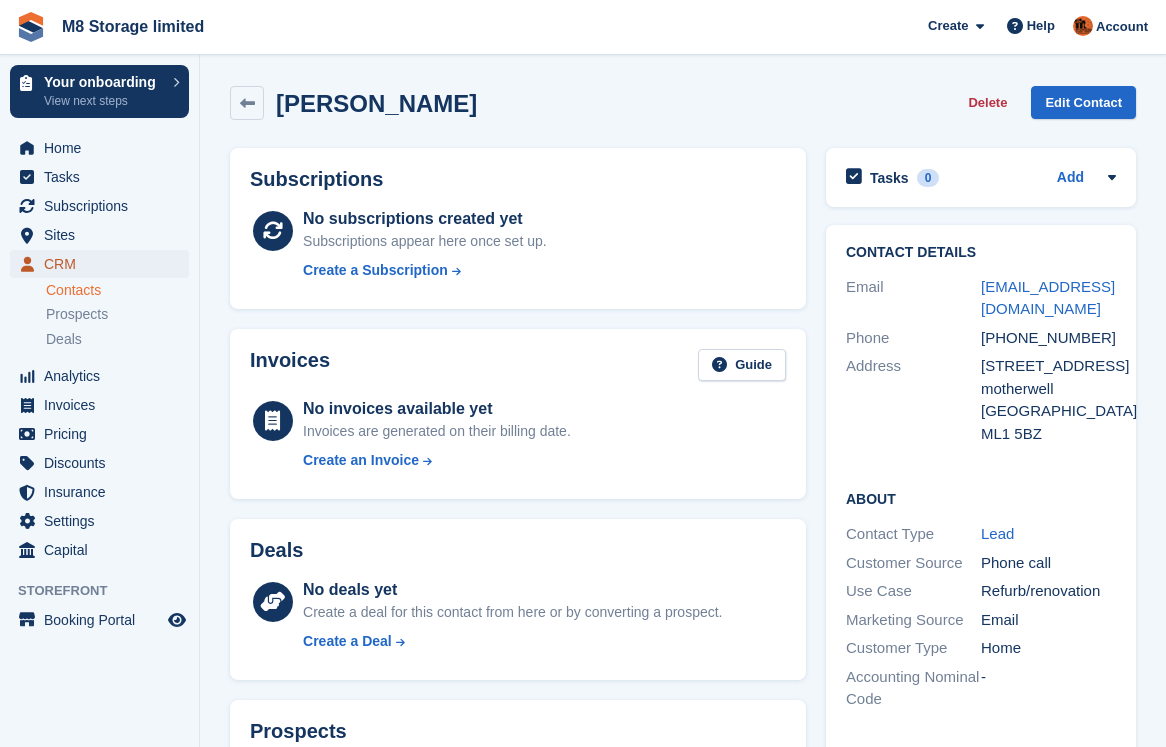 click on "CRM" at bounding box center (104, 264) 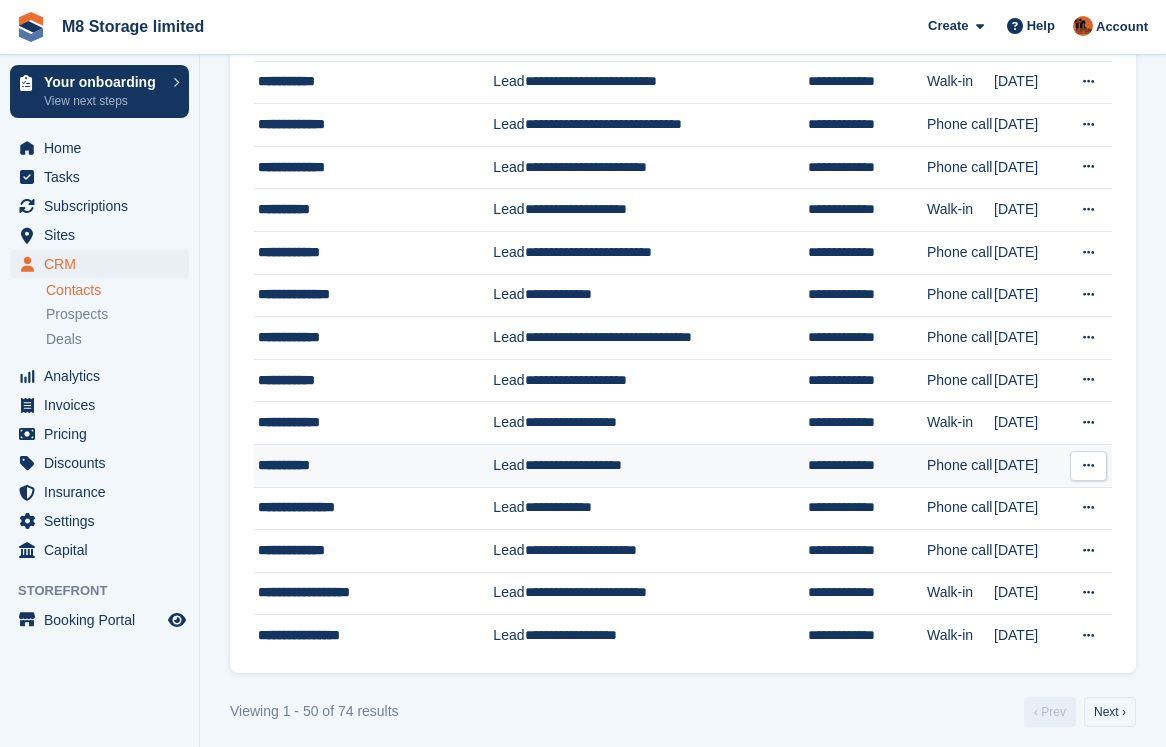 scroll, scrollTop: 1741, scrollLeft: 0, axis: vertical 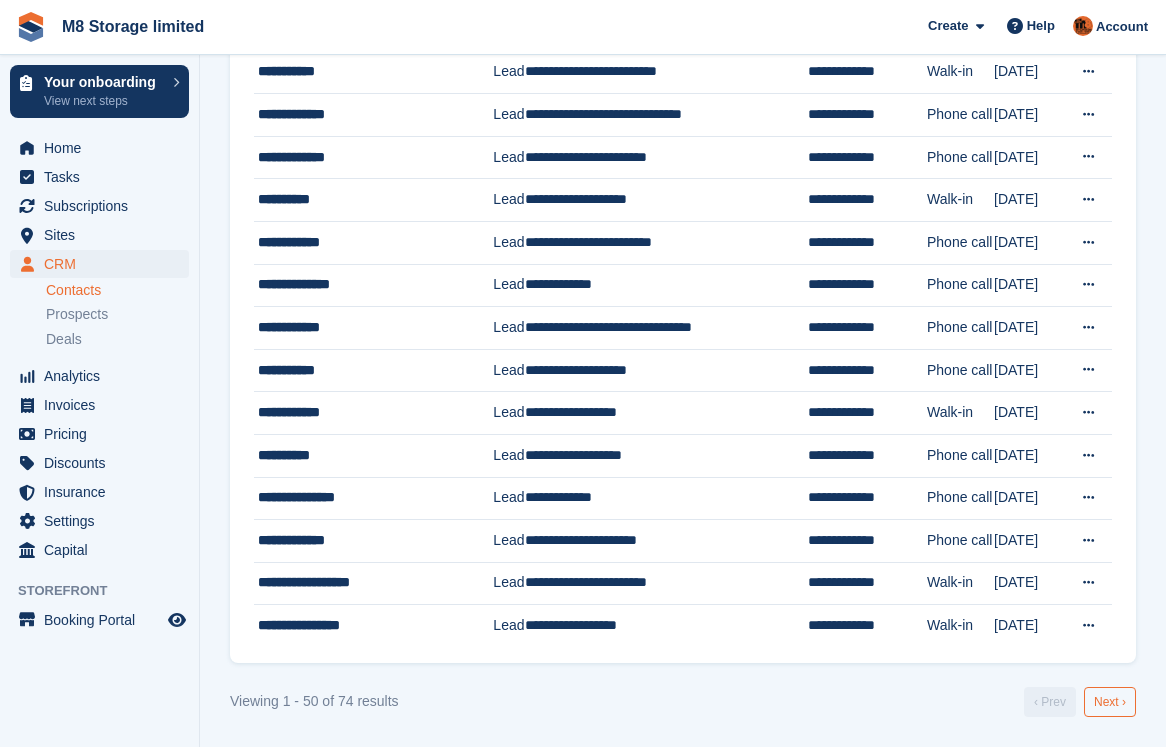 click on "Next ›" at bounding box center [1110, 702] 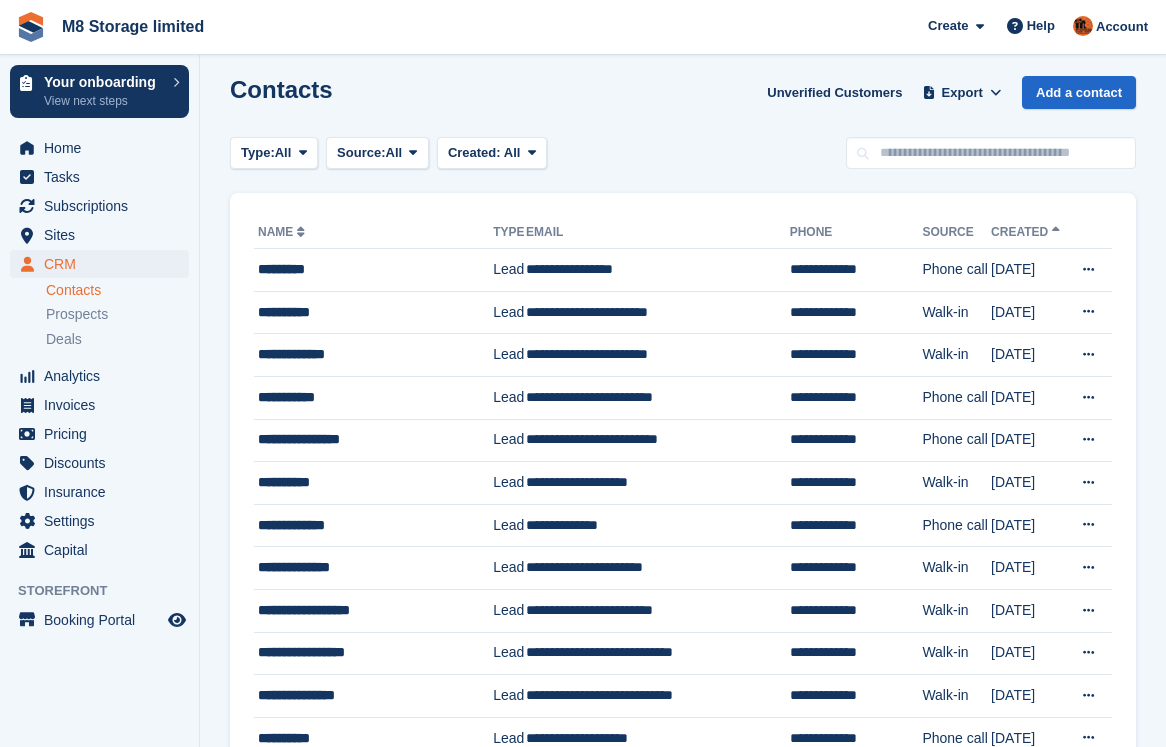 scroll, scrollTop: 0, scrollLeft: 0, axis: both 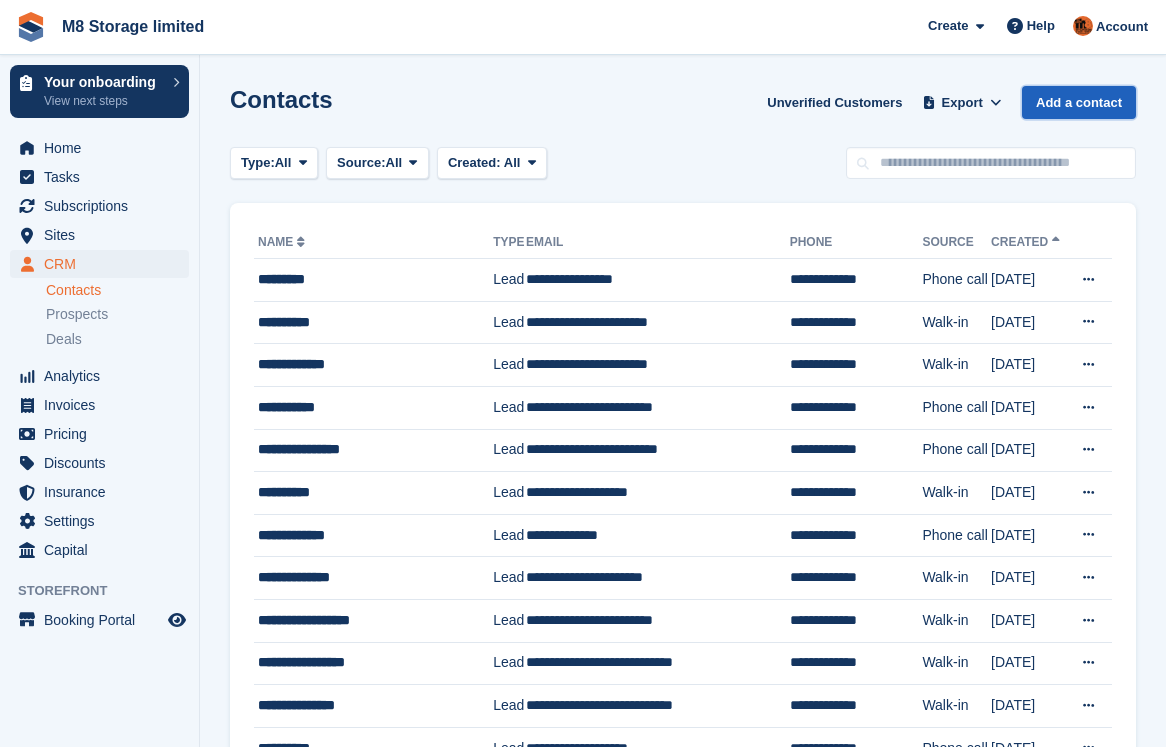 click on "Add a contact" at bounding box center [1079, 102] 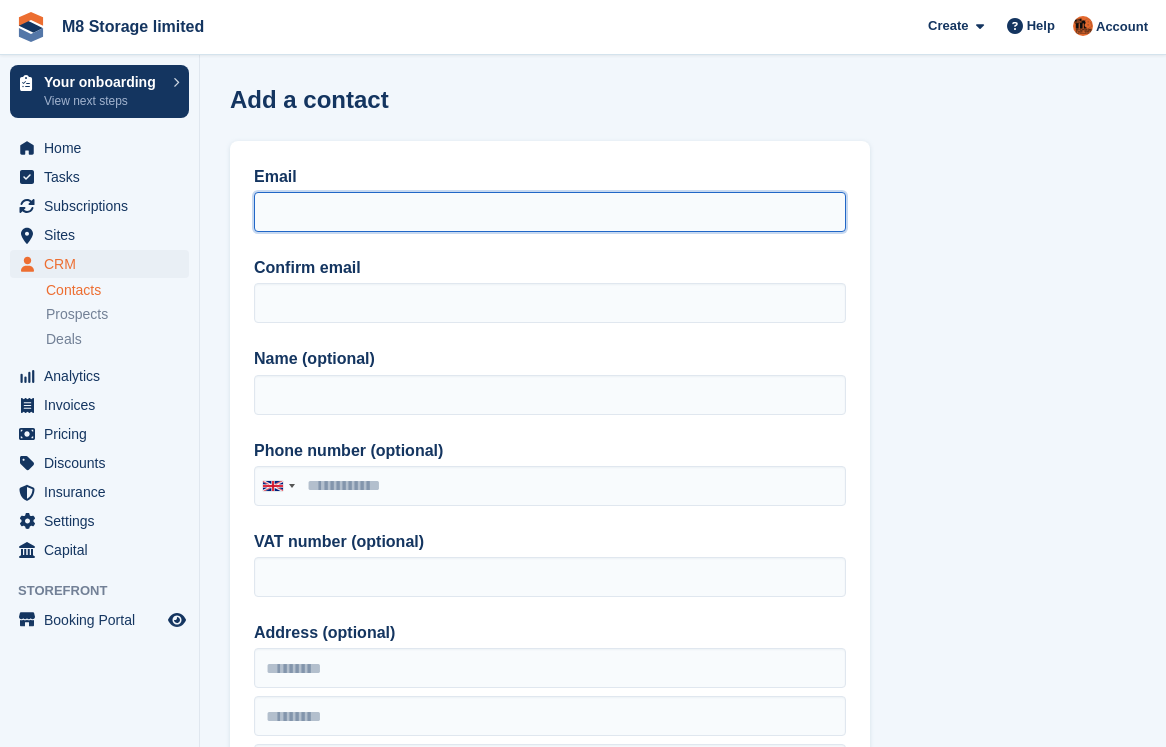 click on "Email" at bounding box center (550, 212) 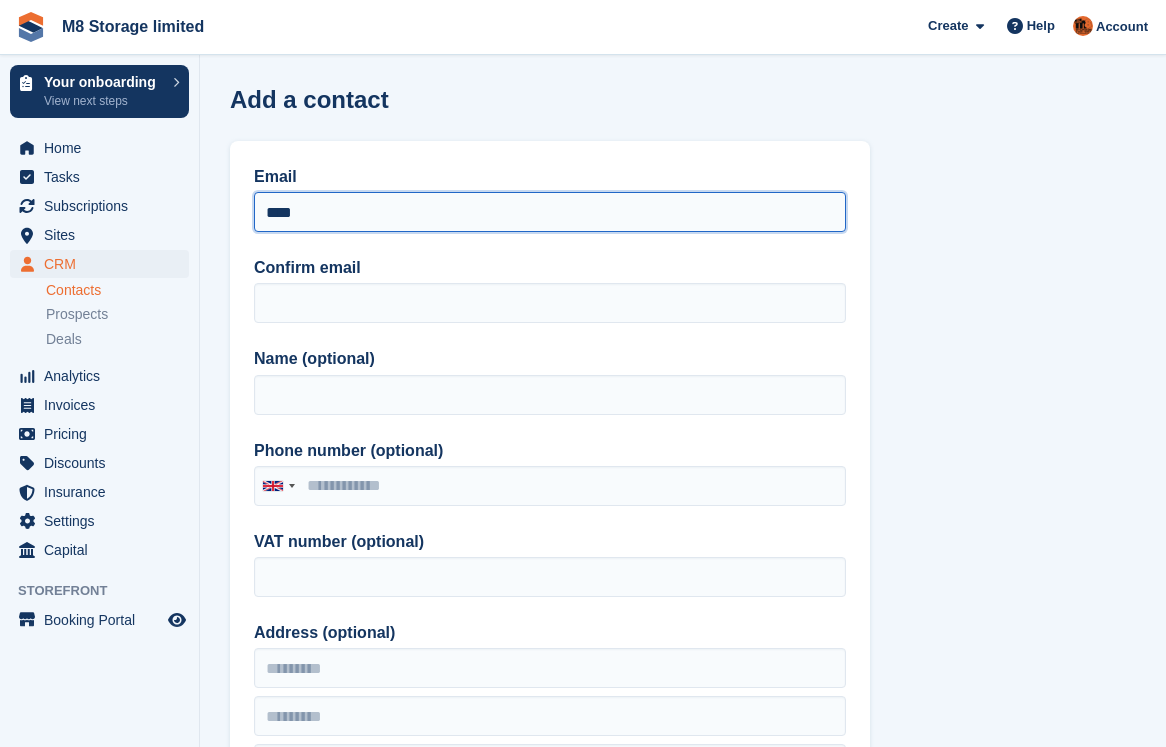 click on "****" at bounding box center (550, 212) 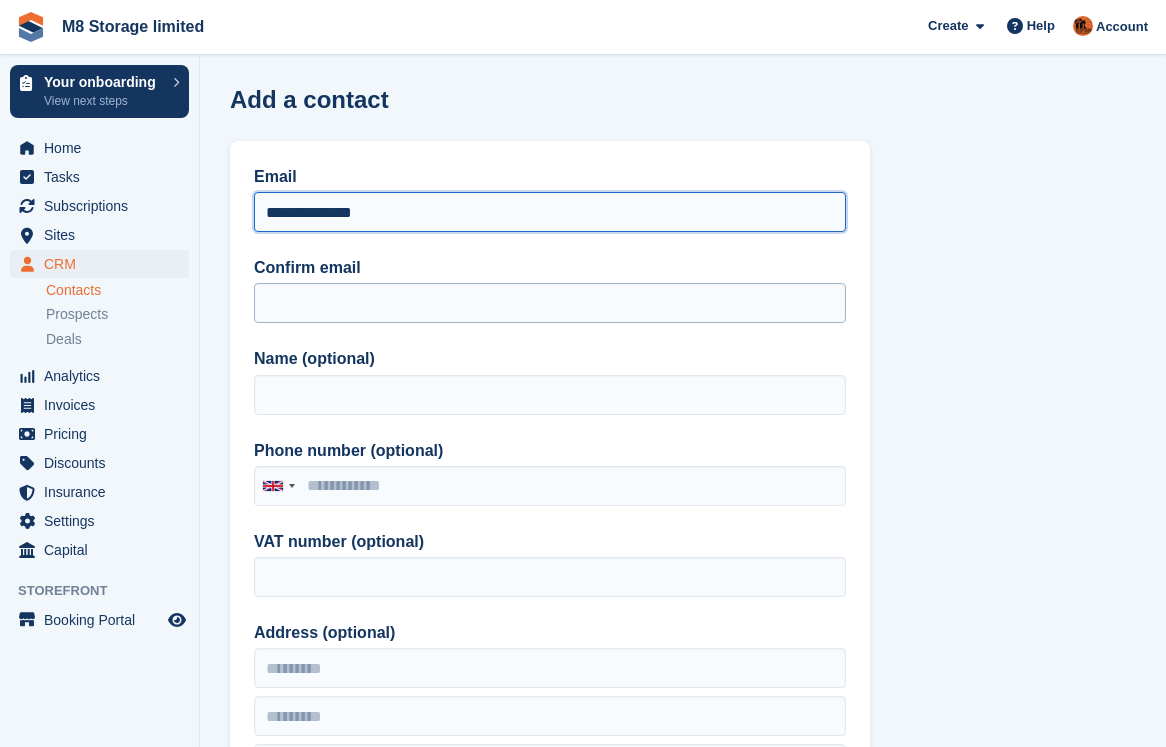type on "**********" 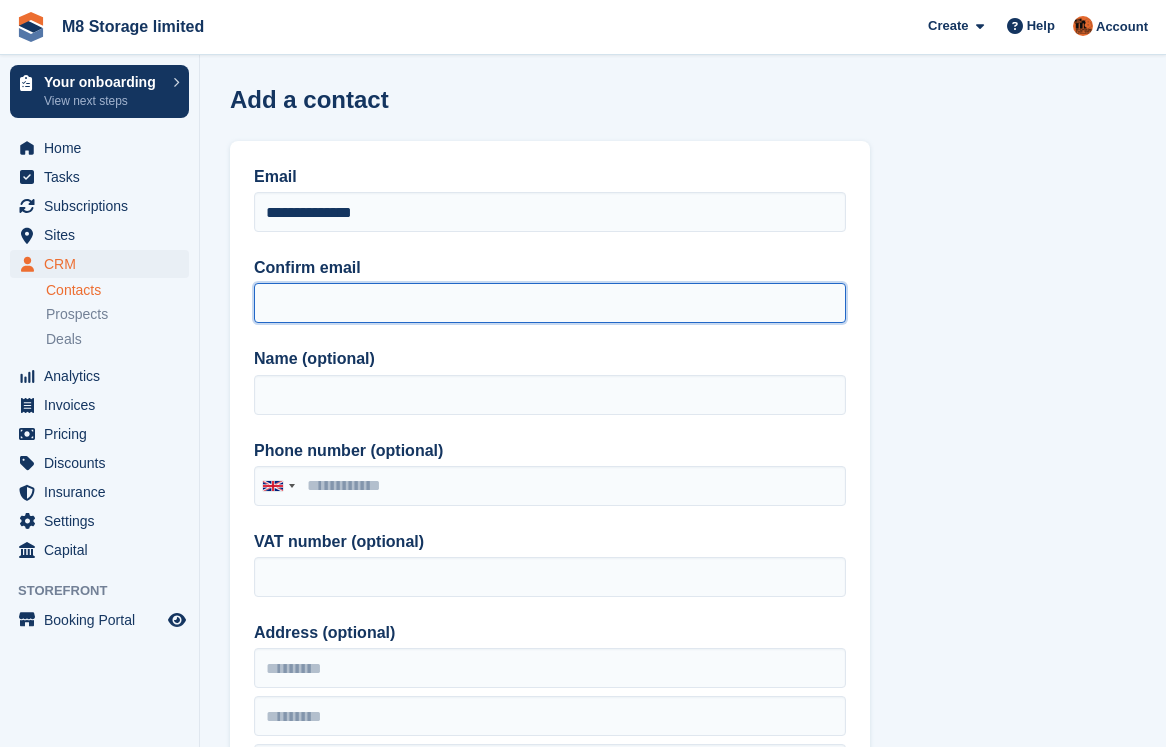 drag, startPoint x: 522, startPoint y: 284, endPoint x: 506, endPoint y: 278, distance: 17.088007 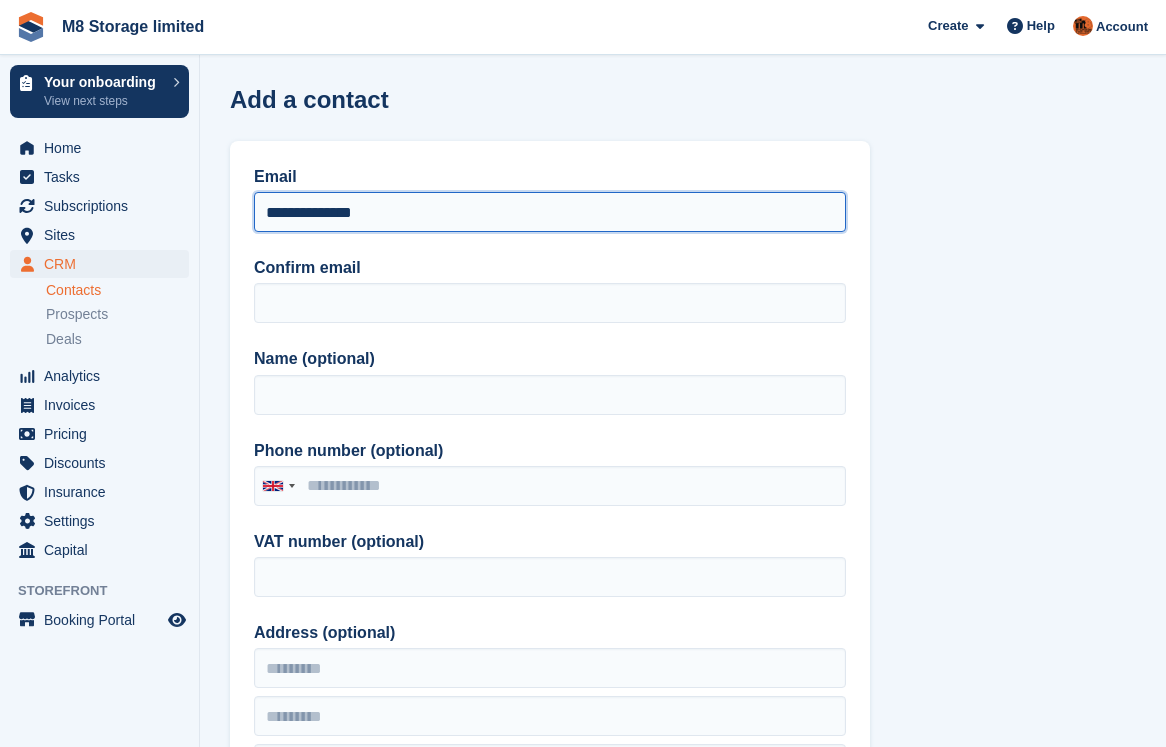 click on "**********" at bounding box center (550, 212) 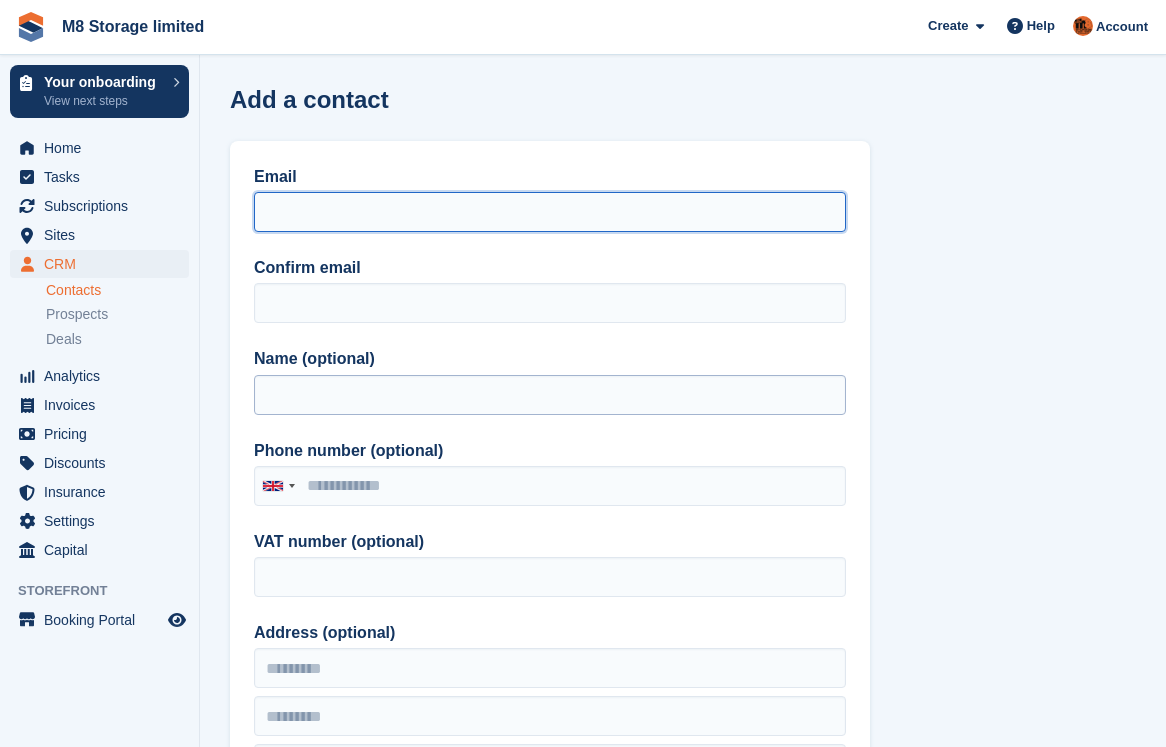 type 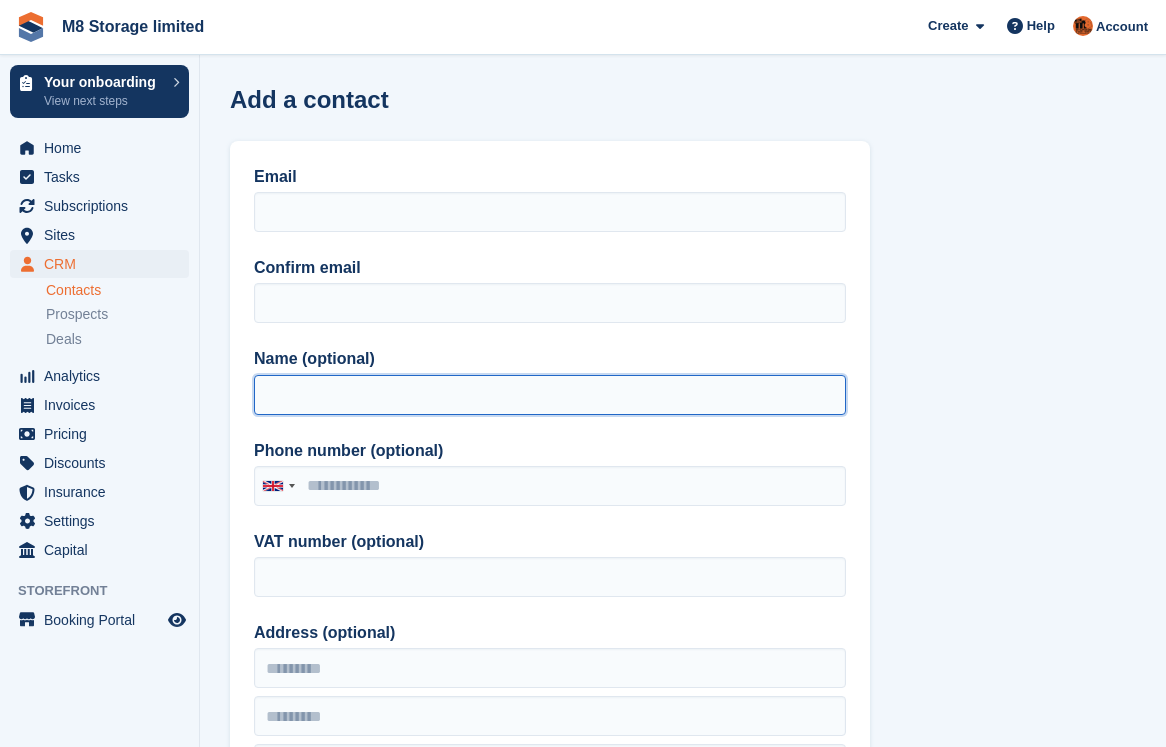 paste on "**********" 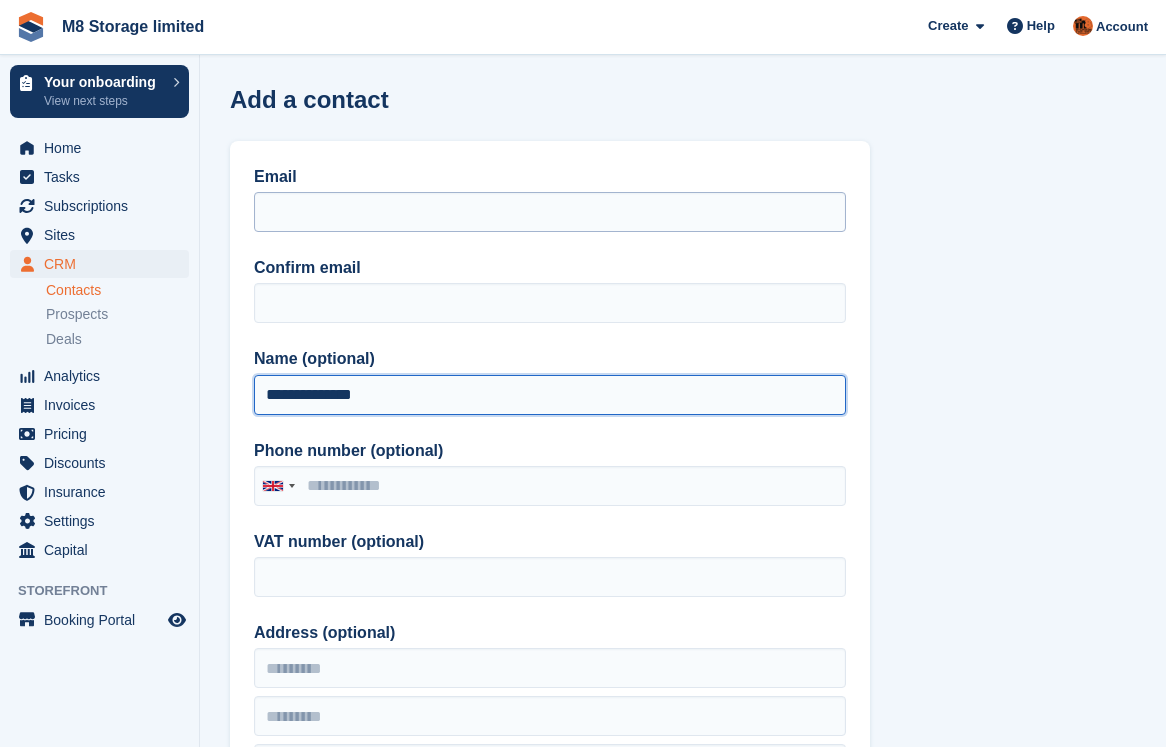 type on "**********" 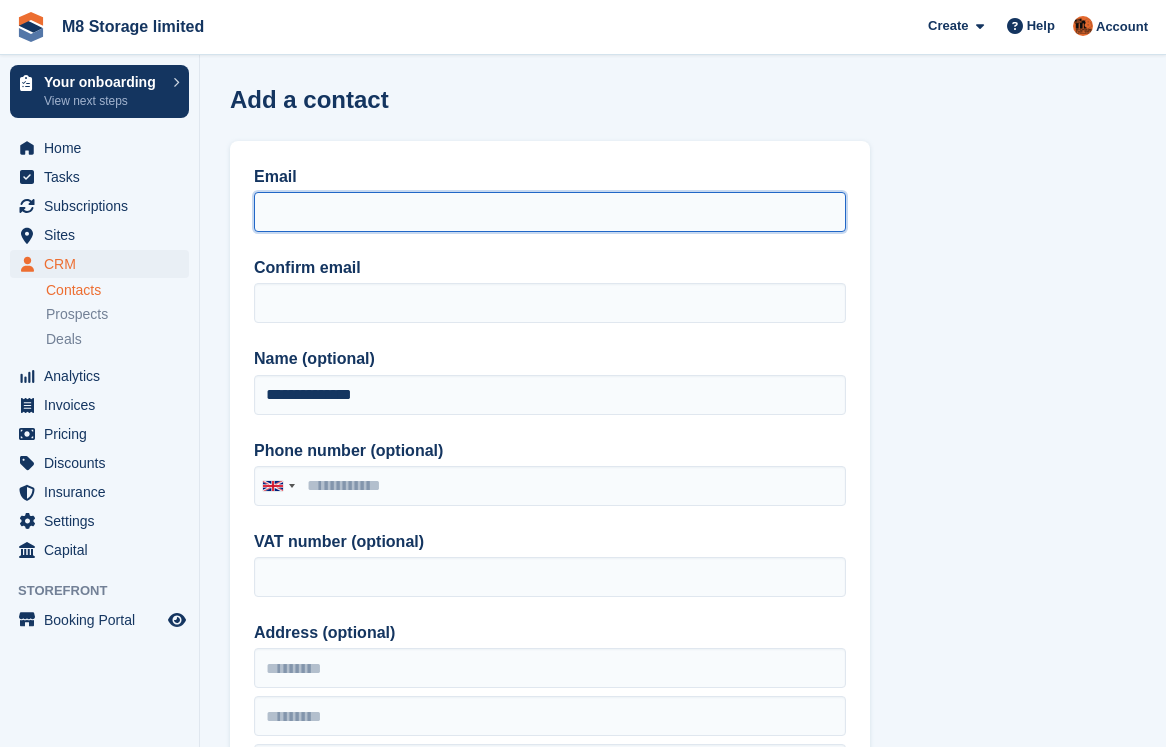 click on "Email" at bounding box center [550, 212] 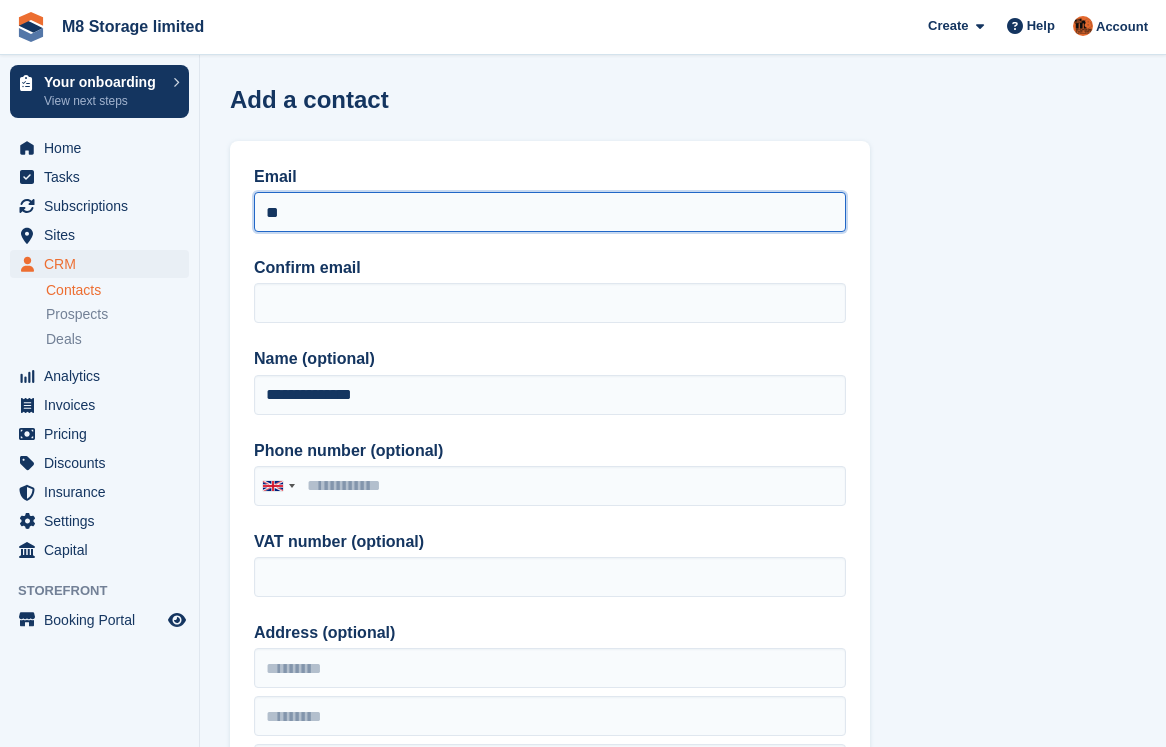 type on "*" 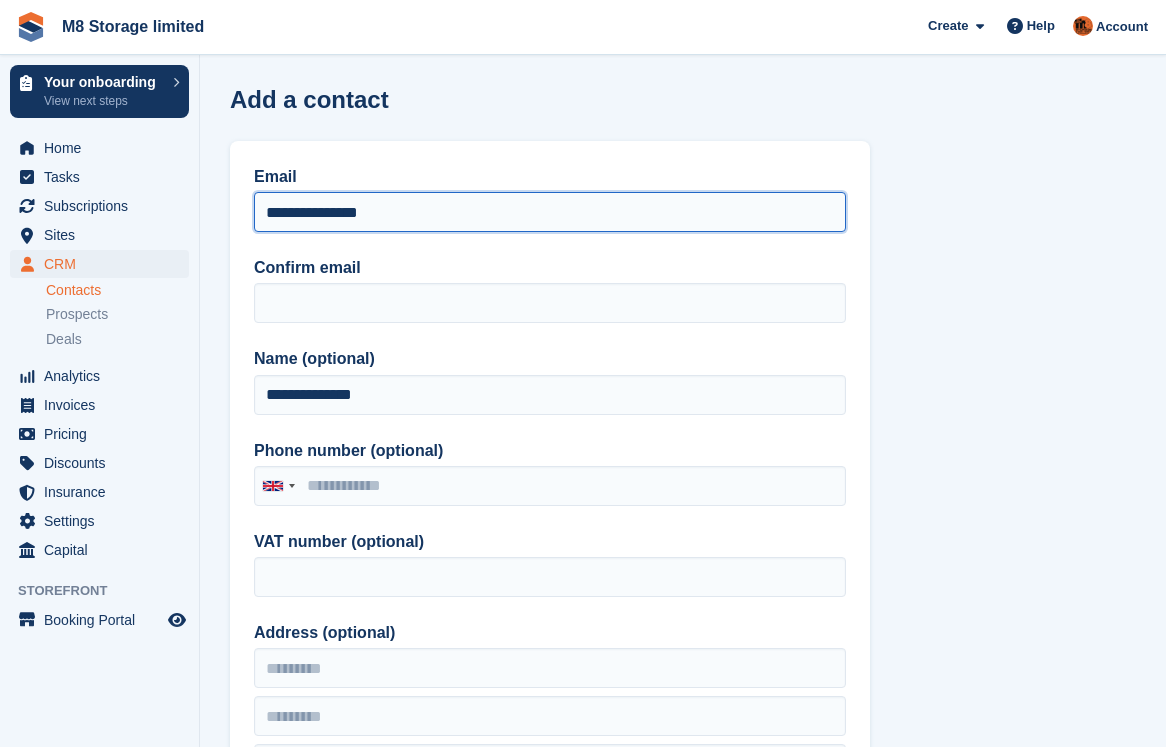 drag, startPoint x: 404, startPoint y: 209, endPoint x: 286, endPoint y: 212, distance: 118.03813 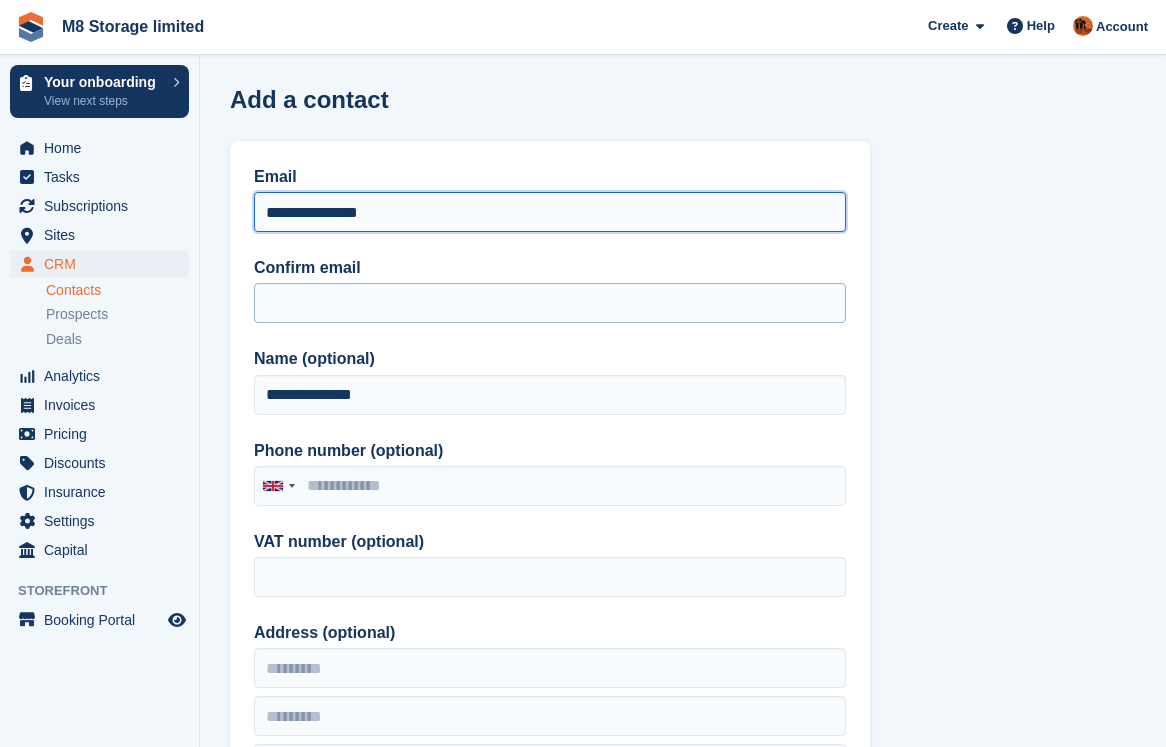 type on "**********" 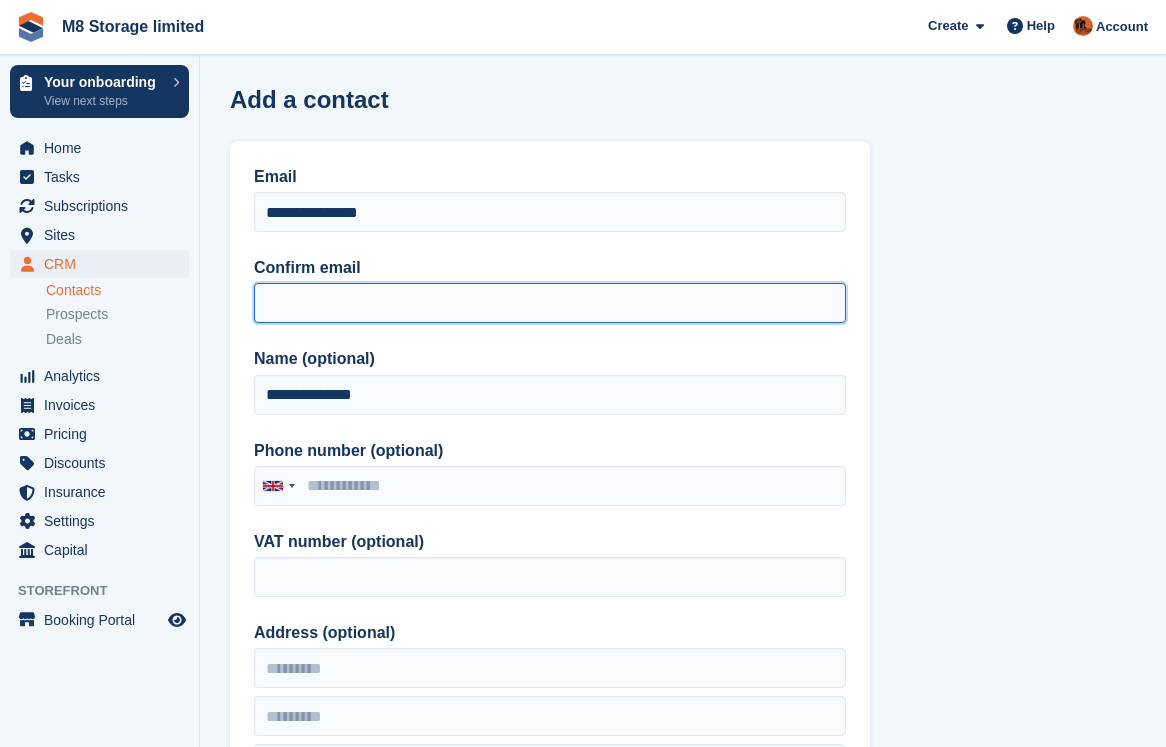 paste on "**********" 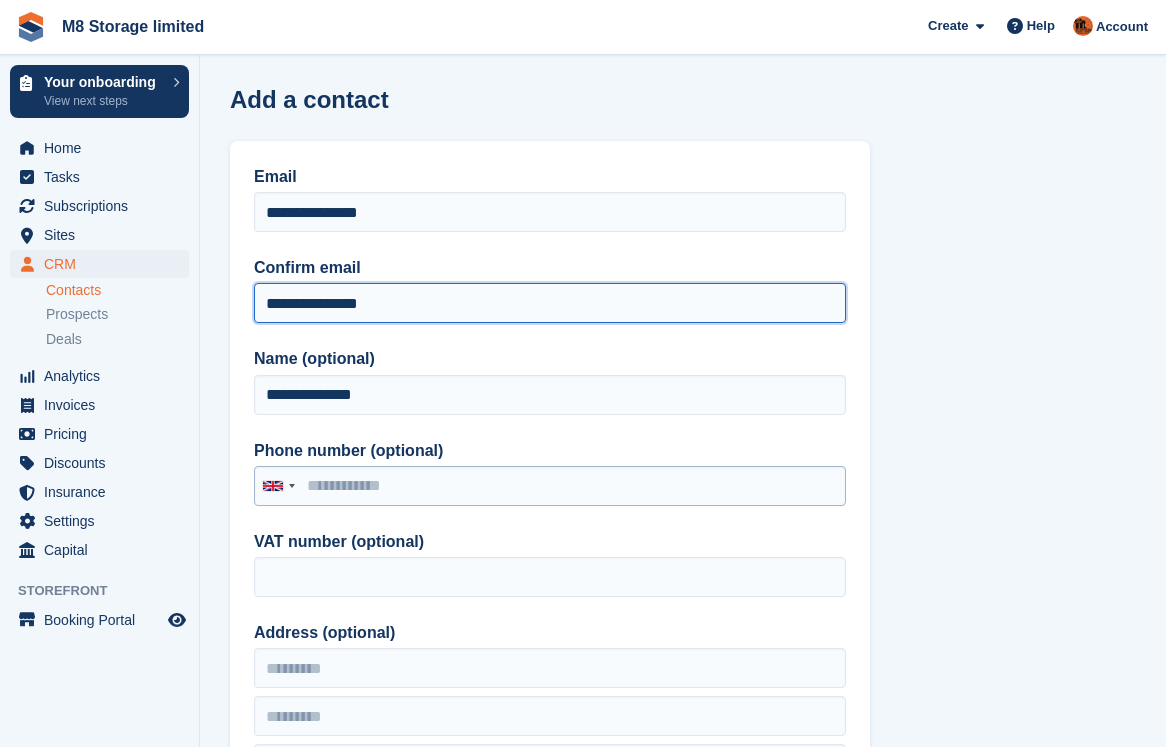 type on "**********" 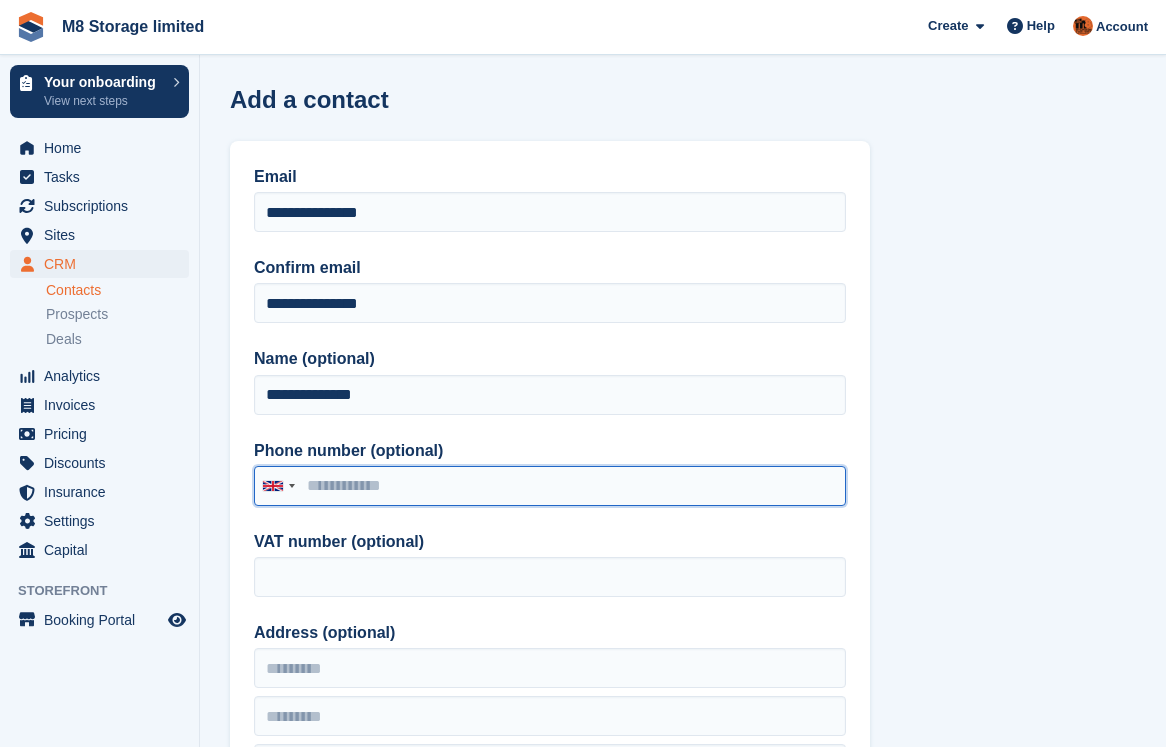 click on "Phone number (optional)" at bounding box center [550, 486] 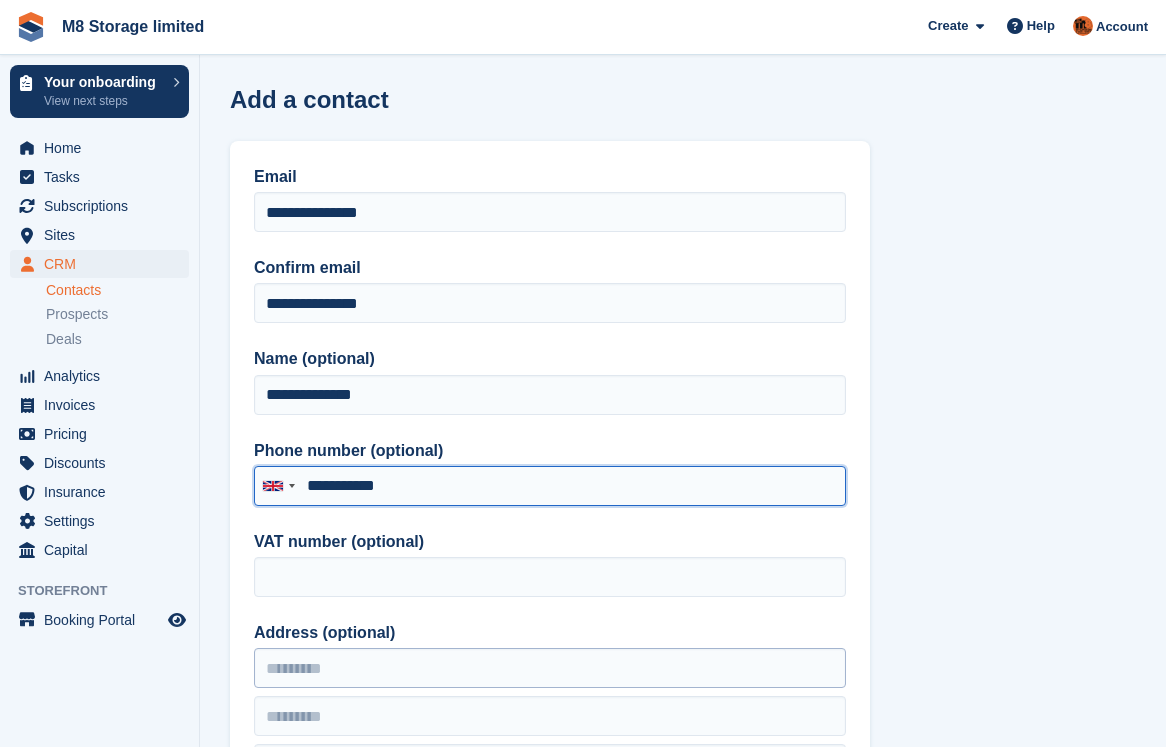 type on "**********" 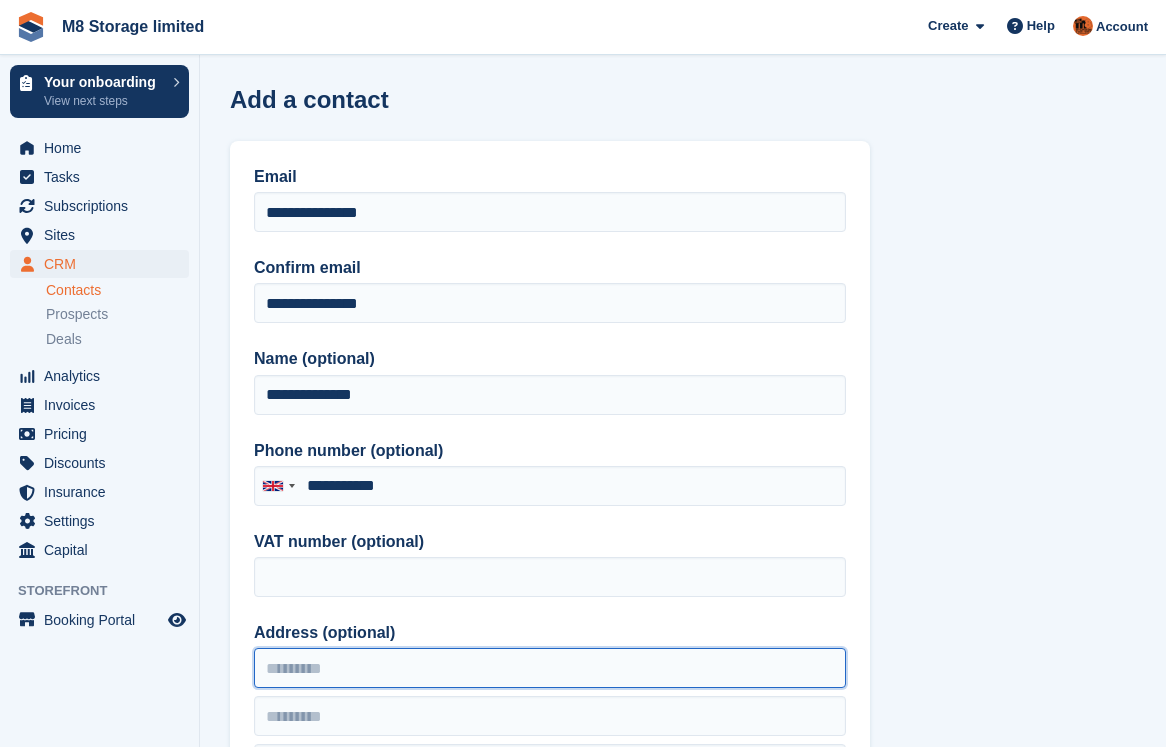 click on "Address (optional)" at bounding box center [550, 668] 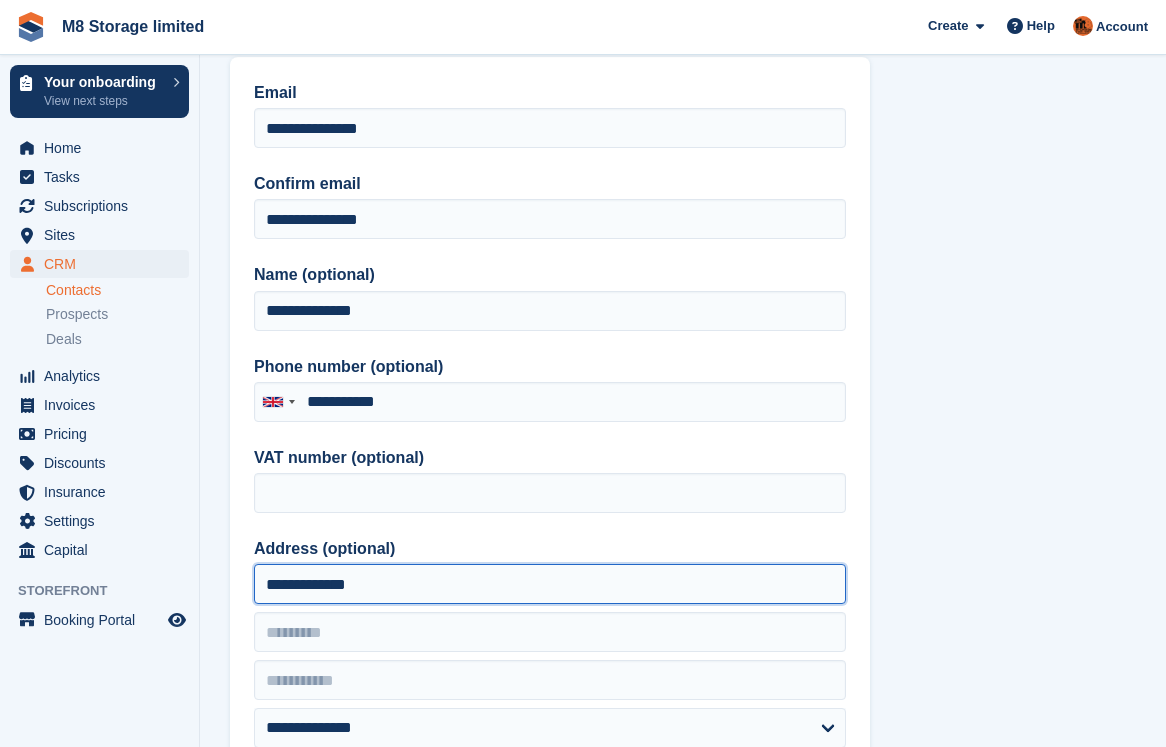 scroll, scrollTop: 300, scrollLeft: 0, axis: vertical 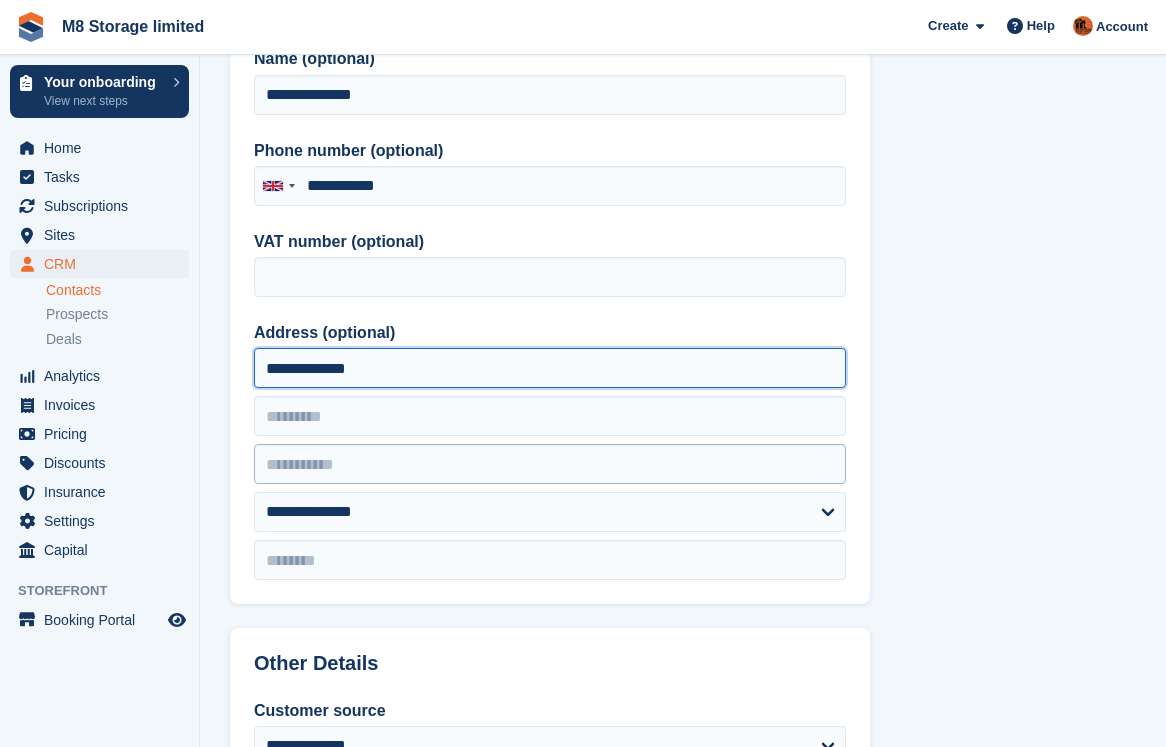 type on "**********" 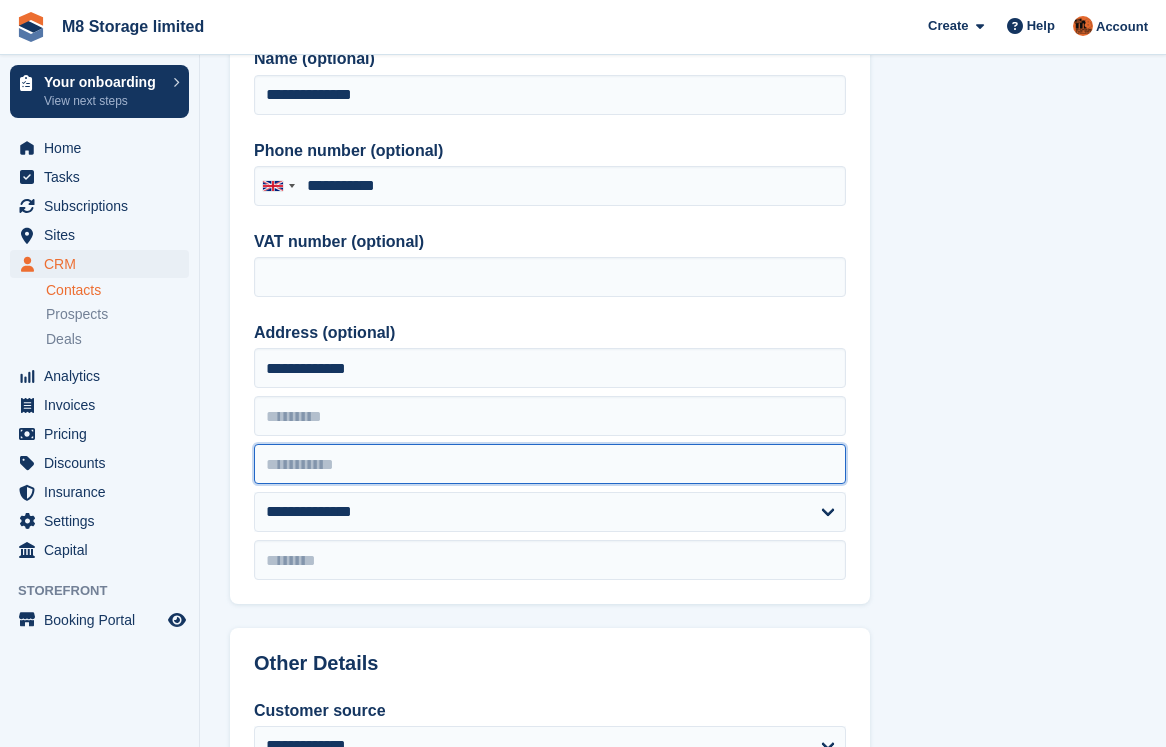 click at bounding box center (550, 464) 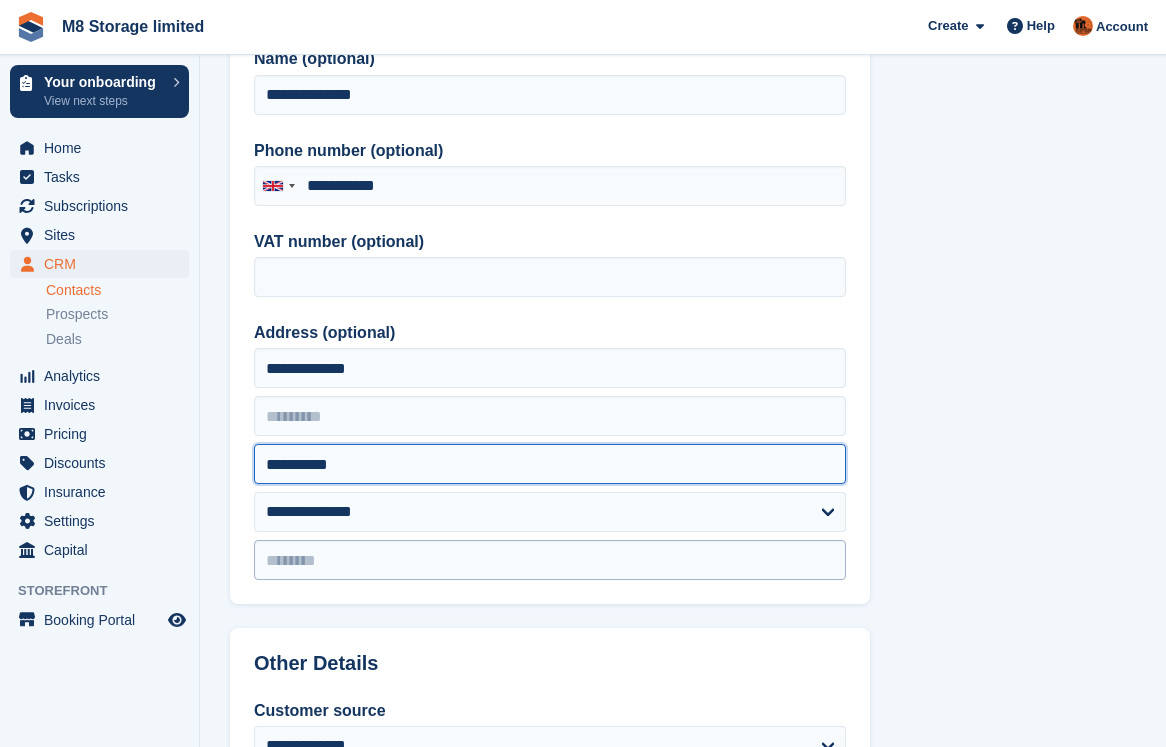 type on "**********" 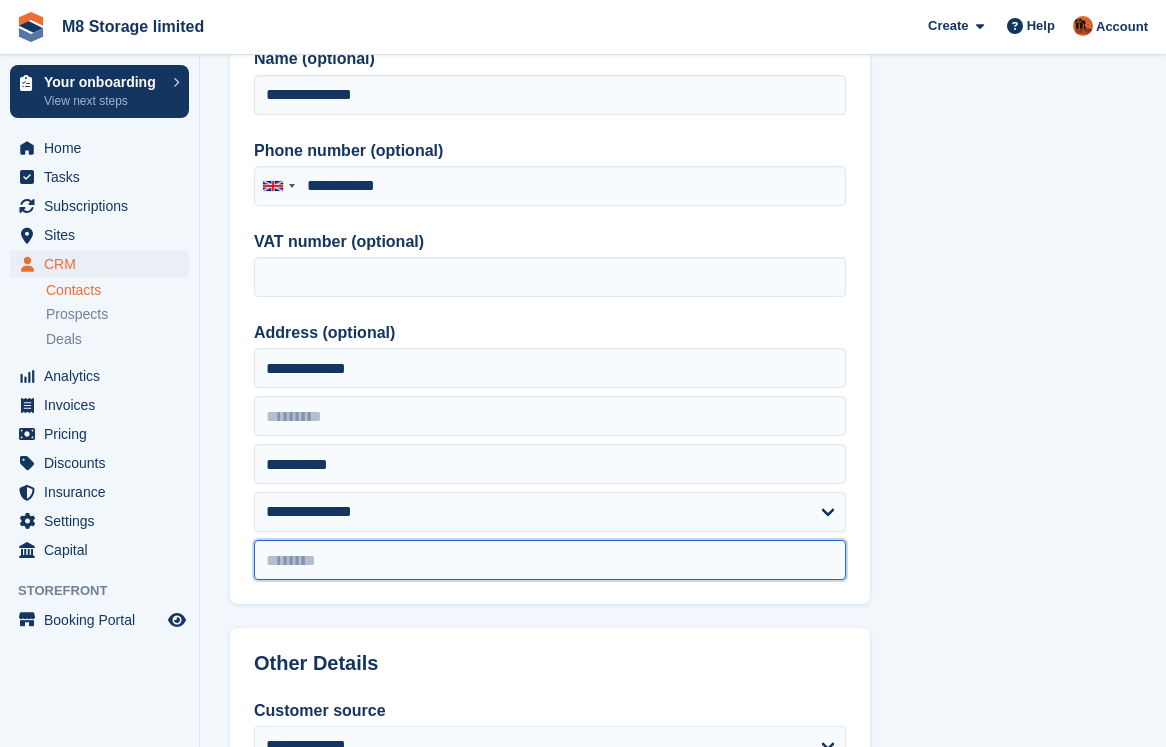 click at bounding box center [550, 560] 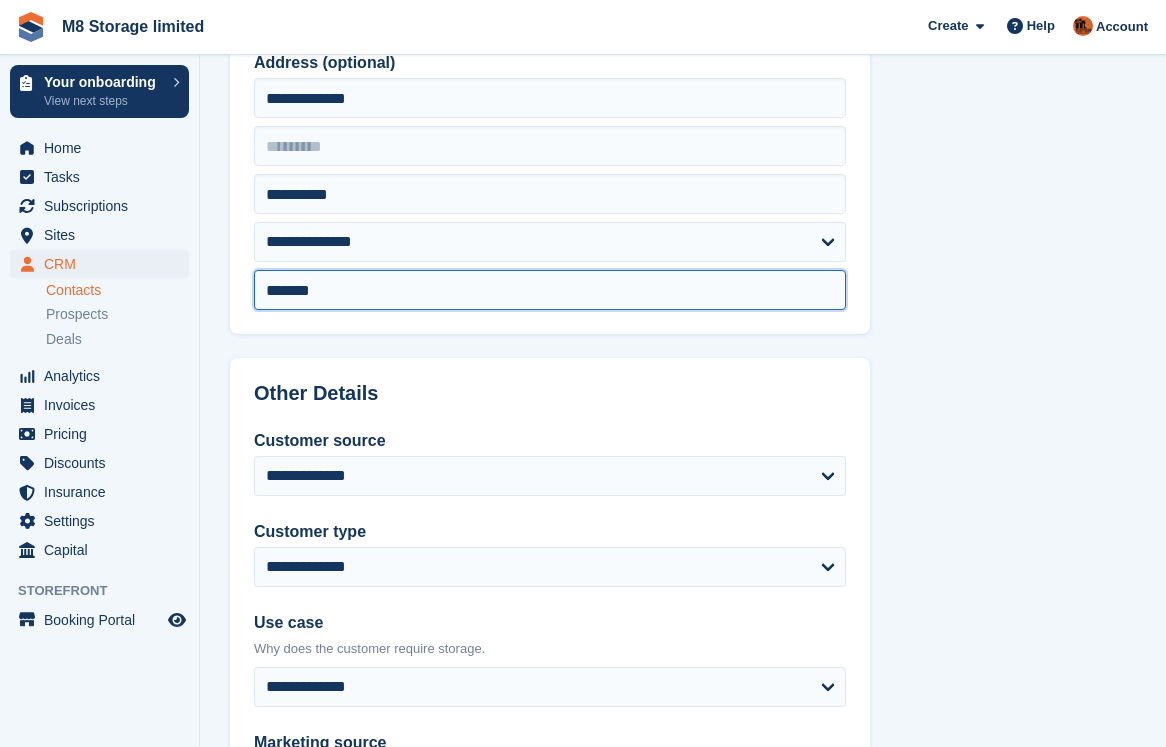 scroll, scrollTop: 600, scrollLeft: 0, axis: vertical 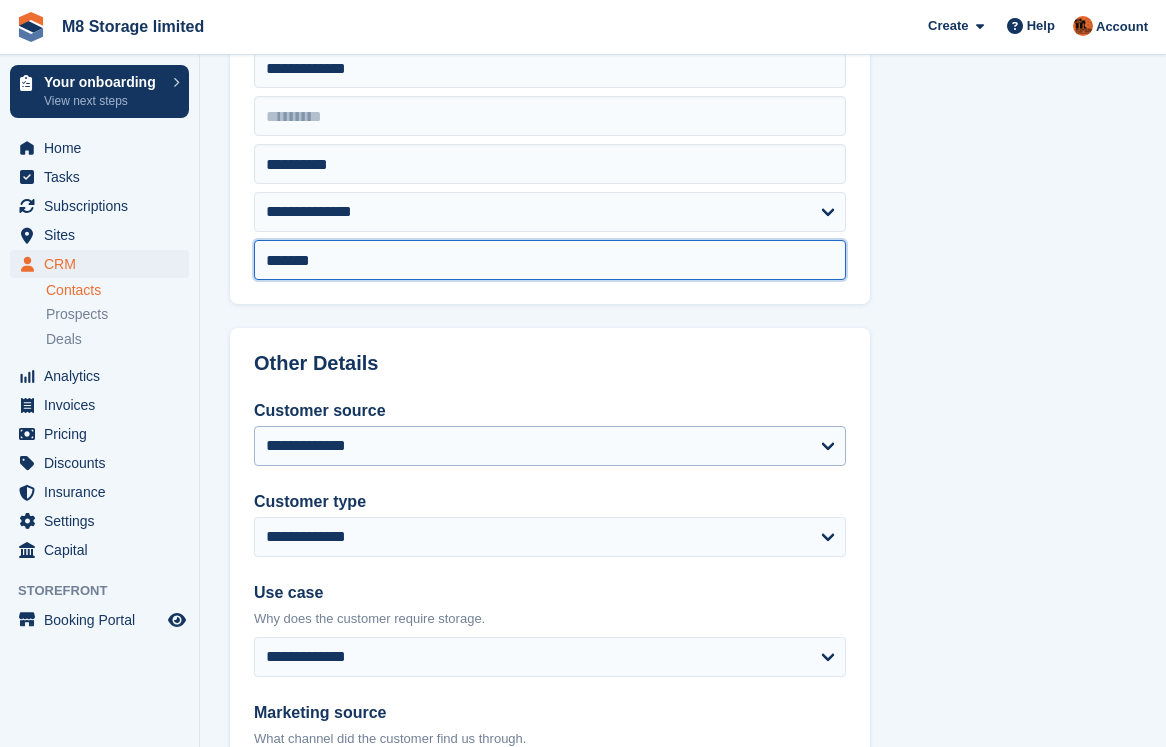 type on "*******" 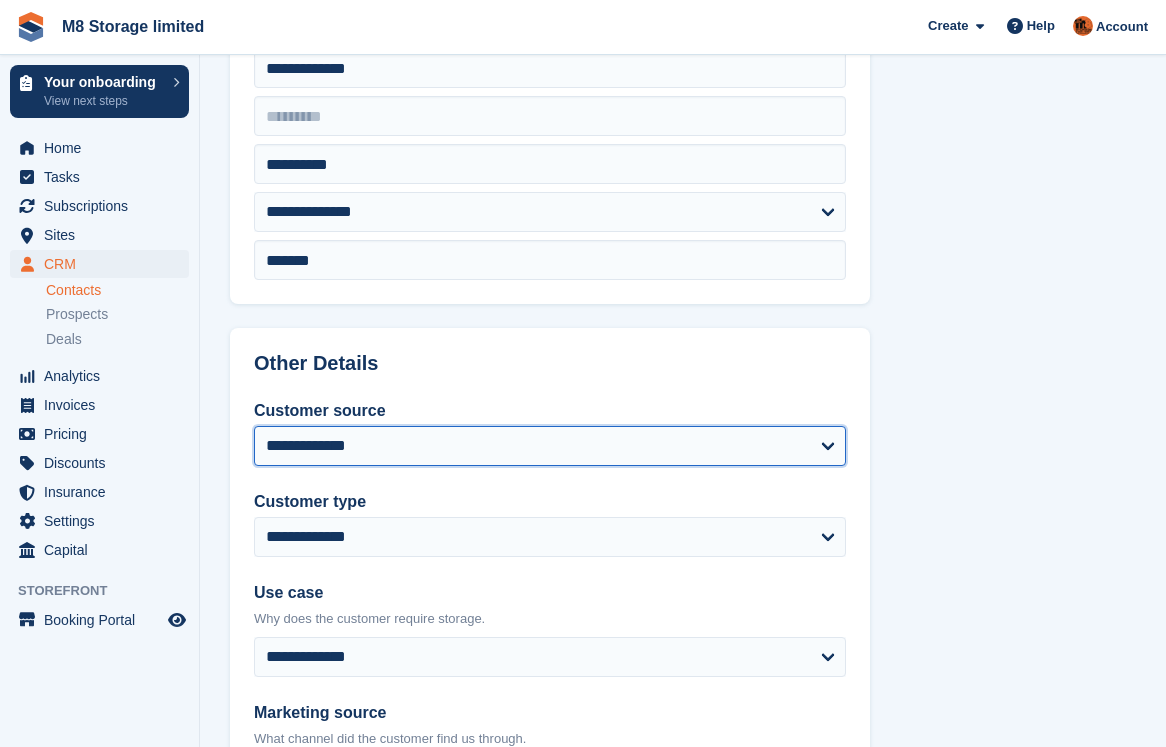 click on "**********" at bounding box center (550, 446) 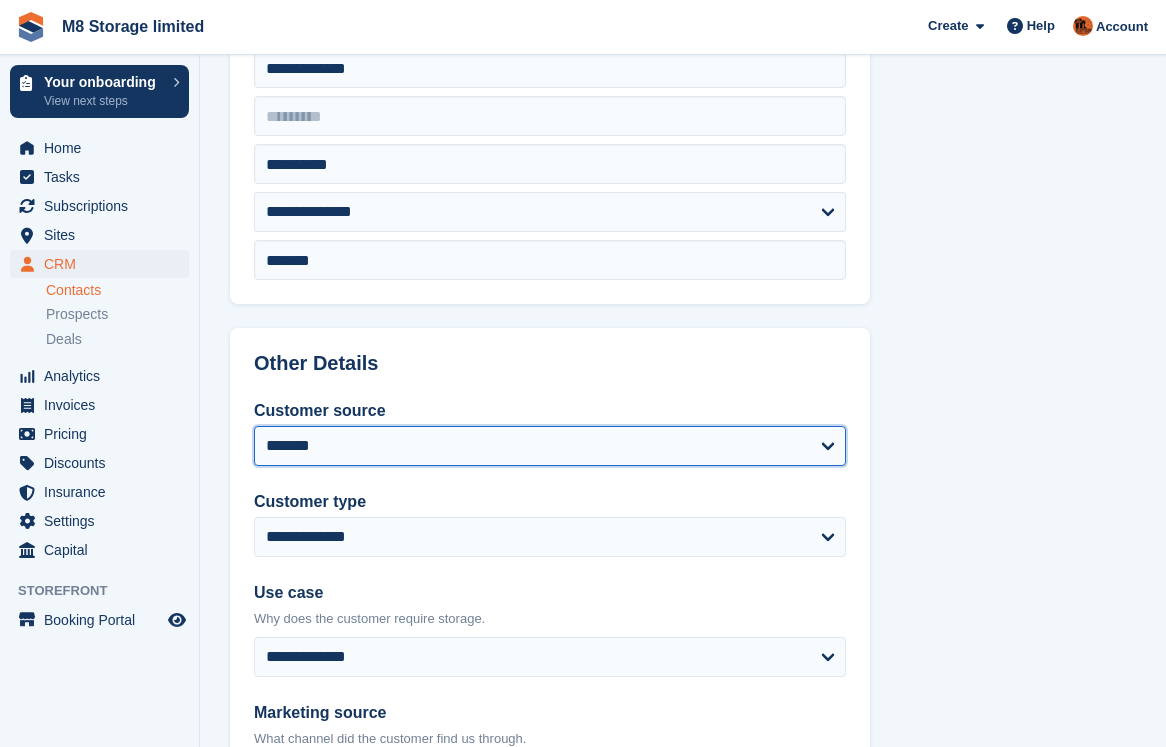click on "**********" at bounding box center (550, 446) 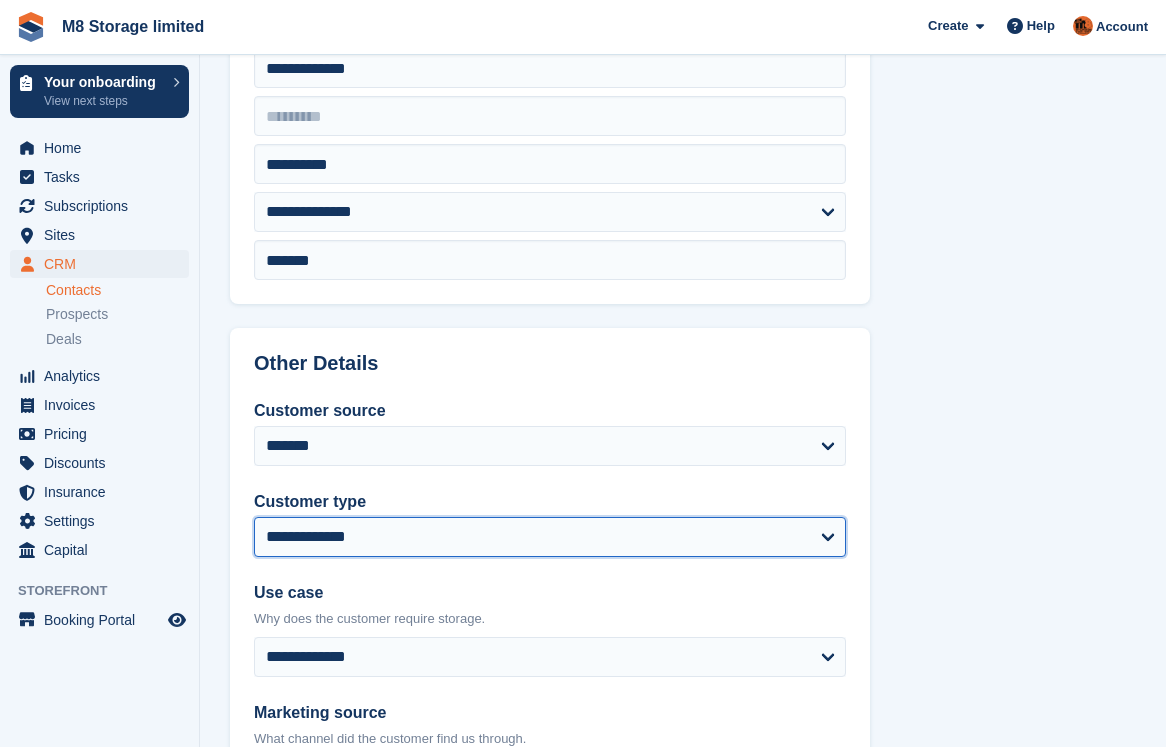 click on "**********" at bounding box center (550, 537) 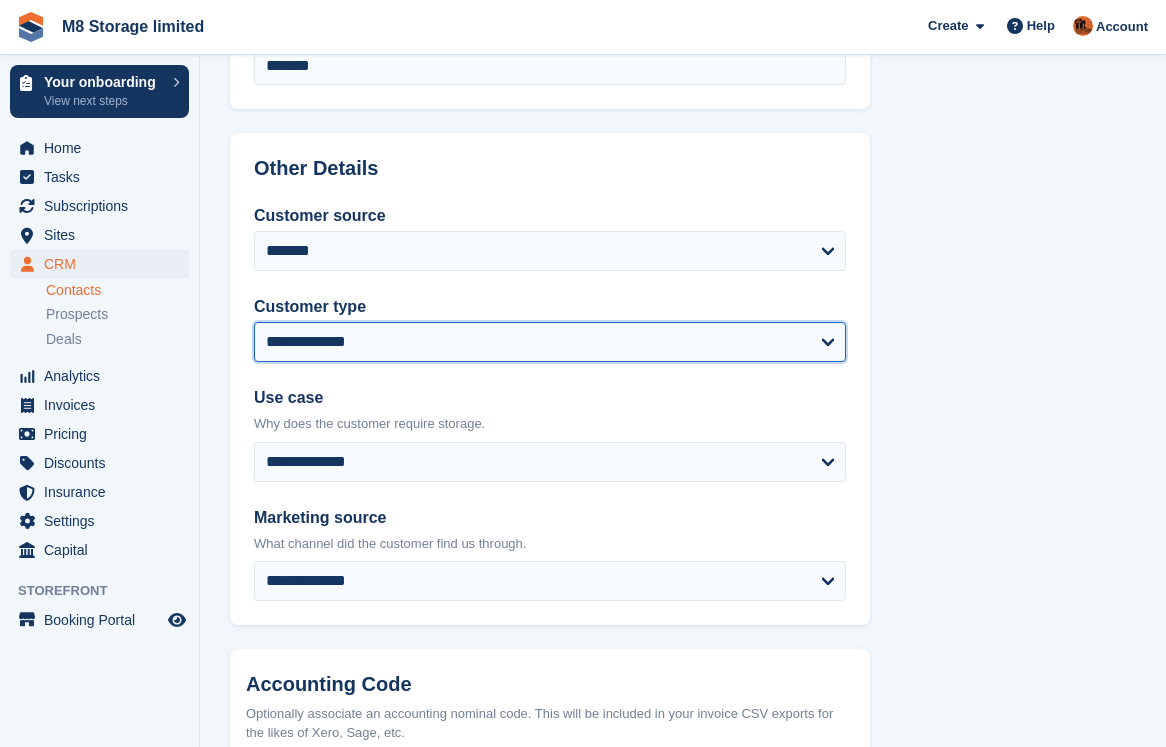 scroll, scrollTop: 800, scrollLeft: 0, axis: vertical 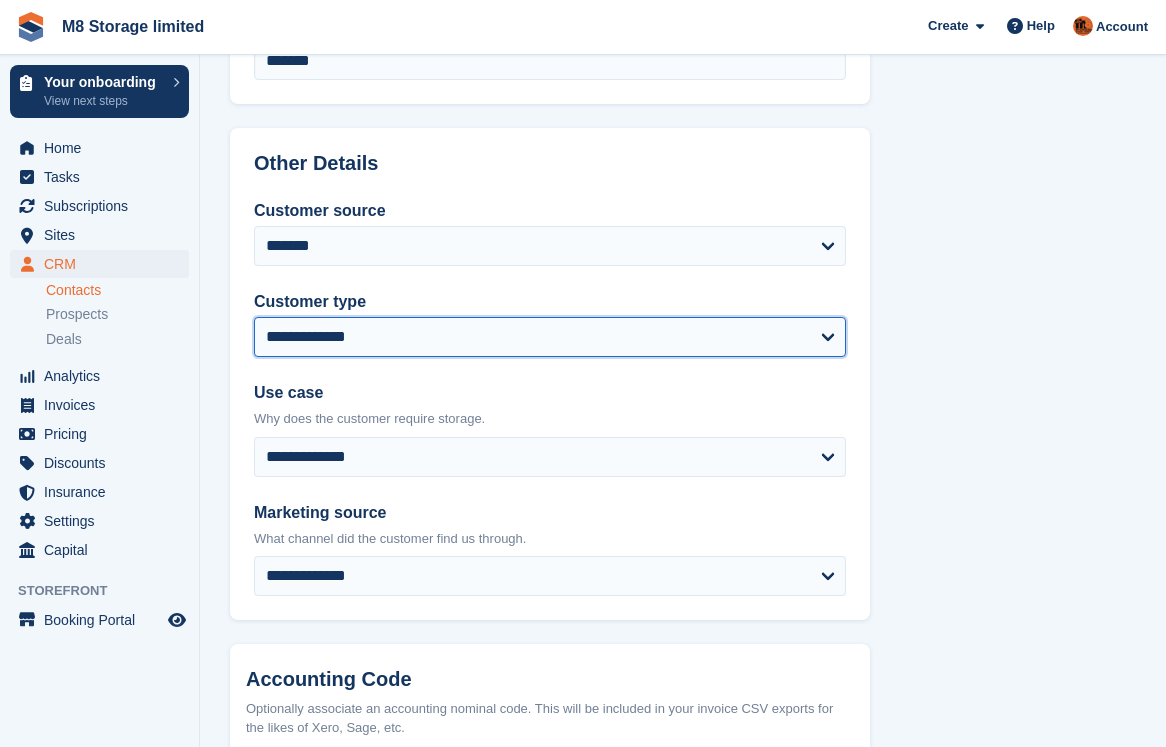 click on "**********" at bounding box center (550, 337) 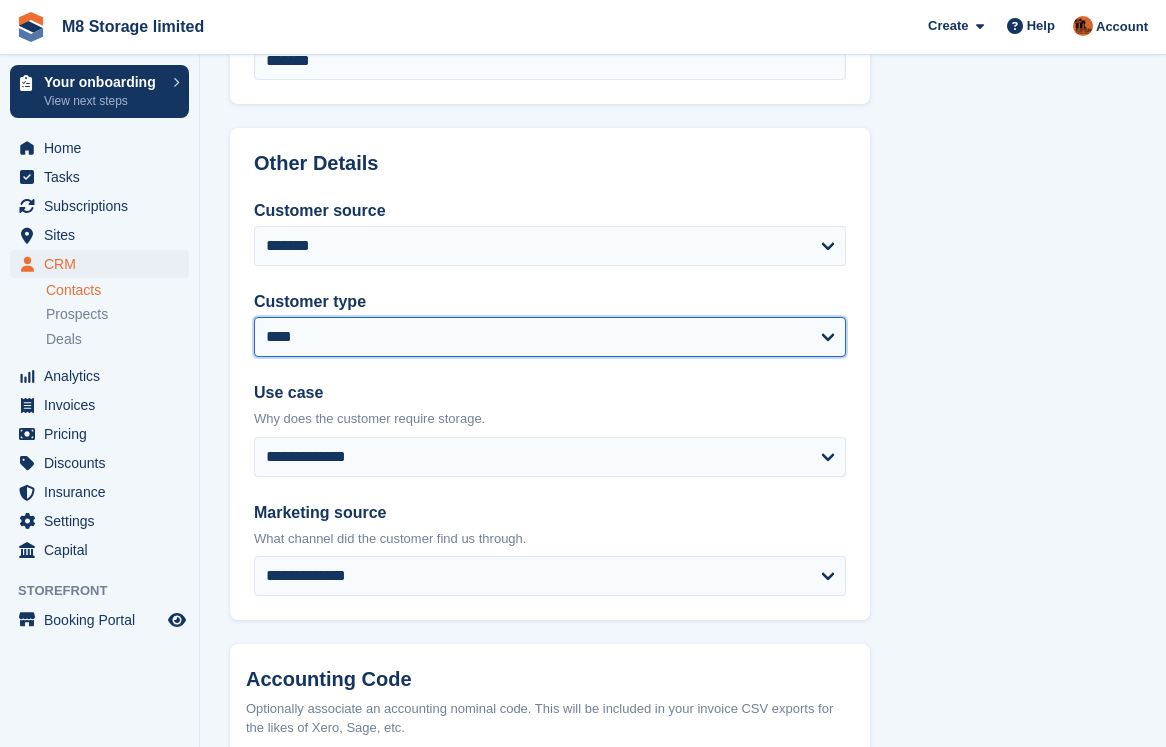 click on "**********" at bounding box center (550, 337) 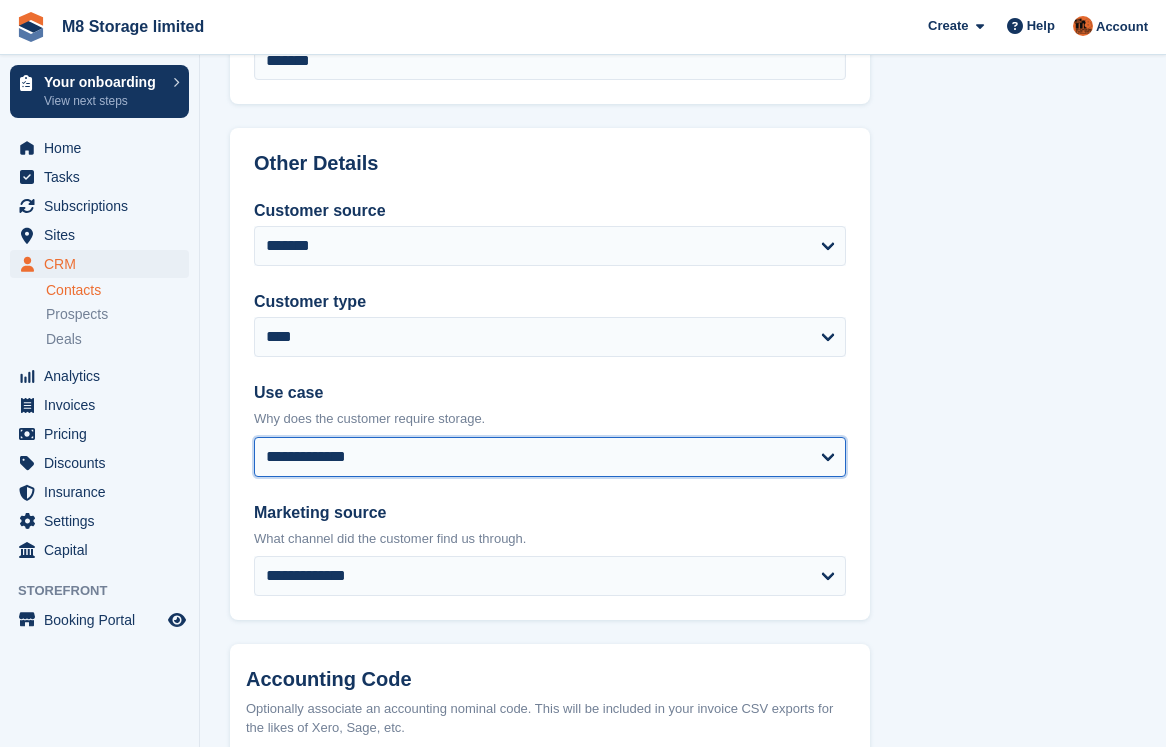 click on "**********" at bounding box center (550, 457) 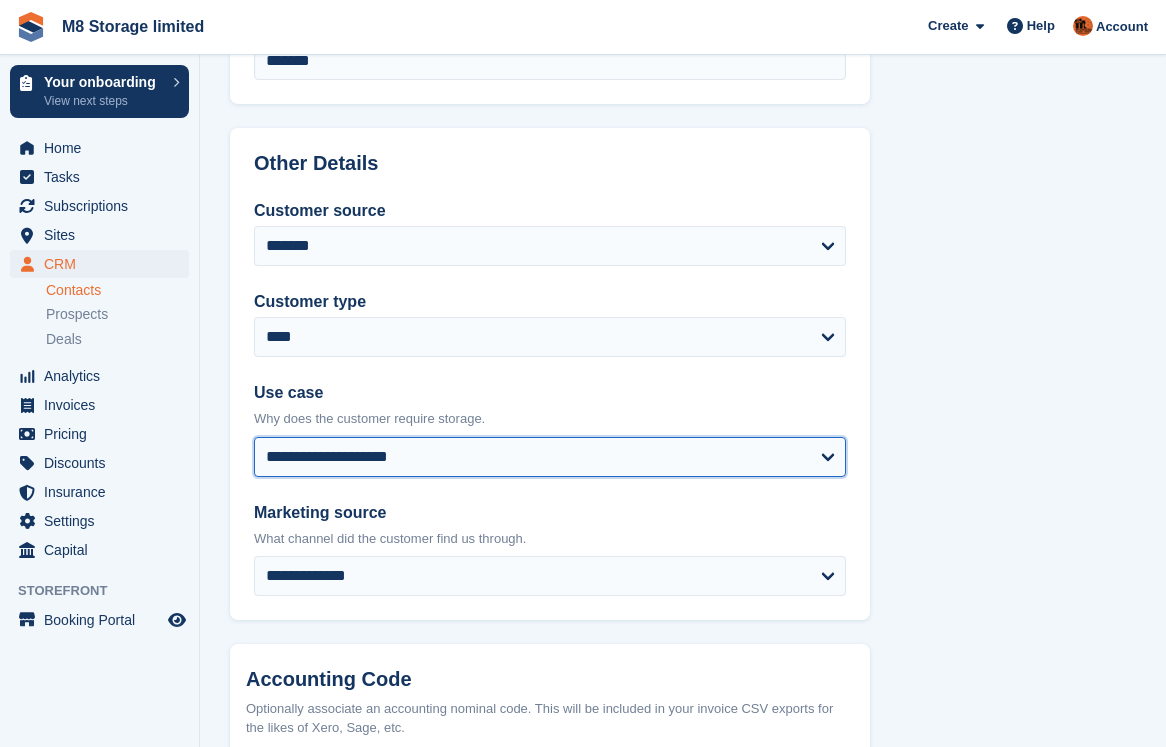click on "**********" at bounding box center [550, 457] 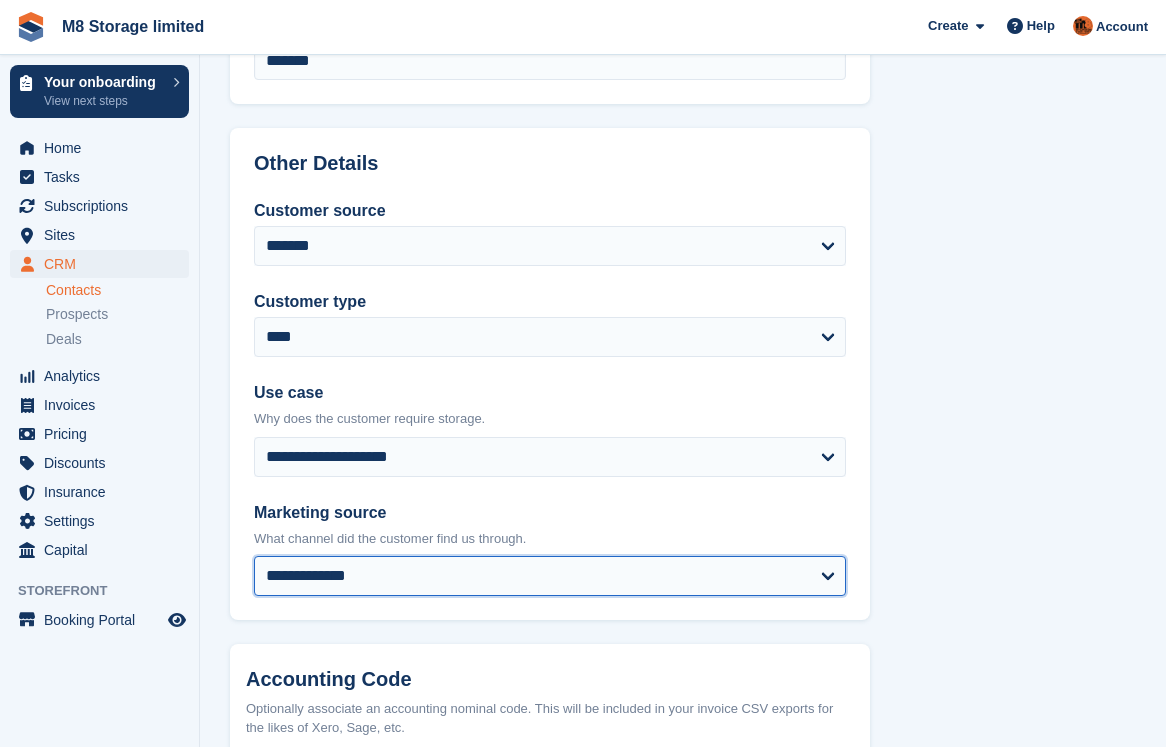 click on "**********" at bounding box center (550, 576) 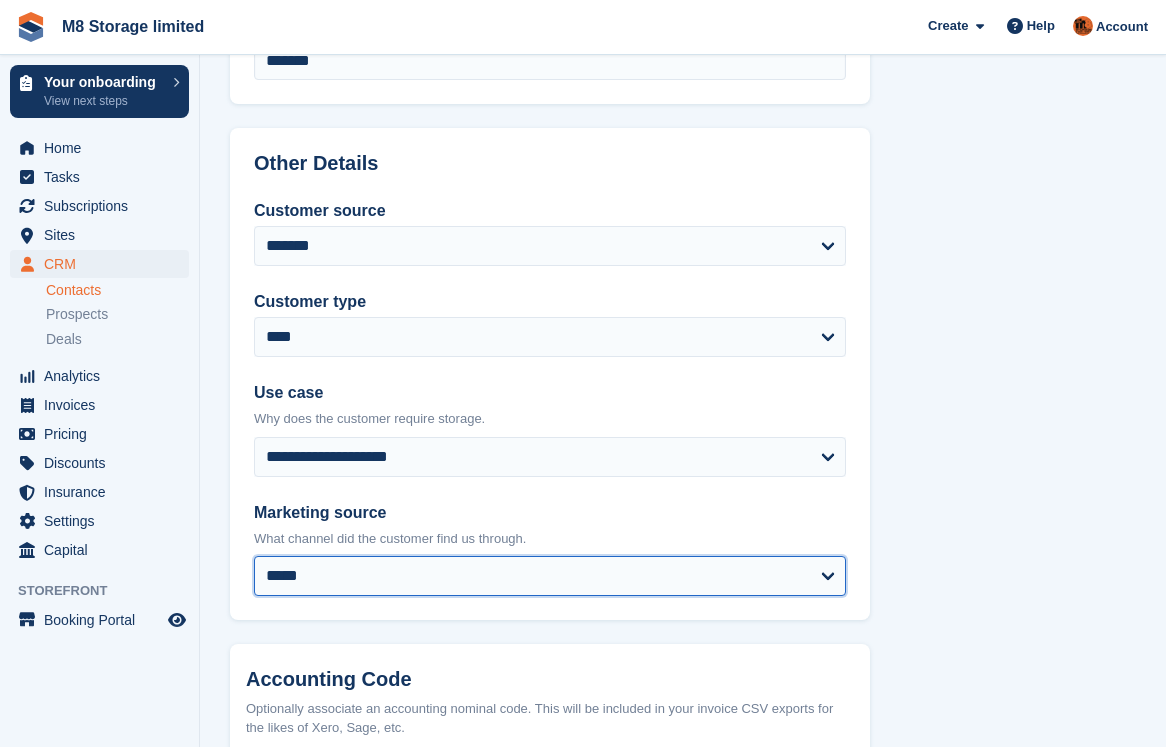 click on "**********" at bounding box center (550, 576) 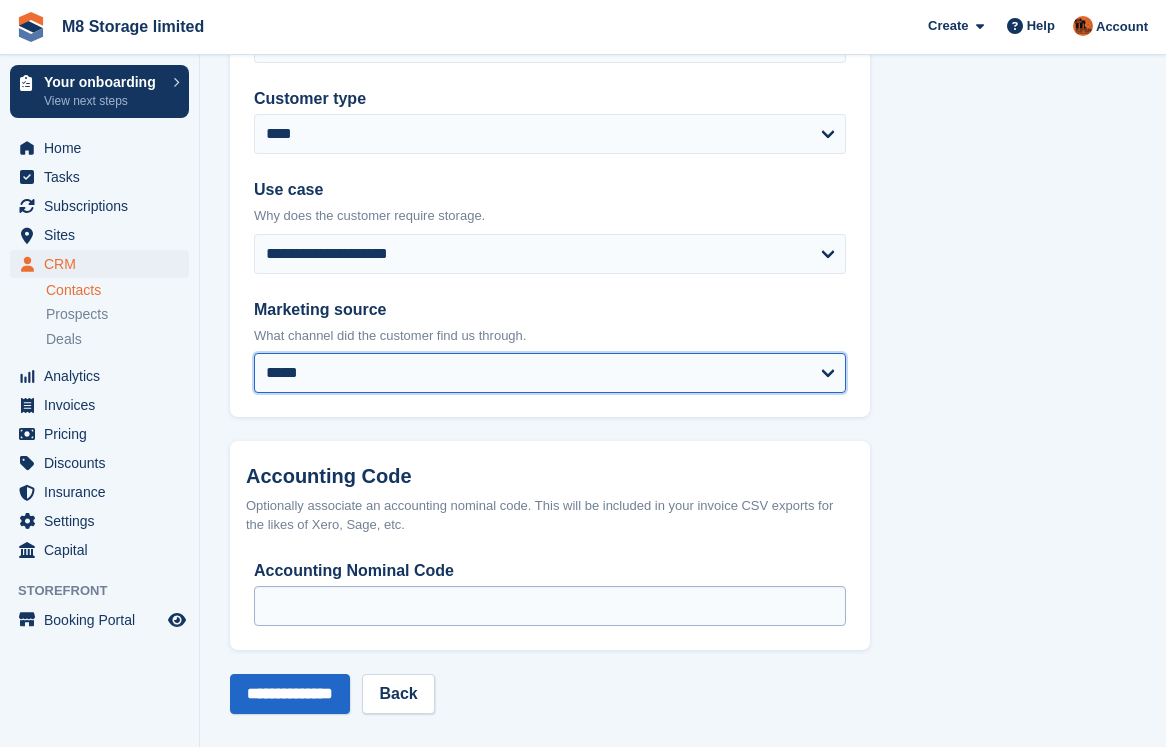 scroll, scrollTop: 1016, scrollLeft: 0, axis: vertical 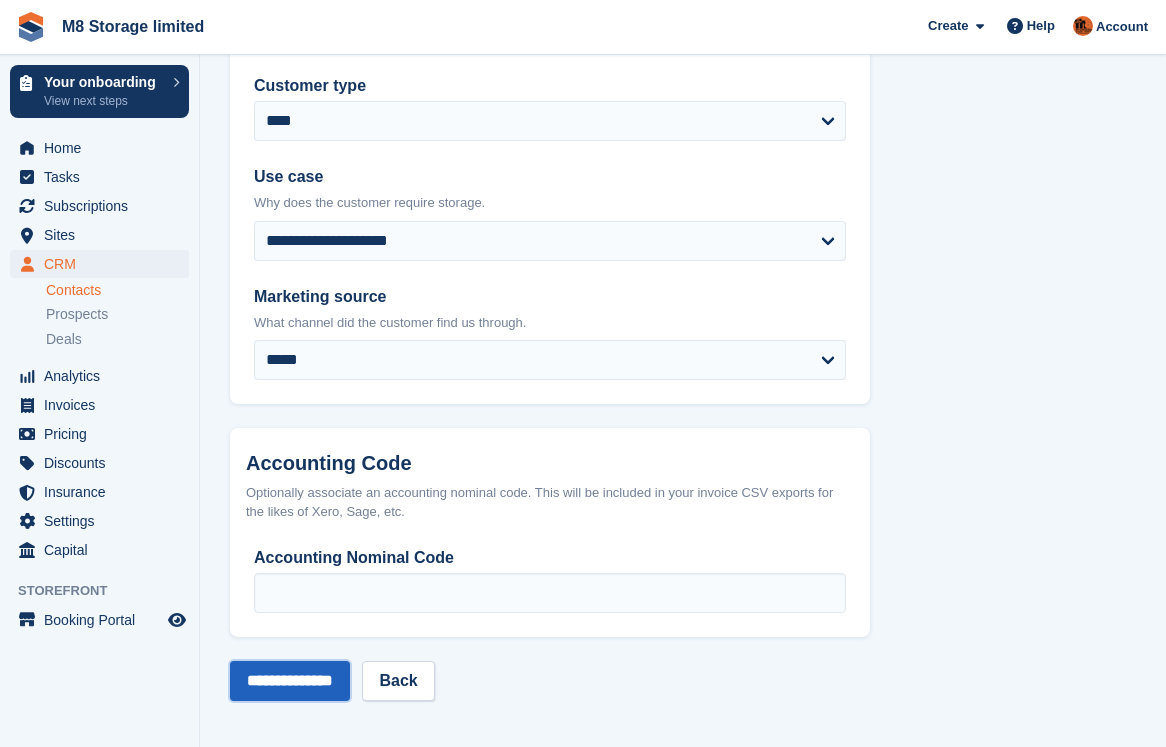 click on "**********" at bounding box center [290, 681] 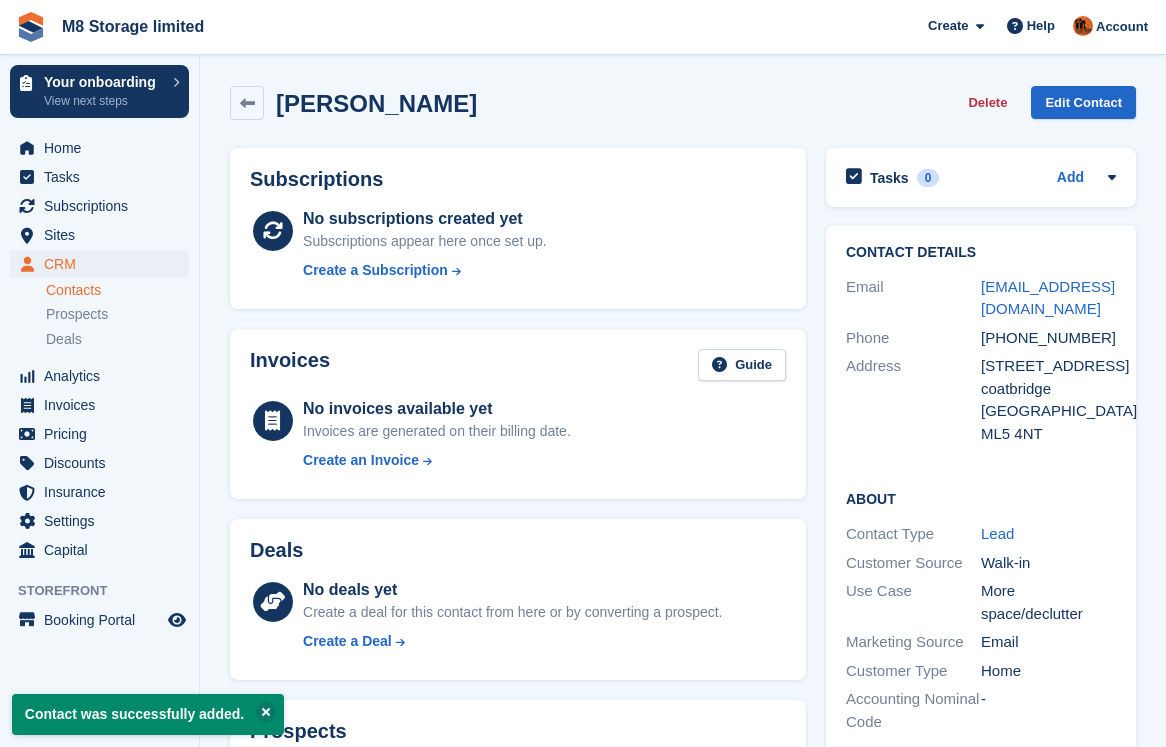 scroll, scrollTop: 0, scrollLeft: 0, axis: both 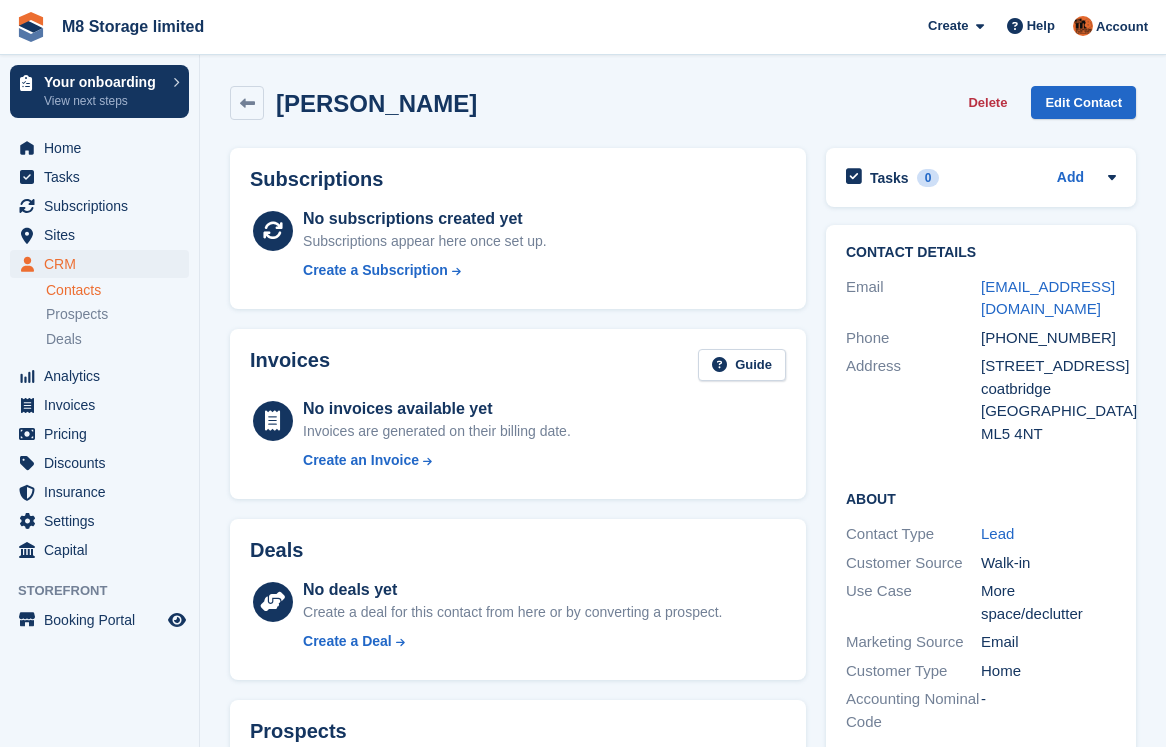 click on "Contacts" at bounding box center [117, 290] 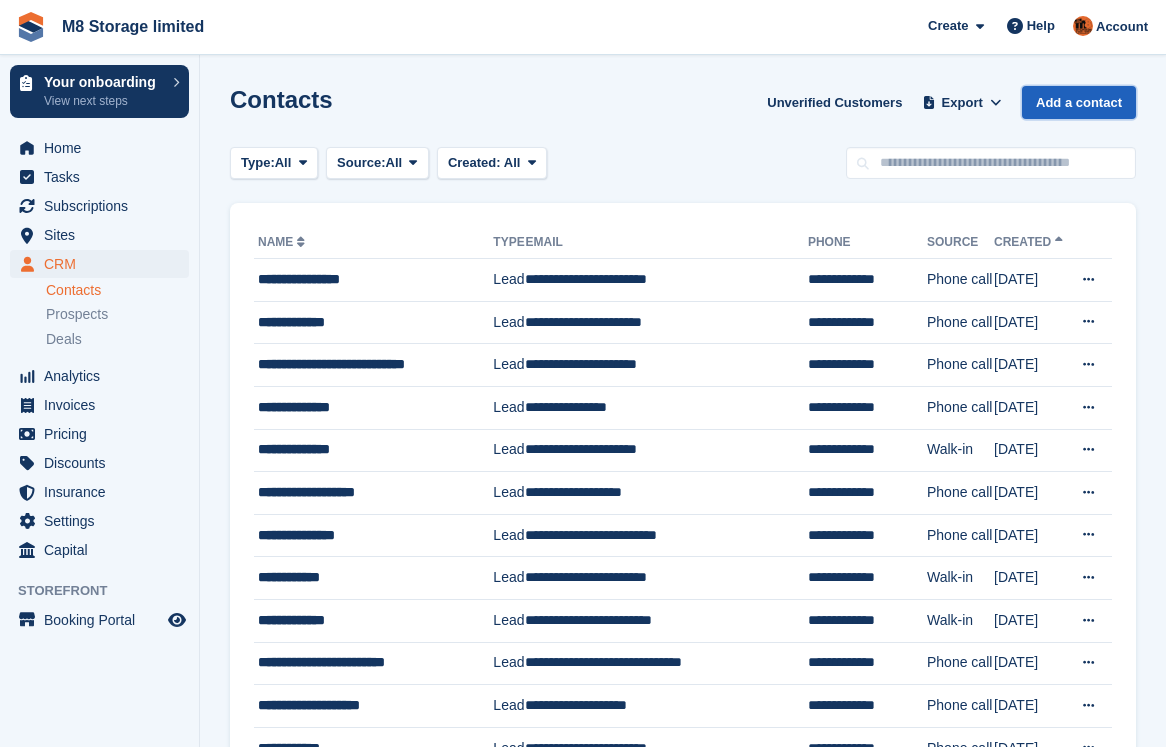 click on "Add a contact" at bounding box center [1079, 102] 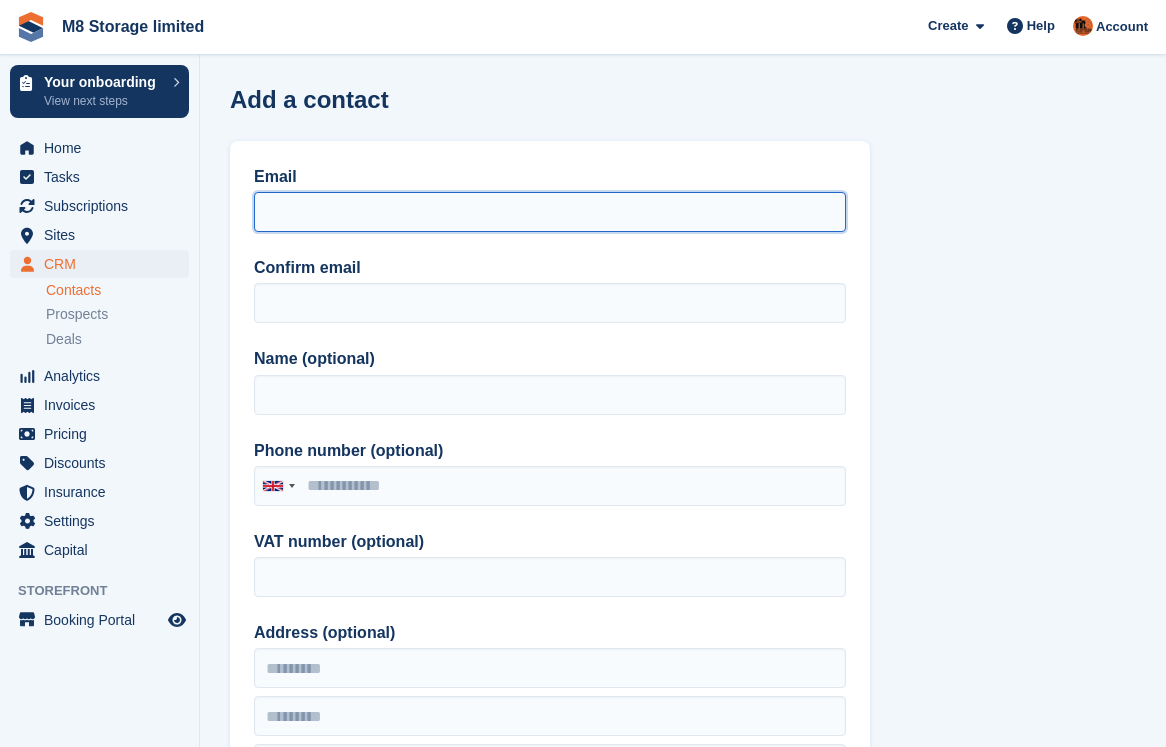drag, startPoint x: 607, startPoint y: 208, endPoint x: 638, endPoint y: 217, distance: 32.280025 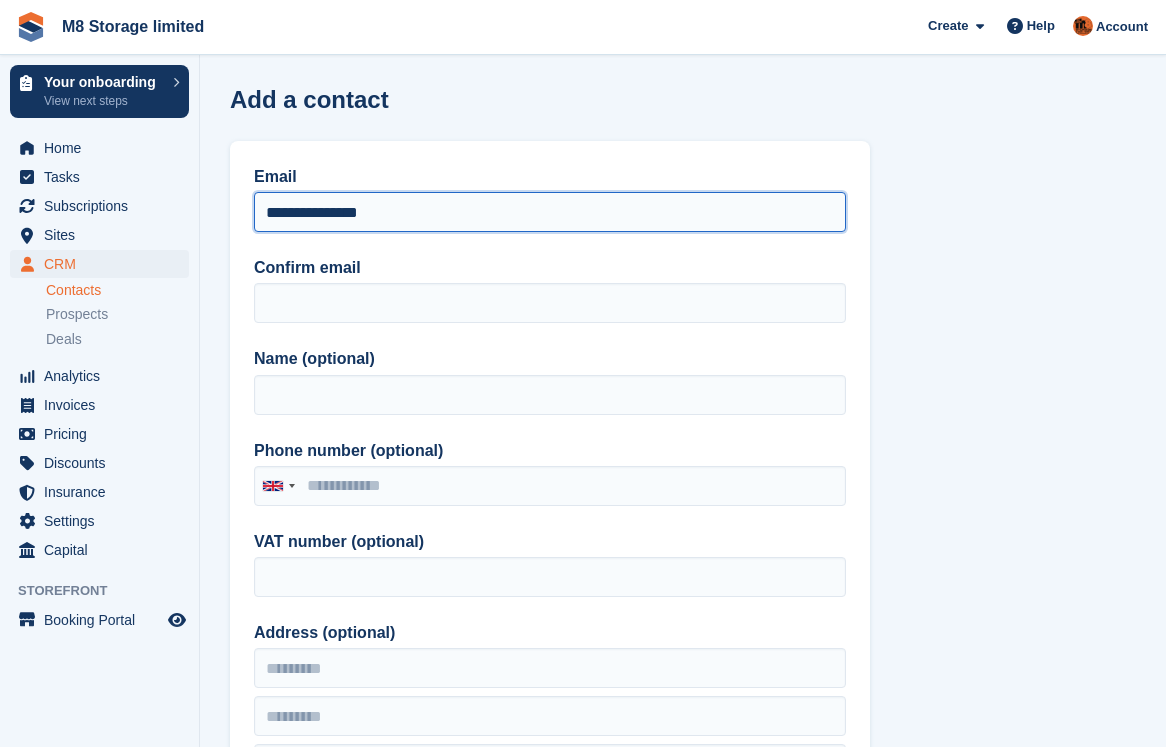 drag, startPoint x: 395, startPoint y: 218, endPoint x: 238, endPoint y: 209, distance: 157.25775 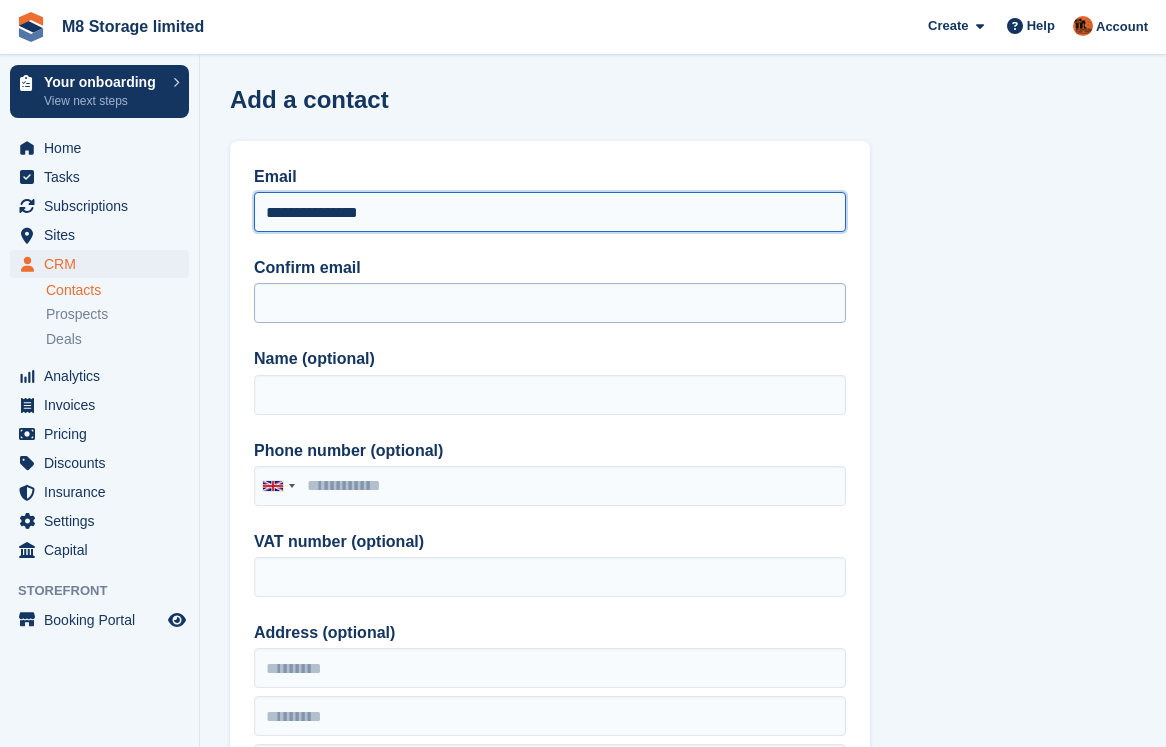 type on "**********" 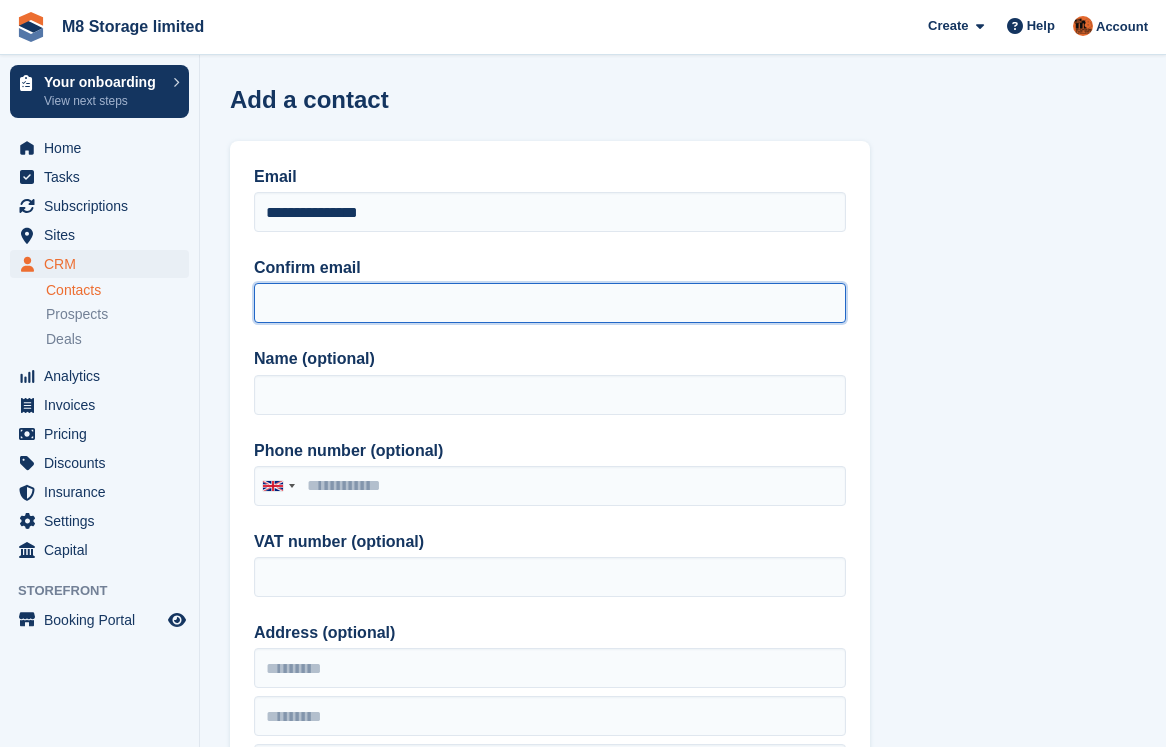 paste on "**********" 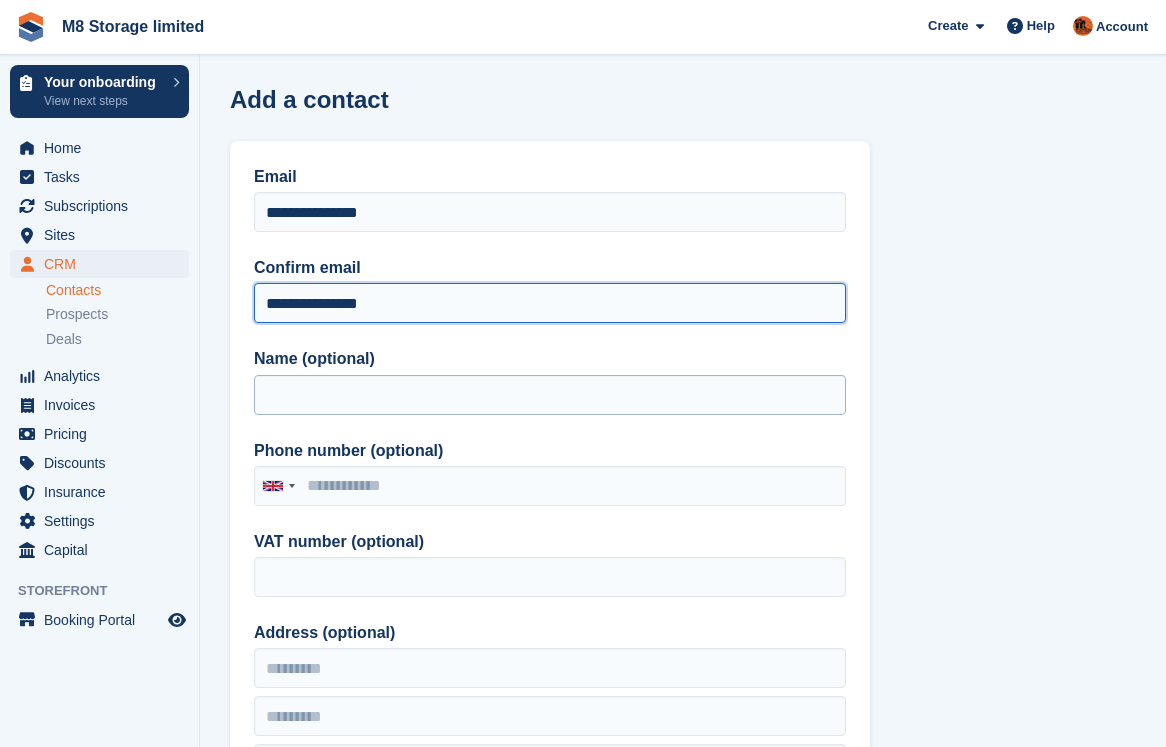 type on "**********" 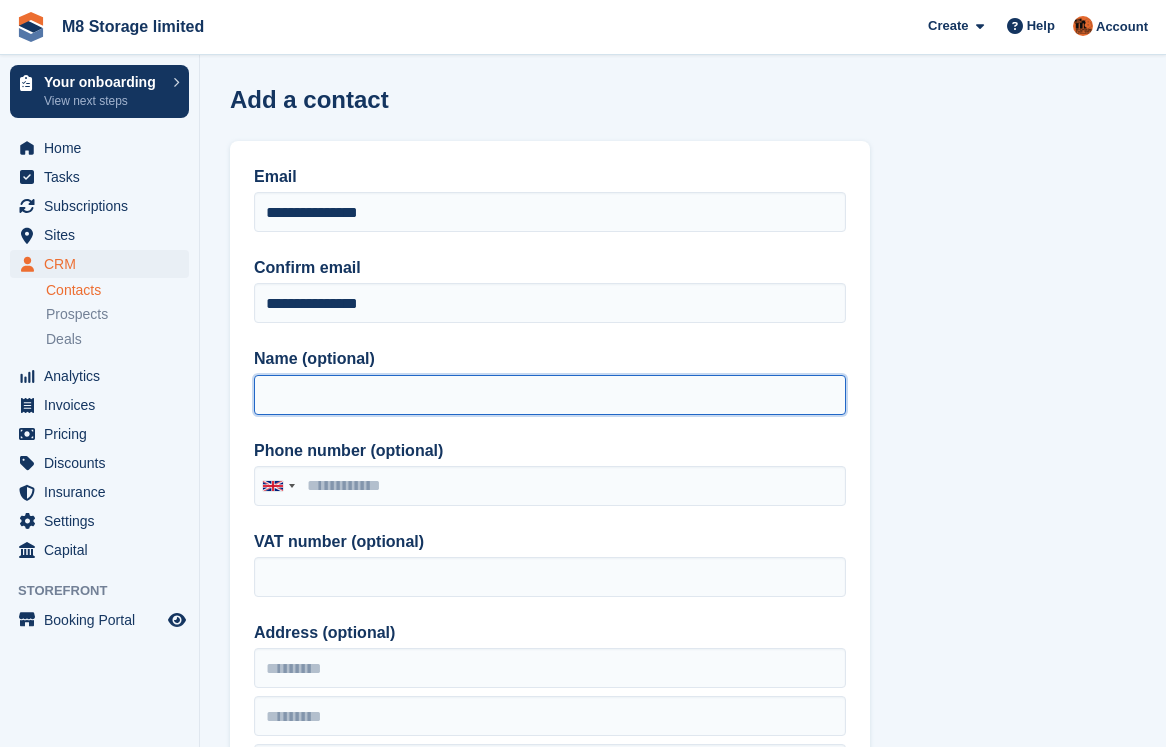 click on "Name (optional)" at bounding box center [550, 395] 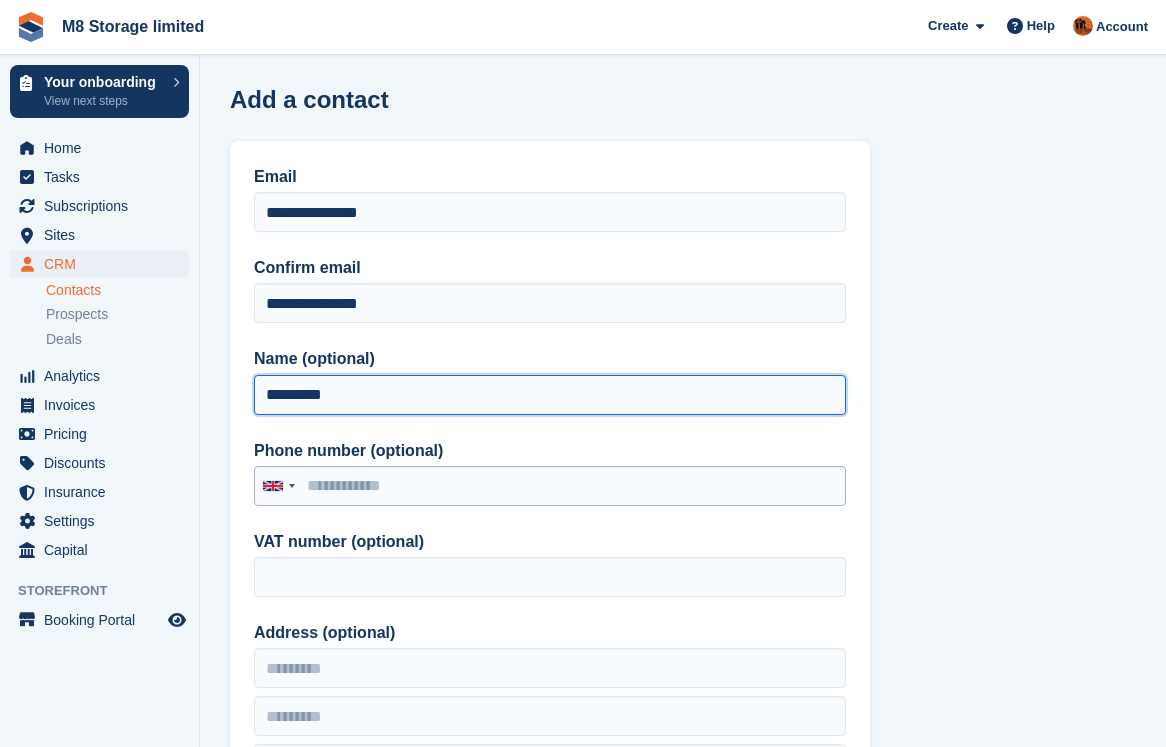 type on "*********" 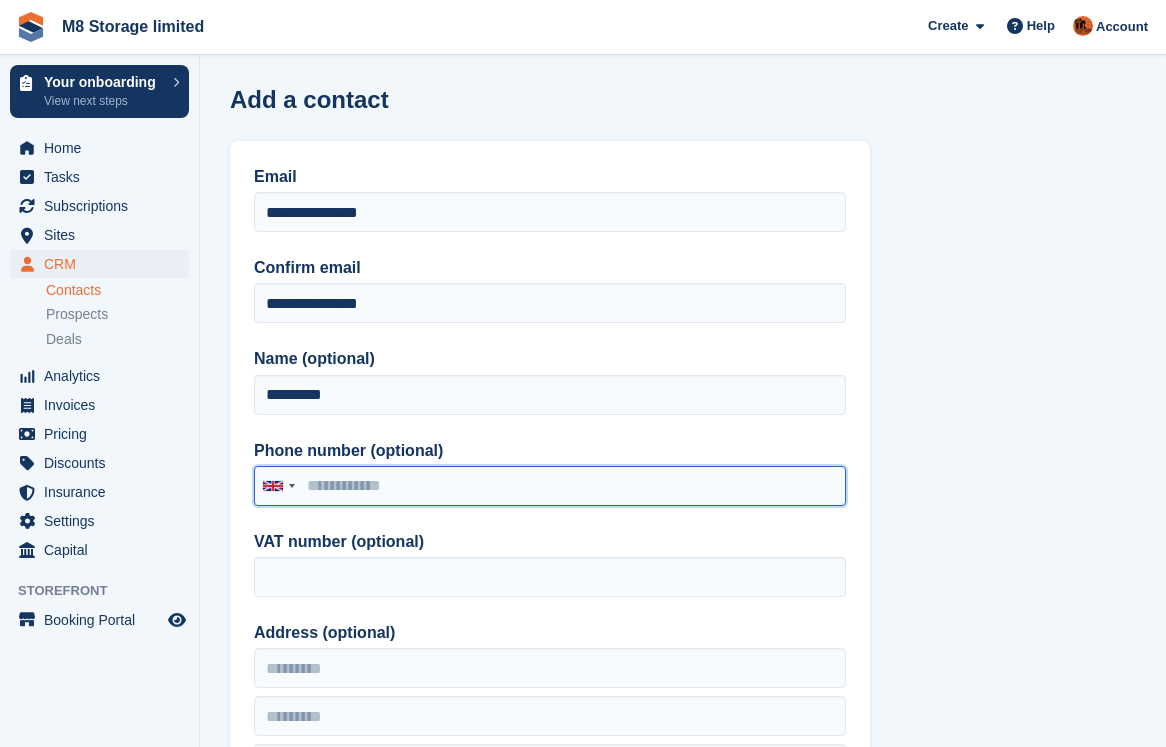 click on "Phone number (optional)" at bounding box center [550, 486] 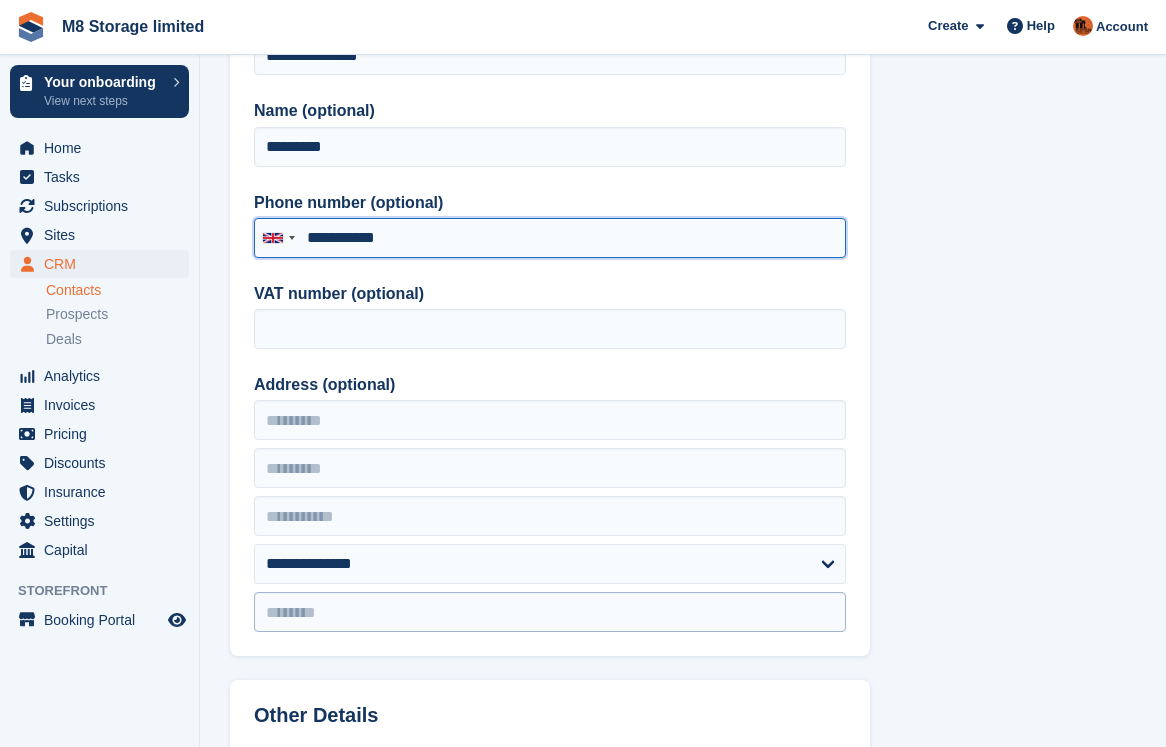 scroll, scrollTop: 300, scrollLeft: 0, axis: vertical 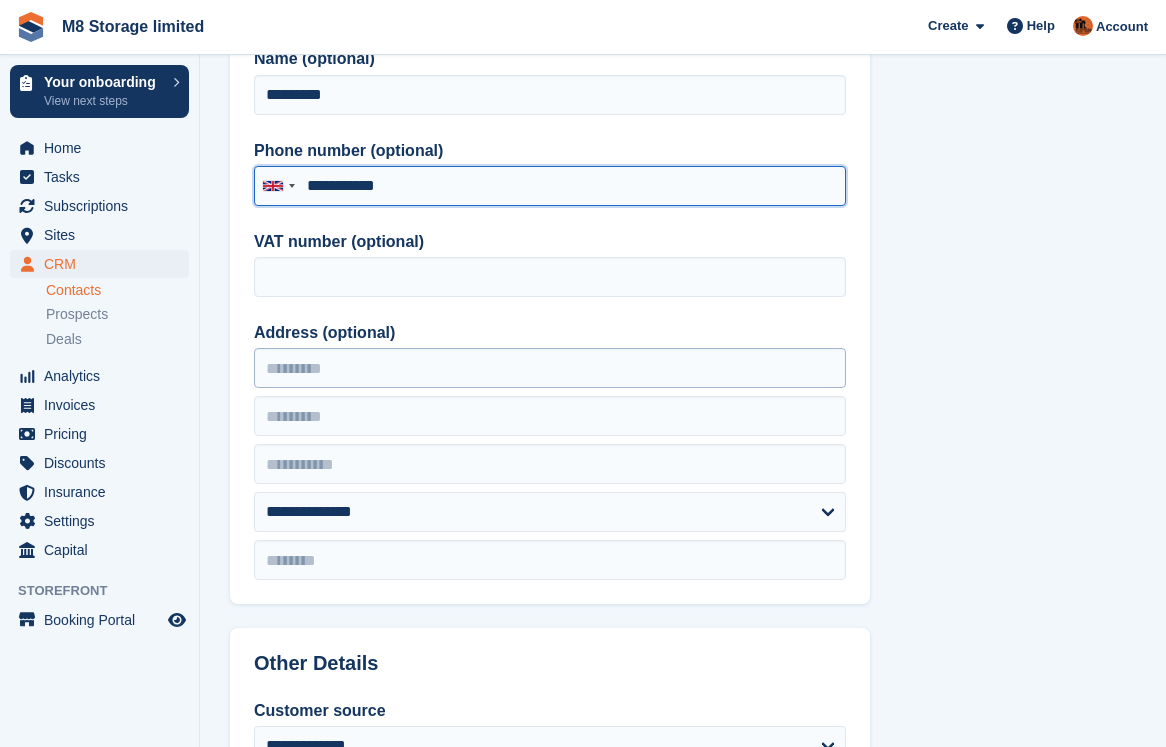 type on "**********" 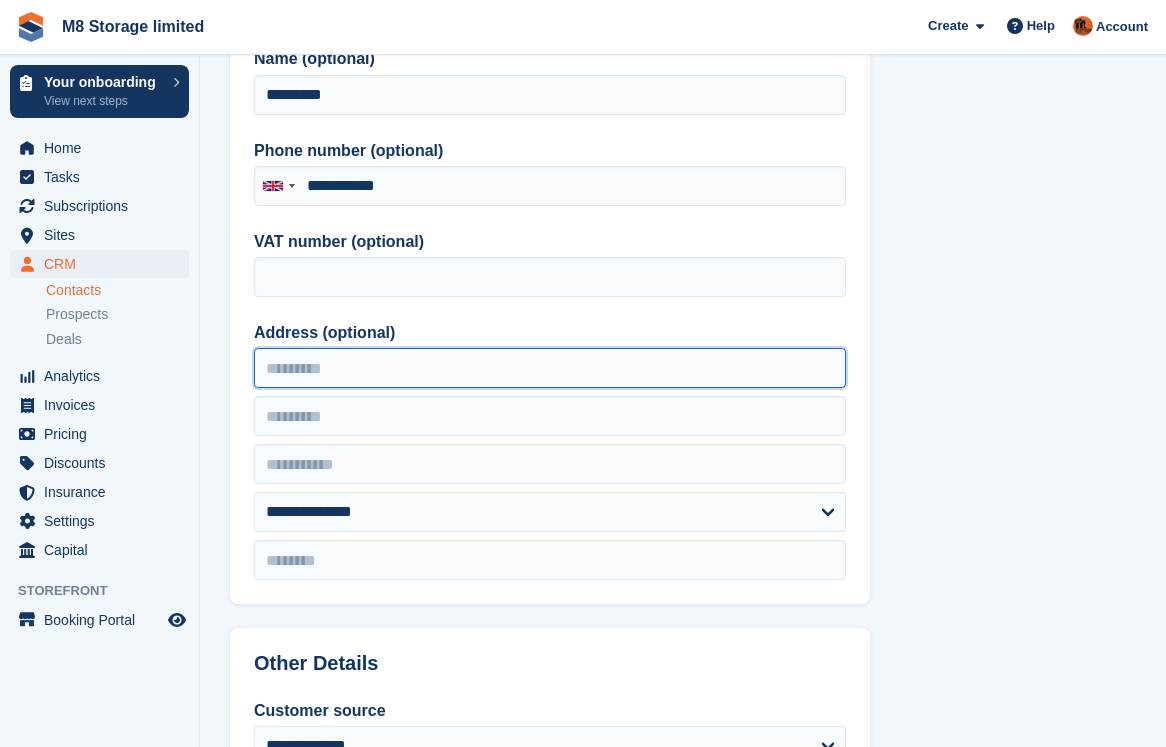 click on "Address (optional)" at bounding box center (550, 368) 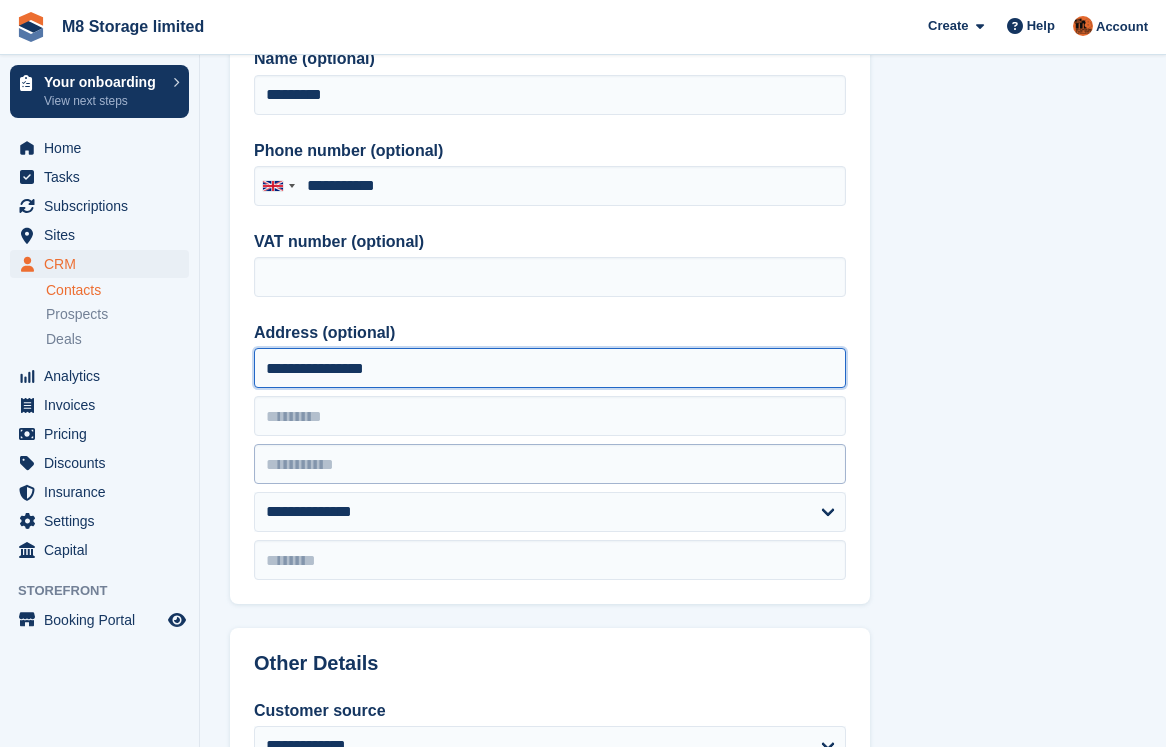 type on "**********" 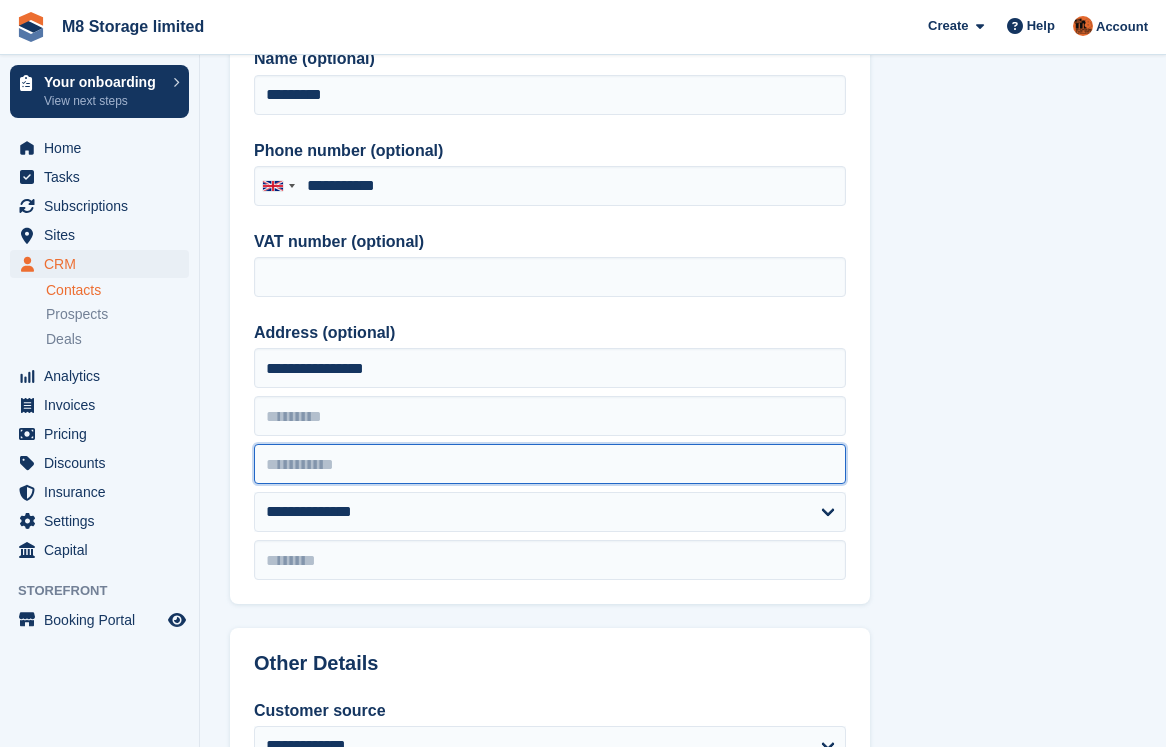 click at bounding box center (550, 464) 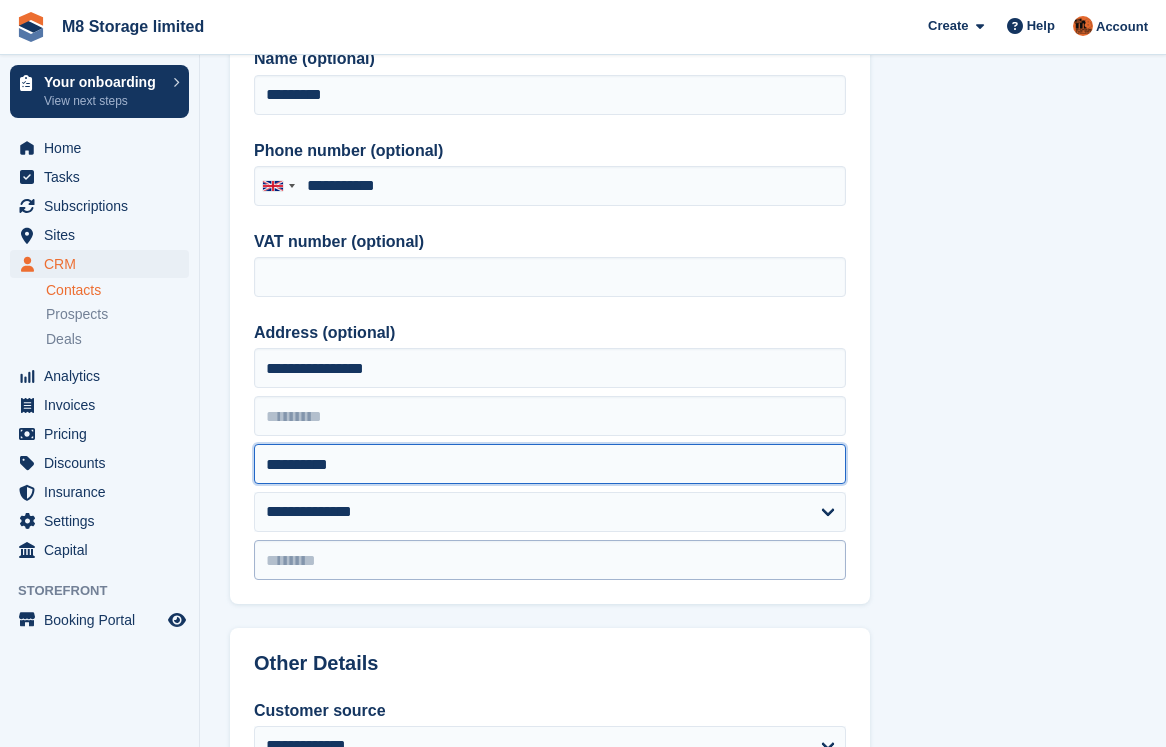 type on "**********" 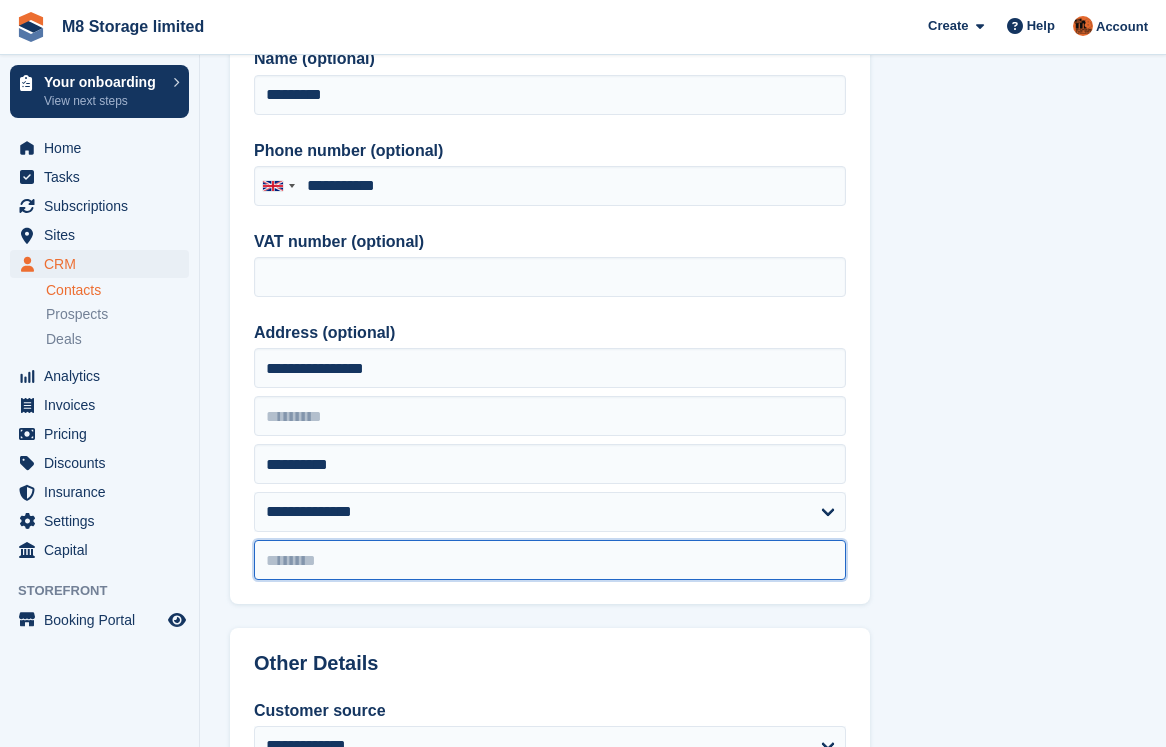 click at bounding box center (550, 560) 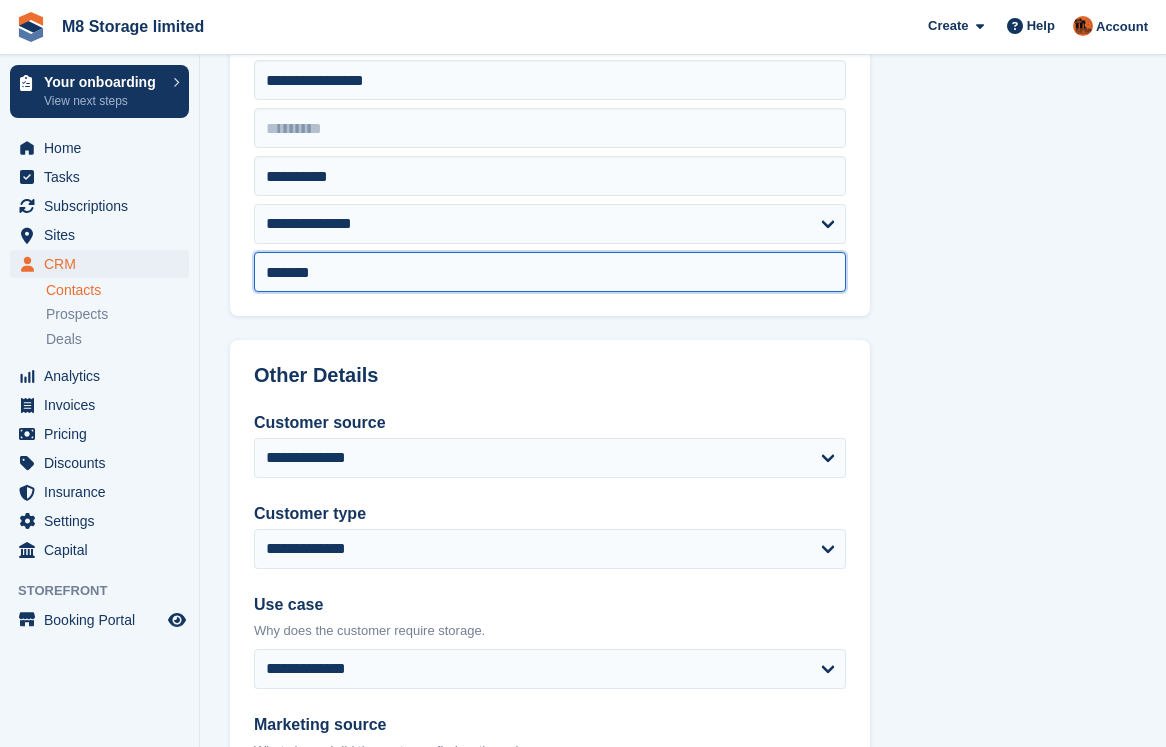 scroll, scrollTop: 600, scrollLeft: 0, axis: vertical 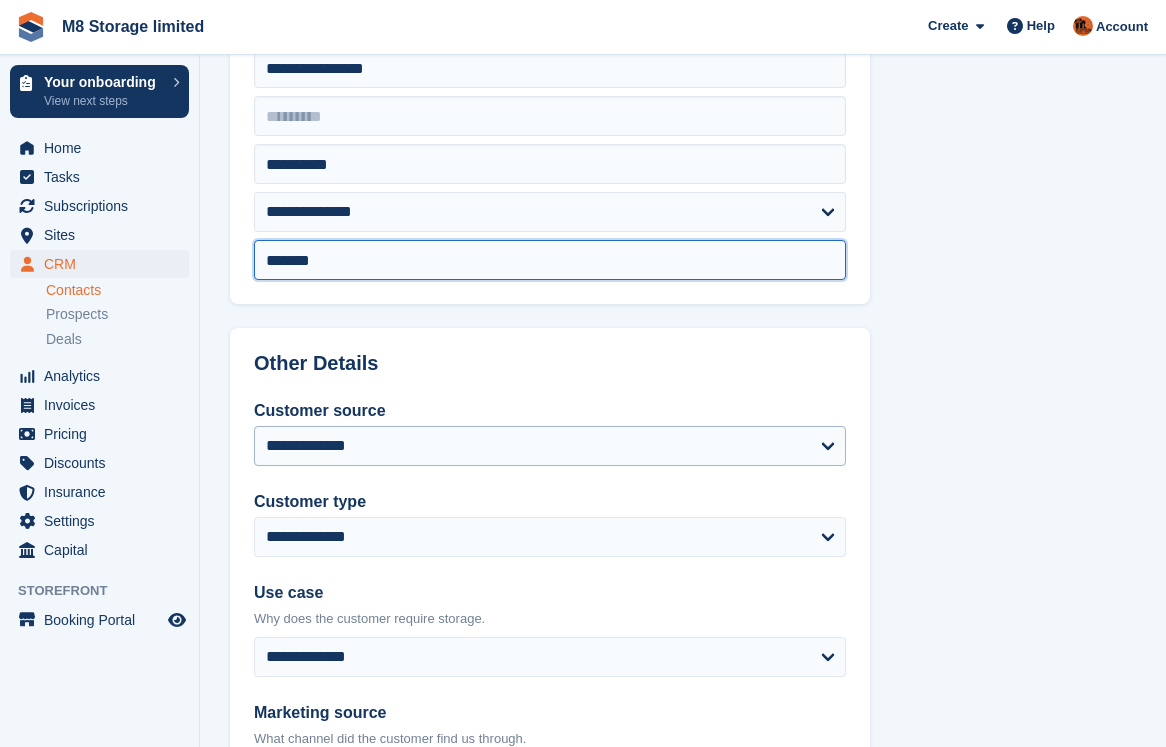type on "*******" 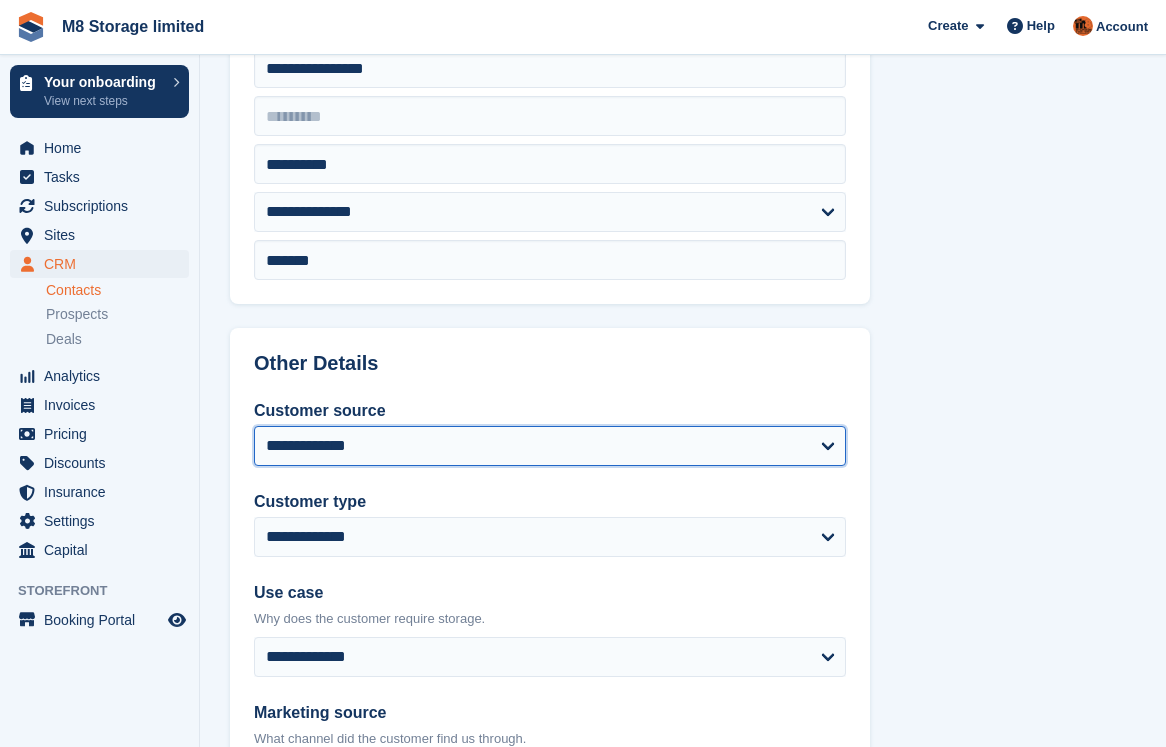 click on "**********" at bounding box center (550, 446) 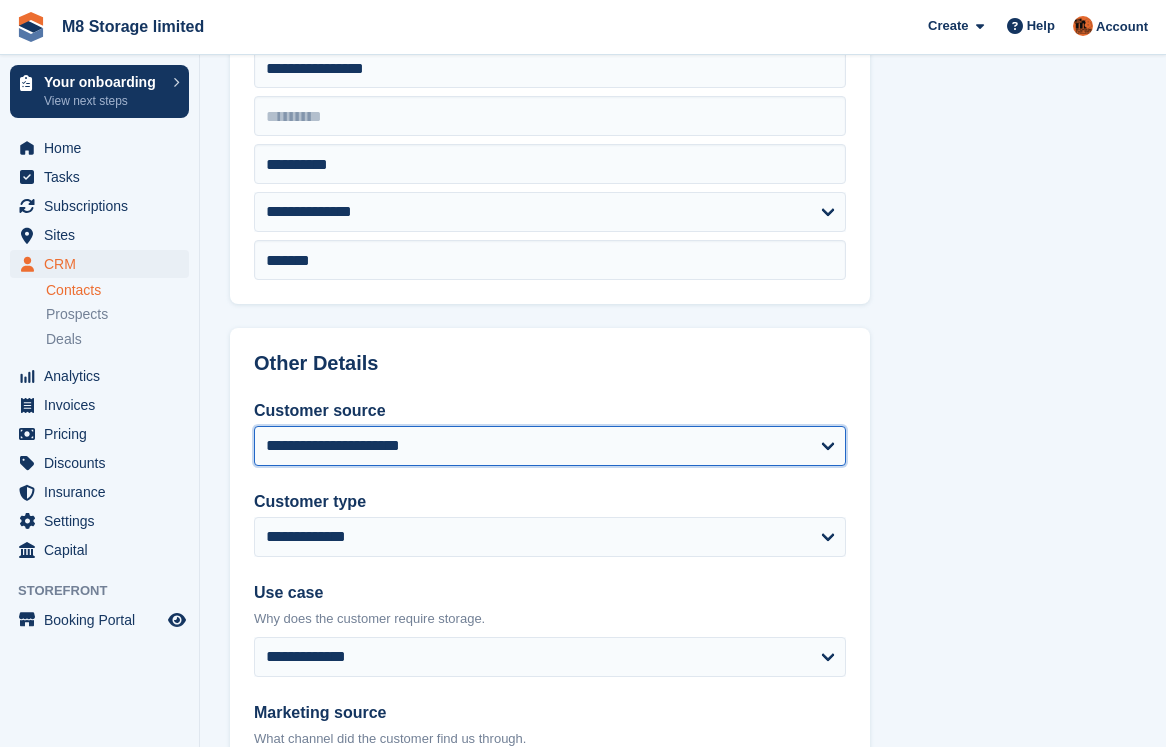 click on "**********" at bounding box center [550, 446] 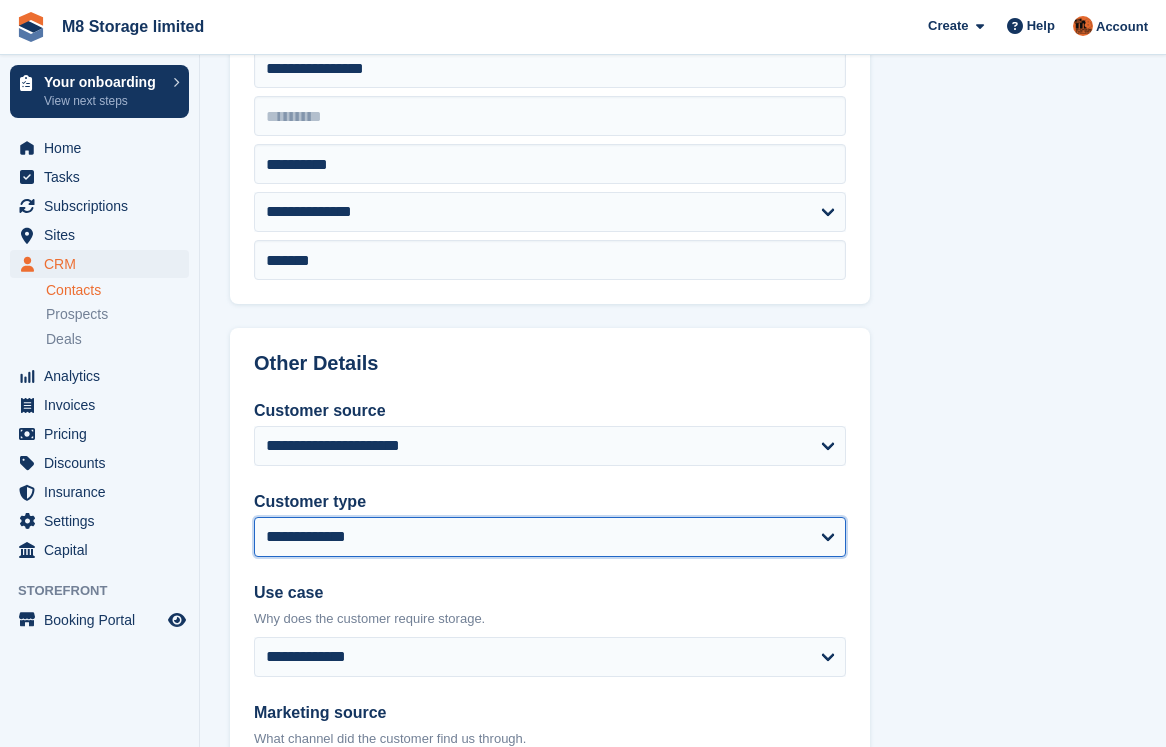click on "**********" at bounding box center [550, 537] 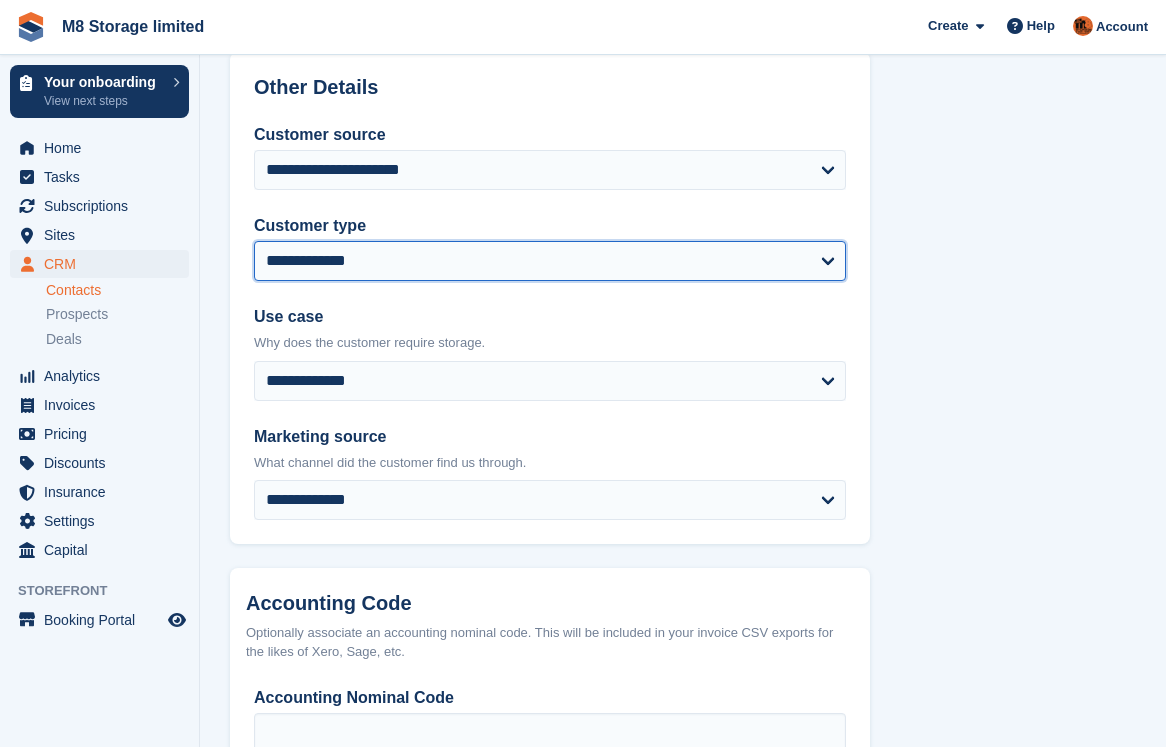 scroll, scrollTop: 900, scrollLeft: 0, axis: vertical 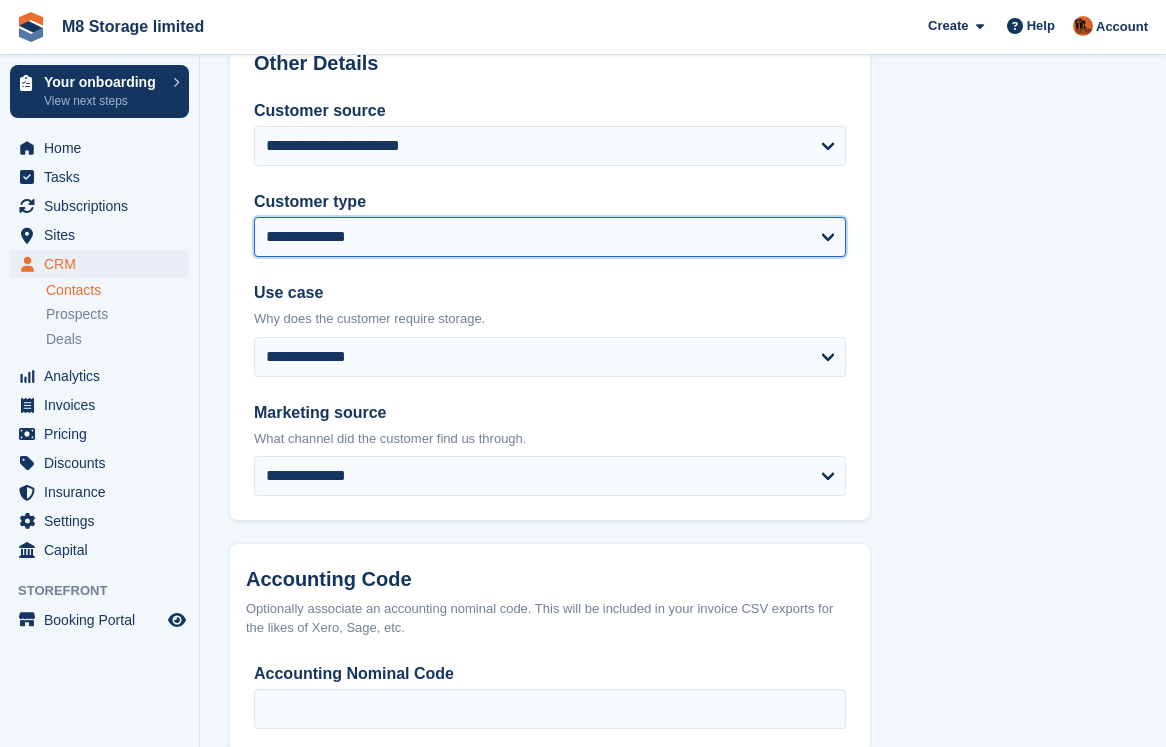 click on "**********" at bounding box center (550, 237) 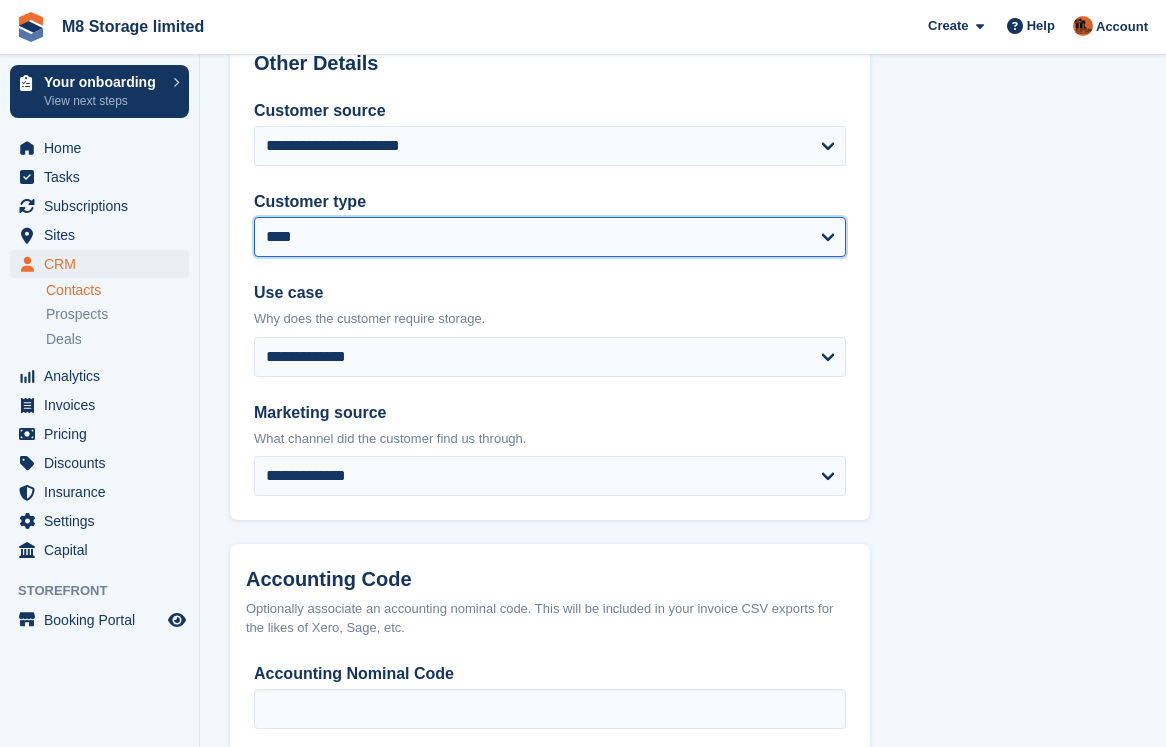 click on "**********" at bounding box center (550, 237) 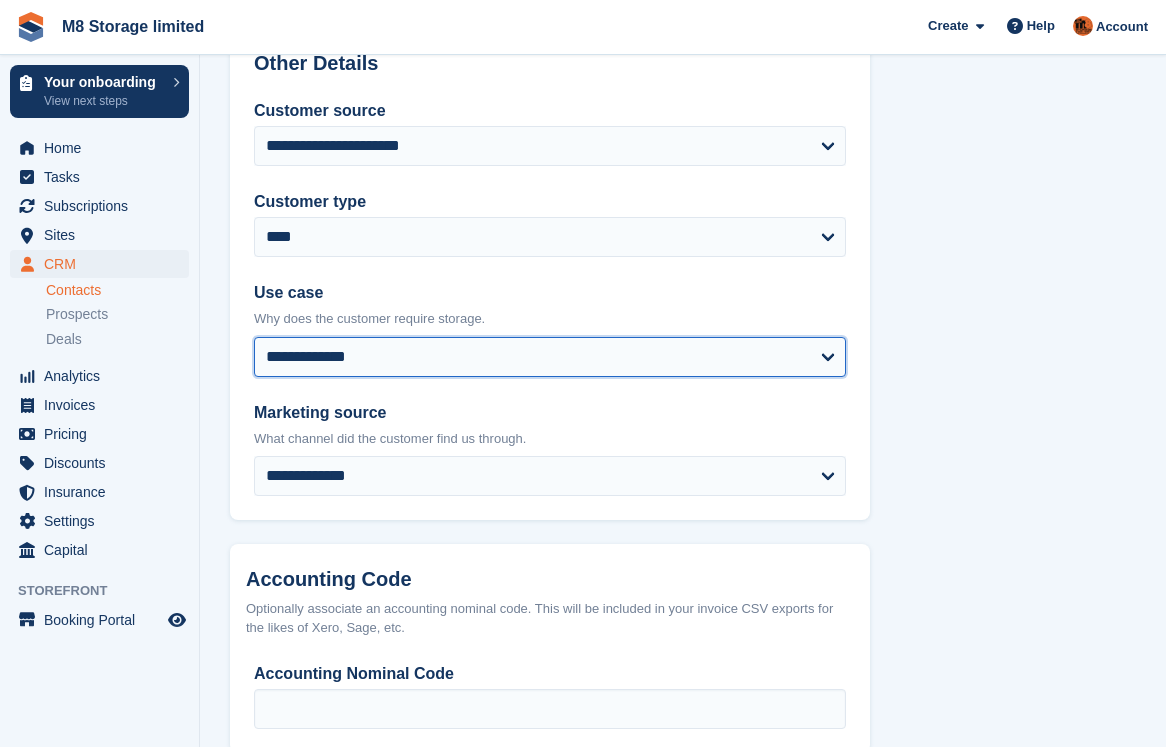 click on "**********" at bounding box center [550, 357] 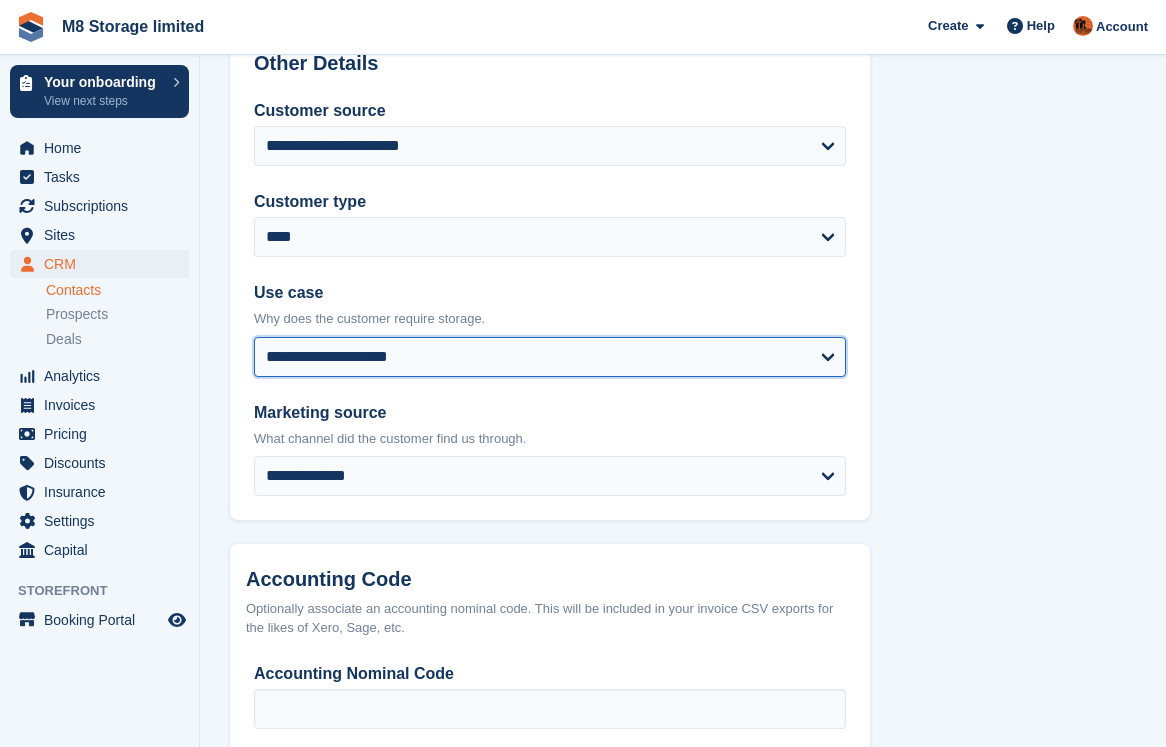 click on "**********" at bounding box center (550, 357) 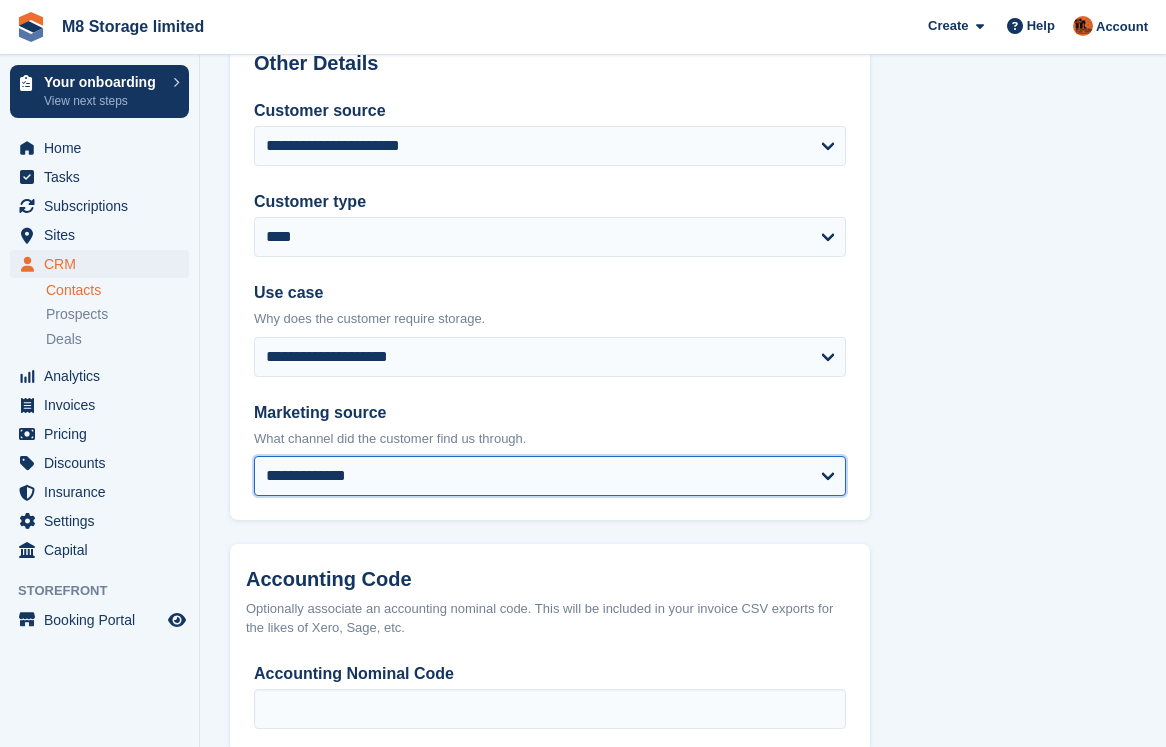 click on "**********" at bounding box center (550, 476) 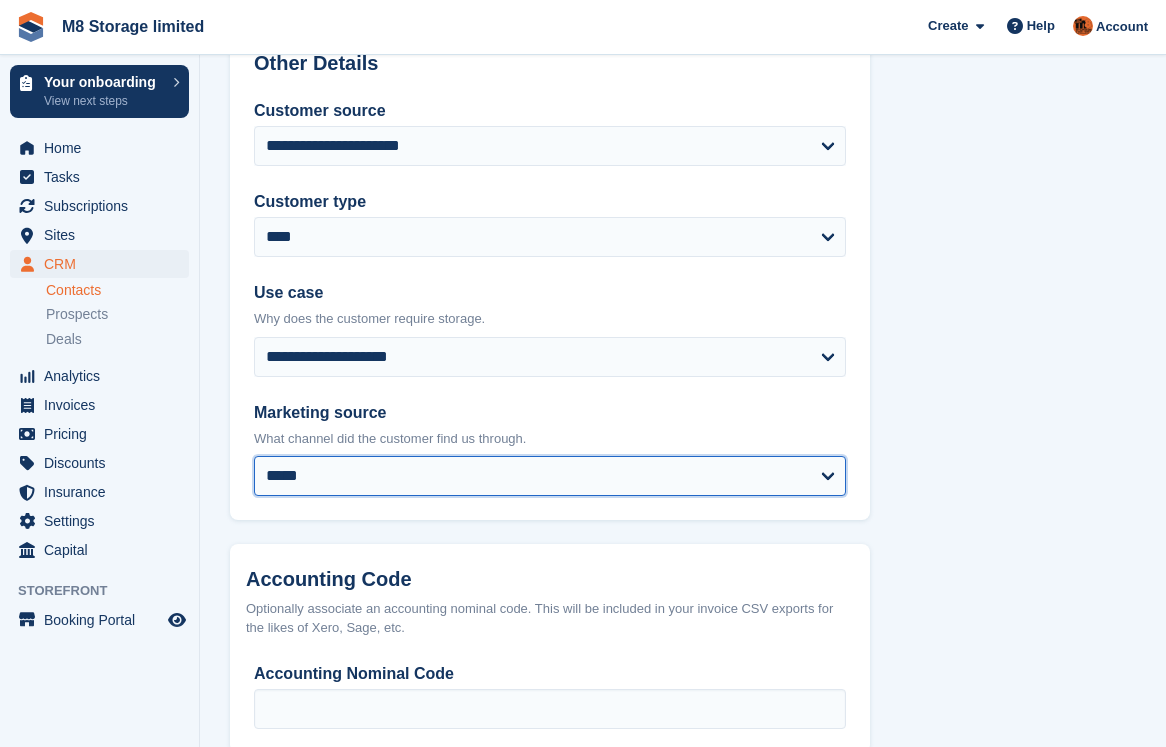 click on "**********" at bounding box center [550, 476] 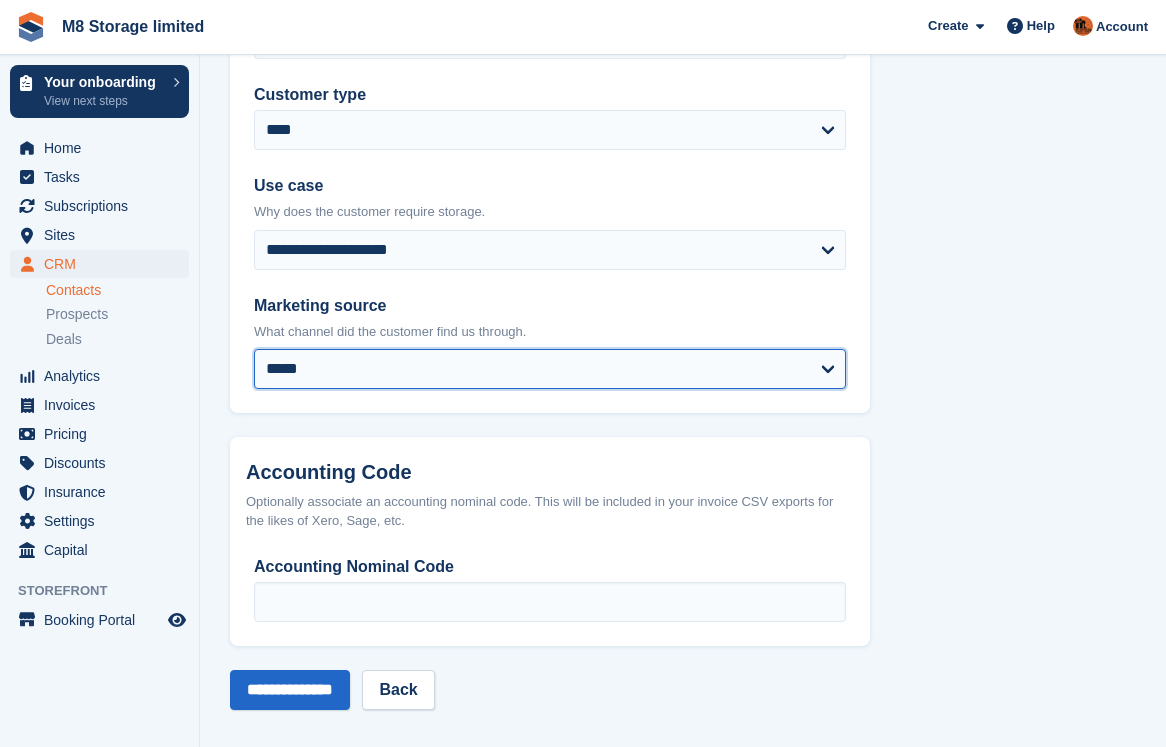 scroll, scrollTop: 1016, scrollLeft: 0, axis: vertical 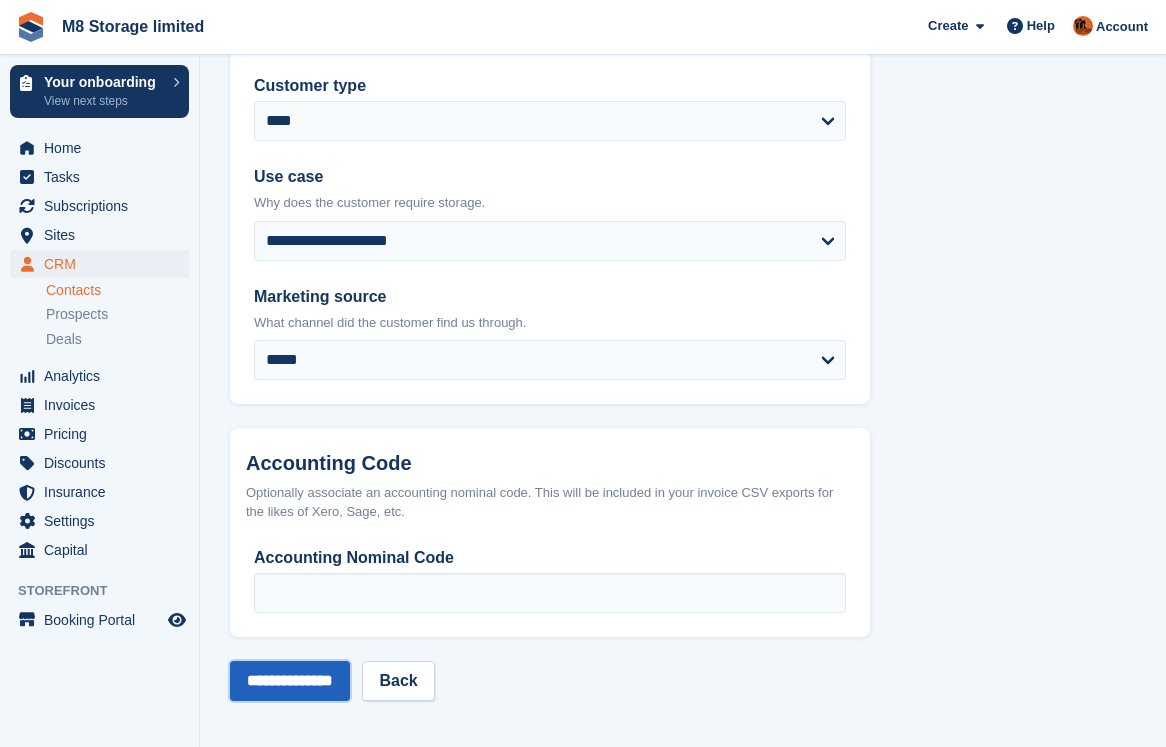click on "**********" at bounding box center (290, 681) 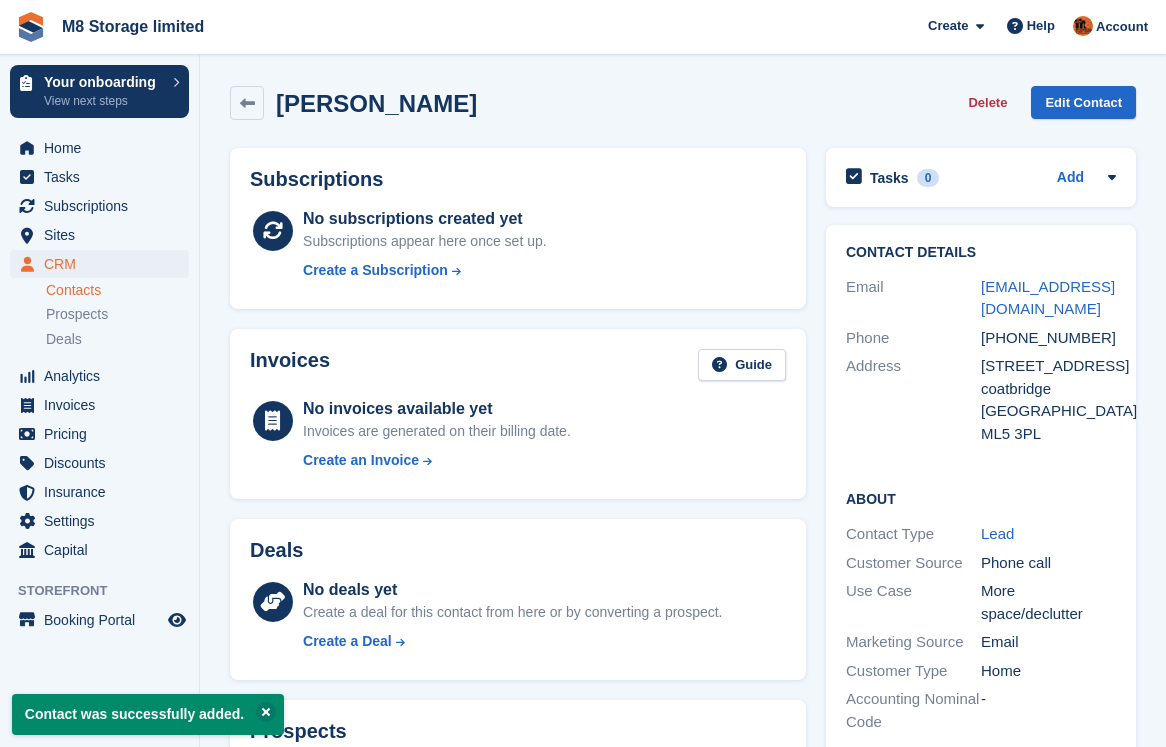 scroll, scrollTop: 0, scrollLeft: 0, axis: both 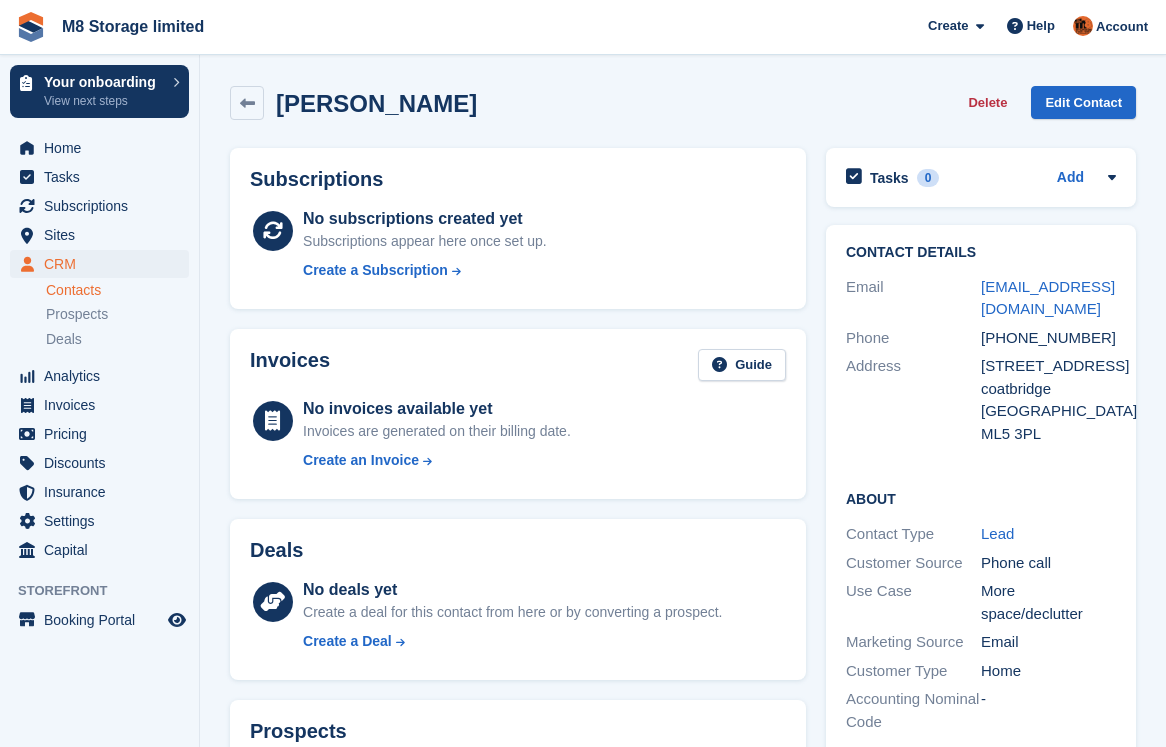click on "Contacts" at bounding box center [117, 290] 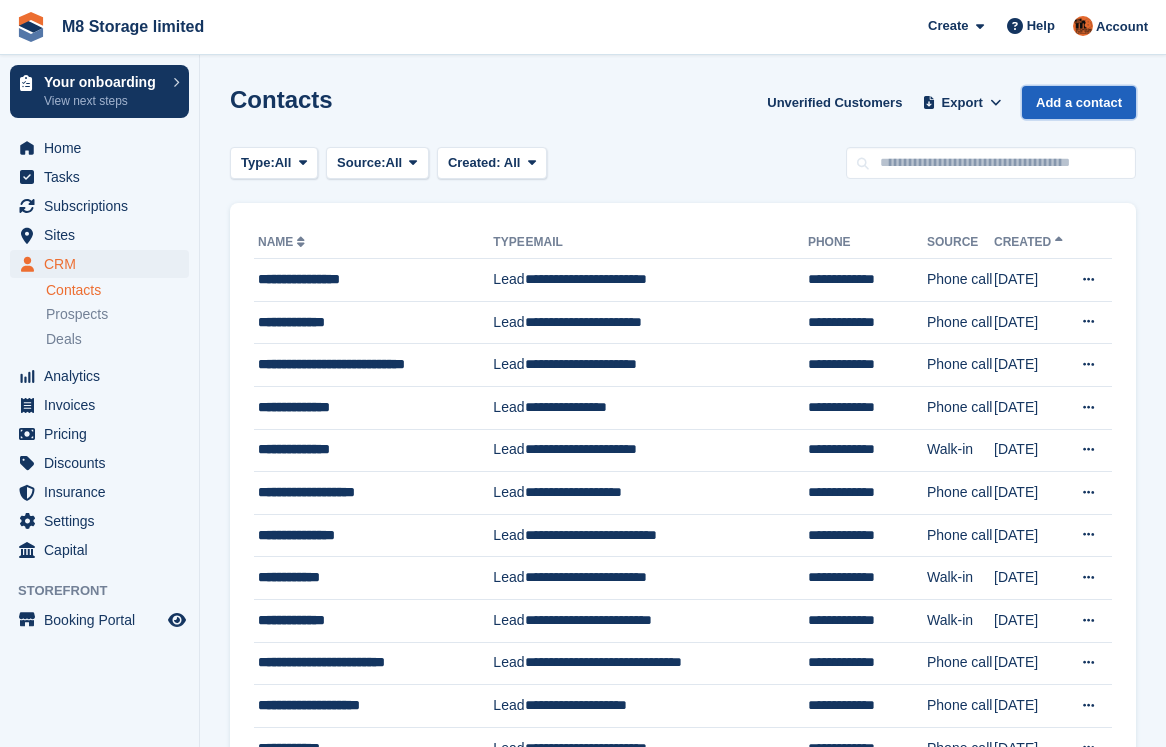 click on "Add a contact" at bounding box center [1079, 102] 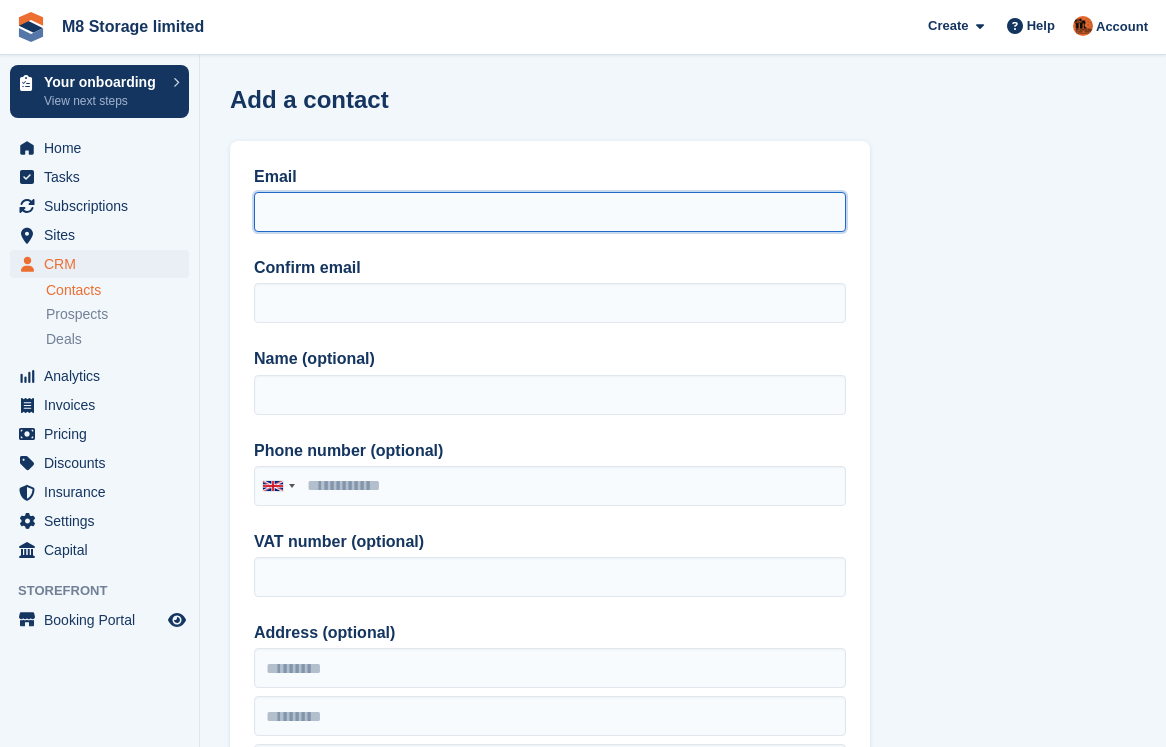 click on "Email" at bounding box center (550, 212) 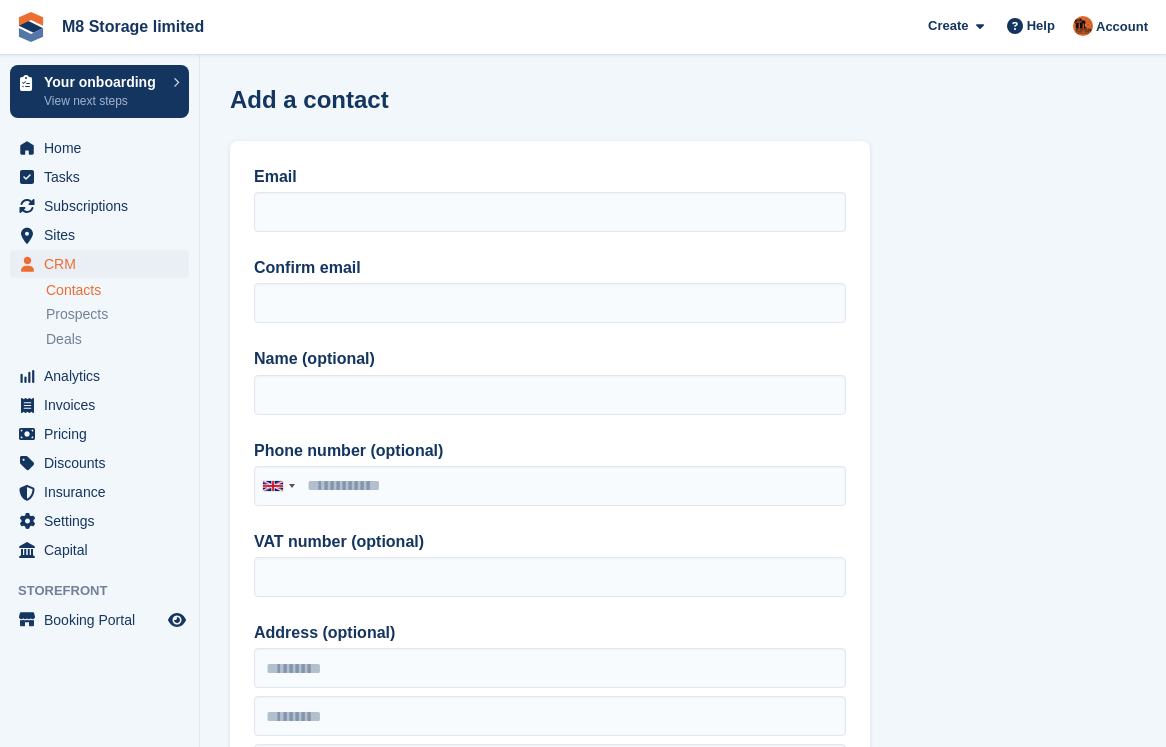 click on "Confirm email" at bounding box center (550, 268) 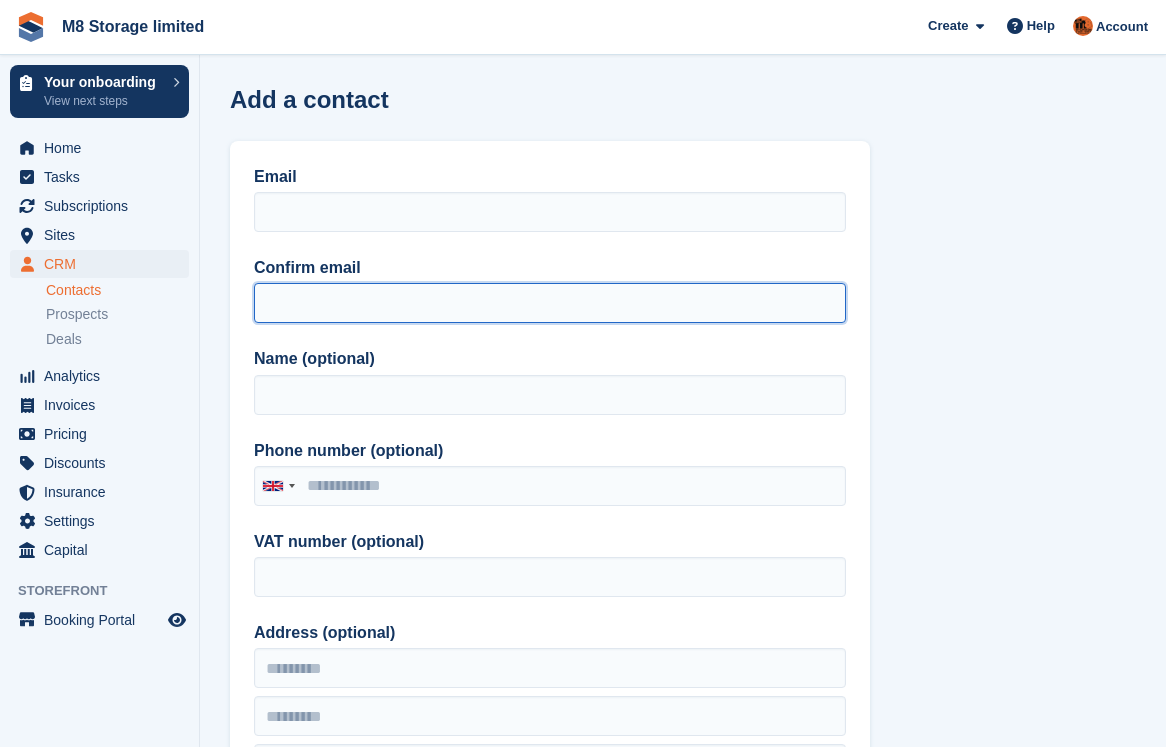 click on "Confirm email" at bounding box center [550, 303] 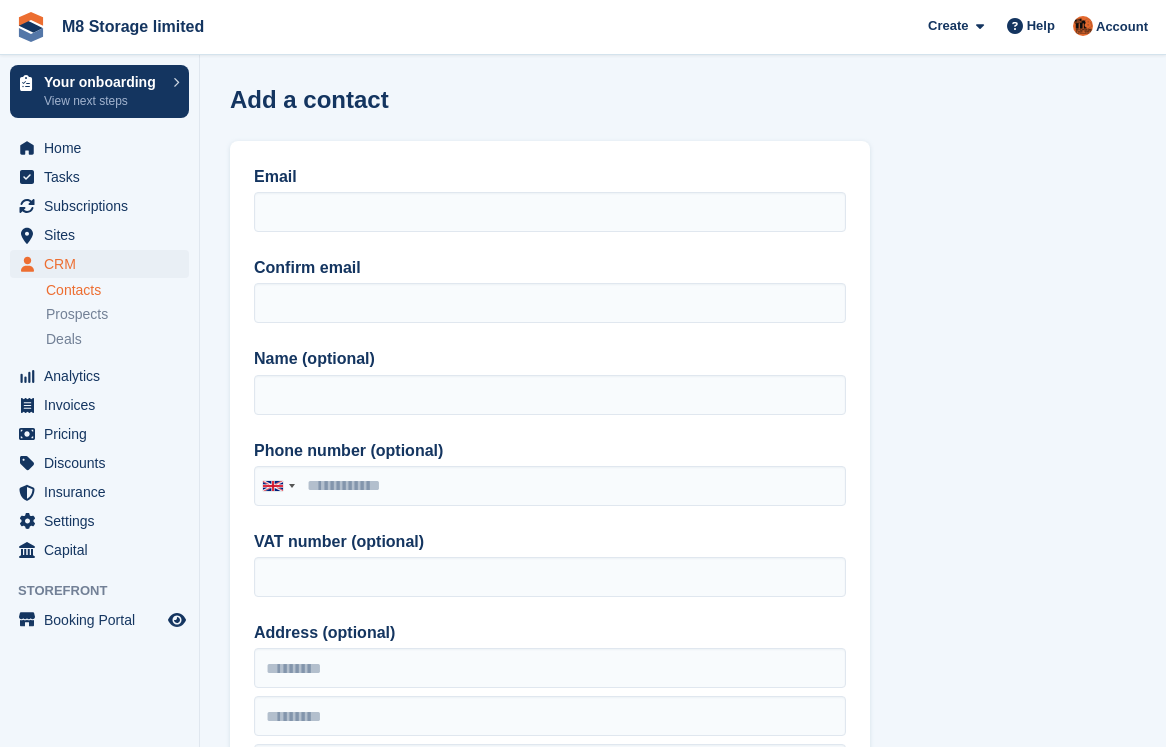 click on "Confirm email" at bounding box center (550, 268) 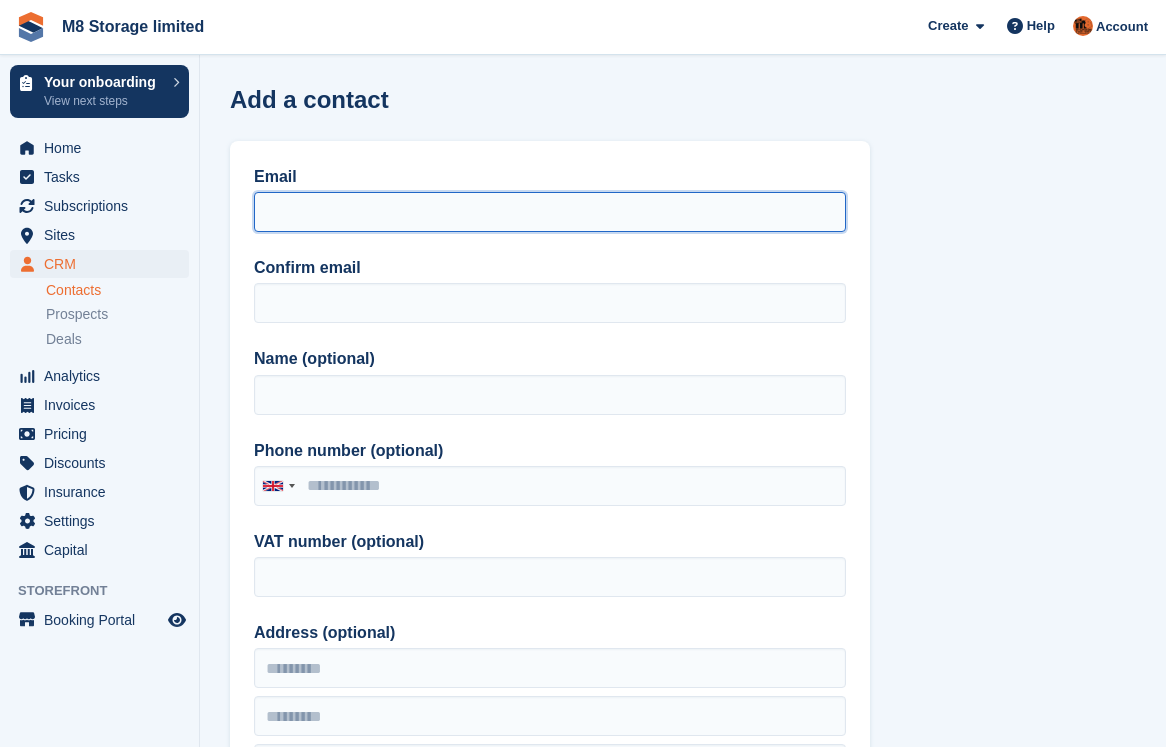 click on "Email" at bounding box center [550, 212] 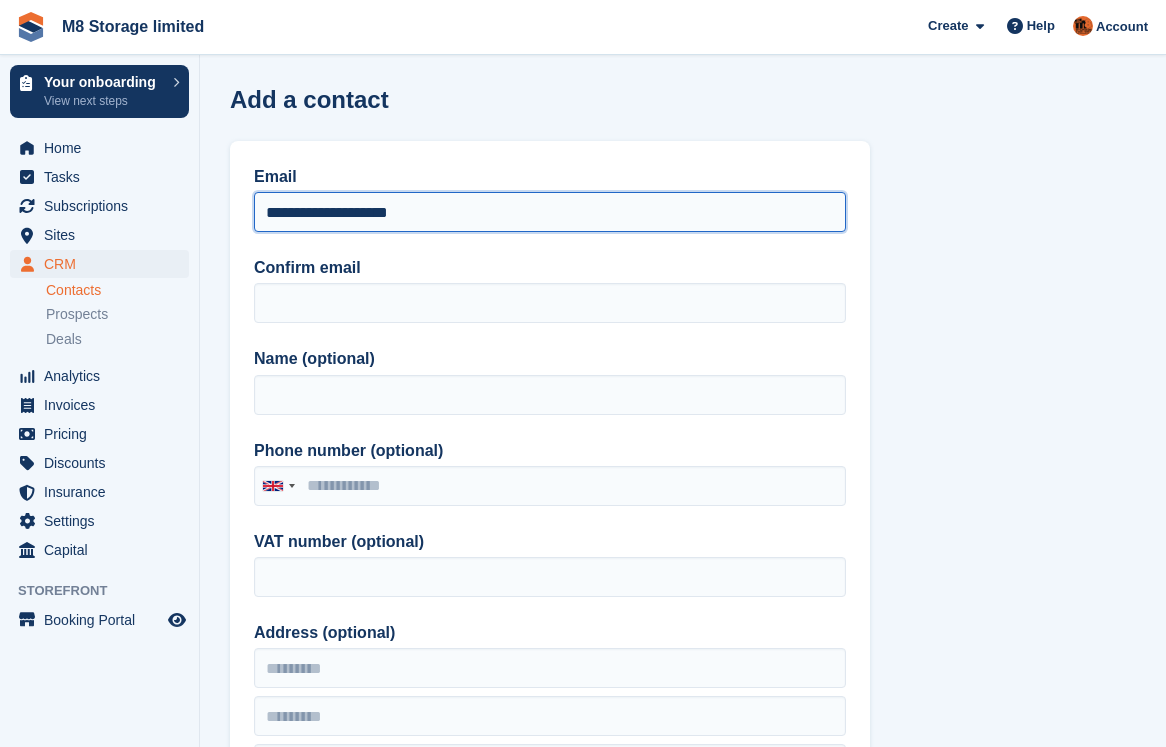 drag, startPoint x: 454, startPoint y: 212, endPoint x: 266, endPoint y: 213, distance: 188.00266 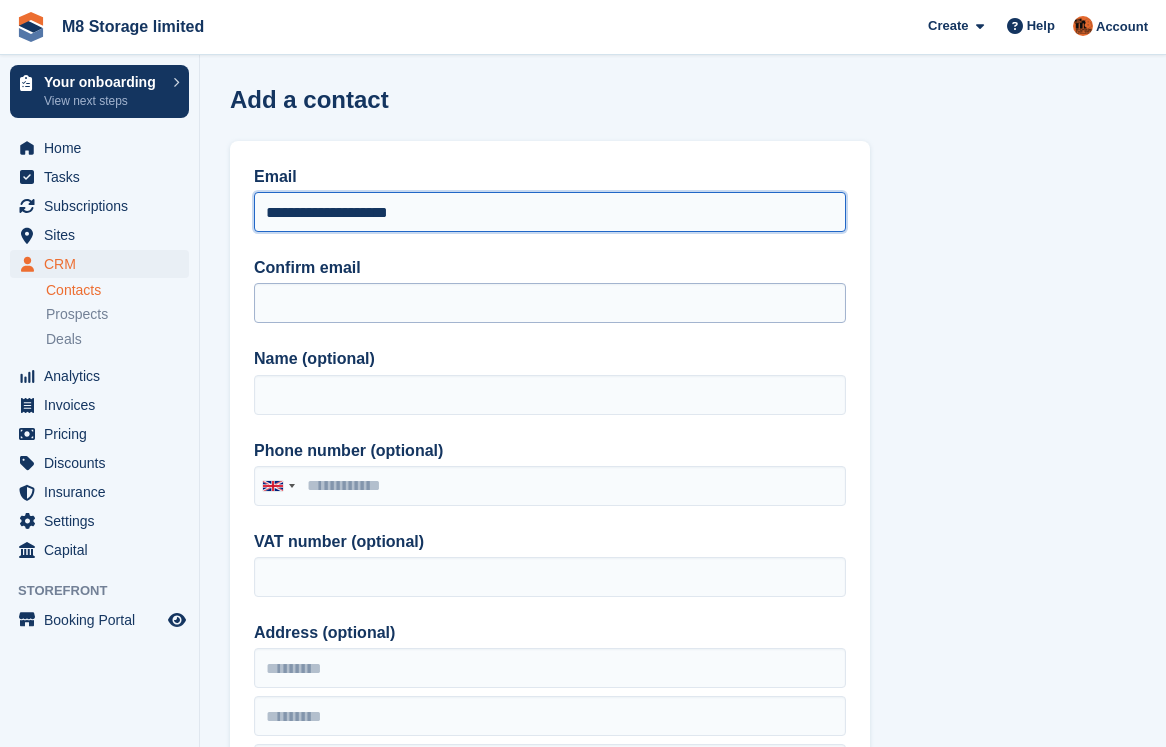 type on "**********" 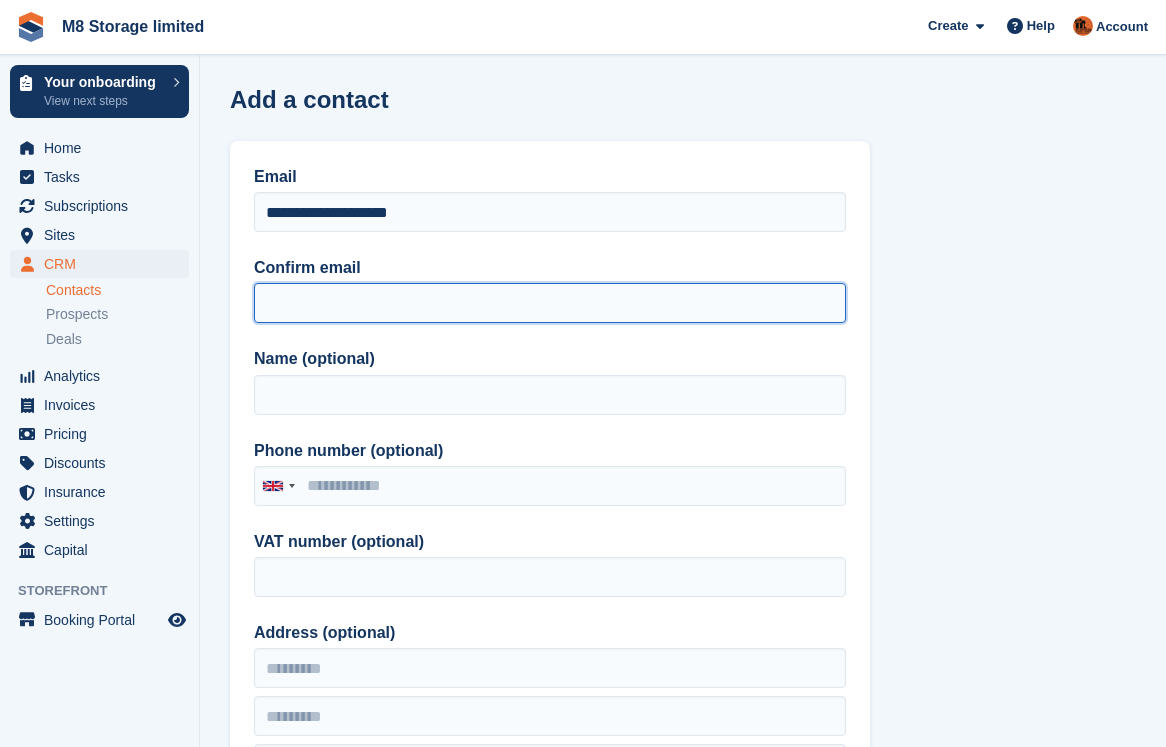 paste on "**********" 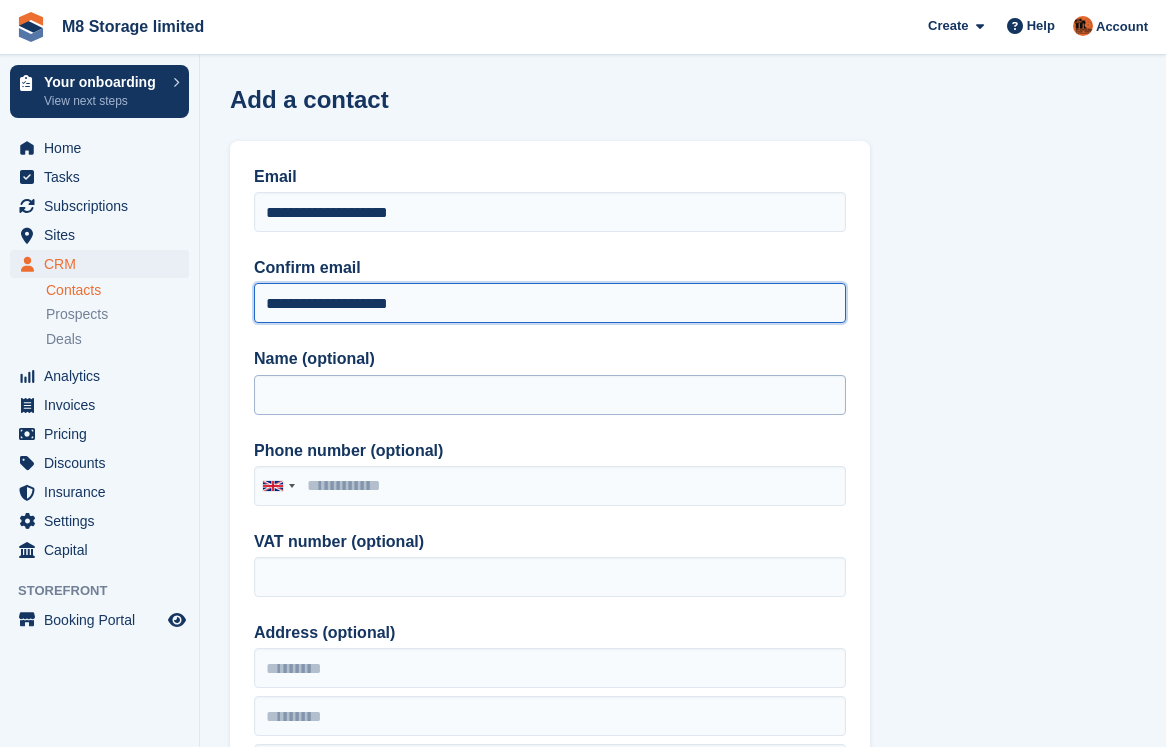 type on "**********" 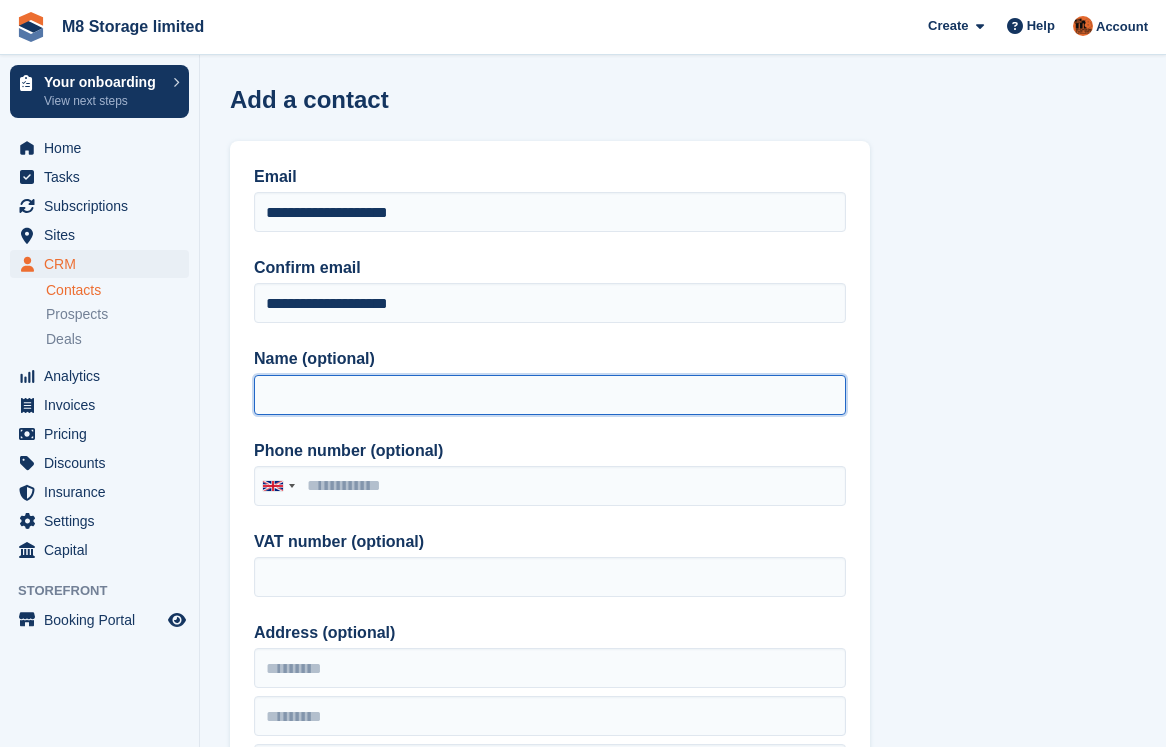 click on "Name (optional)" at bounding box center [550, 395] 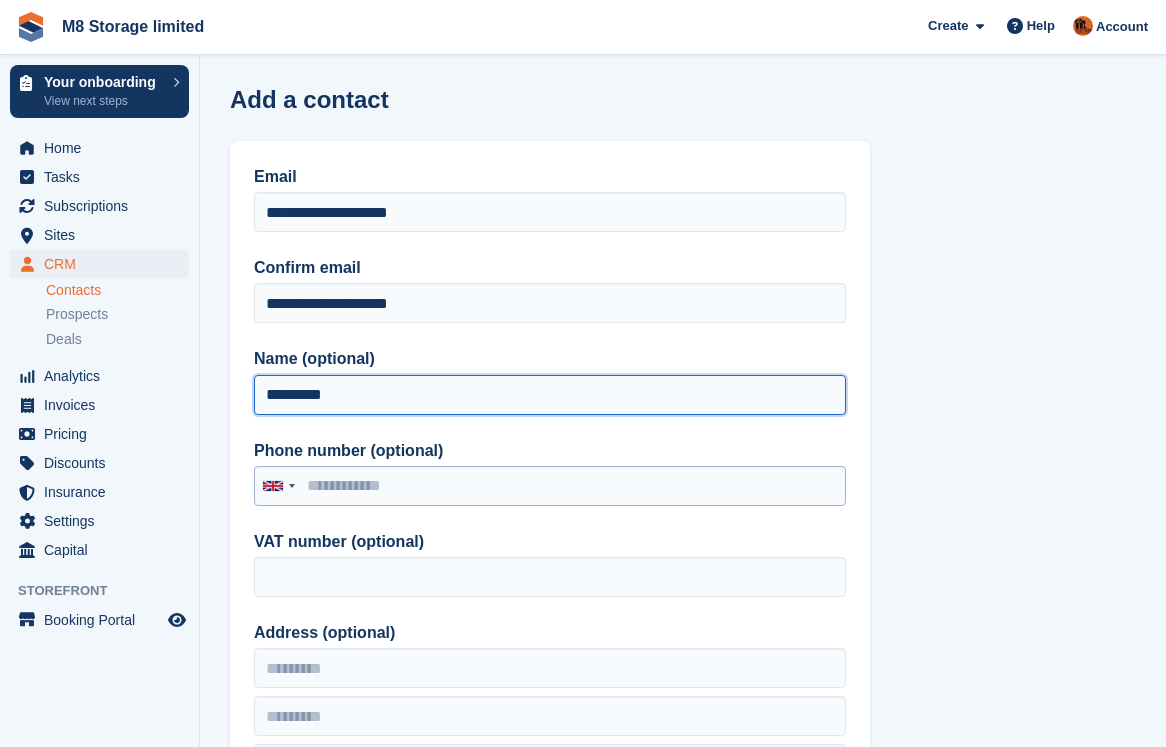 type on "*********" 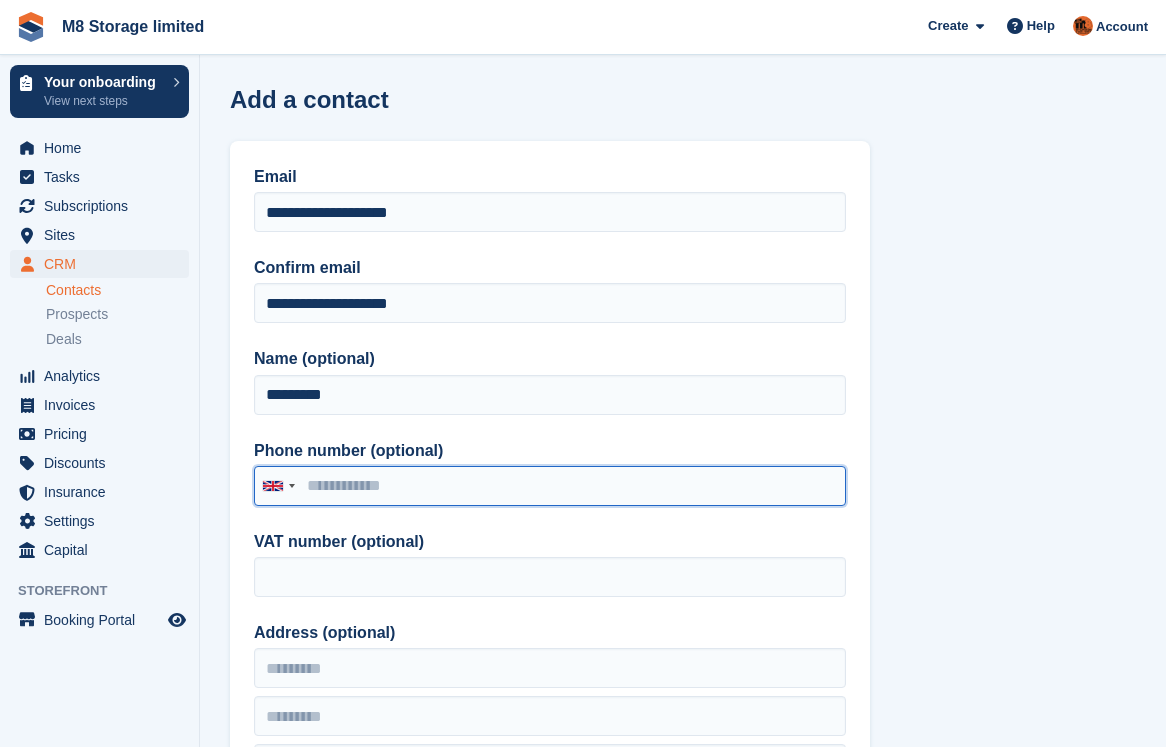 click on "Phone number (optional)" at bounding box center [550, 486] 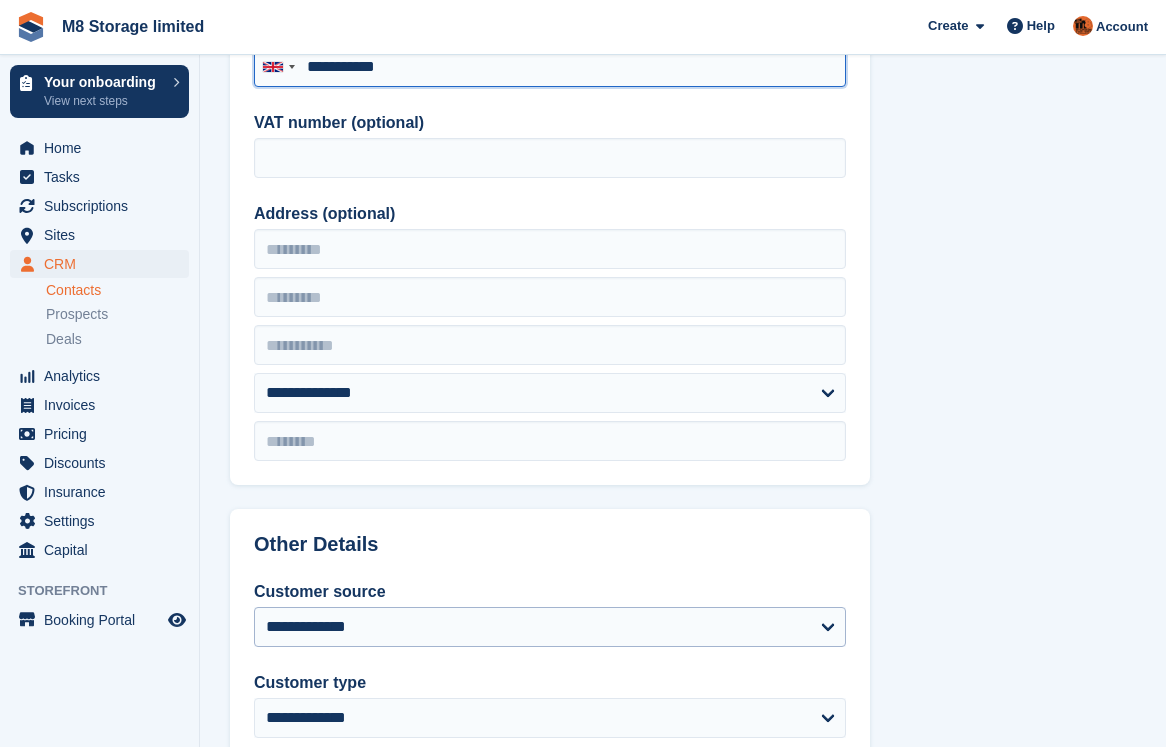 scroll, scrollTop: 500, scrollLeft: 0, axis: vertical 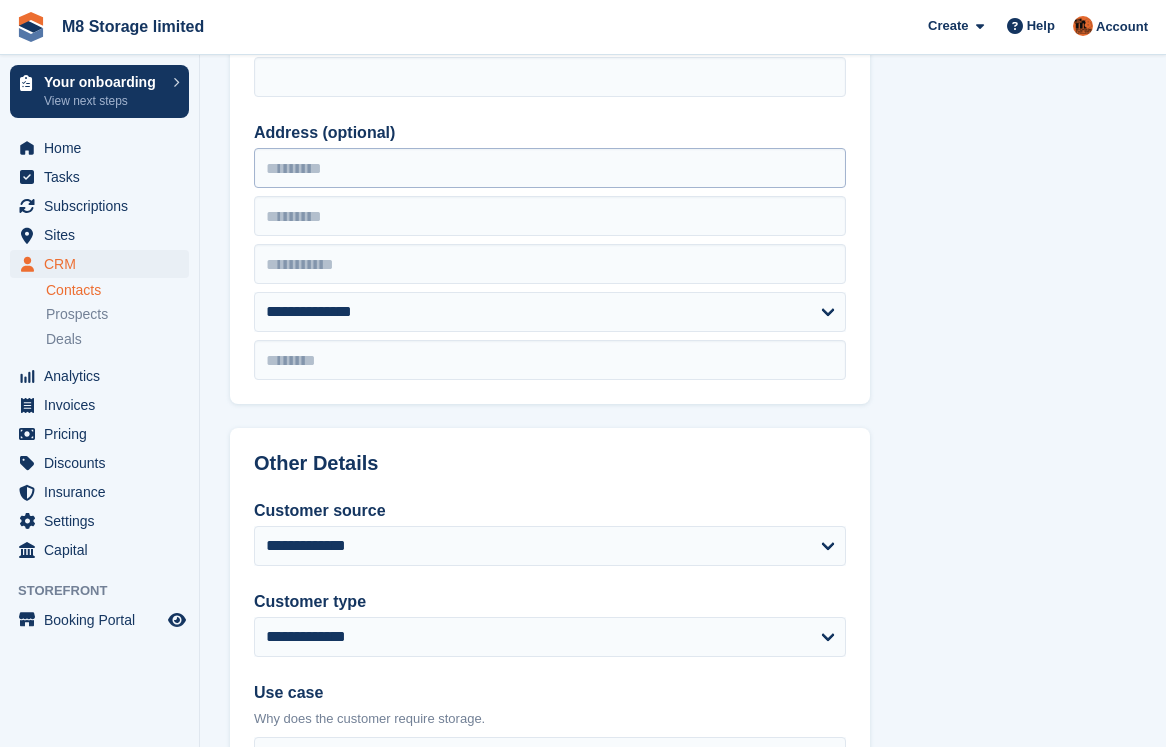 type on "**********" 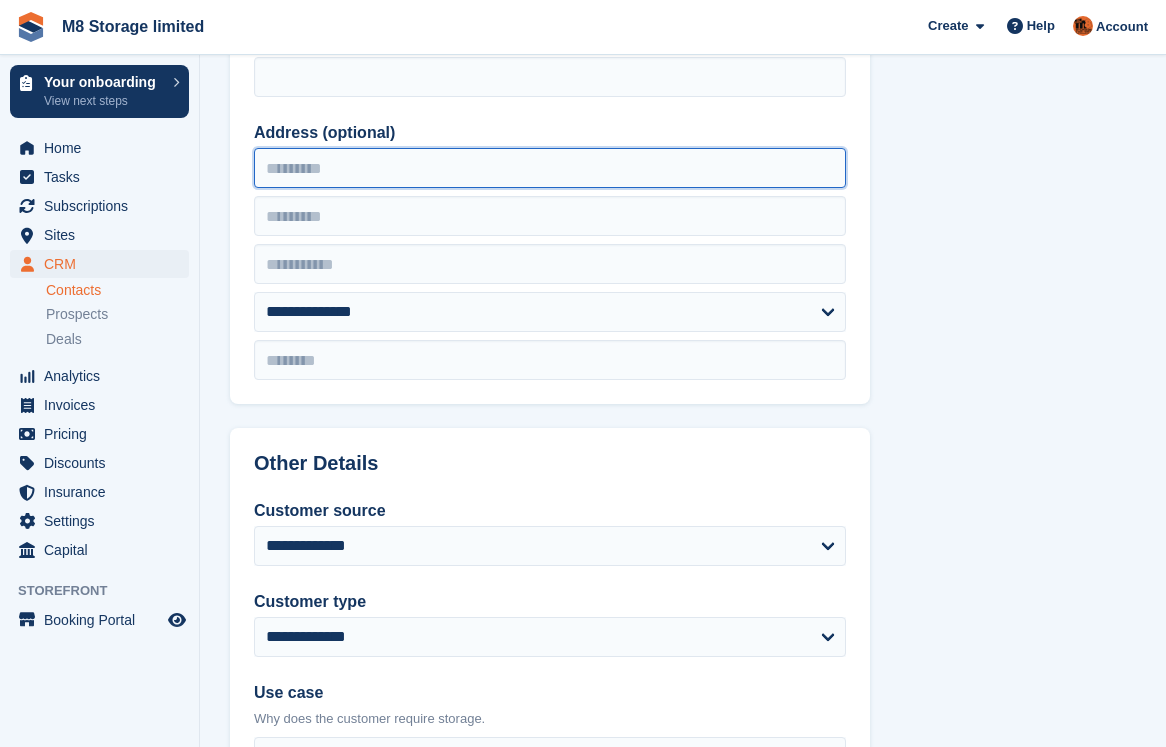click on "Address (optional)" at bounding box center [550, 168] 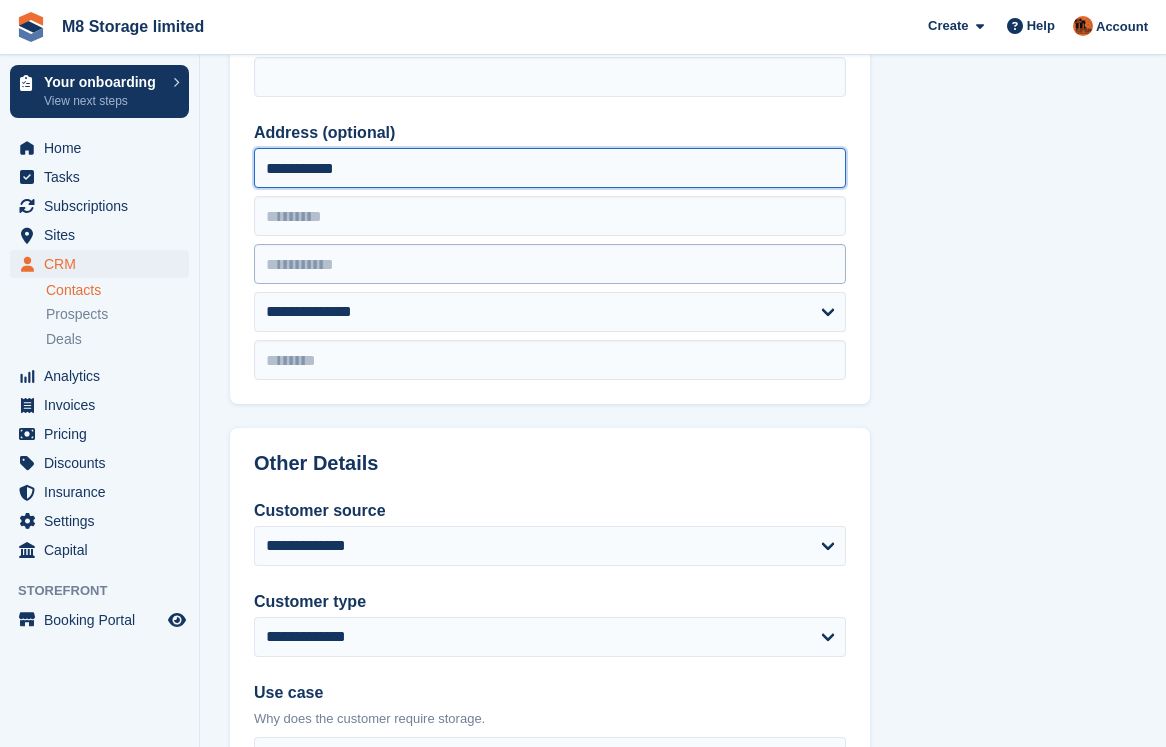 type on "**********" 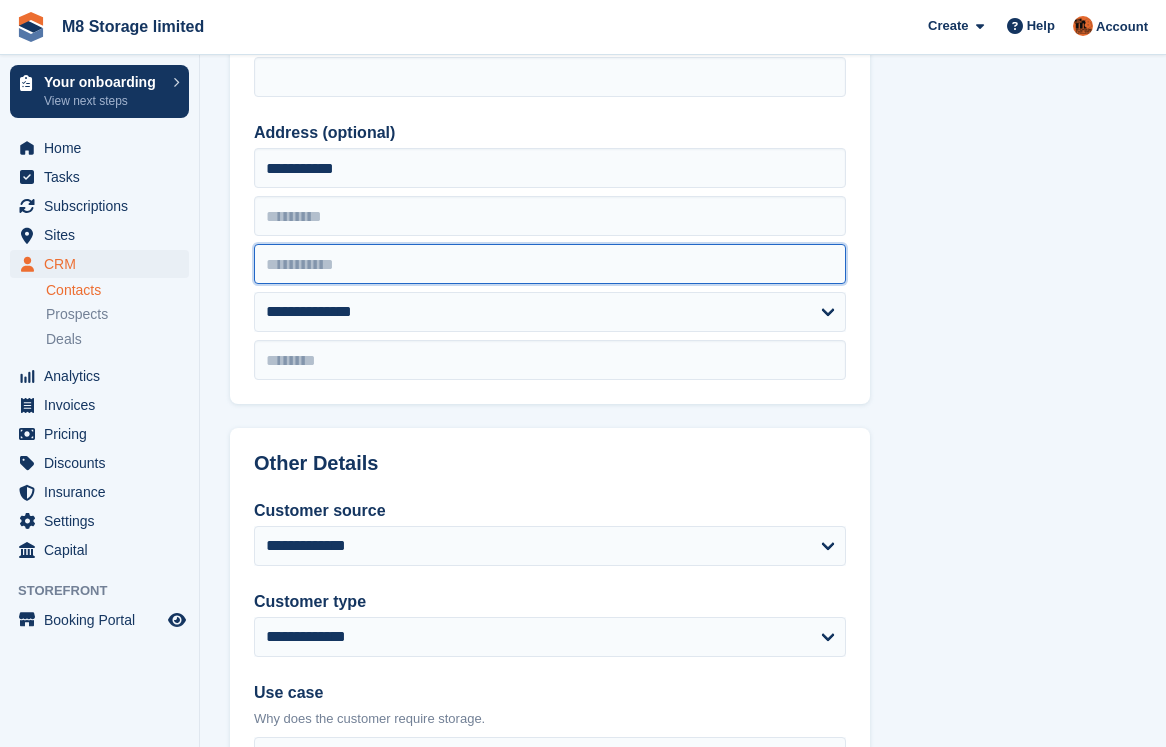click at bounding box center (550, 264) 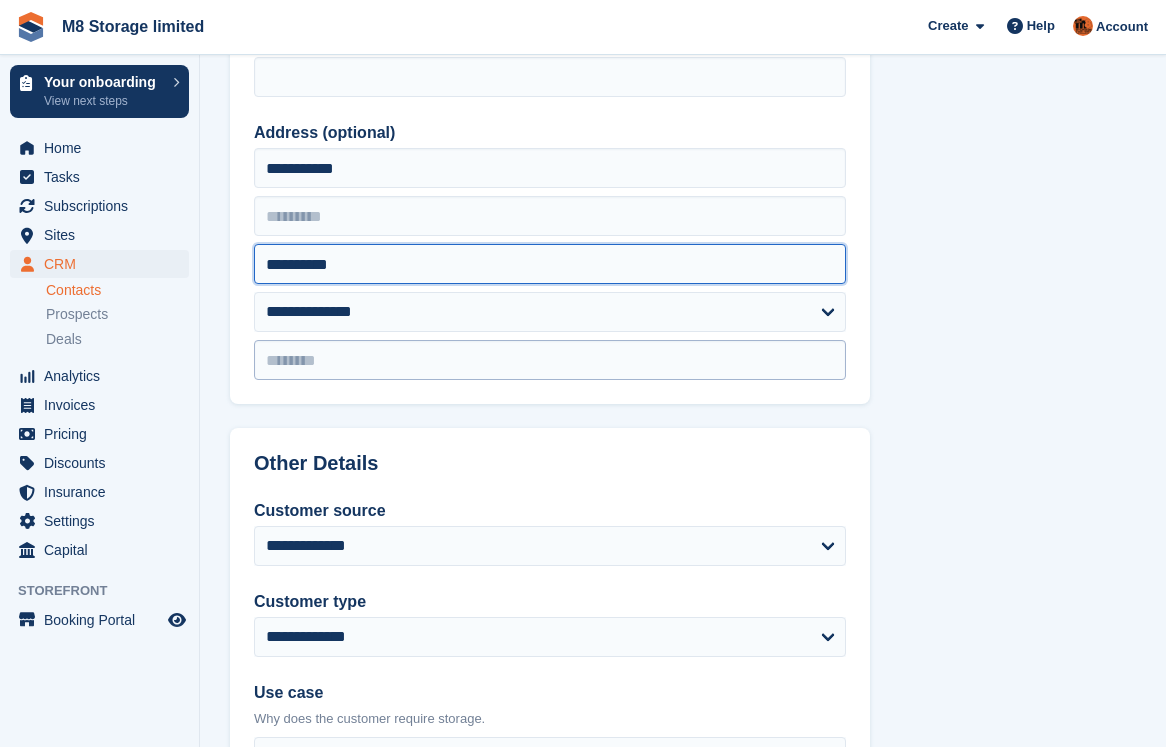 type on "**********" 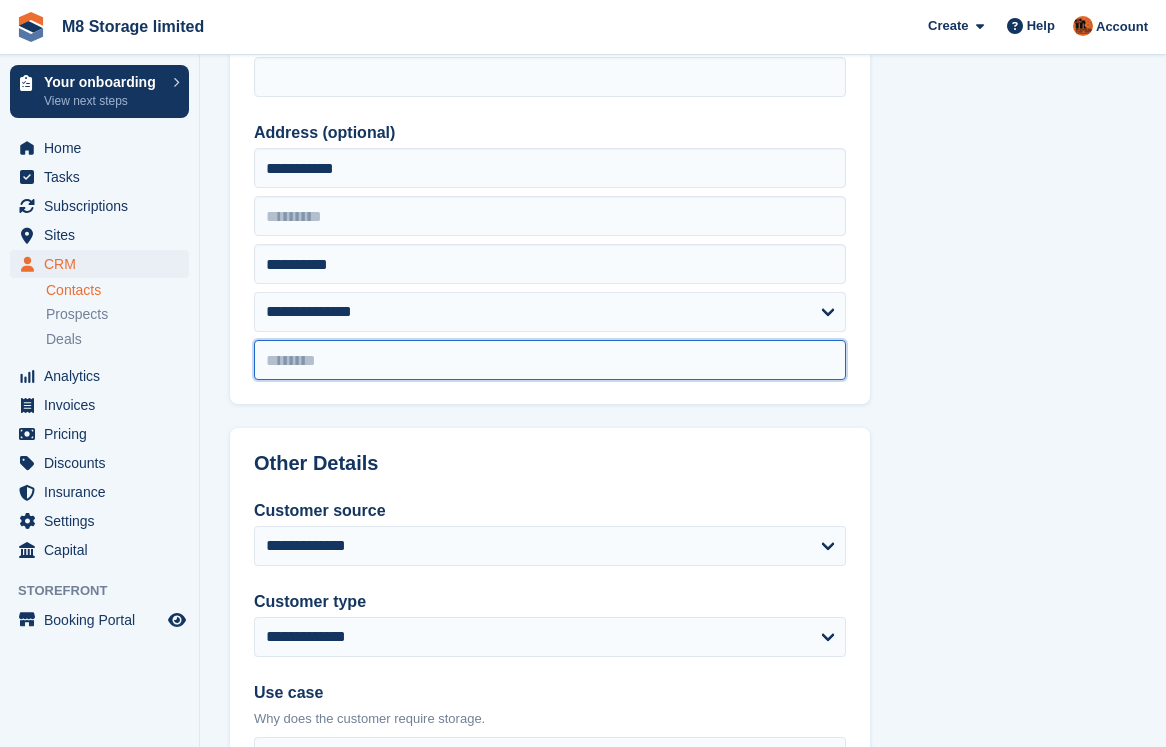 click at bounding box center [550, 360] 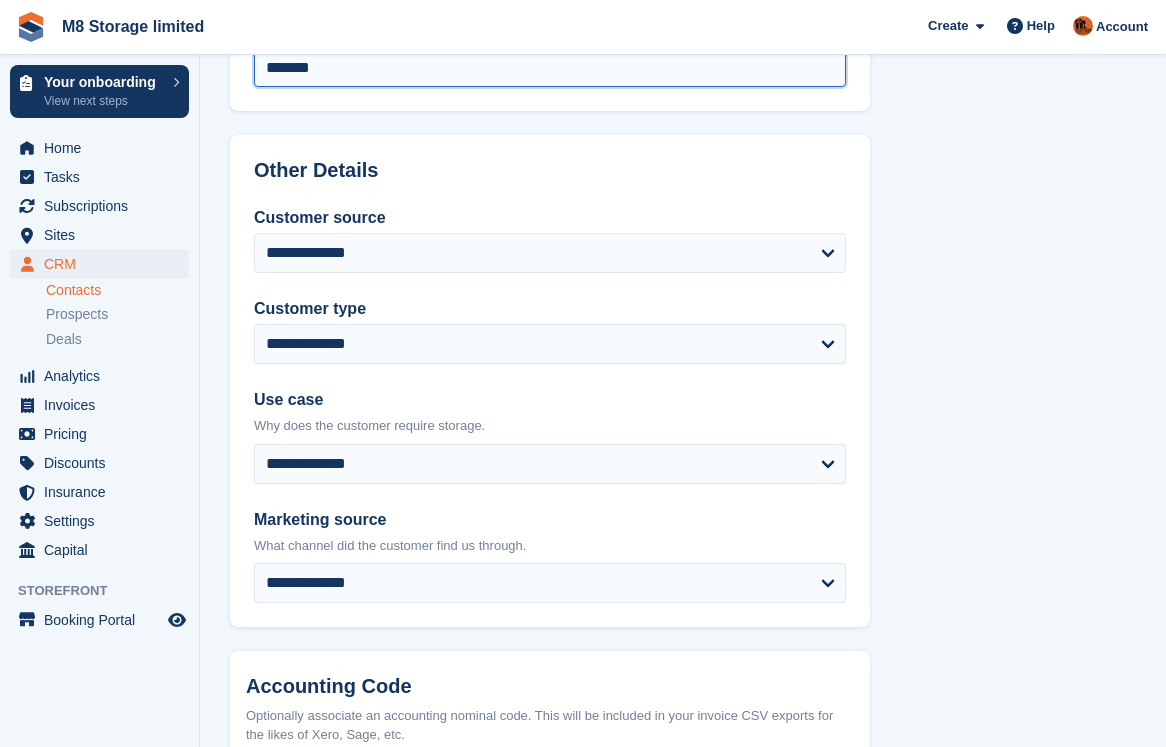 scroll, scrollTop: 800, scrollLeft: 0, axis: vertical 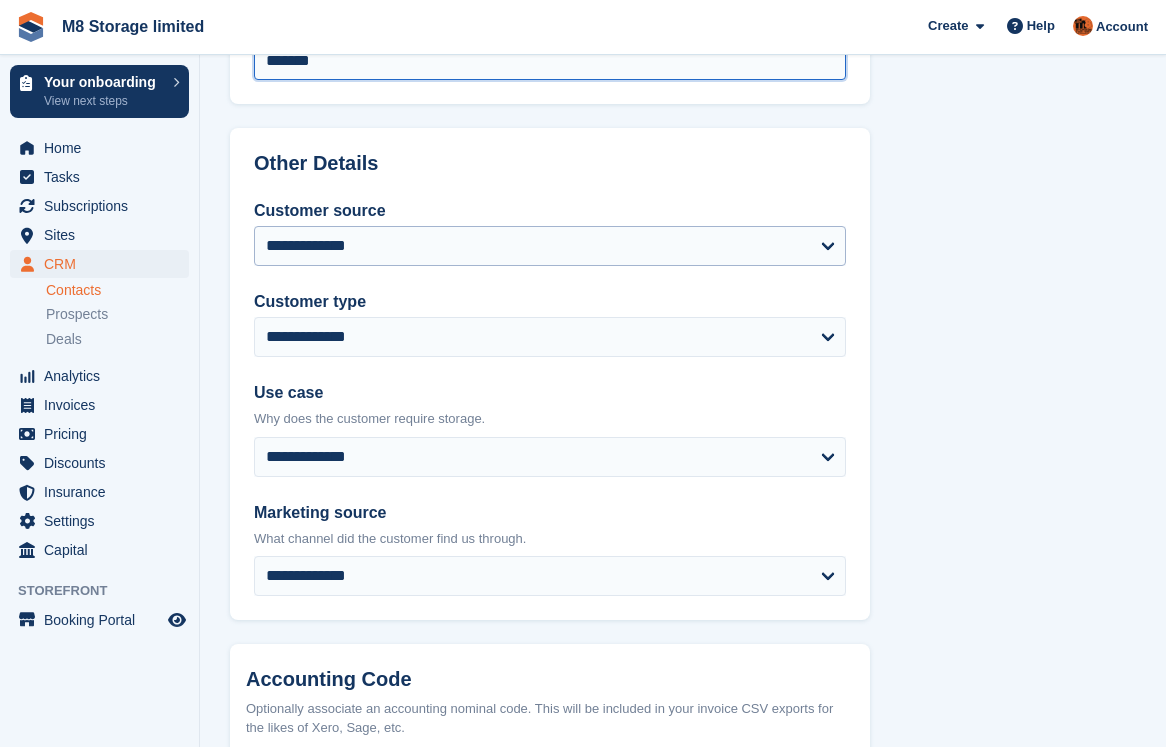 type on "*******" 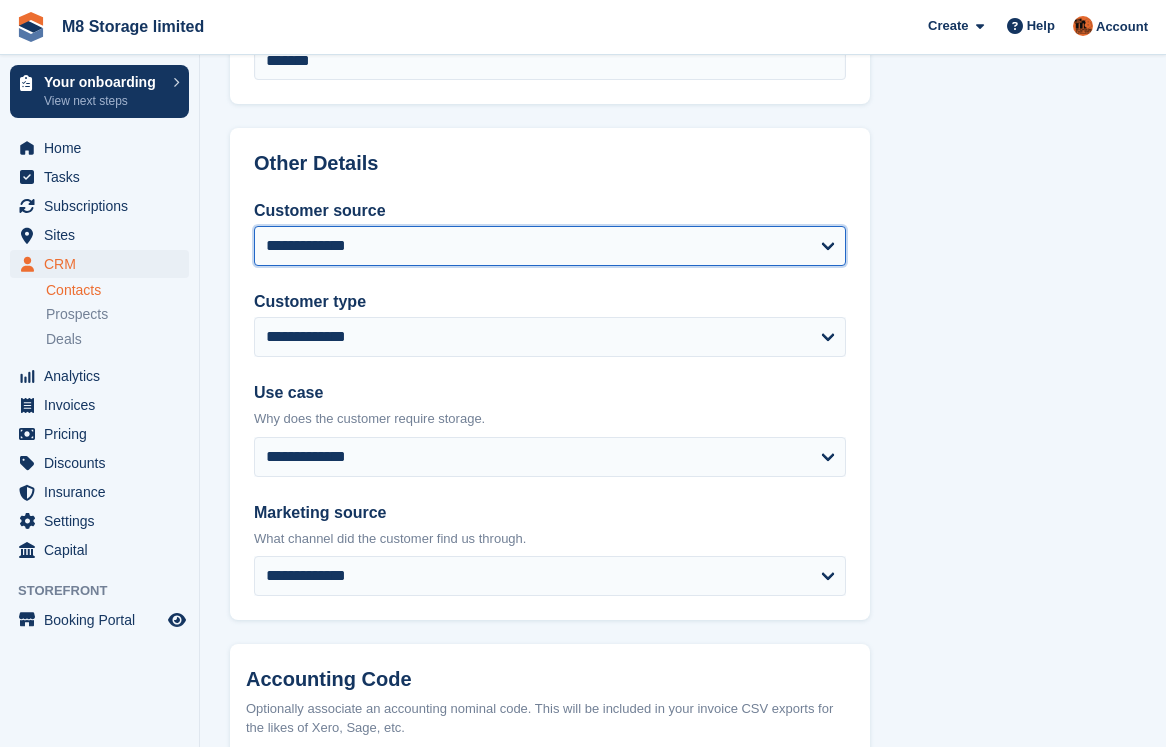click on "**********" at bounding box center (550, 246) 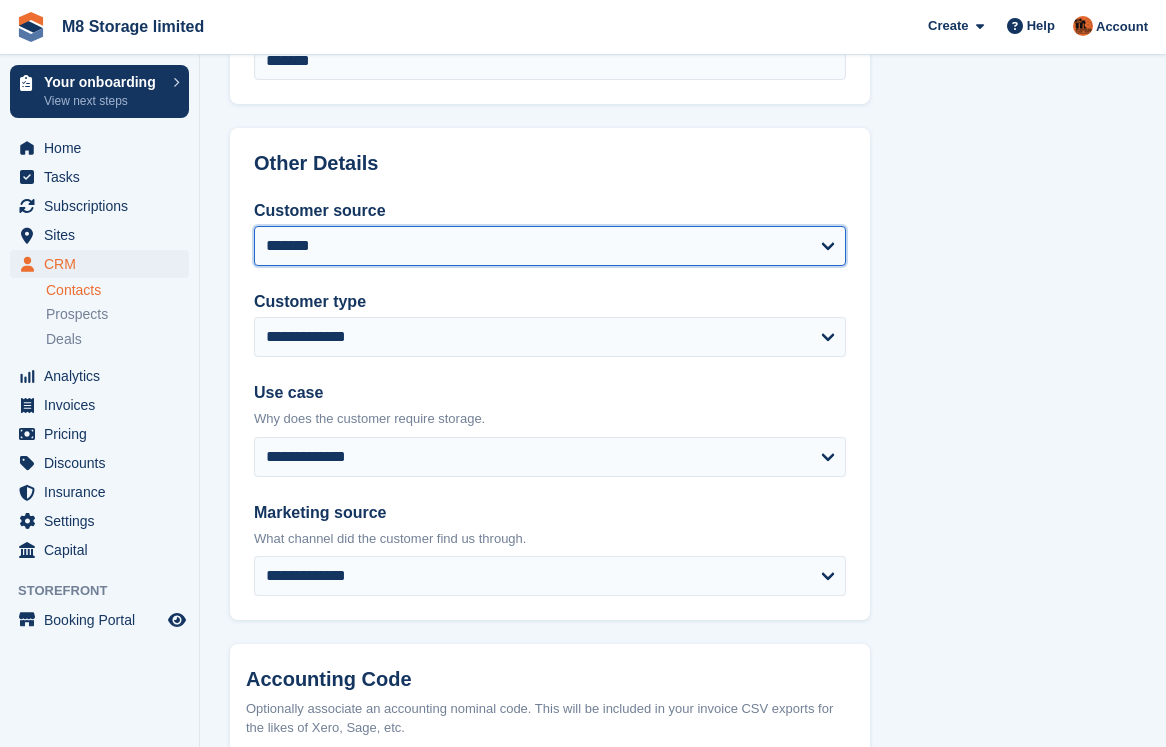 click on "**********" at bounding box center (550, 246) 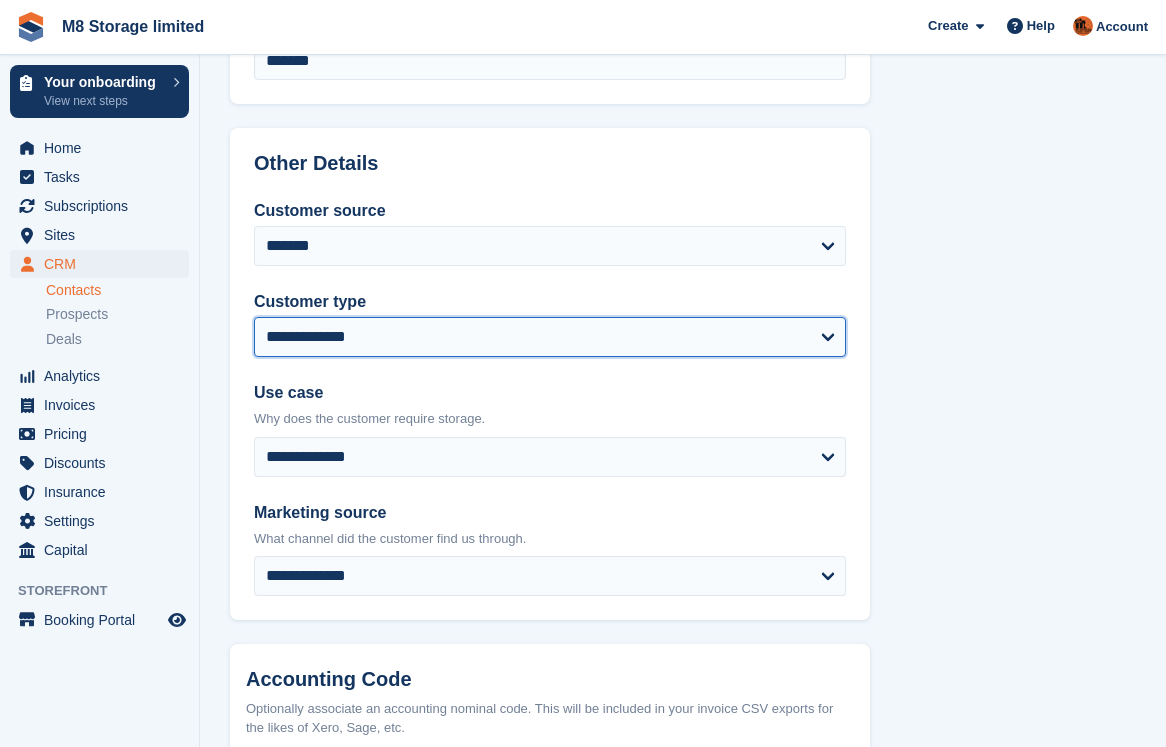 click on "**********" at bounding box center [550, 337] 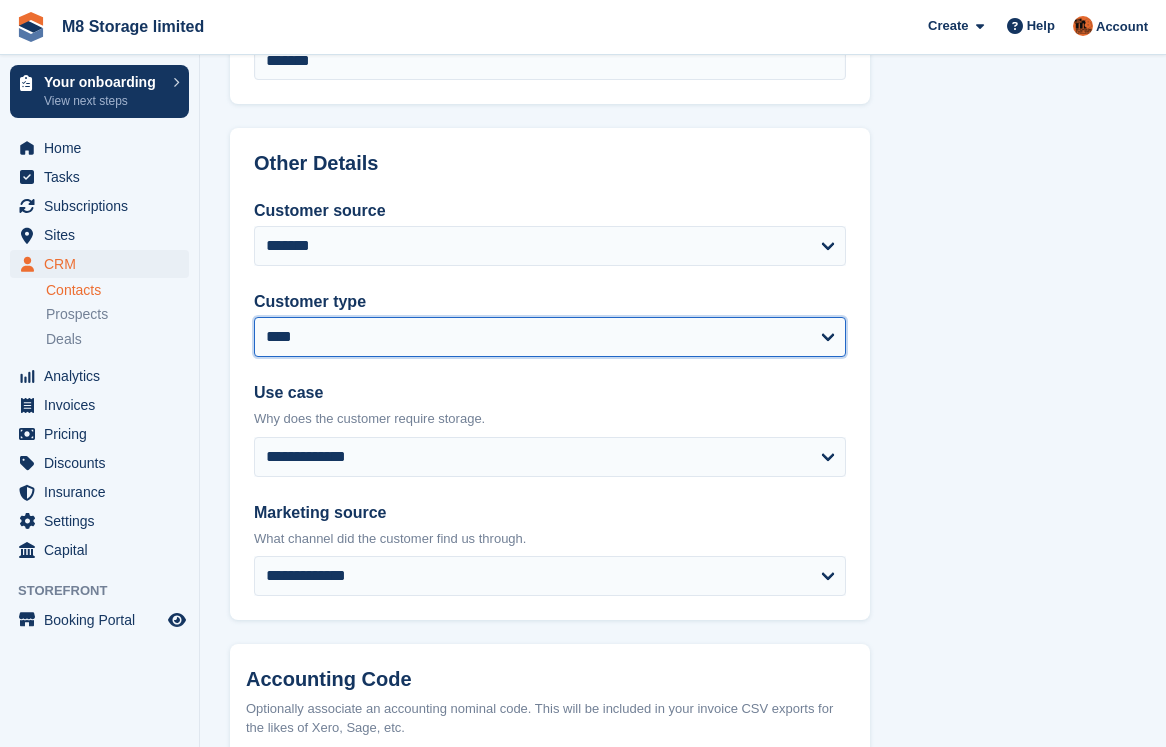 click on "**********" at bounding box center (550, 337) 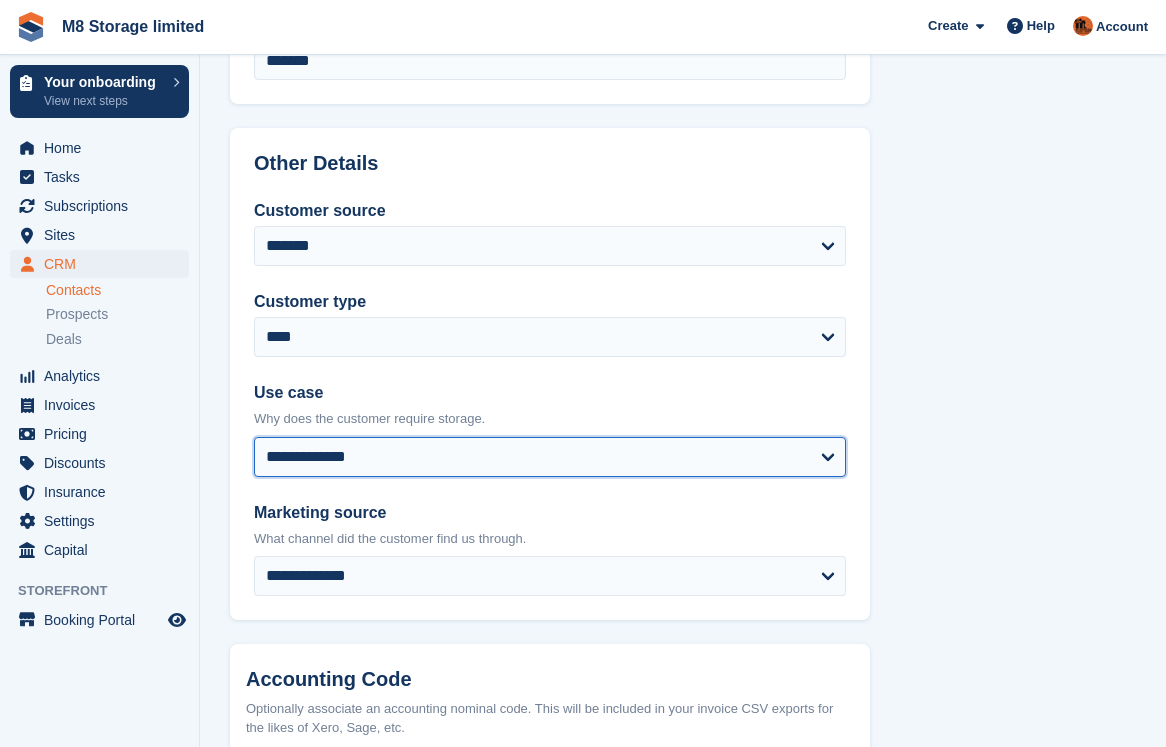 click on "**********" at bounding box center (550, 457) 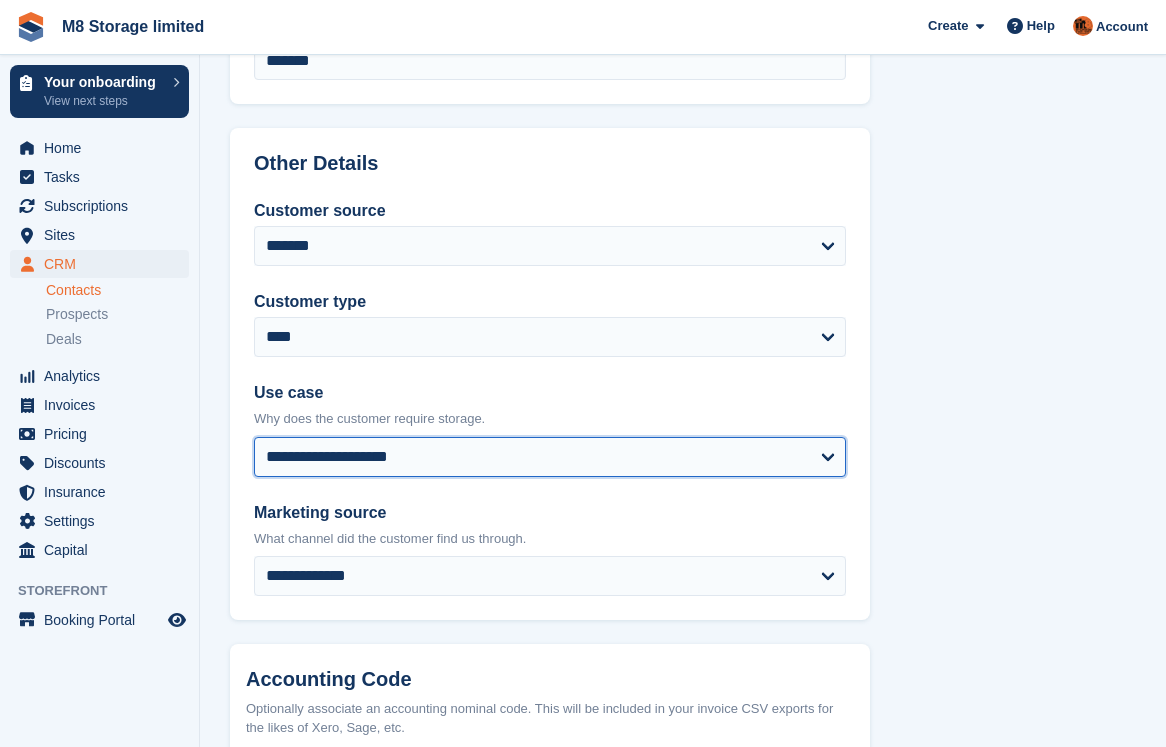 click on "**********" at bounding box center [550, 457] 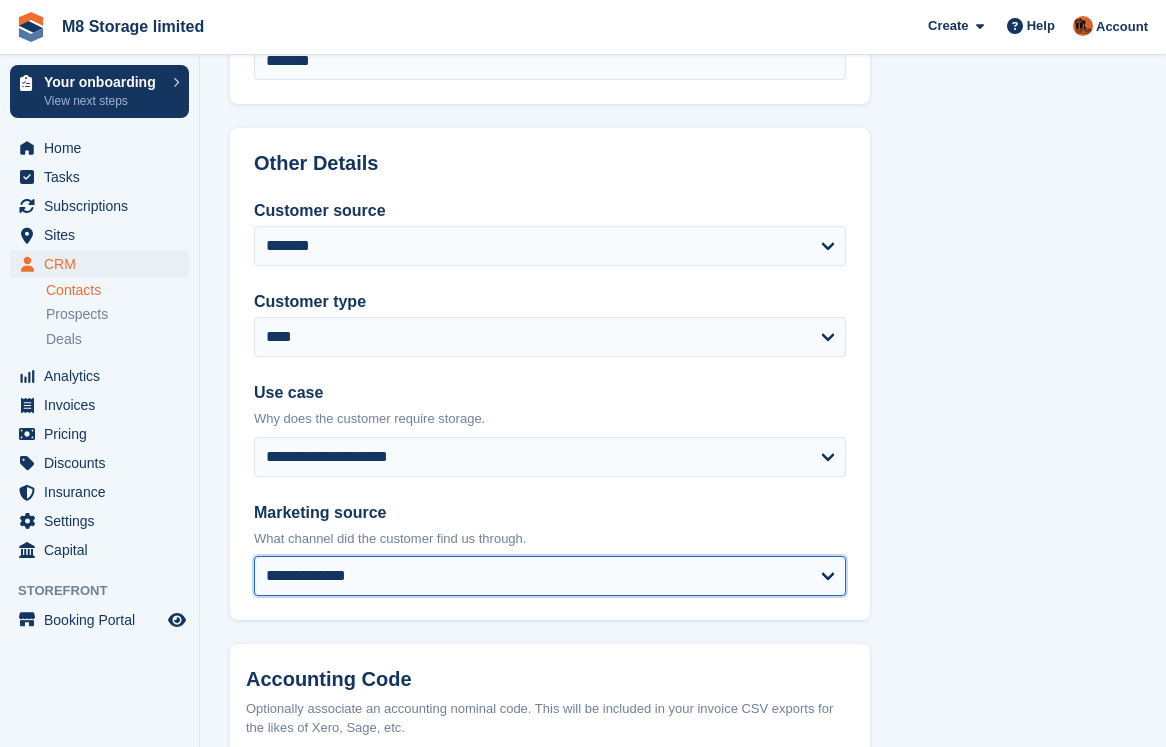 click on "**********" at bounding box center [550, 576] 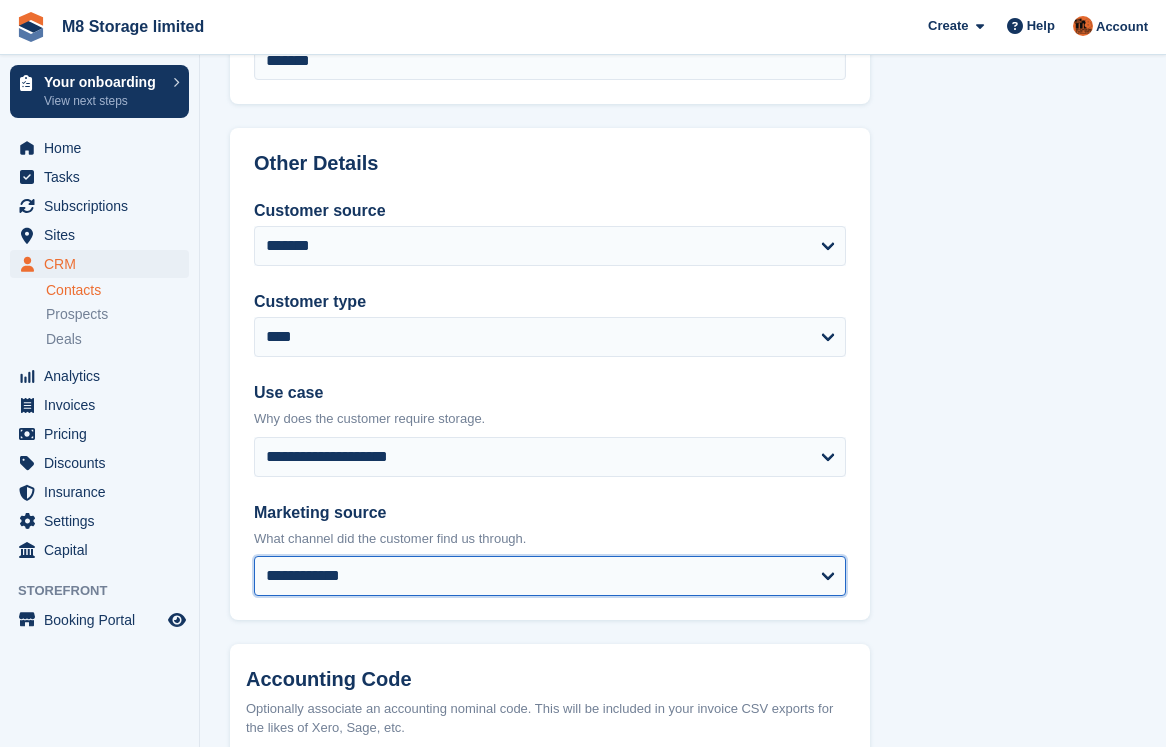 click on "**********" at bounding box center [550, 576] 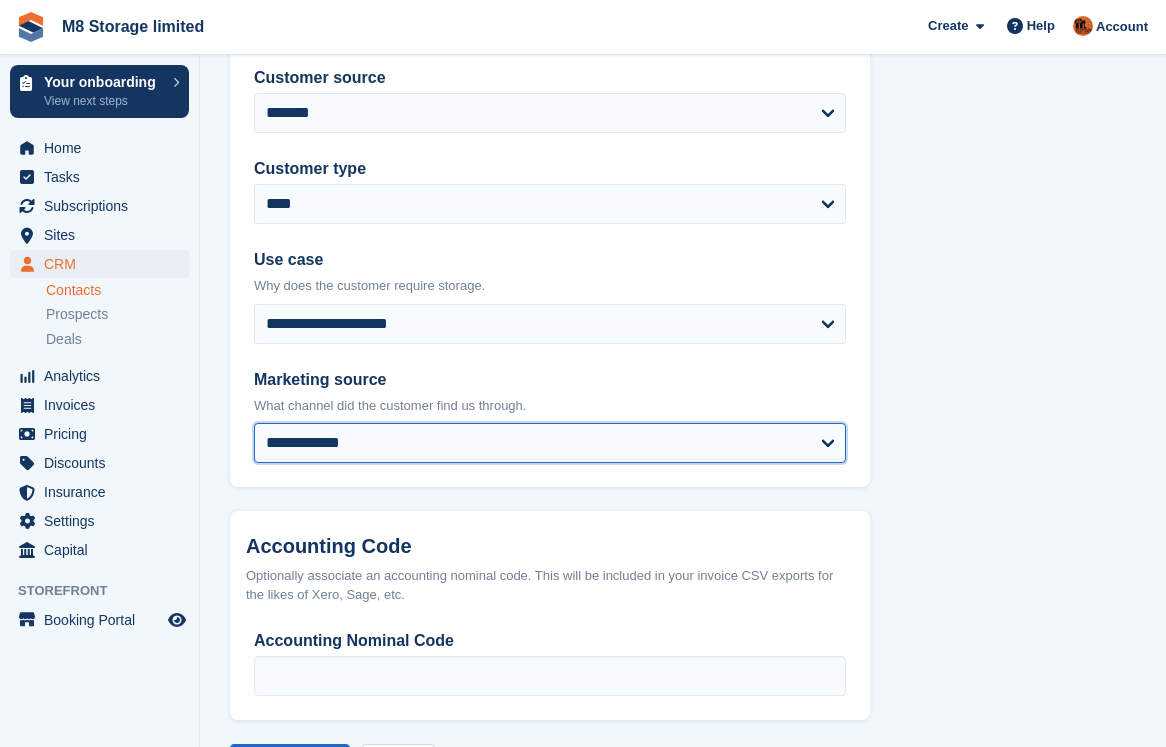 scroll, scrollTop: 1016, scrollLeft: 0, axis: vertical 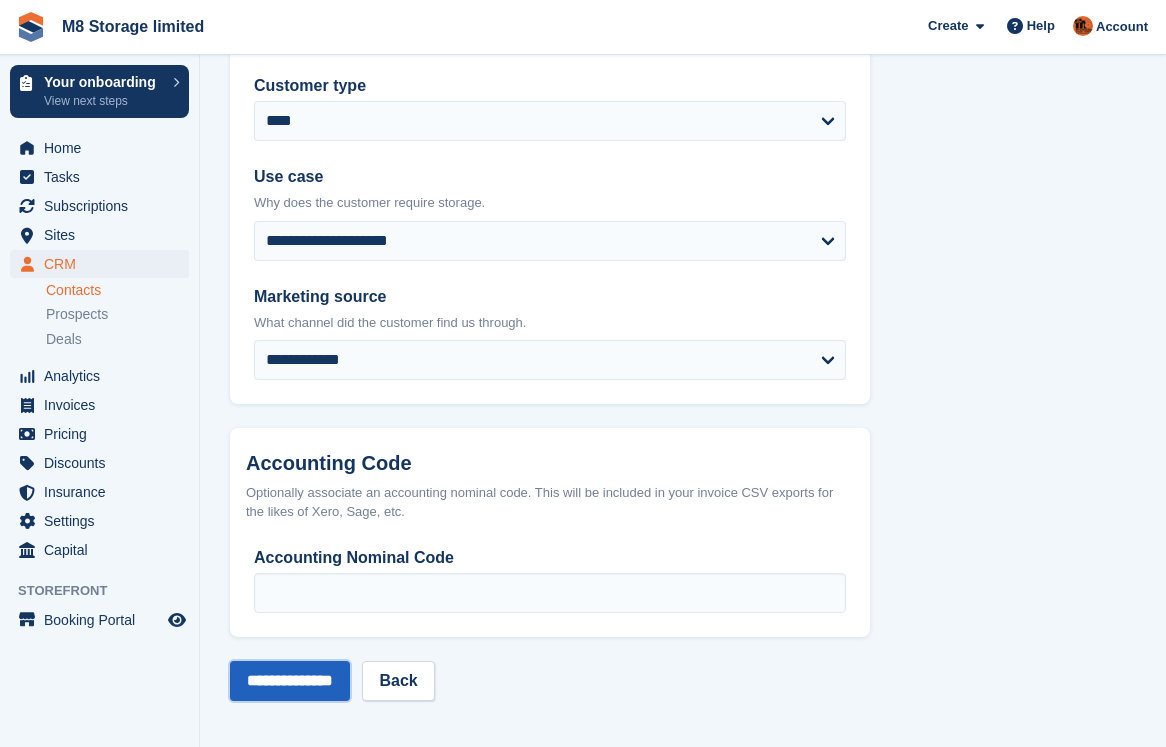 click on "**********" at bounding box center (290, 681) 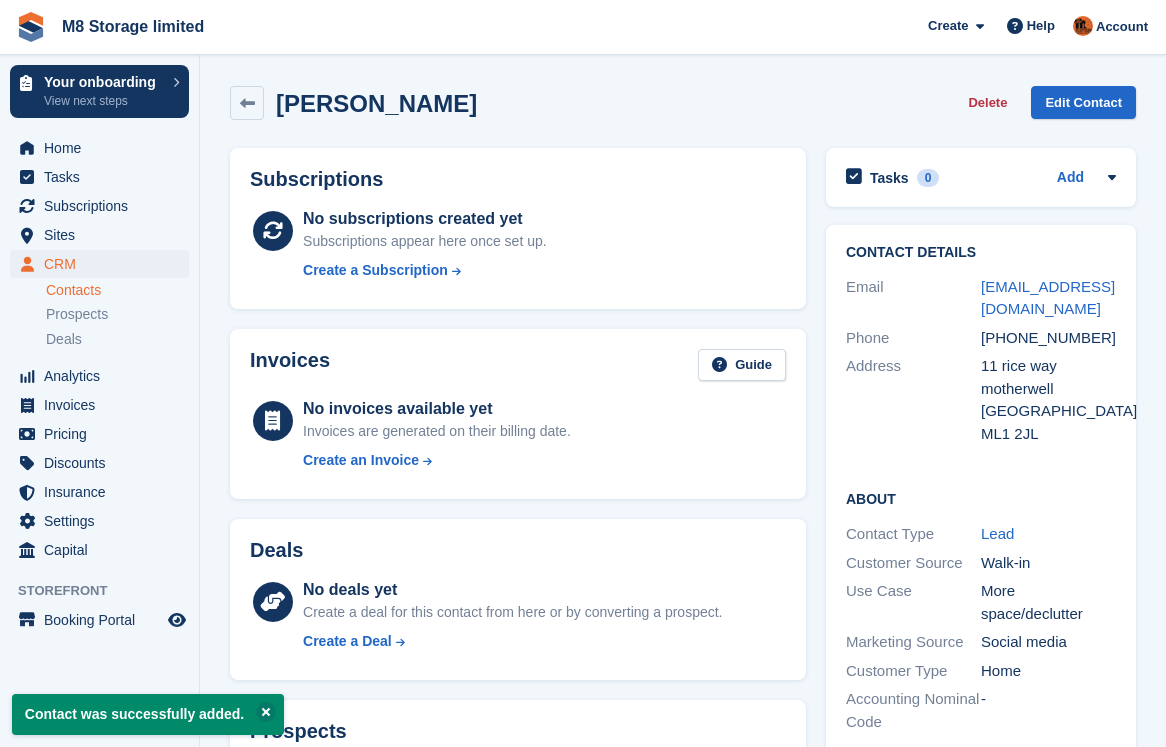 scroll, scrollTop: 0, scrollLeft: 0, axis: both 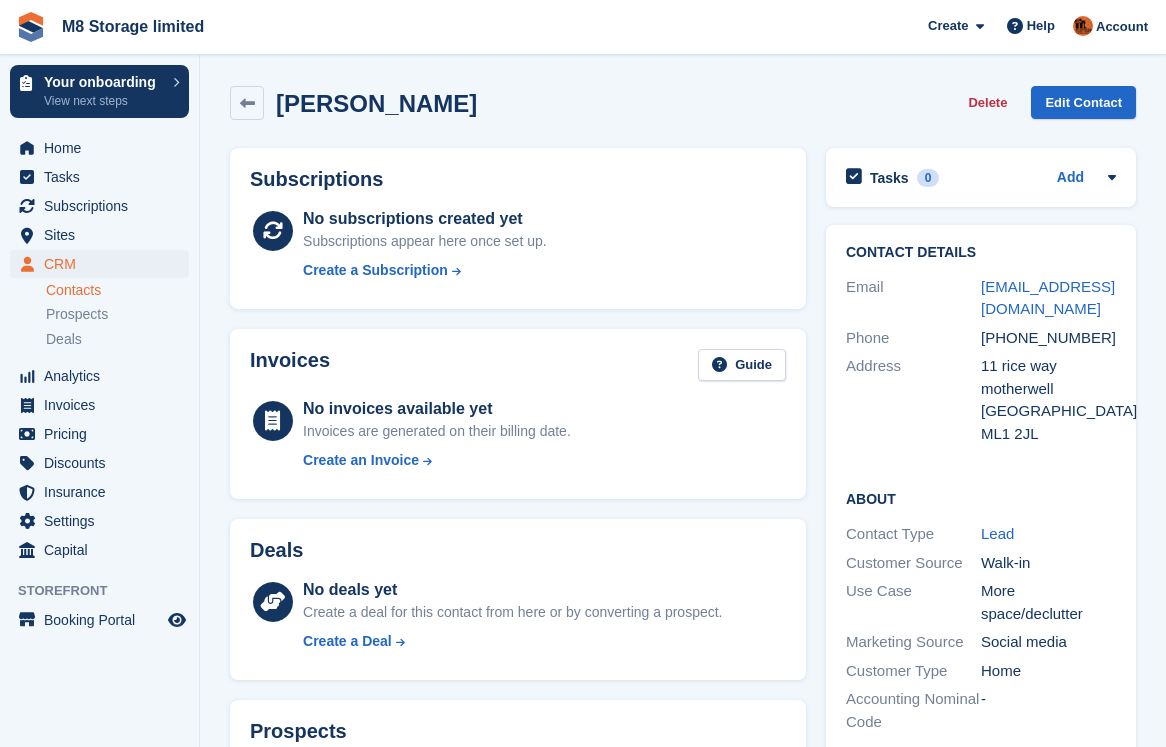 click on "Contacts" at bounding box center (117, 290) 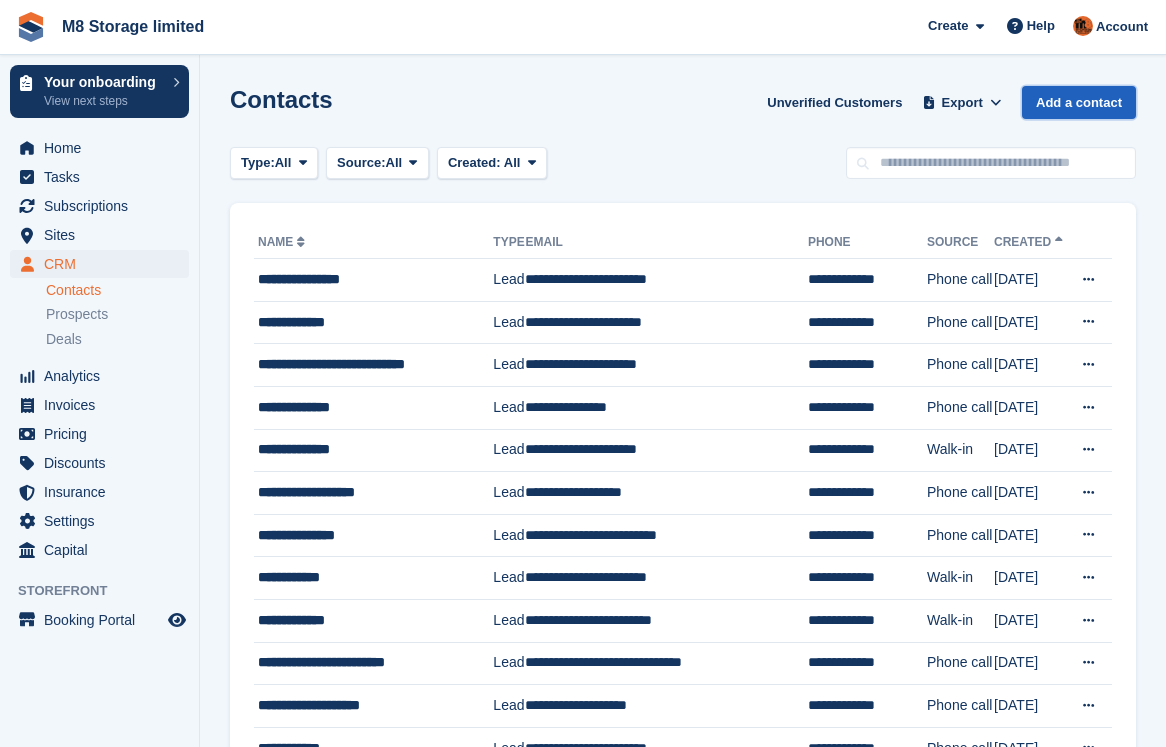 click on "Add a contact" at bounding box center (1079, 102) 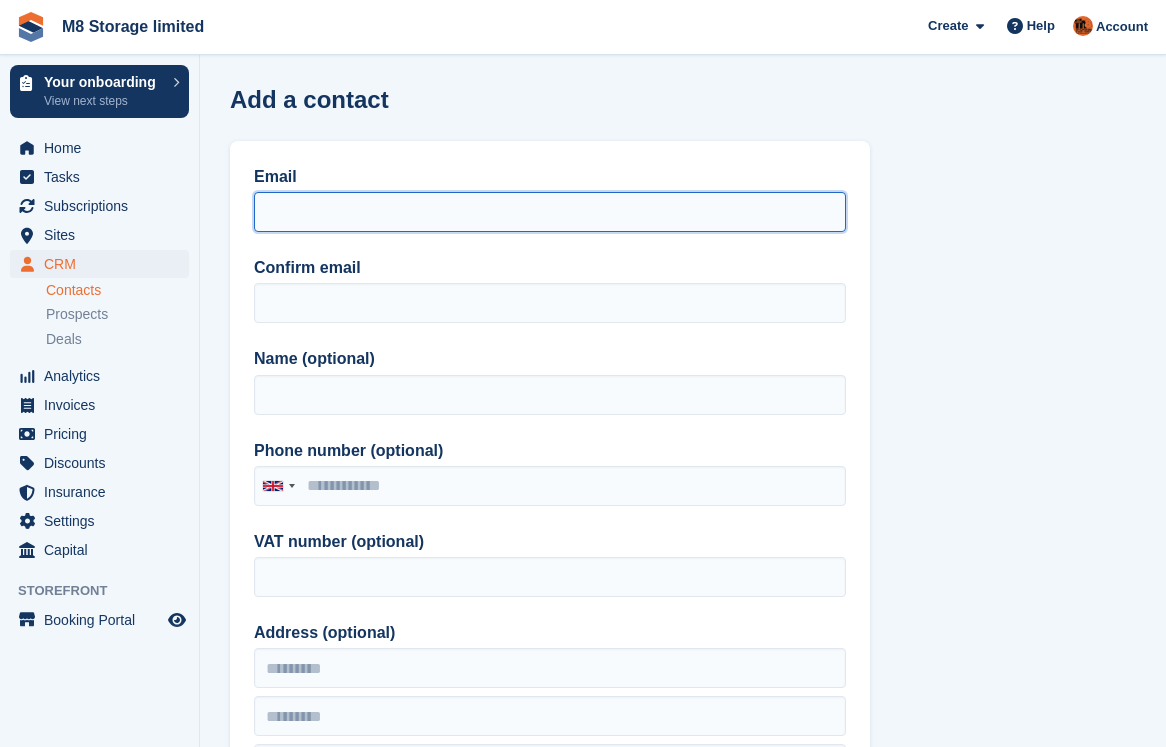 click on "Email" at bounding box center (550, 212) 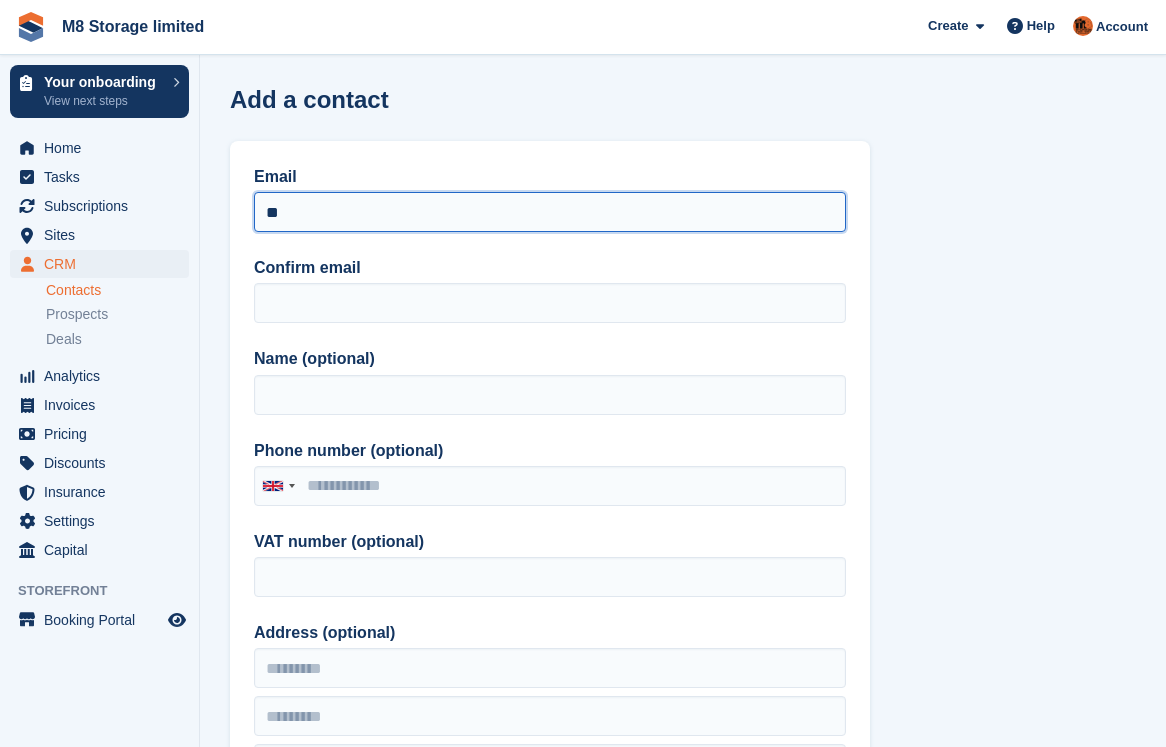 type on "*" 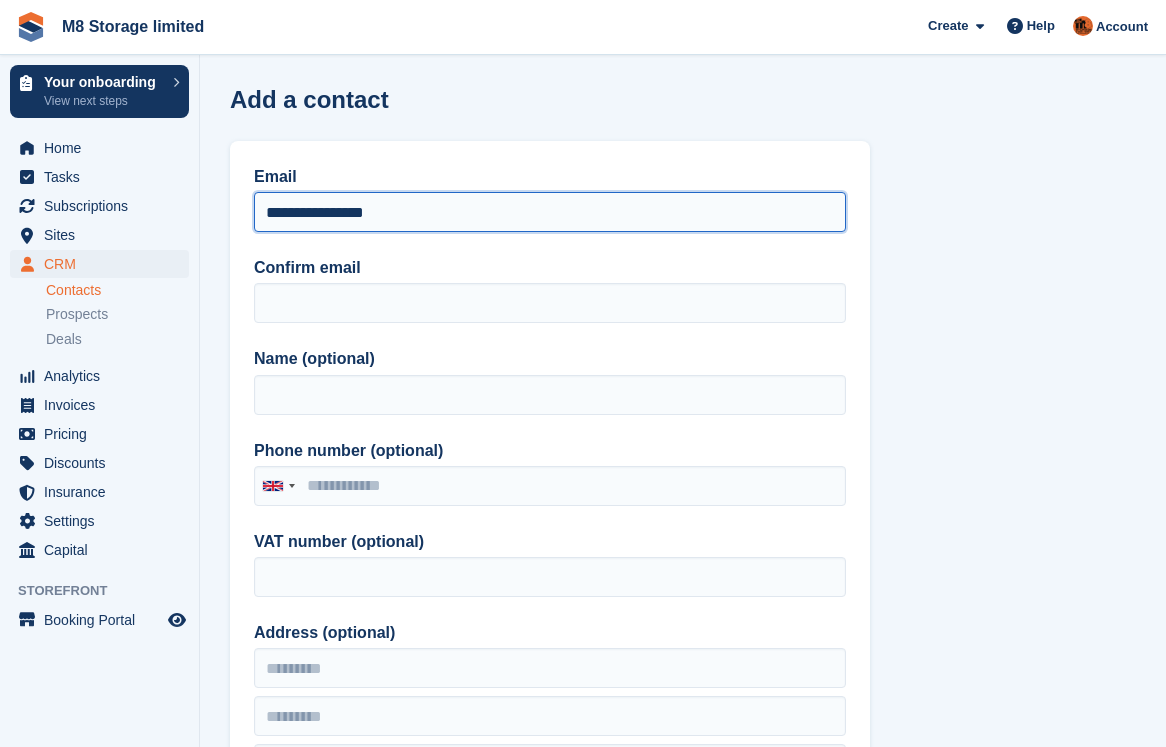drag, startPoint x: 401, startPoint y: 215, endPoint x: 245, endPoint y: 213, distance: 156.01282 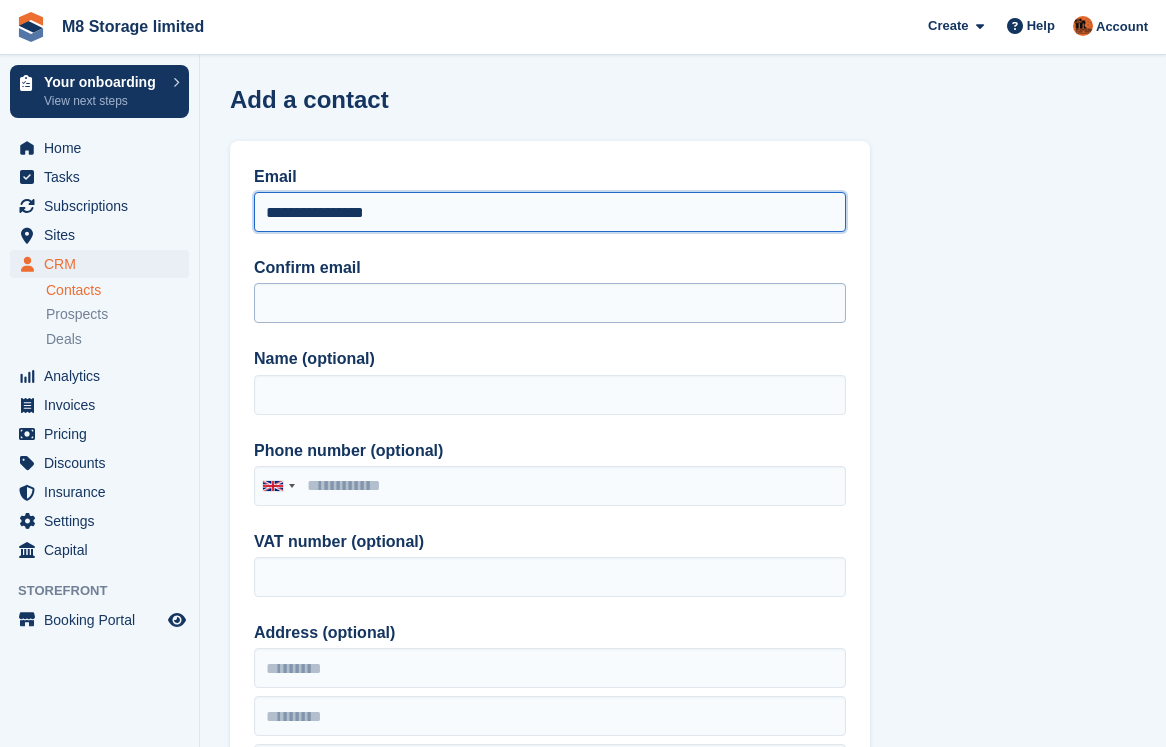 type on "**********" 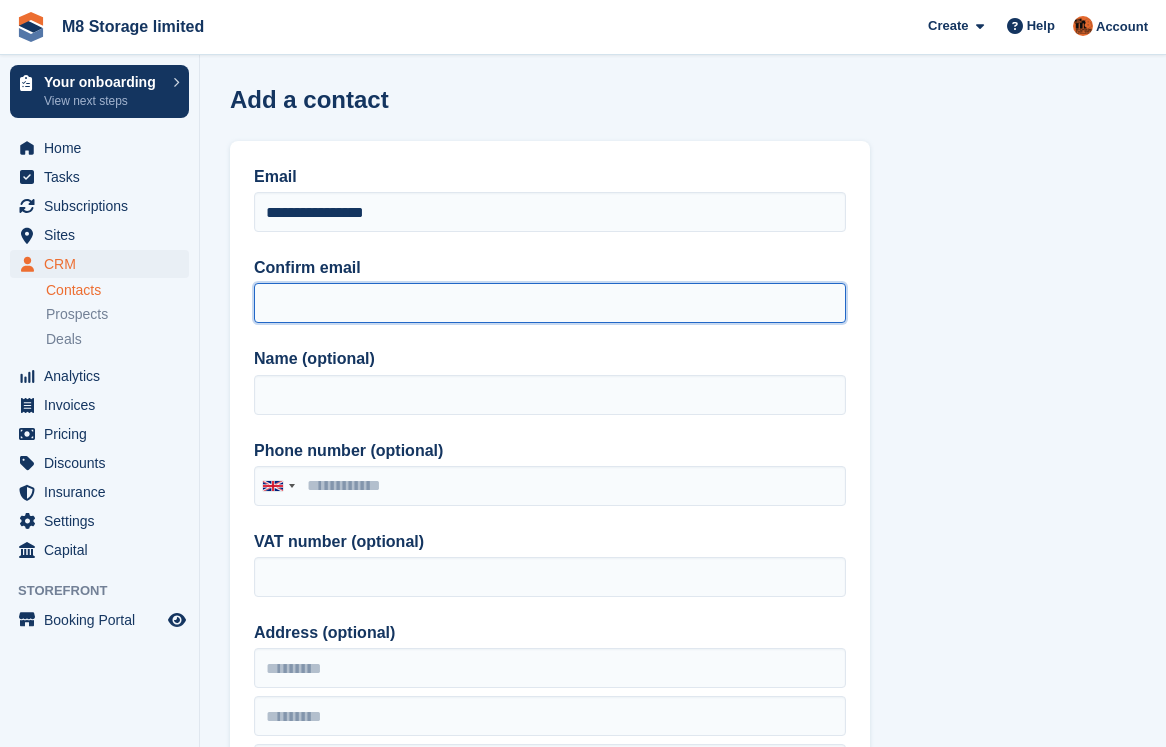 paste on "**********" 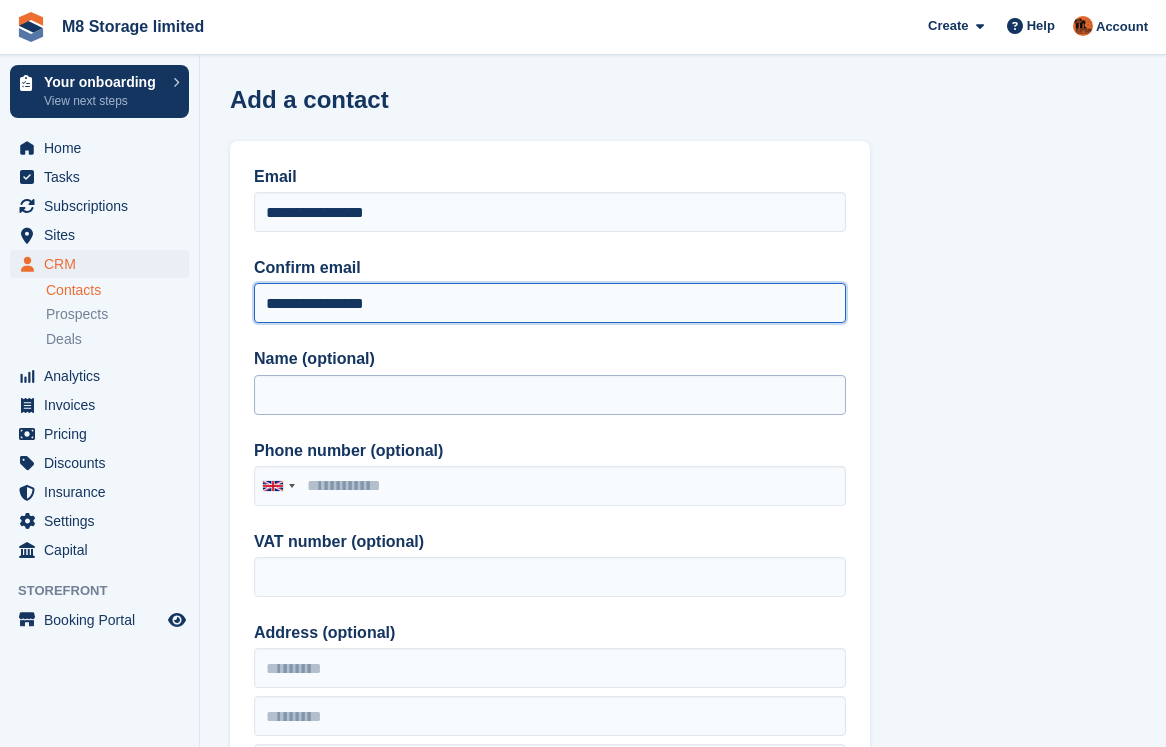 type on "**********" 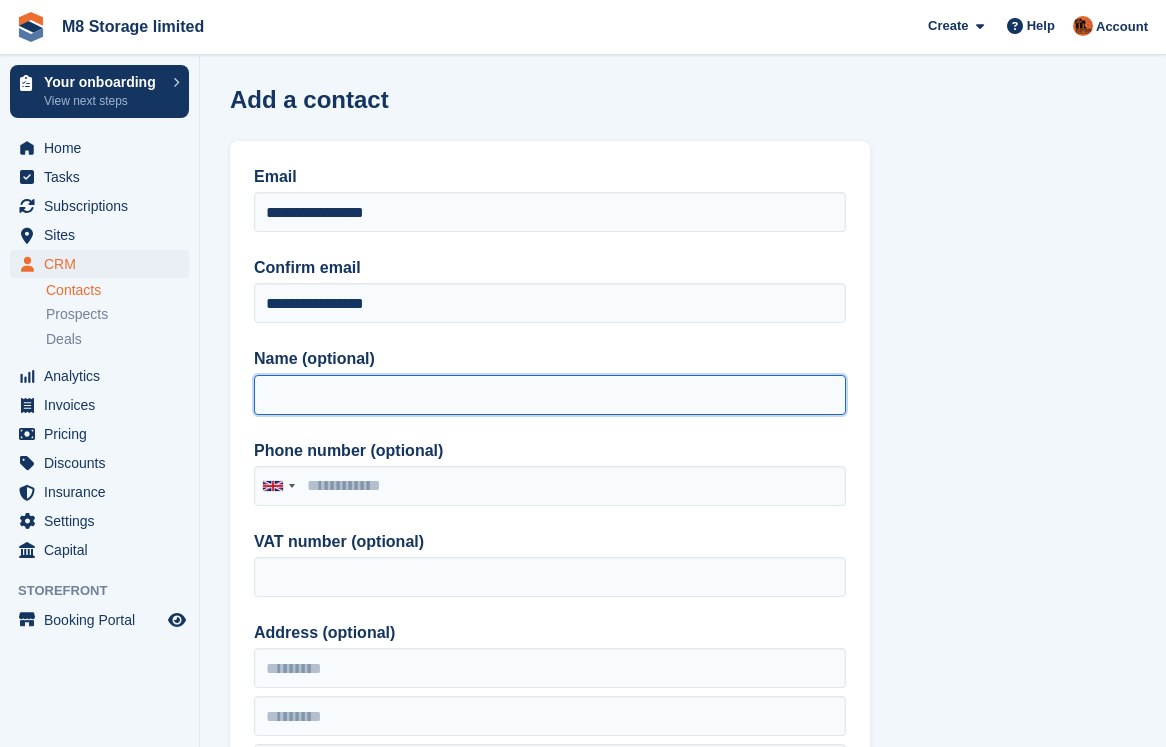 click on "Name (optional)" at bounding box center [550, 395] 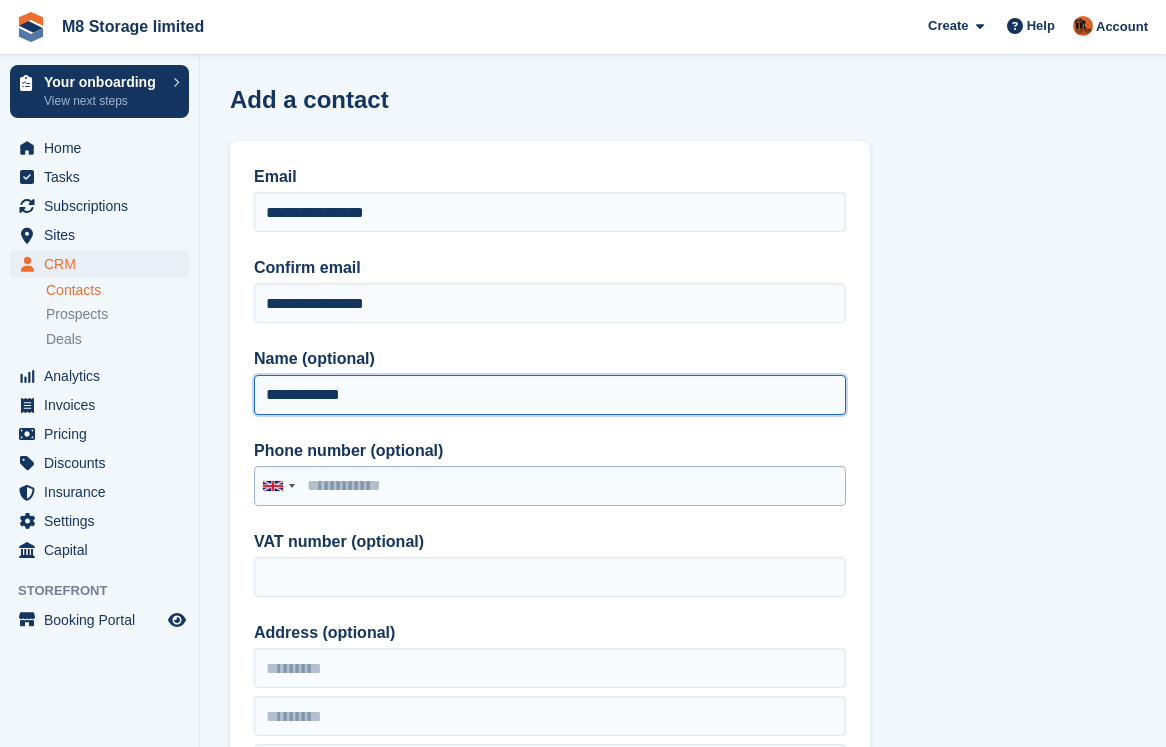 type on "**********" 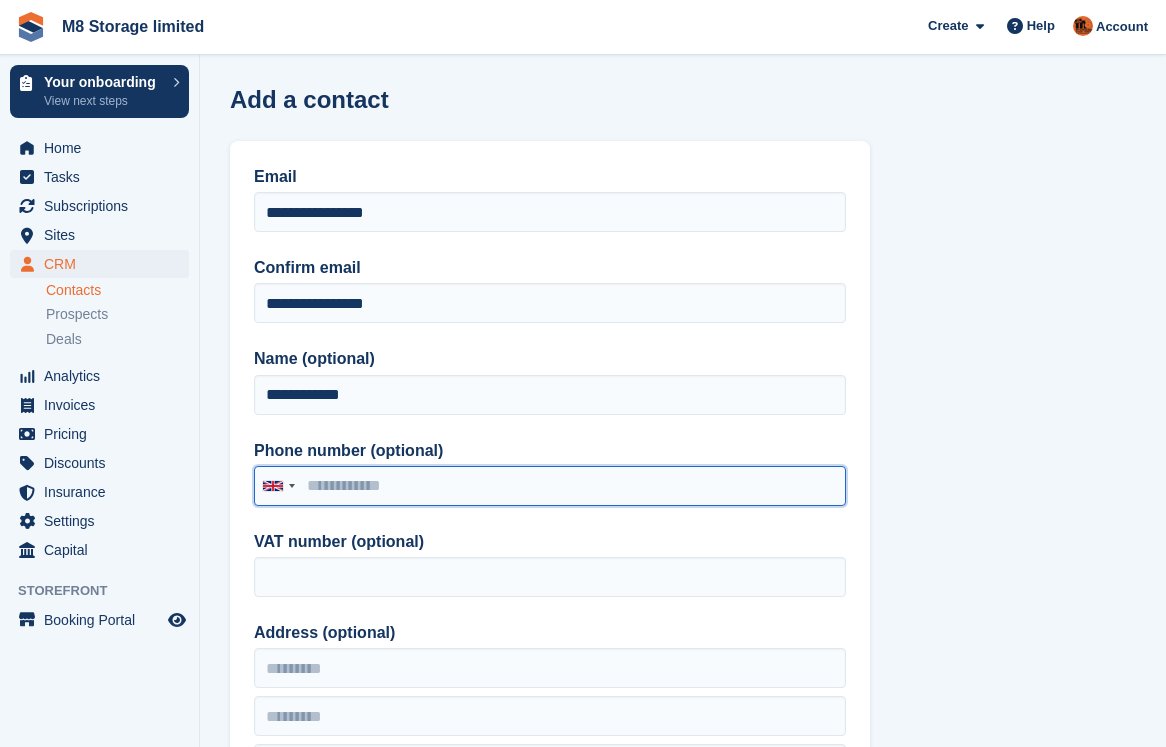 click on "Phone number (optional)" at bounding box center [550, 486] 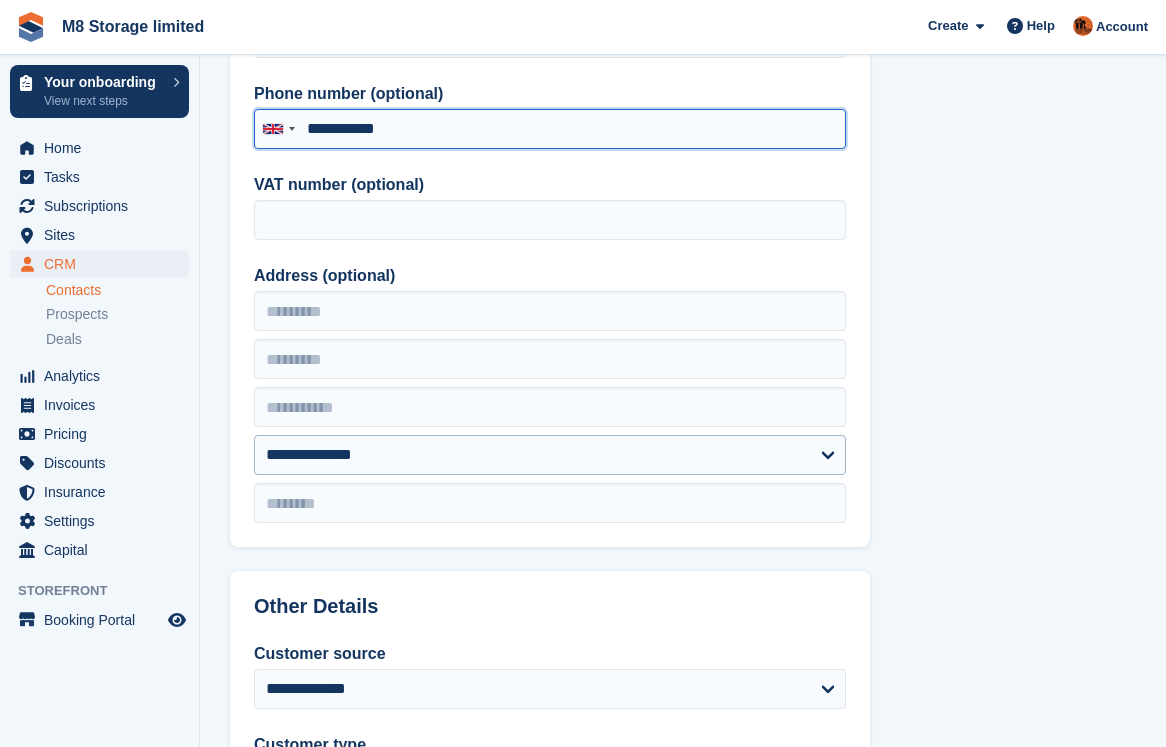scroll, scrollTop: 400, scrollLeft: 0, axis: vertical 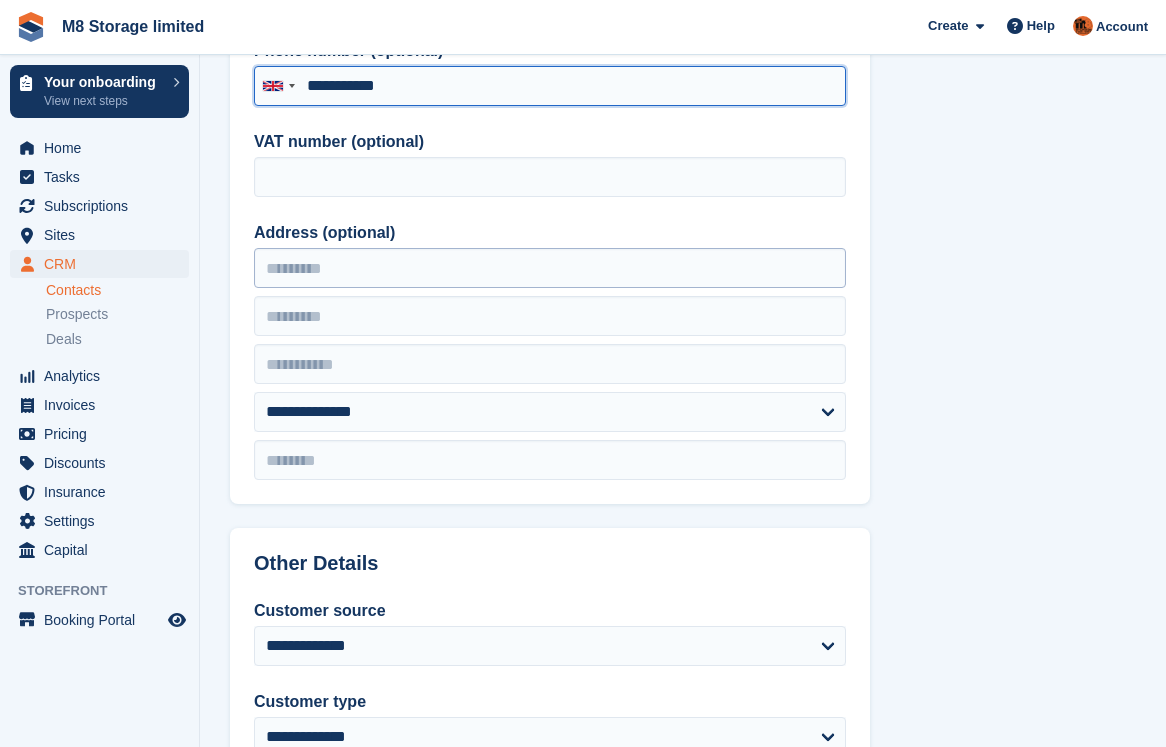 type on "**********" 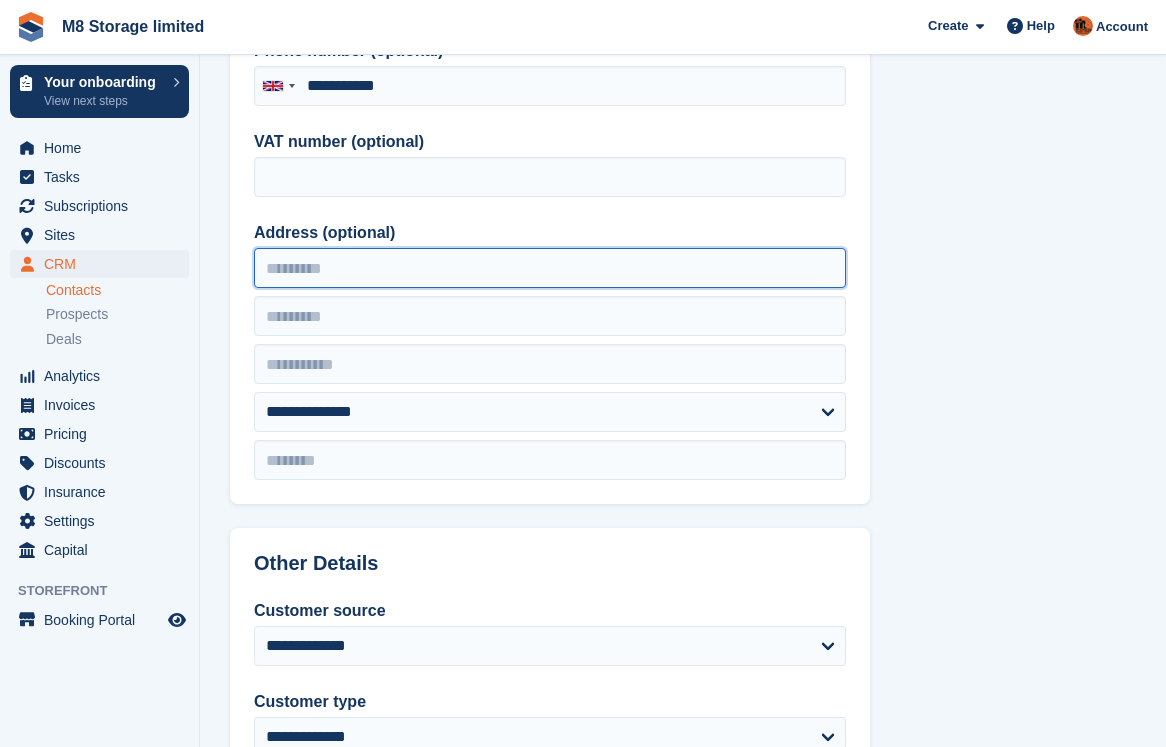 click on "Address (optional)" at bounding box center (550, 268) 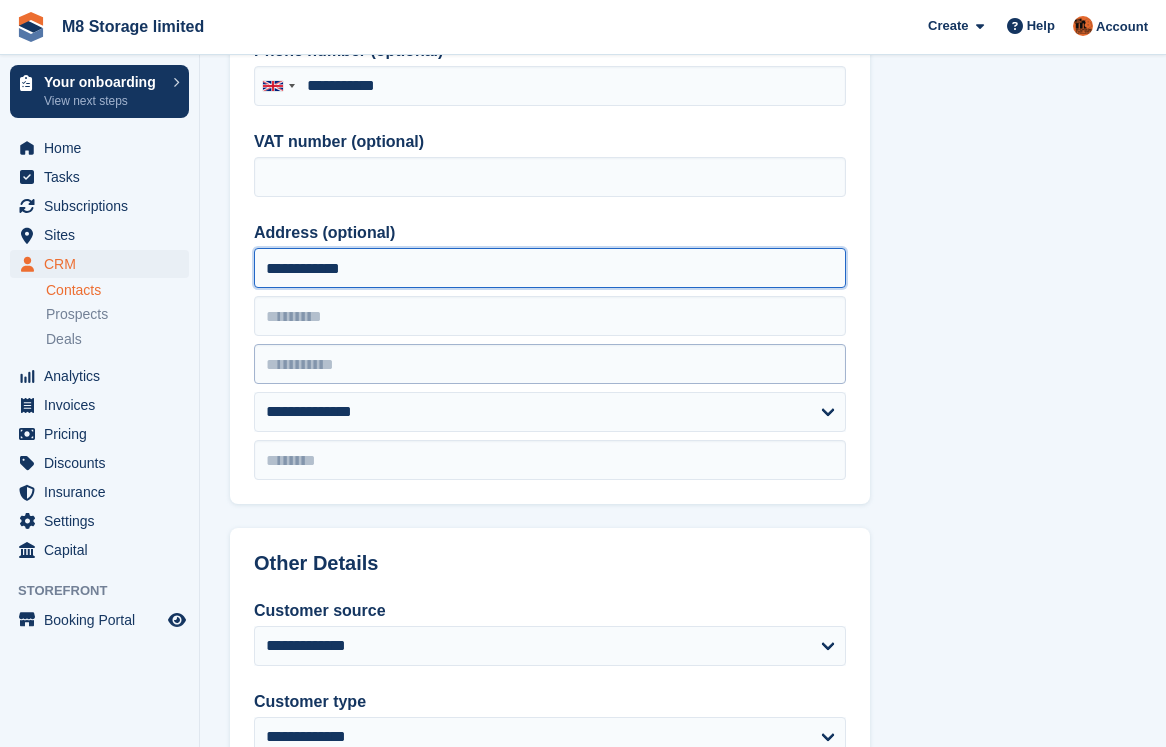 type on "**********" 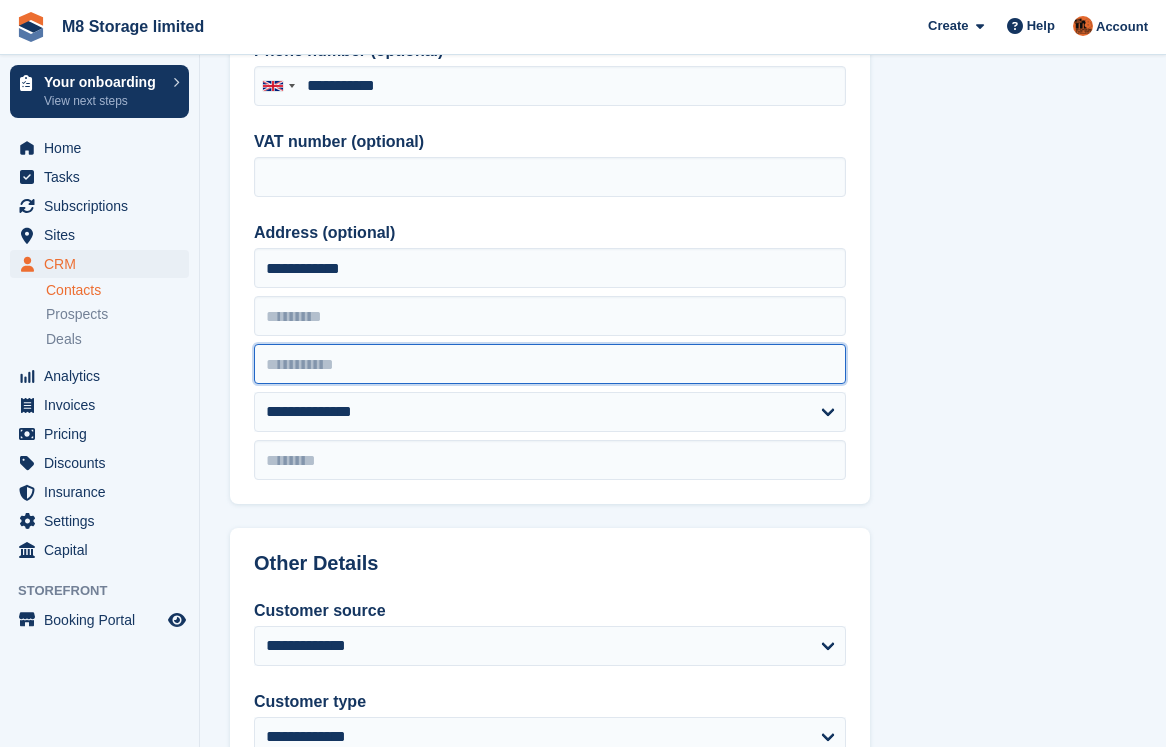 drag, startPoint x: 448, startPoint y: 355, endPoint x: 480, endPoint y: 361, distance: 32.55764 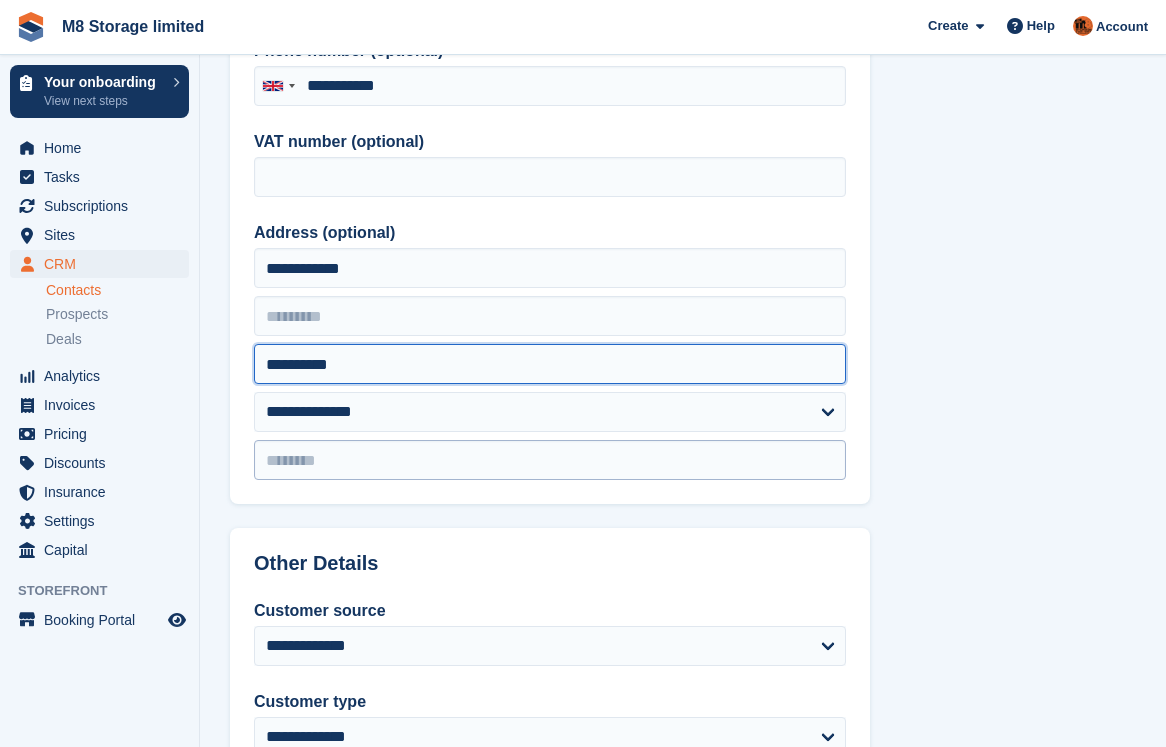 type on "**********" 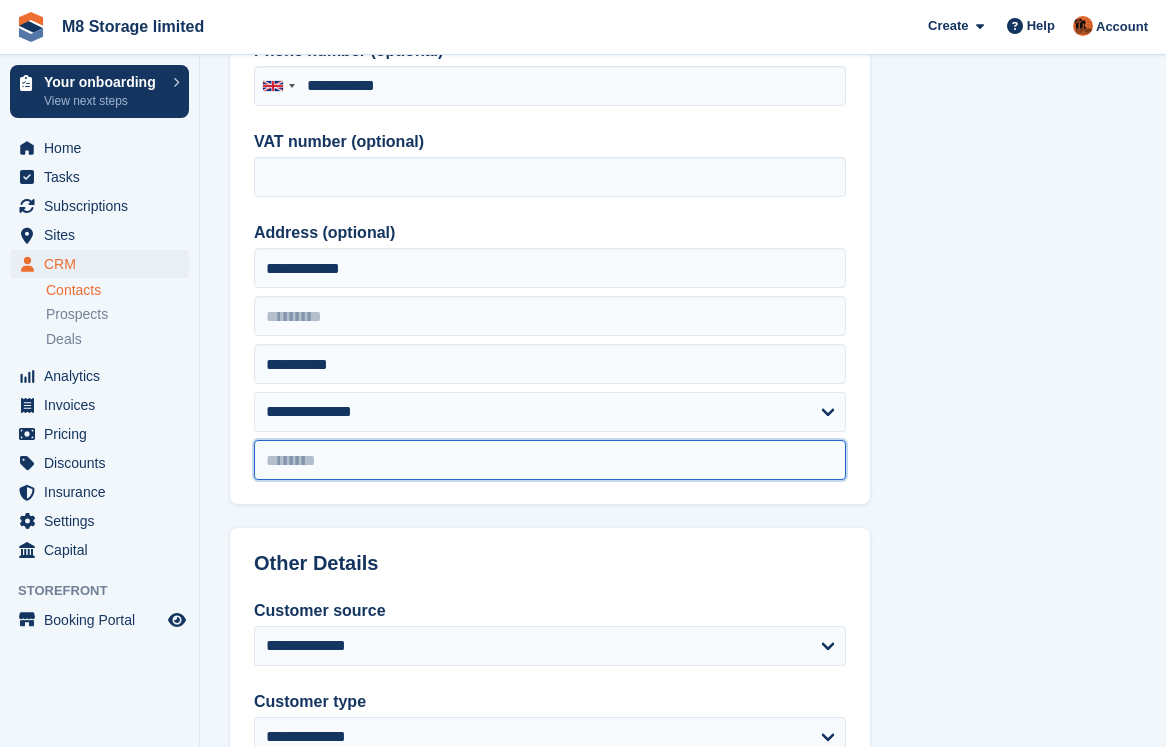click at bounding box center [550, 460] 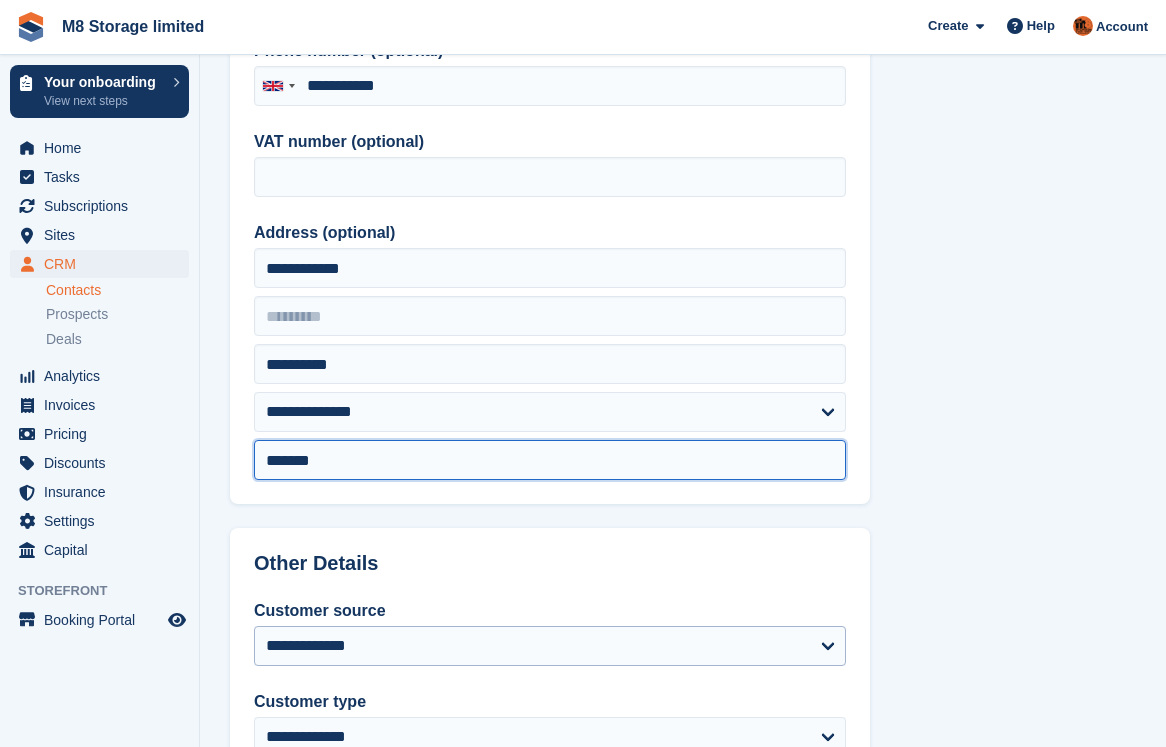 type on "*******" 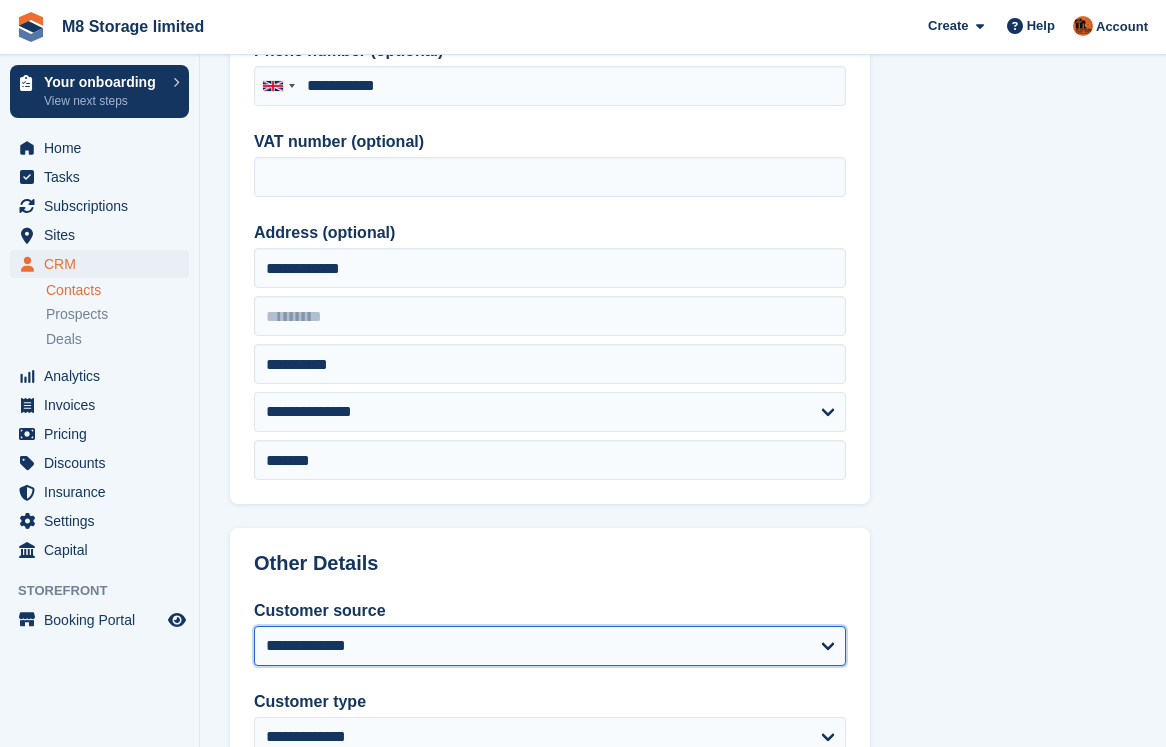 click on "**********" at bounding box center (550, 646) 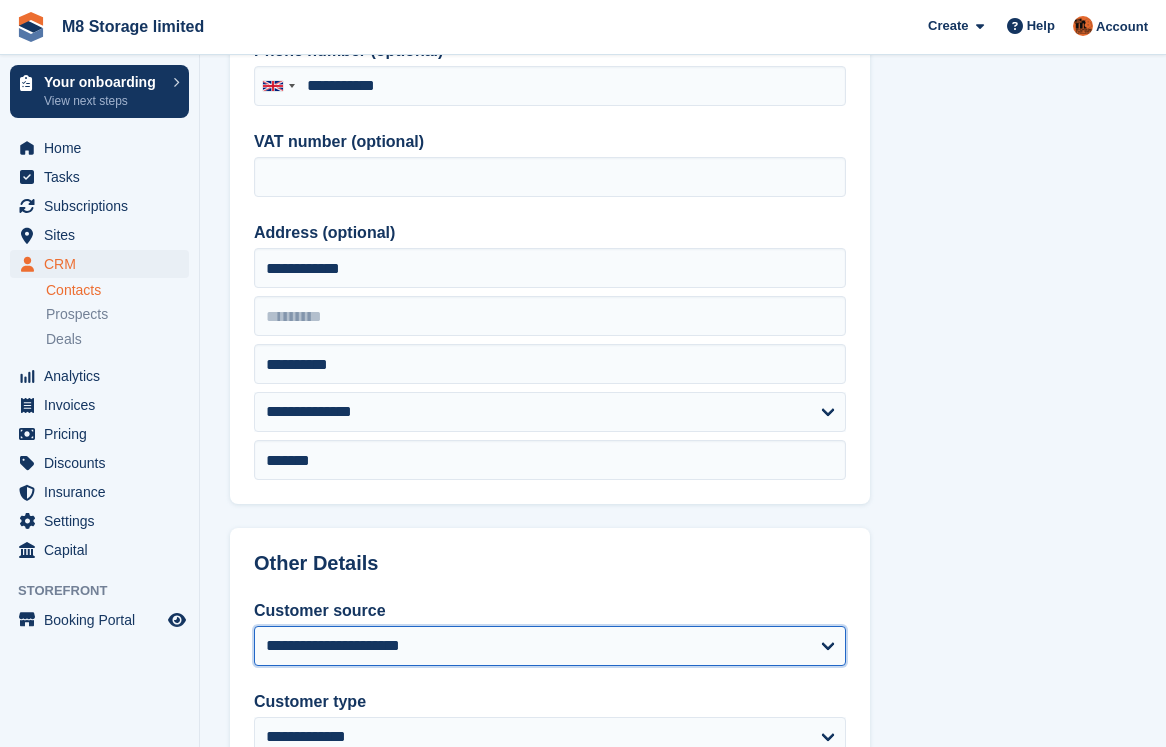 click on "**********" at bounding box center (550, 646) 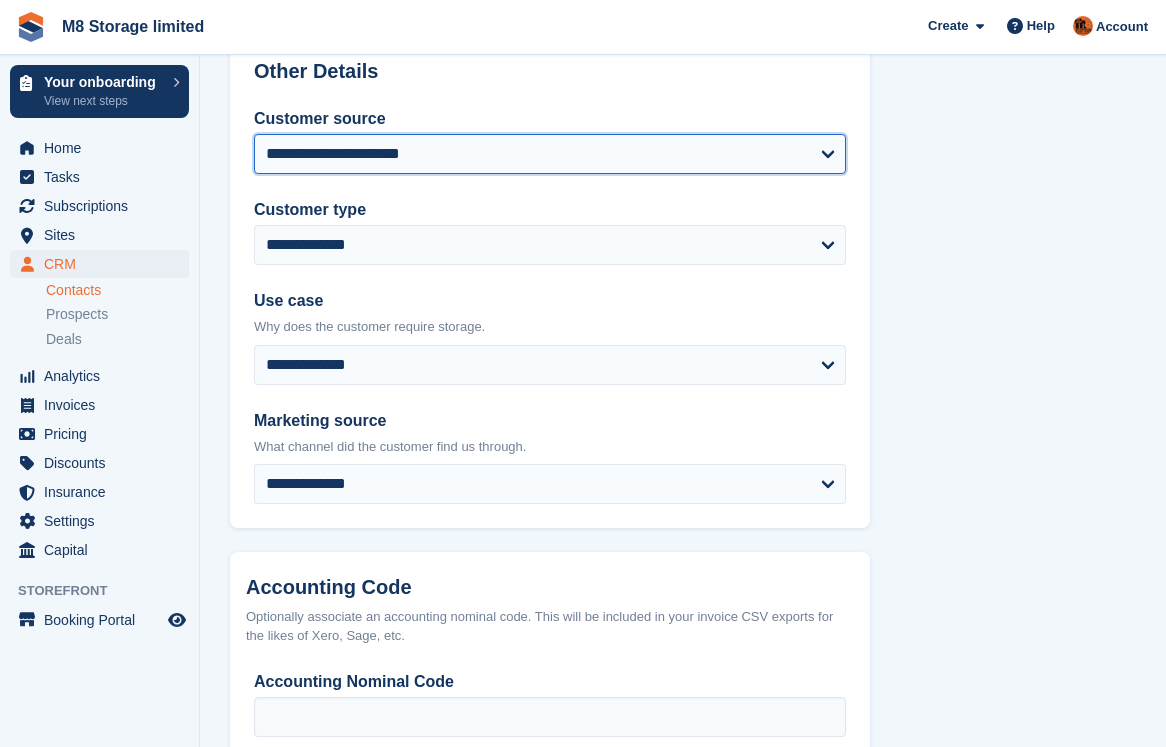 scroll, scrollTop: 900, scrollLeft: 0, axis: vertical 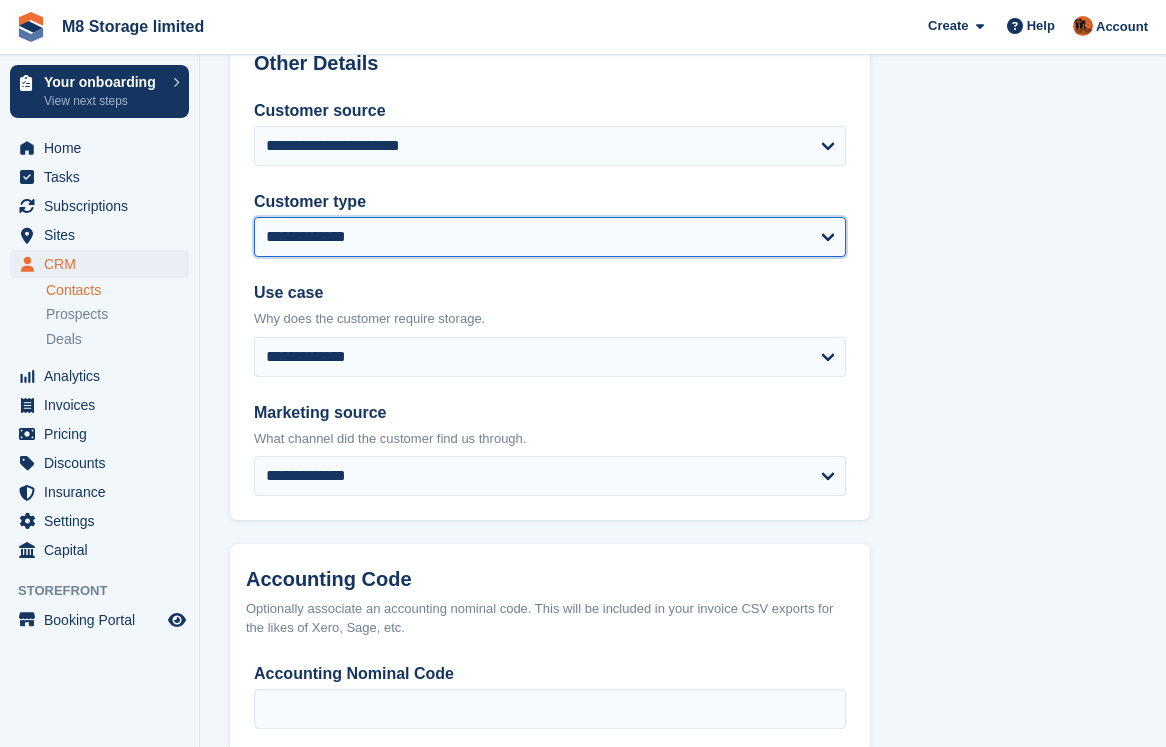 click on "**********" at bounding box center (550, 237) 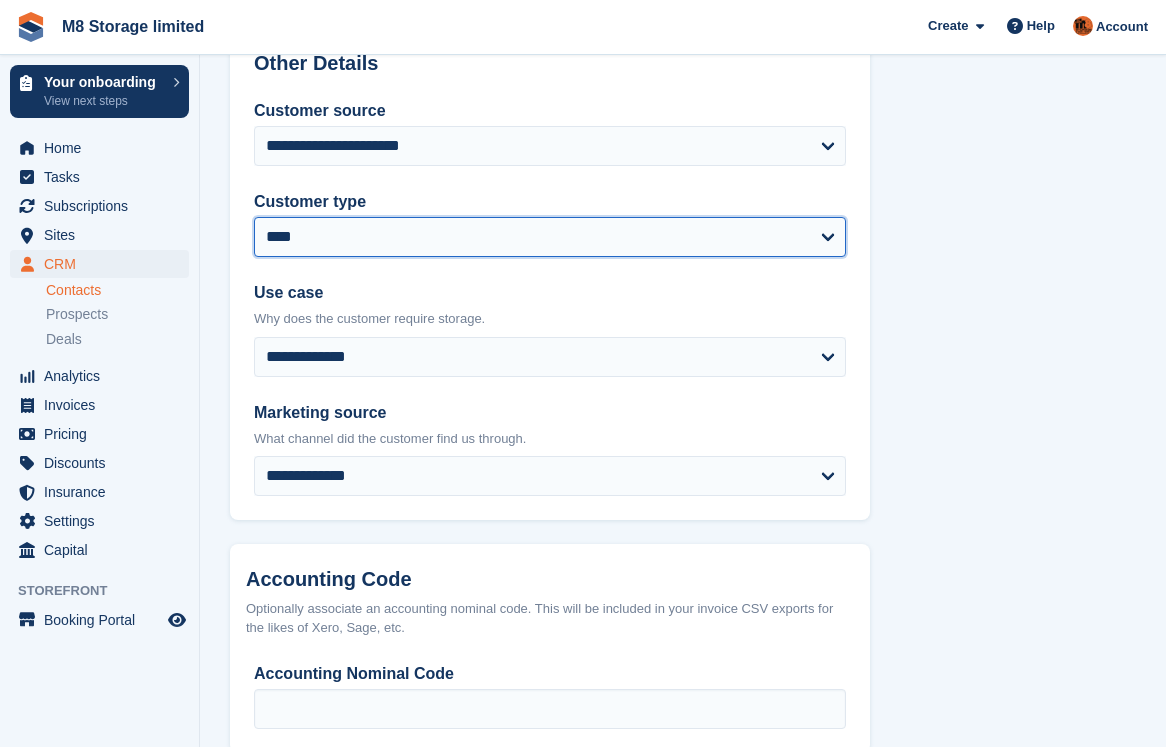 click on "**********" at bounding box center (550, 237) 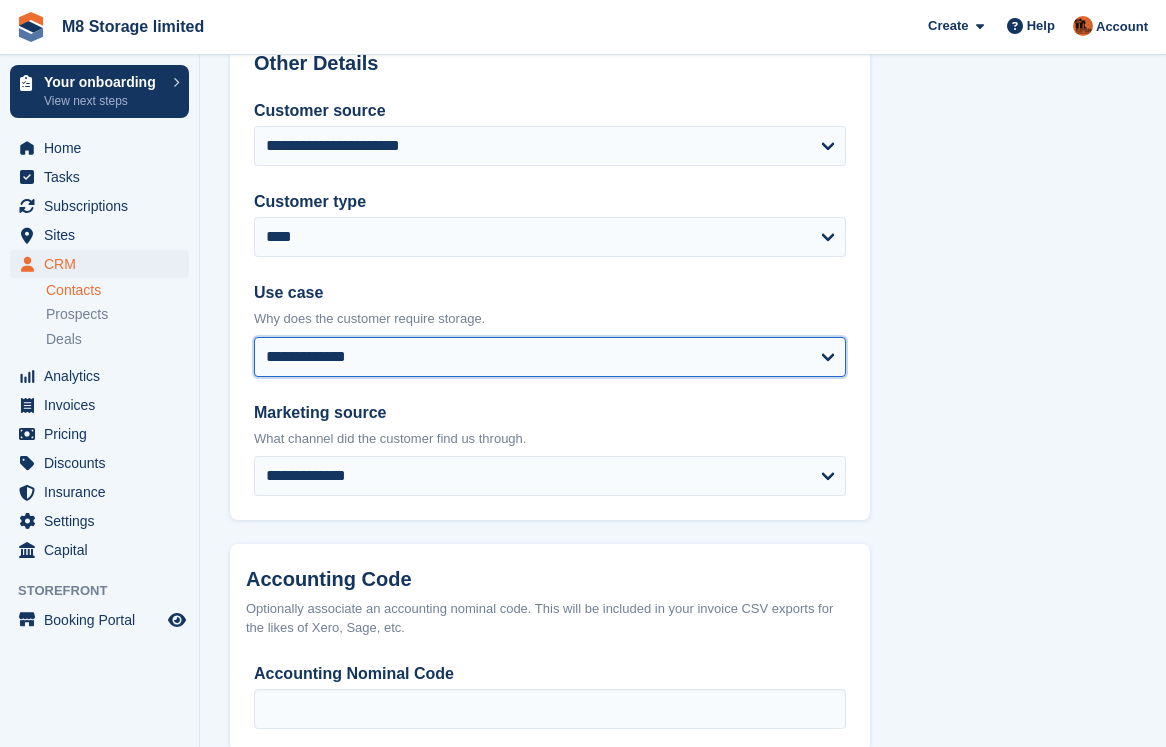 click on "**********" at bounding box center [550, 357] 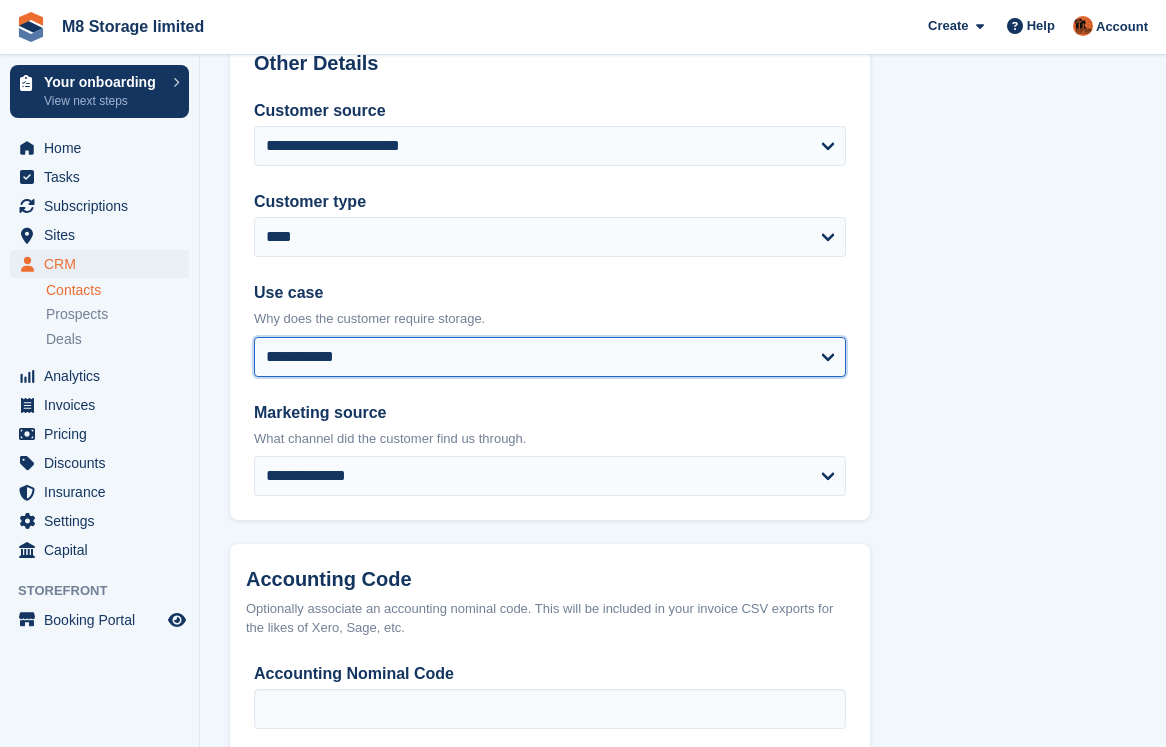 click on "**********" at bounding box center (550, 357) 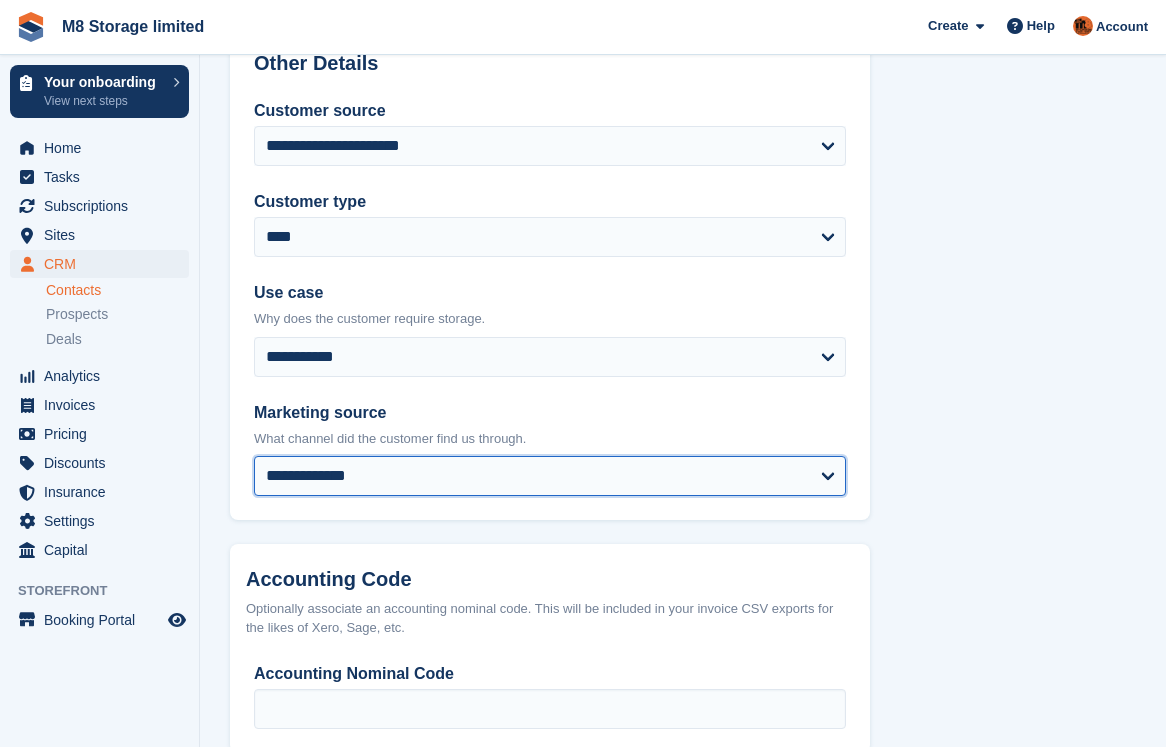click on "**********" at bounding box center [550, 476] 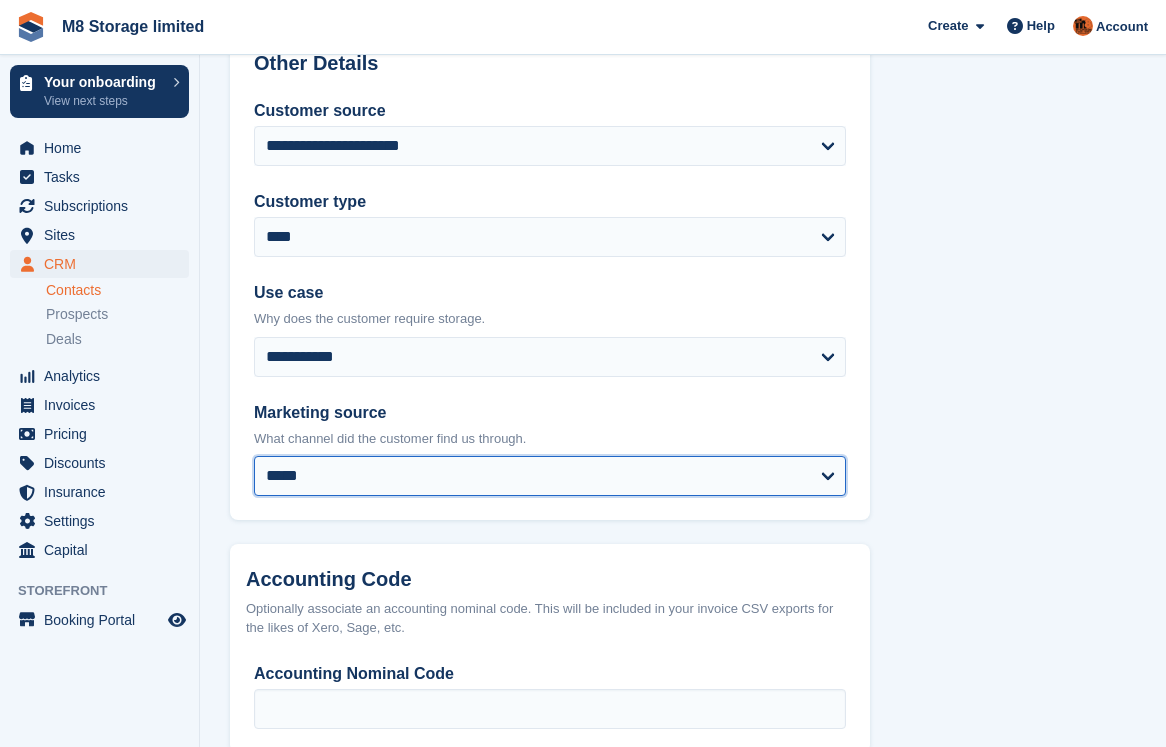 click on "**********" at bounding box center (550, 476) 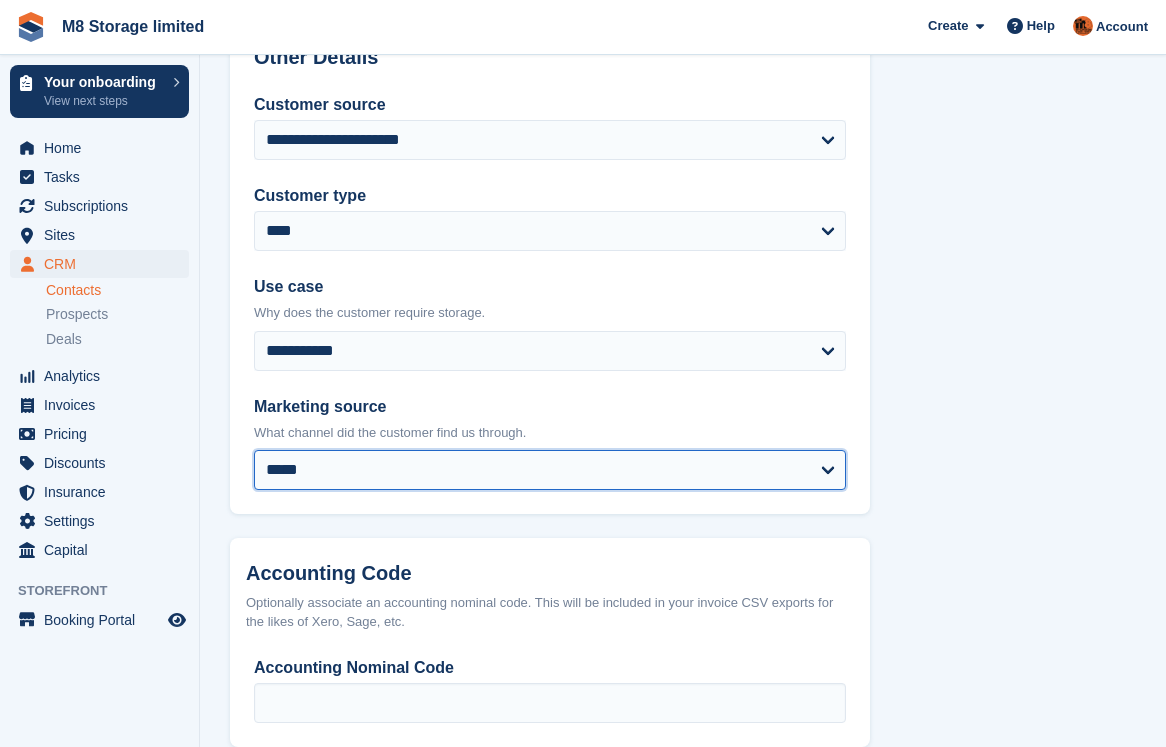 scroll, scrollTop: 1016, scrollLeft: 0, axis: vertical 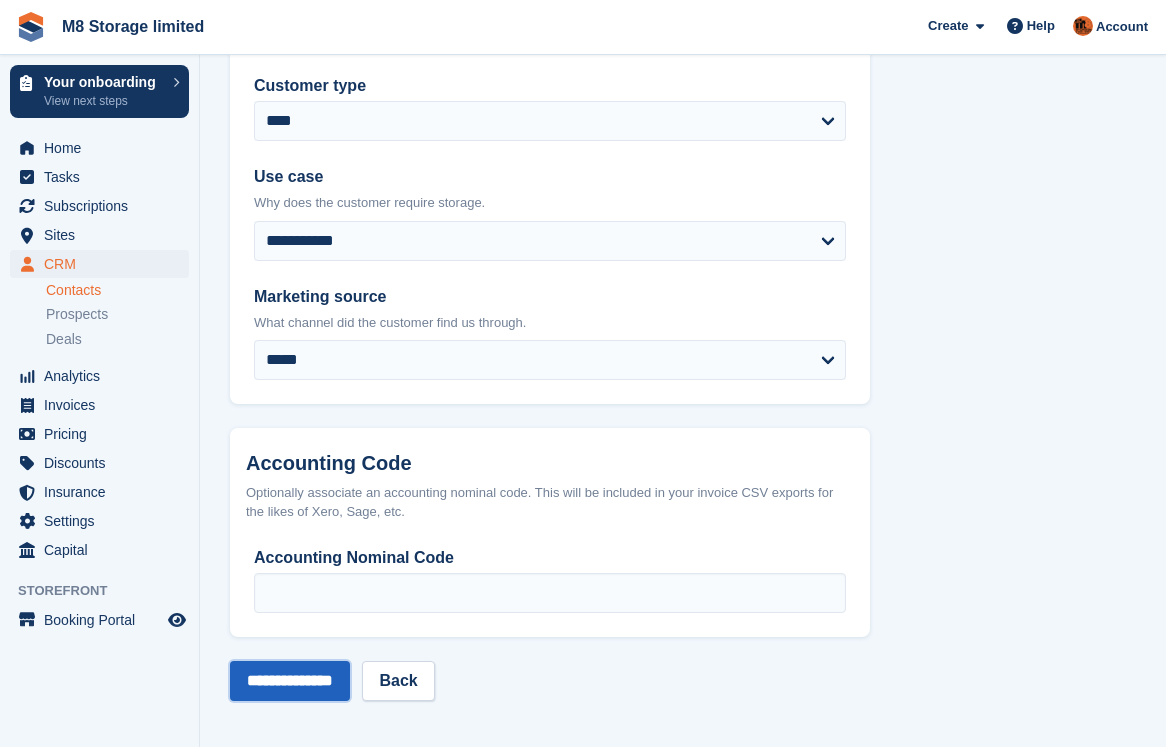 click on "**********" at bounding box center [290, 681] 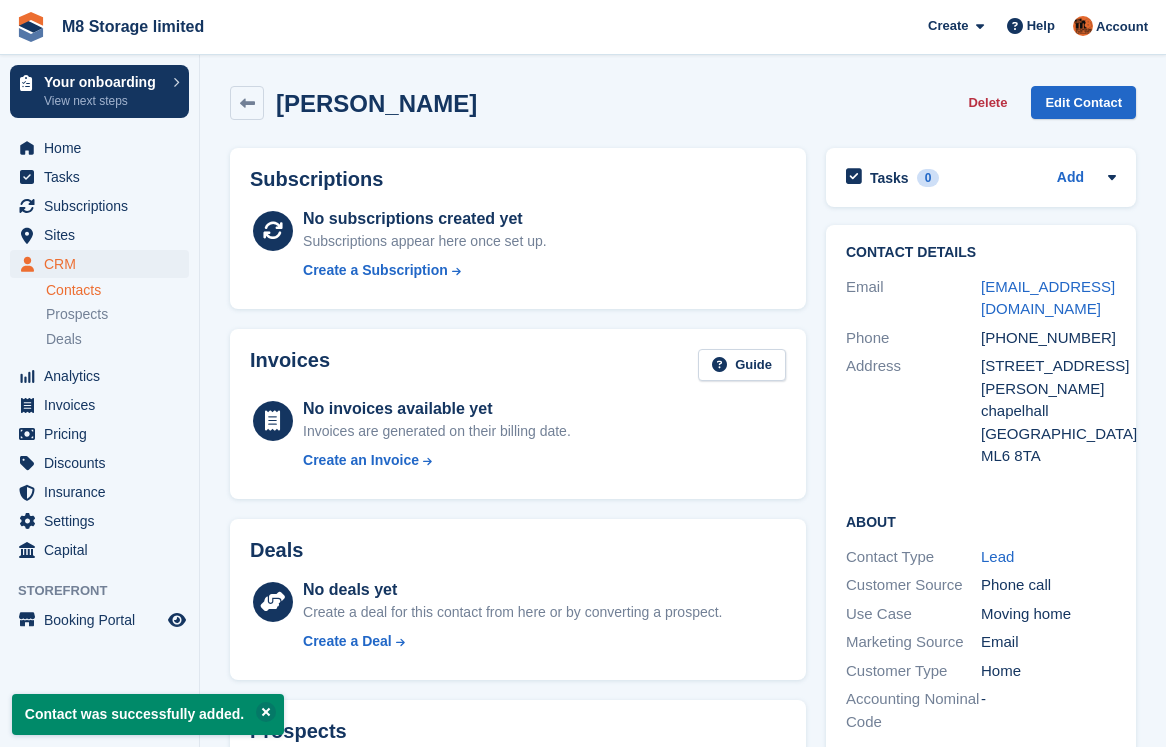 scroll, scrollTop: 0, scrollLeft: 0, axis: both 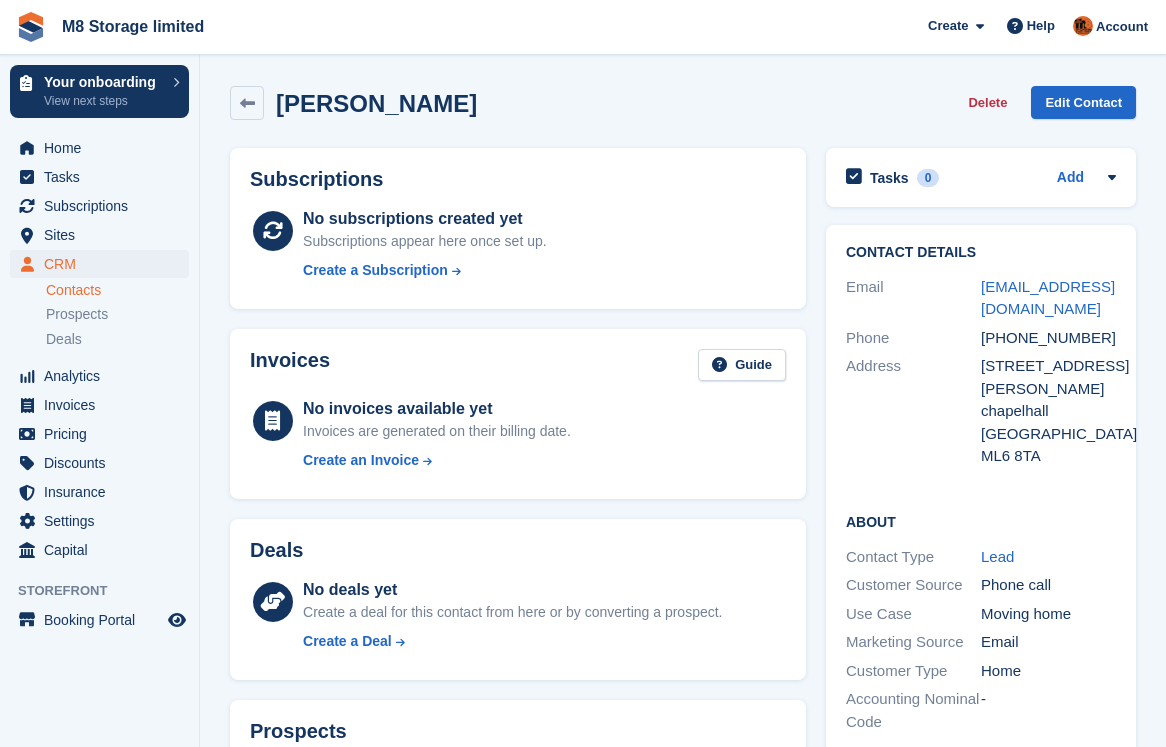 click on "Contacts" at bounding box center [117, 290] 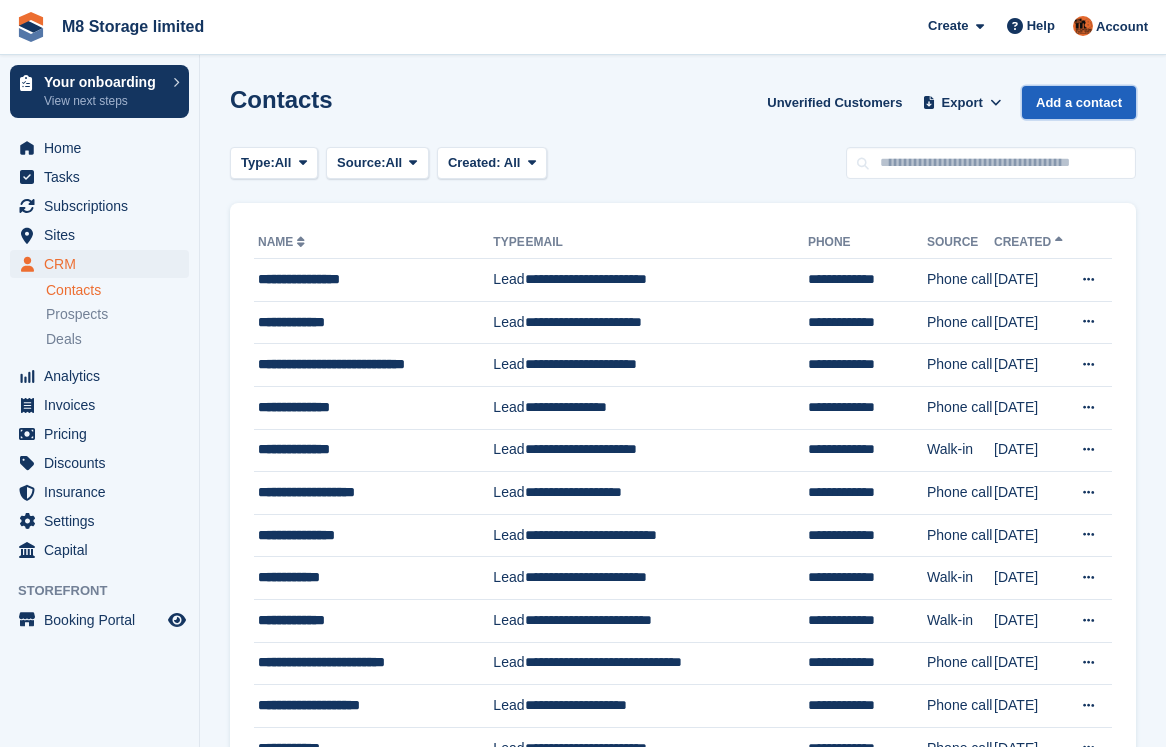 click on "Add a contact" at bounding box center (1079, 102) 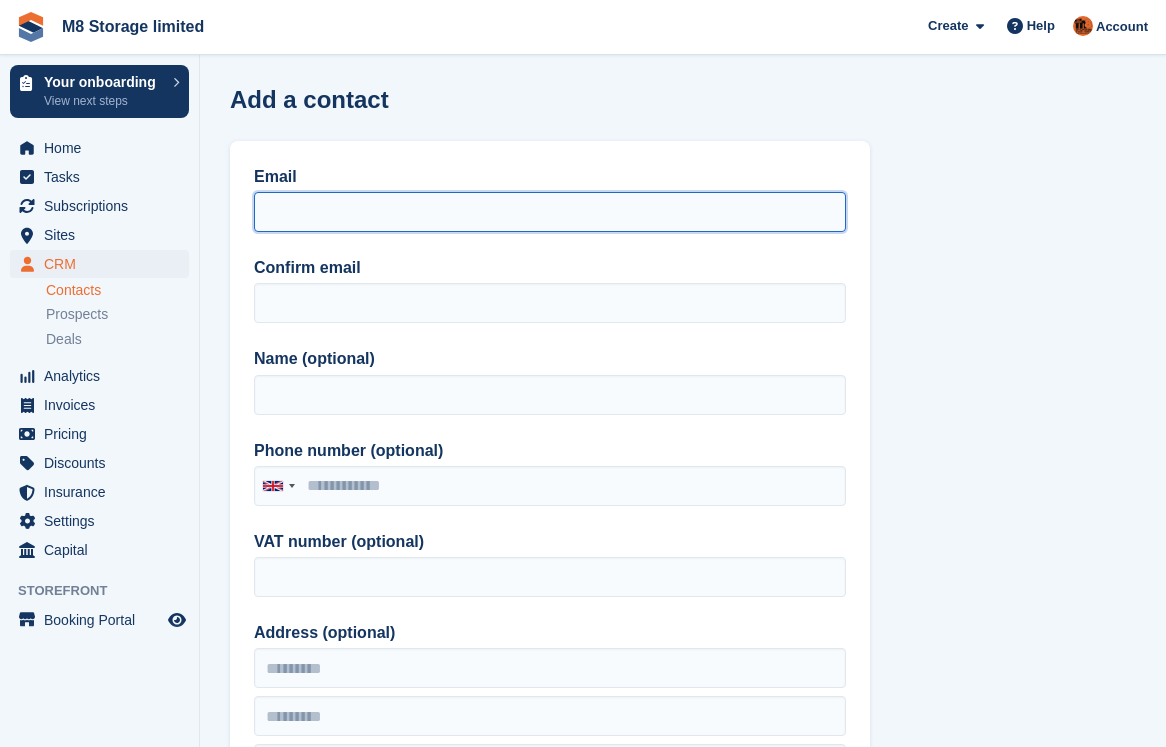 drag, startPoint x: 512, startPoint y: 193, endPoint x: 541, endPoint y: 201, distance: 30.083218 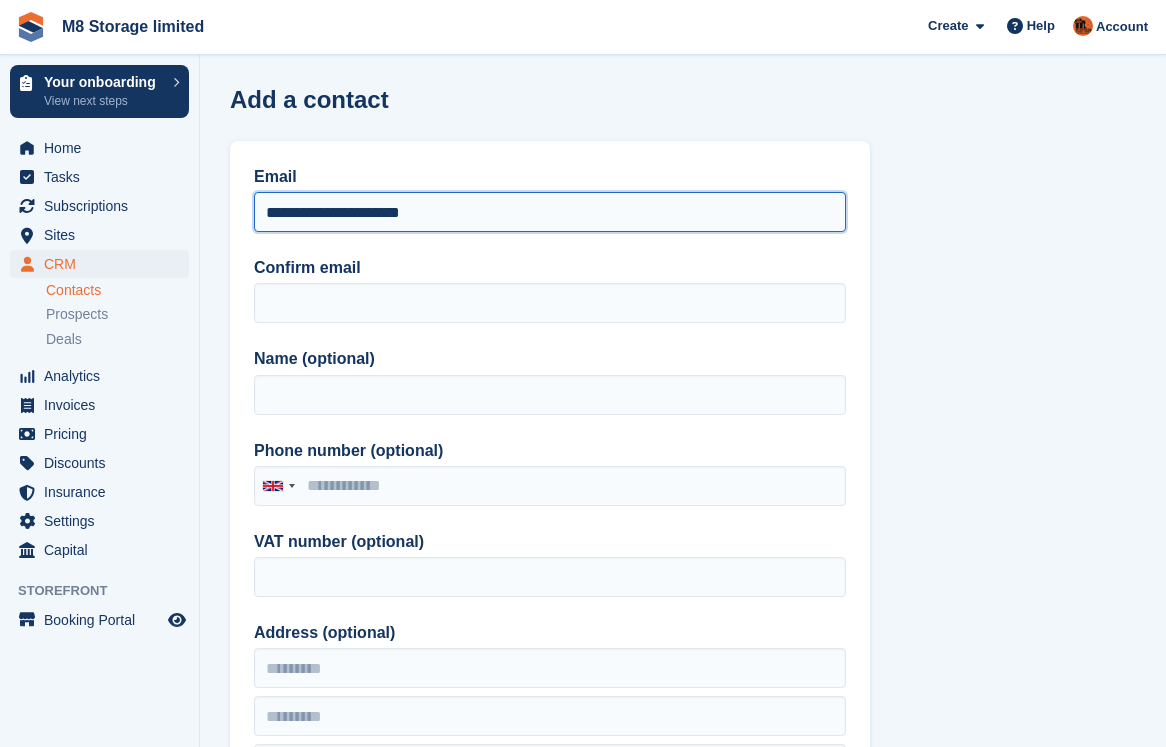 drag, startPoint x: 387, startPoint y: 213, endPoint x: 253, endPoint y: 214, distance: 134.00374 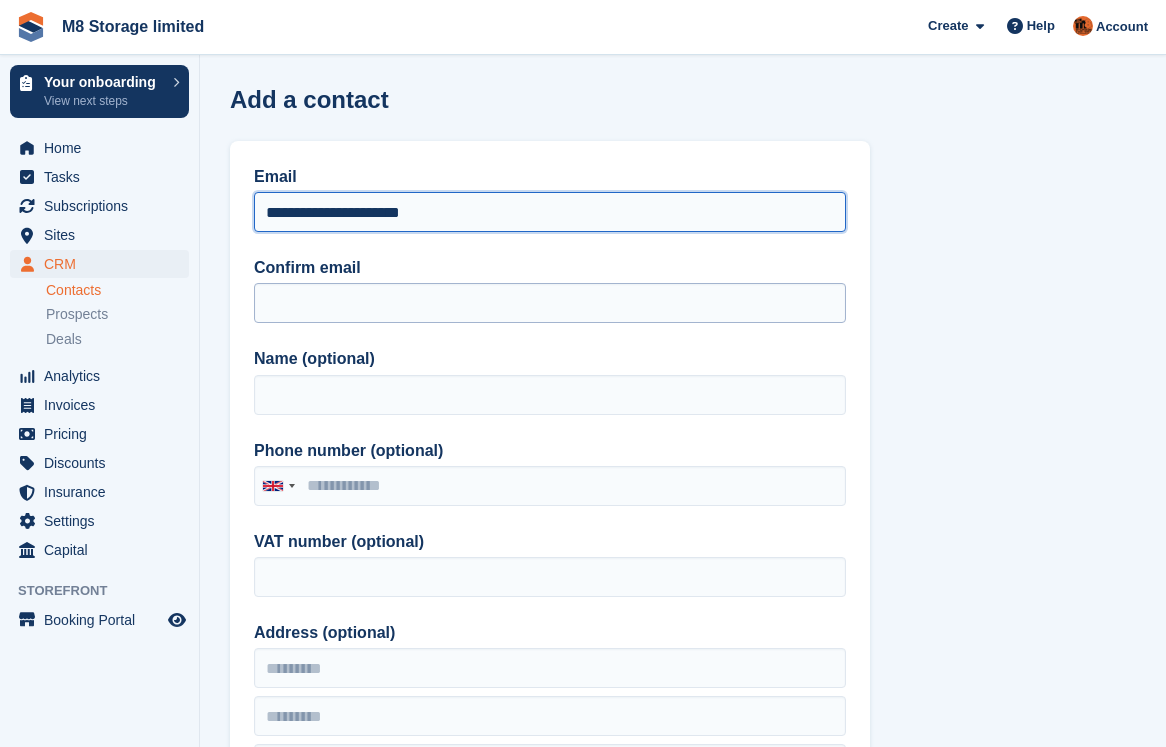 type on "**********" 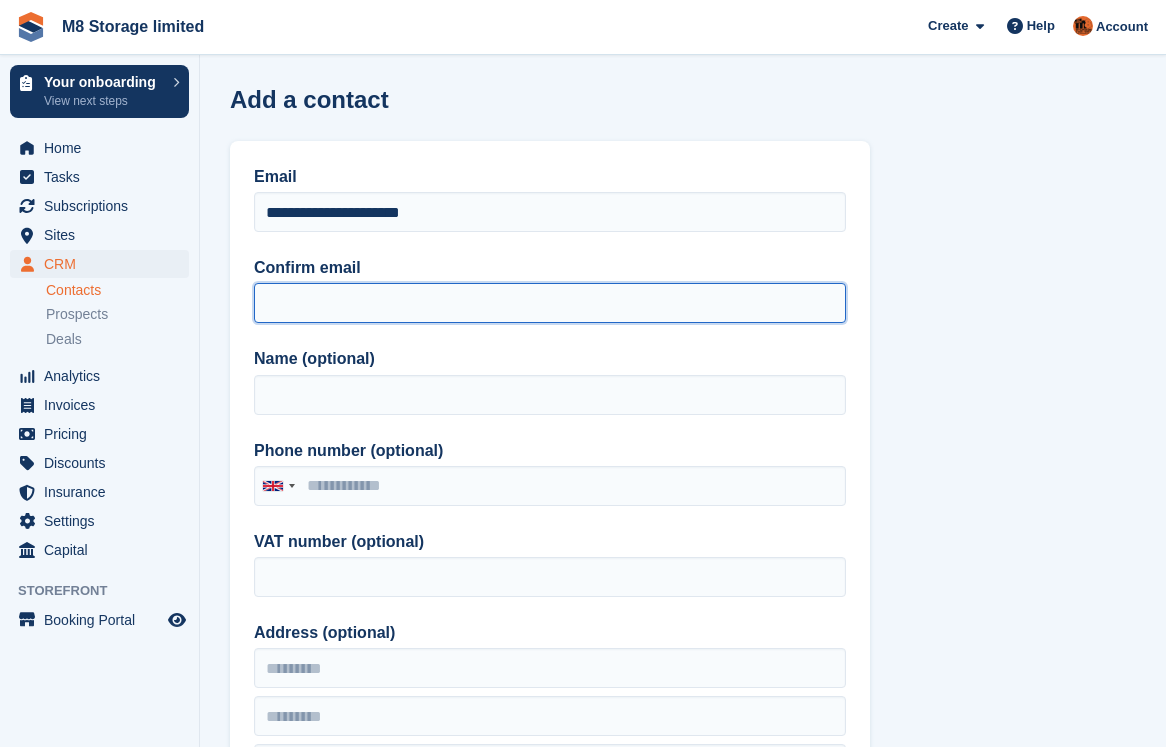 paste on "**********" 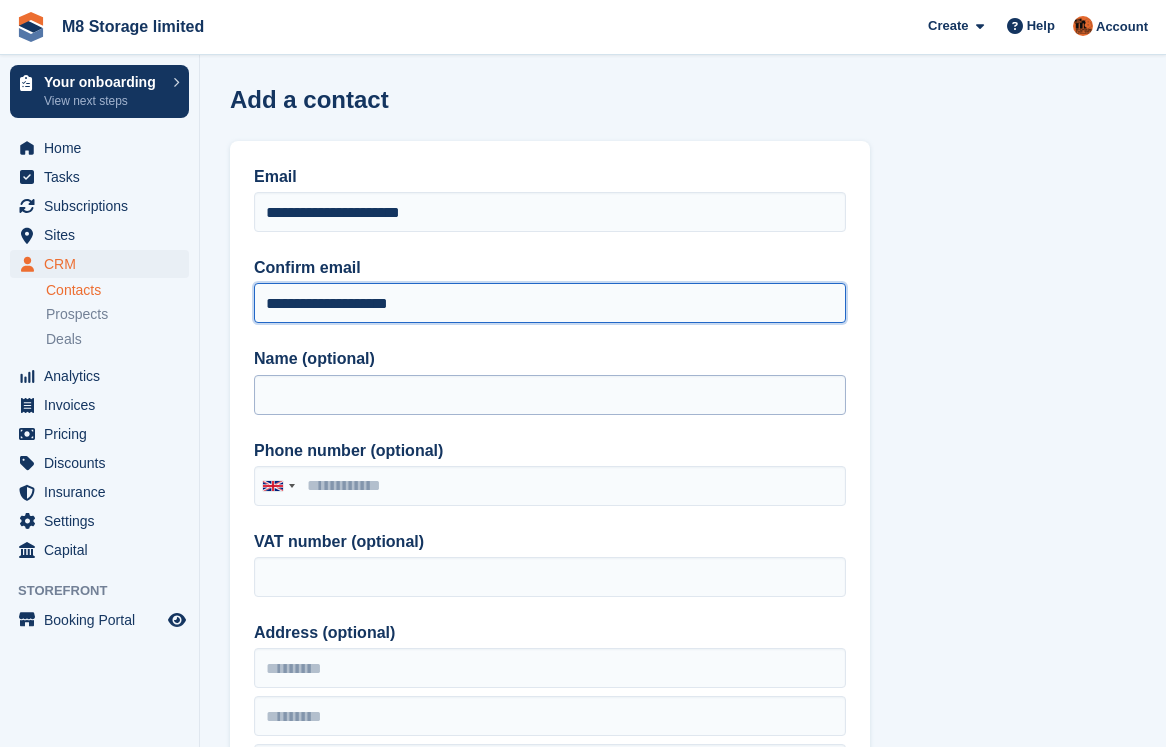 type on "**********" 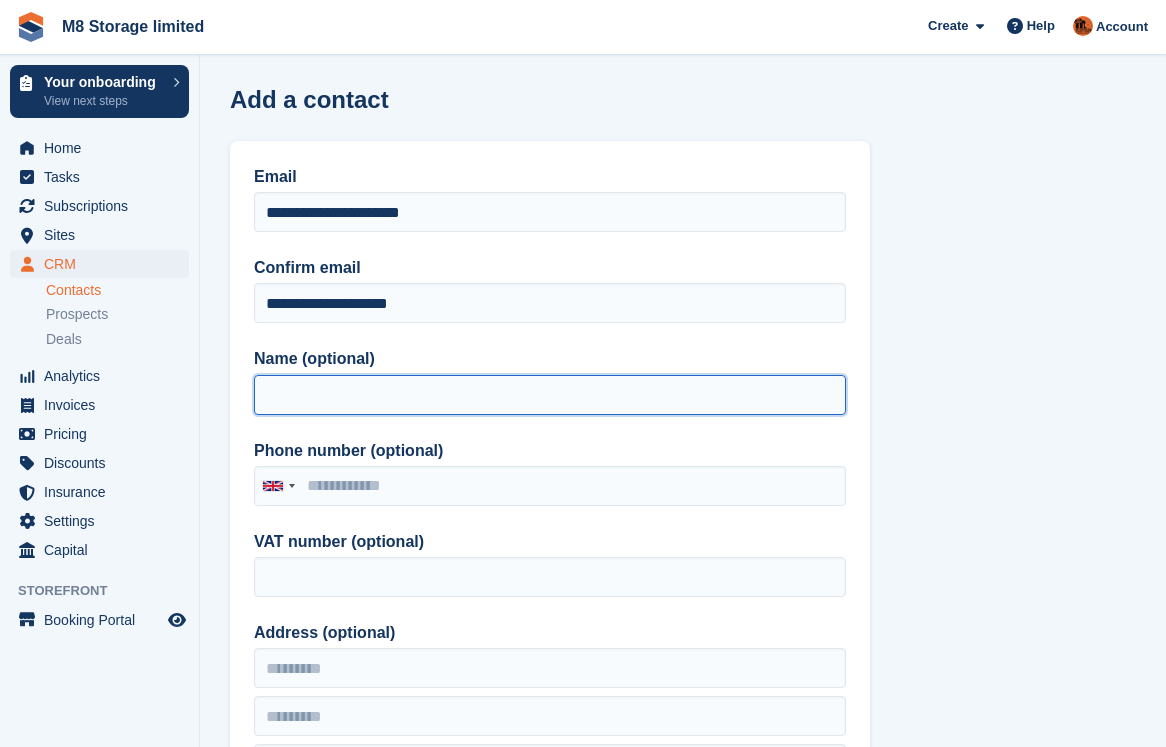 click on "Name (optional)" at bounding box center (550, 395) 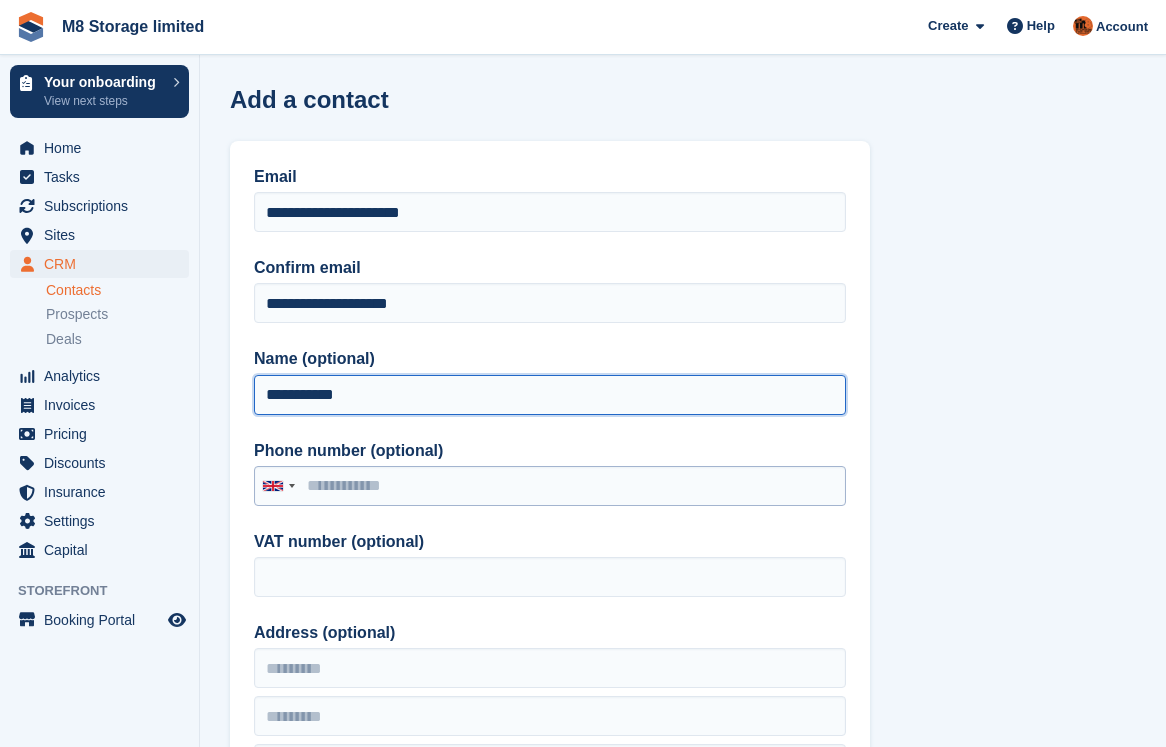 type on "**********" 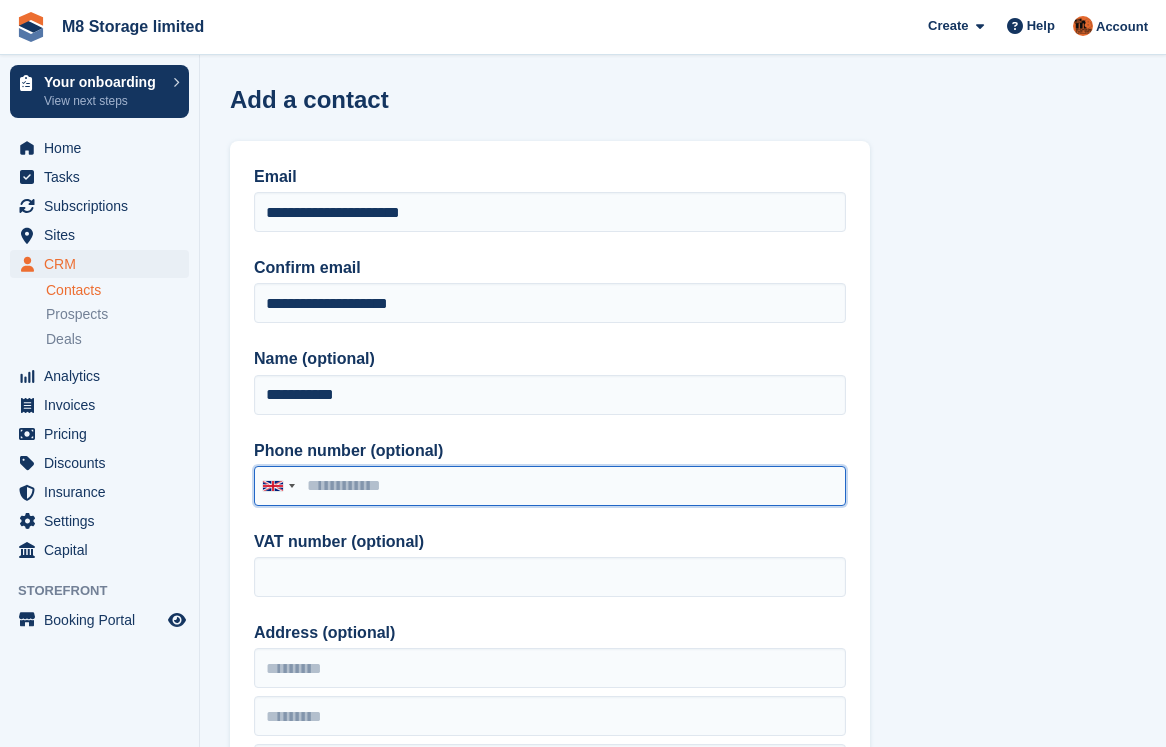 click on "Phone number (optional)" at bounding box center [550, 486] 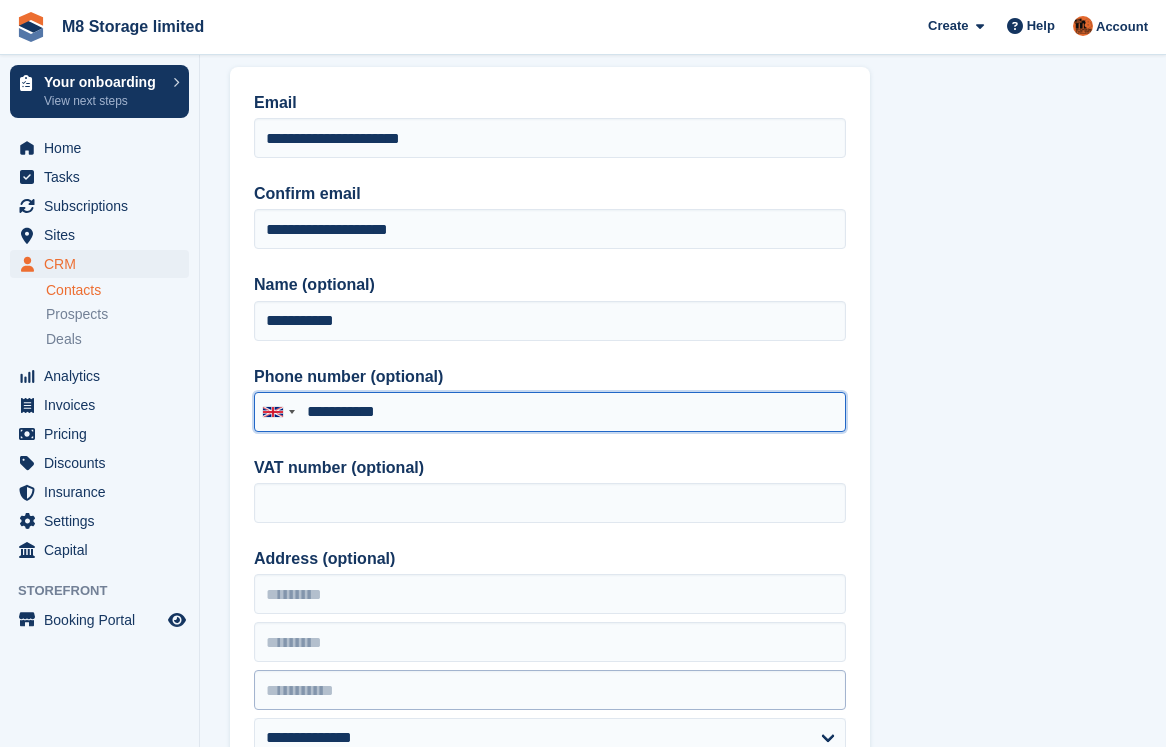scroll, scrollTop: 200, scrollLeft: 0, axis: vertical 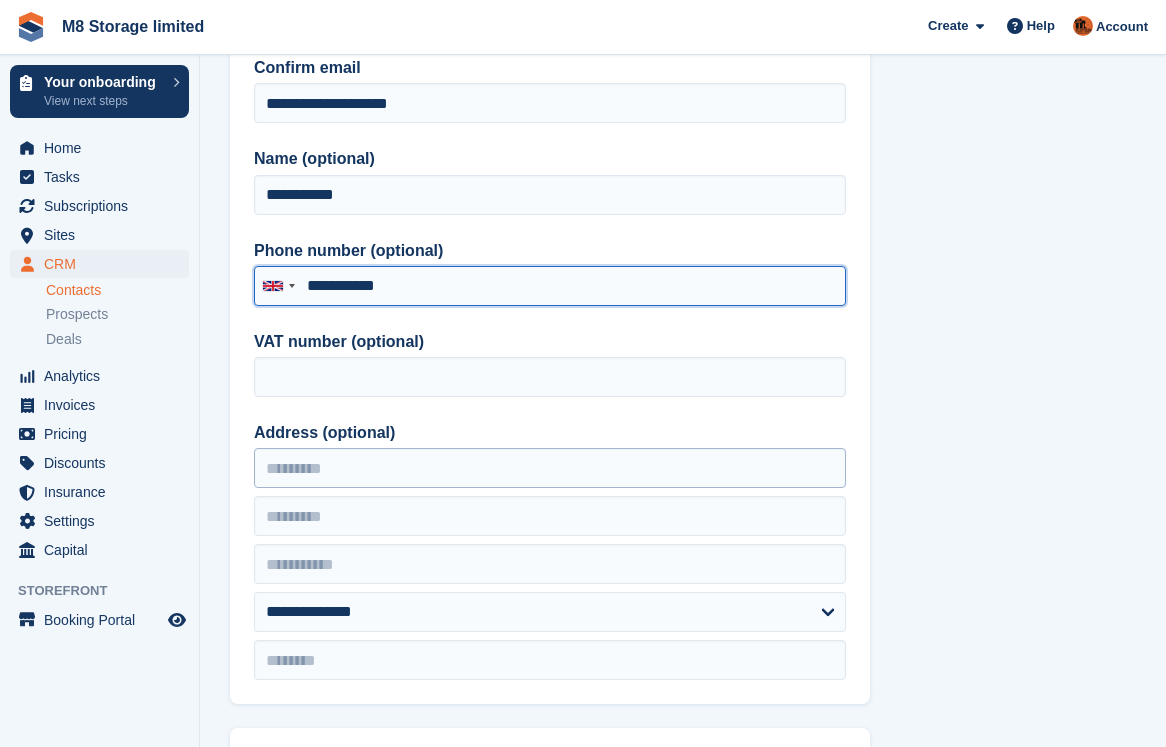 type on "**********" 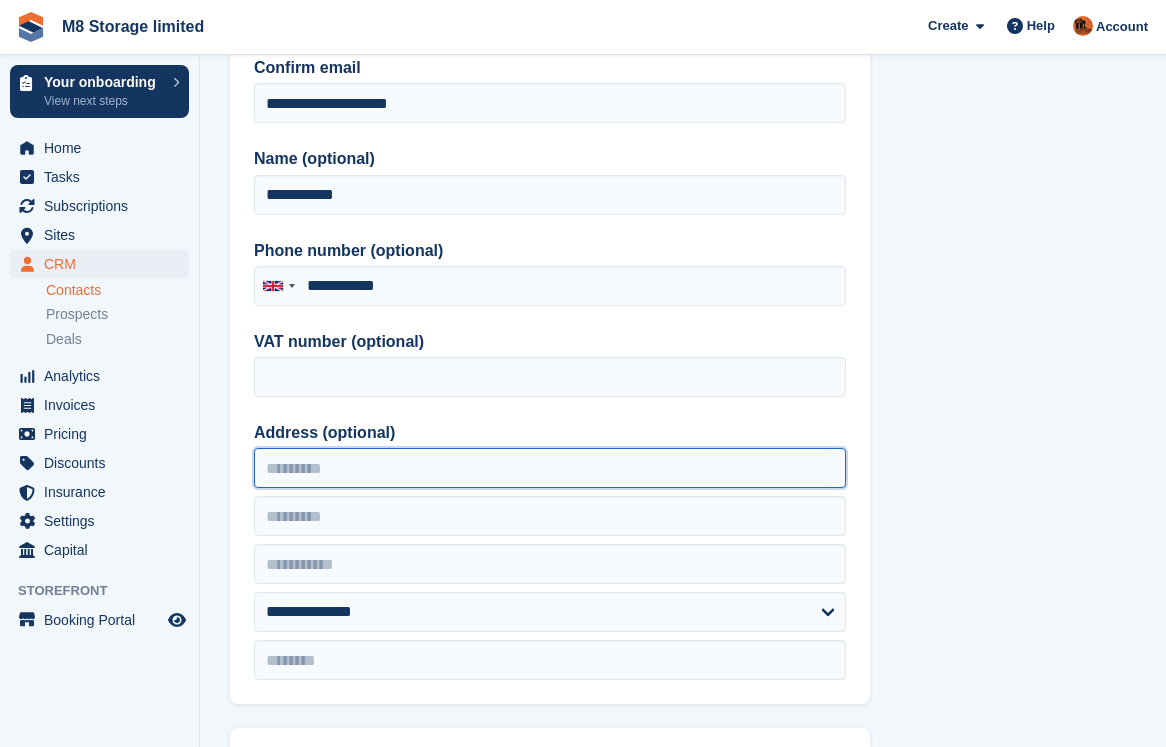 click on "Address (optional)" at bounding box center [550, 468] 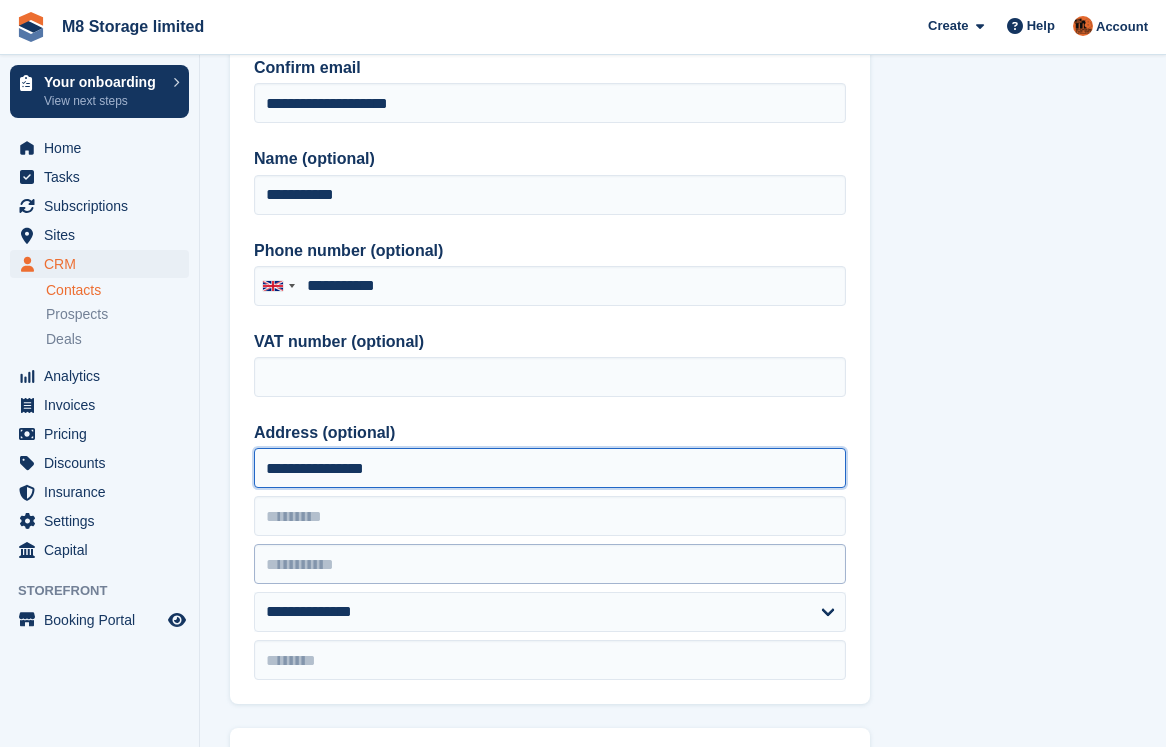 type on "**********" 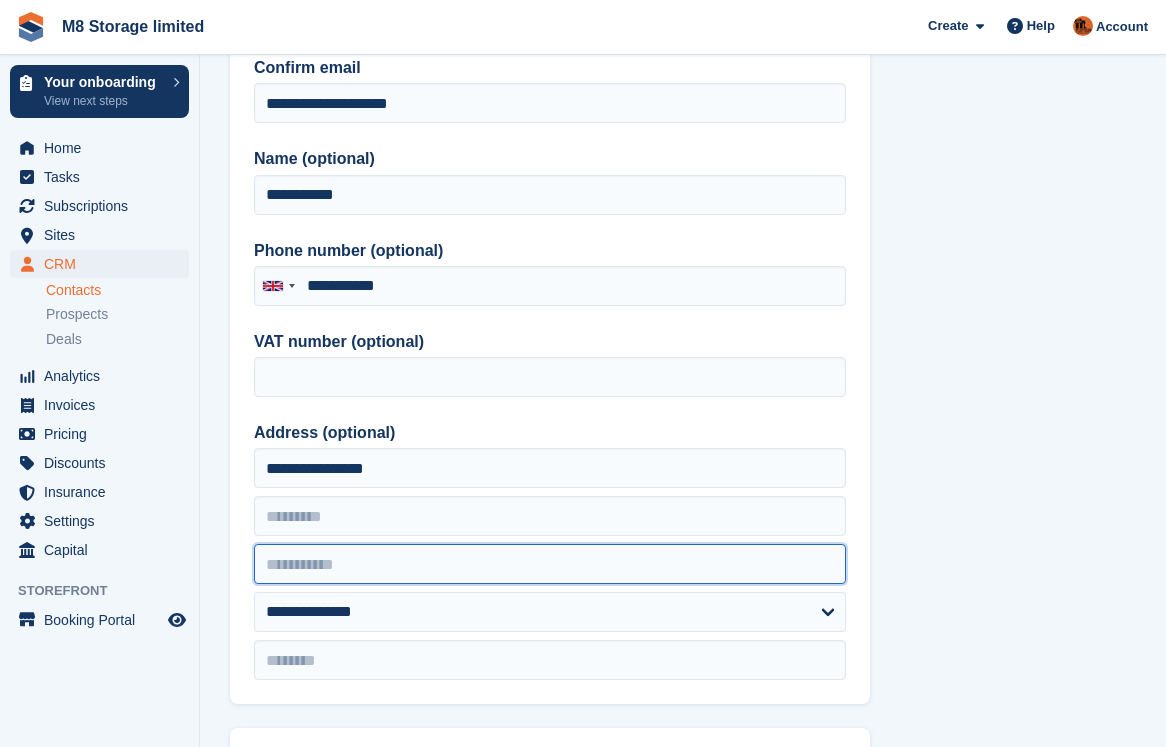click at bounding box center (550, 564) 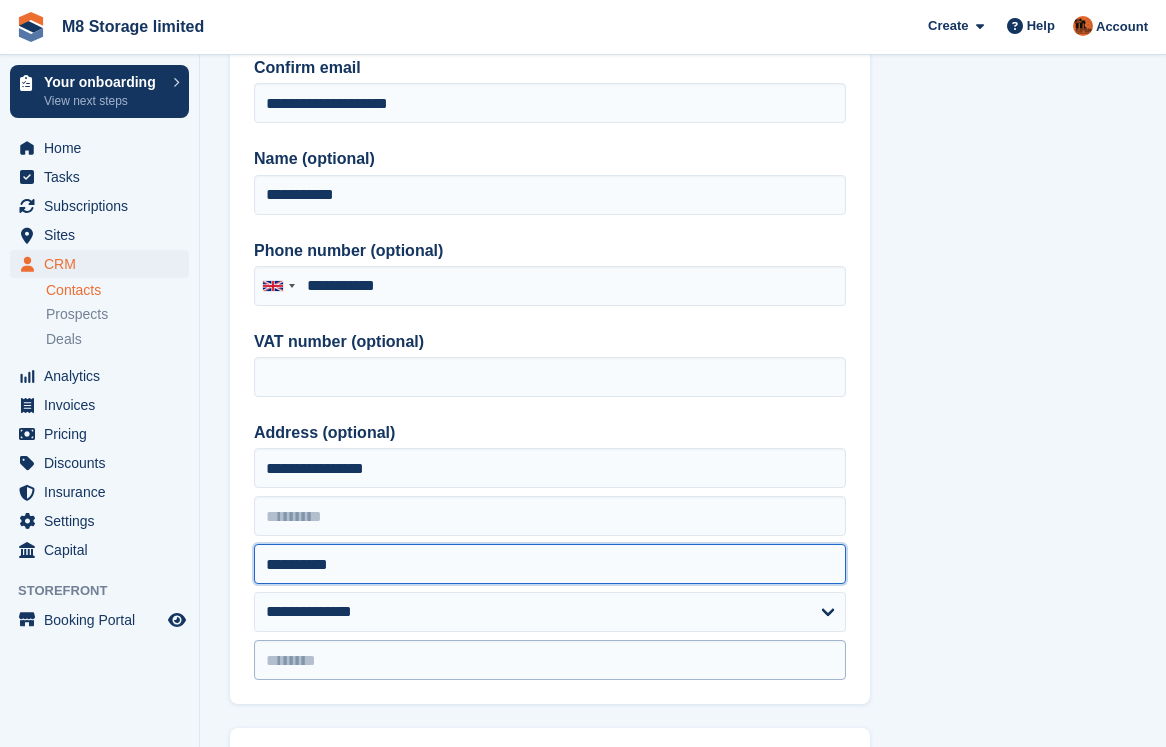 type on "**********" 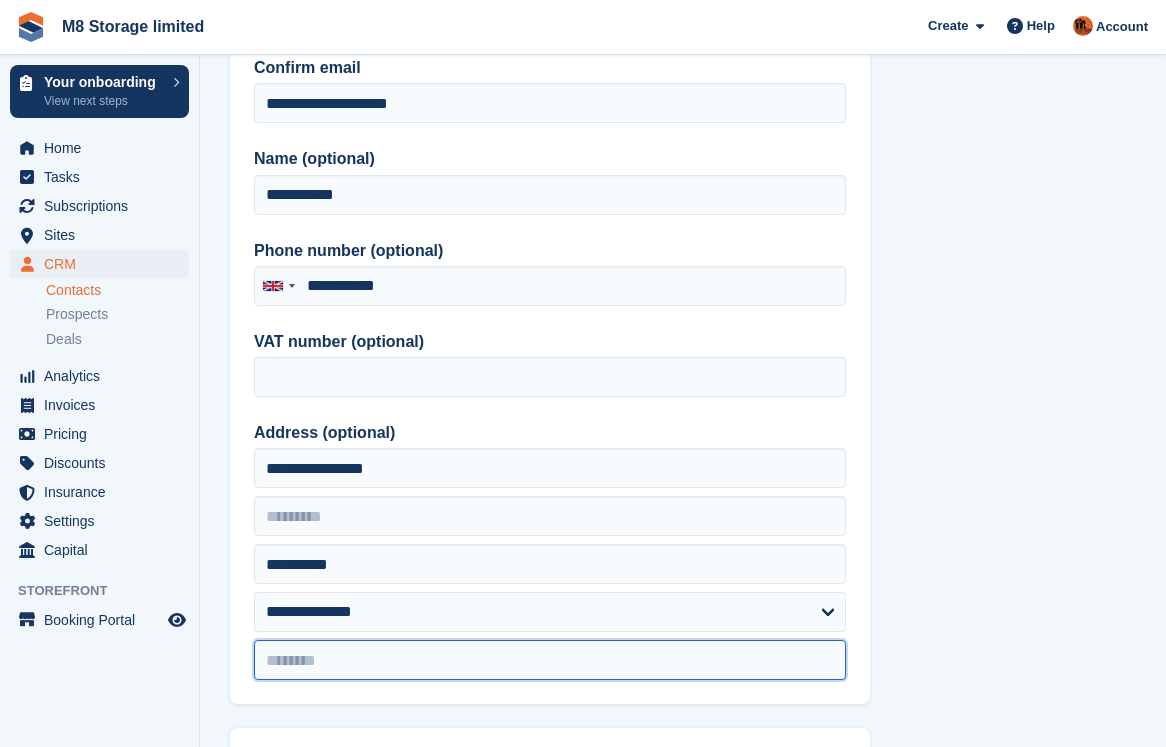 click at bounding box center (550, 660) 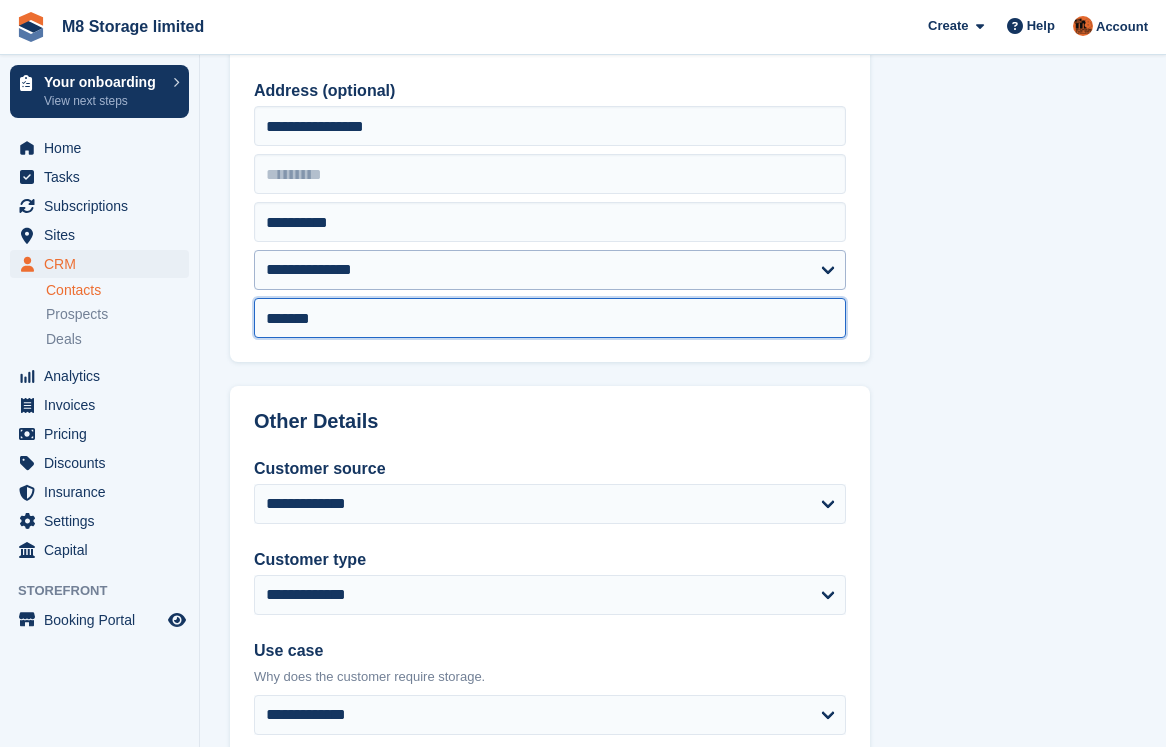 scroll, scrollTop: 600, scrollLeft: 0, axis: vertical 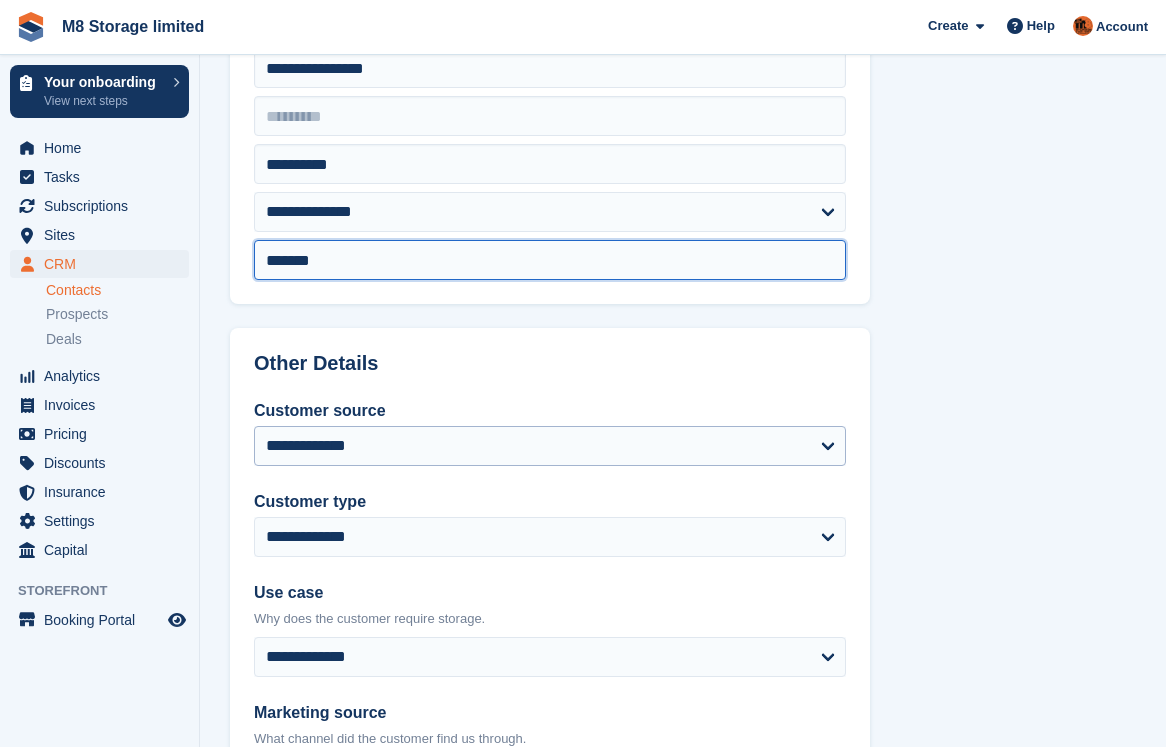 type on "*******" 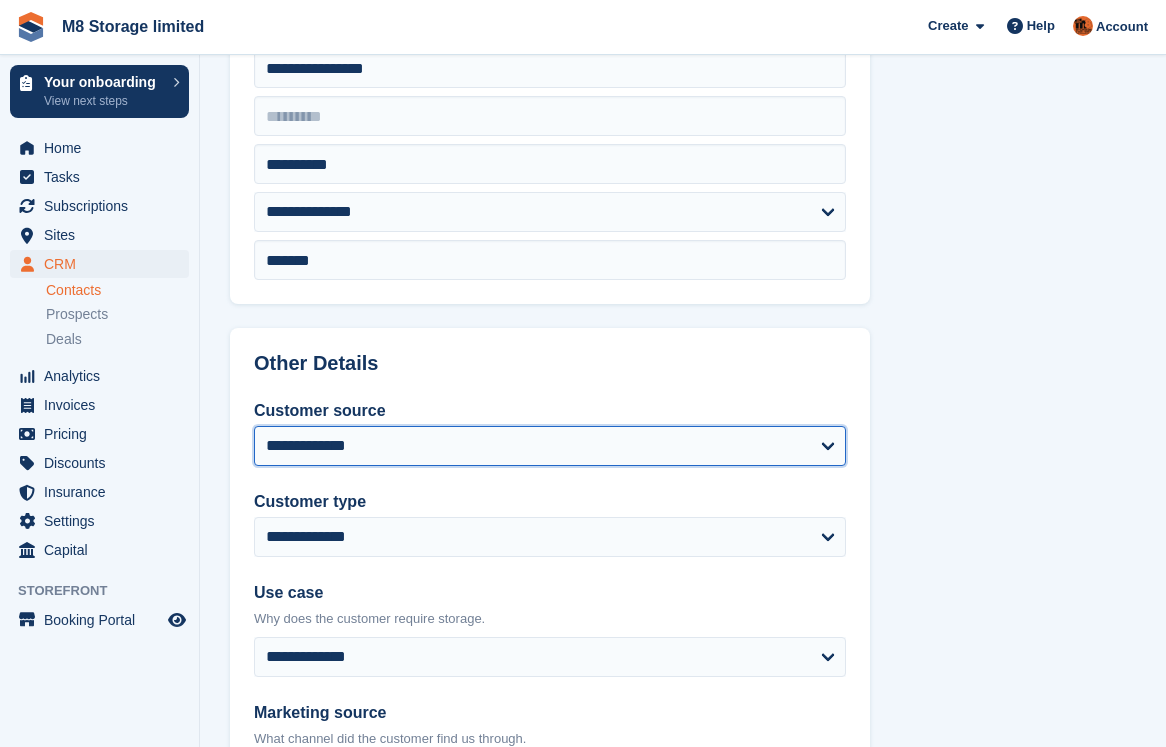 click on "**********" at bounding box center (550, 446) 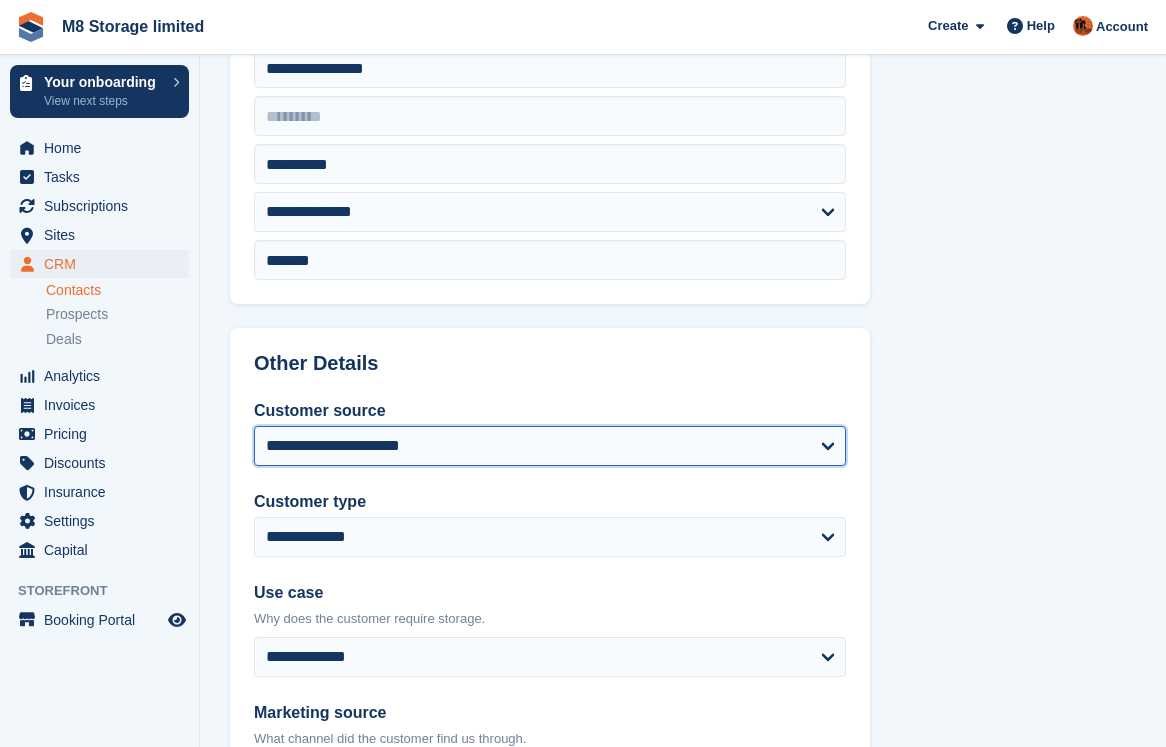 click on "**********" at bounding box center (550, 446) 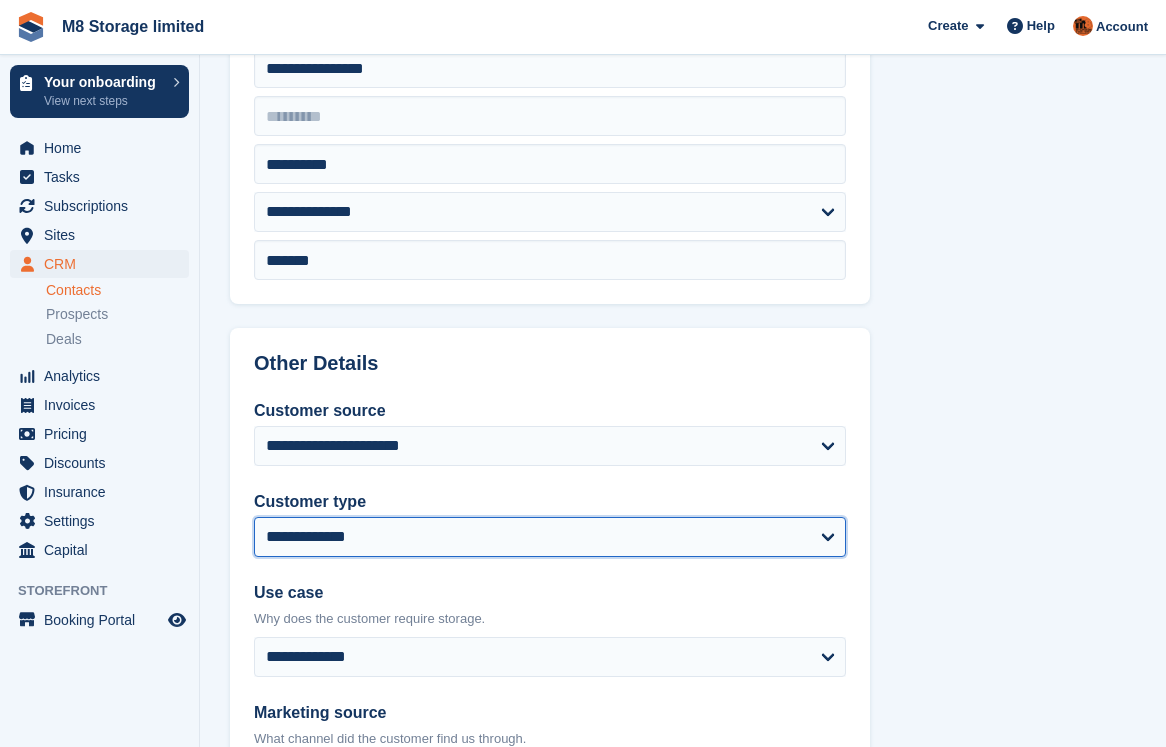 click on "**********" at bounding box center (550, 537) 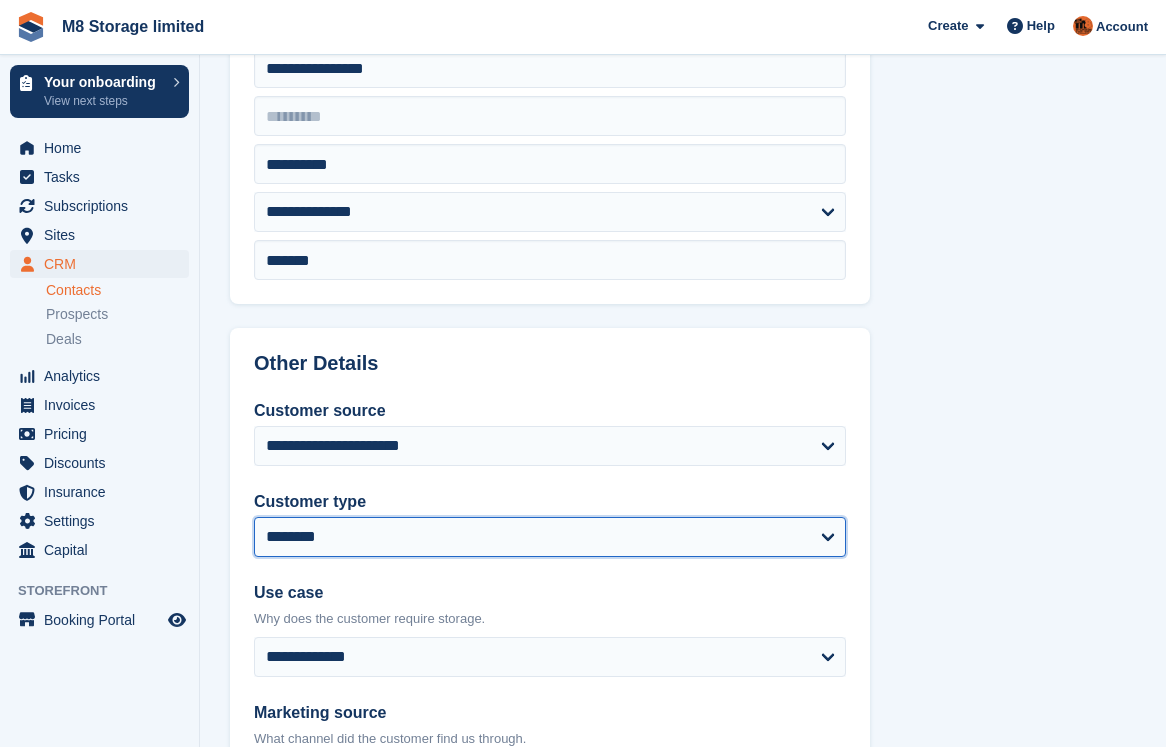 click on "**********" at bounding box center (550, 537) 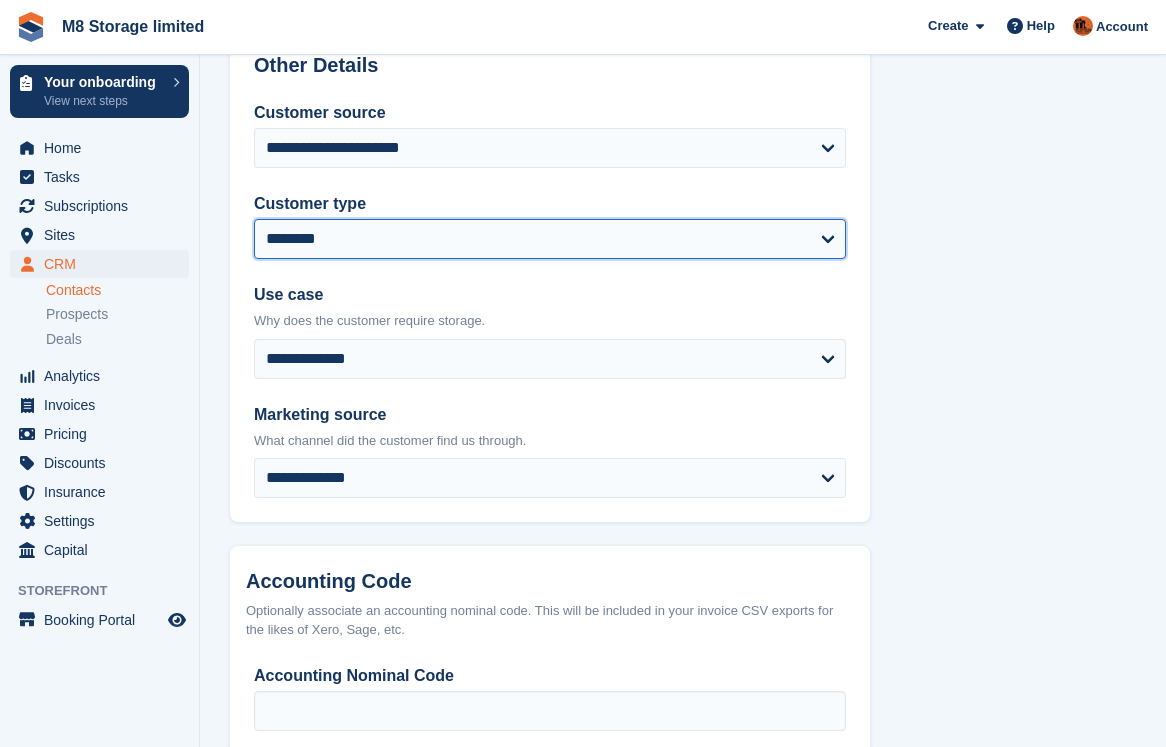 scroll, scrollTop: 900, scrollLeft: 0, axis: vertical 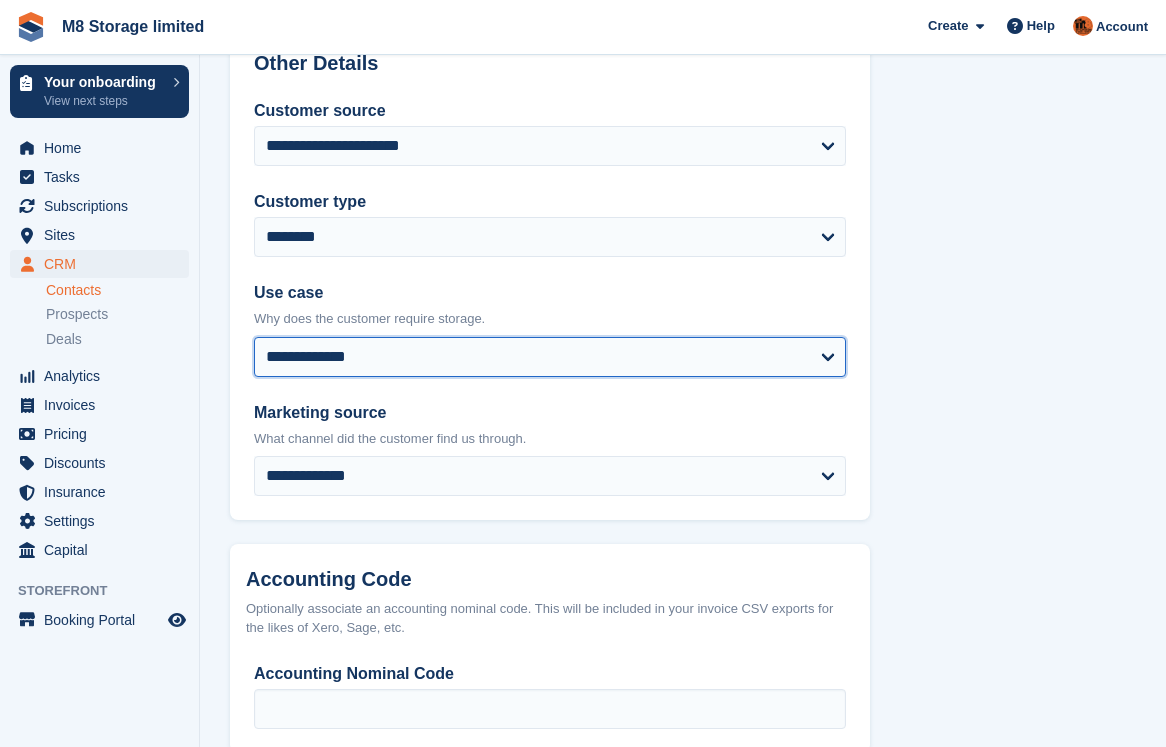 click on "**********" at bounding box center (550, 357) 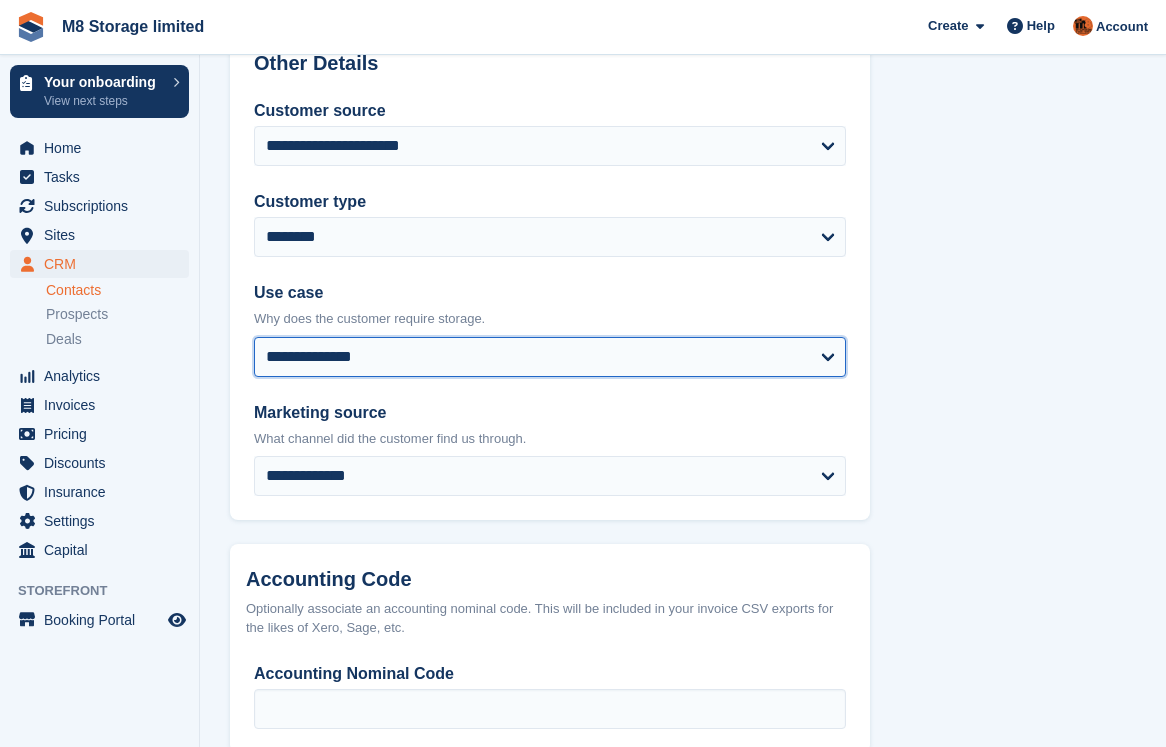 click on "**********" at bounding box center [550, 357] 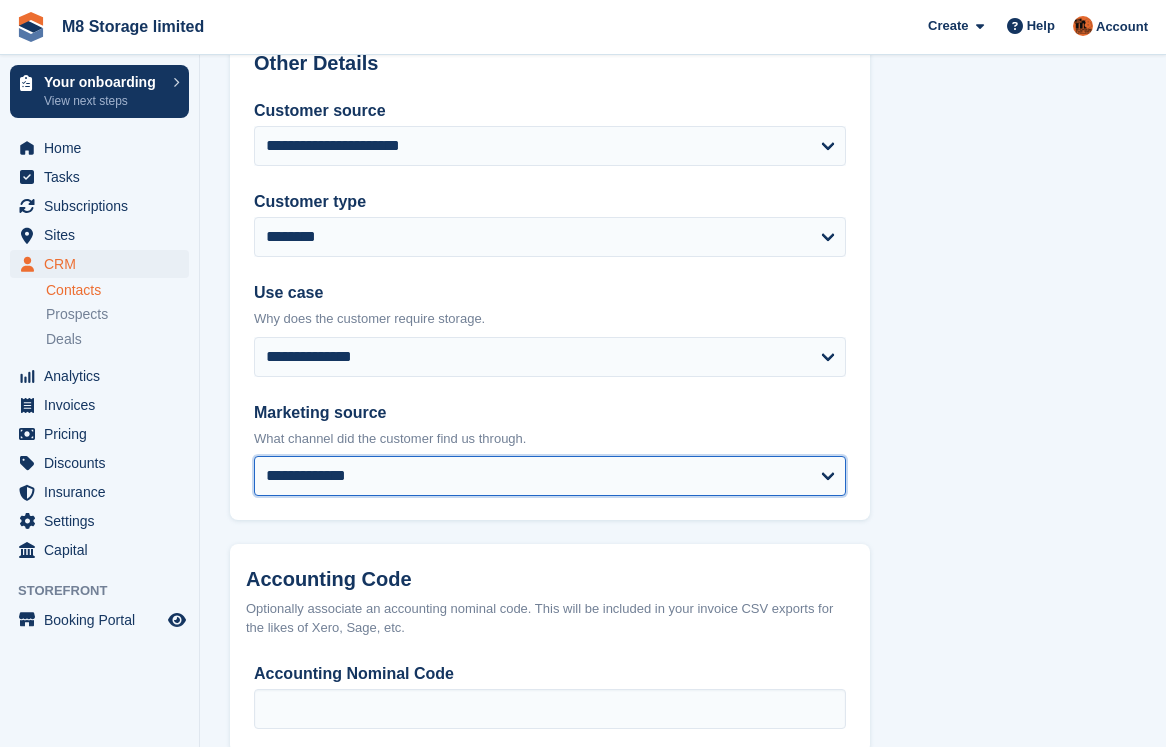 click on "**********" at bounding box center [550, 476] 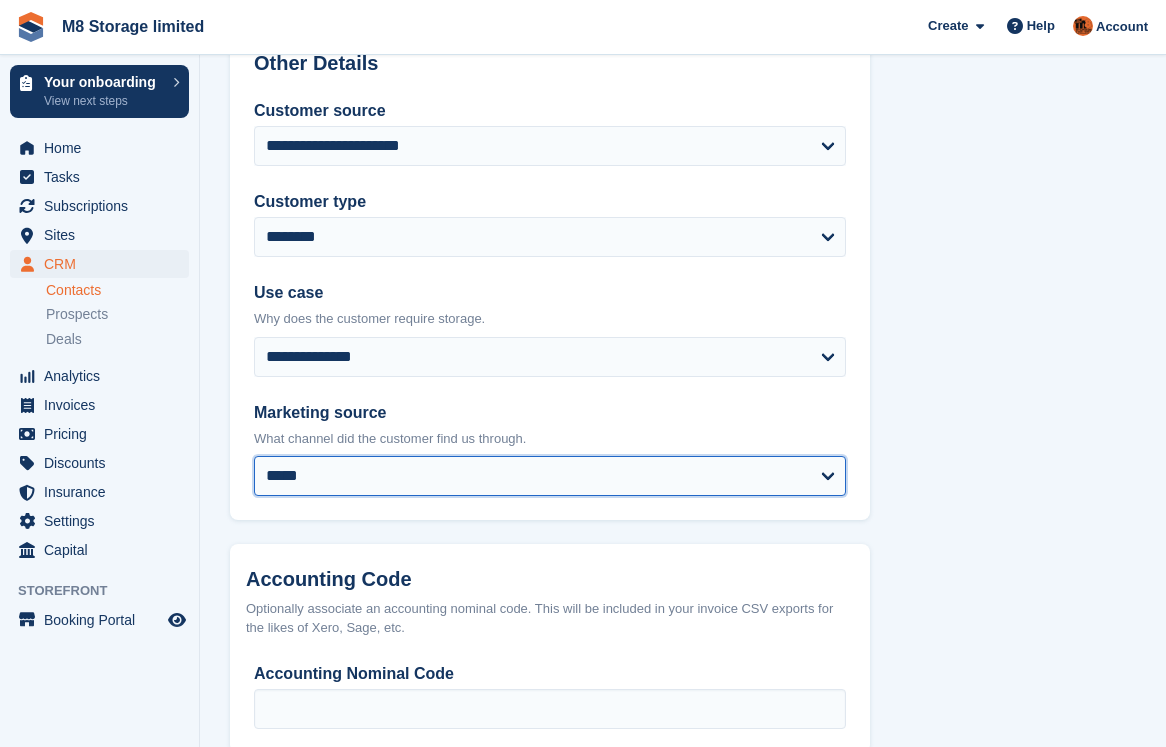 click on "**********" at bounding box center [550, 476] 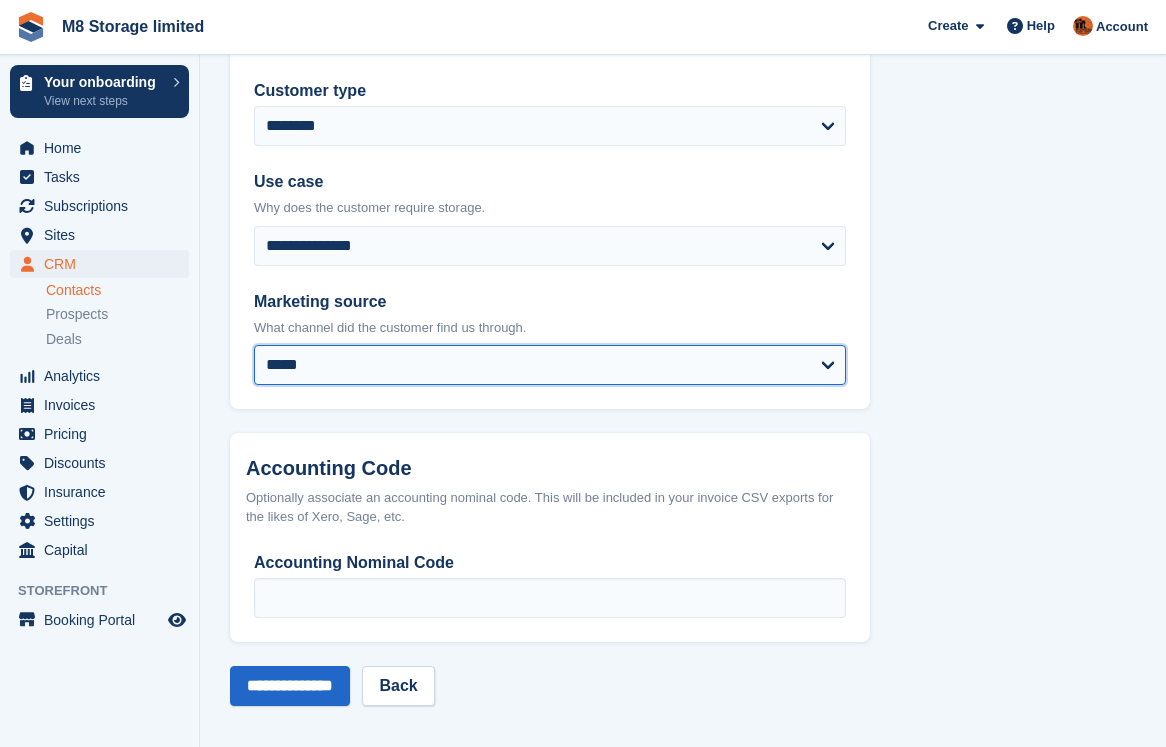scroll, scrollTop: 1016, scrollLeft: 0, axis: vertical 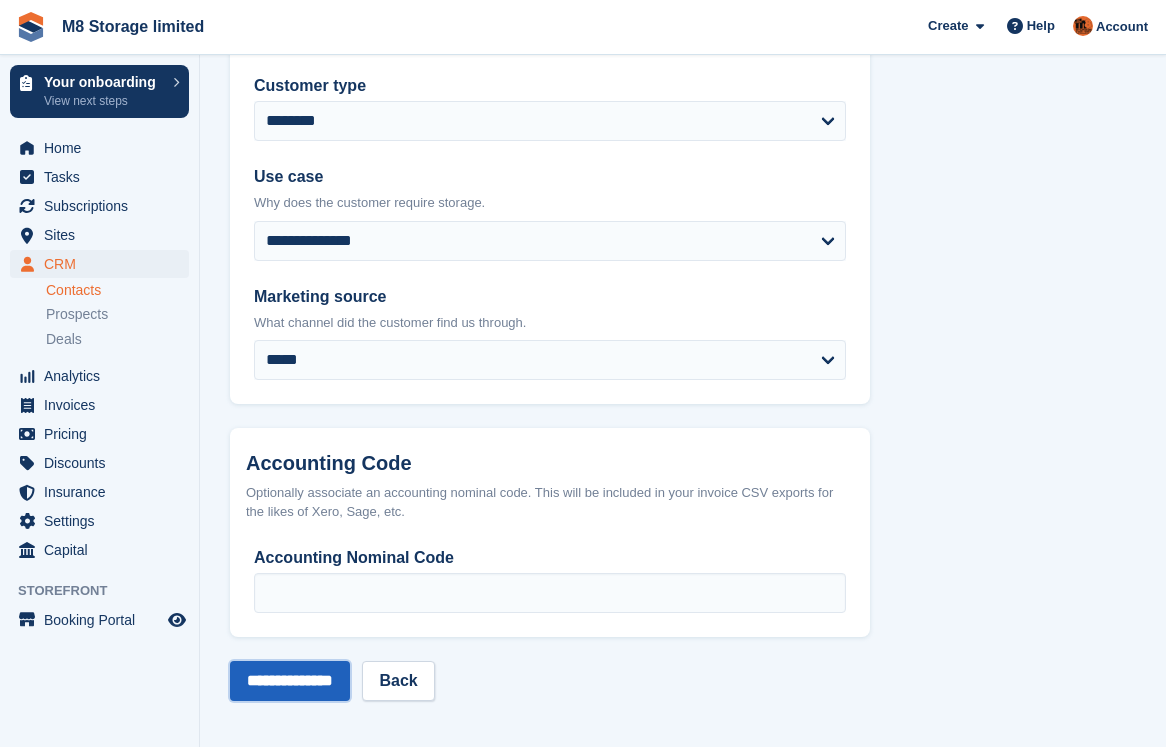 click on "**********" at bounding box center [290, 681] 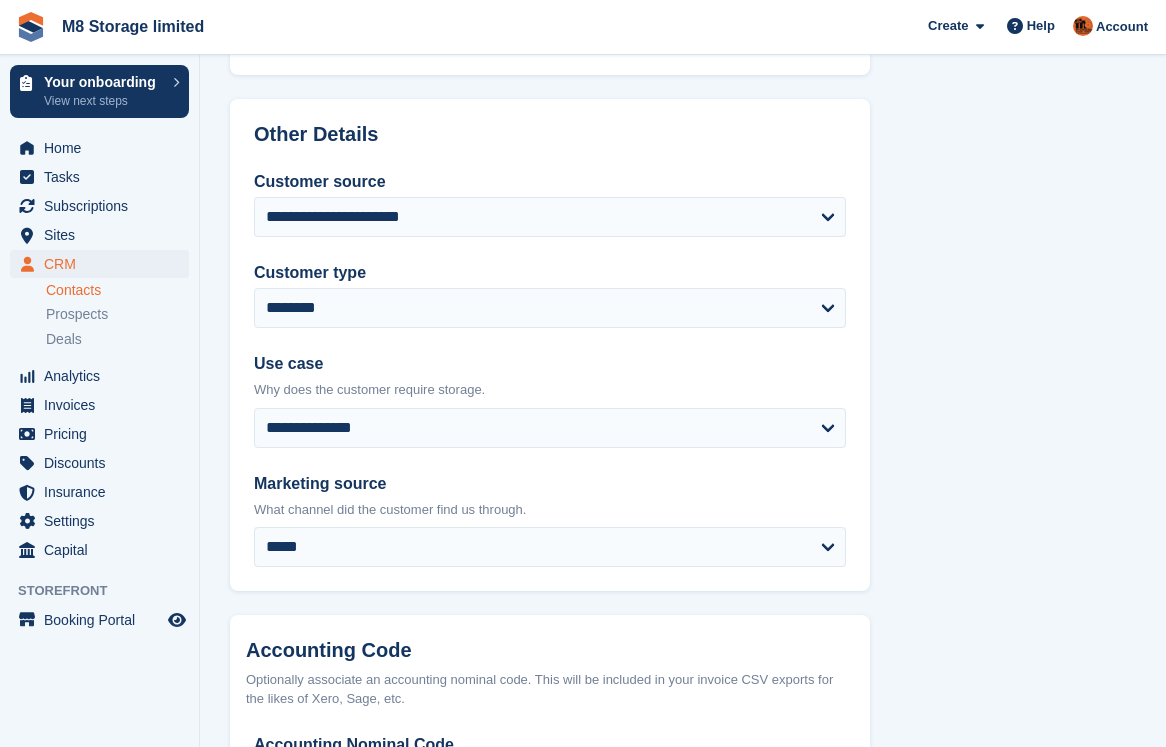scroll, scrollTop: 1016, scrollLeft: 0, axis: vertical 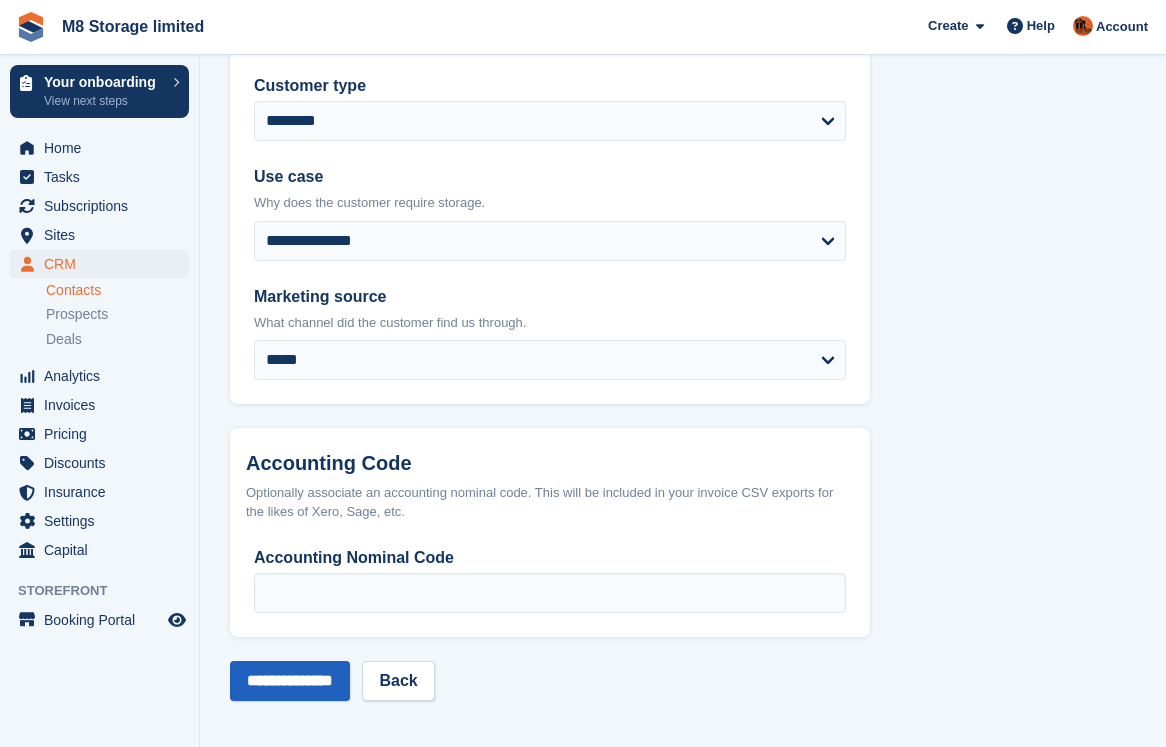 type on "**********" 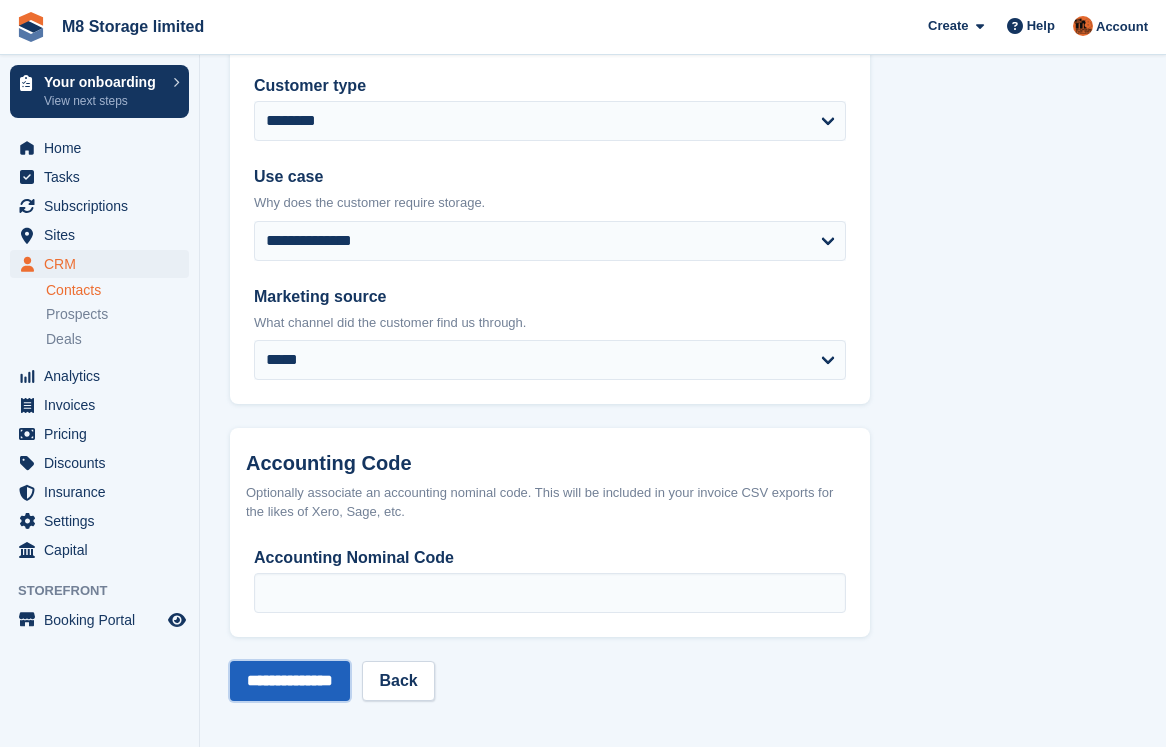 click on "**********" at bounding box center (290, 681) 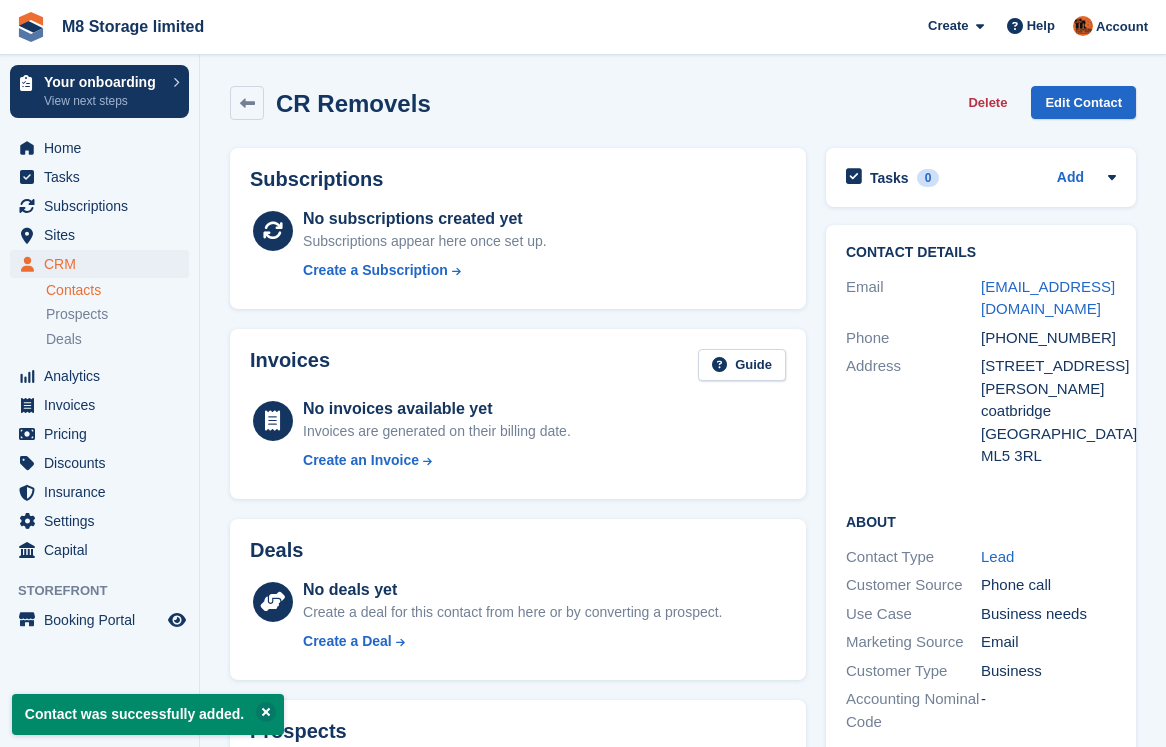 scroll, scrollTop: 0, scrollLeft: 0, axis: both 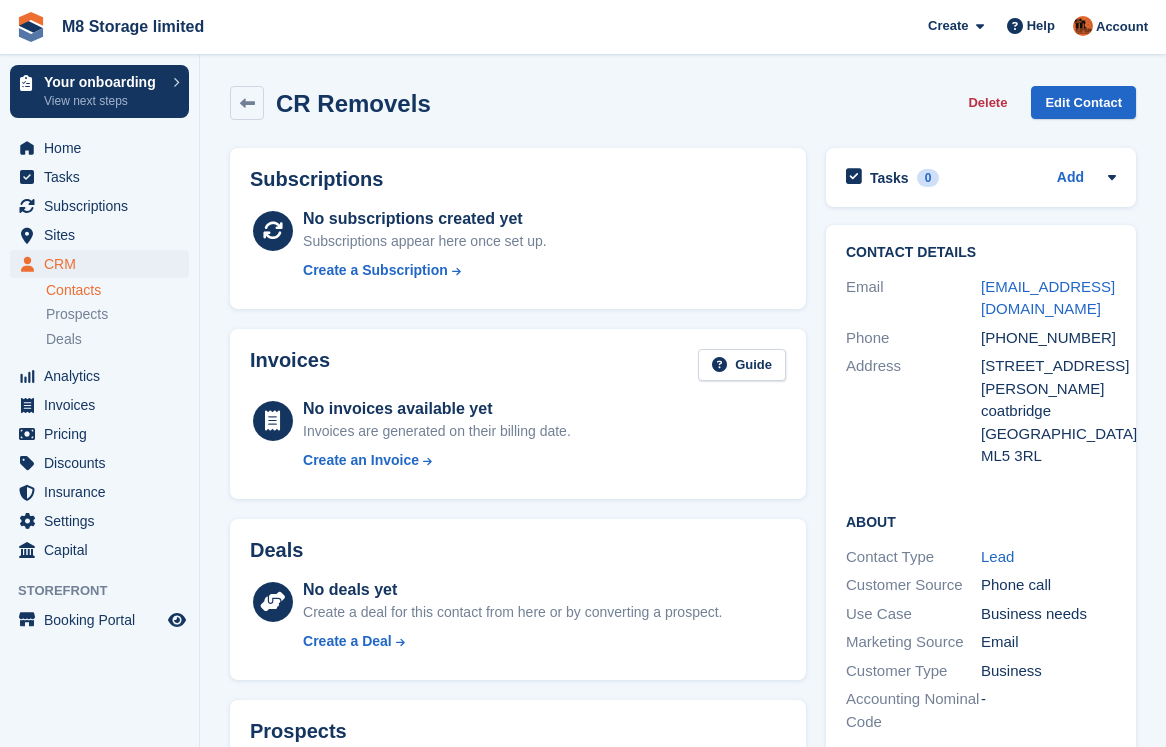 click on "Contacts" at bounding box center [117, 290] 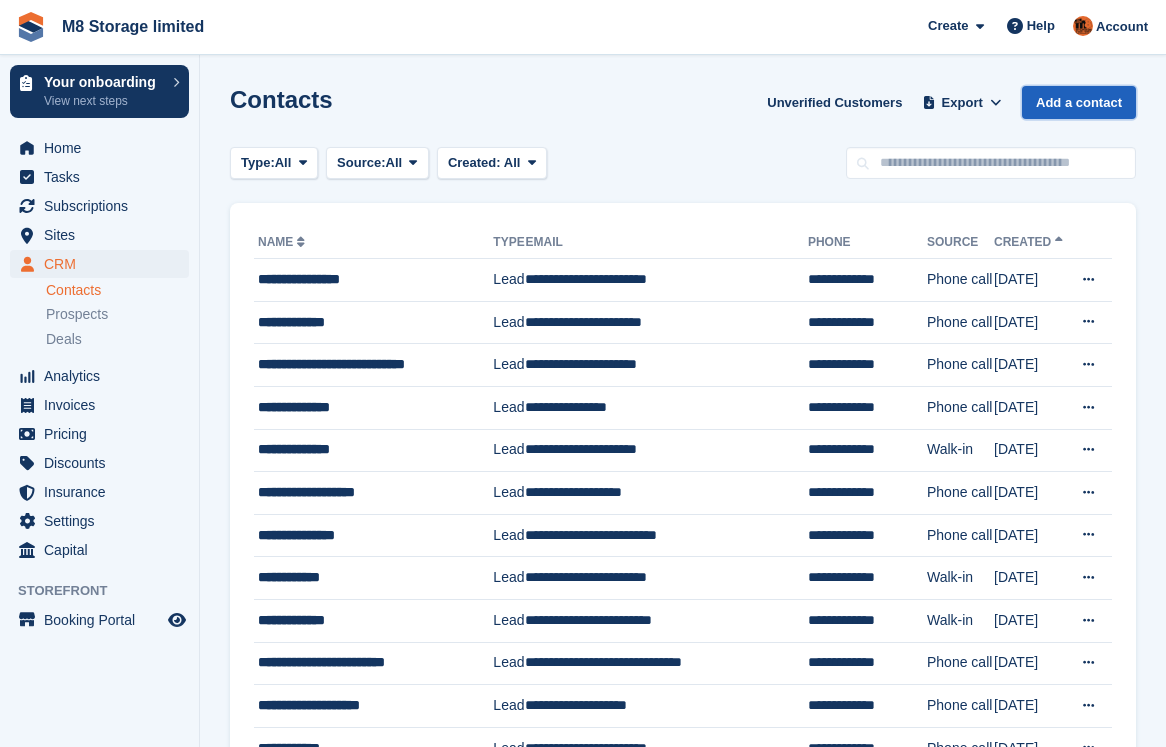 click on "Add a contact" at bounding box center (1079, 102) 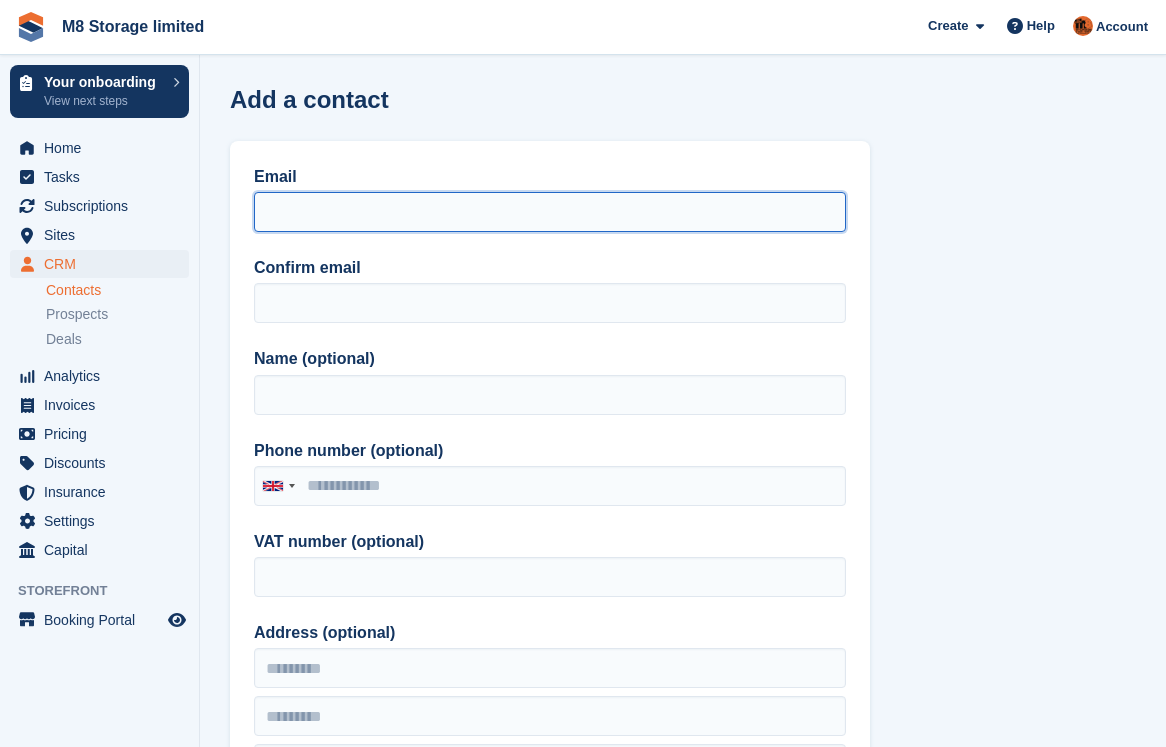 click on "Email" at bounding box center [550, 212] 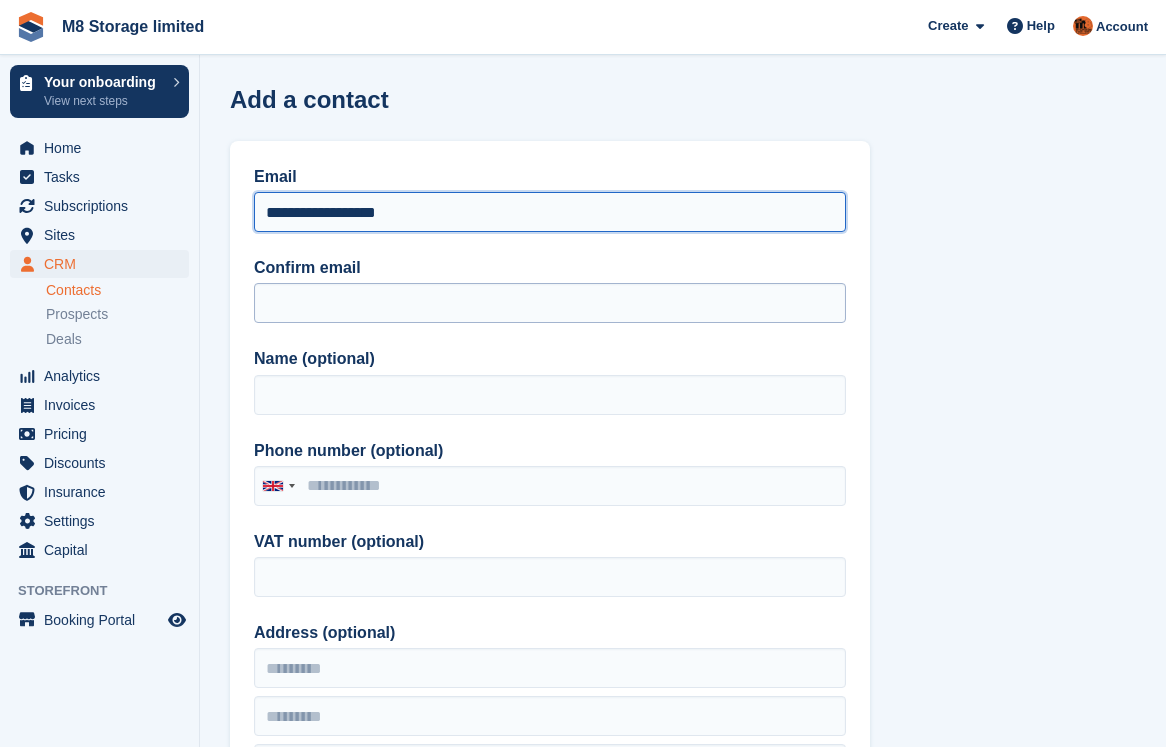 type on "**********" 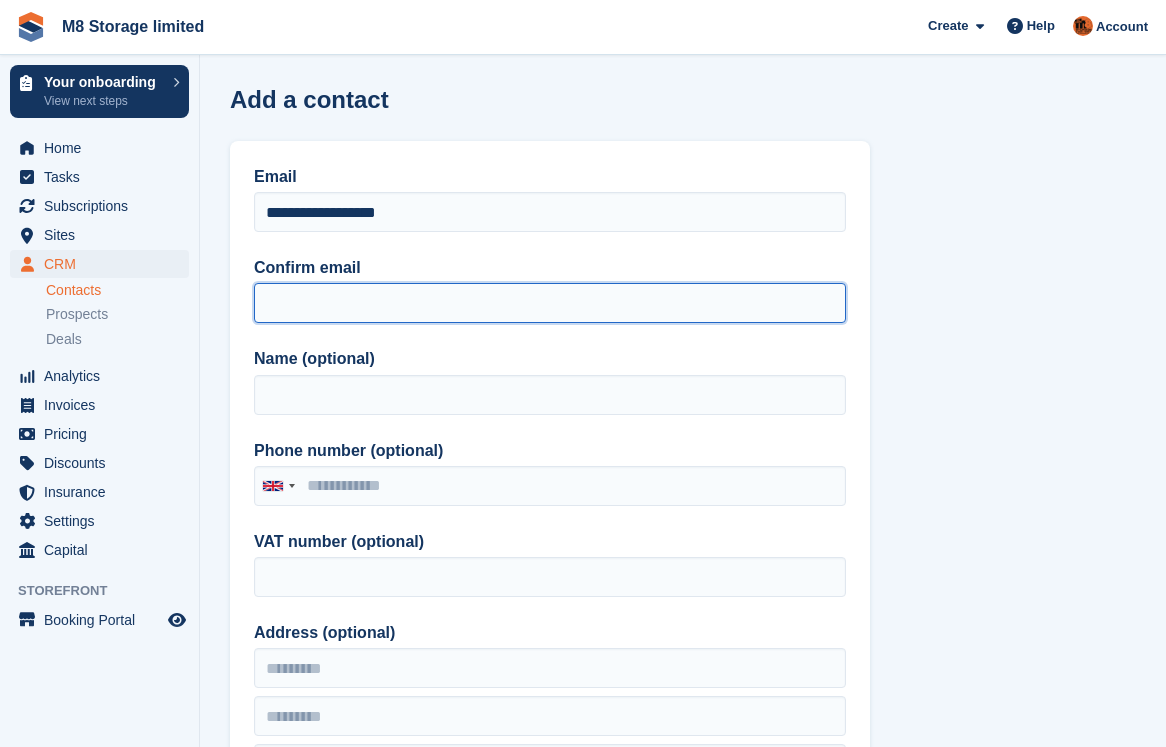 click on "Confirm email" at bounding box center [550, 303] 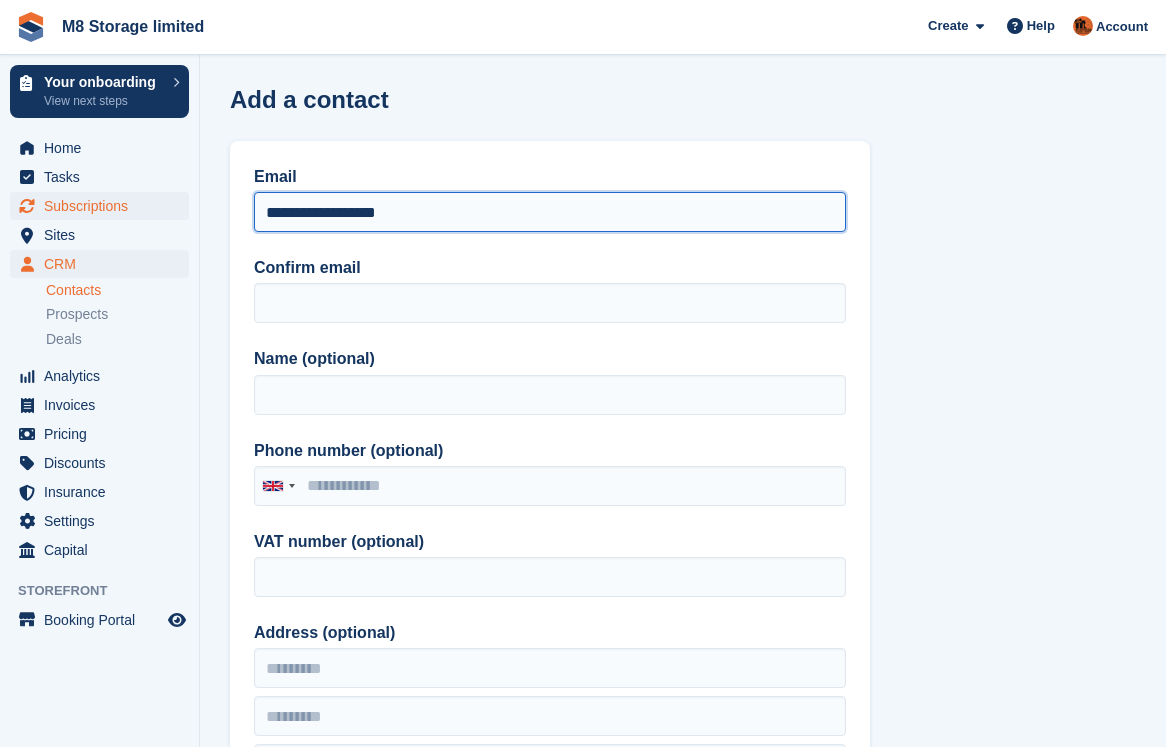 drag, startPoint x: 431, startPoint y: 215, endPoint x: 177, endPoint y: 217, distance: 254.00787 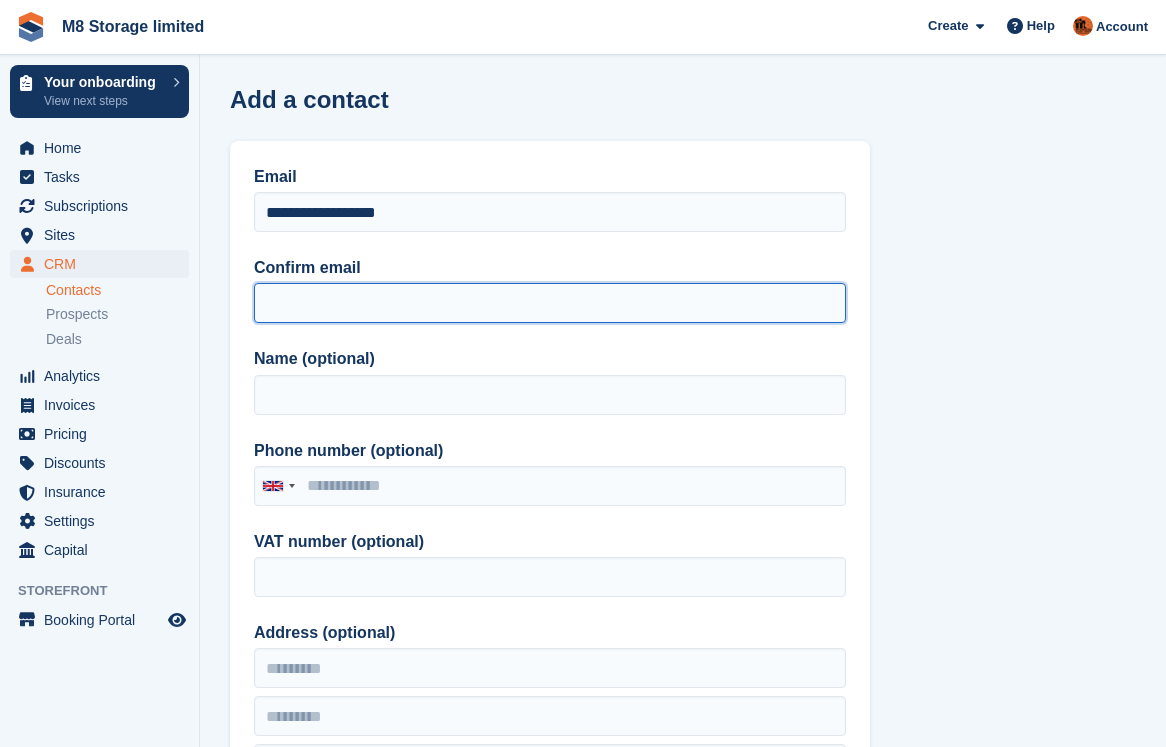 paste on "**********" 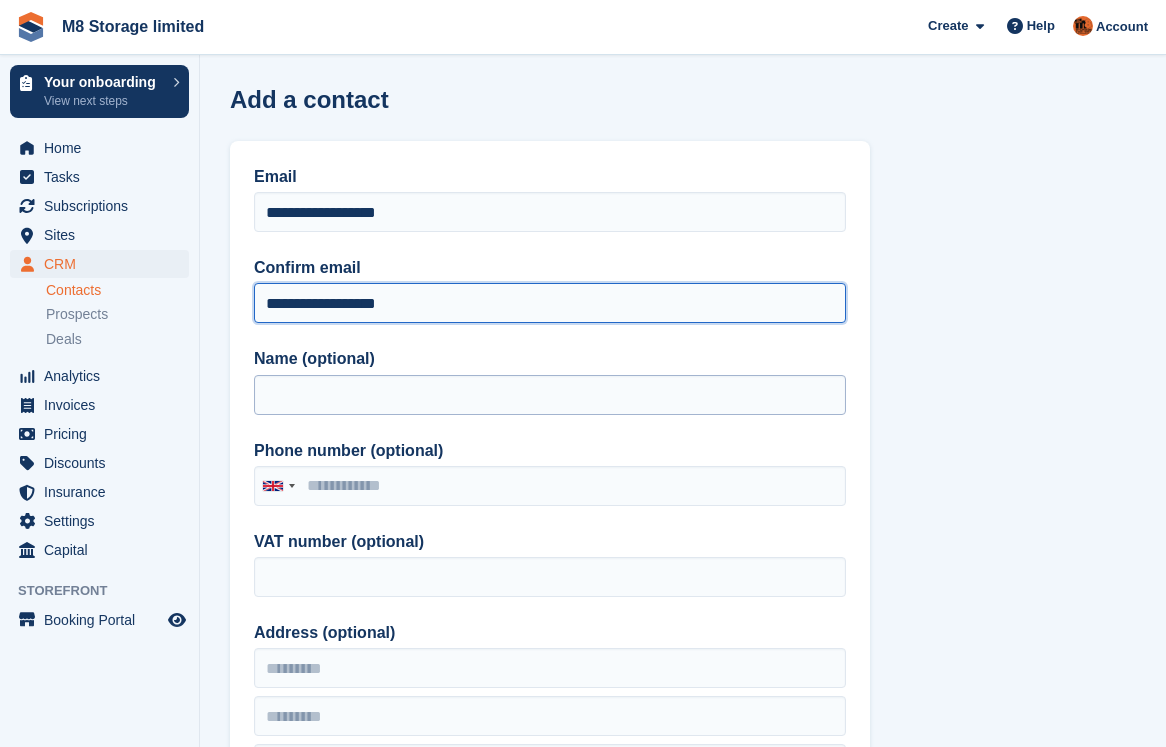type on "**********" 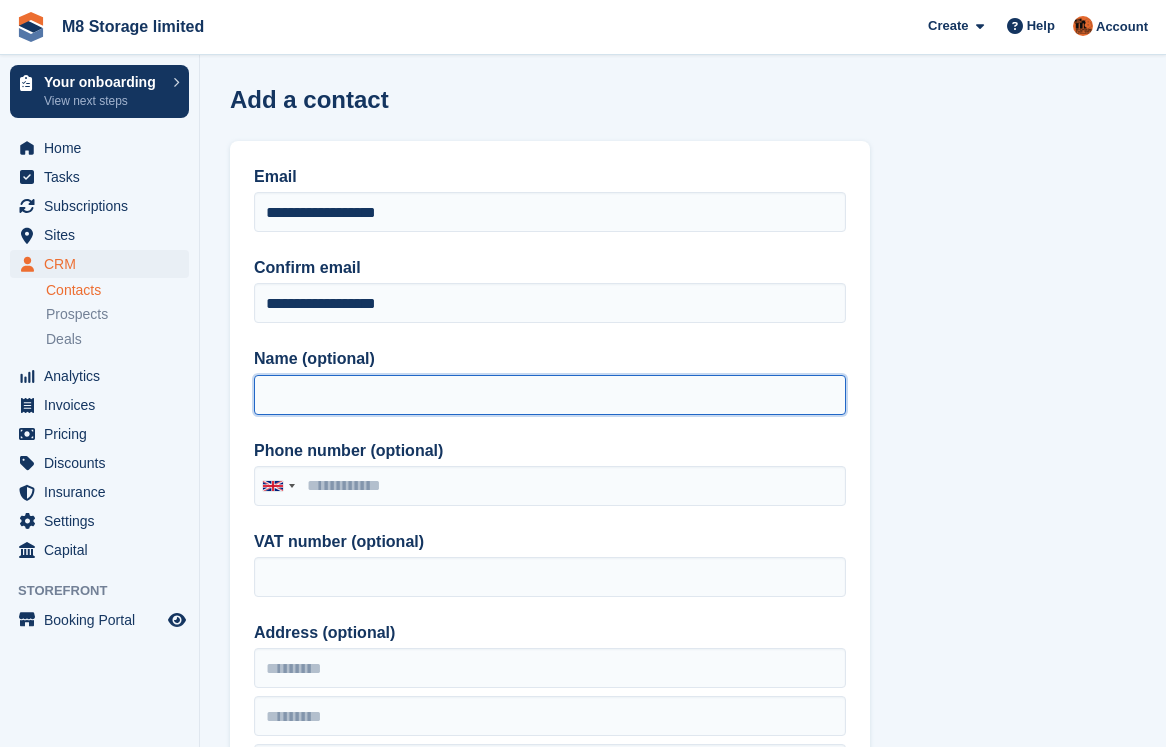 click on "Name (optional)" at bounding box center [550, 395] 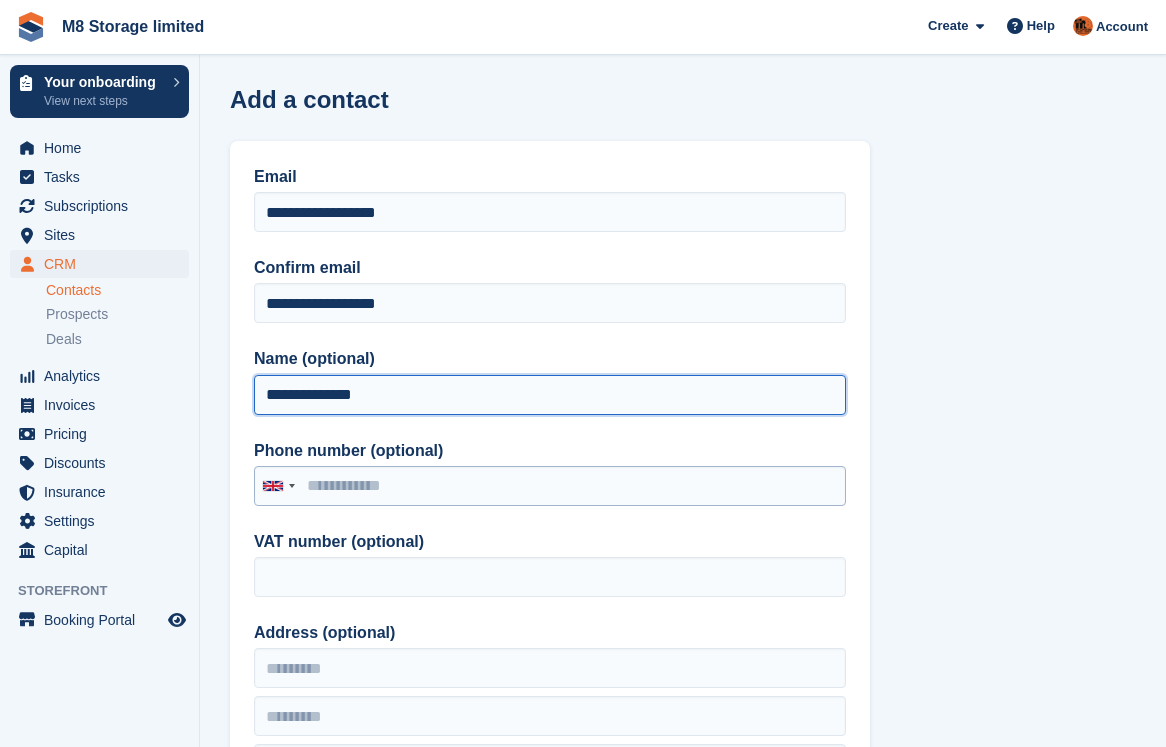 type on "**********" 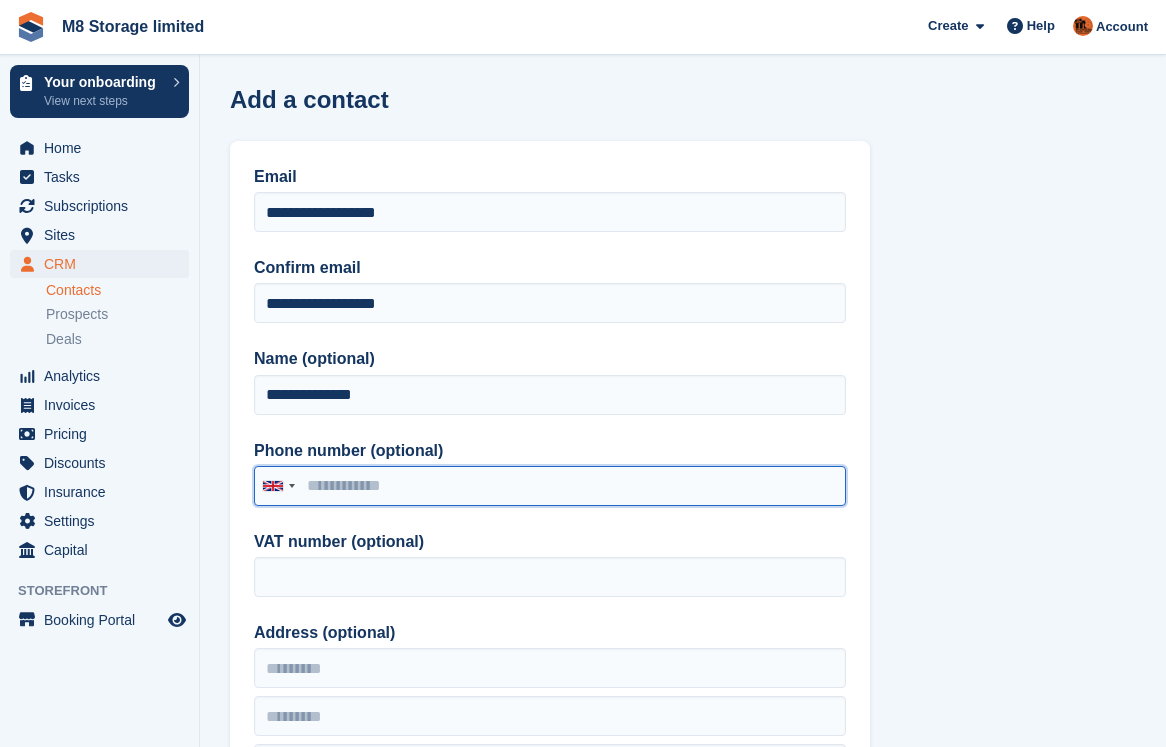 click on "Phone number (optional)" at bounding box center [550, 486] 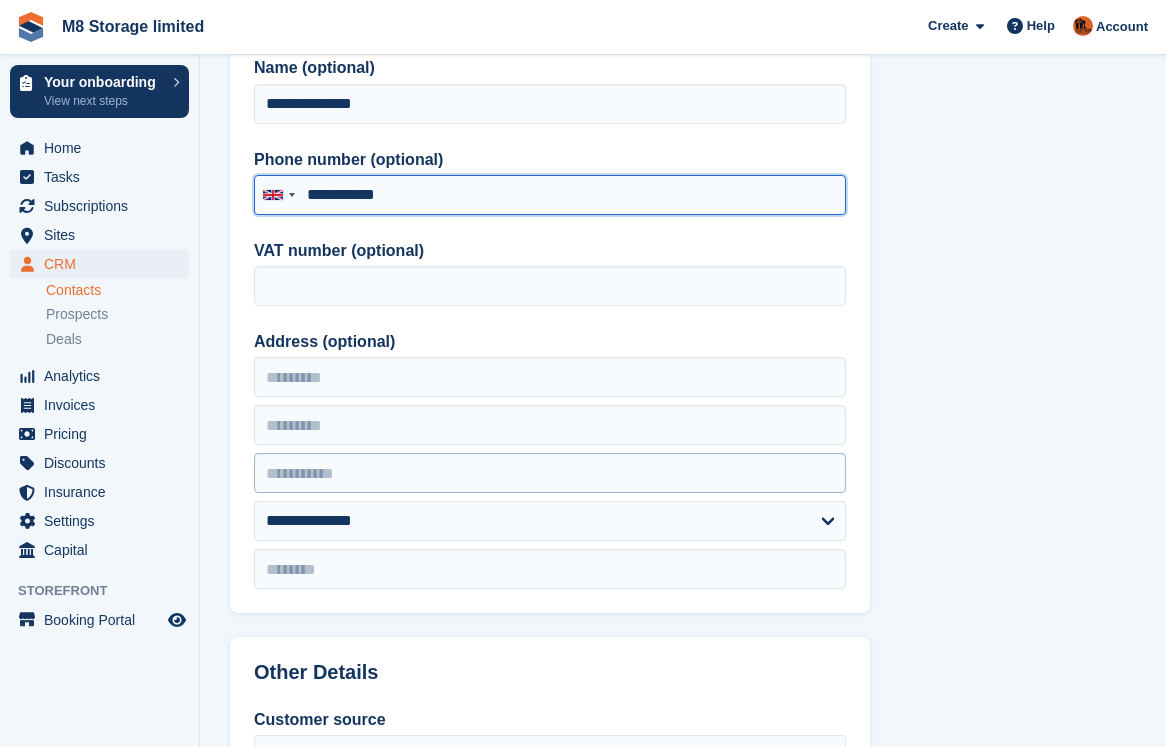 scroll, scrollTop: 300, scrollLeft: 0, axis: vertical 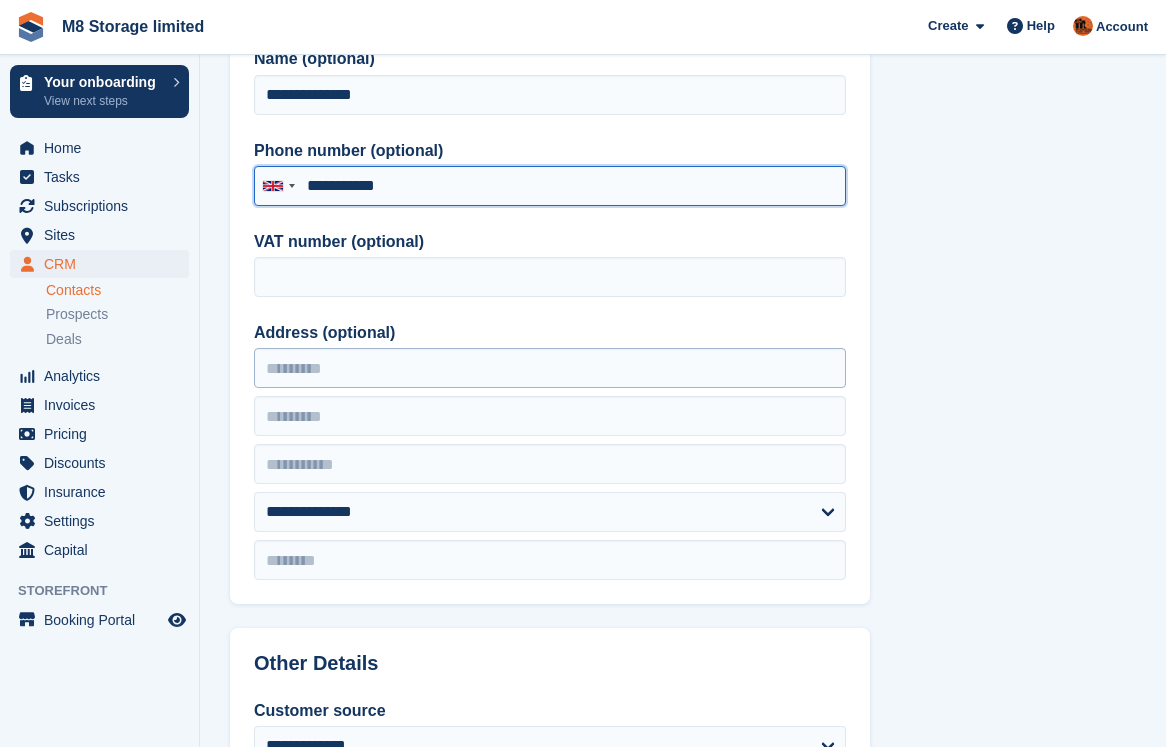 type on "**********" 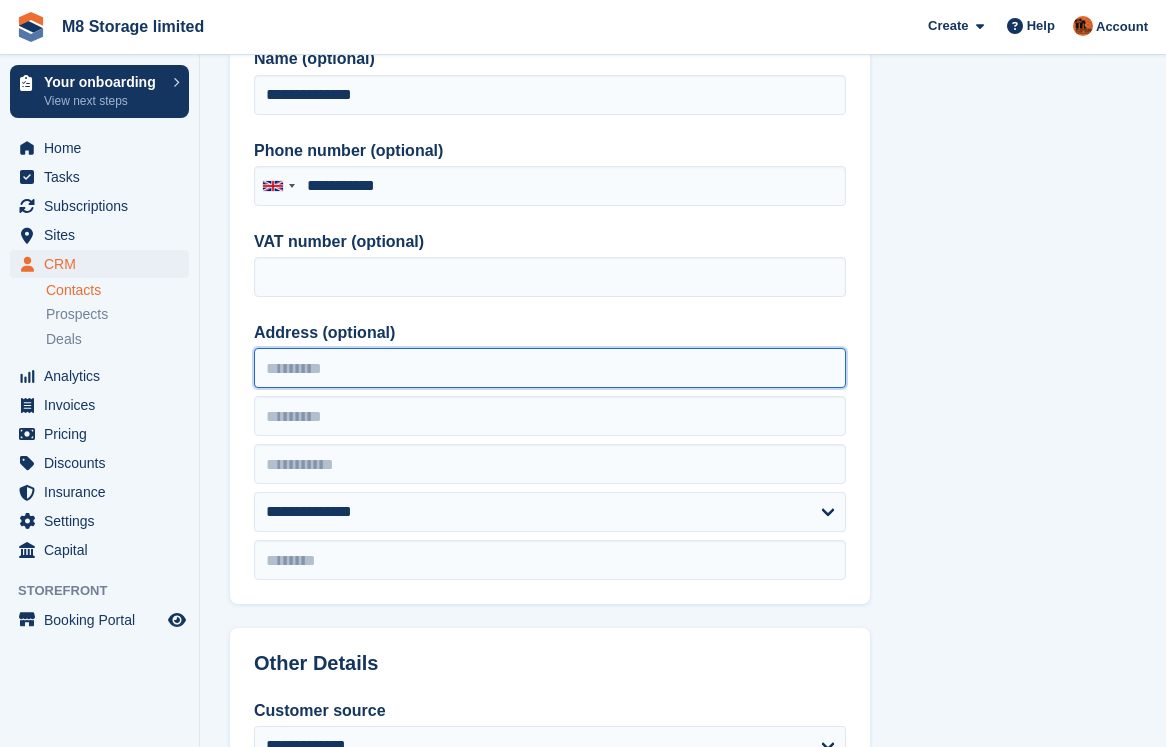 click on "Address (optional)" at bounding box center [550, 368] 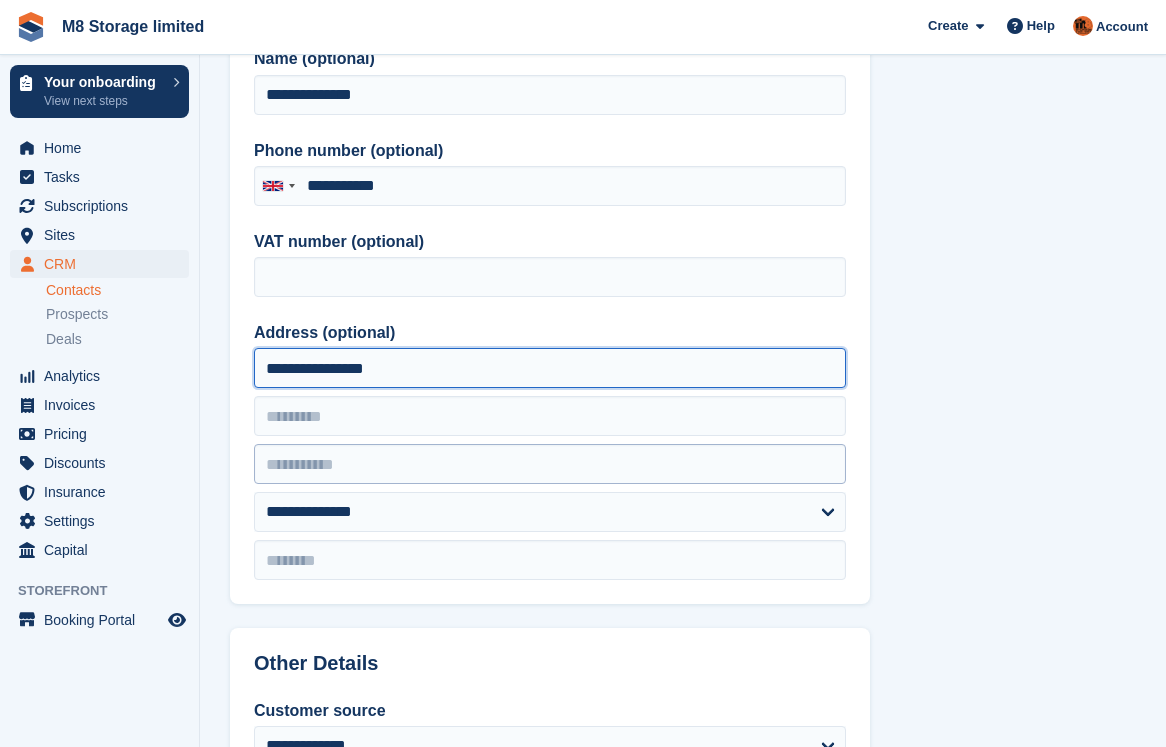 type on "**********" 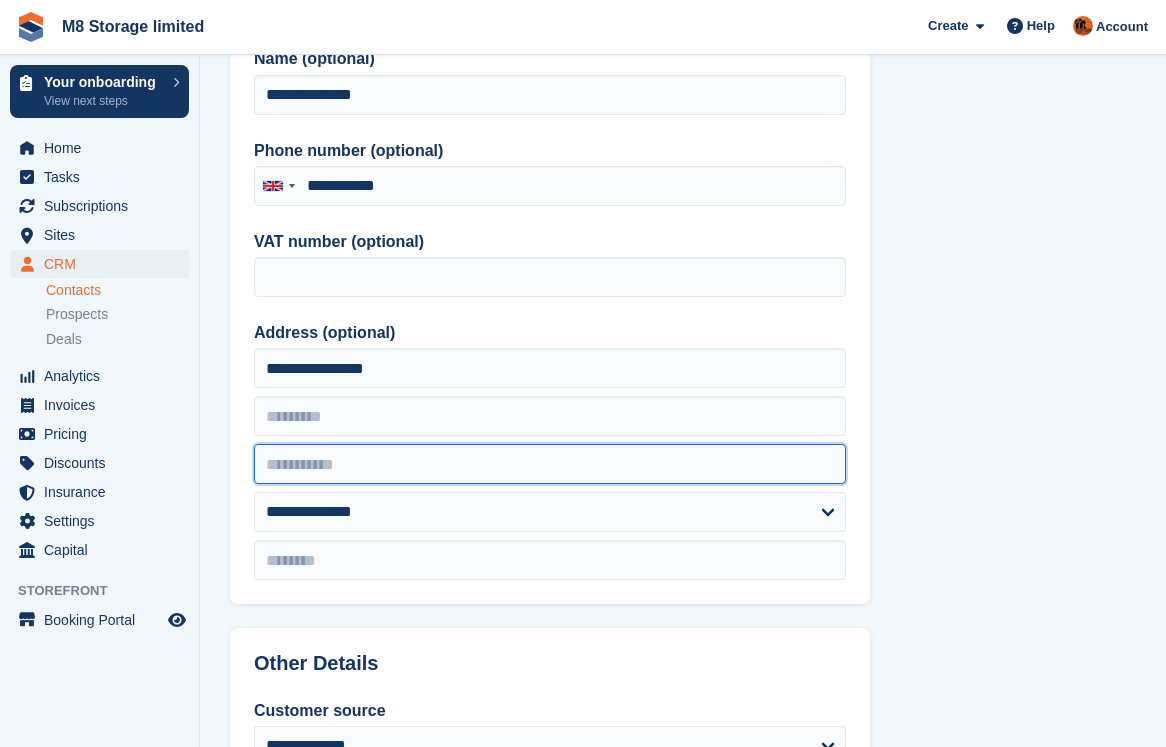 click at bounding box center [550, 464] 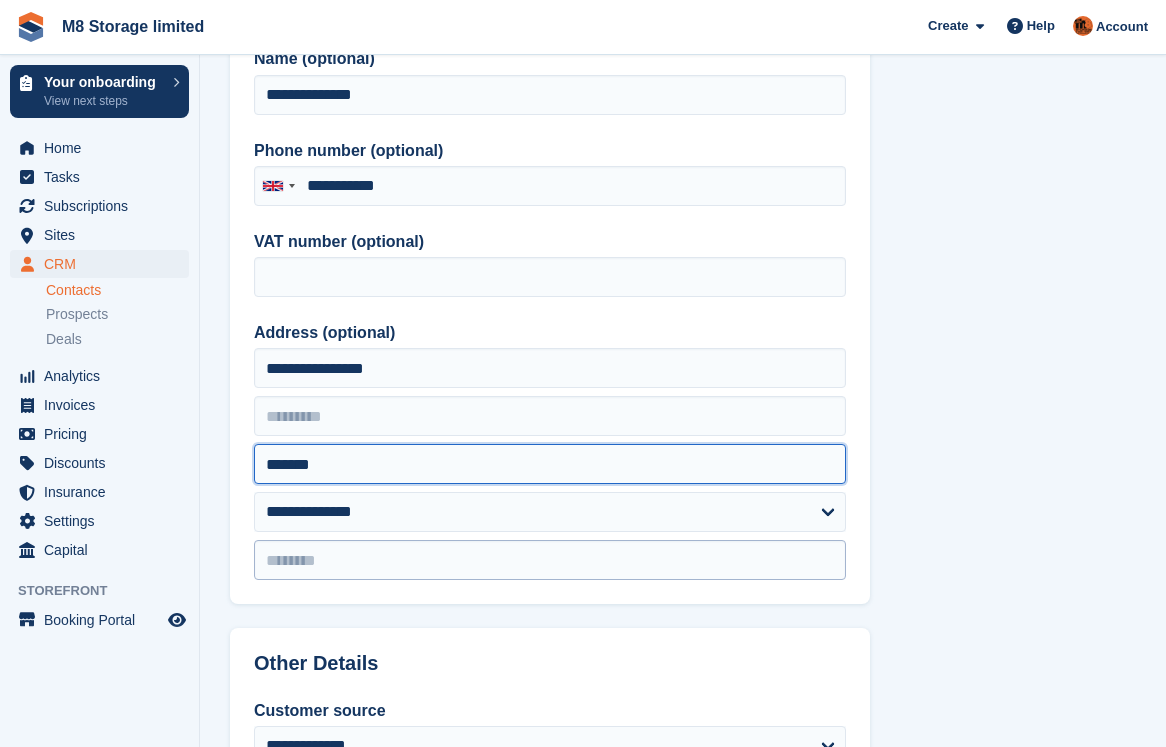 type on "*******" 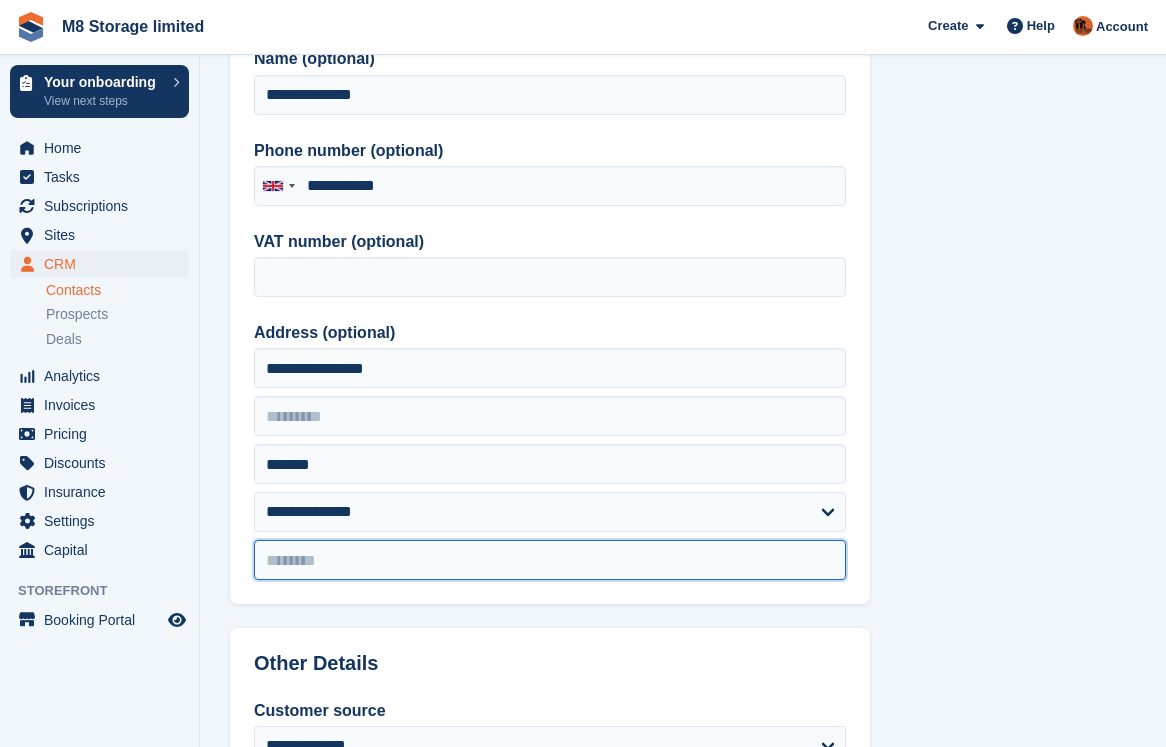 click at bounding box center (550, 560) 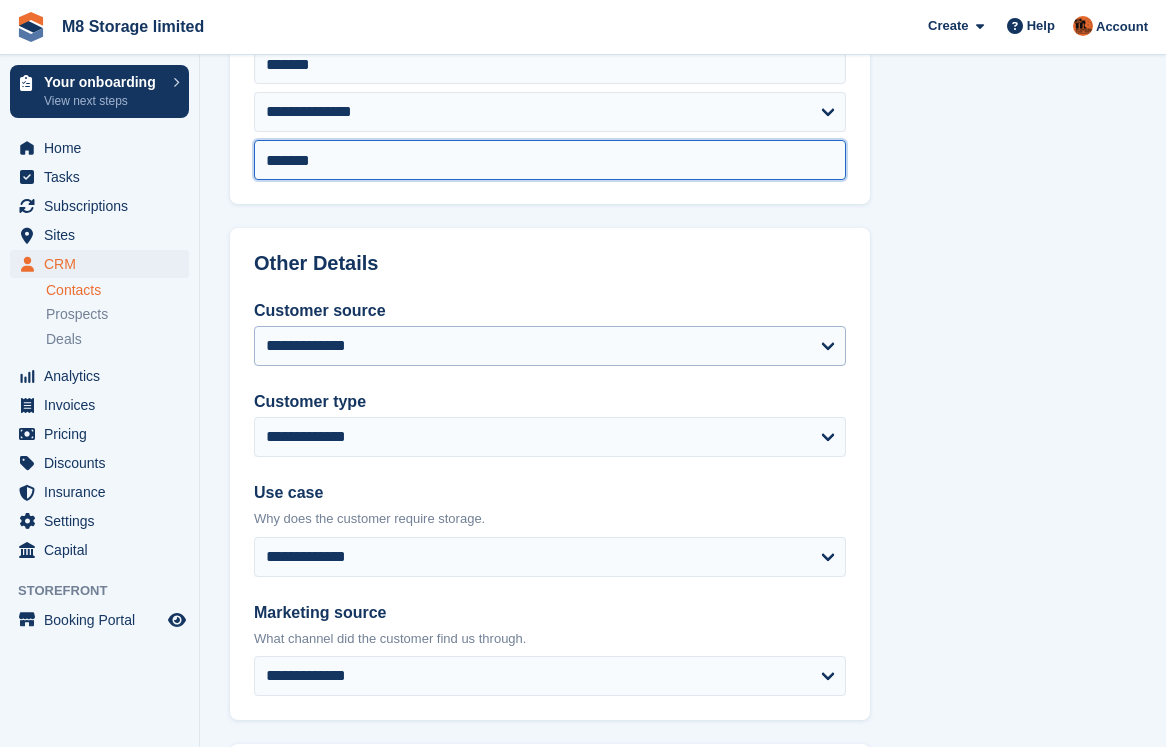 scroll, scrollTop: 800, scrollLeft: 0, axis: vertical 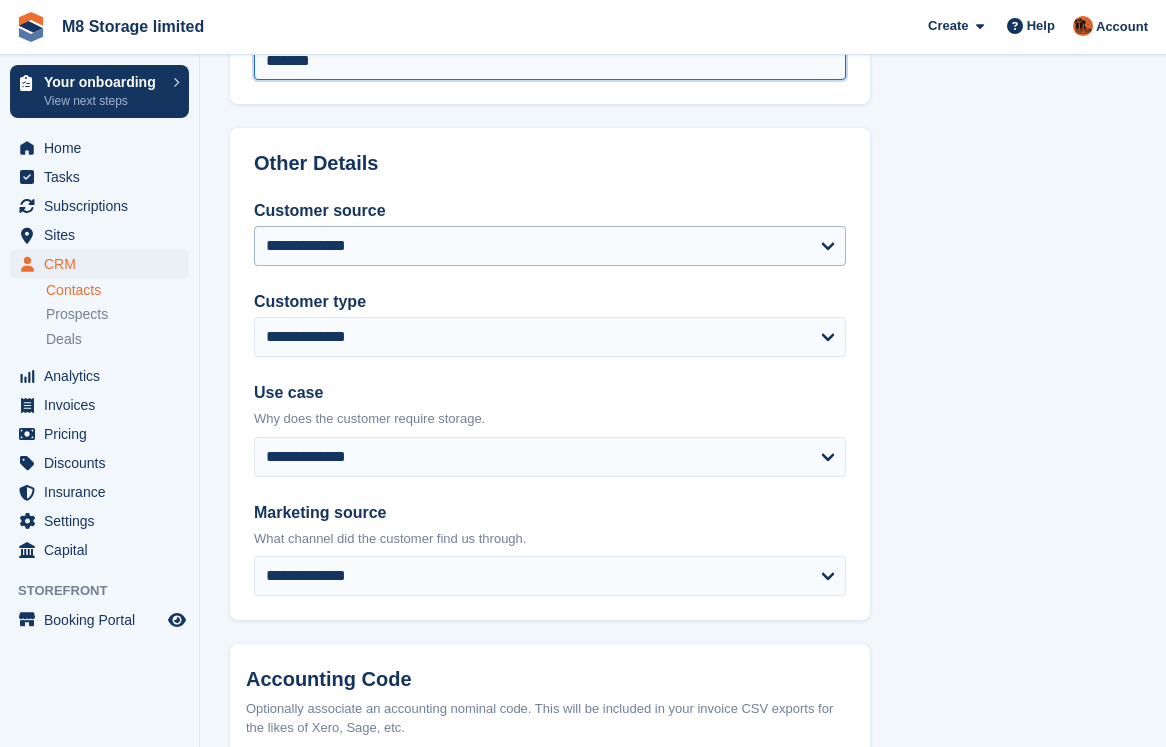 type on "*******" 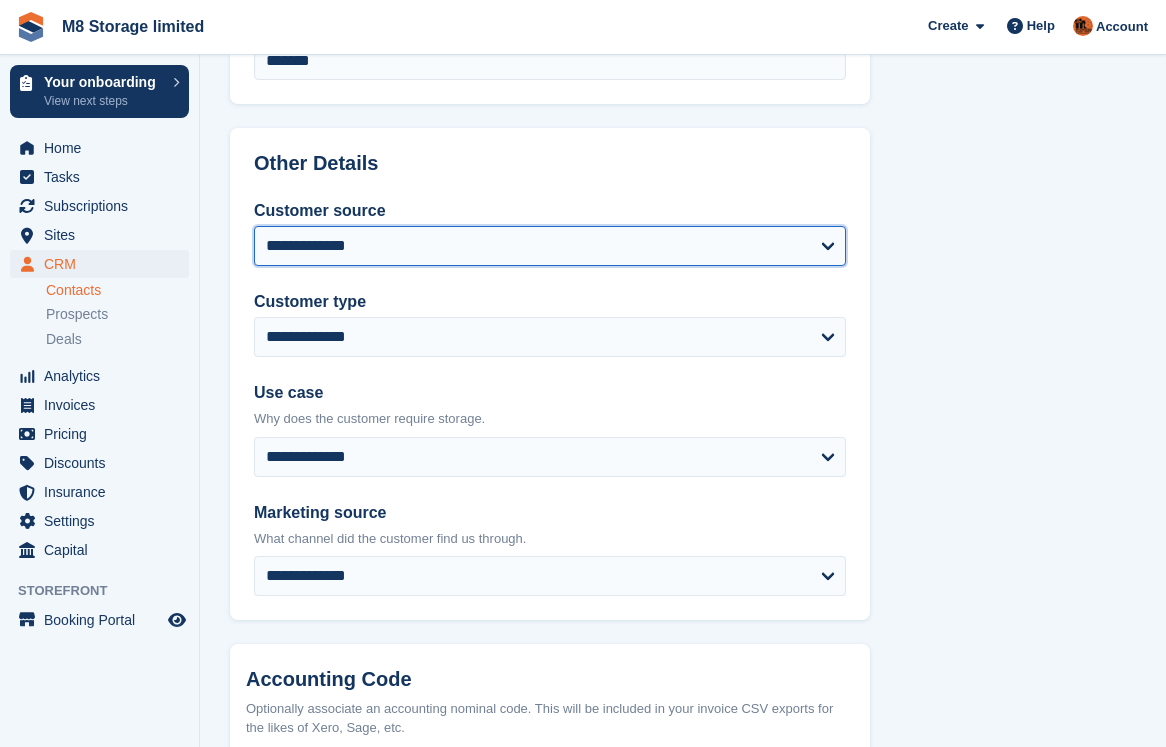 click on "**********" at bounding box center [550, 246] 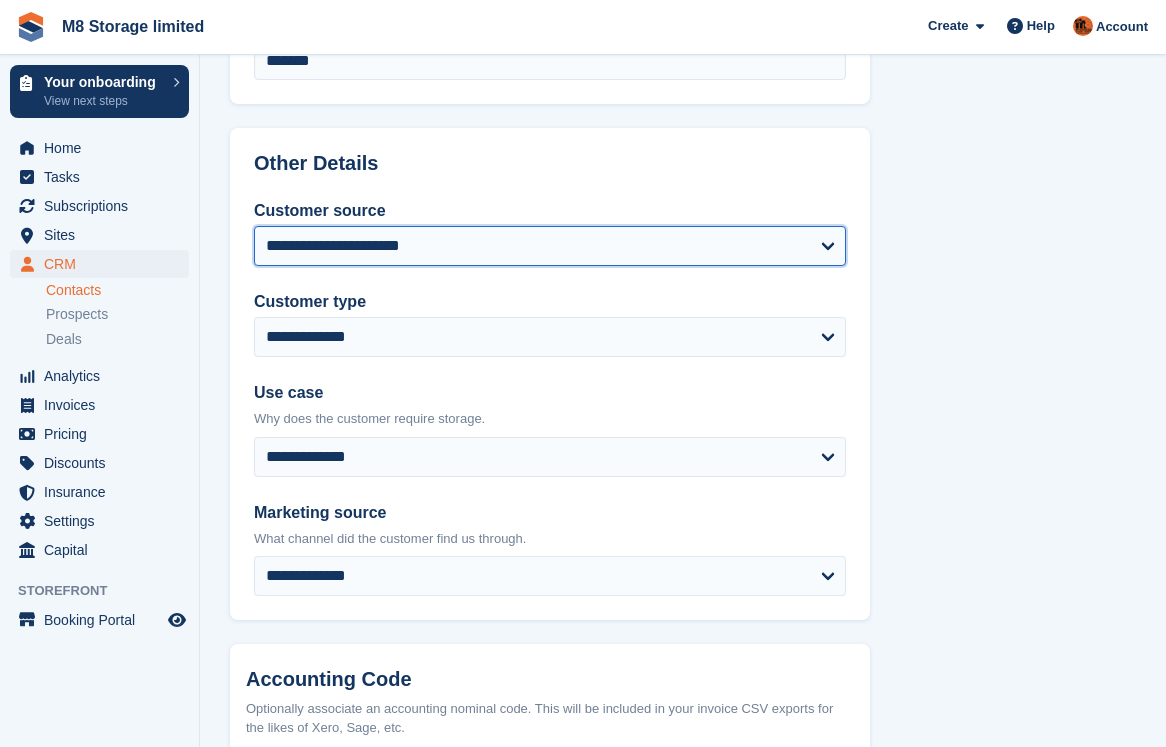click on "**********" at bounding box center (550, 246) 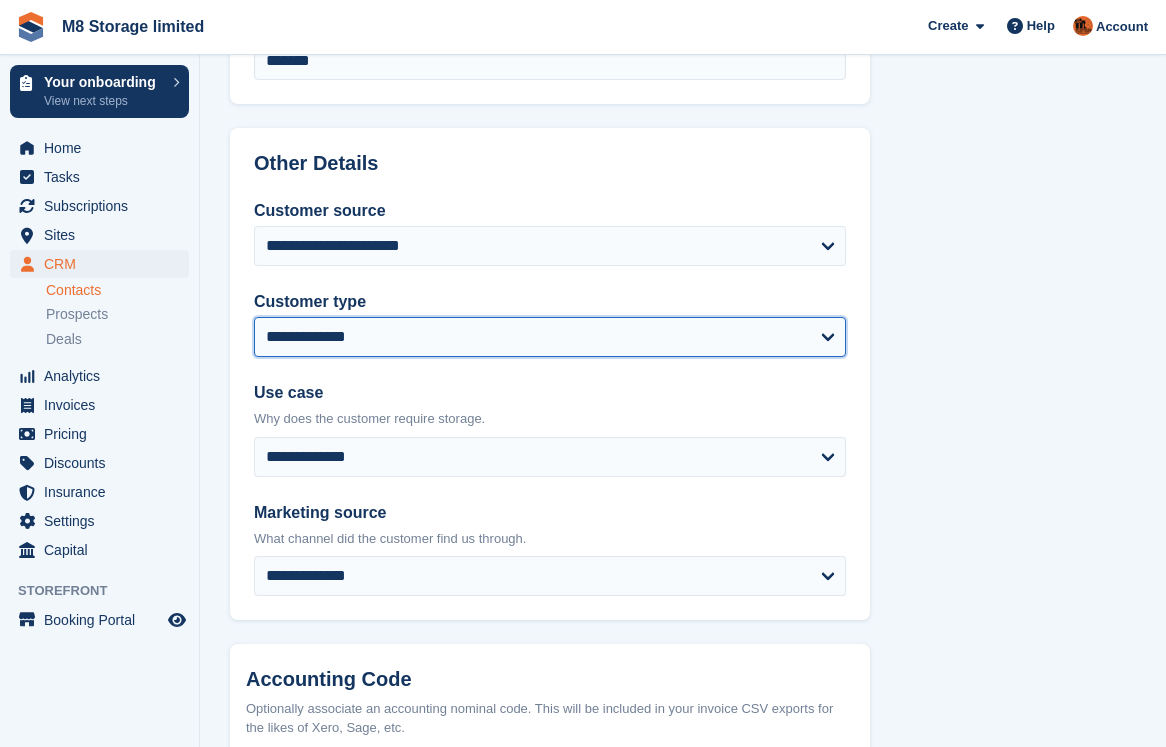 click on "**********" at bounding box center [550, 337] 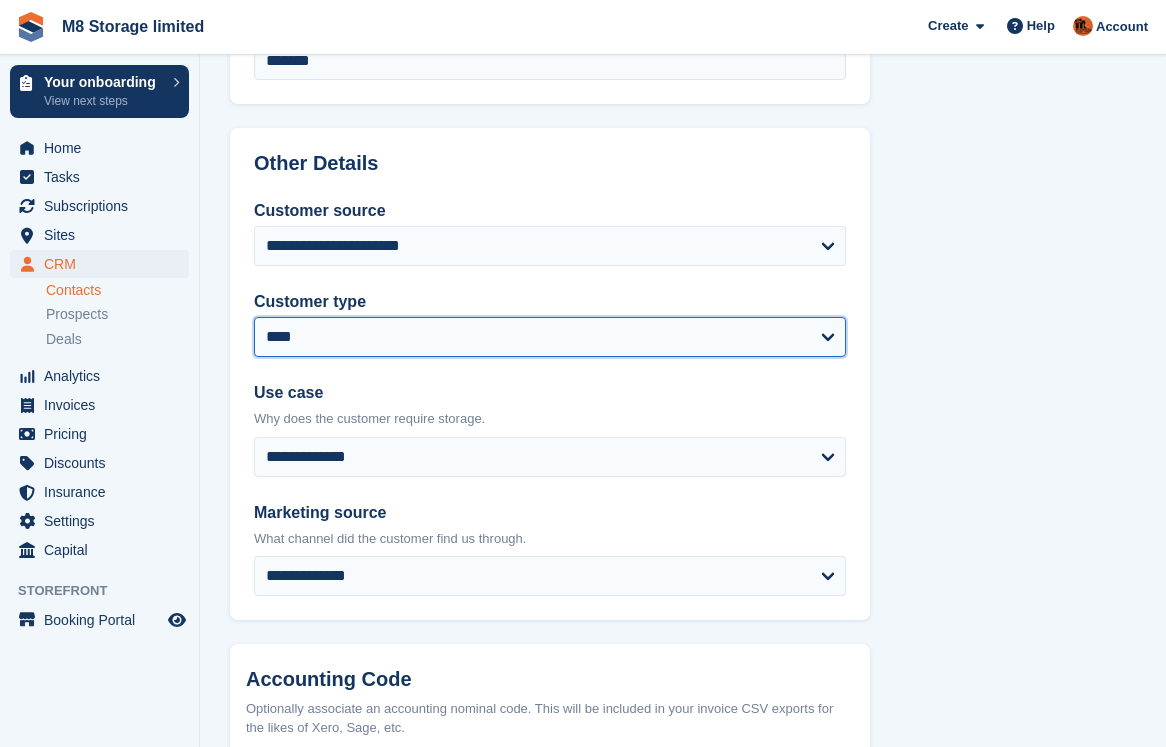click on "**********" at bounding box center [550, 337] 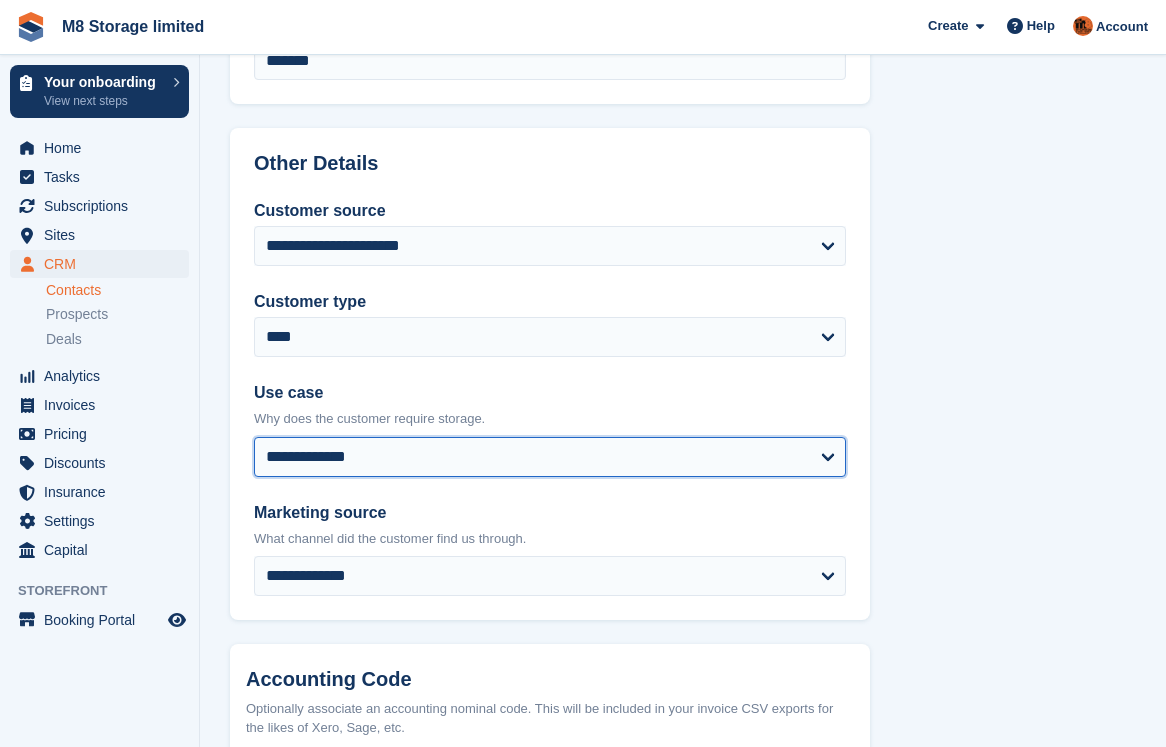 click on "**********" at bounding box center (550, 457) 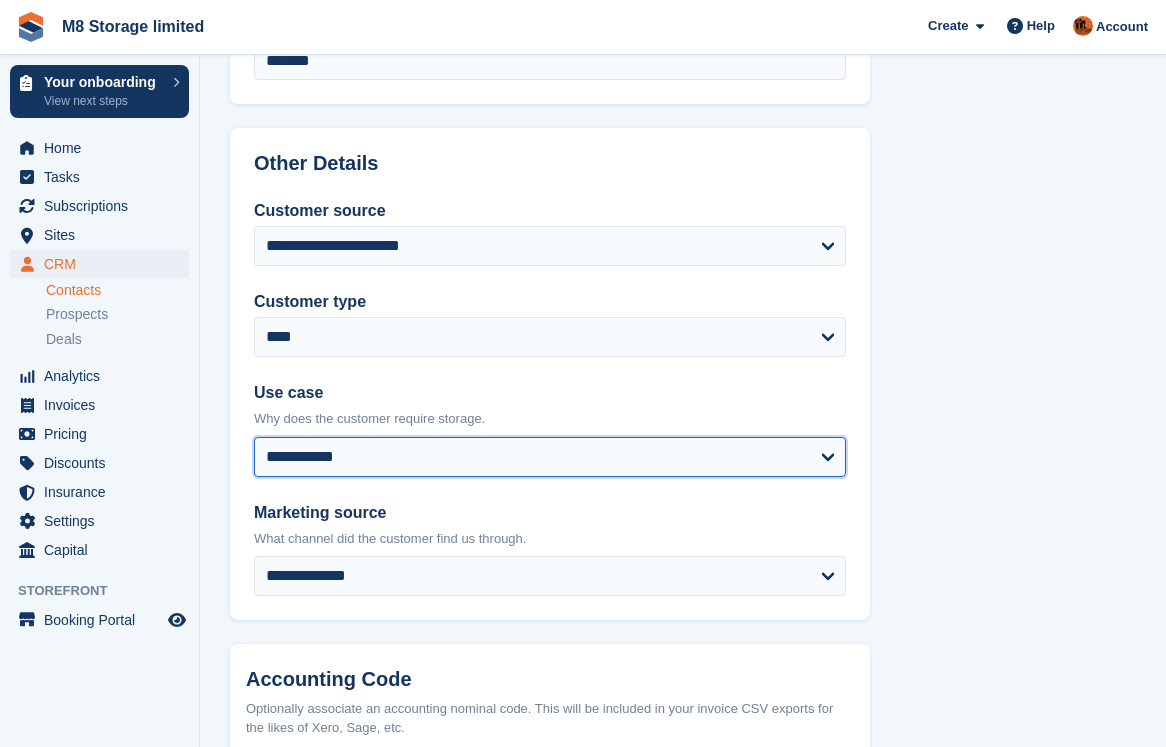 click on "**********" at bounding box center [550, 457] 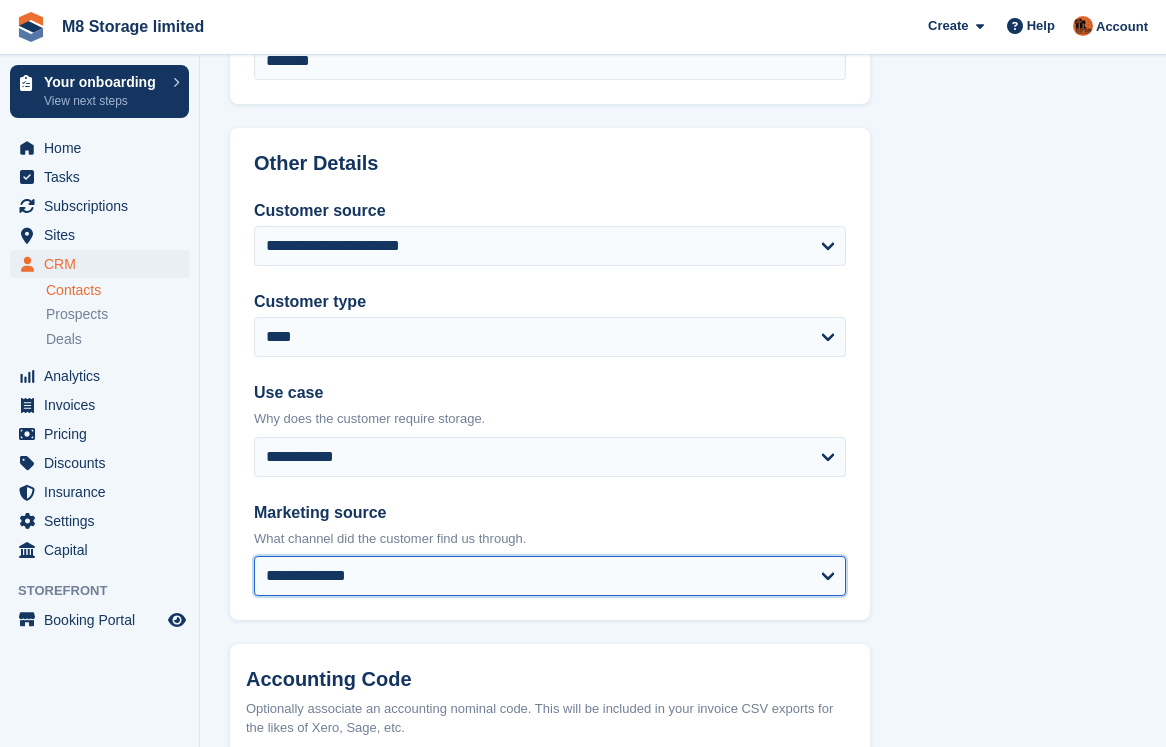 click on "**********" at bounding box center [550, 576] 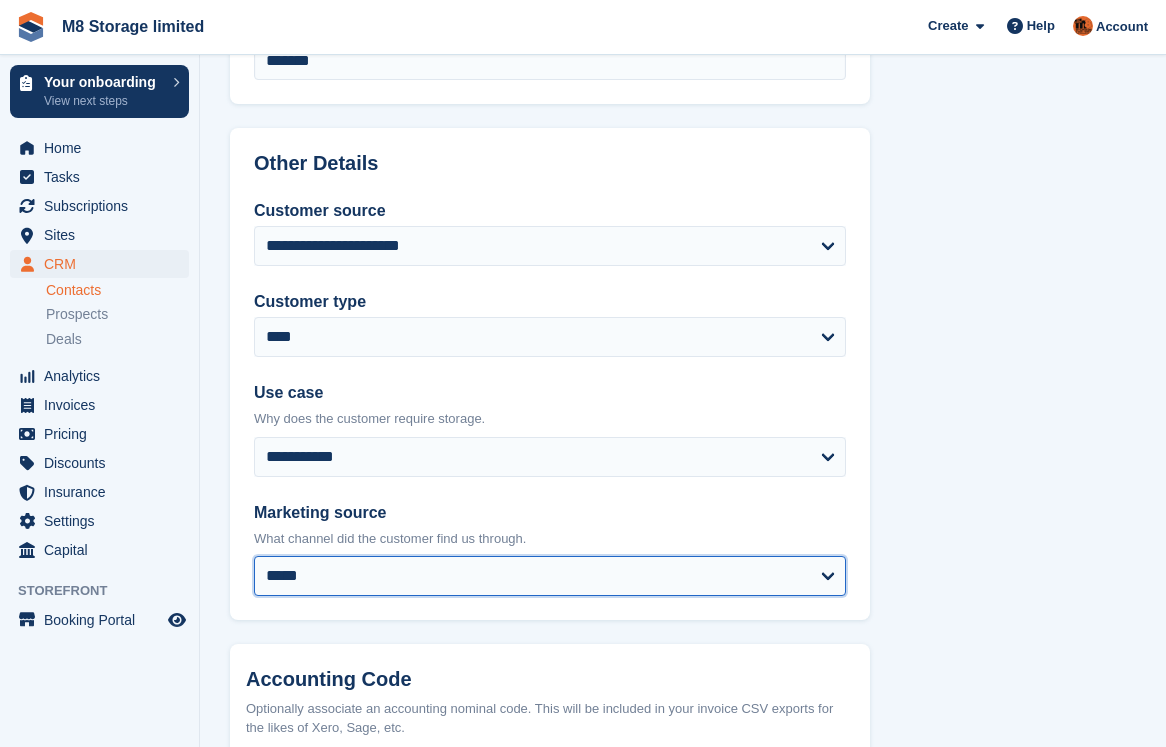 click on "**********" at bounding box center (550, 576) 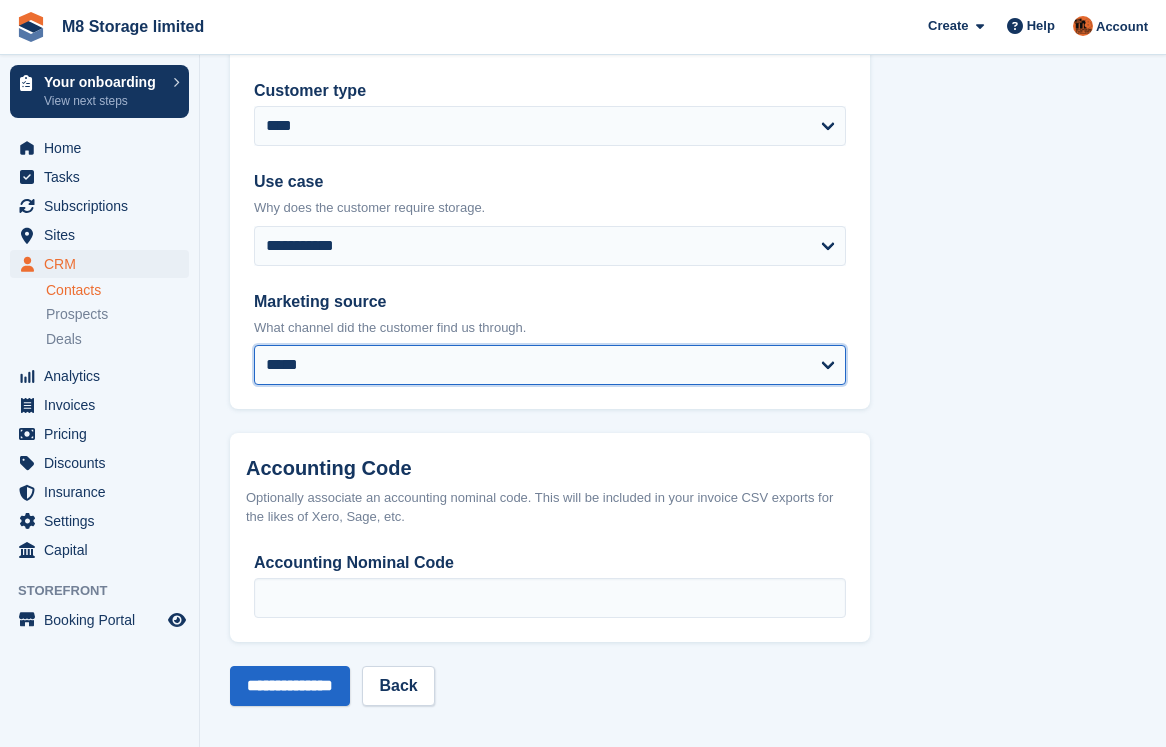 scroll, scrollTop: 1016, scrollLeft: 0, axis: vertical 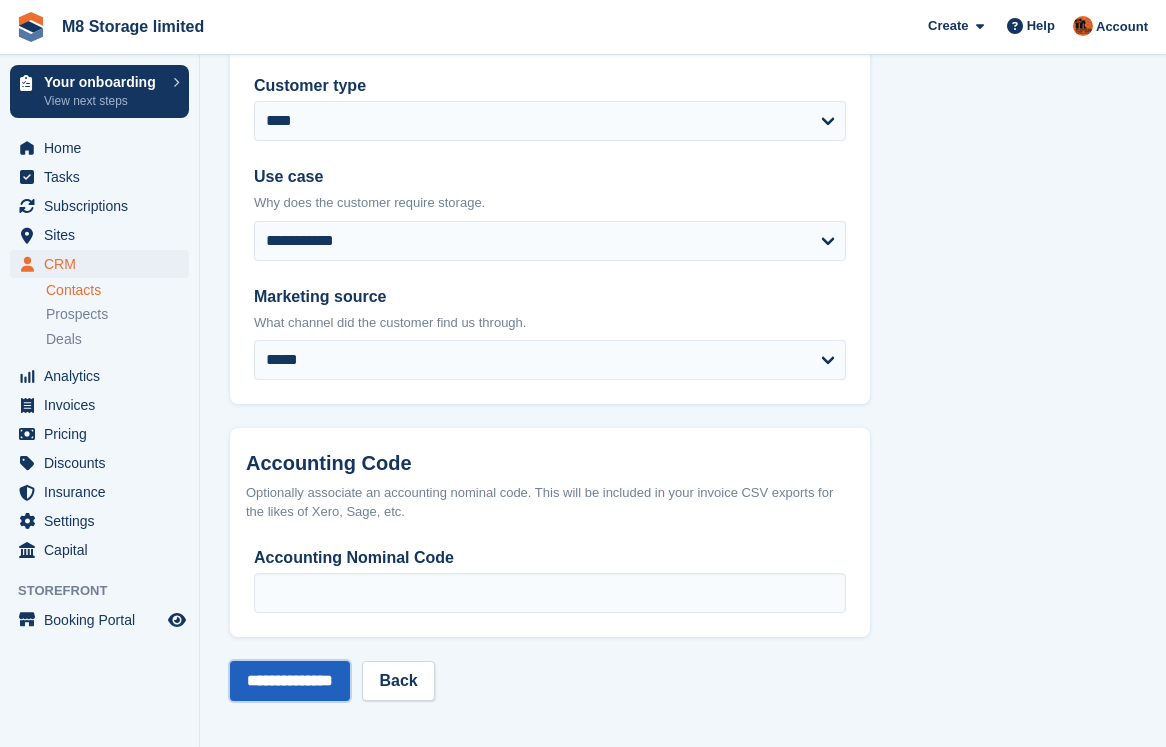 click on "**********" at bounding box center [290, 681] 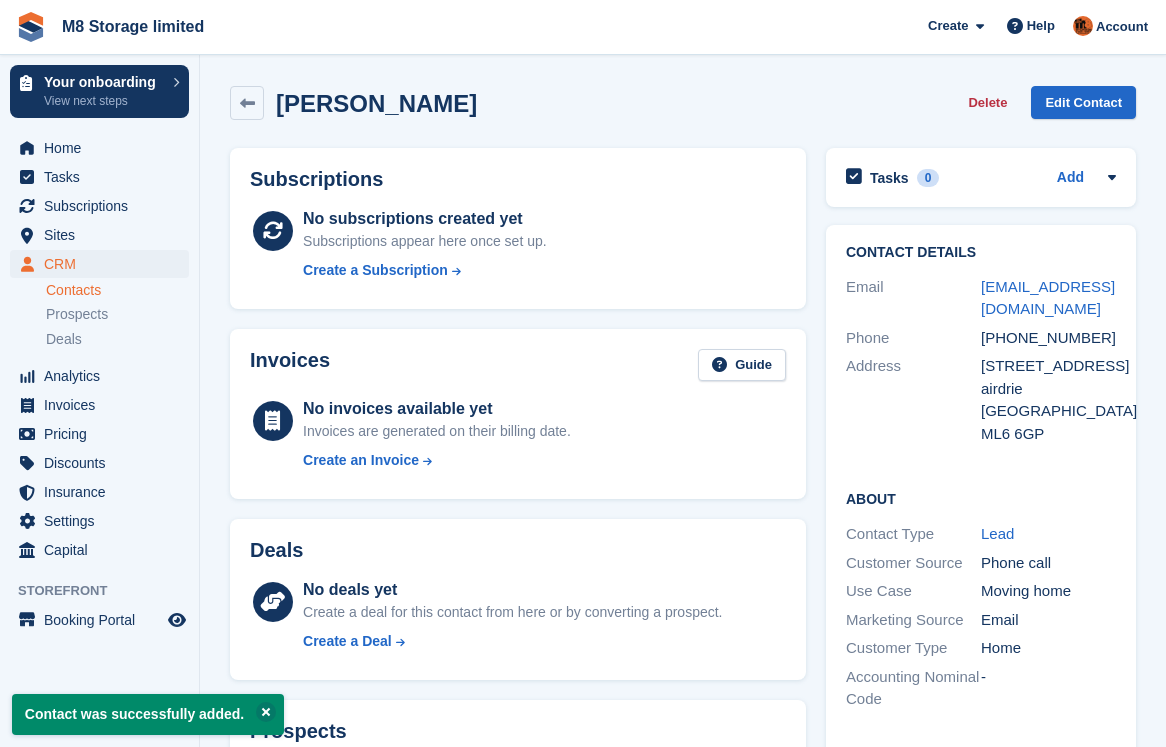 scroll, scrollTop: 0, scrollLeft: 0, axis: both 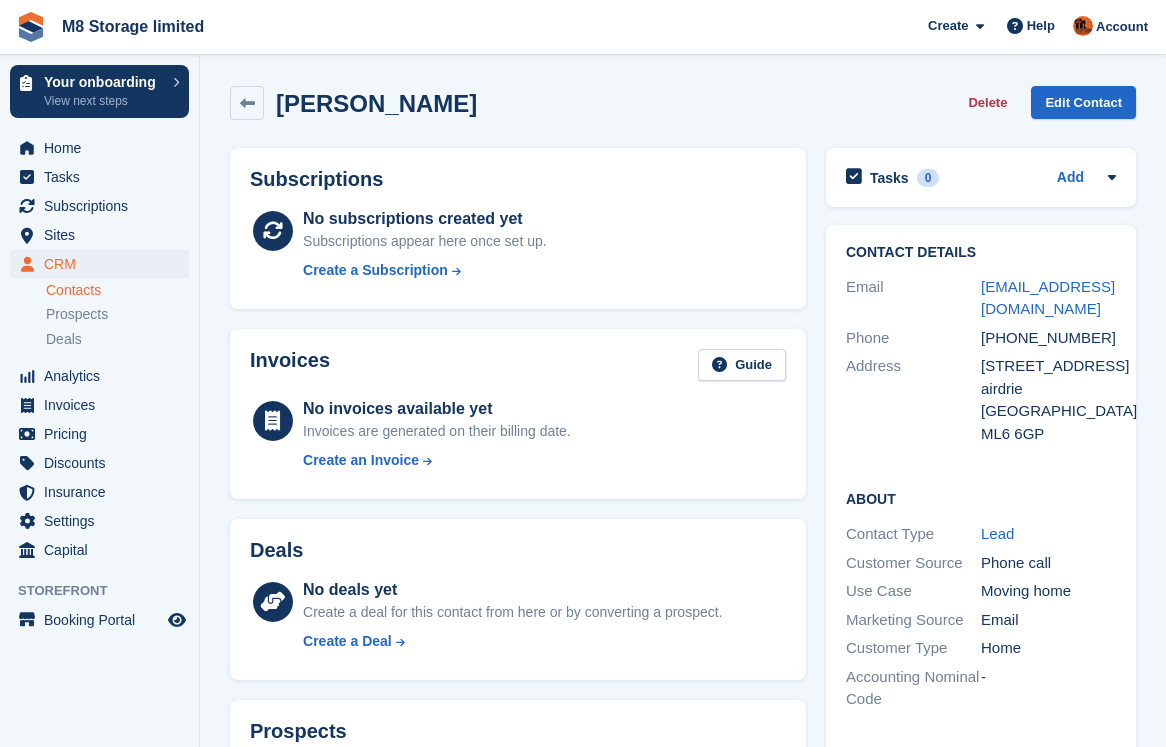 click on "Contacts" at bounding box center (117, 290) 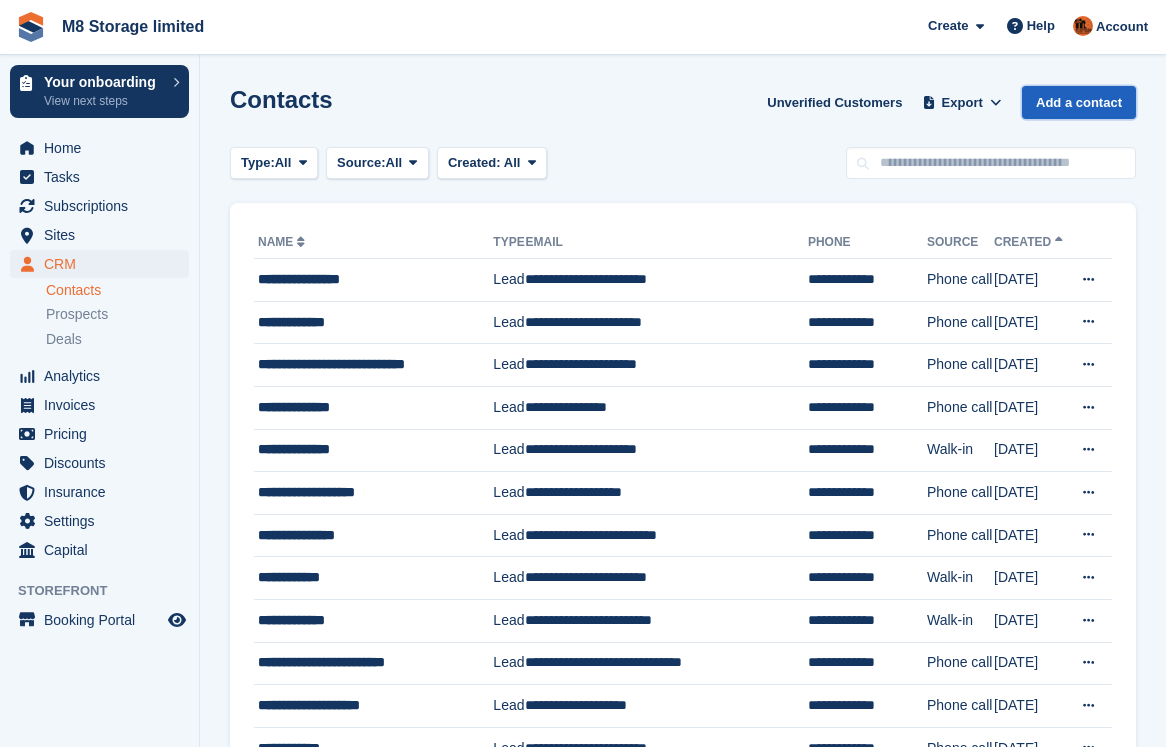 click on "Add a contact" at bounding box center [1079, 102] 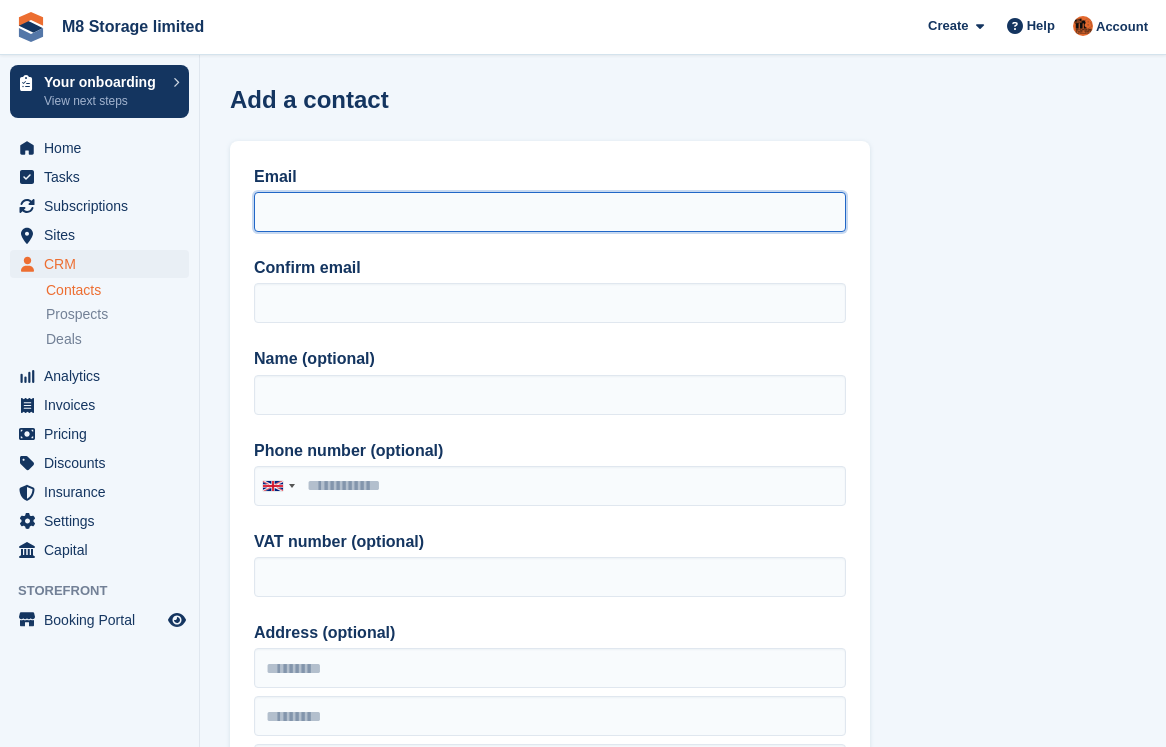 click on "Email" at bounding box center (550, 212) 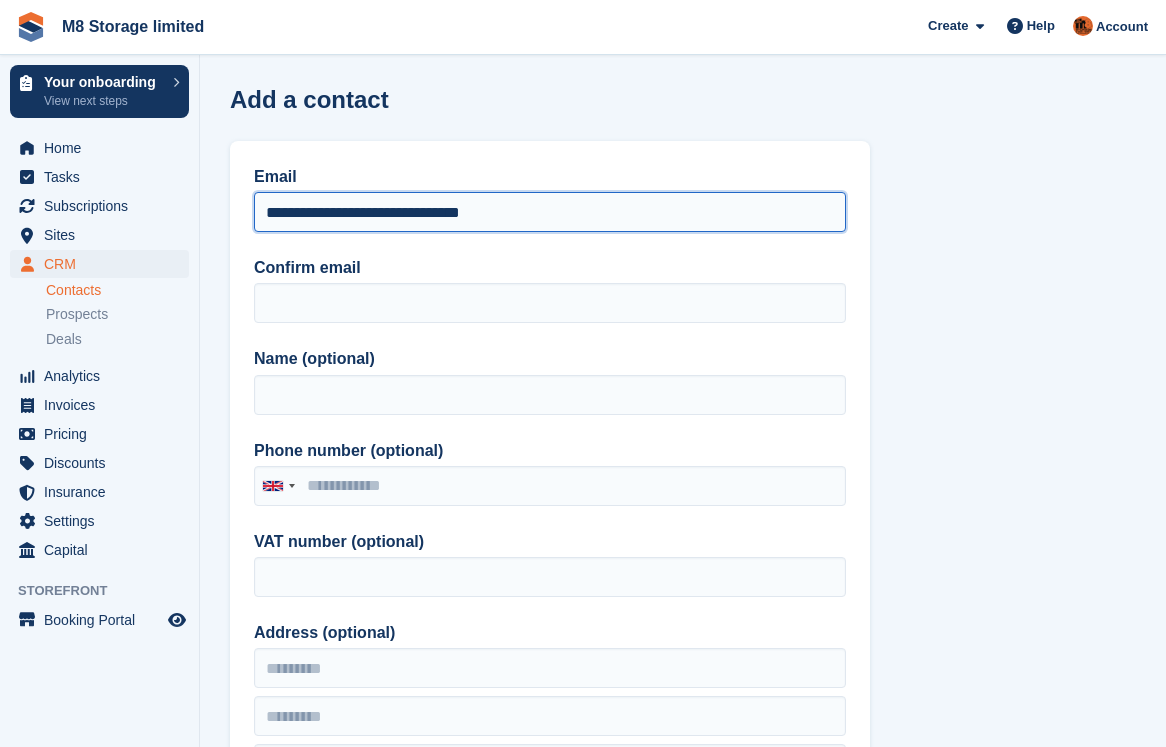 click on "**********" at bounding box center (550, 212) 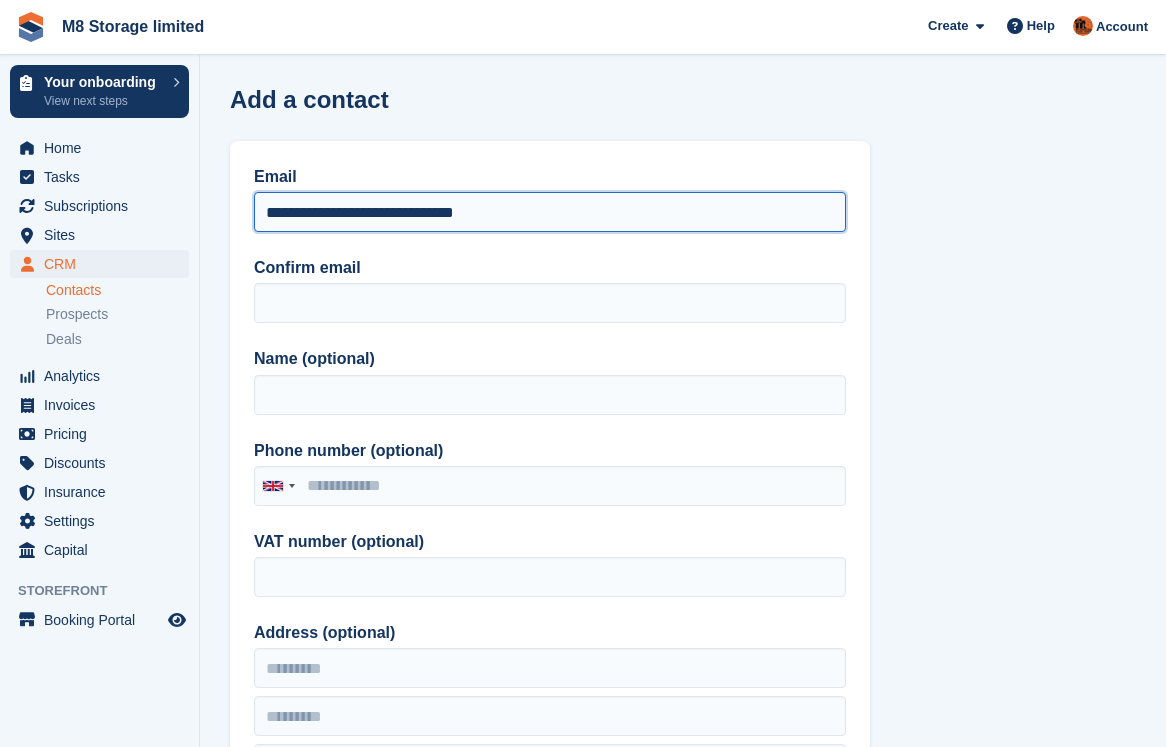 drag, startPoint x: 500, startPoint y: 212, endPoint x: 254, endPoint y: 204, distance: 246.13005 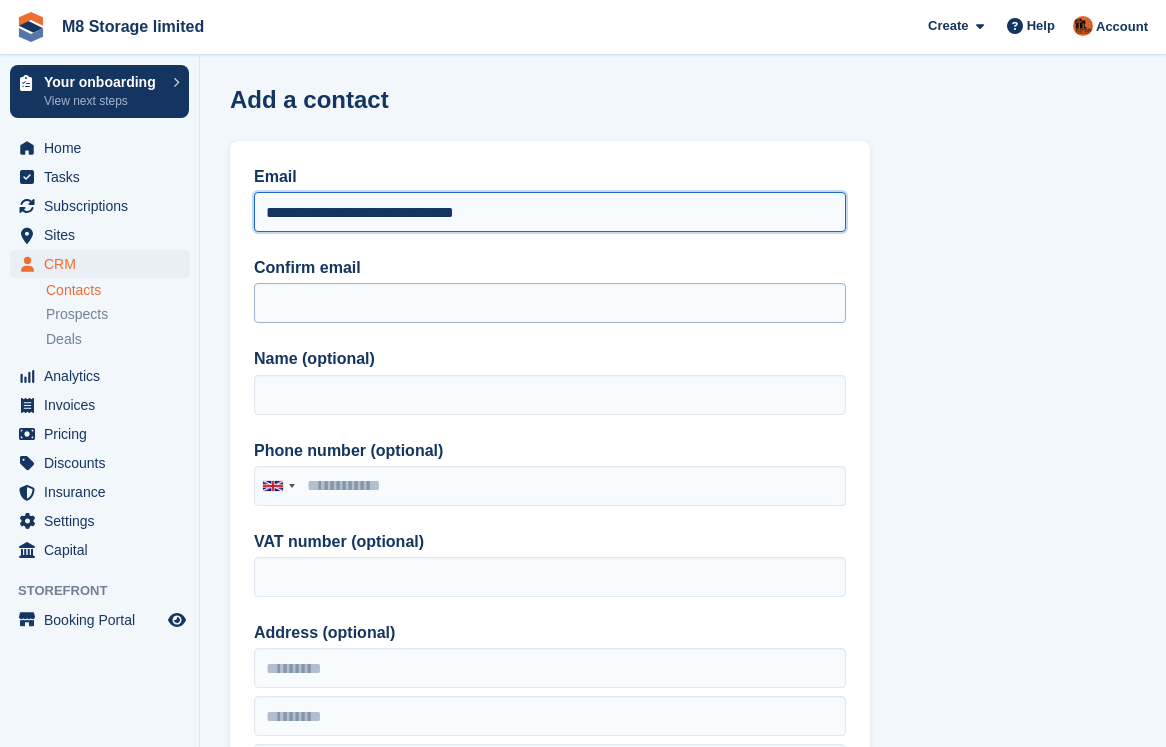type on "**********" 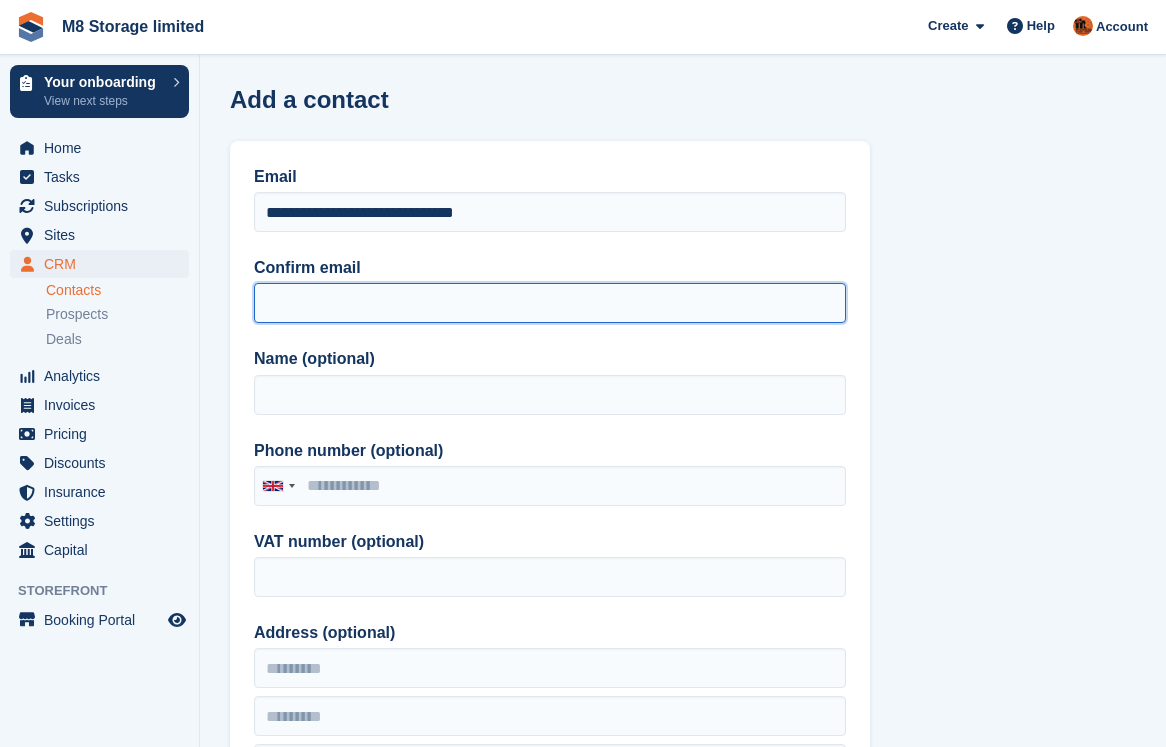 paste on "**********" 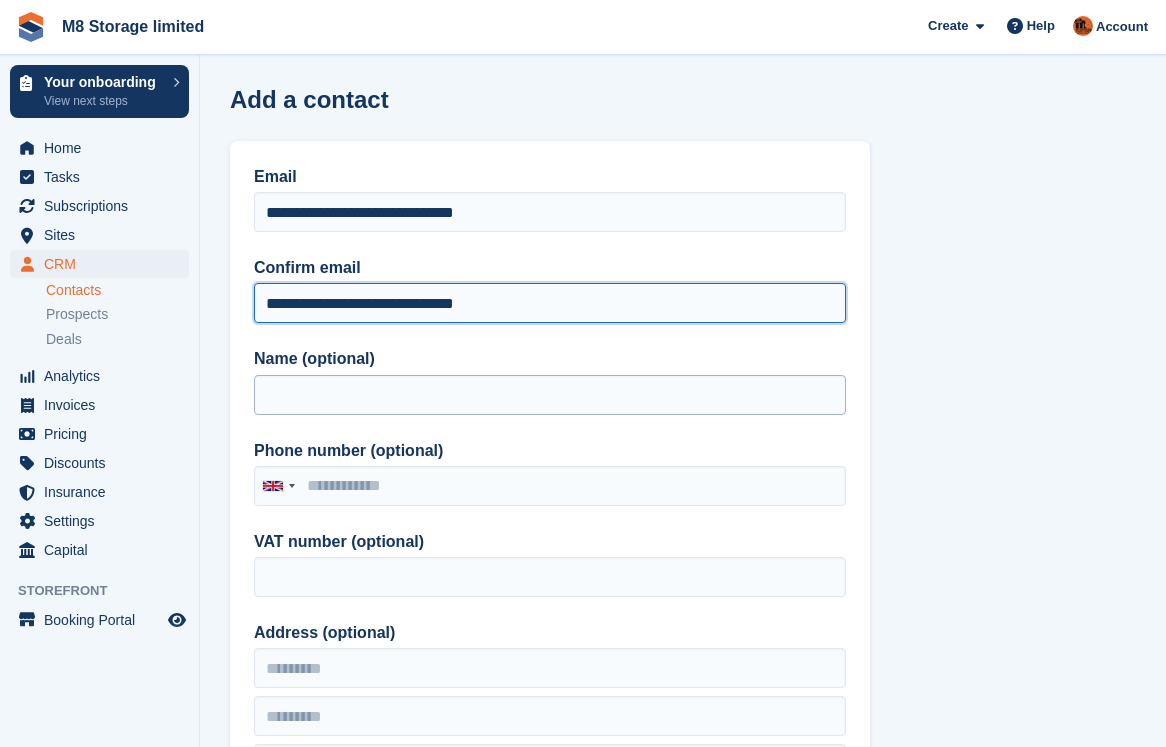 type on "**********" 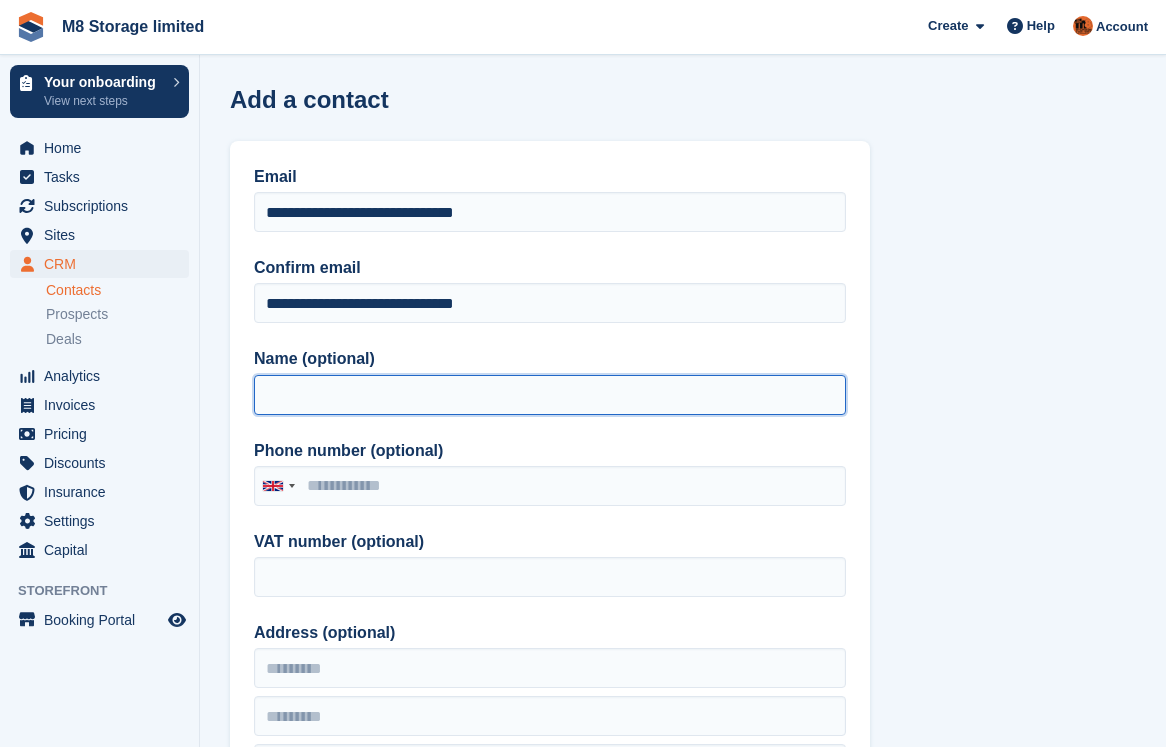 click on "Name (optional)" at bounding box center (550, 395) 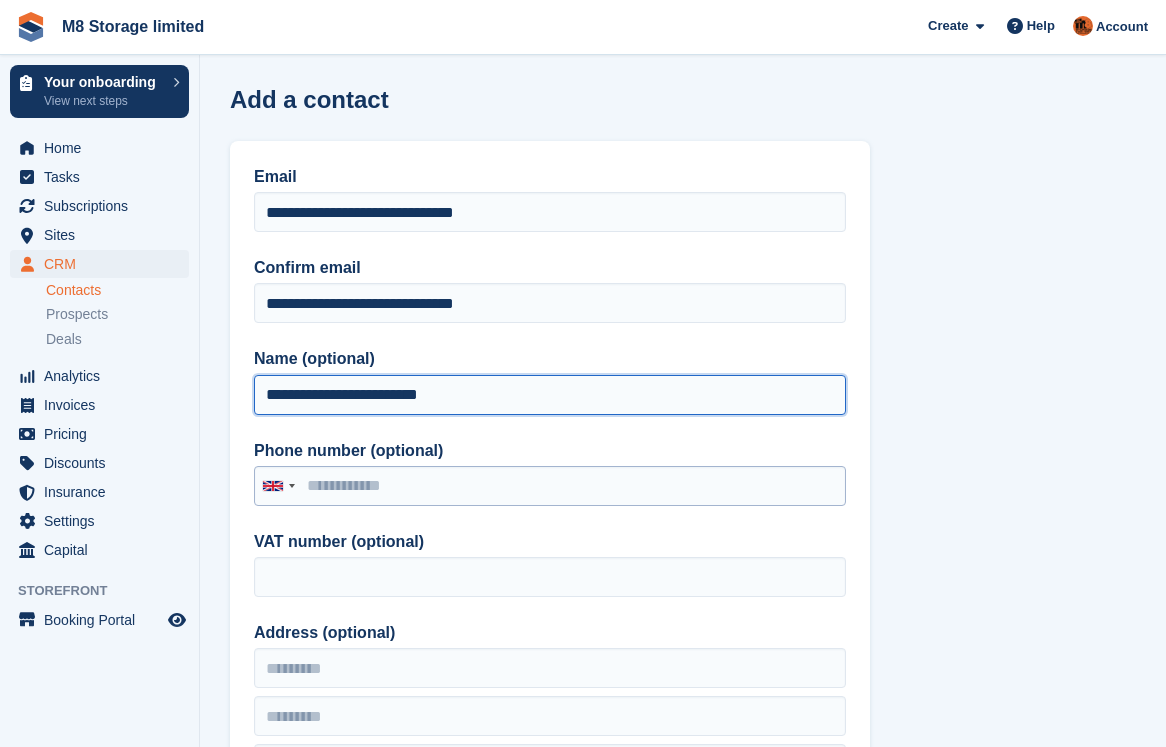 type on "**********" 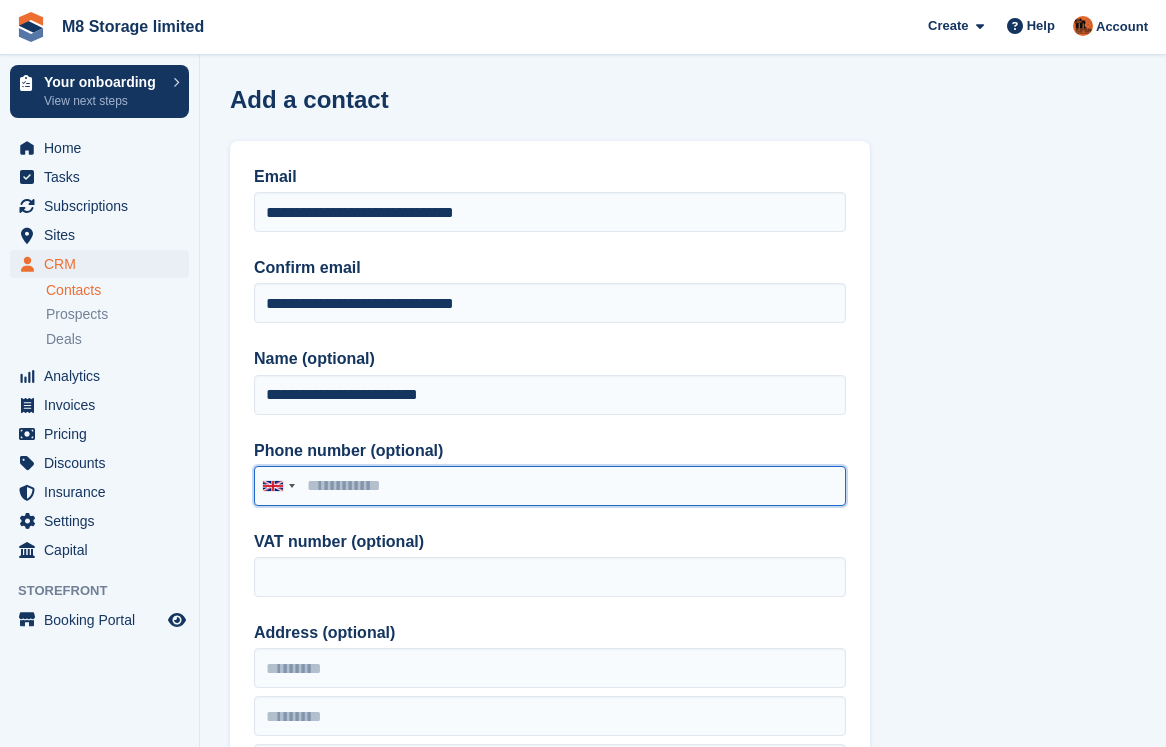 click on "Phone number (optional)" at bounding box center [550, 486] 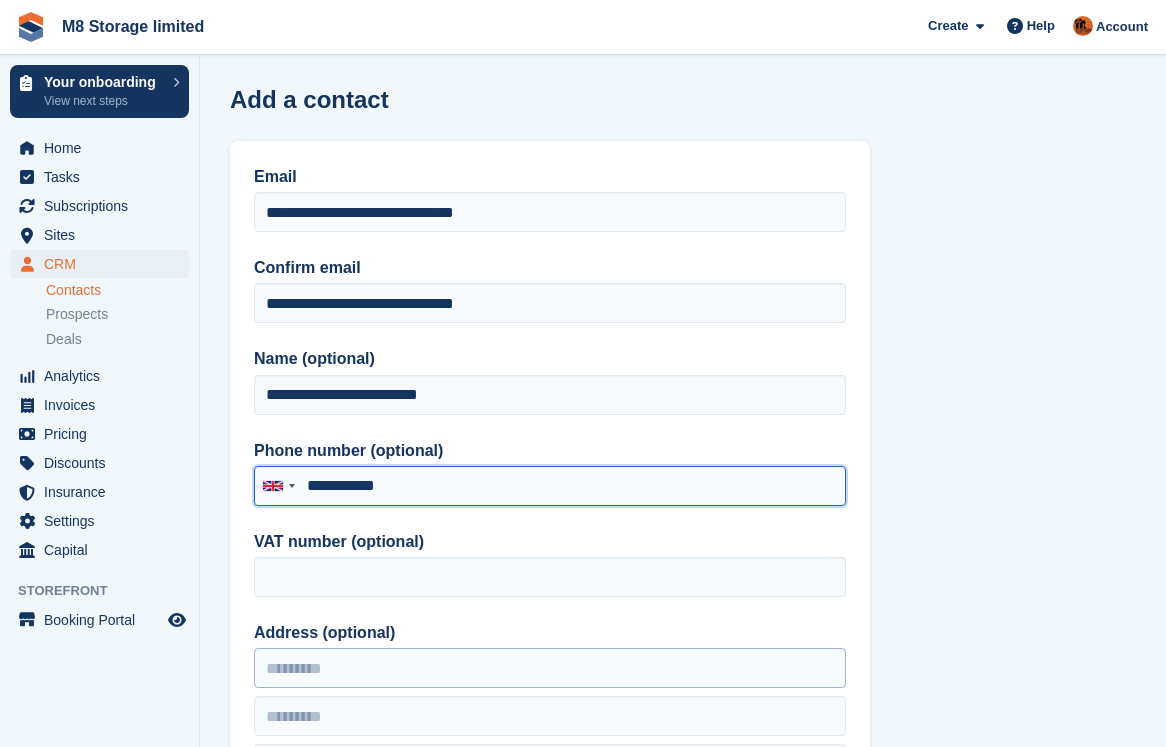 type on "**********" 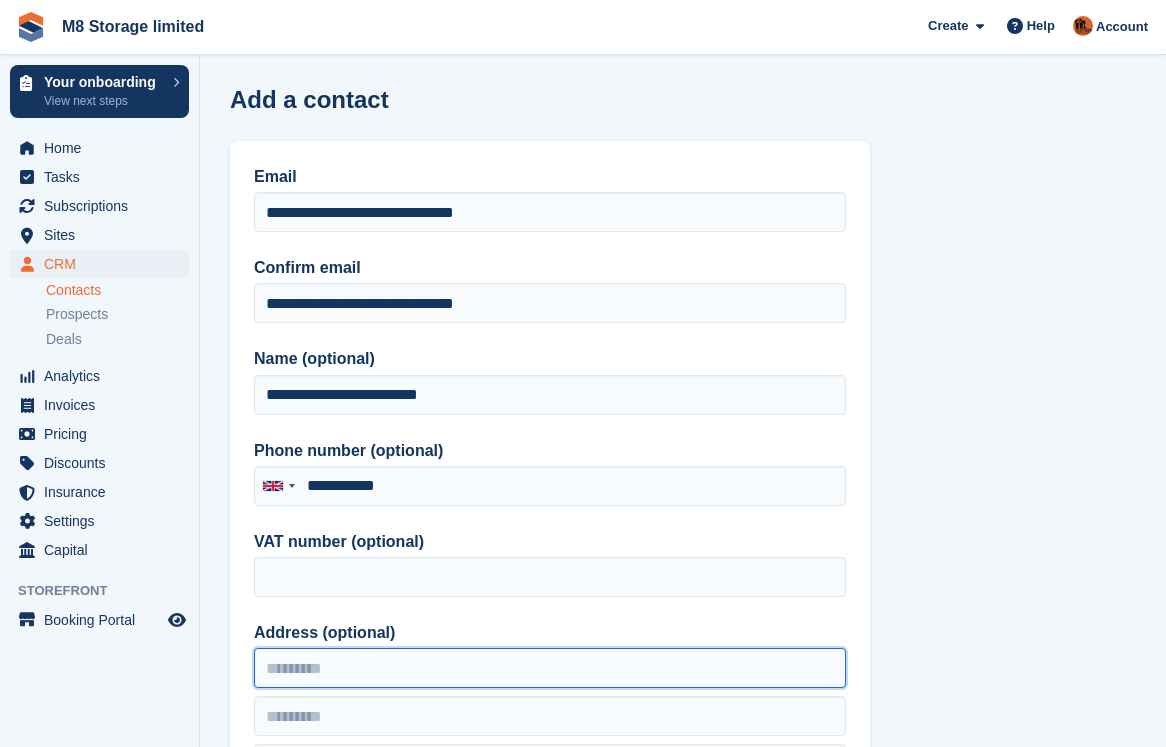 click on "Address (optional)" at bounding box center [550, 668] 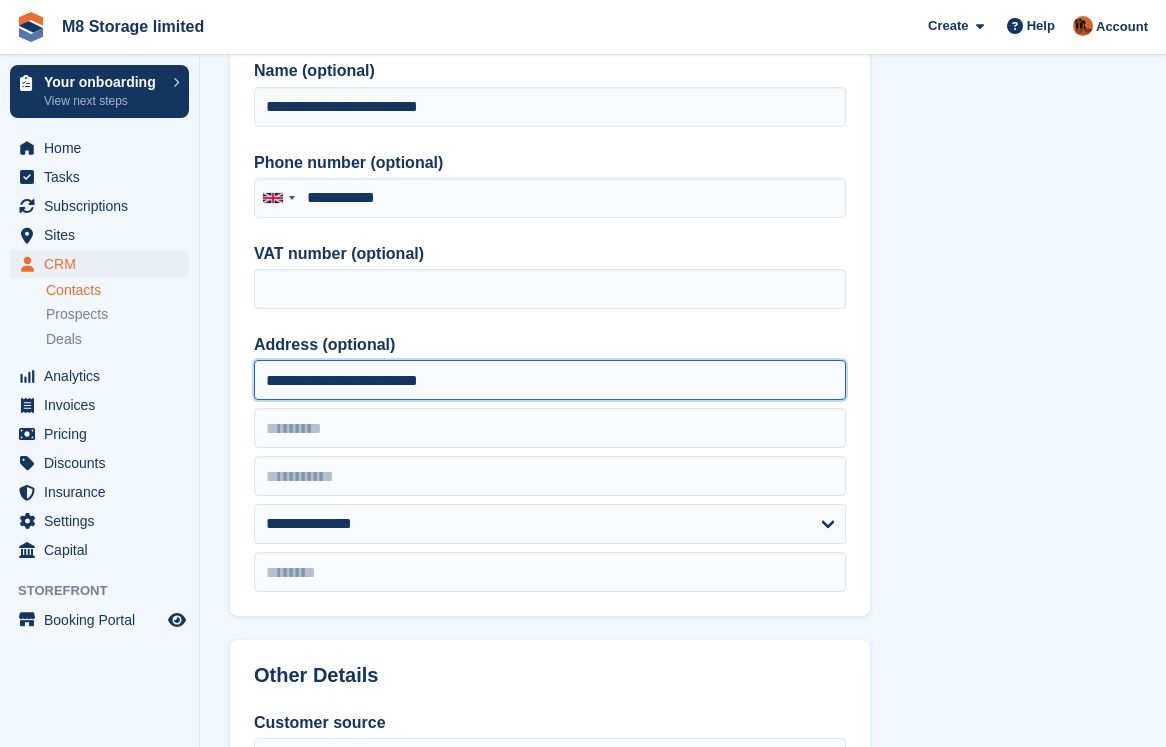 scroll, scrollTop: 300, scrollLeft: 0, axis: vertical 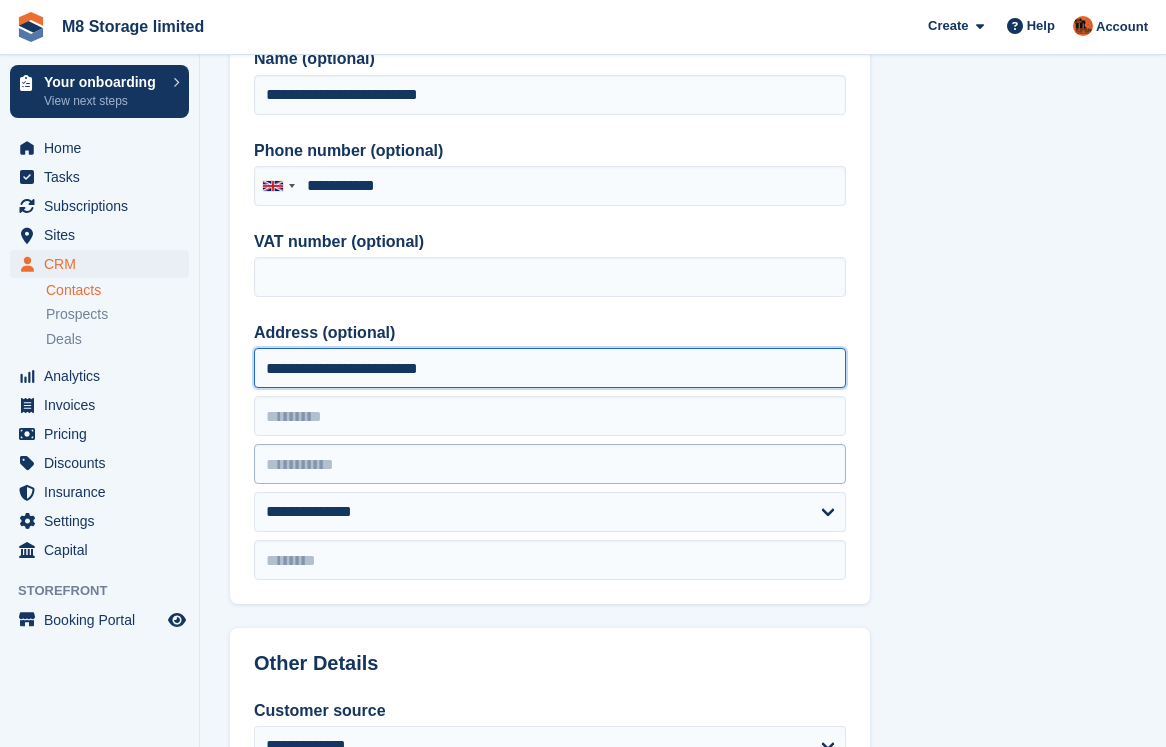 type on "**********" 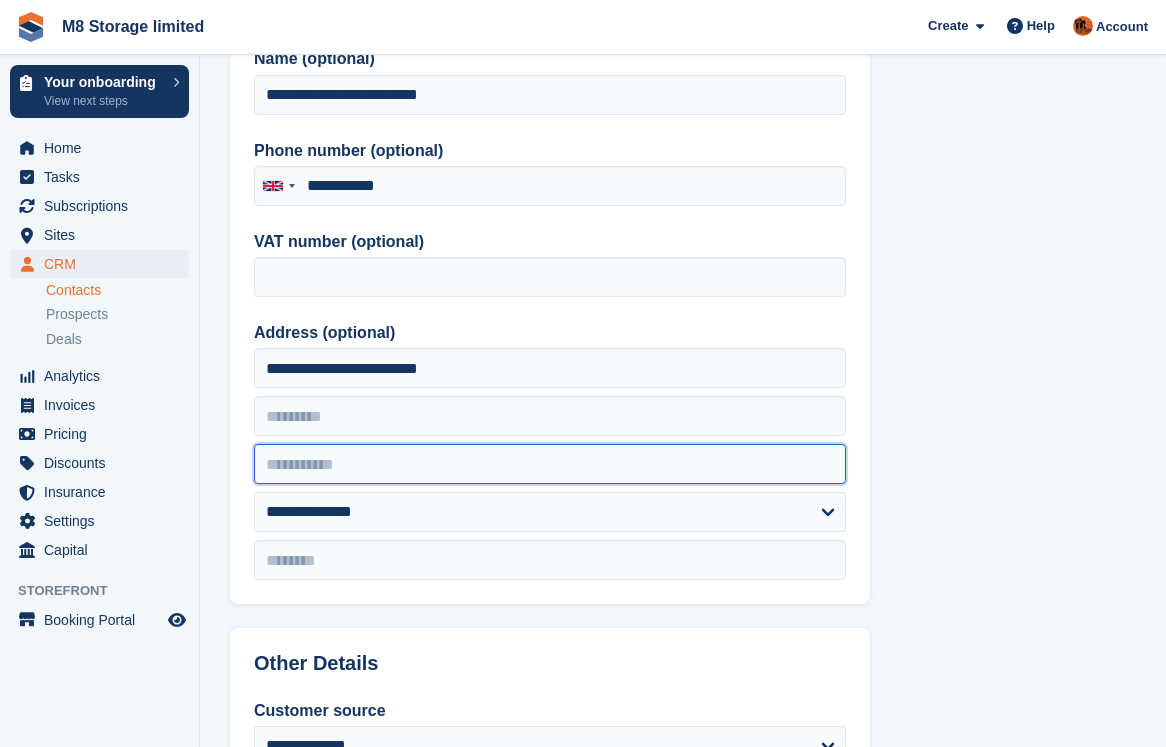 click at bounding box center (550, 464) 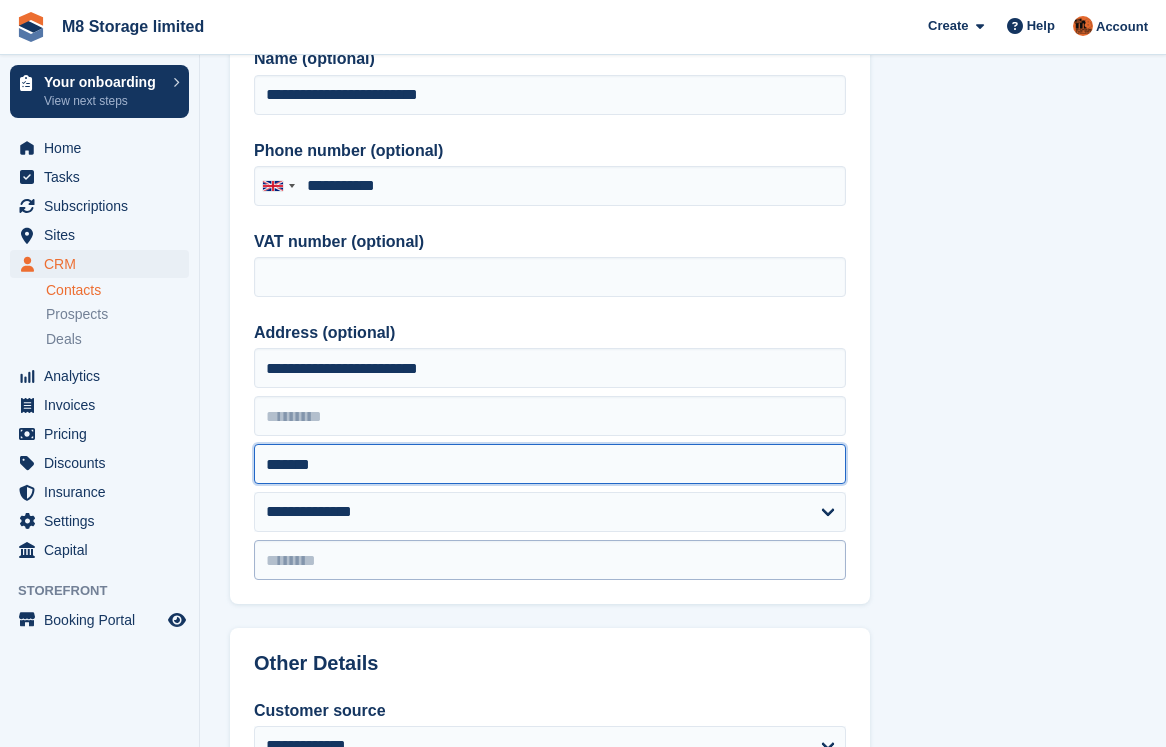 type on "*******" 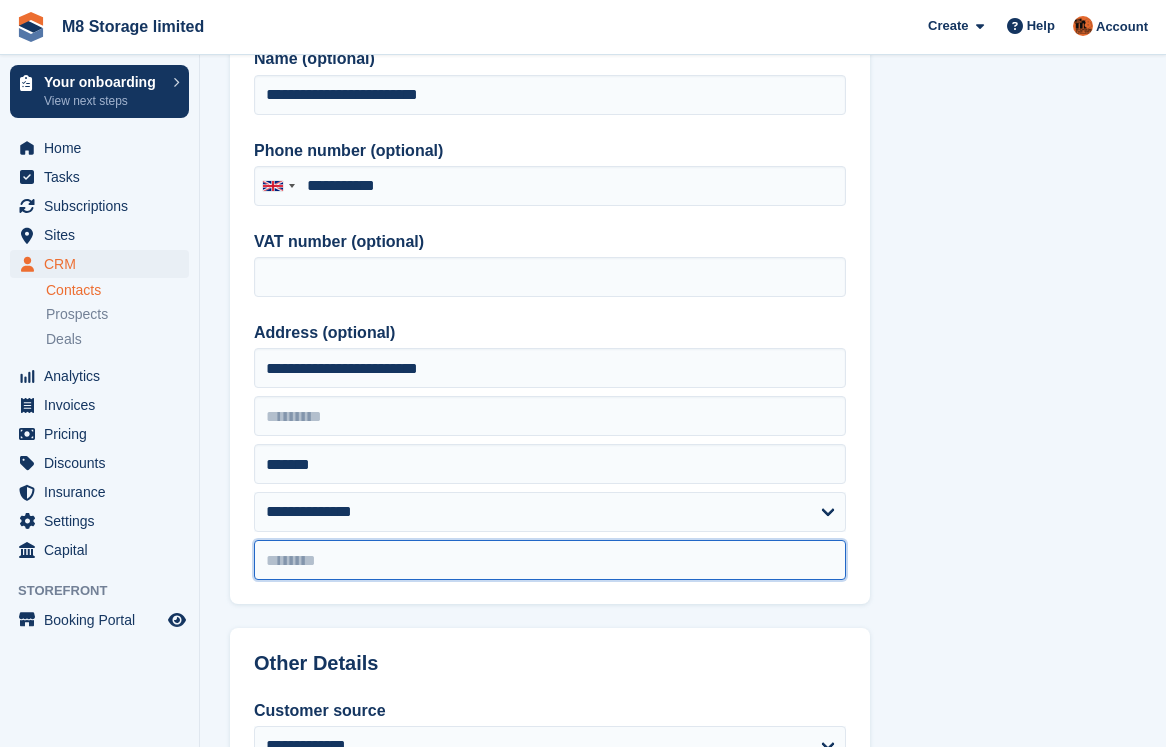 click at bounding box center [550, 560] 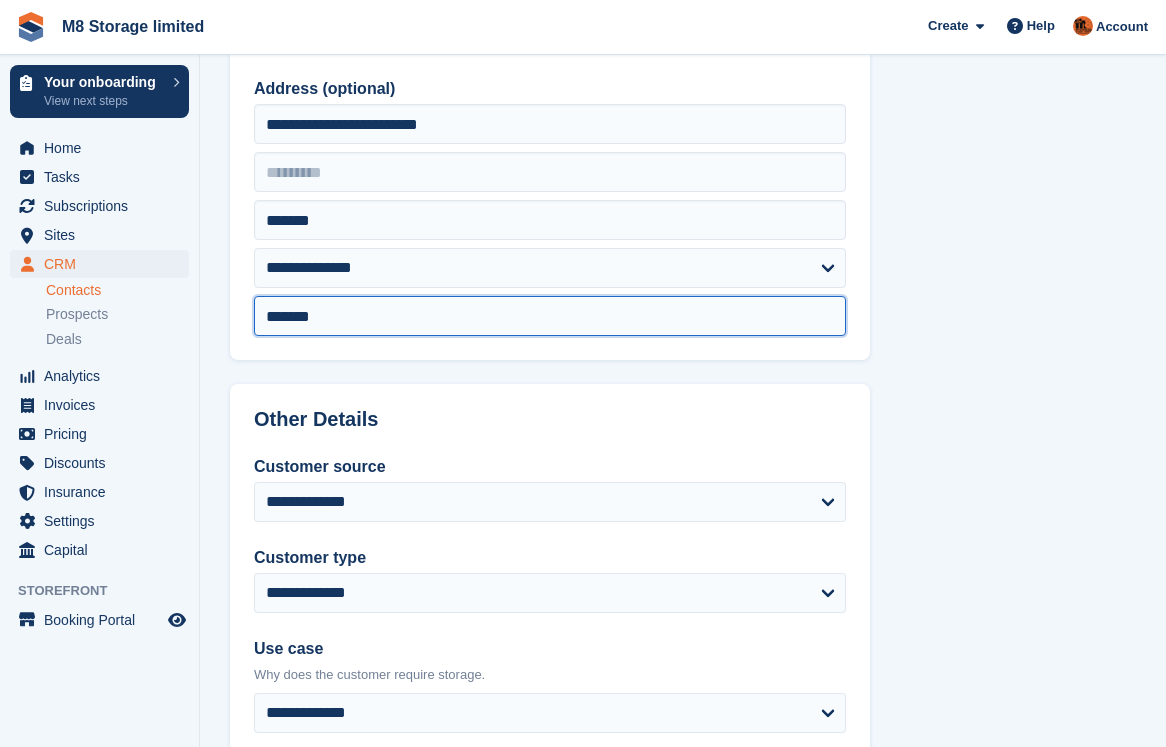 scroll, scrollTop: 600, scrollLeft: 0, axis: vertical 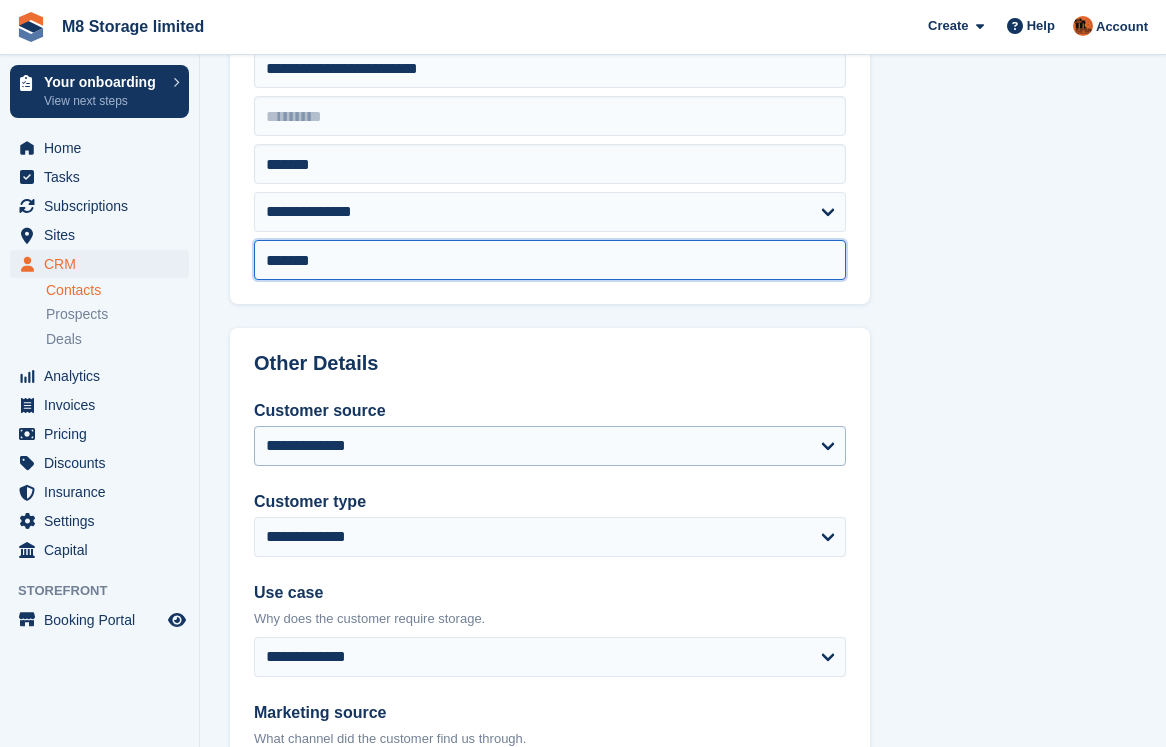 type on "*******" 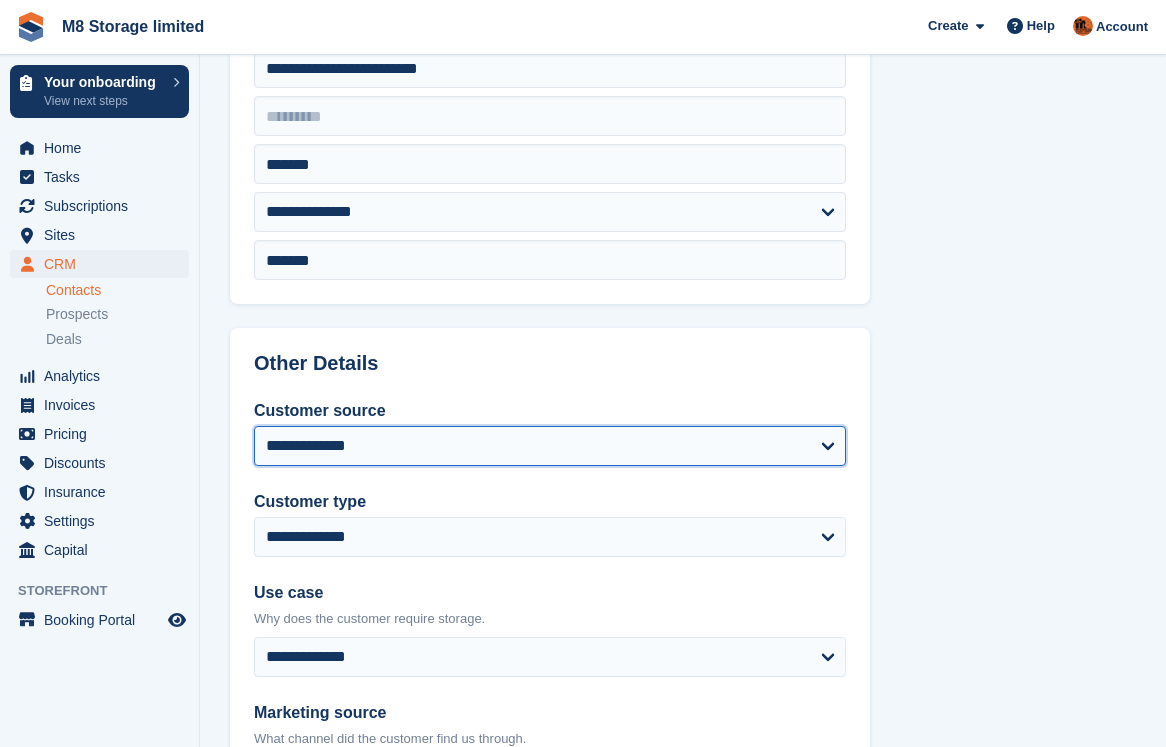click on "**********" at bounding box center [550, 446] 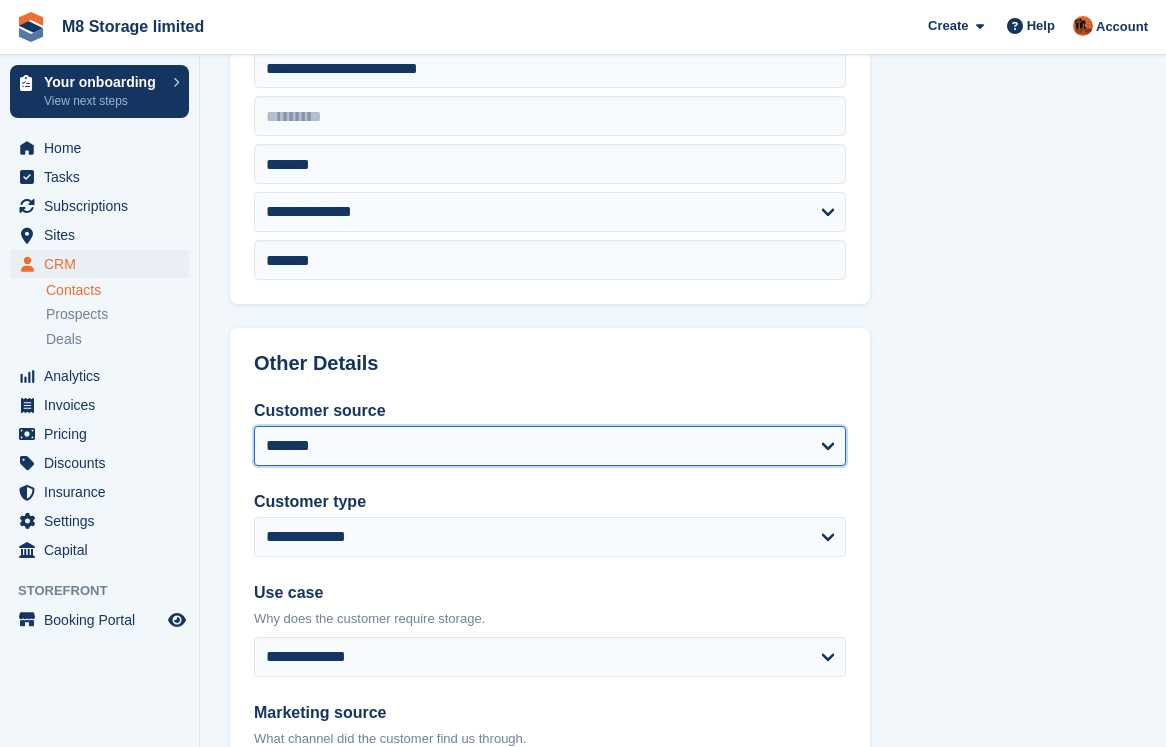 click on "**********" at bounding box center (550, 446) 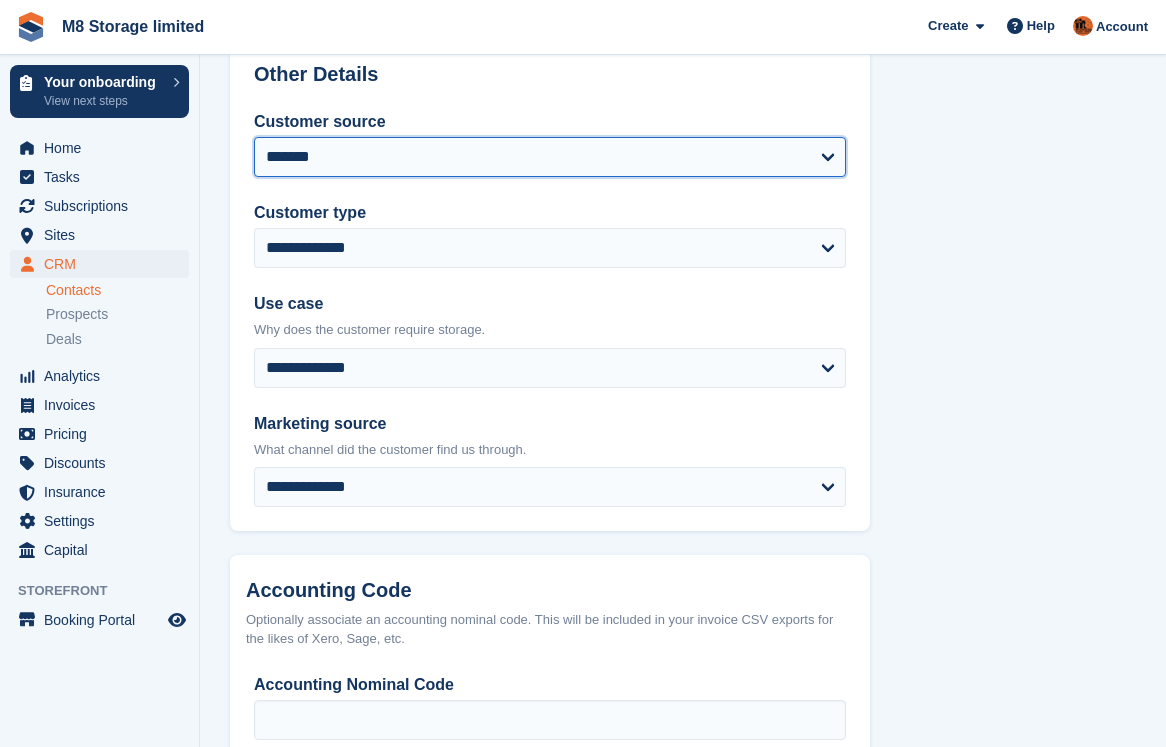 scroll, scrollTop: 900, scrollLeft: 0, axis: vertical 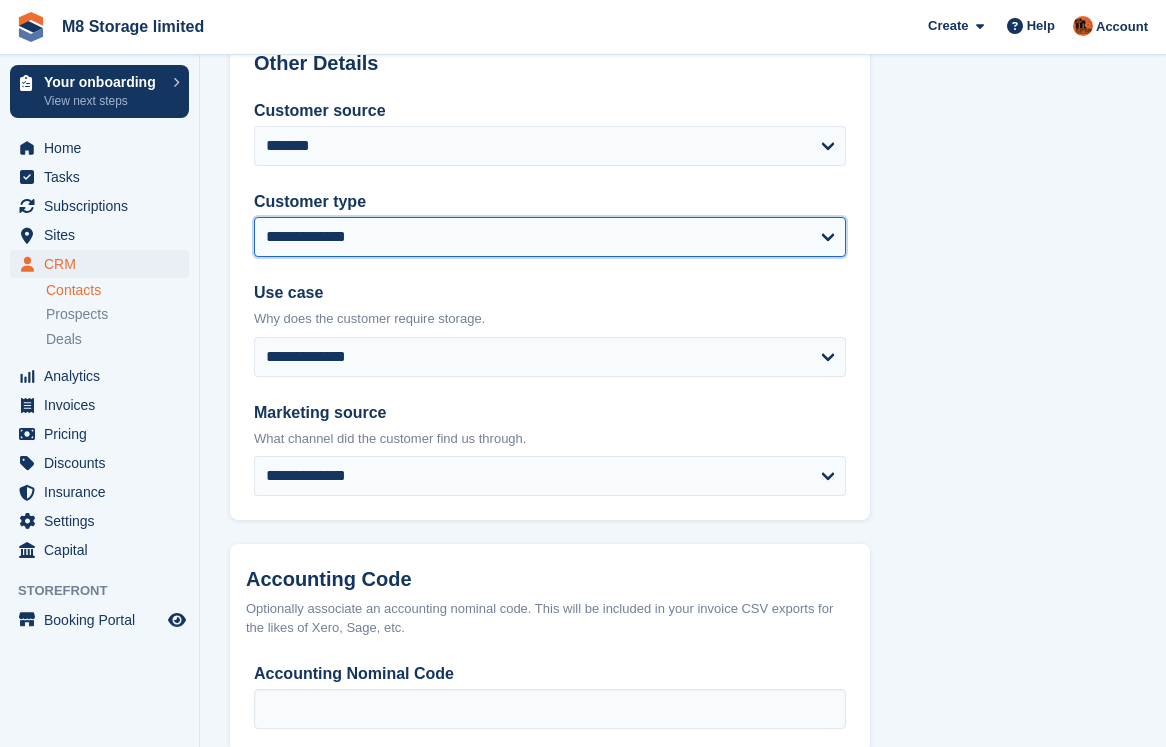 click on "**********" at bounding box center [550, 237] 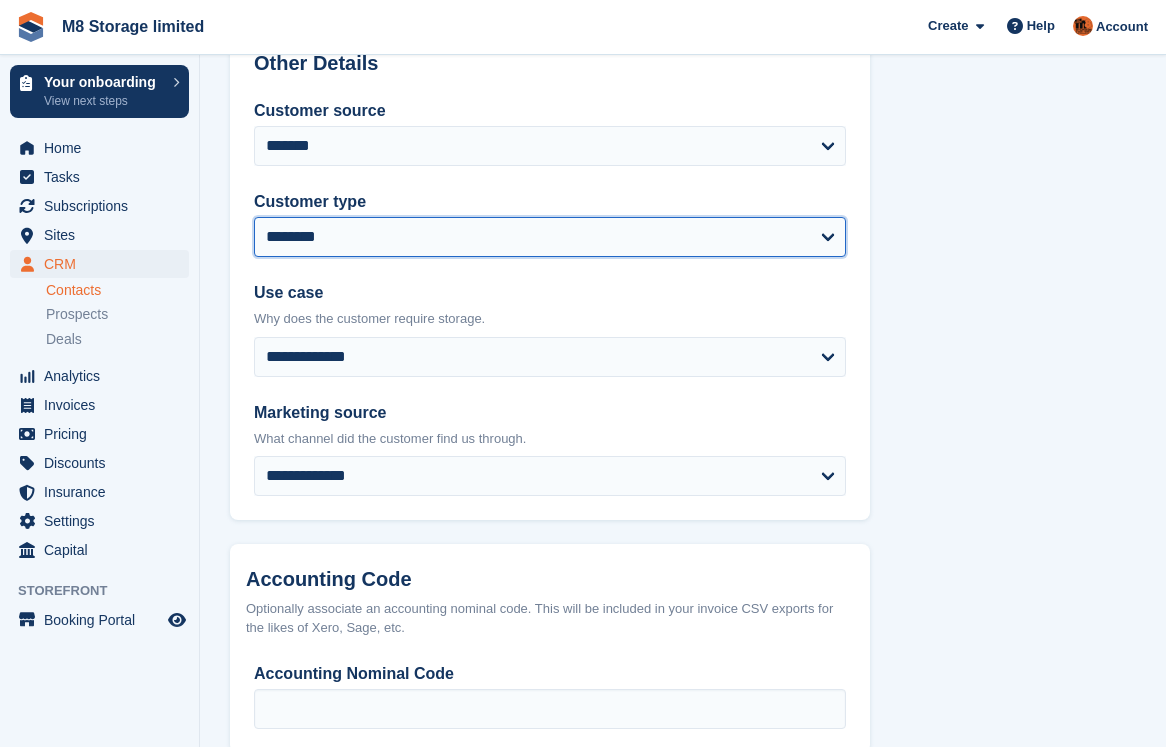 click on "**********" at bounding box center (550, 237) 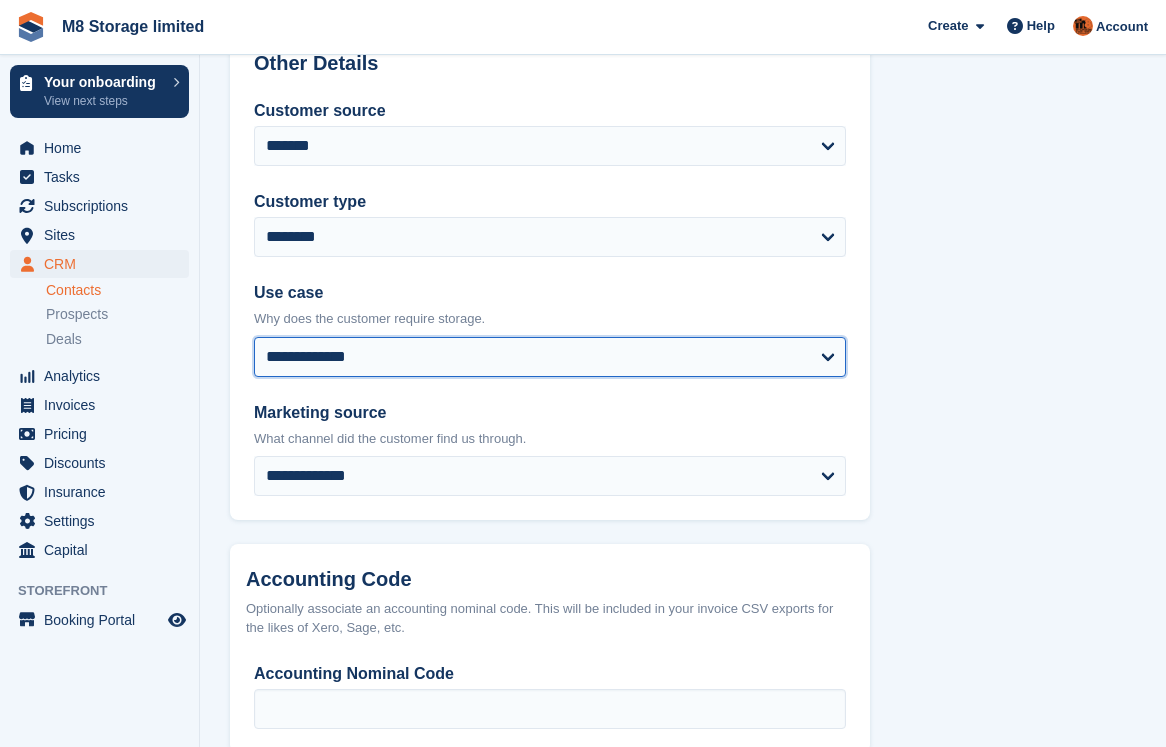click on "**********" at bounding box center (550, 357) 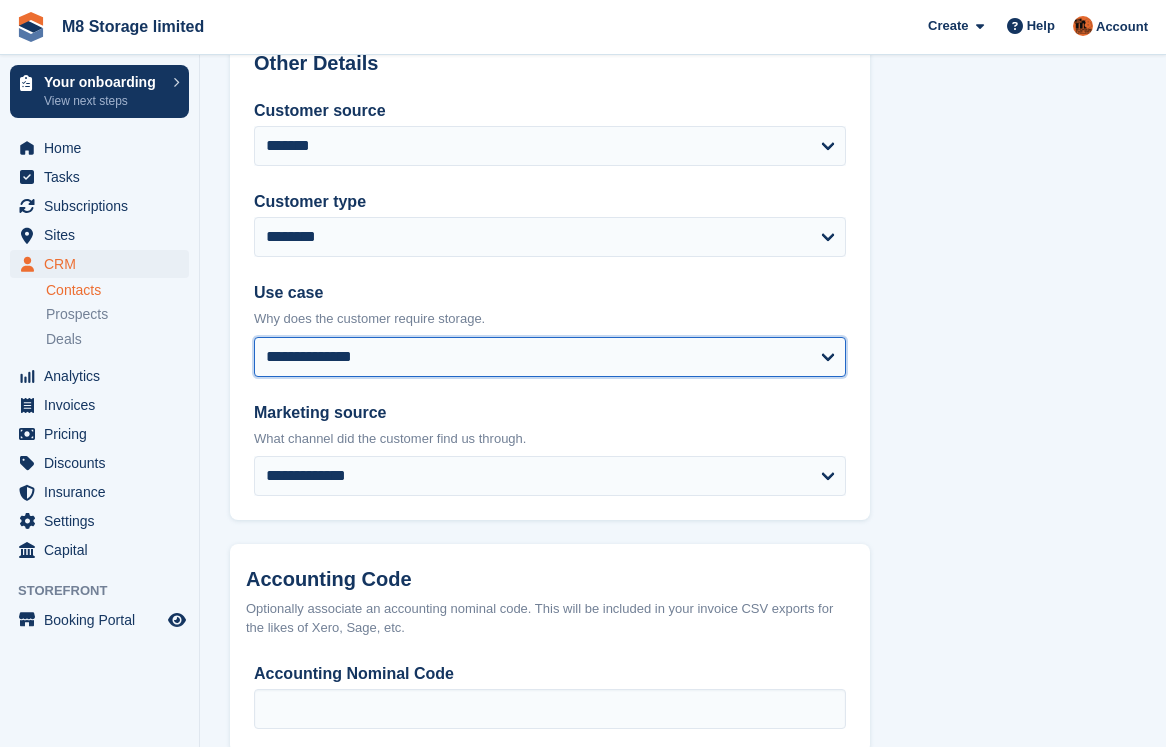 click on "**********" at bounding box center (550, 357) 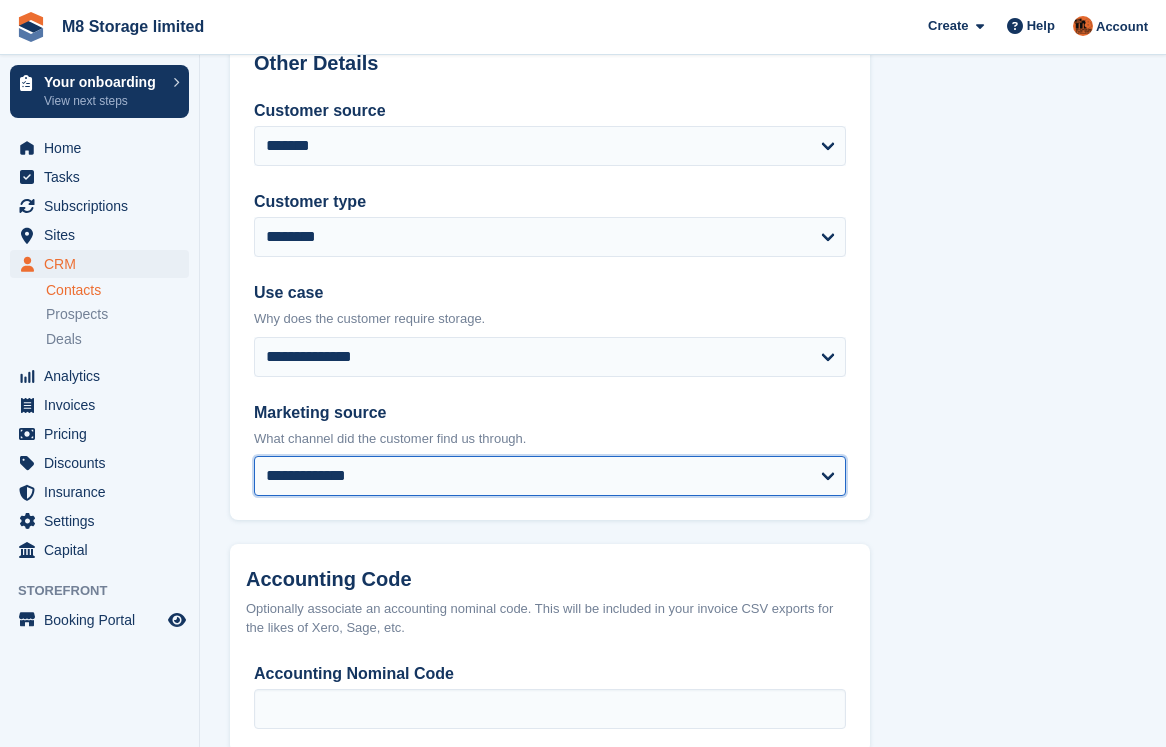 click on "**********" at bounding box center (550, 476) 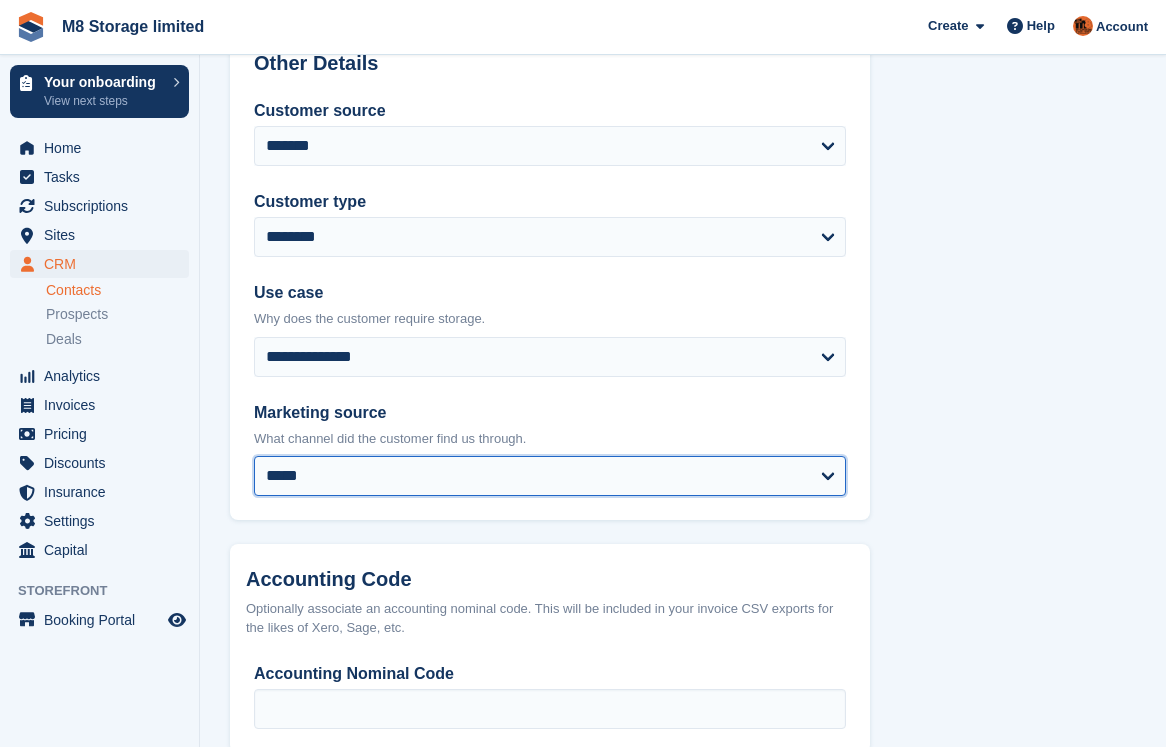 click on "**********" at bounding box center [550, 476] 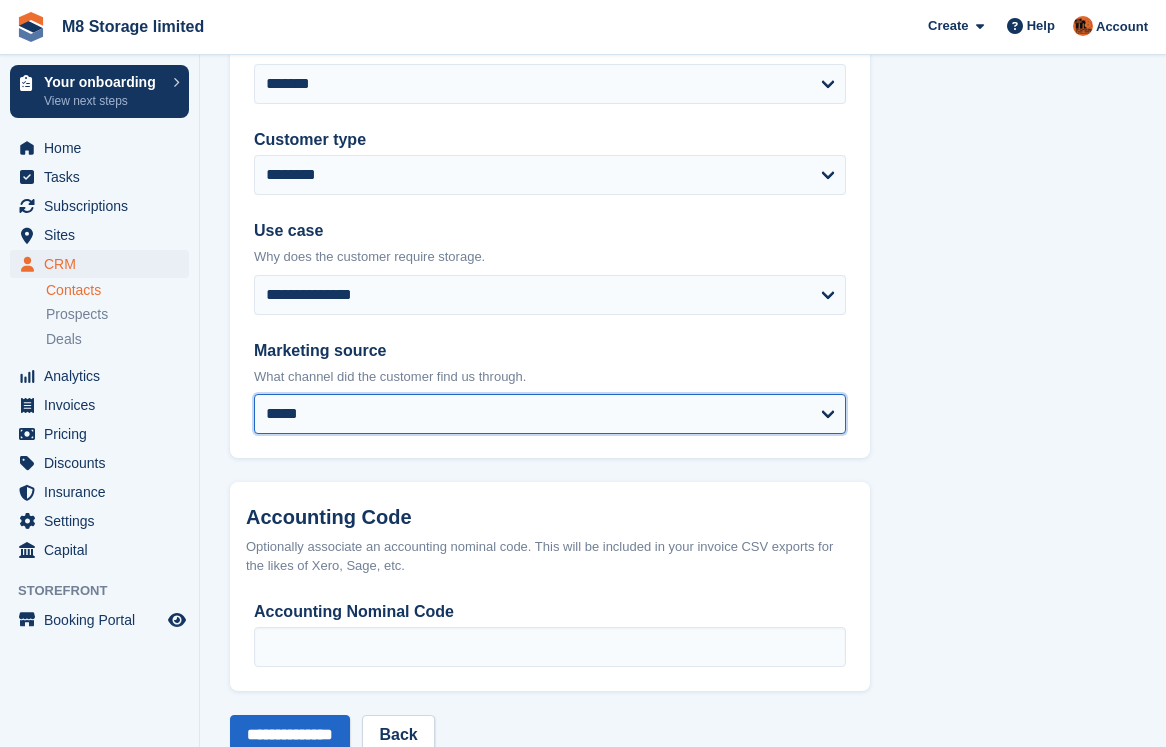 scroll, scrollTop: 1016, scrollLeft: 0, axis: vertical 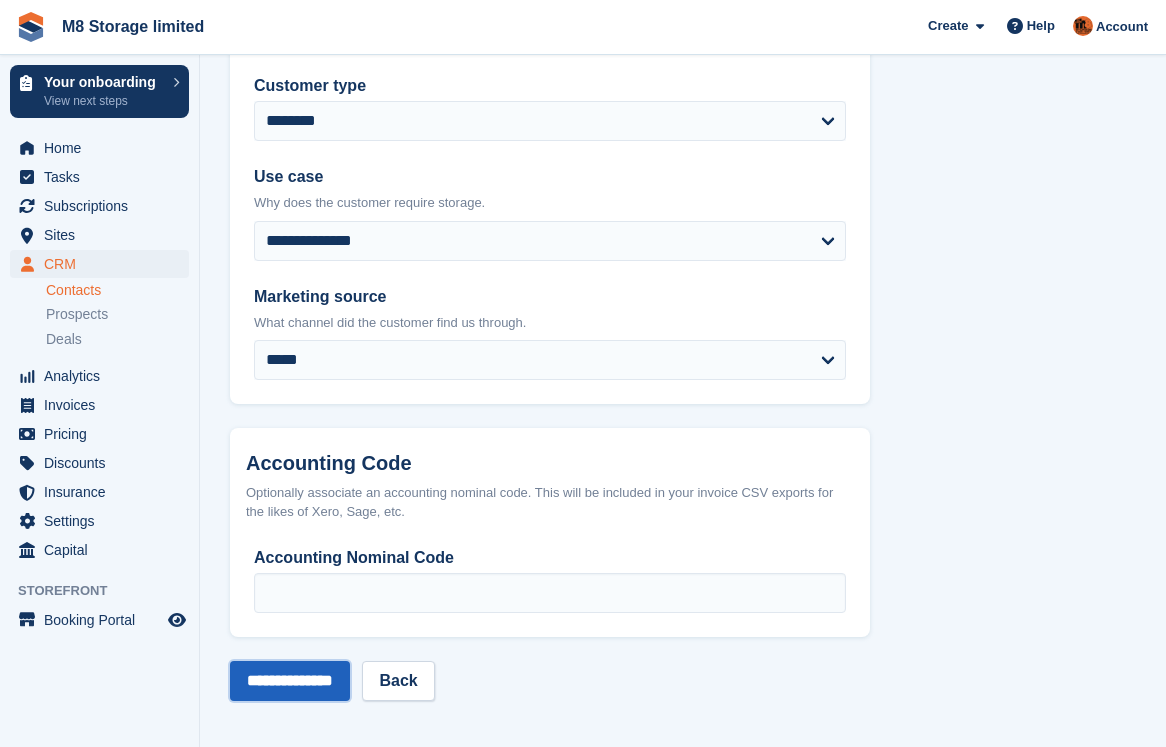 click on "**********" at bounding box center (290, 681) 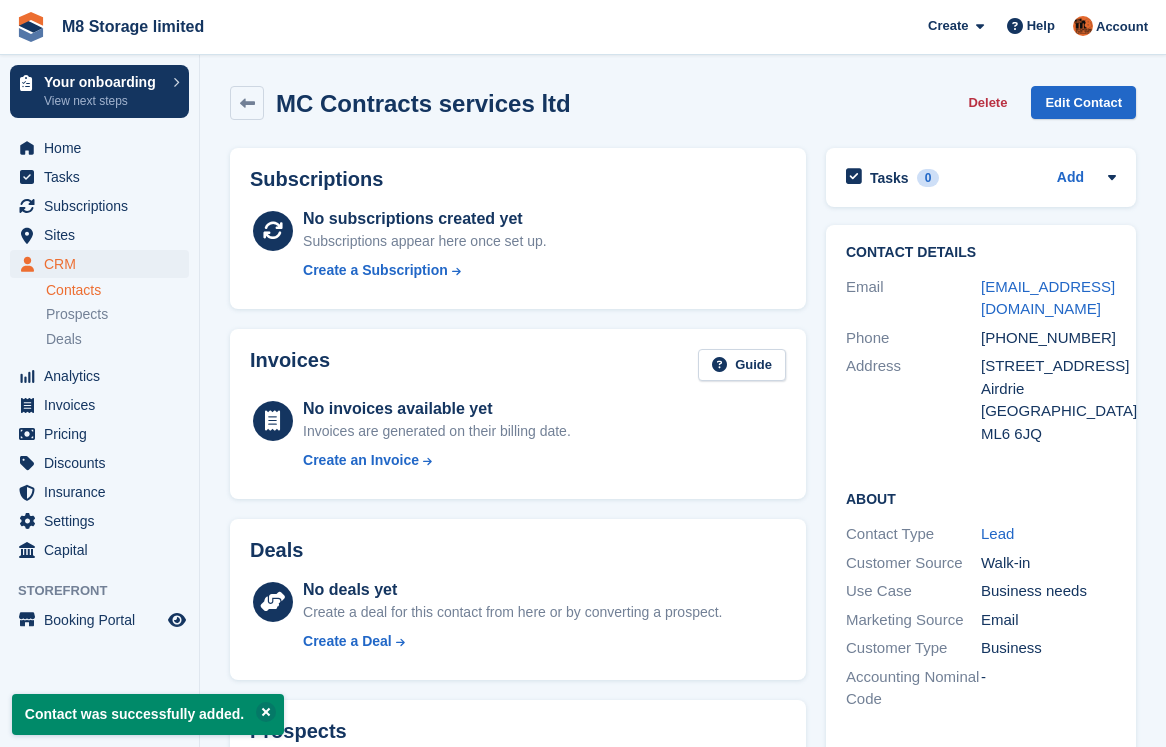 scroll, scrollTop: 0, scrollLeft: 0, axis: both 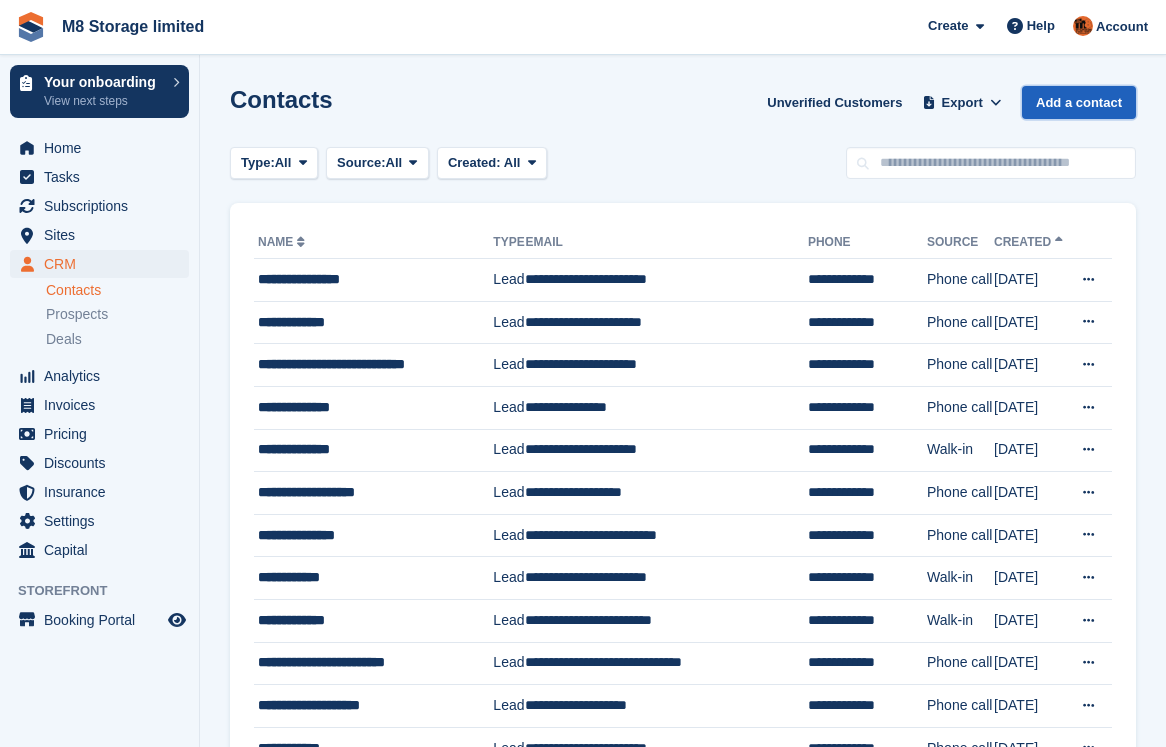 click on "Add a contact" at bounding box center (1079, 102) 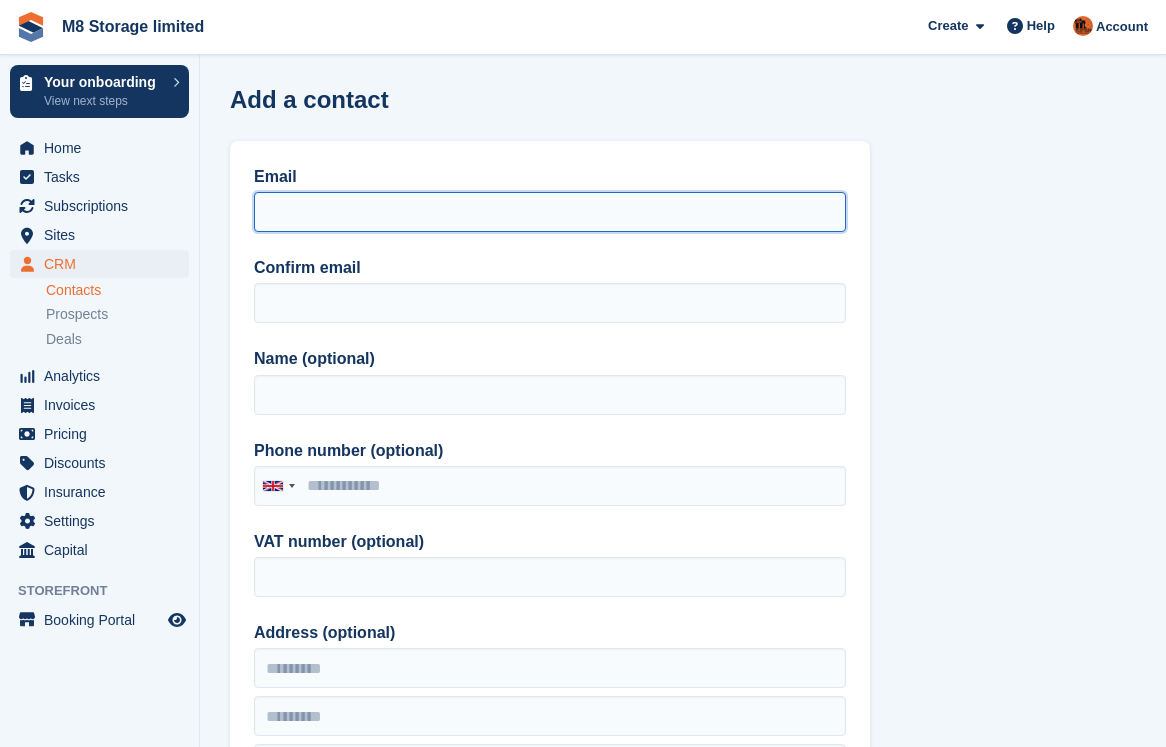 click on "Email" at bounding box center (550, 212) 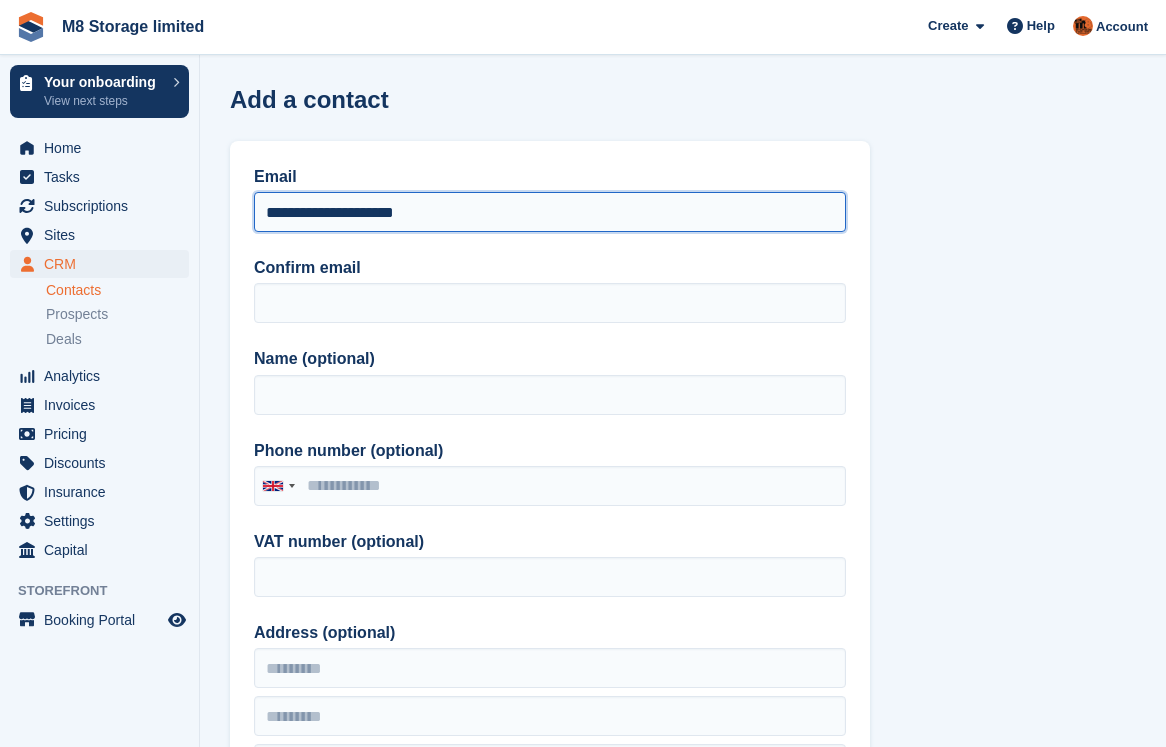 drag, startPoint x: 424, startPoint y: 214, endPoint x: 255, endPoint y: 214, distance: 169 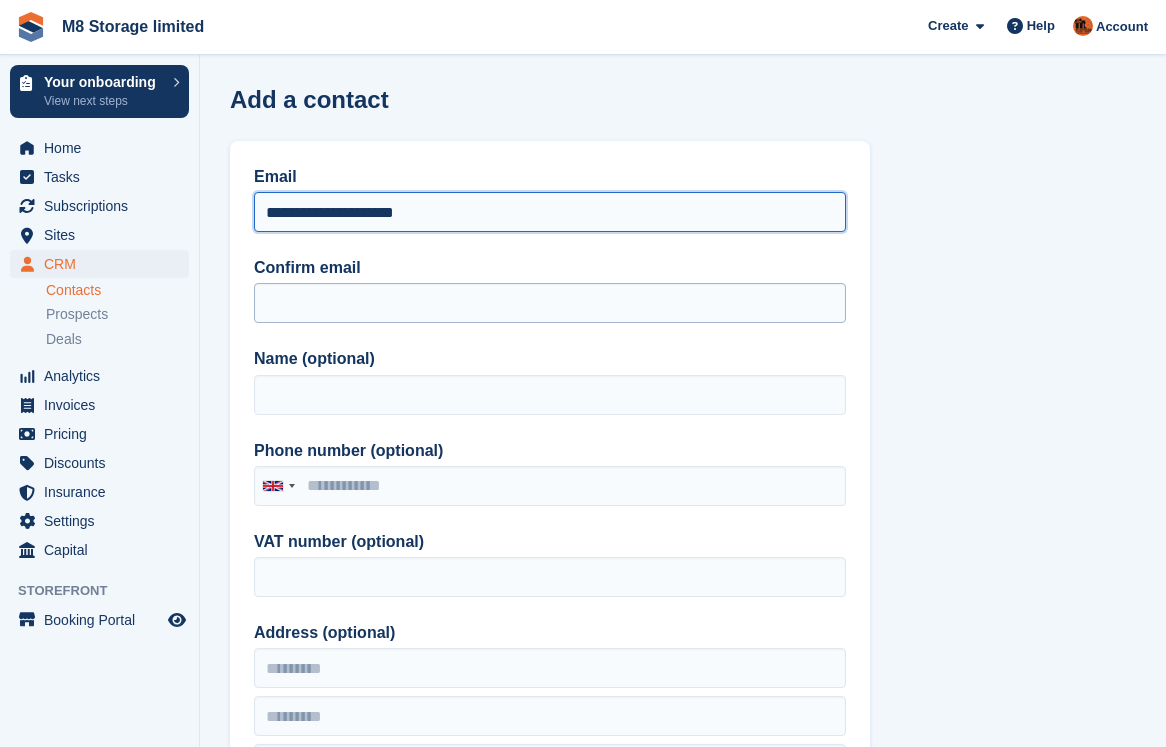 type on "**********" 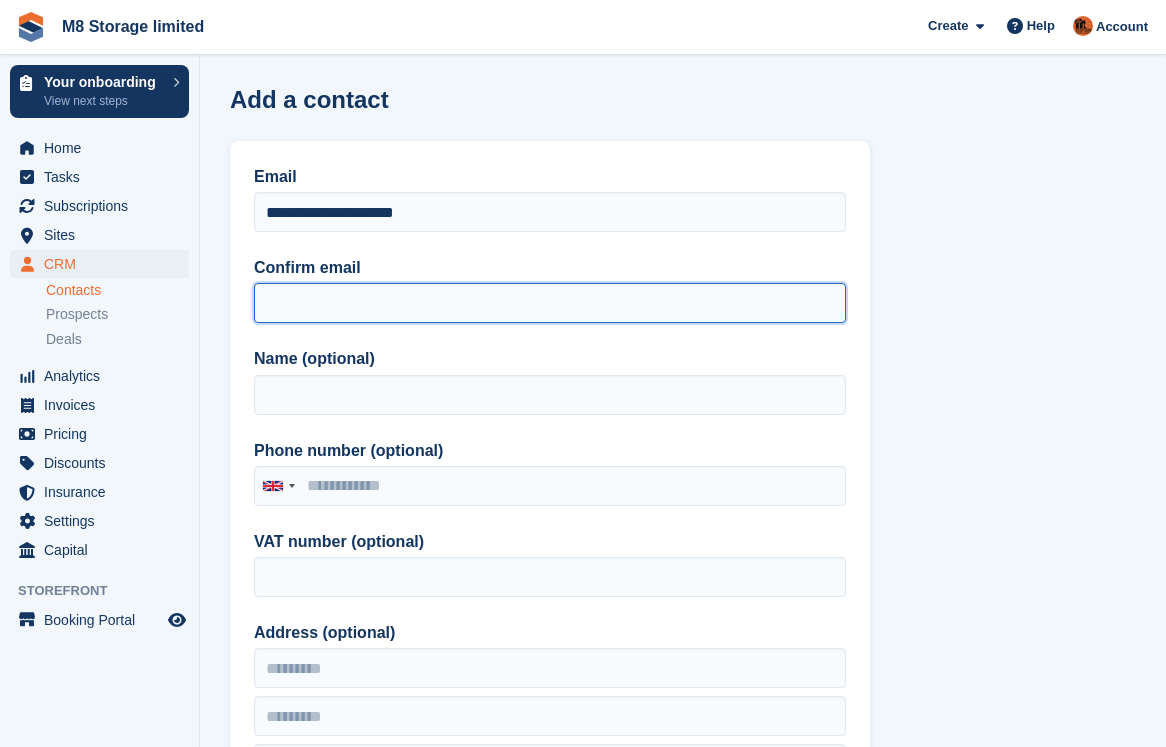 paste on "**********" 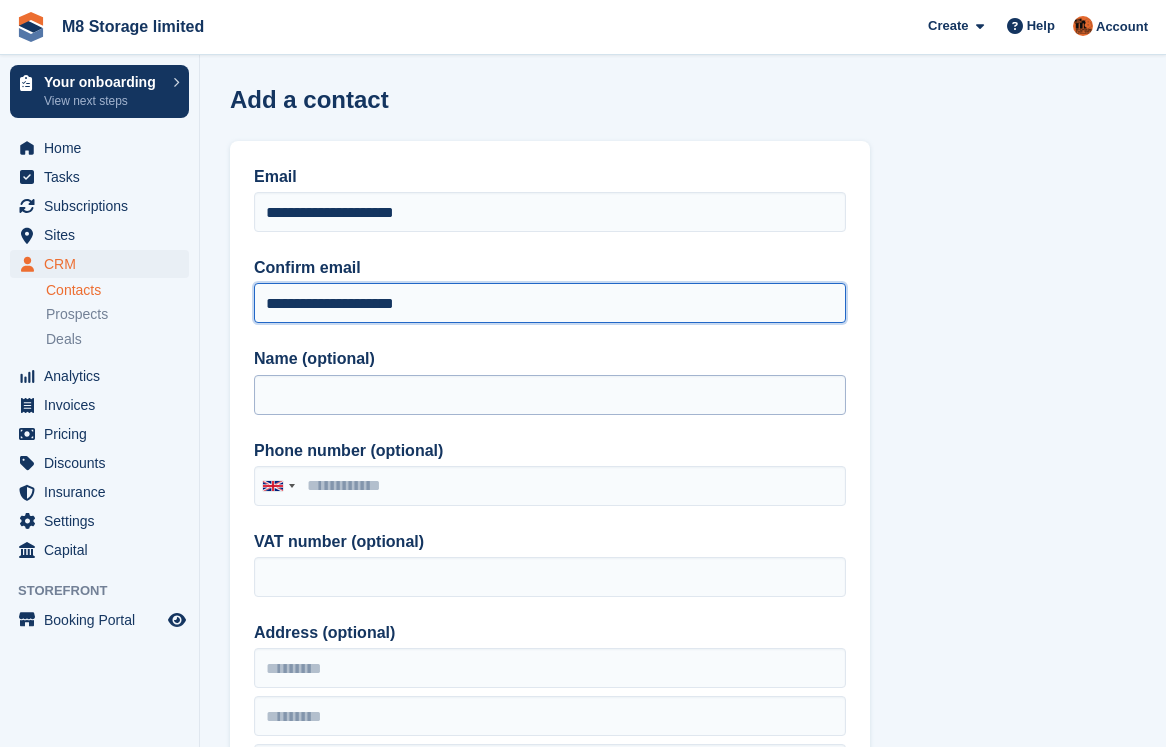 type on "**********" 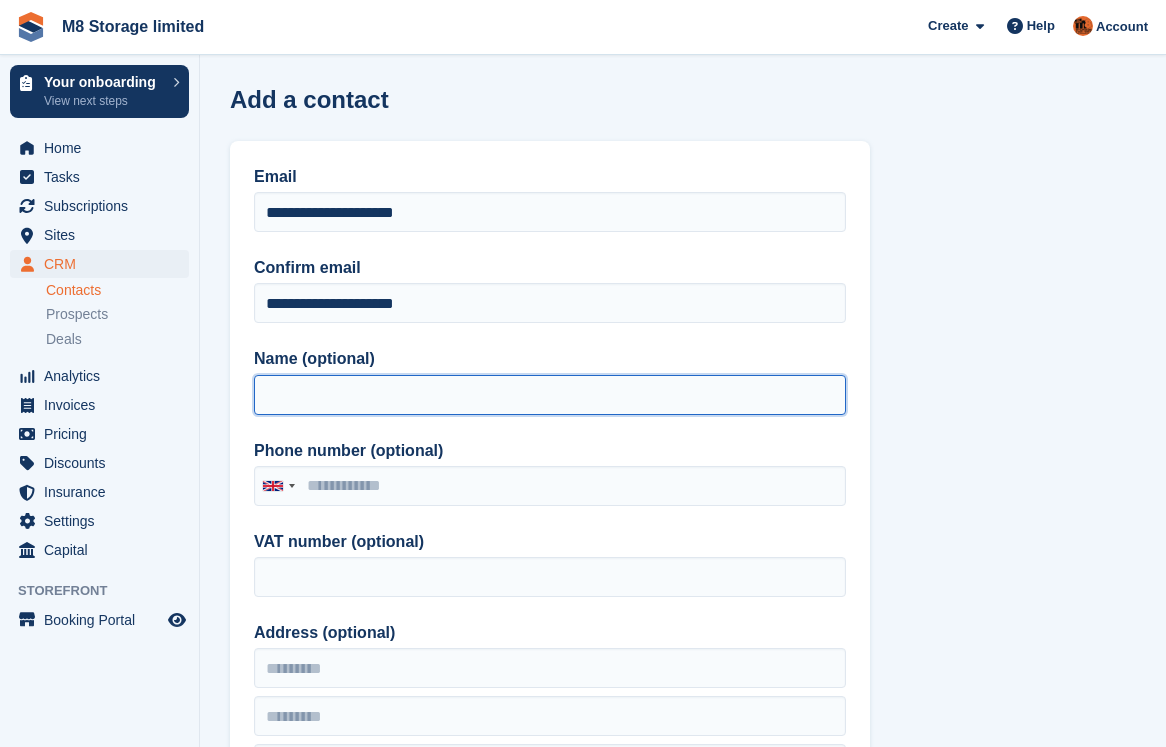 click on "Name (optional)" at bounding box center [550, 395] 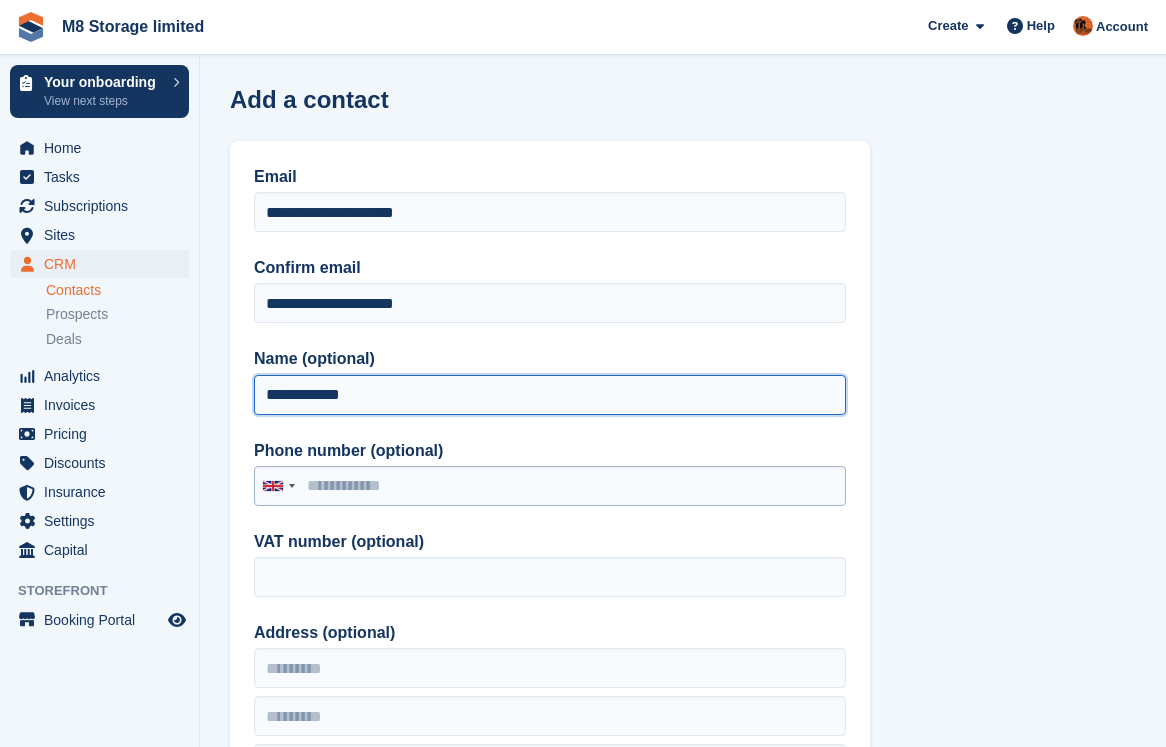 type on "**********" 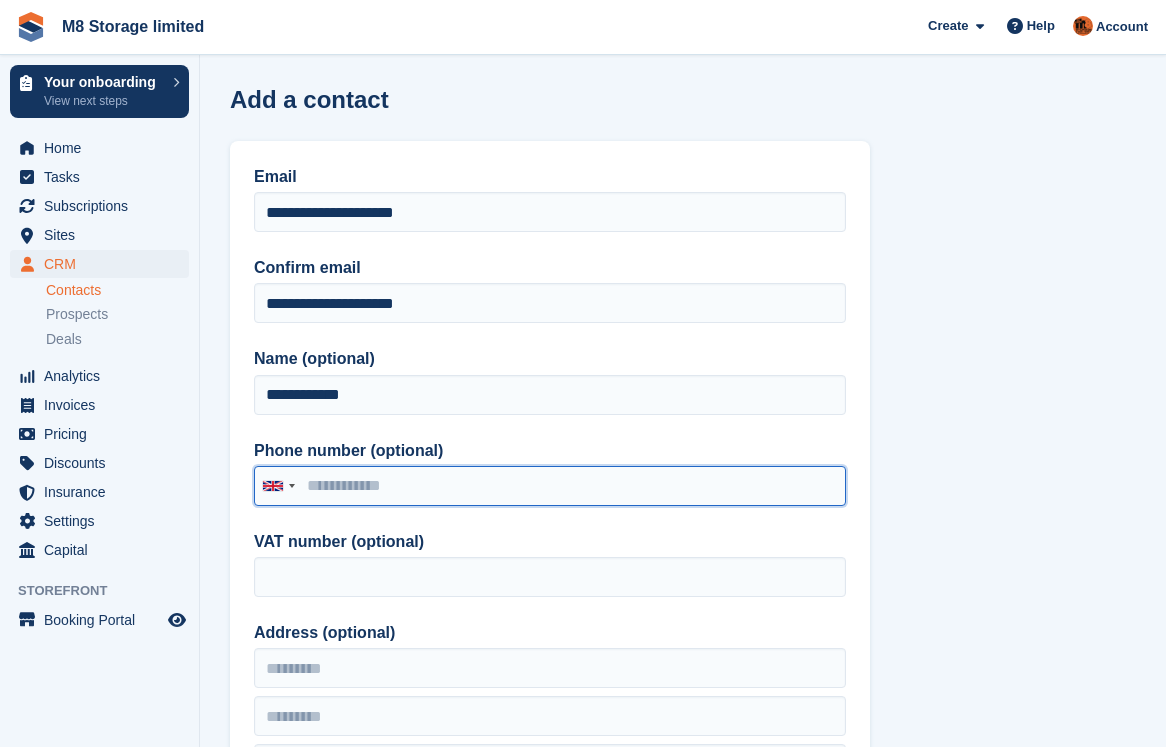 click on "Phone number (optional)" at bounding box center [550, 486] 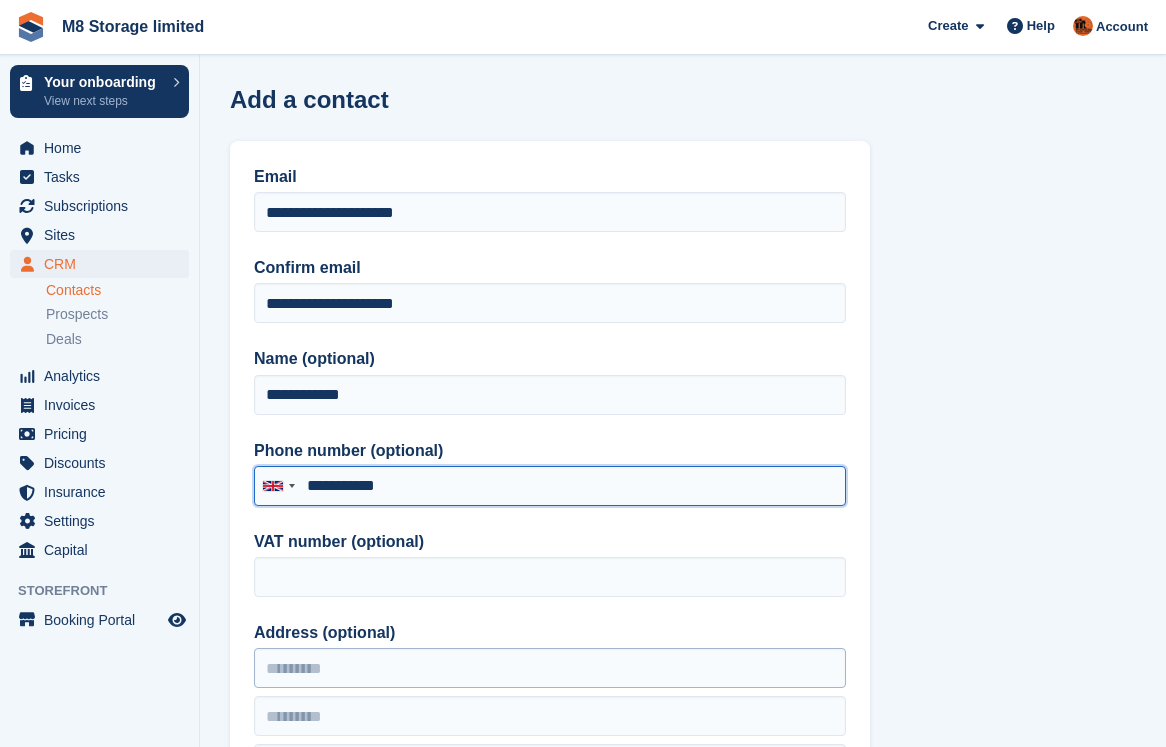 type on "**********" 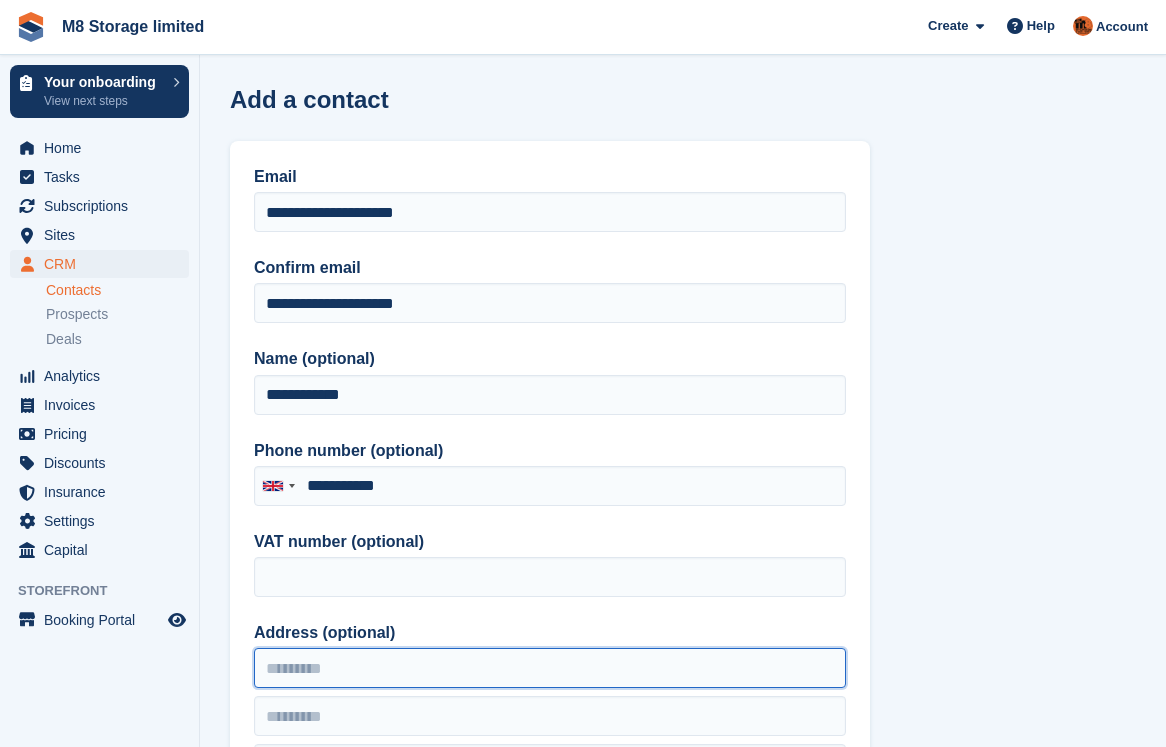 click on "Address (optional)" at bounding box center [550, 668] 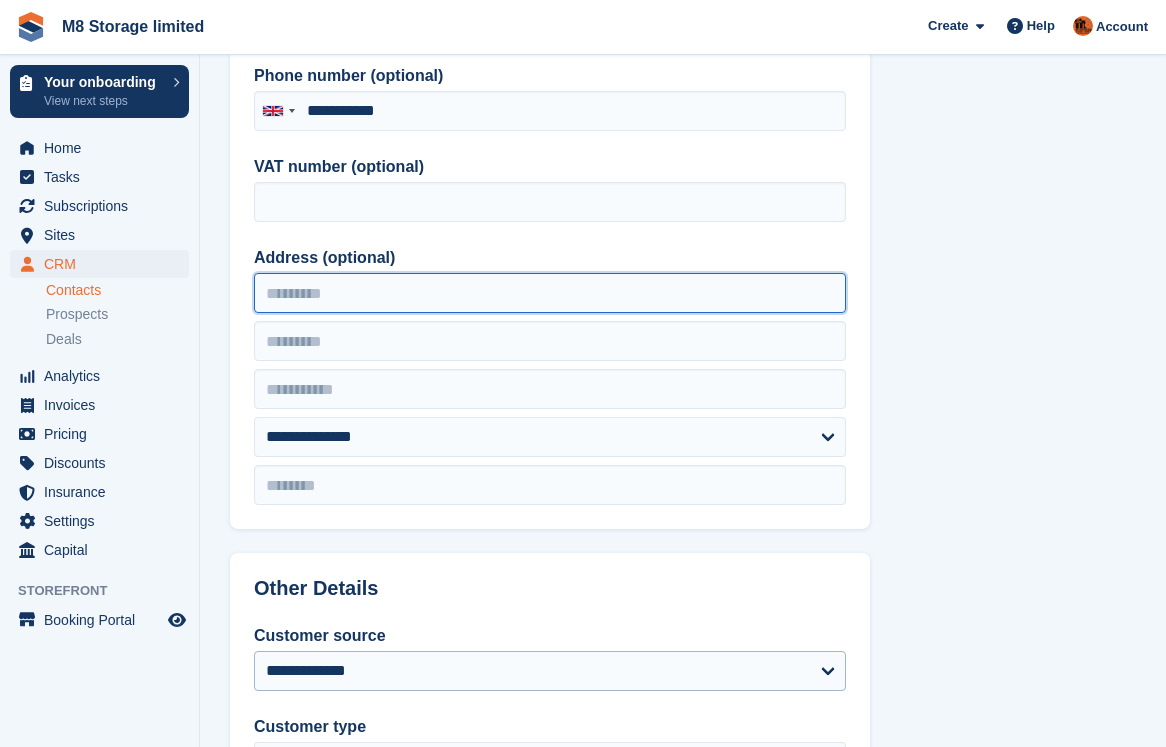 scroll, scrollTop: 400, scrollLeft: 0, axis: vertical 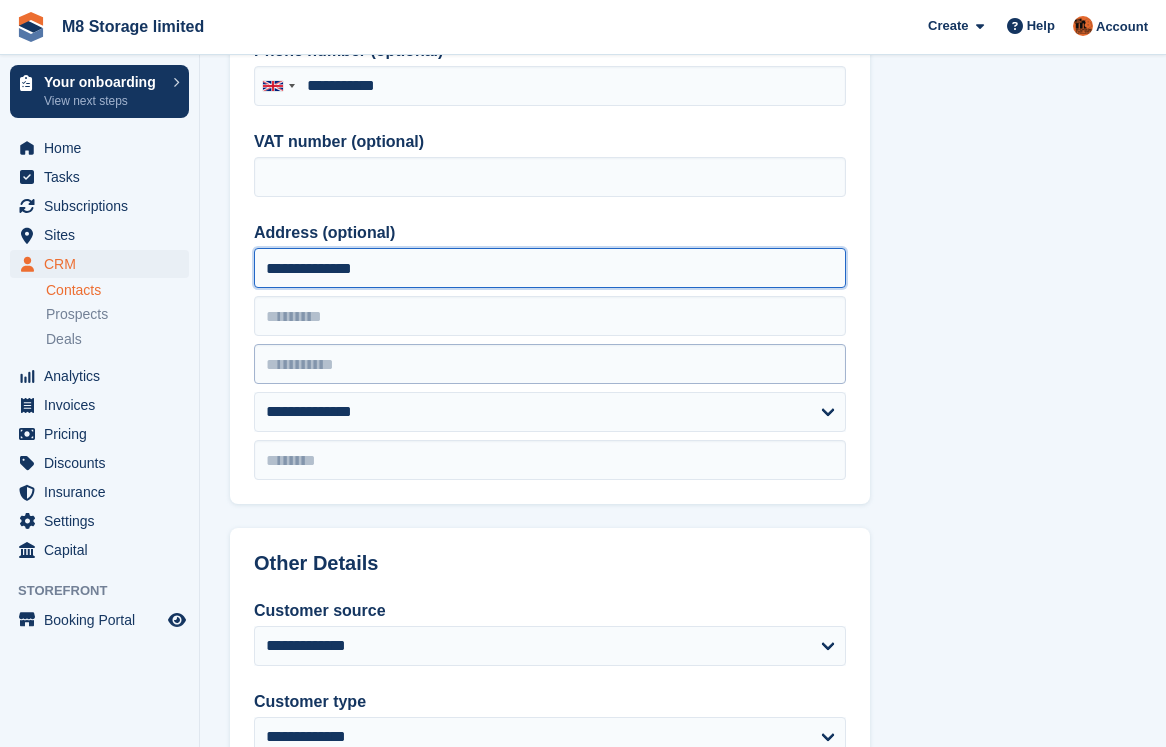 type on "**********" 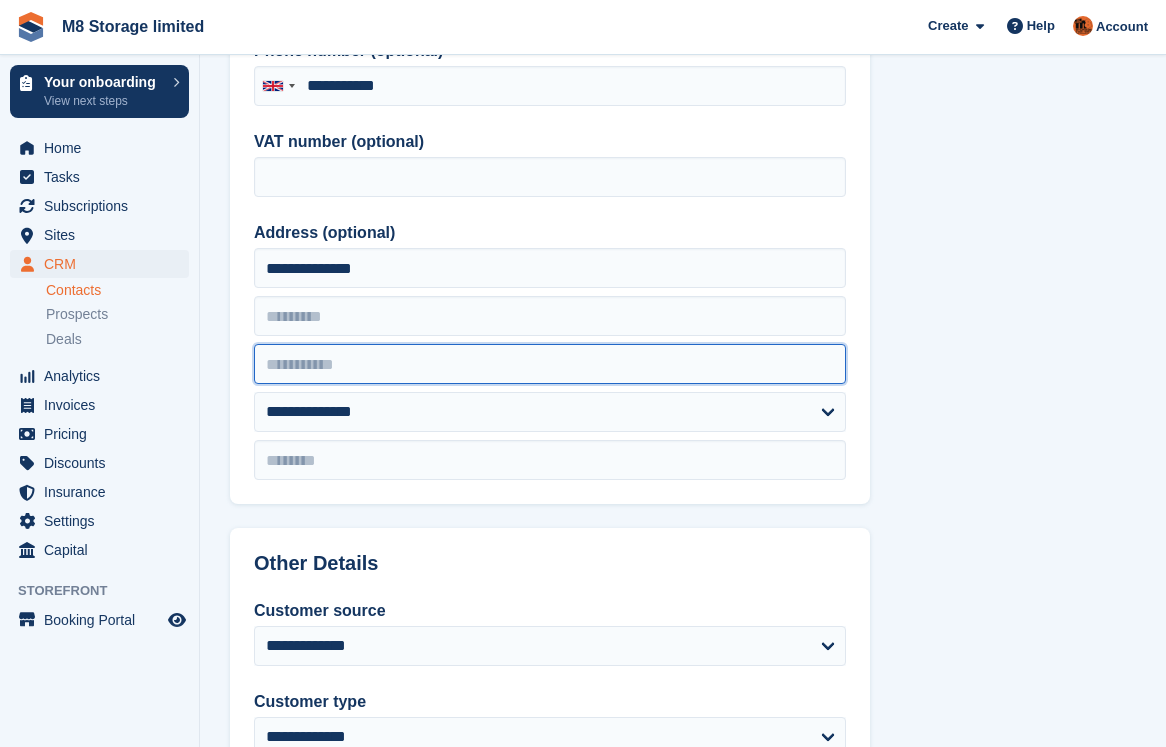 click at bounding box center [550, 364] 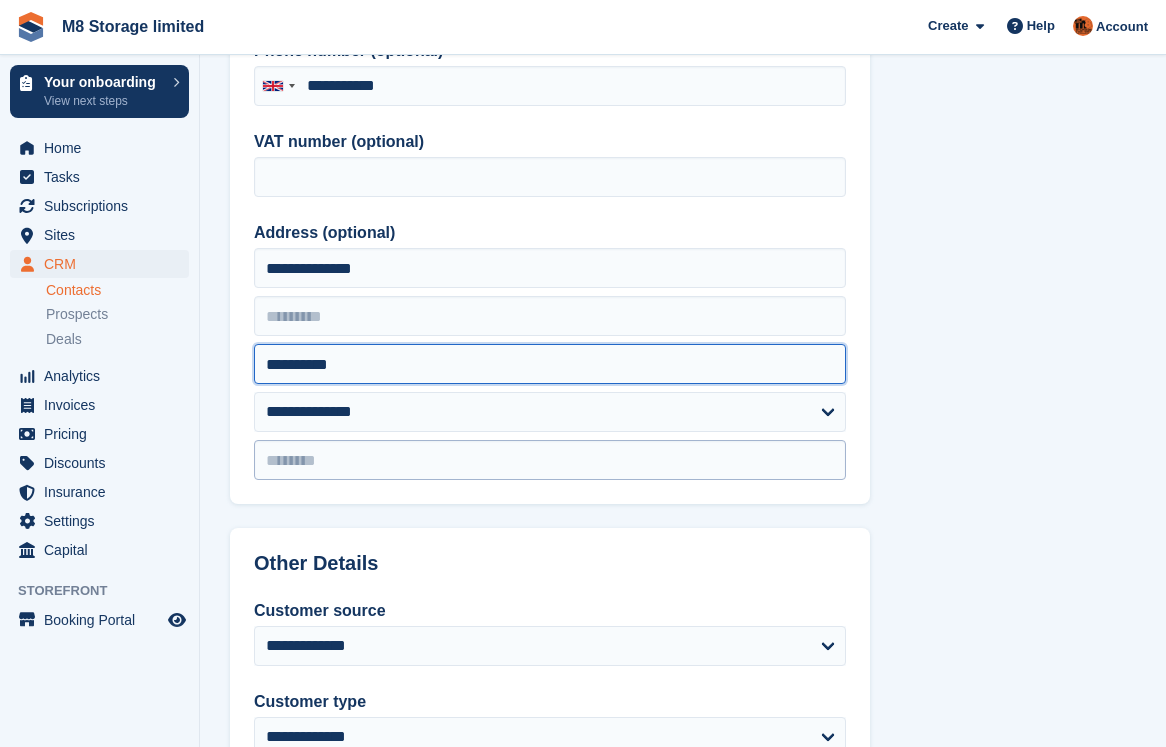 type on "**********" 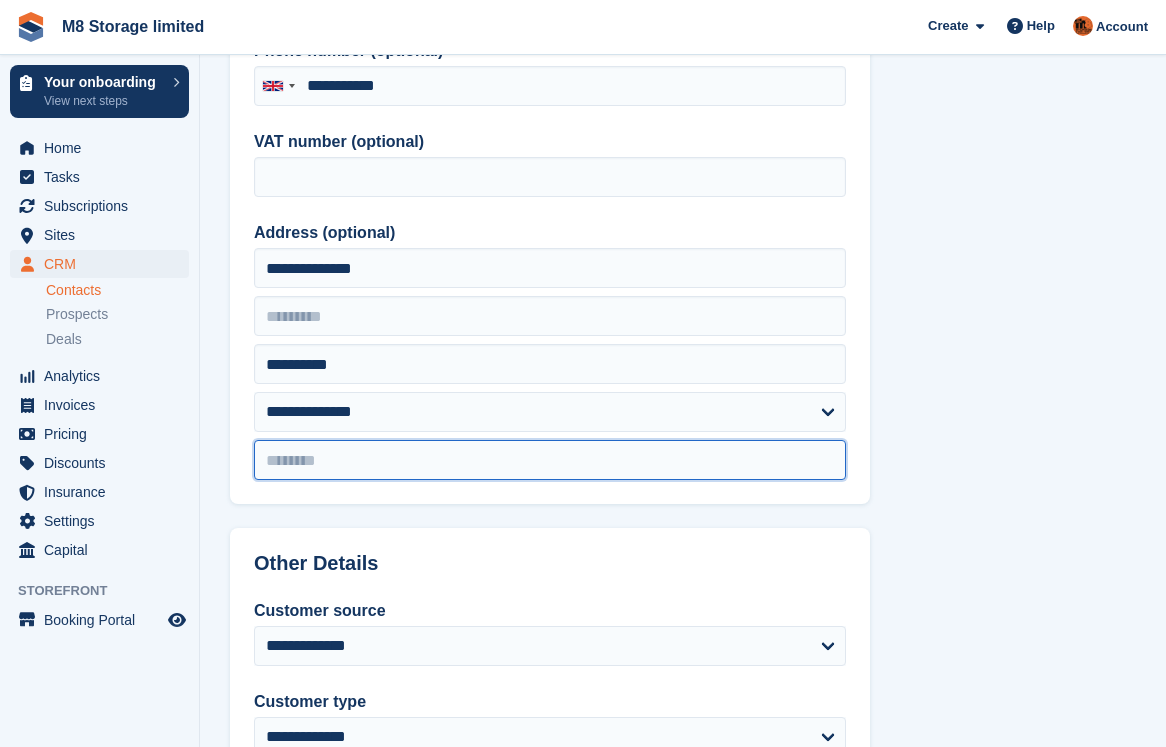 click at bounding box center [550, 460] 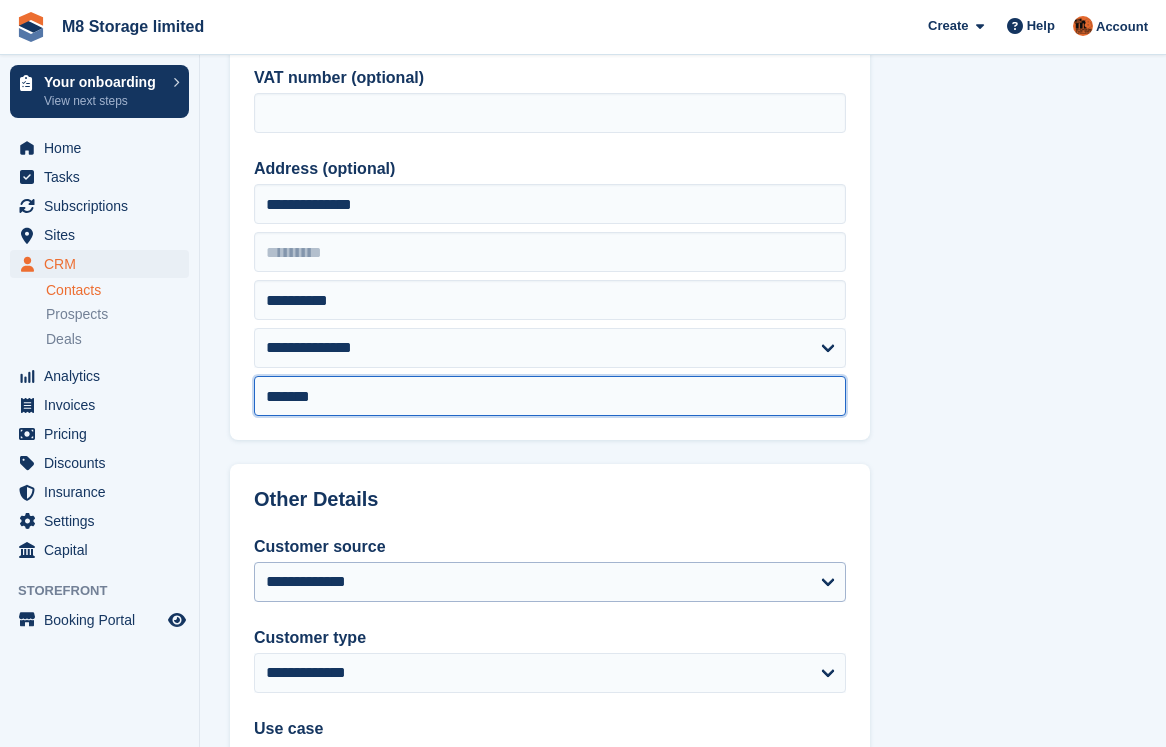 scroll, scrollTop: 800, scrollLeft: 0, axis: vertical 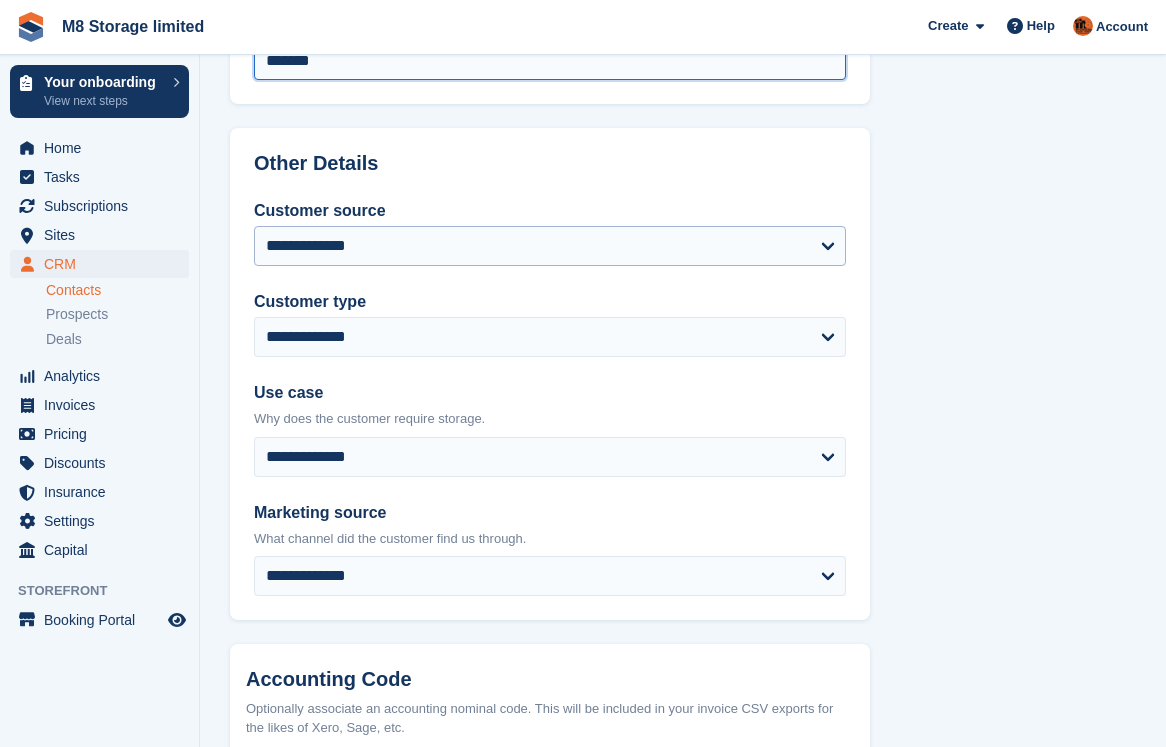 type on "*******" 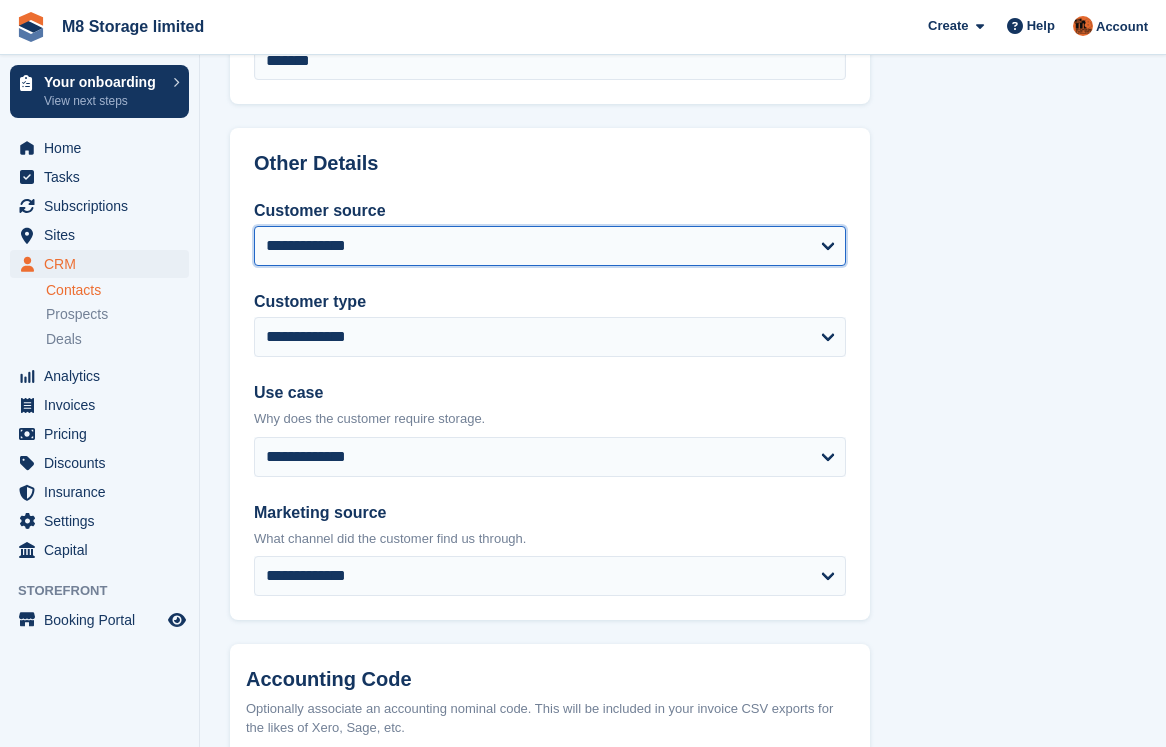 click on "**********" at bounding box center [550, 246] 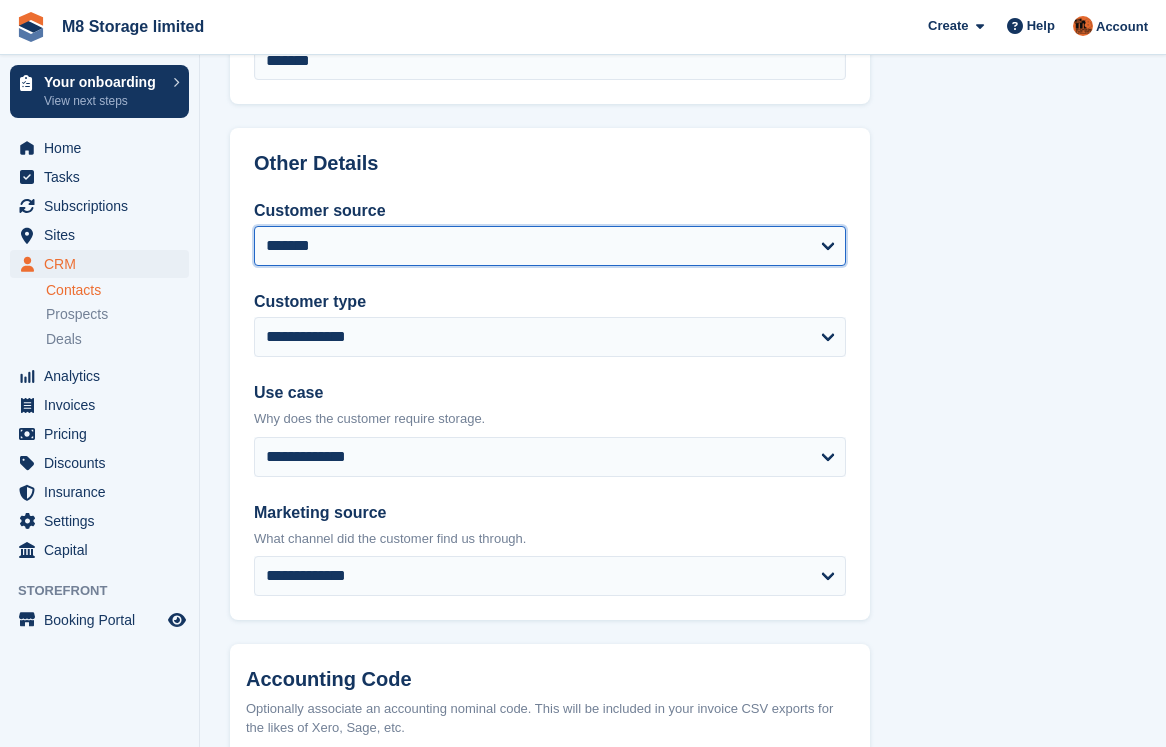 click on "**********" at bounding box center (550, 246) 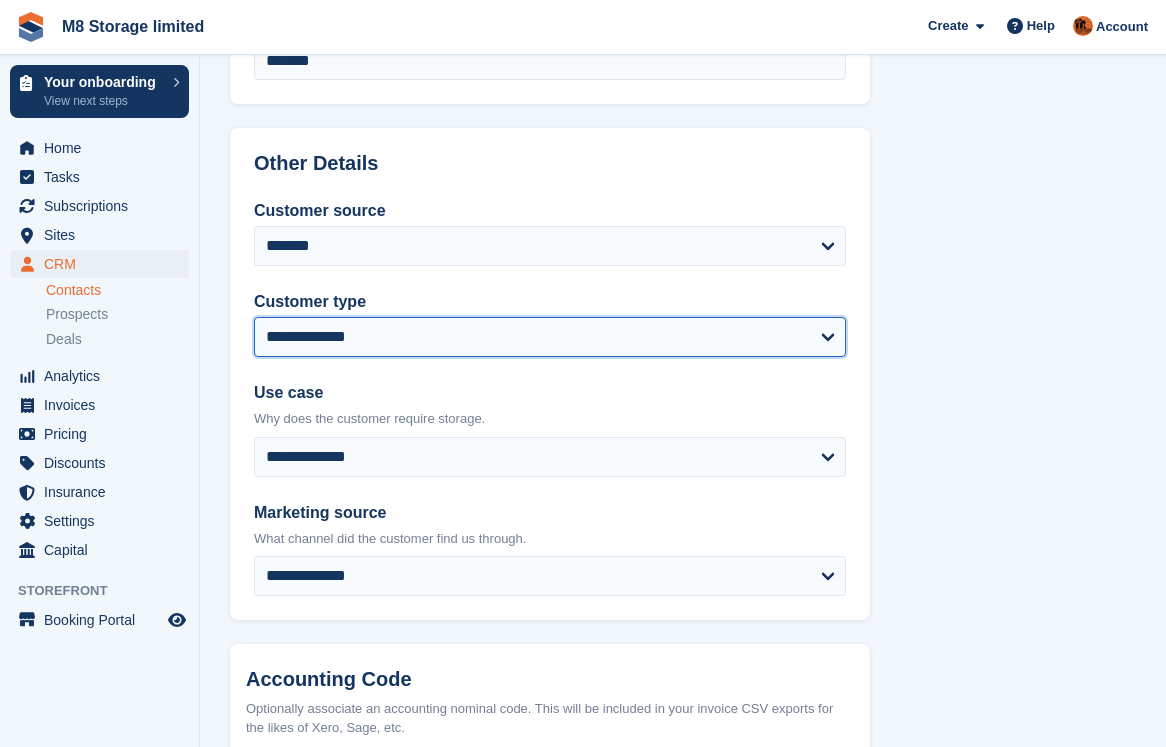click on "**********" at bounding box center [550, 337] 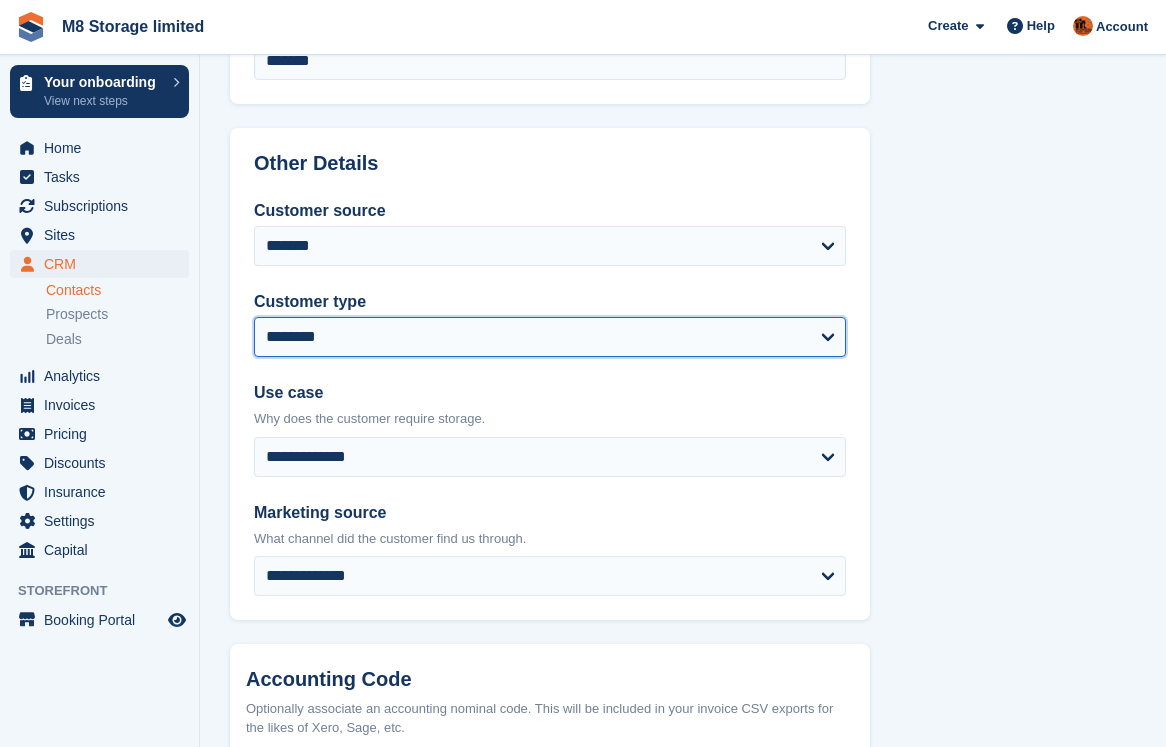click on "**********" at bounding box center (550, 337) 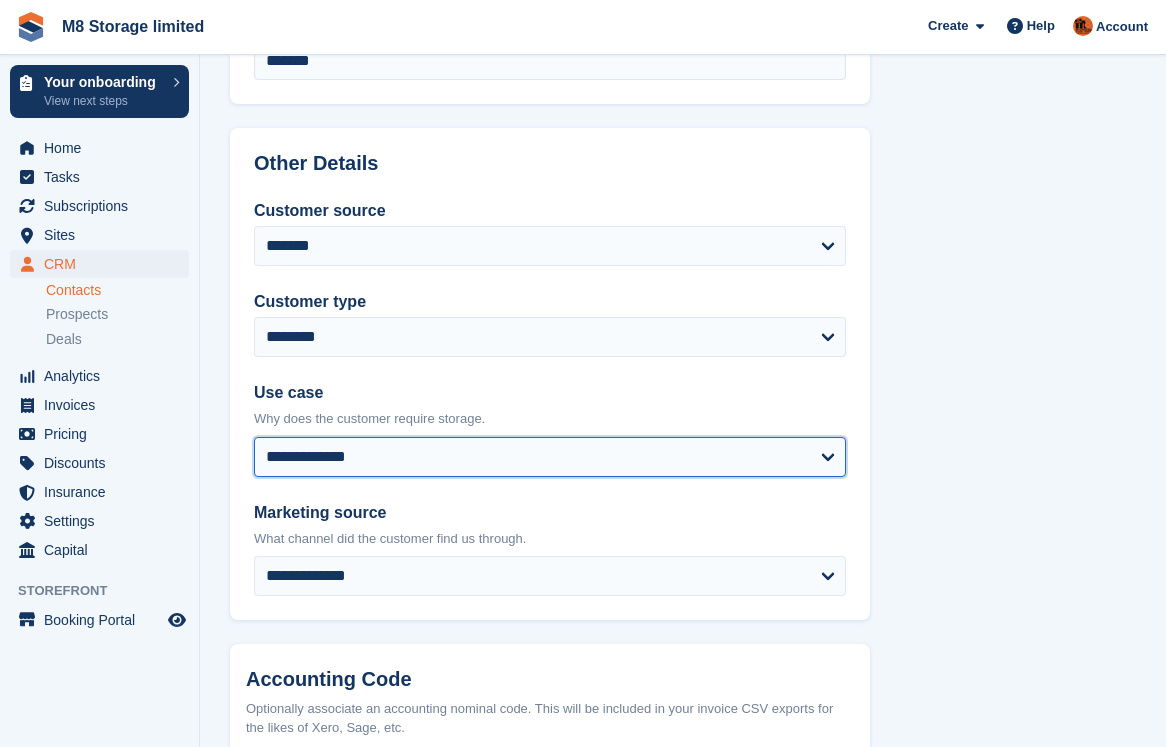click on "**********" at bounding box center [550, 457] 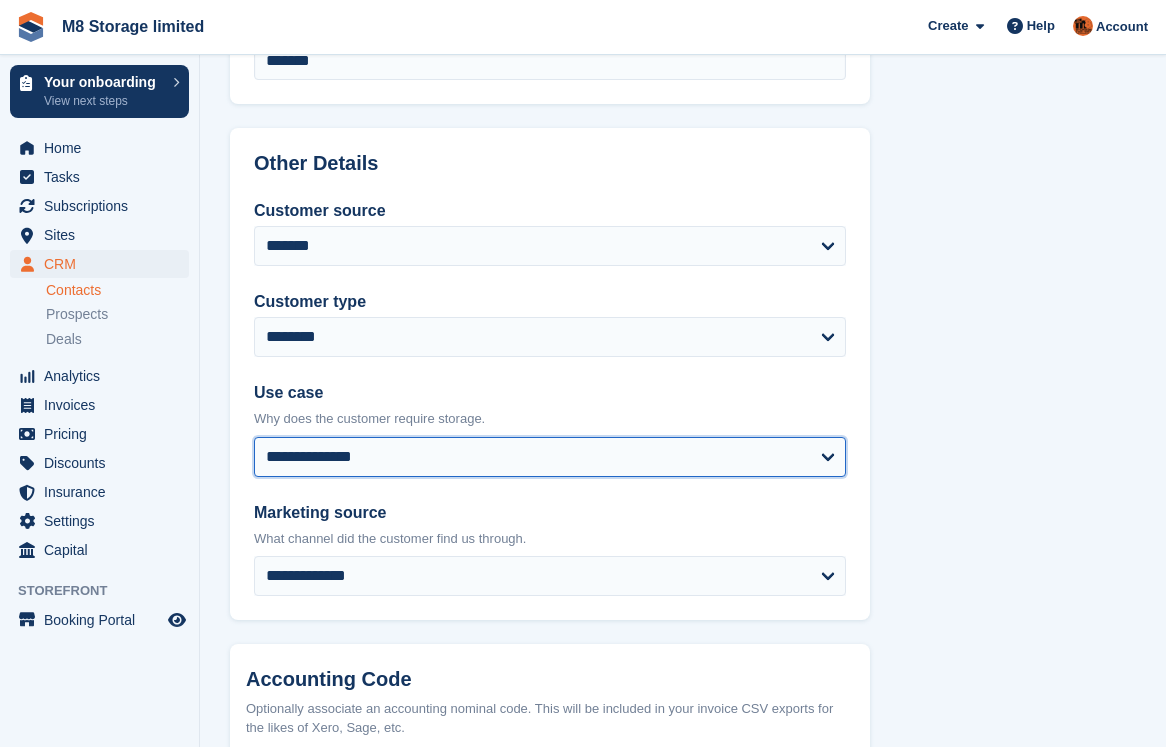 click on "**********" at bounding box center (550, 457) 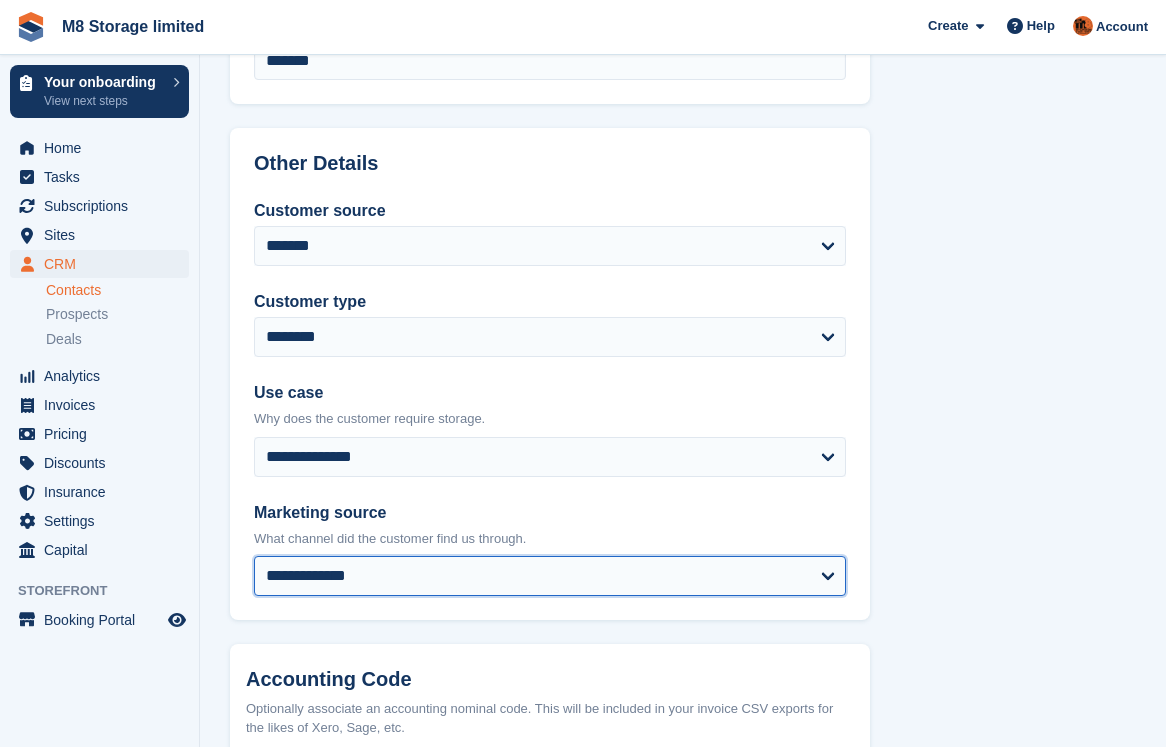 click on "**********" at bounding box center [550, 576] 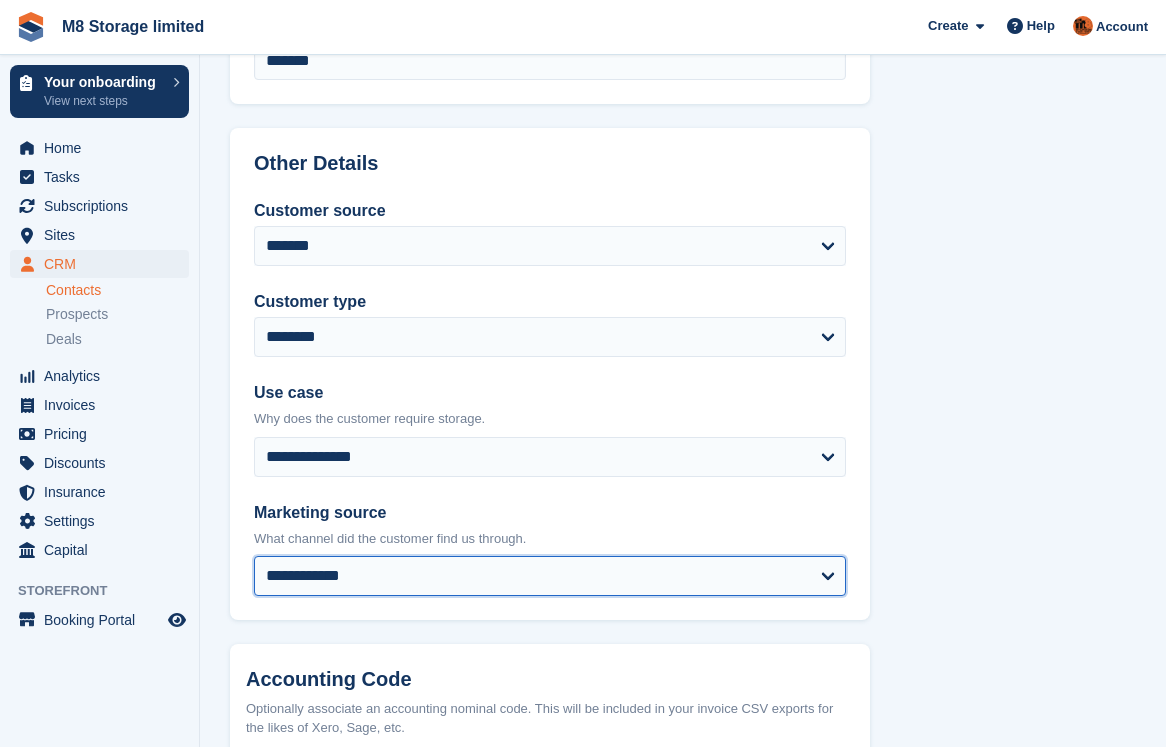 click on "**********" at bounding box center [550, 576] 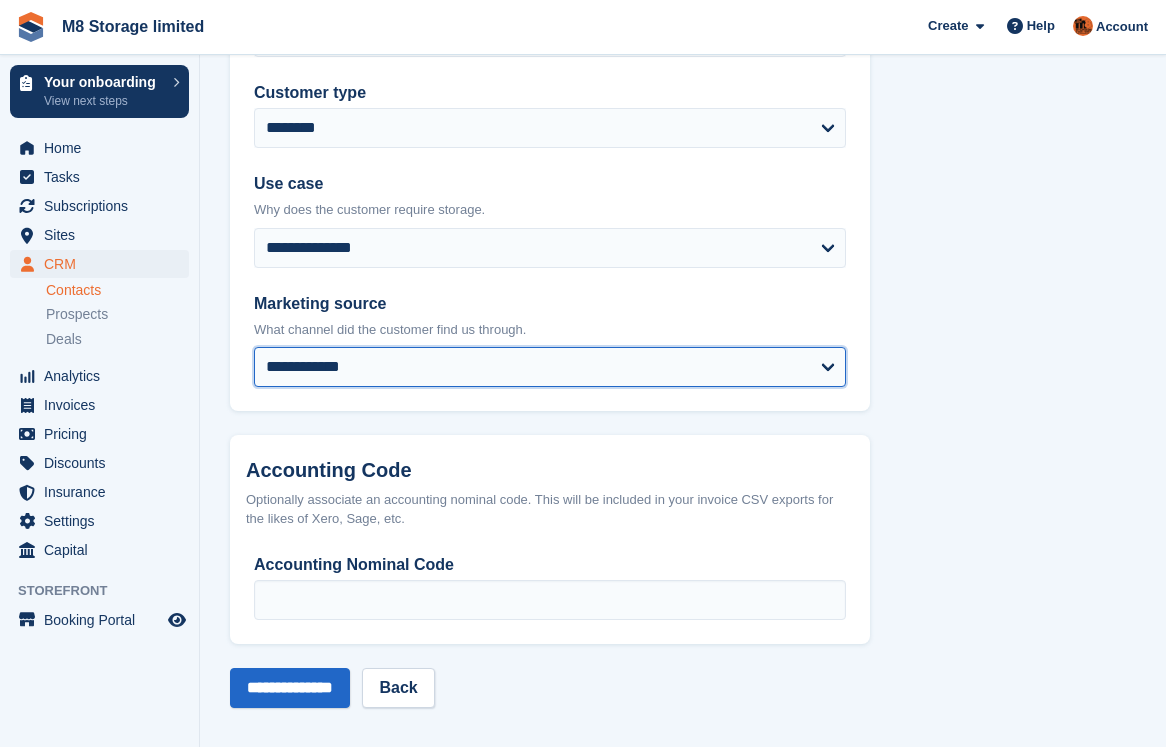 scroll, scrollTop: 1016, scrollLeft: 0, axis: vertical 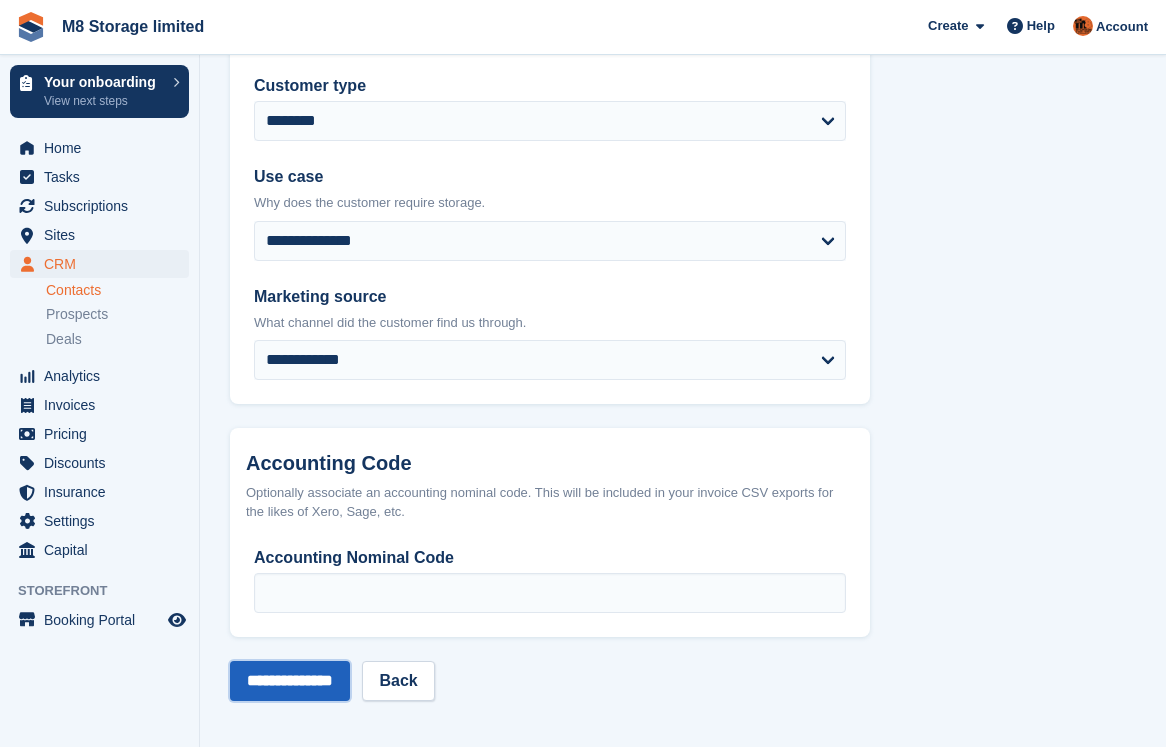 click on "**********" at bounding box center [290, 681] 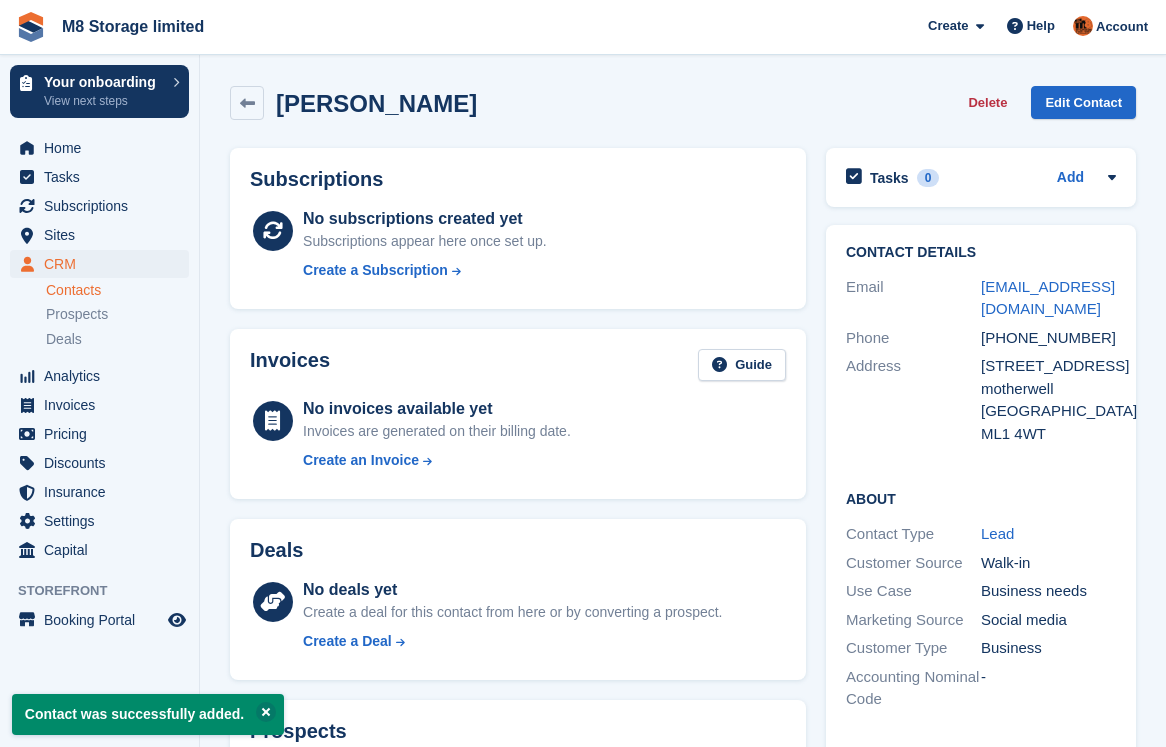 scroll, scrollTop: 0, scrollLeft: 0, axis: both 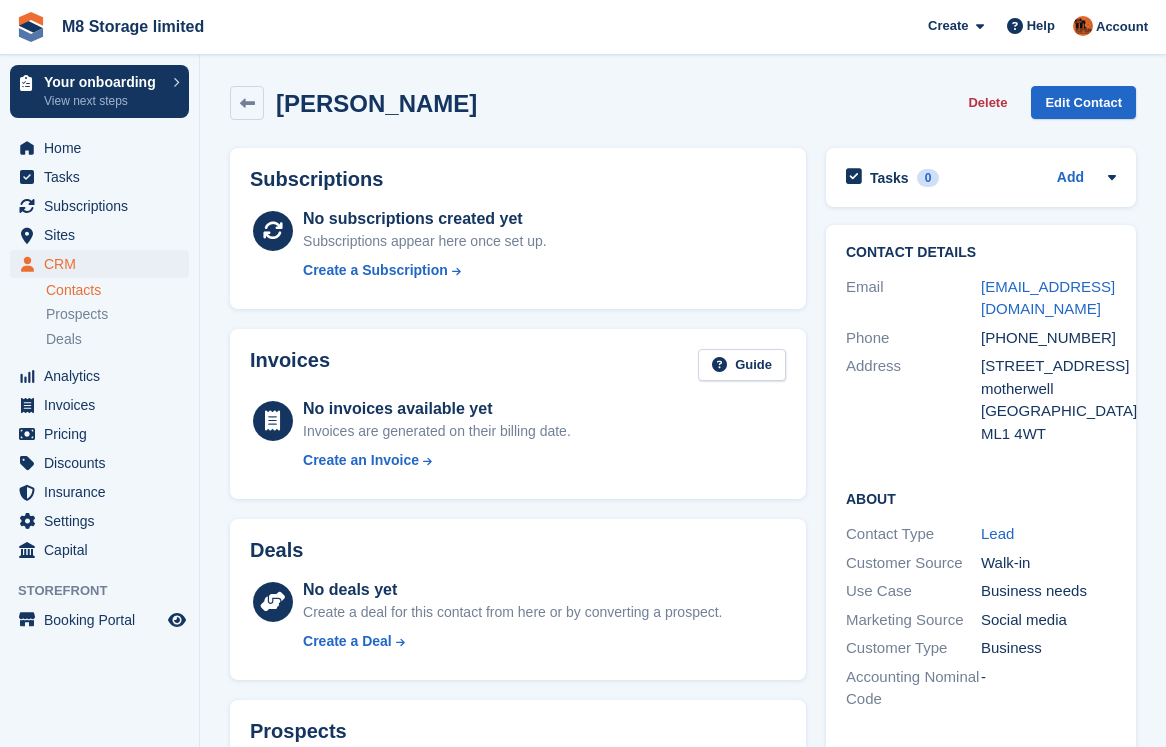 click on "Contacts" at bounding box center [117, 290] 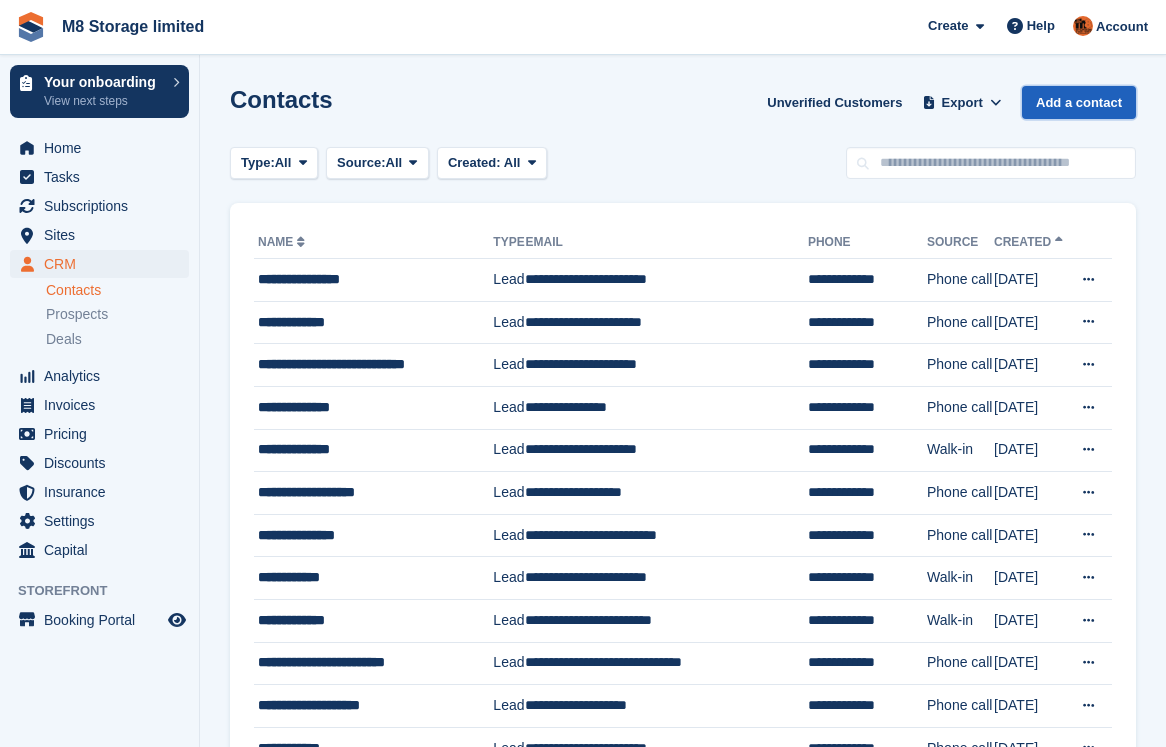 click on "Add a contact" at bounding box center (1079, 102) 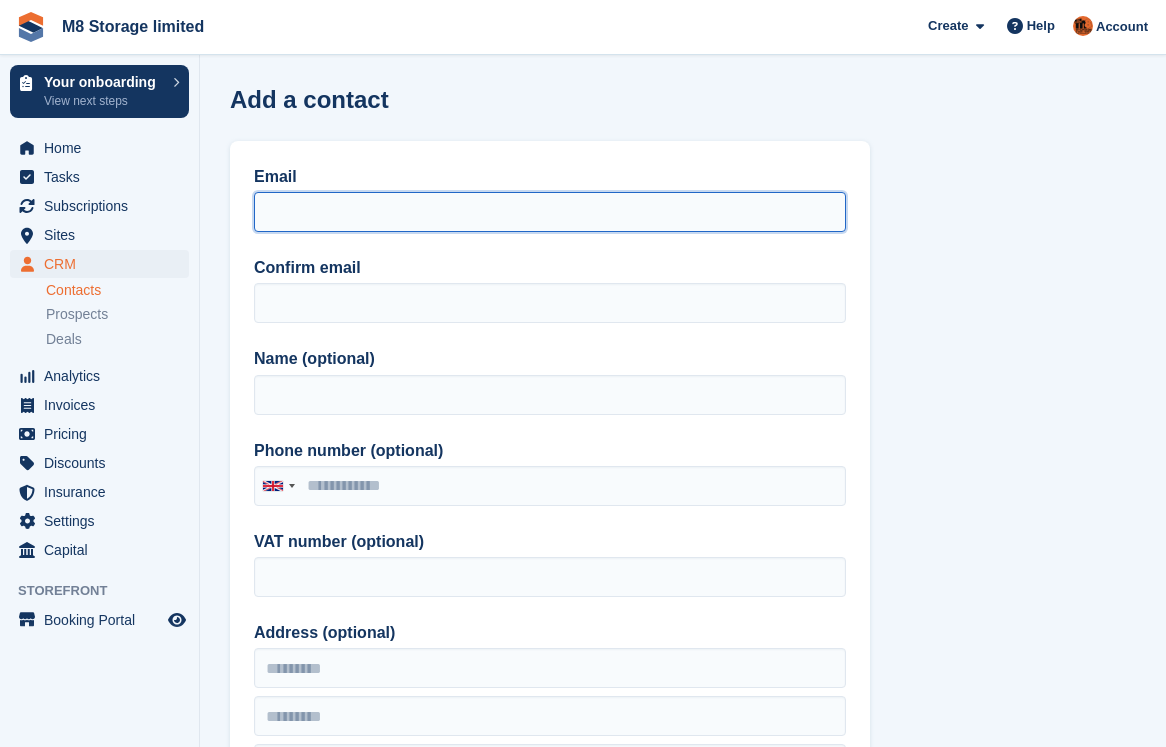 click on "Email" at bounding box center (550, 212) 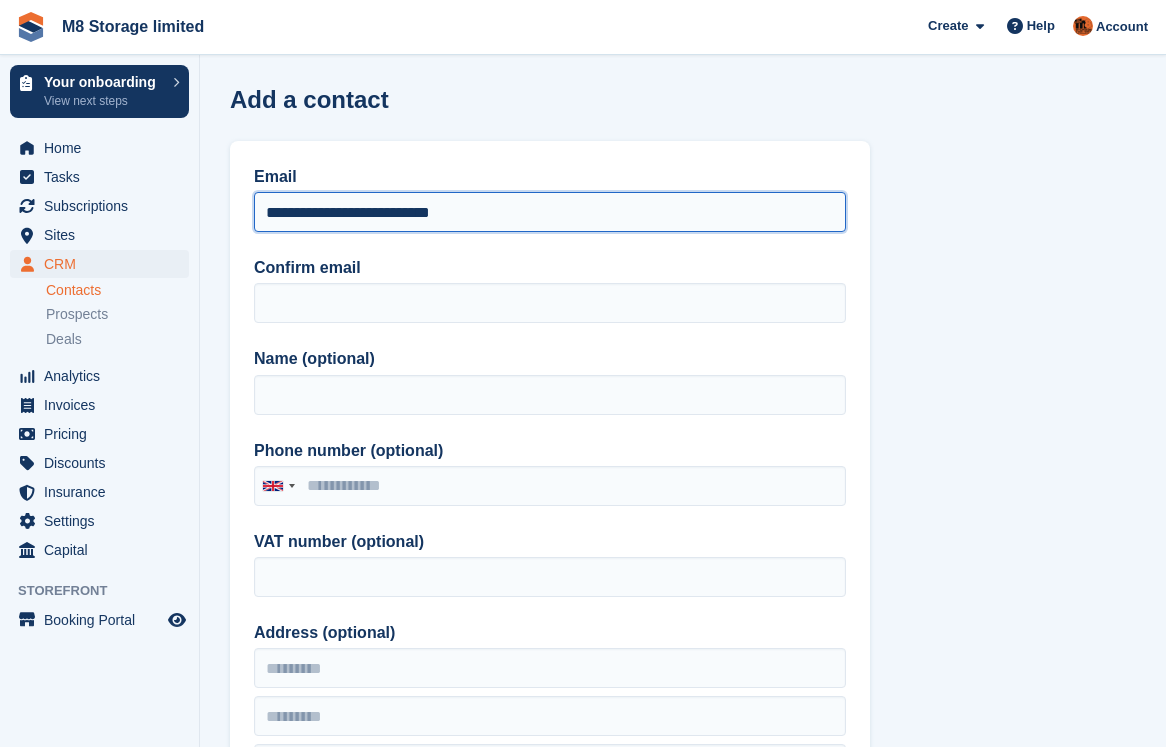 drag, startPoint x: 492, startPoint y: 213, endPoint x: 261, endPoint y: 215, distance: 231.00865 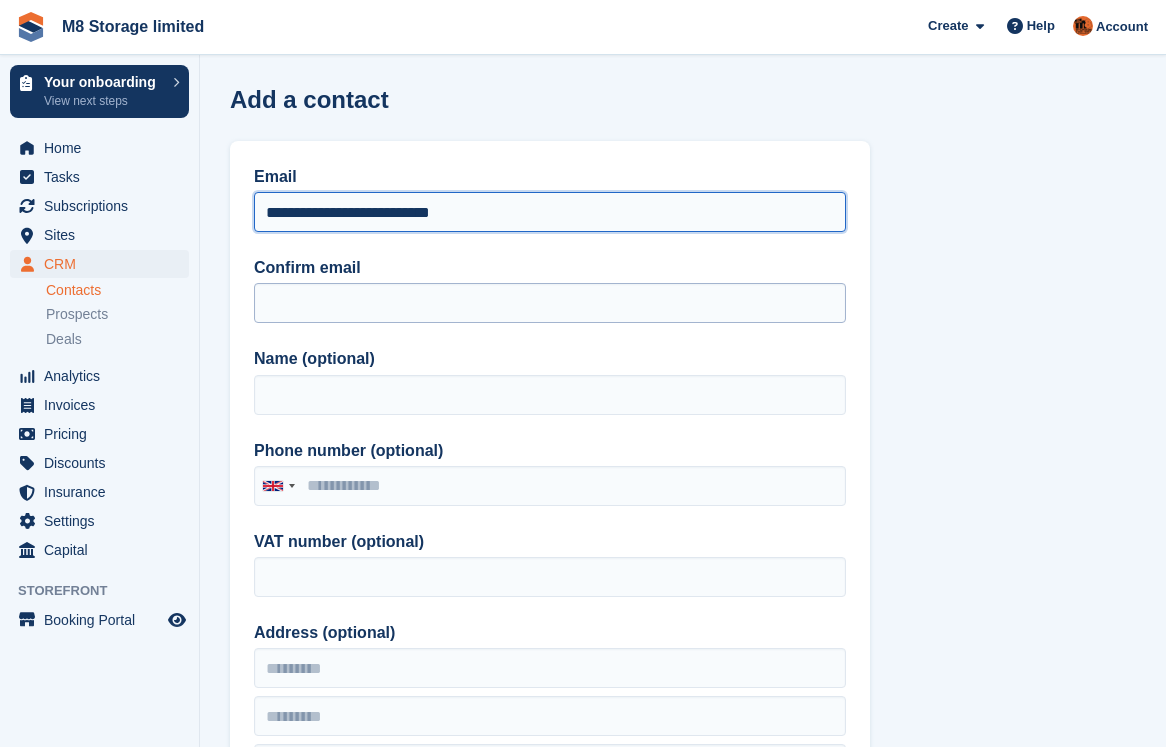type on "**********" 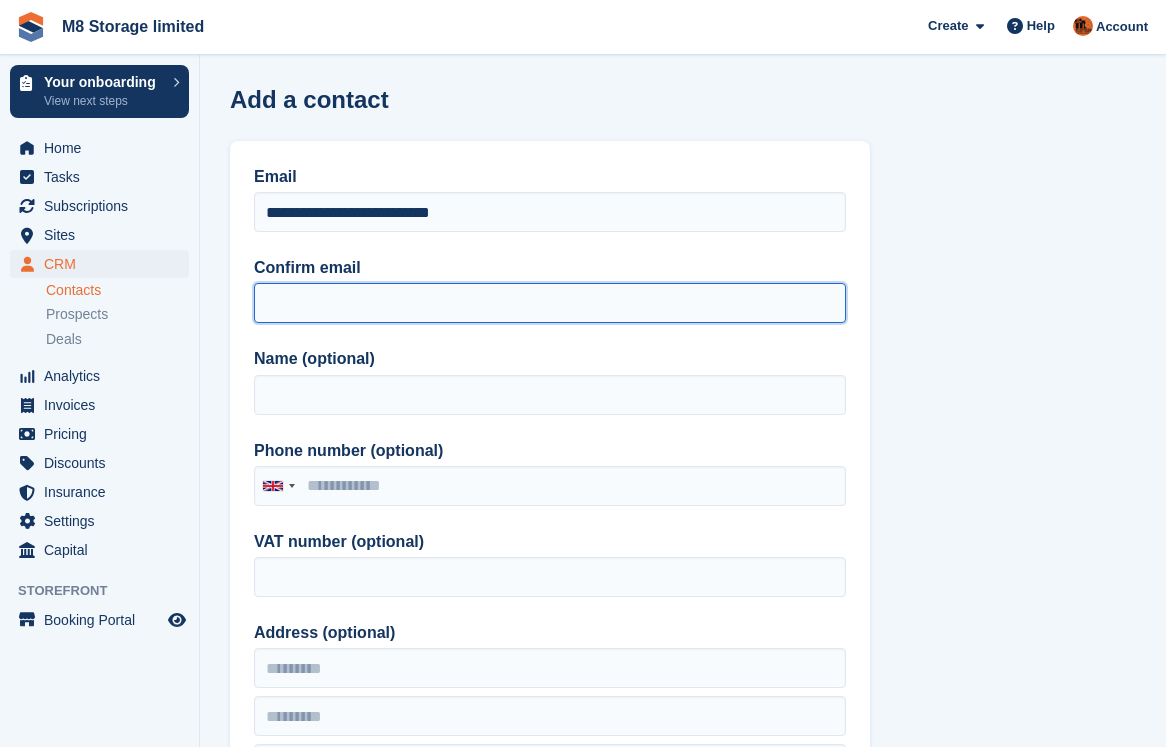 paste on "**********" 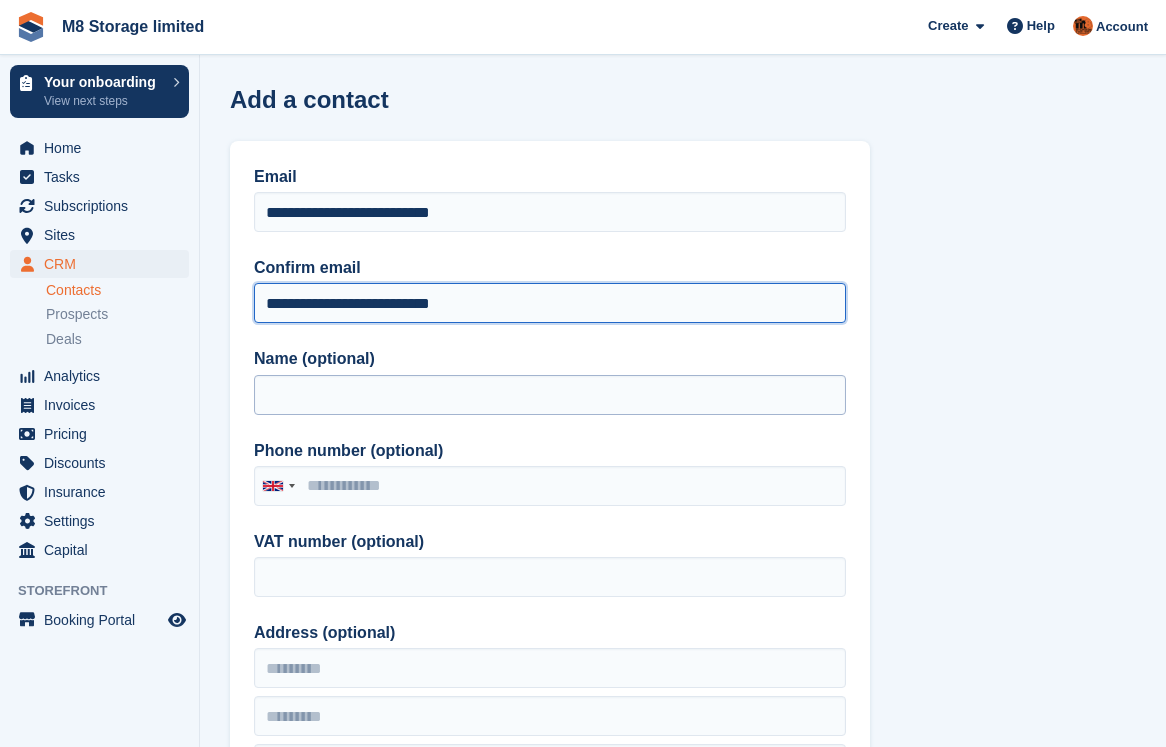 type on "**********" 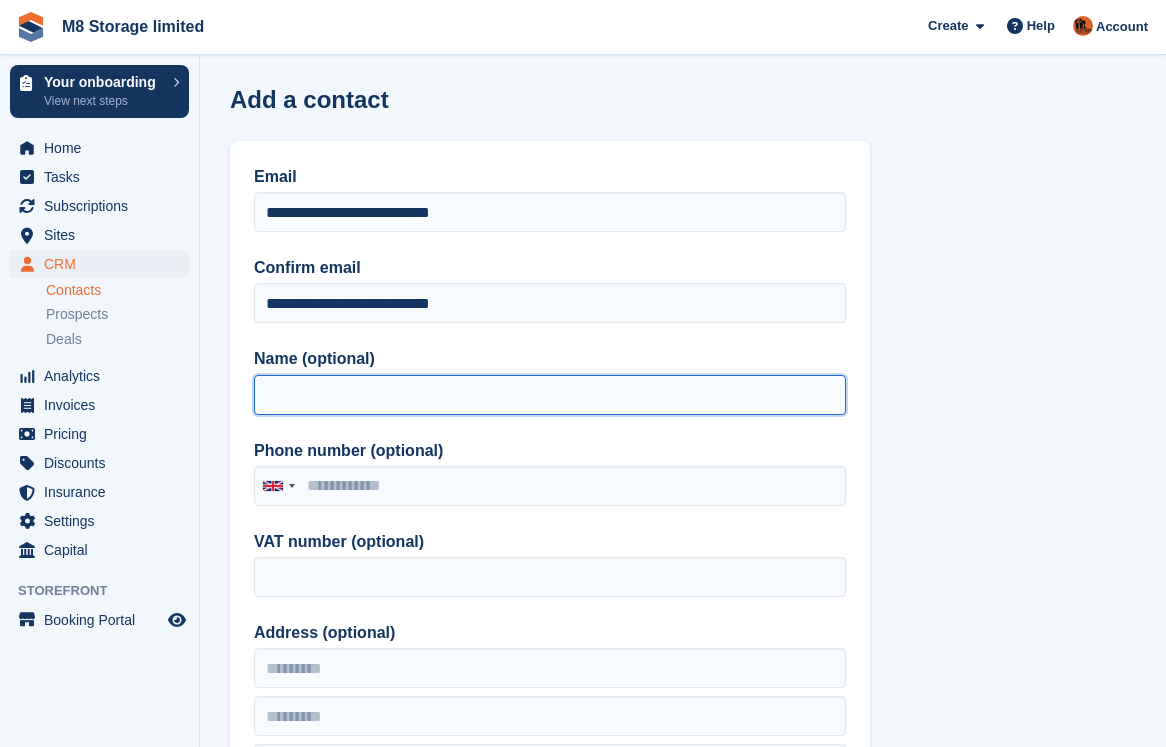 click on "Name (optional)" at bounding box center [550, 395] 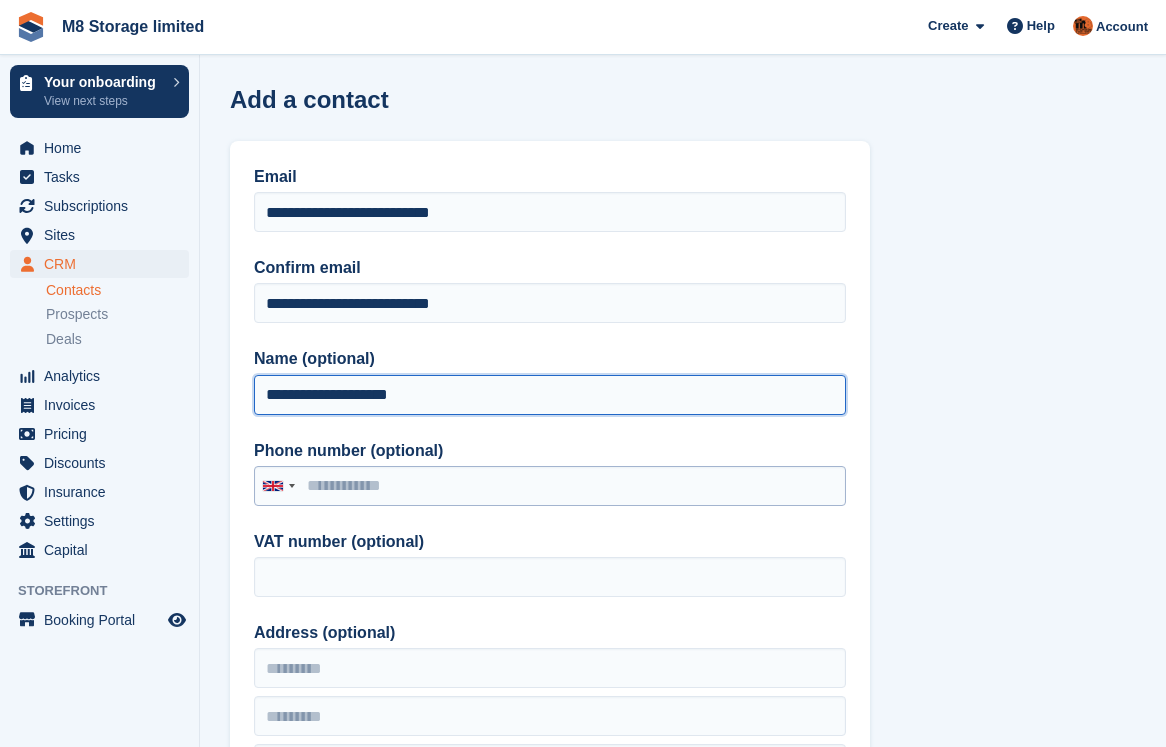 type on "**********" 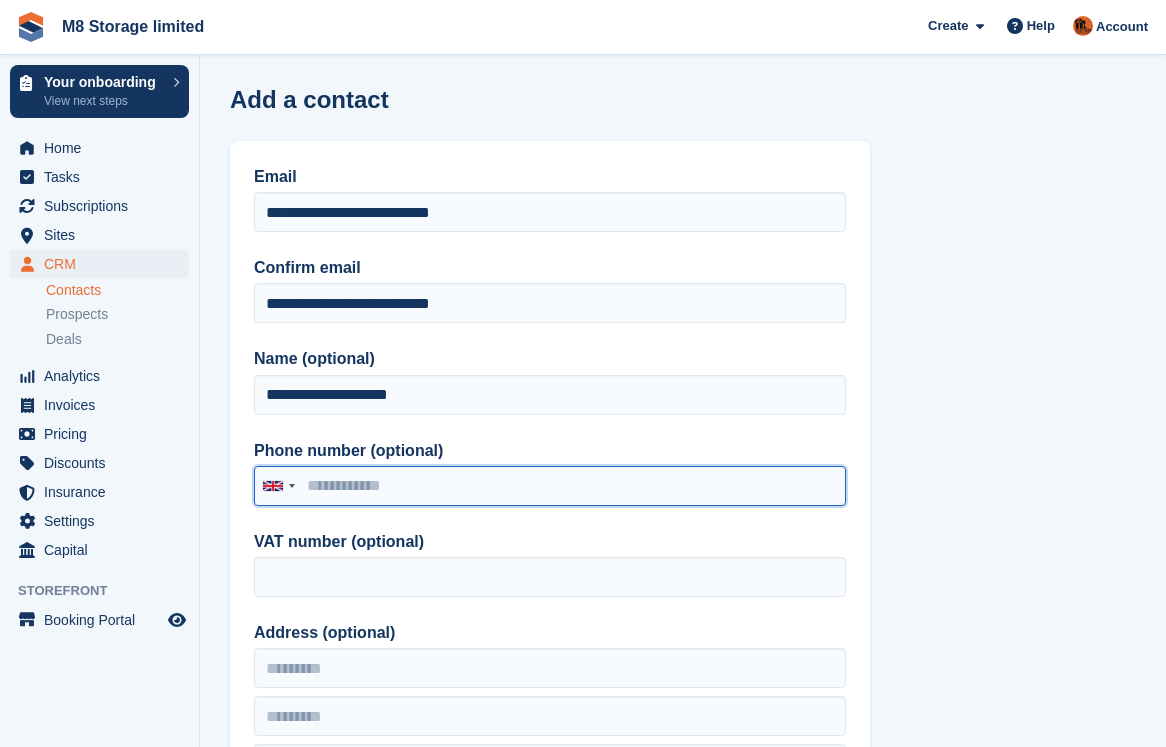 click on "Phone number (optional)" at bounding box center [550, 486] 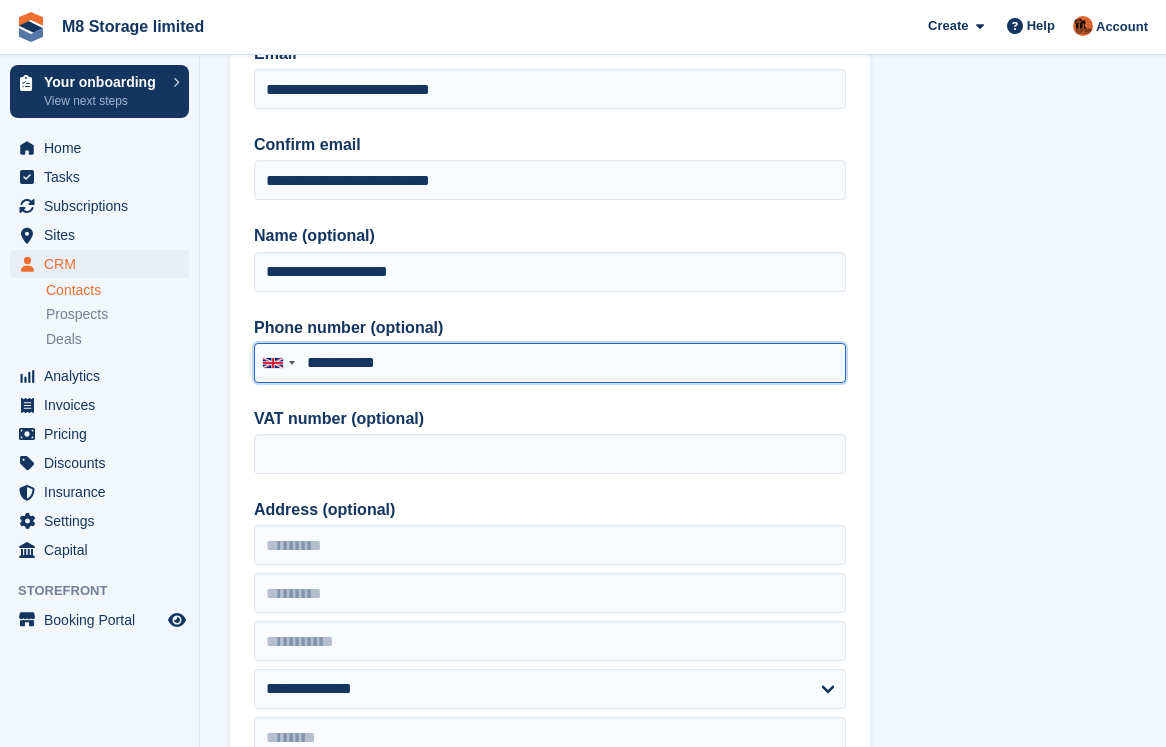 scroll, scrollTop: 200, scrollLeft: 0, axis: vertical 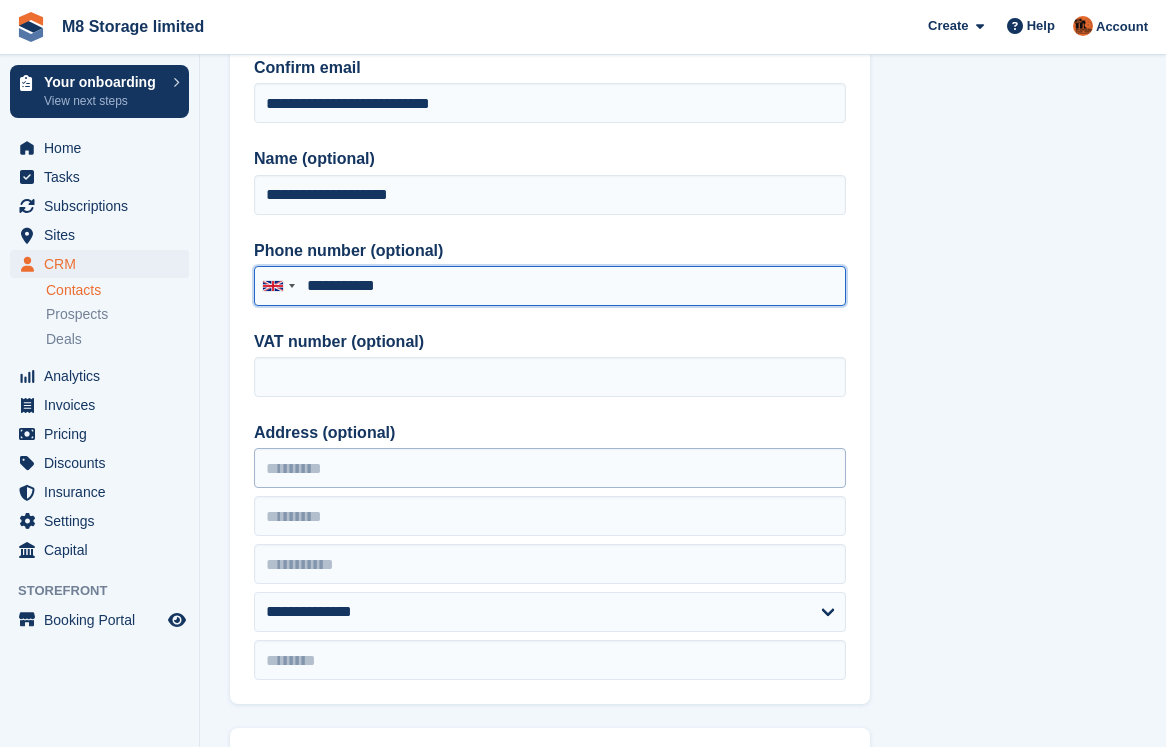 type on "**********" 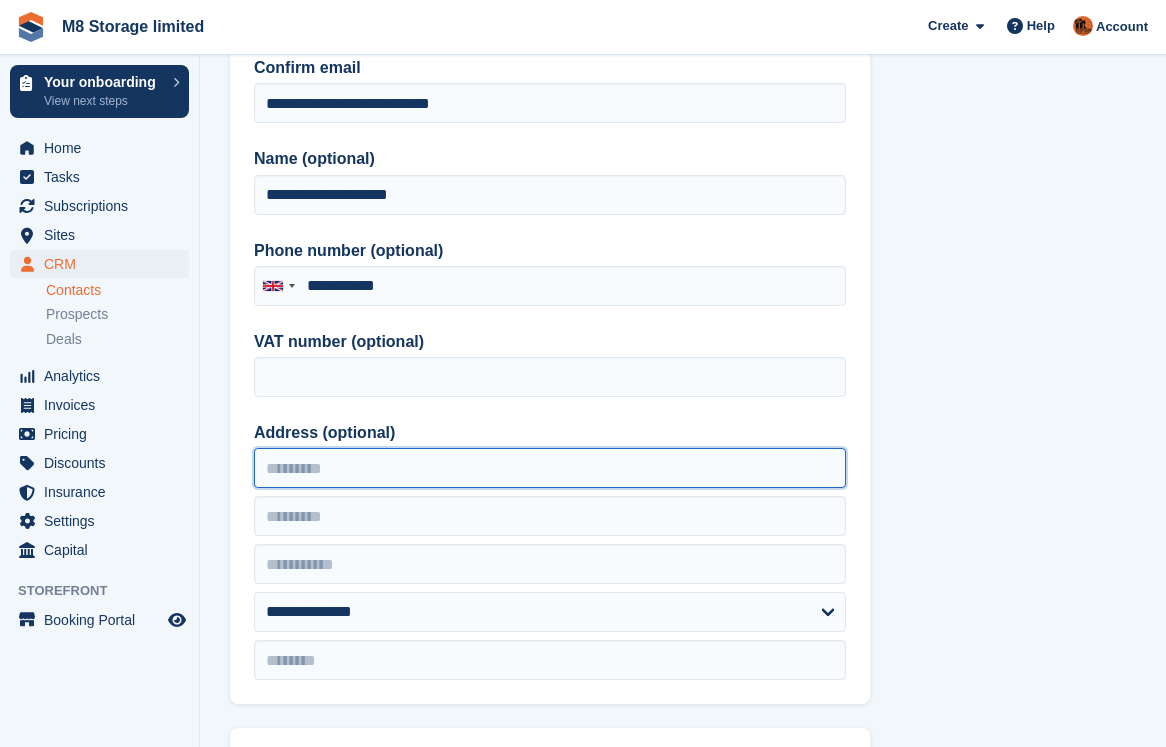 click on "Address (optional)" at bounding box center [550, 468] 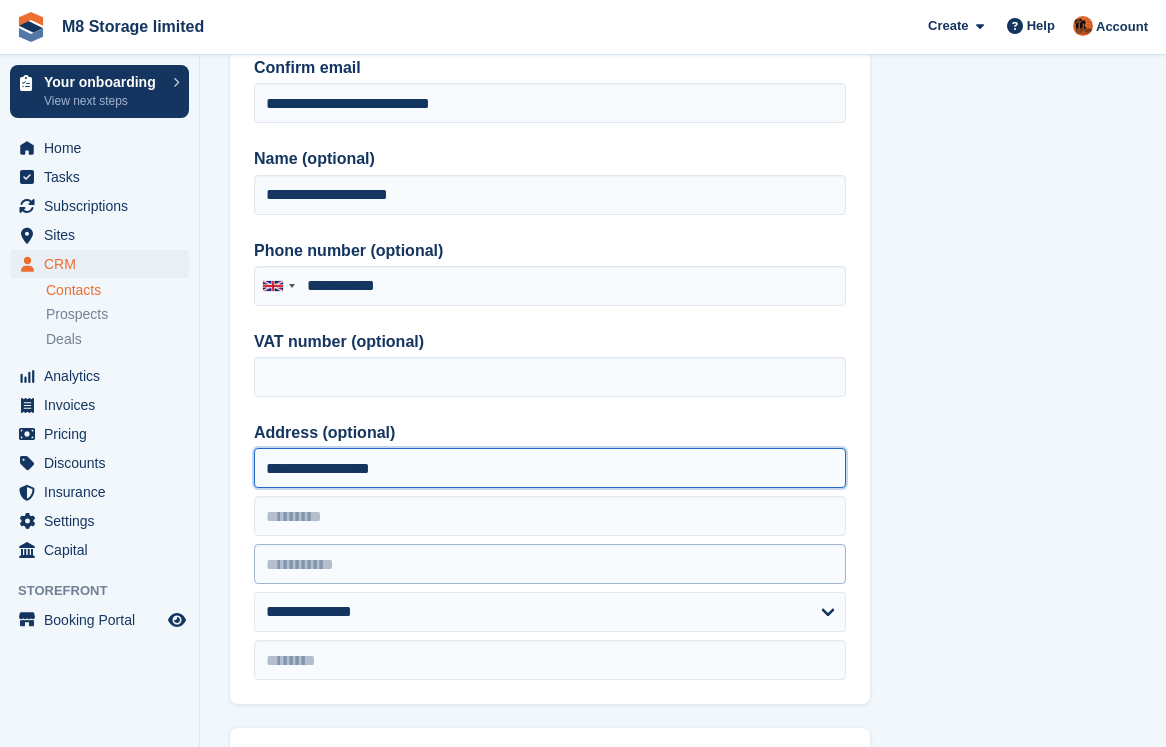 type on "**********" 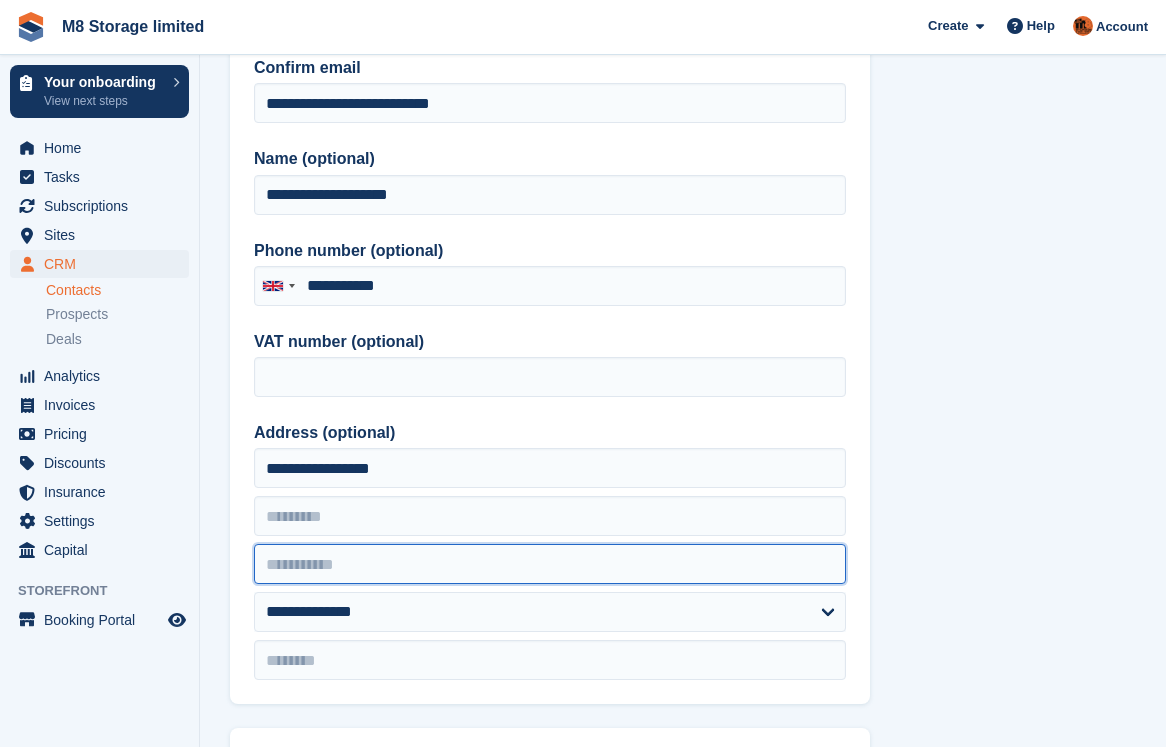 click at bounding box center (550, 564) 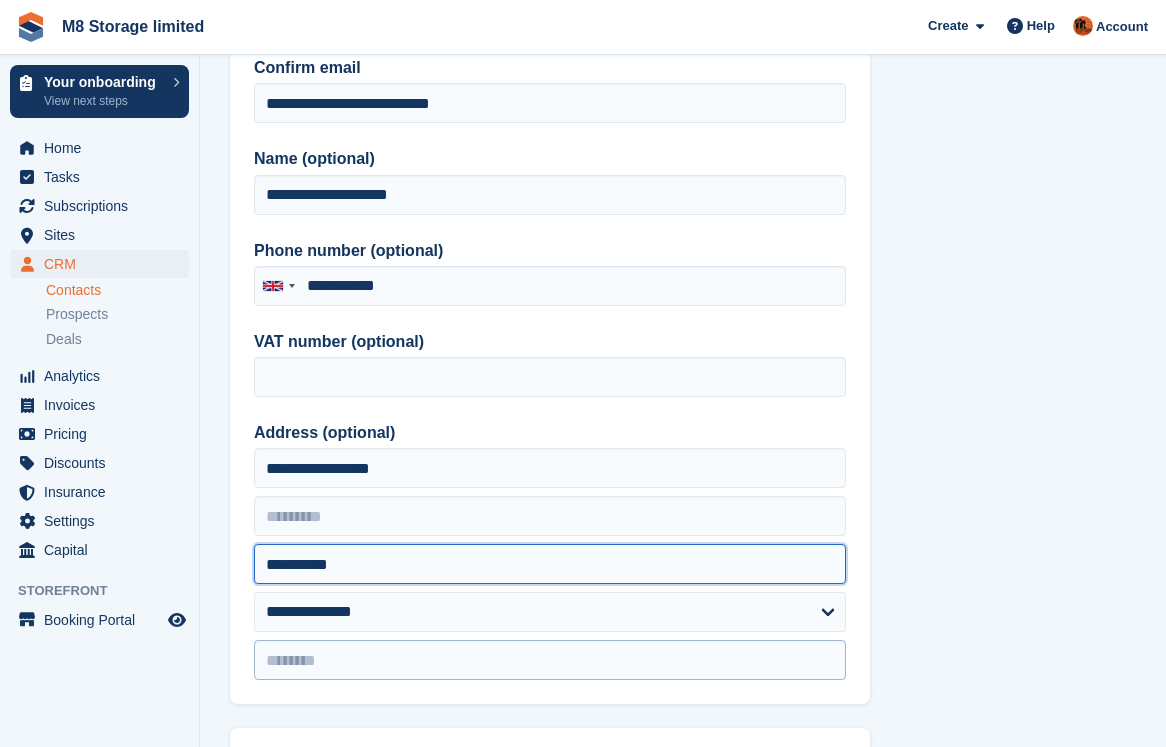 type on "**********" 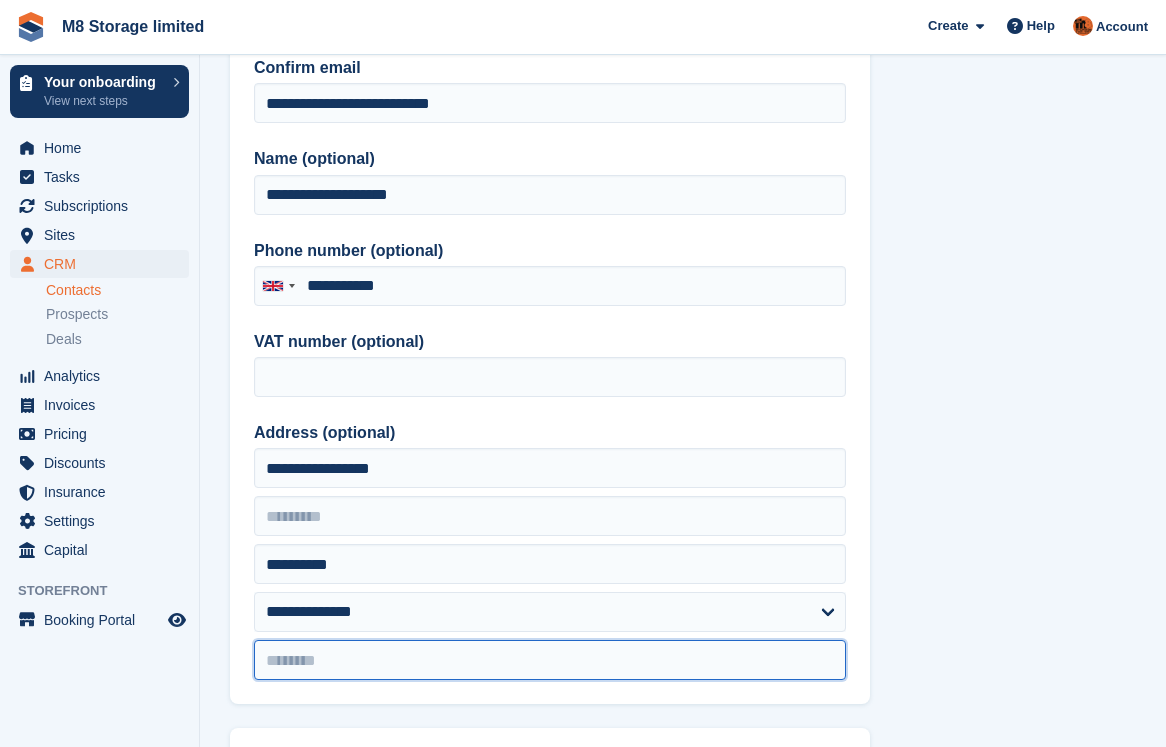 drag, startPoint x: 361, startPoint y: 649, endPoint x: 371, endPoint y: 656, distance: 12.206555 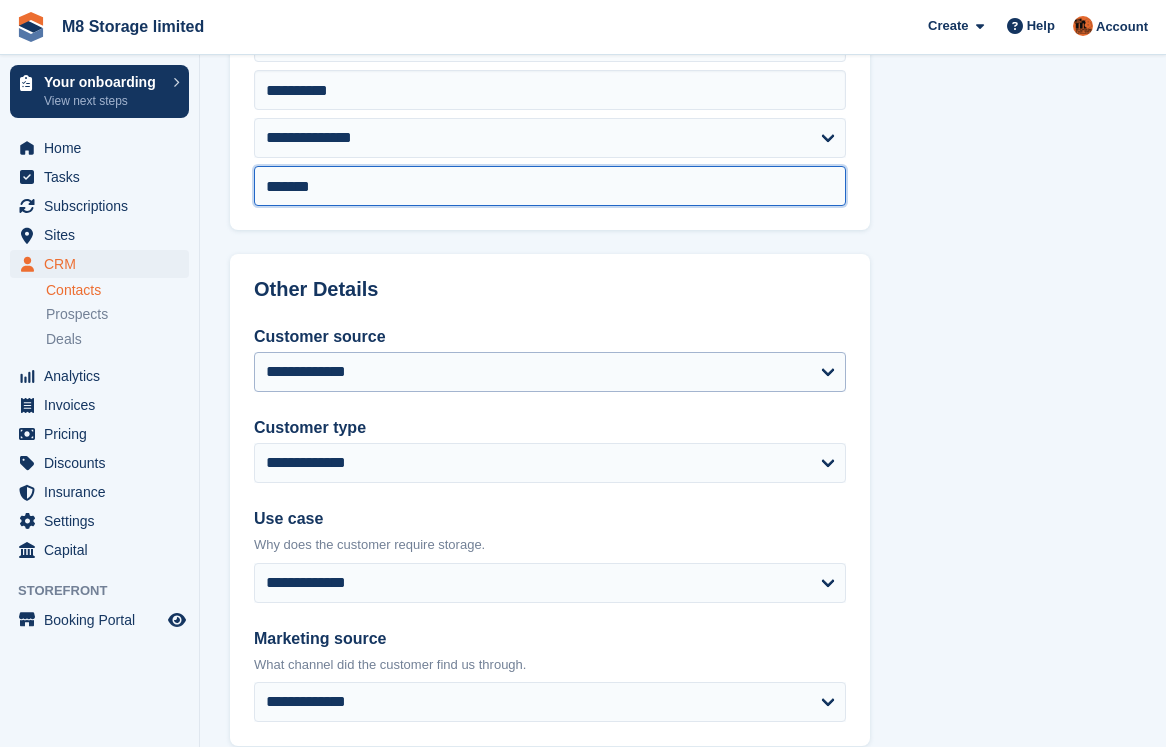 scroll, scrollTop: 700, scrollLeft: 0, axis: vertical 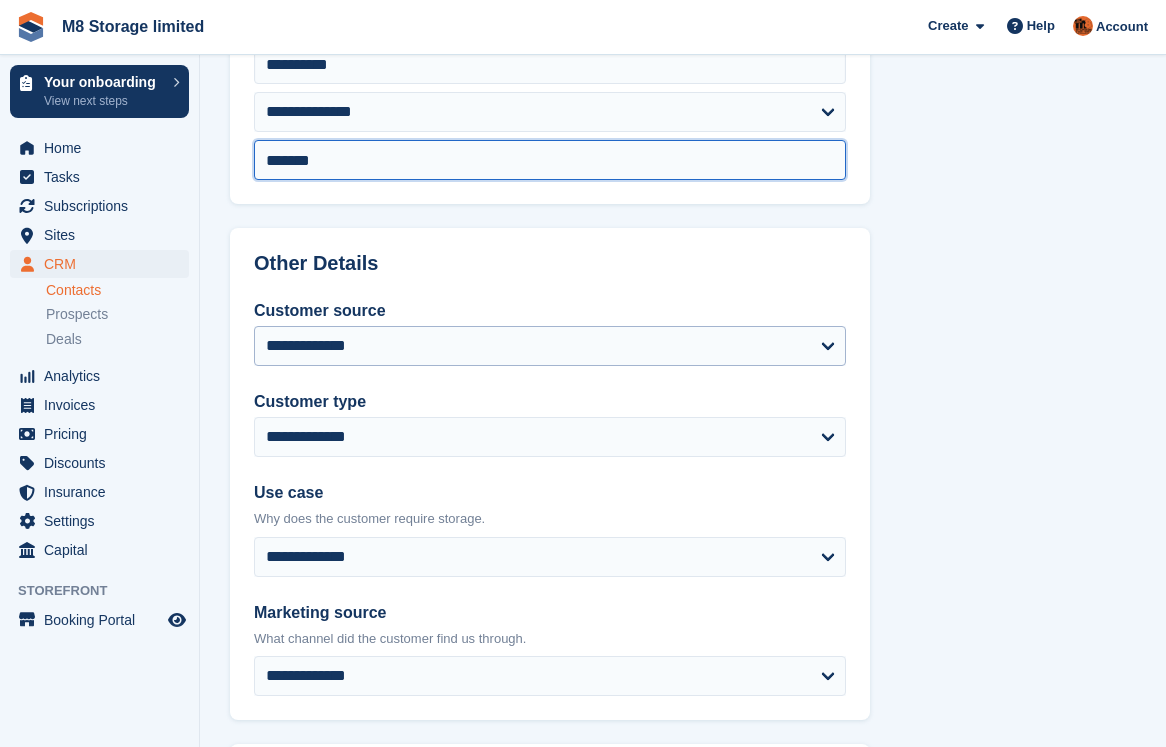 type on "*******" 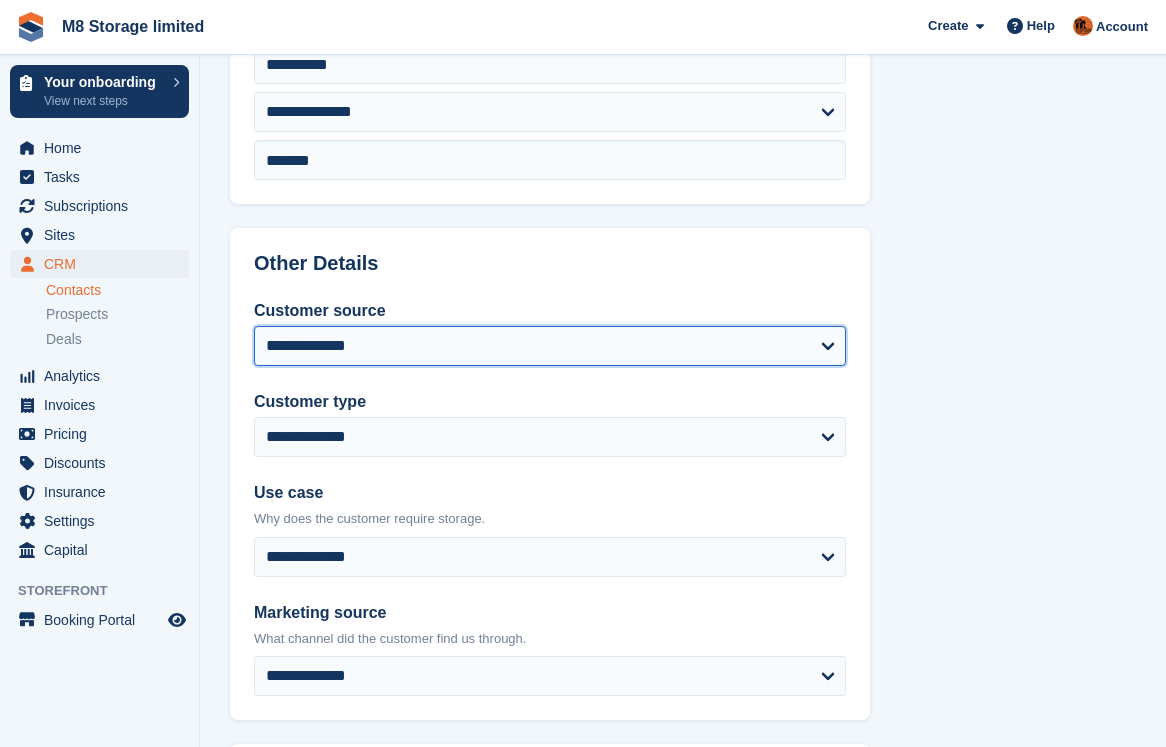 click on "**********" at bounding box center [550, 346] 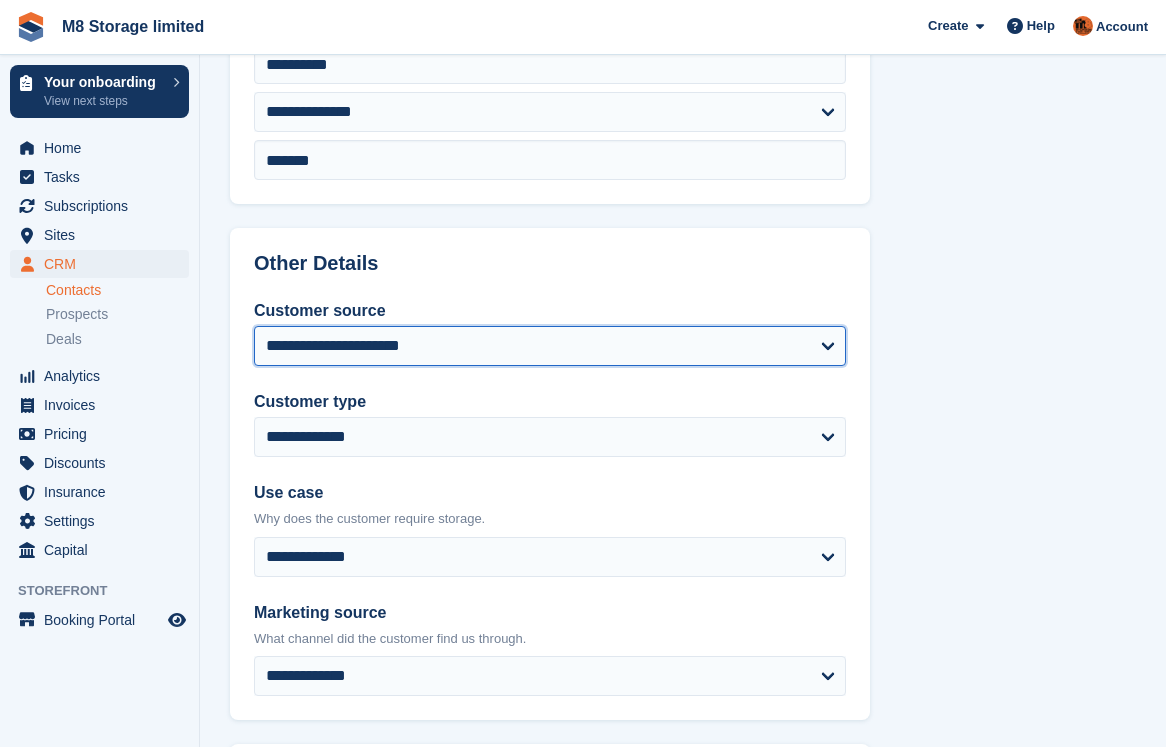 click on "**********" at bounding box center (550, 346) 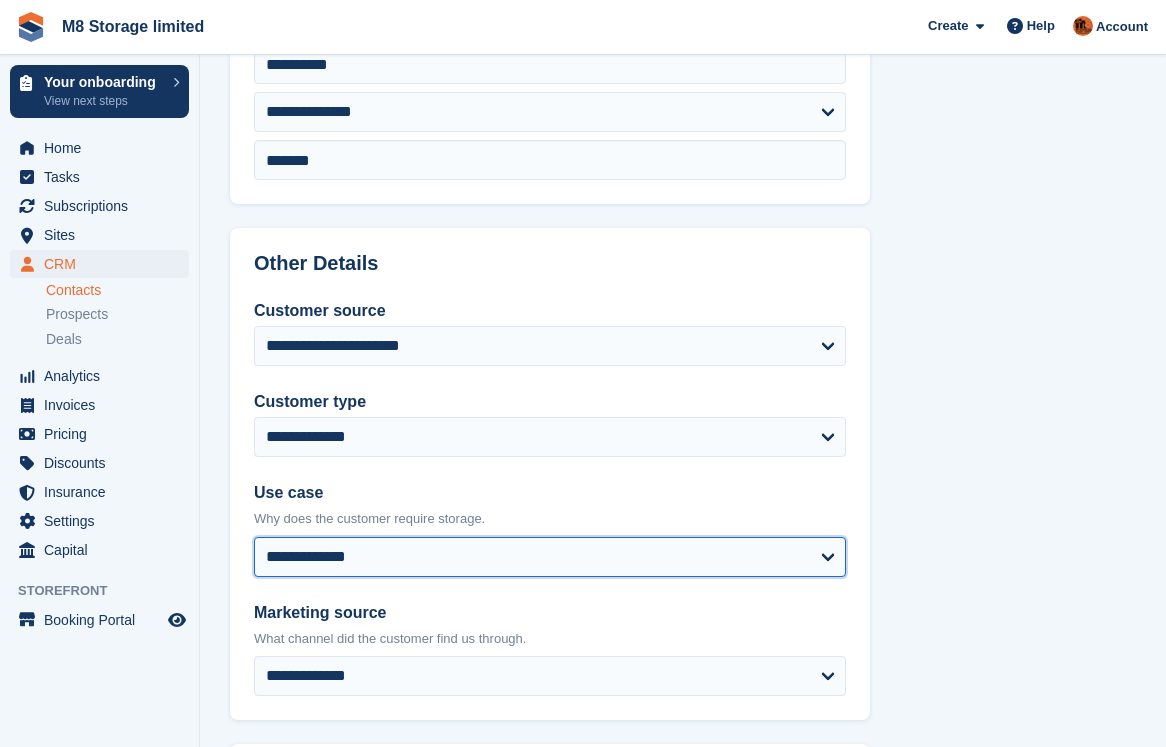 click on "**********" at bounding box center [550, 557] 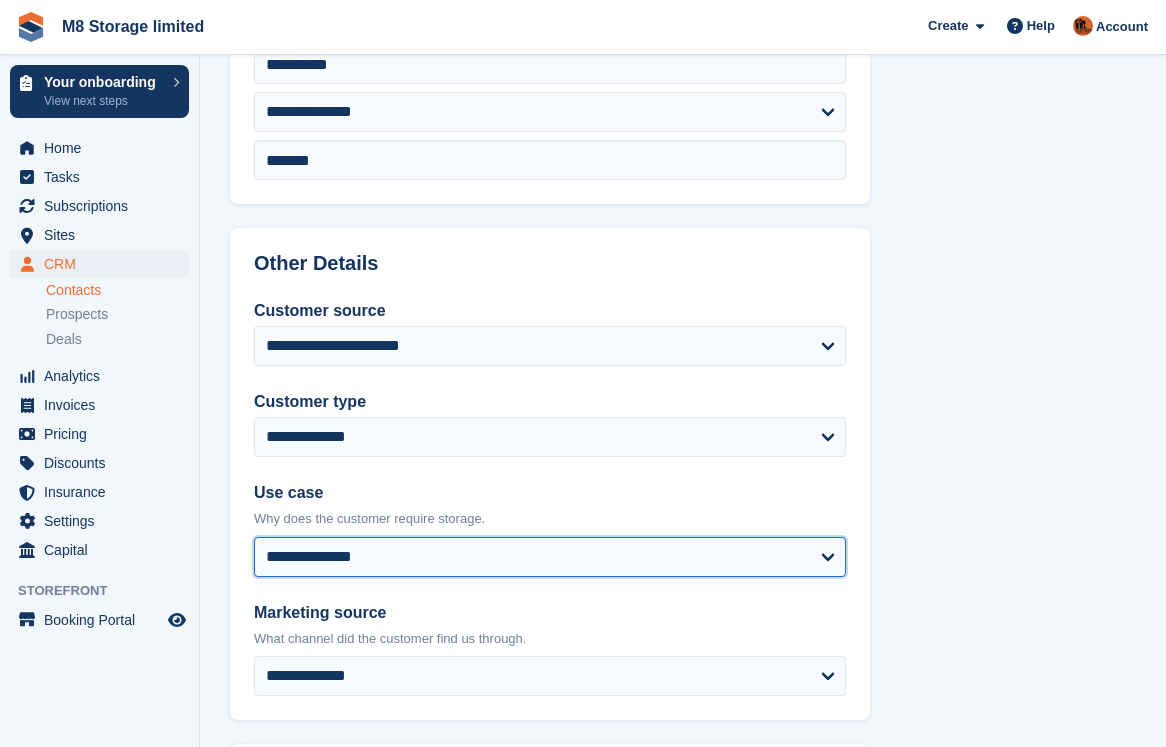 click on "**********" at bounding box center (550, 557) 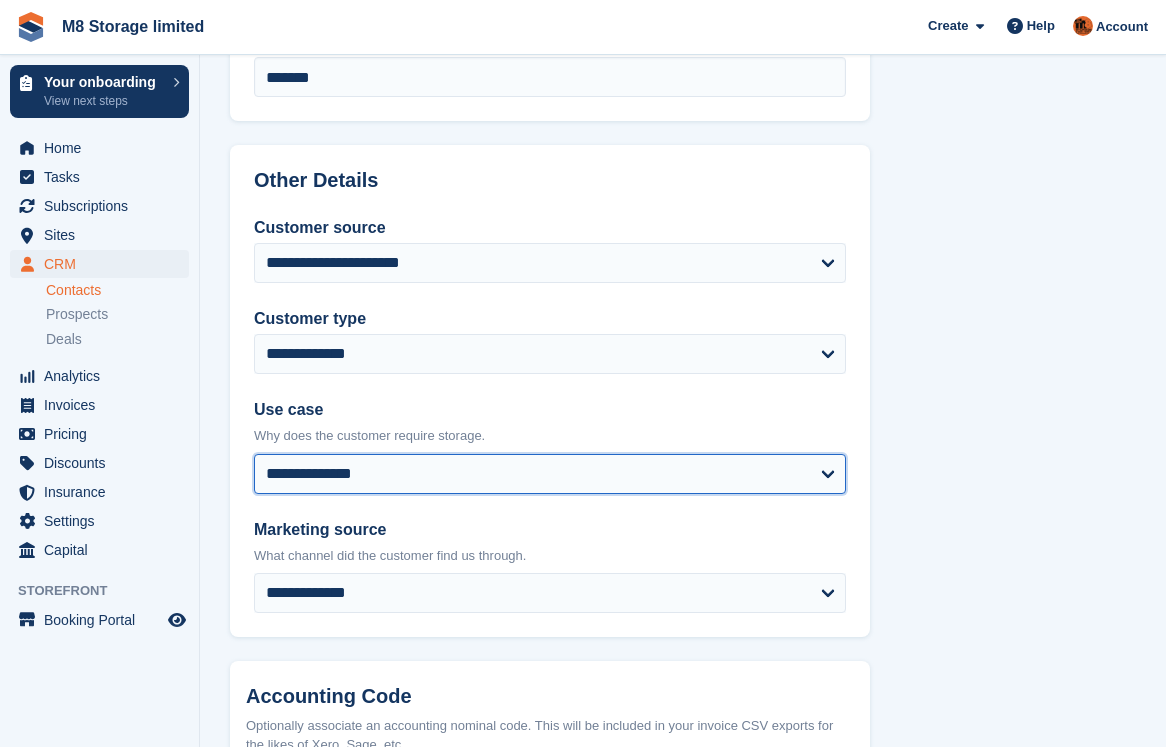 scroll, scrollTop: 900, scrollLeft: 0, axis: vertical 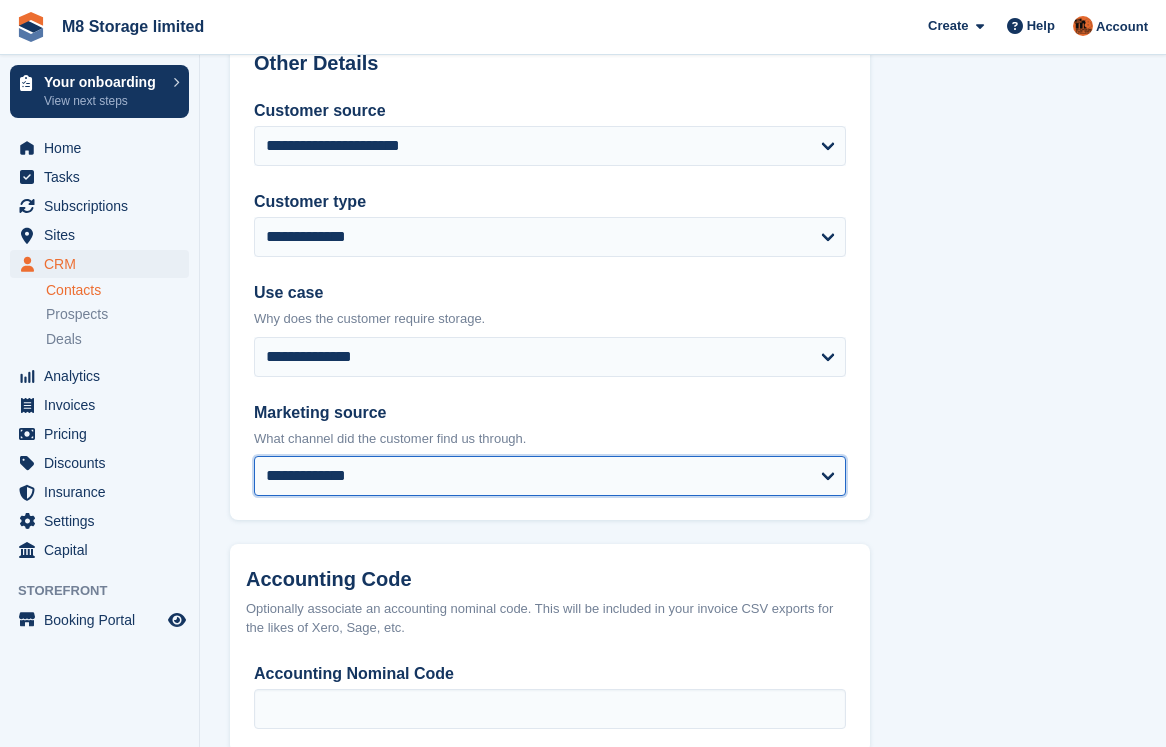 click on "**********" at bounding box center (550, 476) 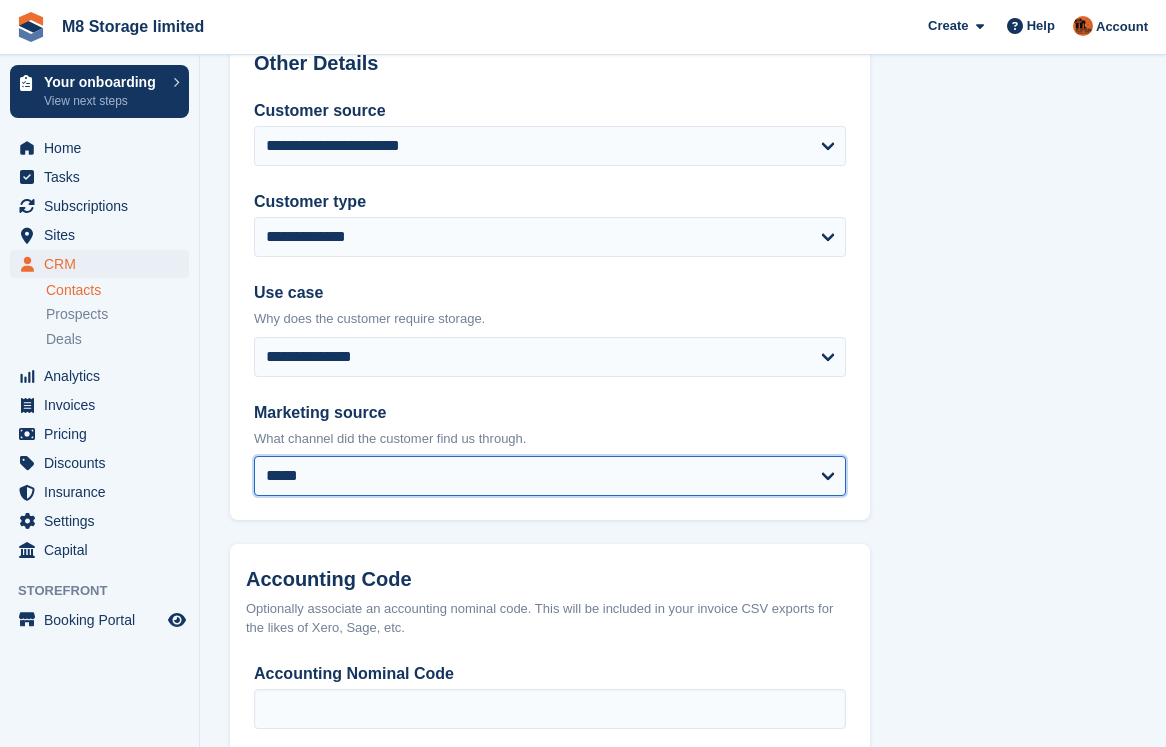 click on "**********" at bounding box center [550, 476] 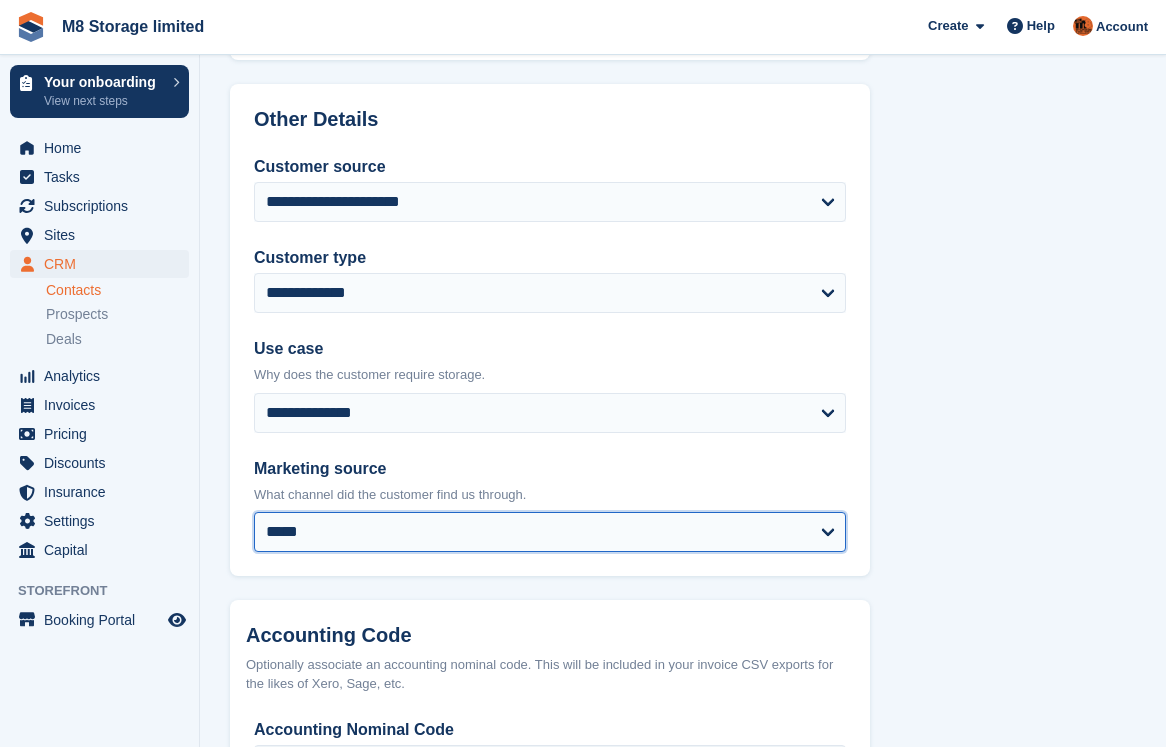 scroll, scrollTop: 800, scrollLeft: 0, axis: vertical 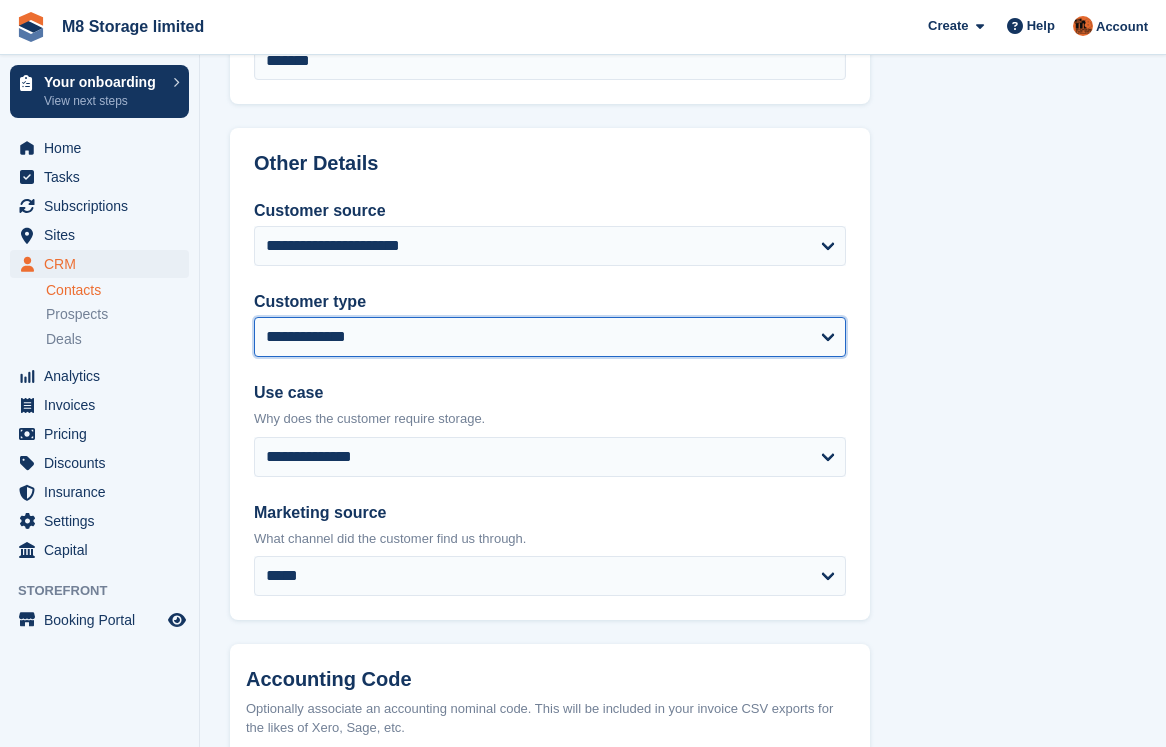 click on "**********" at bounding box center (550, 337) 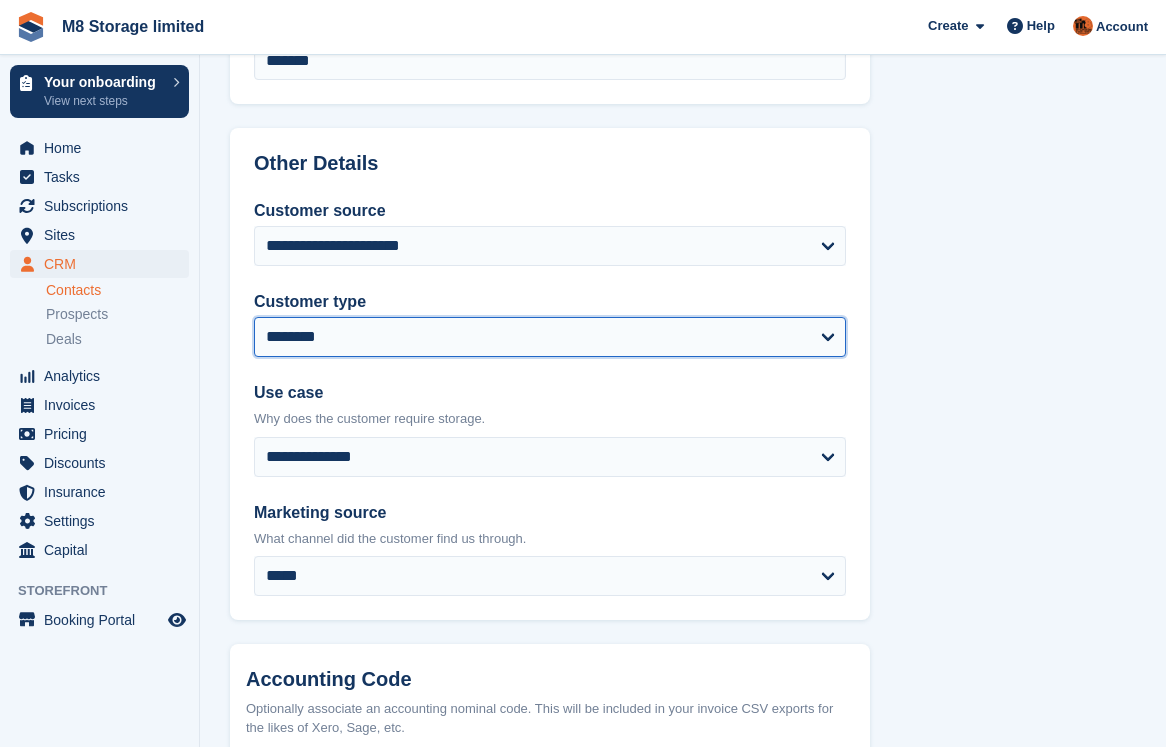 click on "**********" at bounding box center [550, 337] 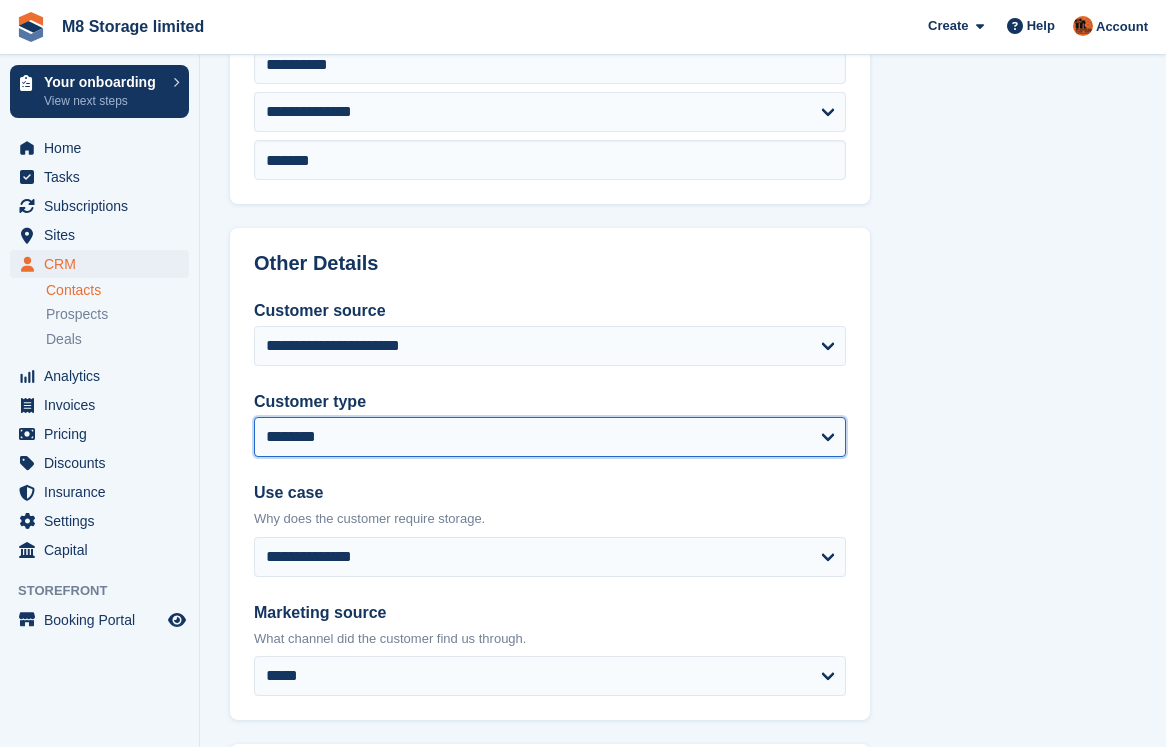 scroll, scrollTop: 1016, scrollLeft: 0, axis: vertical 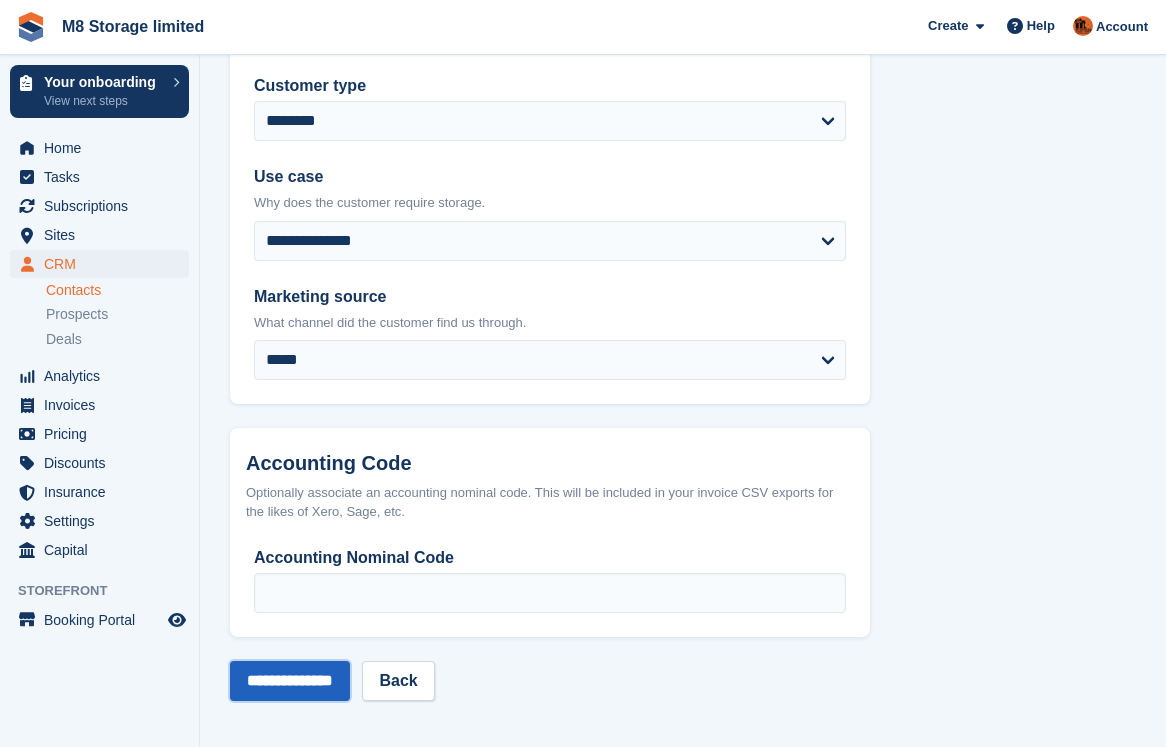 click on "**********" at bounding box center [290, 681] 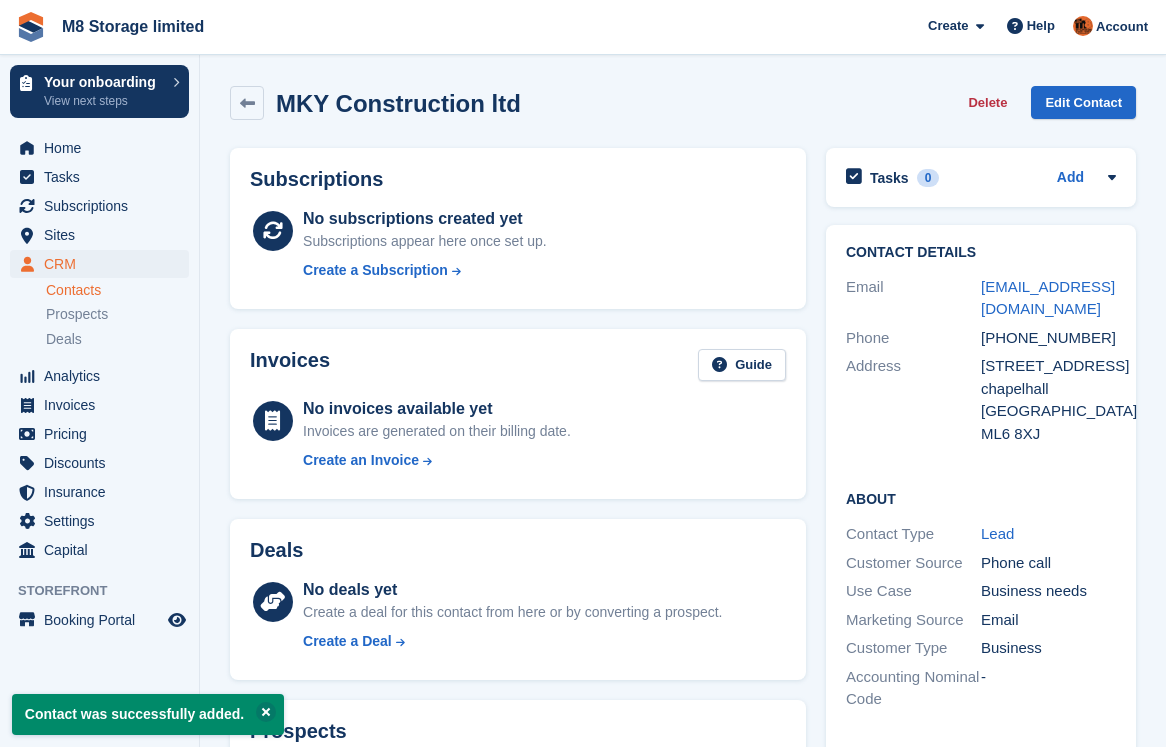 scroll, scrollTop: 0, scrollLeft: 0, axis: both 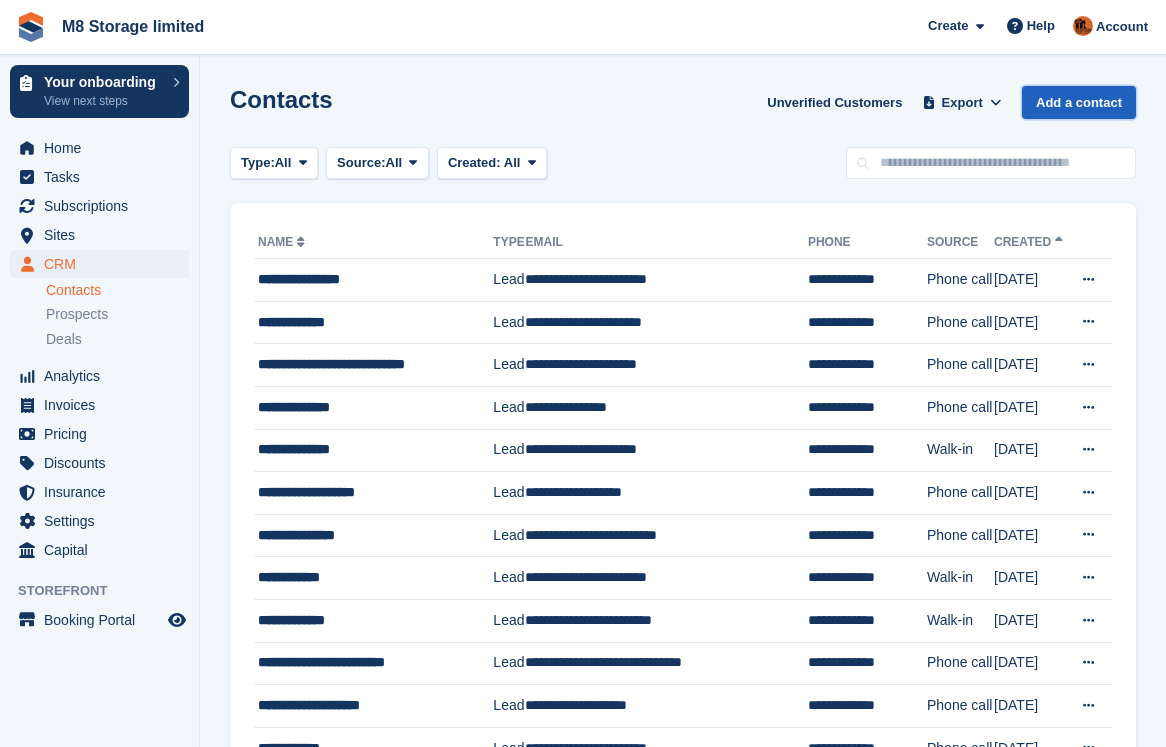click on "Add a contact" at bounding box center [1079, 102] 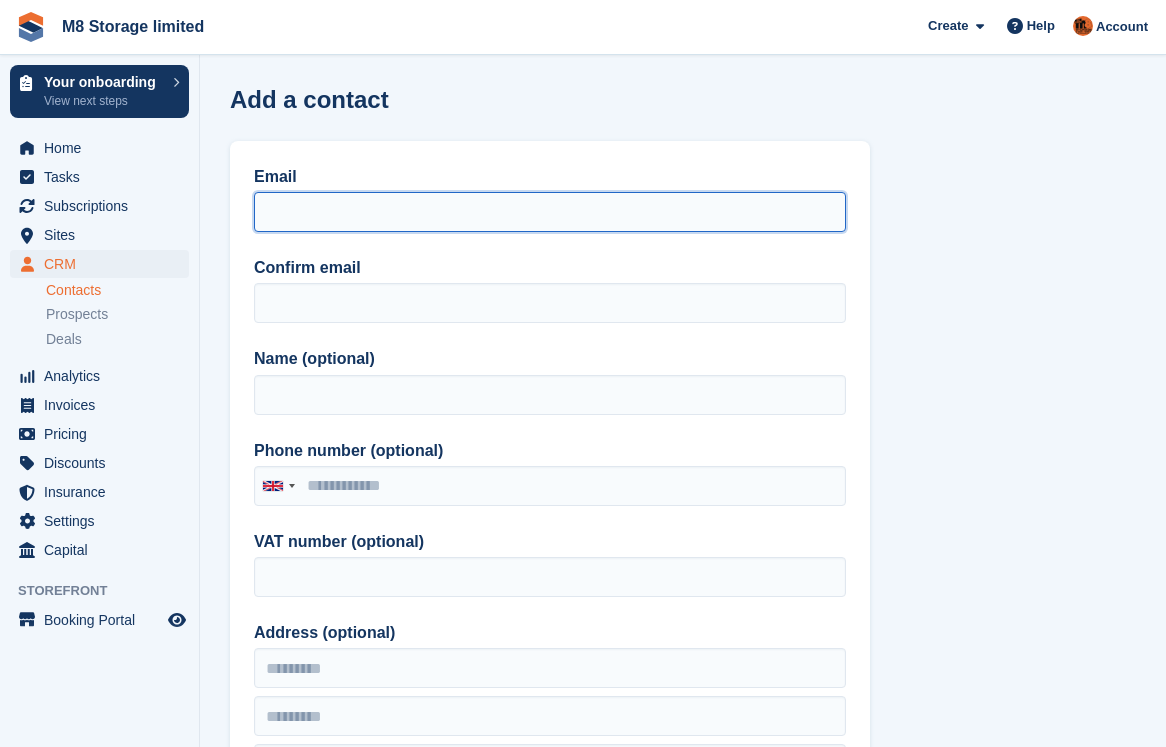 click on "Email" at bounding box center (550, 212) 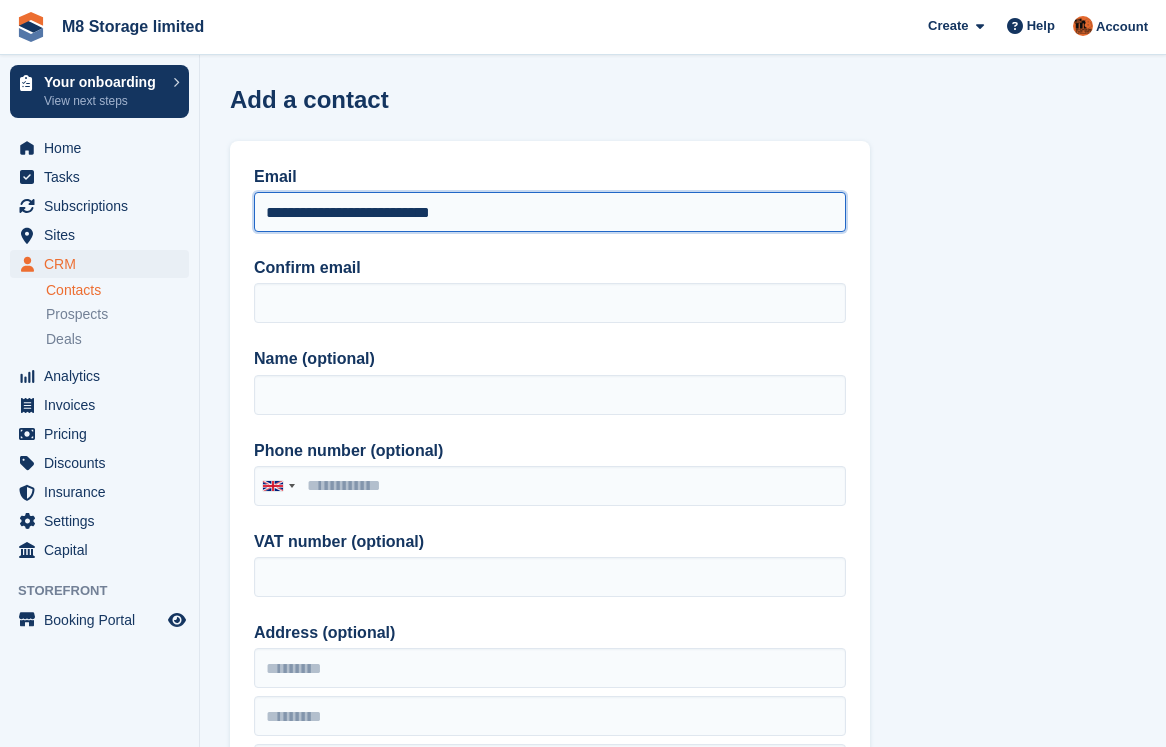drag, startPoint x: 503, startPoint y: 211, endPoint x: 260, endPoint y: 224, distance: 243.34749 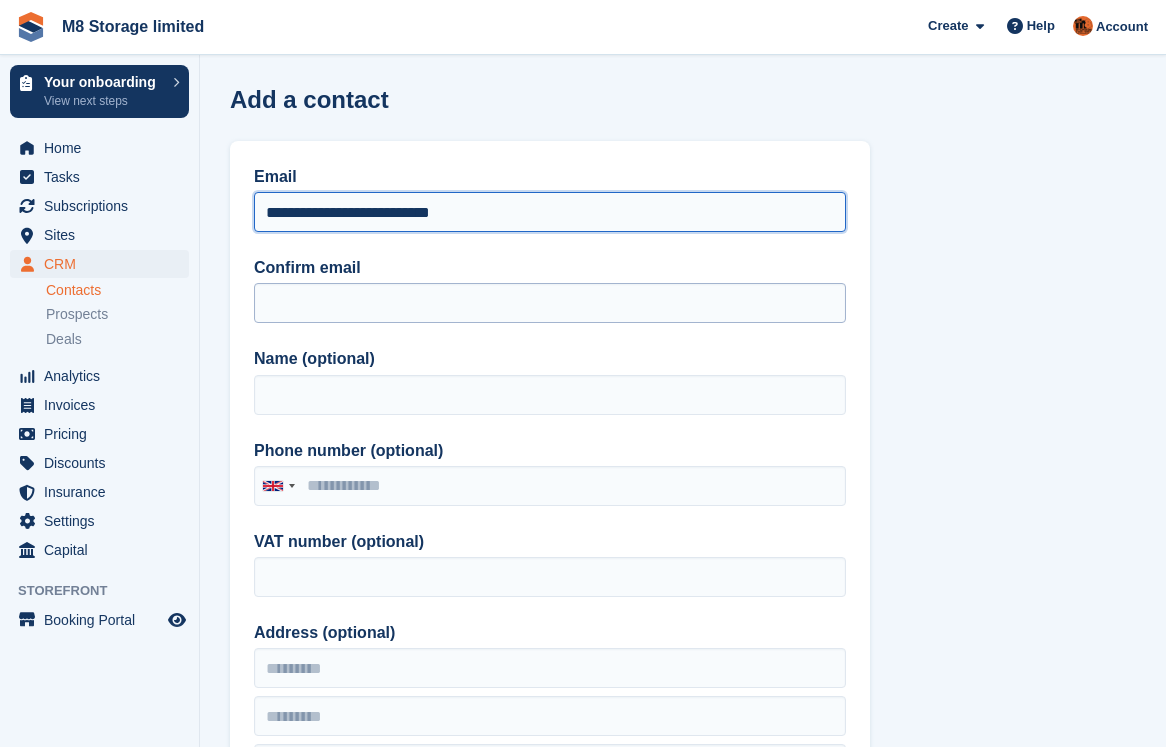 type on "**********" 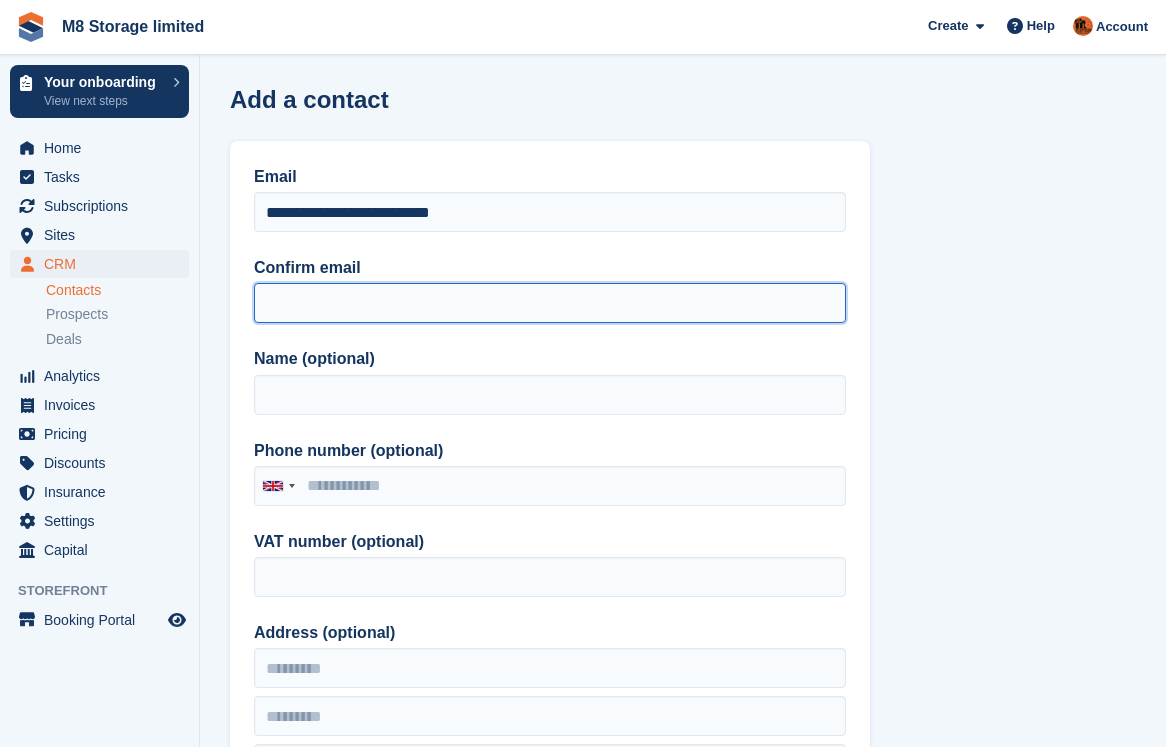 paste on "**********" 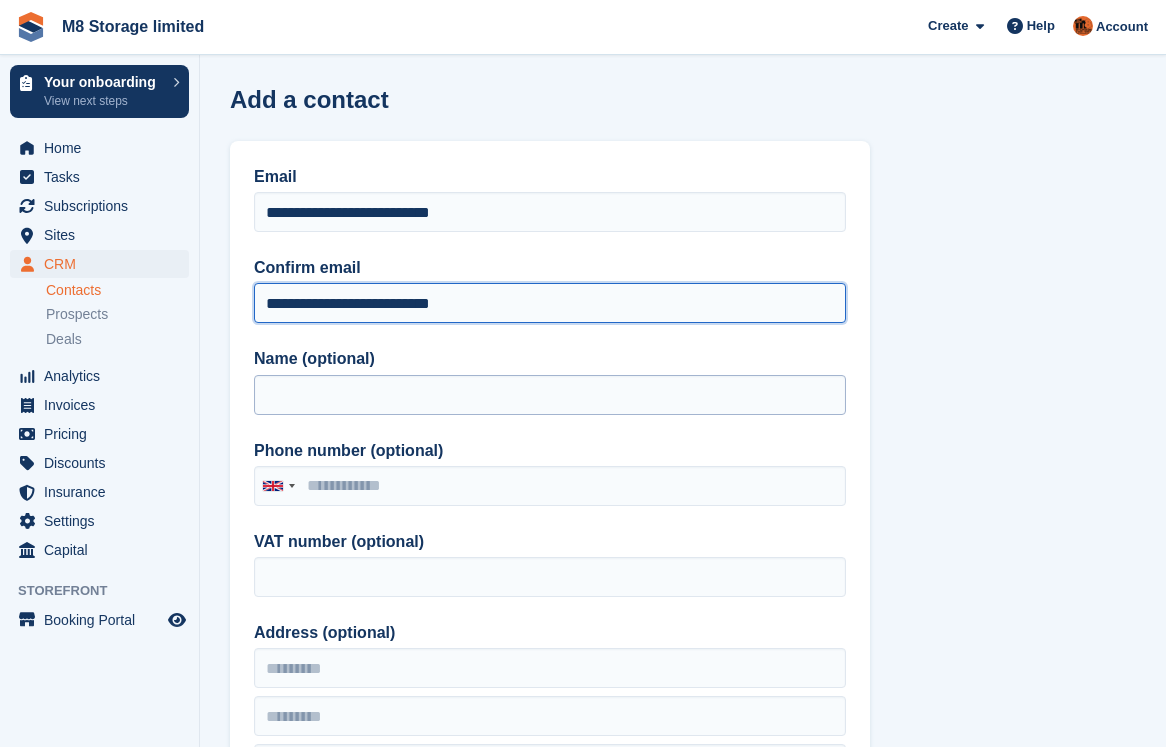 type on "**********" 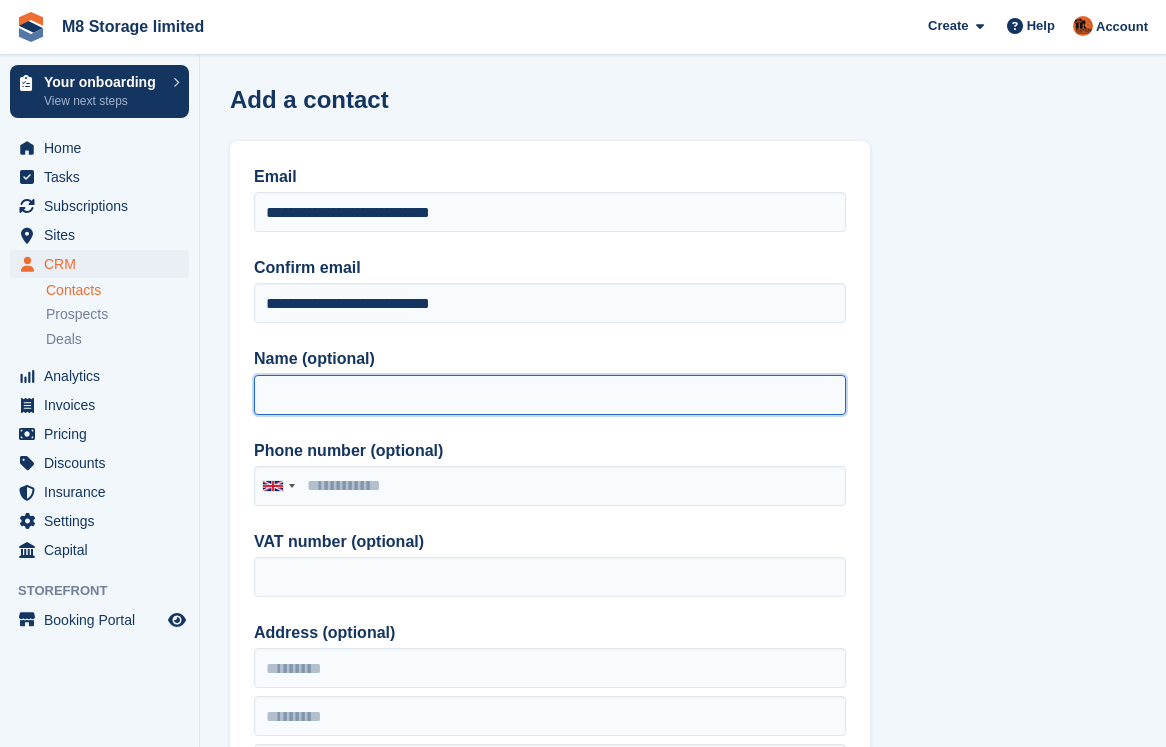 click on "Name (optional)" at bounding box center [550, 395] 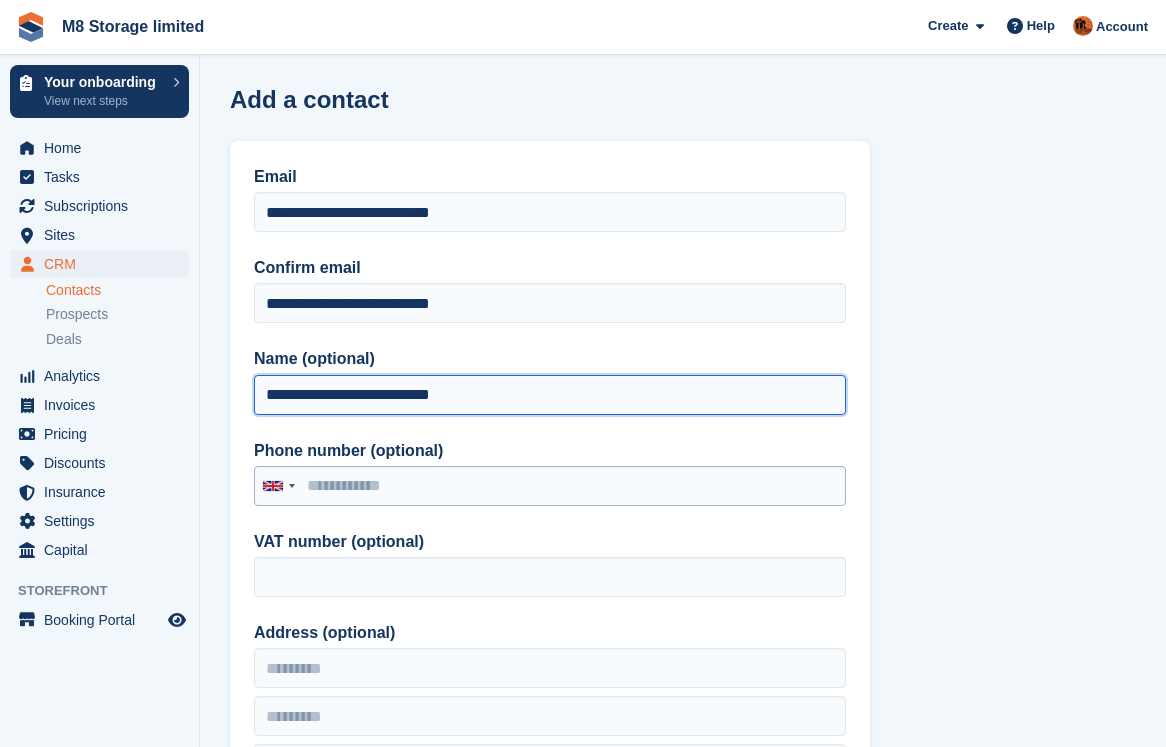 type on "**********" 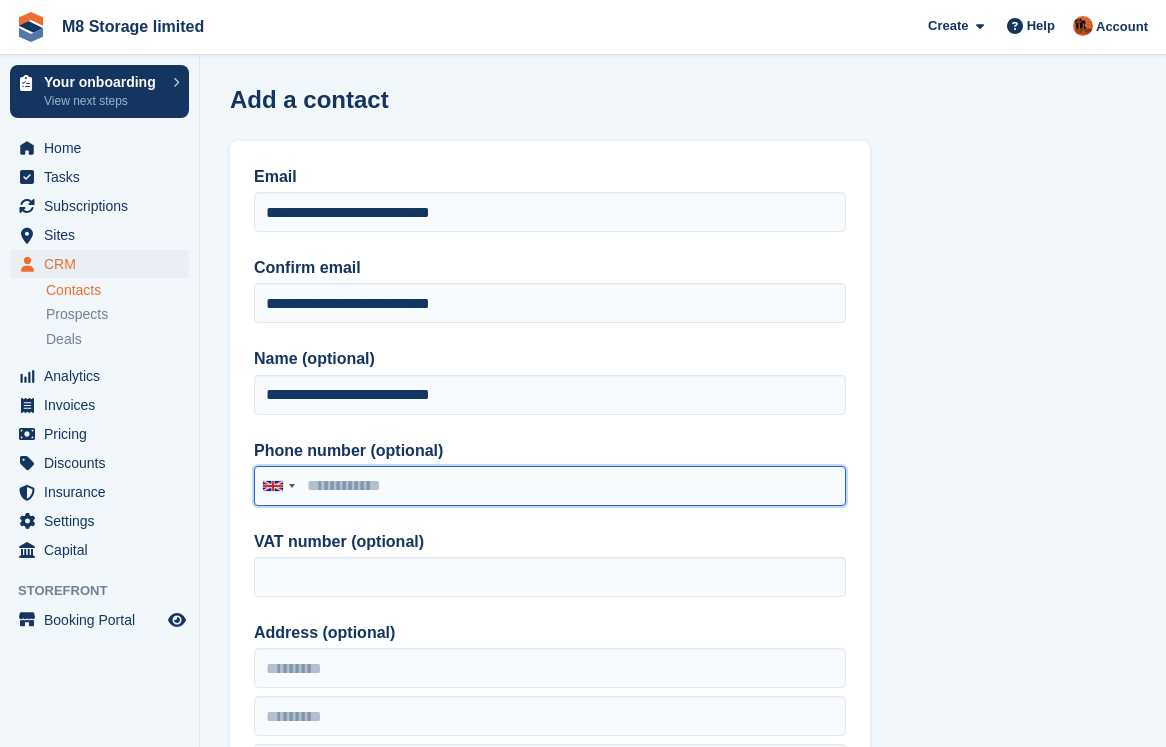 click on "Phone number (optional)" at bounding box center (550, 486) 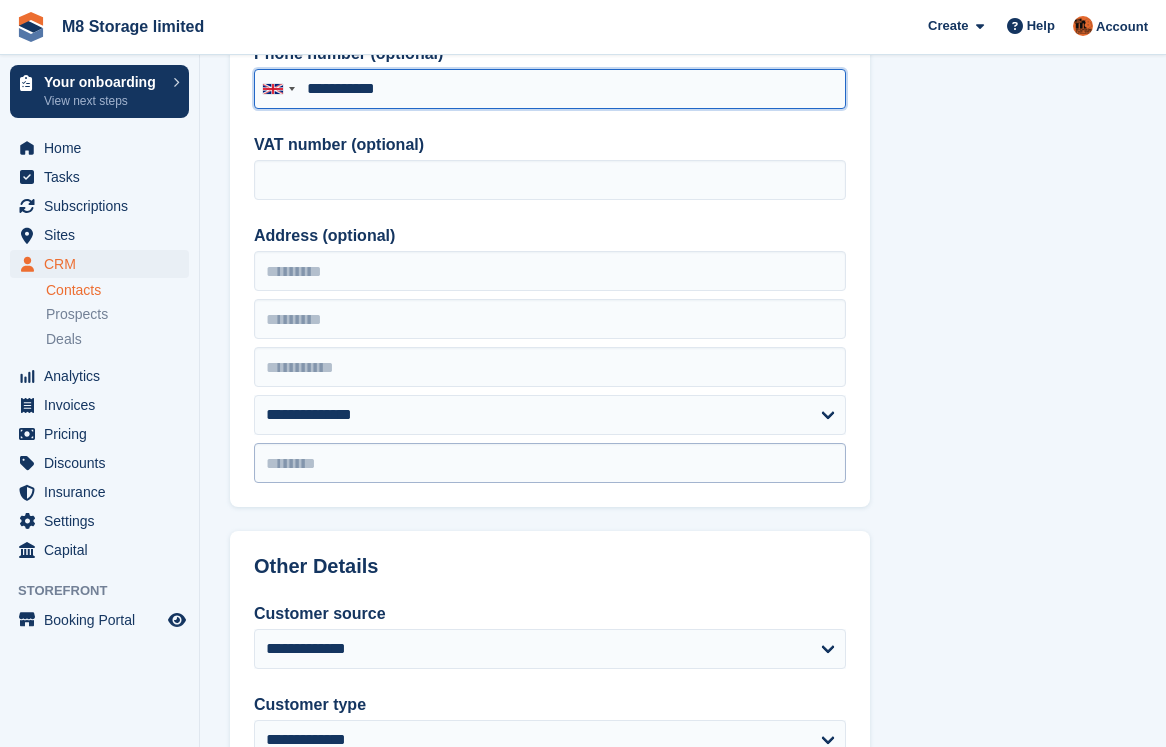 scroll, scrollTop: 400, scrollLeft: 0, axis: vertical 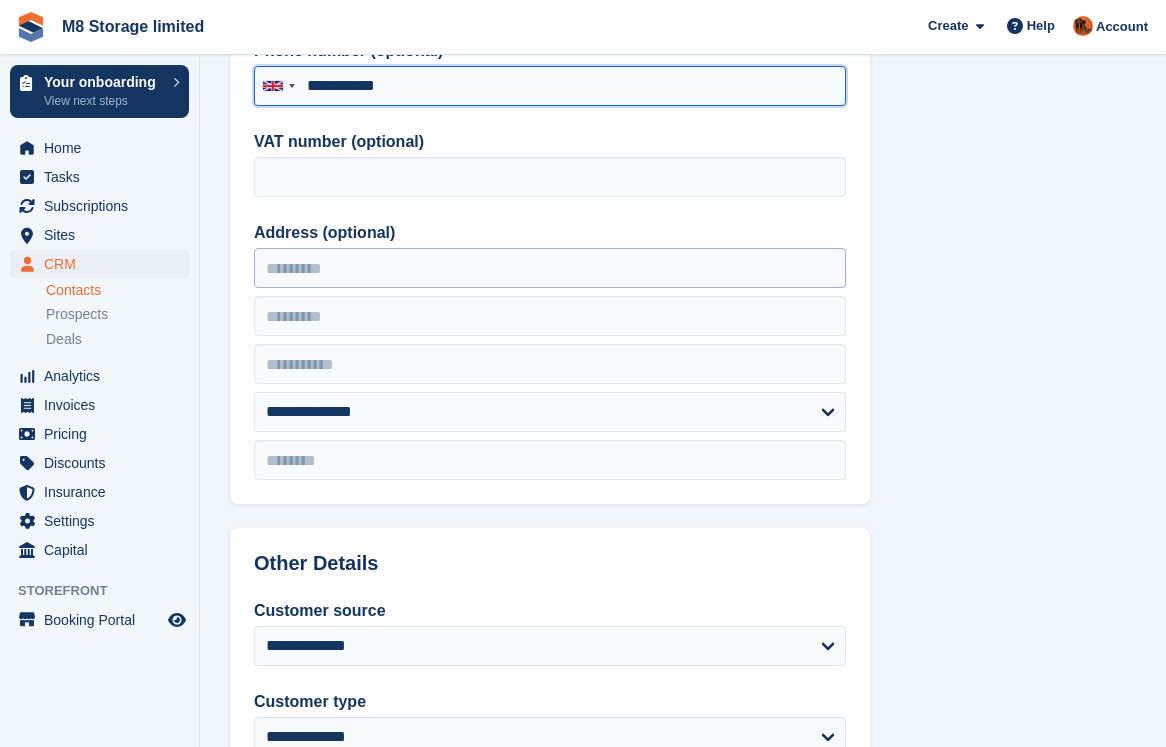 type on "**********" 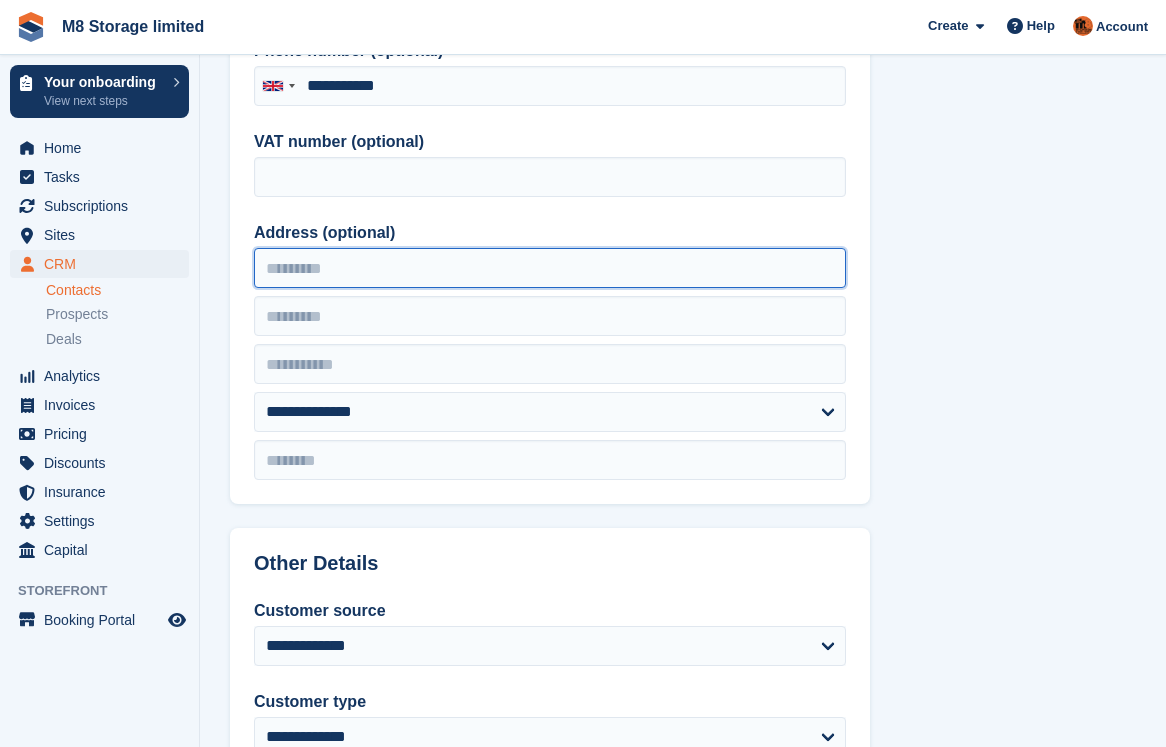 click on "Address (optional)" at bounding box center (550, 268) 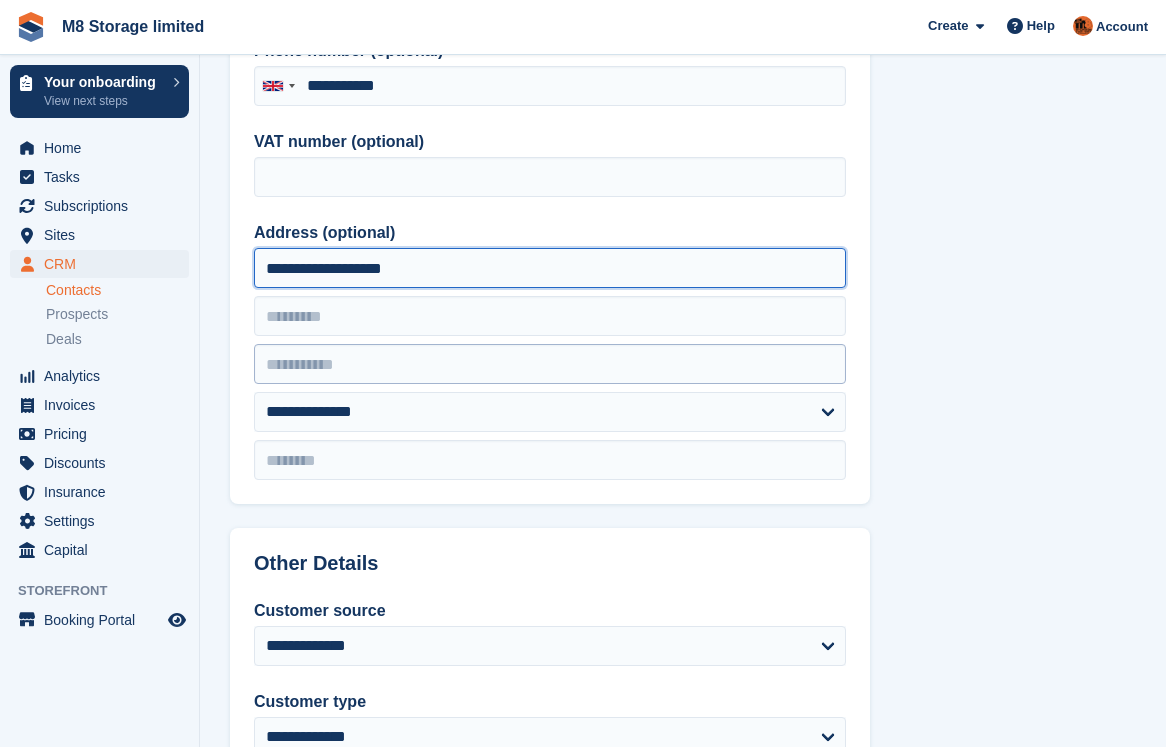 type on "**********" 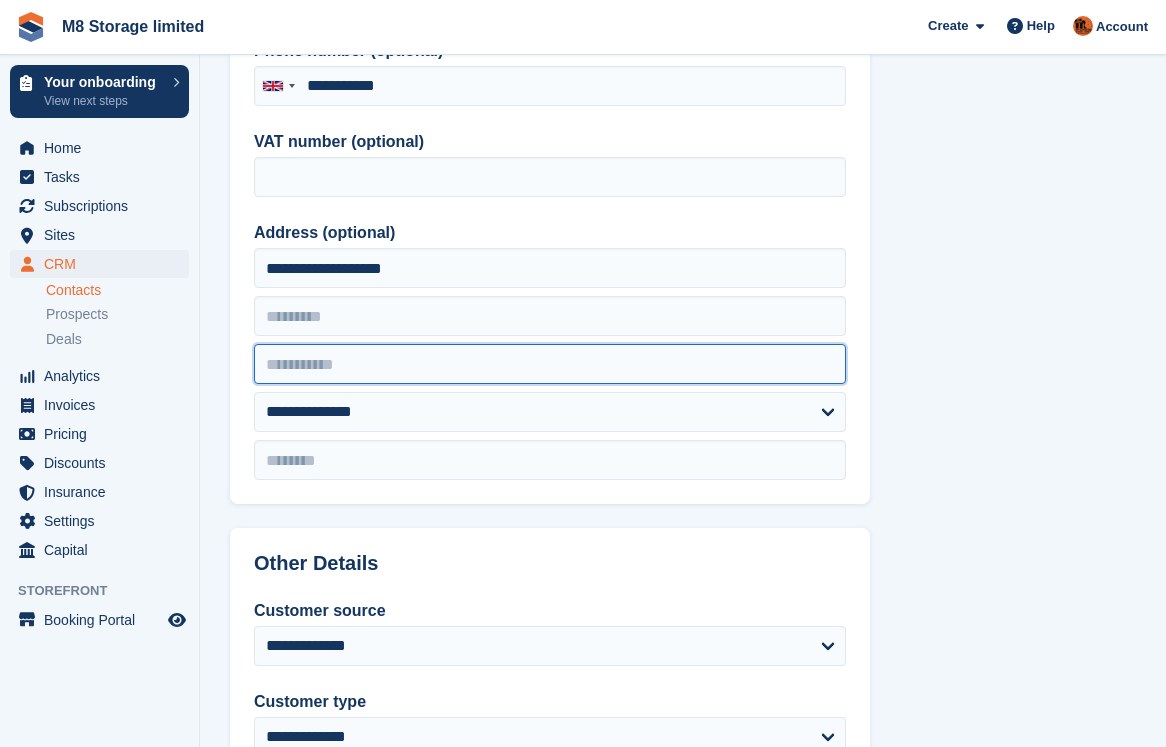 click at bounding box center [550, 364] 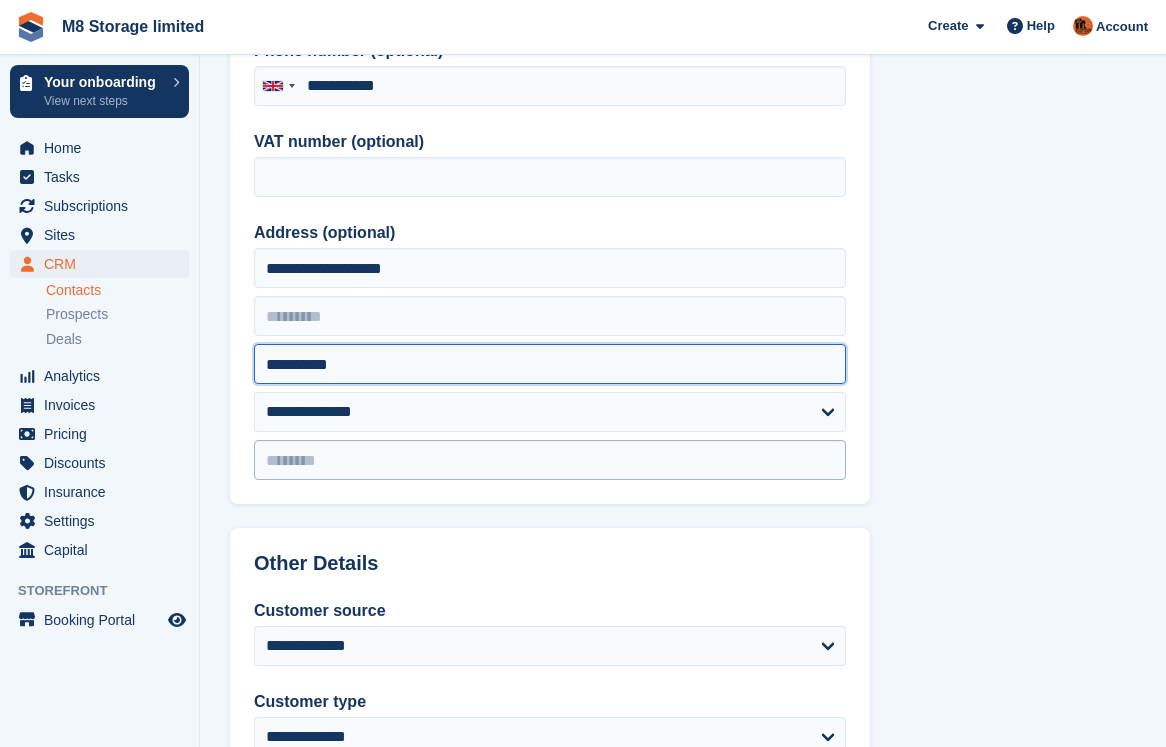 type on "**********" 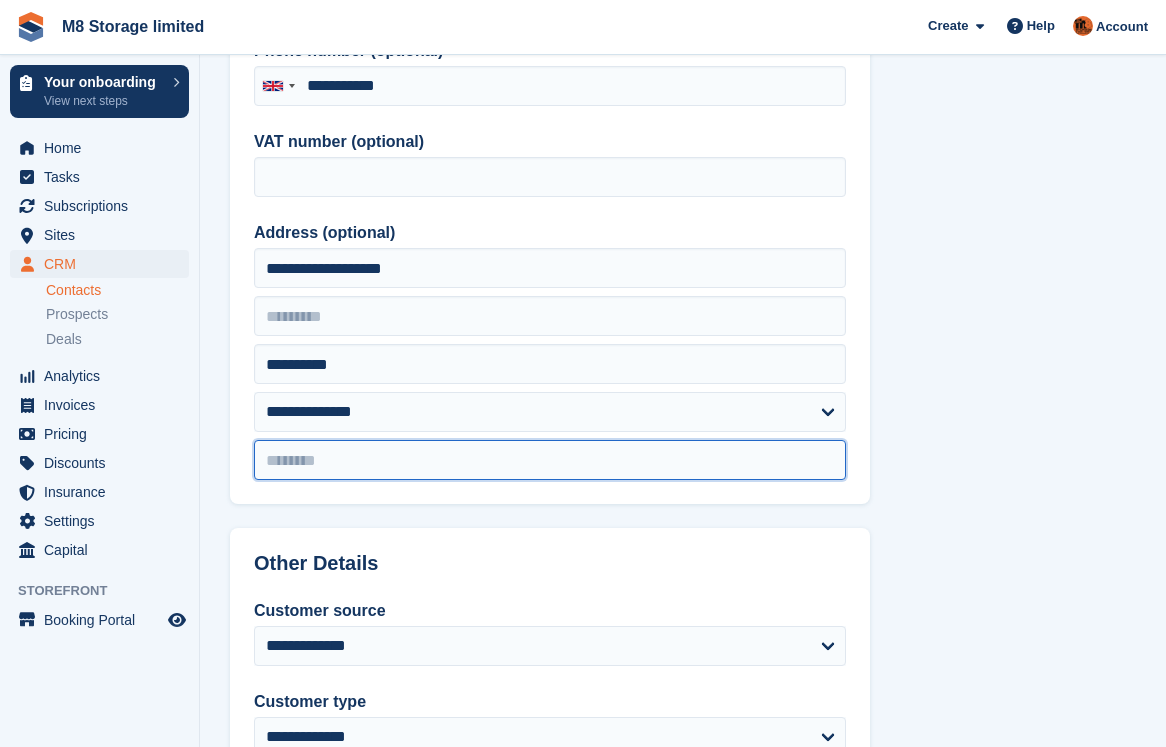click at bounding box center [550, 460] 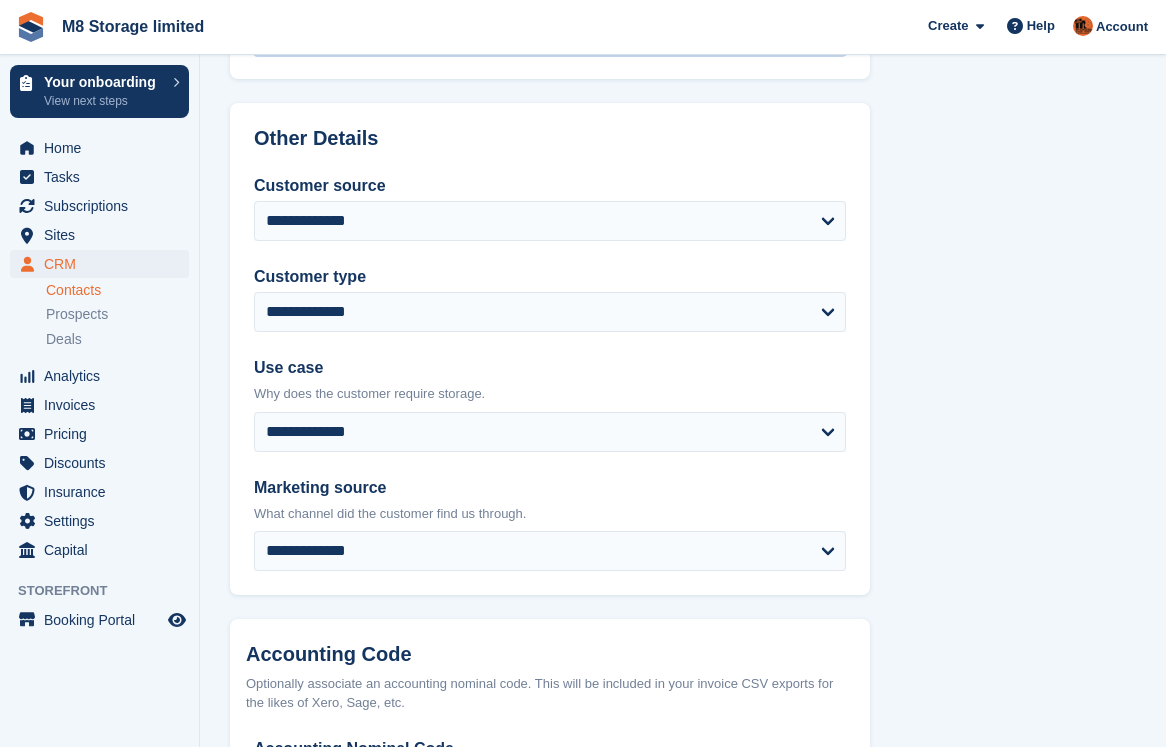 scroll, scrollTop: 816, scrollLeft: 0, axis: vertical 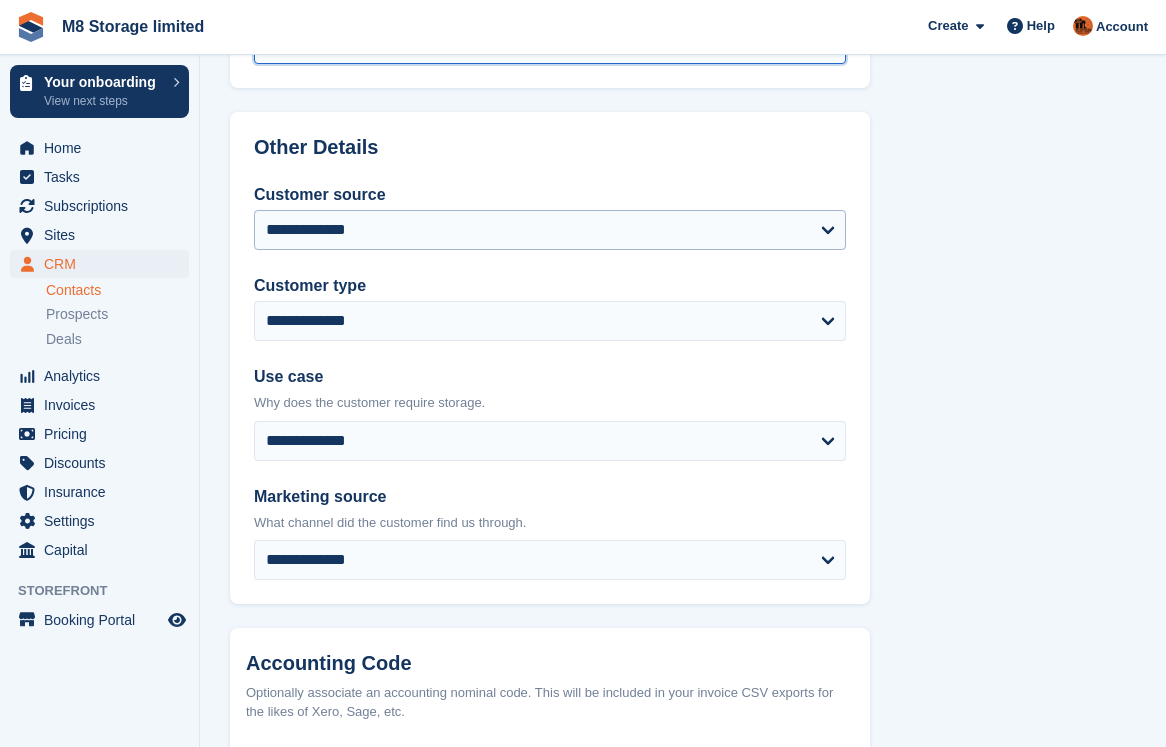 type on "*******" 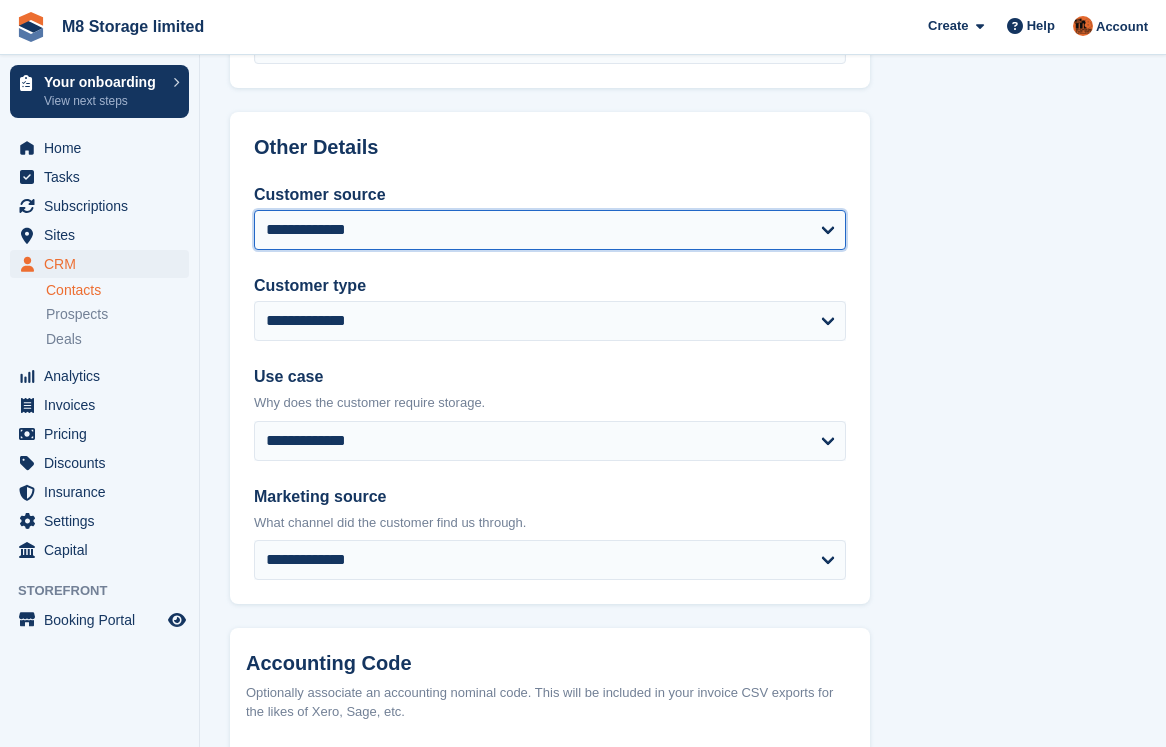 click on "**********" at bounding box center [550, 230] 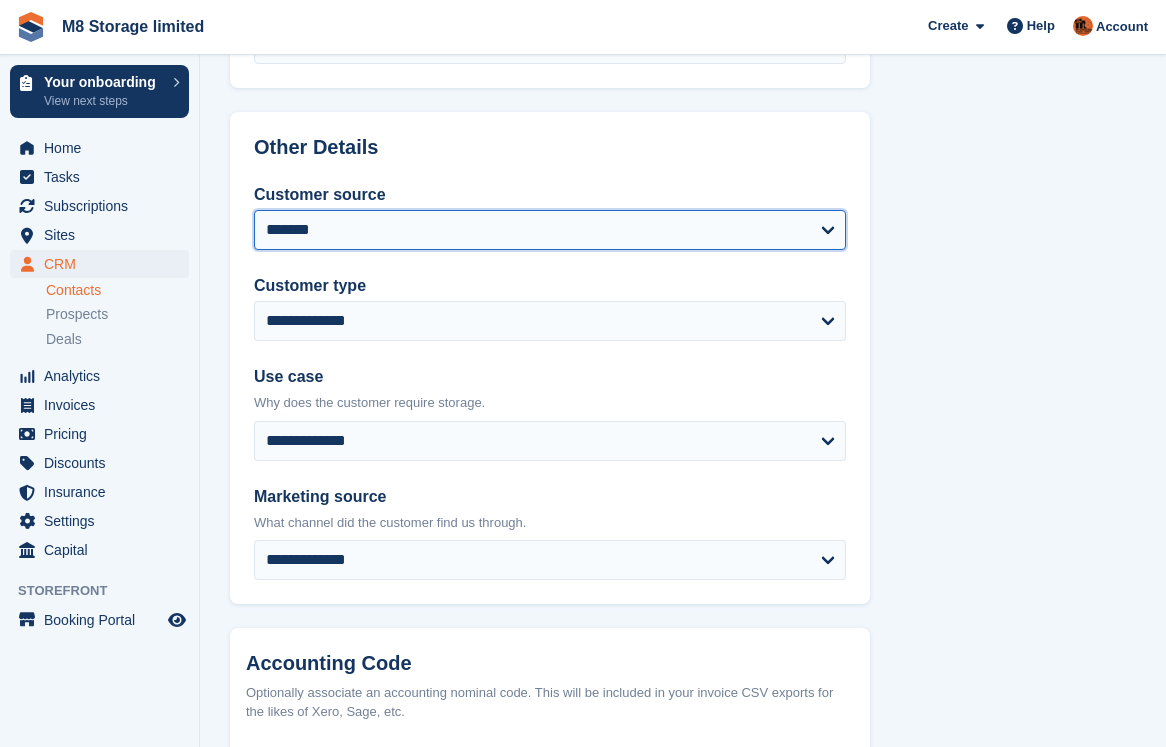 click on "**********" at bounding box center (550, 230) 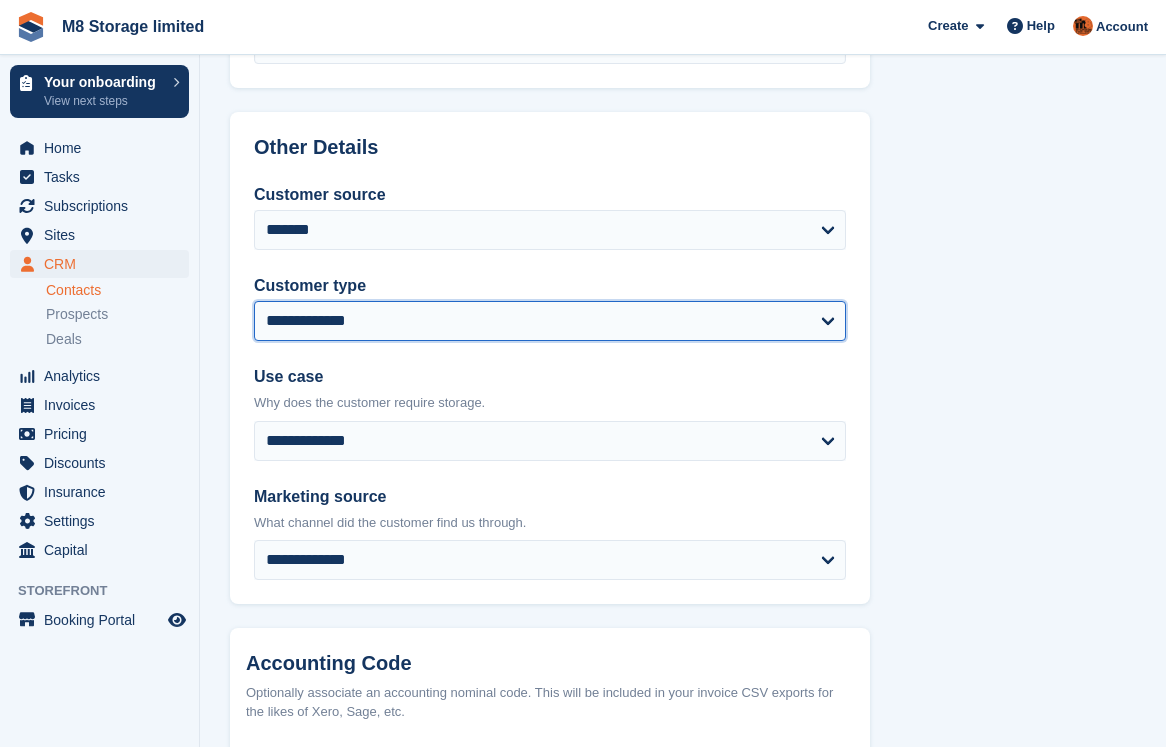 click on "**********" at bounding box center [550, 321] 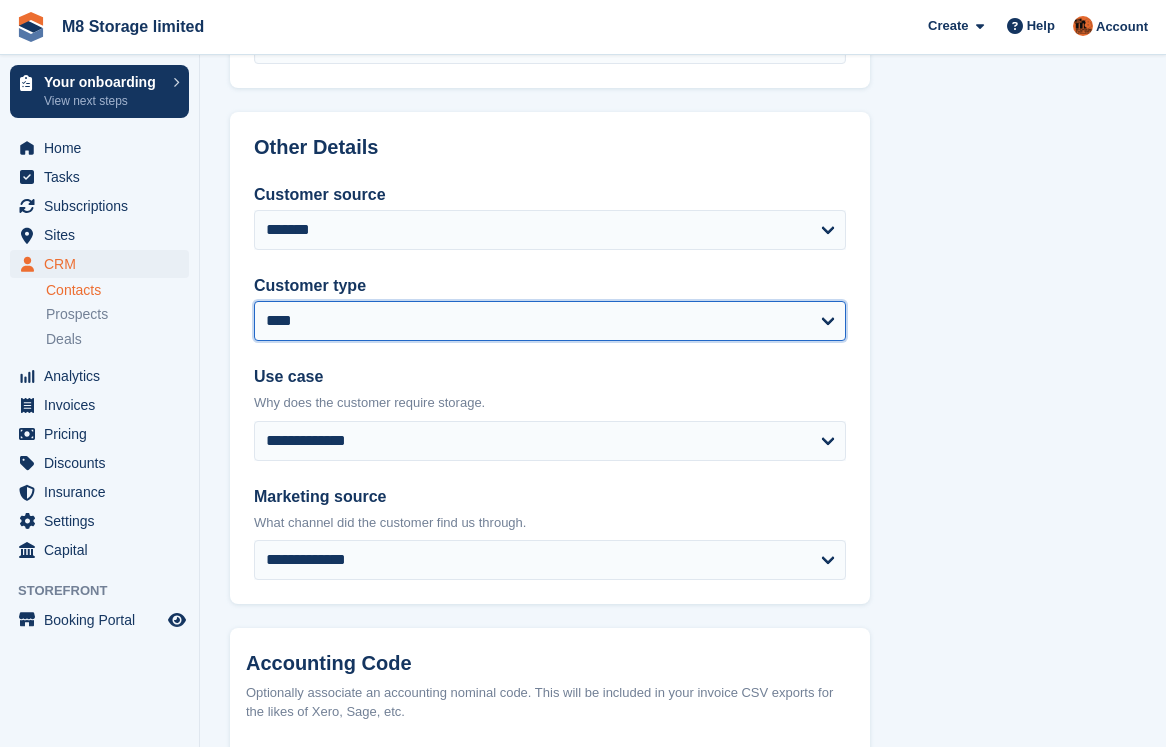 click on "**********" at bounding box center (550, 321) 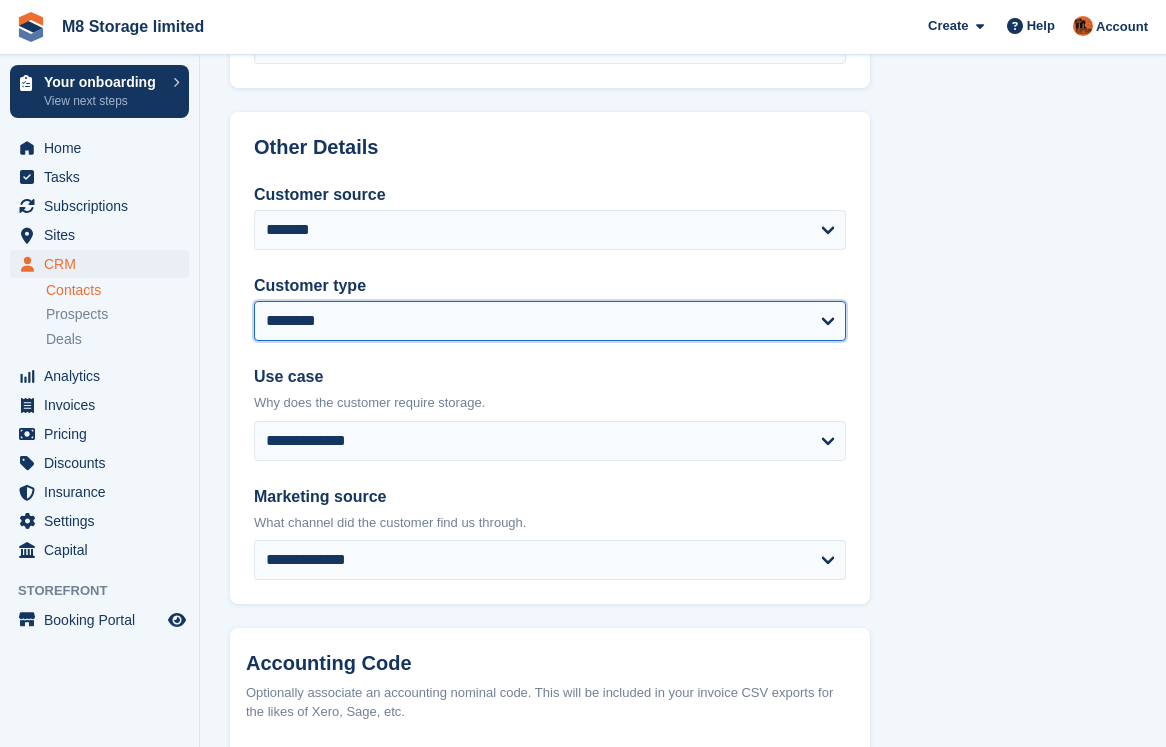 click on "**********" at bounding box center (550, 321) 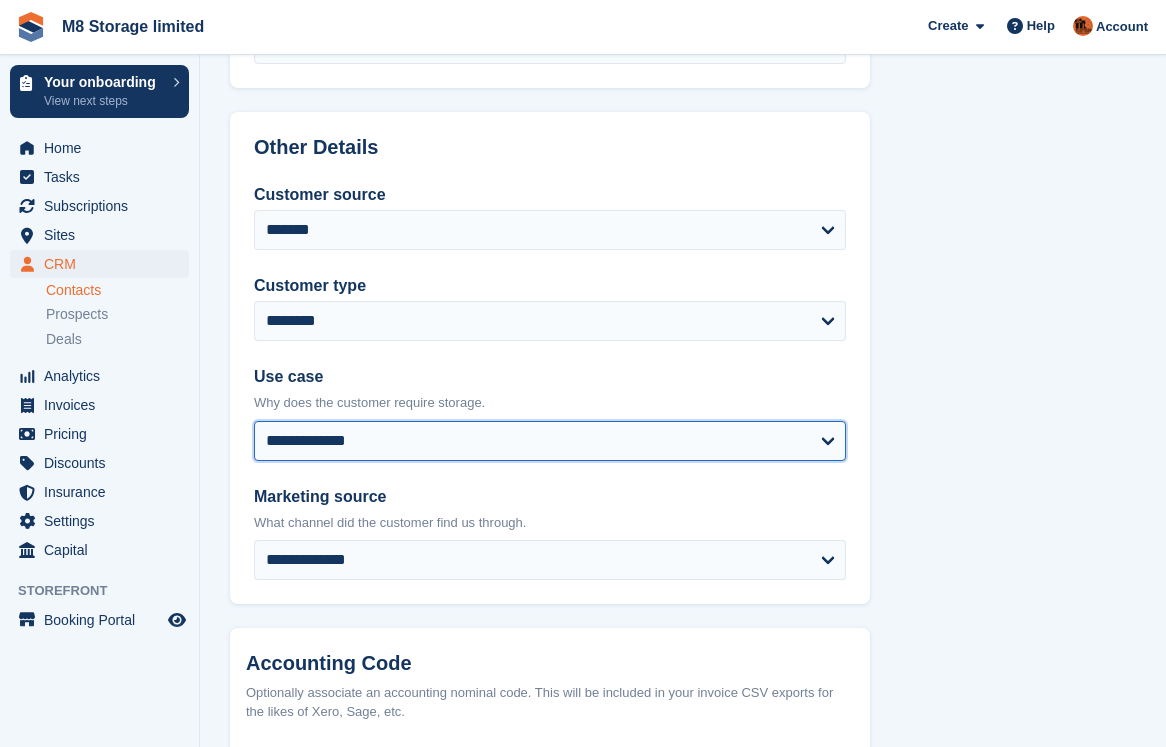 click on "**********" at bounding box center [550, 441] 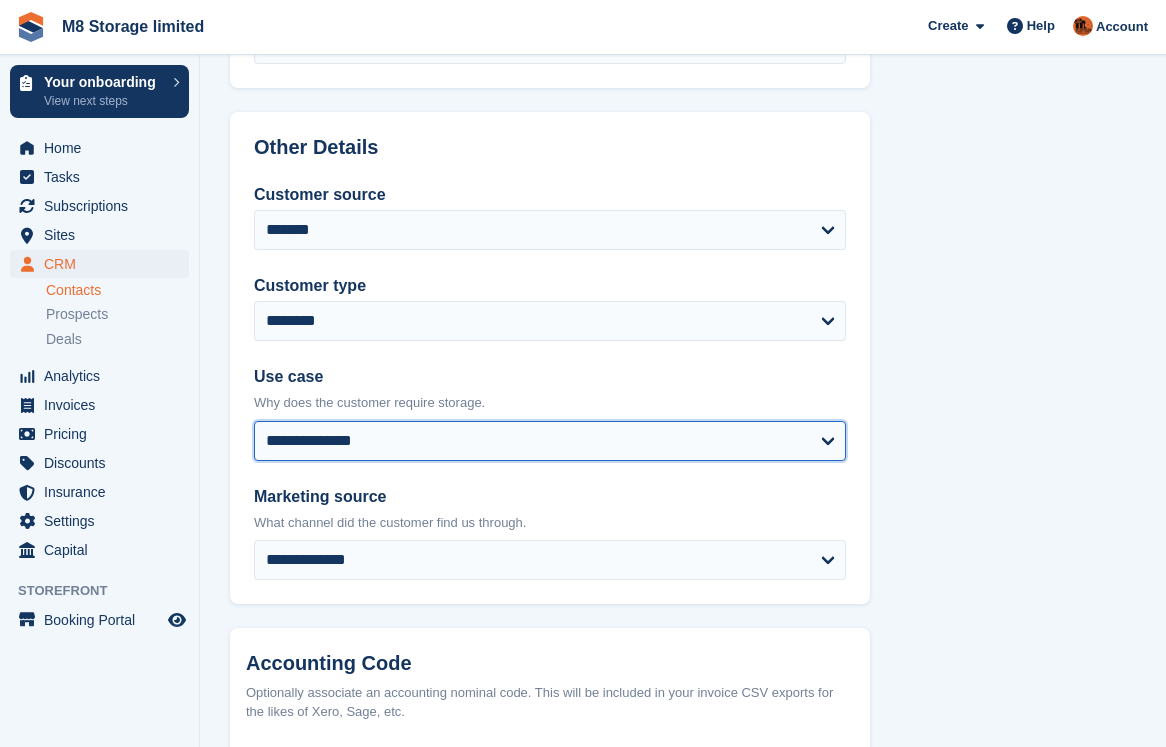 click on "**********" at bounding box center [550, 441] 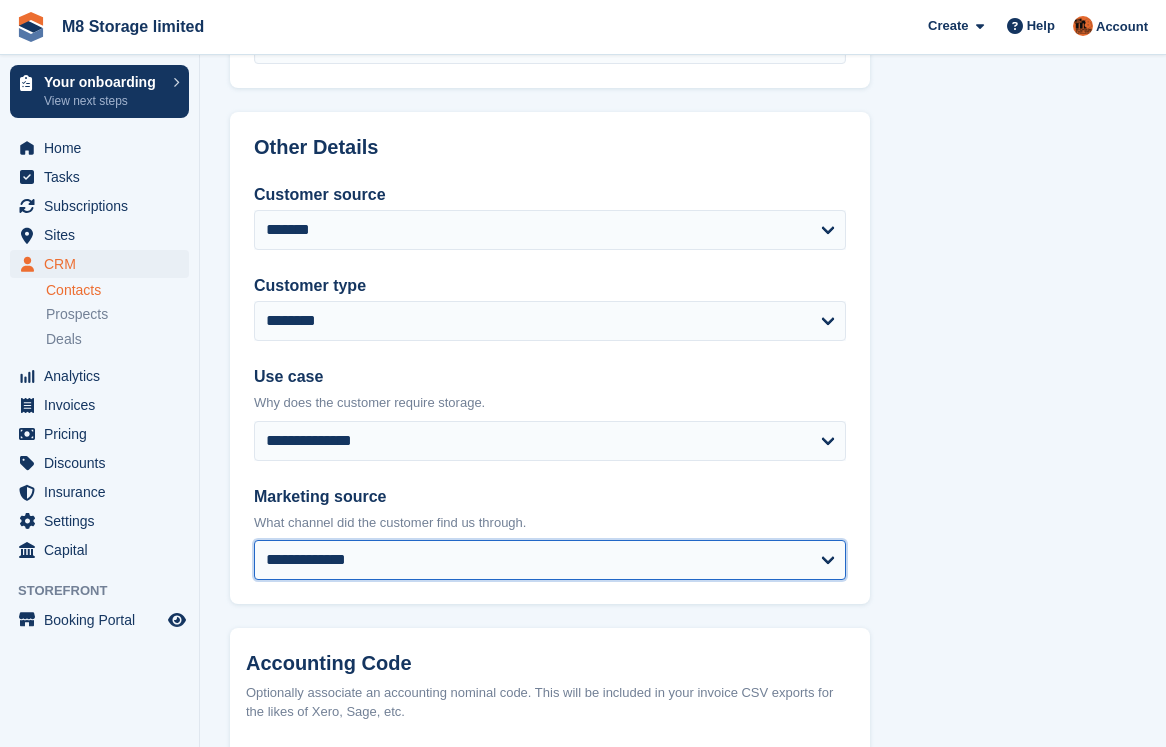 click on "**********" at bounding box center (550, 560) 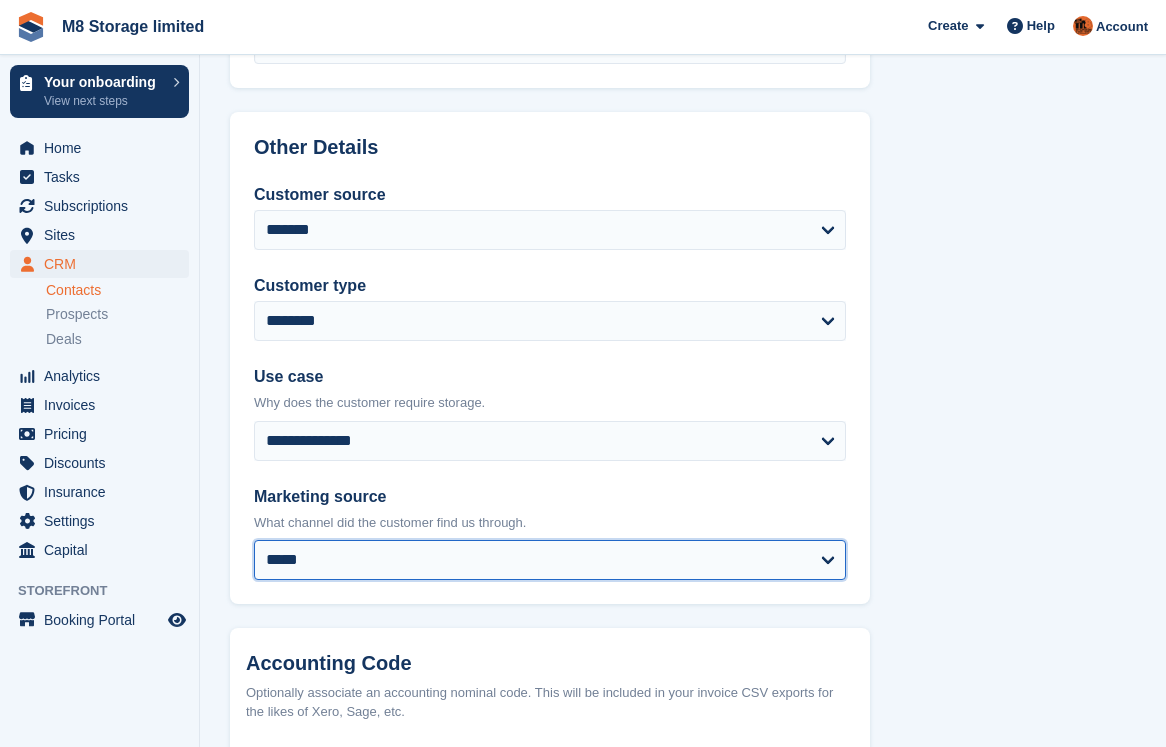 click on "**********" at bounding box center [550, 560] 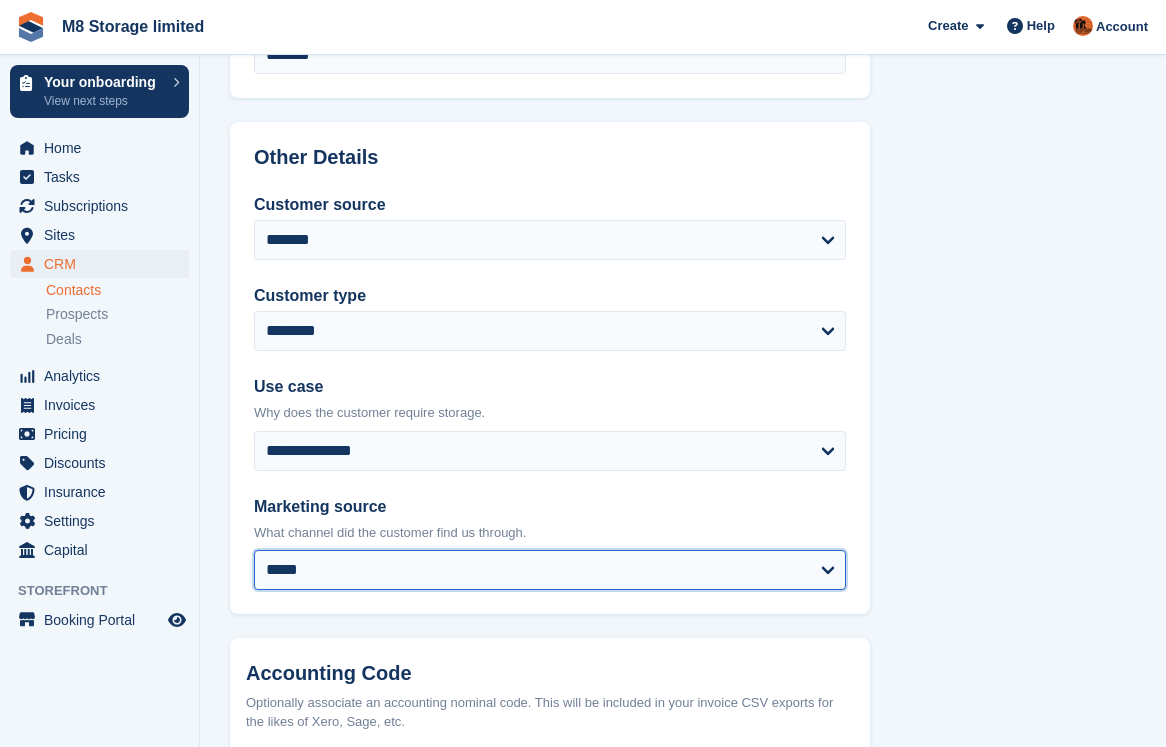 scroll, scrollTop: 1016, scrollLeft: 0, axis: vertical 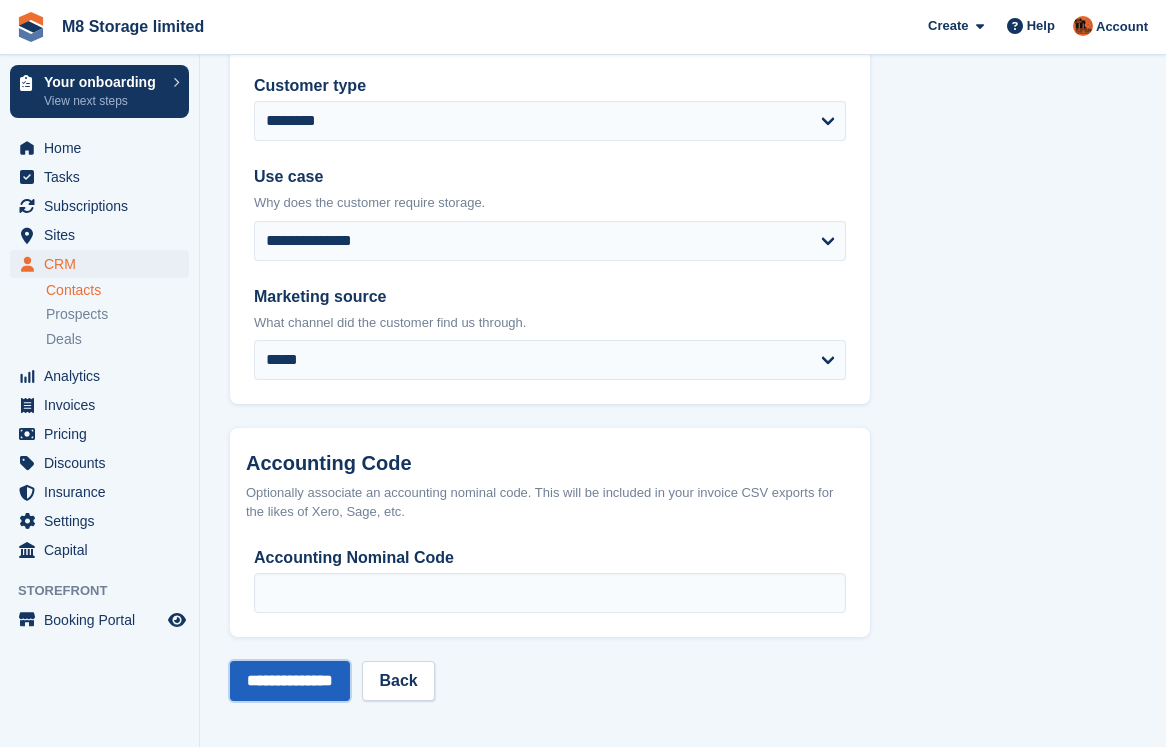 click on "**********" at bounding box center (290, 681) 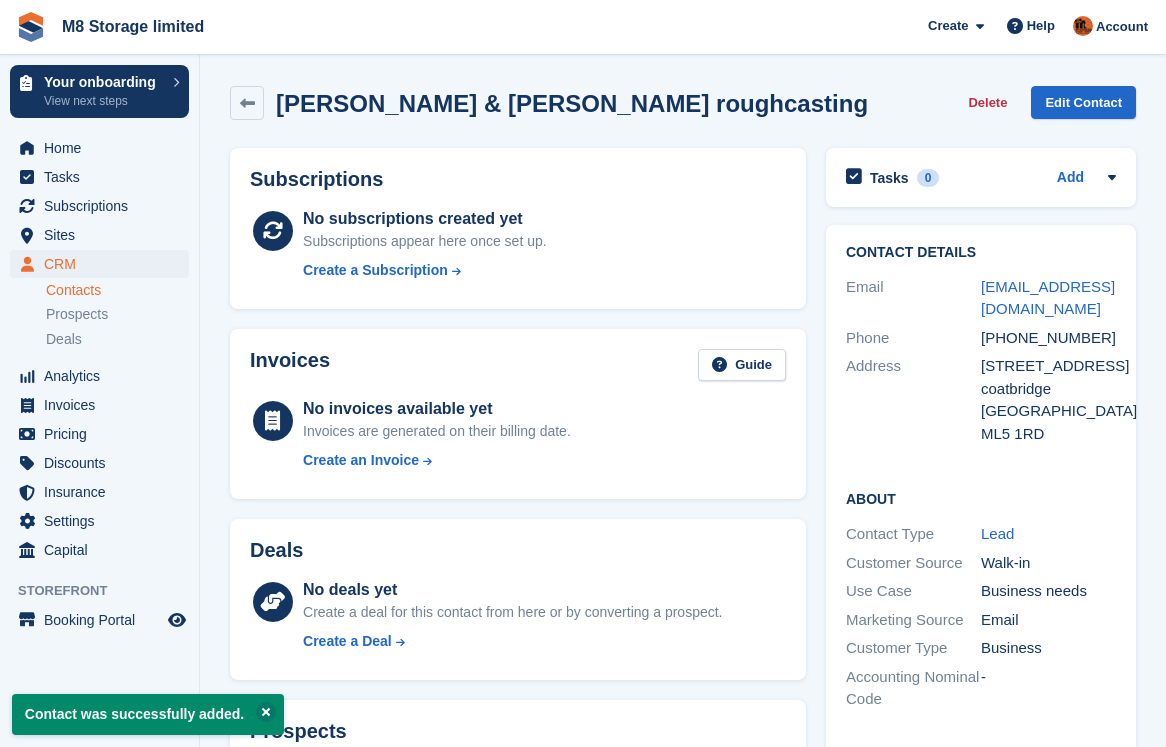 scroll, scrollTop: 0, scrollLeft: 0, axis: both 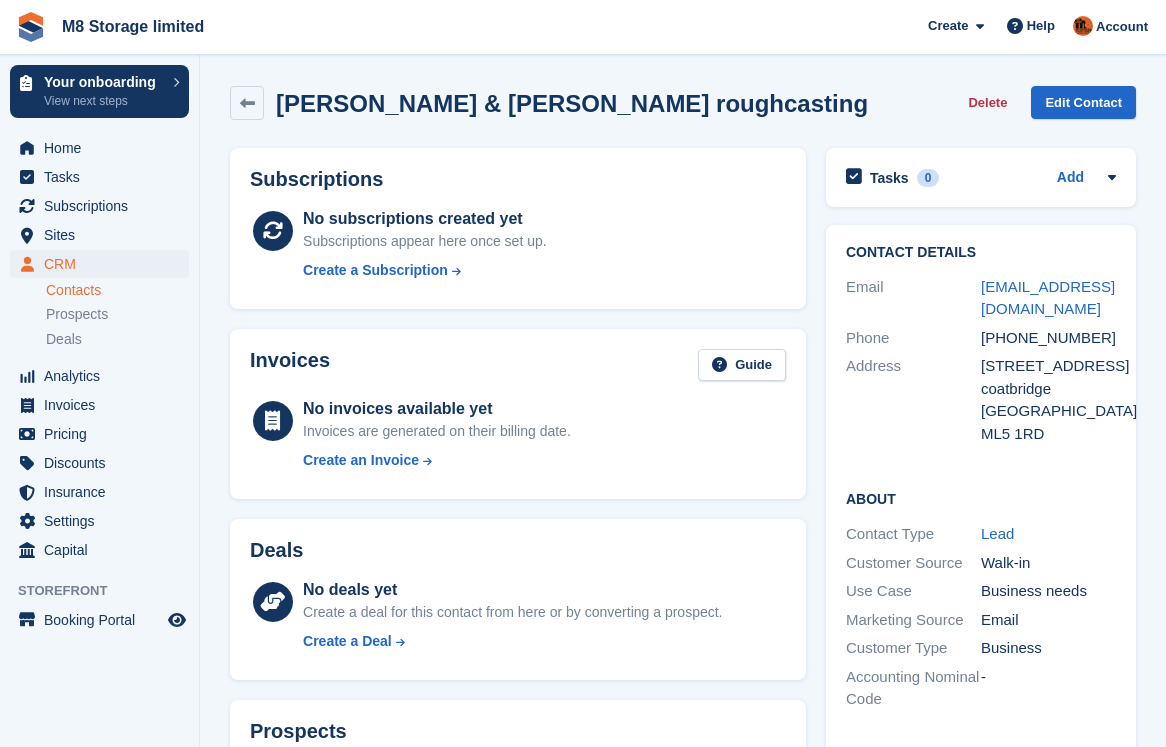 click on "Contacts" at bounding box center (117, 290) 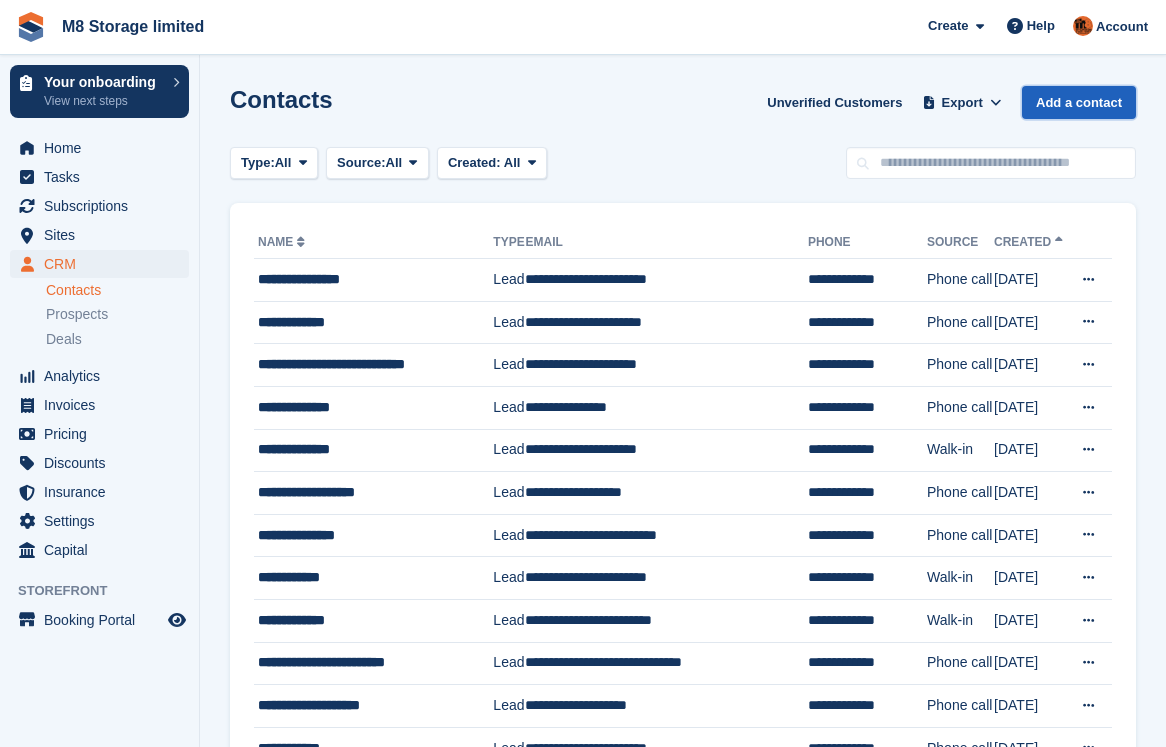 click on "Add a contact" at bounding box center (1079, 102) 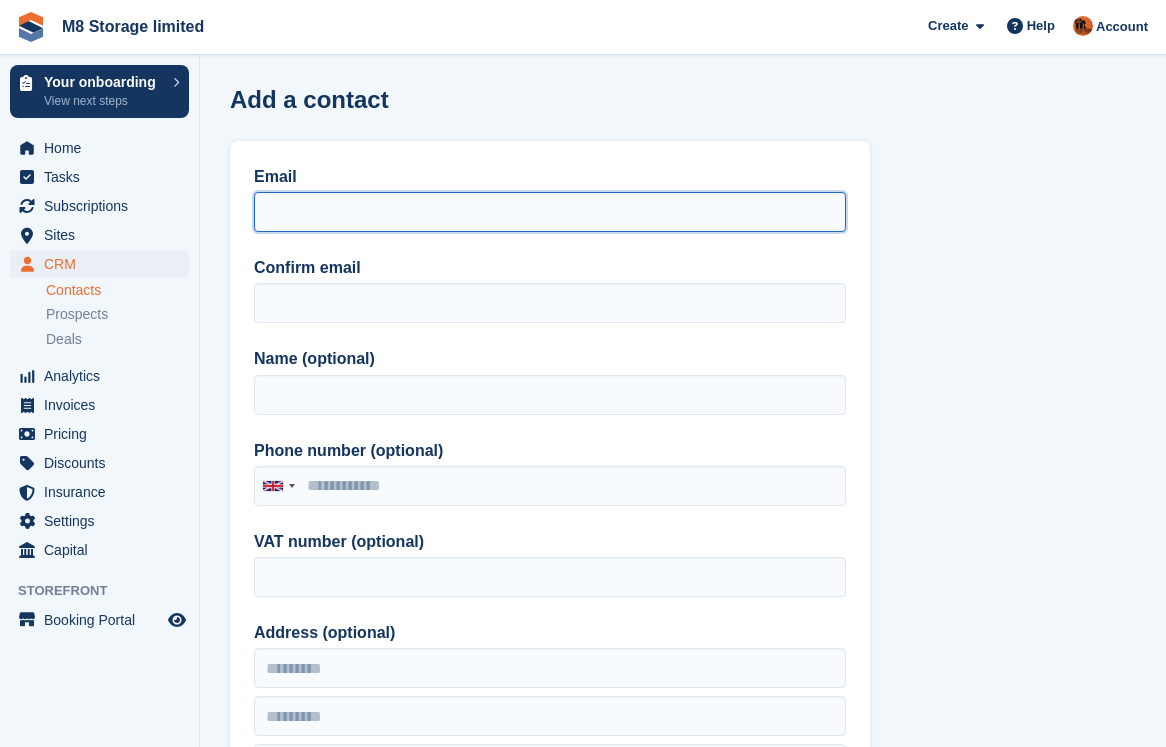 click on "Email" at bounding box center (550, 212) 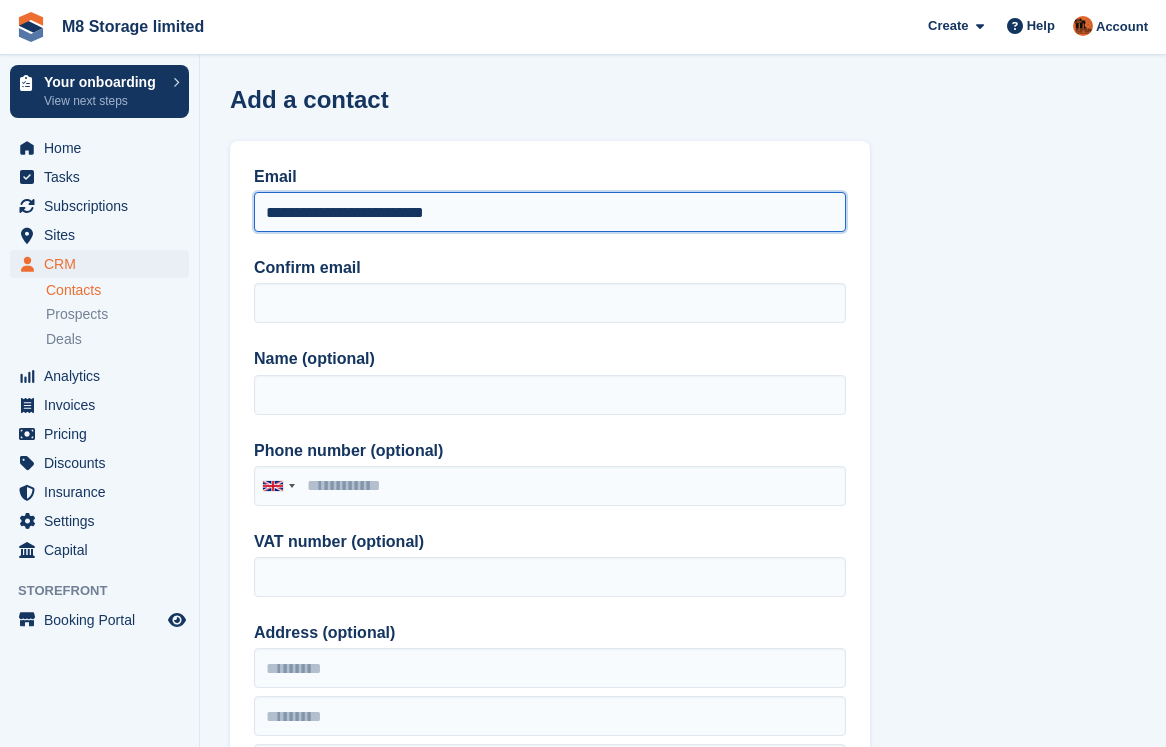 drag, startPoint x: 487, startPoint y: 216, endPoint x: 261, endPoint y: 225, distance: 226.17914 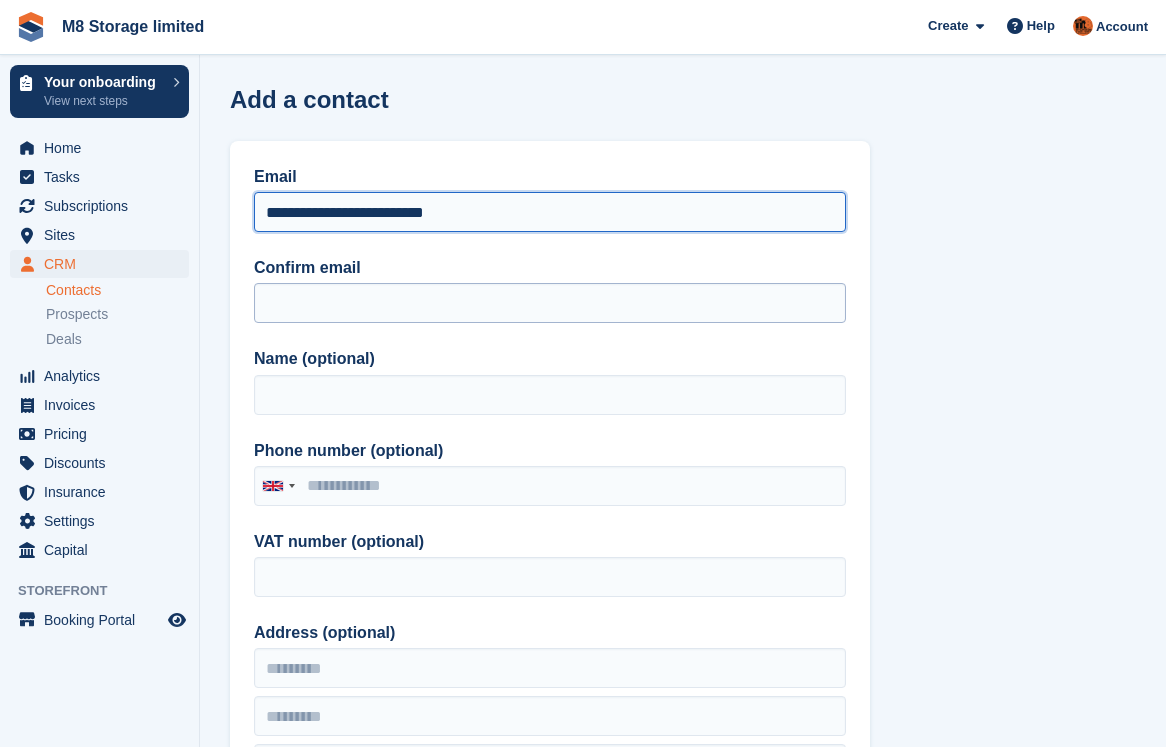 type on "**********" 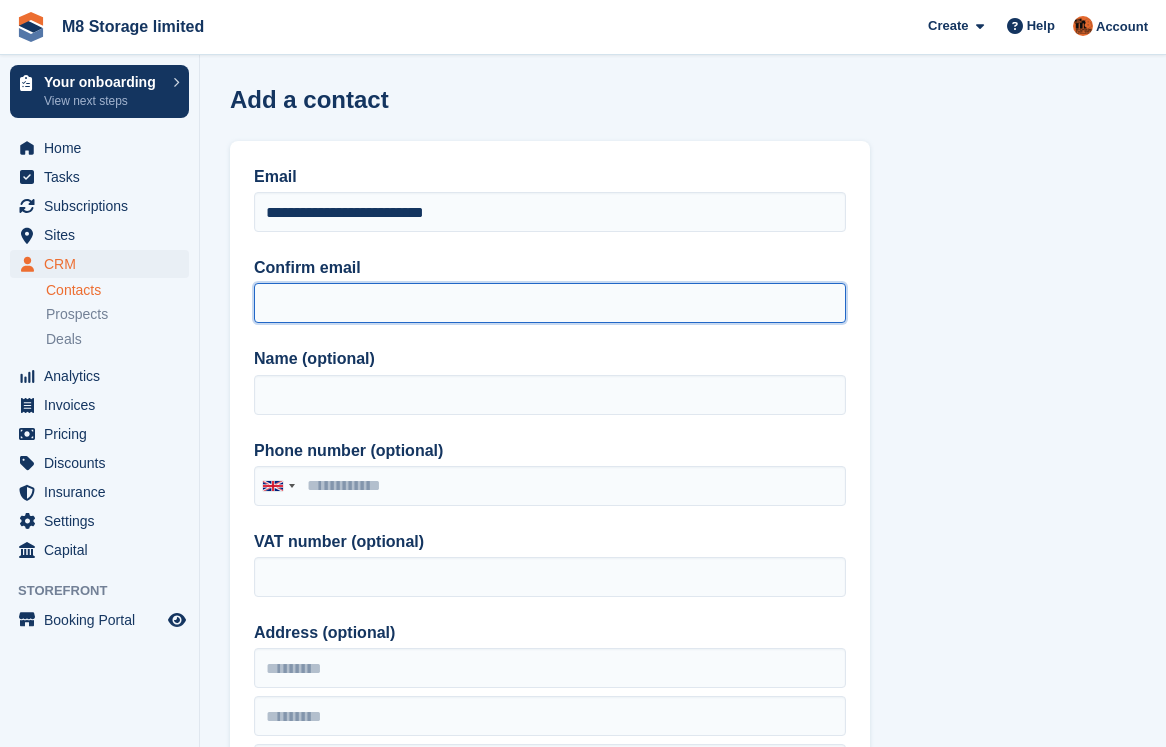 paste on "**********" 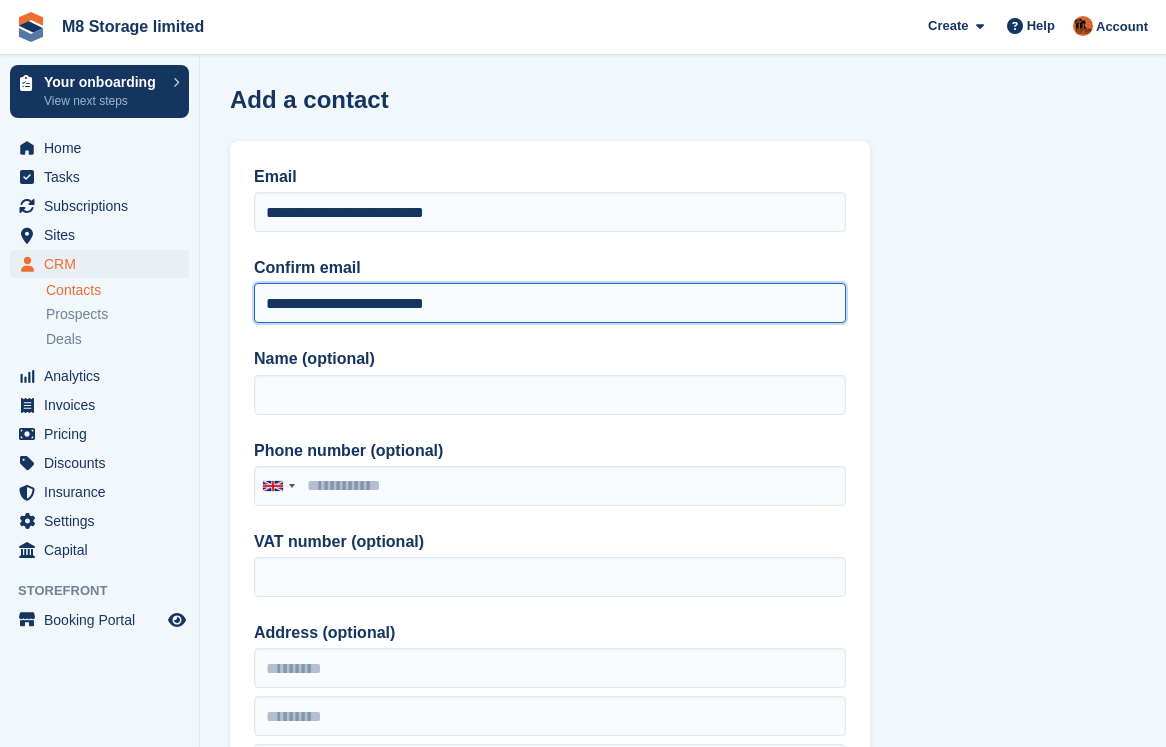 type on "**********" 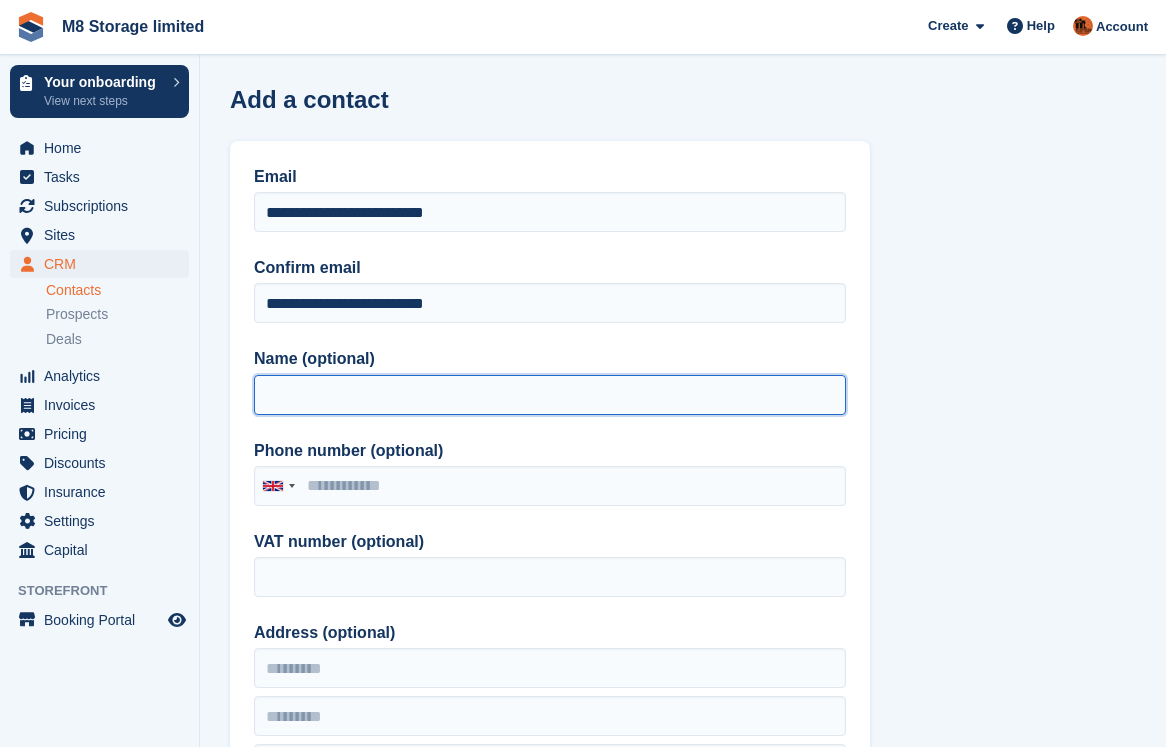 drag, startPoint x: 329, startPoint y: 380, endPoint x: 379, endPoint y: 391, distance: 51.1957 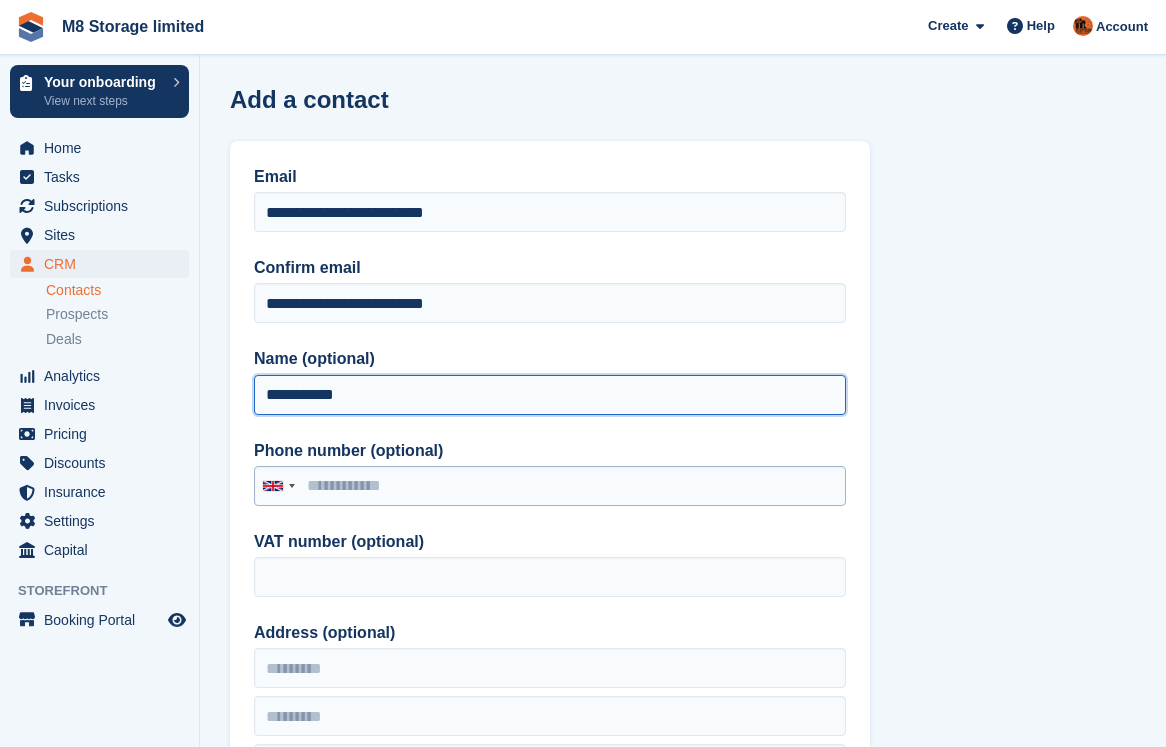 type on "**********" 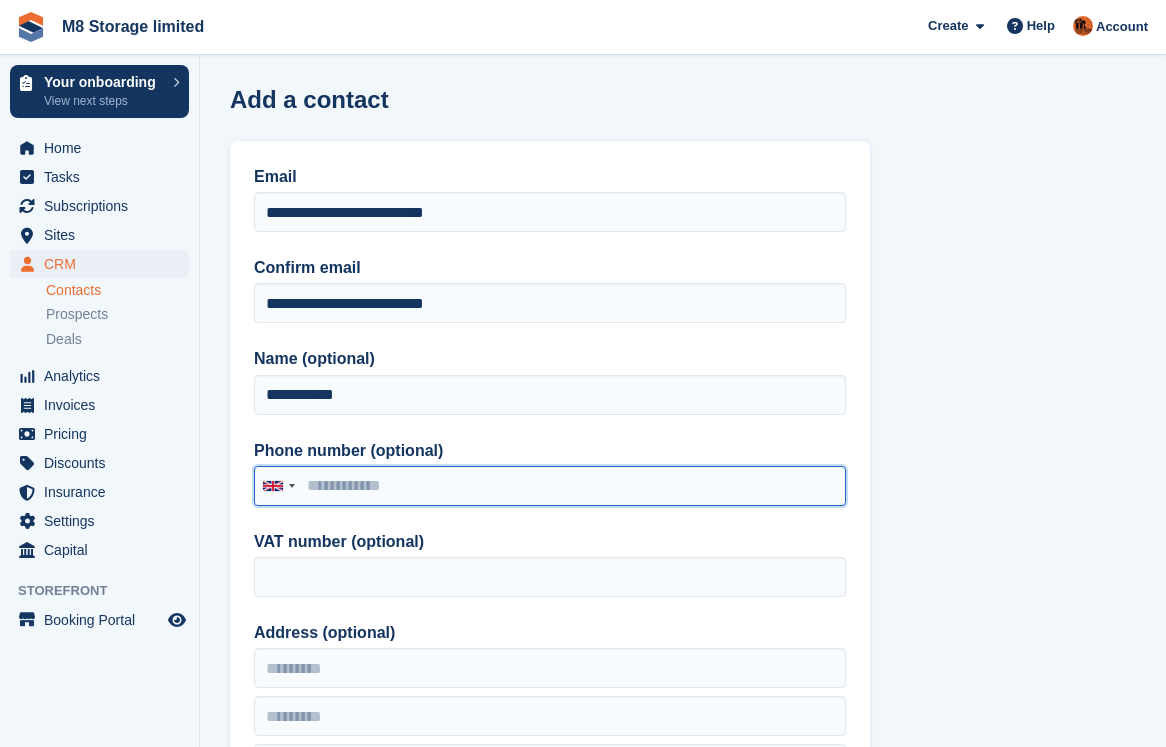 click on "Phone number (optional)" at bounding box center [550, 486] 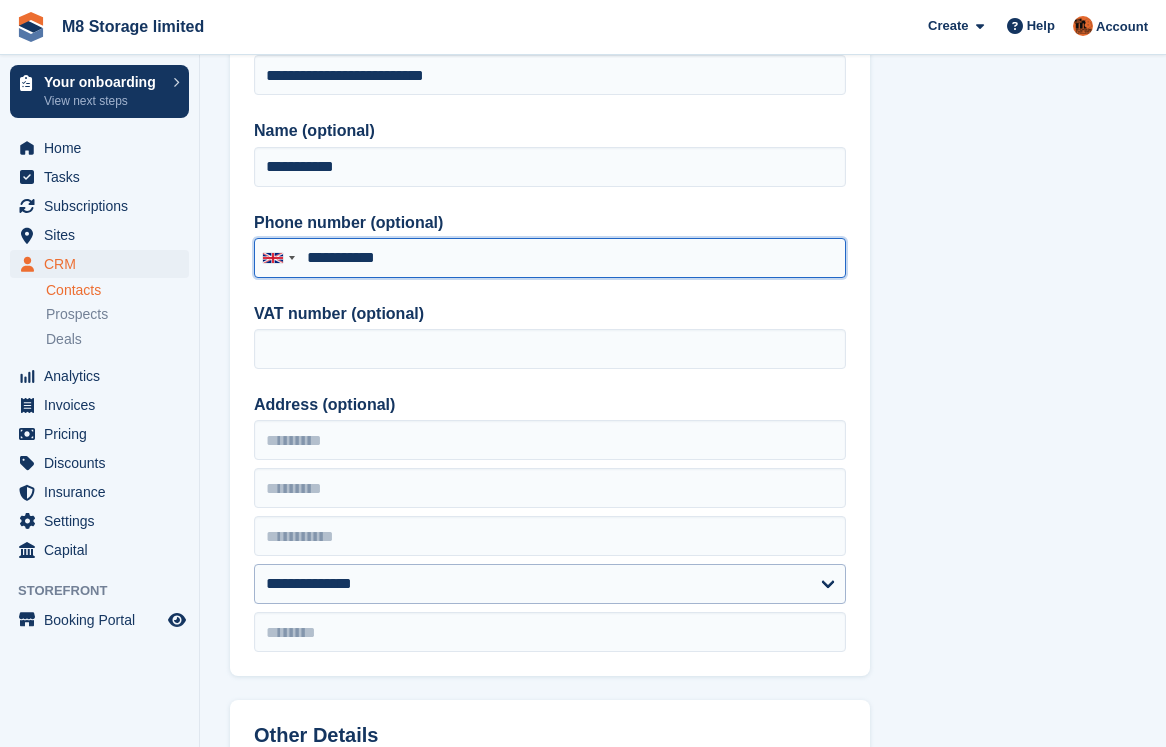 scroll, scrollTop: 300, scrollLeft: 0, axis: vertical 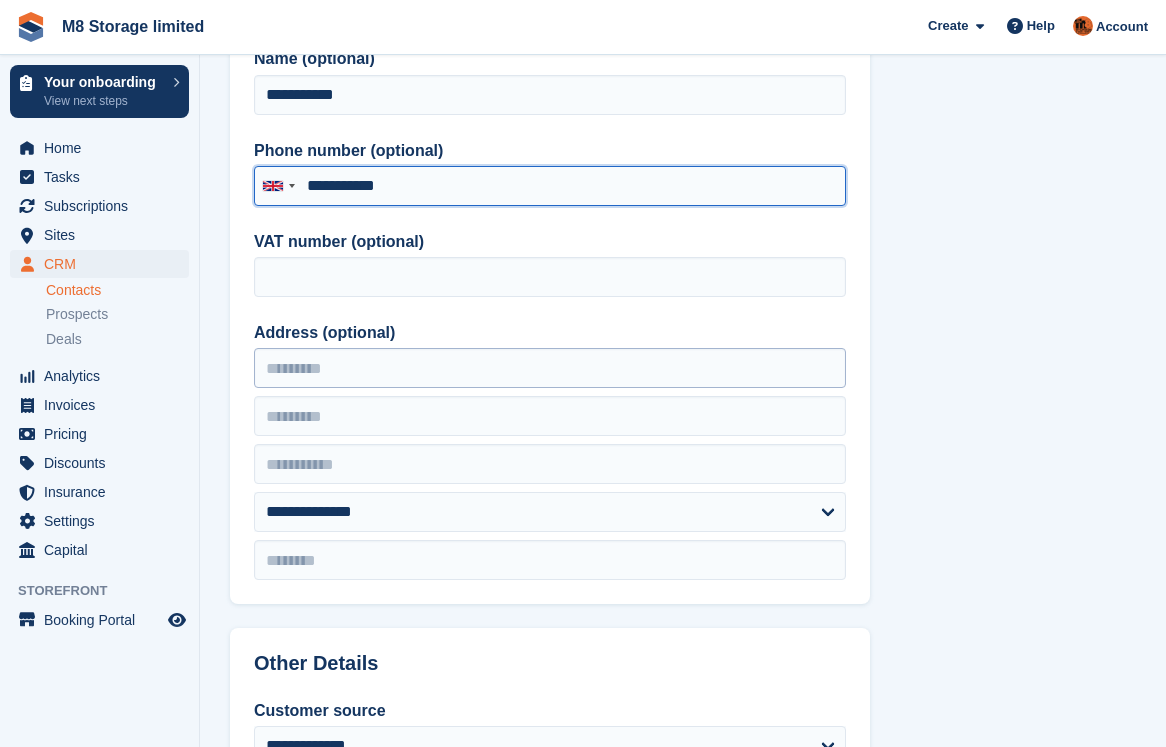 type on "**********" 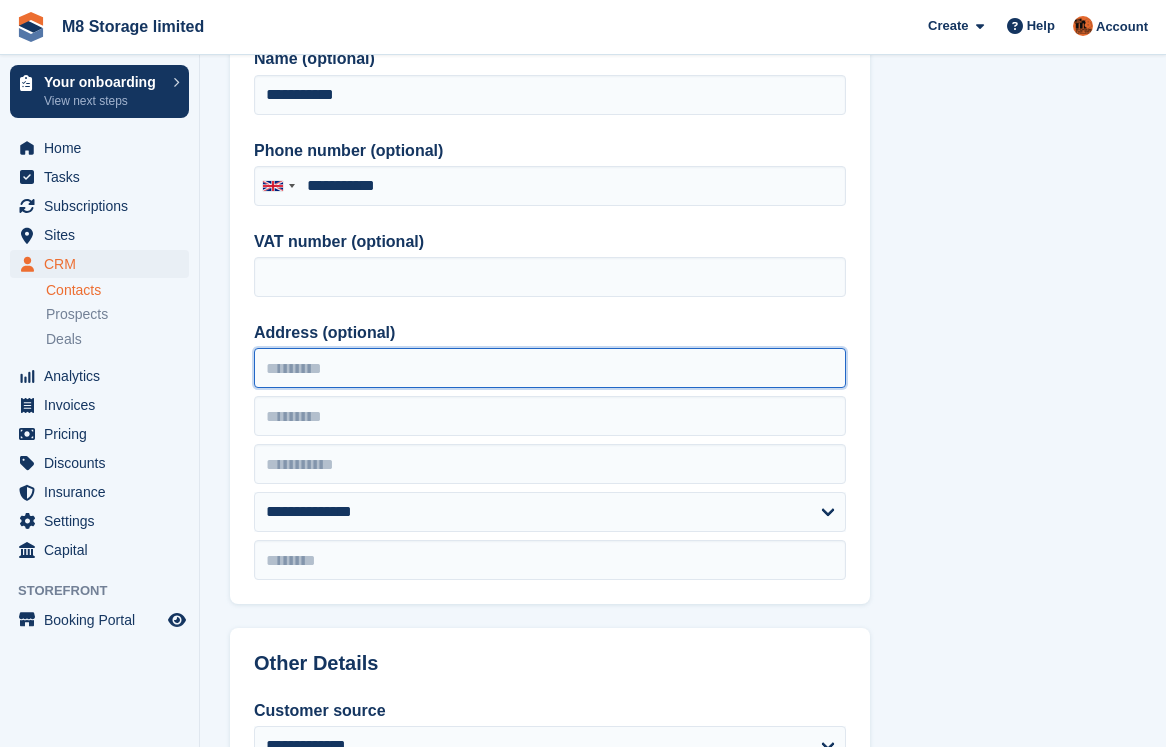 click on "Address (optional)" at bounding box center (550, 368) 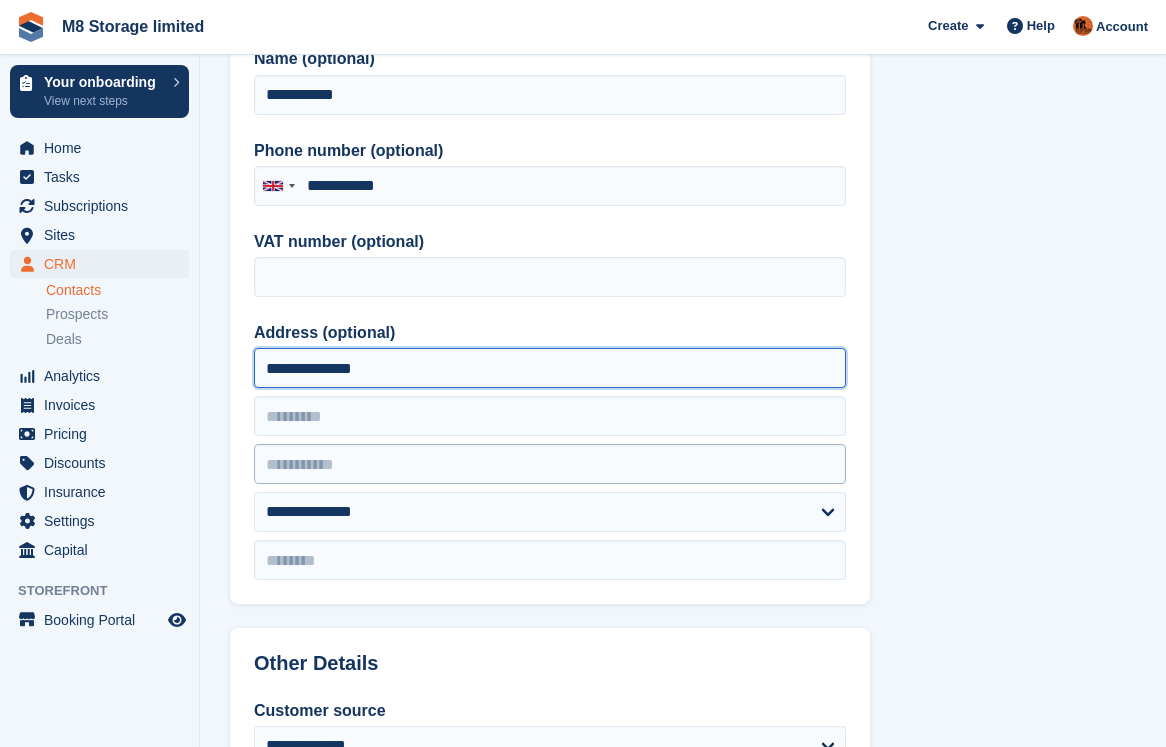 type on "**********" 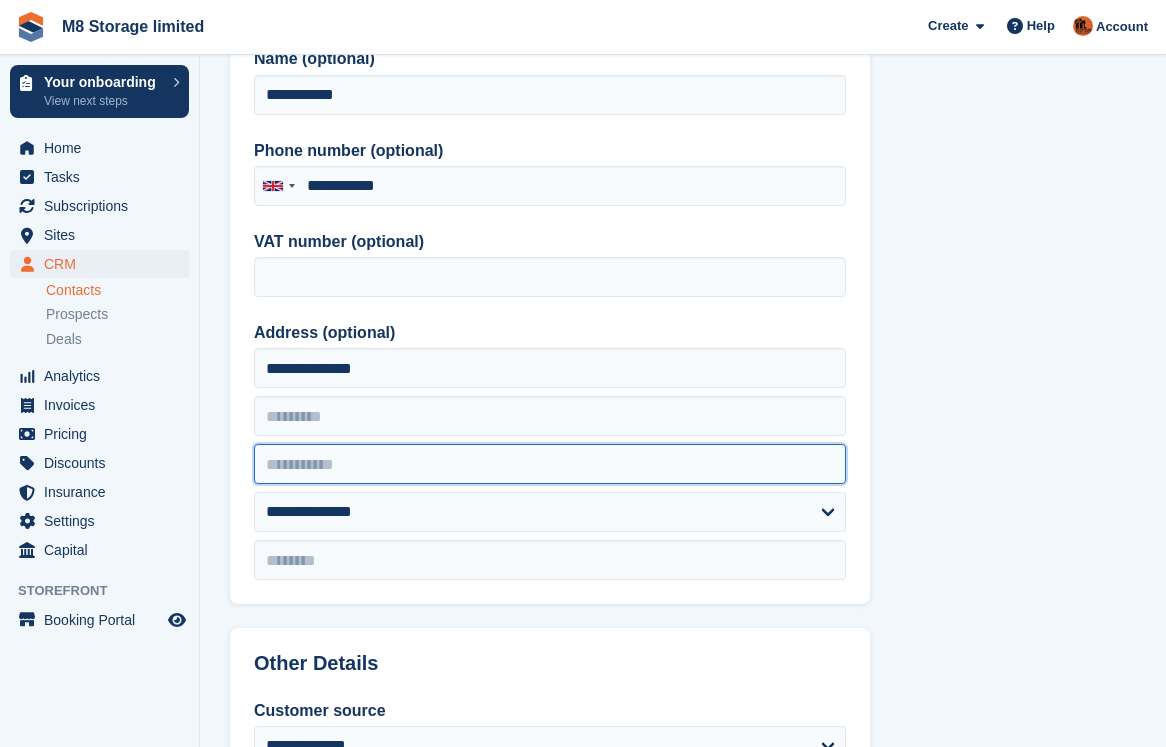 click at bounding box center (550, 464) 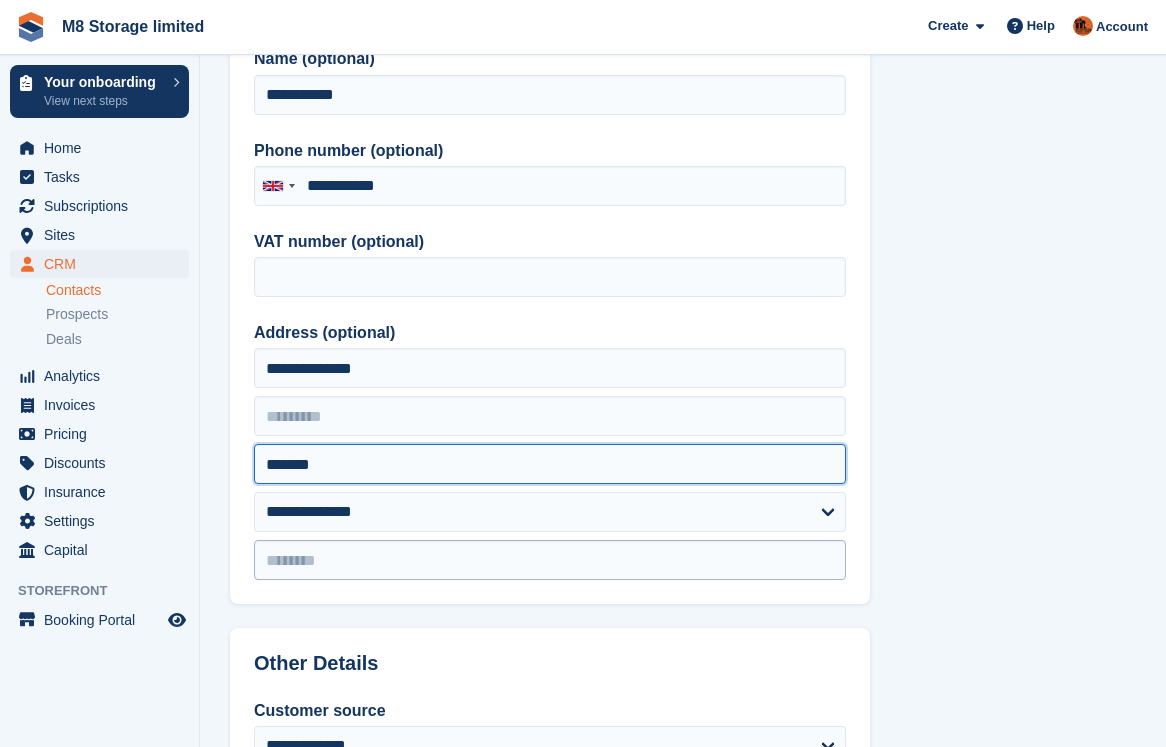 type on "*******" 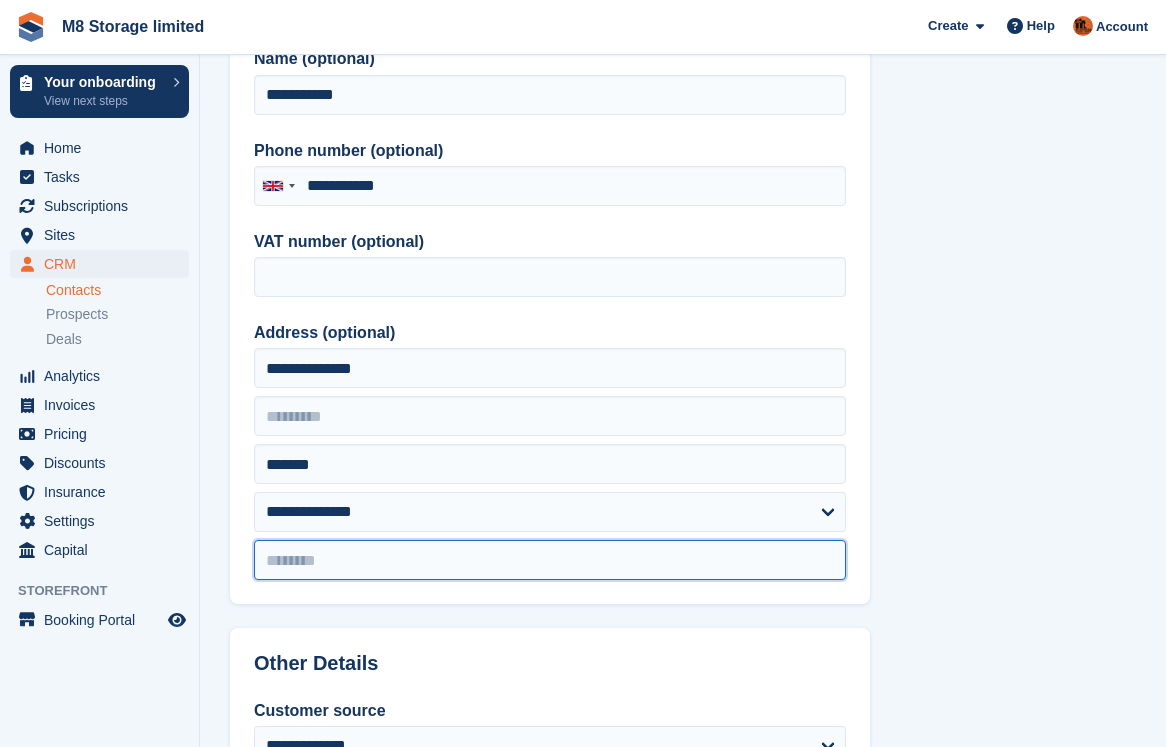 click at bounding box center [550, 560] 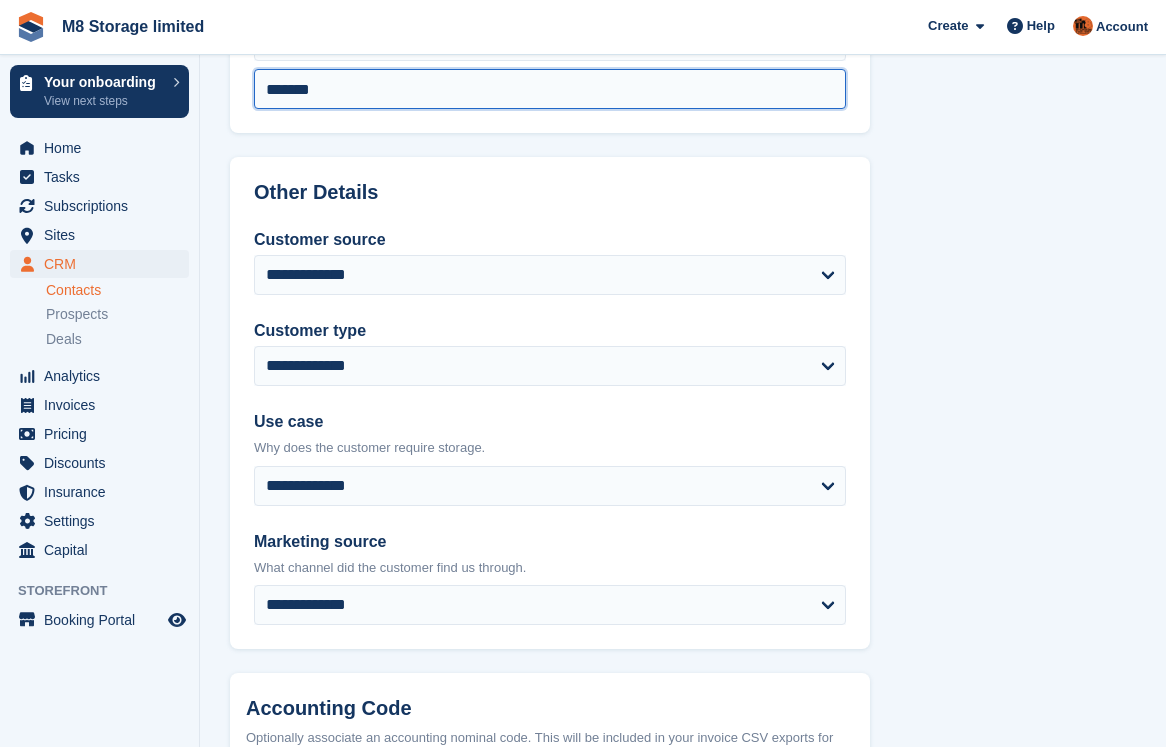 scroll, scrollTop: 800, scrollLeft: 0, axis: vertical 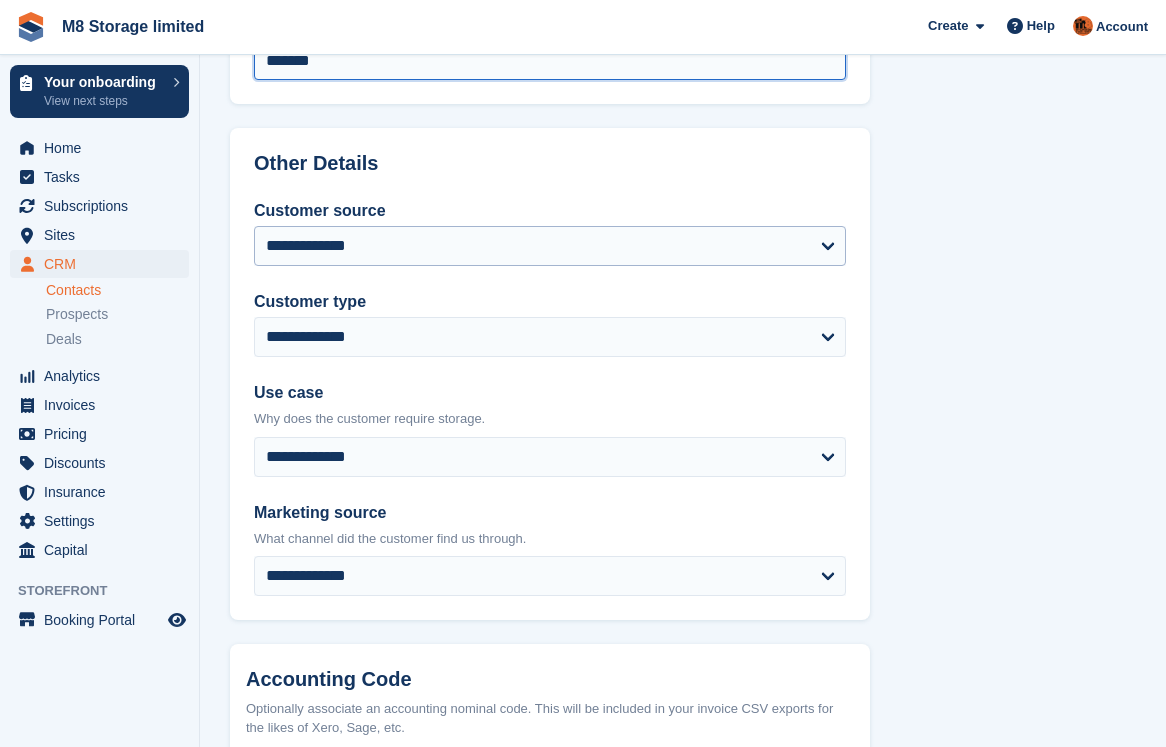 type on "*******" 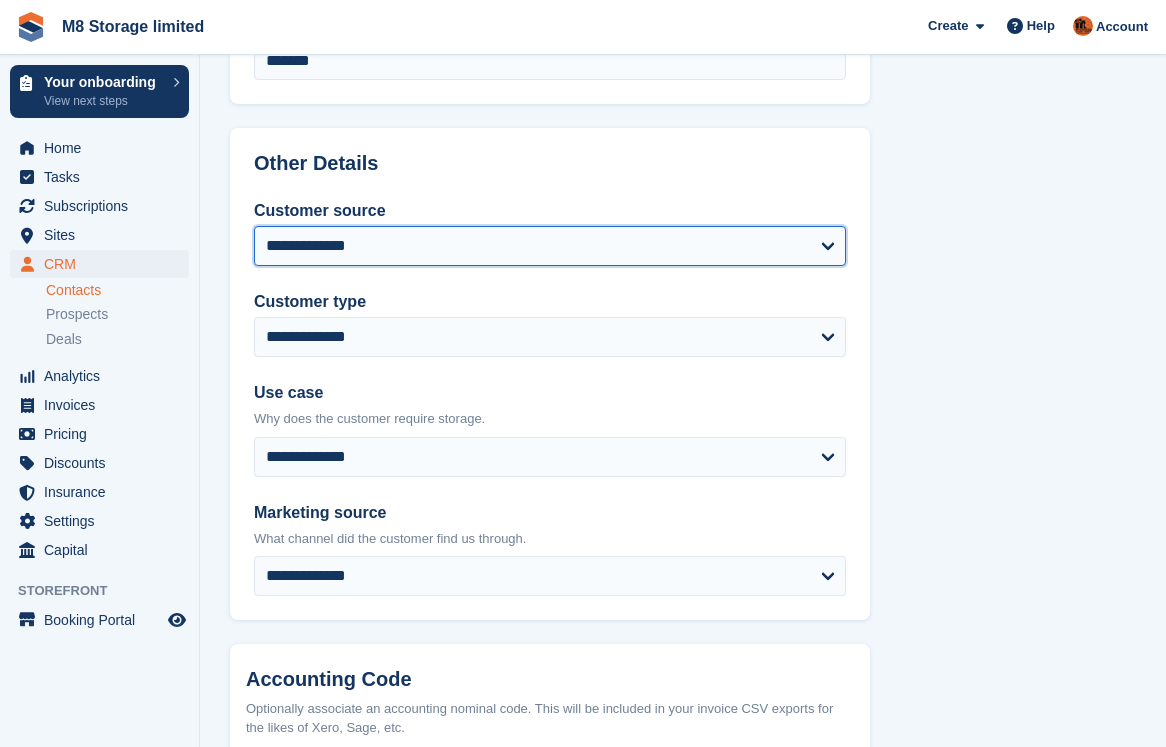 click on "**********" at bounding box center (550, 246) 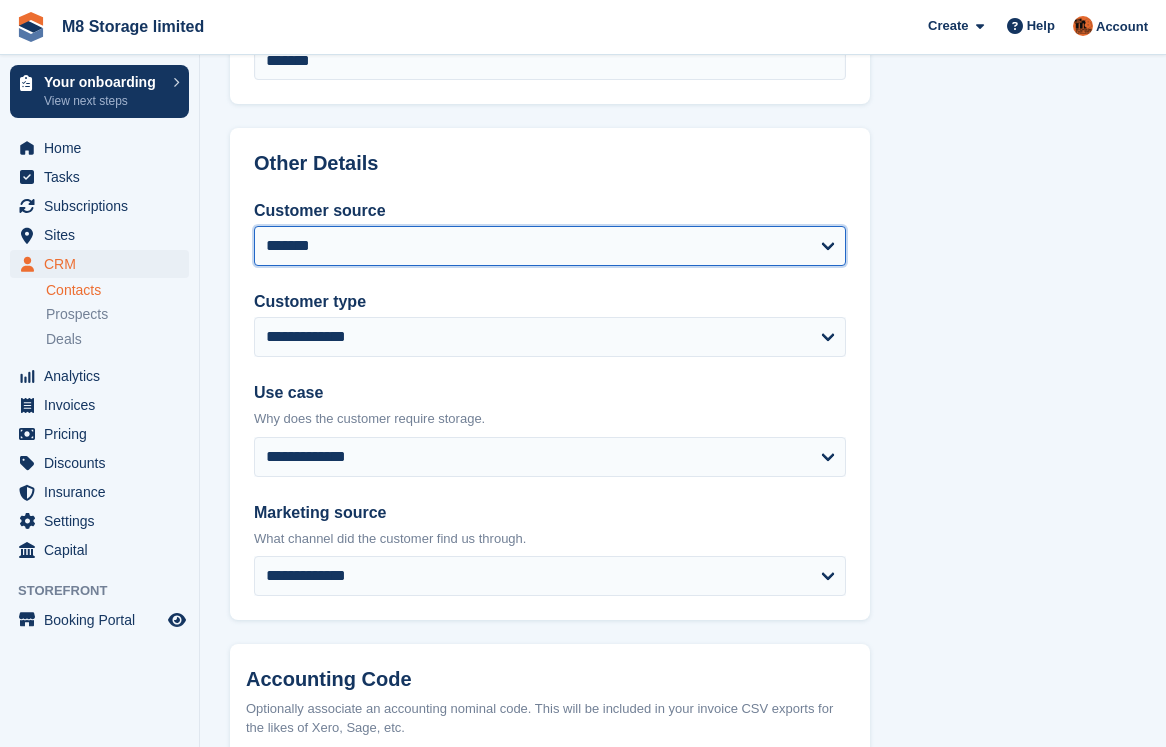 click on "**********" at bounding box center [550, 246] 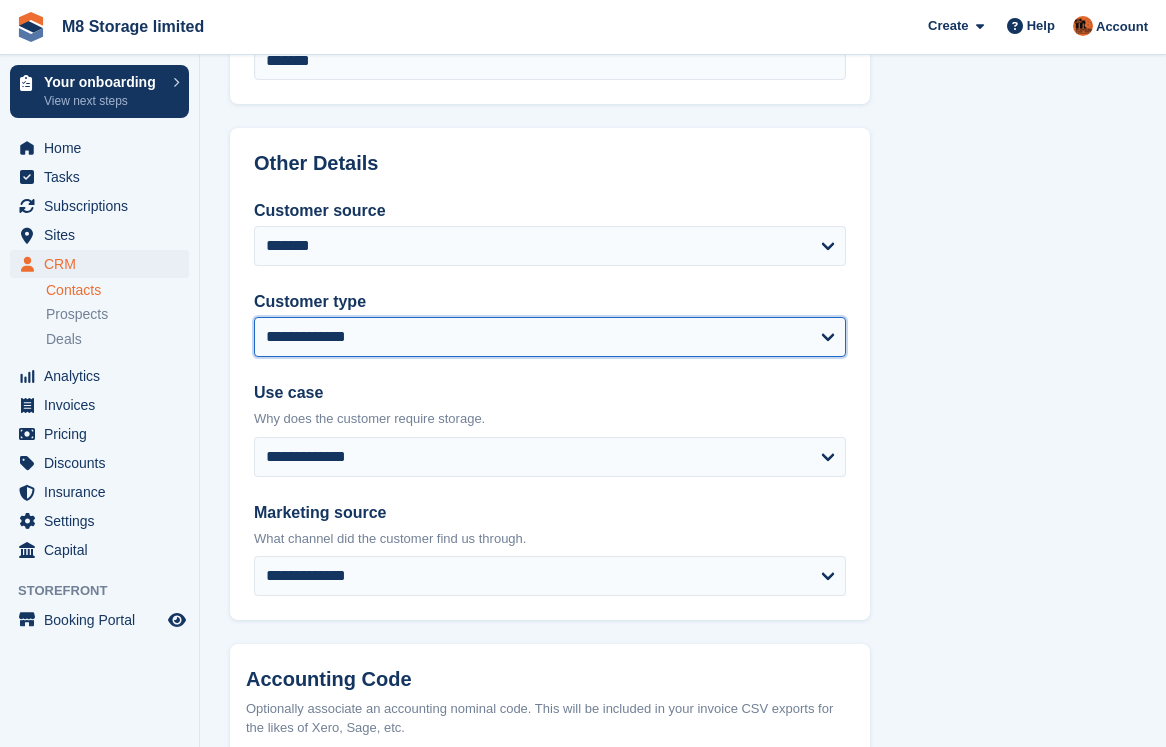 click on "**********" at bounding box center [550, 337] 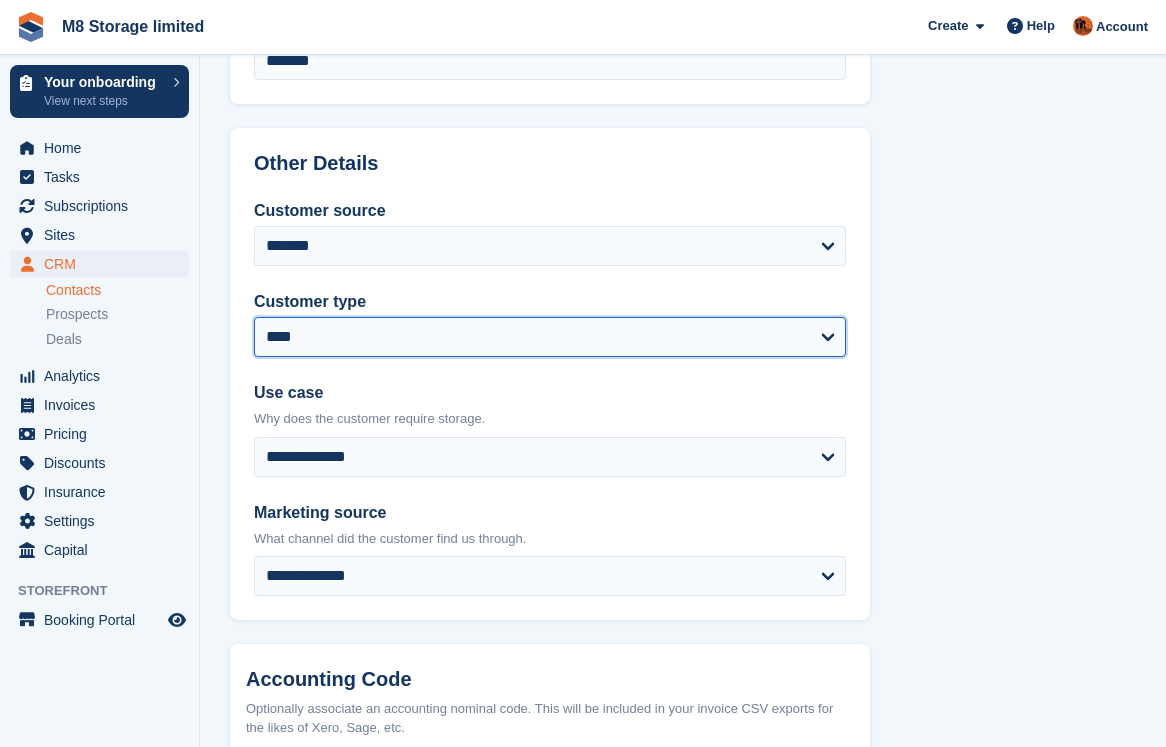 click on "**********" at bounding box center [550, 337] 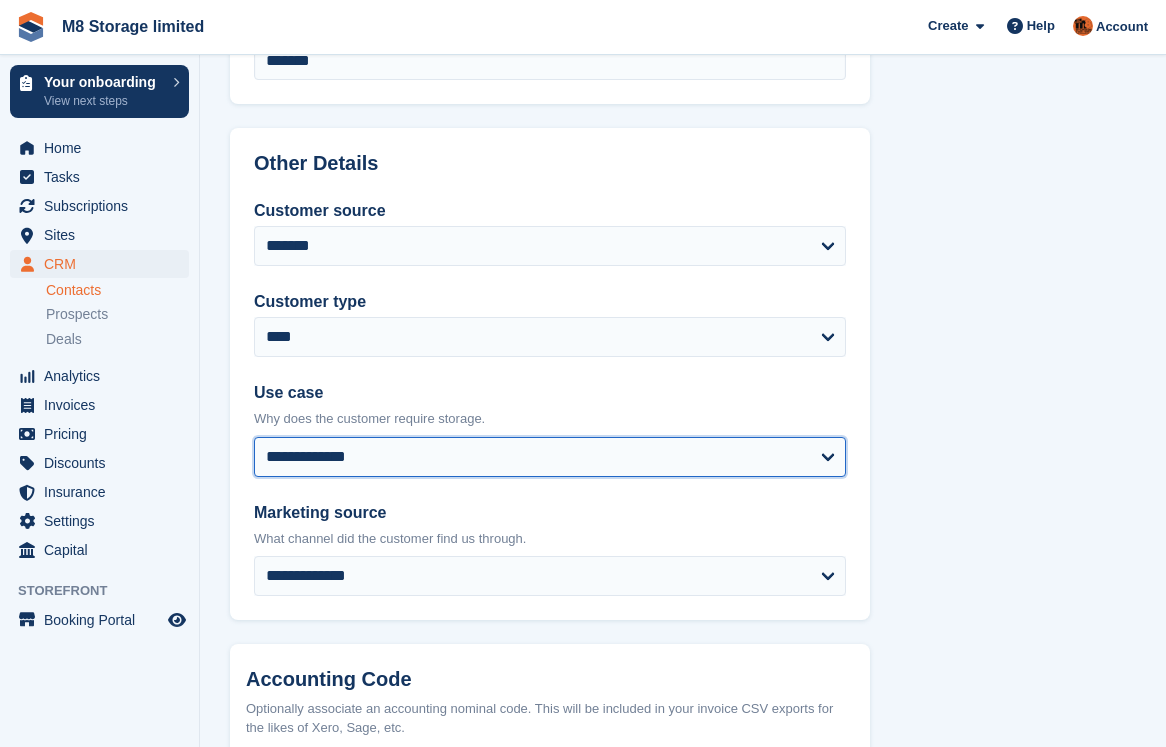 click on "**********" at bounding box center (550, 457) 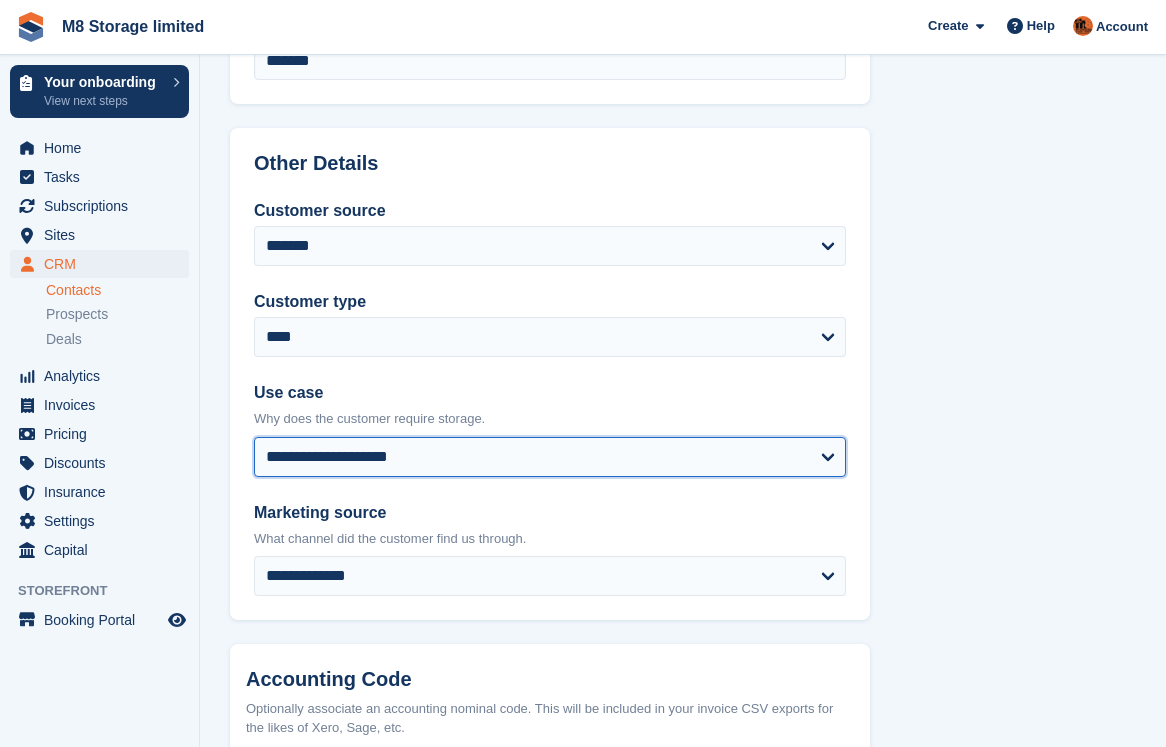 click on "**********" at bounding box center [550, 457] 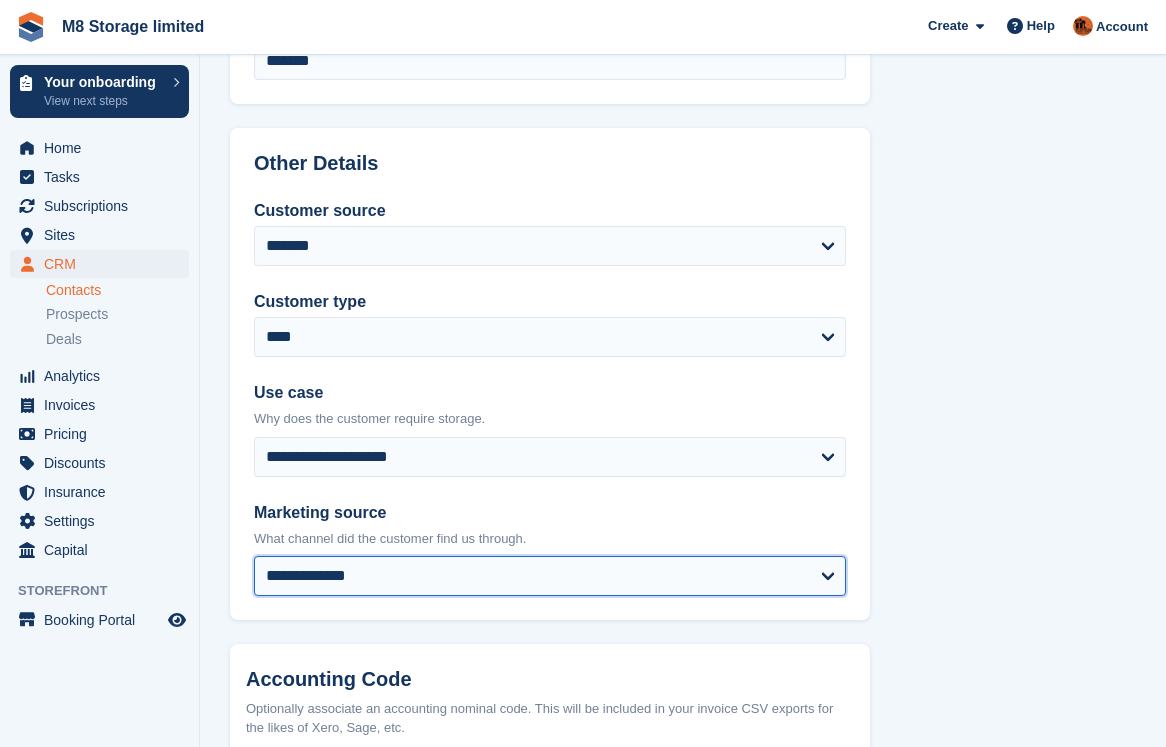 click on "**********" at bounding box center [550, 576] 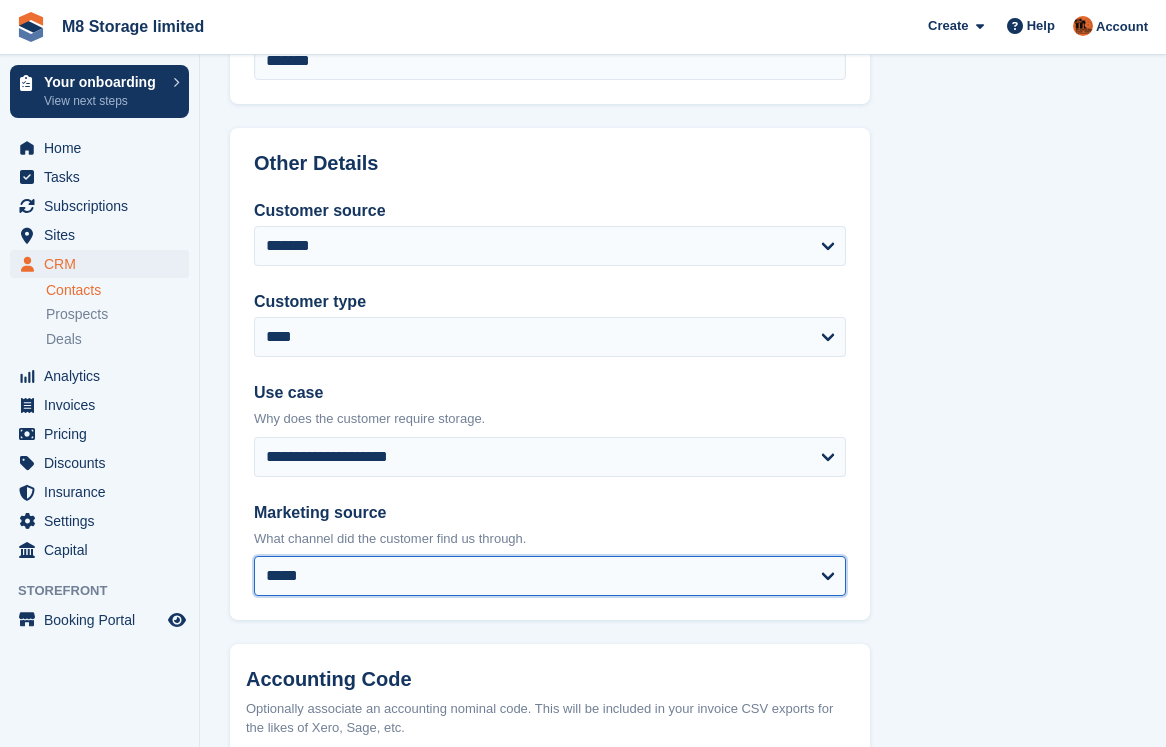 click on "**********" at bounding box center [550, 576] 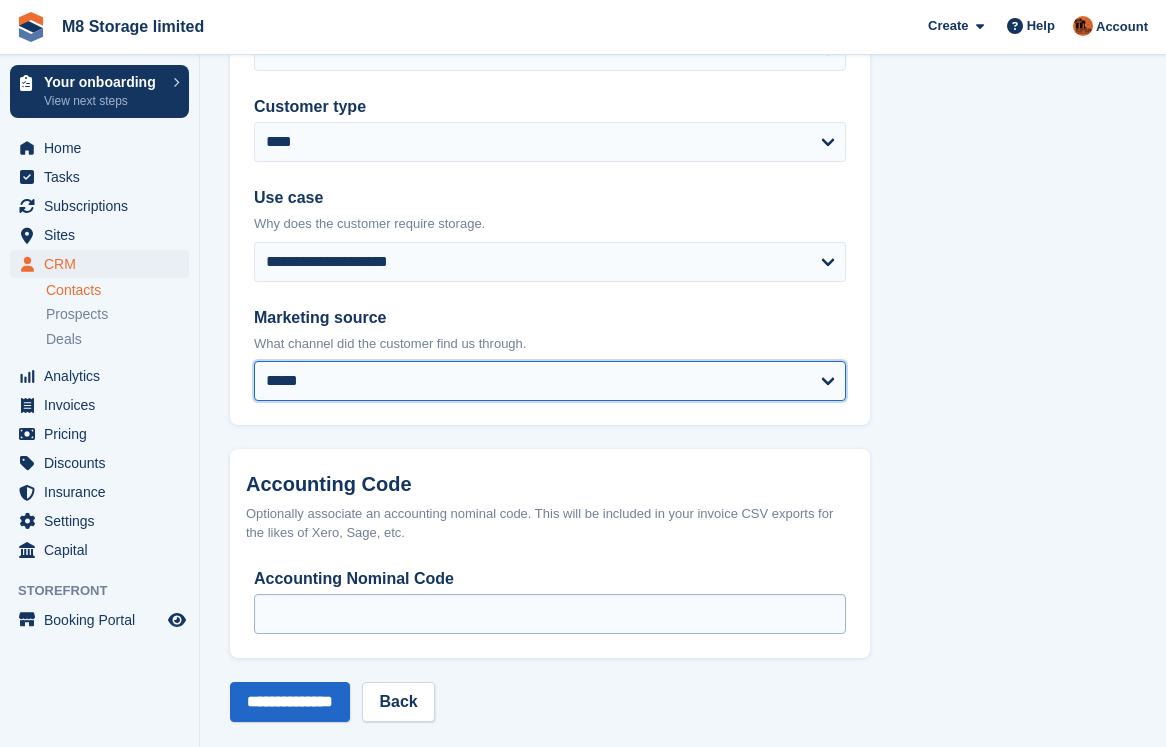 scroll, scrollTop: 1016, scrollLeft: 0, axis: vertical 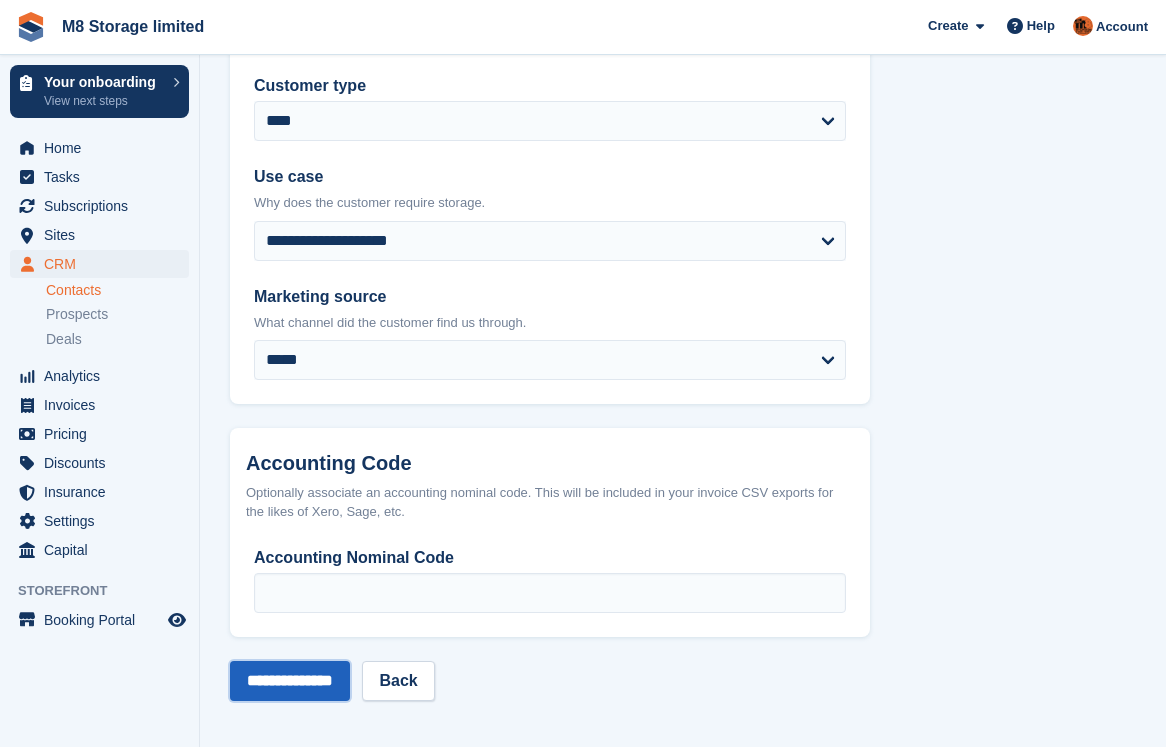 click on "**********" at bounding box center (290, 681) 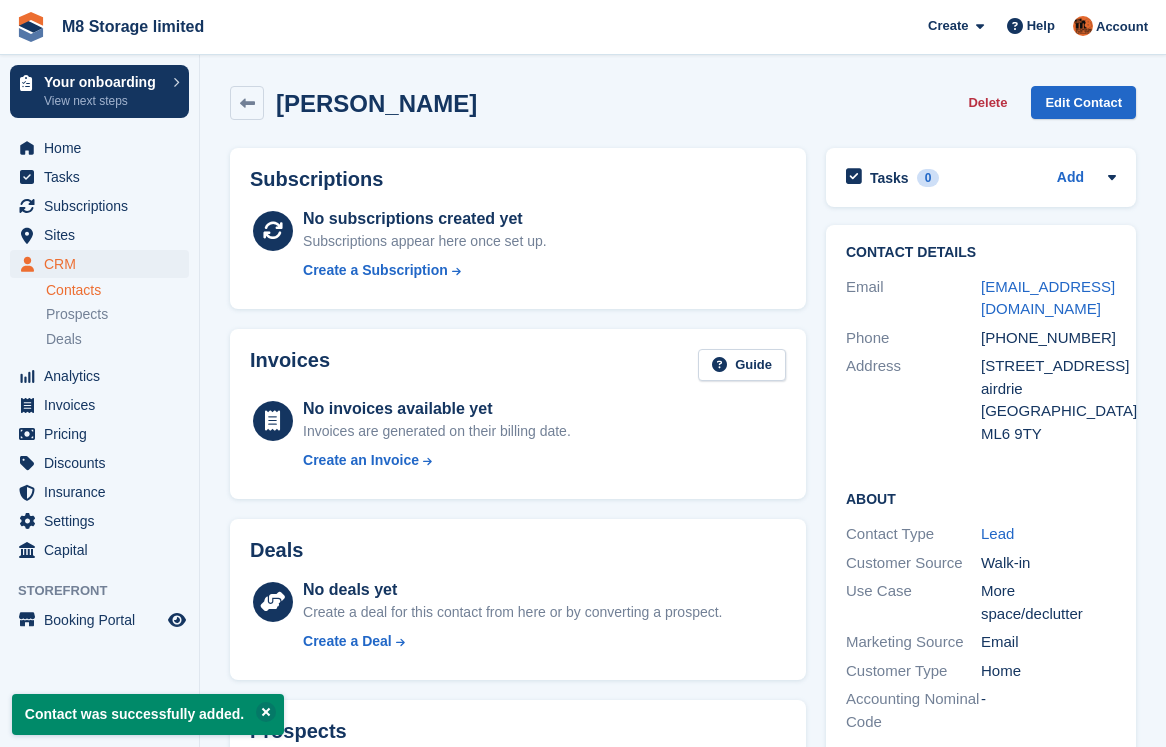 scroll, scrollTop: 0, scrollLeft: 0, axis: both 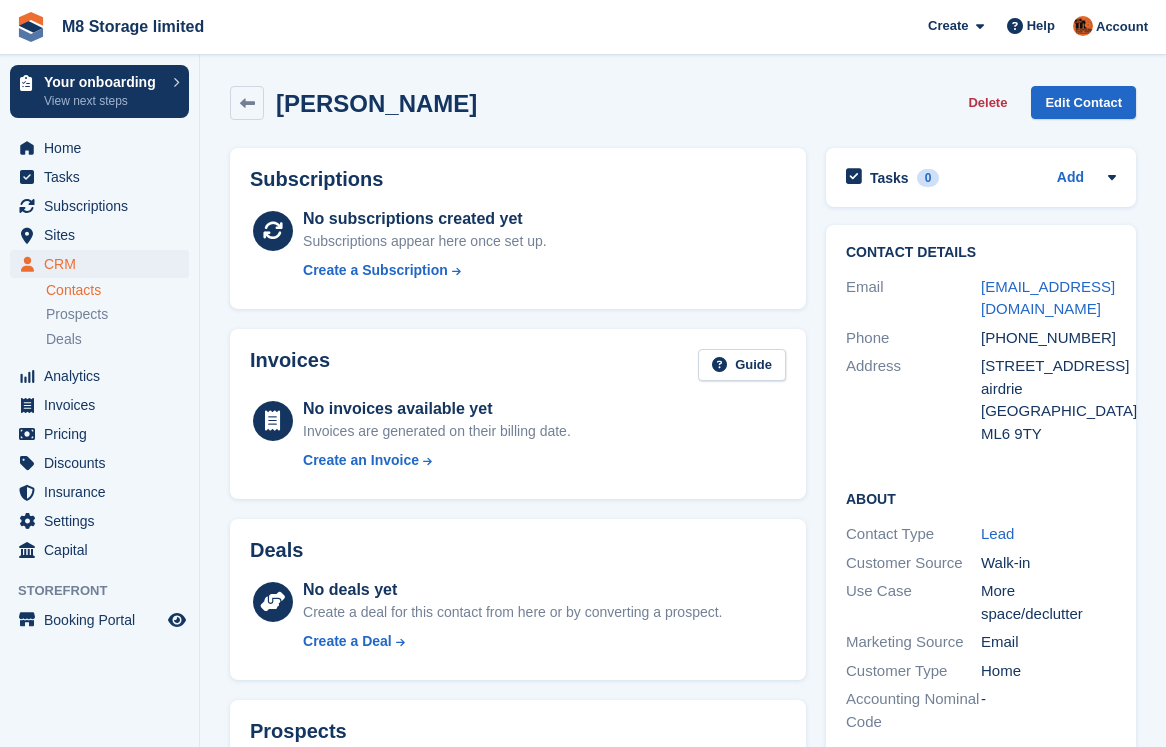 click on "Contacts" at bounding box center [117, 290] 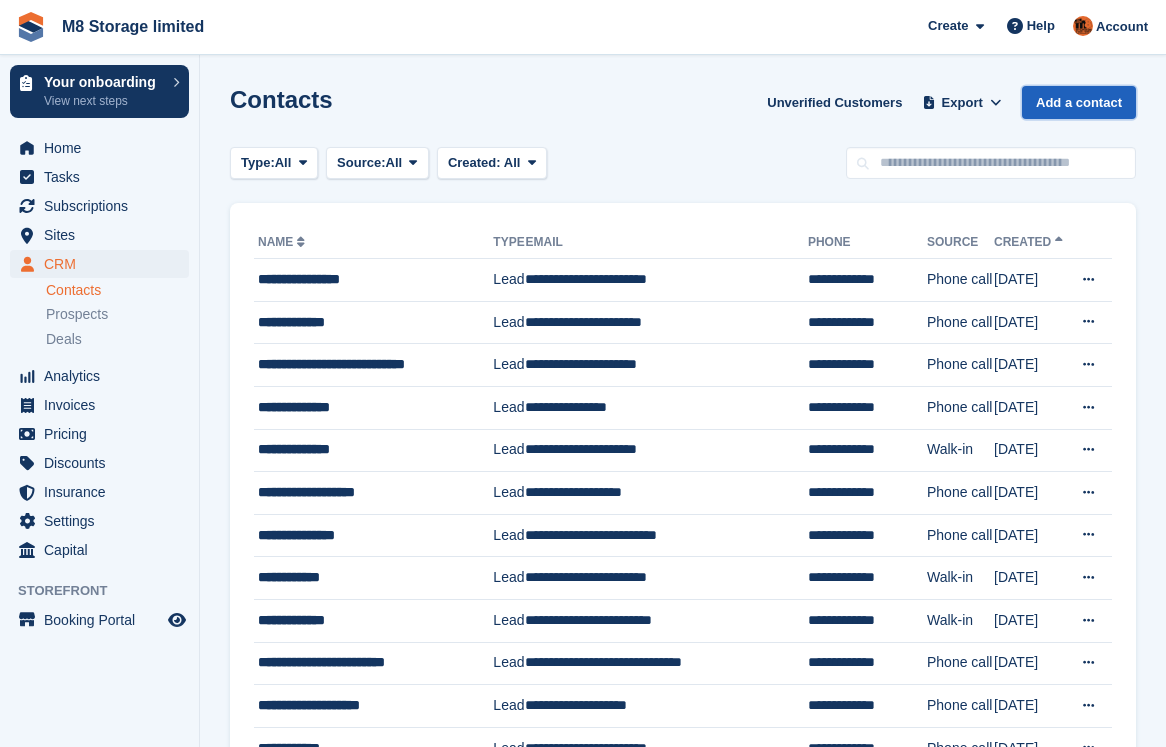 click on "Add a contact" at bounding box center (1079, 102) 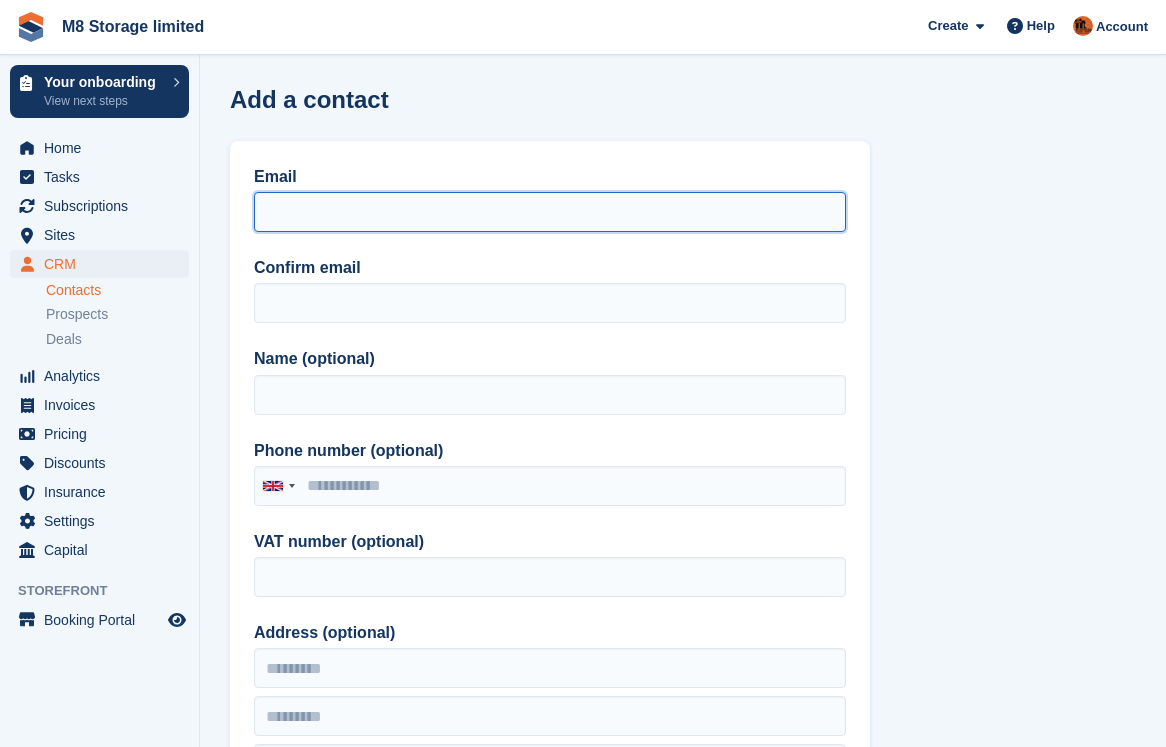 click on "Email" at bounding box center (550, 212) 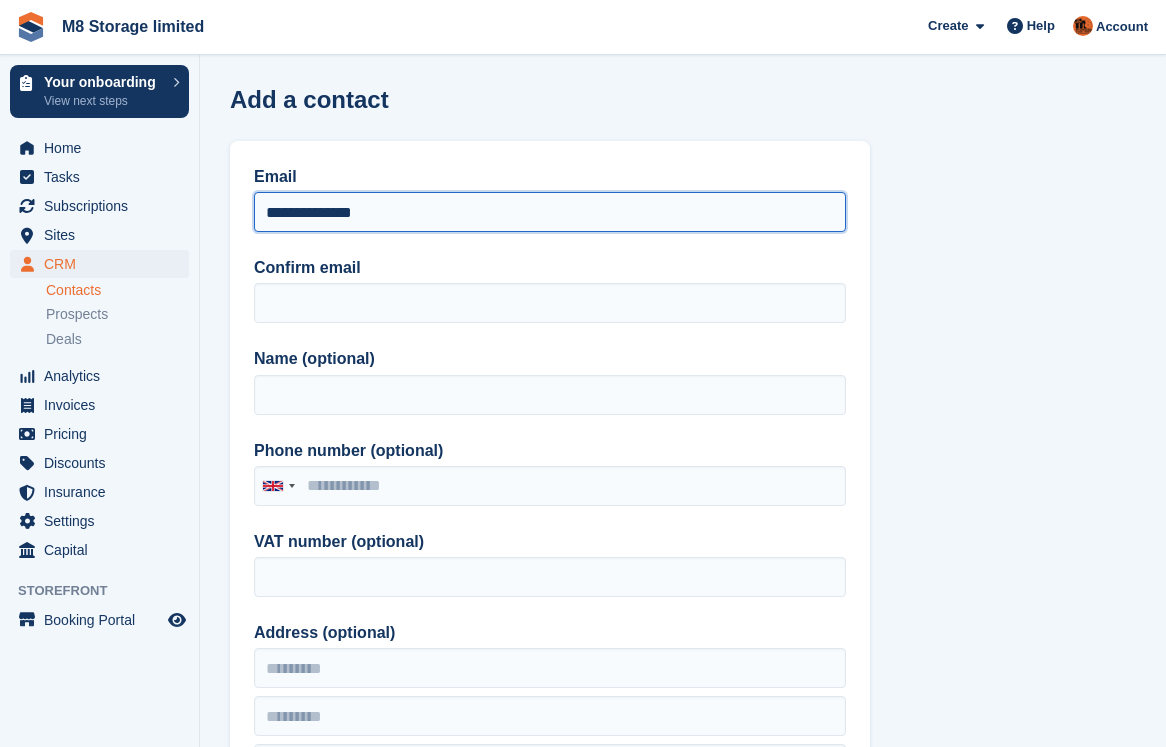 drag, startPoint x: 411, startPoint y: 212, endPoint x: 354, endPoint y: 223, distance: 58.0517 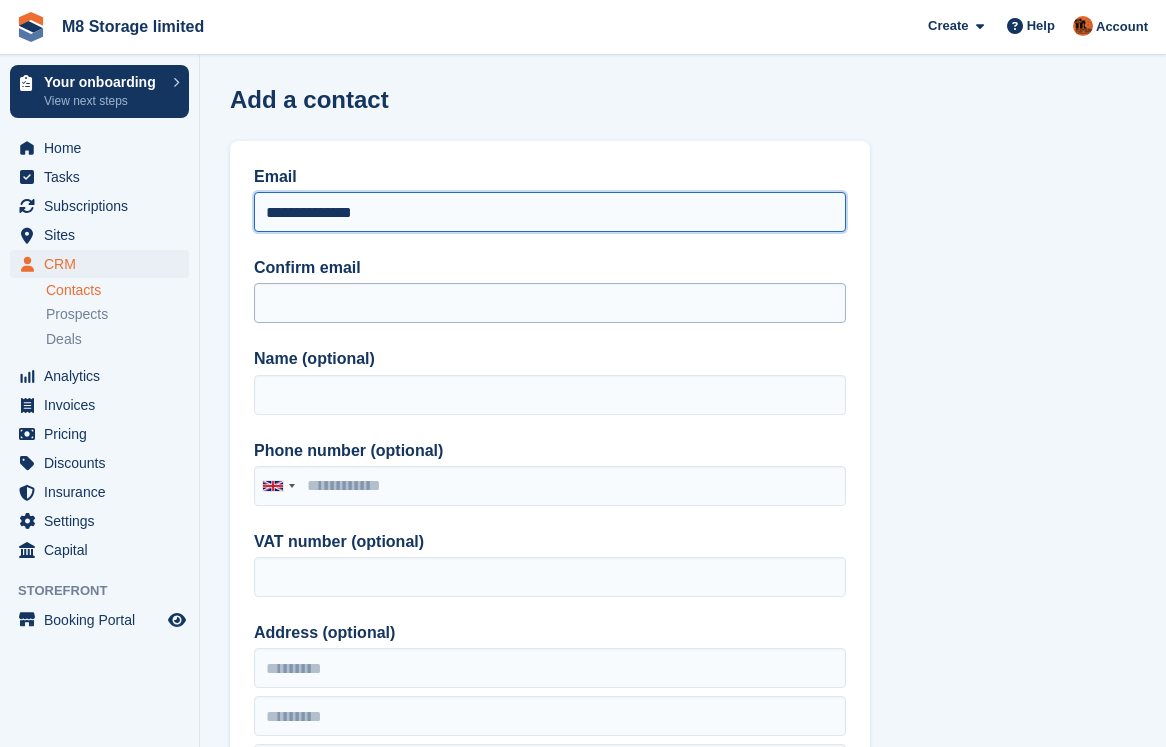 type on "**********" 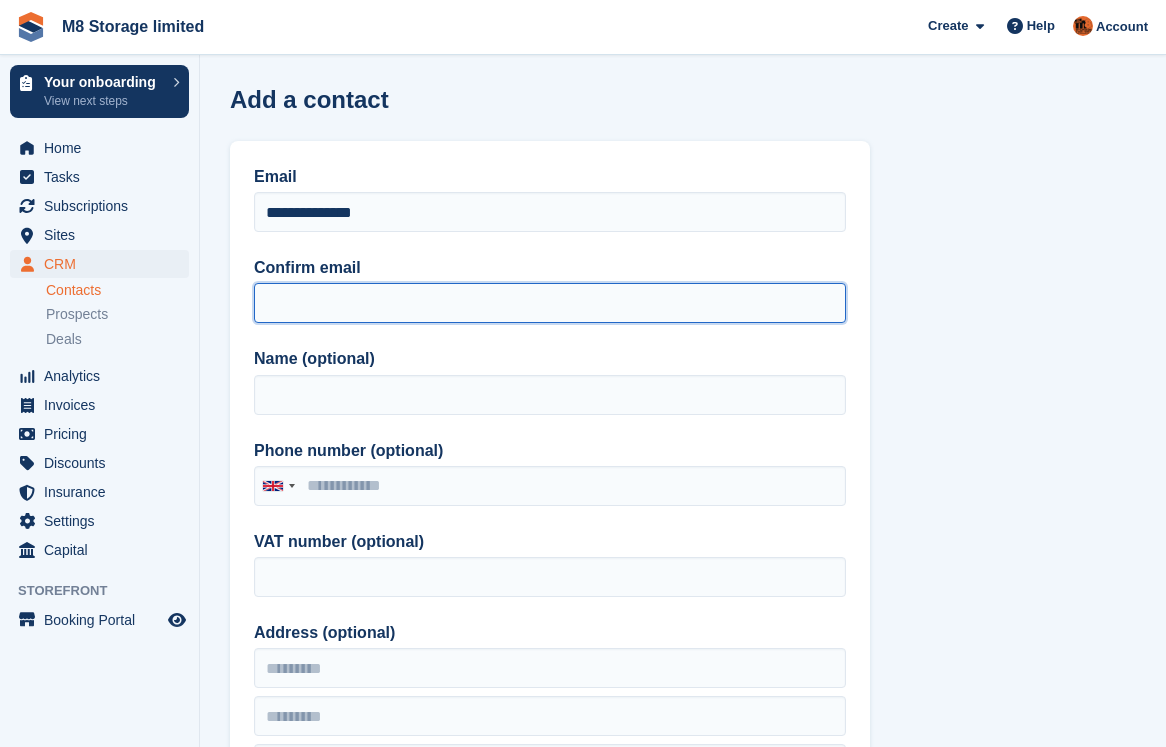 paste on "**********" 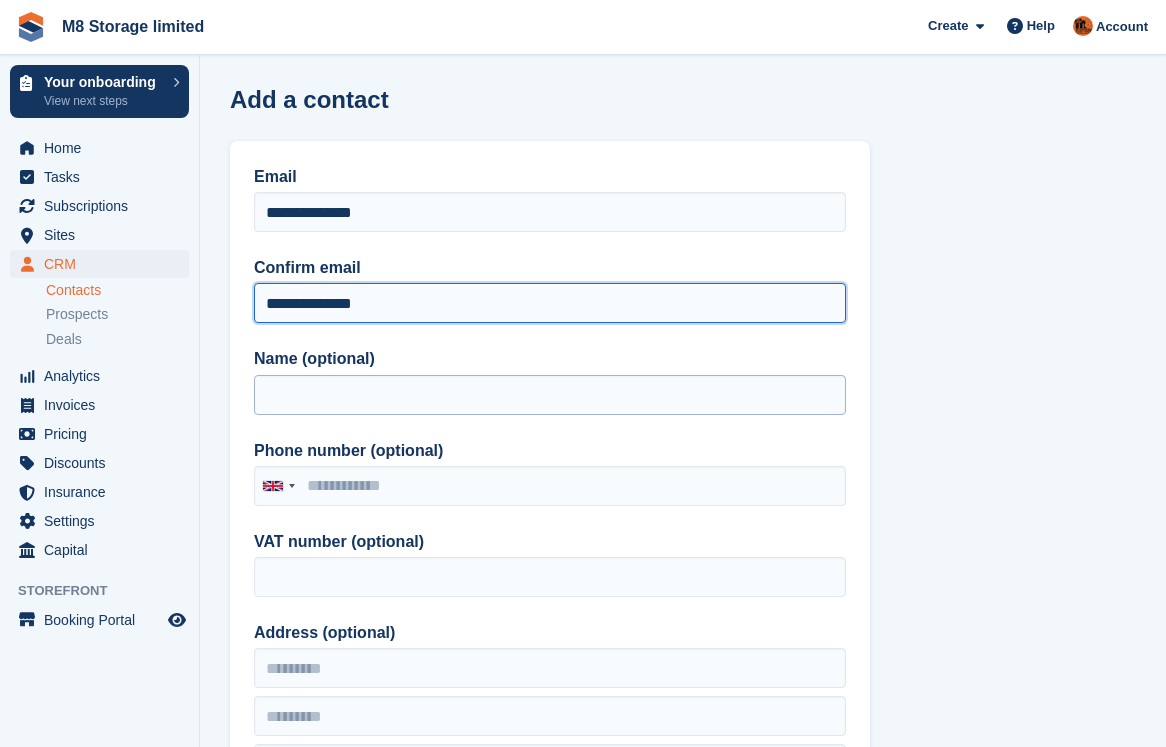type on "**********" 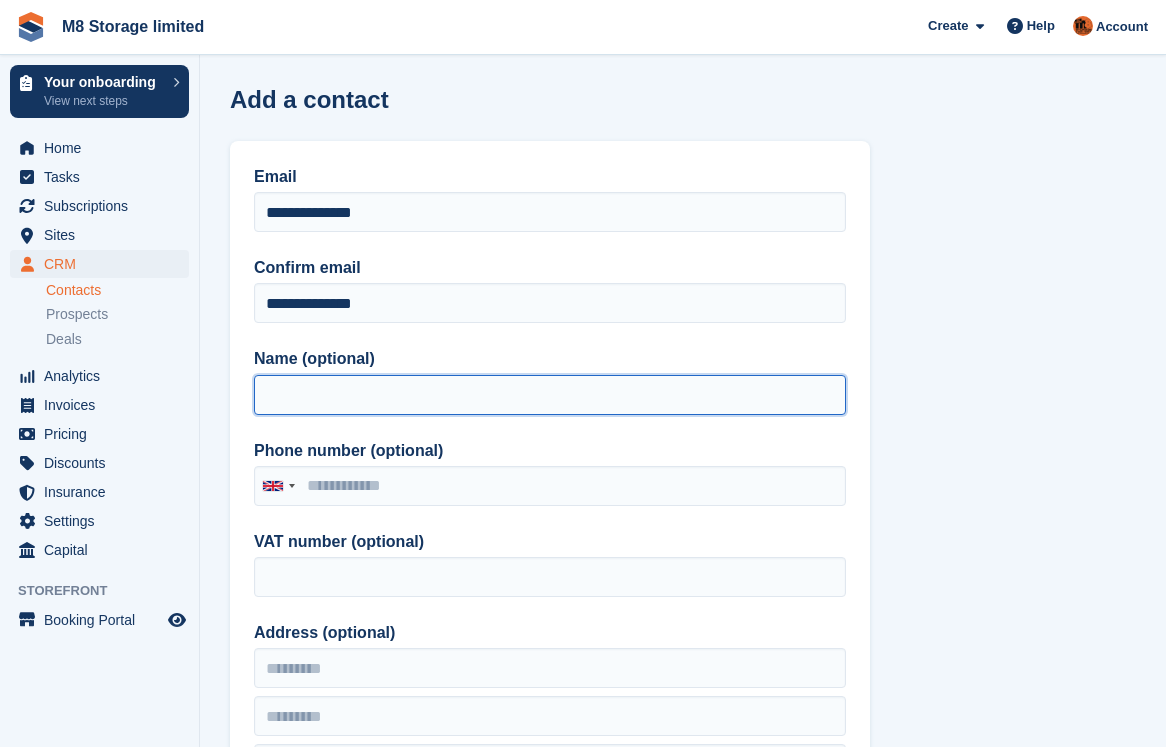 click on "Name (optional)" at bounding box center (550, 395) 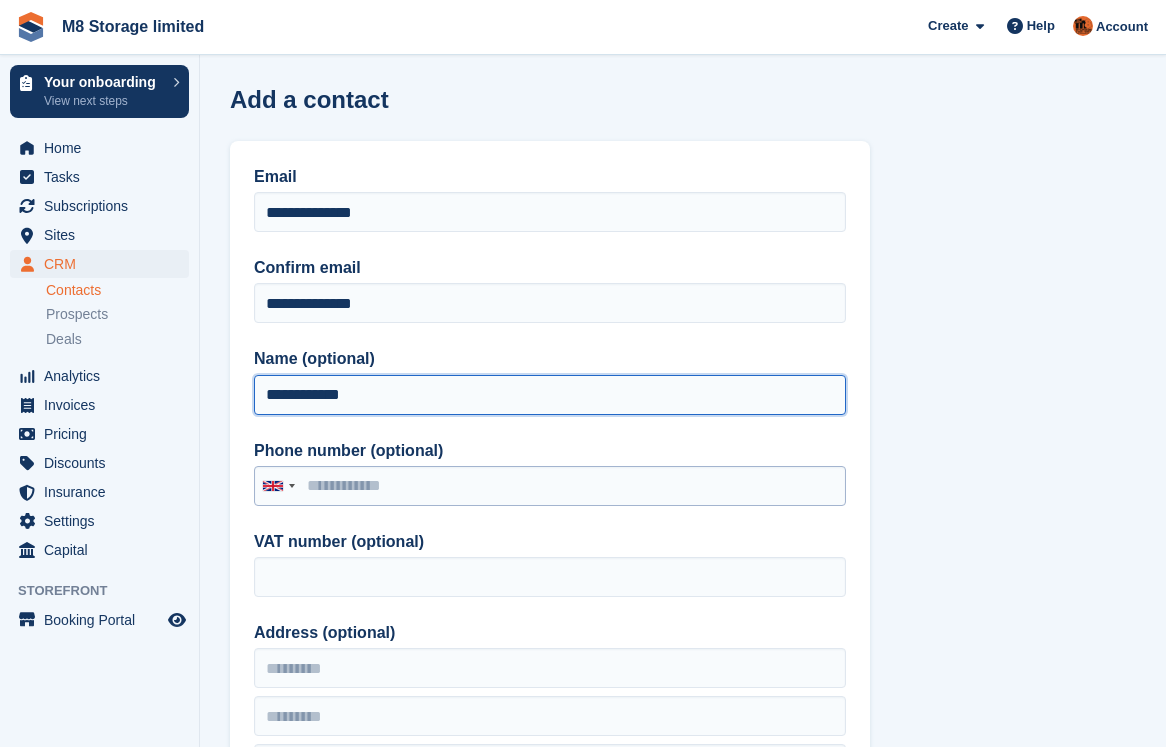 type on "**********" 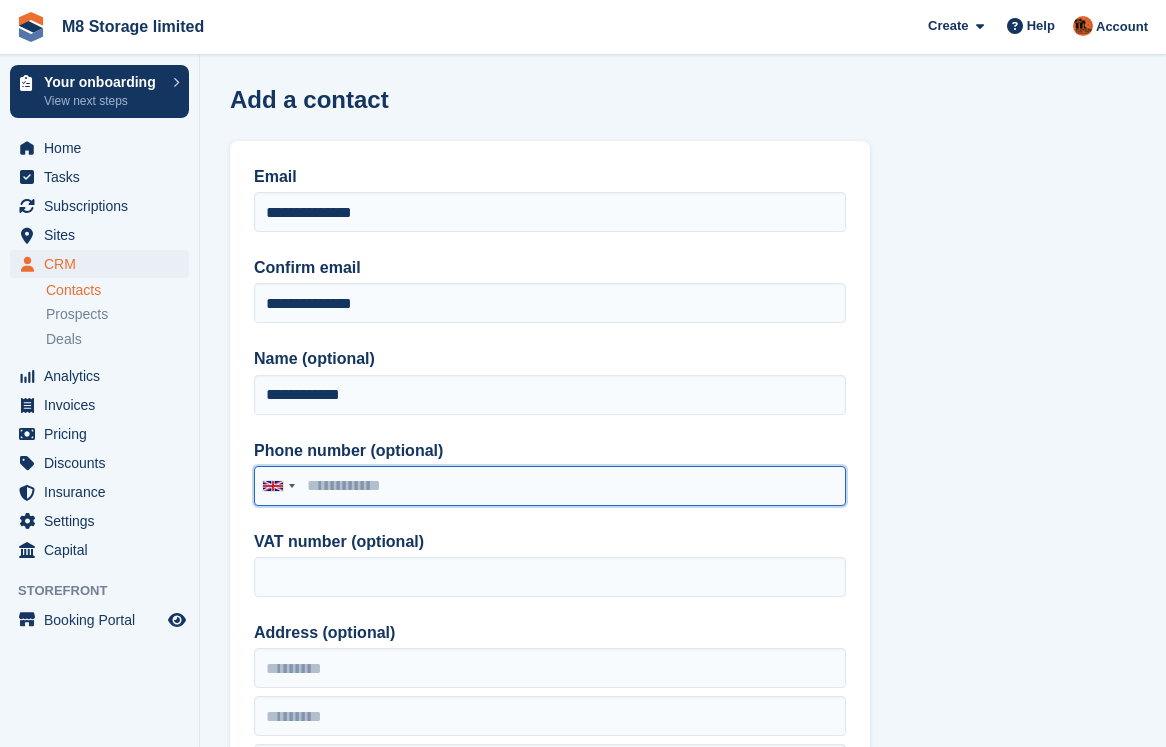 click on "Phone number (optional)" at bounding box center [550, 486] 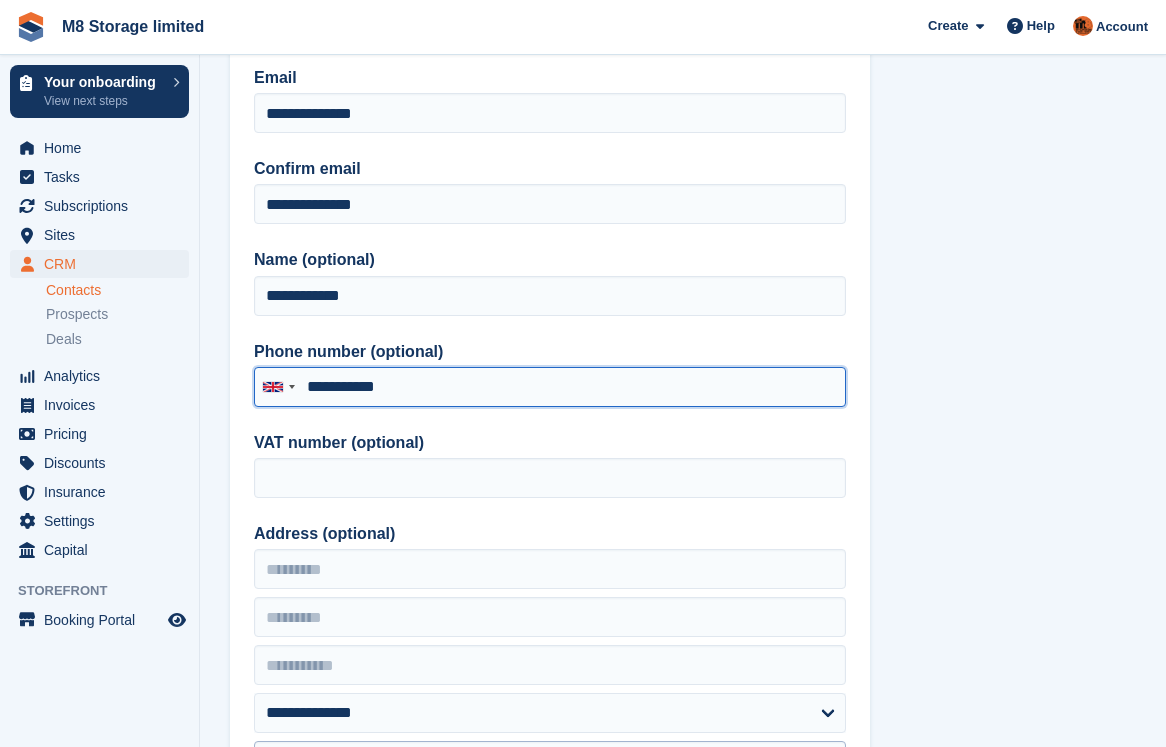 scroll, scrollTop: 400, scrollLeft: 0, axis: vertical 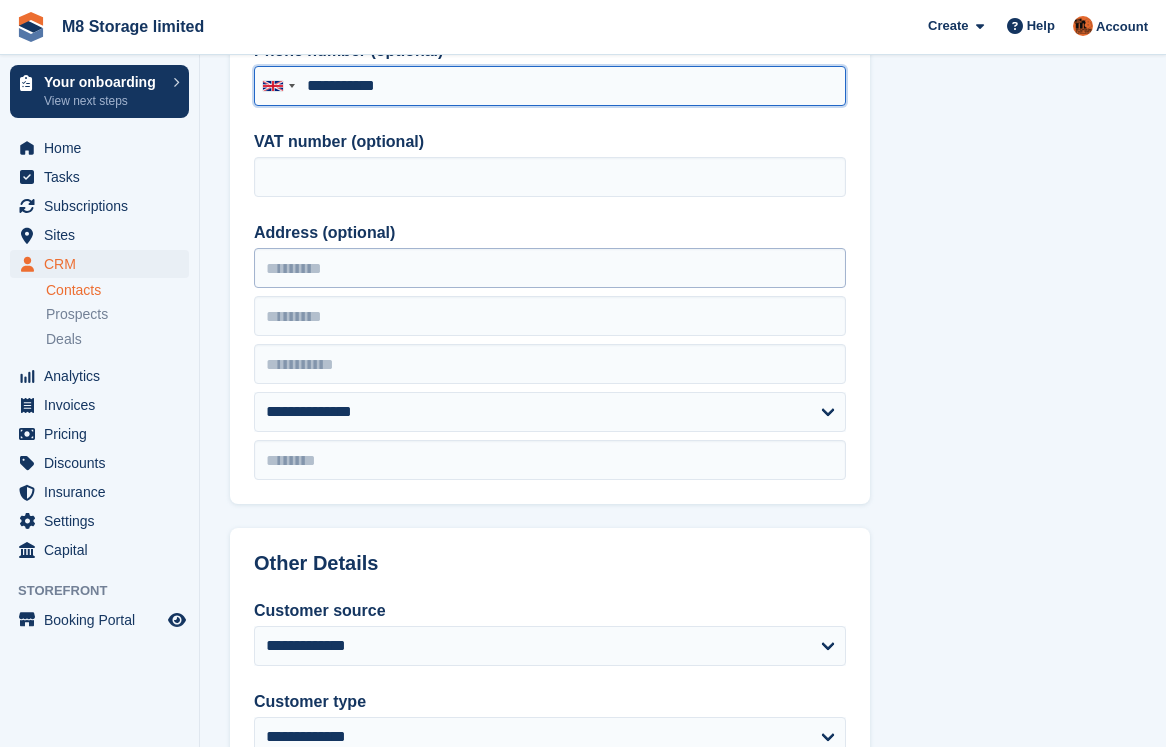 type on "**********" 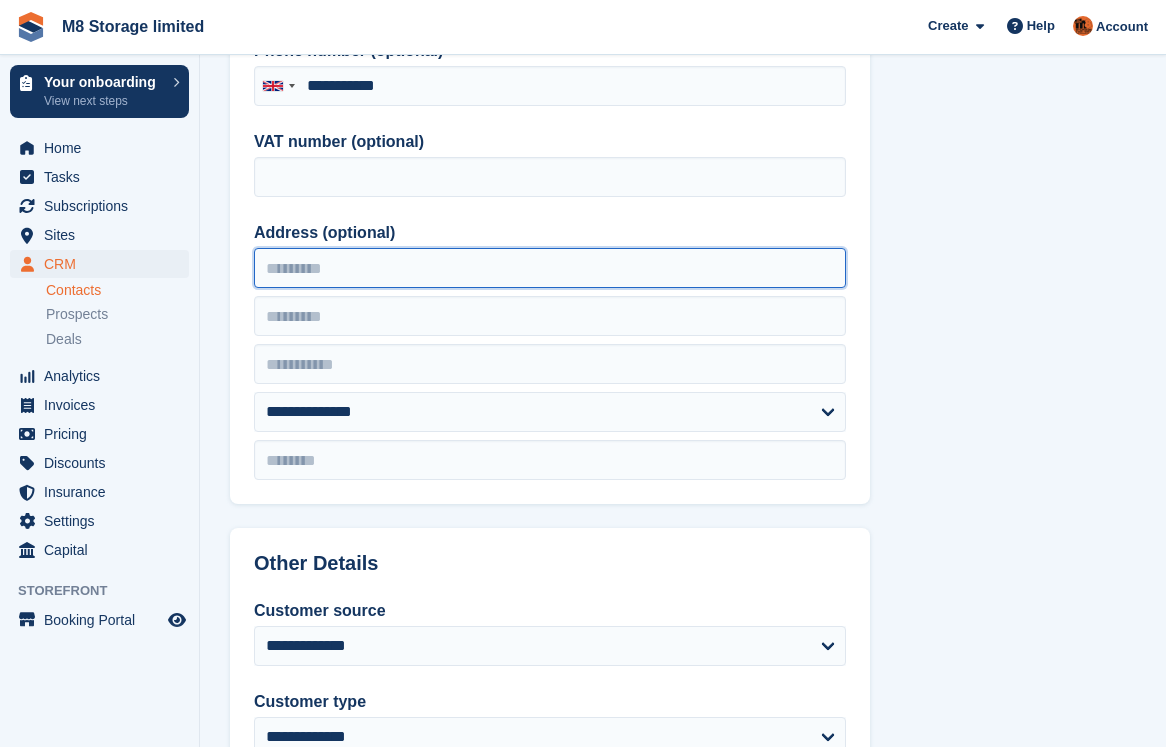 click on "Address (optional)" at bounding box center (550, 268) 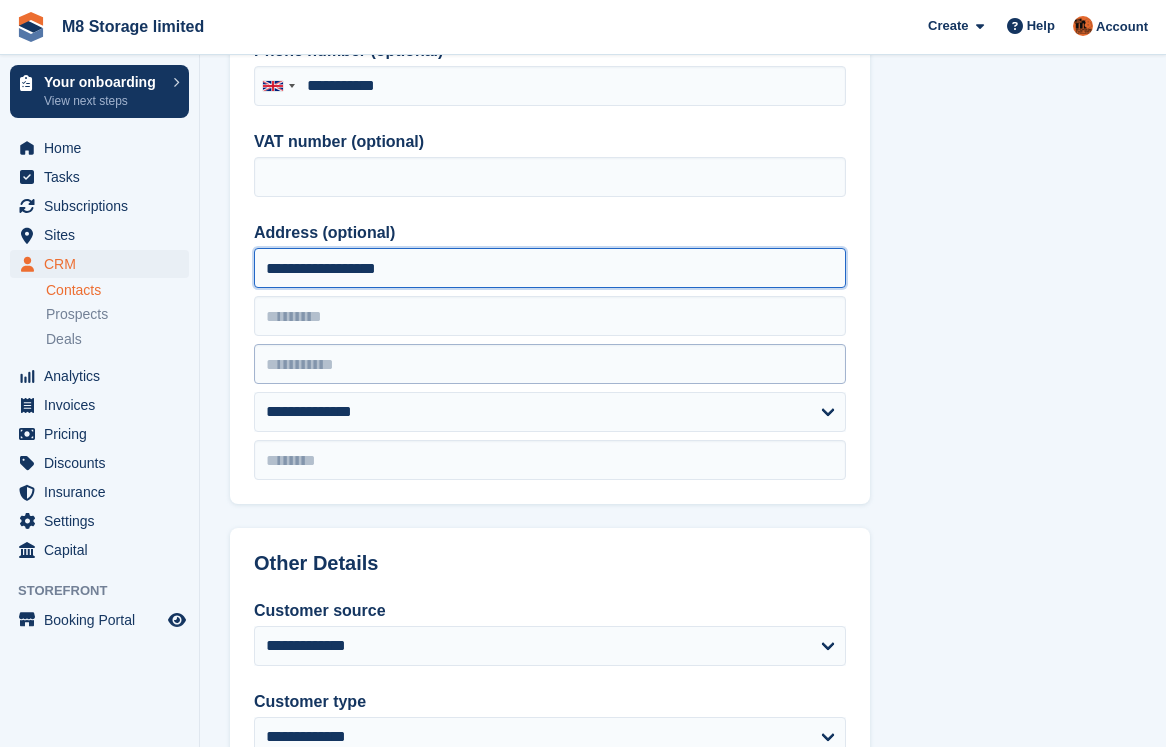 type on "**********" 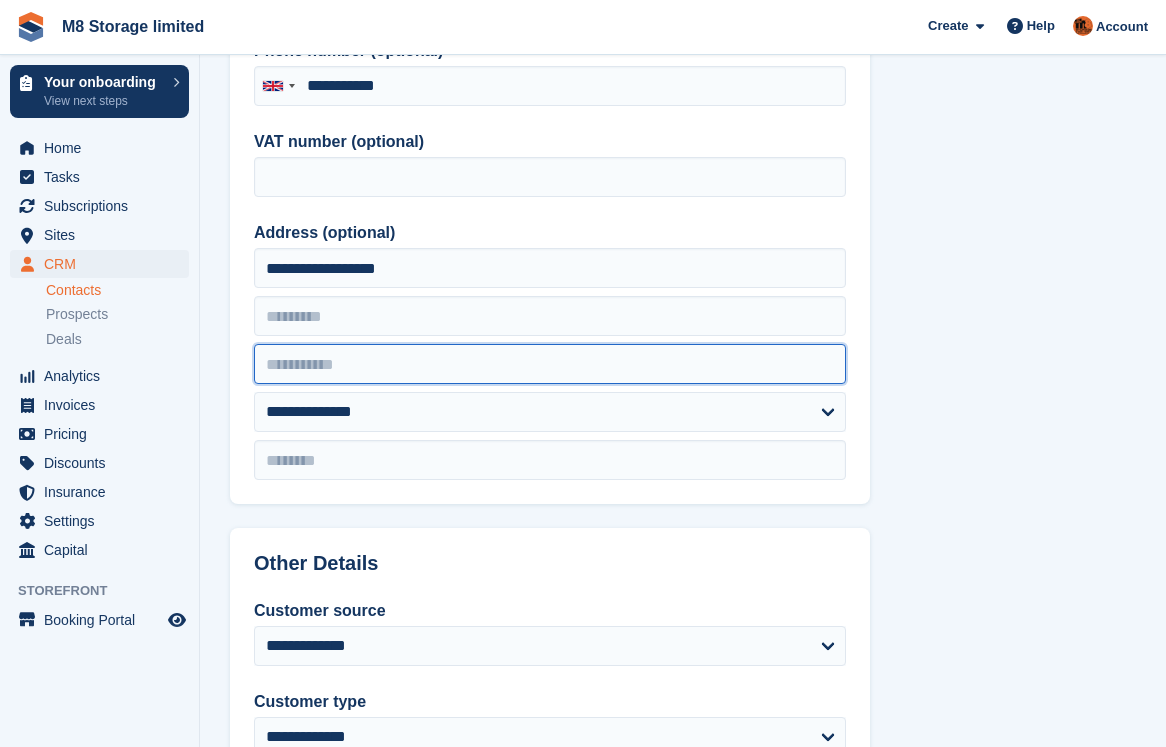click at bounding box center [550, 364] 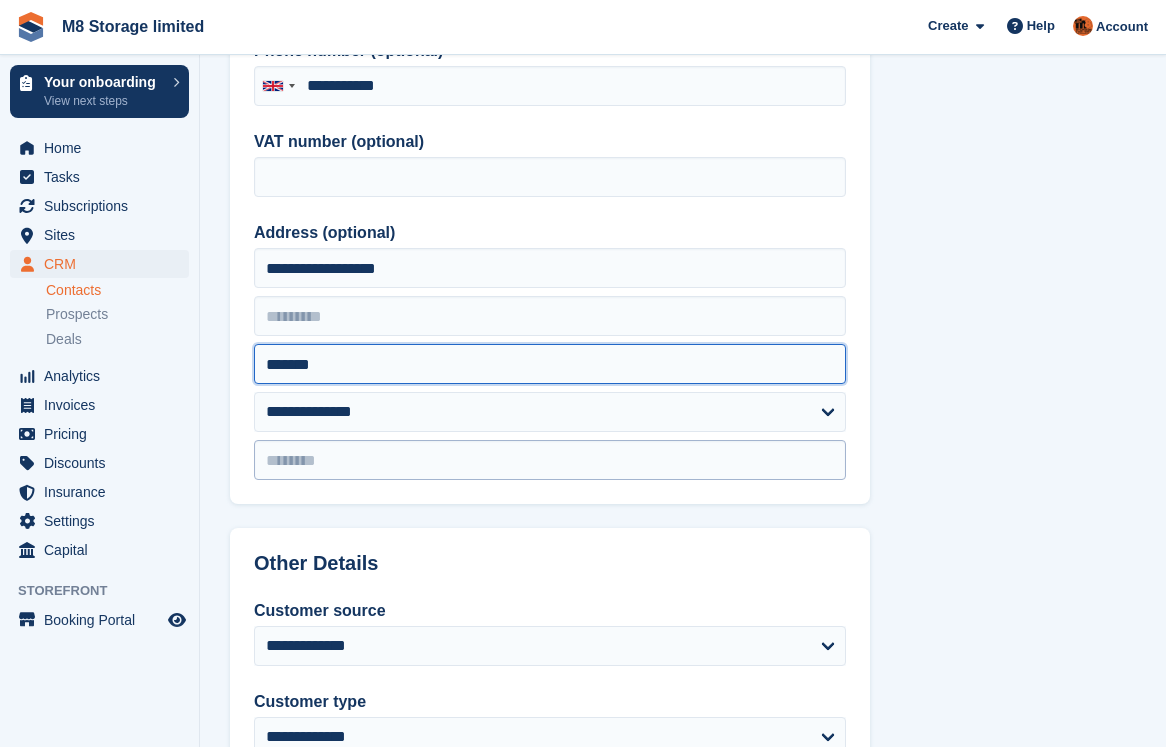 type on "*******" 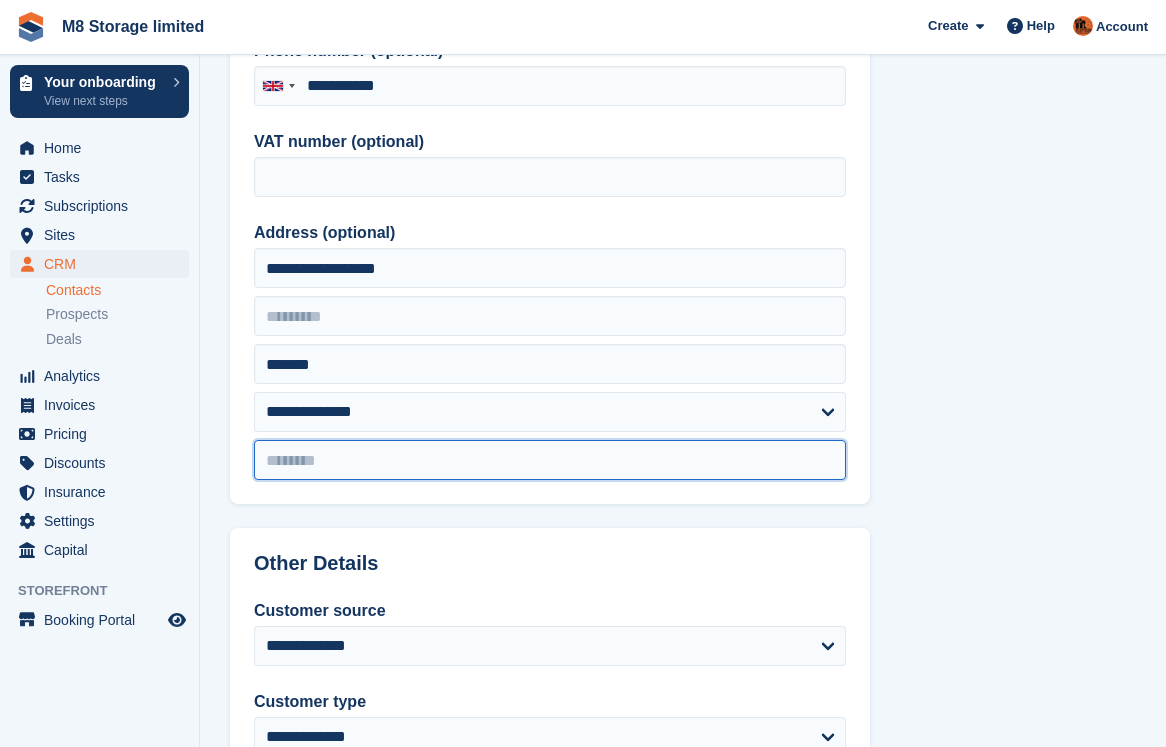 click at bounding box center (550, 460) 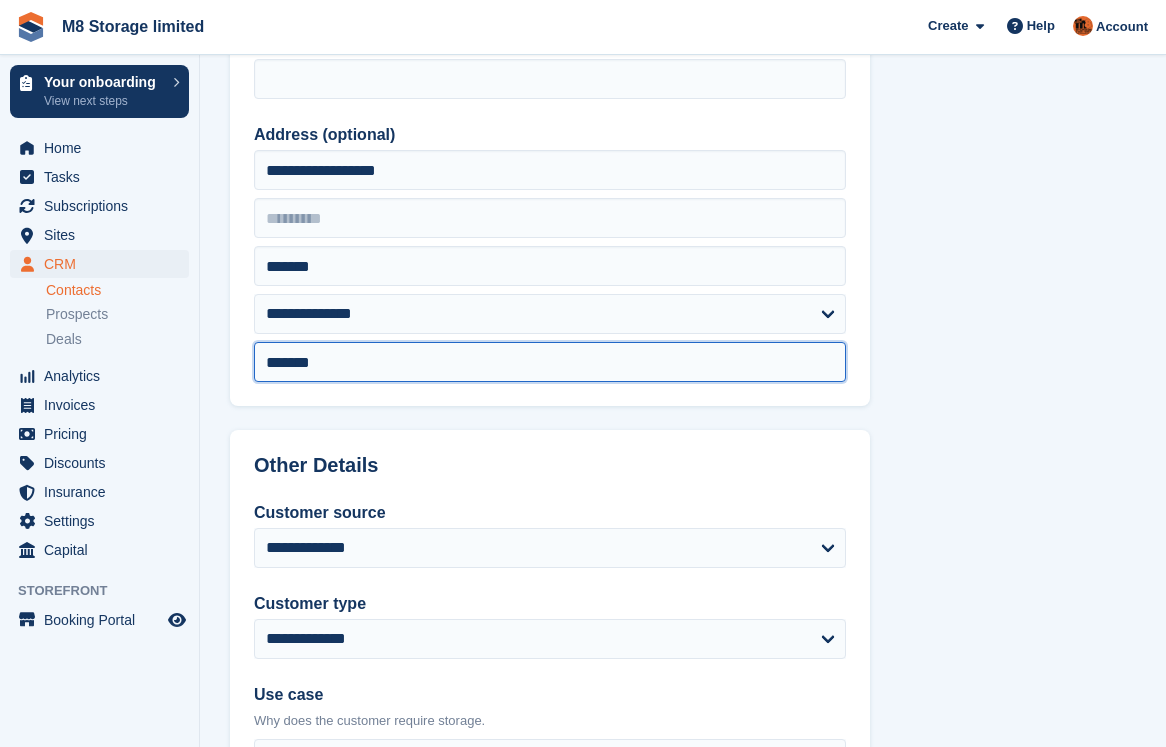 scroll, scrollTop: 800, scrollLeft: 0, axis: vertical 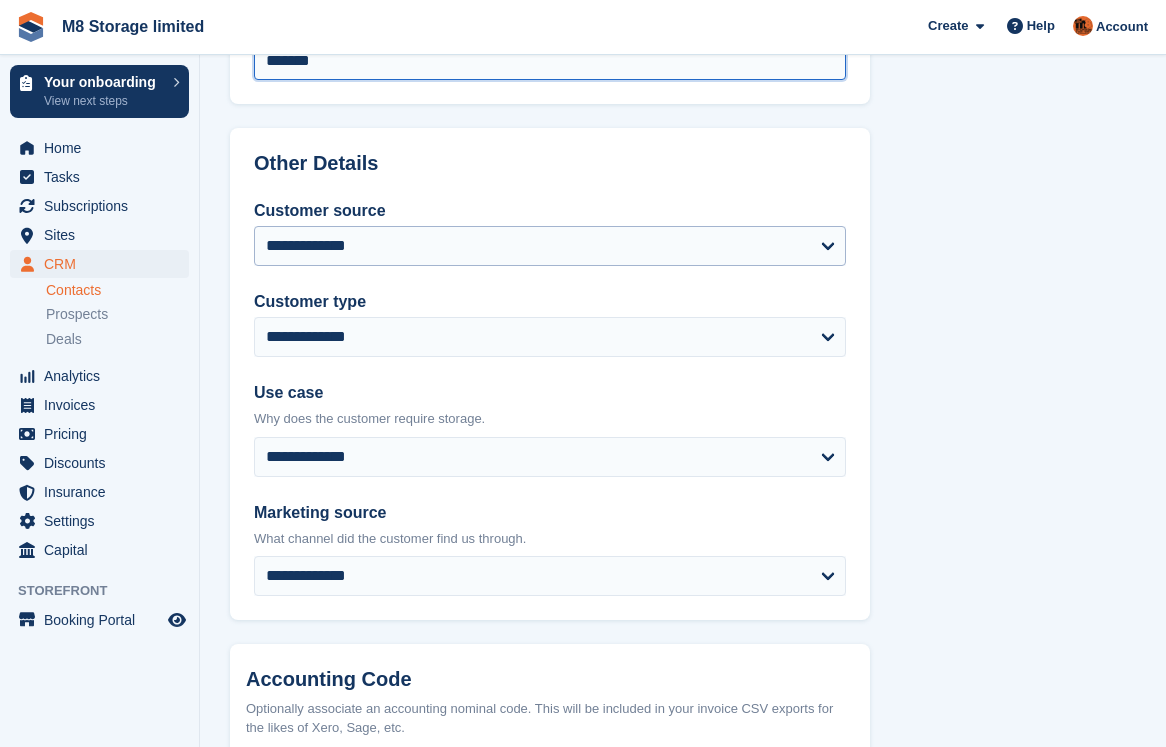 type on "*******" 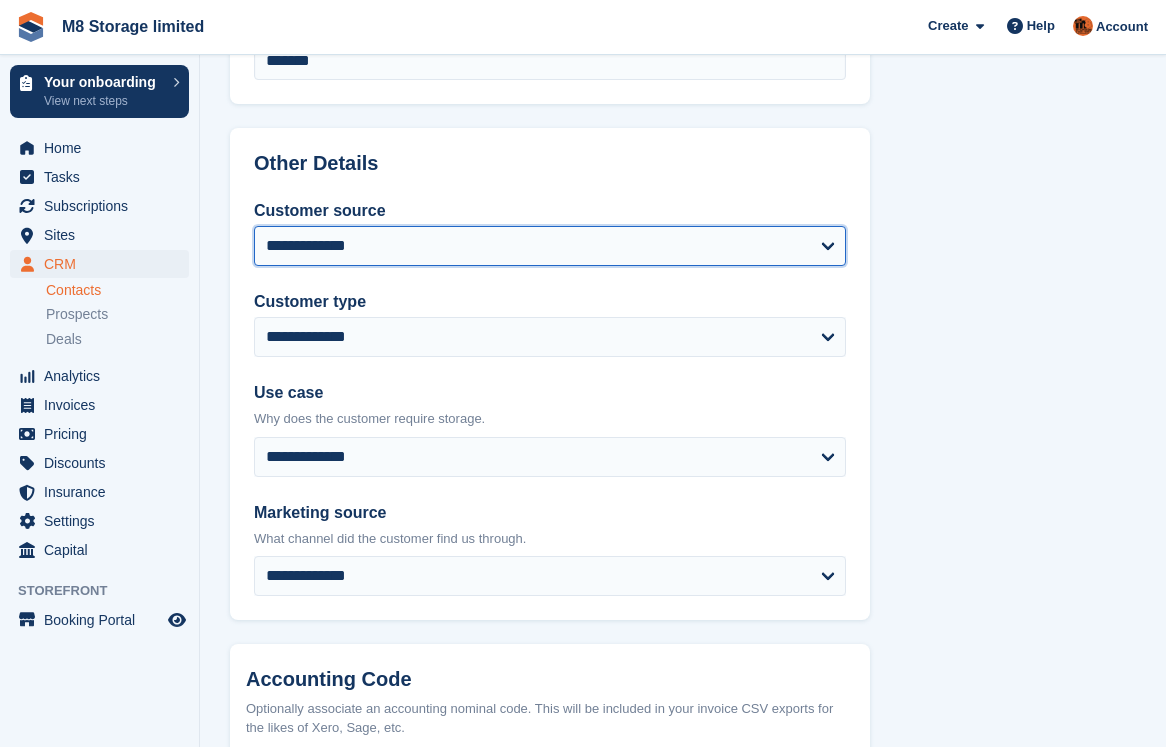 click on "**********" at bounding box center (550, 246) 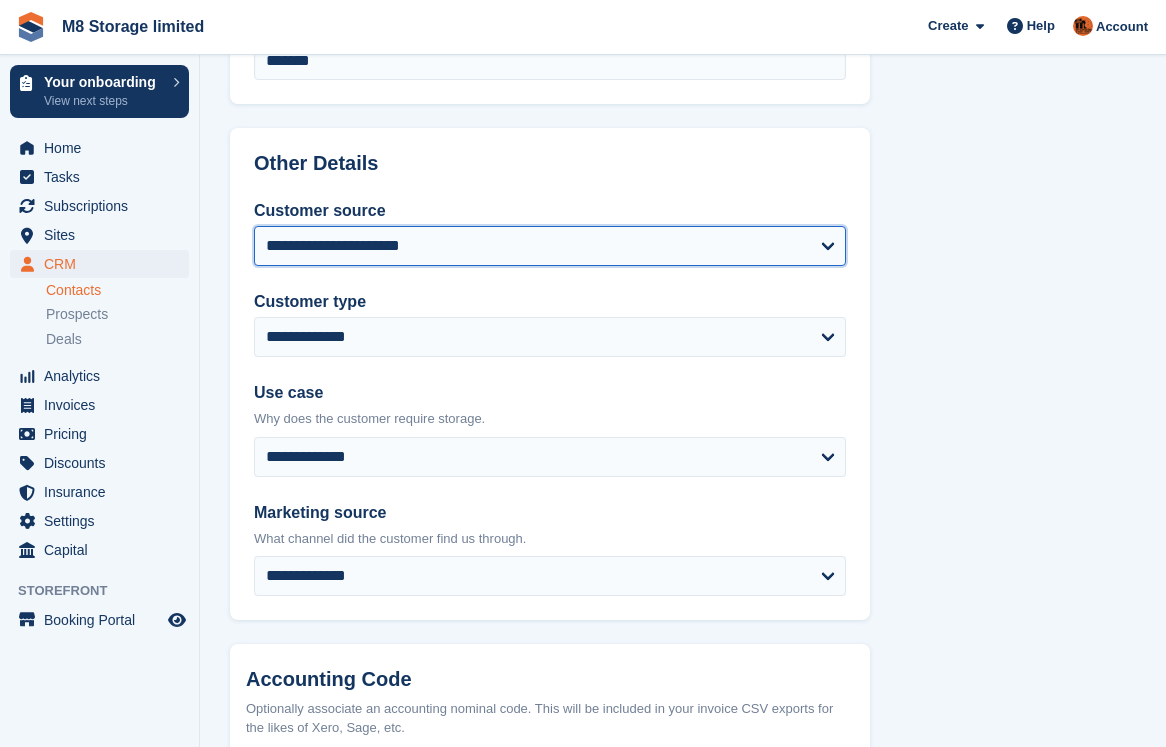 click on "**********" at bounding box center [550, 246] 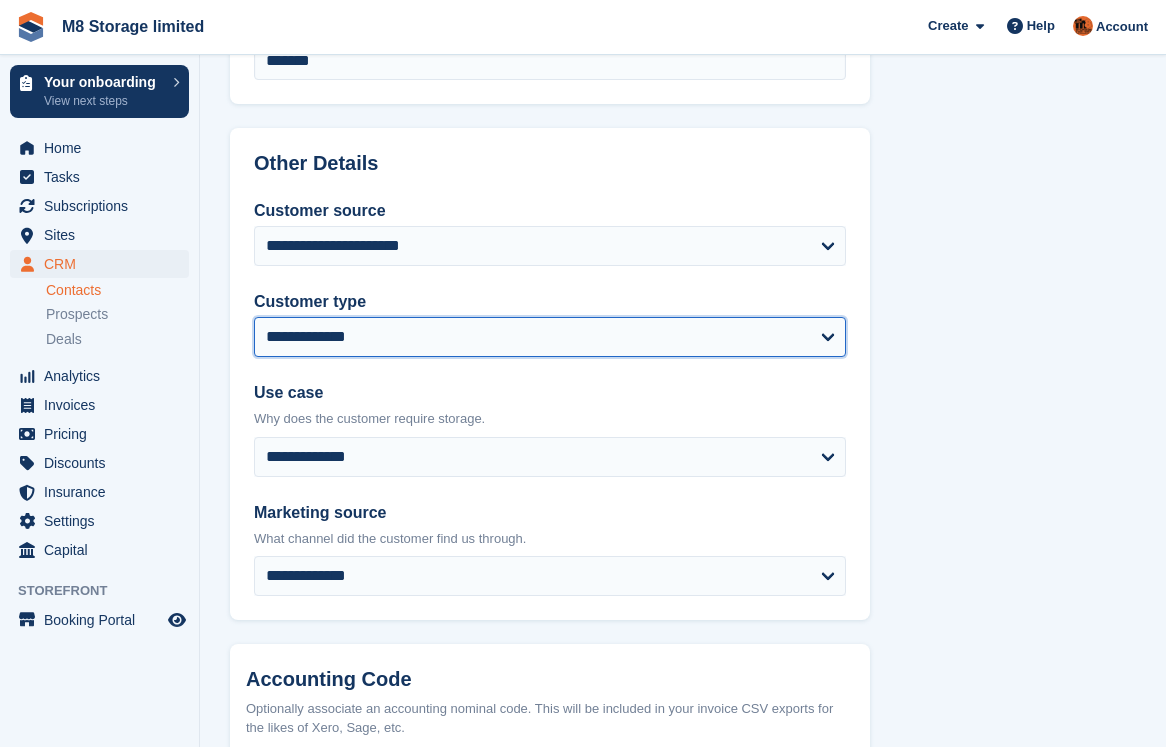 click on "**********" at bounding box center (550, 337) 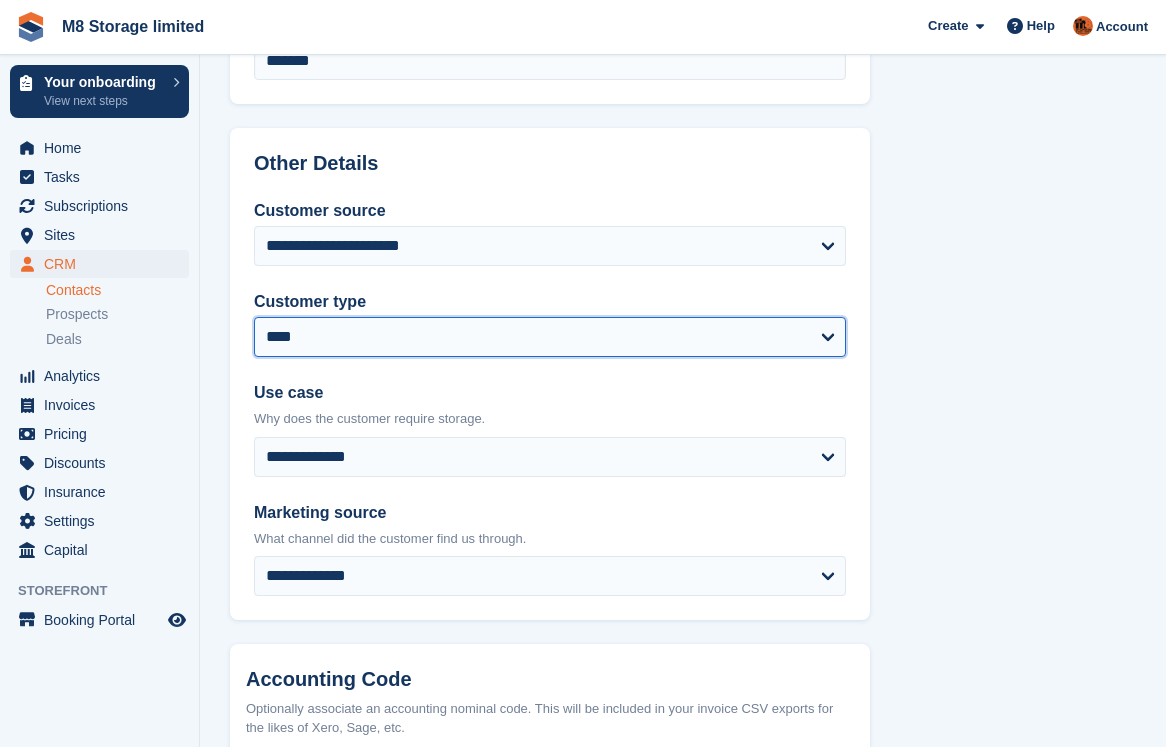 click on "**********" at bounding box center (550, 337) 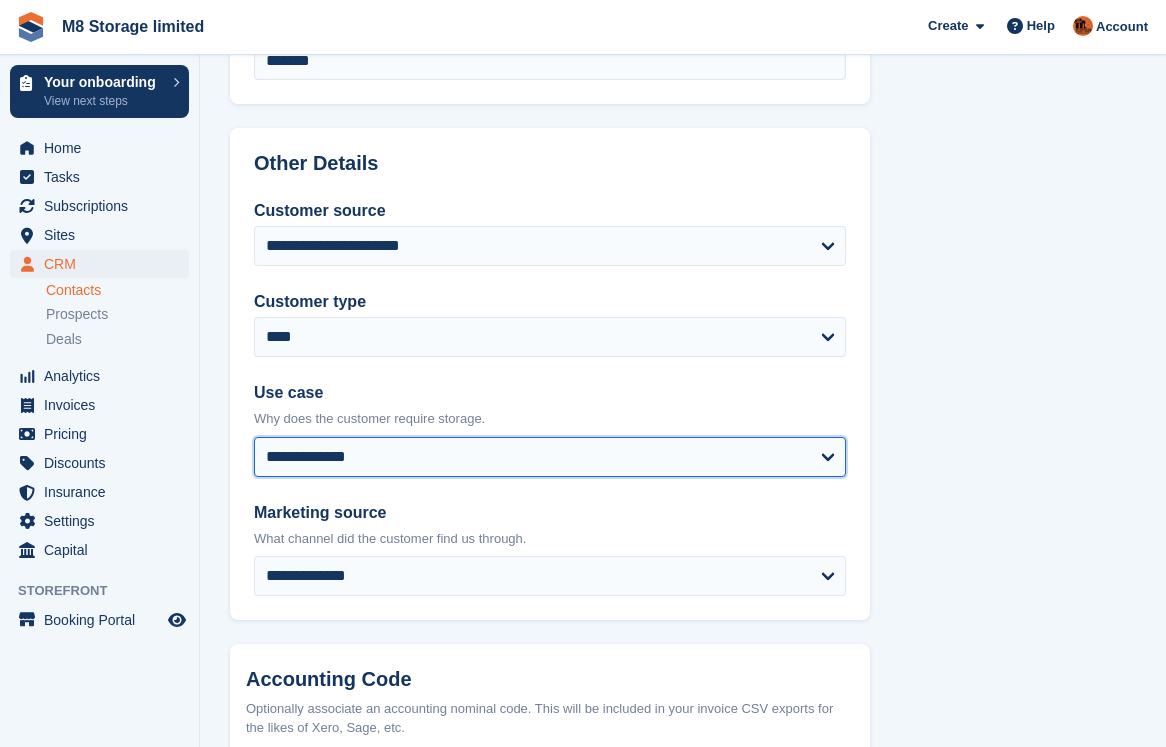 click on "**********" at bounding box center (550, 457) 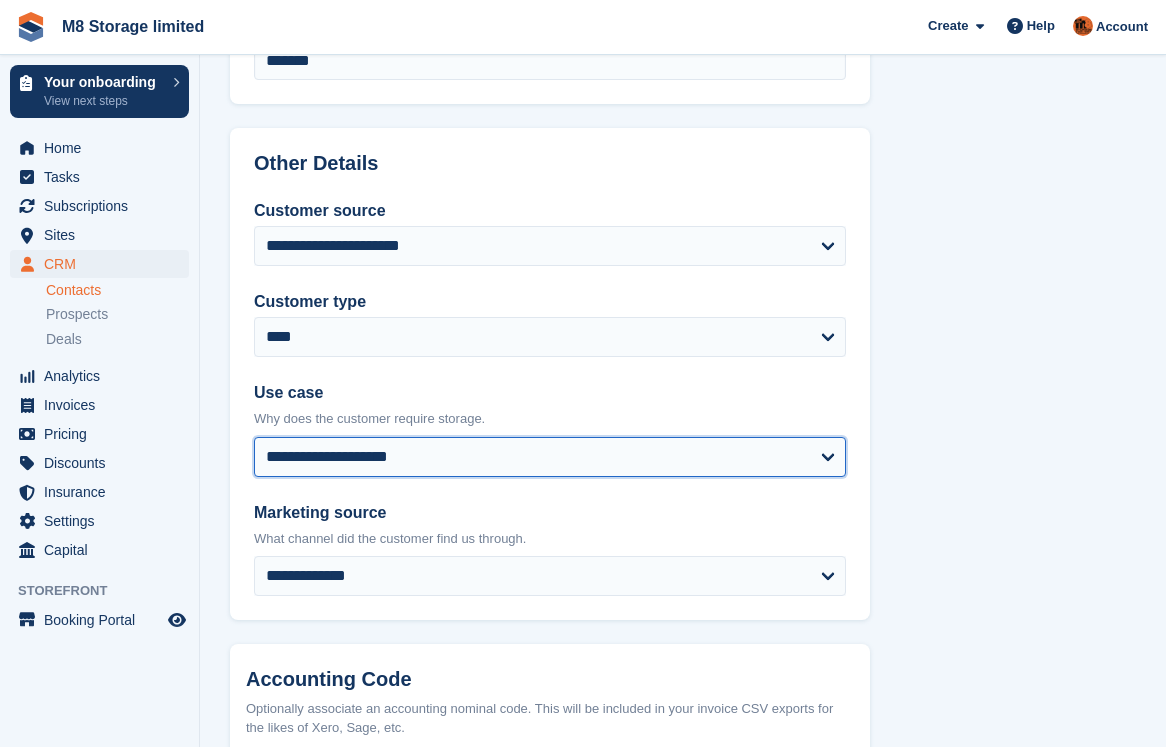 click on "**********" at bounding box center (550, 457) 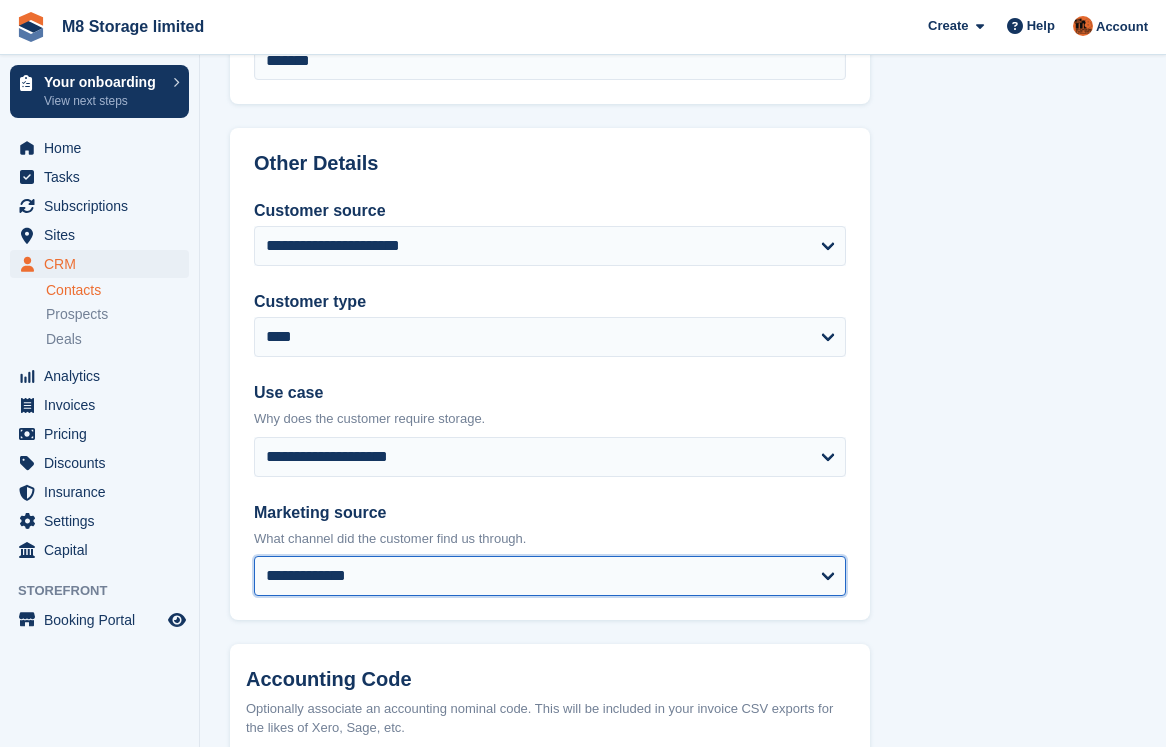 click on "**********" at bounding box center (550, 576) 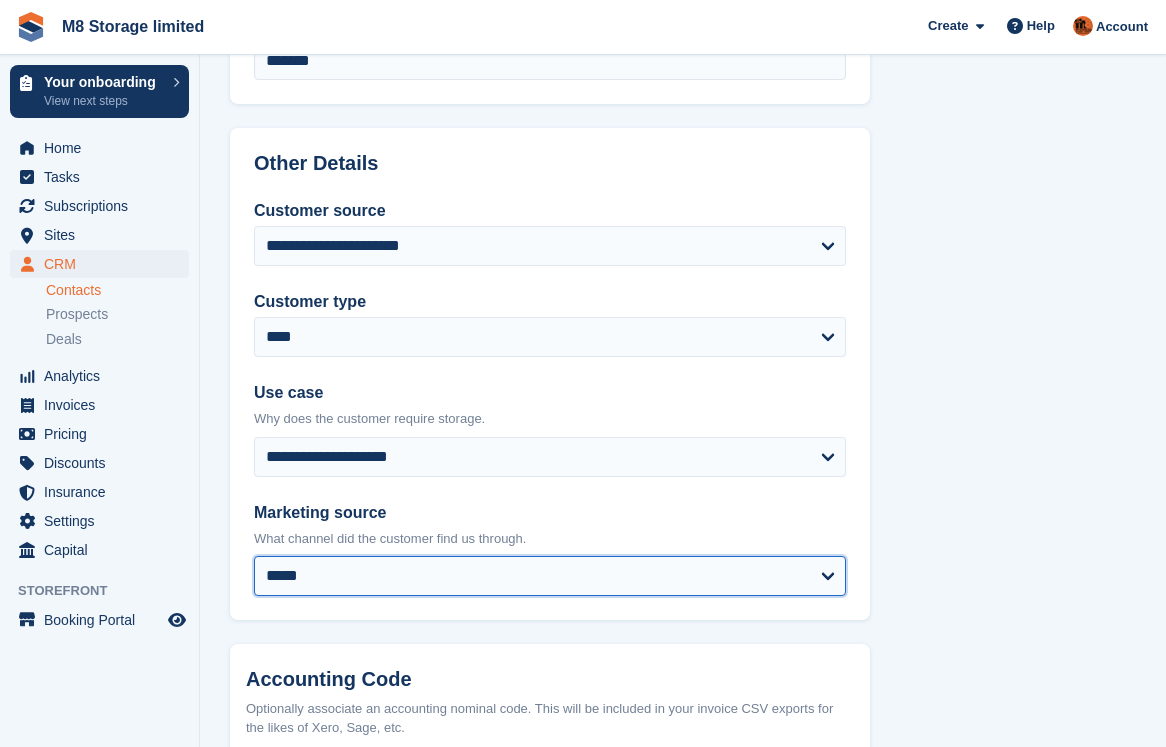 click on "**********" at bounding box center (550, 576) 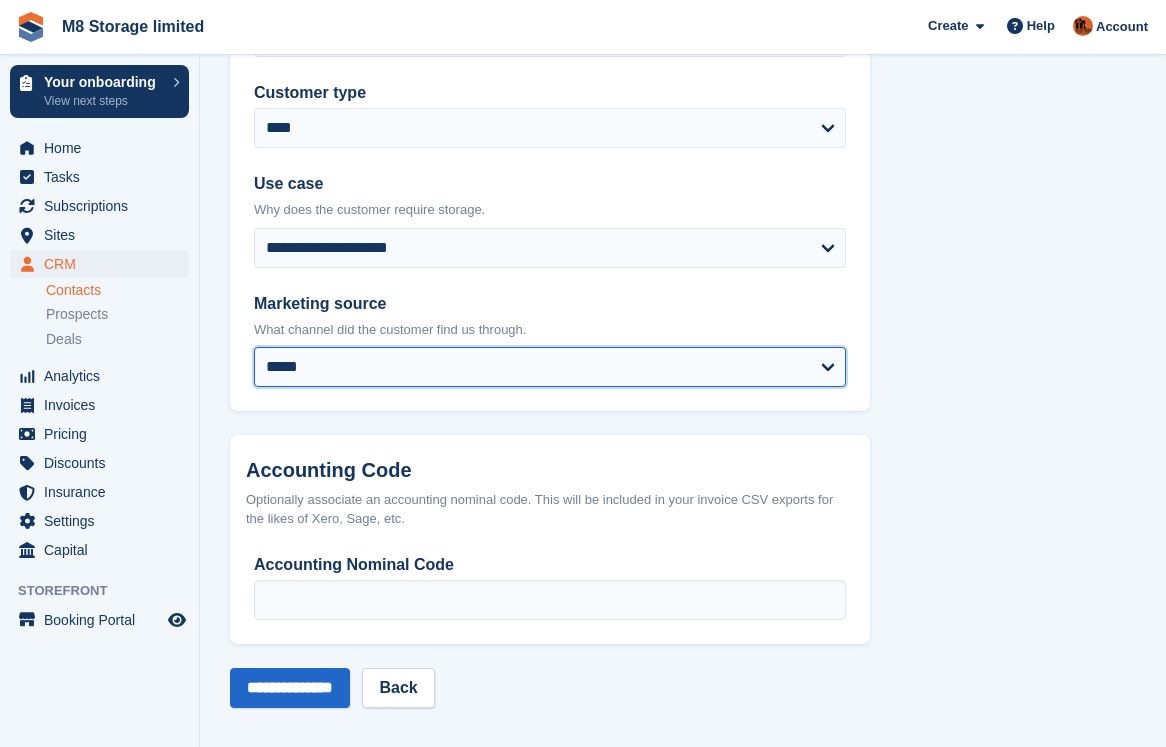 scroll, scrollTop: 1016, scrollLeft: 0, axis: vertical 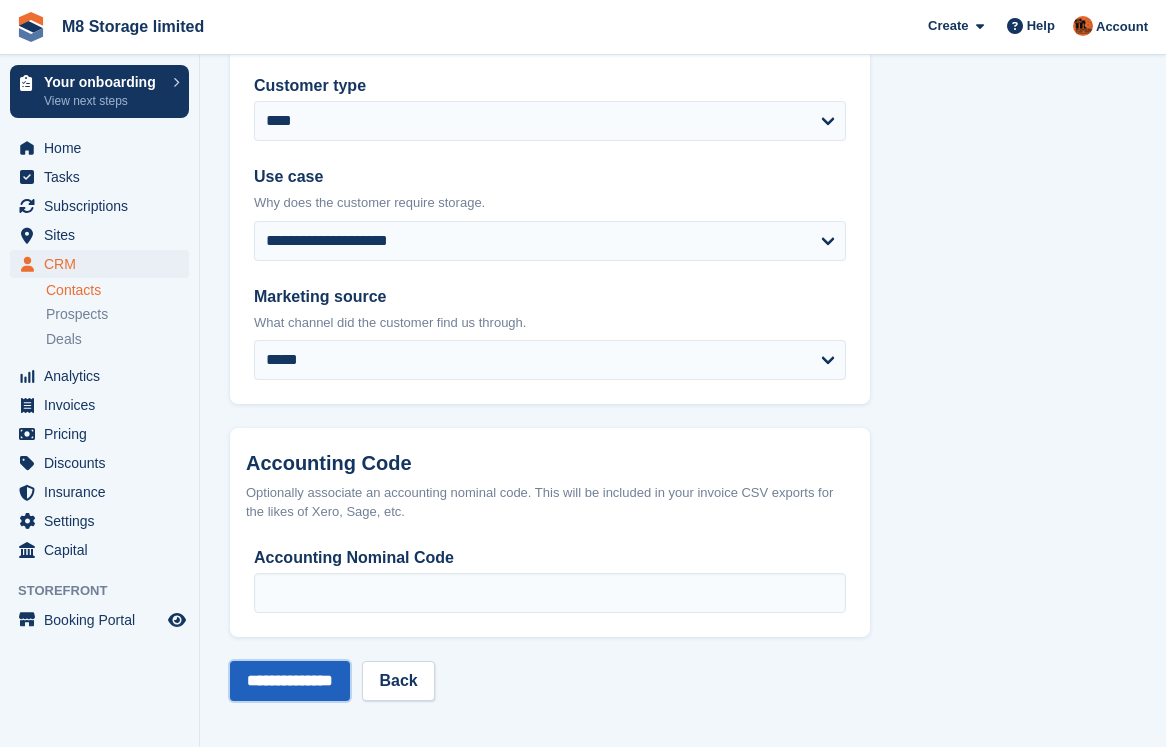 click on "**********" at bounding box center (290, 681) 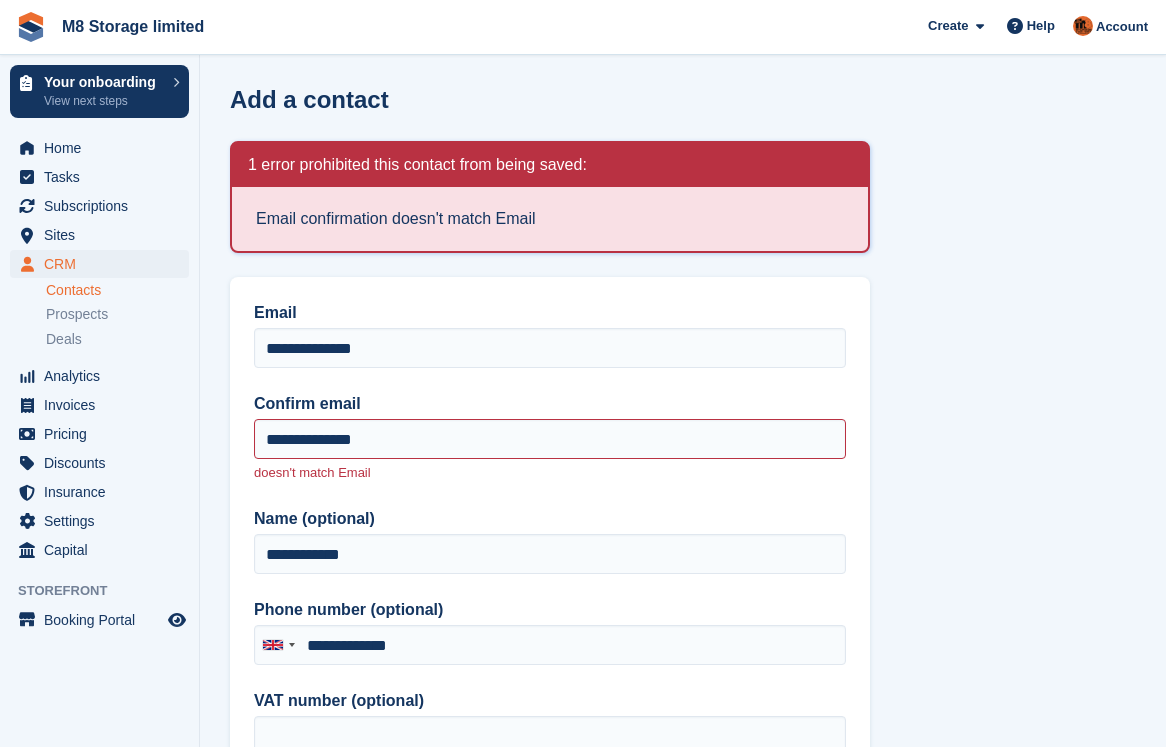 scroll, scrollTop: 0, scrollLeft: 0, axis: both 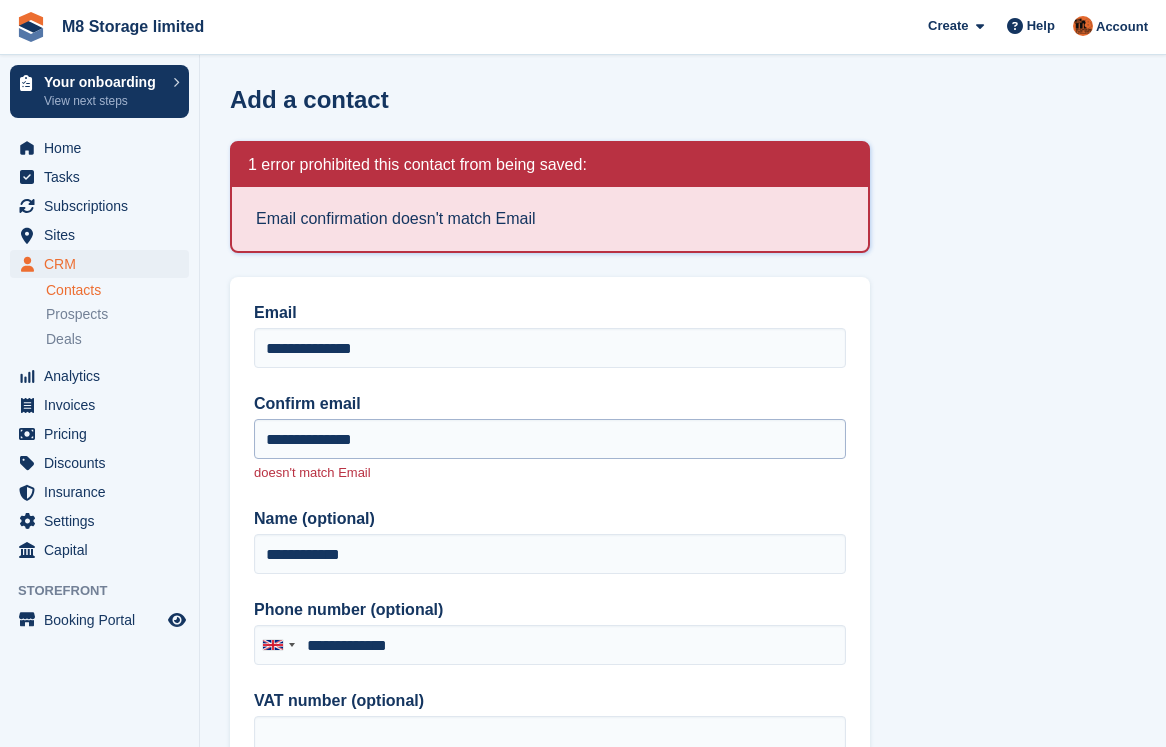 type on "**********" 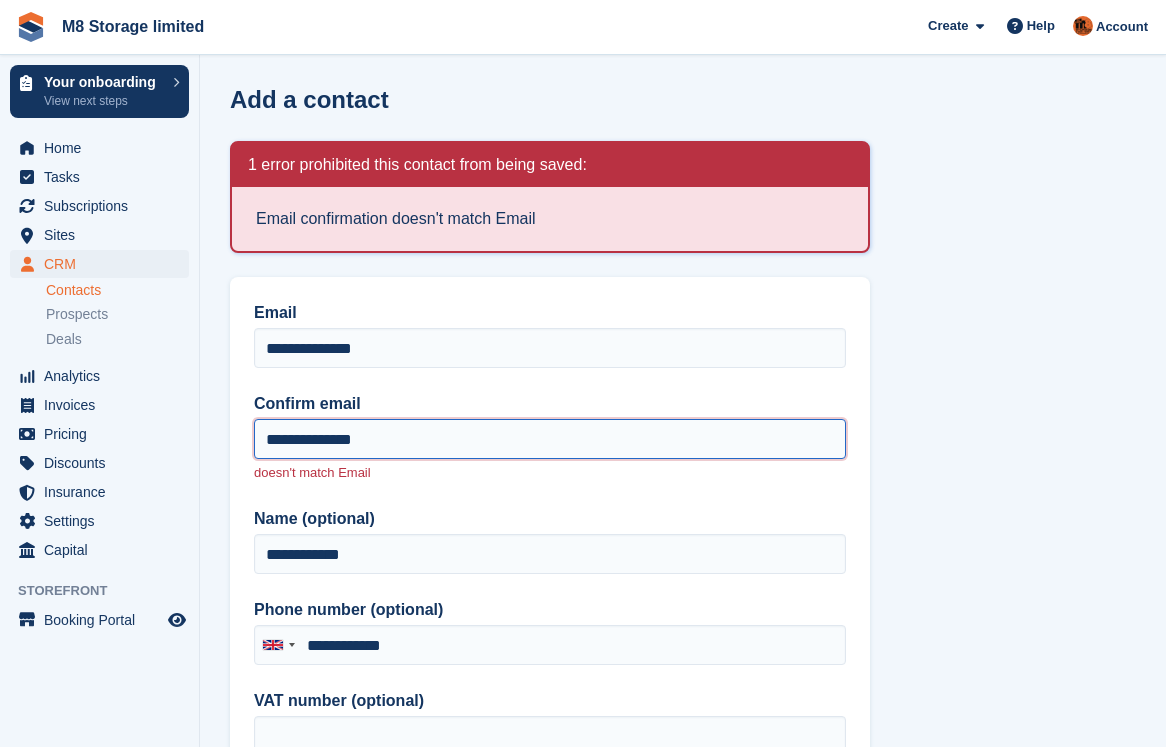 click on "**********" at bounding box center (550, 439) 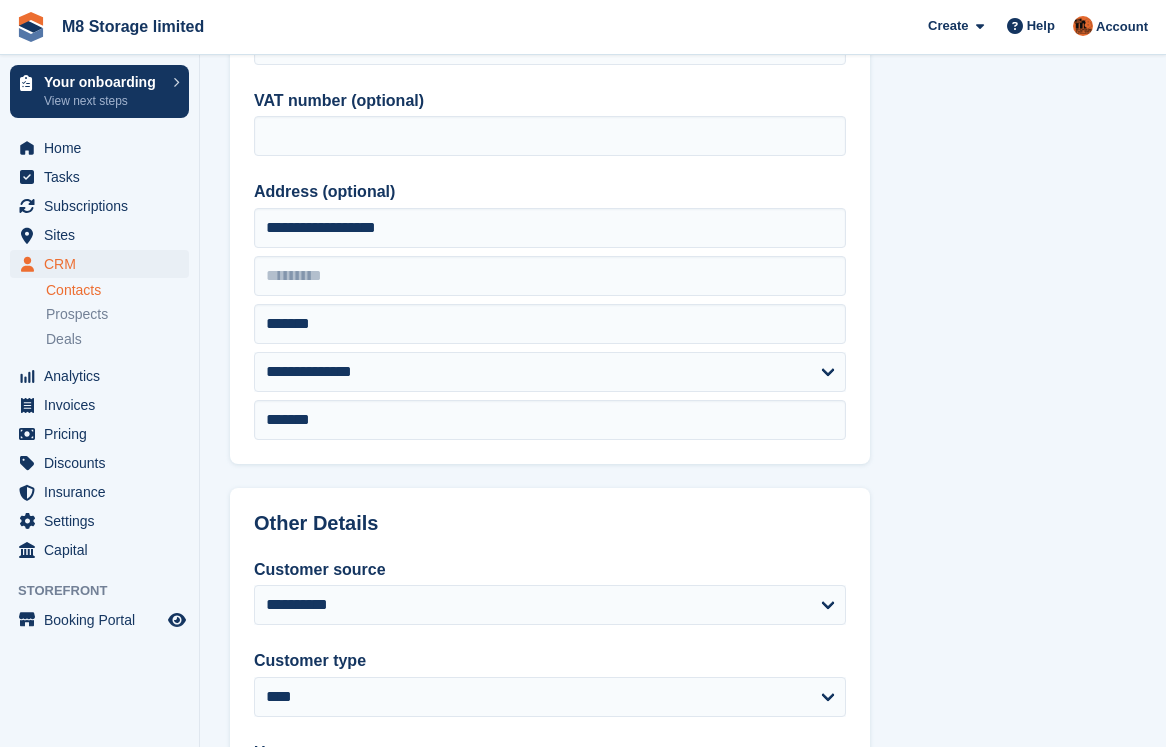 scroll, scrollTop: 1175, scrollLeft: 0, axis: vertical 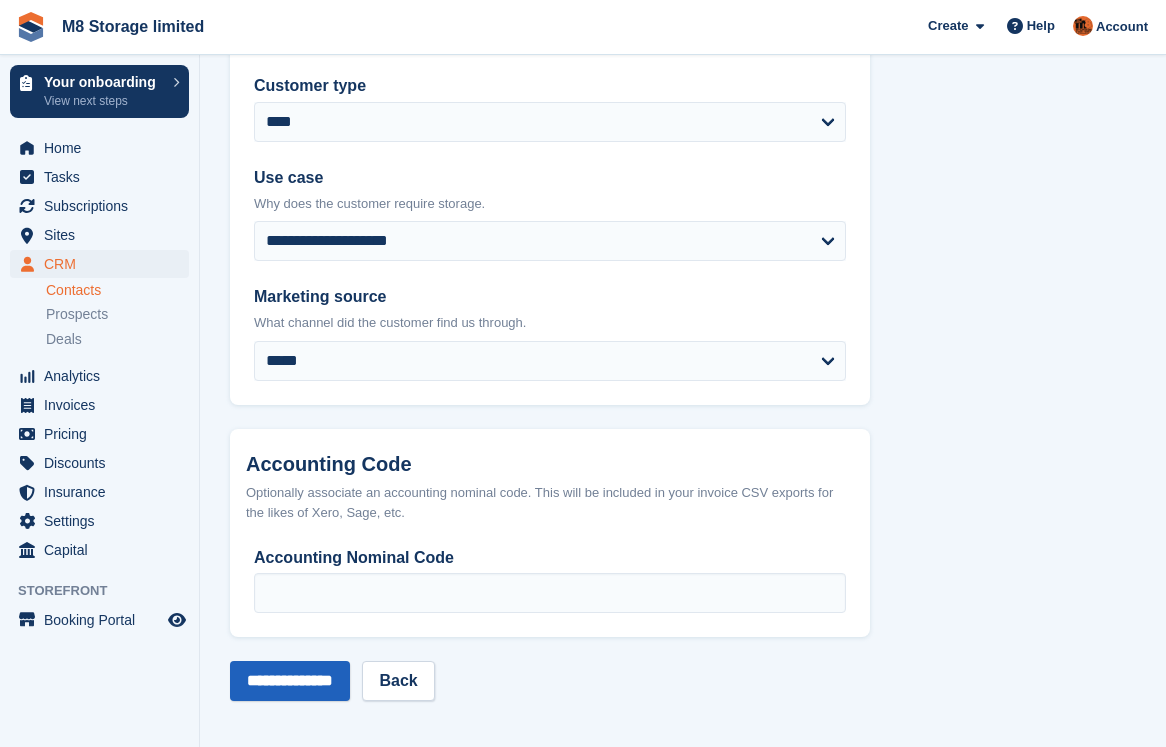 type on "**********" 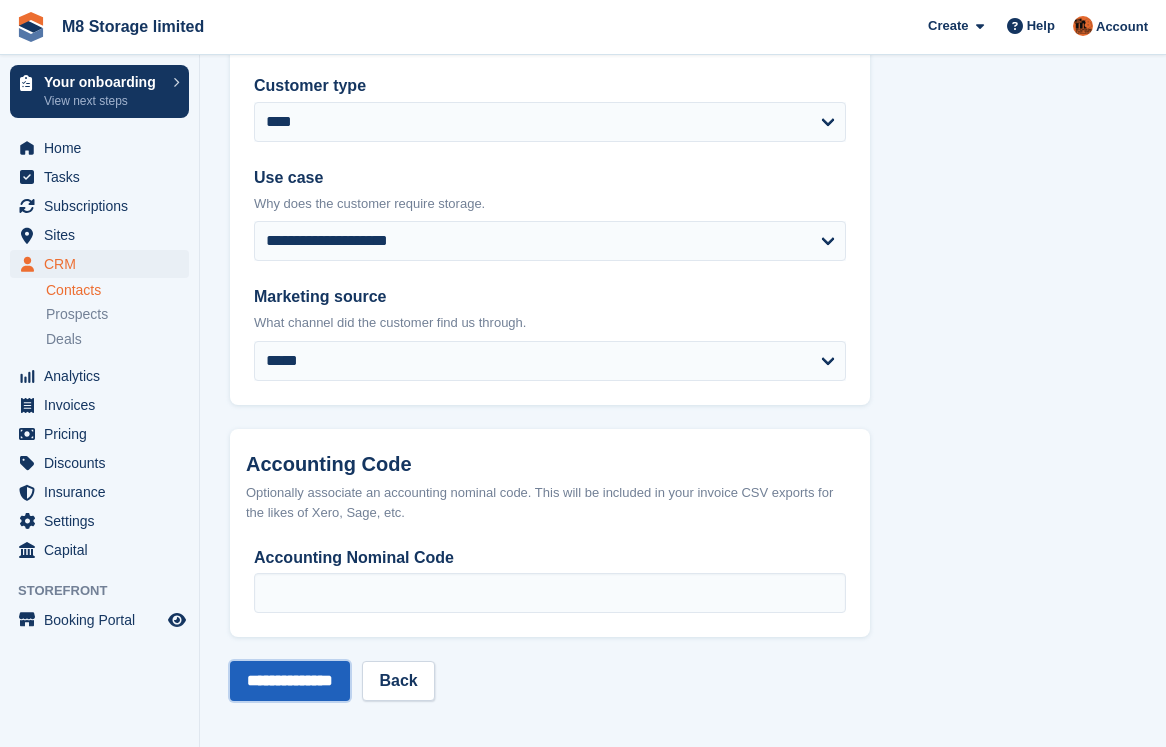 click on "**********" at bounding box center [290, 681] 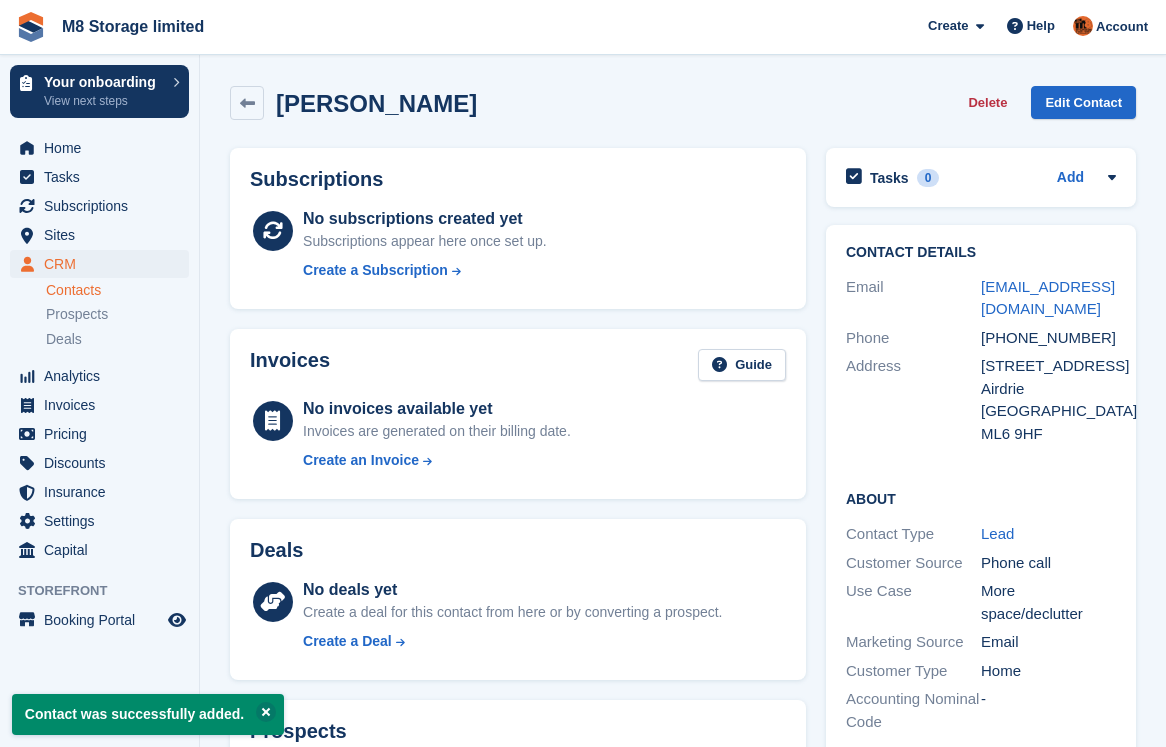 scroll, scrollTop: 0, scrollLeft: 0, axis: both 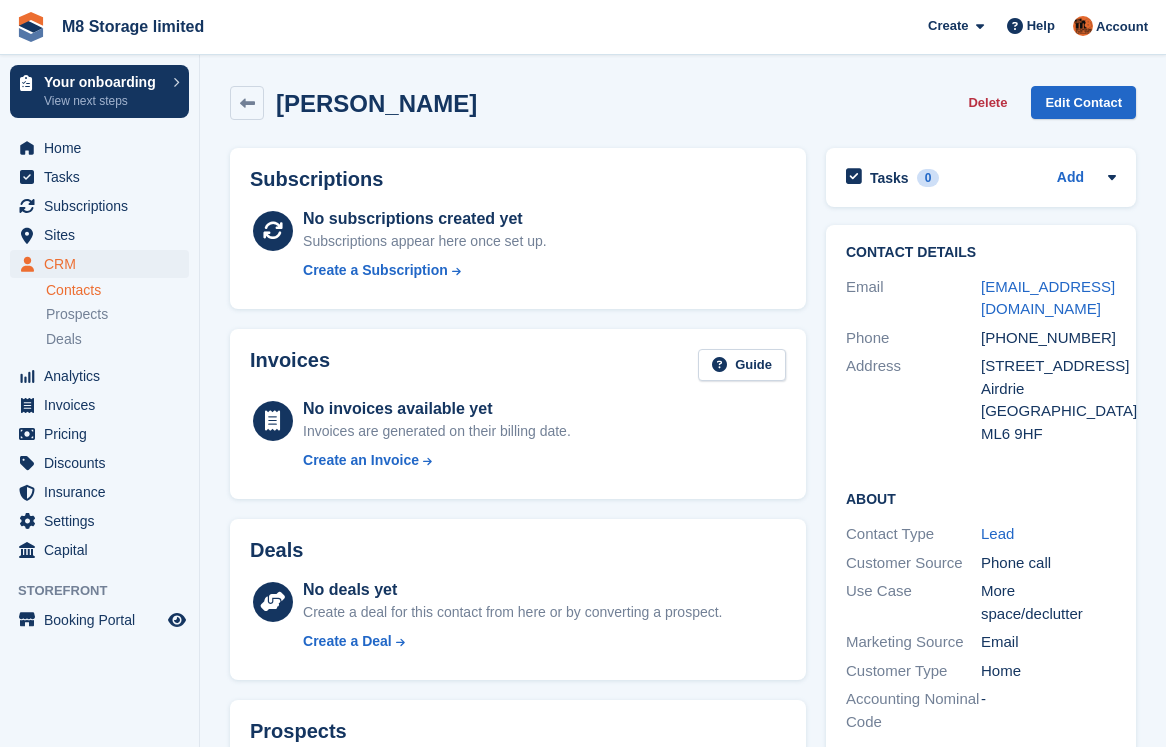 click on "Contacts" at bounding box center (117, 290) 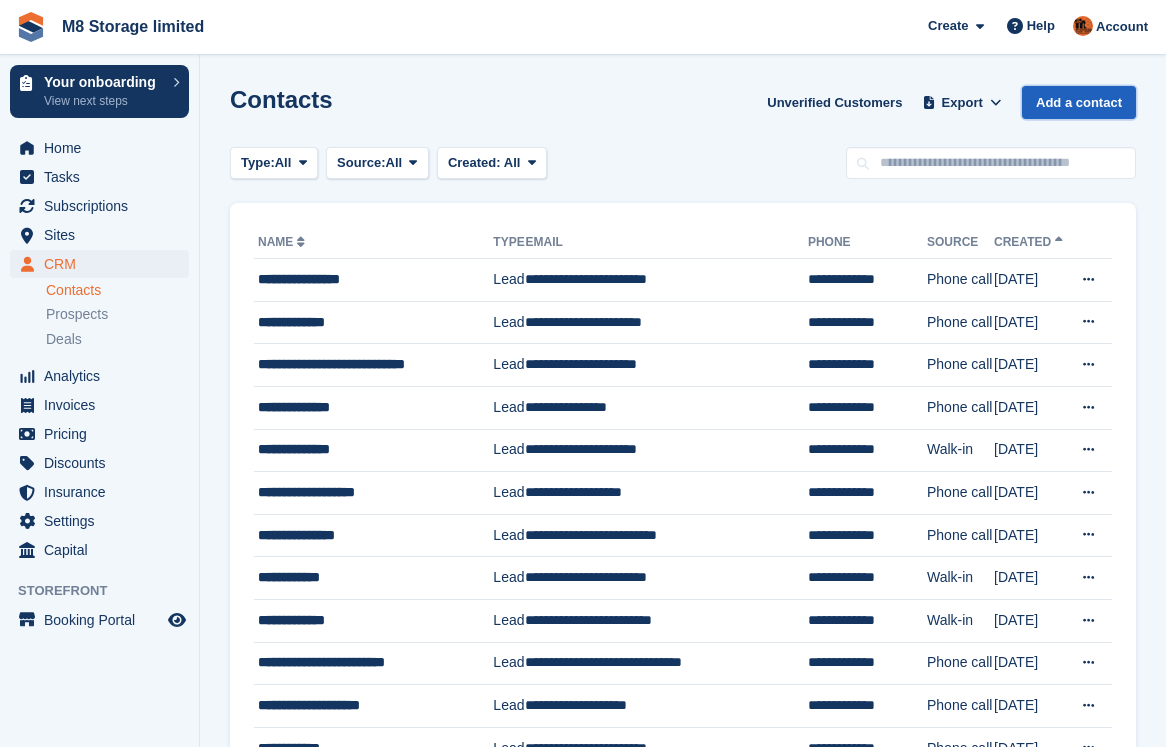 click on "Add a contact" at bounding box center (1079, 102) 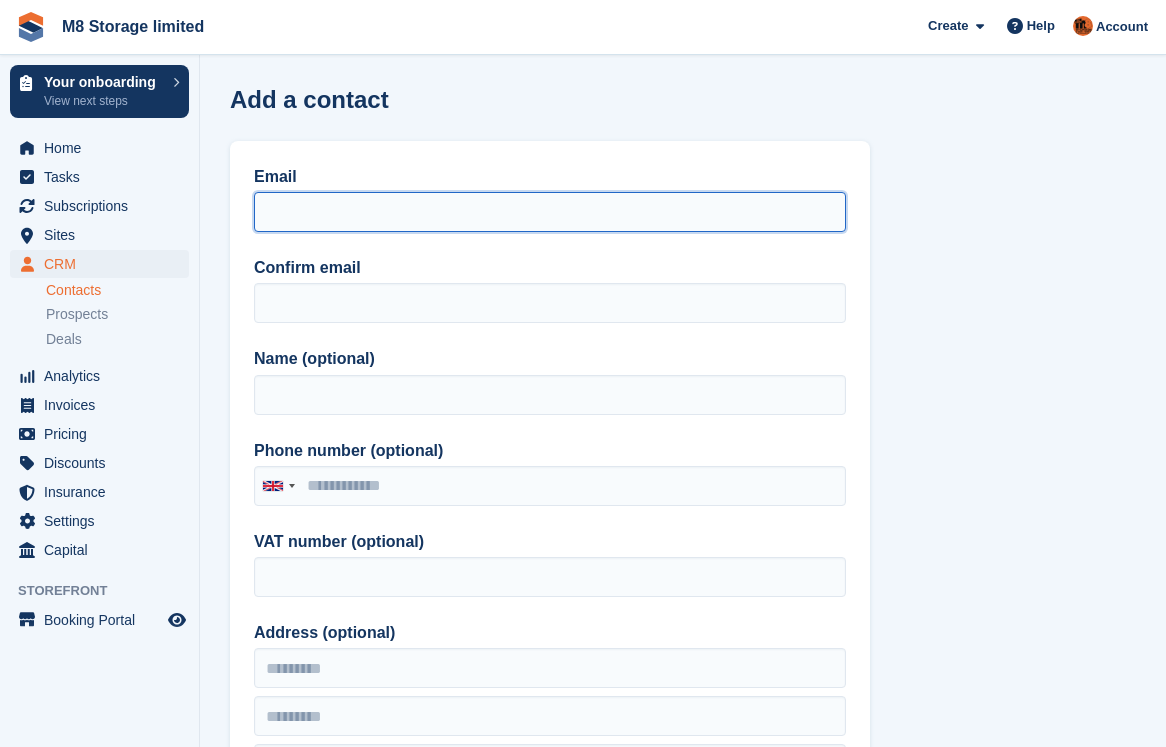click on "Email" at bounding box center [550, 212] 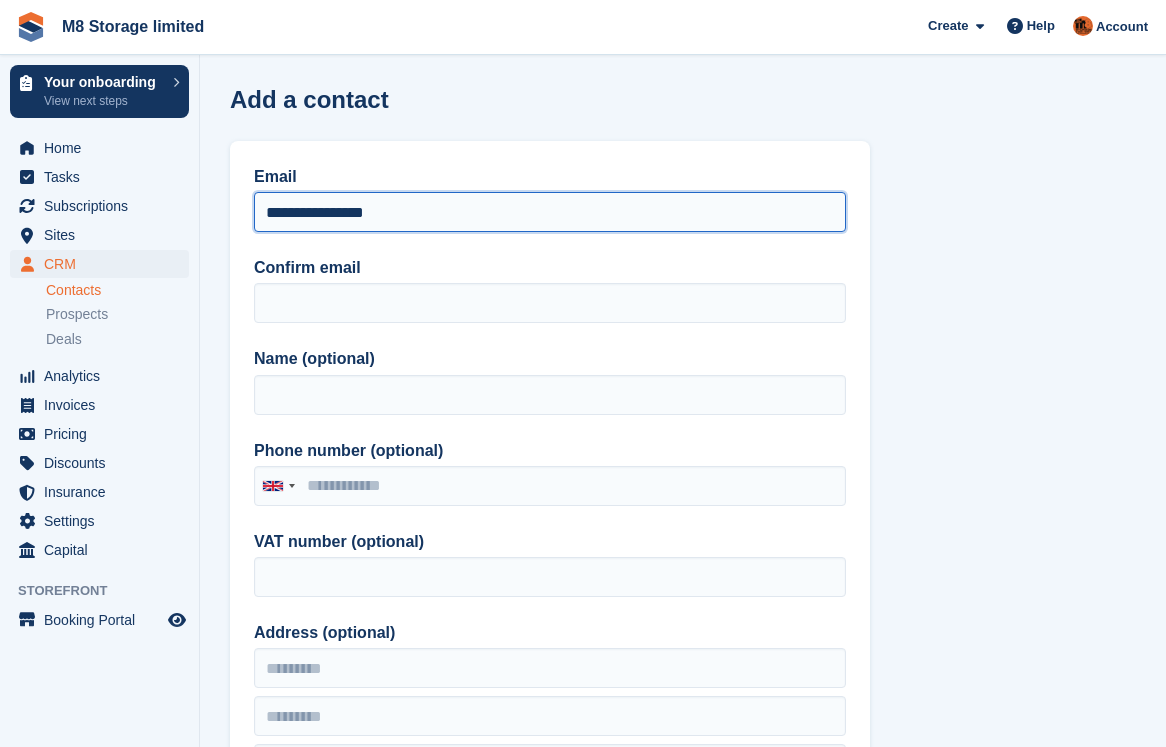drag, startPoint x: 398, startPoint y: 208, endPoint x: 228, endPoint y: 210, distance: 170.01176 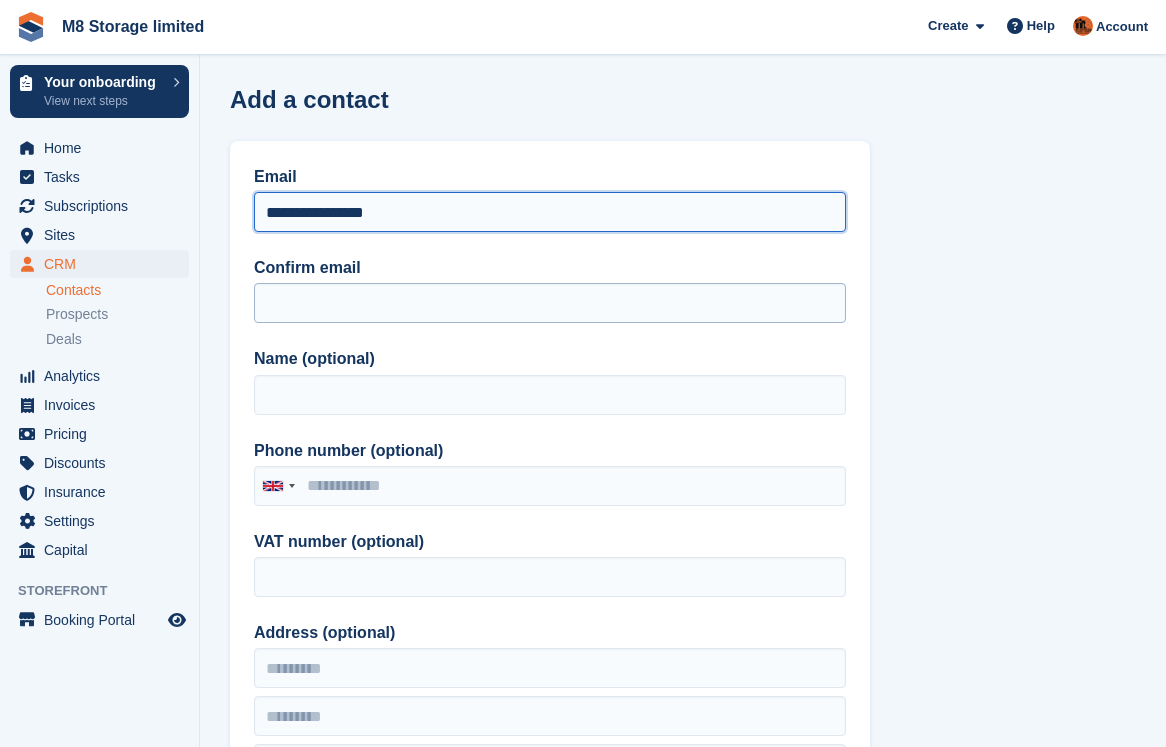 type on "**********" 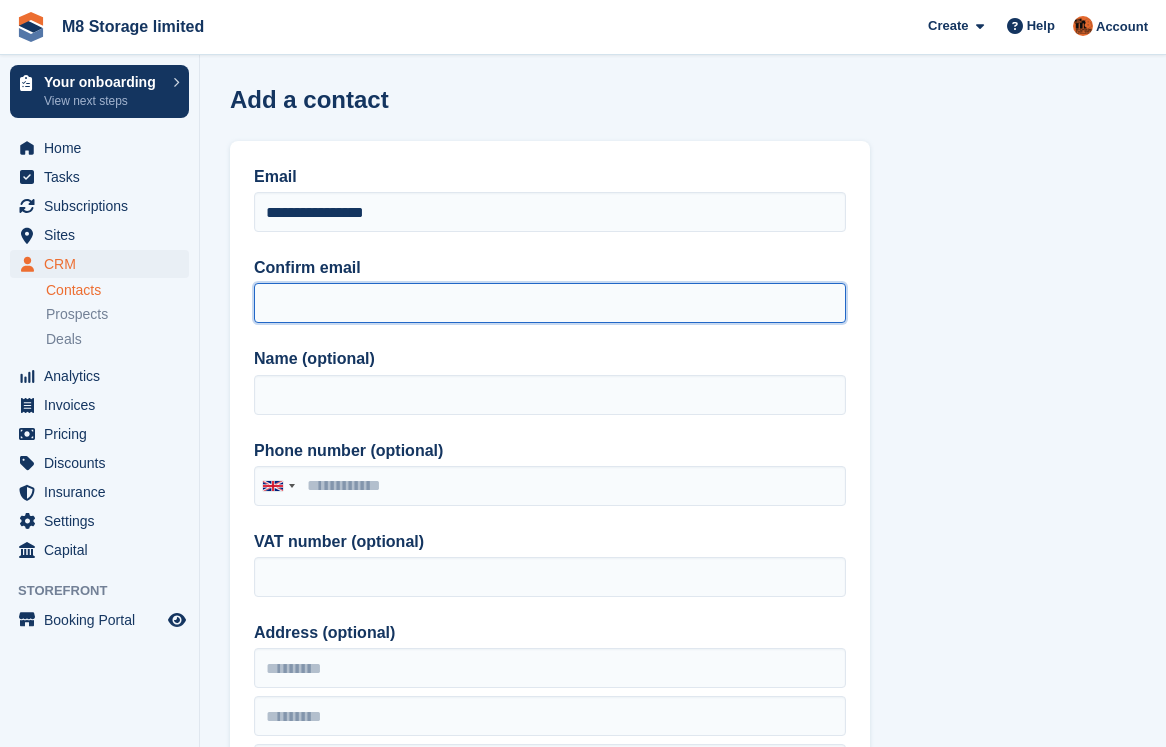 paste on "**********" 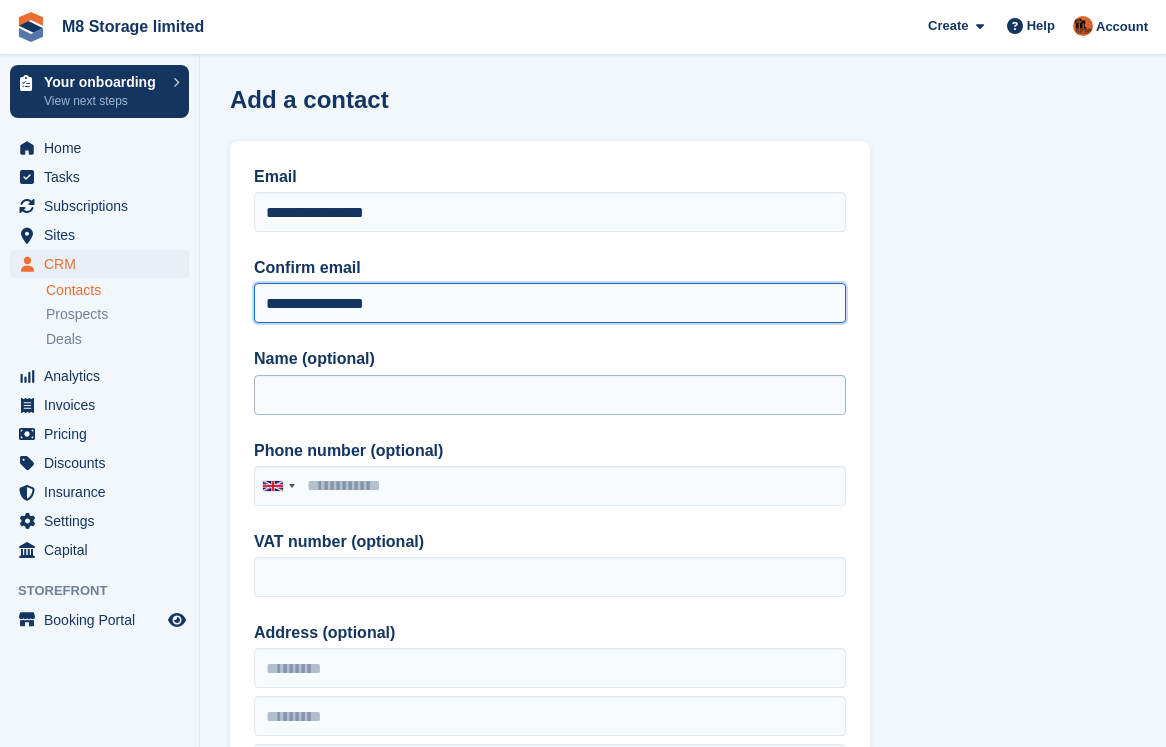 type on "**********" 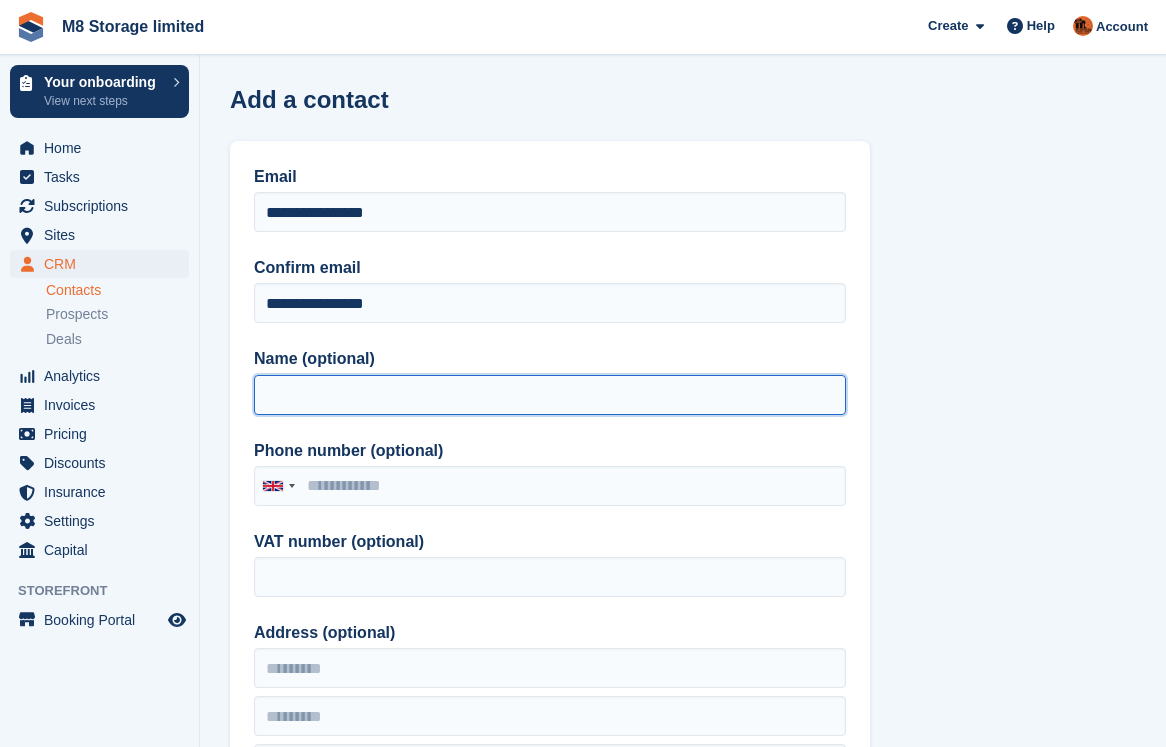 click on "Name (optional)" at bounding box center (550, 395) 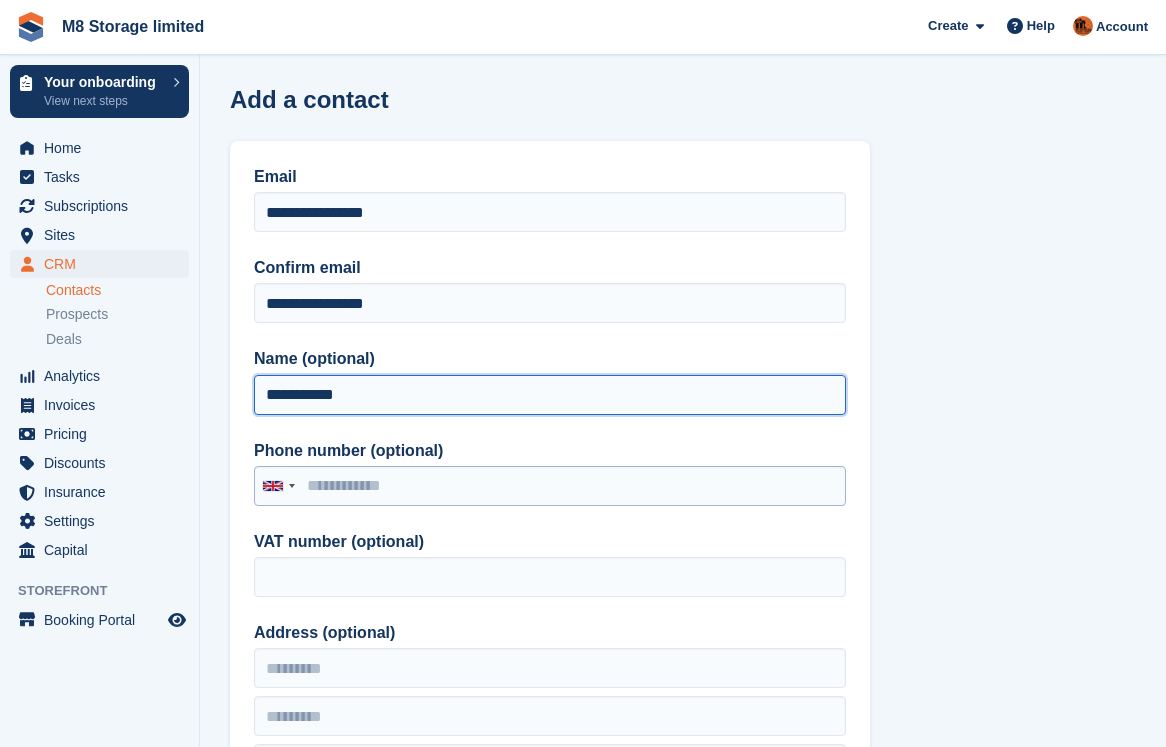 type on "**********" 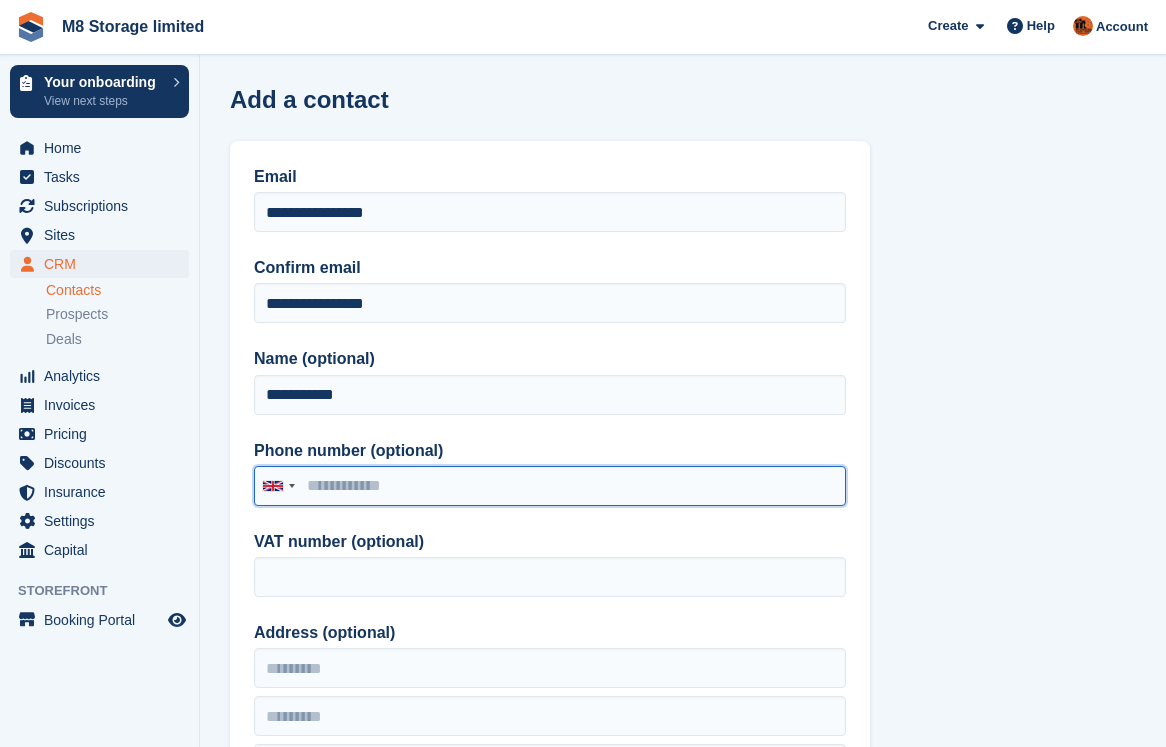 click on "Phone number (optional)" at bounding box center [550, 486] 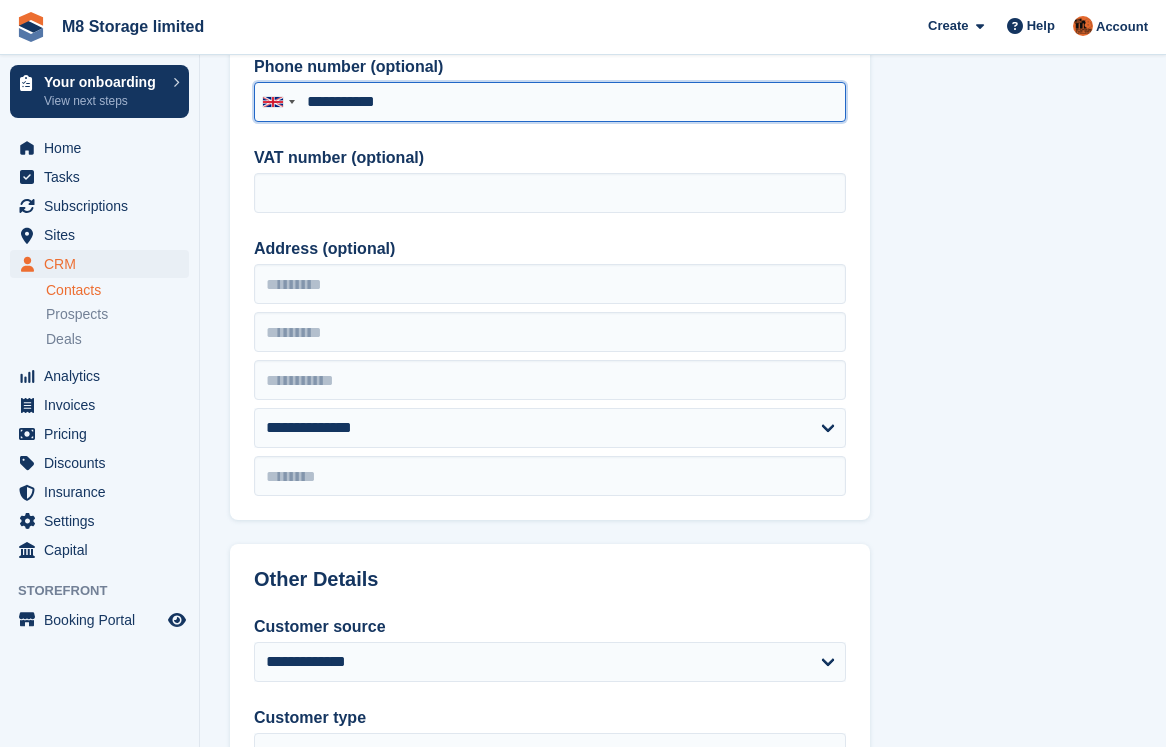 scroll, scrollTop: 400, scrollLeft: 0, axis: vertical 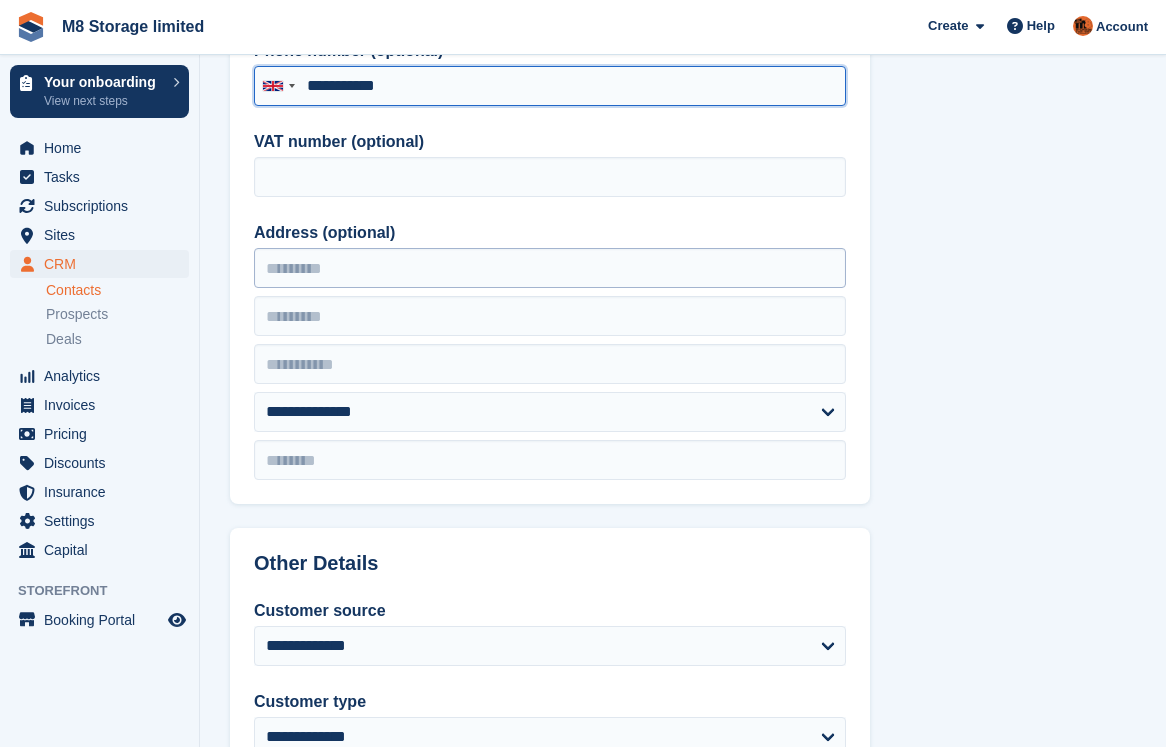 type on "**********" 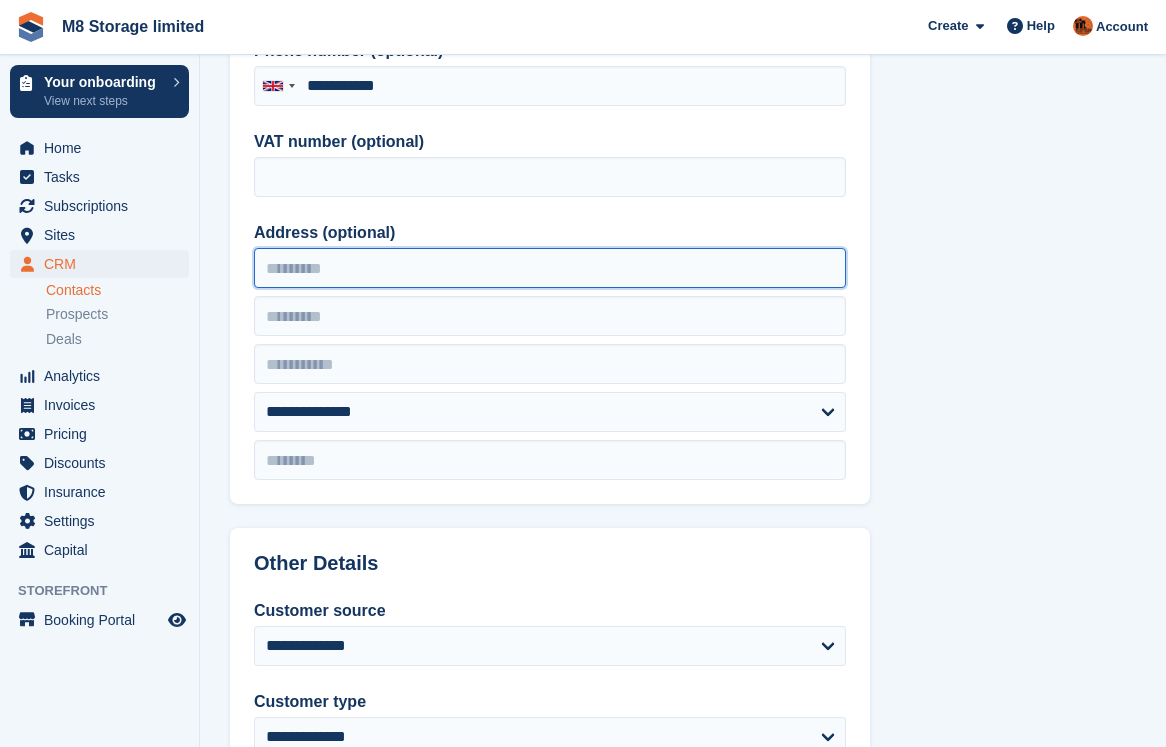 click on "Address (optional)" at bounding box center (550, 268) 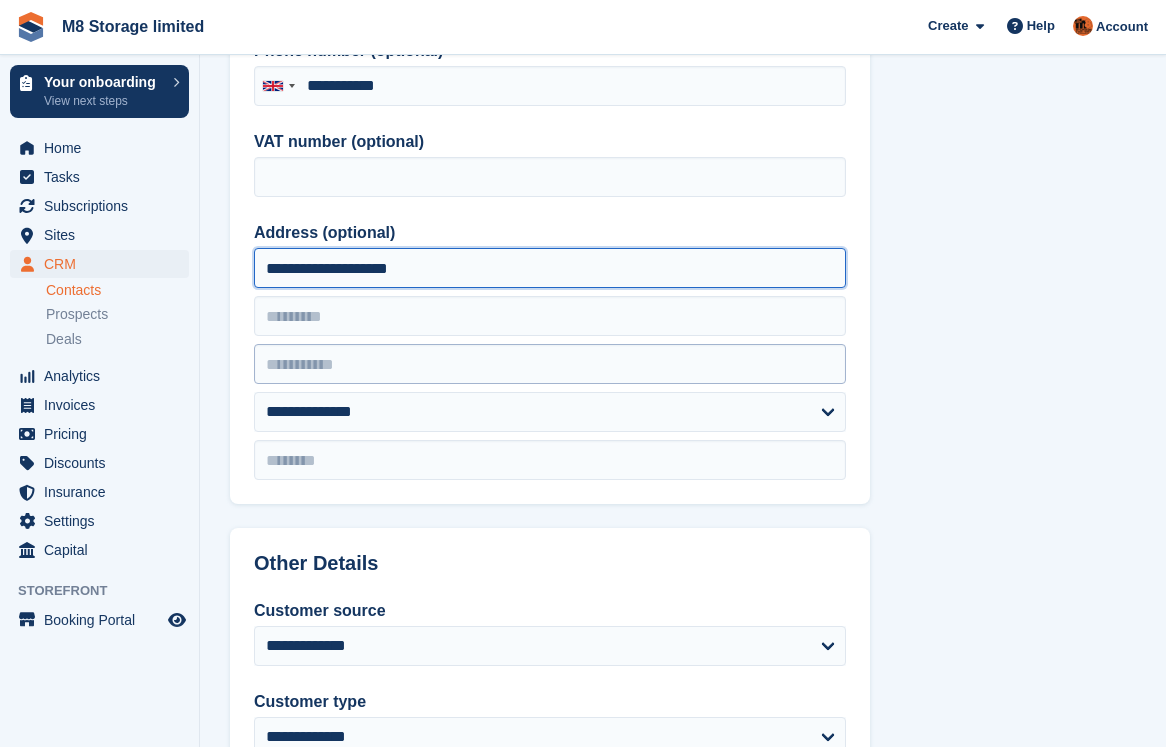 type on "**********" 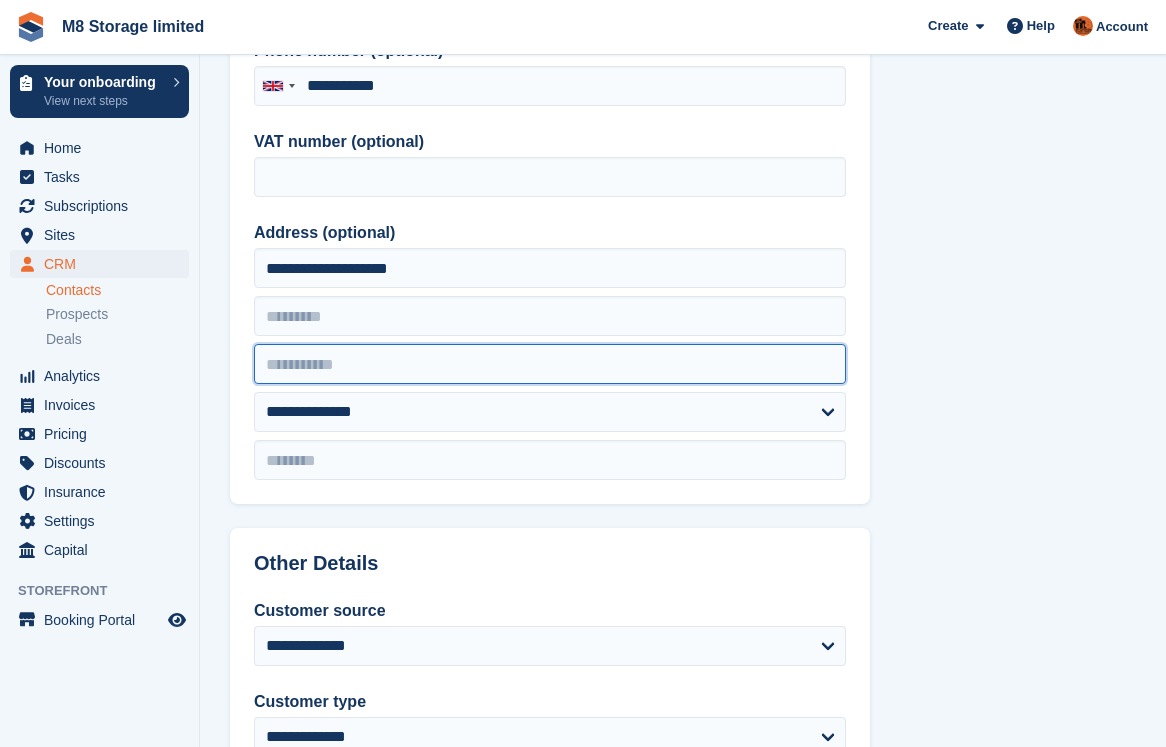 click at bounding box center (550, 364) 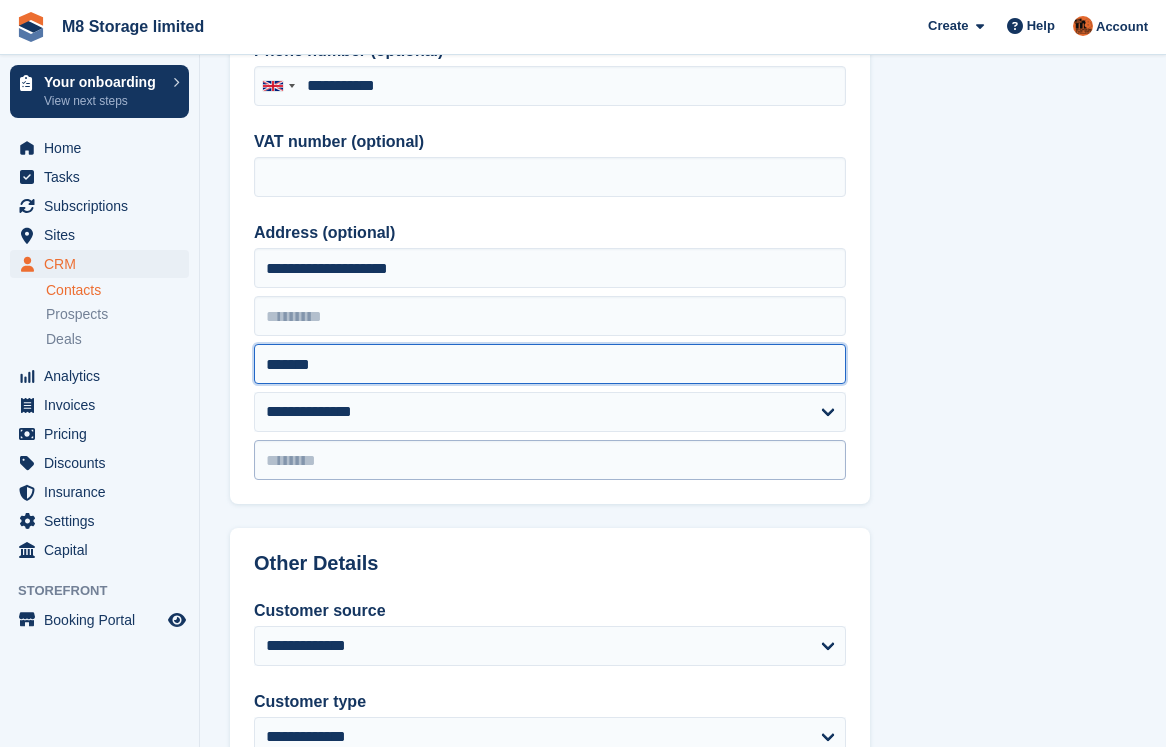type on "*******" 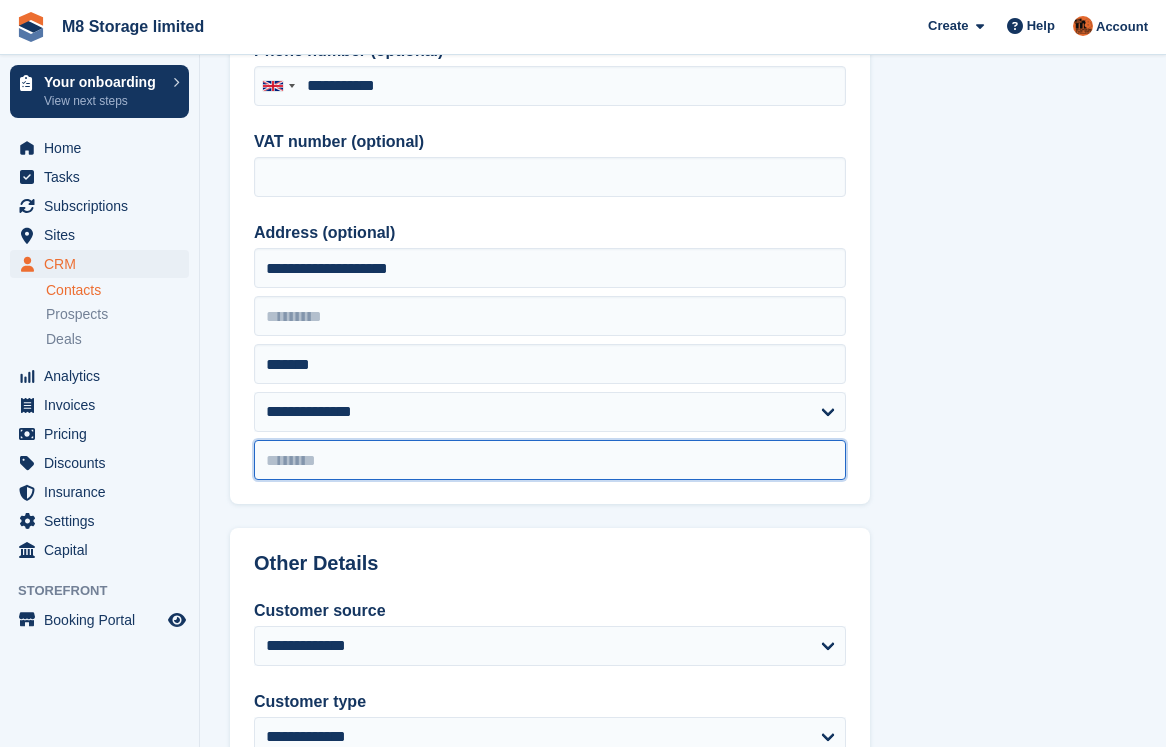 click at bounding box center [550, 460] 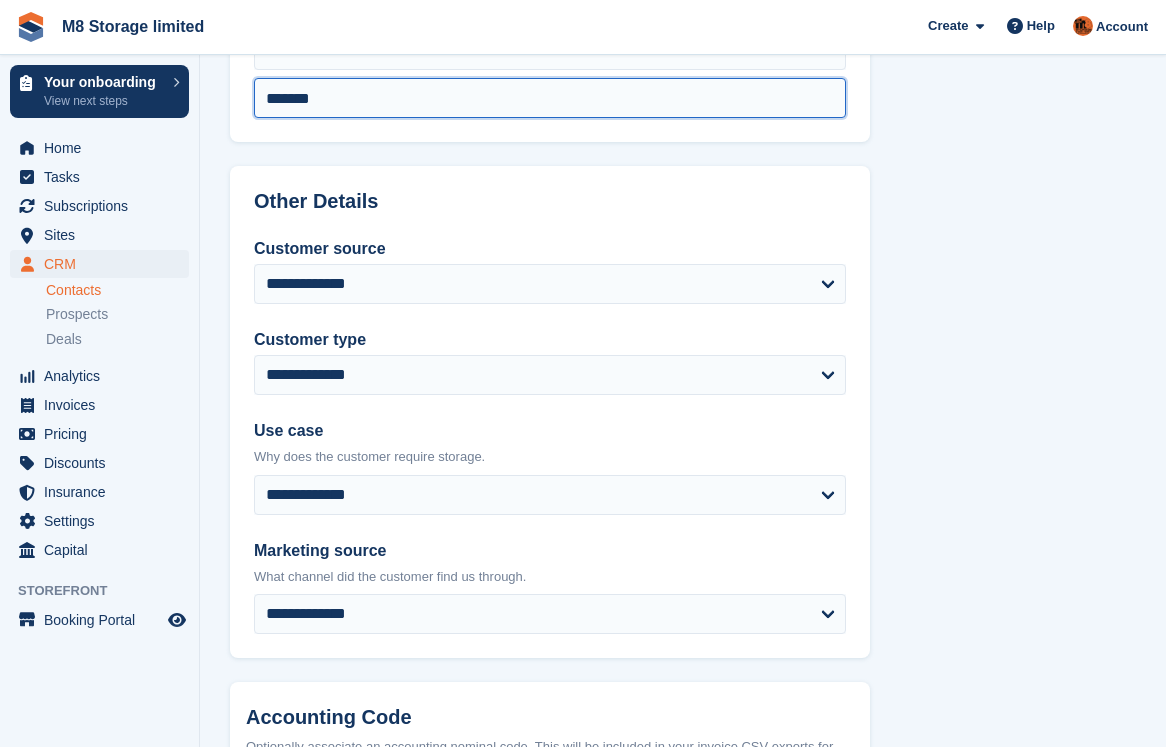 scroll, scrollTop: 900, scrollLeft: 0, axis: vertical 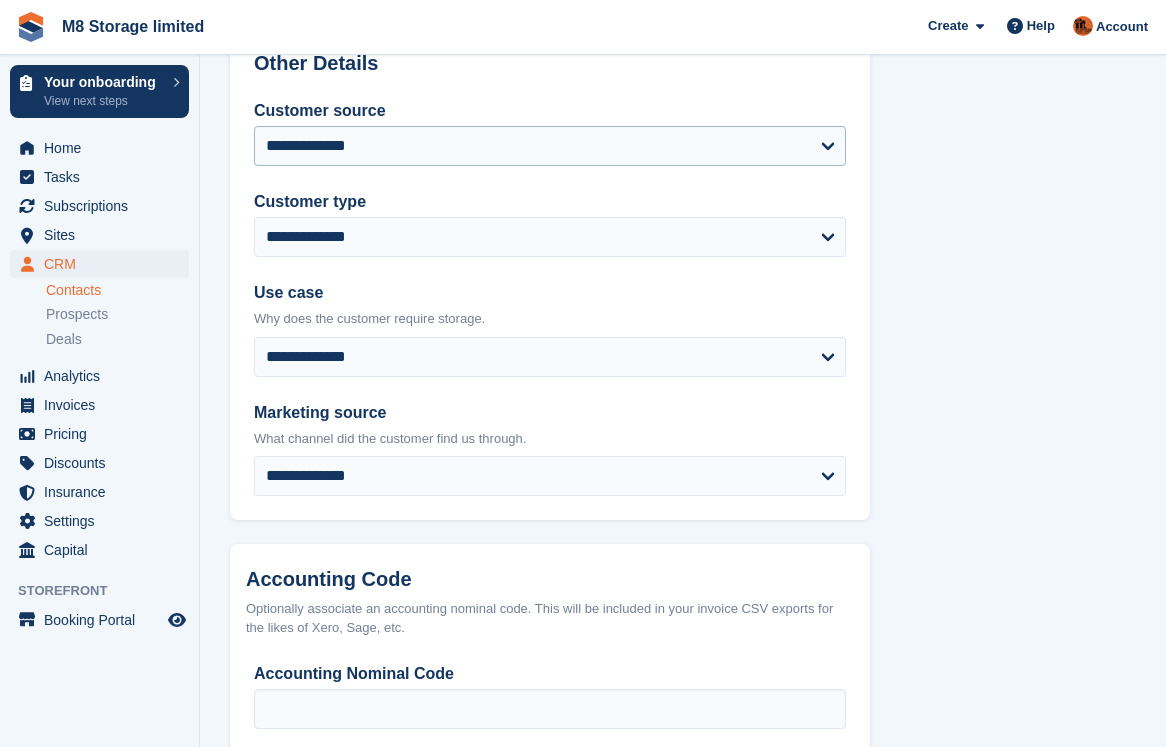 type on "*******" 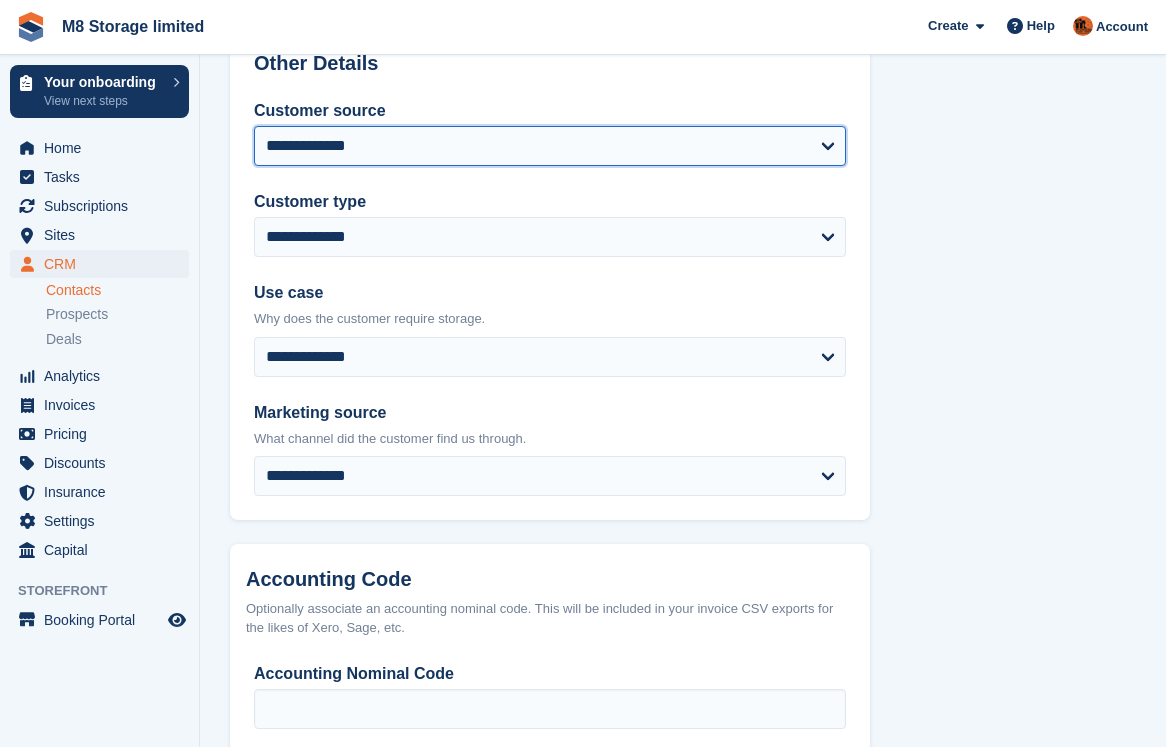 click on "**********" at bounding box center (550, 146) 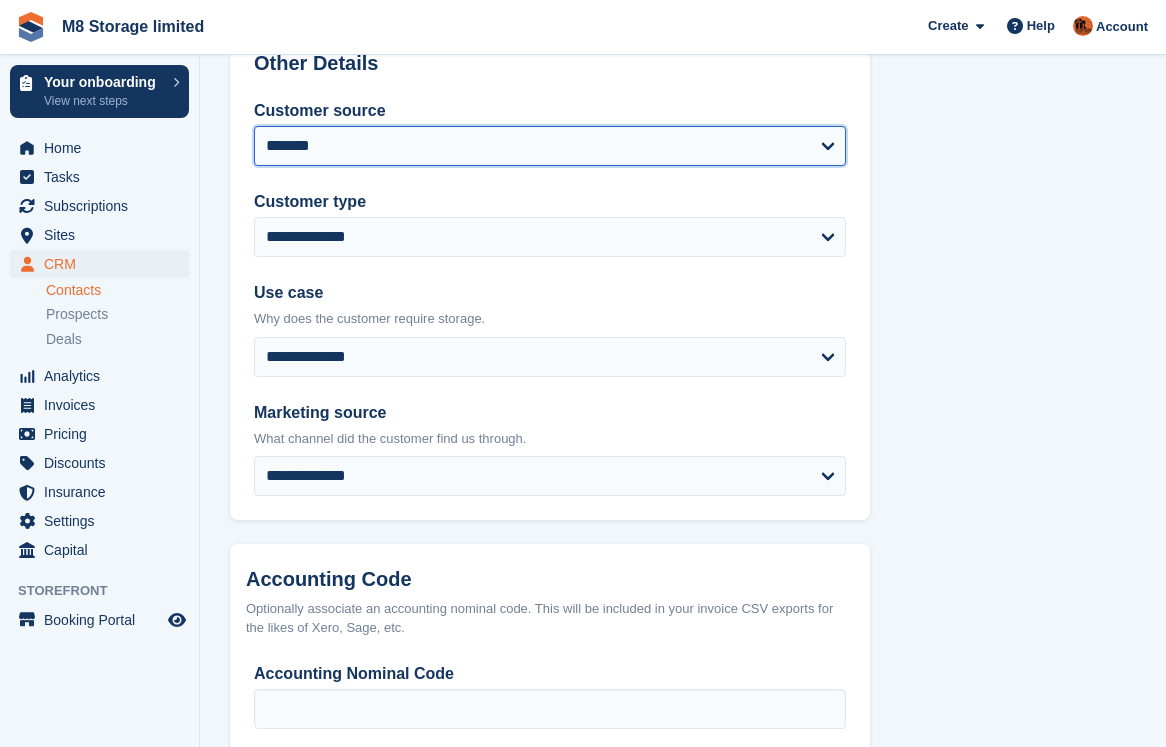 click on "**********" at bounding box center (550, 146) 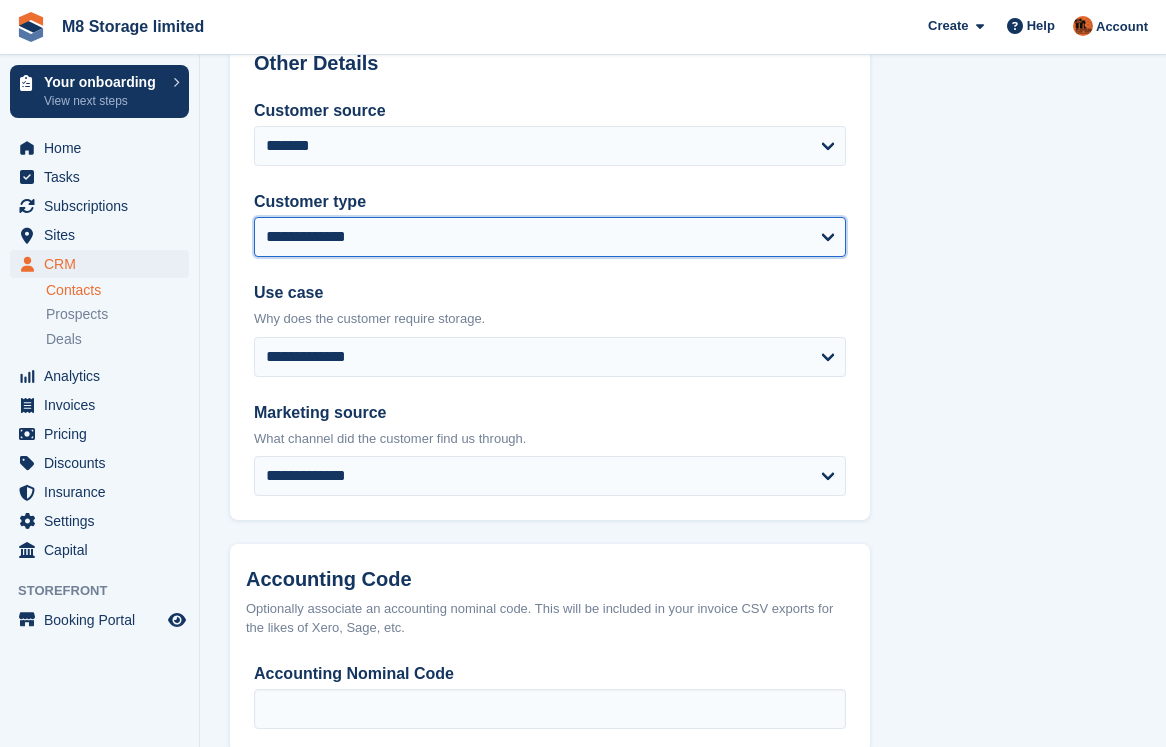 click on "**********" at bounding box center (550, 237) 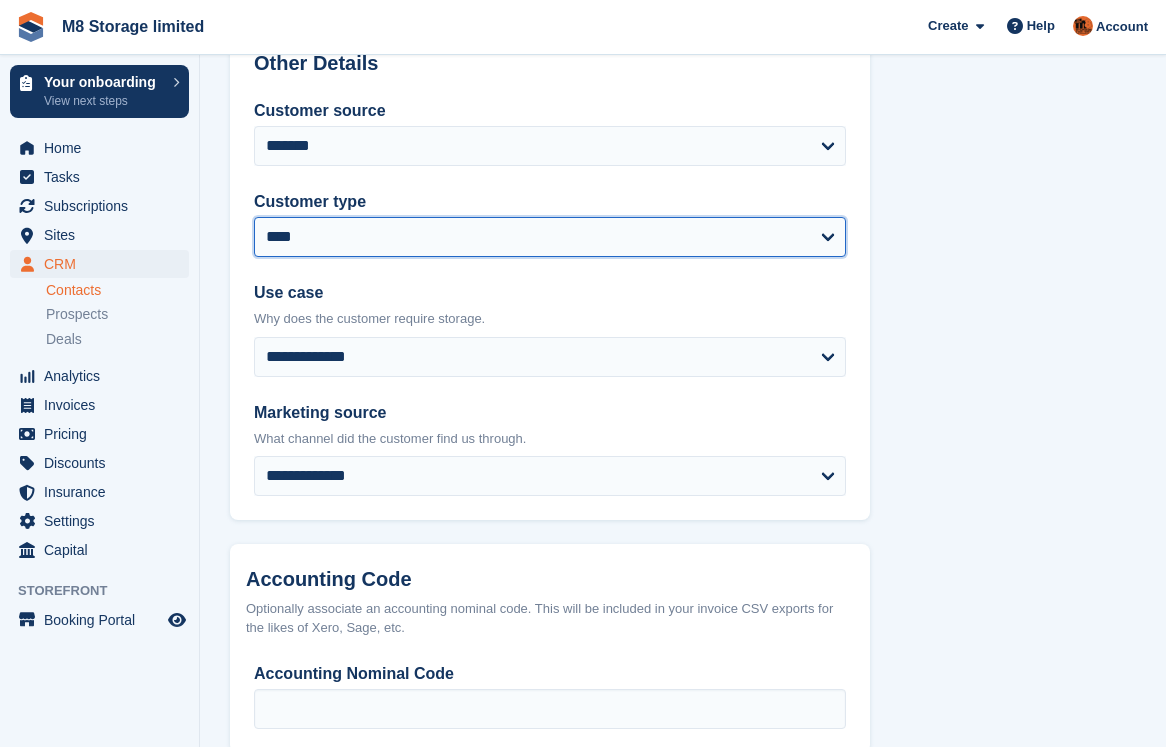 click on "**********" at bounding box center (550, 237) 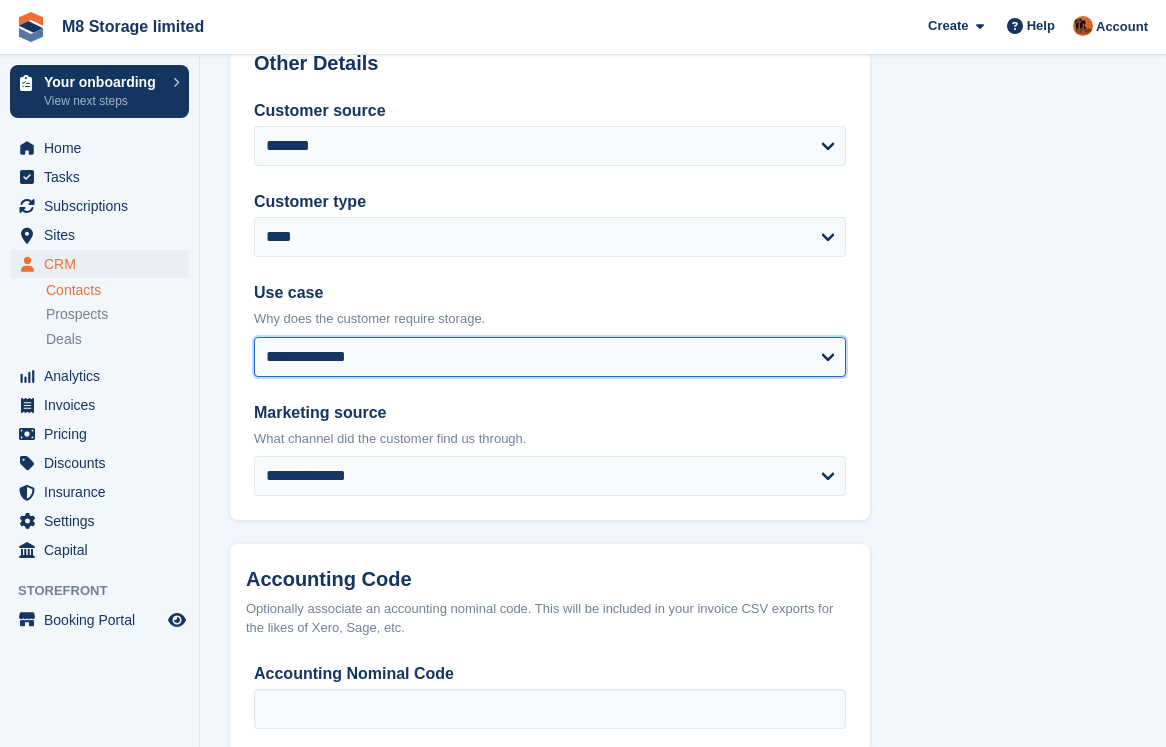 click on "**********" at bounding box center (550, 357) 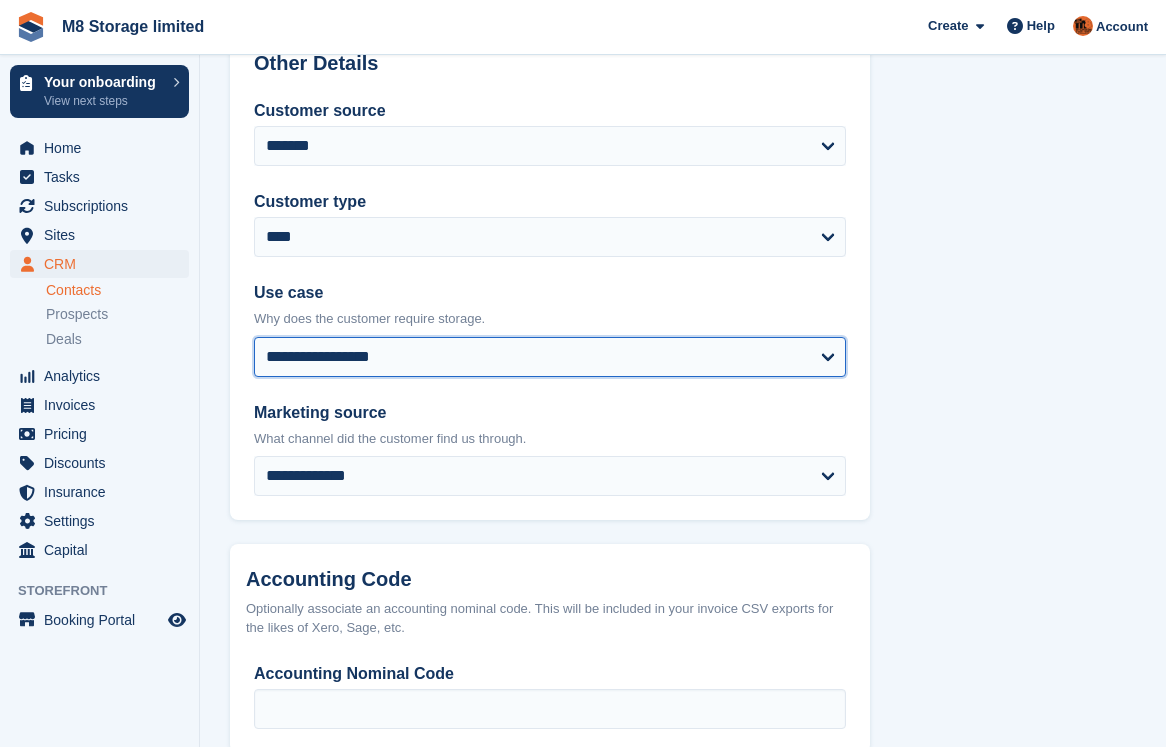 click on "**********" at bounding box center [550, 357] 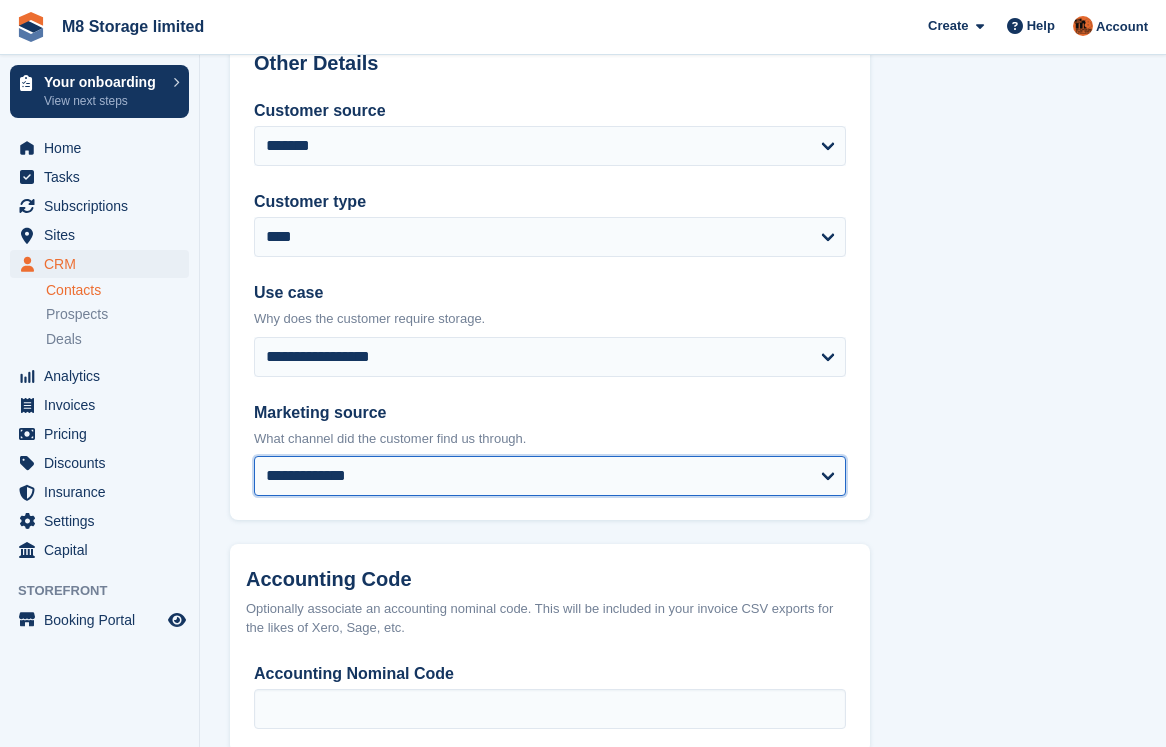 click on "**********" at bounding box center [550, 476] 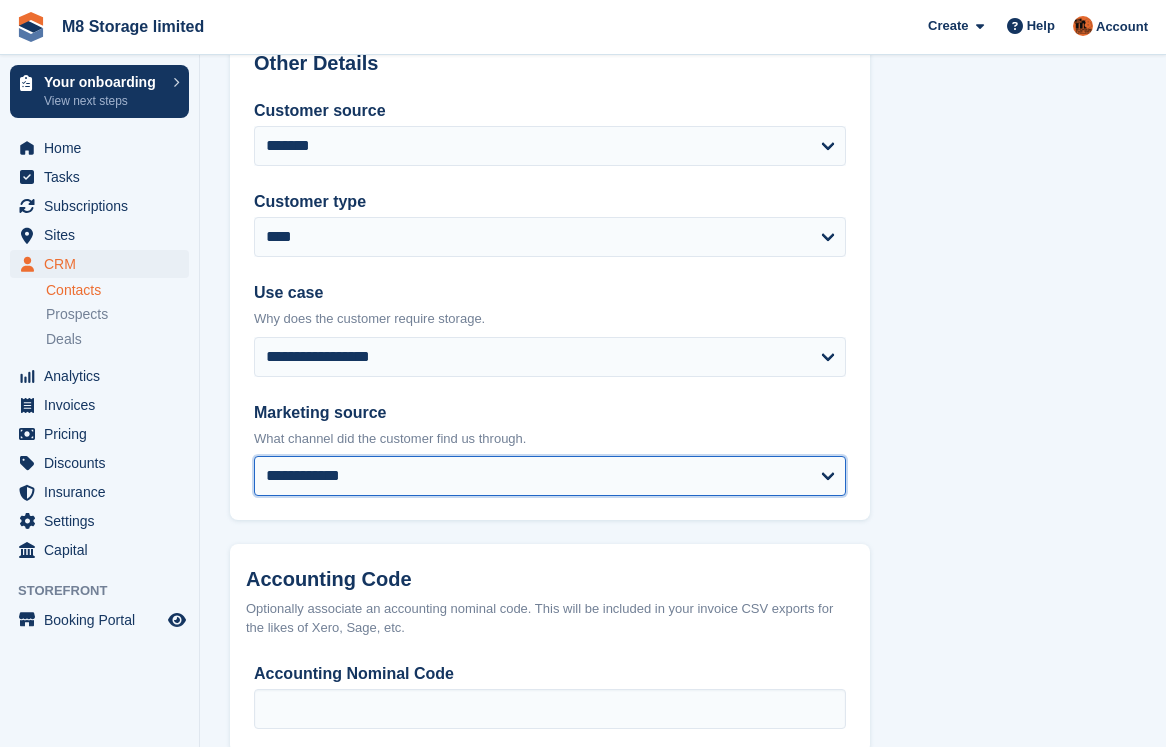 click on "**********" at bounding box center [550, 476] 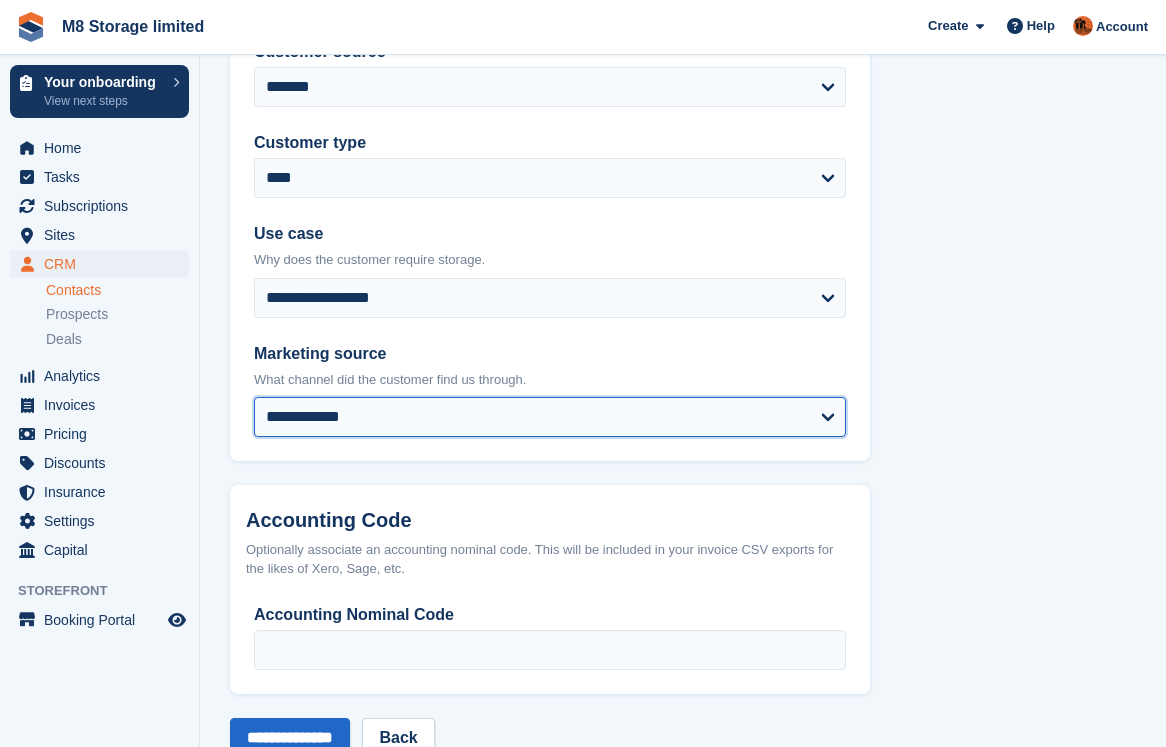 scroll, scrollTop: 1016, scrollLeft: 0, axis: vertical 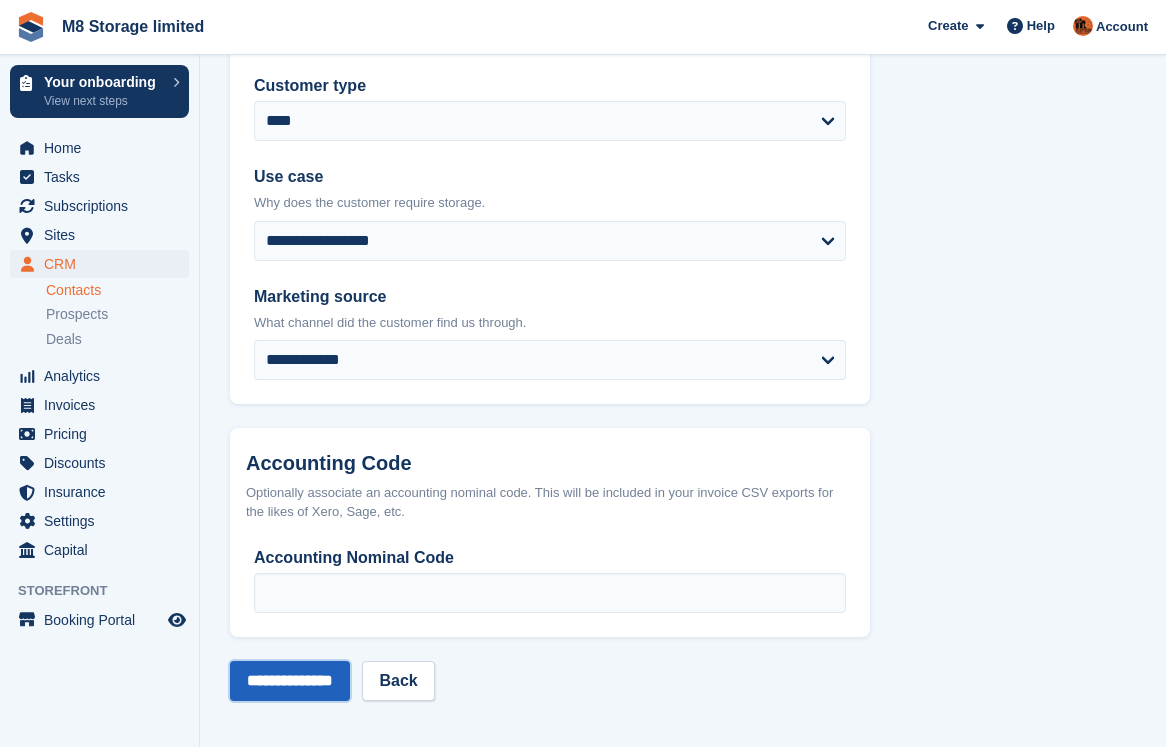 click on "**********" at bounding box center (290, 681) 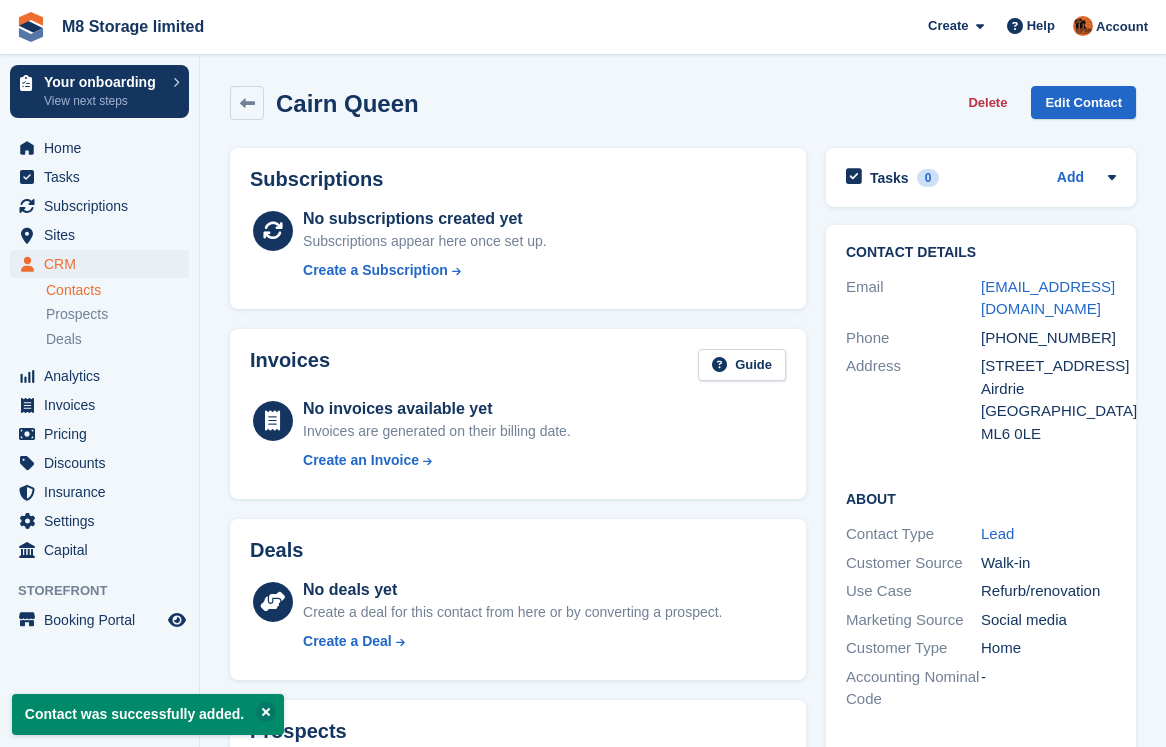 scroll, scrollTop: 0, scrollLeft: 0, axis: both 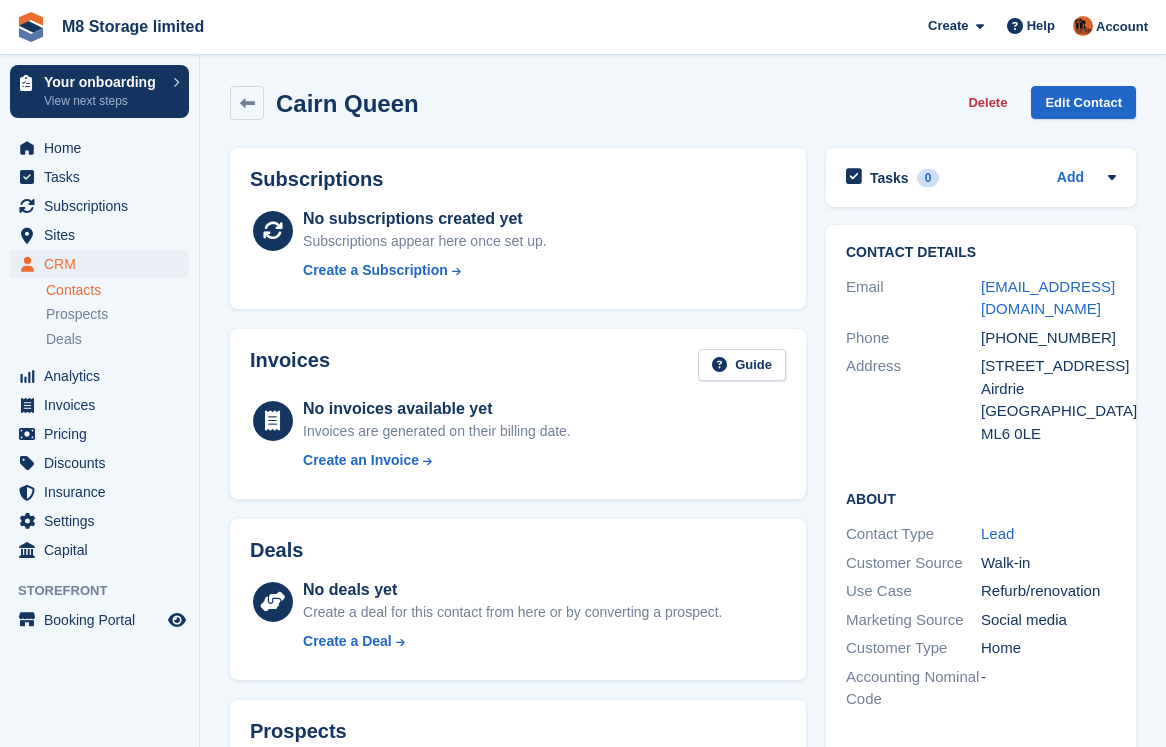 click on "Contacts" at bounding box center (117, 290) 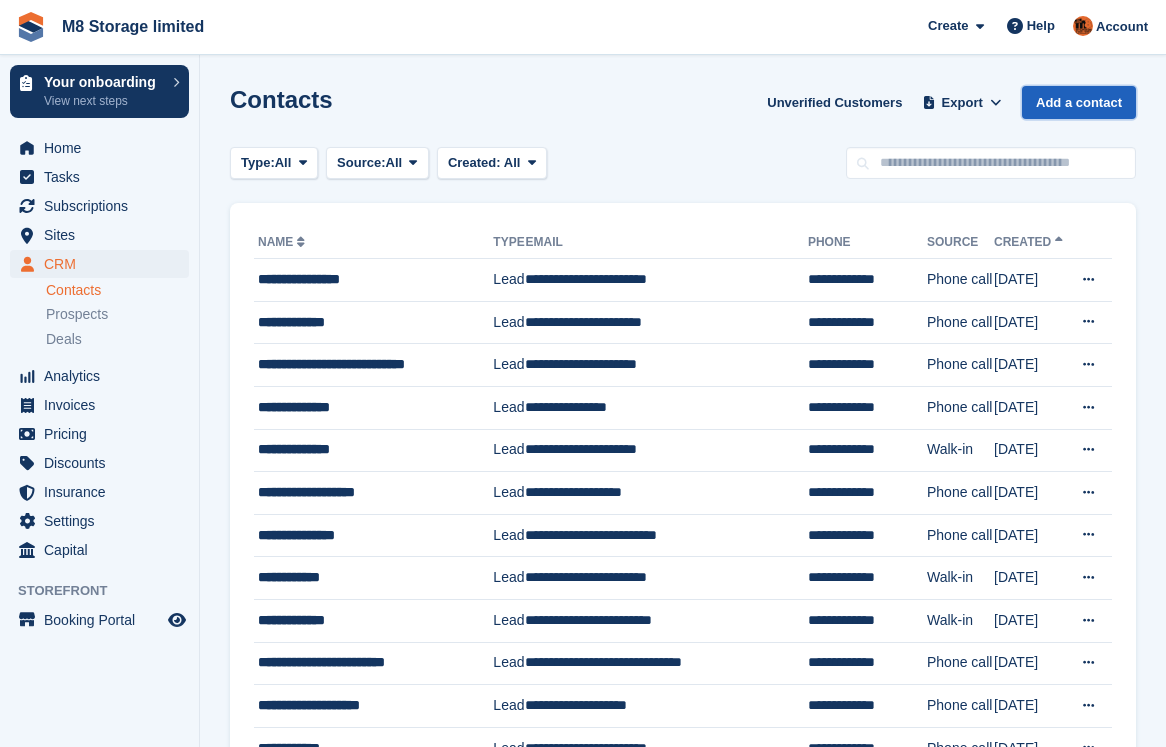 click on "Add a contact" at bounding box center [1079, 102] 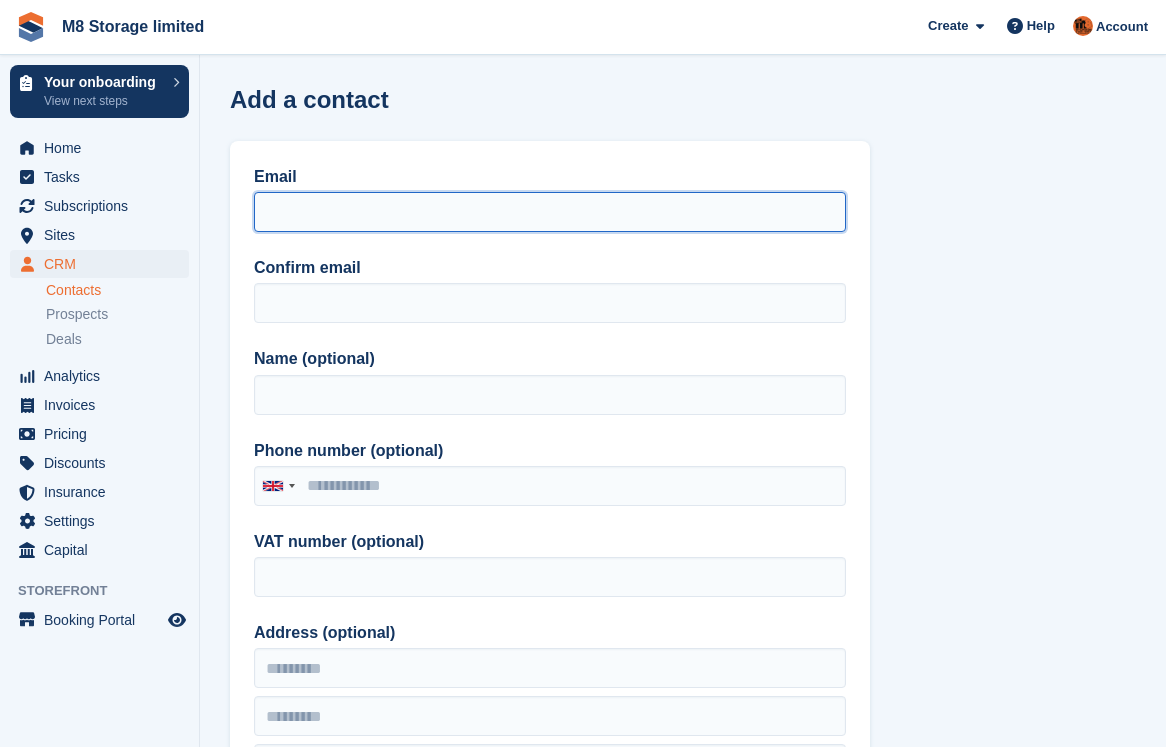 click on "Email" at bounding box center (550, 212) 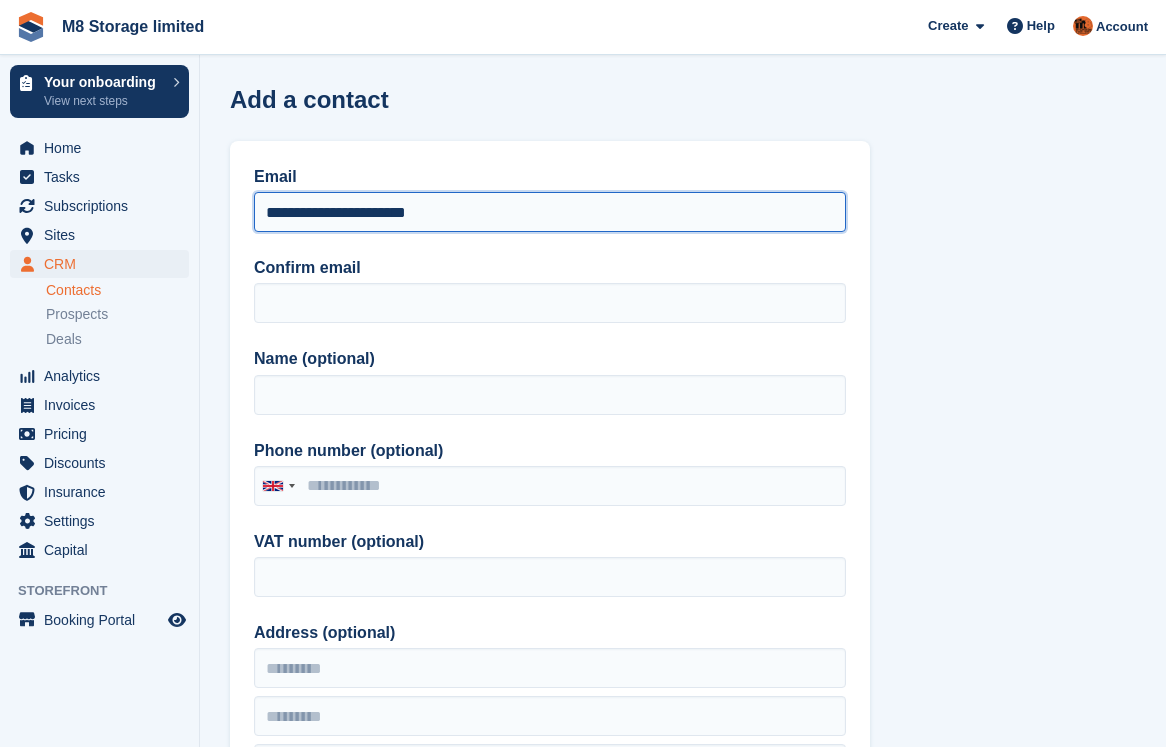 drag, startPoint x: 455, startPoint y: 214, endPoint x: 260, endPoint y: 210, distance: 195.04102 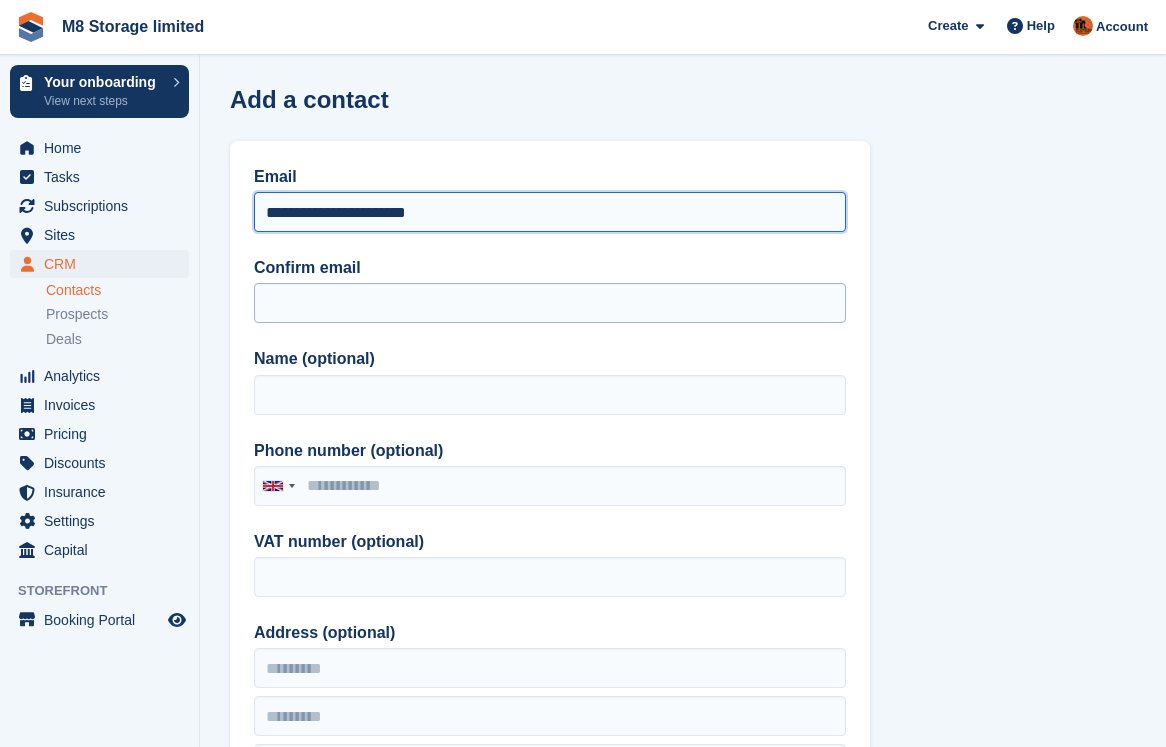 type on "**********" 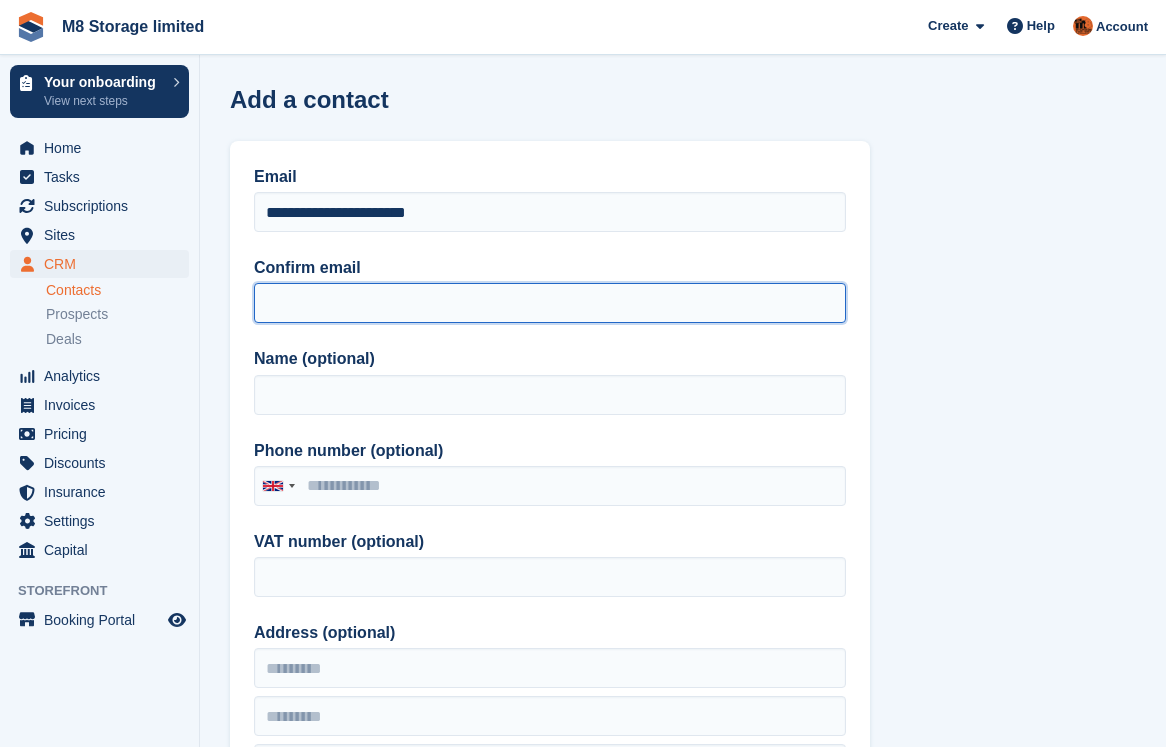 paste on "**********" 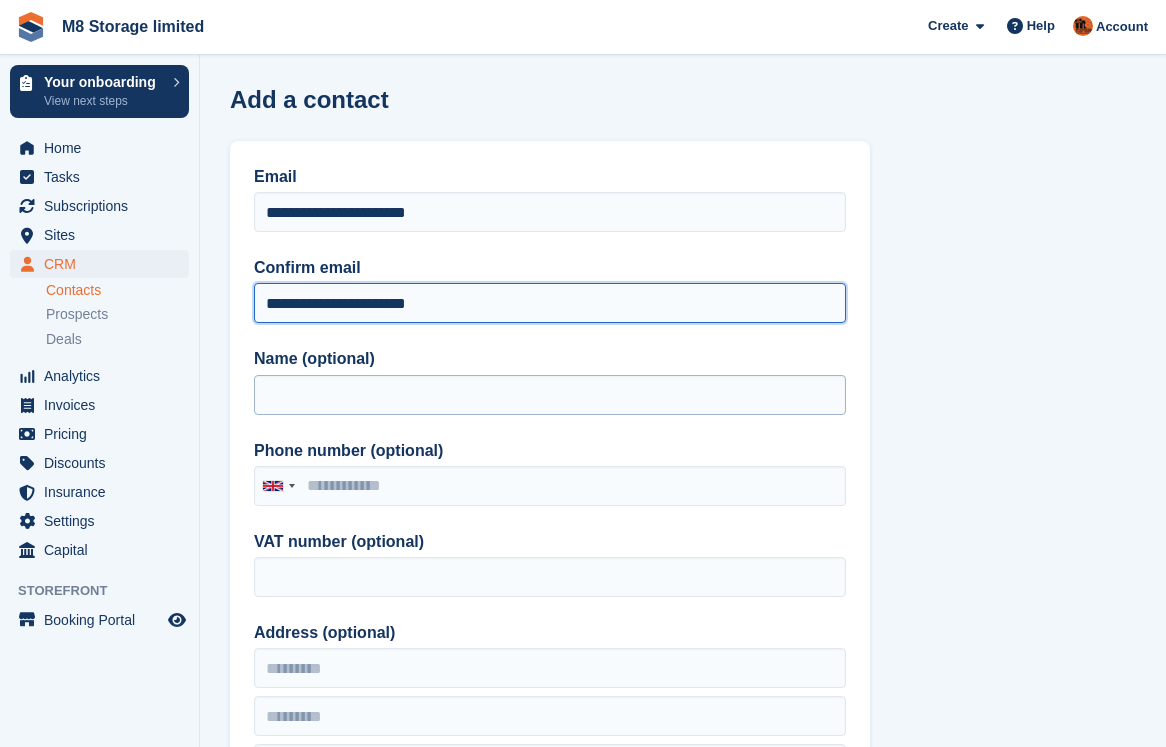 type on "**********" 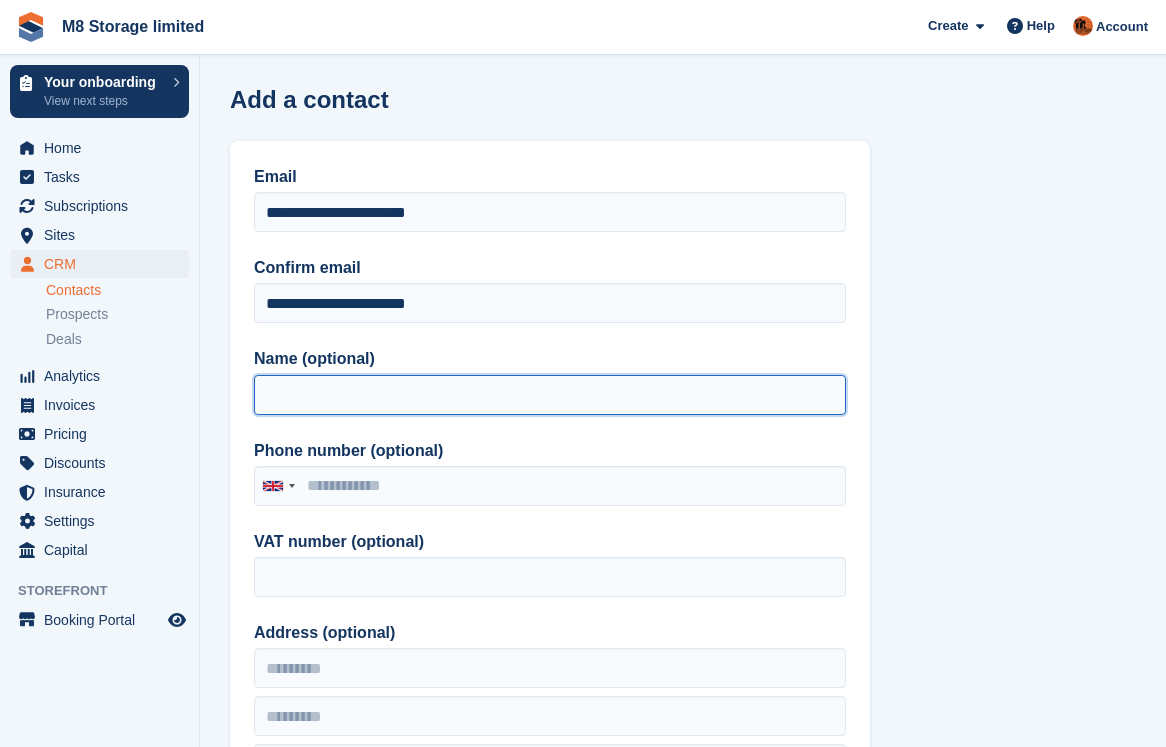 click on "Name (optional)" at bounding box center (550, 395) 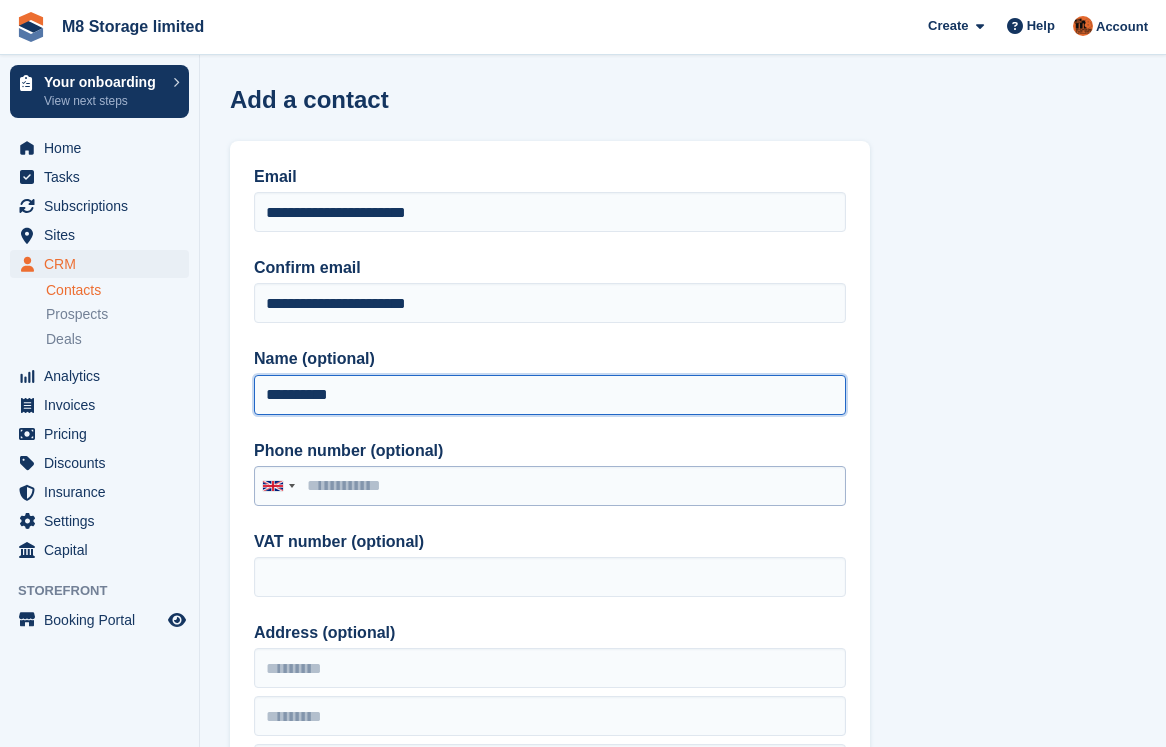 type on "**********" 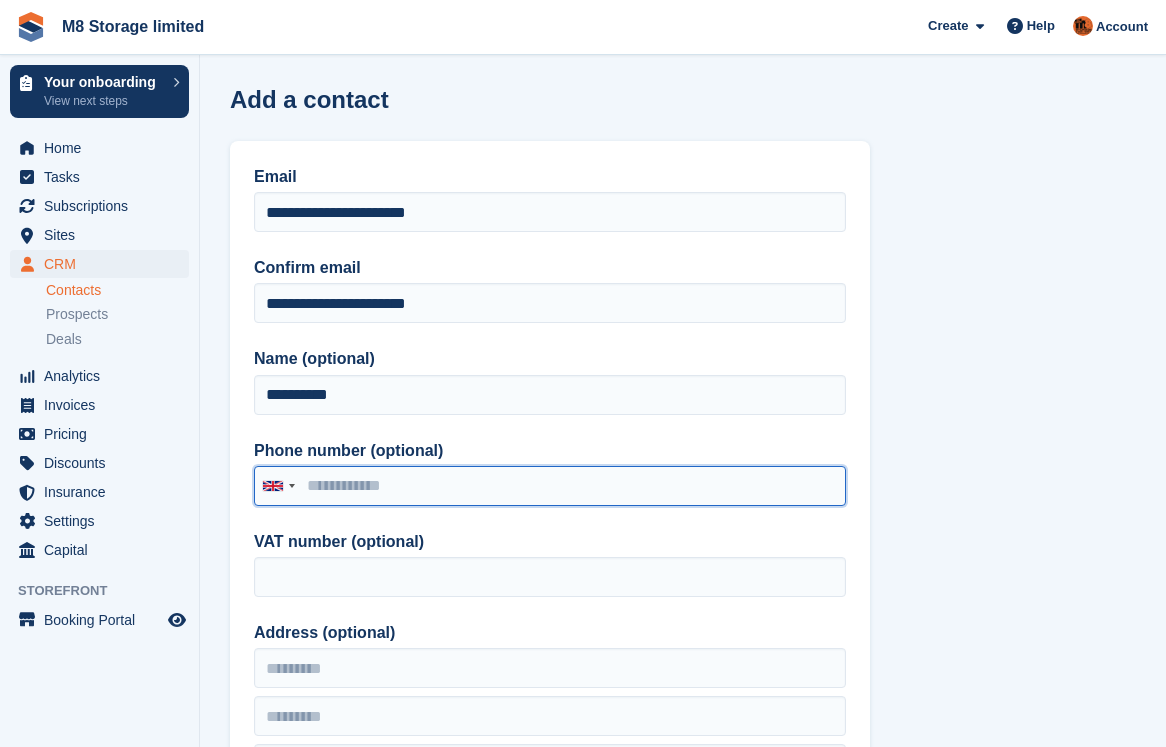 click on "Phone number (optional)" at bounding box center (550, 486) 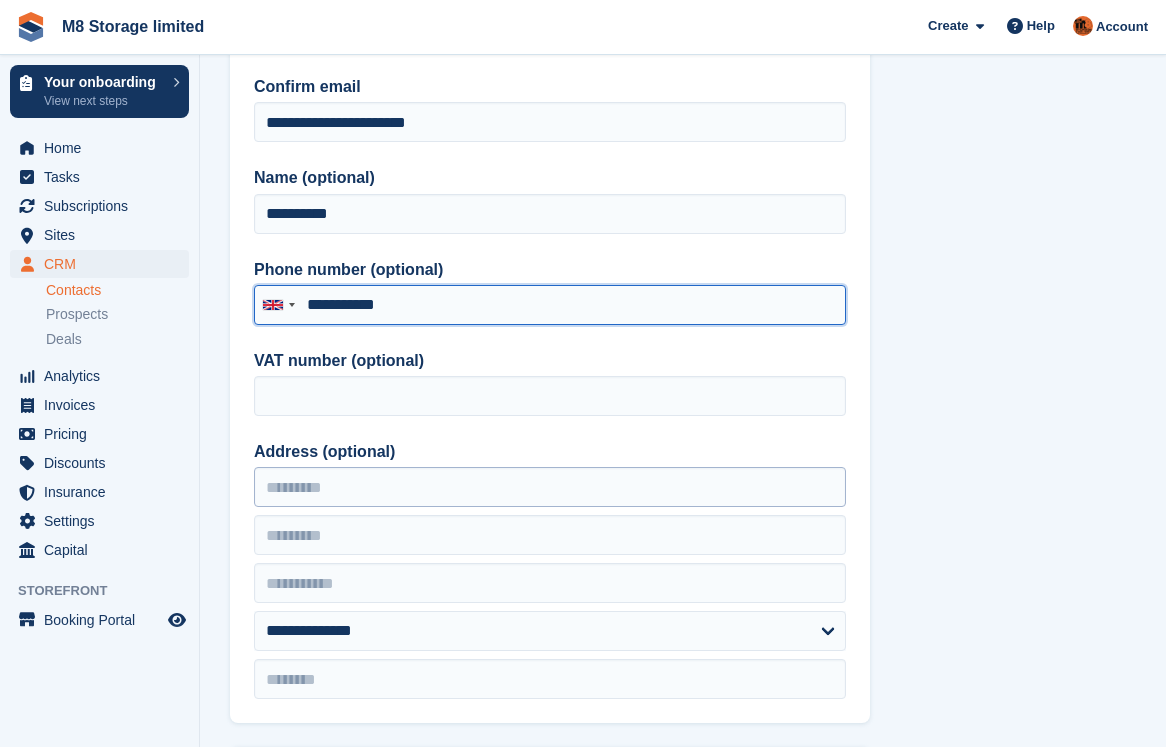 scroll, scrollTop: 200, scrollLeft: 0, axis: vertical 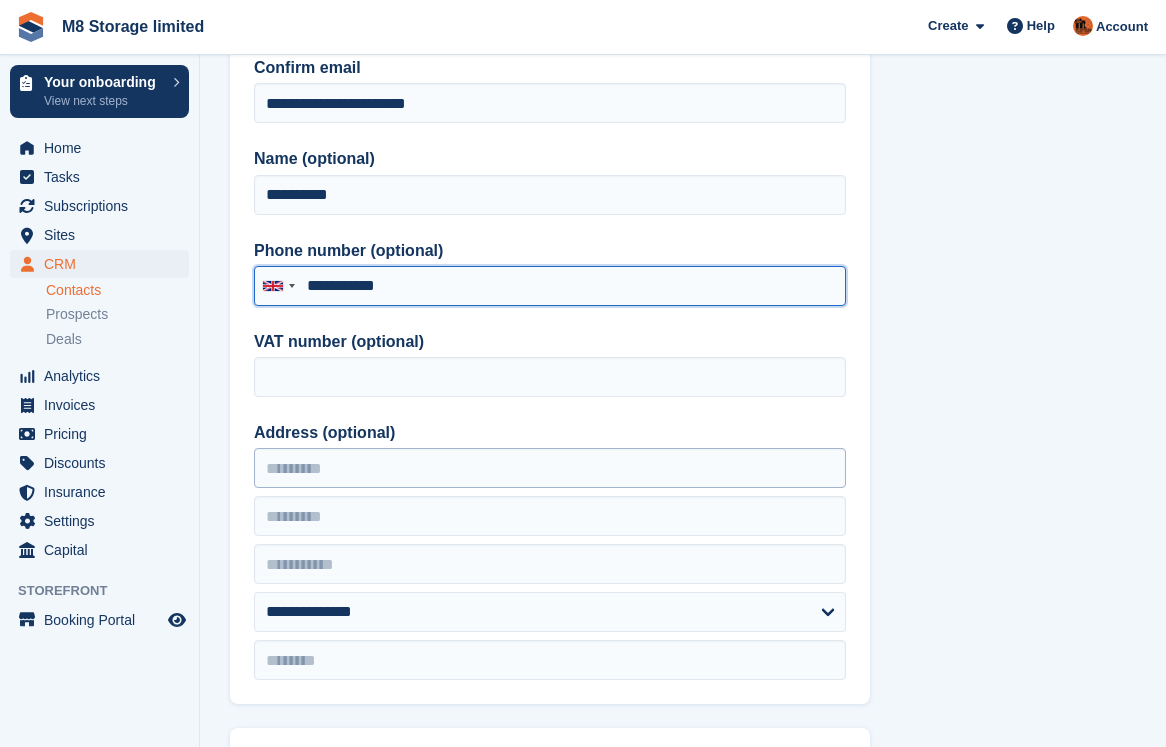 type on "**********" 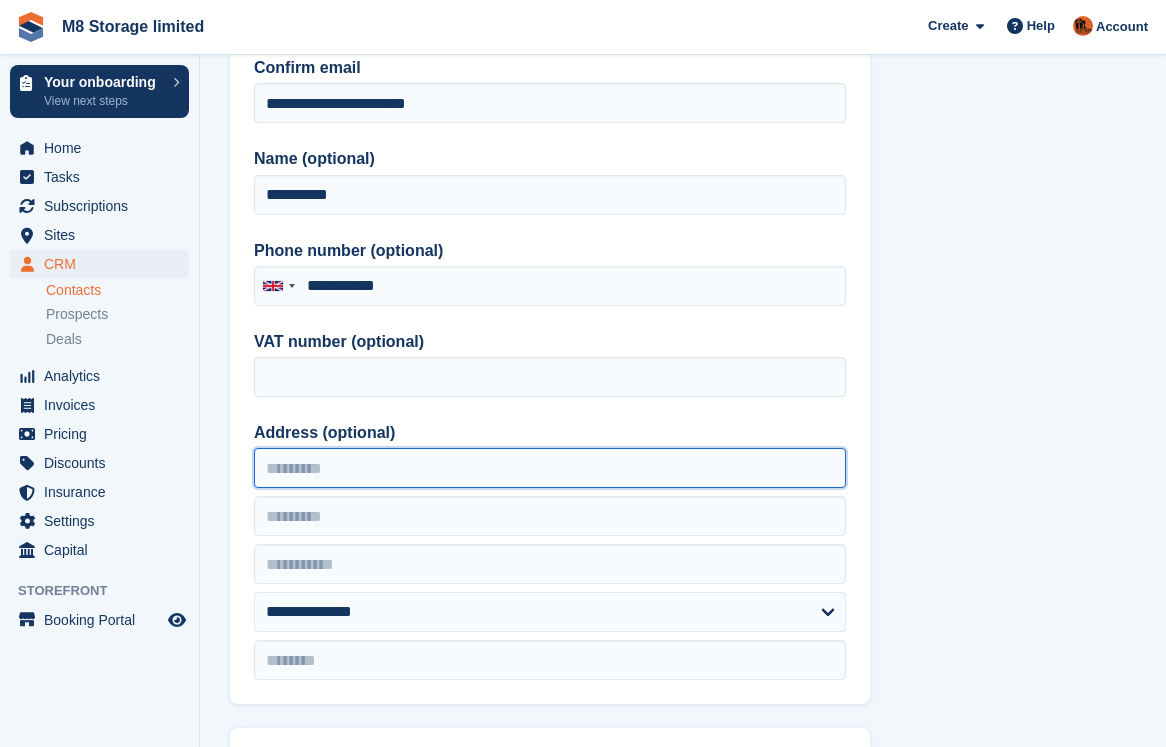 click on "Address (optional)" at bounding box center [550, 468] 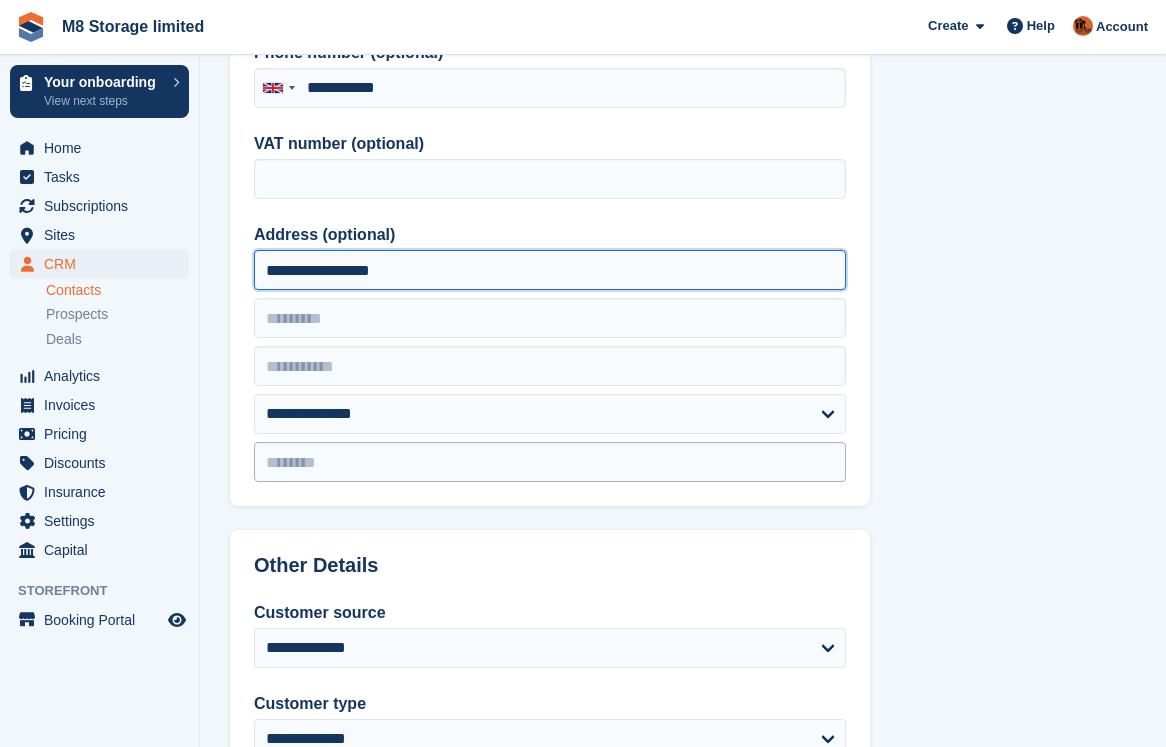 scroll, scrollTop: 400, scrollLeft: 0, axis: vertical 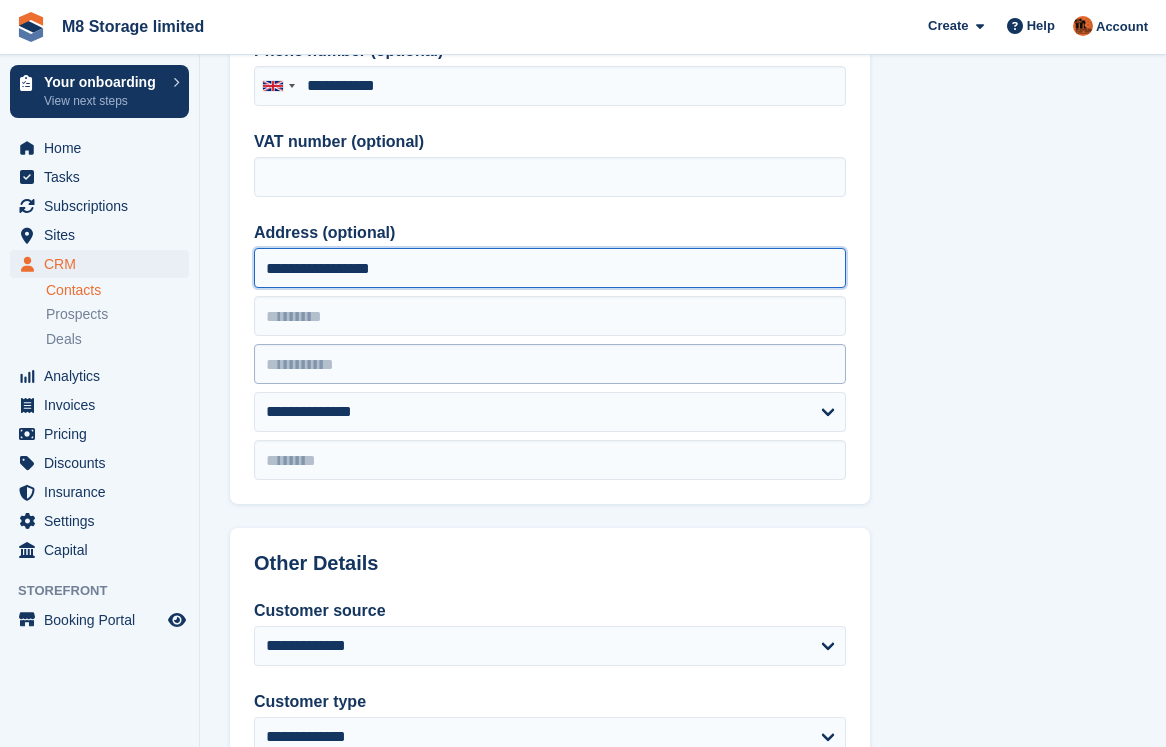 type on "**********" 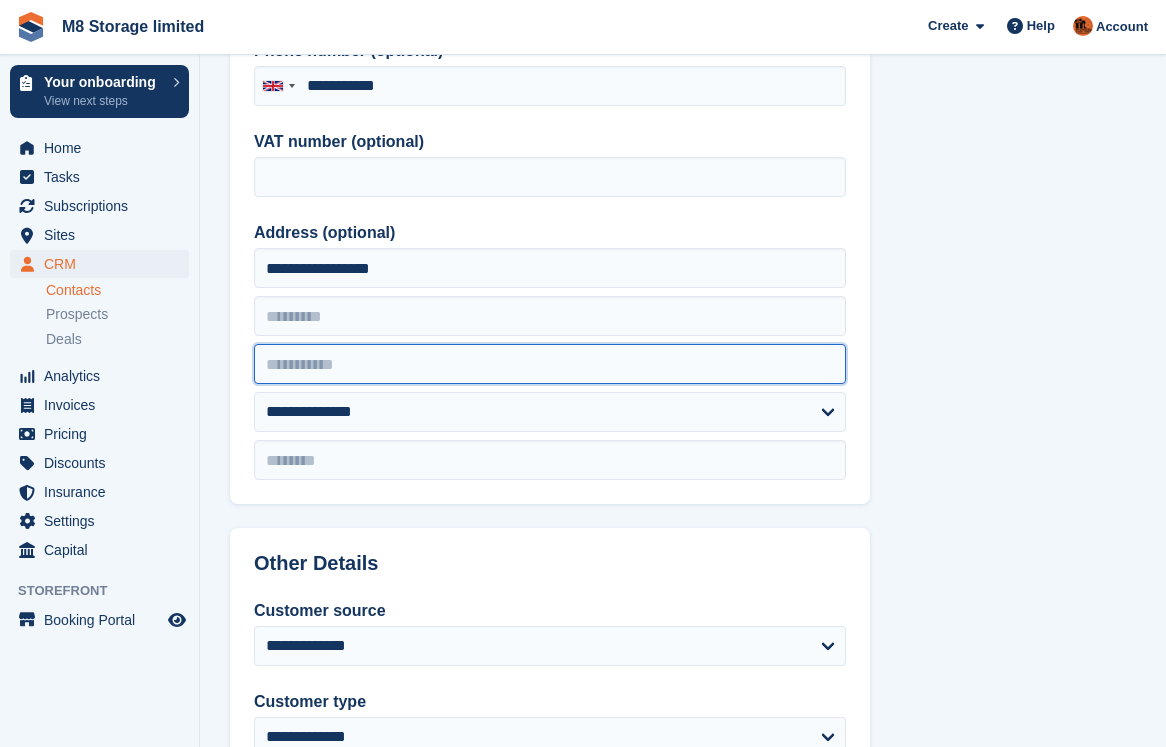 click at bounding box center [550, 364] 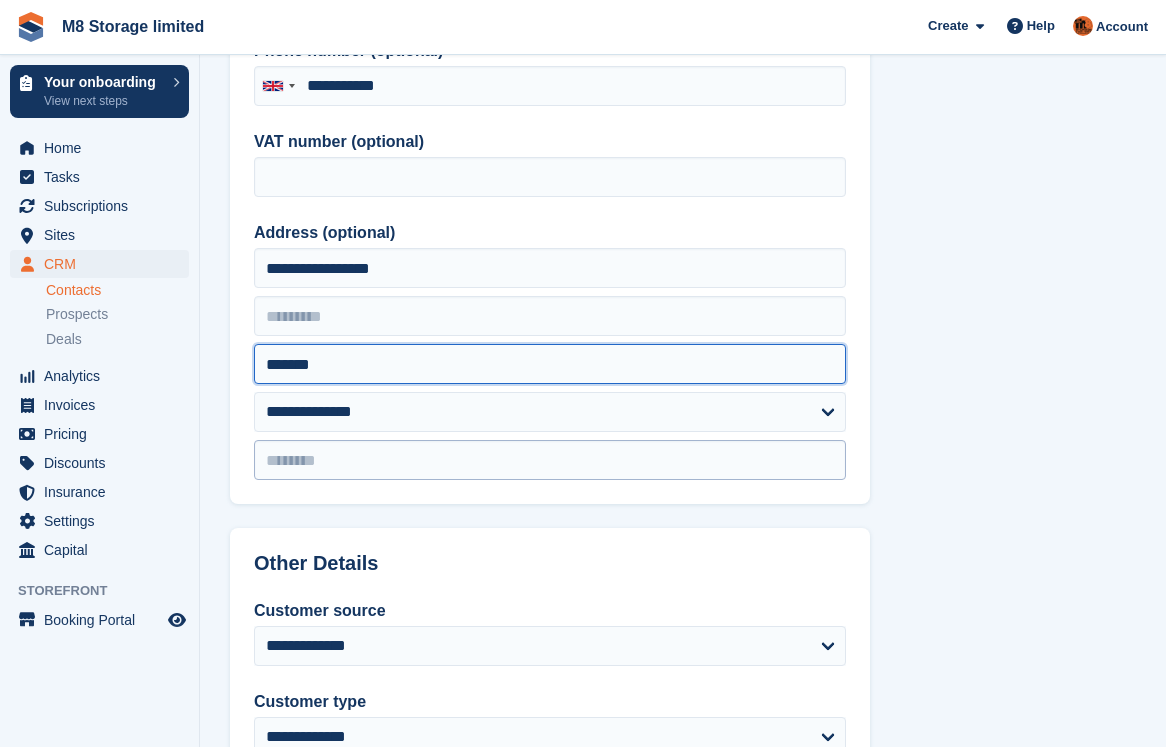 type on "*******" 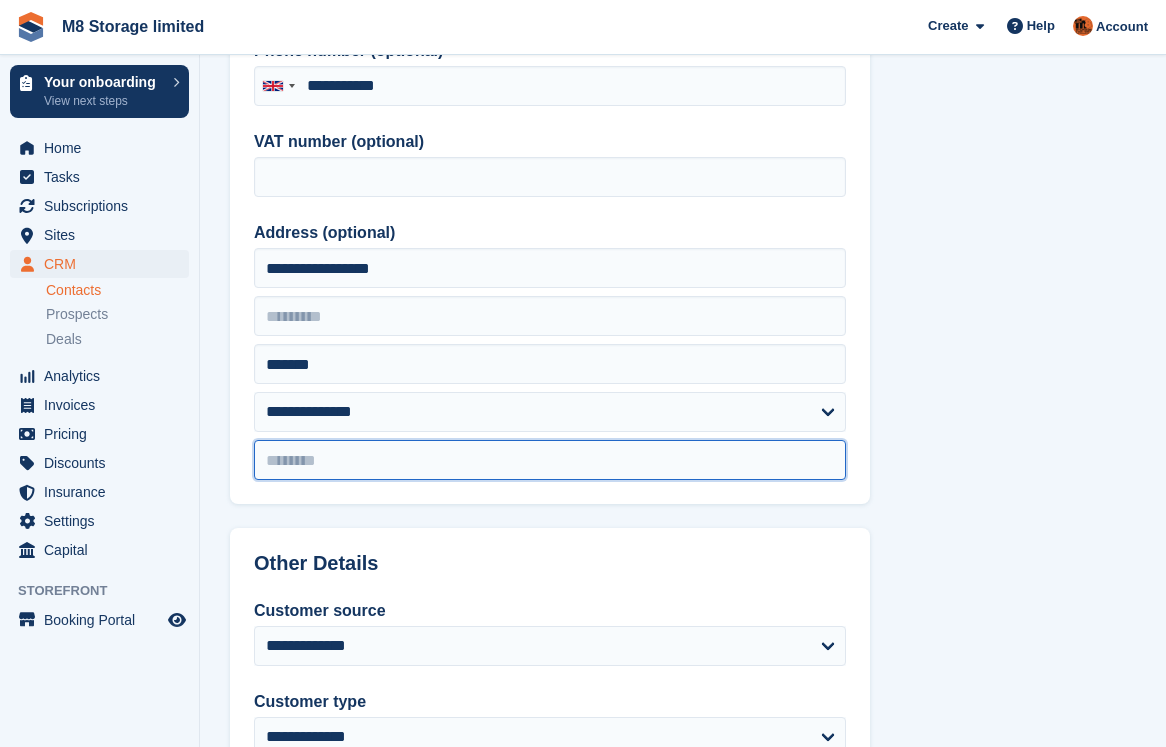 click at bounding box center [550, 460] 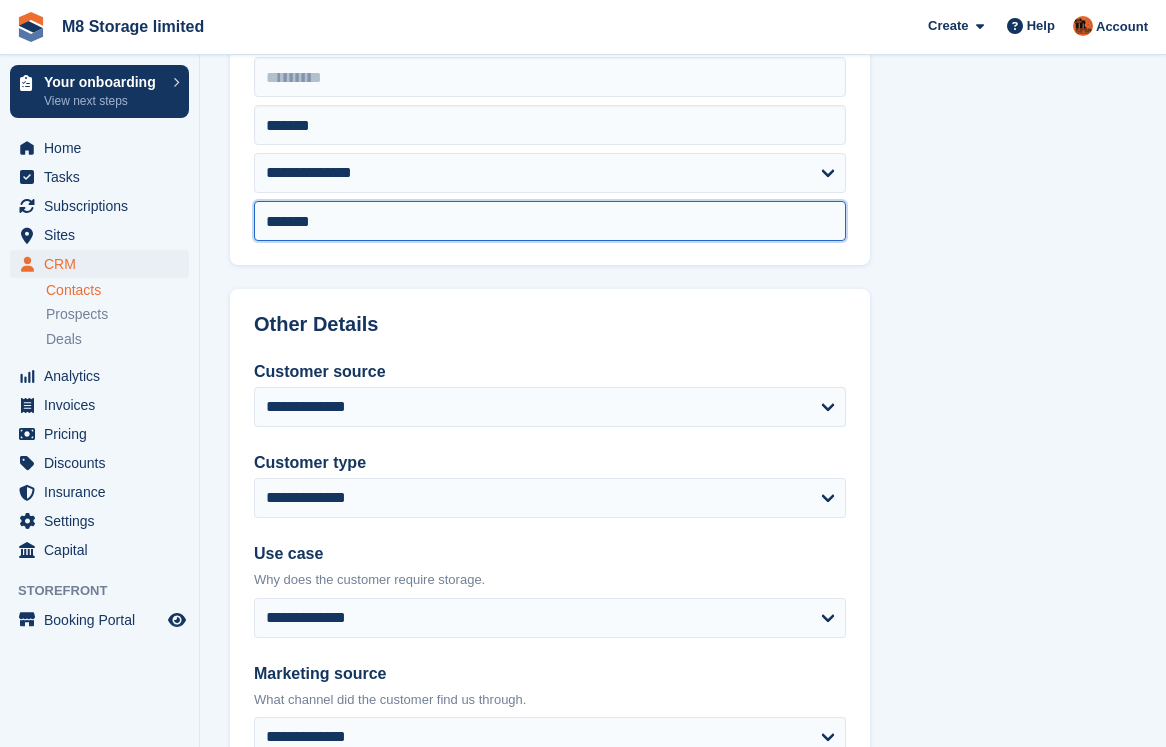 scroll, scrollTop: 700, scrollLeft: 0, axis: vertical 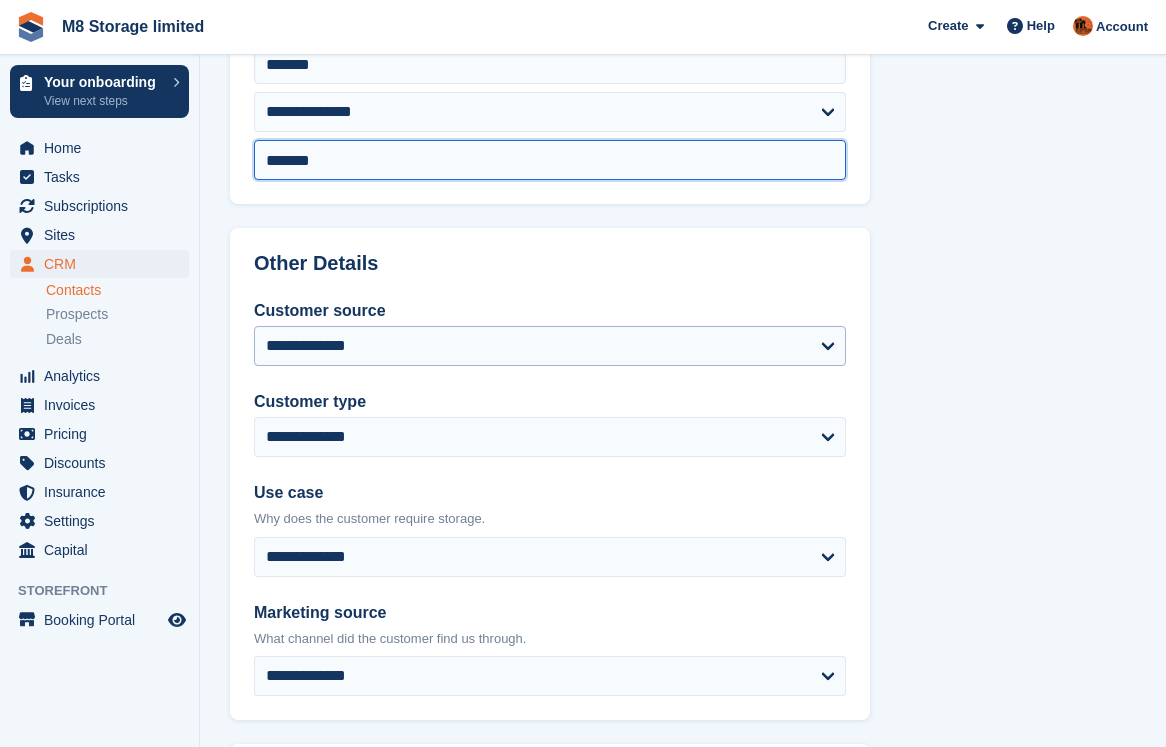 type on "*******" 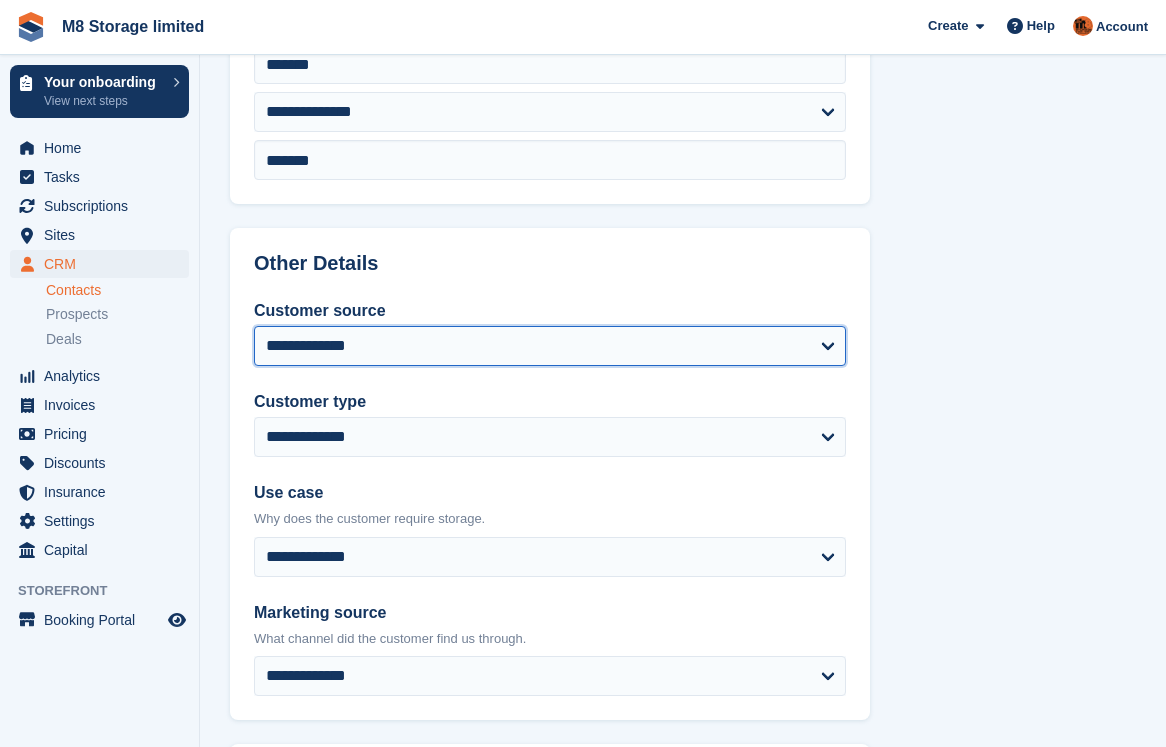 click on "**********" at bounding box center [550, 346] 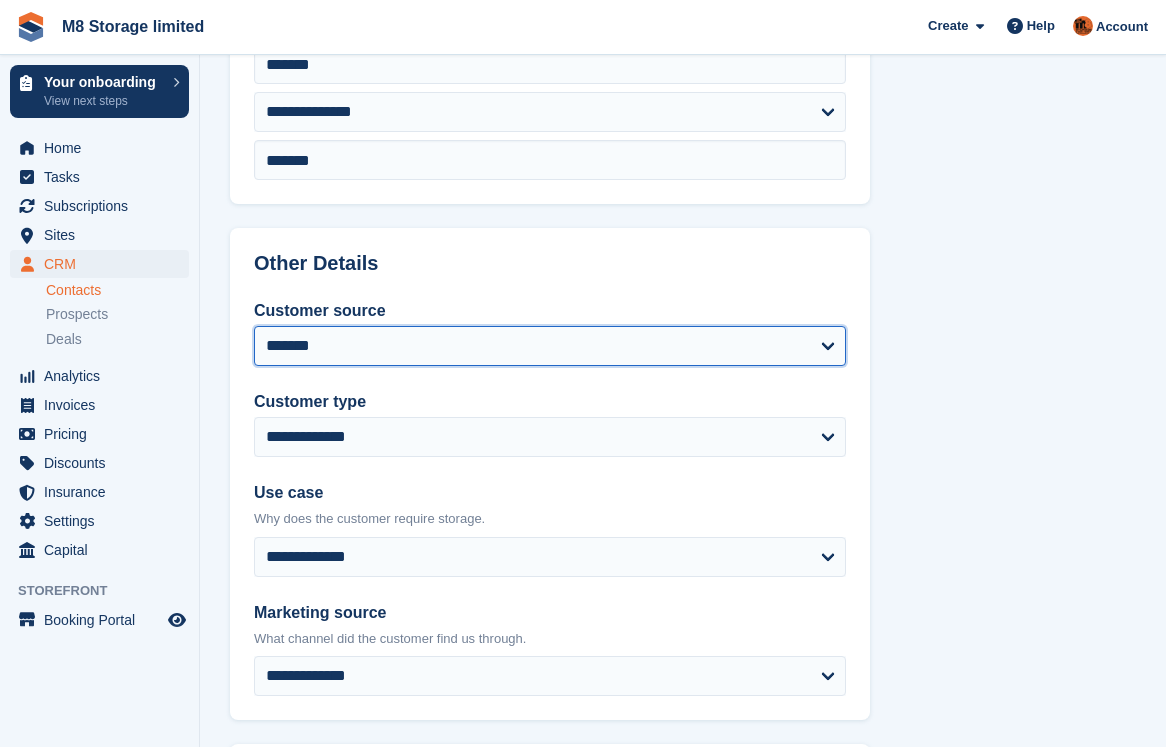 click on "**********" at bounding box center (550, 346) 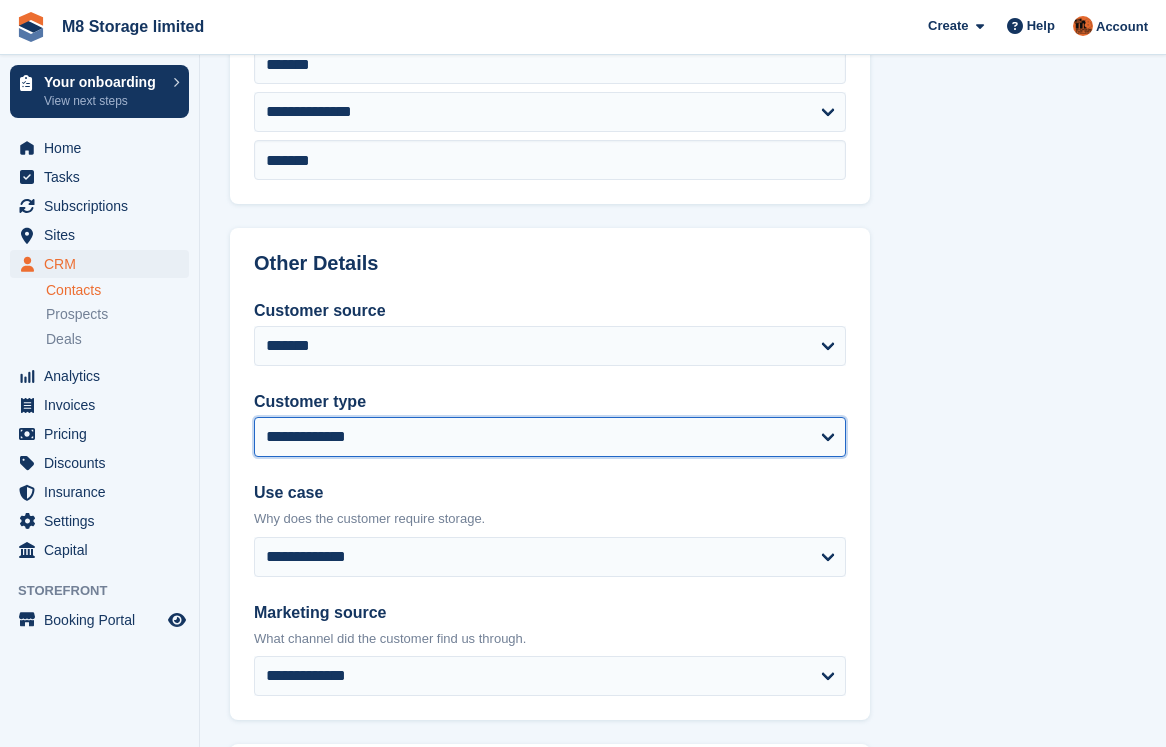 click on "**********" at bounding box center [550, 437] 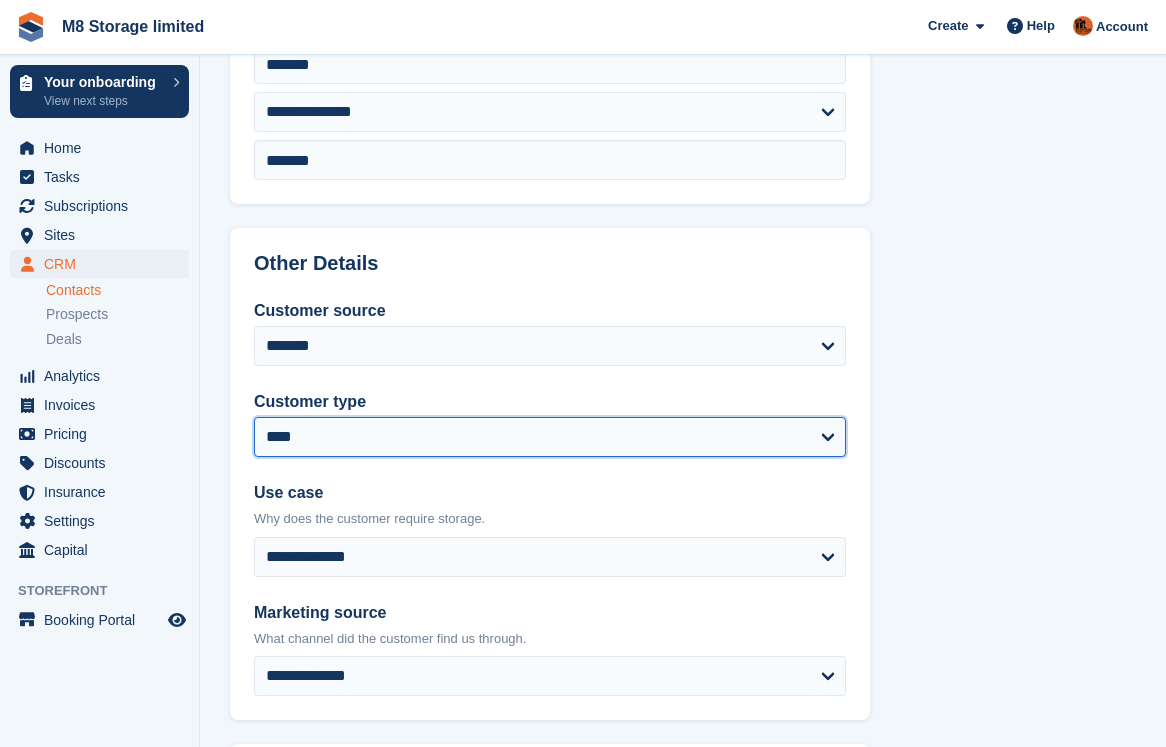 click on "**********" at bounding box center (550, 437) 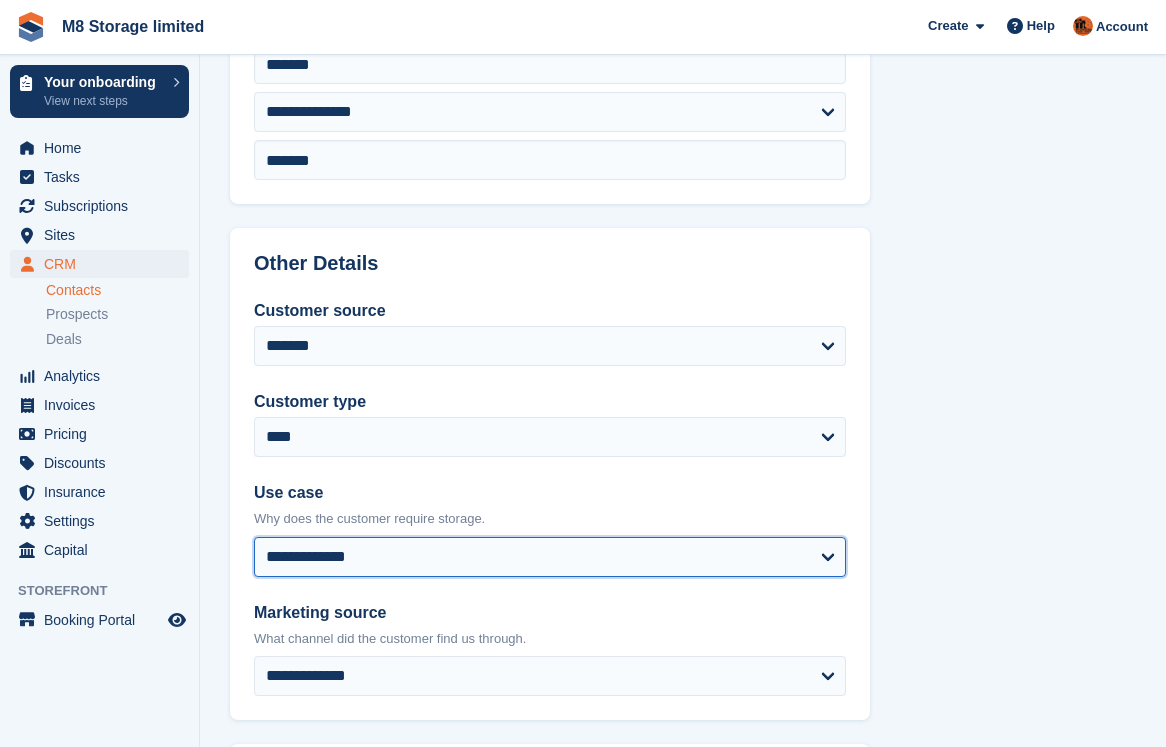 click on "**********" at bounding box center [550, 557] 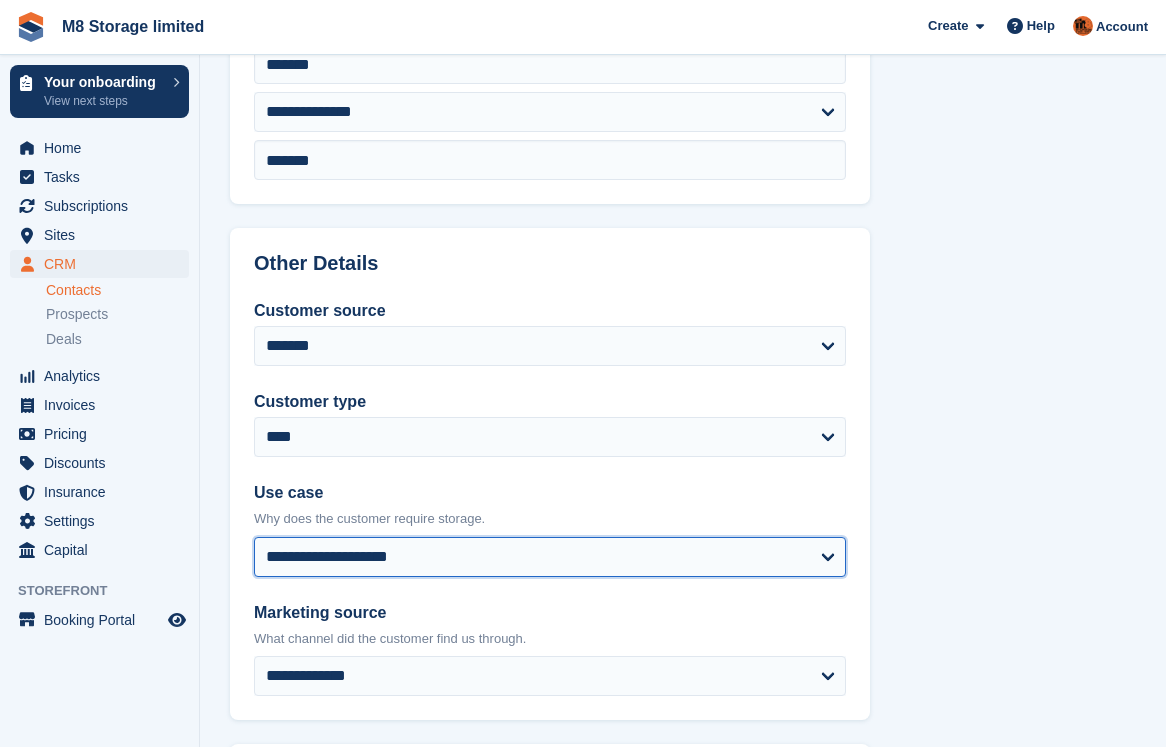 click on "**********" at bounding box center [550, 557] 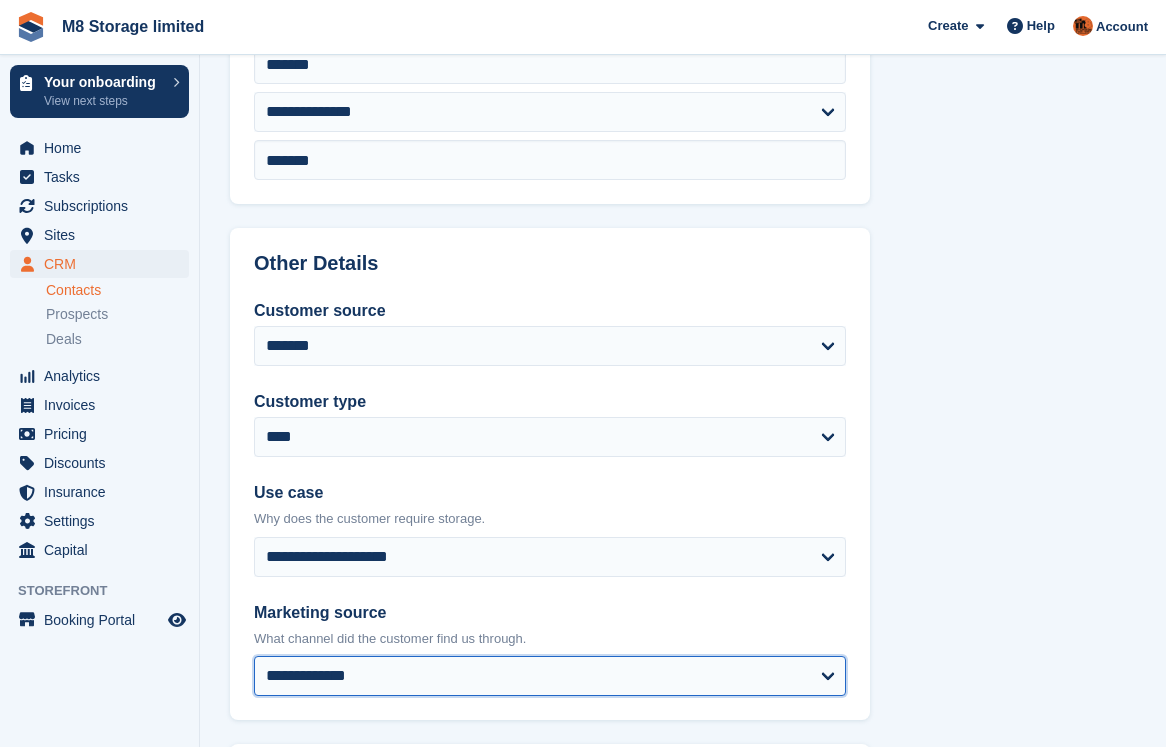 click on "**********" at bounding box center [550, 676] 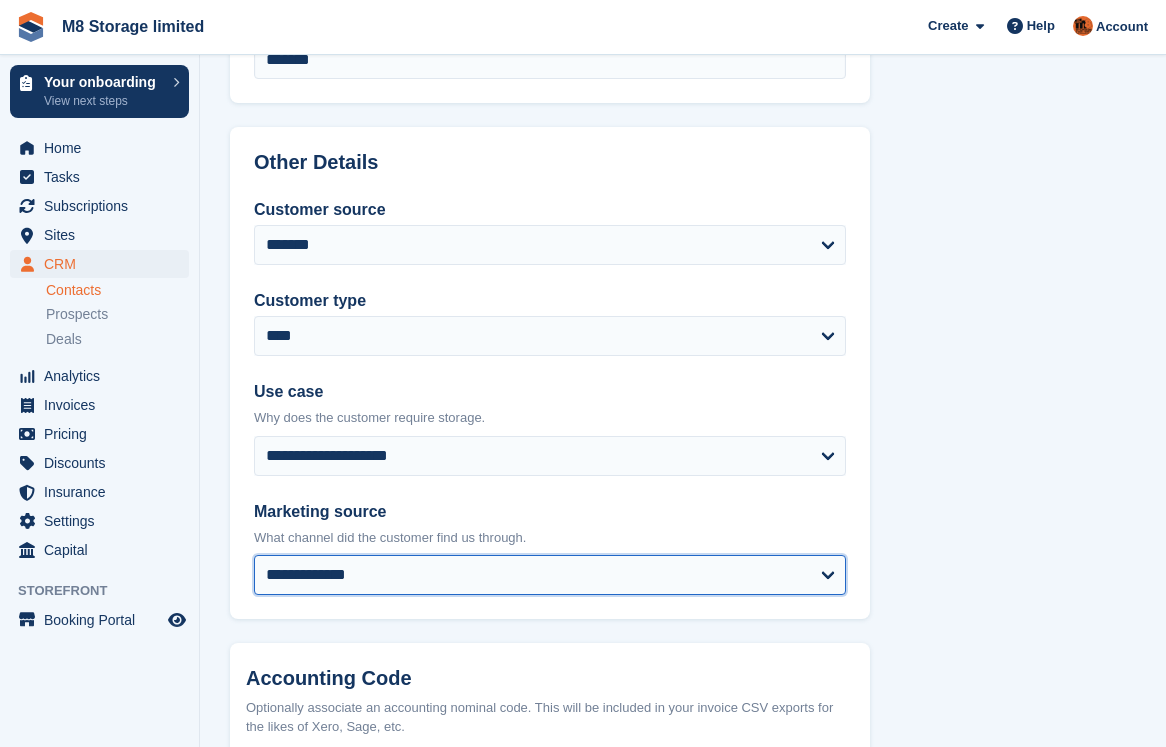 scroll, scrollTop: 1016, scrollLeft: 0, axis: vertical 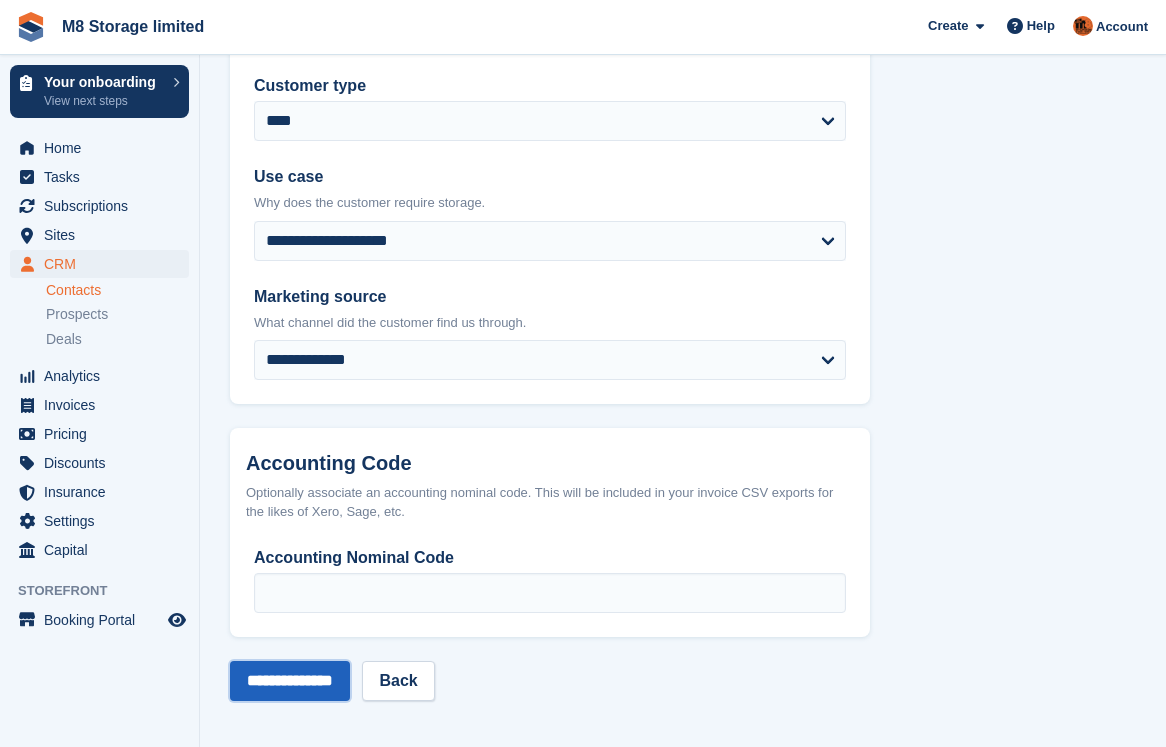 click on "**********" at bounding box center (290, 681) 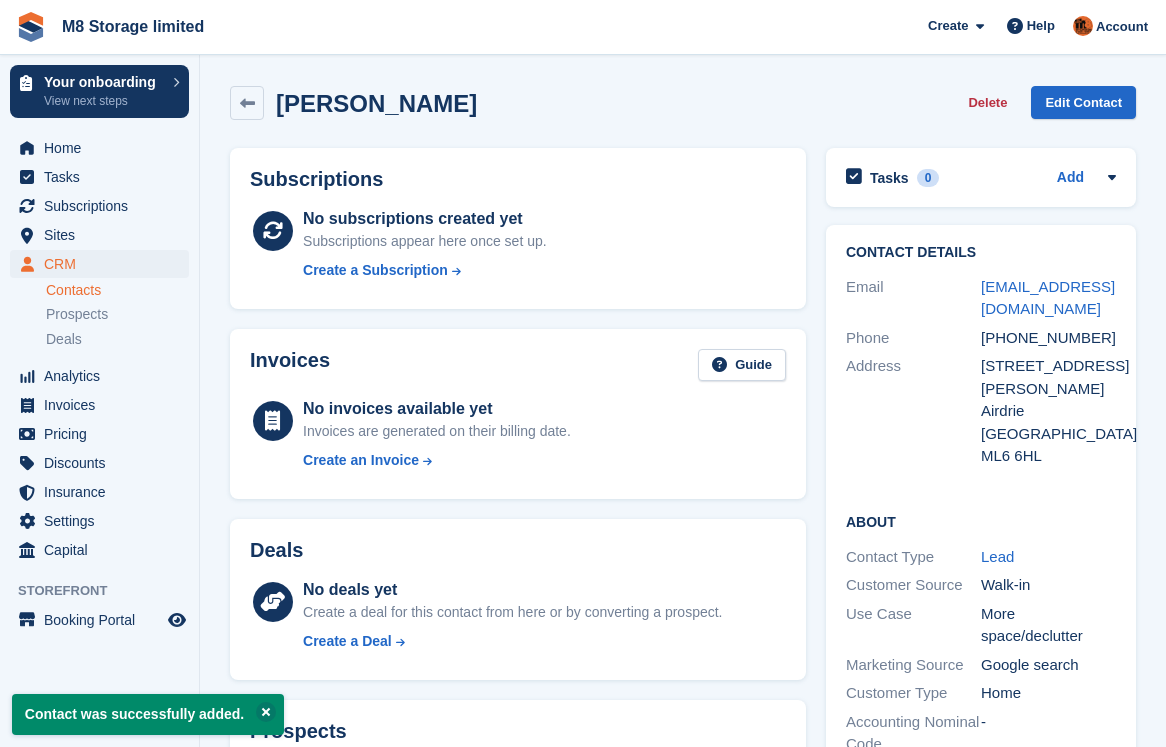 scroll, scrollTop: 0, scrollLeft: 0, axis: both 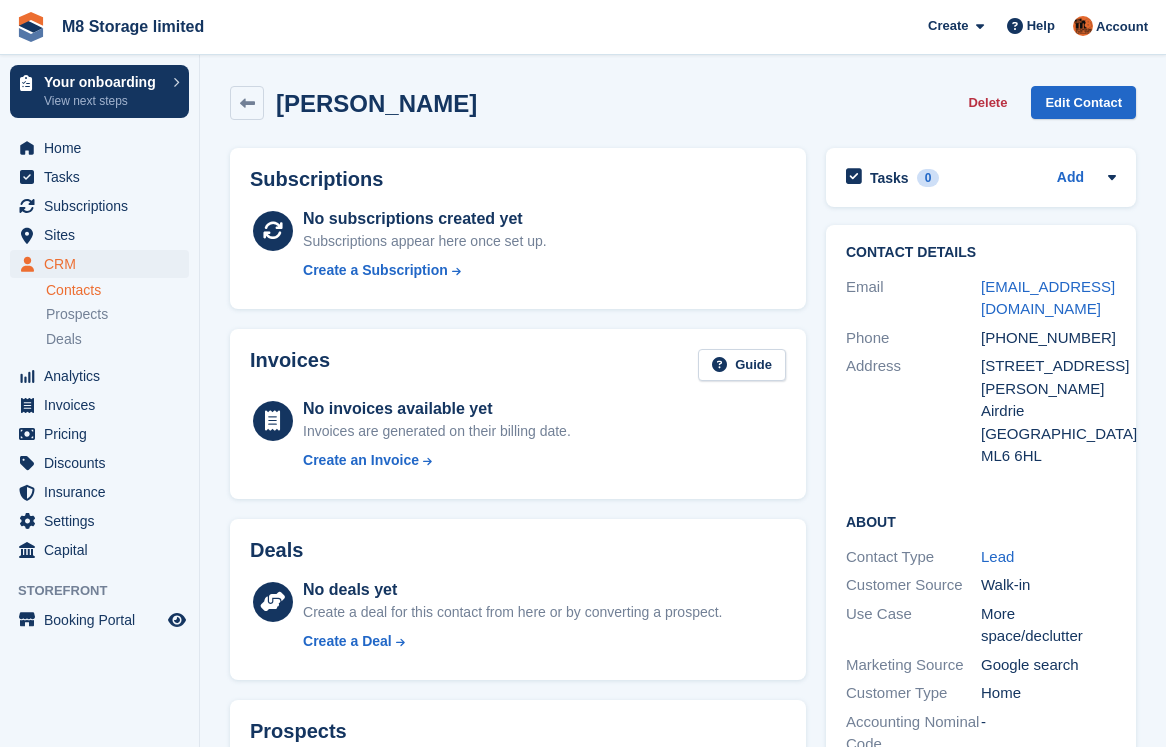 click on "Contacts" at bounding box center (117, 290) 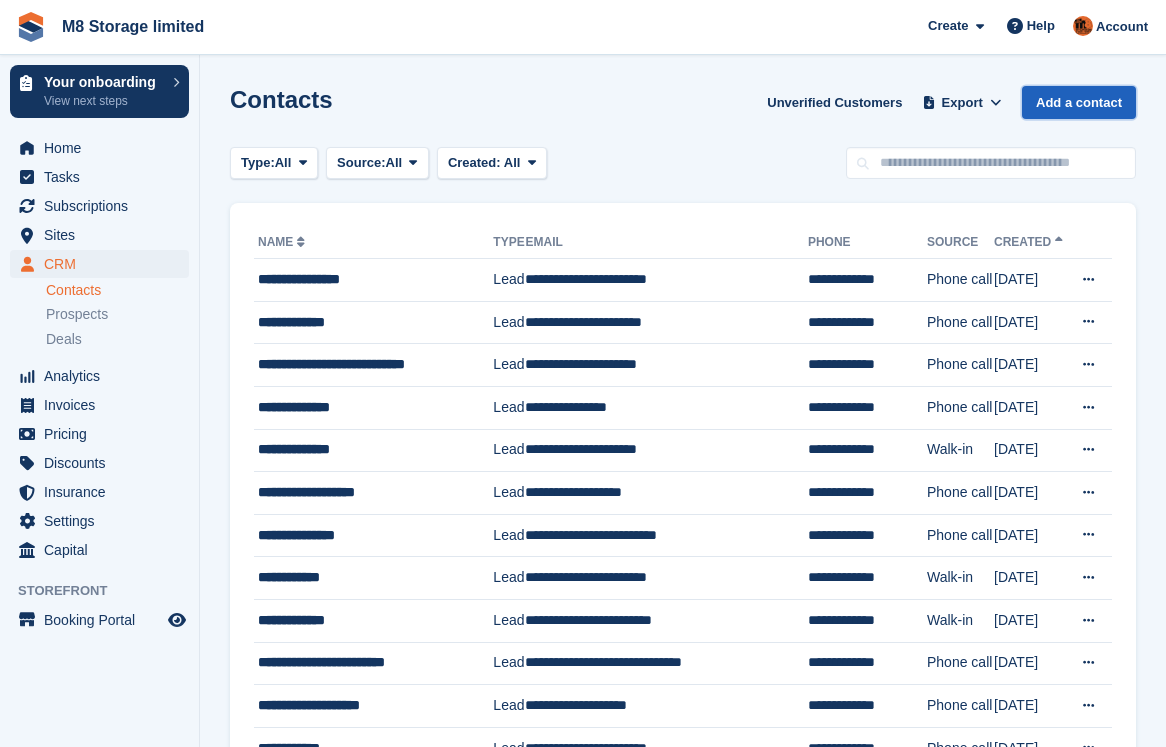 click on "Add a contact" at bounding box center [1079, 102] 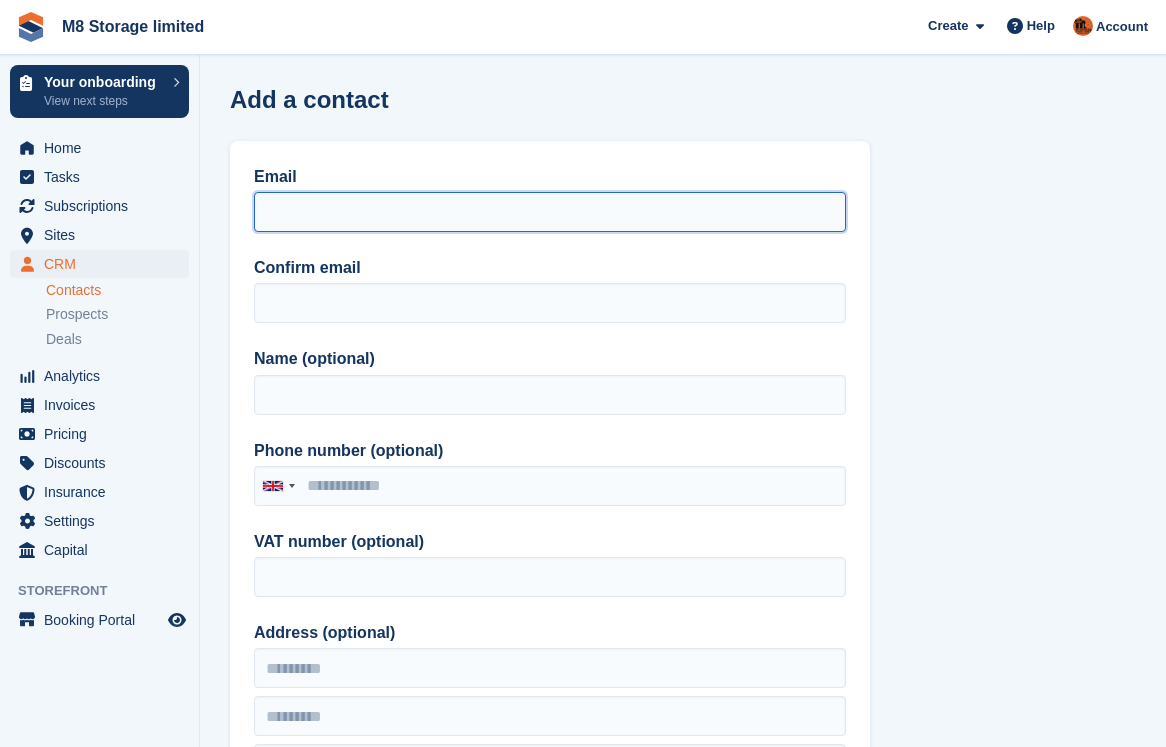 click on "Email" at bounding box center [550, 212] 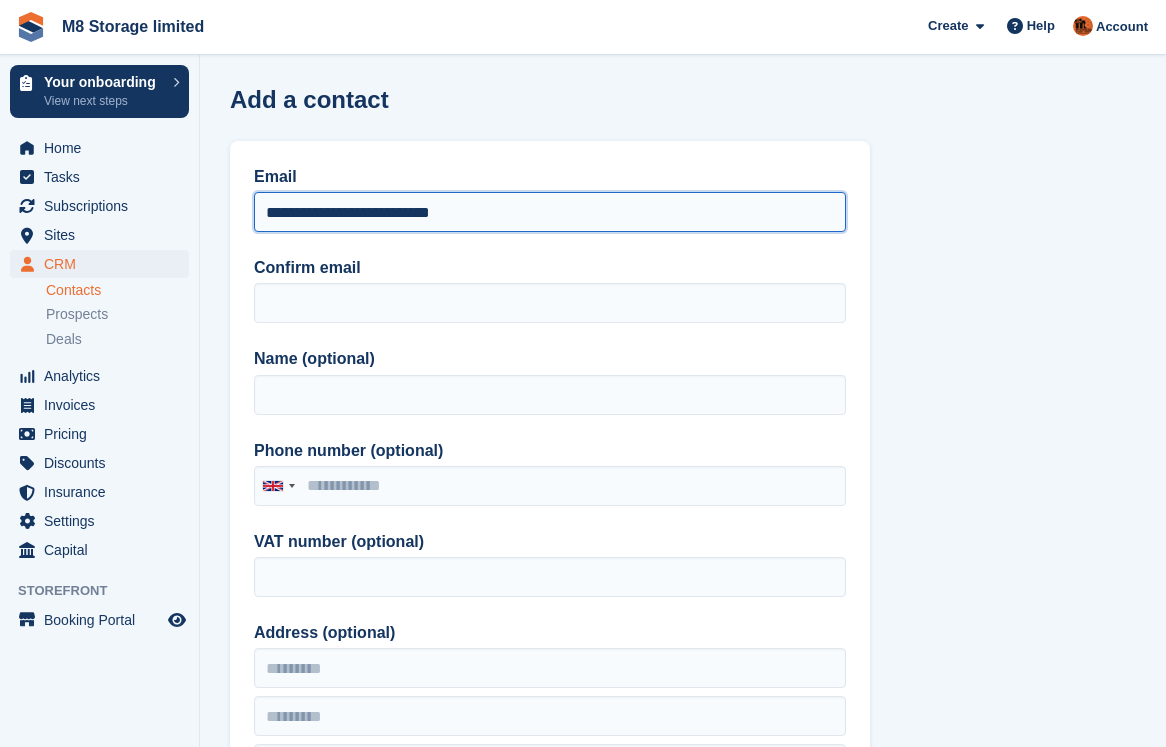 drag, startPoint x: 478, startPoint y: 213, endPoint x: 244, endPoint y: 221, distance: 234.13672 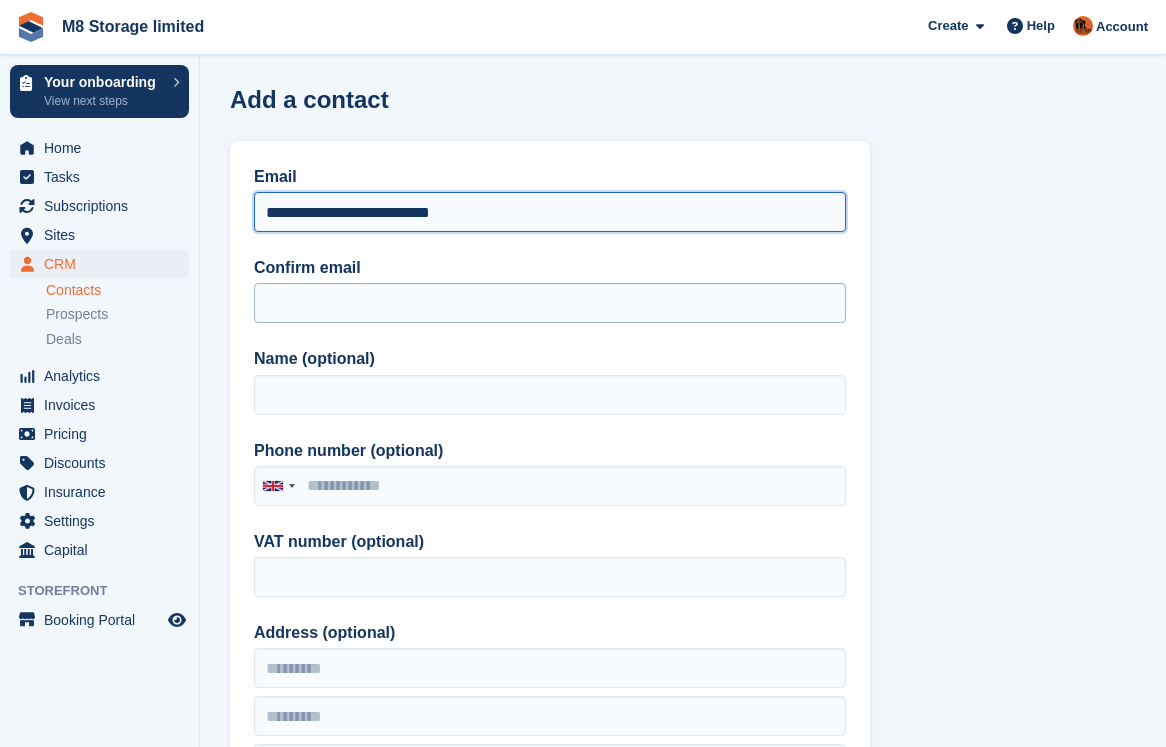 type on "**********" 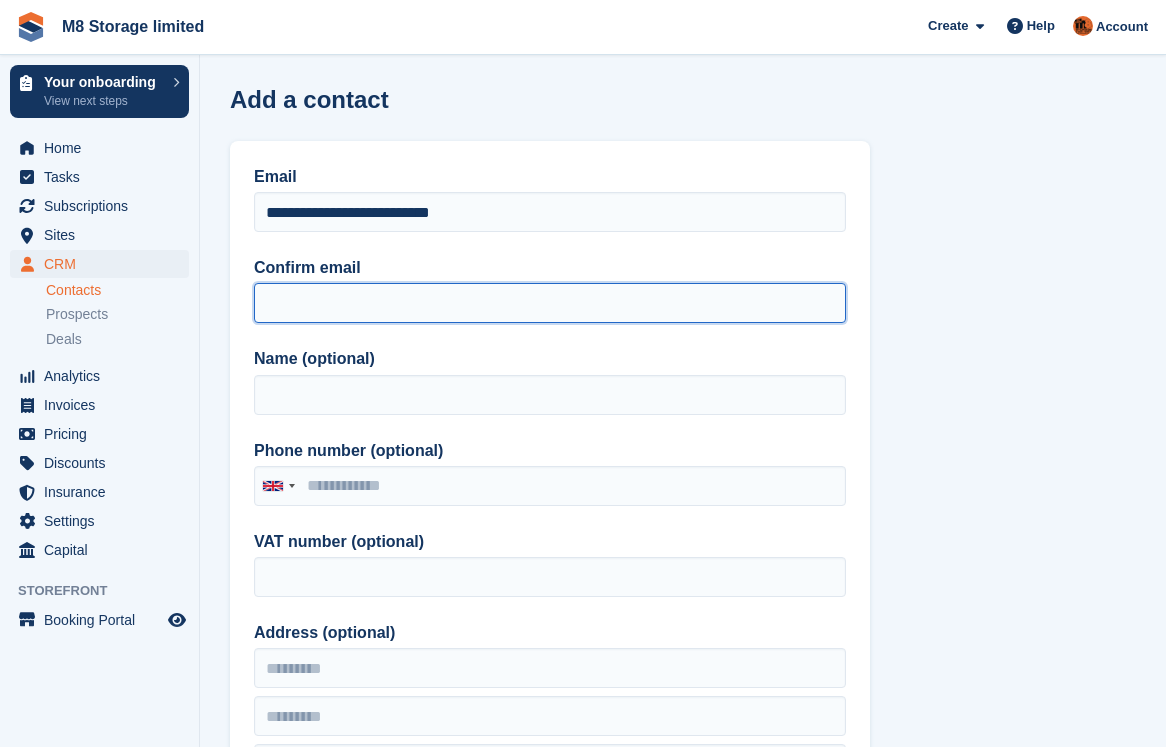 paste on "**********" 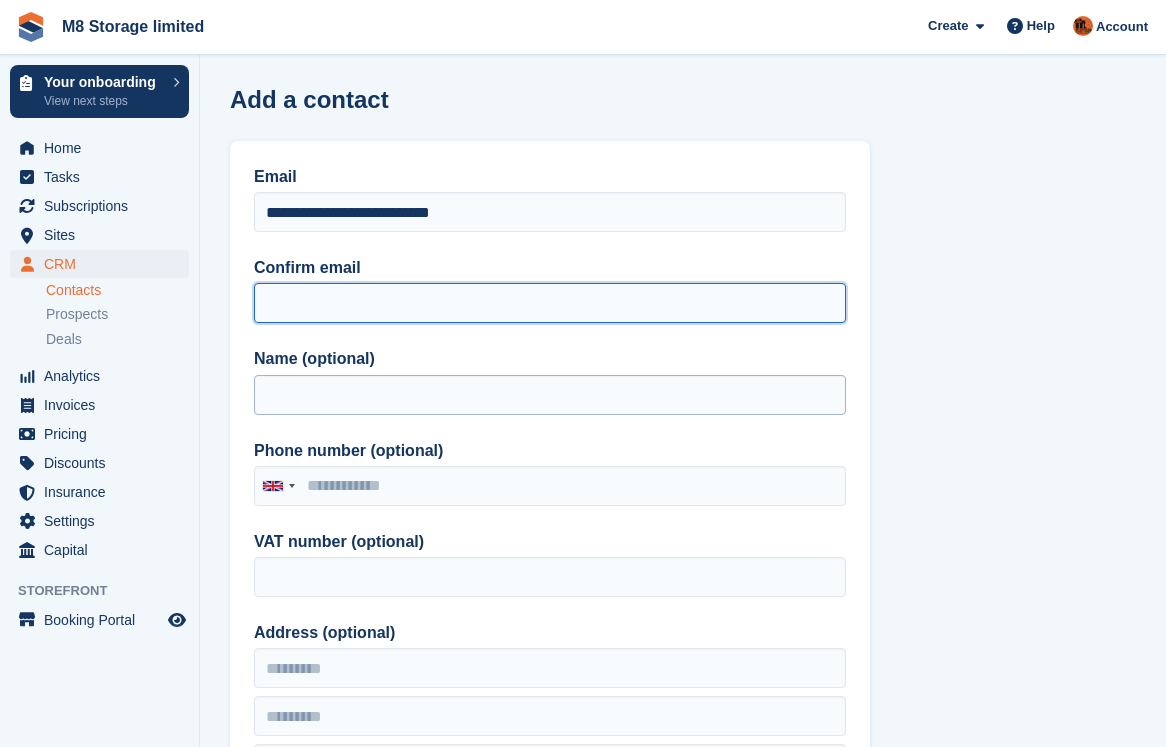 type on "**********" 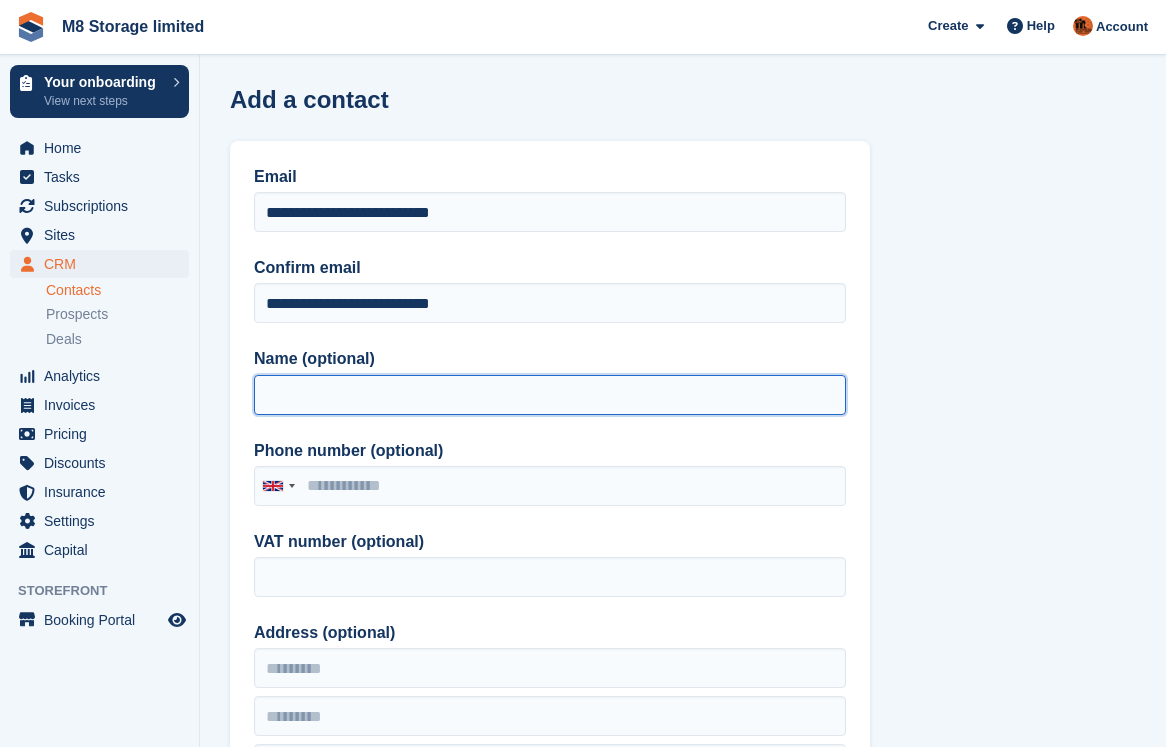 click on "Name (optional)" at bounding box center [550, 395] 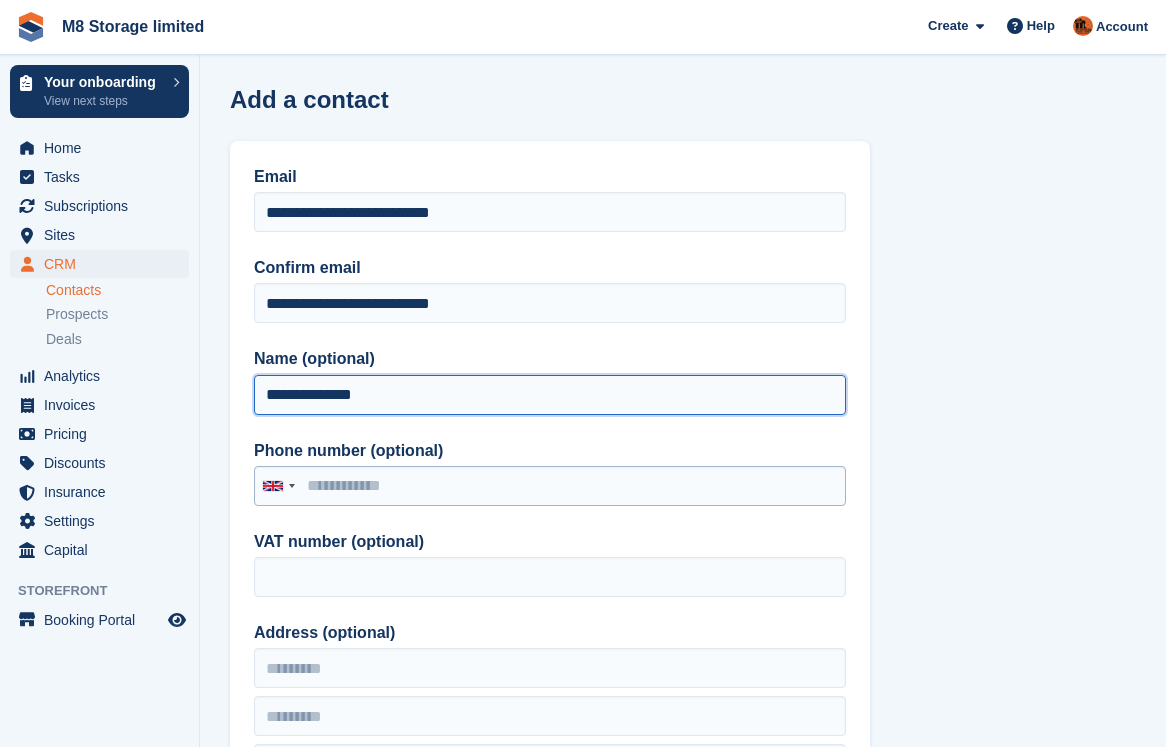 type on "**********" 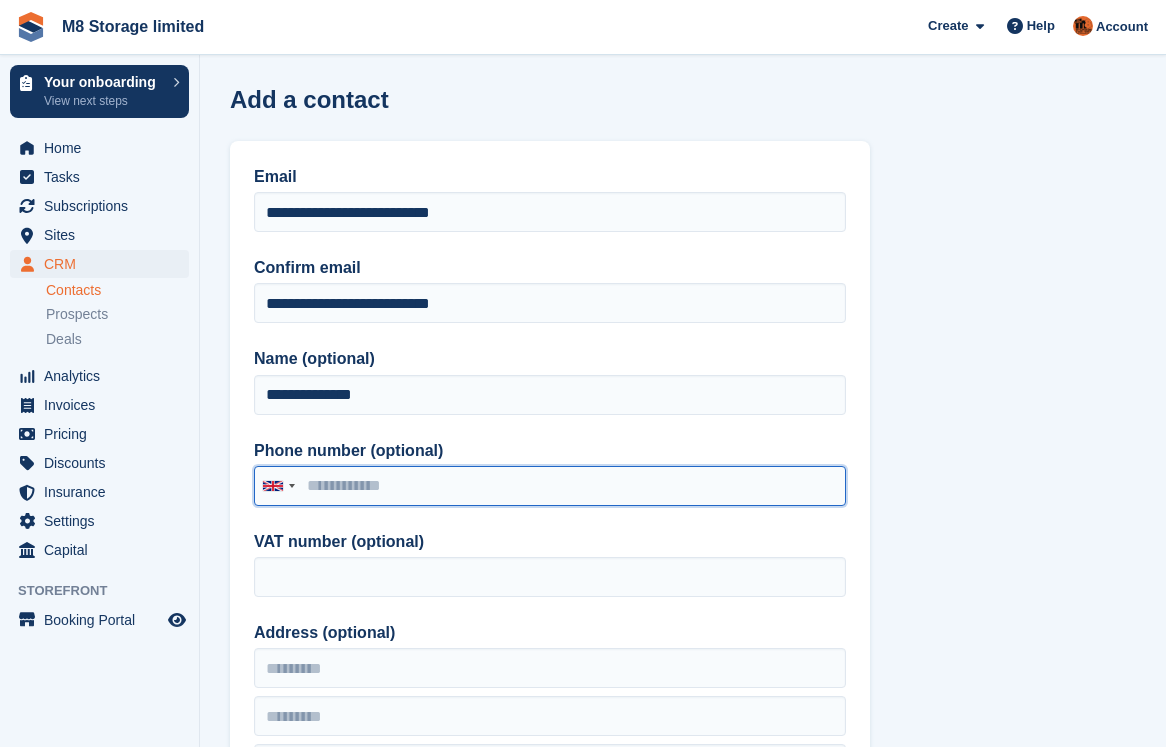 click on "Phone number (optional)" at bounding box center (550, 486) 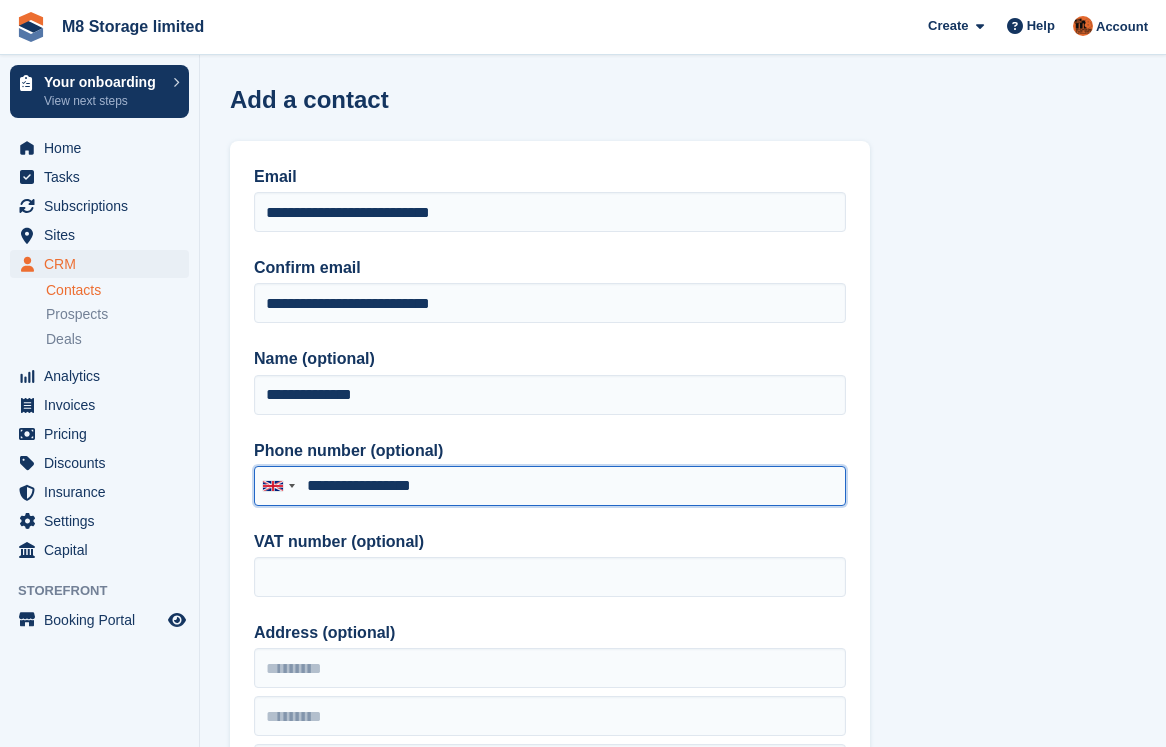 type on "**********" 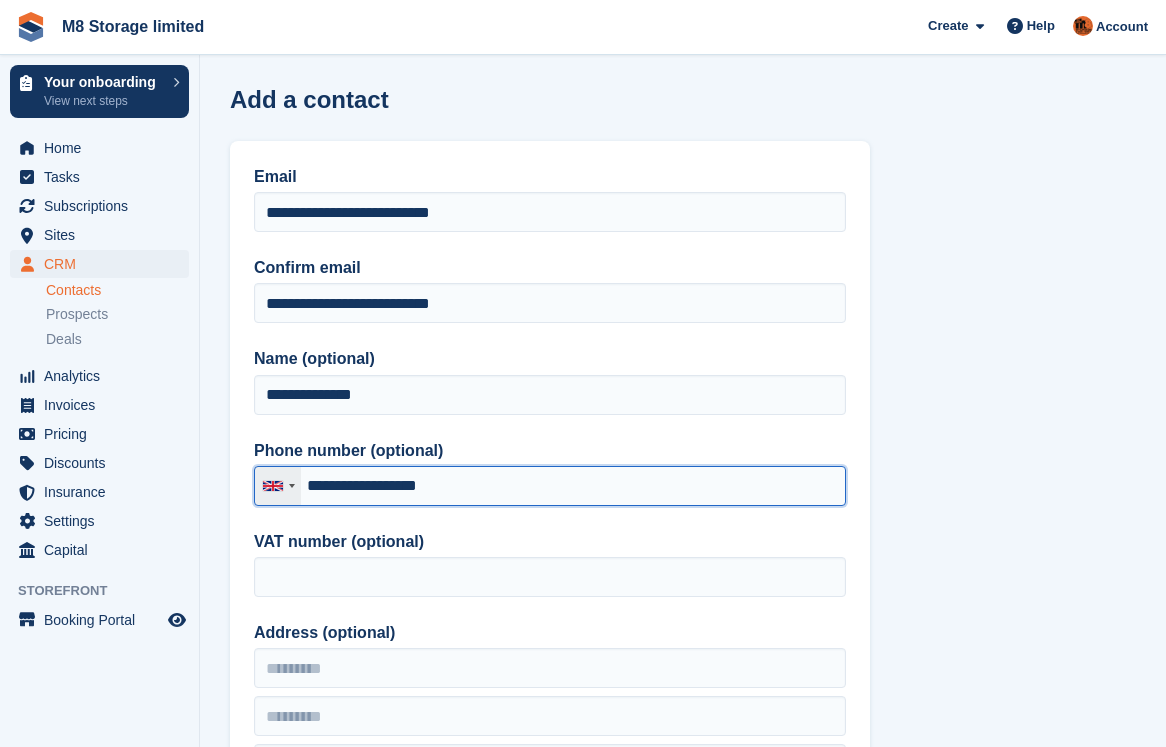 drag, startPoint x: 442, startPoint y: 489, endPoint x: 255, endPoint y: 488, distance: 187.00267 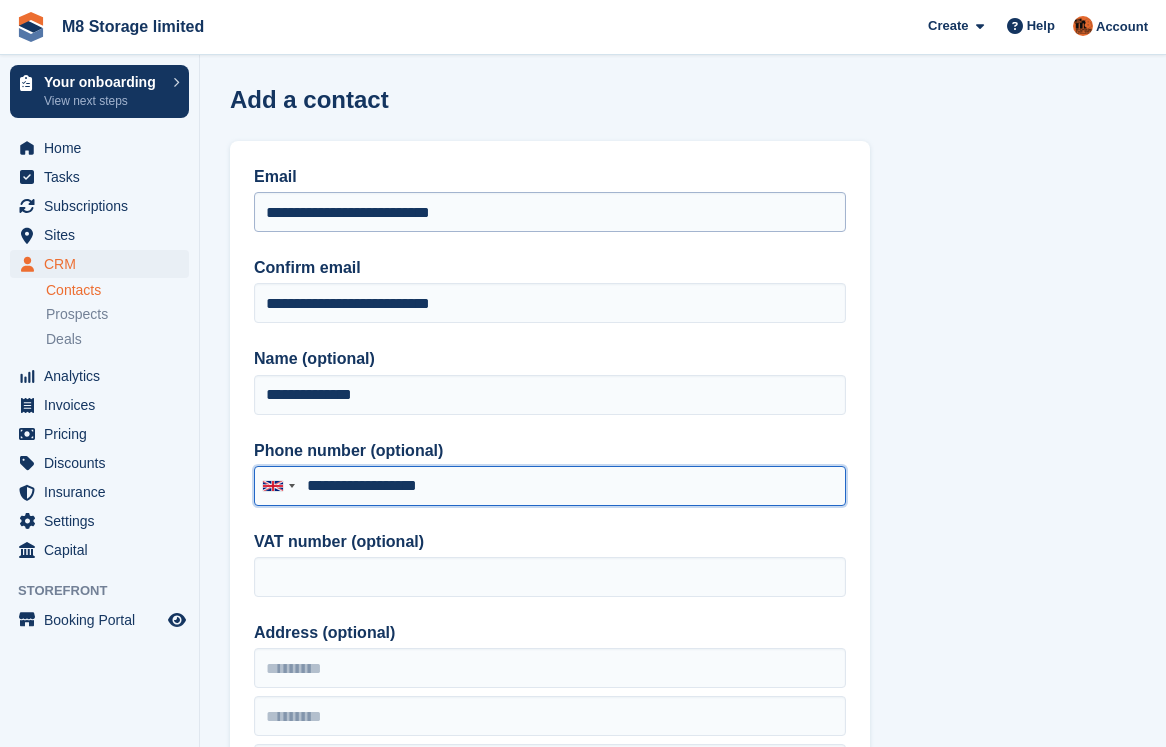 type 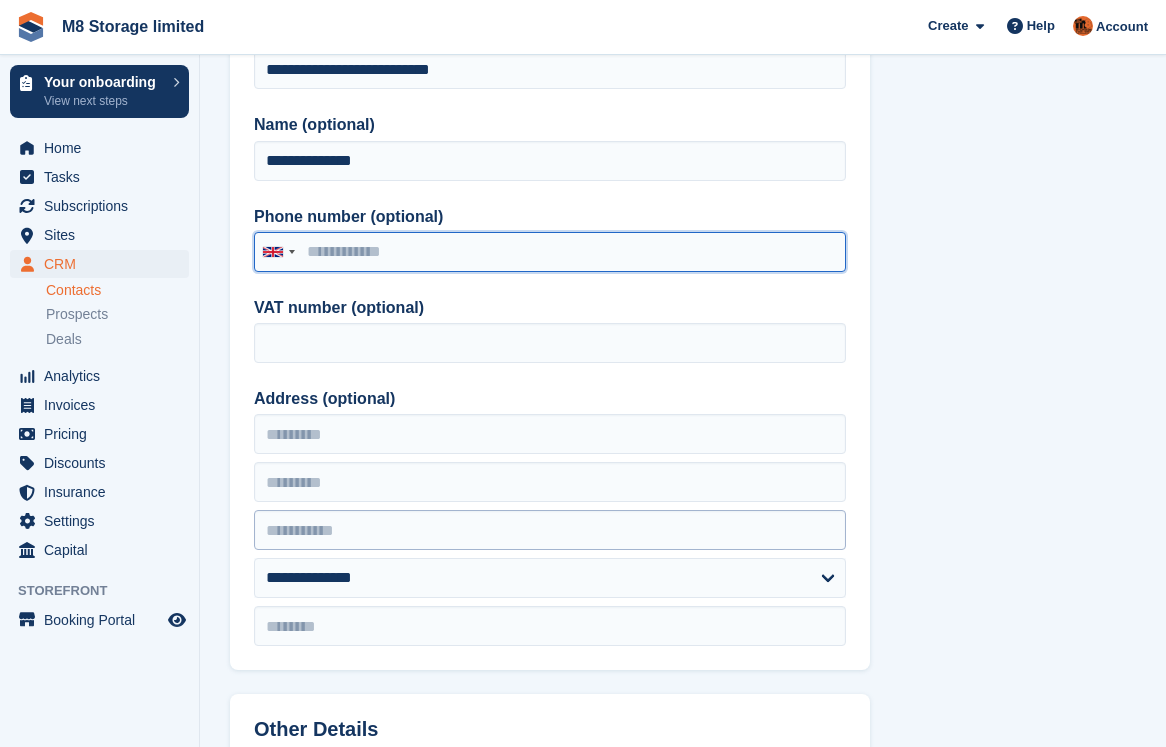 scroll, scrollTop: 300, scrollLeft: 0, axis: vertical 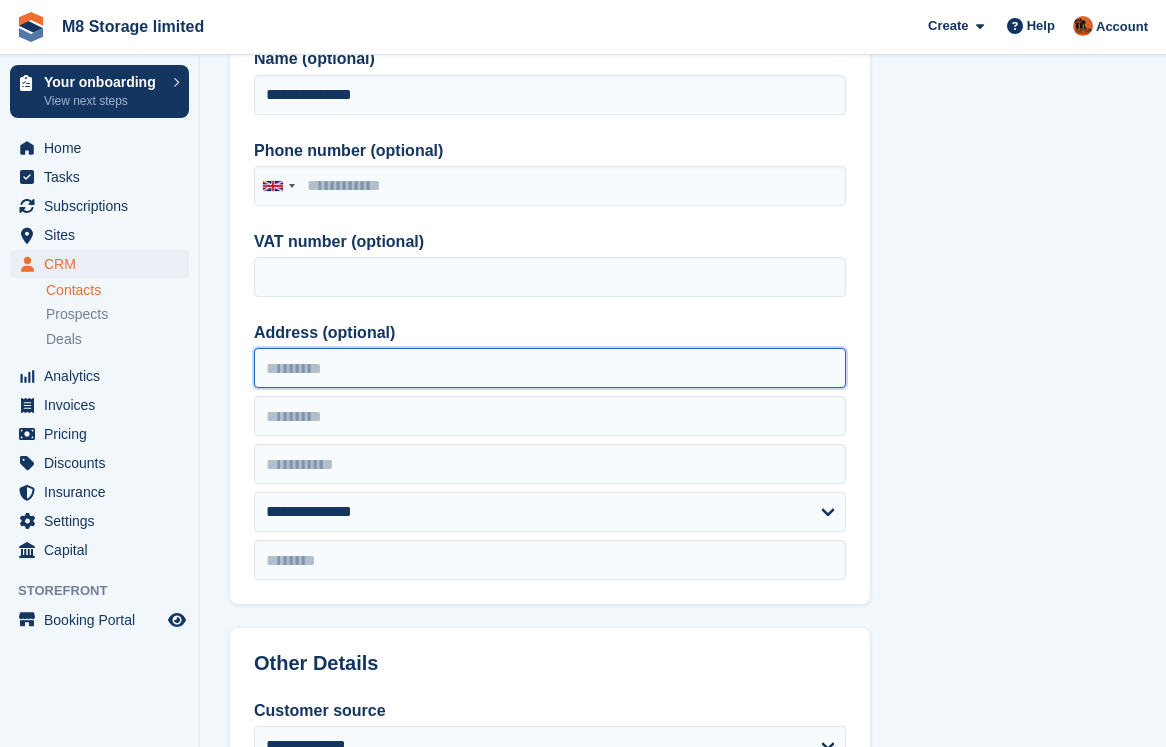 paste on "**********" 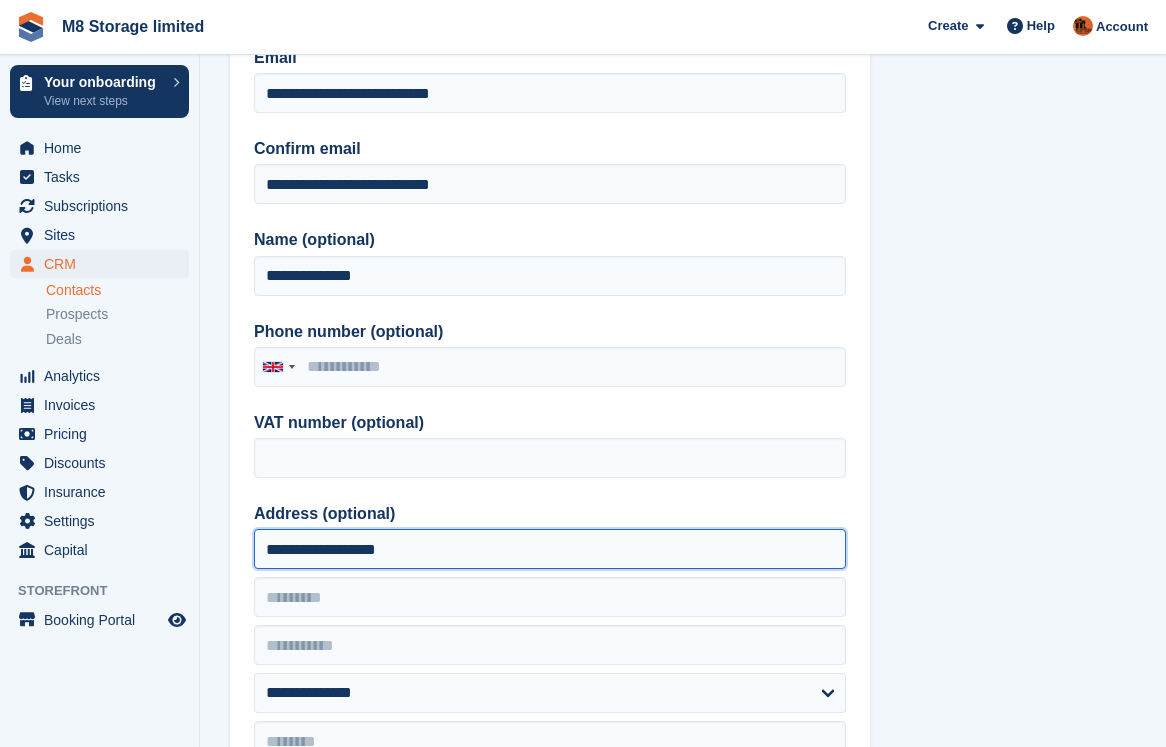 scroll, scrollTop: 100, scrollLeft: 0, axis: vertical 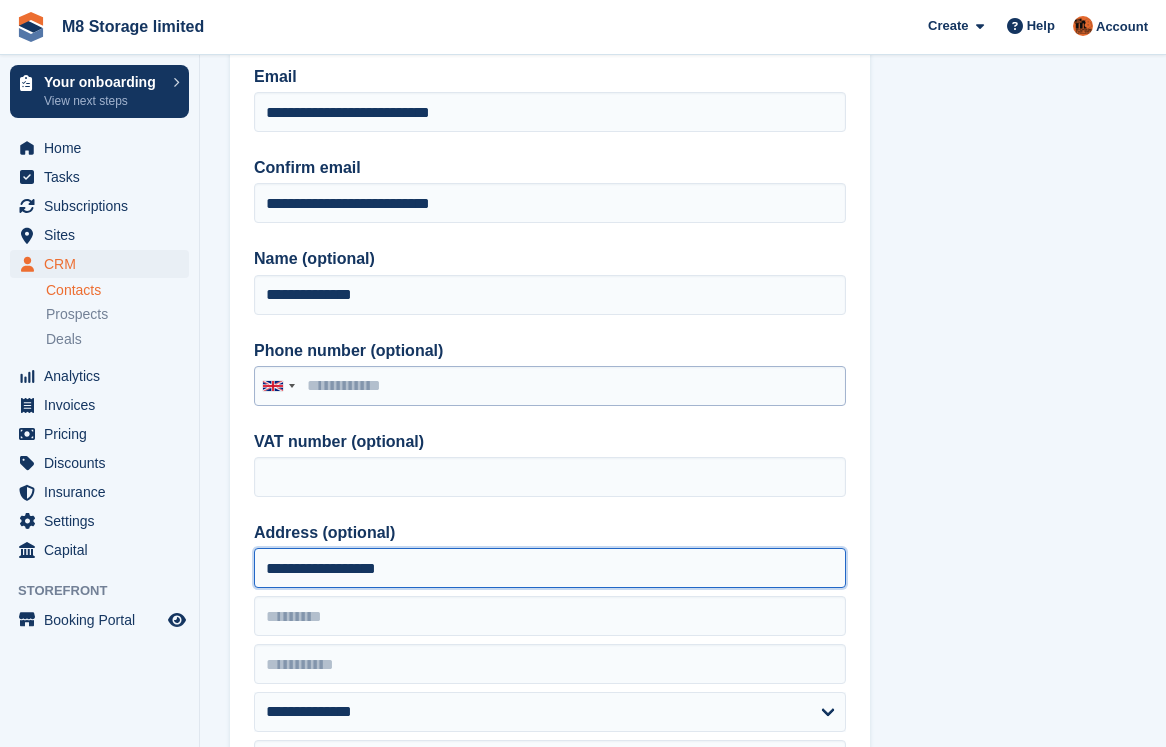 type on "**********" 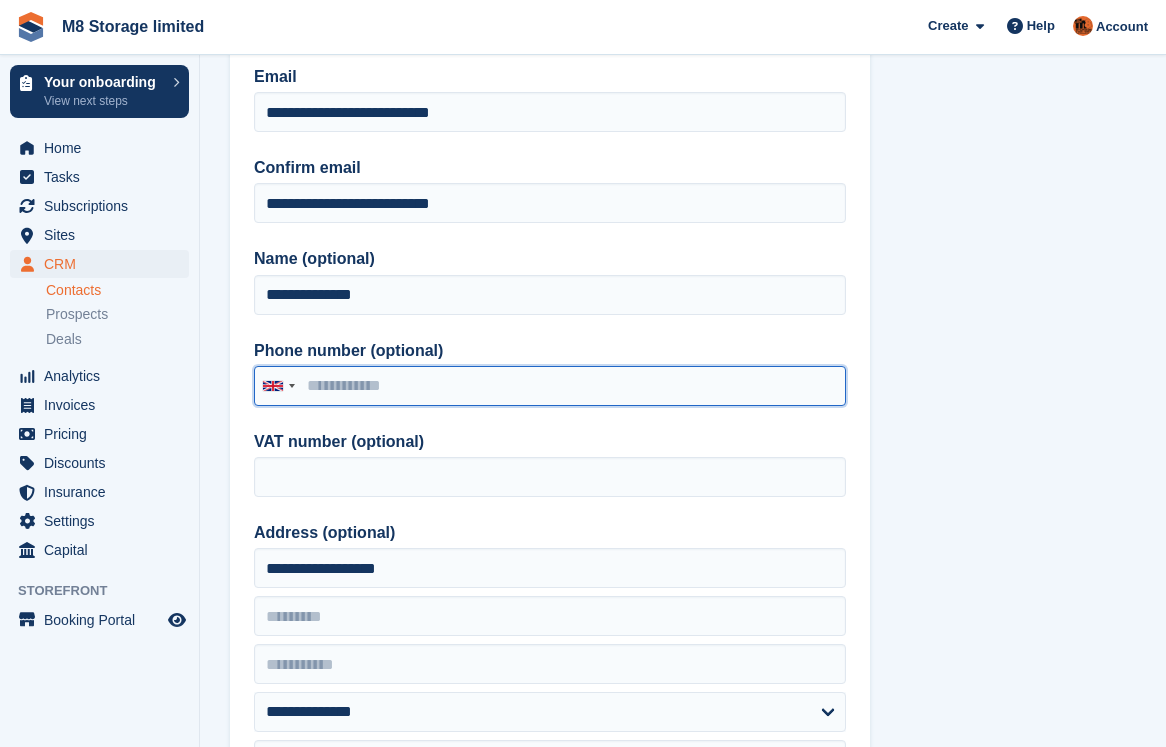 click on "Phone number (optional)" at bounding box center (550, 386) 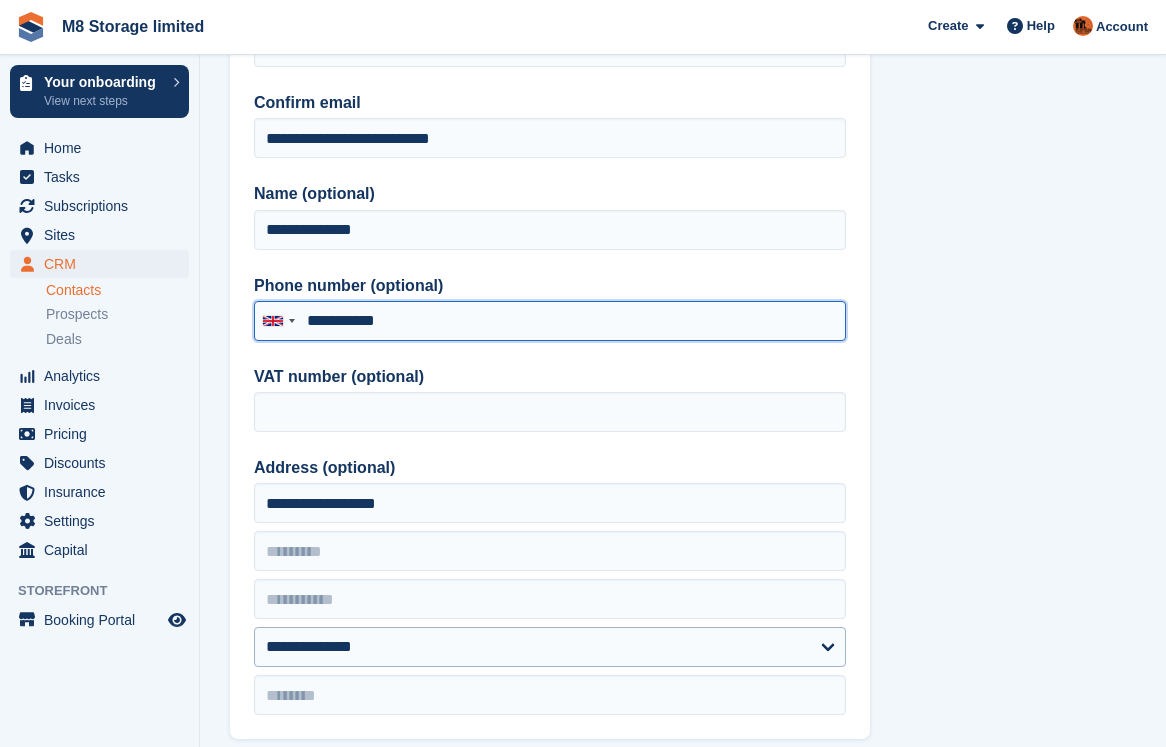 scroll, scrollTop: 200, scrollLeft: 0, axis: vertical 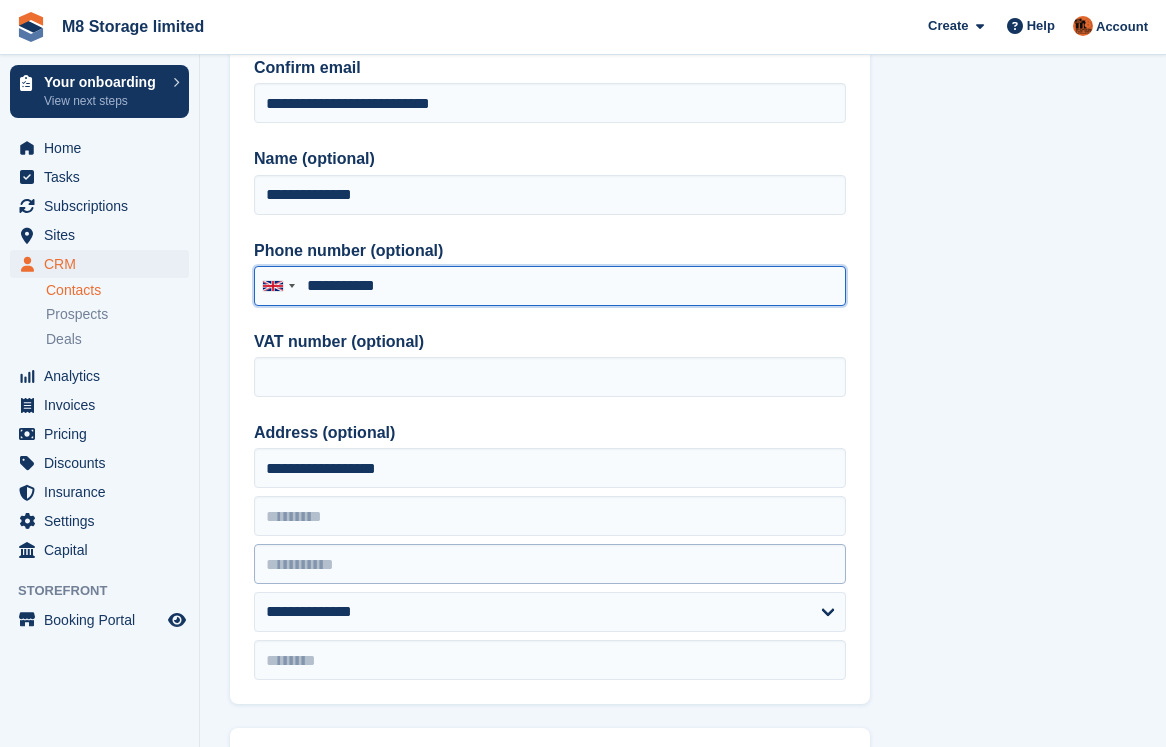 type on "**********" 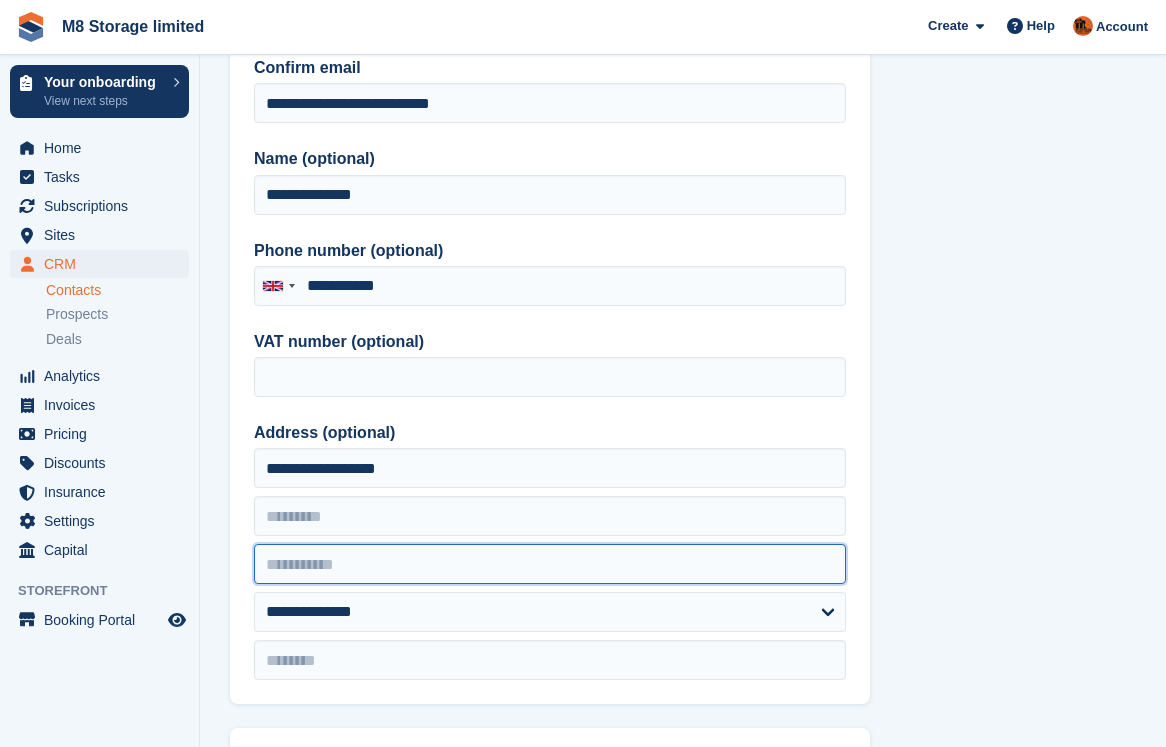 click at bounding box center (550, 564) 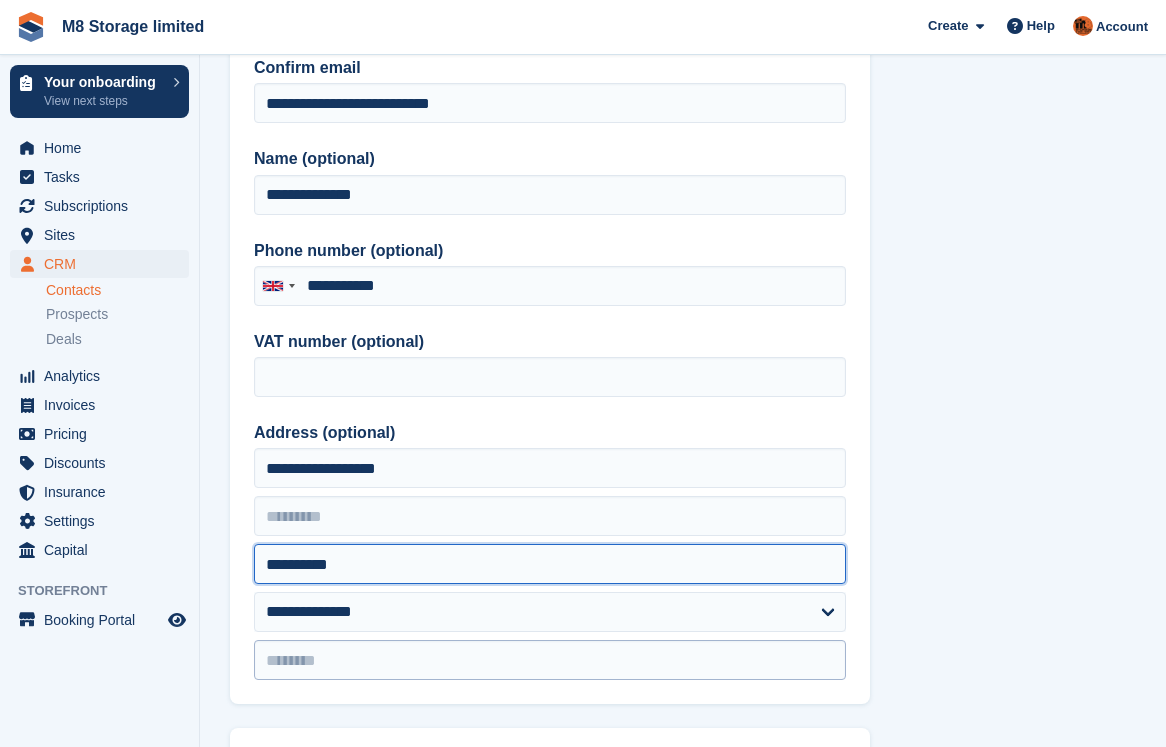 type on "**********" 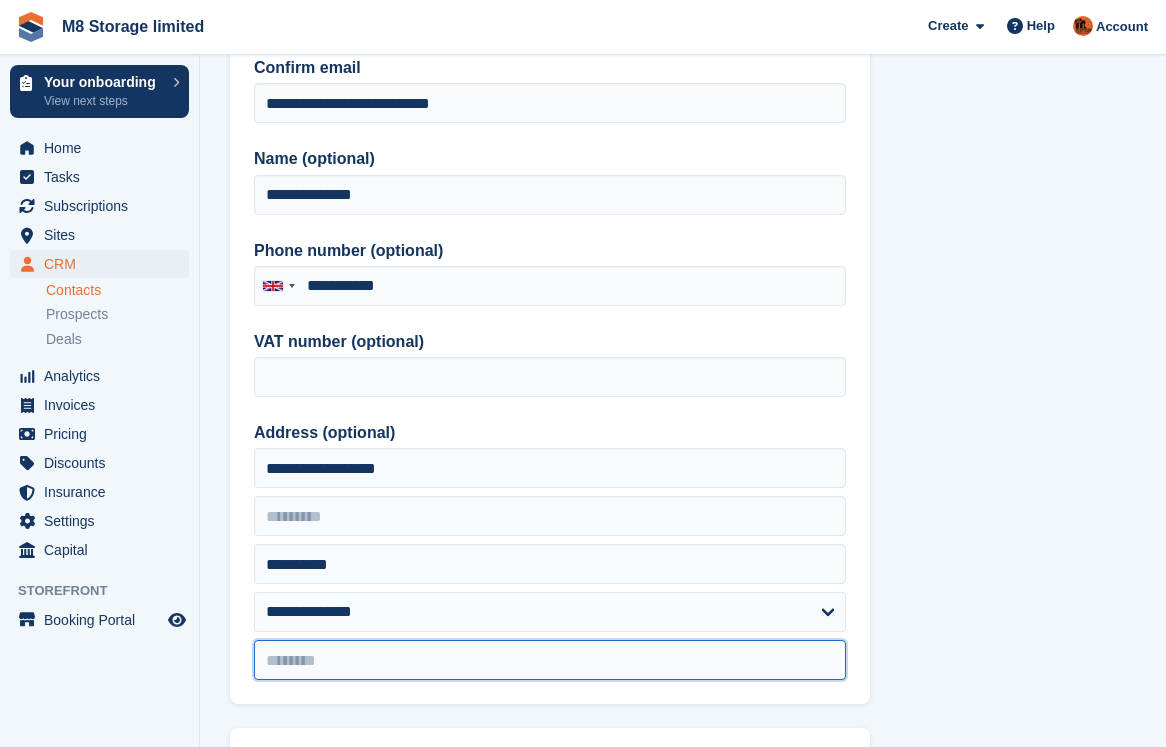 click at bounding box center (550, 660) 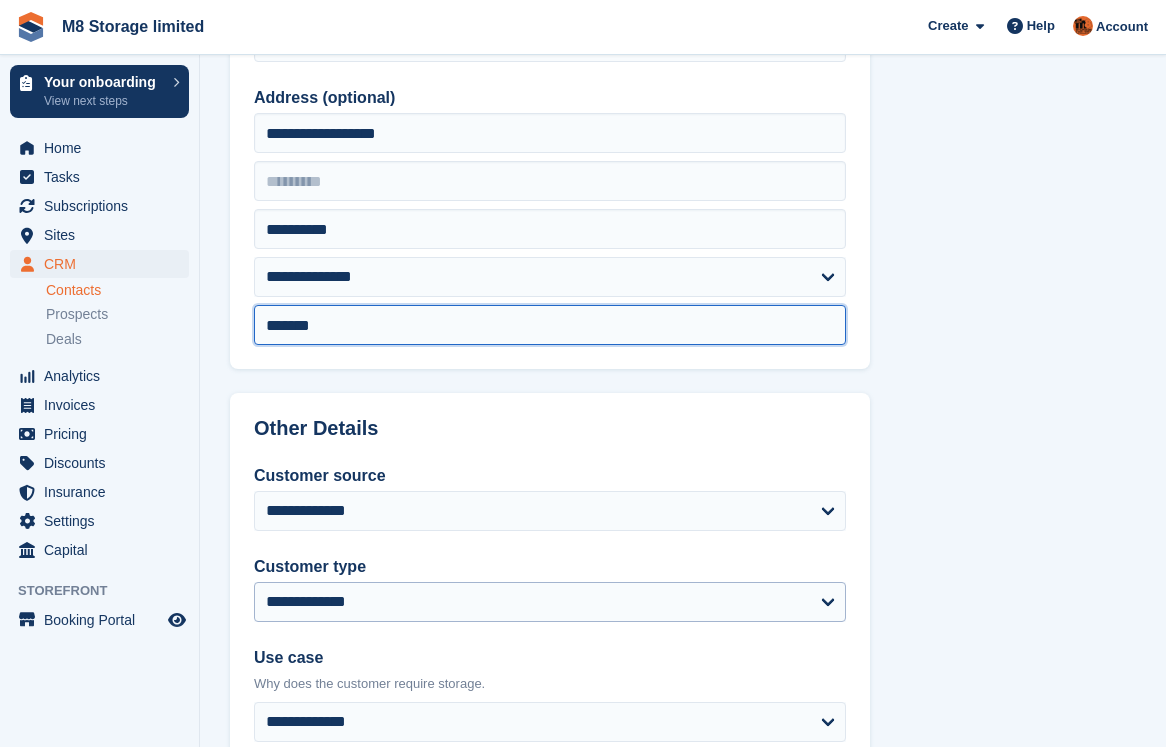 scroll, scrollTop: 800, scrollLeft: 0, axis: vertical 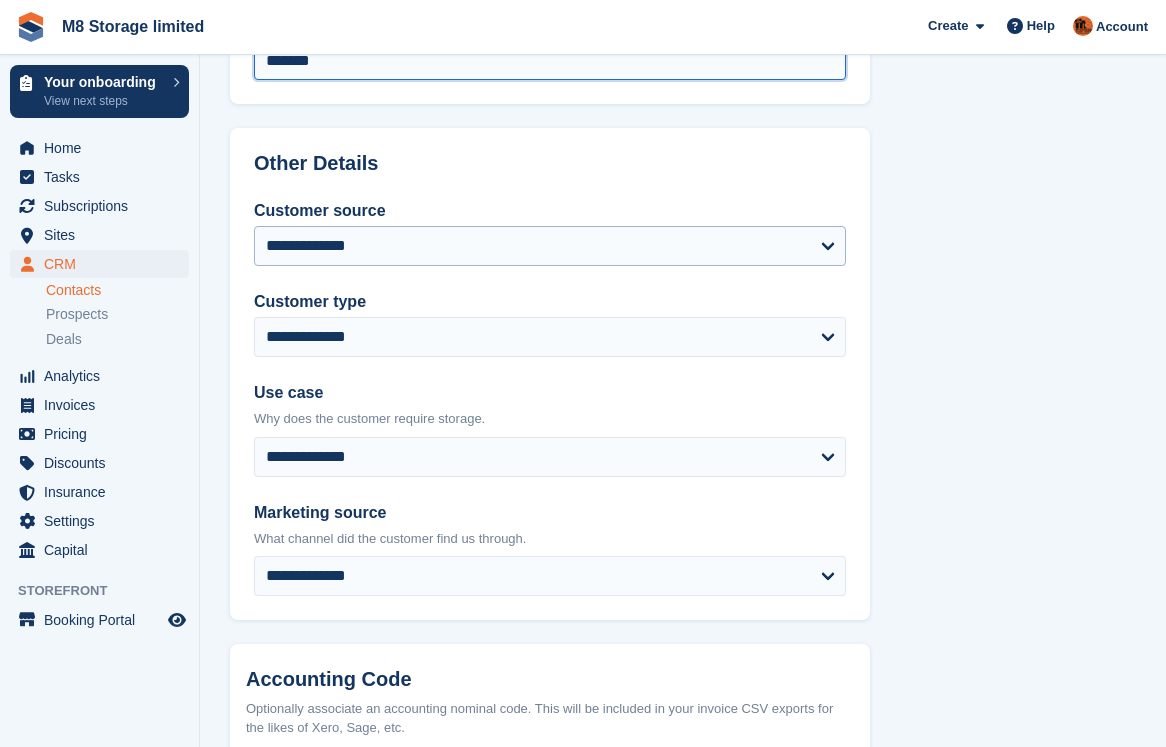 type on "*******" 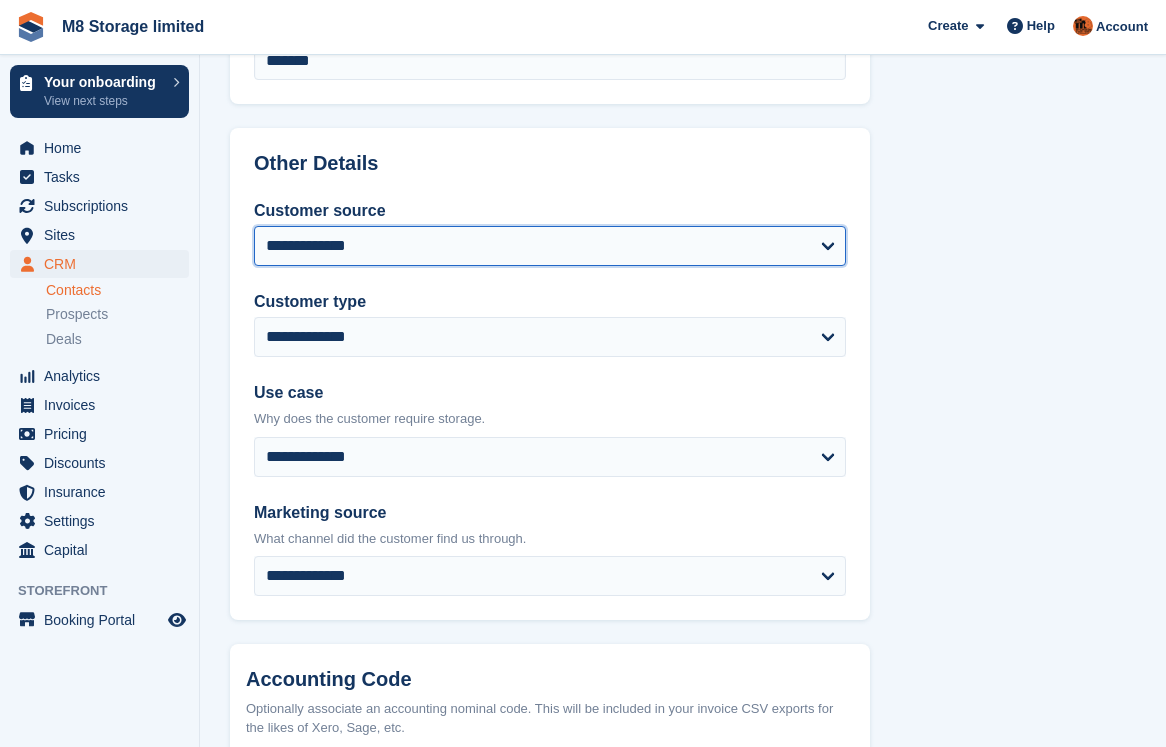 click on "**********" at bounding box center [550, 246] 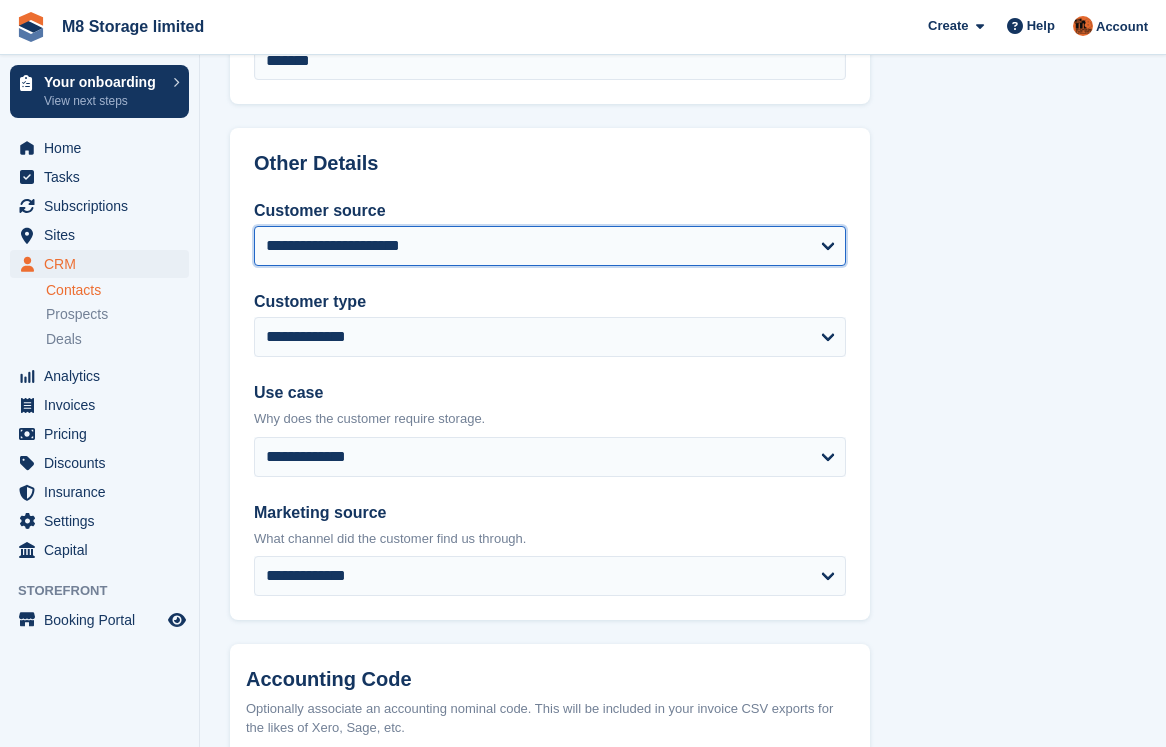 click on "**********" at bounding box center (550, 246) 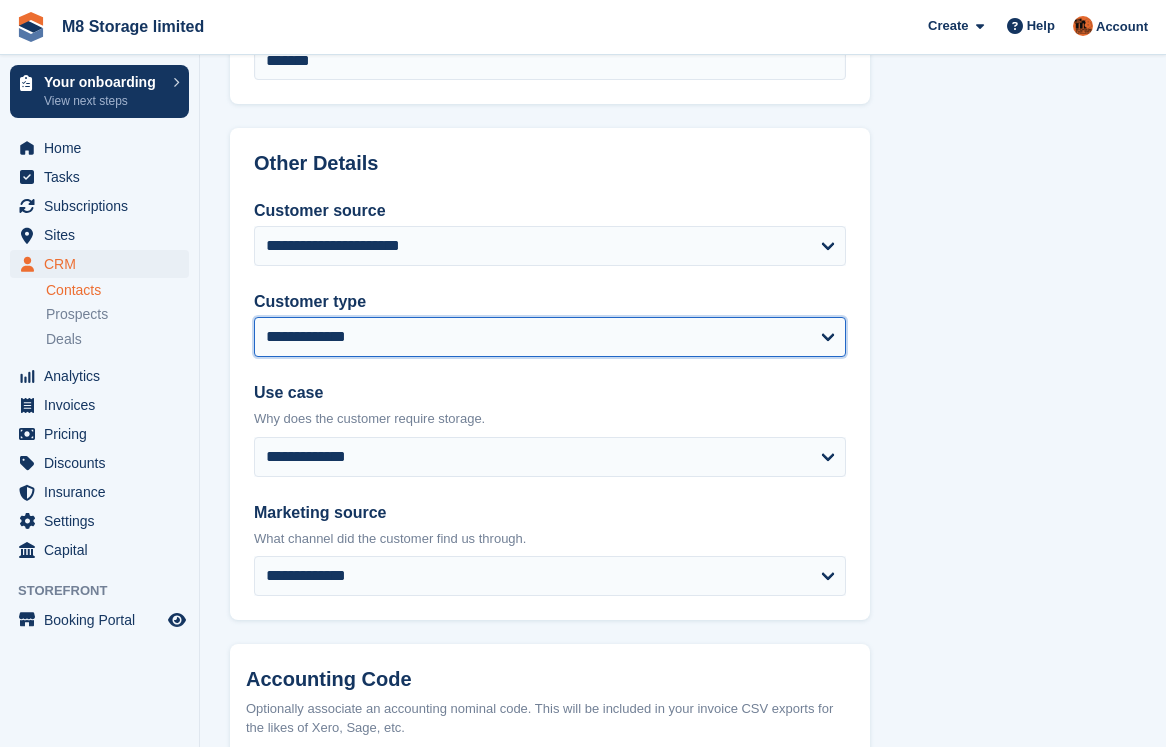 click on "**********" at bounding box center (550, 337) 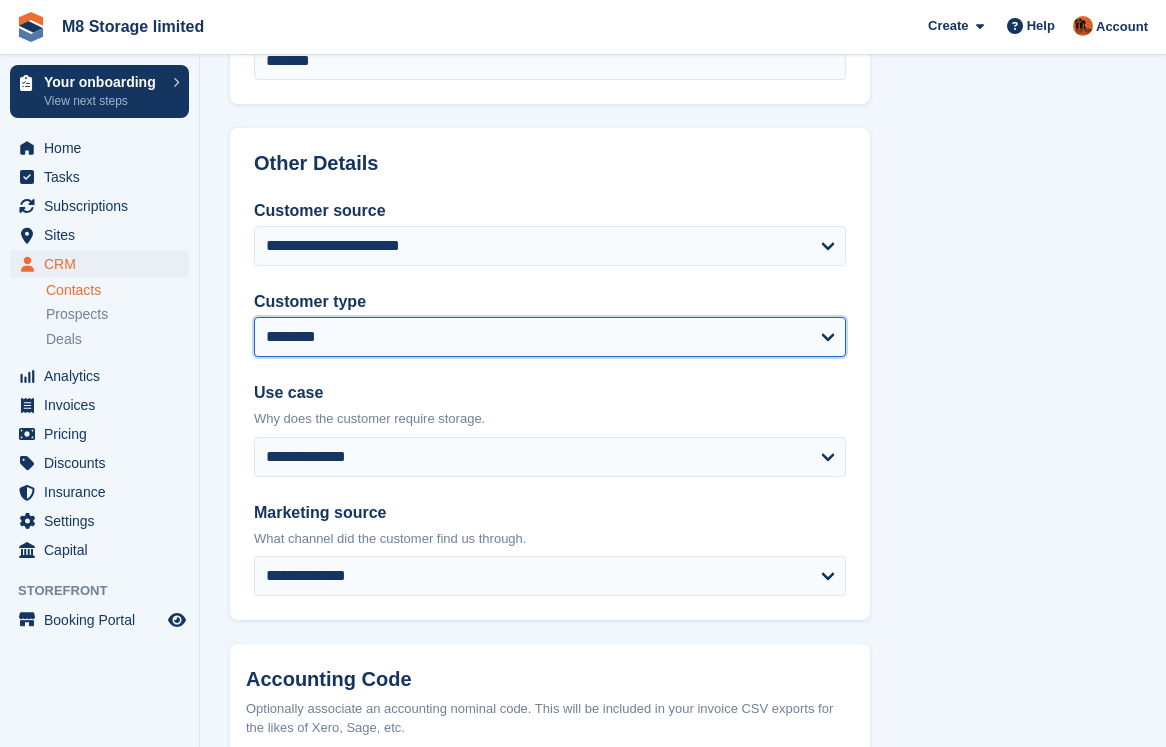 click on "**********" at bounding box center [550, 337] 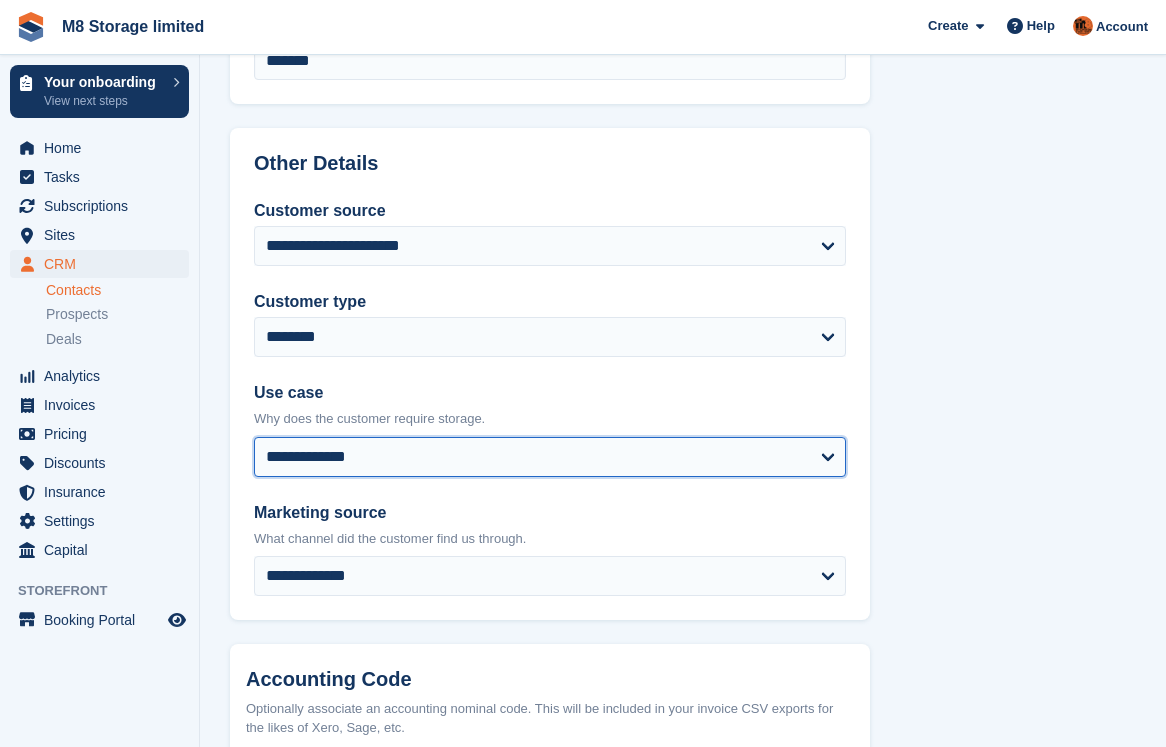 click on "**********" at bounding box center (550, 457) 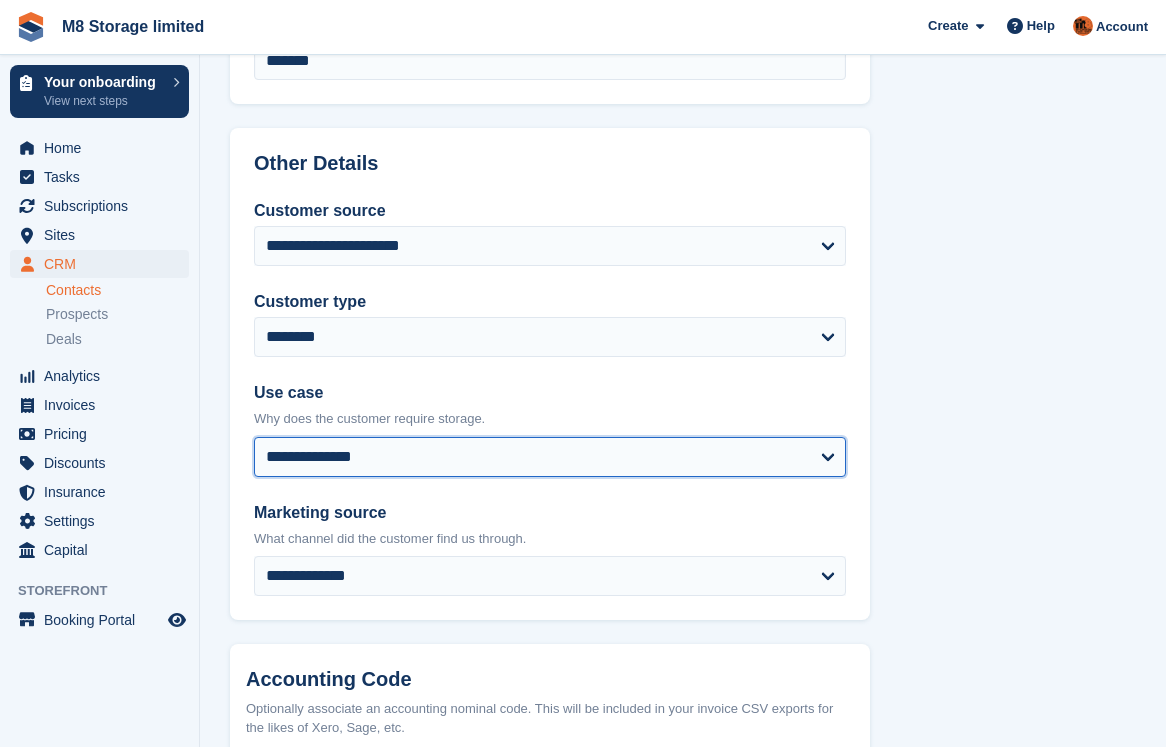 click on "**********" at bounding box center [550, 457] 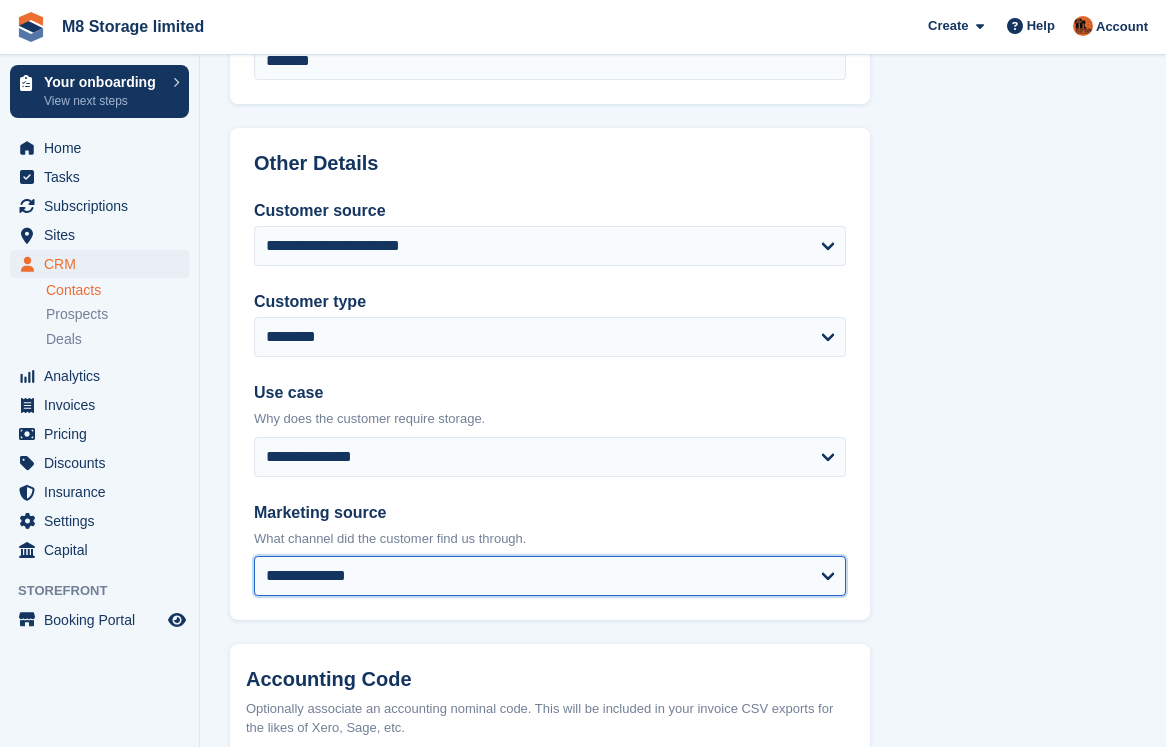 click on "**********" at bounding box center (550, 576) 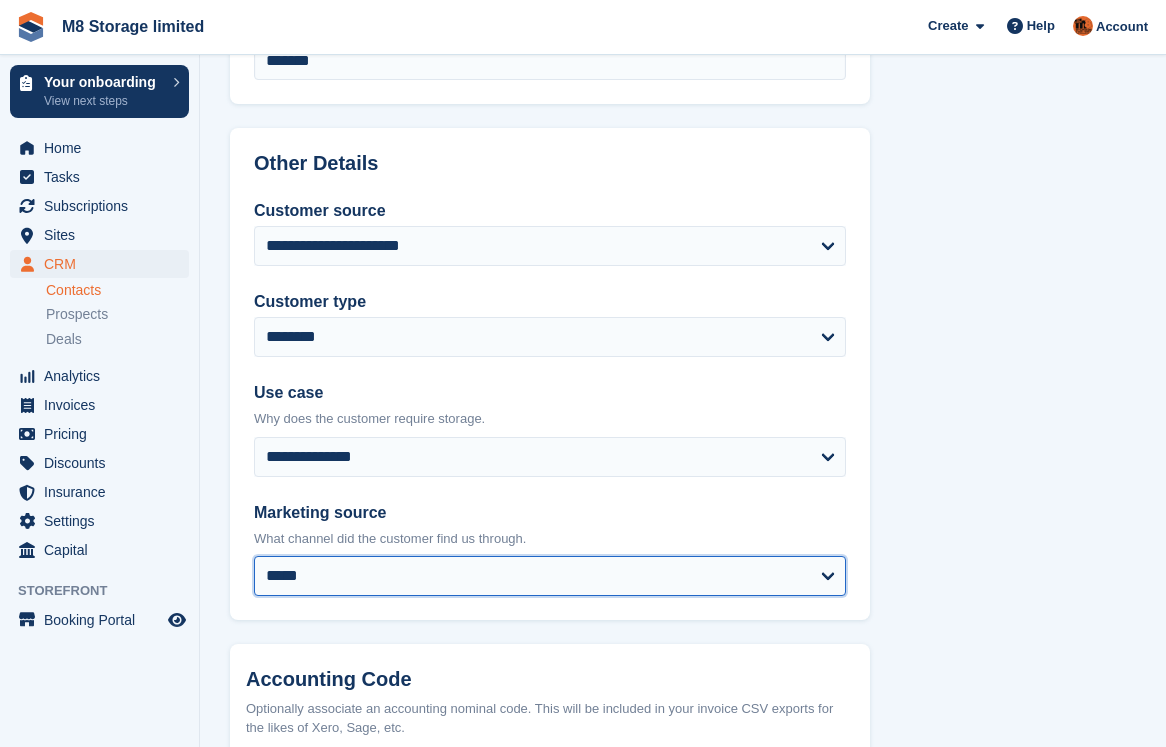click on "**********" at bounding box center (550, 576) 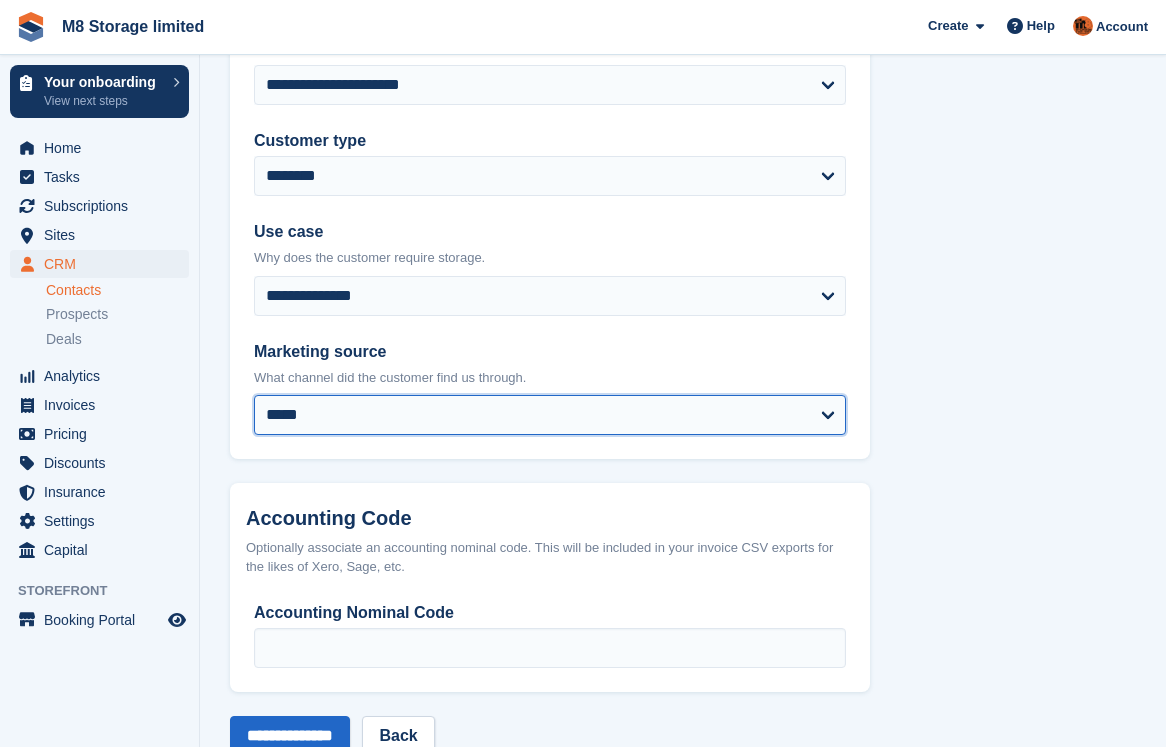 scroll, scrollTop: 1016, scrollLeft: 0, axis: vertical 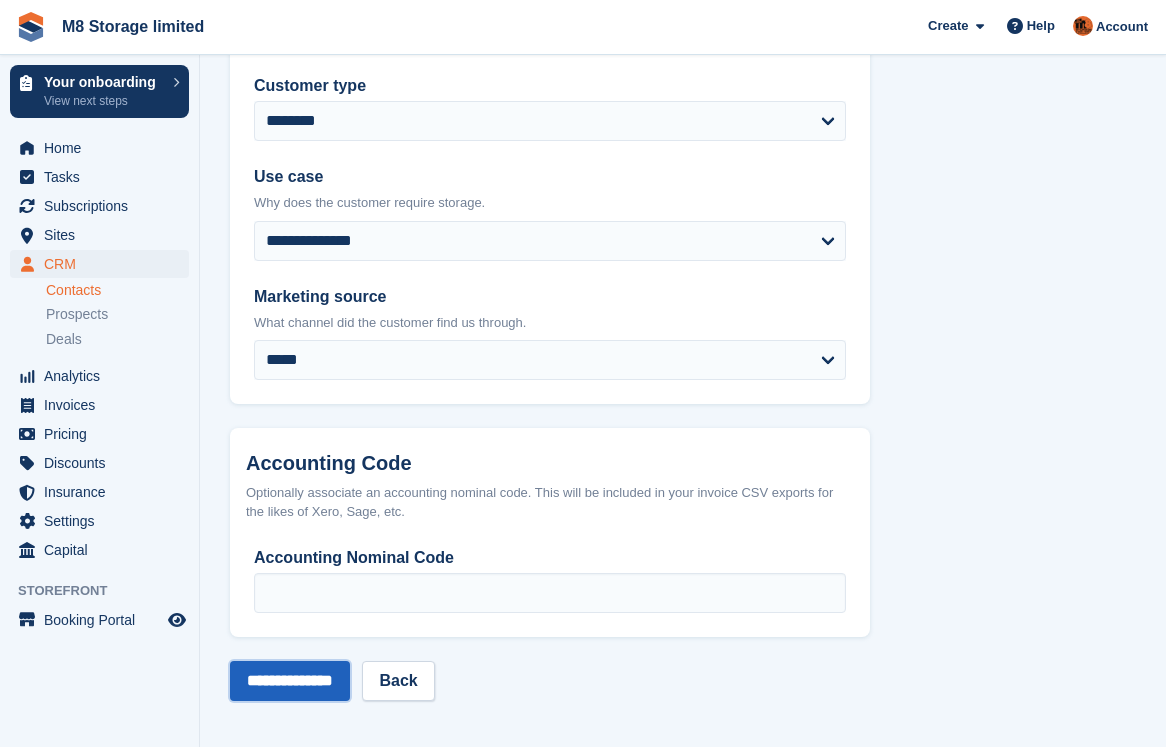 click on "**********" at bounding box center [290, 681] 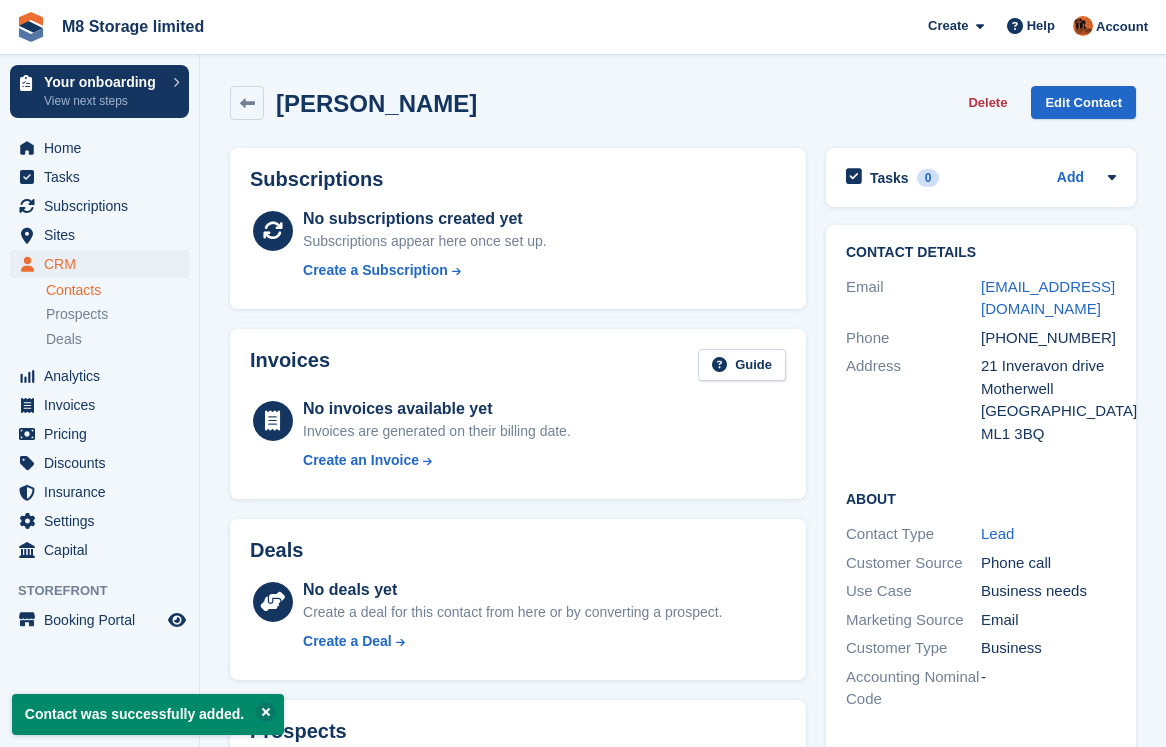 scroll, scrollTop: 0, scrollLeft: 0, axis: both 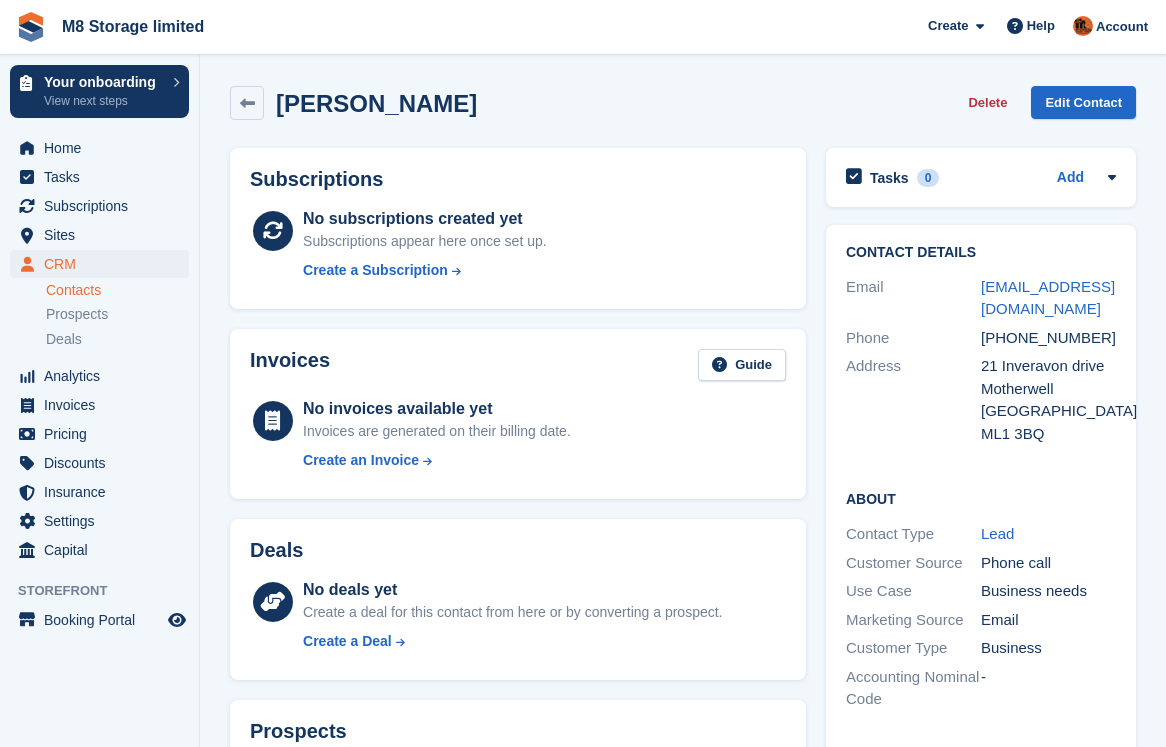 click on "Contacts" at bounding box center [117, 290] 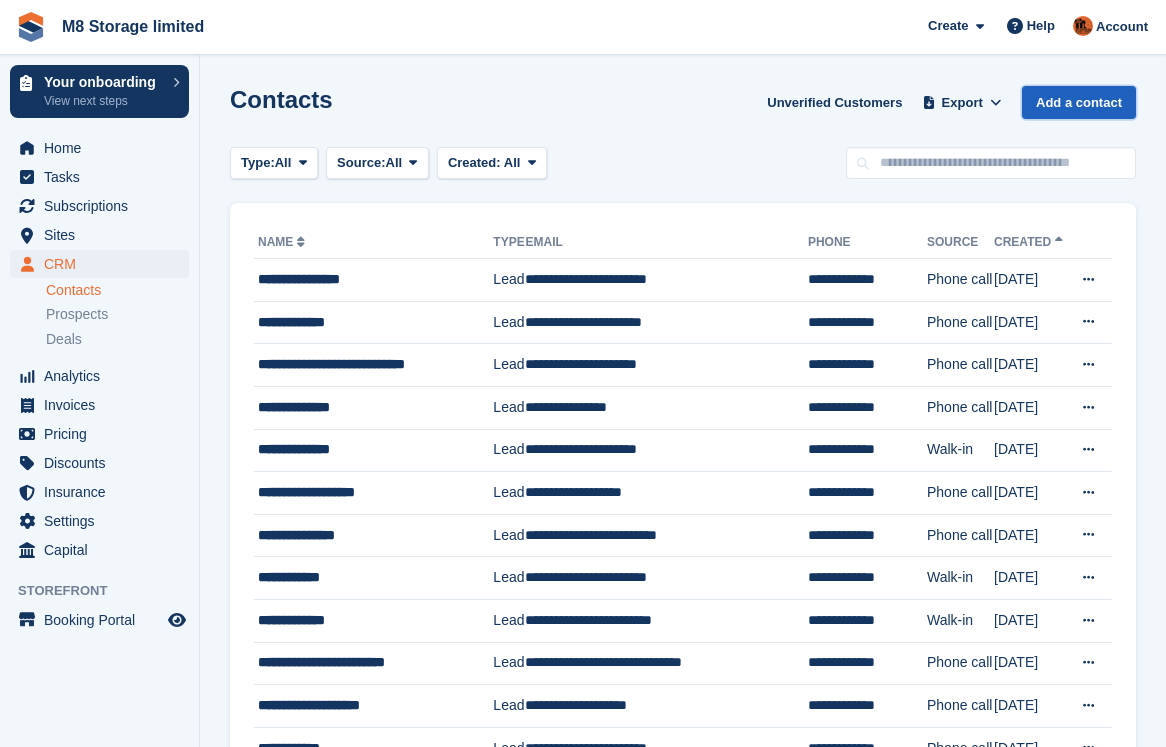 click on "Add a contact" at bounding box center (1079, 102) 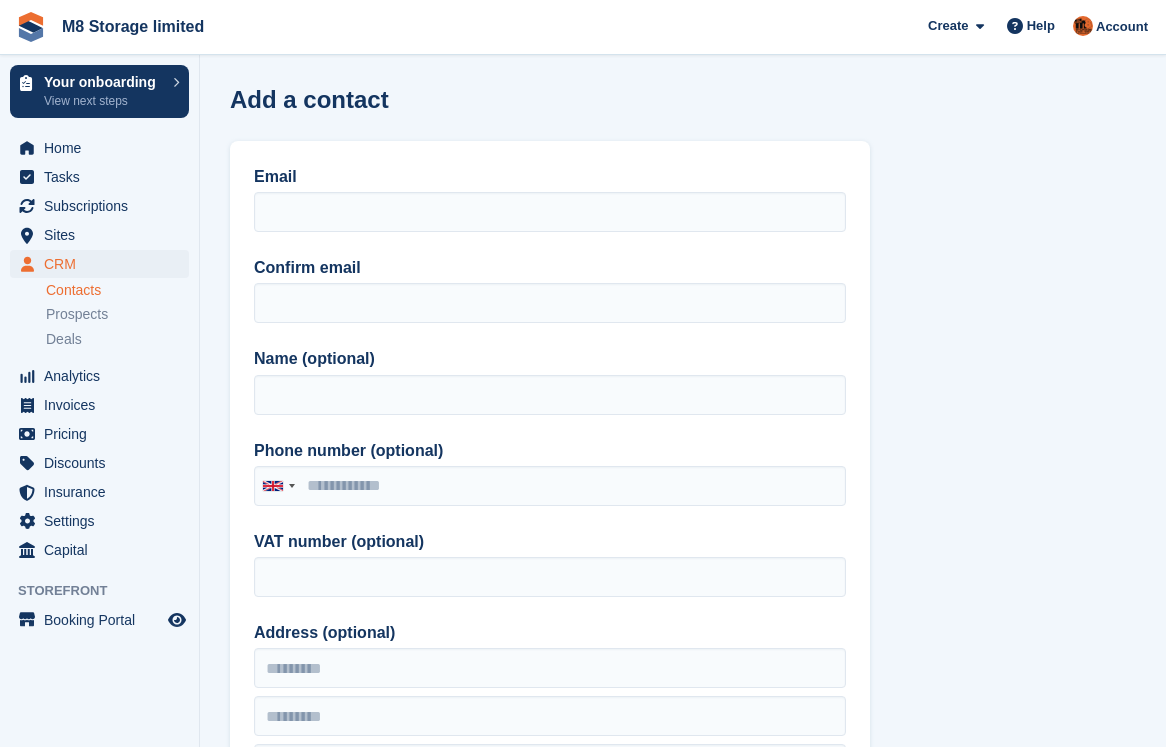 click on "Email" at bounding box center (550, 212) 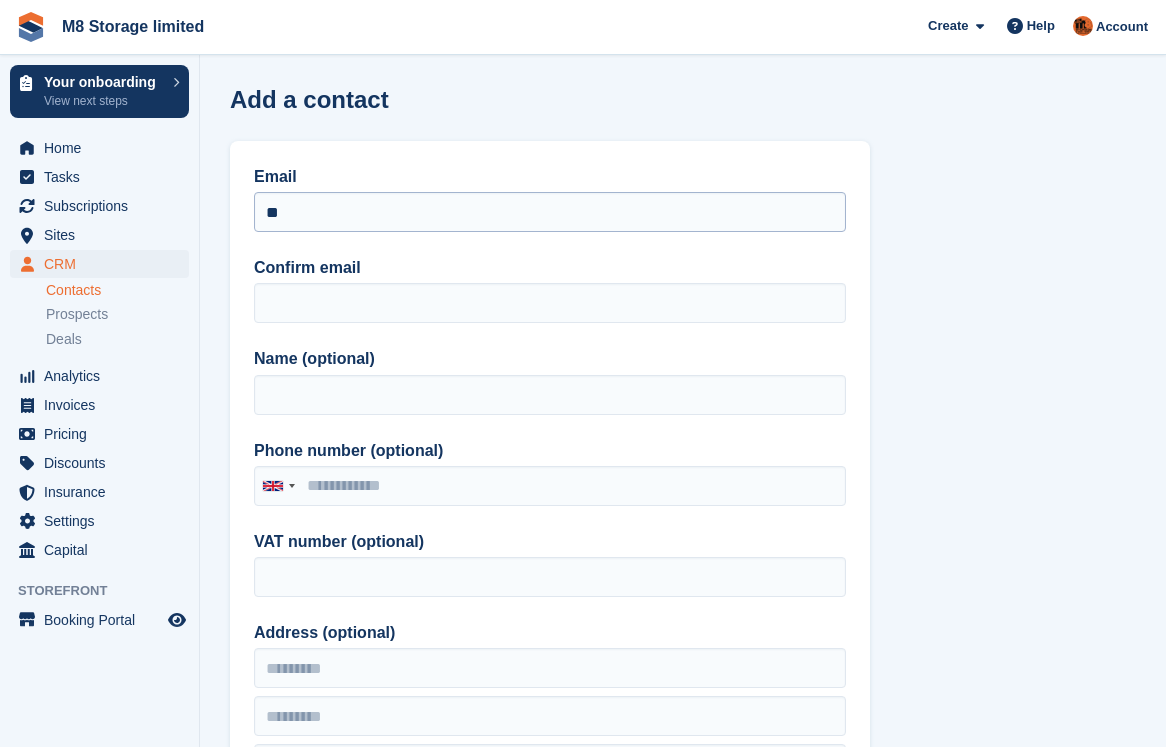 type on "*" 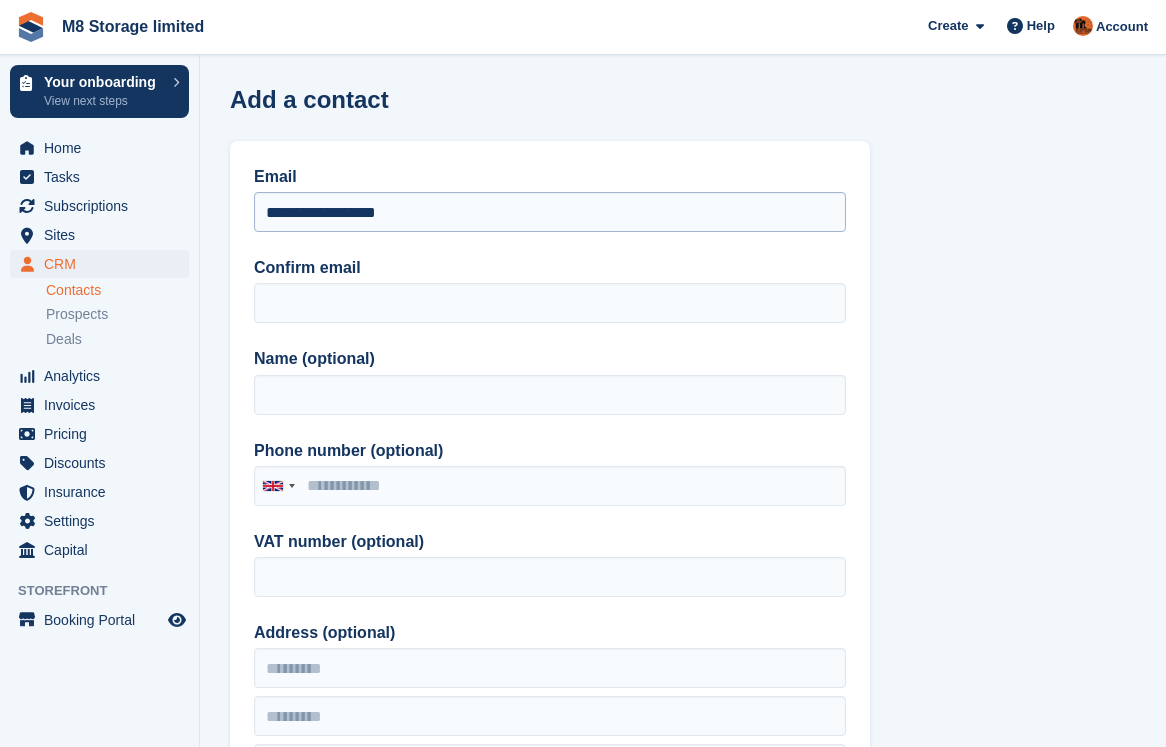 drag, startPoint x: 463, startPoint y: 218, endPoint x: 255, endPoint y: 218, distance: 208 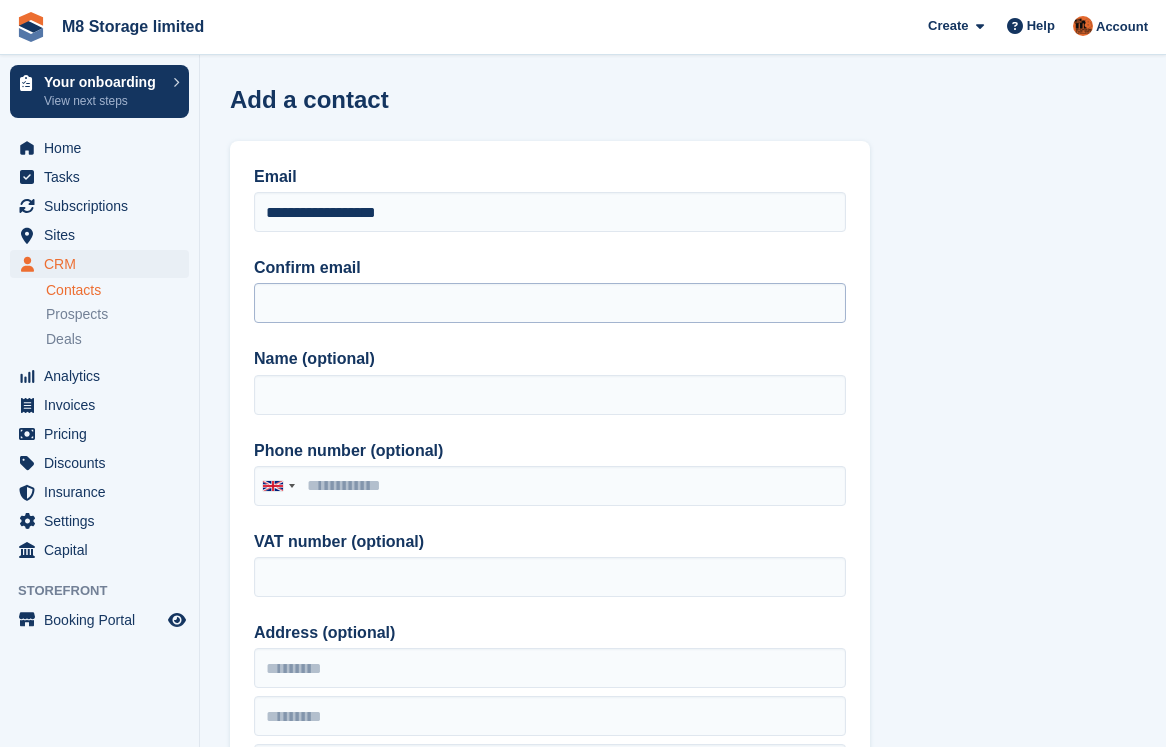type on "**********" 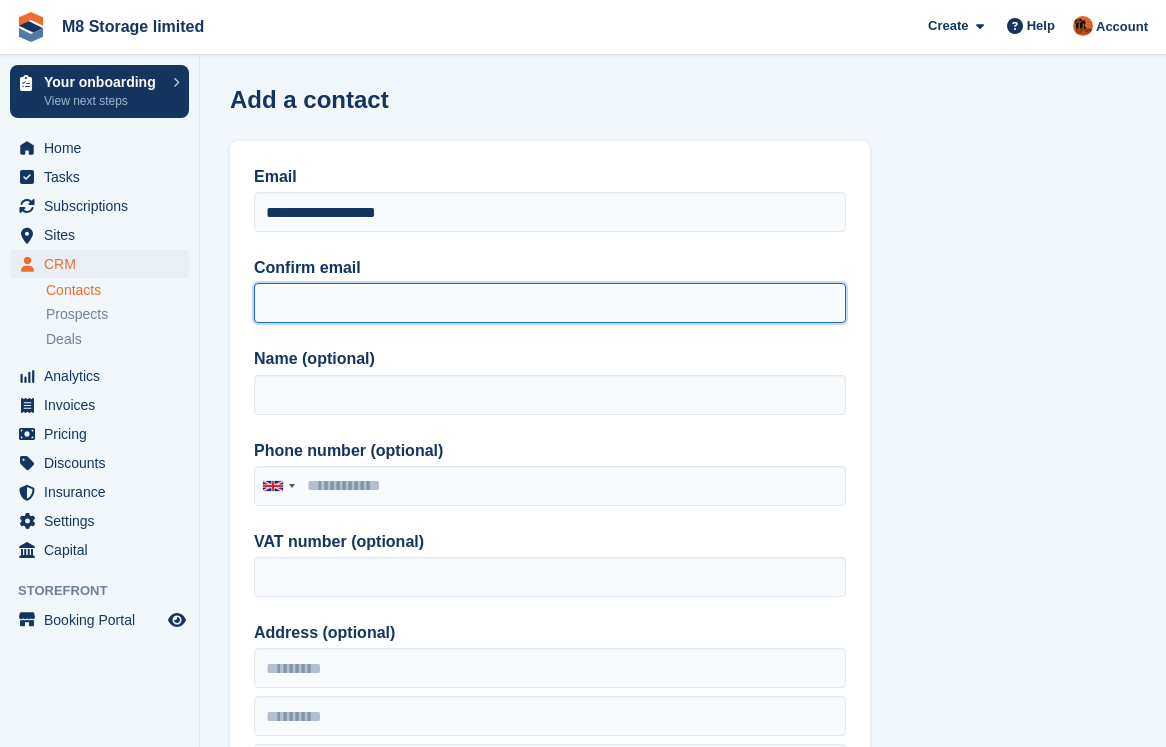 paste on "**********" 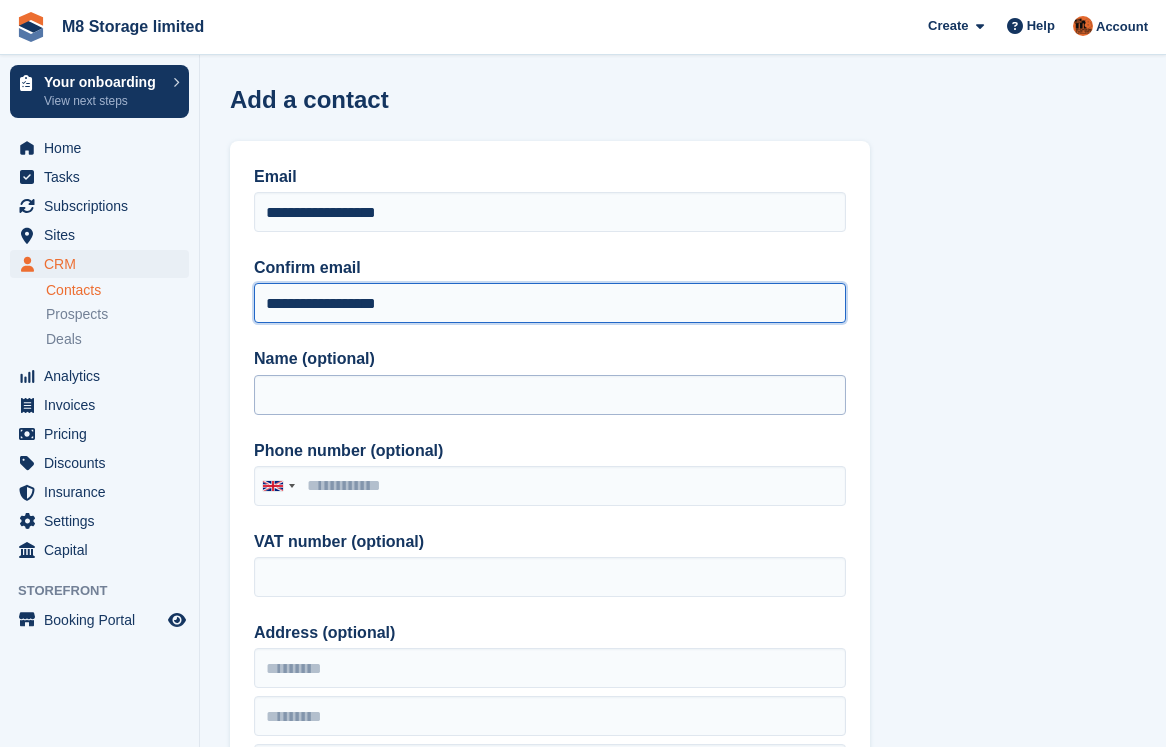 type on "**********" 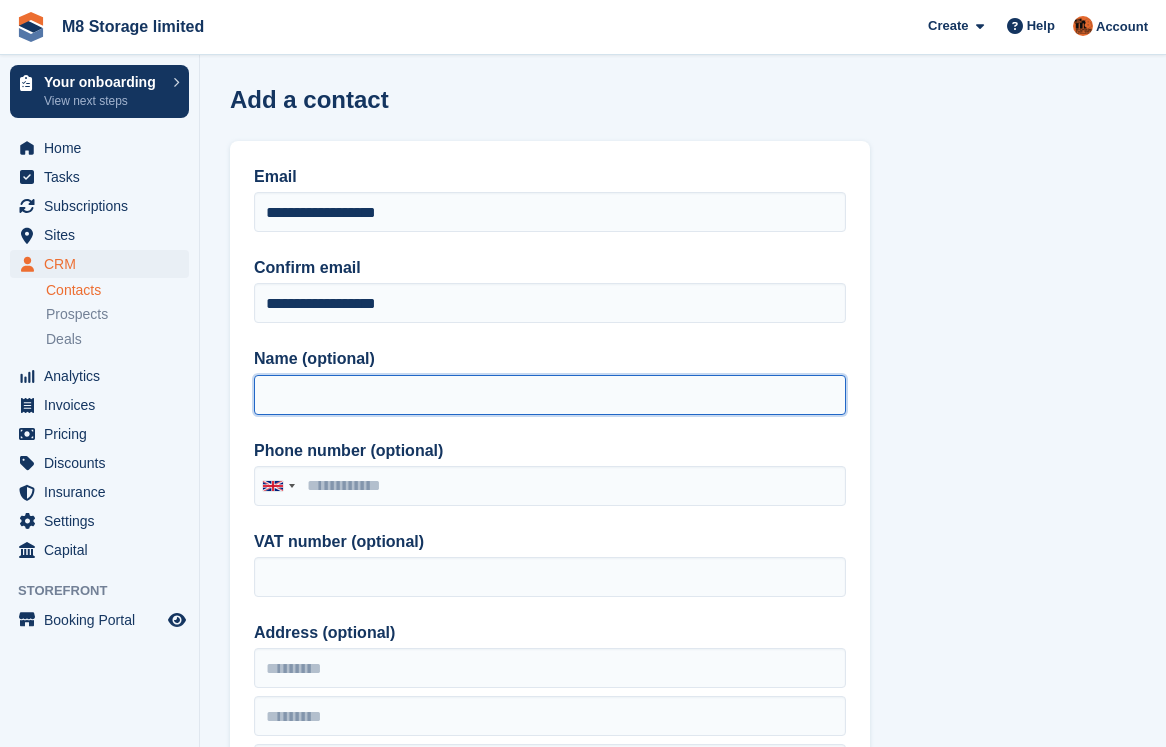 click on "Name (optional)" at bounding box center [550, 395] 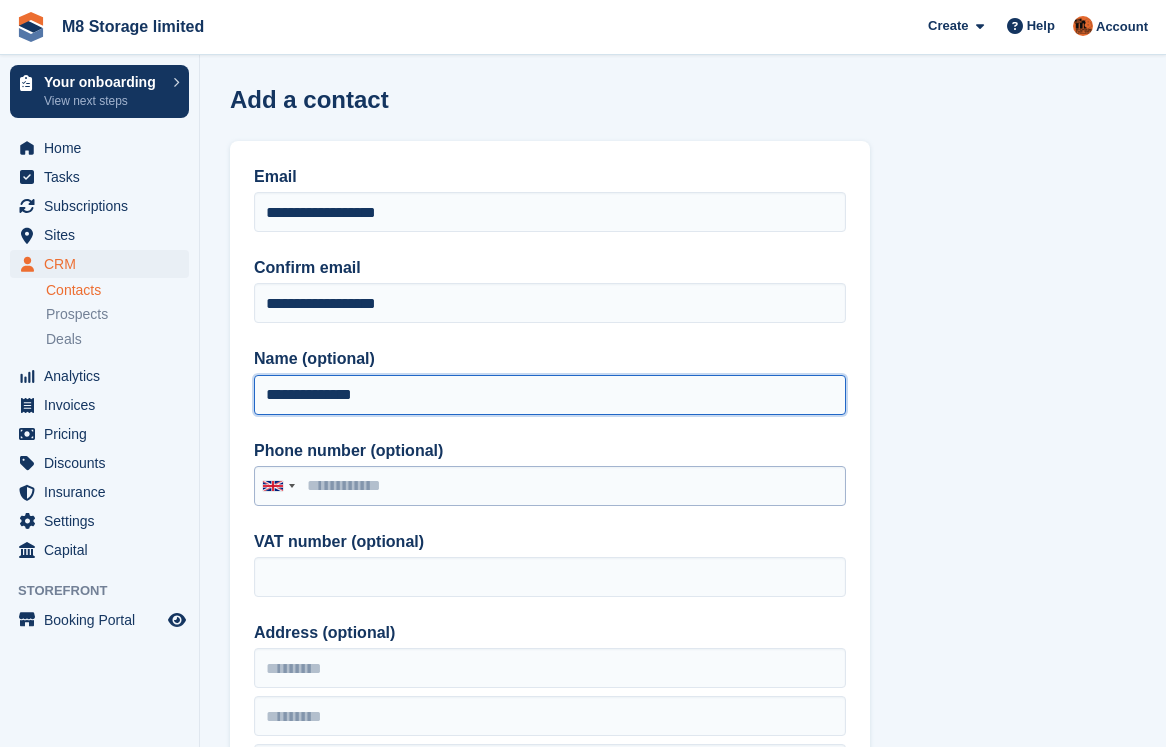 type on "**********" 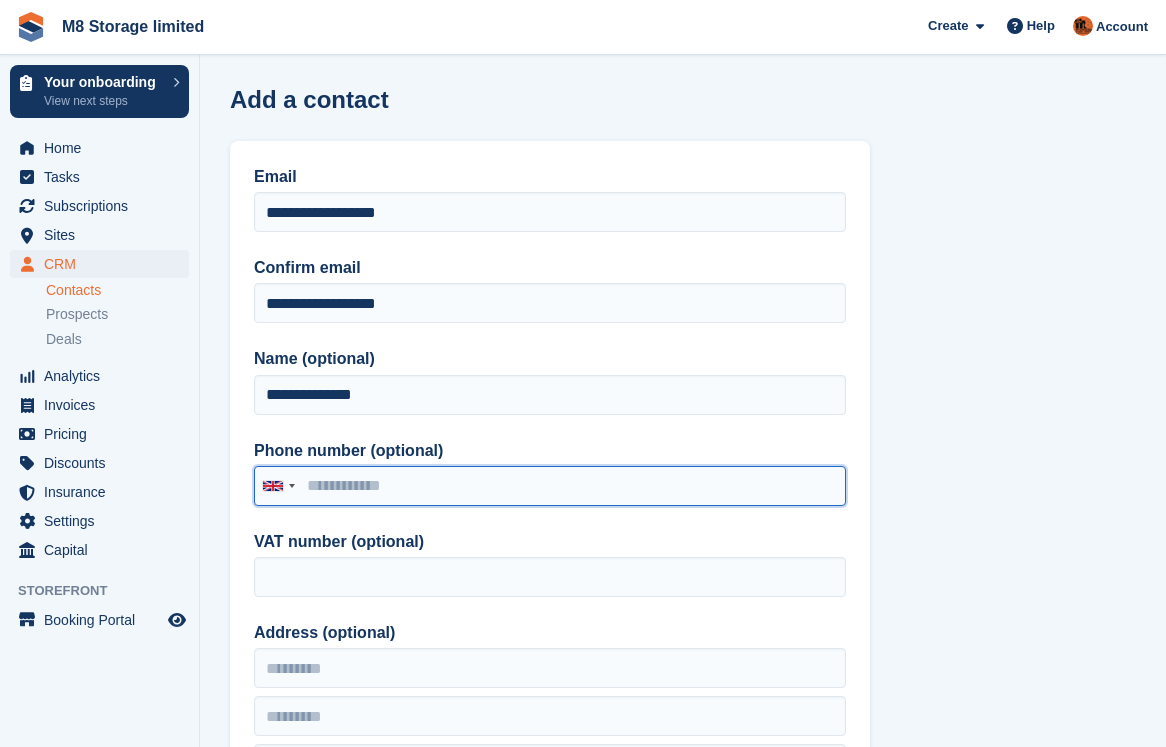 click on "Phone number (optional)" at bounding box center (550, 486) 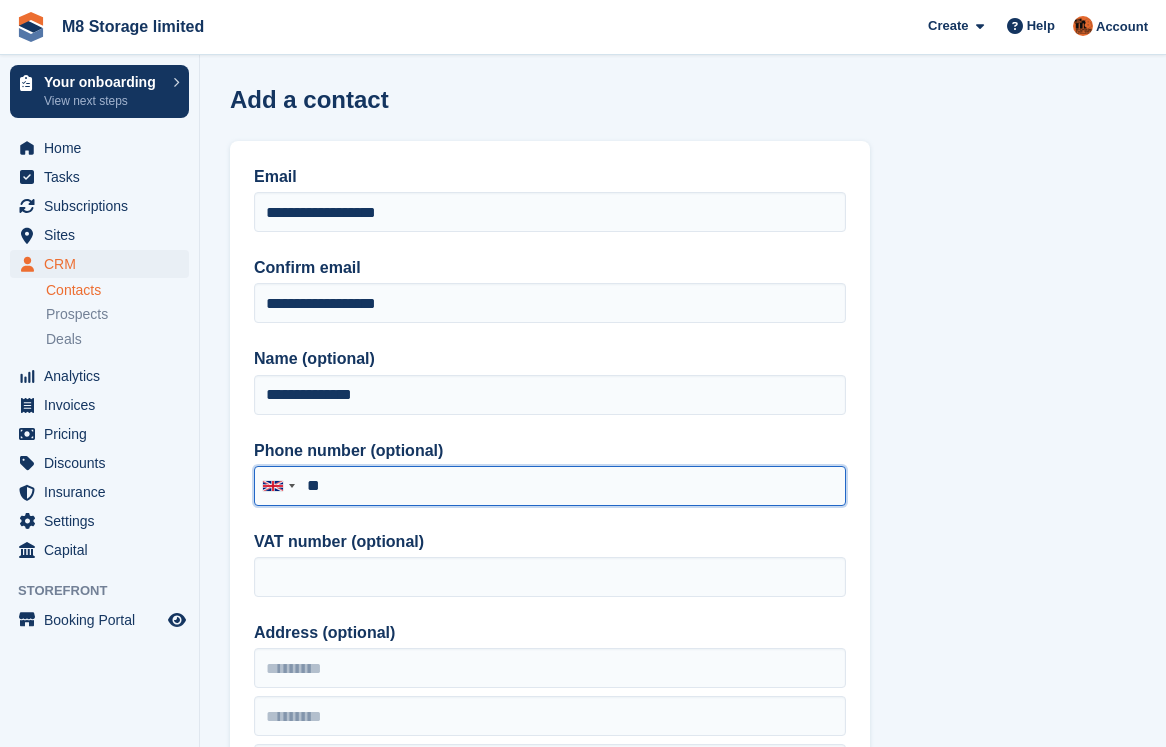 type on "*" 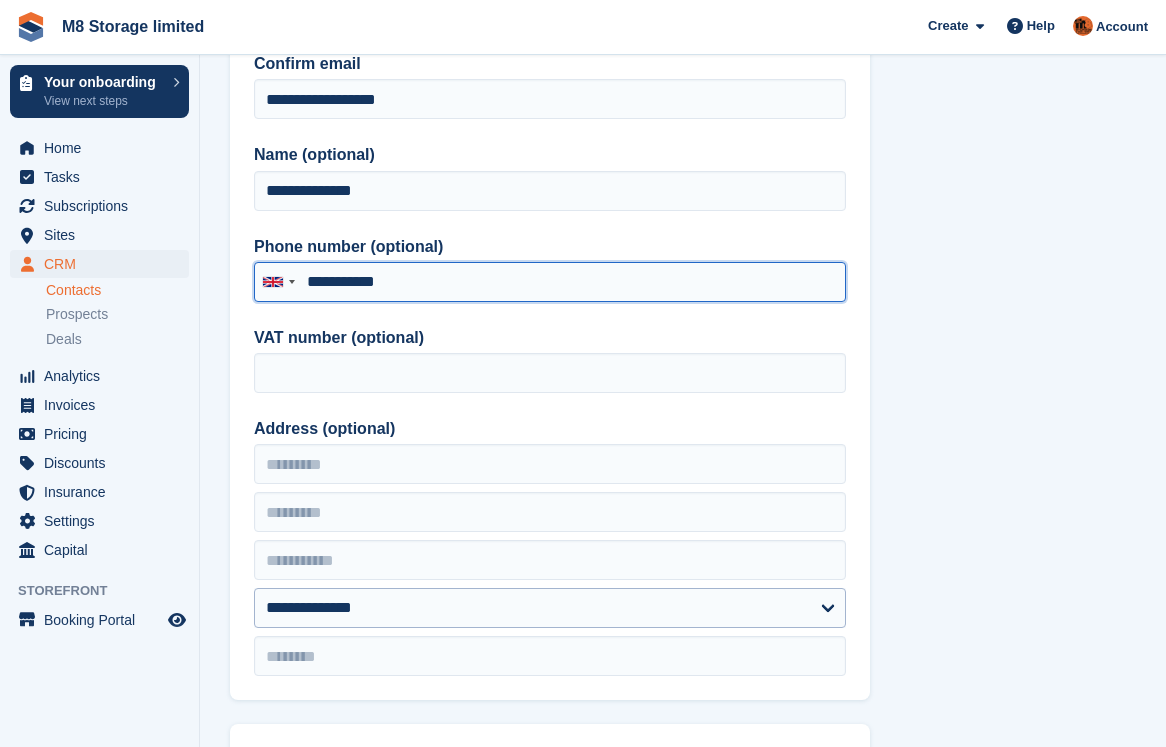 scroll, scrollTop: 300, scrollLeft: 0, axis: vertical 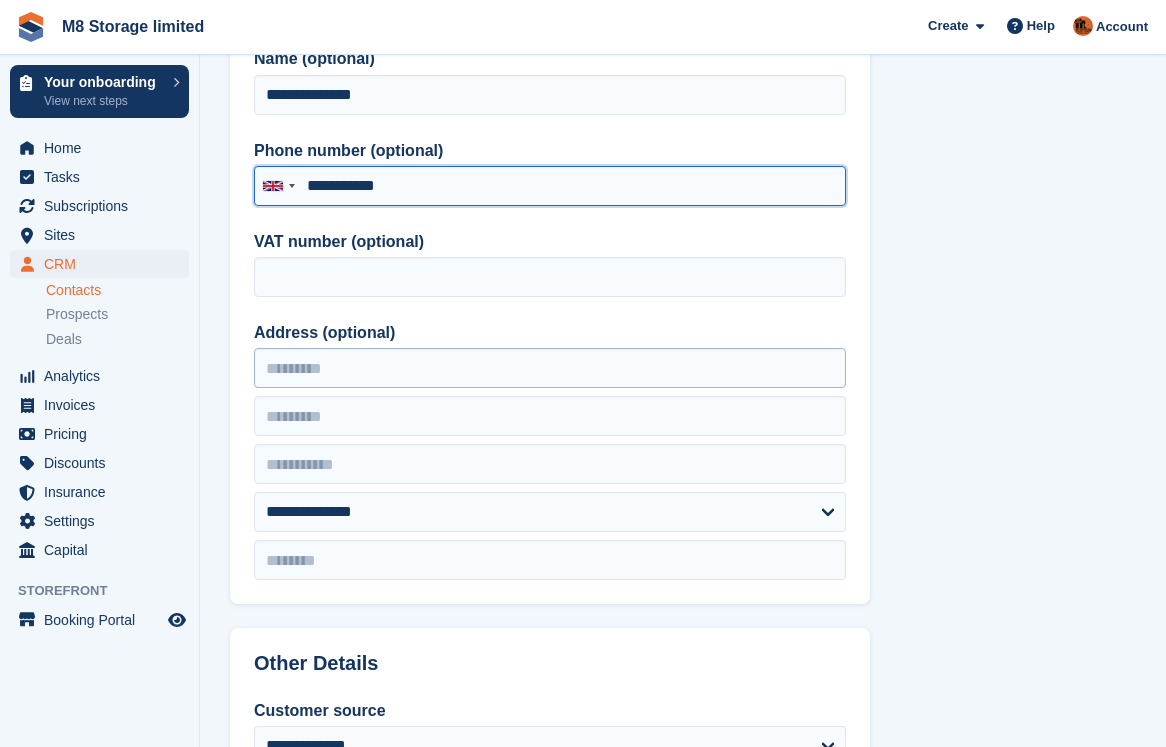 type on "**********" 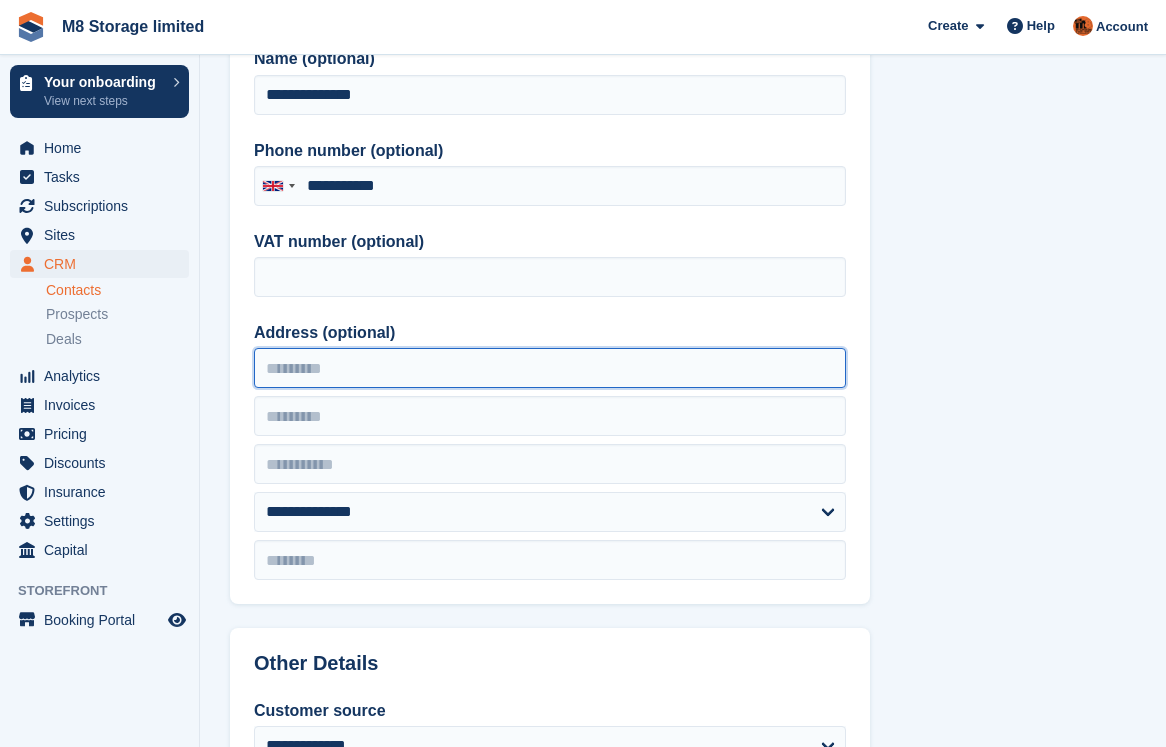 click on "Address (optional)" at bounding box center [550, 368] 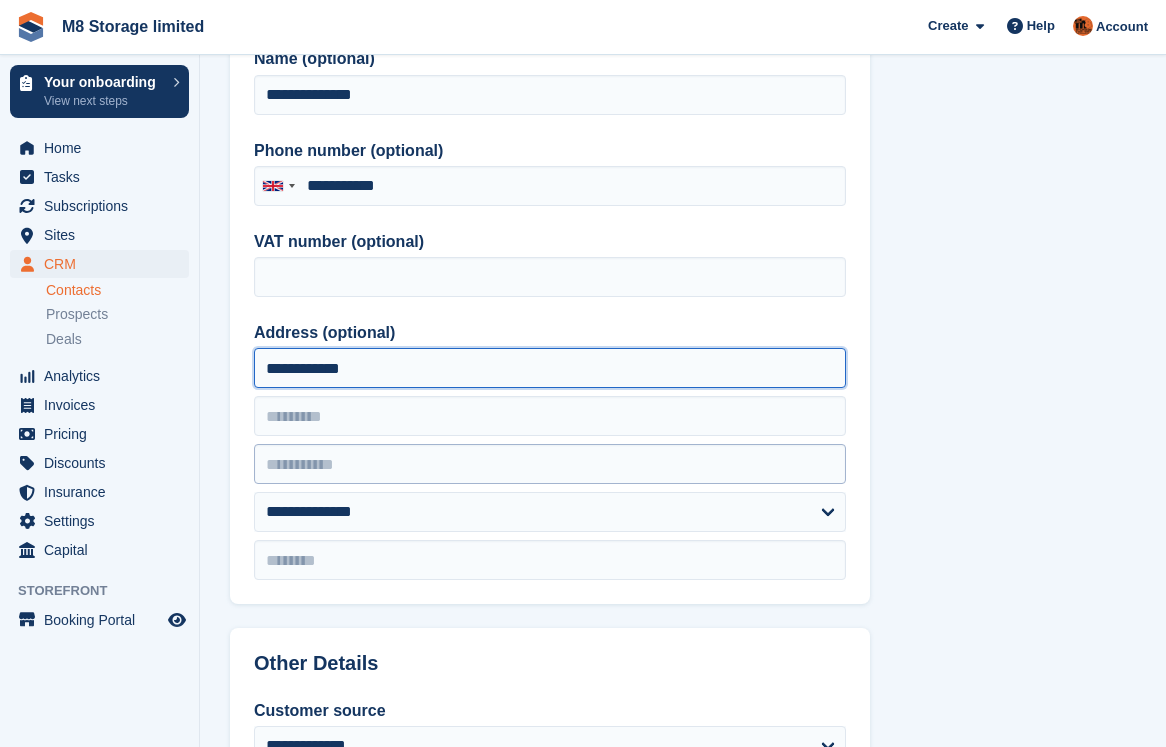 type on "**********" 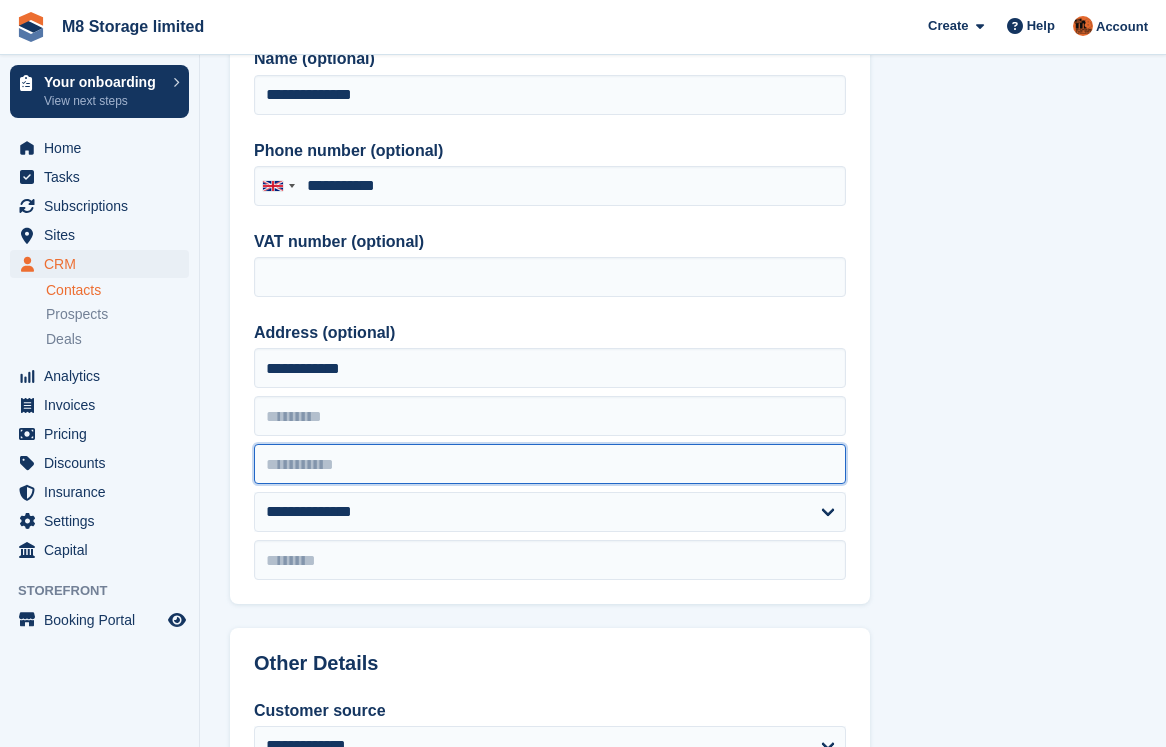 click at bounding box center [550, 464] 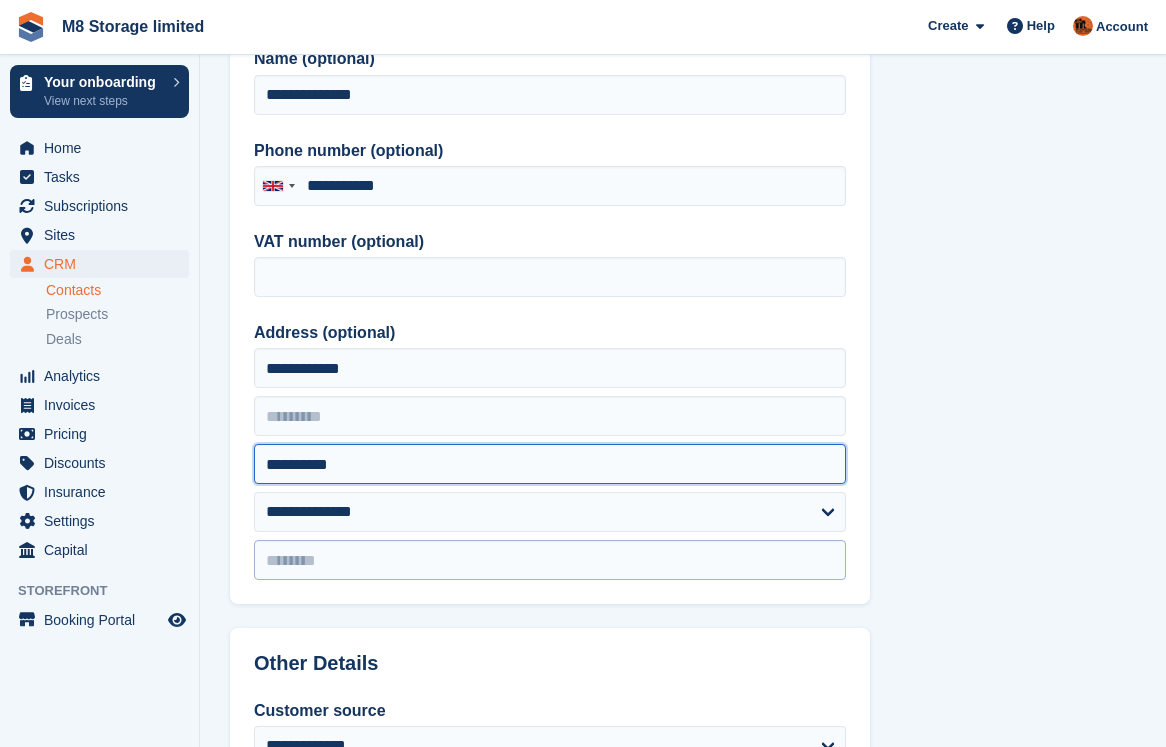 type on "**********" 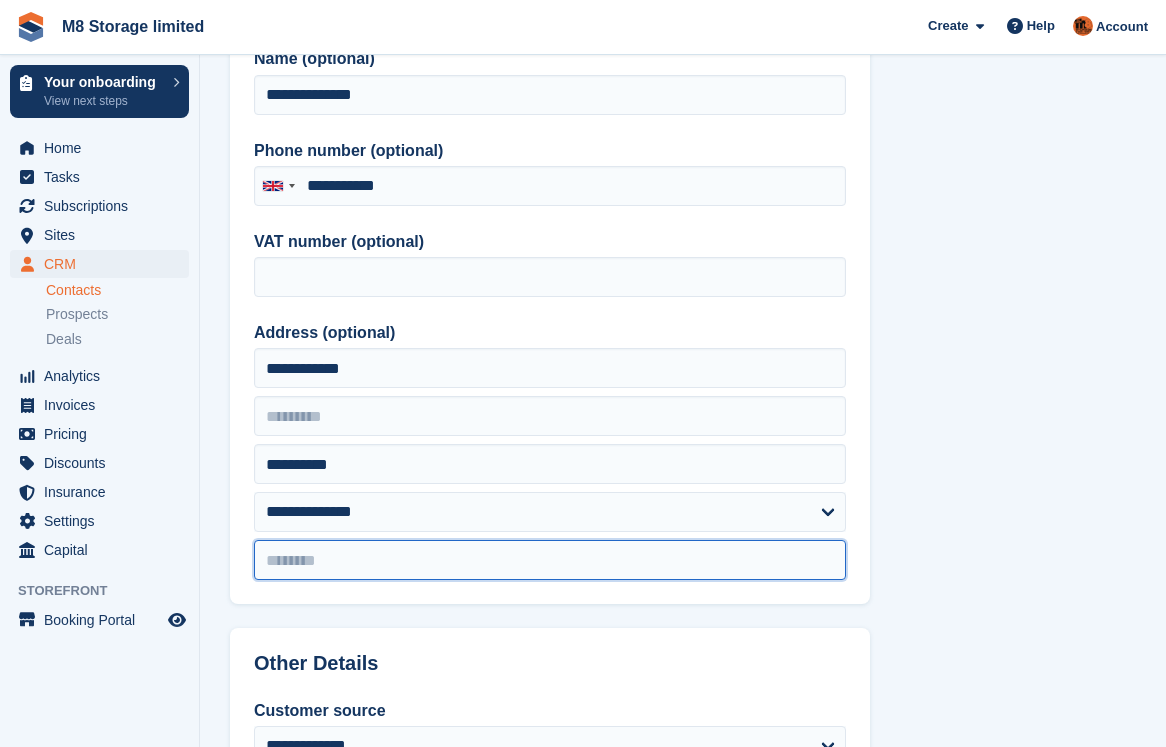 click at bounding box center (550, 560) 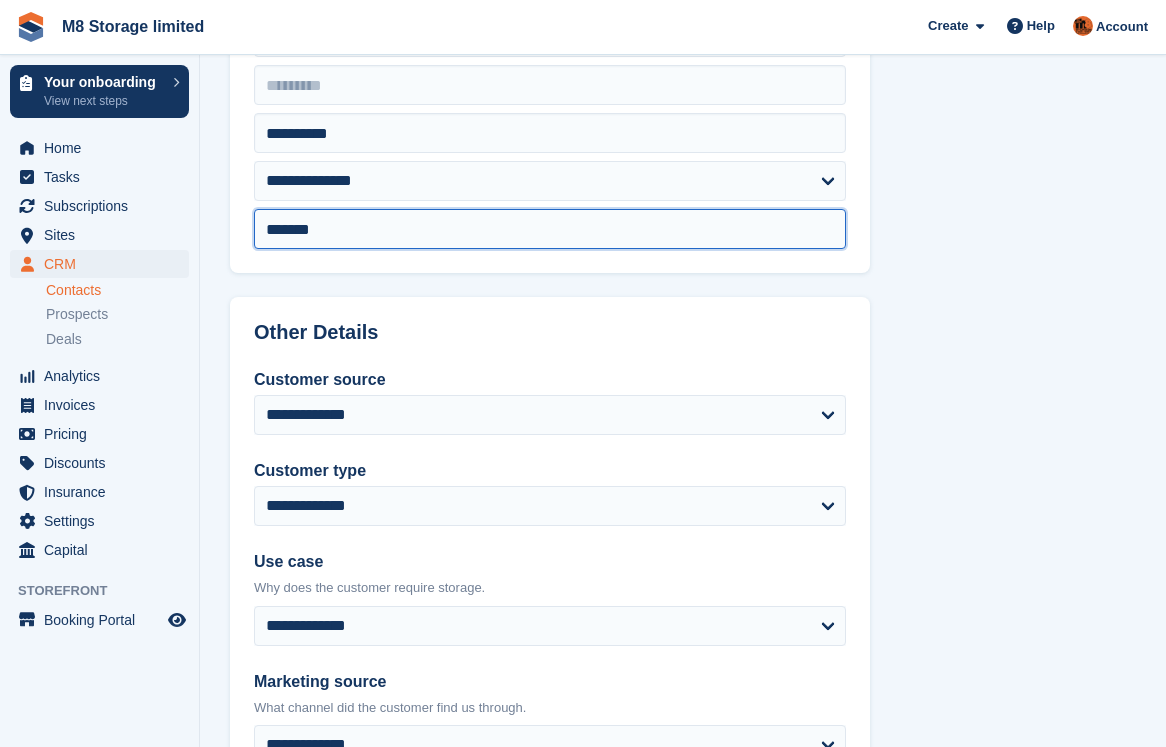scroll, scrollTop: 700, scrollLeft: 0, axis: vertical 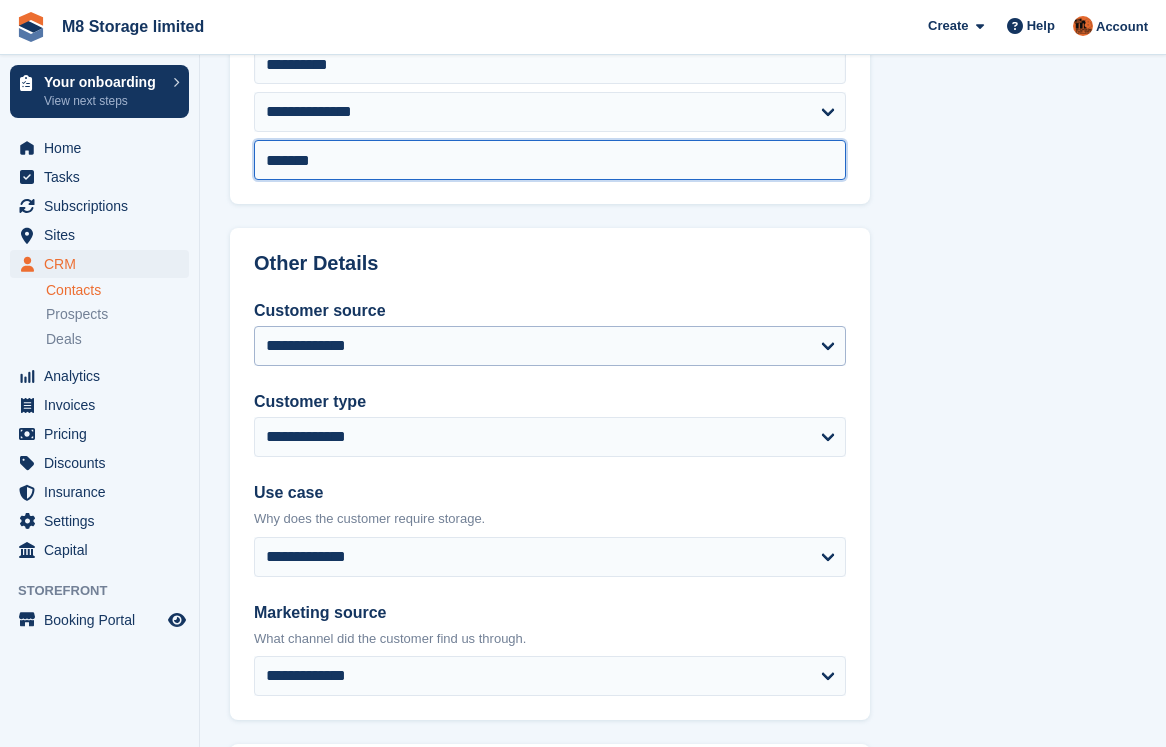 type on "*******" 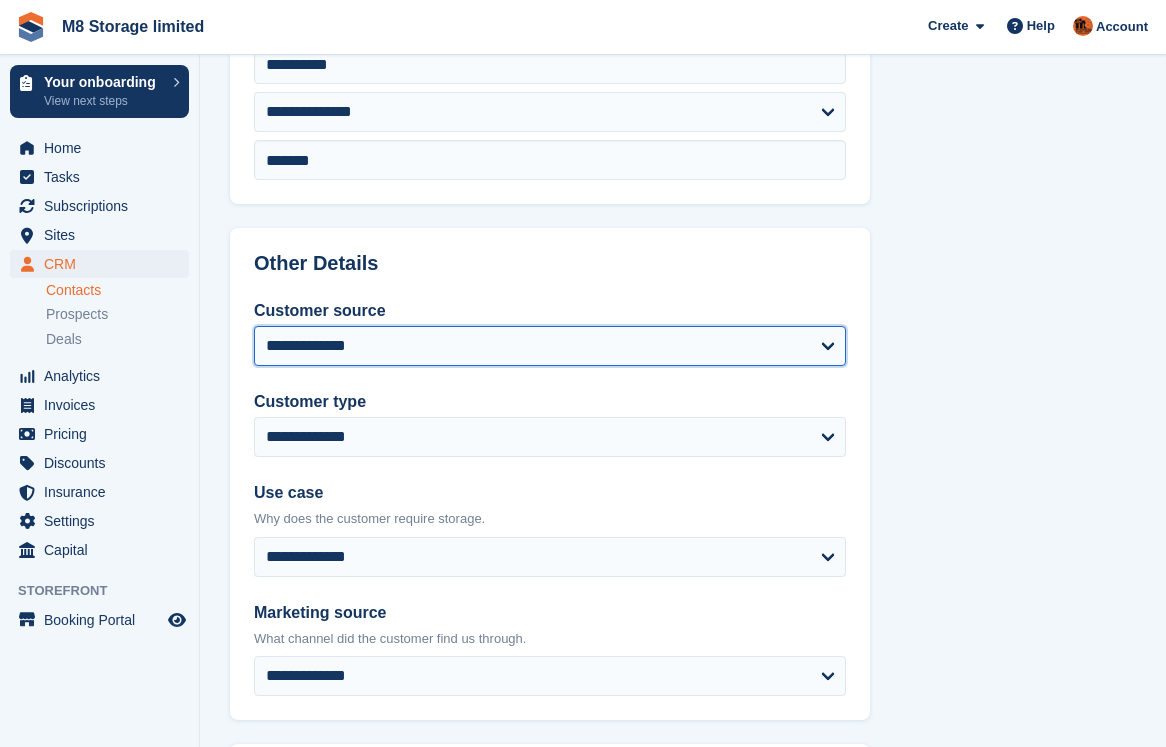 click on "**********" at bounding box center (550, 346) 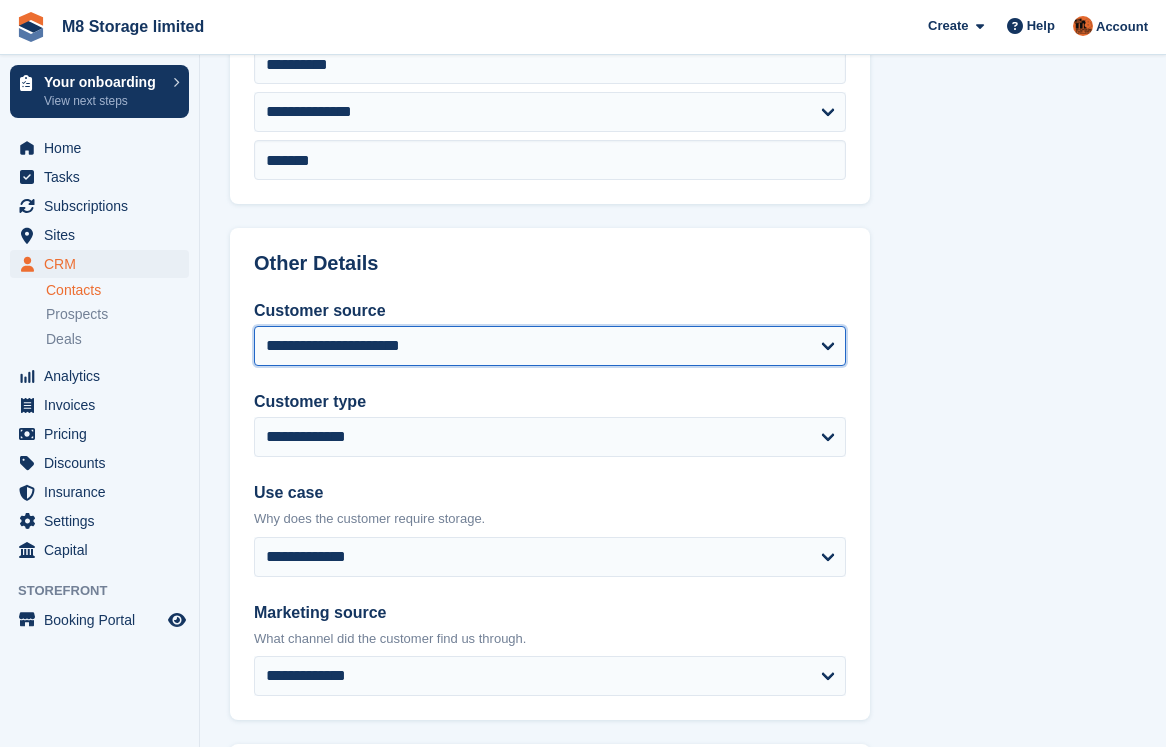 click on "**********" at bounding box center [550, 346] 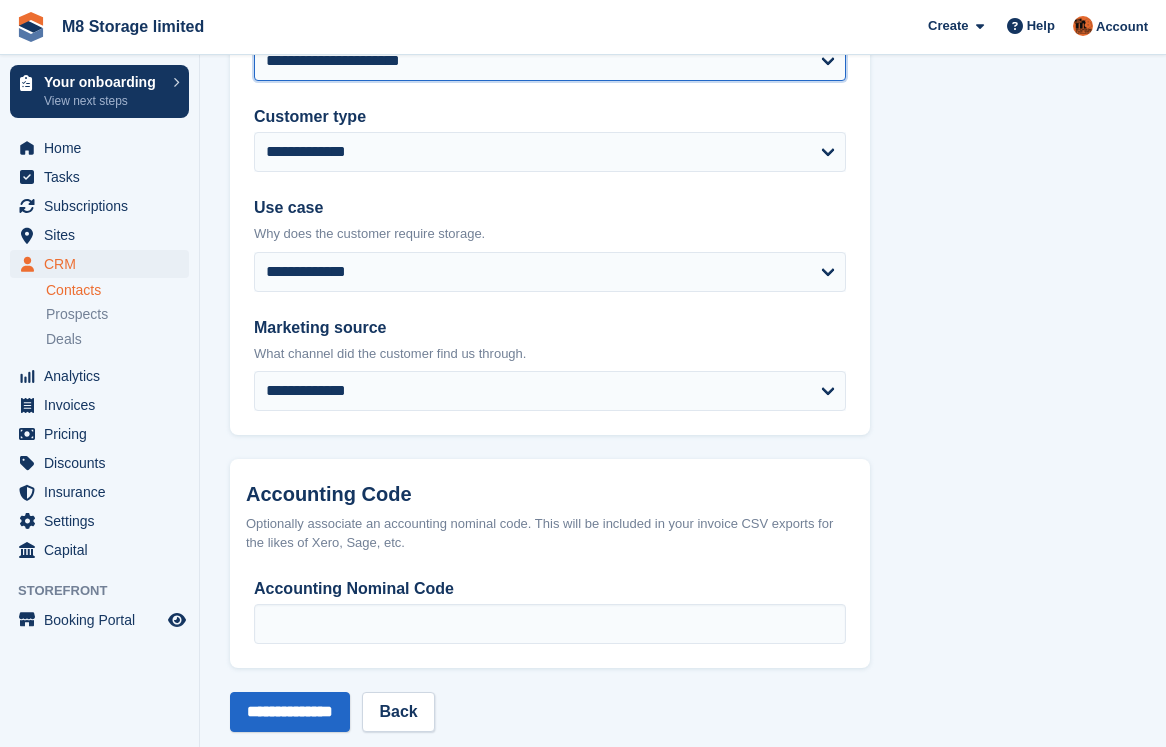 scroll, scrollTop: 1000, scrollLeft: 0, axis: vertical 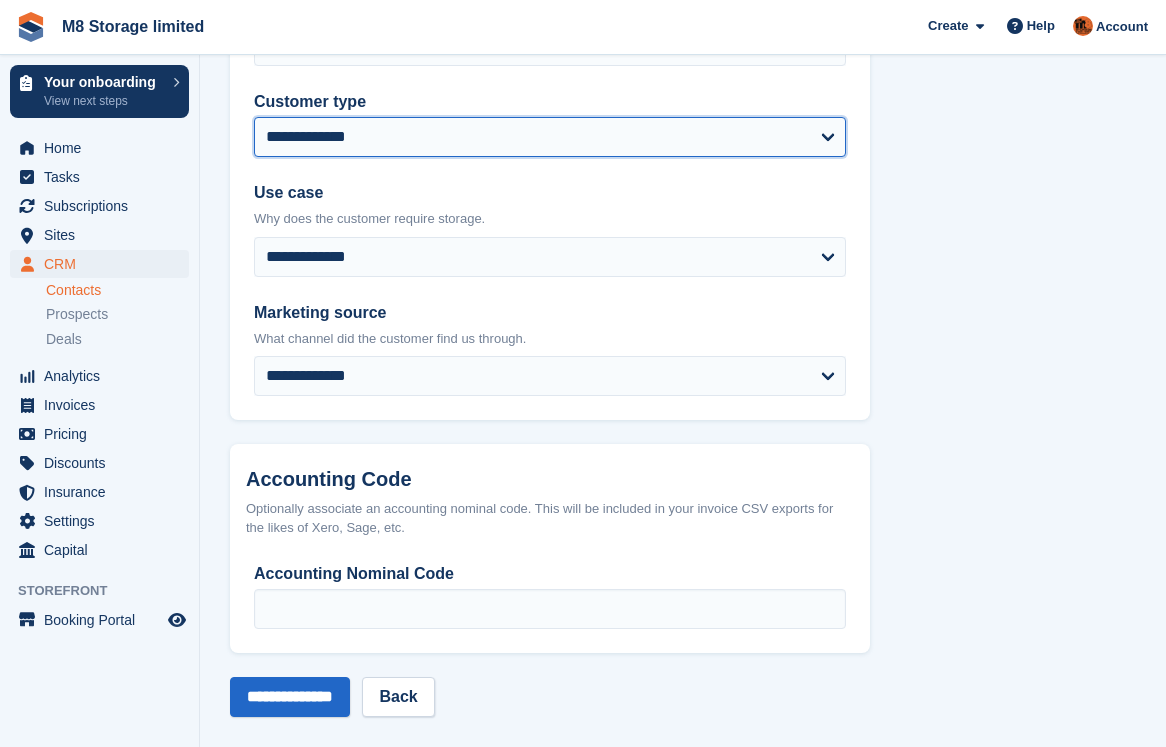 click on "**********" at bounding box center [550, 137] 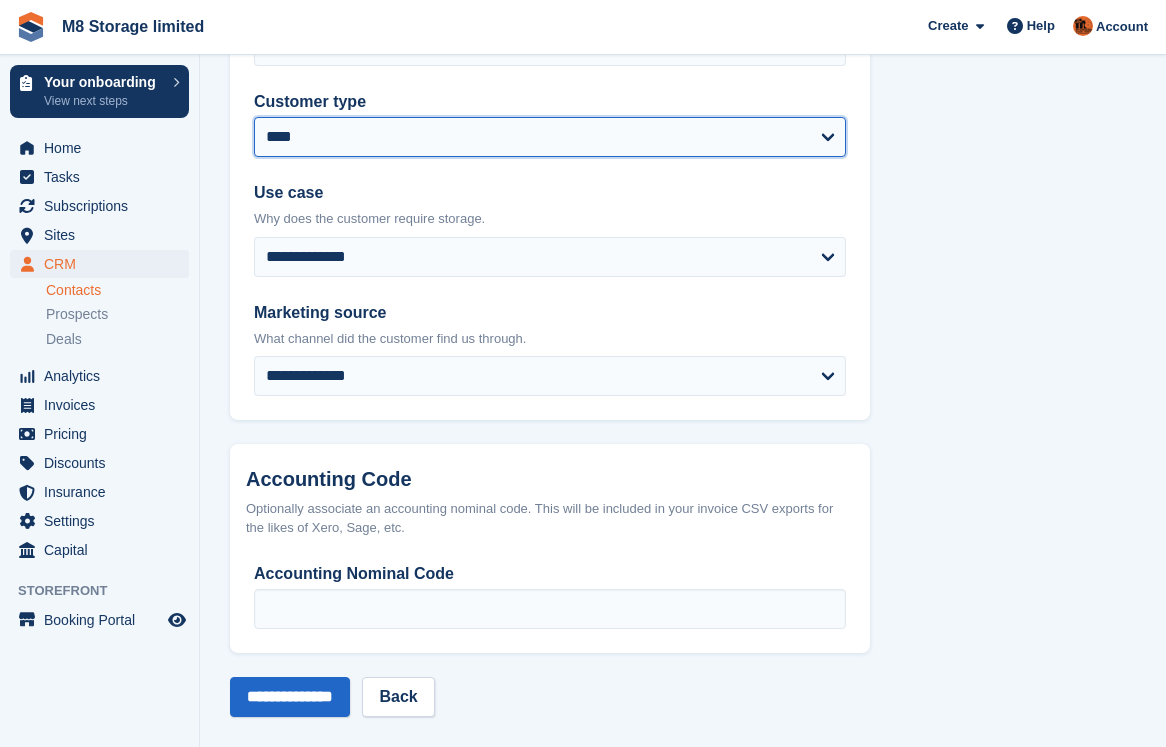 click on "**********" at bounding box center [550, 137] 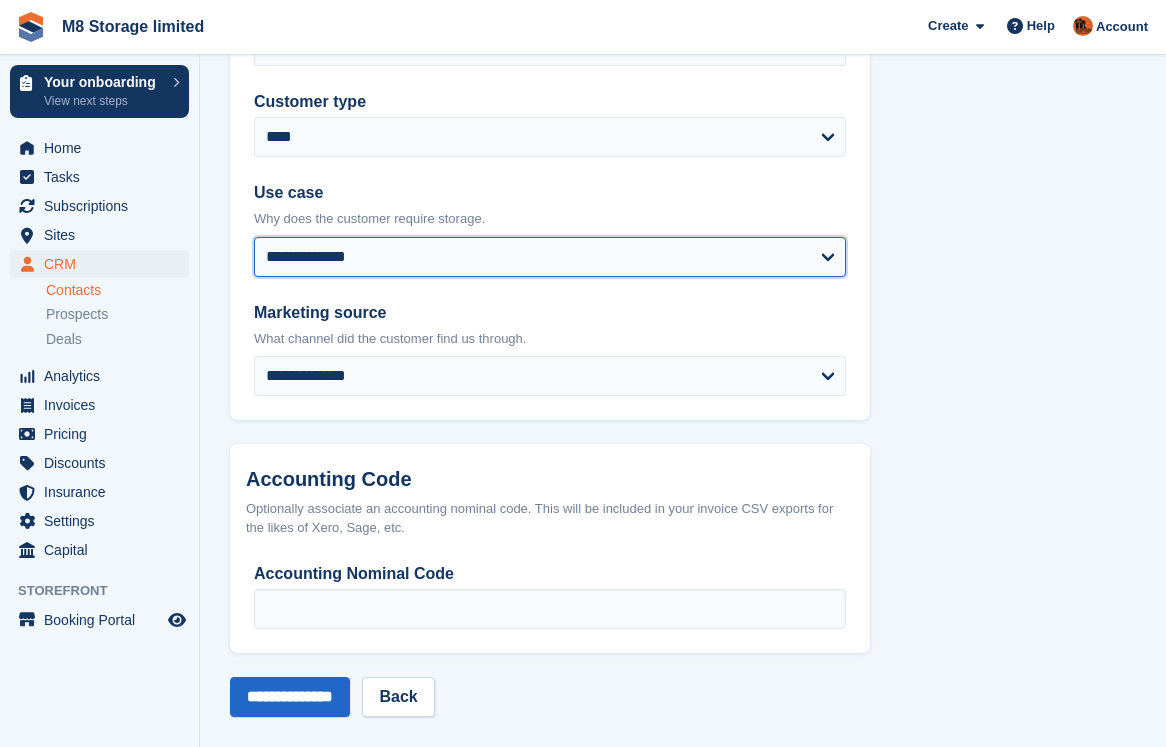 click on "**********" at bounding box center (550, 257) 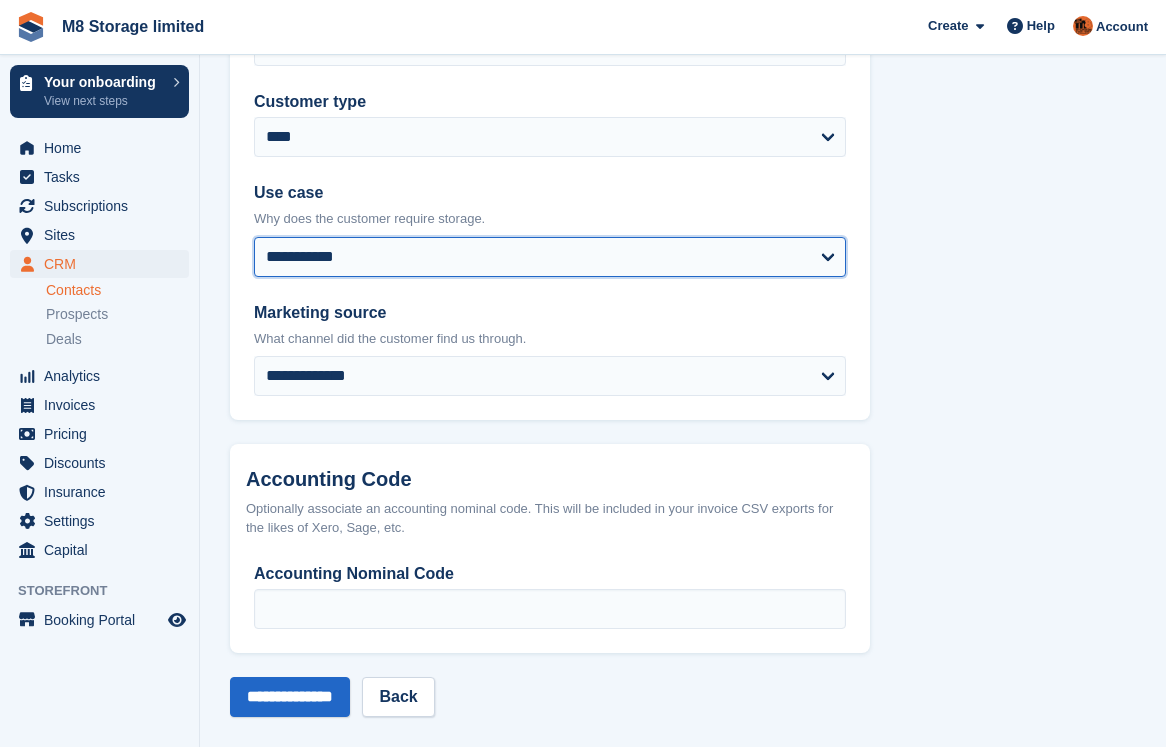 click on "**********" at bounding box center [550, 257] 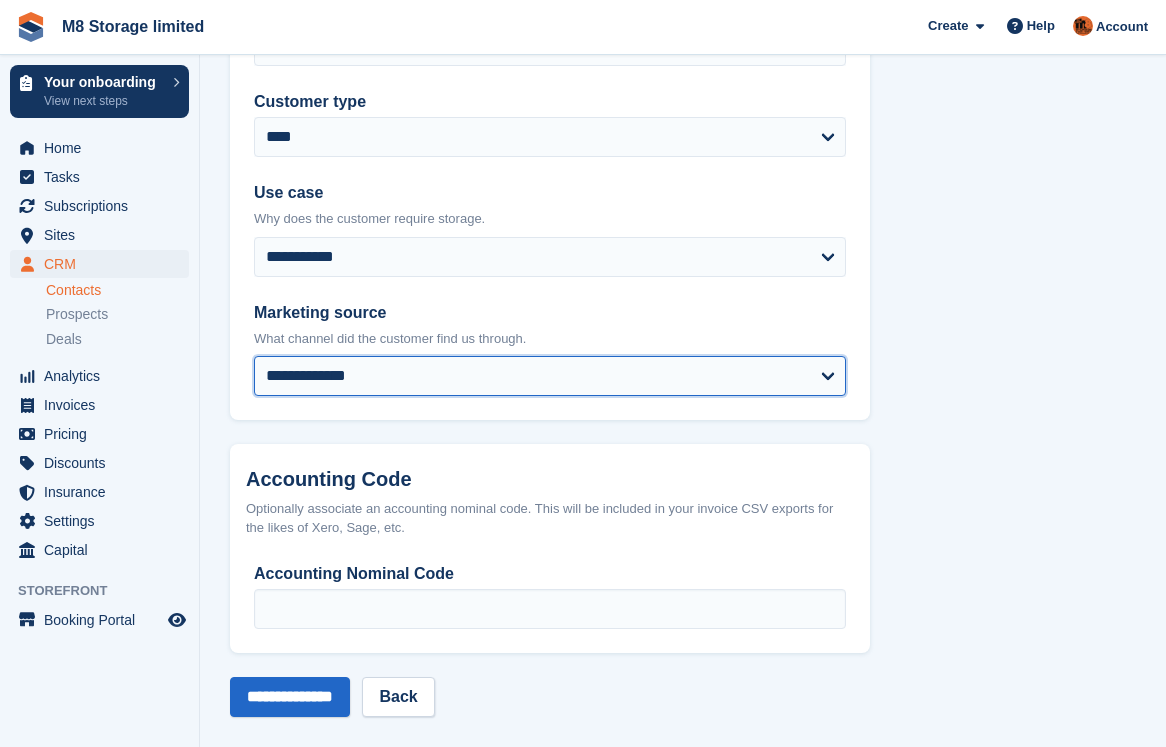 click on "**********" at bounding box center [550, 376] 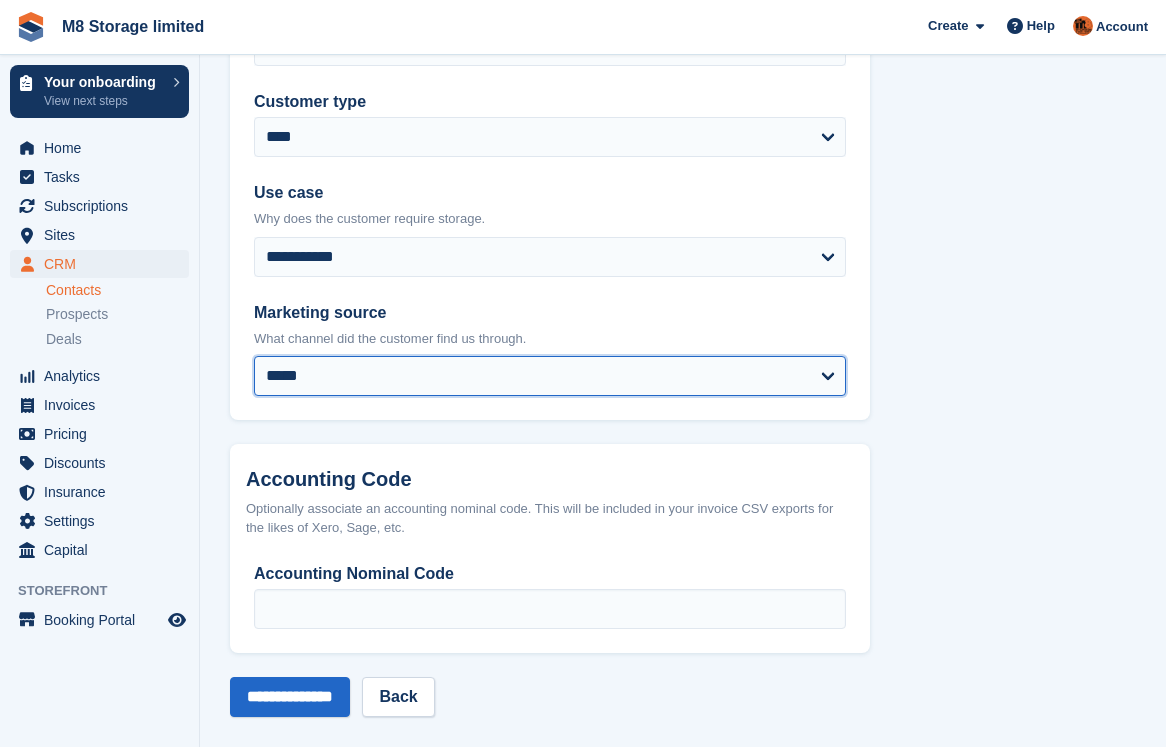 click on "**********" at bounding box center [550, 376] 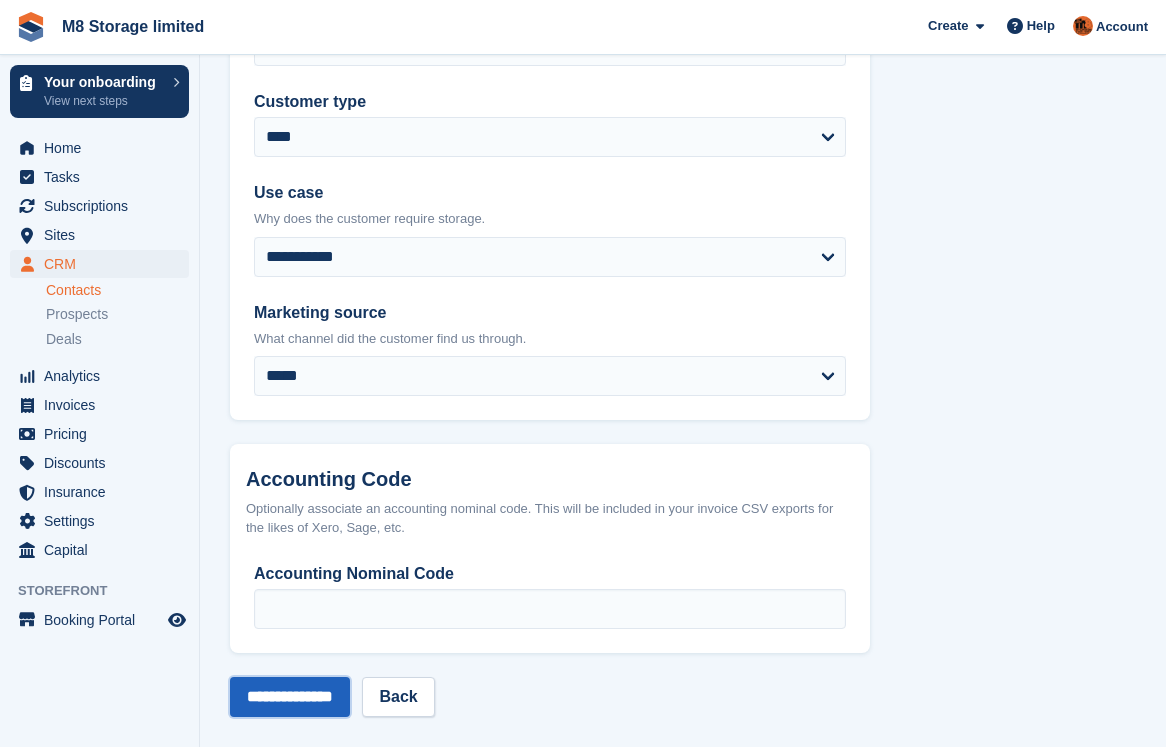 click on "**********" at bounding box center (290, 697) 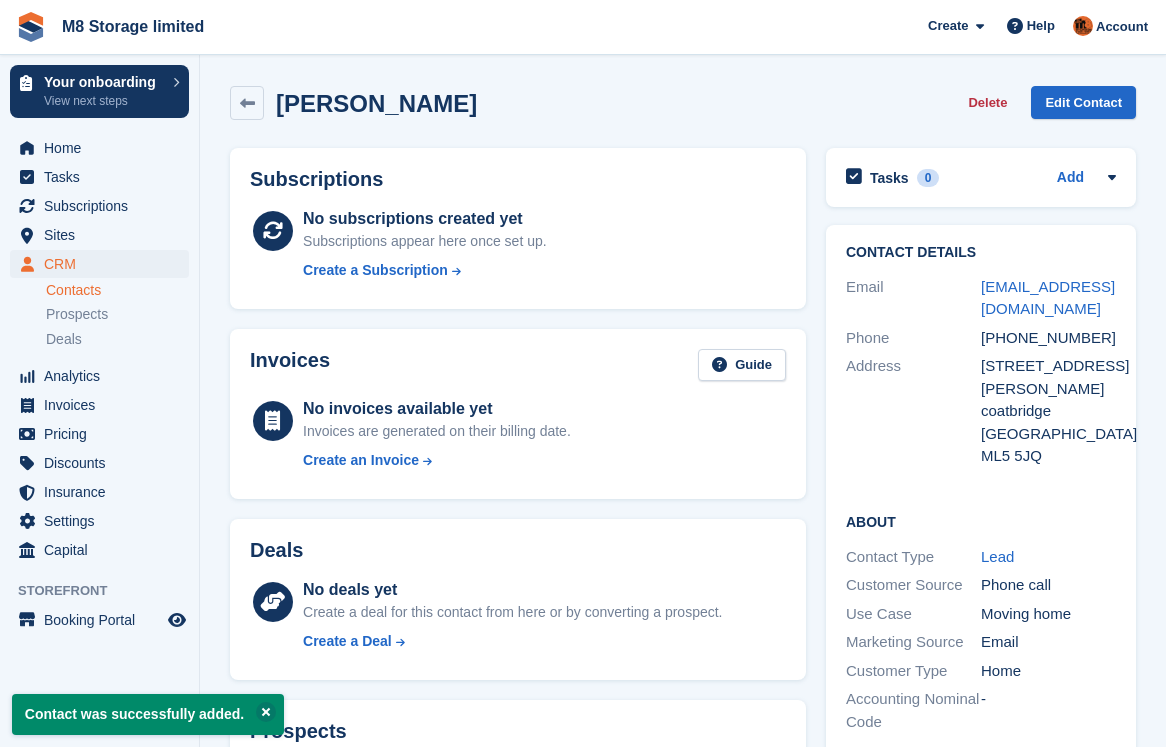 scroll, scrollTop: 0, scrollLeft: 0, axis: both 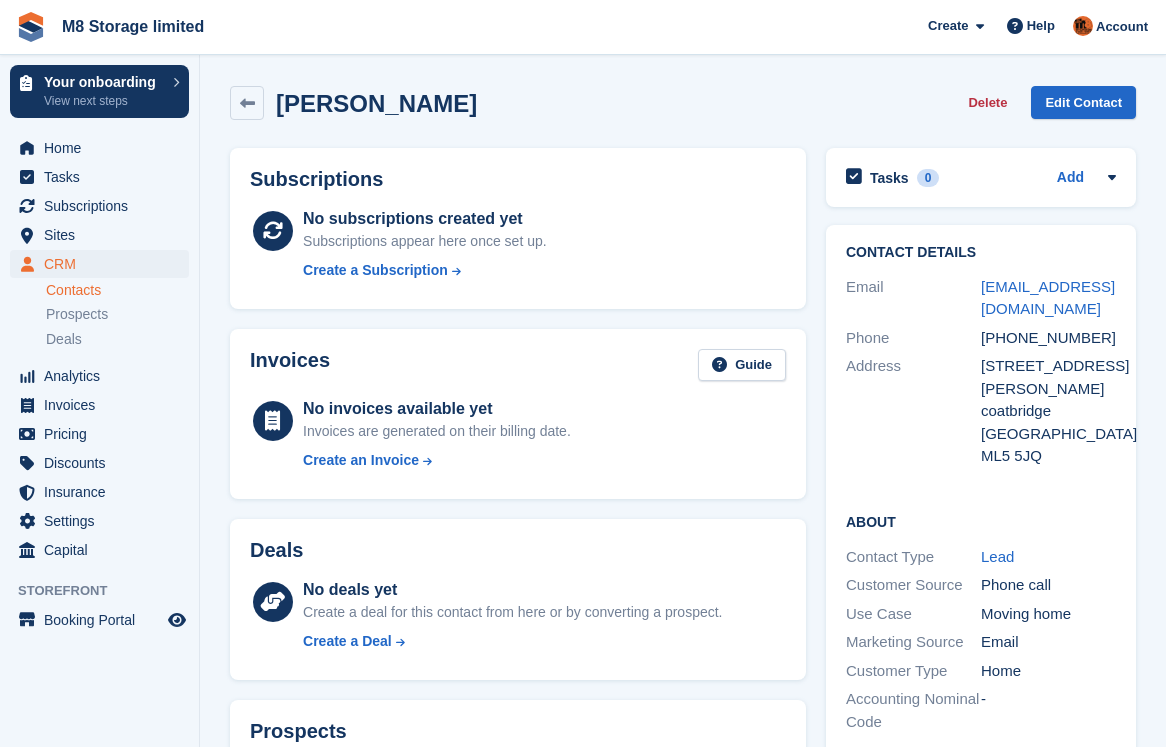 click on "Contacts" at bounding box center [117, 290] 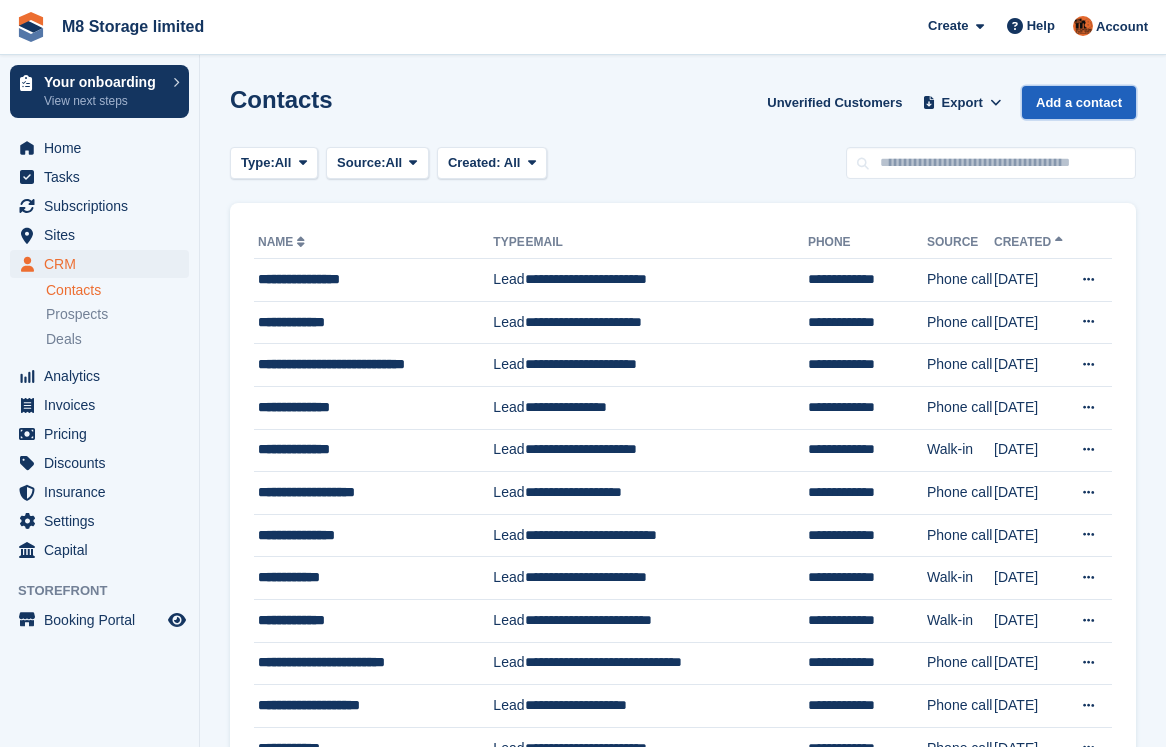 click on "Add a contact" at bounding box center (1079, 102) 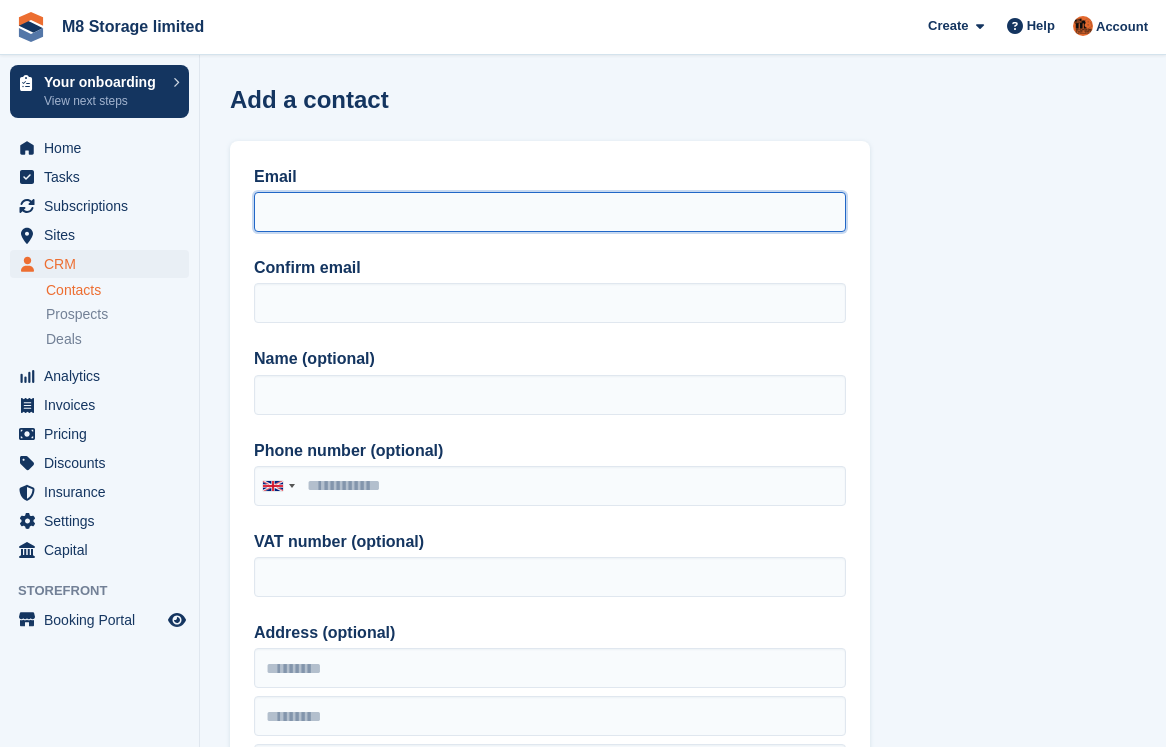 click on "Email" at bounding box center [550, 212] 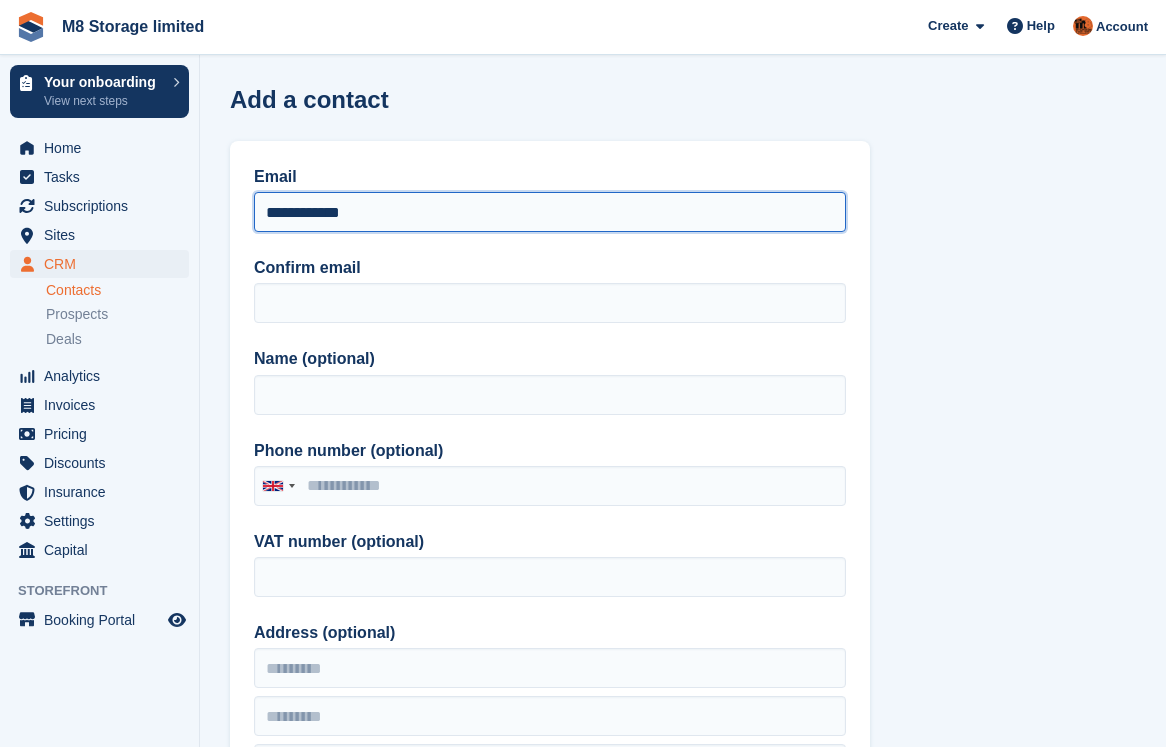 drag, startPoint x: 359, startPoint y: 204, endPoint x: 295, endPoint y: 224, distance: 67.052216 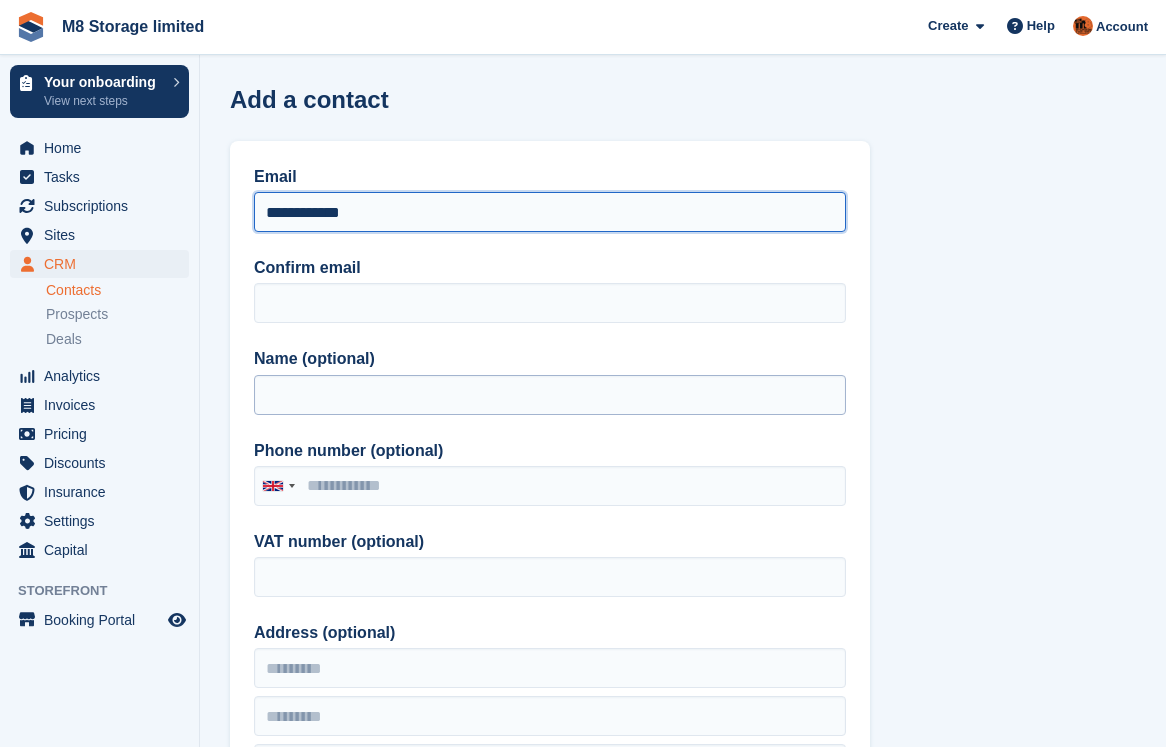 type on "**********" 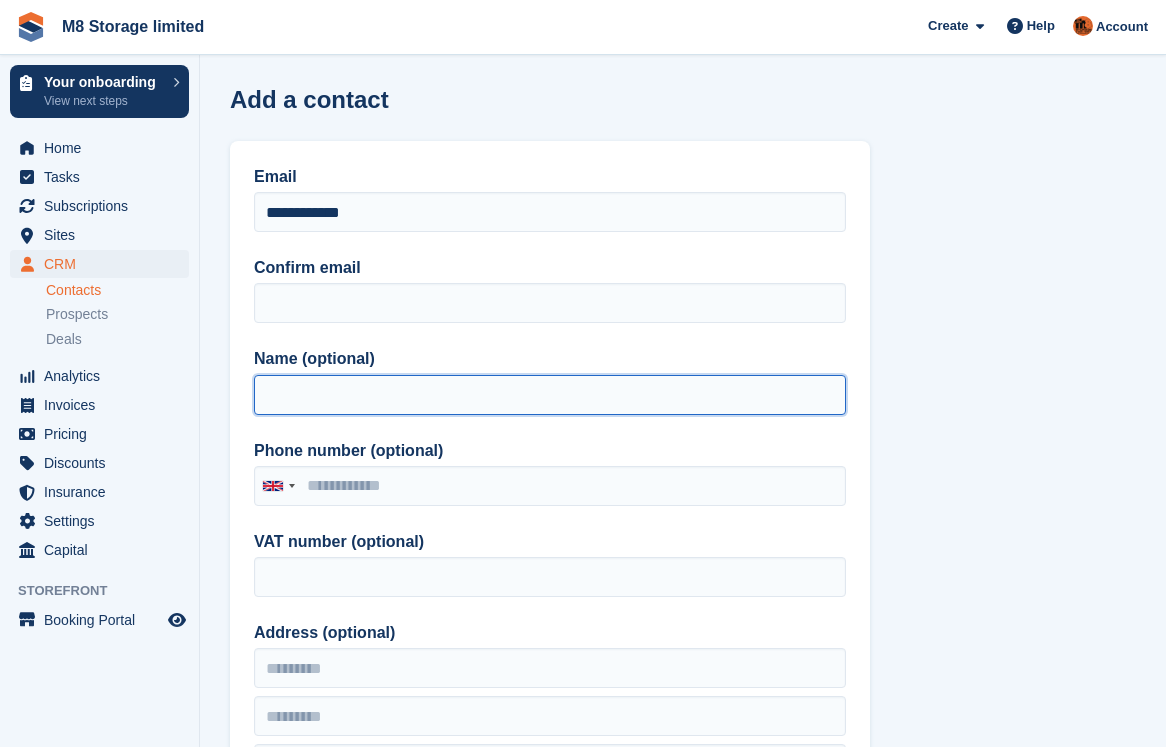 click on "Name (optional)" at bounding box center (550, 395) 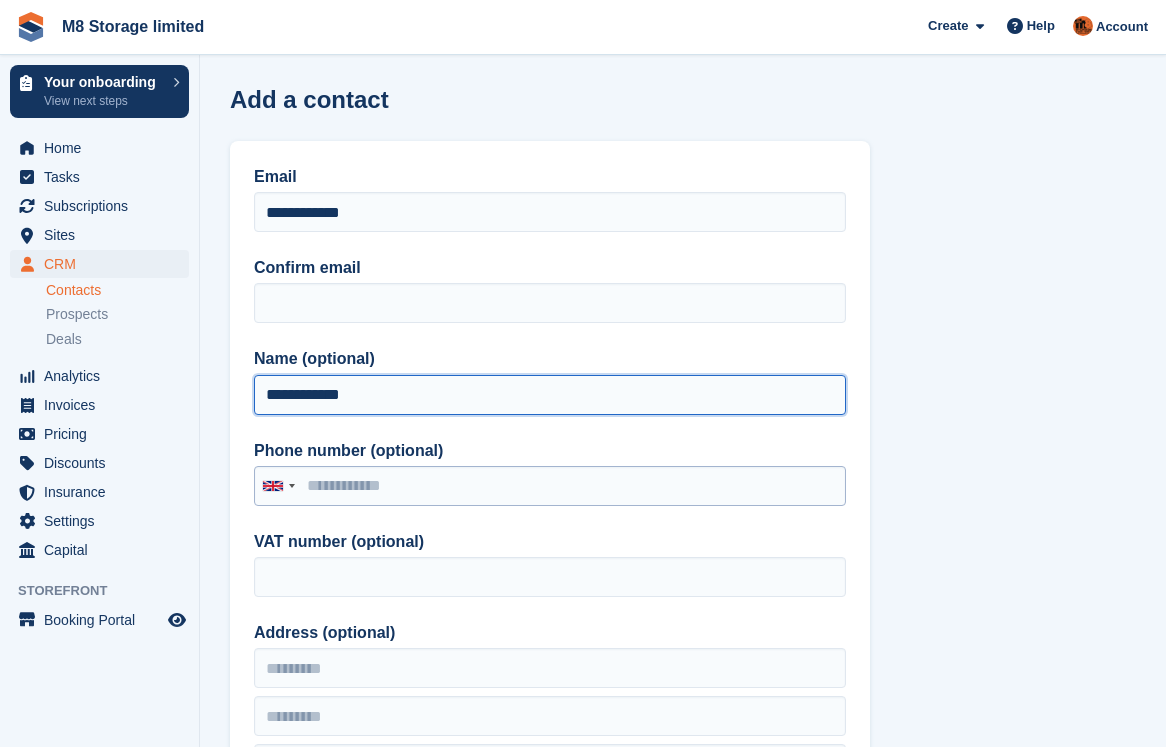 type on "**********" 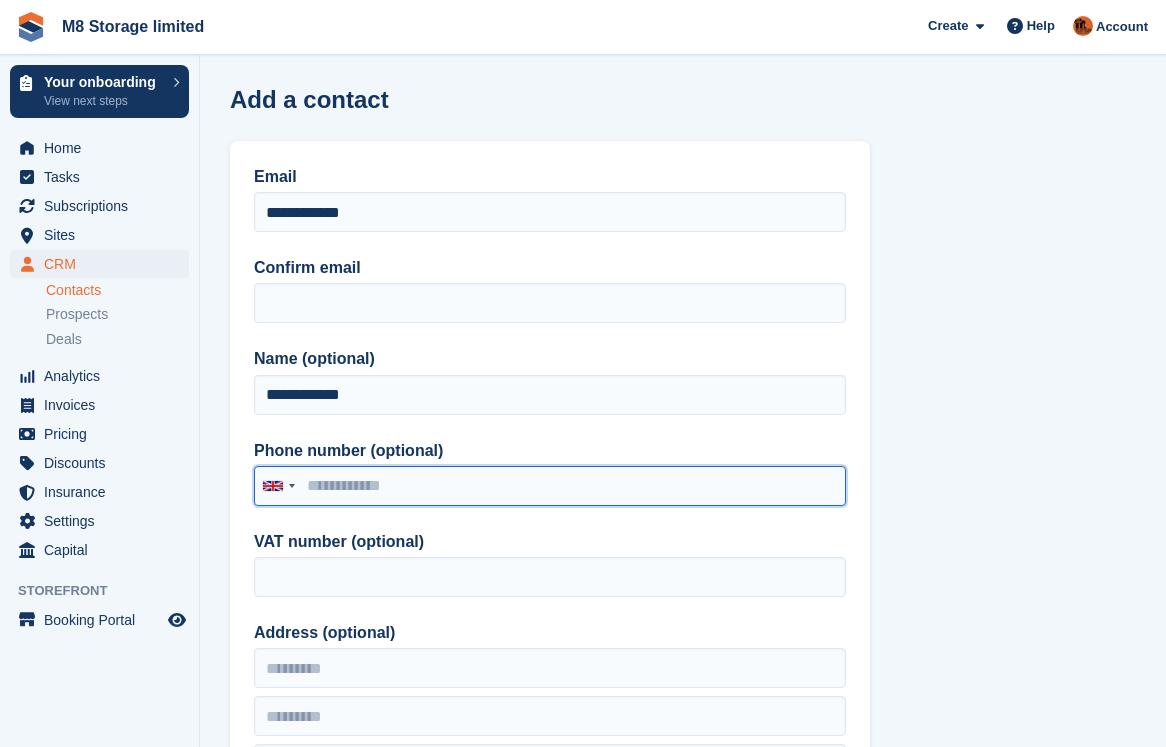 click on "Phone number (optional)" at bounding box center (550, 486) 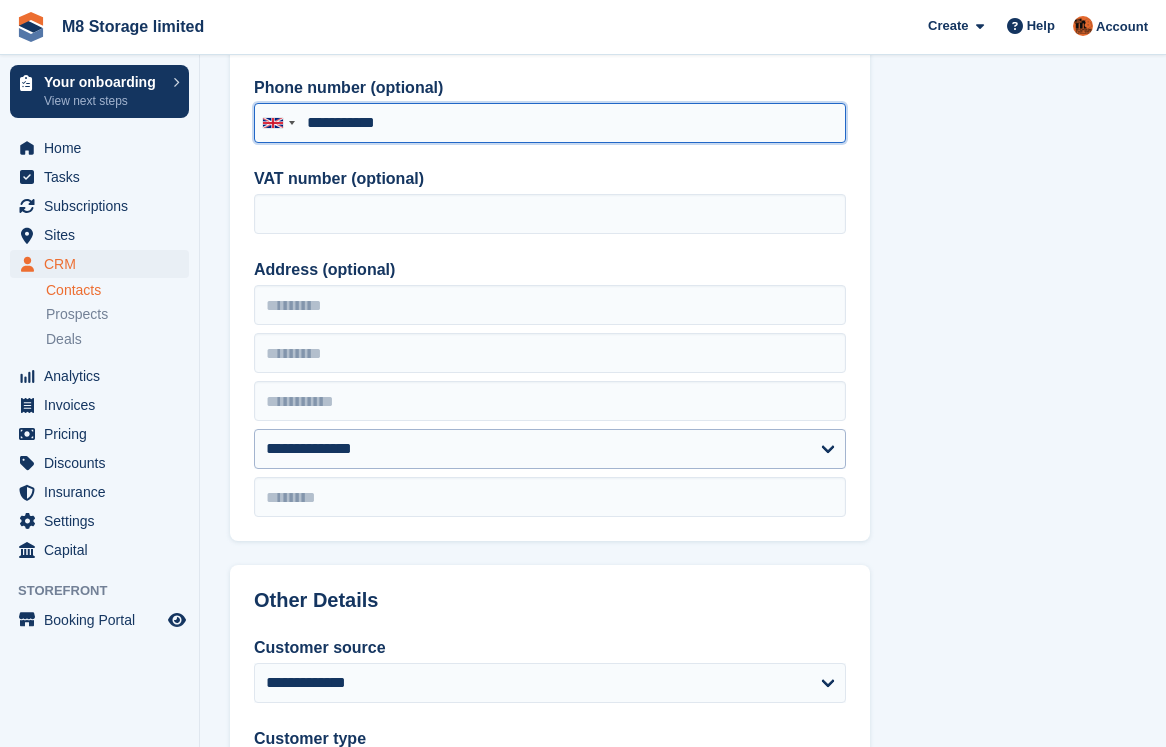 scroll, scrollTop: 400, scrollLeft: 0, axis: vertical 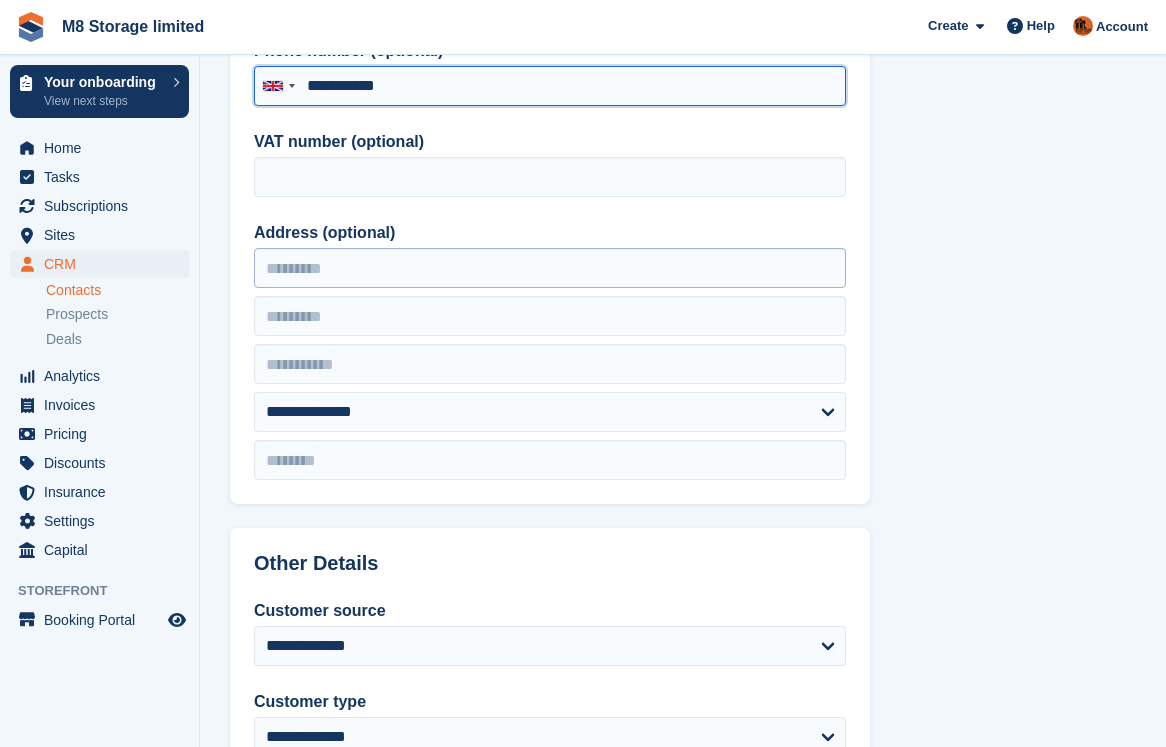 type on "**********" 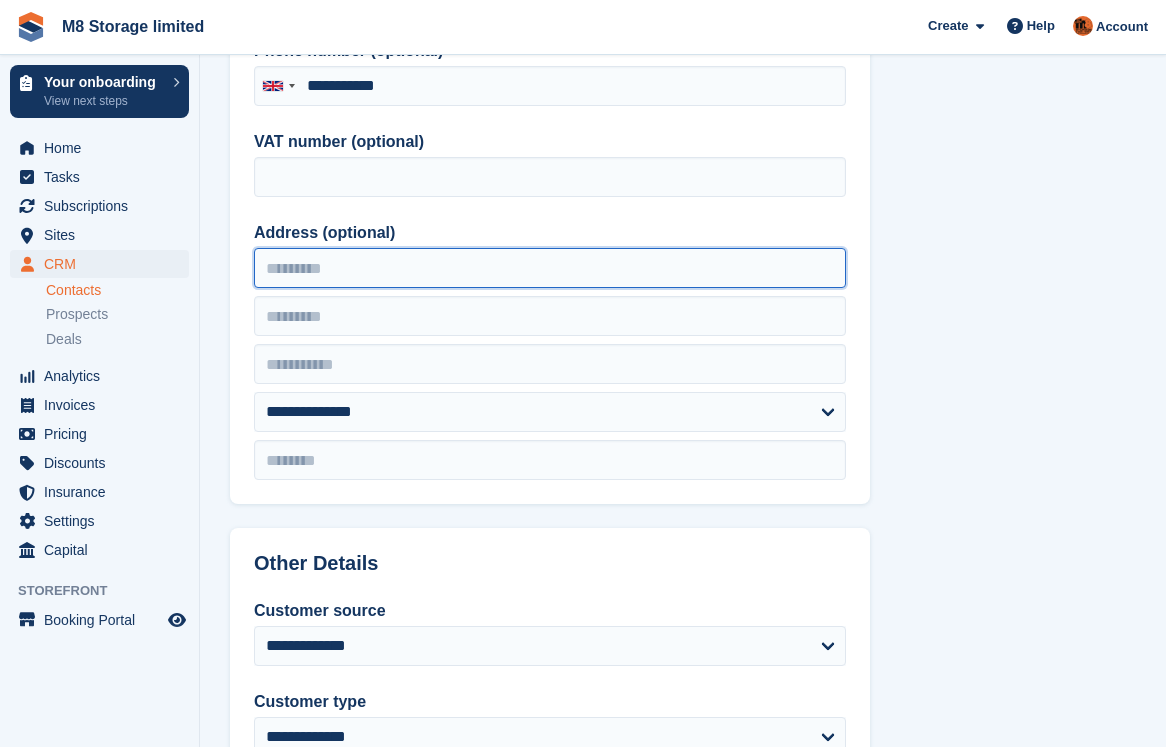 click on "Address (optional)" at bounding box center (550, 268) 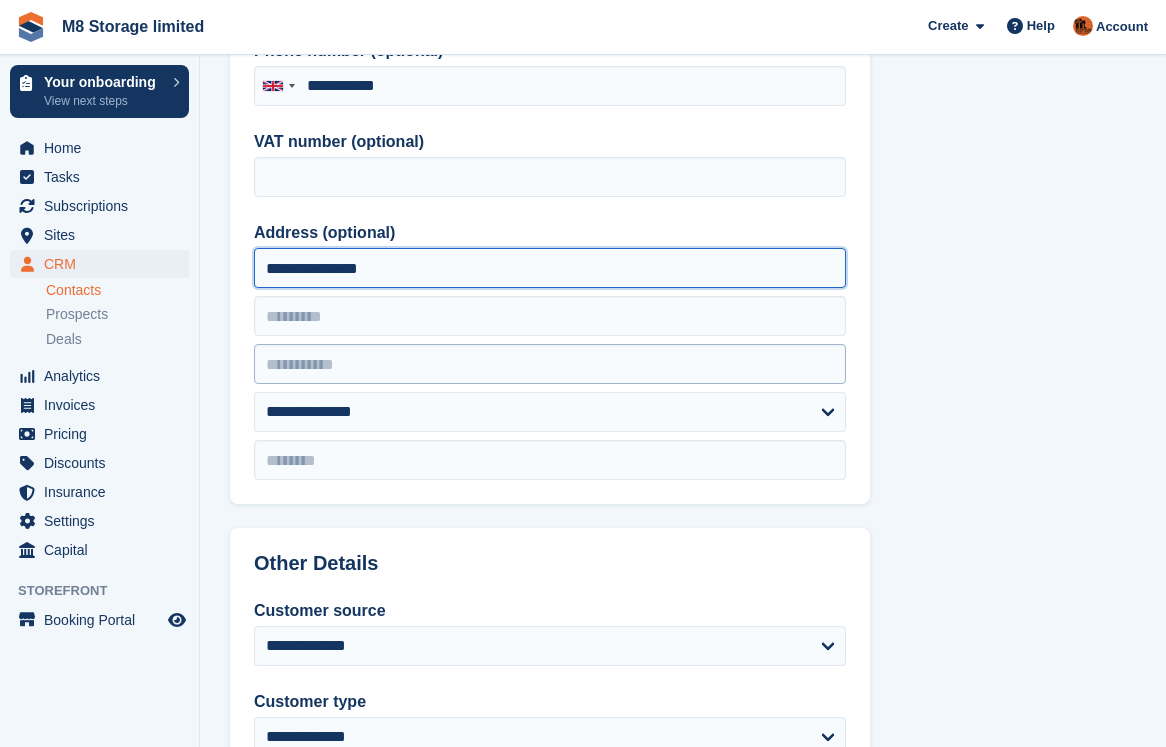 type on "**********" 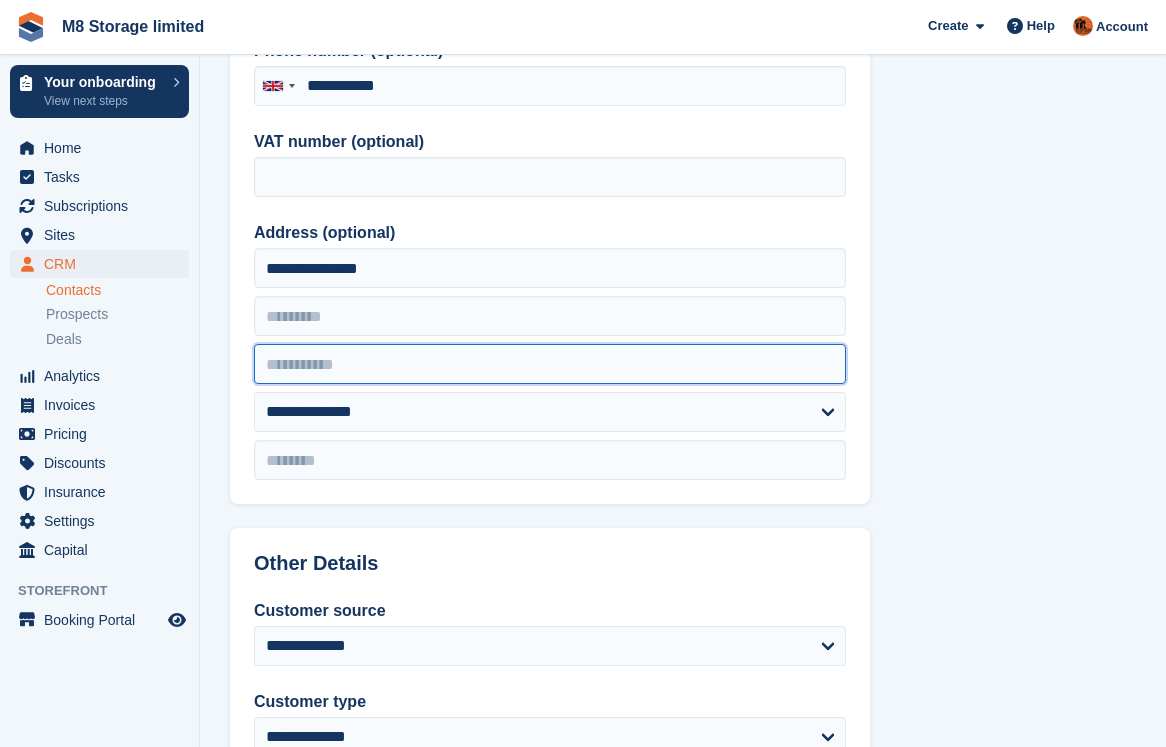 click at bounding box center [550, 364] 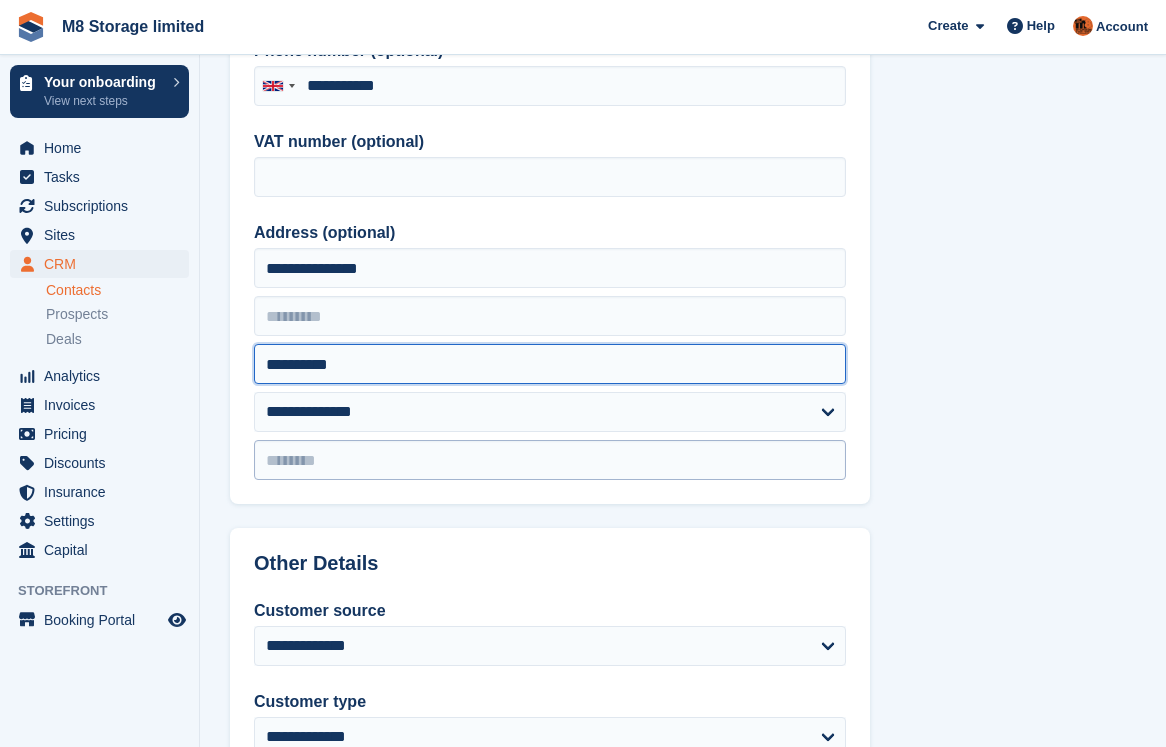 type on "**********" 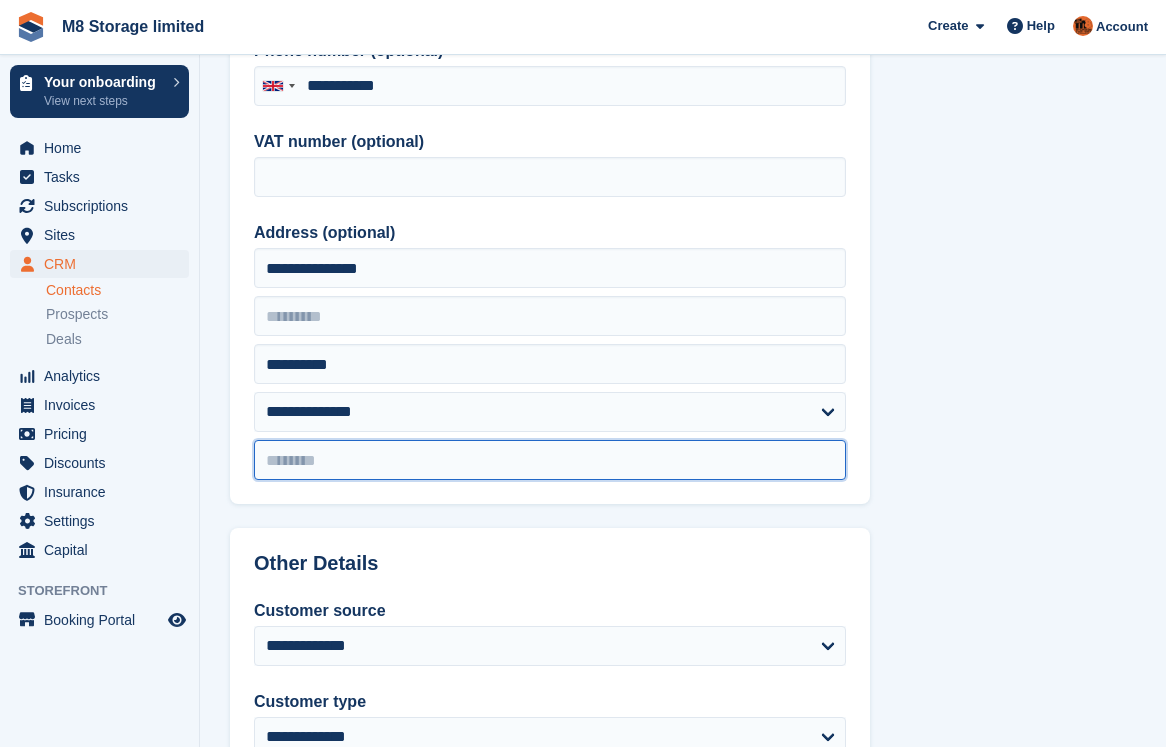 click at bounding box center (550, 460) 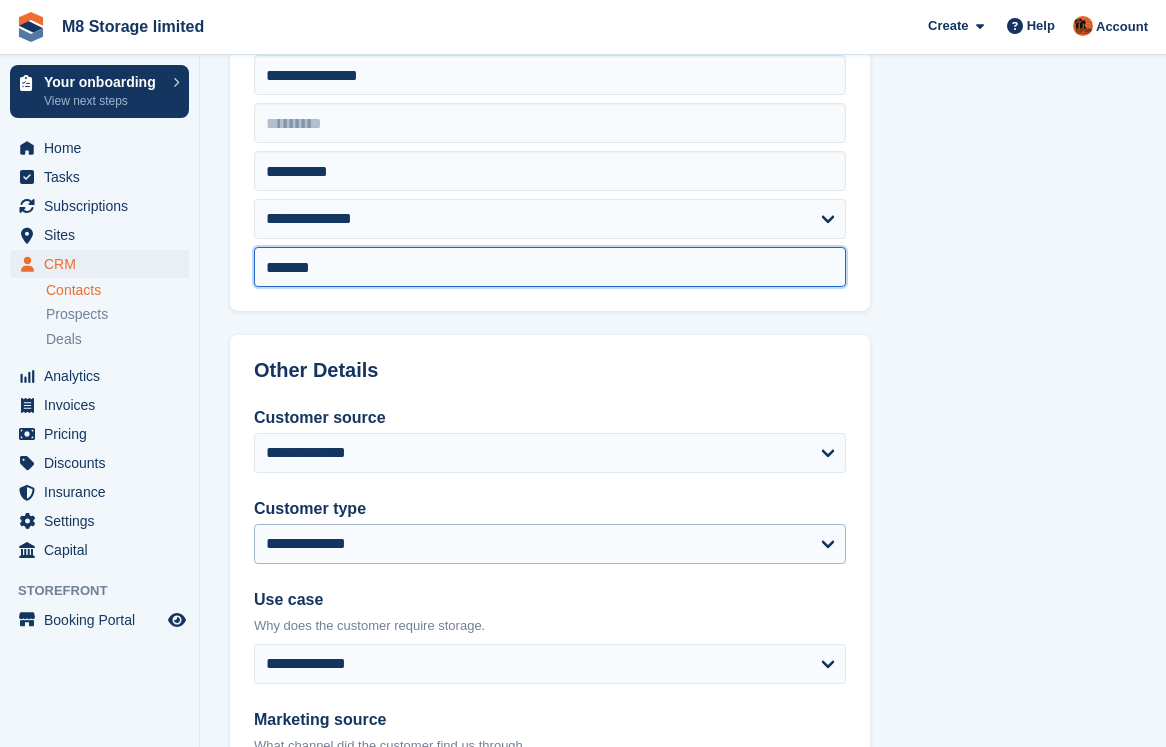 scroll, scrollTop: 600, scrollLeft: 0, axis: vertical 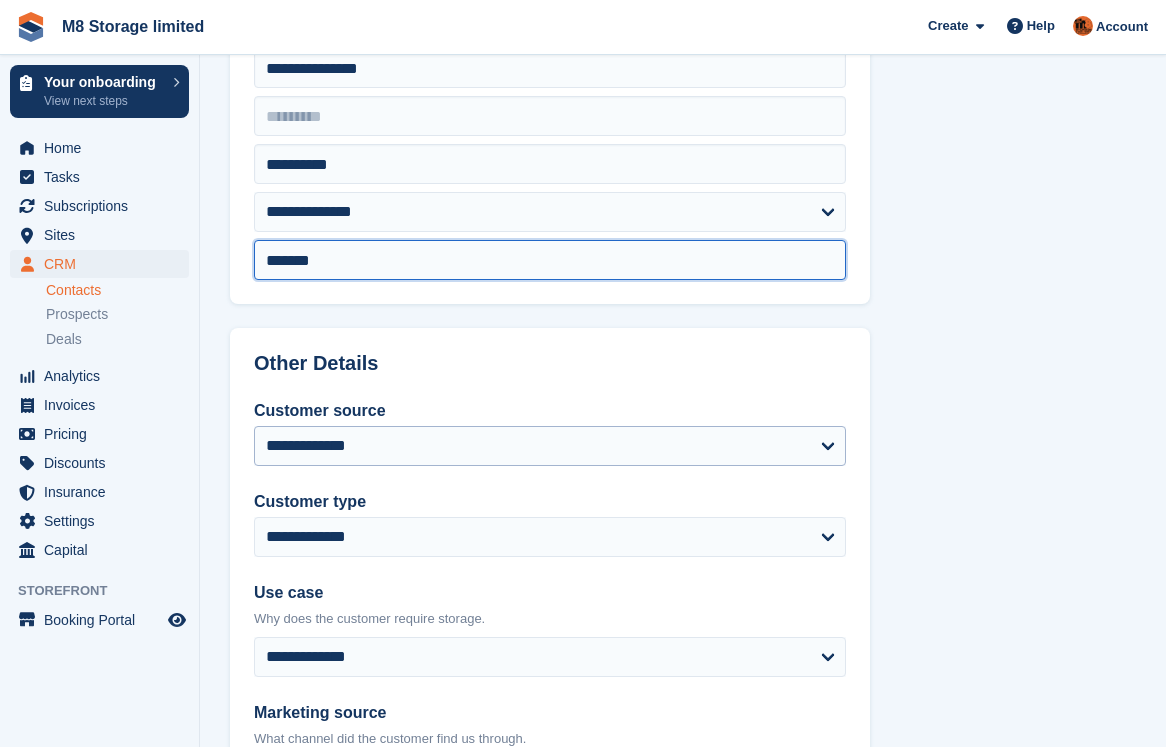 type on "*******" 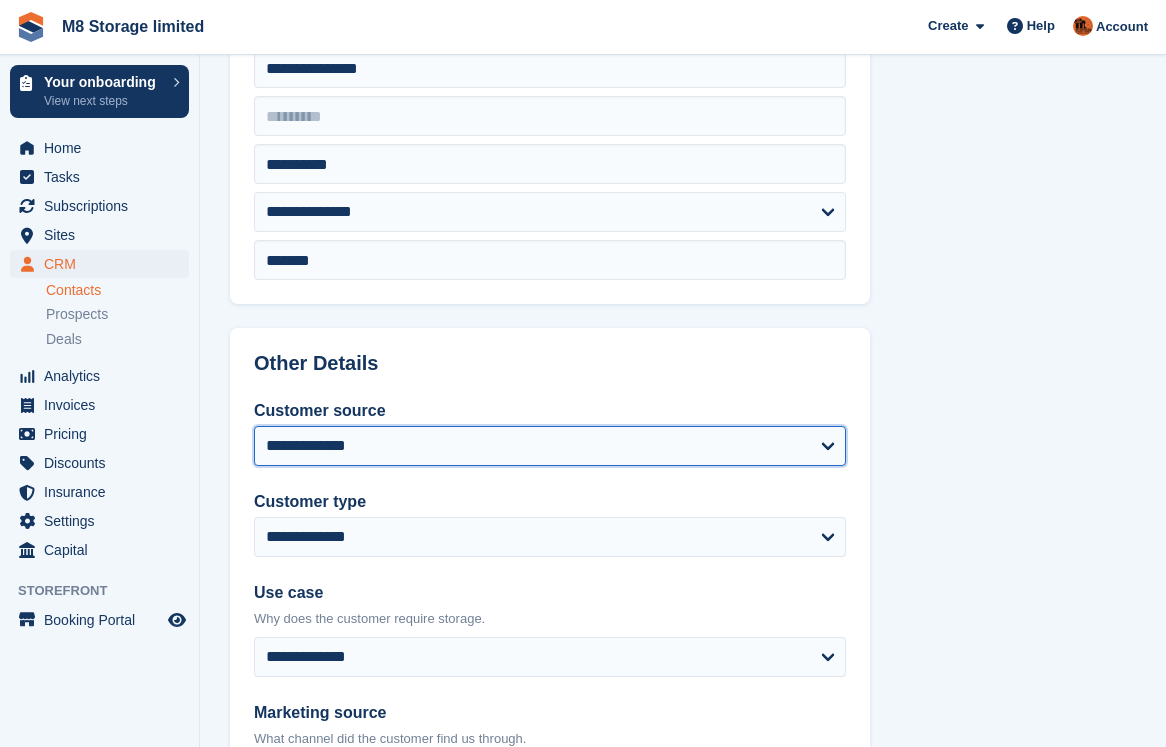 click on "**********" at bounding box center (550, 446) 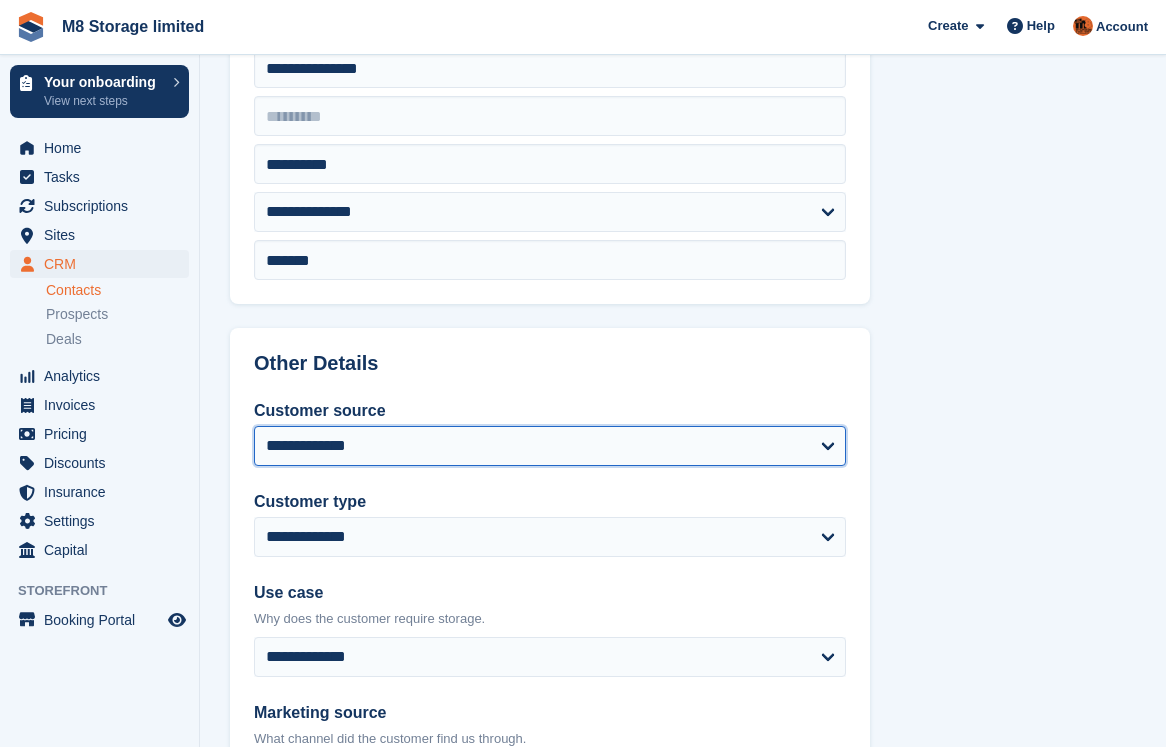 select on "*****" 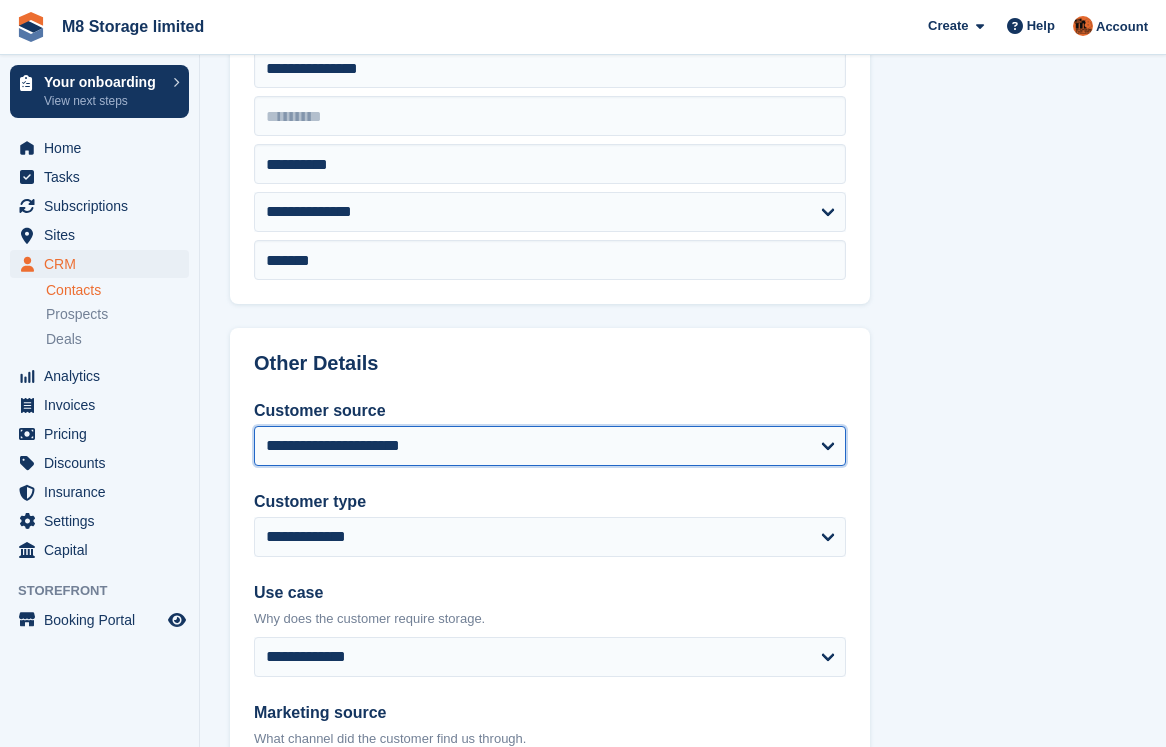 click on "**********" at bounding box center (550, 446) 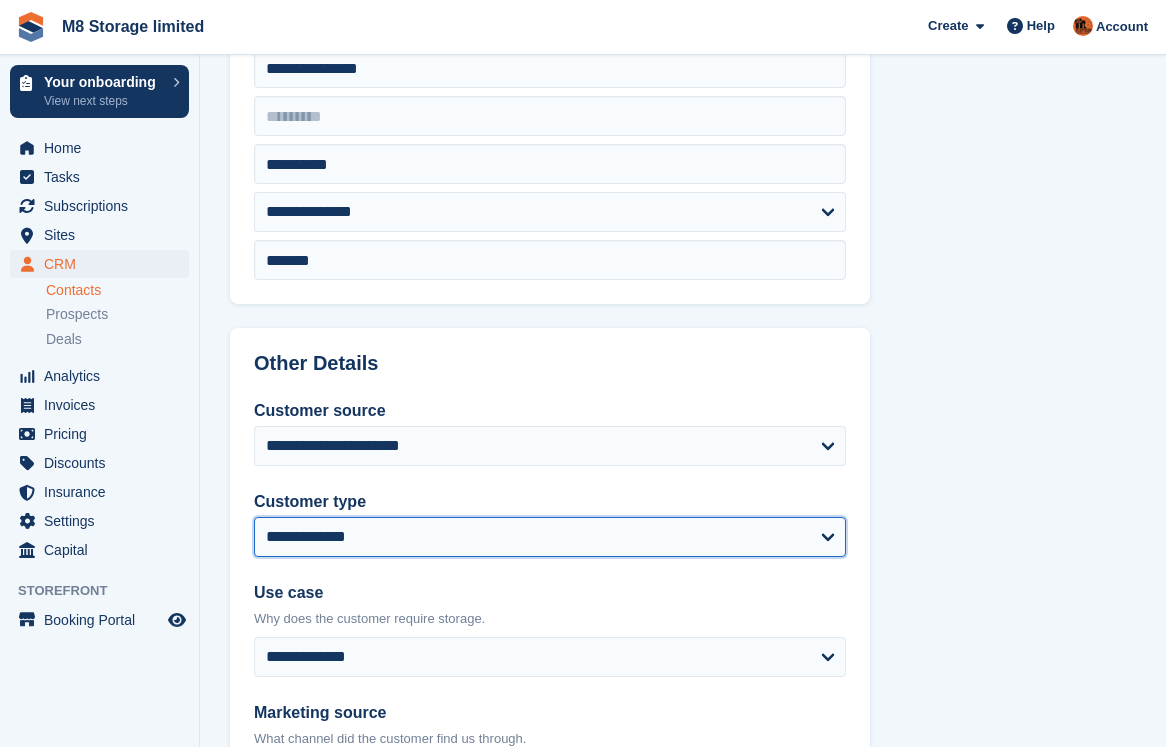 click on "**********" at bounding box center [550, 537] 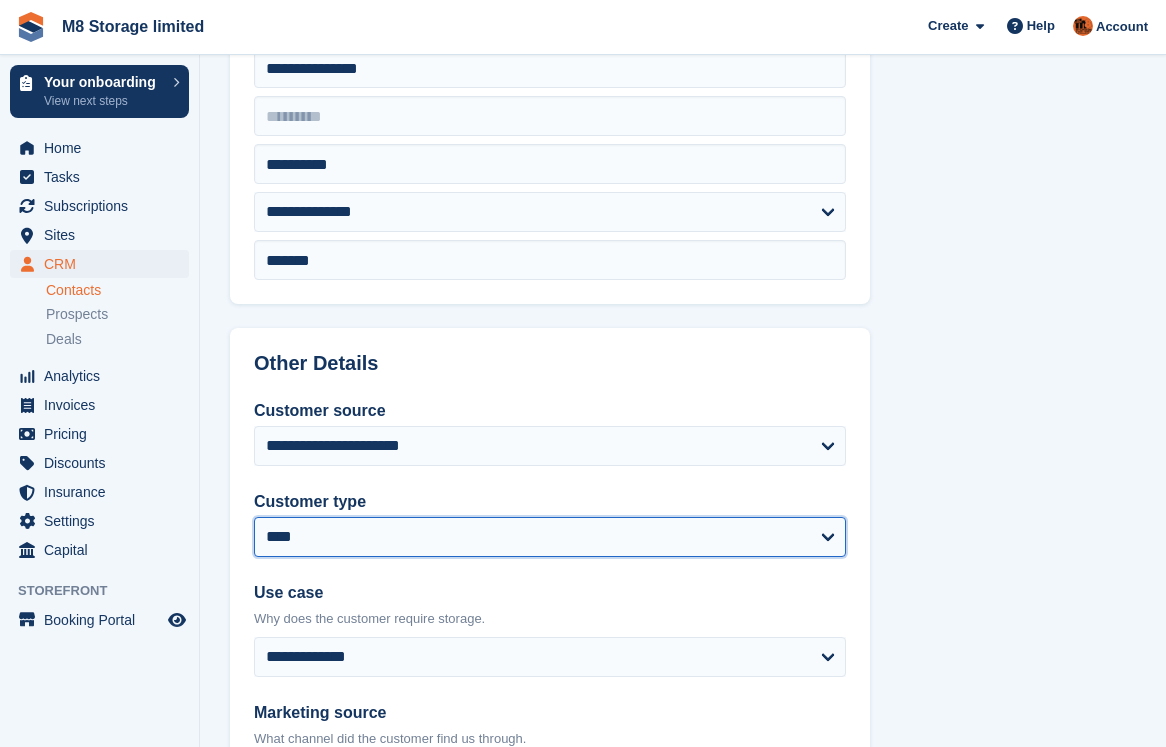click on "**********" at bounding box center [550, 537] 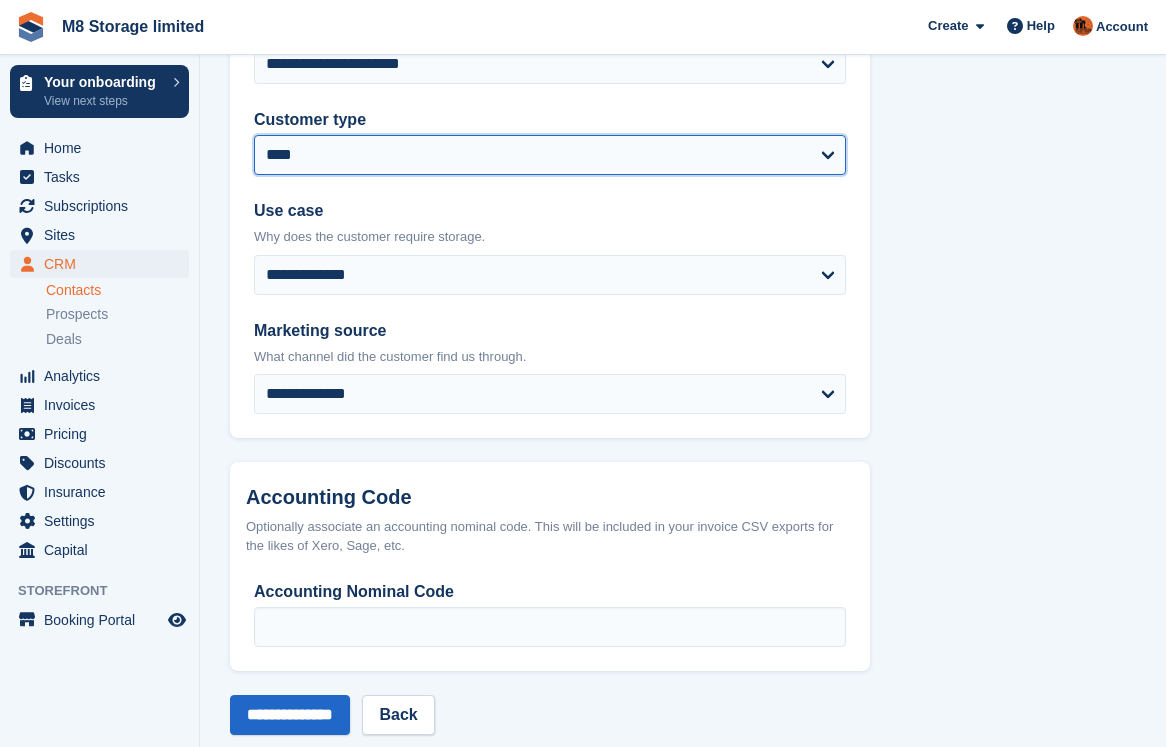 scroll, scrollTop: 1000, scrollLeft: 0, axis: vertical 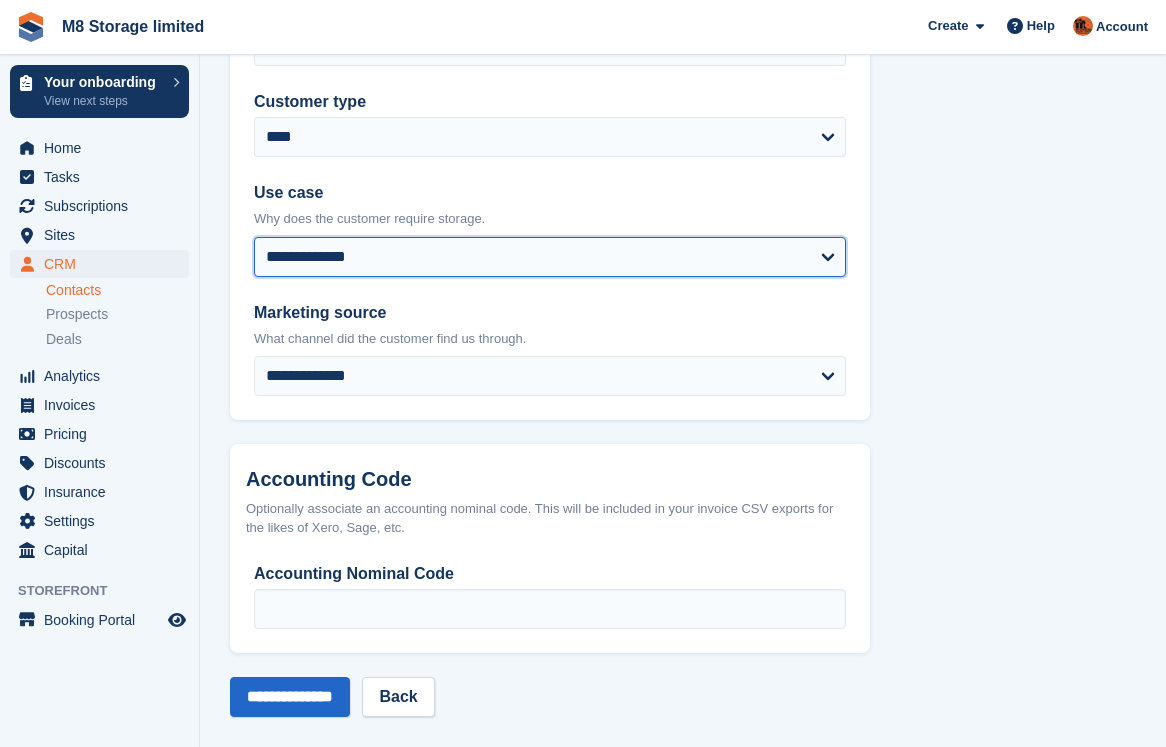 click on "**********" at bounding box center (550, 257) 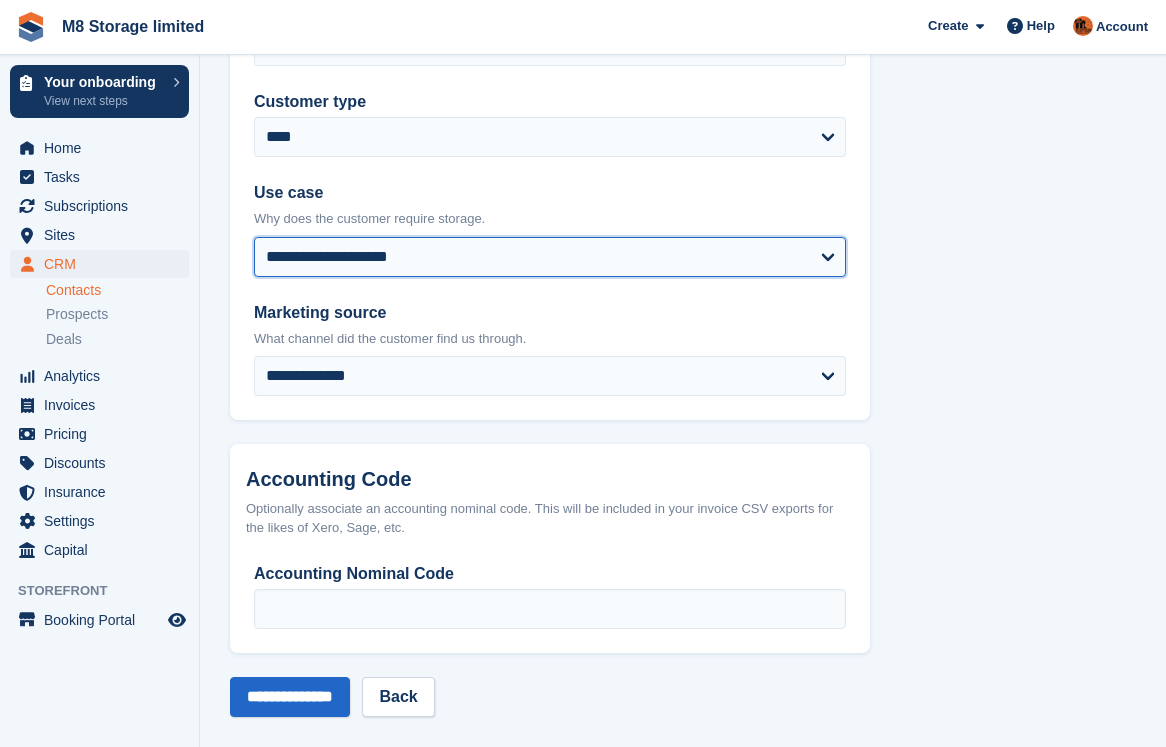 click on "**********" at bounding box center [550, 257] 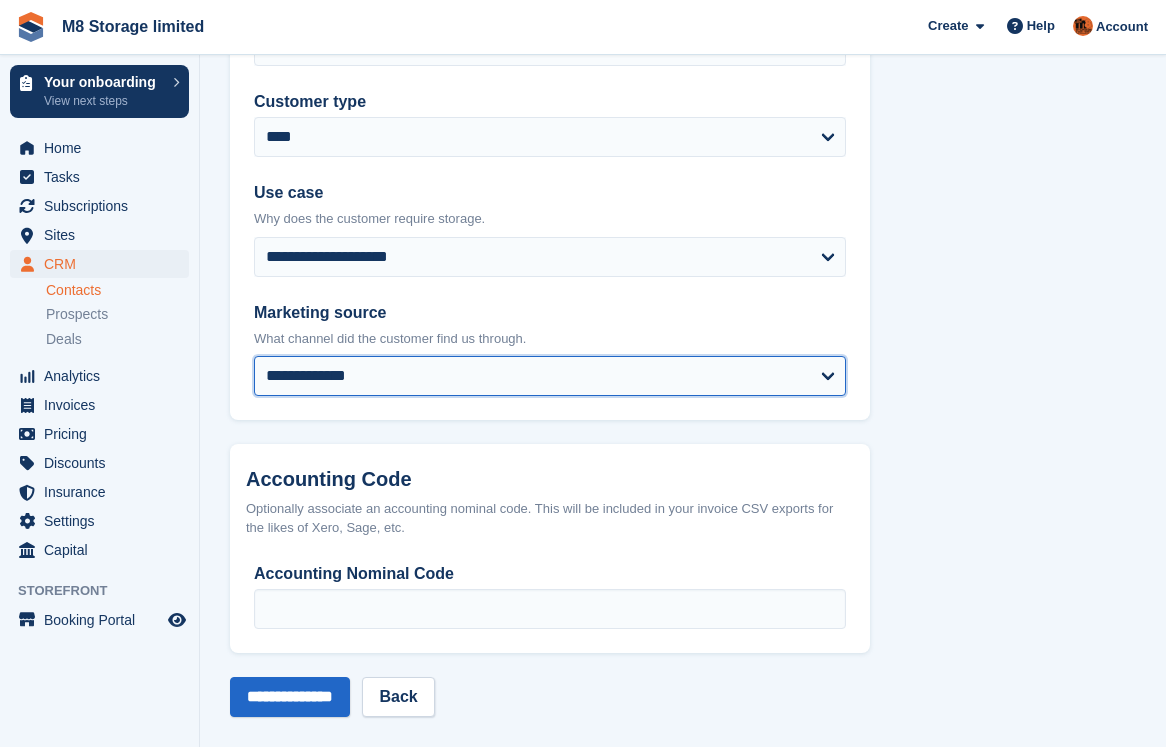 click on "**********" at bounding box center (550, 376) 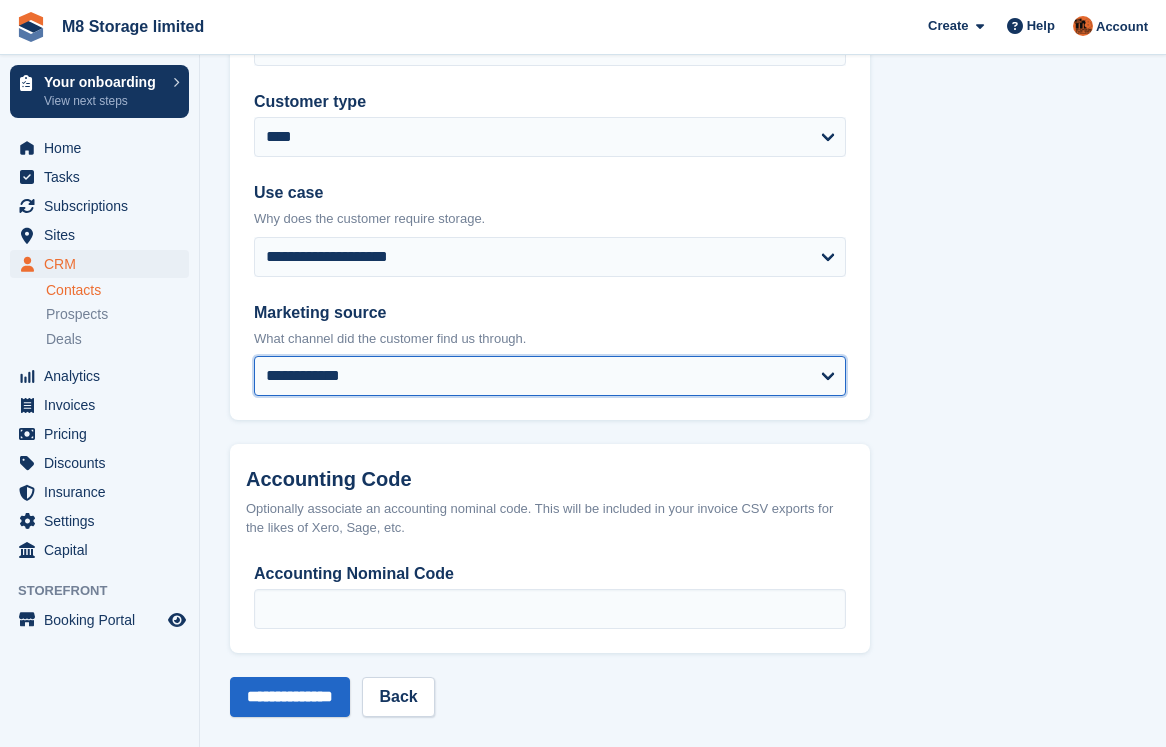 click on "**********" at bounding box center (550, 376) 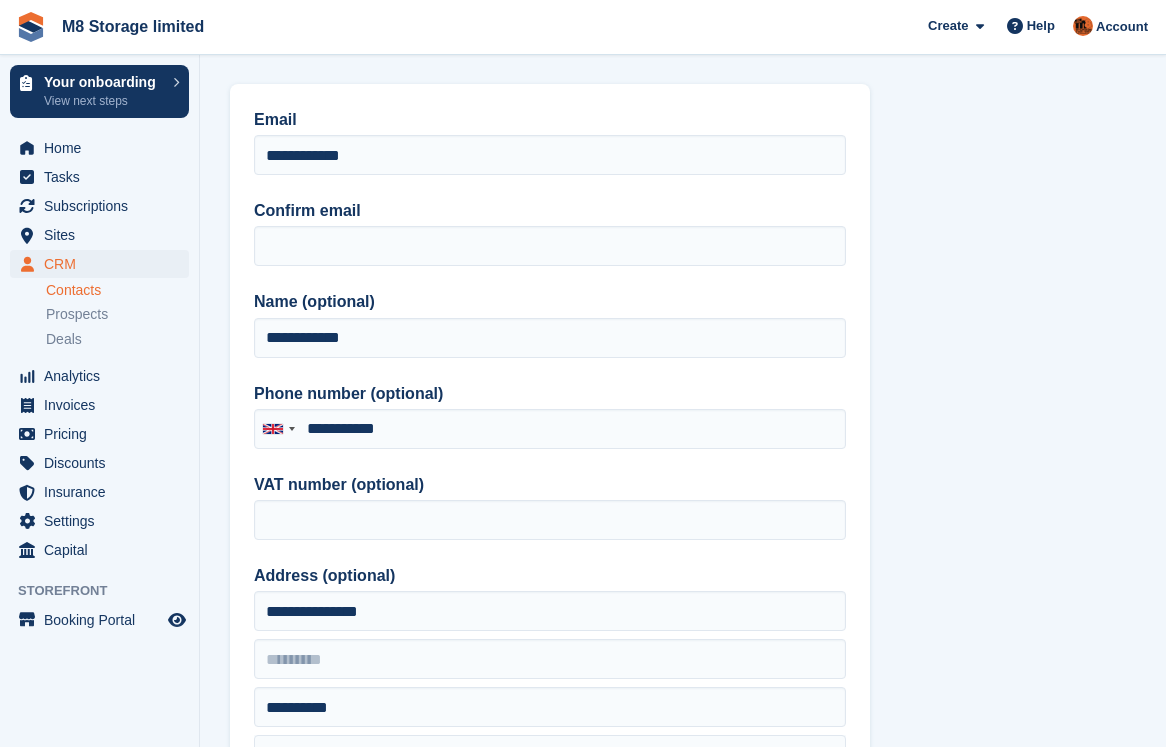 scroll, scrollTop: 0, scrollLeft: 0, axis: both 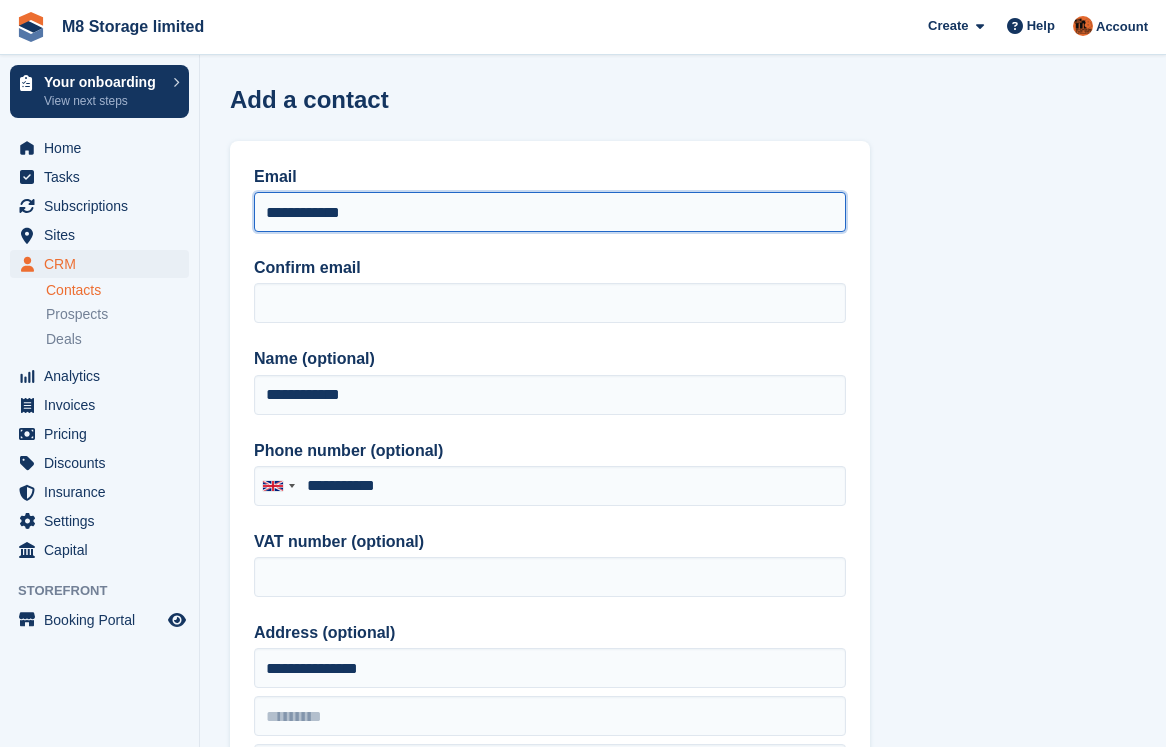 click on "**********" at bounding box center [550, 212] 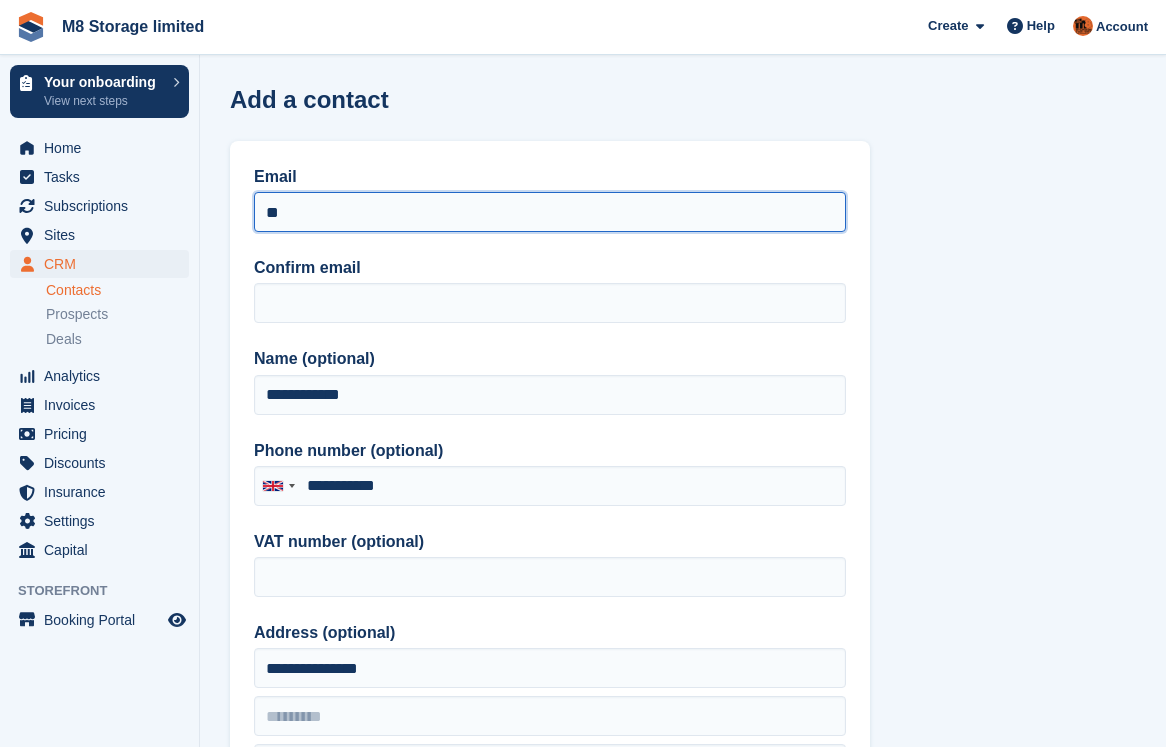 type on "*" 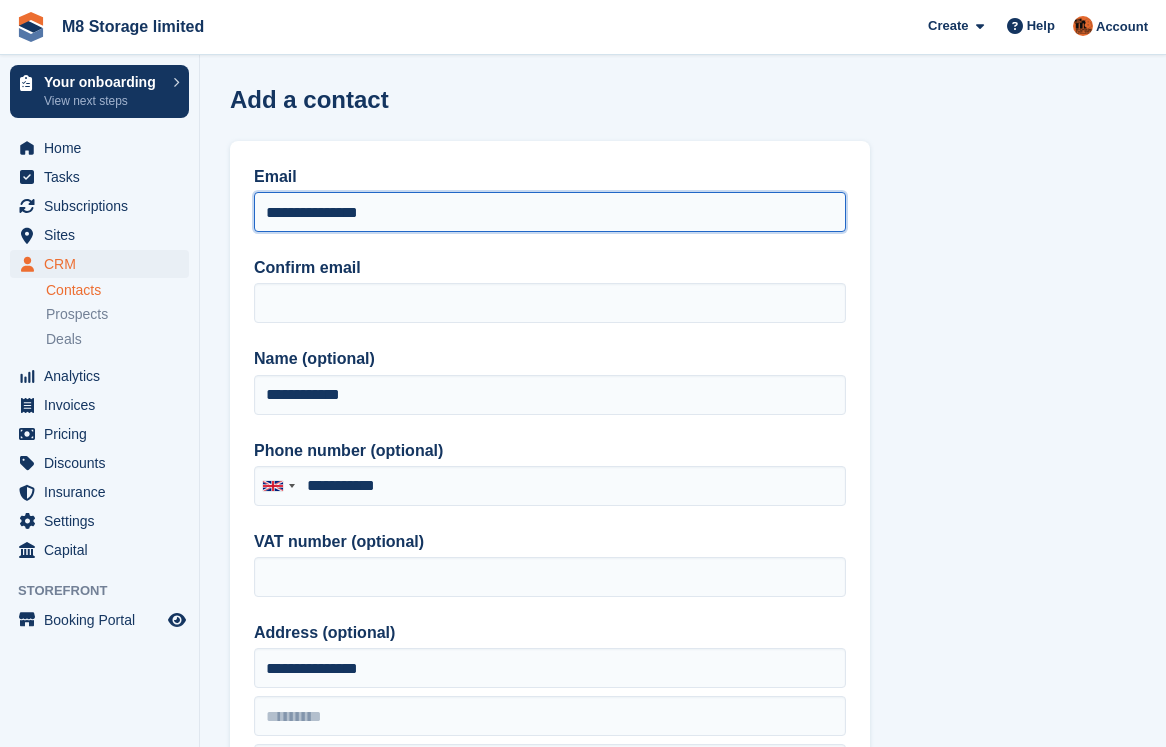 drag, startPoint x: 395, startPoint y: 215, endPoint x: 213, endPoint y: 218, distance: 182.02472 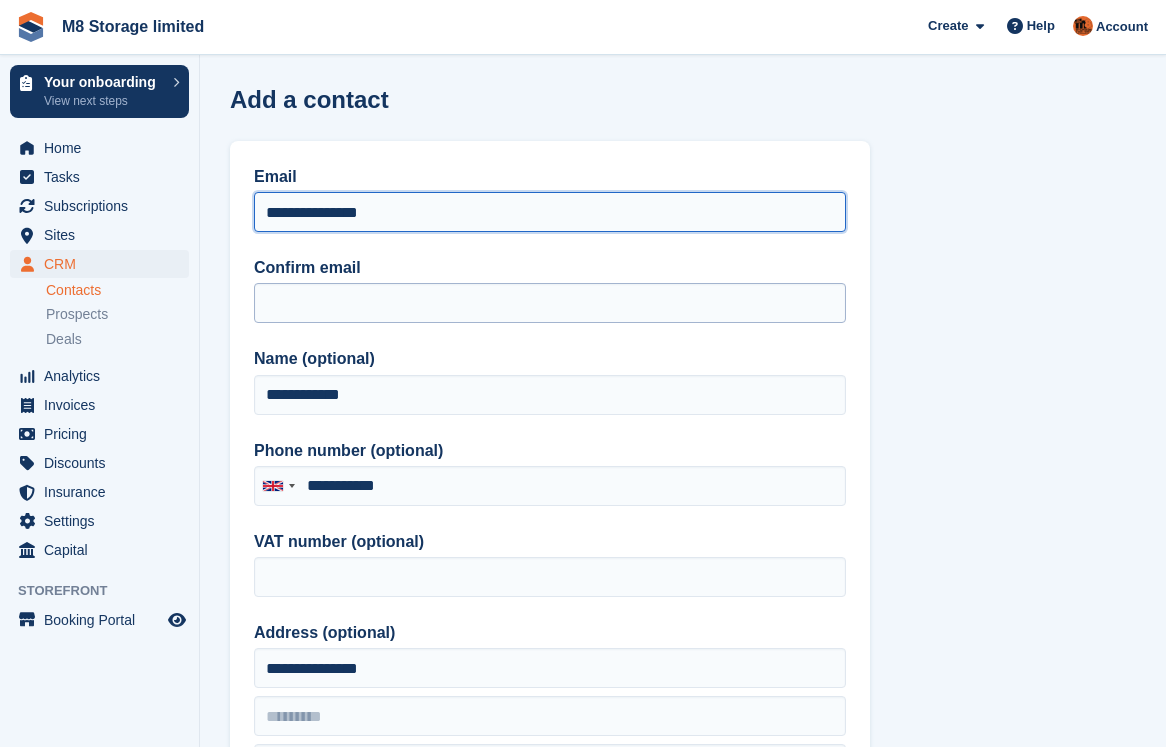 type on "**********" 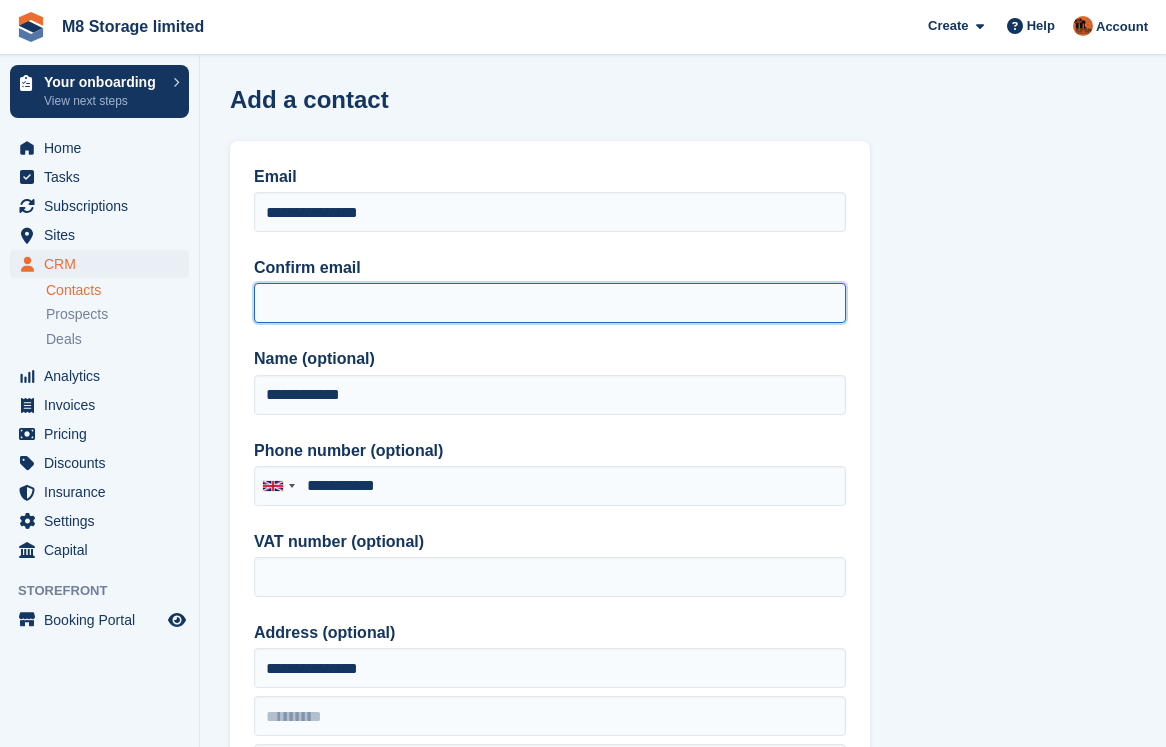paste on "**********" 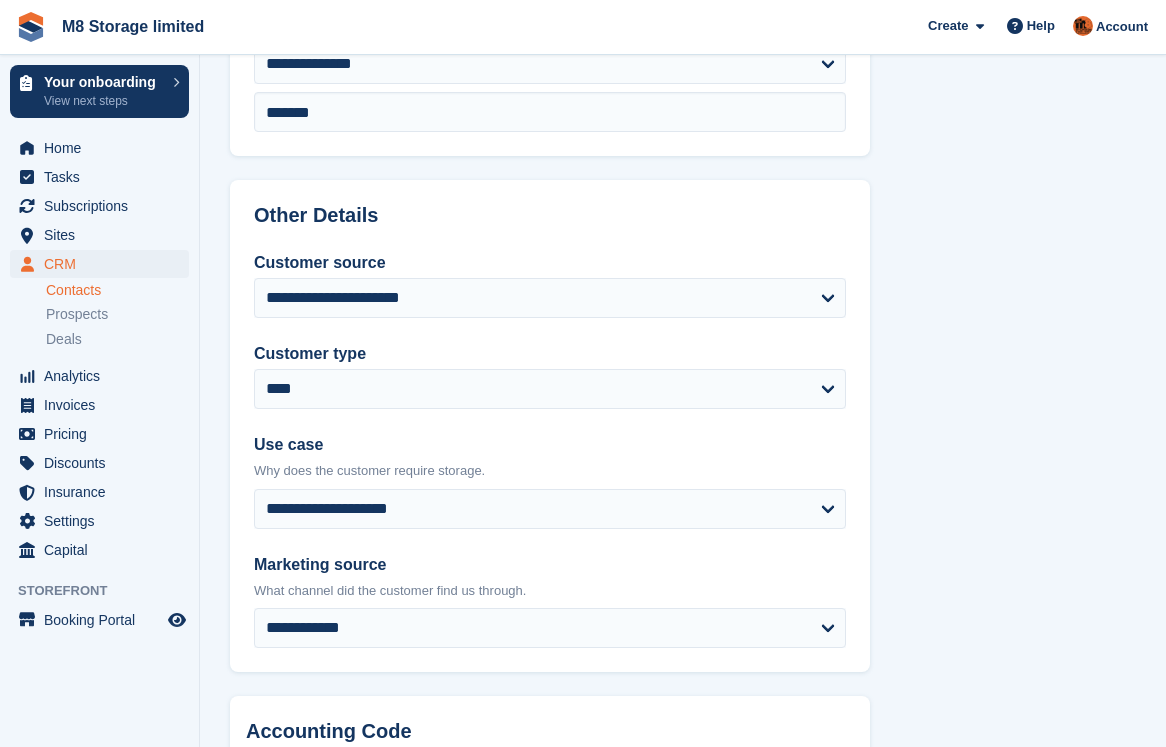 scroll, scrollTop: 1016, scrollLeft: 0, axis: vertical 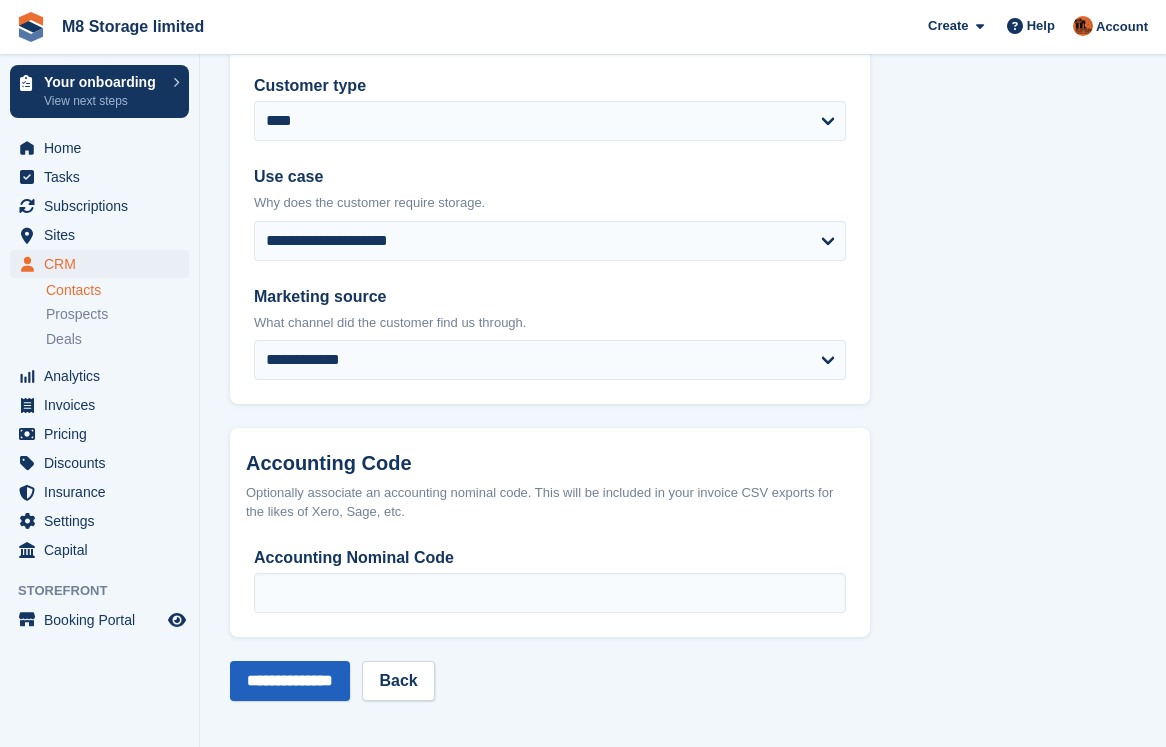 type on "**********" 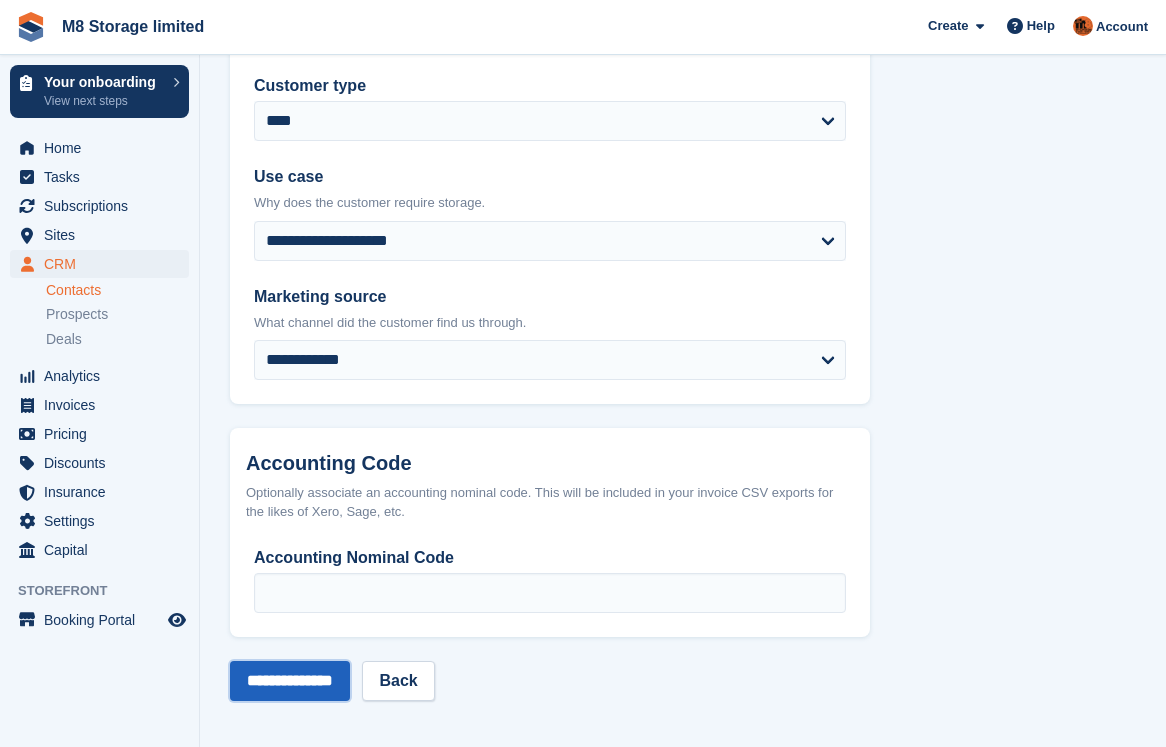 click on "**********" at bounding box center (290, 681) 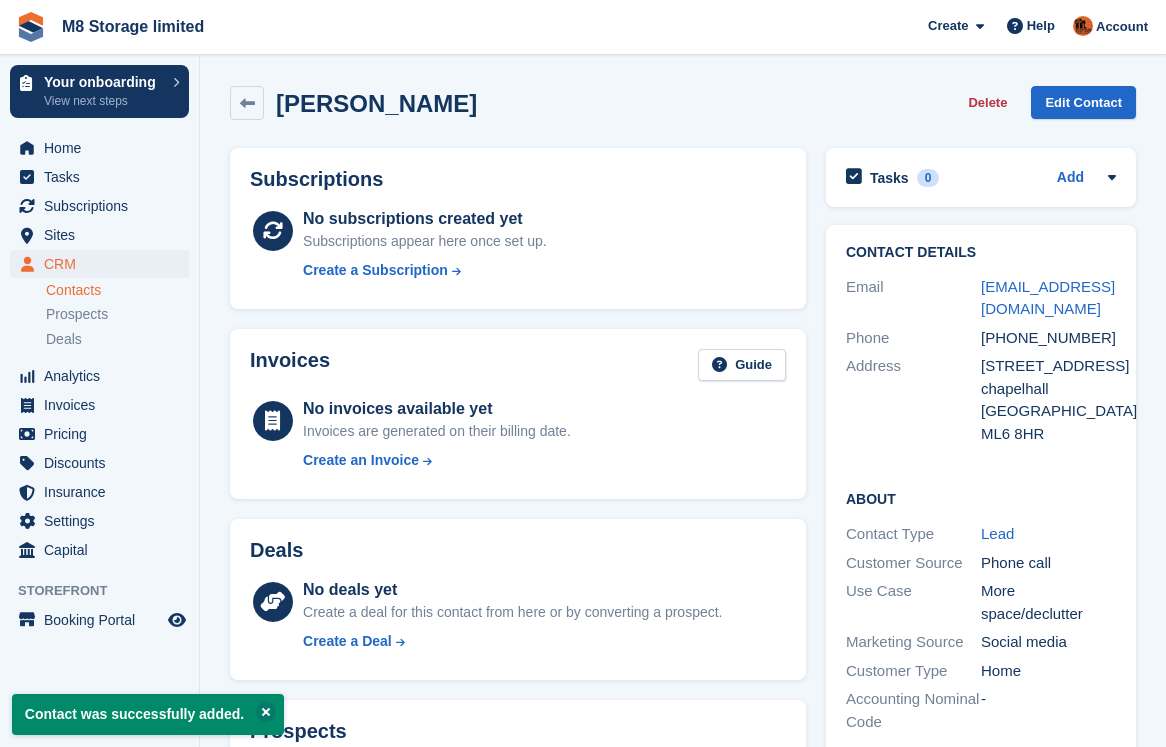 scroll, scrollTop: 0, scrollLeft: 0, axis: both 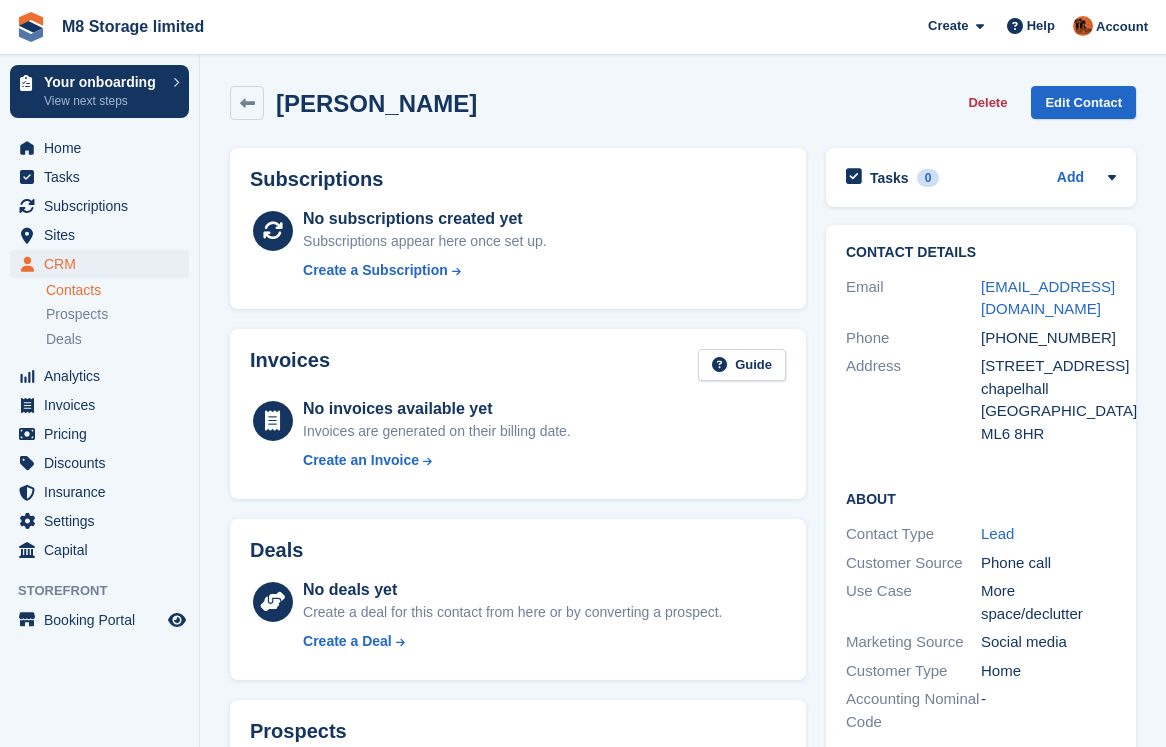 click on "Contacts" at bounding box center (117, 290) 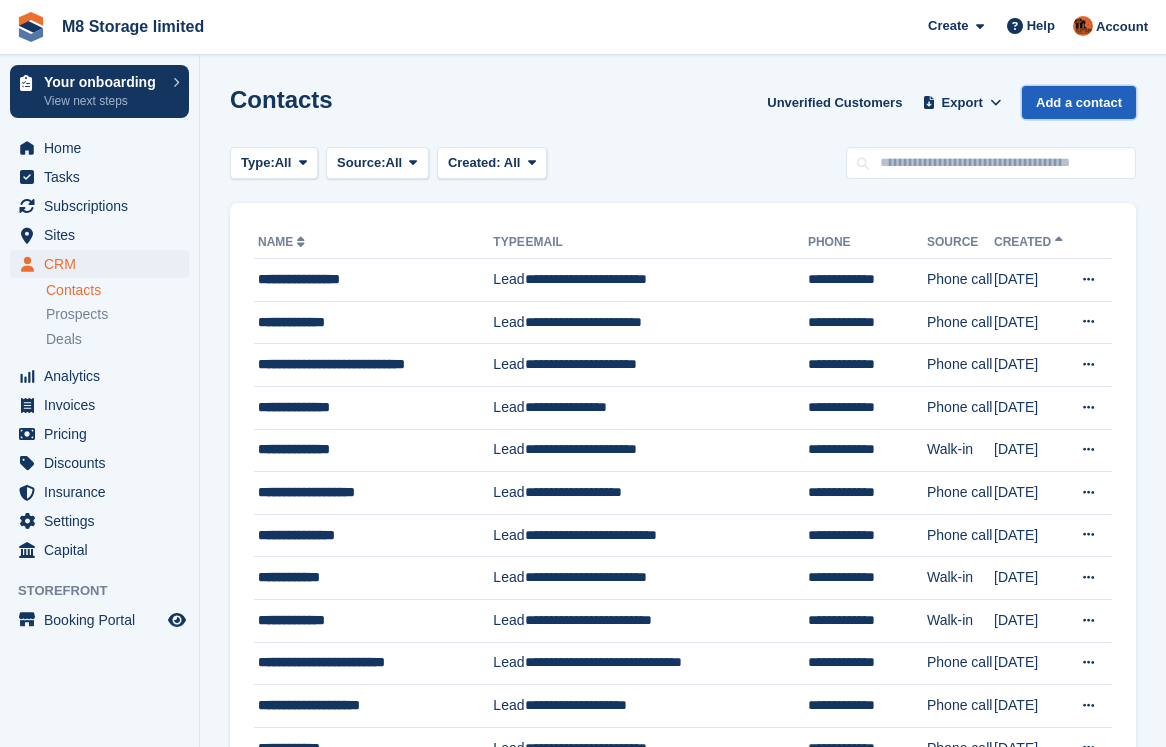 click on "Add a contact" at bounding box center (1079, 102) 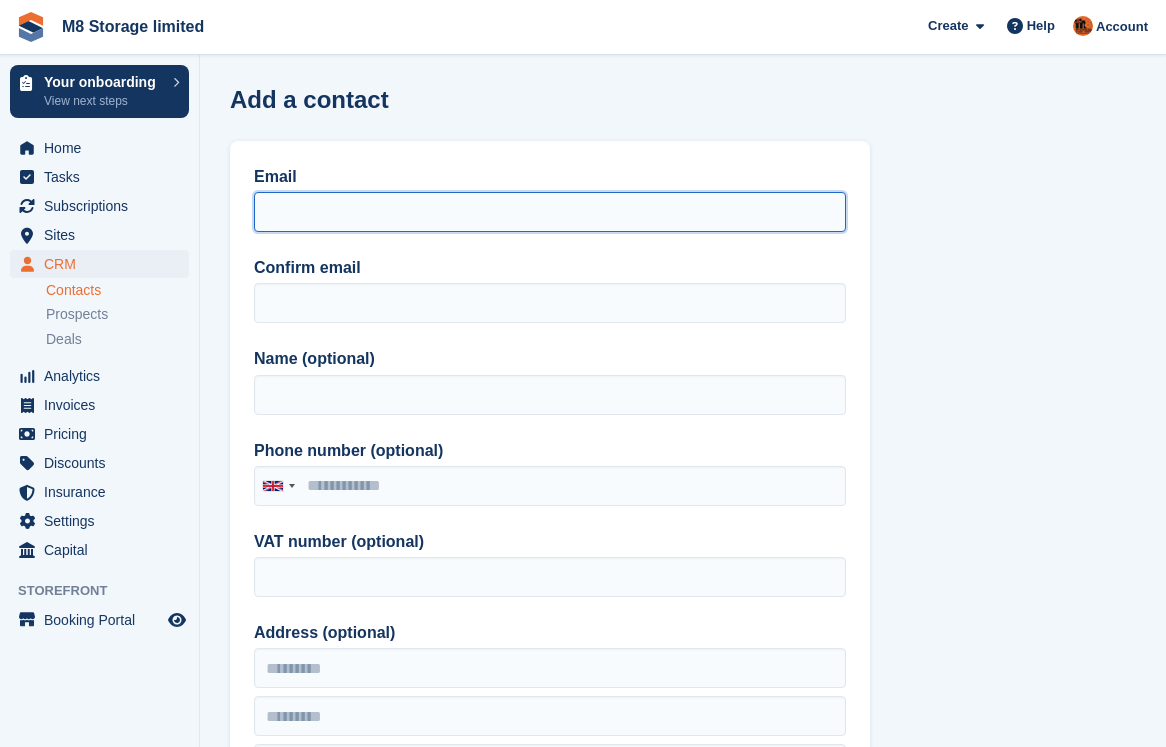 click on "Email" at bounding box center [550, 212] 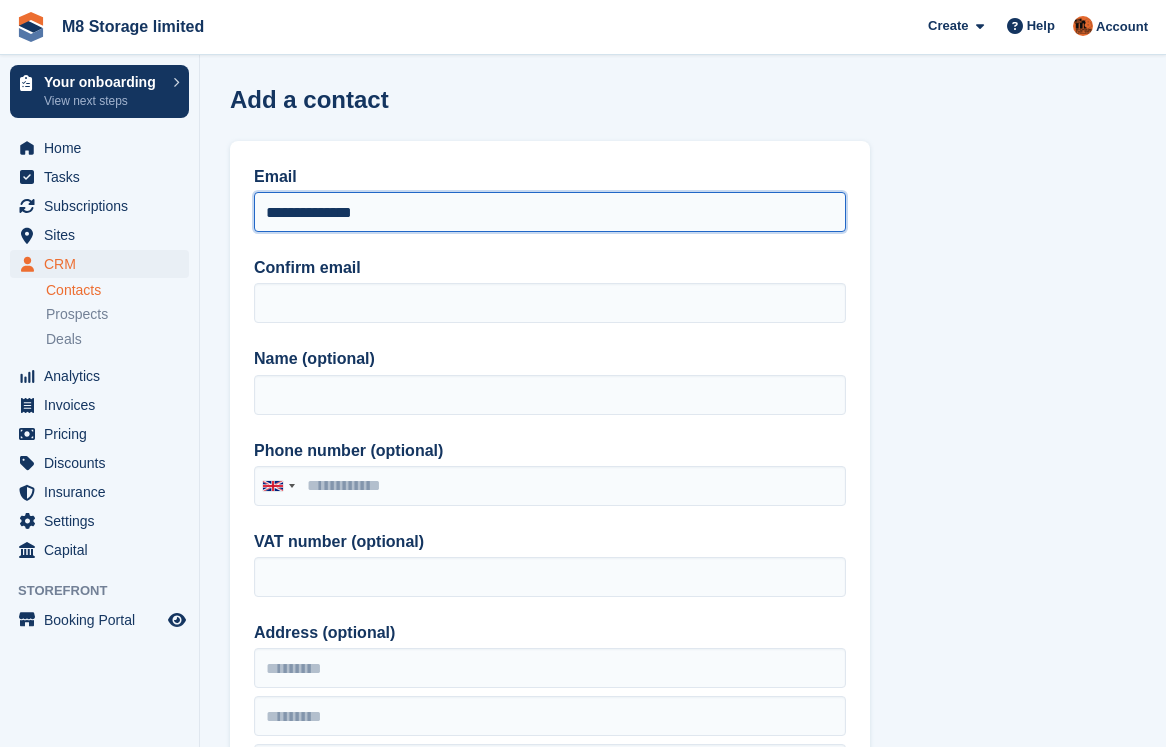 type on "**********" 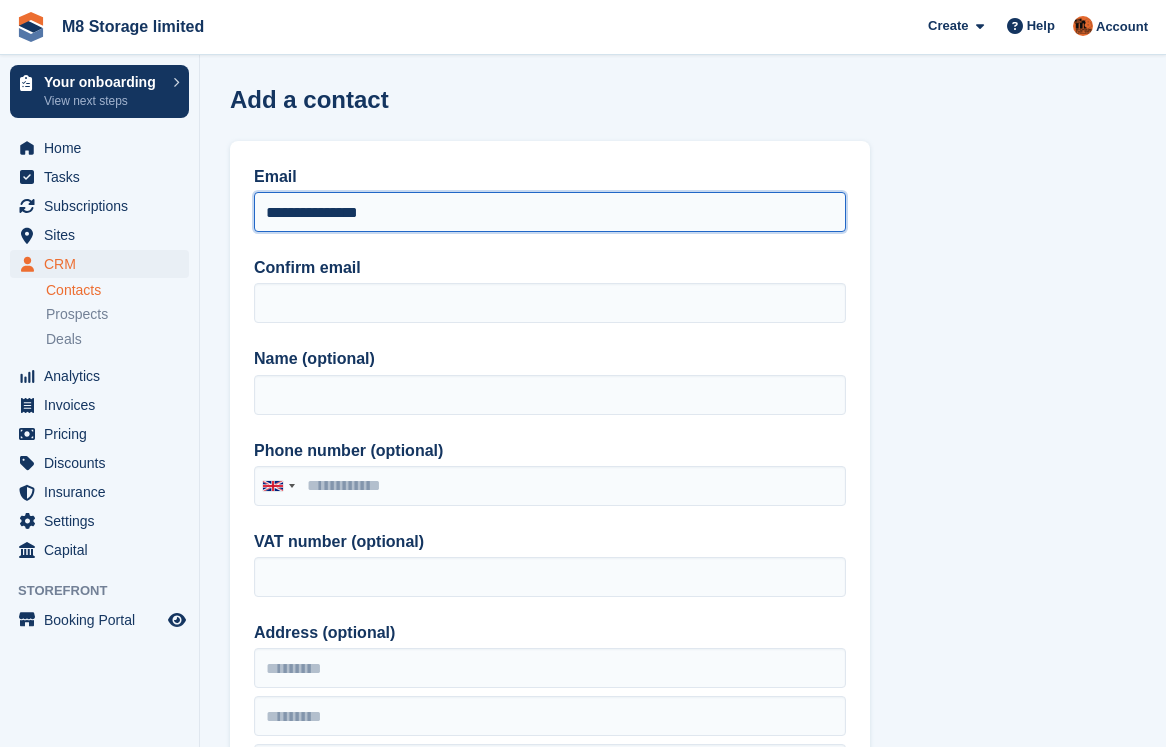 drag, startPoint x: 310, startPoint y: 204, endPoint x: 218, endPoint y: 211, distance: 92.26592 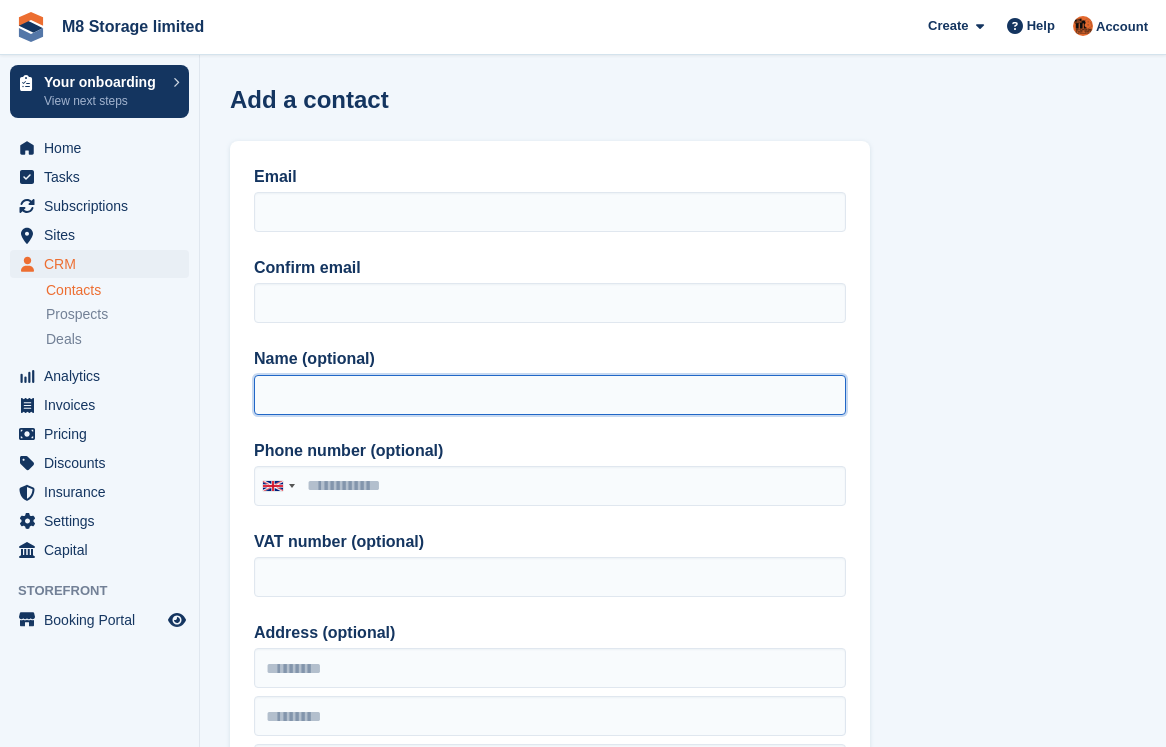 paste on "**********" 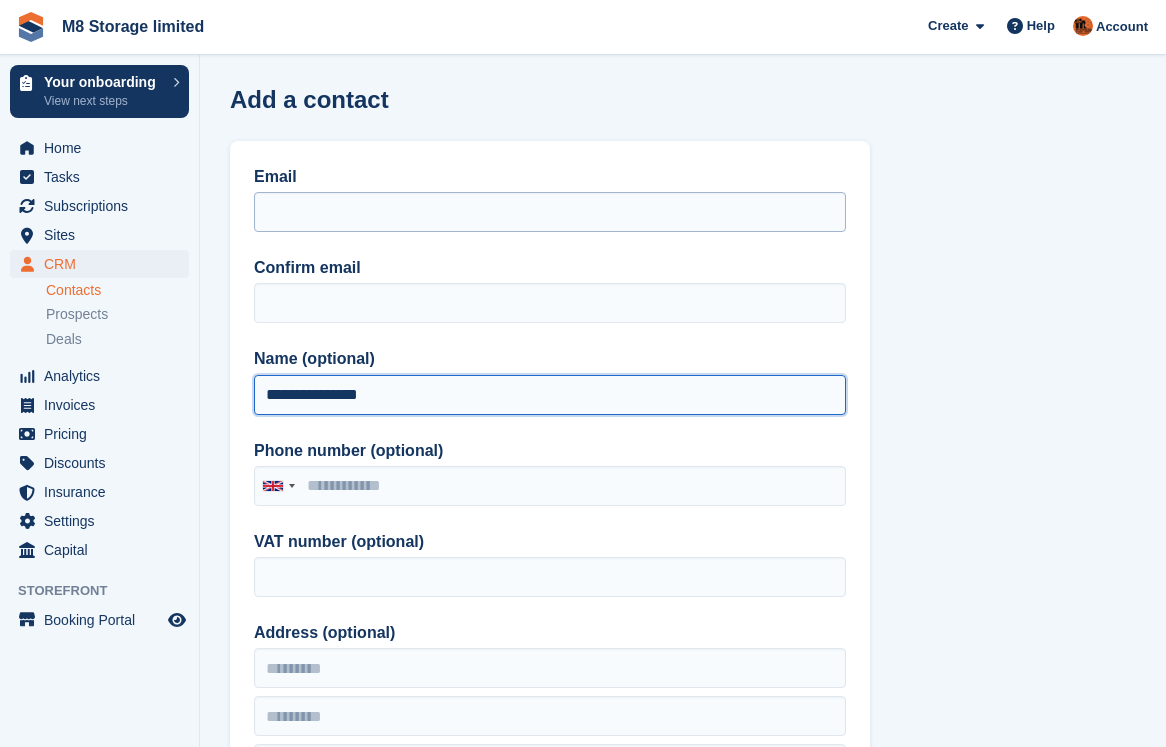 type on "**********" 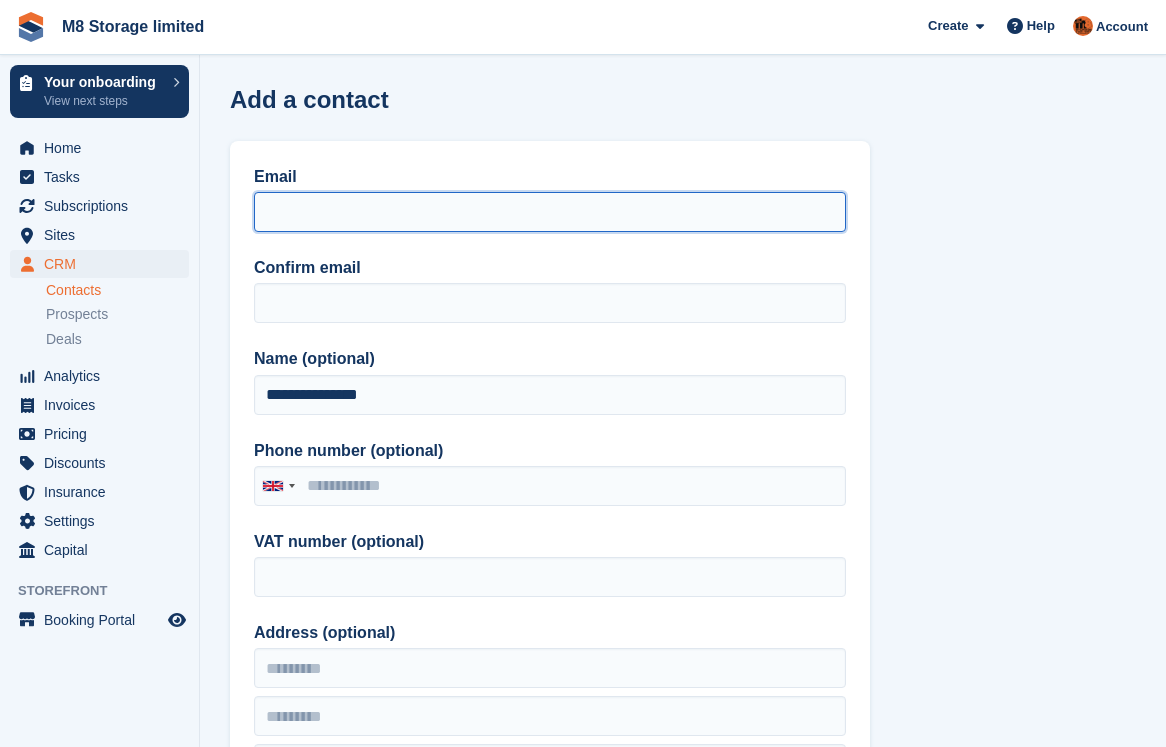 click on "Email" at bounding box center [550, 212] 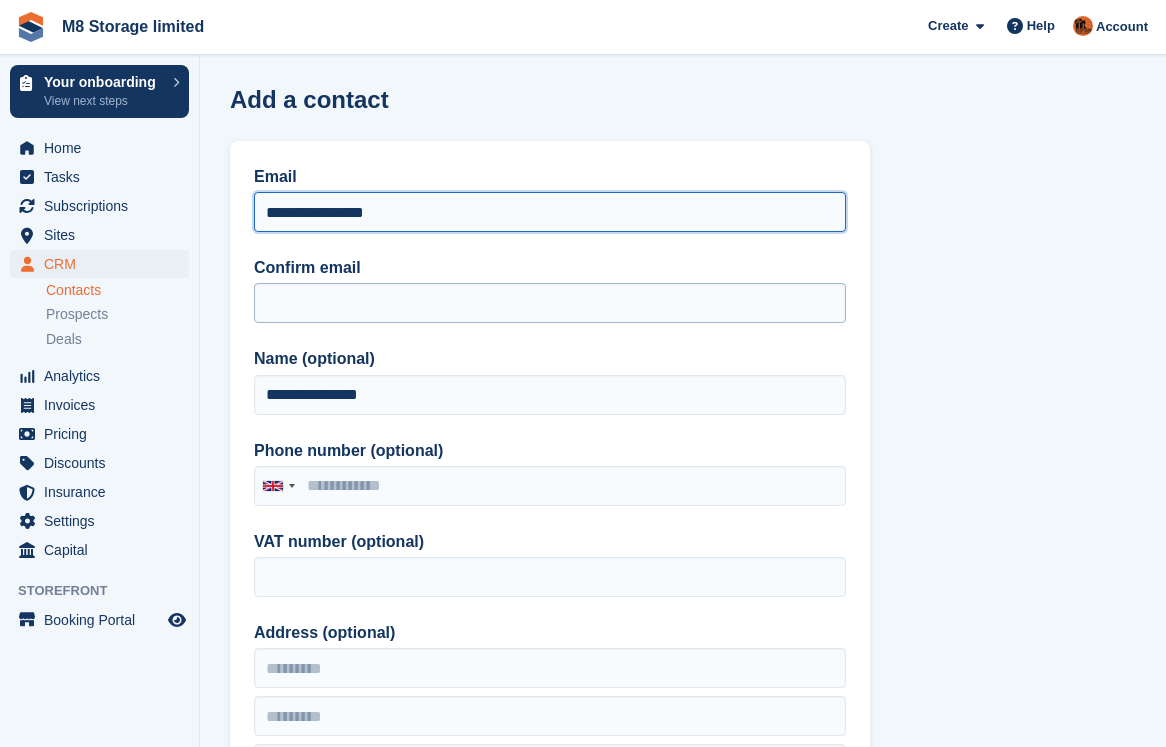 type on "**********" 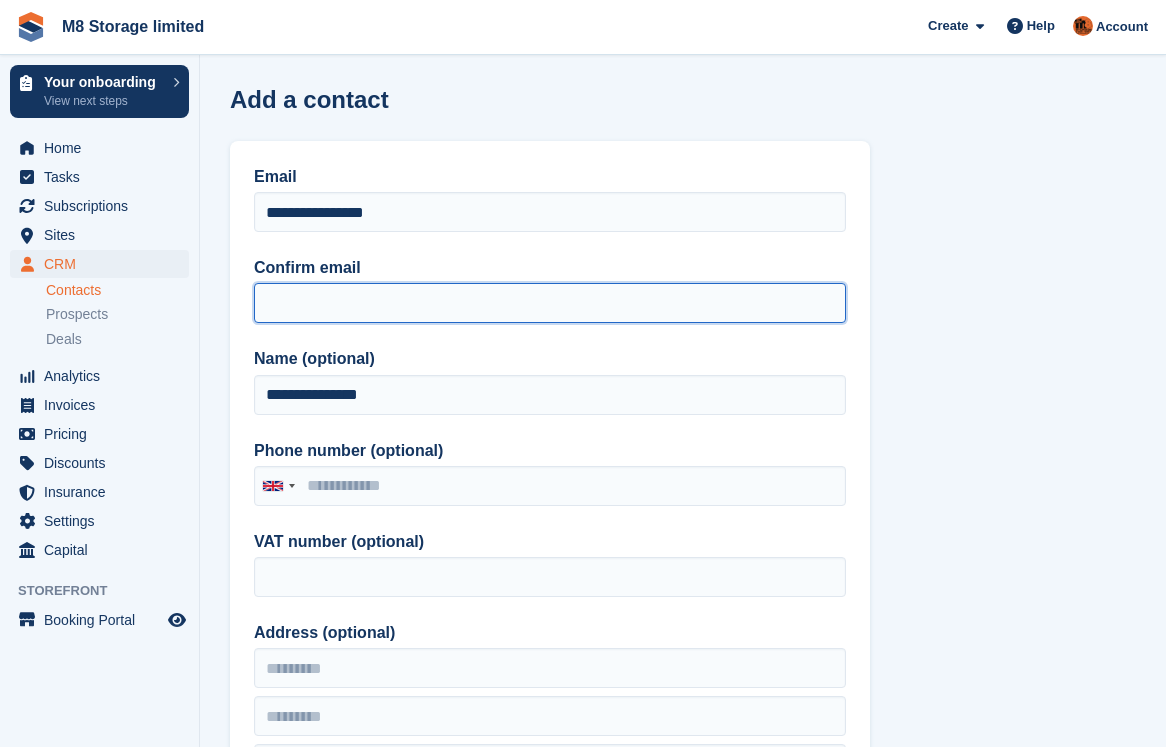 click on "Confirm email" at bounding box center [550, 303] 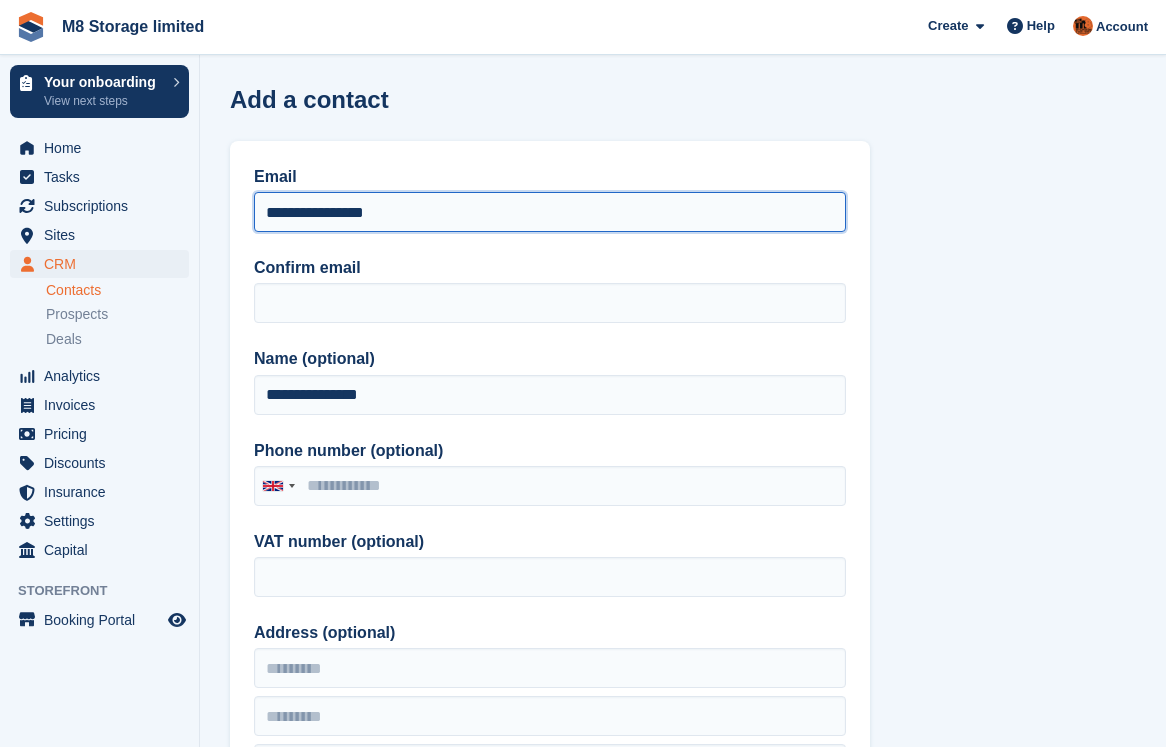 drag, startPoint x: 401, startPoint y: 207, endPoint x: 261, endPoint y: 227, distance: 141.42136 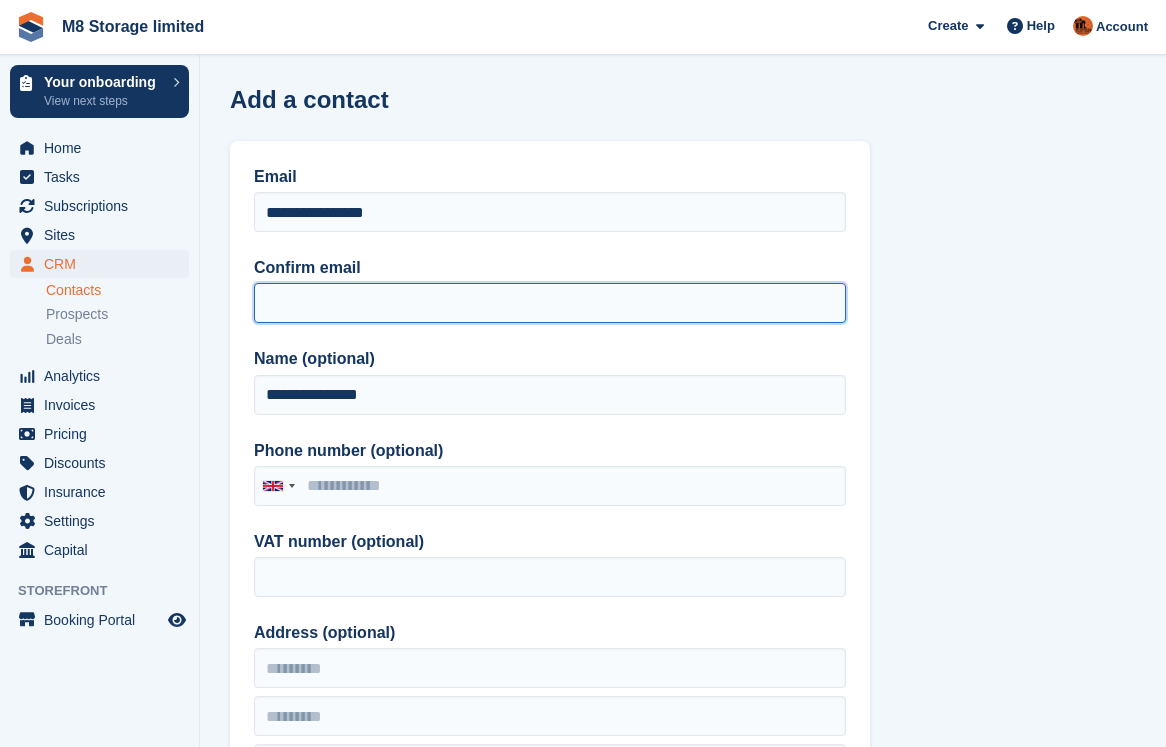 click on "Confirm email" at bounding box center [550, 303] 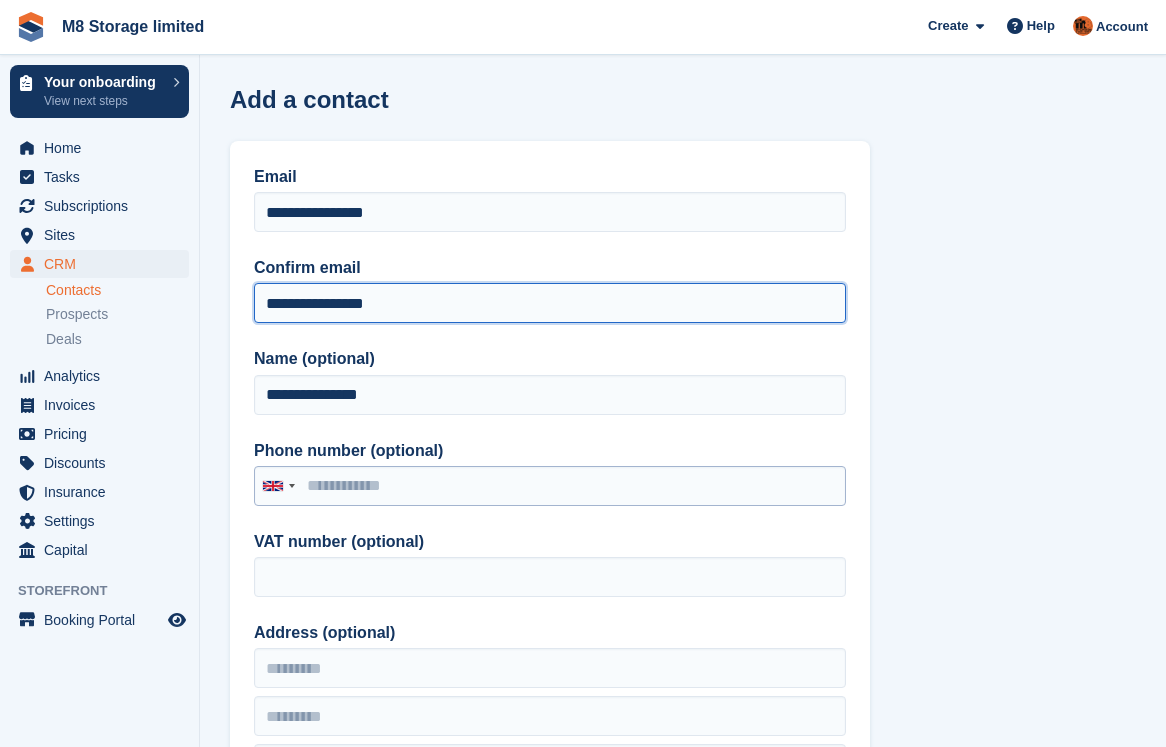 type on "**********" 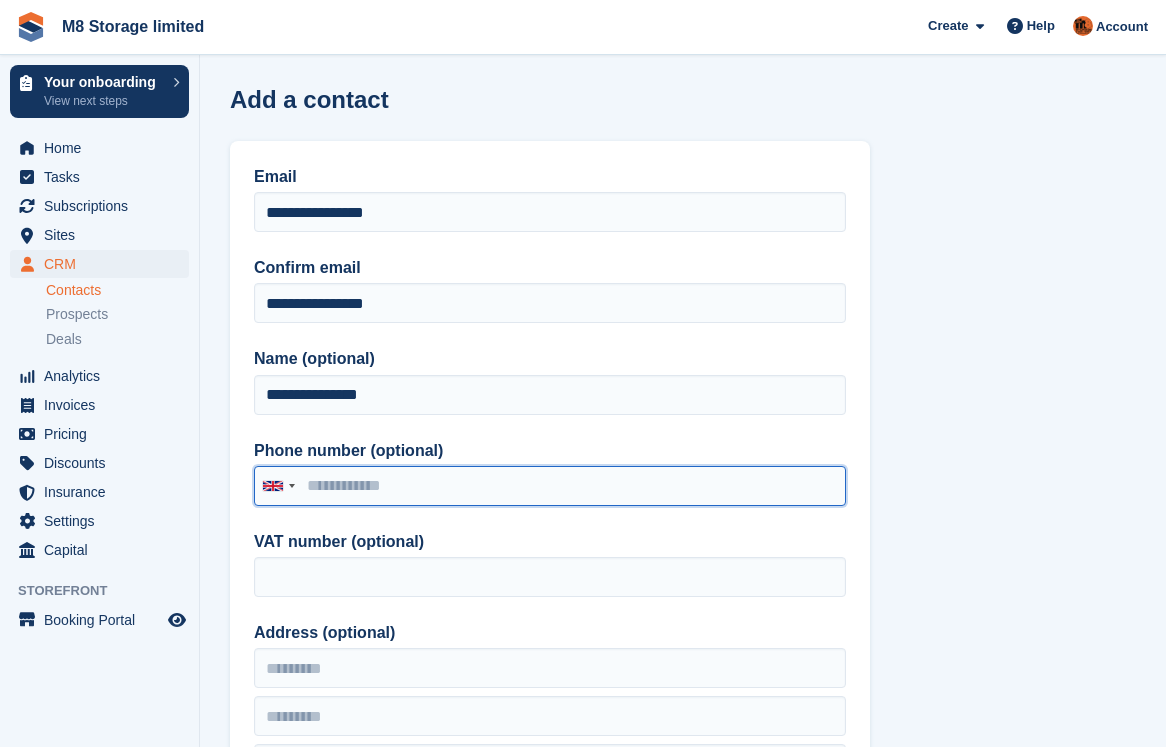 click on "Phone number (optional)" at bounding box center [550, 486] 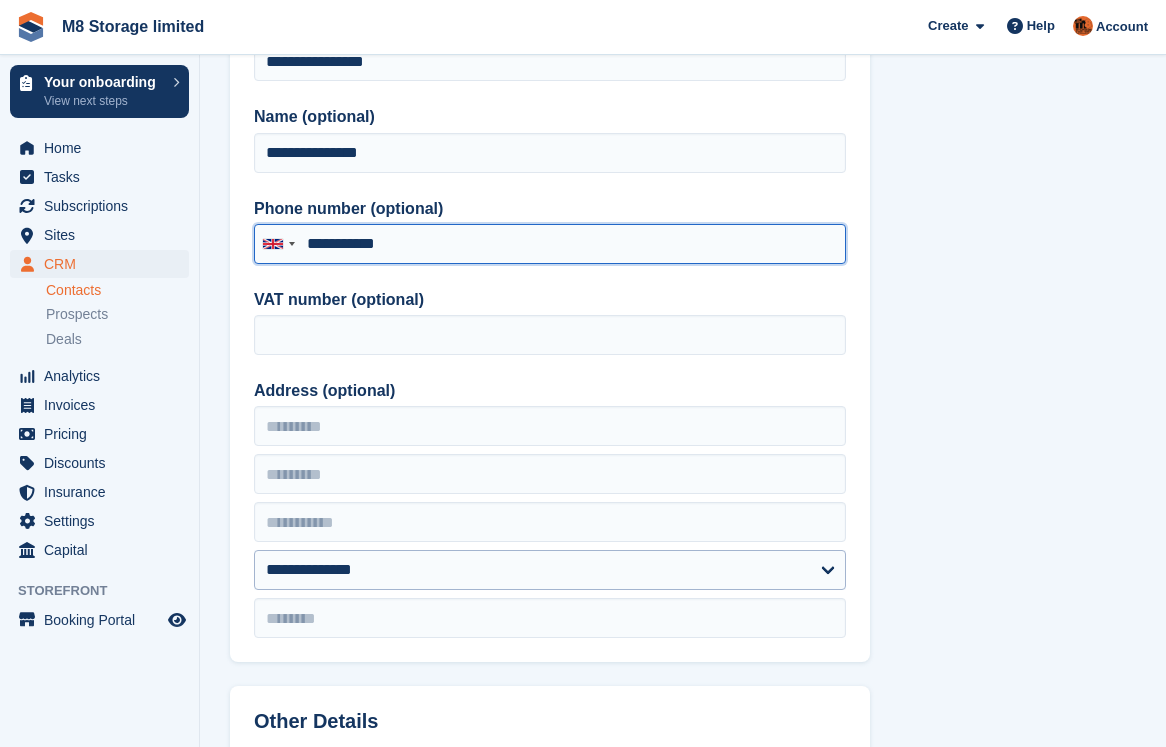 scroll, scrollTop: 300, scrollLeft: 0, axis: vertical 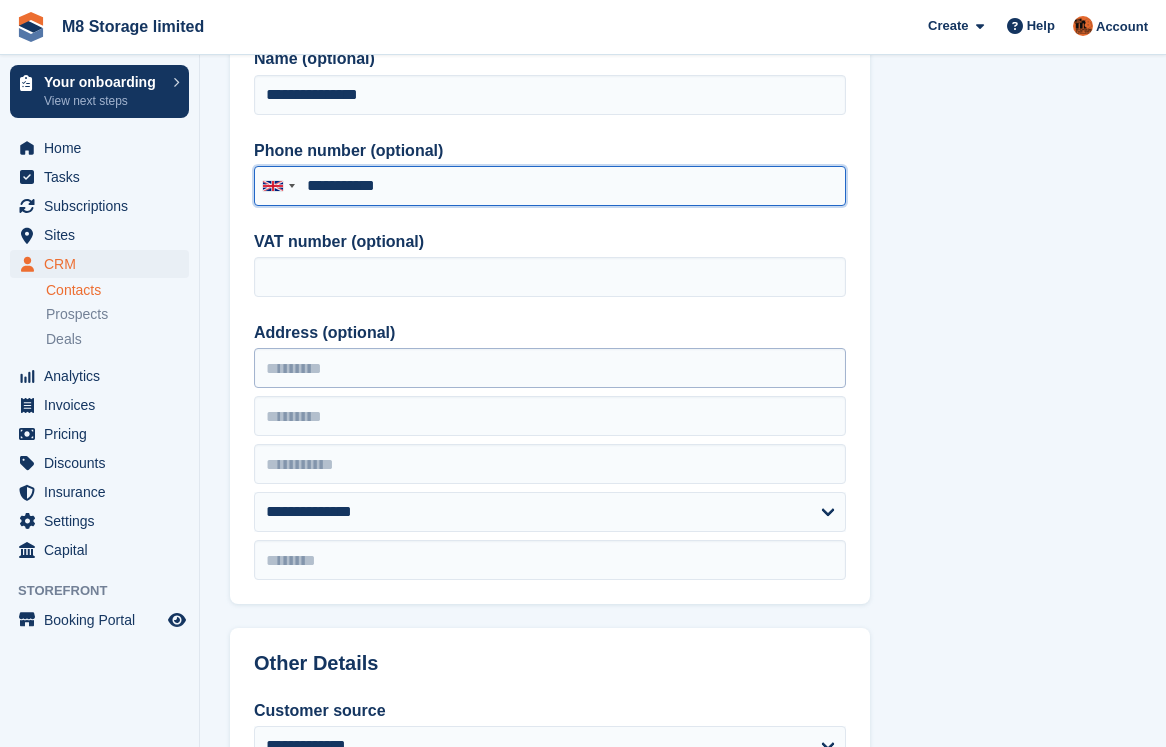 type on "**********" 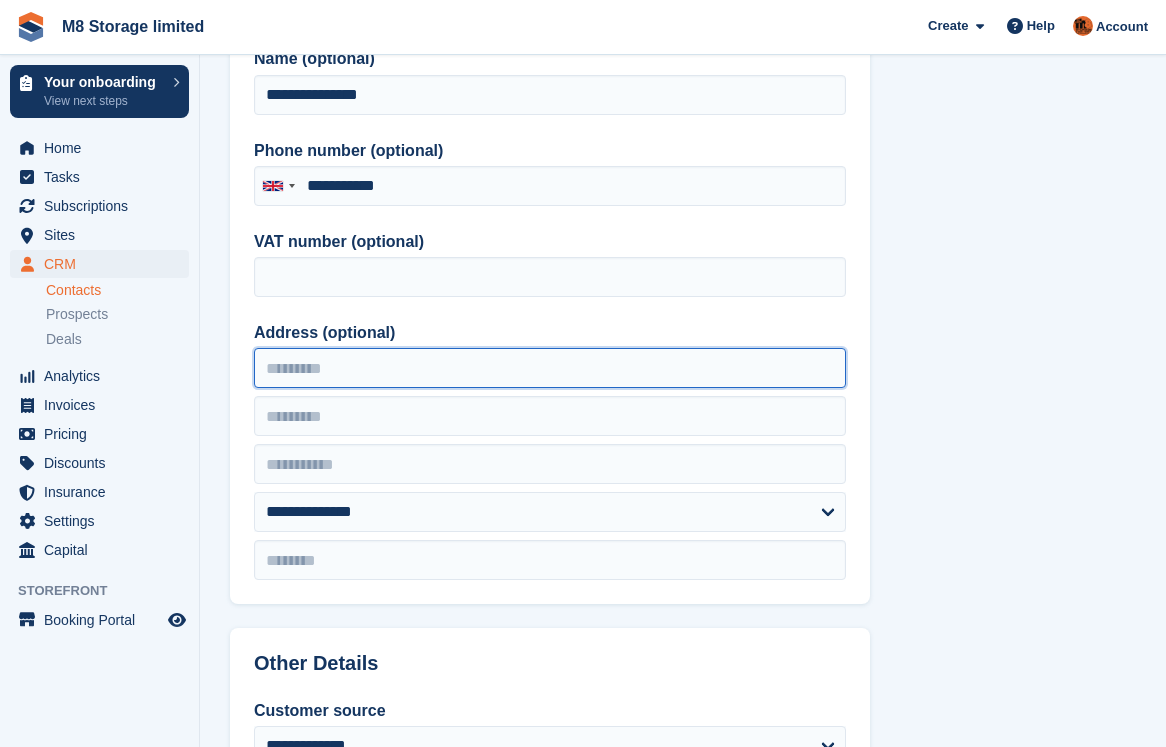 click on "Address (optional)" at bounding box center (550, 368) 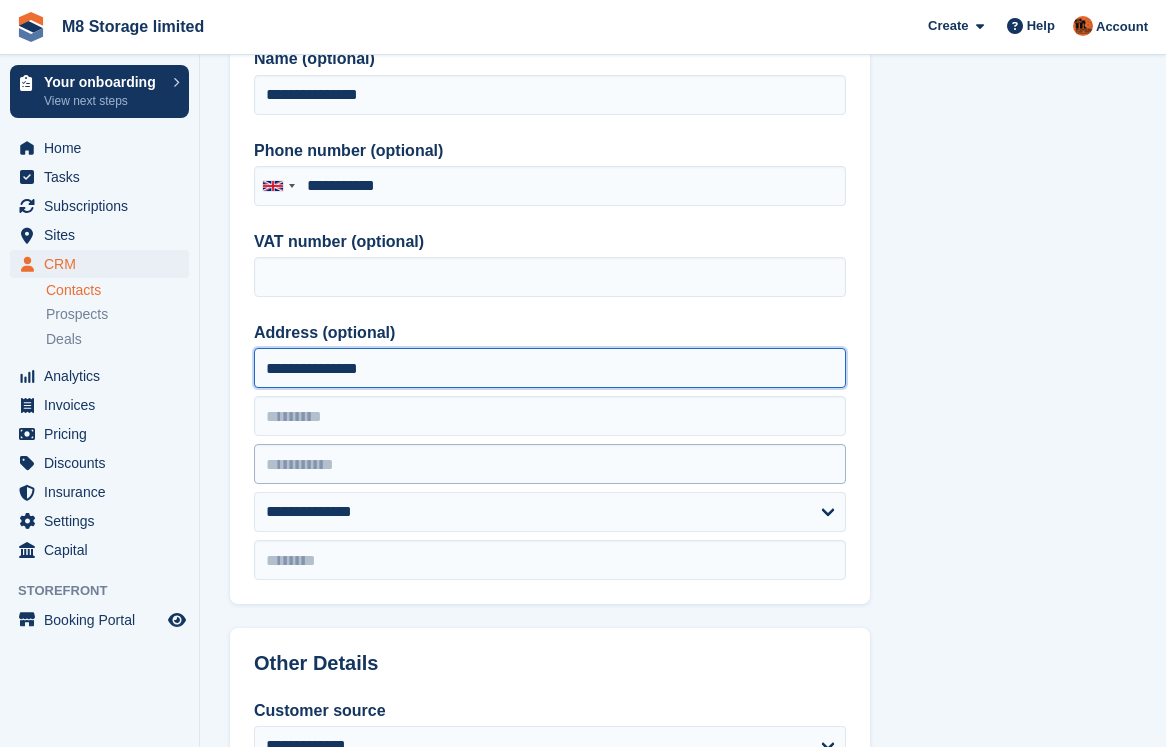 type on "**********" 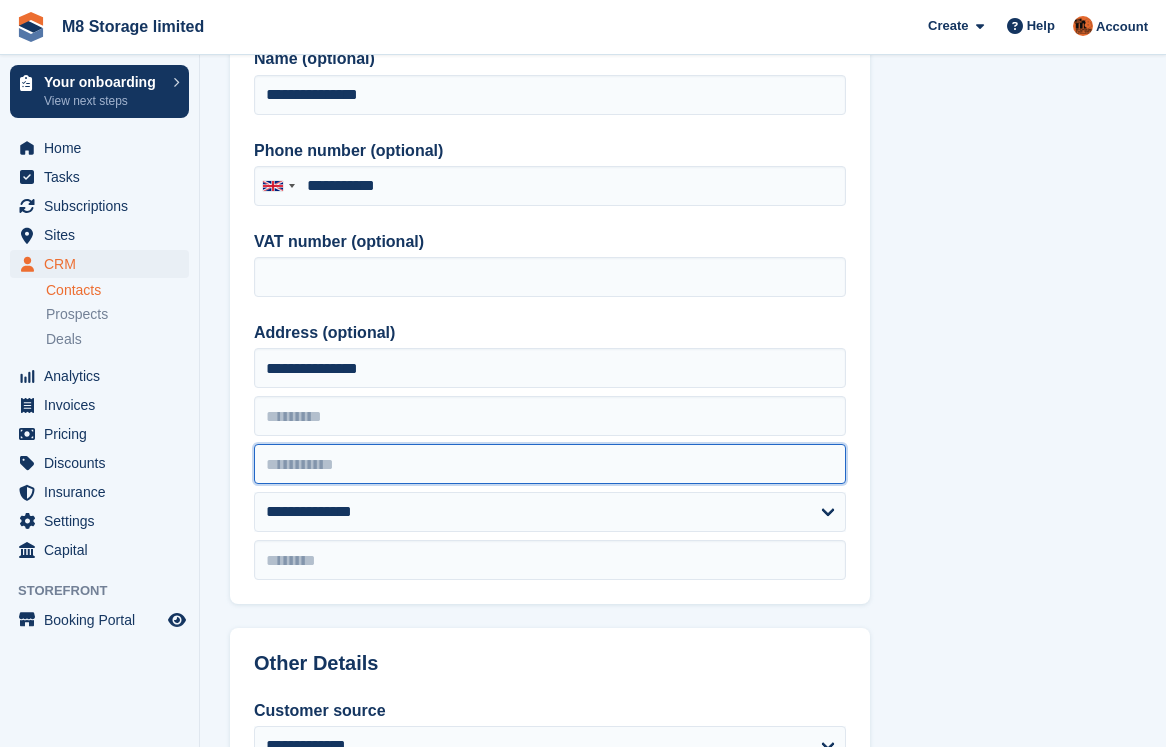 click at bounding box center (550, 464) 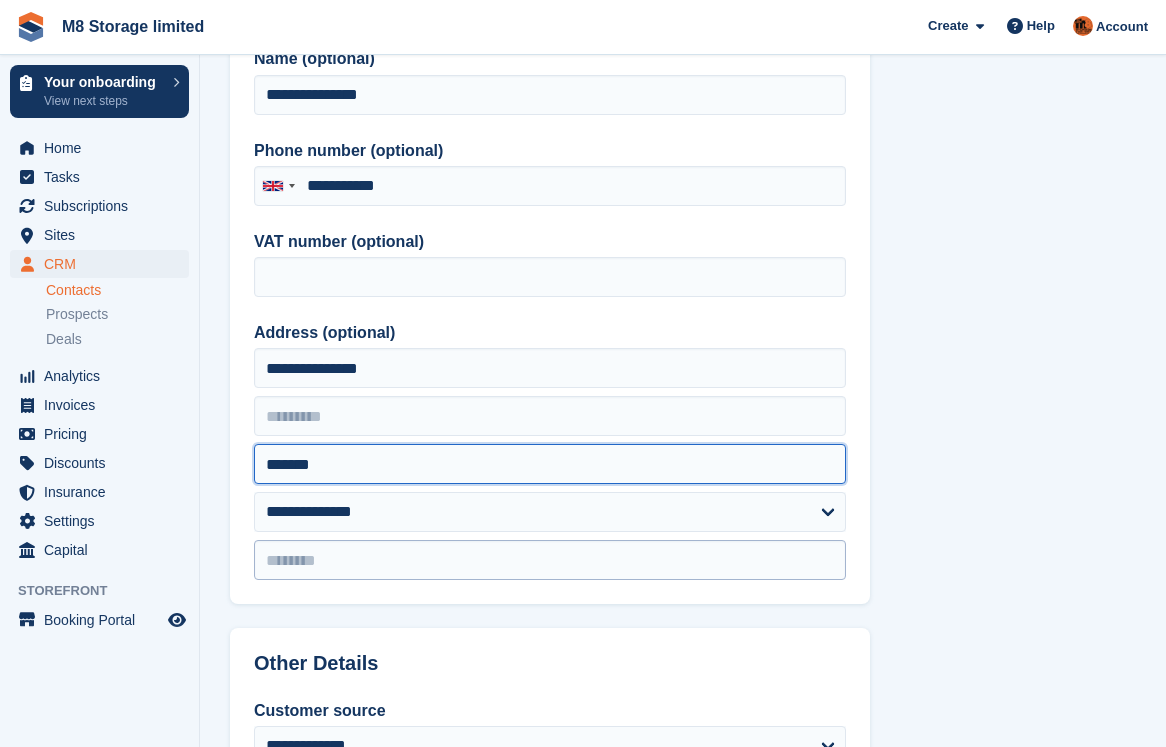 type on "*******" 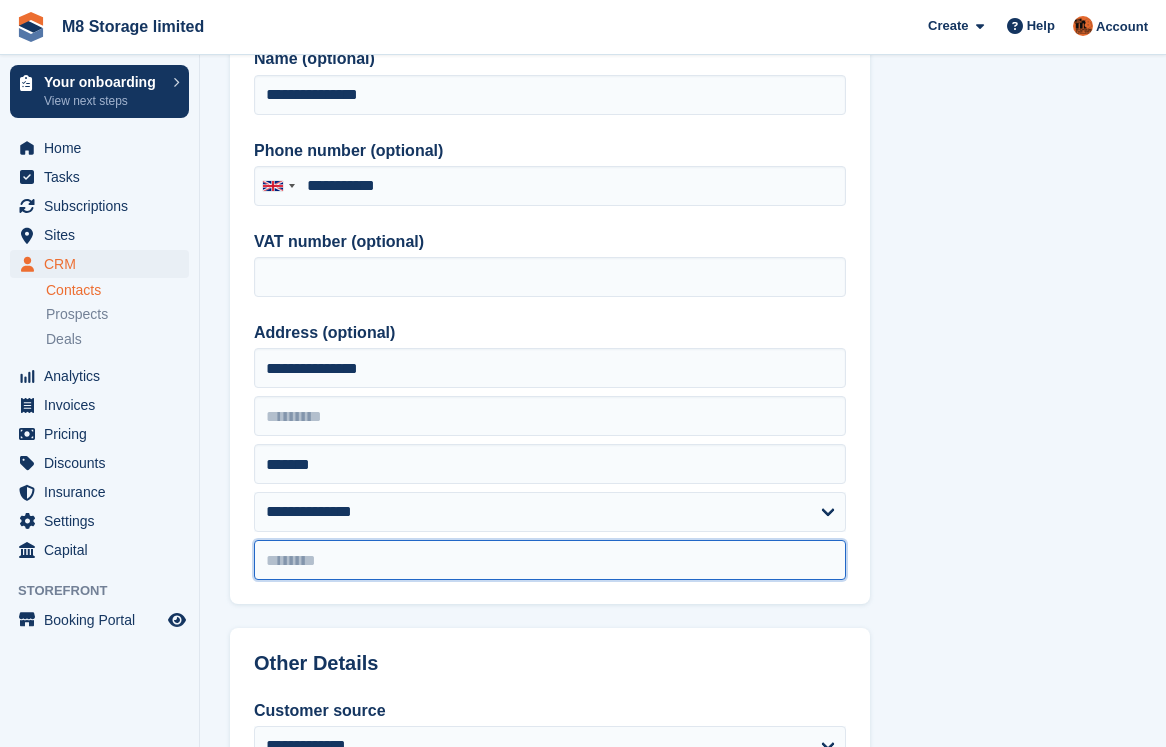 click at bounding box center (550, 560) 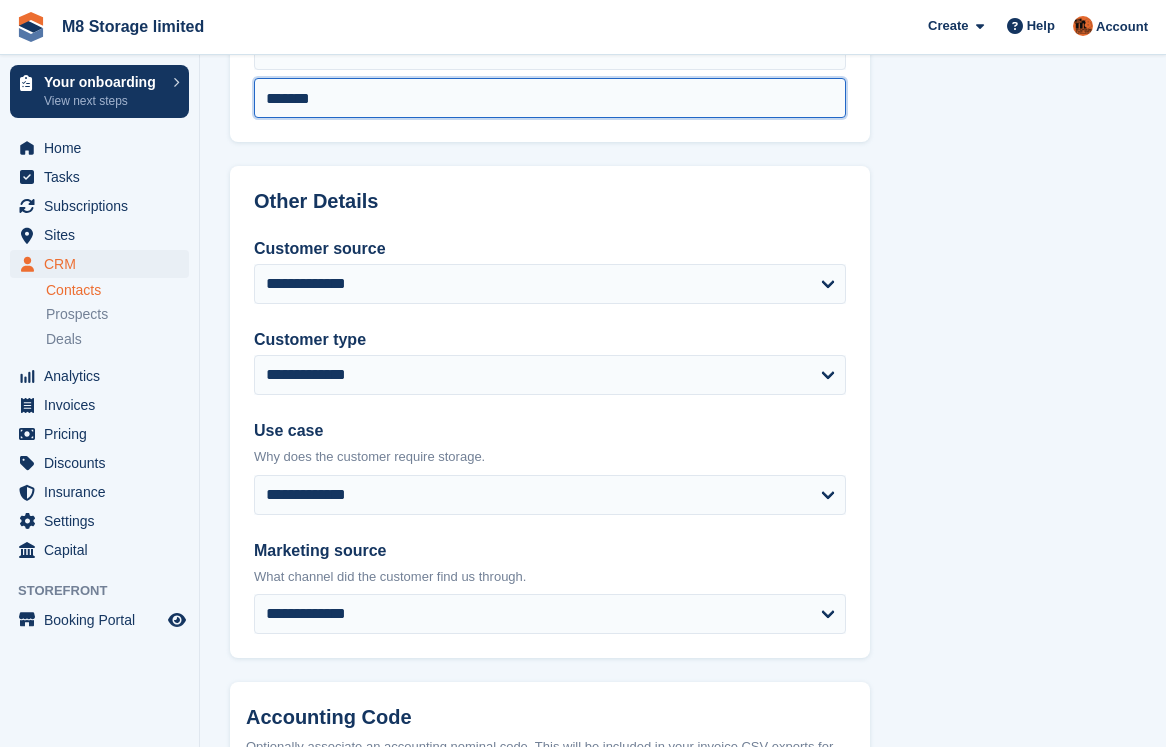 scroll, scrollTop: 800, scrollLeft: 0, axis: vertical 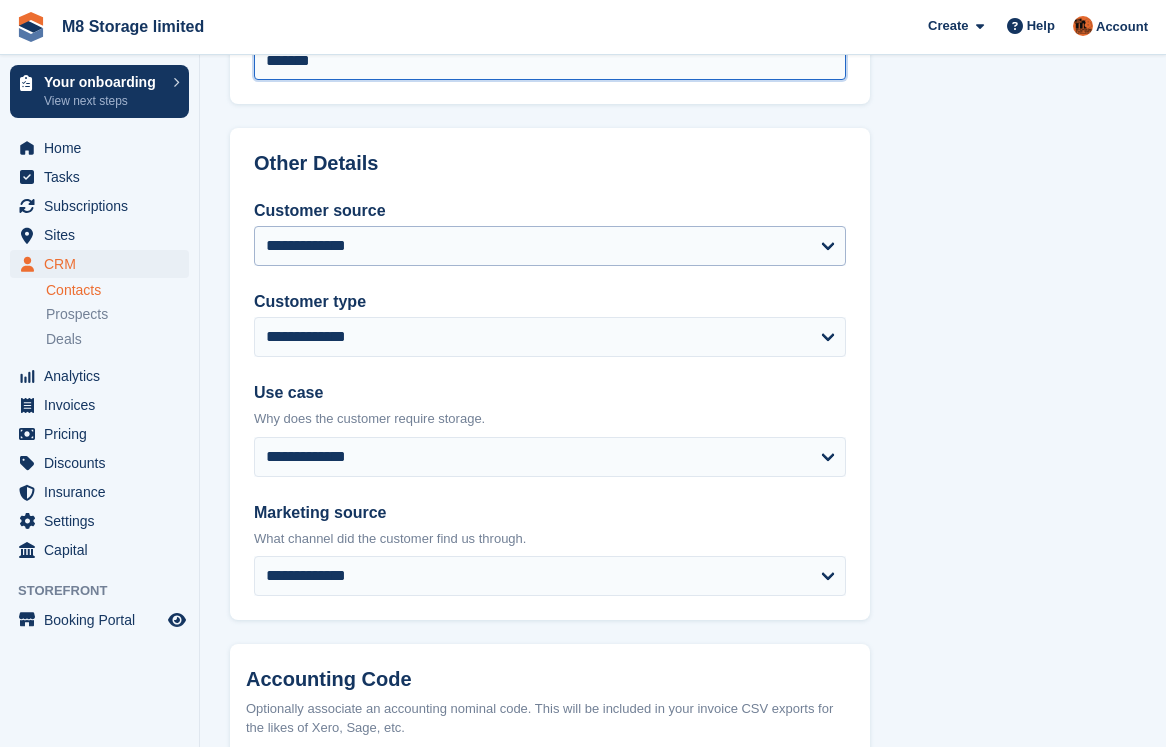 type on "*******" 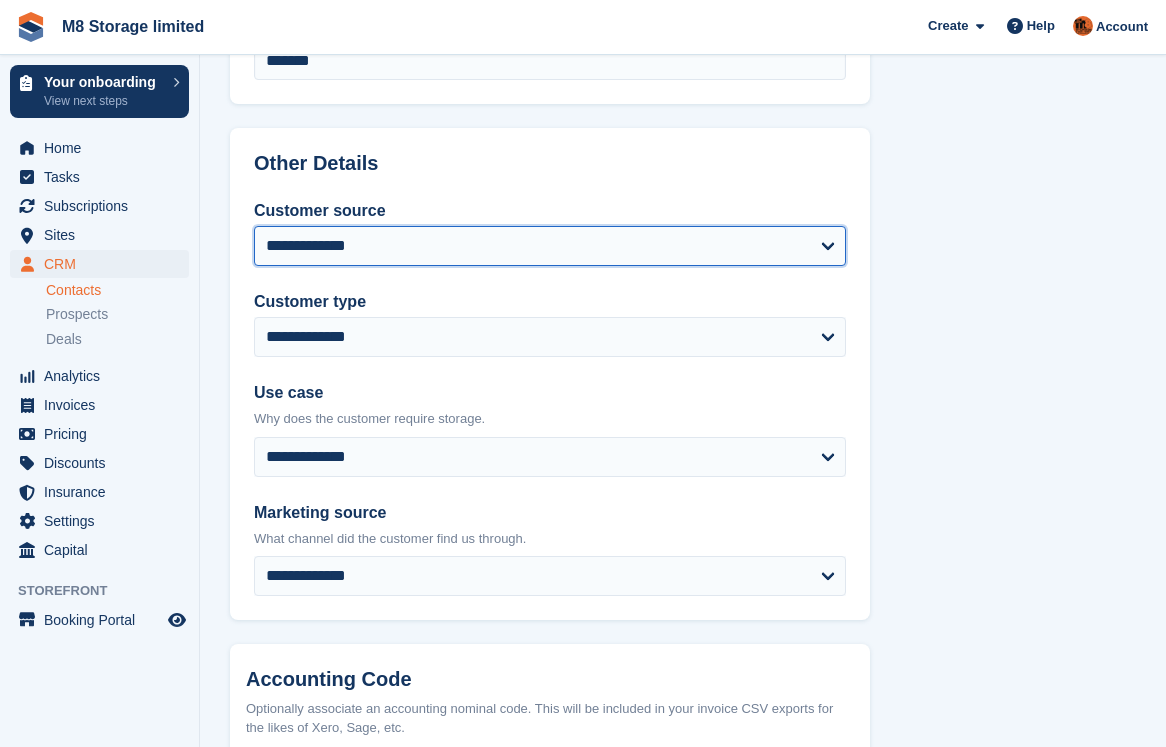 click on "**********" at bounding box center [550, 246] 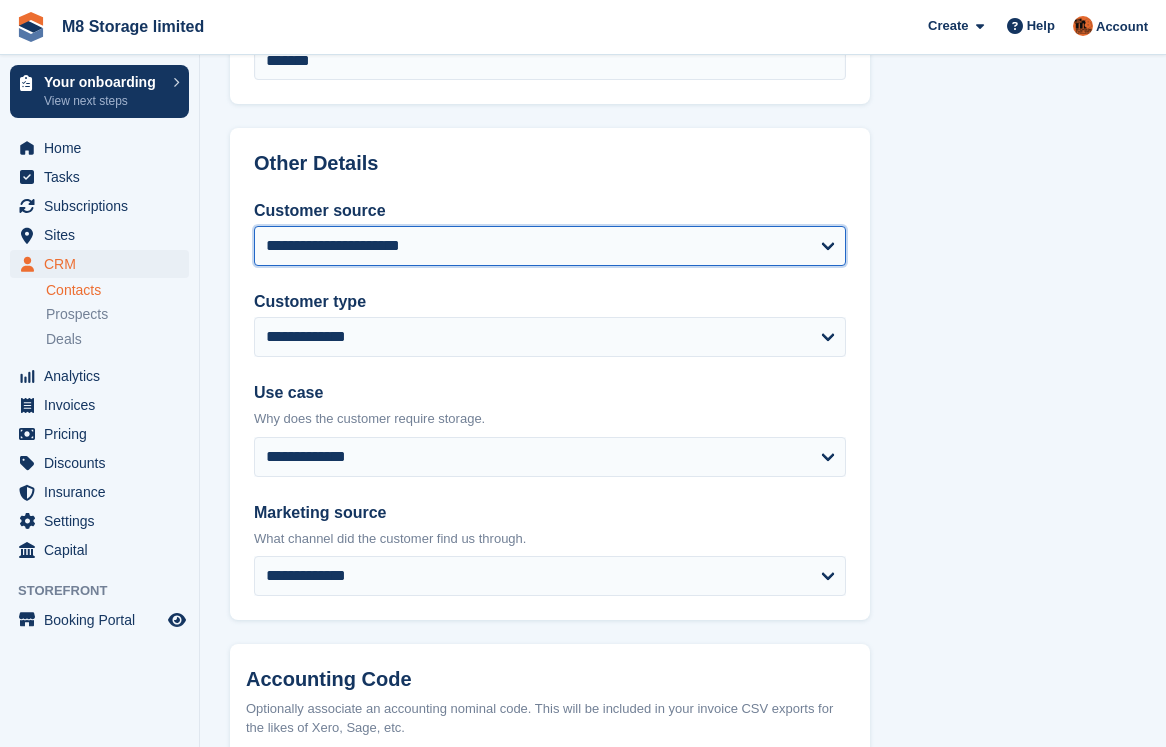 click on "**********" at bounding box center [550, 246] 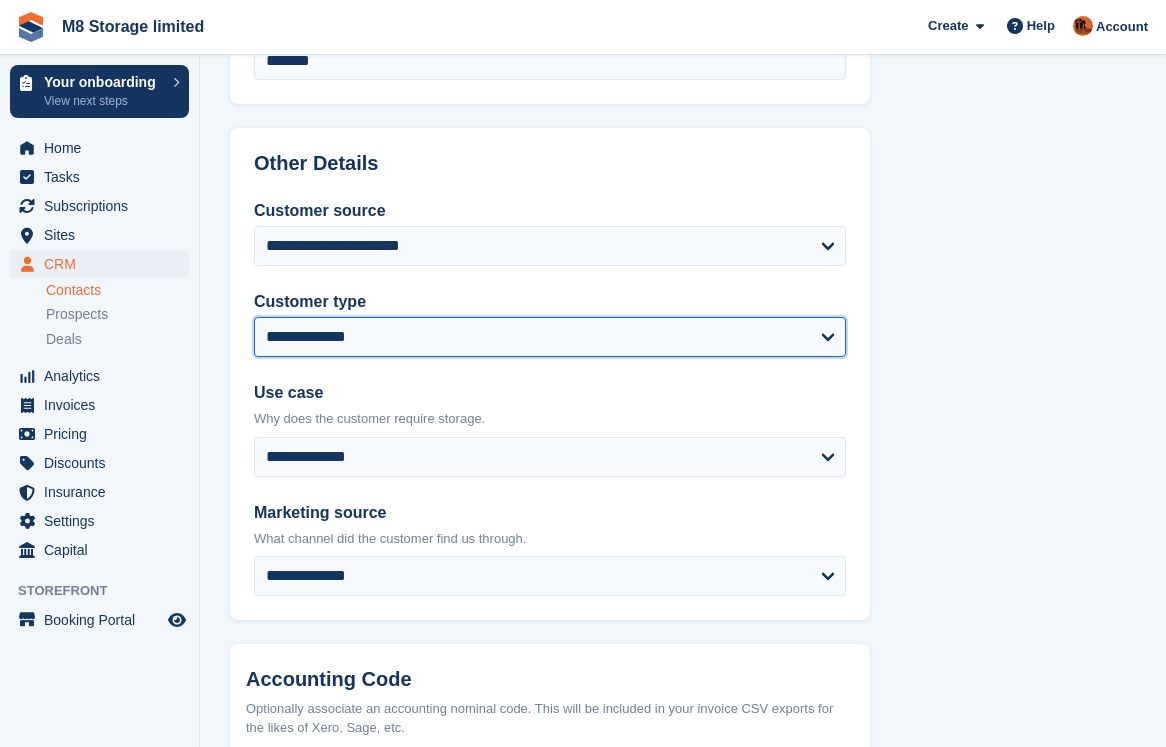 click on "**********" at bounding box center [550, 337] 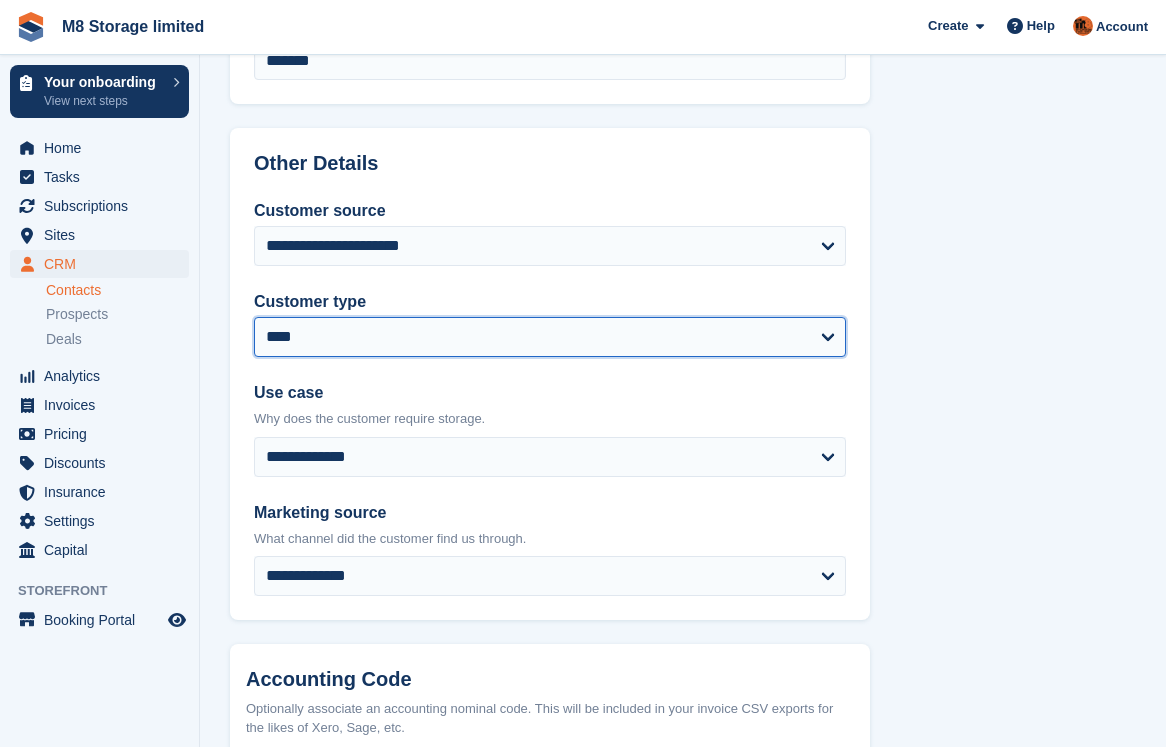 click on "**********" at bounding box center [550, 337] 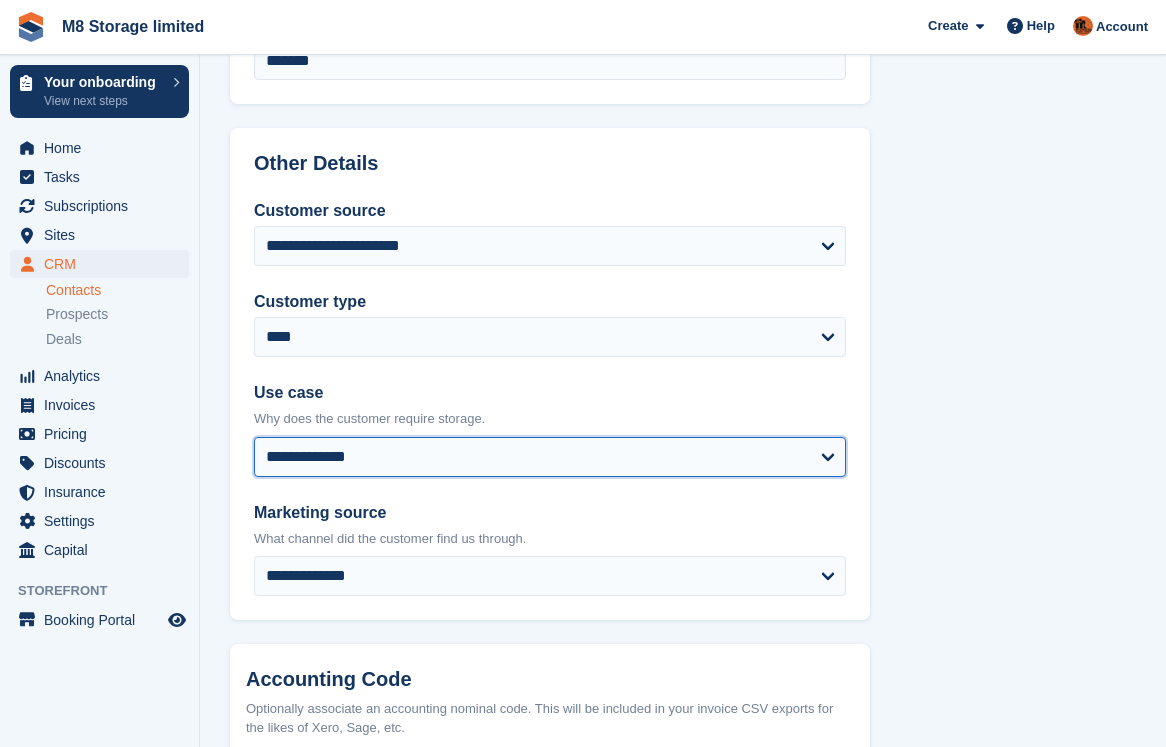 click on "**********" at bounding box center [550, 457] 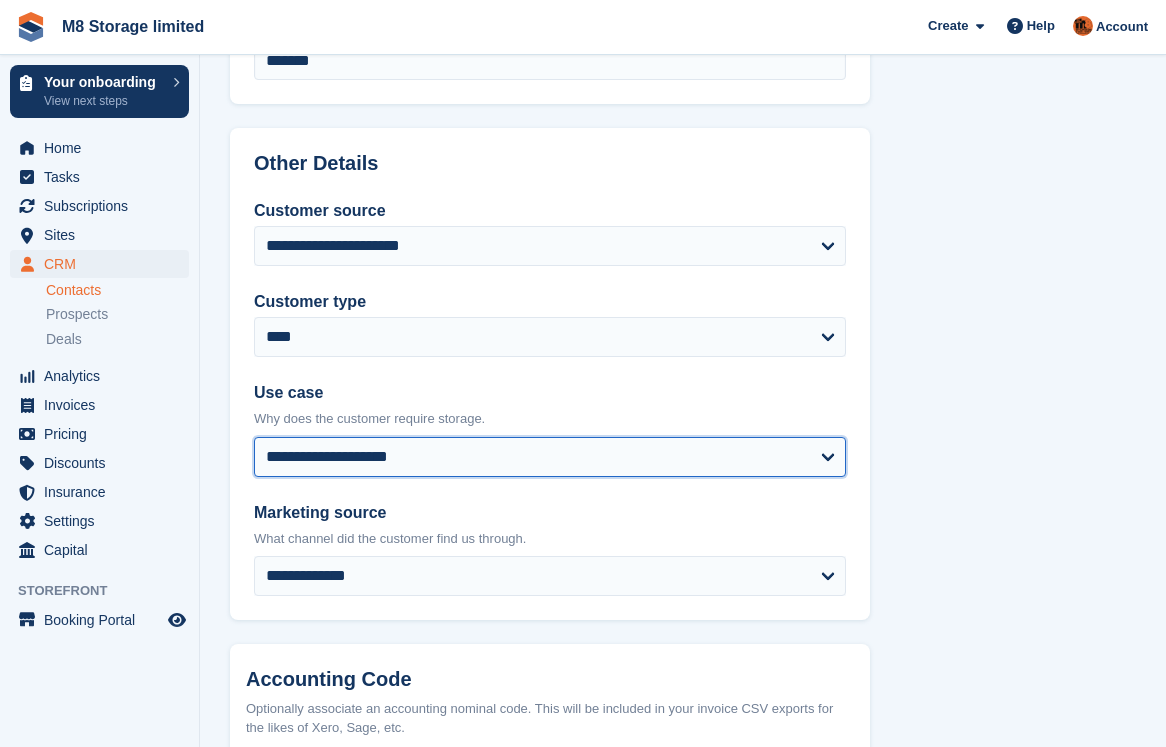 click on "**********" at bounding box center (550, 457) 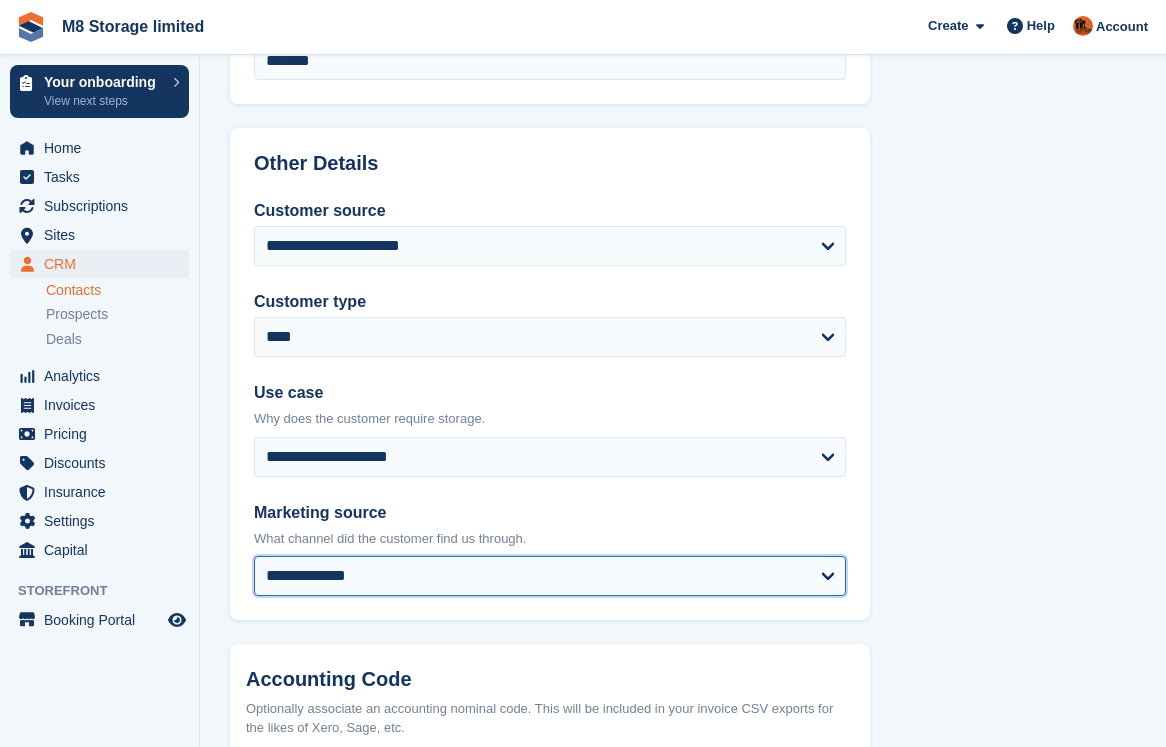click on "**********" at bounding box center (550, 576) 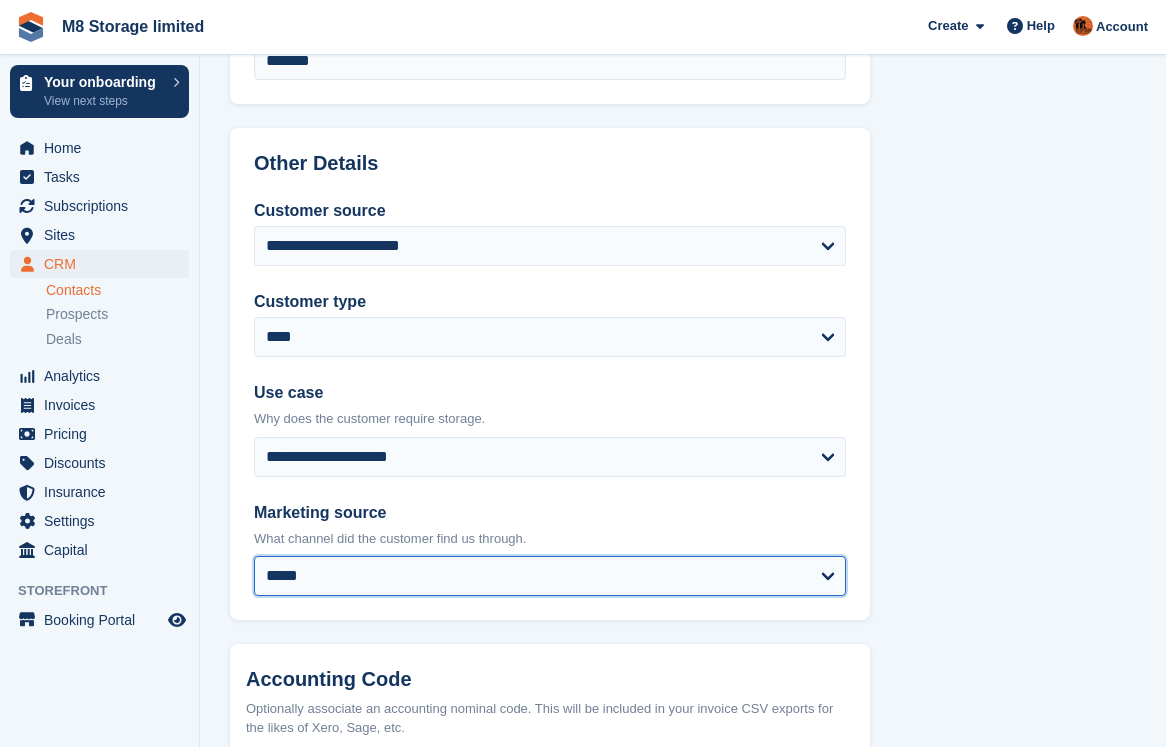 click on "**********" at bounding box center (550, 576) 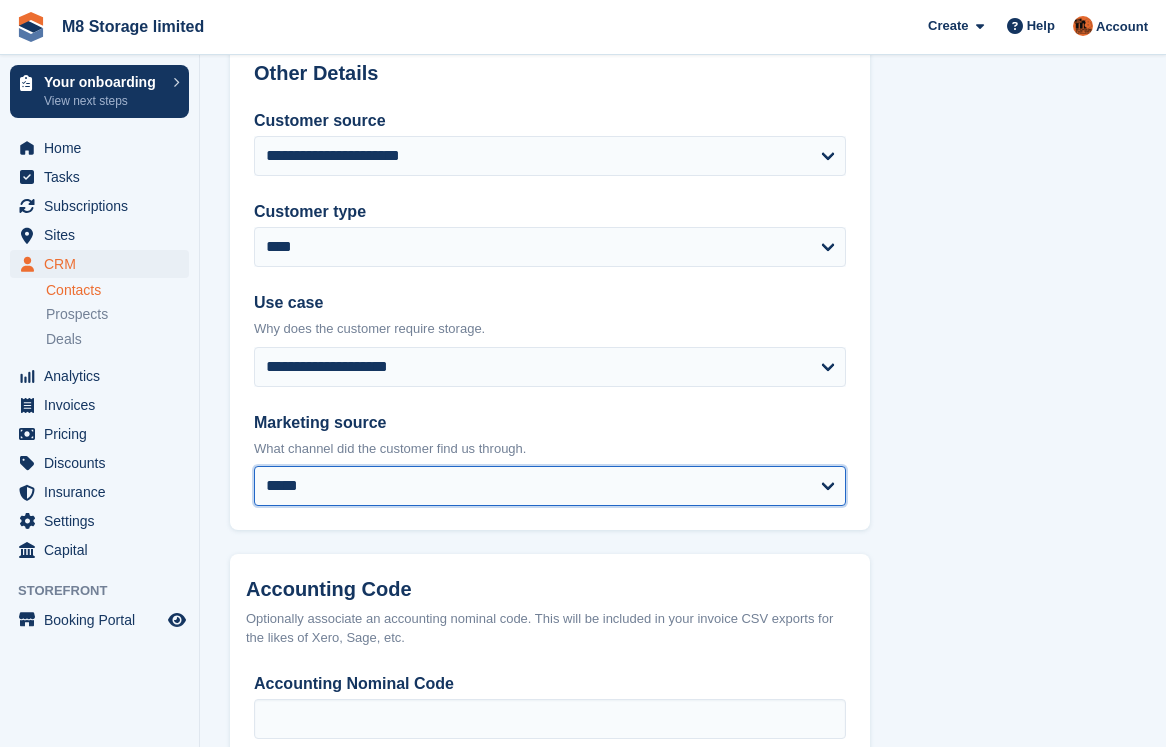 scroll, scrollTop: 1016, scrollLeft: 0, axis: vertical 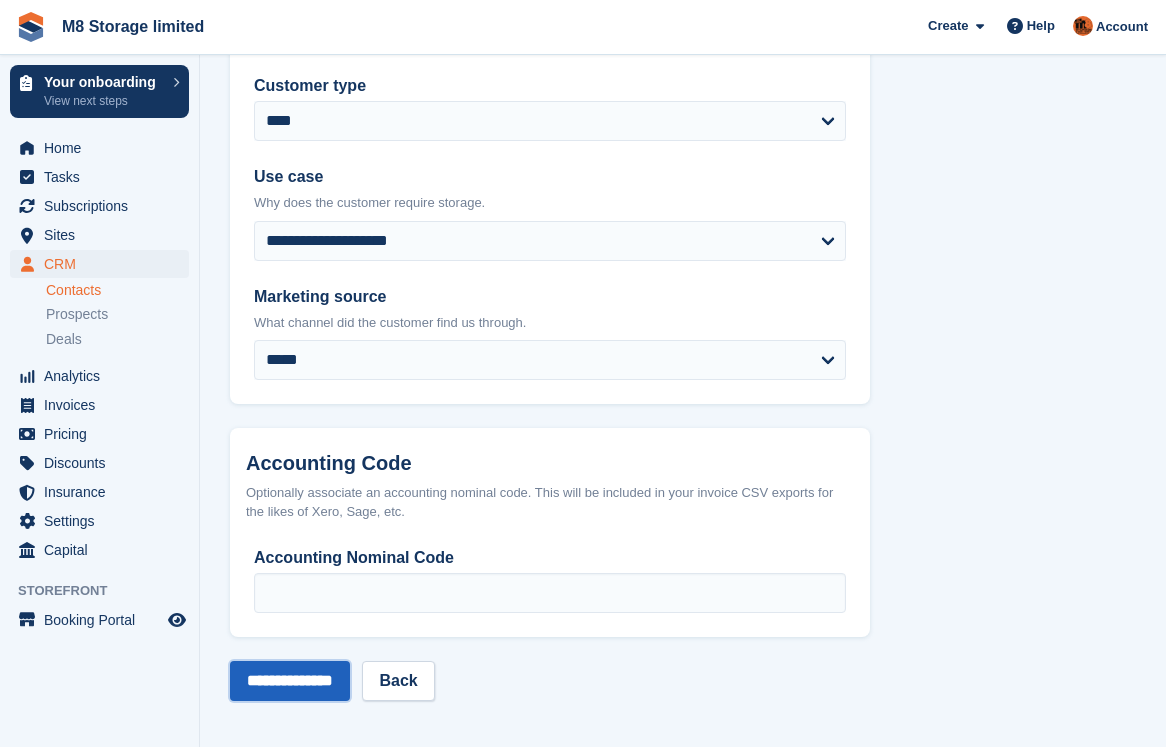 click on "**********" at bounding box center [290, 681] 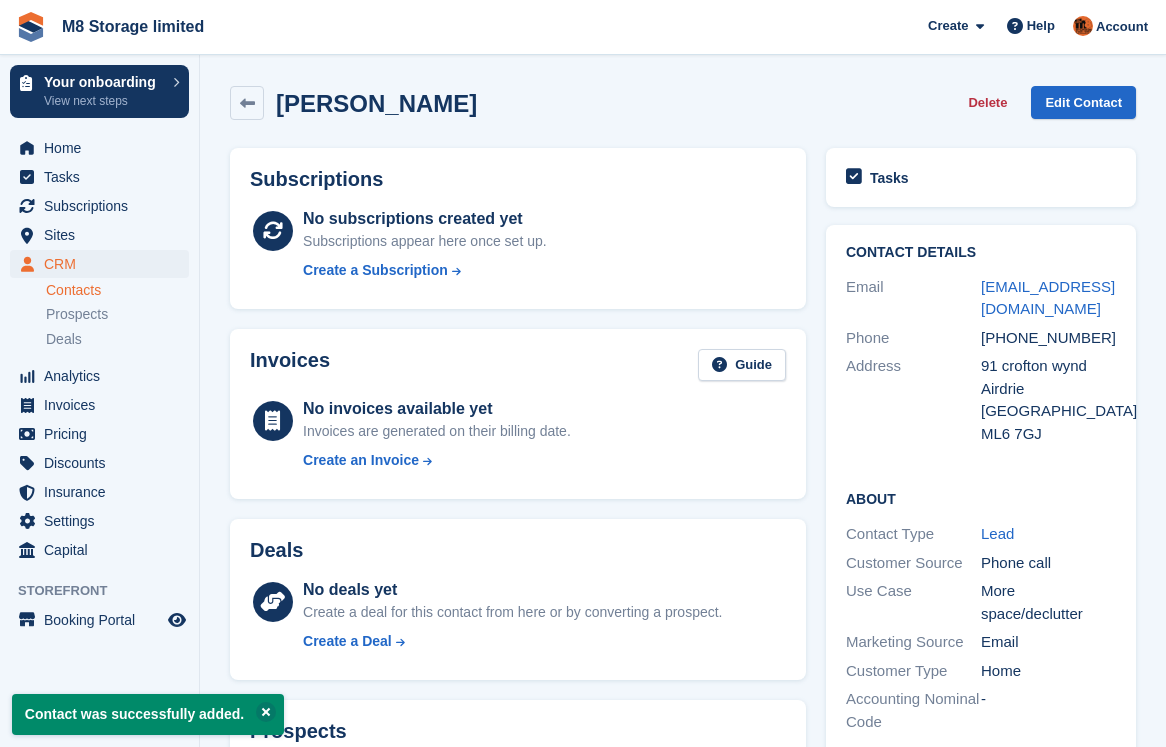 scroll, scrollTop: 0, scrollLeft: 0, axis: both 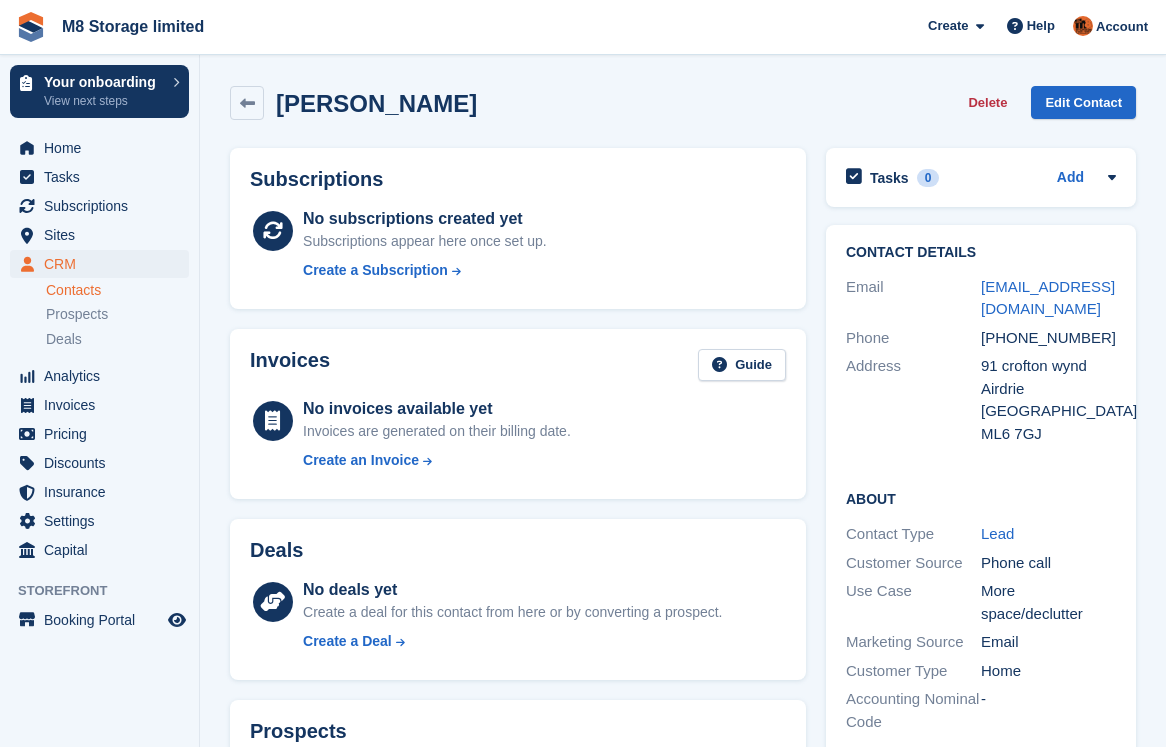 click on "Contacts" at bounding box center (117, 290) 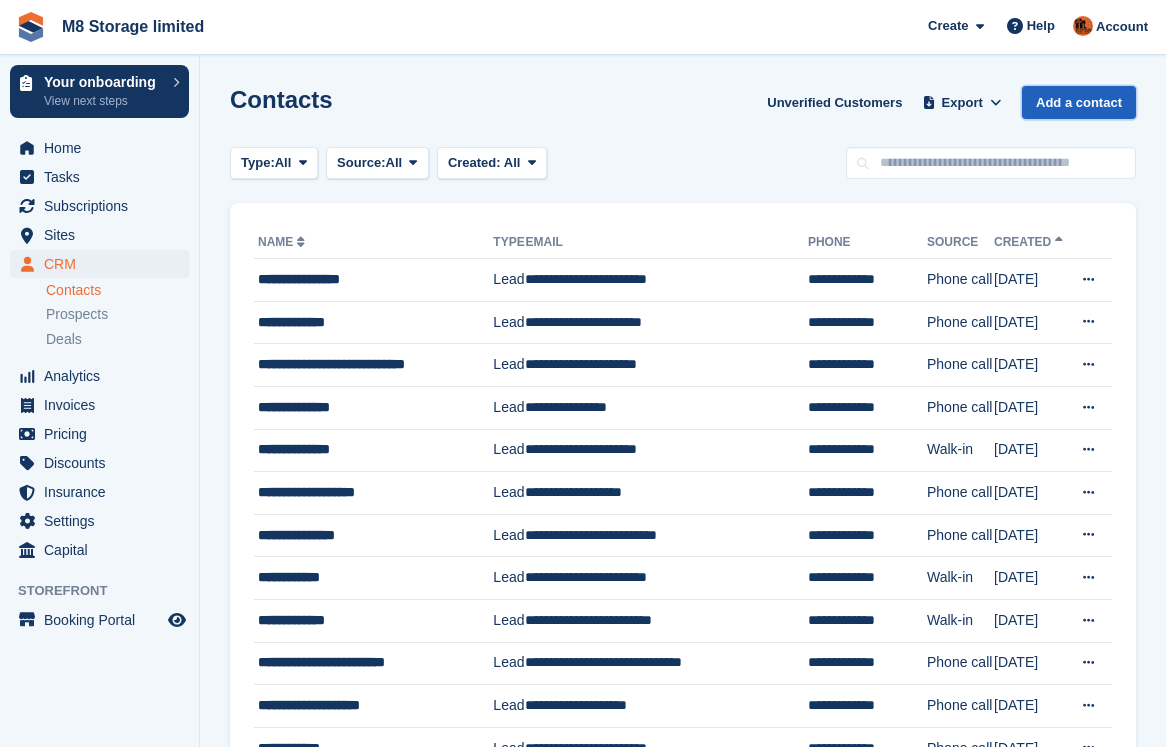 click on "Add a contact" at bounding box center (1079, 102) 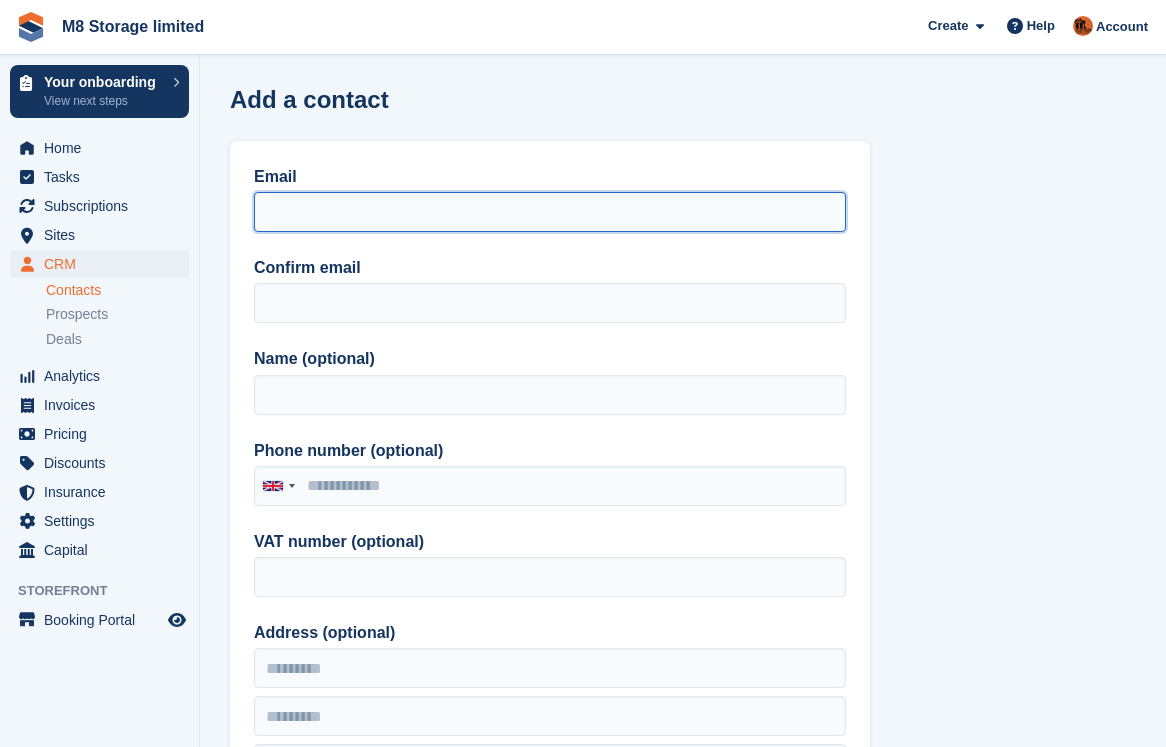 click on "Email" at bounding box center [550, 212] 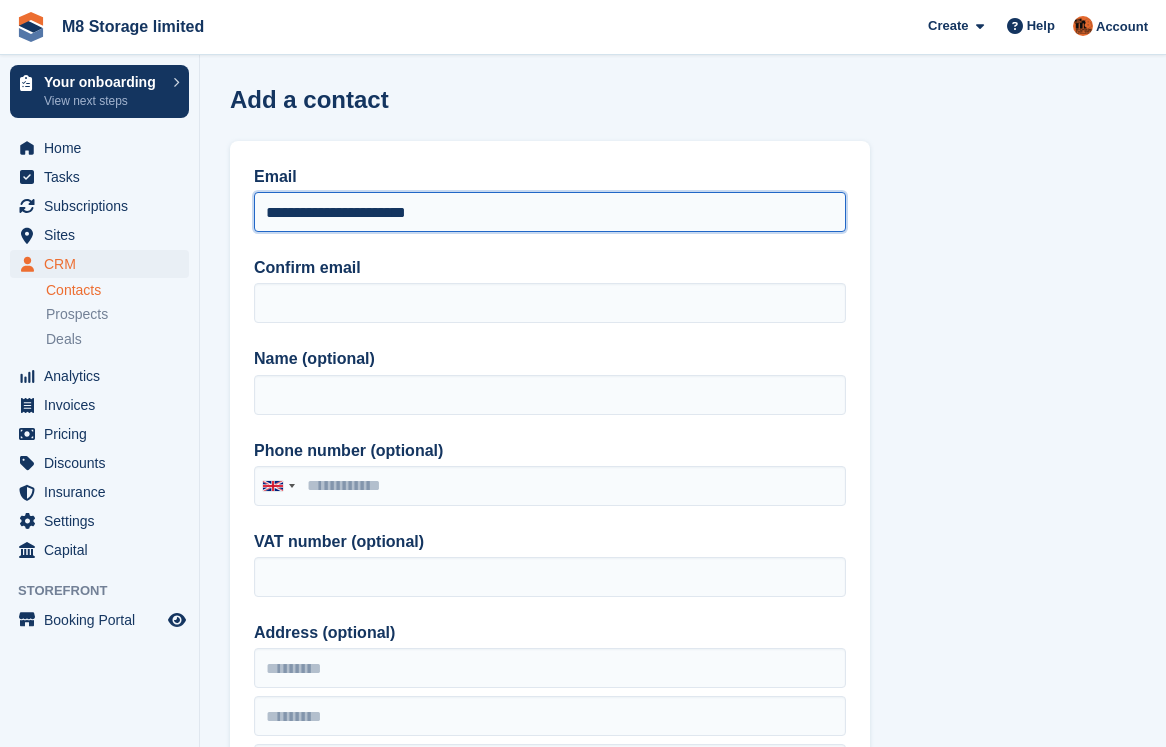 drag, startPoint x: 448, startPoint y: 216, endPoint x: 247, endPoint y: 220, distance: 201.0398 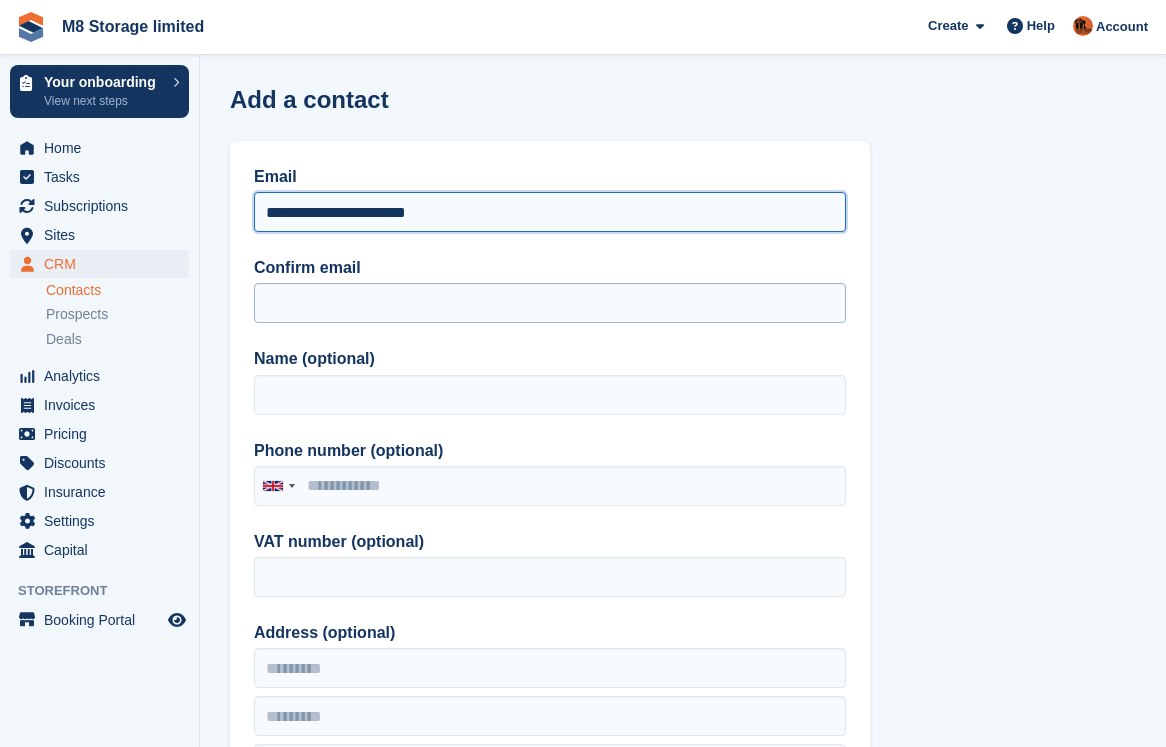 type on "**********" 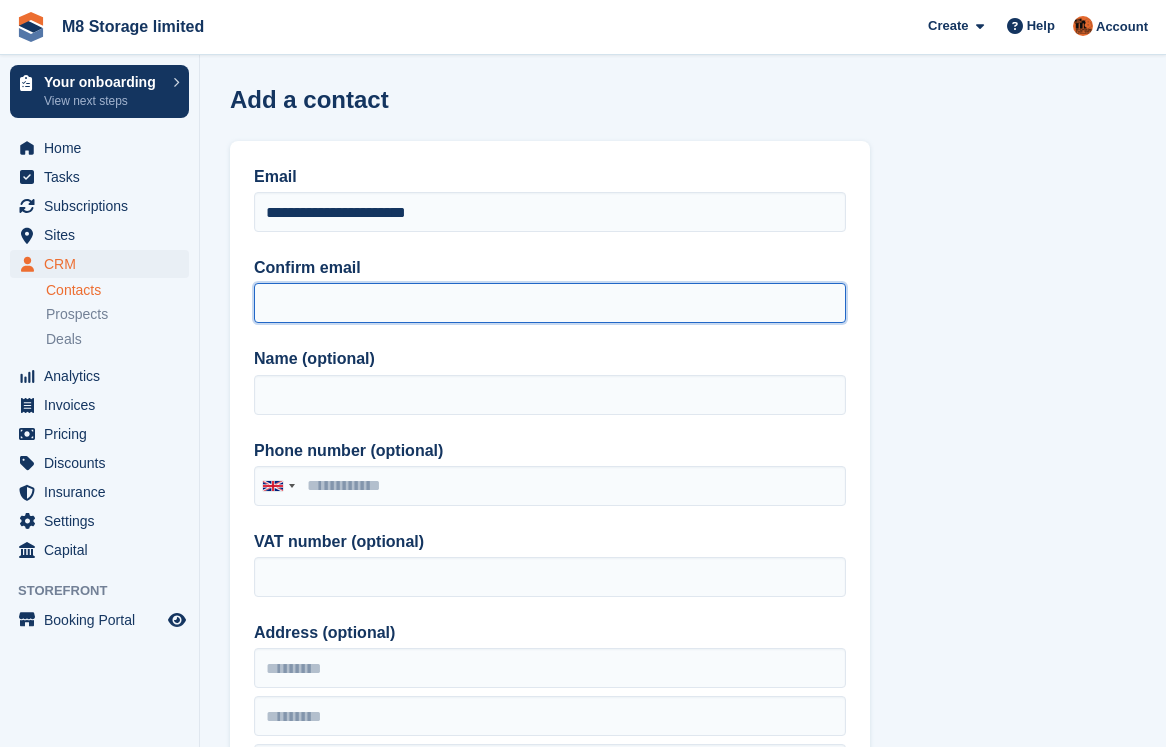 paste on "**********" 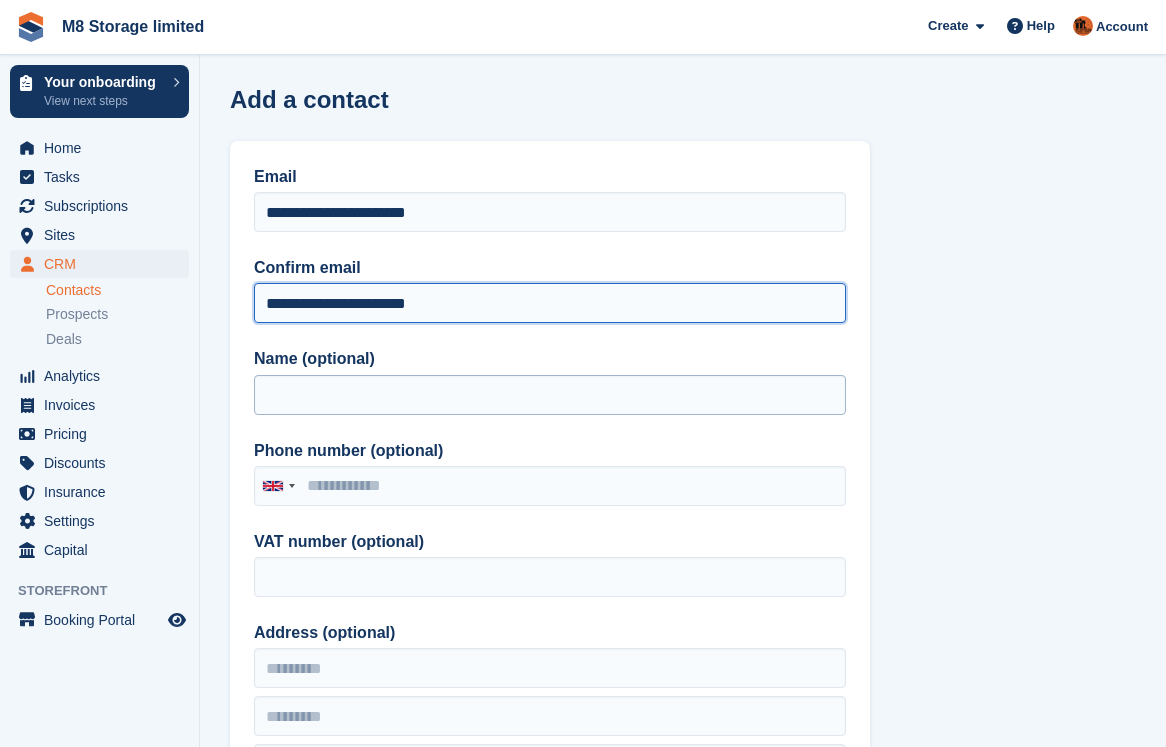 type on "**********" 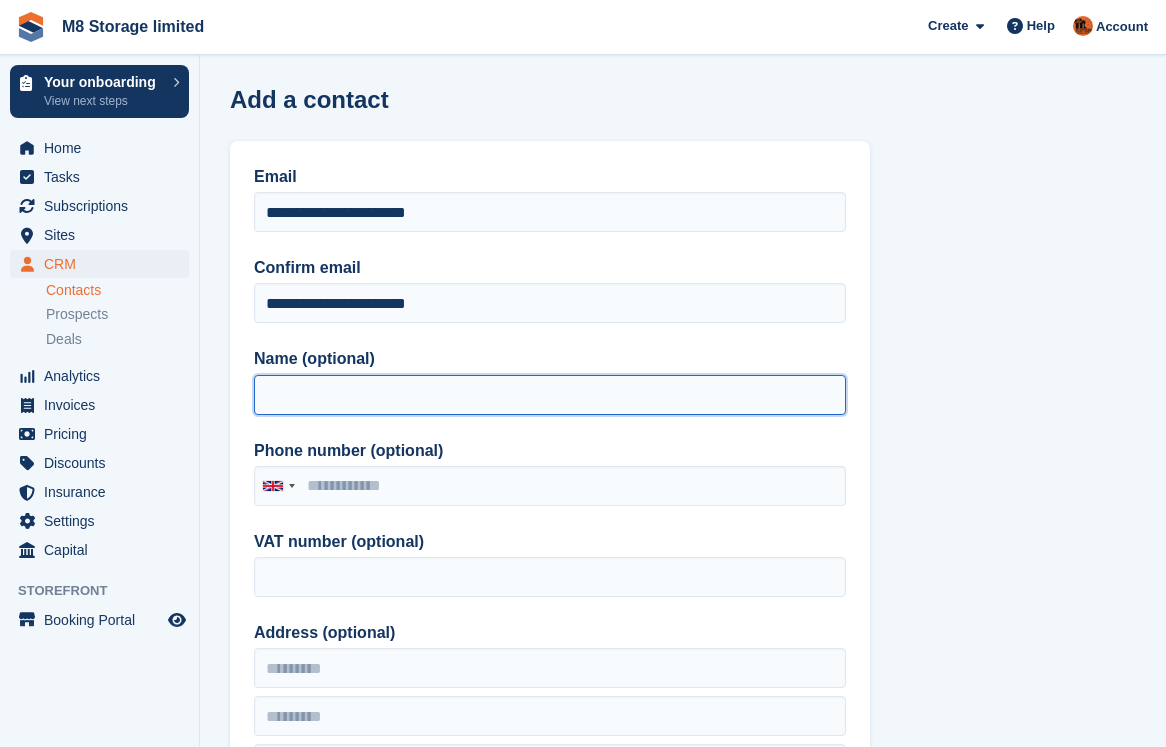 click on "Name (optional)" at bounding box center (550, 395) 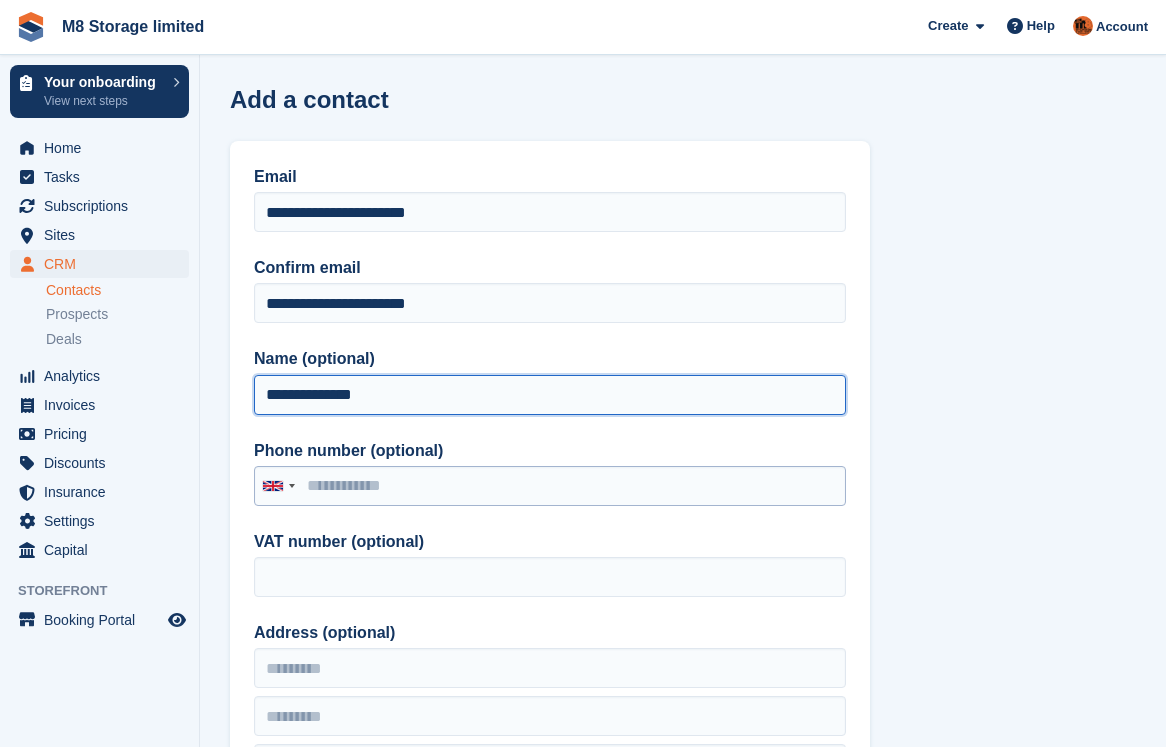 type on "**********" 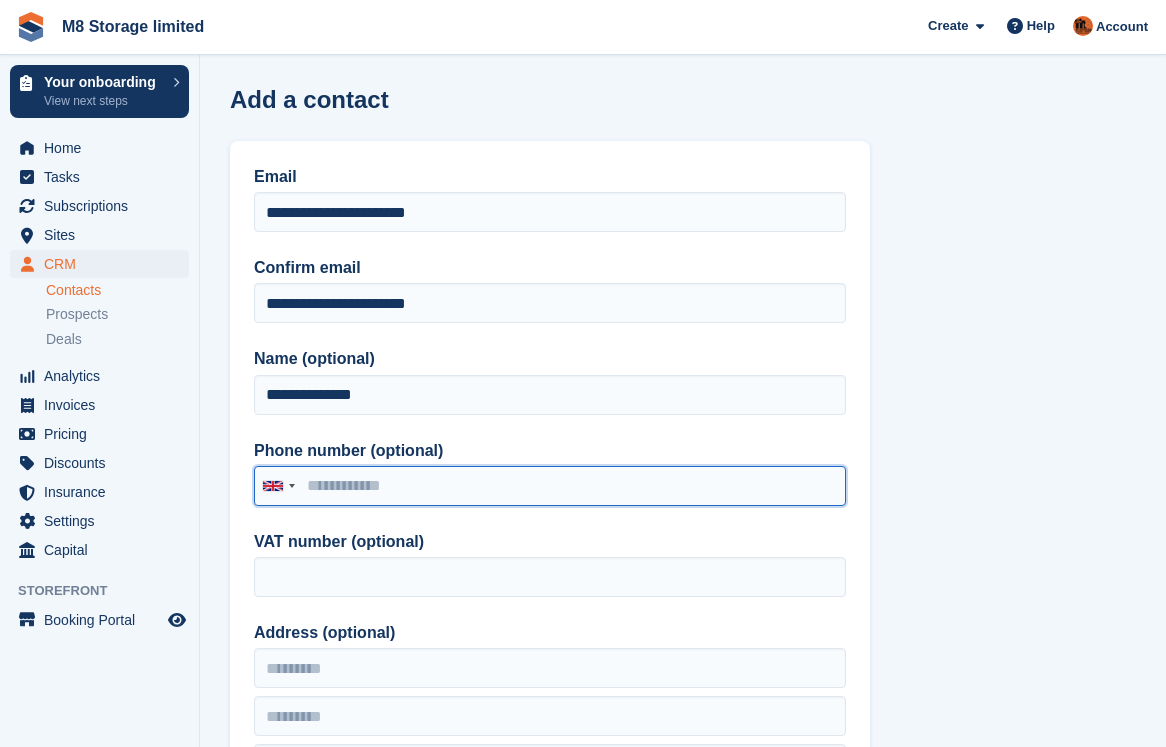 drag, startPoint x: 356, startPoint y: 490, endPoint x: 440, endPoint y: 487, distance: 84.05355 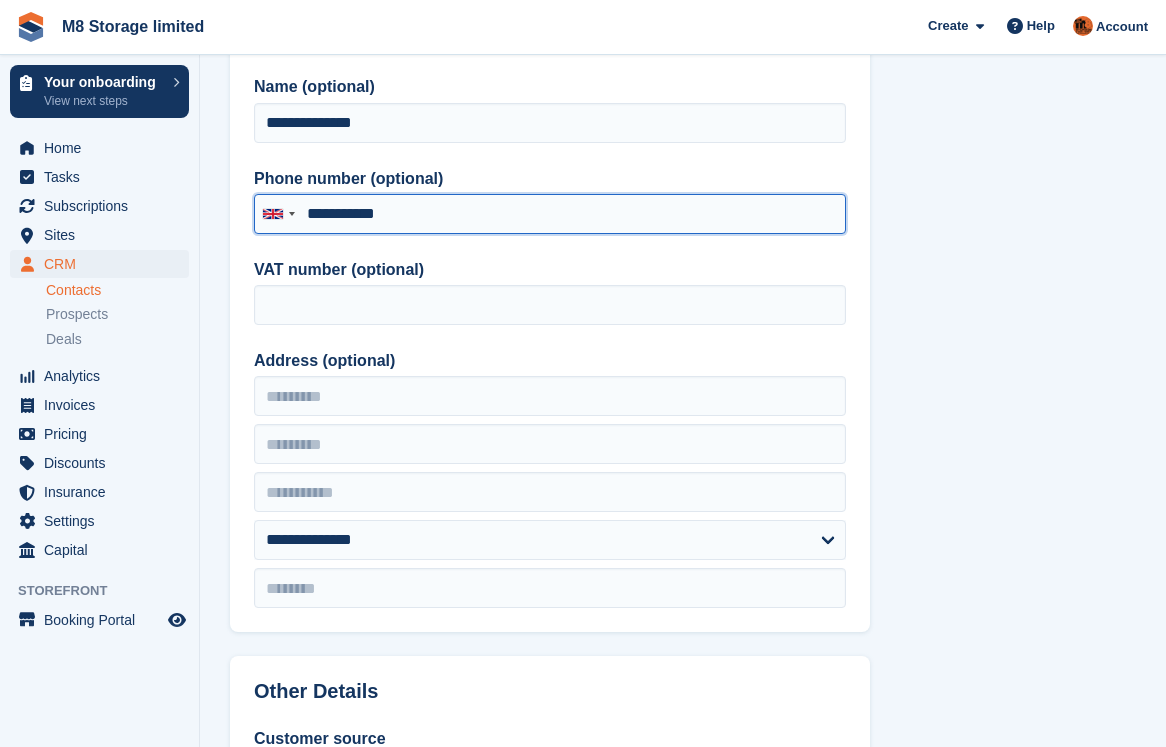scroll, scrollTop: 300, scrollLeft: 0, axis: vertical 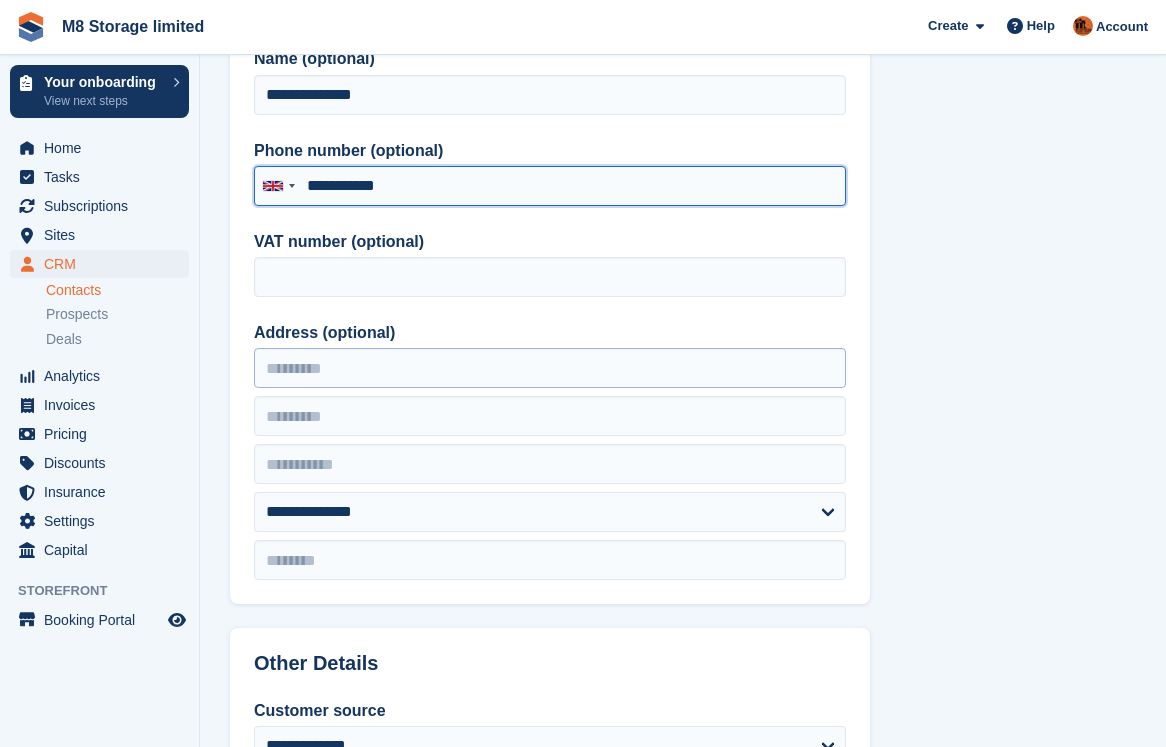 type on "**********" 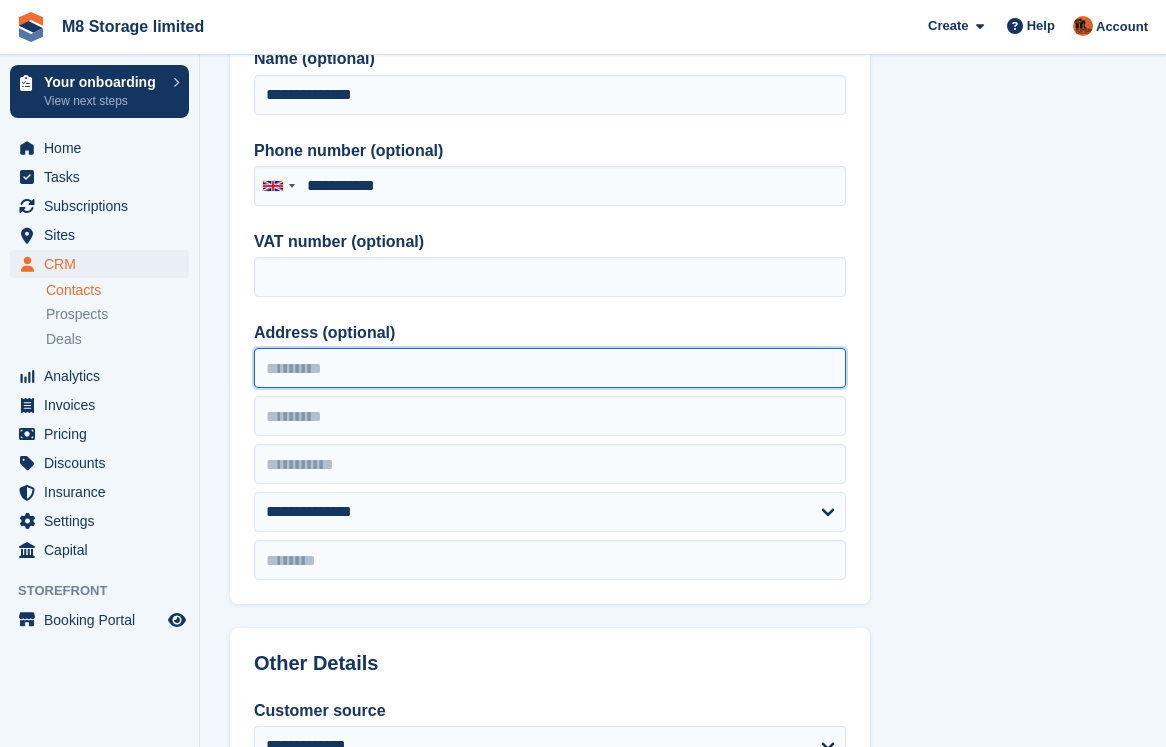 click on "Address (optional)" at bounding box center (550, 368) 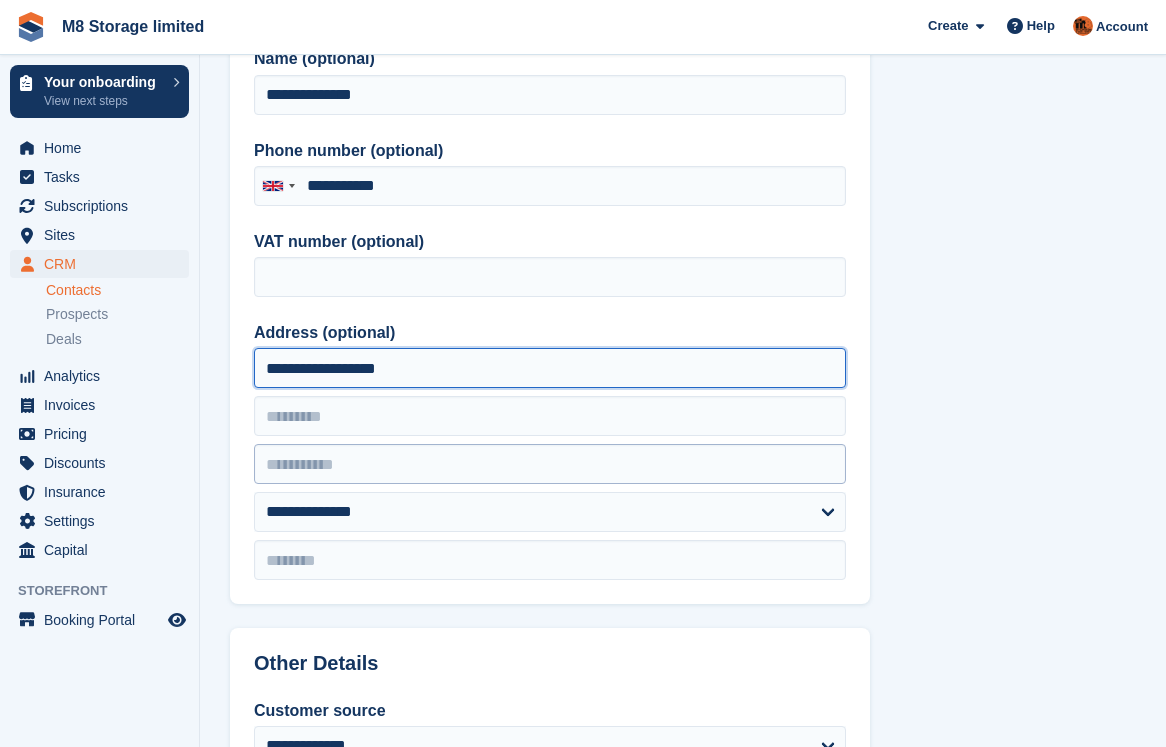 type on "**********" 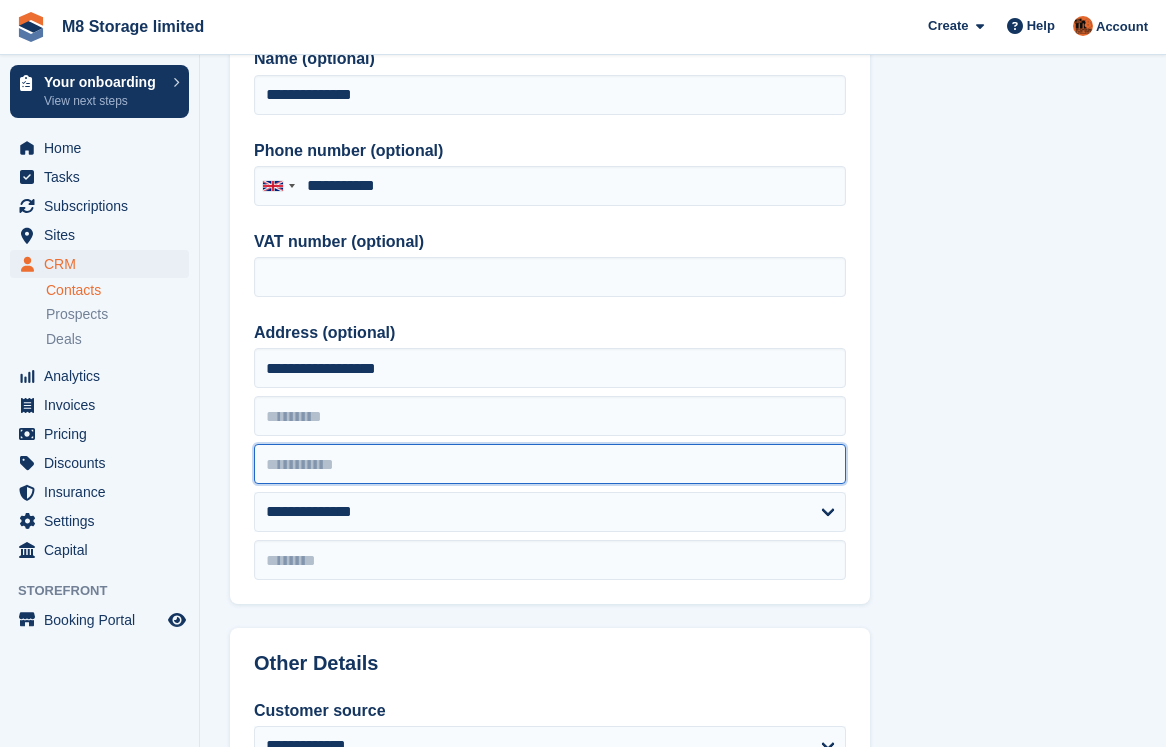 click at bounding box center (550, 464) 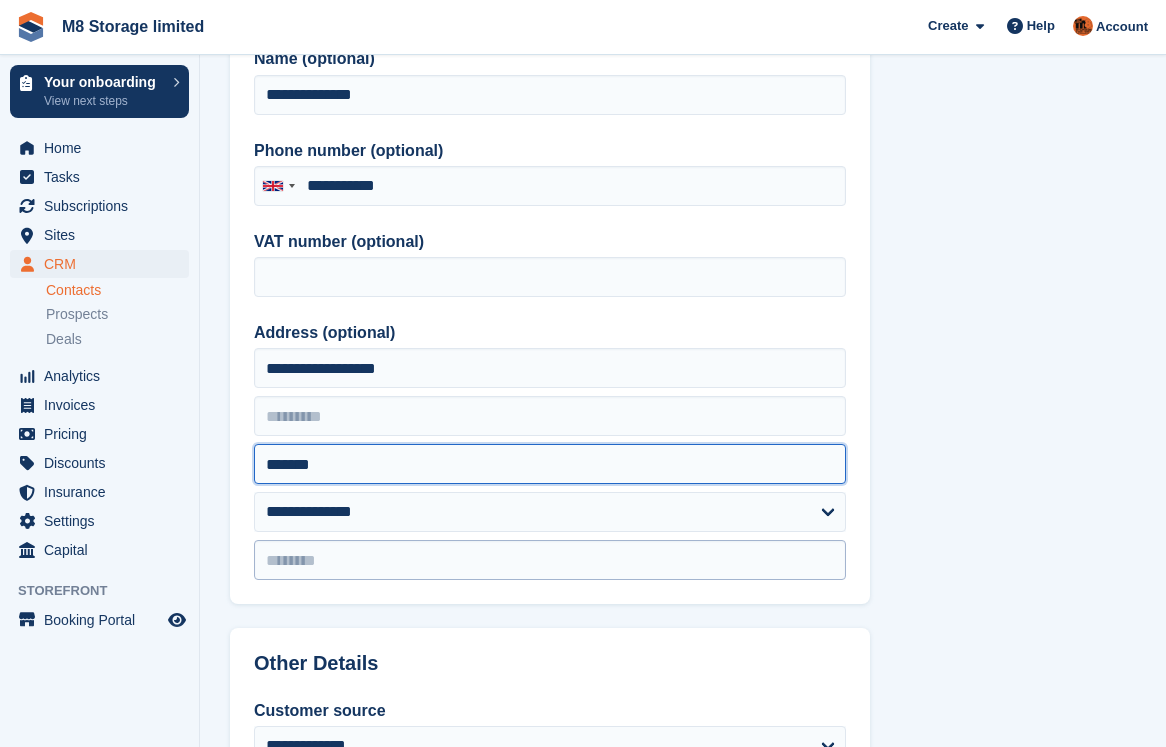 type on "*******" 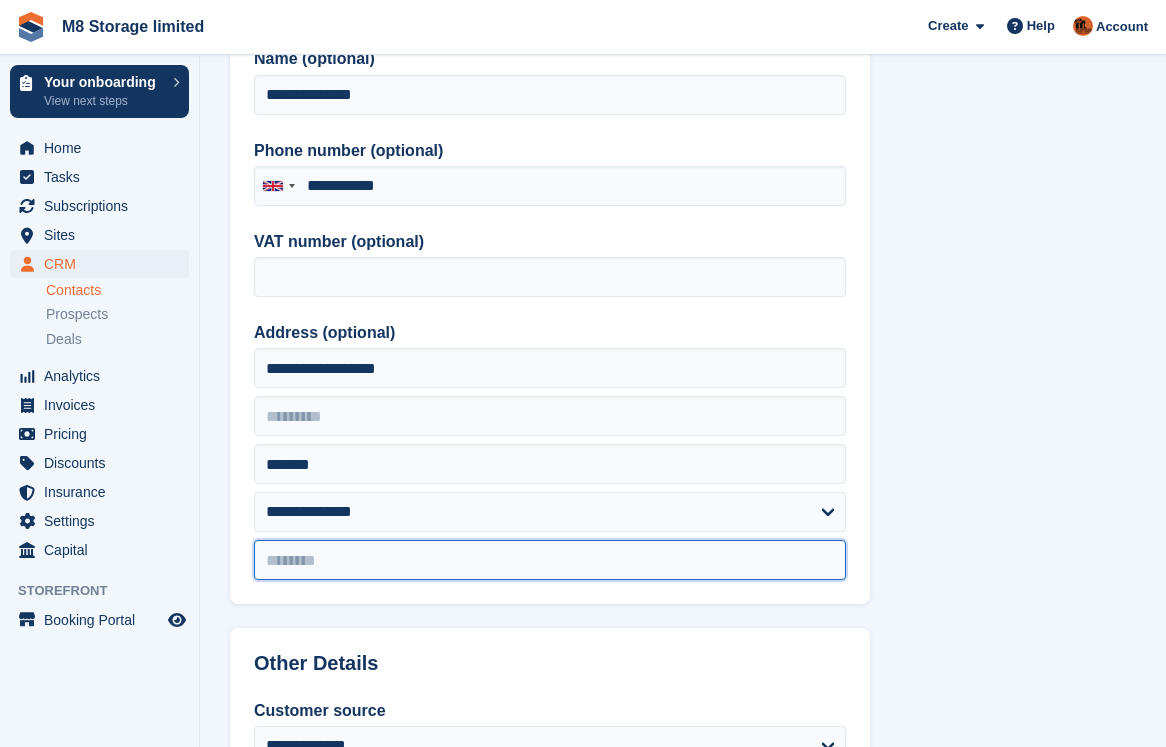 click at bounding box center (550, 560) 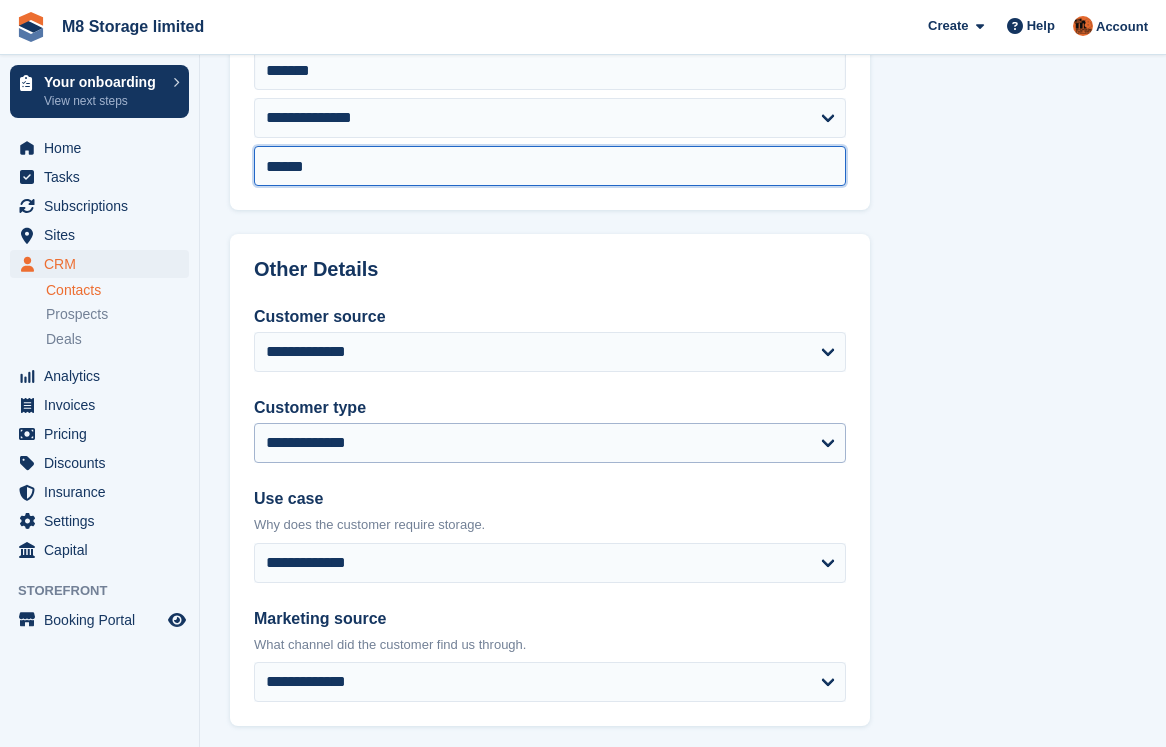 scroll, scrollTop: 700, scrollLeft: 0, axis: vertical 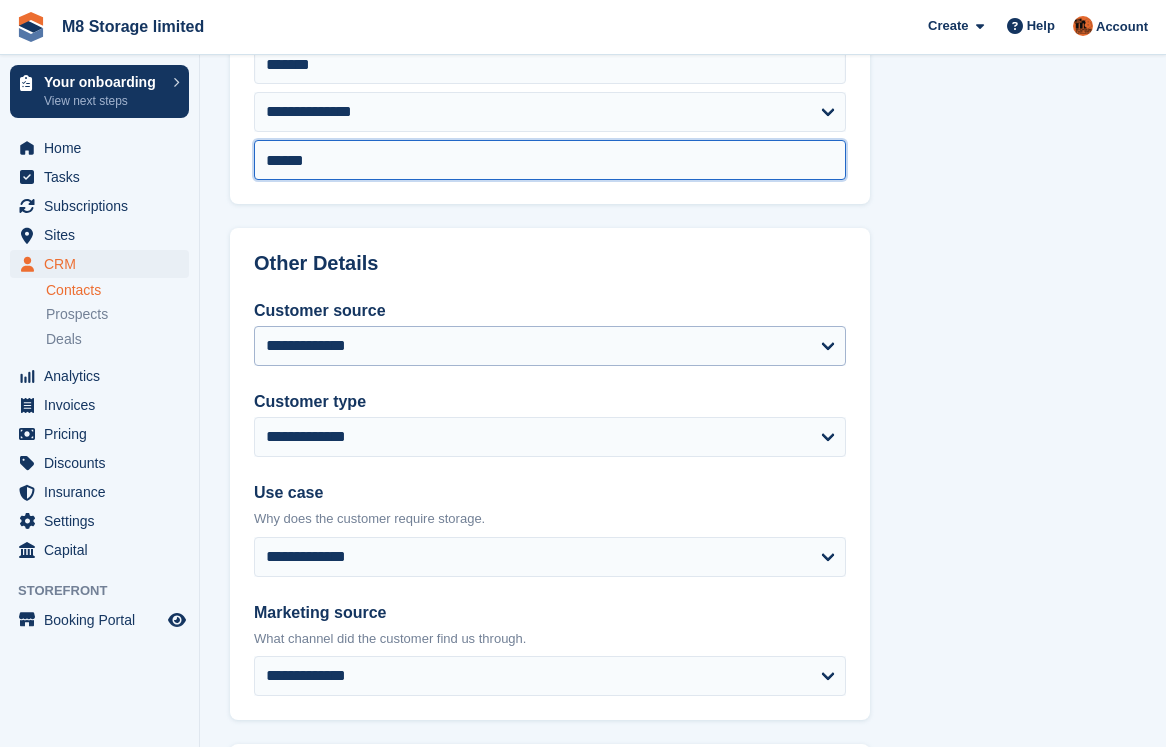 type on "******" 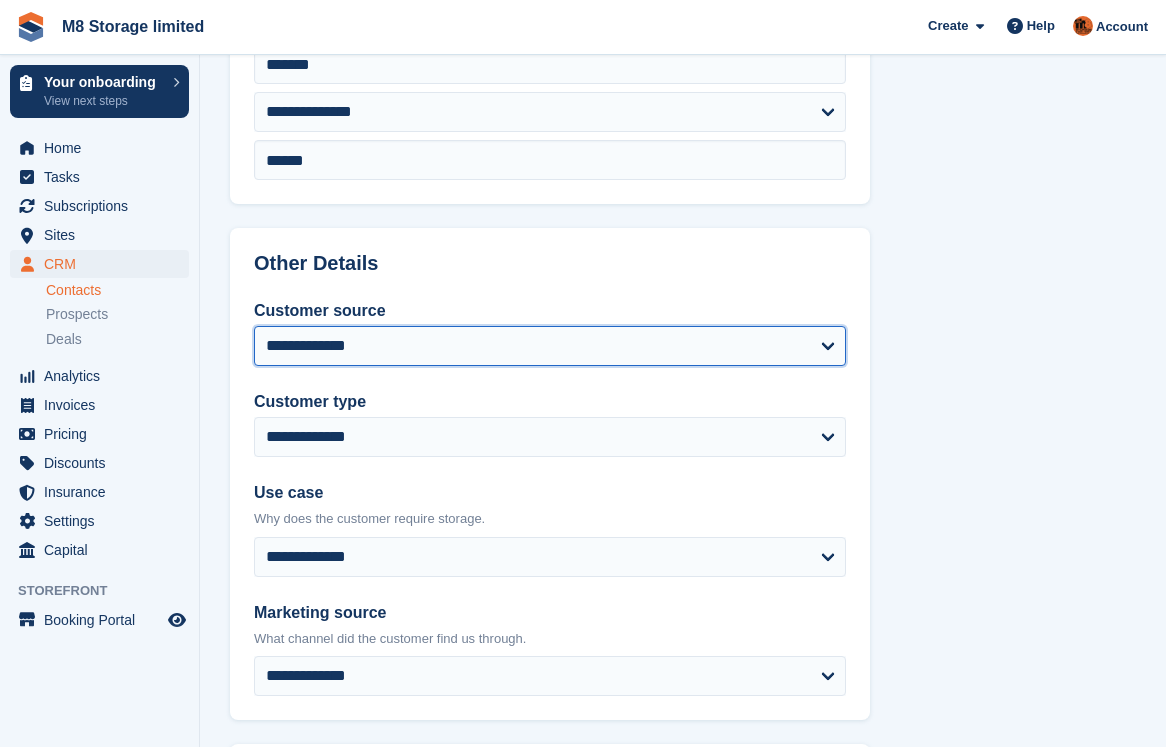 click on "**********" at bounding box center (550, 346) 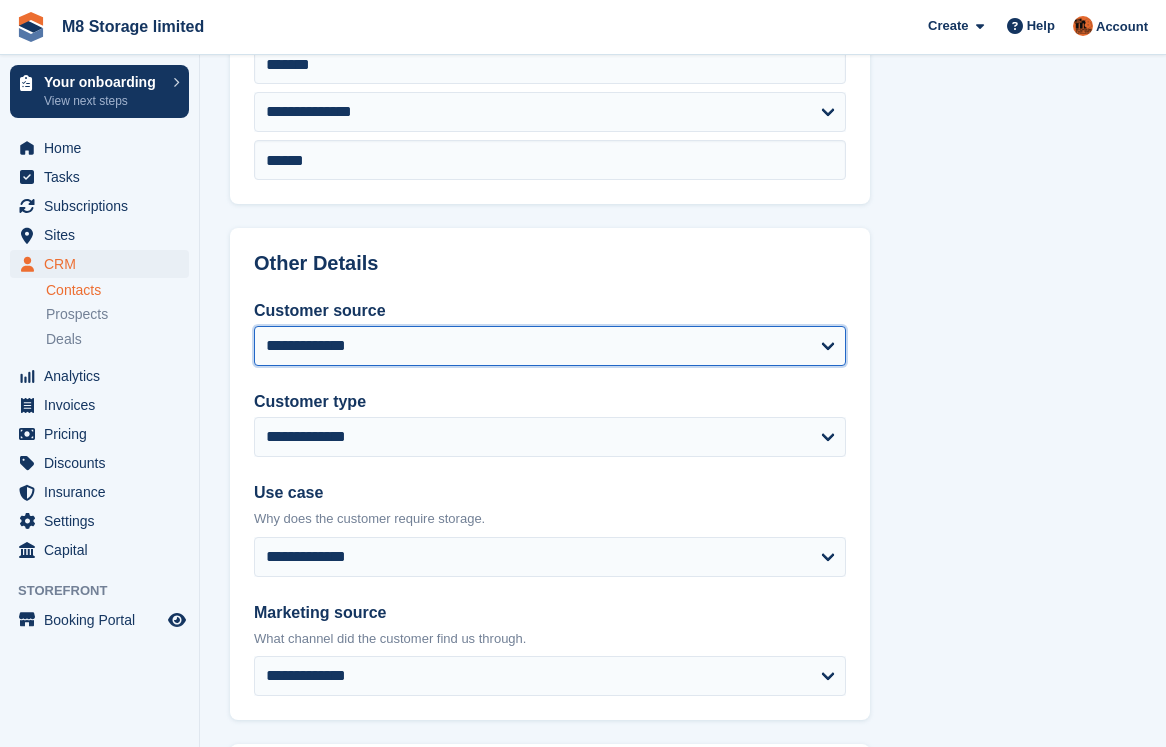 select on "*****" 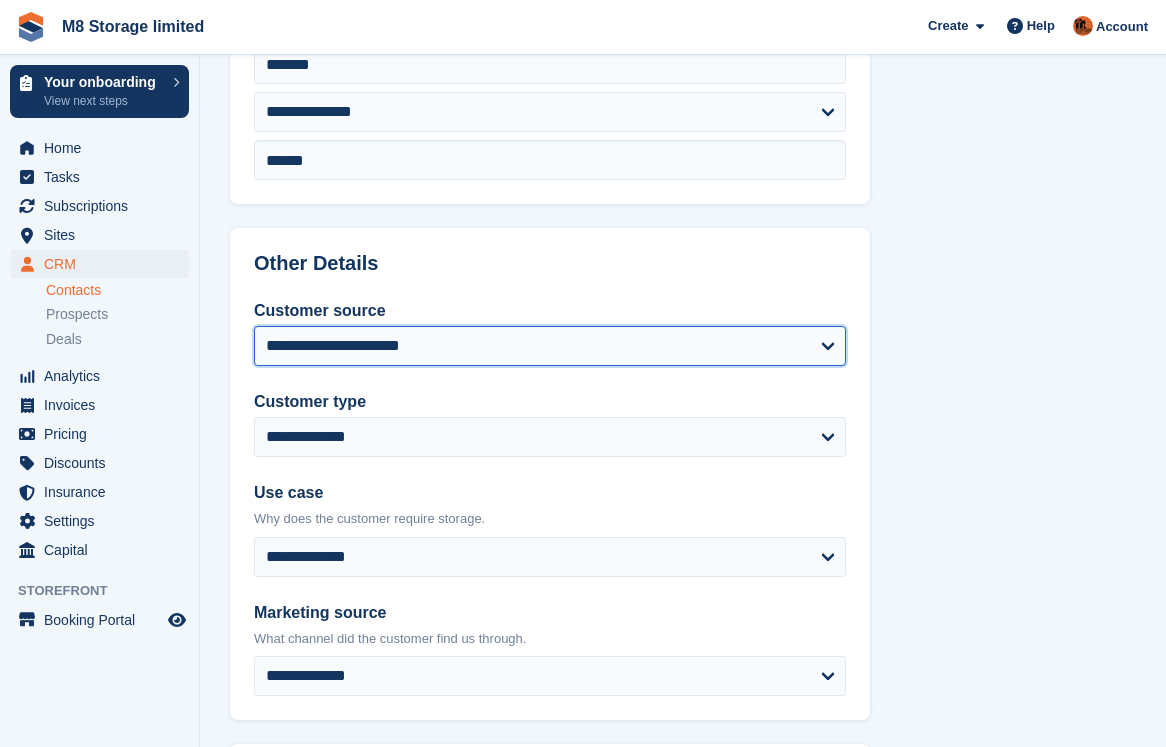 click on "**********" at bounding box center (550, 346) 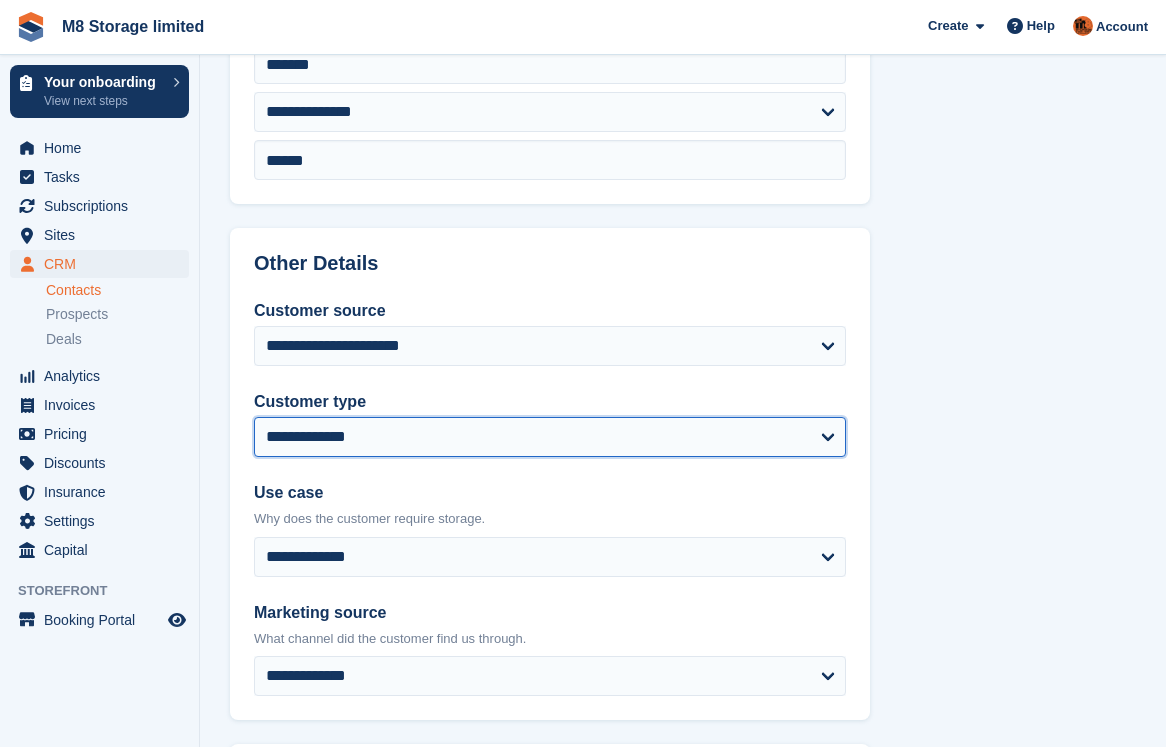 click on "**********" at bounding box center [550, 437] 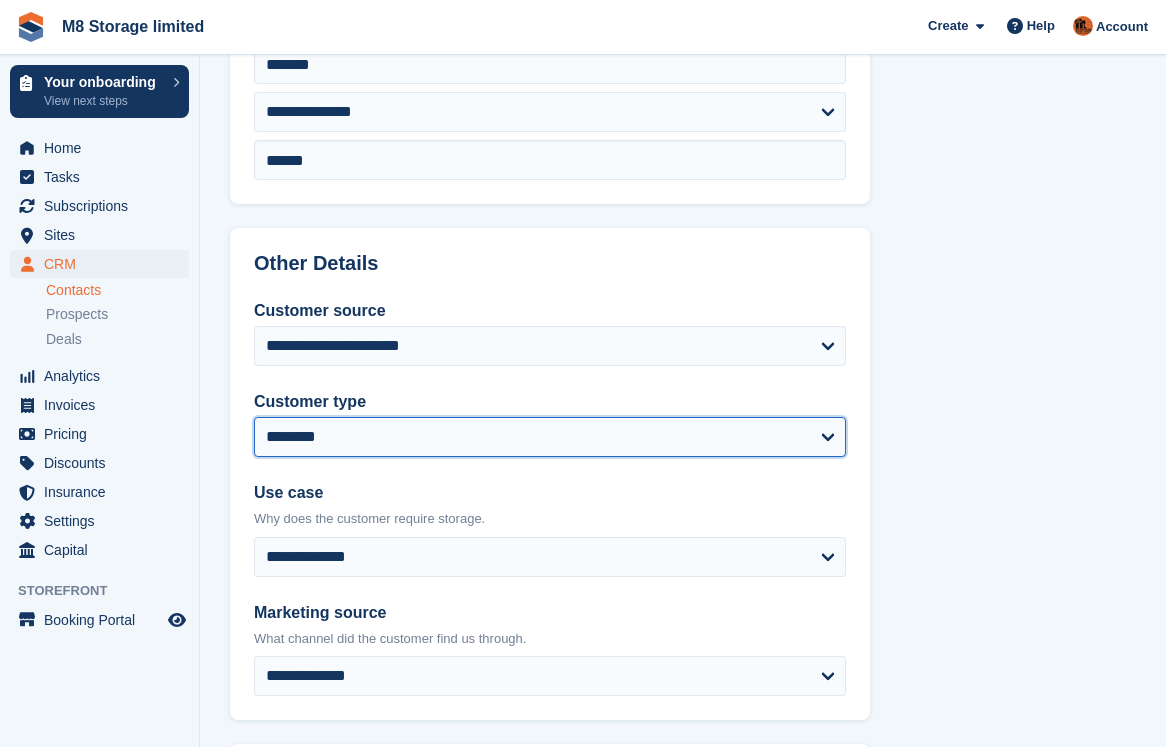 click on "**********" at bounding box center (550, 437) 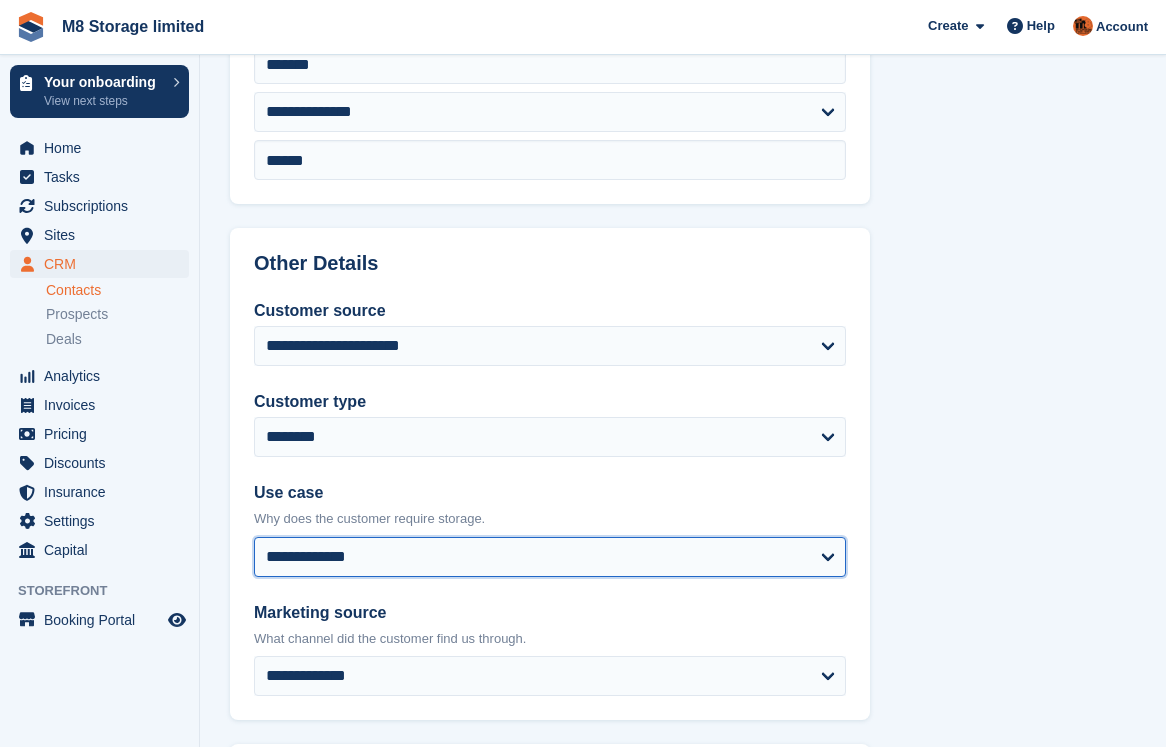 click on "**********" at bounding box center [550, 557] 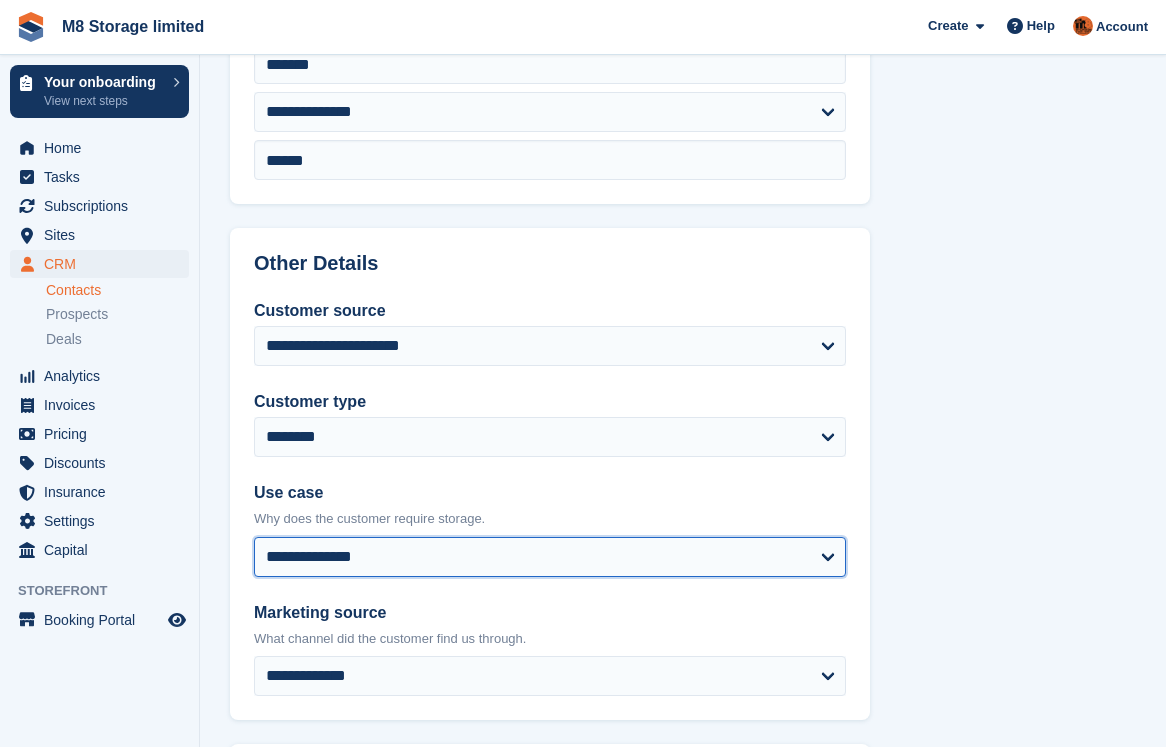 click on "**********" at bounding box center [550, 557] 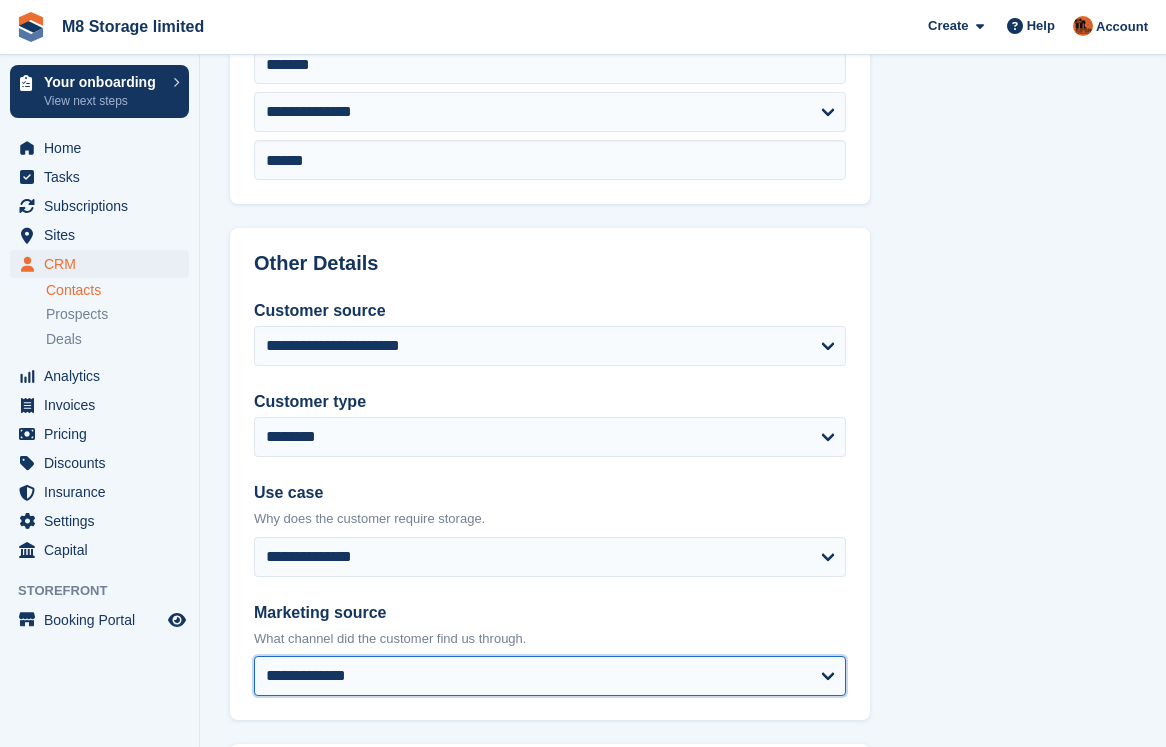 click on "**********" at bounding box center [550, 676] 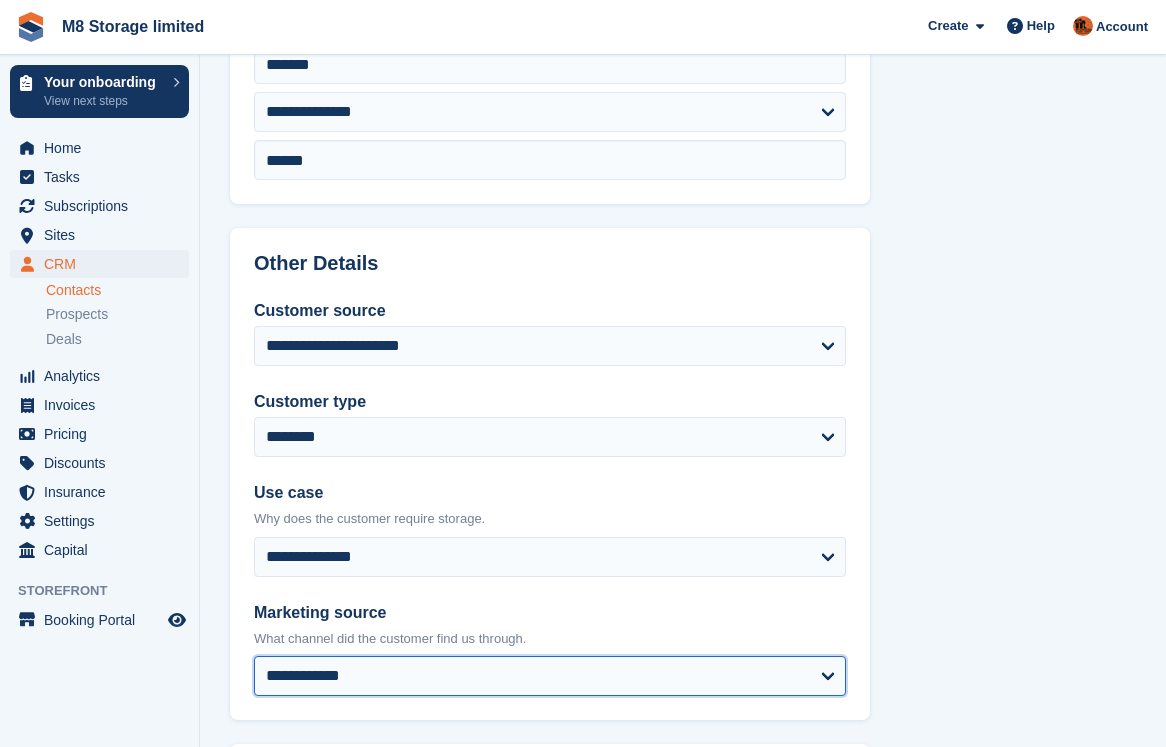 click on "**********" at bounding box center (550, 676) 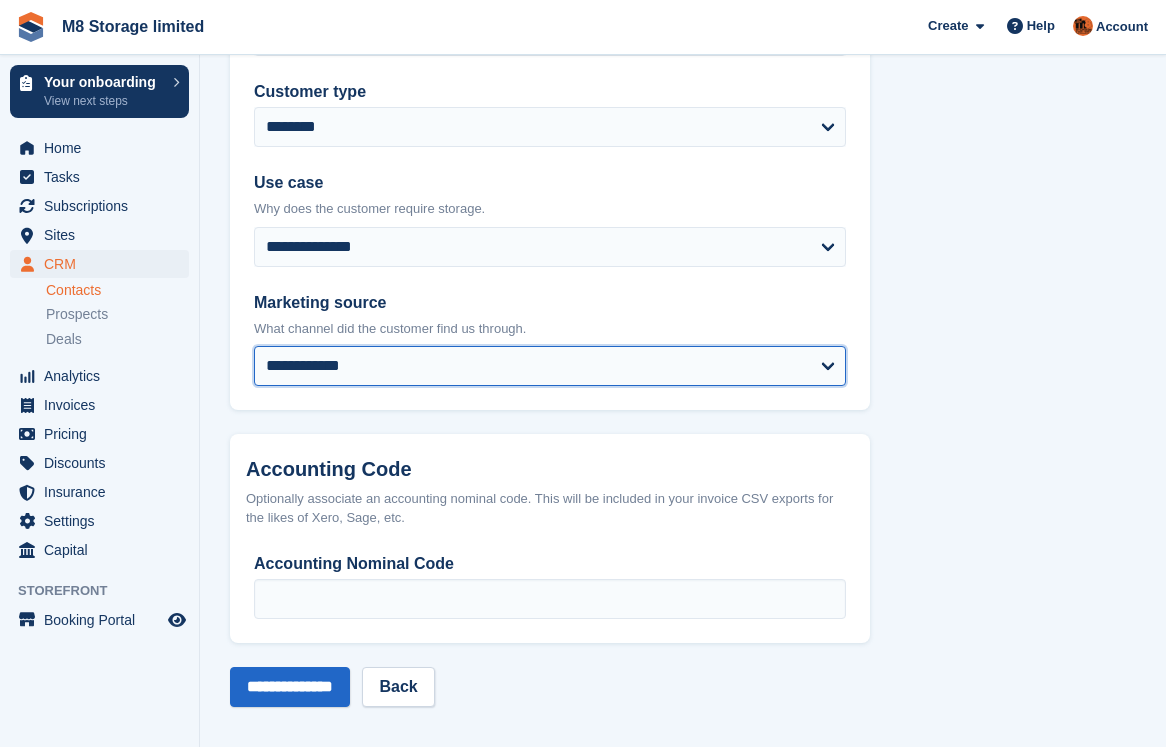 scroll, scrollTop: 1016, scrollLeft: 0, axis: vertical 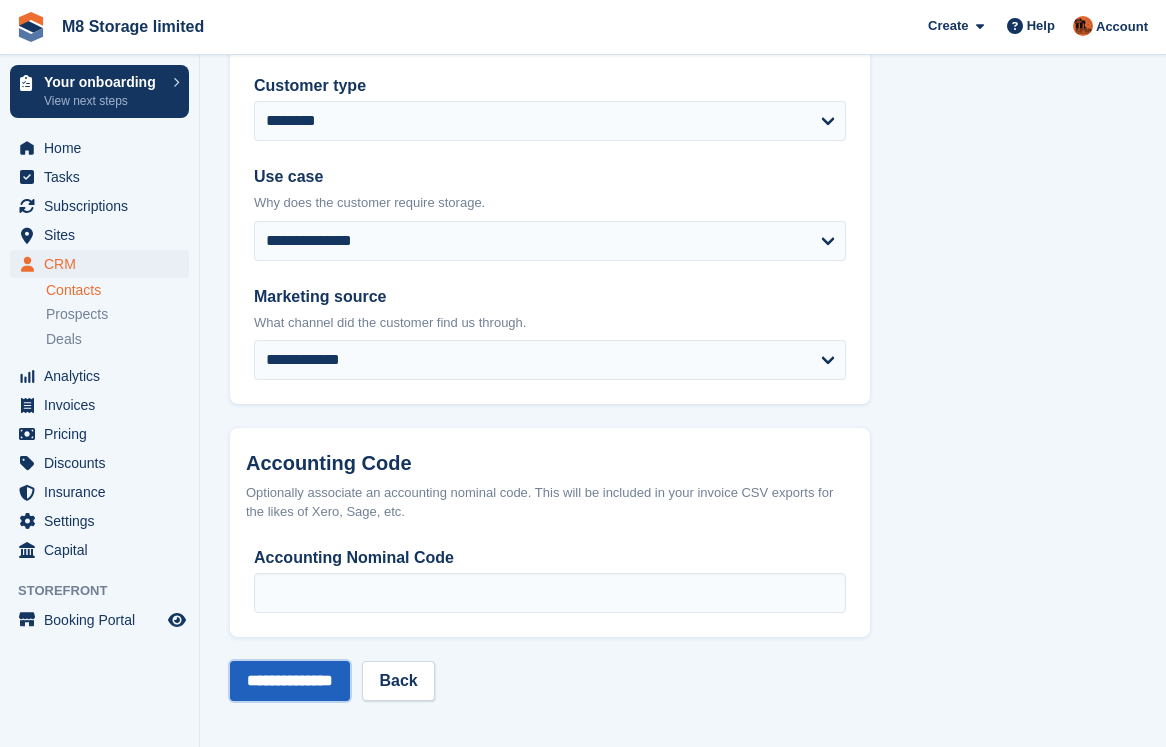 click on "**********" at bounding box center [290, 681] 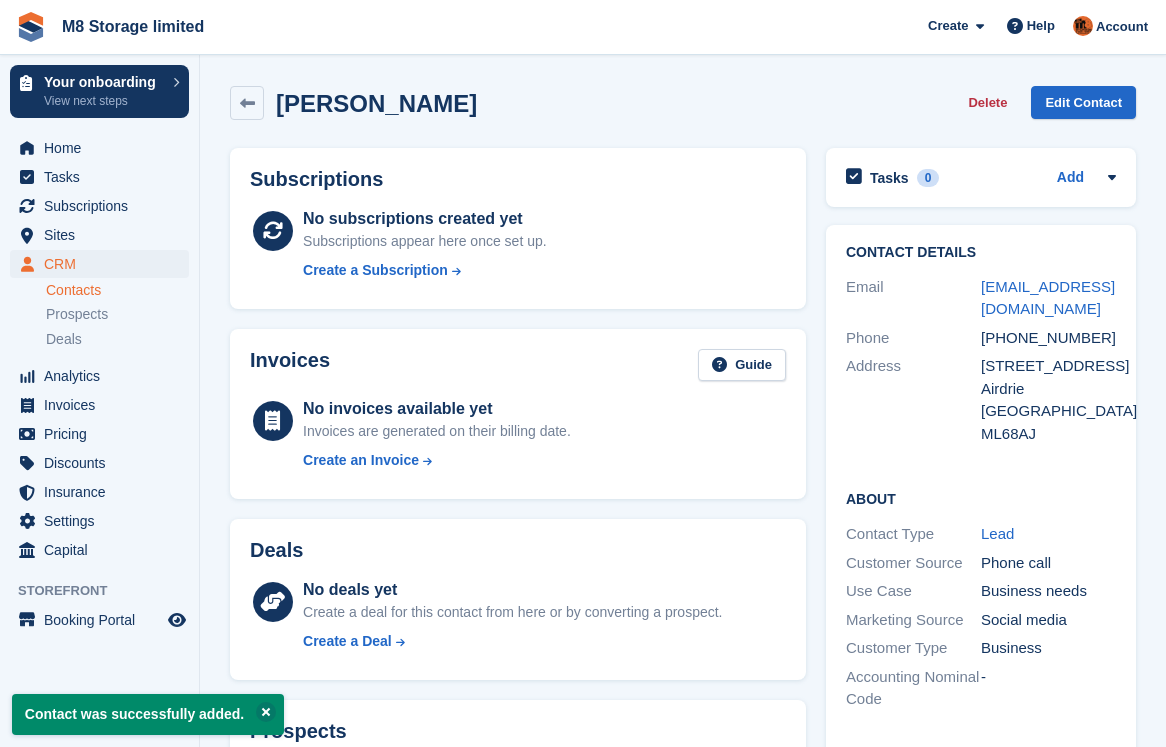 scroll, scrollTop: 0, scrollLeft: 0, axis: both 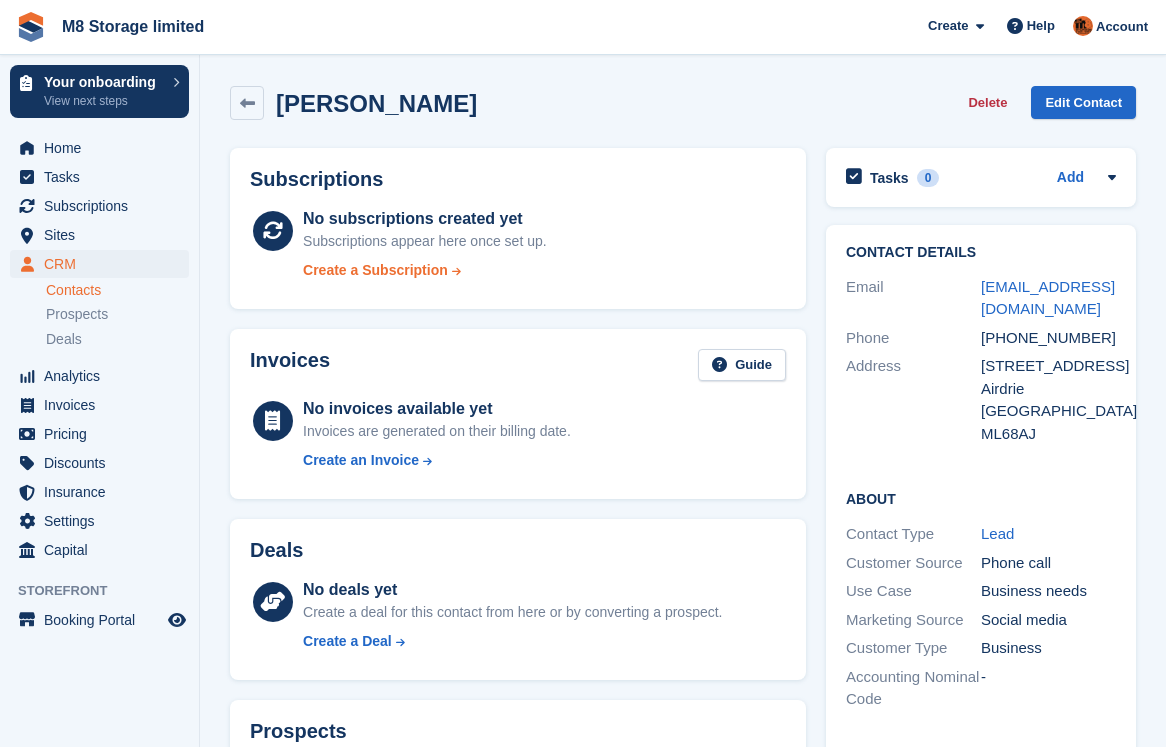 click on "Create a Subscription" at bounding box center [375, 270] 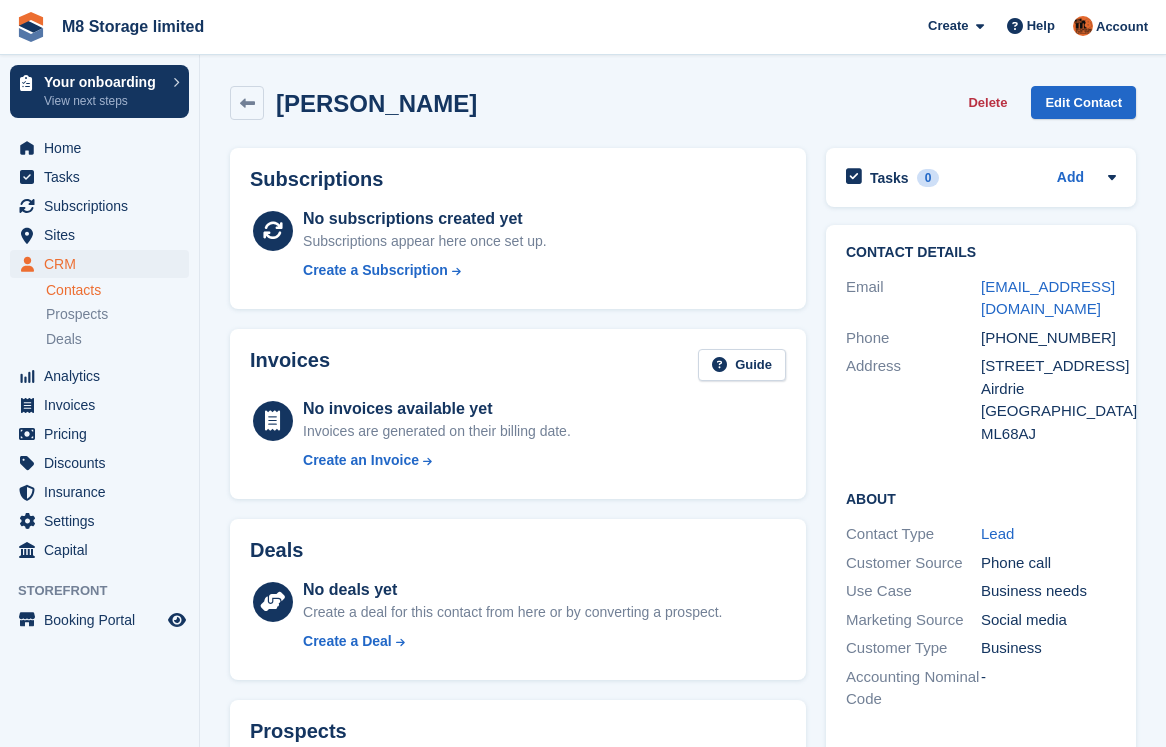click on "Contacts" at bounding box center (117, 290) 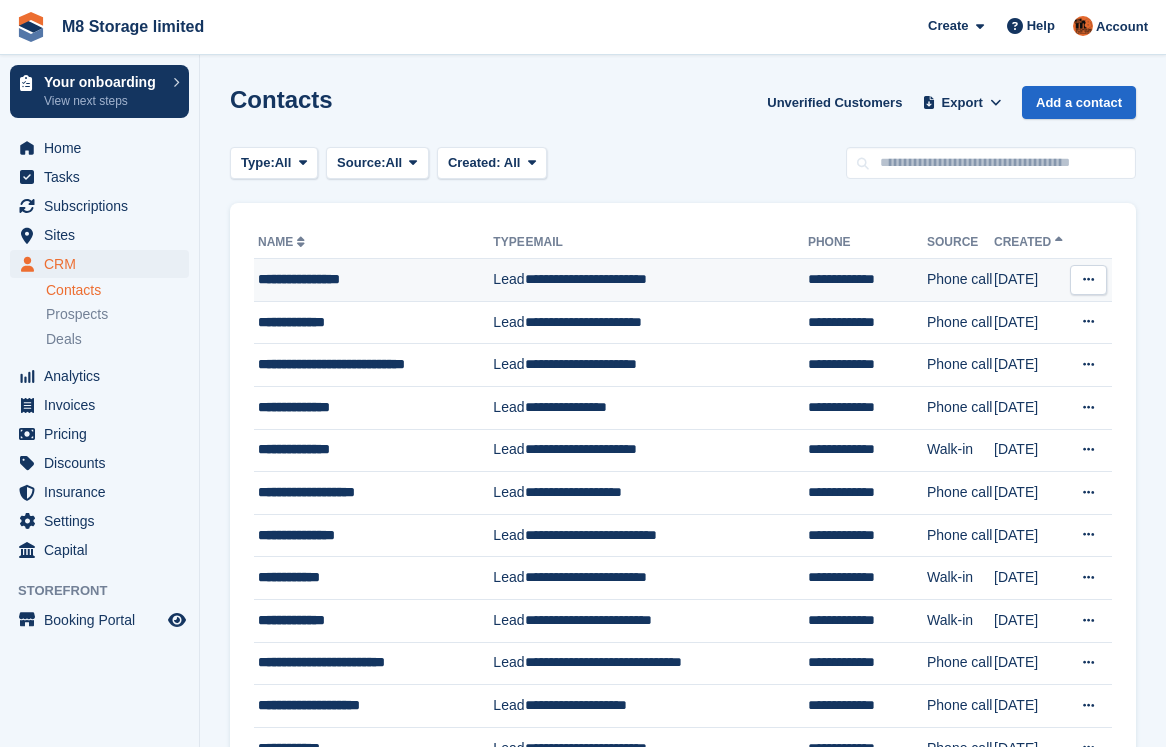 click on "**********" at bounding box center [372, 279] 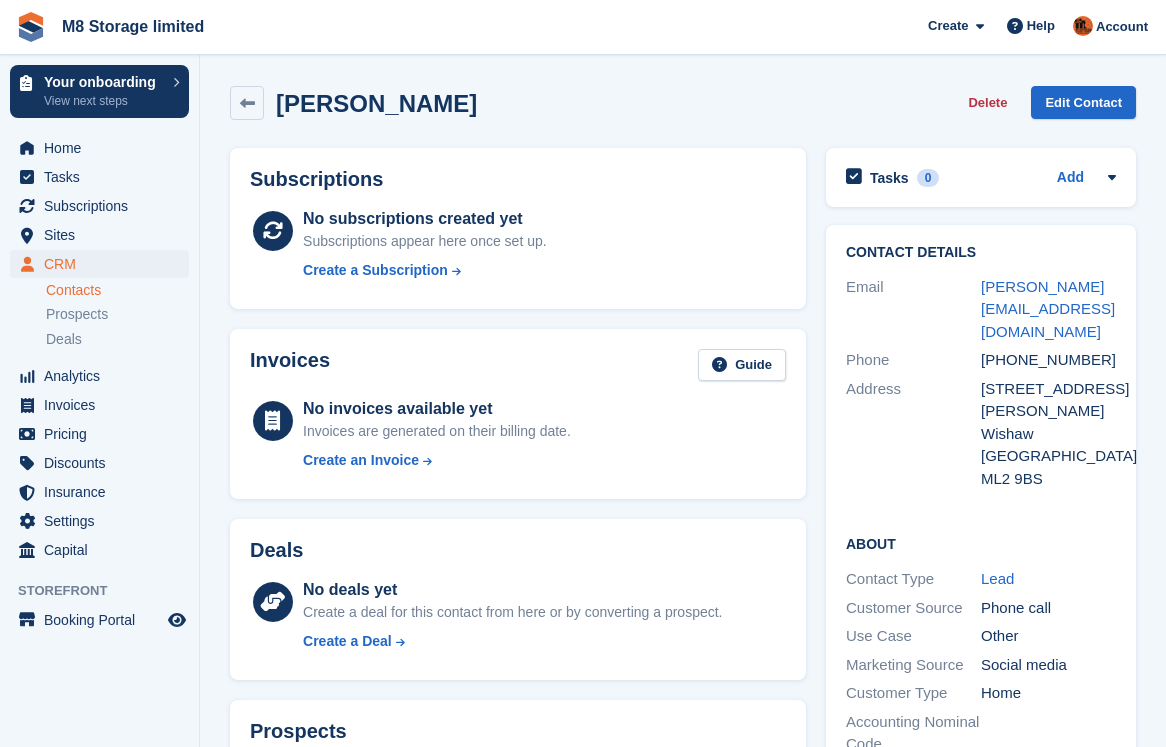 click on "Create a Subscription" at bounding box center (375, 270) 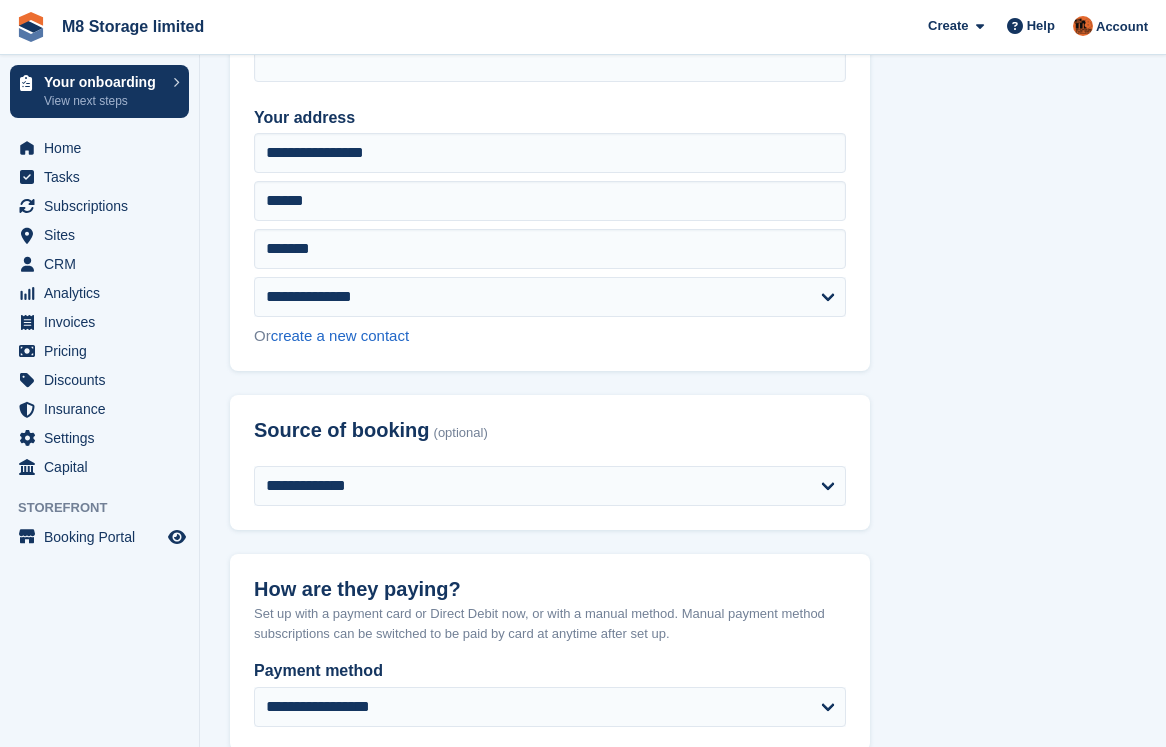 scroll, scrollTop: 600, scrollLeft: 0, axis: vertical 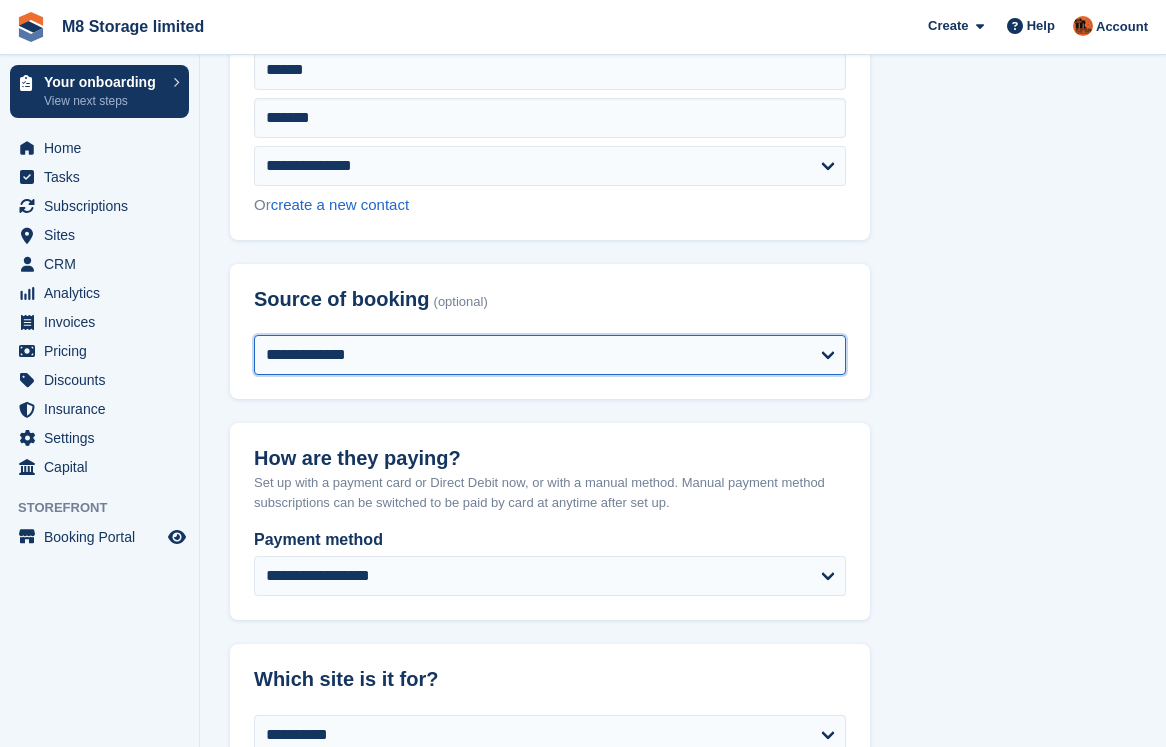 click on "**********" at bounding box center [550, 355] 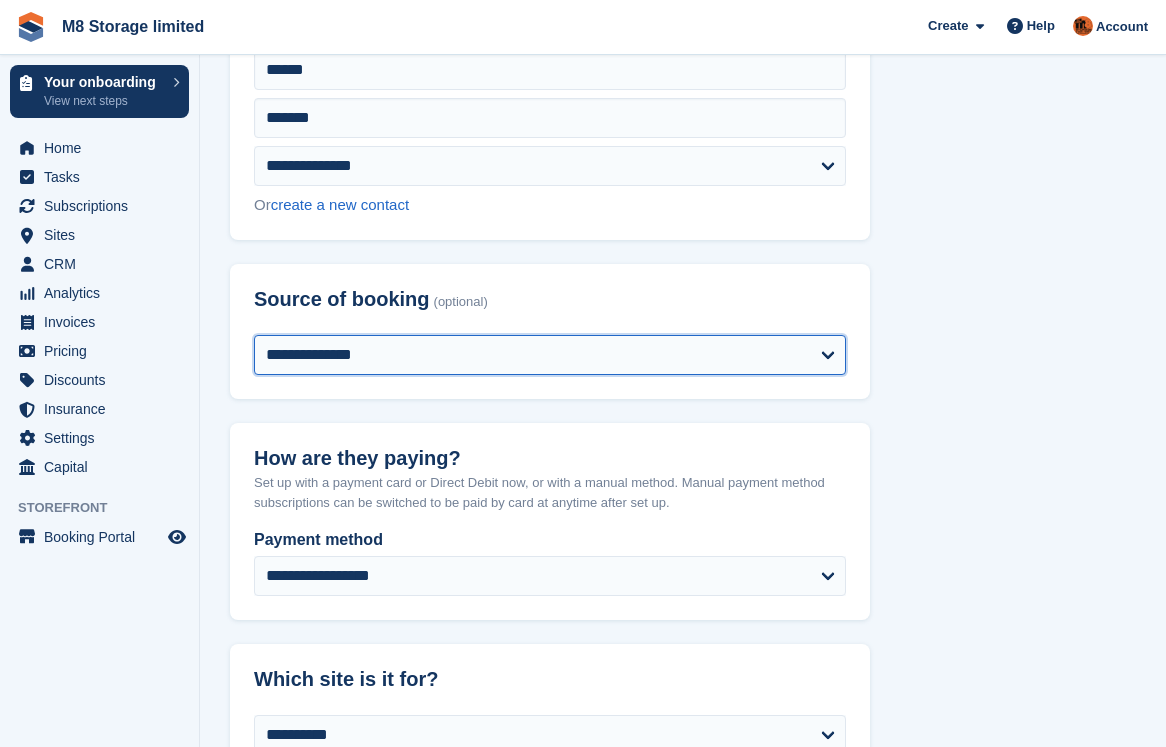 click on "**********" at bounding box center [550, 355] 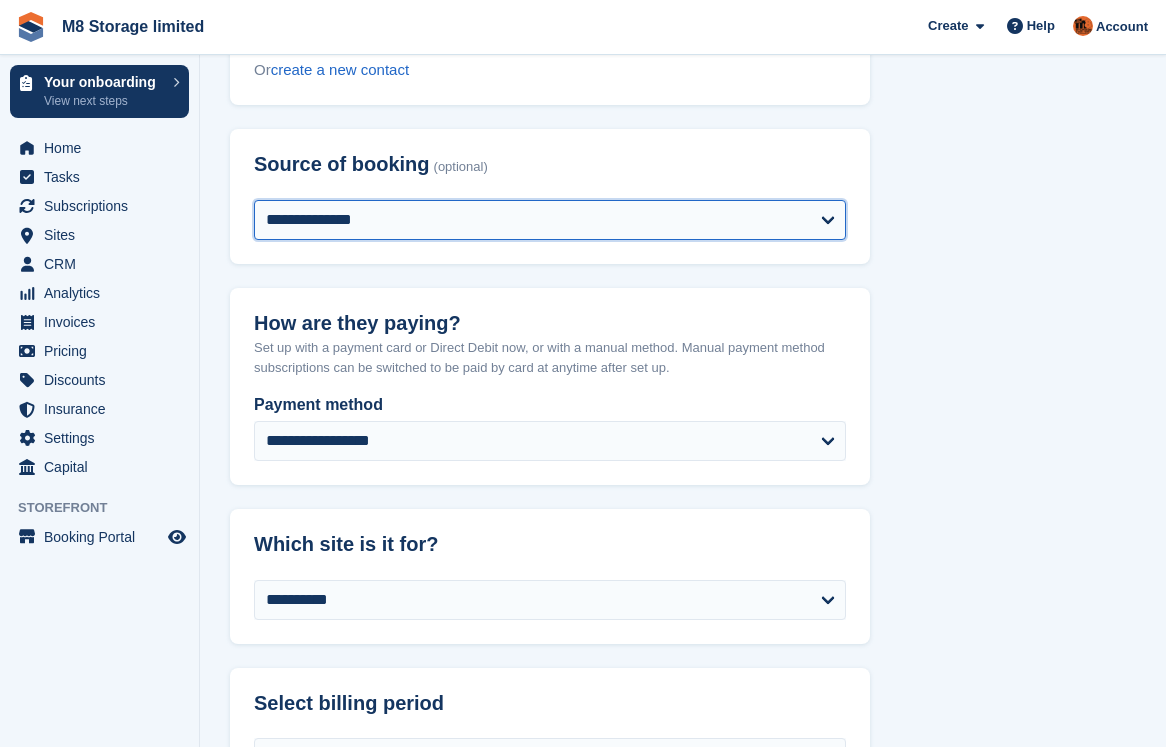scroll, scrollTop: 800, scrollLeft: 0, axis: vertical 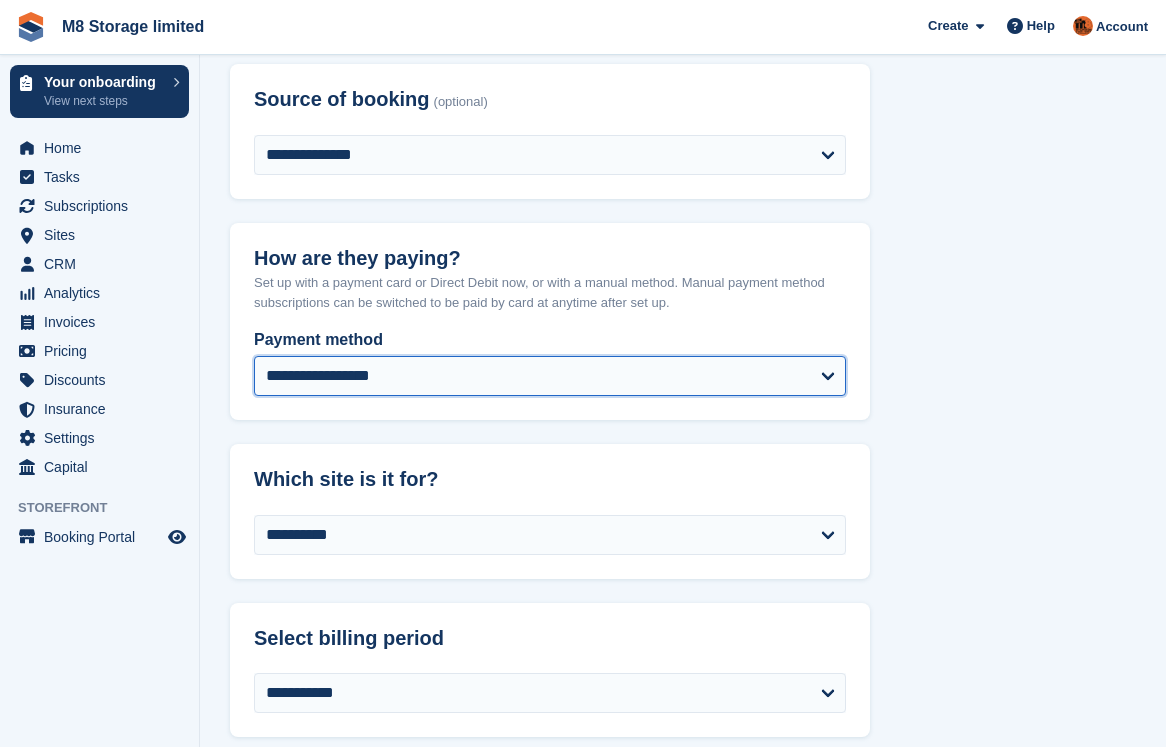 click on "**********" at bounding box center [550, 376] 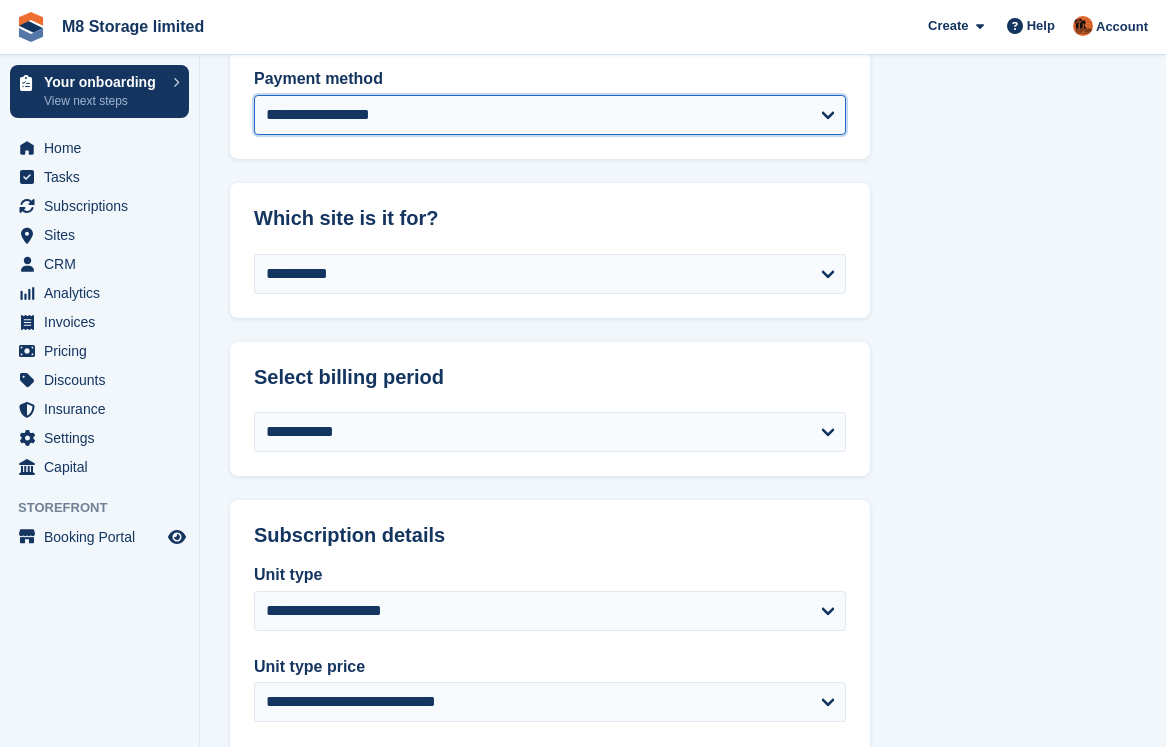 scroll, scrollTop: 1100, scrollLeft: 0, axis: vertical 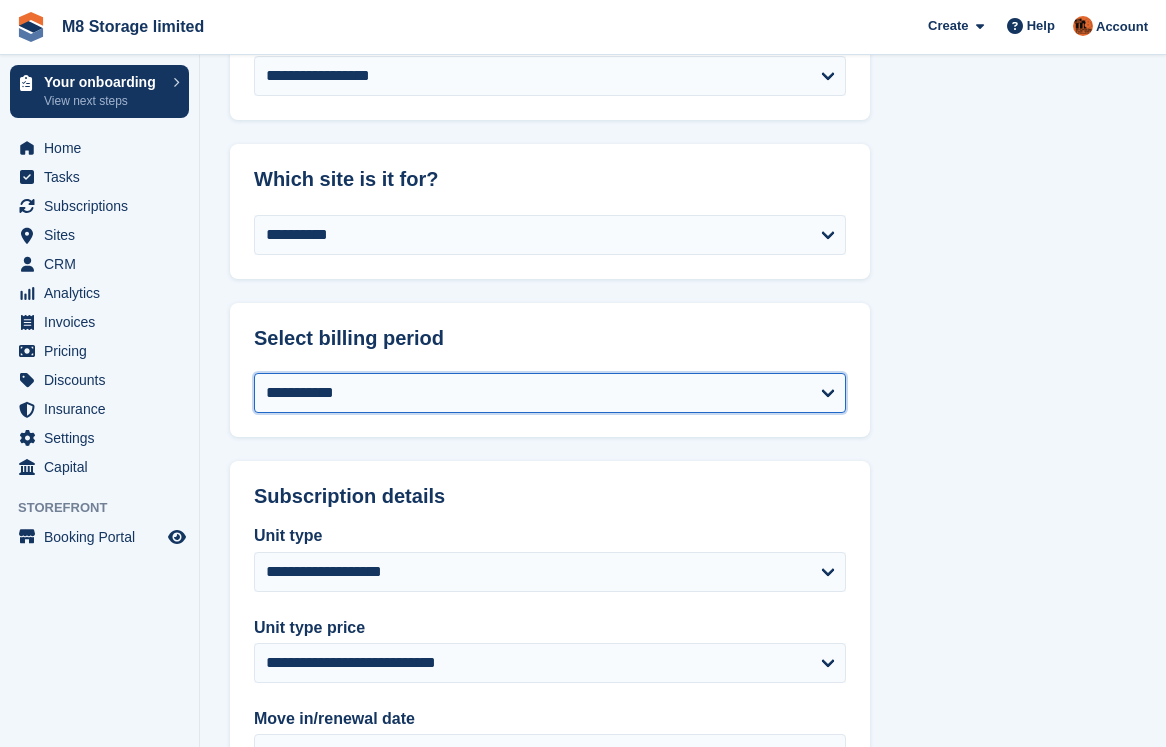 click on "**********" at bounding box center (550, 393) 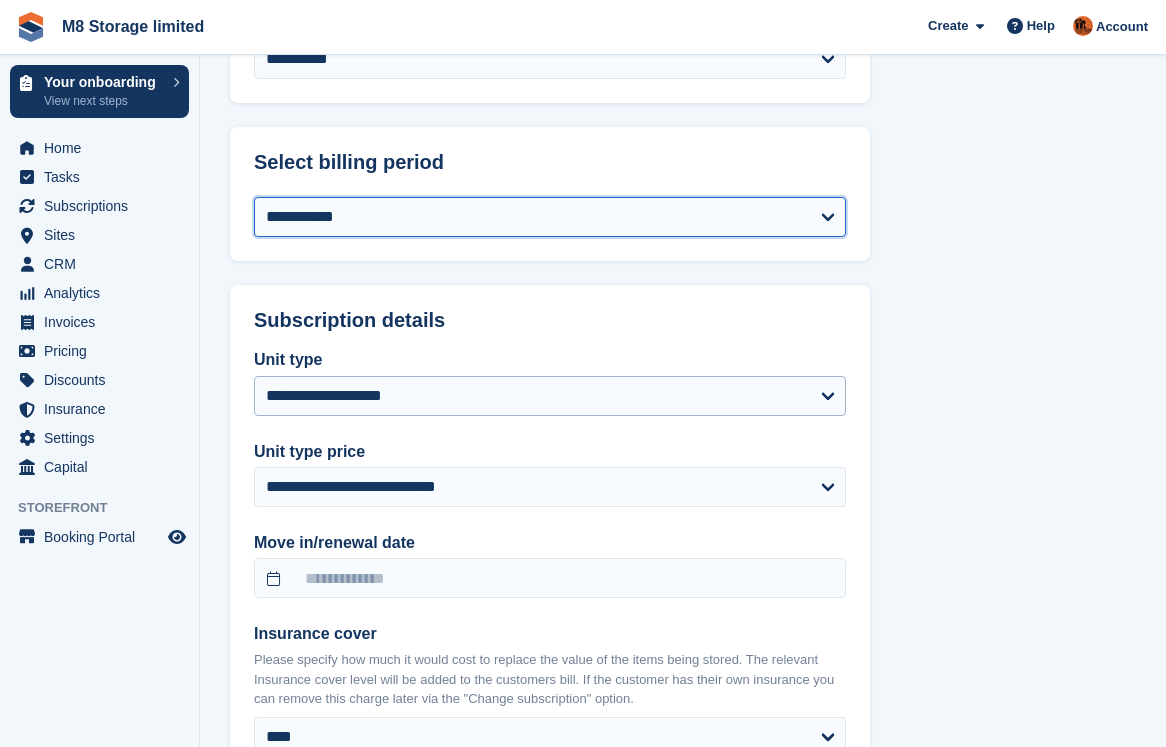 scroll, scrollTop: 1300, scrollLeft: 0, axis: vertical 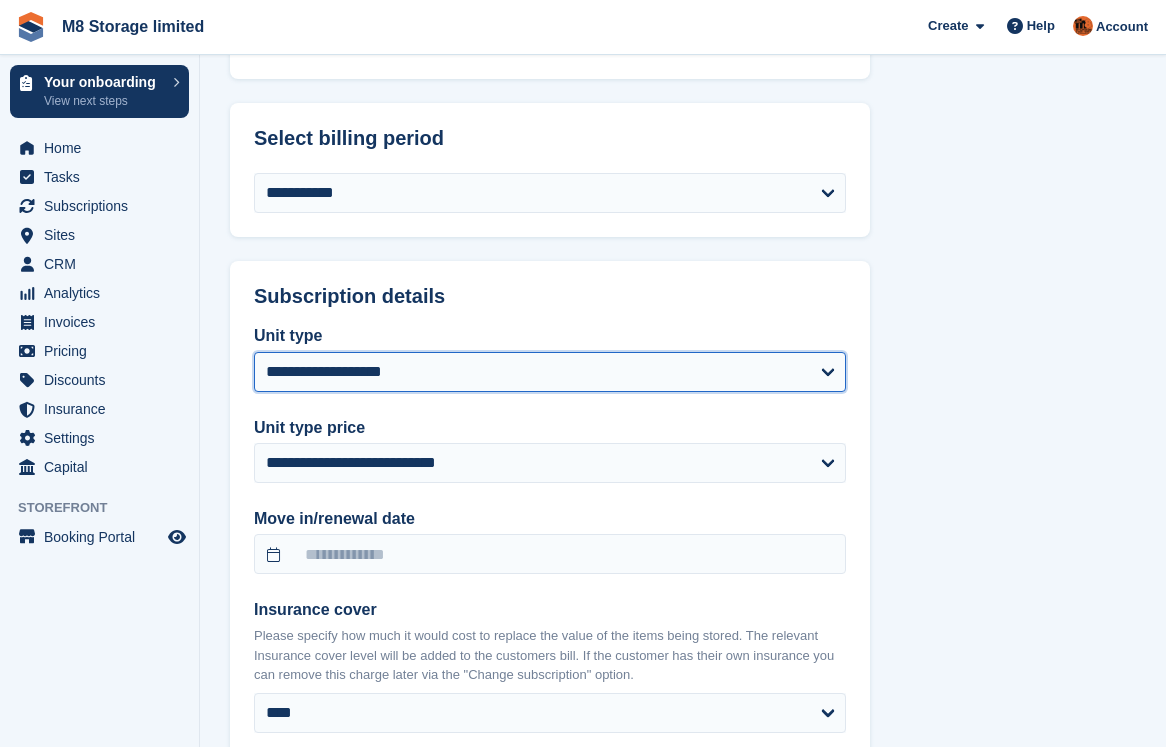 click on "**********" at bounding box center (550, 372) 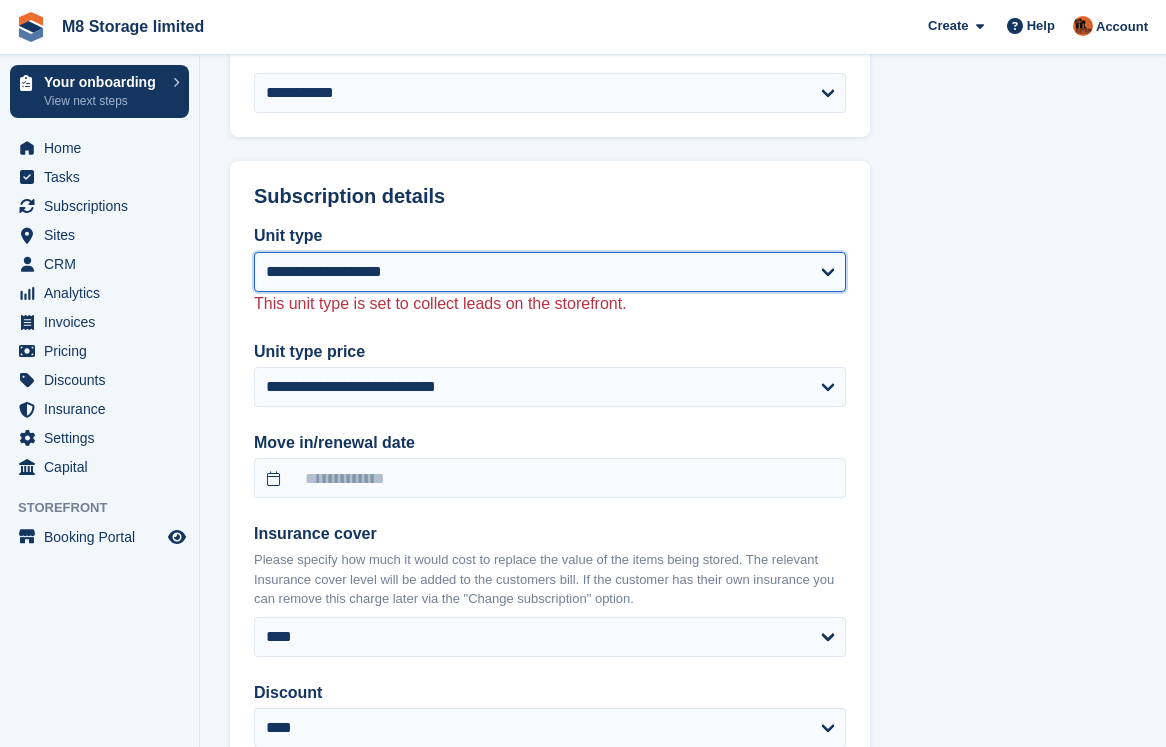 scroll, scrollTop: 1500, scrollLeft: 0, axis: vertical 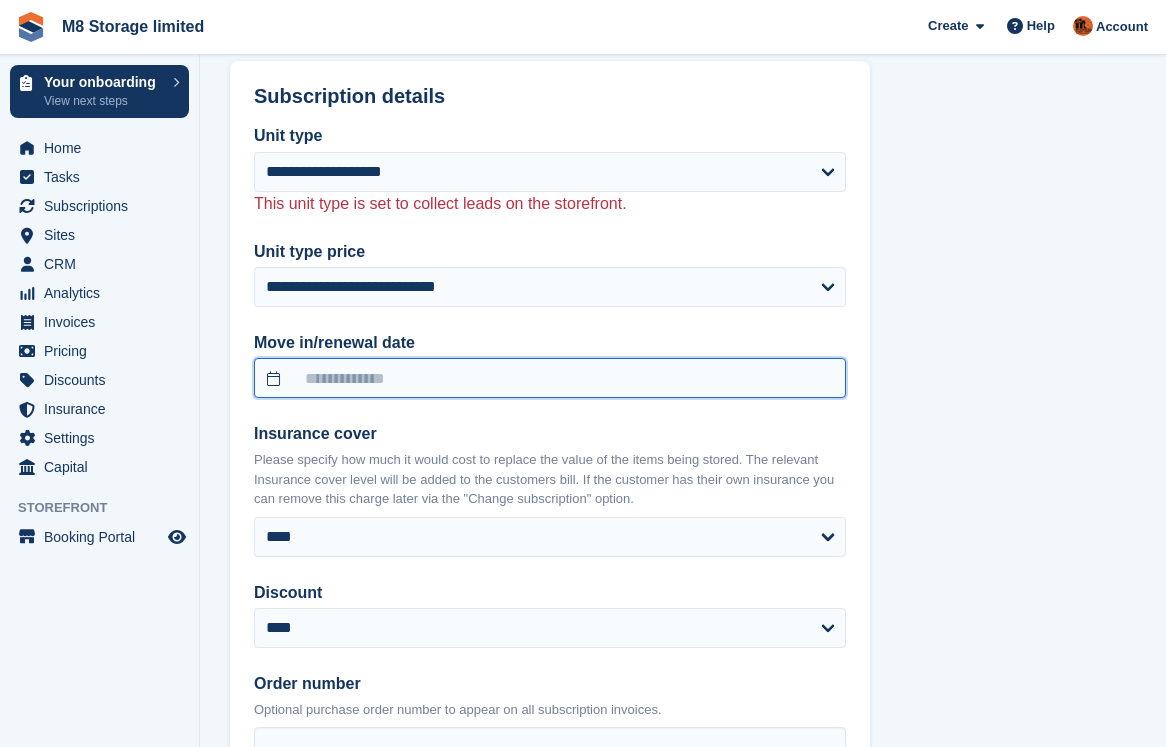 click at bounding box center [550, 378] 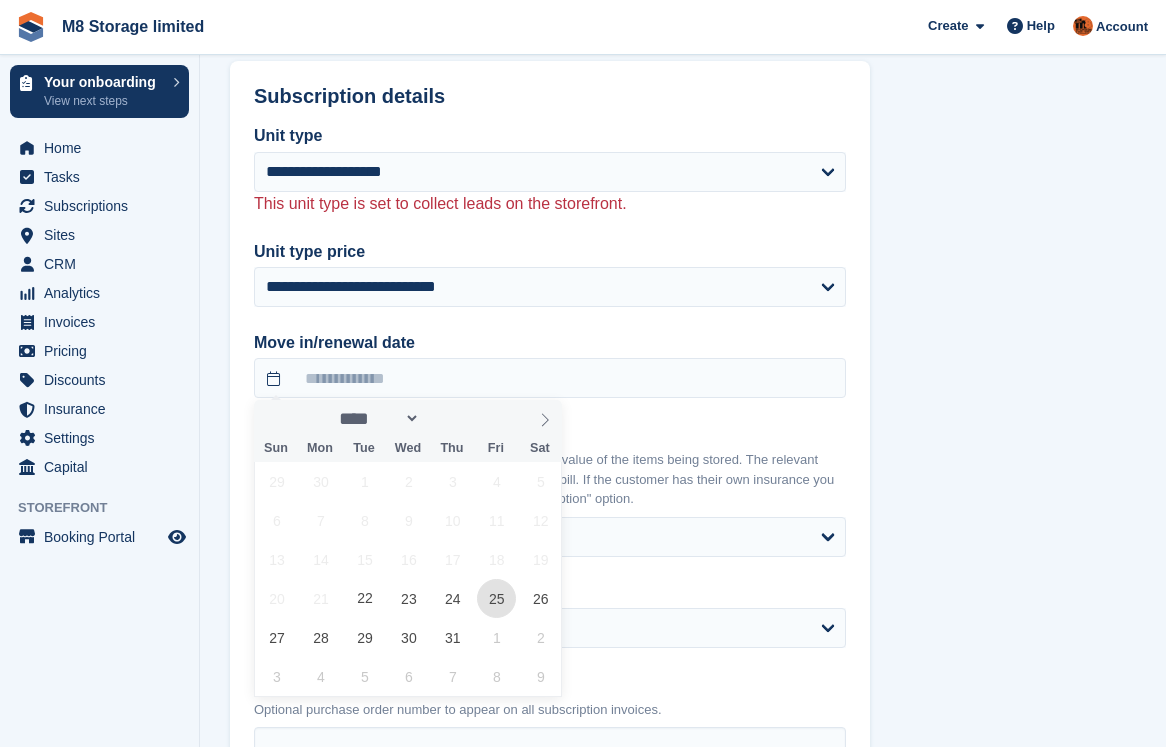 click on "25" at bounding box center (496, 598) 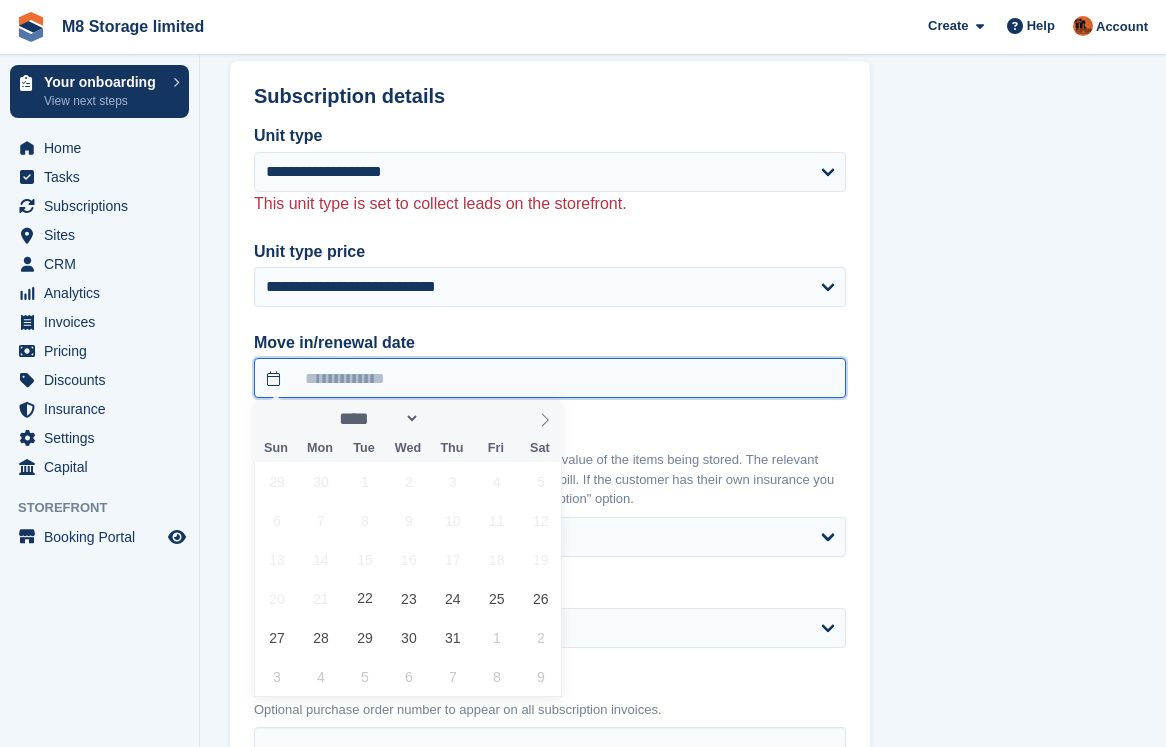 type on "**********" 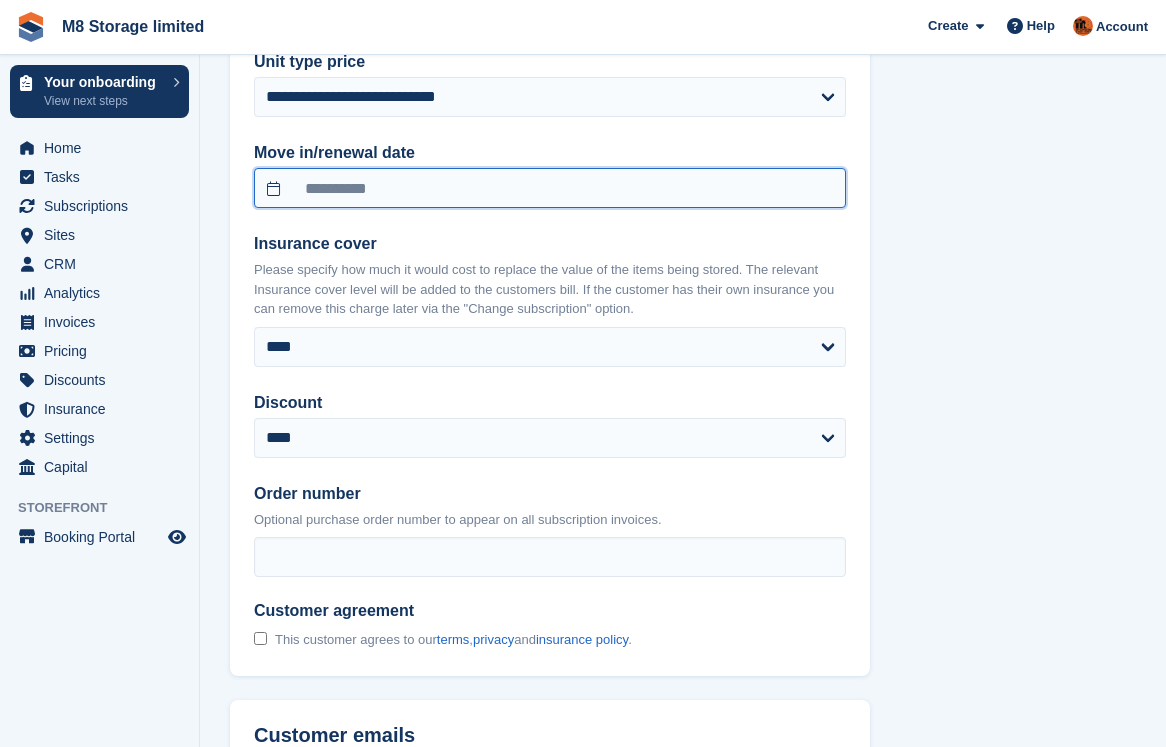 scroll, scrollTop: 1700, scrollLeft: 0, axis: vertical 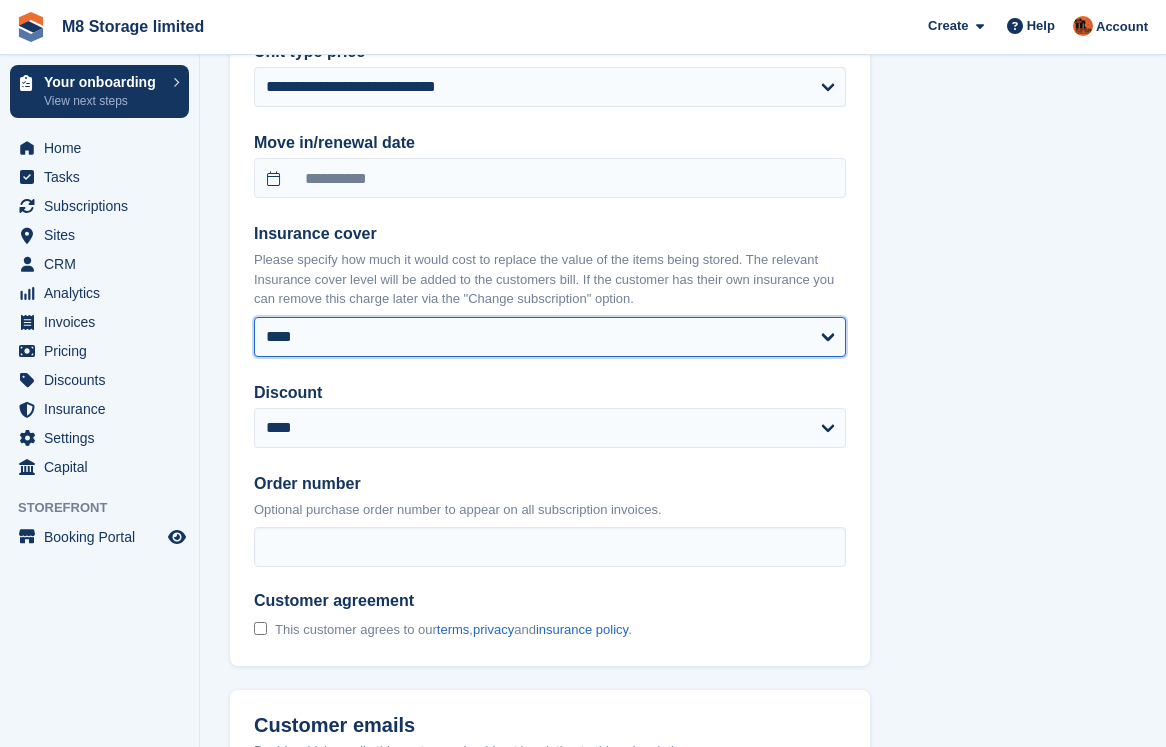 click on "****
******
*******" at bounding box center (550, 337) 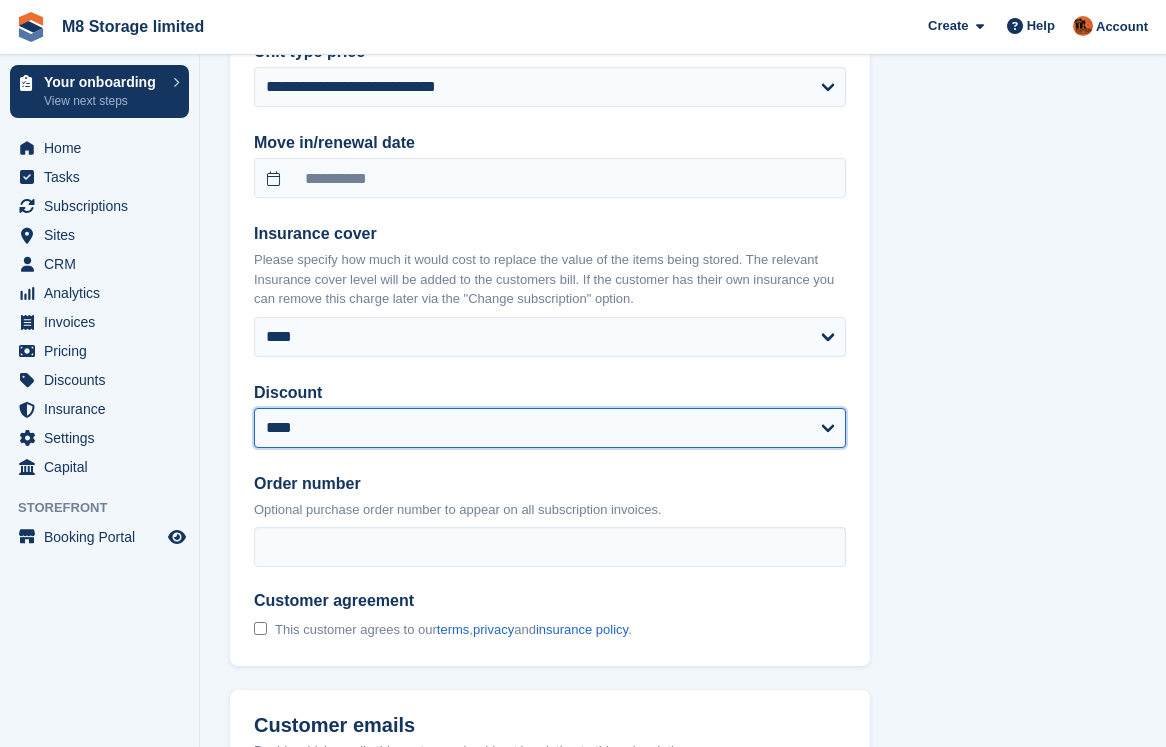 click on "**********" at bounding box center [550, 428] 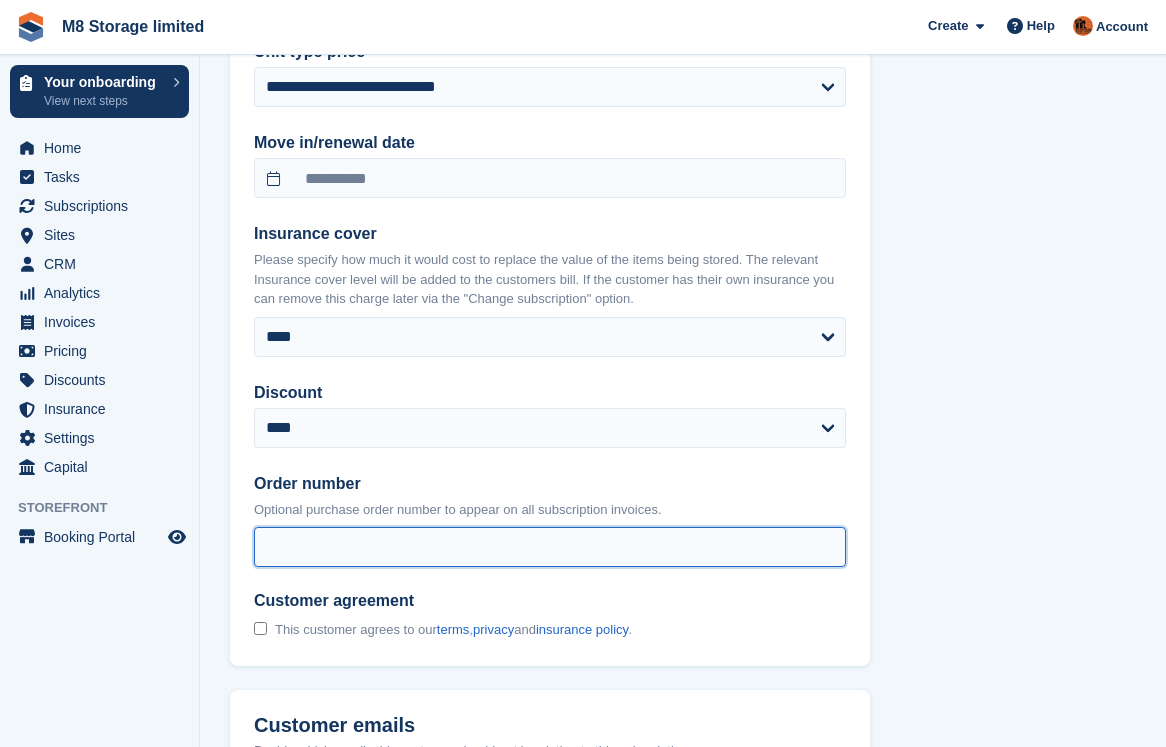 click on "Order number" at bounding box center (550, 547) 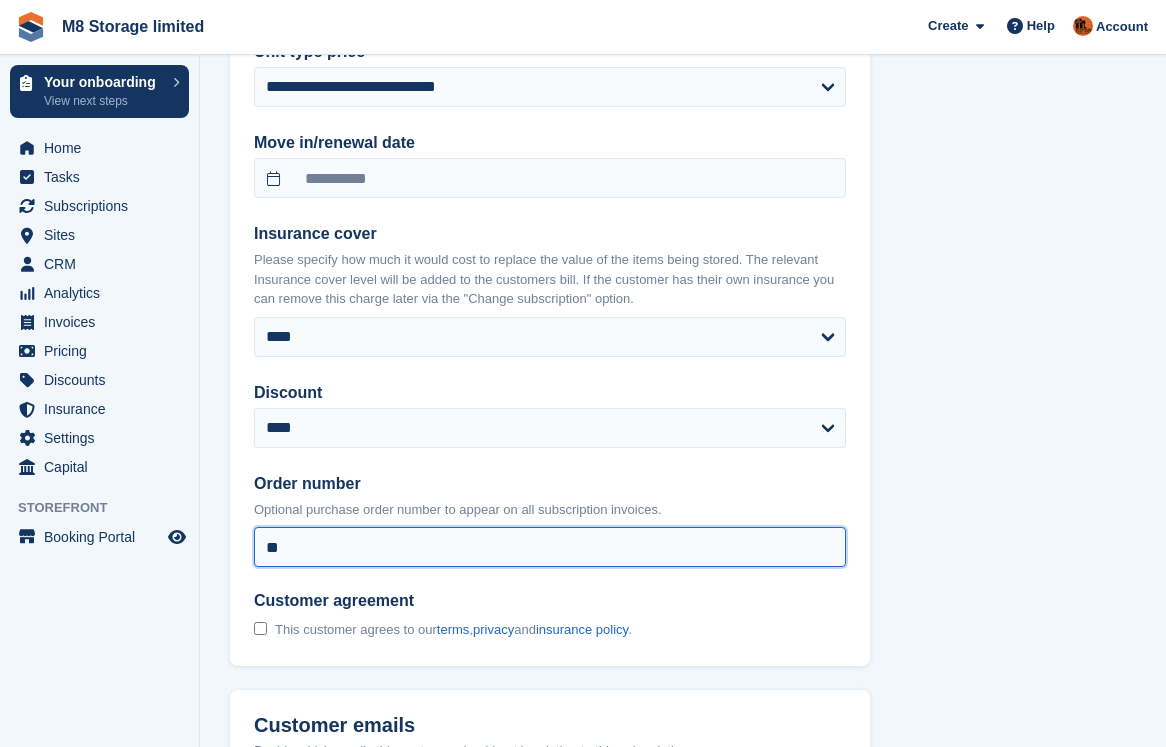 type on "*" 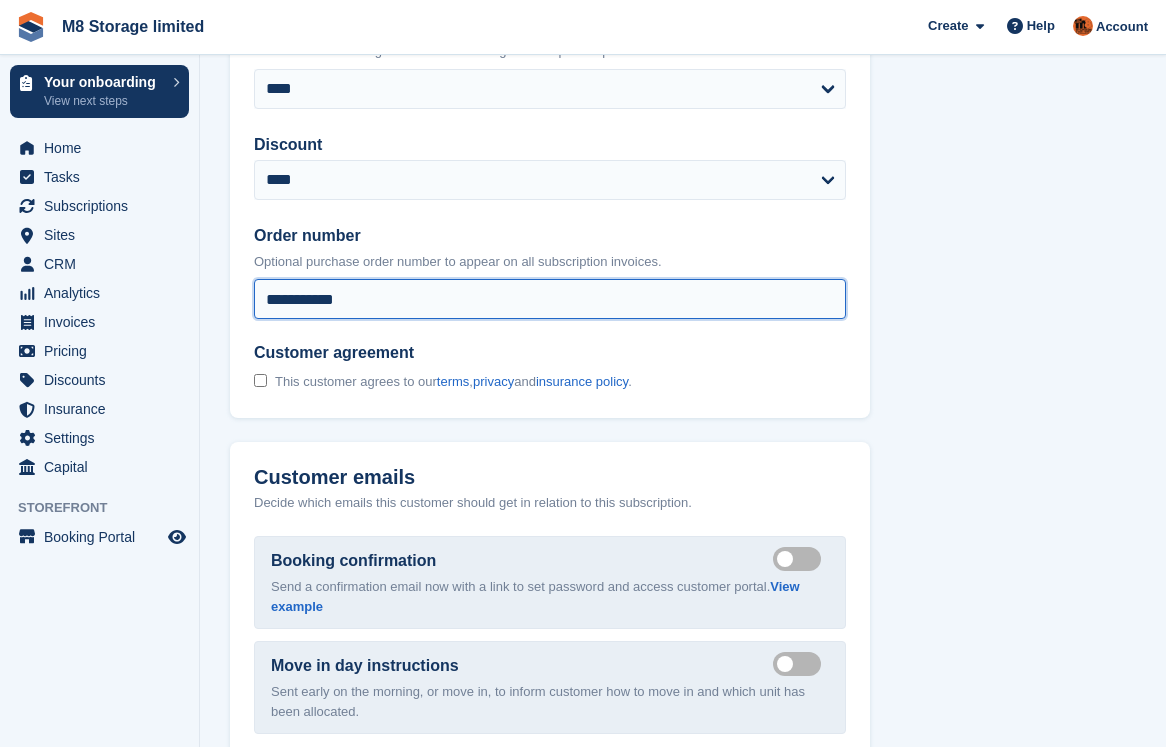 scroll, scrollTop: 2000, scrollLeft: 0, axis: vertical 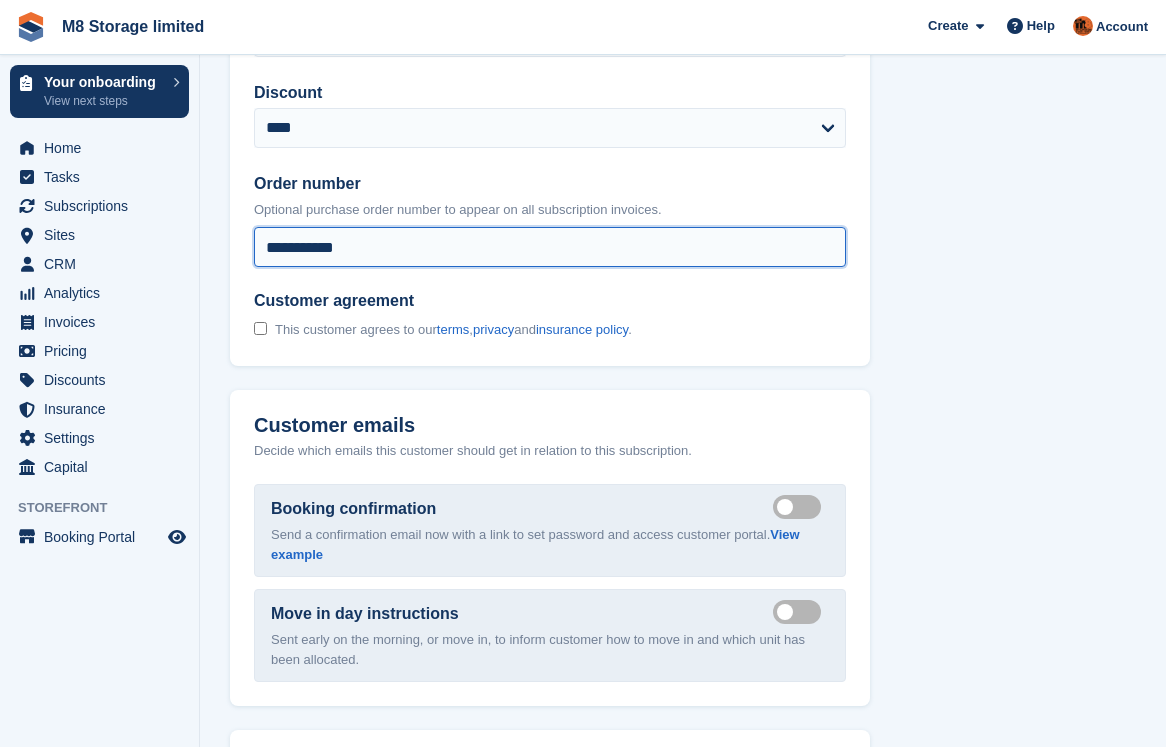 type on "**********" 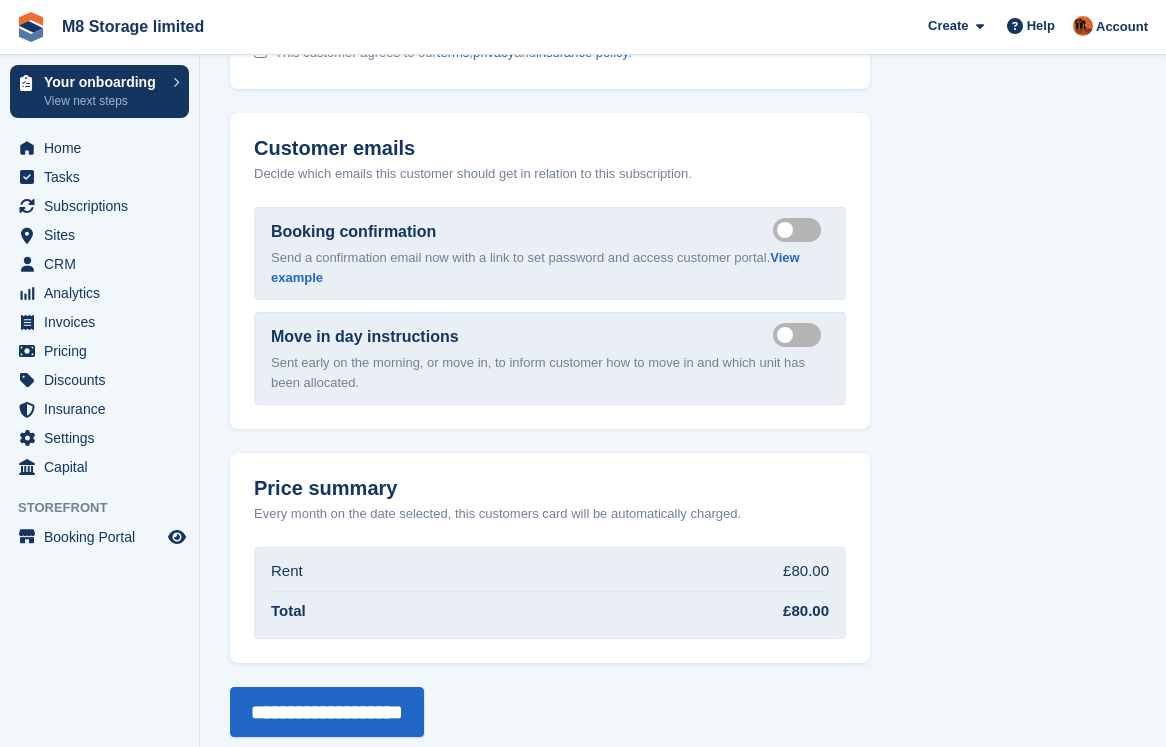 scroll, scrollTop: 2297, scrollLeft: 0, axis: vertical 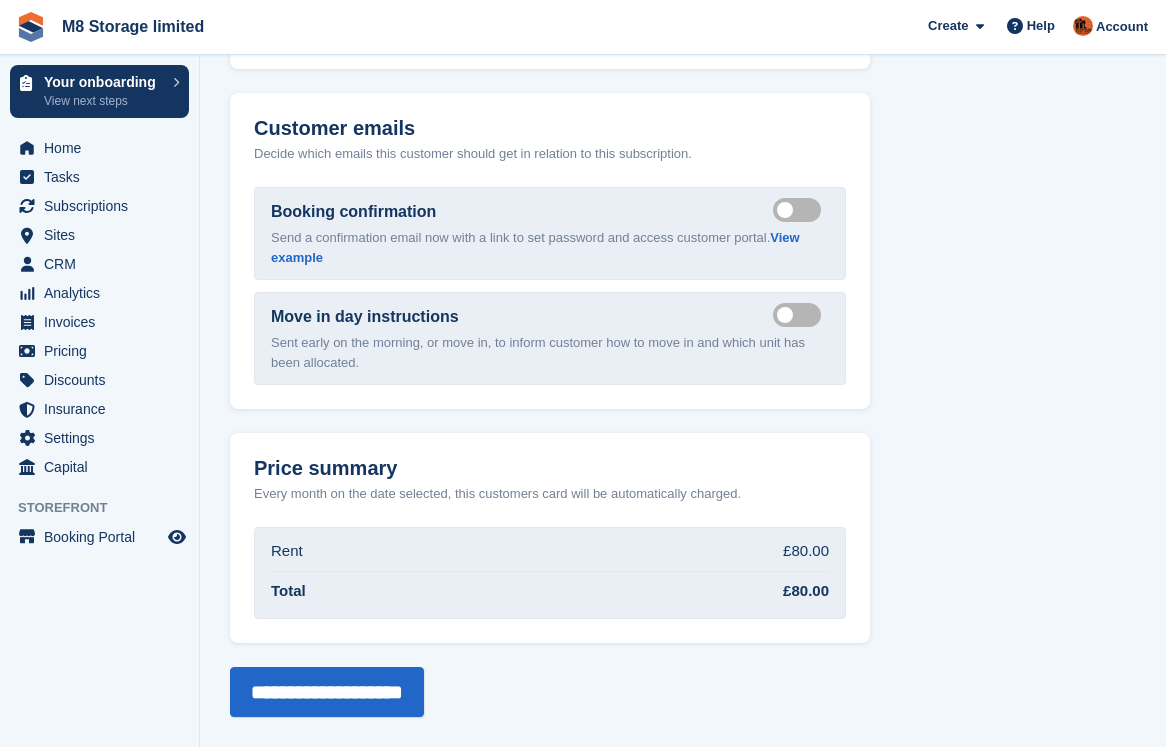 click on "Send move in day email" at bounding box center [801, 314] 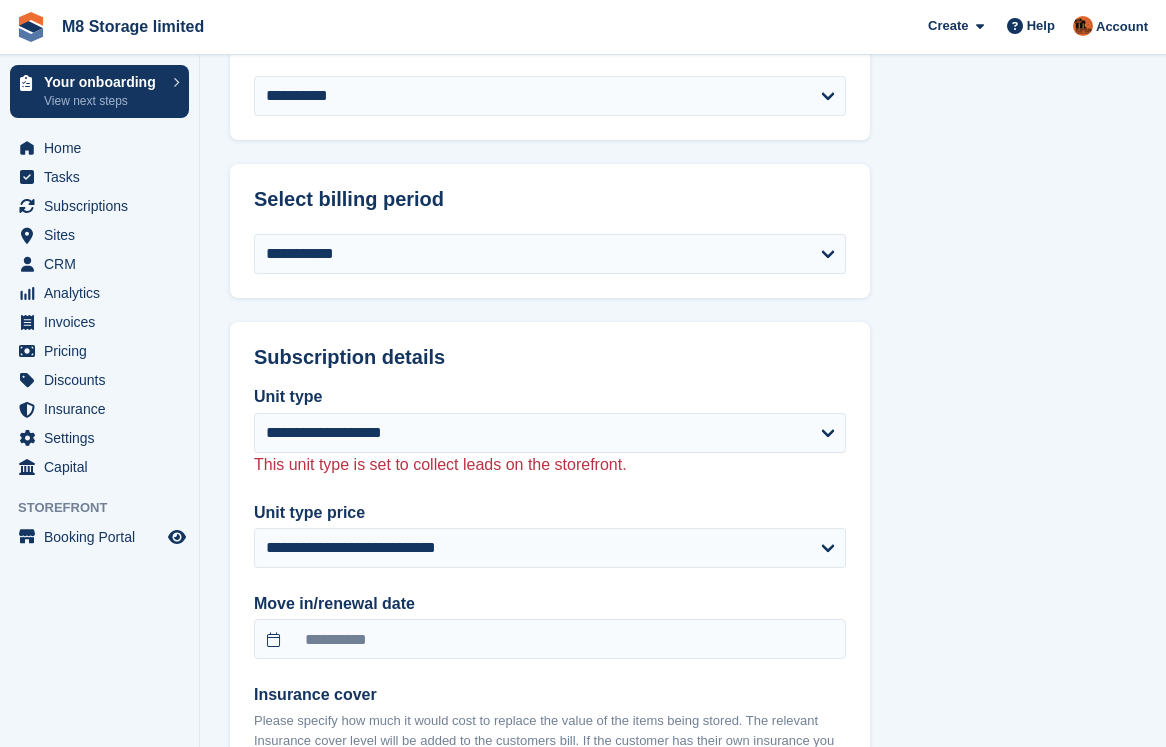 scroll, scrollTop: 1197, scrollLeft: 0, axis: vertical 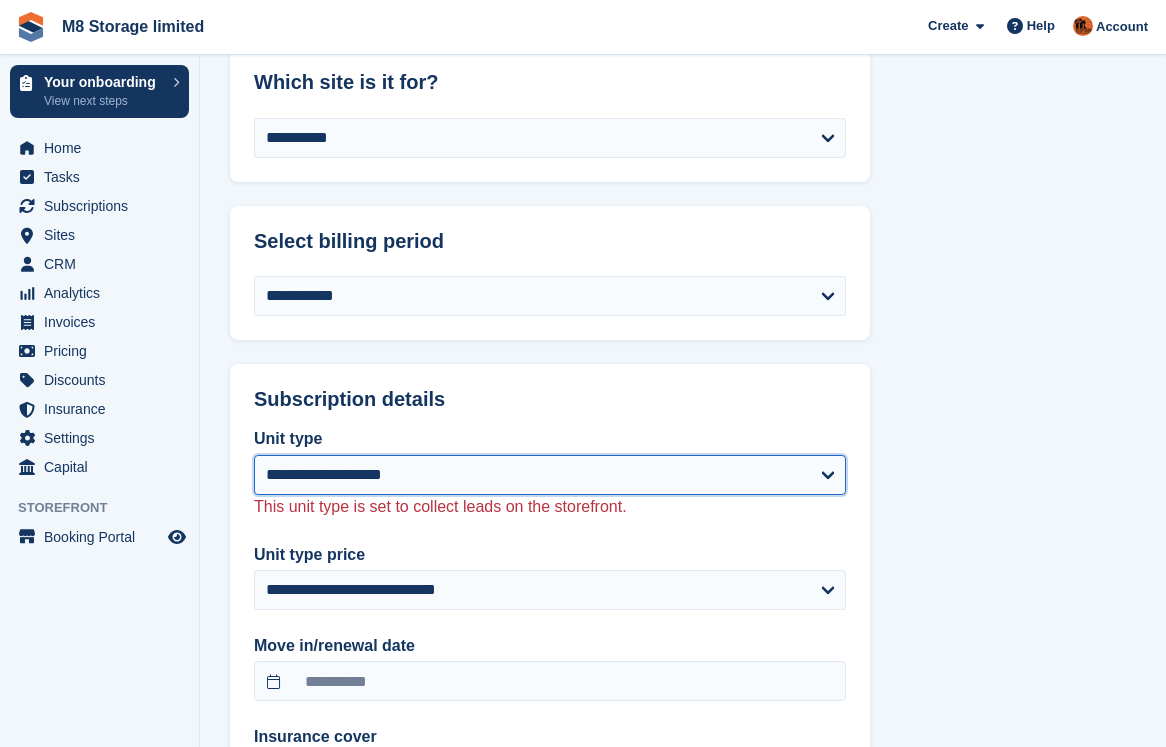 click on "**********" at bounding box center (550, 475) 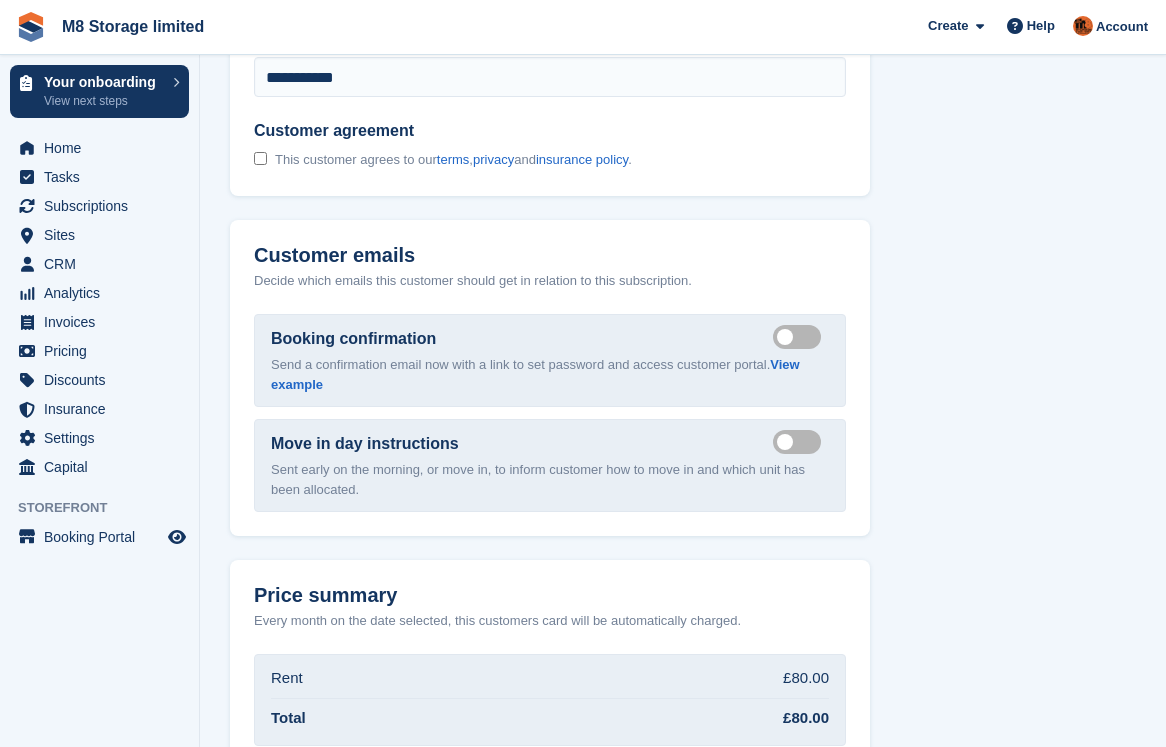 scroll, scrollTop: 2297, scrollLeft: 0, axis: vertical 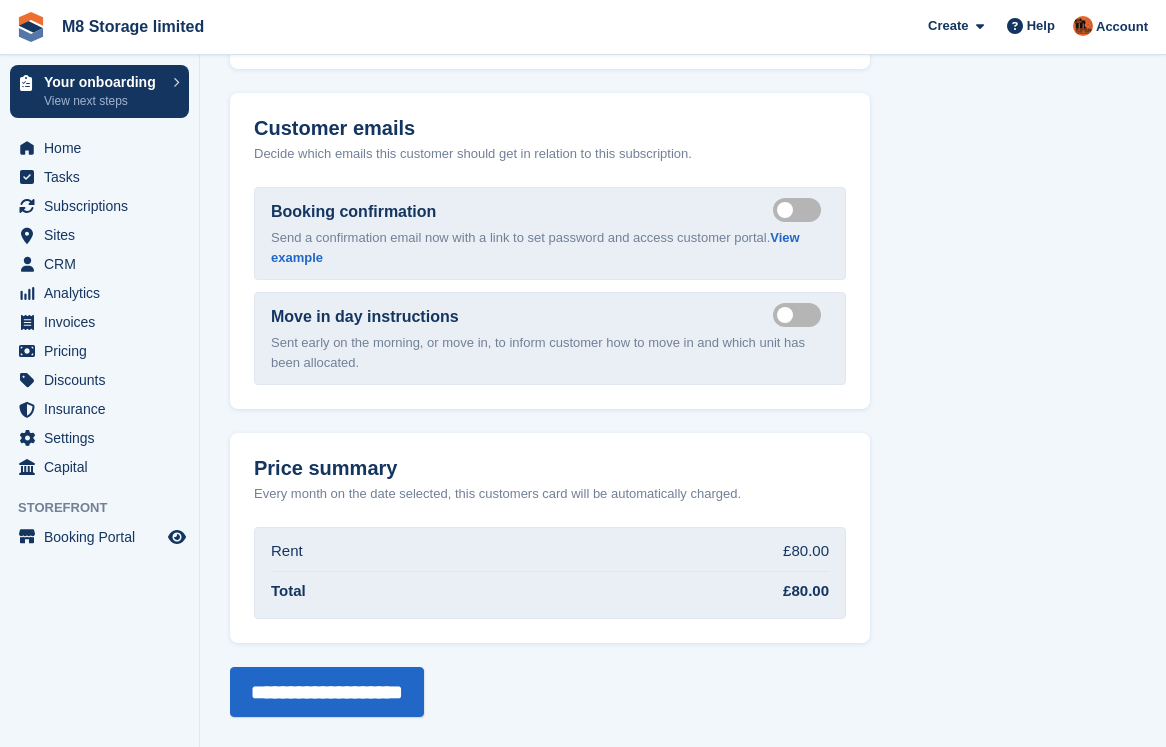 click on "Your onboarding
View next steps
Home
Tasks
Subscriptions
Subscriptions
Subscriptions
Price increases
NEW
Price increases
NEW
Sites
Sites
Sites
Chapelhall
Chapelhall" at bounding box center (99, 378) 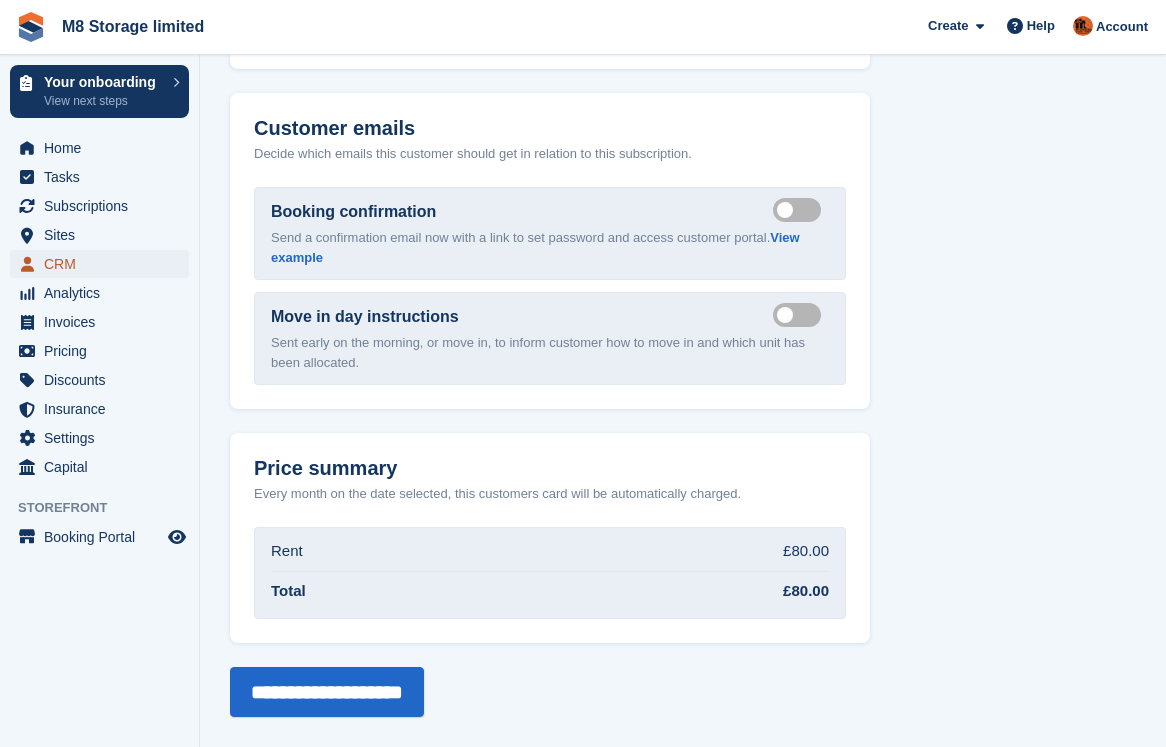 click on "CRM" at bounding box center [104, 264] 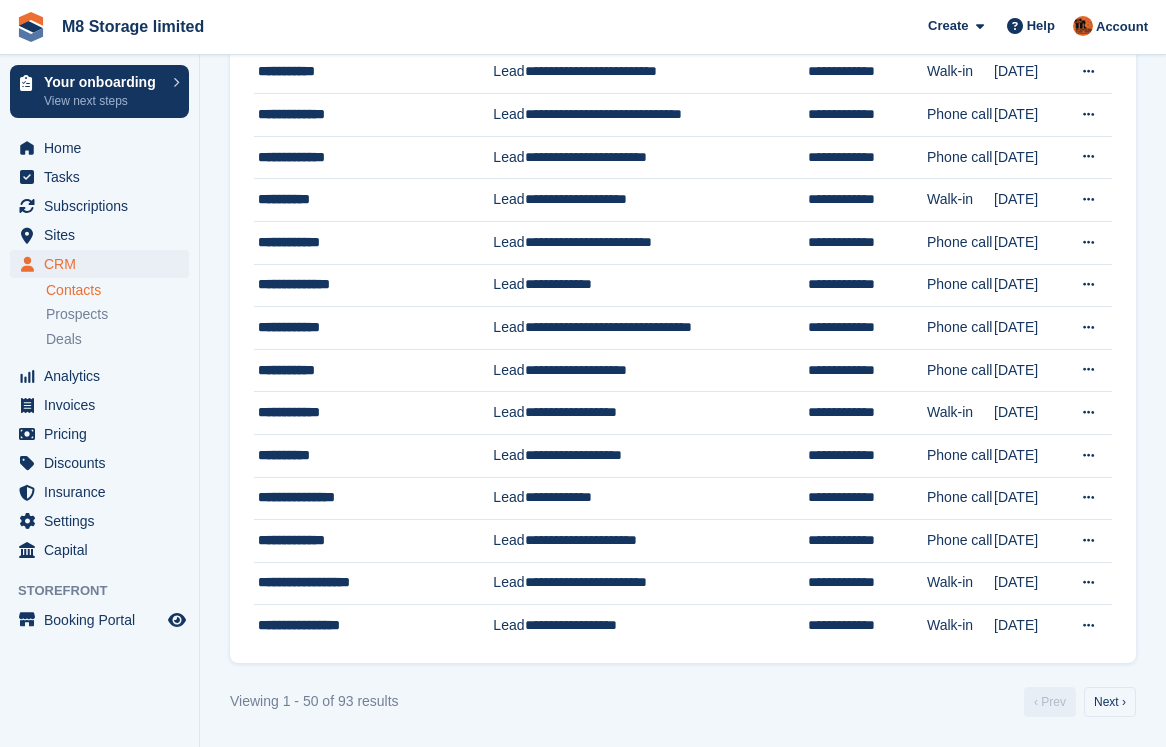 scroll, scrollTop: 0, scrollLeft: 0, axis: both 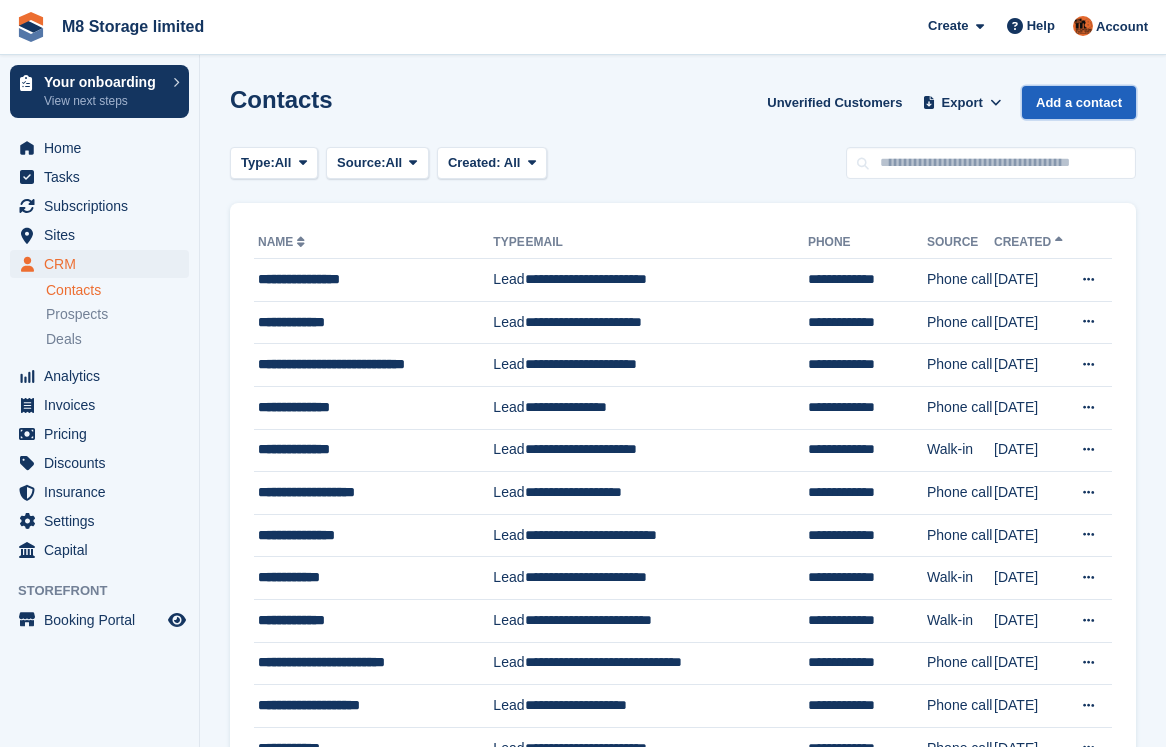 click on "Add a contact" at bounding box center (1079, 102) 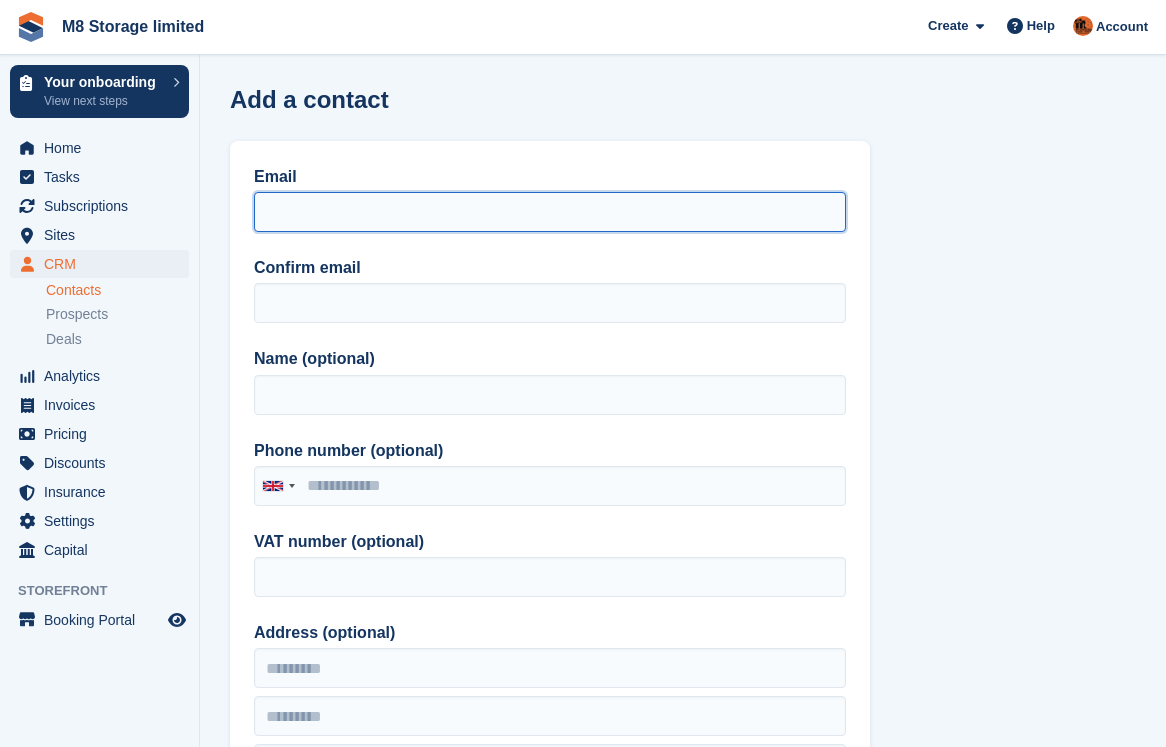 click on "Email" at bounding box center (550, 212) 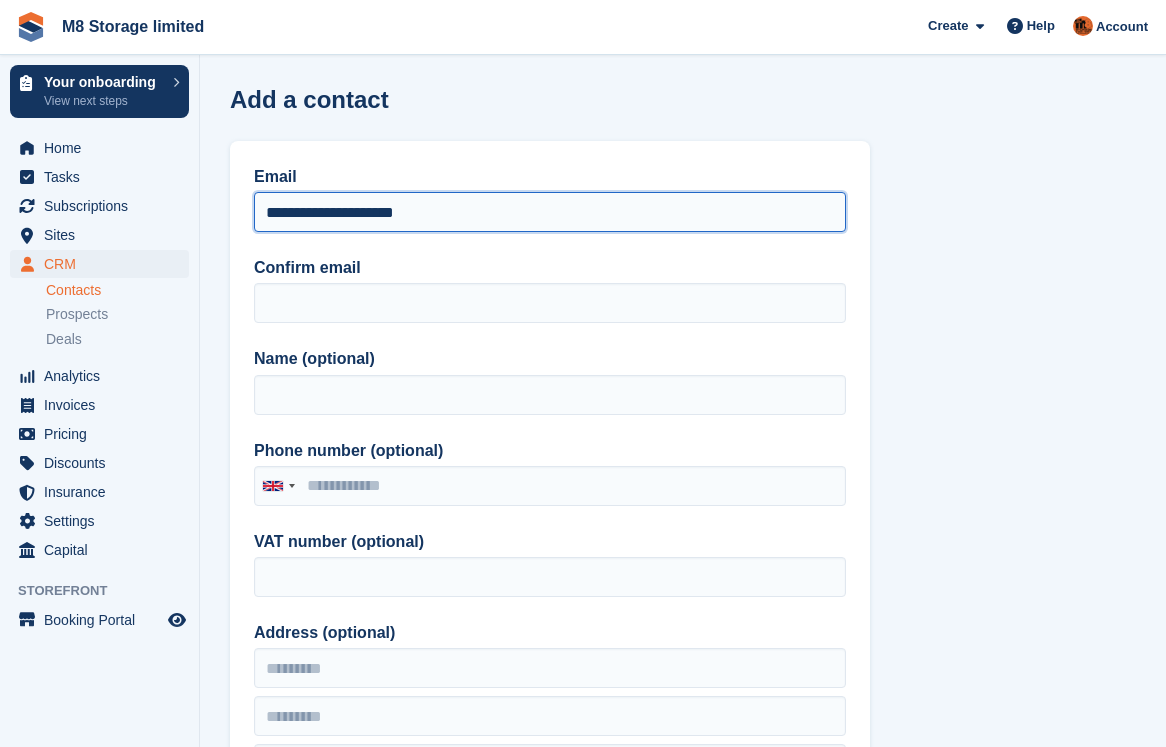 drag, startPoint x: 441, startPoint y: 208, endPoint x: 263, endPoint y: 212, distance: 178.04494 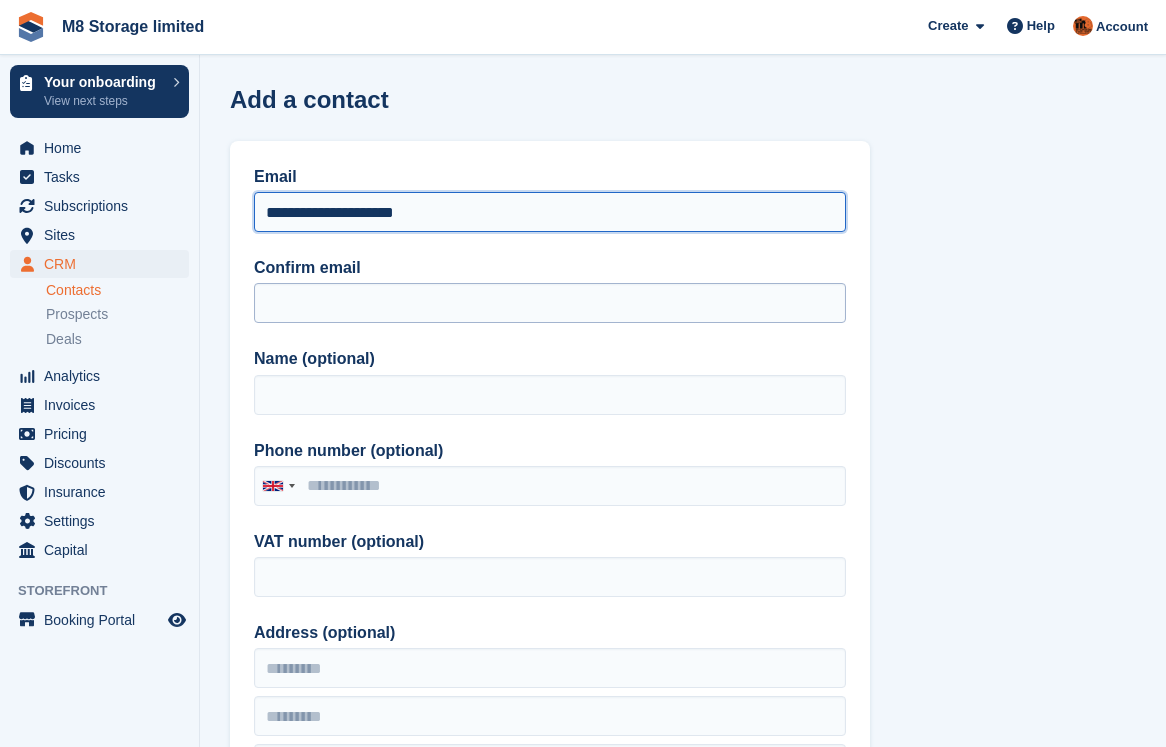 type on "**********" 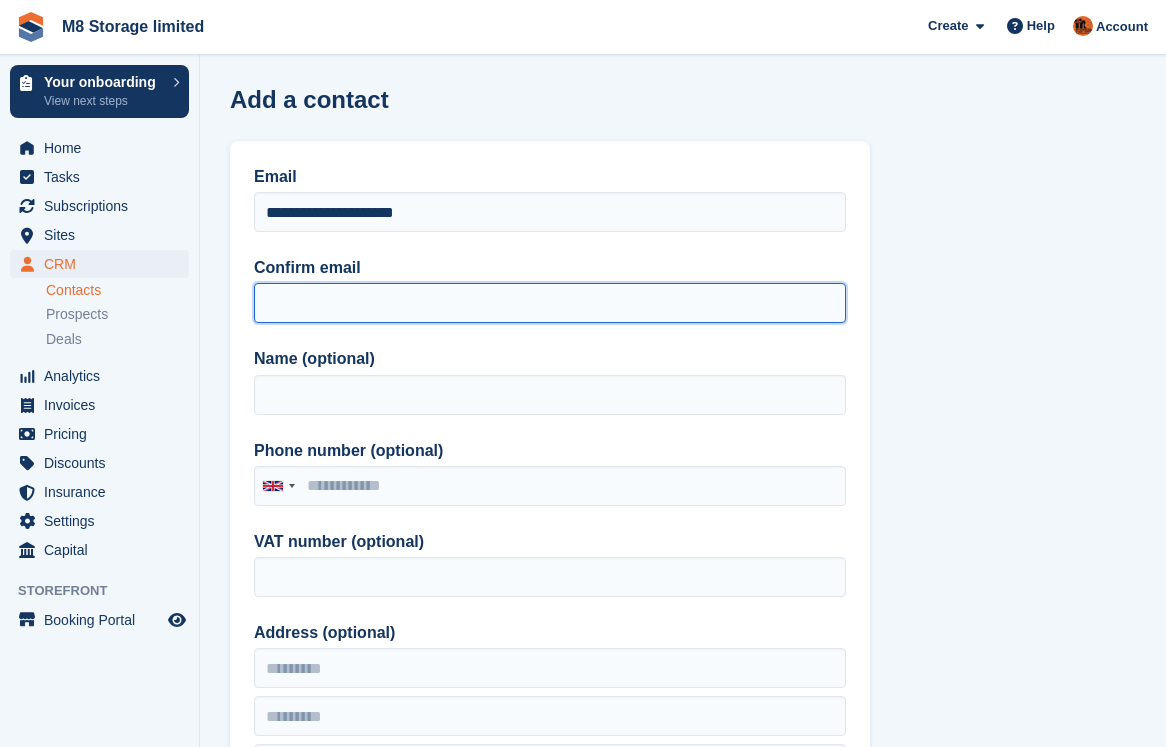 click on "Confirm email" at bounding box center [550, 303] 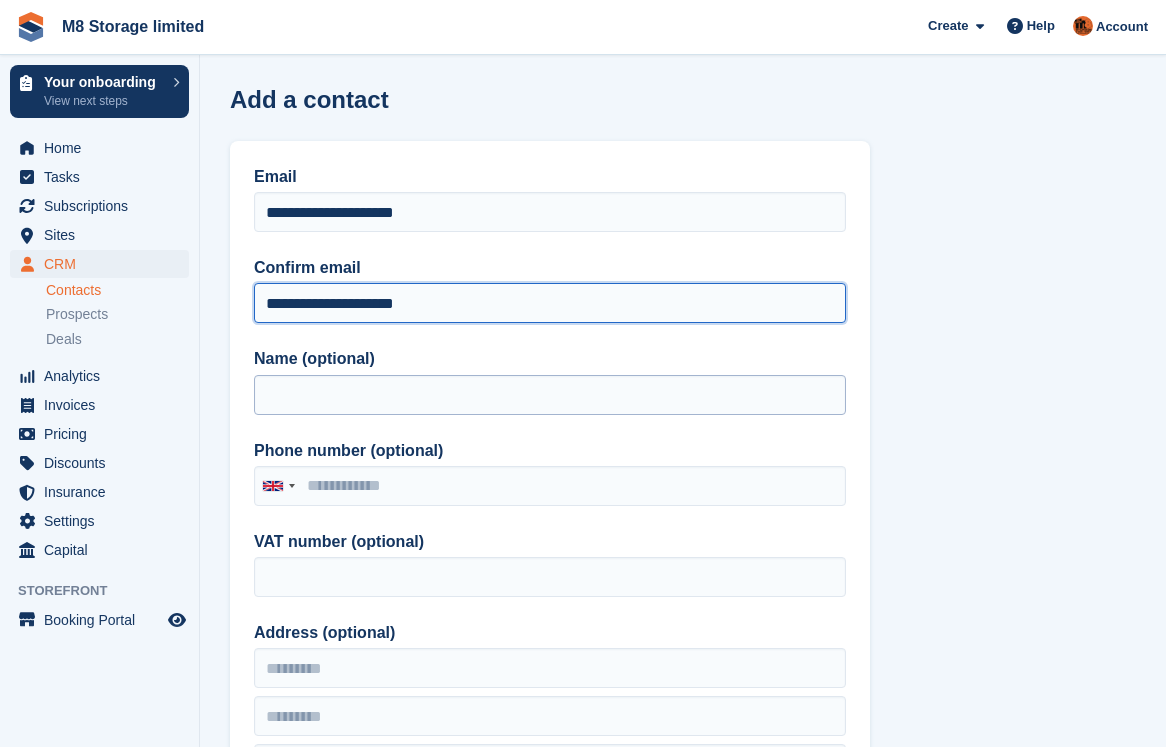 type on "**********" 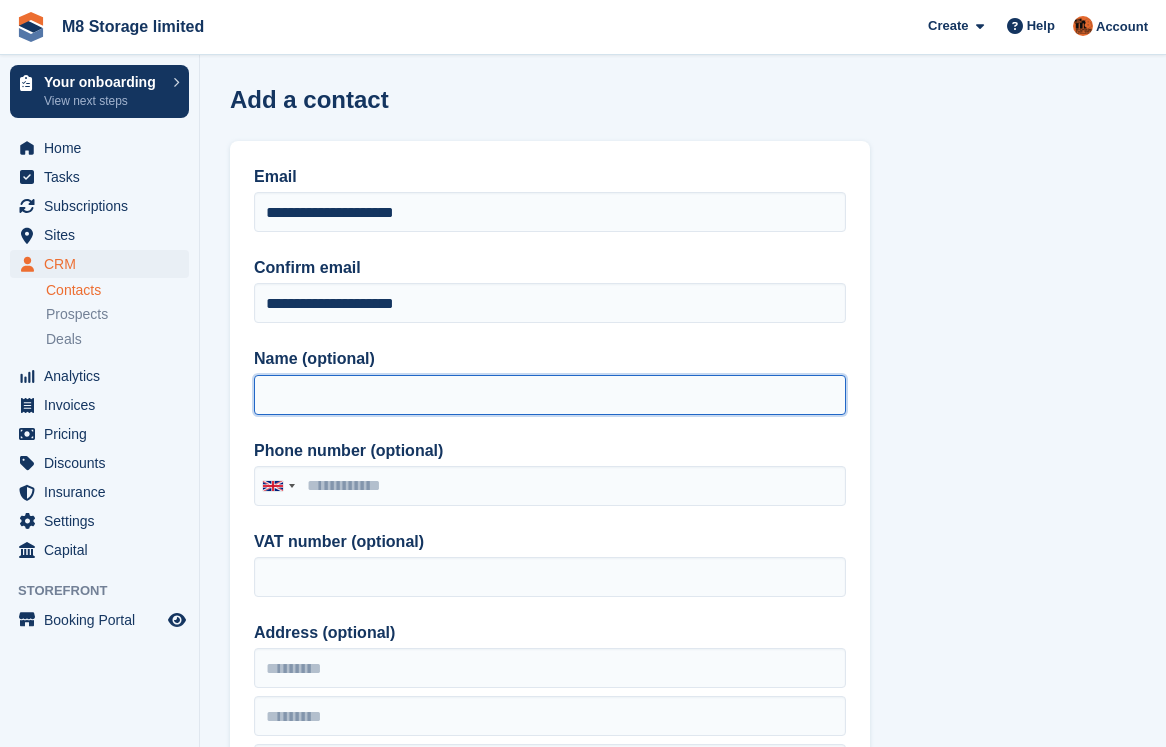 click on "Name (optional)" at bounding box center [550, 395] 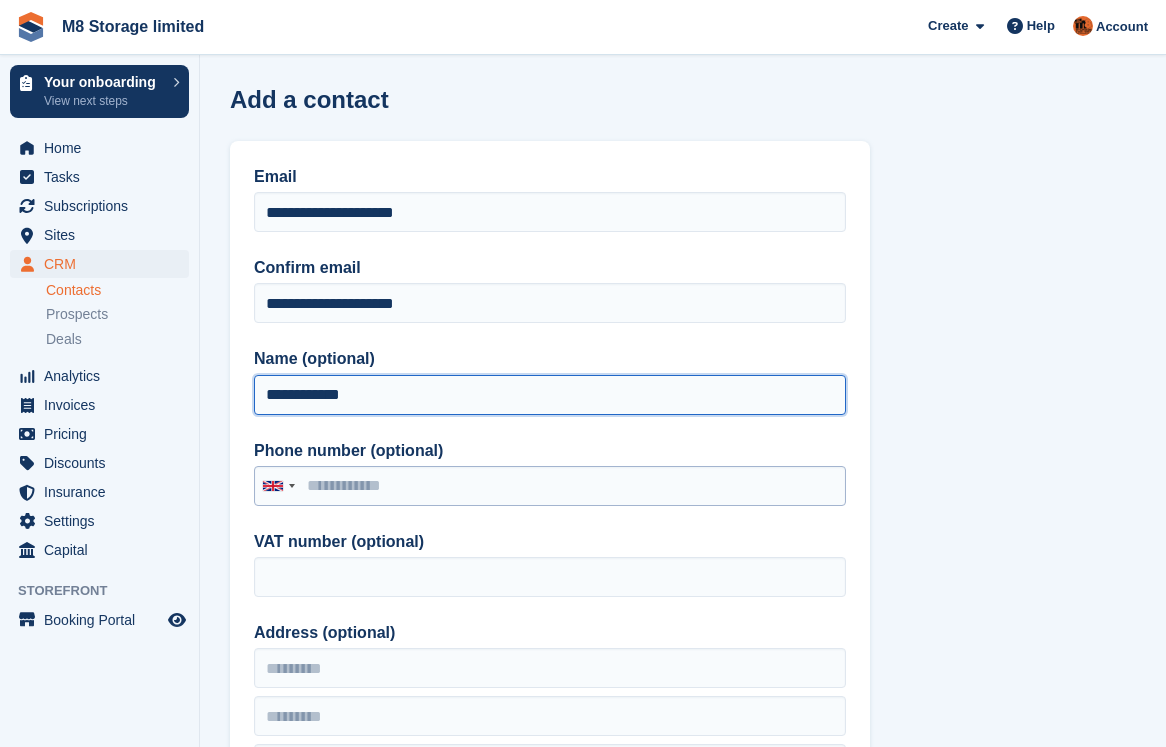 type on "**********" 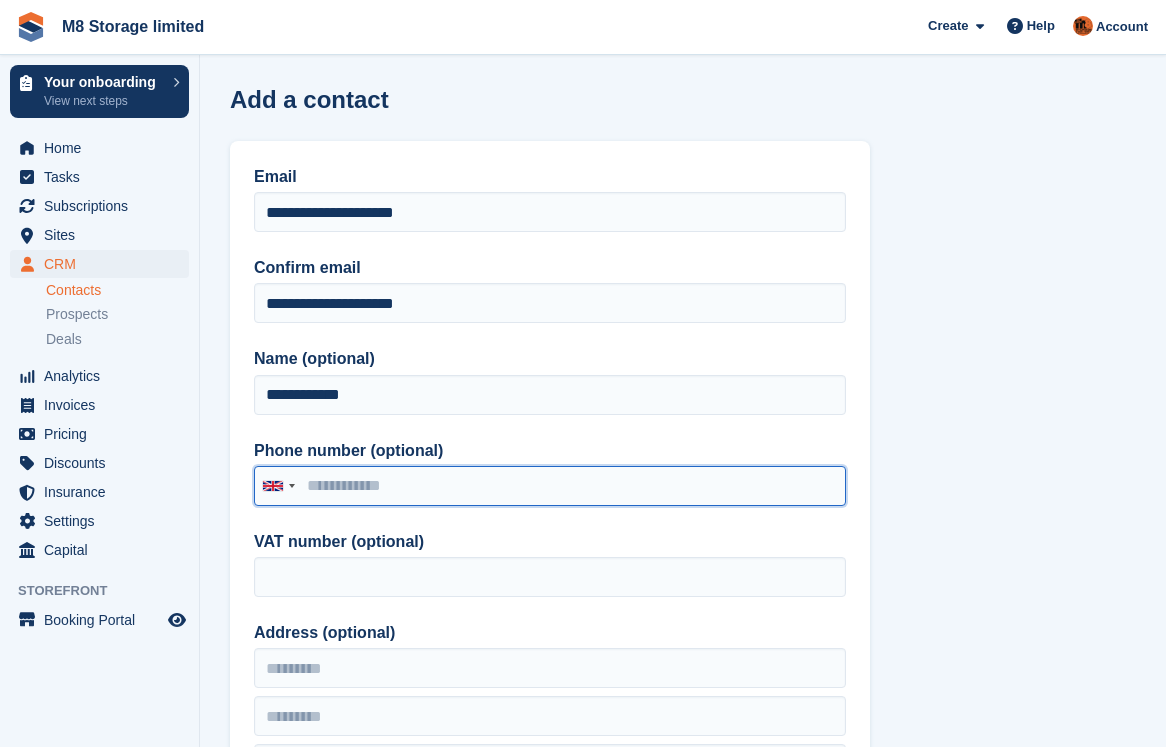 click on "Phone number (optional)" at bounding box center (550, 486) 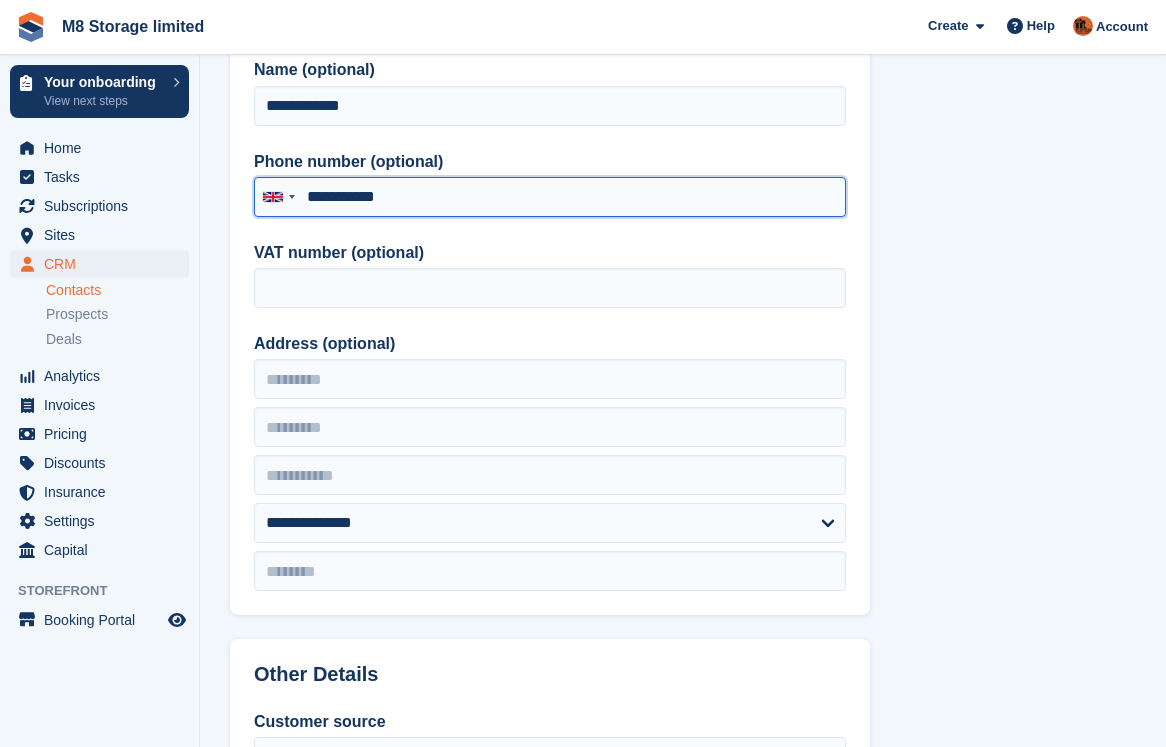 scroll, scrollTop: 300, scrollLeft: 0, axis: vertical 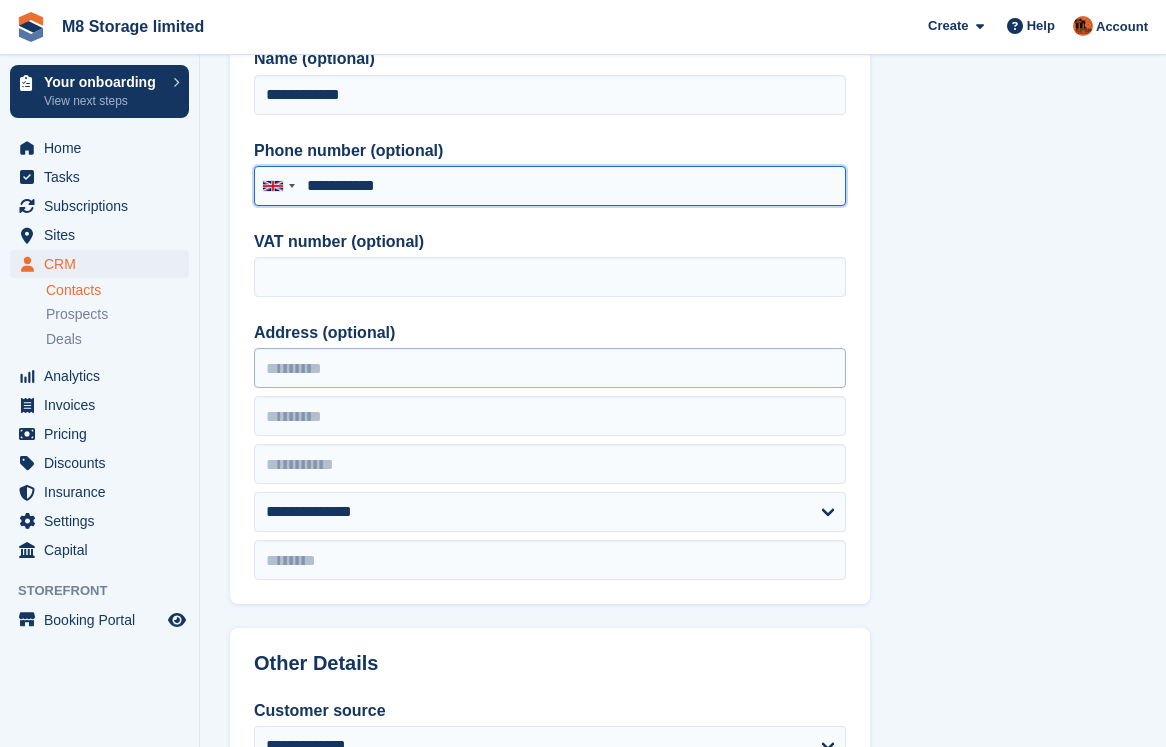 type on "**********" 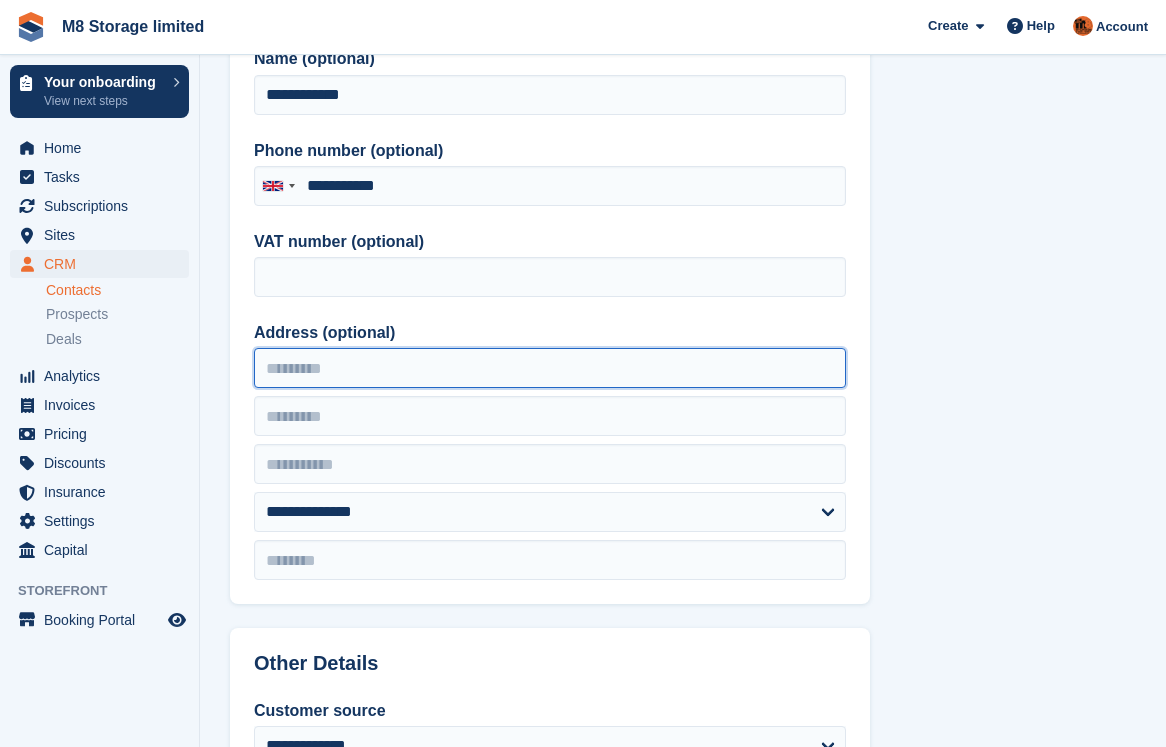 click on "Address (optional)" at bounding box center [550, 368] 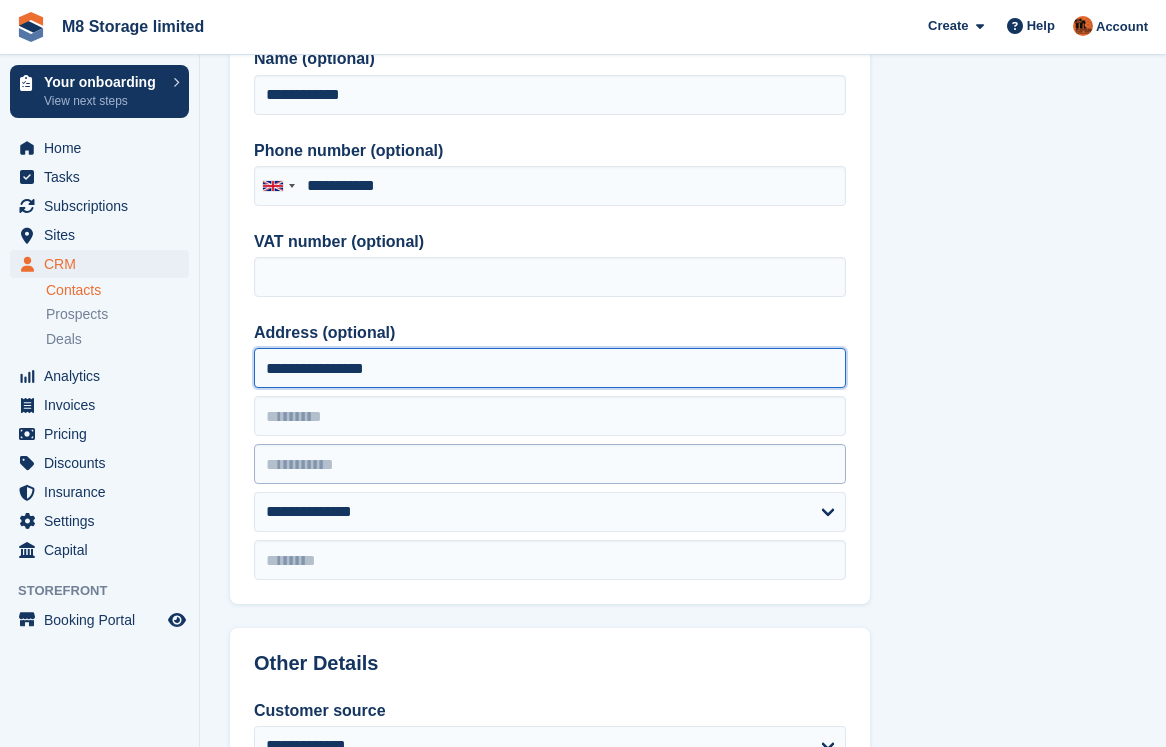 type on "**********" 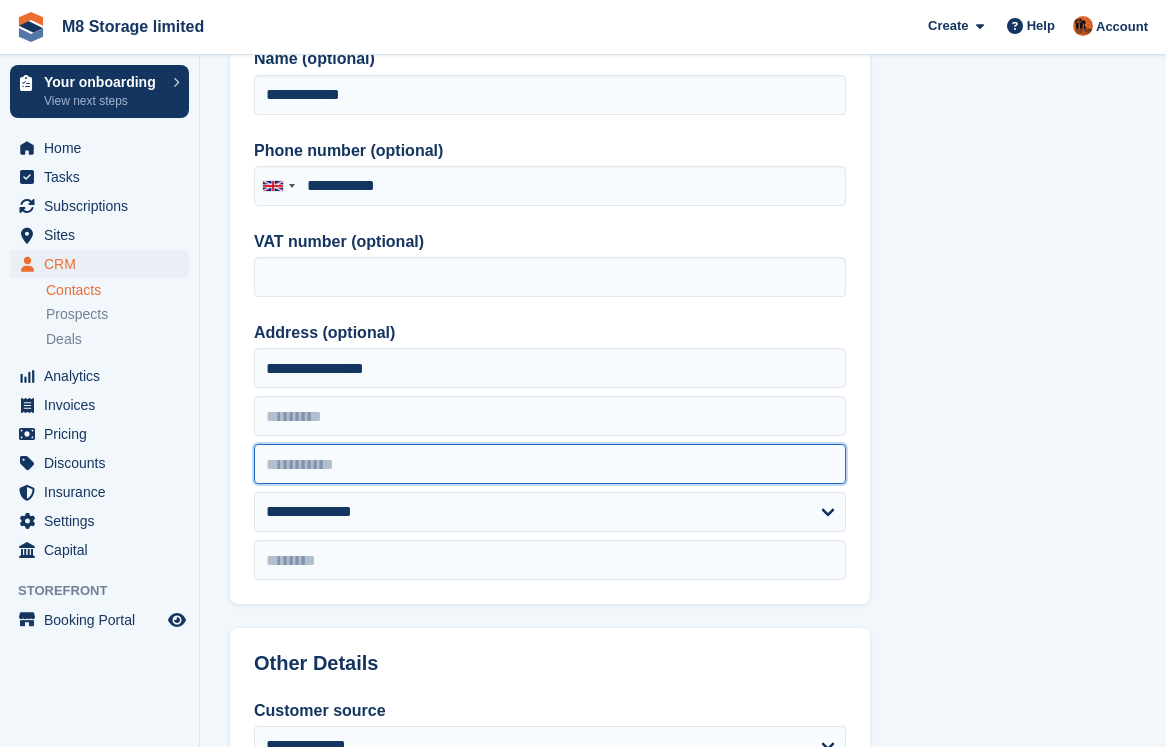 click at bounding box center (550, 464) 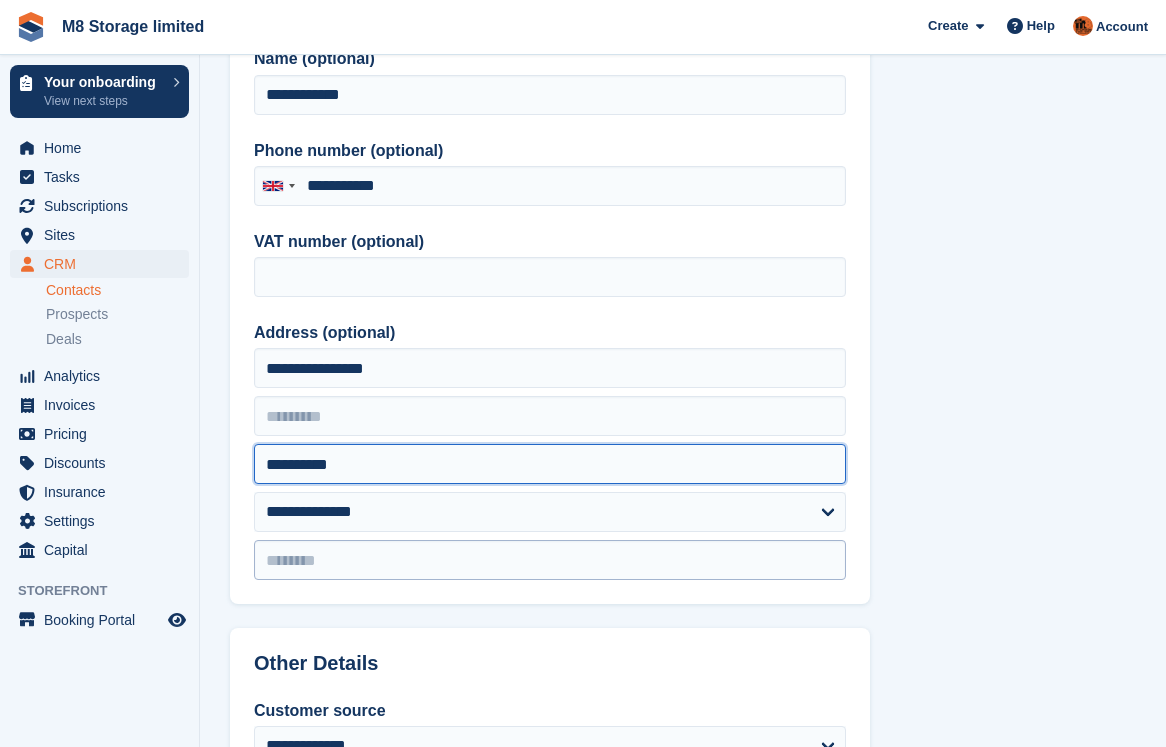 type on "**********" 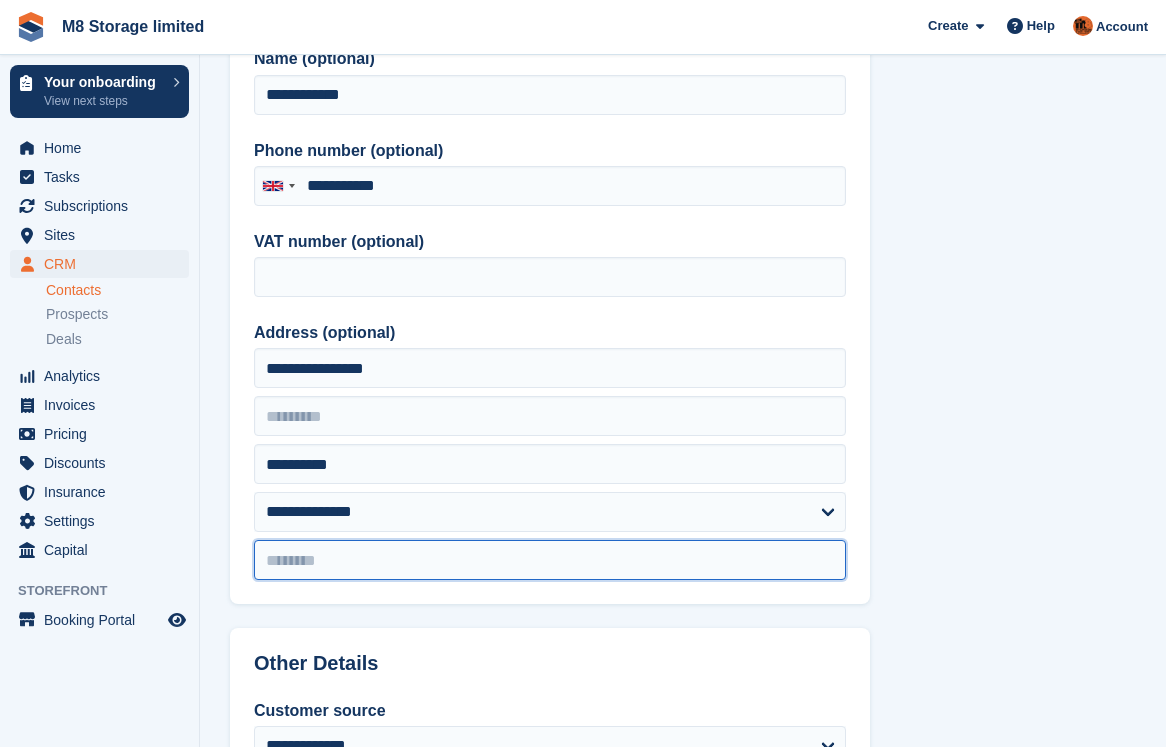 click at bounding box center [550, 560] 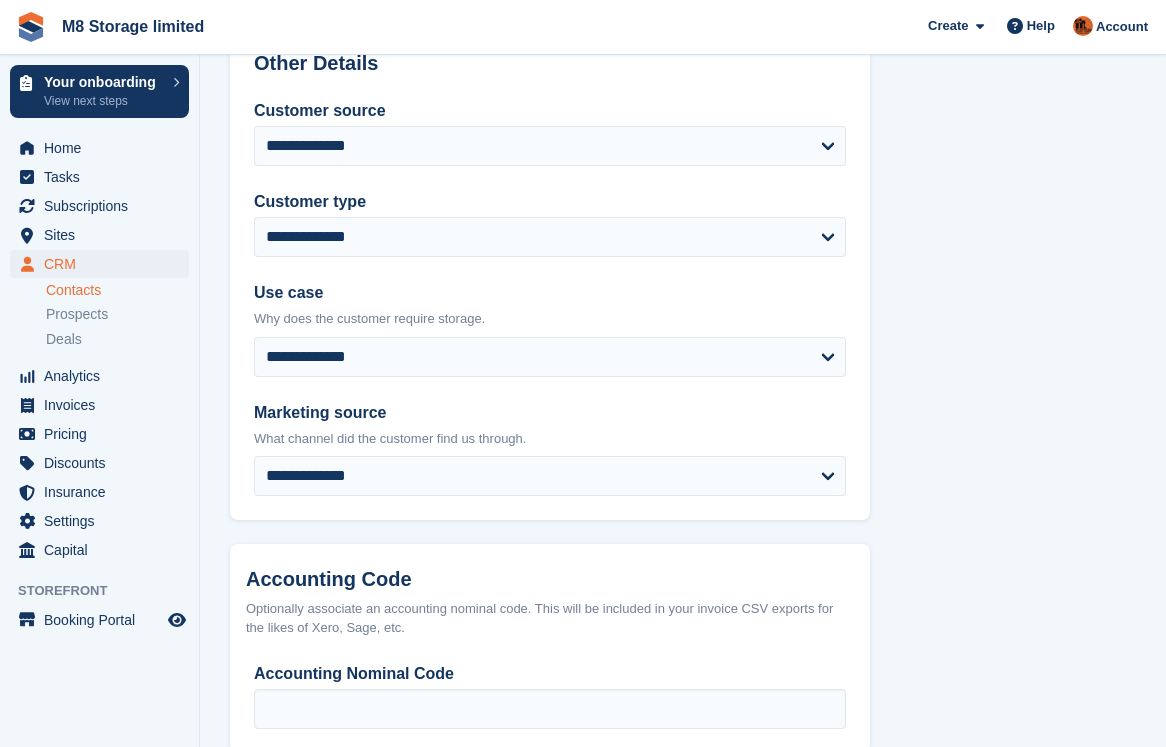 scroll, scrollTop: 800, scrollLeft: 0, axis: vertical 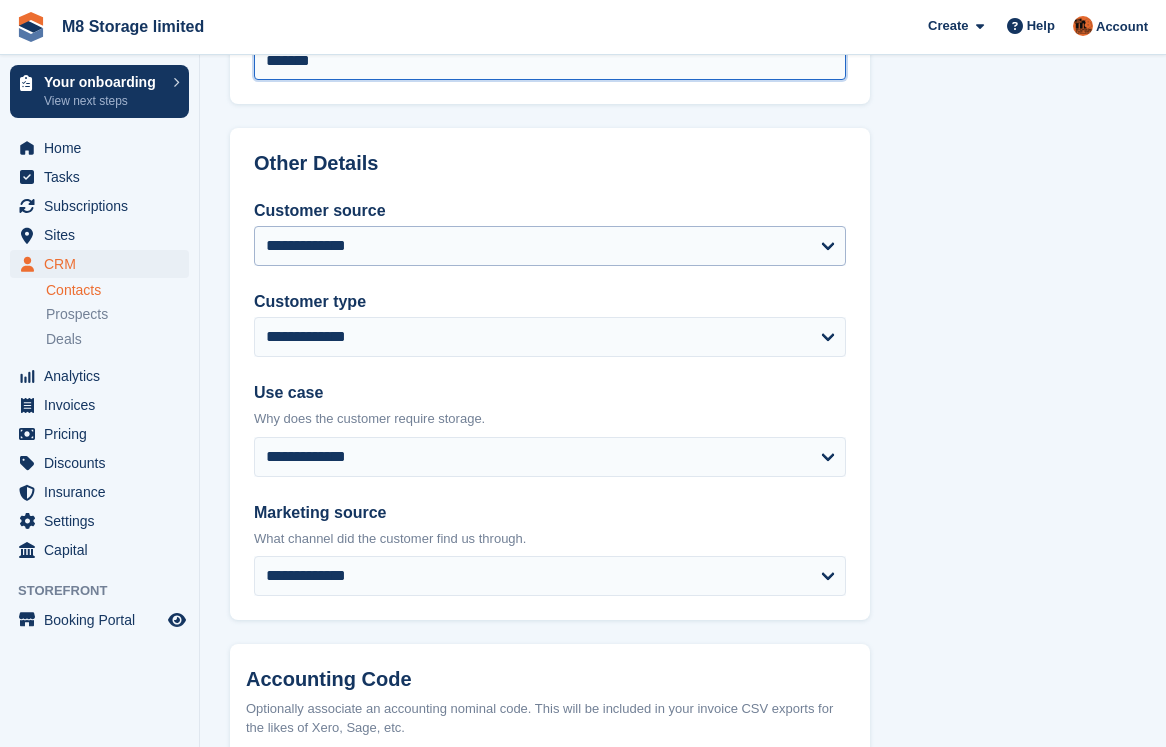 type on "*******" 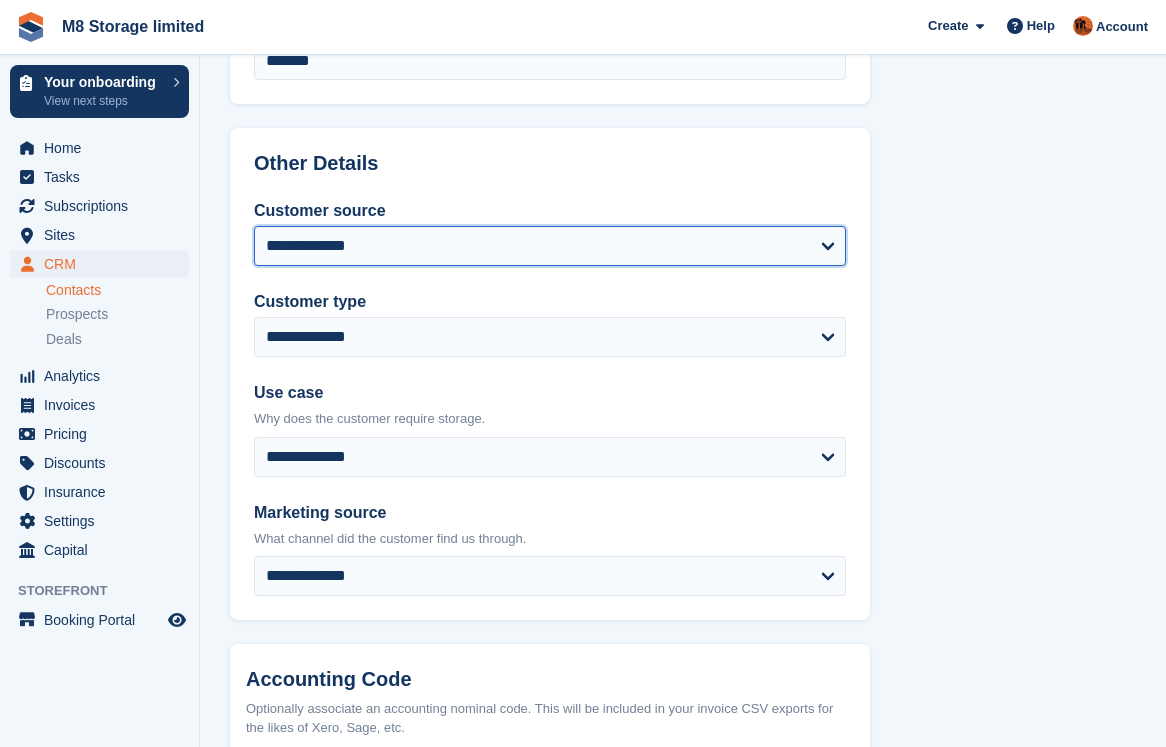 click on "**********" at bounding box center (550, 246) 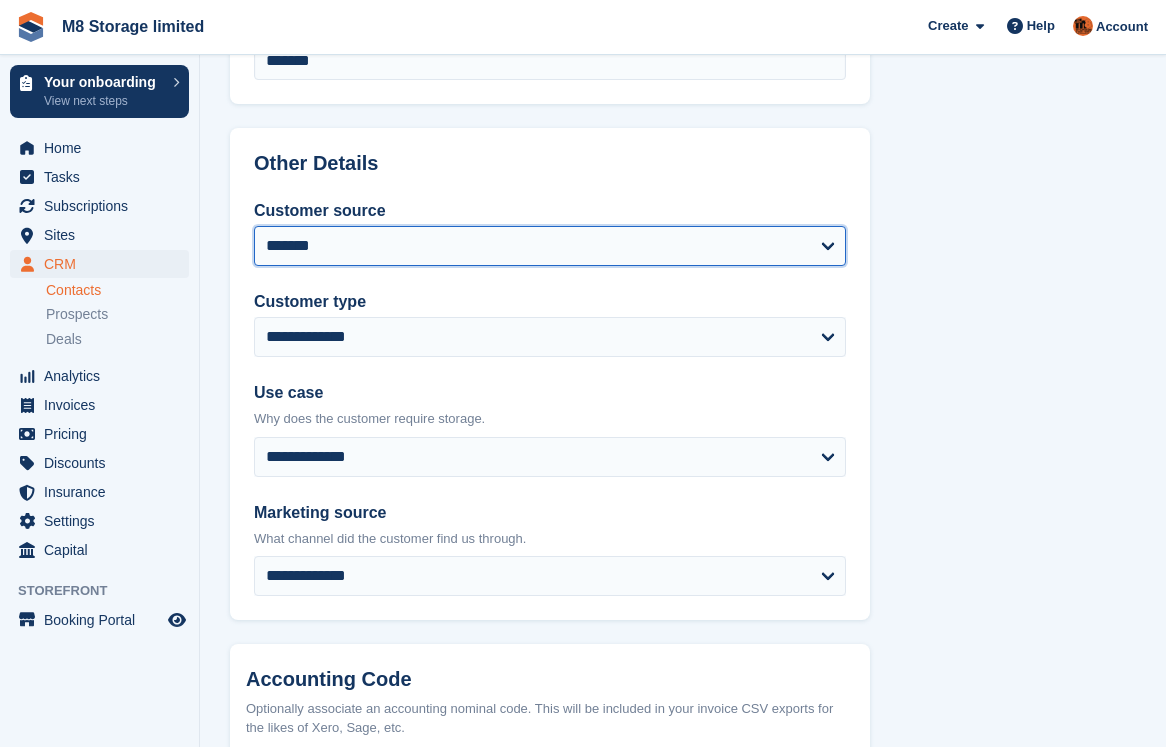click on "**********" at bounding box center [550, 246] 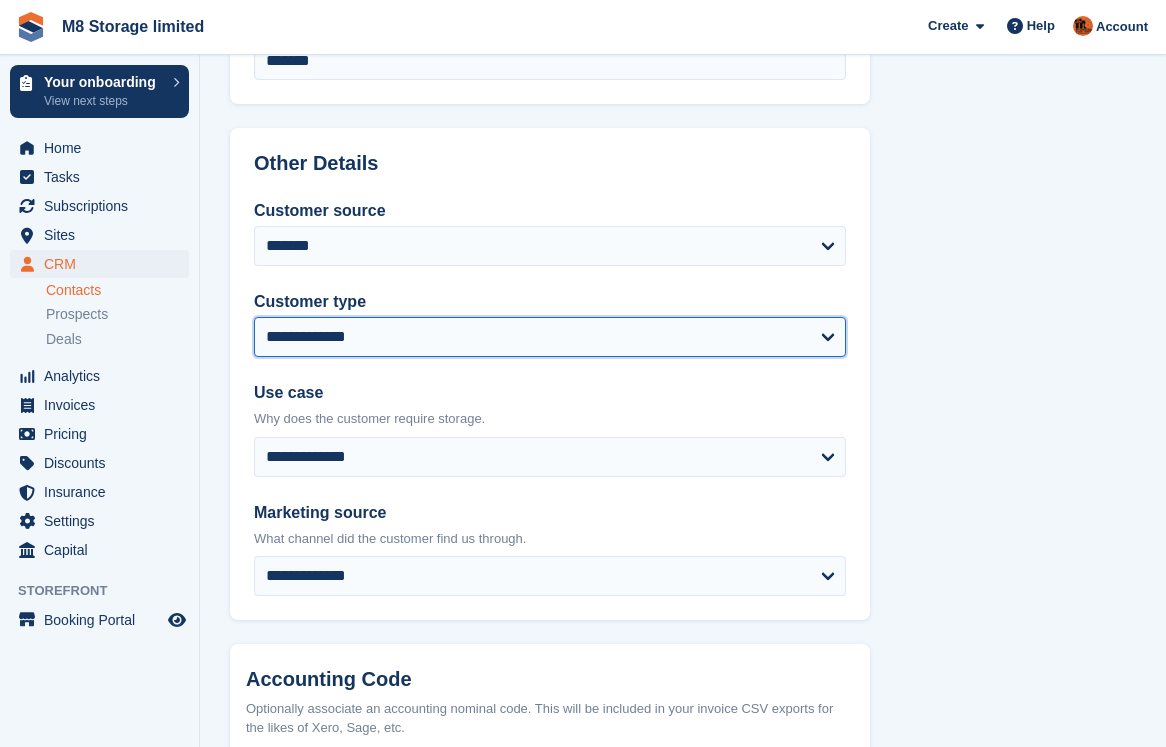 click on "**********" at bounding box center [550, 337] 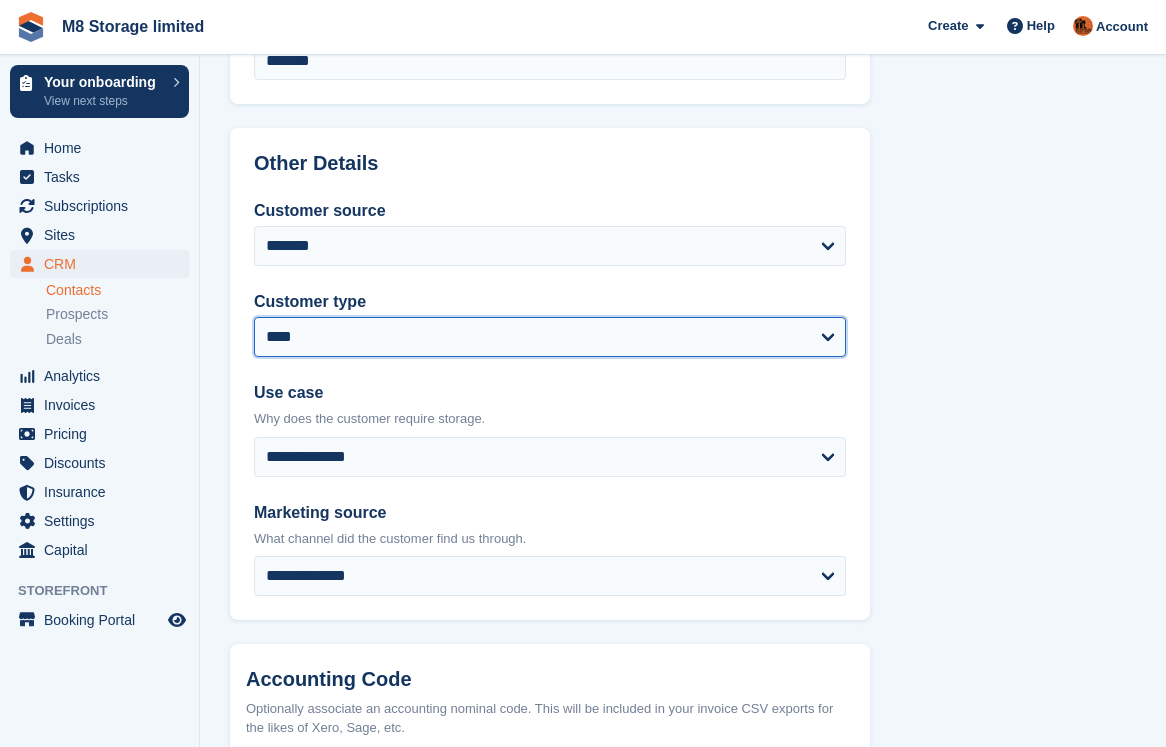 click on "**********" at bounding box center [550, 337] 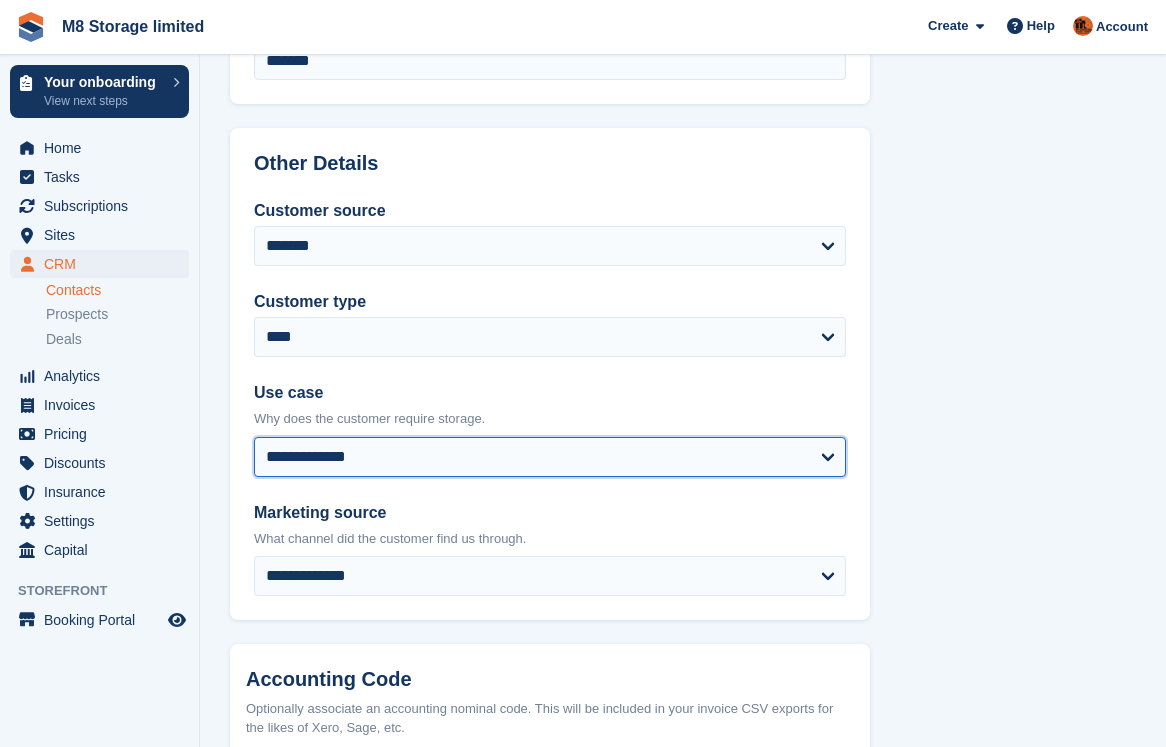 click on "**********" at bounding box center (550, 457) 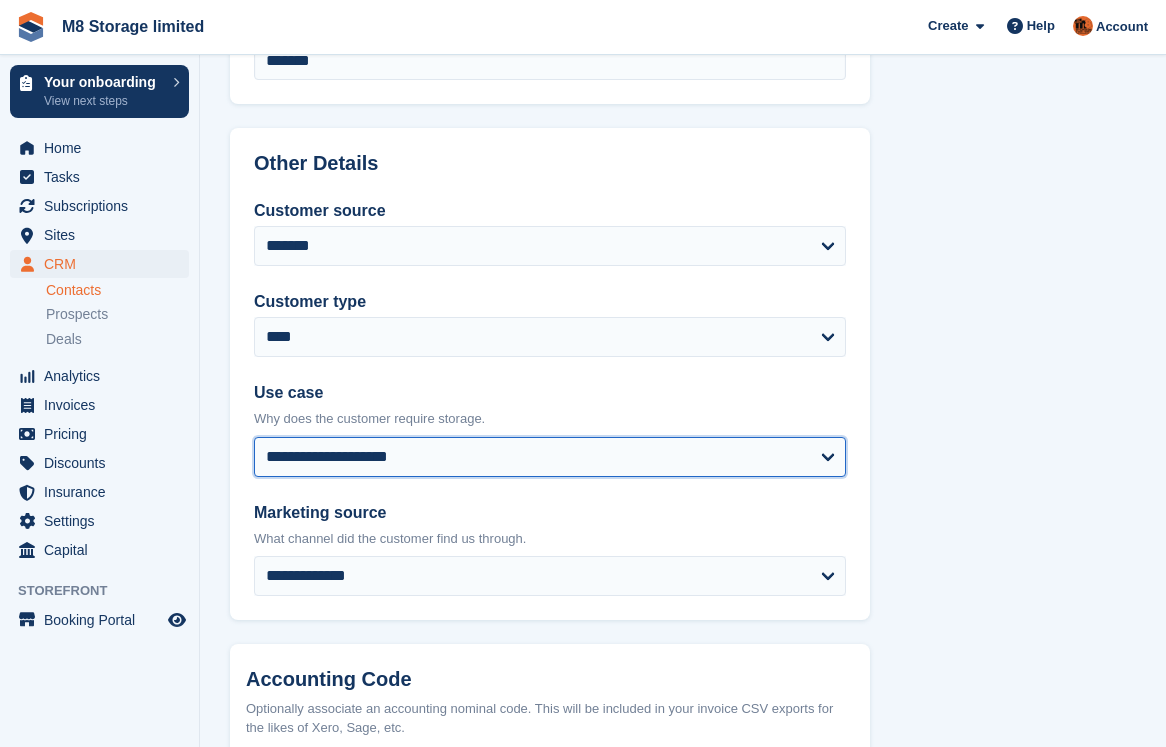 click on "**********" at bounding box center (550, 457) 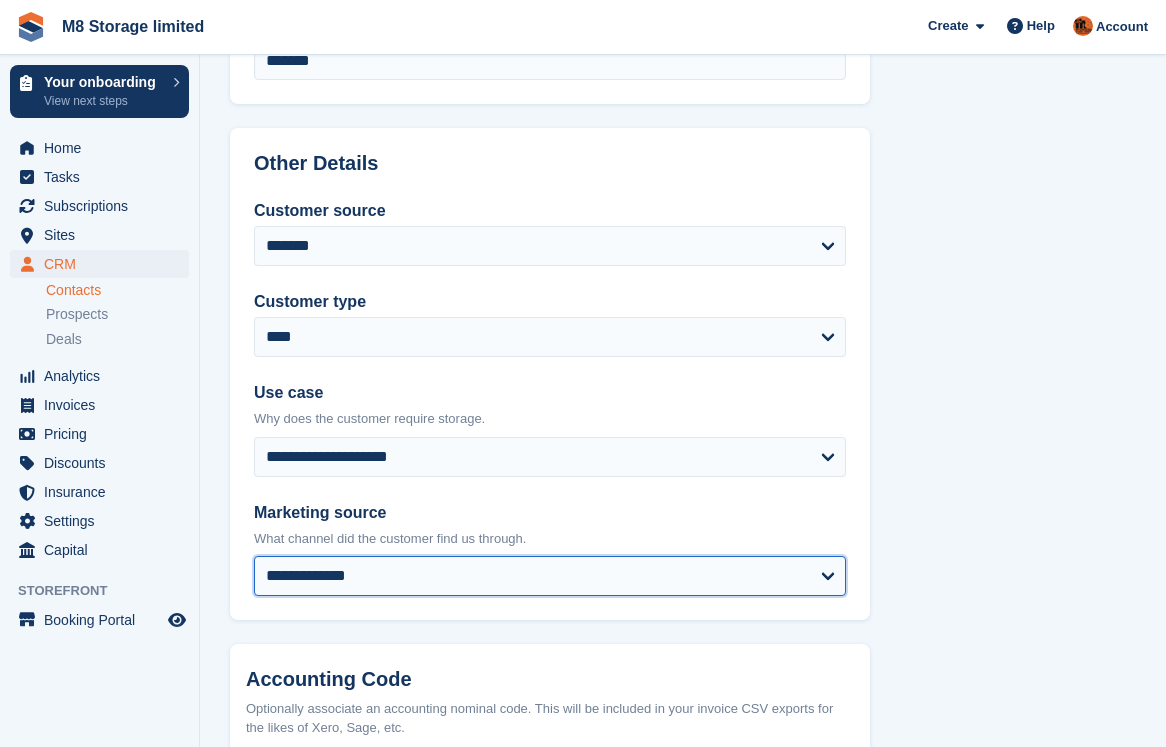 click on "**********" at bounding box center (550, 576) 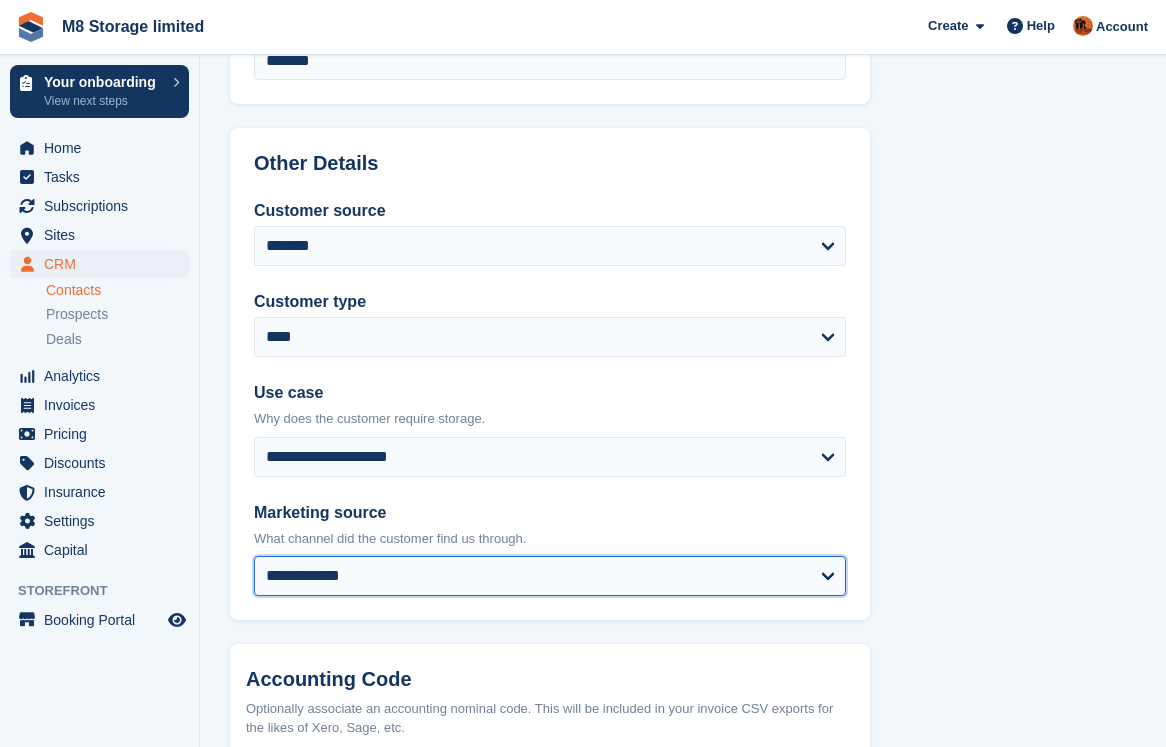 click on "**********" at bounding box center [550, 576] 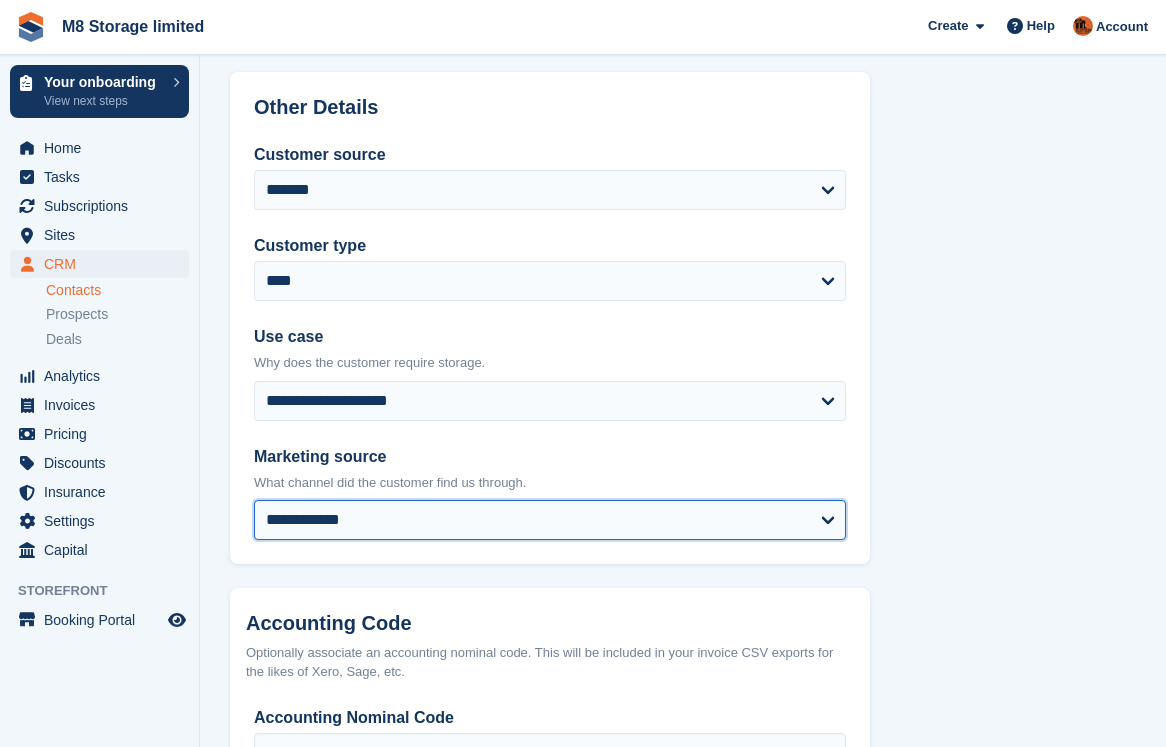 scroll, scrollTop: 1000, scrollLeft: 0, axis: vertical 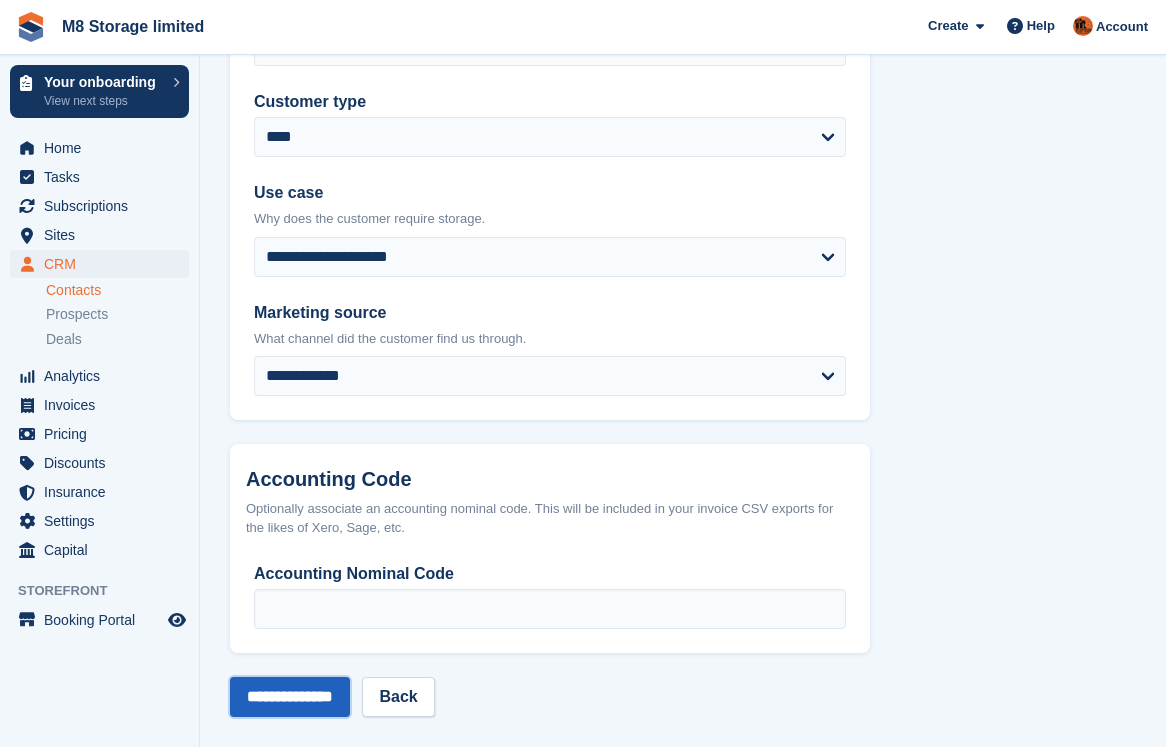 click on "**********" at bounding box center [290, 697] 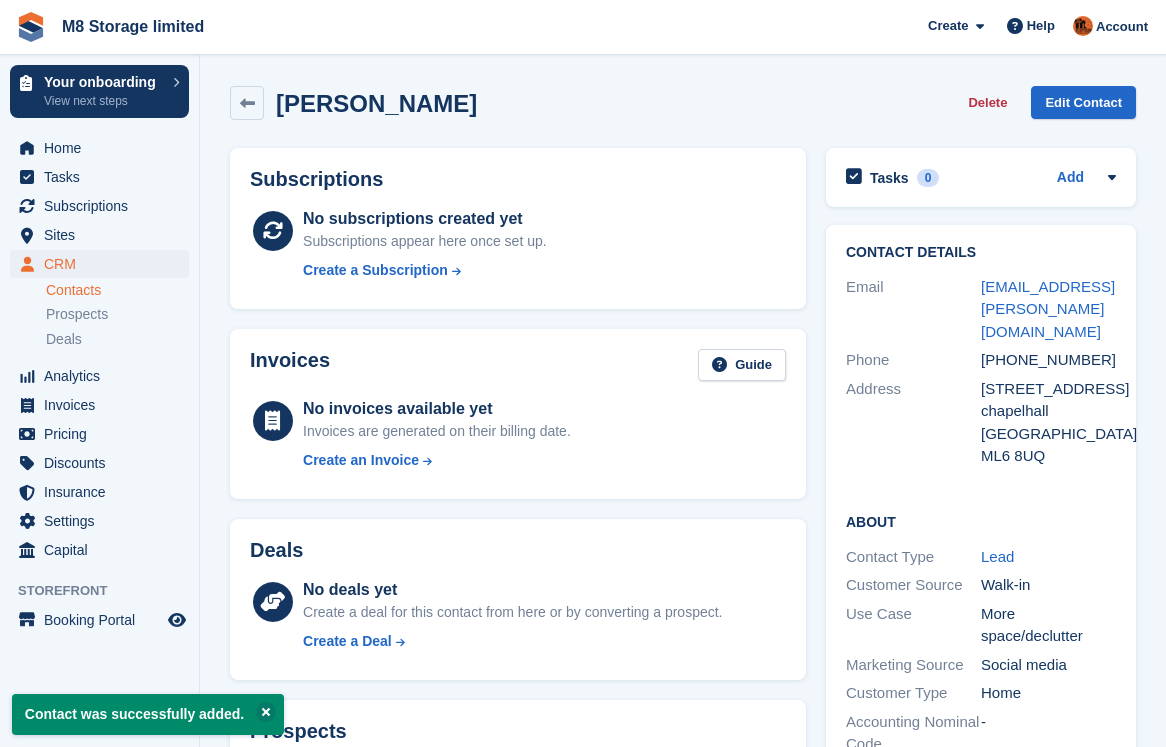 scroll, scrollTop: 0, scrollLeft: 0, axis: both 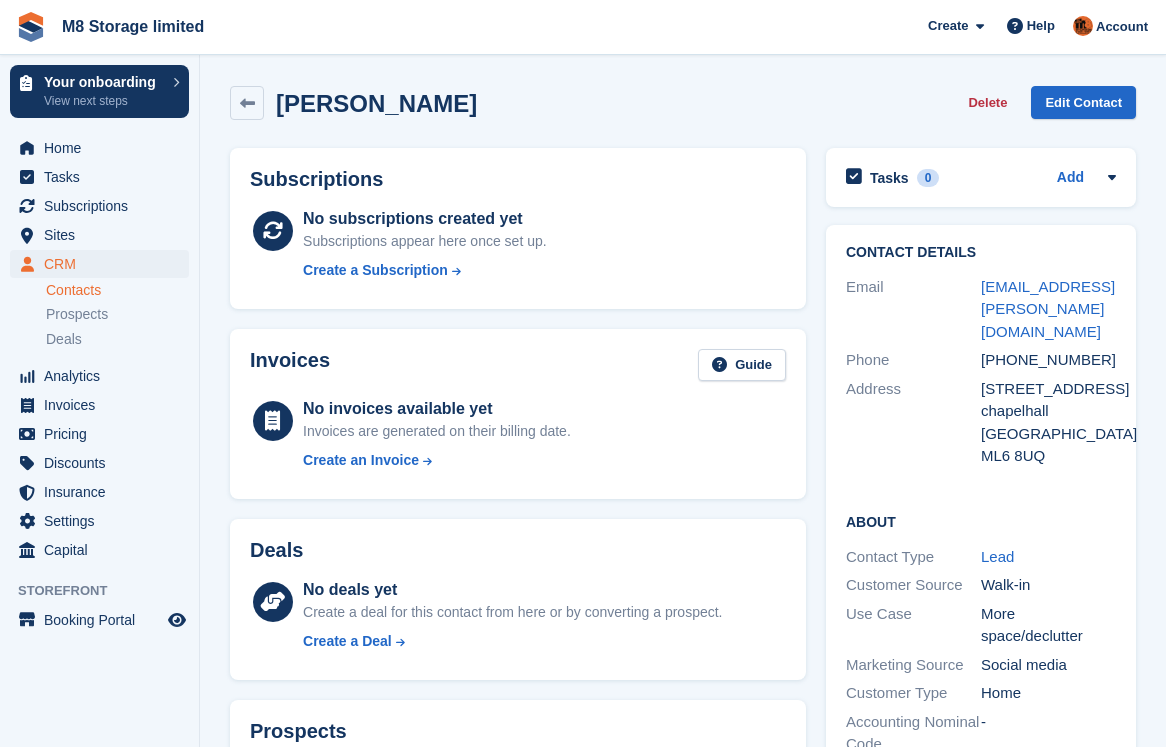 click on "Contacts" at bounding box center (117, 290) 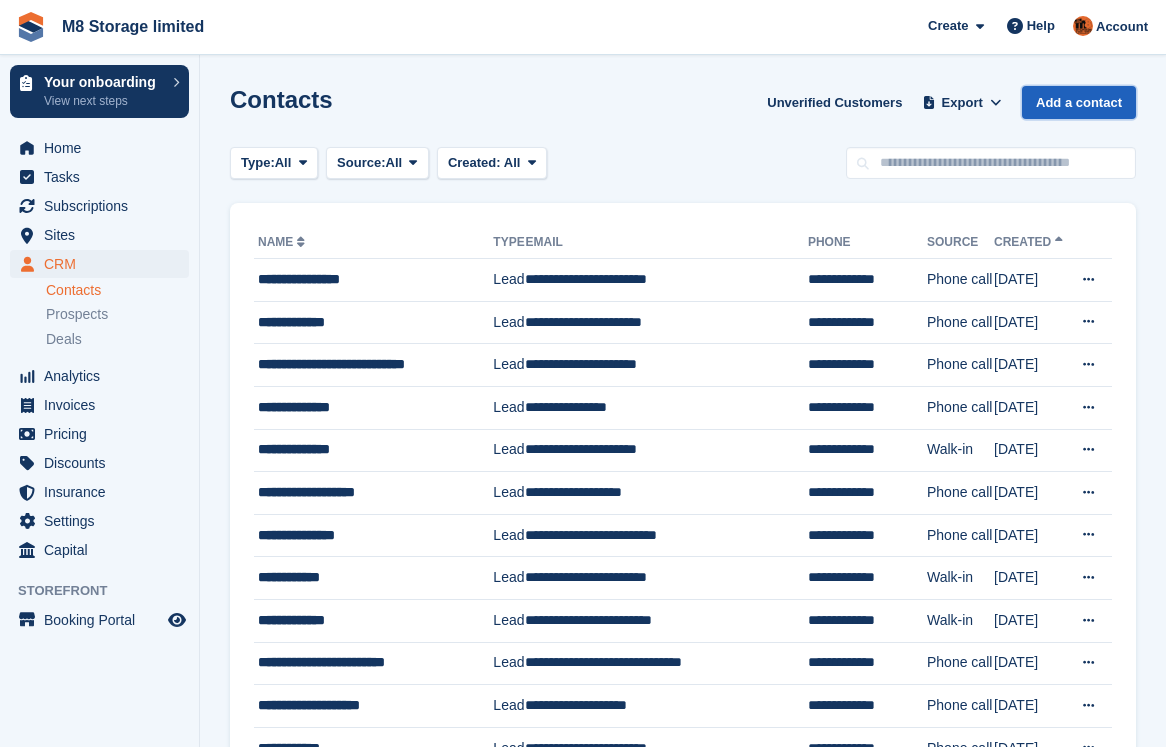 click on "Add a contact" at bounding box center (1079, 102) 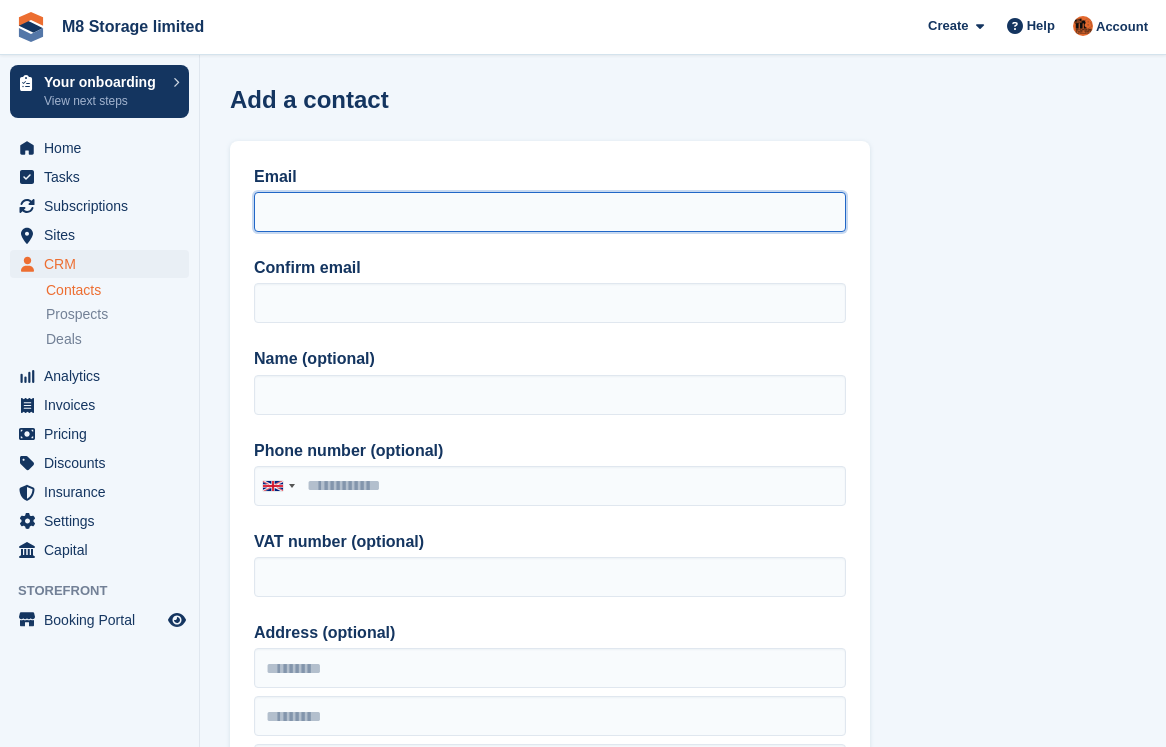 click on "Email" at bounding box center [550, 212] 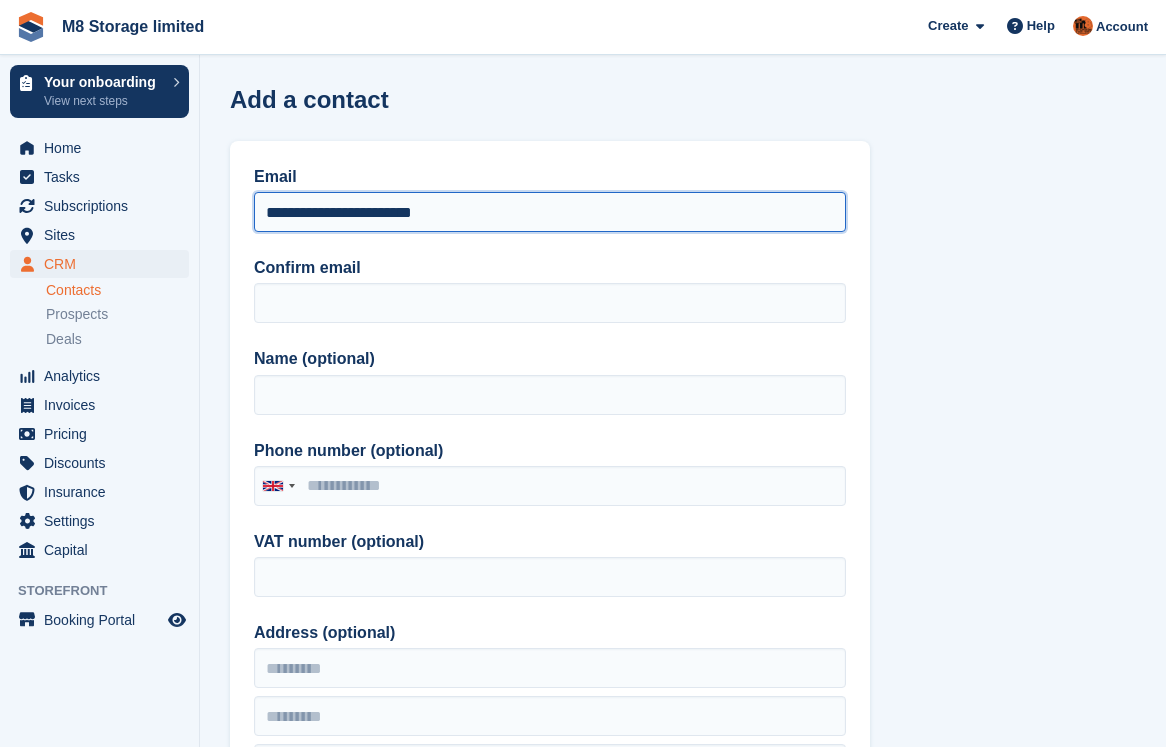 drag, startPoint x: 446, startPoint y: 212, endPoint x: 253, endPoint y: 221, distance: 193.20973 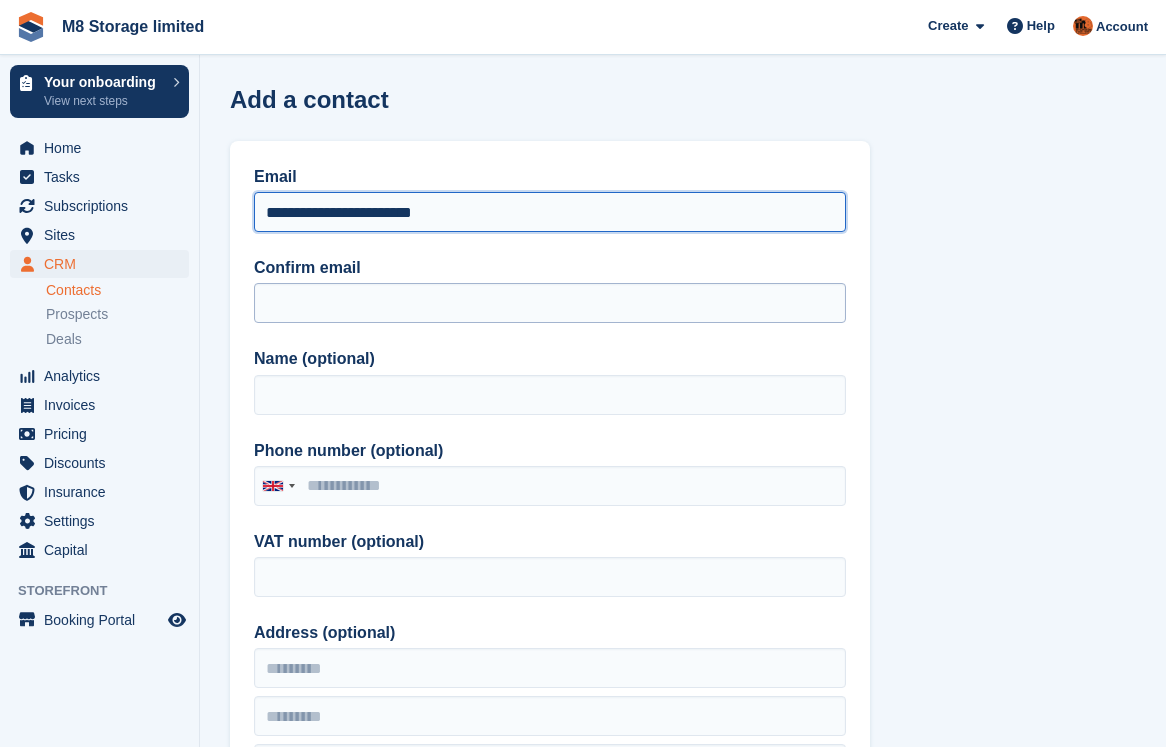 type on "**********" 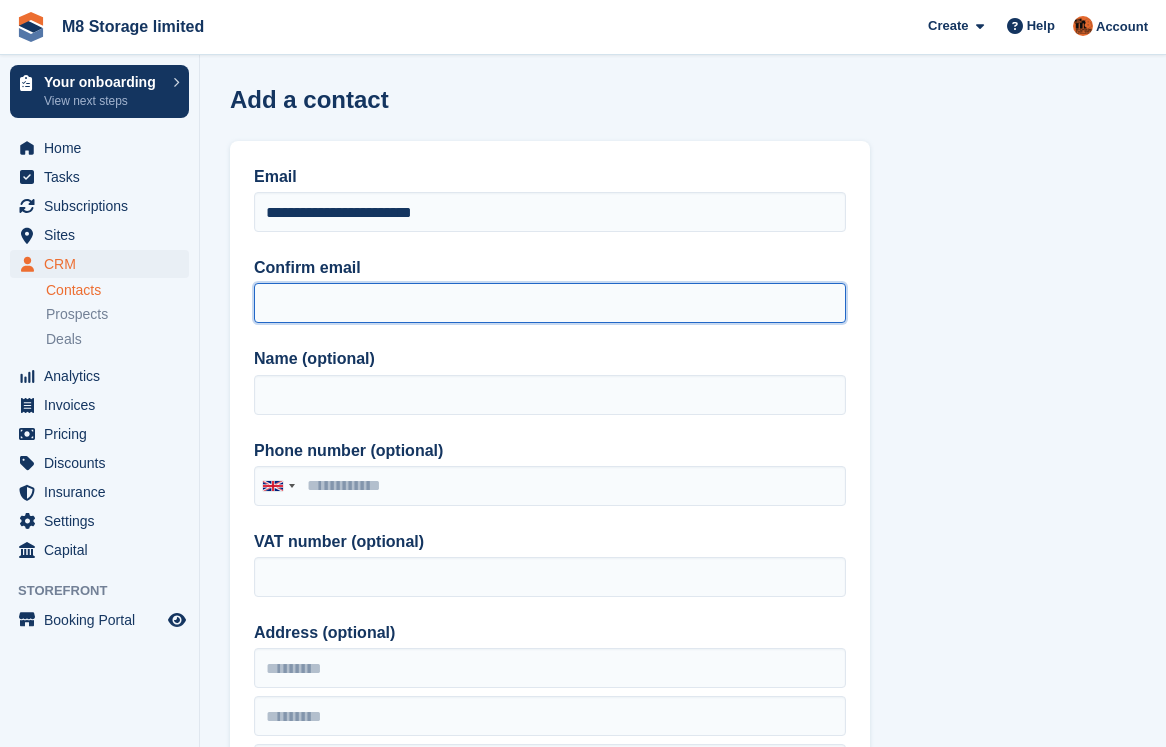 paste on "**********" 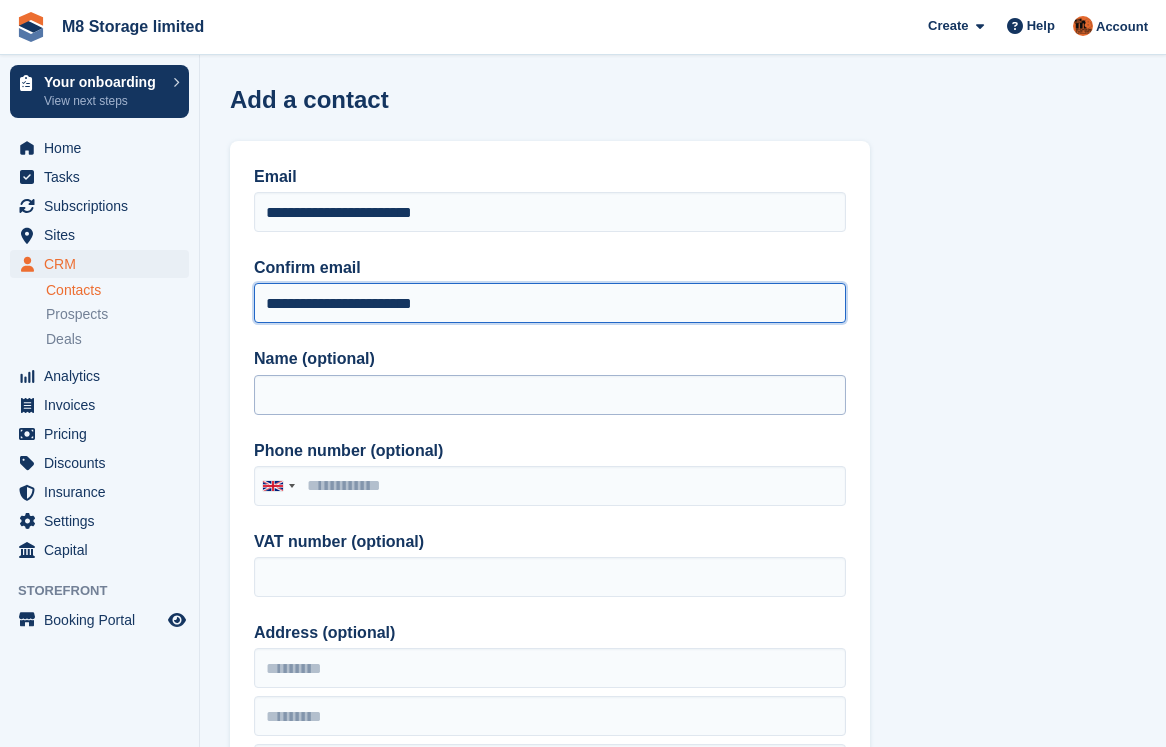 type on "**********" 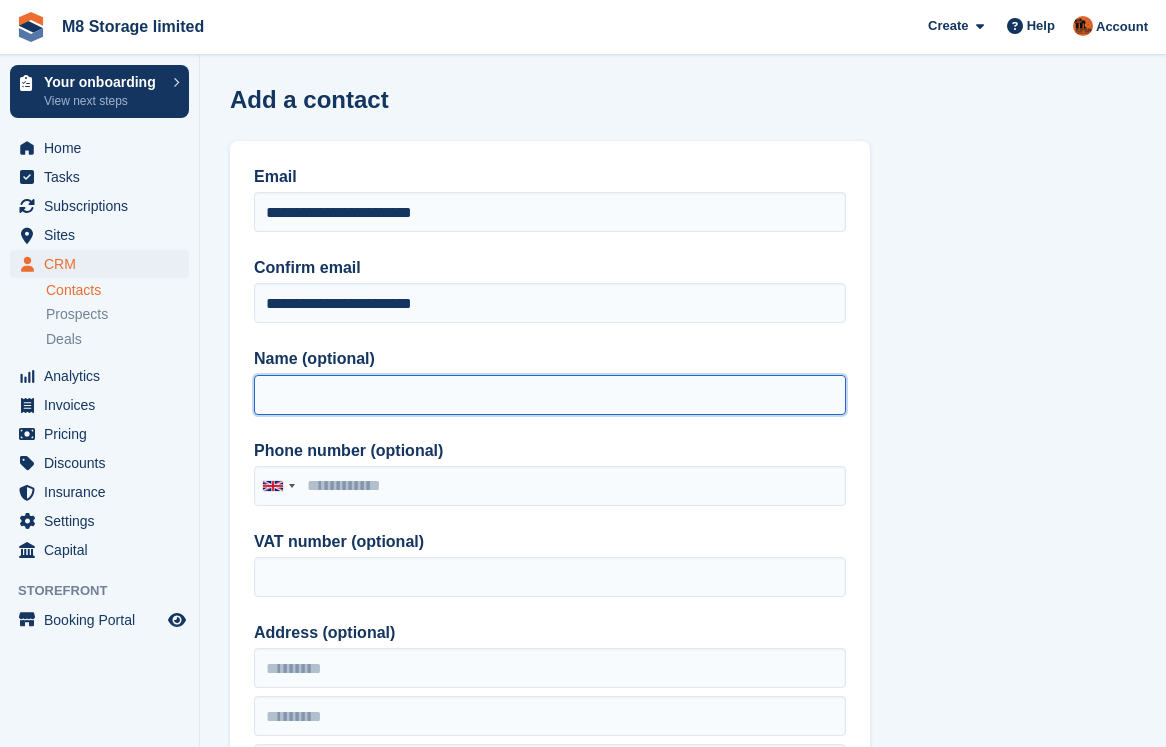 click on "Name (optional)" at bounding box center (550, 395) 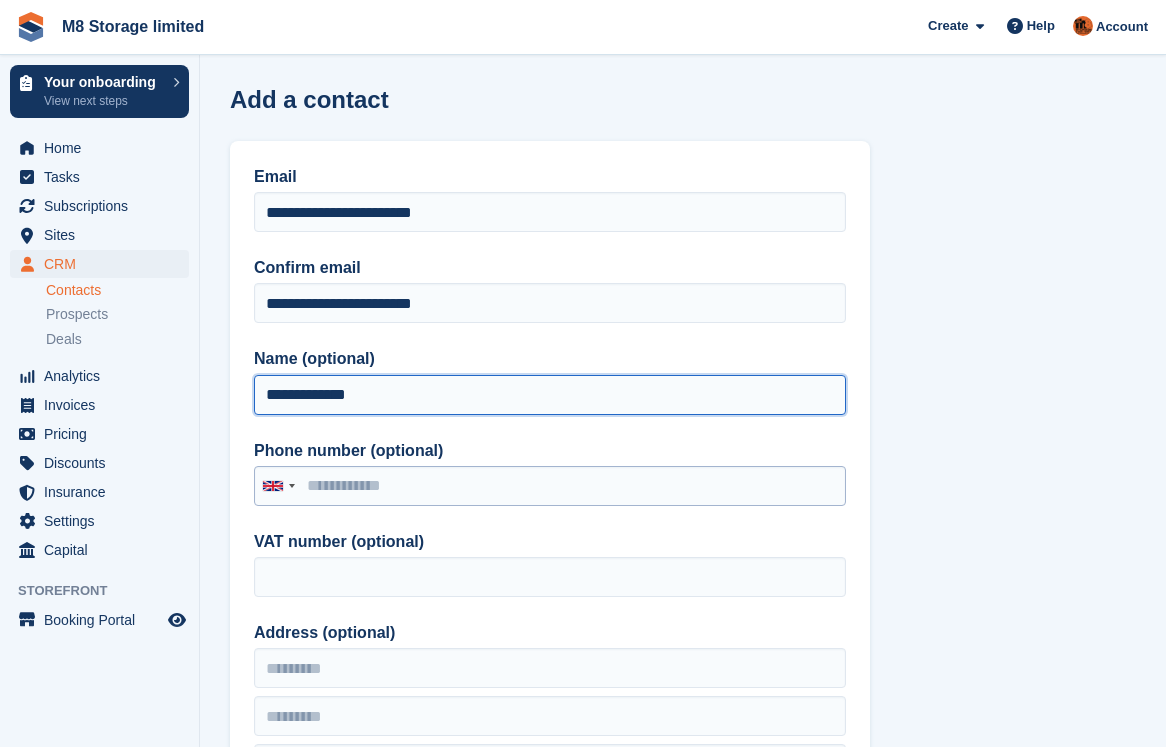 type on "**********" 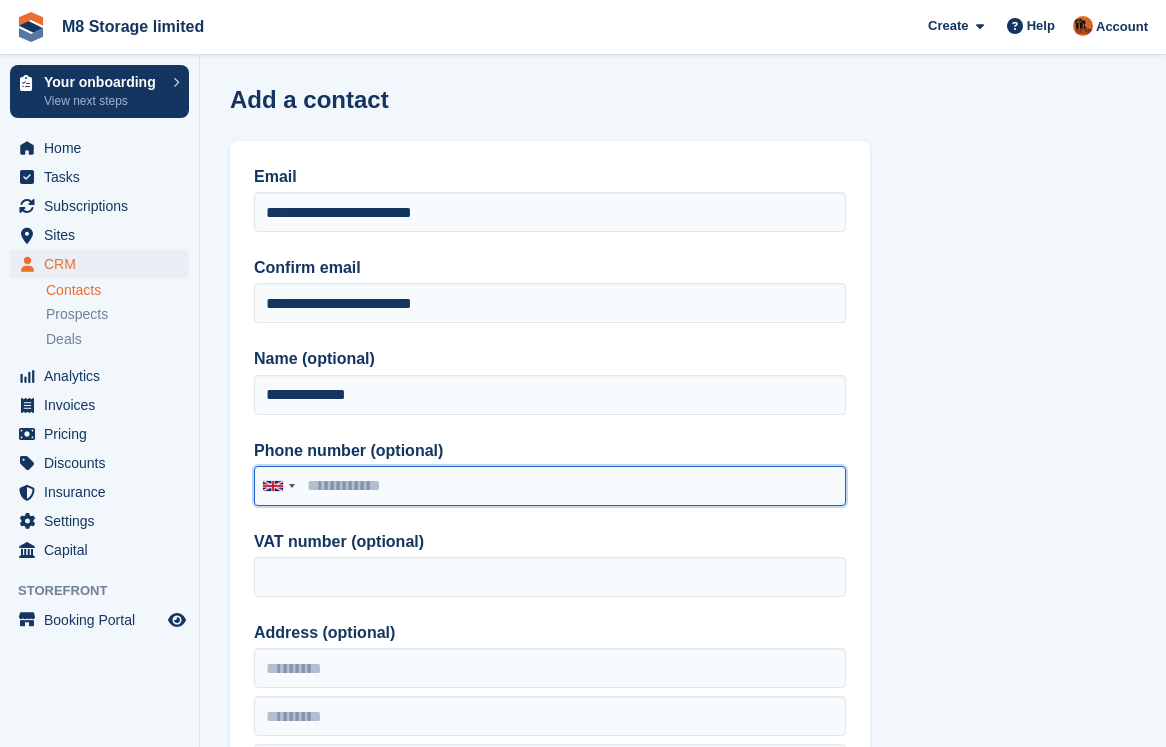 click on "Phone number (optional)" at bounding box center [550, 486] 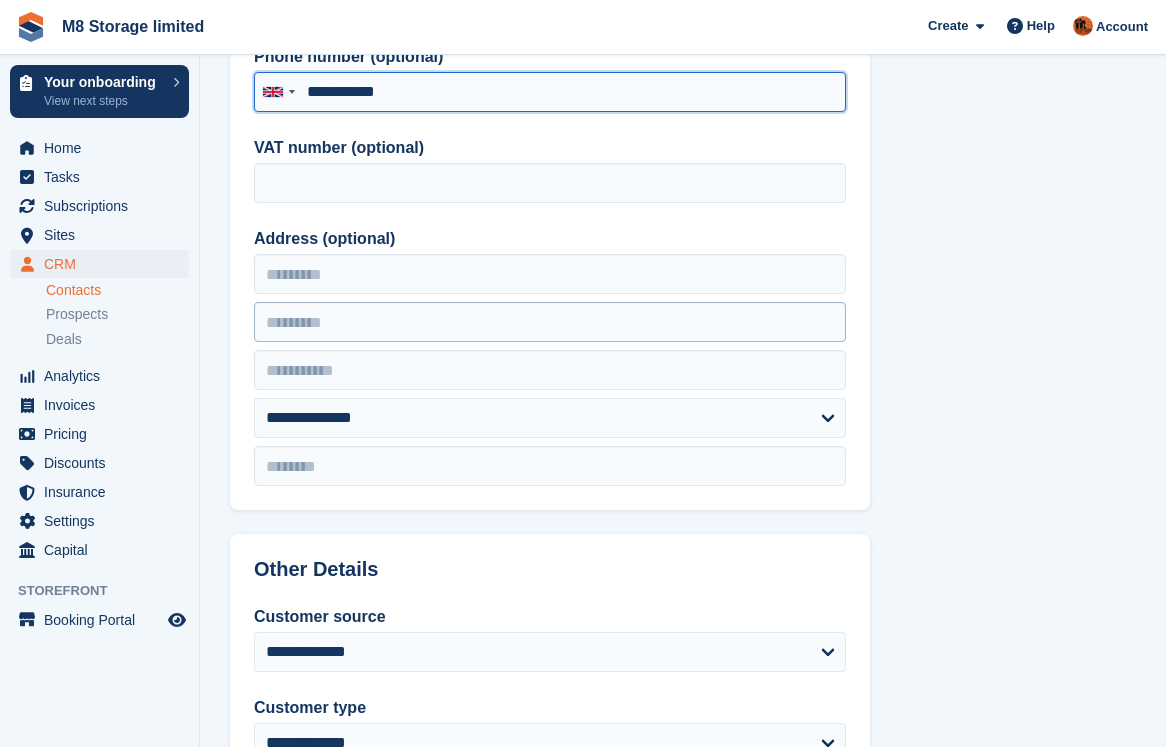 scroll, scrollTop: 400, scrollLeft: 0, axis: vertical 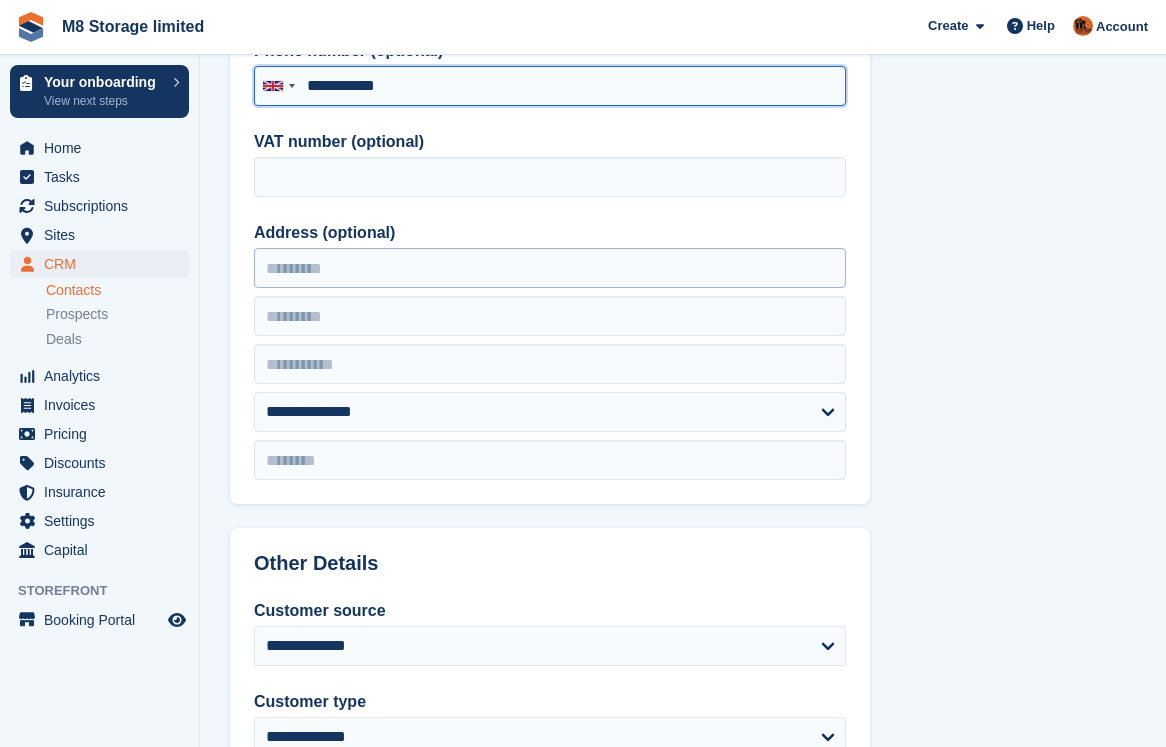 type on "**********" 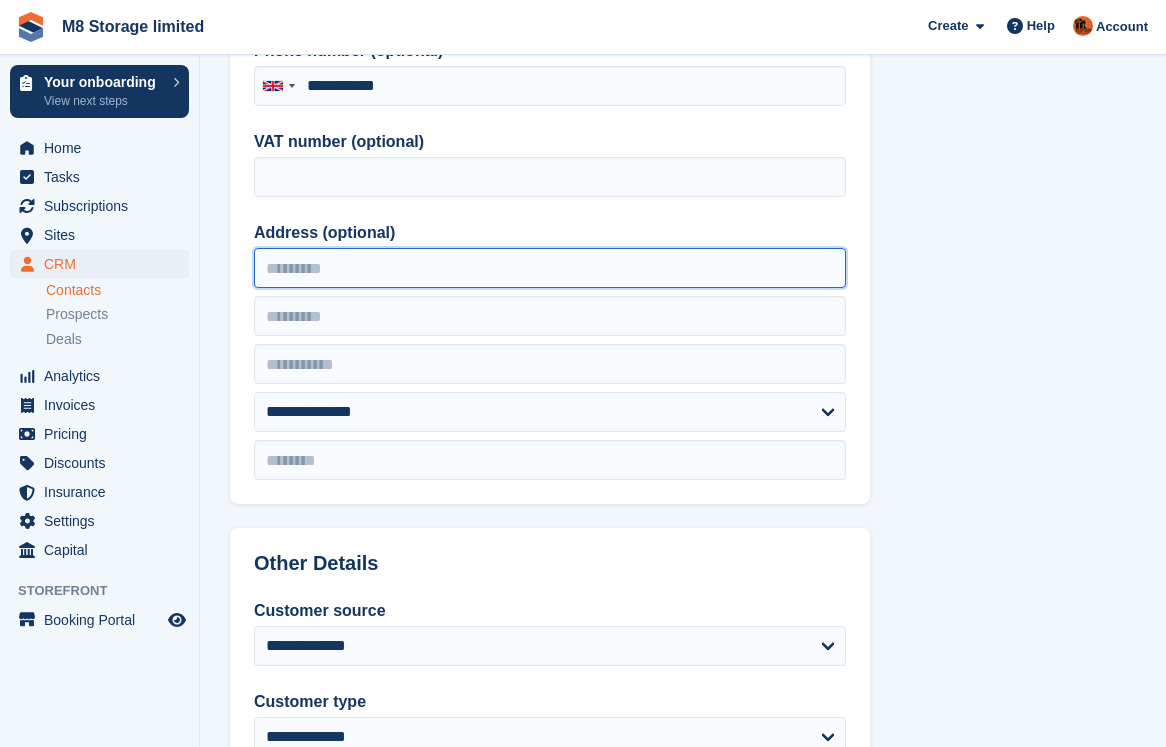 click on "Address (optional)" at bounding box center [550, 268] 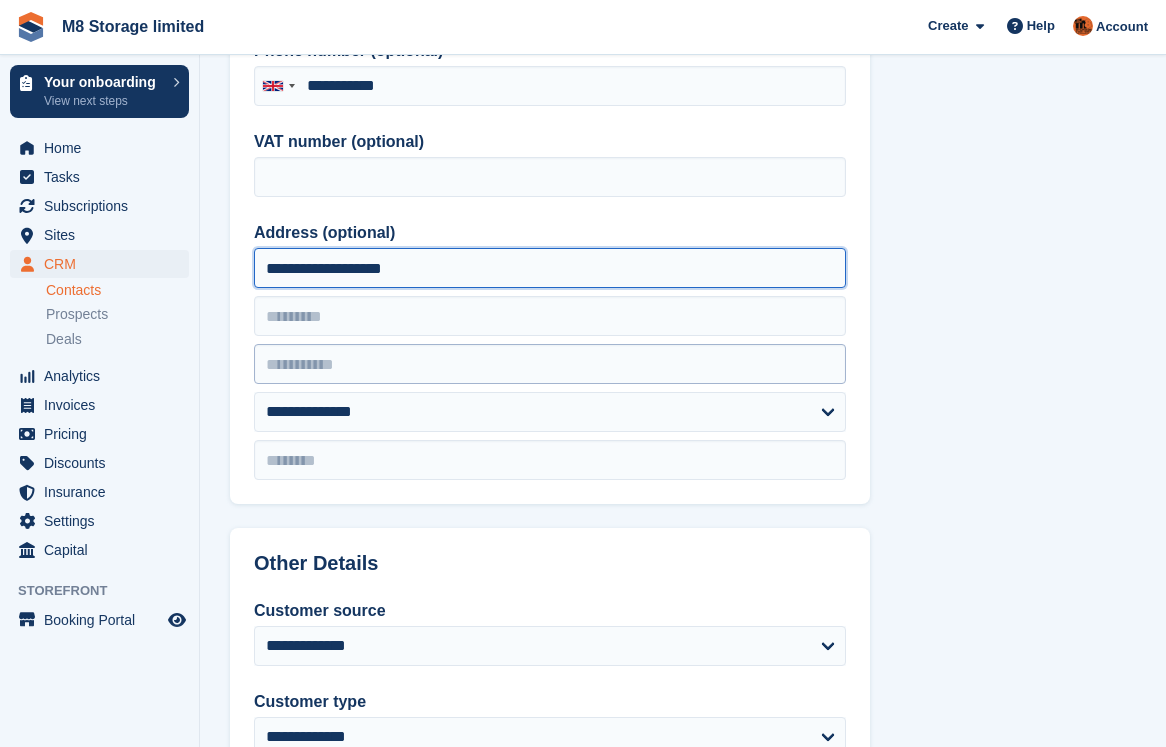 type on "**********" 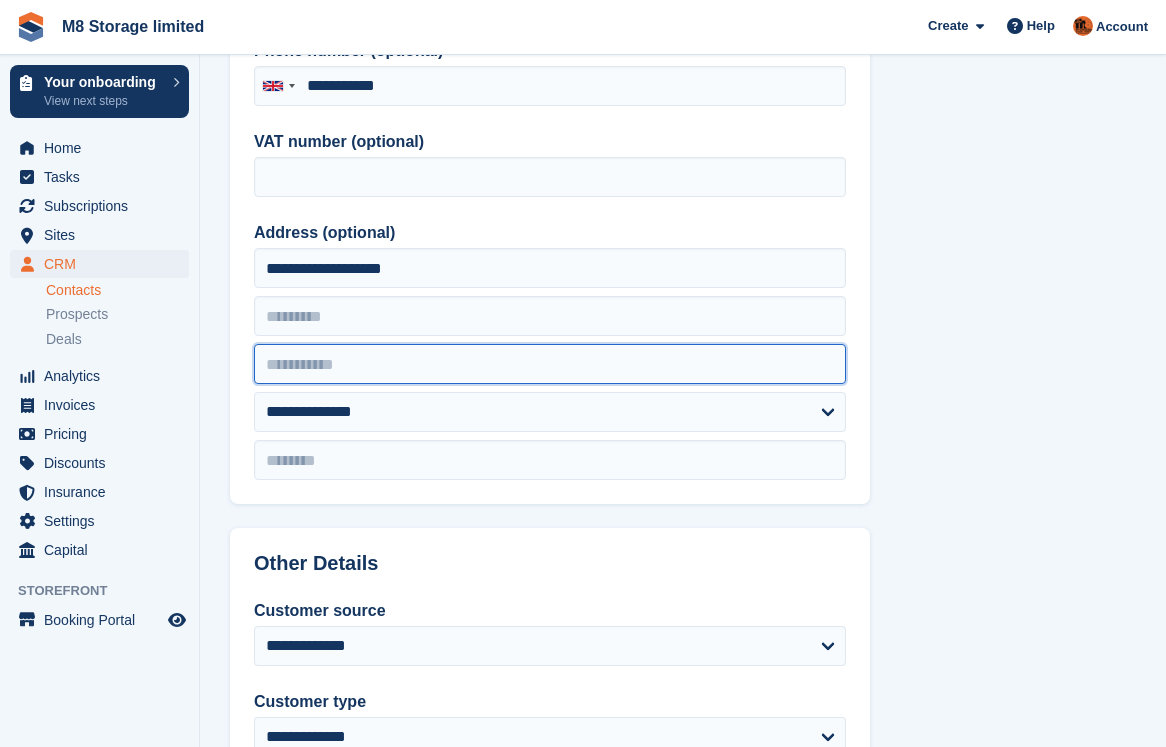 click at bounding box center (550, 364) 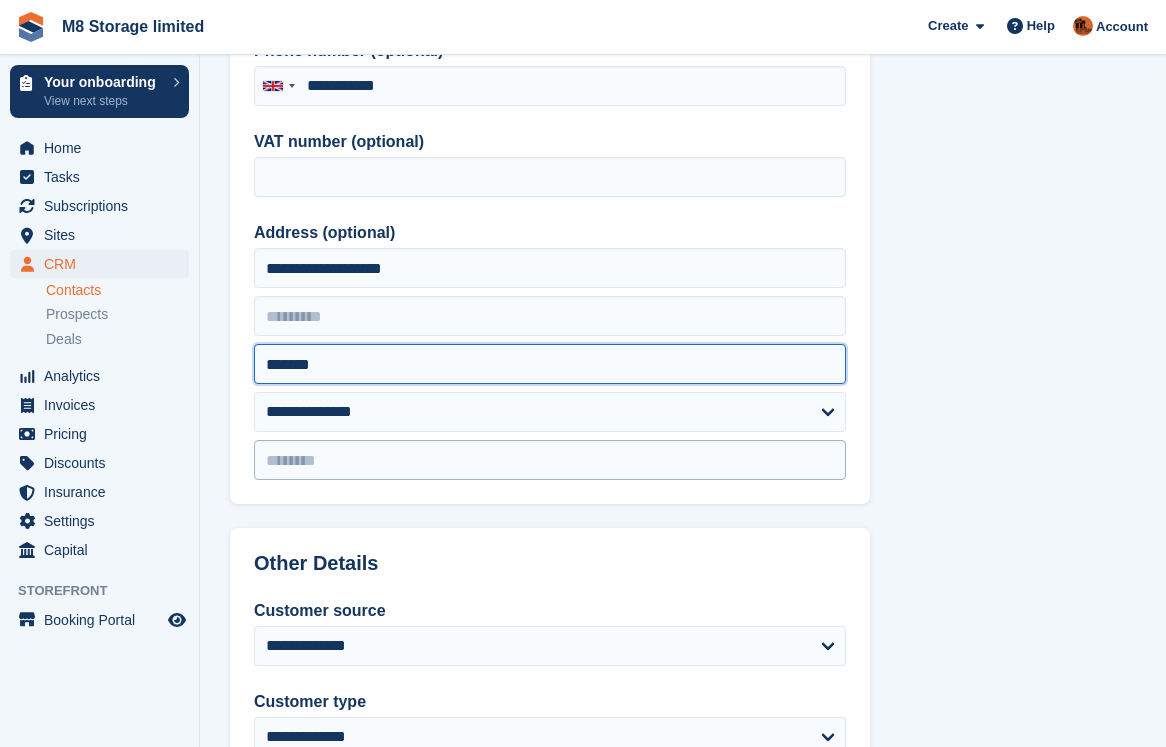 type on "*******" 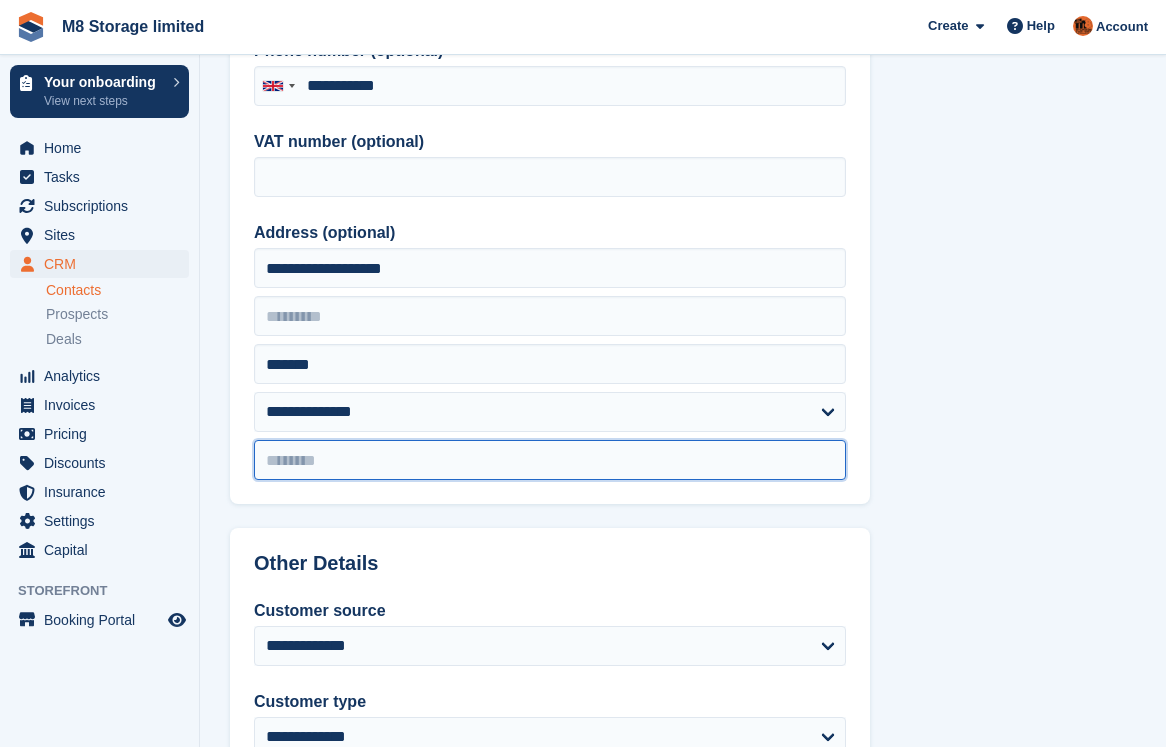 click at bounding box center [550, 460] 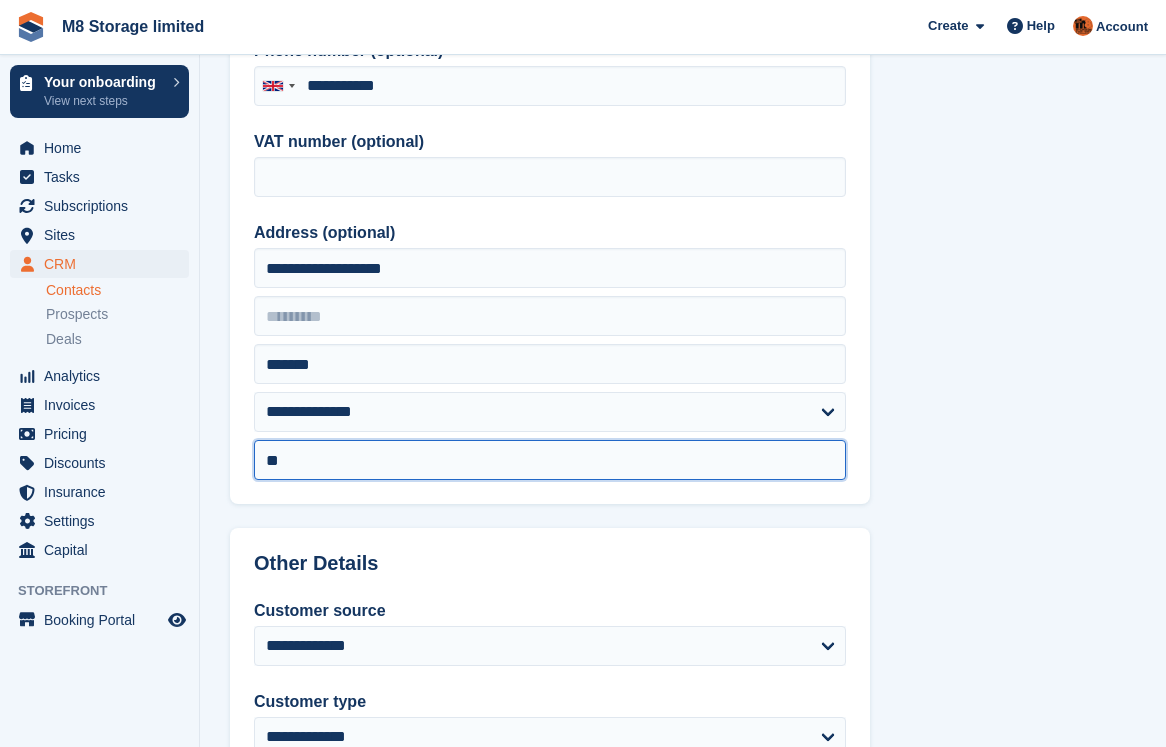type on "*" 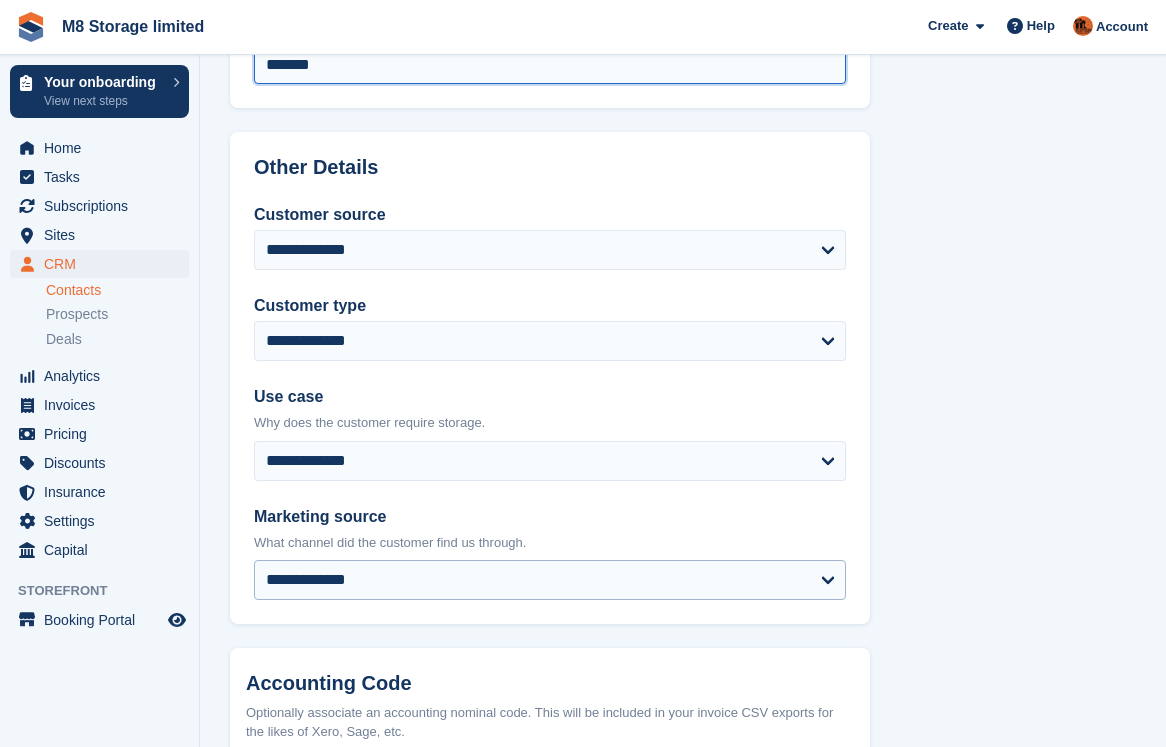scroll, scrollTop: 800, scrollLeft: 0, axis: vertical 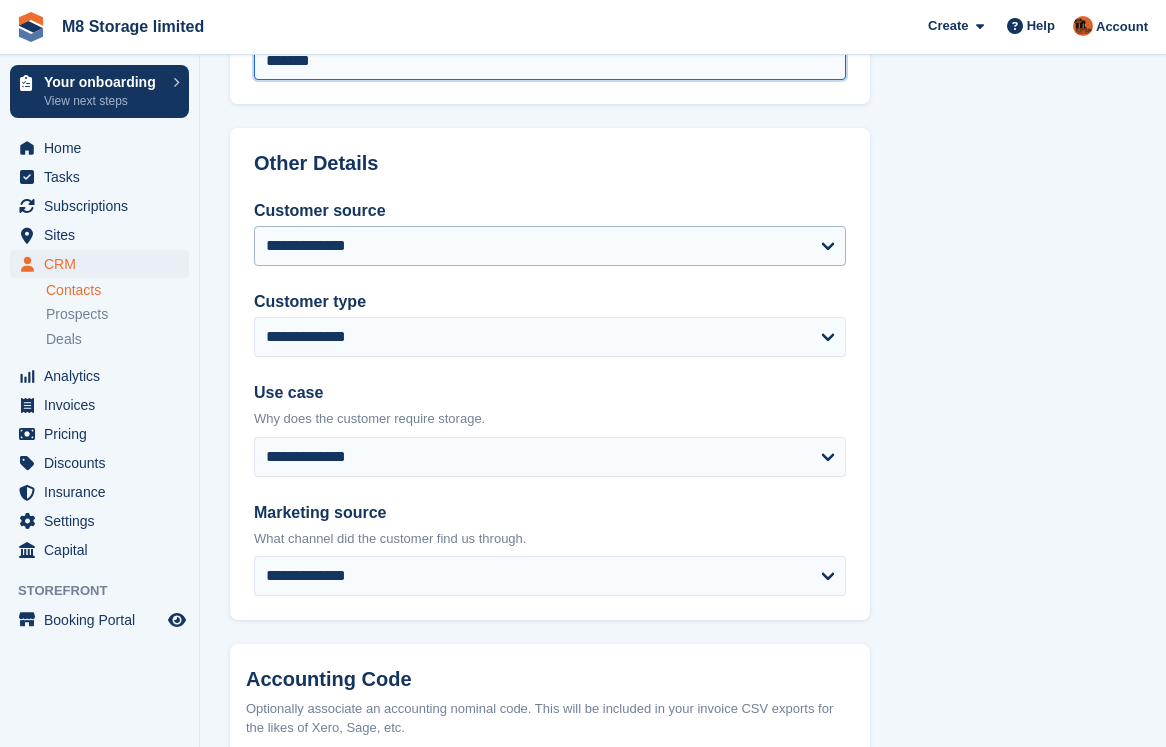 type on "*******" 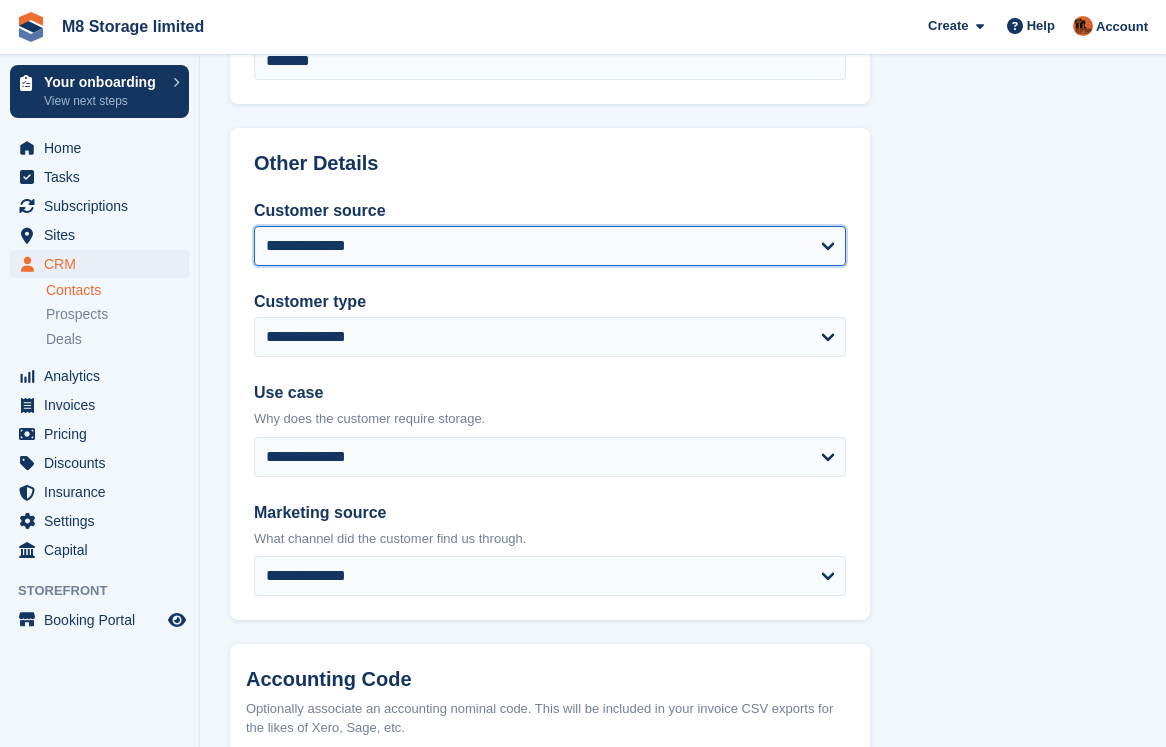 click on "**********" at bounding box center (550, 246) 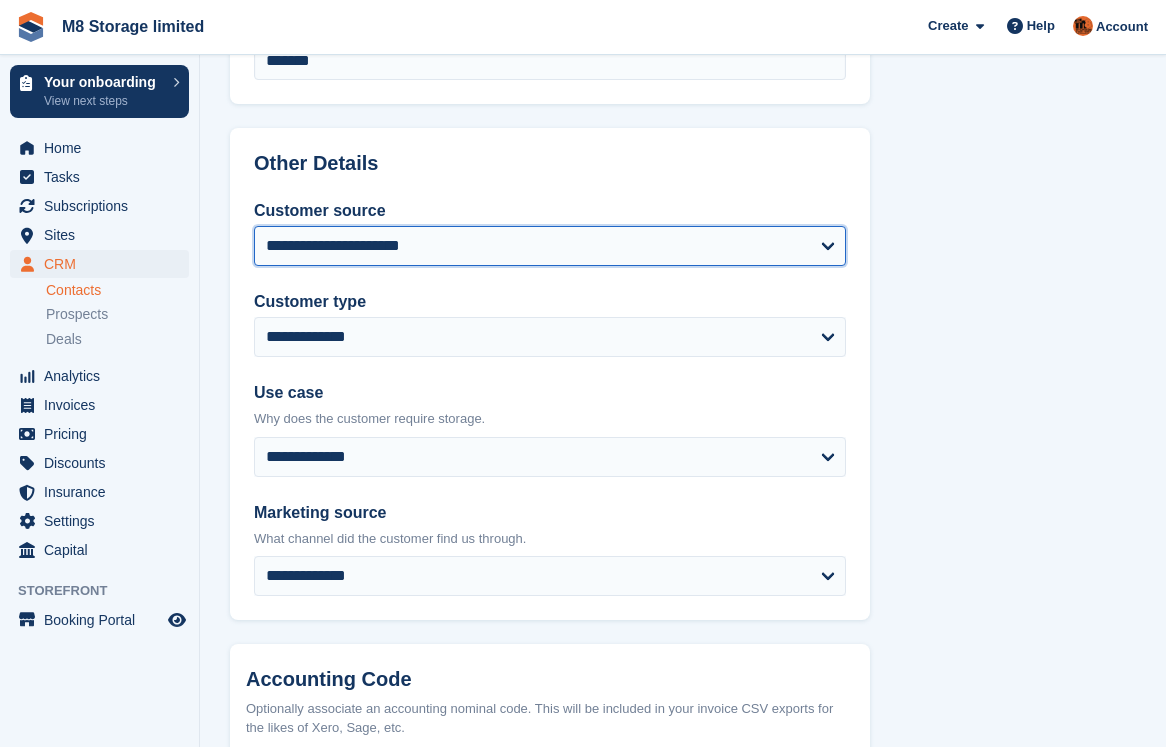 click on "**********" at bounding box center [550, 246] 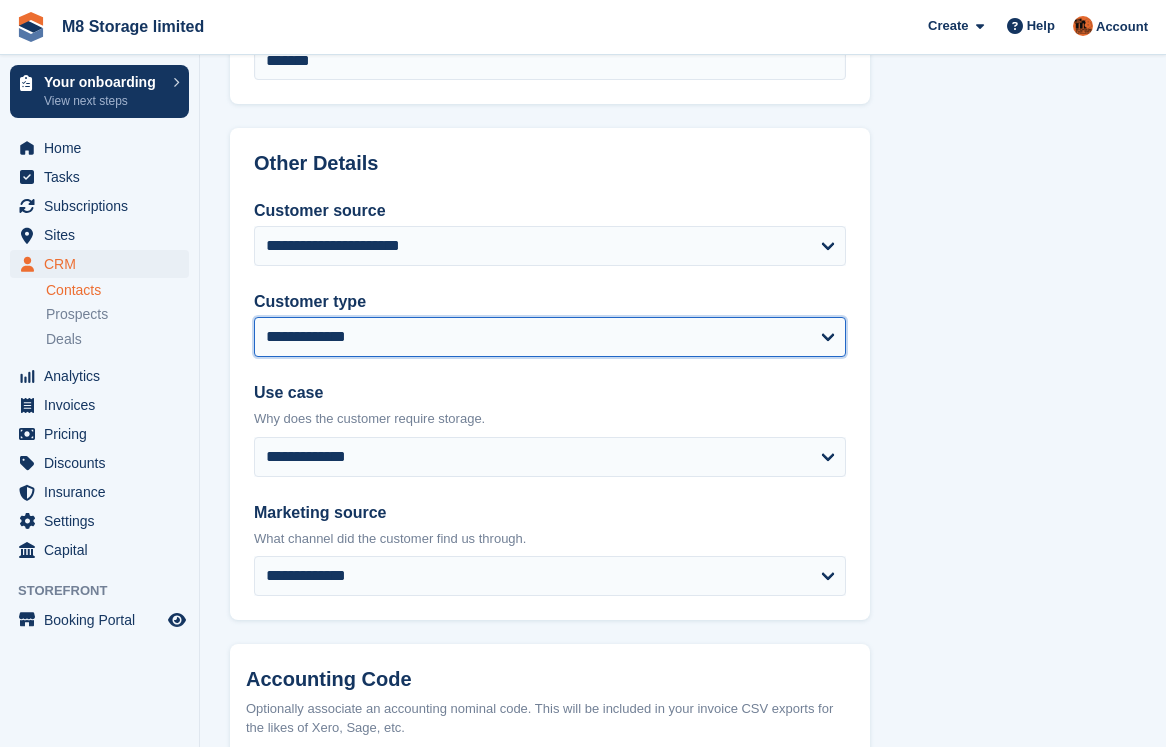 click on "**********" at bounding box center [550, 337] 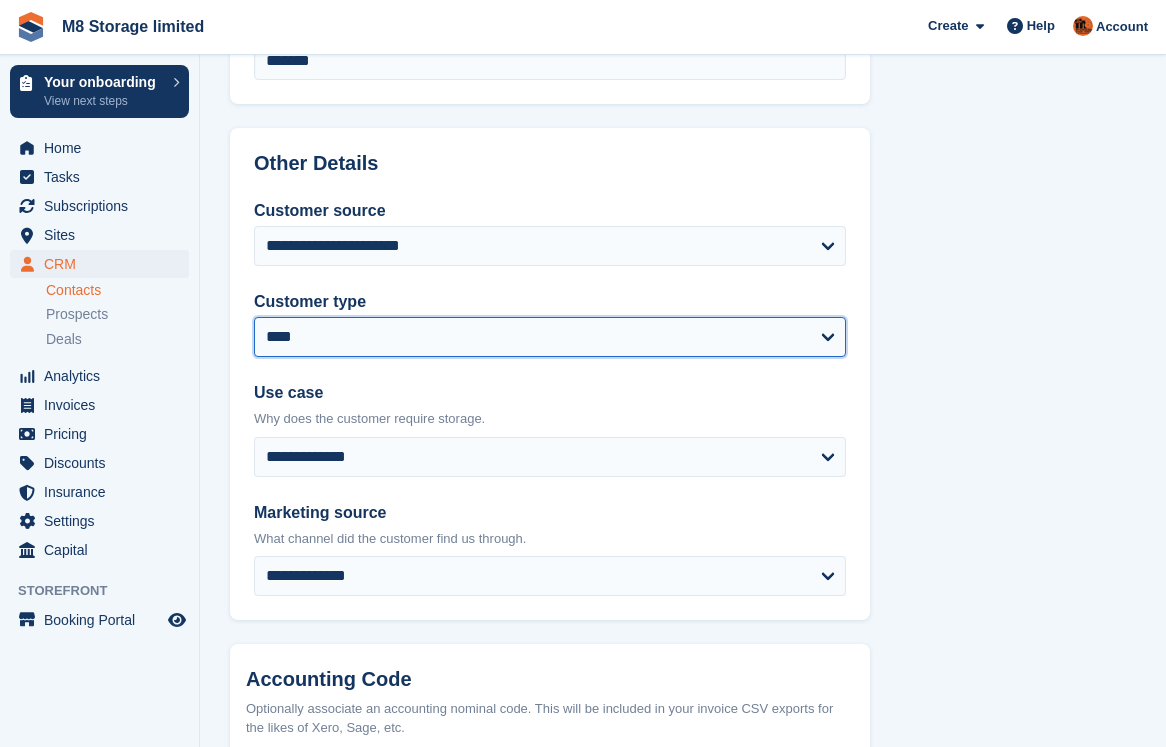 click on "**********" at bounding box center [550, 337] 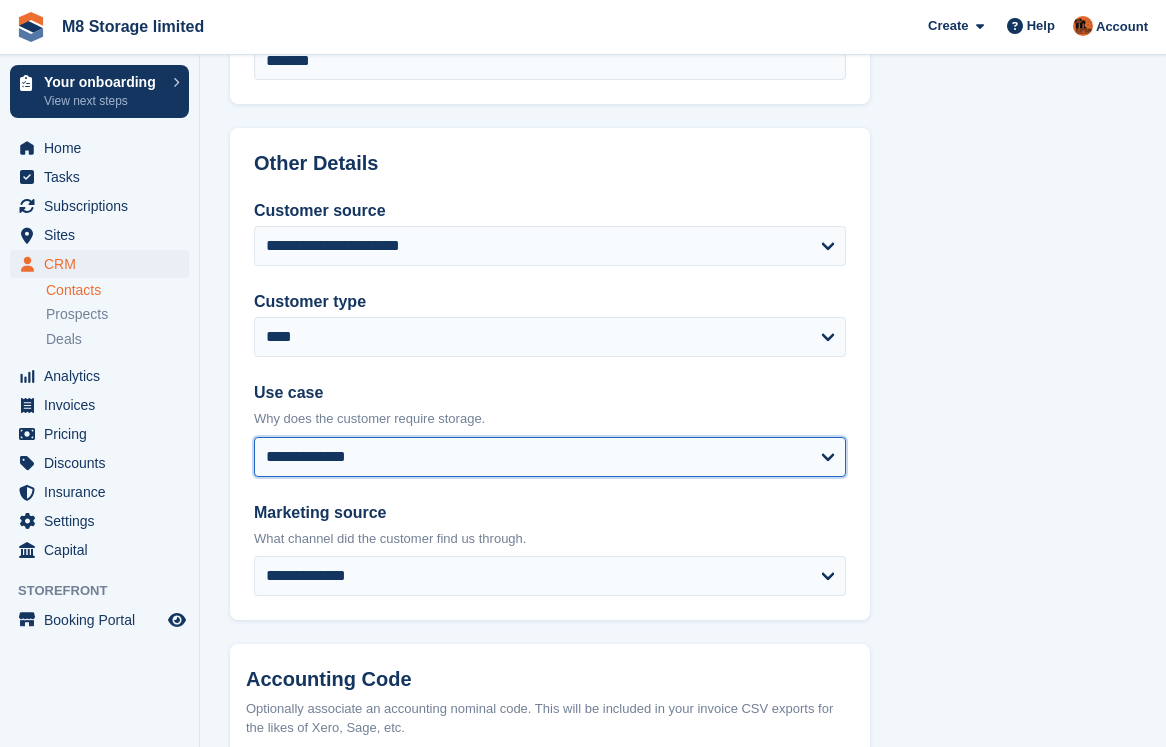 click on "**********" at bounding box center [550, 457] 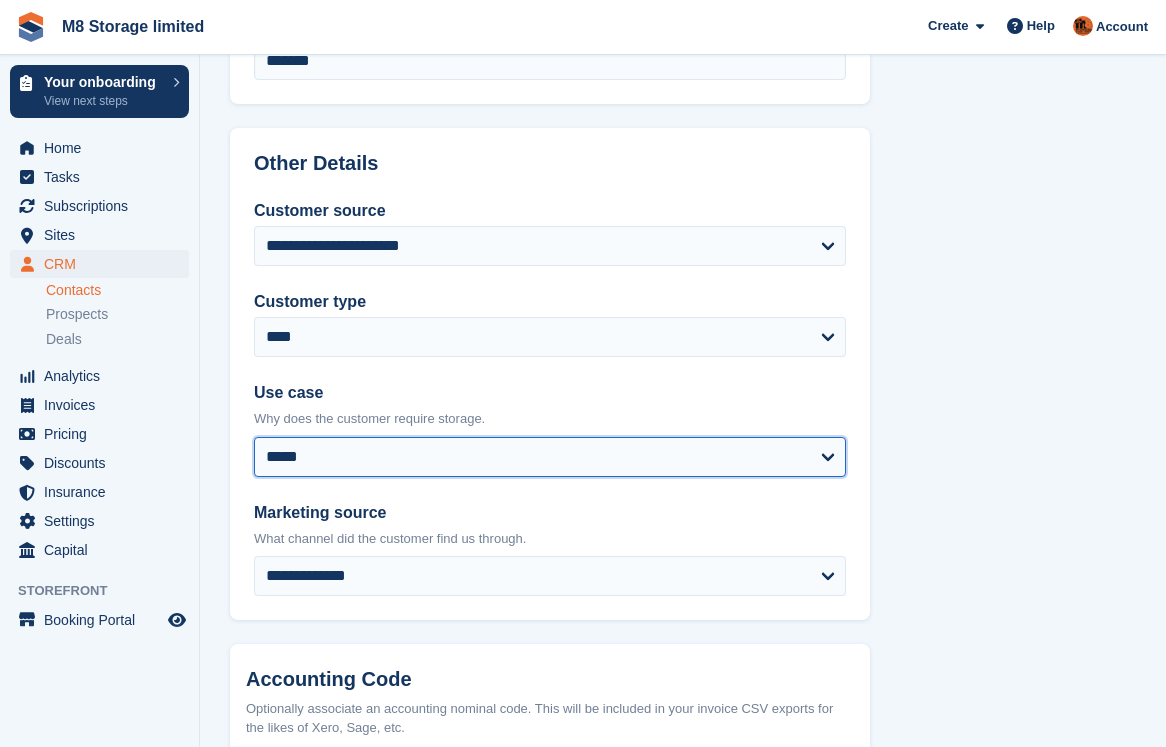 click on "**********" at bounding box center [550, 457] 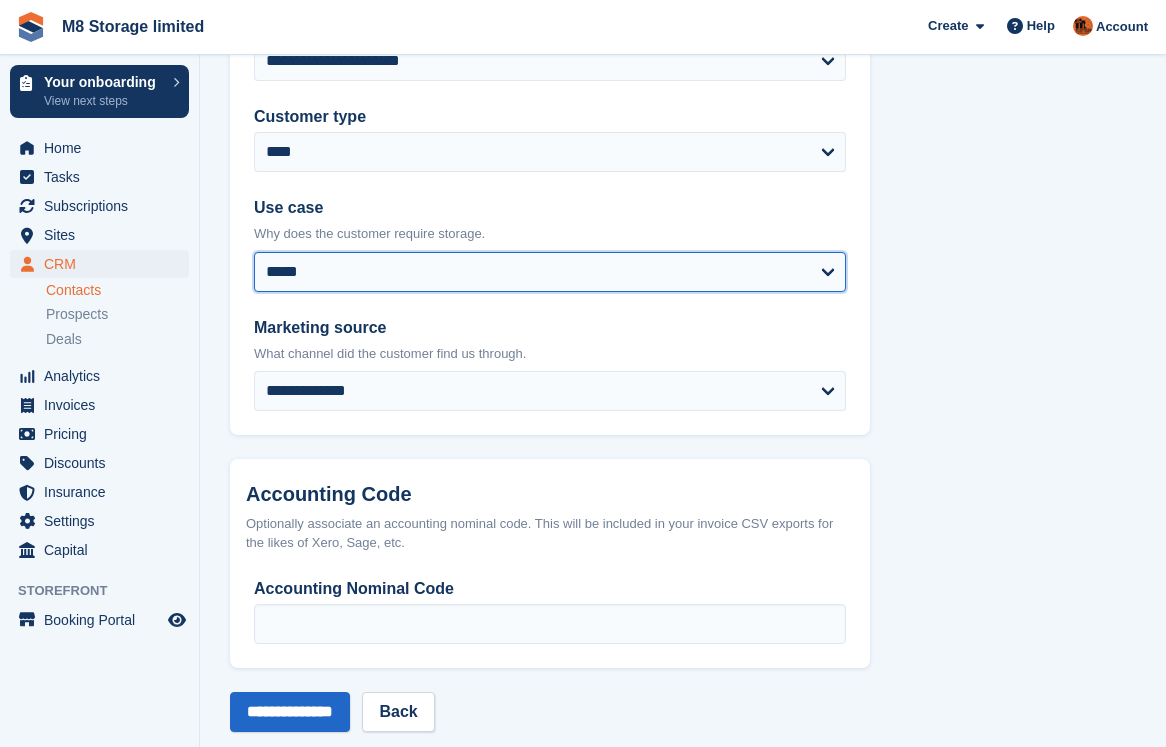 scroll, scrollTop: 1000, scrollLeft: 0, axis: vertical 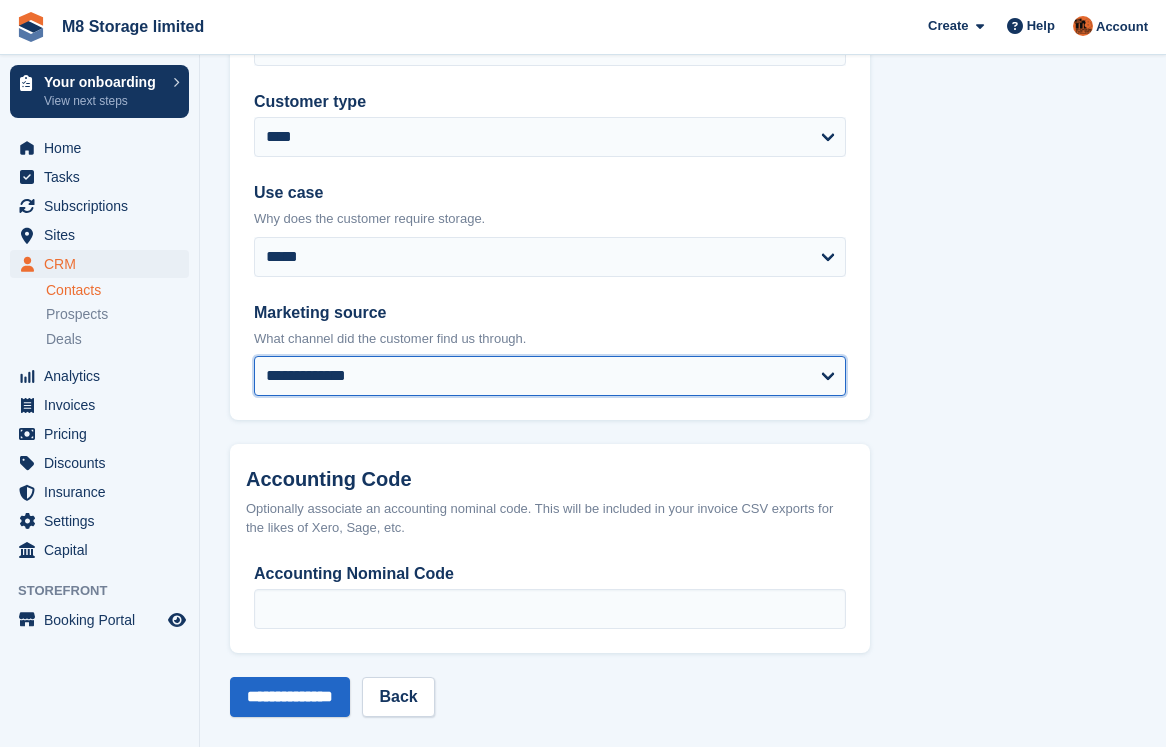 click on "**********" at bounding box center (550, 376) 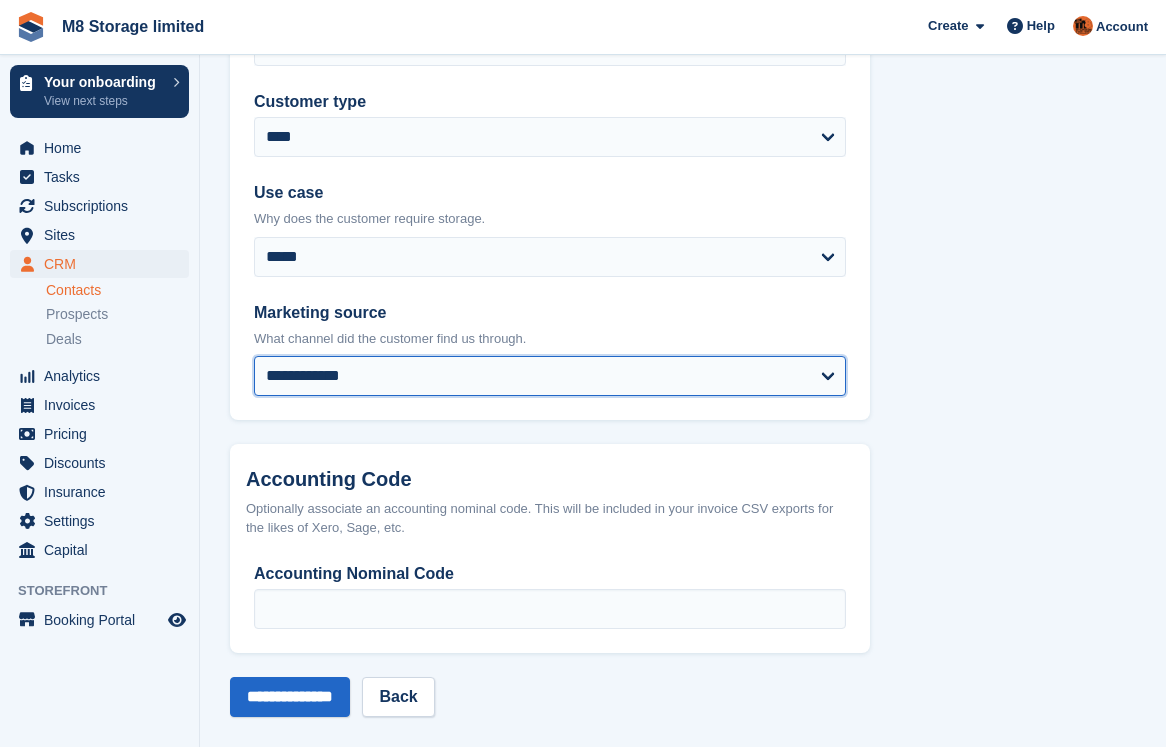 click on "**********" at bounding box center (550, 376) 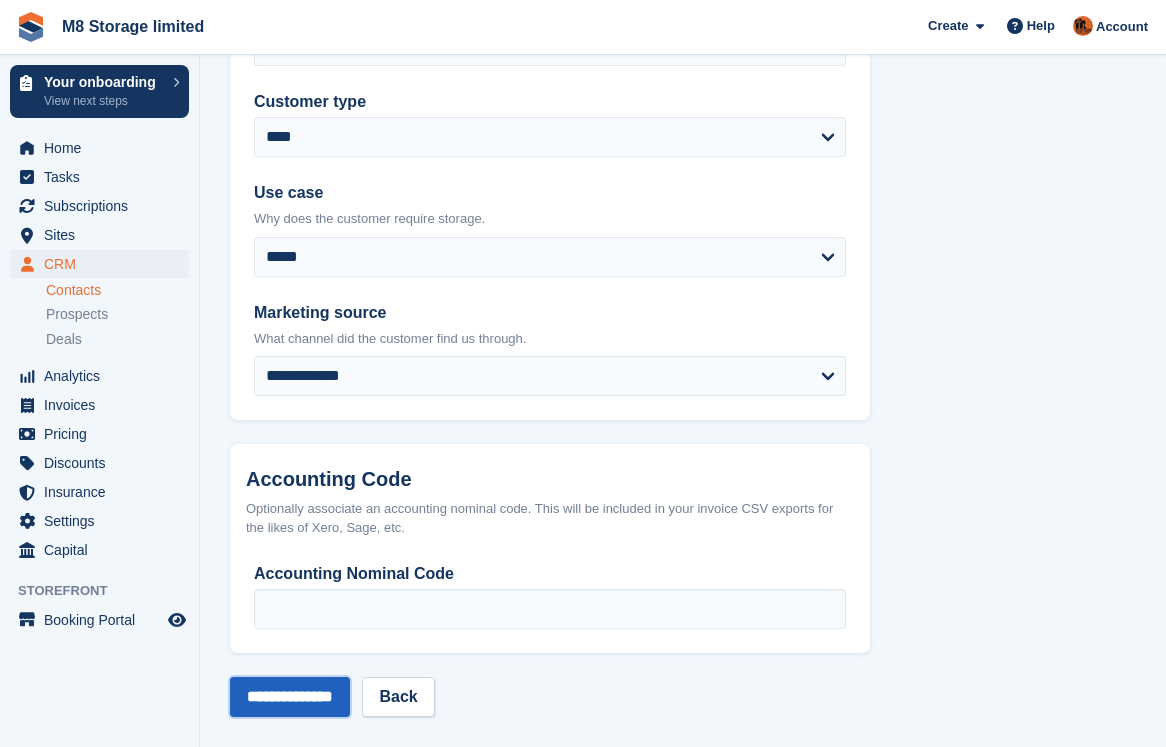 click on "**********" at bounding box center [290, 697] 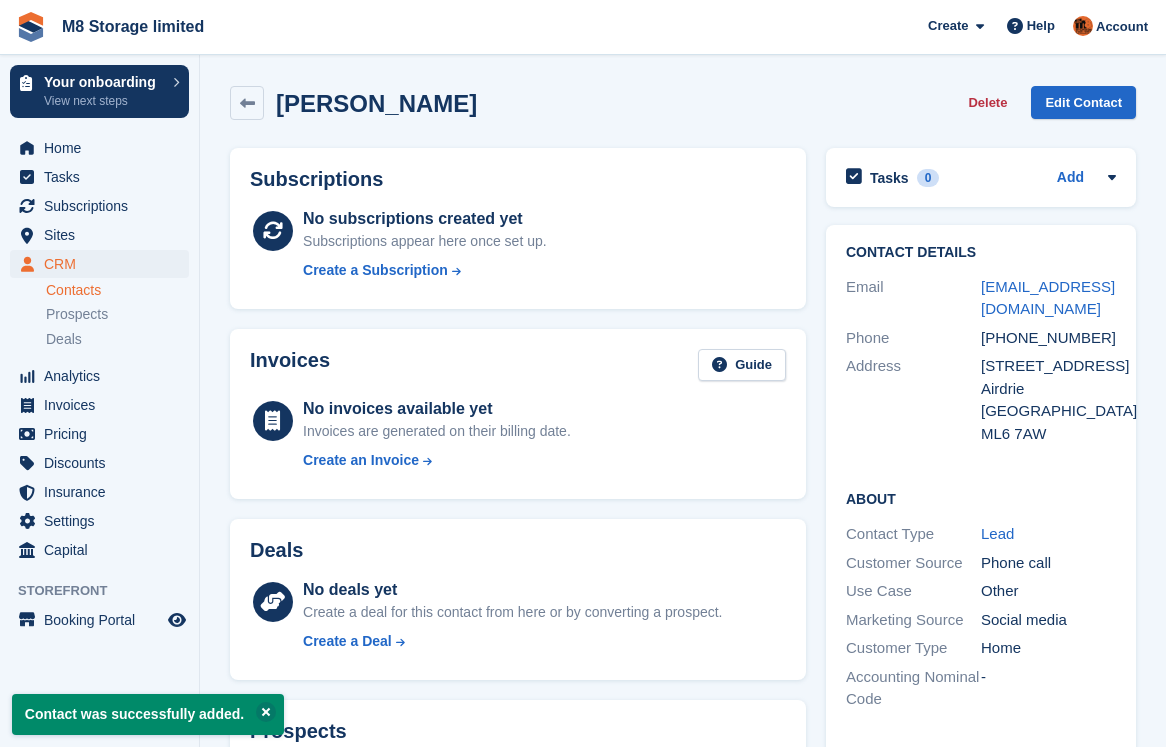 scroll, scrollTop: 0, scrollLeft: 0, axis: both 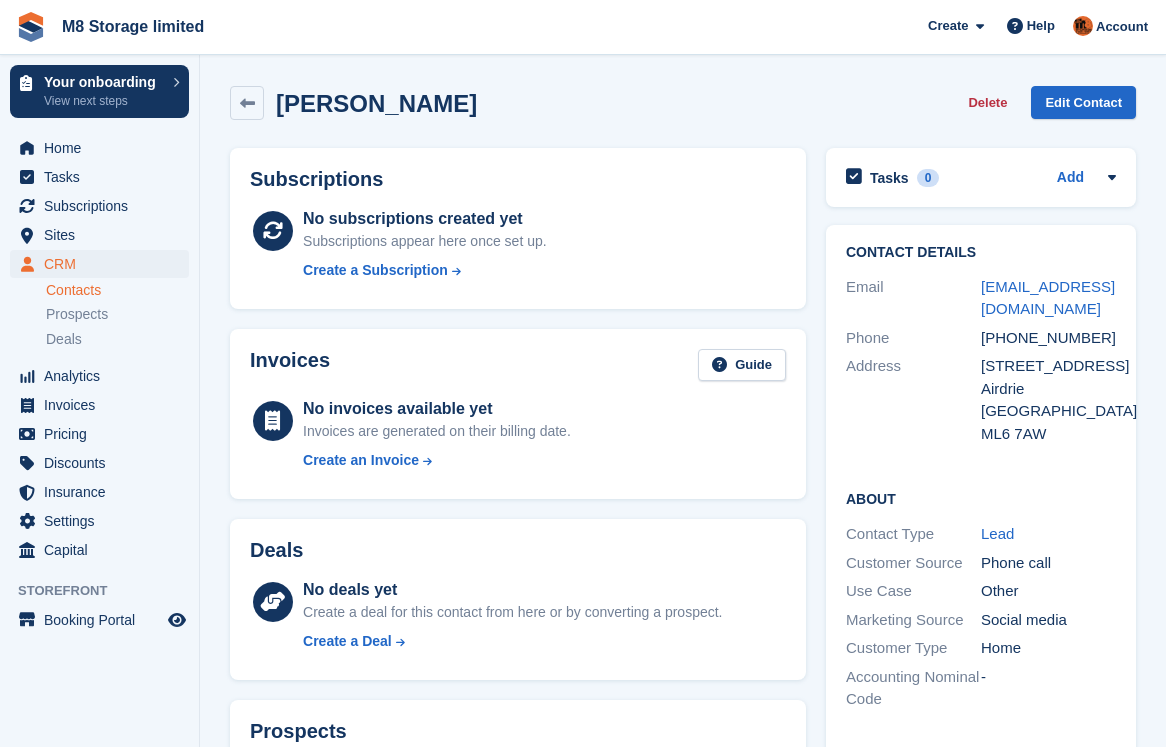 click on "Contacts" at bounding box center [117, 290] 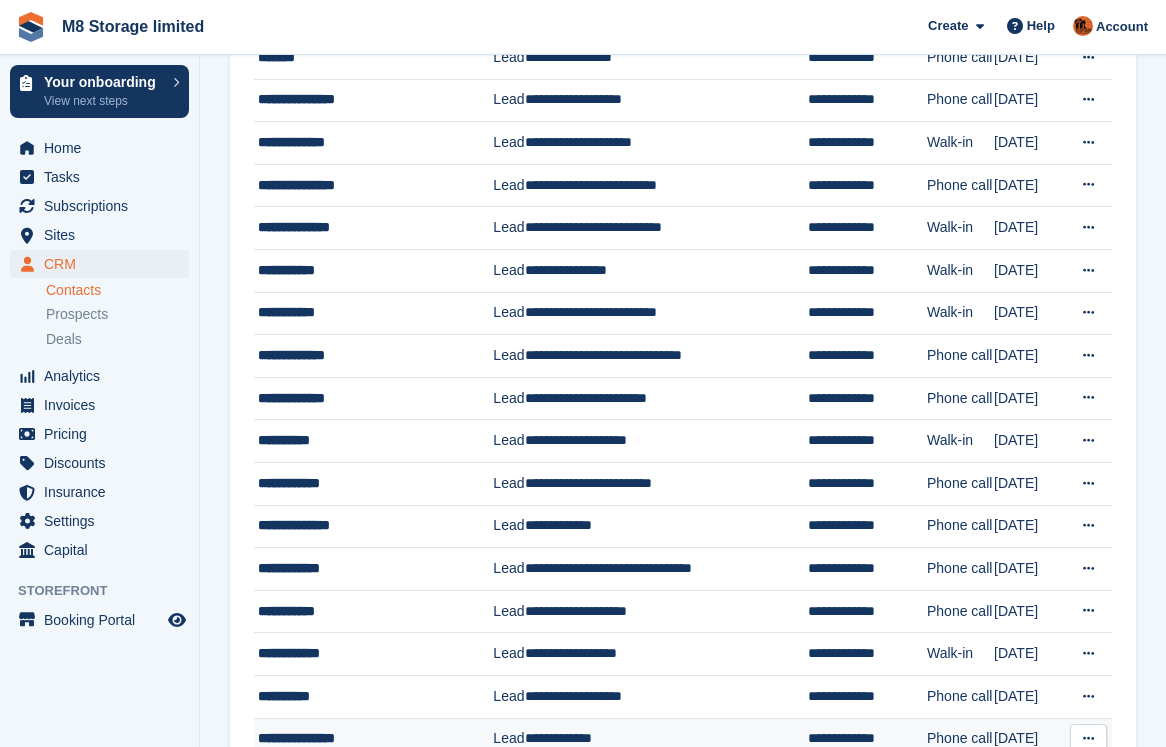 scroll, scrollTop: 1741, scrollLeft: 0, axis: vertical 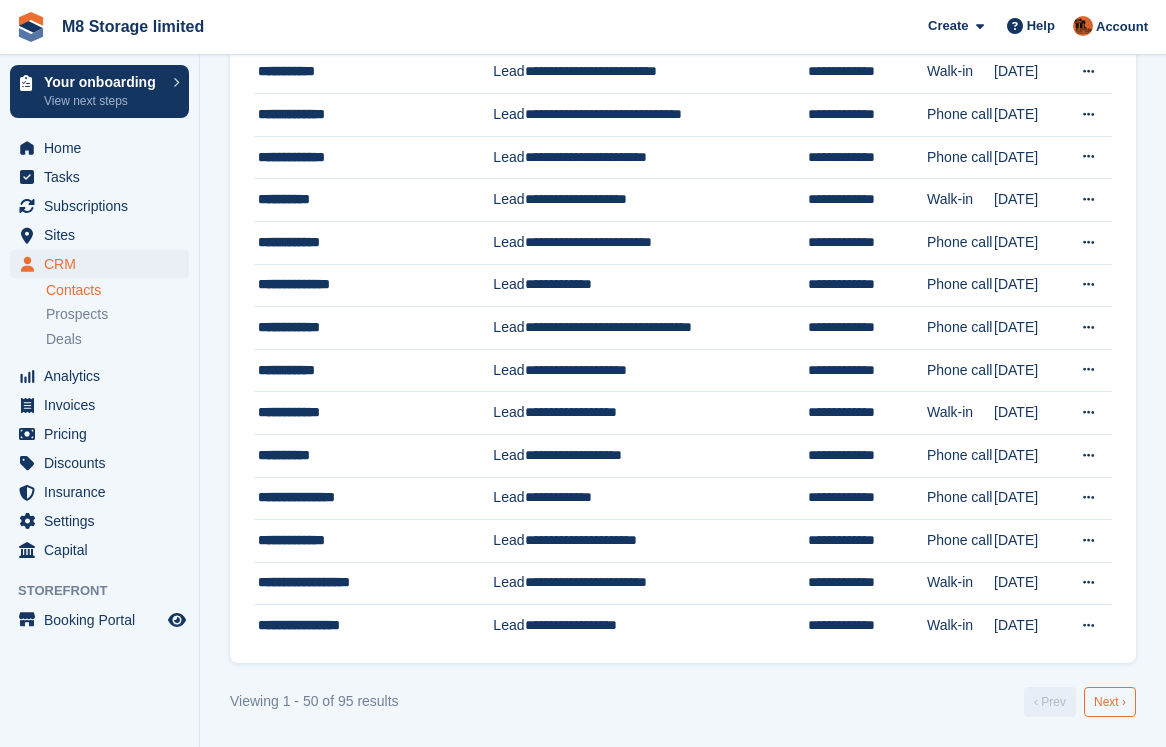 click on "Next ›" at bounding box center [1110, 702] 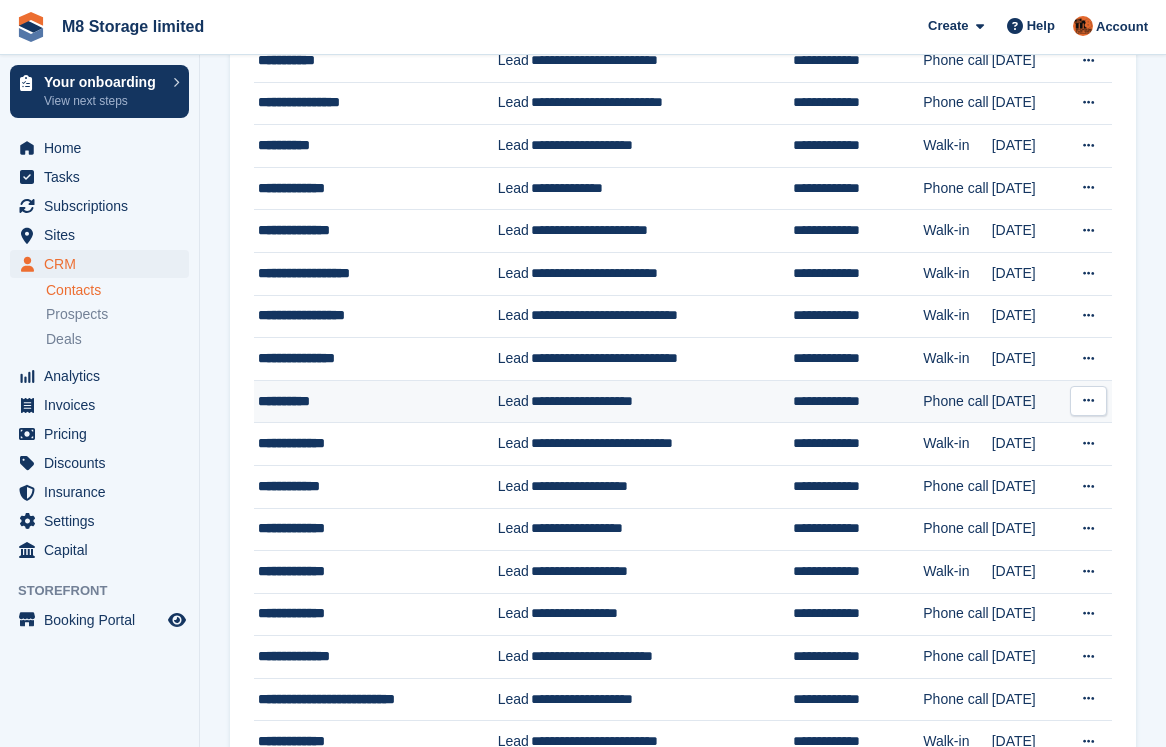 scroll, scrollTop: 328, scrollLeft: 0, axis: vertical 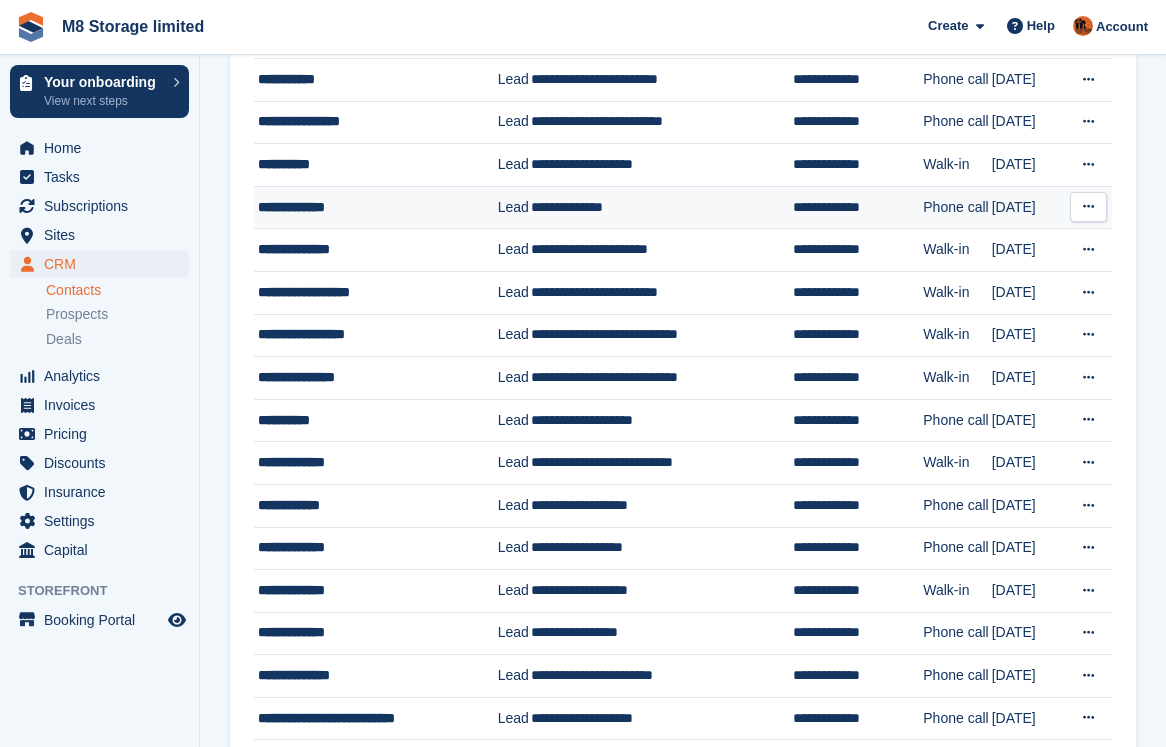 click at bounding box center (1088, 206) 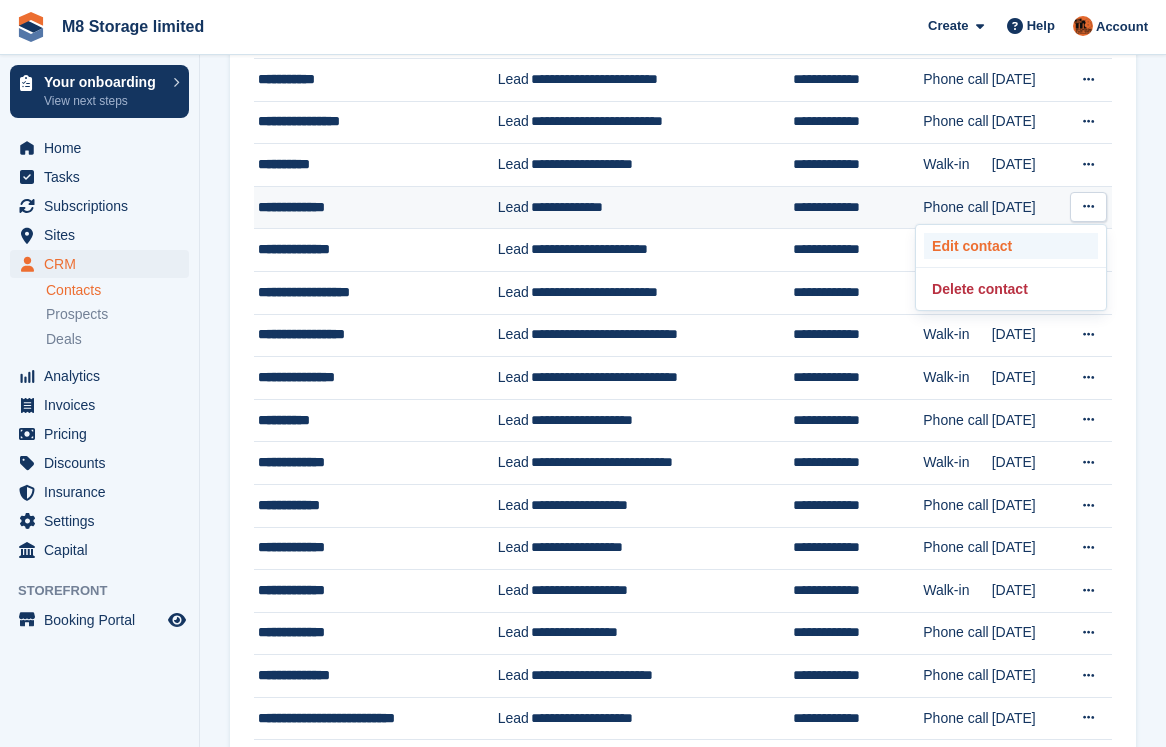 click on "Edit contact" at bounding box center (1011, 246) 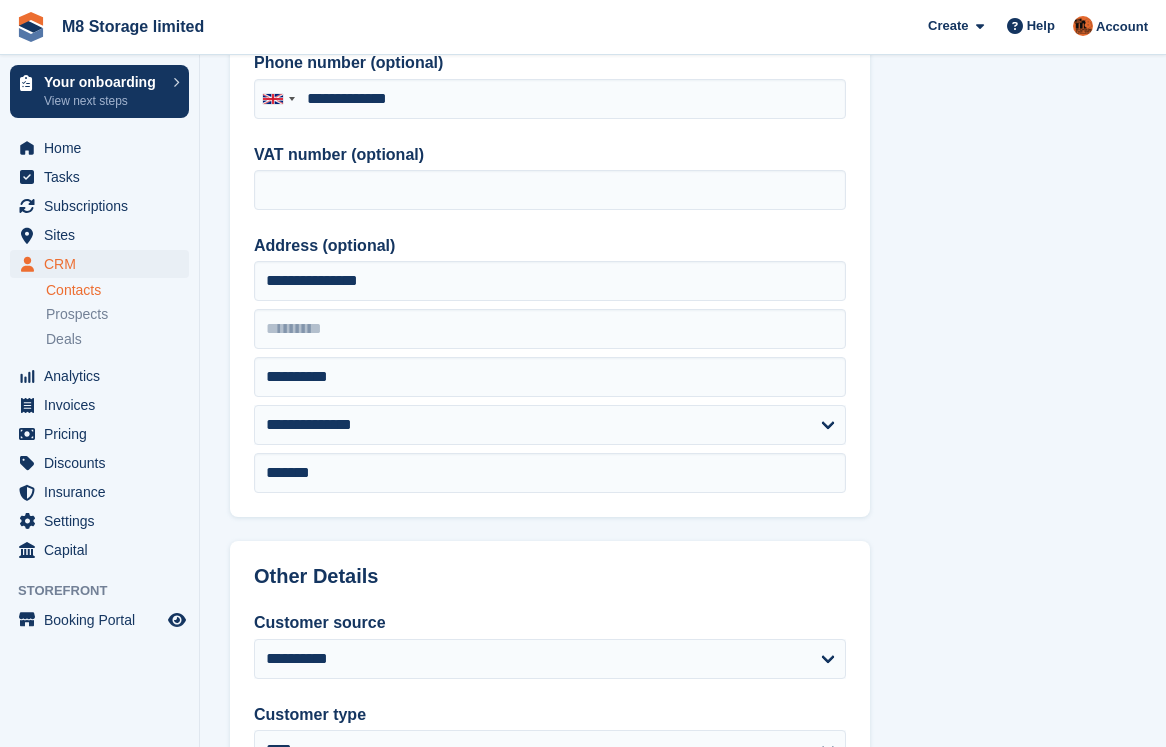 scroll, scrollTop: 0, scrollLeft: 0, axis: both 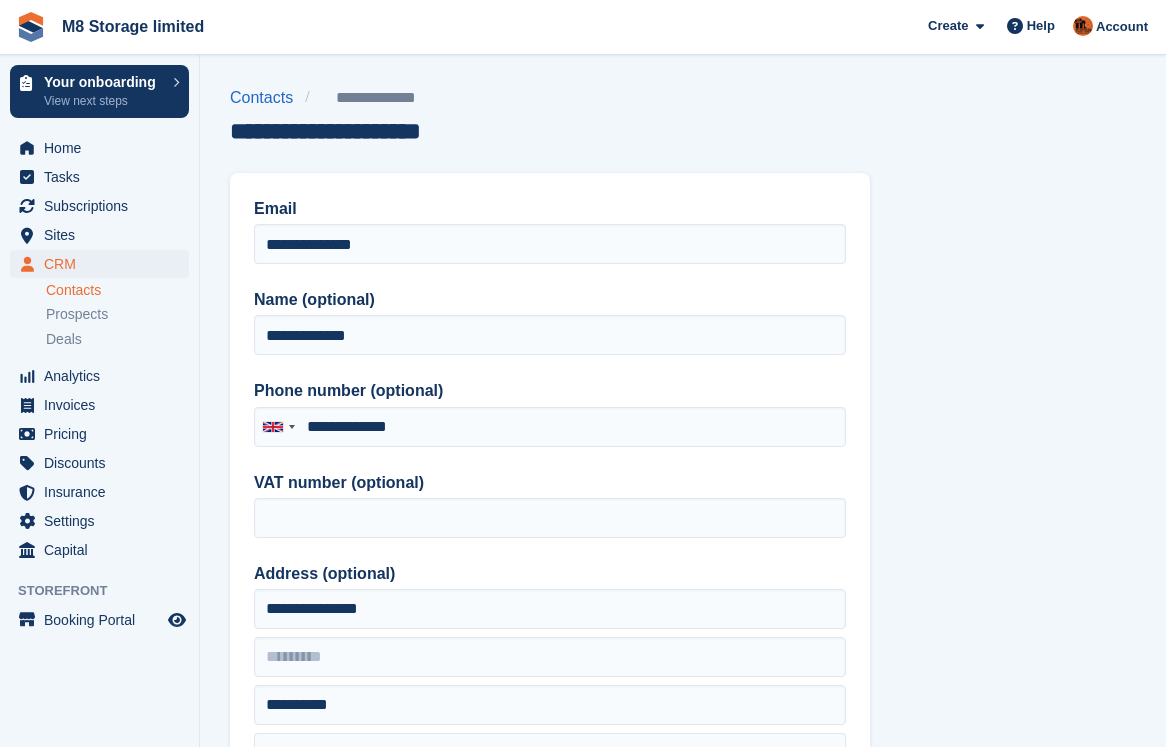 type on "**********" 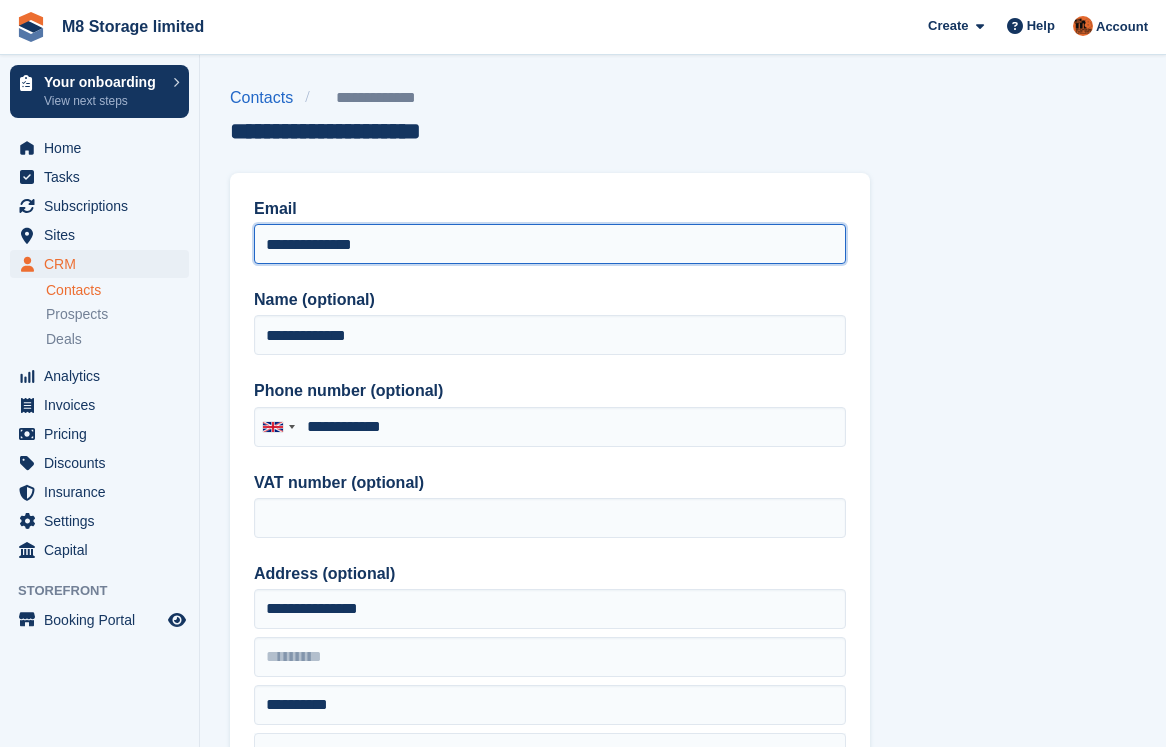 click on "**********" at bounding box center [550, 244] 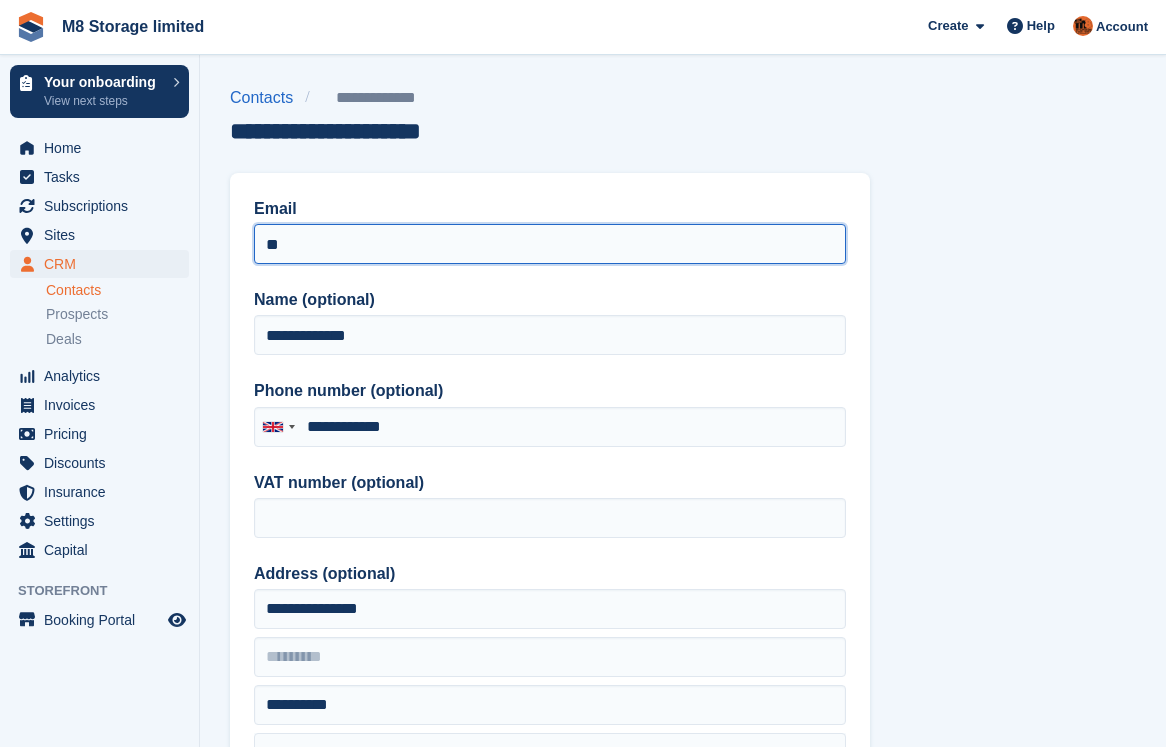 type on "*" 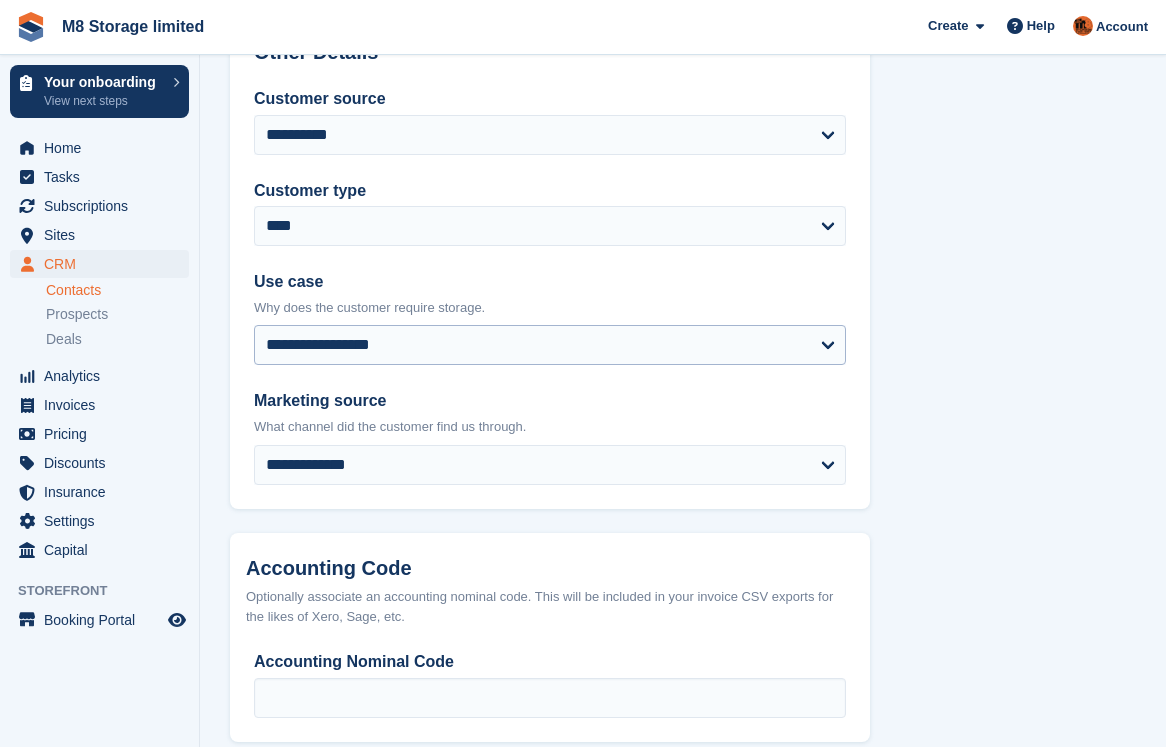 scroll, scrollTop: 957, scrollLeft: 0, axis: vertical 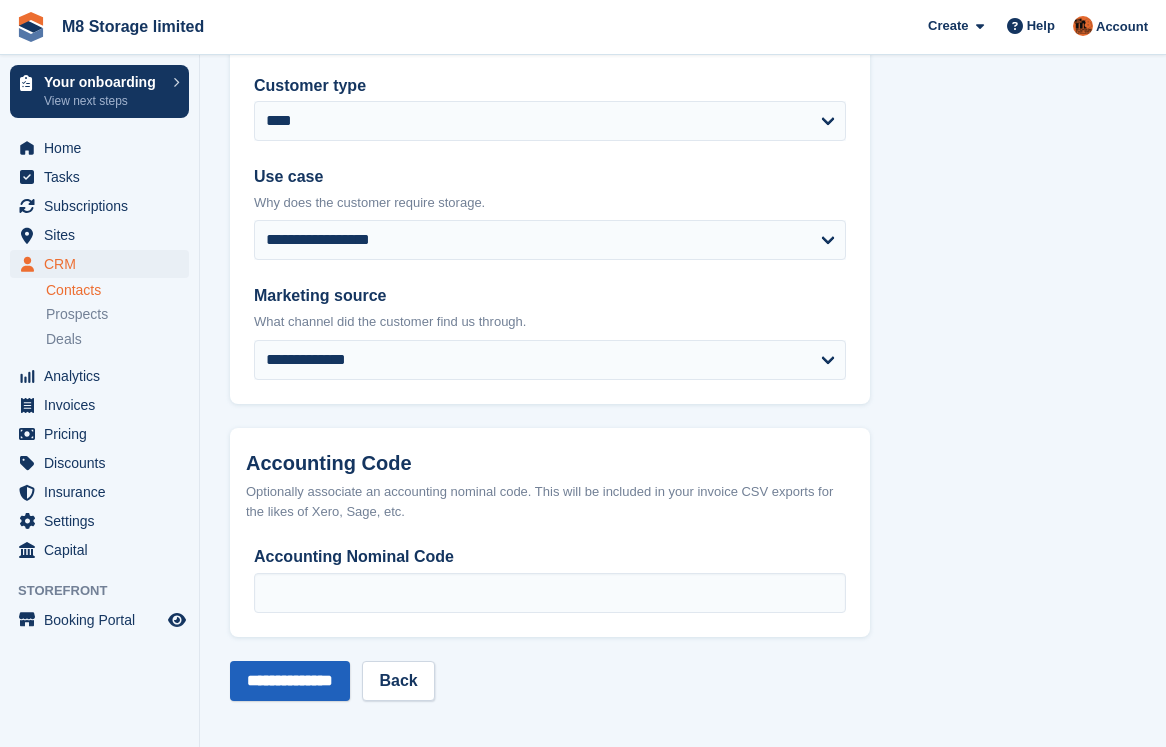 type on "**********" 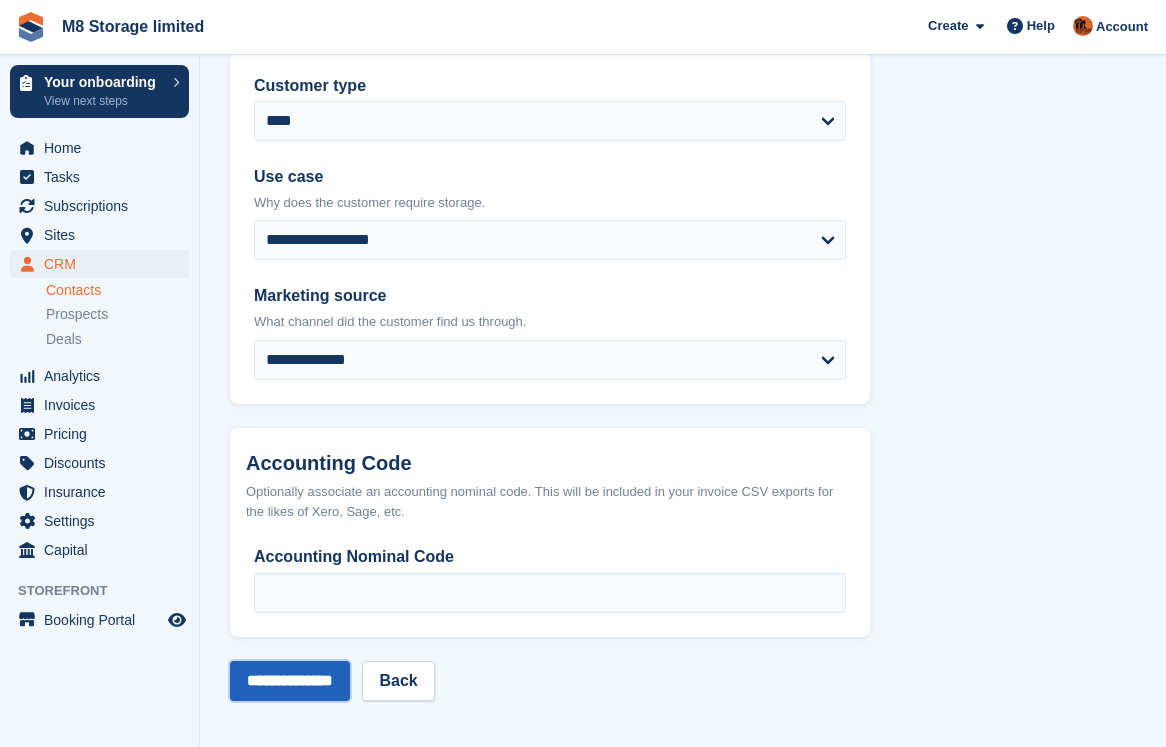 click on "**********" at bounding box center [290, 681] 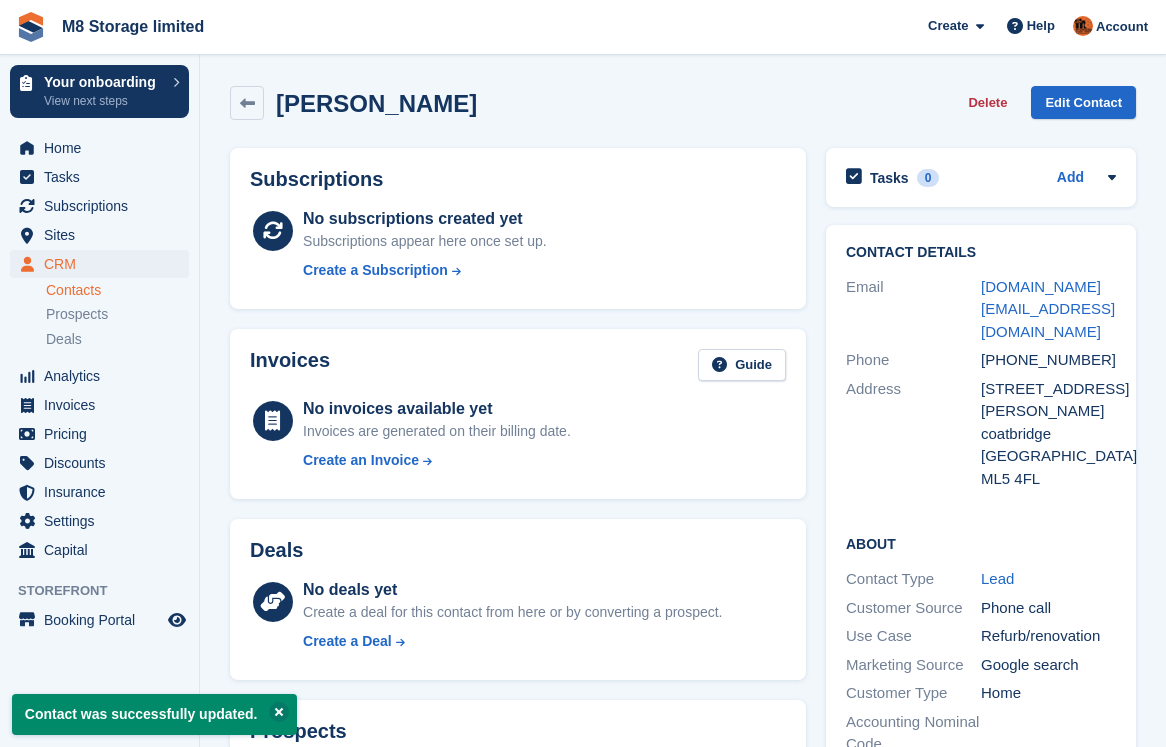 scroll, scrollTop: 0, scrollLeft: 0, axis: both 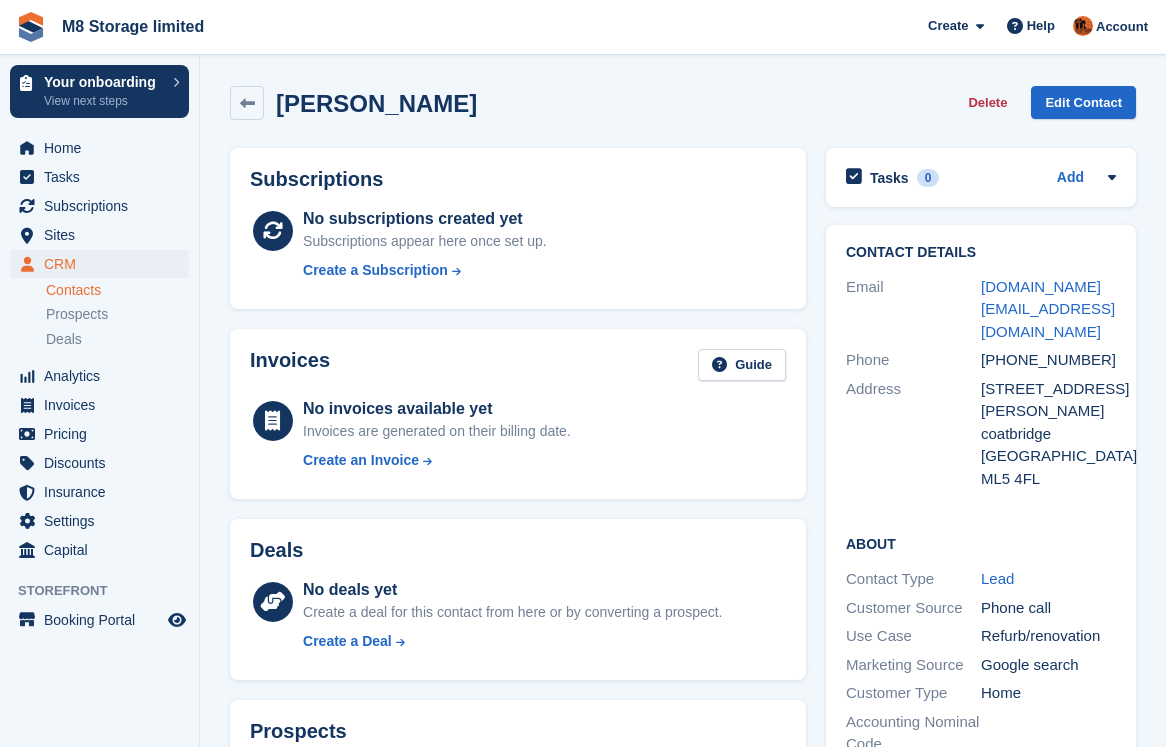 click on "Contacts" at bounding box center [117, 290] 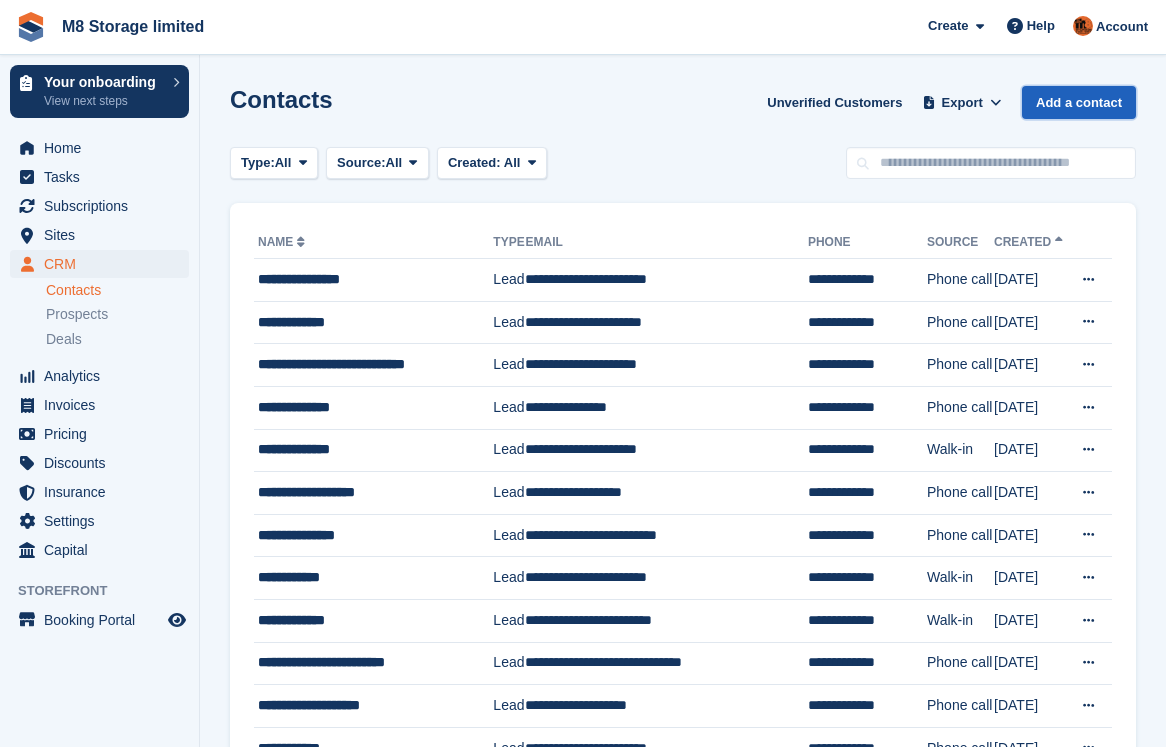 click on "Add a contact" at bounding box center [1079, 102] 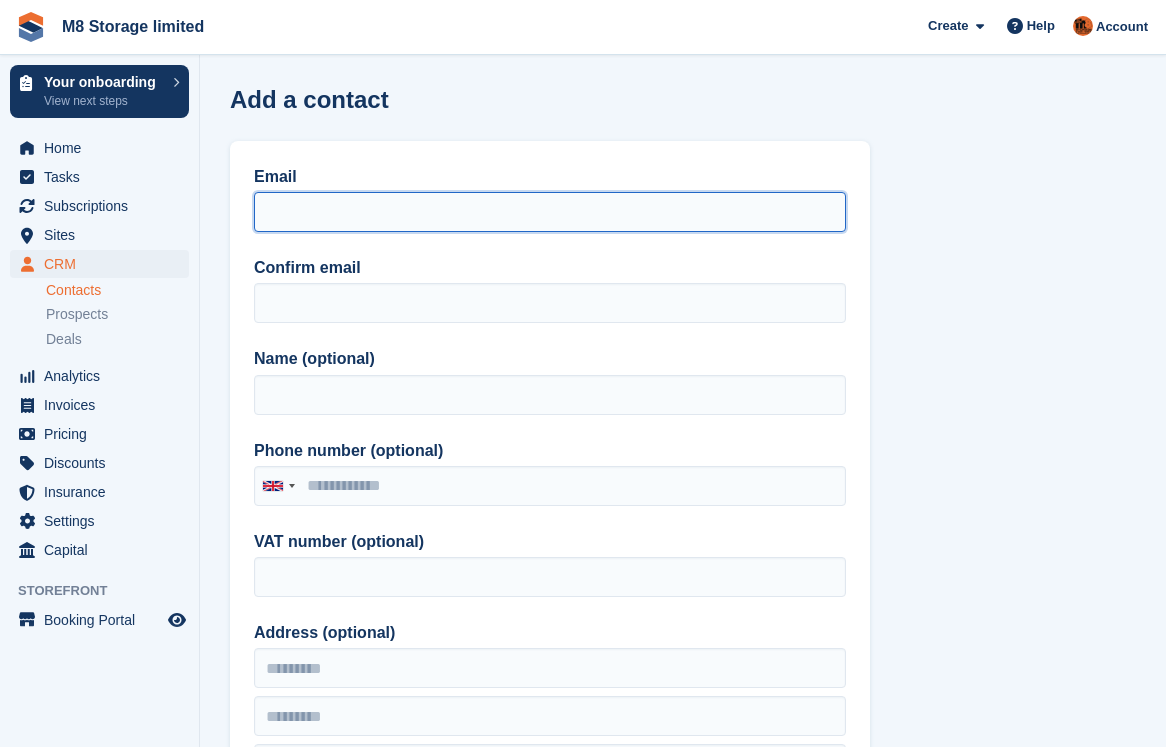 click on "Email" at bounding box center (550, 212) 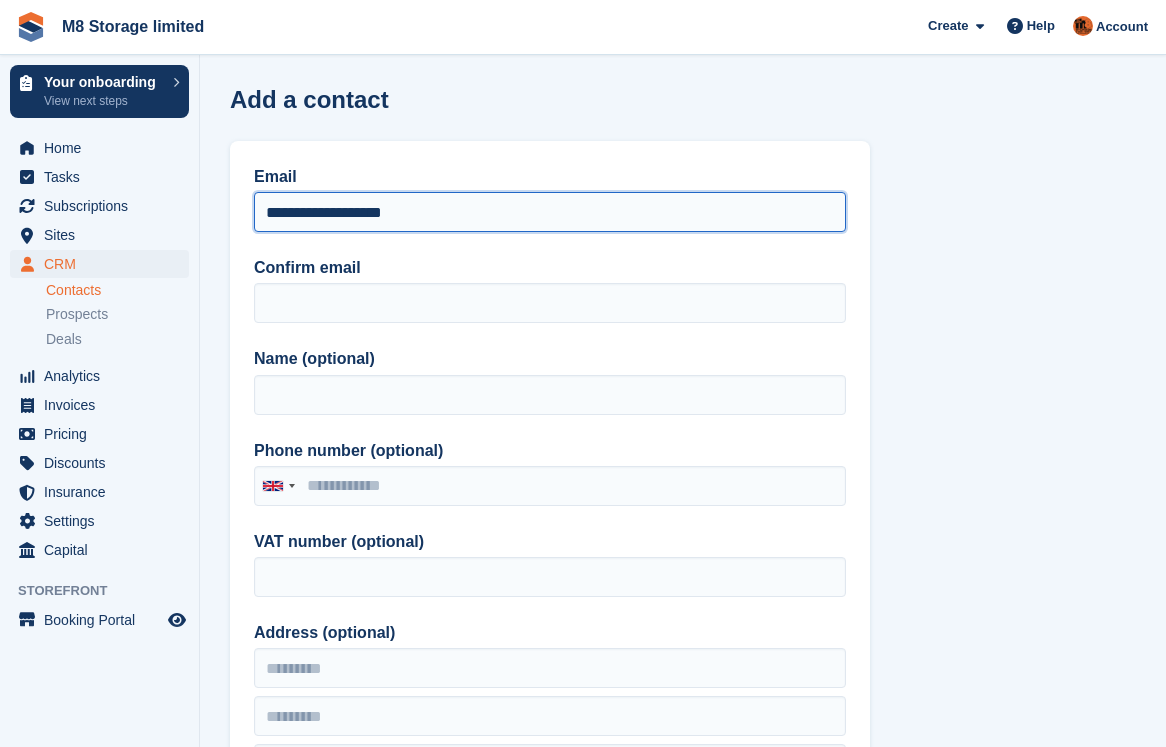 drag, startPoint x: 437, startPoint y: 218, endPoint x: 241, endPoint y: 218, distance: 196 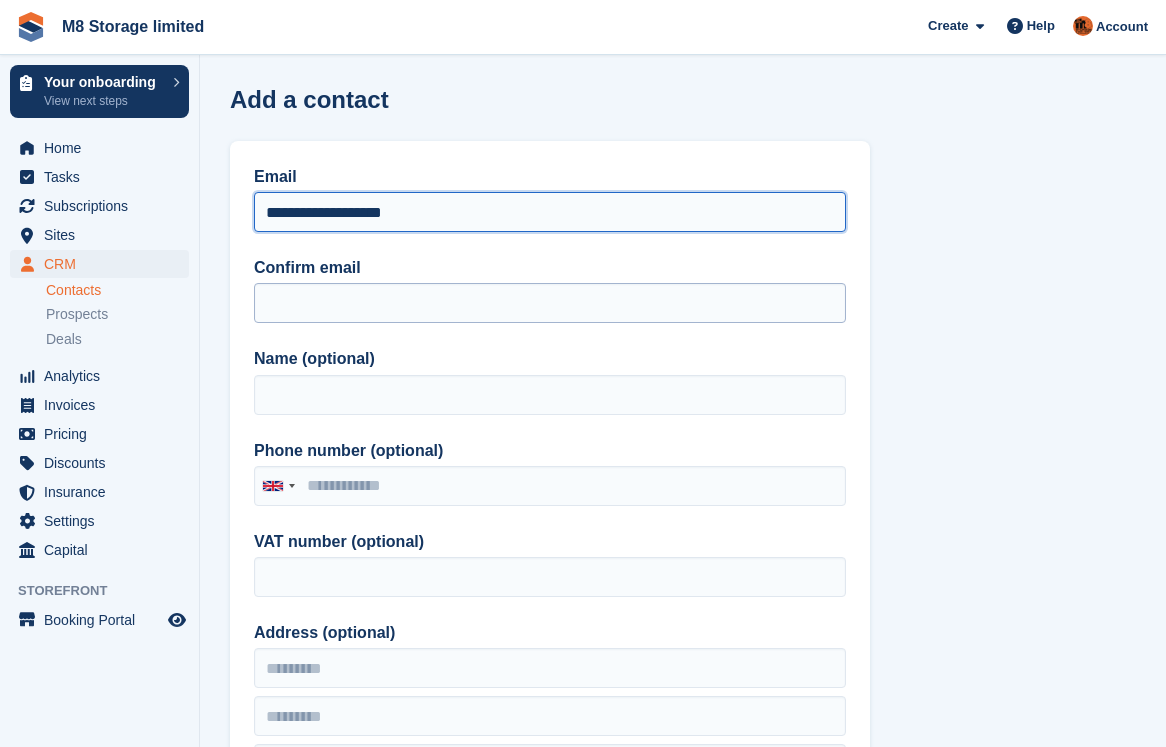 type on "**********" 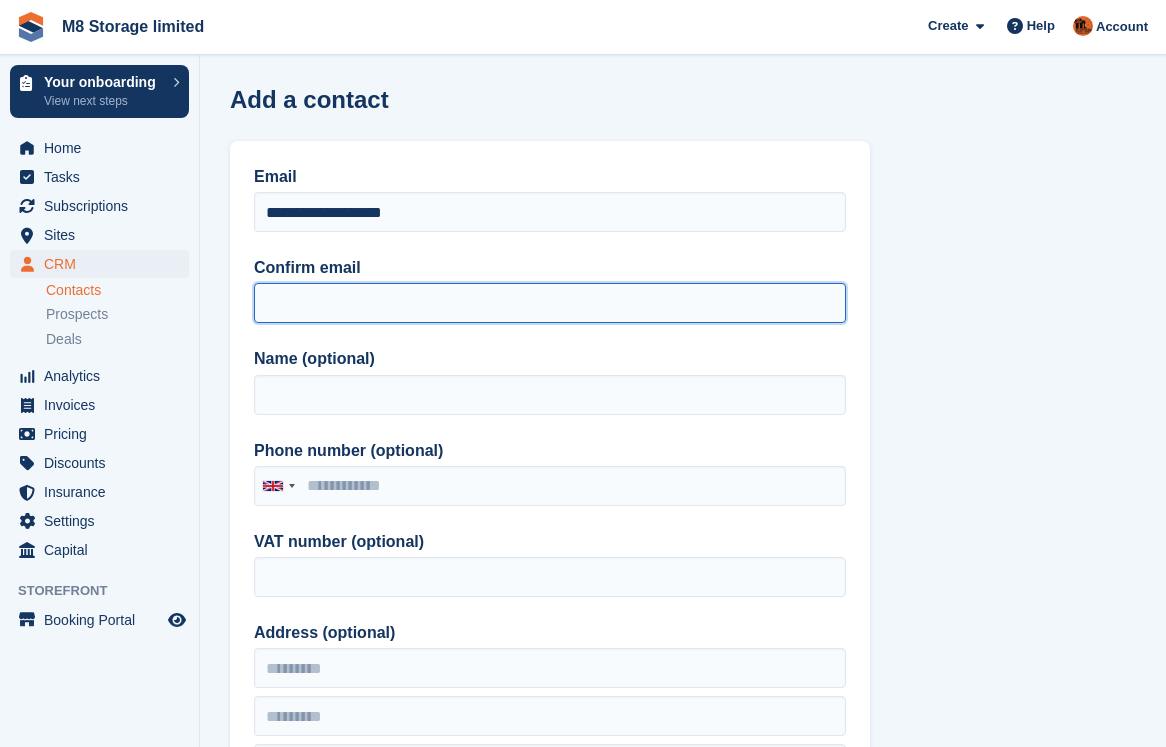 paste on "**********" 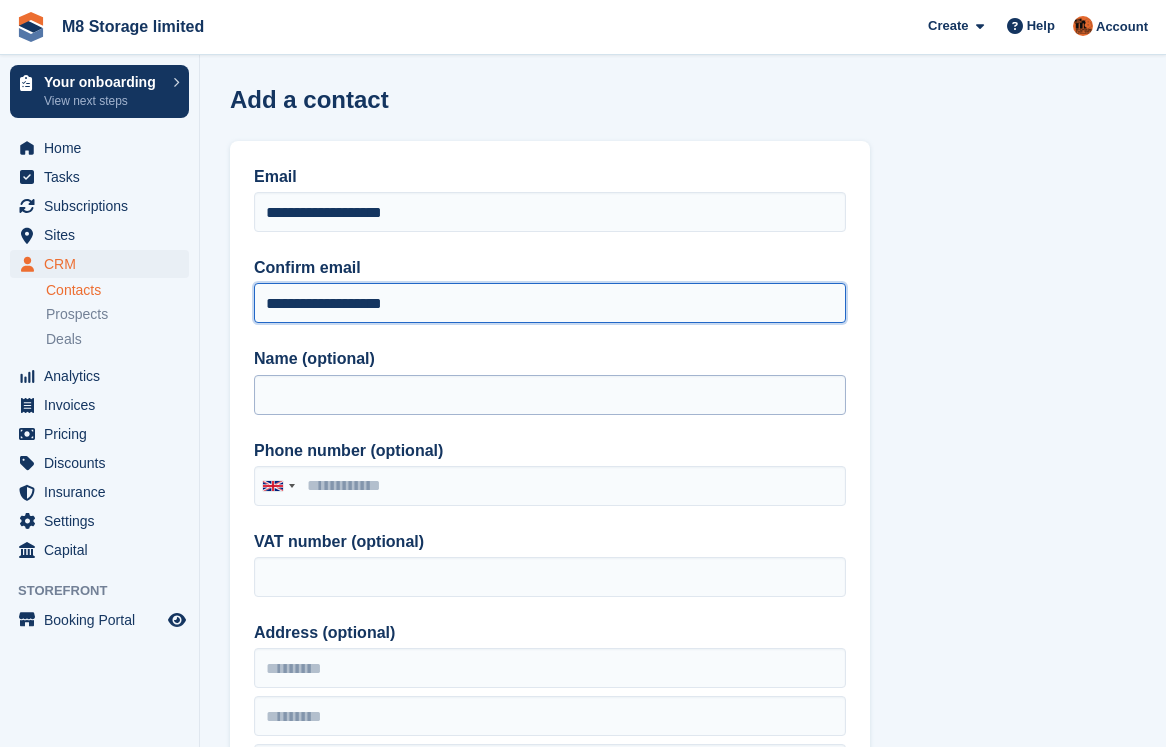 type on "**********" 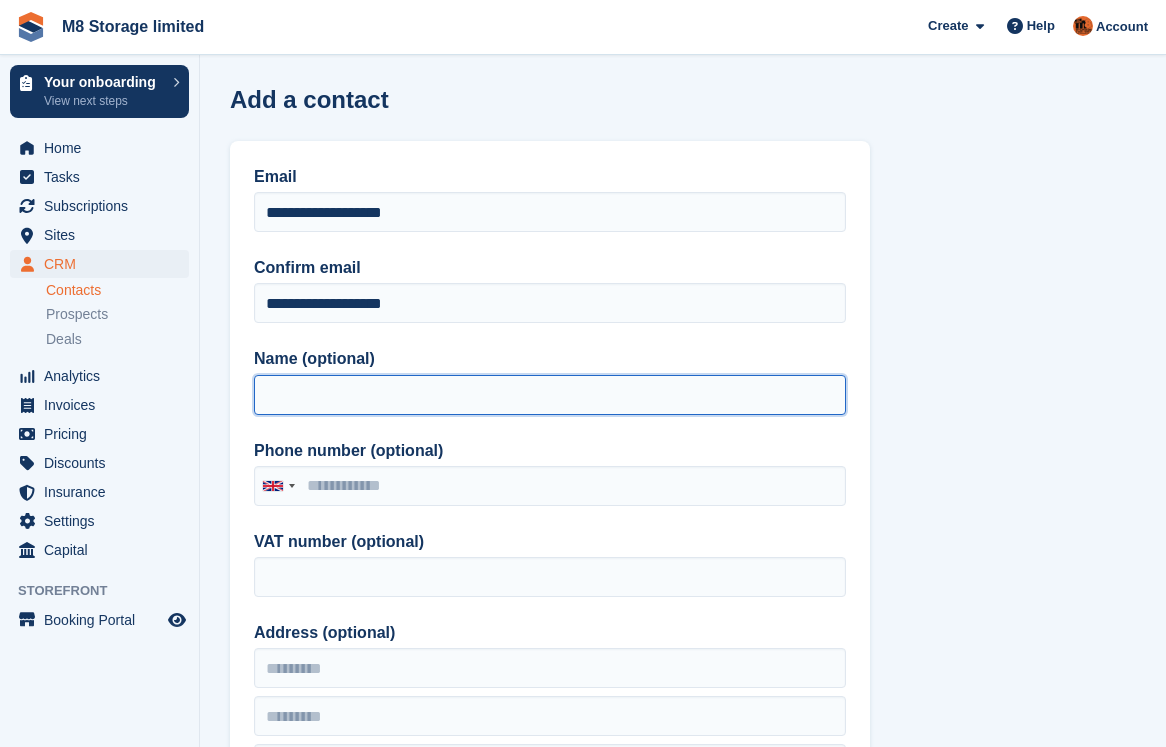 click on "Name (optional)" at bounding box center [550, 395] 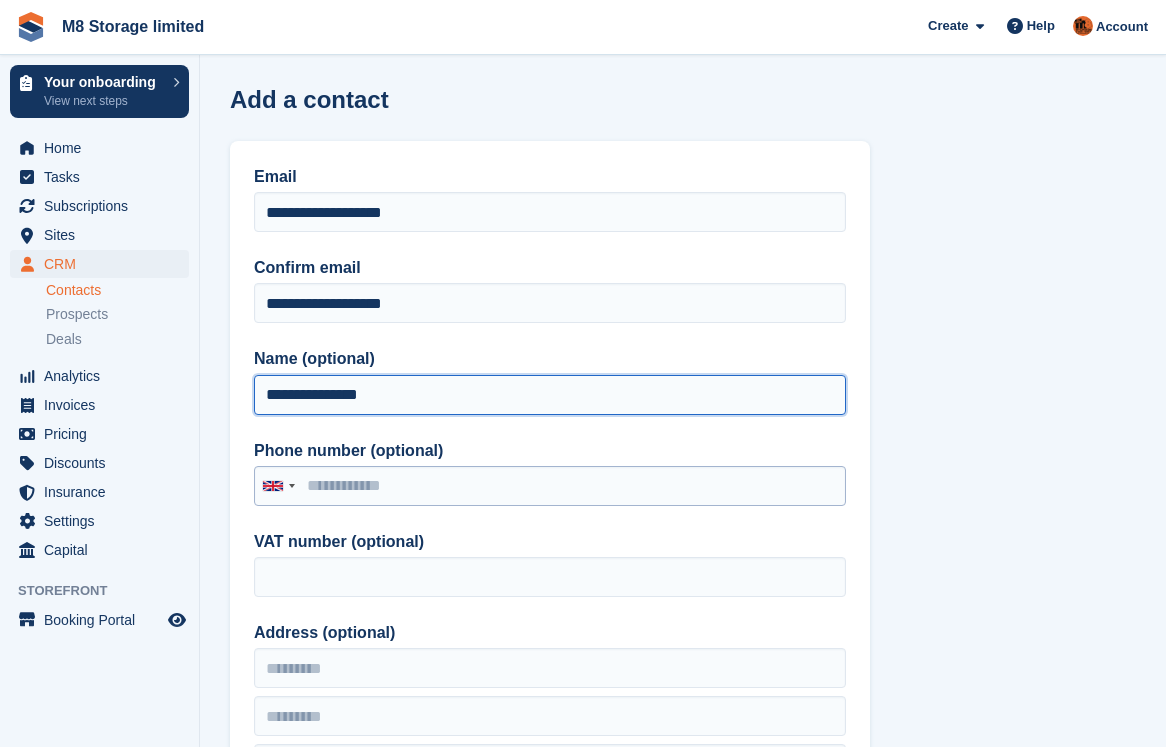 type on "**********" 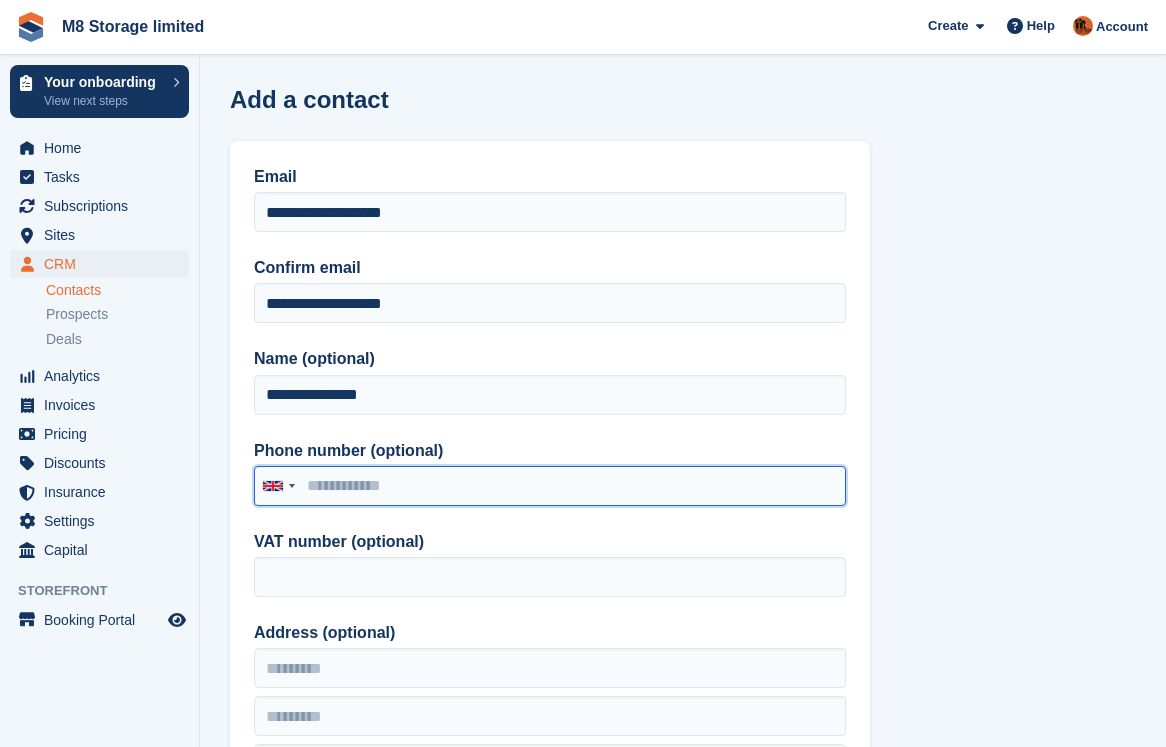 click on "Phone number (optional)" at bounding box center [550, 486] 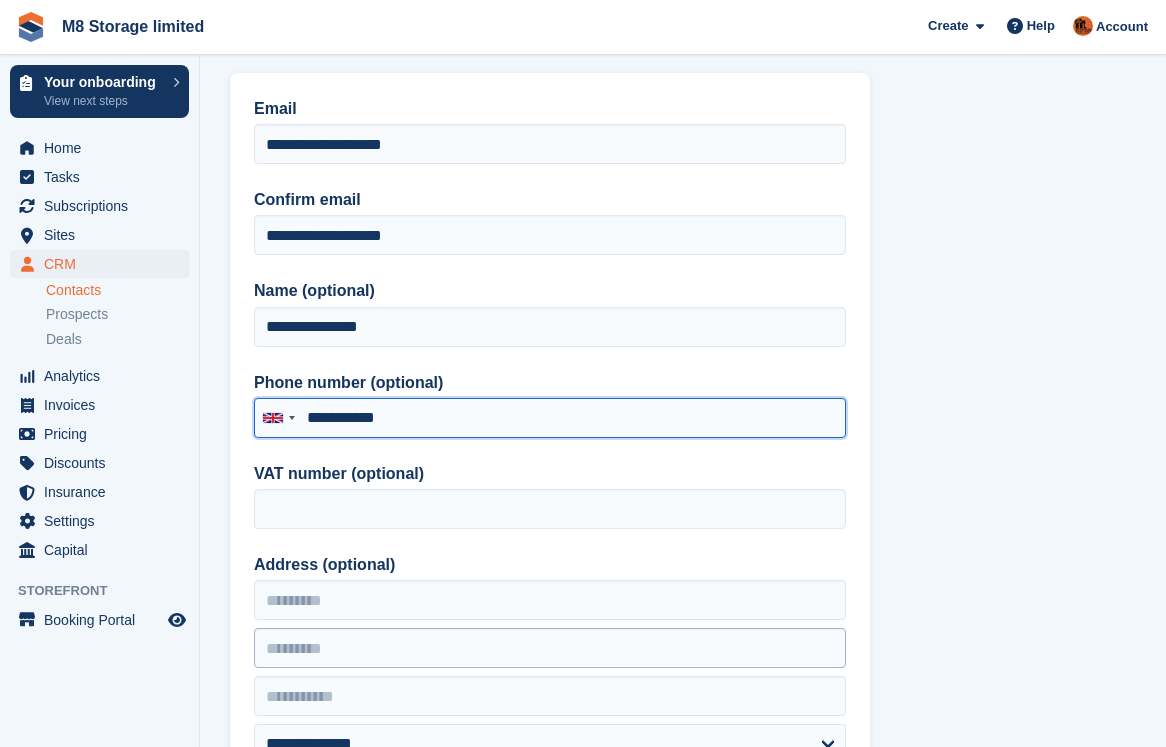 scroll, scrollTop: 100, scrollLeft: 0, axis: vertical 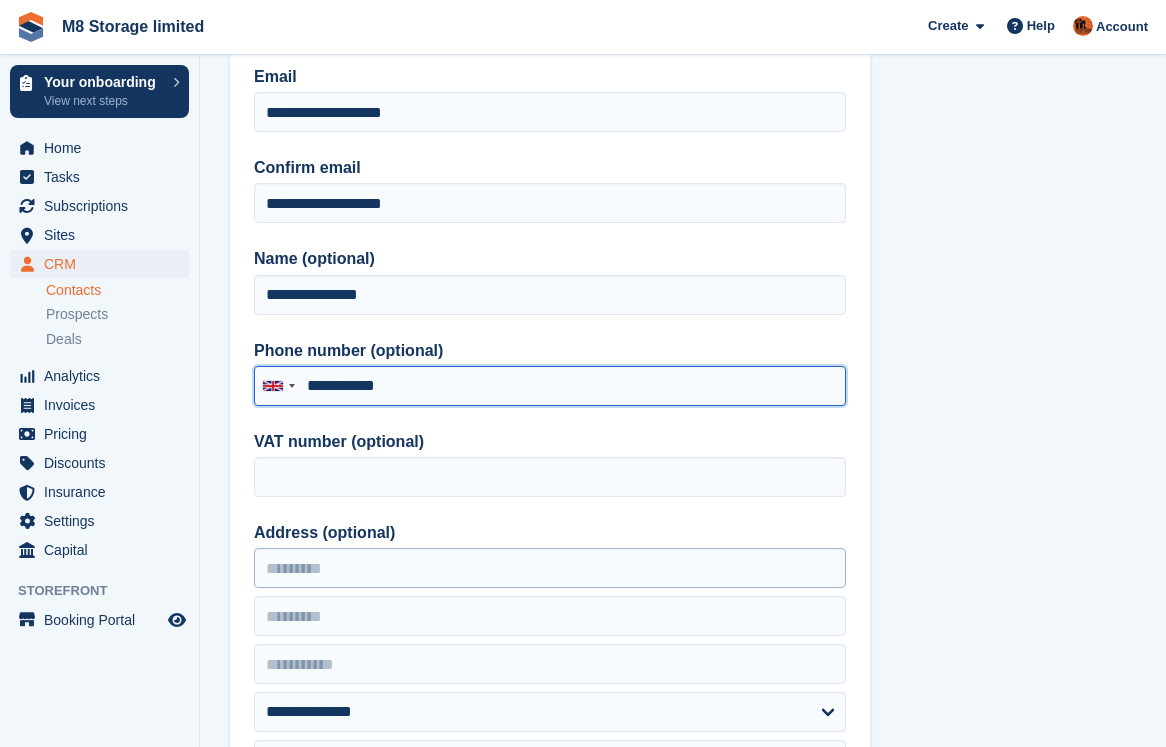 type on "**********" 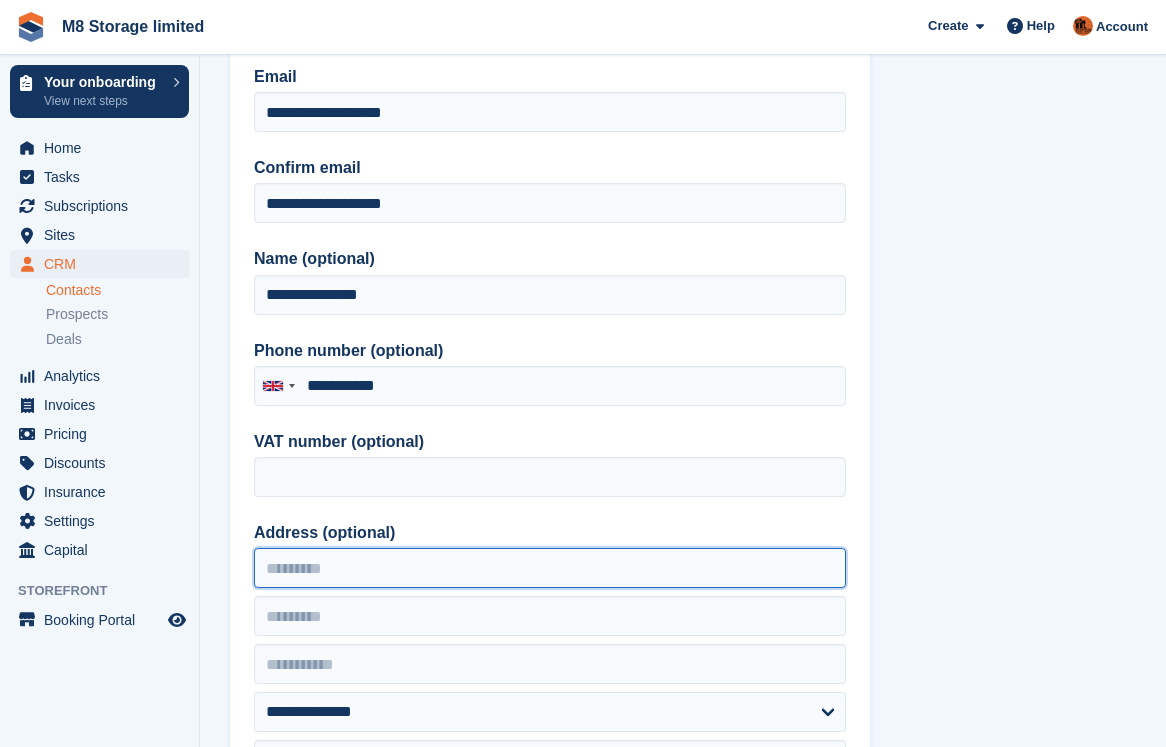 click on "Address (optional)" at bounding box center (550, 568) 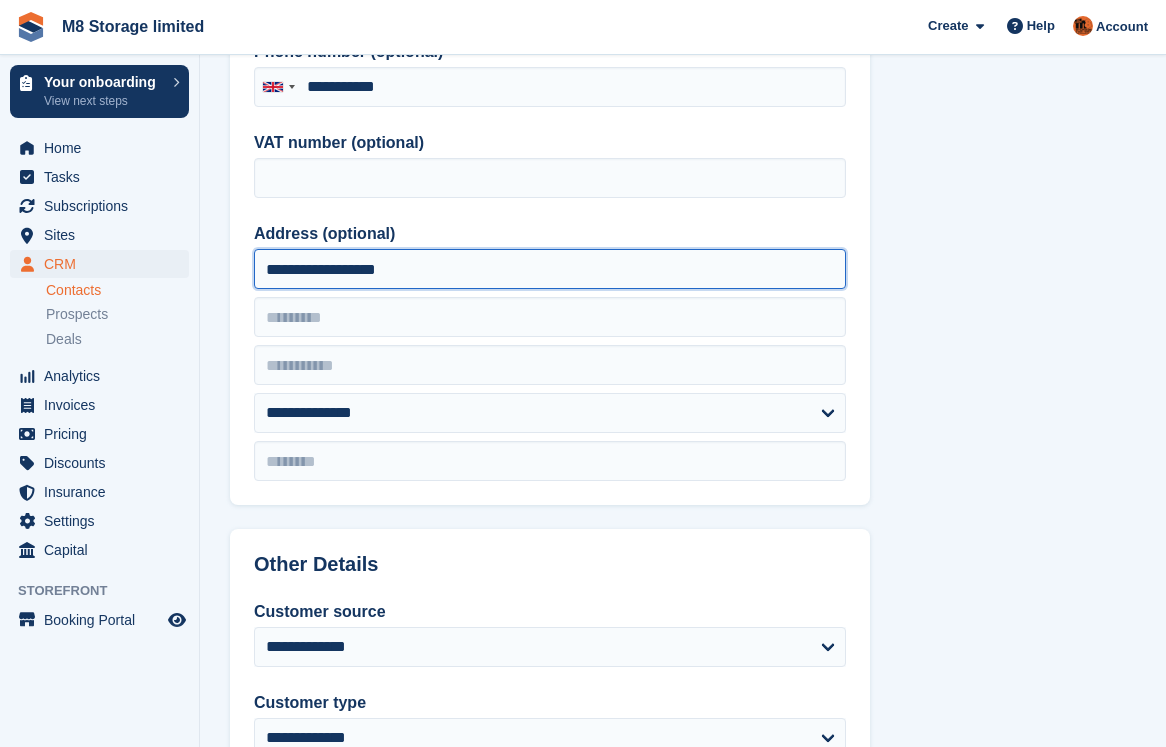 scroll, scrollTop: 400, scrollLeft: 0, axis: vertical 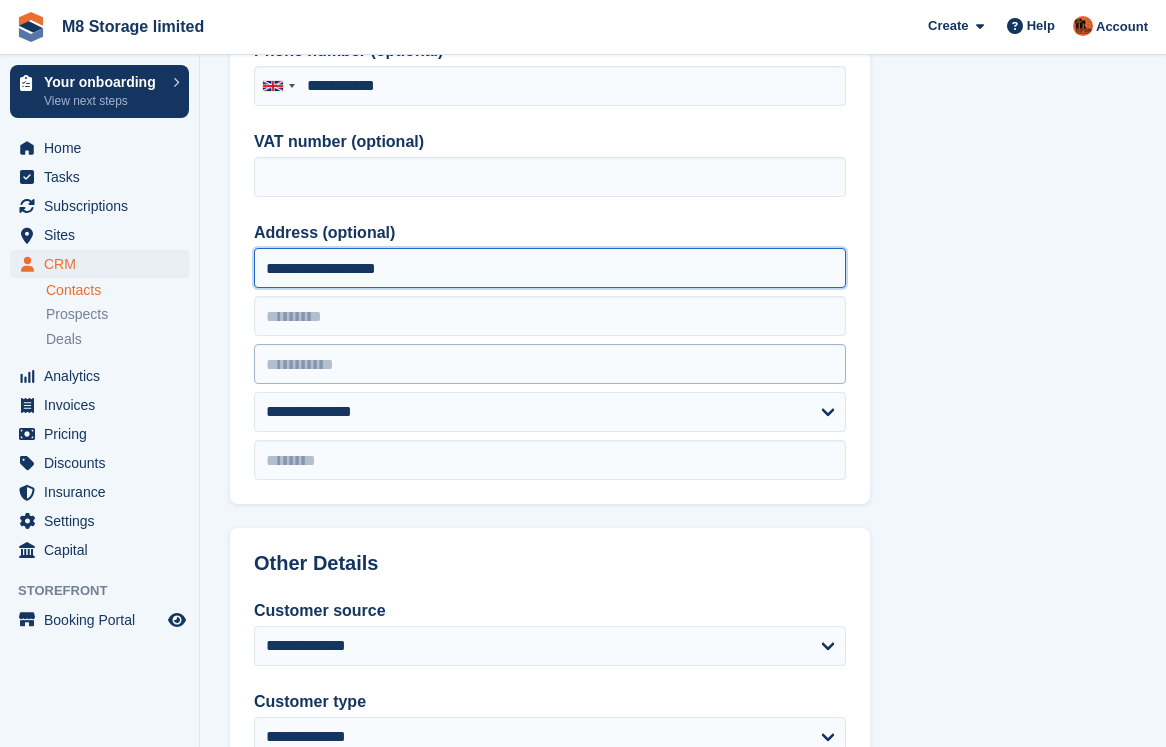 type on "**********" 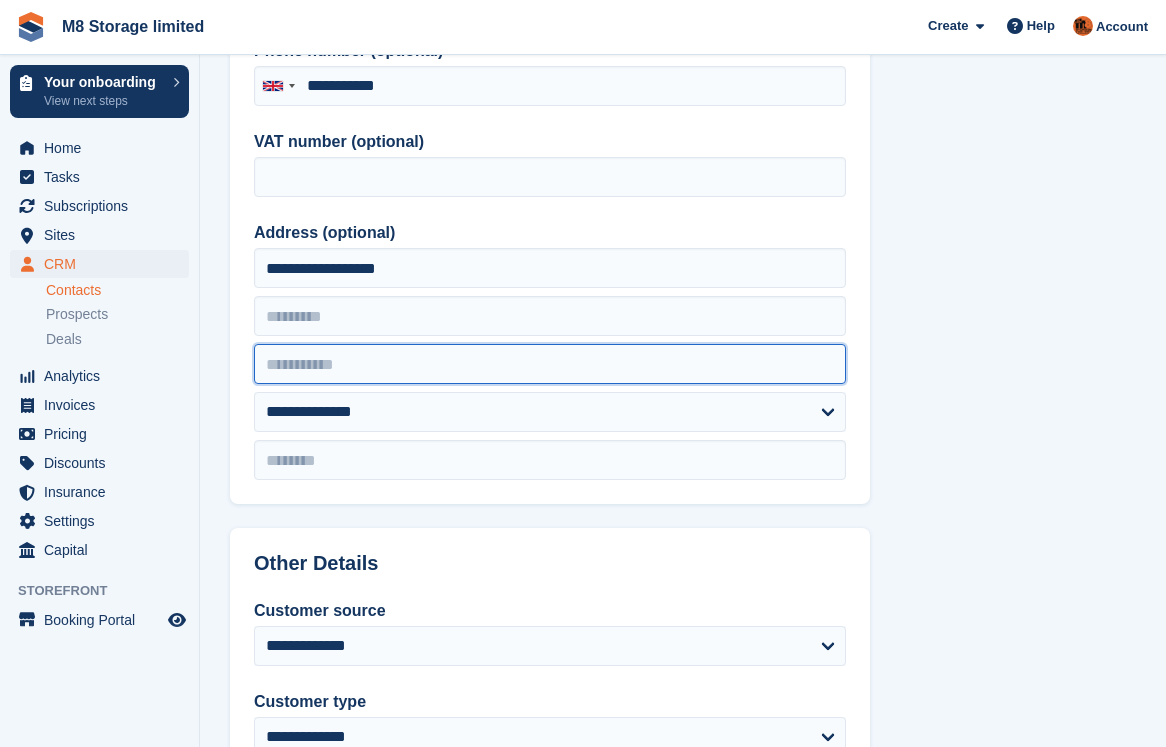 click at bounding box center [550, 364] 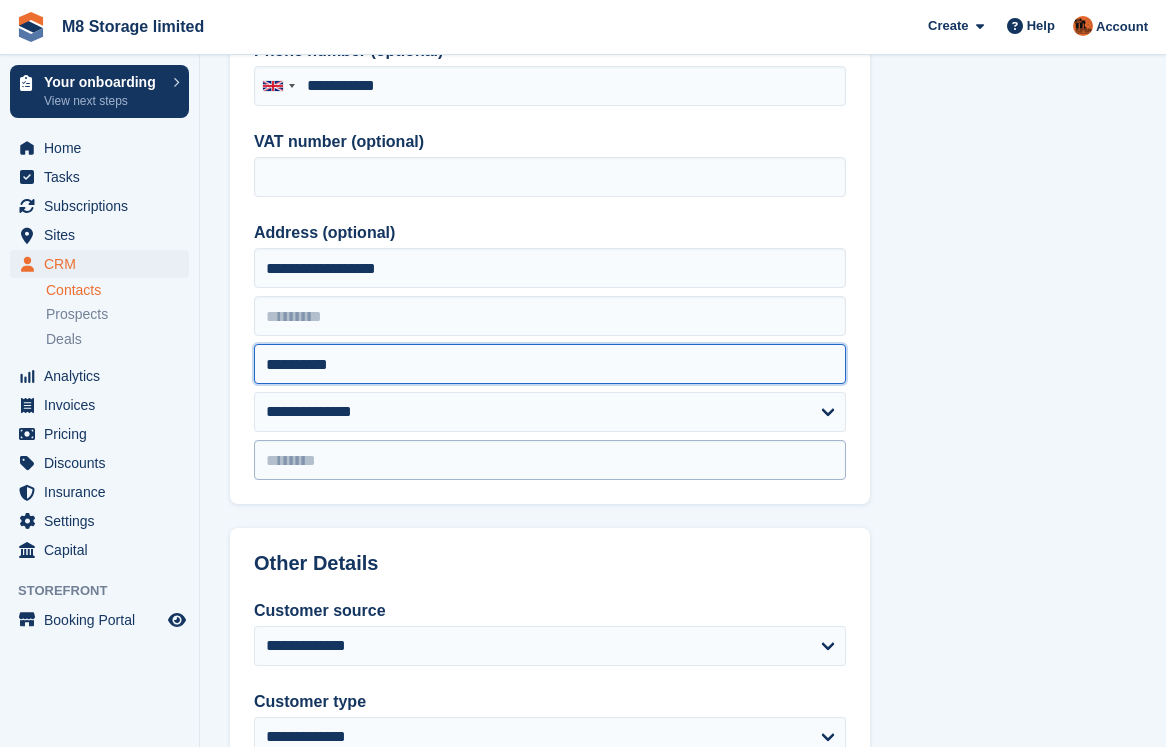 type on "**********" 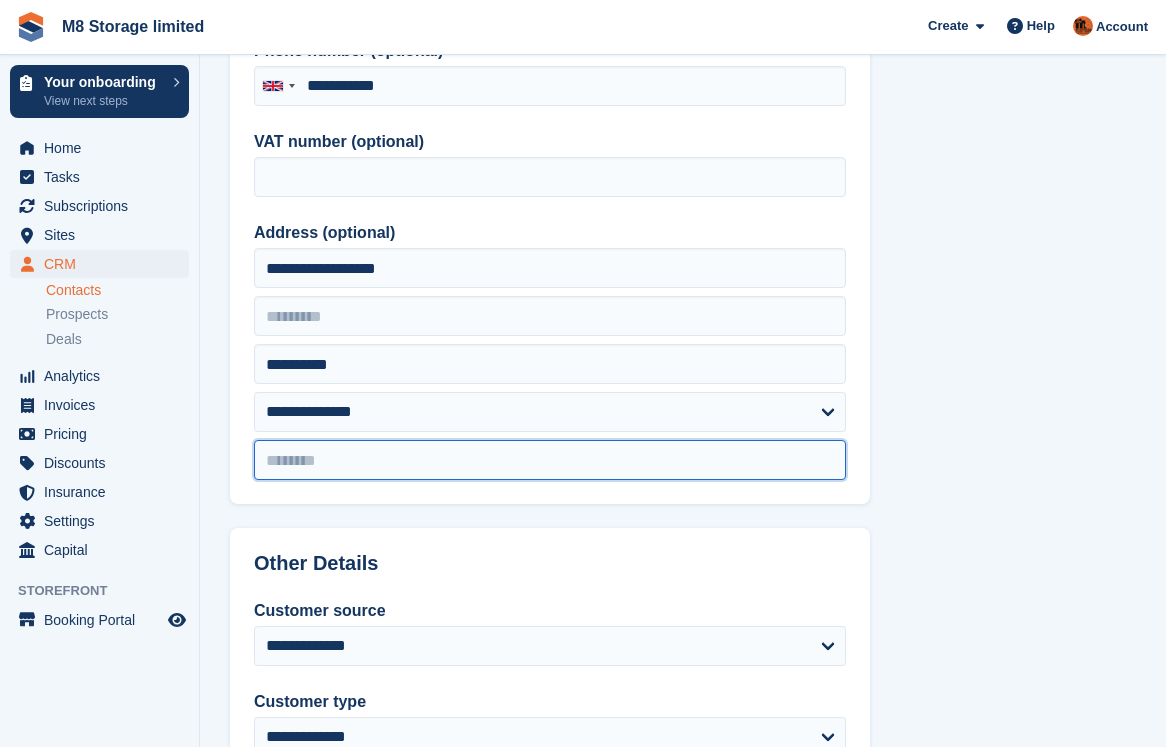 click at bounding box center [550, 460] 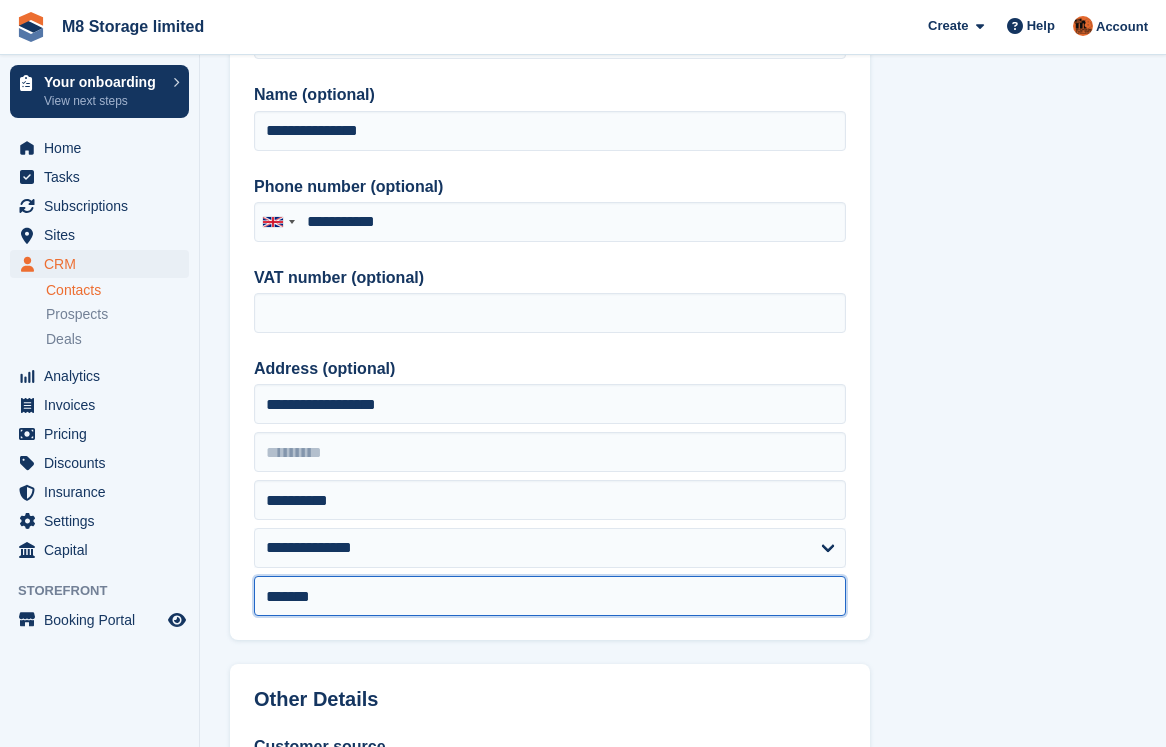 scroll, scrollTop: 700, scrollLeft: 0, axis: vertical 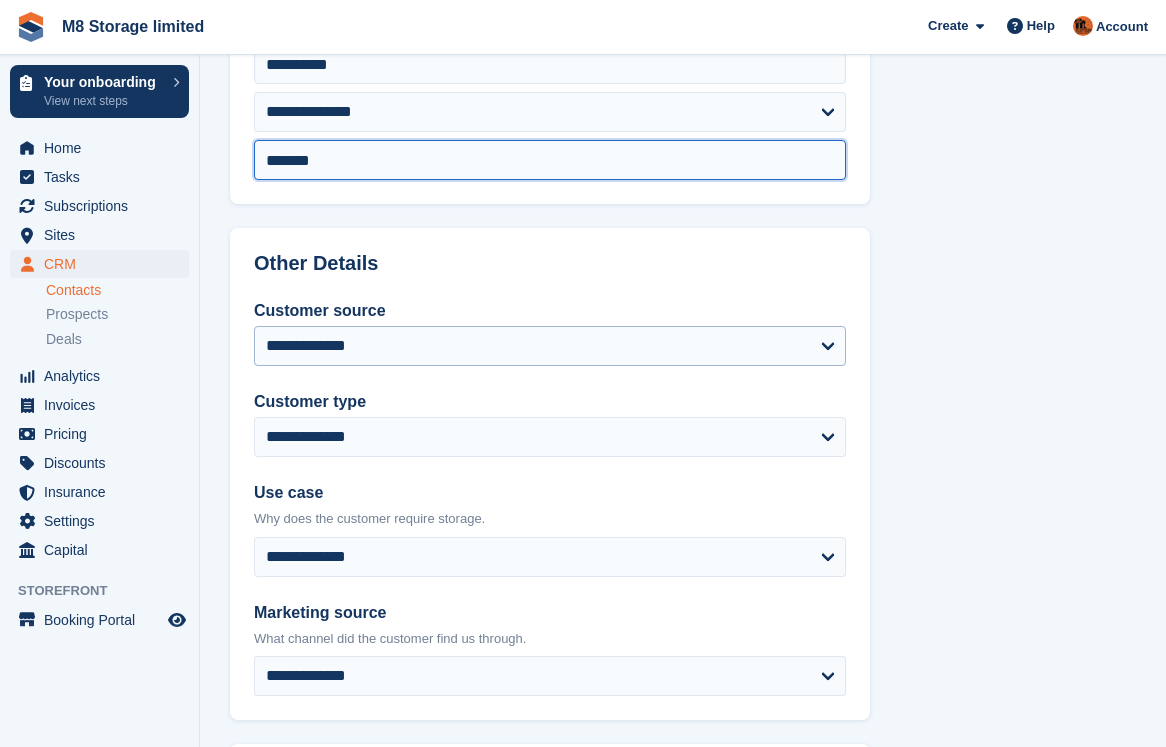 type on "*******" 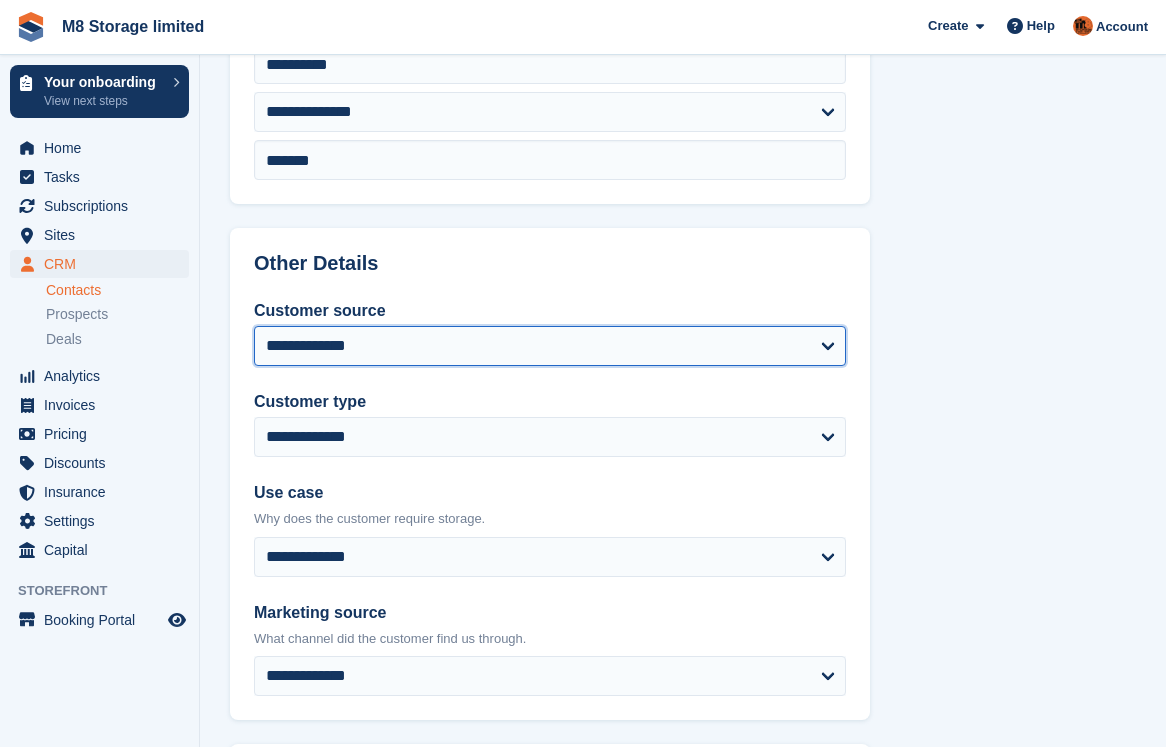 click on "**********" at bounding box center [550, 346] 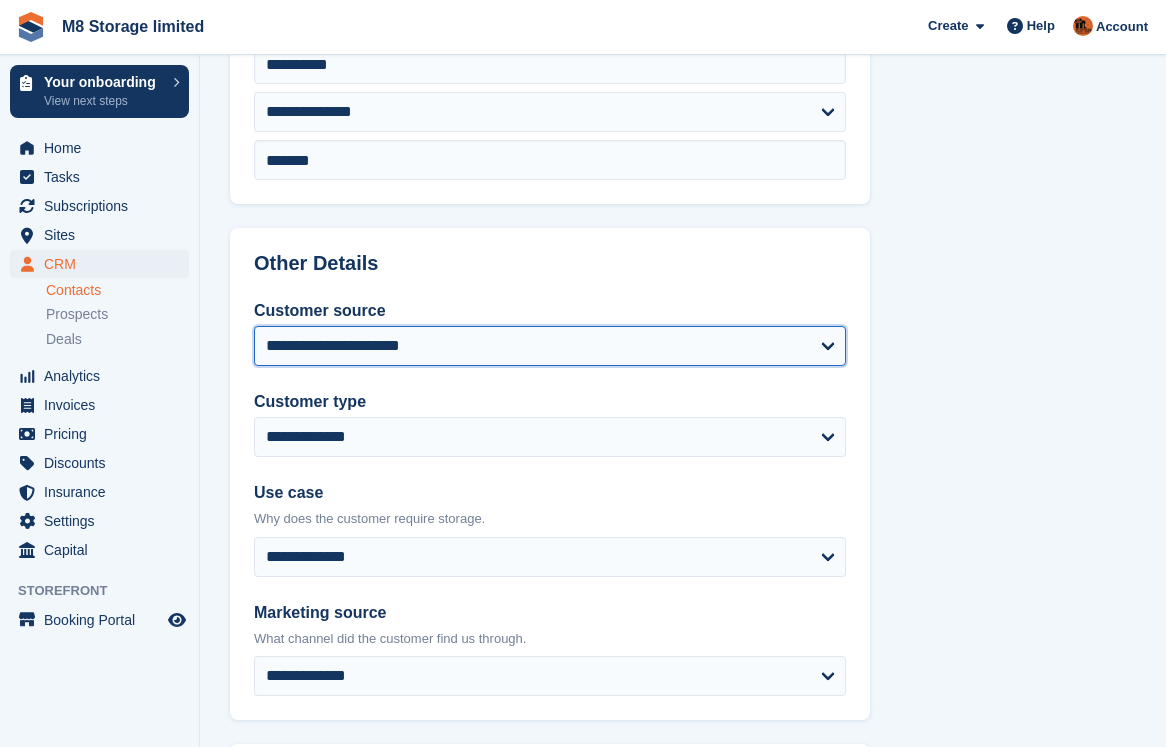 click on "**********" at bounding box center [550, 346] 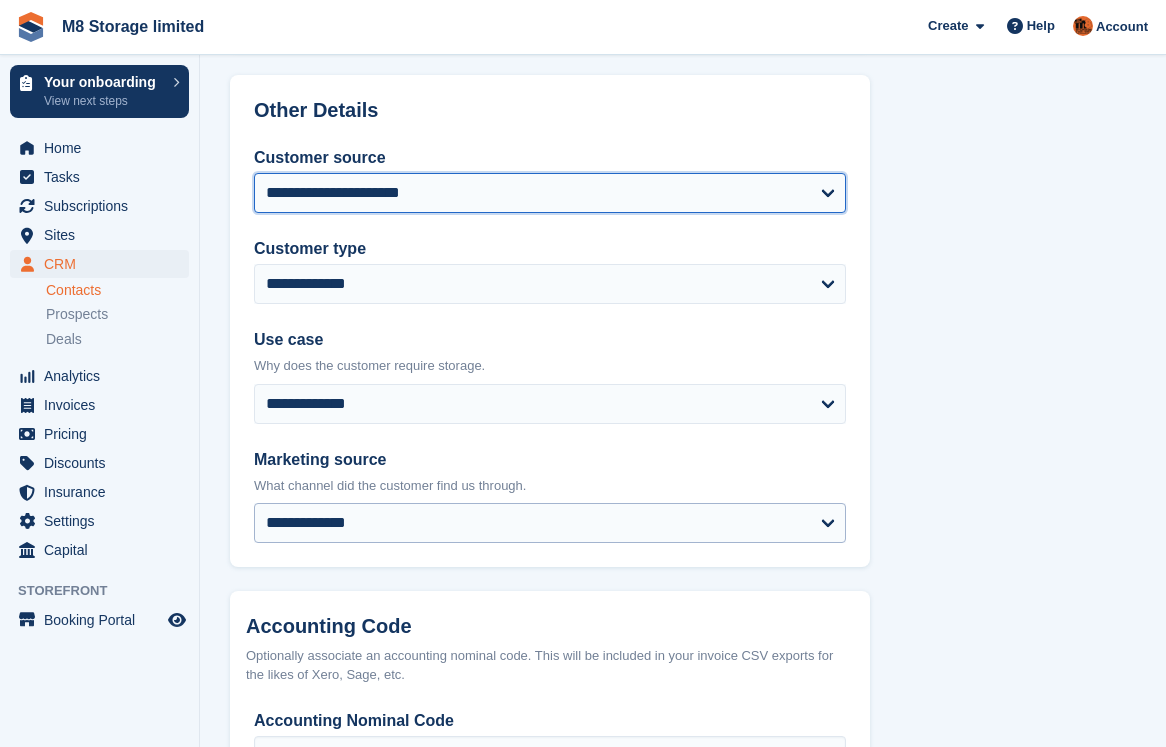 scroll, scrollTop: 900, scrollLeft: 0, axis: vertical 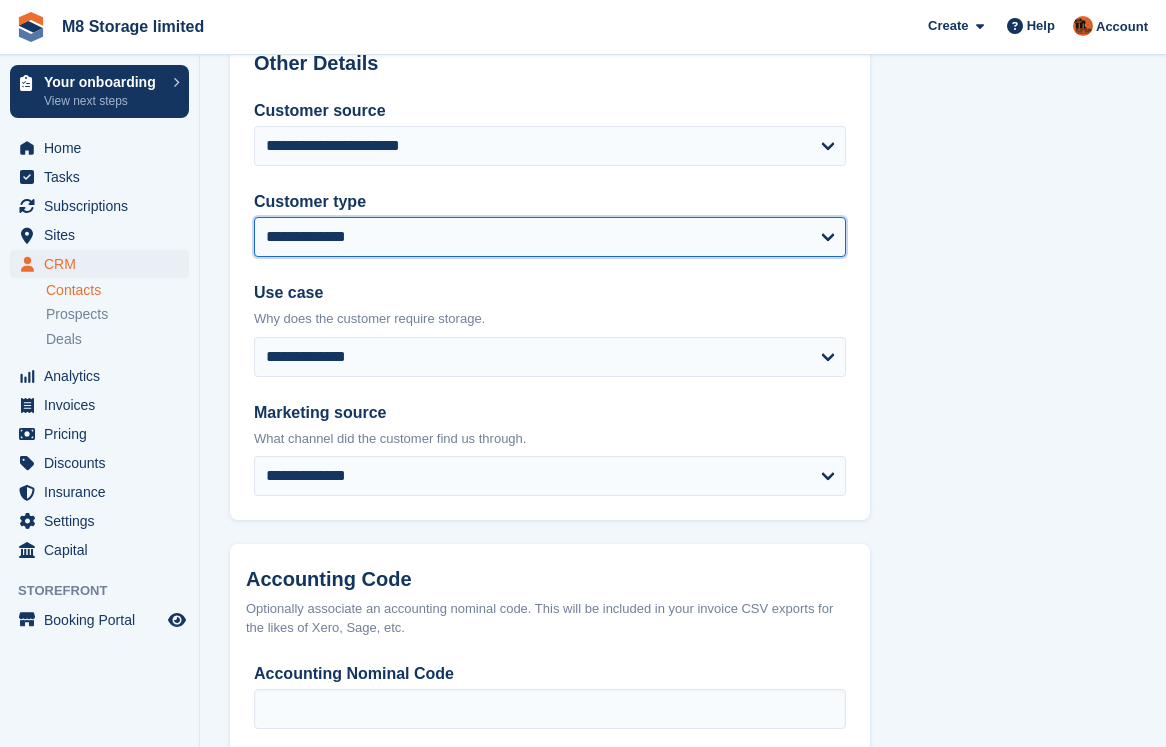 click on "**********" at bounding box center [550, 237] 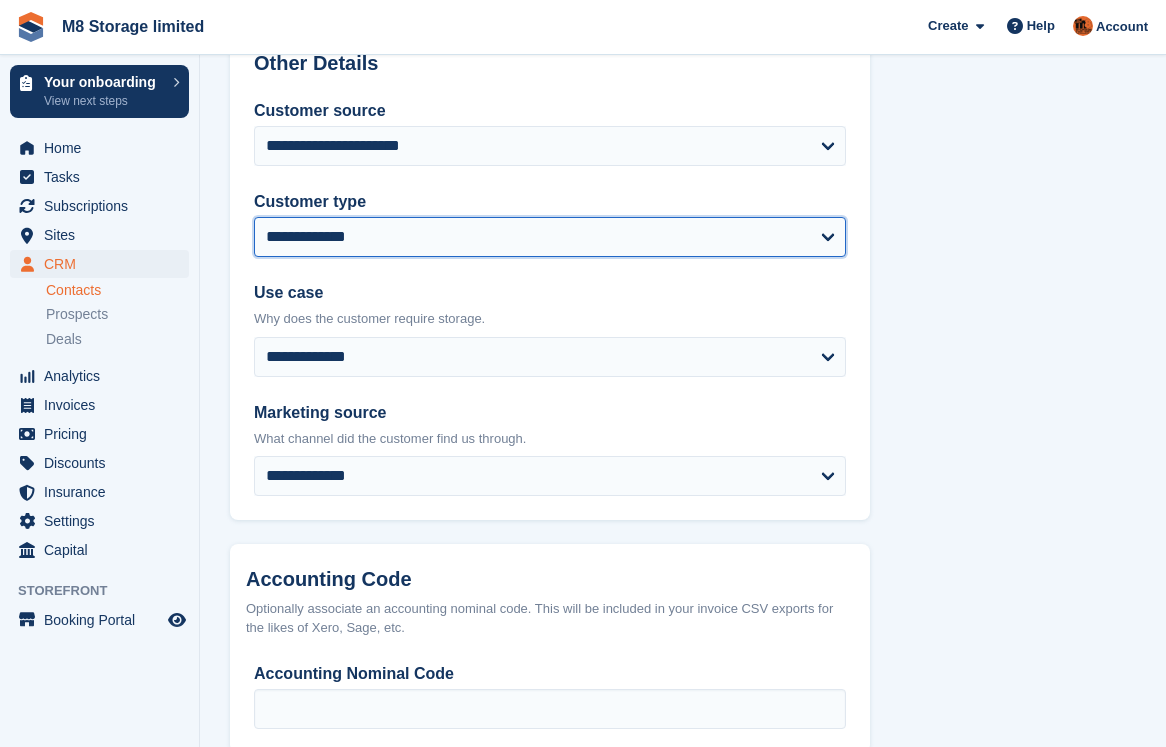 select on "********" 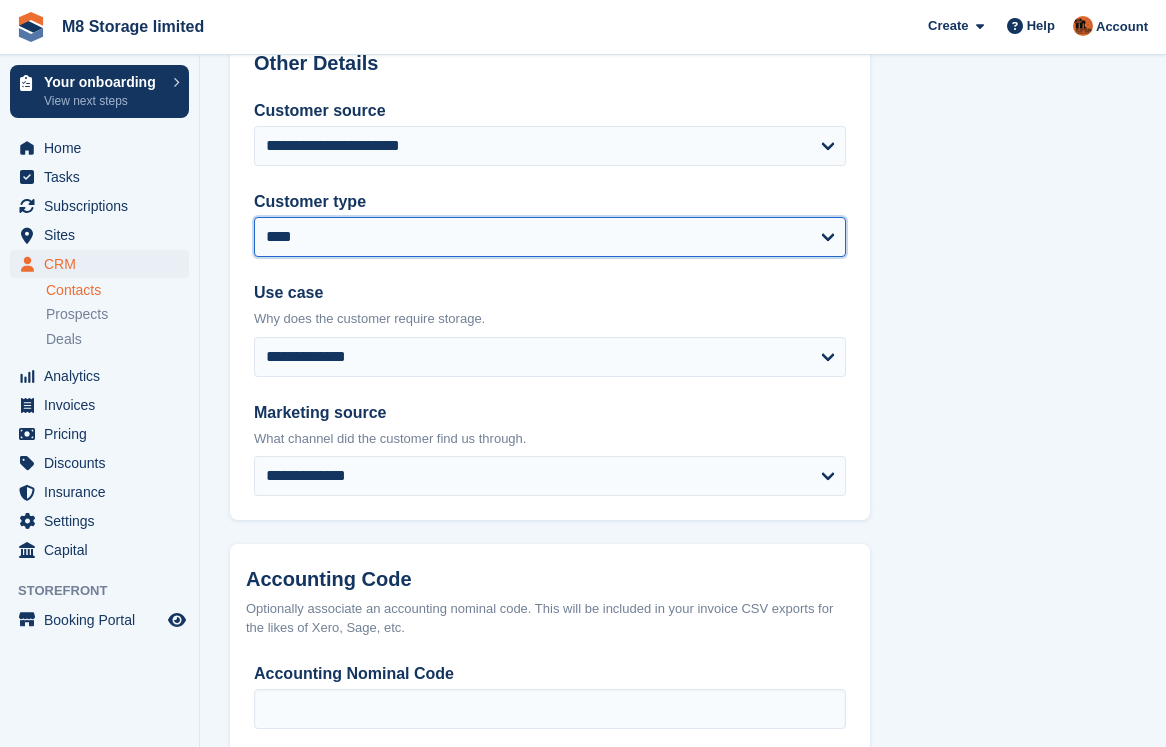click on "**********" at bounding box center [550, 237] 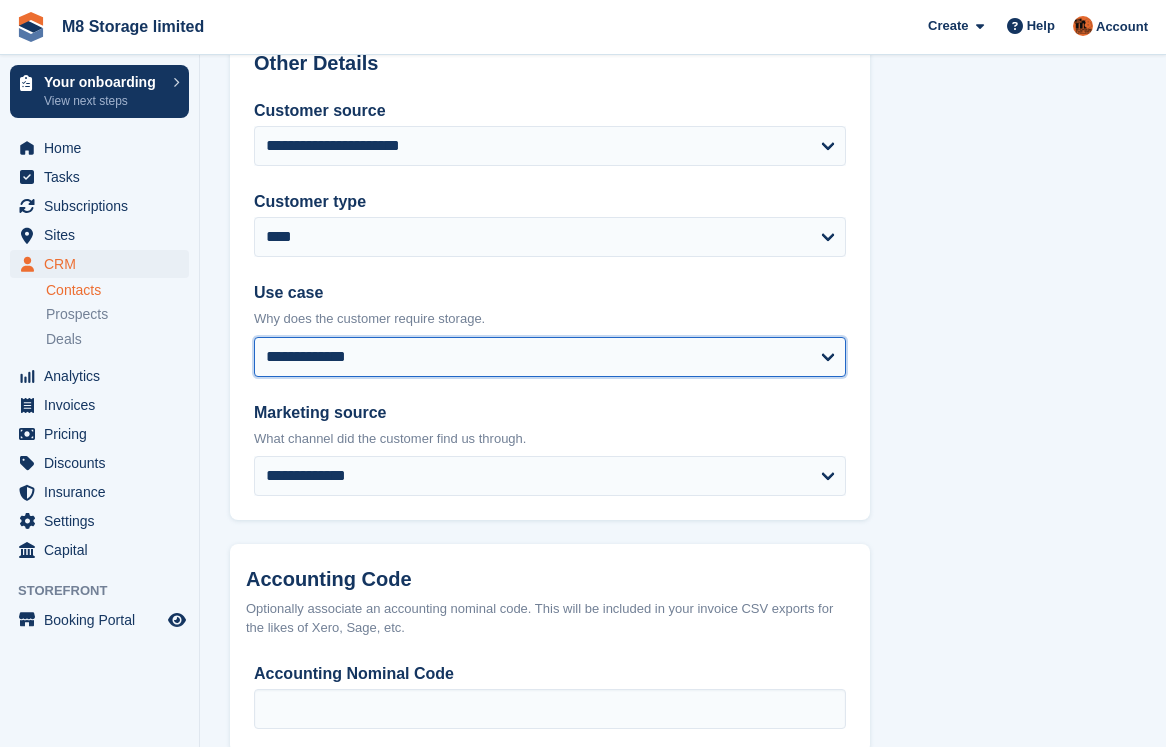 click on "**********" at bounding box center [550, 357] 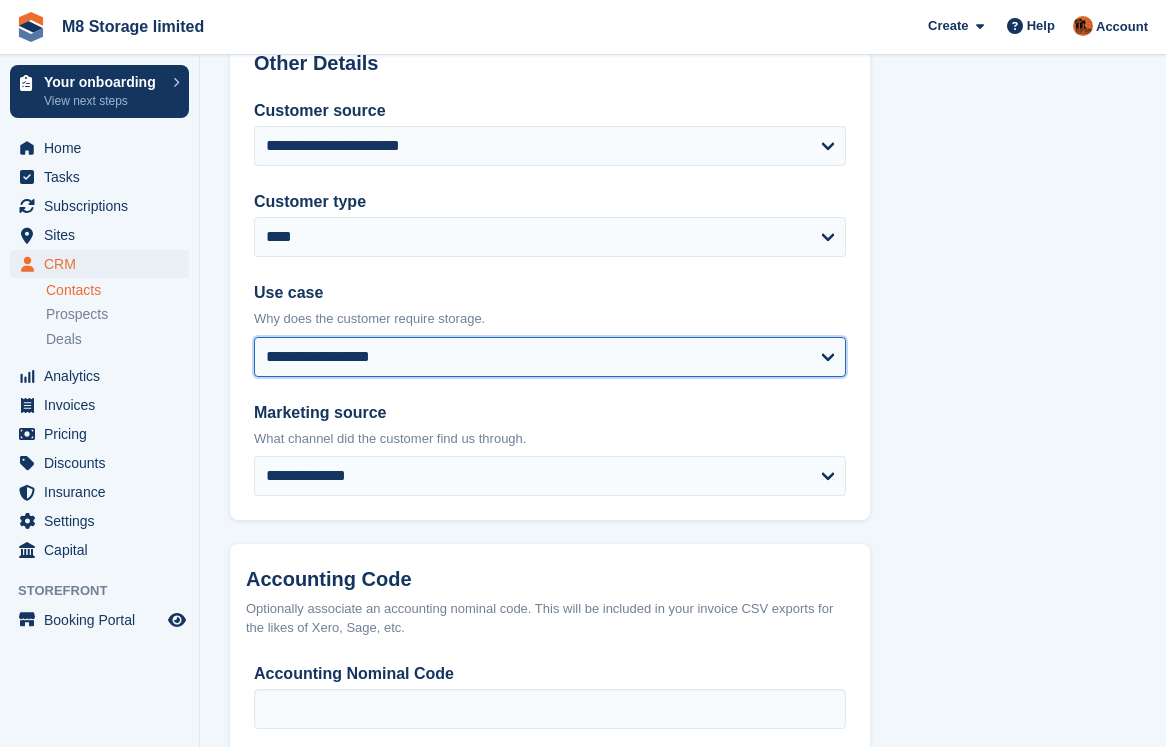 click on "**********" at bounding box center (550, 357) 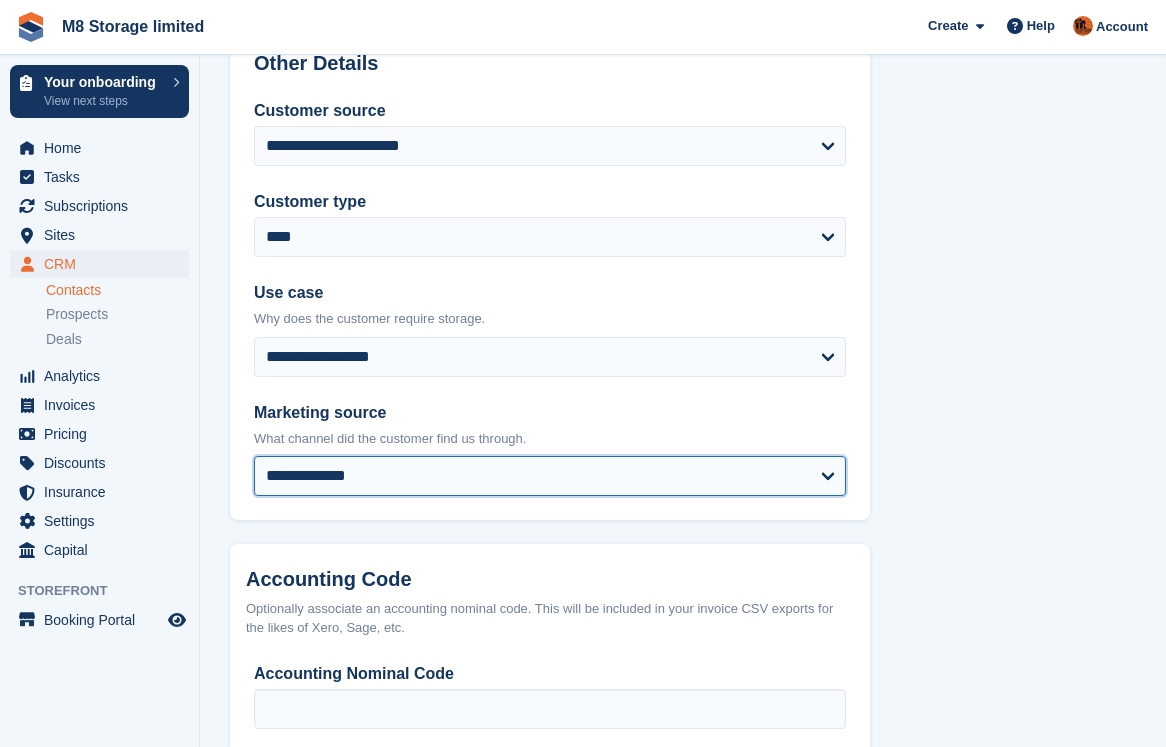 click on "**********" at bounding box center (550, 476) 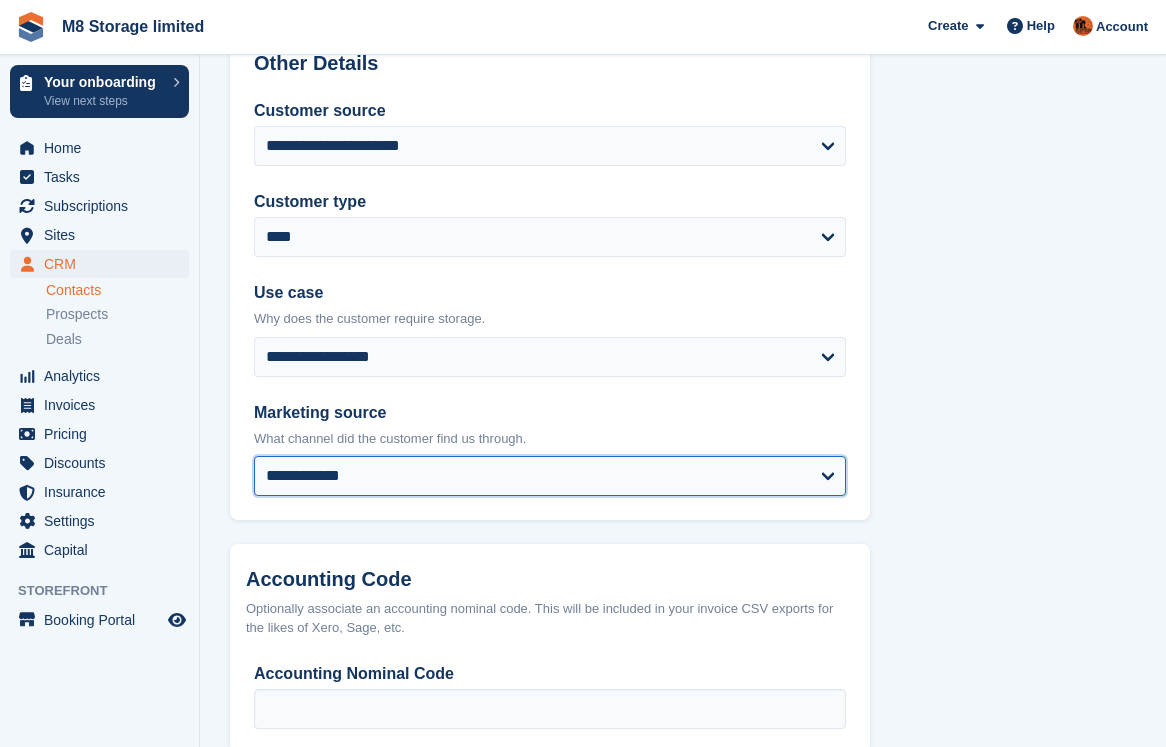 click on "**********" at bounding box center (550, 476) 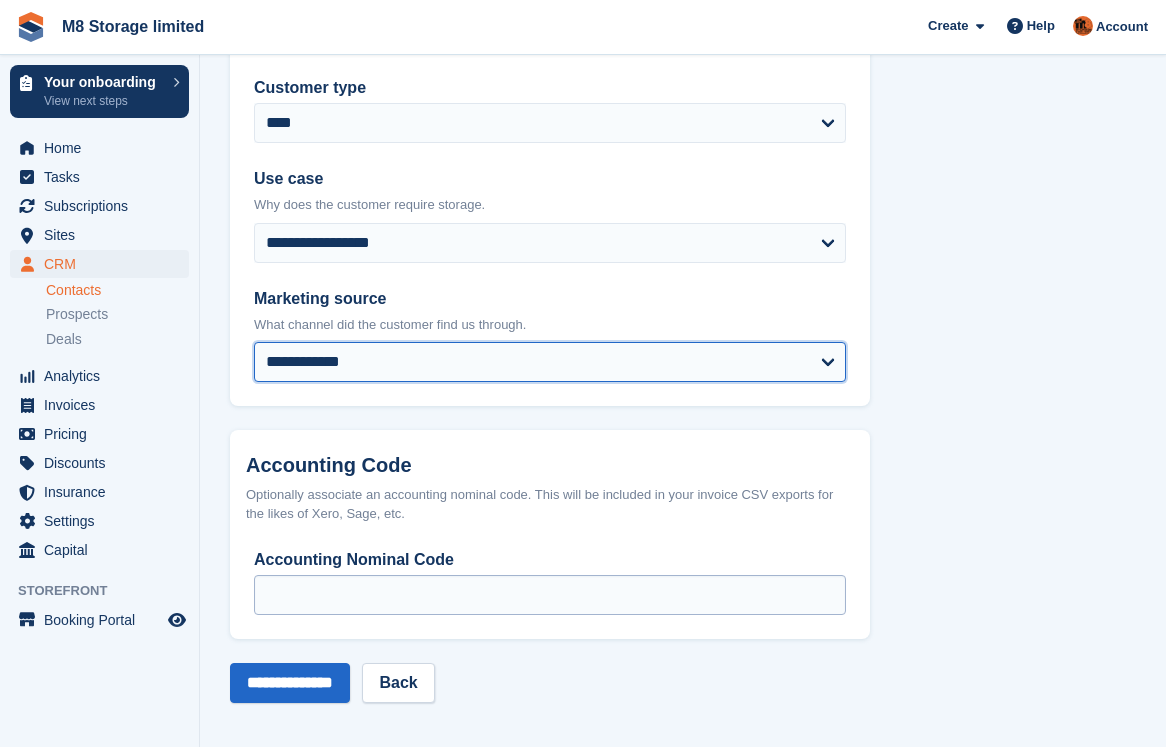 scroll, scrollTop: 1016, scrollLeft: 0, axis: vertical 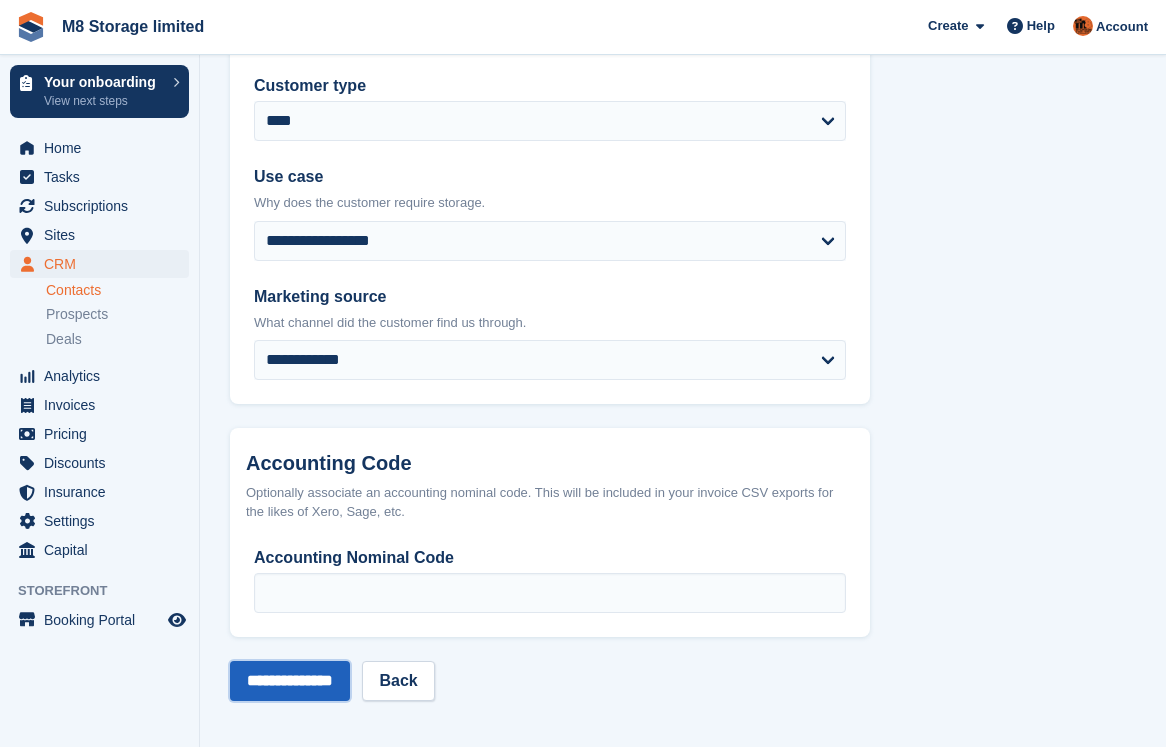 click on "**********" at bounding box center [290, 681] 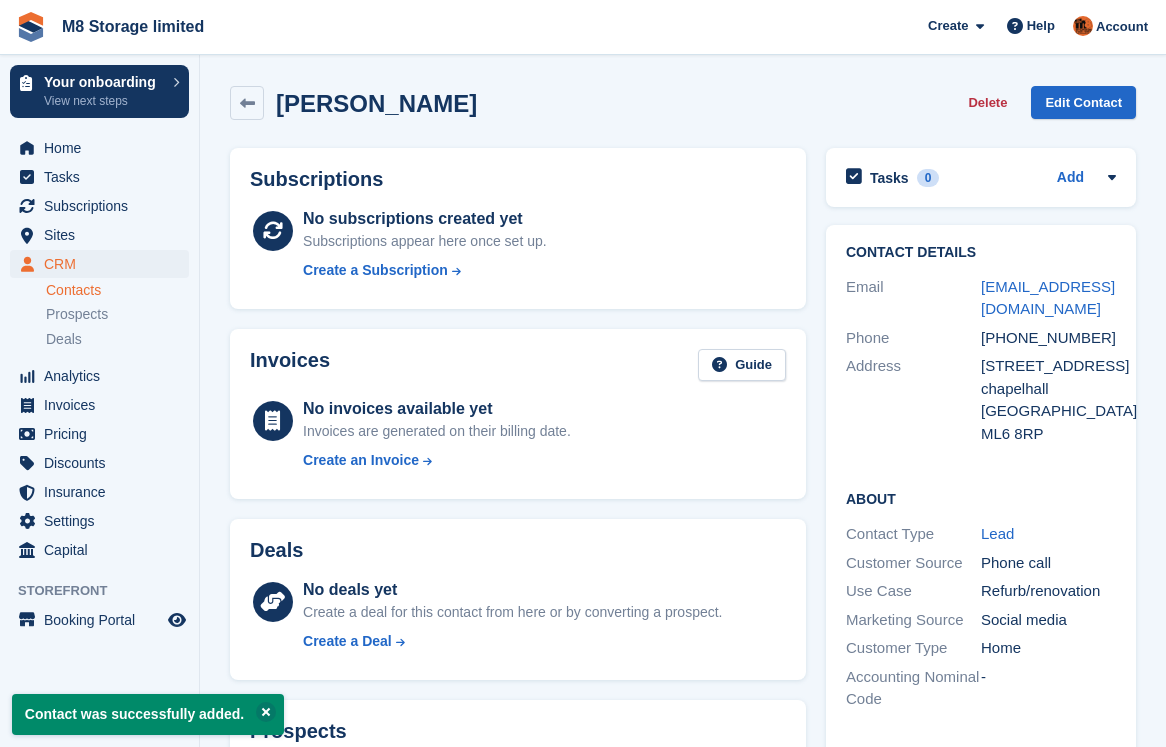 scroll, scrollTop: 0, scrollLeft: 0, axis: both 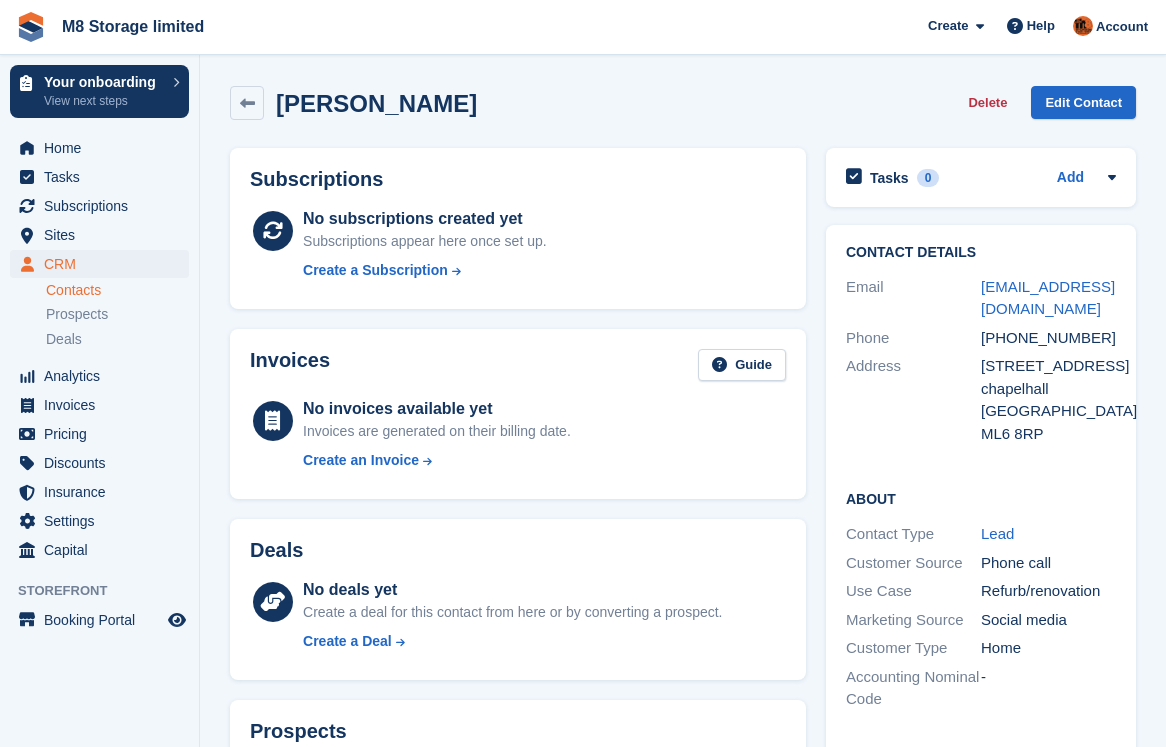 click on "Contacts" at bounding box center [117, 290] 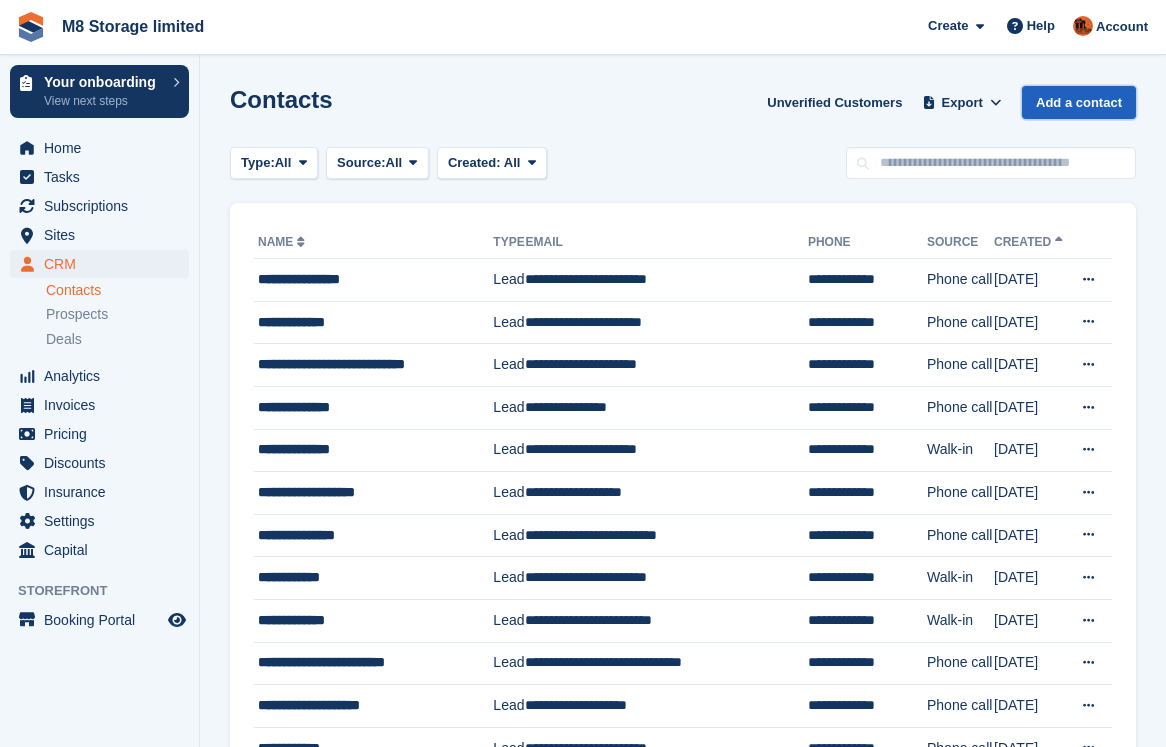click on "Add a contact" at bounding box center (1079, 102) 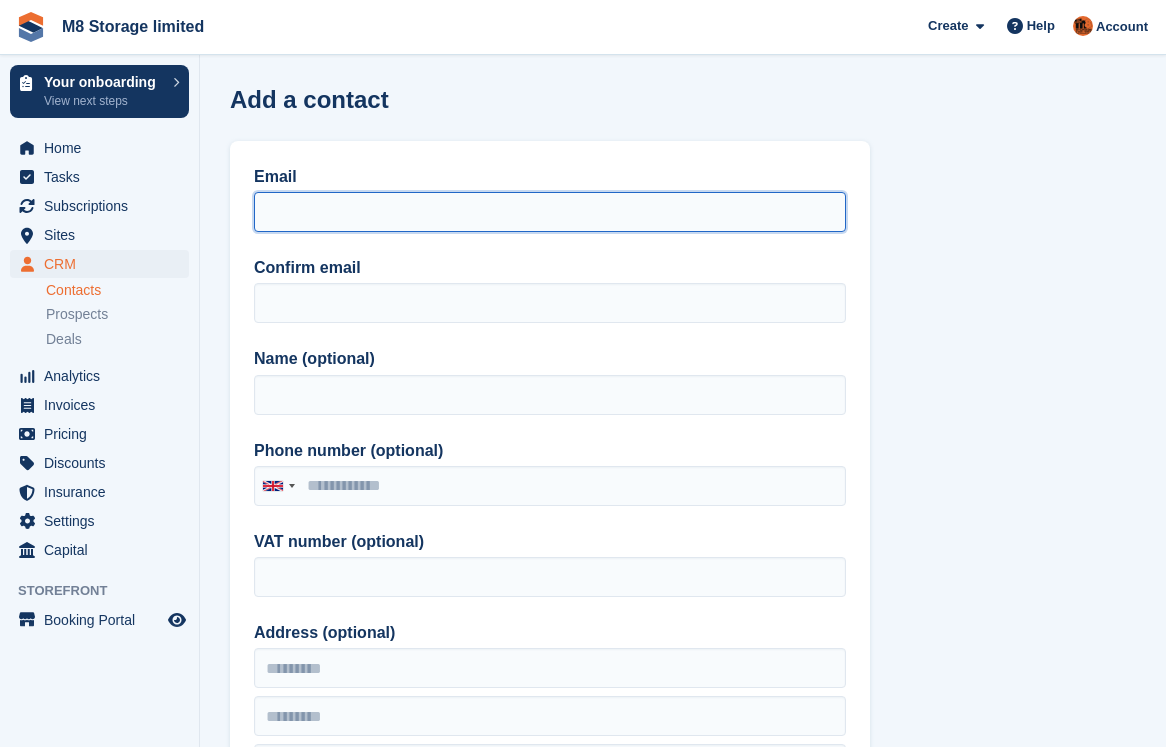 click on "Email" at bounding box center [550, 212] 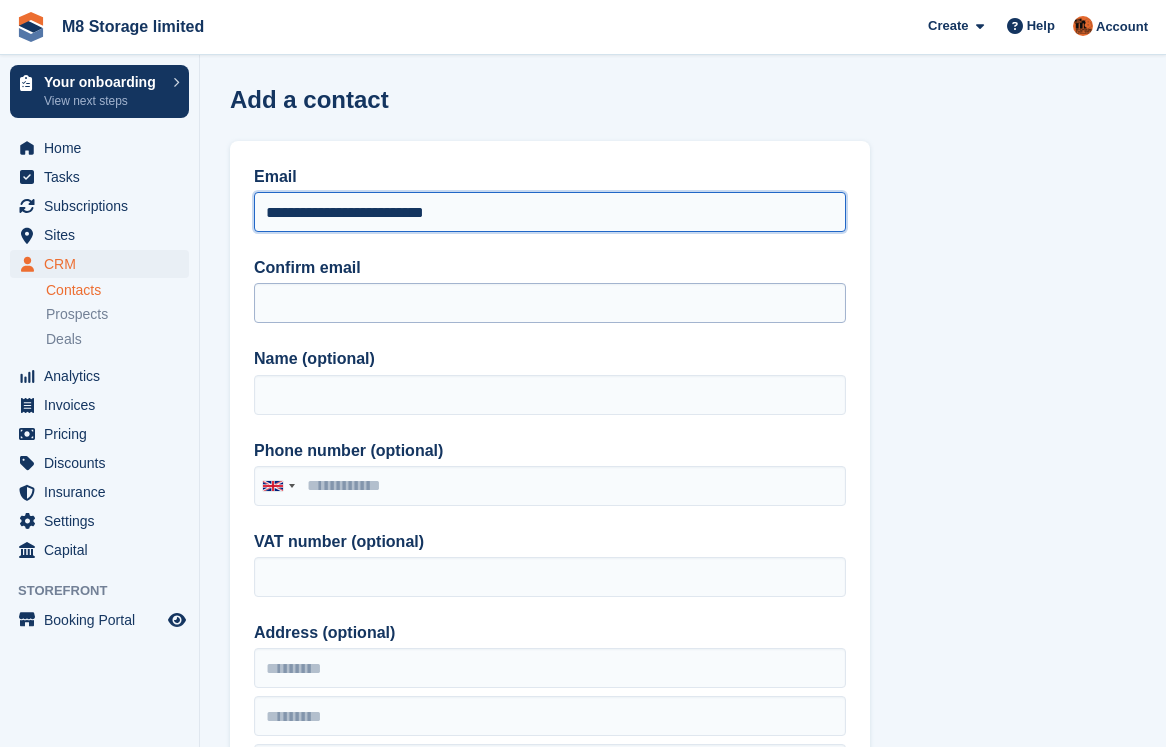type on "**********" 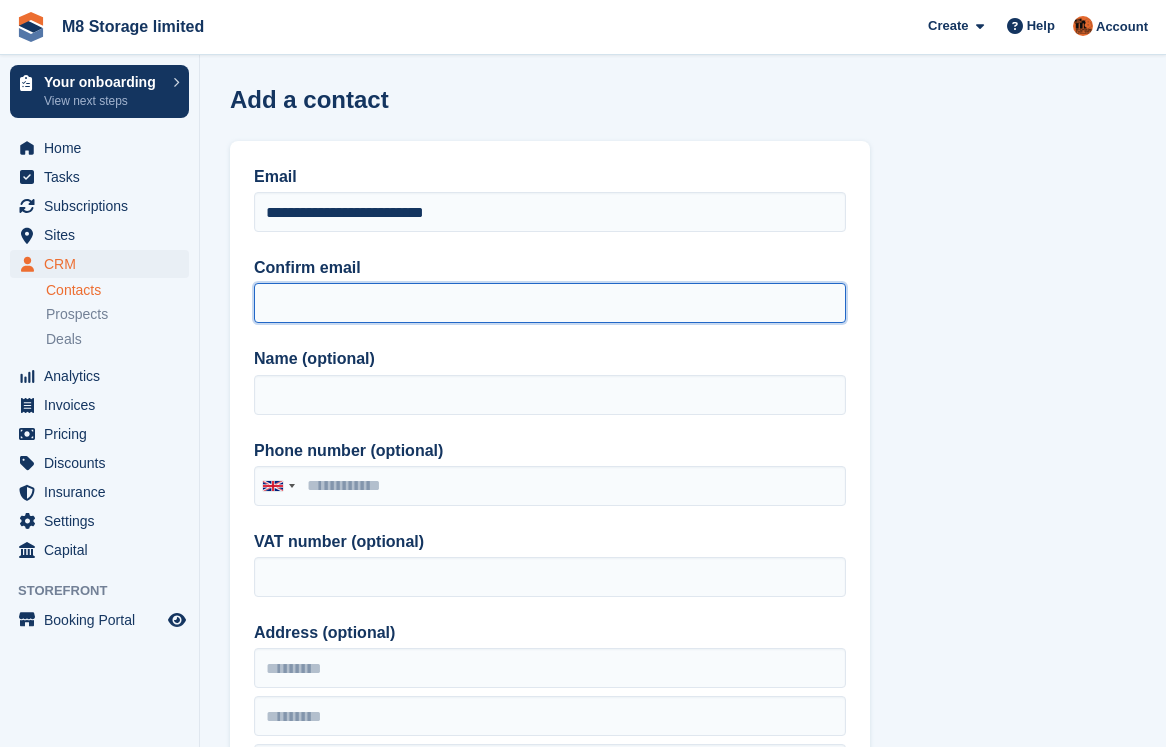 click on "Confirm email" at bounding box center (550, 303) 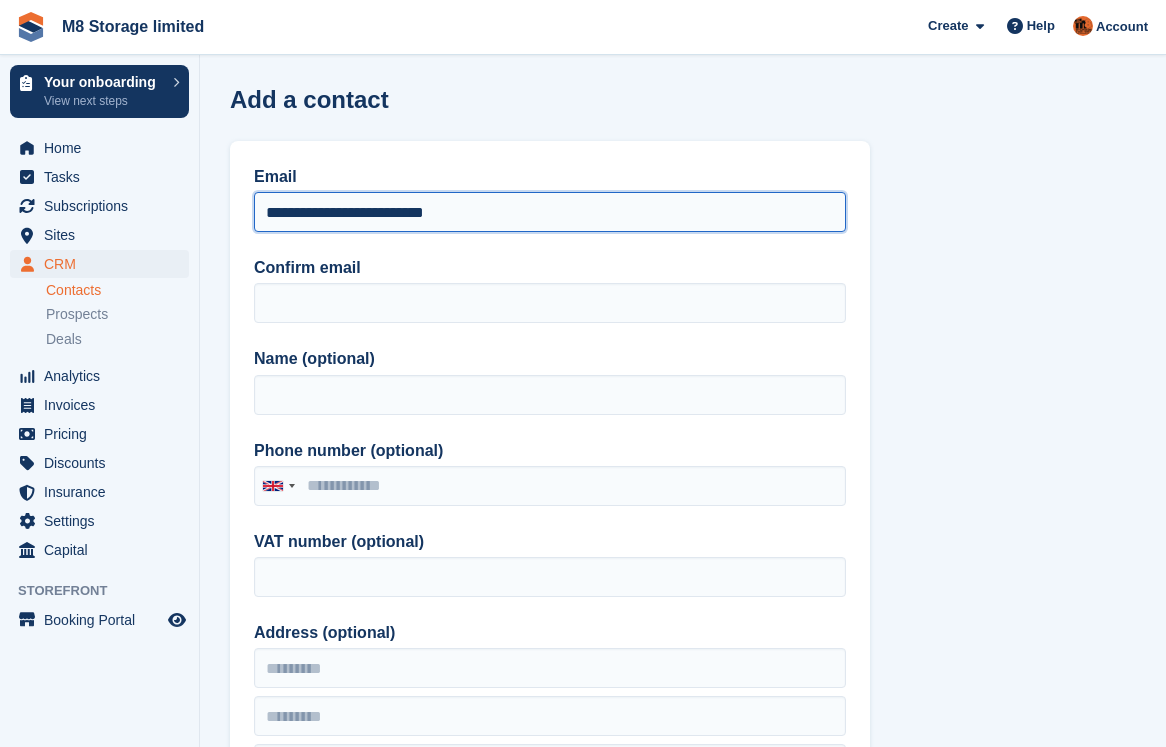 drag, startPoint x: 301, startPoint y: 231, endPoint x: 255, endPoint y: 217, distance: 48.08326 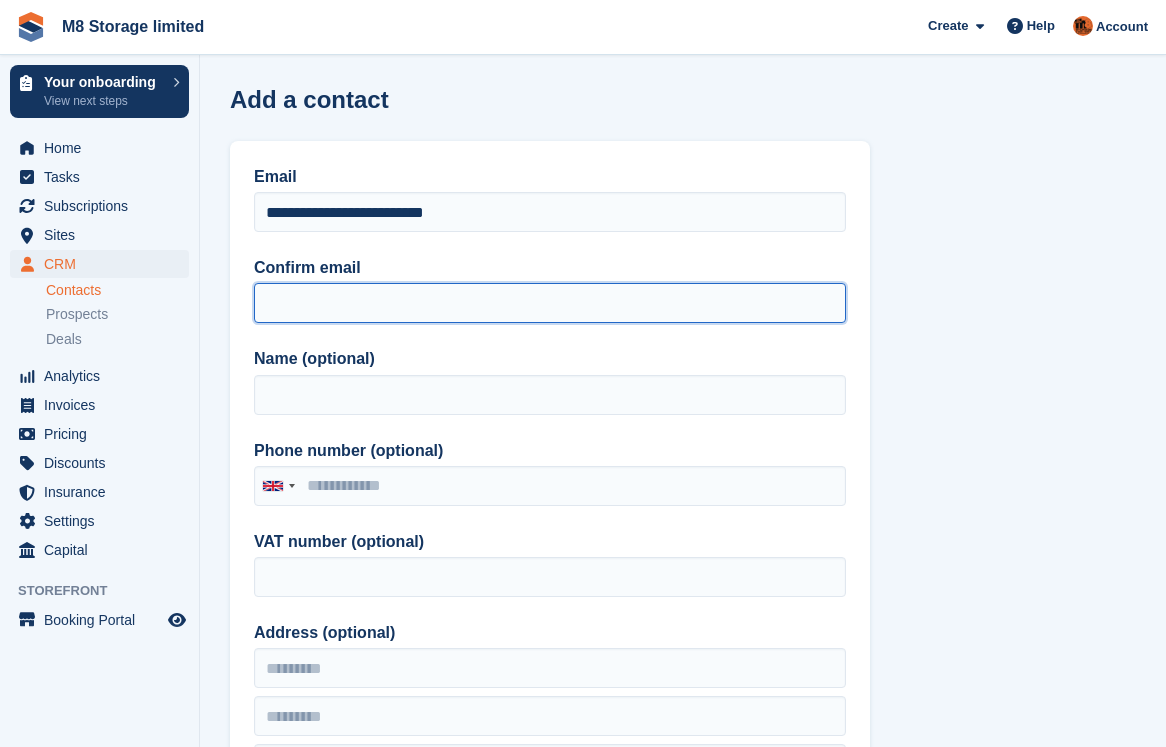 paste on "**********" 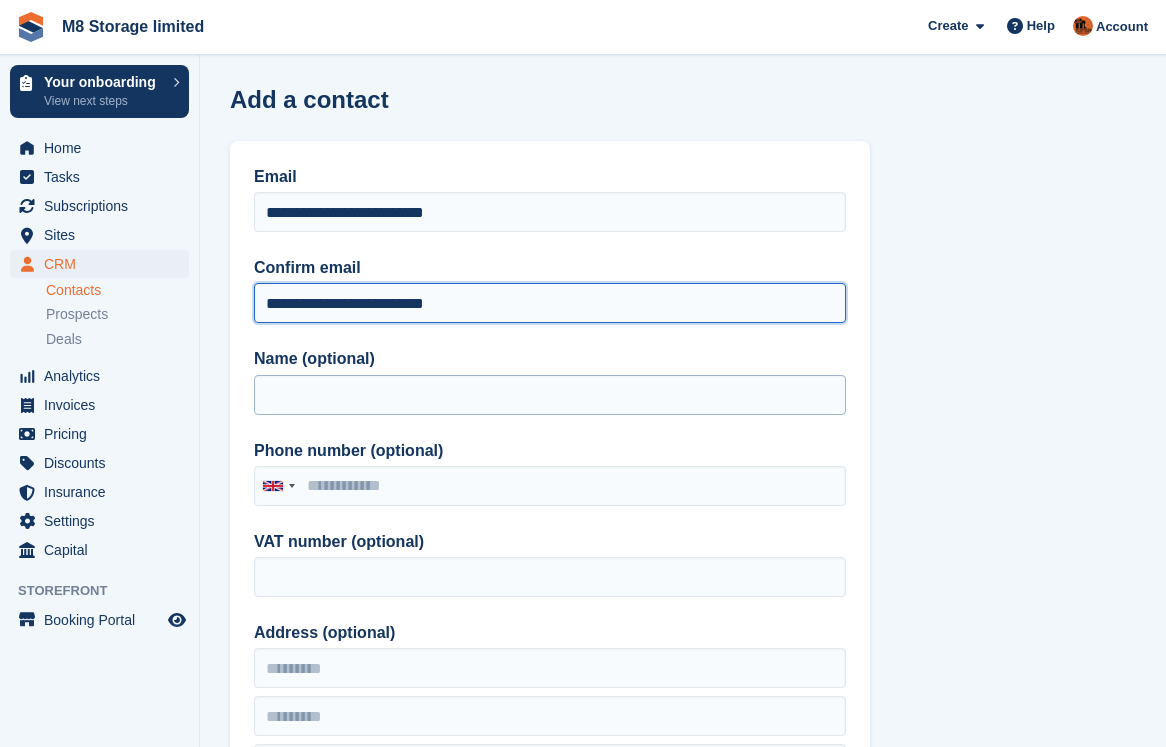 type on "**********" 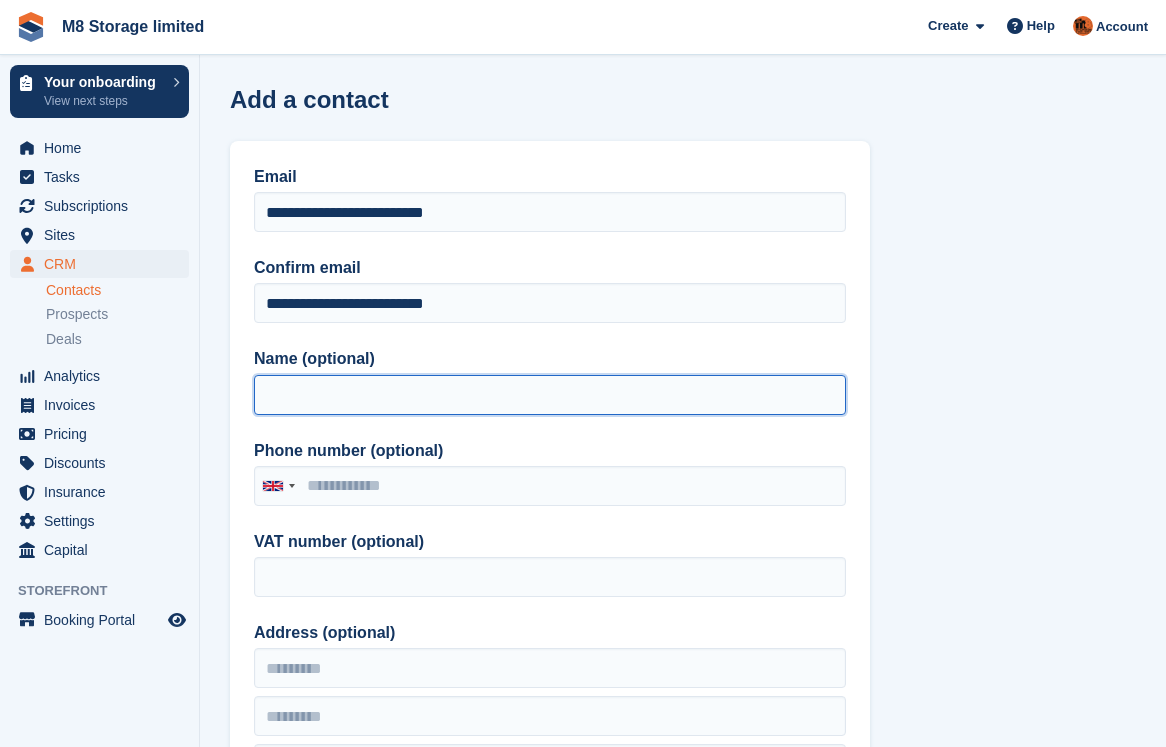 click on "Name (optional)" at bounding box center (550, 395) 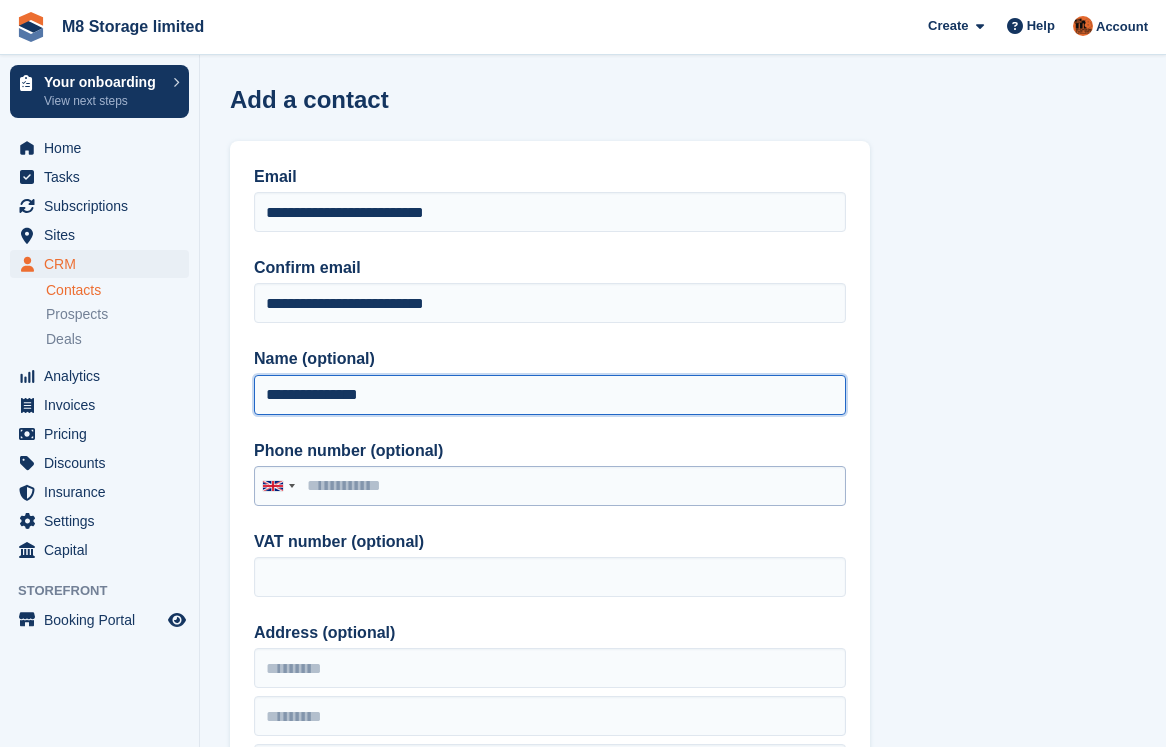 type on "**********" 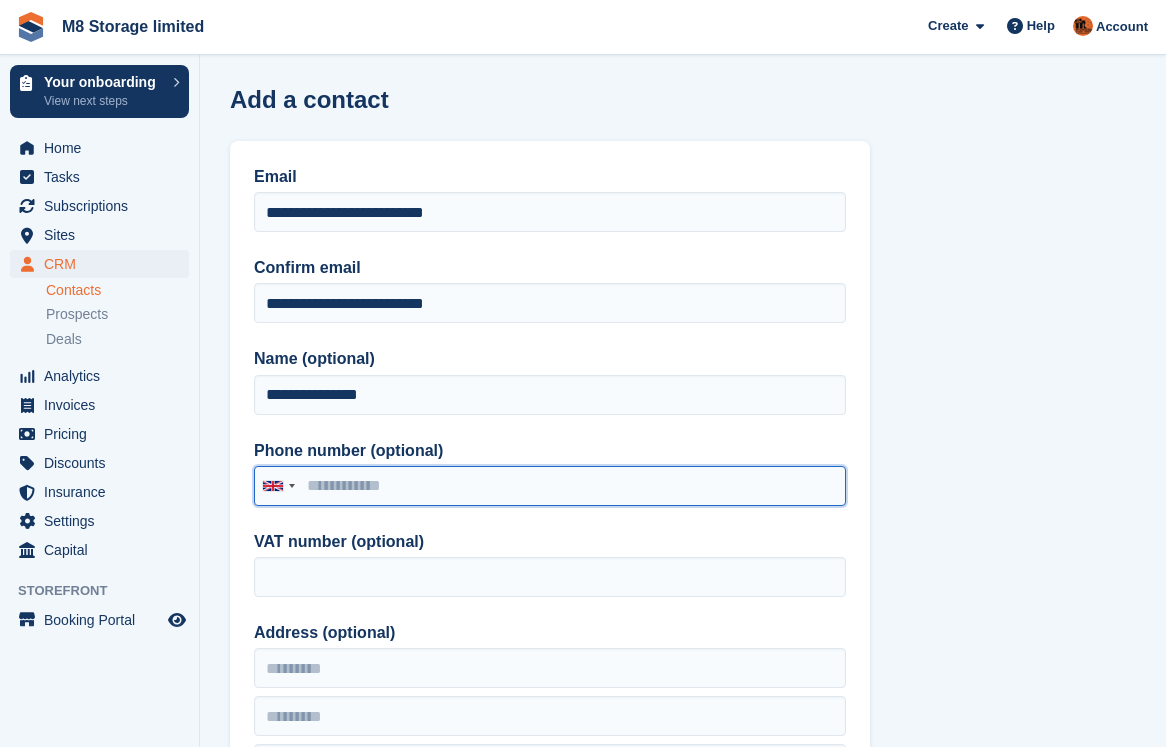 click on "Phone number (optional)" at bounding box center [550, 486] 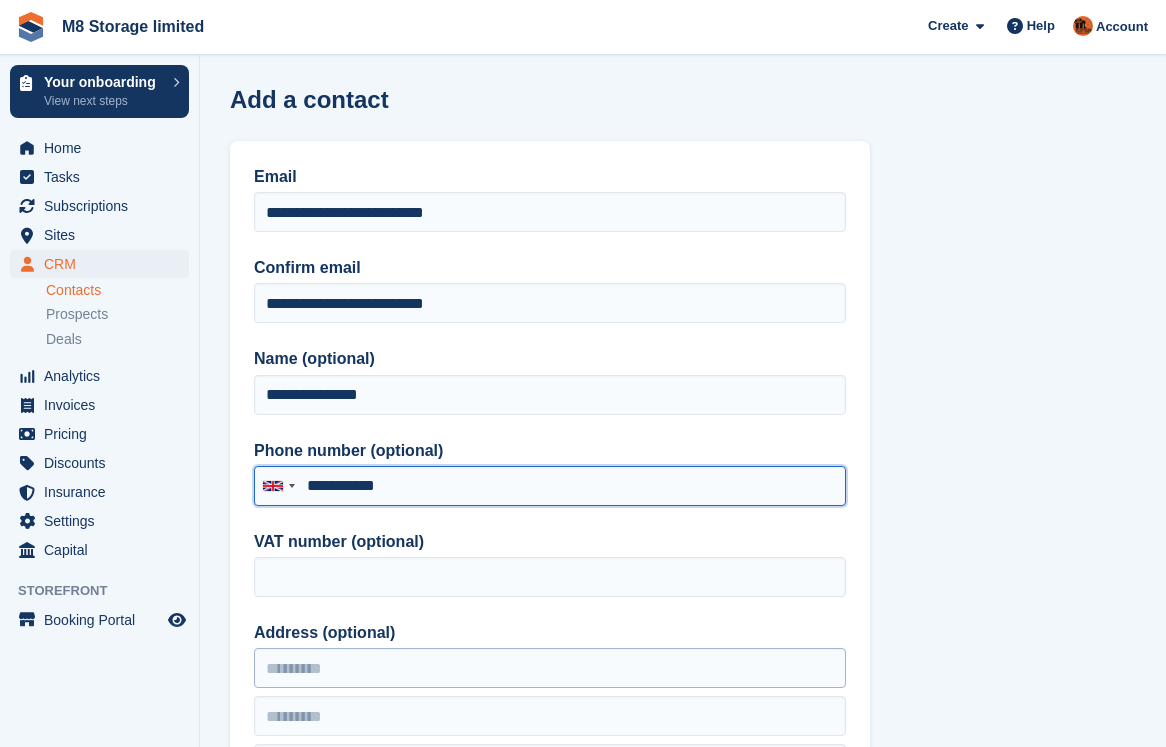 type on "**********" 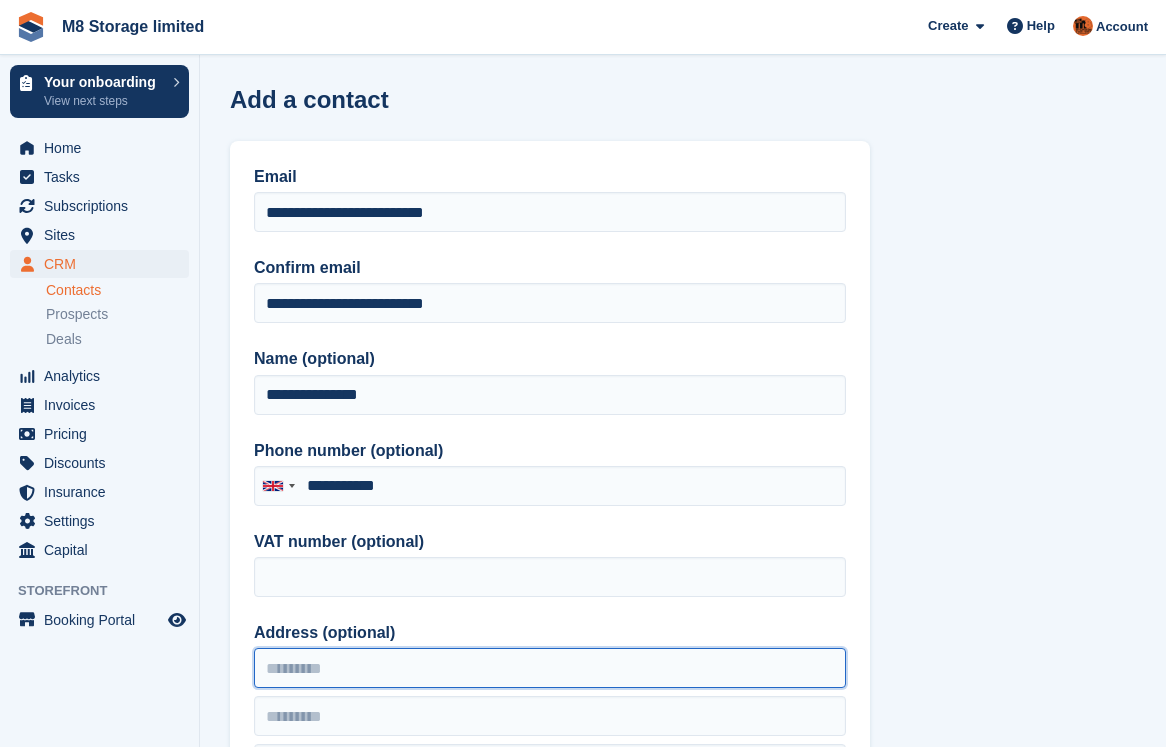 click on "Address (optional)" at bounding box center (550, 668) 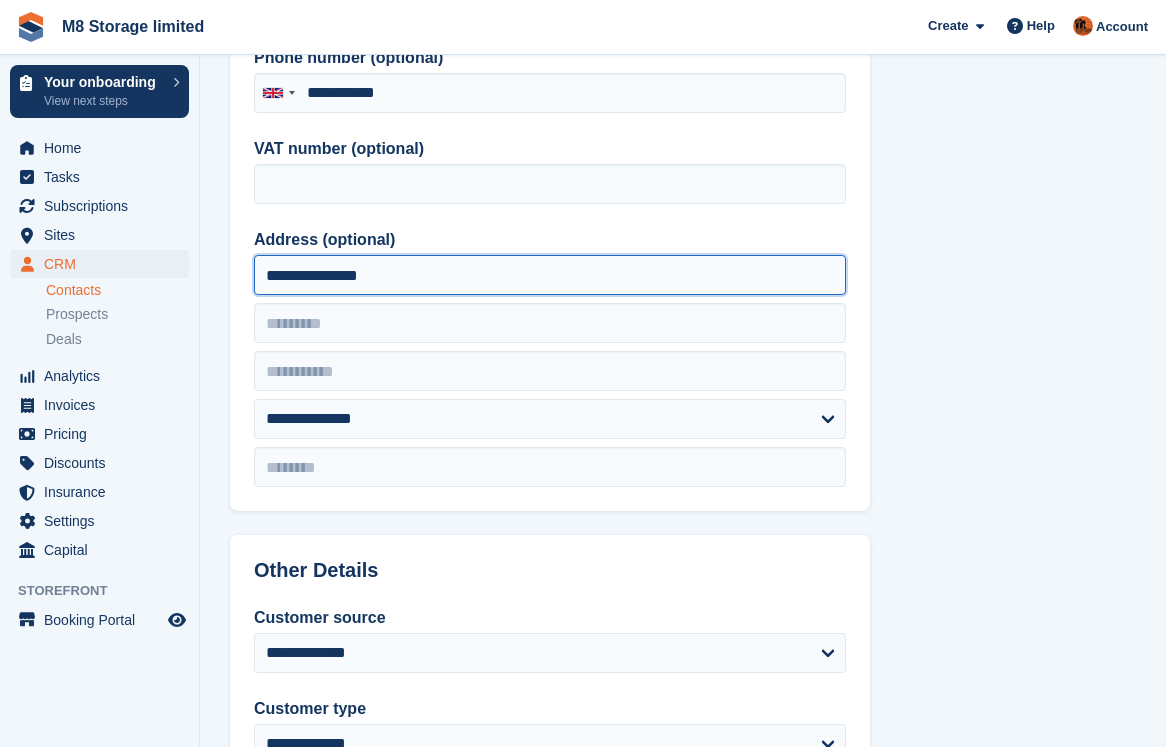 scroll, scrollTop: 400, scrollLeft: 0, axis: vertical 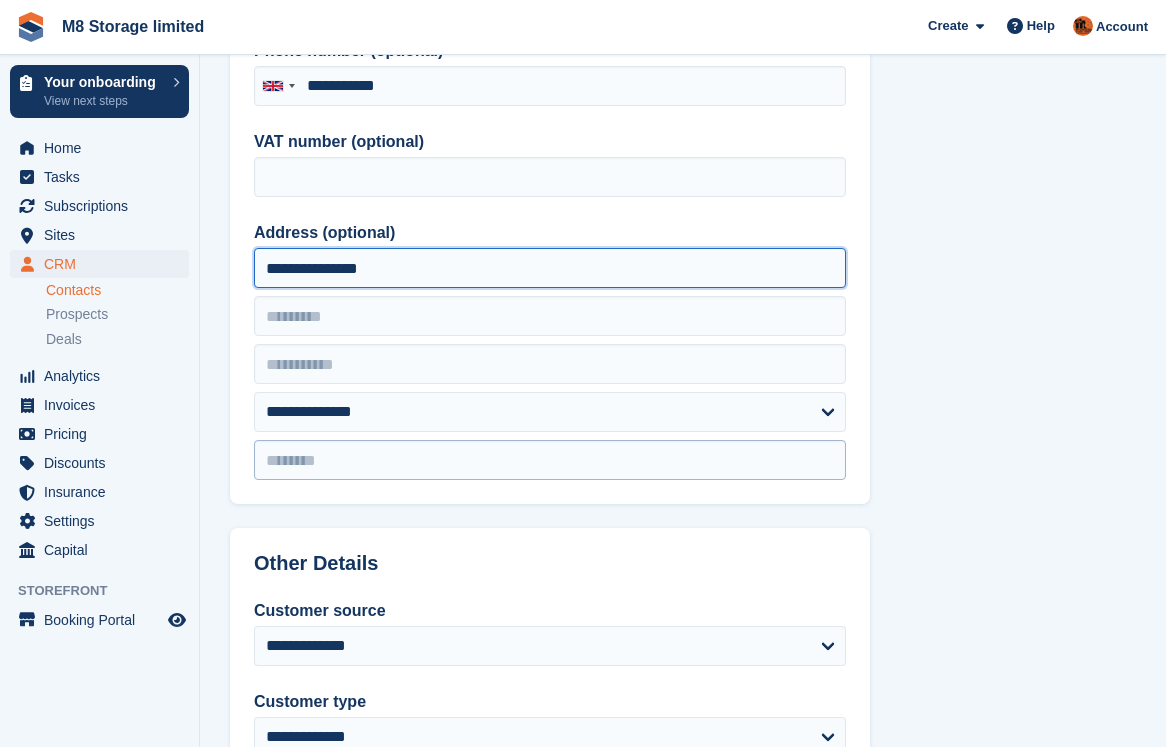 type on "**********" 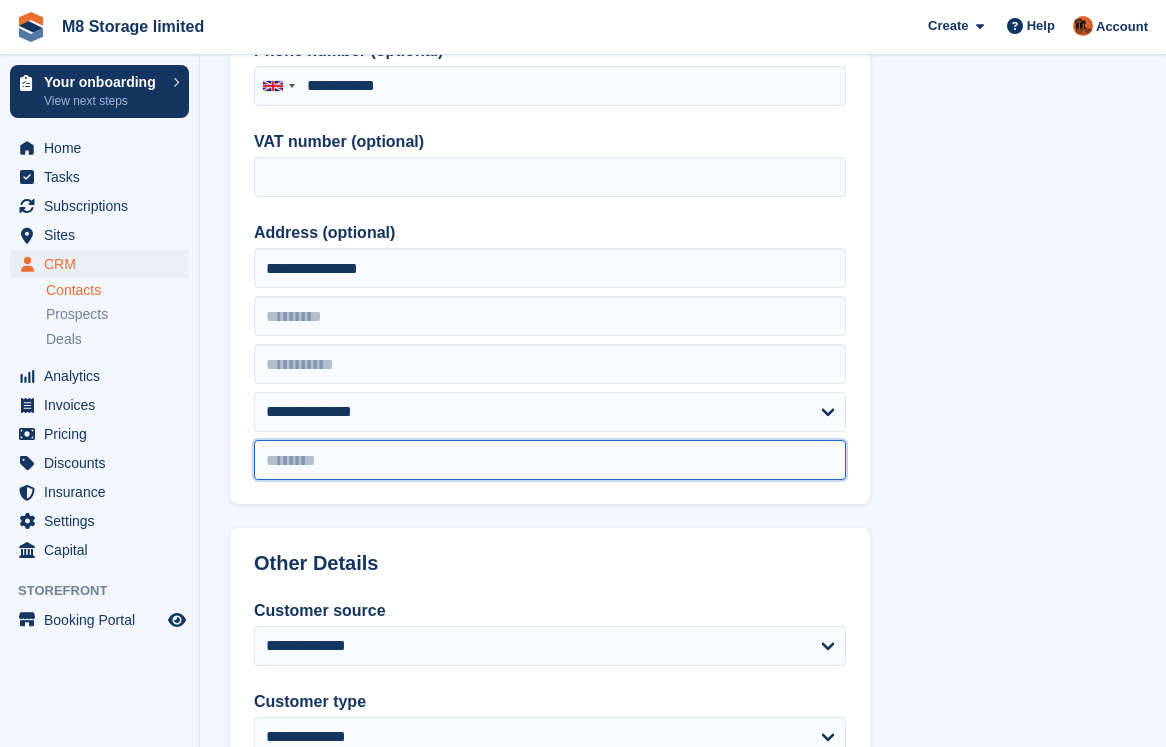 click at bounding box center [550, 460] 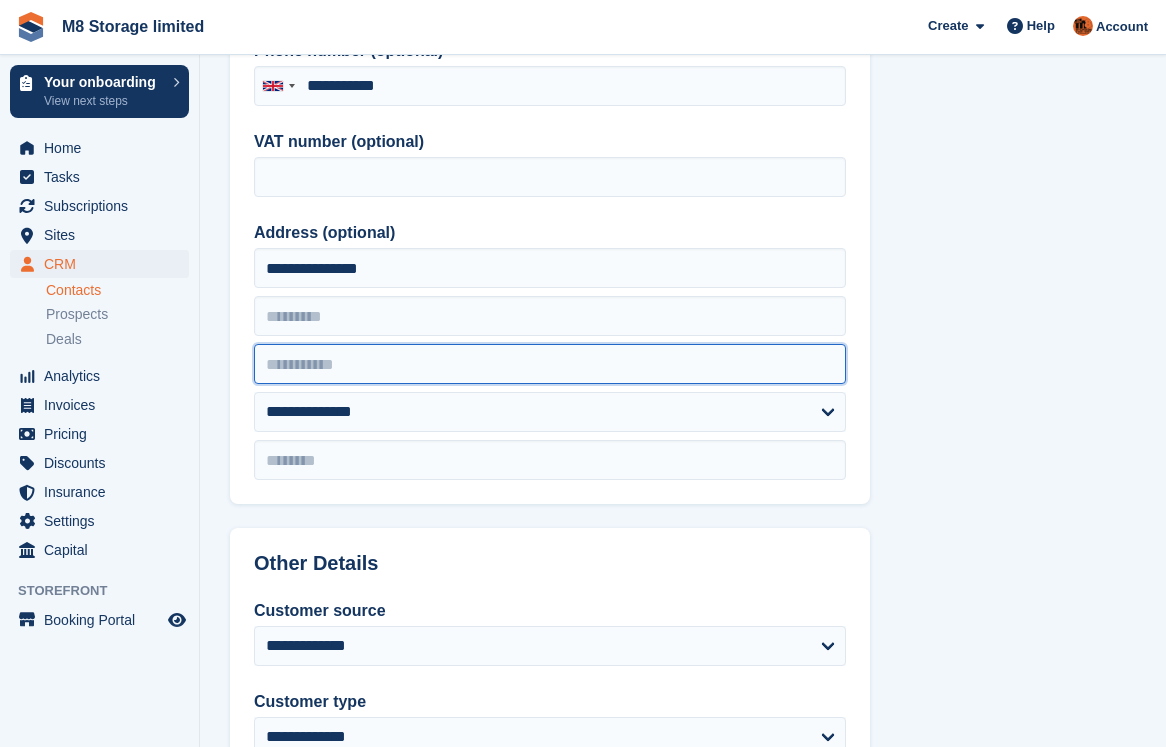 click at bounding box center (550, 364) 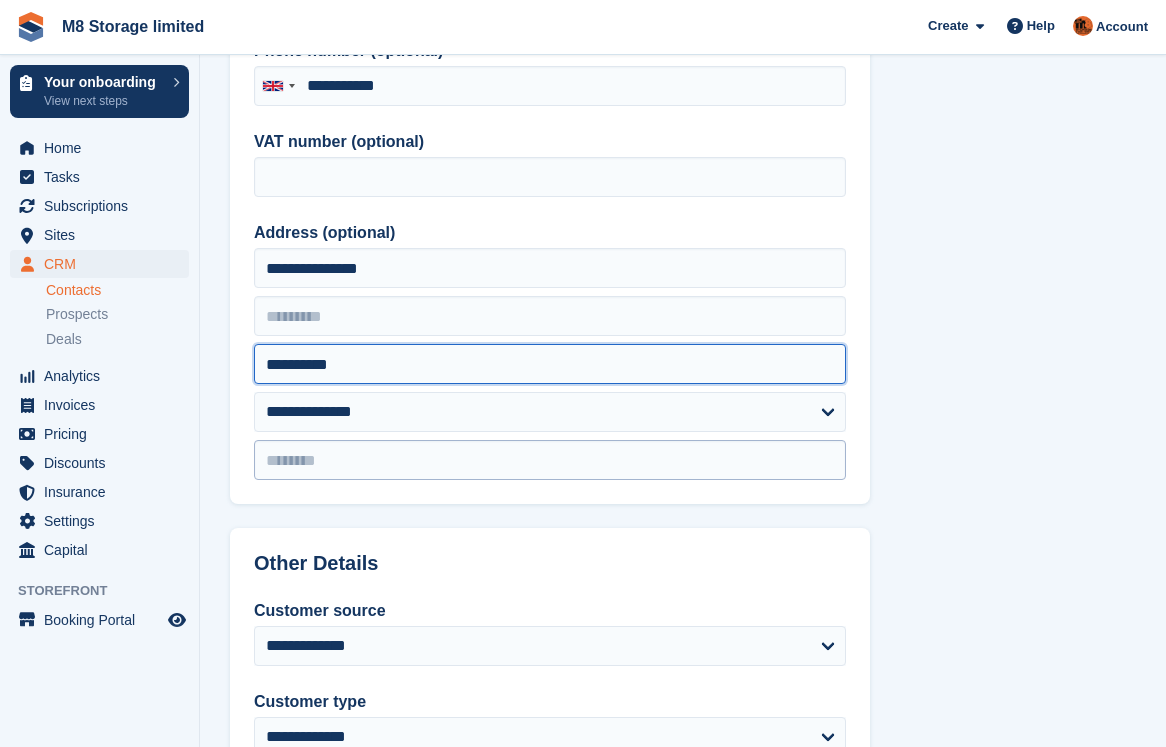 type on "**********" 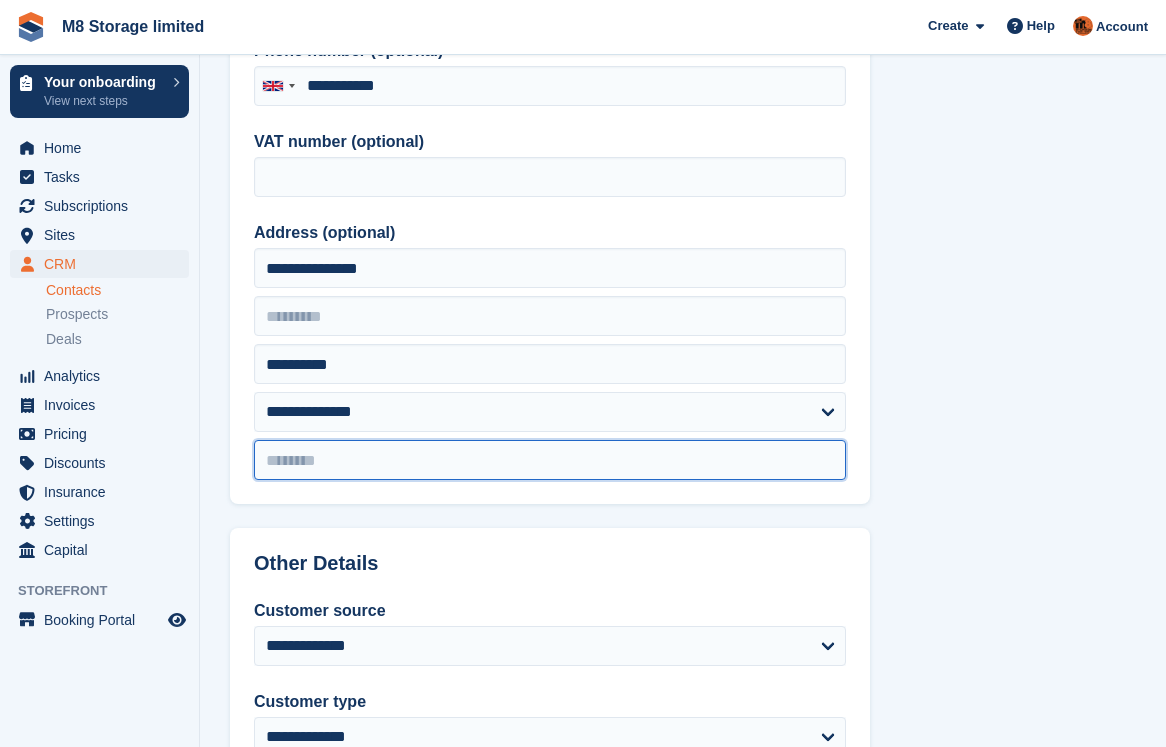 click at bounding box center [550, 460] 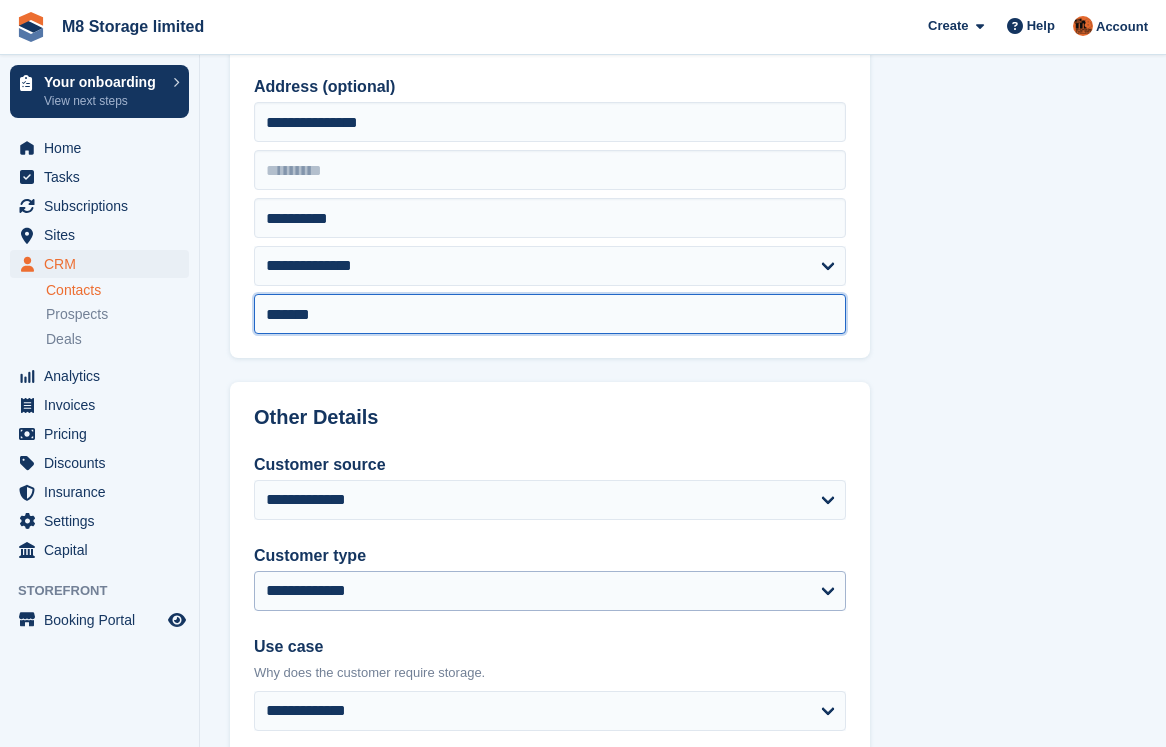 scroll, scrollTop: 600, scrollLeft: 0, axis: vertical 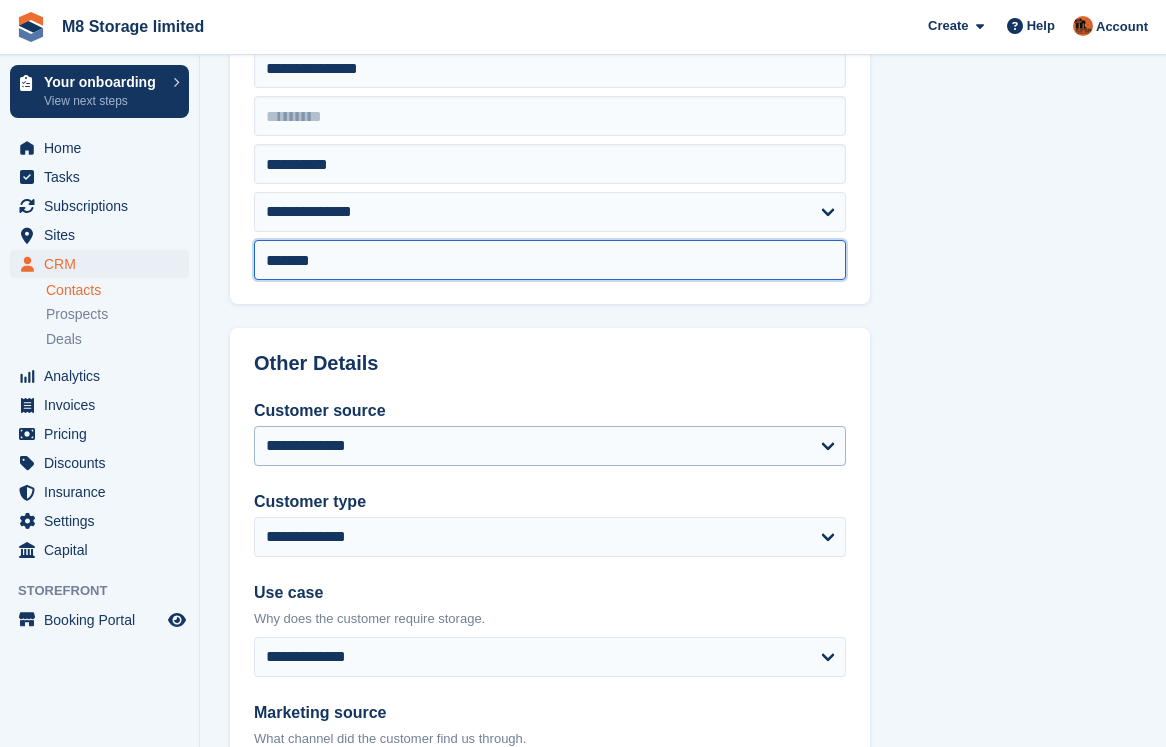type on "*******" 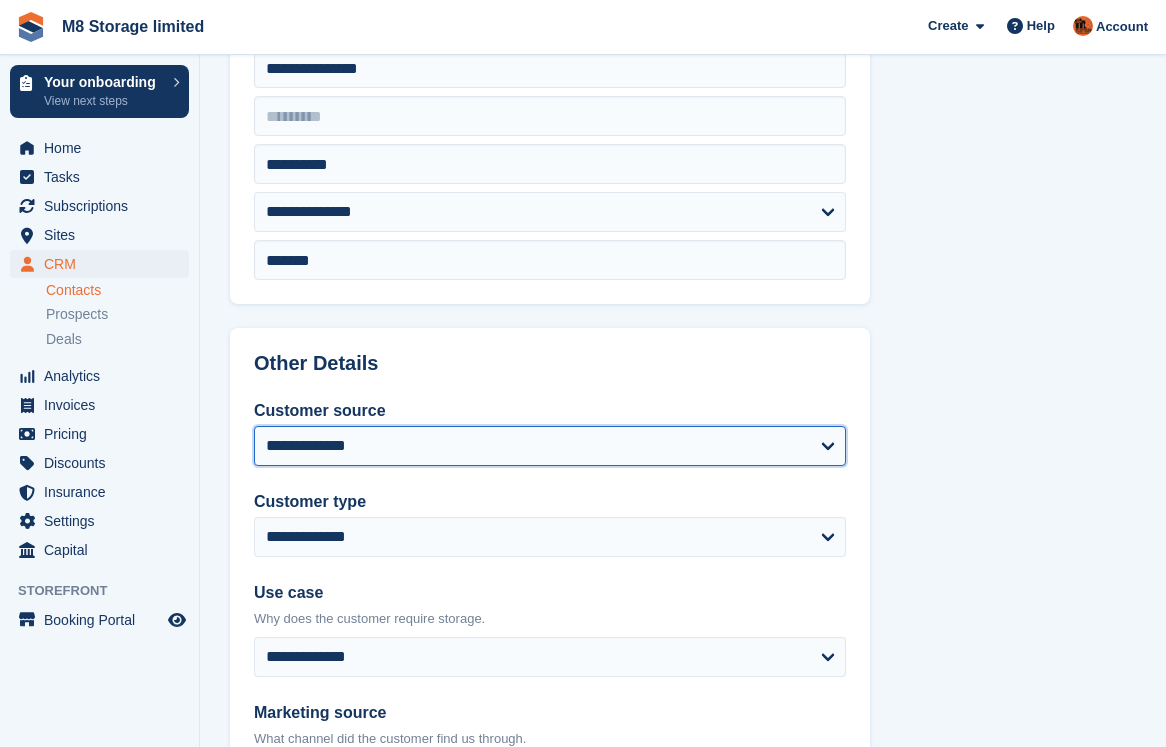 click on "**********" at bounding box center (550, 446) 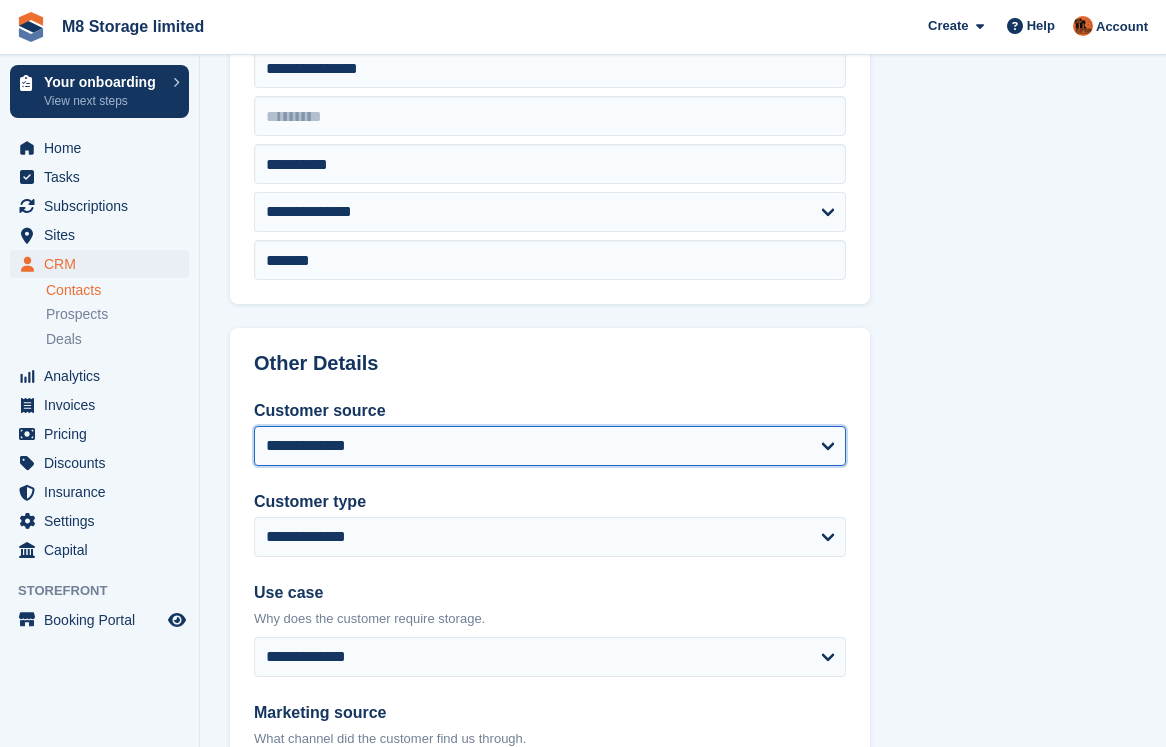 select on "*****" 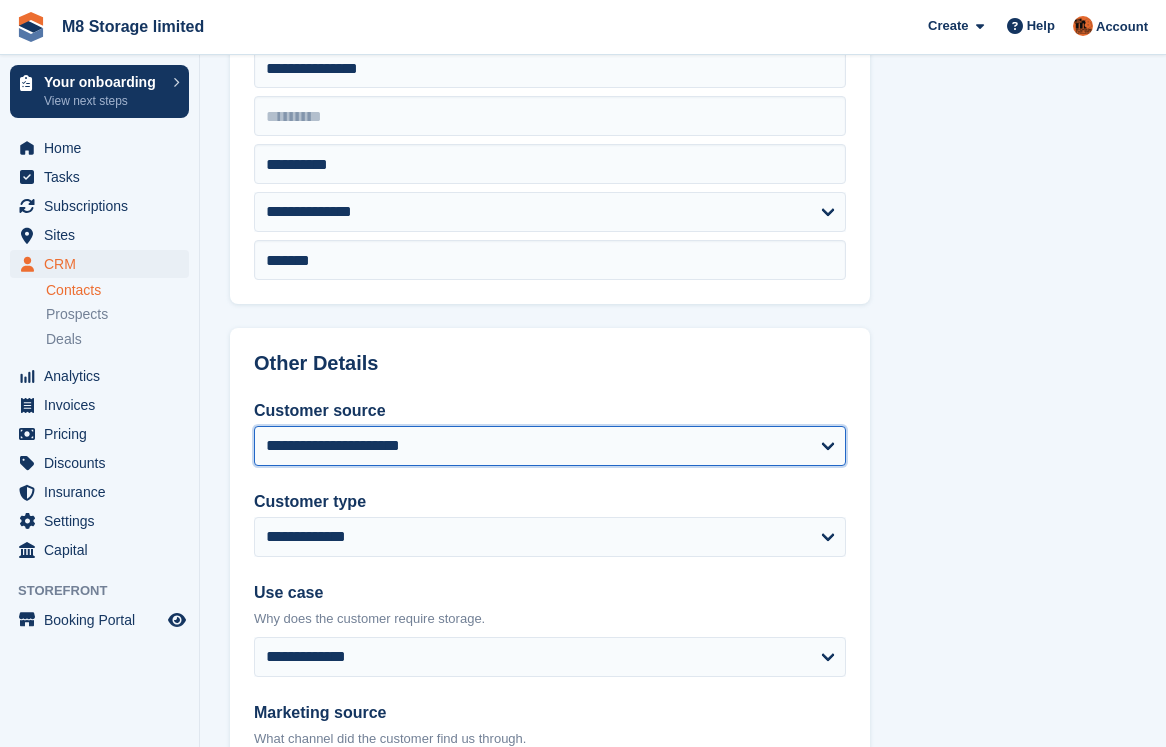 click on "**********" at bounding box center [550, 446] 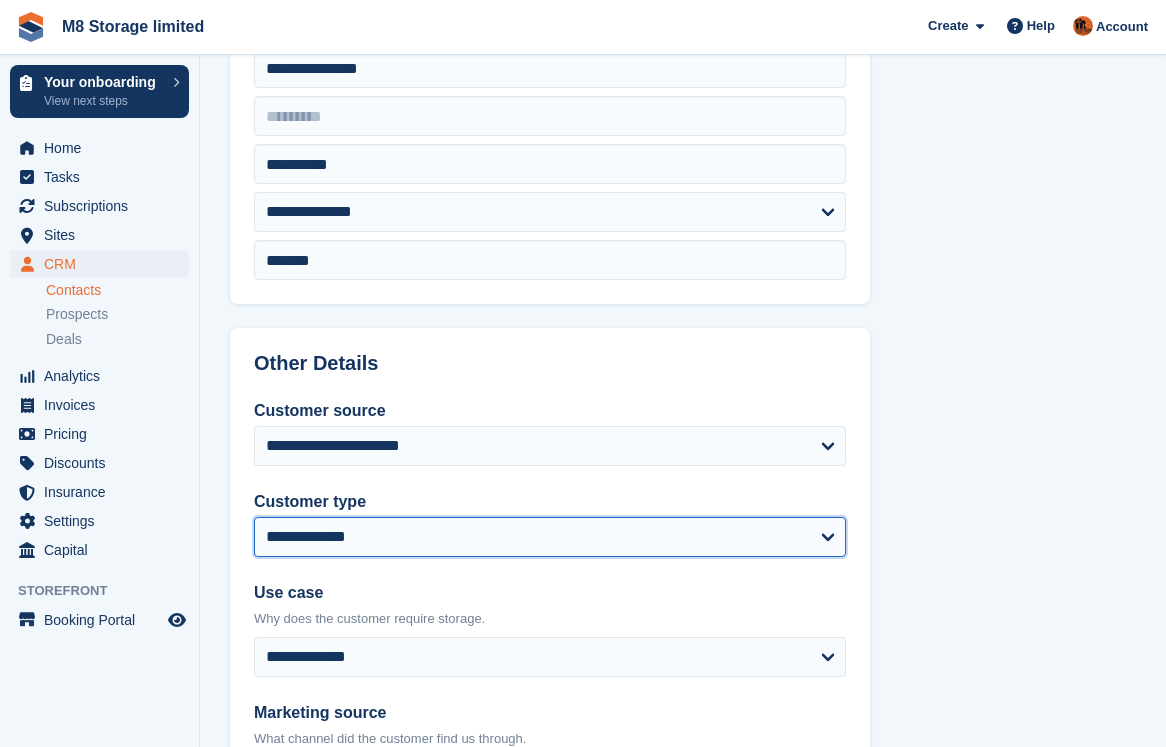 click on "**********" at bounding box center (550, 537) 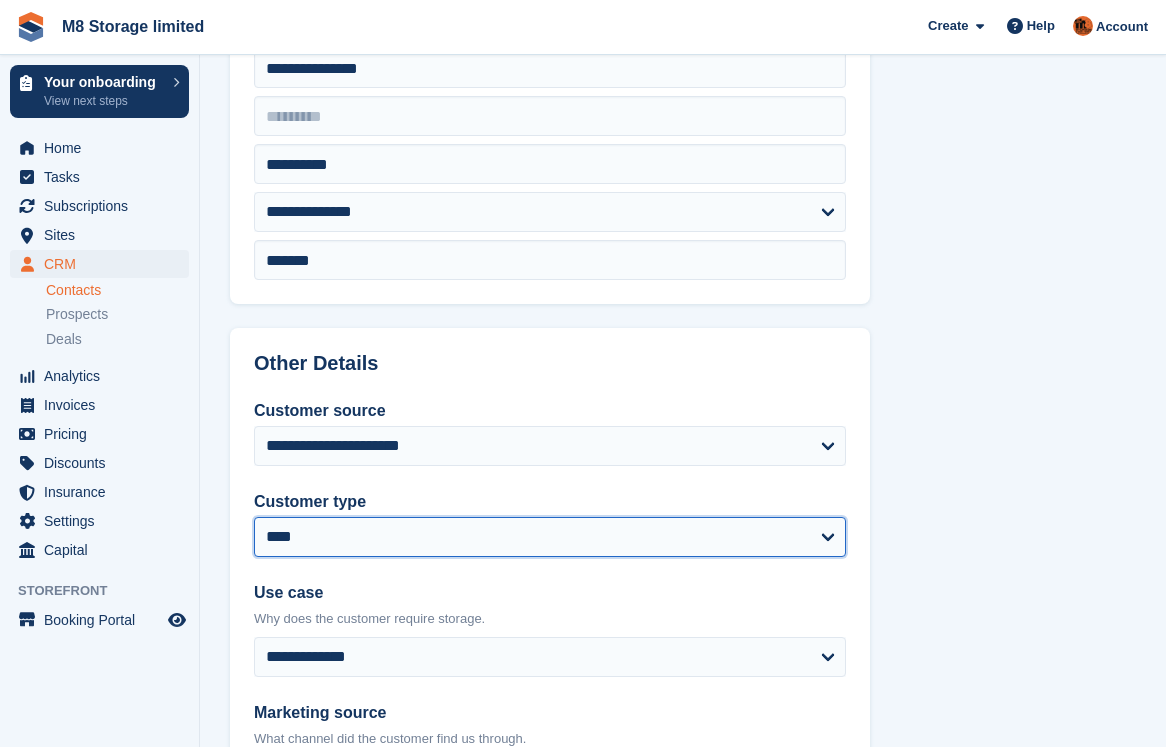 click on "**********" at bounding box center (550, 537) 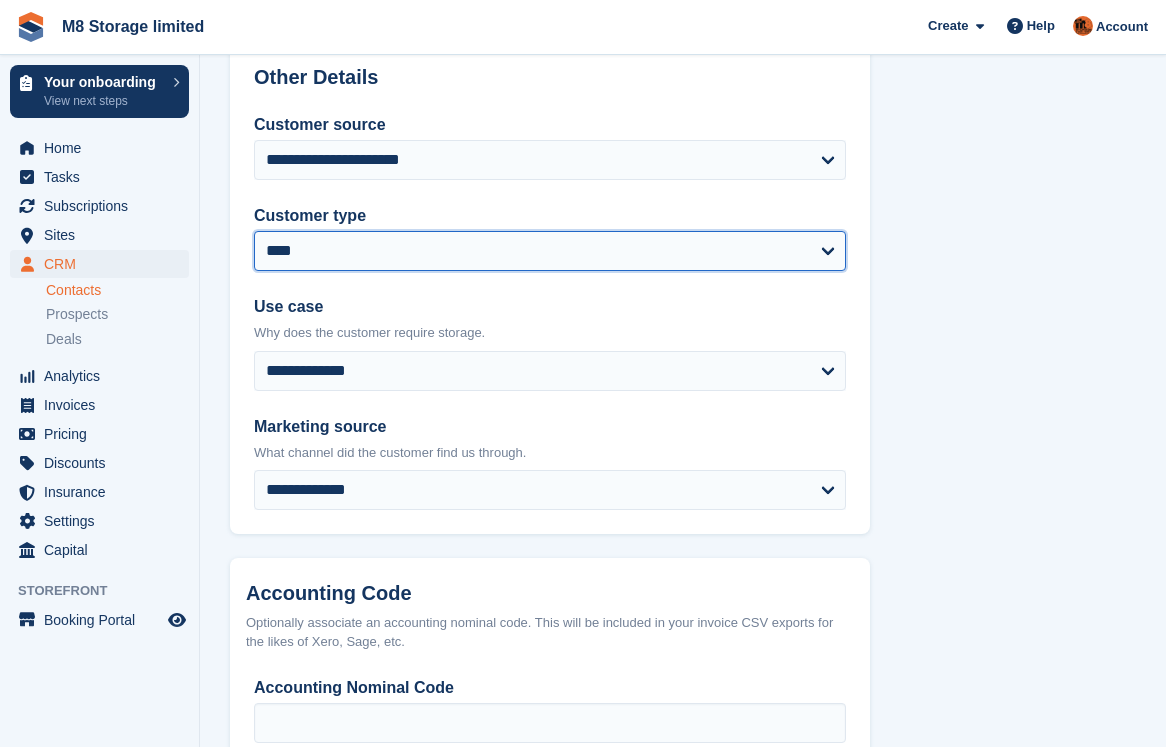 scroll, scrollTop: 900, scrollLeft: 0, axis: vertical 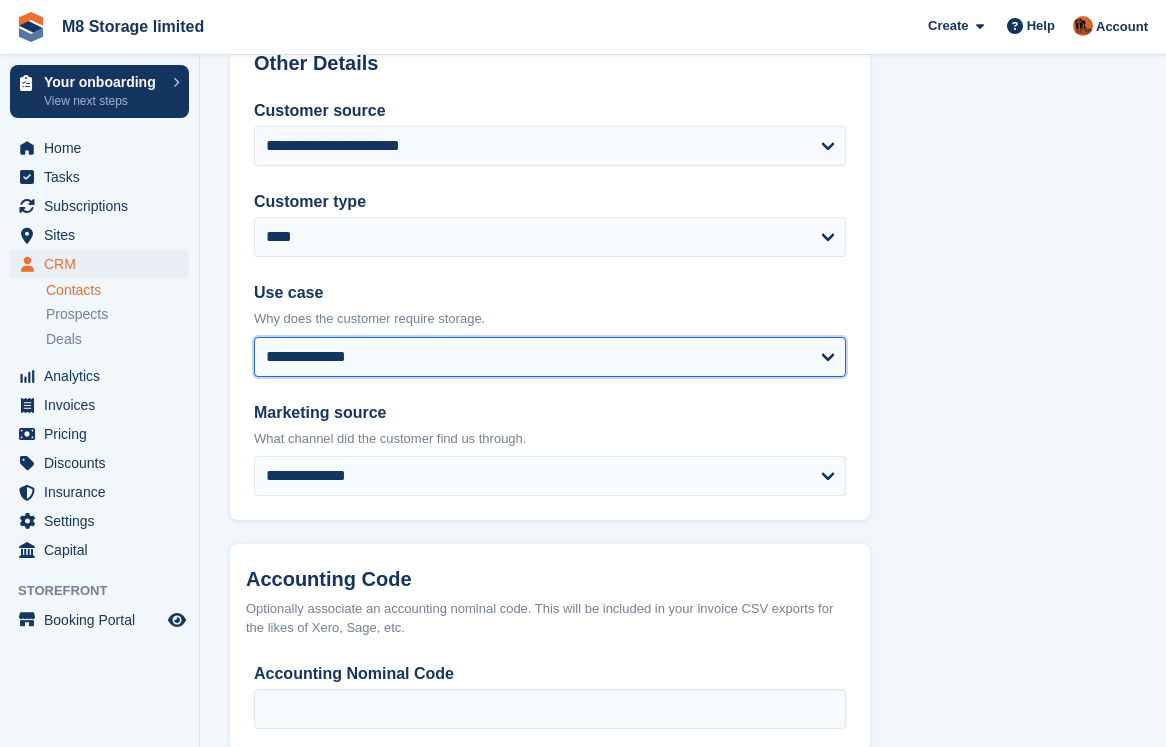 click on "**********" at bounding box center [550, 357] 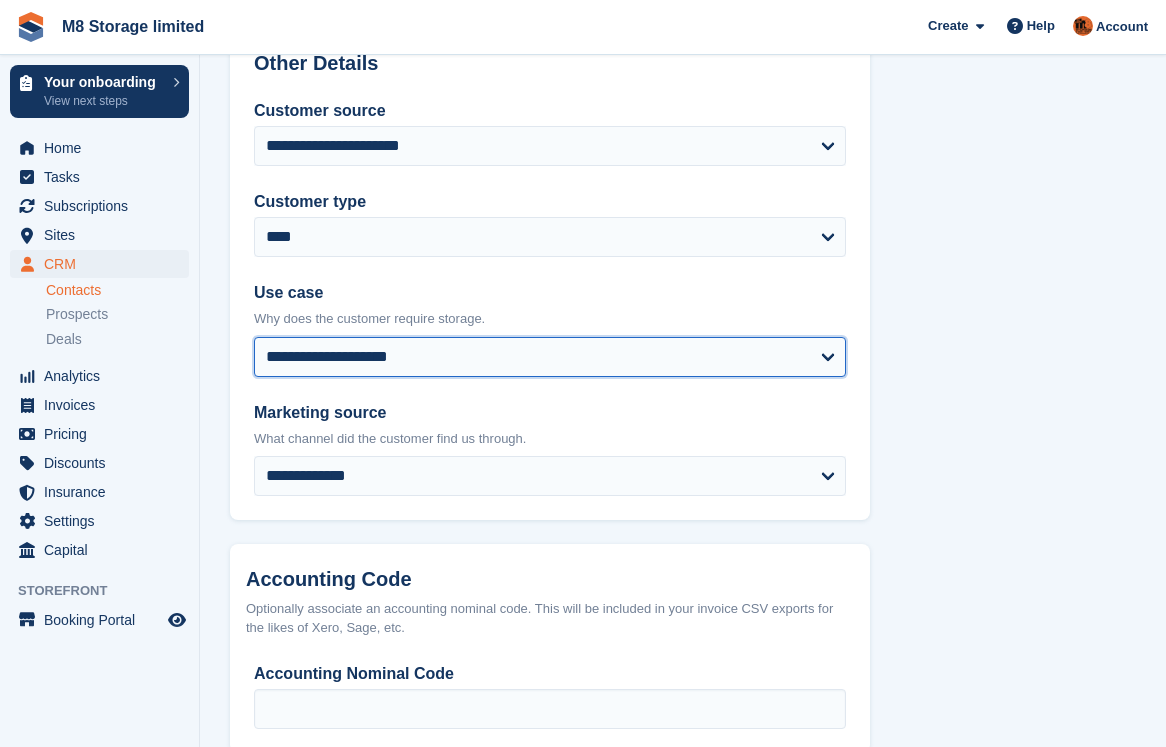 click on "**********" at bounding box center [550, 357] 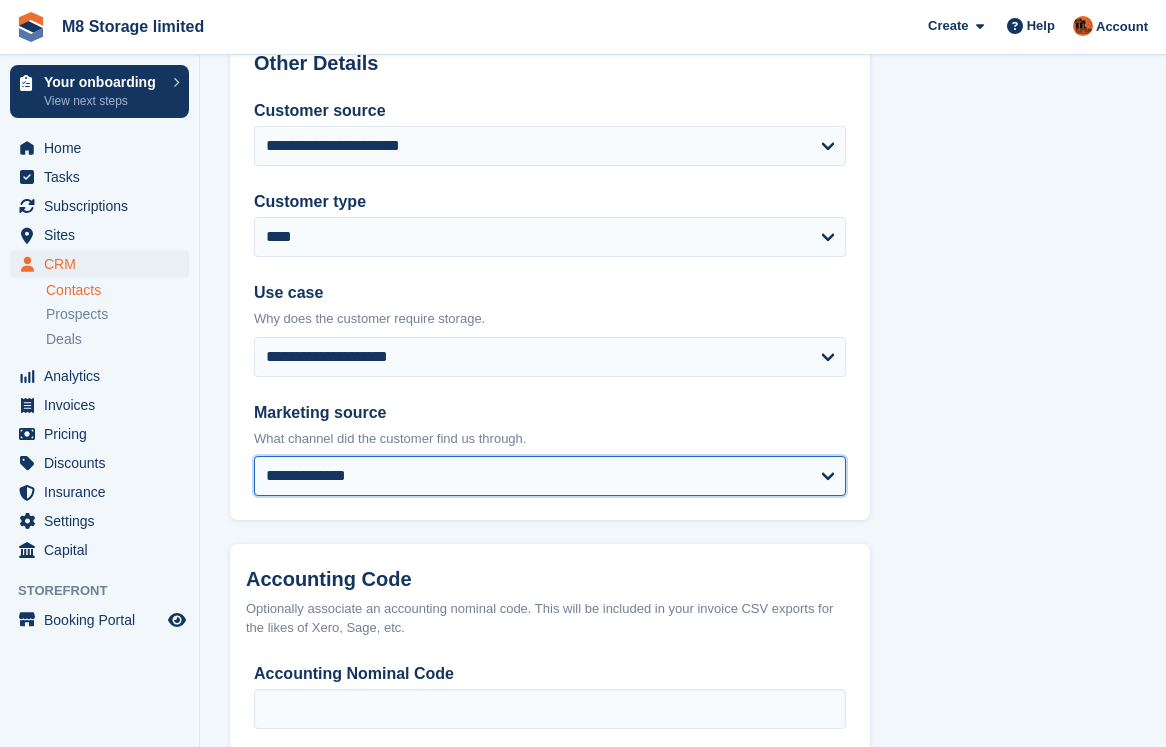click on "**********" at bounding box center (550, 476) 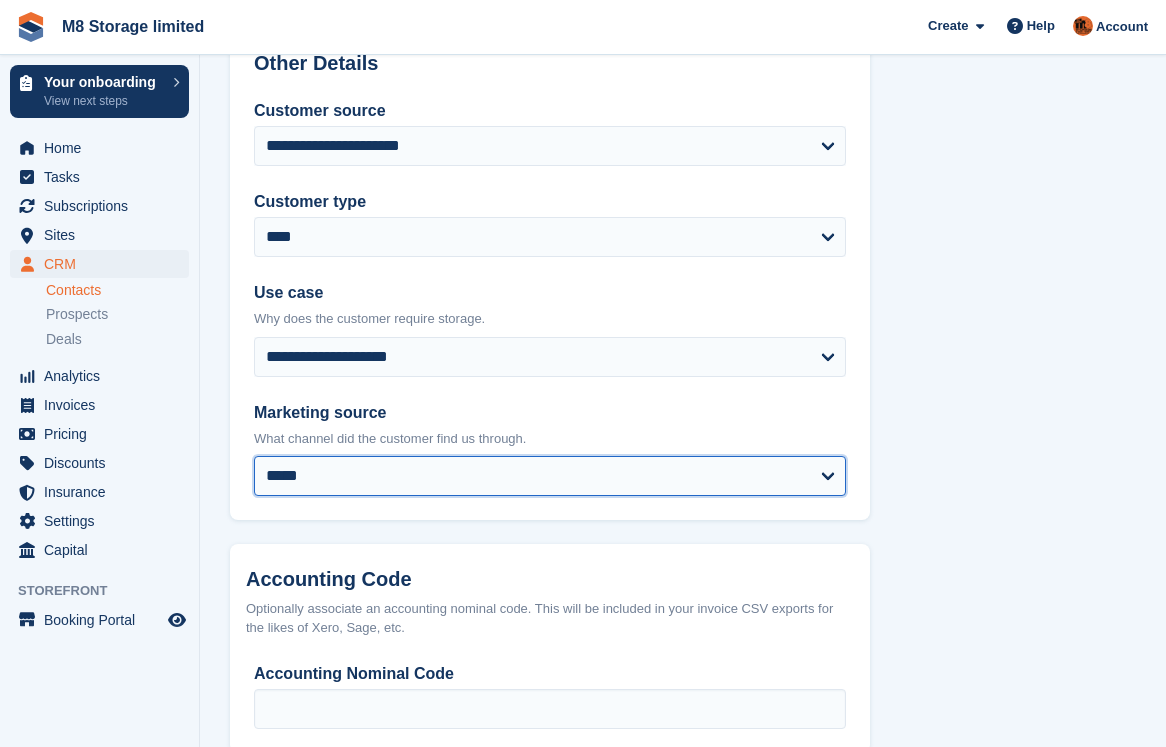 click on "**********" at bounding box center [550, 476] 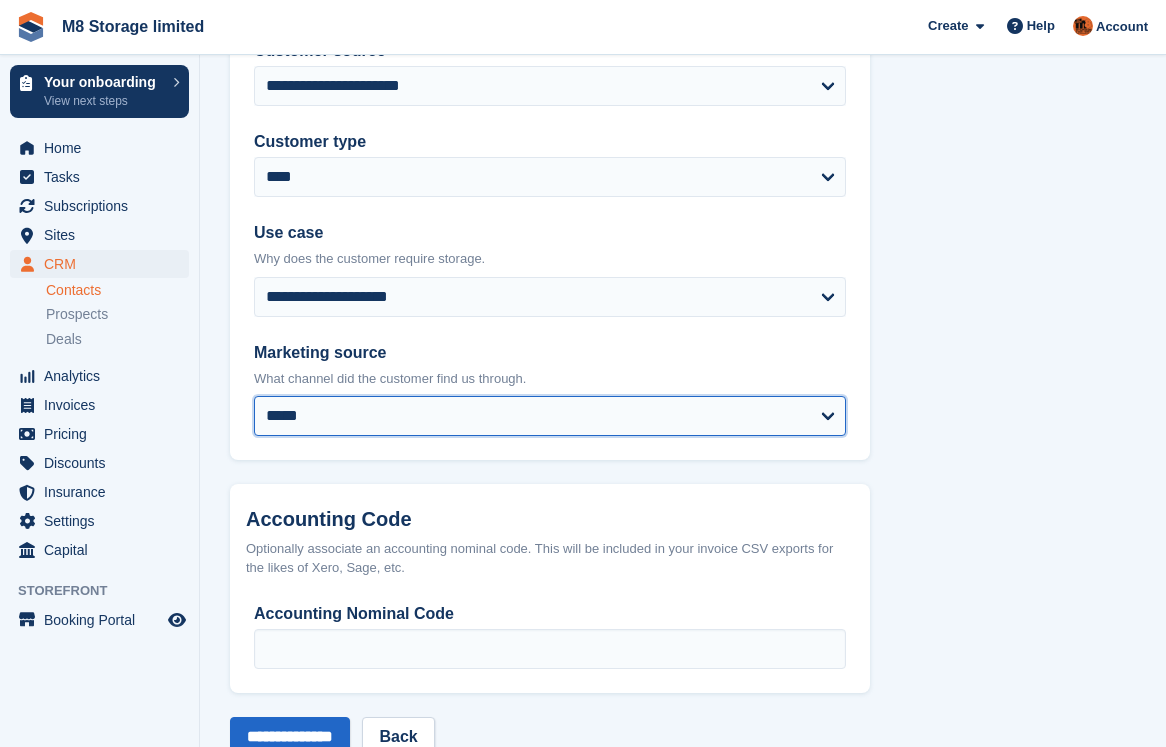 scroll, scrollTop: 1016, scrollLeft: 0, axis: vertical 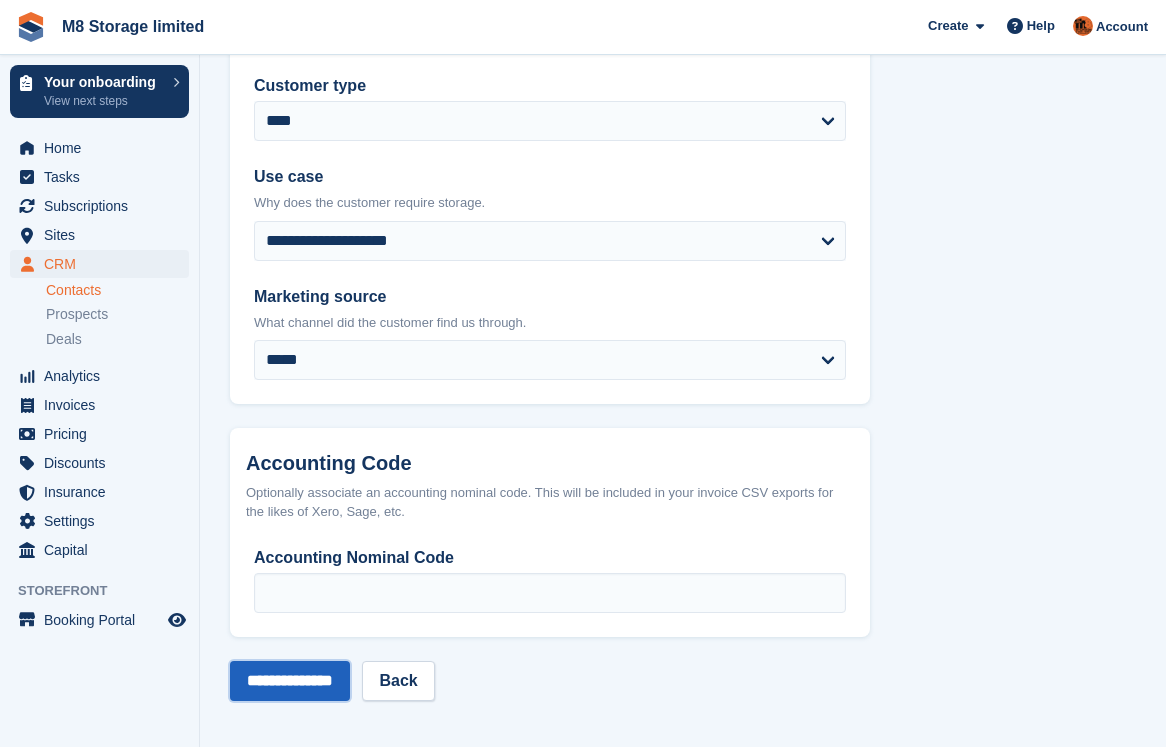 click on "**********" at bounding box center [290, 681] 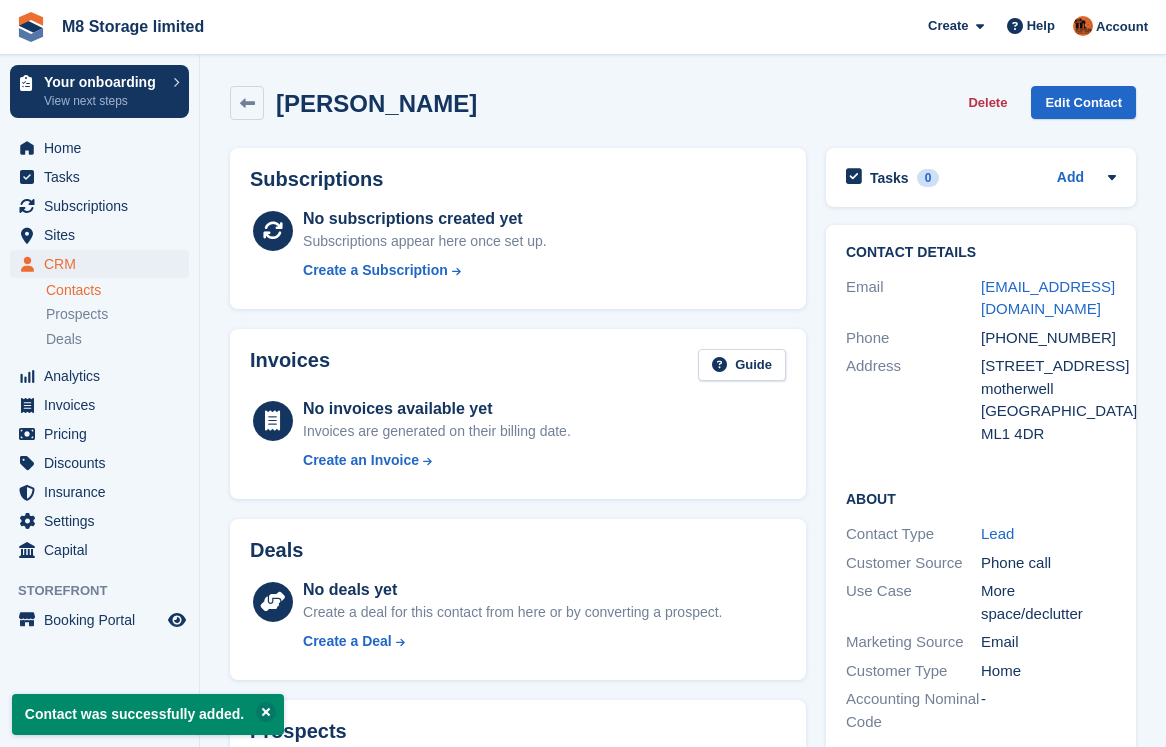 scroll, scrollTop: 0, scrollLeft: 0, axis: both 